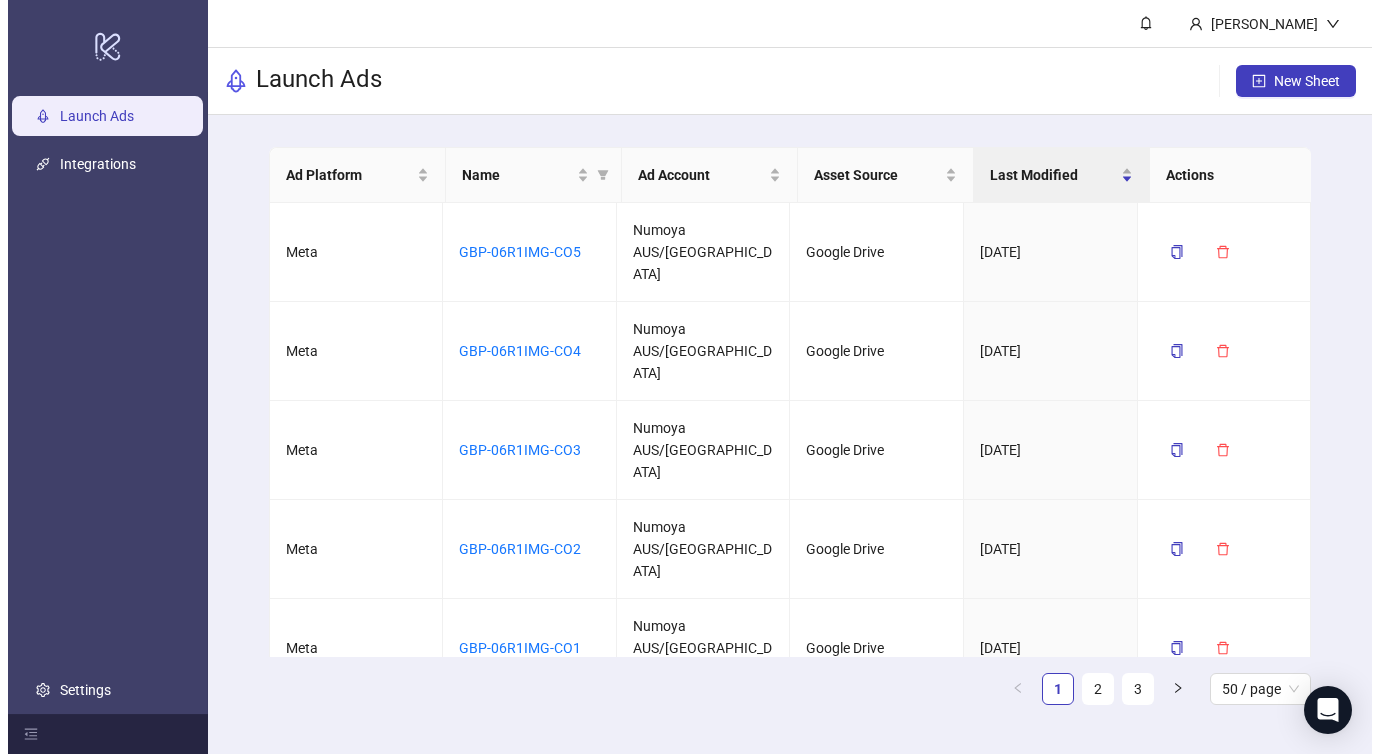 scroll, scrollTop: 0, scrollLeft: 0, axis: both 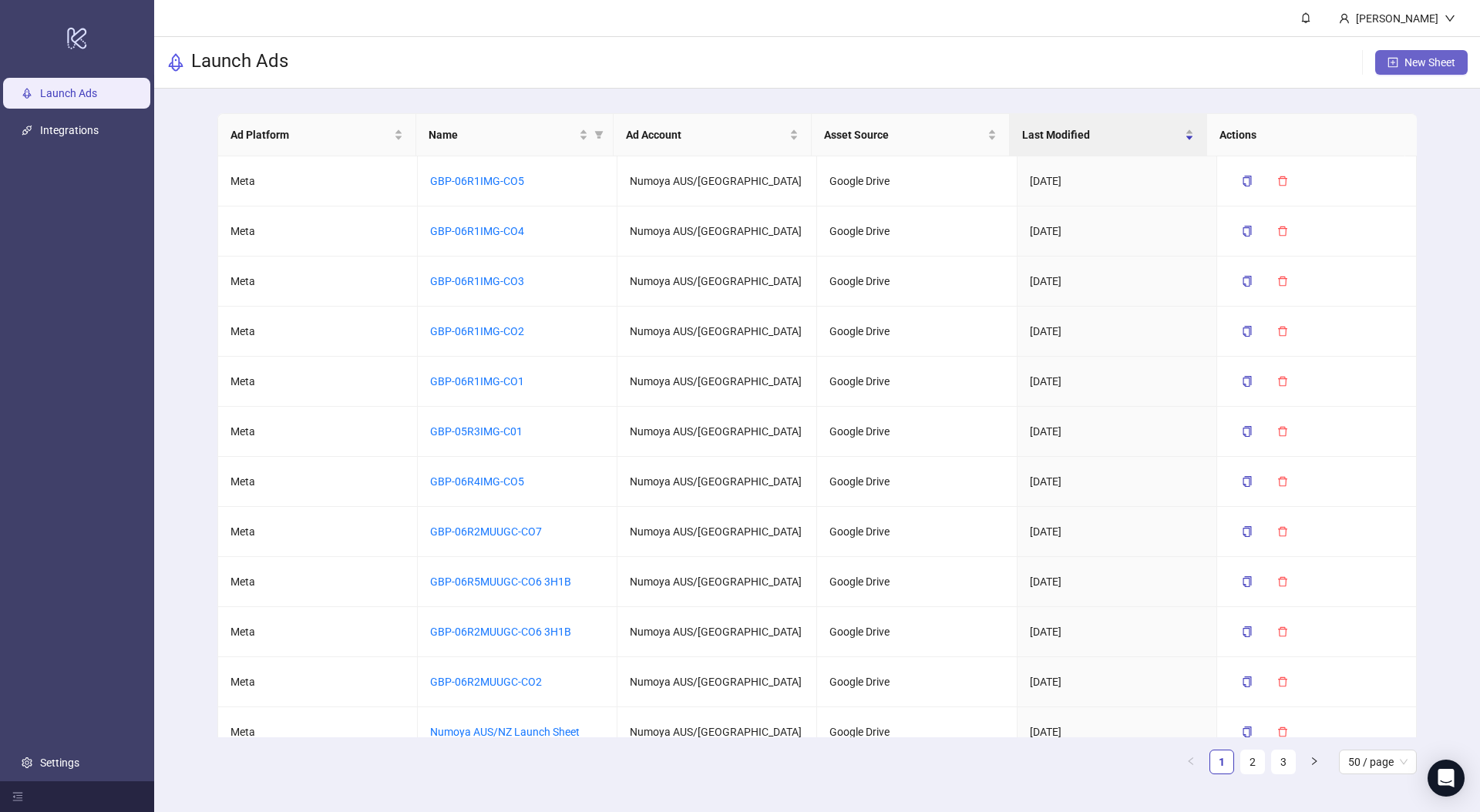 click on "New Sheet" at bounding box center [1430, 62] 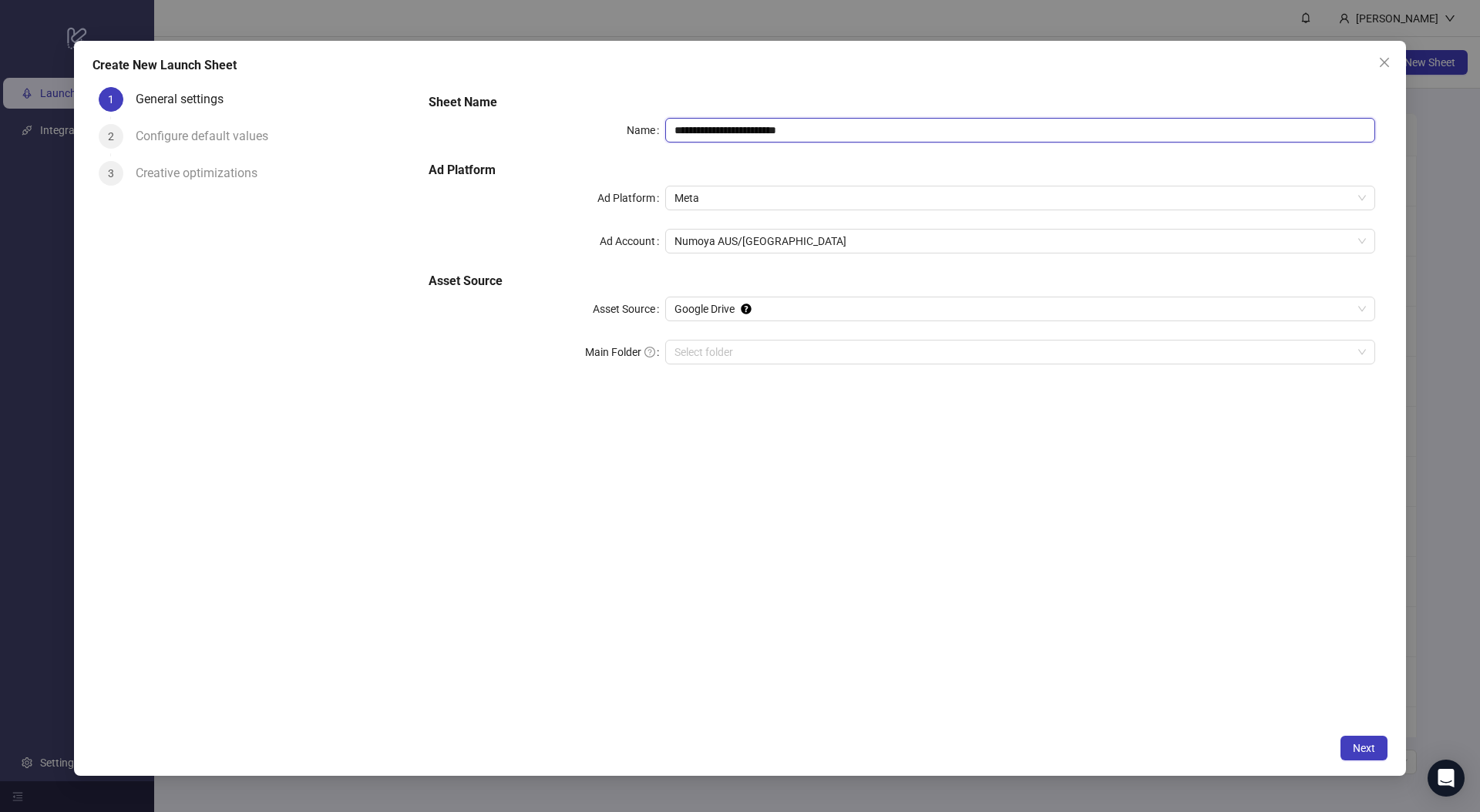 drag, startPoint x: 826, startPoint y: 130, endPoint x: 591, endPoint y: 128, distance: 235.00851 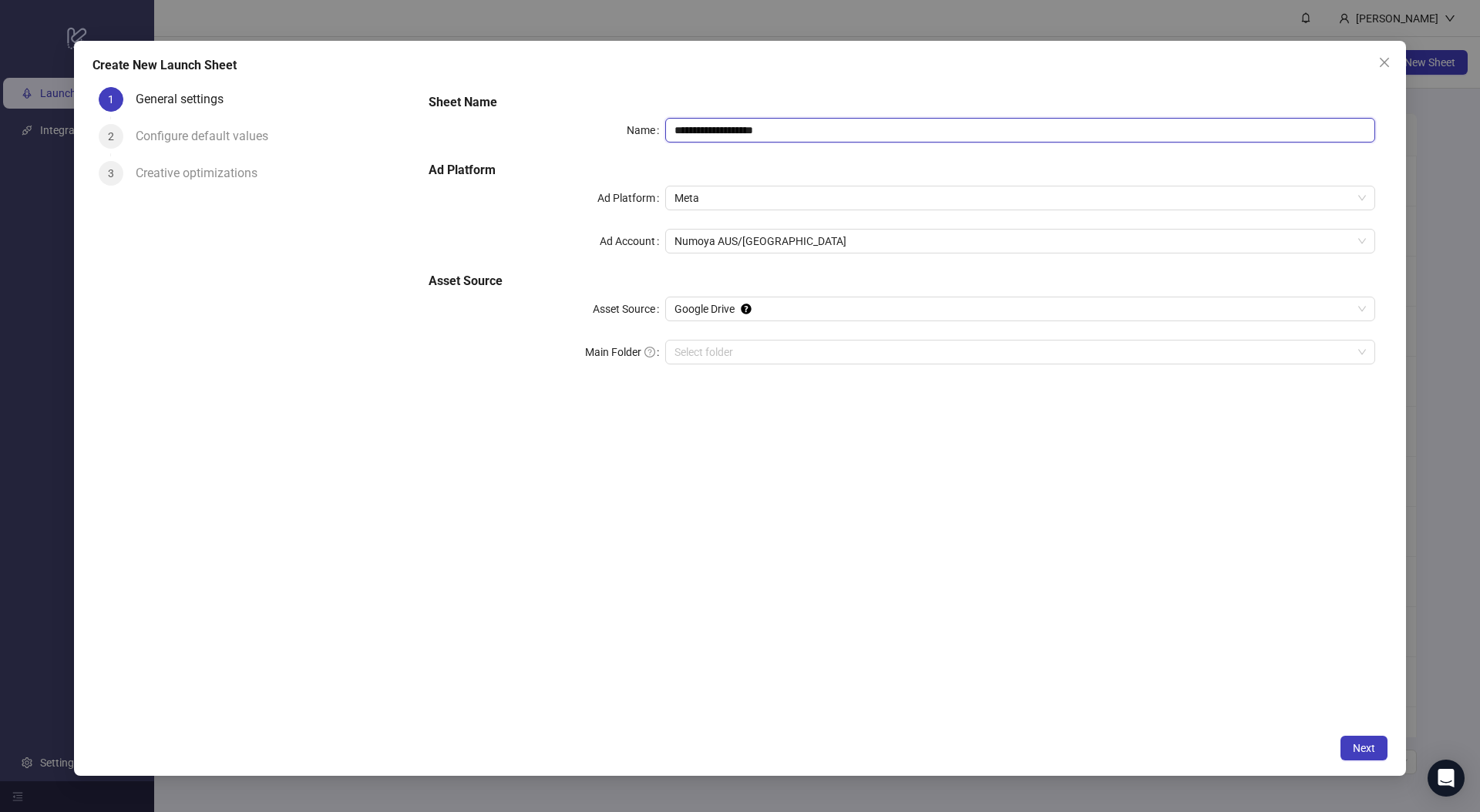 type on "**********" 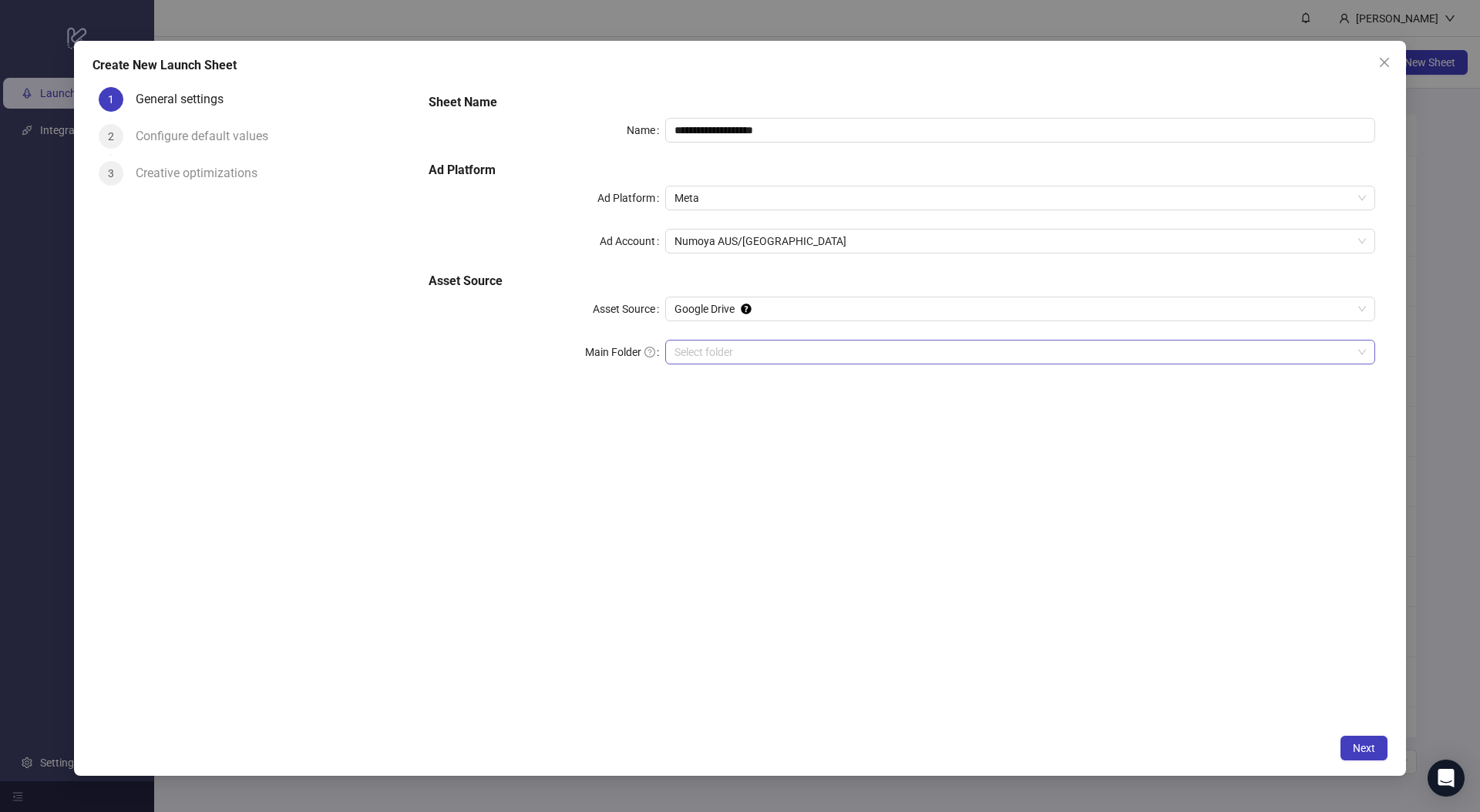 click on "Main Folder" at bounding box center [1013, 352] 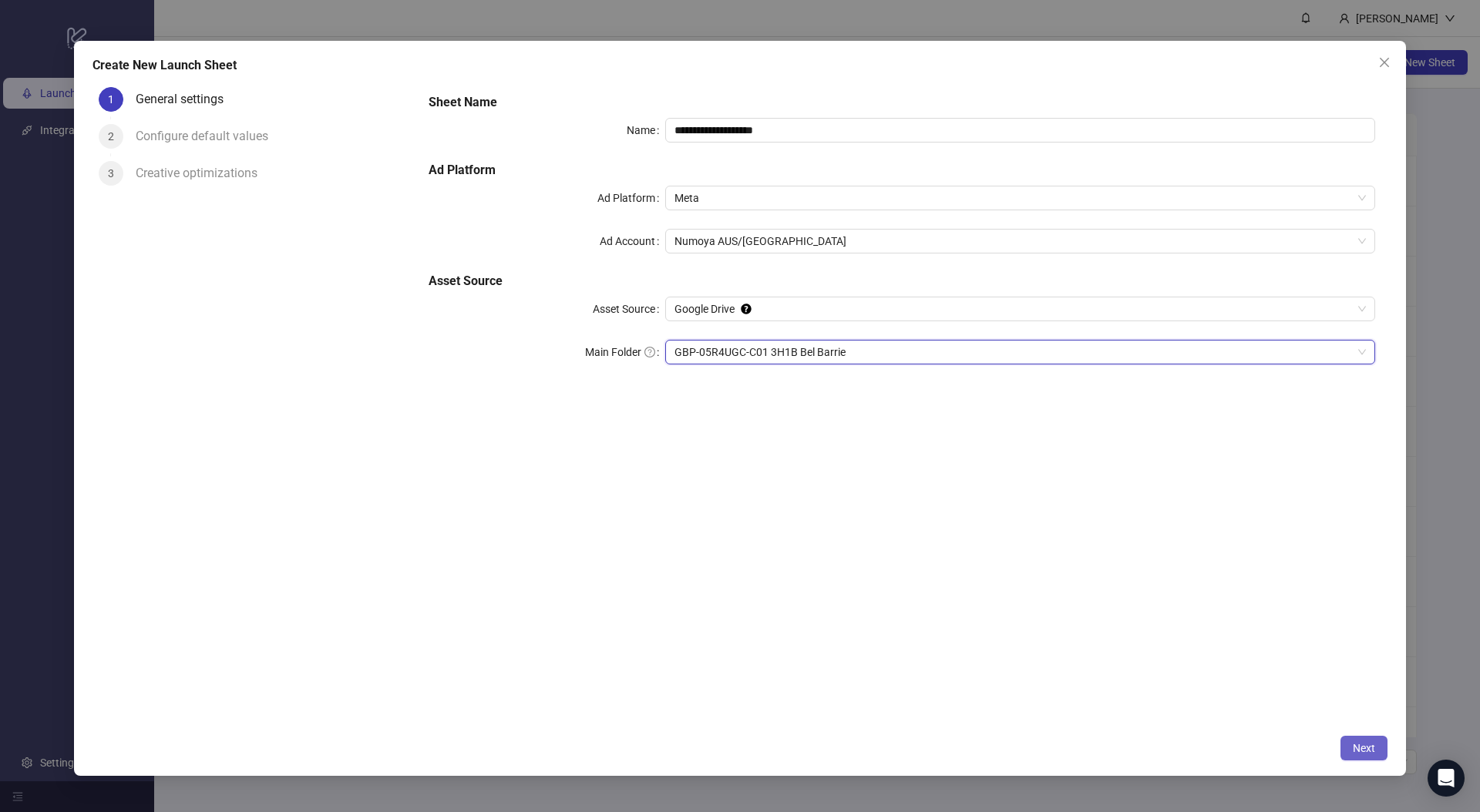 click on "Next" at bounding box center [1364, 748] 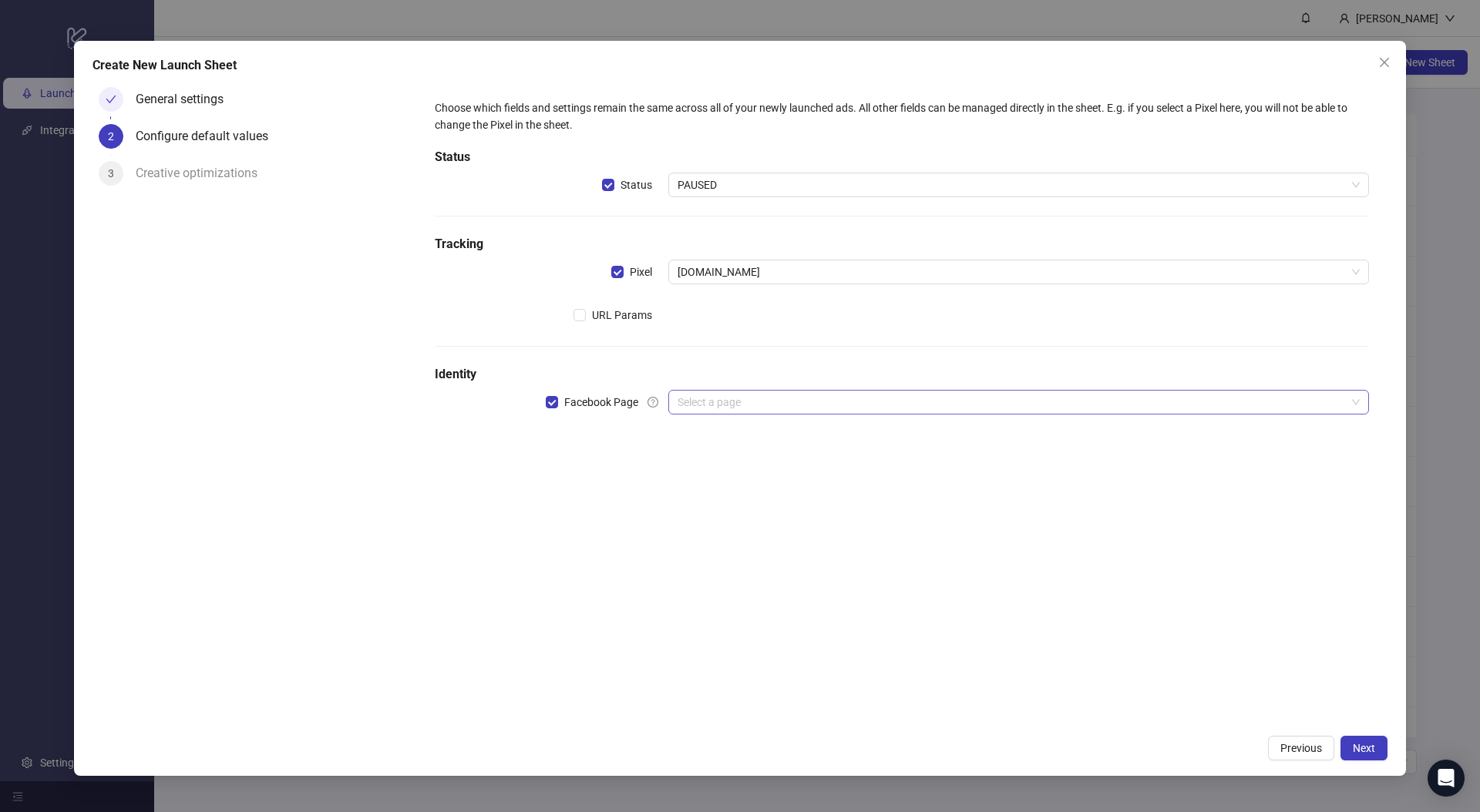 click at bounding box center (1011, 402) 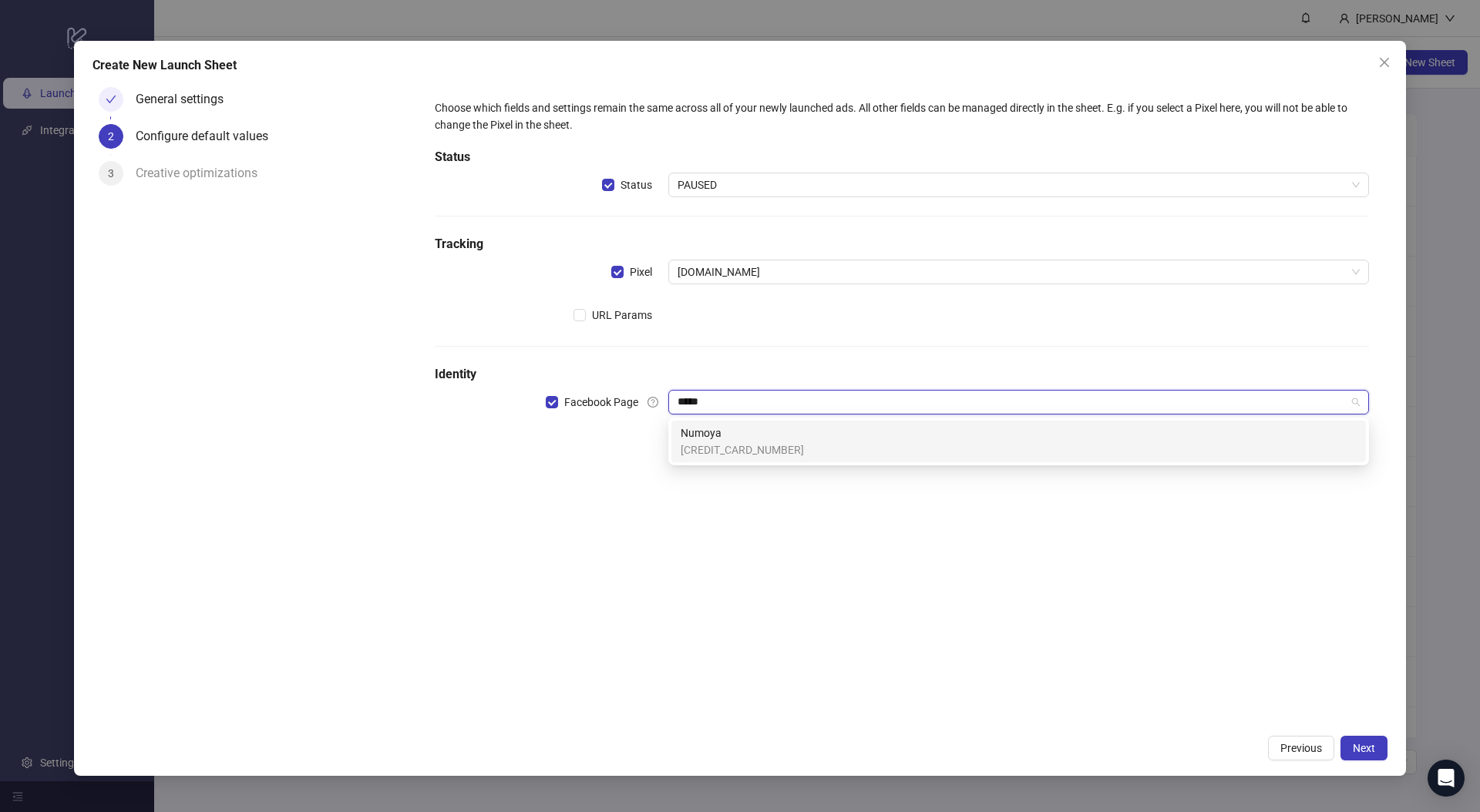 type on "******" 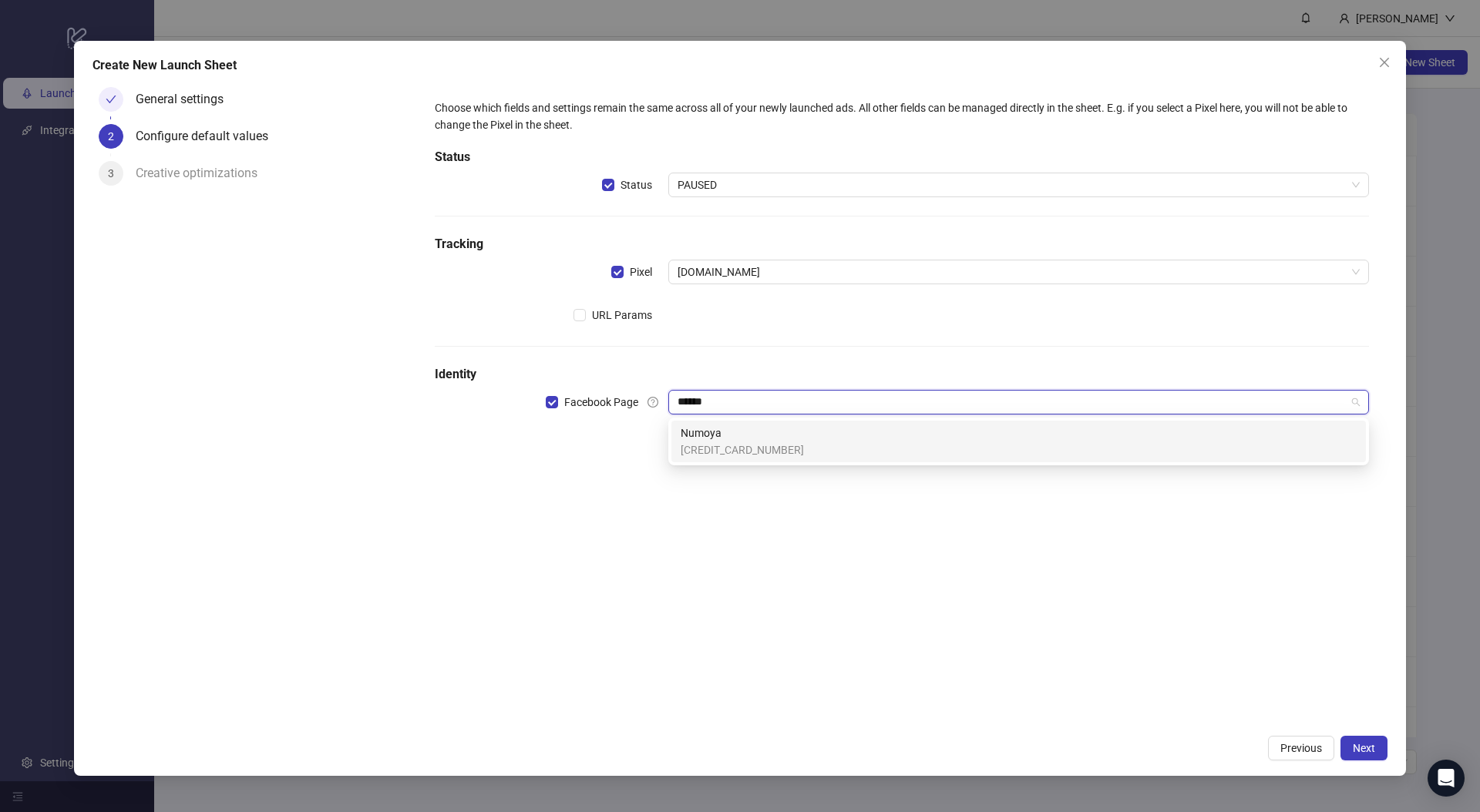 click on "Numoya 364275963430762" at bounding box center (1018, 441) 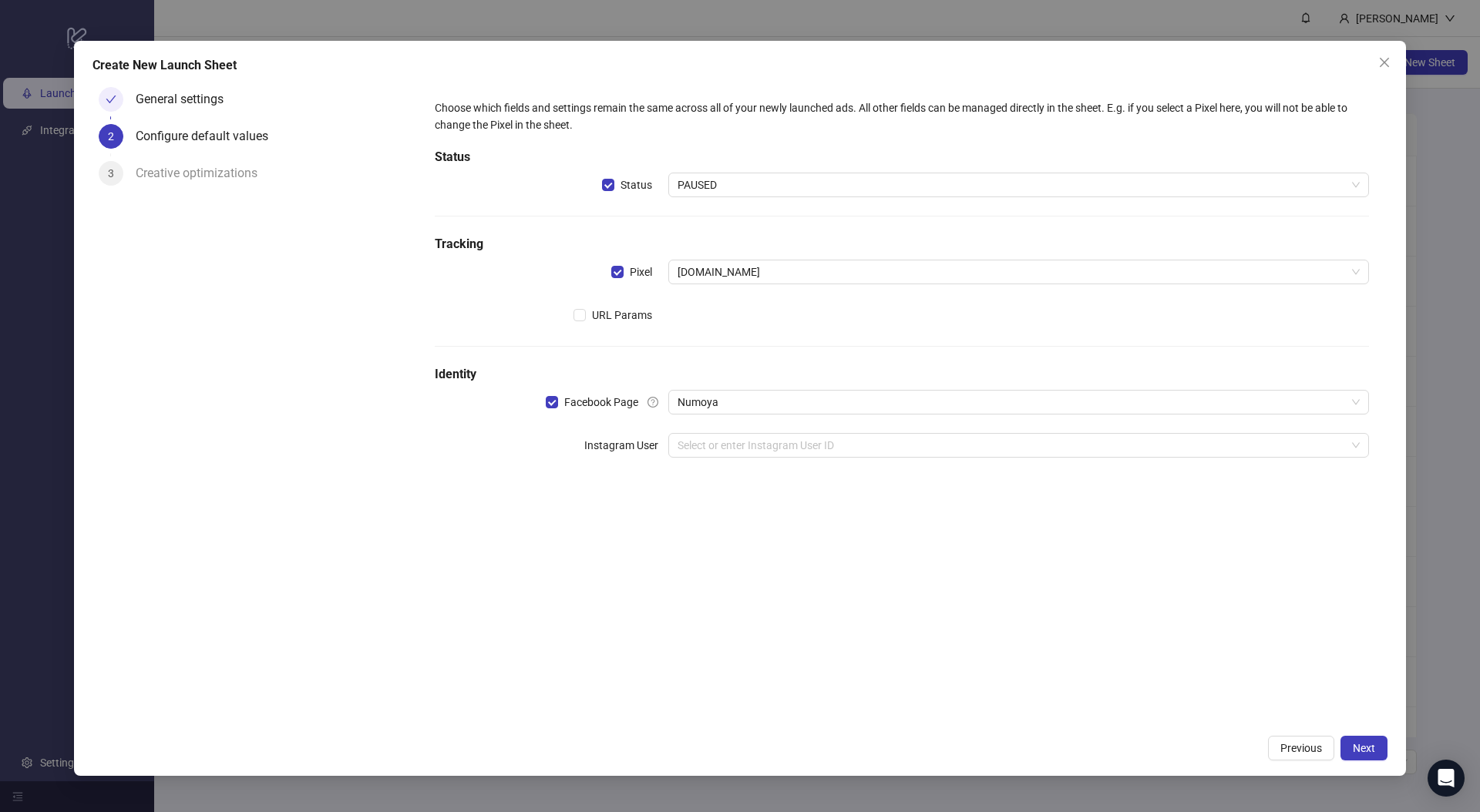 click on "Choose which fields and settings remain the same across all of your newly launched ads. All other fields can be managed directly in the sheet. E.g. if you select a Pixel here, you will not be able to change the Pixel in the sheet. Status Status PAUSED Tracking Pixel Numoya.com URL Params Identity Facebook Page Numoya Instagram User Select or enter Instagram User ID" at bounding box center [902, 287] 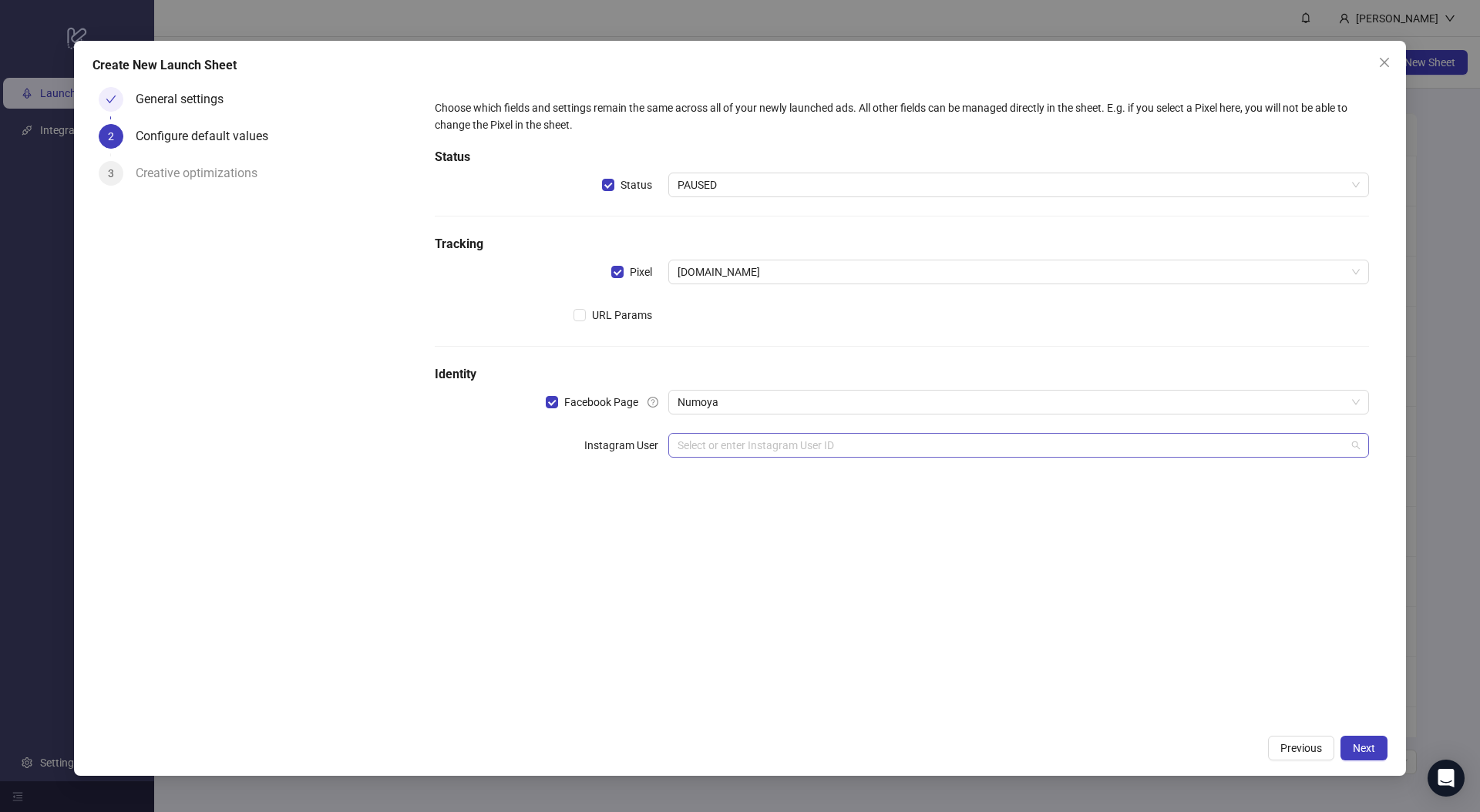 click at bounding box center [1011, 445] 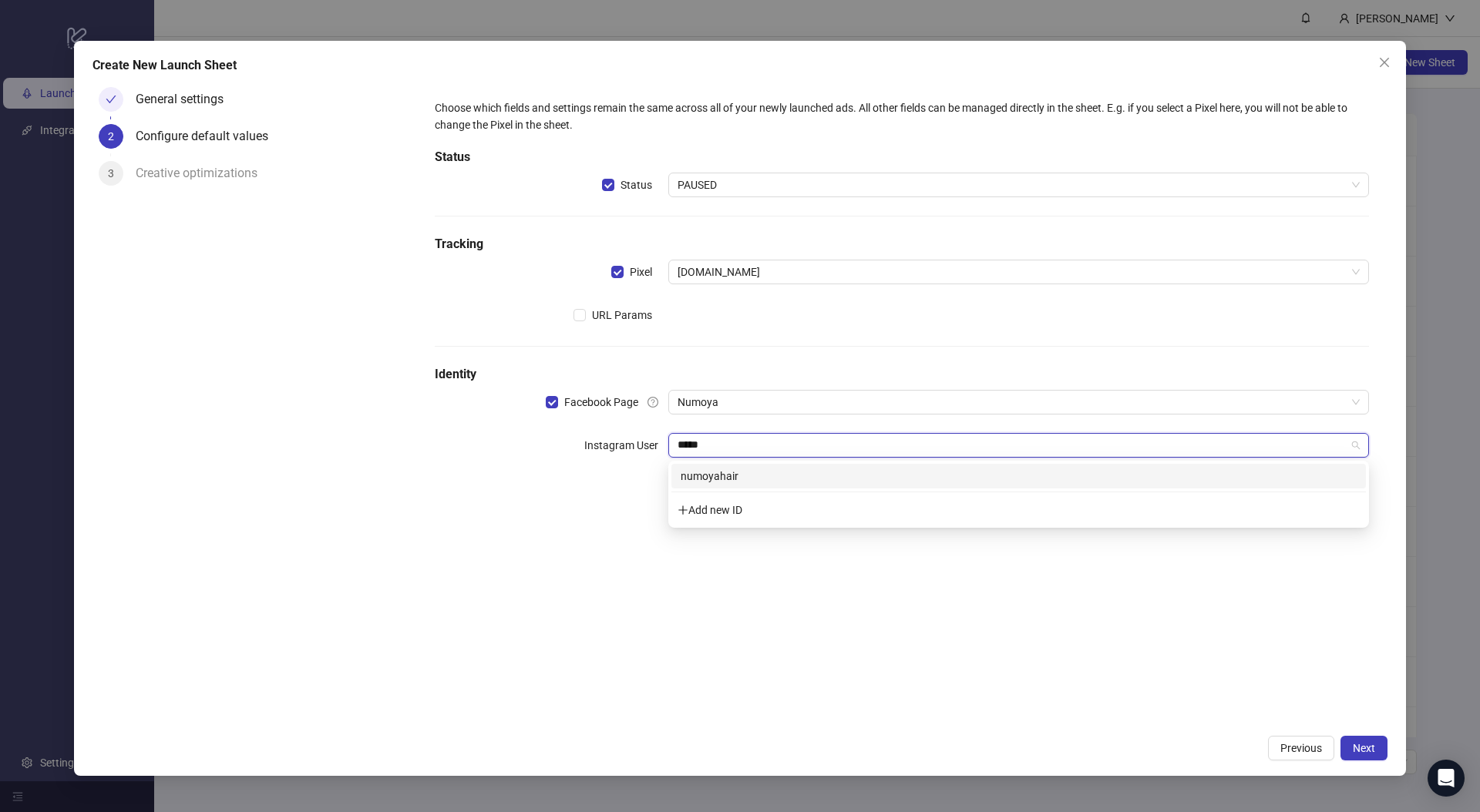 type on "******" 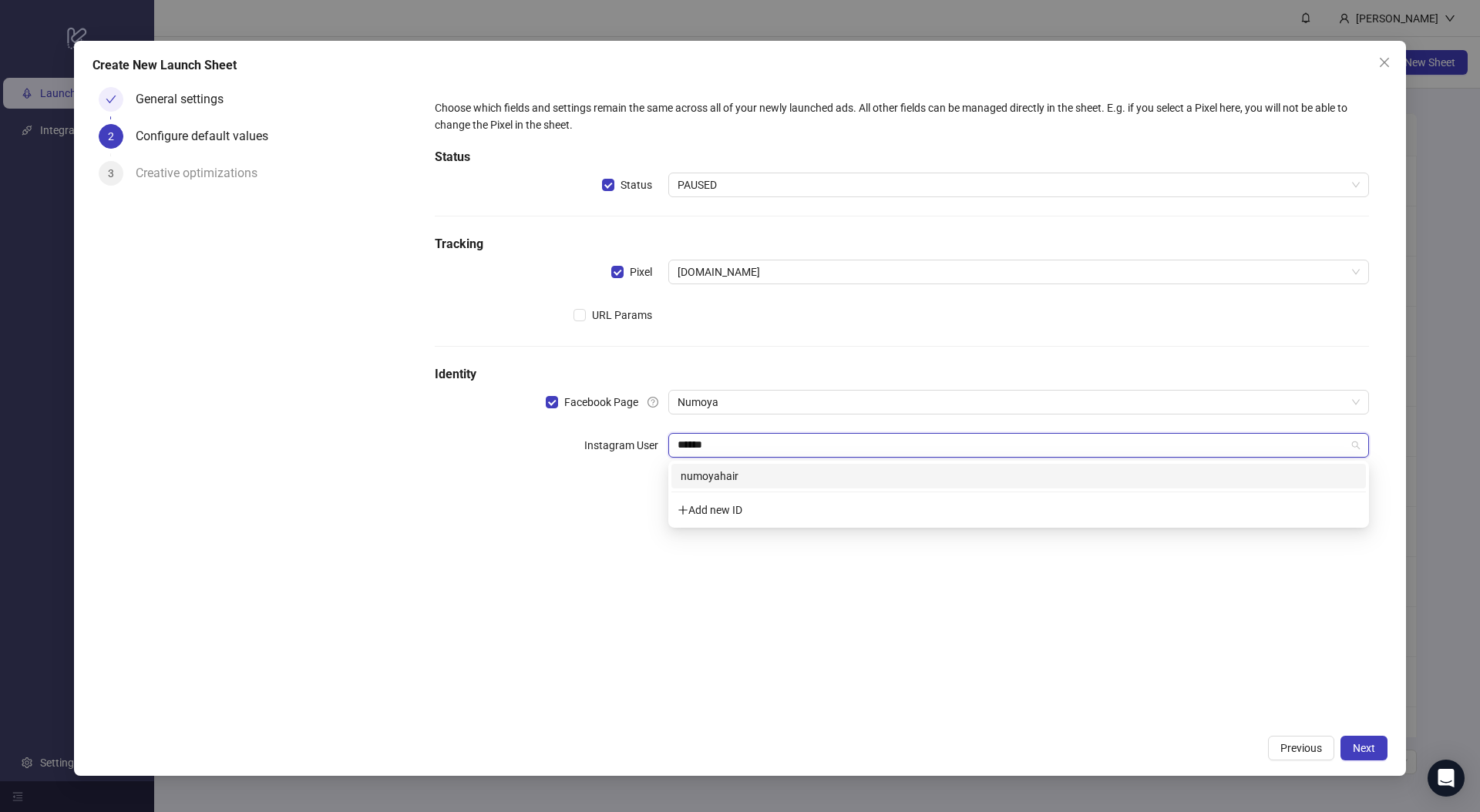 click on "numoyahair" at bounding box center (1018, 476) 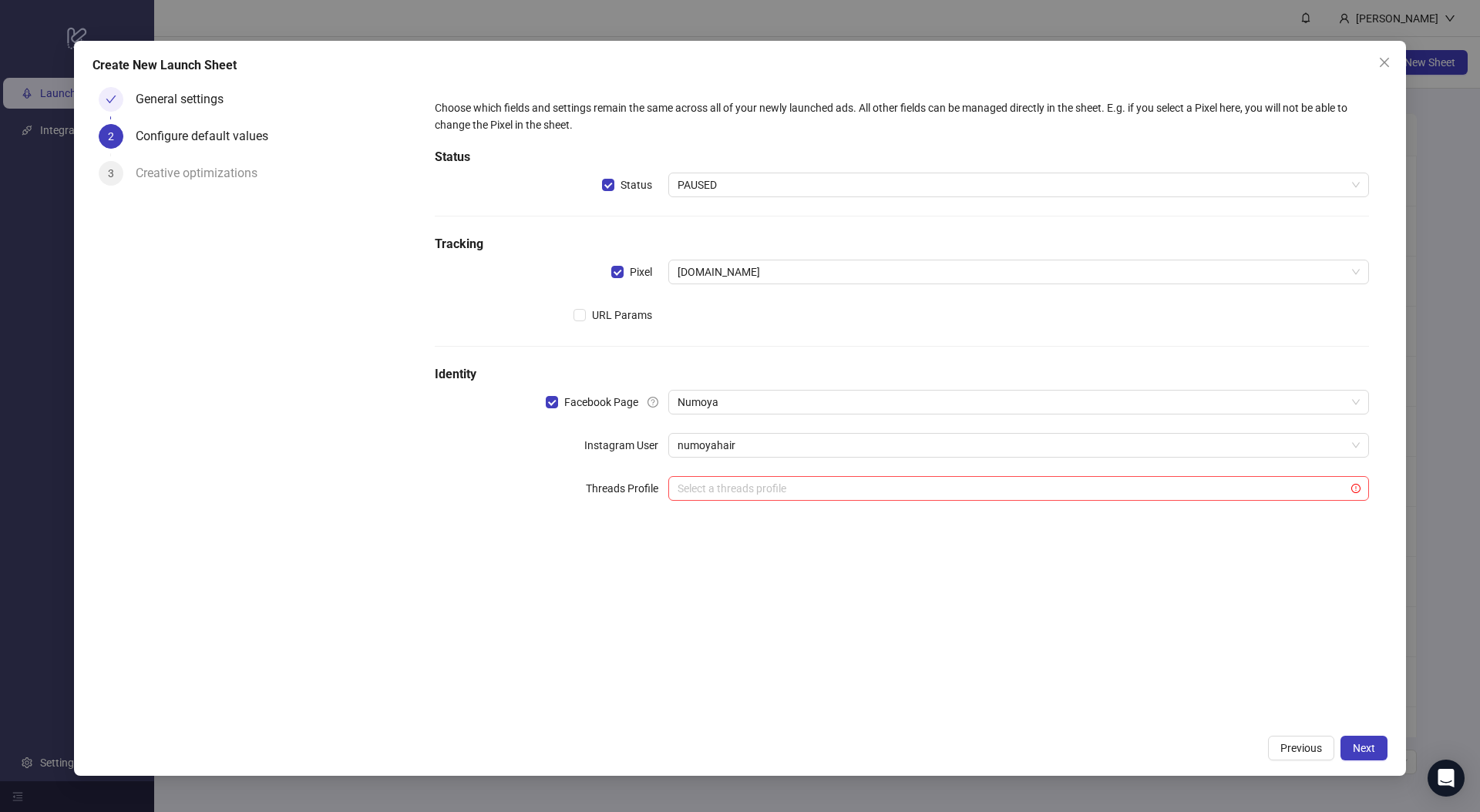click on "Choose which fields and settings remain the same across all of your newly launched ads. All other fields can be managed directly in the sheet. E.g. if you select a Pixel here, you will not be able to change the Pixel in the sheet. Status Status PAUSED Tracking Pixel [DOMAIN_NAME] URL Params Identity Facebook Page Numoya Instagram User numoyahair Threads Profile Select a threads profile" at bounding box center (902, 404) 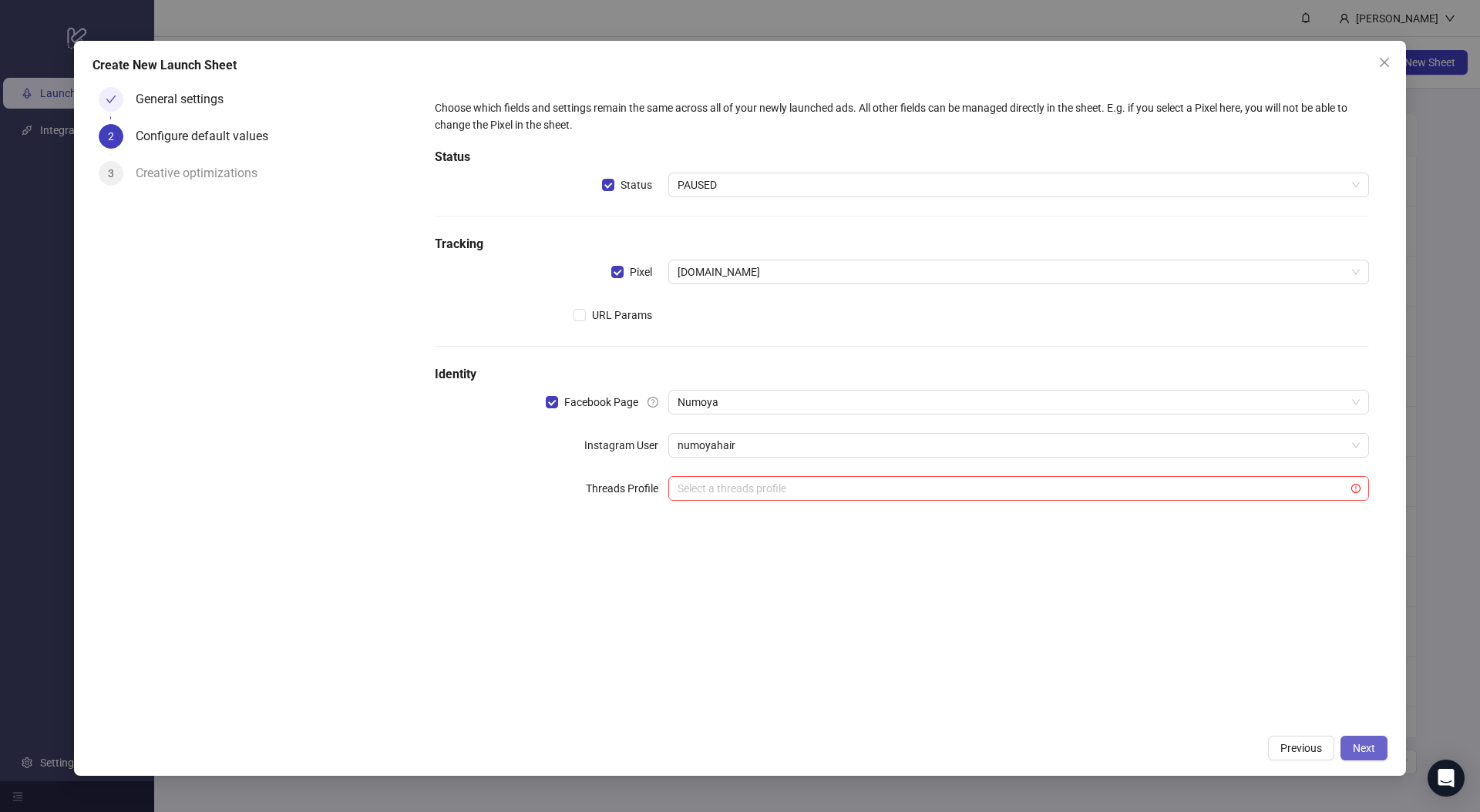 click on "Next" at bounding box center [1364, 748] 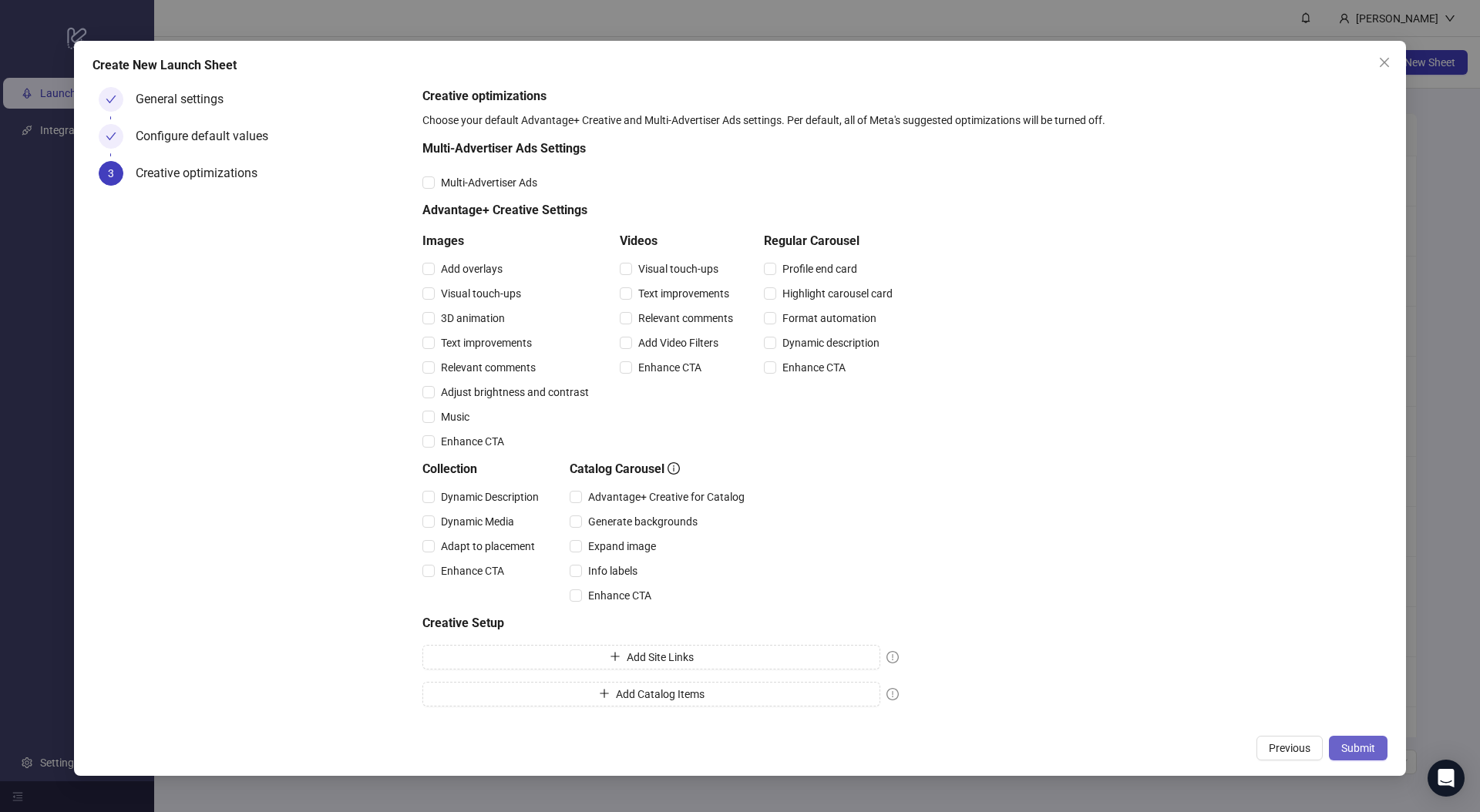 click on "Submit" at bounding box center [1358, 748] 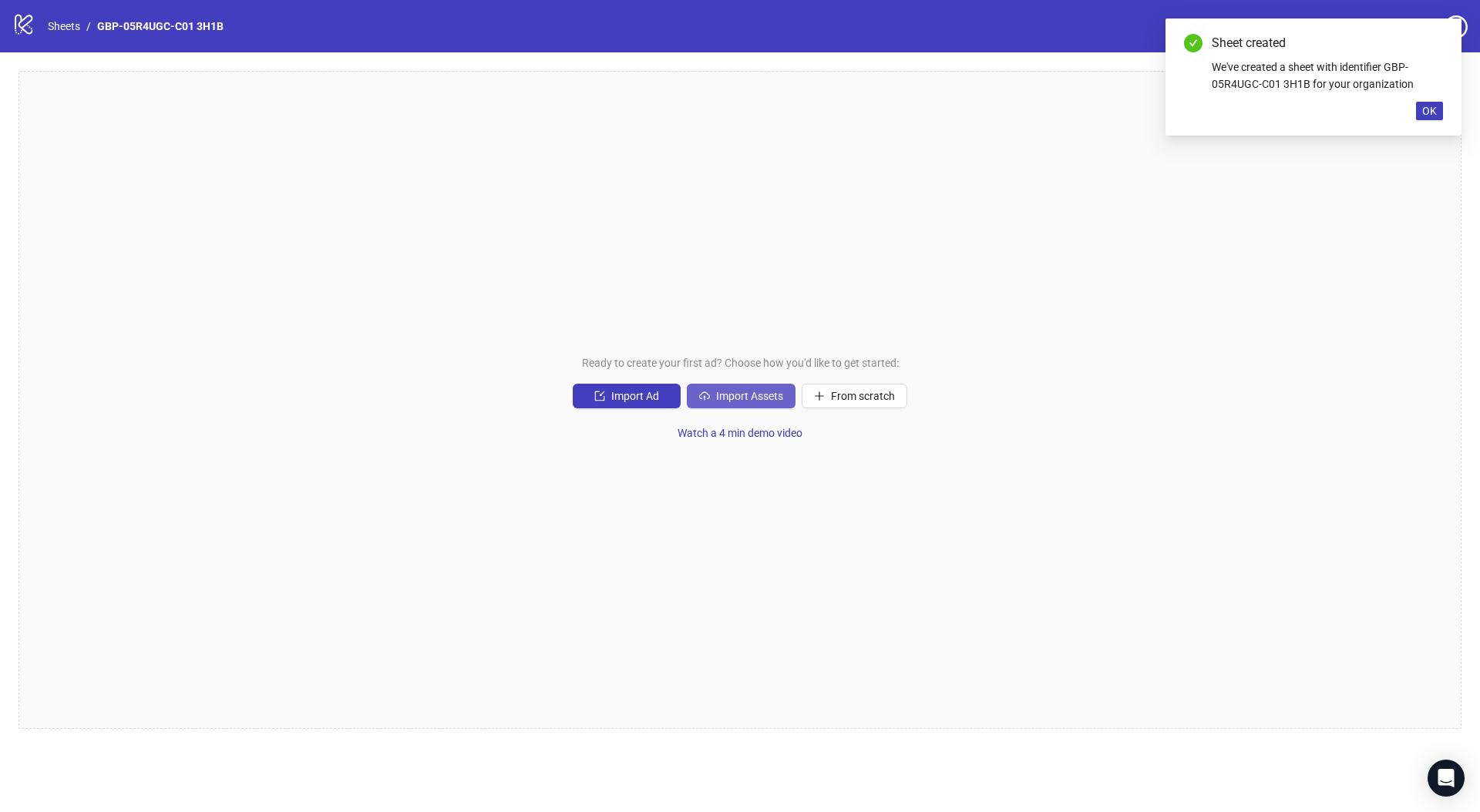 click on "Import Assets" at bounding box center (749, 396) 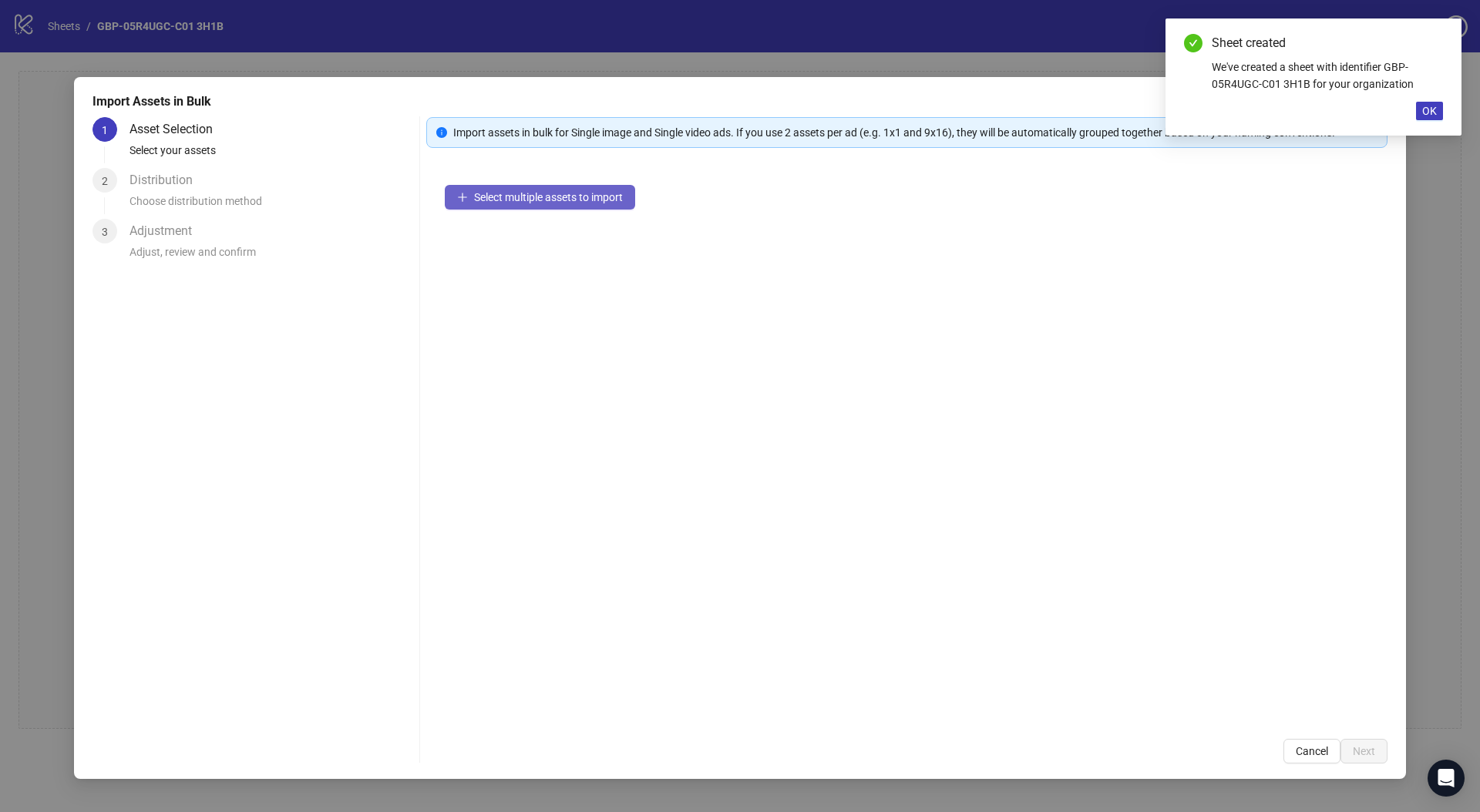 click on "Select multiple assets to import" at bounding box center [548, 197] 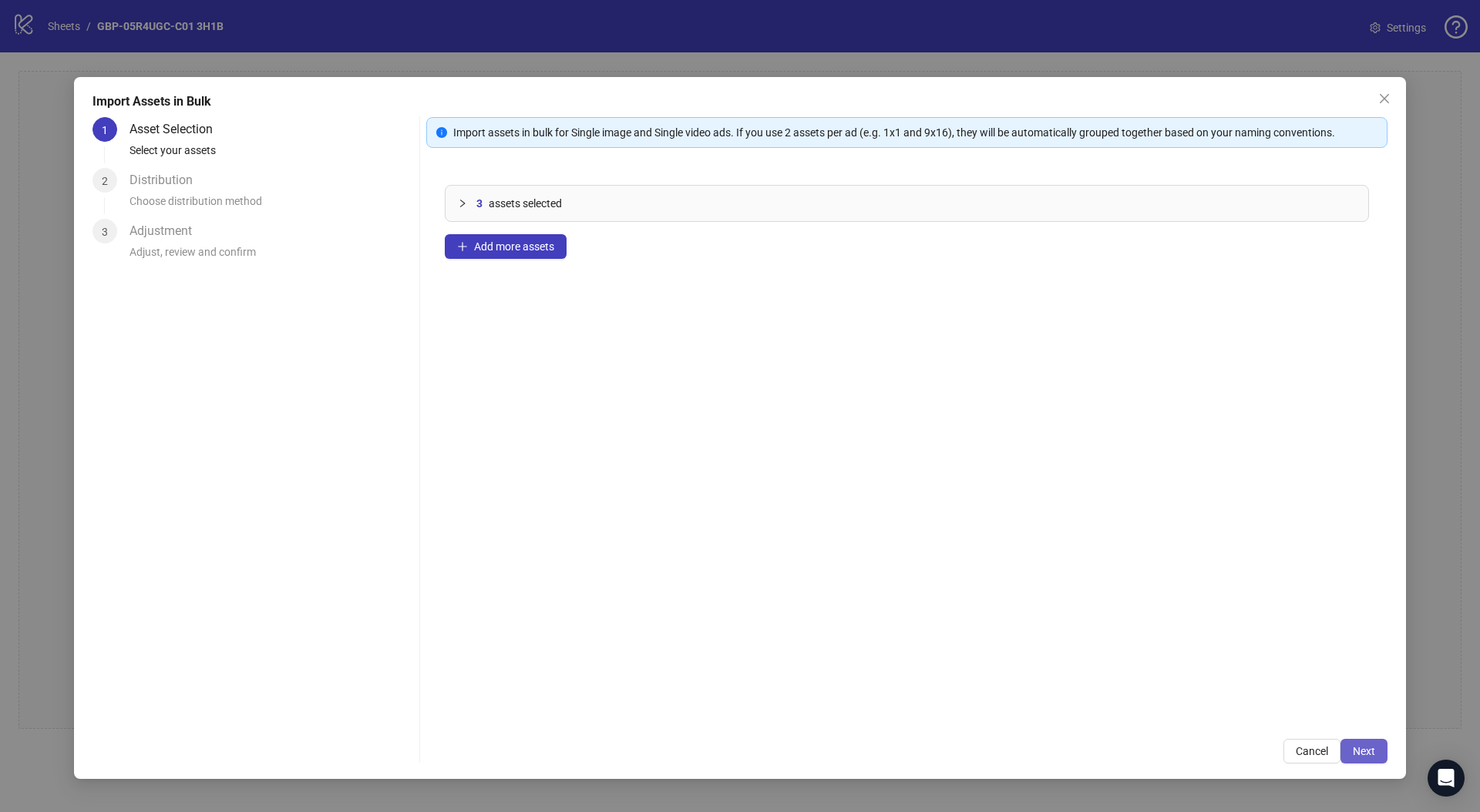 click on "Next" at bounding box center (1364, 751) 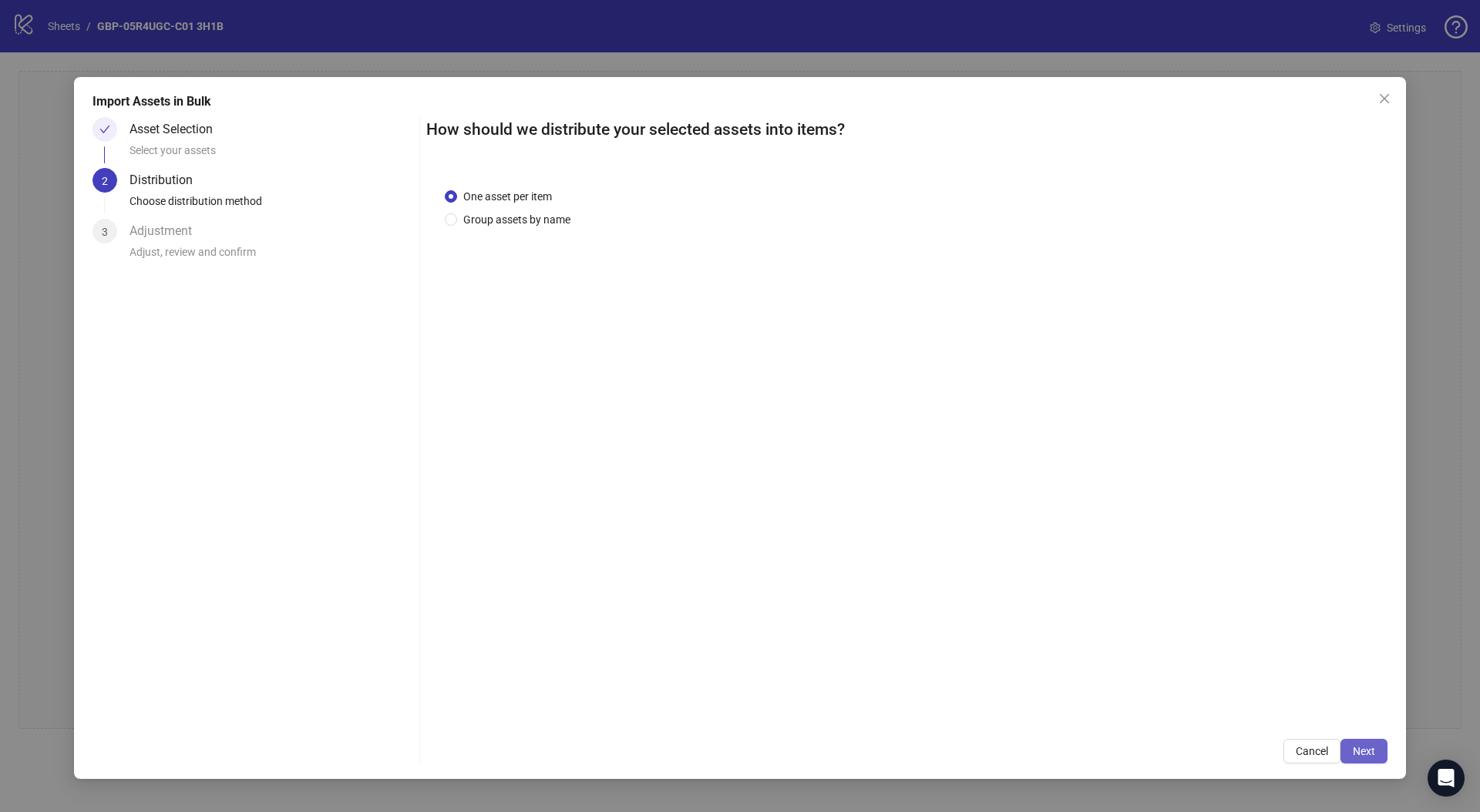 click on "Next" at bounding box center [1364, 751] 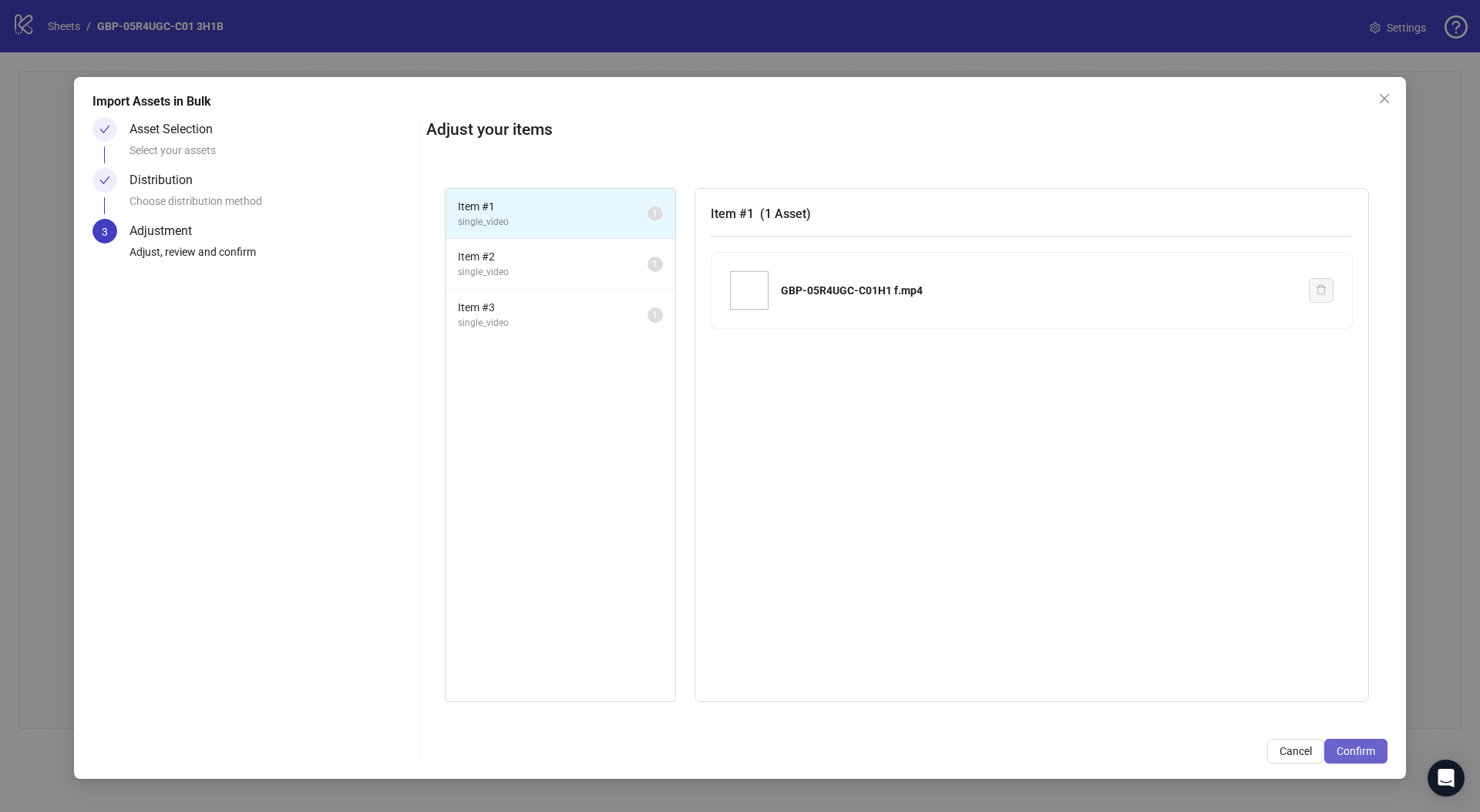 click on "Confirm" at bounding box center (1356, 751) 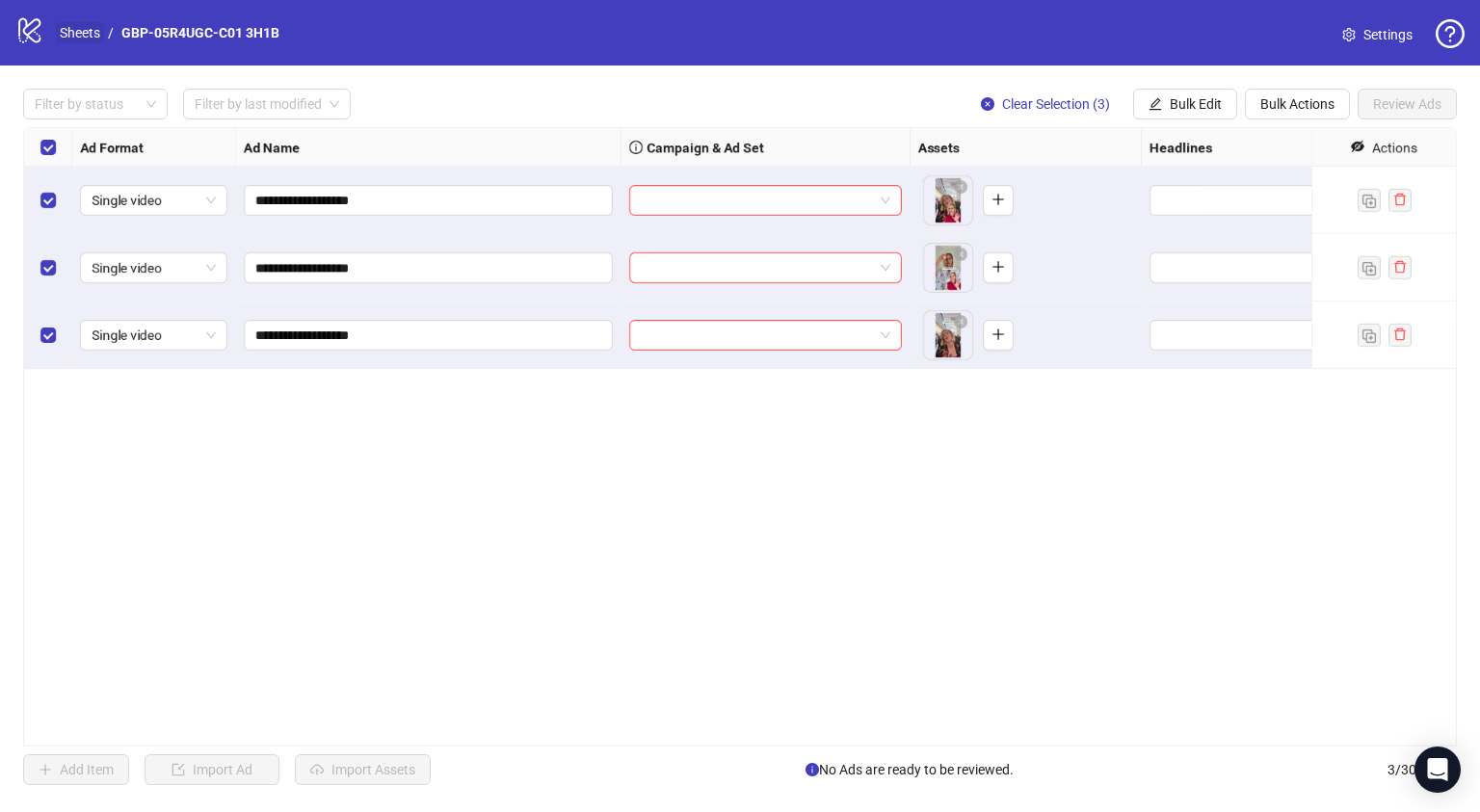 click on "Sheets" at bounding box center (80, 33) 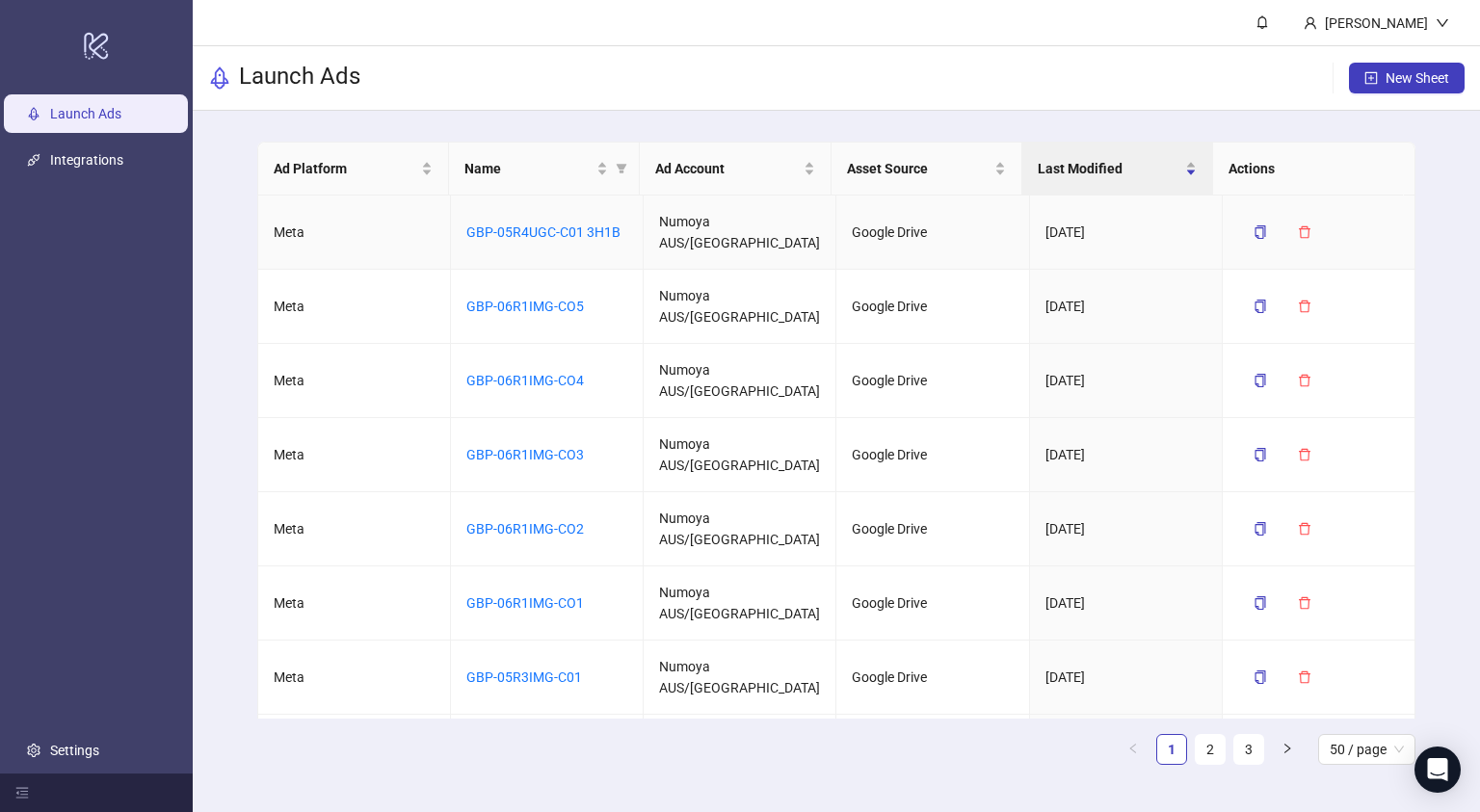 click on "GBP-05R4UGC-C01 3H1B" at bounding box center (547, 232) 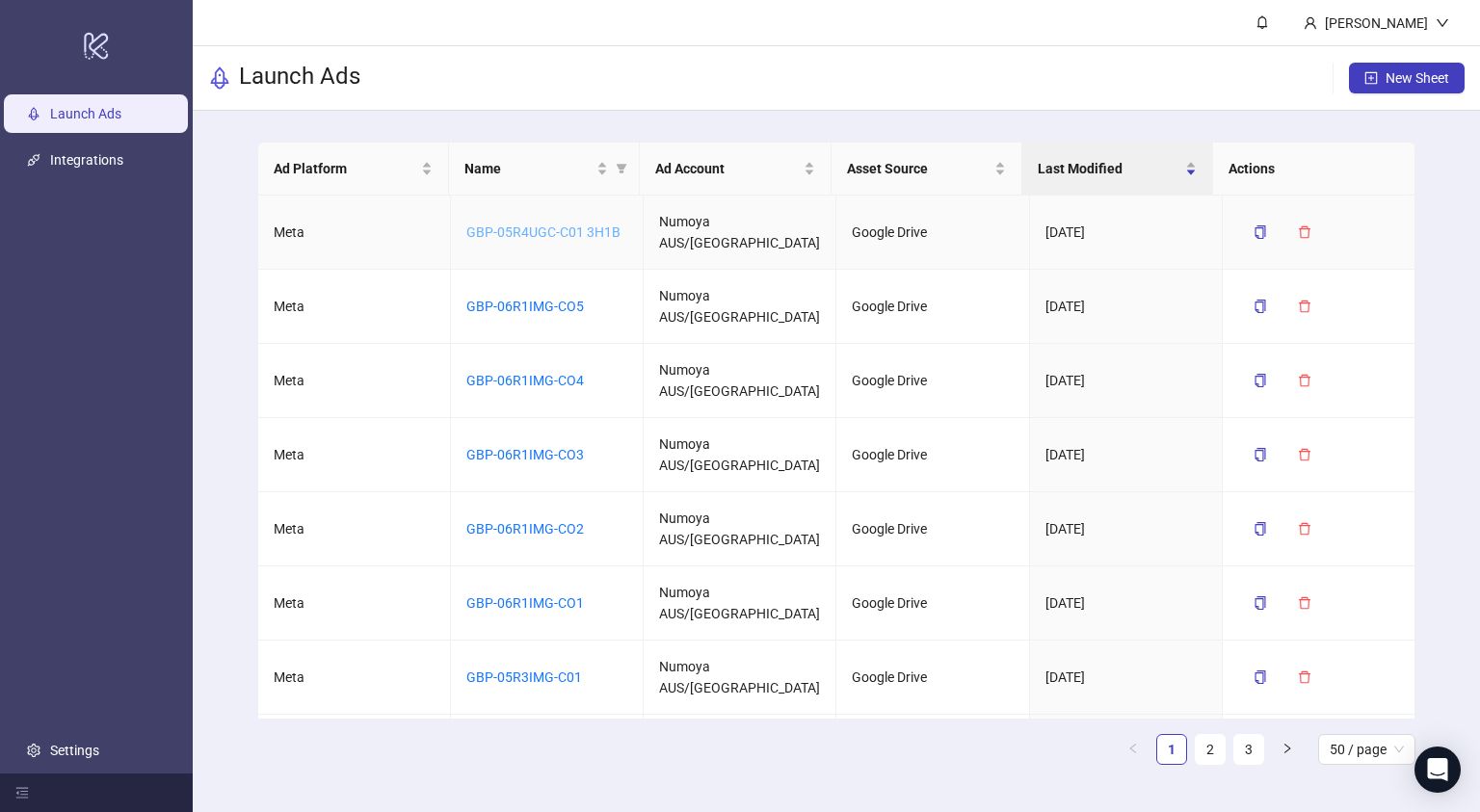 click on "GBP-05R4UGC-C01 3H1B" at bounding box center [543, 232] 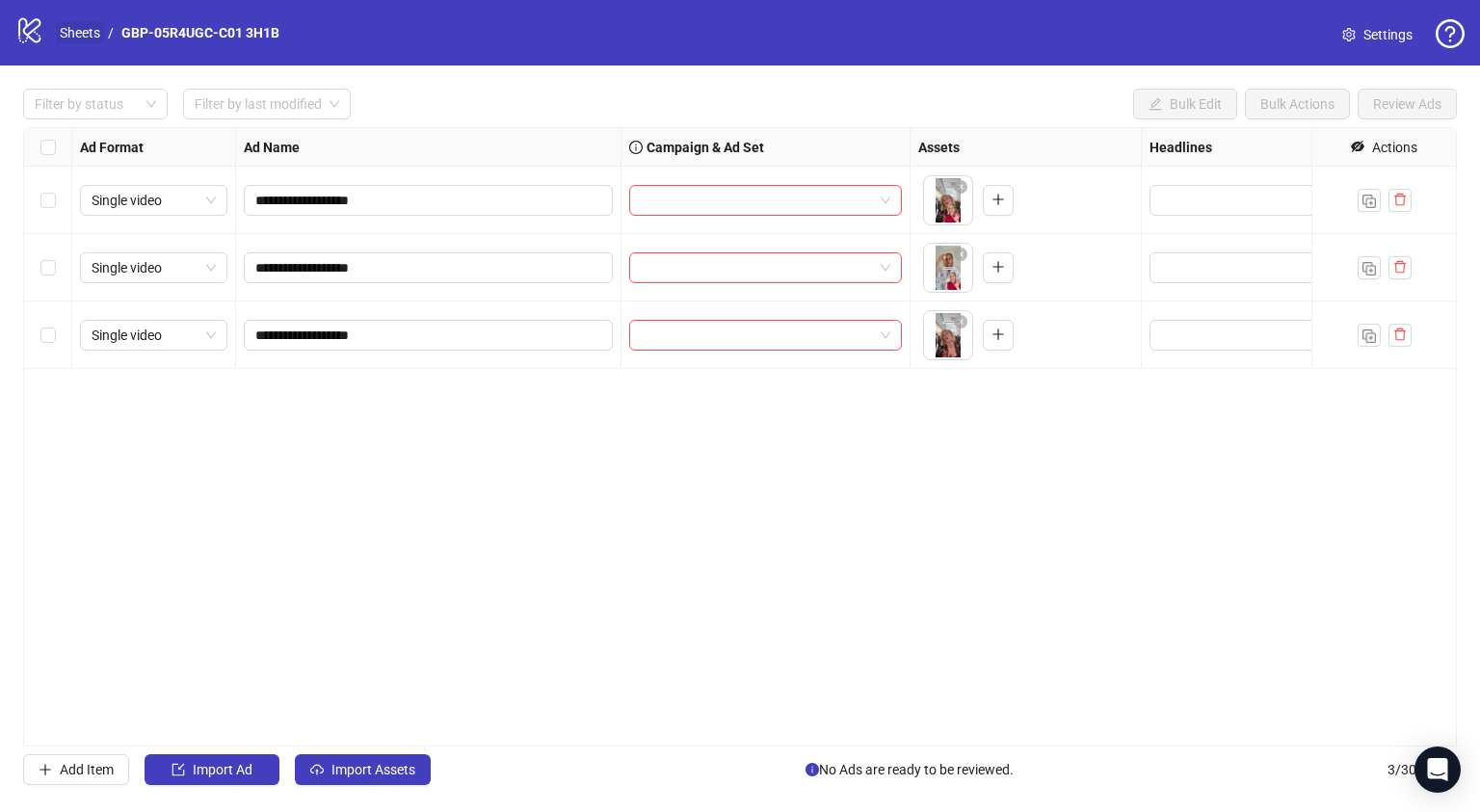 click on "Sheets" at bounding box center [80, 33] 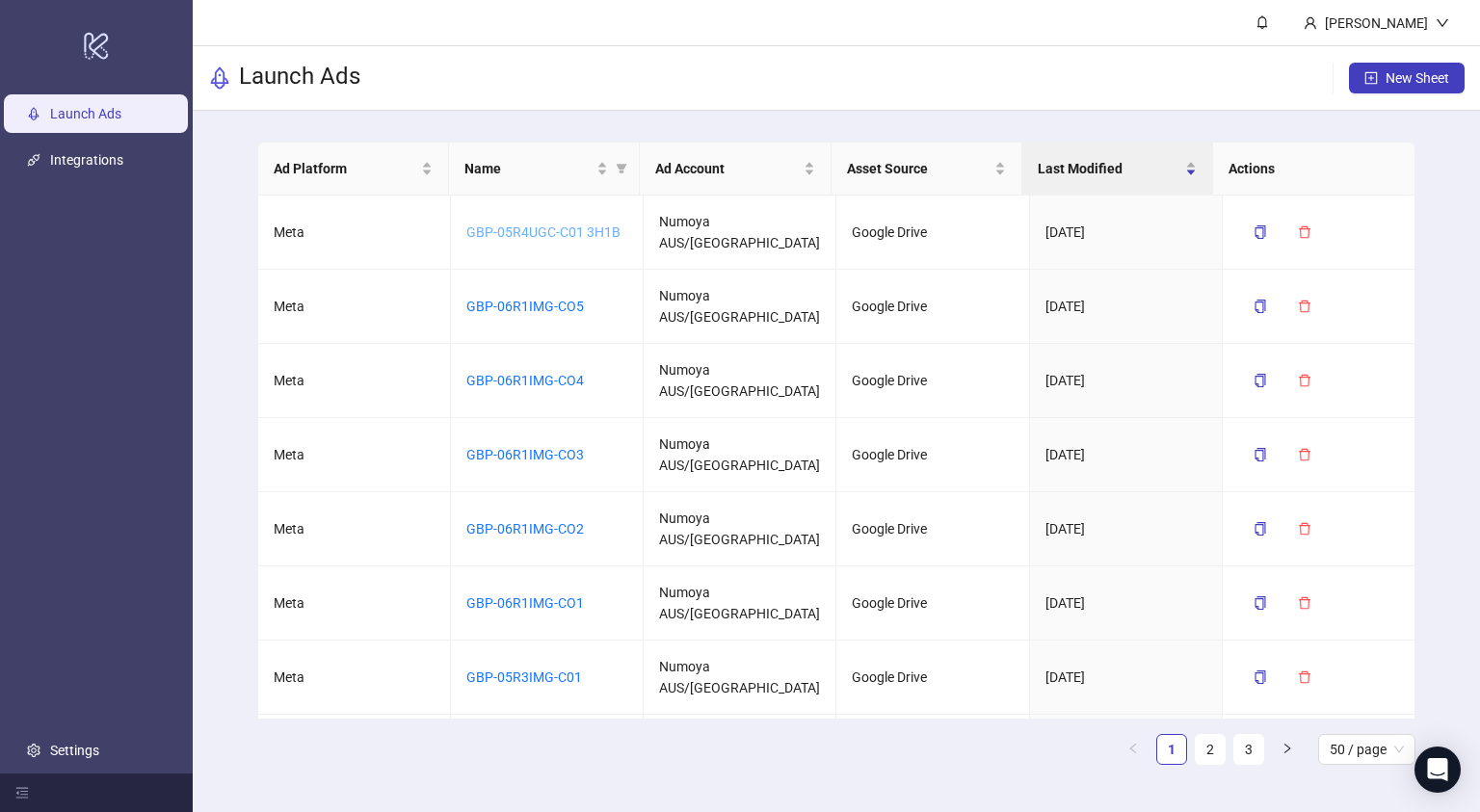 click on "GBP-05R4UGC-C01 3H1B" at bounding box center (543, 232) 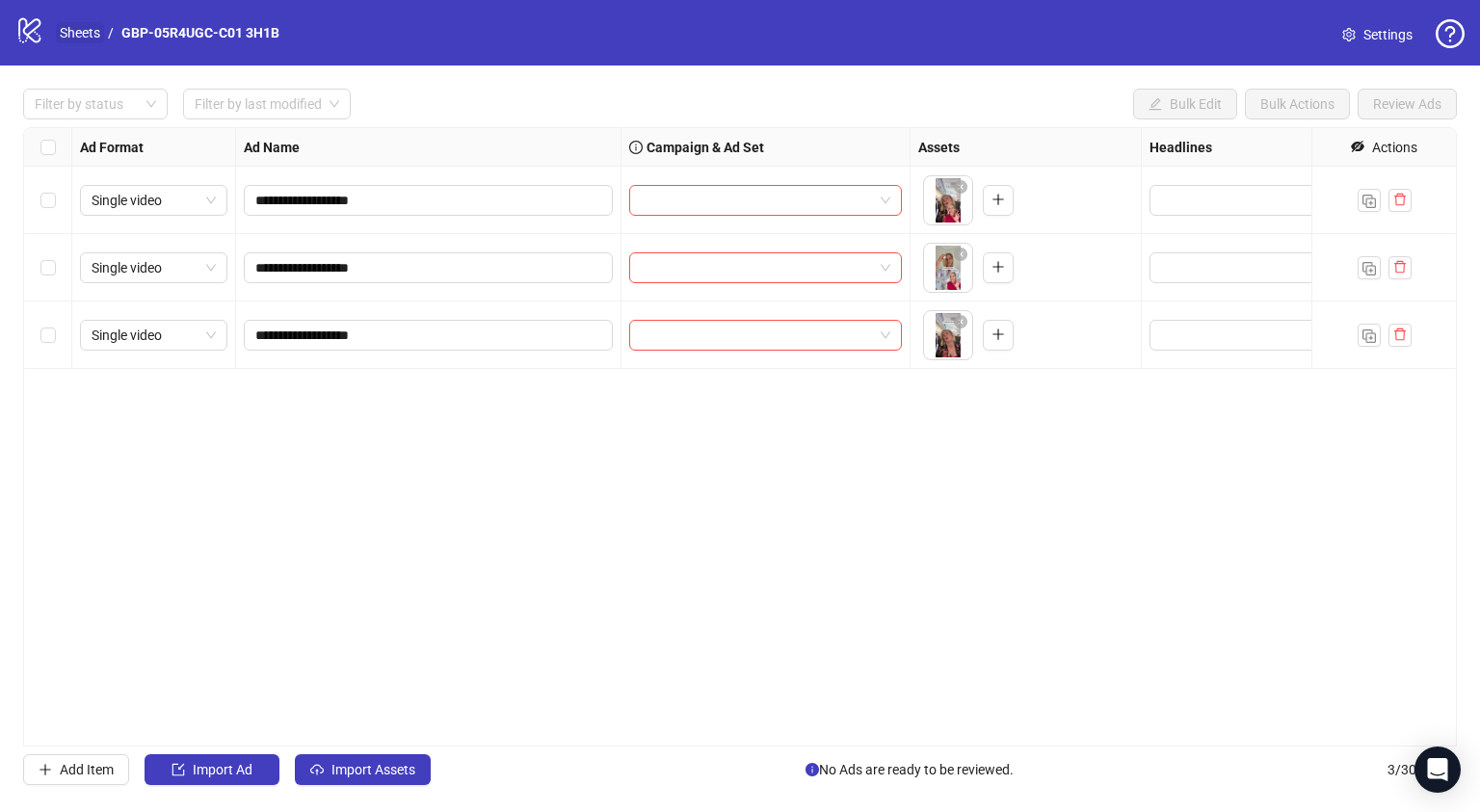 click on "Sheets" at bounding box center [80, 33] 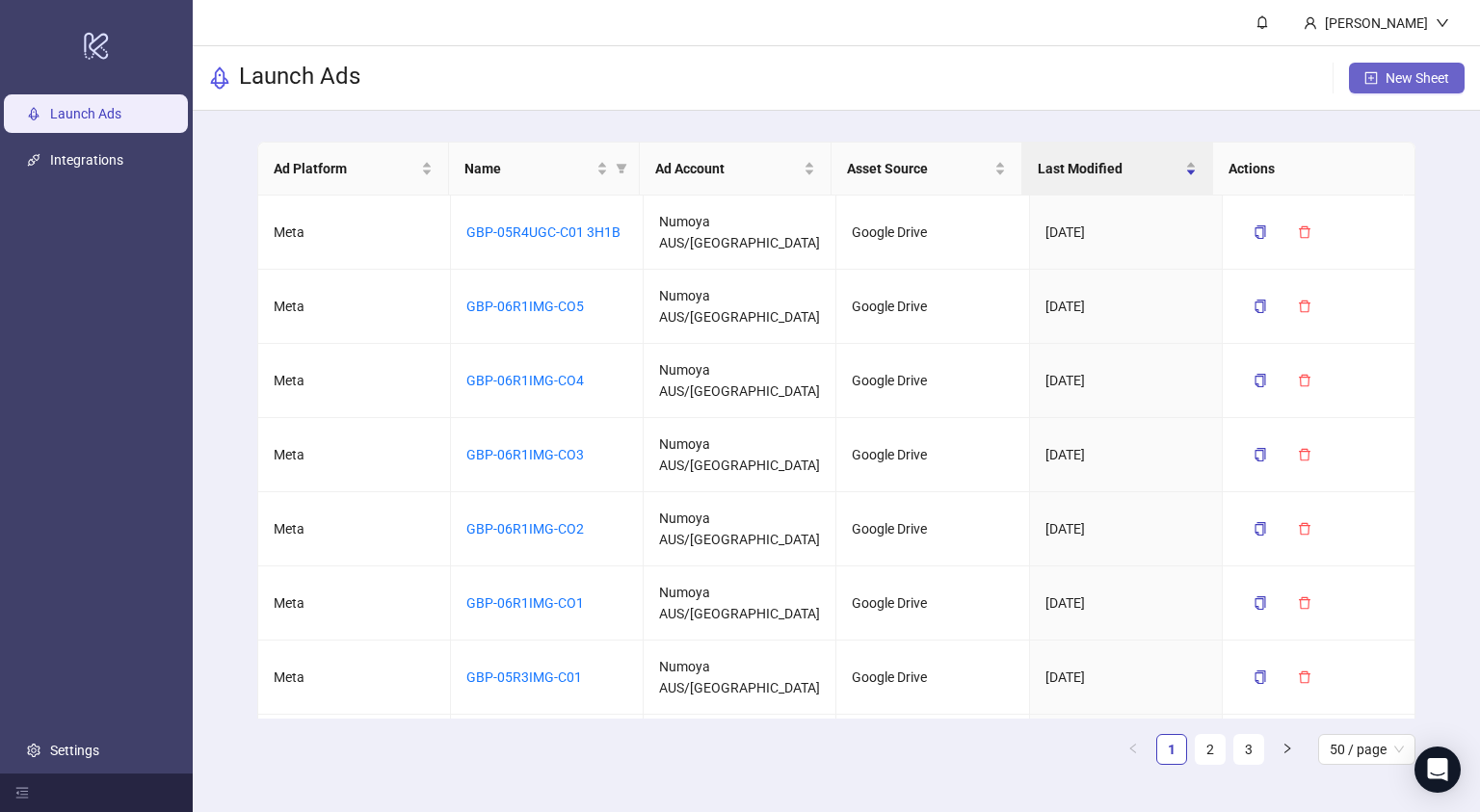 click on "New Sheet" at bounding box center (1407, 78) 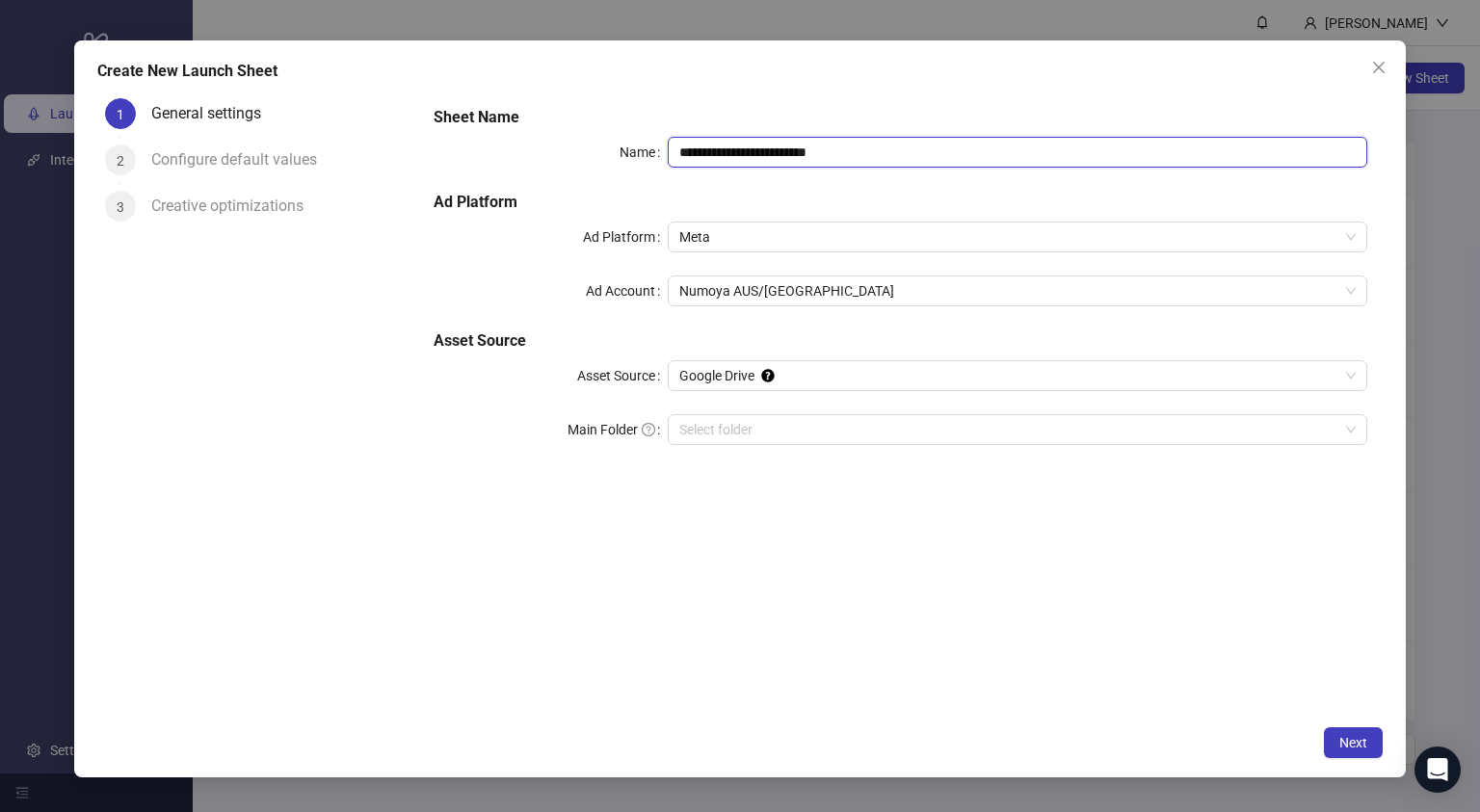 drag, startPoint x: 884, startPoint y: 149, endPoint x: 581, endPoint y: 127, distance: 303.79763 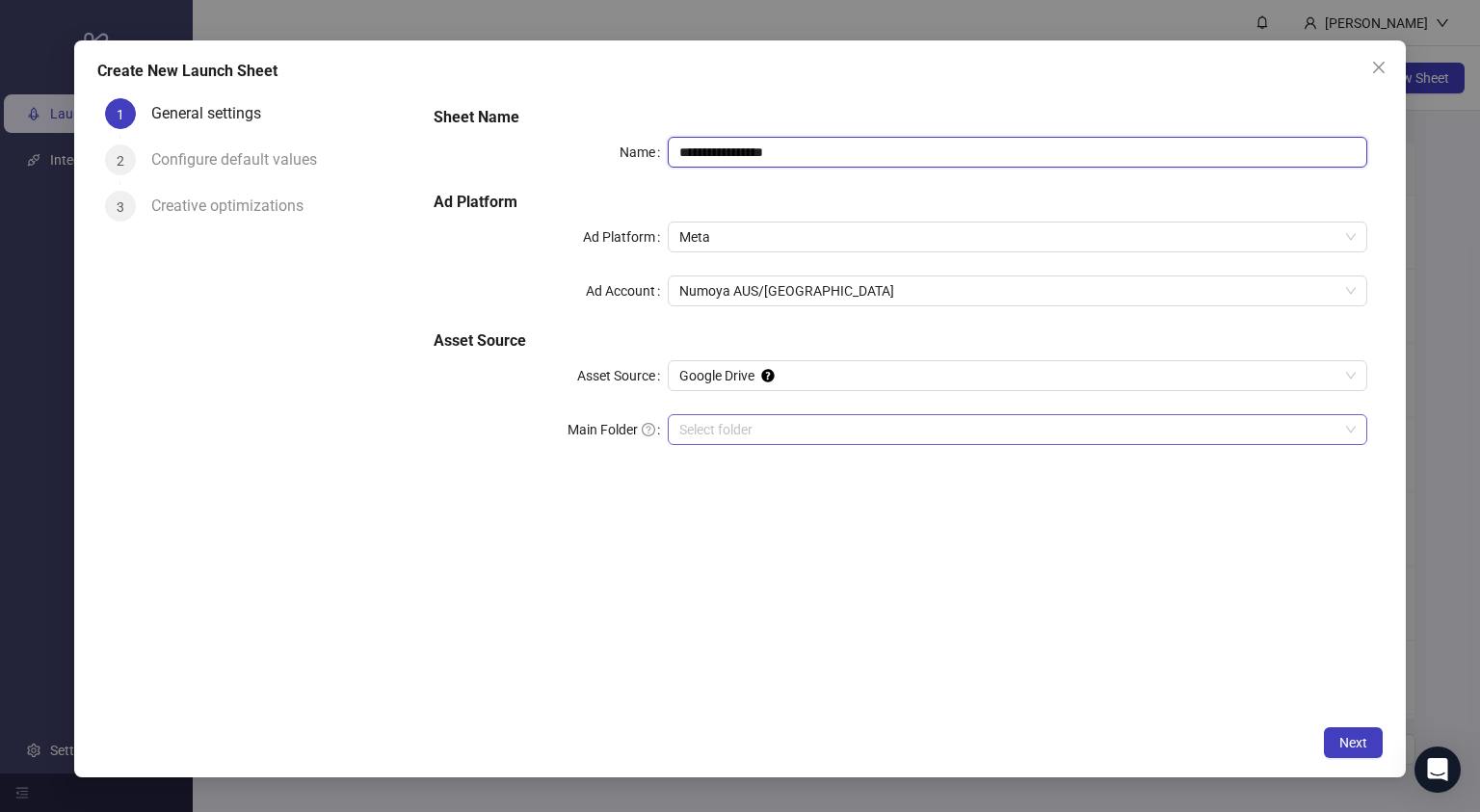 type on "**********" 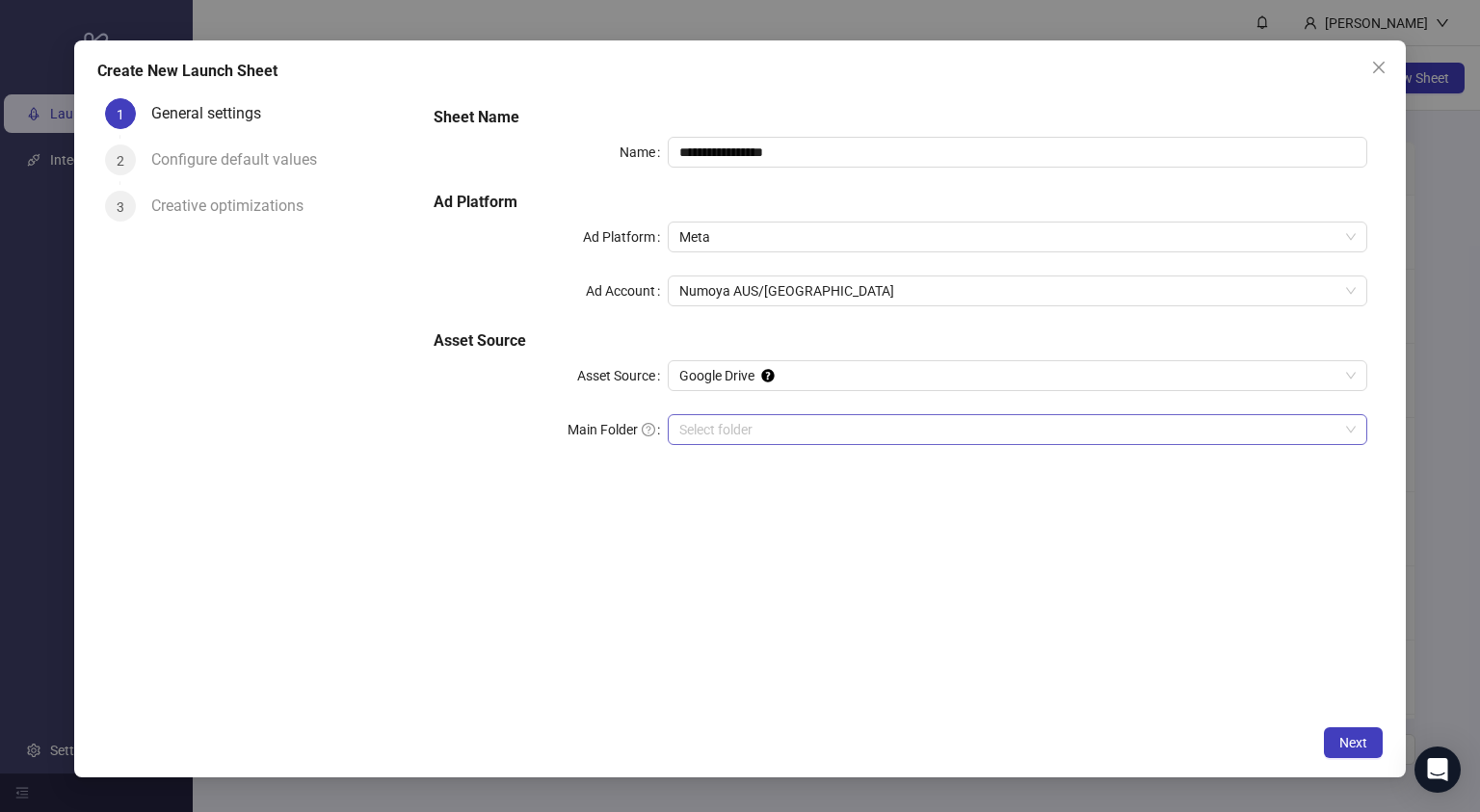 click on "Main Folder" at bounding box center (1009, 430) 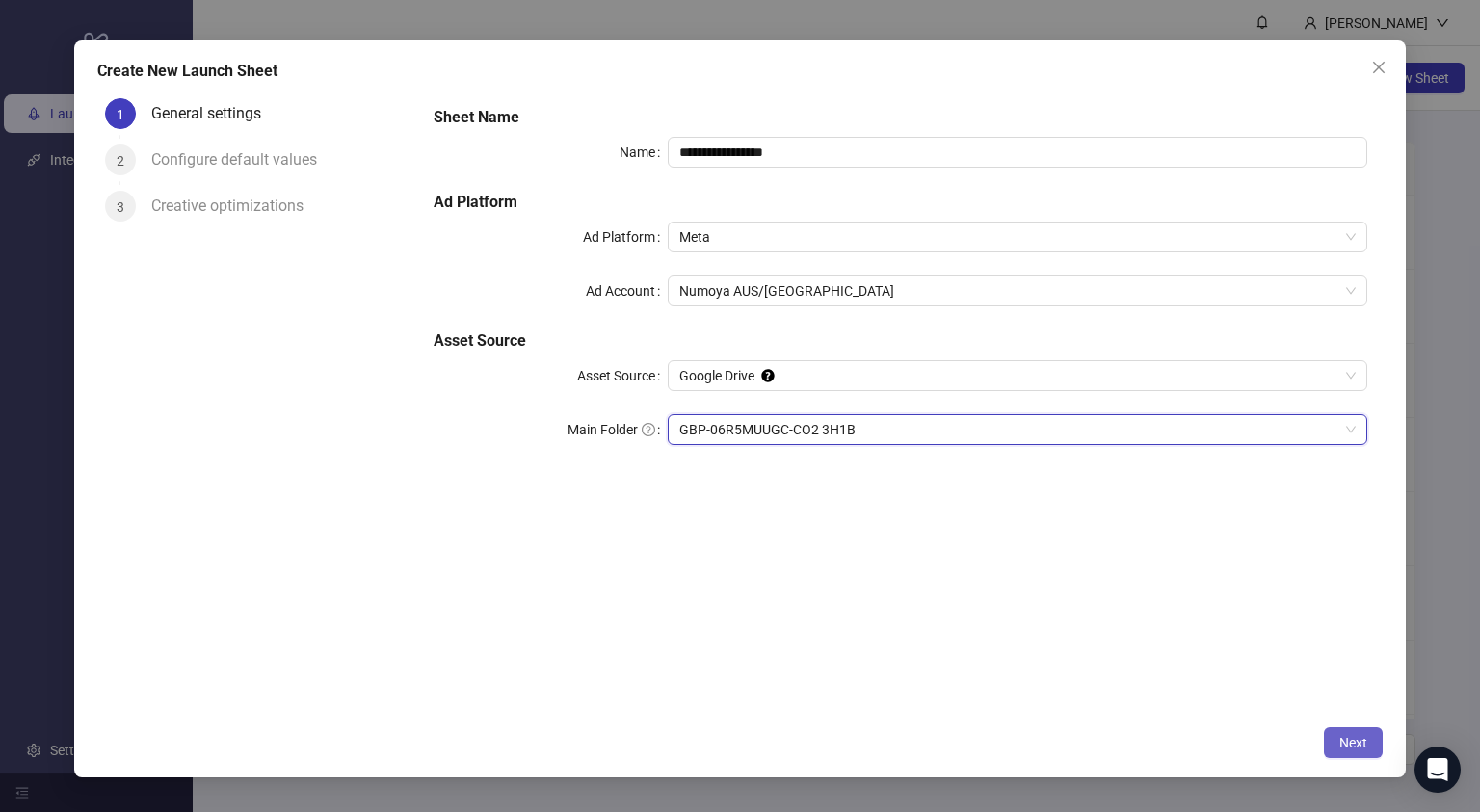 click on "Next" at bounding box center [1353, 743] 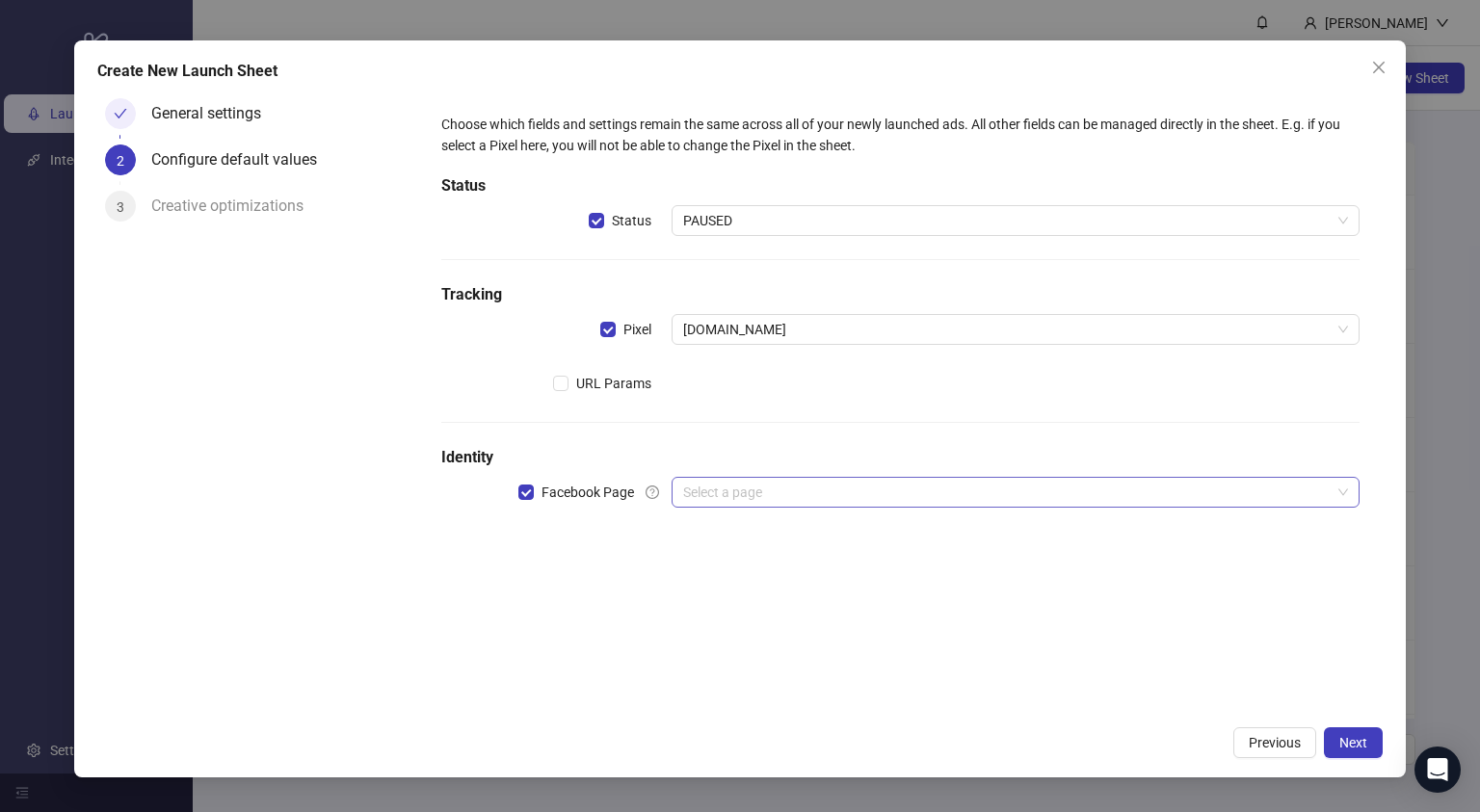 click at bounding box center [1007, 492] 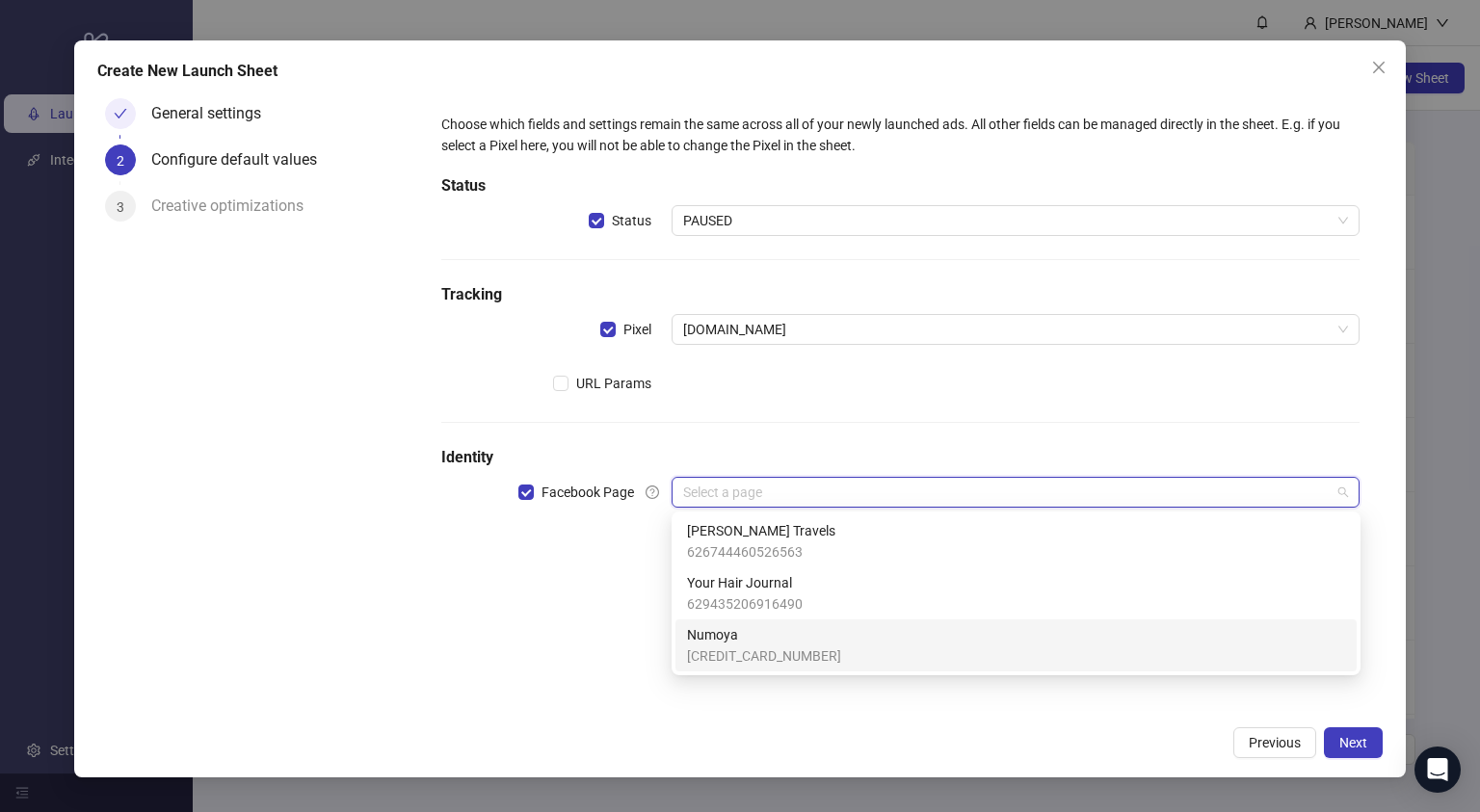 click on "[CREDIT_CARD_NUMBER]" at bounding box center [764, 656] 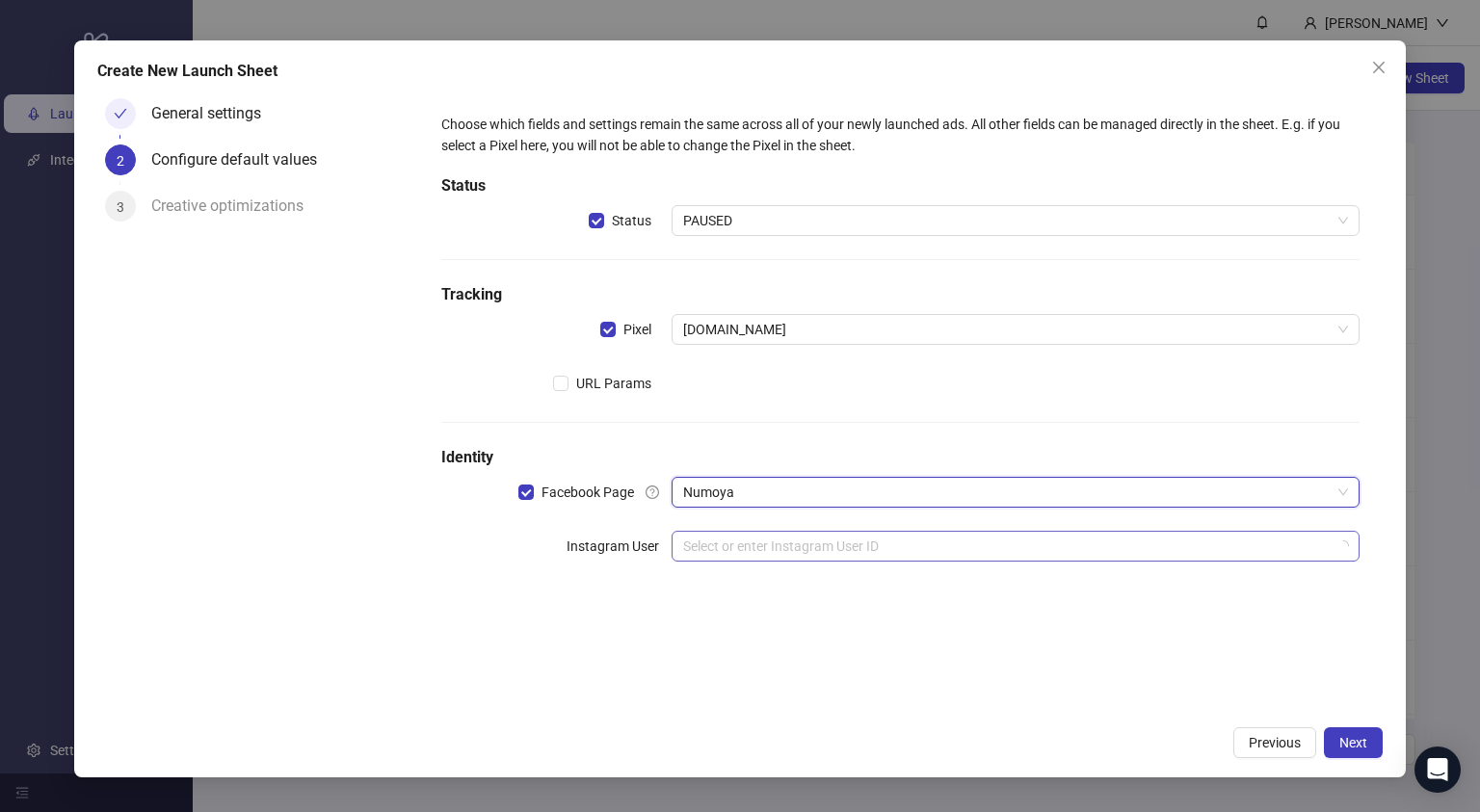 click at bounding box center (1007, 546) 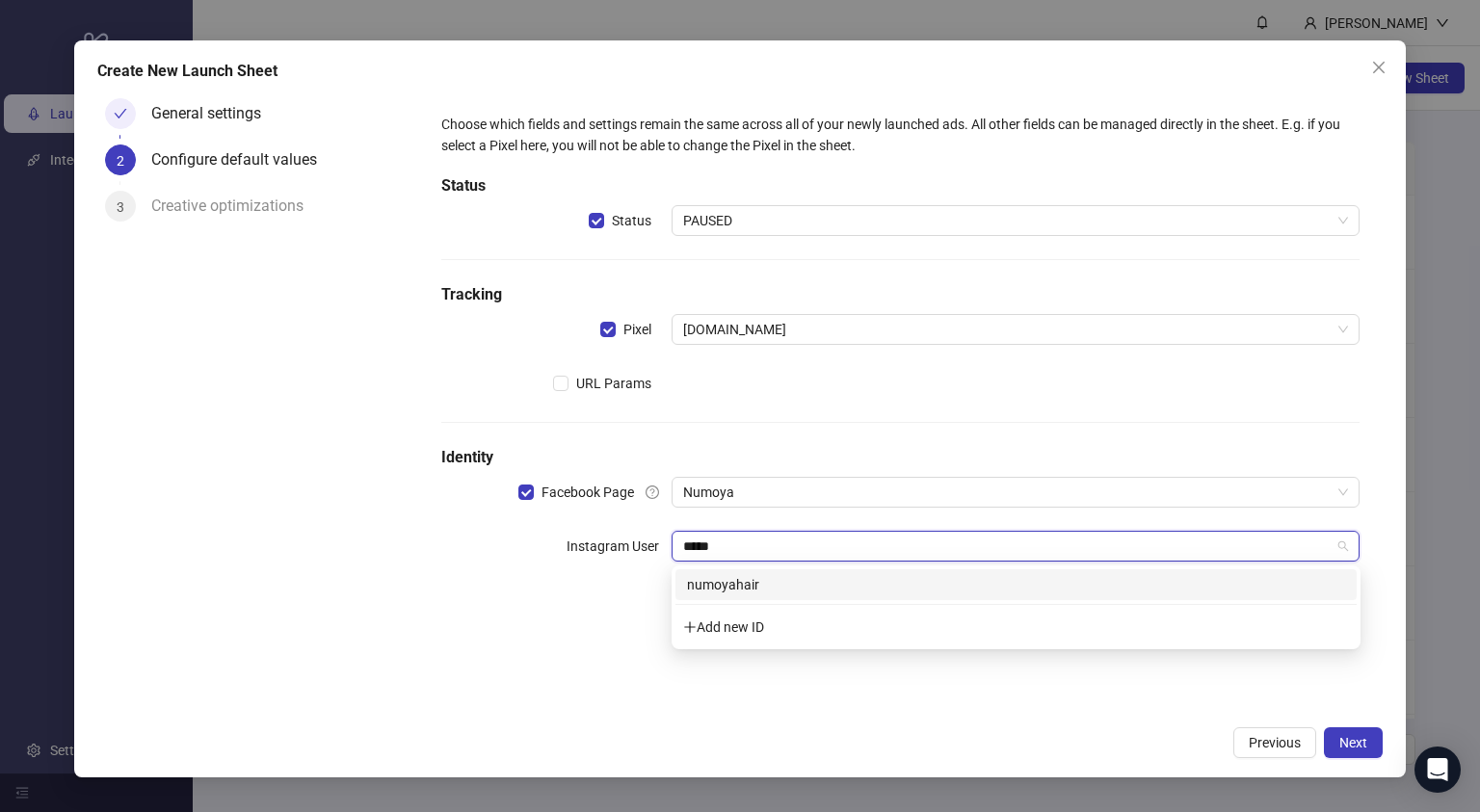type on "******" 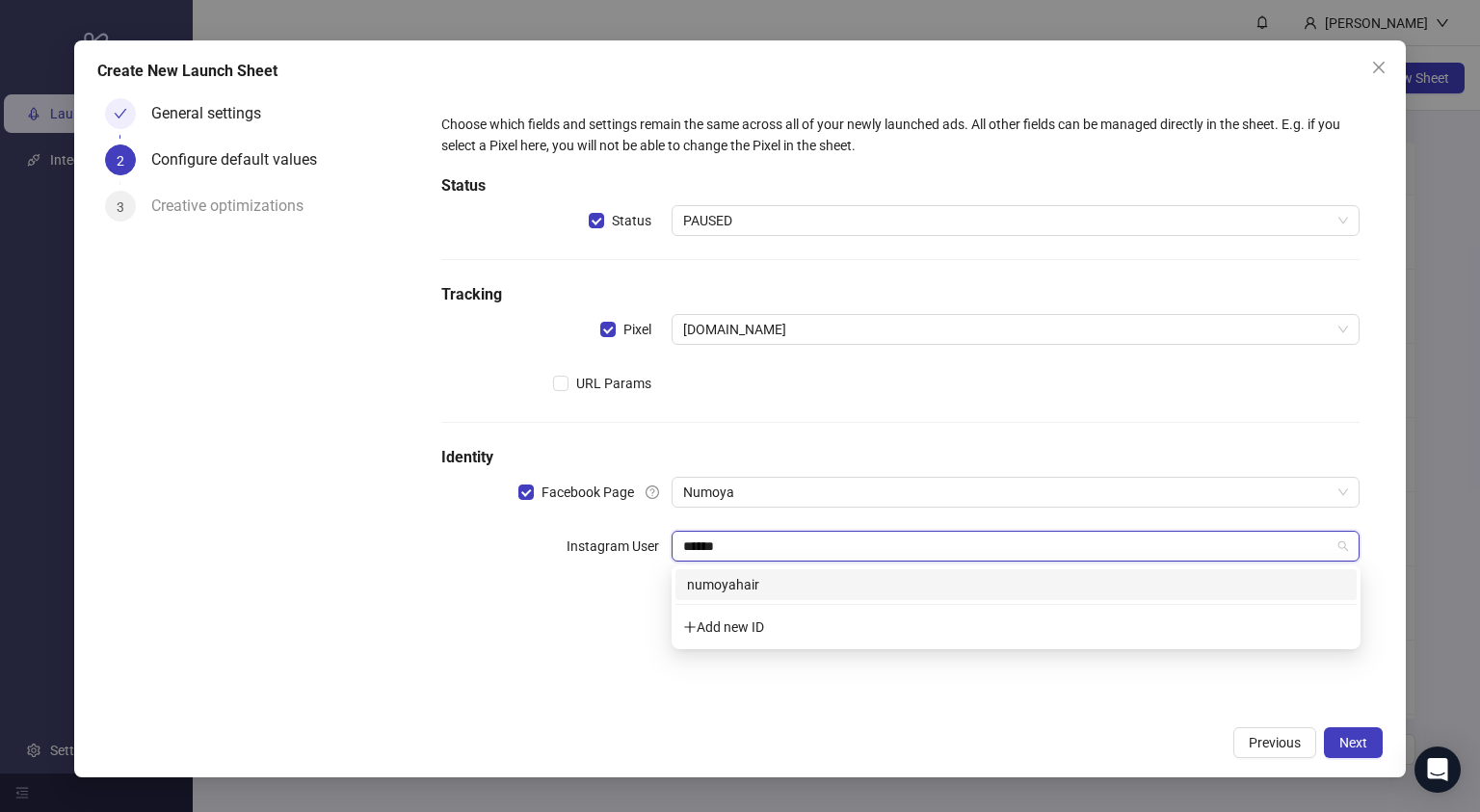 click on "numoyahair" at bounding box center (1016, 585) 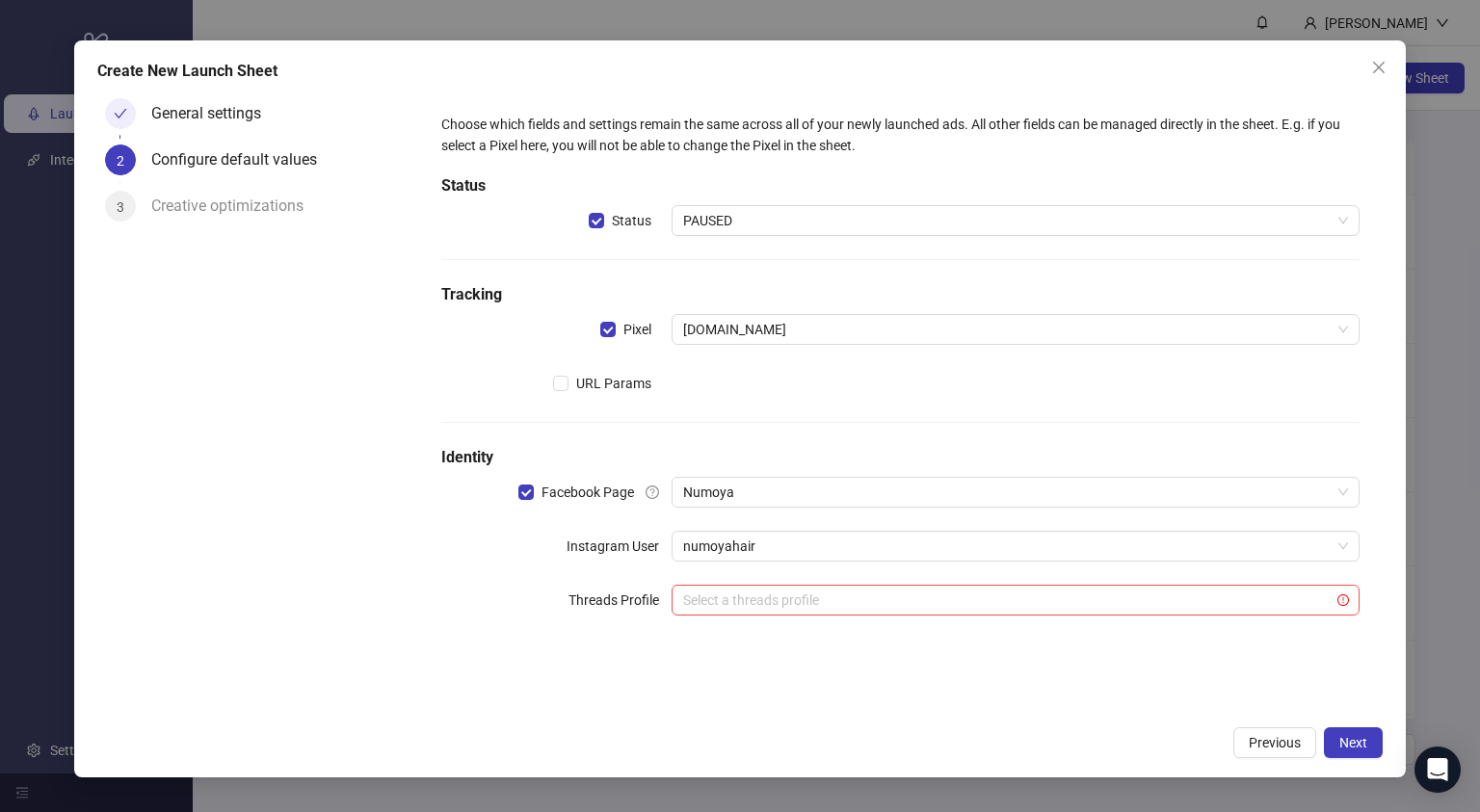 click on "Choose which fields and settings remain the same across all of your newly launched ads. All other fields can be managed directly in the sheet. E.g. if you select a Pixel here, you will not be able to change the Pixel in the sheet. Status Status PAUSED Tracking Pixel [DOMAIN_NAME] URL Params Identity Facebook Page Numoya Instagram User numoyahair Threads Profile Select a threads profile" at bounding box center (900, 403) 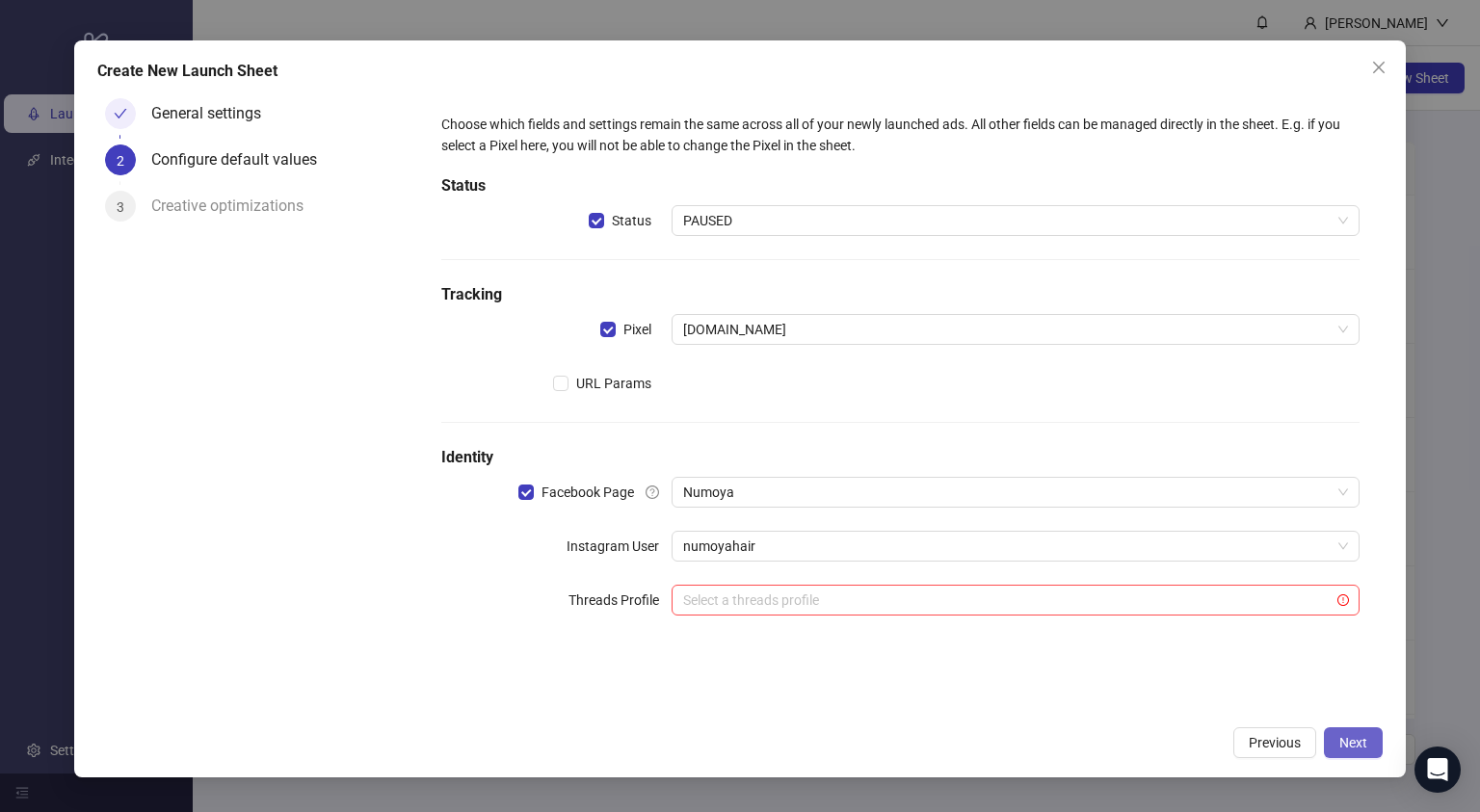 click on "Next" at bounding box center [1353, 743] 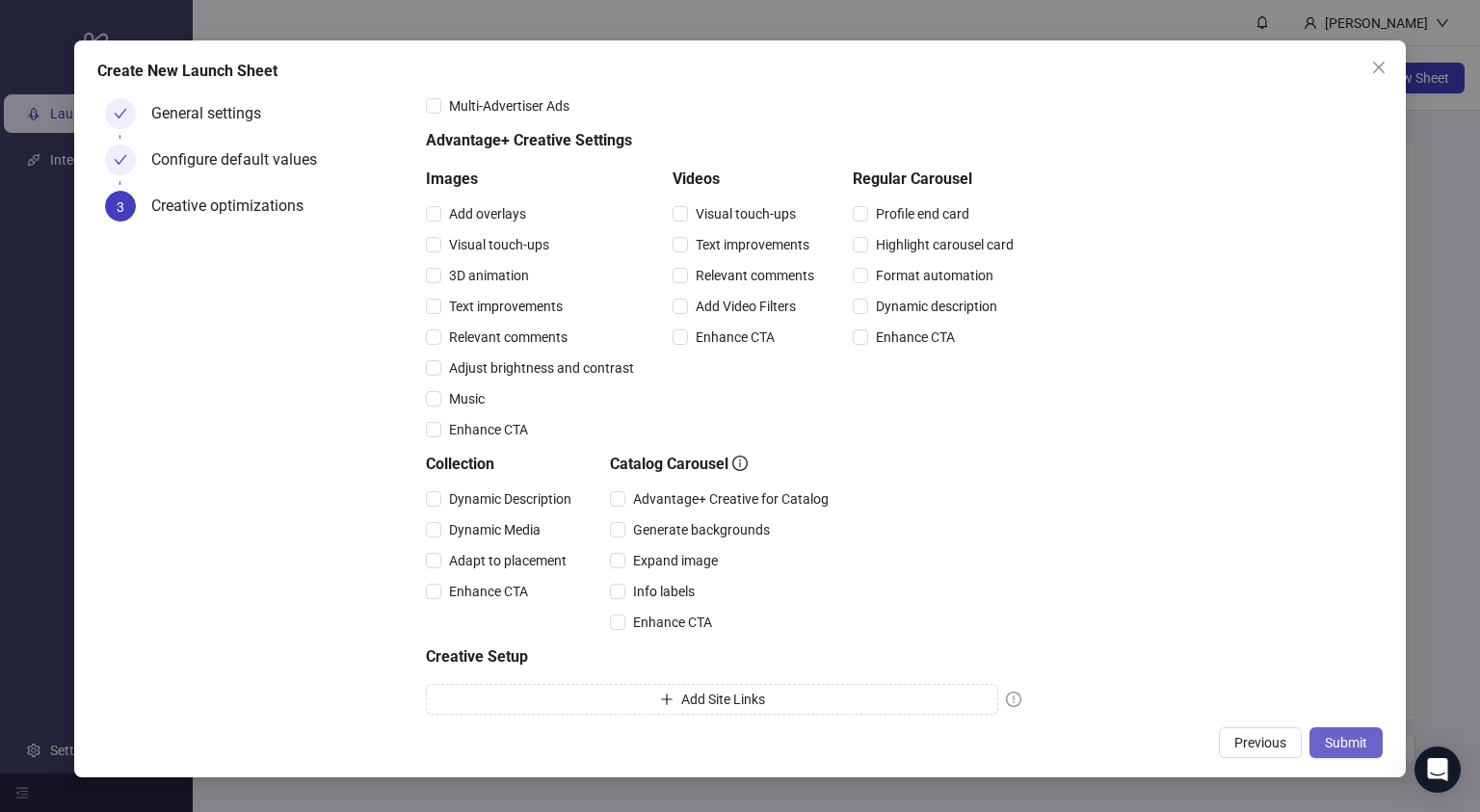 scroll, scrollTop: 172, scrollLeft: 0, axis: vertical 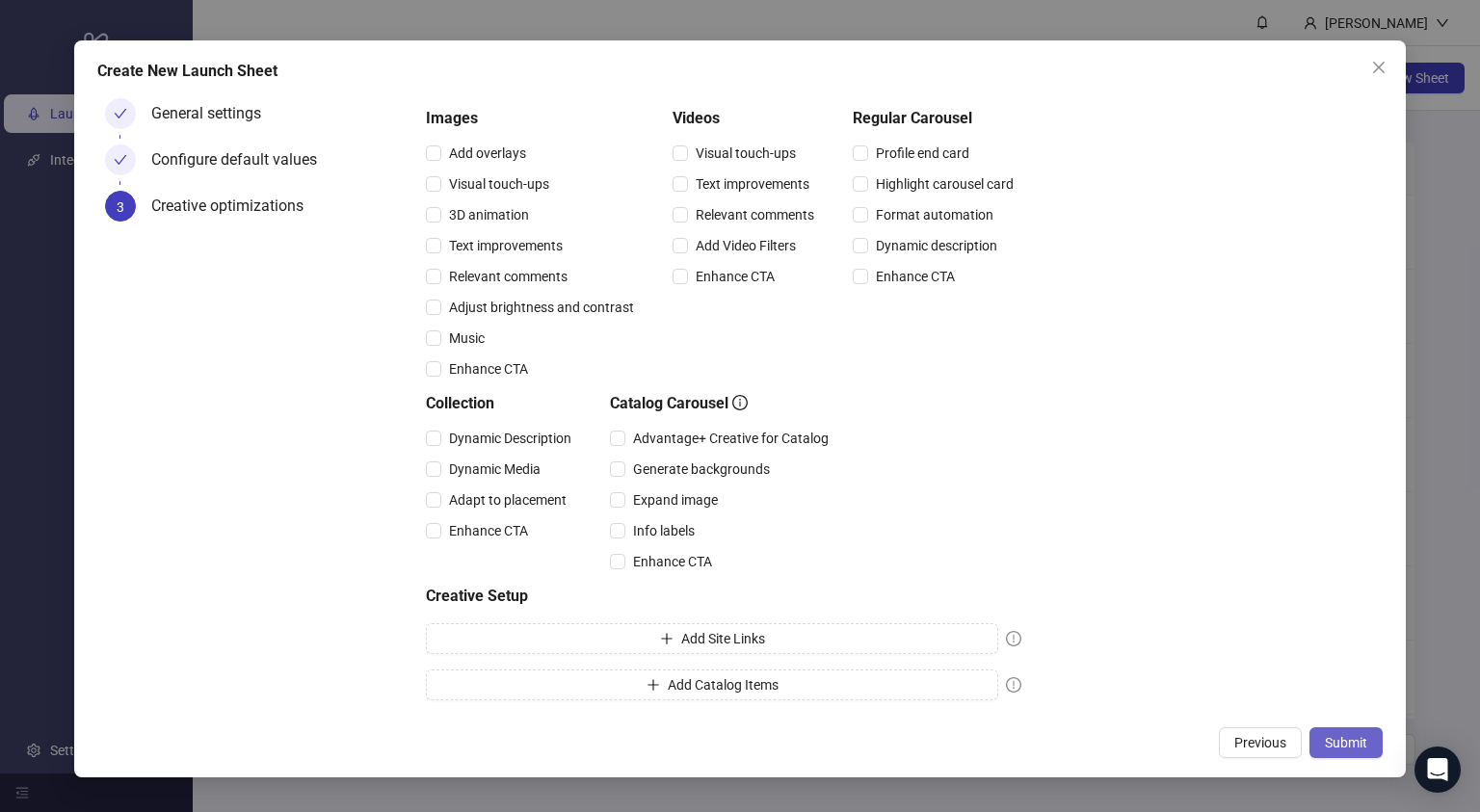 click on "Submit" at bounding box center [1346, 743] 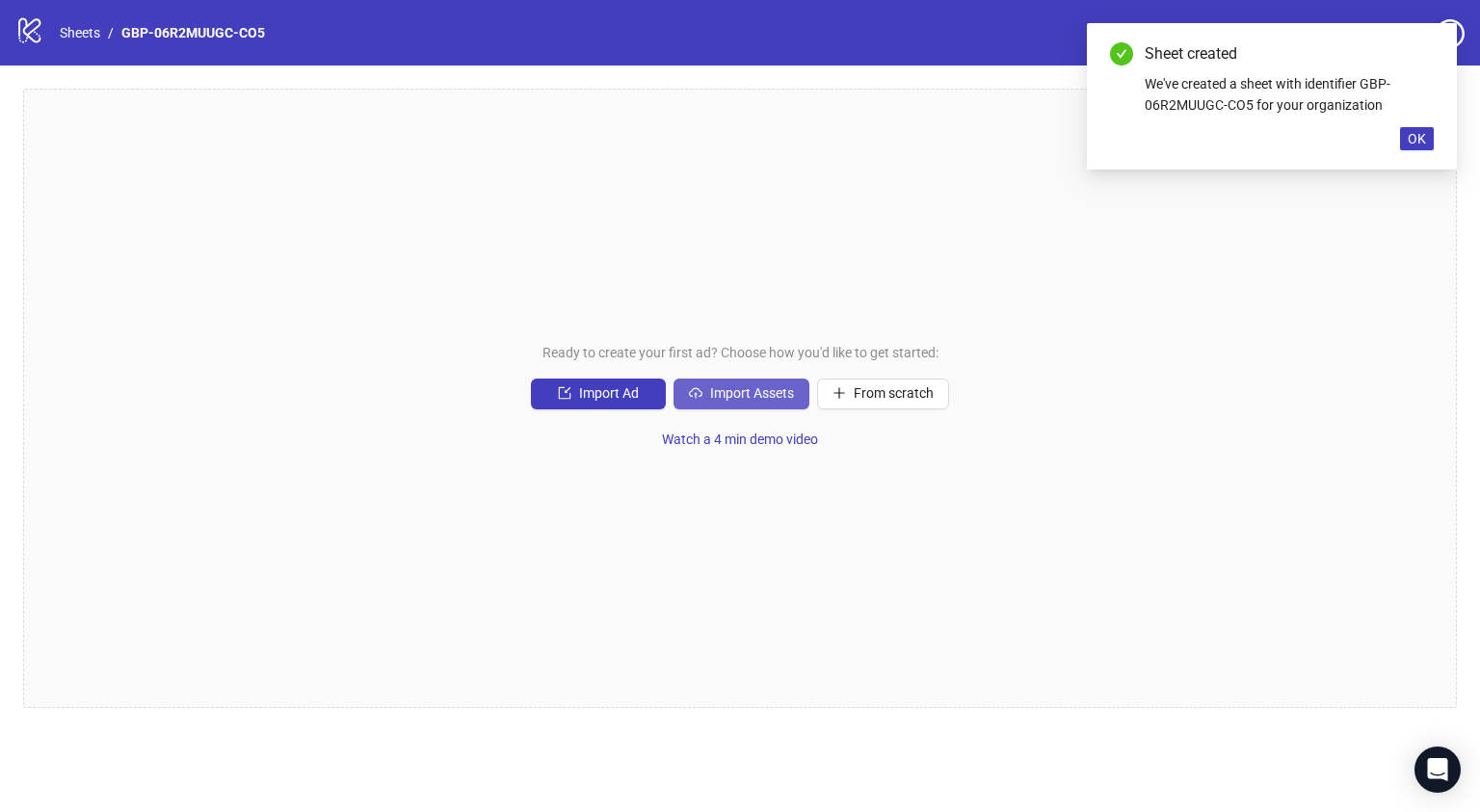 click on "Import Assets" at bounding box center (752, 393) 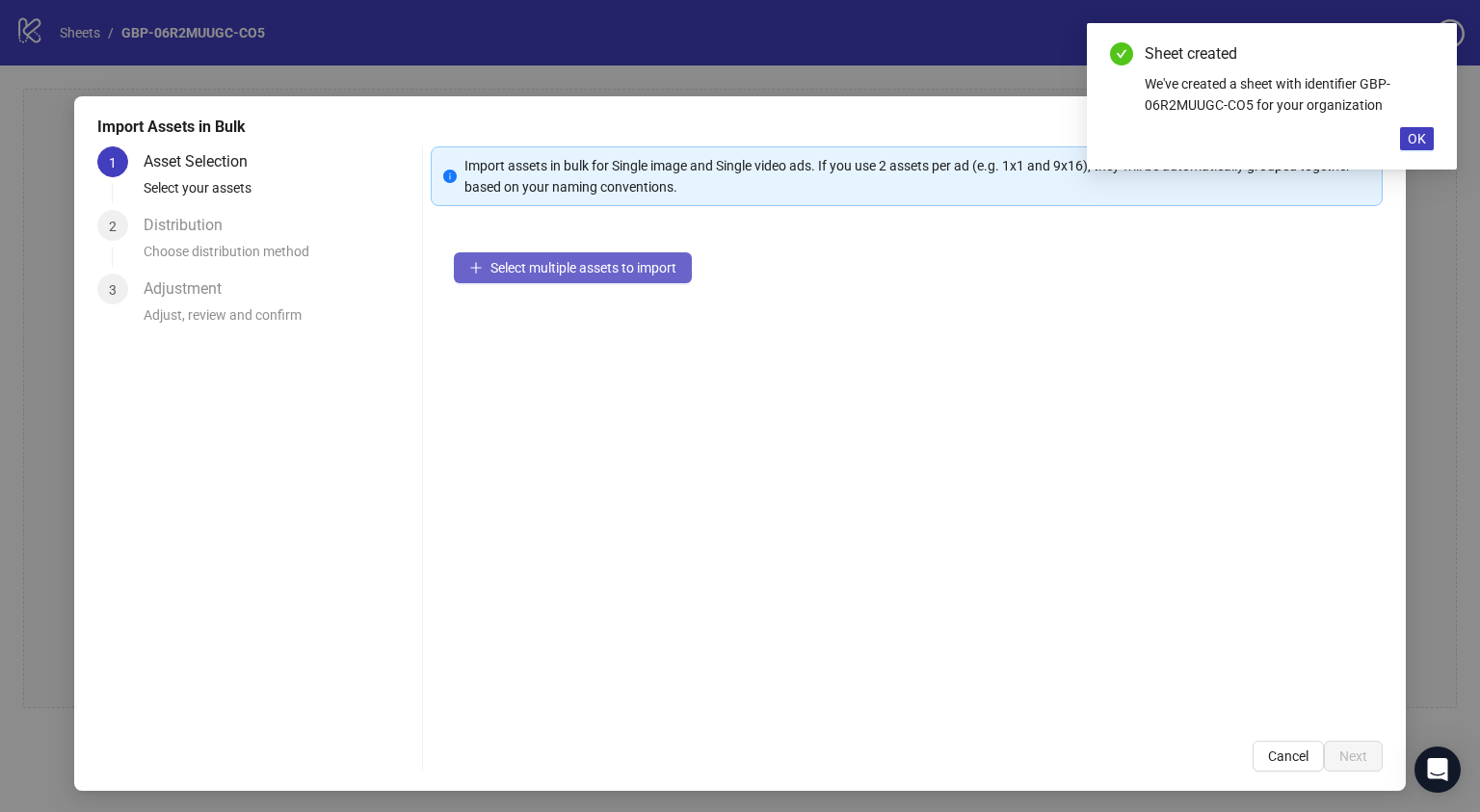 click on "Select multiple assets to import" at bounding box center (583, 268) 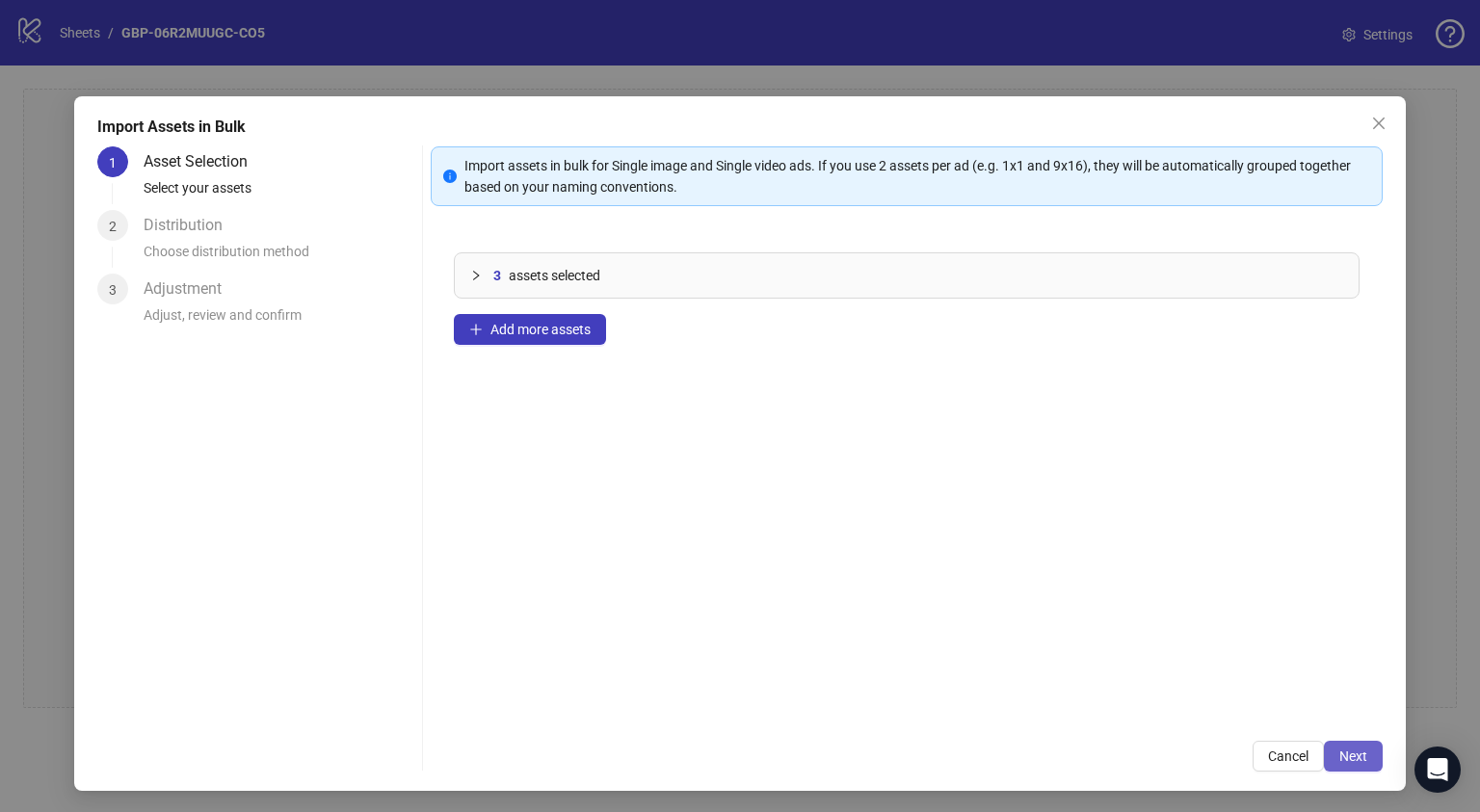 click on "Next" at bounding box center (1353, 756) 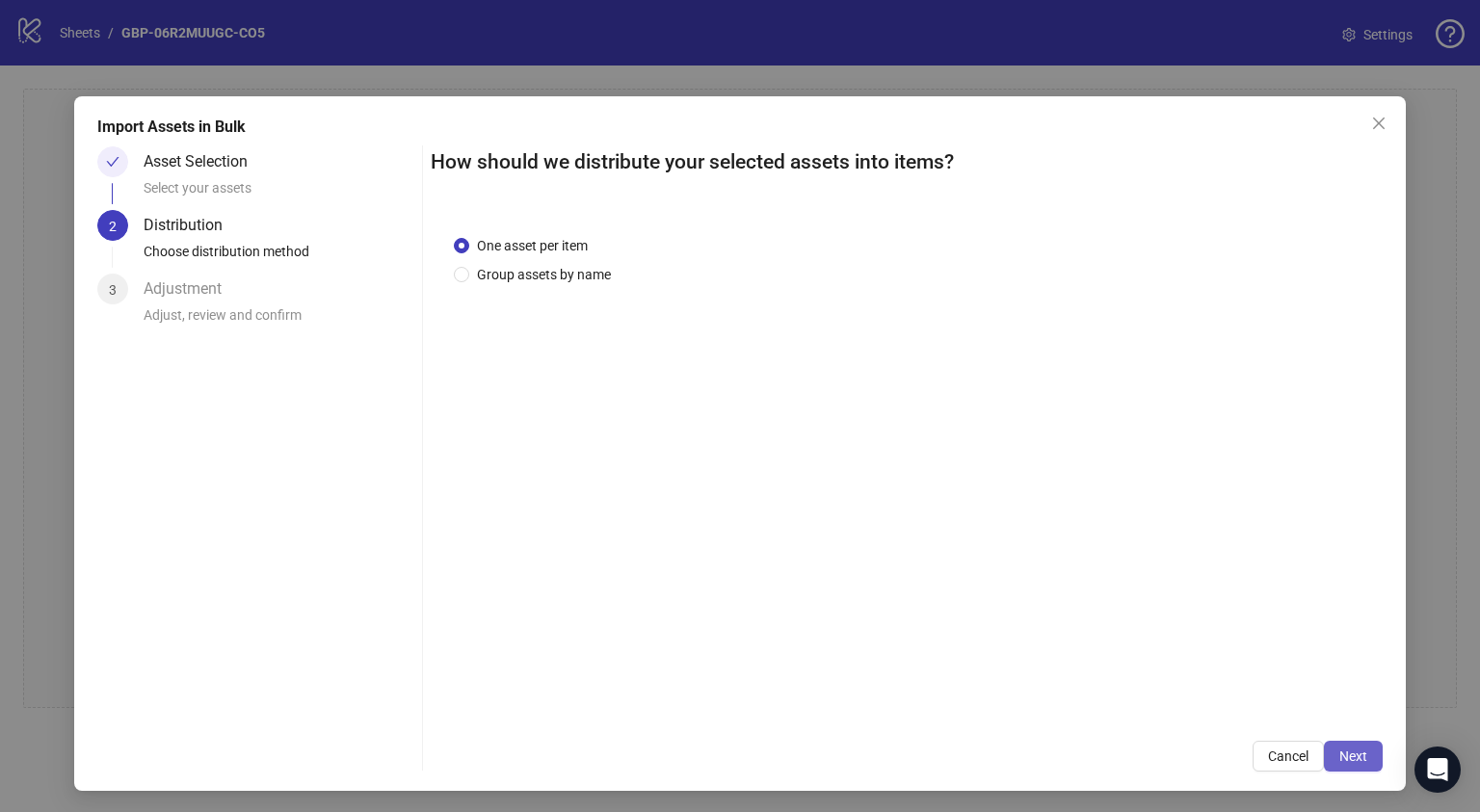 click on "Next" at bounding box center [1353, 756] 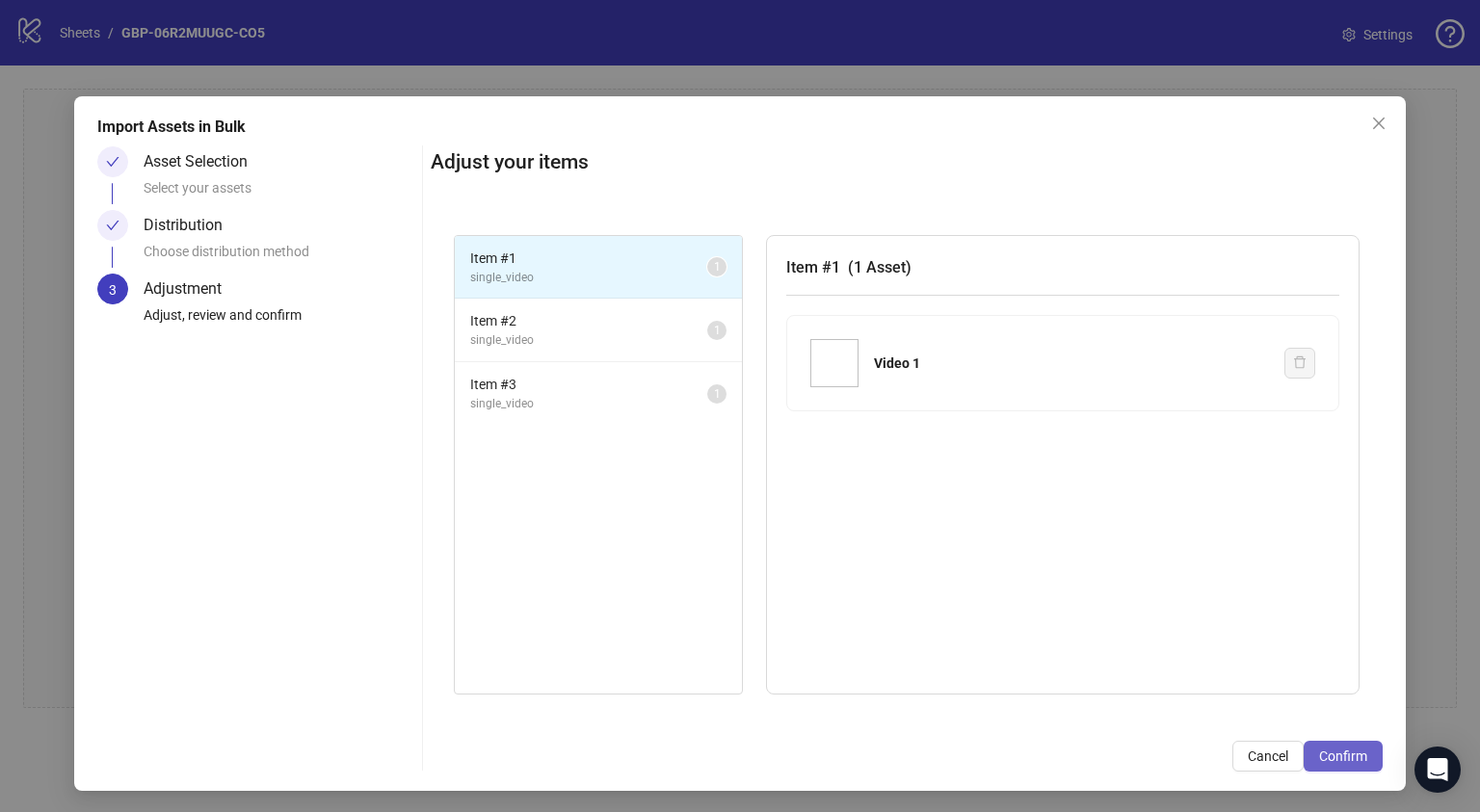 click on "Confirm" at bounding box center (1343, 756) 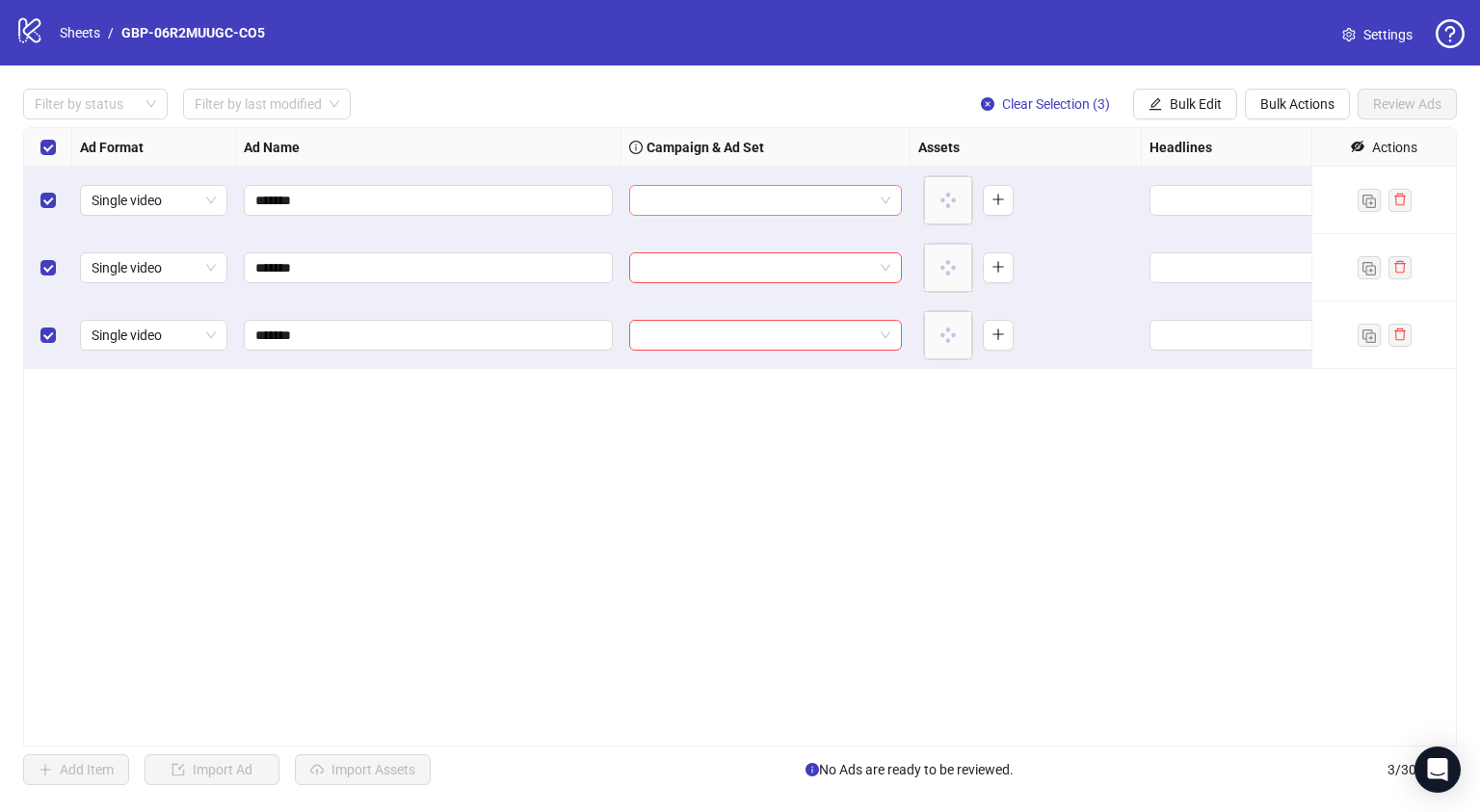 click at bounding box center (756, 200) 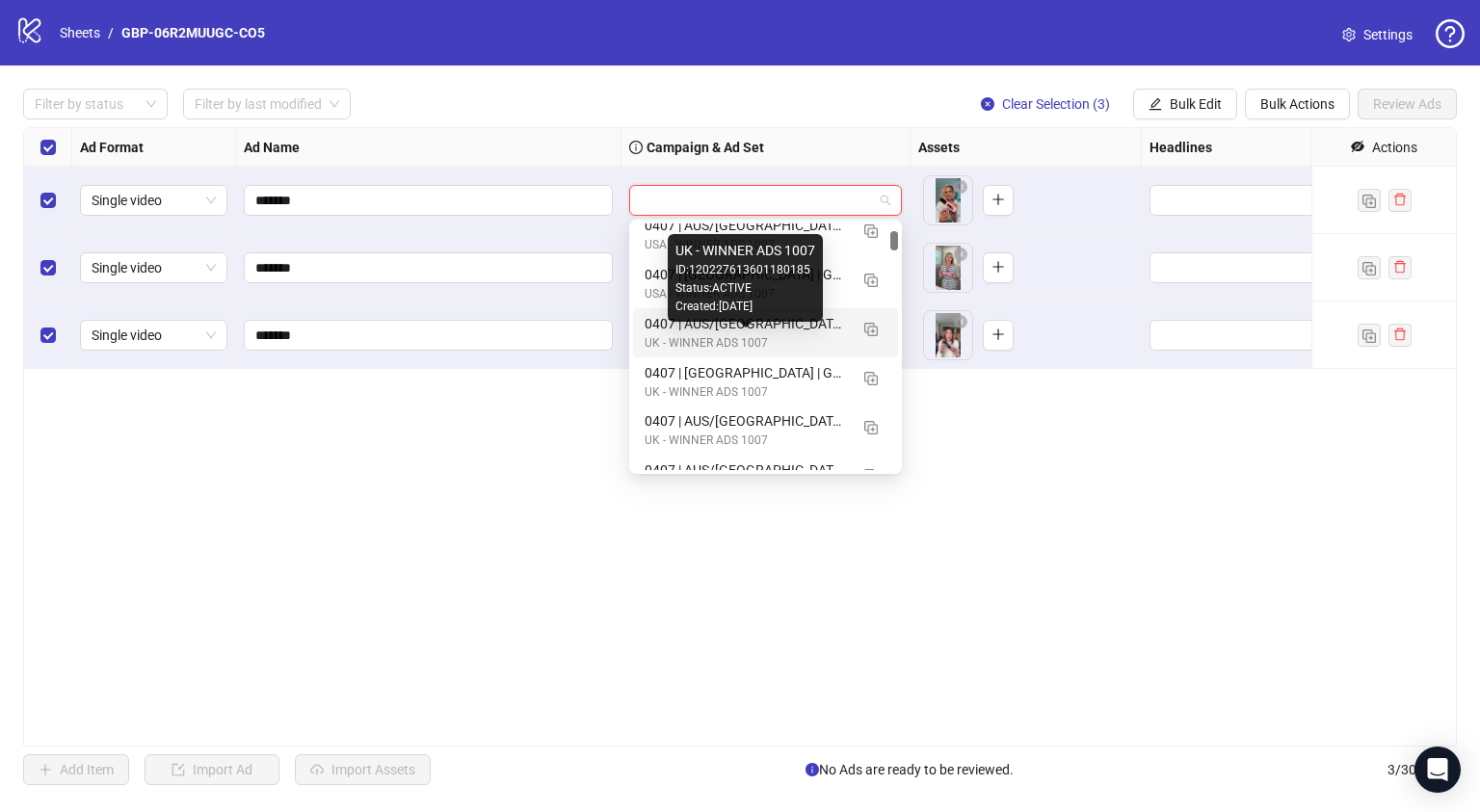 scroll, scrollTop: 1220, scrollLeft: 0, axis: vertical 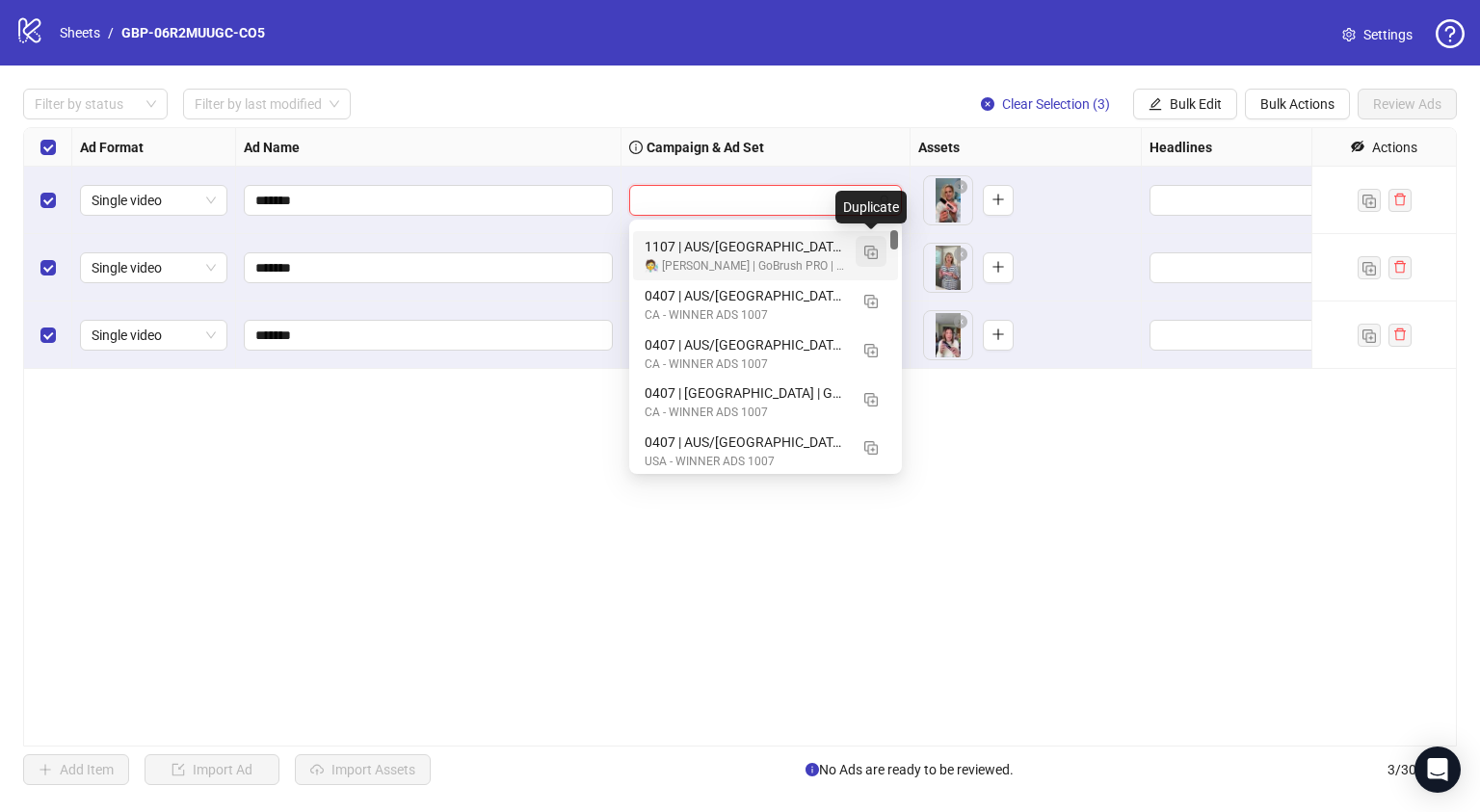 click at bounding box center [871, 252] 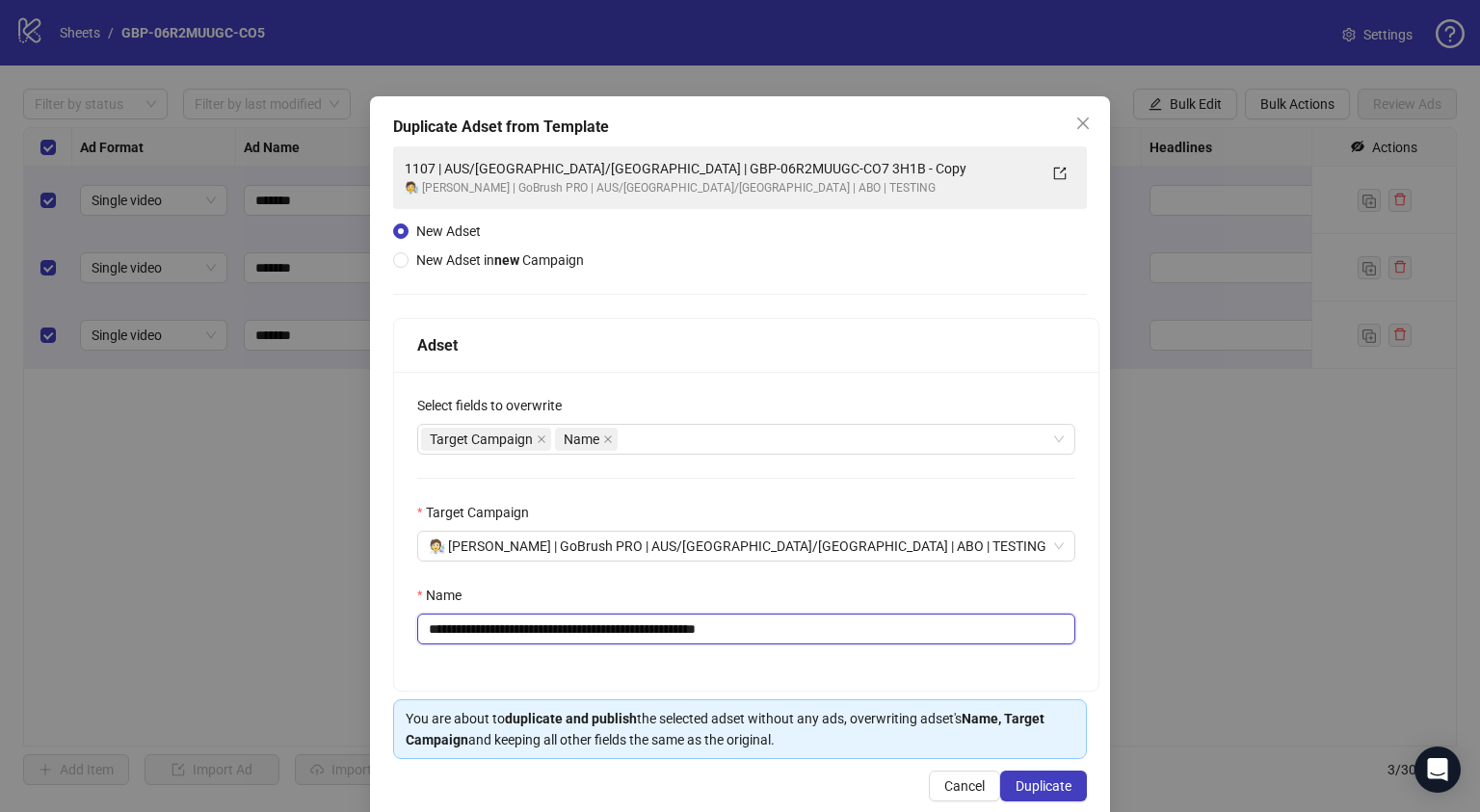 drag, startPoint x: 547, startPoint y: 630, endPoint x: 825, endPoint y: 637, distance: 278.08812 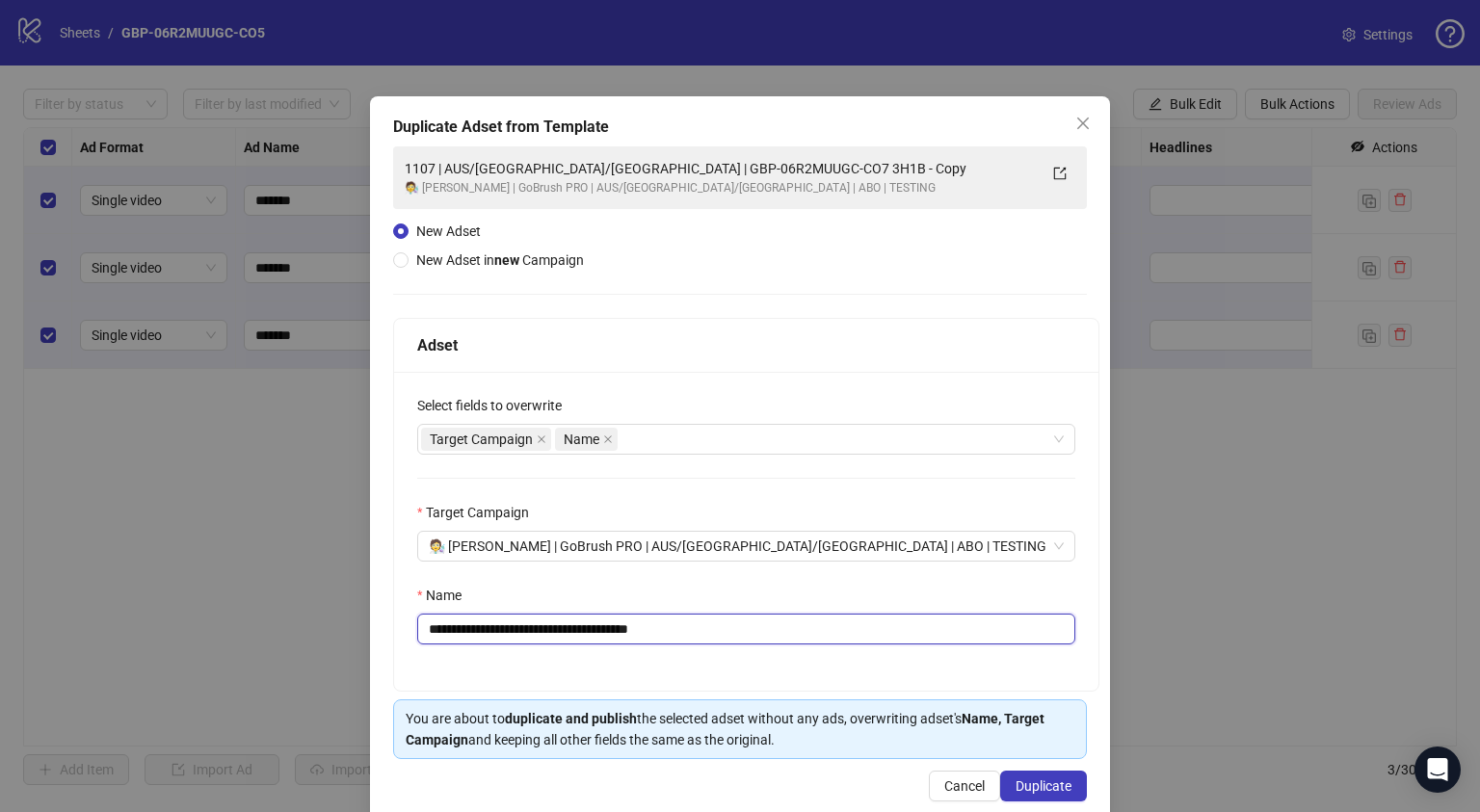 click on "**********" at bounding box center [746, 629] 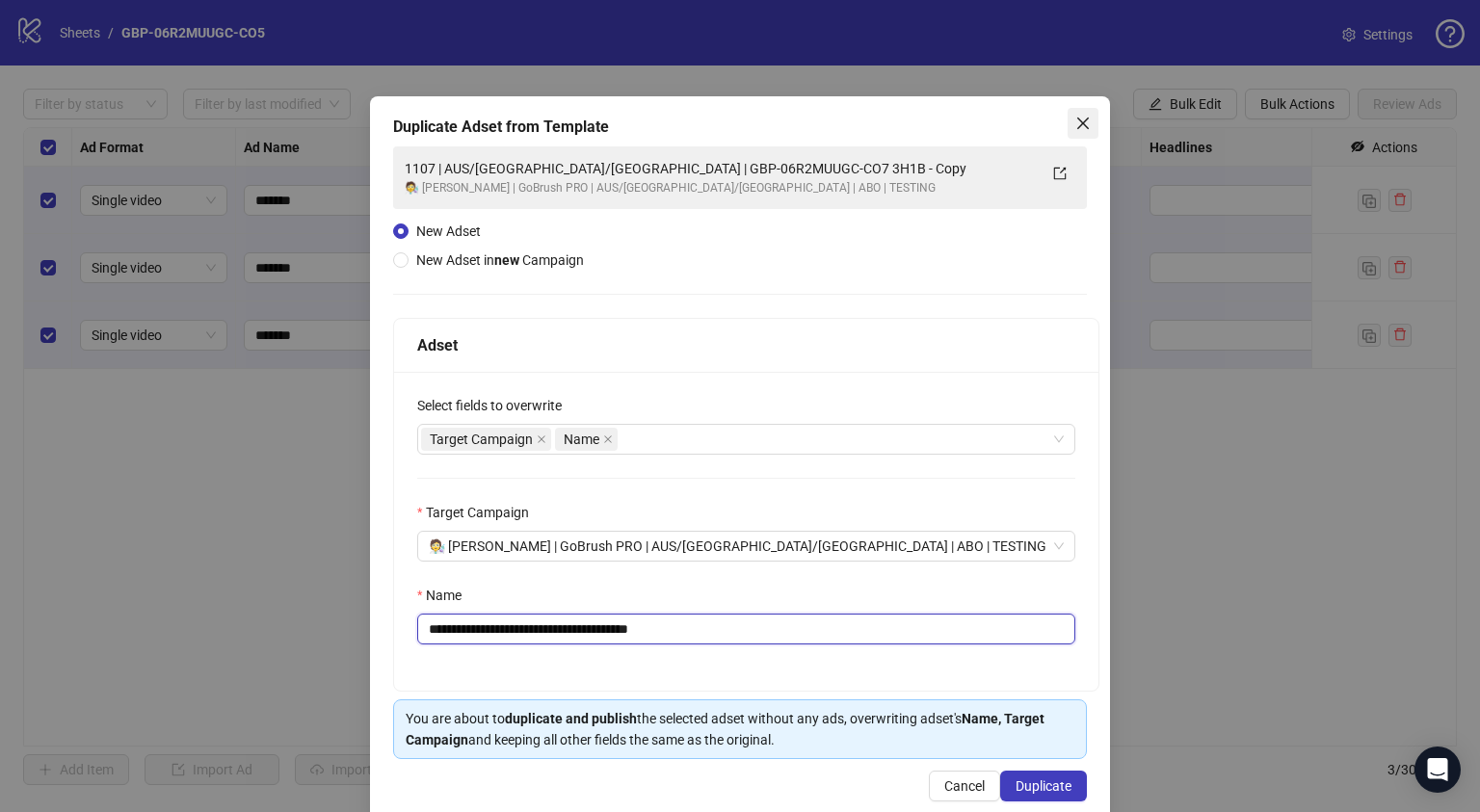 type on "**********" 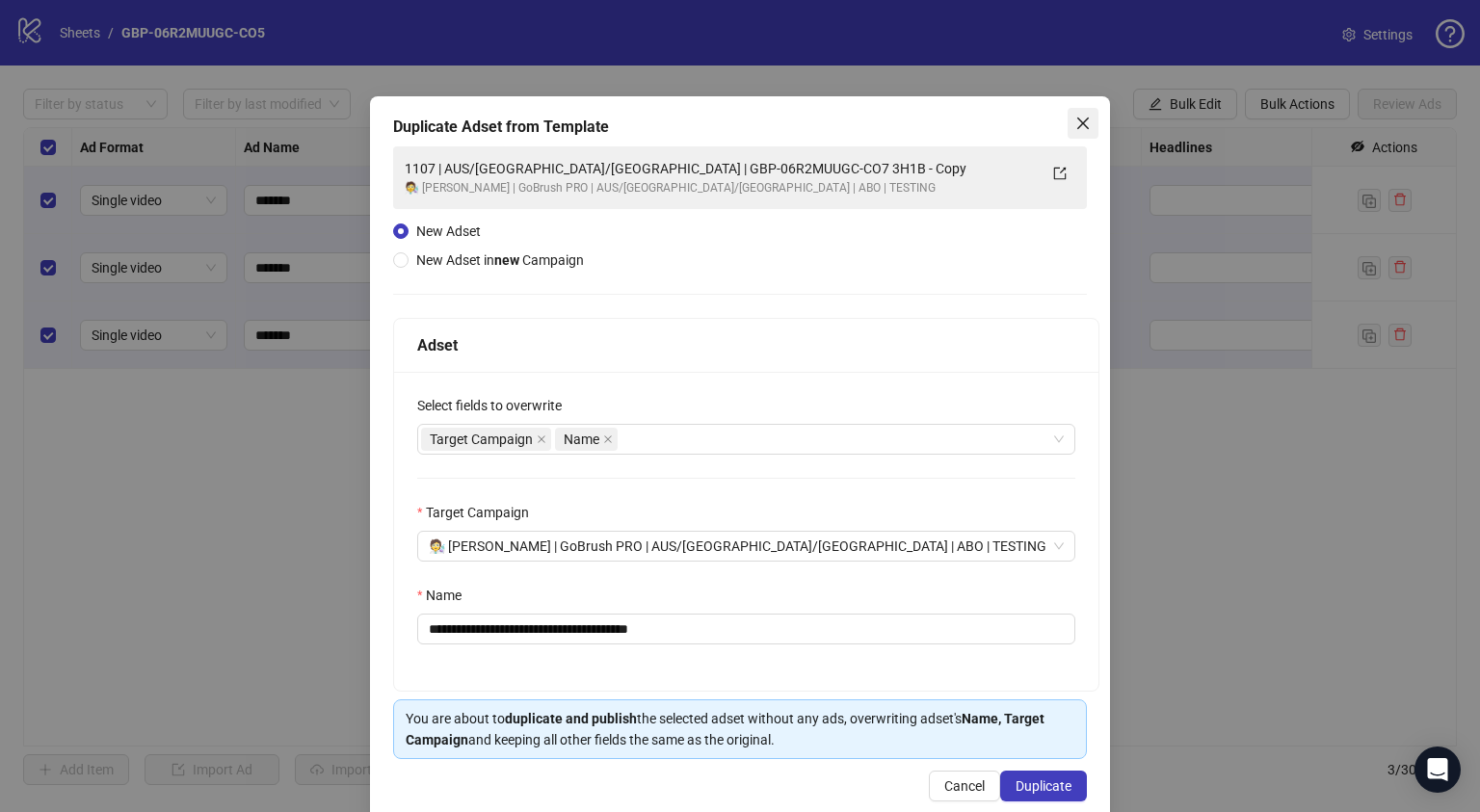 click 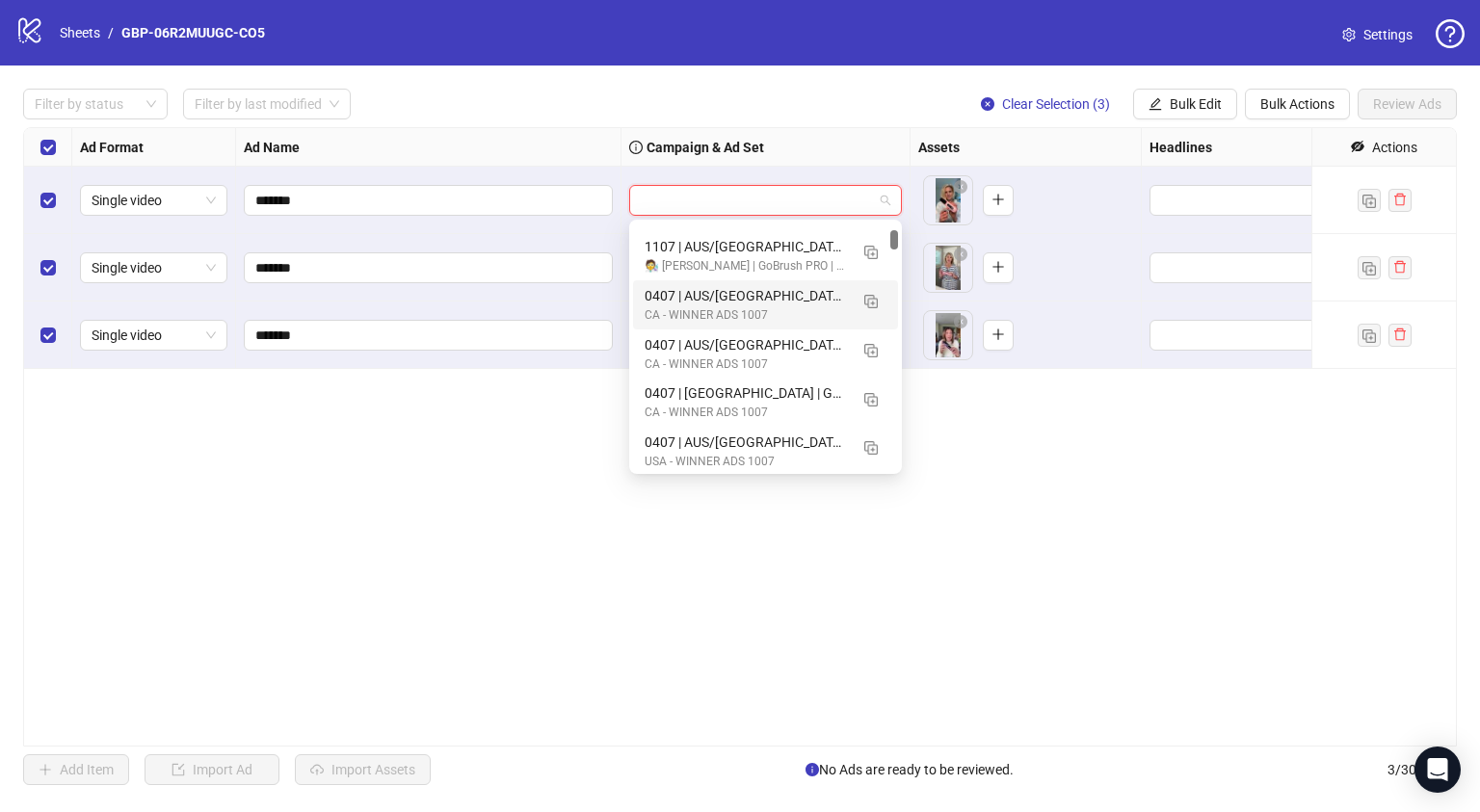 click at bounding box center (756, 200) 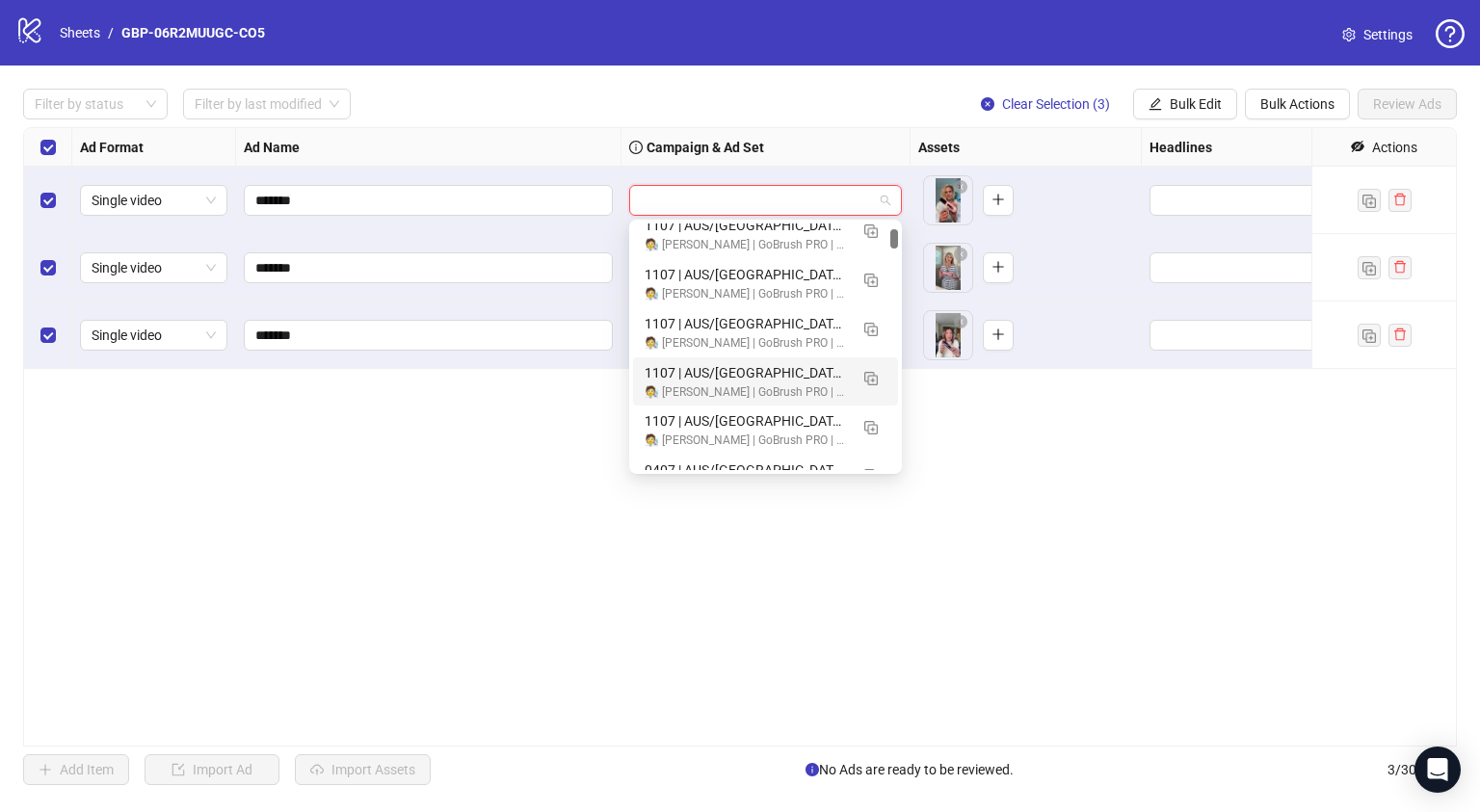 scroll, scrollTop: 1045, scrollLeft: 0, axis: vertical 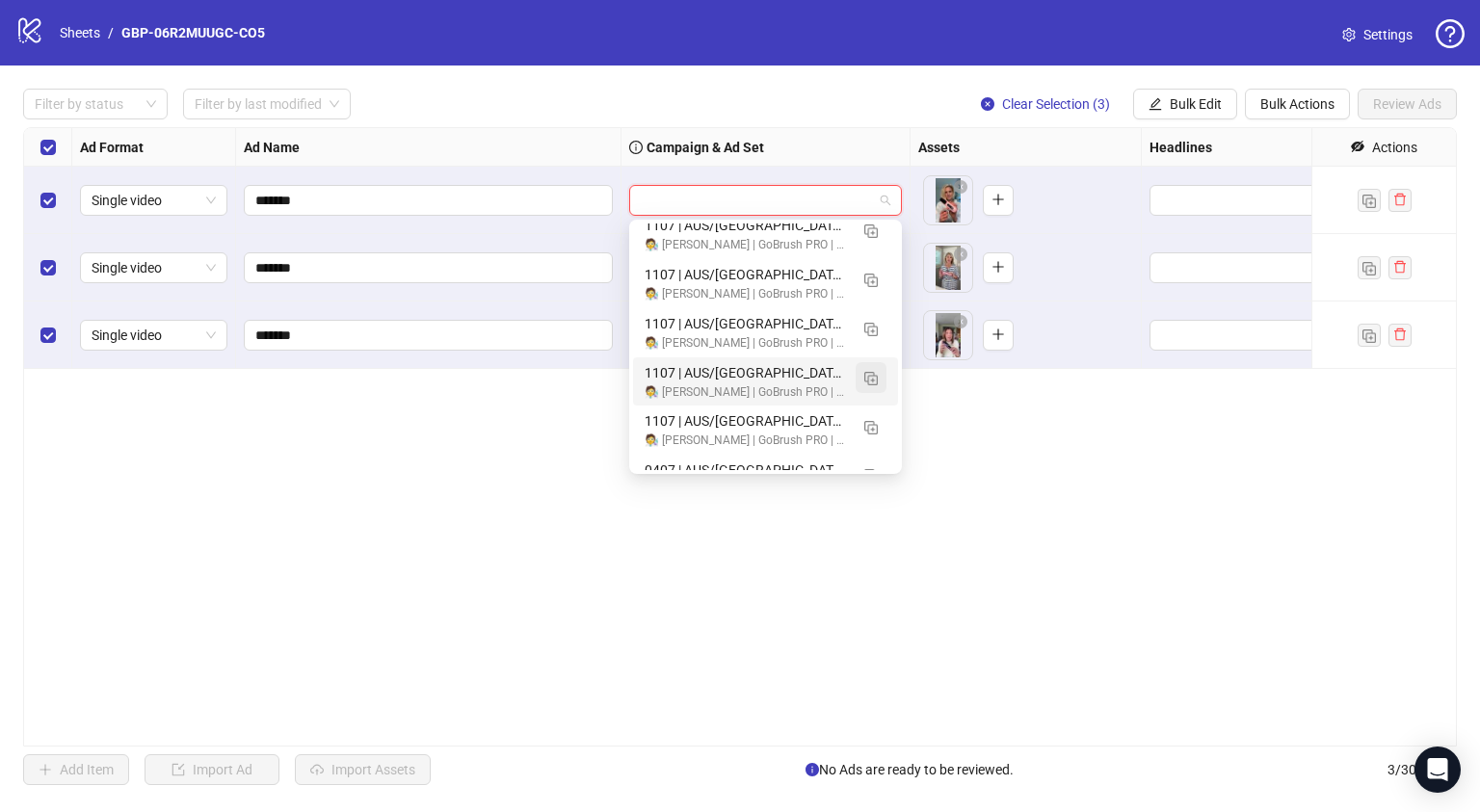click at bounding box center (871, 379) 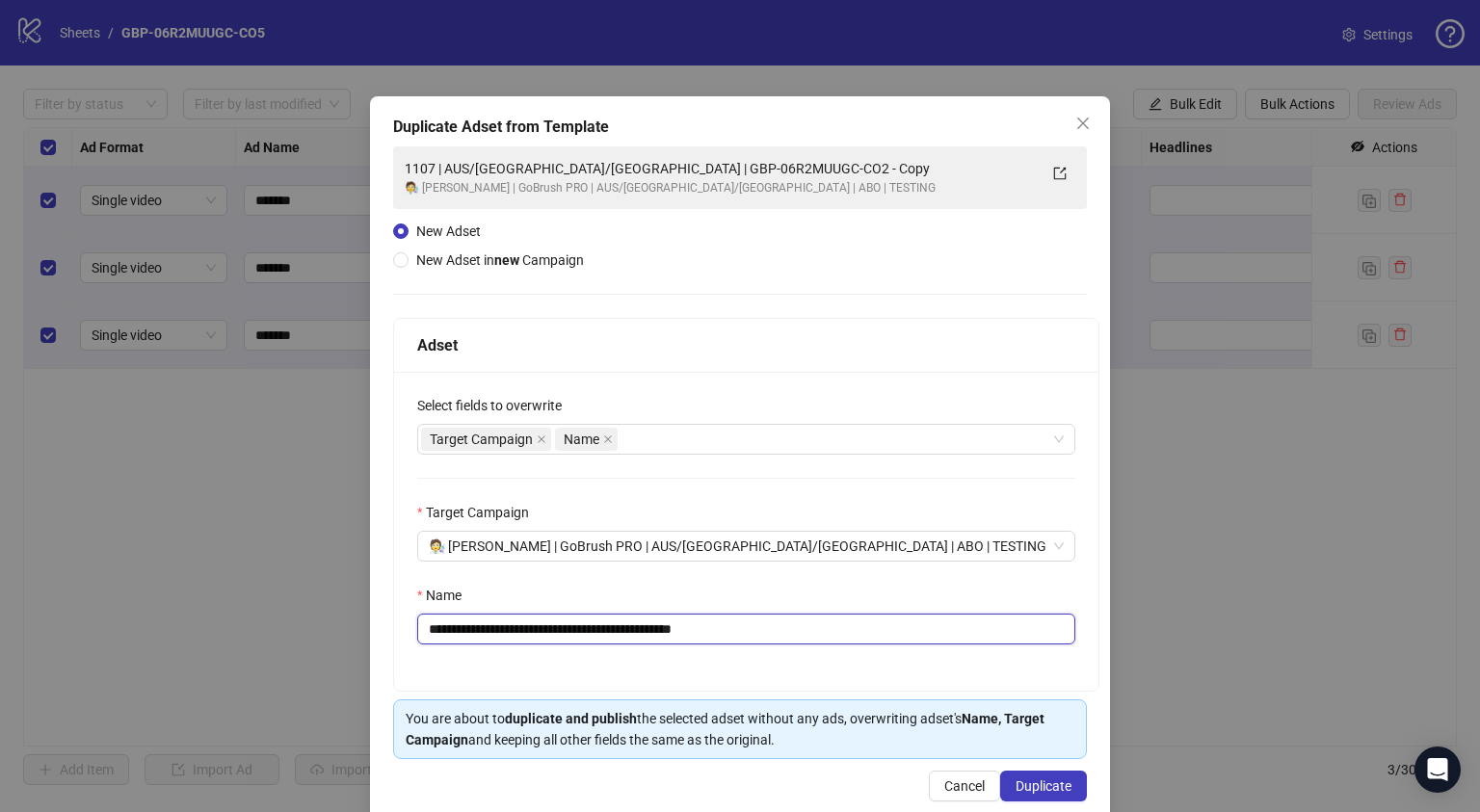 drag, startPoint x: 549, startPoint y: 629, endPoint x: 876, endPoint y: 630, distance: 327.00153 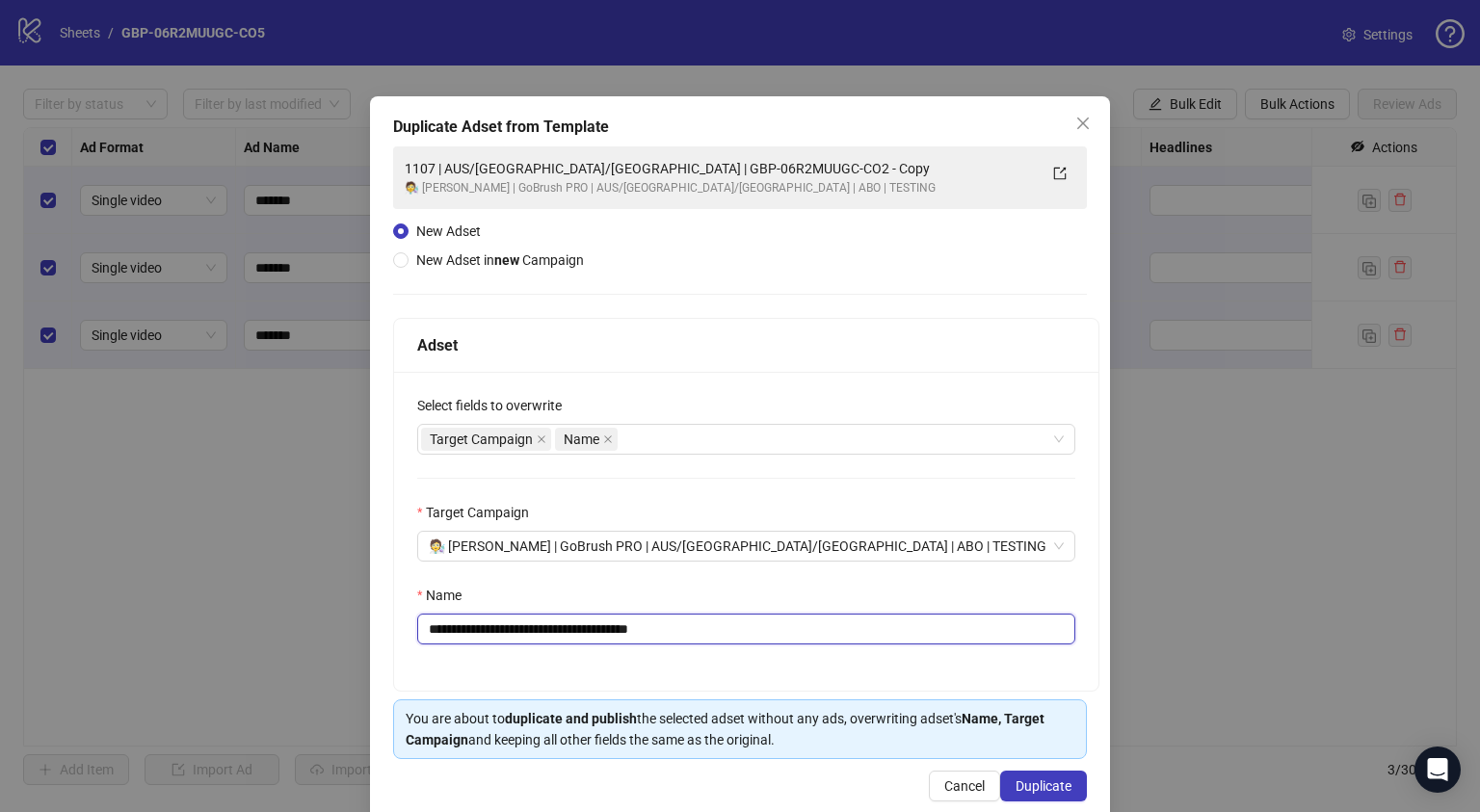 click on "**********" at bounding box center [746, 629] 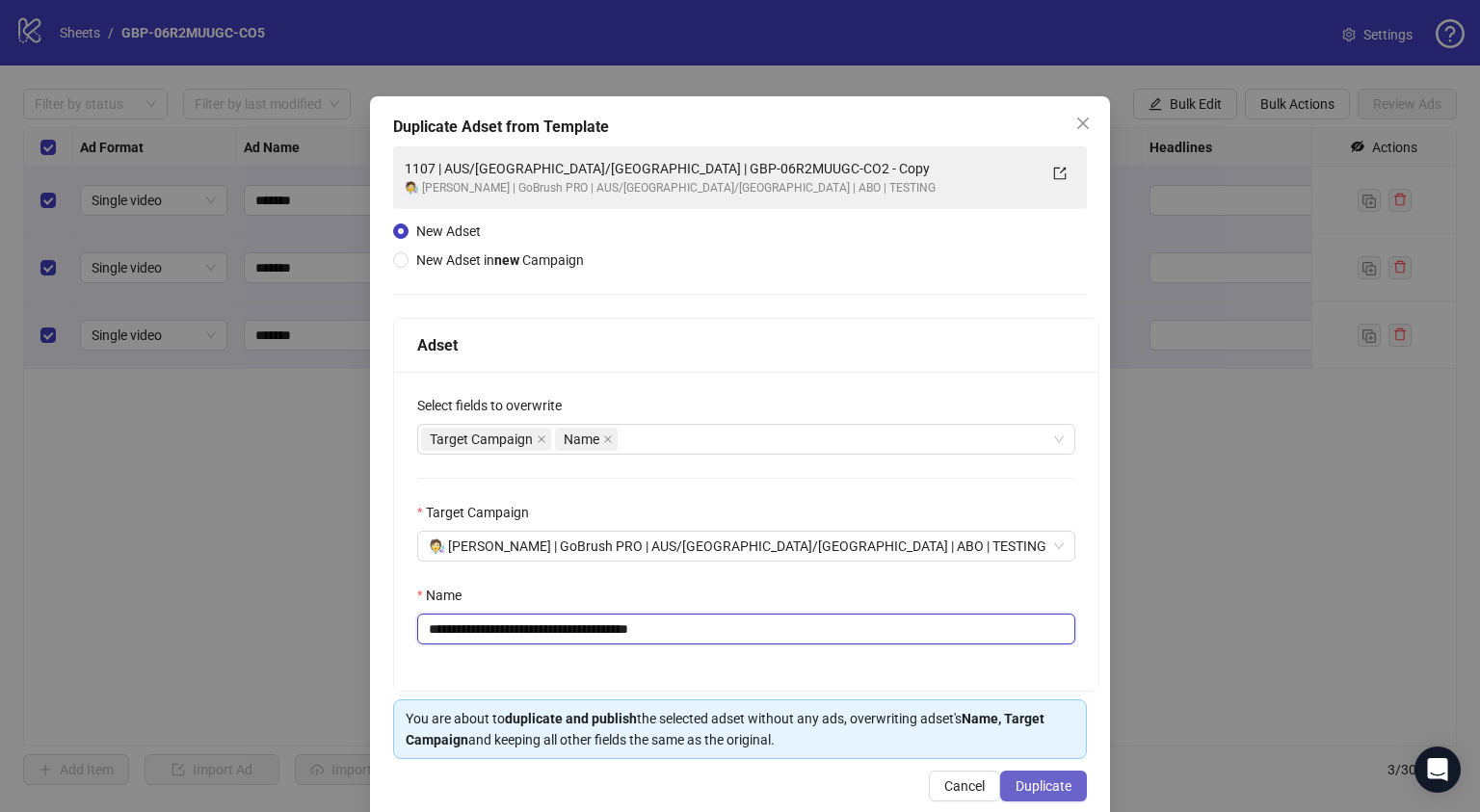 type on "**********" 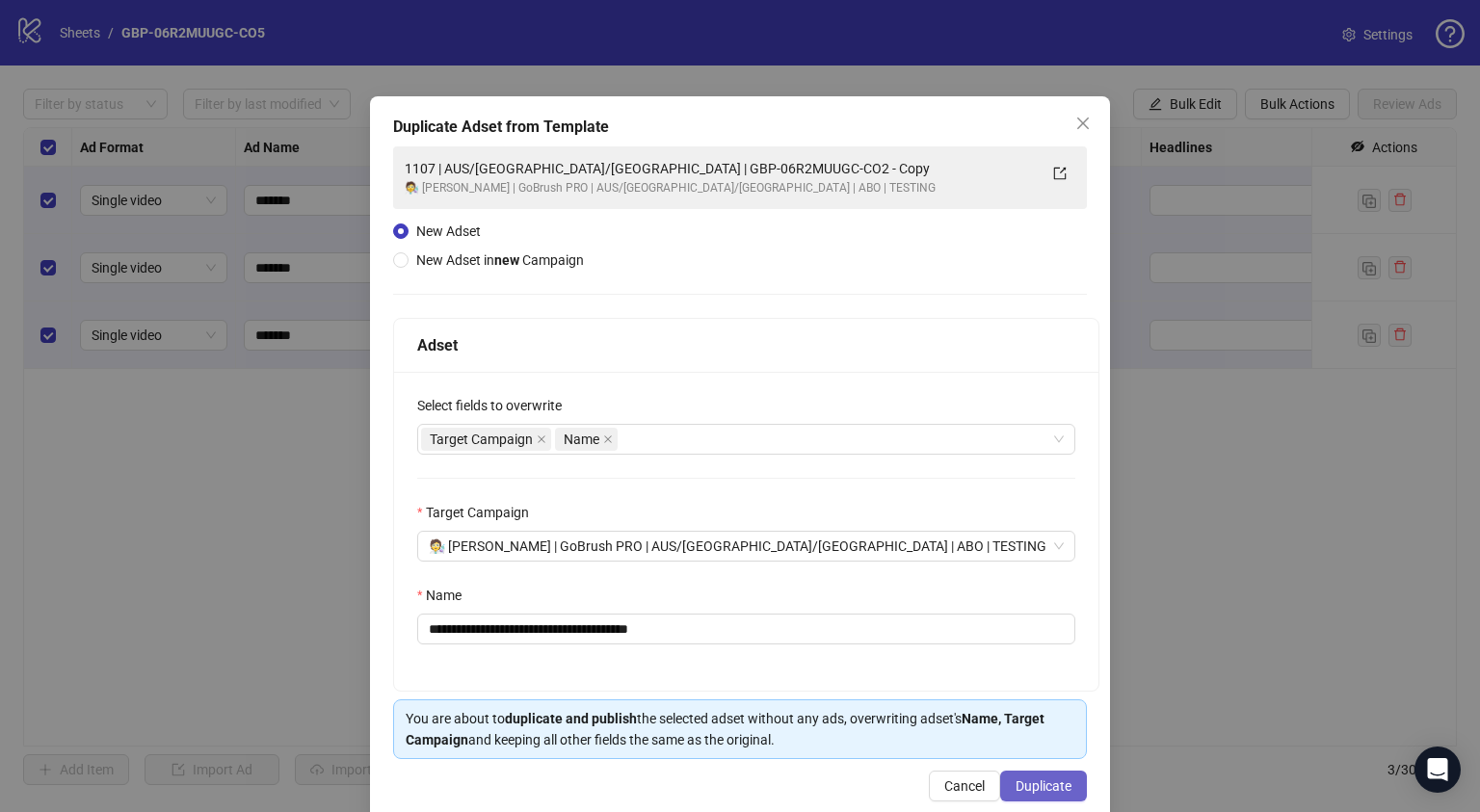 click on "Duplicate" at bounding box center (1044, 786) 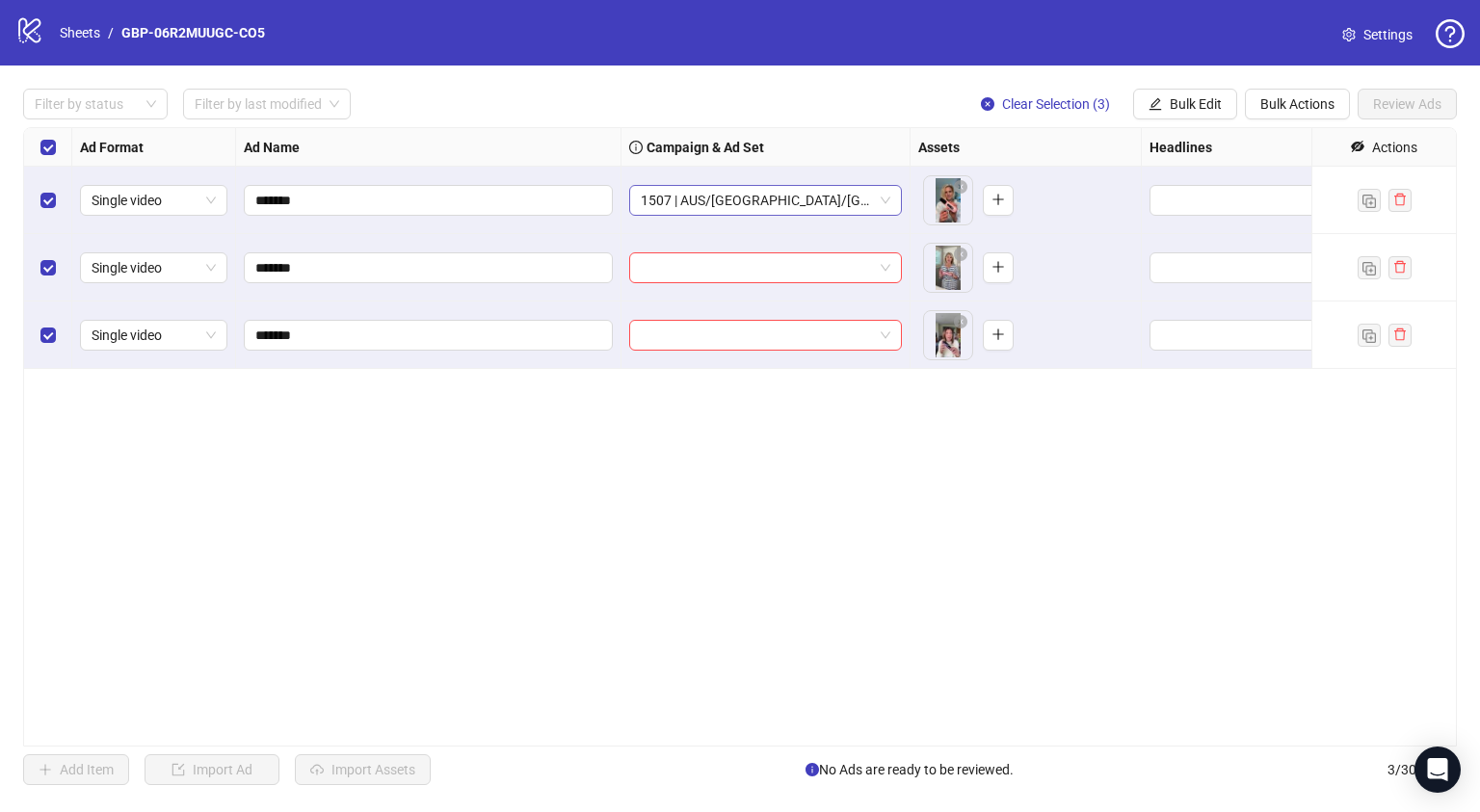 click on "1507 | AUS/[GEOGRAPHIC_DATA]/[GEOGRAPHIC_DATA] | GBP-06R2MUUGC-CO5 3H1B" at bounding box center (765, 200) 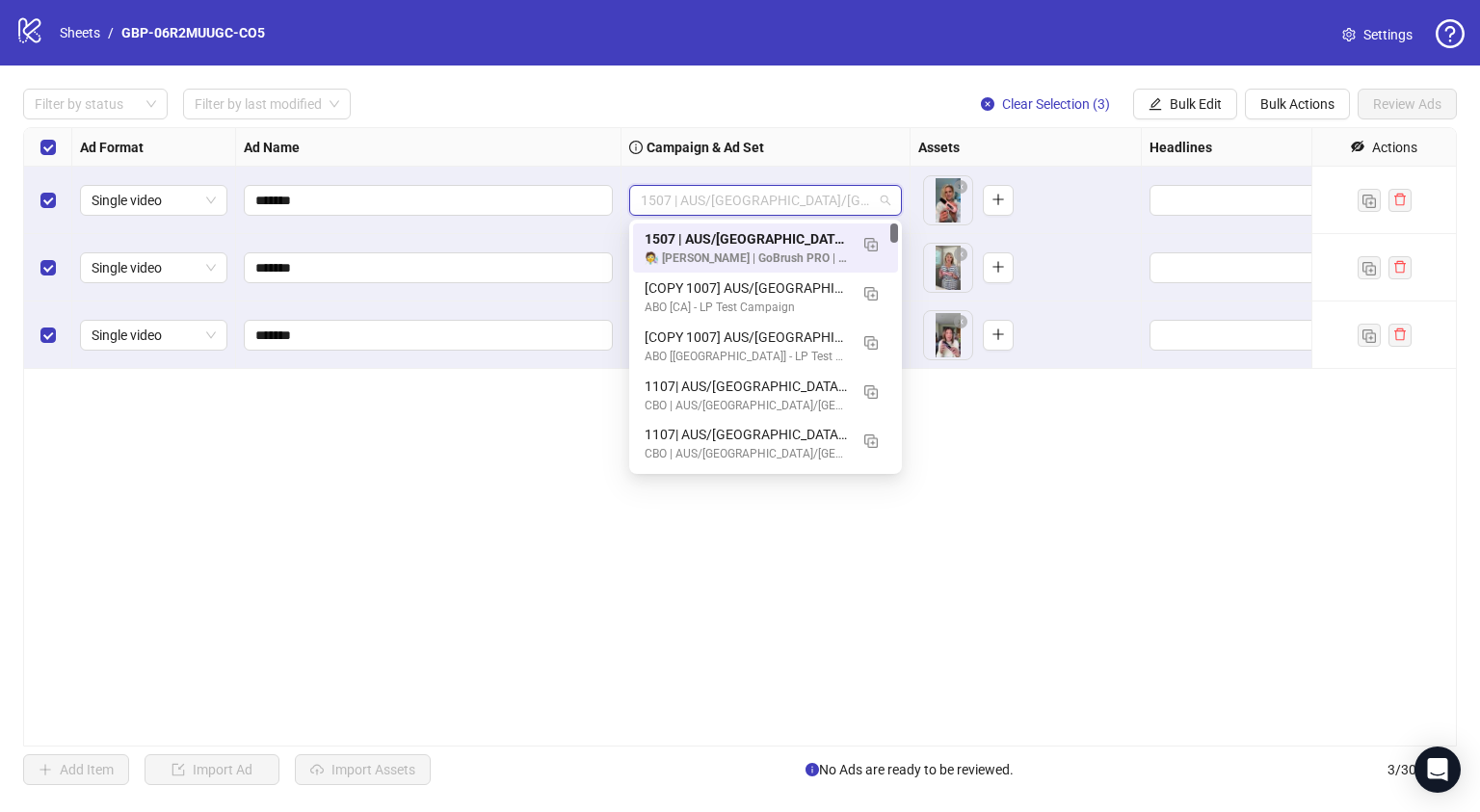 click on "Ad Format Ad Name Campaign & Ad Set Assets Headlines Primary Texts Descriptions Destination URL App Product Page ID Display URL Leadgen Form Product Set ID URL Params Call to Action Actions Single video ******* 1507 | AUS/NZ/UK | GBP-06R2MUUGC-CO5 3H1B
To pick up a draggable item, press the space bar.
While dragging, use the arrow keys to move the item.
Press space again to drop the item in its new position, or press escape to cancel.
Single video *******
To pick up a draggable item, press the space bar.
While dragging, use the arrow keys to move the item.
Press space again to drop the item in its new position, or press escape to cancel.
Single video *******
To pick up a draggable item, press the space bar.
While dragging, use the arrow keys to move the item.
Press space again to drop the item in its new position, or press escape to cancel." at bounding box center (740, 436) 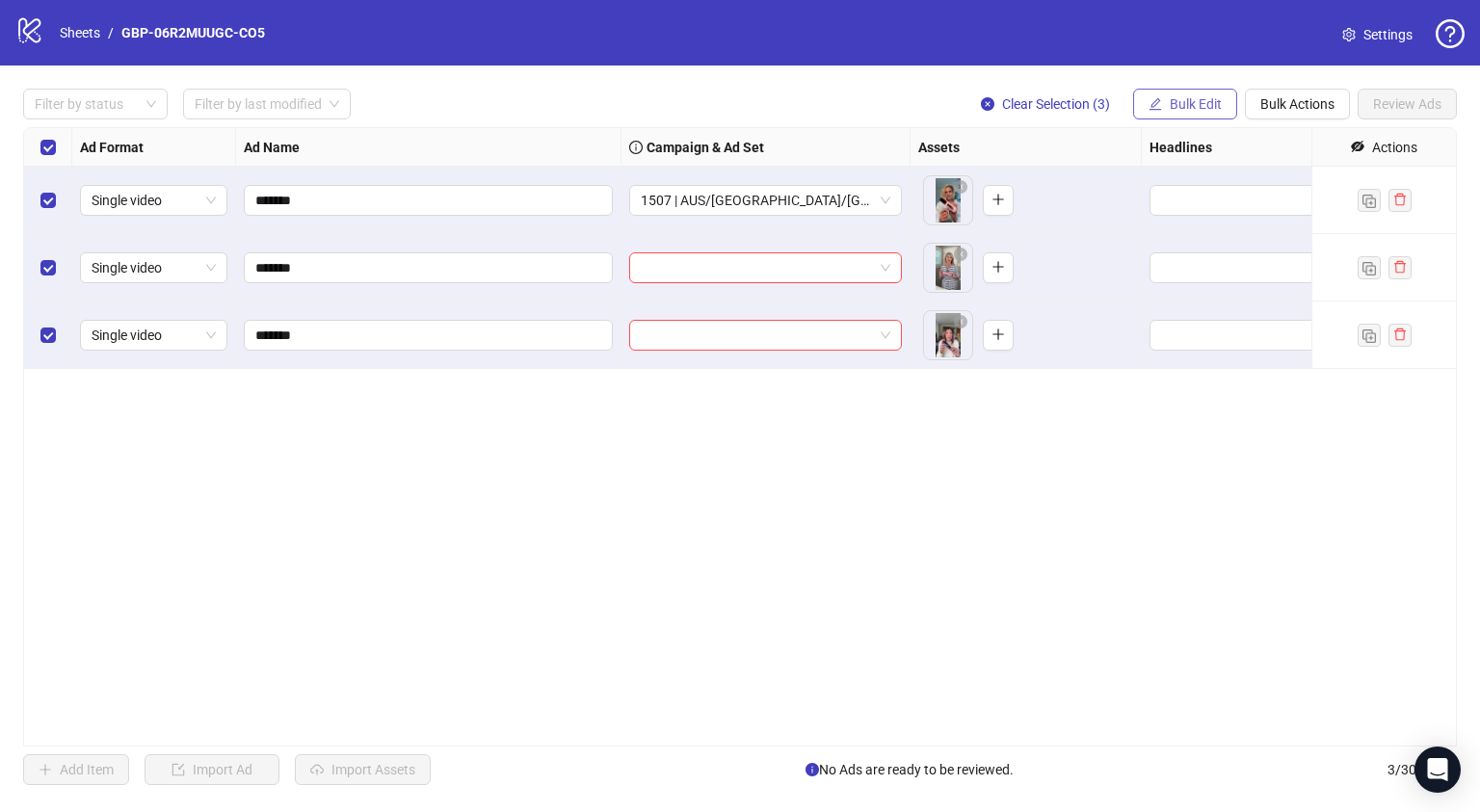 click on "Bulk Edit" at bounding box center [1185, 104] 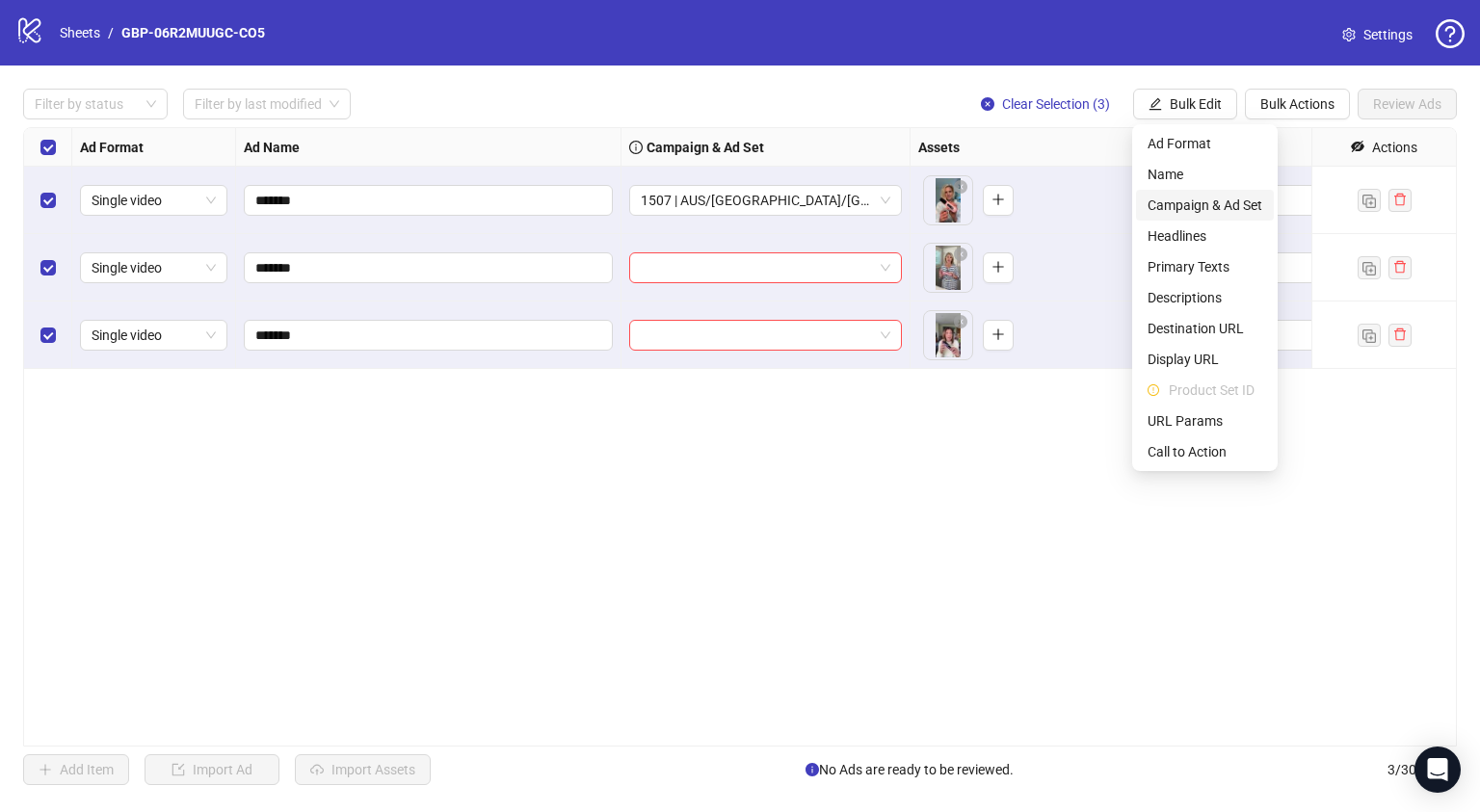 click on "Campaign & Ad Set" at bounding box center [1204, 205] 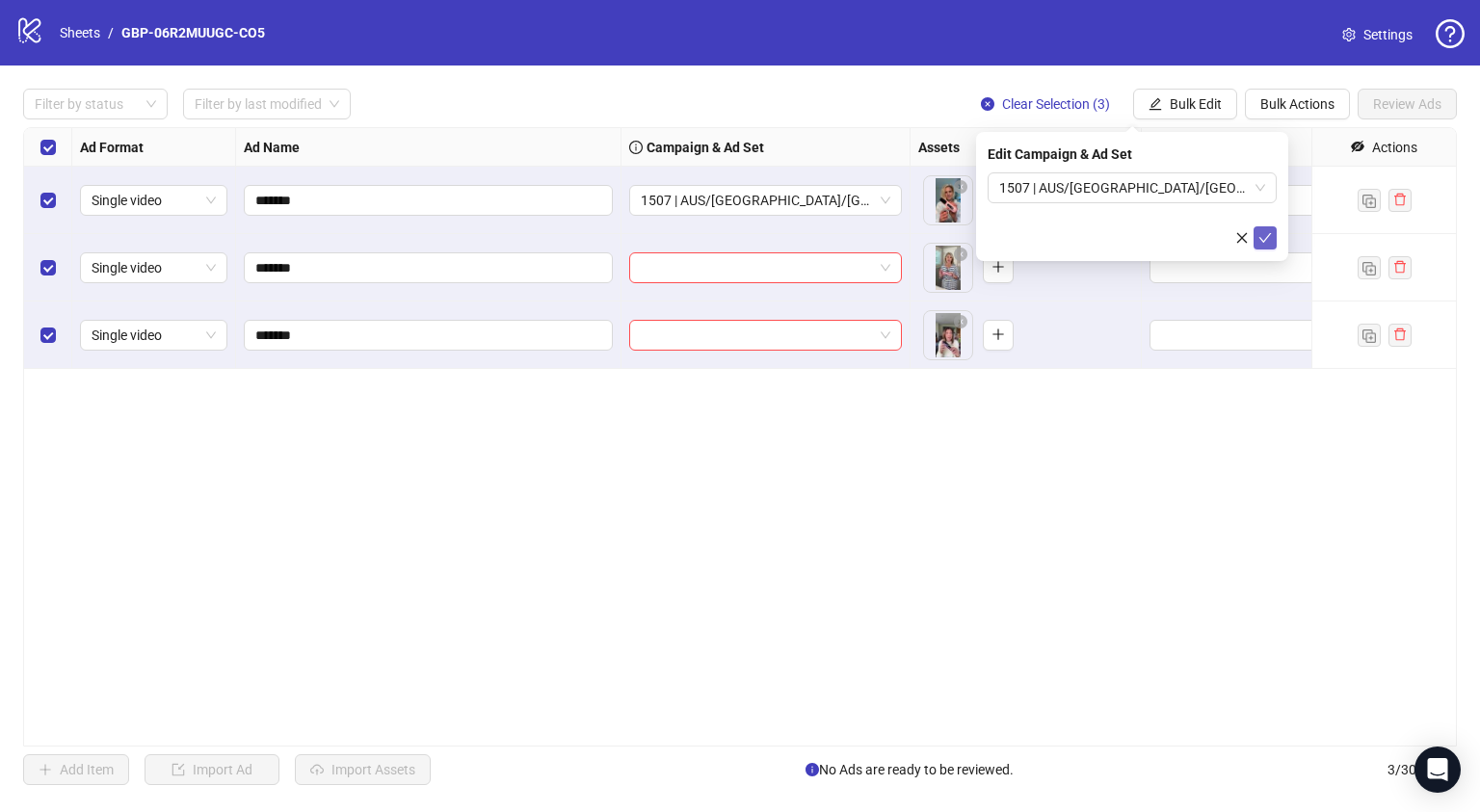 click 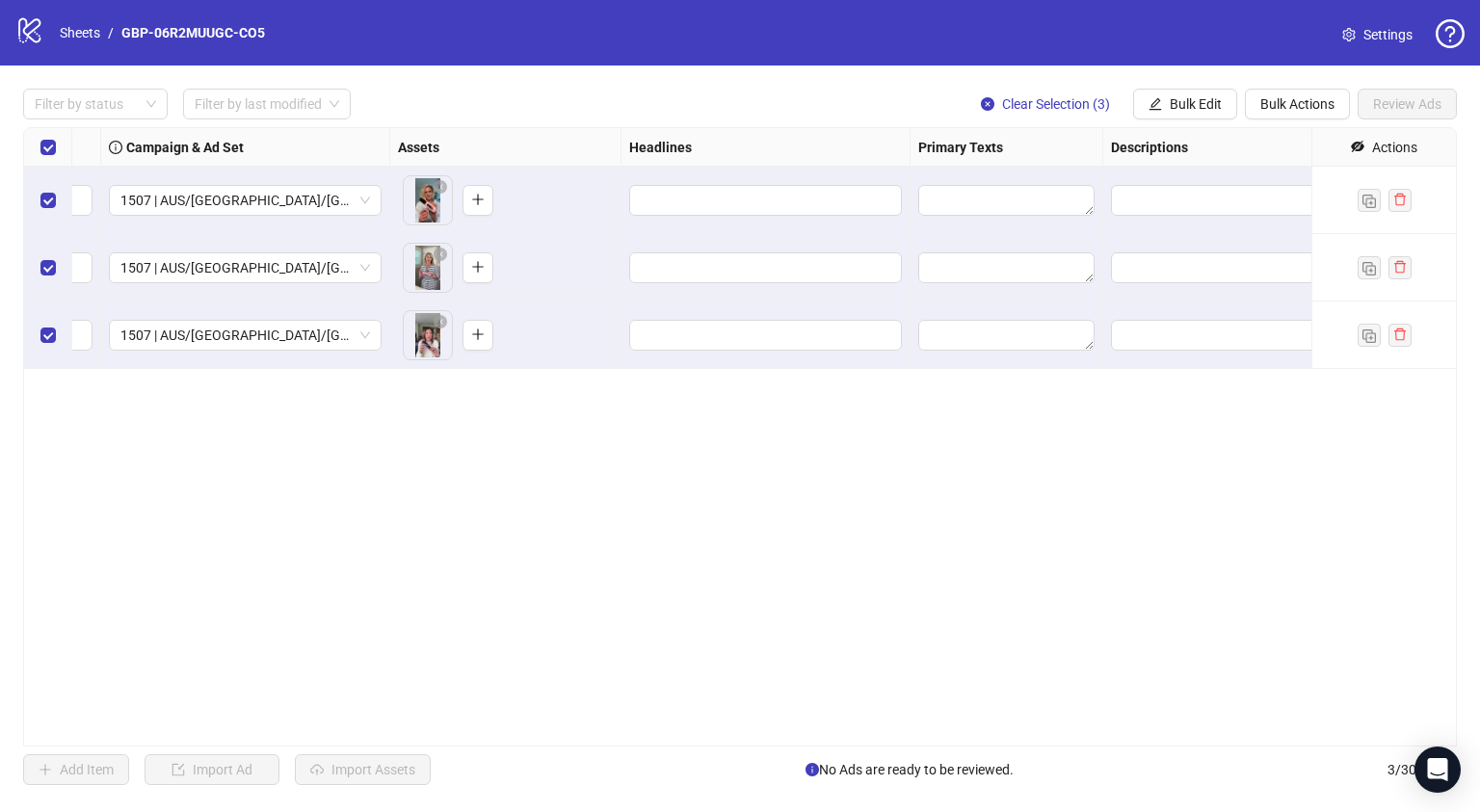 scroll, scrollTop: 0, scrollLeft: 780, axis: horizontal 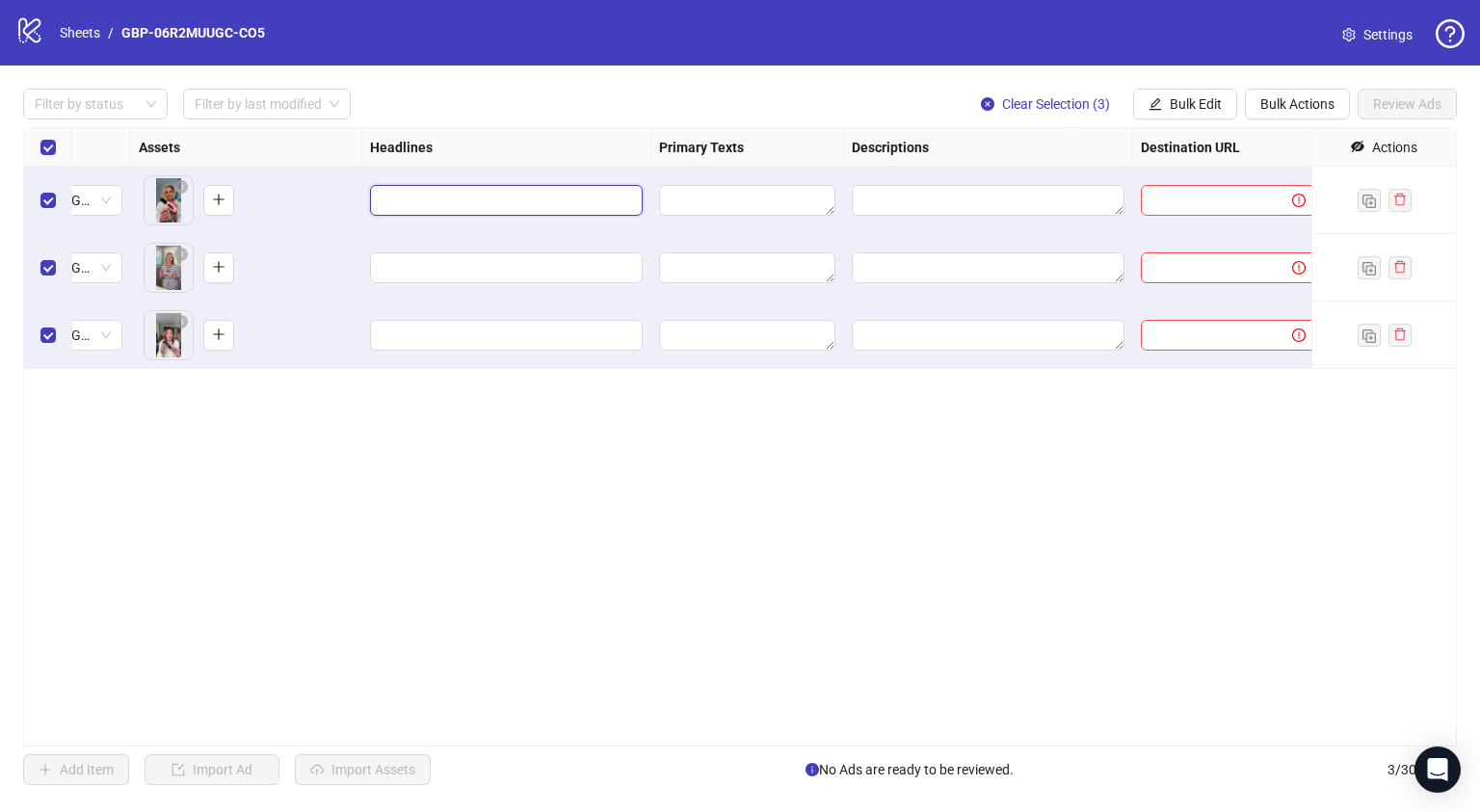 click at bounding box center [504, 200] 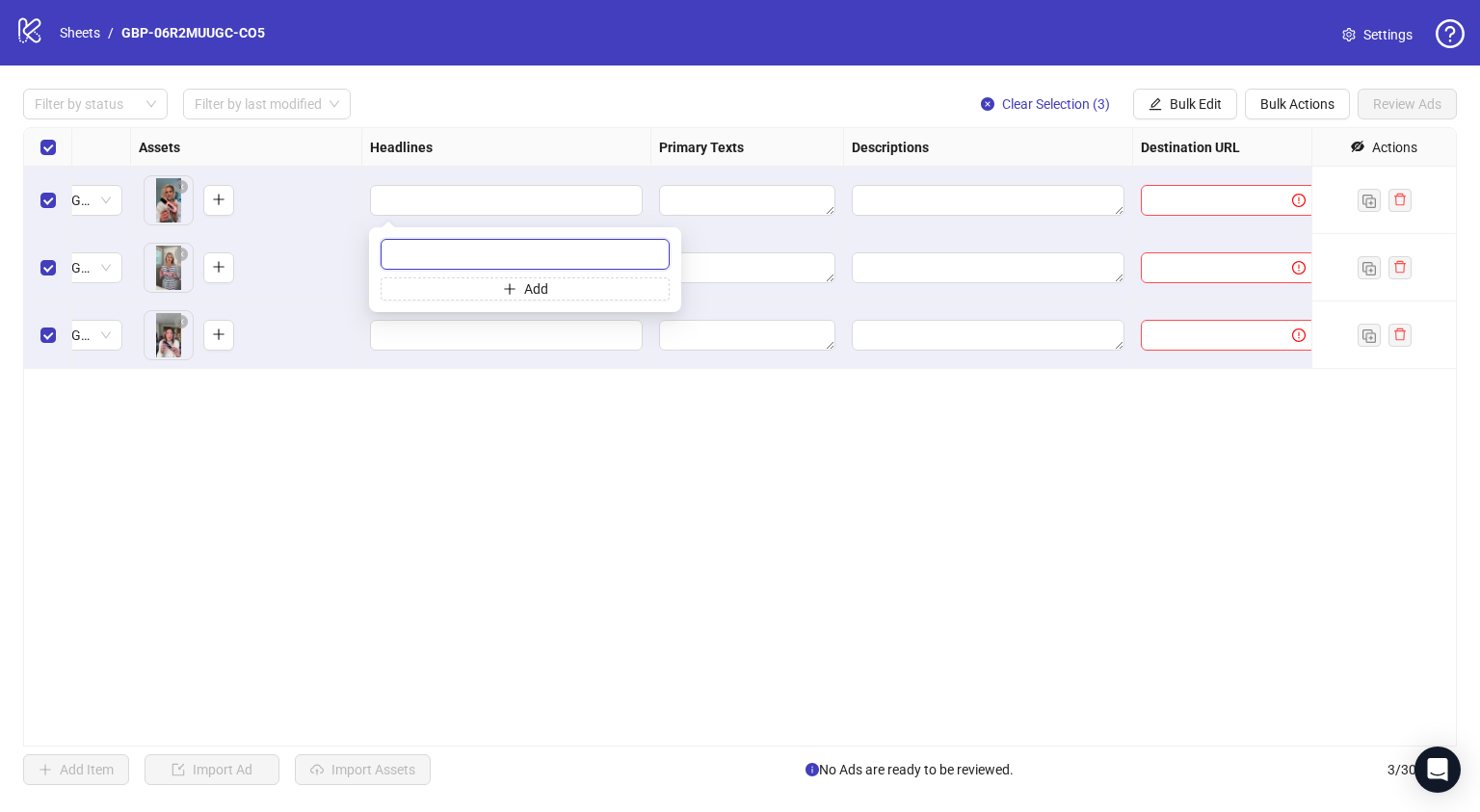 click at bounding box center [525, 254] 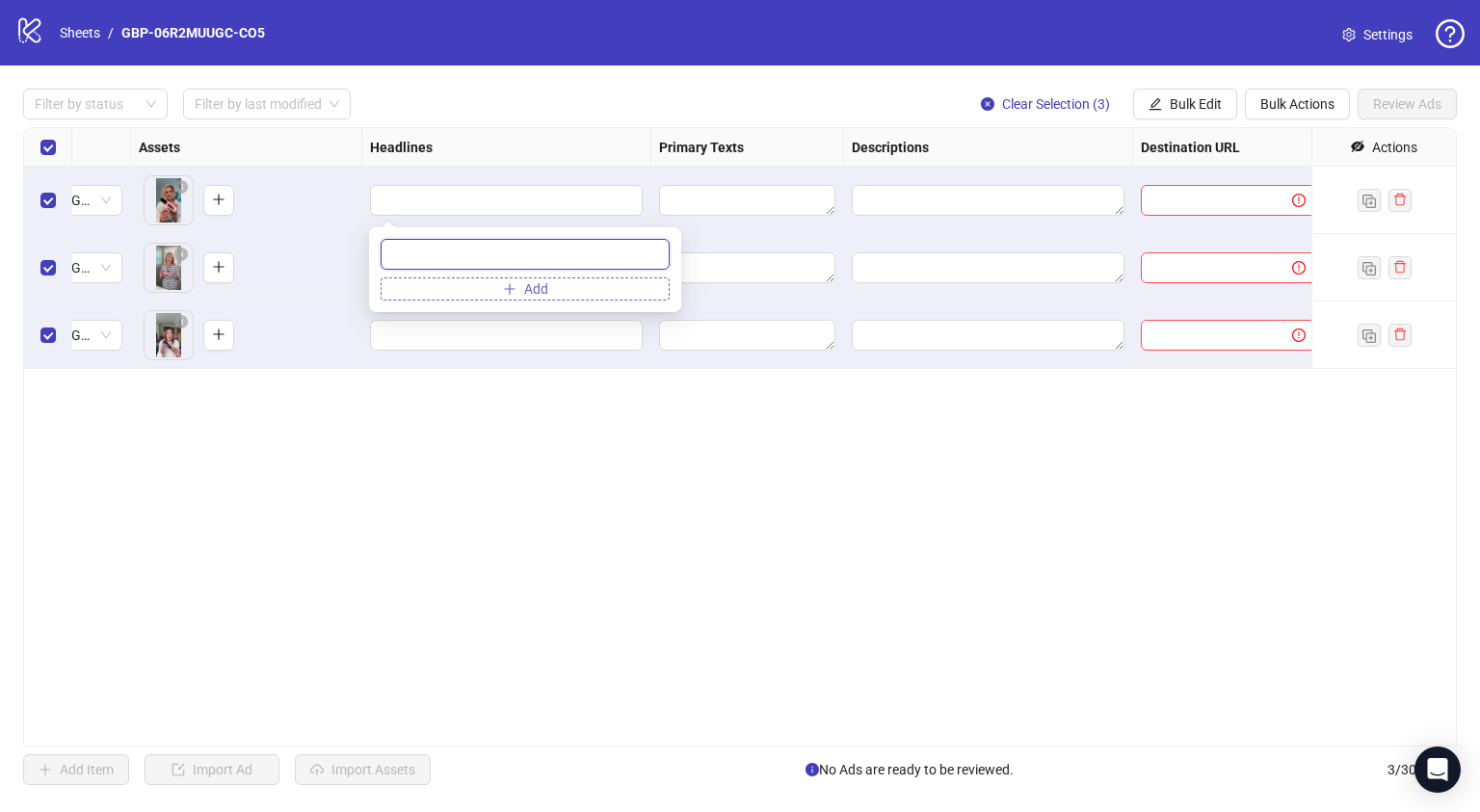 paste on "*******" 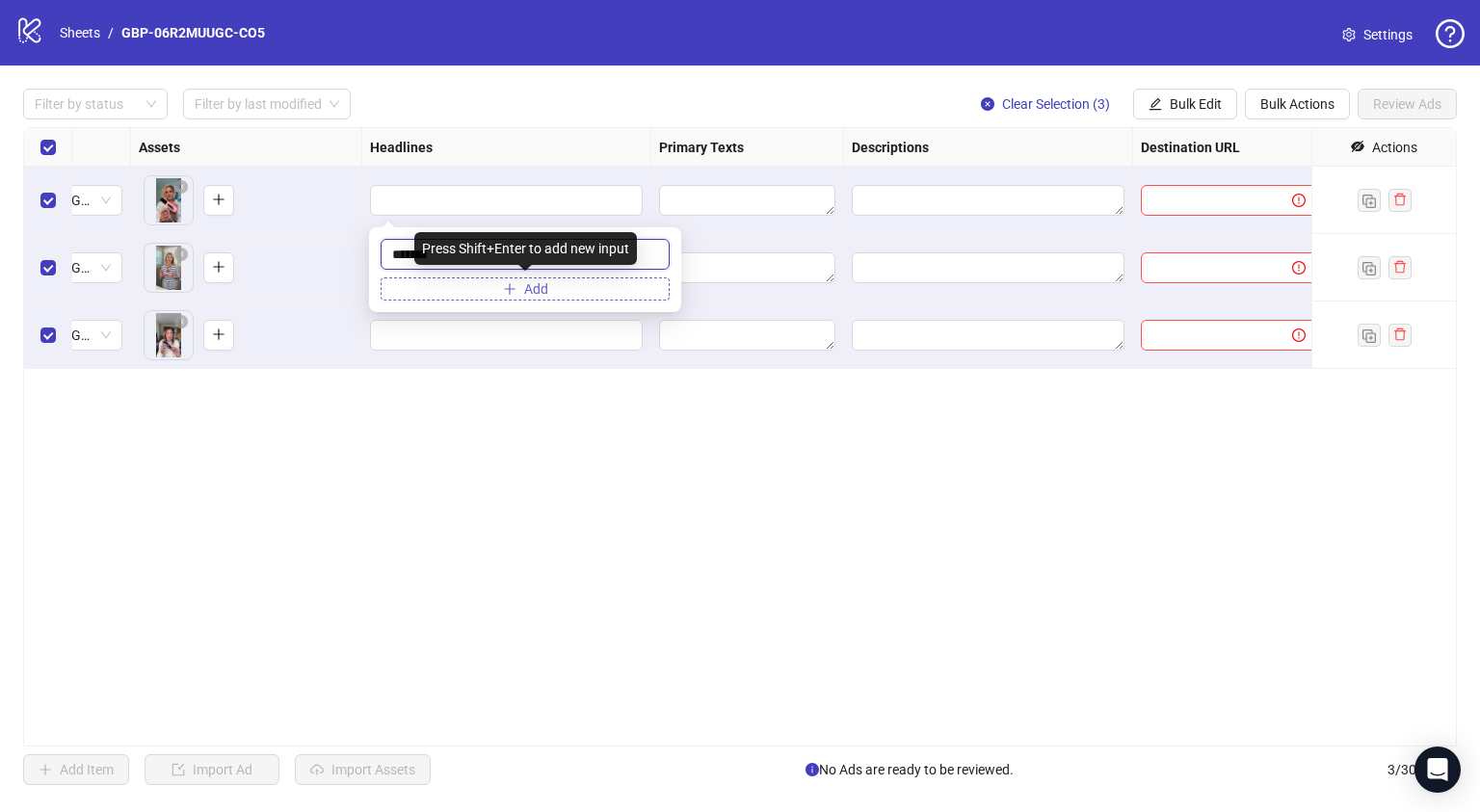 type on "*******" 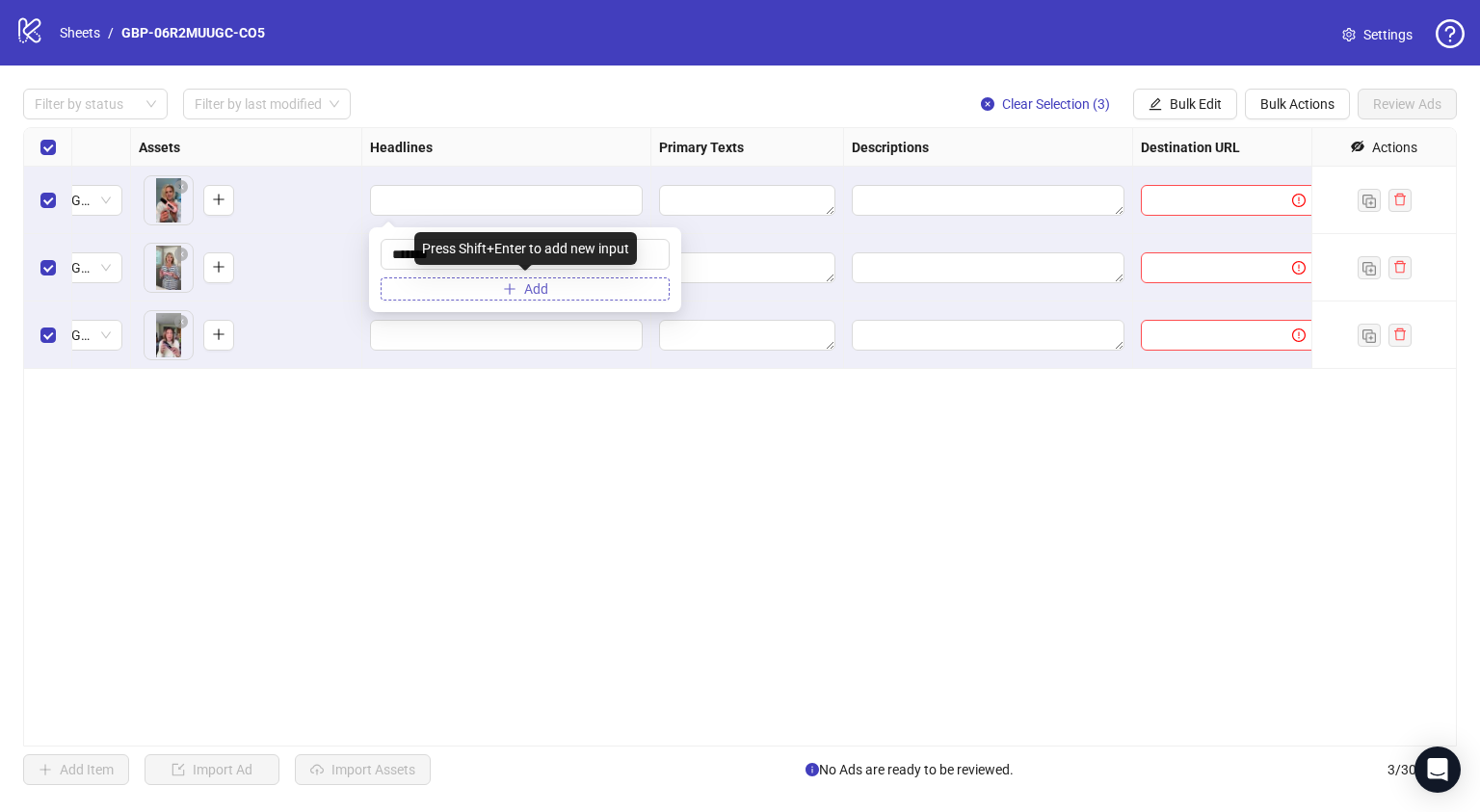 click on "Add" at bounding box center [536, 289] 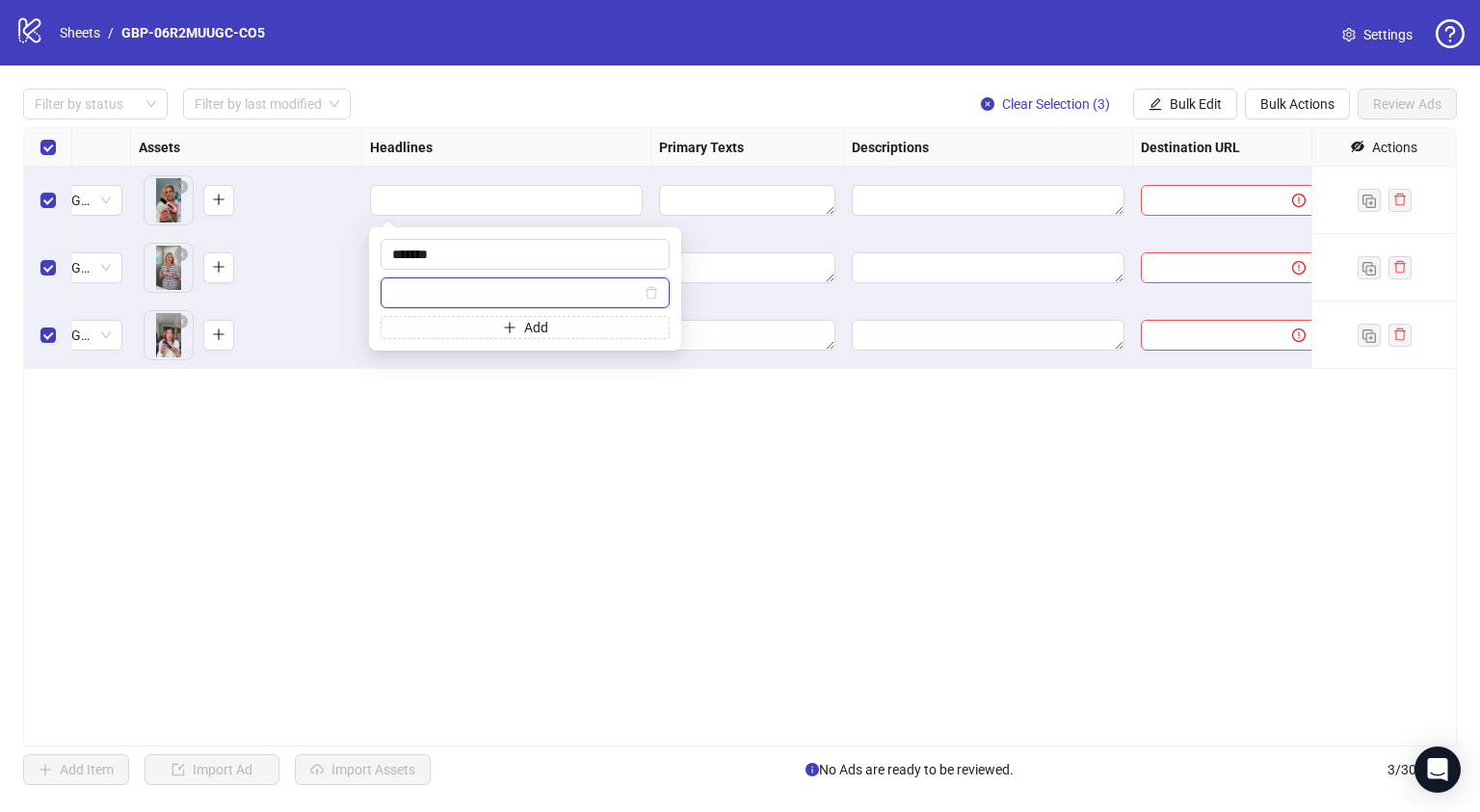 click at bounding box center (516, 293) 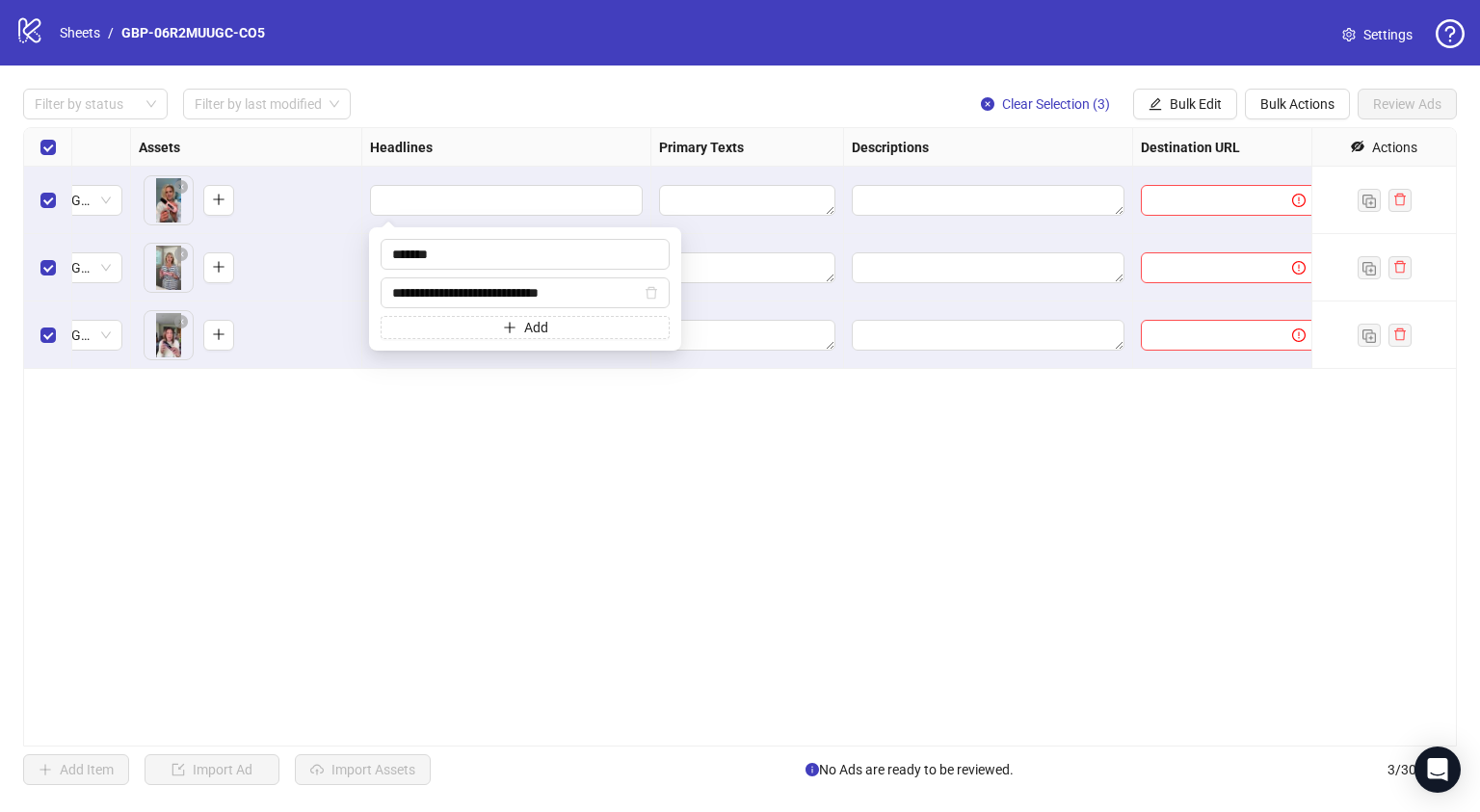 click on "Ad Format Ad Name Campaign & Ad Set Assets Headlines Primary Texts Descriptions Destination URL App Product Page ID Display URL Leadgen Form Product Set ID URL Params Call to Action Actions ******* 1507 | AUS/NZ/UK | GBP-06R2MUUGC-CO5 3H1B
To pick up a draggable item, press the space bar.
While dragging, use the arrow keys to move the item.
Press space again to drop the item in its new position, or press escape to cancel.
******* 1507 | AUS/NZ/UK | GBP-06R2MUUGC-CO5 3H1B
To pick up a draggable item, press the space bar.
While dragging, use the arrow keys to move the item.
Press space again to drop the item in its new position, or press escape to cancel.
******* 1507 | AUS/NZ/UK | GBP-06R2MUUGC-CO5 3H1B
To pick up a draggable item, press the space bar.
While dragging, use the arrow keys to move the item.
Press space again to drop the item in its new position, or press escape to cancel." at bounding box center [740, 436] 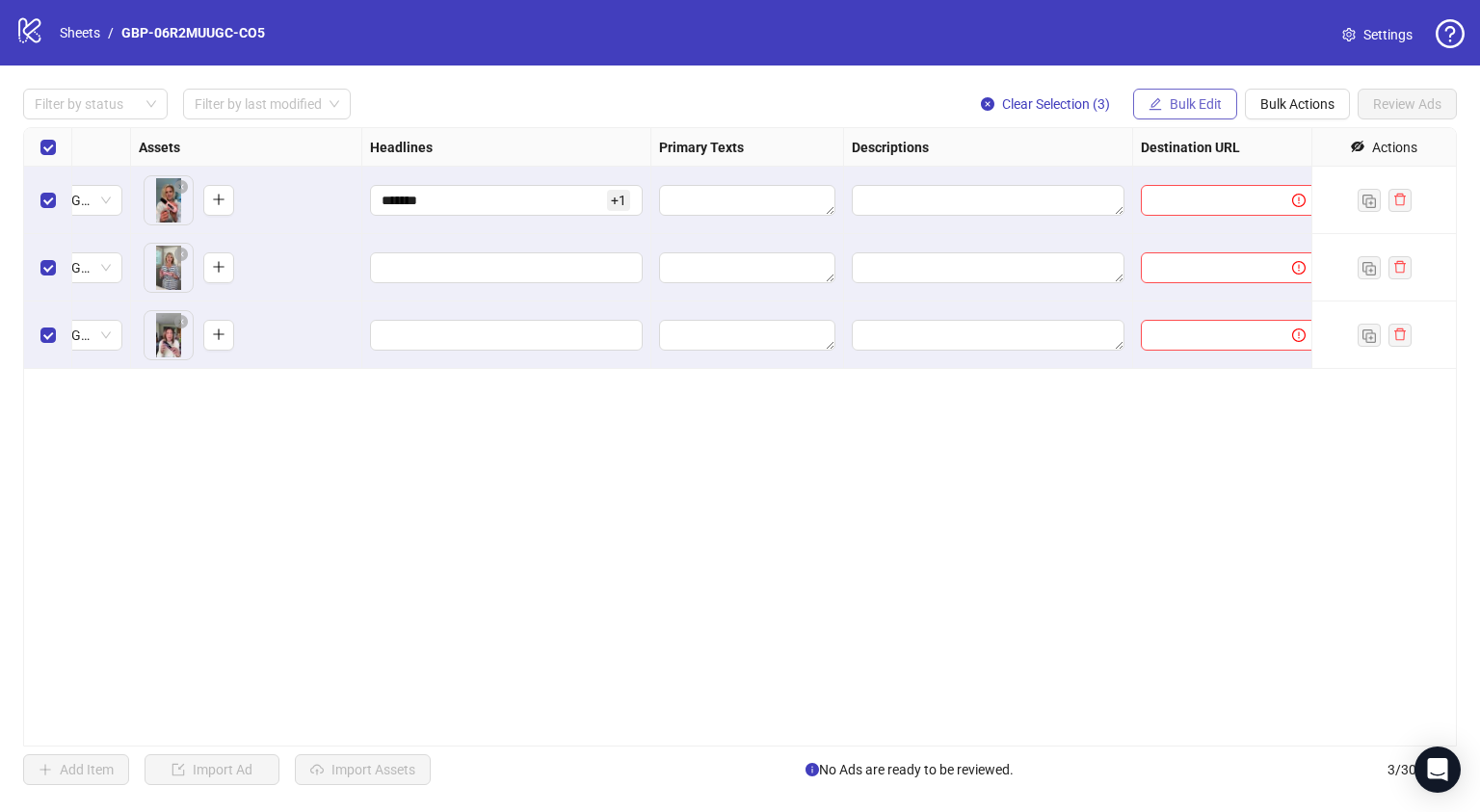 click on "Bulk Edit" at bounding box center [1196, 104] 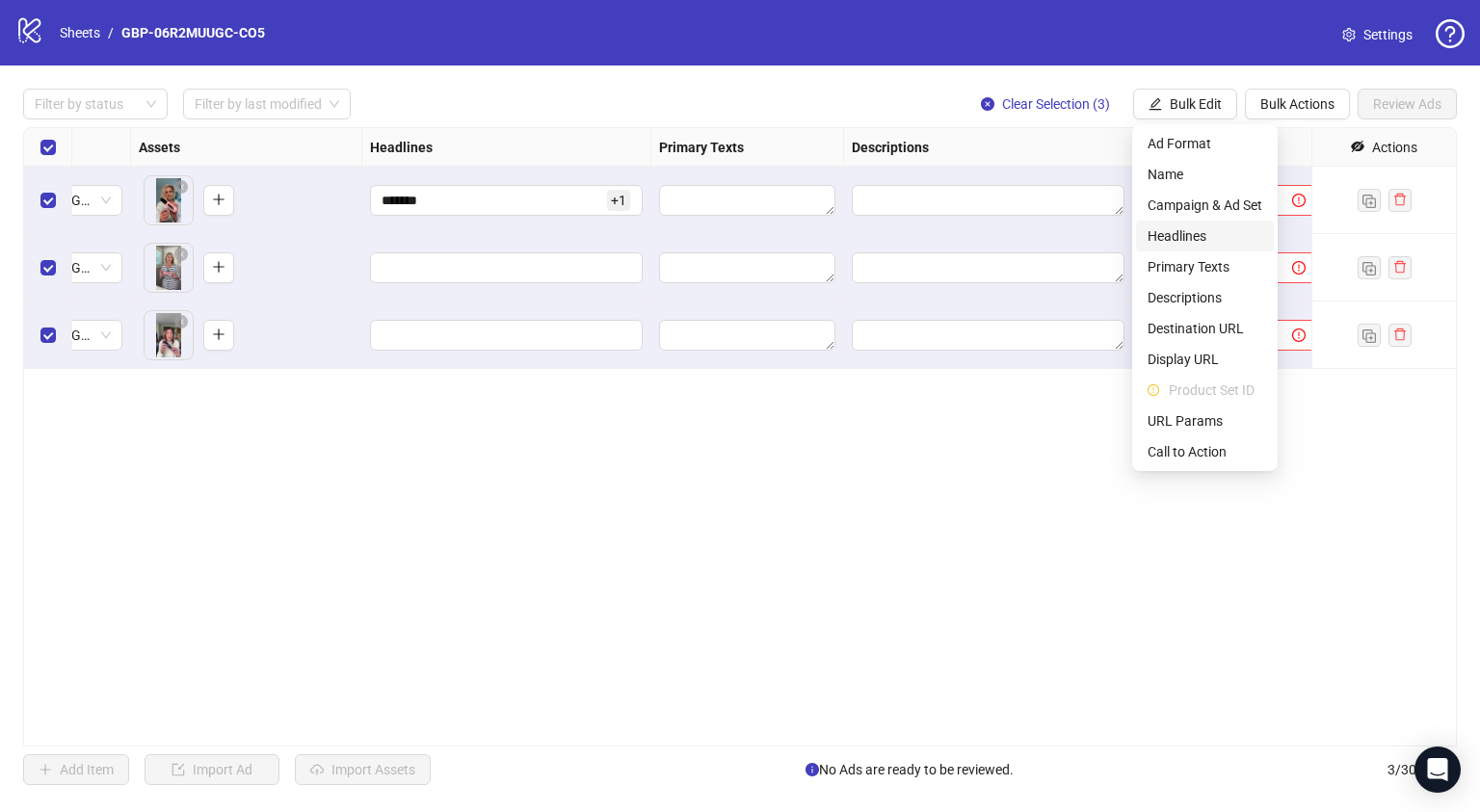 click on "Headlines" at bounding box center [1204, 236] 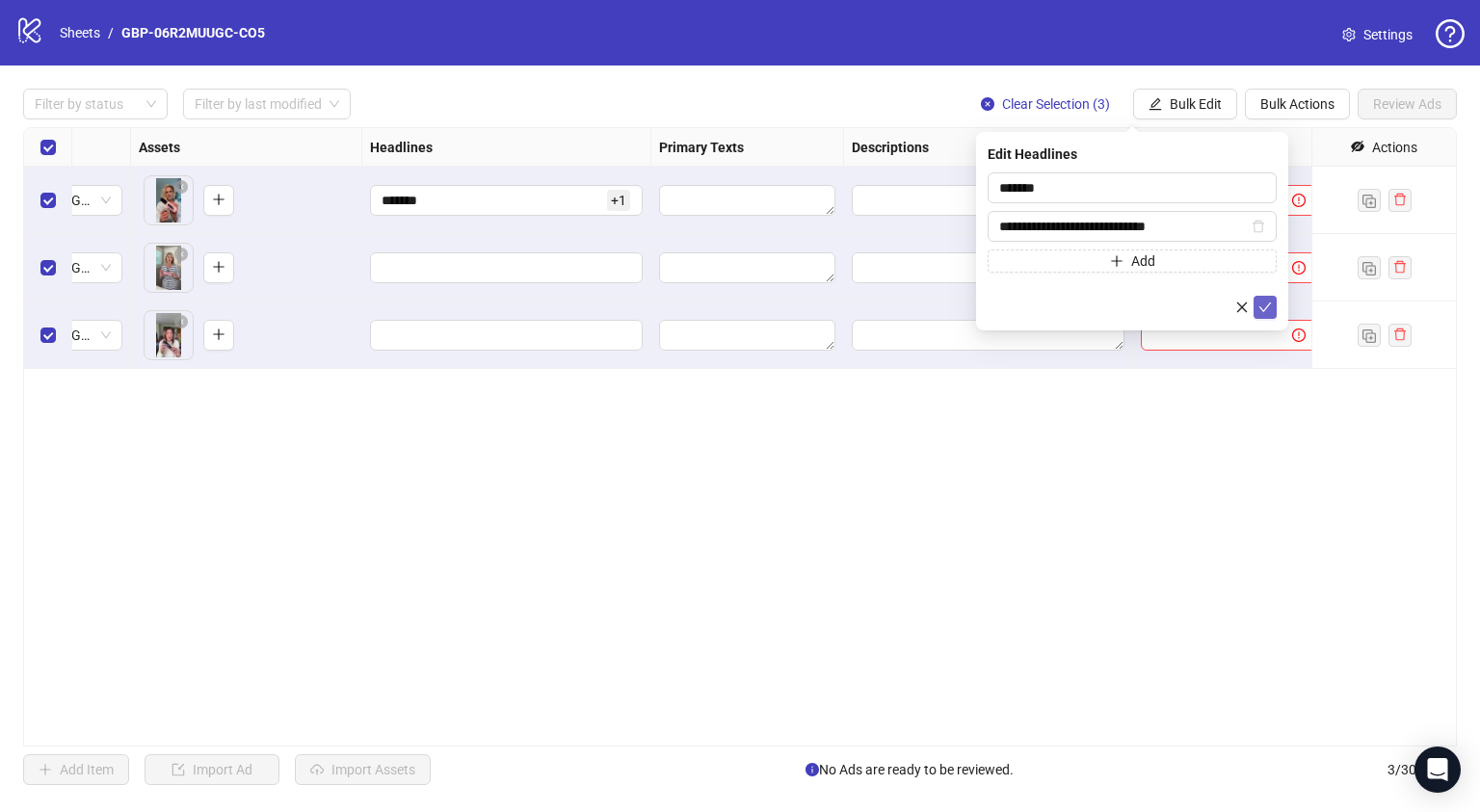 click 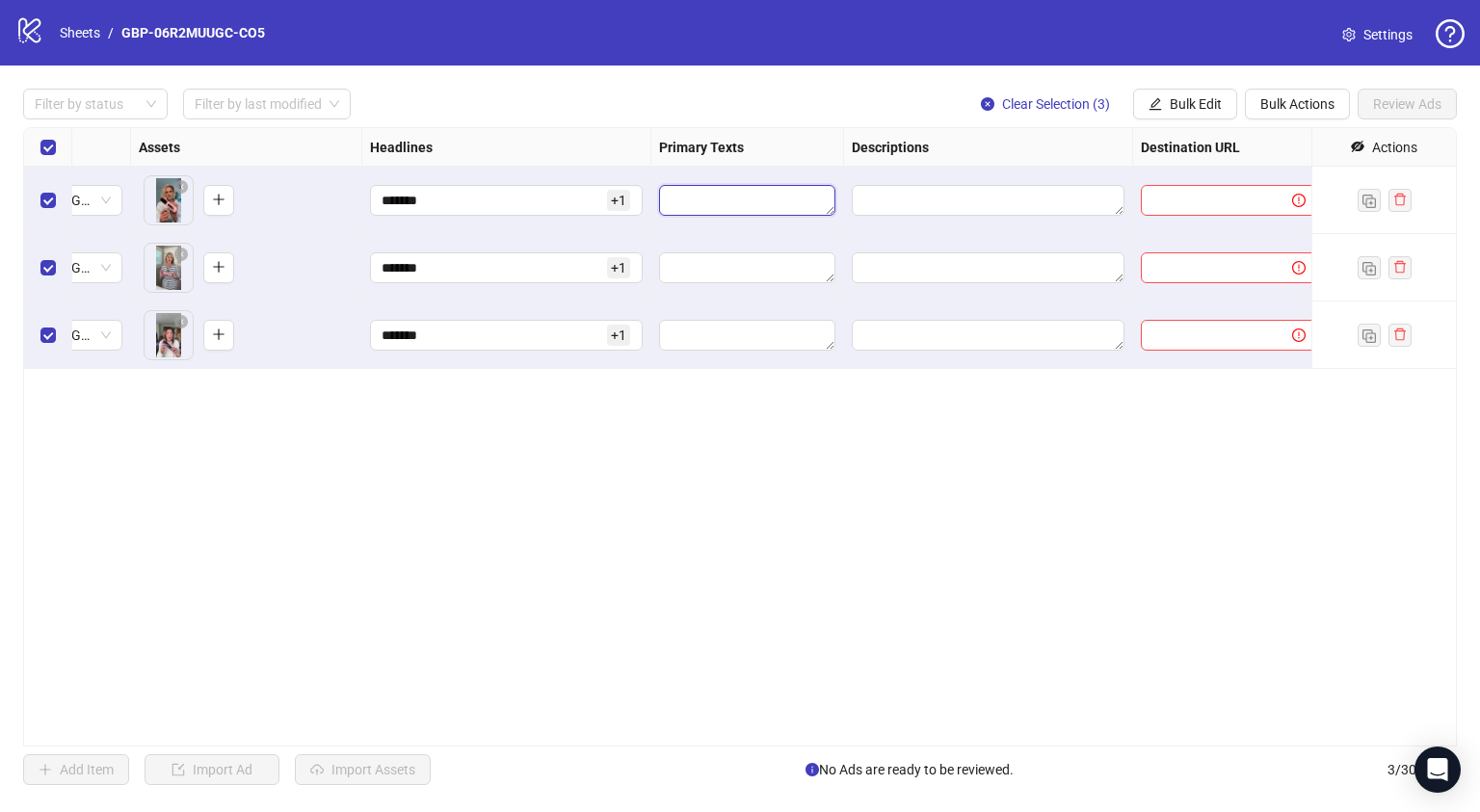 click at bounding box center [747, 200] 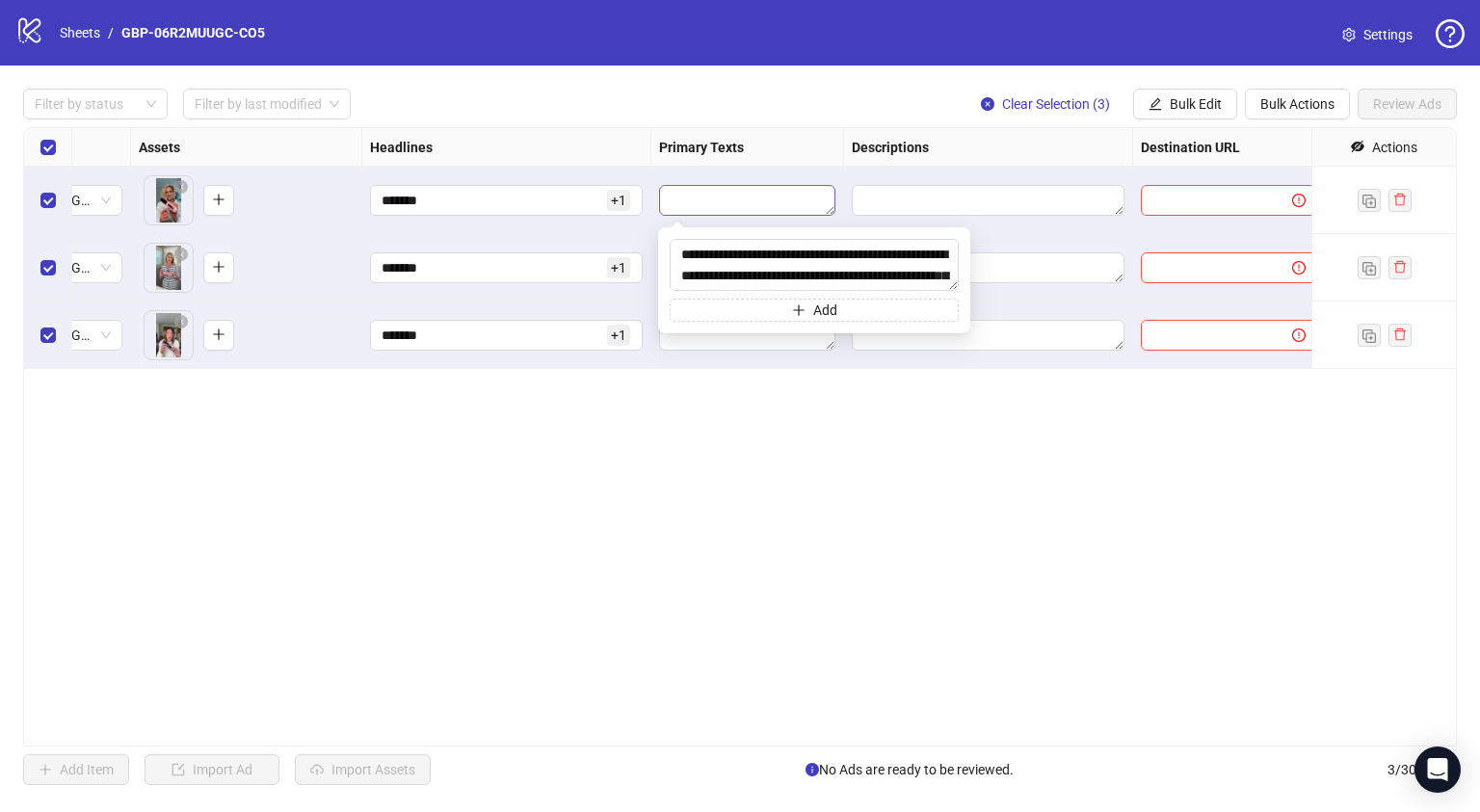 scroll, scrollTop: 77, scrollLeft: 0, axis: vertical 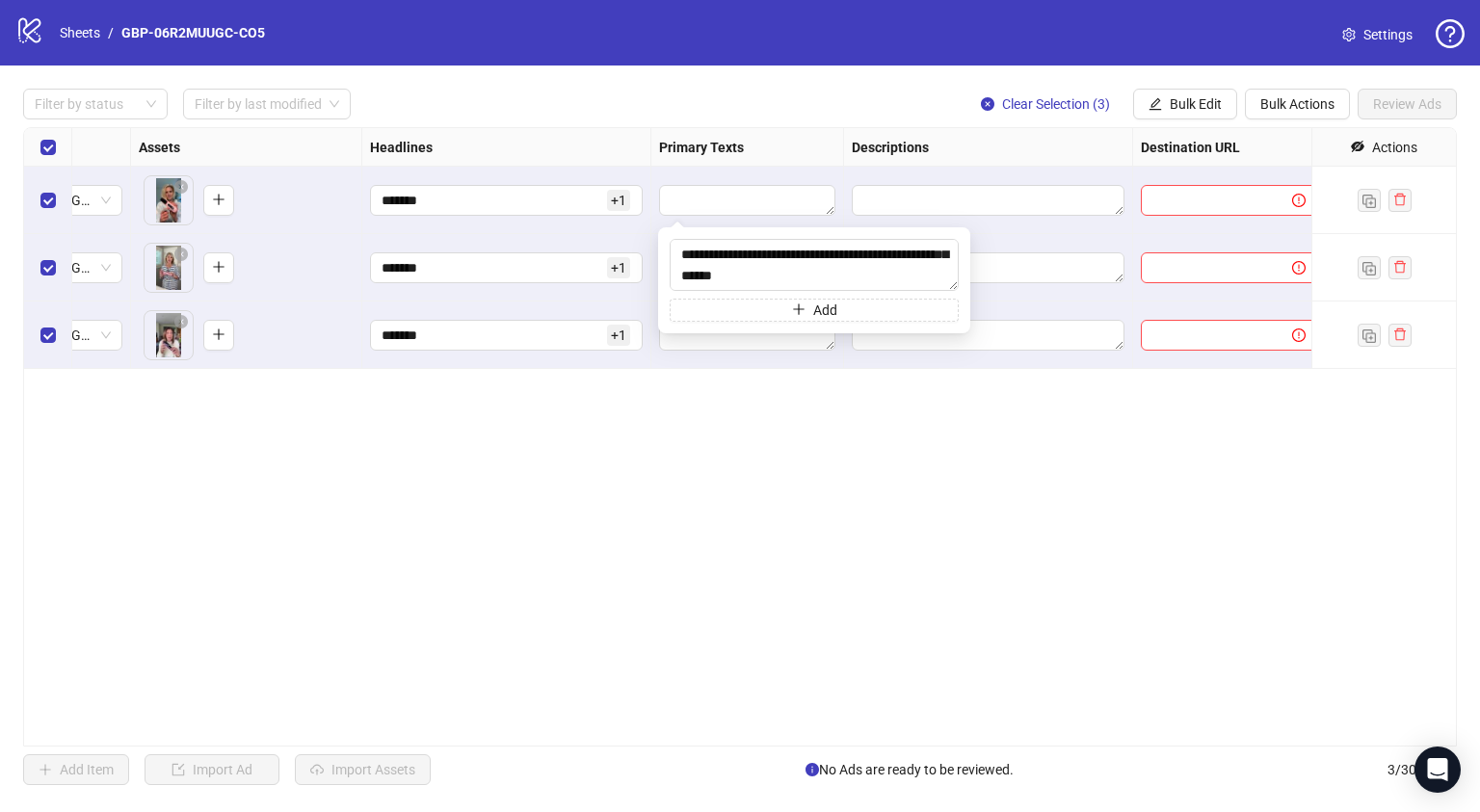 type on "**********" 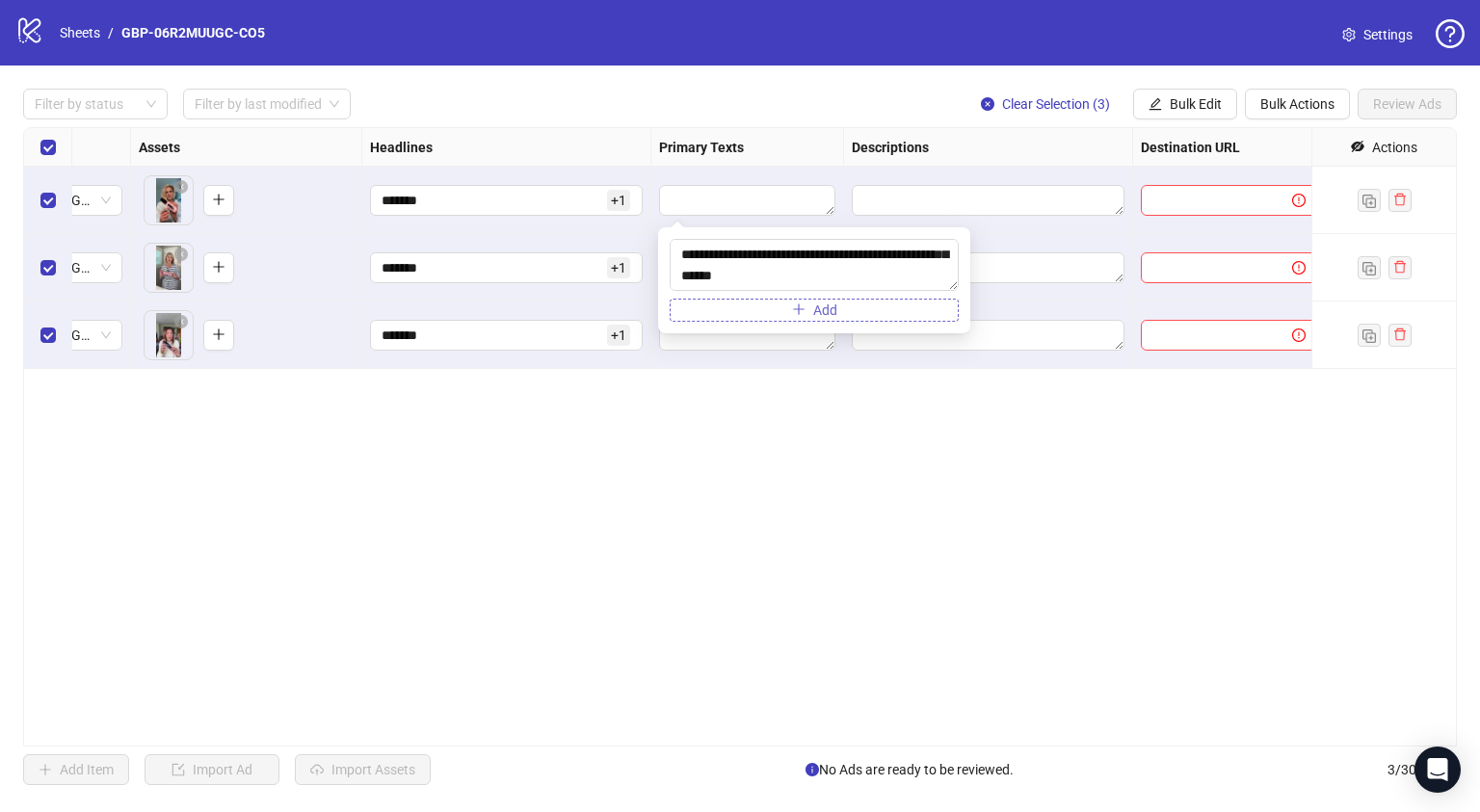 click on "Add" at bounding box center (814, 310) 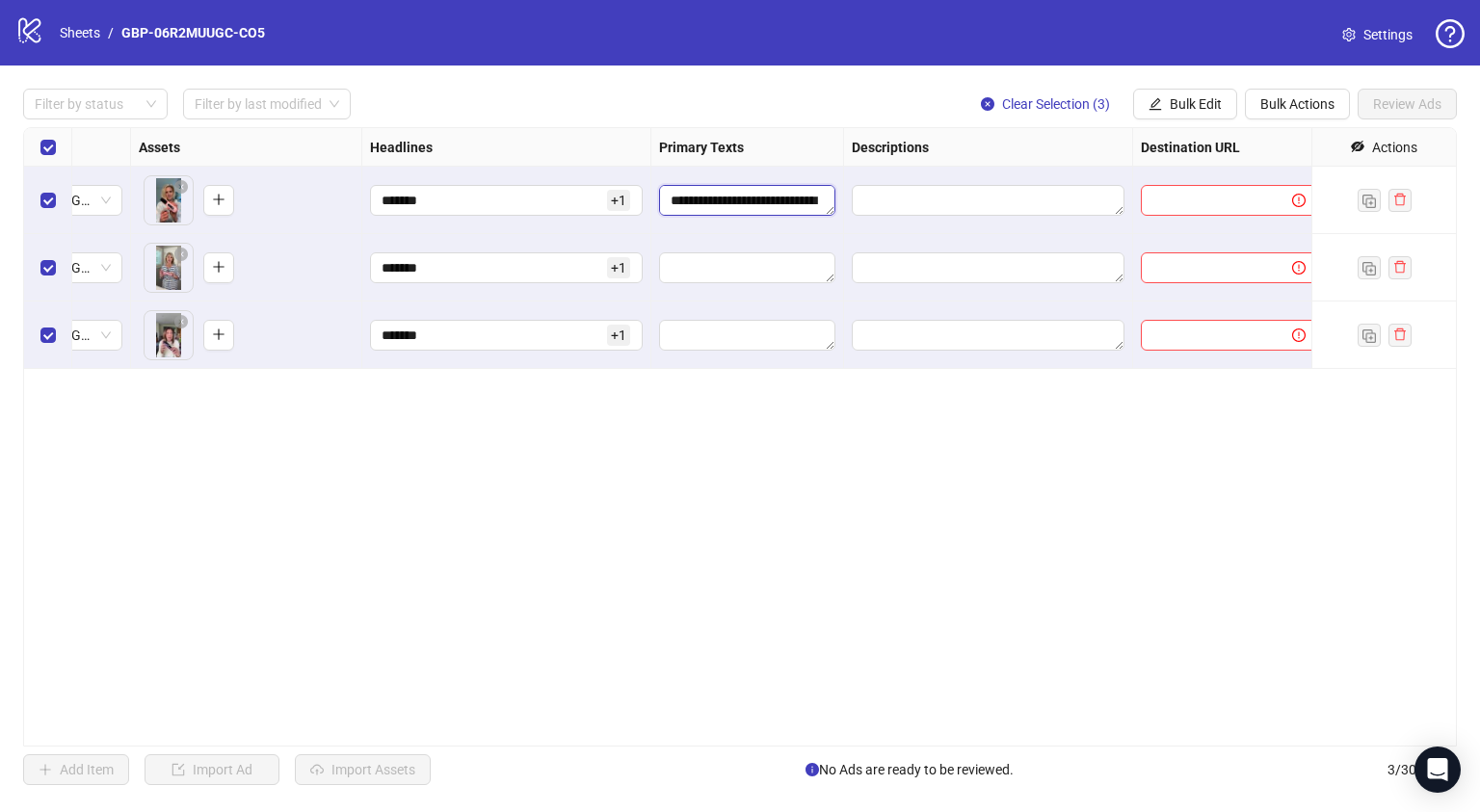 click on "**********" at bounding box center (747, 200) 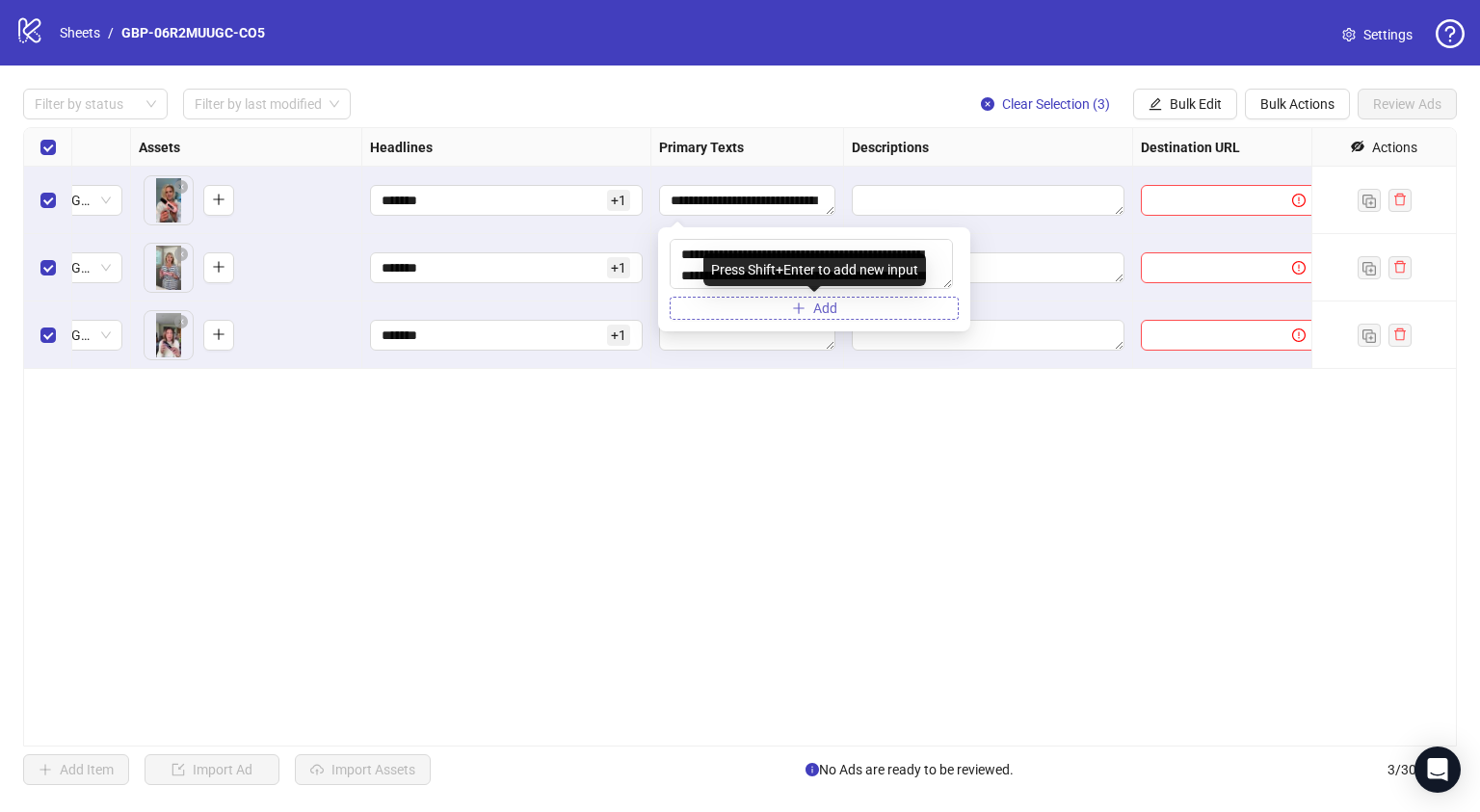 click on "Add" at bounding box center [814, 308] 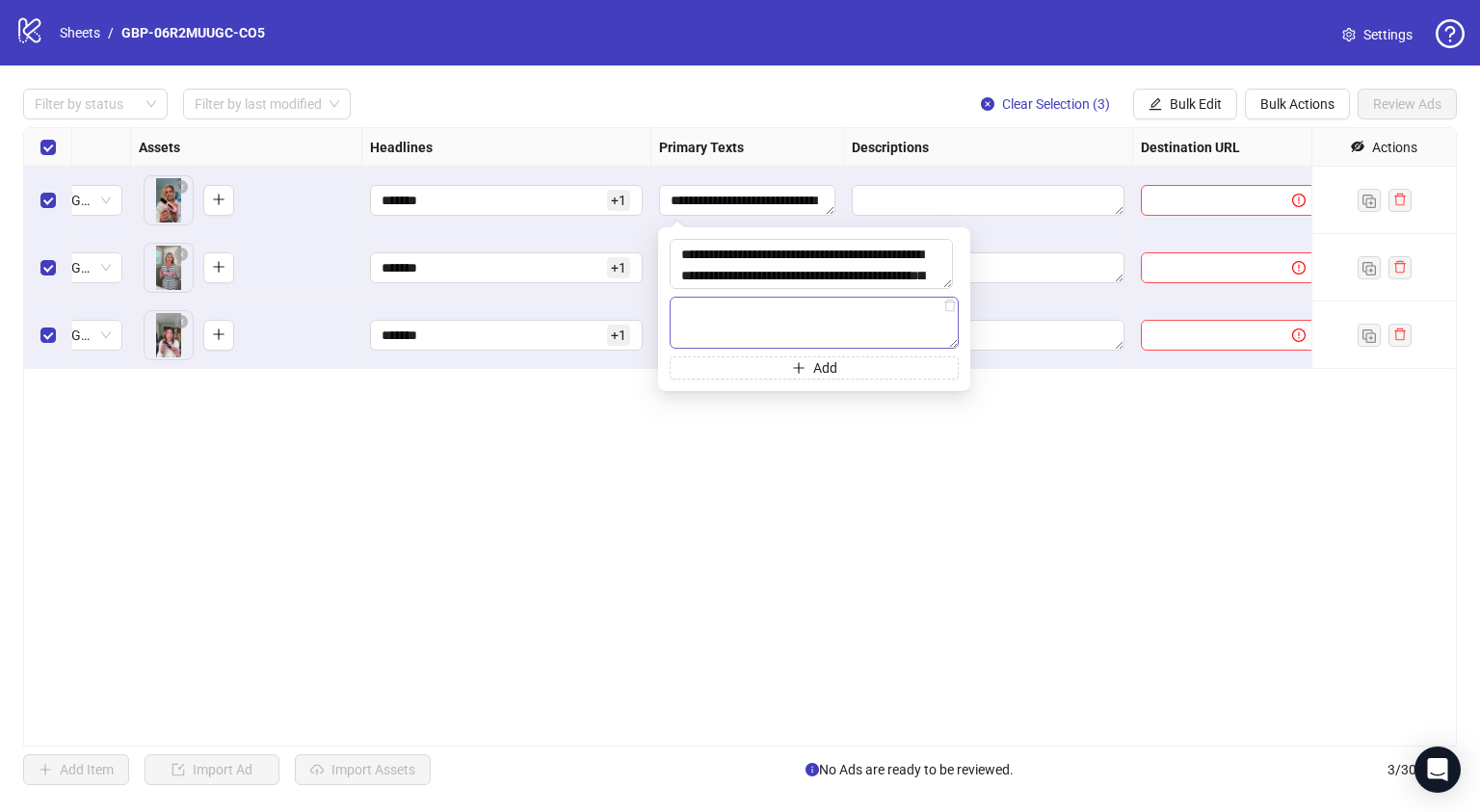 click at bounding box center [814, 323] 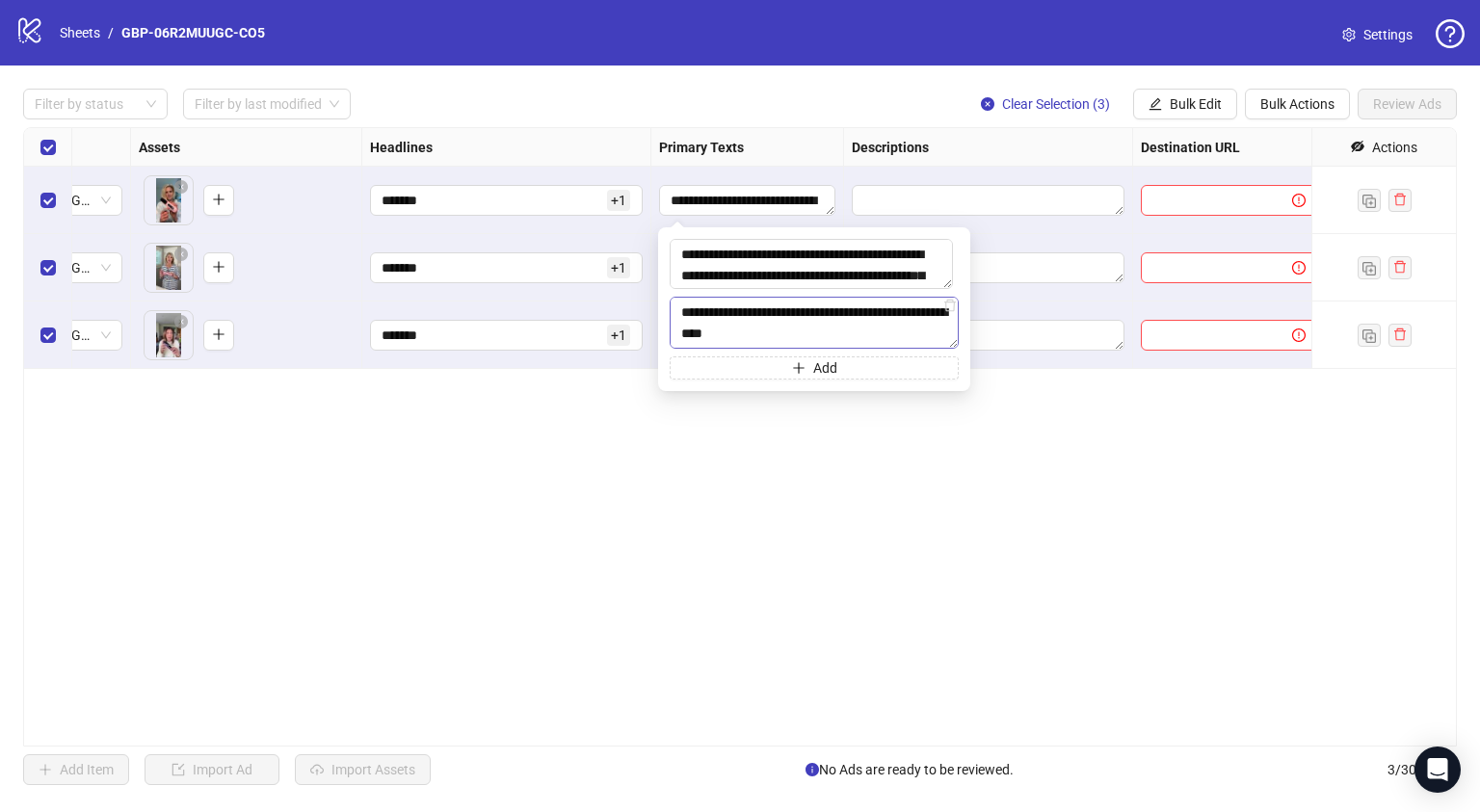 scroll, scrollTop: 247, scrollLeft: 0, axis: vertical 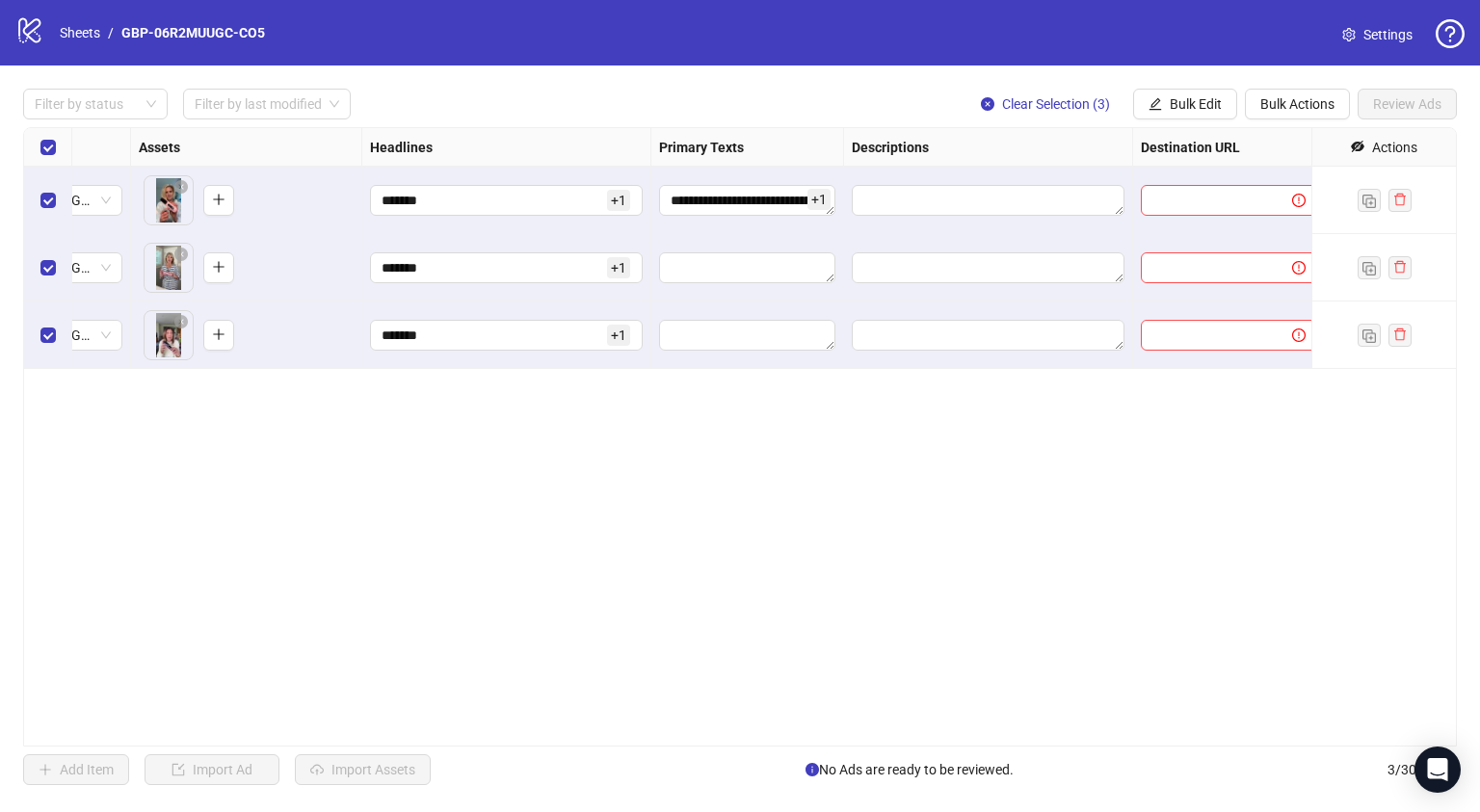 click on "**********" at bounding box center (740, 436) 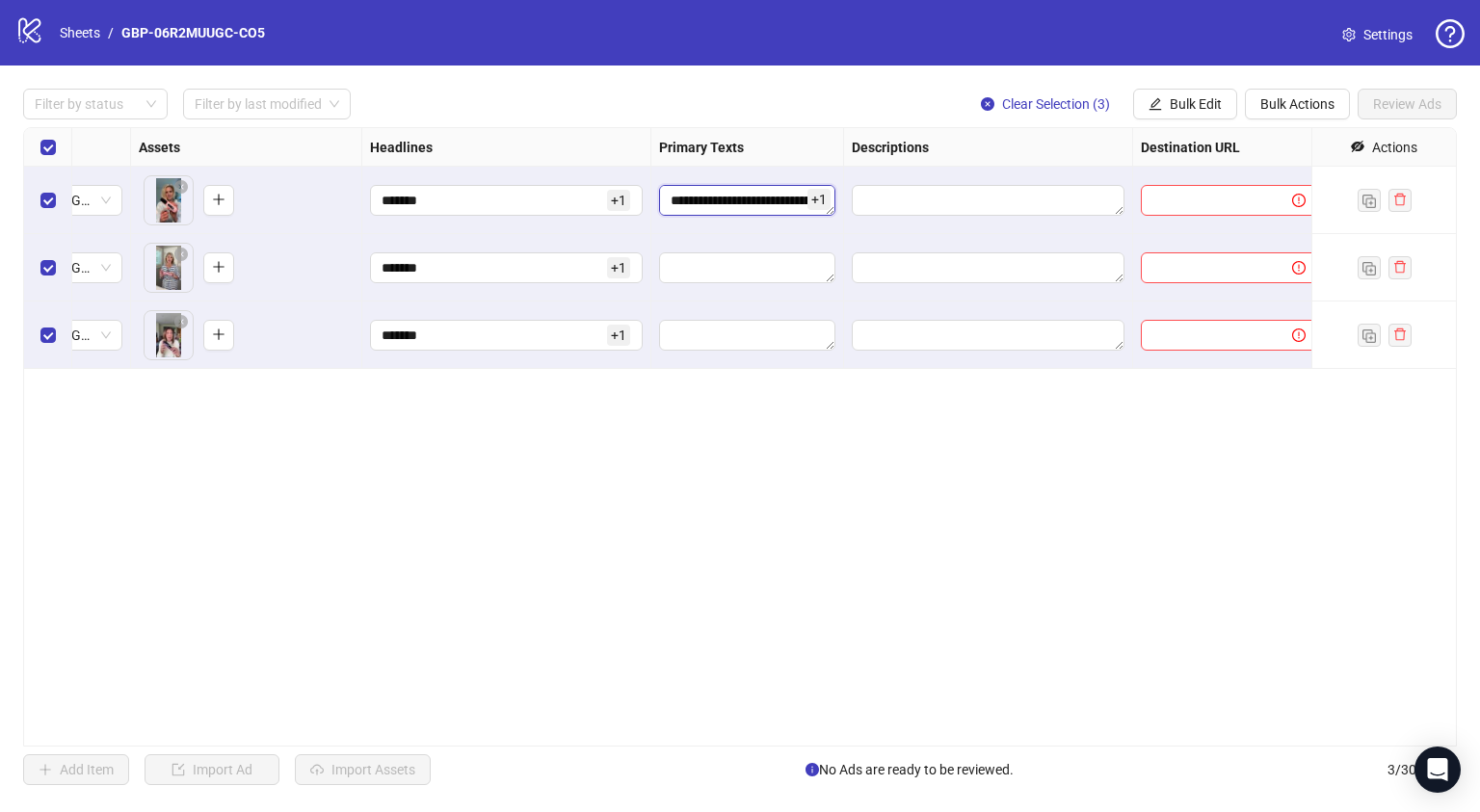 click on "**********" at bounding box center [747, 200] 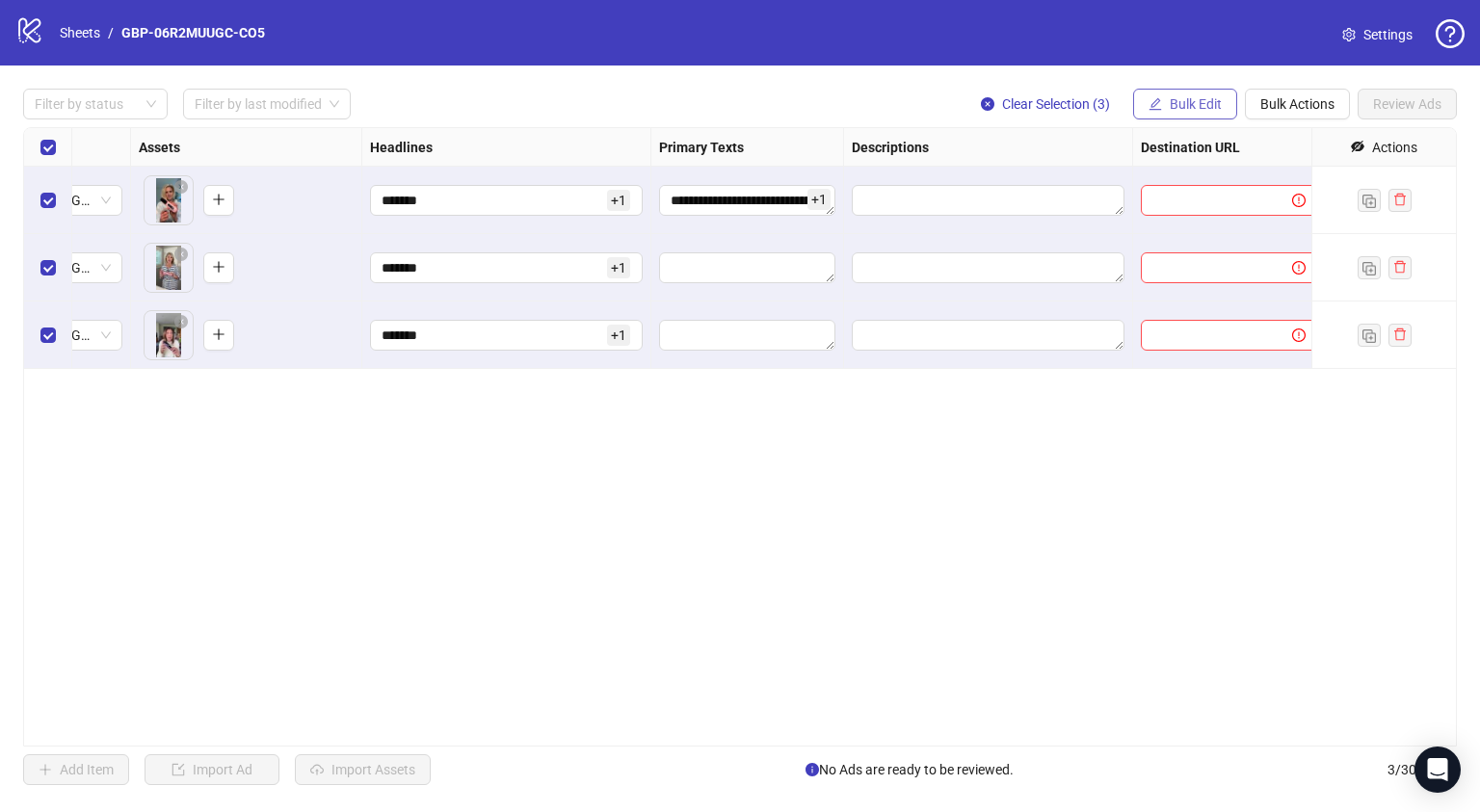 click on "Bulk Edit" at bounding box center [1196, 104] 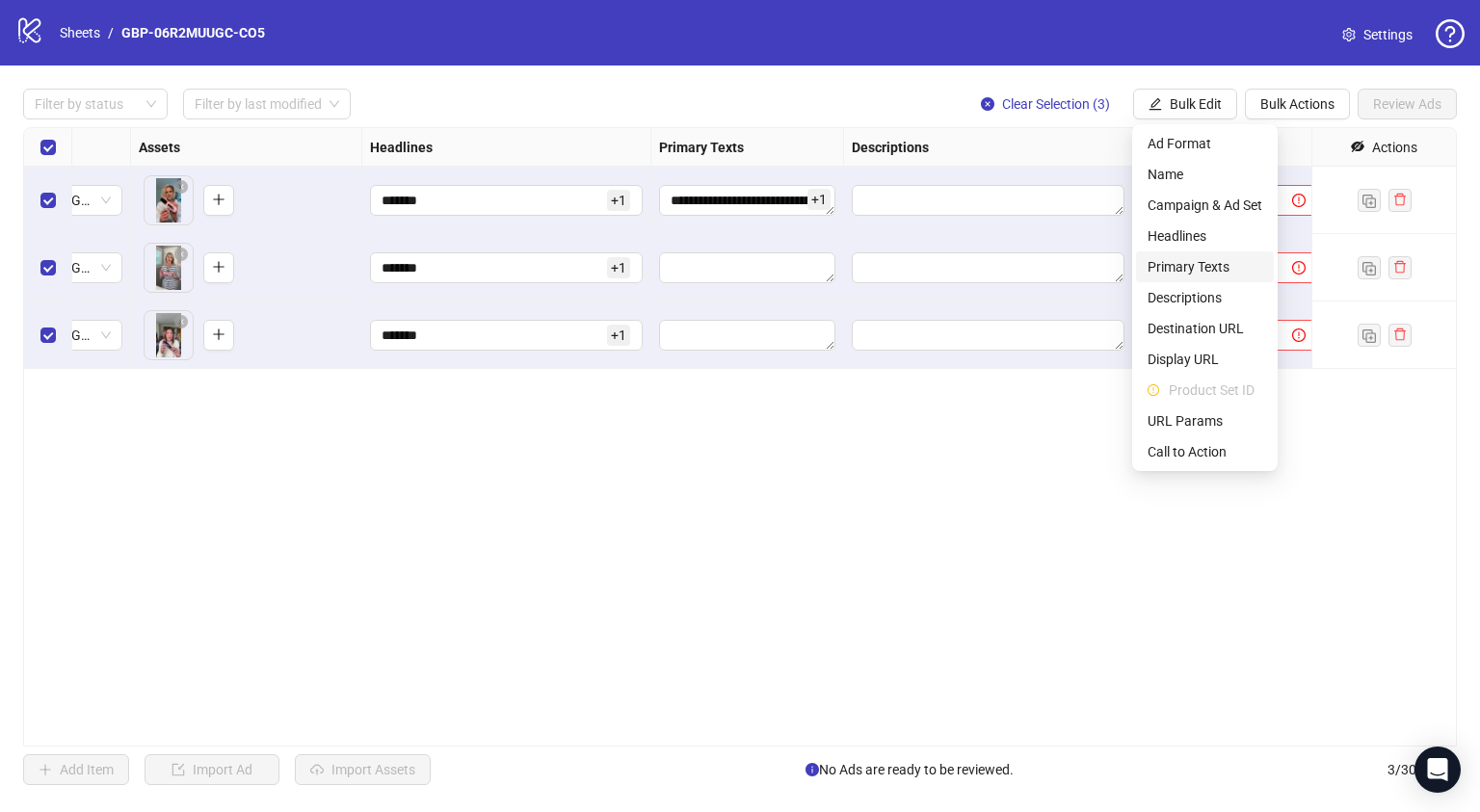 click on "Primary Texts" at bounding box center (1204, 267) 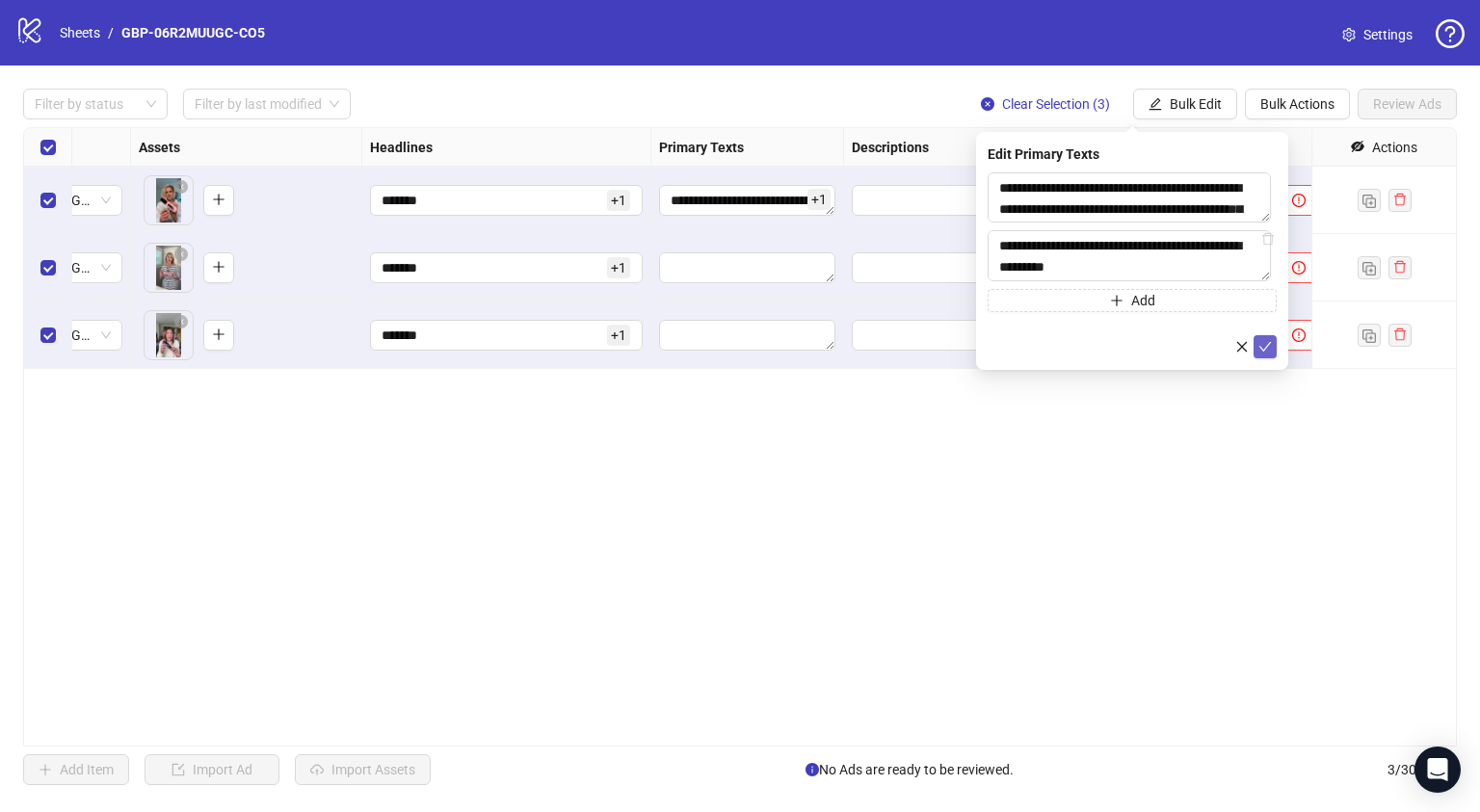 click 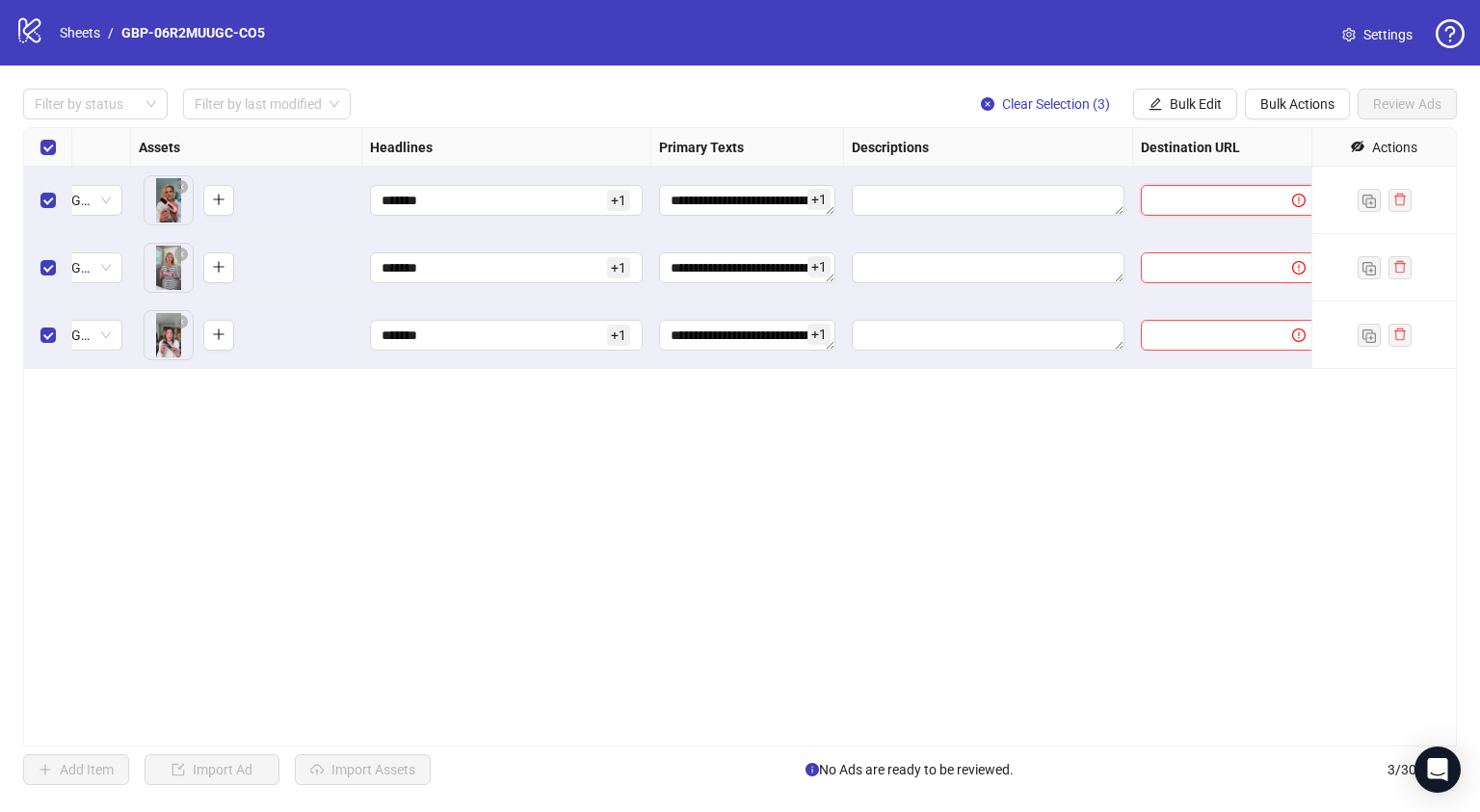 click at bounding box center [1208, 200] 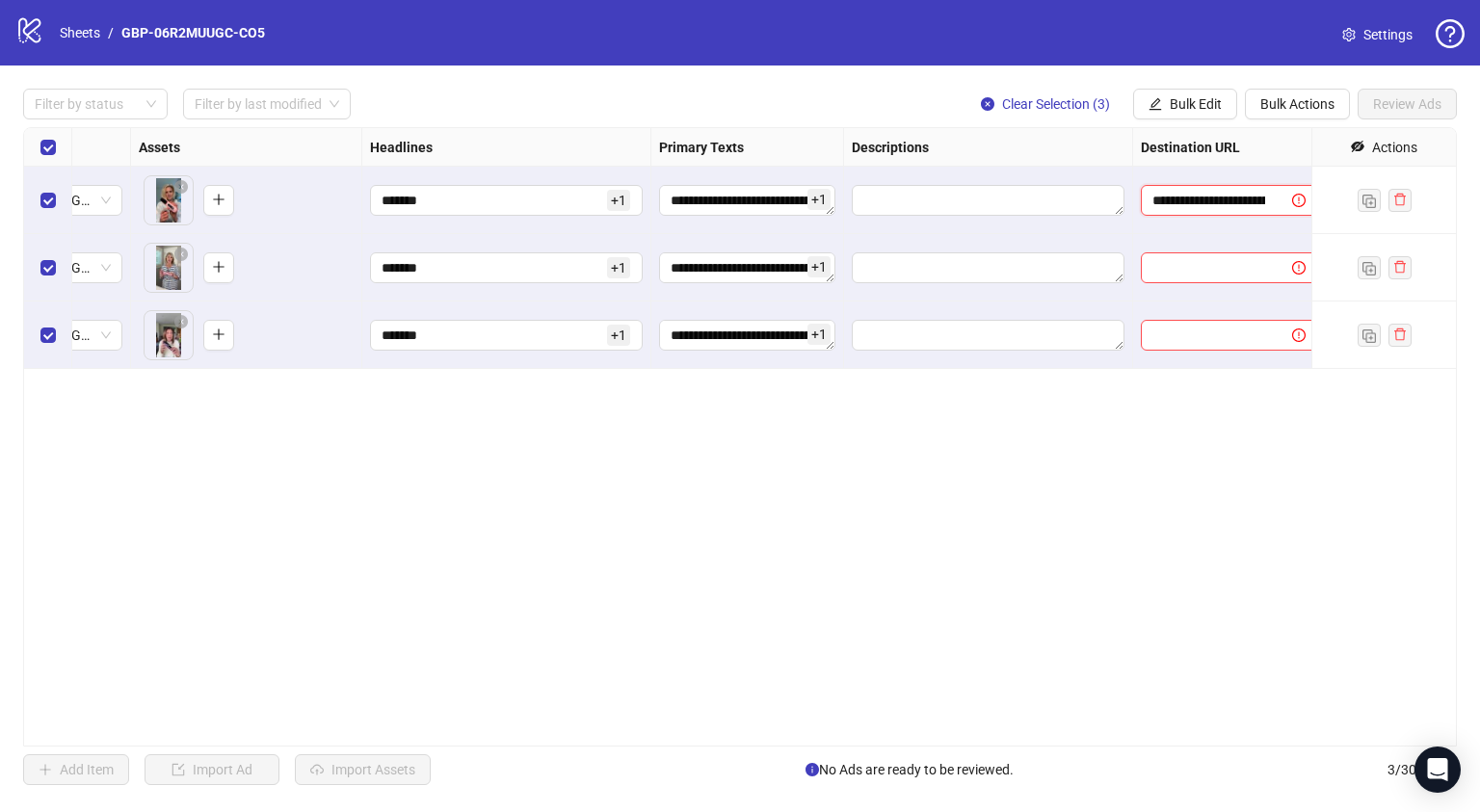 scroll, scrollTop: 0, scrollLeft: 385, axis: horizontal 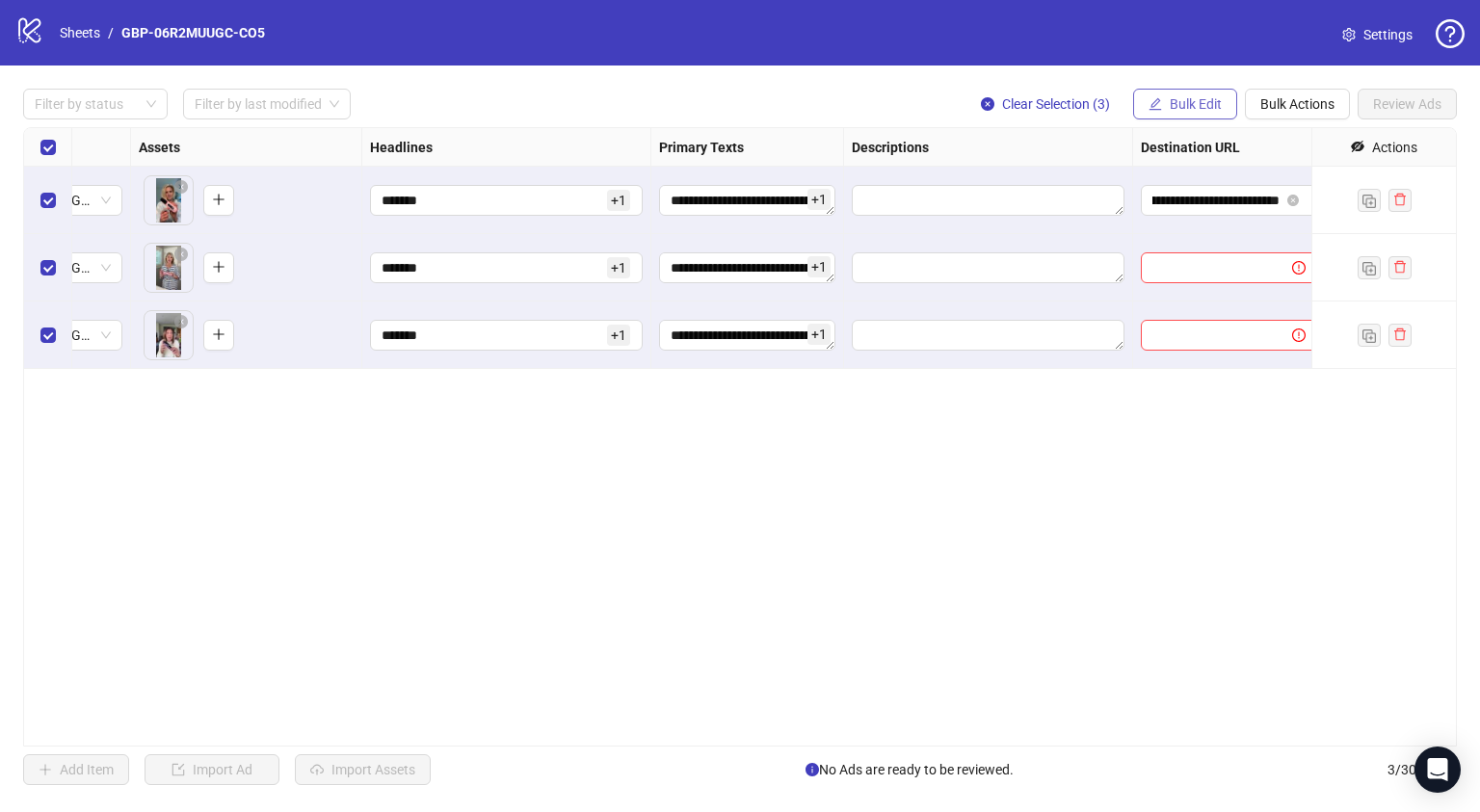 click on "Bulk Edit" at bounding box center [1196, 104] 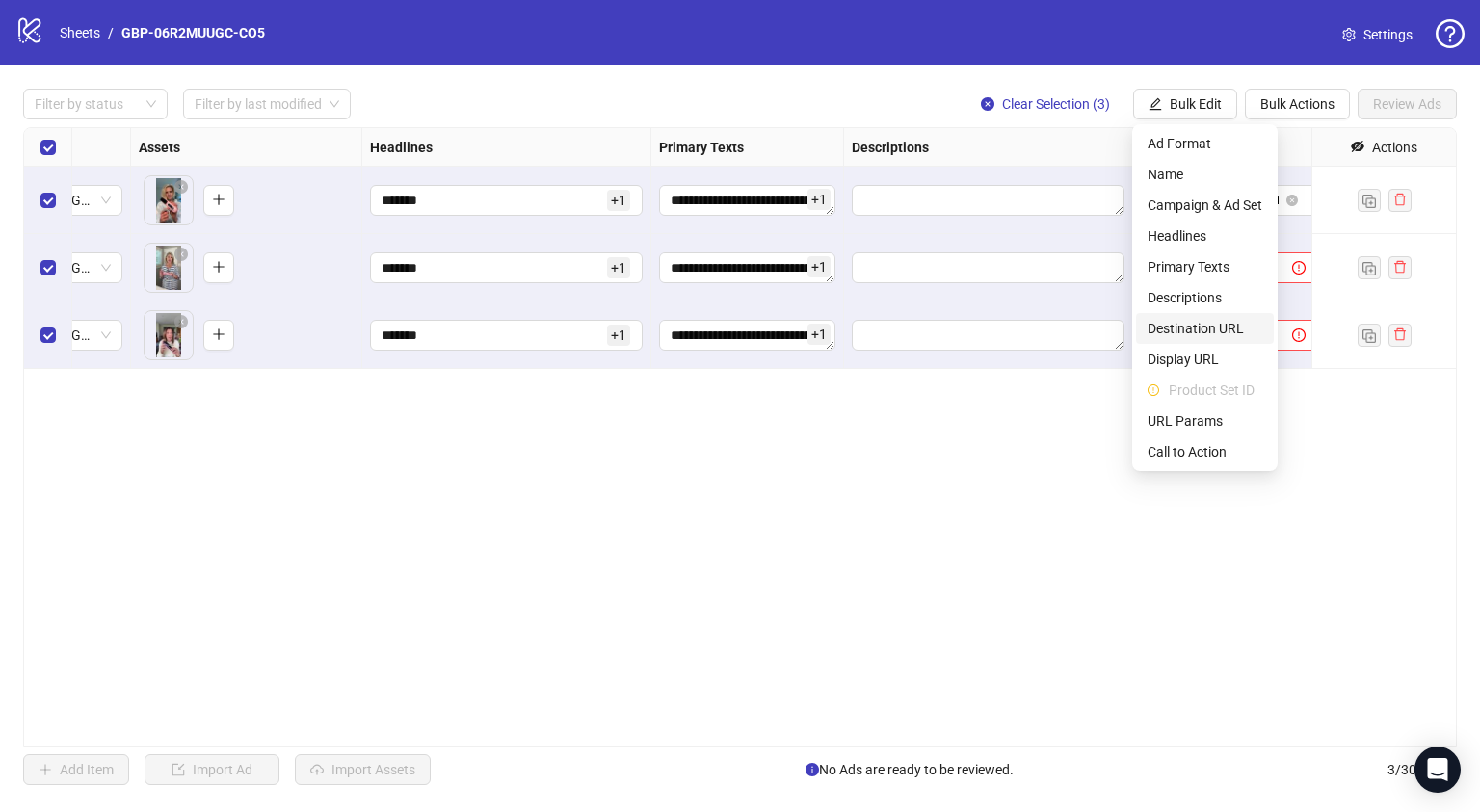 click on "Destination URL" at bounding box center [1204, 328] 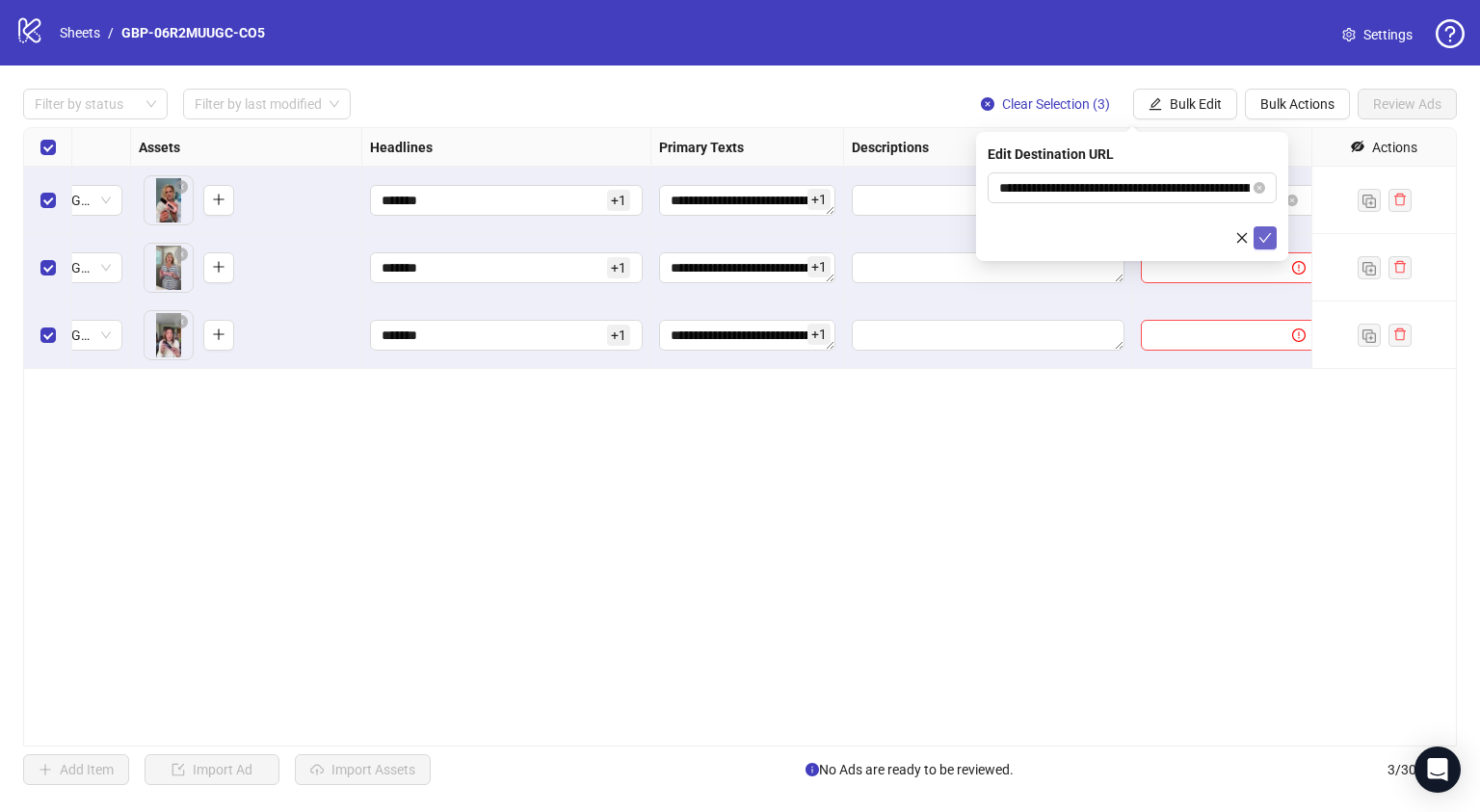 click 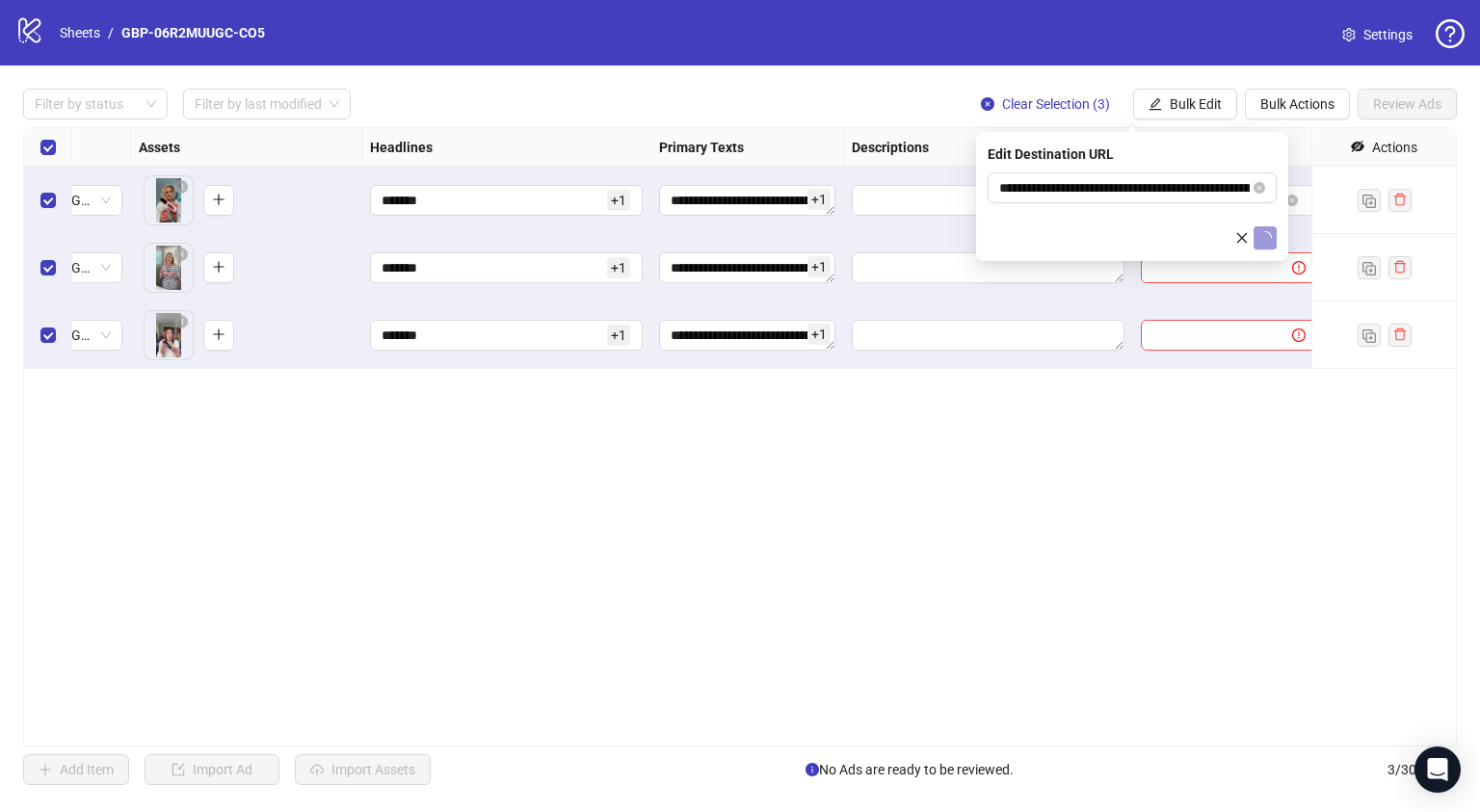 click on "**********" at bounding box center (740, 436) 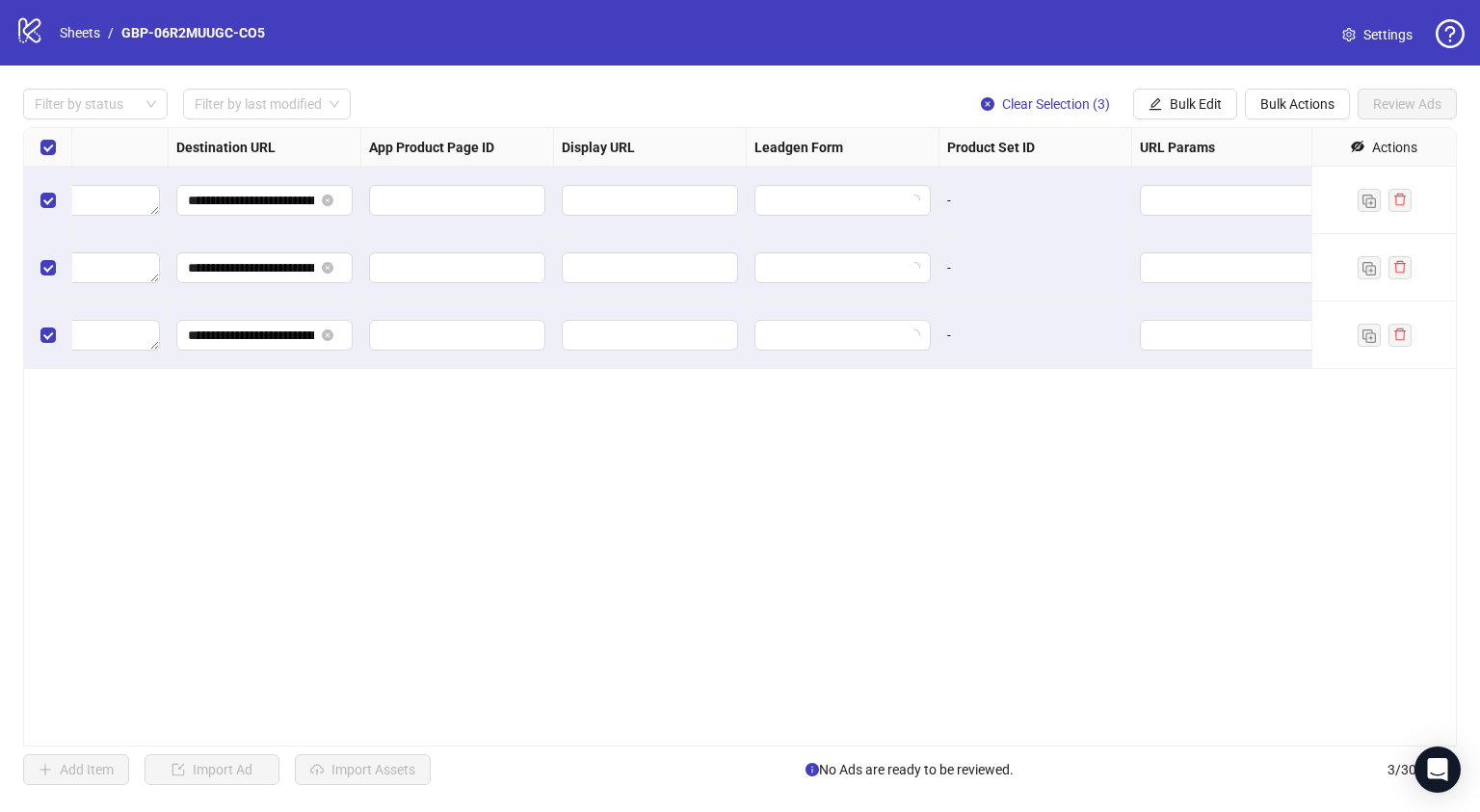 scroll, scrollTop: 0, scrollLeft: 1912, axis: horizontal 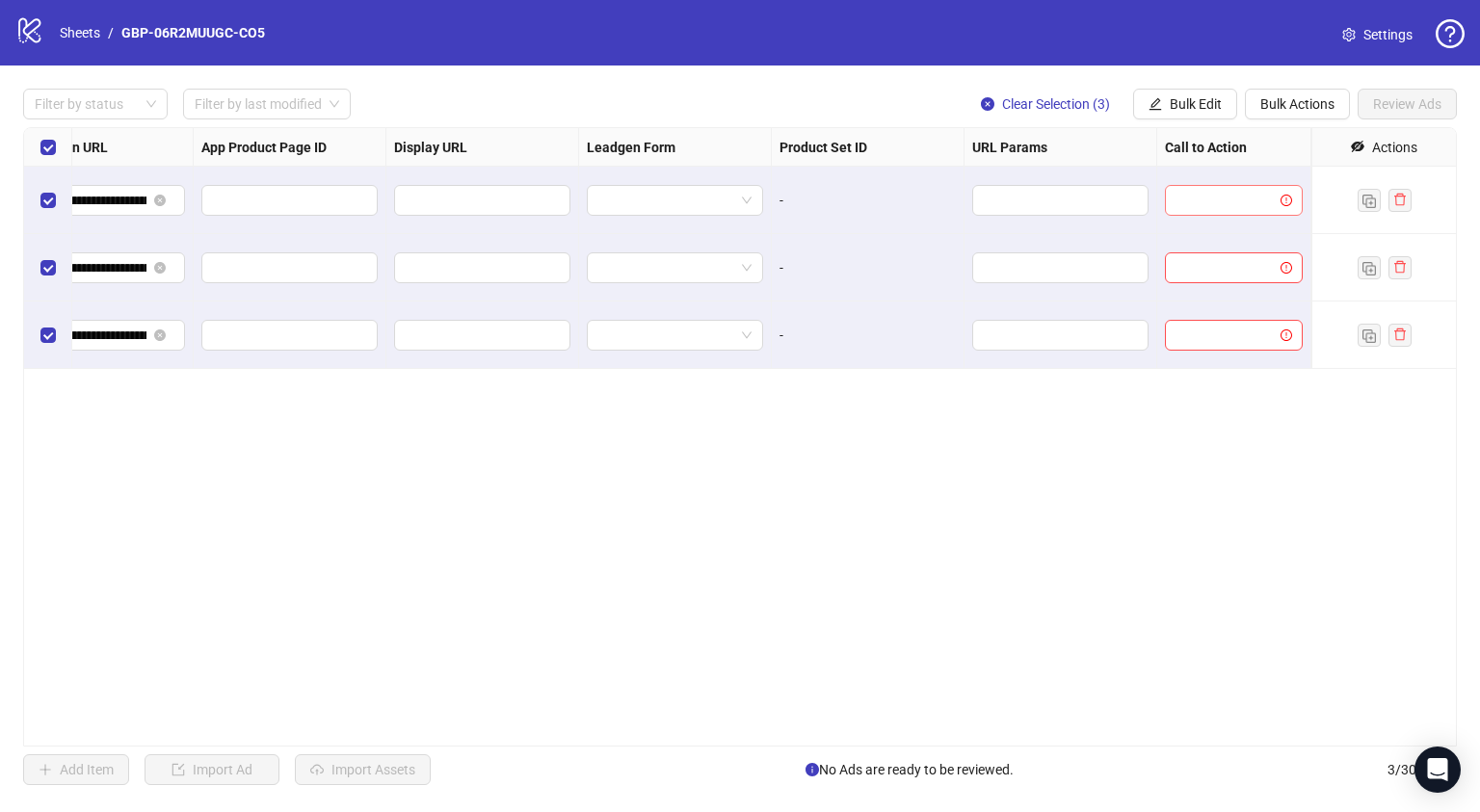 click at bounding box center (1225, 200) 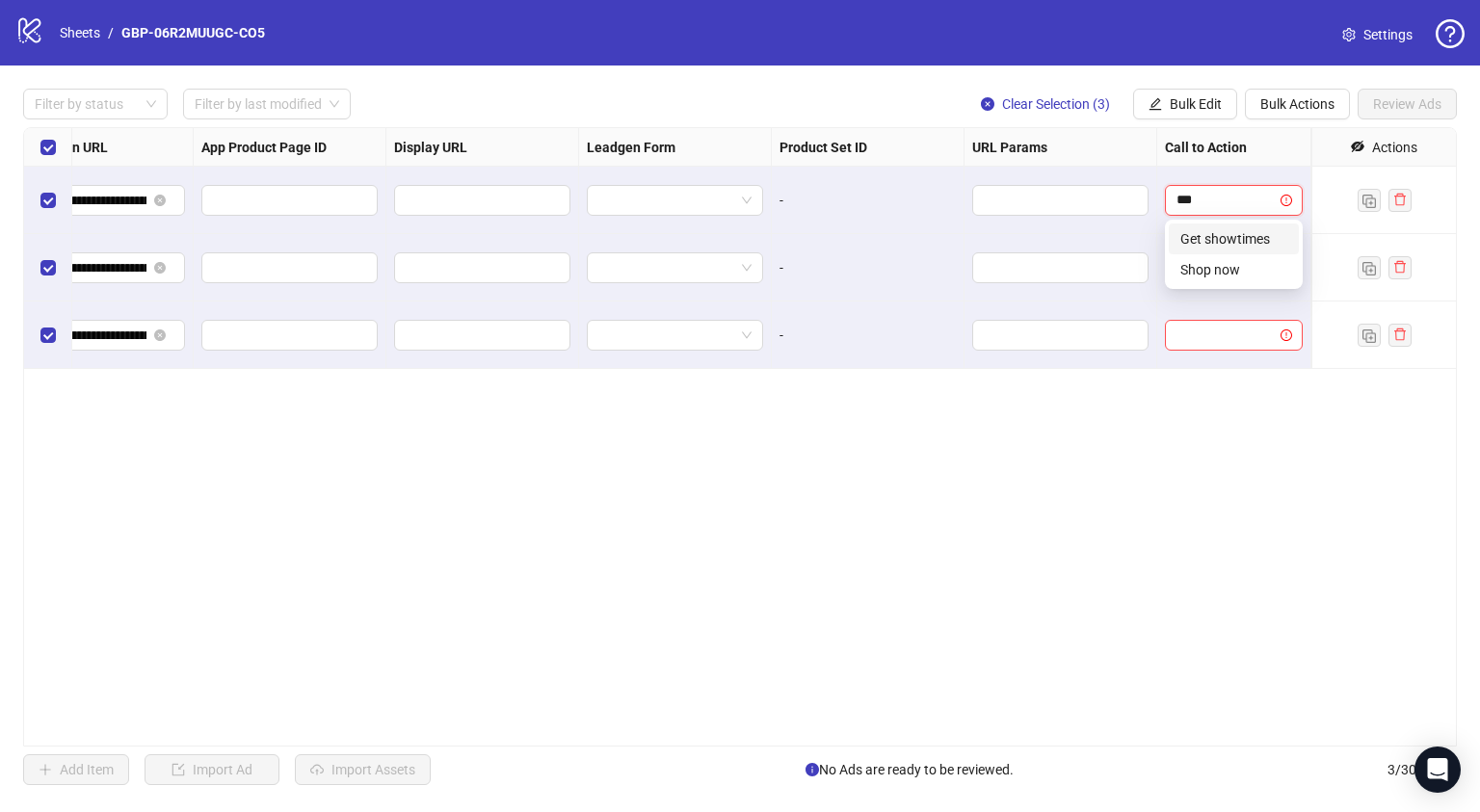 type on "****" 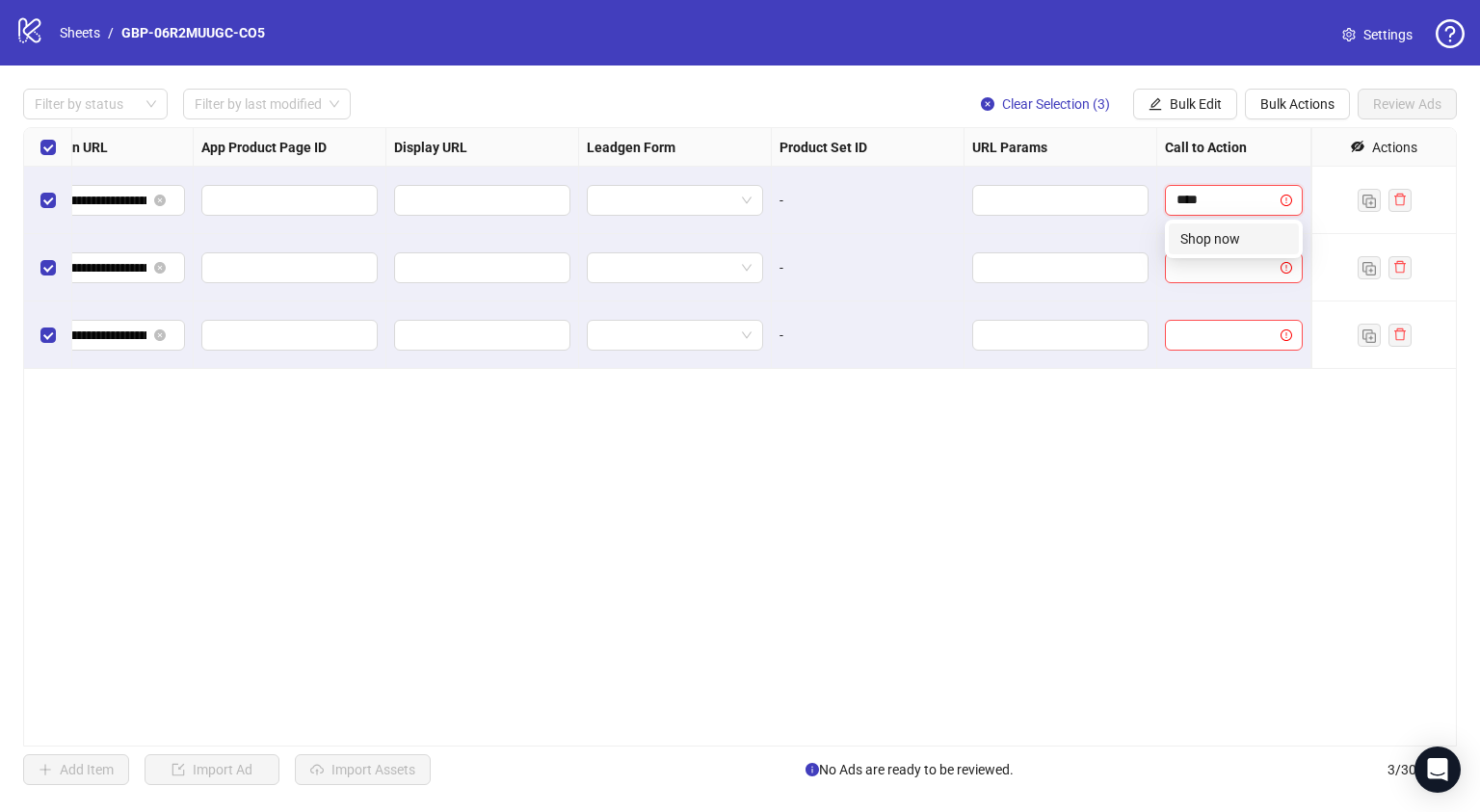 click on "Shop now" at bounding box center [1233, 239] 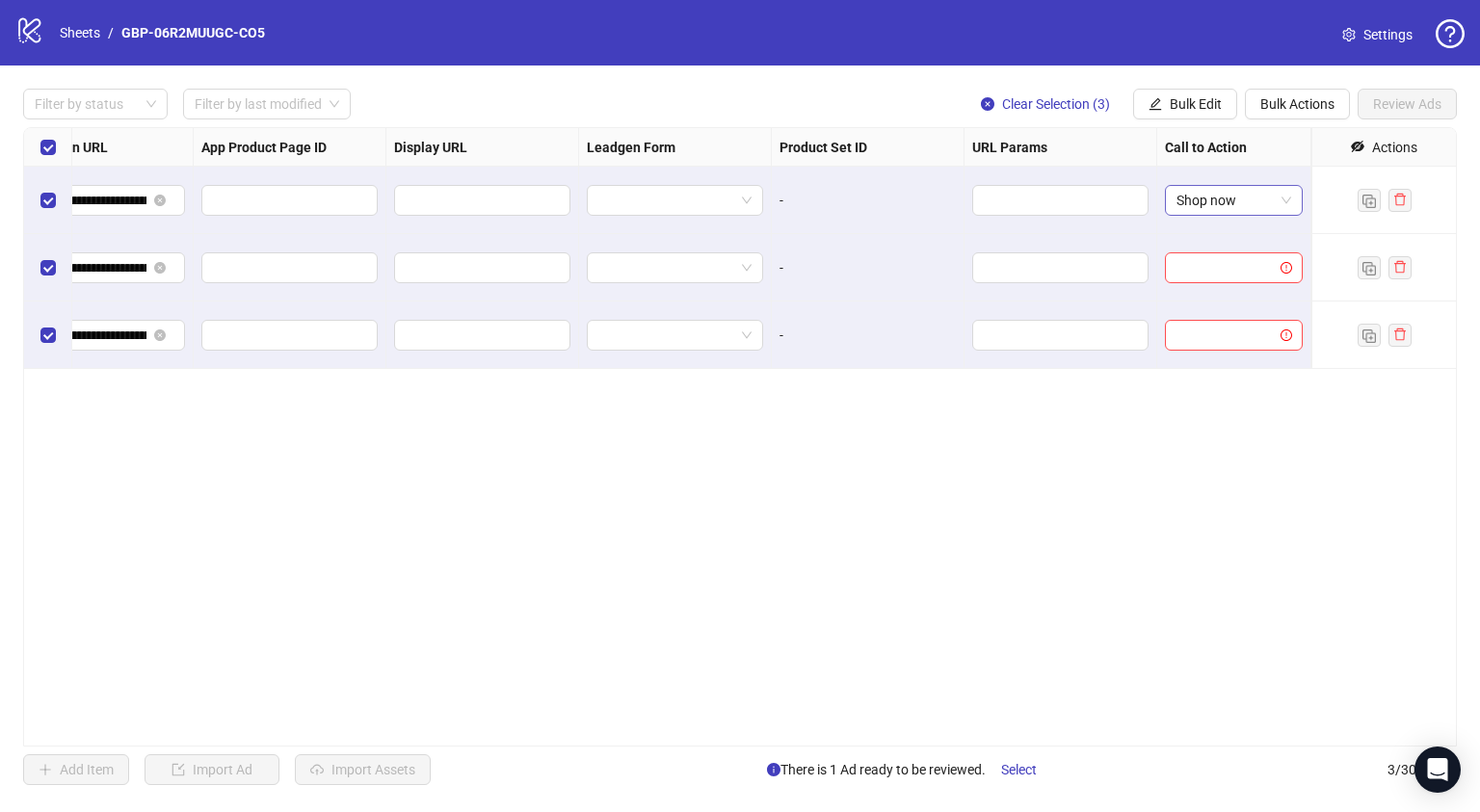 click on "Shop now" at bounding box center (1233, 200) 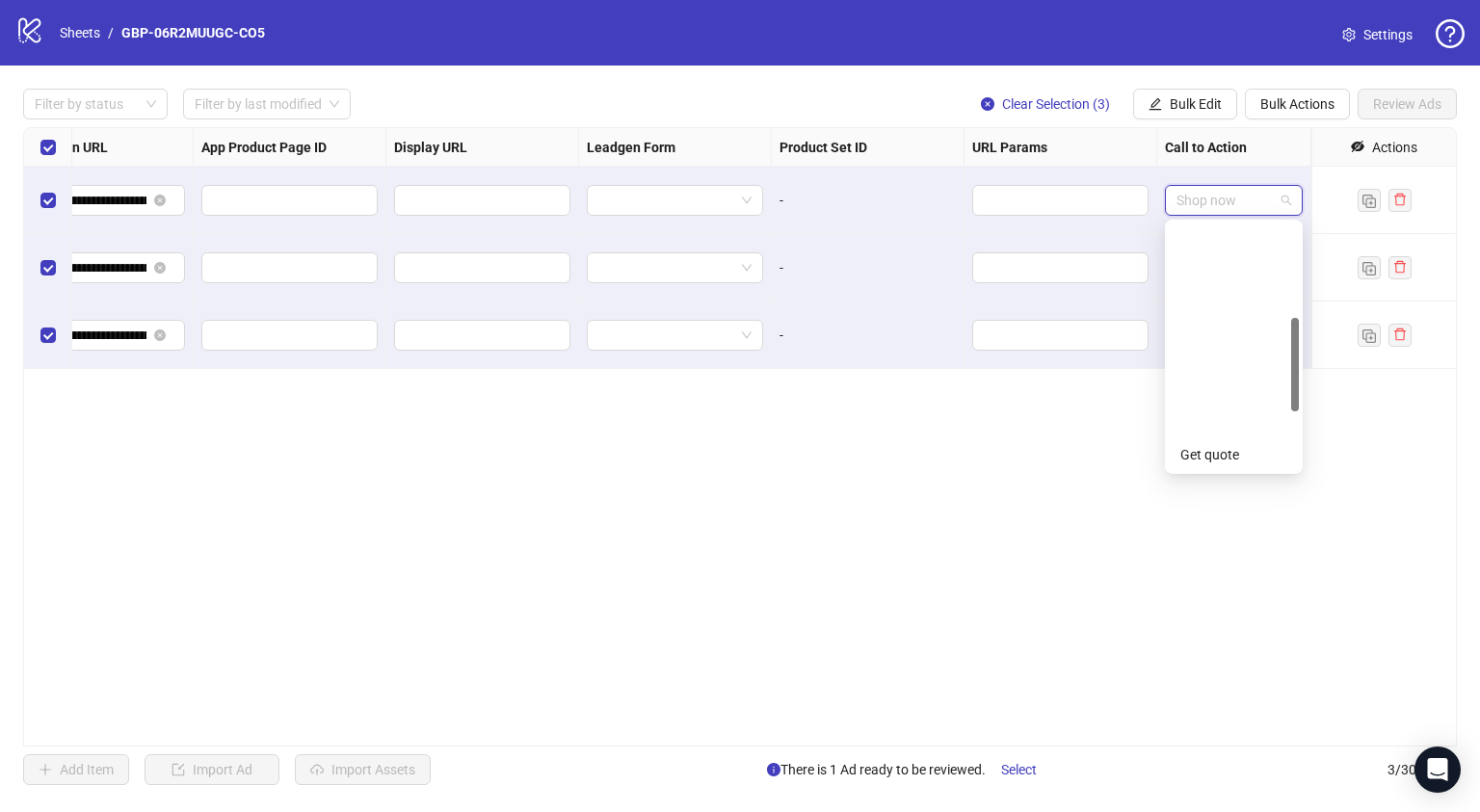 scroll, scrollTop: 247, scrollLeft: 0, axis: vertical 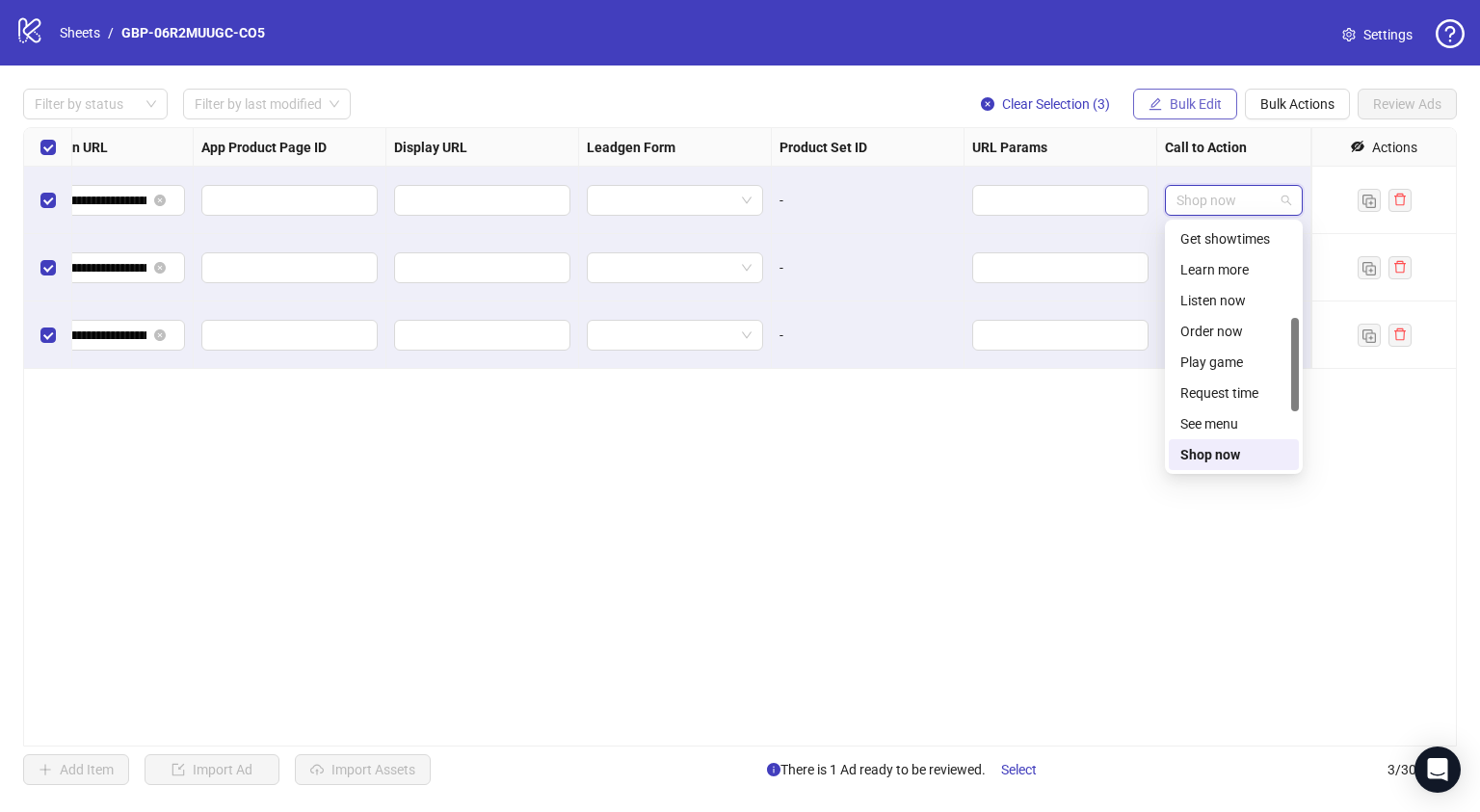 click on "Bulk Edit" at bounding box center [1196, 104] 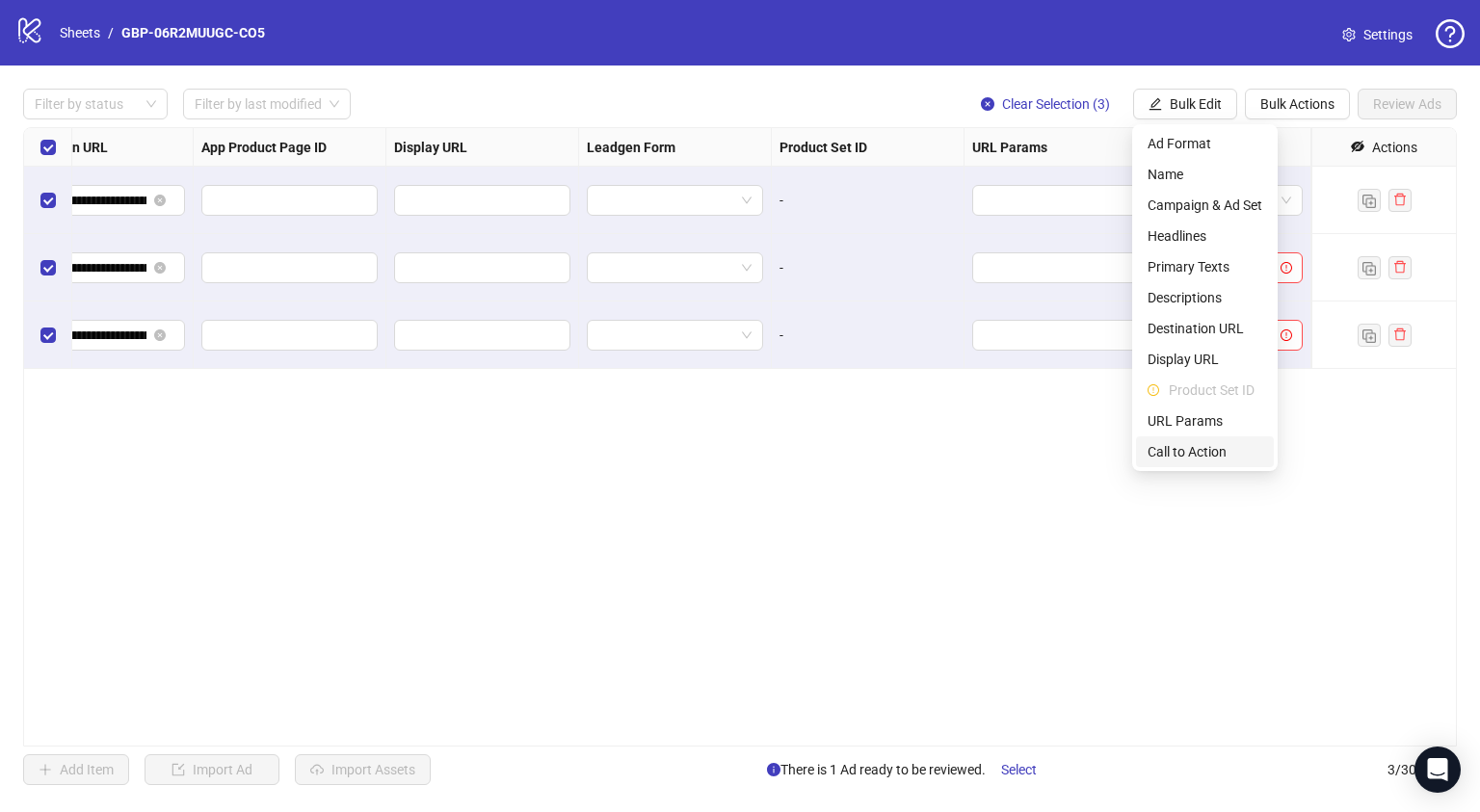 click on "Call to Action" at bounding box center (1204, 452) 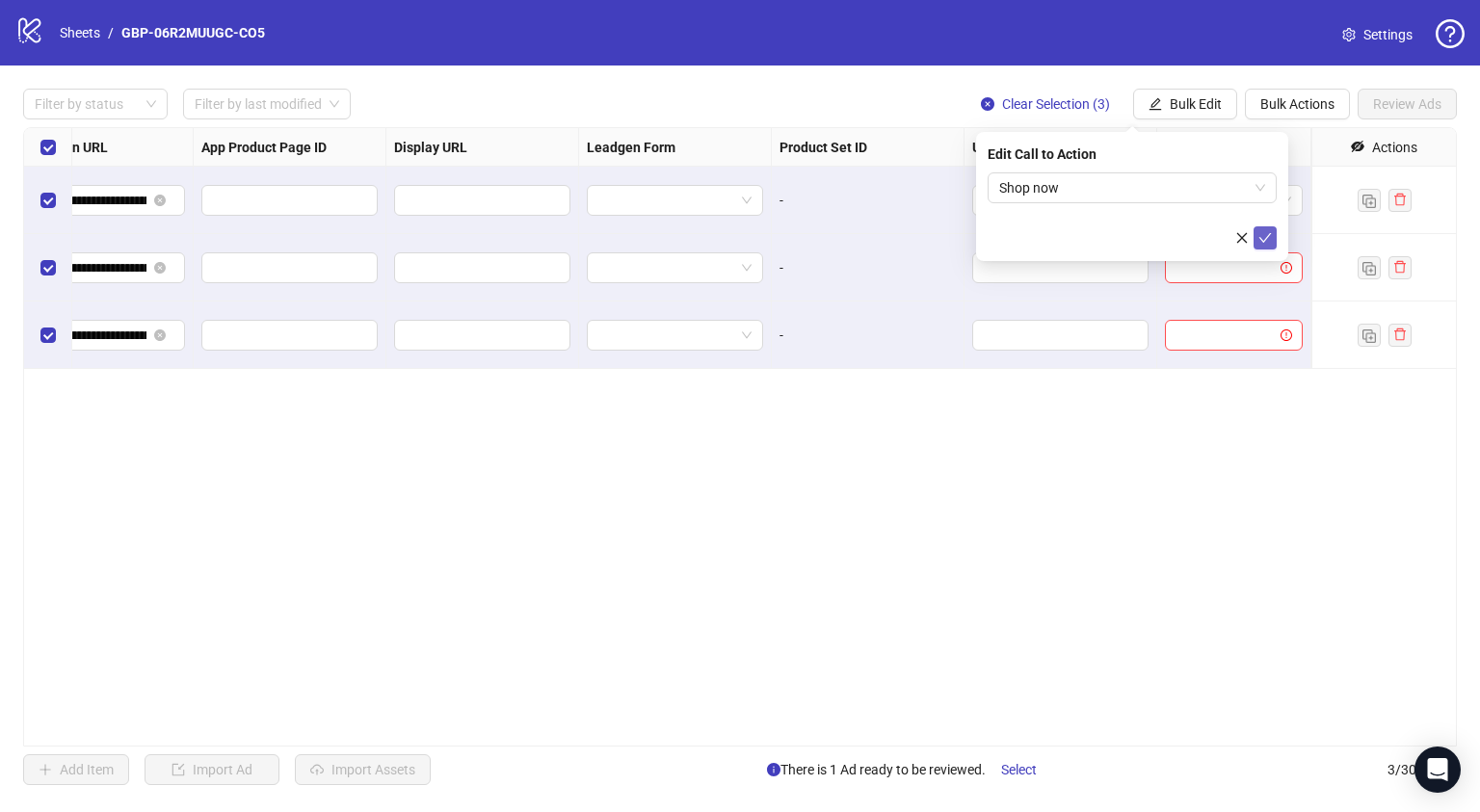 click 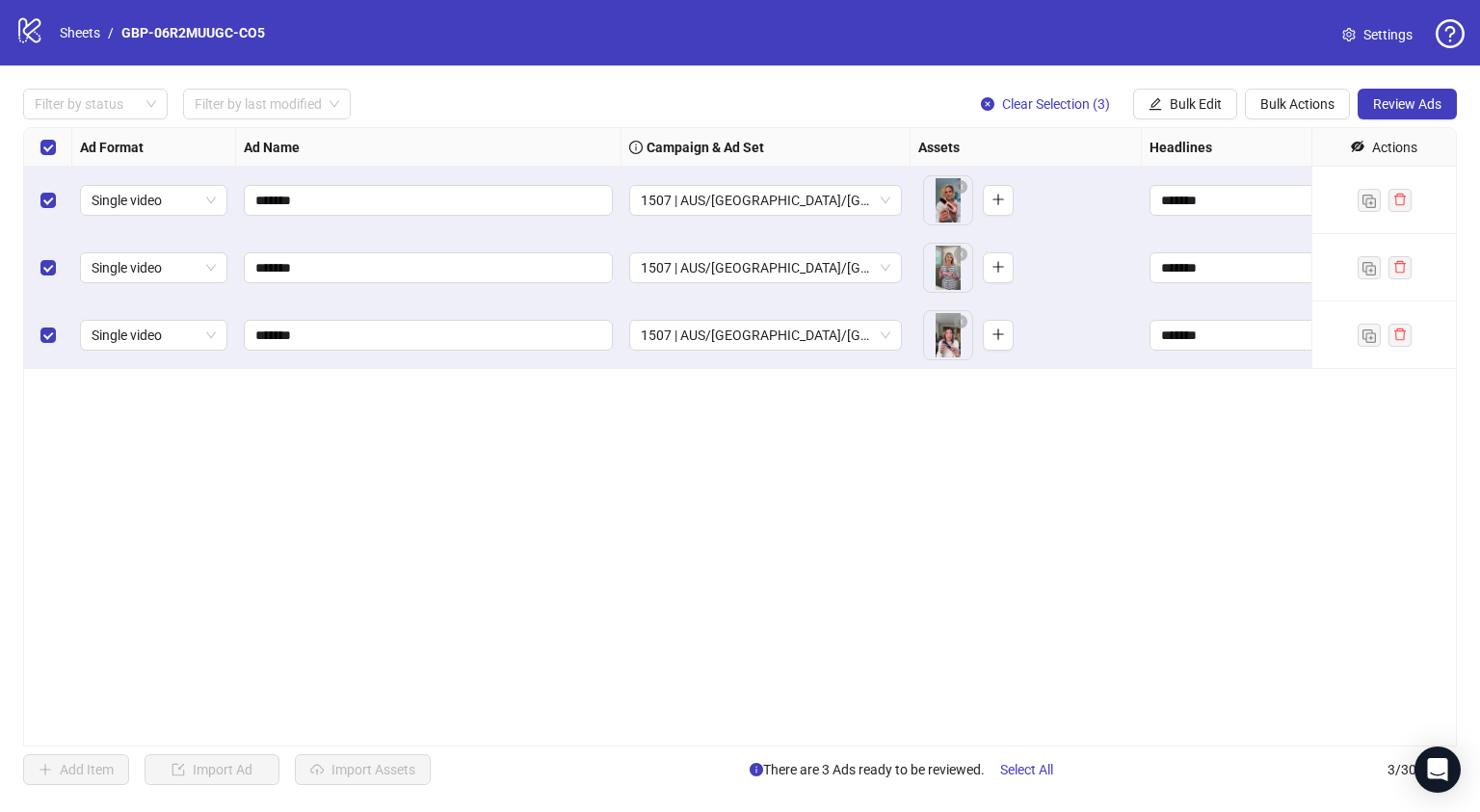 scroll, scrollTop: 0, scrollLeft: 4, axis: horizontal 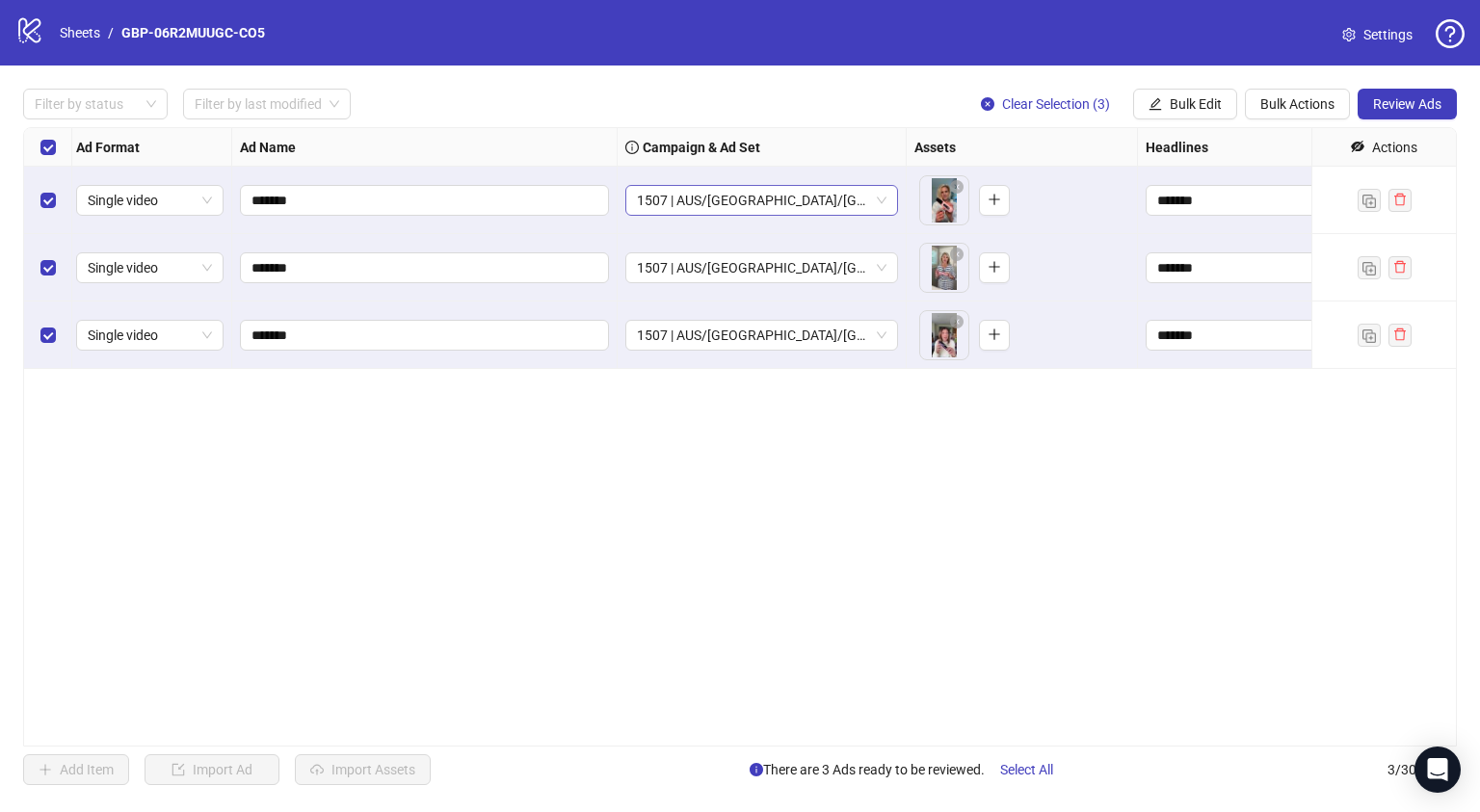 click on "1507 | AUS/NZ/UK | GBP-06R2MUUGC-CO5 3H1B" at bounding box center [761, 200] 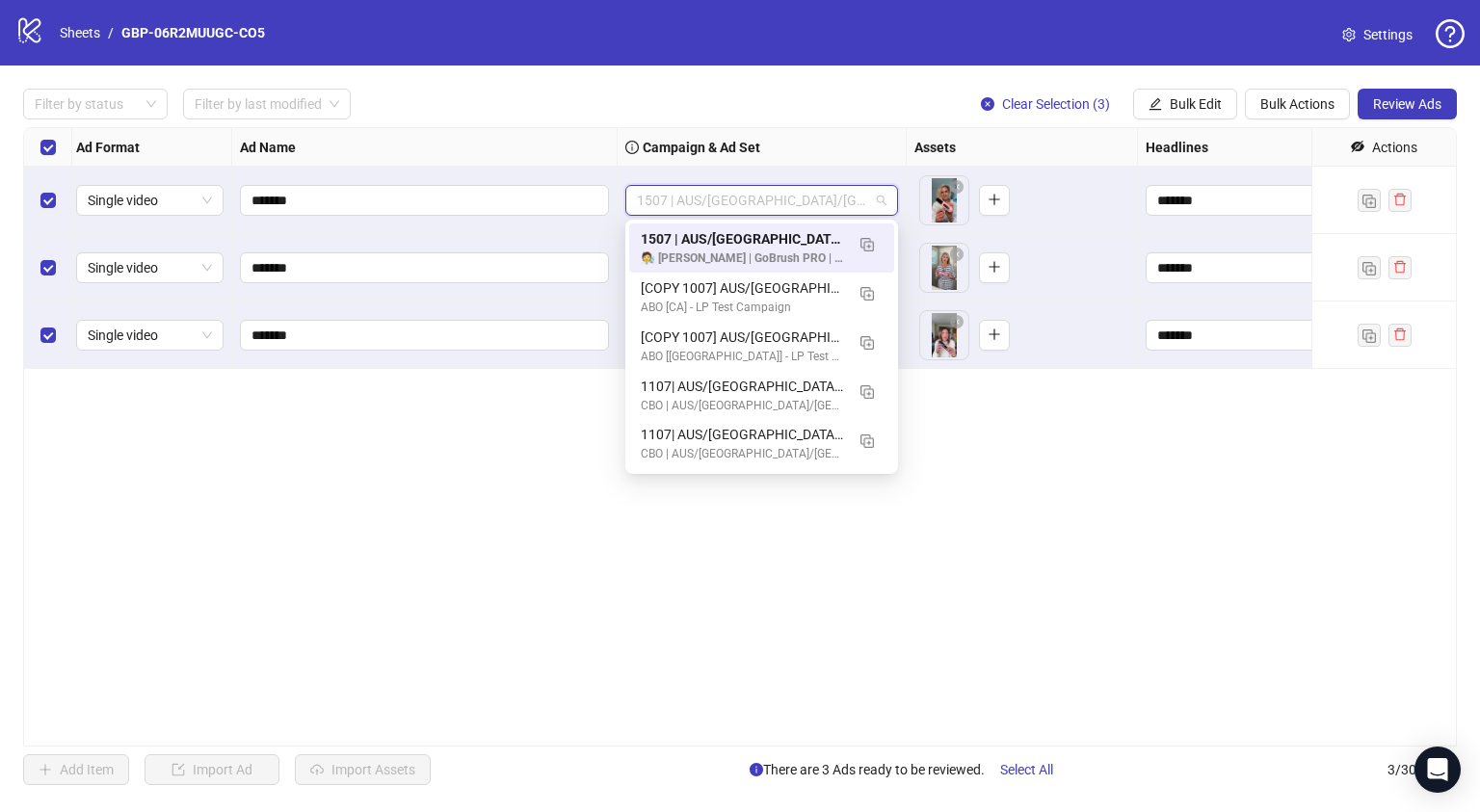 click on "**********" at bounding box center (740, 436) 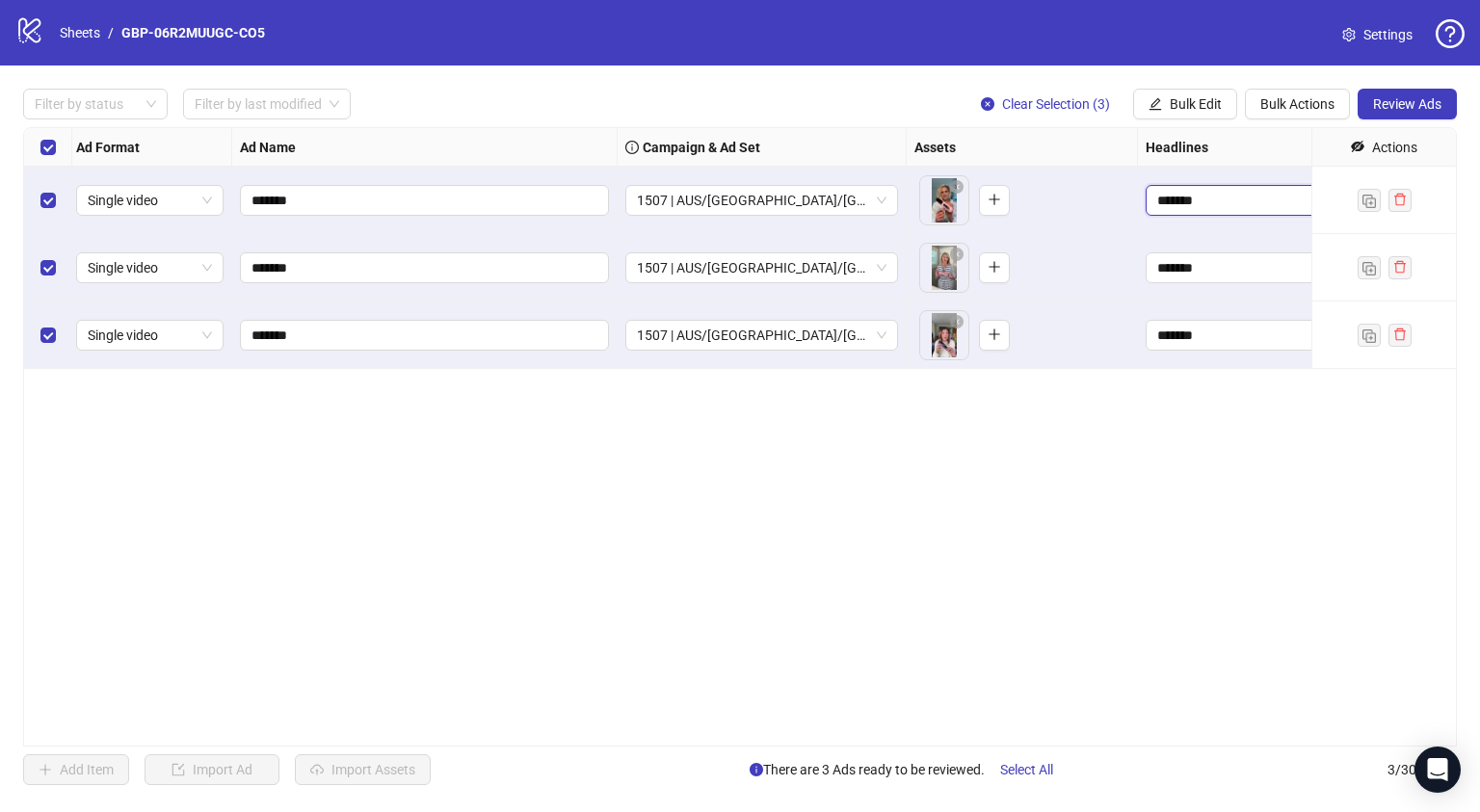 click on "*******" at bounding box center [1268, 200] 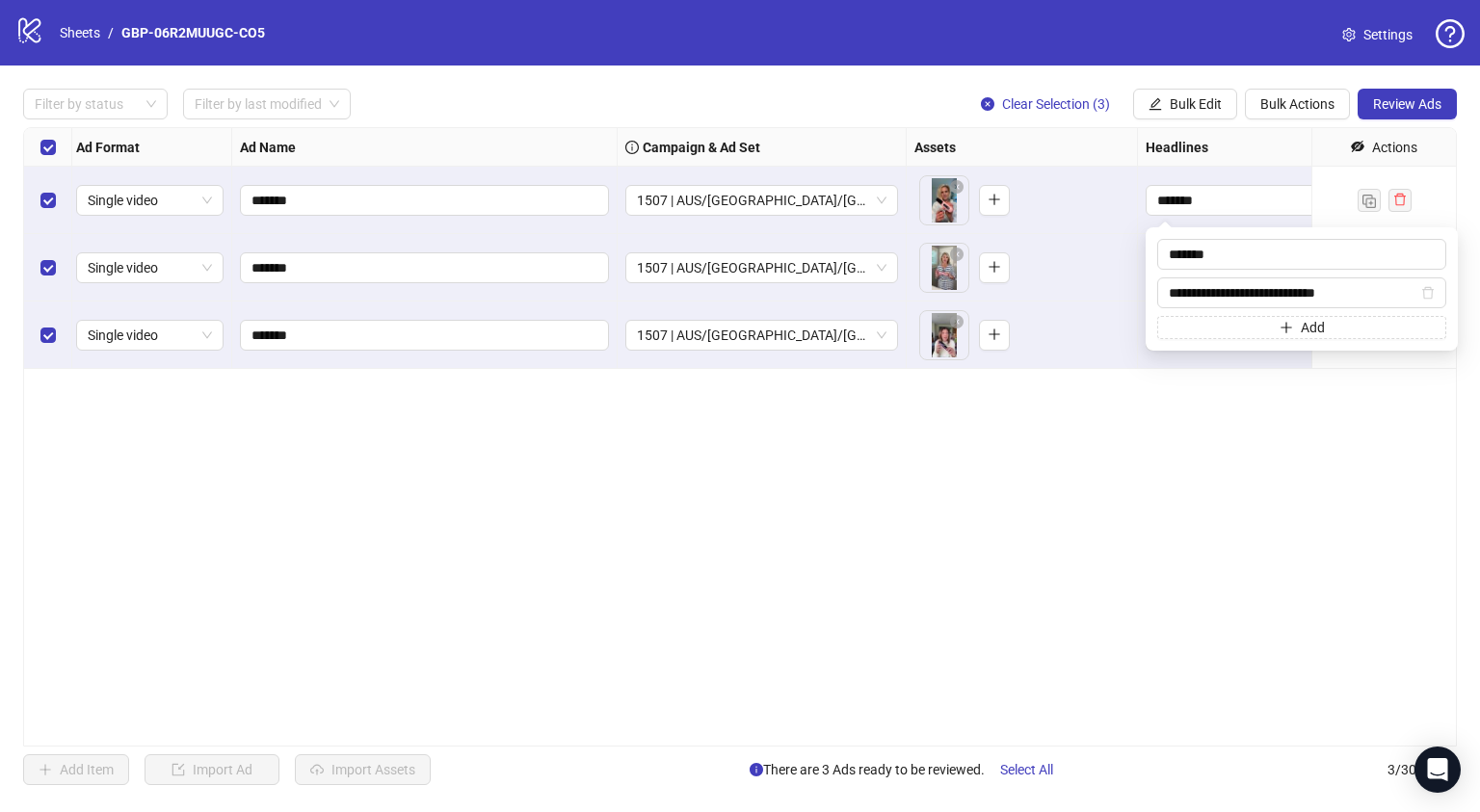 click on "**********" at bounding box center [740, 436] 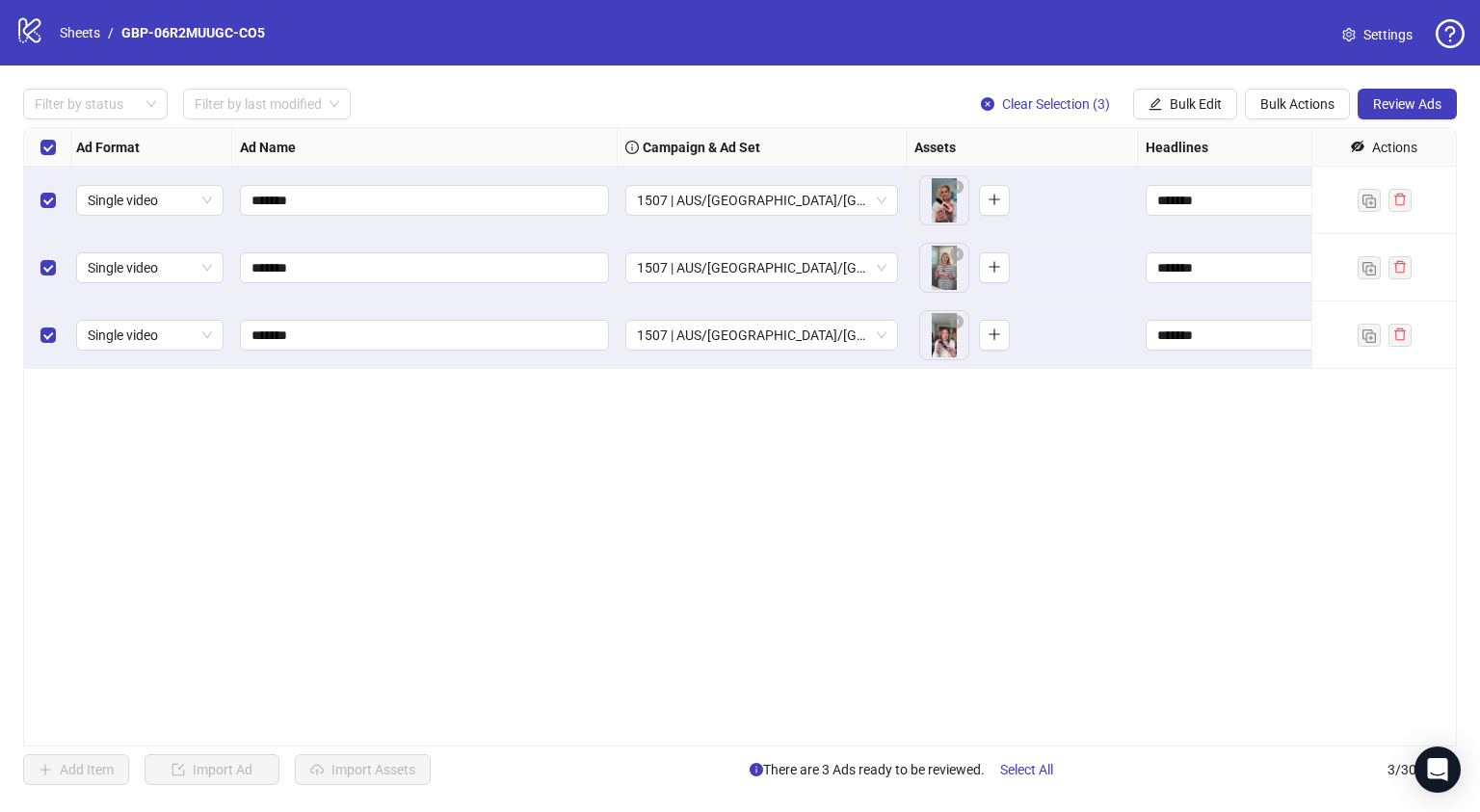 click on "**********" at bounding box center (740, 436) 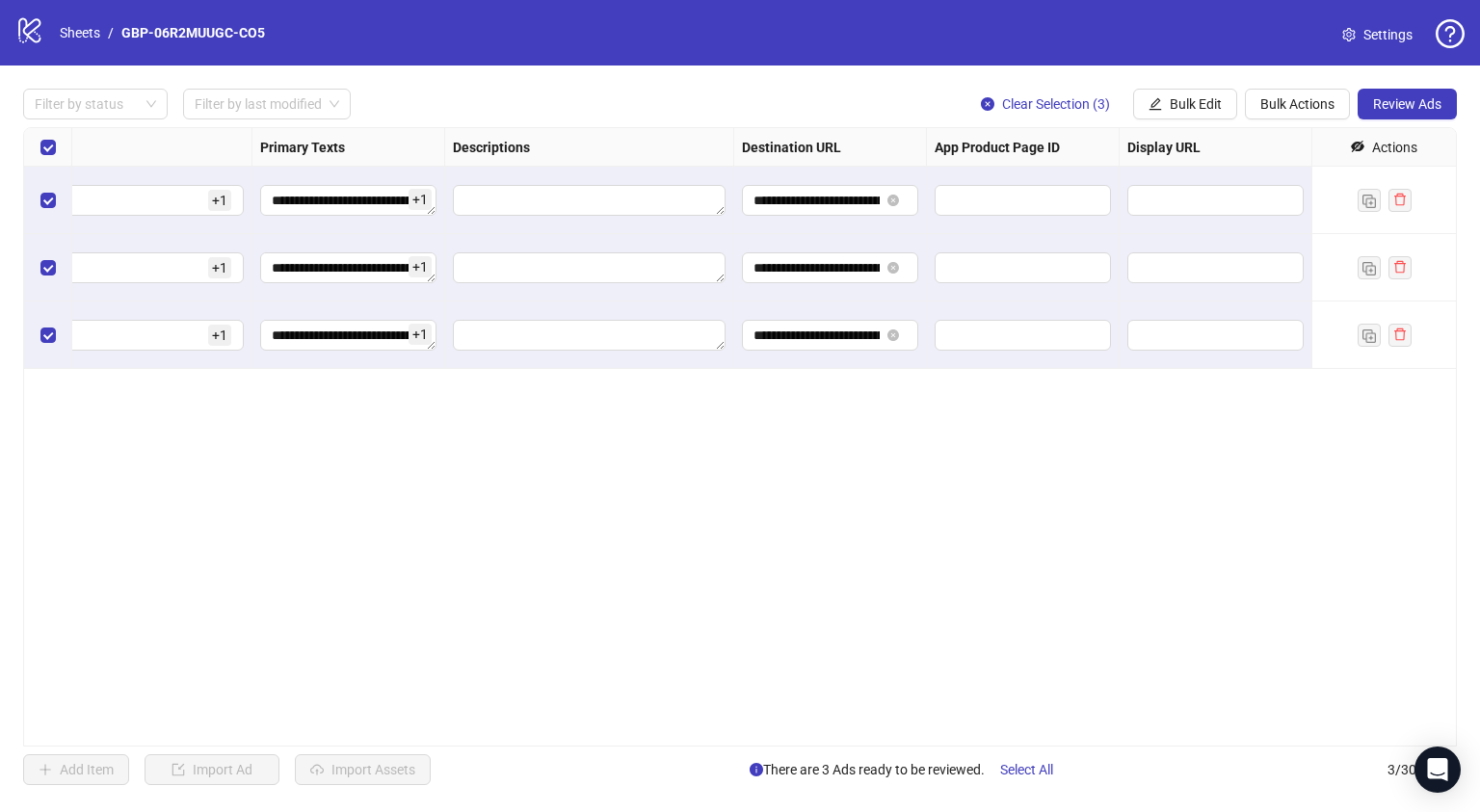 scroll, scrollTop: 0, scrollLeft: 1912, axis: horizontal 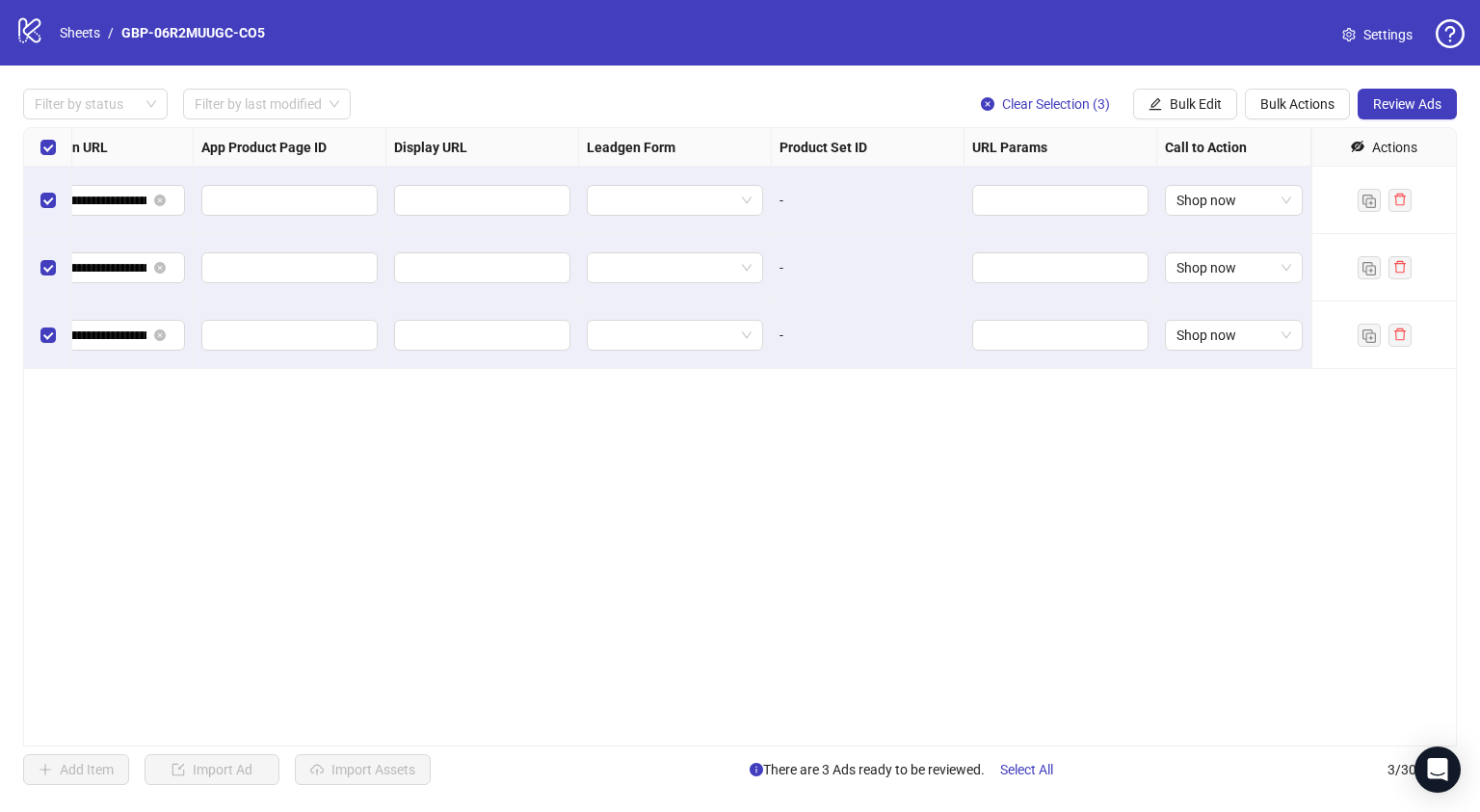 click on "**********" at bounding box center (740, 436) 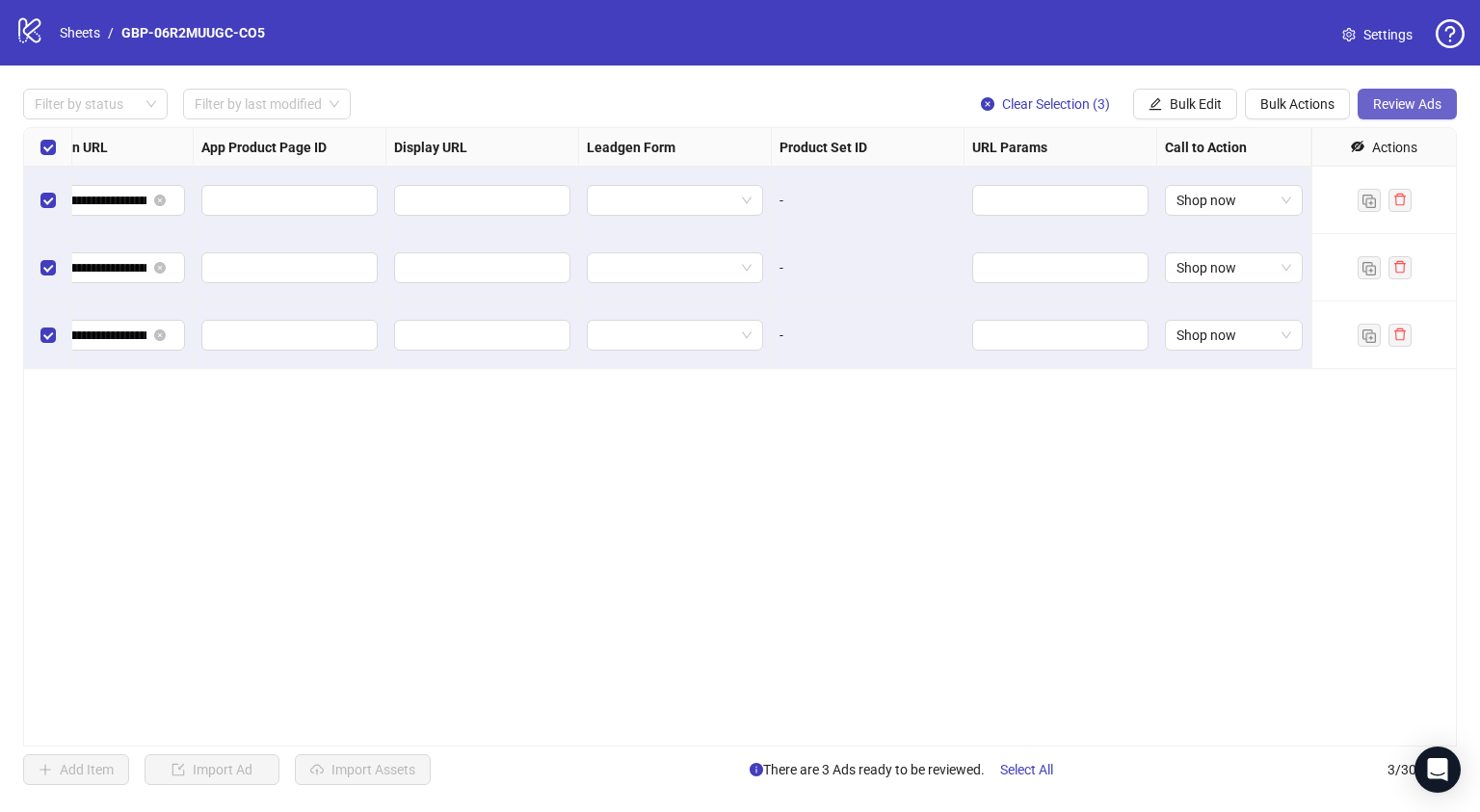 click on "Review Ads" at bounding box center (1407, 104) 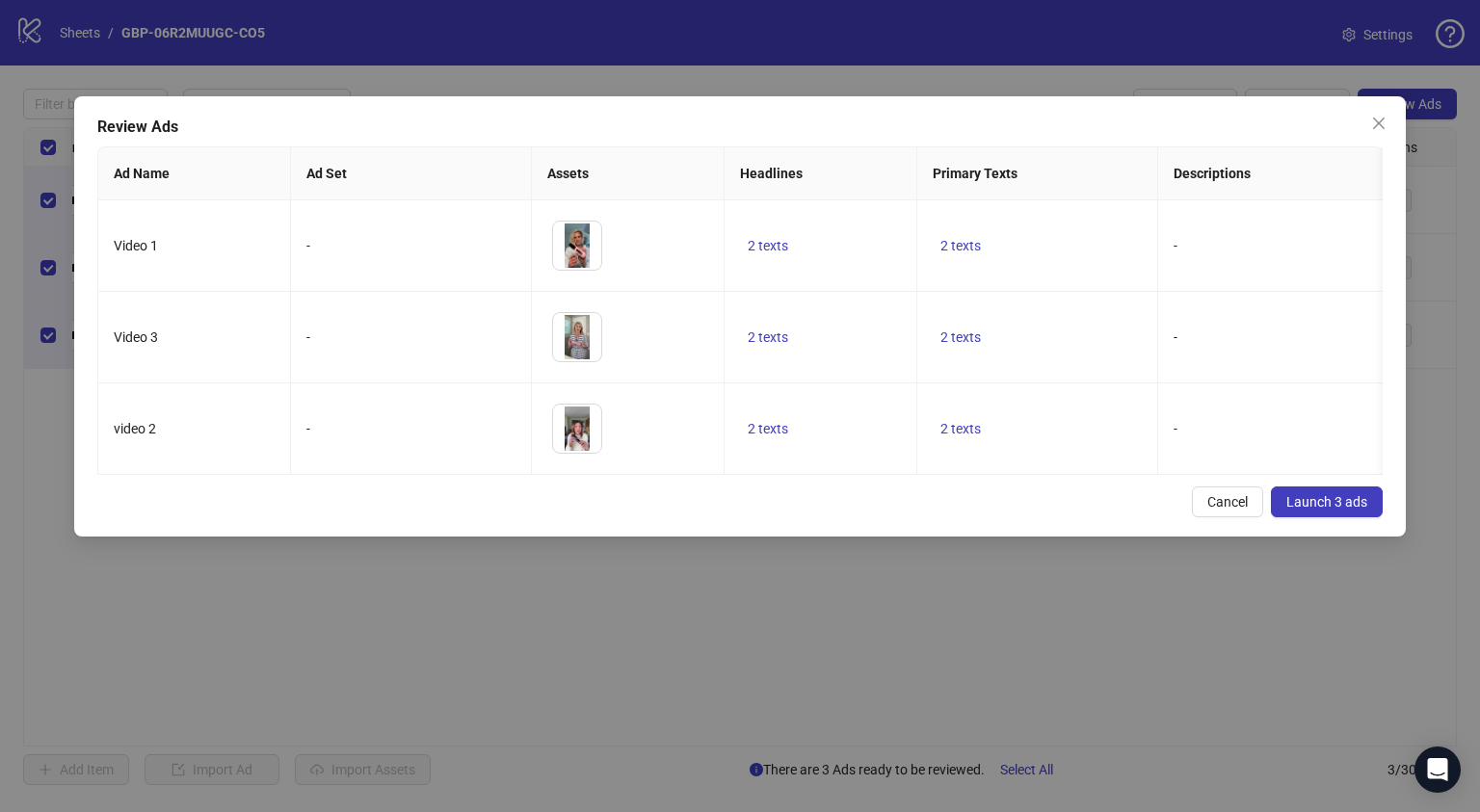 click on "To pick up a draggable item, press the space bar.
While dragging, use the arrow keys to move the item.
Press space again to drop the item in its new position, or press escape to cancel." at bounding box center (628, 429) 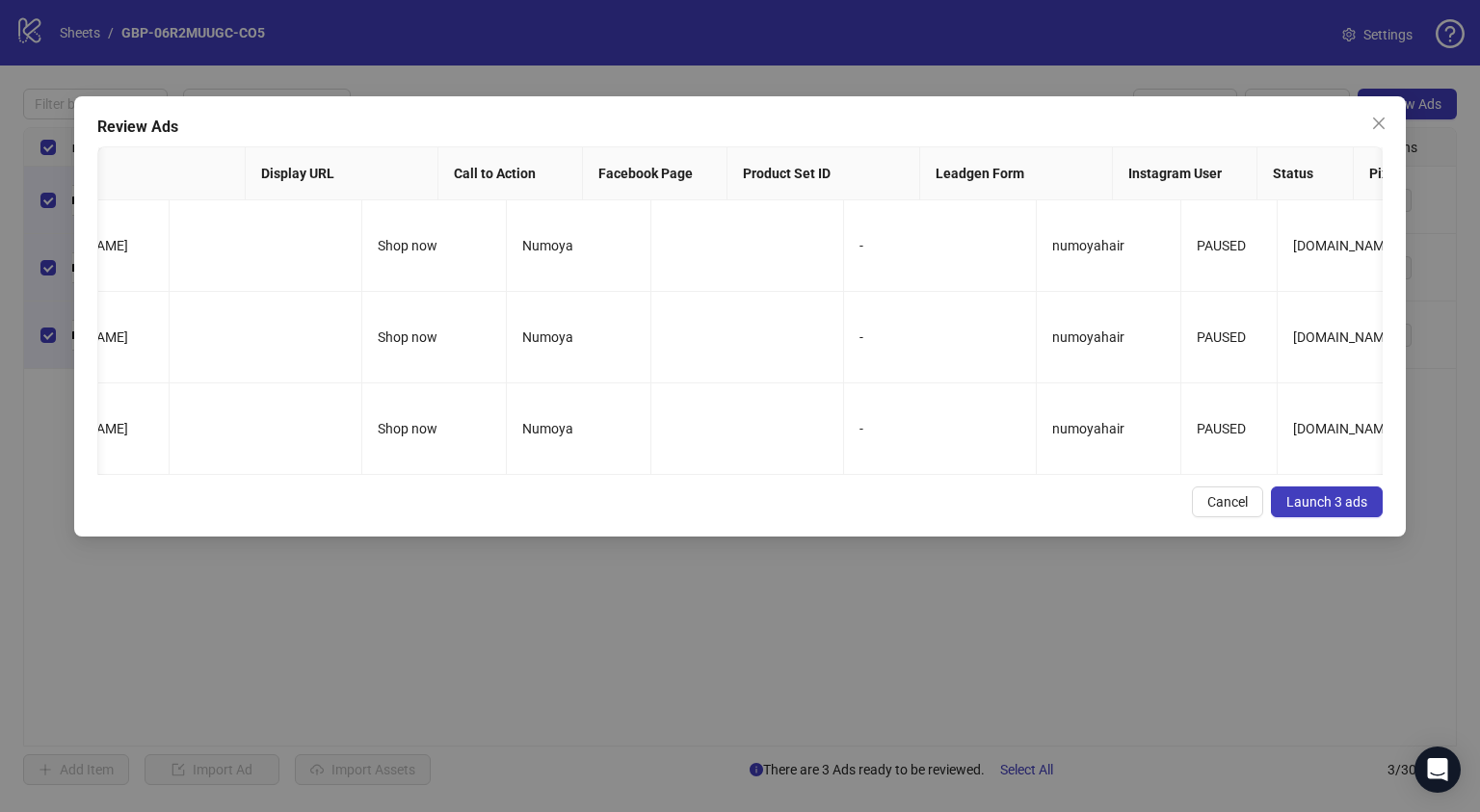 scroll, scrollTop: 0, scrollLeft: 1838, axis: horizontal 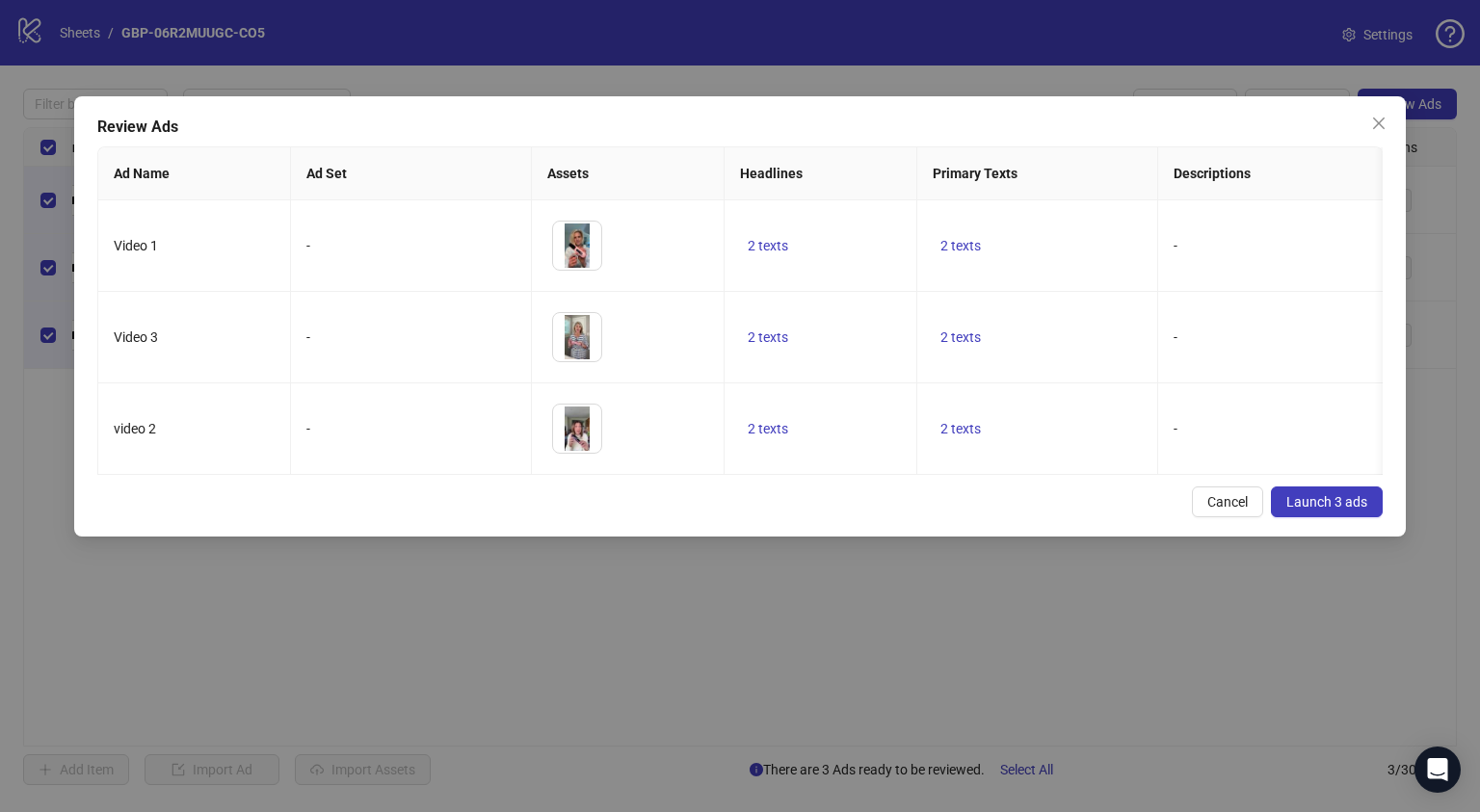 click on "Launch 3 ads" at bounding box center (1327, 502) 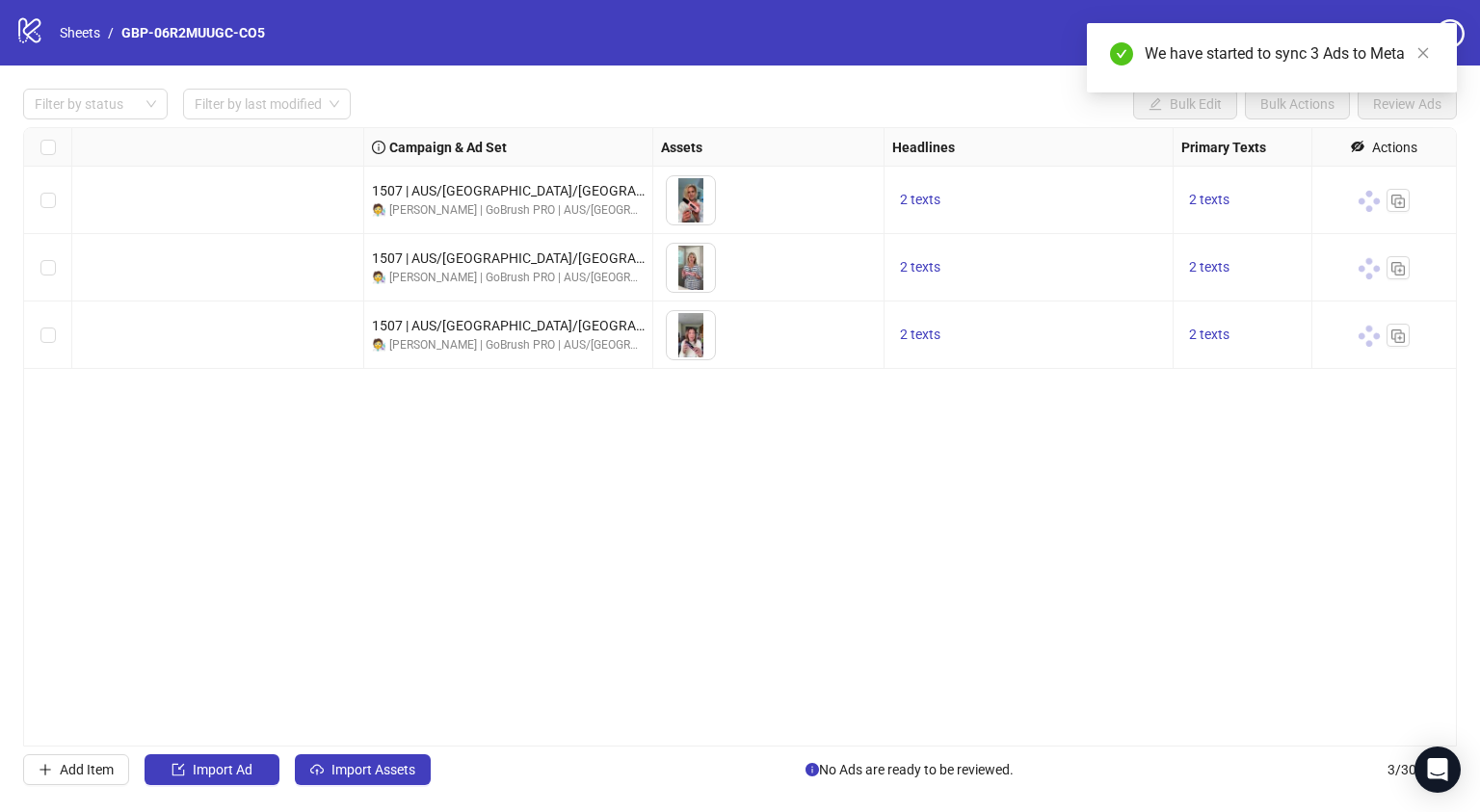 scroll, scrollTop: 0, scrollLeft: 0, axis: both 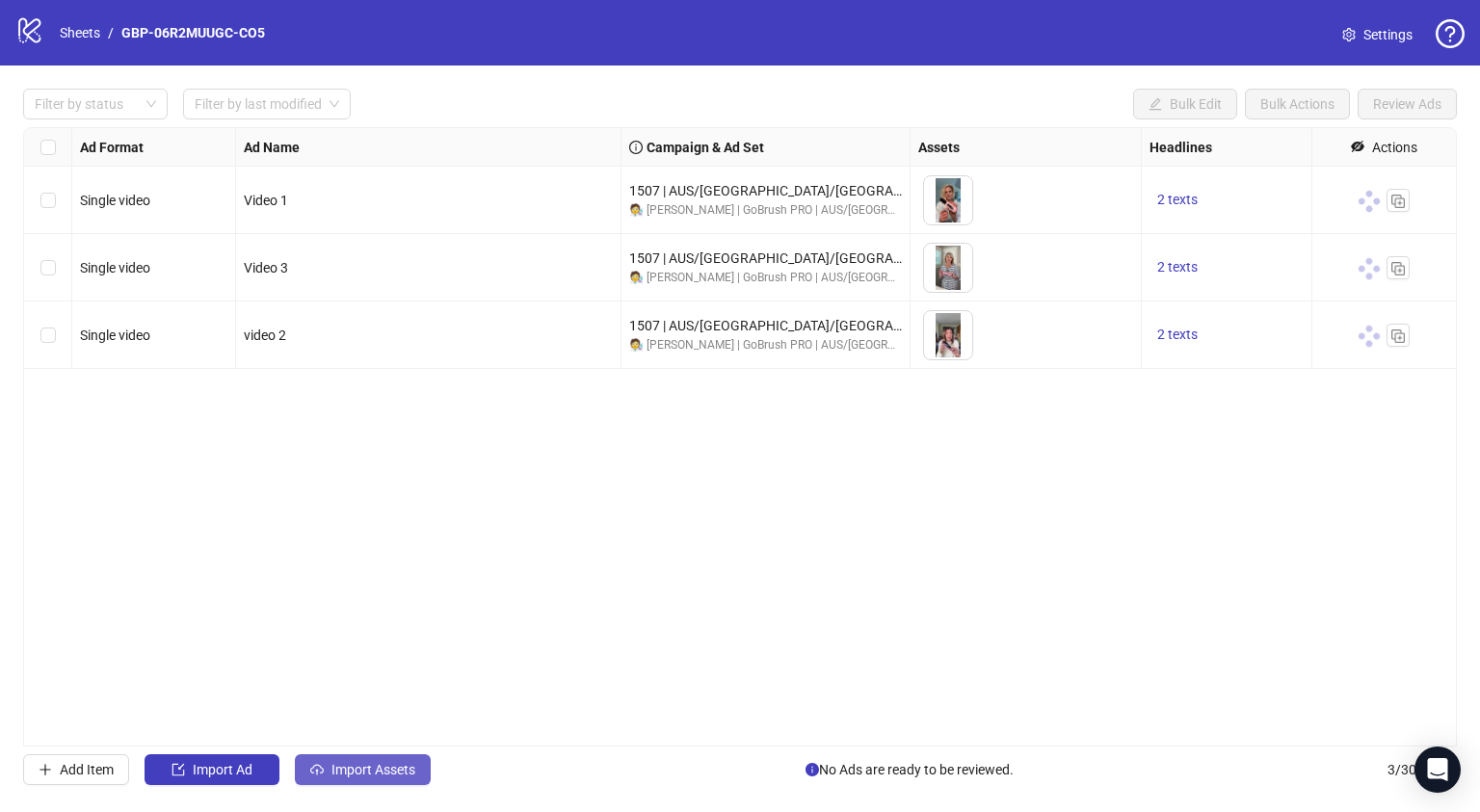 click on "Import Assets" at bounding box center [373, 770] 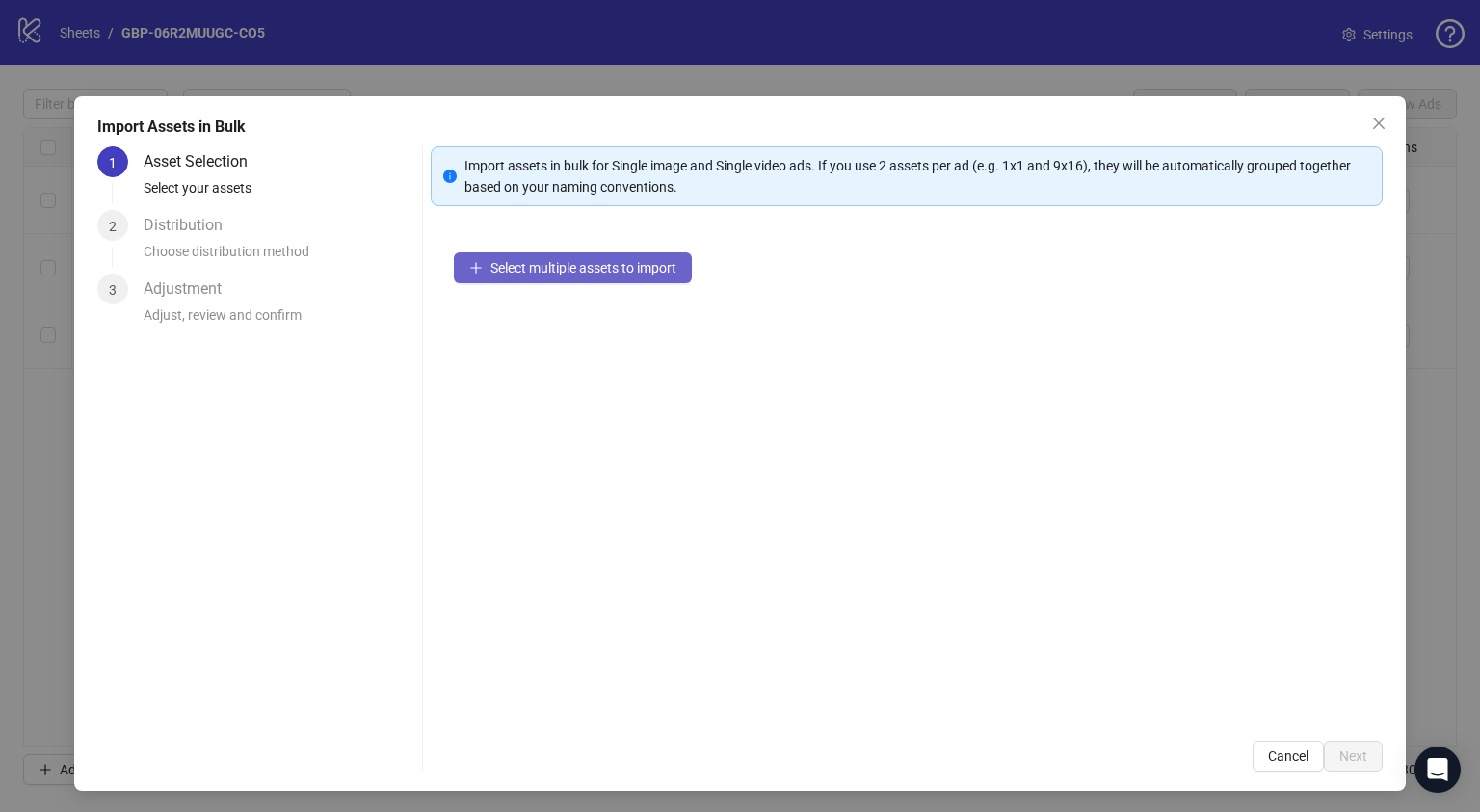 click on "Select multiple assets to import" at bounding box center [583, 268] 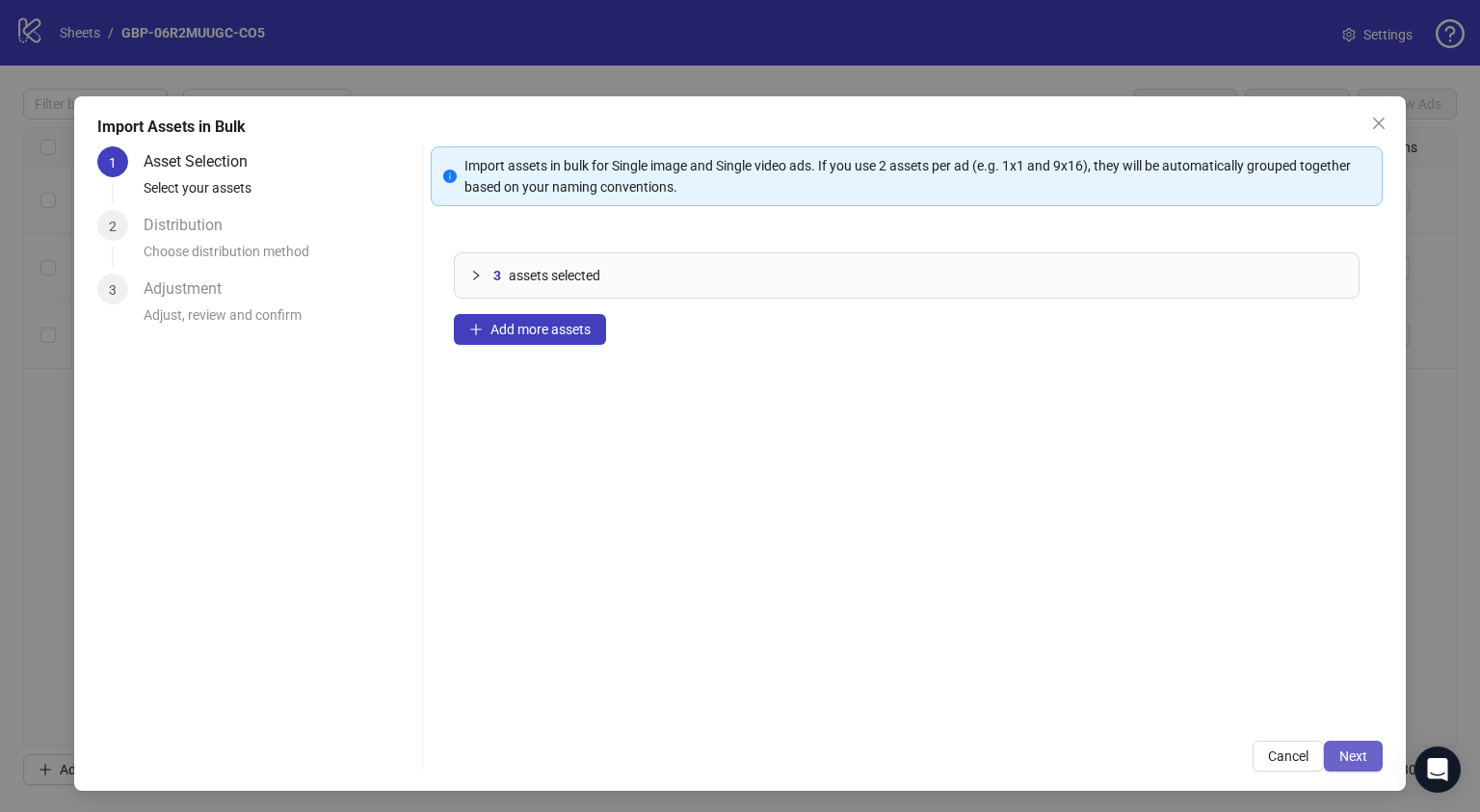click on "Next" at bounding box center [1353, 756] 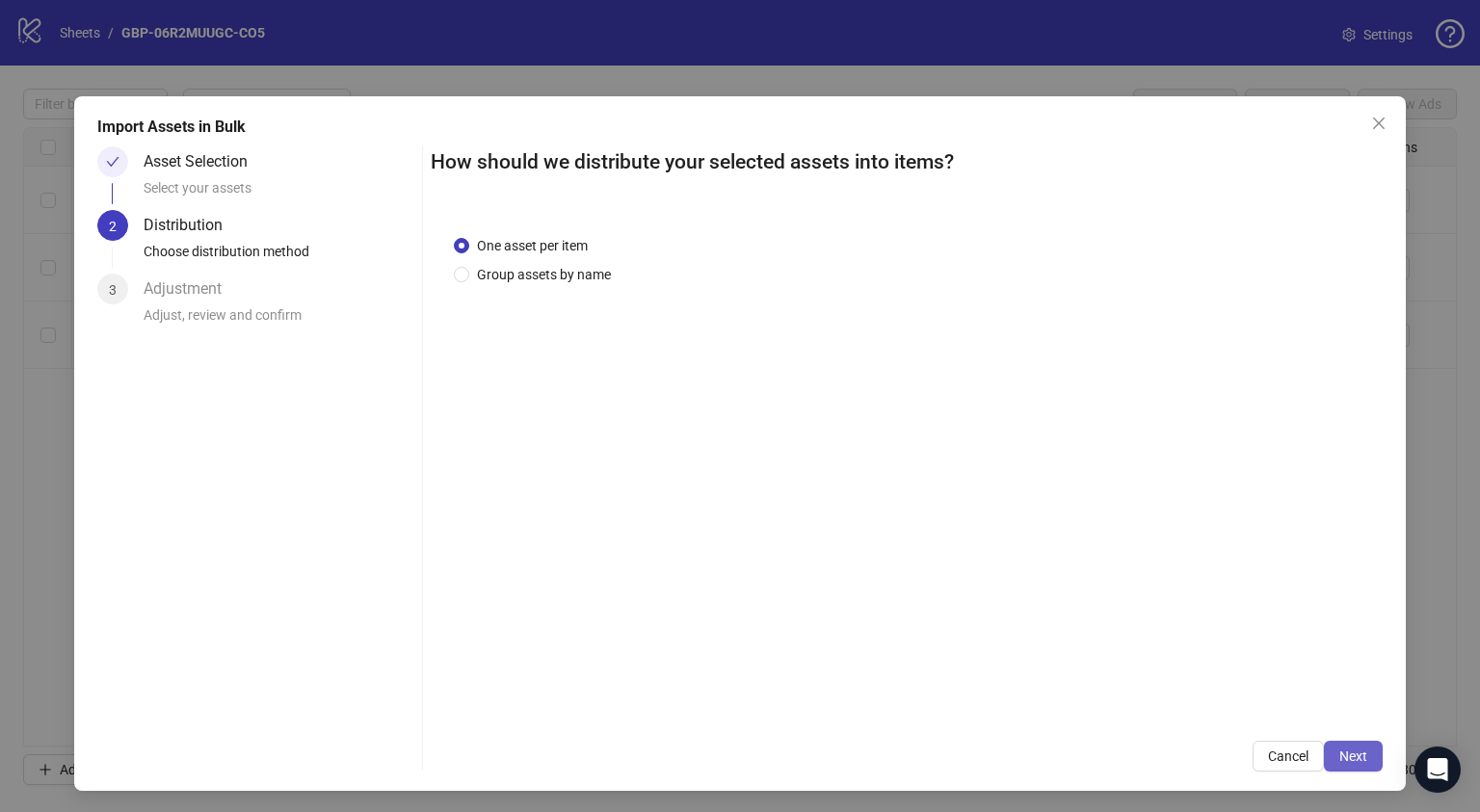 click on "Next" at bounding box center [1353, 756] 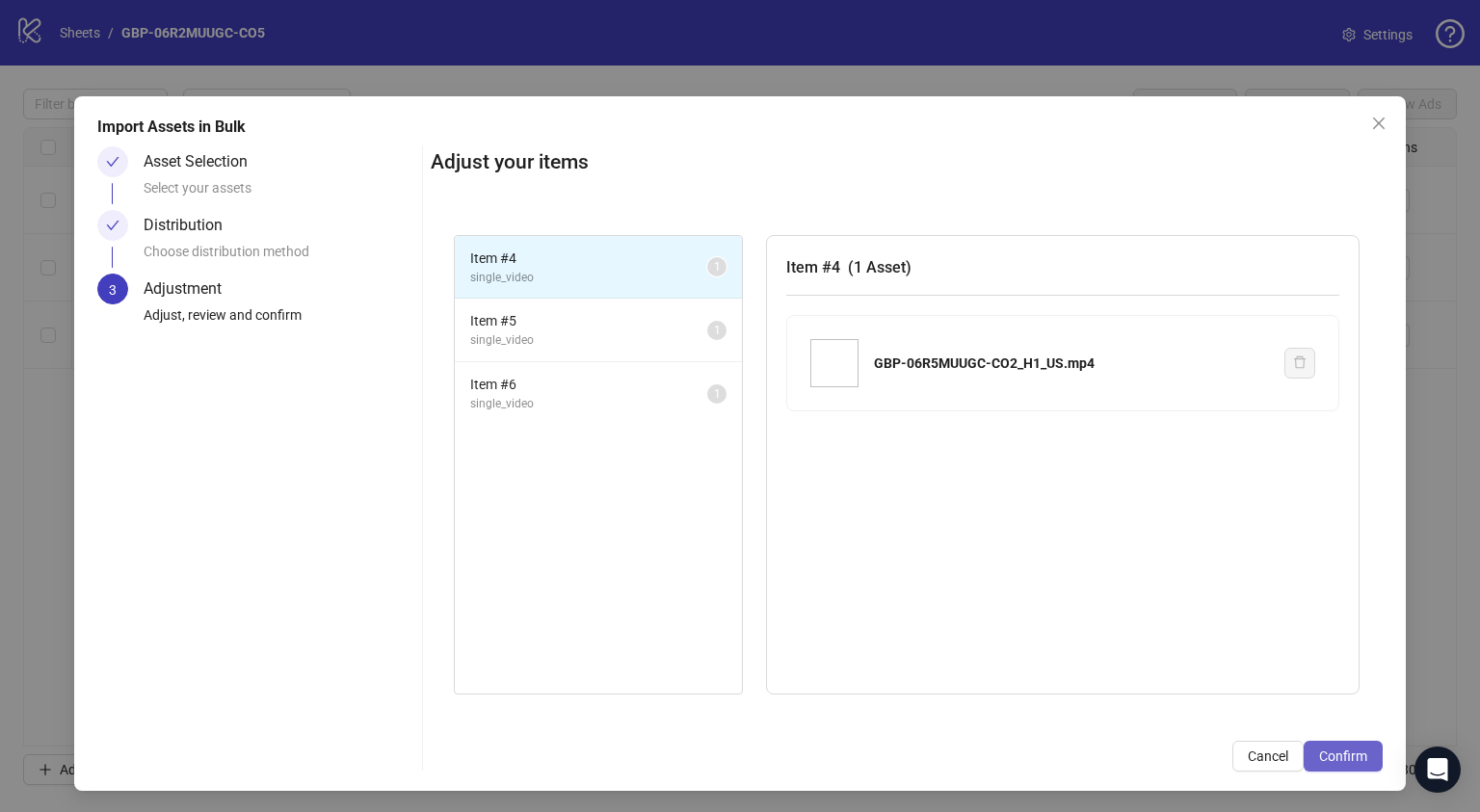 click on "Confirm" at bounding box center [1343, 756] 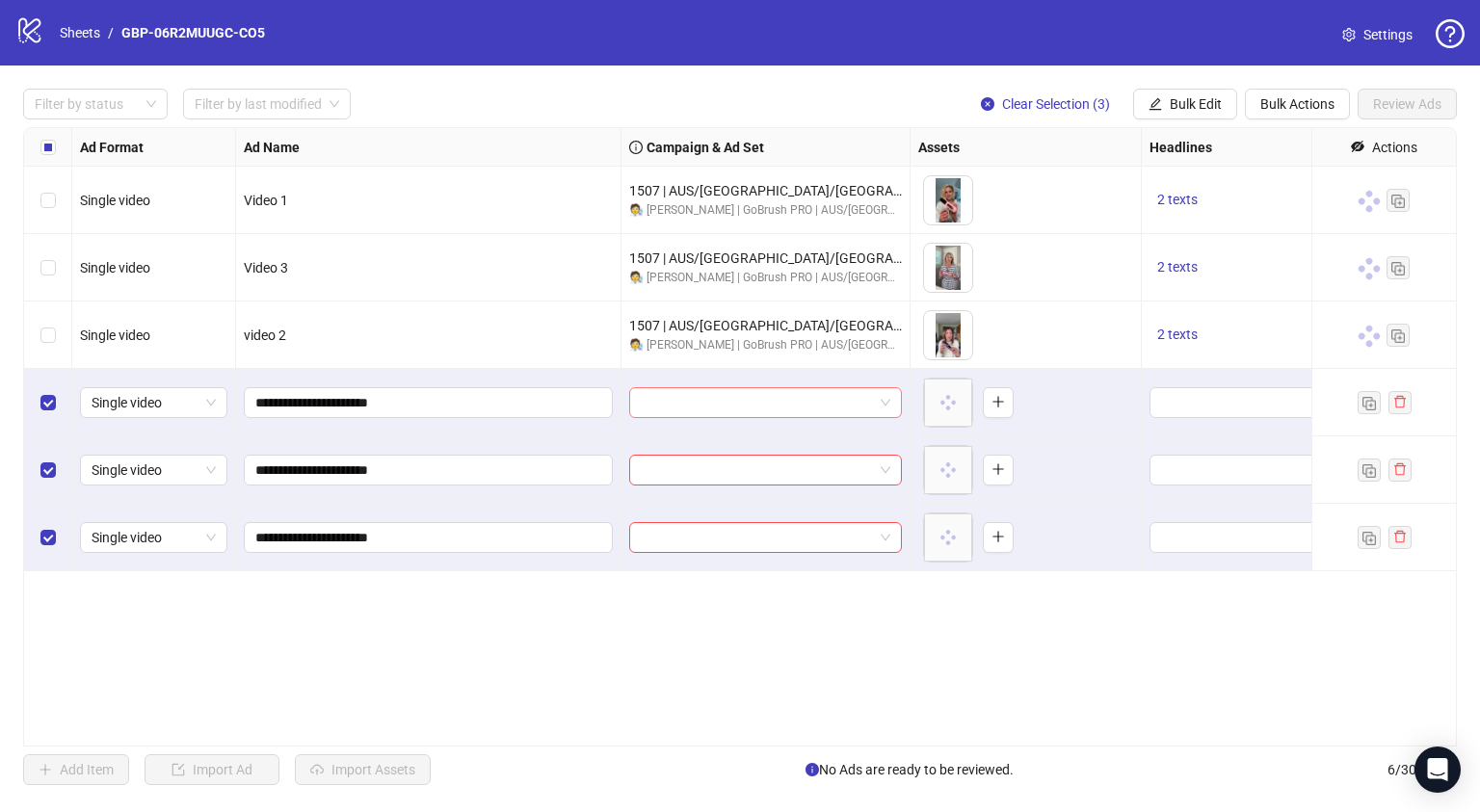 click at bounding box center (756, 403) 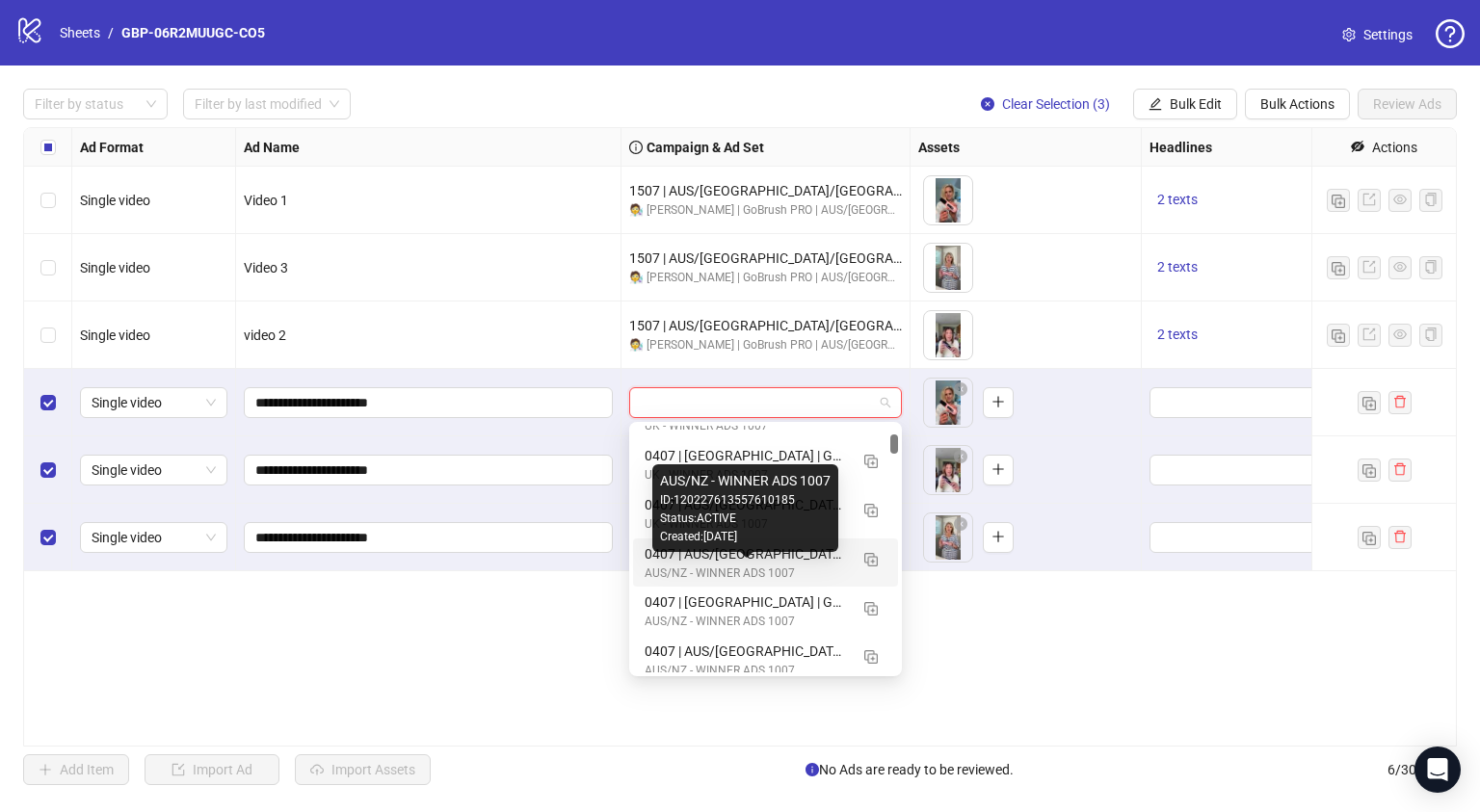 scroll, scrollTop: 1943, scrollLeft: 0, axis: vertical 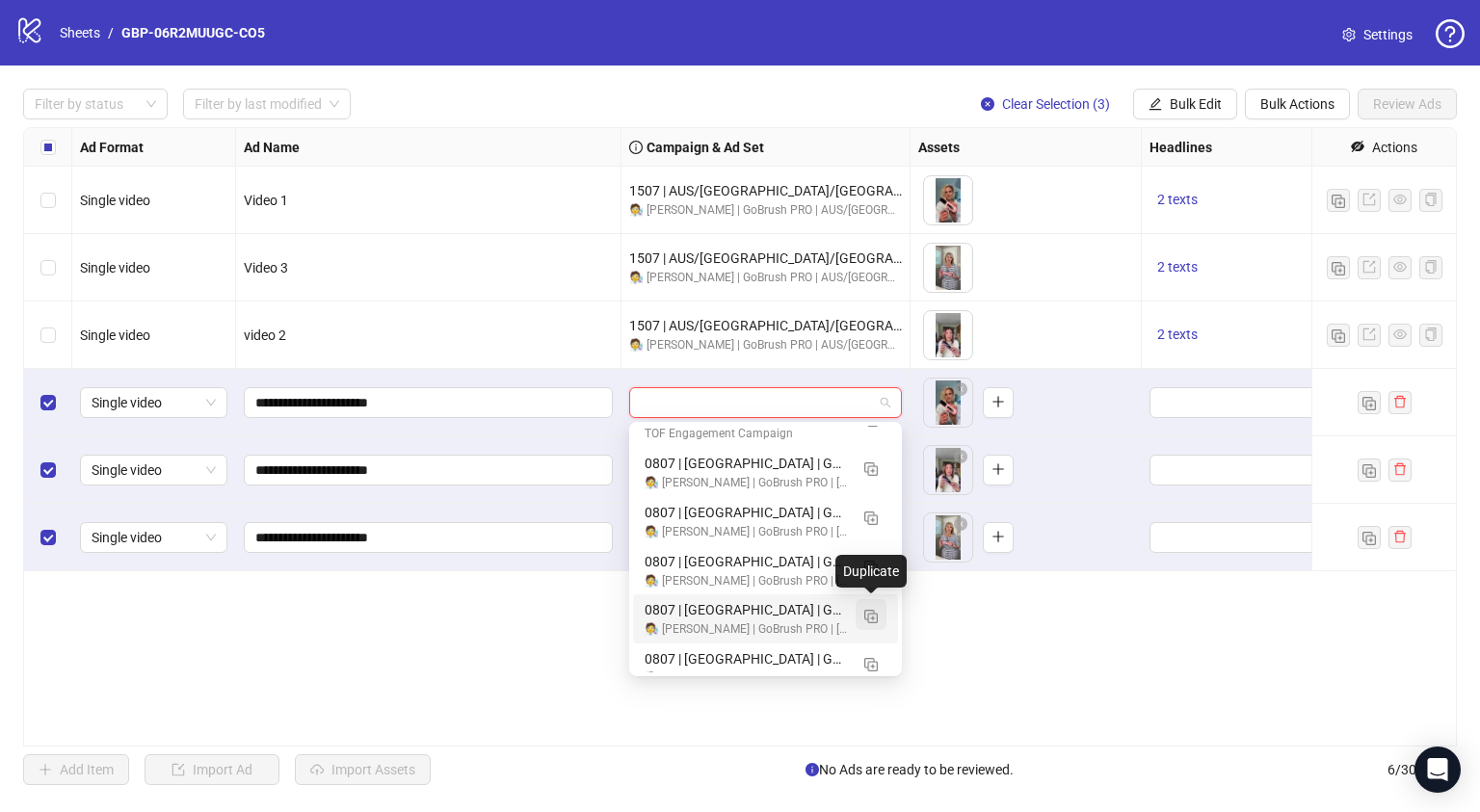 click at bounding box center (871, 616) 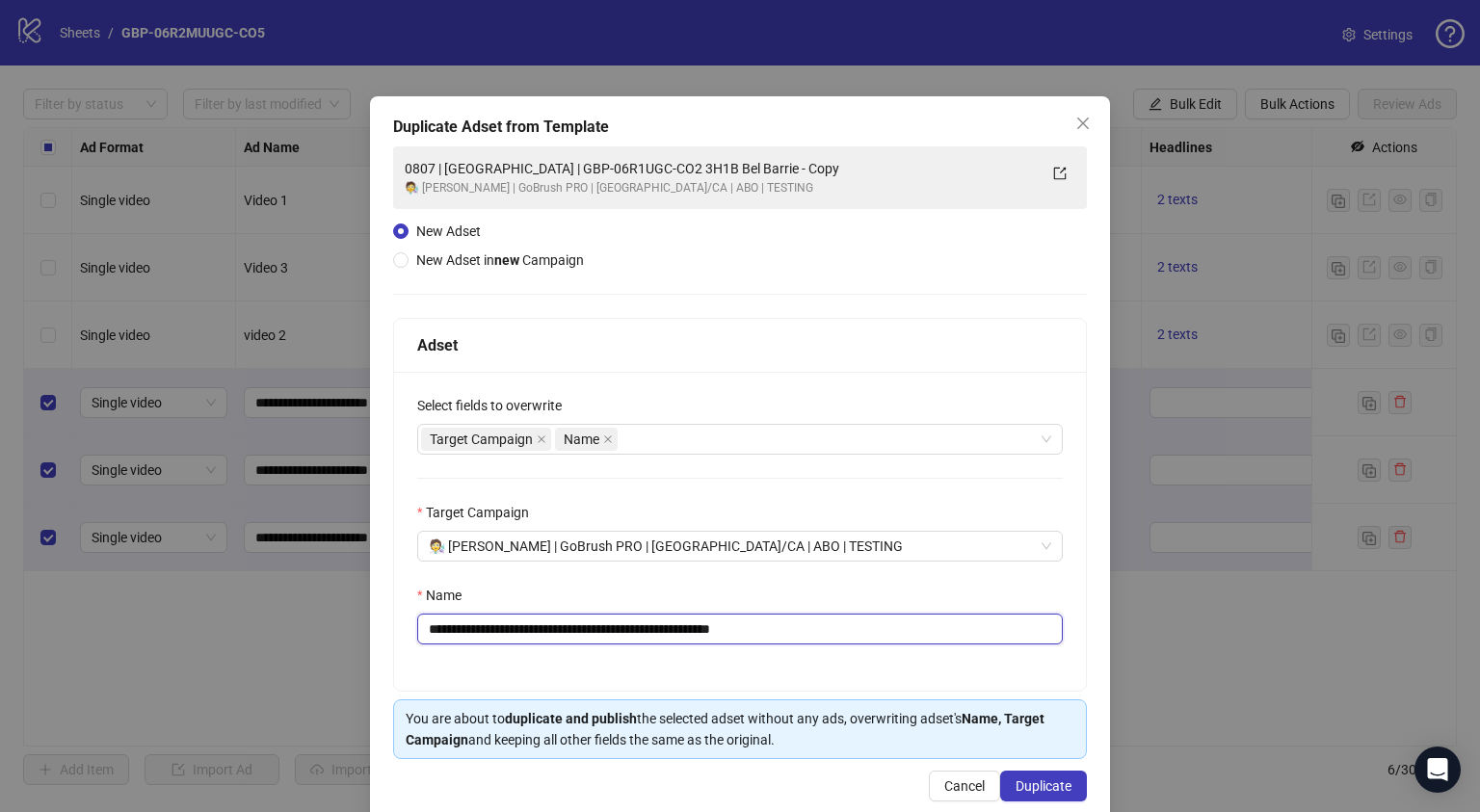 click on "**********" at bounding box center (740, 629) 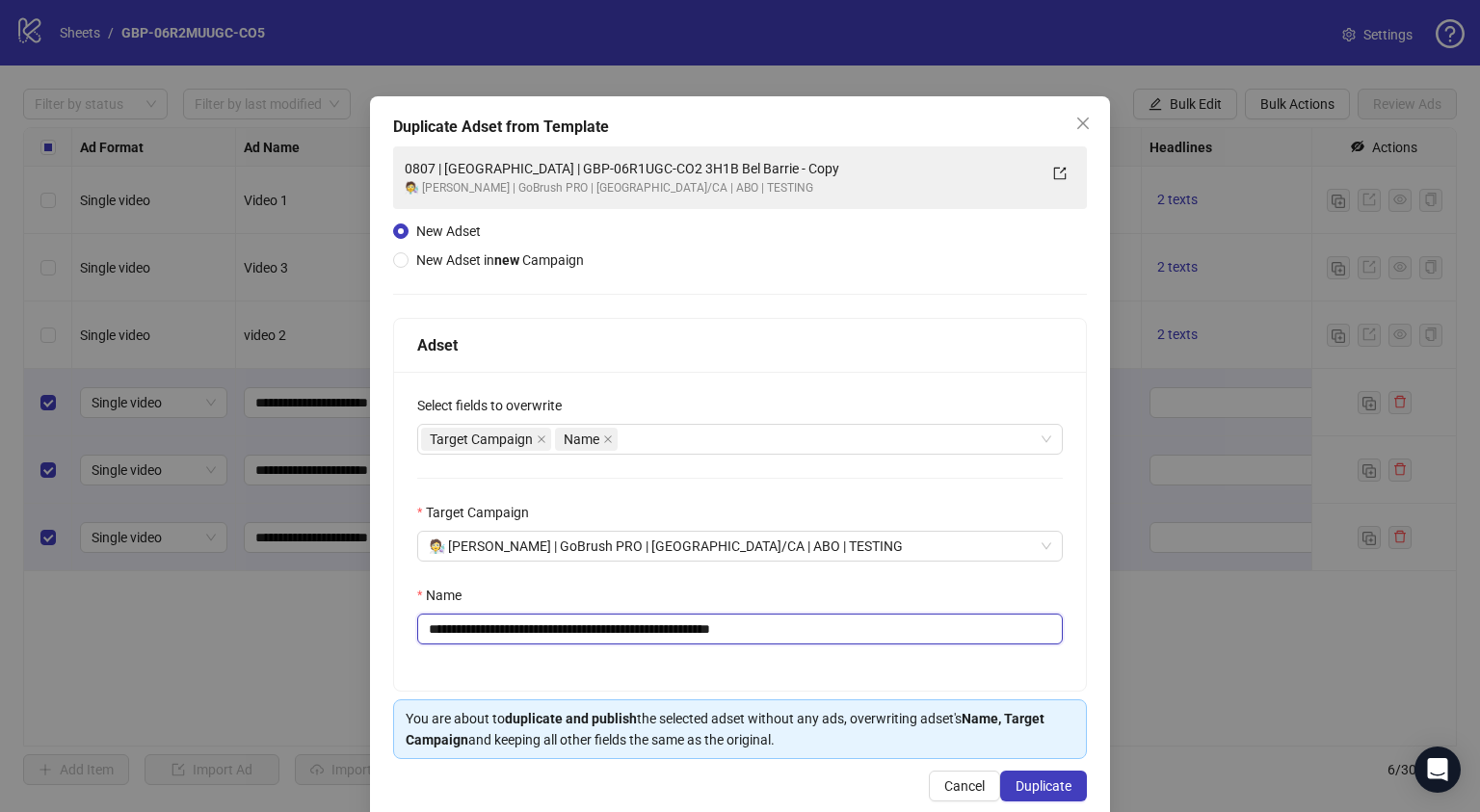 drag, startPoint x: 502, startPoint y: 630, endPoint x: 949, endPoint y: 648, distance: 447.36227 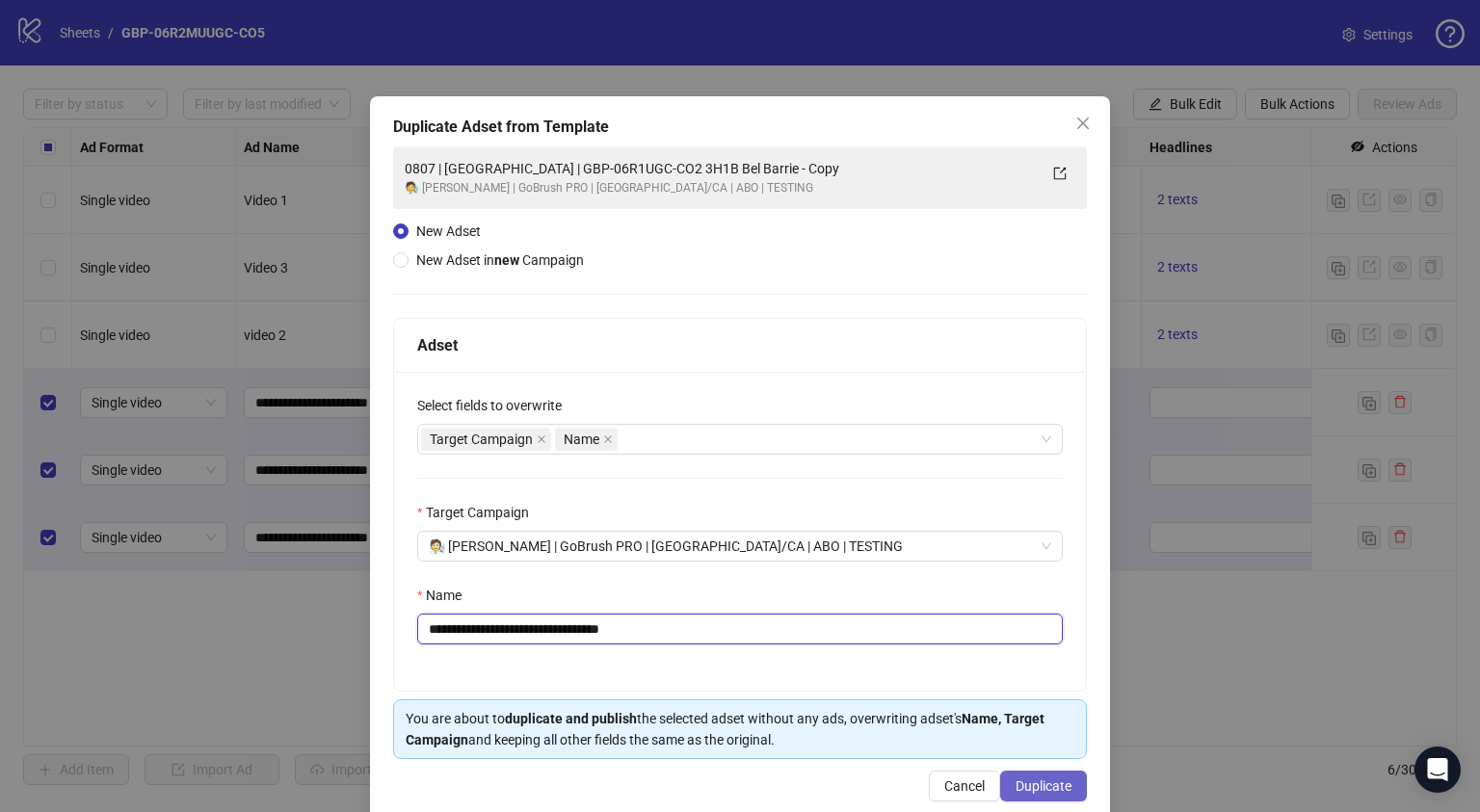 type on "**********" 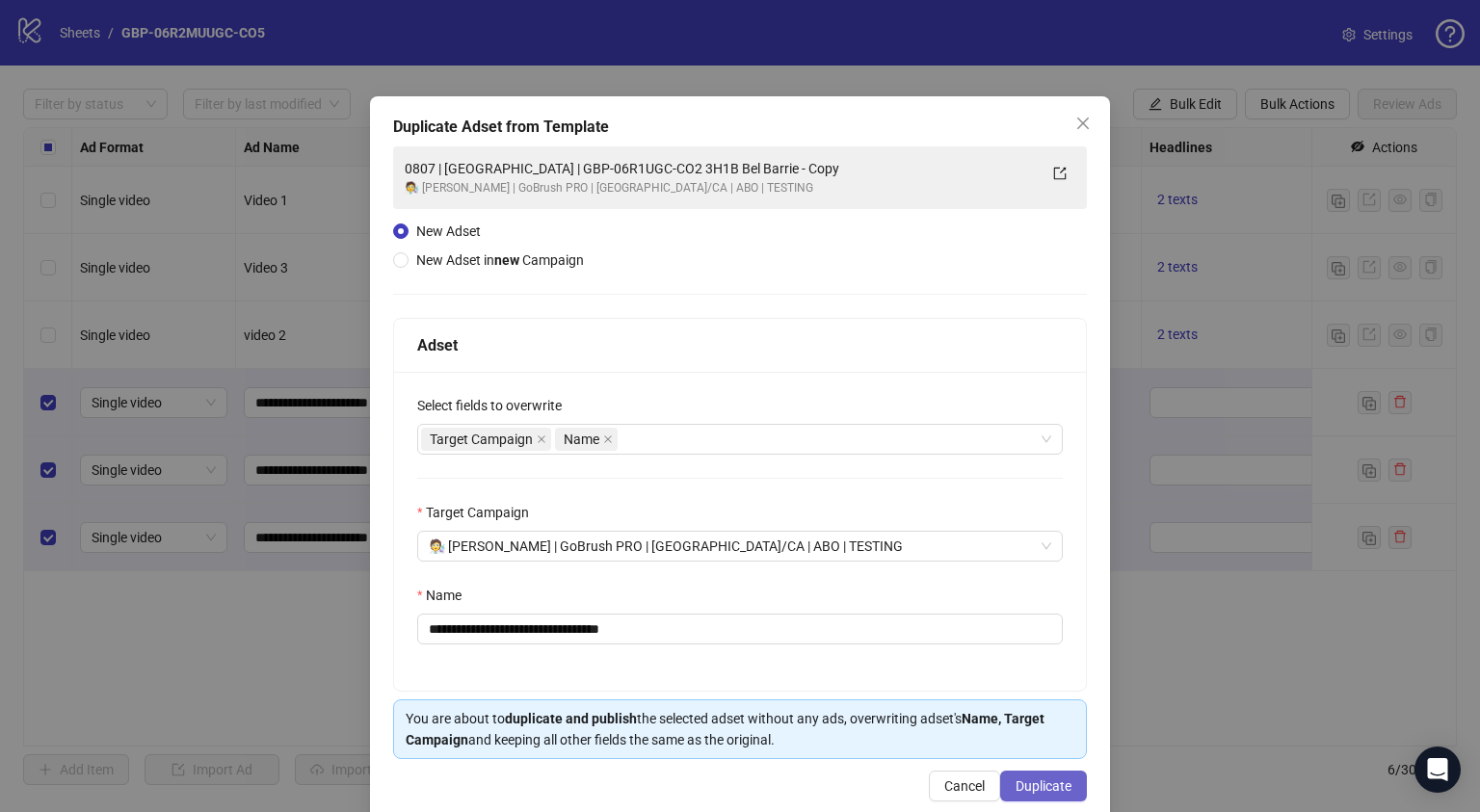 click on "Duplicate" at bounding box center [1044, 786] 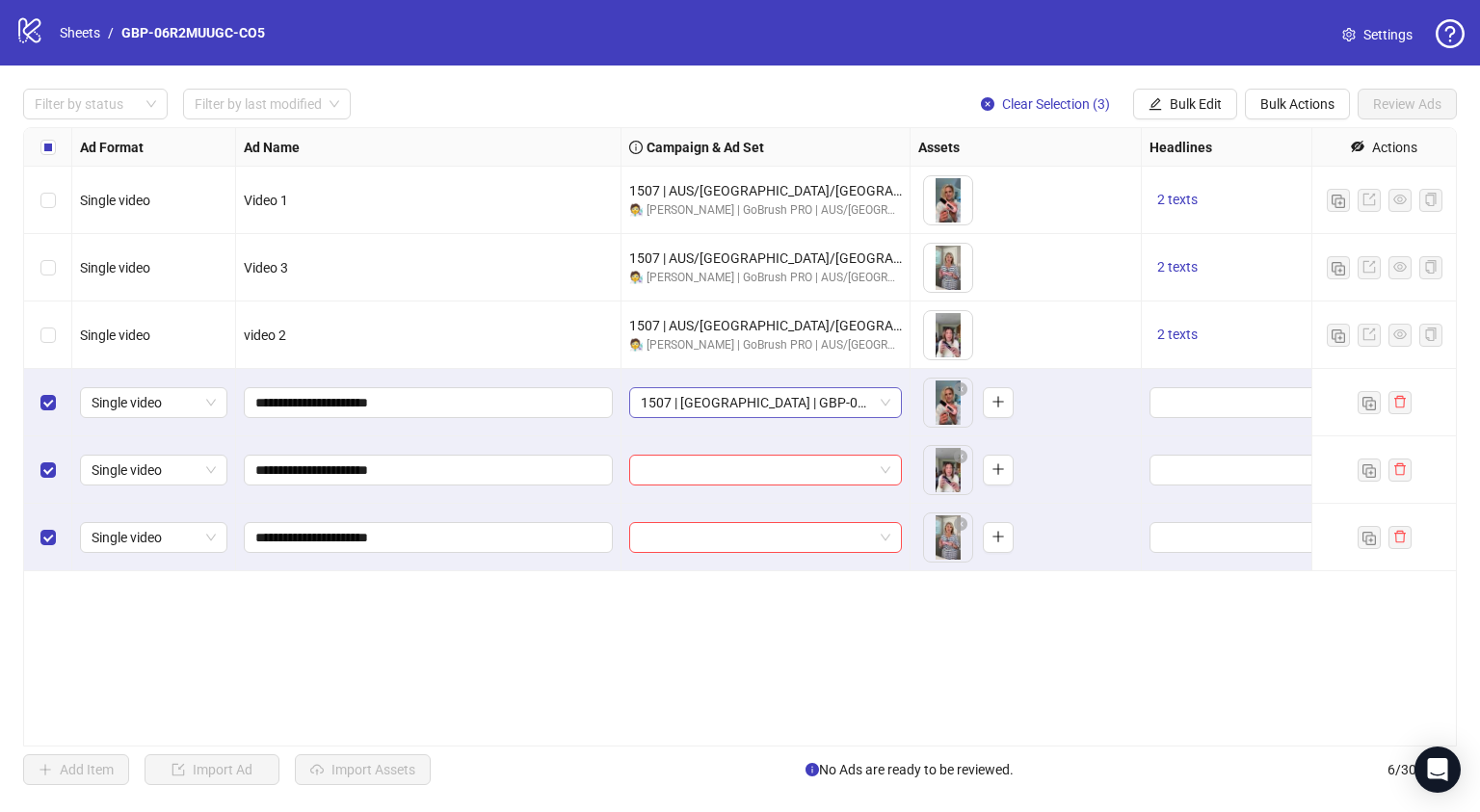 click on "1507 | USA | GBP-06R2MUUGC-CO5 3H1B" at bounding box center [765, 403] 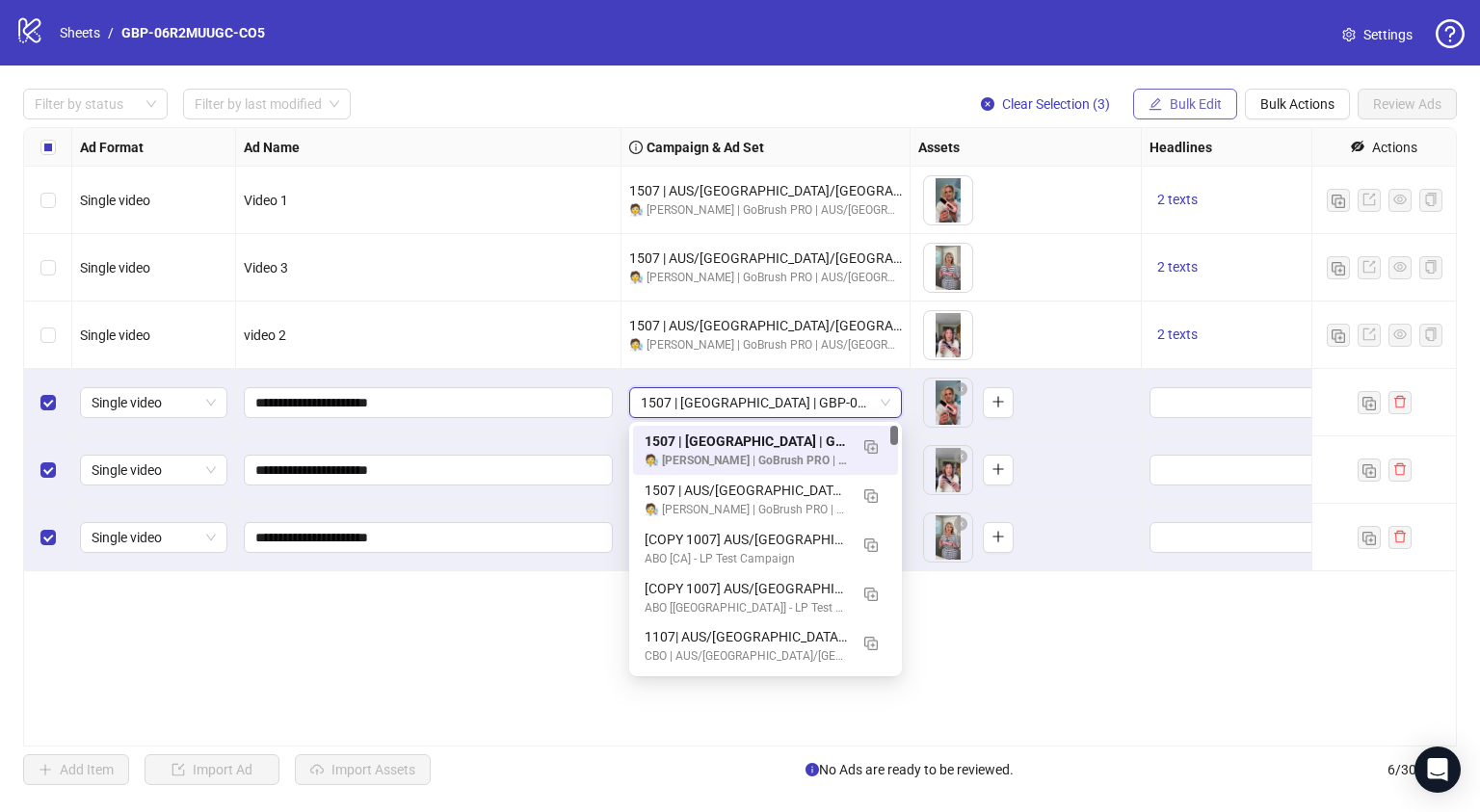 click on "Bulk Edit" at bounding box center (1185, 104) 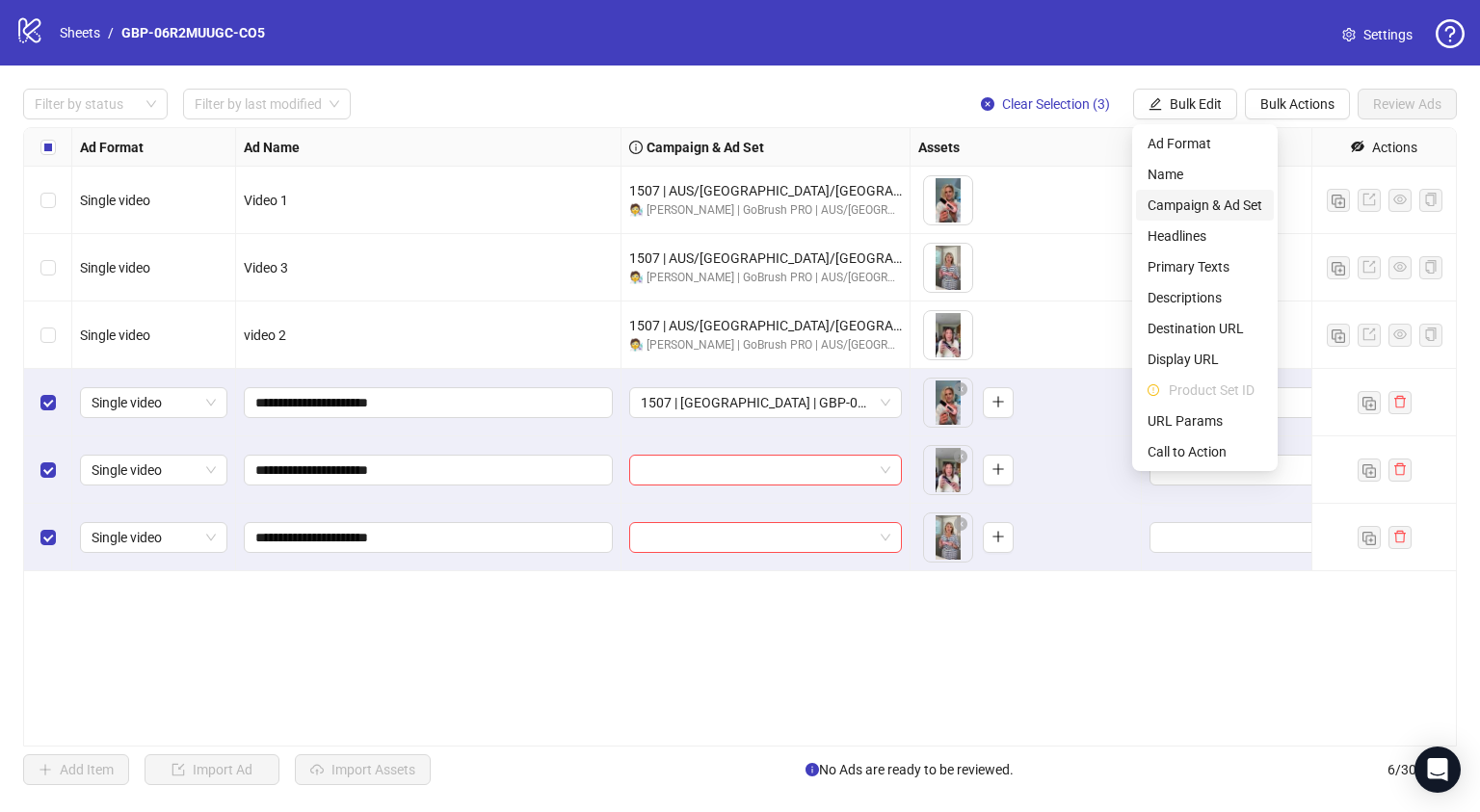 click on "Campaign & Ad Set" at bounding box center (1204, 205) 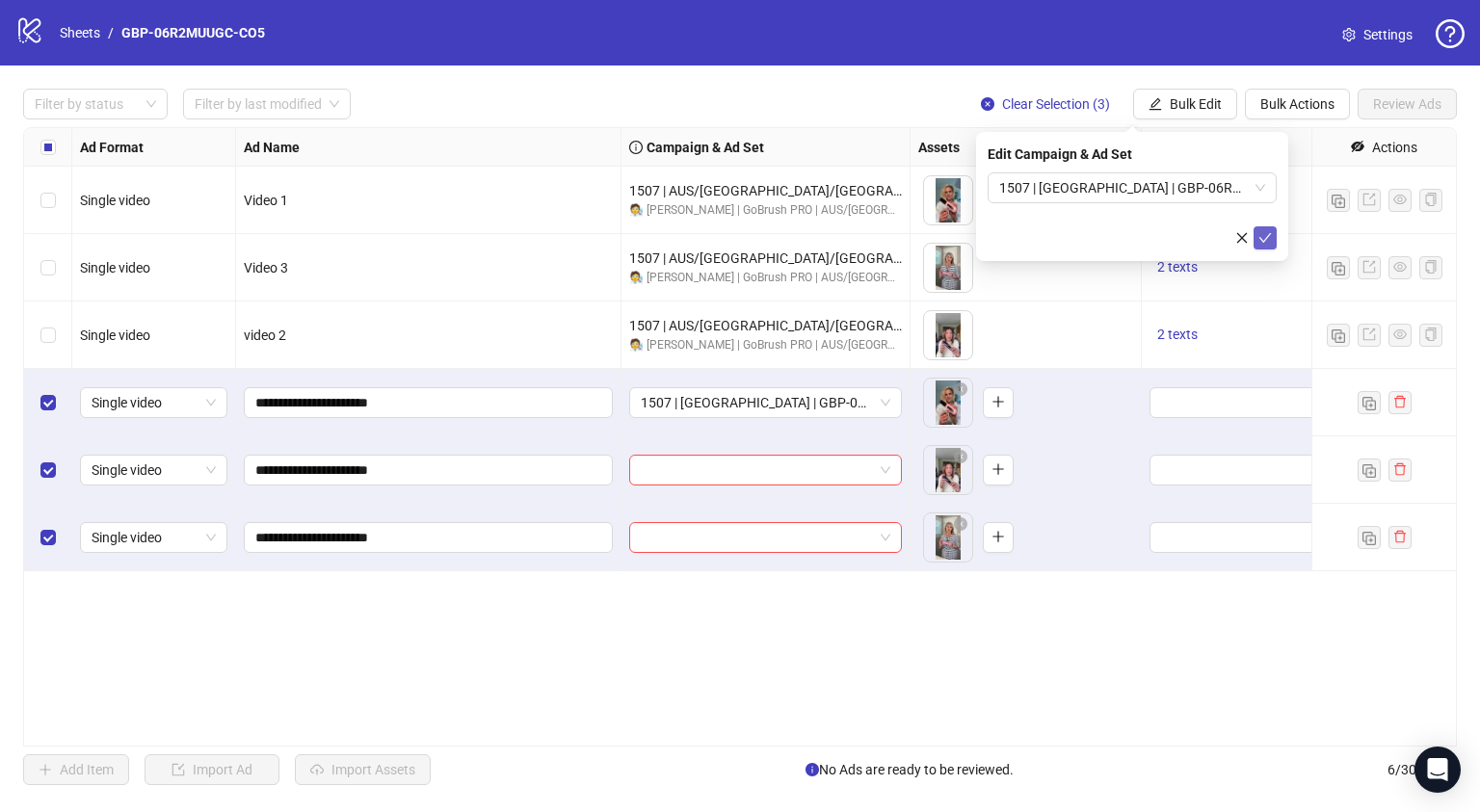 click 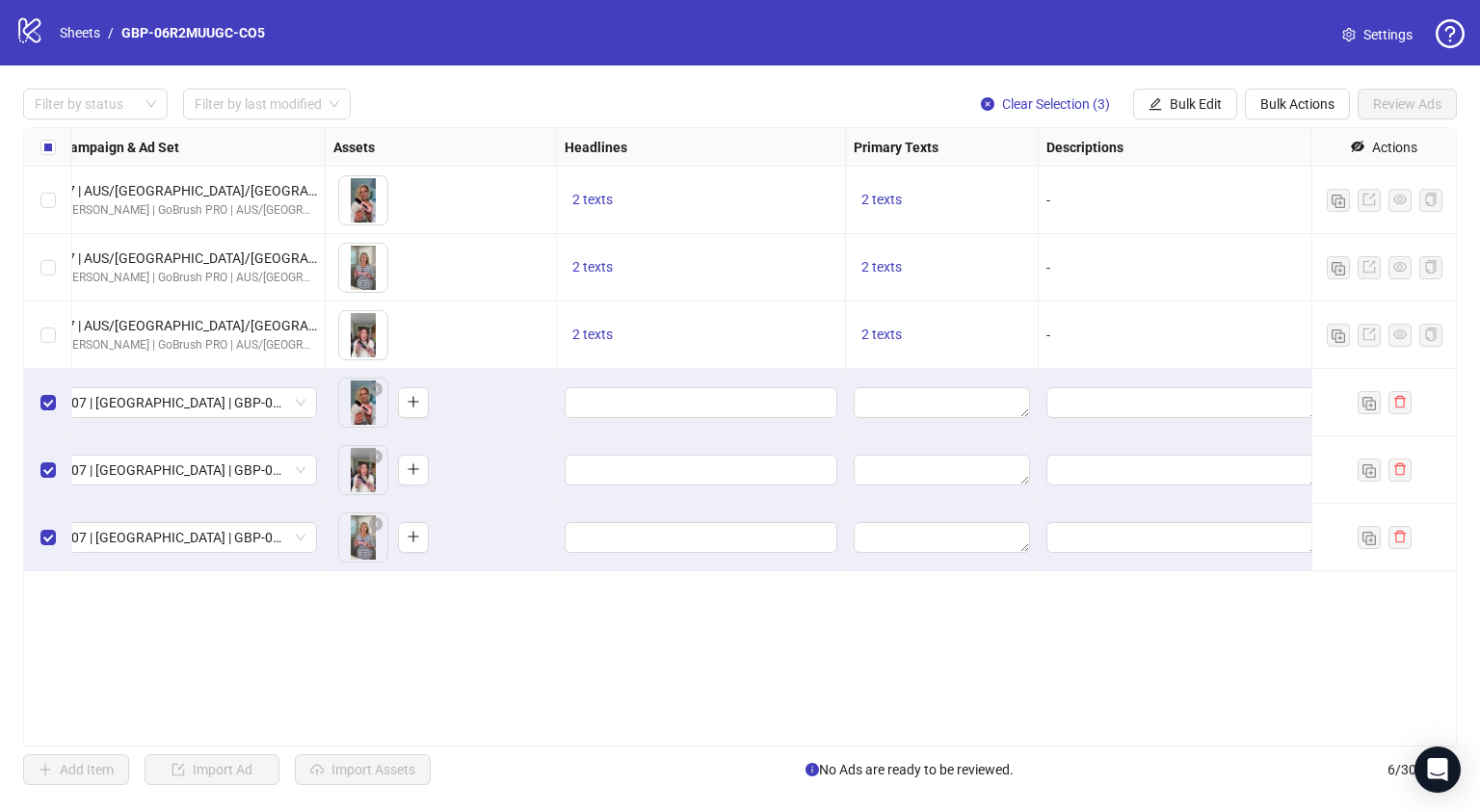 scroll, scrollTop: 0, scrollLeft: 589, axis: horizontal 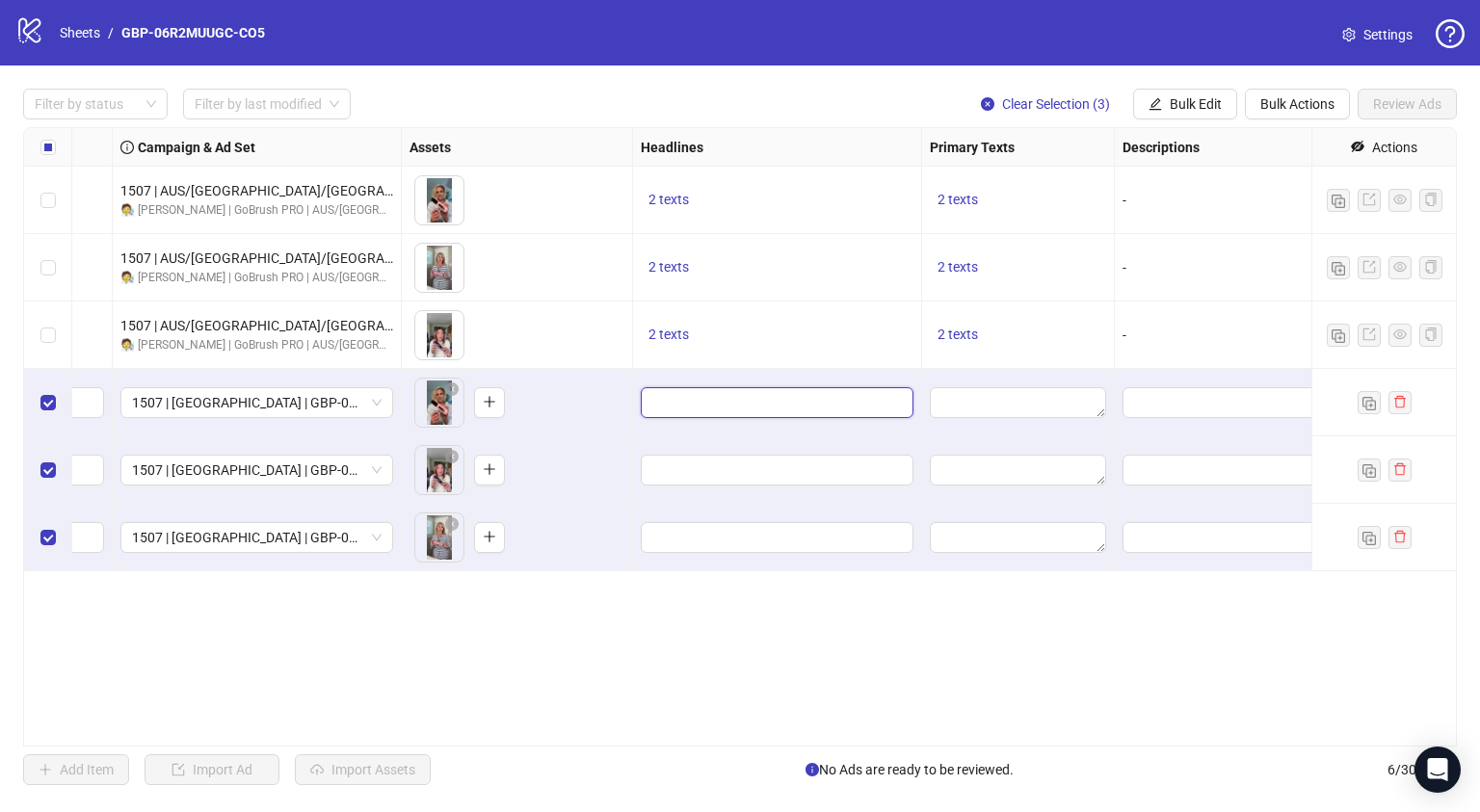 click at bounding box center (775, 403) 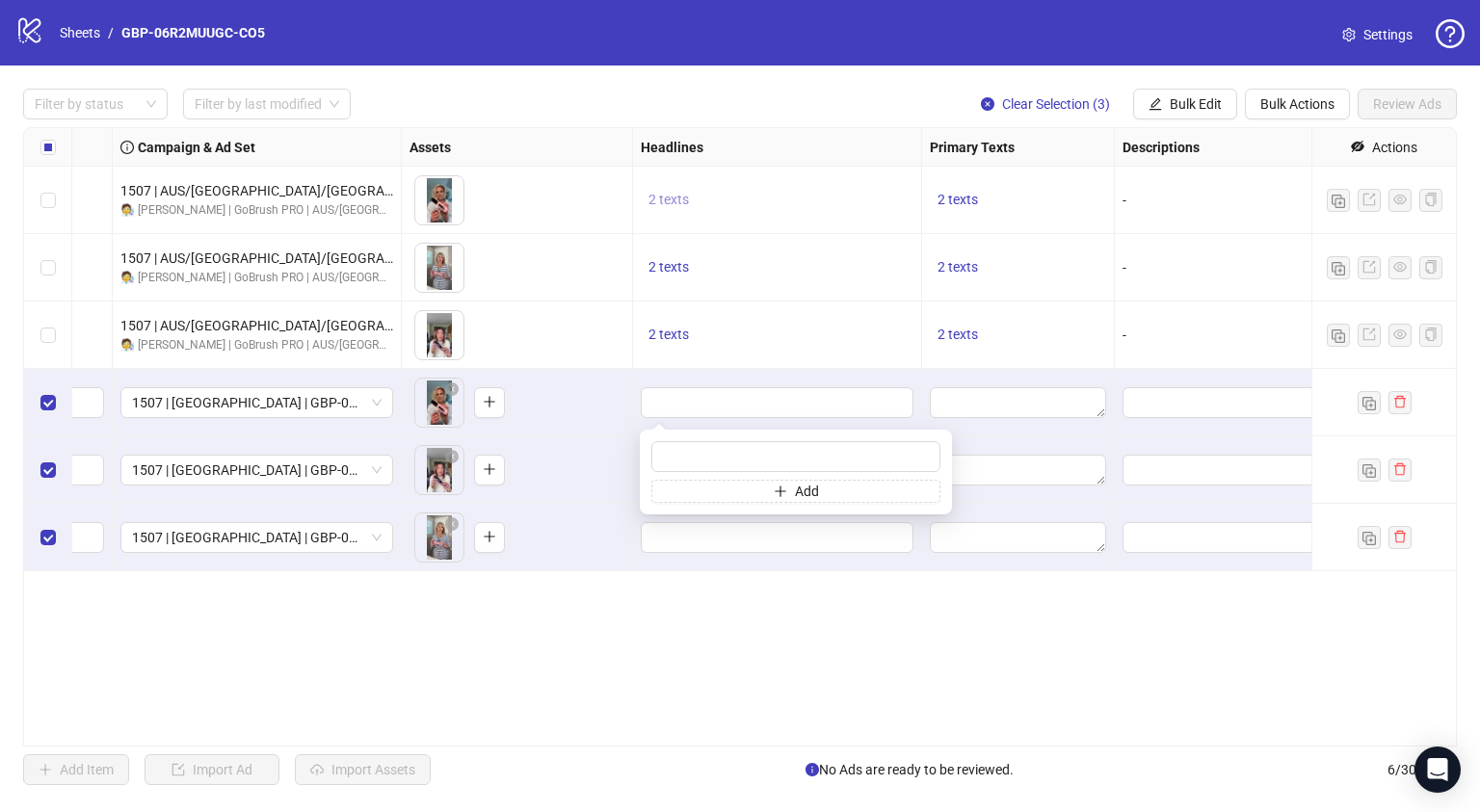 click on "2 texts" at bounding box center (669, 199) 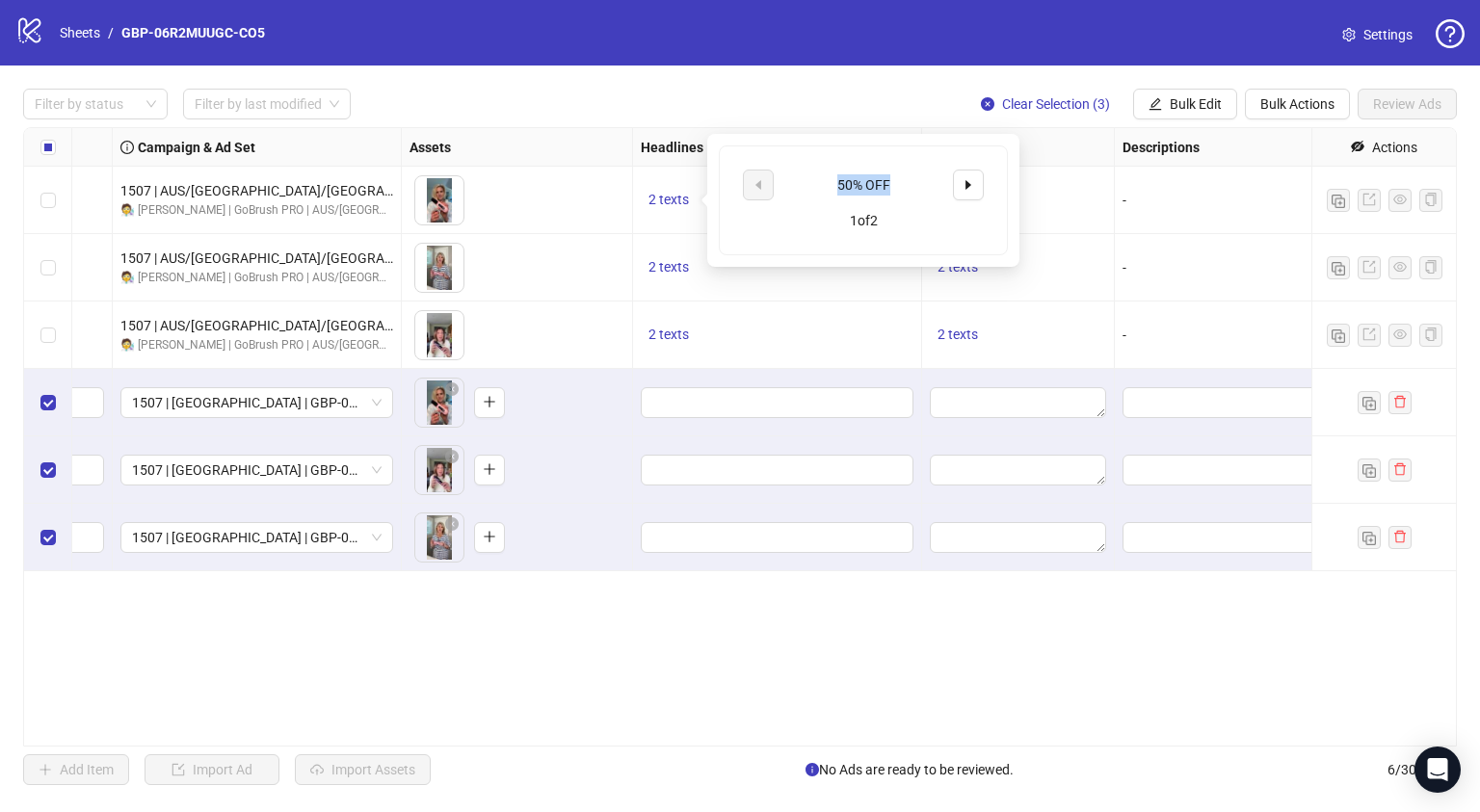 drag, startPoint x: 838, startPoint y: 181, endPoint x: 894, endPoint y: 181, distance: 56 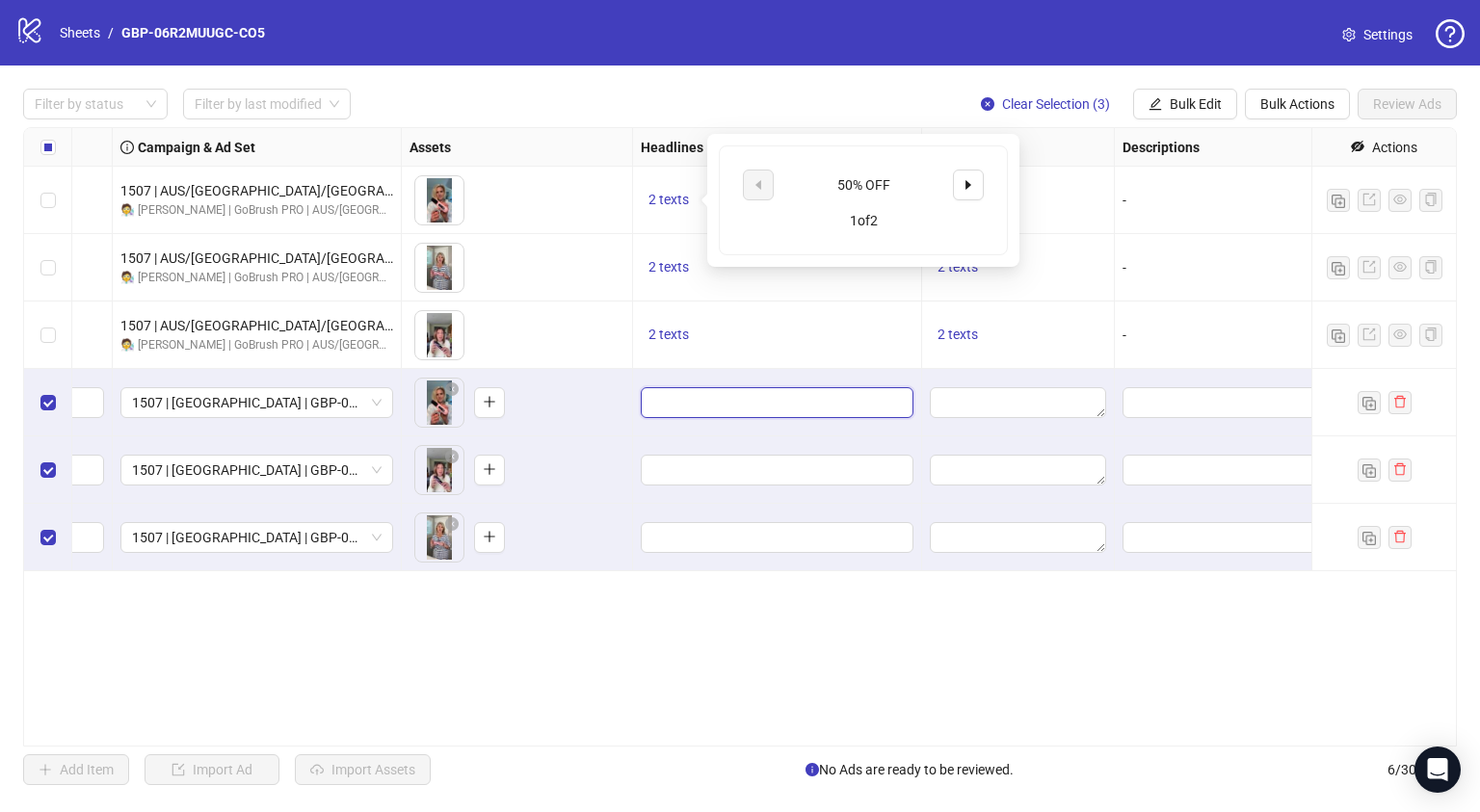 click at bounding box center [775, 403] 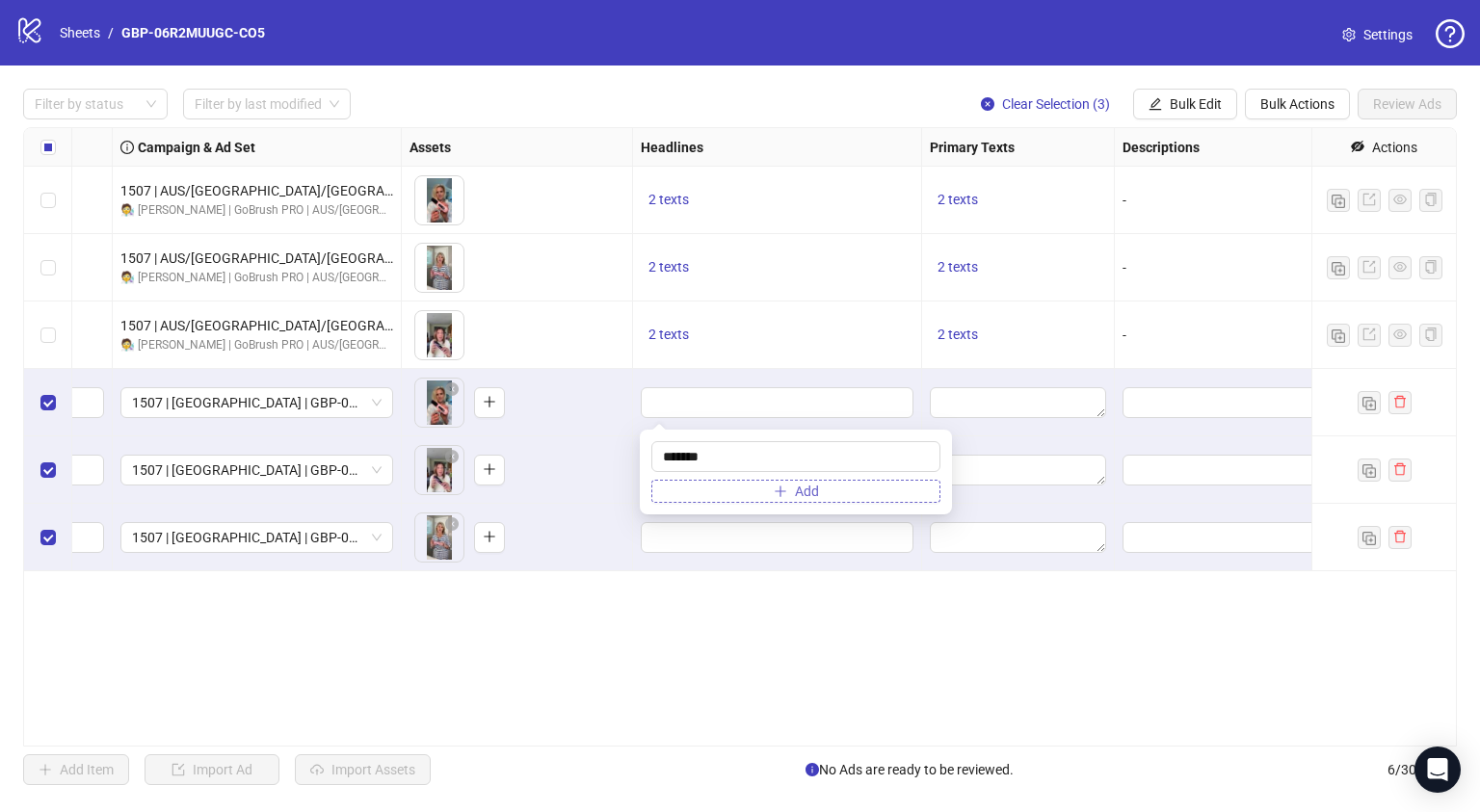 type on "*******" 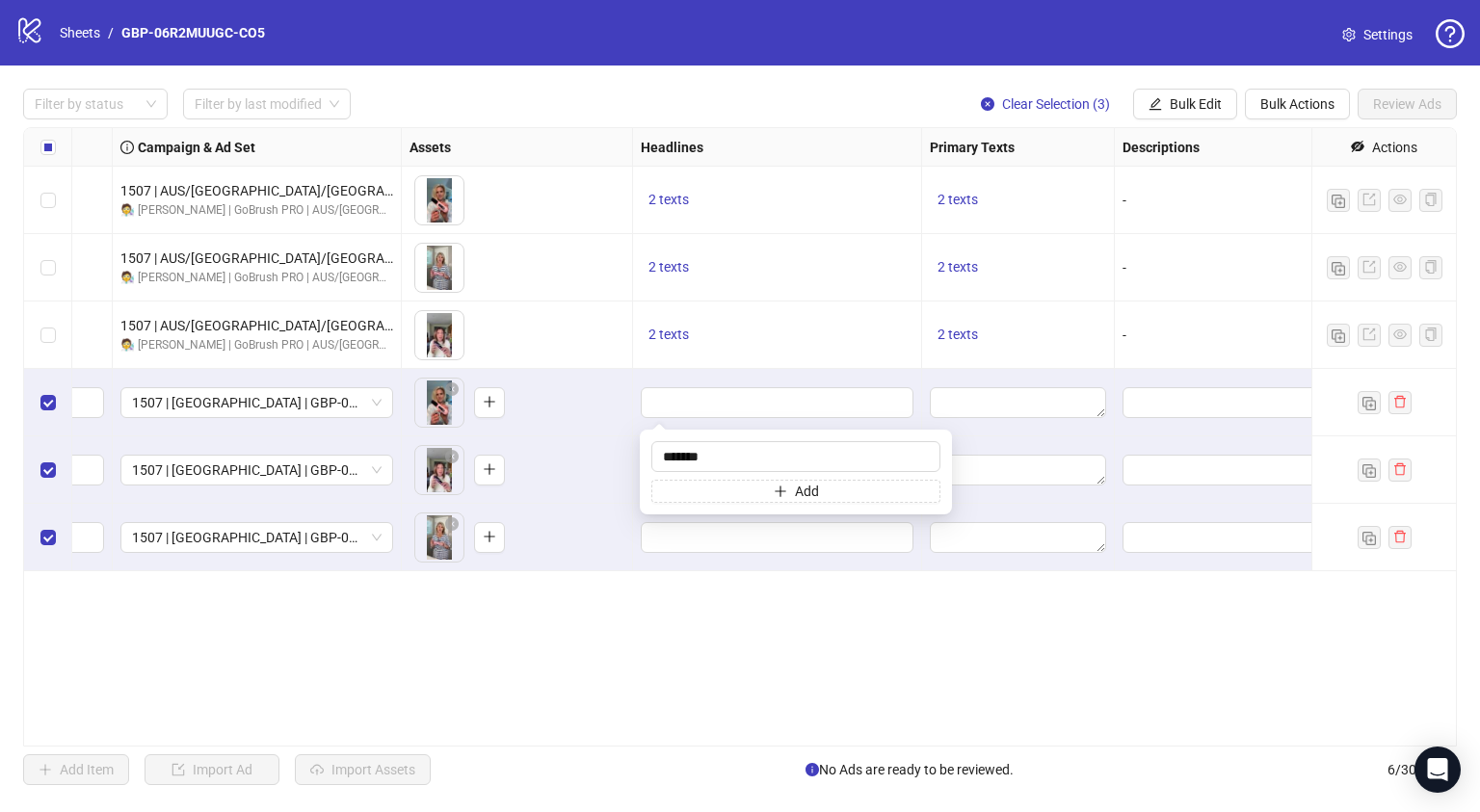 drag, startPoint x: 791, startPoint y: 489, endPoint x: 786, endPoint y: 462, distance: 27.45906 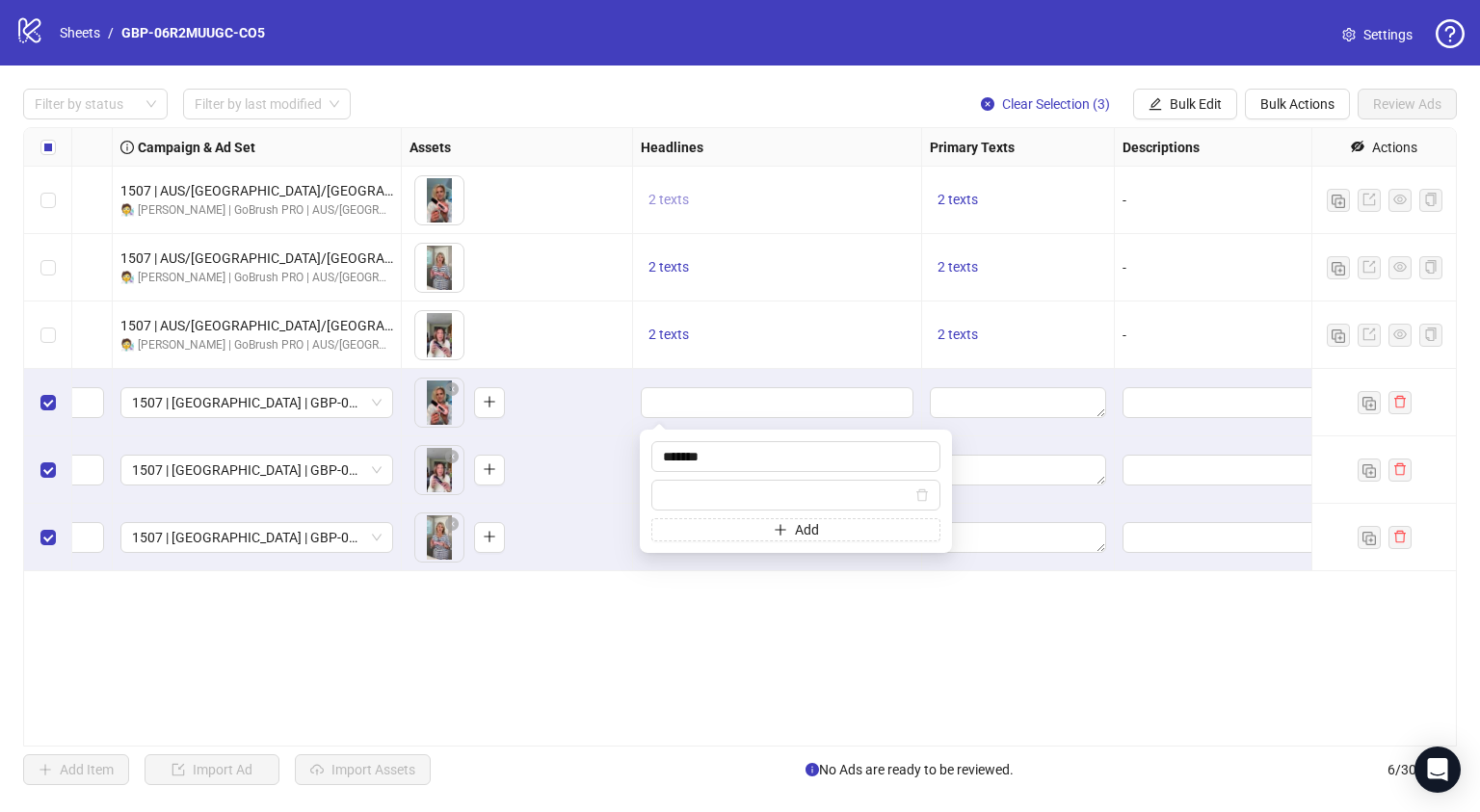 click on "2 texts" at bounding box center [669, 199] 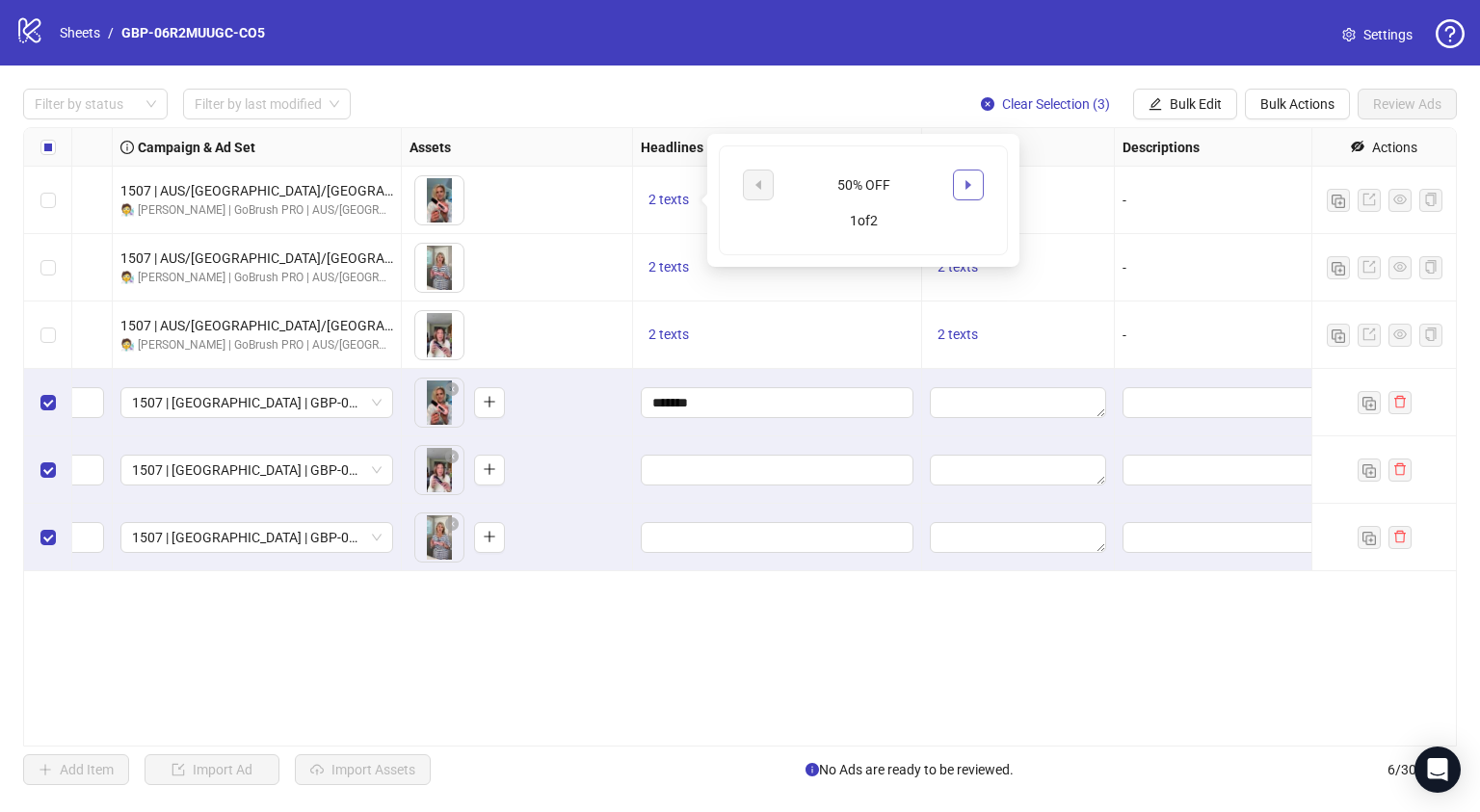 click at bounding box center (968, 185) 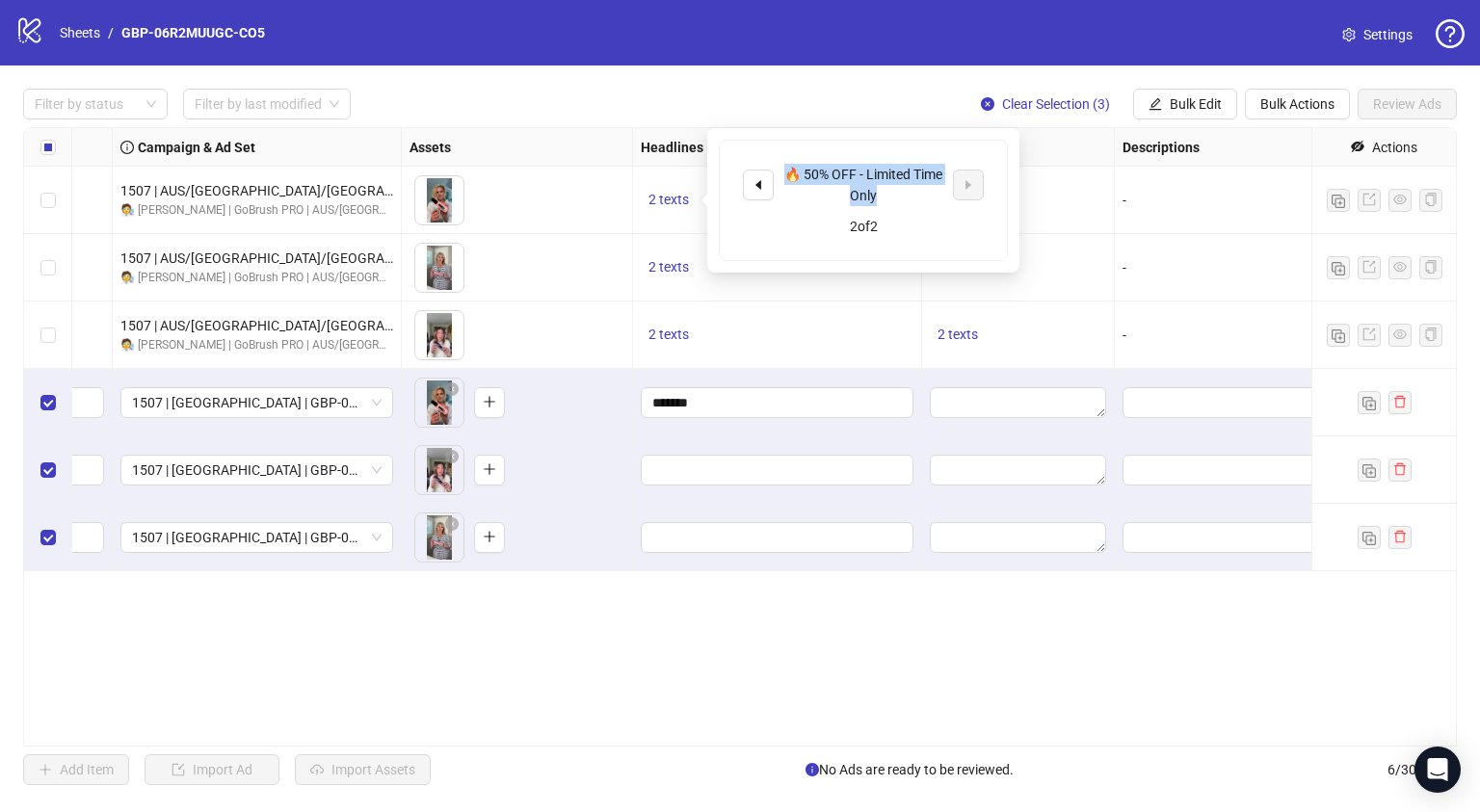 drag, startPoint x: 805, startPoint y: 170, endPoint x: 923, endPoint y: 195, distance: 120.61924 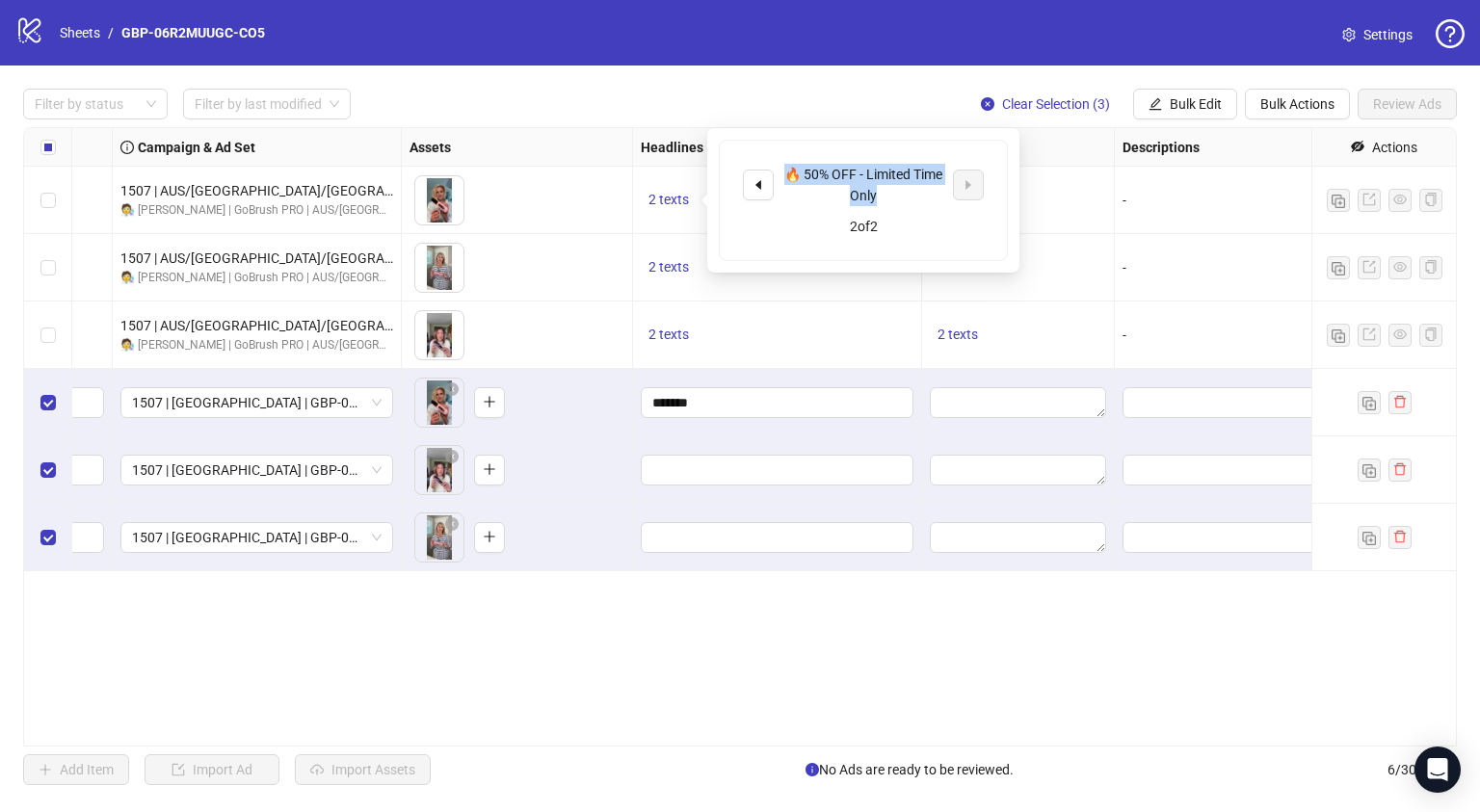 copy on "🔥 50% OFF - Limited Time Only" 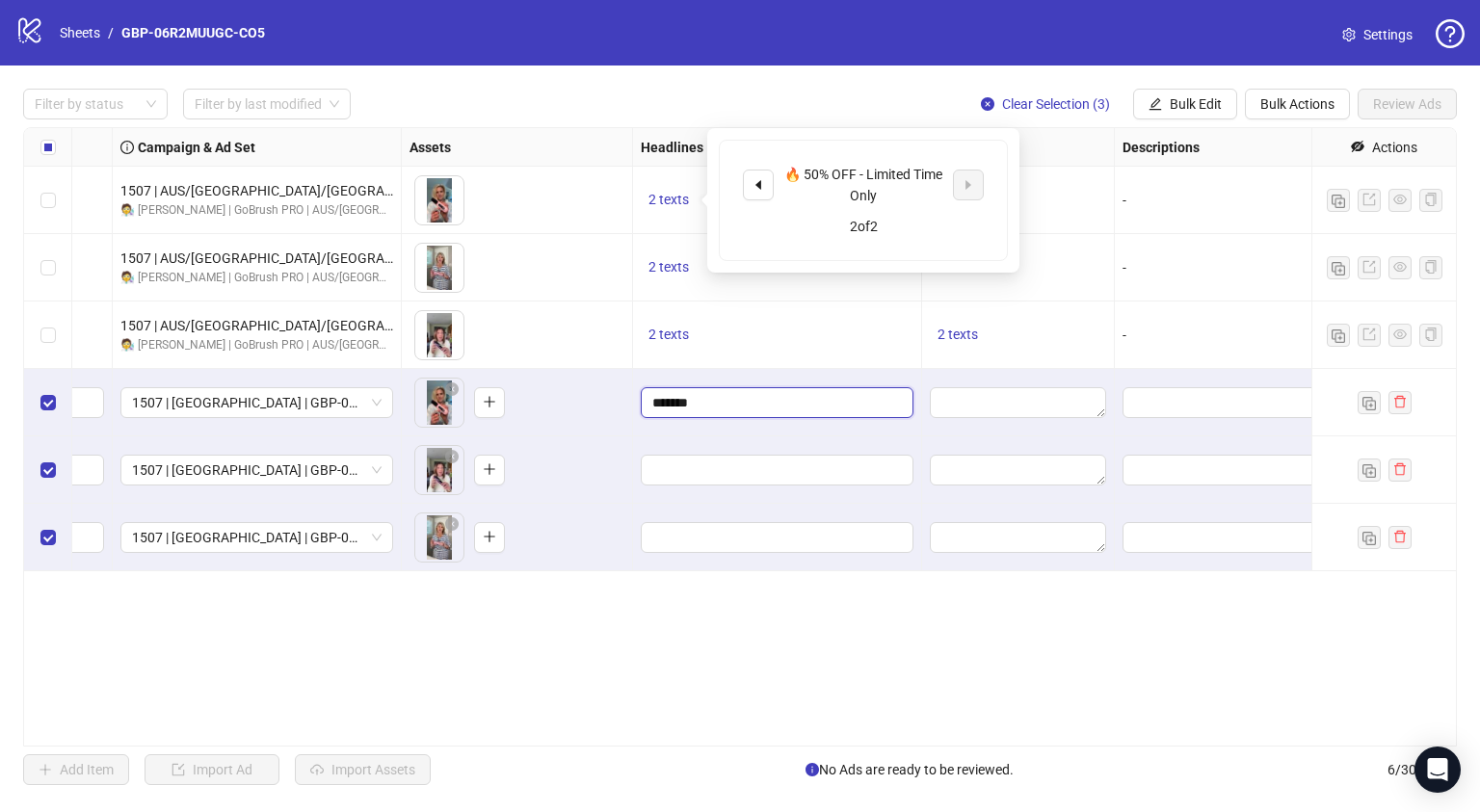 click on "*******" at bounding box center [775, 403] 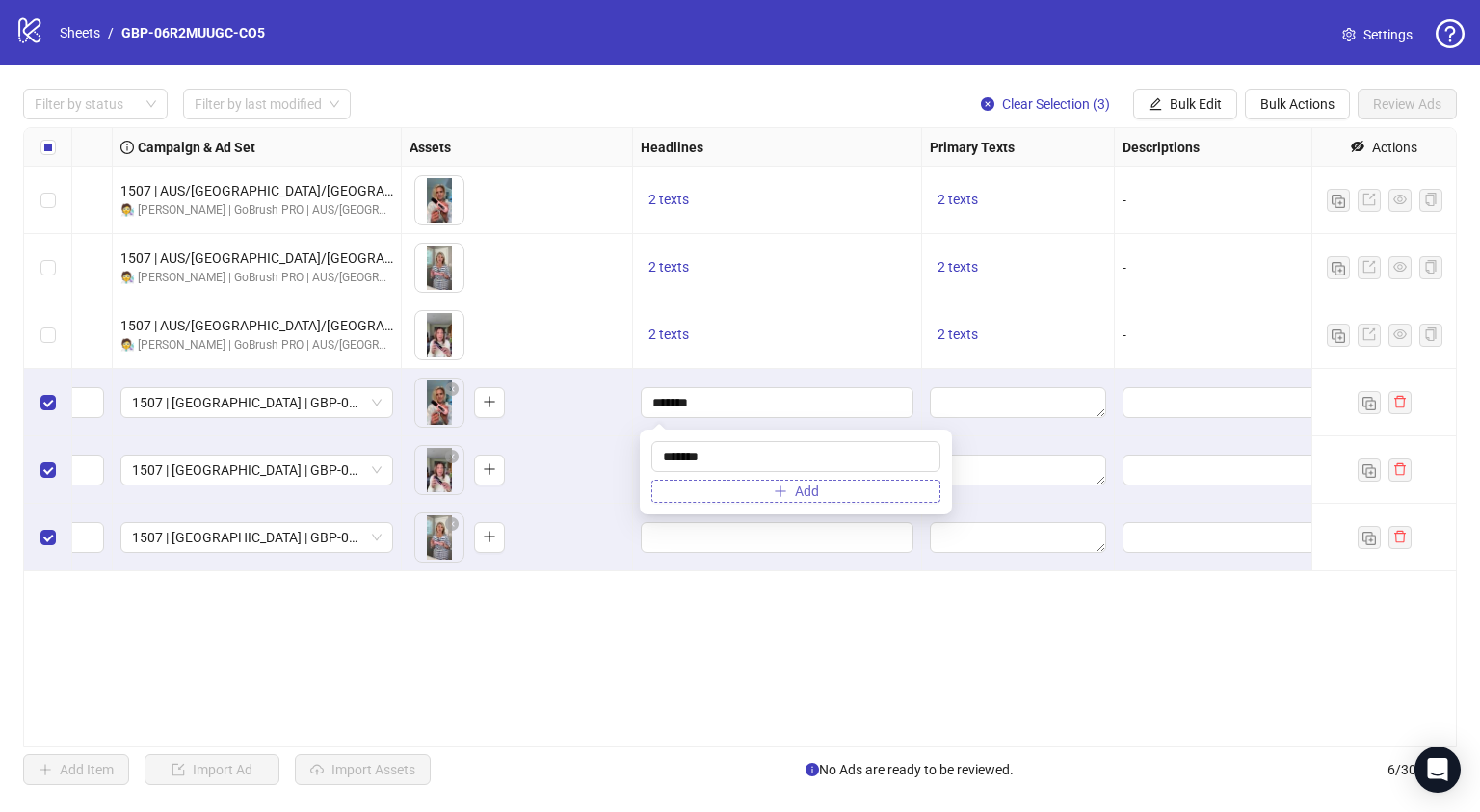 click 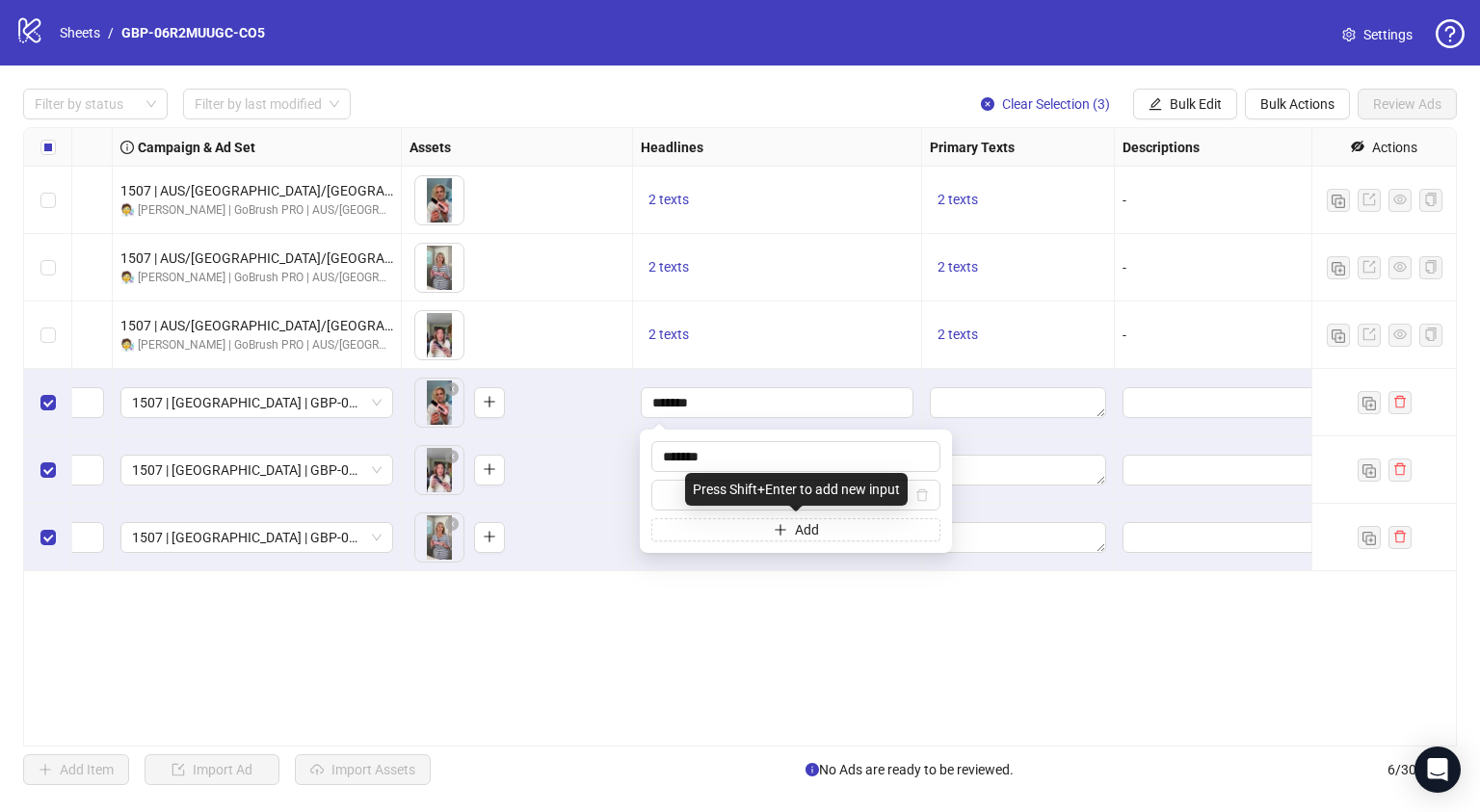 click on "Press Shift+Enter to add new input" at bounding box center (796, 489) 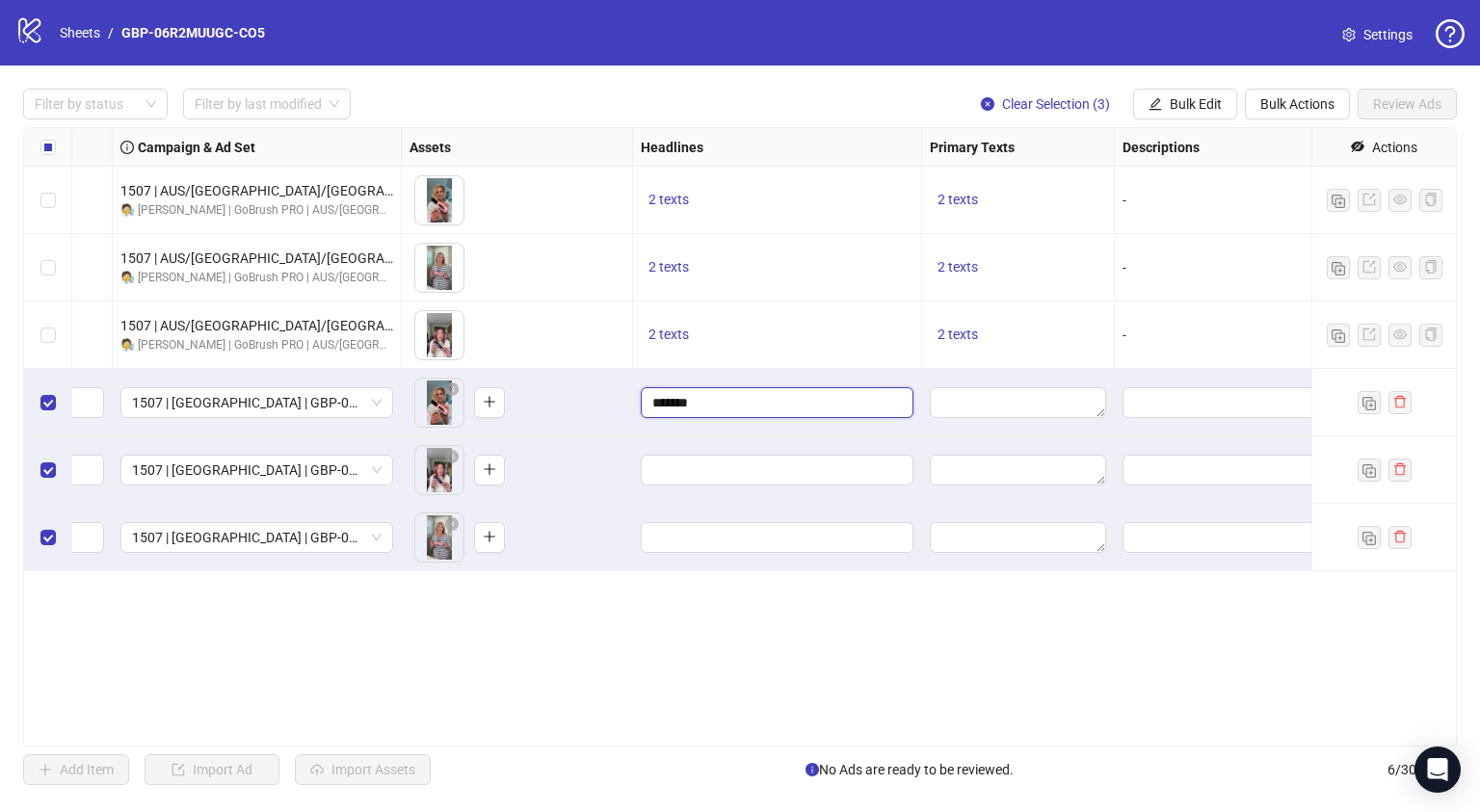 click on "*******" at bounding box center [775, 403] 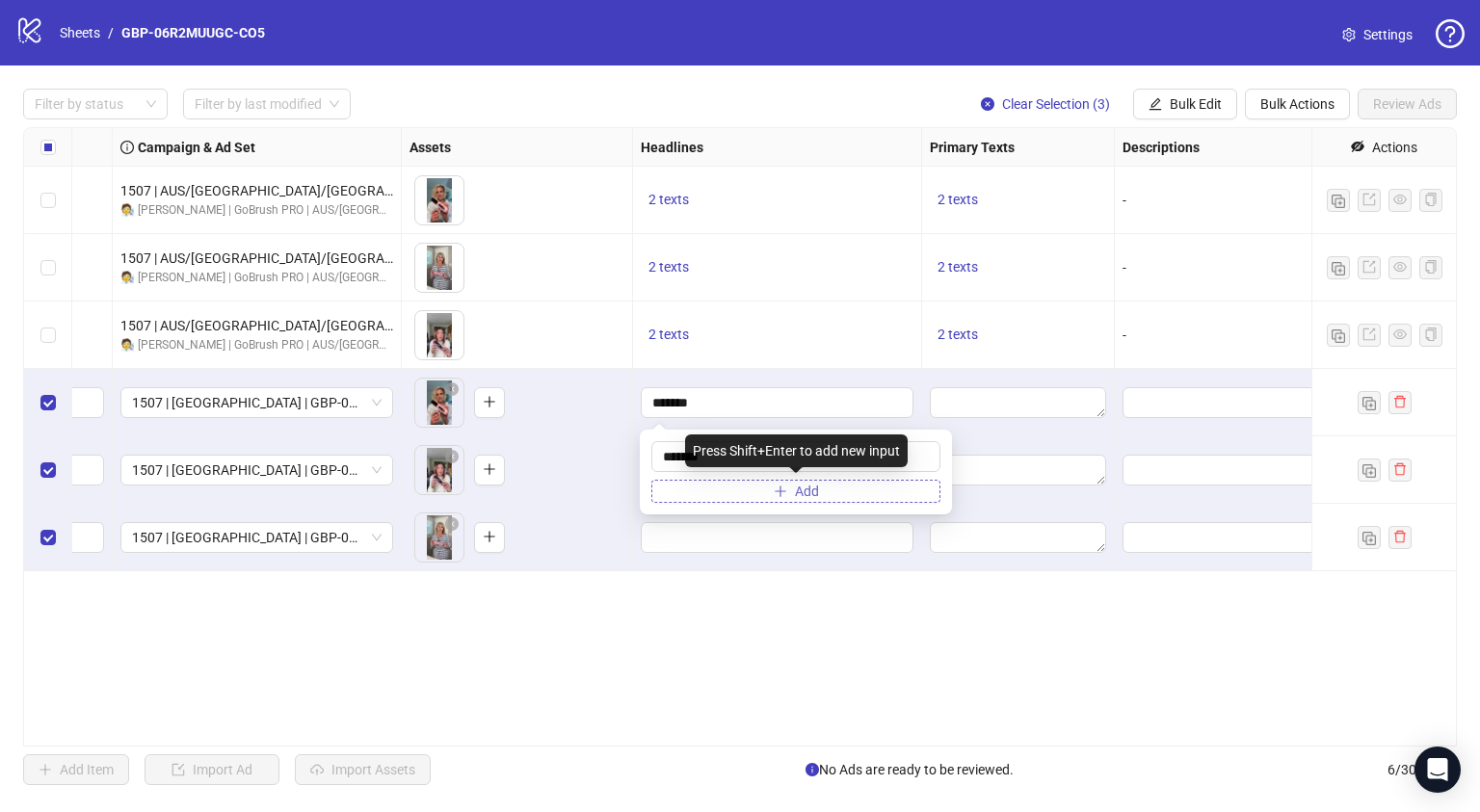 click on "Add" at bounding box center (796, 491) 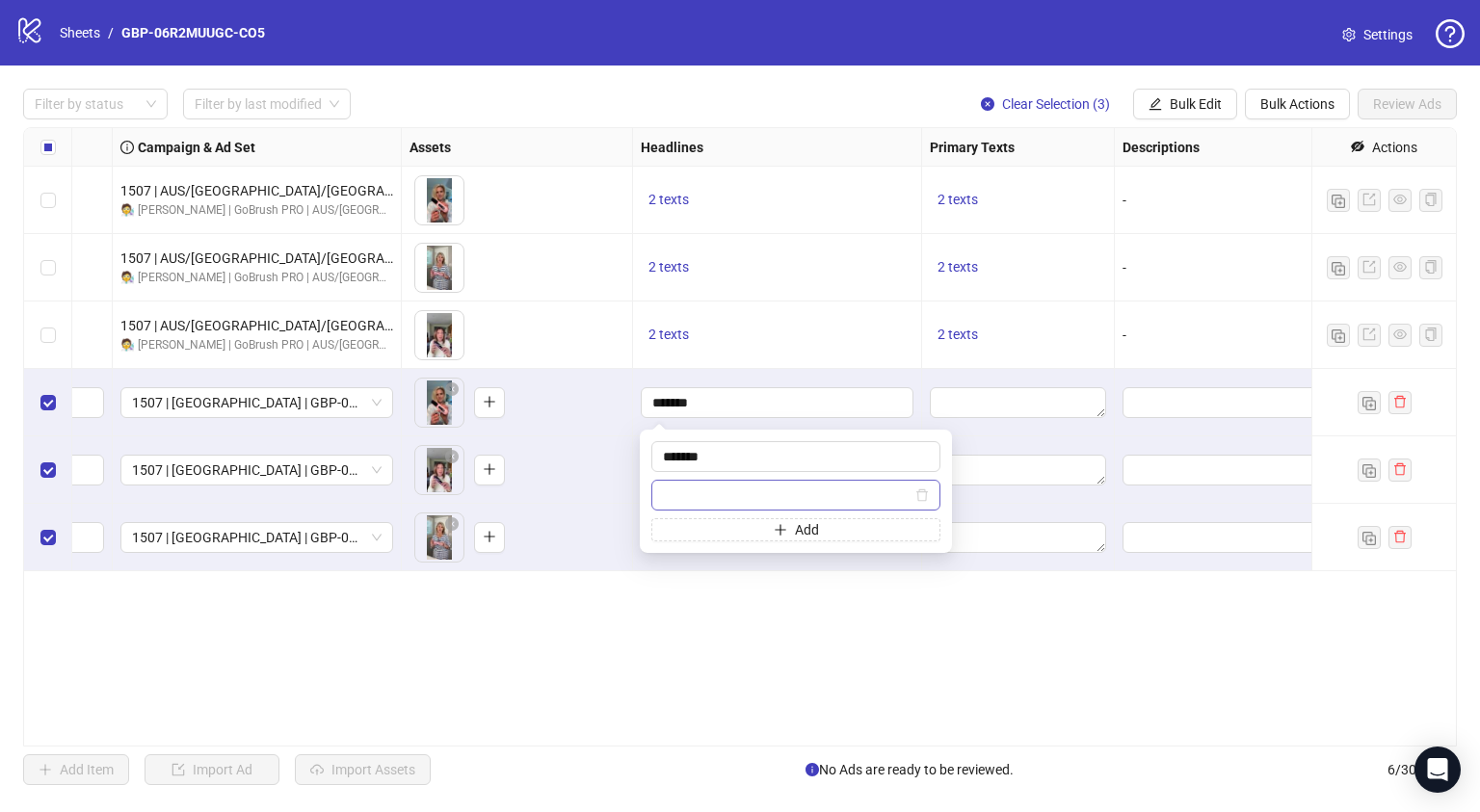 click at bounding box center [787, 495] 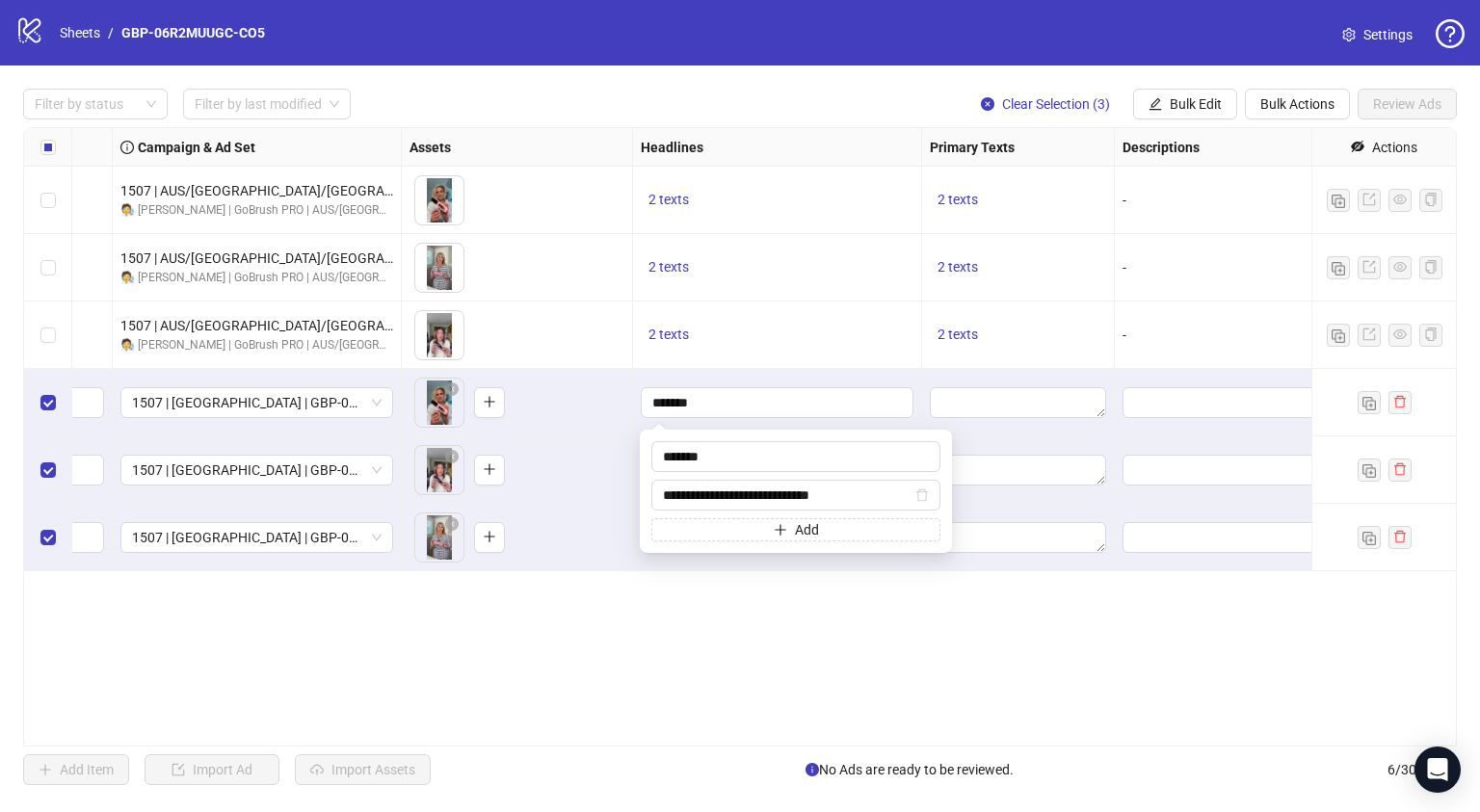 click on "Ad Format Ad Name Campaign & Ad Set Assets Headlines Primary Texts Descriptions Destination URL App Product Page ID Display URL Leadgen Form Product Set ID URL Params Call to Action Actions Single video Video 1 1507 | AUS/NZ/UK | GBP-06R2MUUGC-CO5 3H1B 🧑‍🔬 JOAN | GoBrush PRO | AUS/NZ/UK | ABO | TESTING
To pick up a draggable item, press the space bar.
While dragging, use the arrow keys to move the item.
Press space again to drop the item in its new position, or press escape to cancel.
2 texts 2 texts - https://numoya.com/products/numoya-portable-straightener-brush-gobrush-pro-black - Single video Video 3 1507 | AUS/NZ/UK | GBP-06R2MUUGC-CO5 3H1B 🧑‍🔬 JOAN | GoBrush PRO | AUS/NZ/UK | ABO | TESTING
To pick up a draggable item, press the space bar.
While dragging, use the arrow keys to move the item.
Press space again to drop the item in its new position, or press escape to cancel.
2 texts 2 texts - - Single video video 2 1507 | AUS/NZ/UK | GBP-06R2MUUGC-CO5 3H1B -" at bounding box center [740, 436] 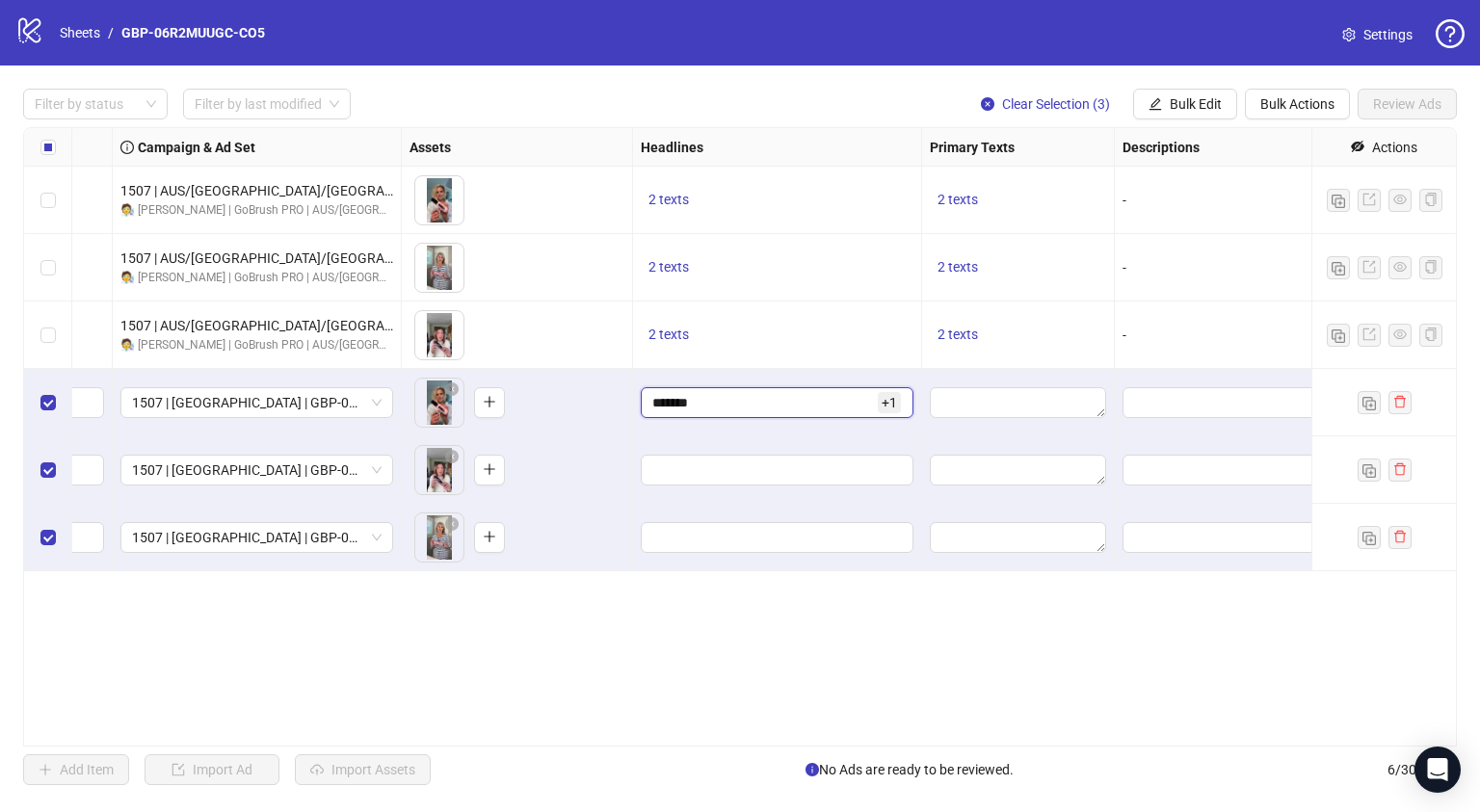 click on "*******" at bounding box center [763, 403] 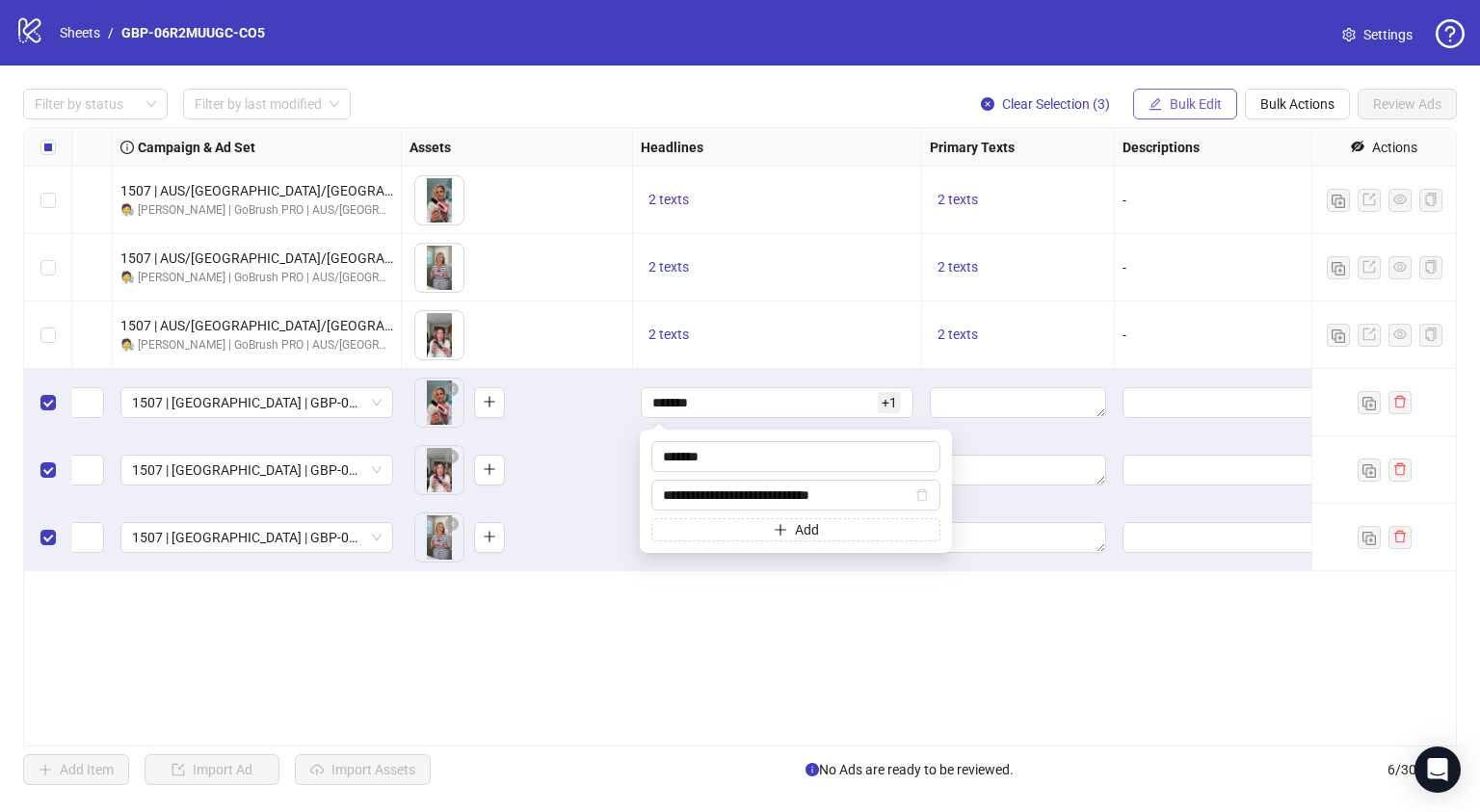 click on "Bulk Edit" at bounding box center [1196, 104] 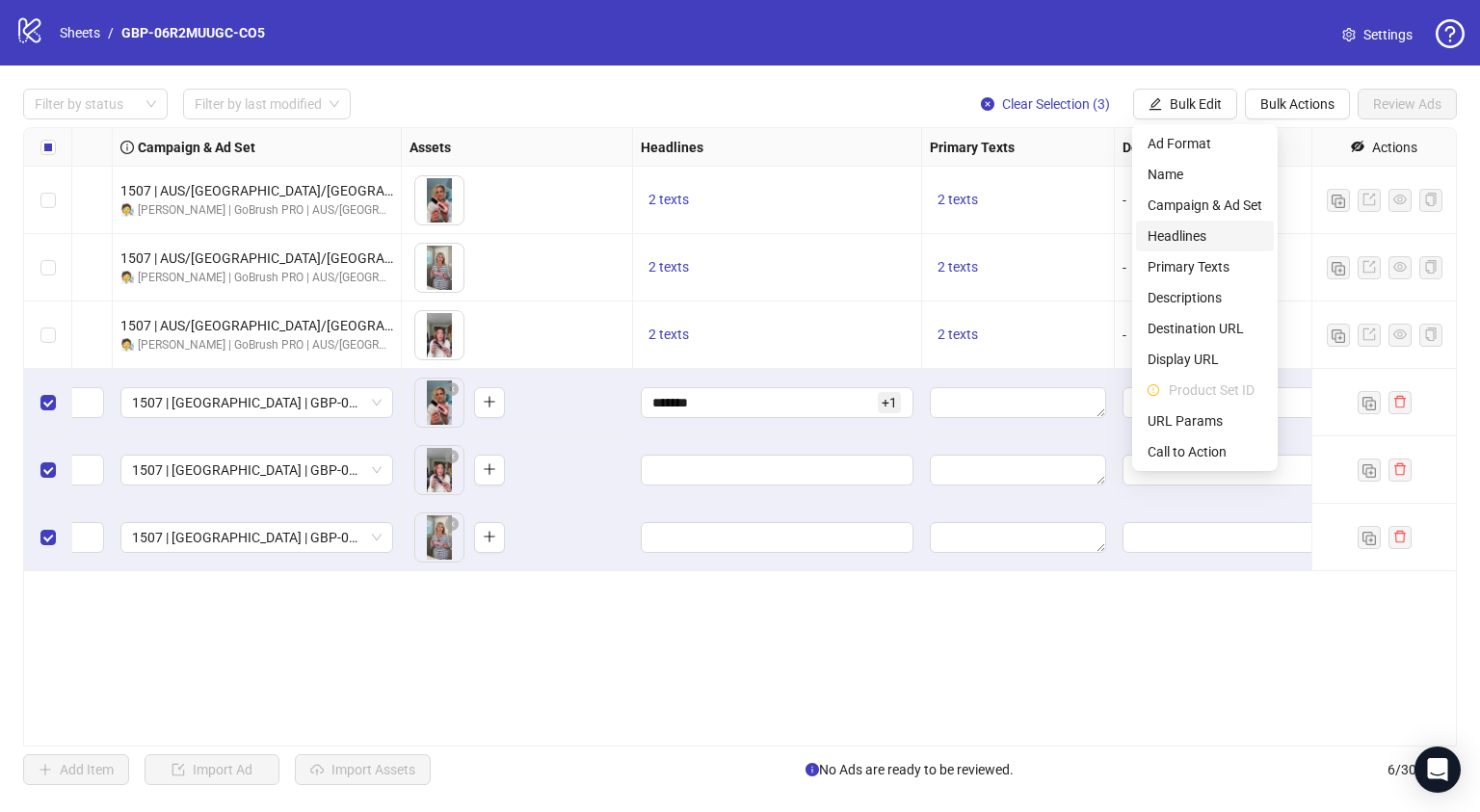 click on "Headlines" at bounding box center [1204, 236] 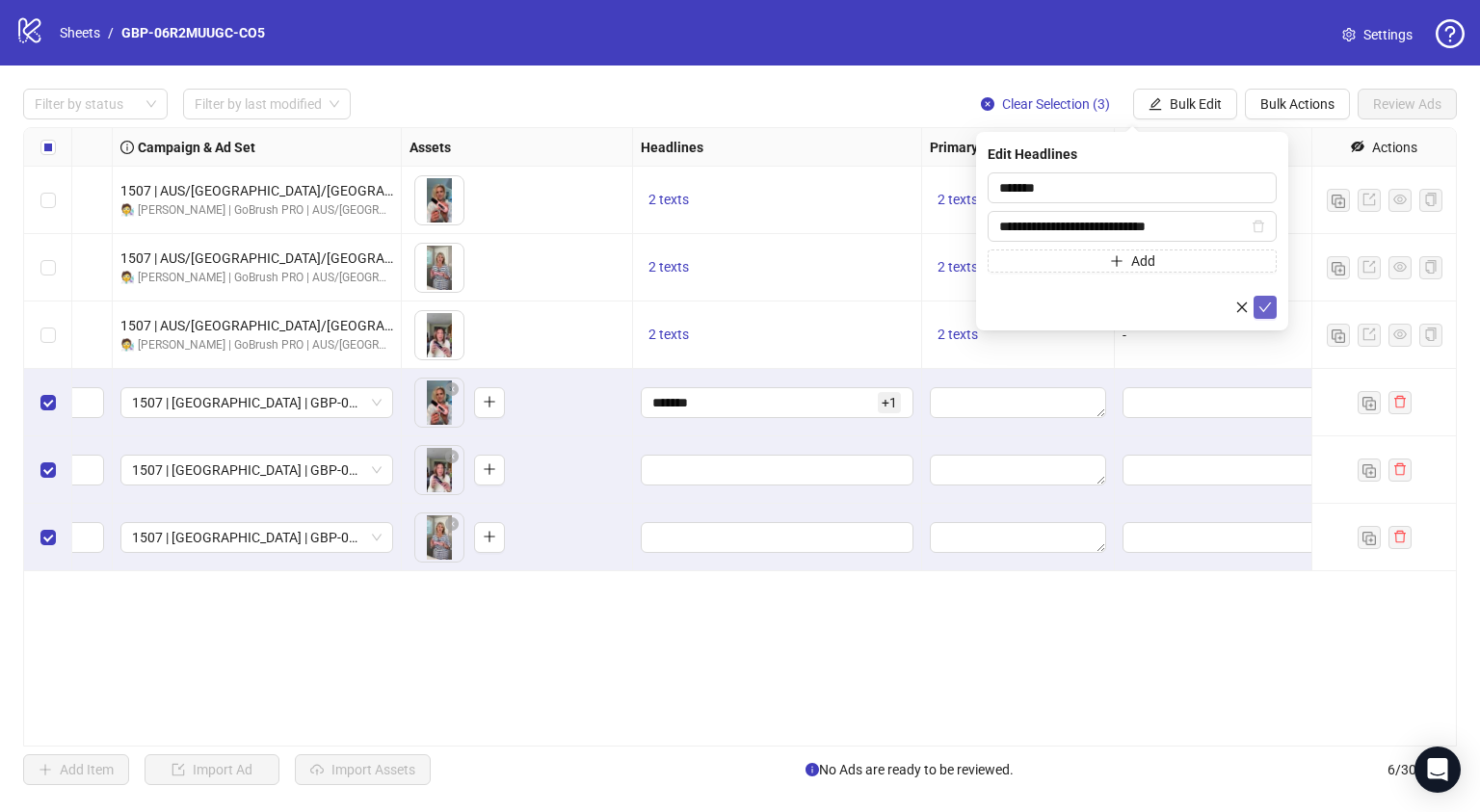 click 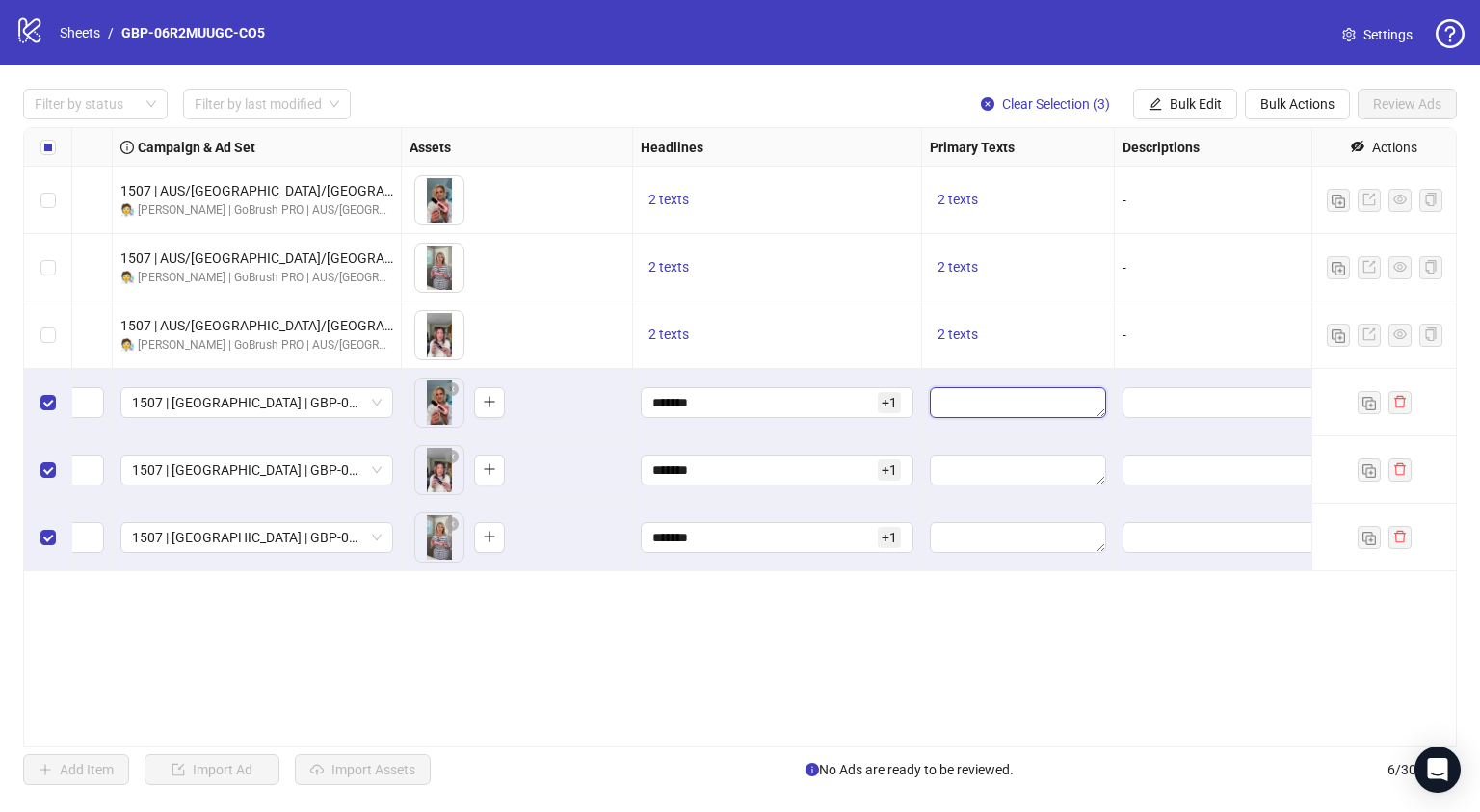 click at bounding box center (1018, 403) 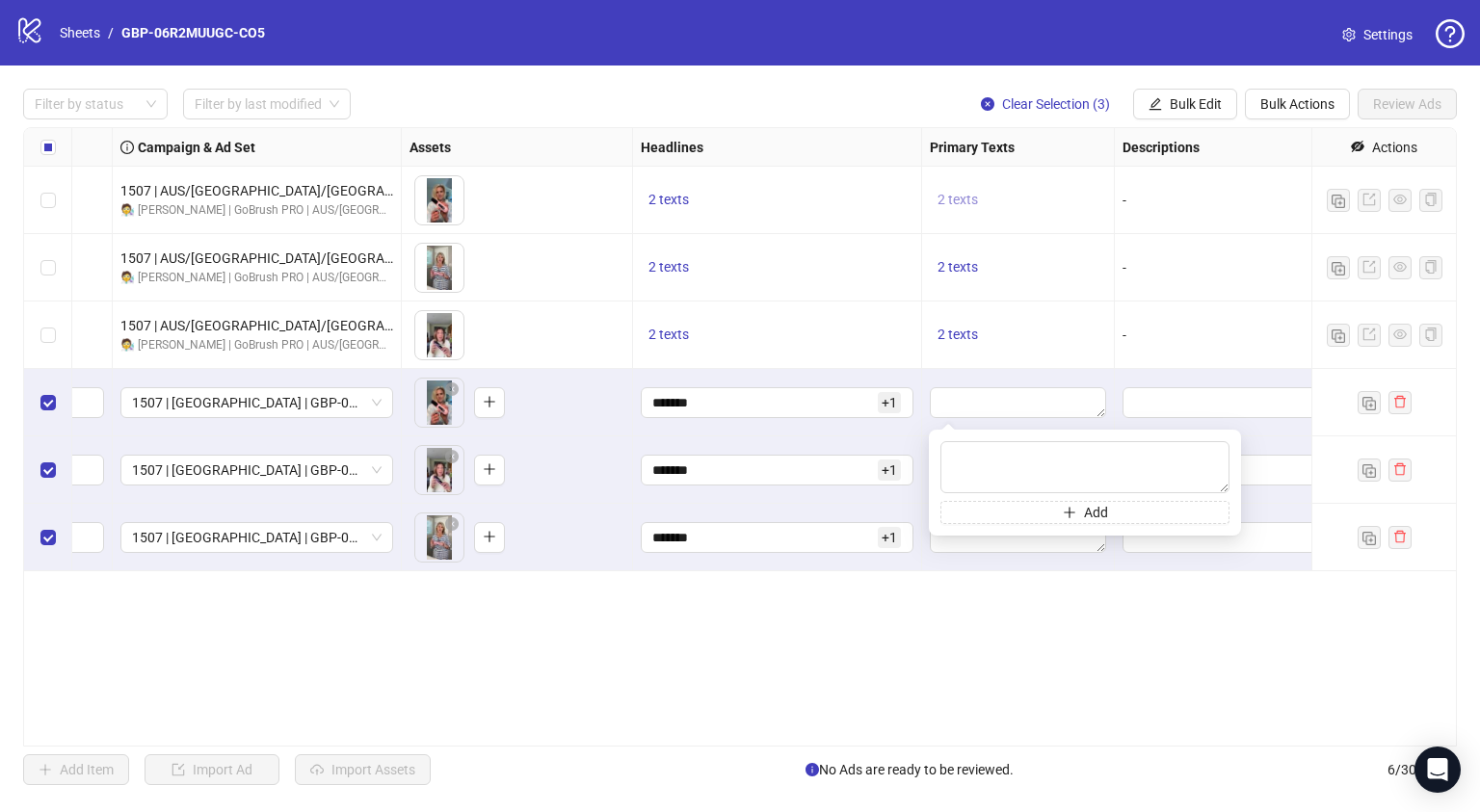 click on "2 texts" at bounding box center (958, 199) 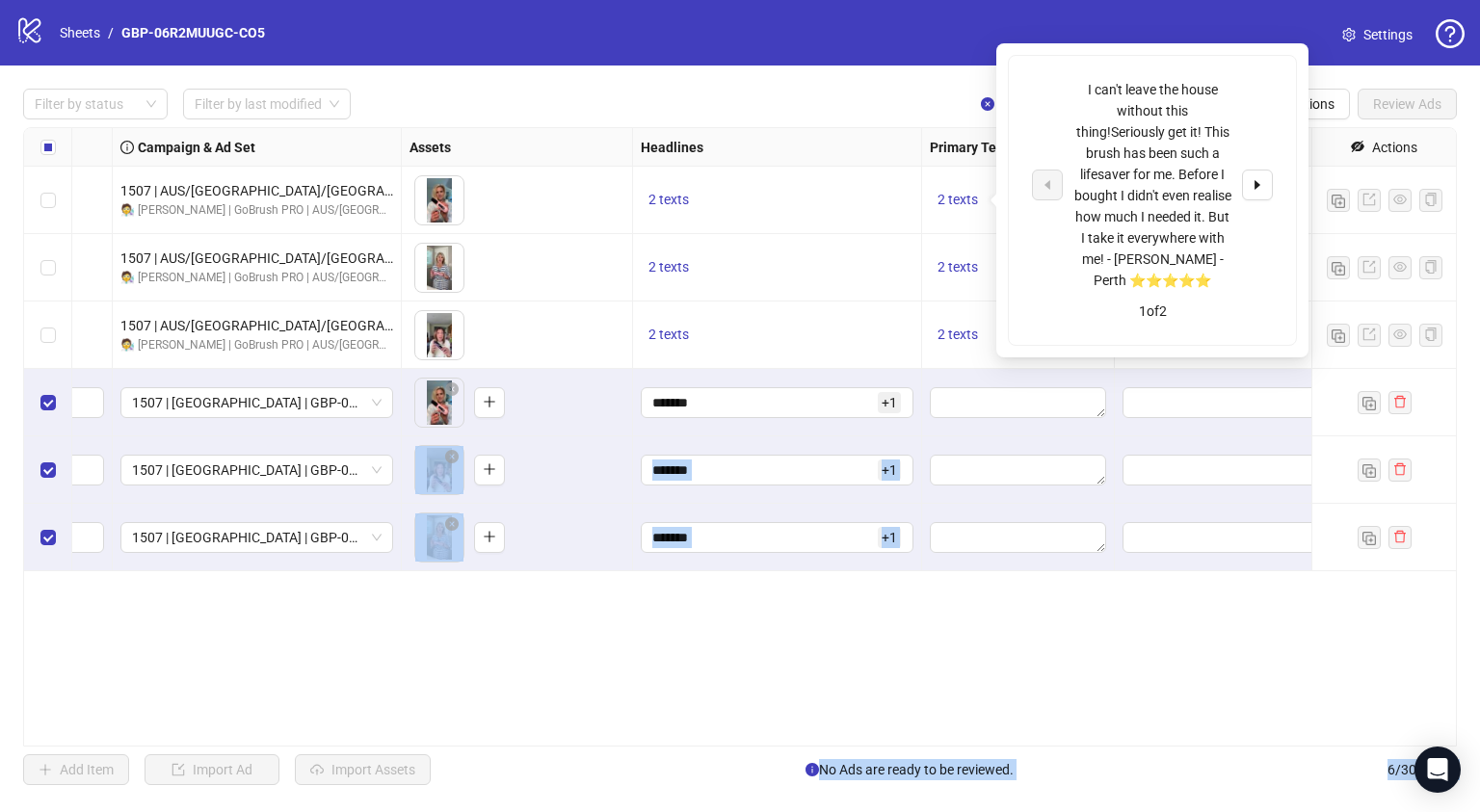 drag, startPoint x: 1081, startPoint y: 82, endPoint x: 1222, endPoint y: 429, distance: 374.5531 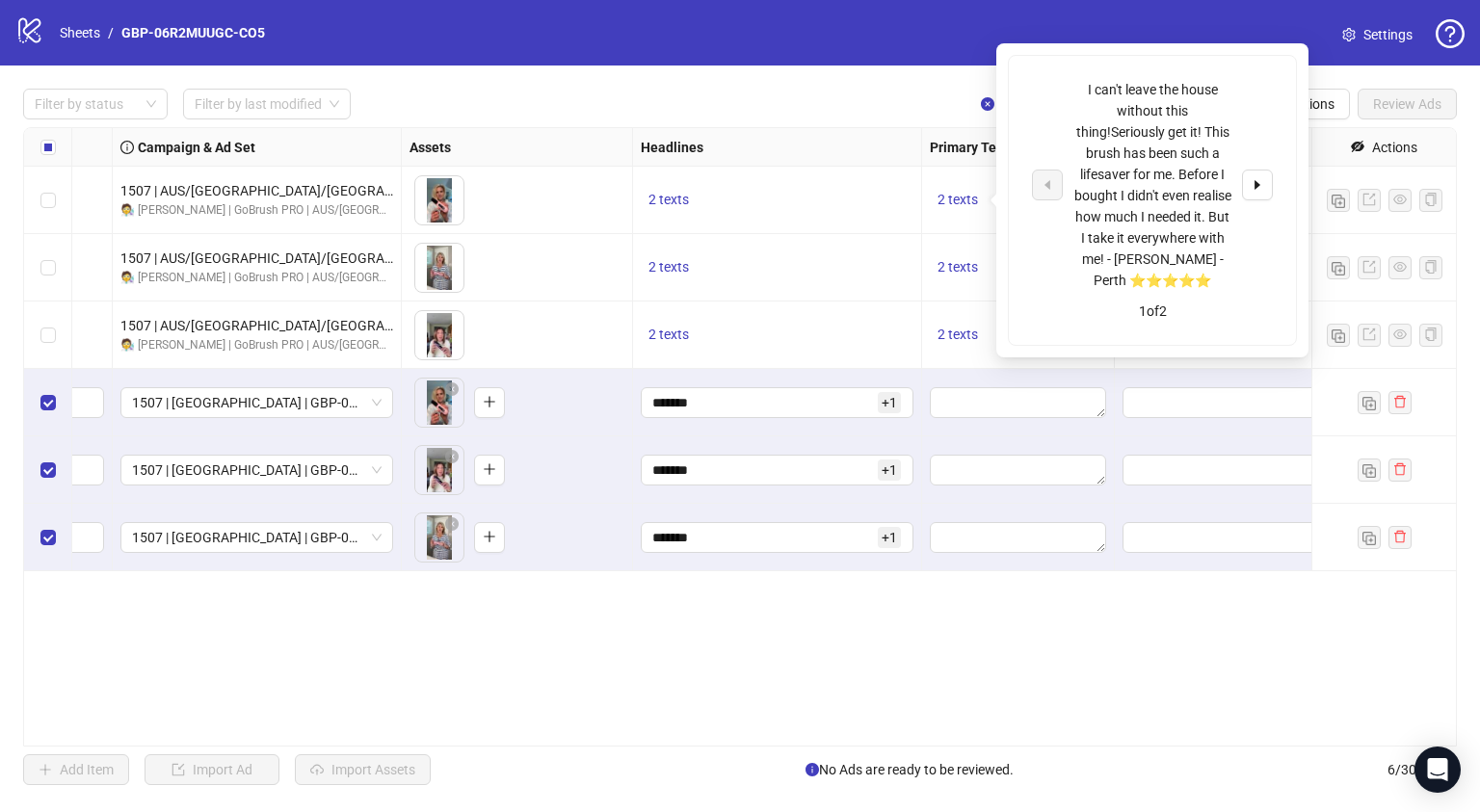 click on "I can't leave the house without this thing!Seriously get it! This brush has been such a lifesaver for me. Before I bought I didn't even realise how much I needed it. But I take it everywhere with me! - Brianna J. - Perth ⭐⭐⭐⭐⭐" at bounding box center [1152, 185] 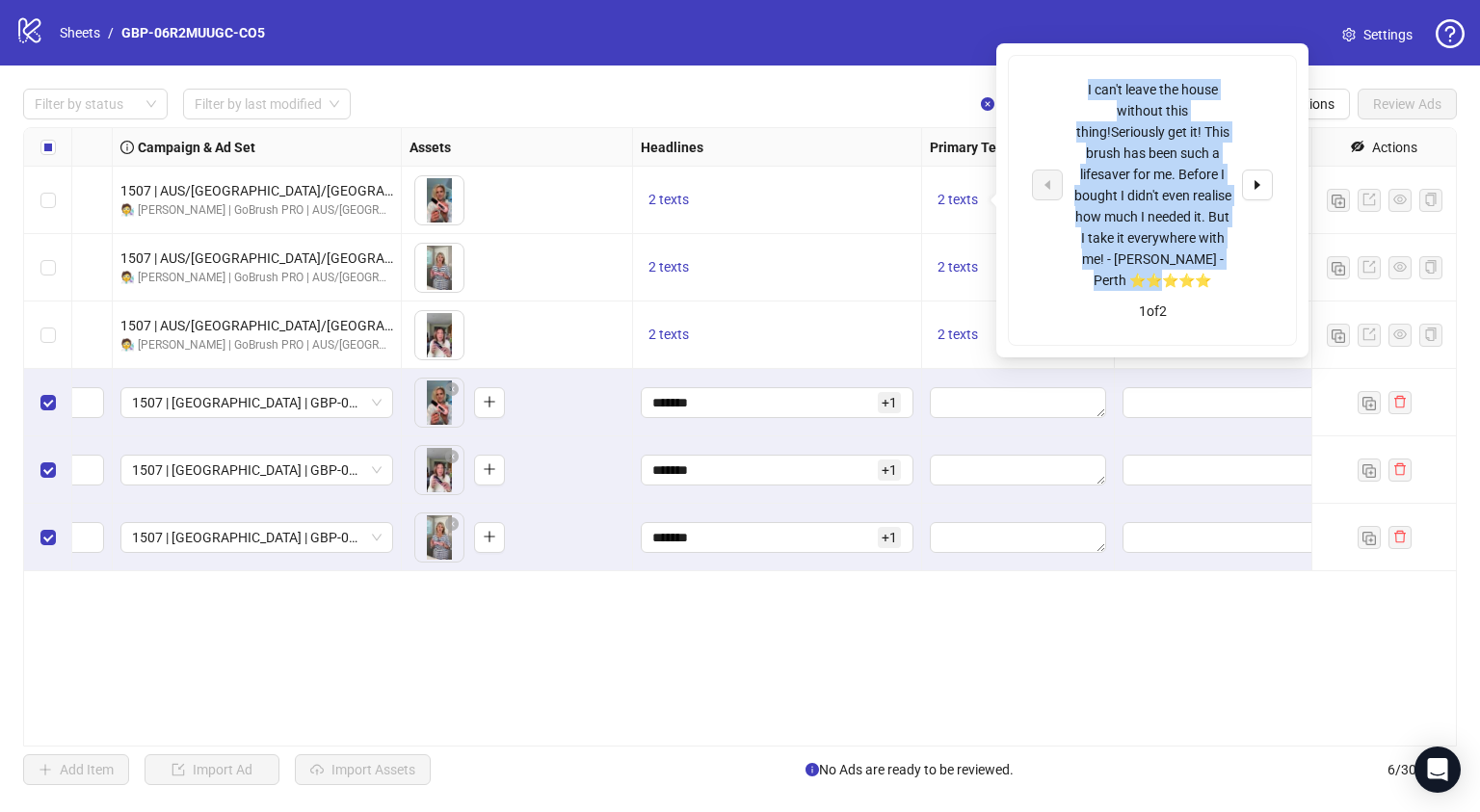 drag, startPoint x: 1084, startPoint y: 86, endPoint x: 1216, endPoint y: 275, distance: 230.53199 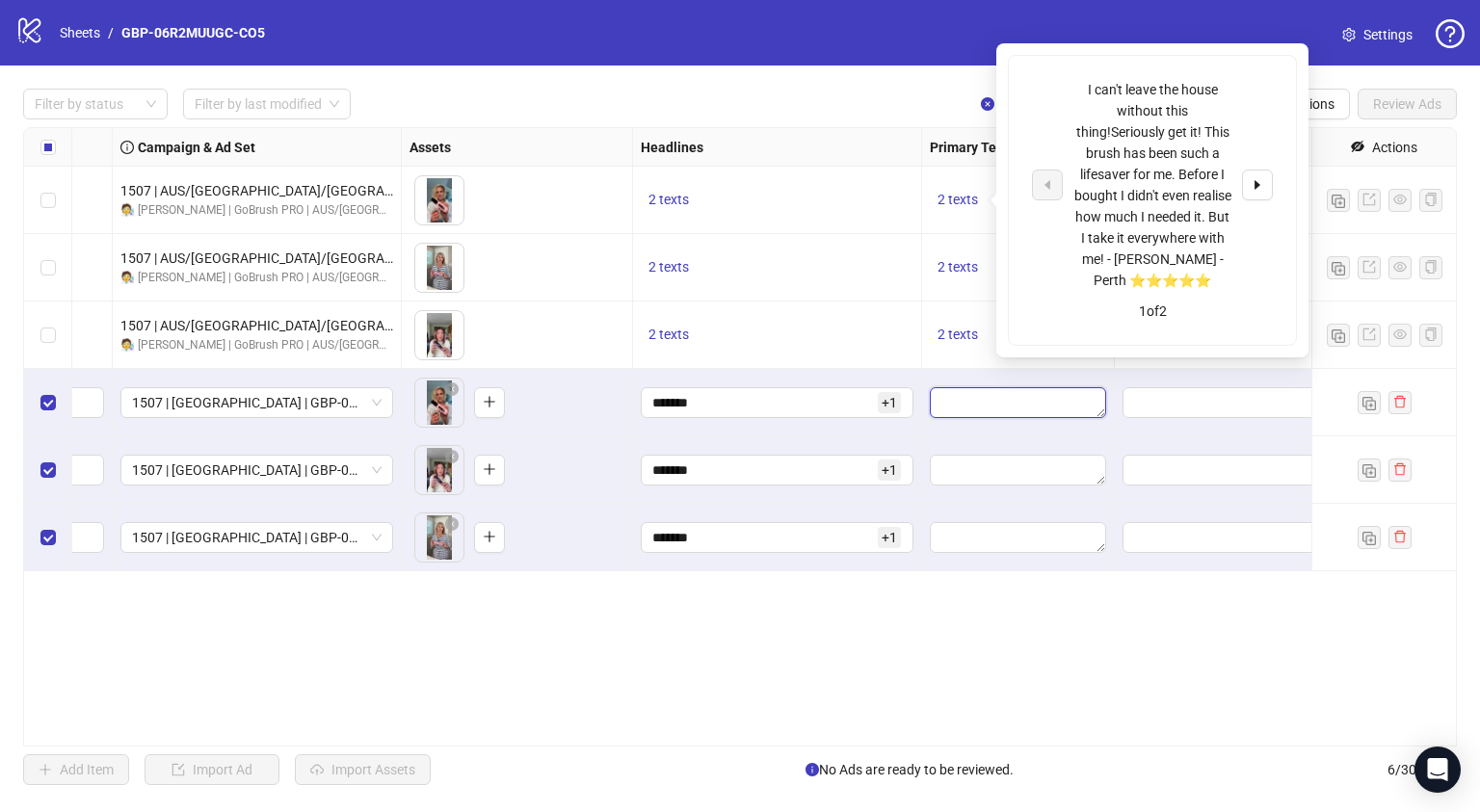click at bounding box center (1018, 403) 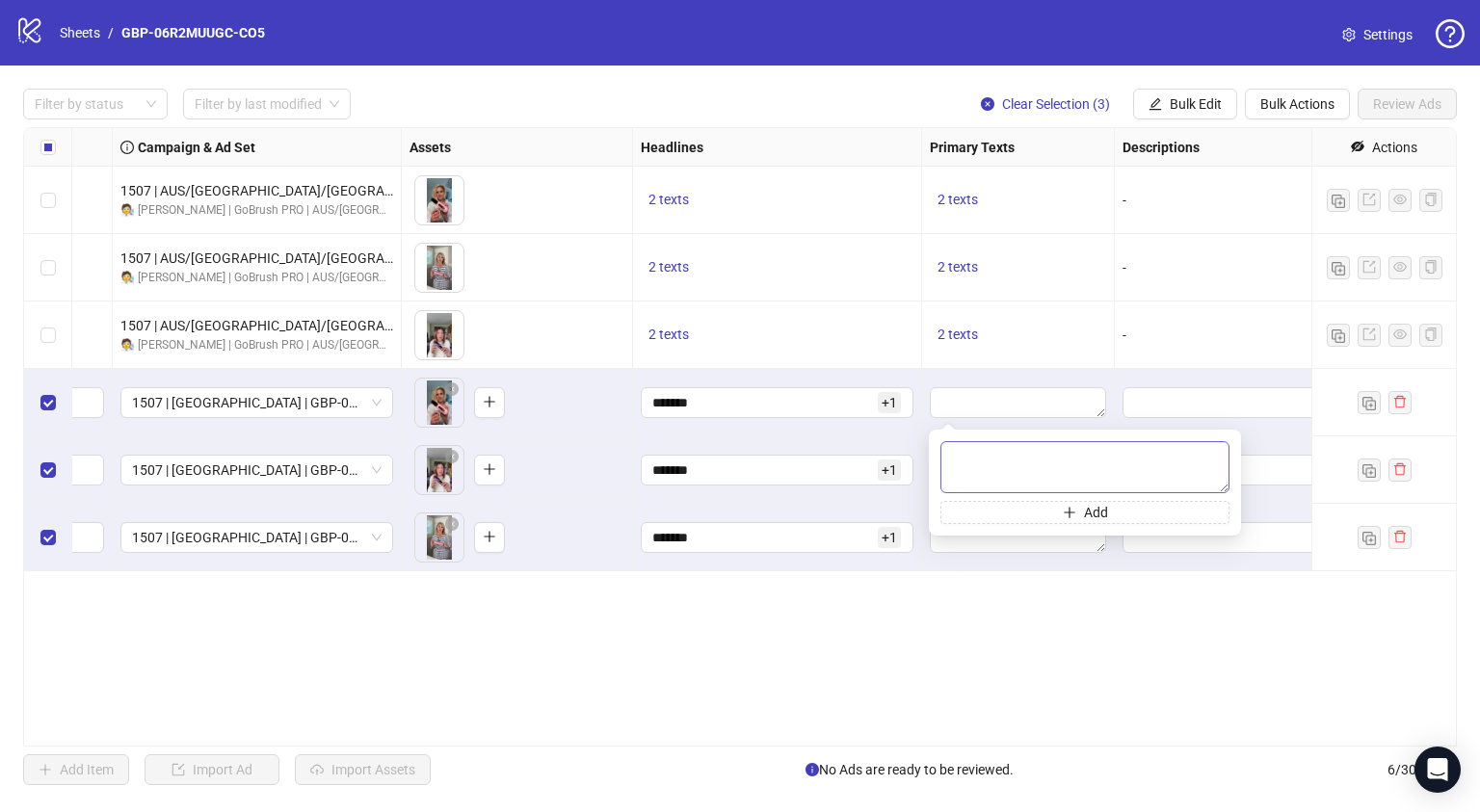 click at bounding box center (1085, 467) 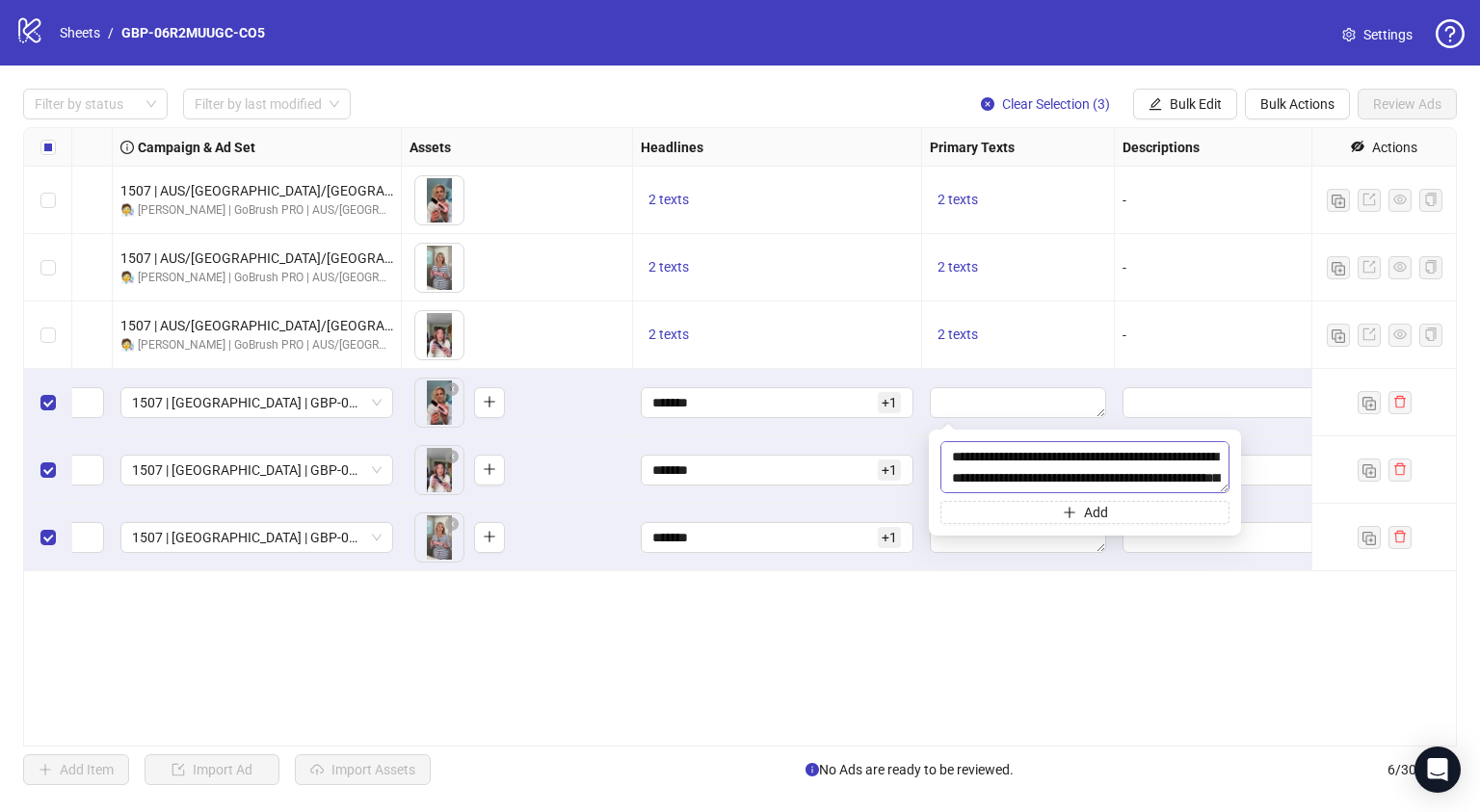 scroll, scrollTop: 77, scrollLeft: 0, axis: vertical 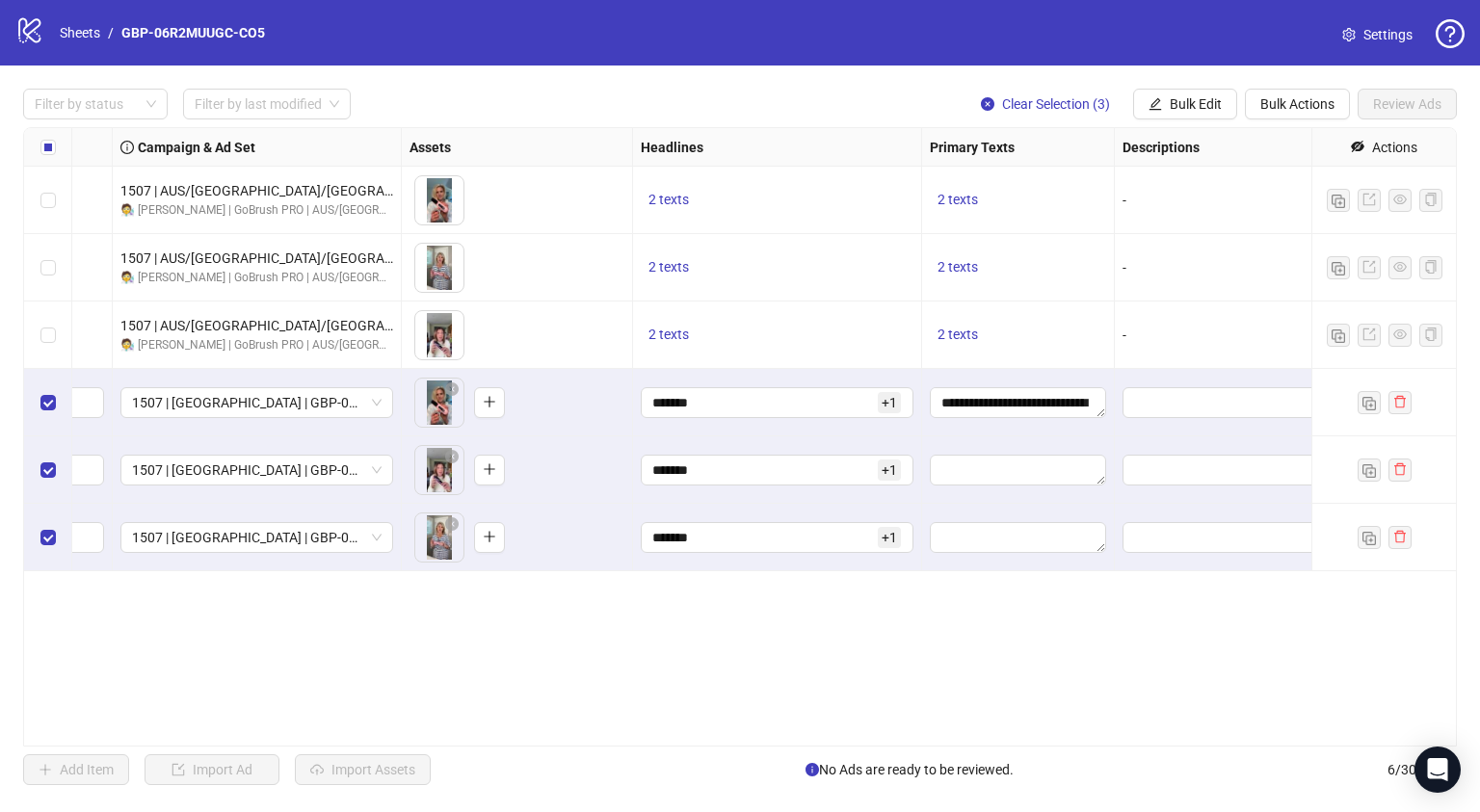 click on "Ad Format Ad Name Campaign & Ad Set Assets Headlines Primary Texts Descriptions Destination URL App Product Page ID Display URL Leadgen Form Product Set ID URL Params Call to Action Actions Single video Video 1 1507 | AUS/NZ/UK | GBP-06R2MUUGC-CO5 3H1B 🧑‍🔬 JOAN | GoBrush PRO | AUS/NZ/UK | ABO | TESTING
To pick up a draggable item, press the space bar.
While dragging, use the arrow keys to move the item.
Press space again to drop the item in its new position, or press escape to cancel.
2 texts 2 texts - https://numoya.com/products/numoya-portable-straightener-brush-gobrush-pro-black - Single video Video 3 1507 | AUS/NZ/UK | GBP-06R2MUUGC-CO5 3H1B 🧑‍🔬 JOAN | GoBrush PRO | AUS/NZ/UK | ABO | TESTING
To pick up a draggable item, press the space bar.
While dragging, use the arrow keys to move the item.
Press space again to drop the item in its new position, or press escape to cancel.
2 texts 2 texts - - Single video video 2 1507 | AUS/NZ/UK | GBP-06R2MUUGC-CO5 3H1B -" at bounding box center [740, 436] 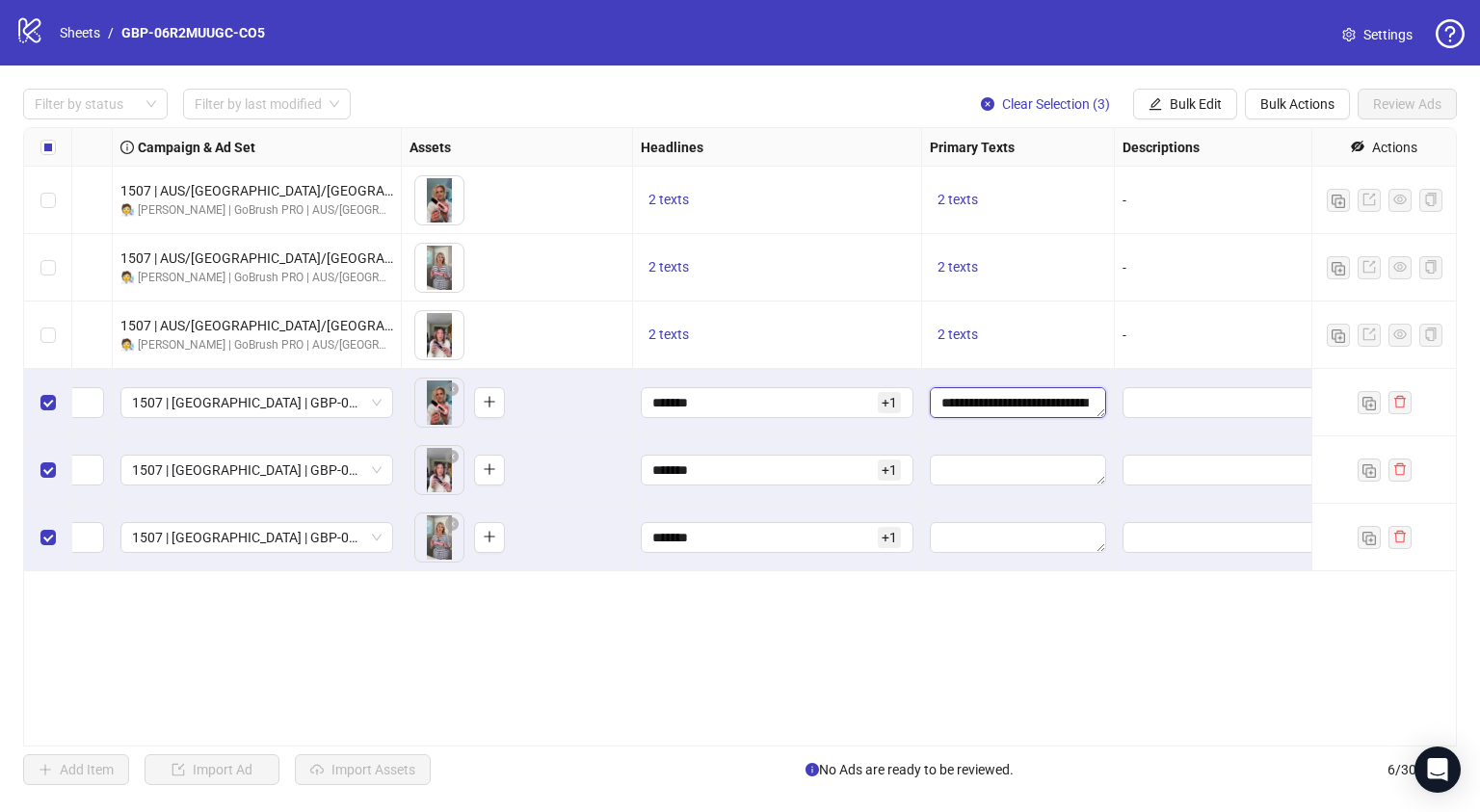 click on "**********" at bounding box center (1018, 403) 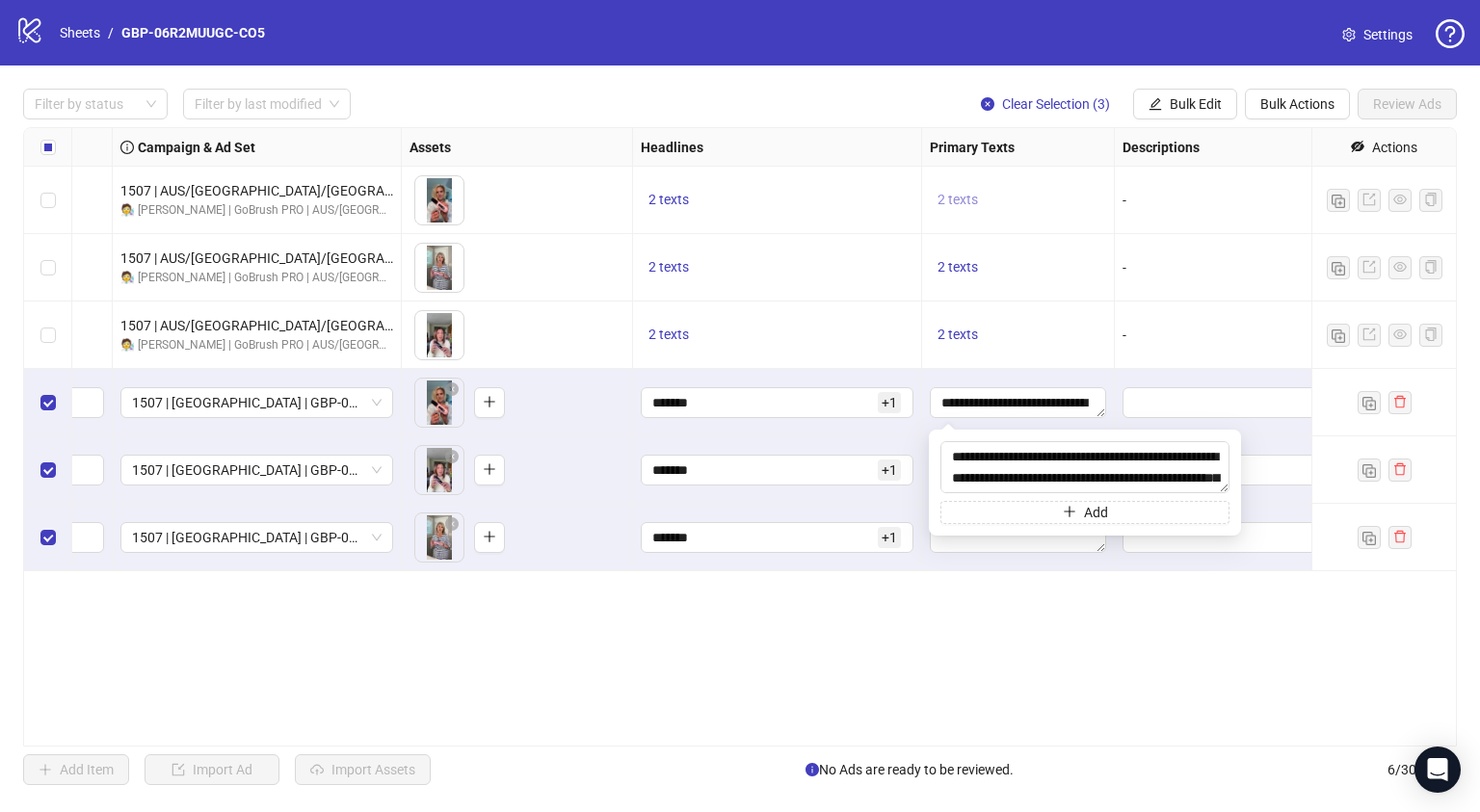 click on "2 texts" at bounding box center (958, 200) 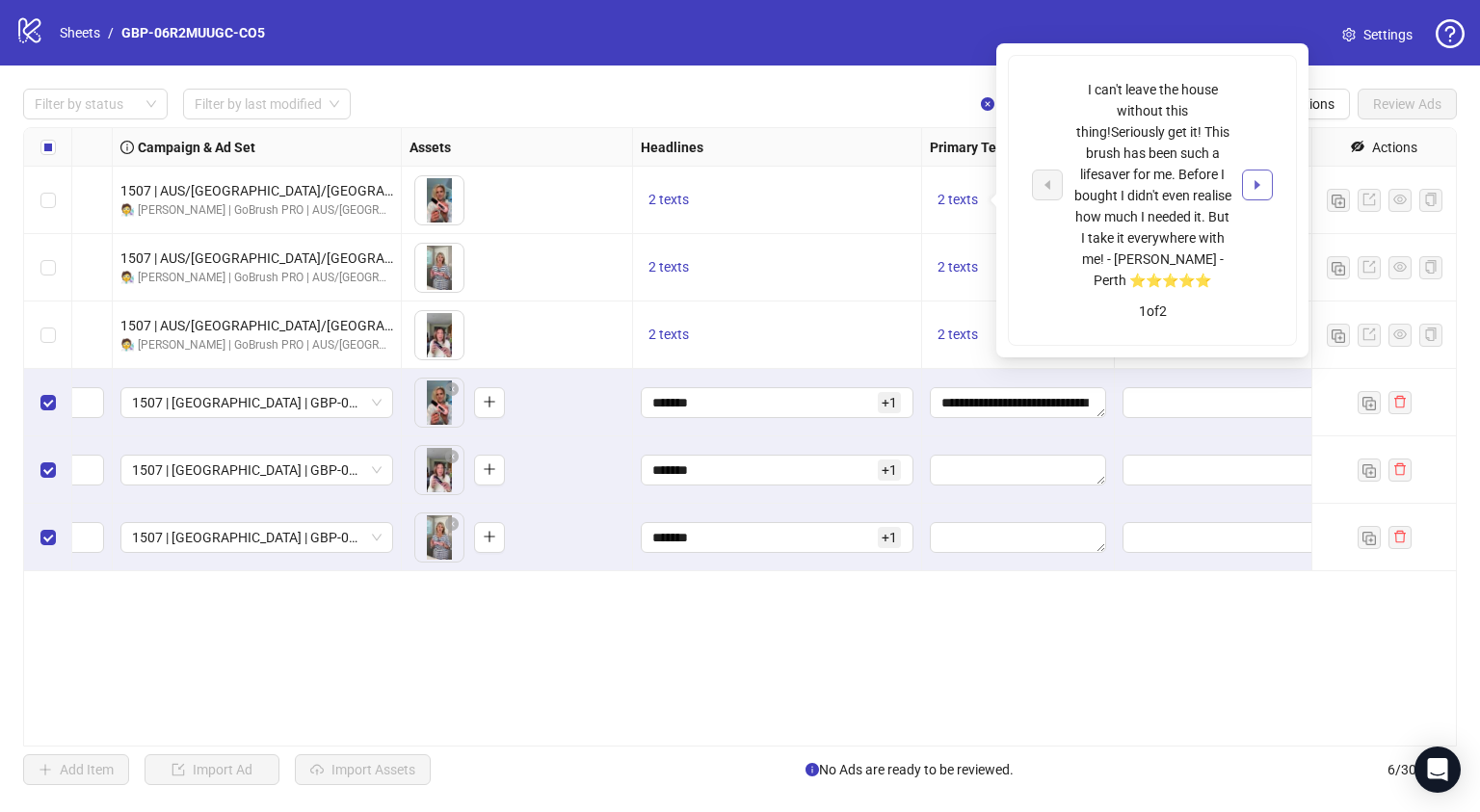 click 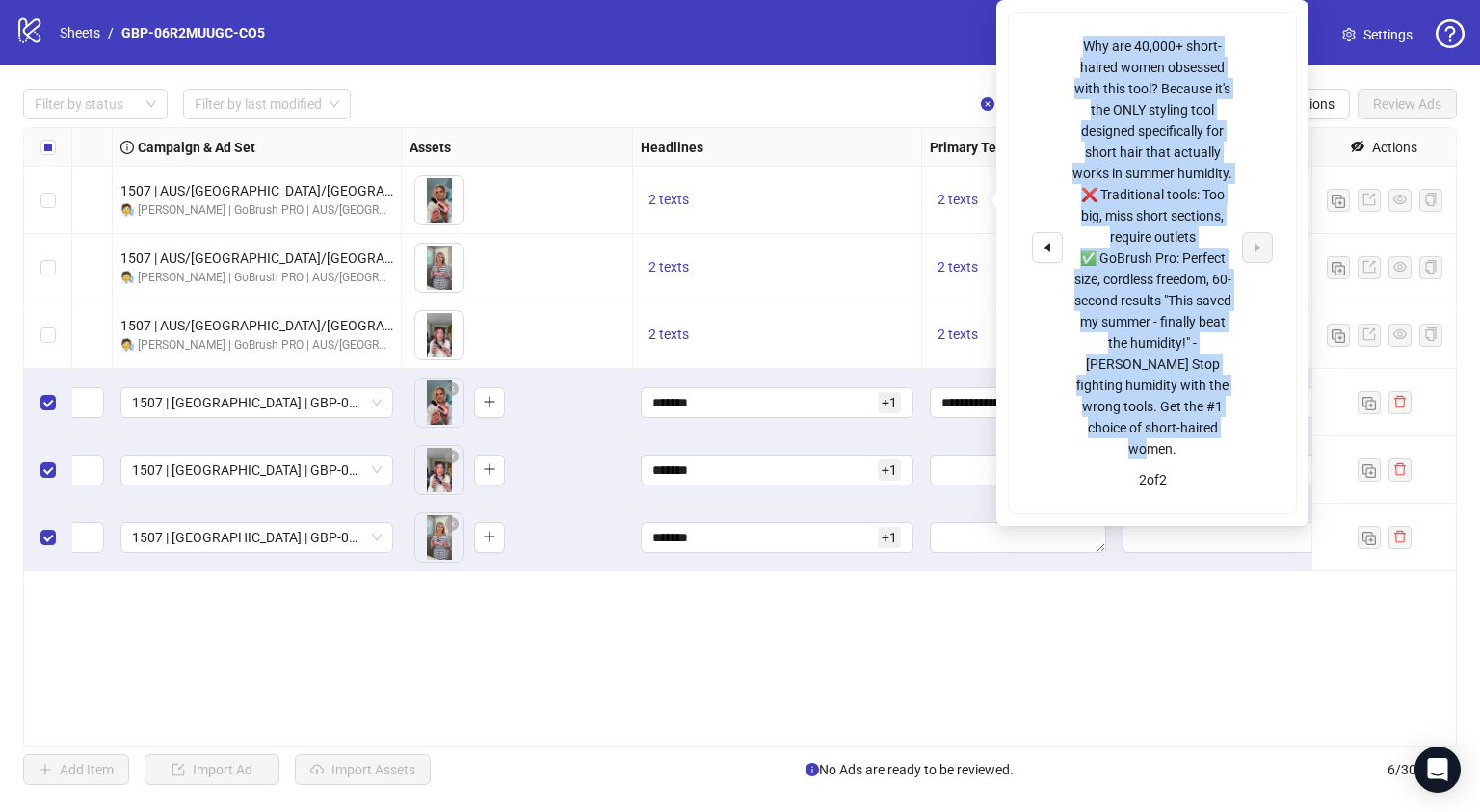 drag, startPoint x: 1083, startPoint y: 42, endPoint x: 1244, endPoint y: 432, distance: 421.92535 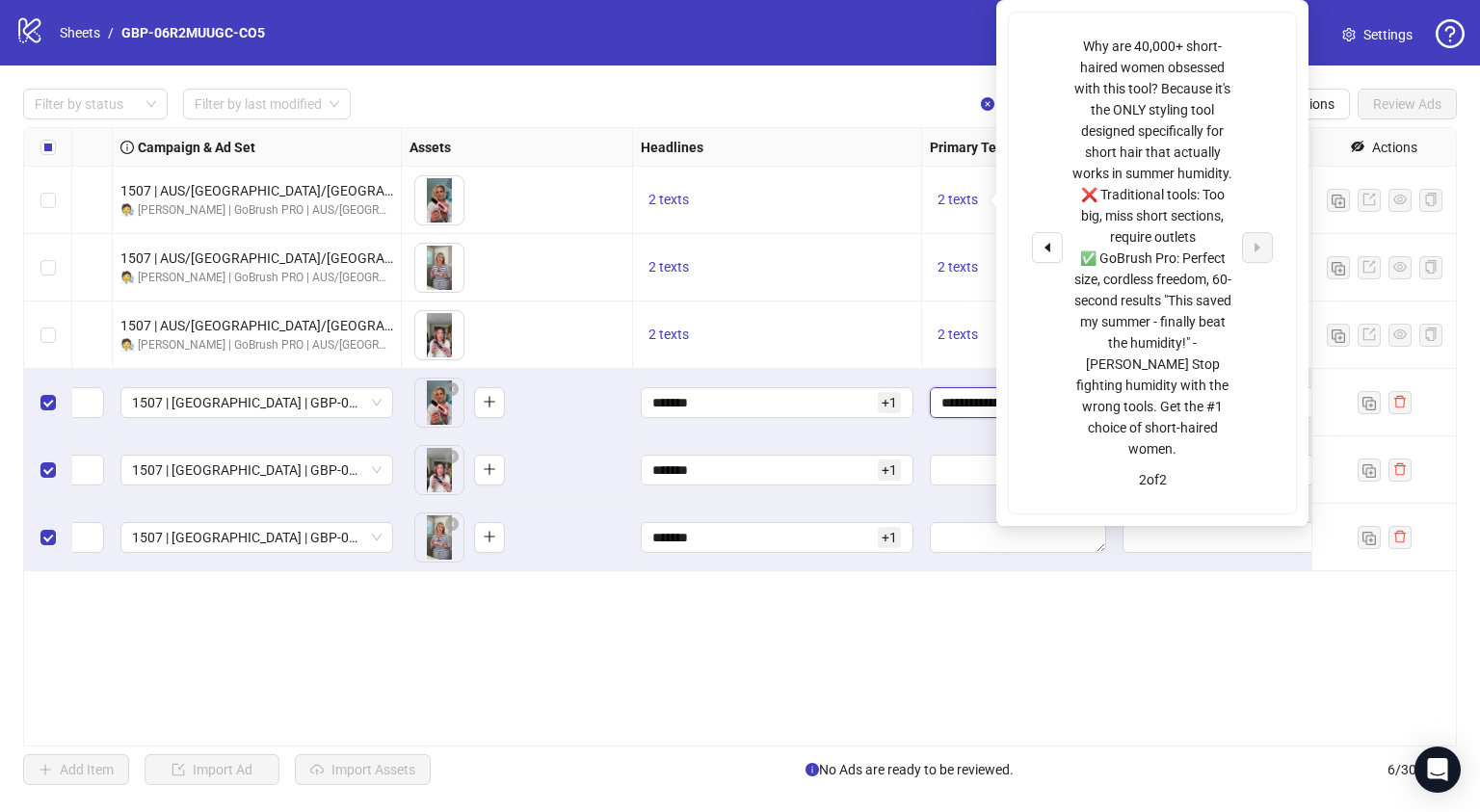 click on "**********" at bounding box center [1018, 403] 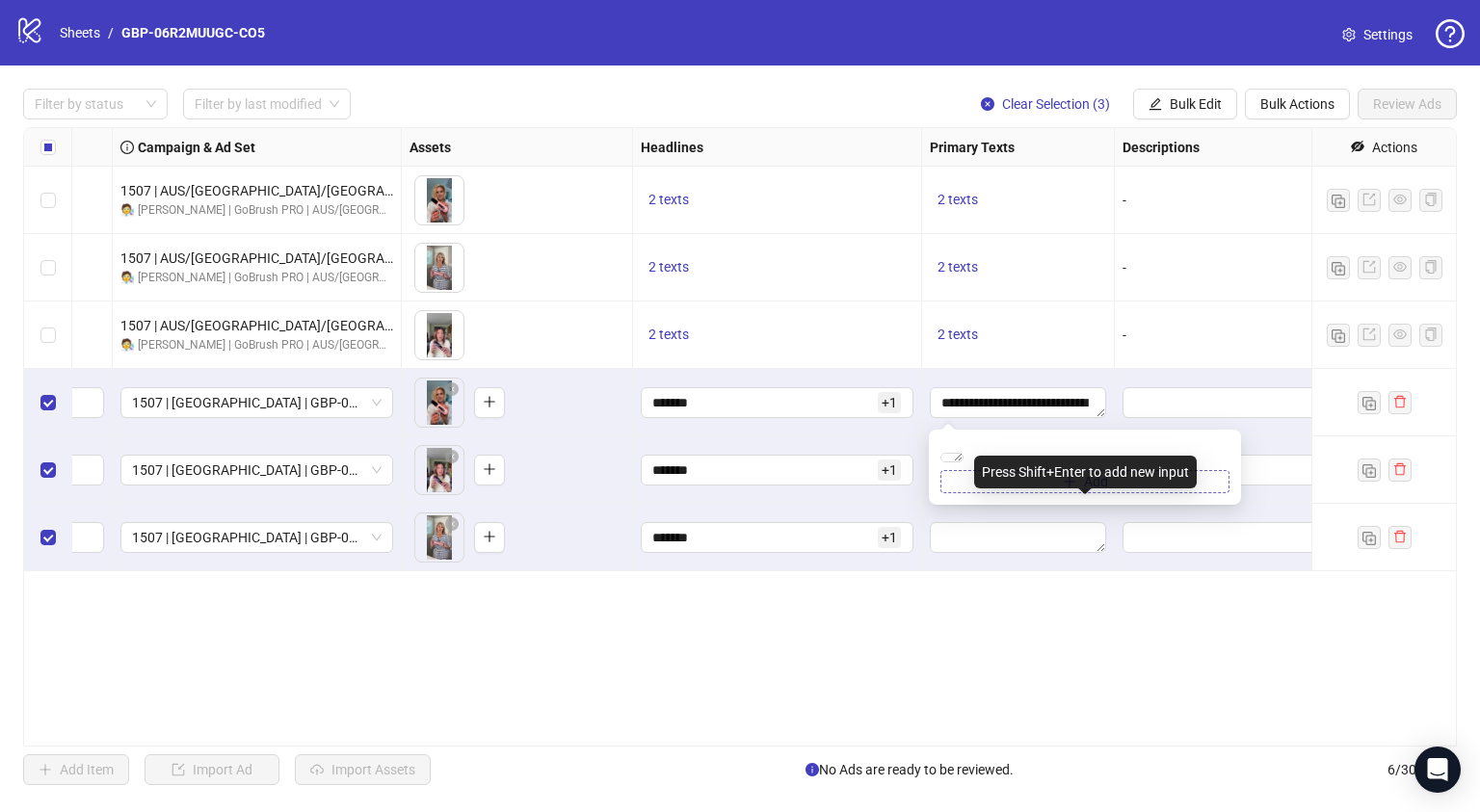 click on "Add" at bounding box center [1085, 482] 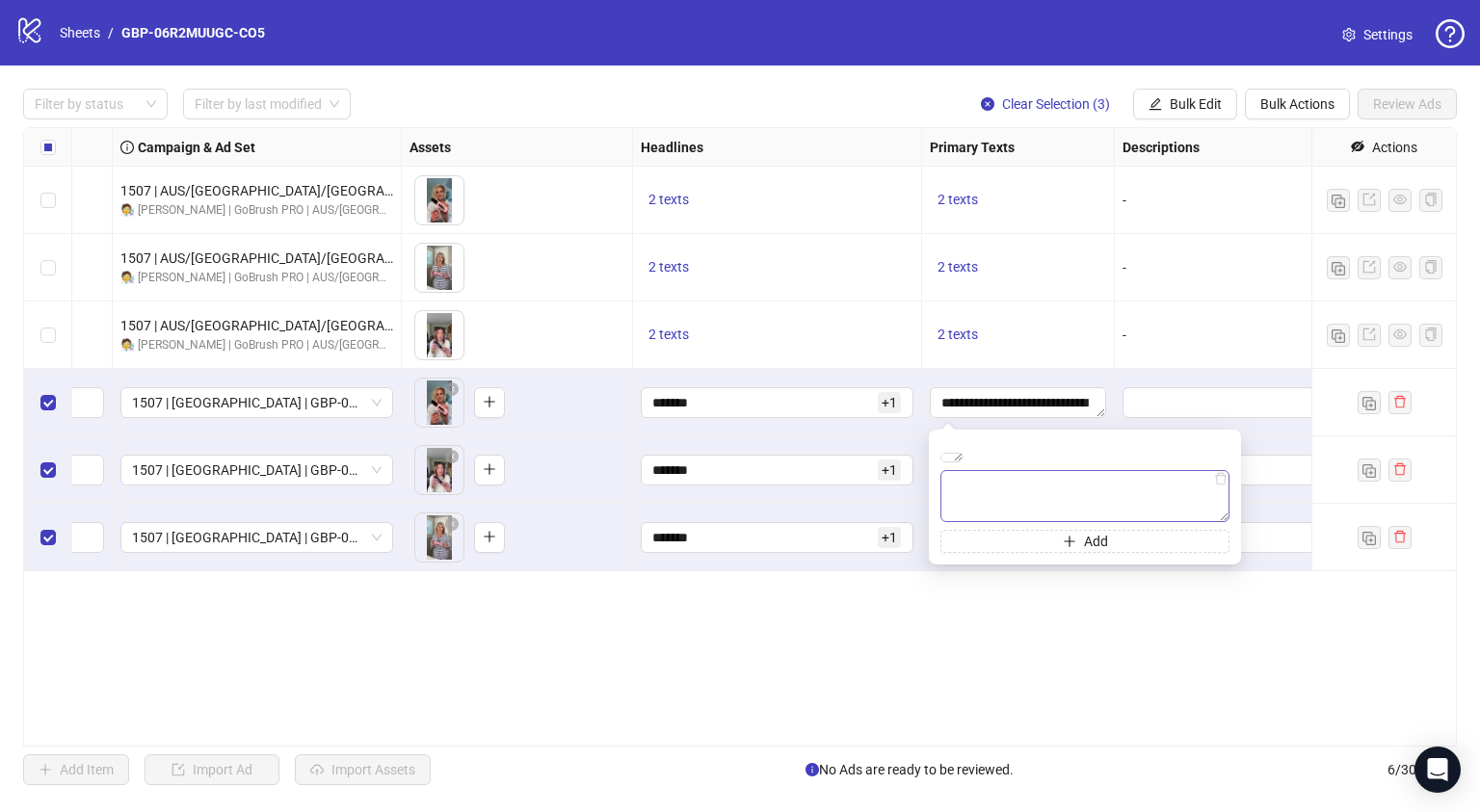 click at bounding box center [1085, 496] 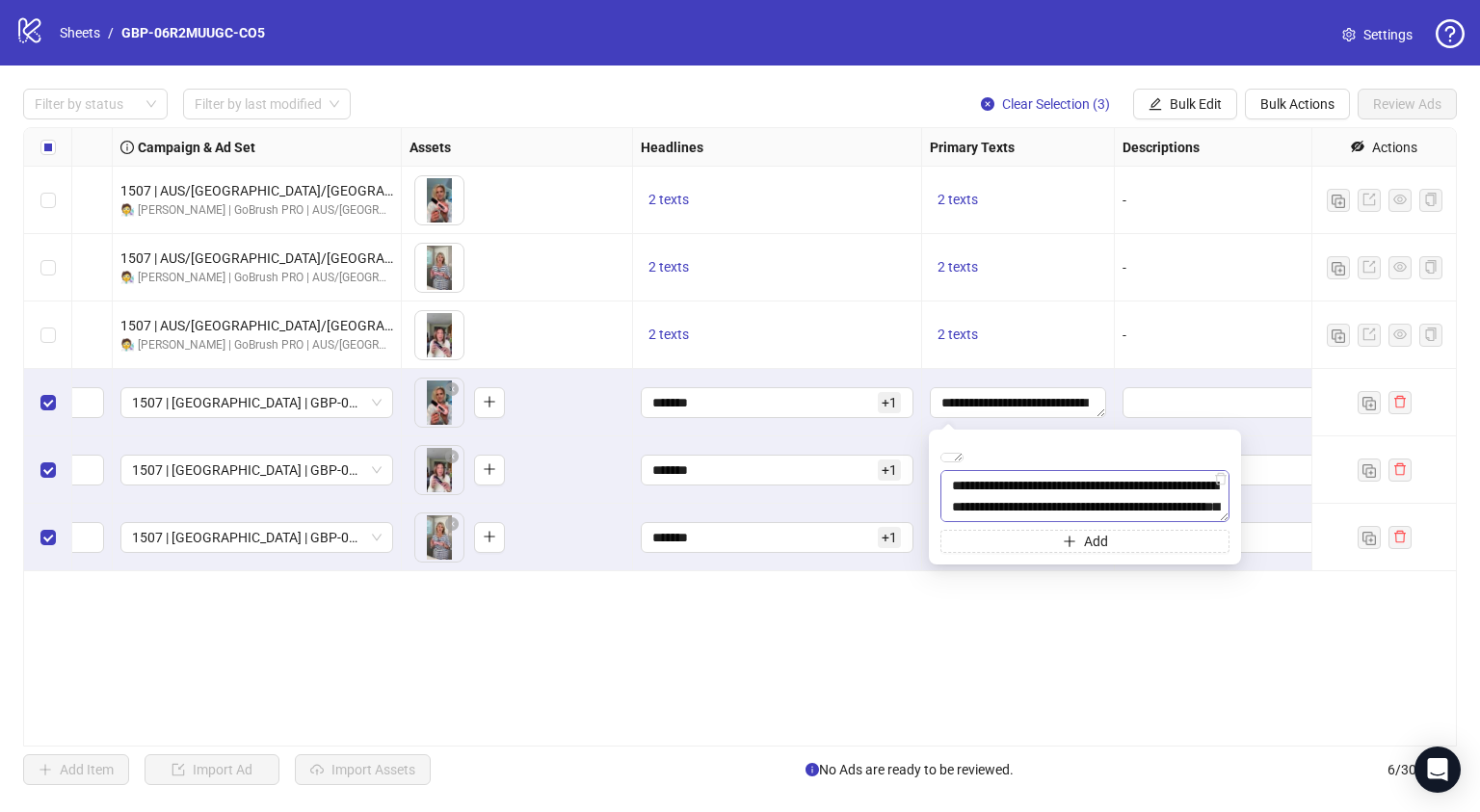 scroll, scrollTop: 204, scrollLeft: 0, axis: vertical 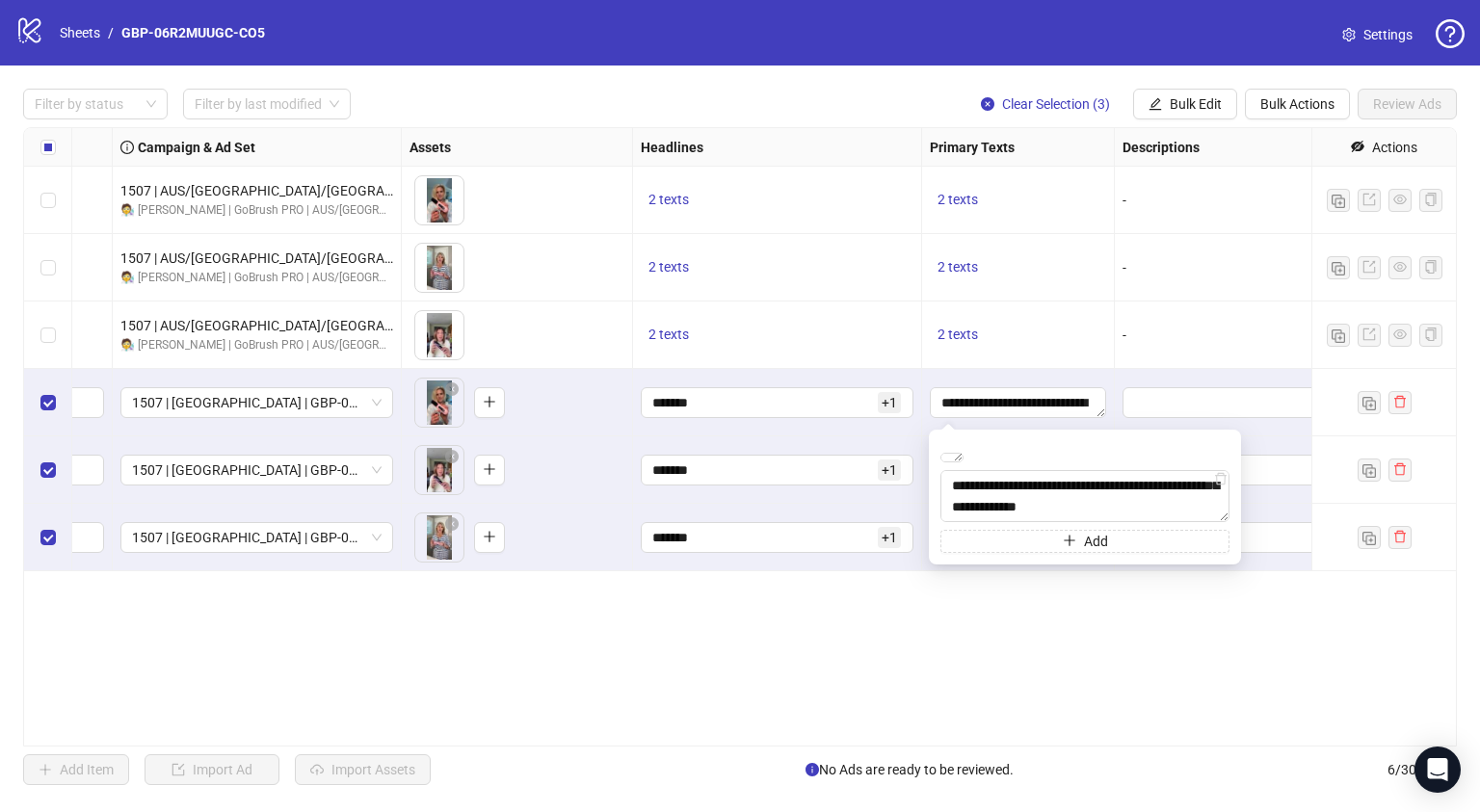 click on "Ad Format Ad Name Campaign & Ad Set Assets Headlines Primary Texts Descriptions Destination URL App Product Page ID Display URL Leadgen Form Product Set ID URL Params Call to Action Actions Single video Video 1 1507 | AUS/NZ/UK | GBP-06R2MUUGC-CO5 3H1B 🧑‍🔬 JOAN | GoBrush PRO | AUS/NZ/UK | ABO | TESTING
To pick up a draggable item, press the space bar.
While dragging, use the arrow keys to move the item.
Press space again to drop the item in its new position, or press escape to cancel.
2 texts 2 texts - https://numoya.com/products/numoya-portable-straightener-brush-gobrush-pro-black - Single video Video 3 1507 | AUS/NZ/UK | GBP-06R2MUUGC-CO5 3H1B 🧑‍🔬 JOAN | GoBrush PRO | AUS/NZ/UK | ABO | TESTING
To pick up a draggable item, press the space bar.
While dragging, use the arrow keys to move the item.
Press space again to drop the item in its new position, or press escape to cancel.
2 texts 2 texts - - Single video video 2 1507 | AUS/NZ/UK | GBP-06R2MUUGC-CO5 3H1B -" at bounding box center [740, 436] 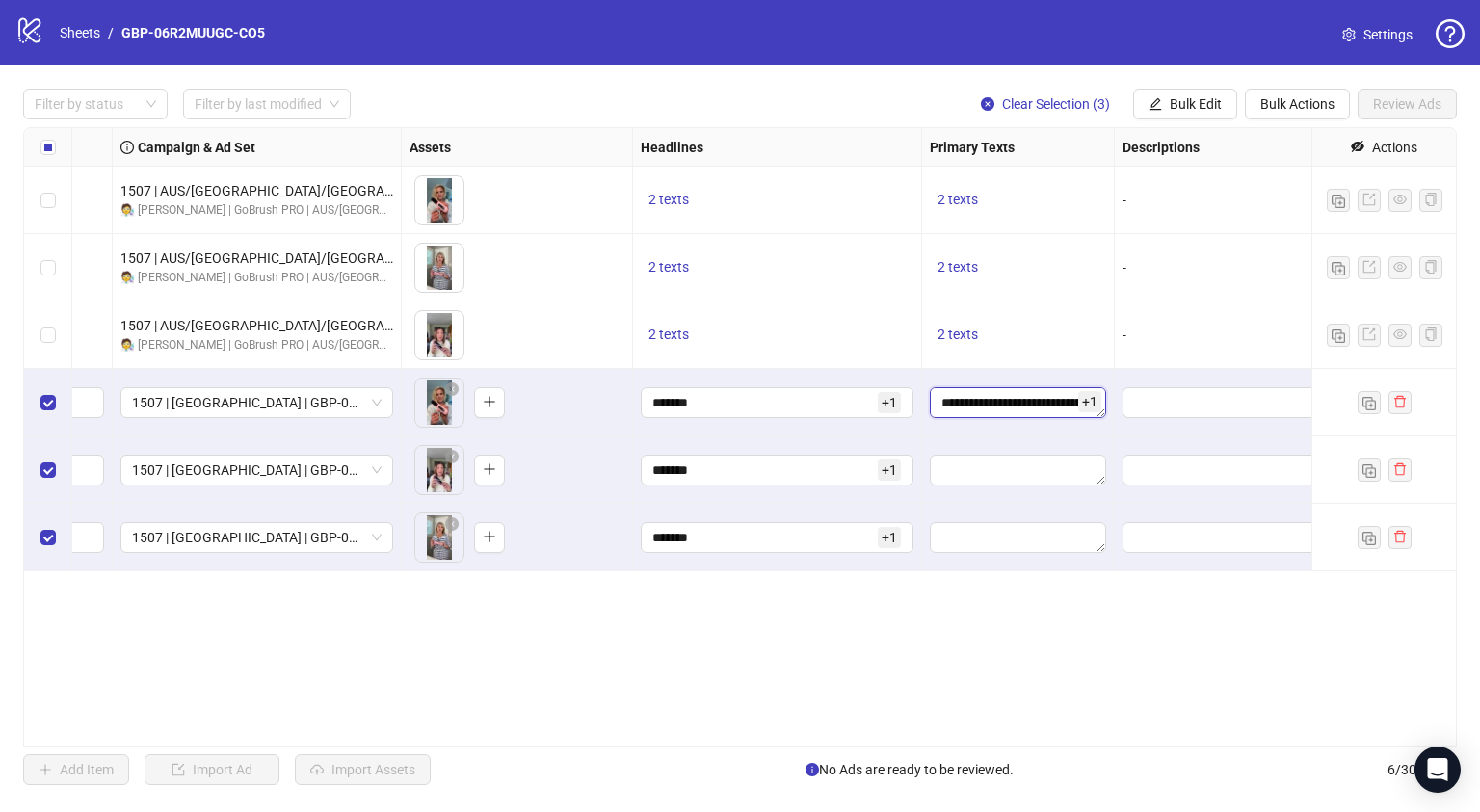 click on "**********" at bounding box center (1018, 403) 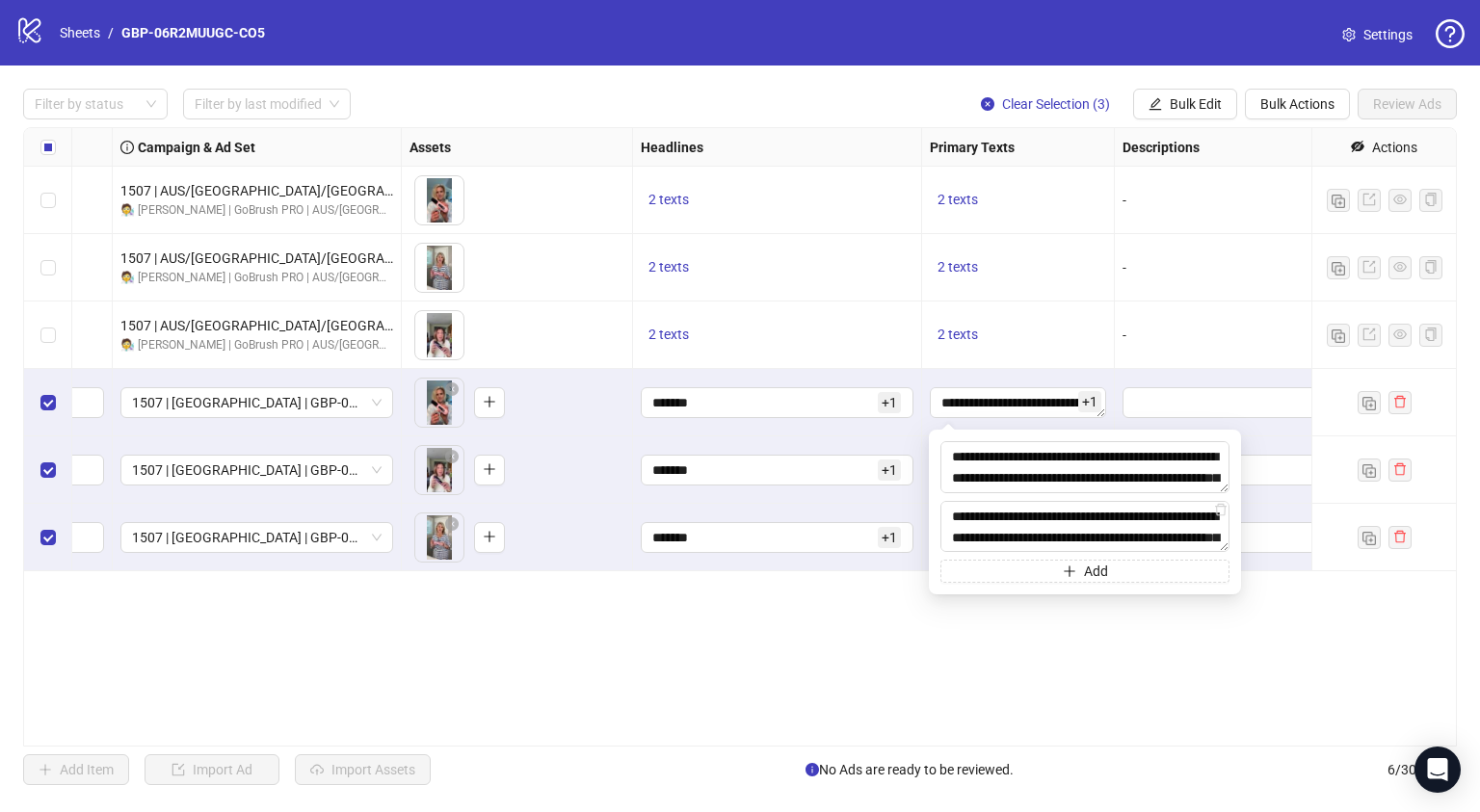 click on "Filter by status Filter by last modified Clear Selection (3) Bulk Edit Bulk Actions Review Ads Ad Format Ad Name Campaign & Ad Set Assets Headlines Primary Texts Descriptions Destination URL App Product Page ID Display URL Leadgen Form Product Set ID URL Params Call to Action Actions Single video Video 1 1507 | AUS/NZ/UK | GBP-06R2MUUGC-CO5 3H1B 🧑‍🔬 JOAN | GoBrush PRO | AUS/NZ/UK | ABO | TESTING
To pick up a draggable item, press the space bar.
While dragging, use the arrow keys to move the item.
Press space again to drop the item in its new position, or press escape to cancel.
2 texts 2 texts - https://numoya.com/products/numoya-portable-straightener-brush-gobrush-pro-black - Single video Video 3 1507 | AUS/NZ/UK | GBP-06R2MUUGC-CO5 3H1B 🧑‍🔬 JOAN | GoBrush PRO | AUS/NZ/UK | ABO | TESTING 2 texts 2 texts - https://numoya.com/products/numoya-portable-straightener-brush-gobrush-pro-black - Single video video 2 1507 | AUS/NZ/UK | GBP-06R2MUUGC-CO5 3H1B 2 texts 2 texts - - + 1 +" at bounding box center [740, 436] 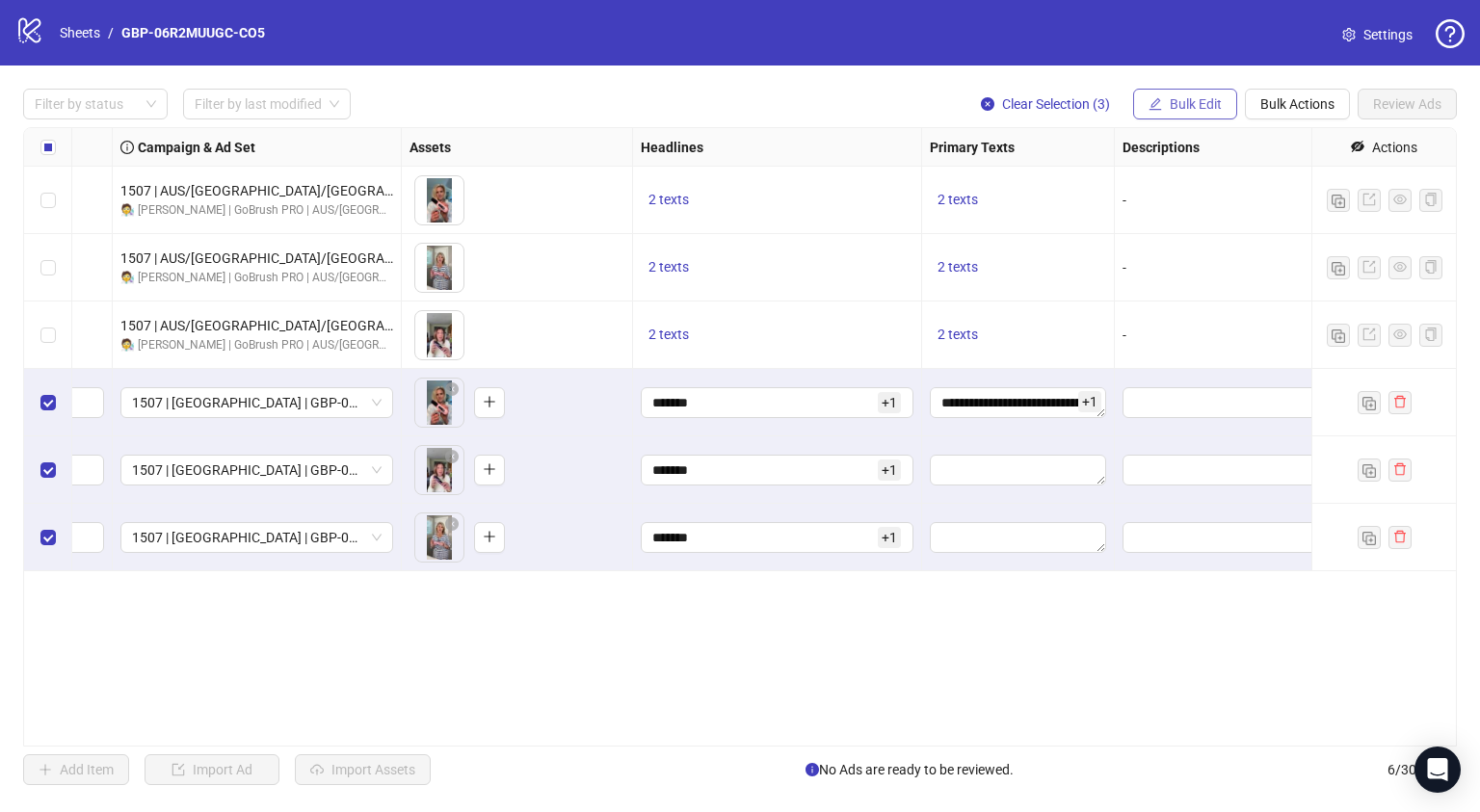 click on "Bulk Edit" at bounding box center [1196, 104] 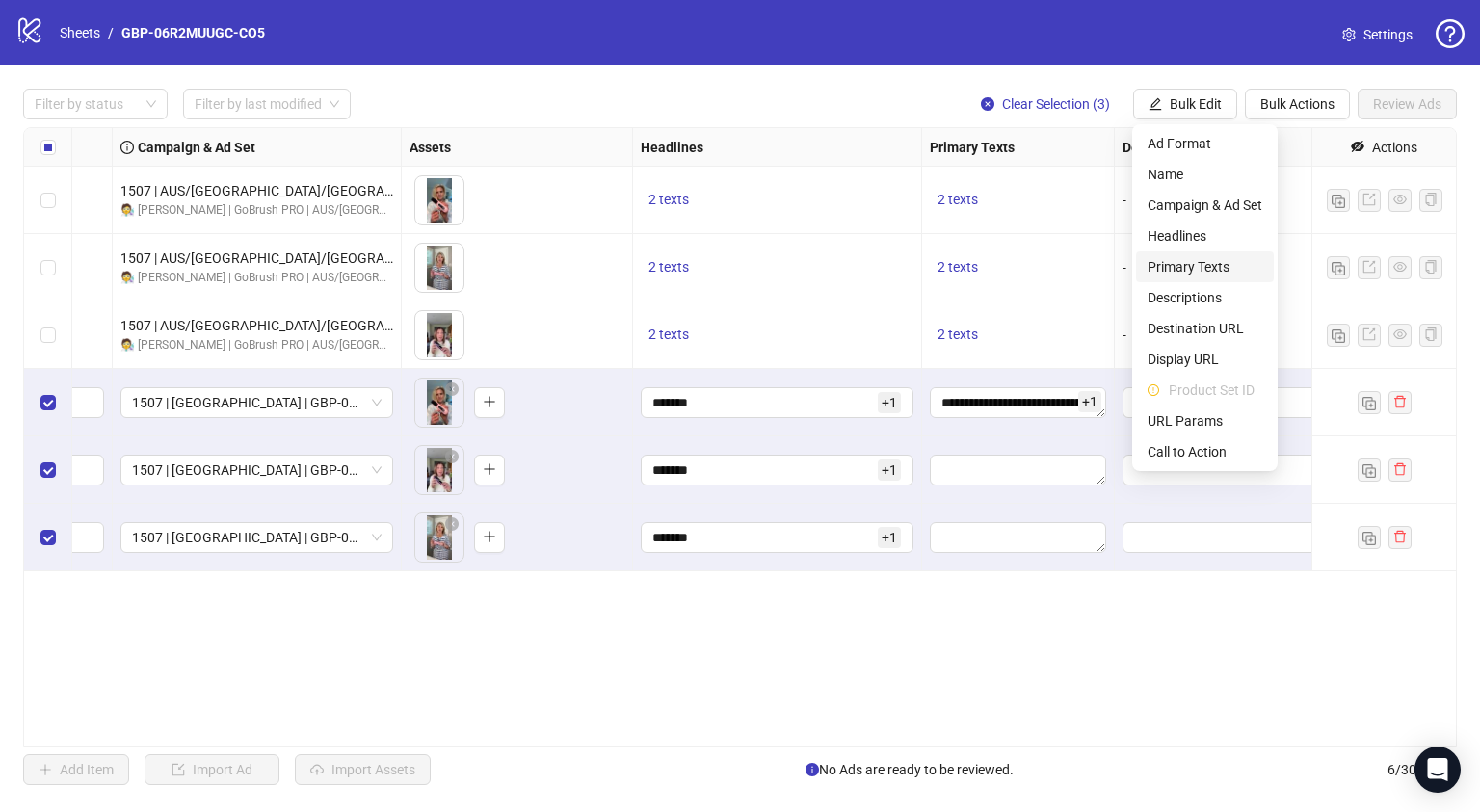 click on "Primary Texts" at bounding box center (1204, 267) 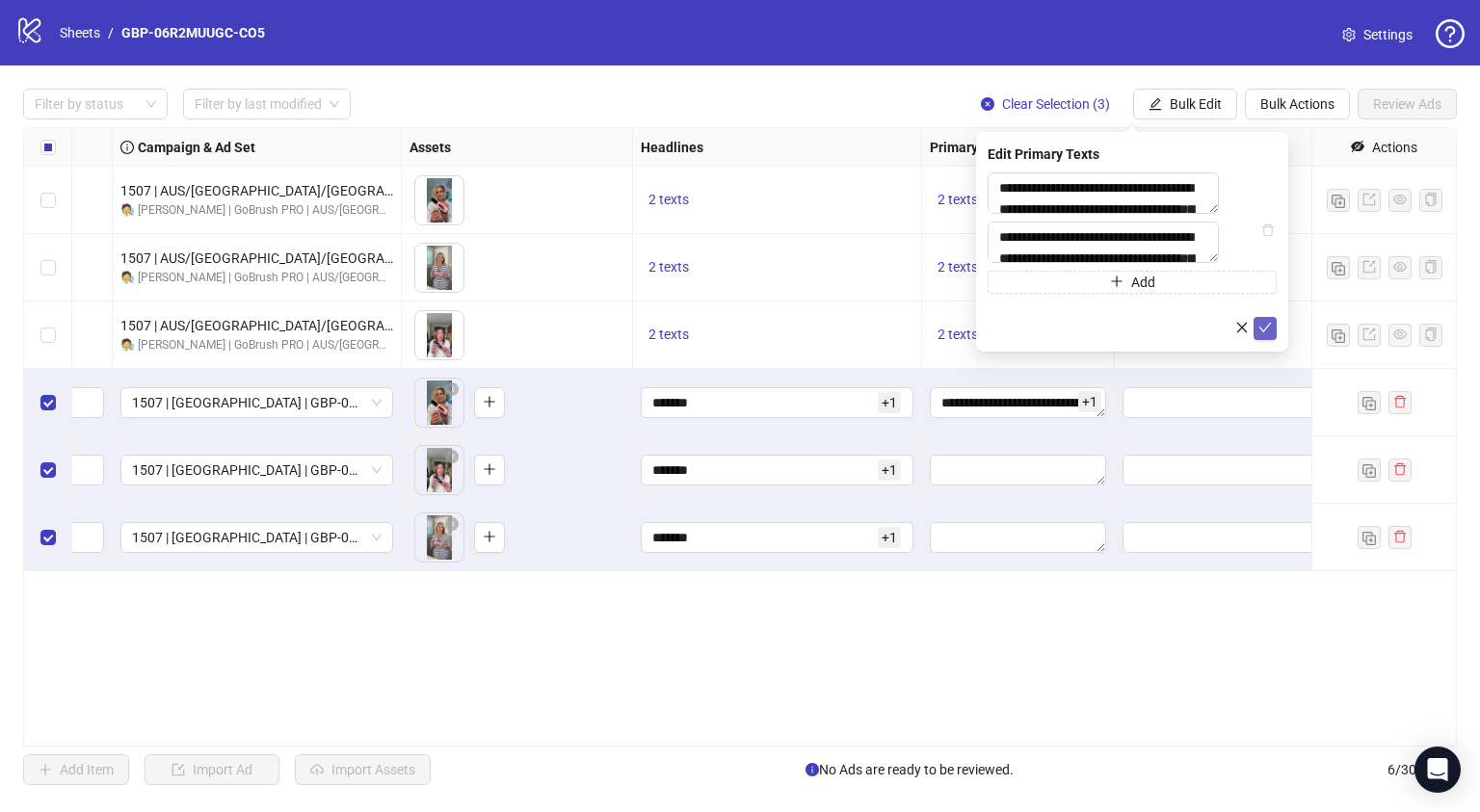 click 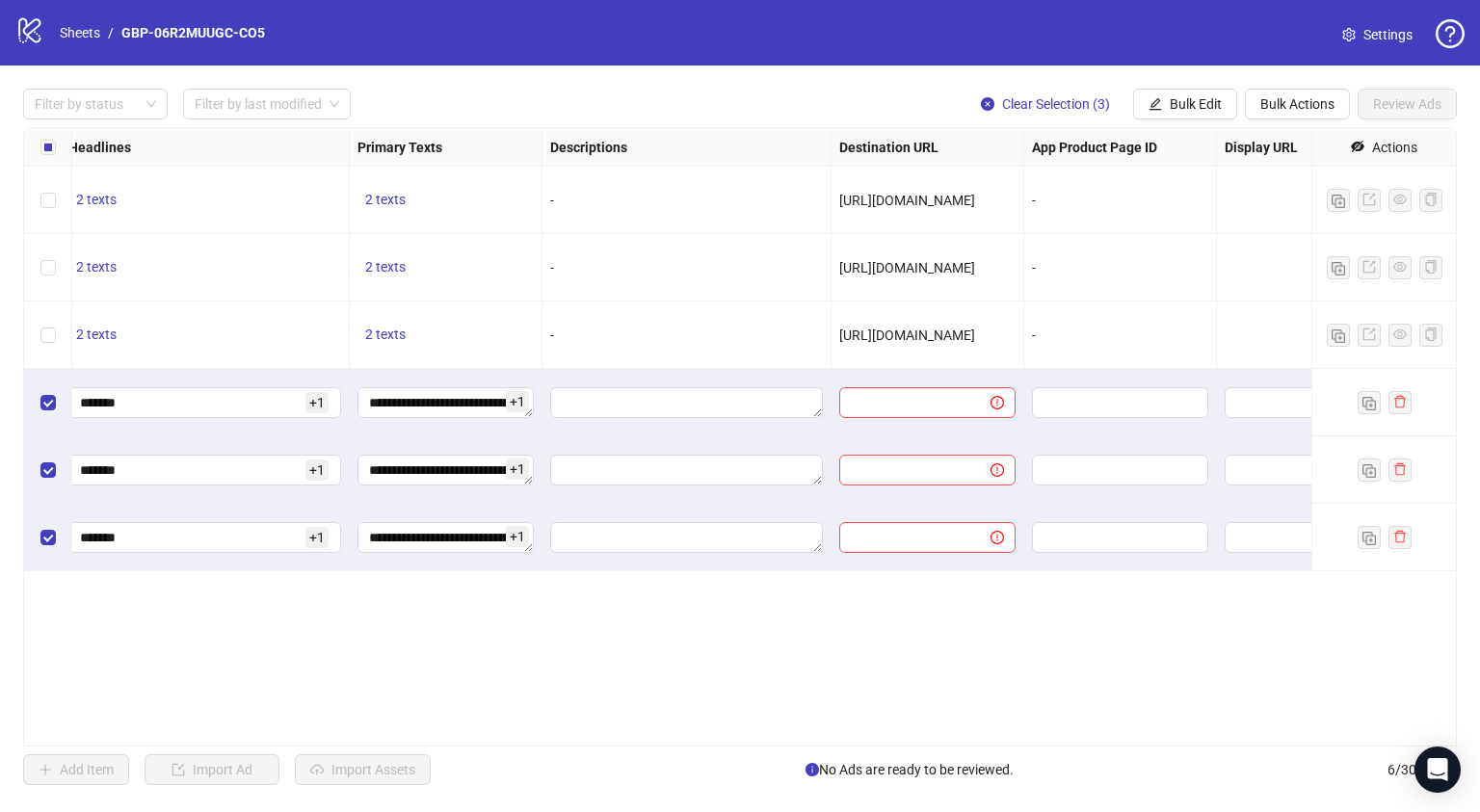 scroll, scrollTop: 0, scrollLeft: 1152, axis: horizontal 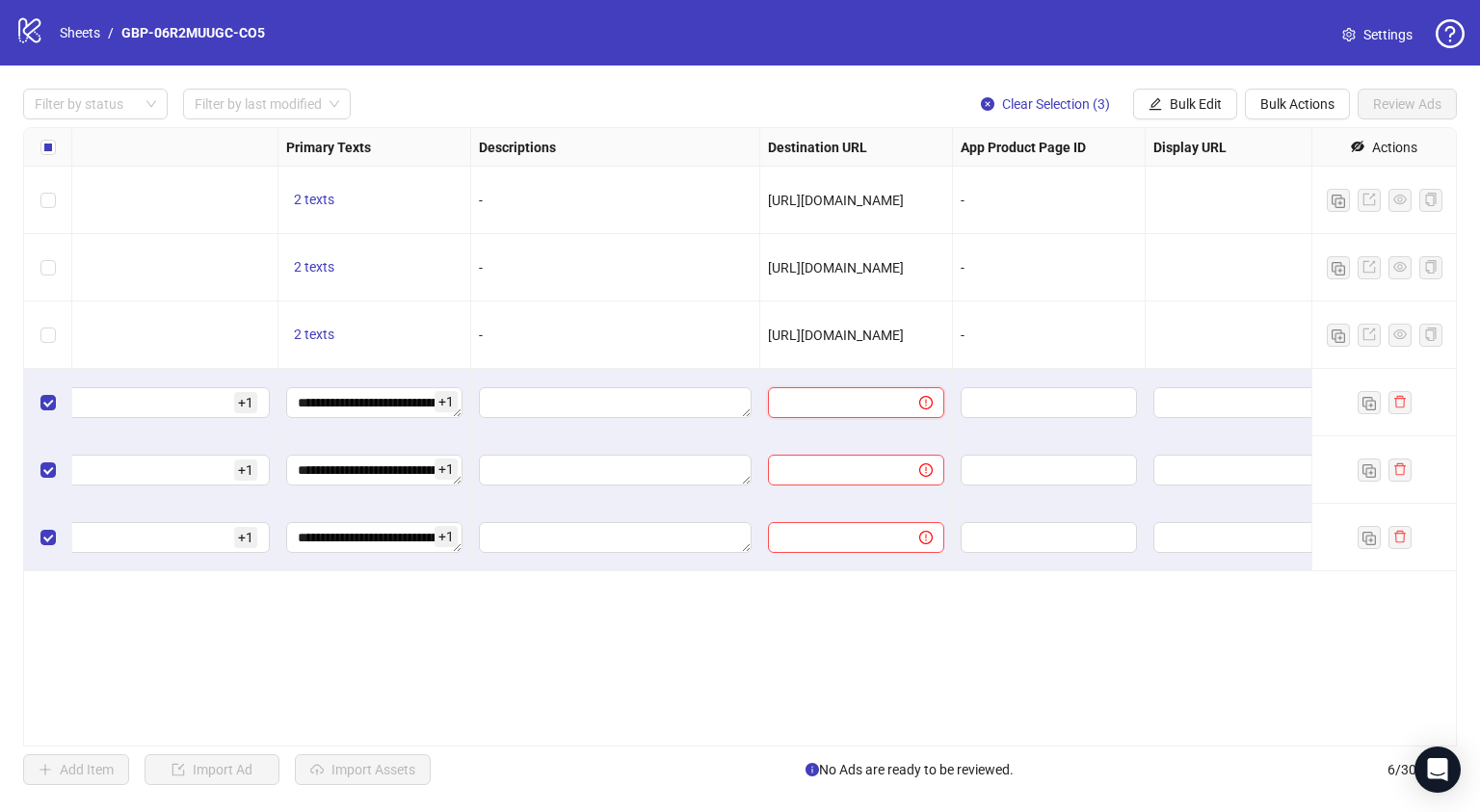 click at bounding box center (835, 403) 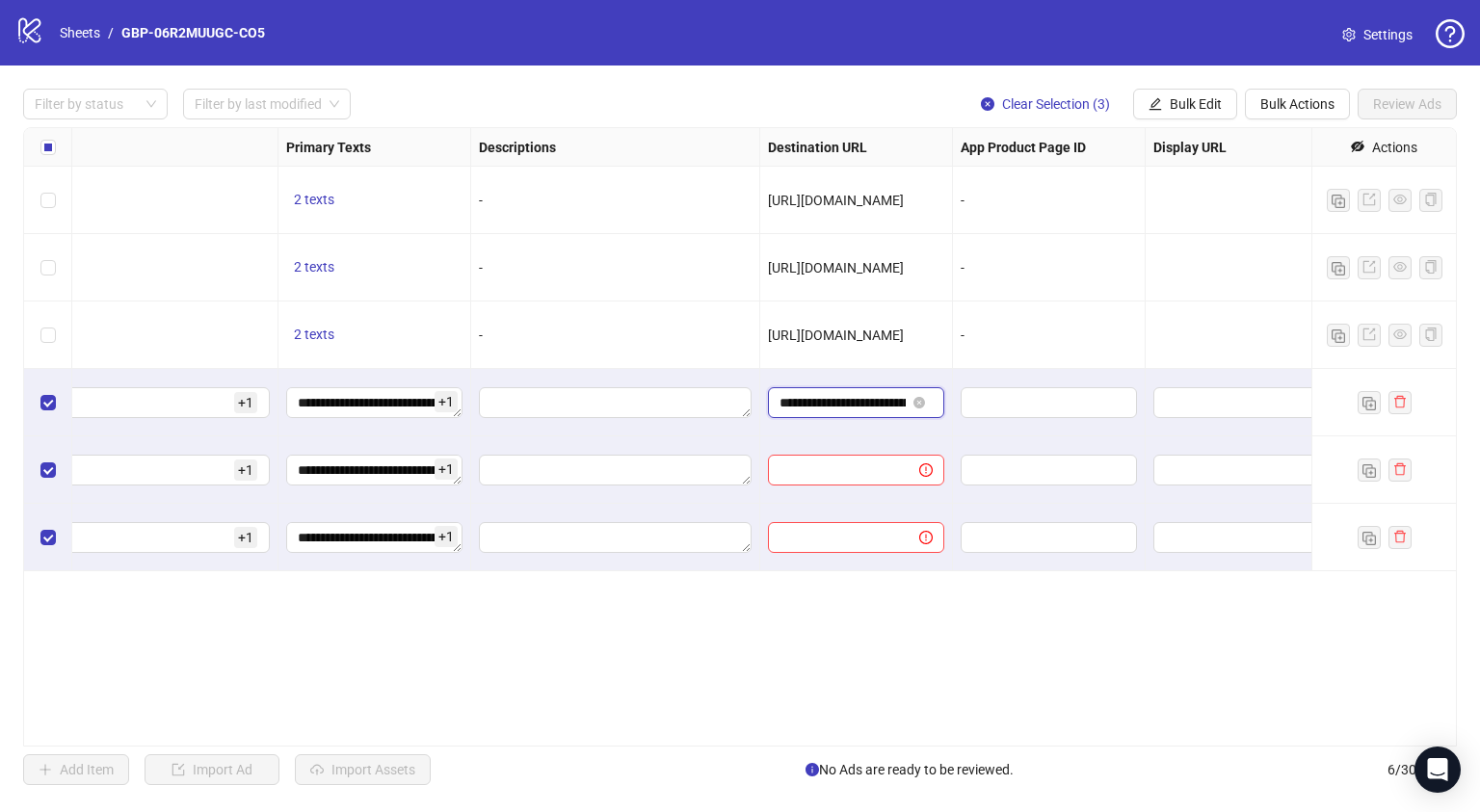 scroll, scrollTop: 0, scrollLeft: 158, axis: horizontal 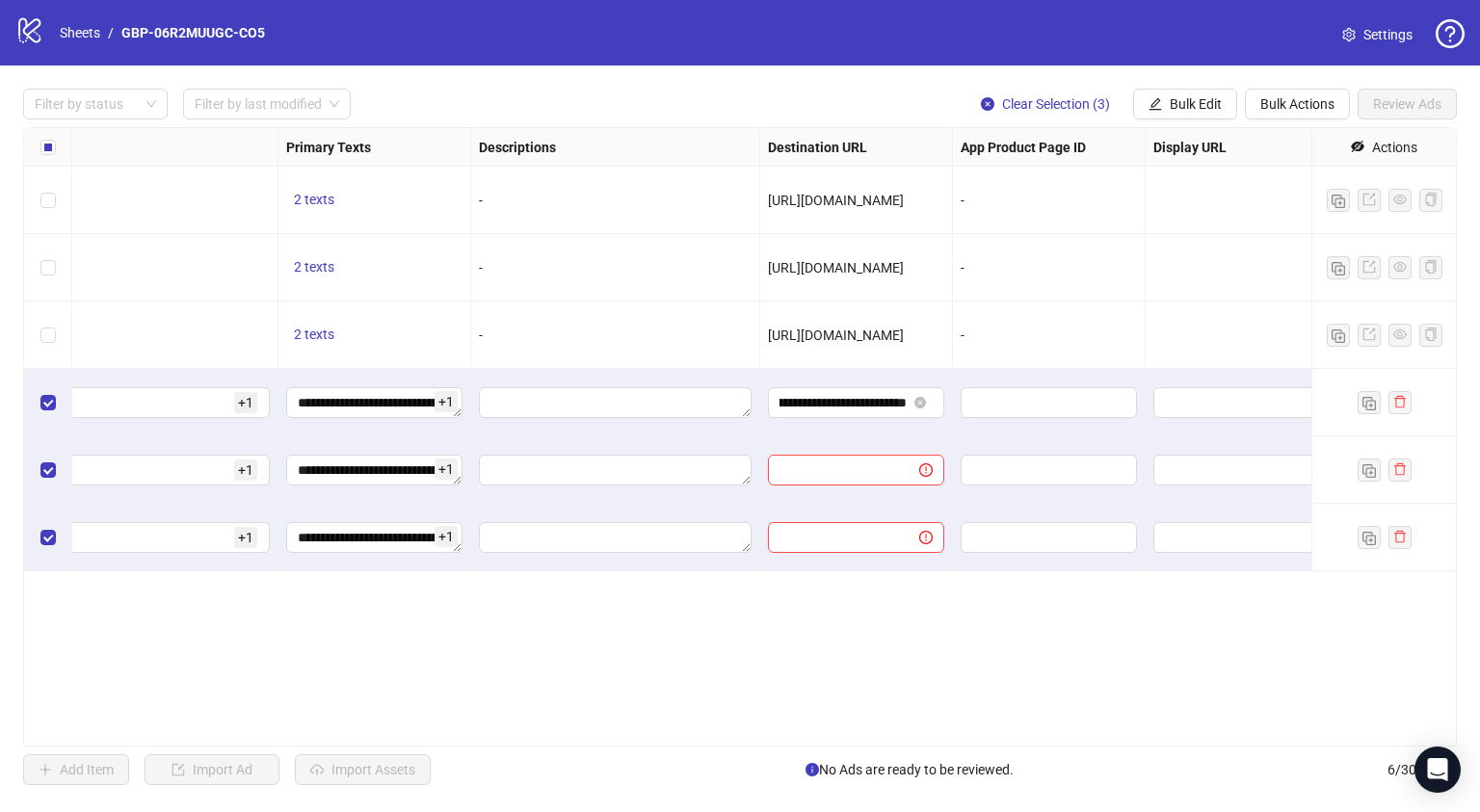 click at bounding box center (857, 470) 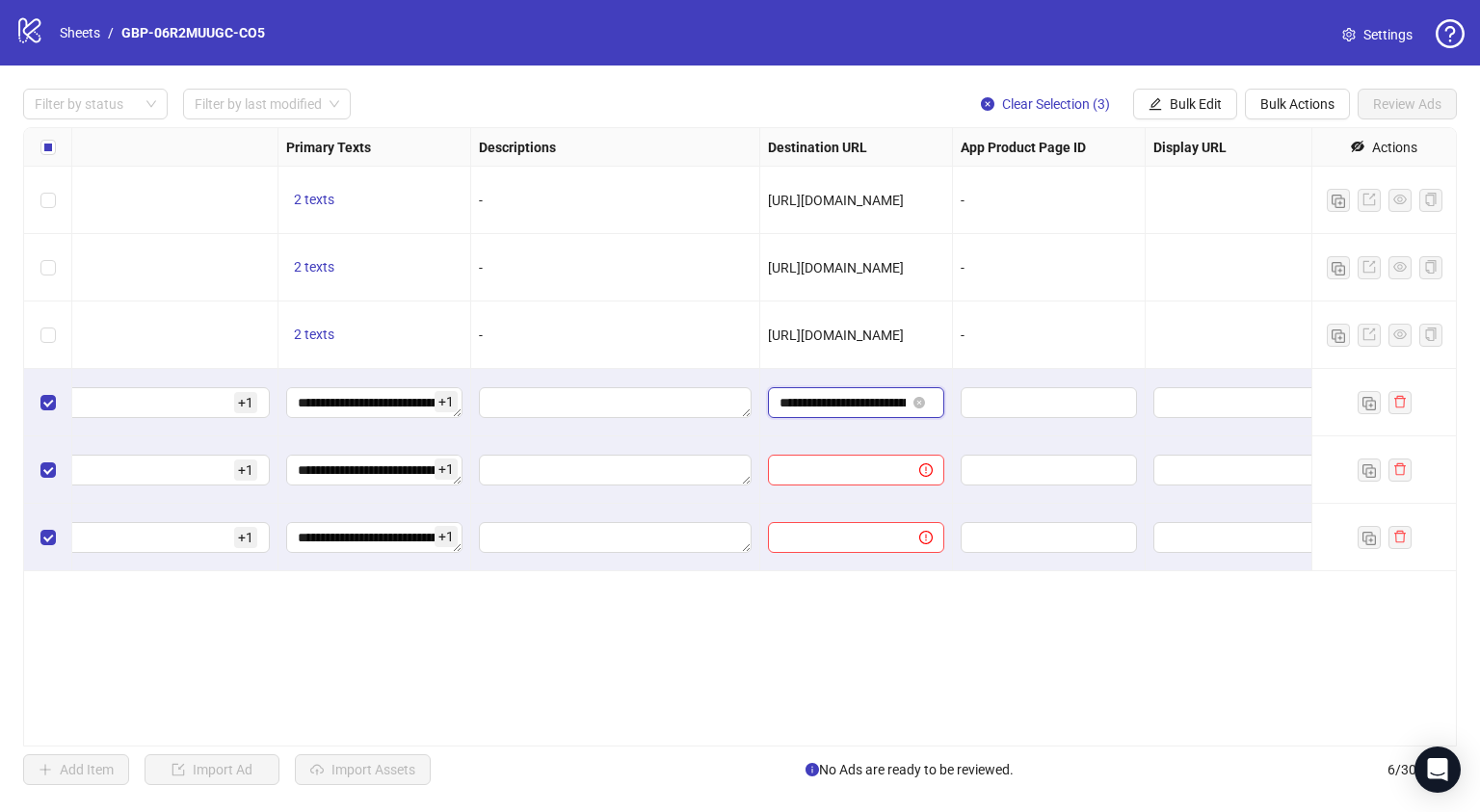 click on "**********" at bounding box center [842, 403] 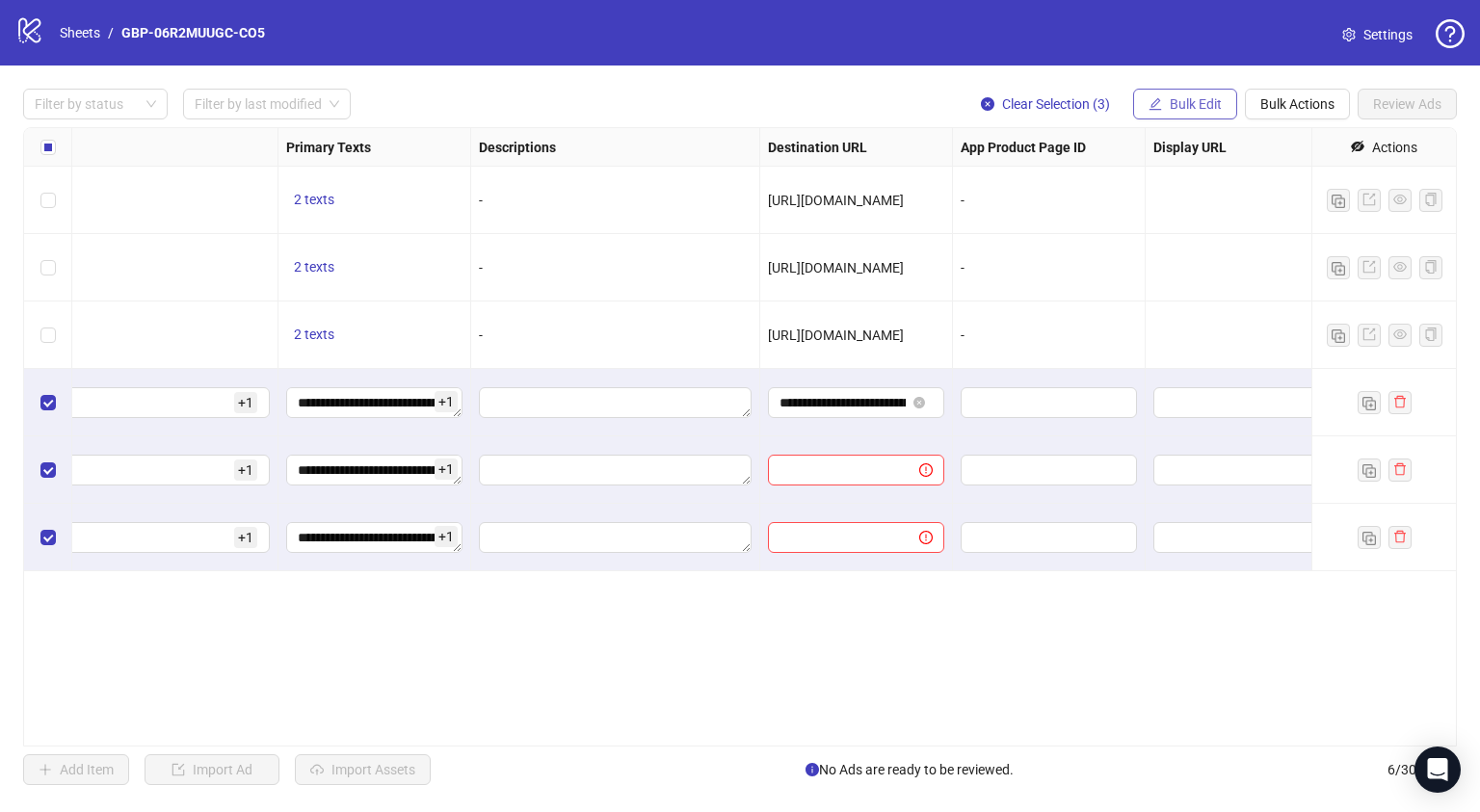 click on "Bulk Edit" at bounding box center (1196, 104) 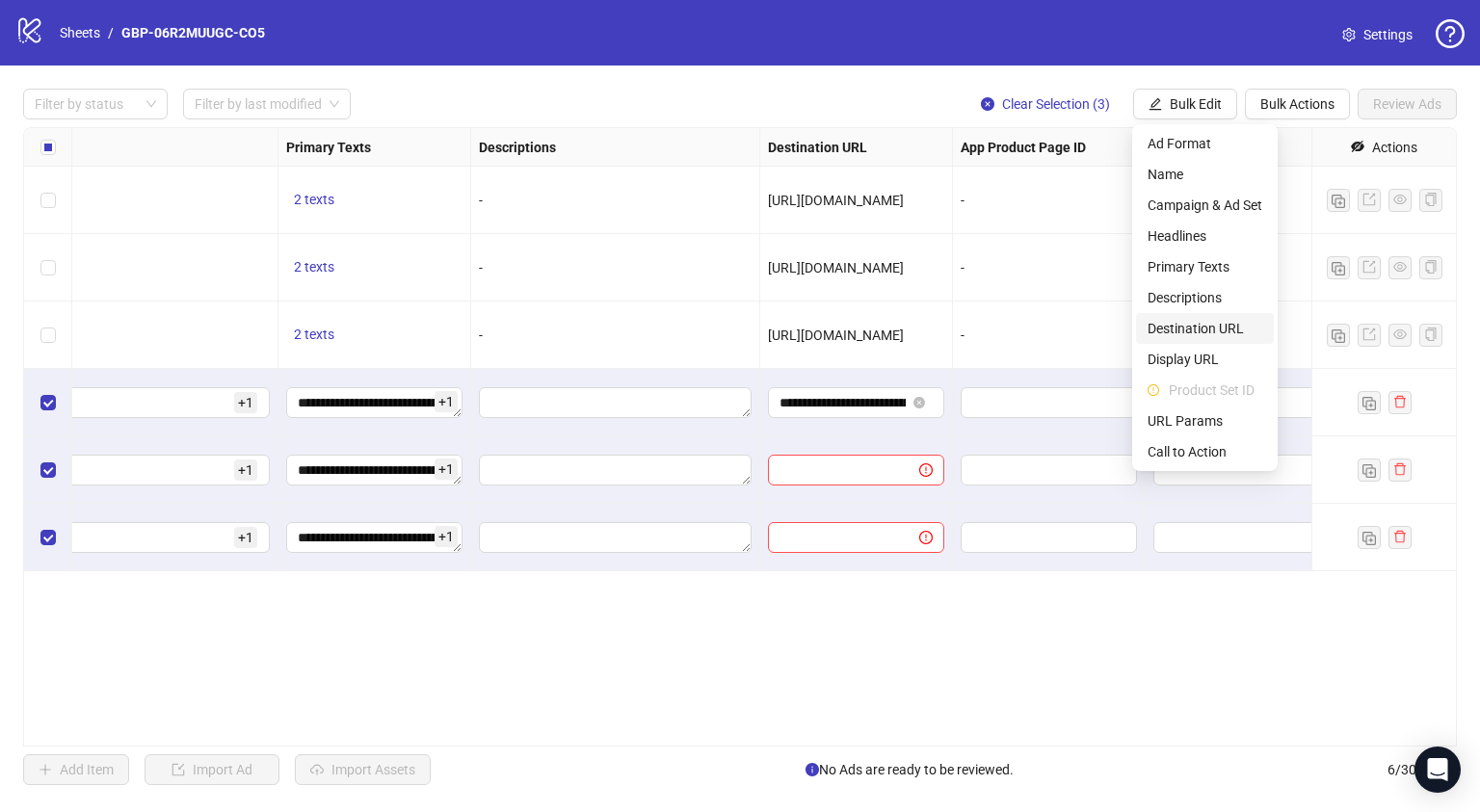 click on "Destination URL" at bounding box center [1204, 328] 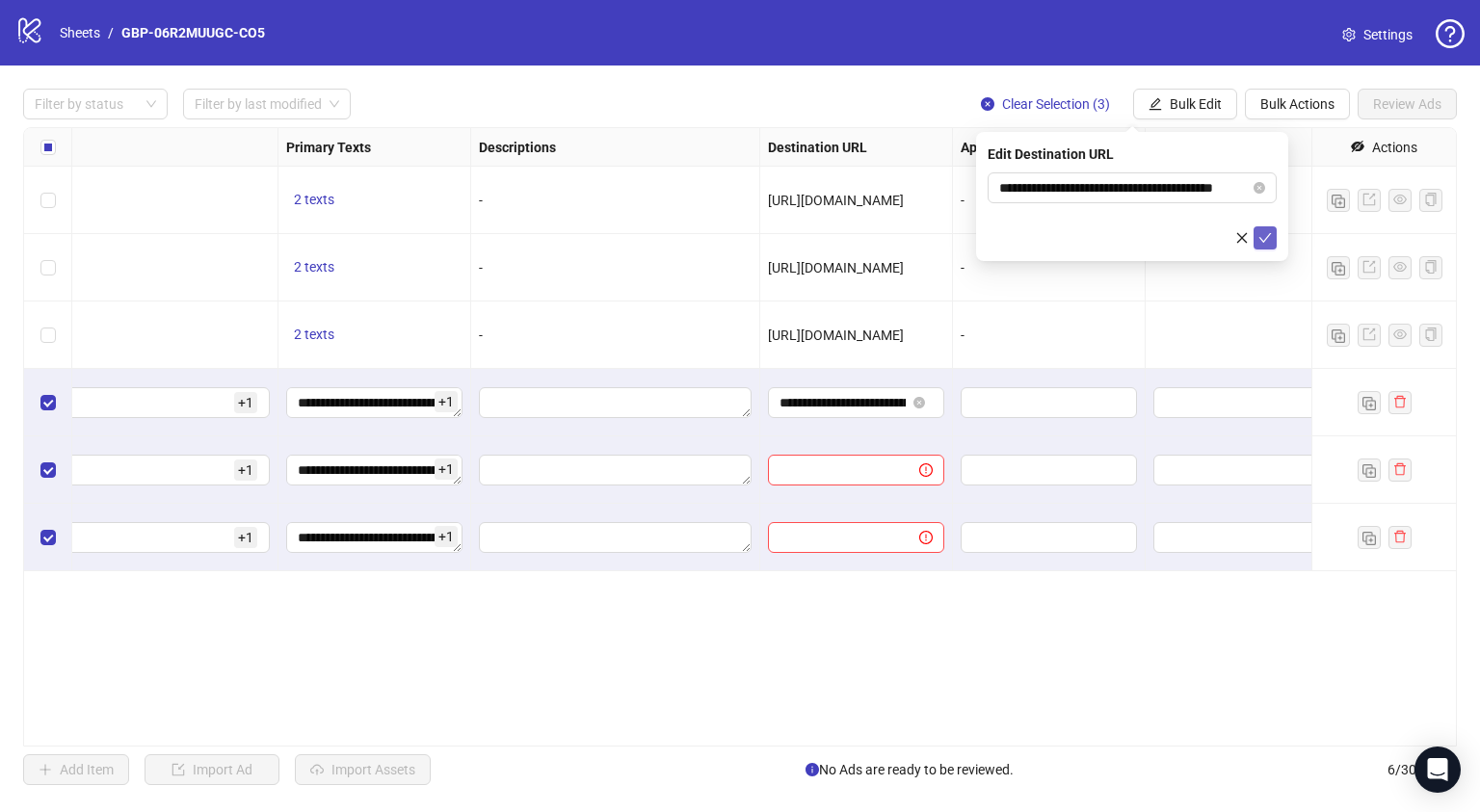 click 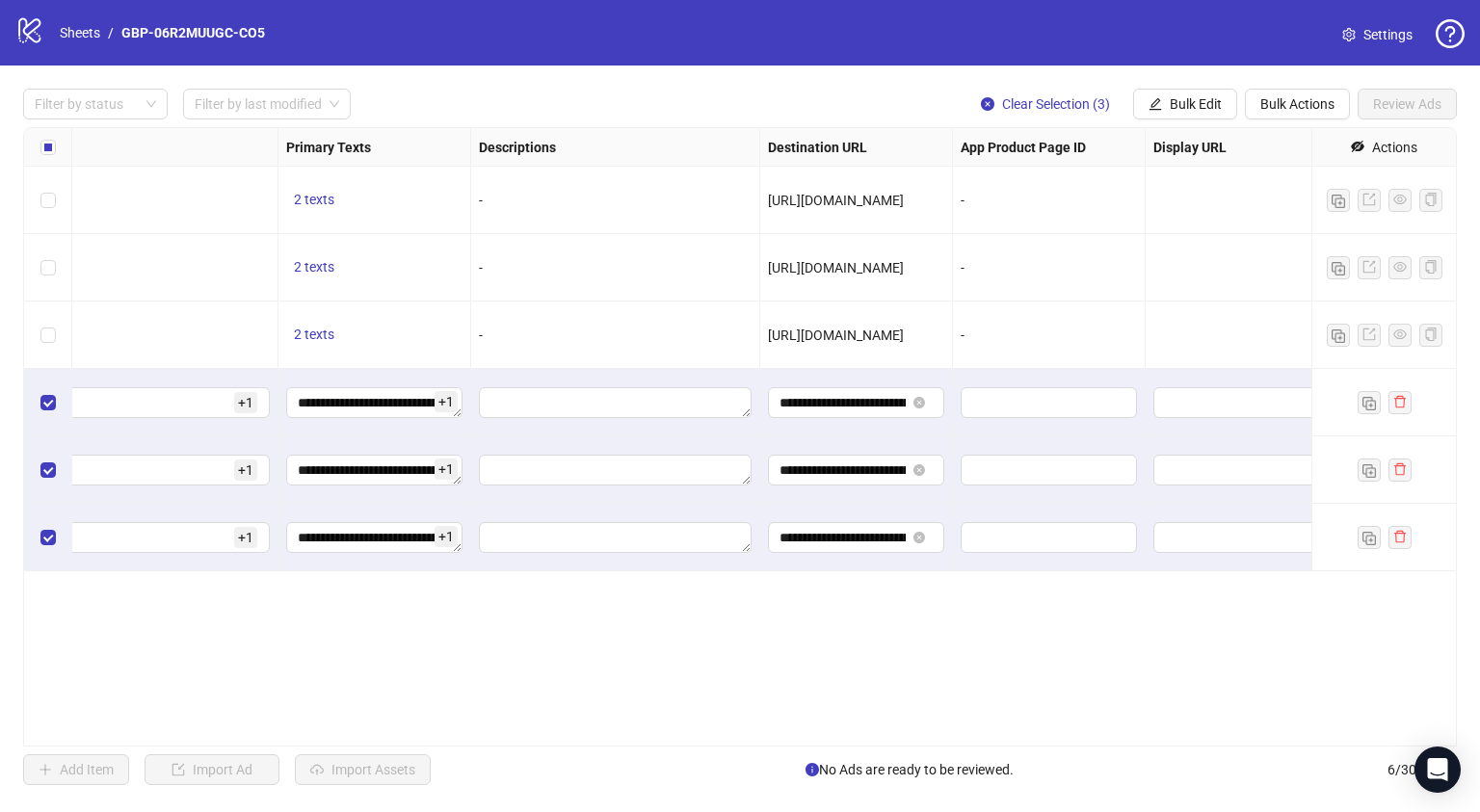 click on "Filter by status Filter by last modified Clear Selection (3) Bulk Edit Bulk Actions Review Ads Ad Format Ad Name Campaign & Ad Set Assets Headlines Primary Texts Descriptions Destination URL App Product Page ID Display URL Leadgen Form Product Set ID URL Params Call to Action Actions
To pick up a draggable item, press the space bar.
While dragging, use the arrow keys to move the item.
Press space again to drop the item in its new position, or press escape to cancel.
2 texts 2 texts - https://numoya.com/products/numoya-portable-straightener-brush-gobrush-pro-black - - -
To pick up a draggable item, press the space bar.
While dragging, use the arrow keys to move the item.
Press space again to drop the item in its new position, or press escape to cancel.
2 texts 2 texts - https://numoya.com/products/numoya-portable-straightener-brush-gobrush-pro-black - - - 2 texts 2 texts - https://numoya.com/products/numoya-portable-straightener-brush-gobrush-pro-black - - - ******* + 1 + 1 -" at bounding box center (740, 436) 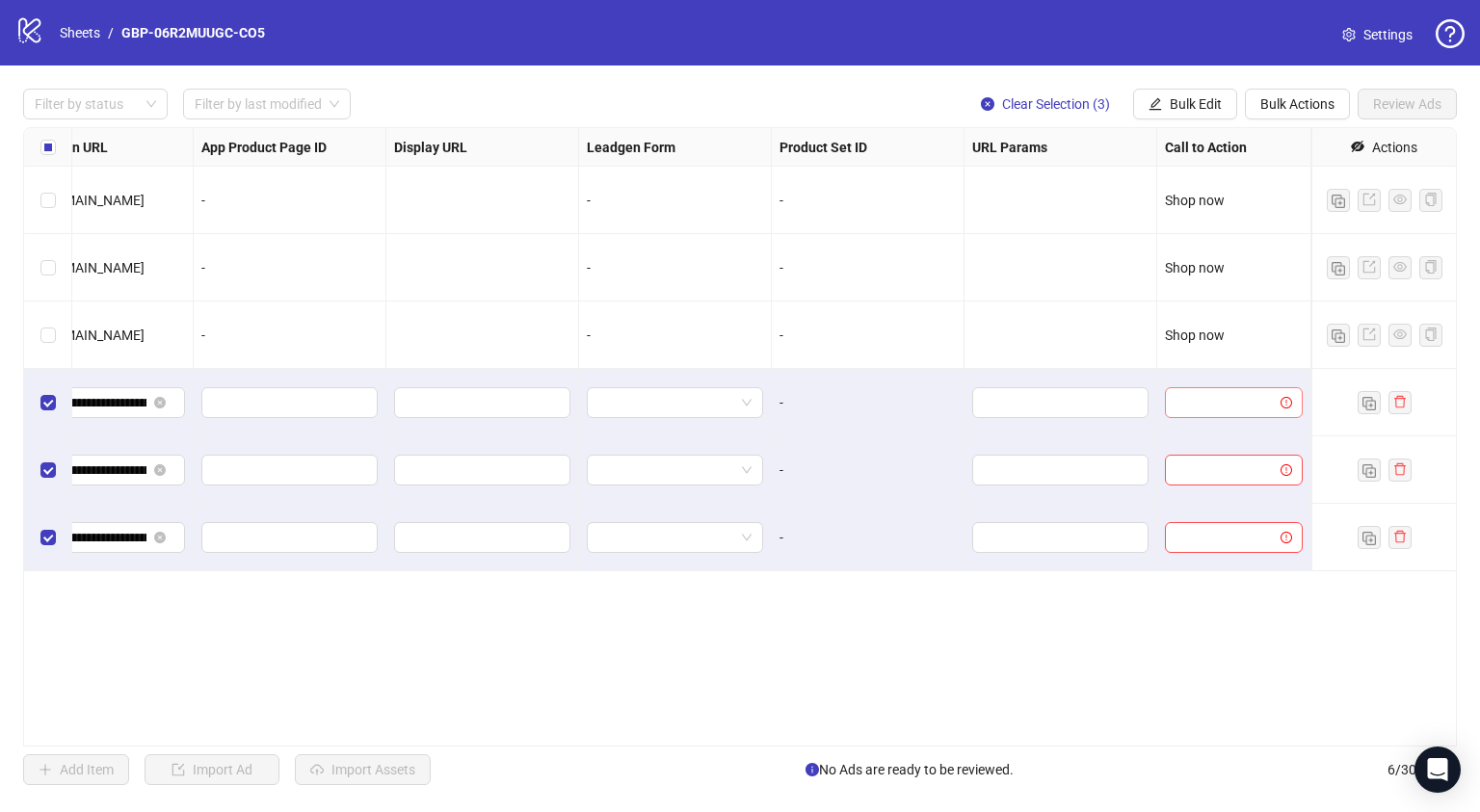 click at bounding box center (1225, 403) 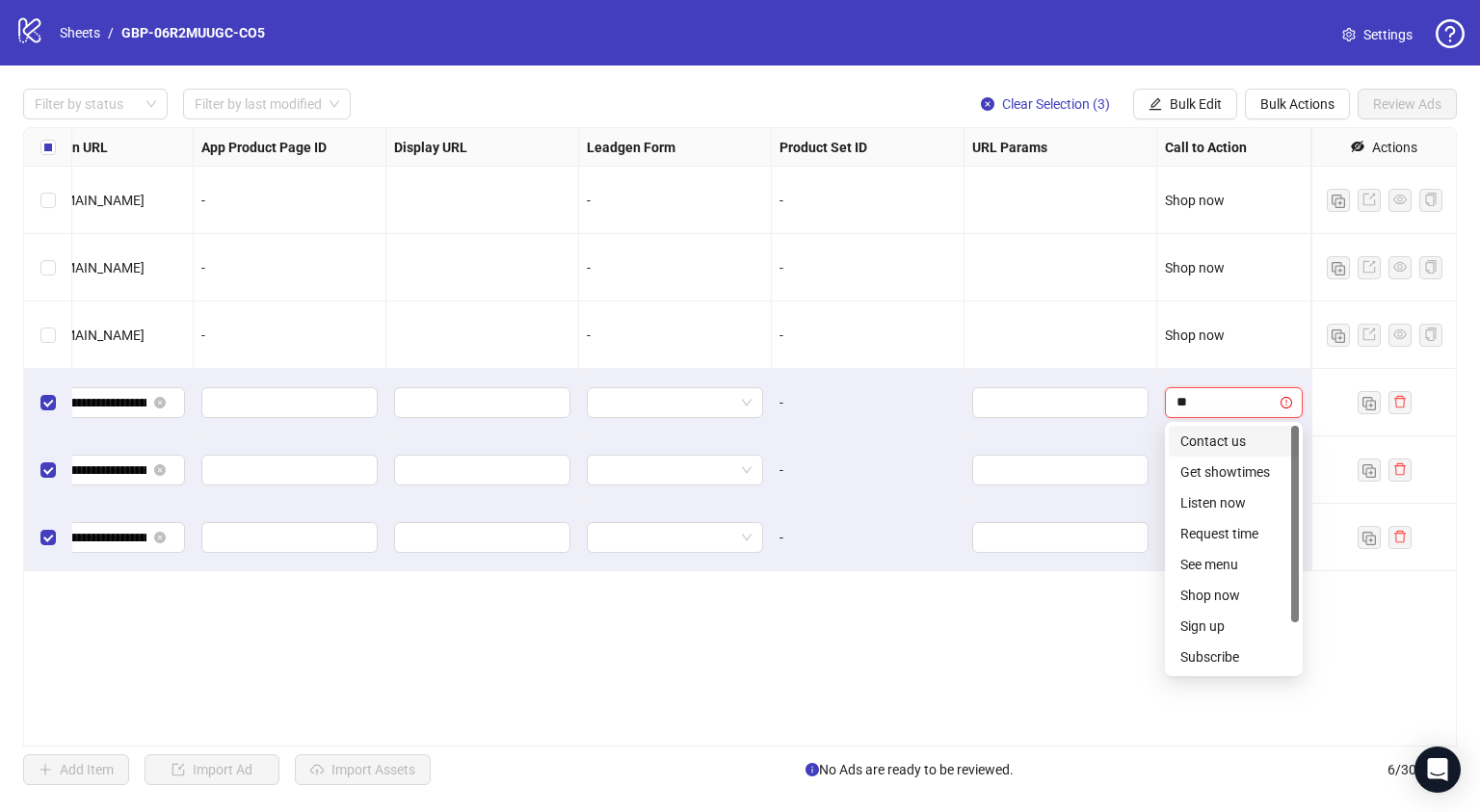 type on "***" 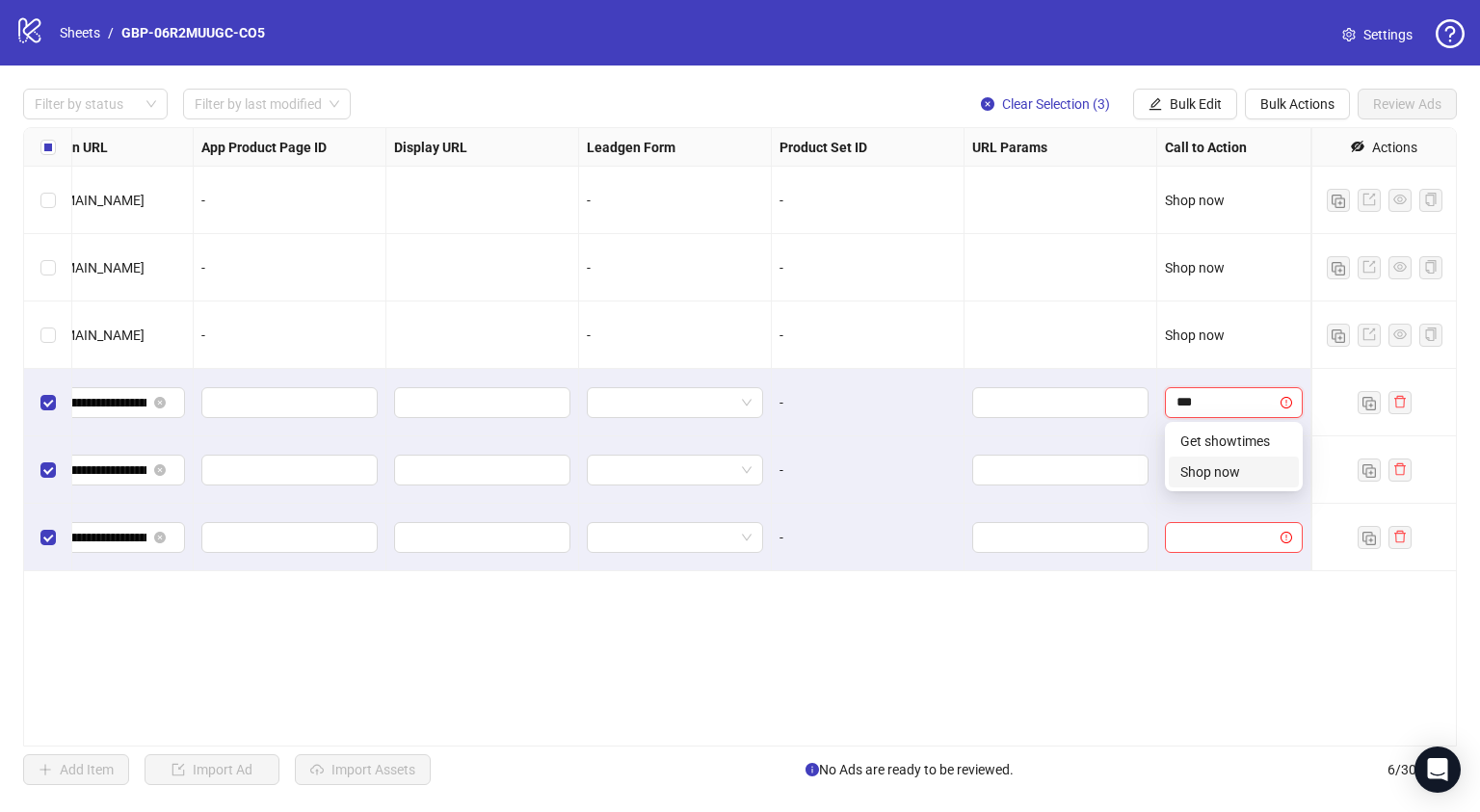 click on "Shop now" at bounding box center [1233, 472] 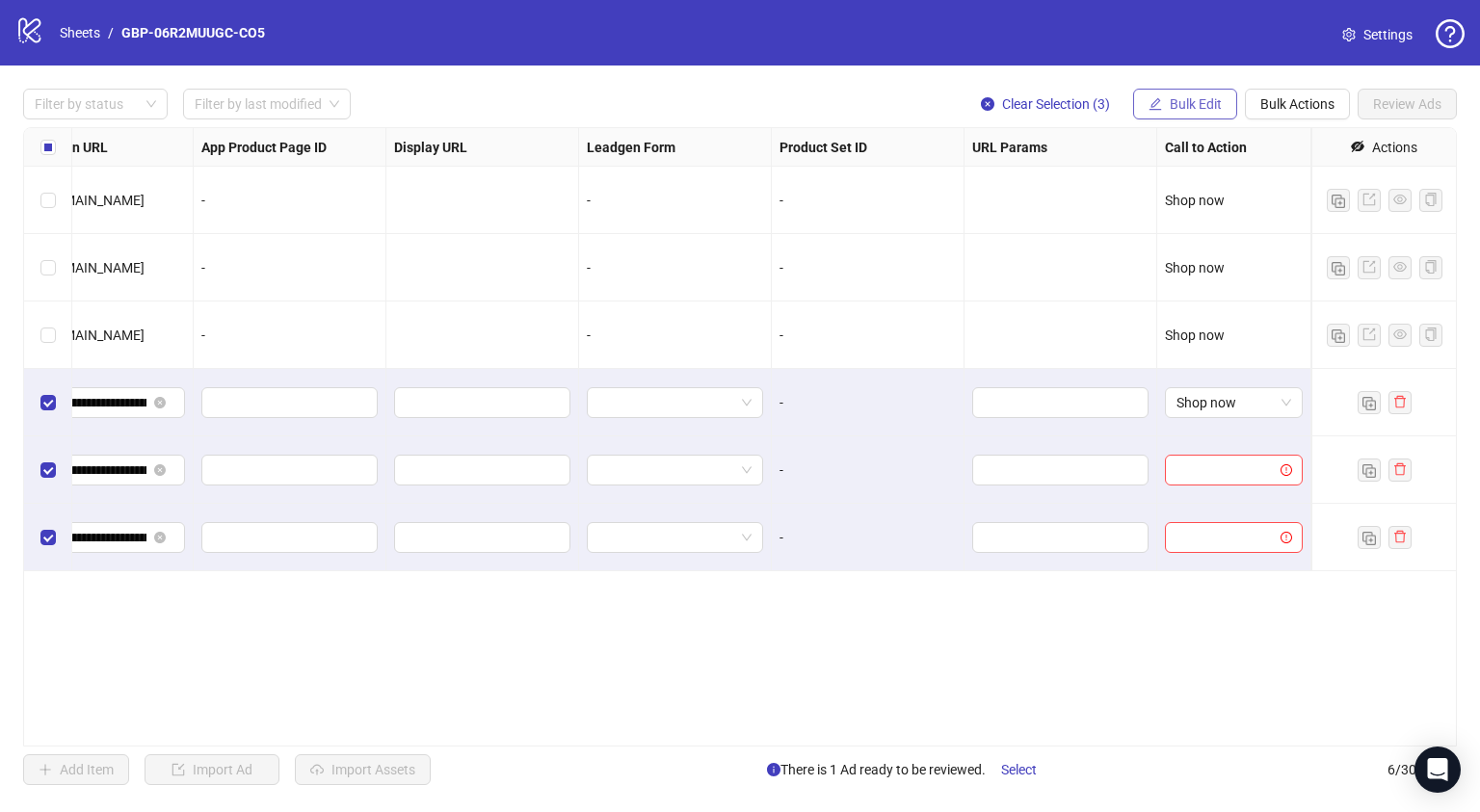 click on "Bulk Edit" at bounding box center (1196, 104) 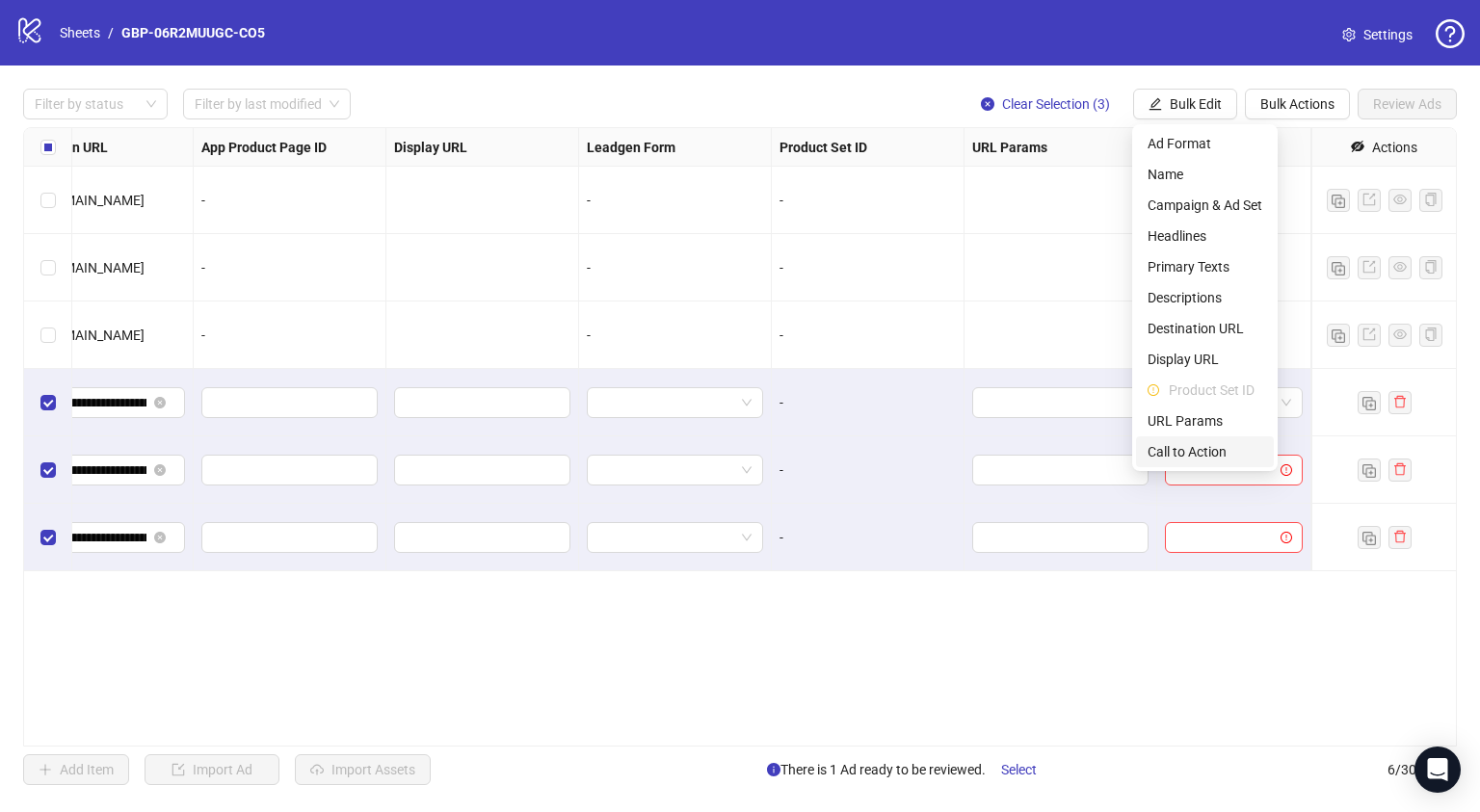 click on "Call to Action" at bounding box center [1204, 452] 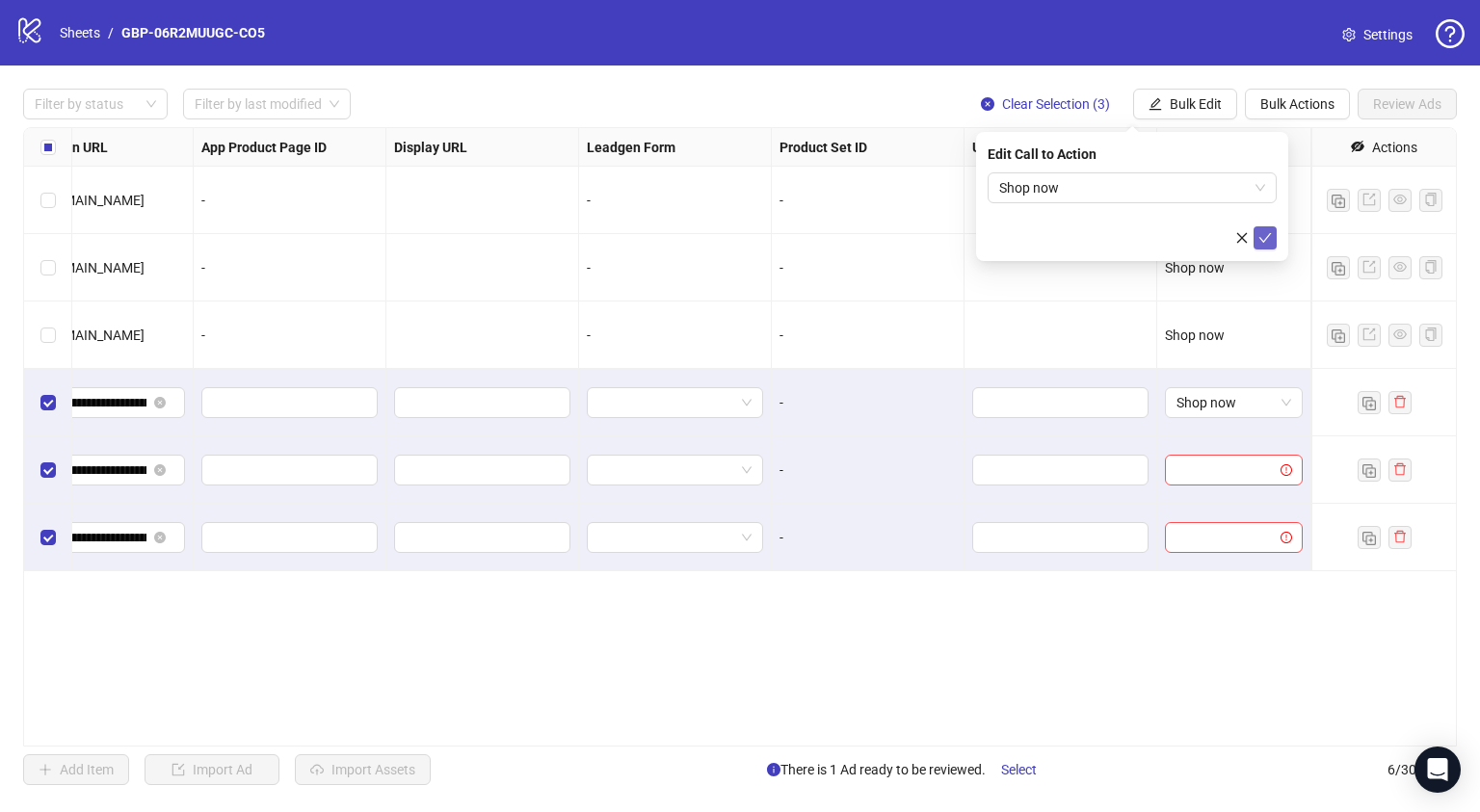 click 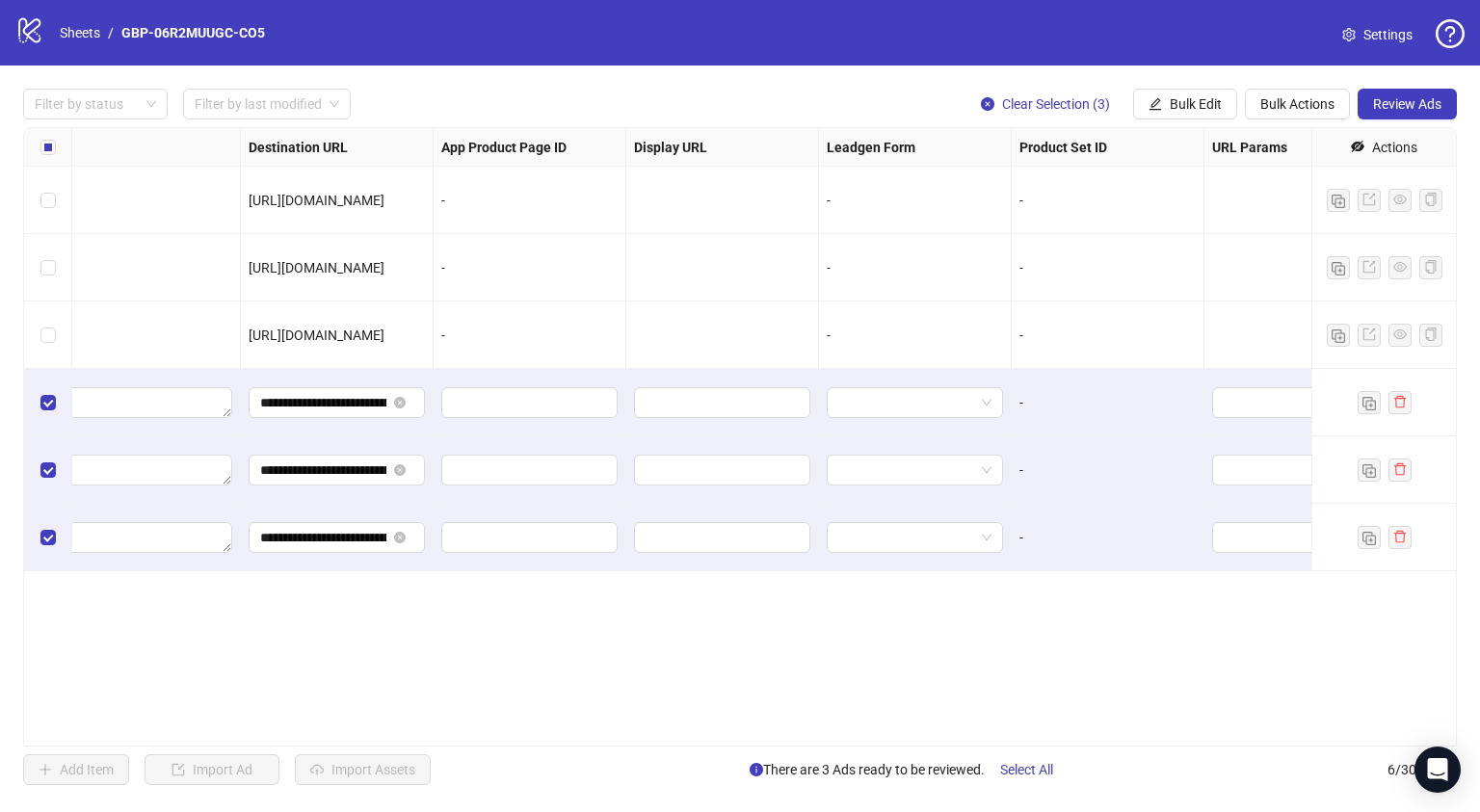 scroll, scrollTop: 0, scrollLeft: 1599, axis: horizontal 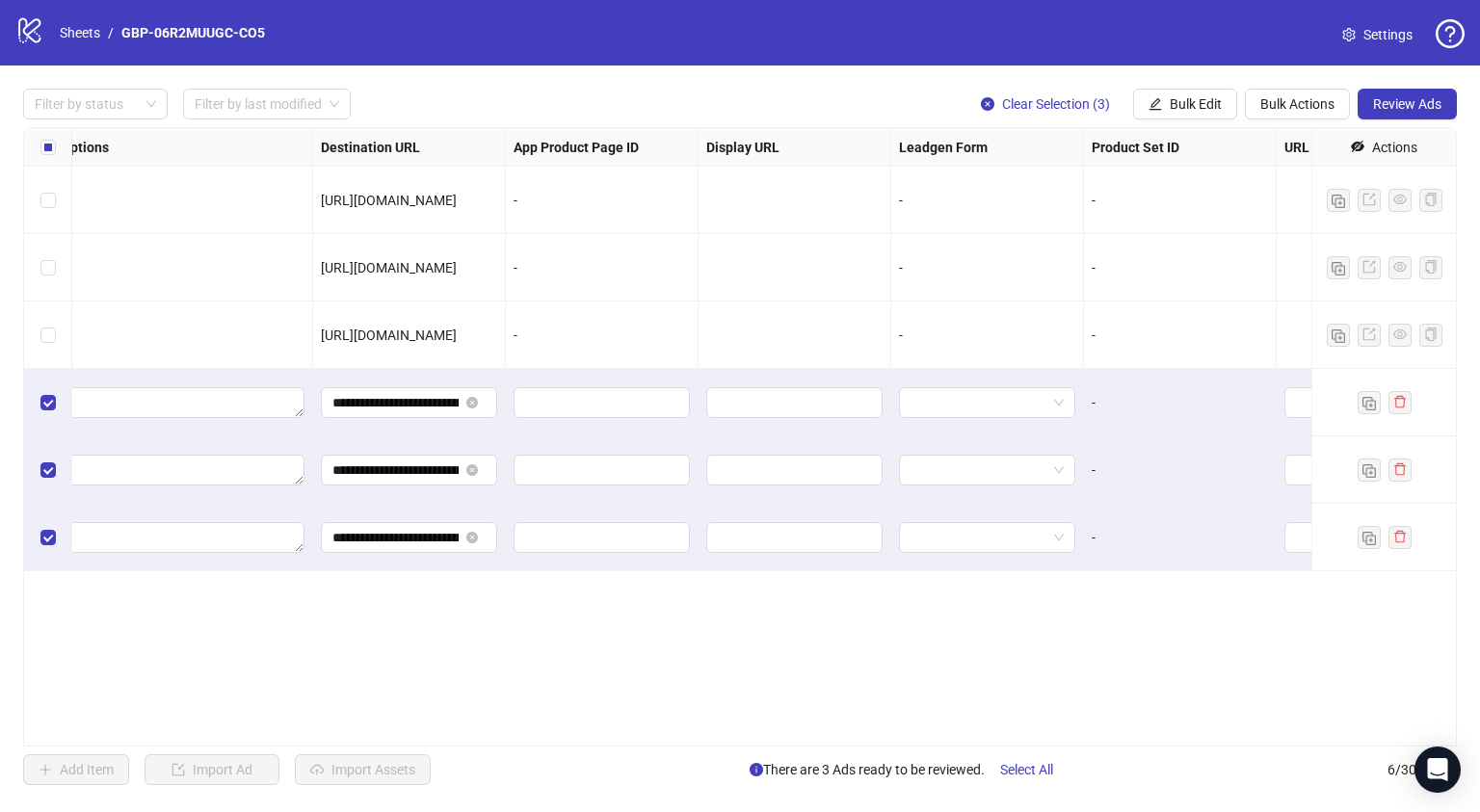 click on "**********" at bounding box center [740, 436] 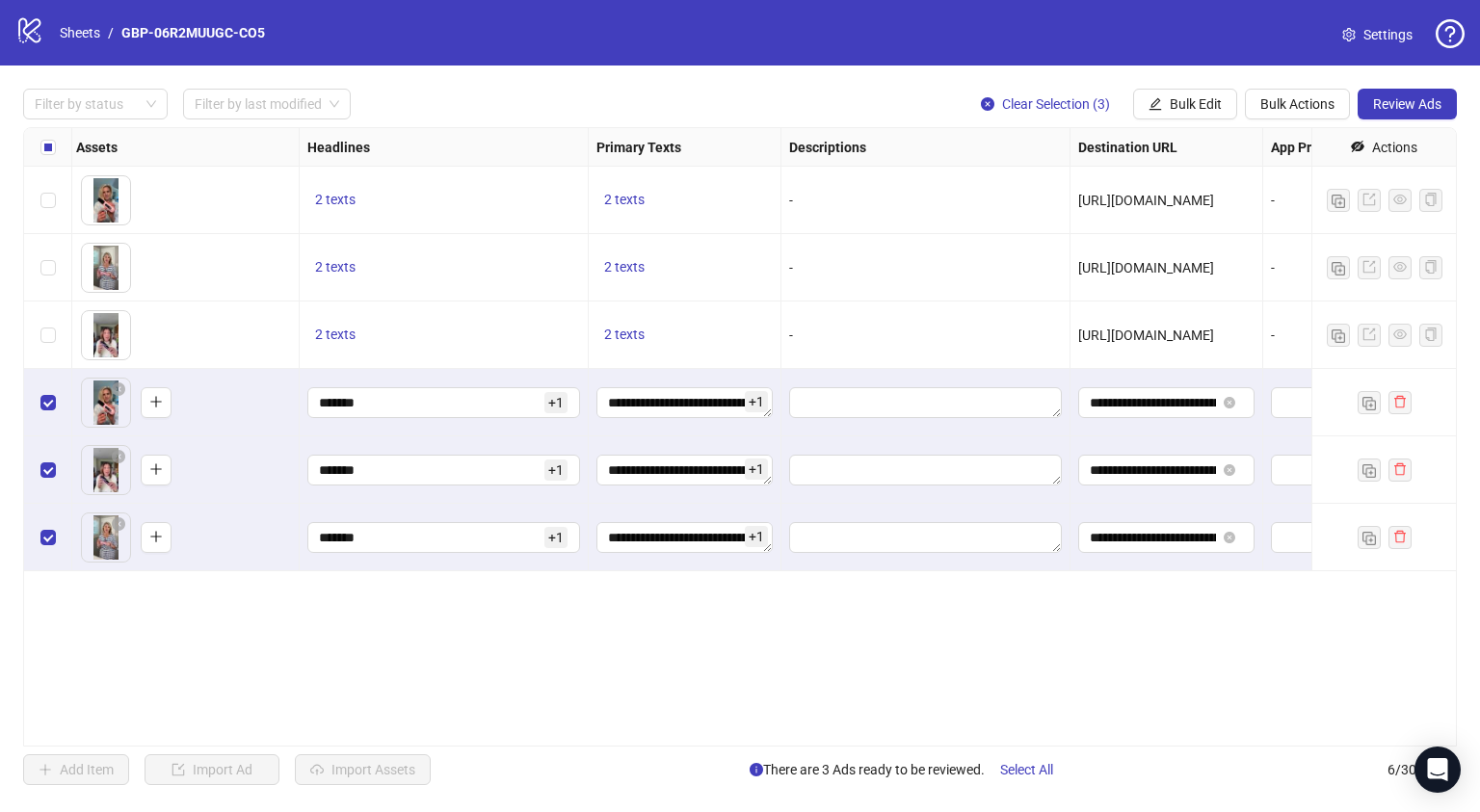 scroll, scrollTop: 0, scrollLeft: 0, axis: both 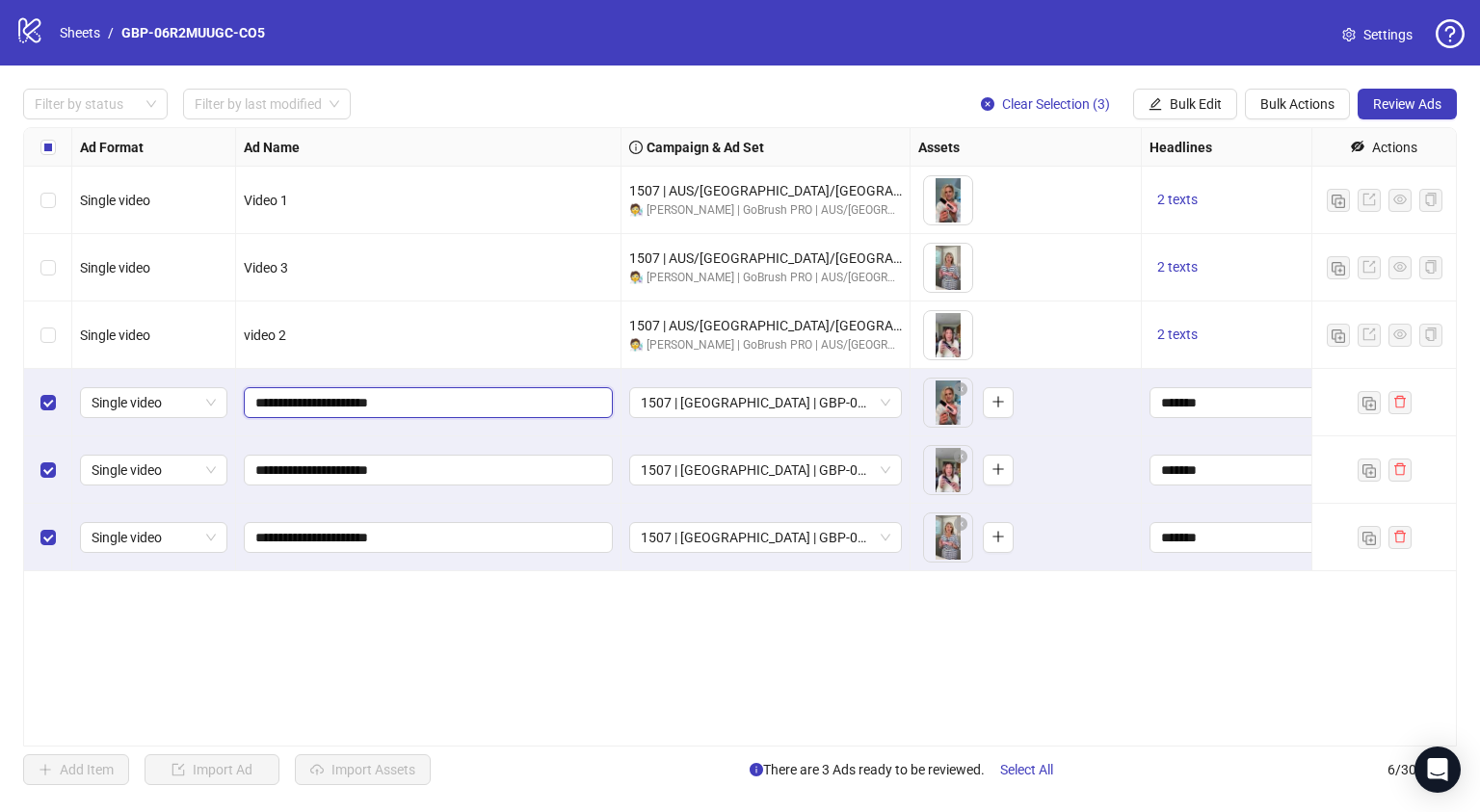 click on "**********" at bounding box center [426, 403] 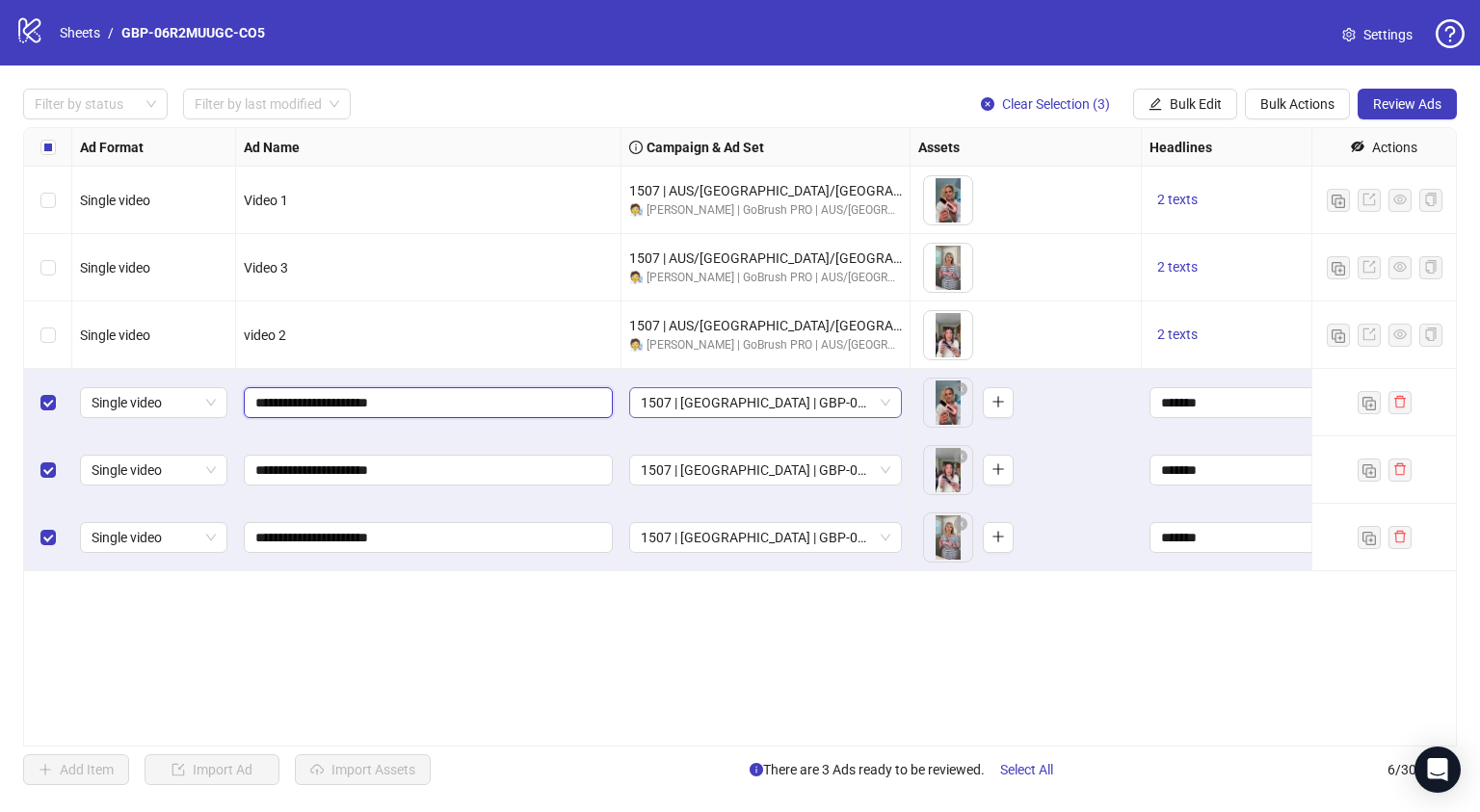click on "1507 | USA | GBP-06R2MUUGC-CO5 3H1B" at bounding box center [765, 403] 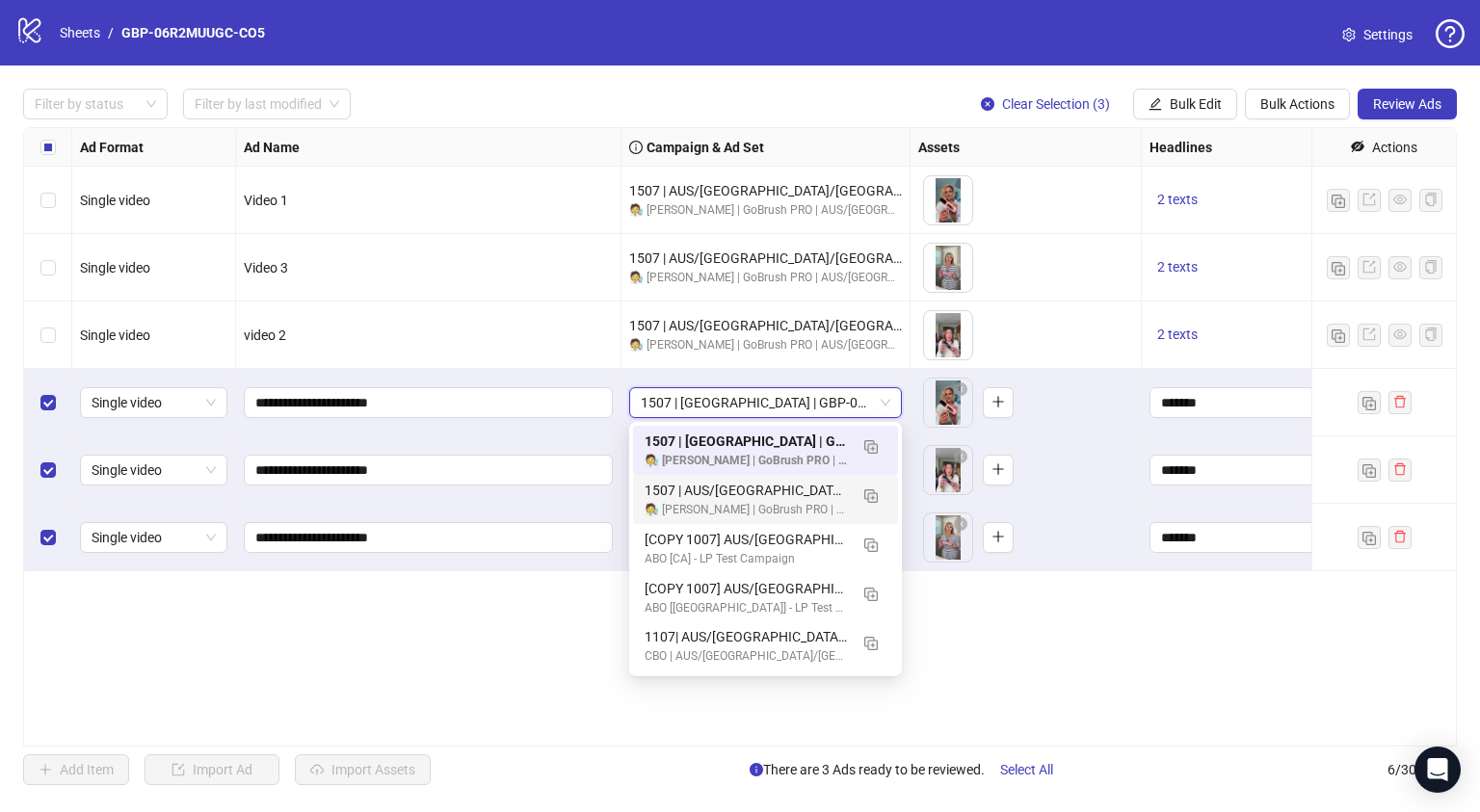 click on "Ad Format Ad Name Campaign & Ad Set Assets Headlines Primary Texts Descriptions Destination URL App Product Page ID Display URL Leadgen Form Product Set ID URL Params Call to Action Actions Single video Video 1 1507 | AUS/NZ/UK | GBP-06R2MUUGC-CO5 3H1B 🧑‍🔬 JOAN | GoBrush PRO | AUS/NZ/UK | ABO | TESTING
To pick up a draggable item, press the space bar.
While dragging, use the arrow keys to move the item.
Press space again to drop the item in its new position, or press escape to cancel.
2 texts 2 texts - Single video Video 3 1507 | AUS/NZ/UK | GBP-06R2MUUGC-CO5 3H1B 🧑‍🔬 JOAN | GoBrush PRO | AUS/NZ/UK | ABO | TESTING
To pick up a draggable item, press the space bar.
While dragging, use the arrow keys to move the item.
Press space again to drop the item in its new position, or press escape to cancel.
2 texts 2 texts - Single video video 2 1507 | AUS/NZ/UK | GBP-06R2MUUGC-CO5 3H1B 🧑‍🔬 JOAN | GoBrush PRO | AUS/NZ/UK | ABO | TESTING 2 texts 2 texts - ******* +" at bounding box center [740, 436] 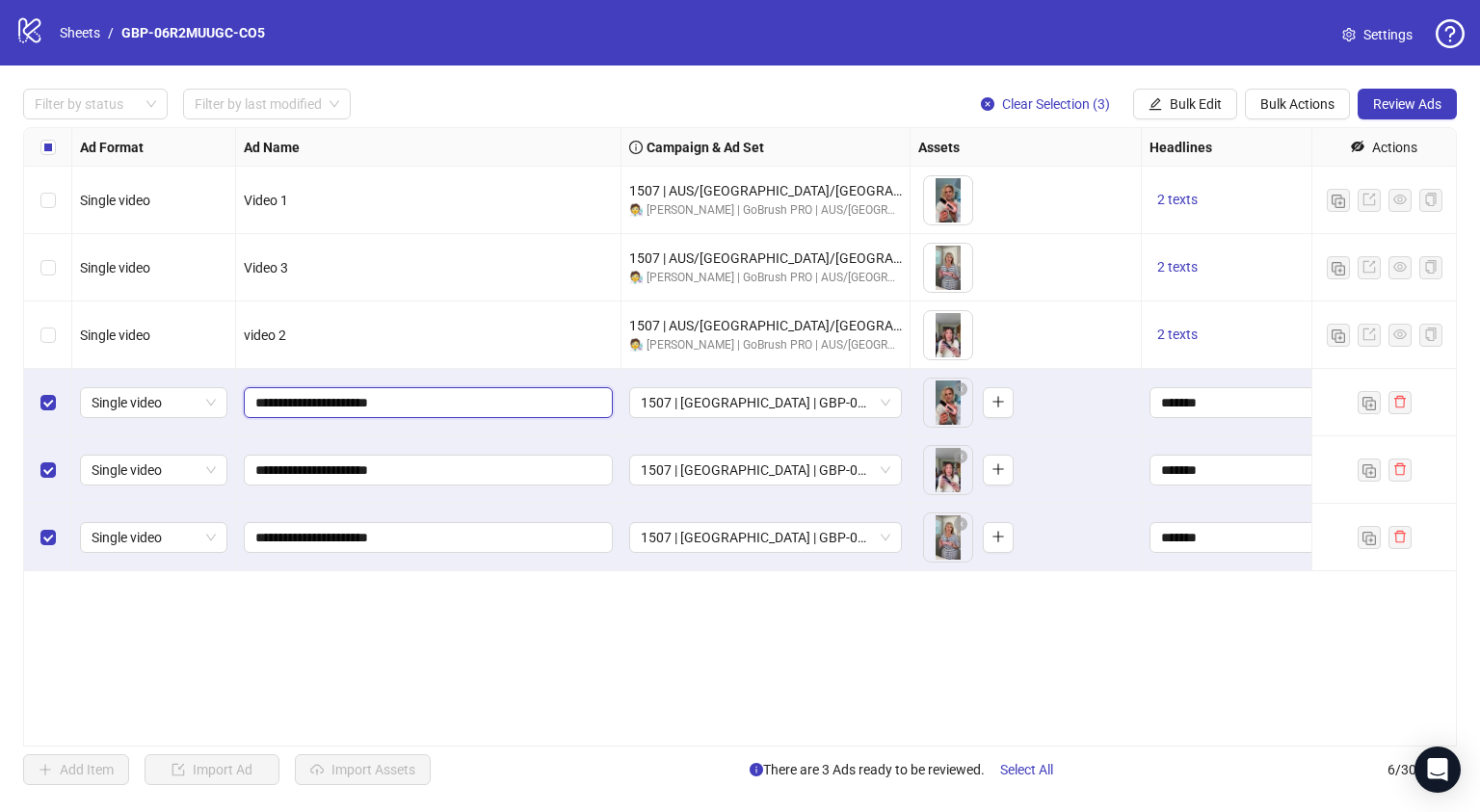 click on "**********" at bounding box center [426, 403] 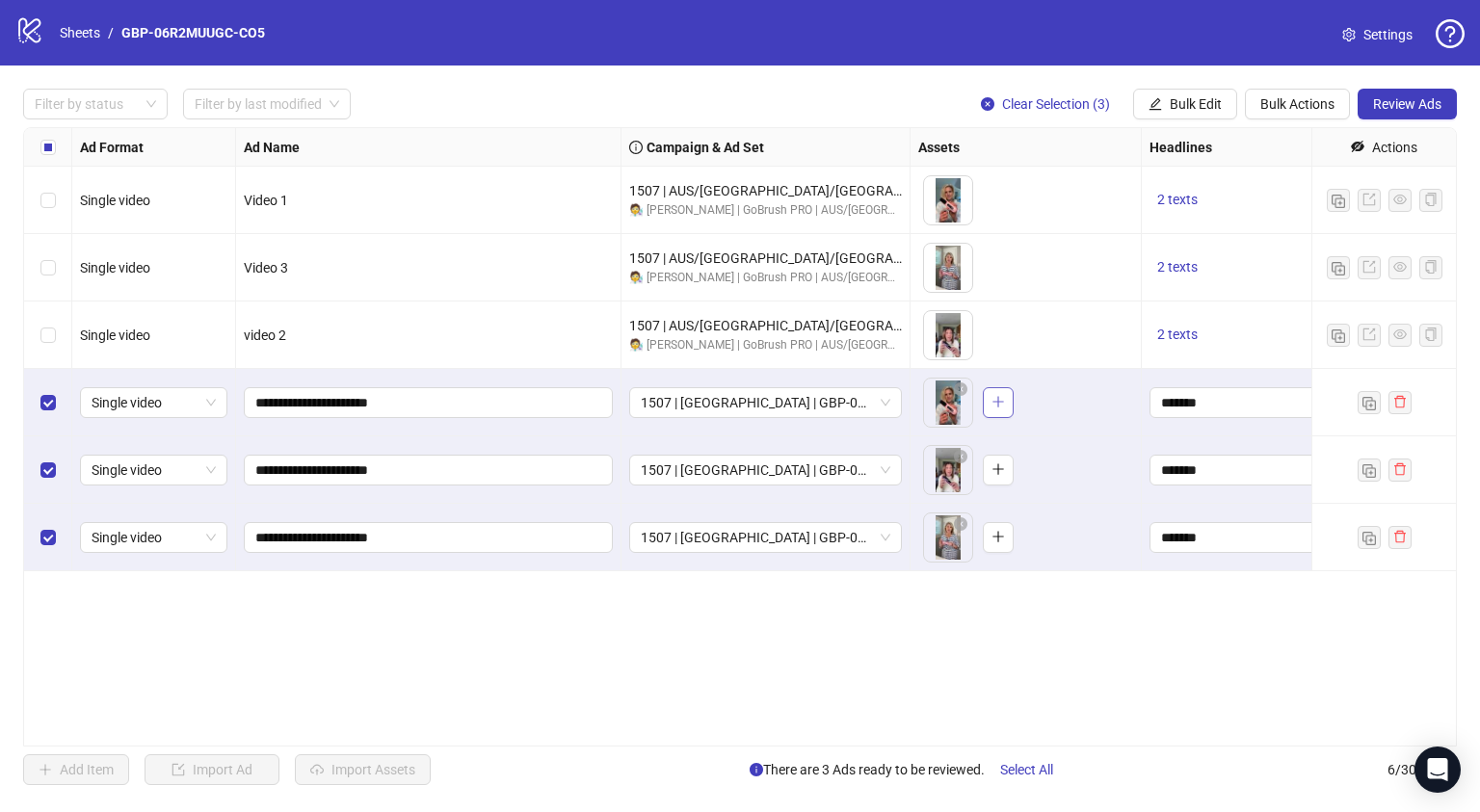 click 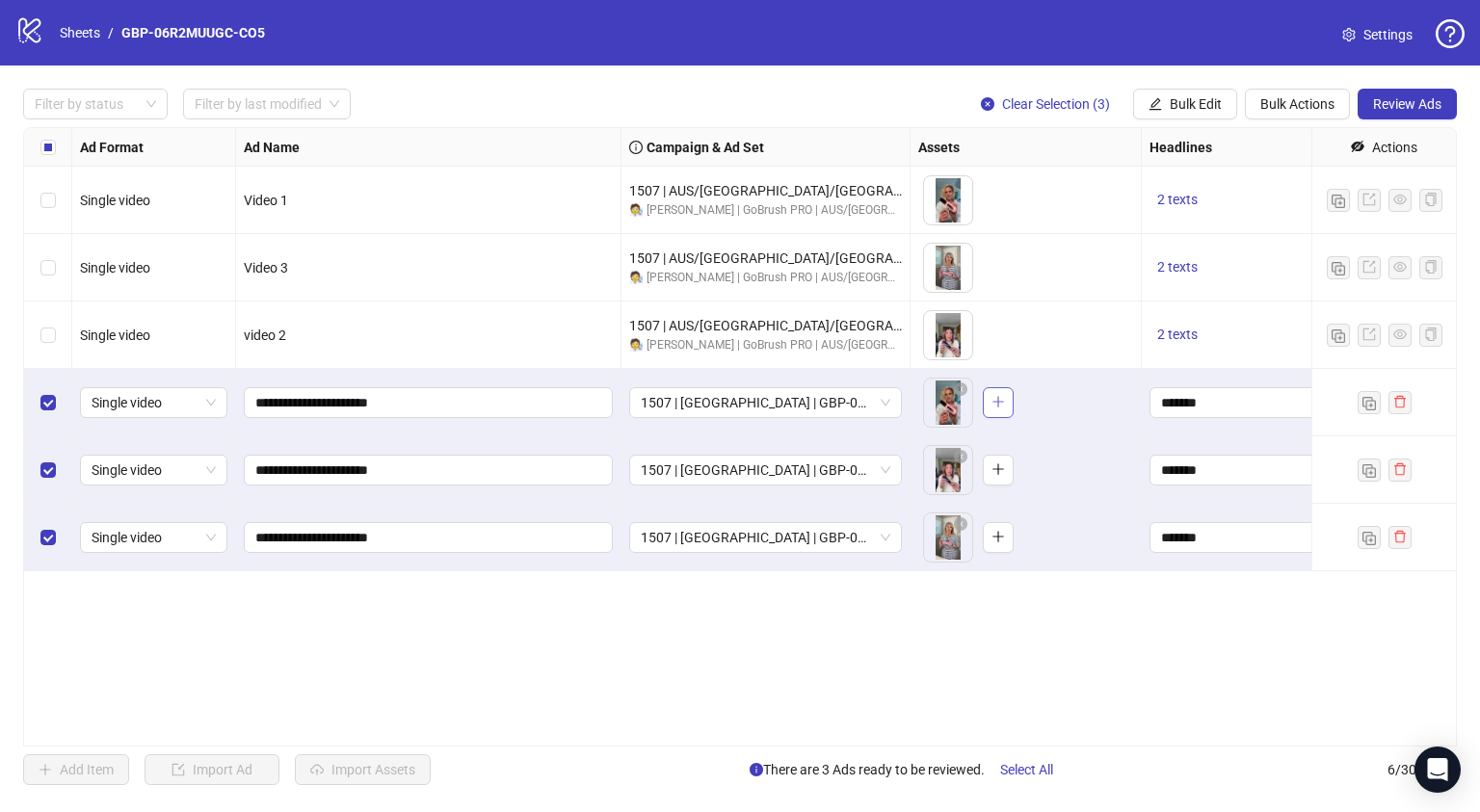 click at bounding box center [998, 403] 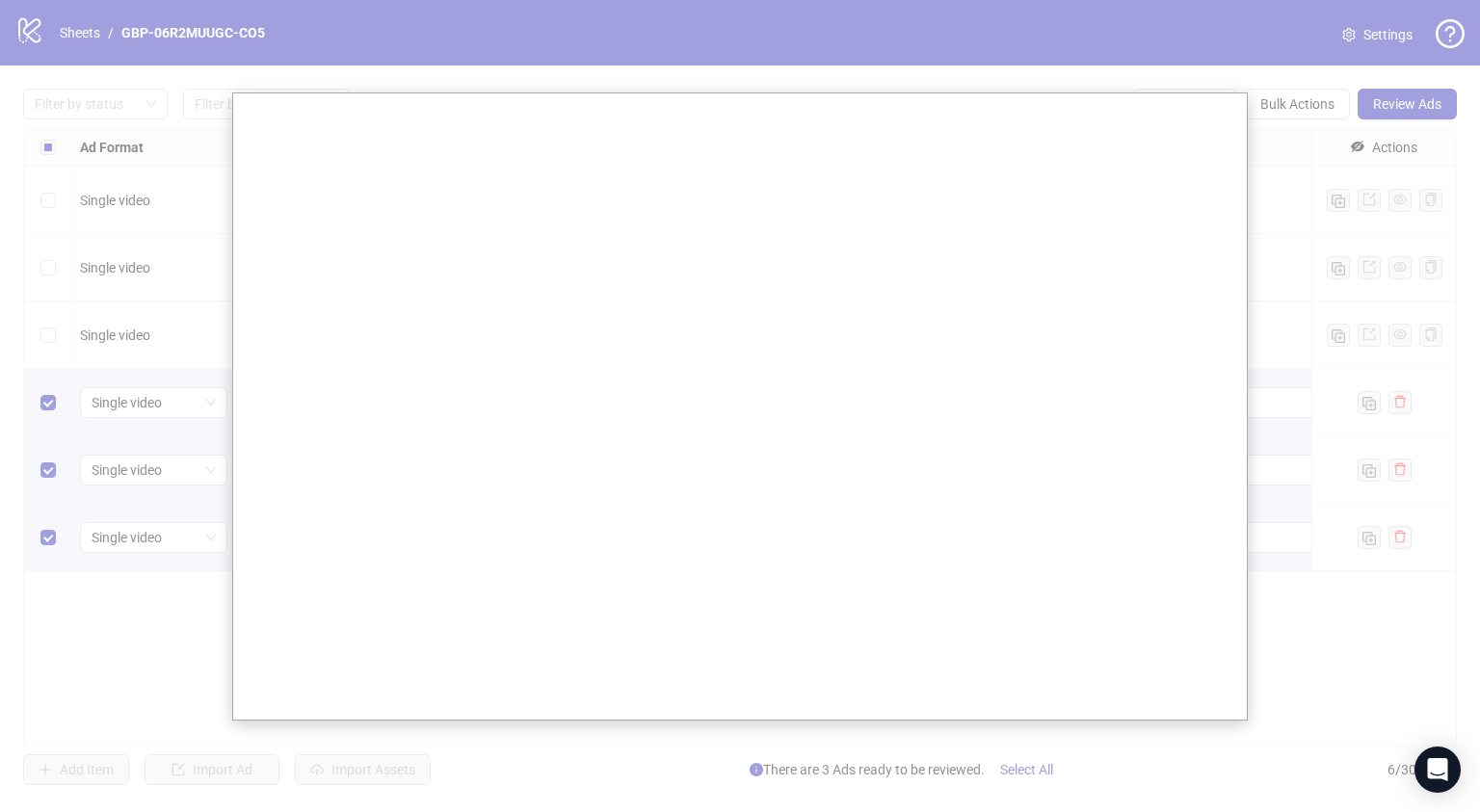 click at bounding box center [740, 406] 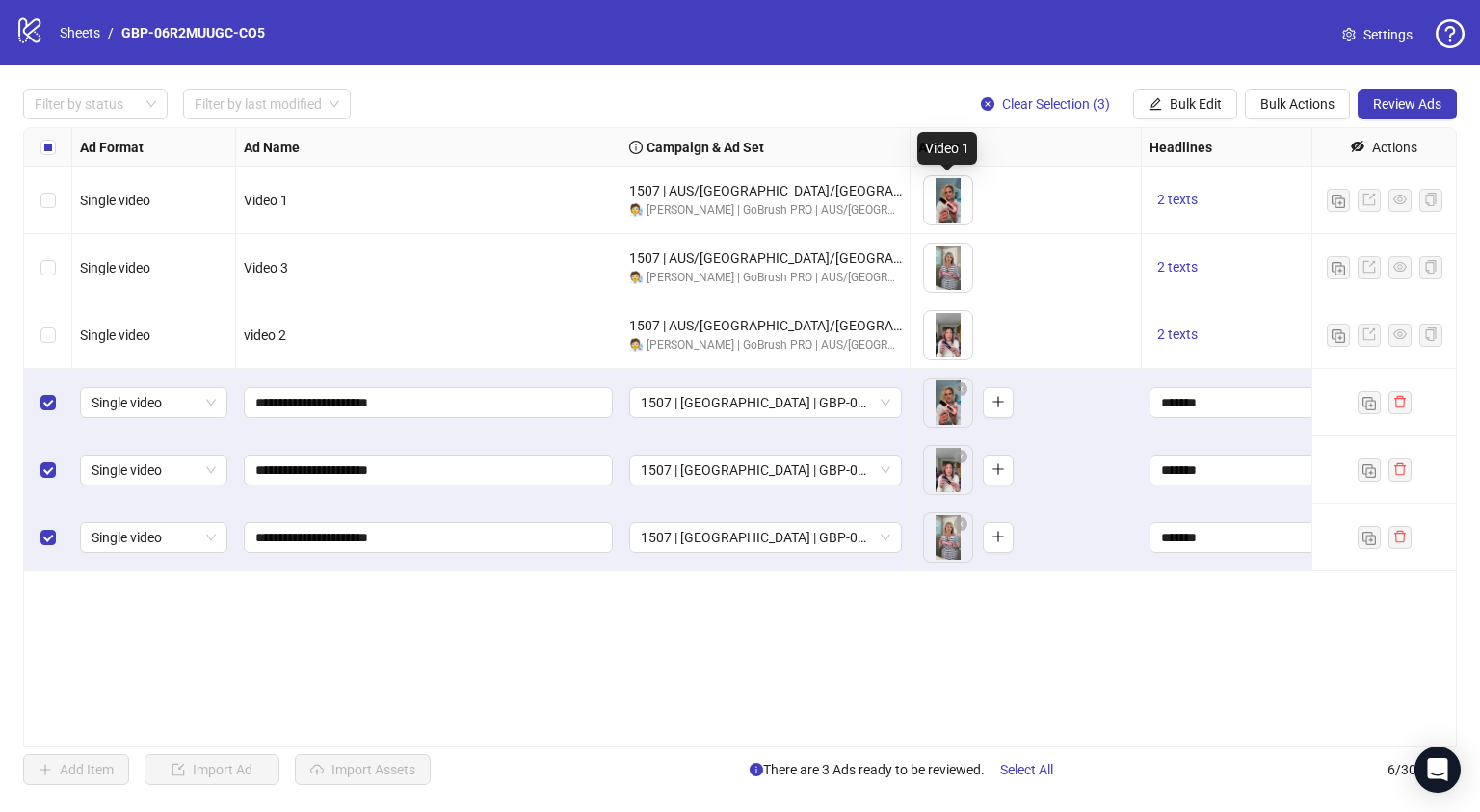 click at bounding box center [948, 200] 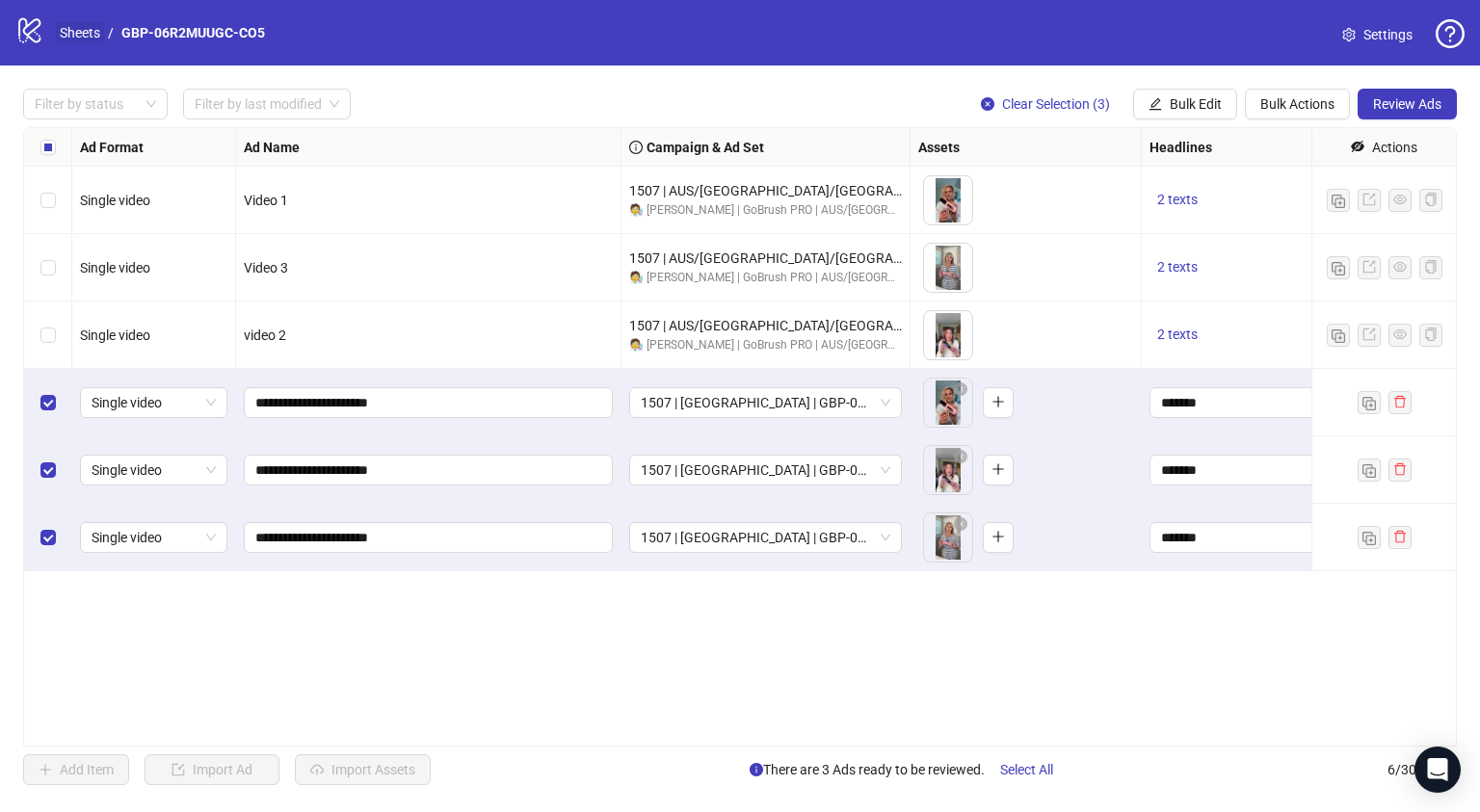 click on "Sheets" at bounding box center (80, 33) 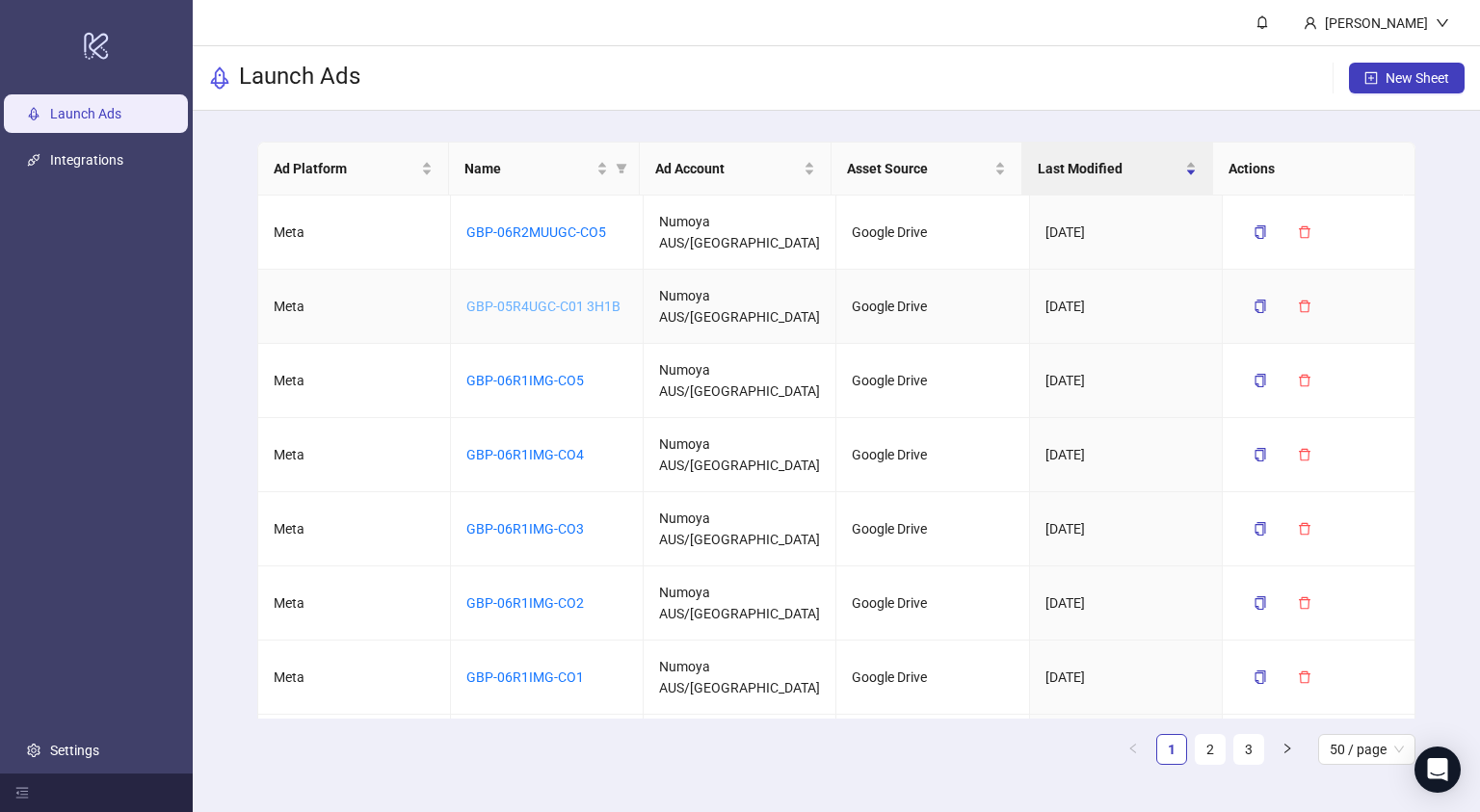 click on "GBP-05R4UGC-C01 3H1B" at bounding box center [543, 306] 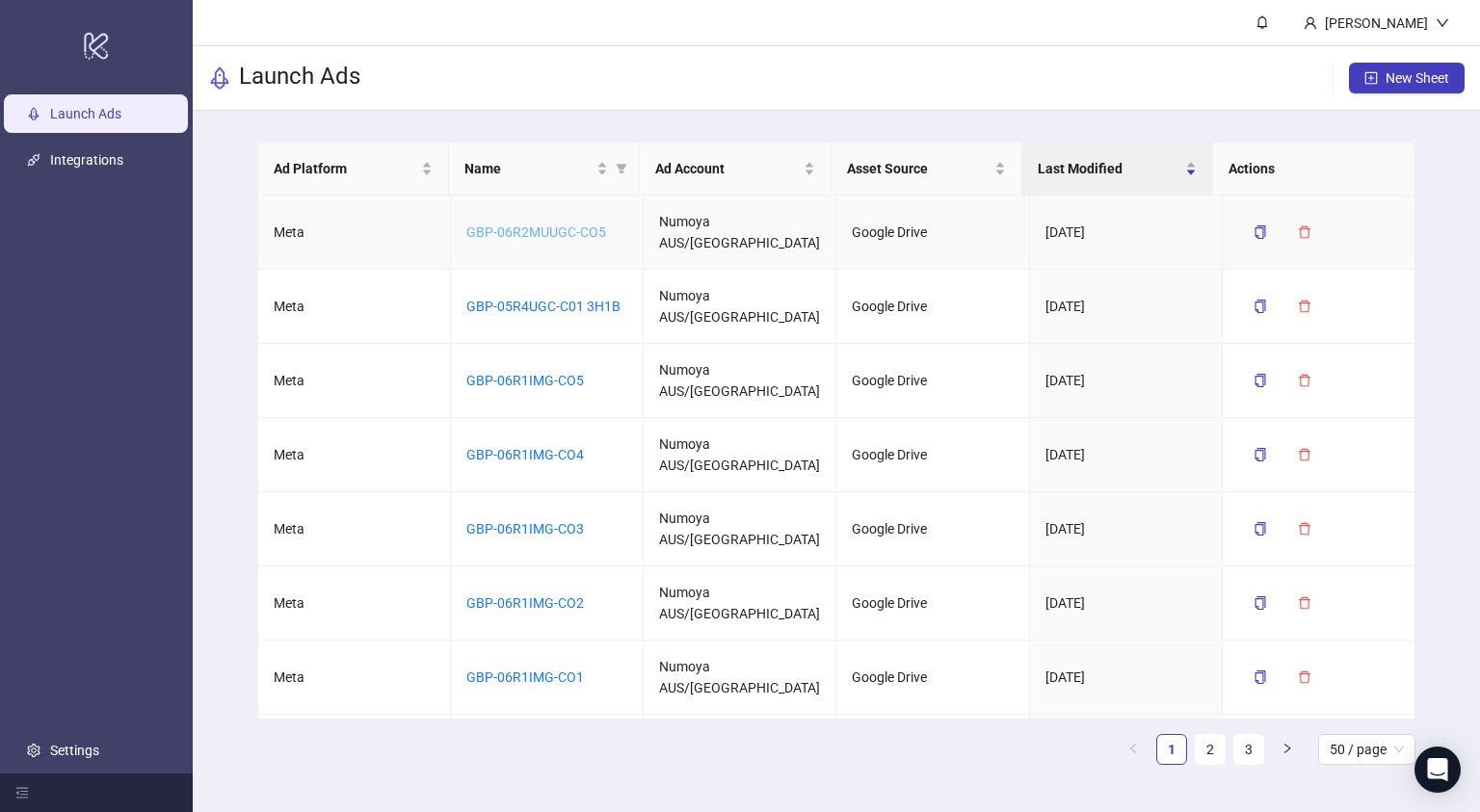 click on "GBP-06R2MUUGC-CO5" at bounding box center (536, 232) 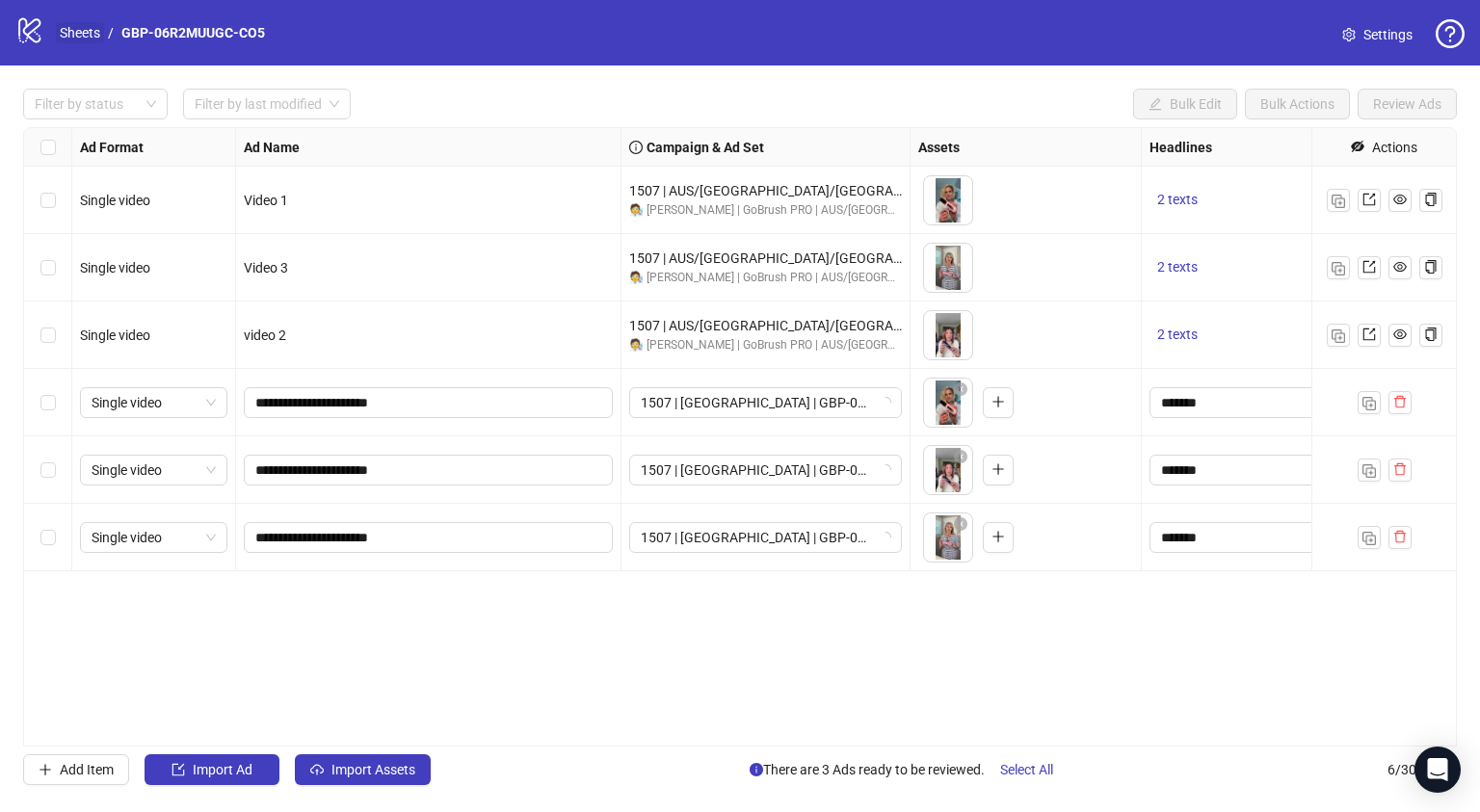 click on "Sheets" at bounding box center [80, 33] 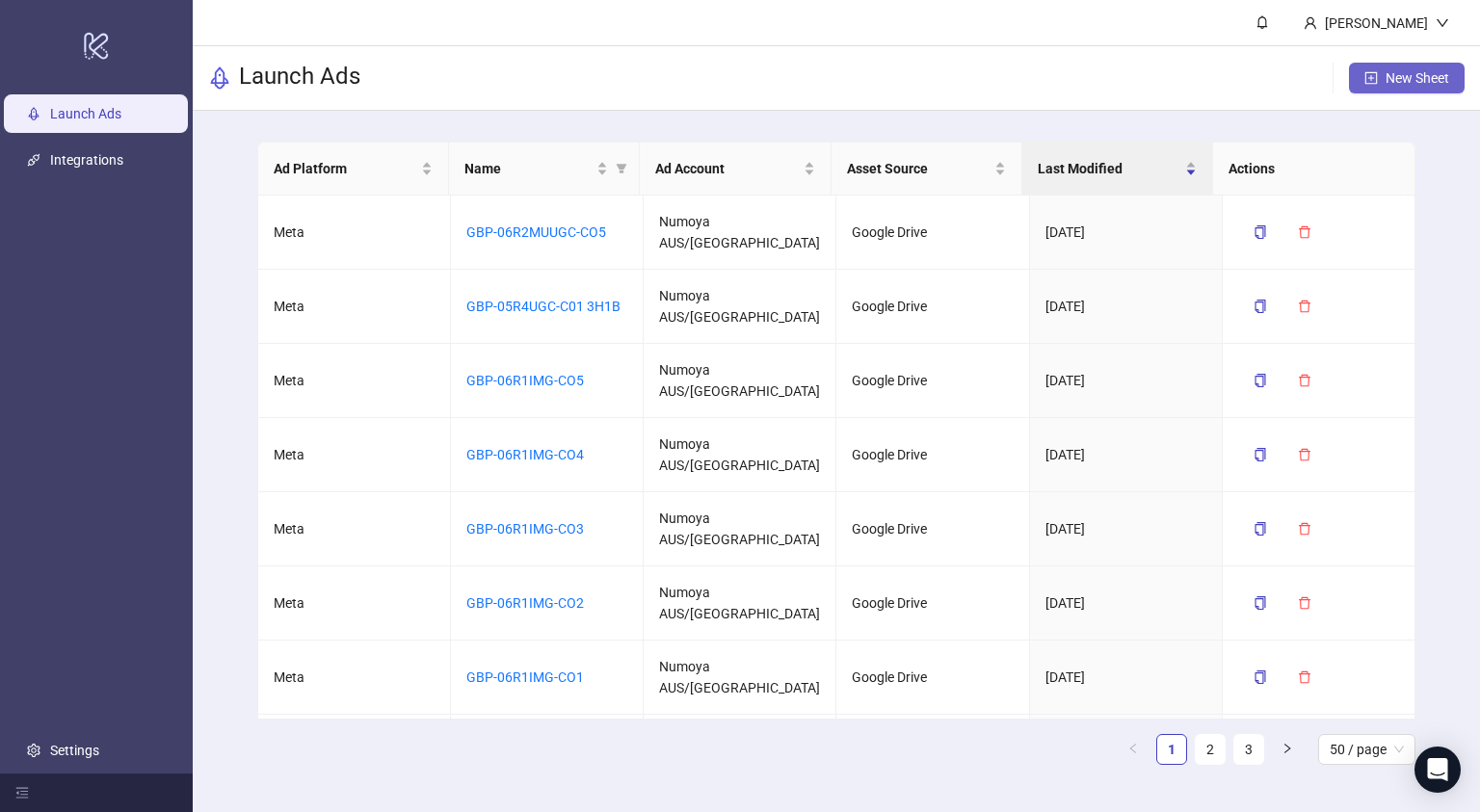 click on "New Sheet" at bounding box center [1407, 78] 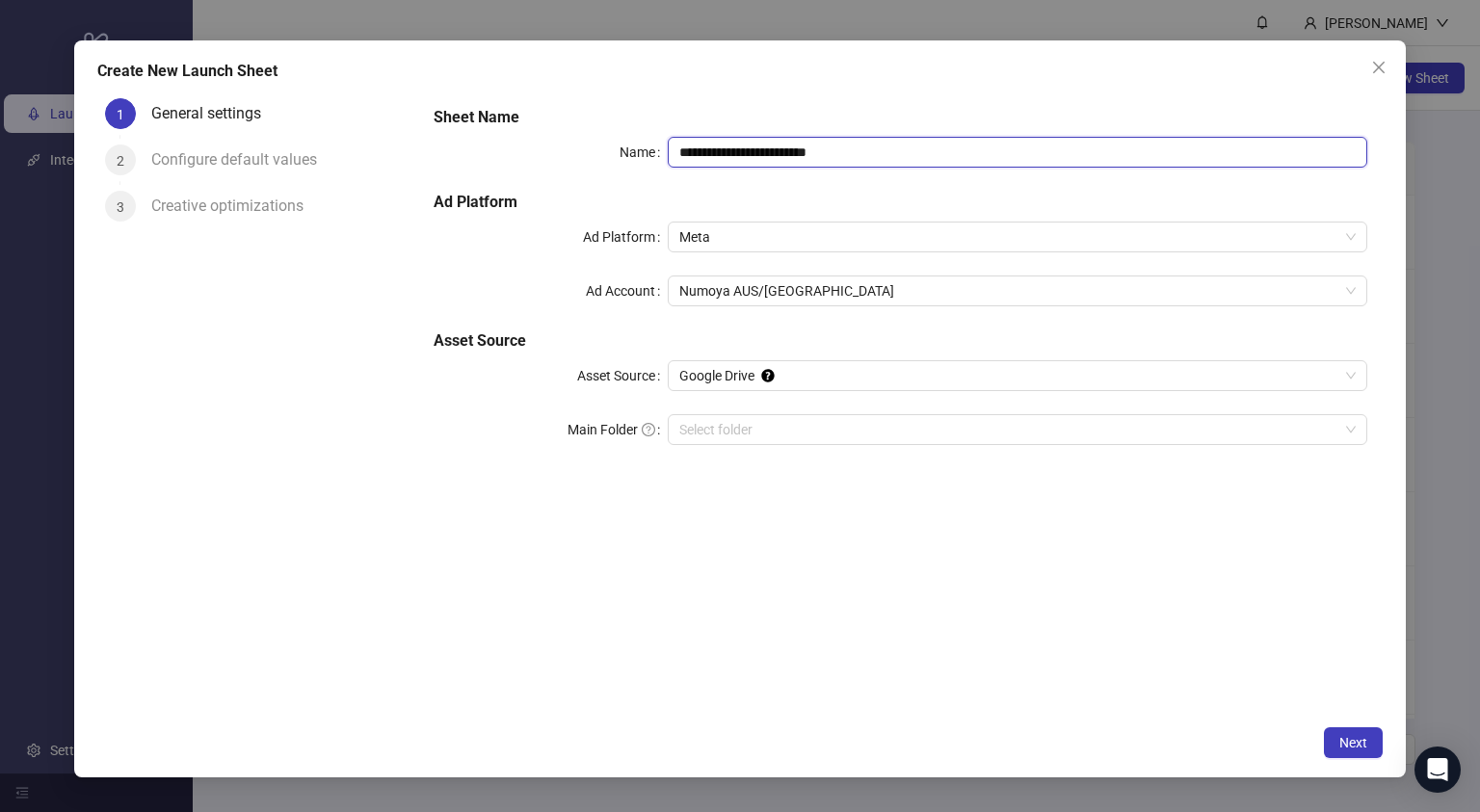 drag, startPoint x: 879, startPoint y: 147, endPoint x: 536, endPoint y: 129, distance: 343.47198 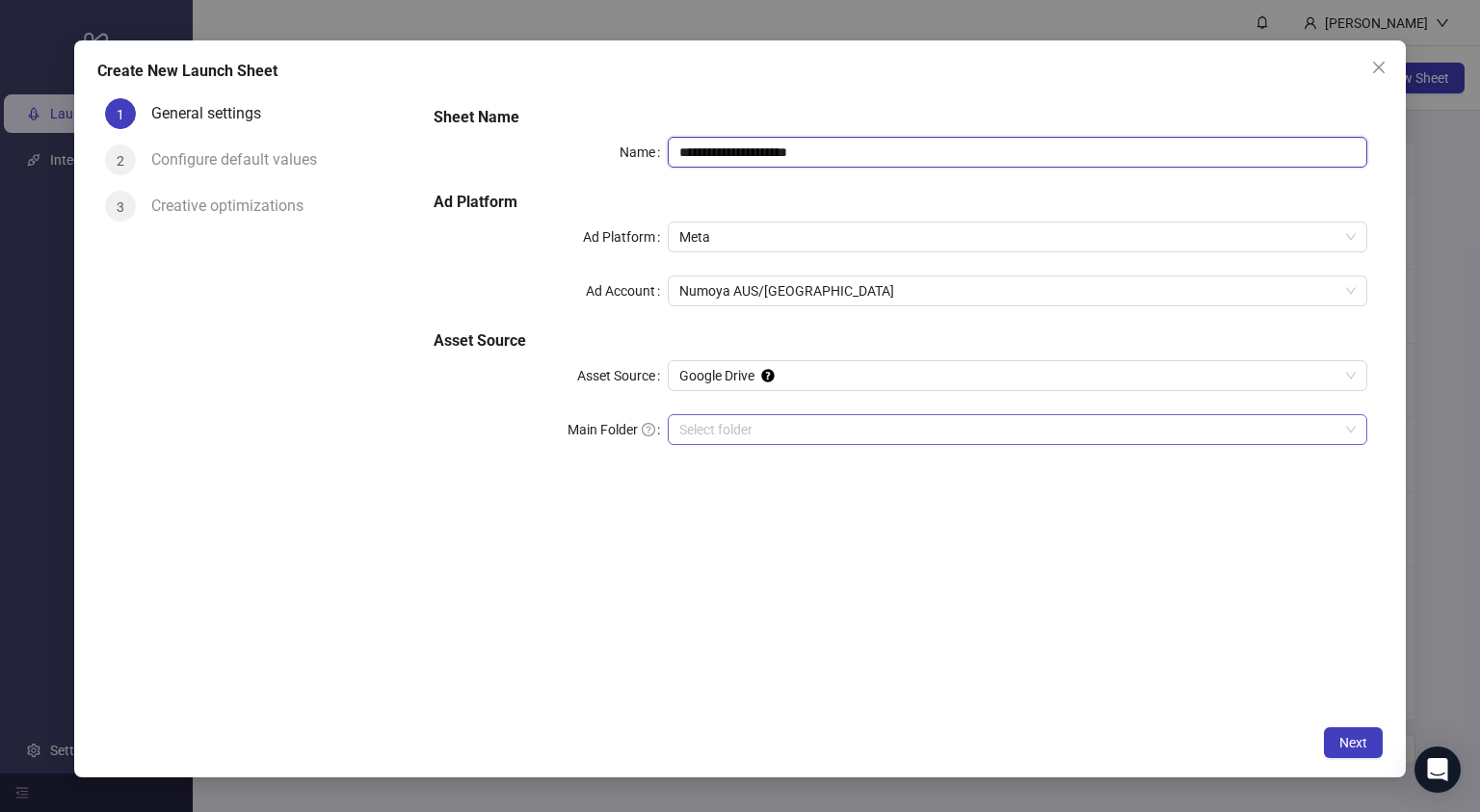 type on "**********" 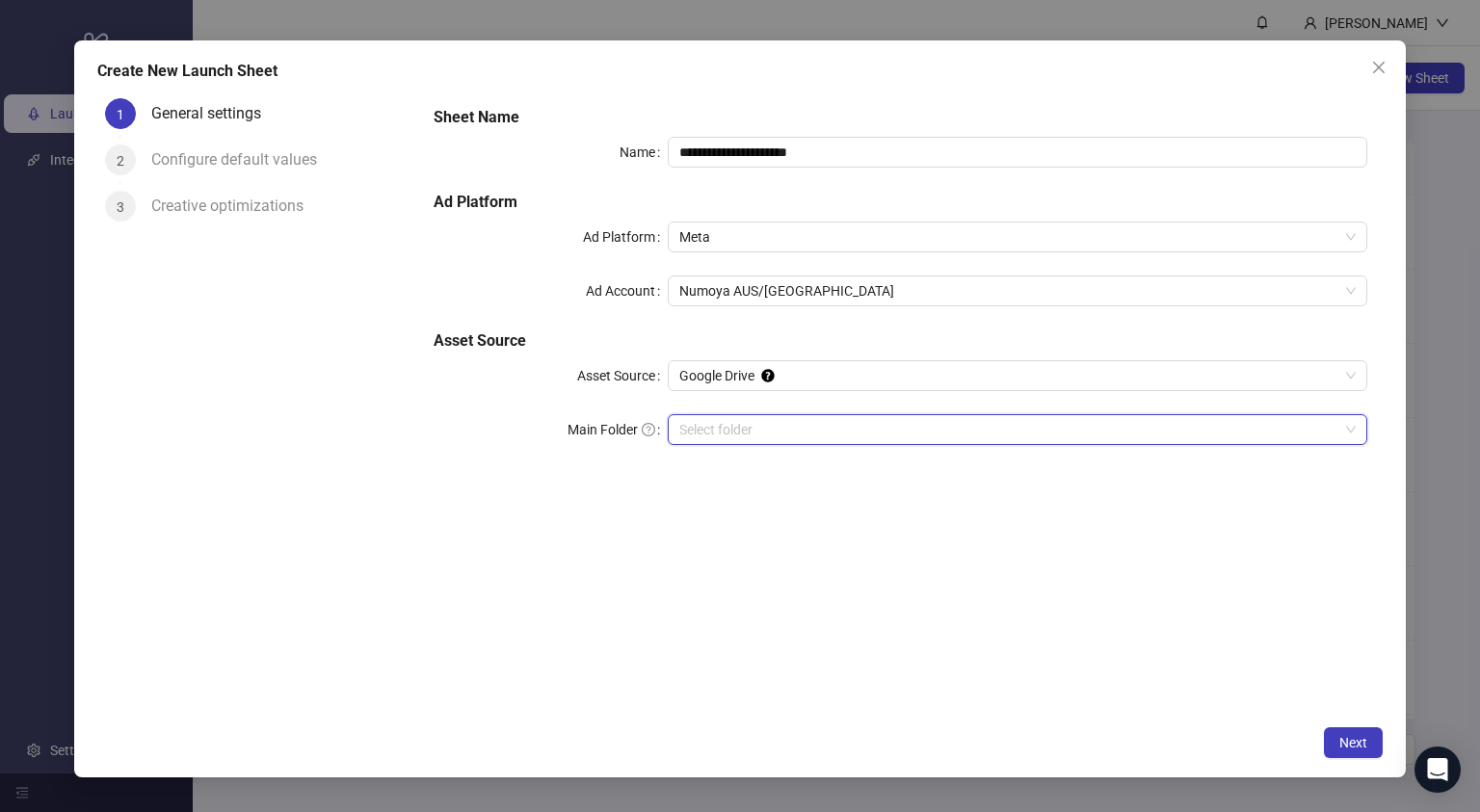 click on "Main Folder" at bounding box center [1009, 430] 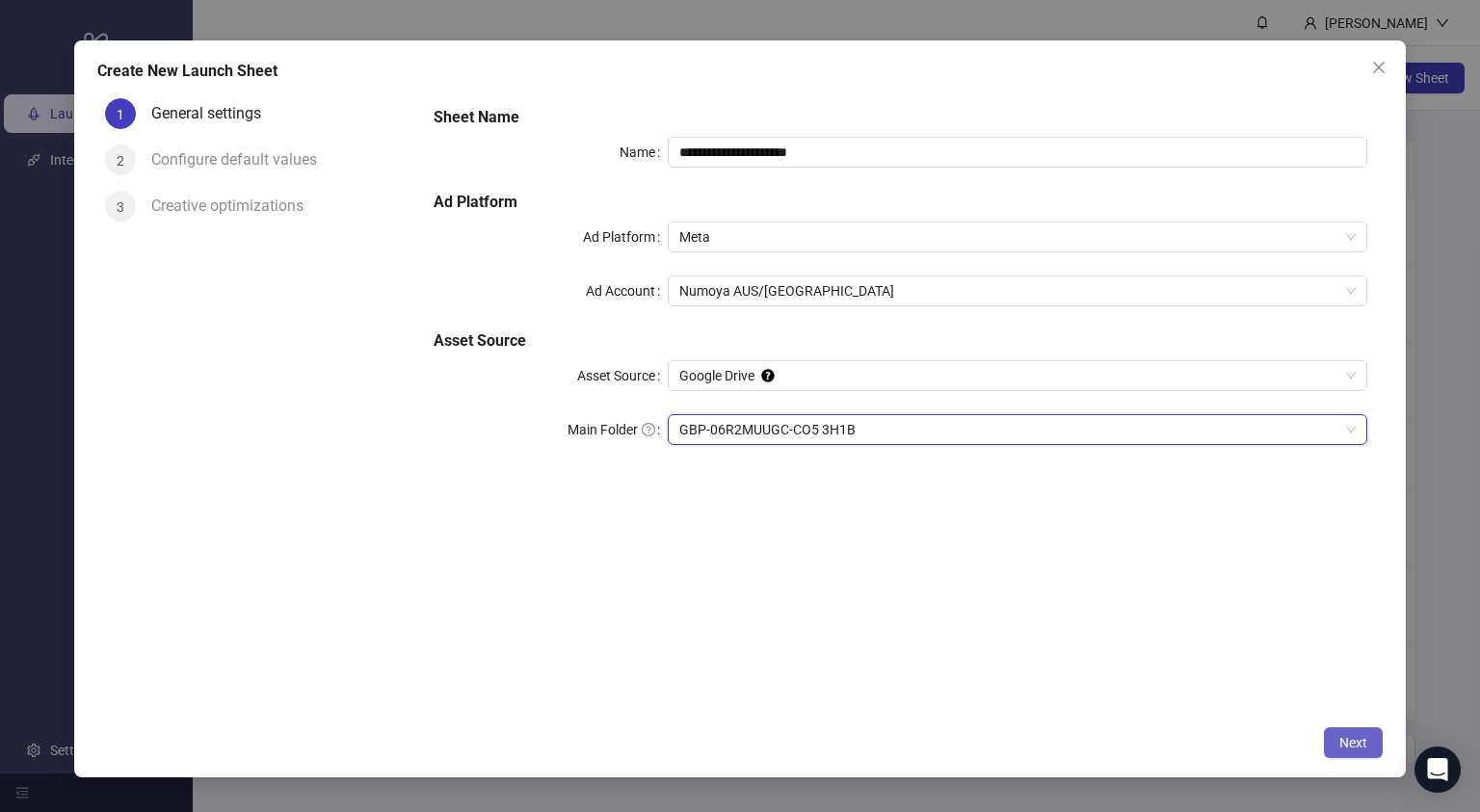 click on "Next" at bounding box center [1353, 743] 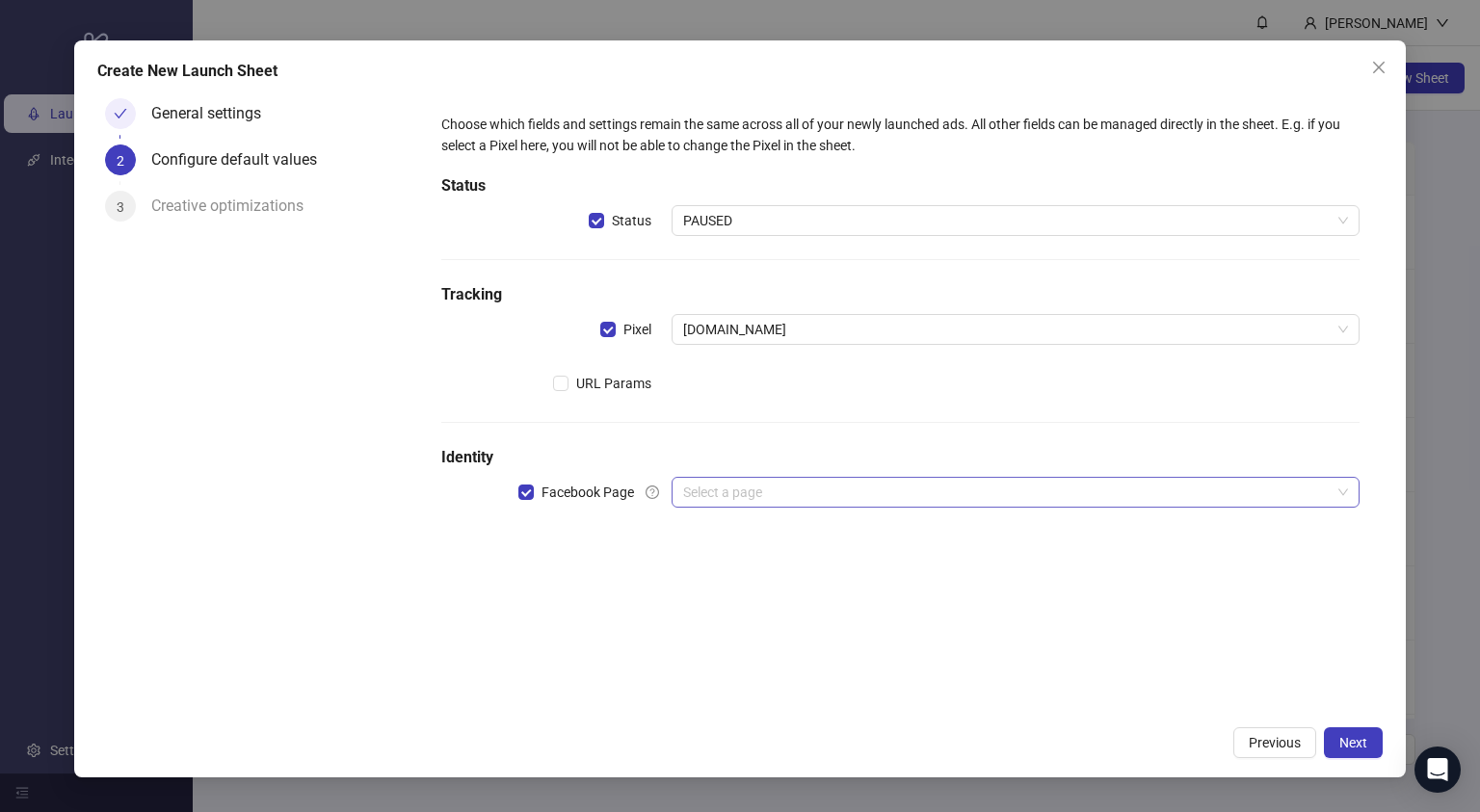 click at bounding box center [1007, 492] 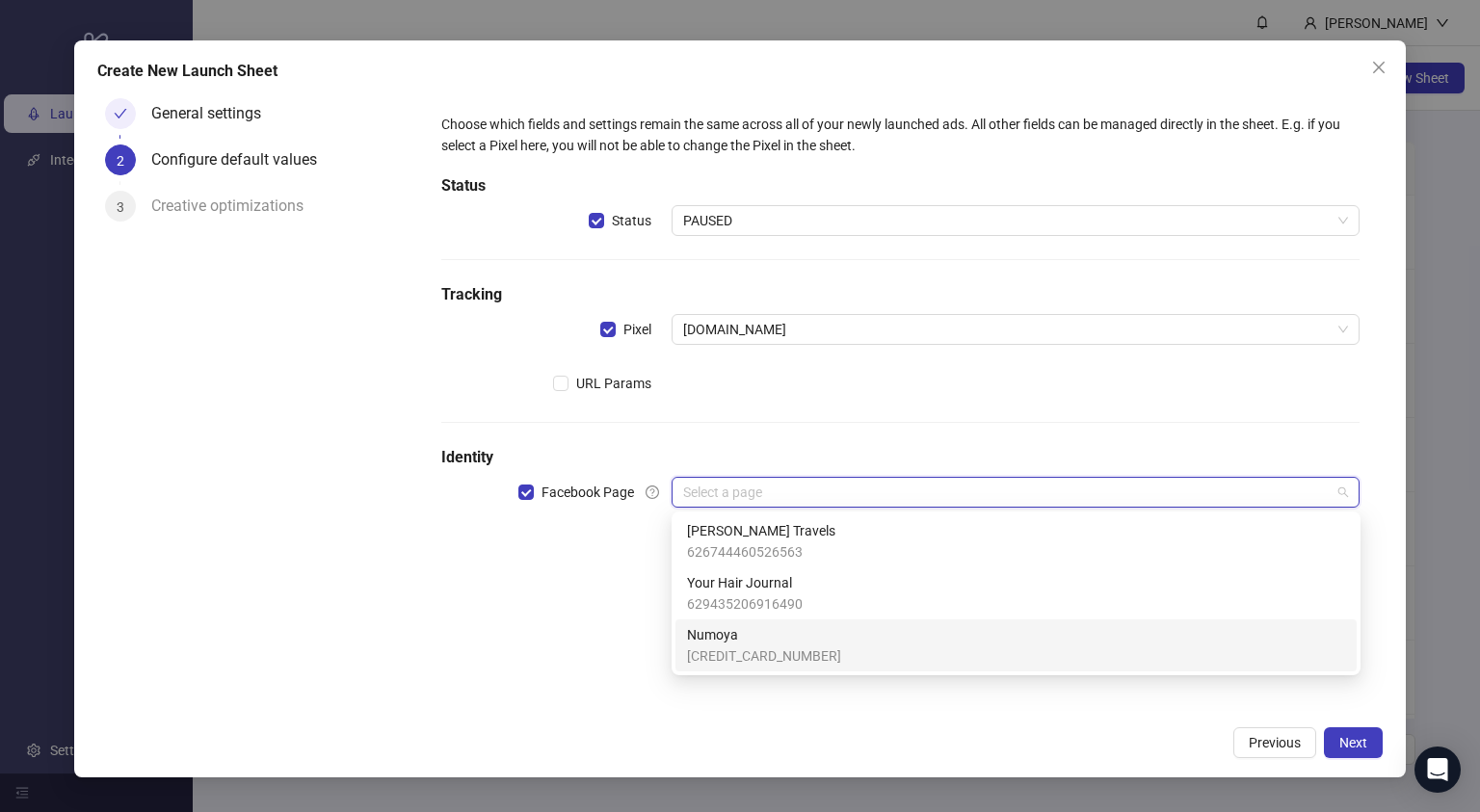 click on "[CREDIT_CARD_NUMBER]" at bounding box center (764, 656) 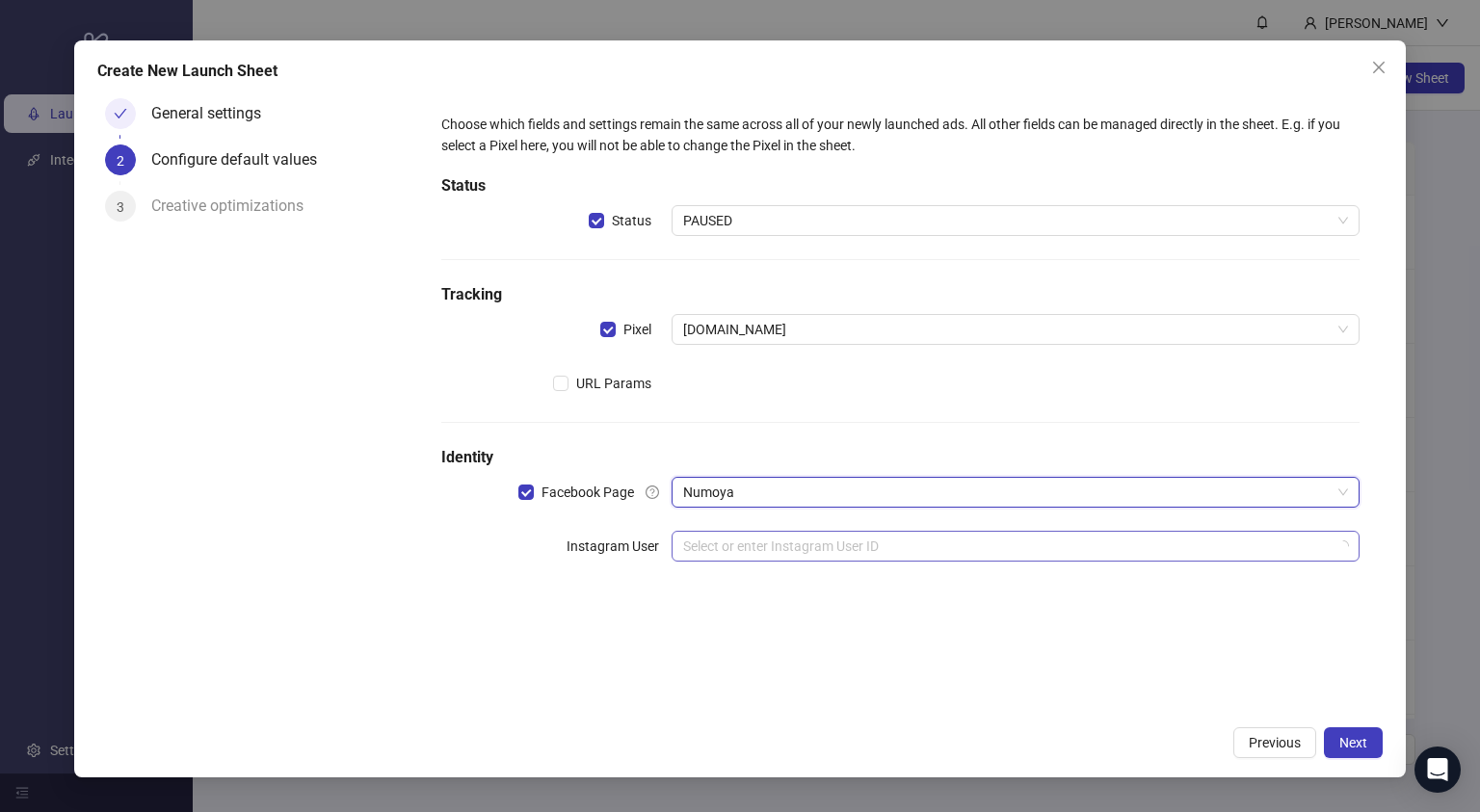 click at bounding box center [1007, 546] 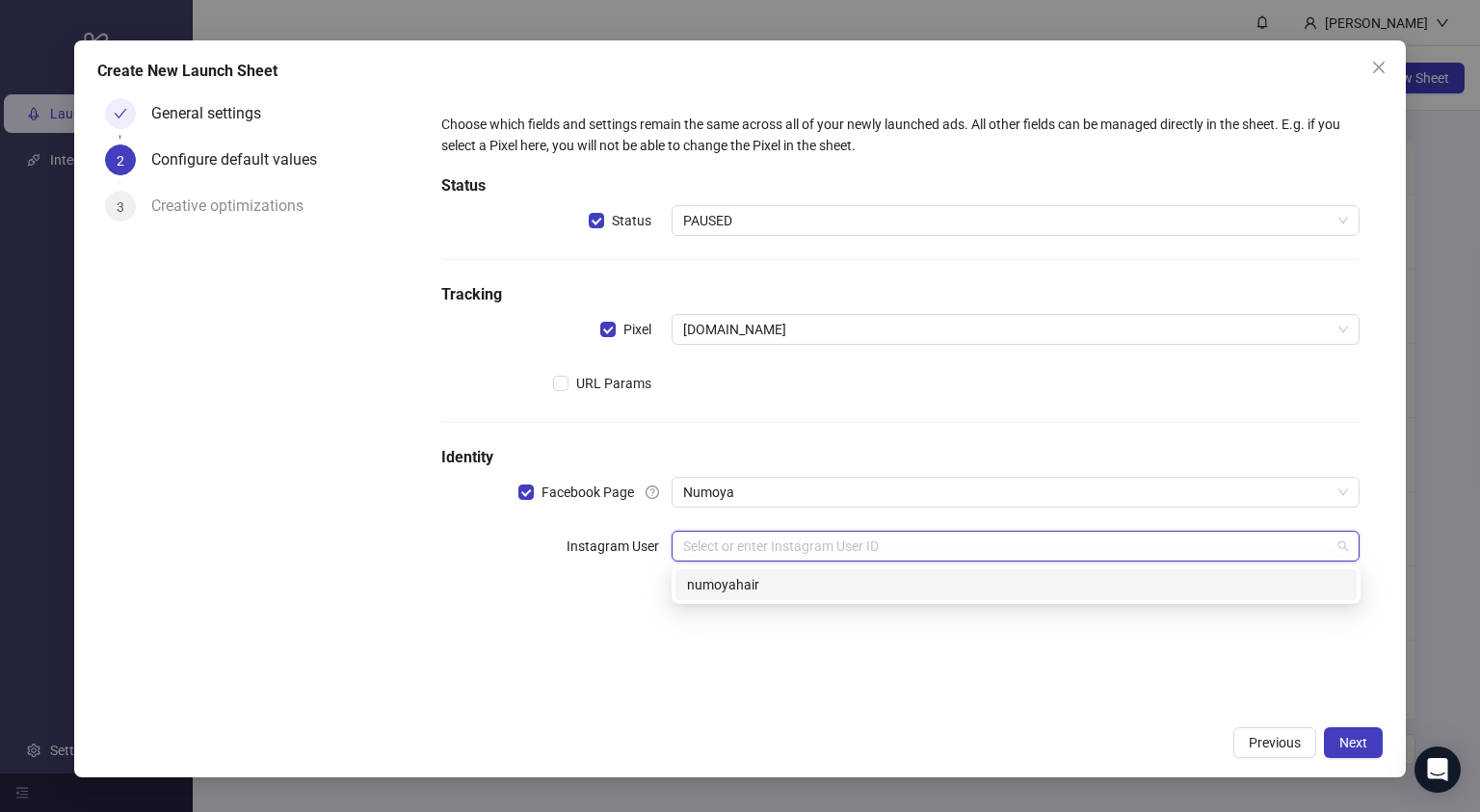 click on "numoyahair" at bounding box center [1016, 585] 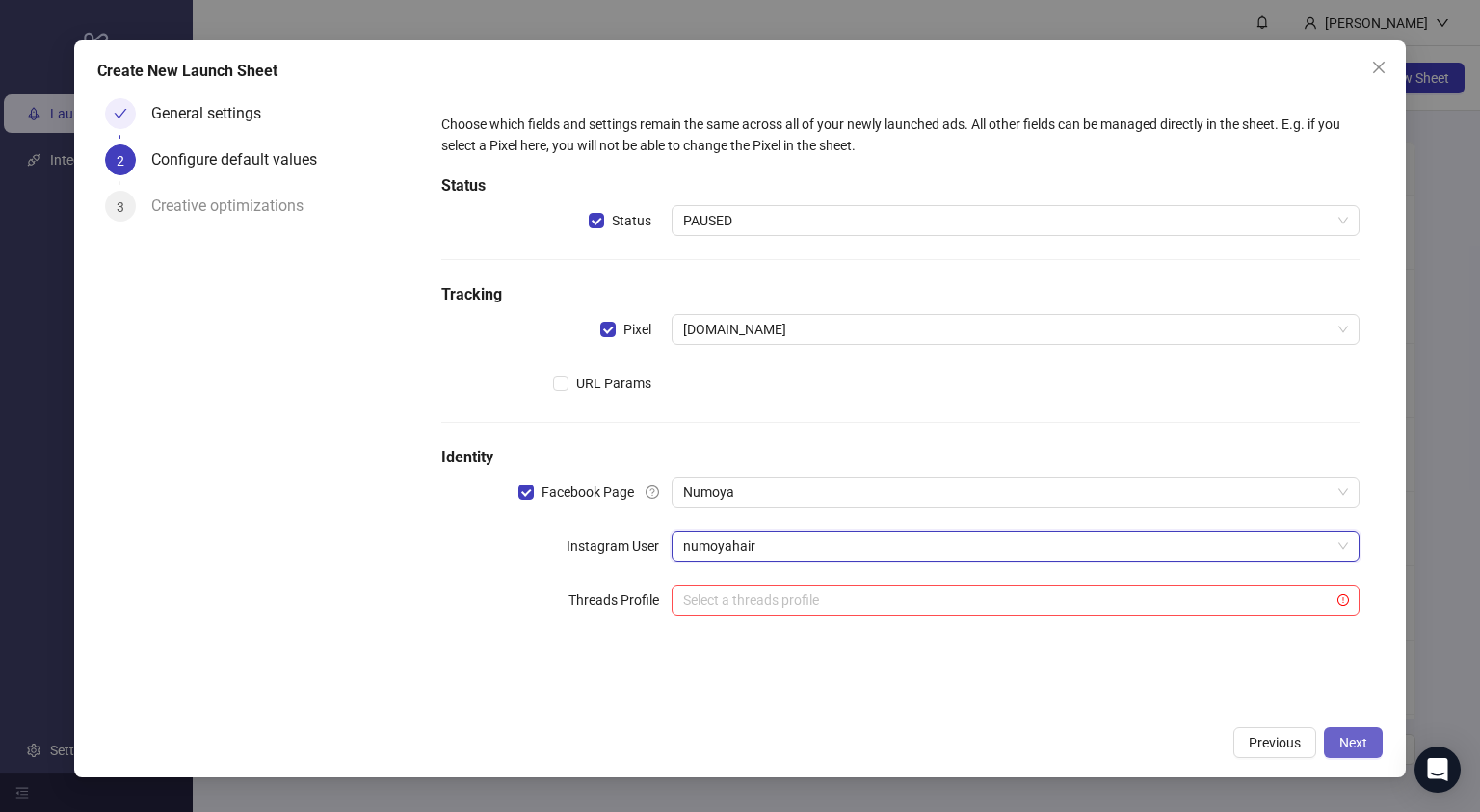 click on "Next" at bounding box center [1353, 743] 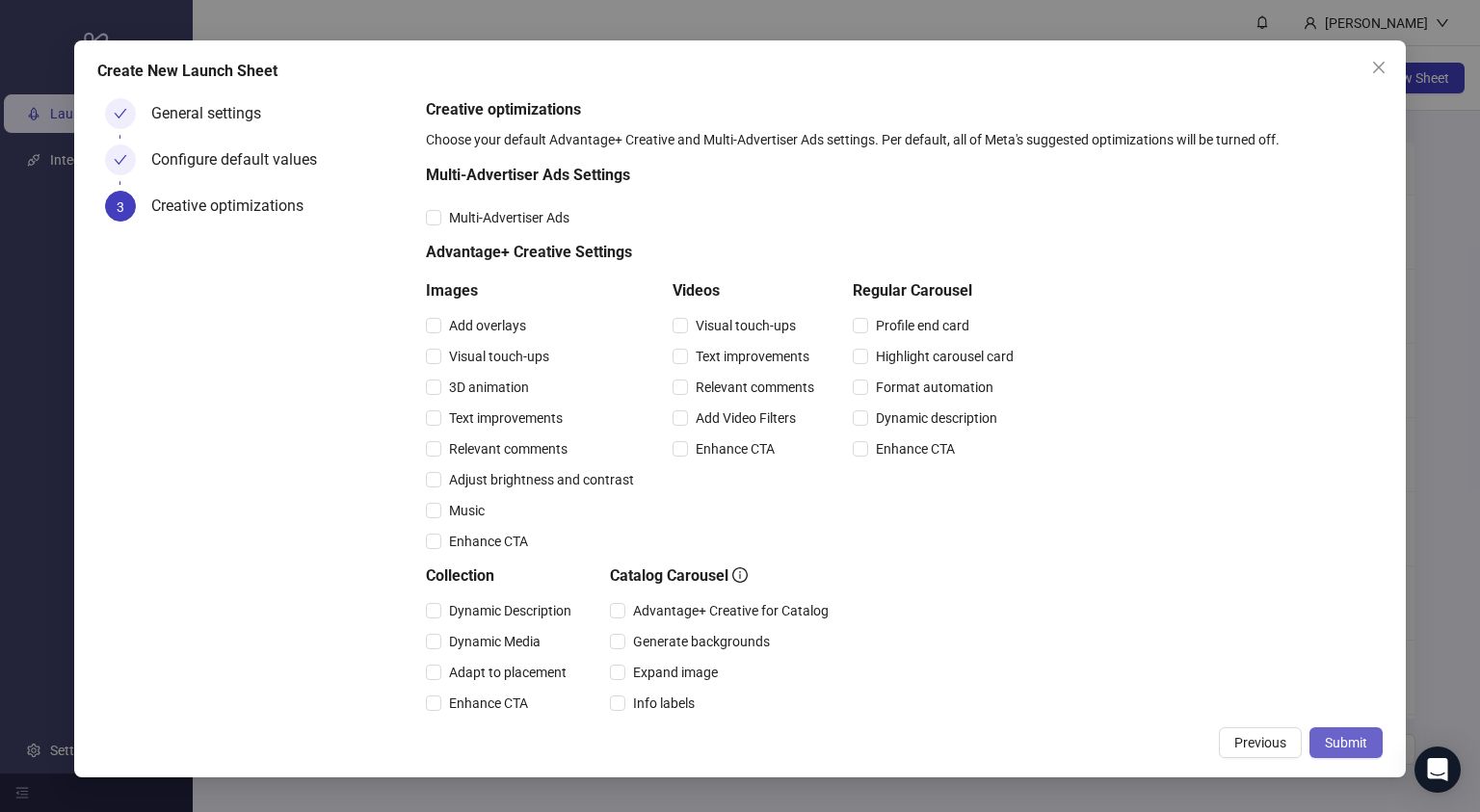 click on "Submit" at bounding box center (1346, 743) 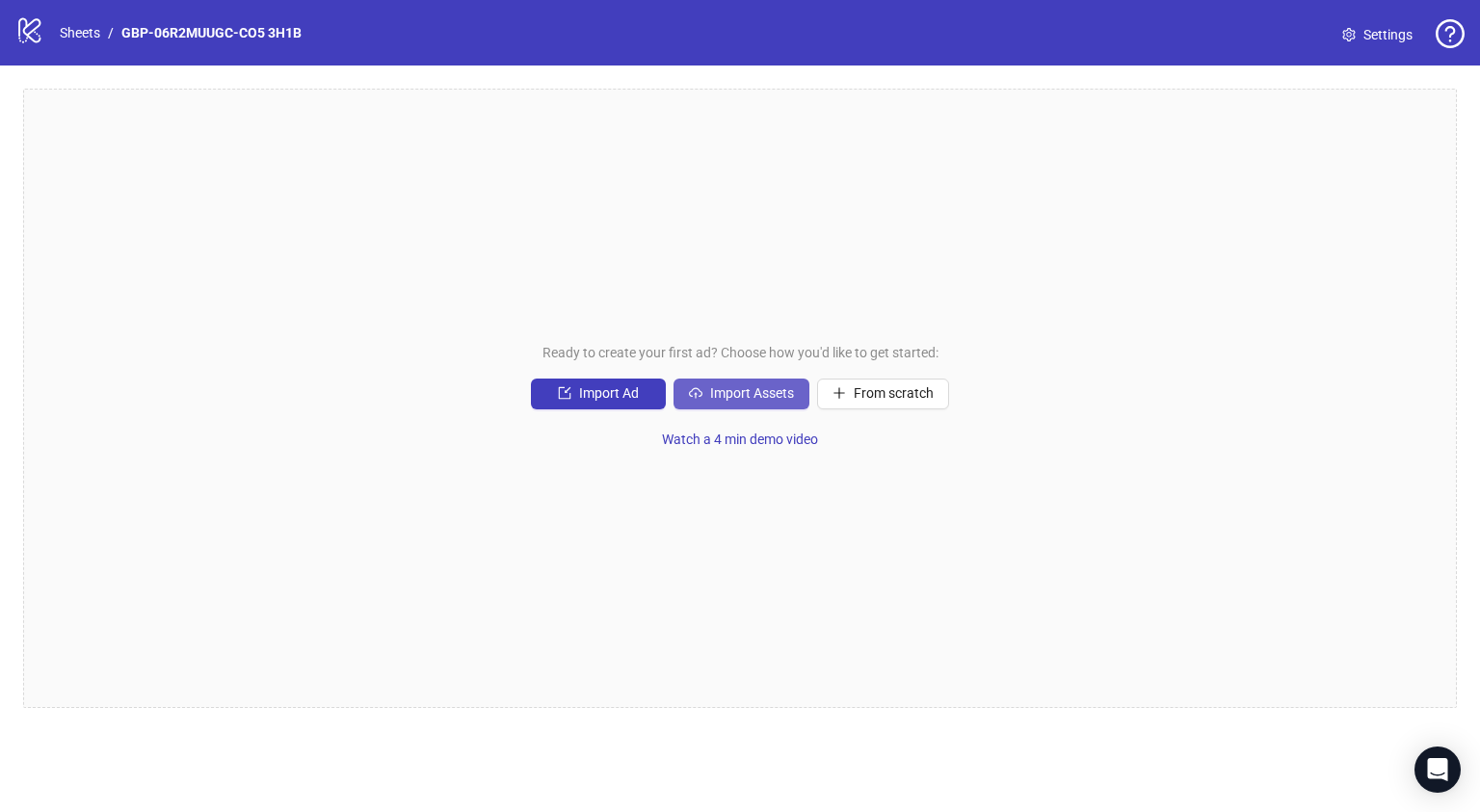 click on "Import Assets" at bounding box center (752, 393) 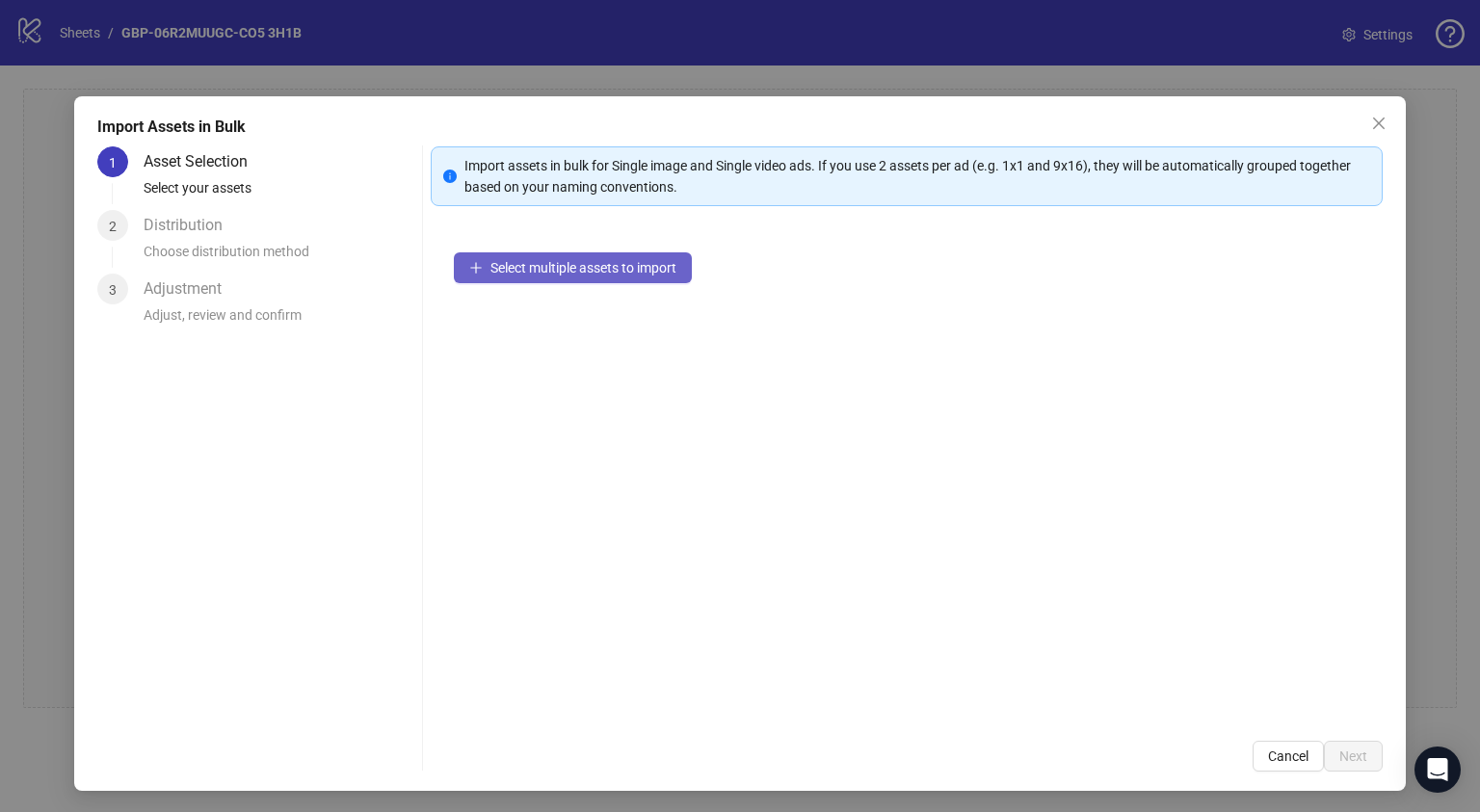 click on "Select multiple assets to import" at bounding box center (583, 268) 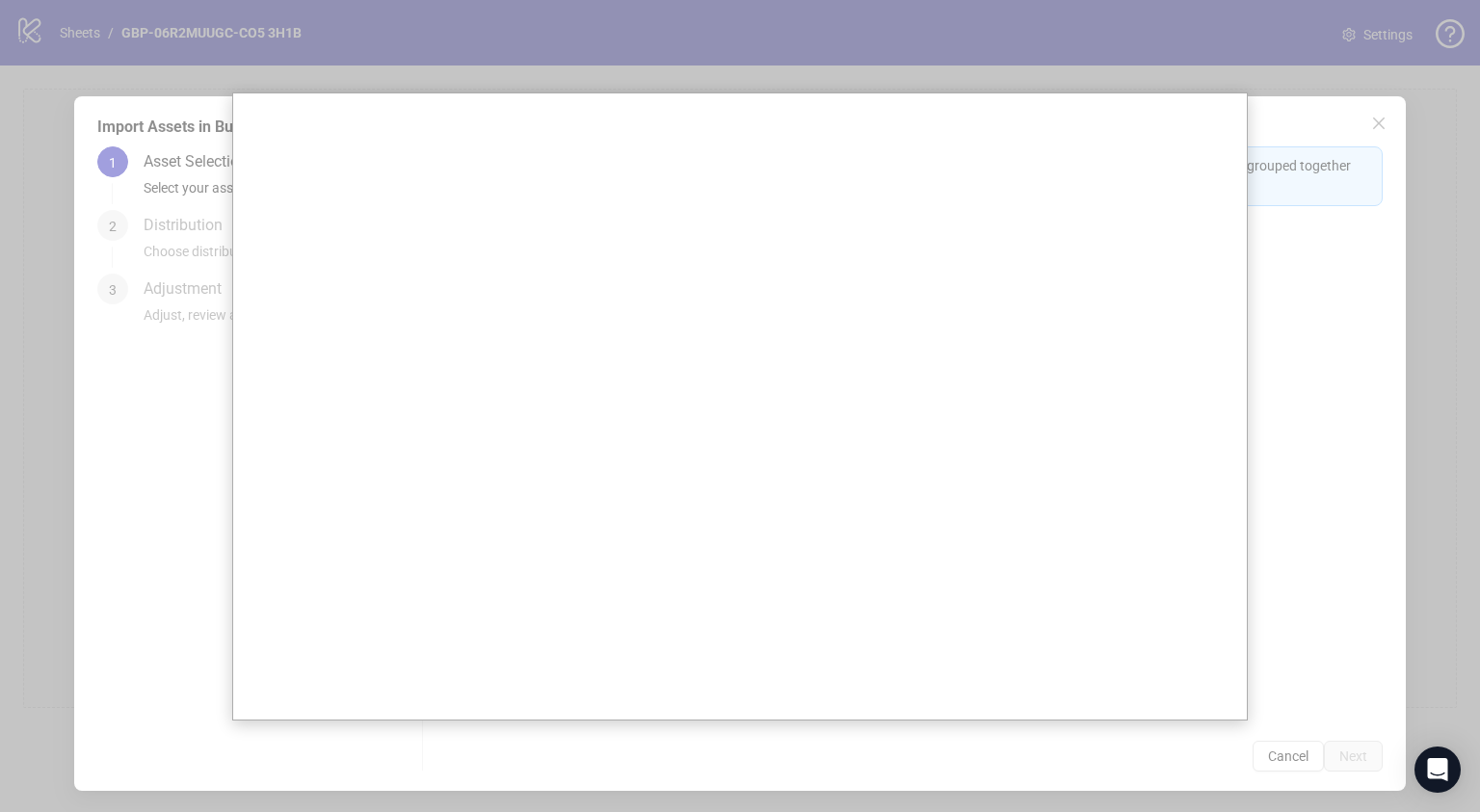 click at bounding box center (740, 406) 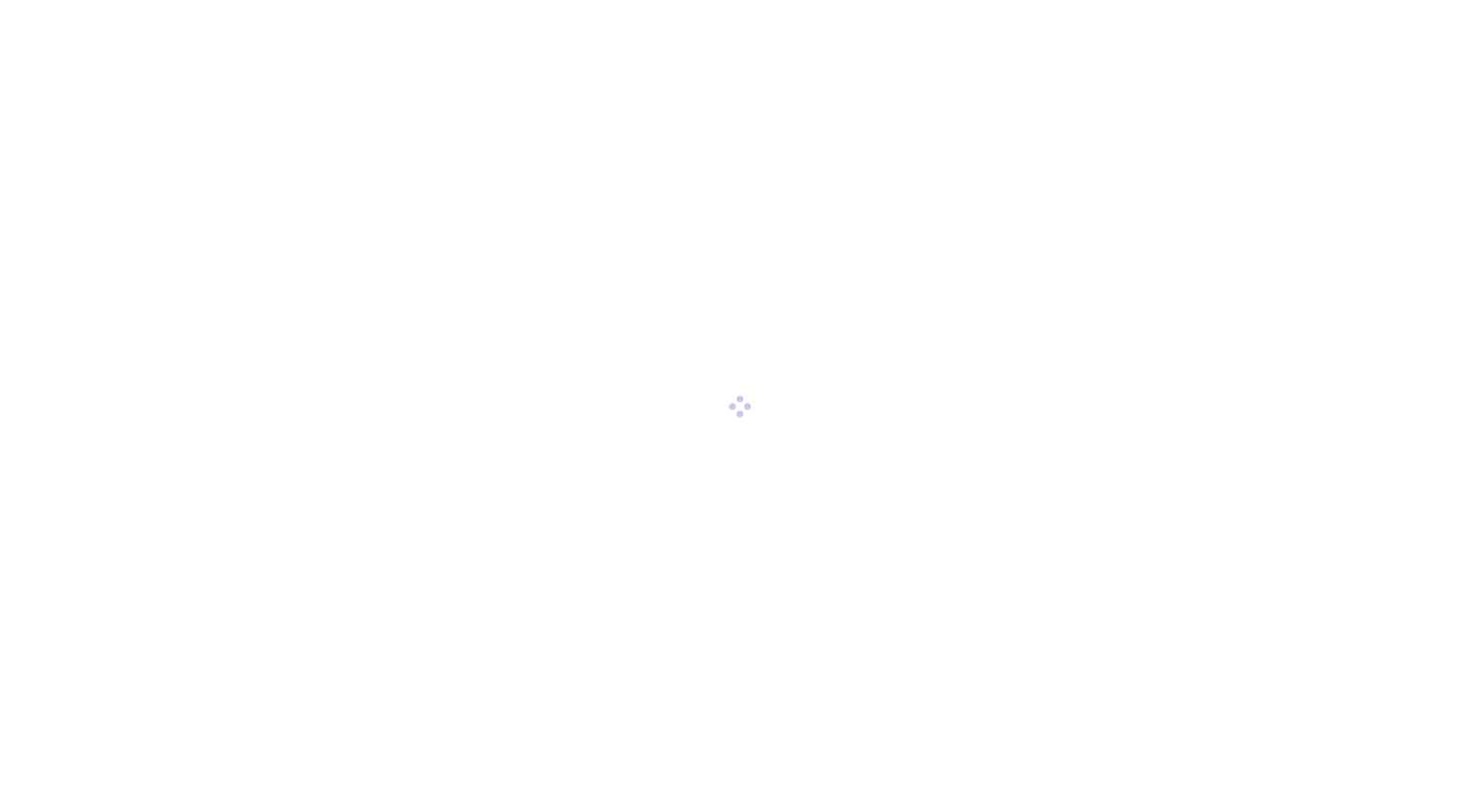 scroll, scrollTop: 0, scrollLeft: 0, axis: both 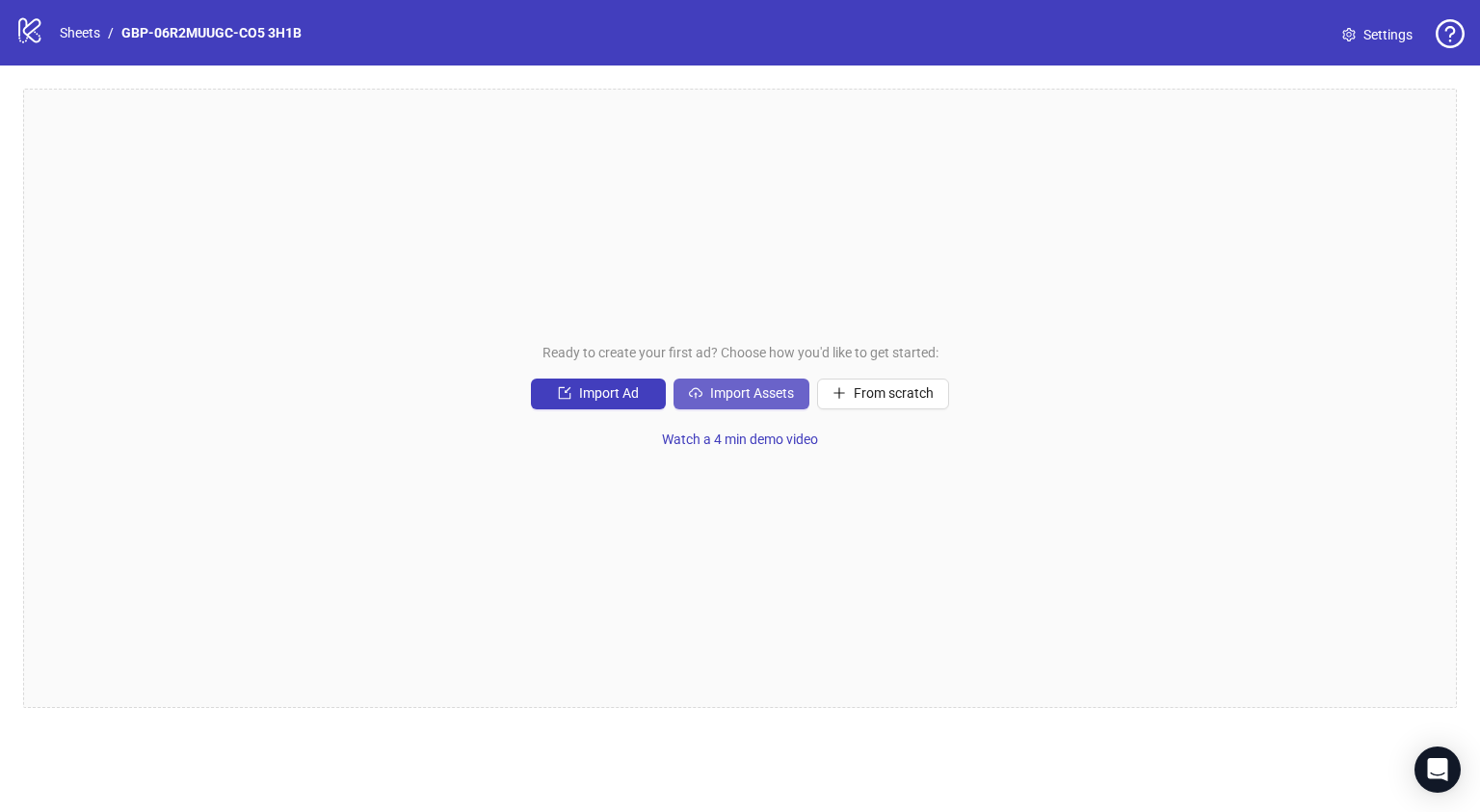 click on "Import Assets" at bounding box center [752, 393] 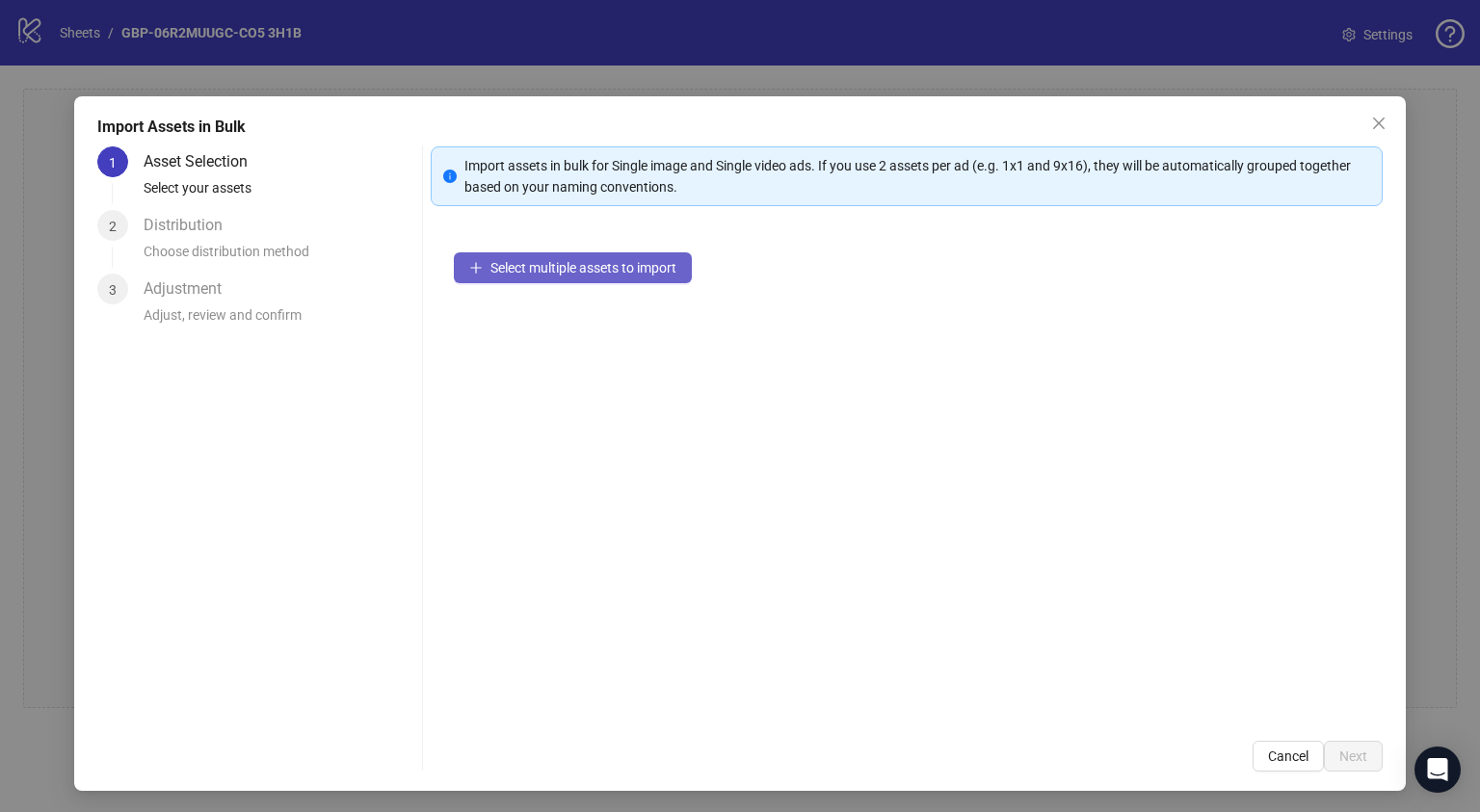 click on "Select multiple assets to import" at bounding box center (583, 268) 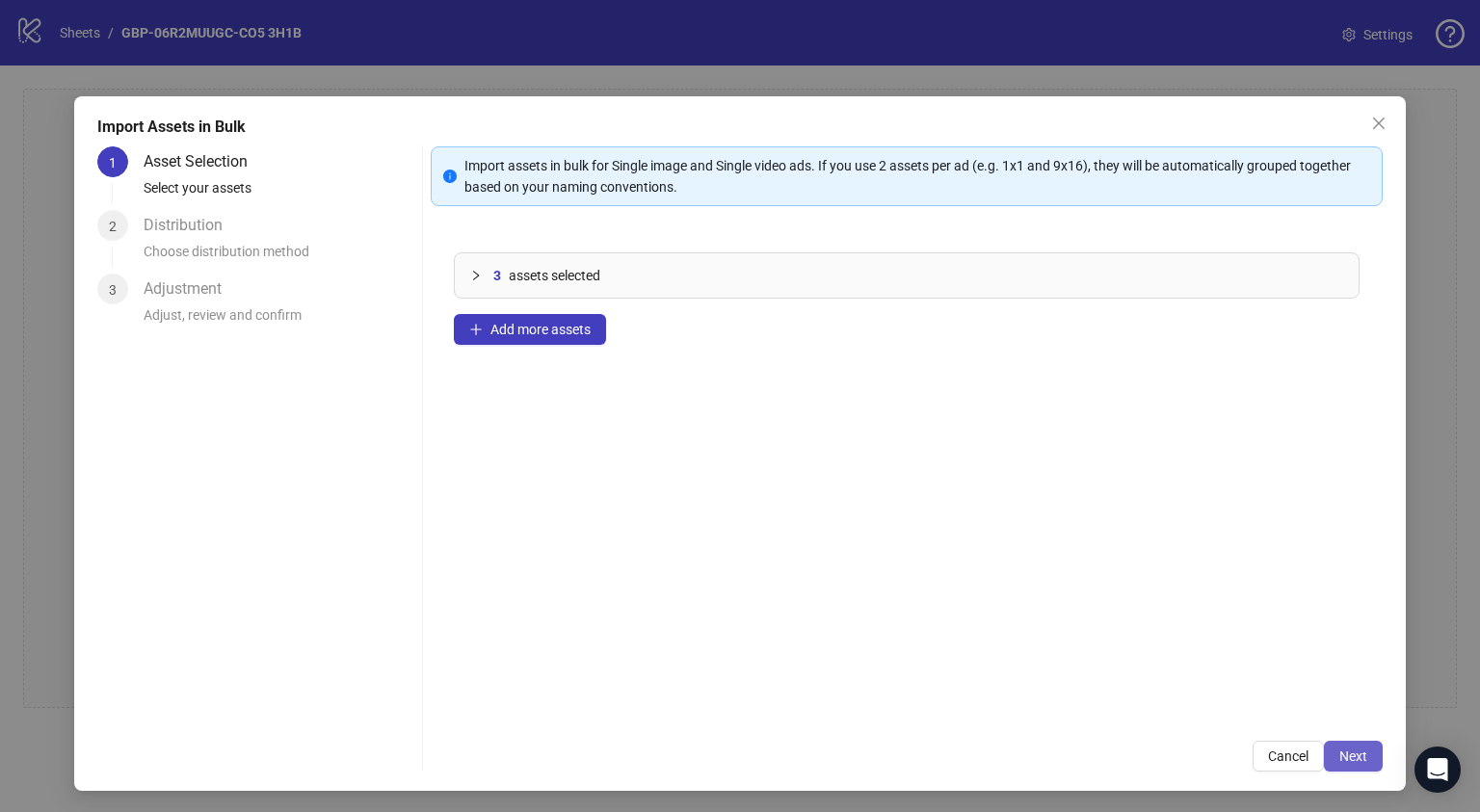 click on "Next" at bounding box center (1353, 756) 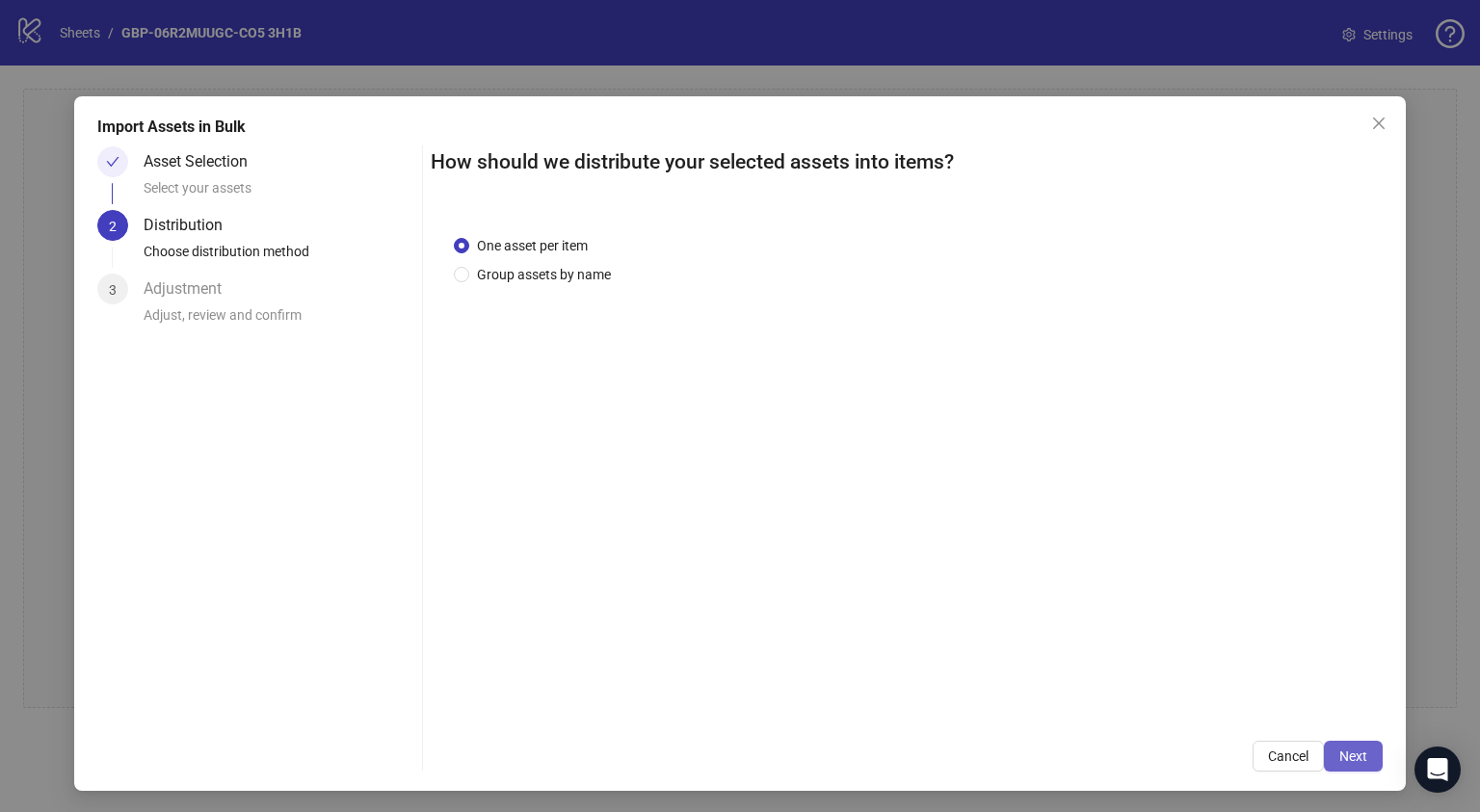 click on "Next" at bounding box center (1353, 756) 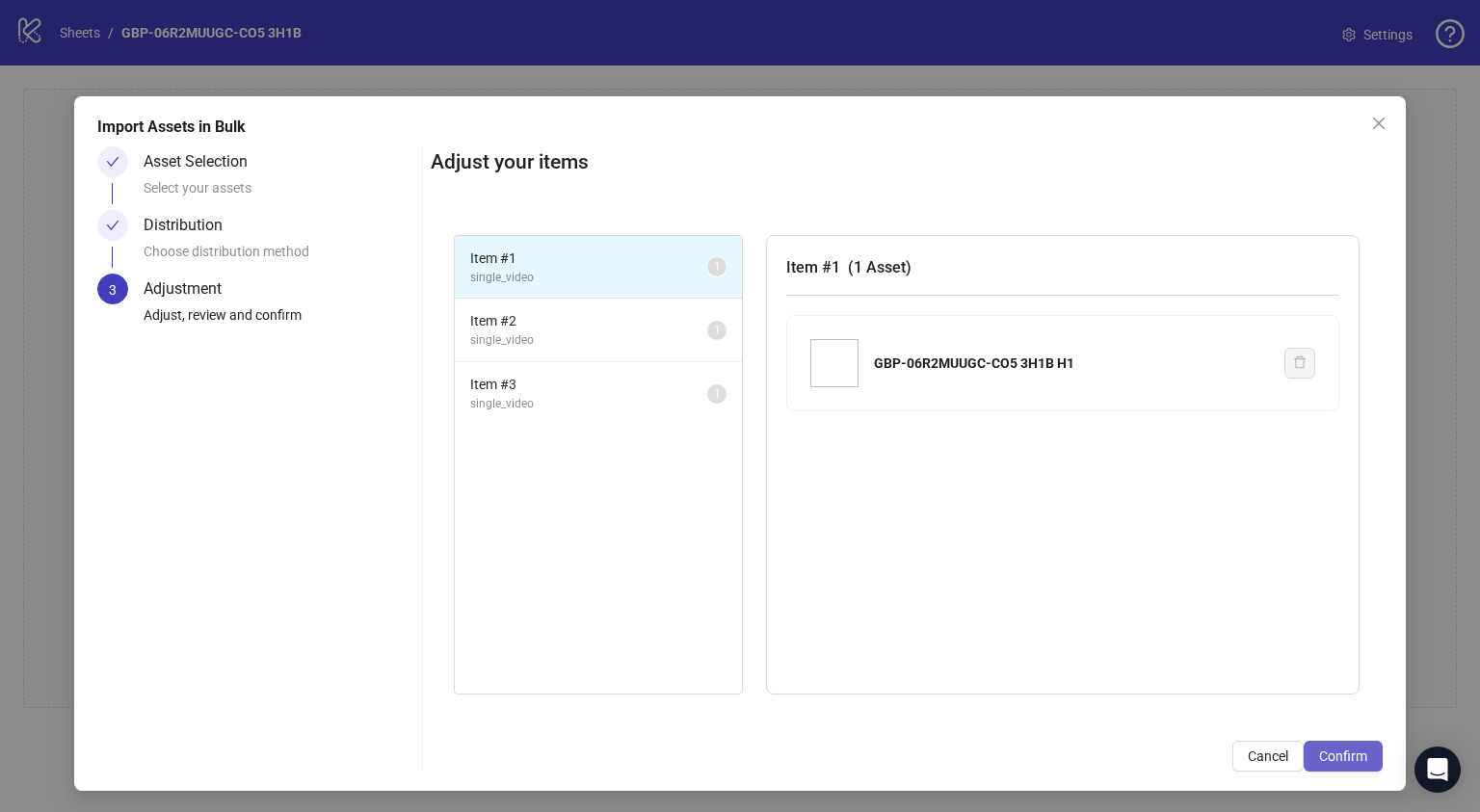 click on "Confirm" at bounding box center (1343, 756) 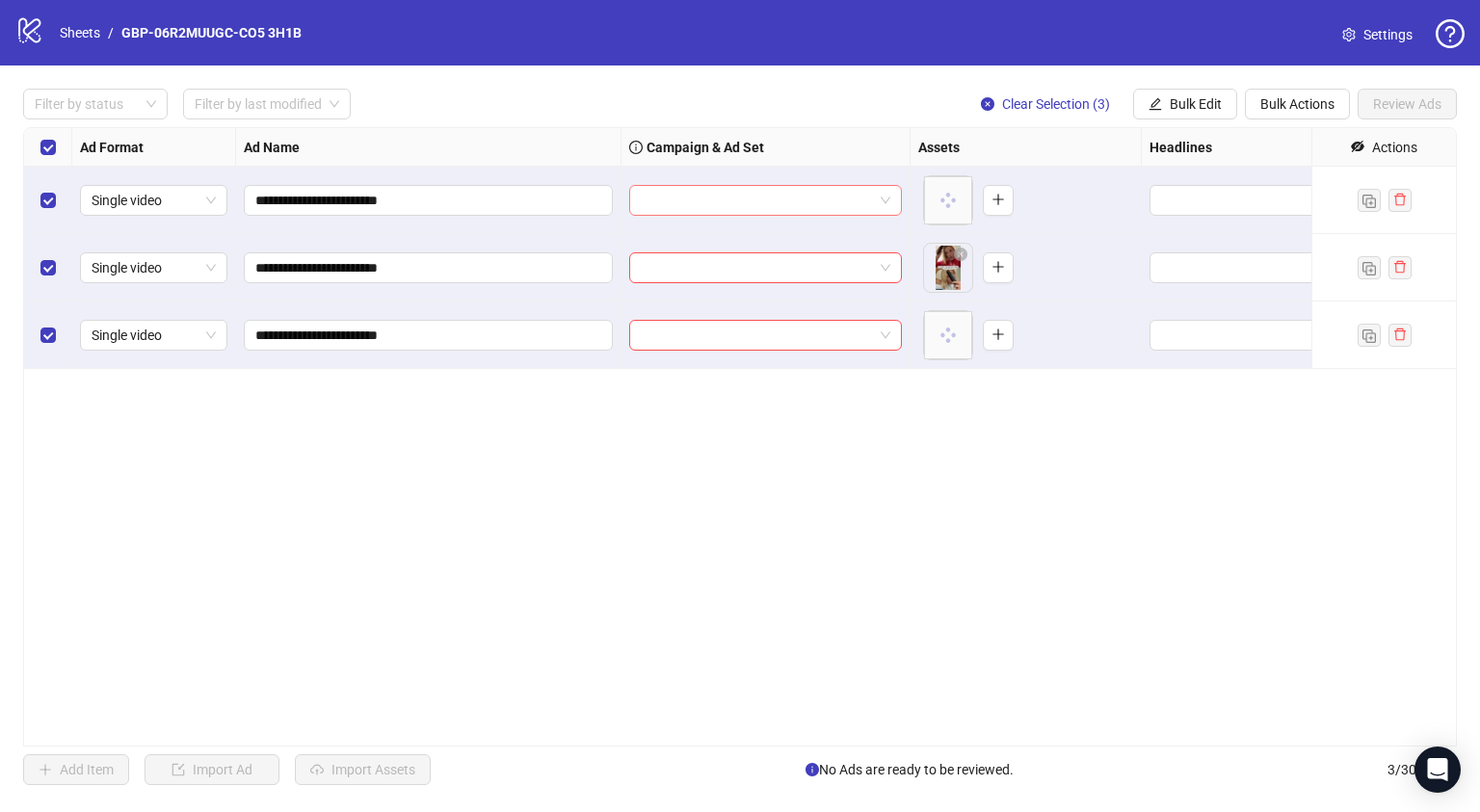 click at bounding box center [756, 200] 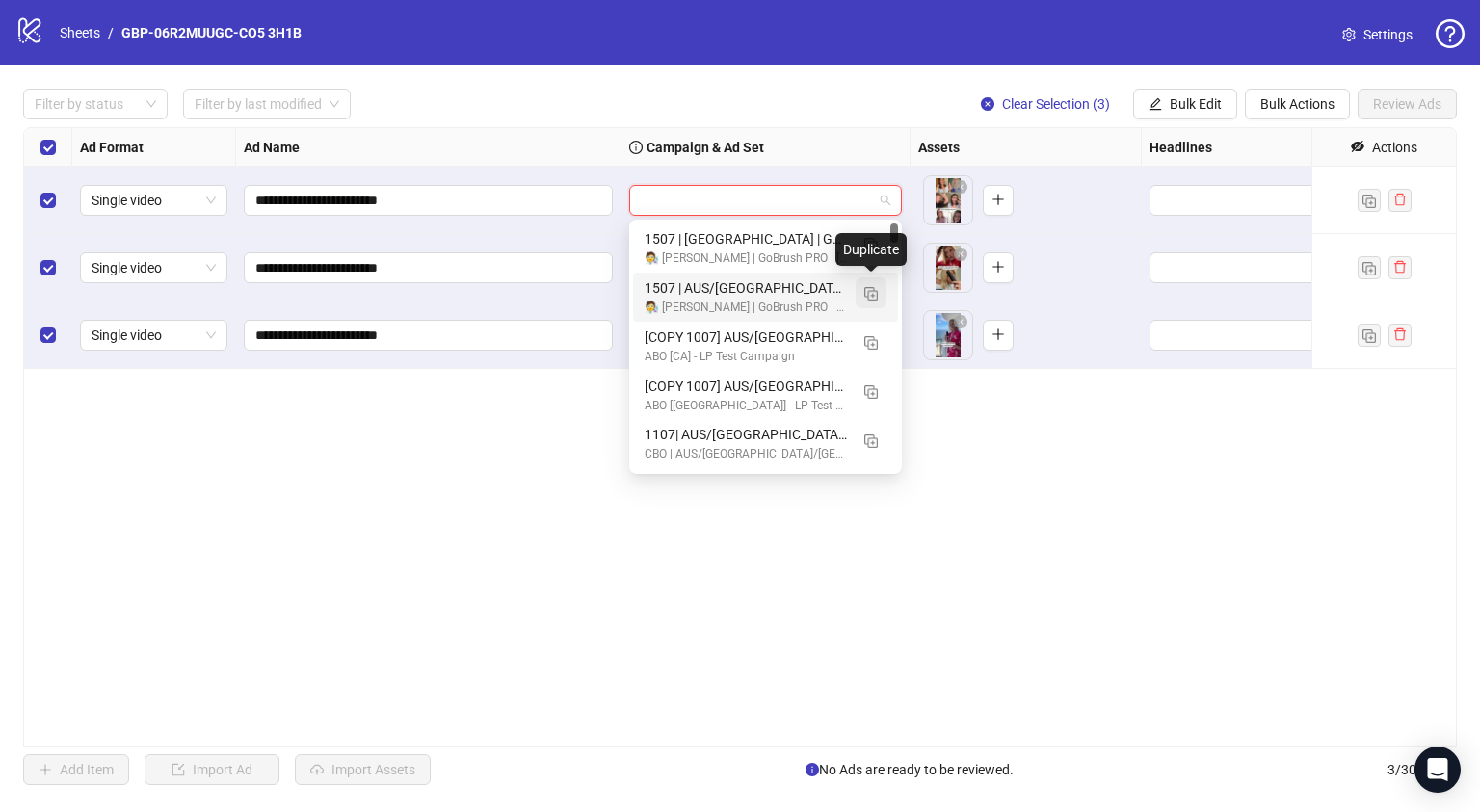 click at bounding box center [871, 294] 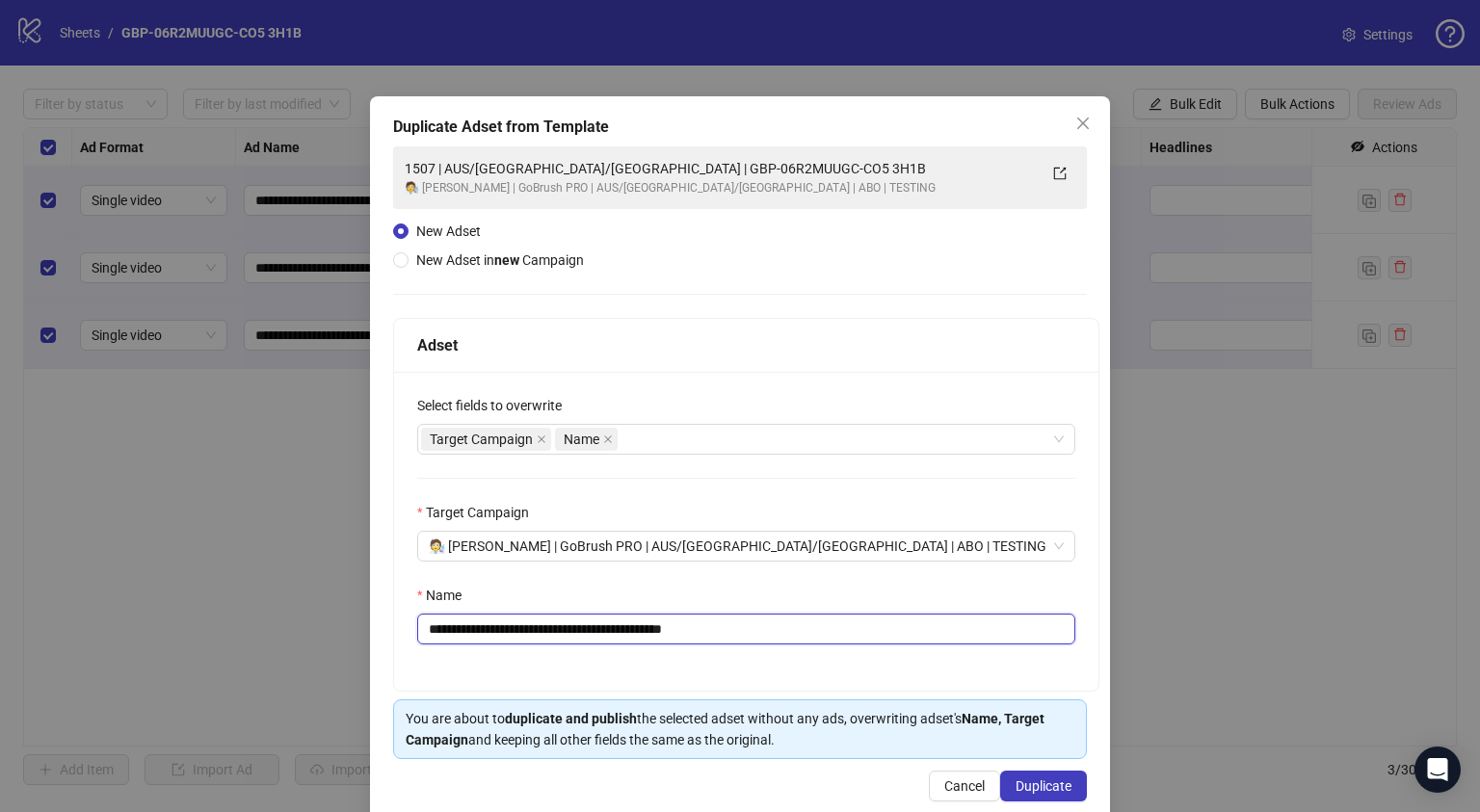 click on "**********" at bounding box center (746, 629) 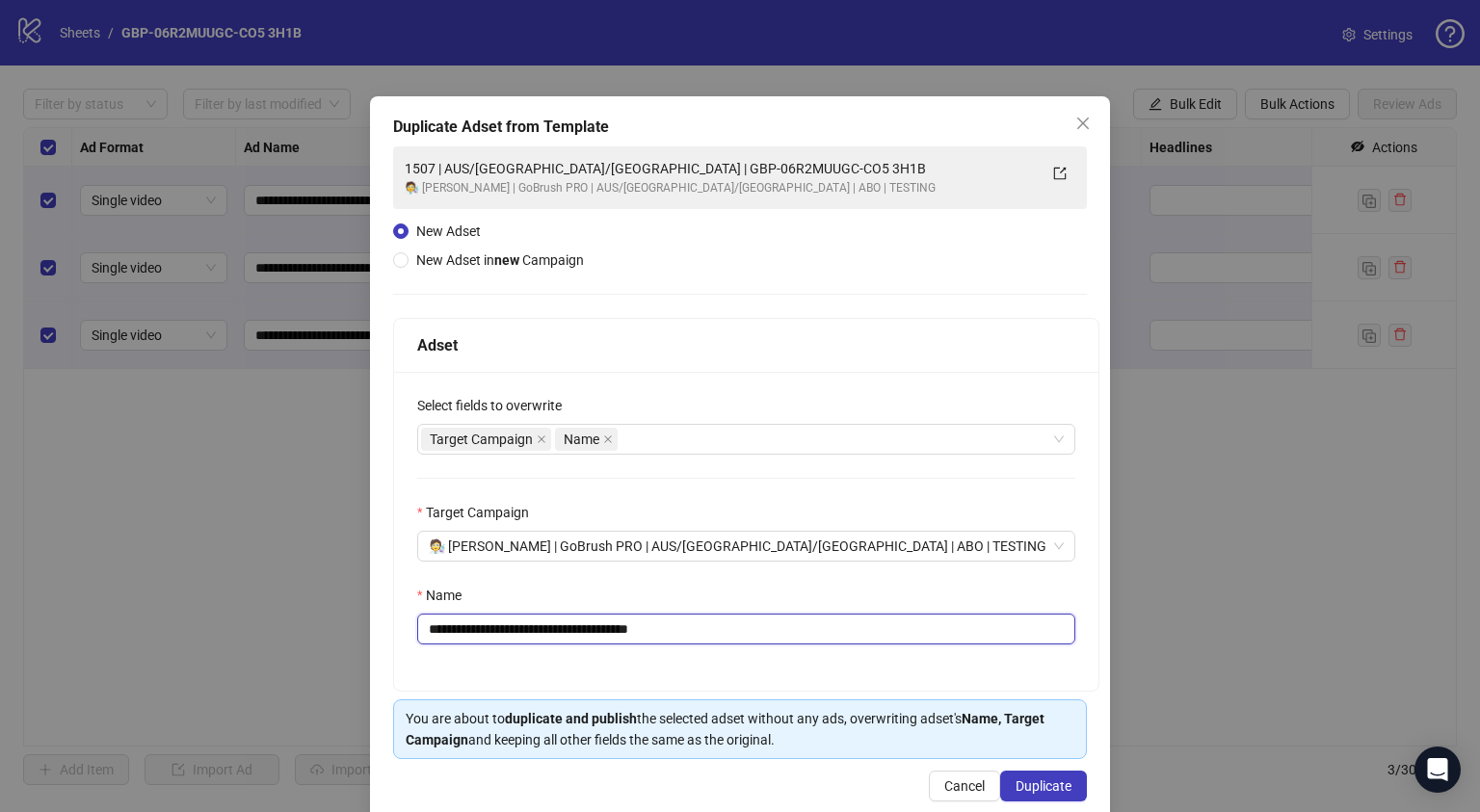 drag, startPoint x: 691, startPoint y: 628, endPoint x: 871, endPoint y: 643, distance: 180.62392 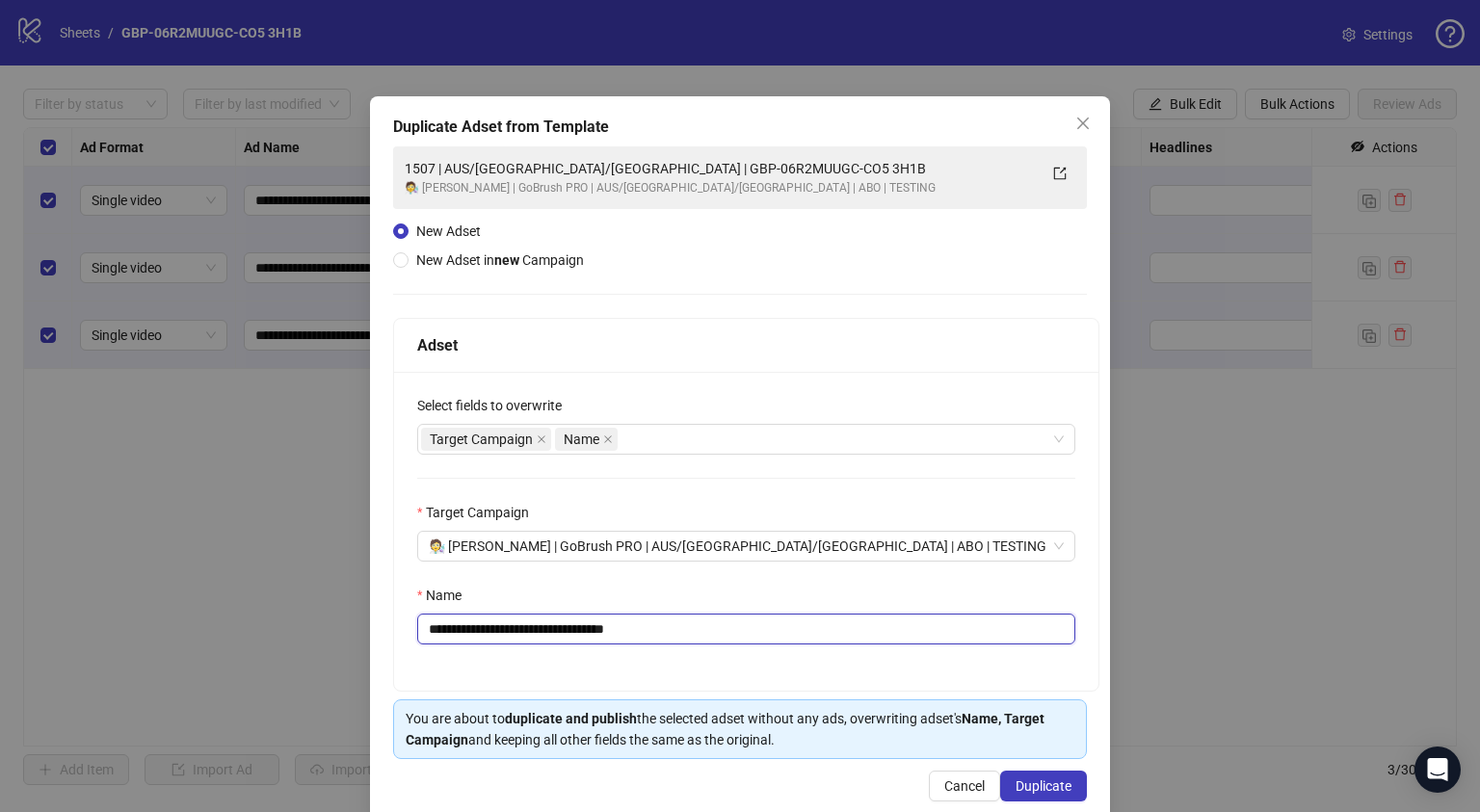 type on "**********" 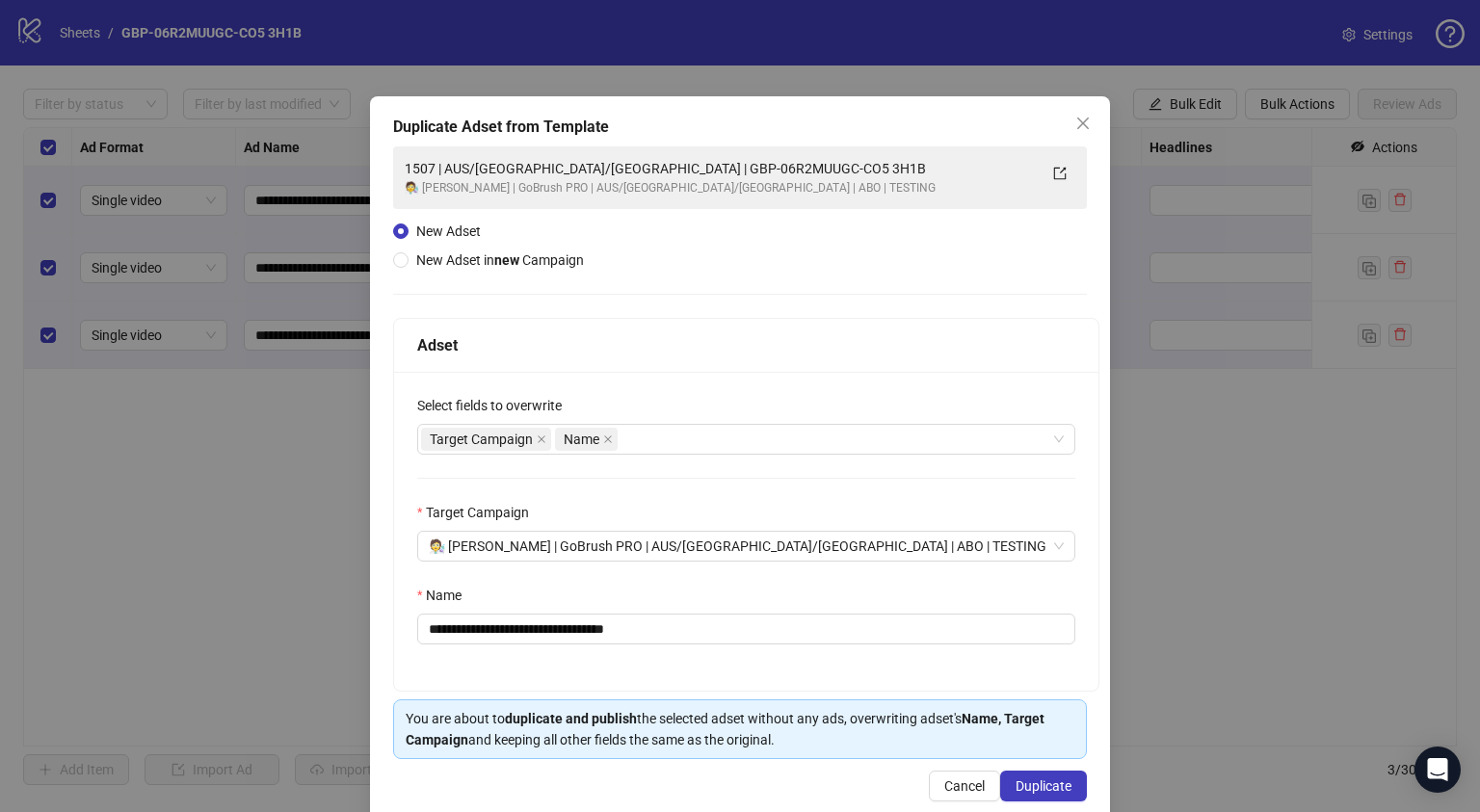 click on "**********" at bounding box center [746, 531] 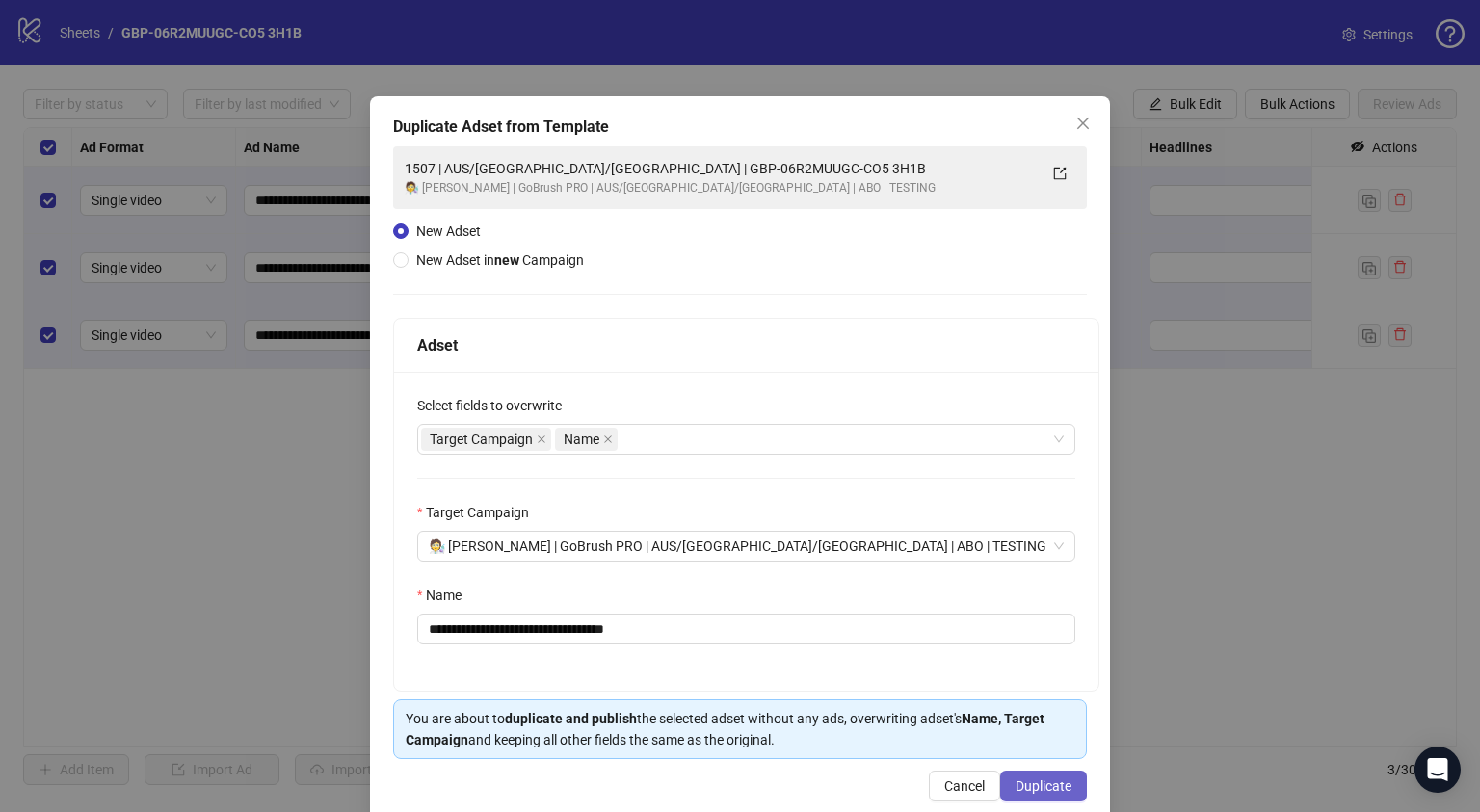 click on "Duplicate" at bounding box center [1044, 786] 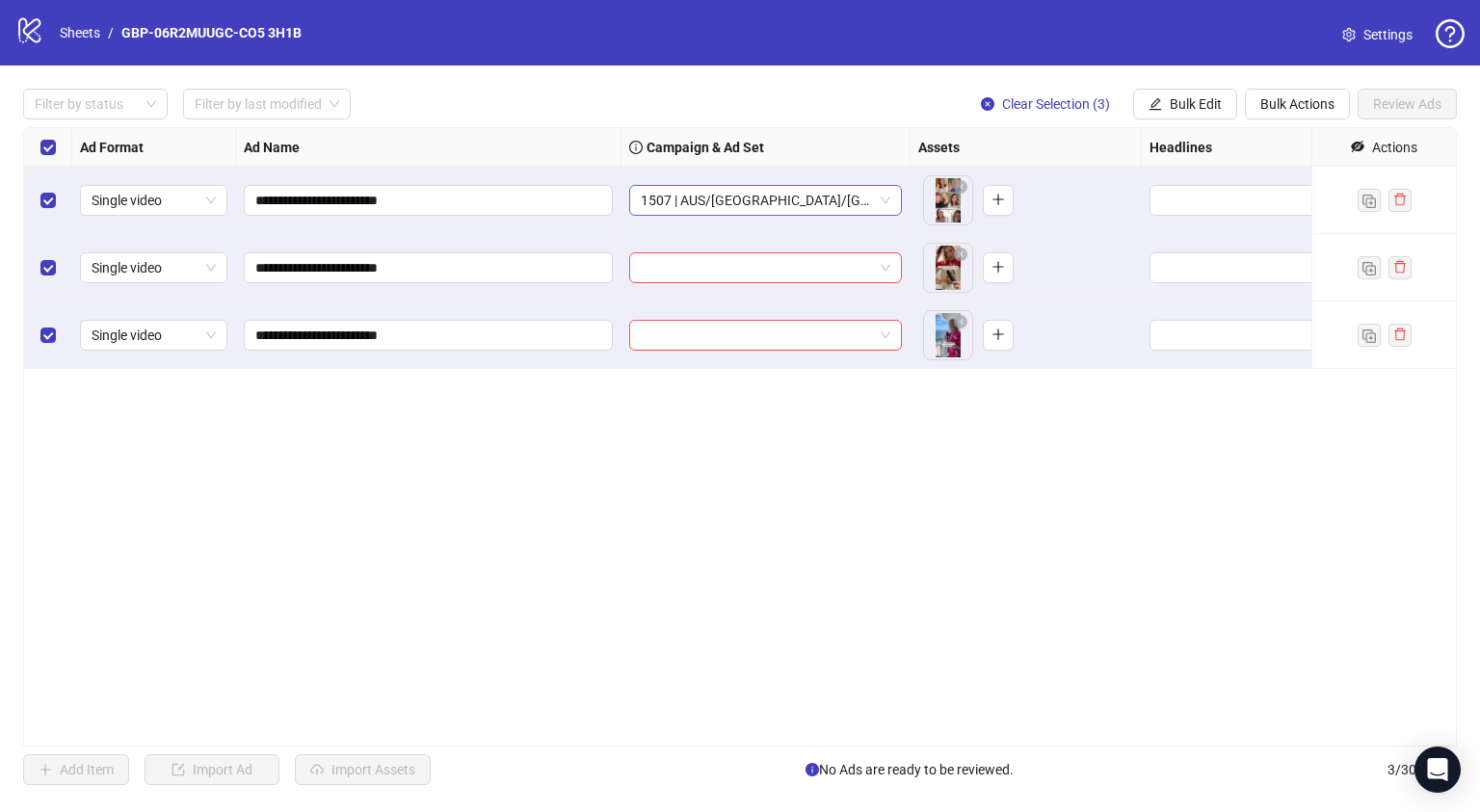 click on "1507 | AUS/[GEOGRAPHIC_DATA]/[GEOGRAPHIC_DATA] | GBP-06R2MUUGC-CO5" at bounding box center (765, 200) 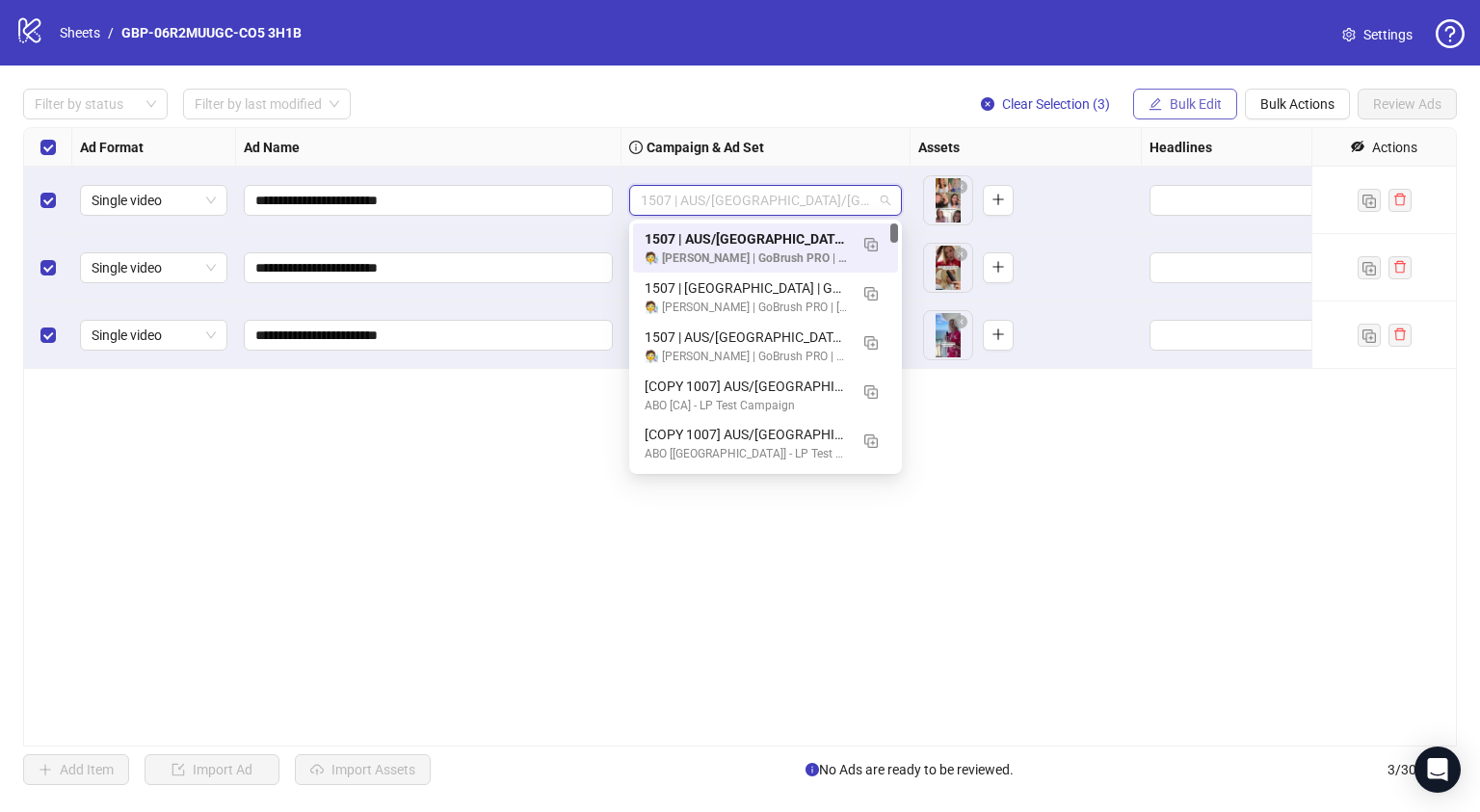 click on "Bulk Edit" at bounding box center (1196, 104) 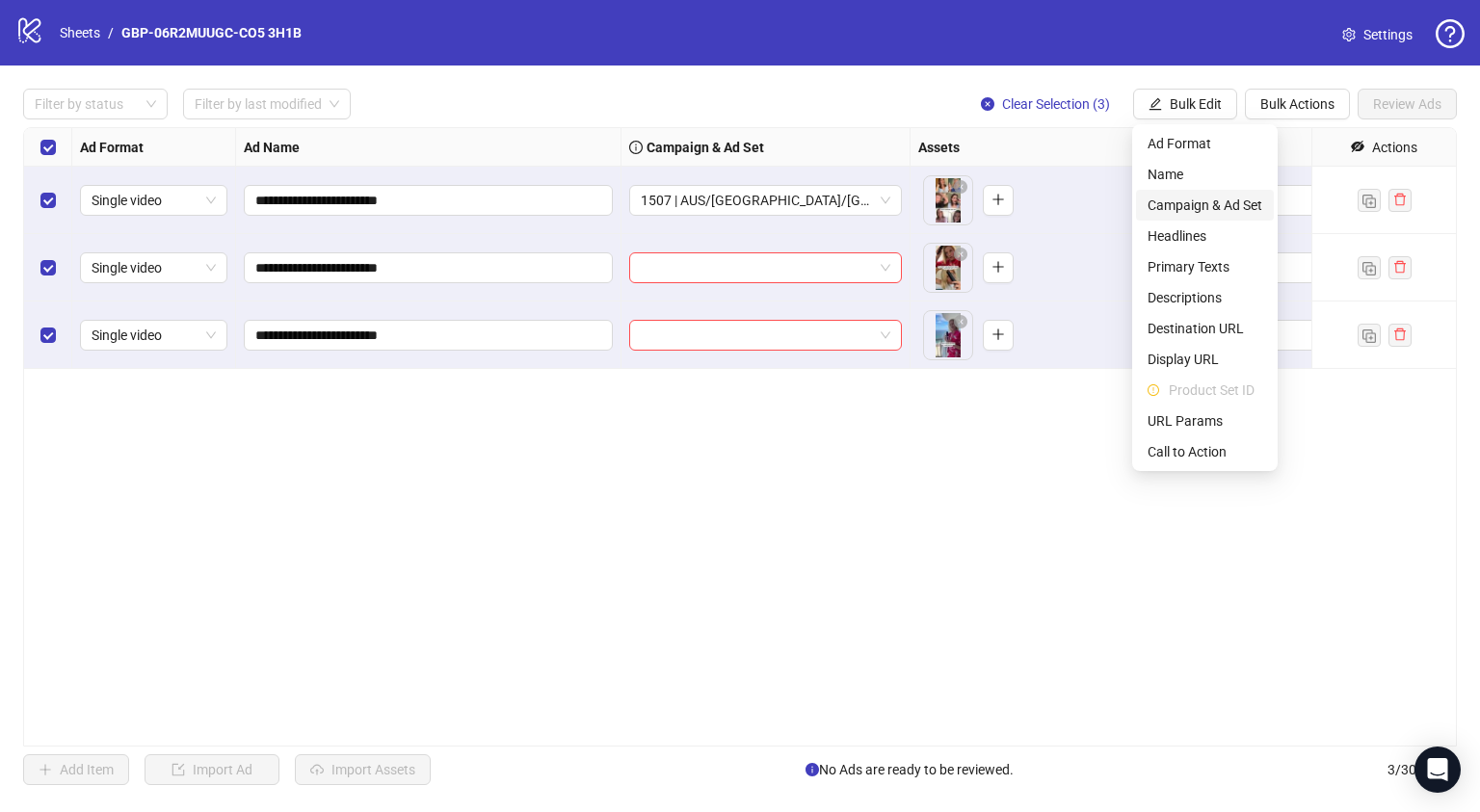 click on "Campaign & Ad Set" at bounding box center (1204, 205) 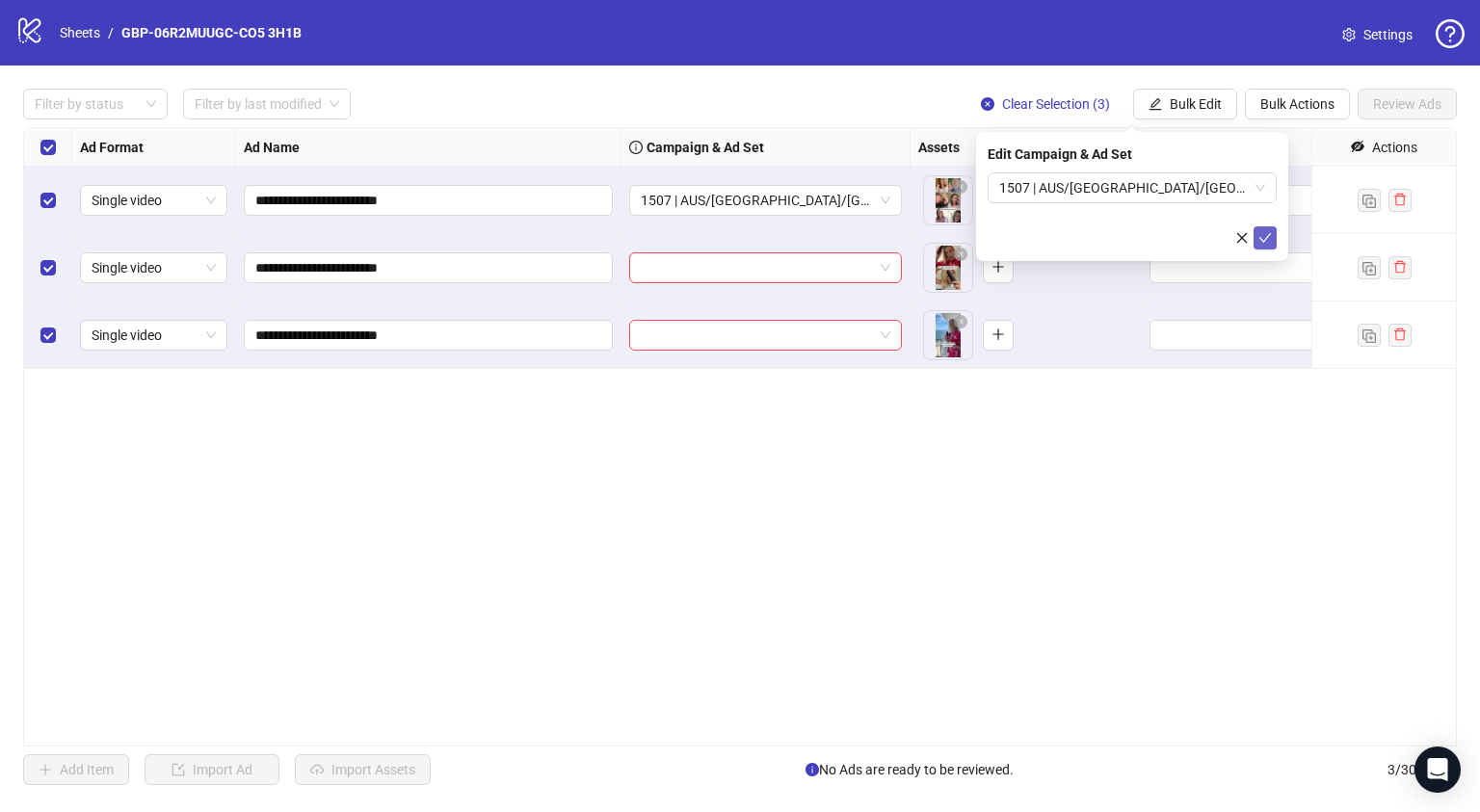 click 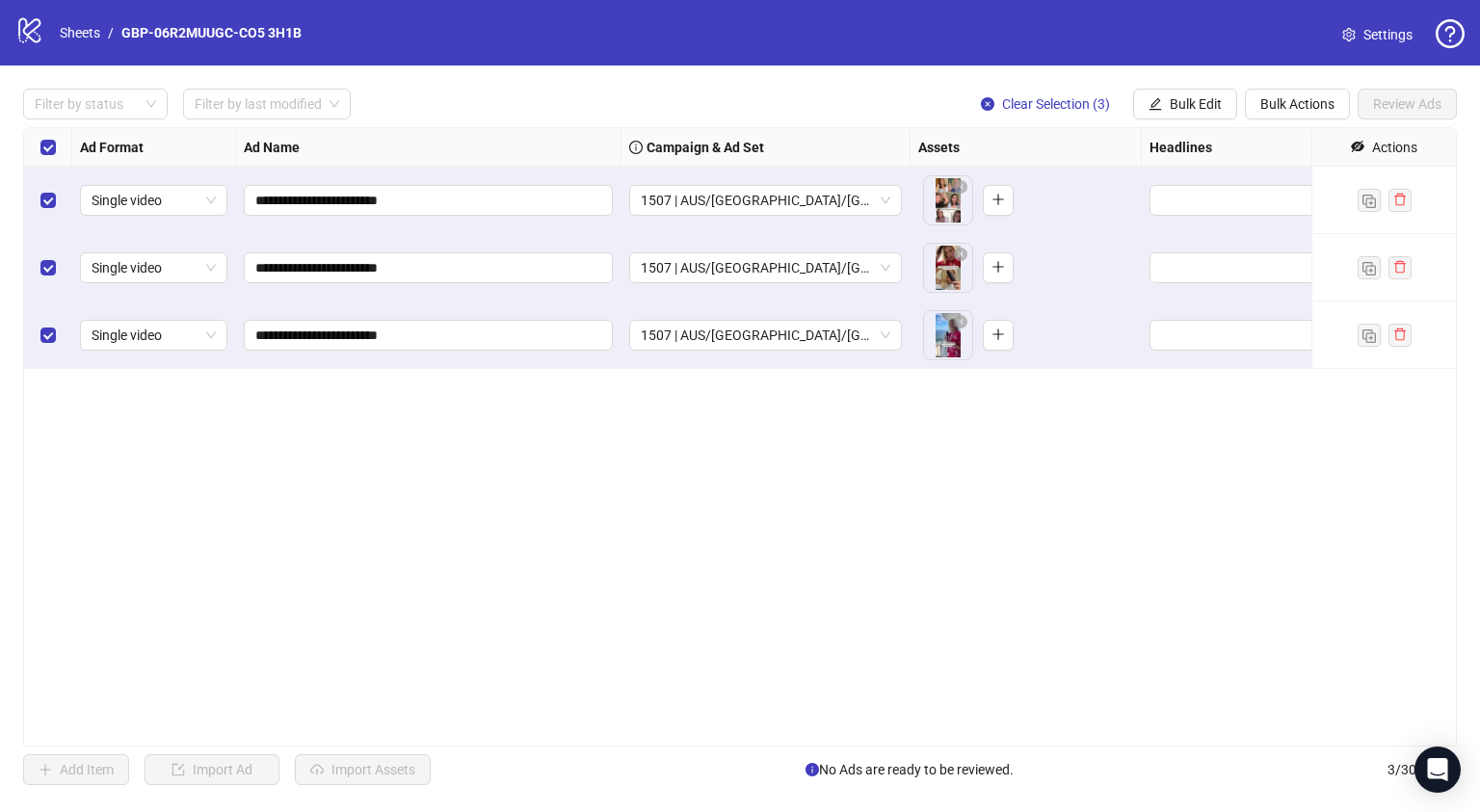 scroll, scrollTop: 0, scrollLeft: 251, axis: horizontal 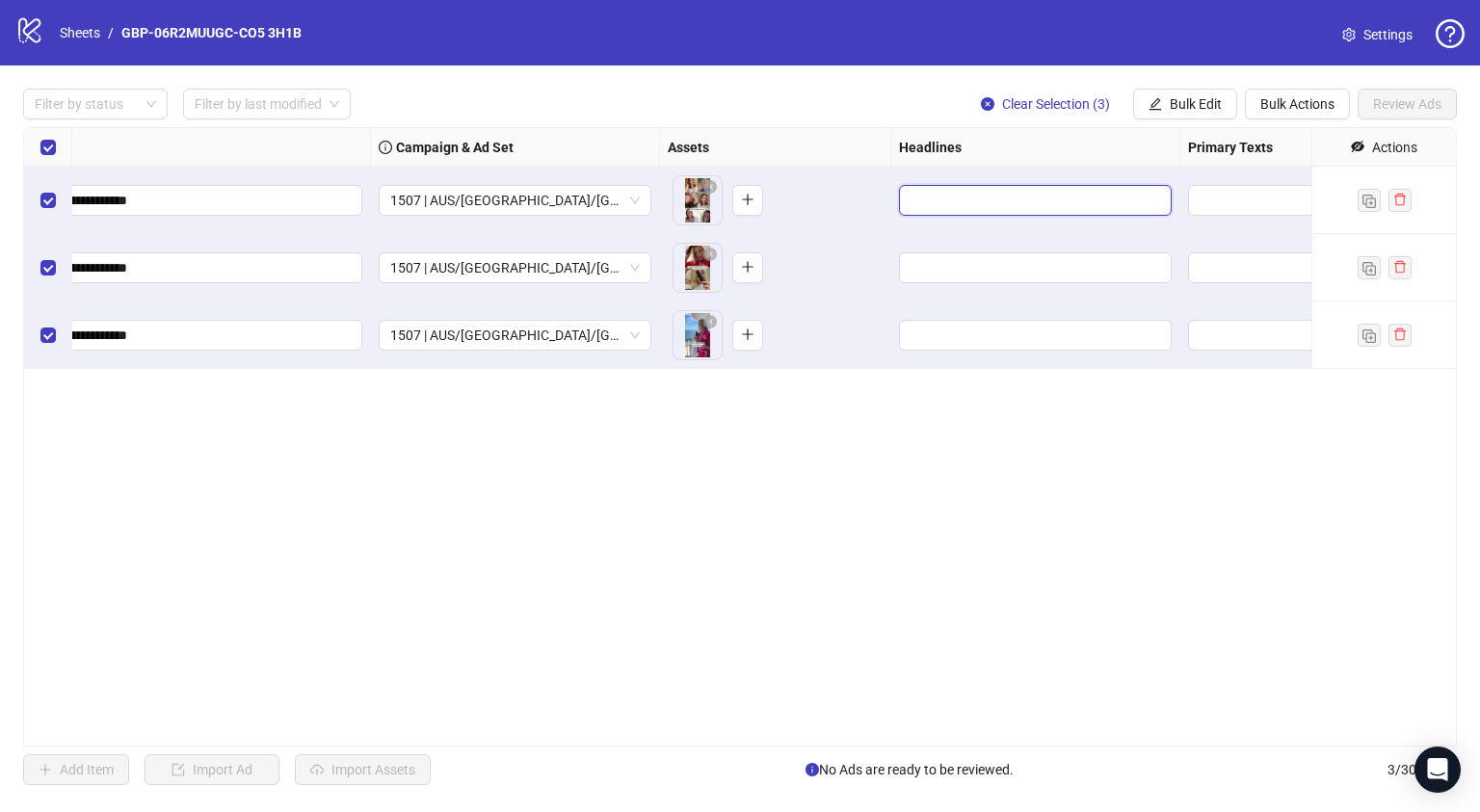 click at bounding box center (1033, 200) 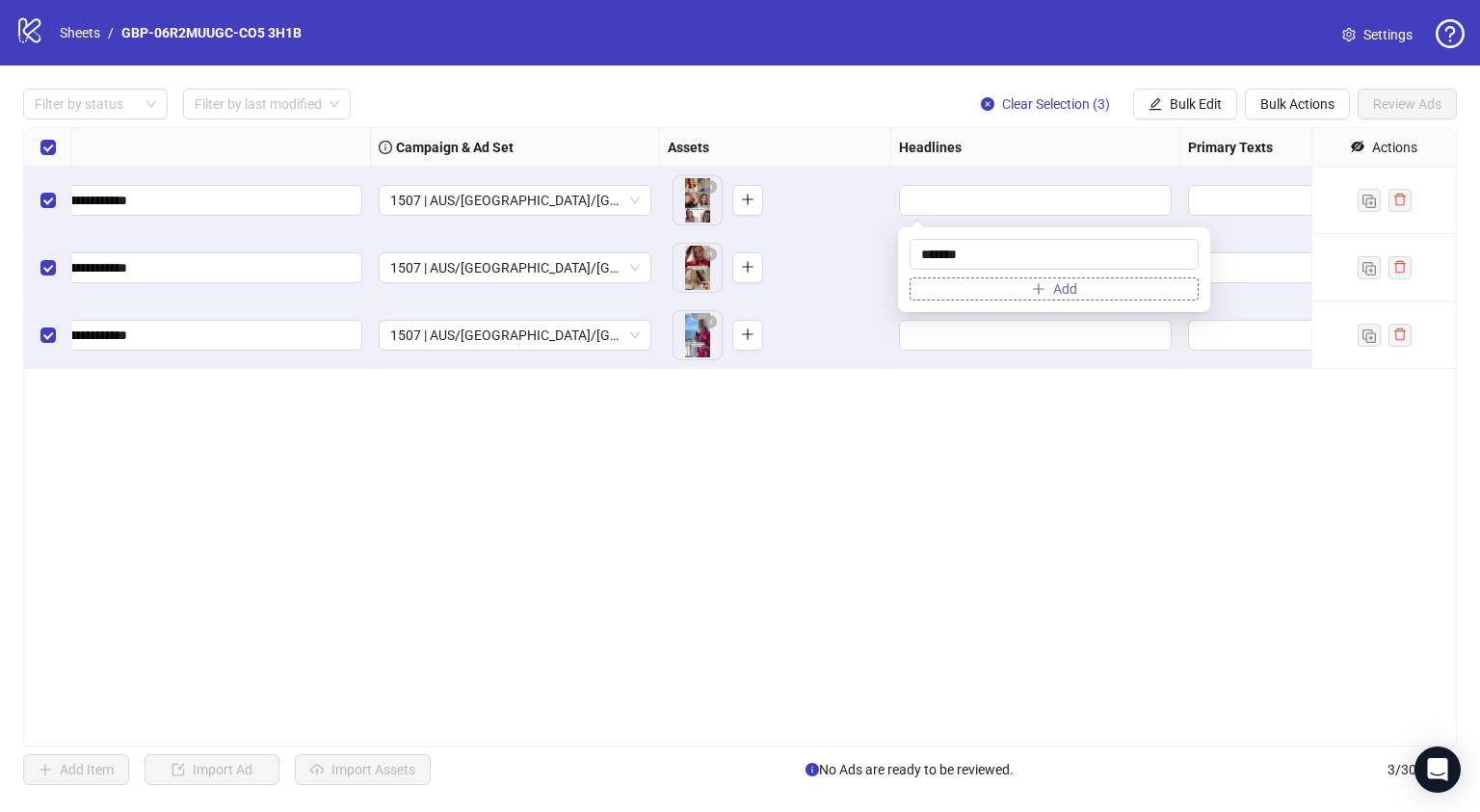 type on "*******" 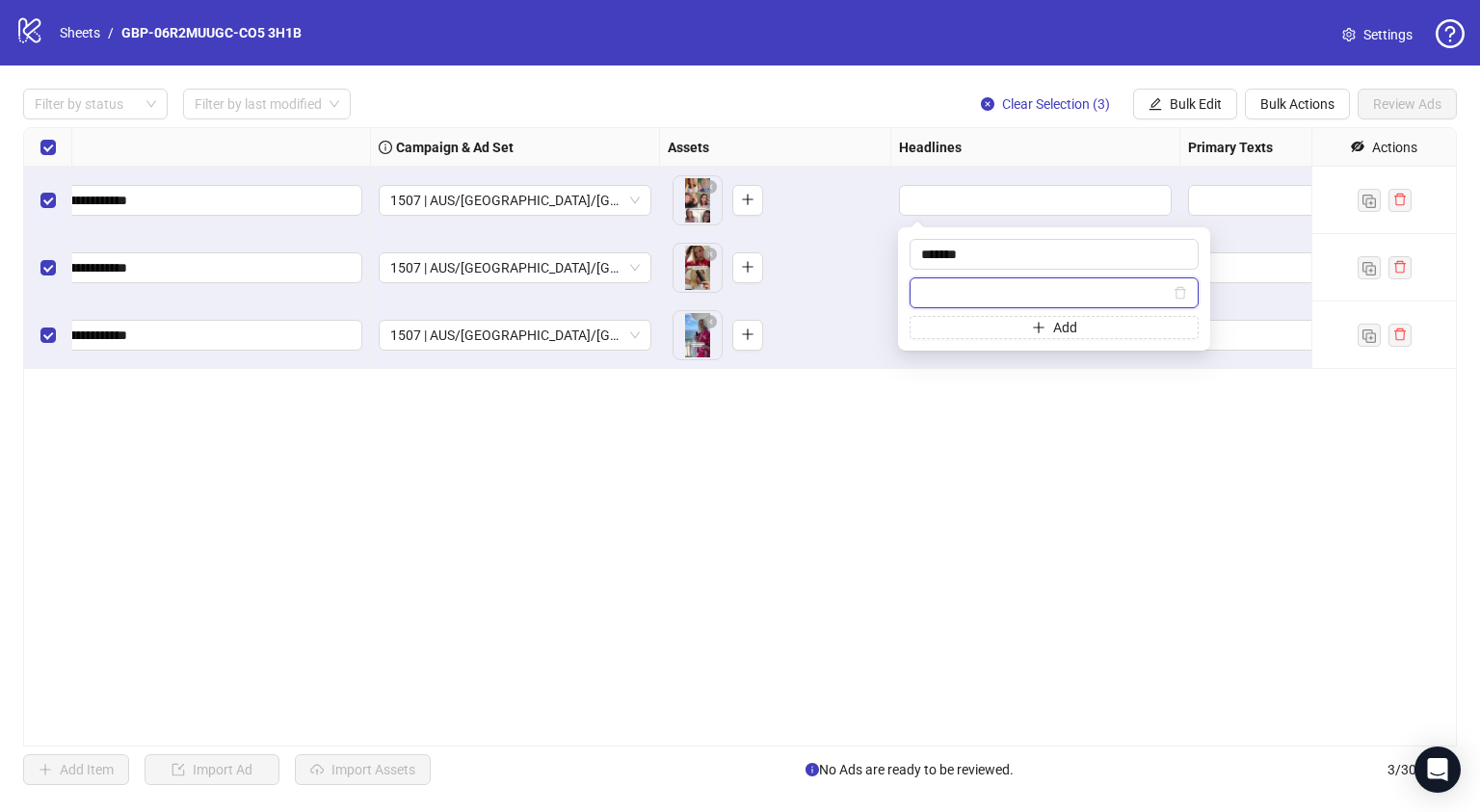click at bounding box center (1045, 293) 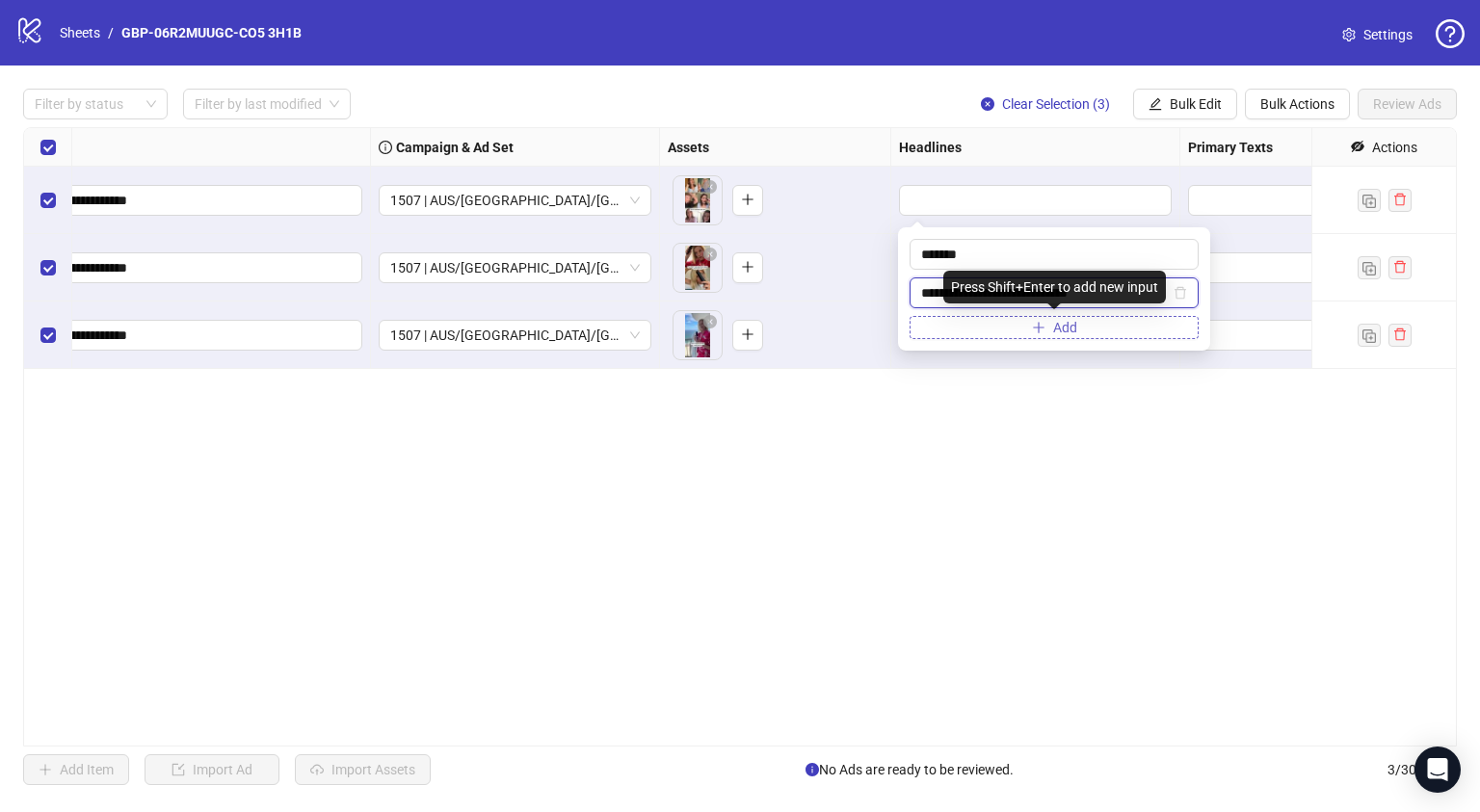 type on "**********" 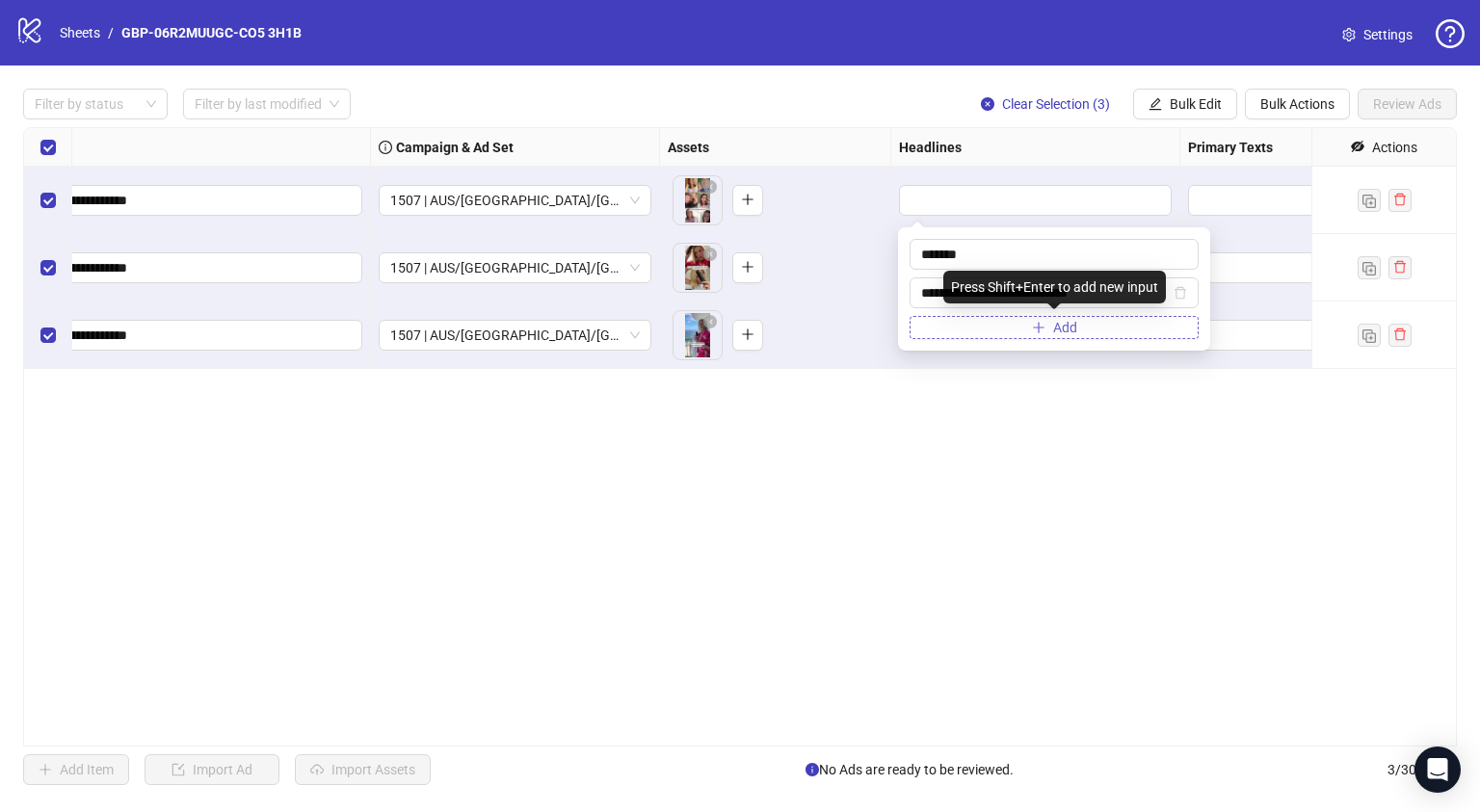 click on "Add" at bounding box center (1054, 327) 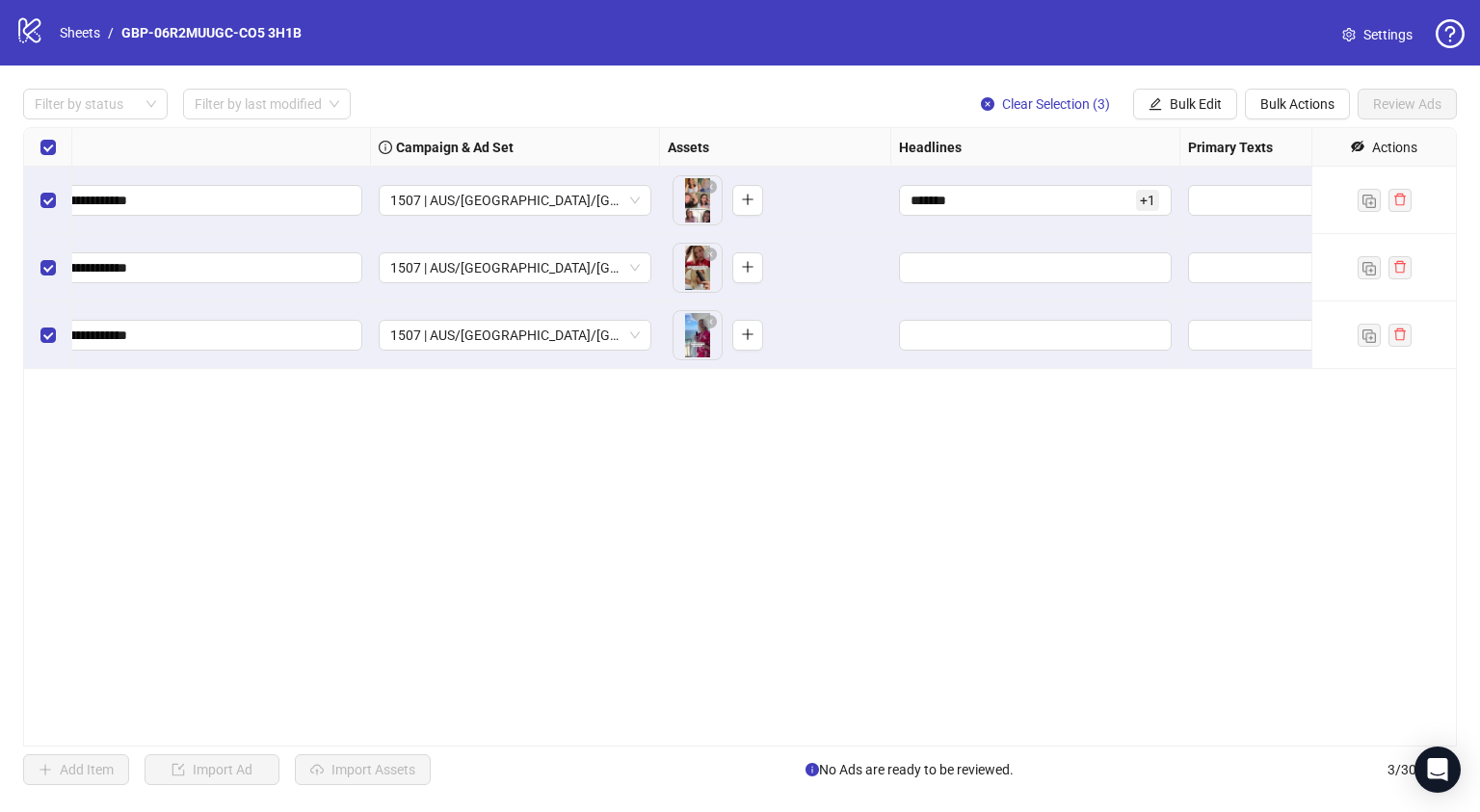 click on "**********" at bounding box center [740, 436] 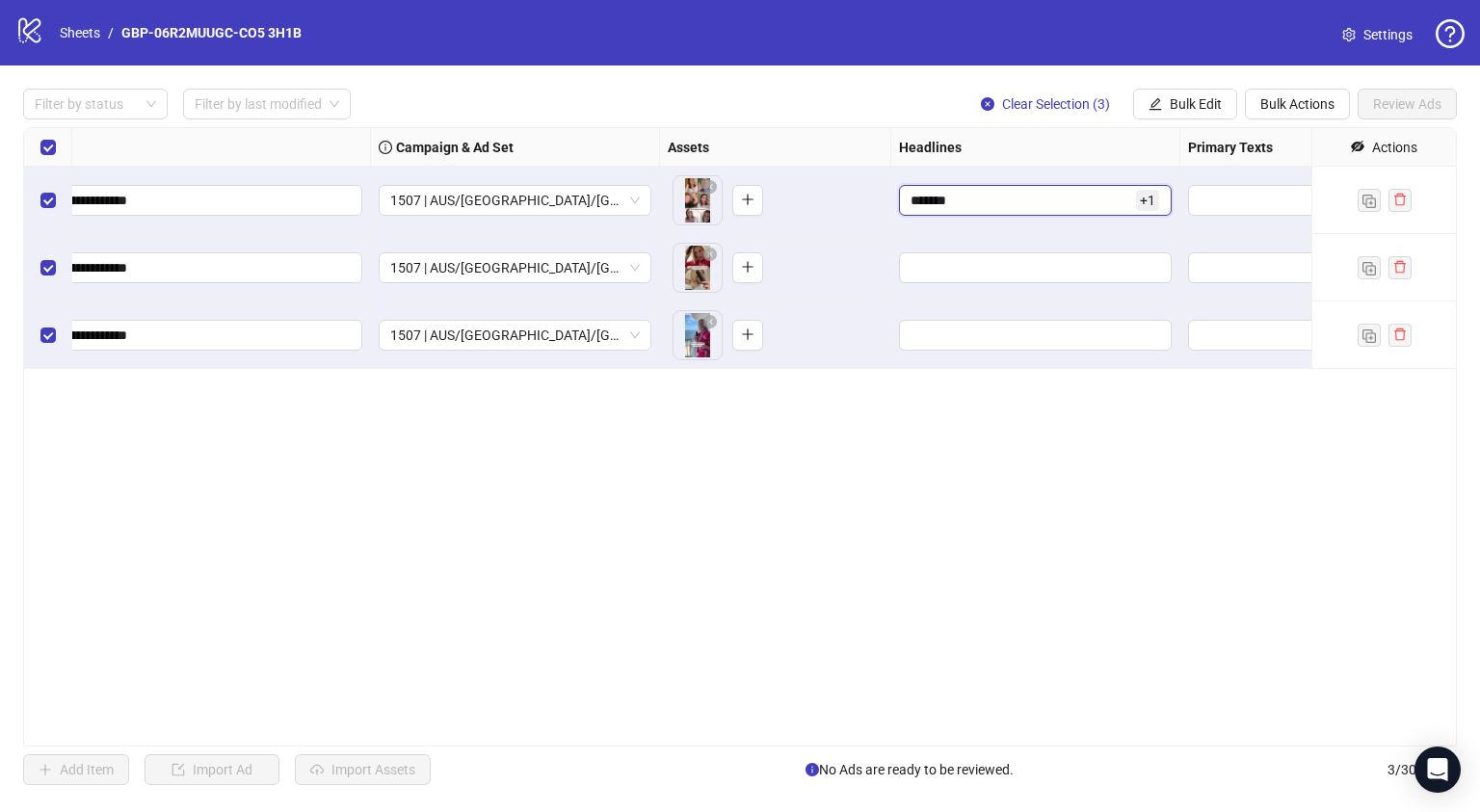 click on "*******" at bounding box center (1021, 200) 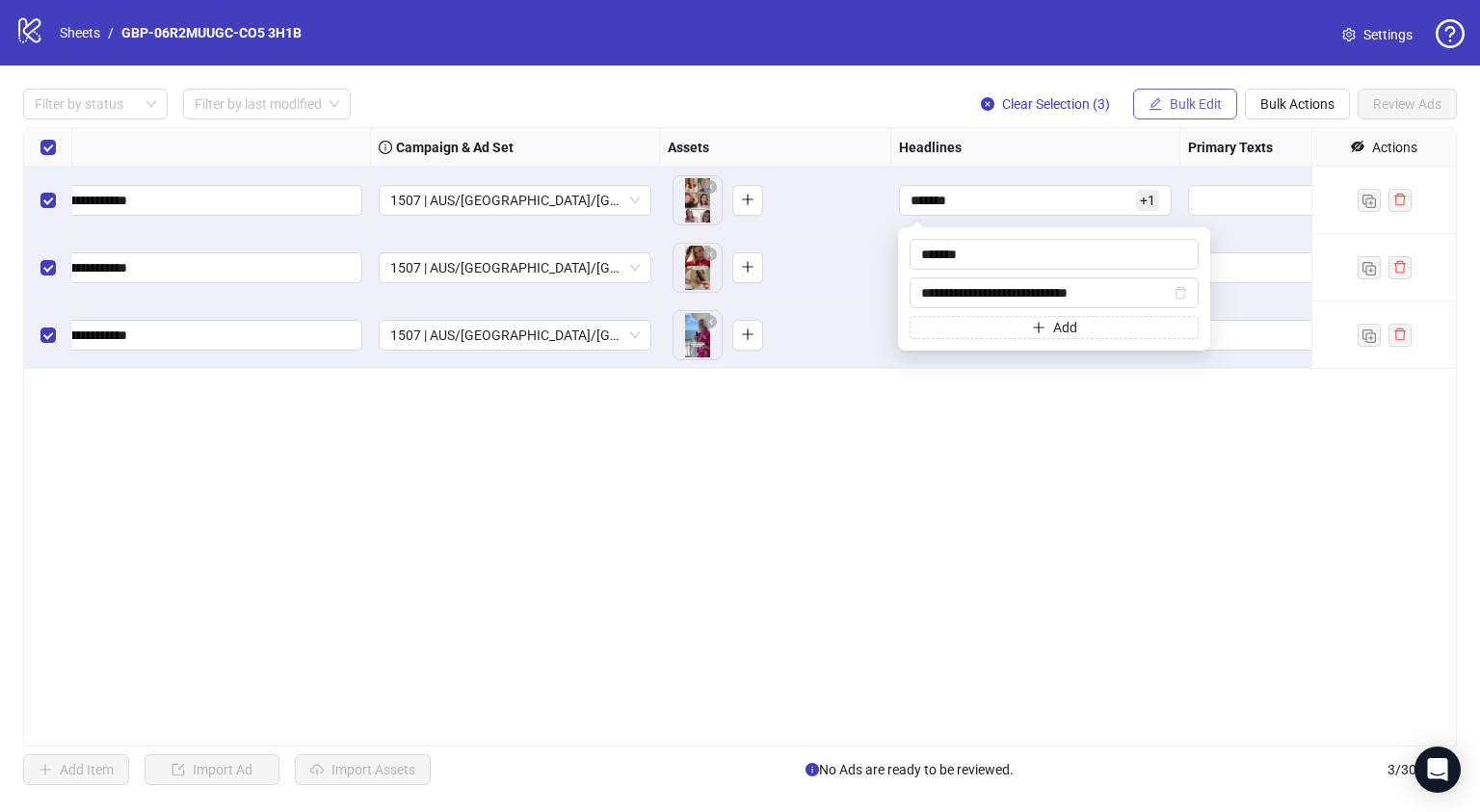 click on "Bulk Edit" at bounding box center [1196, 104] 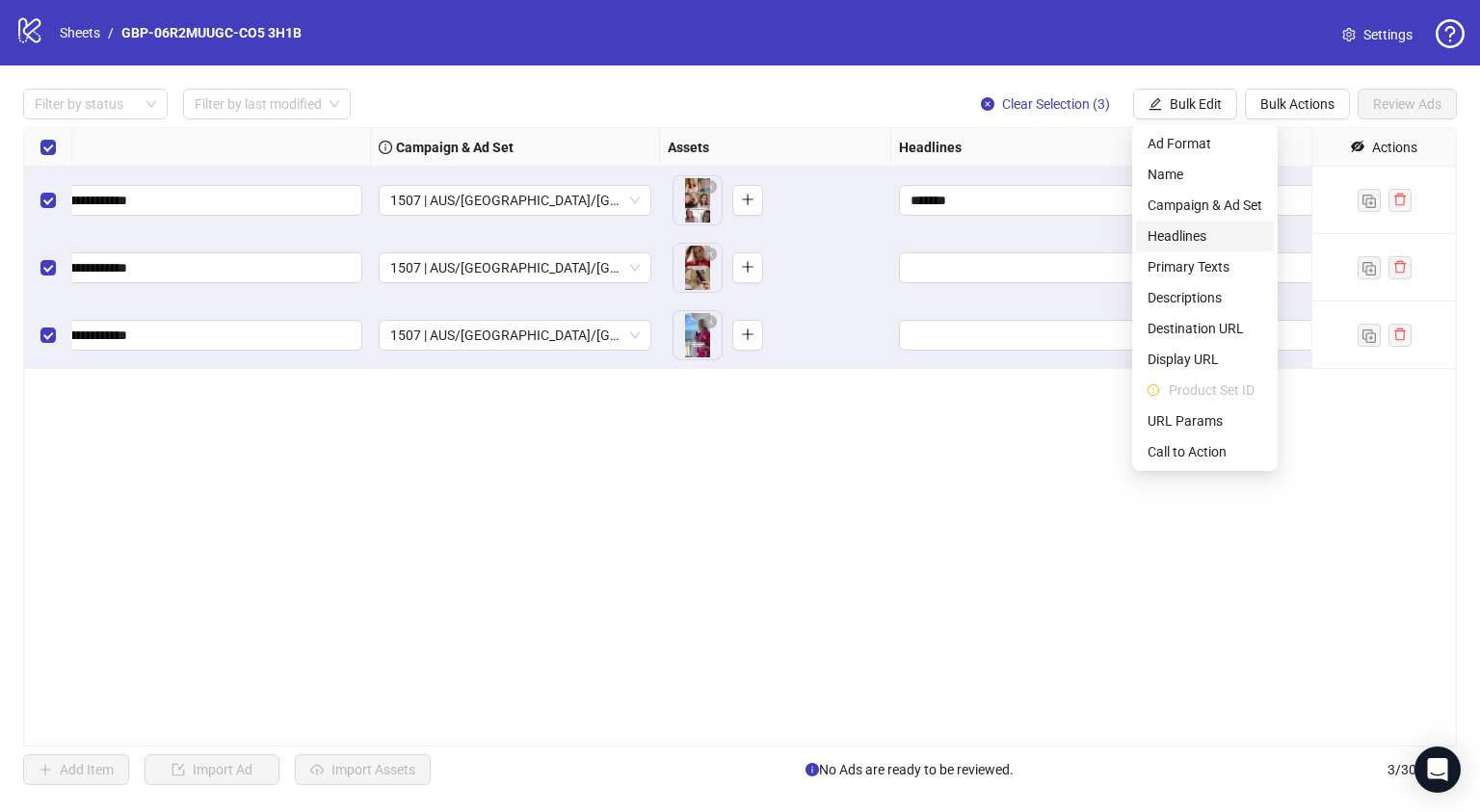 click on "Headlines" at bounding box center (1204, 236) 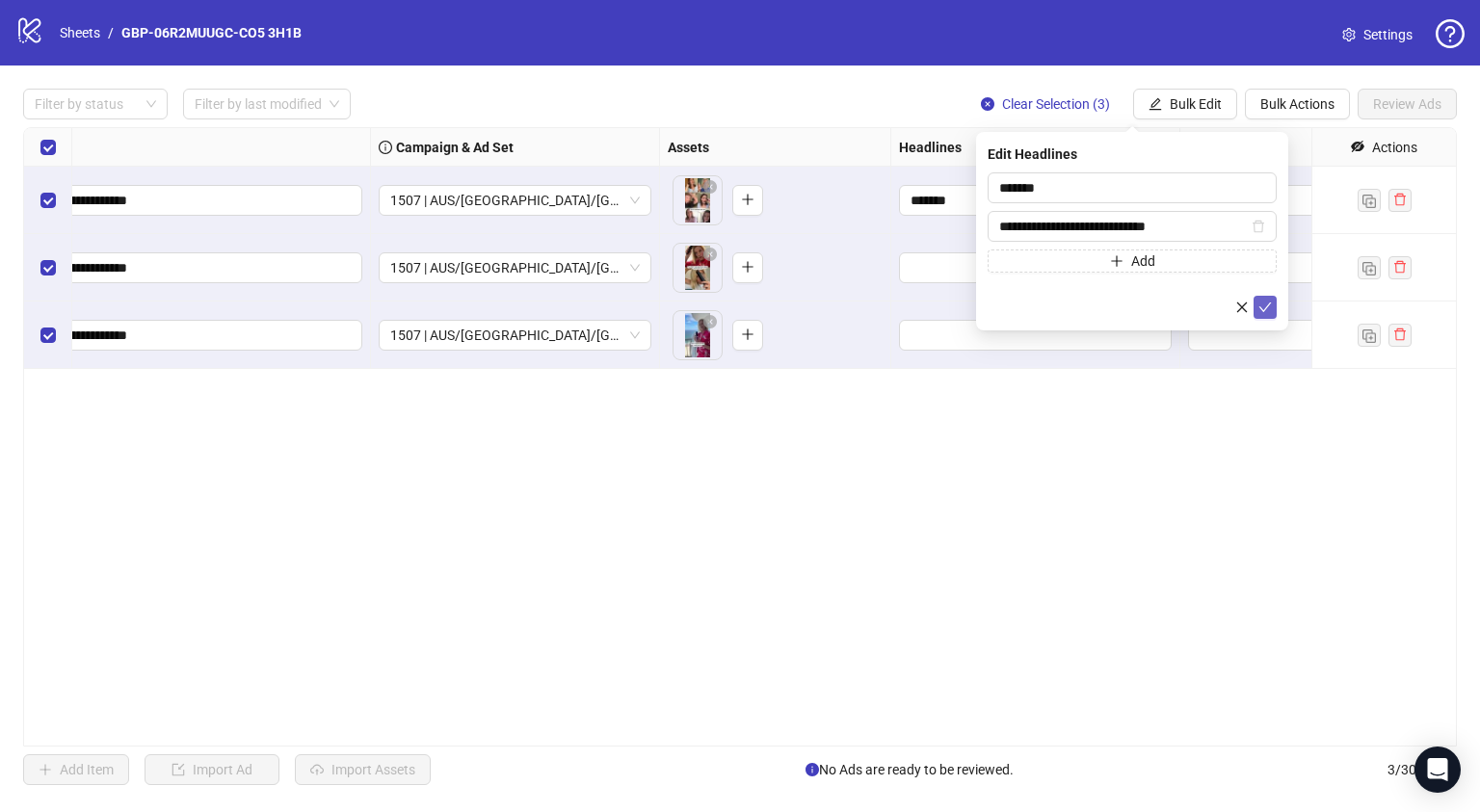 click at bounding box center [1265, 307] 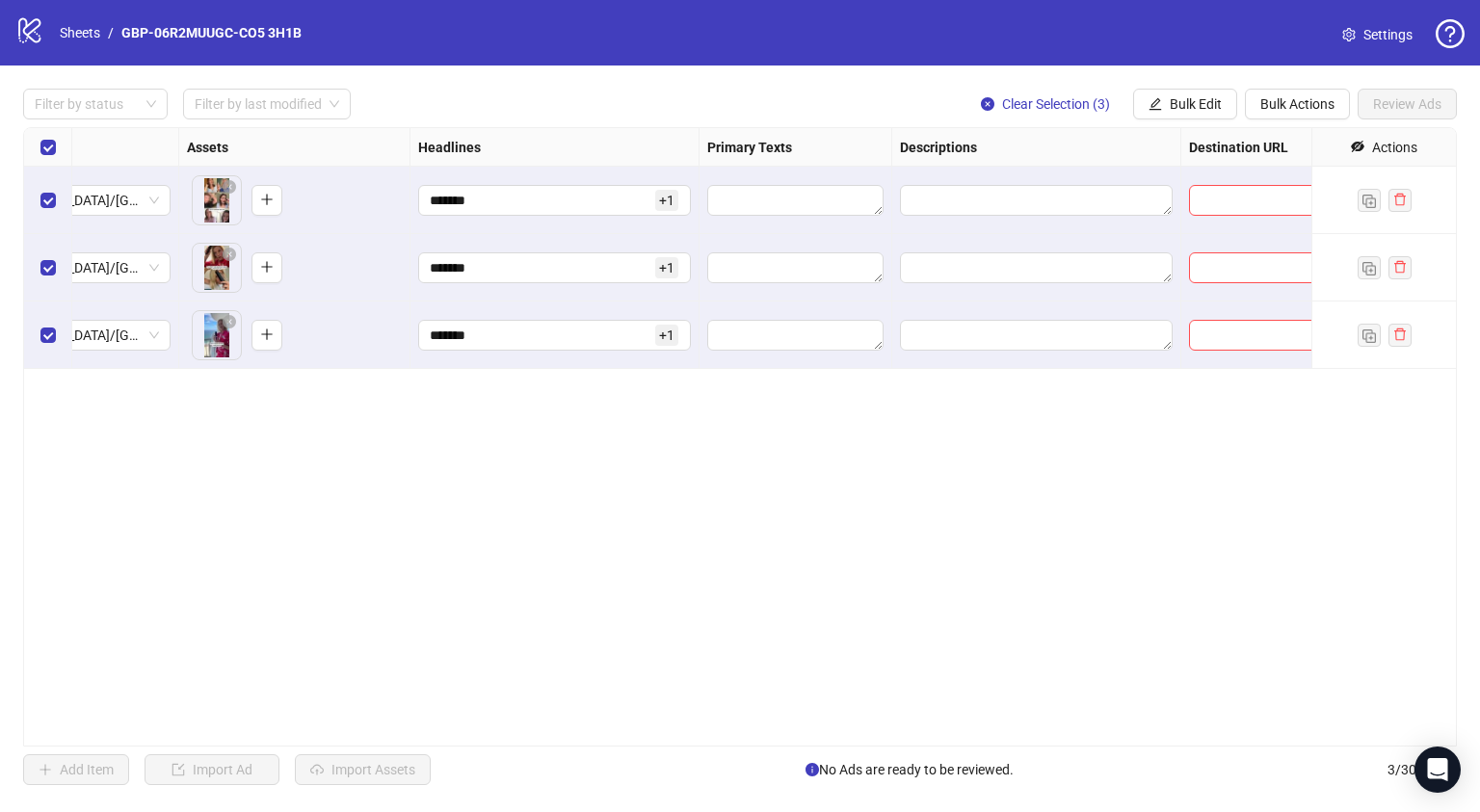 scroll, scrollTop: 0, scrollLeft: 795, axis: horizontal 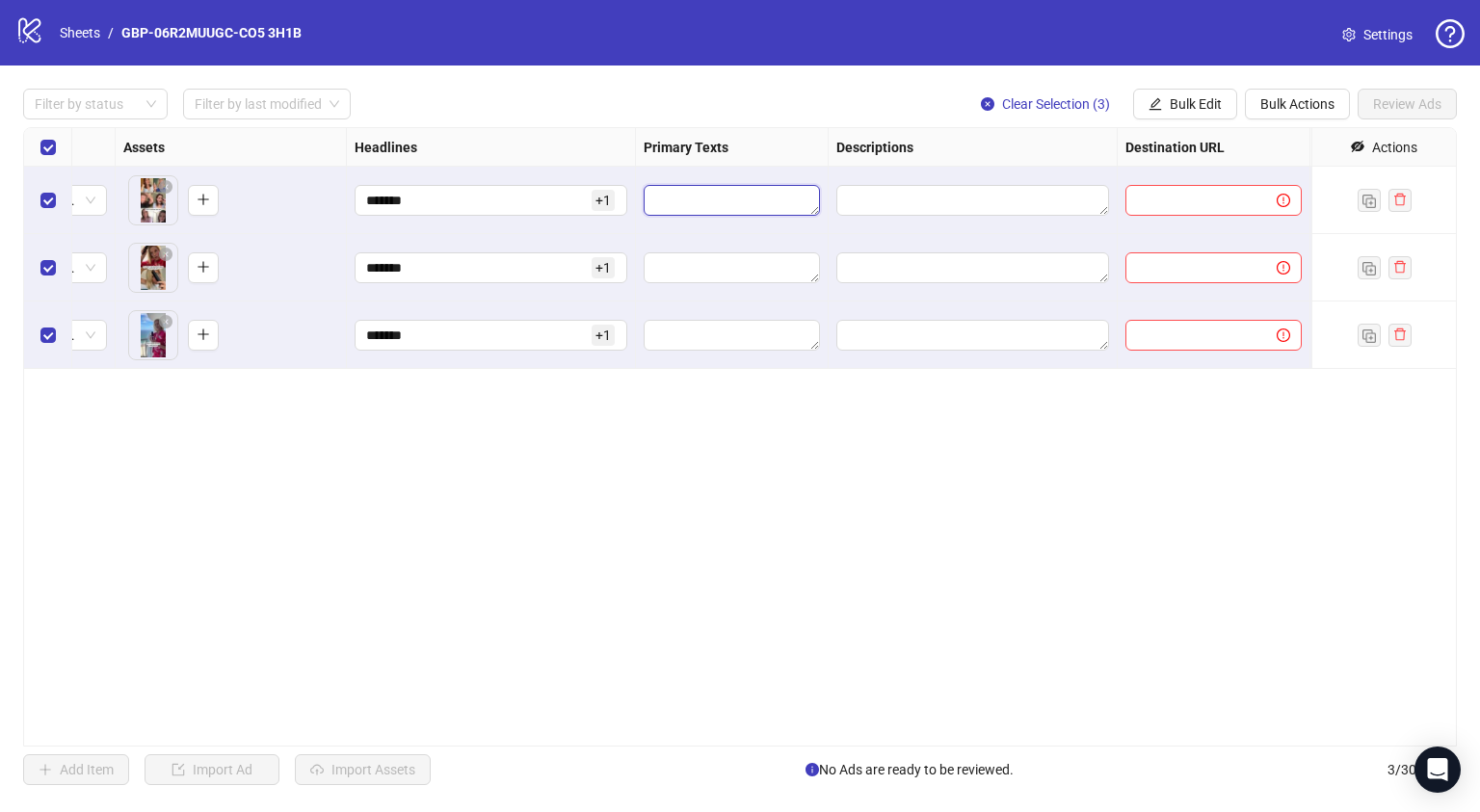 click at bounding box center [731, 200] 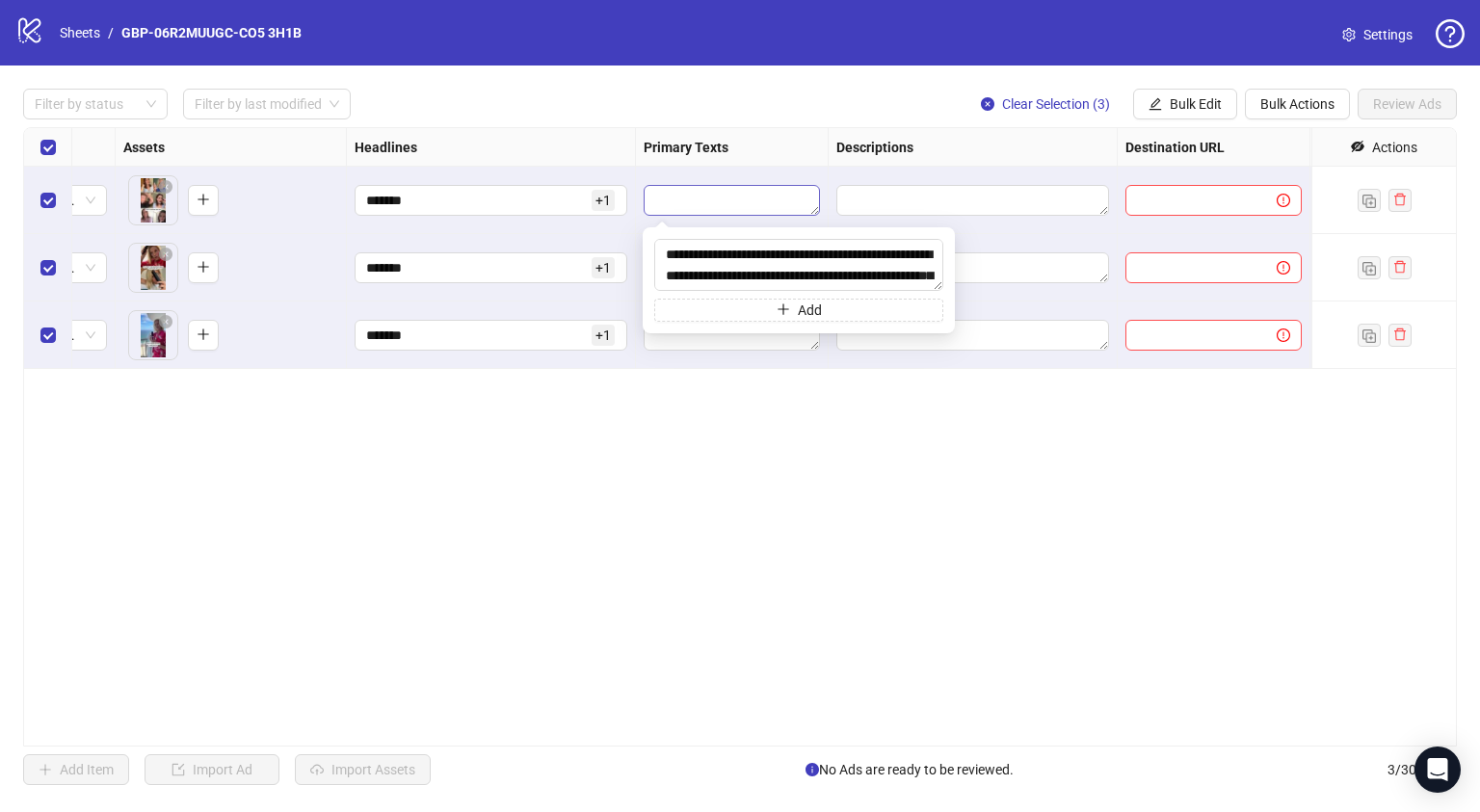 scroll, scrollTop: 77, scrollLeft: 0, axis: vertical 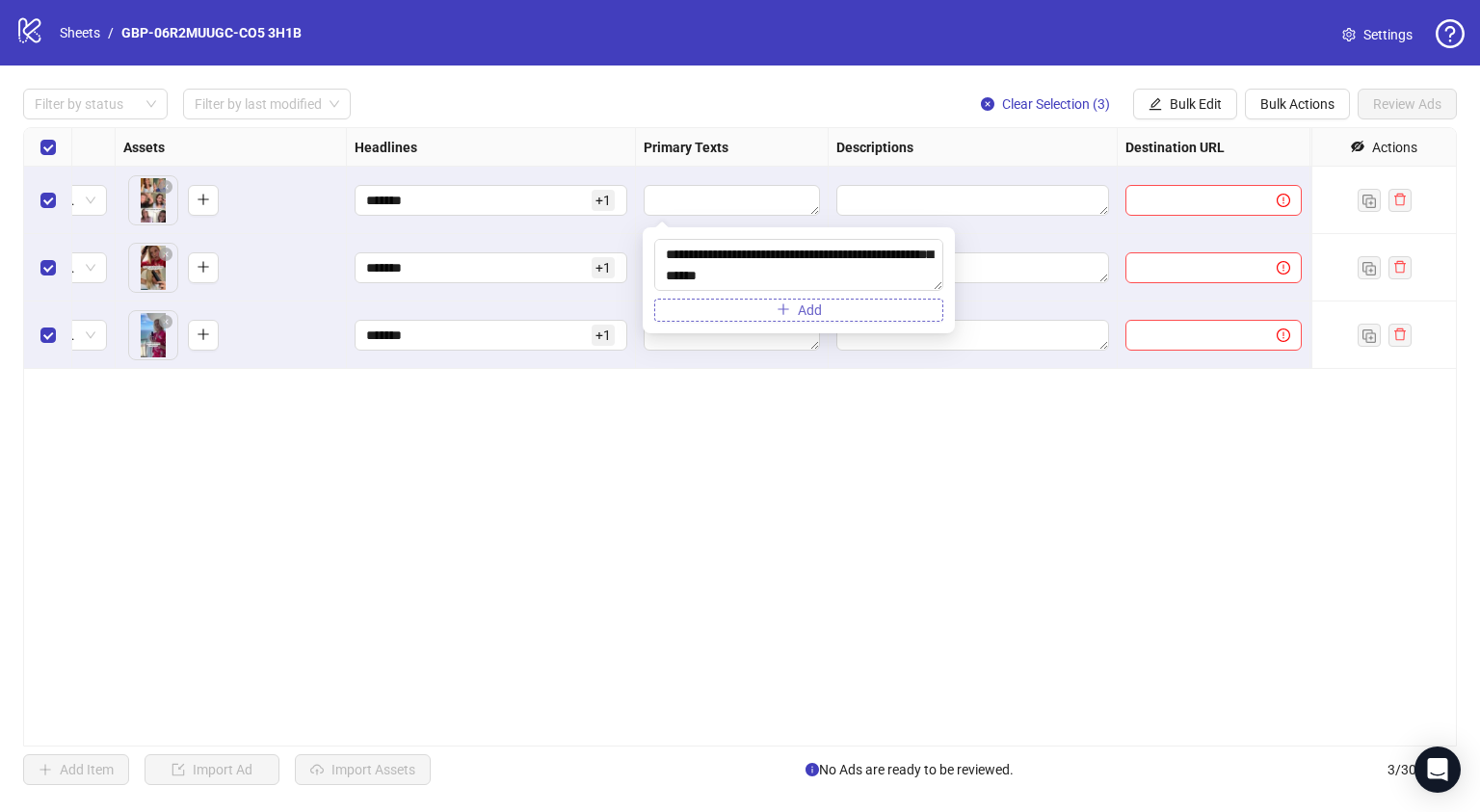 type on "**********" 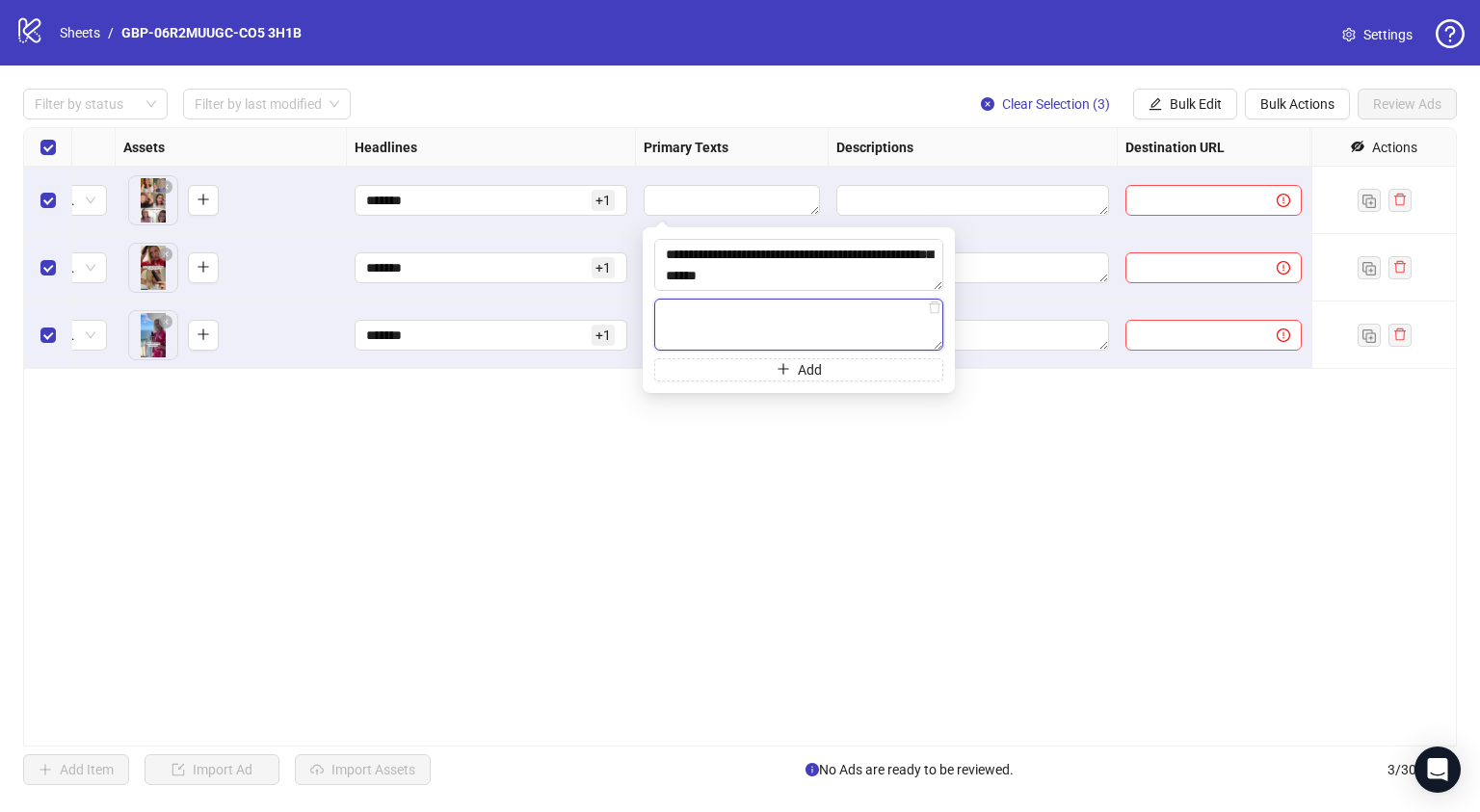 click at bounding box center (799, 325) 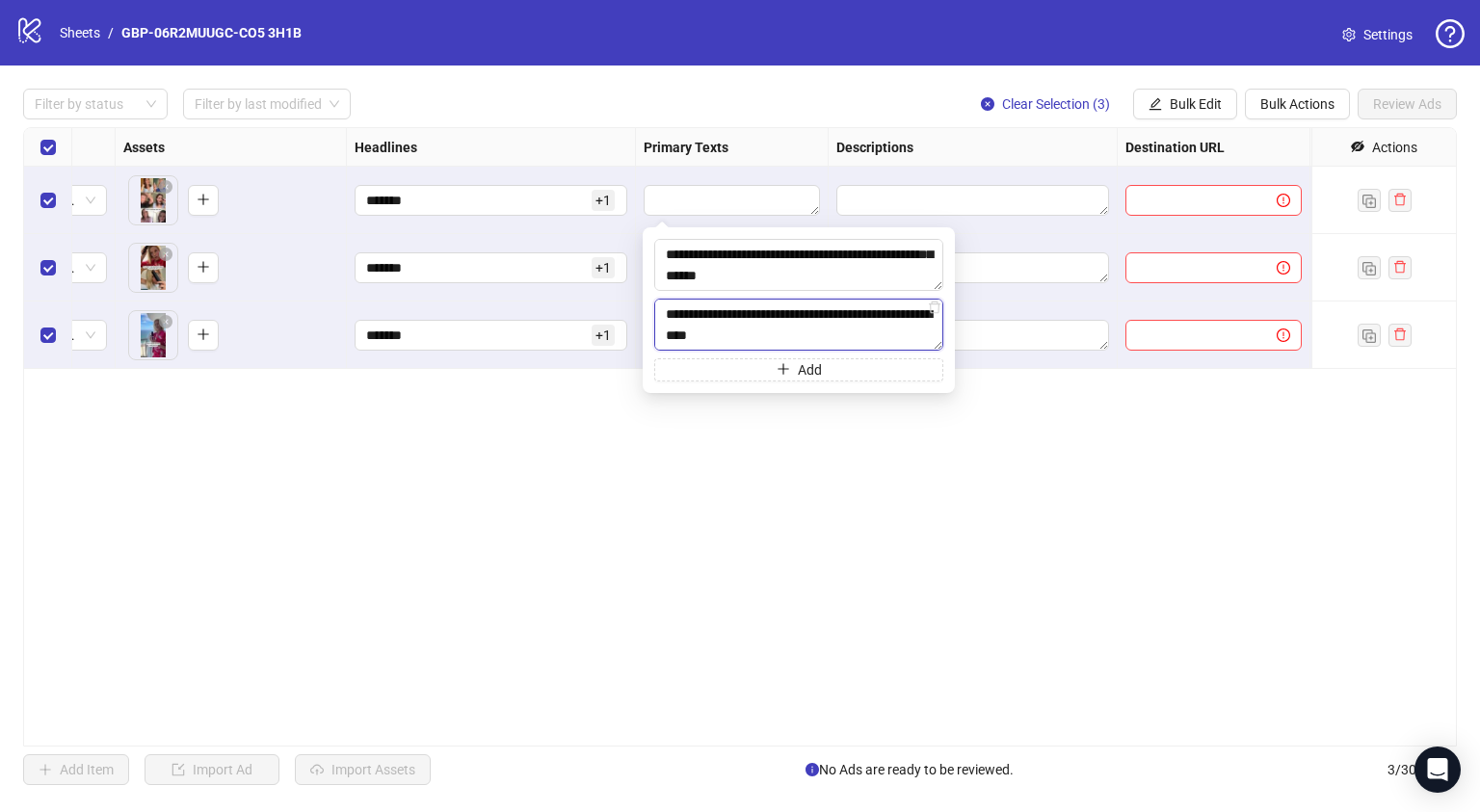 scroll, scrollTop: 247, scrollLeft: 0, axis: vertical 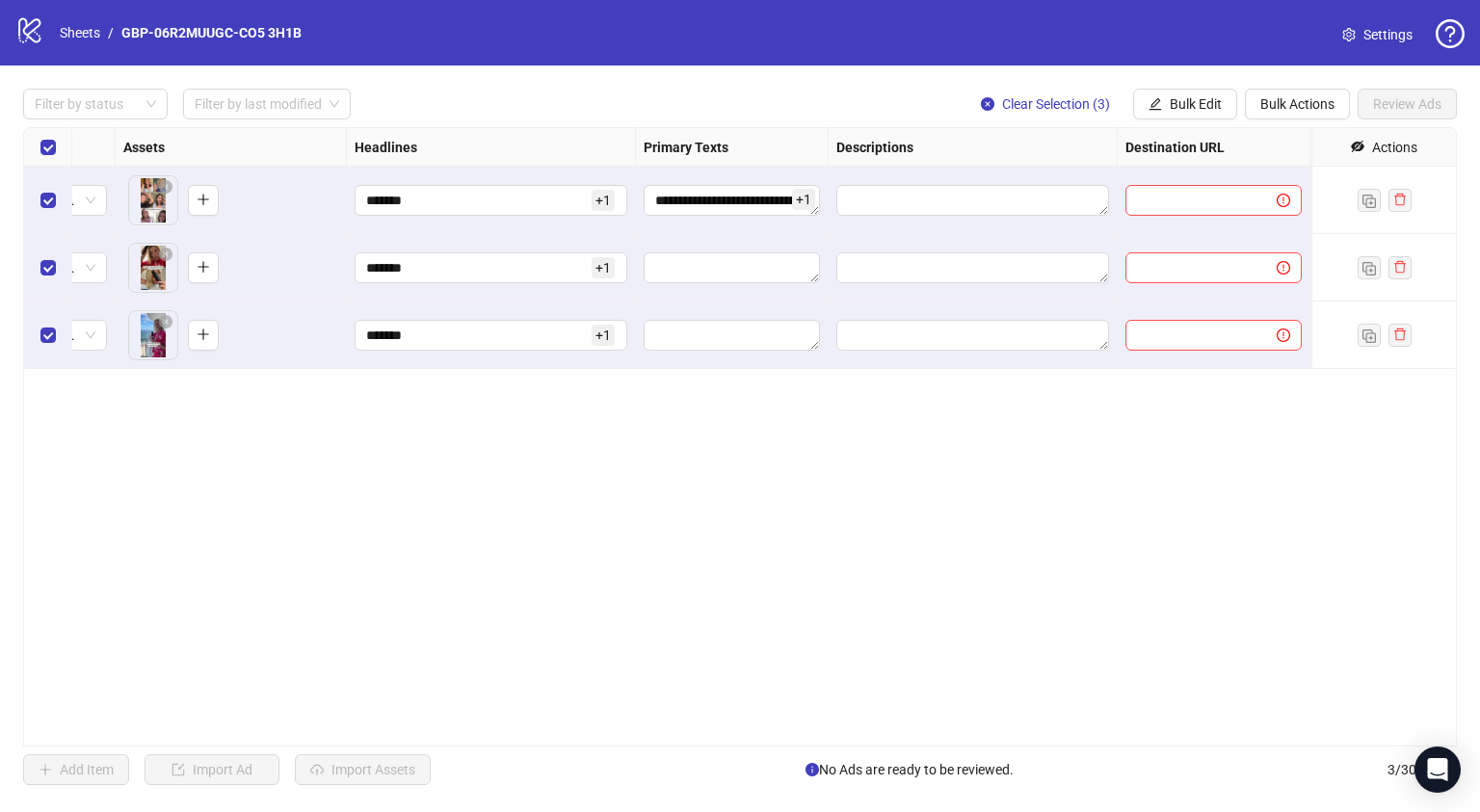 click on "**********" at bounding box center [740, 436] 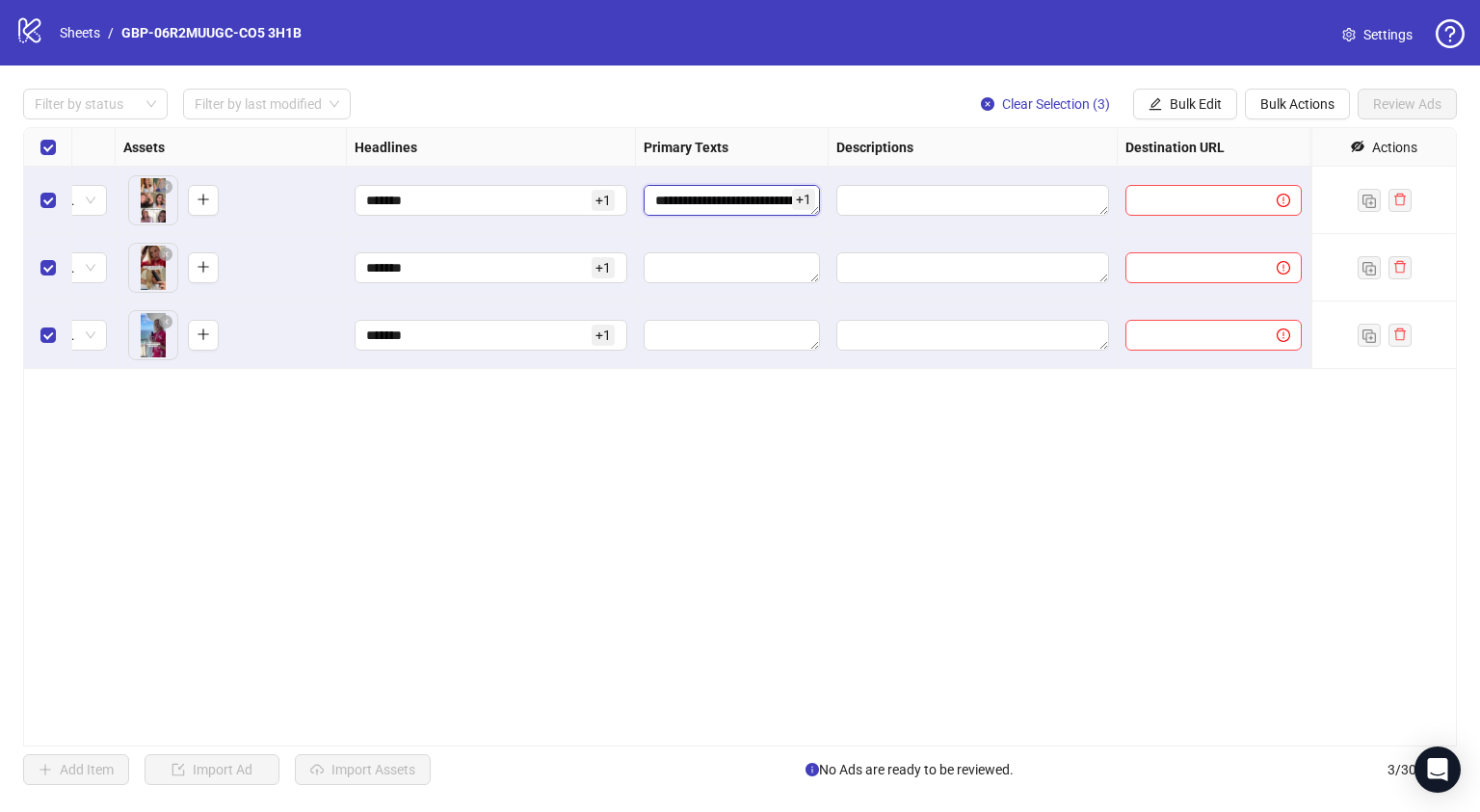 click on "**********" at bounding box center (731, 200) 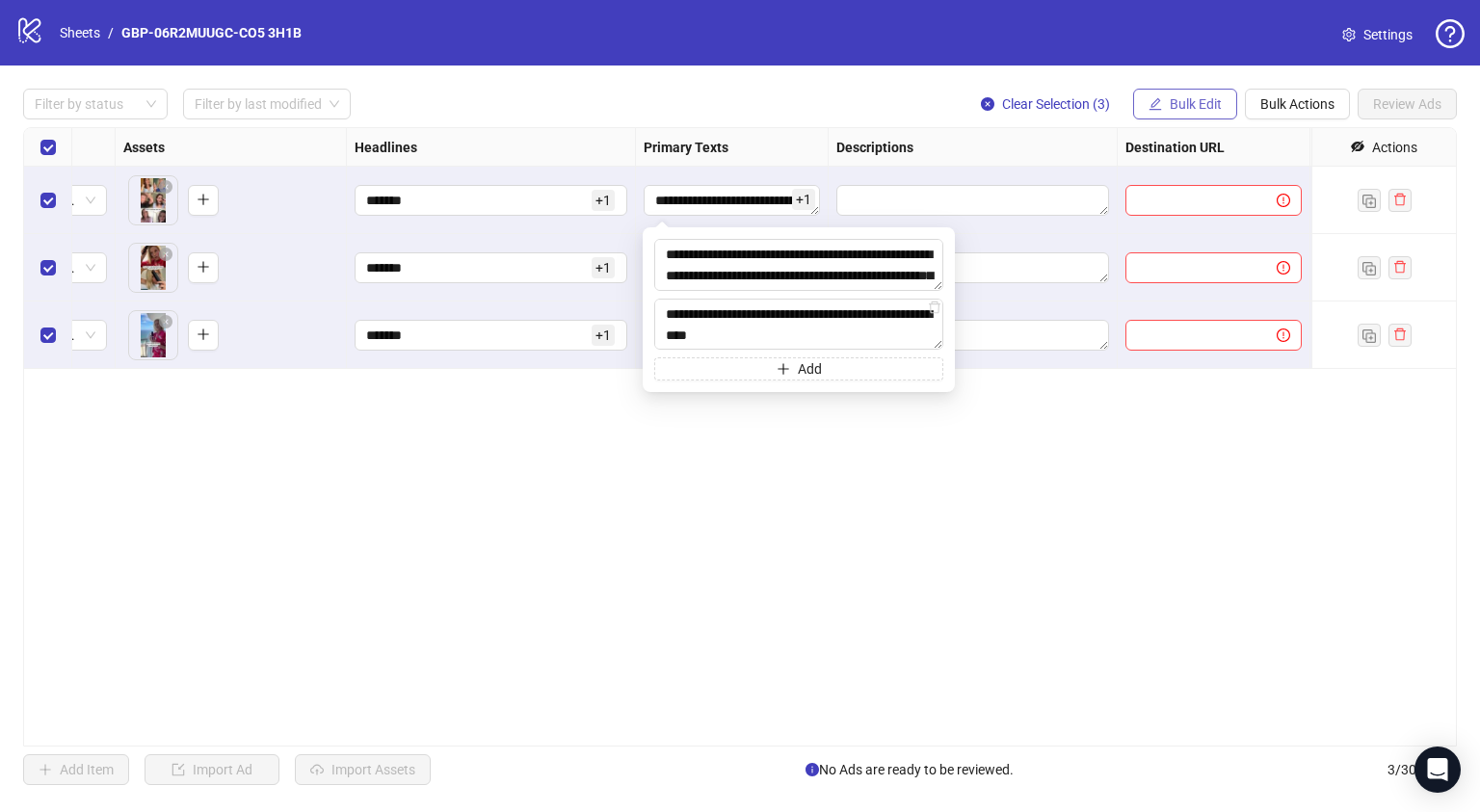 click on "Bulk Edit" at bounding box center [1196, 104] 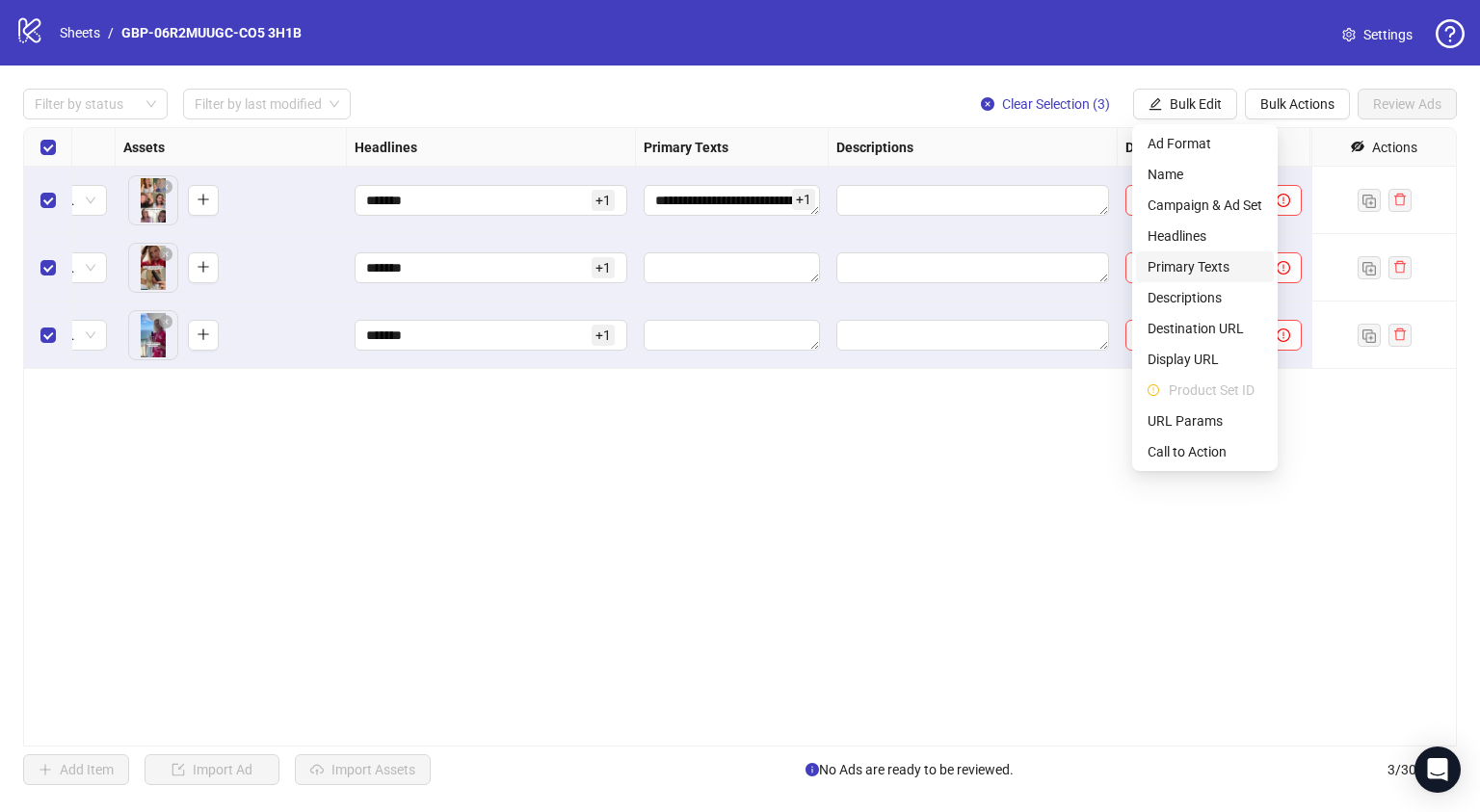 click on "Primary Texts" at bounding box center [1204, 267] 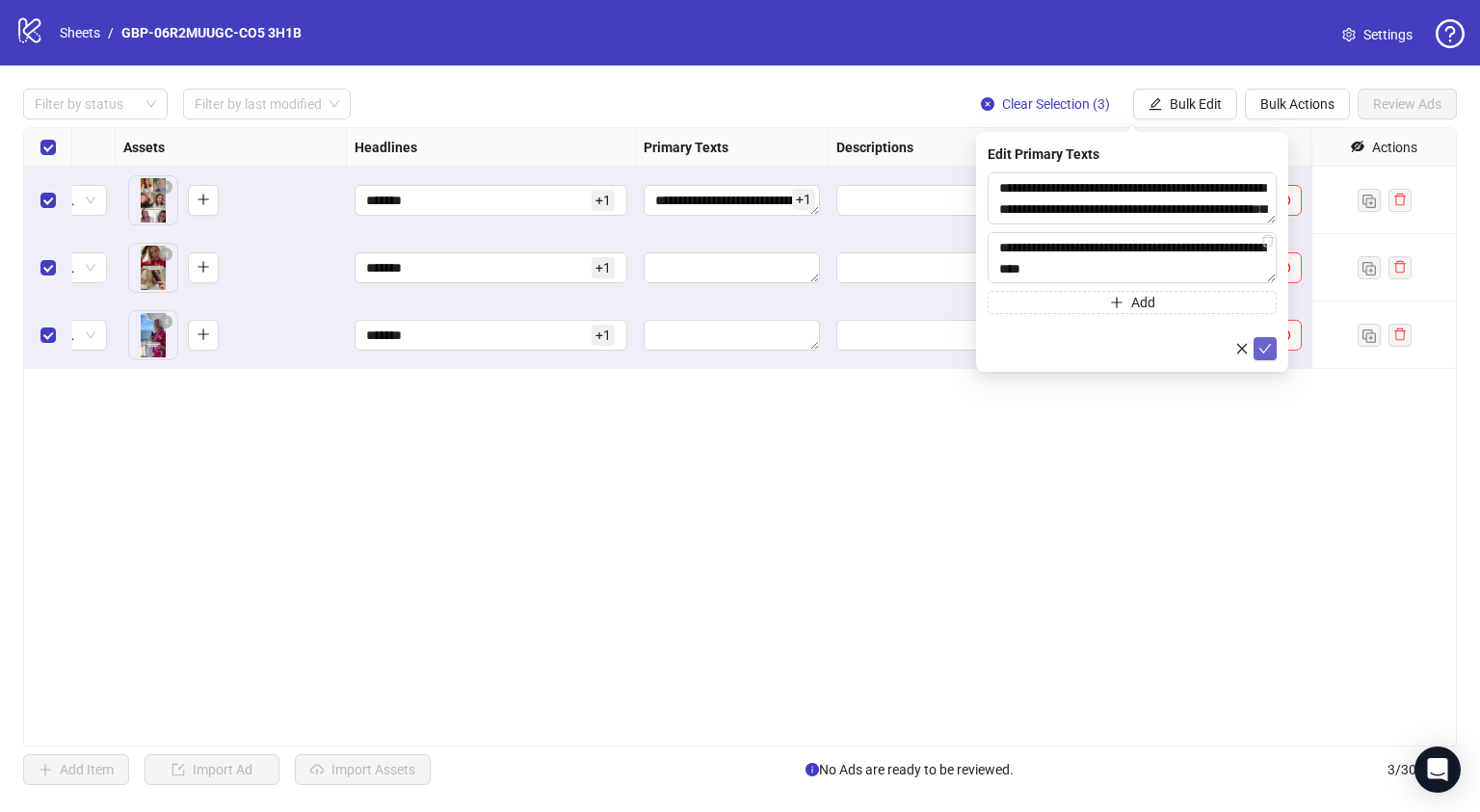click 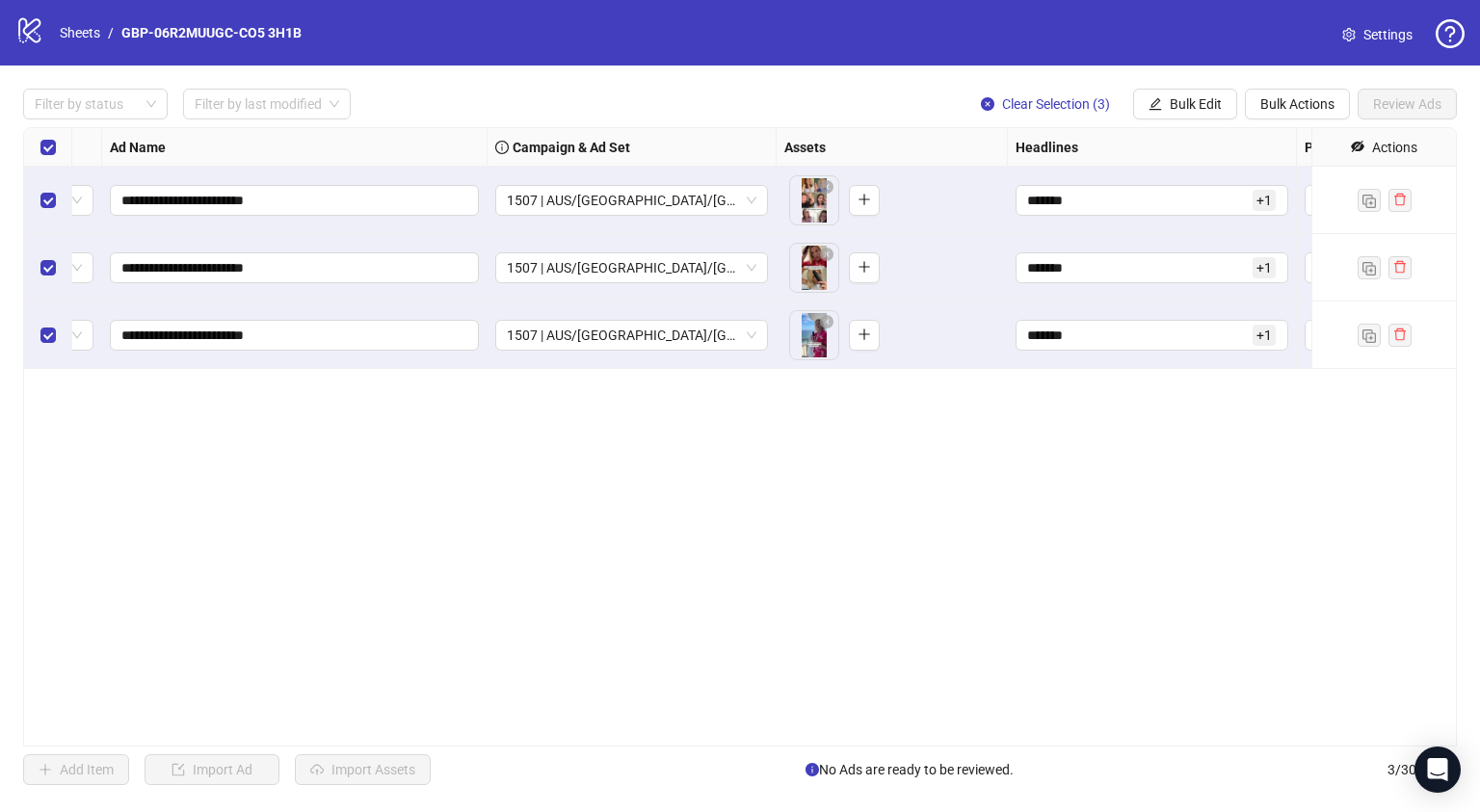 scroll, scrollTop: 0, scrollLeft: 0, axis: both 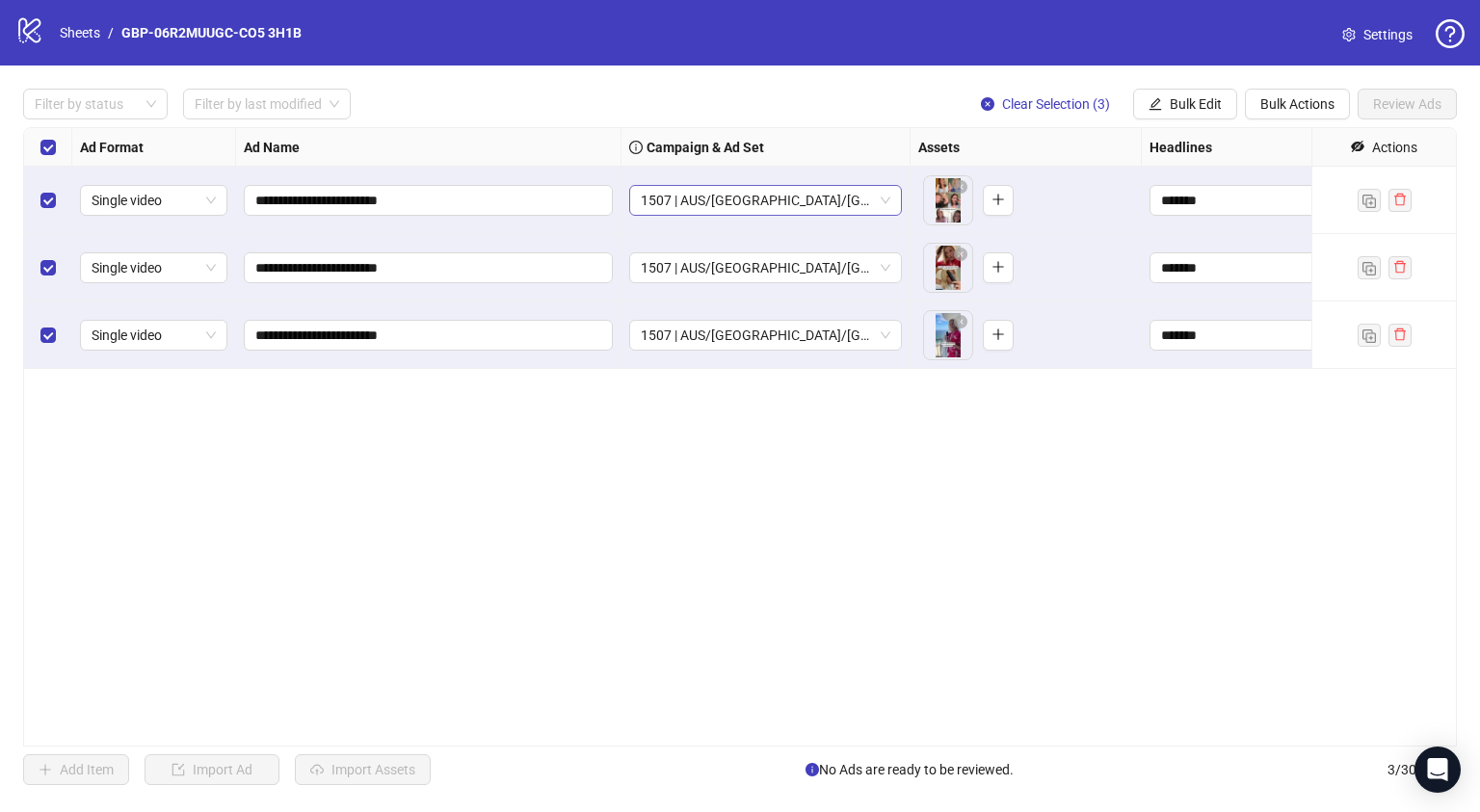 click on "1507 | AUS/[GEOGRAPHIC_DATA]/[GEOGRAPHIC_DATA] | GBP-06R2MUUGC-CO5" at bounding box center (765, 200) 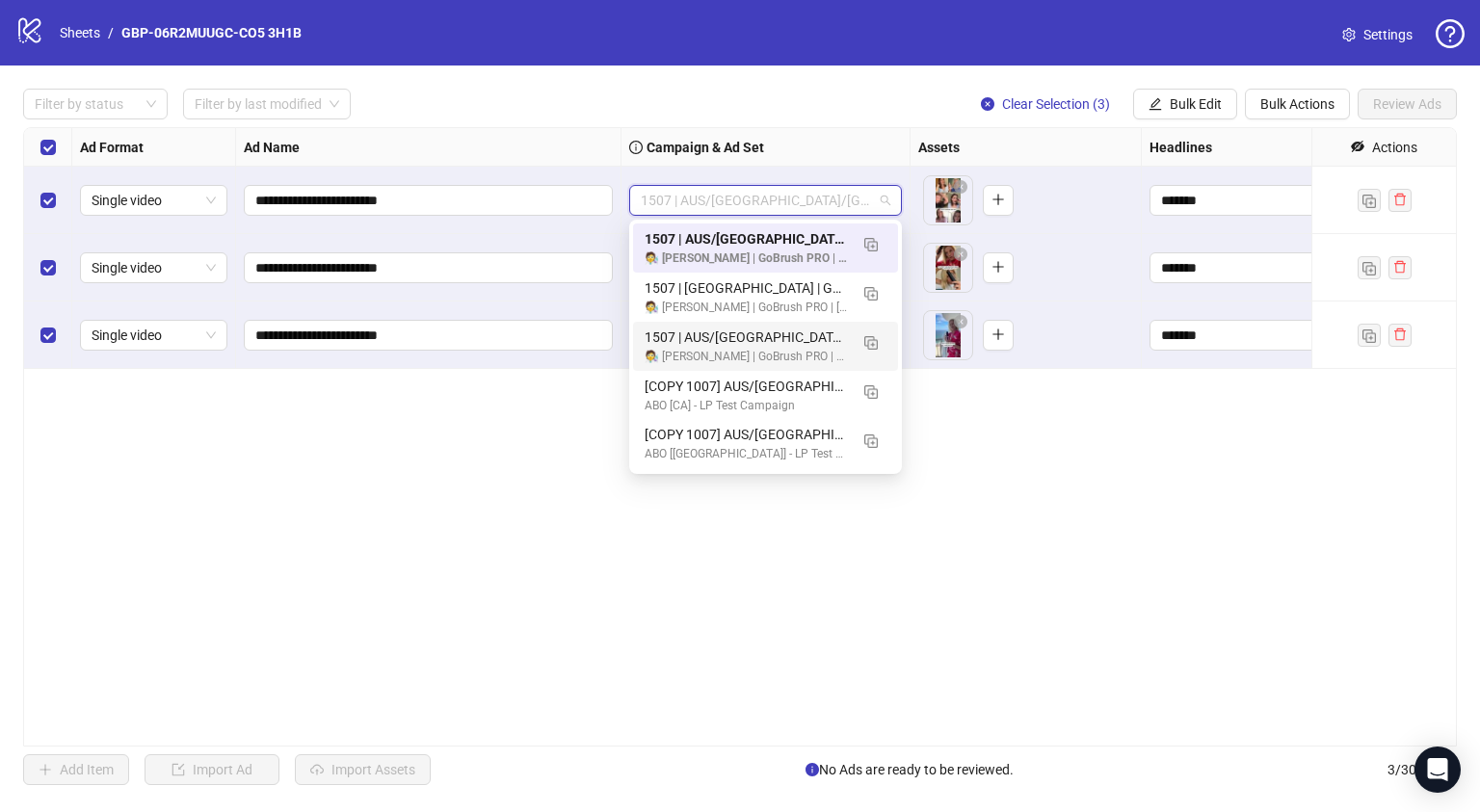 click on "**********" at bounding box center (740, 436) 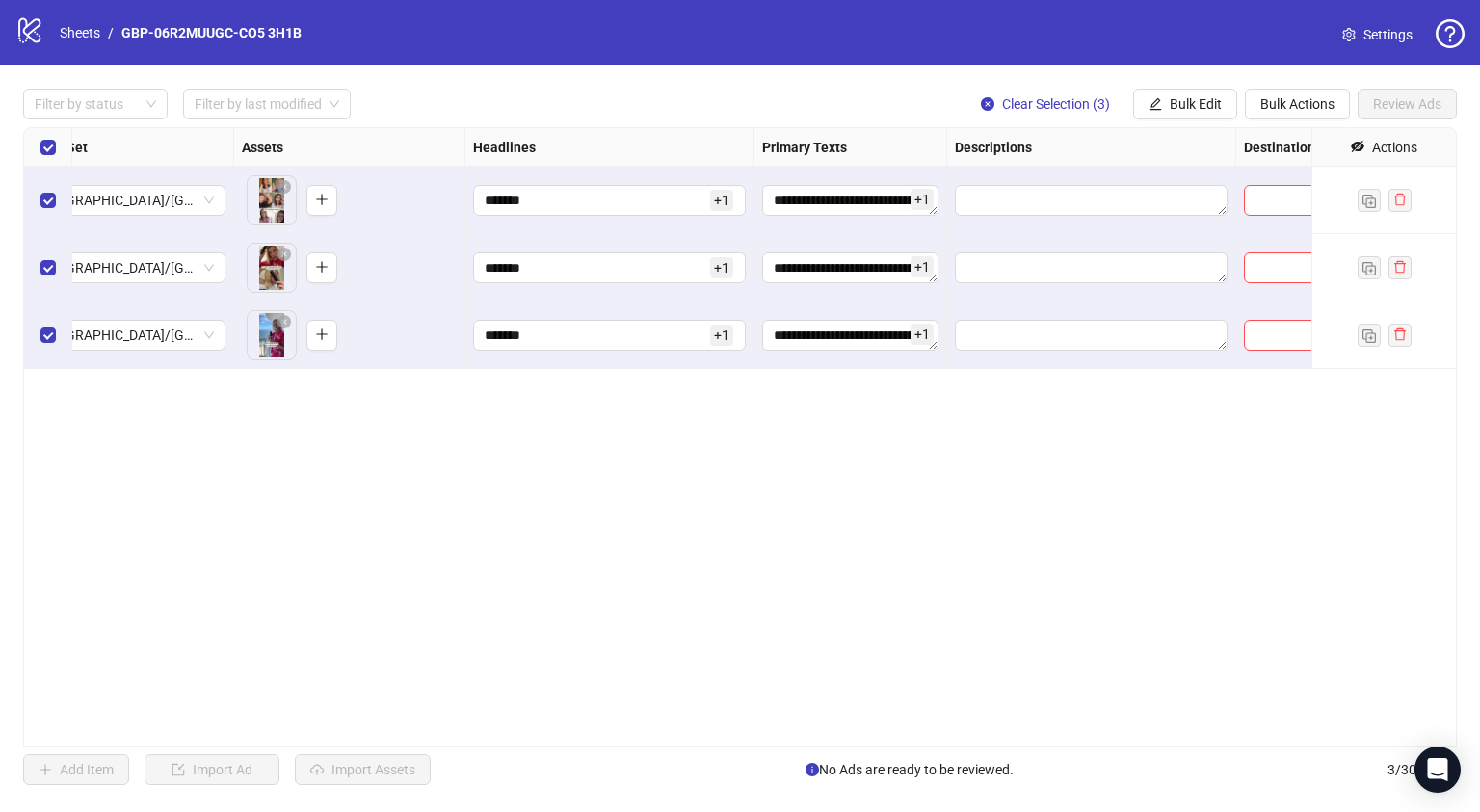scroll, scrollTop: 0, scrollLeft: 897, axis: horizontal 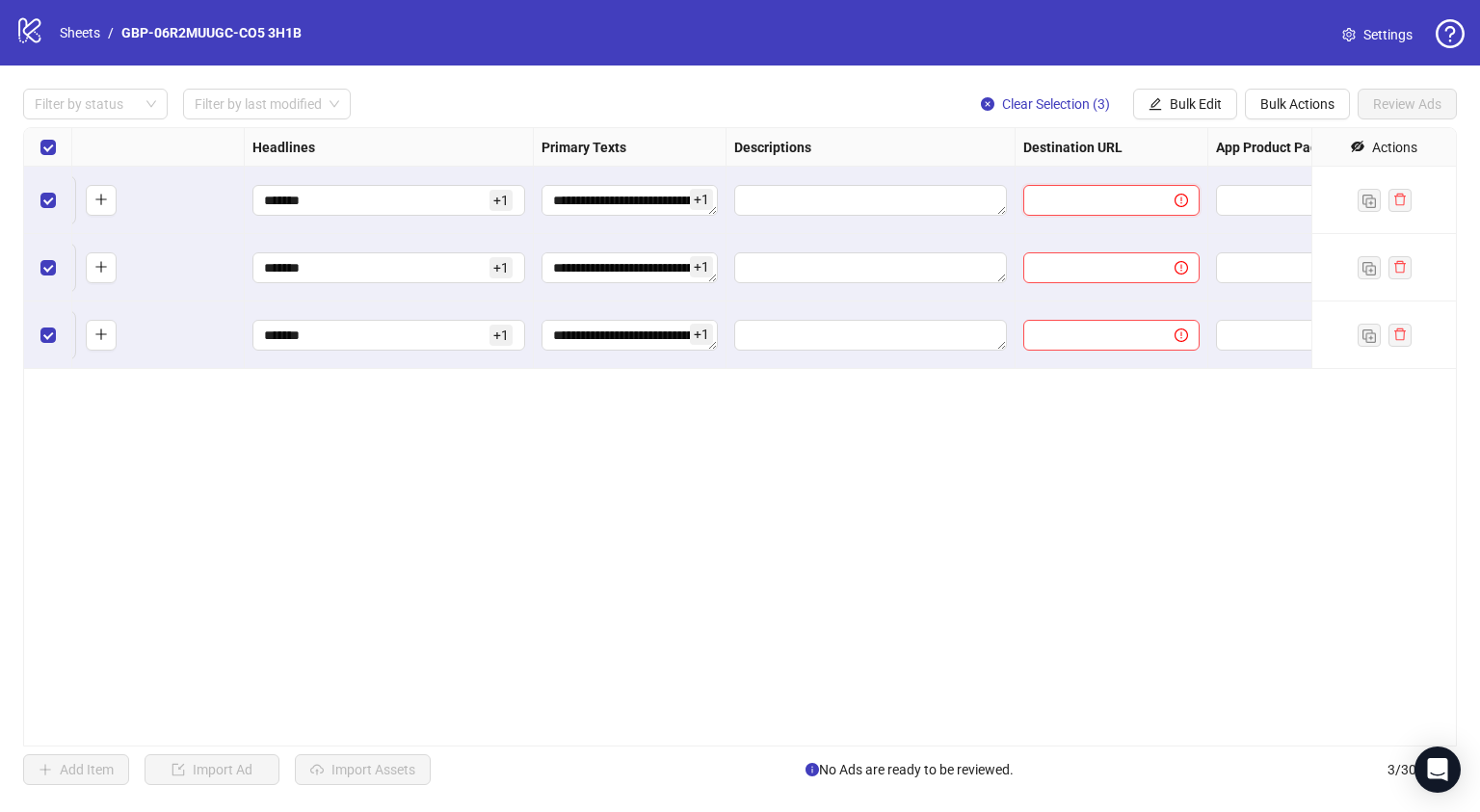 click at bounding box center [1091, 200] 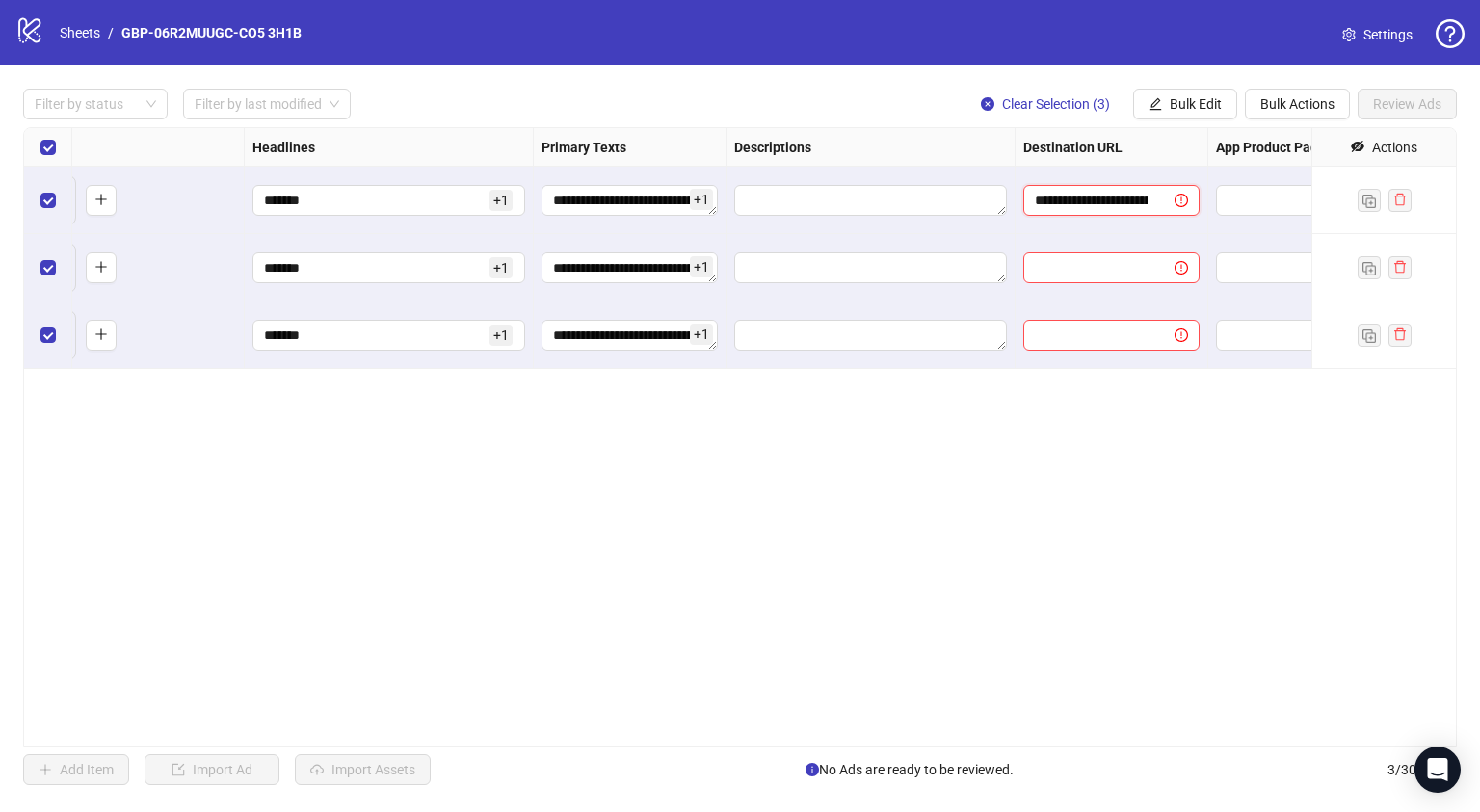 scroll, scrollTop: 0, scrollLeft: 385, axis: horizontal 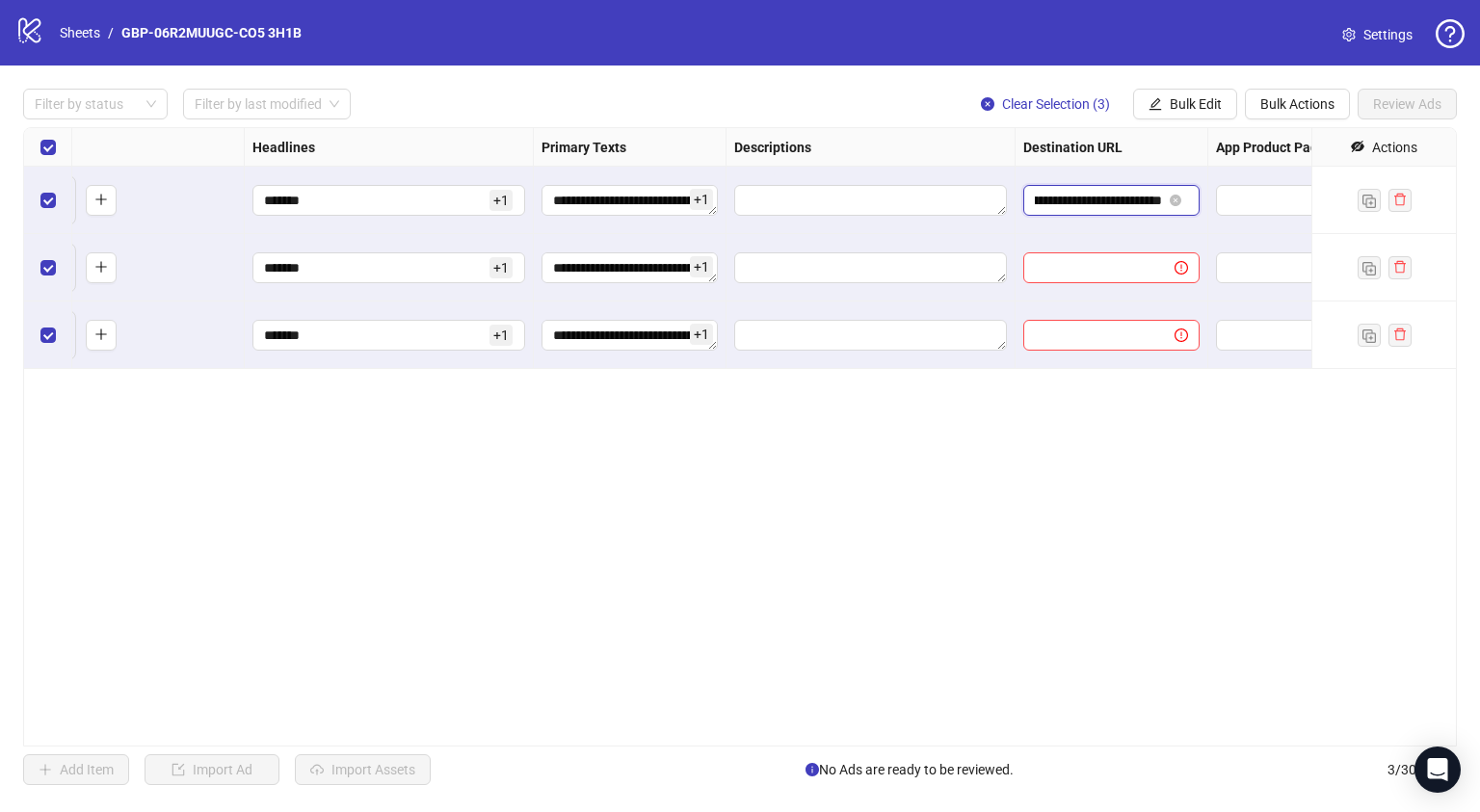 click on "**********" at bounding box center [1098, 200] 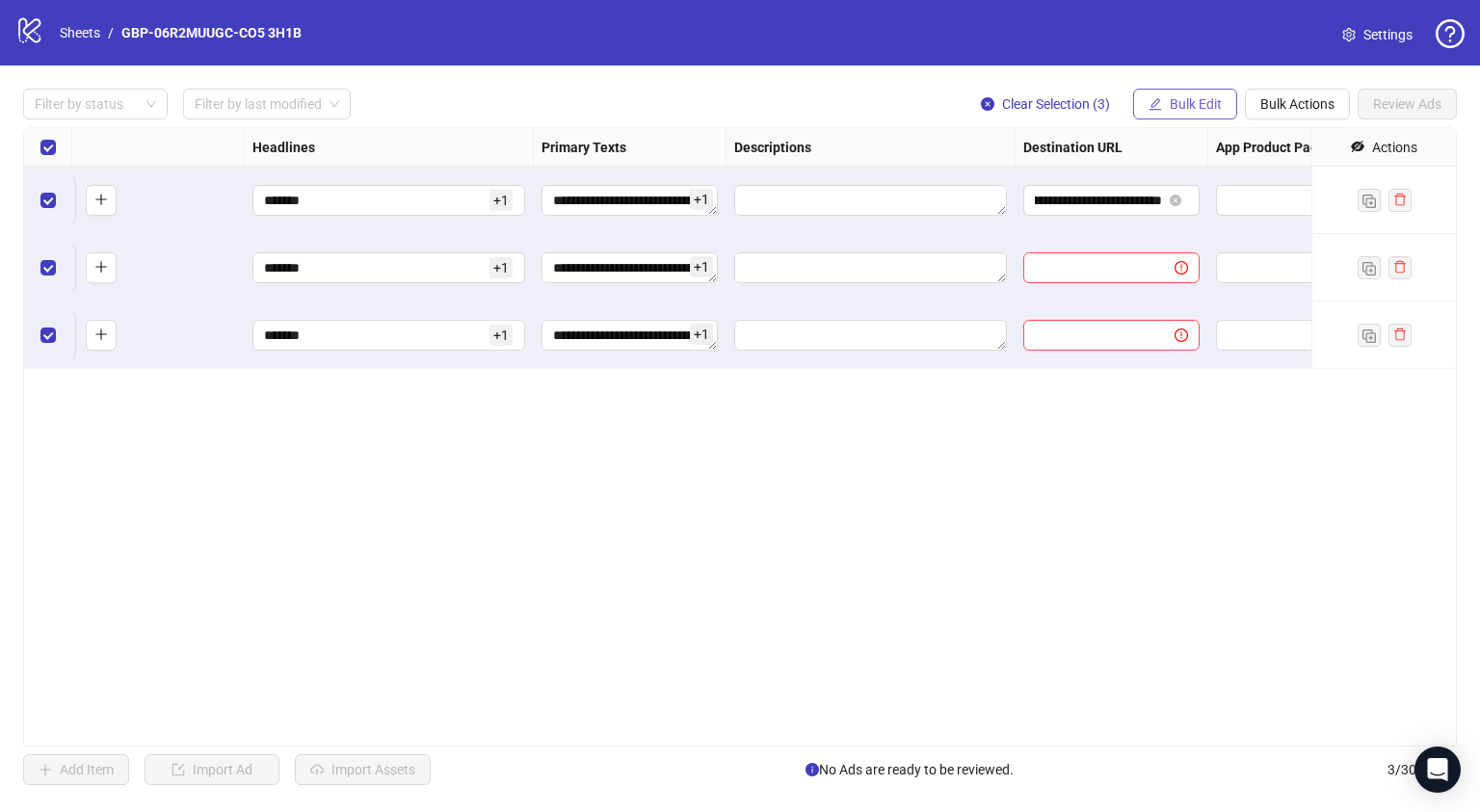 click on "Bulk Edit" at bounding box center (1185, 104) 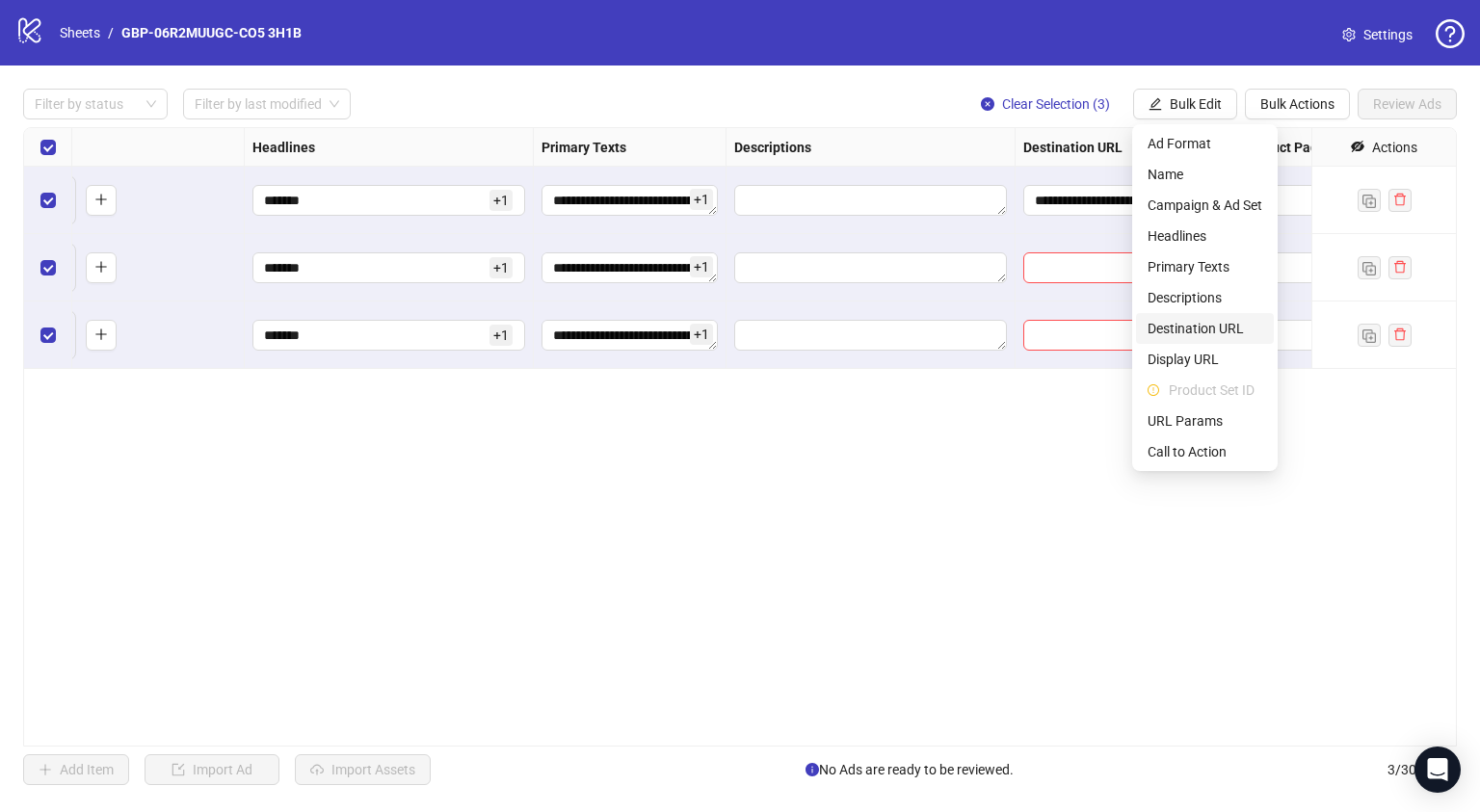 click on "Destination URL" at bounding box center [1204, 328] 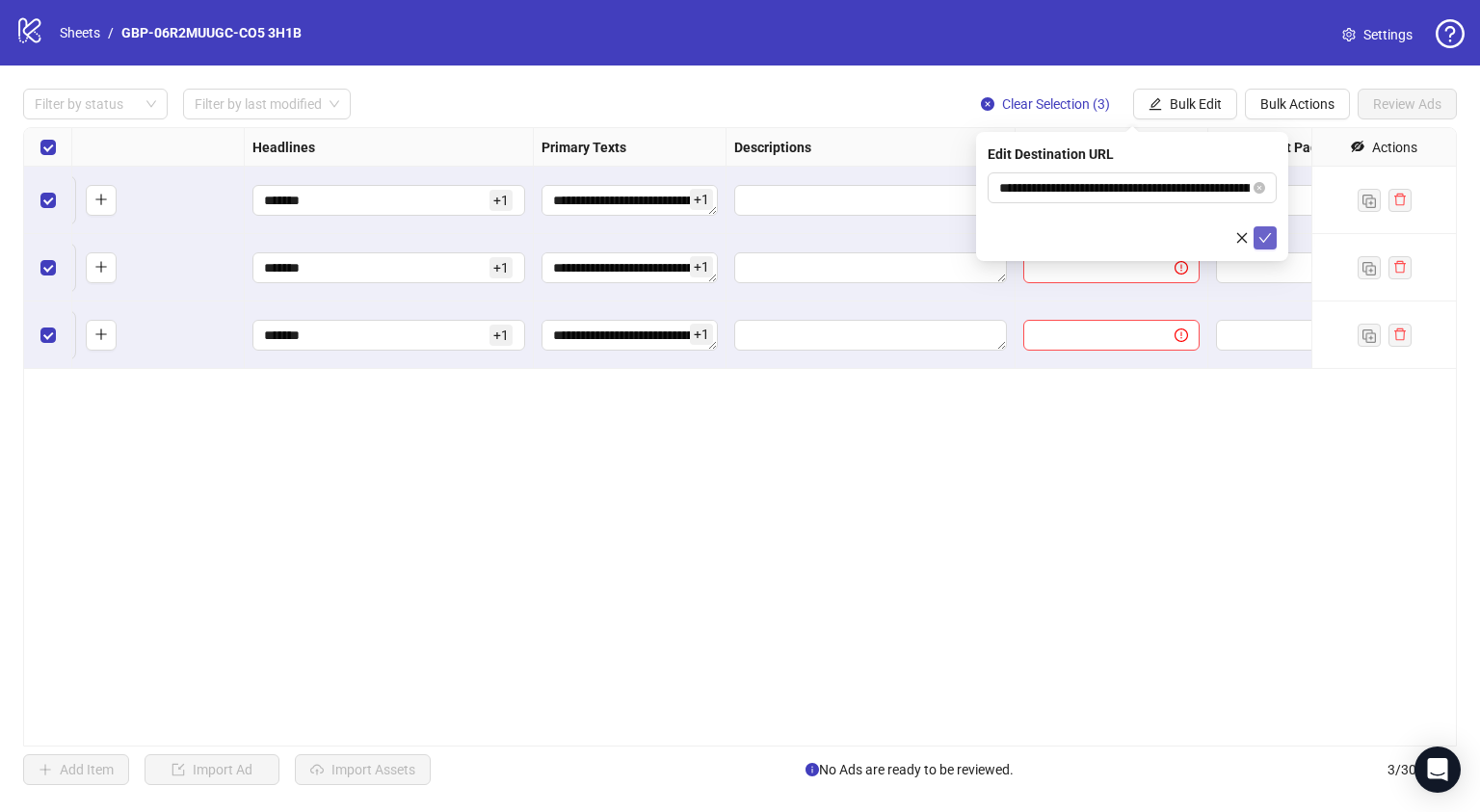 click 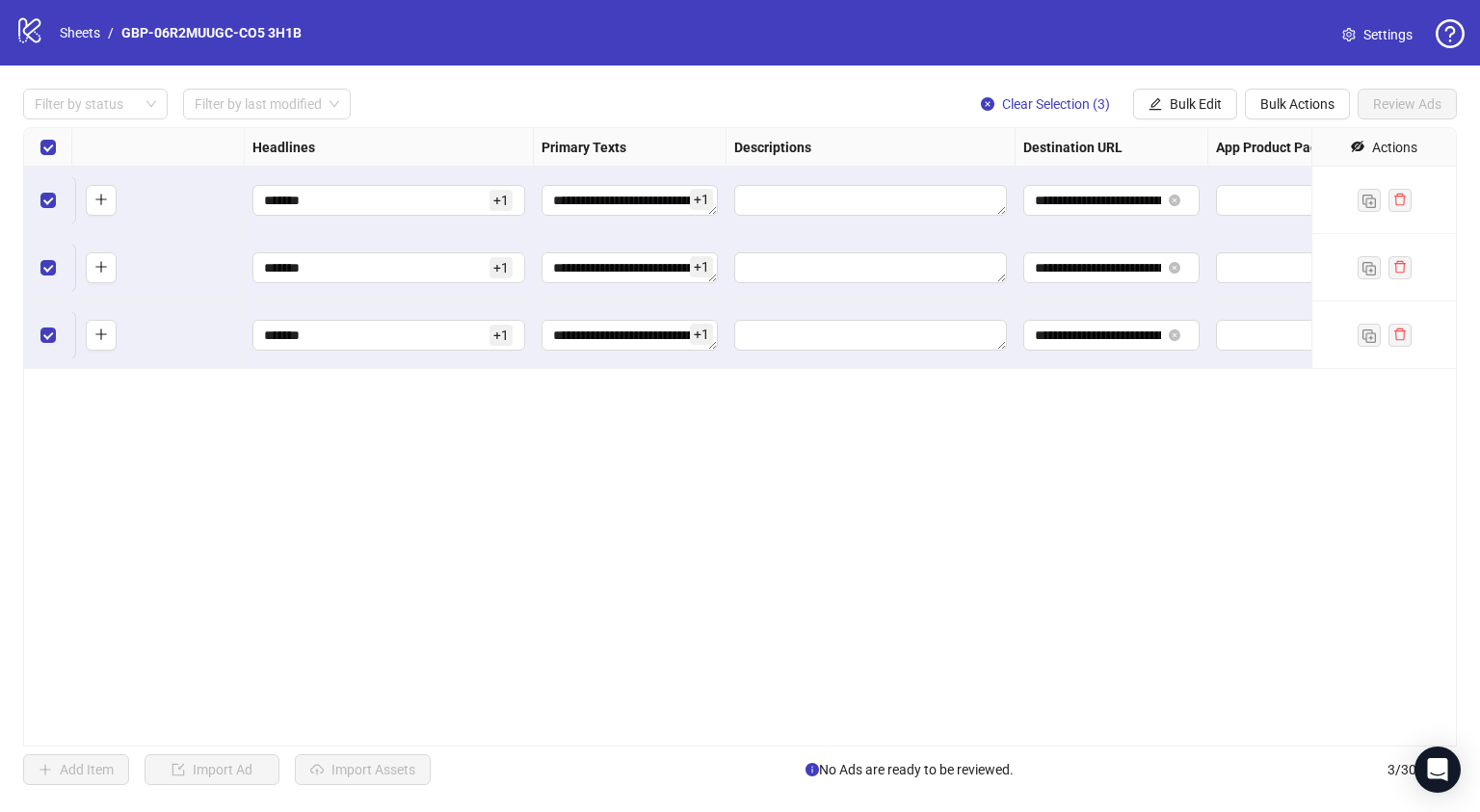 click on "**********" at bounding box center (740, 436) 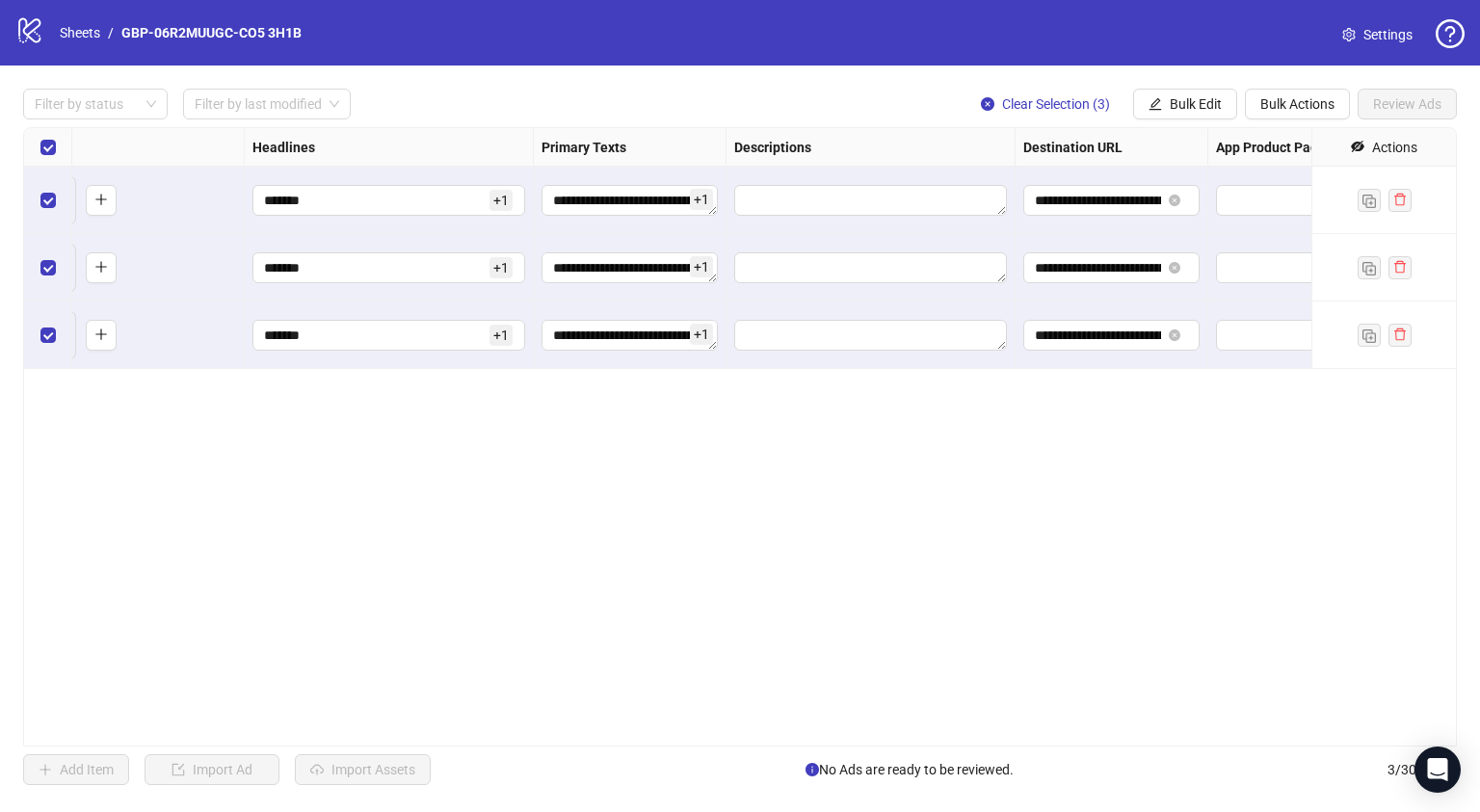 scroll, scrollTop: 0, scrollLeft: 1912, axis: horizontal 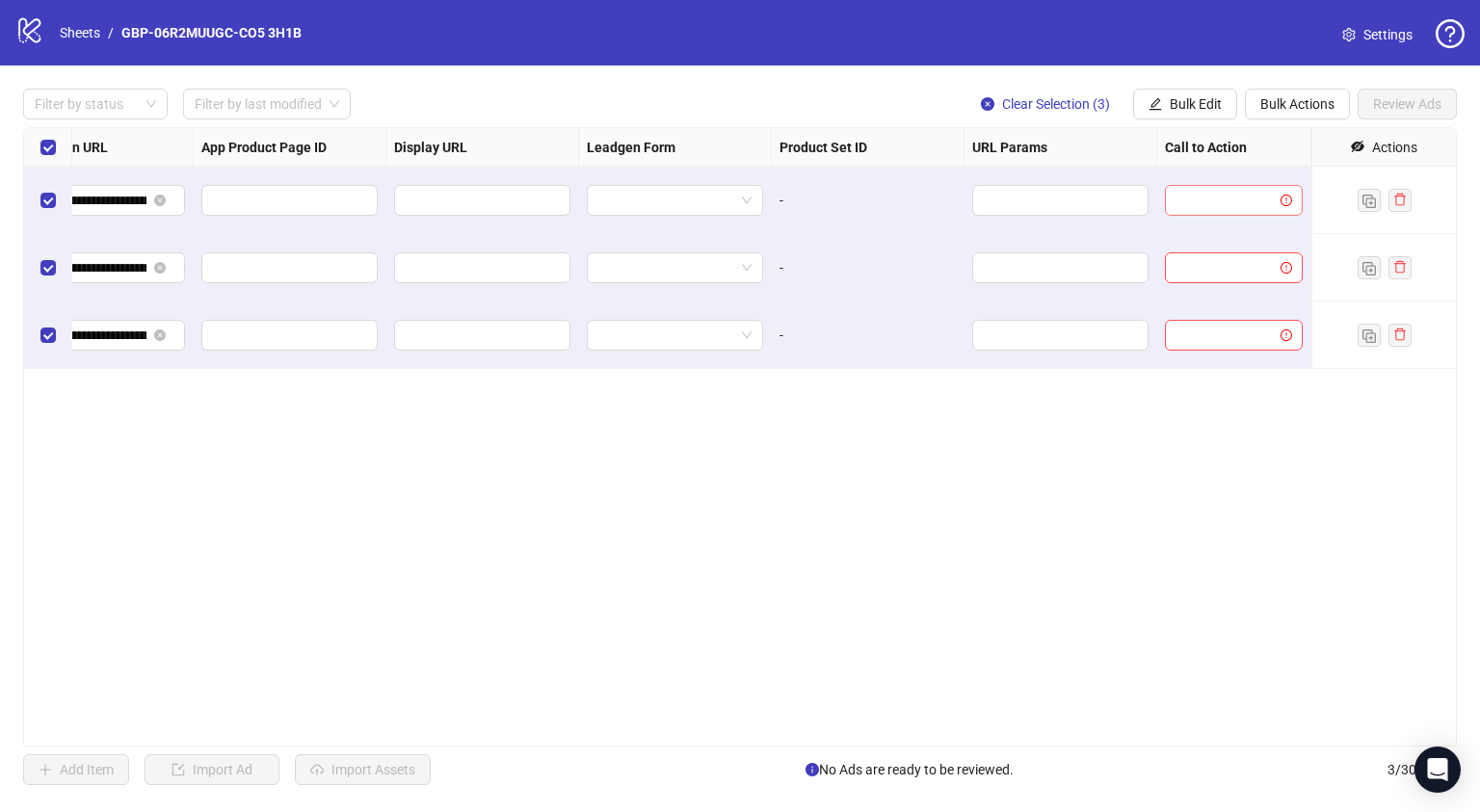 click at bounding box center (1225, 200) 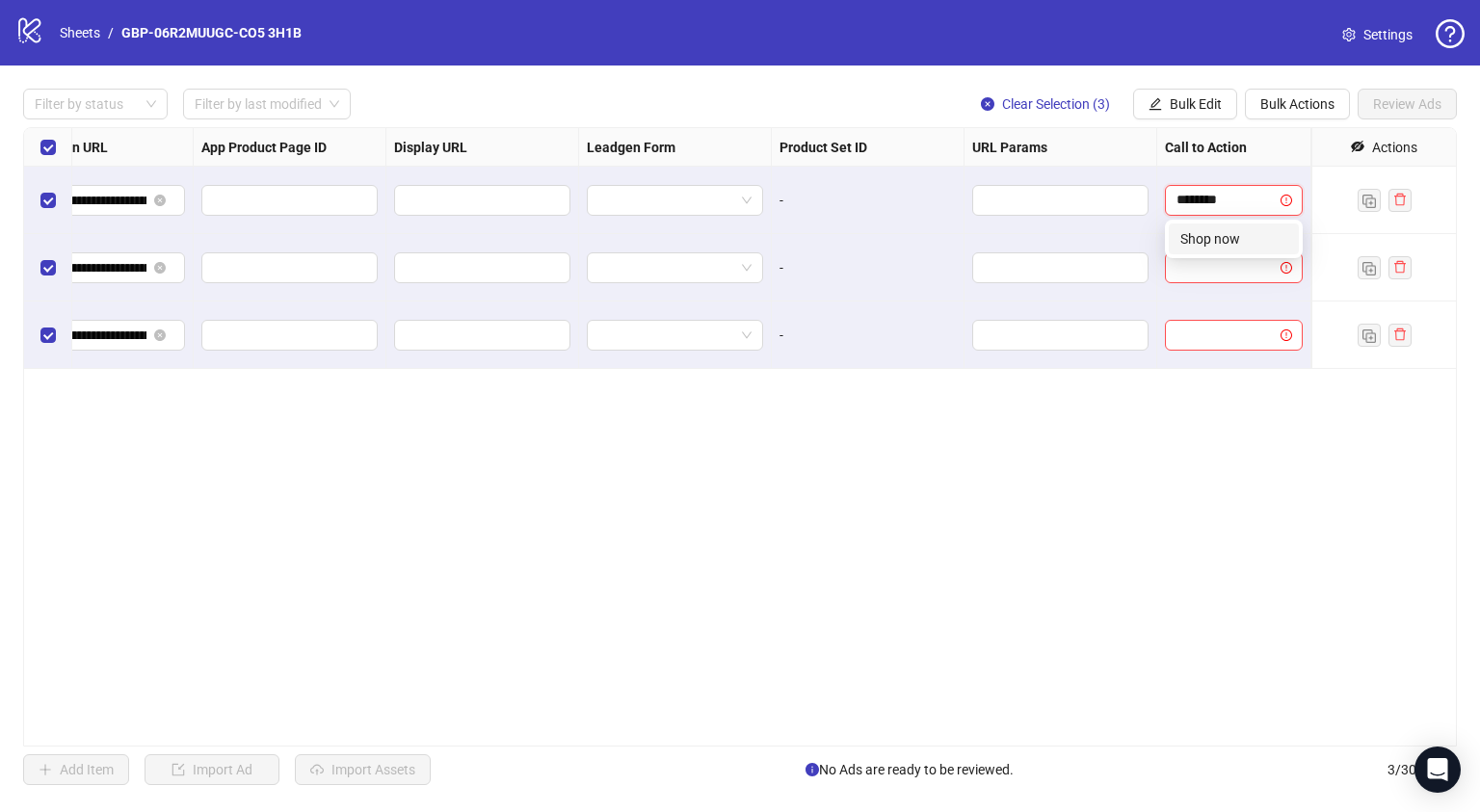 type on "********" 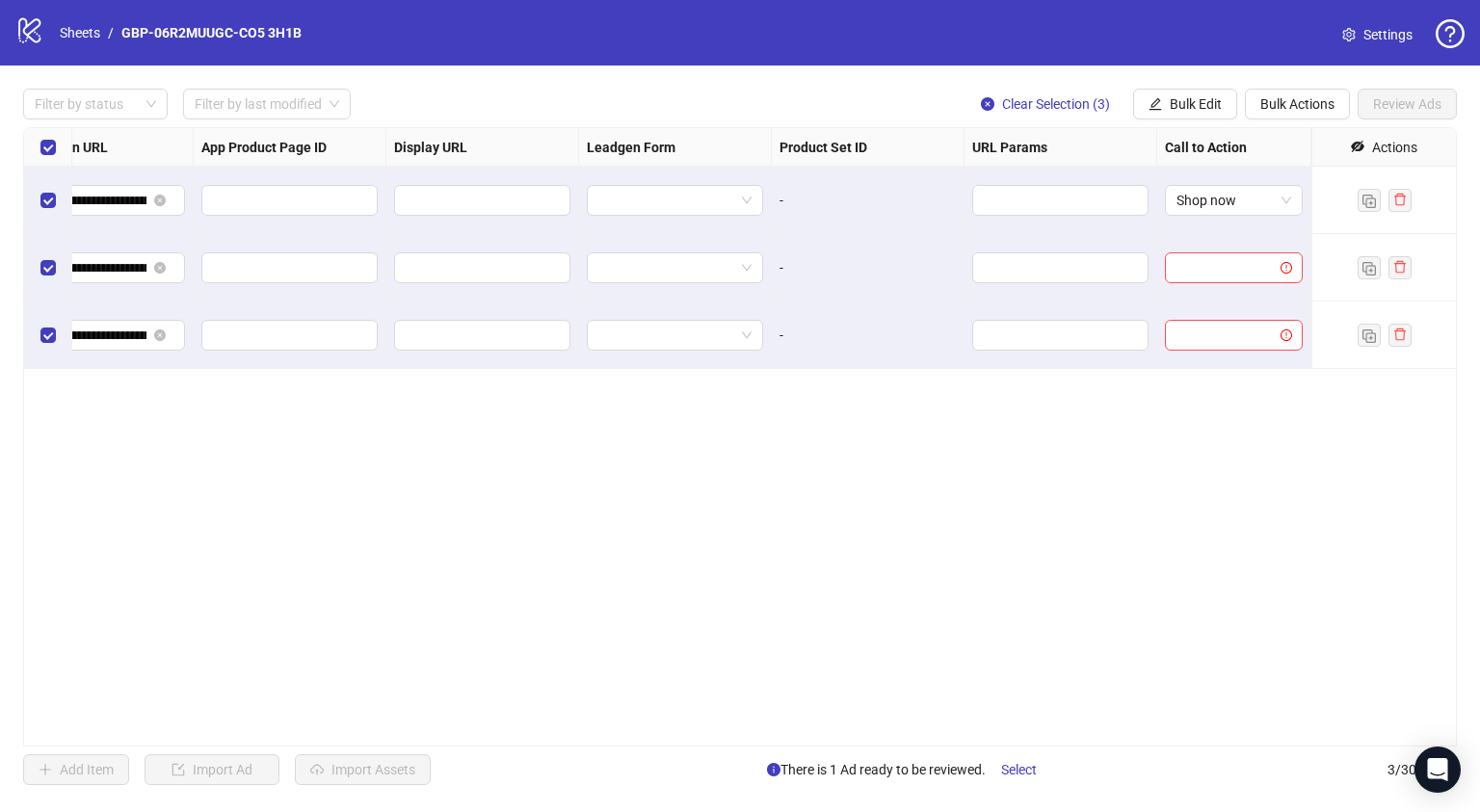 click on "Shop now" at bounding box center (1233, 200) 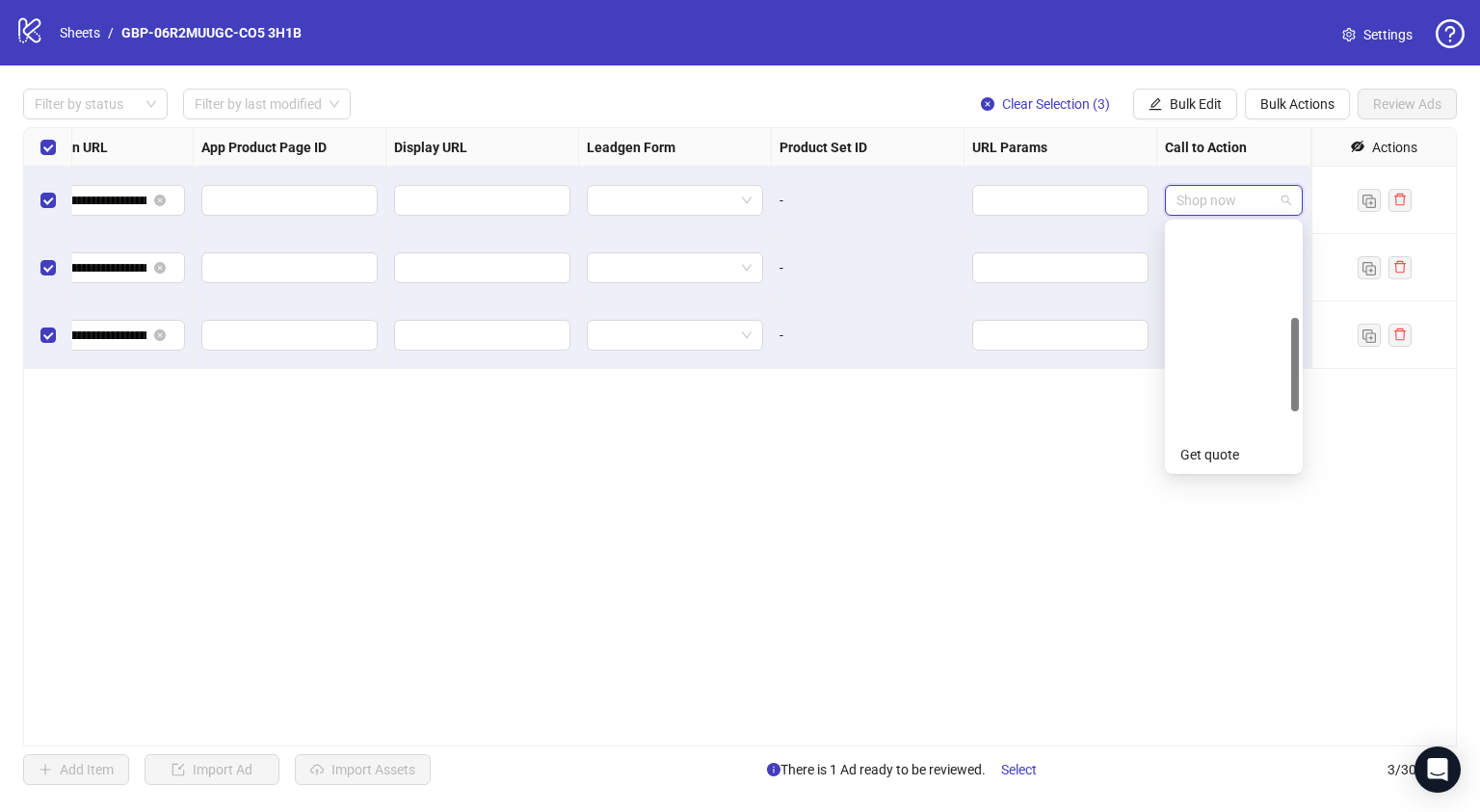 scroll, scrollTop: 247, scrollLeft: 0, axis: vertical 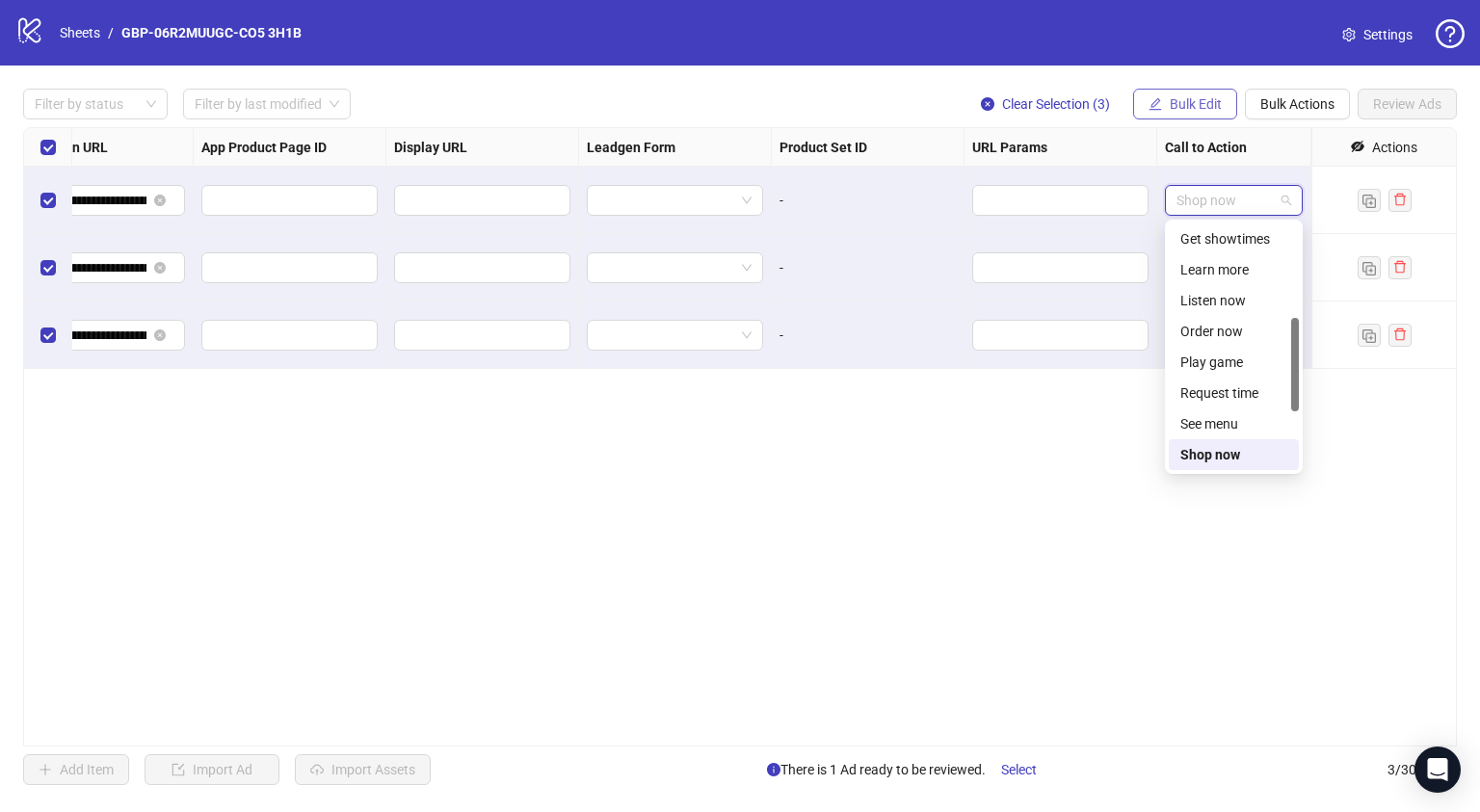 click on "Bulk Edit" at bounding box center [1196, 104] 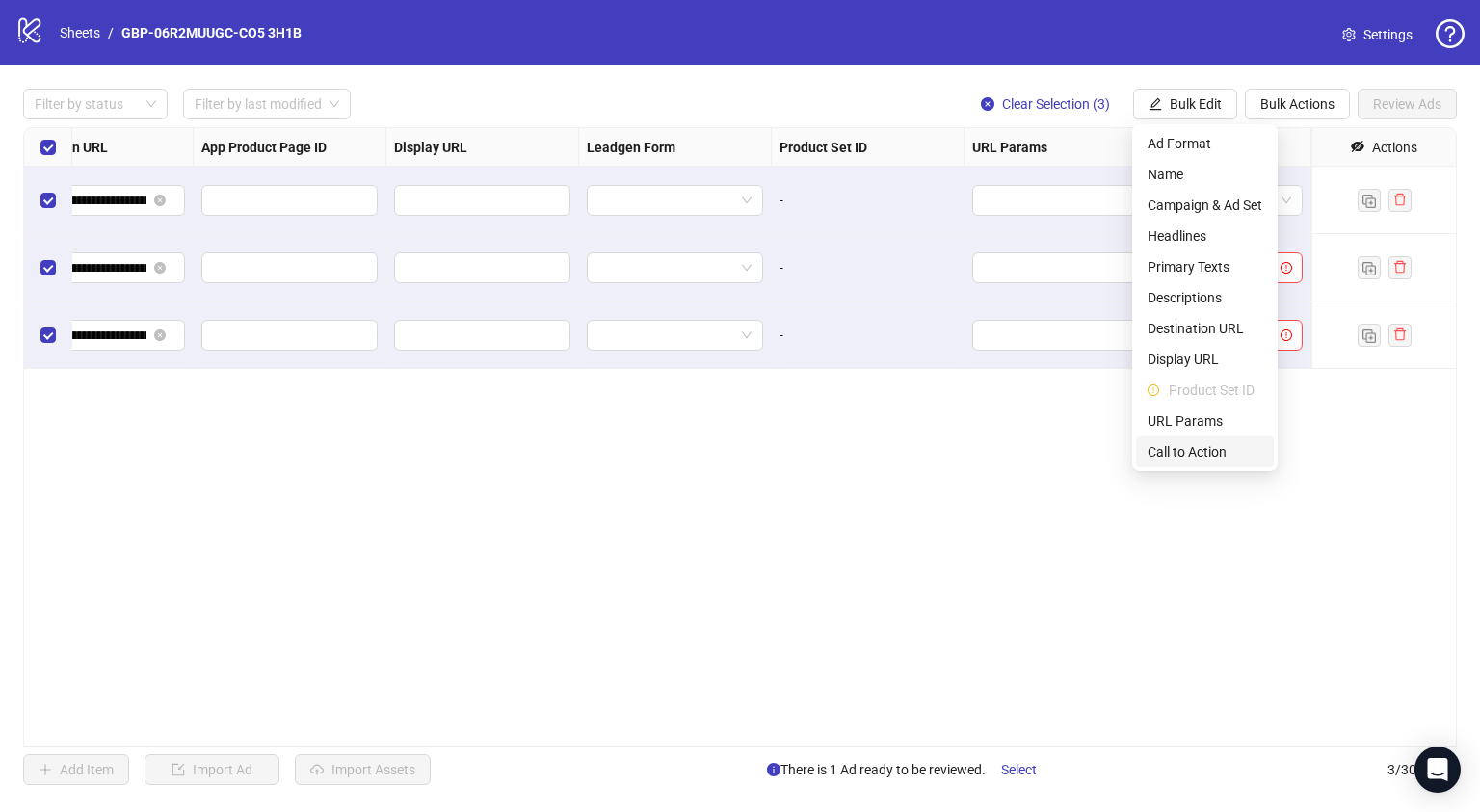 click on "Call to Action" at bounding box center [1204, 452] 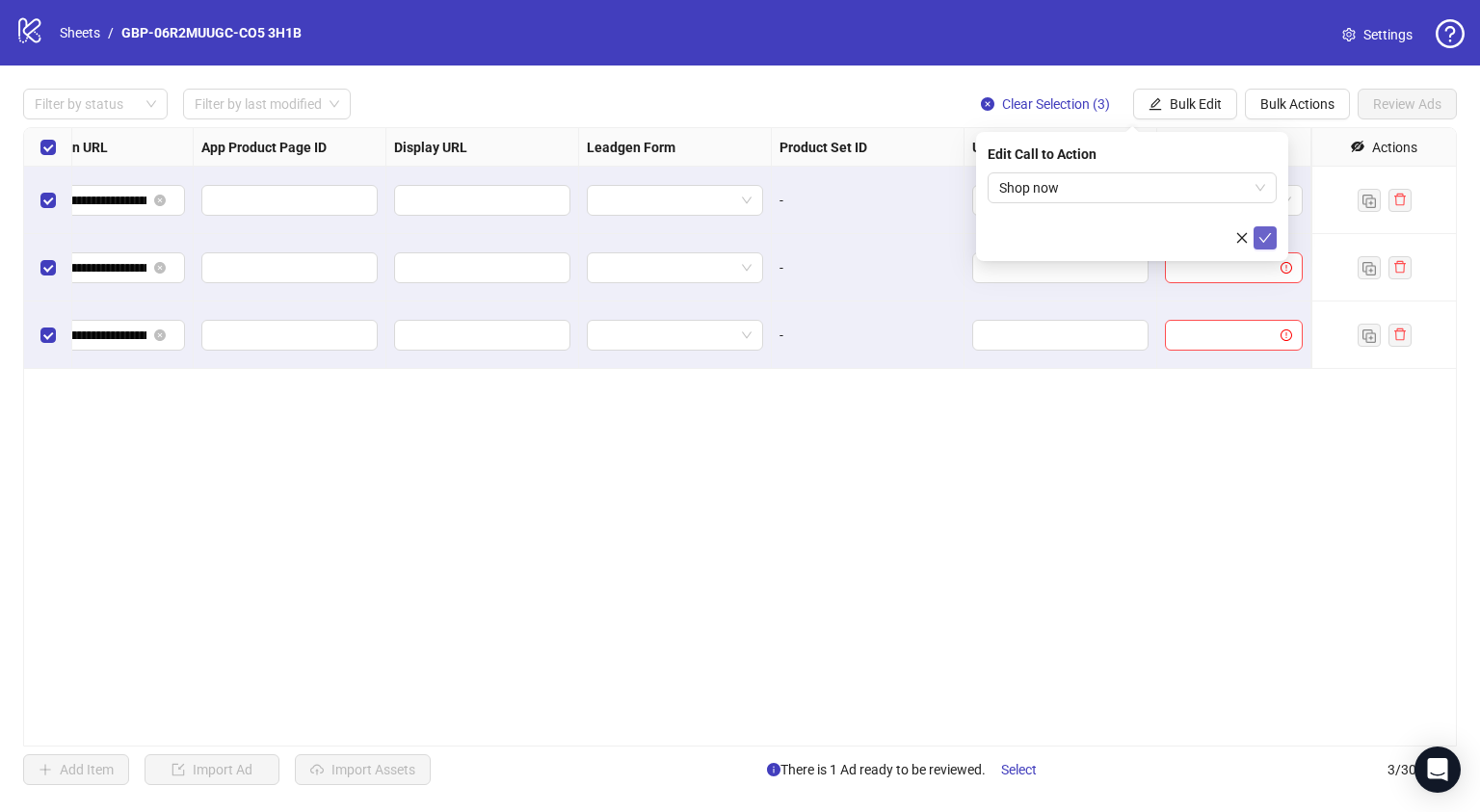 click 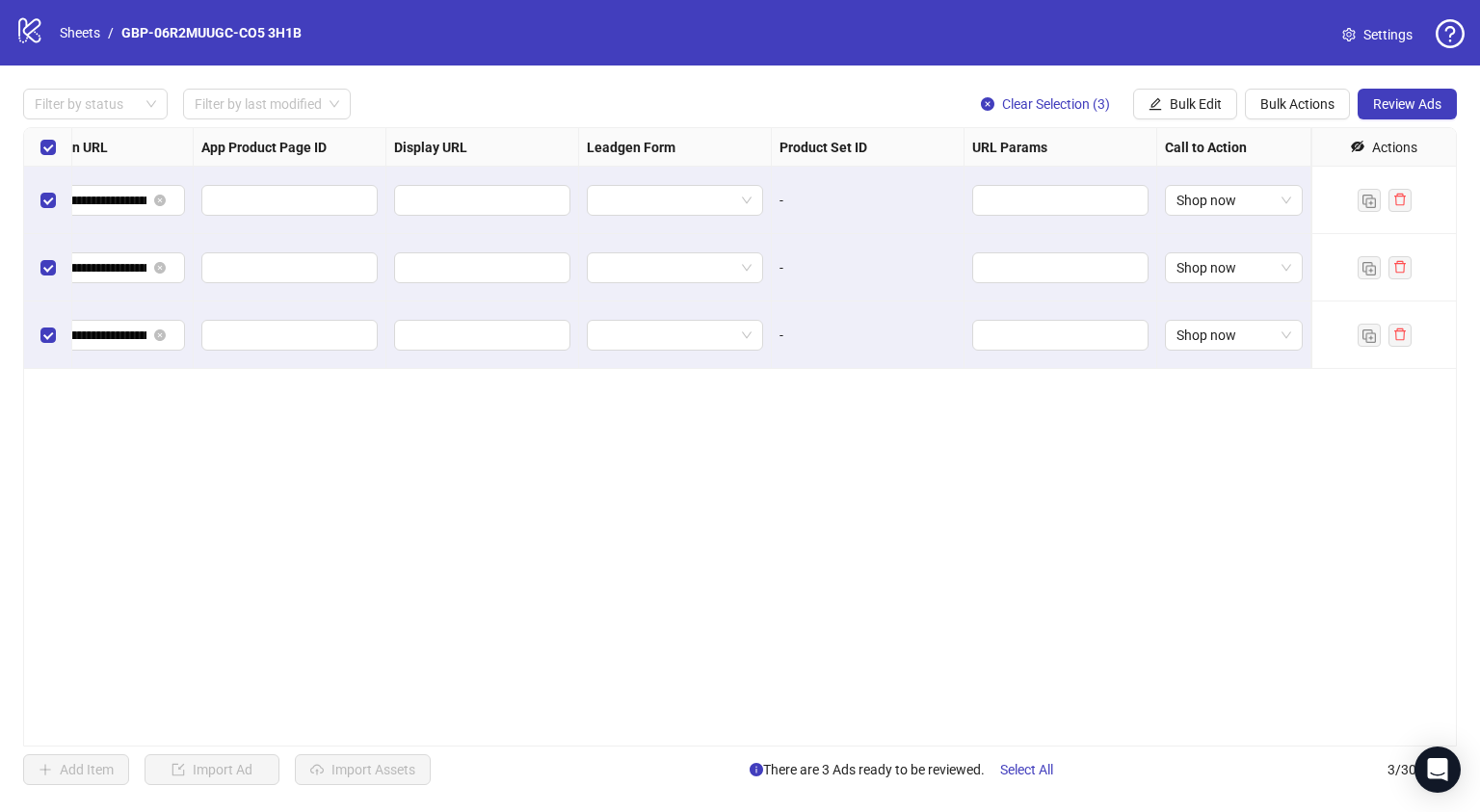 click on "**********" at bounding box center [740, 436] 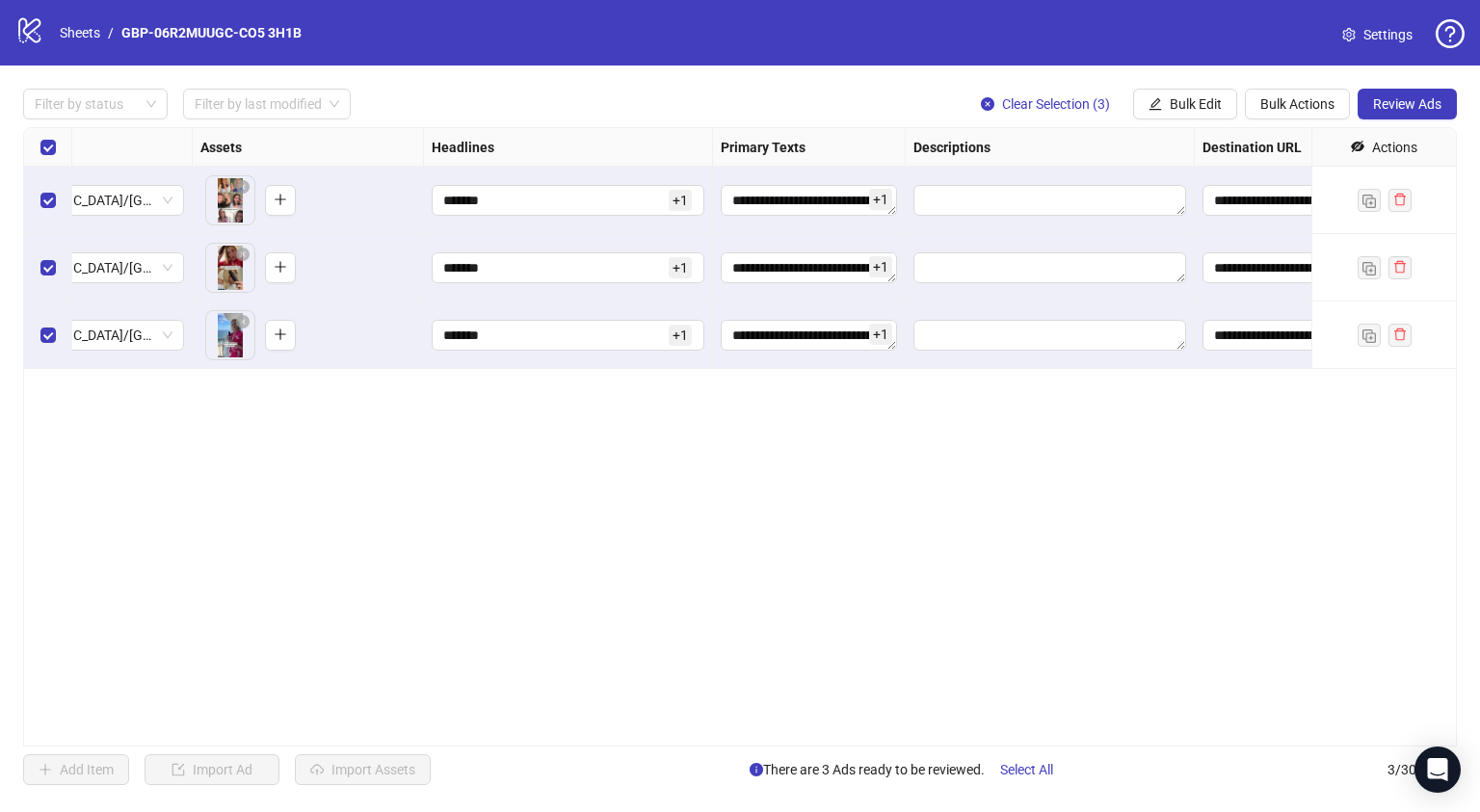scroll, scrollTop: 0, scrollLeft: 0, axis: both 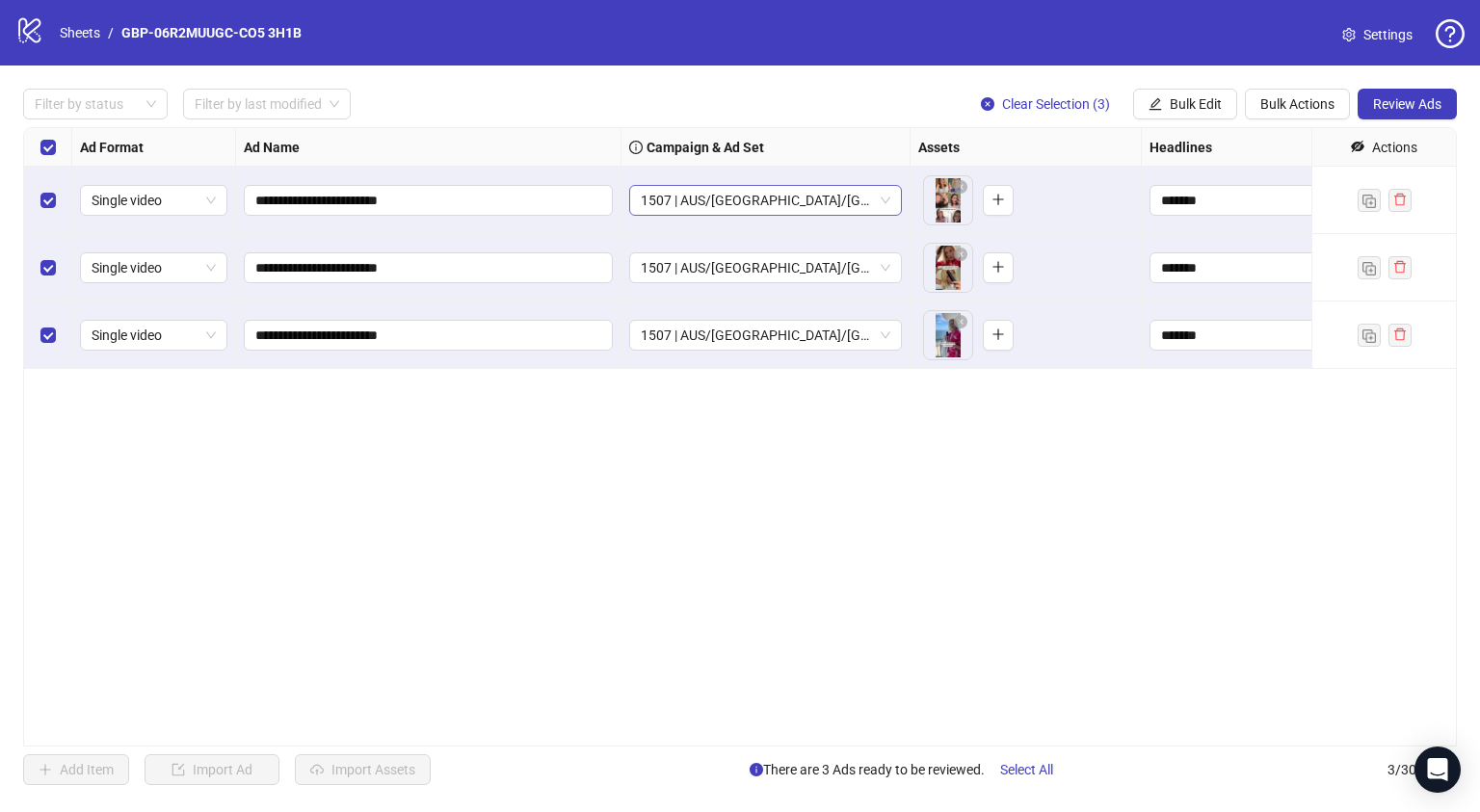 click on "1507 | AUS/[GEOGRAPHIC_DATA]/[GEOGRAPHIC_DATA] | GBP-06R2MUUGC-CO5" at bounding box center [765, 200] 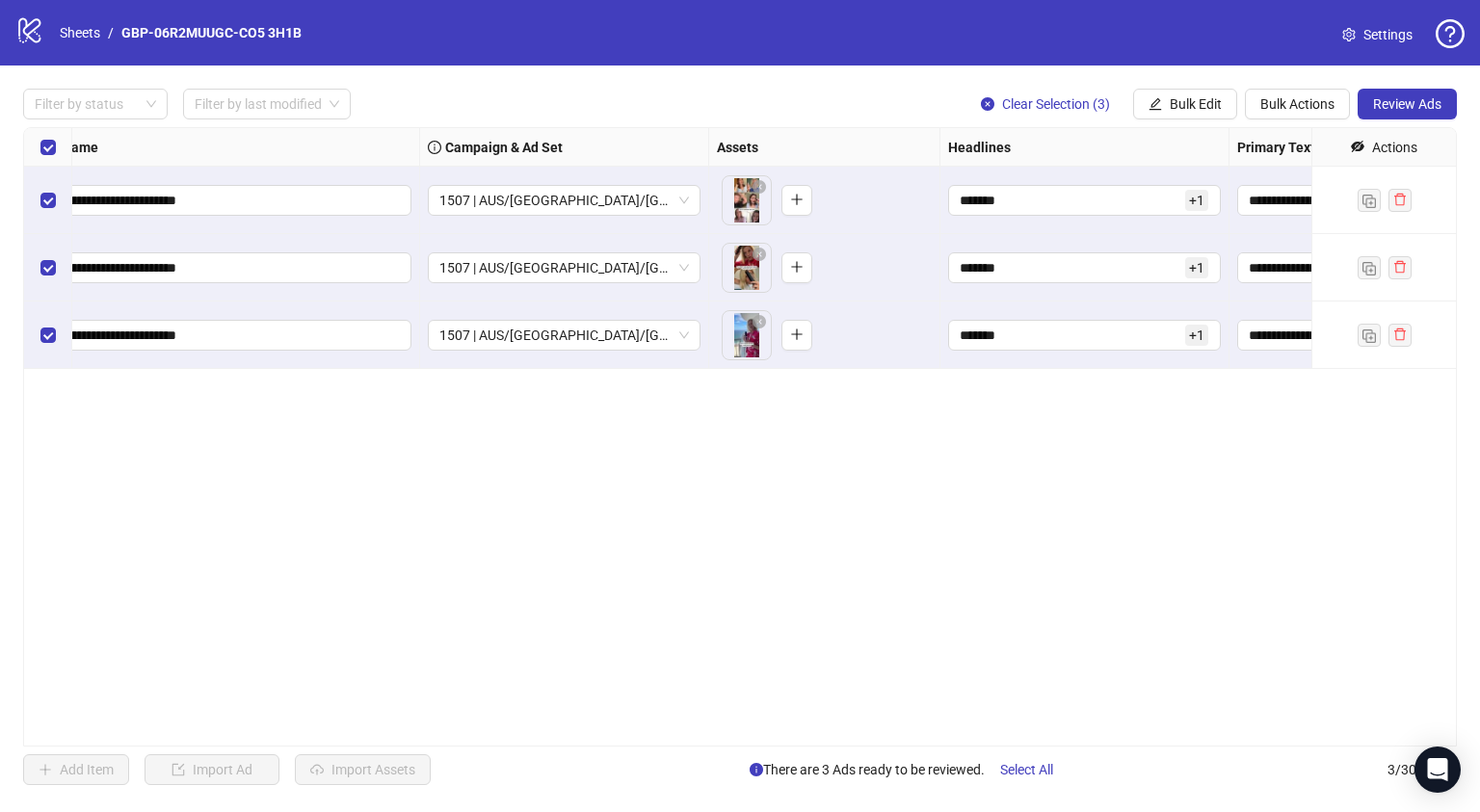 scroll, scrollTop: 0, scrollLeft: 0, axis: both 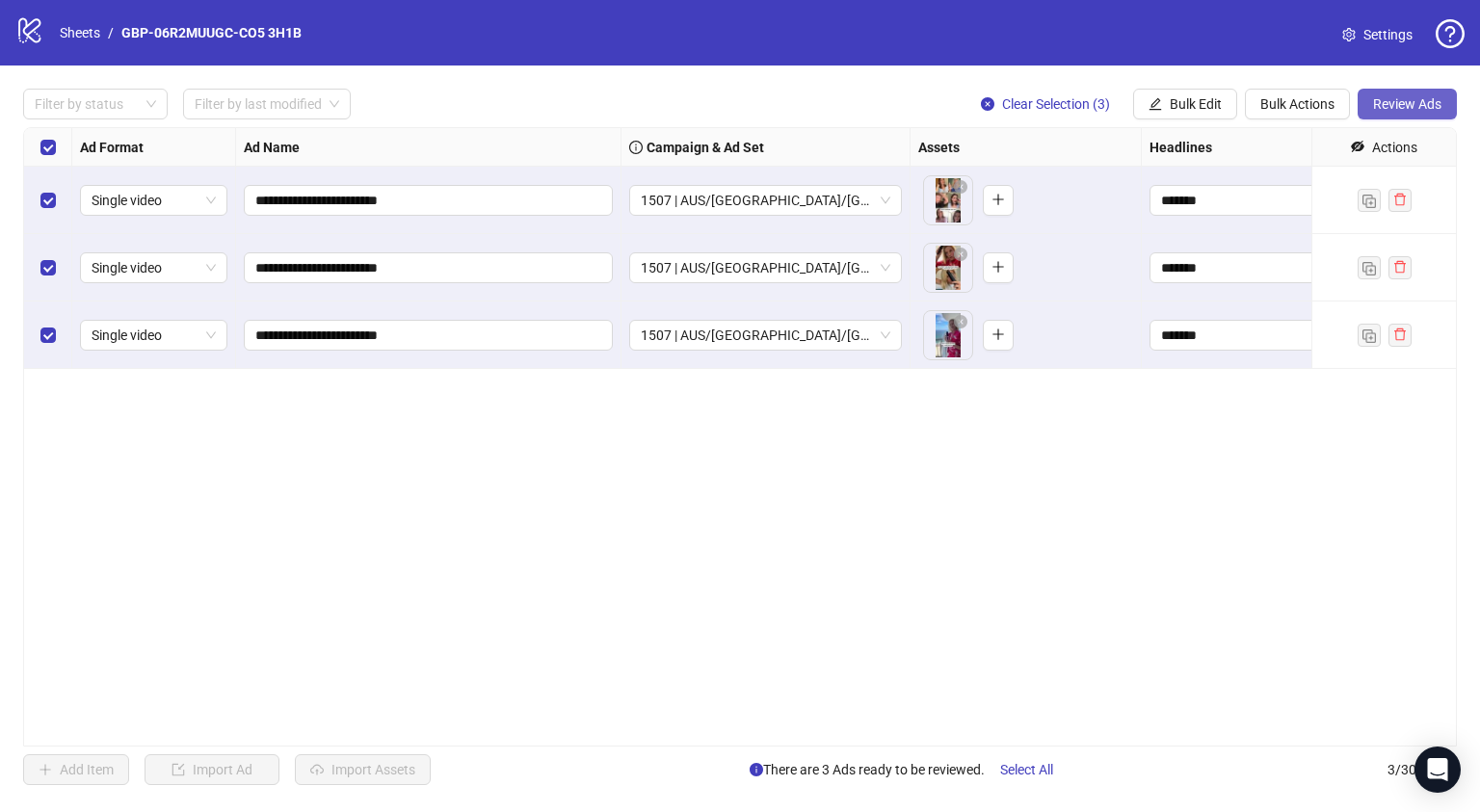 click on "Review Ads" at bounding box center [1407, 104] 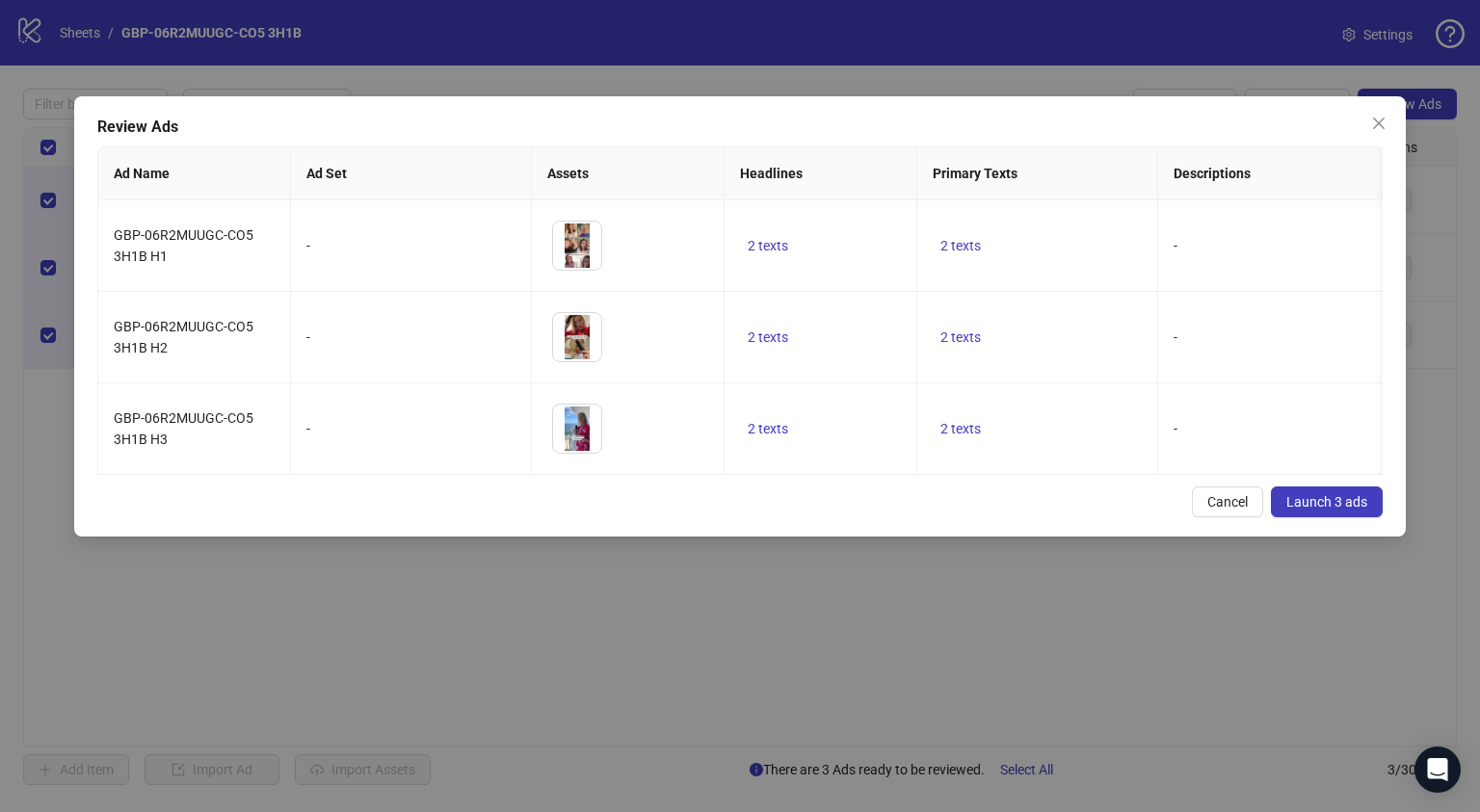 scroll, scrollTop: 0, scrollLeft: 321, axis: horizontal 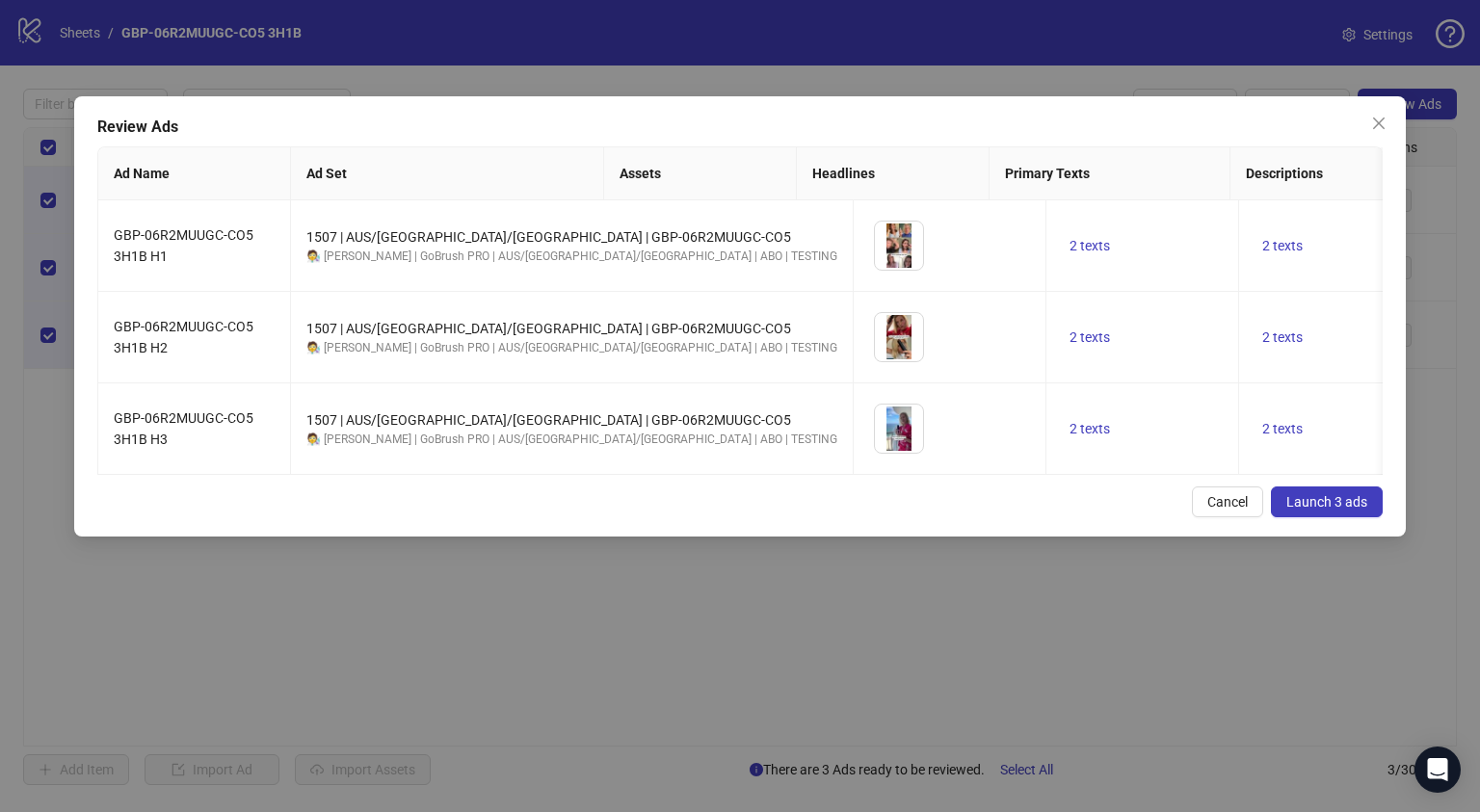 click on "Review Ads Ad Name Ad Set Assets Headlines Primary Texts Descriptions Destination URL Display URL Call to Action Facebook Page Product Set ID Leadgen Form Instagram User Status Pixel URL Parameters                                 GBP-06R2MUUGC-CO5 3H1B H1 1507 | AUS/NZ/UK | GBP-06R2MUUGC-CO5 🧑‍🔬 JOAN | GoBrush PRO | AUS/NZ/UK | ABO | TESTING
To pick up a draggable item, press the space bar.
While dragging, use the arrow keys to move the item.
Press space again to drop the item in its new position, or press escape to cancel.
2 texts 2 texts - https://numoya.com/products/numoya-portable-straightener-brush-gobrush-pro-black Shop now Numoya - numoyahair PAUSED Numoya.com GBP-06R2MUUGC-CO5 3H1B H2 1507 | AUS/NZ/UK | GBP-06R2MUUGC-CO5 🧑‍🔬 JOAN | GoBrush PRO | AUS/NZ/UK | ABO | TESTING 2 texts 2 texts - https://numoya.com/products/numoya-portable-straightener-brush-gobrush-pro-black Shop now Numoya - numoyahair PAUSED Numoya.com GBP-06R2MUUGC-CO5 3H1B H3 2 texts - -" at bounding box center [740, 316] 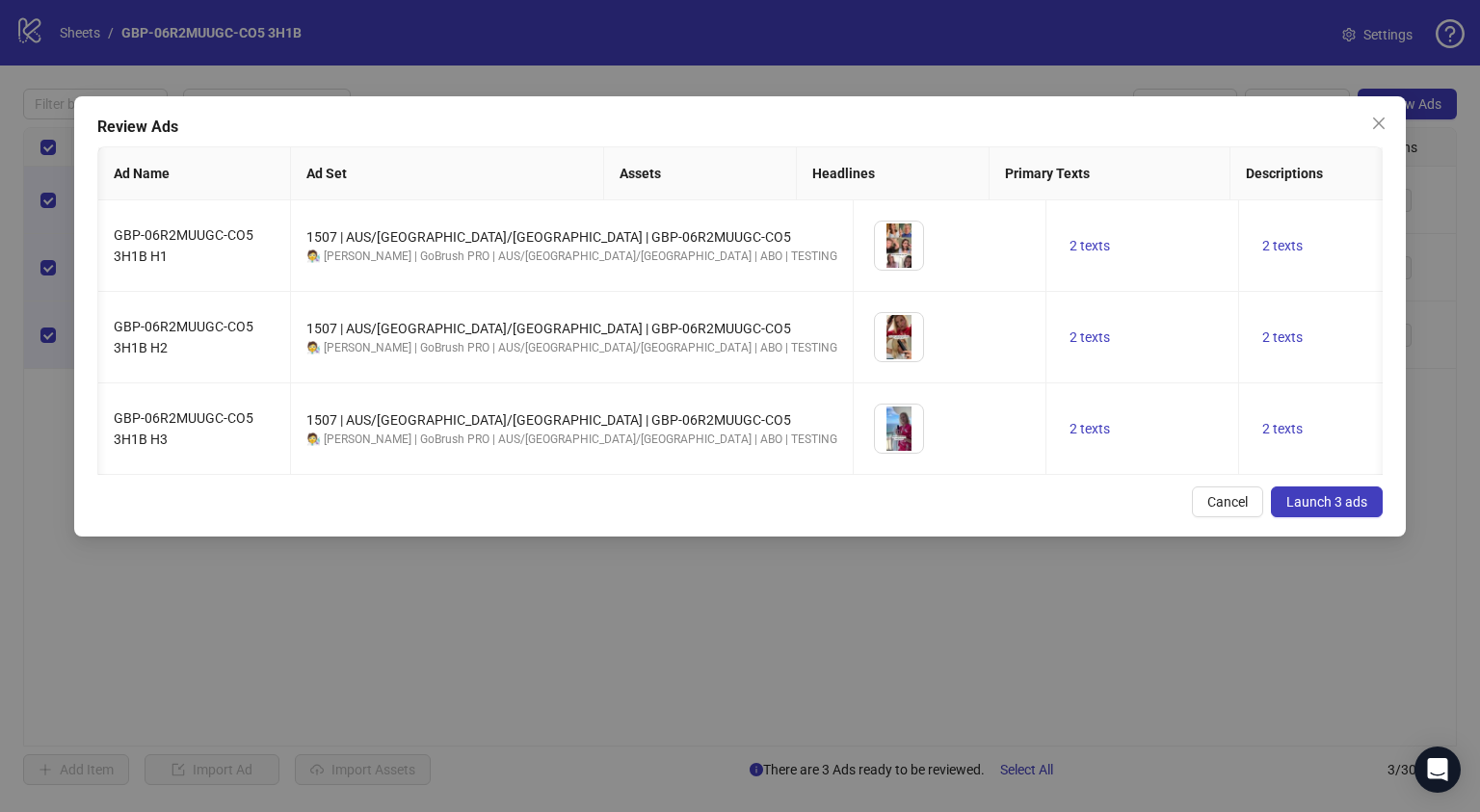 scroll, scrollTop: 0, scrollLeft: 598, axis: horizontal 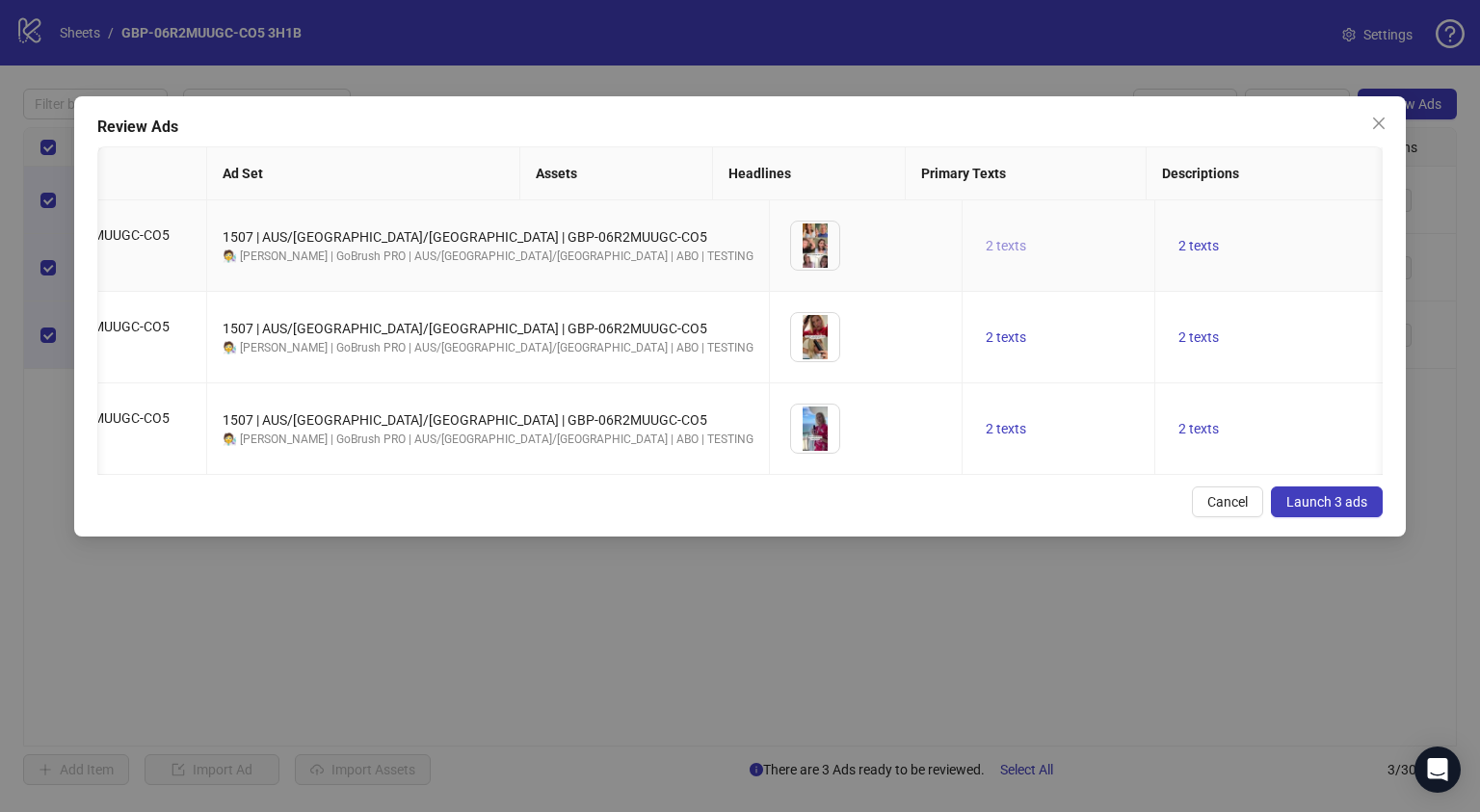 click on "2 texts" at bounding box center (1006, 246) 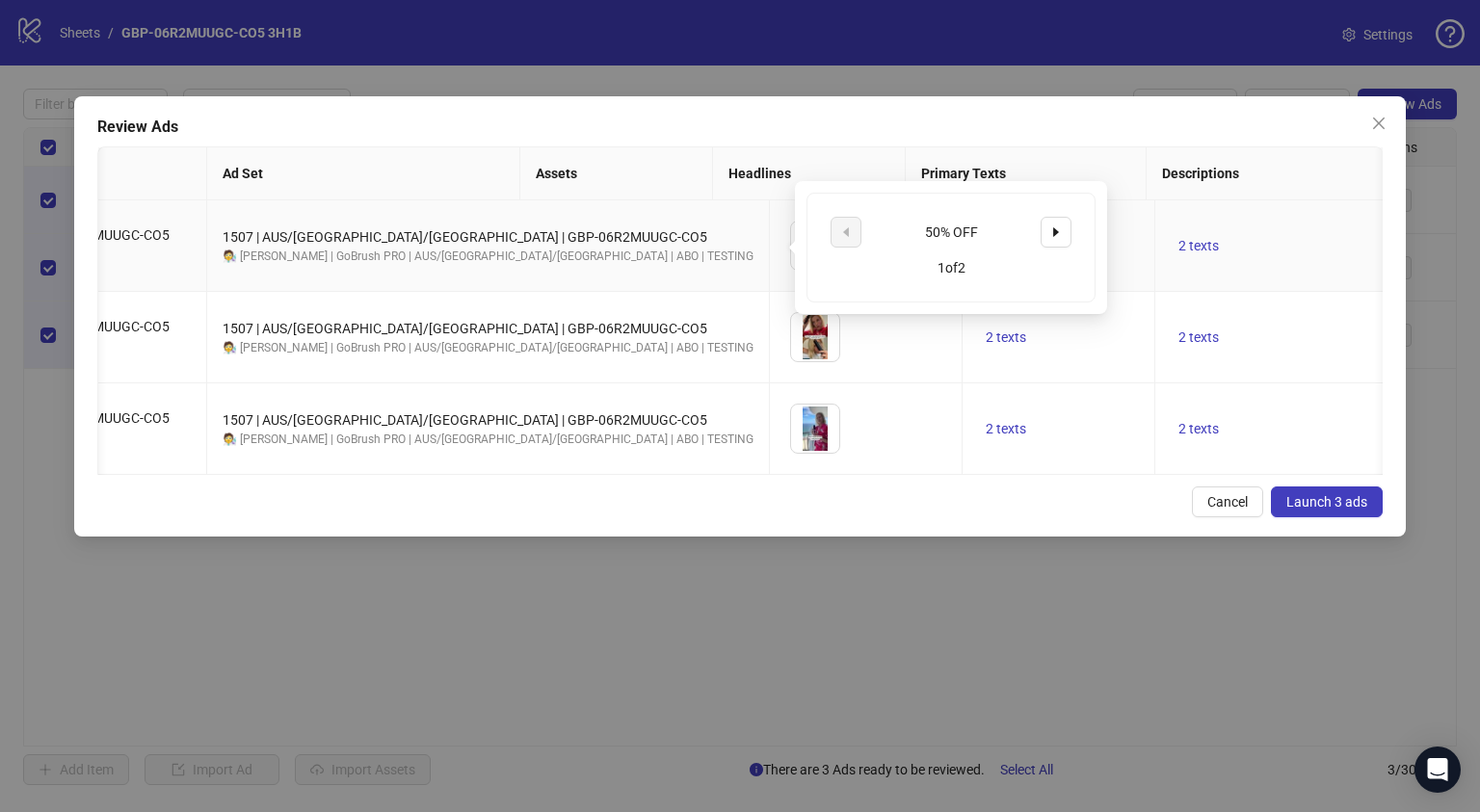 click on "2 texts" at bounding box center (1006, 246) 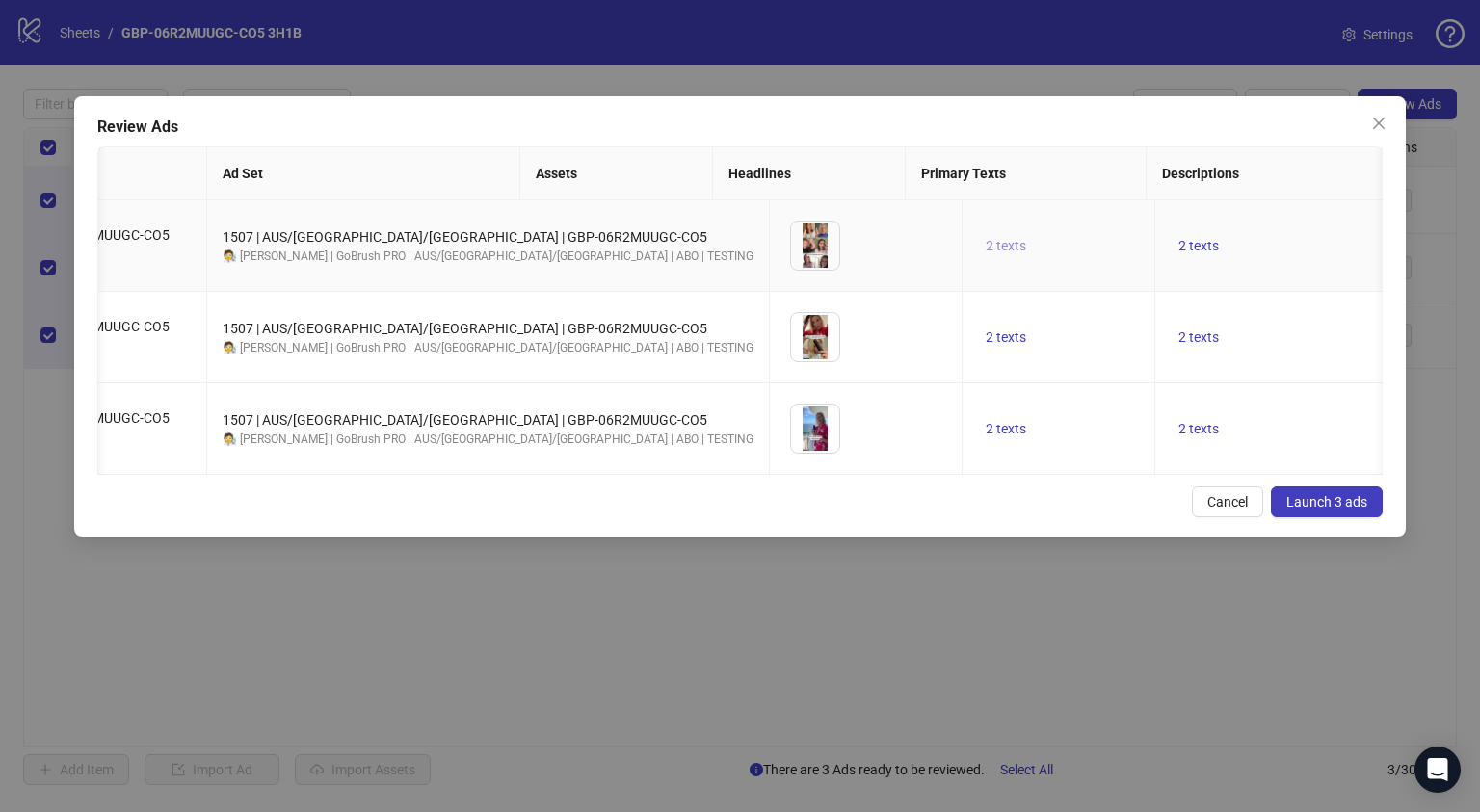 click on "2 texts" at bounding box center [1006, 246] 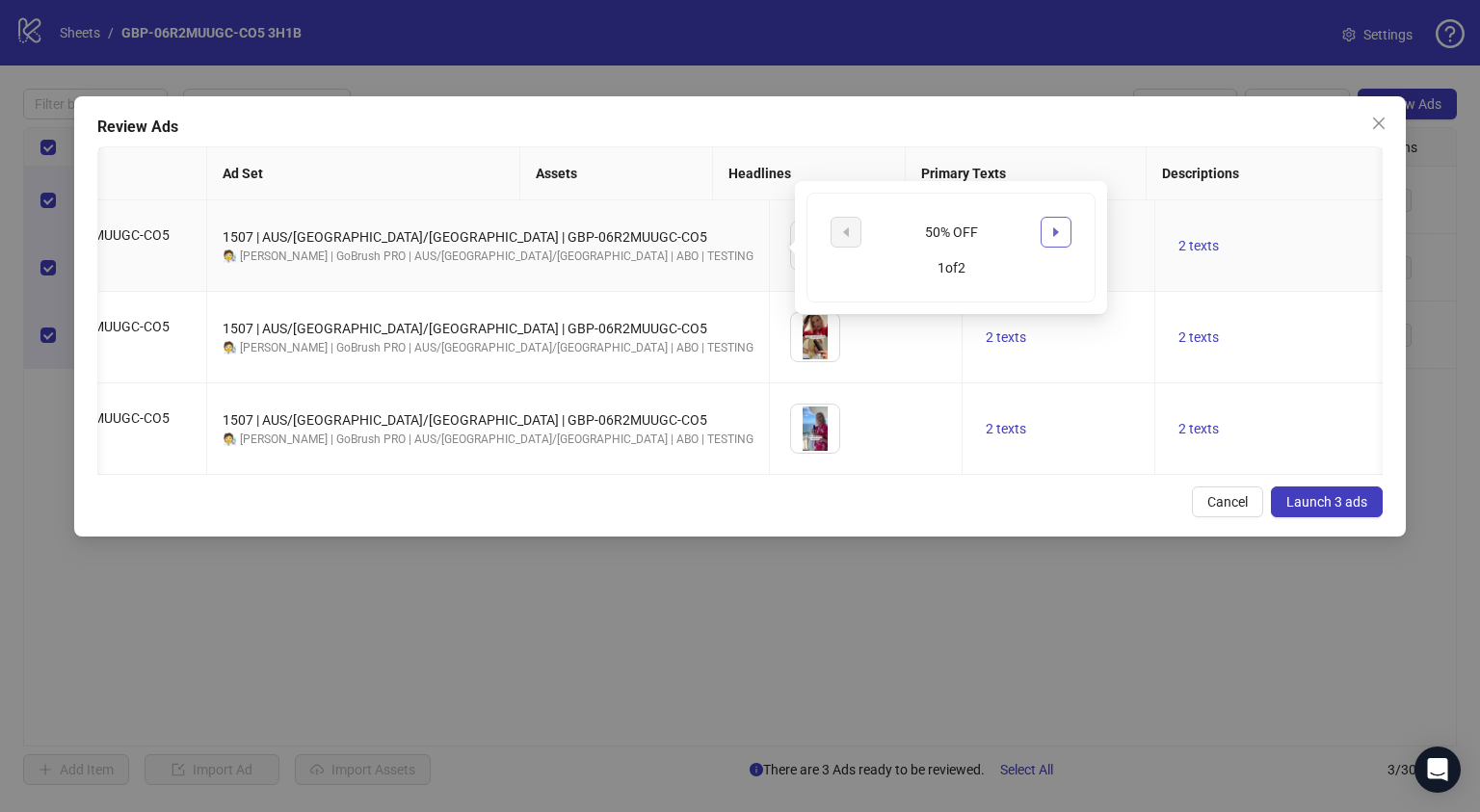 click 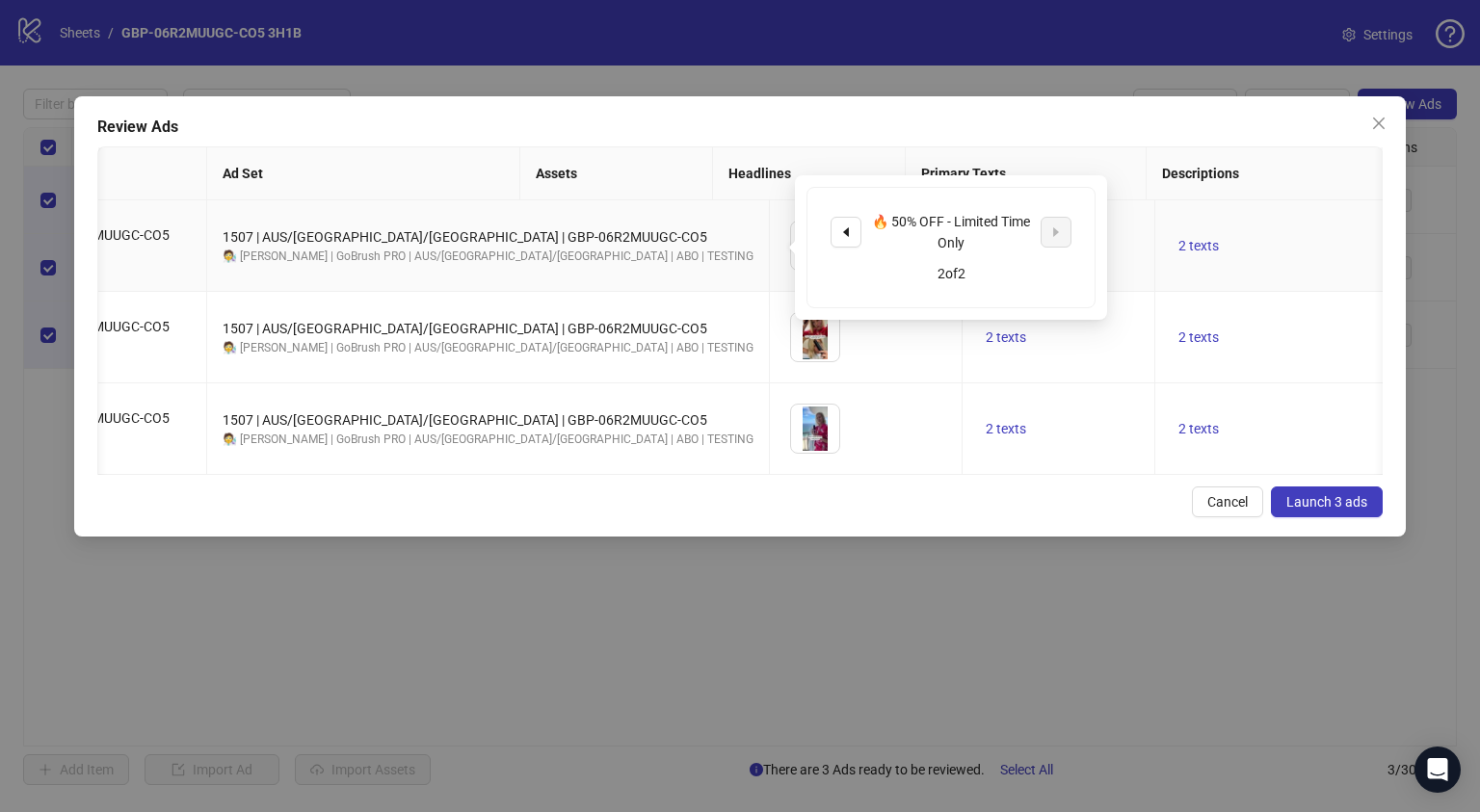 click on "🔥 50% OFF - Limited Time Only 2  of  2" at bounding box center [951, 248] 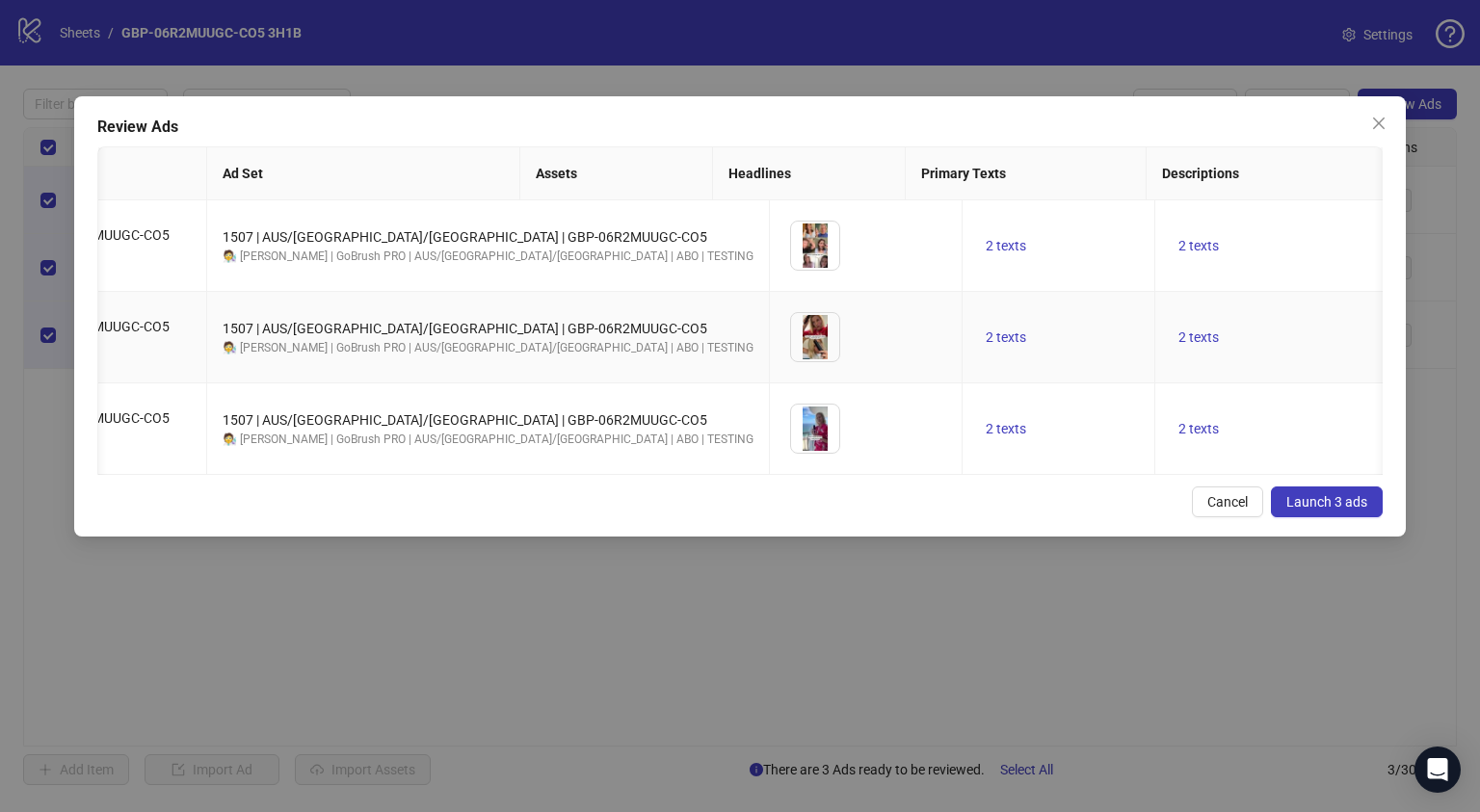 click on "2 texts" at bounding box center [1059, 337] 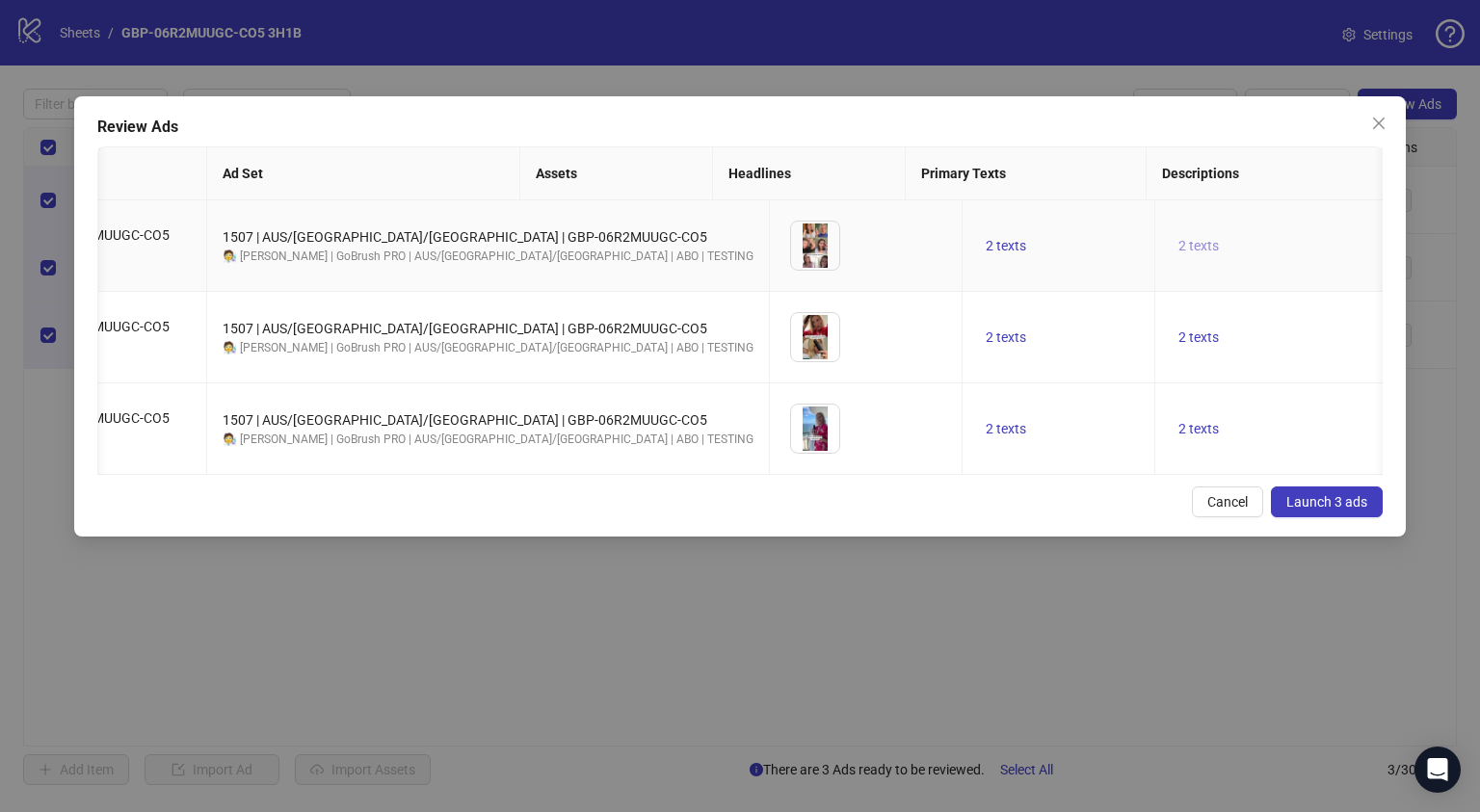 click on "2 texts" at bounding box center [1199, 246] 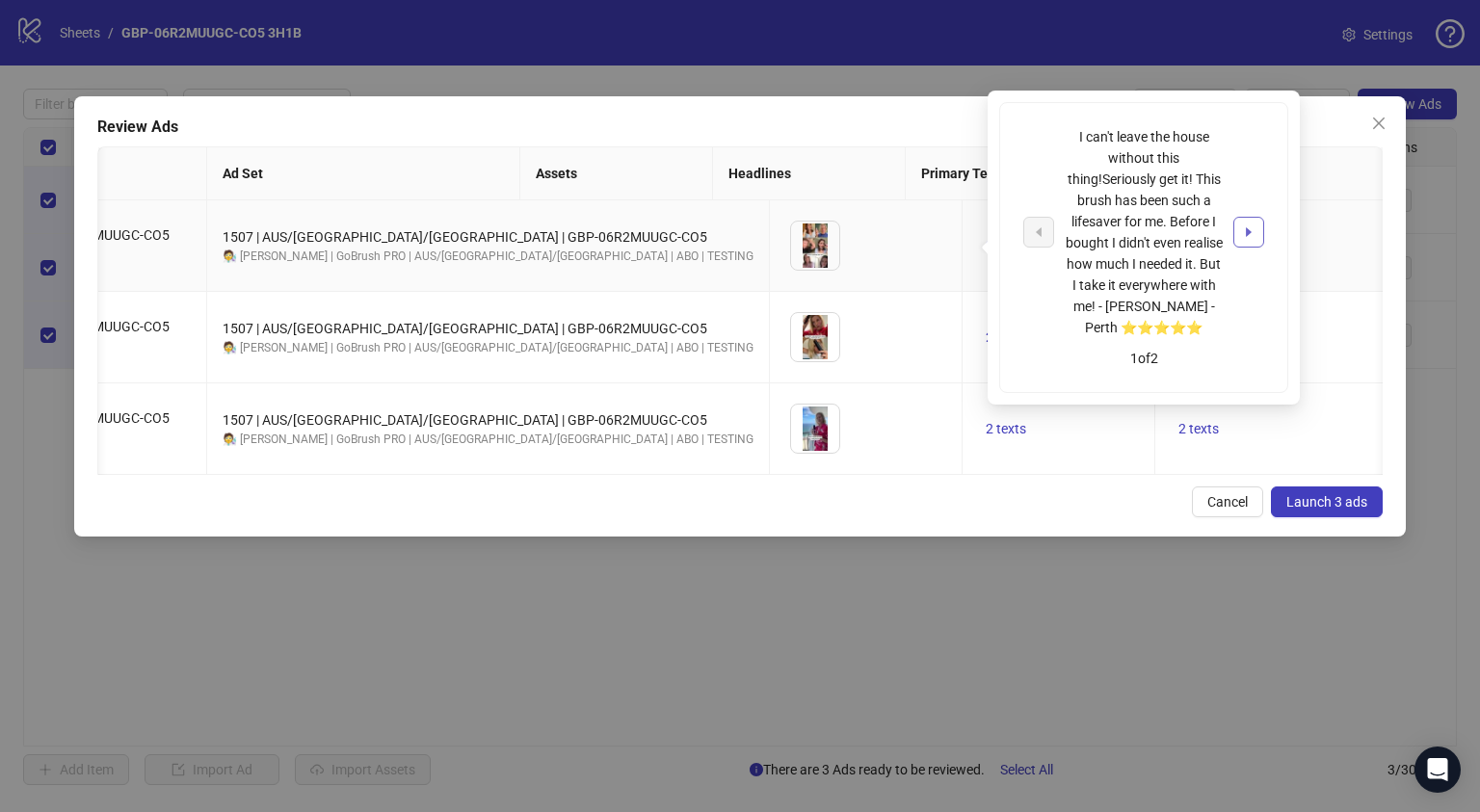 click at bounding box center [1249, 232] 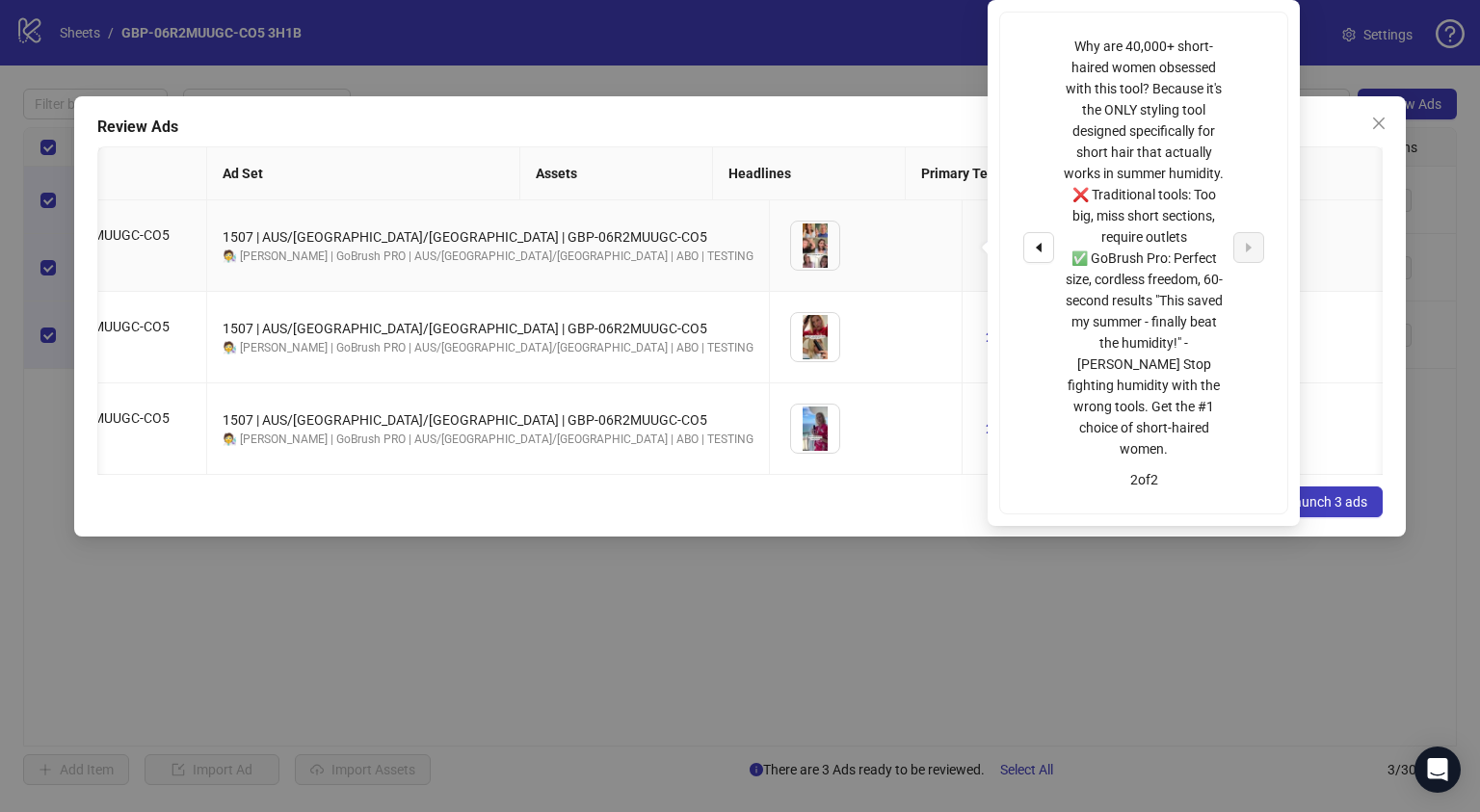 click on "Why are 40,000+ short-haired women obsessed with this tool?
Because it's the ONLY styling tool designed specifically for short hair that actually works in summer humidity.
❌ Traditional tools: Too big, miss short sections, require outlets
✅ GoBrush Pro: Perfect size, cordless freedom, 60-second results
"This saved my summer - finally beat the humidity!" - Rachel T.
Stop fighting humidity with the wrong tools. Get the #1 choice of short-haired women. 2  of  2" at bounding box center (1144, 263) 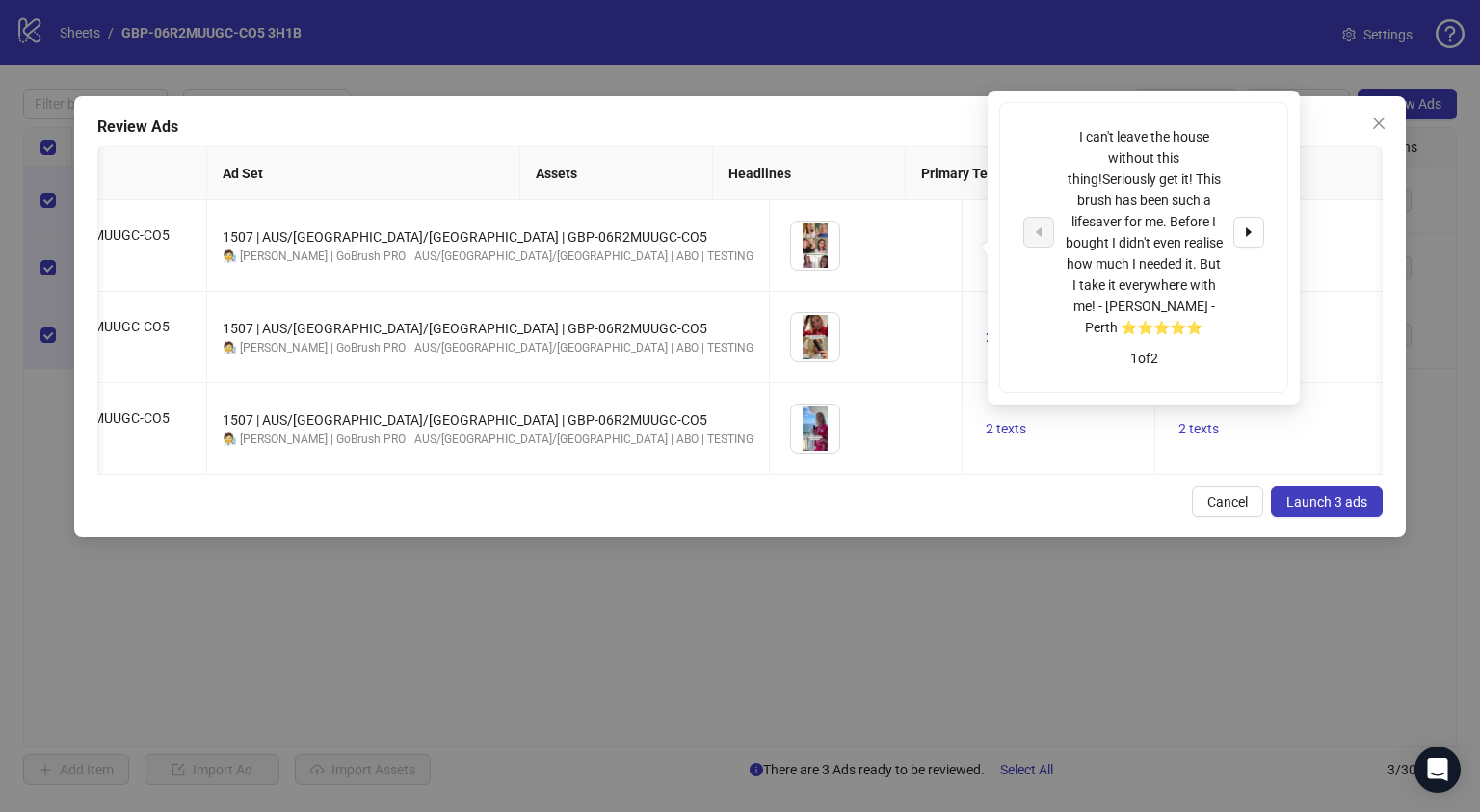 click on "Cancel Launch 3 ads" at bounding box center [740, 502] 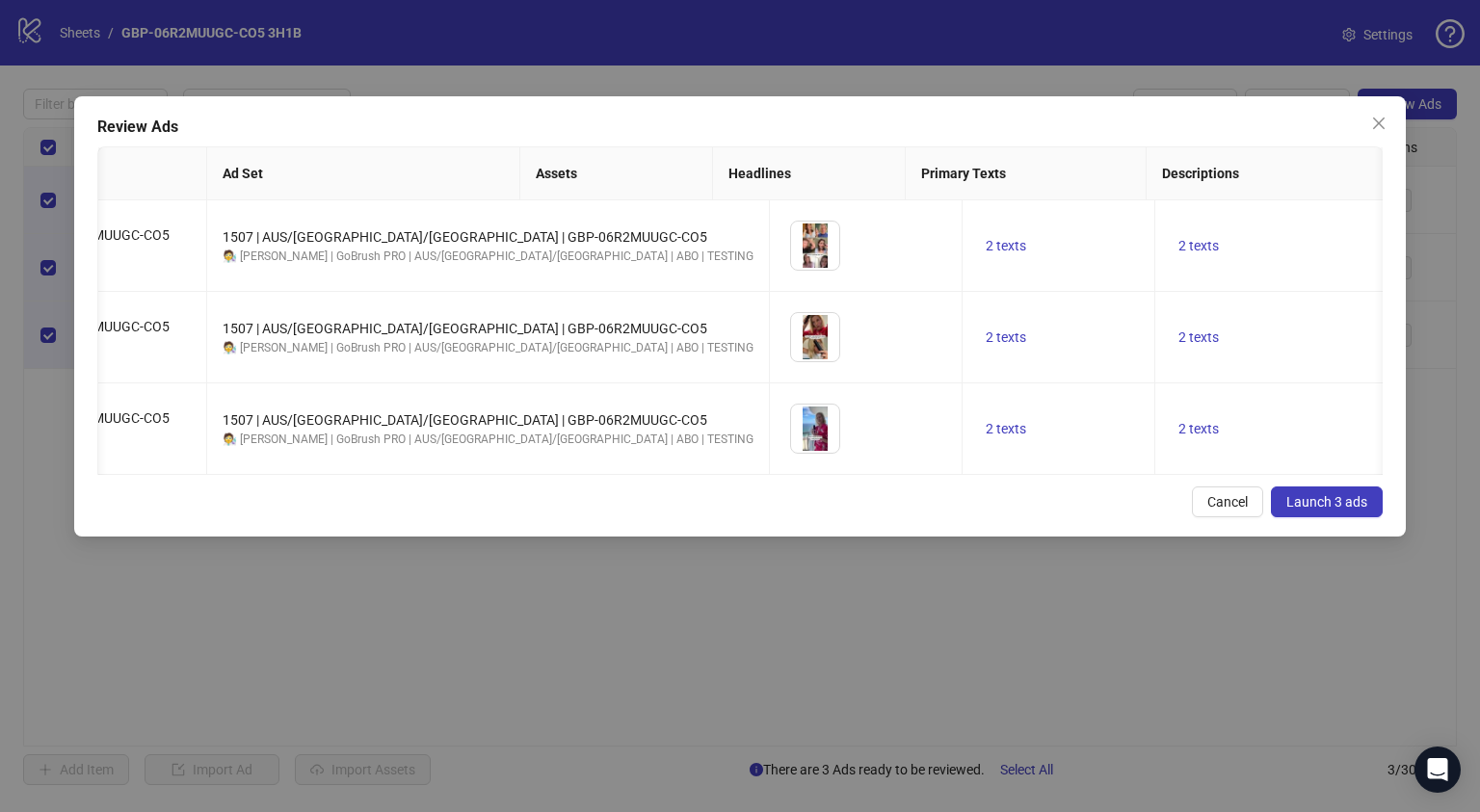 click on "Launch 3 ads" at bounding box center (1327, 502) 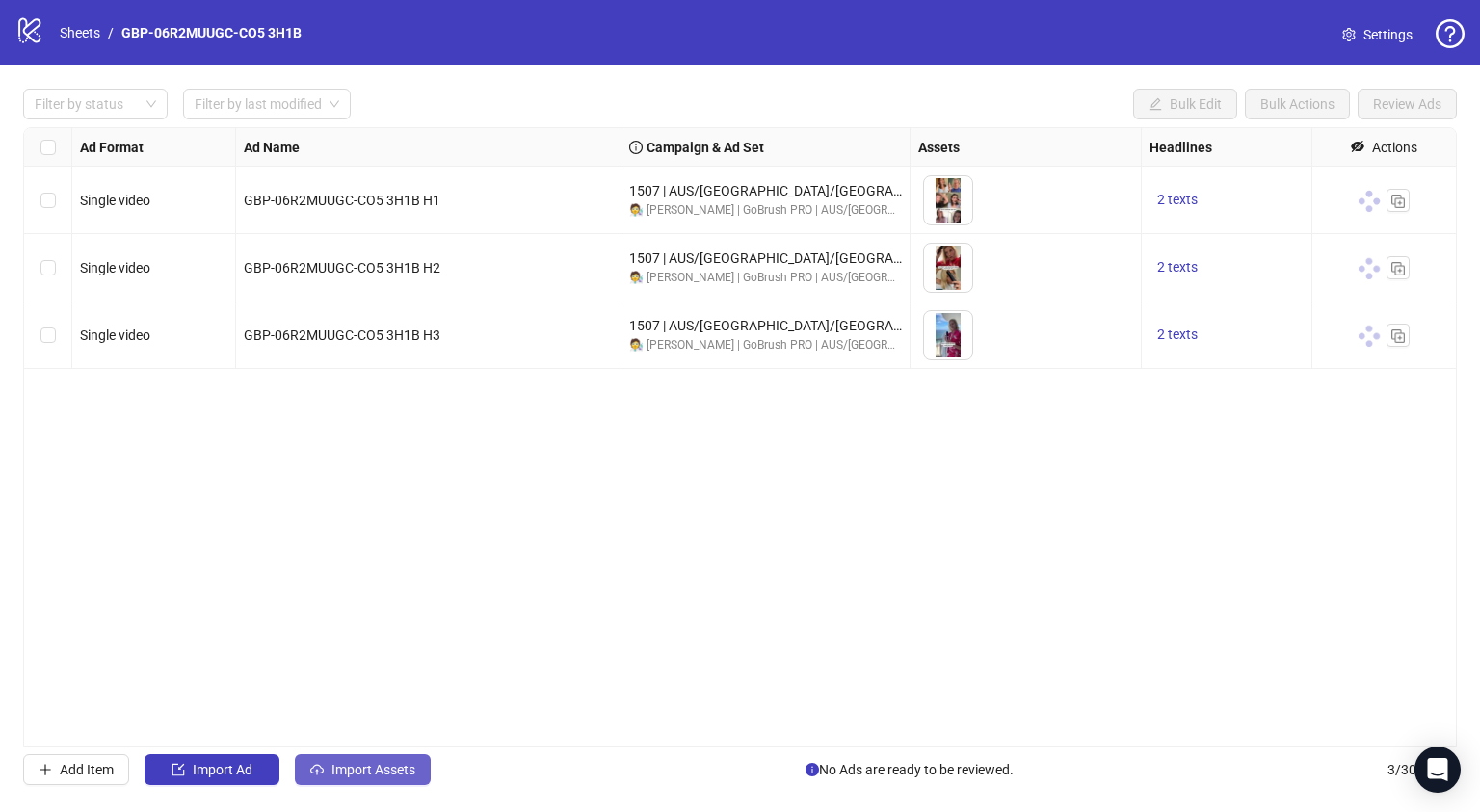 click on "Import Assets" at bounding box center (373, 770) 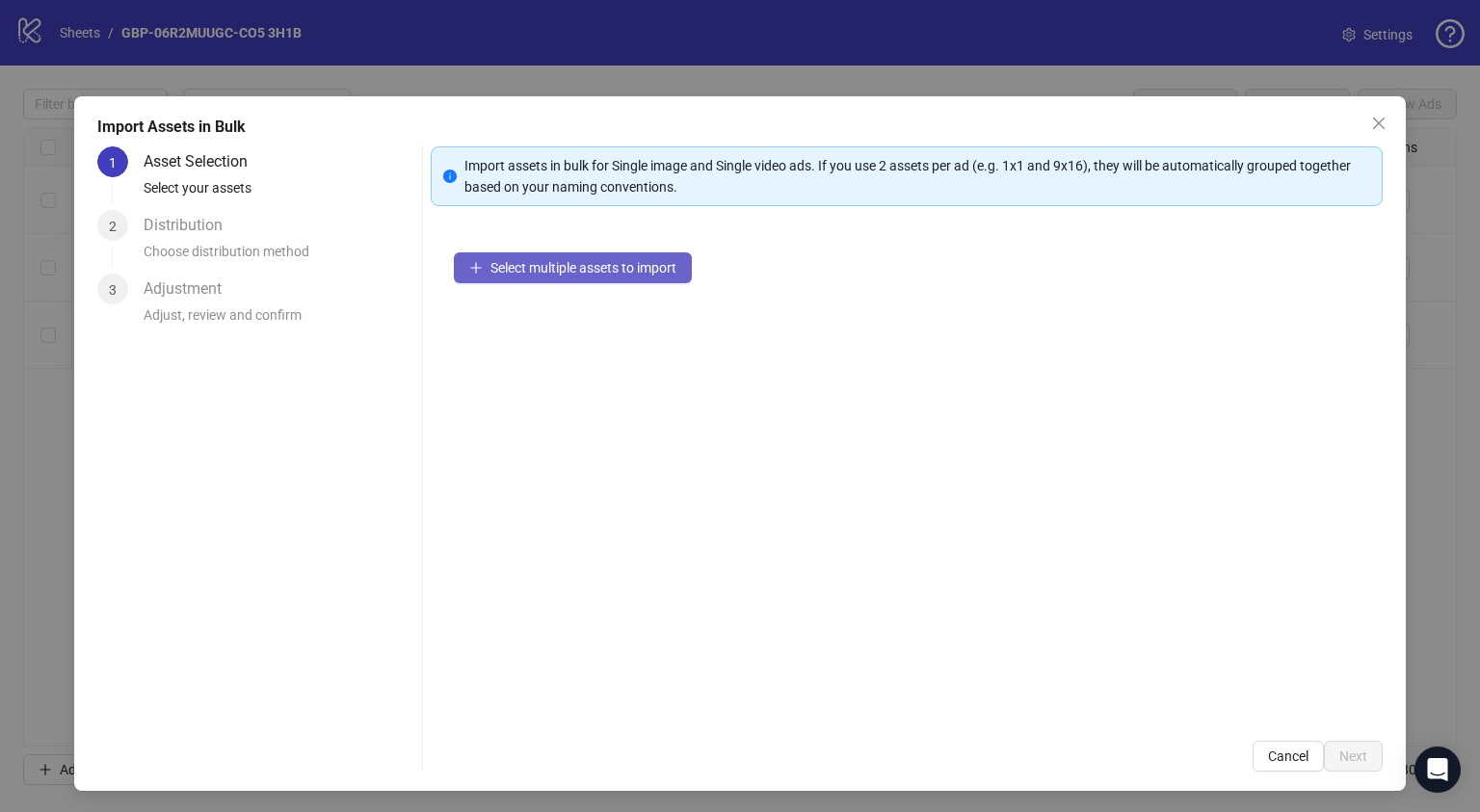 click on "Select multiple assets to import" at bounding box center (583, 268) 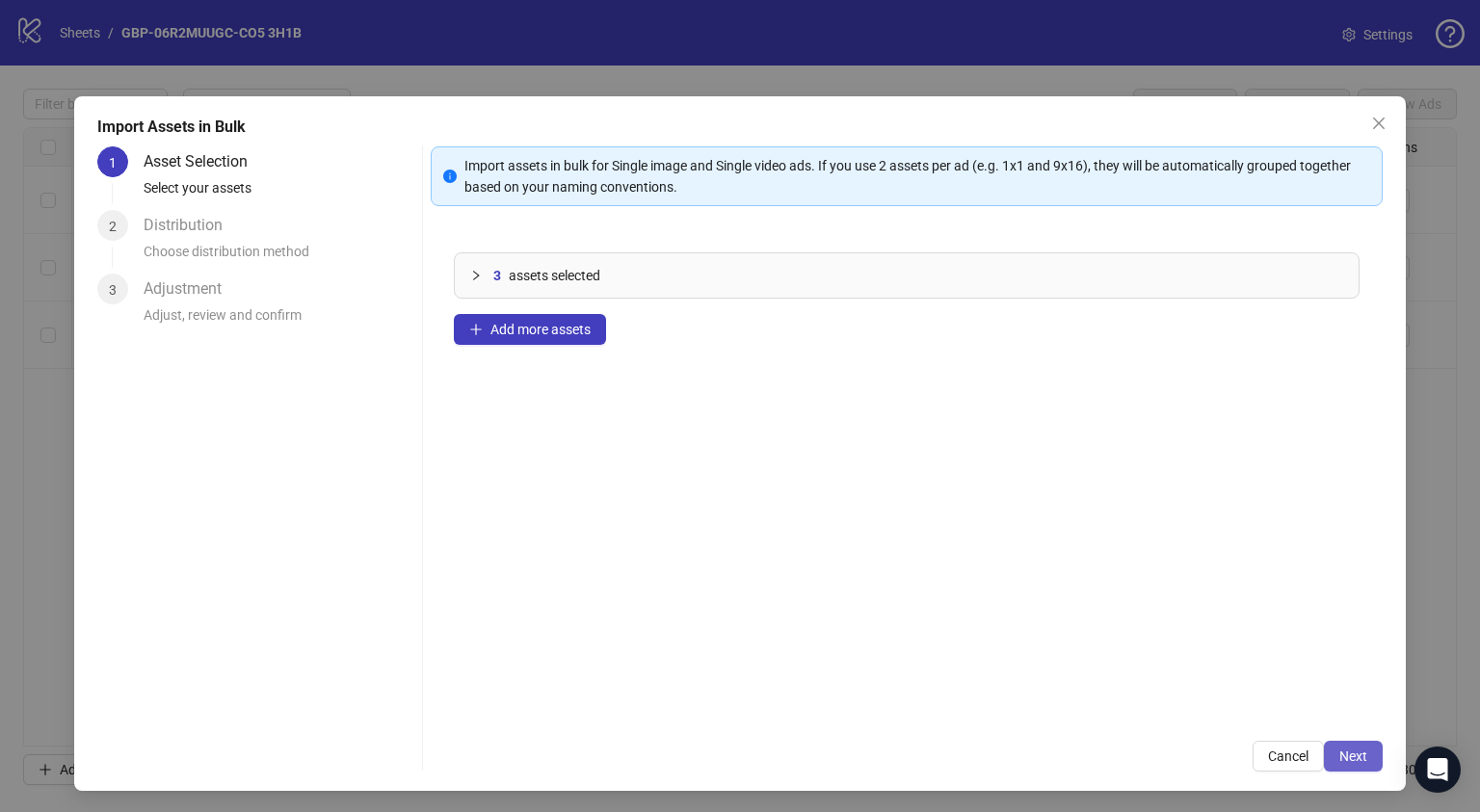 click on "Next" at bounding box center [1353, 756] 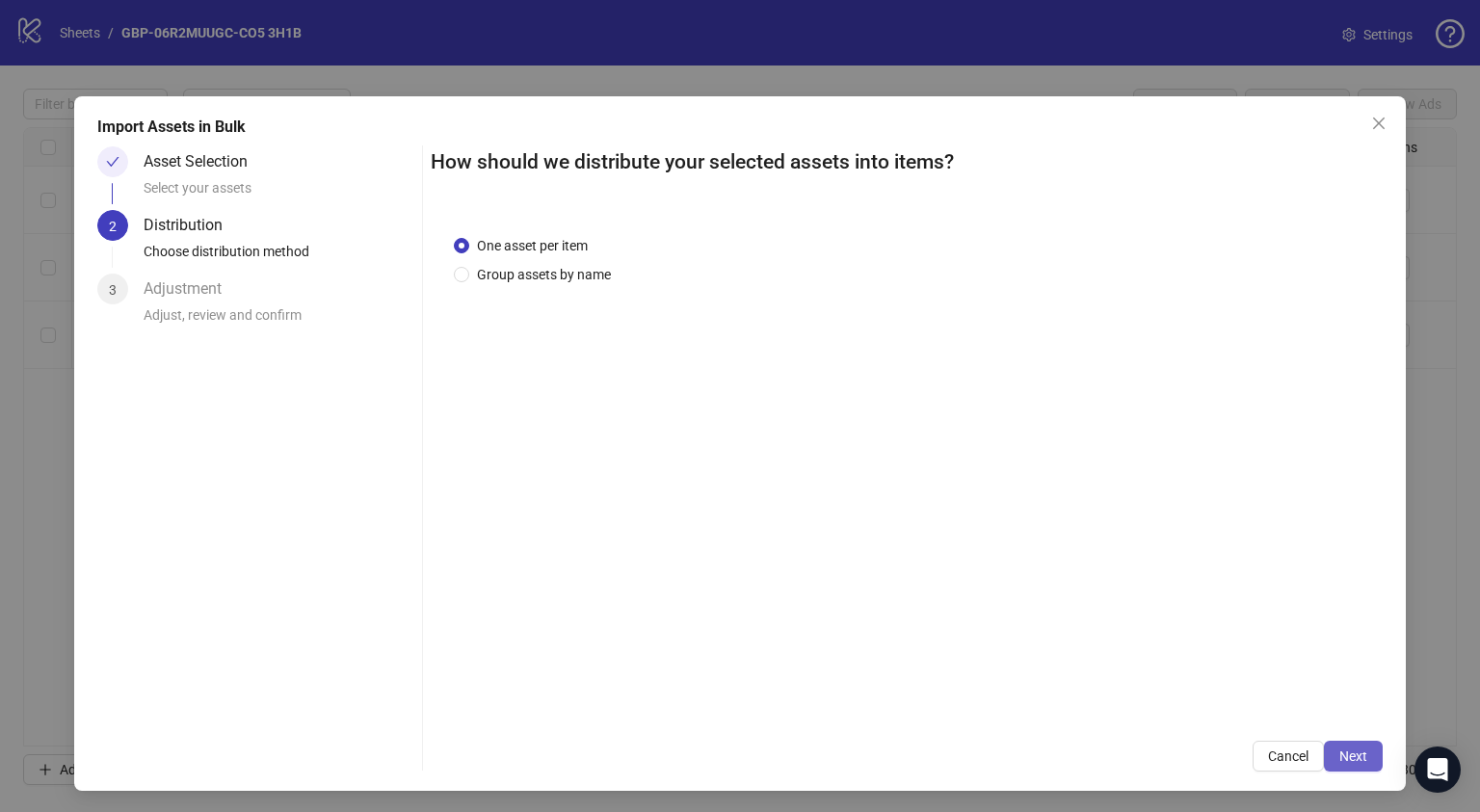 click on "Next" at bounding box center (1353, 756) 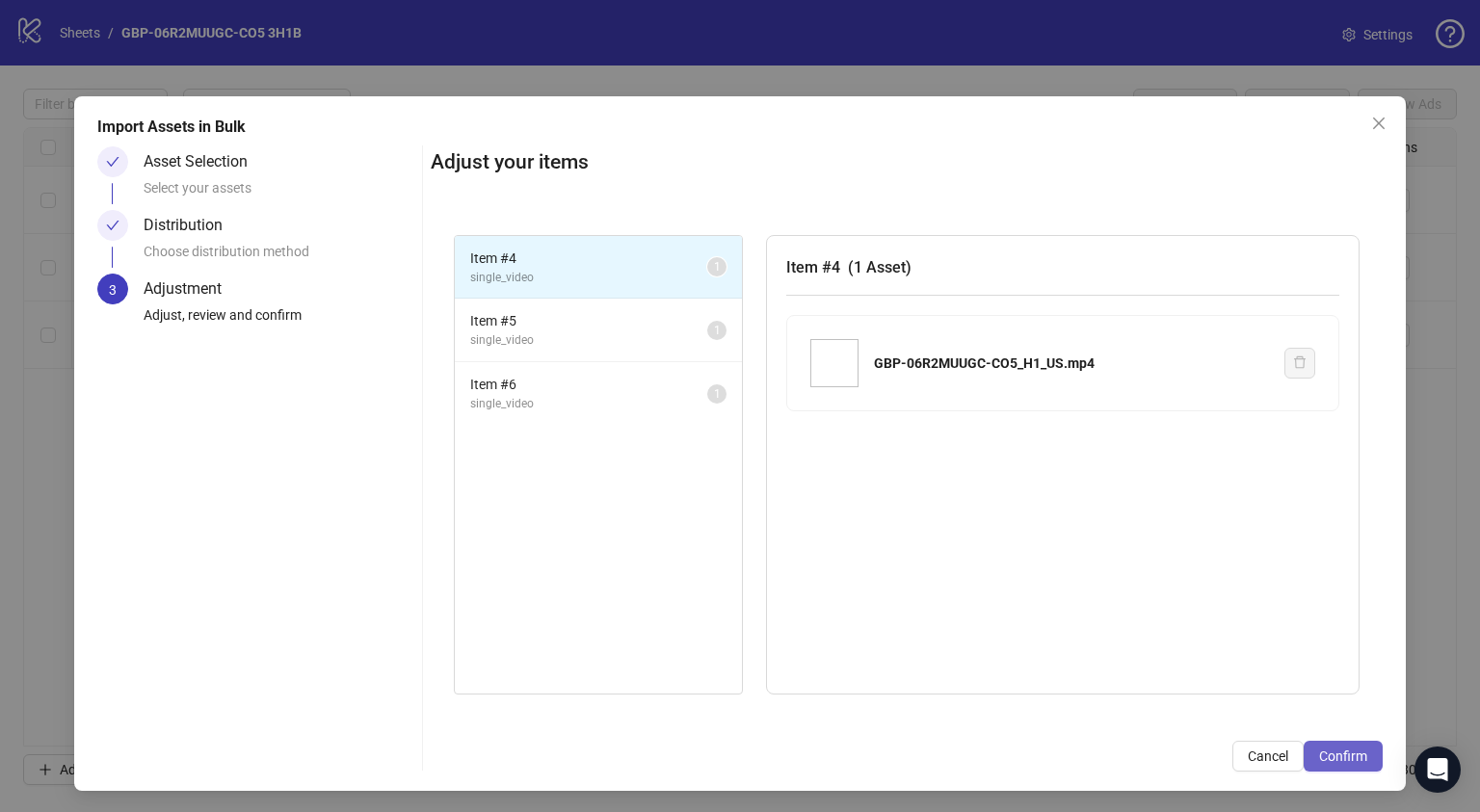 click on "Confirm" at bounding box center [1343, 756] 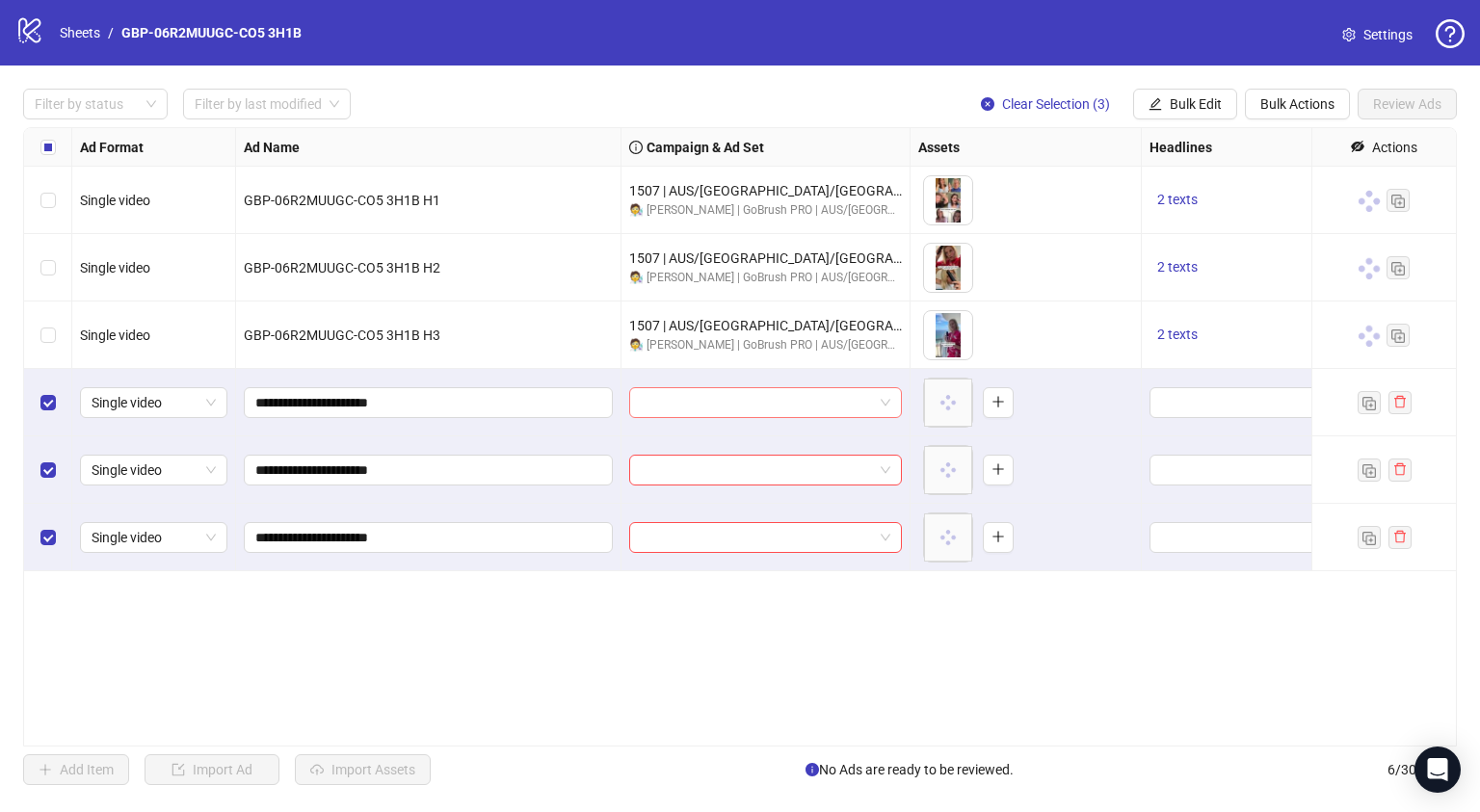 click at bounding box center (765, 403) 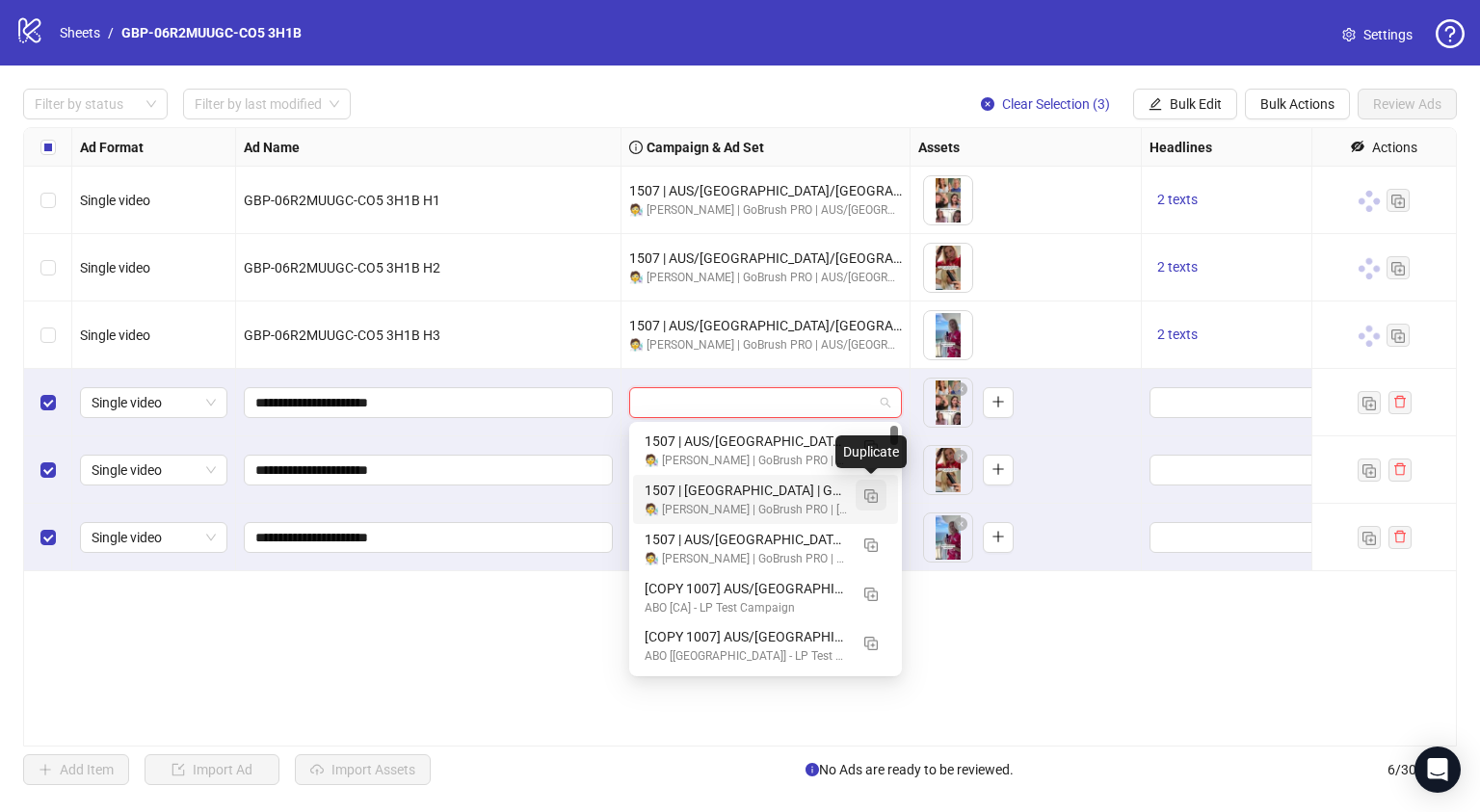 click at bounding box center [871, 496] 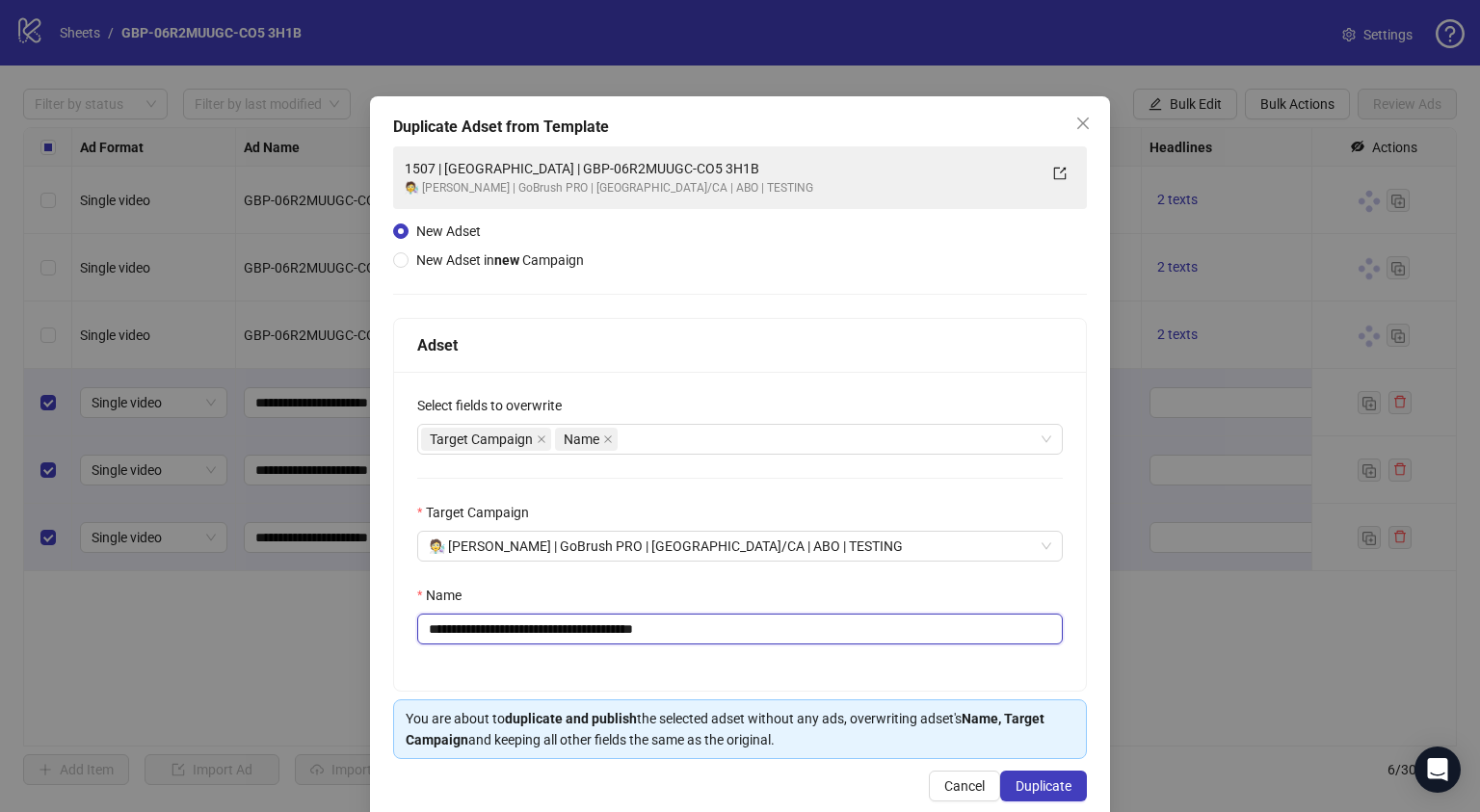 drag, startPoint x: 504, startPoint y: 626, endPoint x: 835, endPoint y: 626, distance: 331 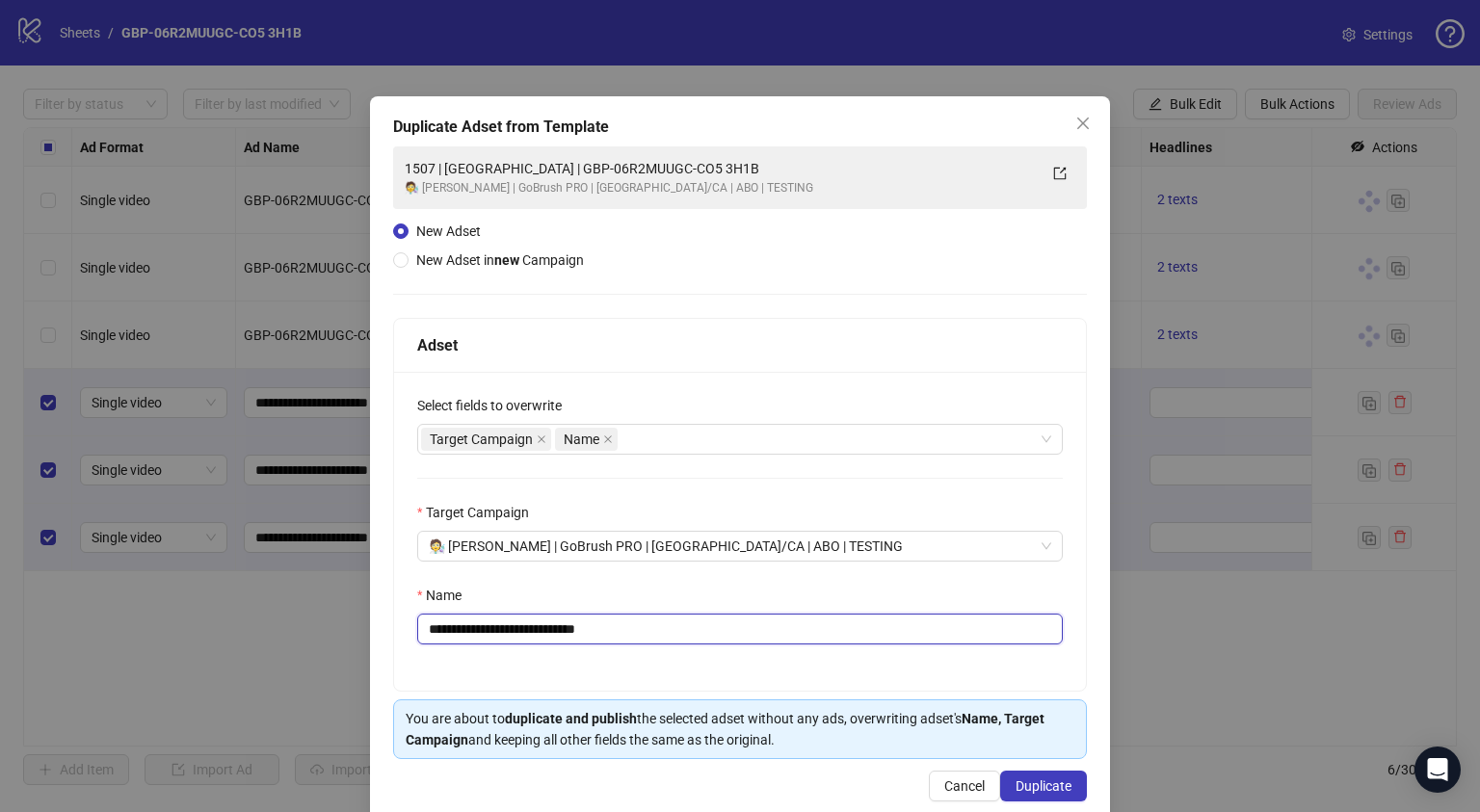 type on "**********" 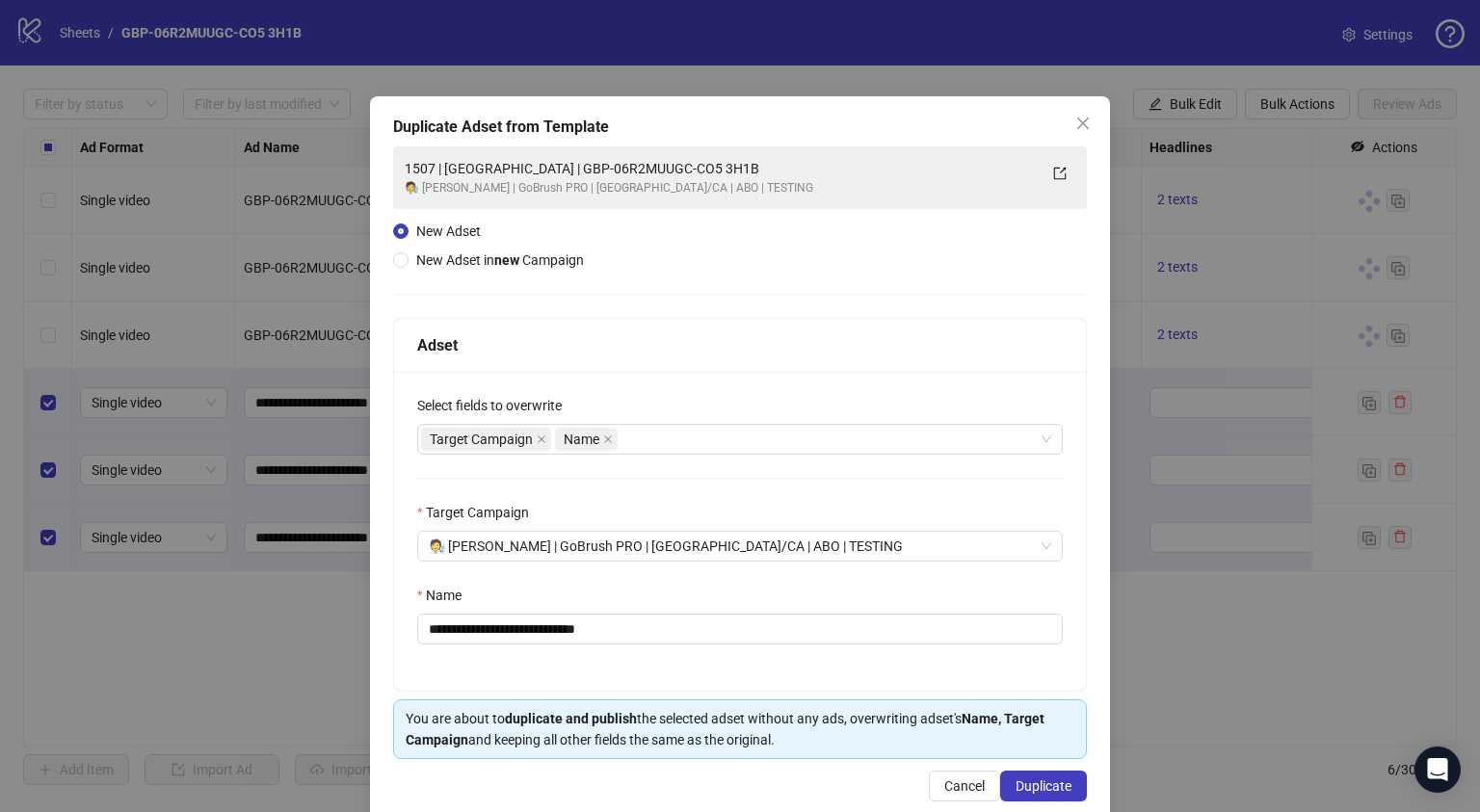 click on "**********" at bounding box center [740, 531] 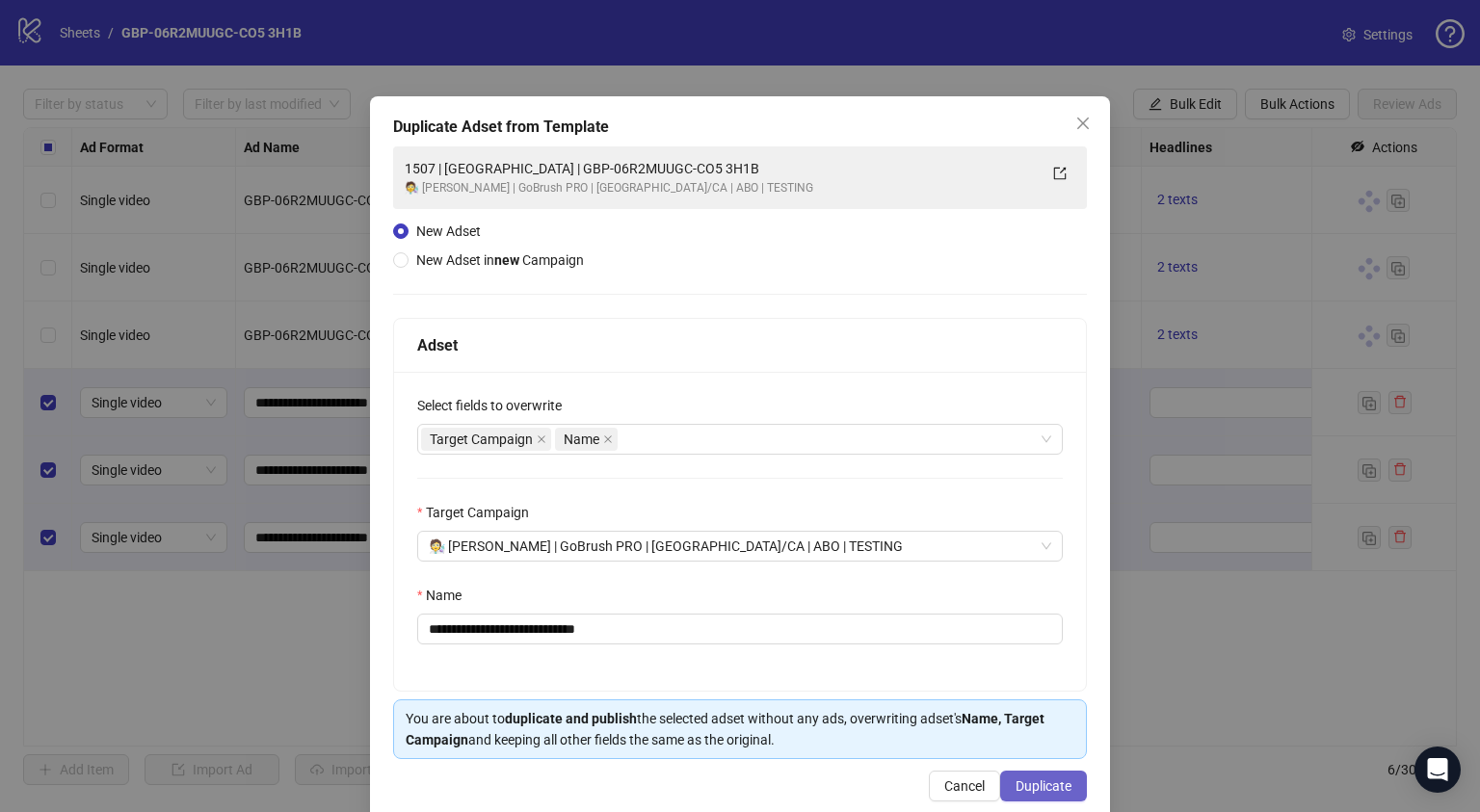 click on "Duplicate" at bounding box center (1044, 786) 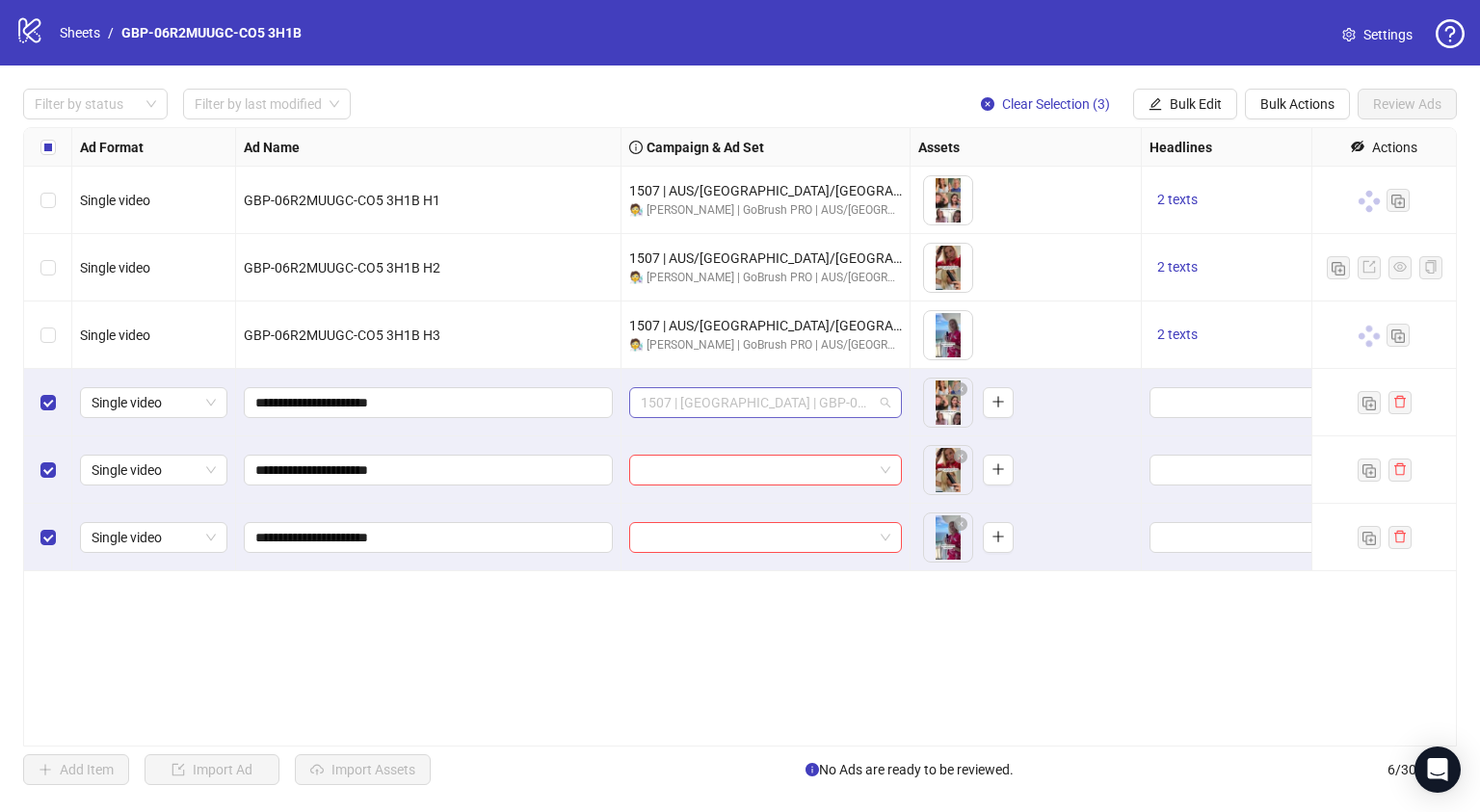 click on "1507 | [GEOGRAPHIC_DATA] | GBP-06R2MUUGC-CO5" at bounding box center (765, 403) 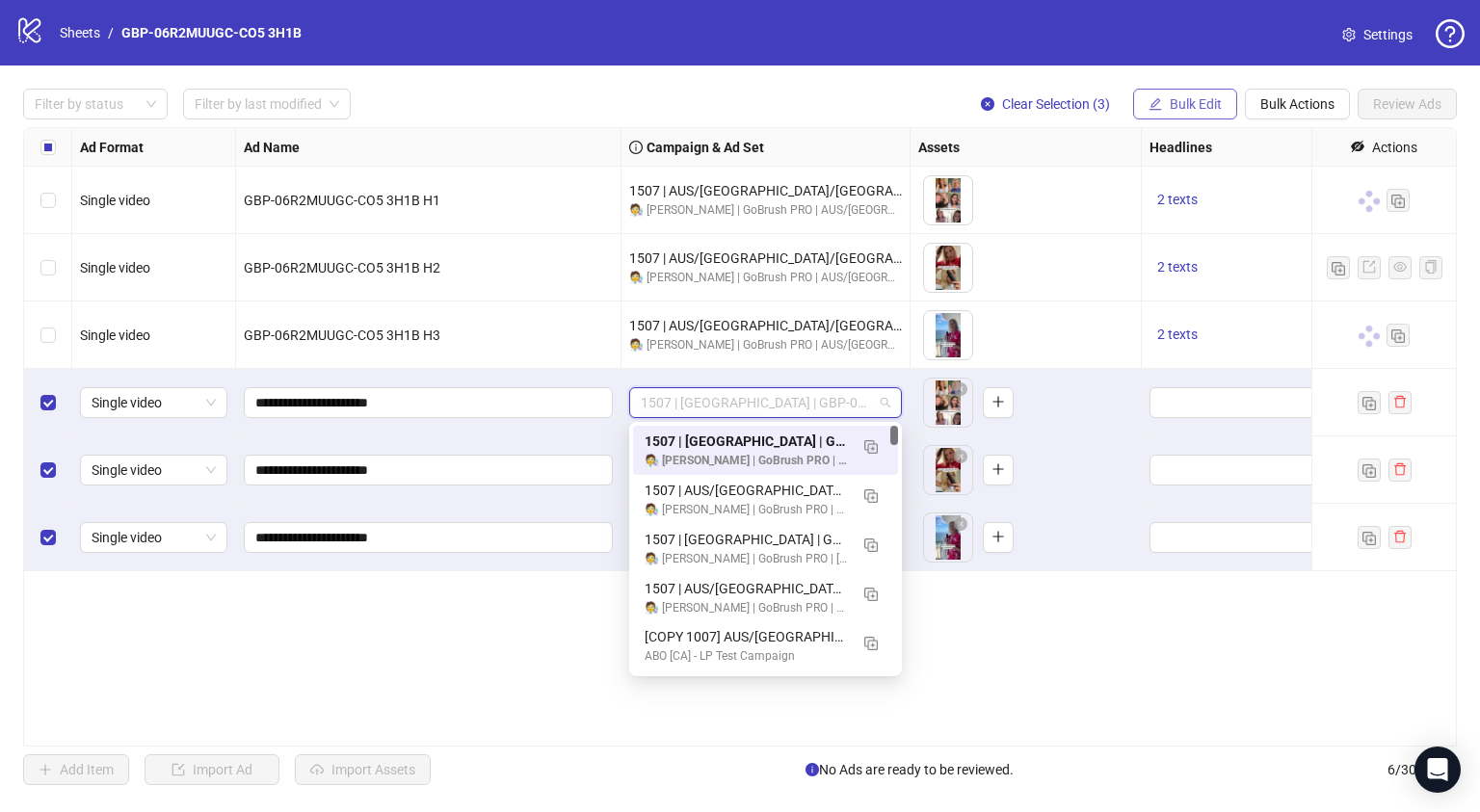 click on "Bulk Edit" at bounding box center [1185, 104] 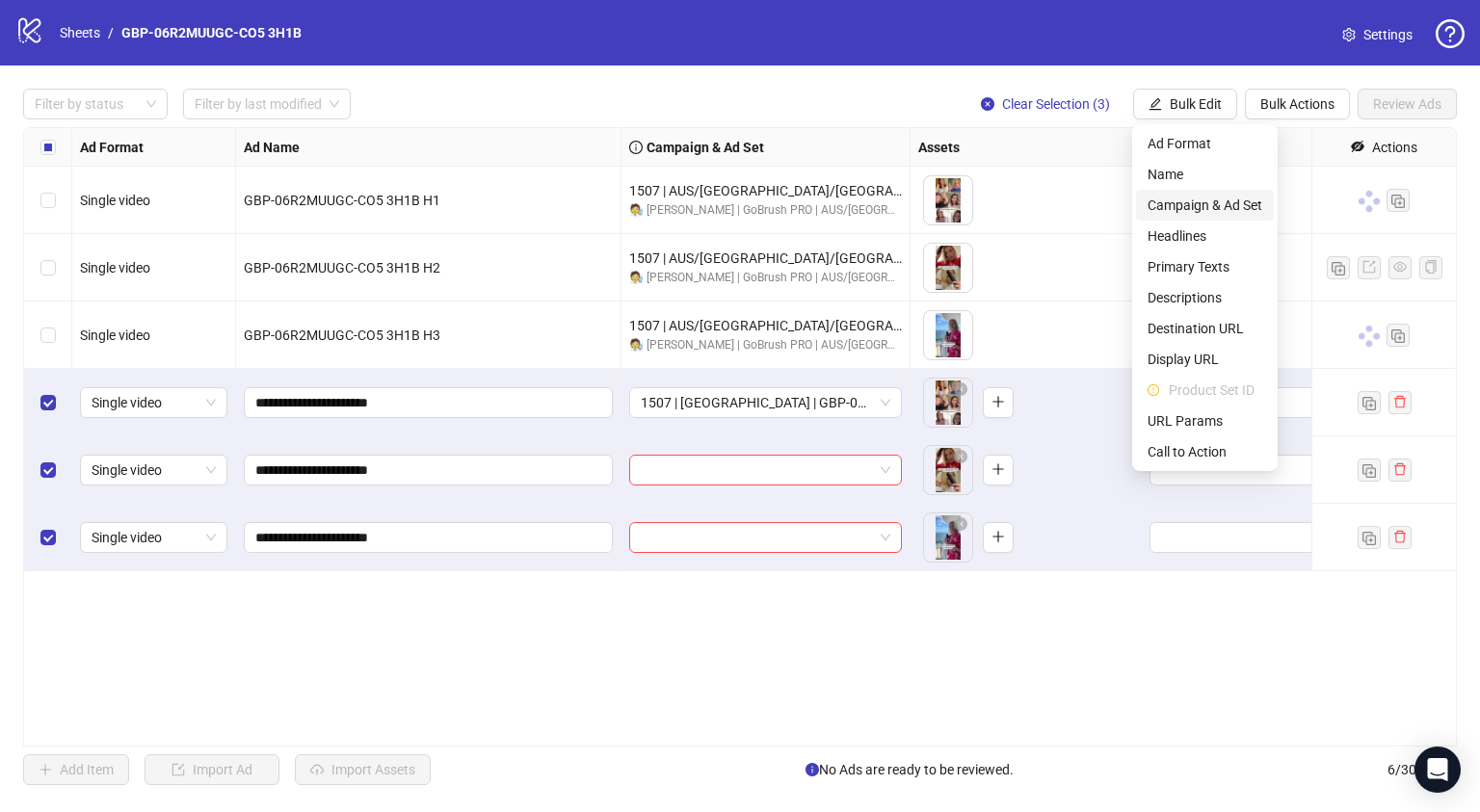 click on "Campaign & Ad Set" at bounding box center (1204, 205) 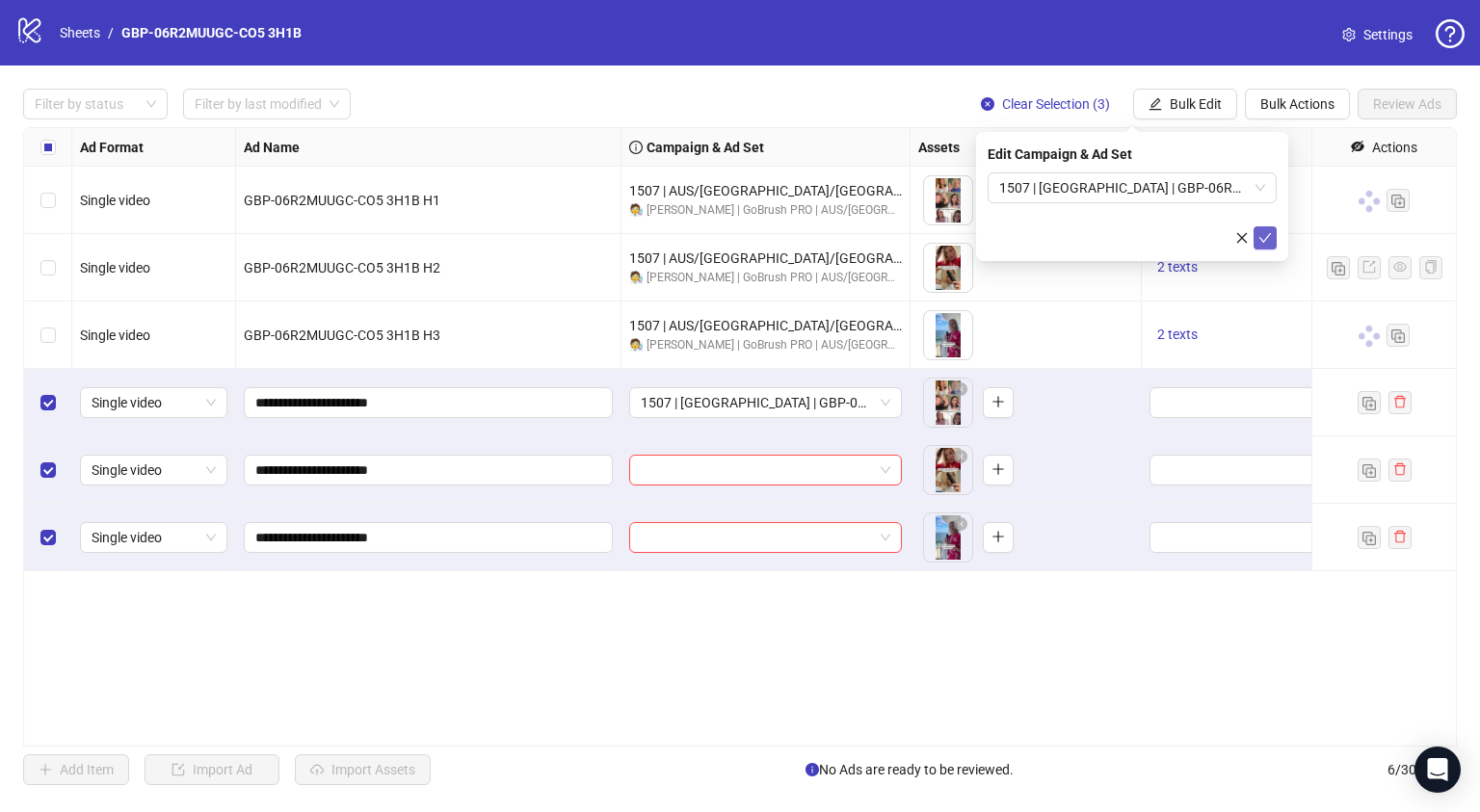 click 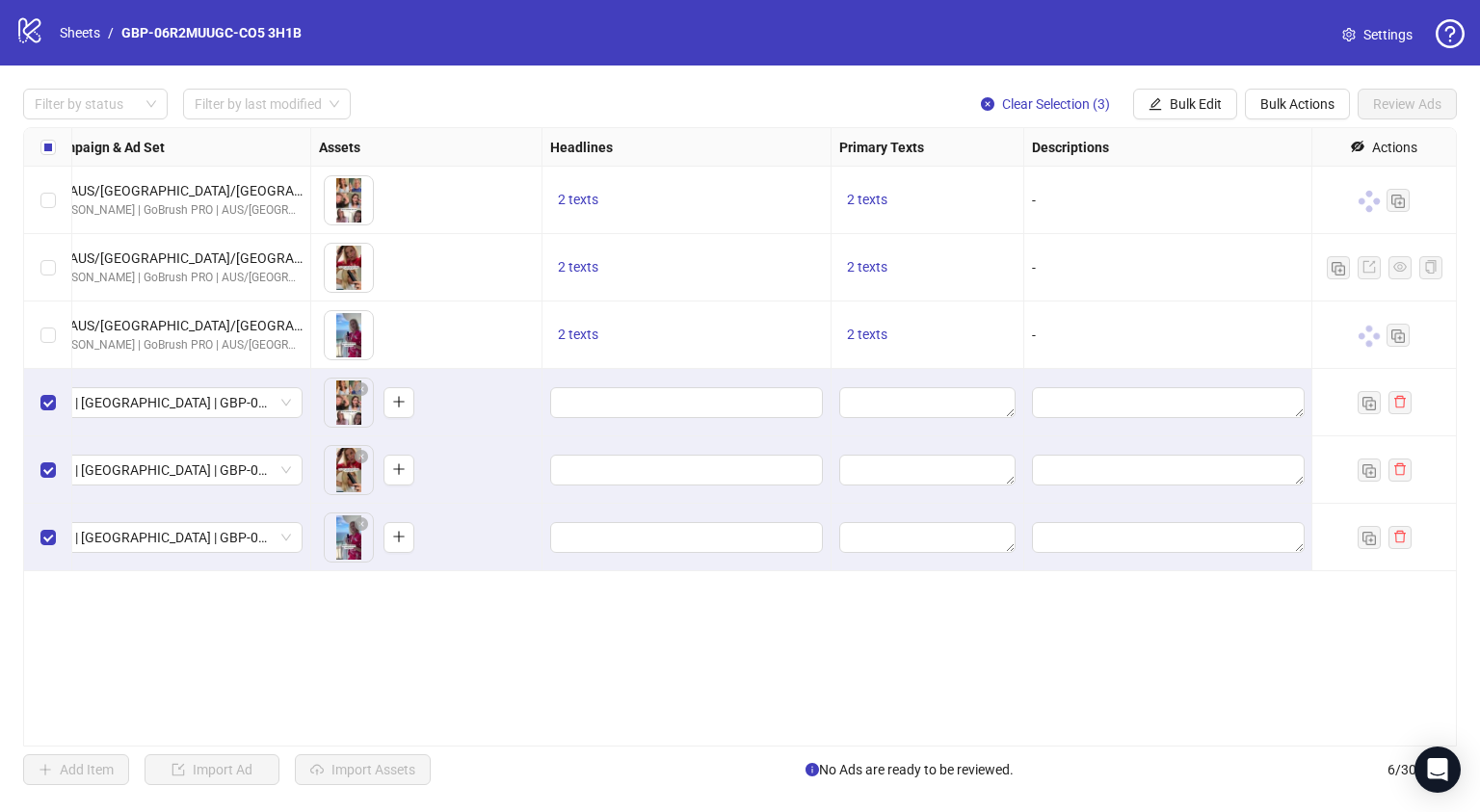 scroll, scrollTop: 0, scrollLeft: 649, axis: horizontal 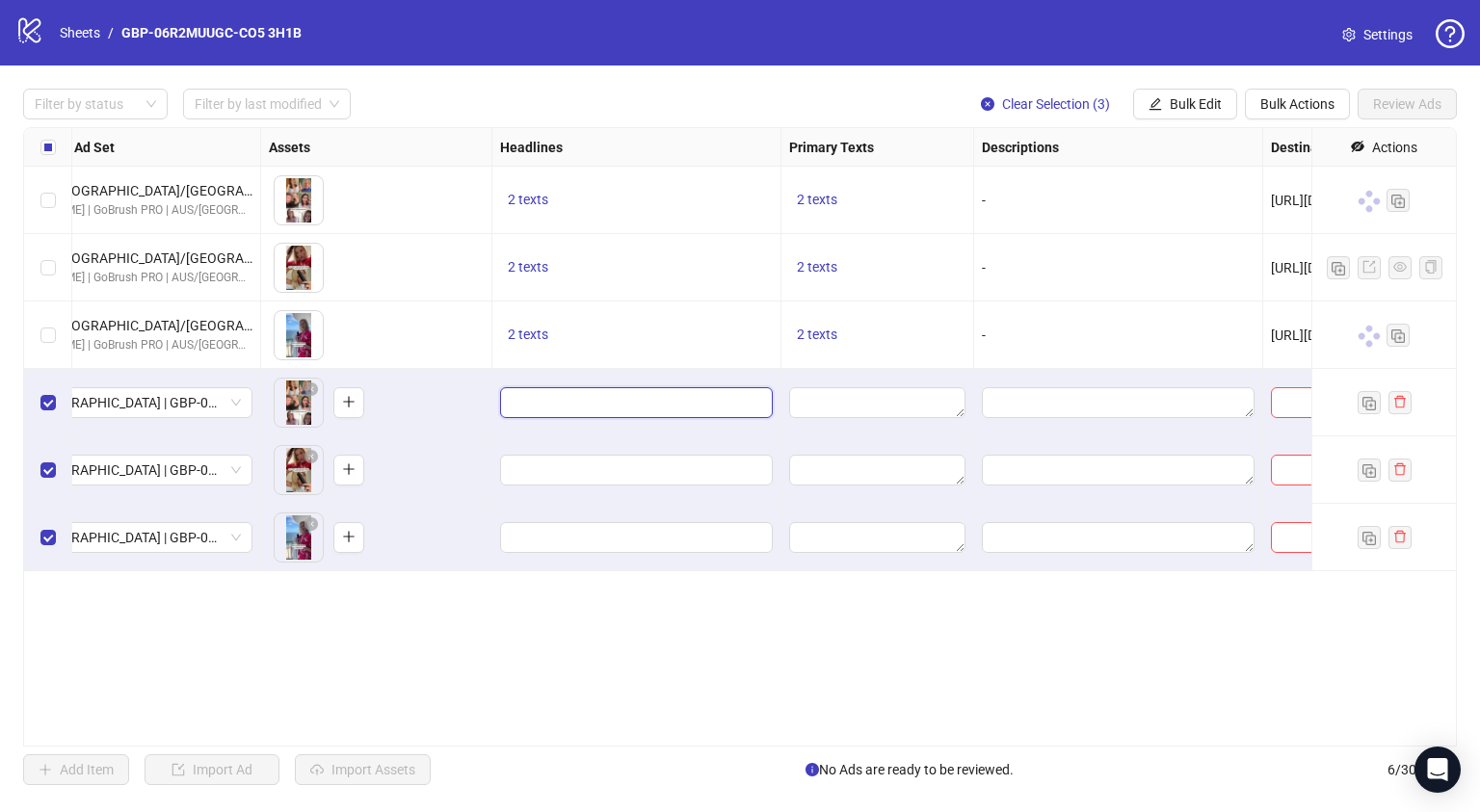 click at bounding box center [634, 403] 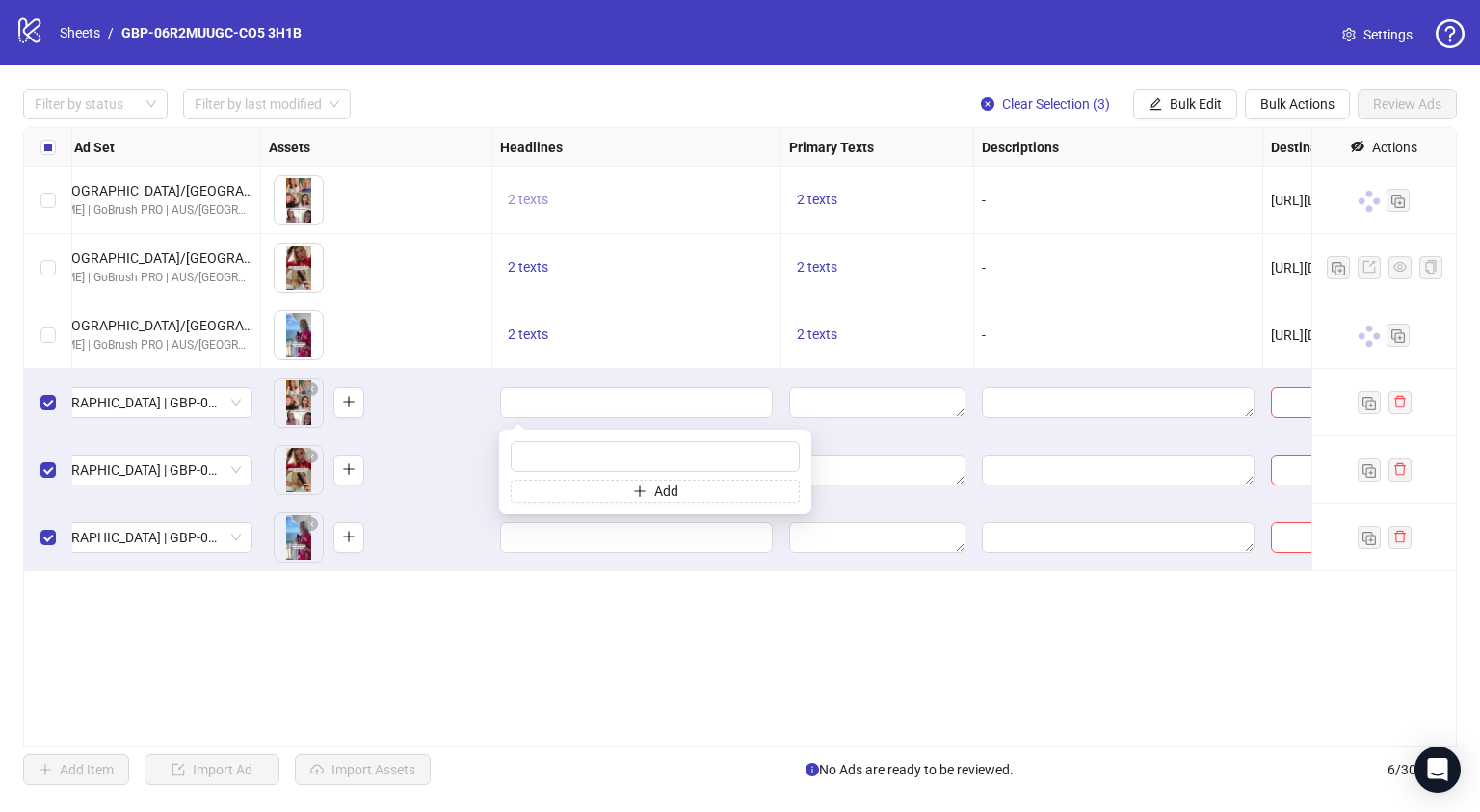 click on "2 texts" at bounding box center [528, 199] 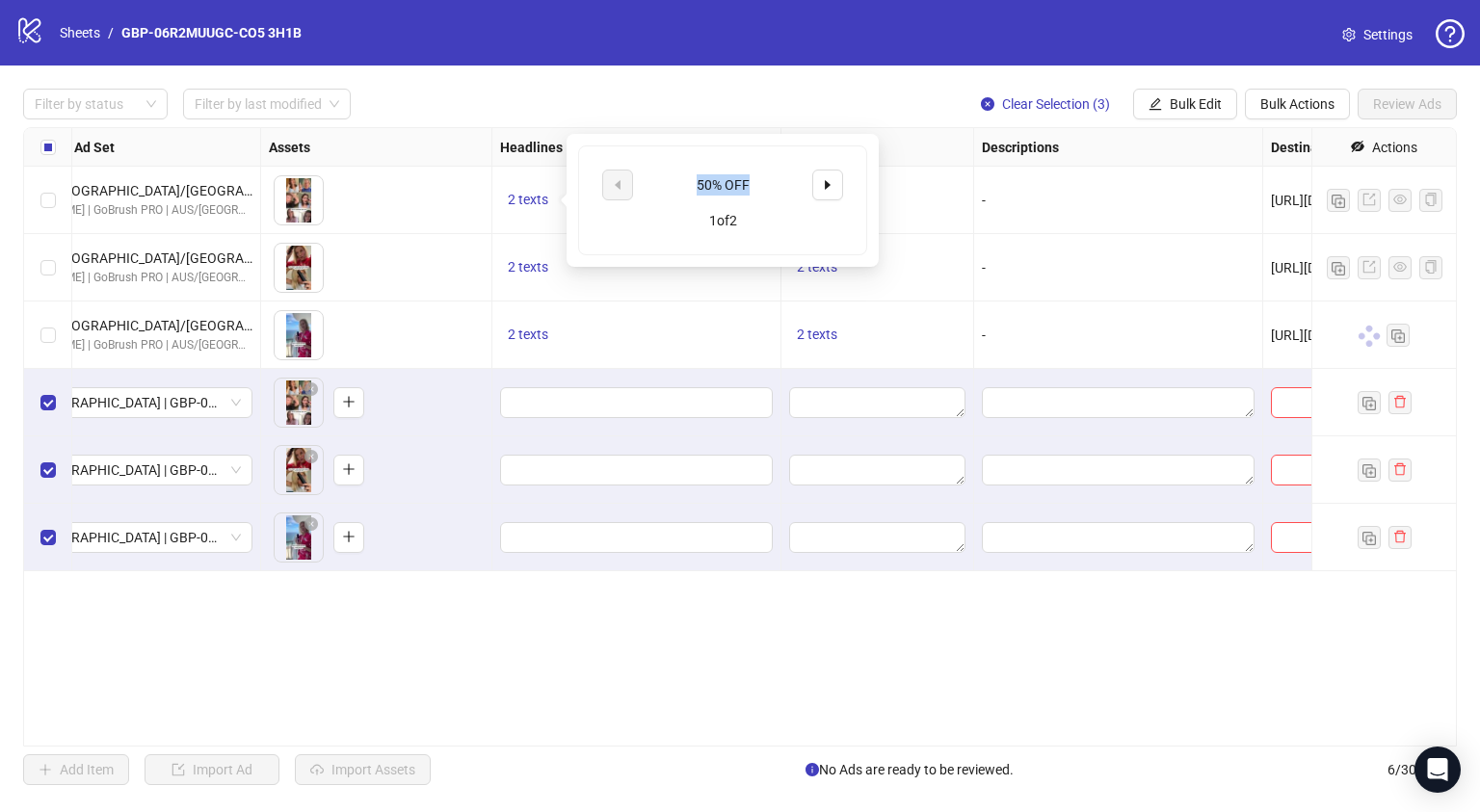 drag, startPoint x: 693, startPoint y: 179, endPoint x: 772, endPoint y: 179, distance: 79 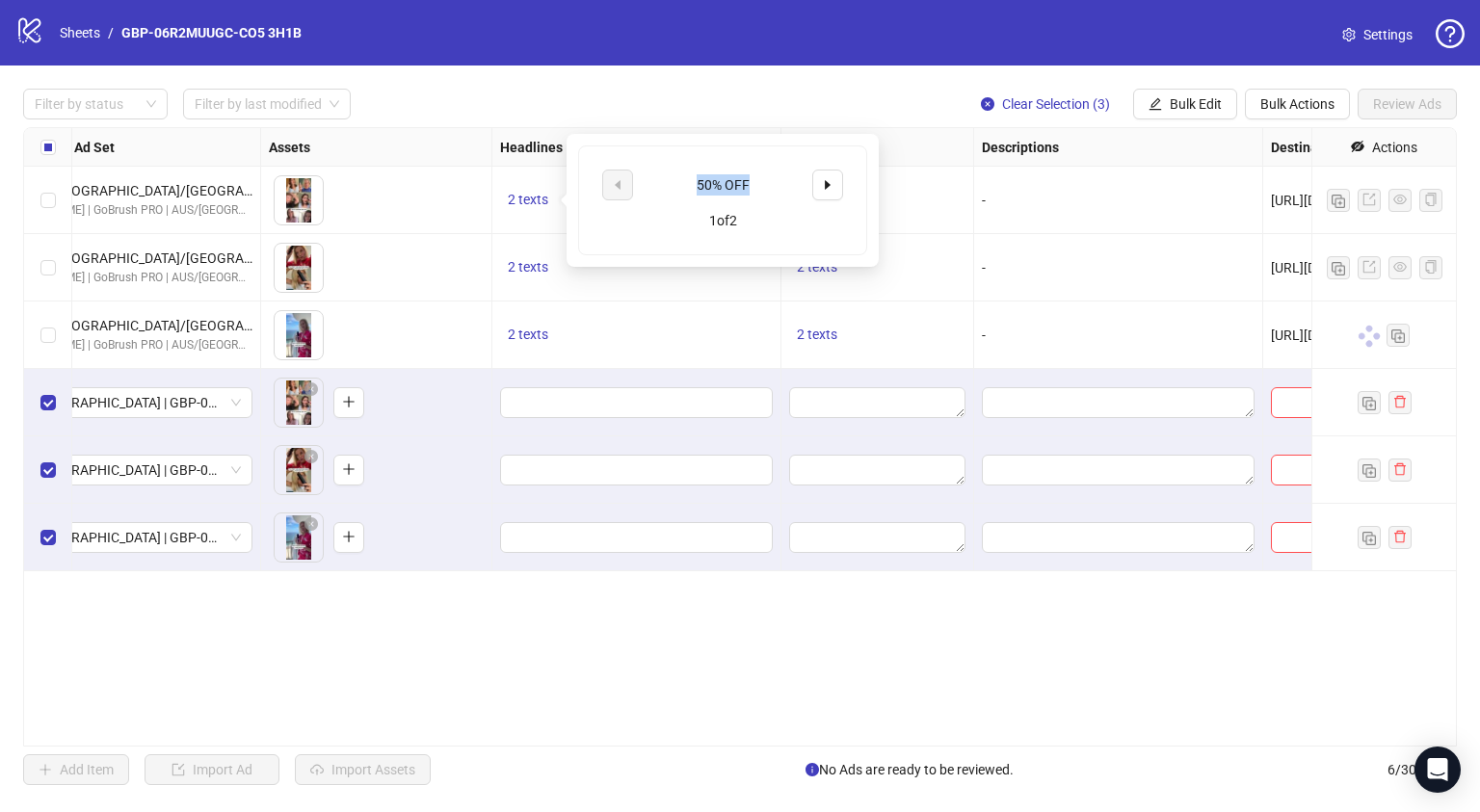 click on "50% OFF" at bounding box center (723, 185) 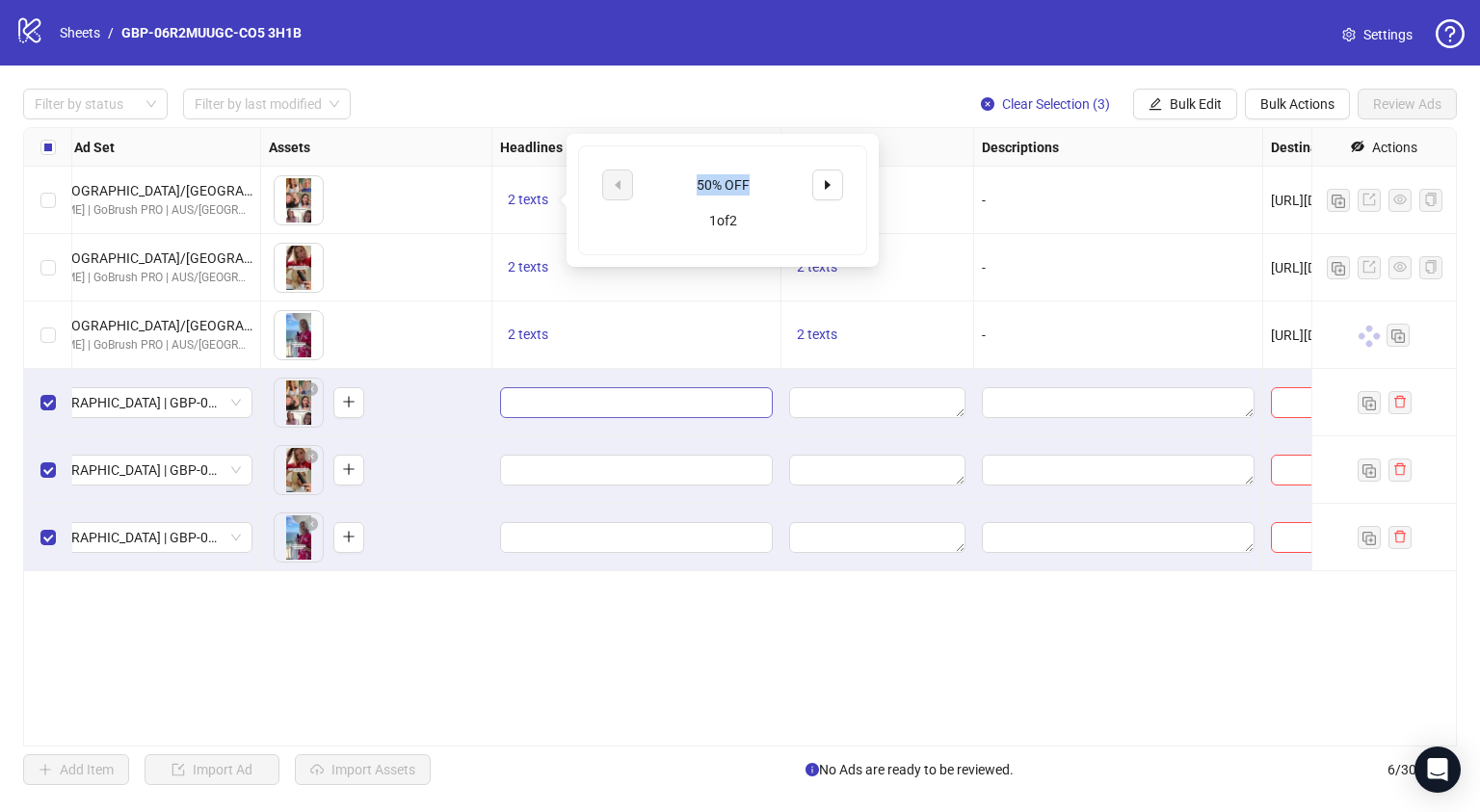 copy on "50% OFF" 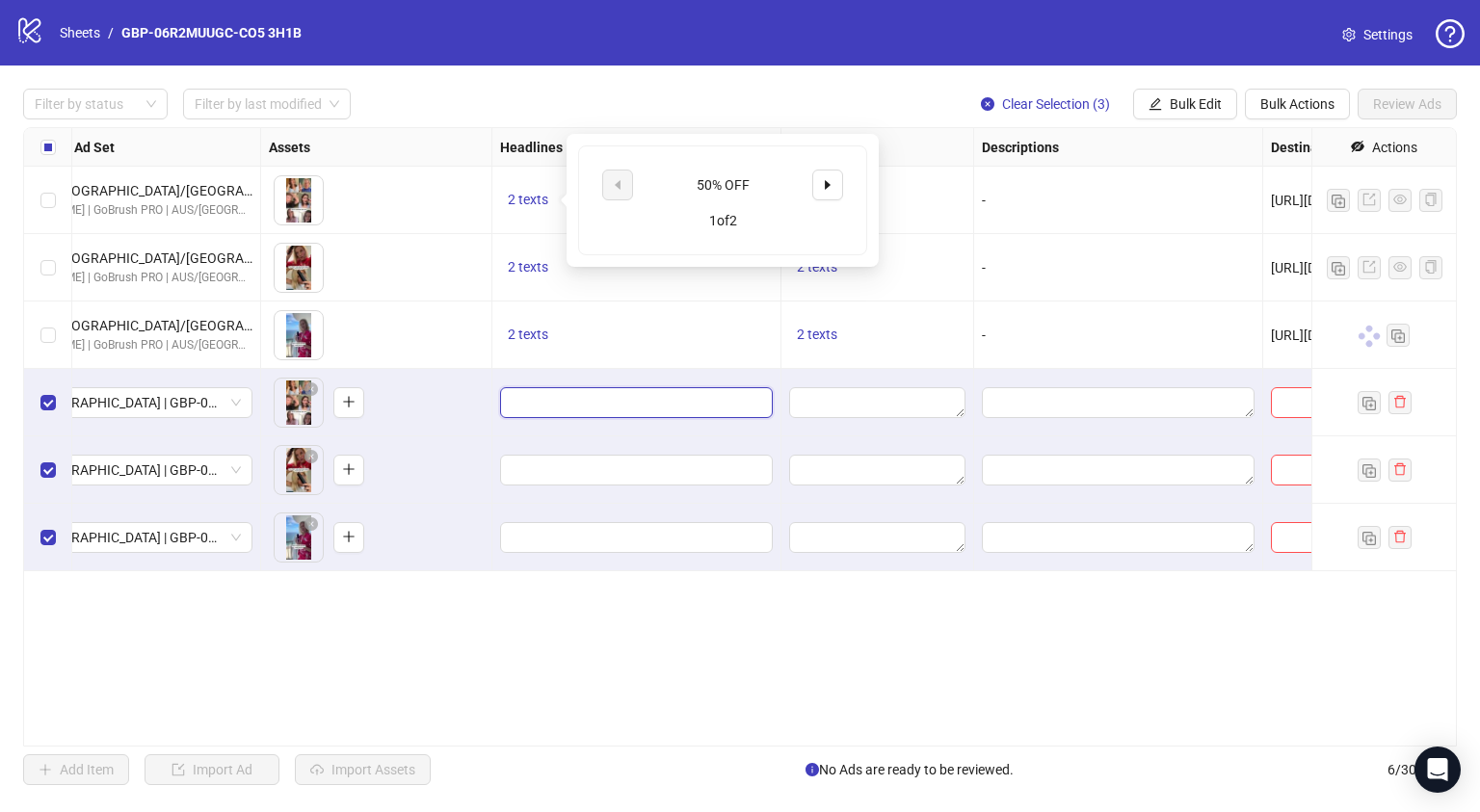 click at bounding box center (634, 403) 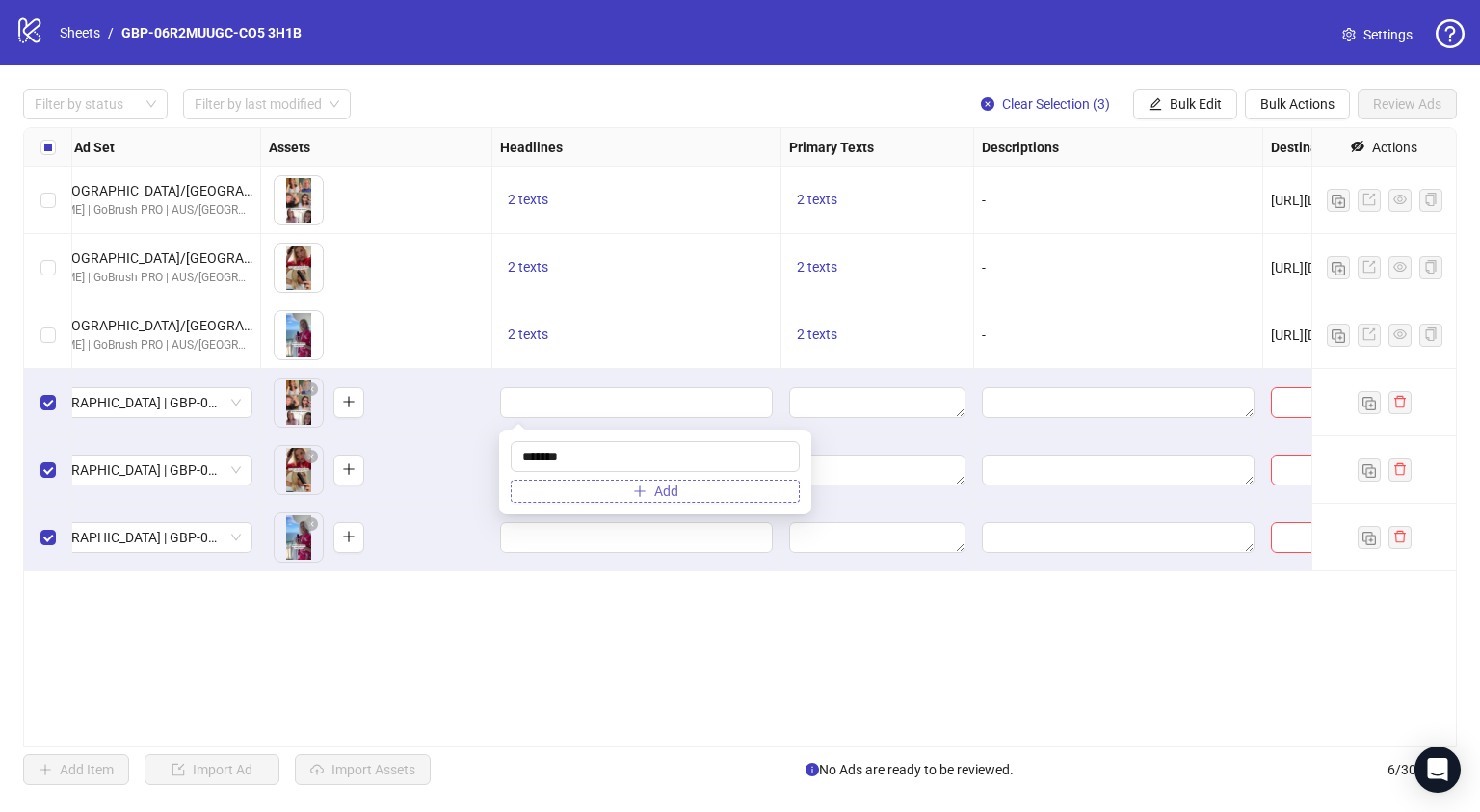 type on "*******" 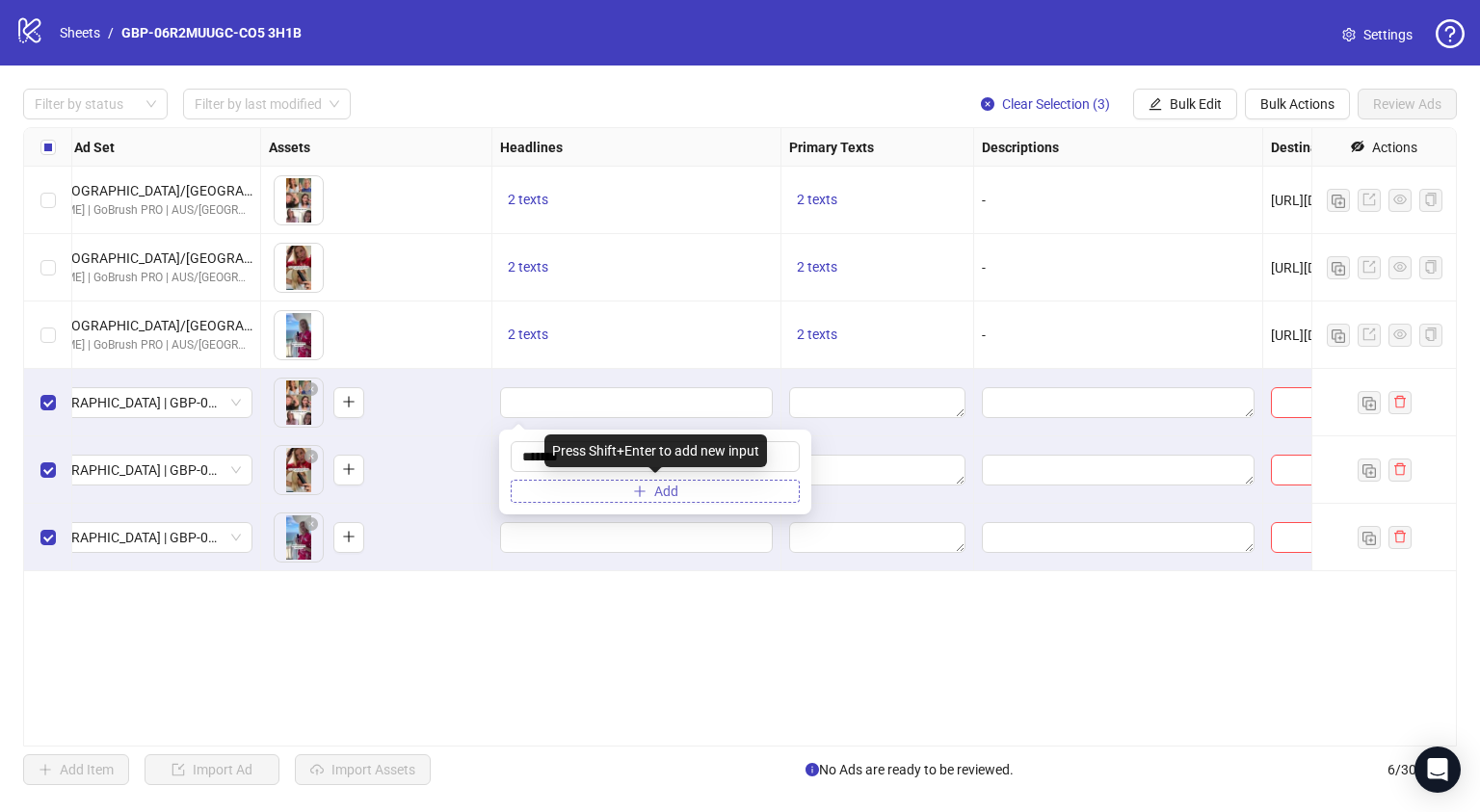 click on "Add" at bounding box center (655, 491) 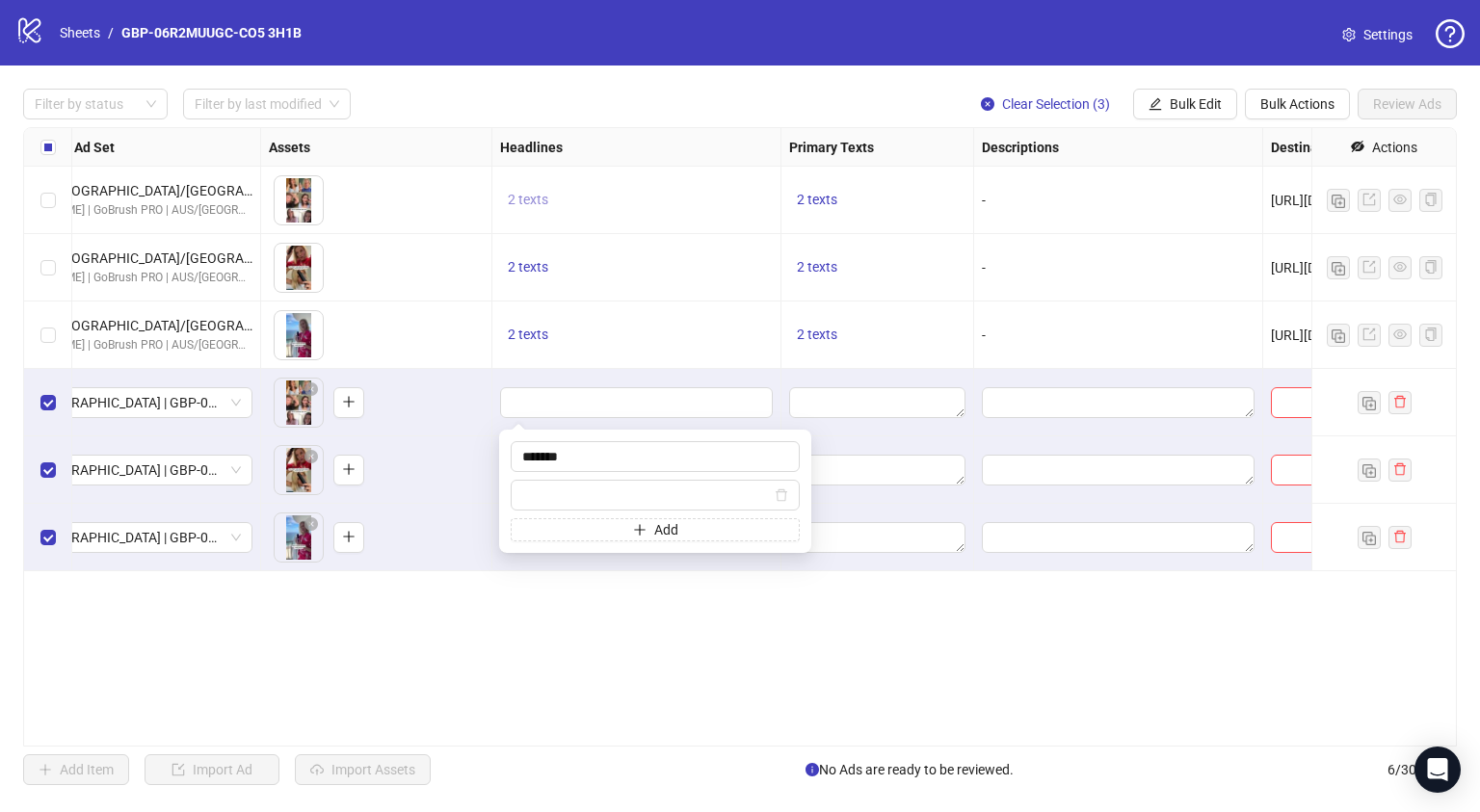 click on "2 texts" at bounding box center (528, 199) 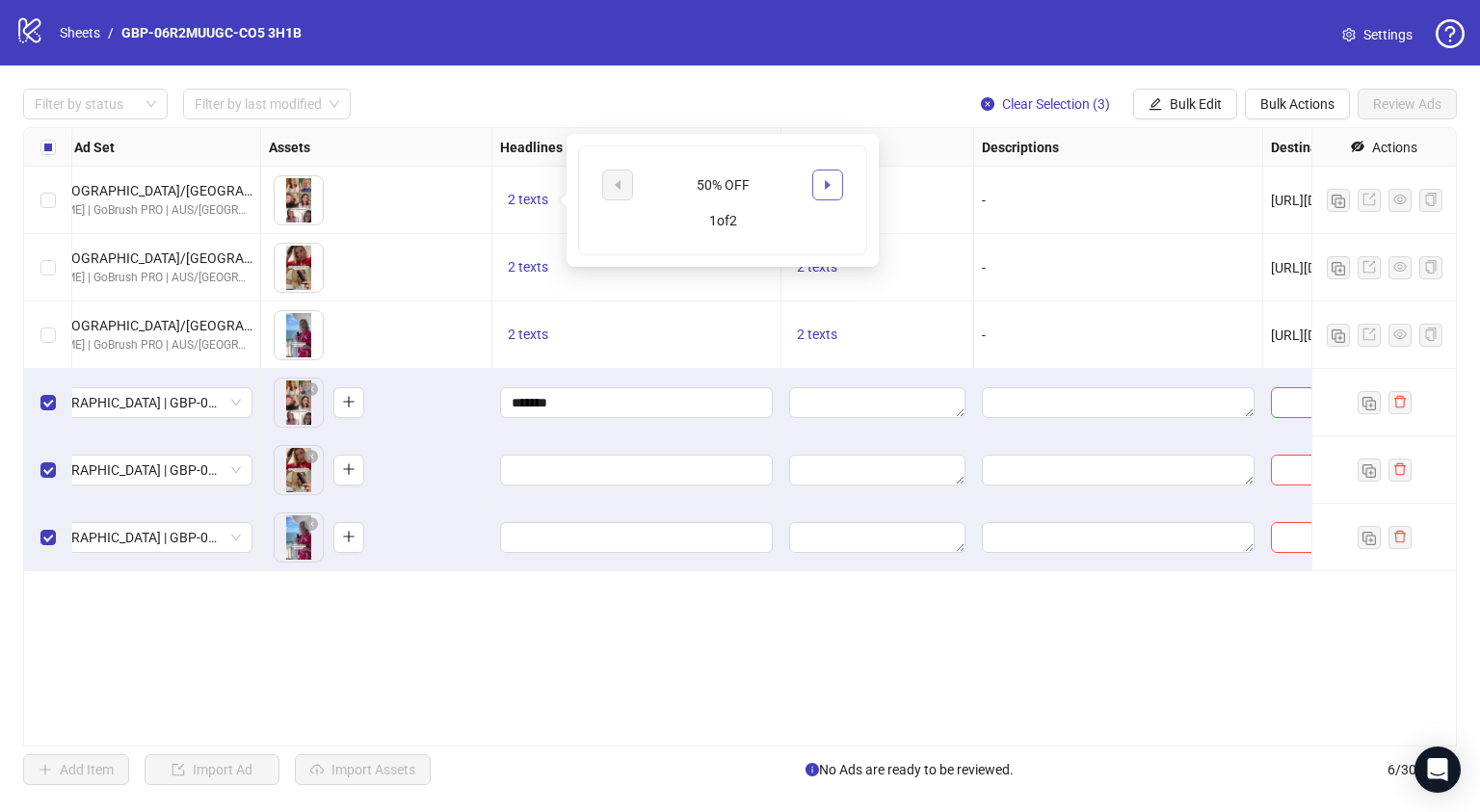 click 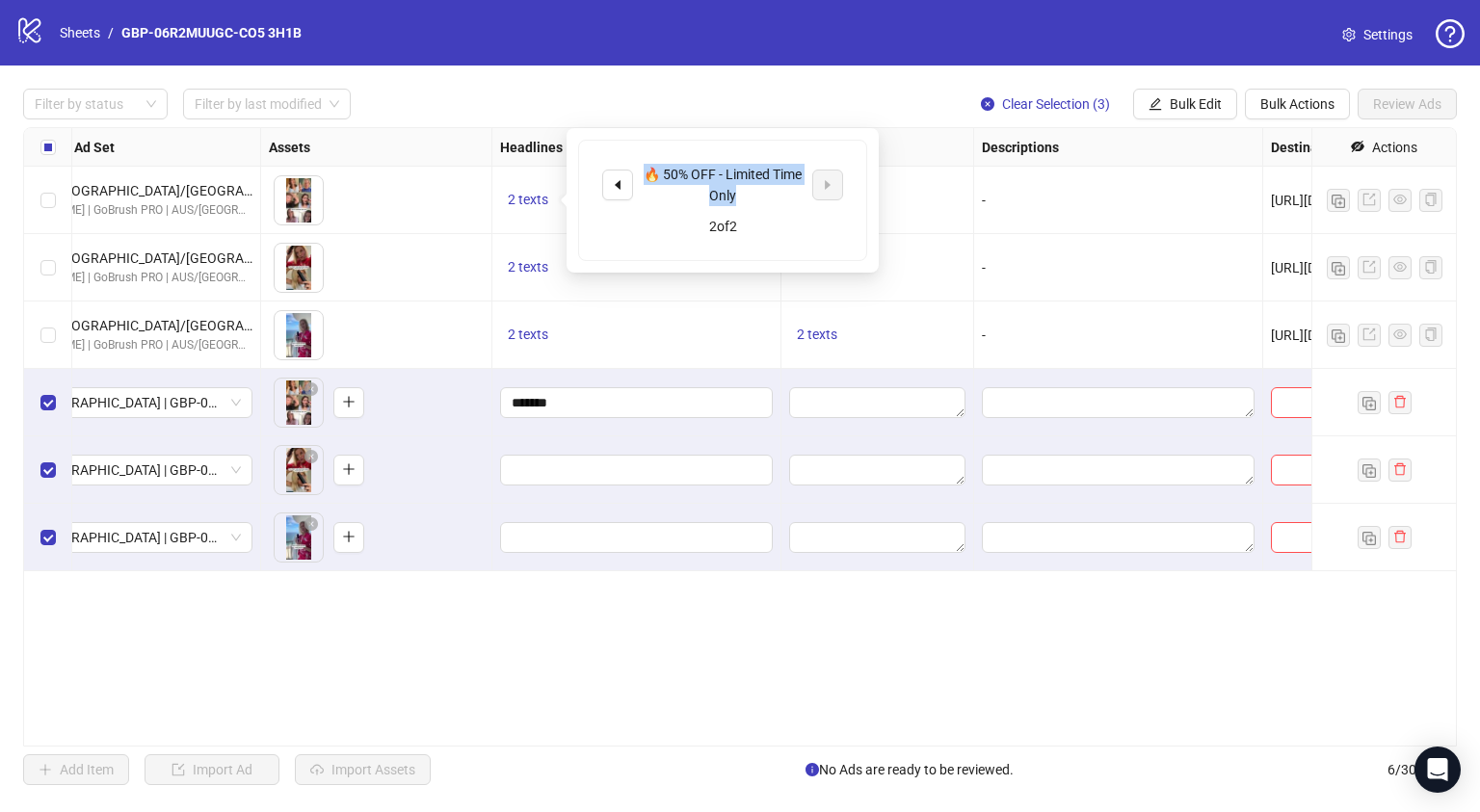 drag, startPoint x: 659, startPoint y: 169, endPoint x: 764, endPoint y: 202, distance: 110.06362 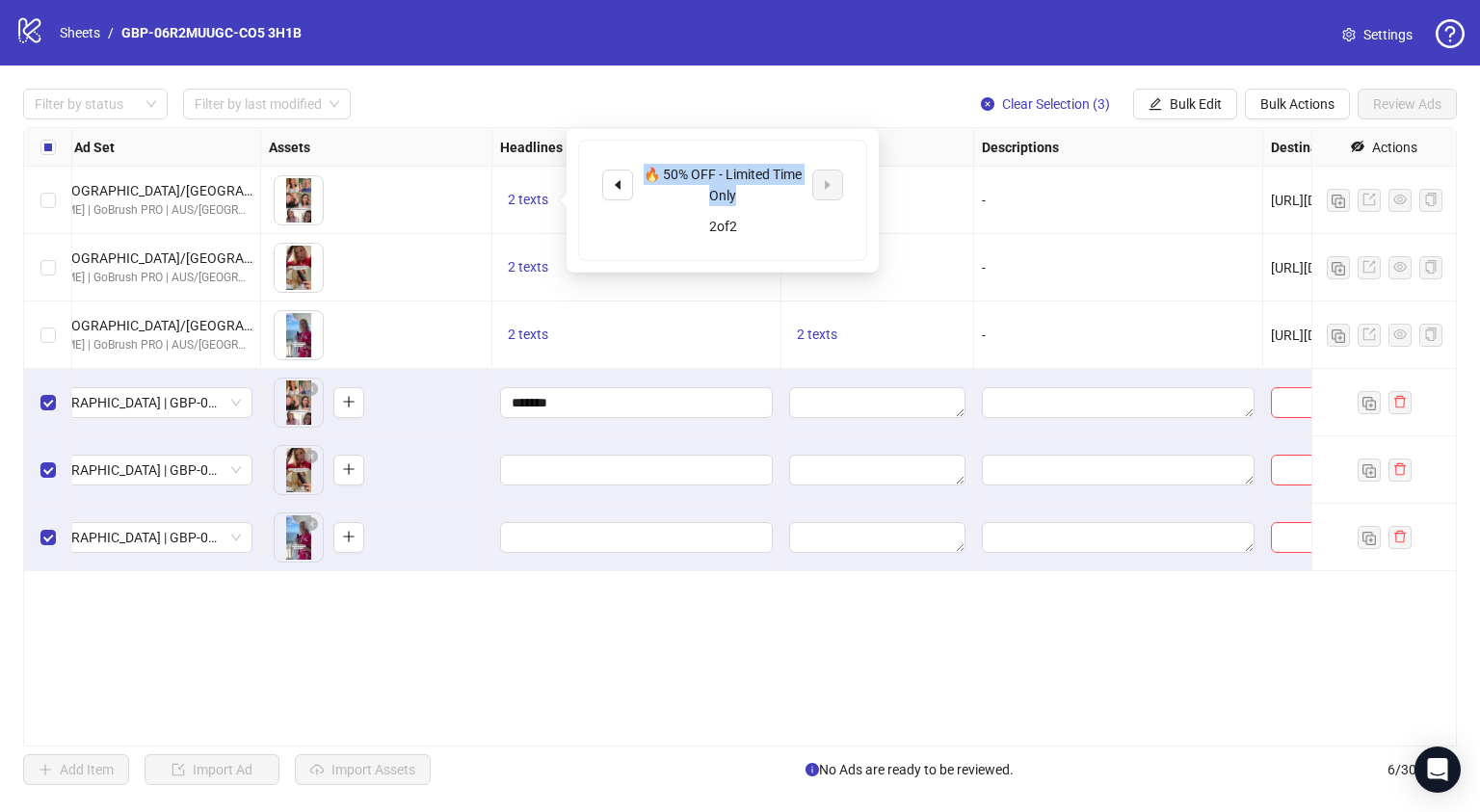 copy on "🔥 50% OFF - Limited Time Only" 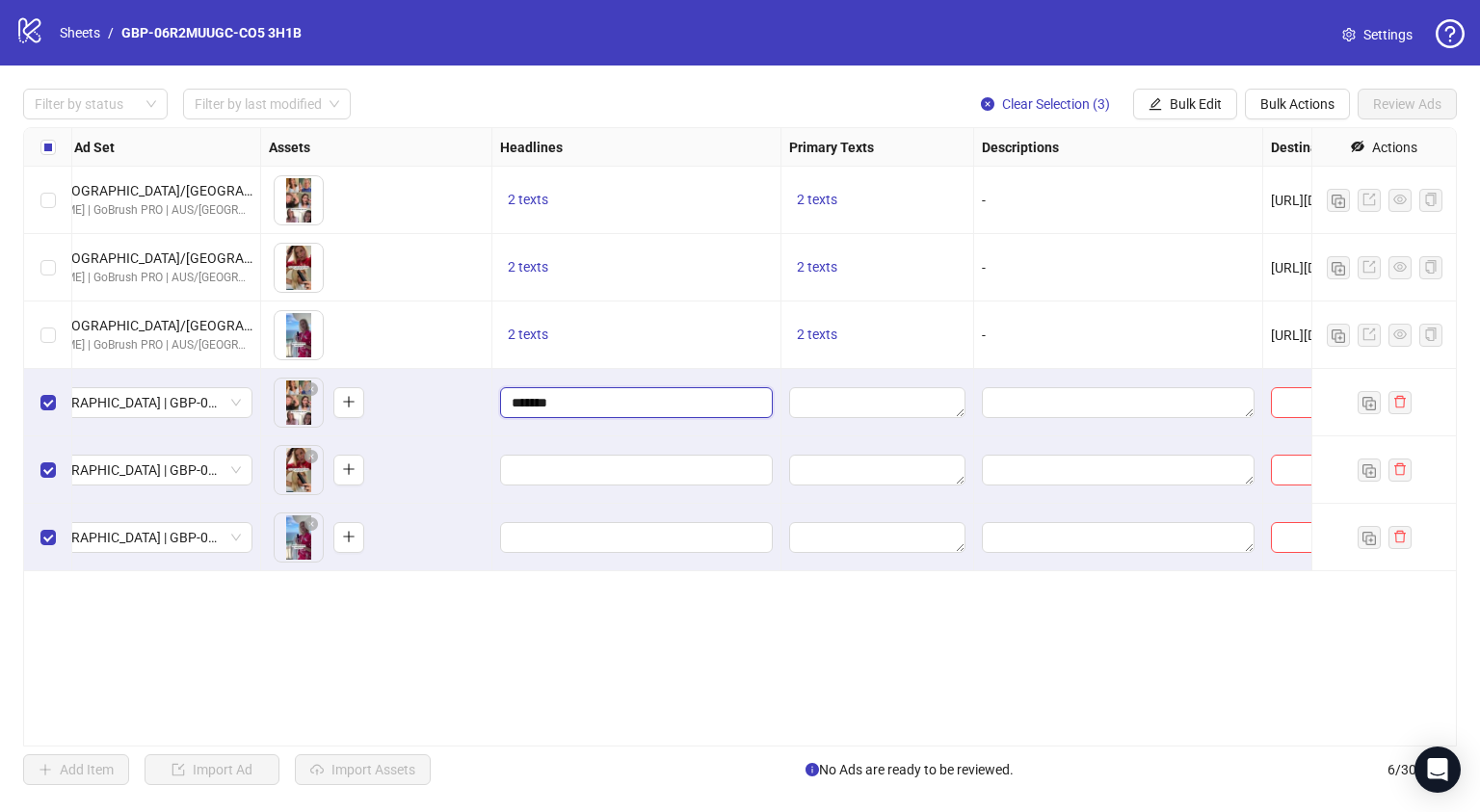 click on "*******" at bounding box center [634, 403] 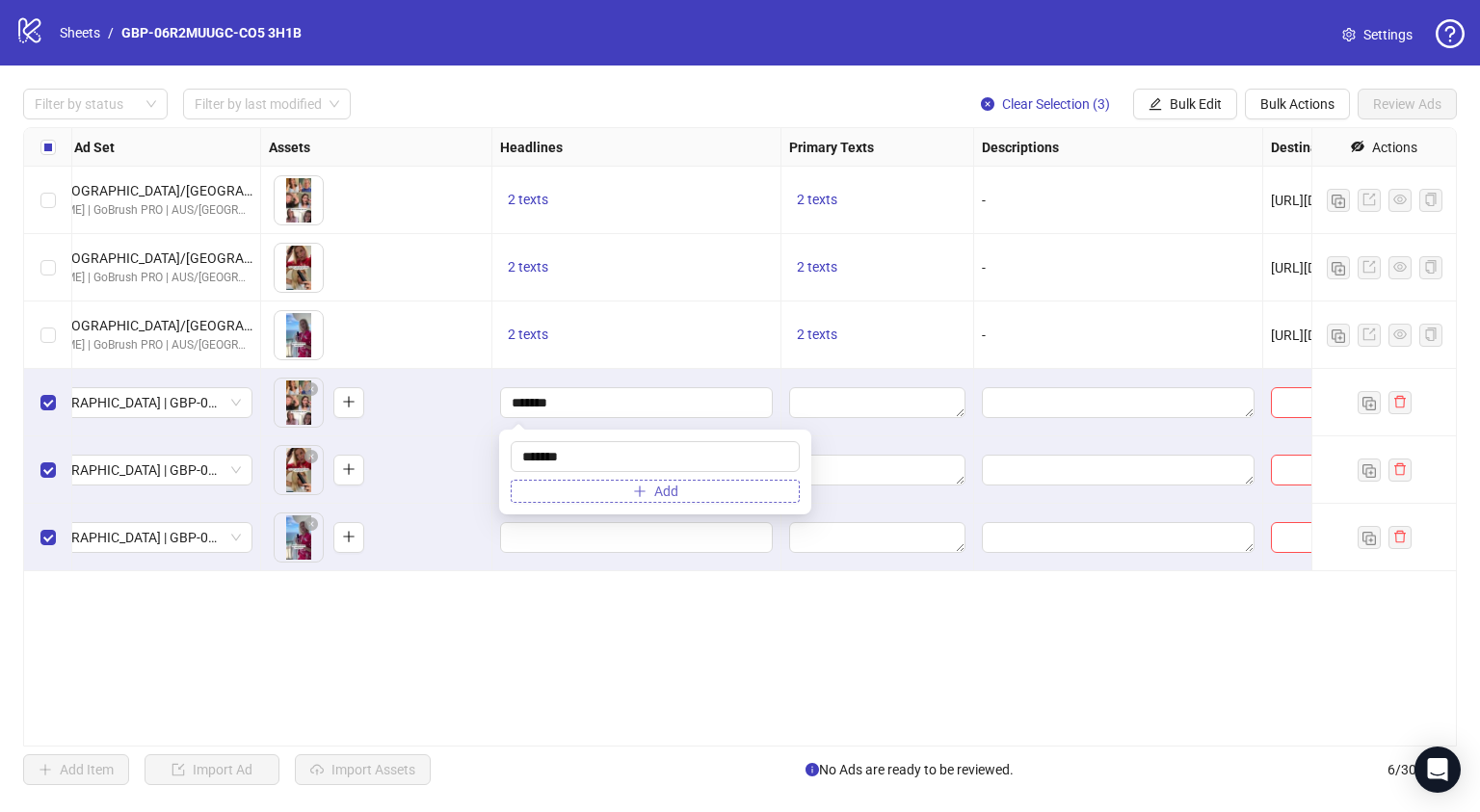 click on "Add" at bounding box center [655, 491] 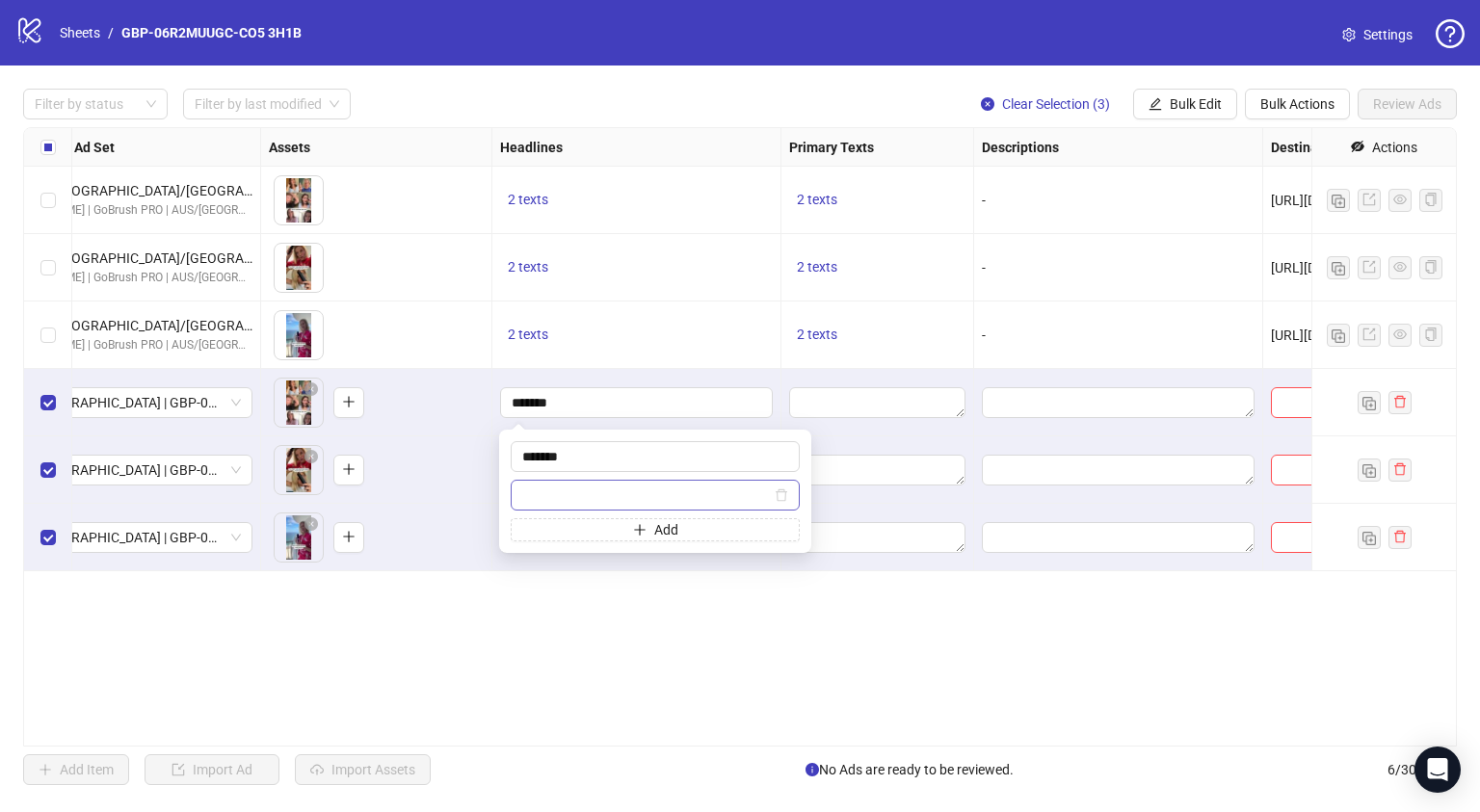click at bounding box center (647, 495) 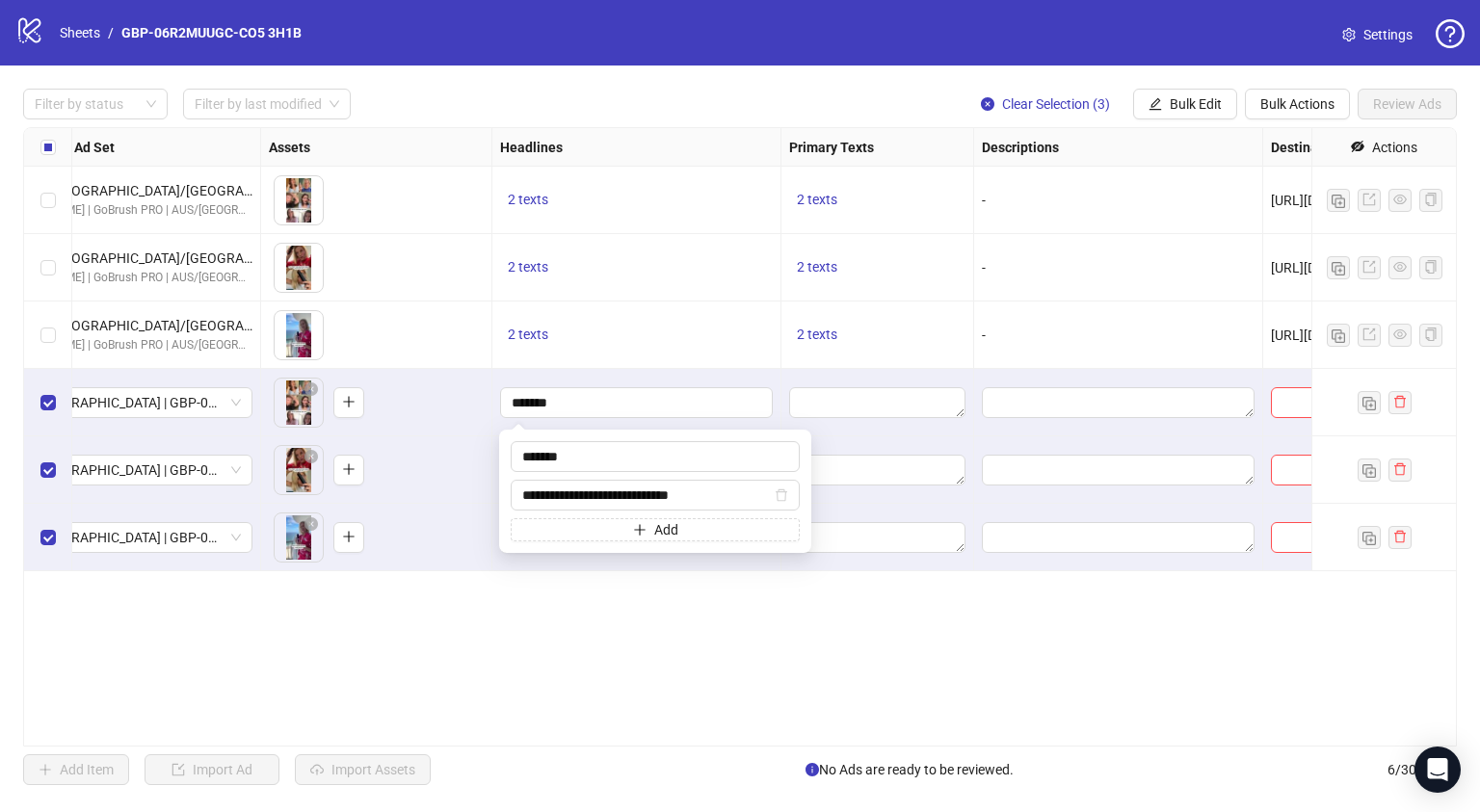 click on "Ad Format Ad Name Campaign & Ad Set Assets Headlines Primary Texts Descriptions Destination URL App Product Page ID Display URL Leadgen Form Product Set ID URL Params Call to Action Actions GBP-06R2MUUGC-CO5 3H1B H1 1507 | AUS/NZ/UK | GBP-06R2MUUGC-CO5 🧑‍🔬 JOAN | GoBrush PRO | AUS/NZ/UK | ABO | TESTING
To pick up a draggable item, press the space bar.
While dragging, use the arrow keys to move the item.
Press space again to drop the item in its new position, or press escape to cancel.
2 texts 2 texts - https://numoya.com/products/numoya-portable-straightener-brush-gobrush-pro-black - GBP-06R2MUUGC-CO5 3H1B H2 1507 | AUS/NZ/UK | GBP-06R2MUUGC-CO5 🧑‍🔬 JOAN | GoBrush PRO | AUS/NZ/UK | ABO | TESTING
To pick up a draggable item, press the space bar.
While dragging, use the arrow keys to move the item.
Press space again to drop the item in its new position, or press escape to cancel.
2 texts 2 texts - - GBP-06R2MUUGC-CO5 3H1B H3 1507 | AUS/NZ/UK | GBP-06R2MUUGC-CO5 -" at bounding box center (740, 436) 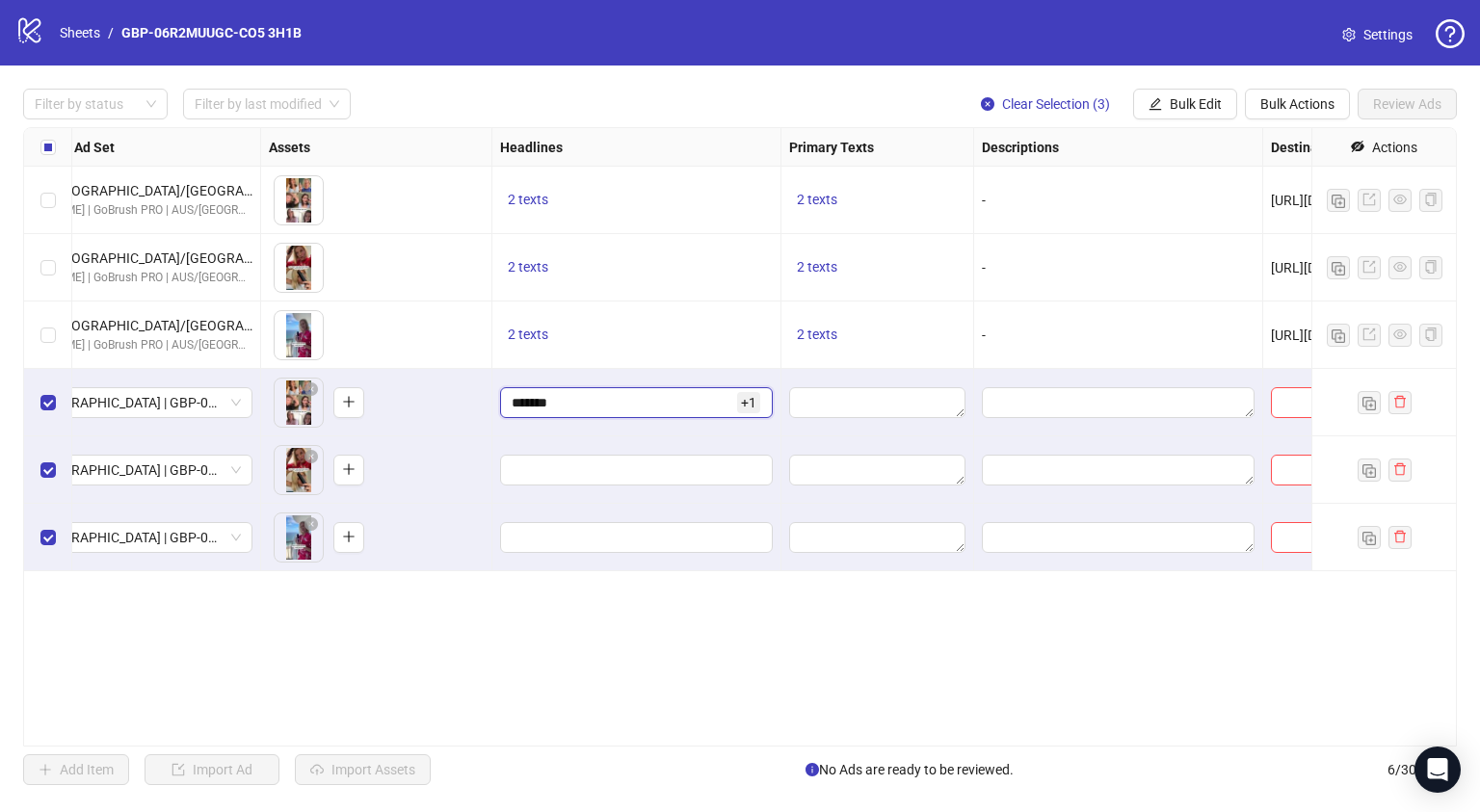 click on "*******" at bounding box center (622, 403) 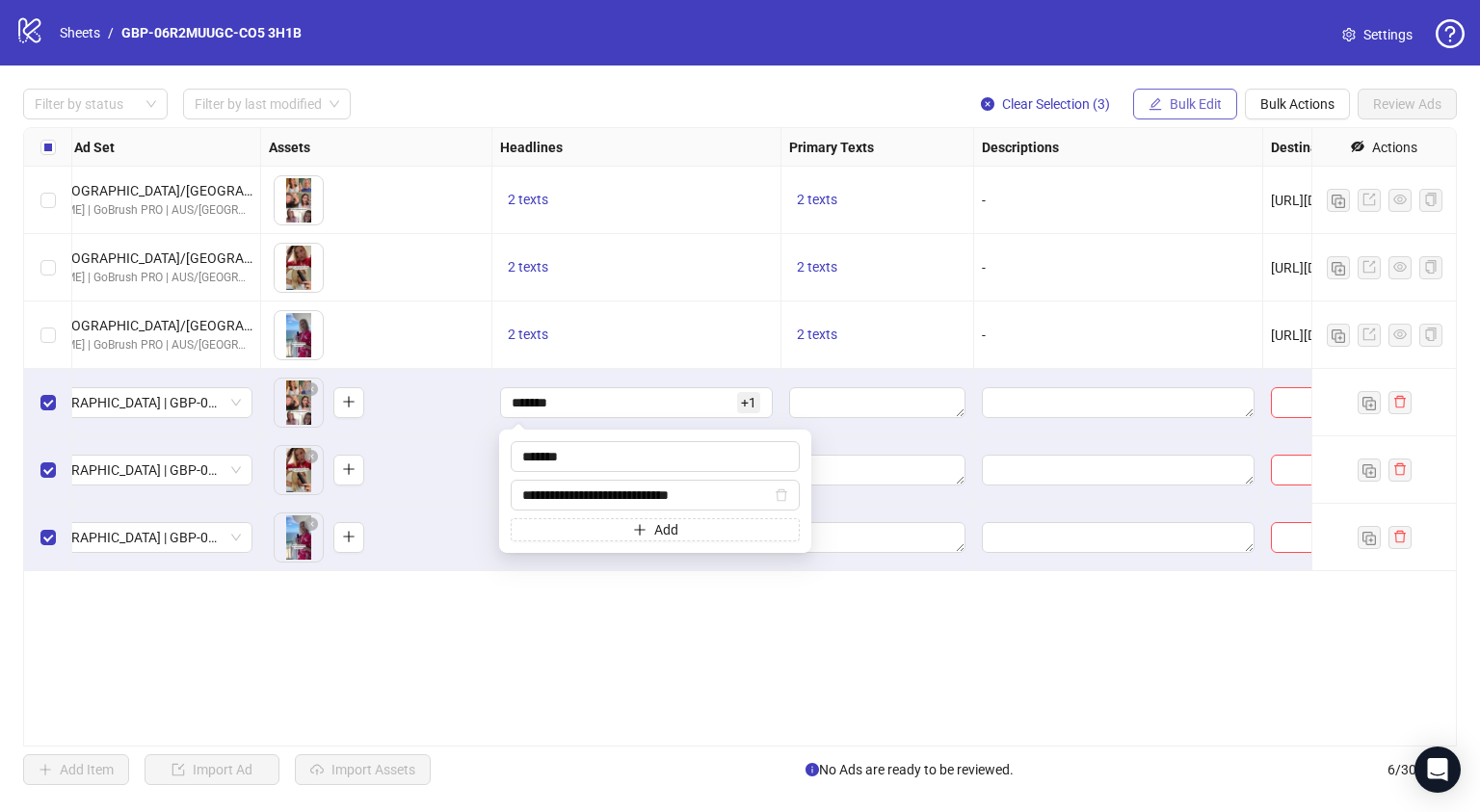 click on "Bulk Edit" at bounding box center [1196, 104] 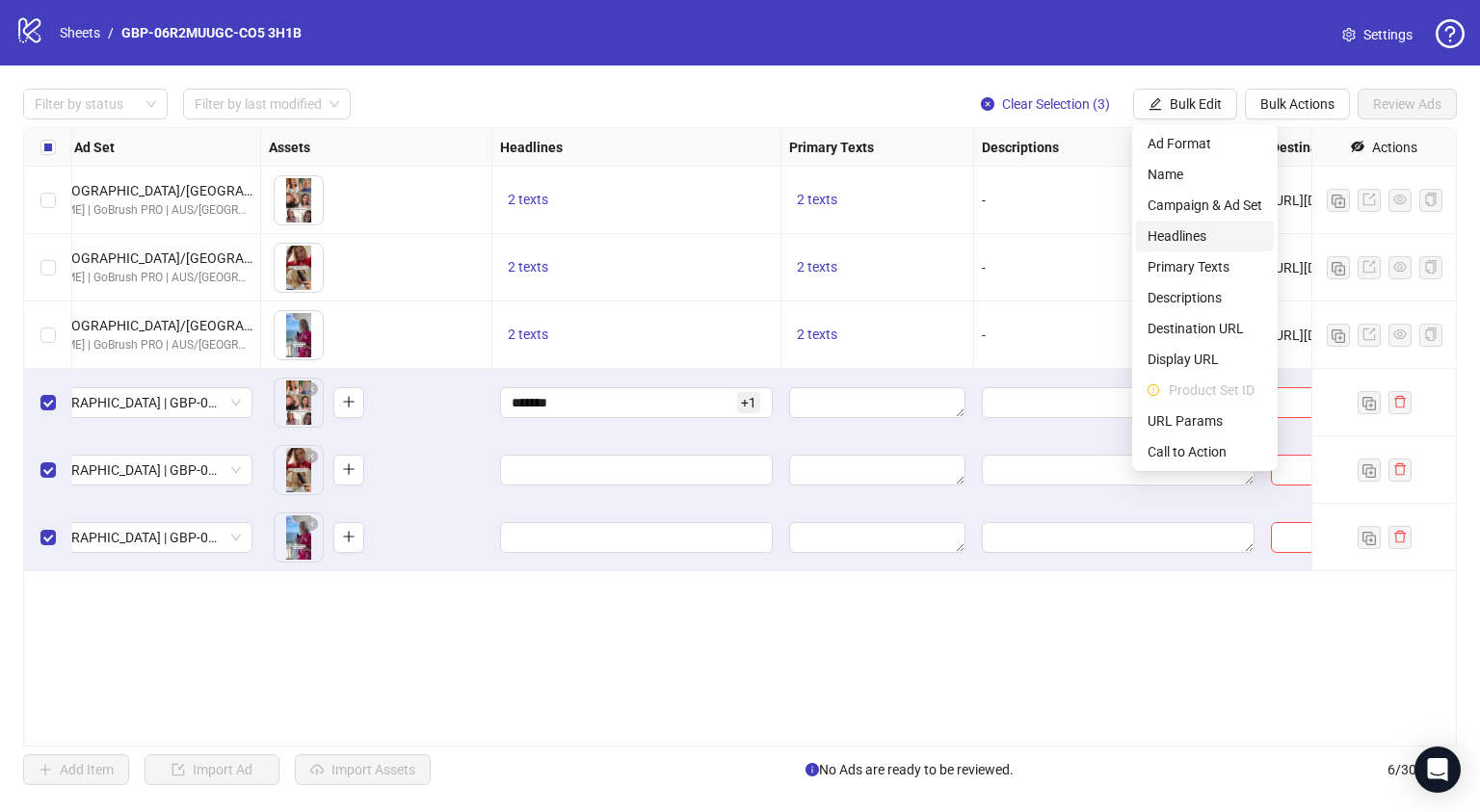 click on "Headlines" at bounding box center (1204, 236) 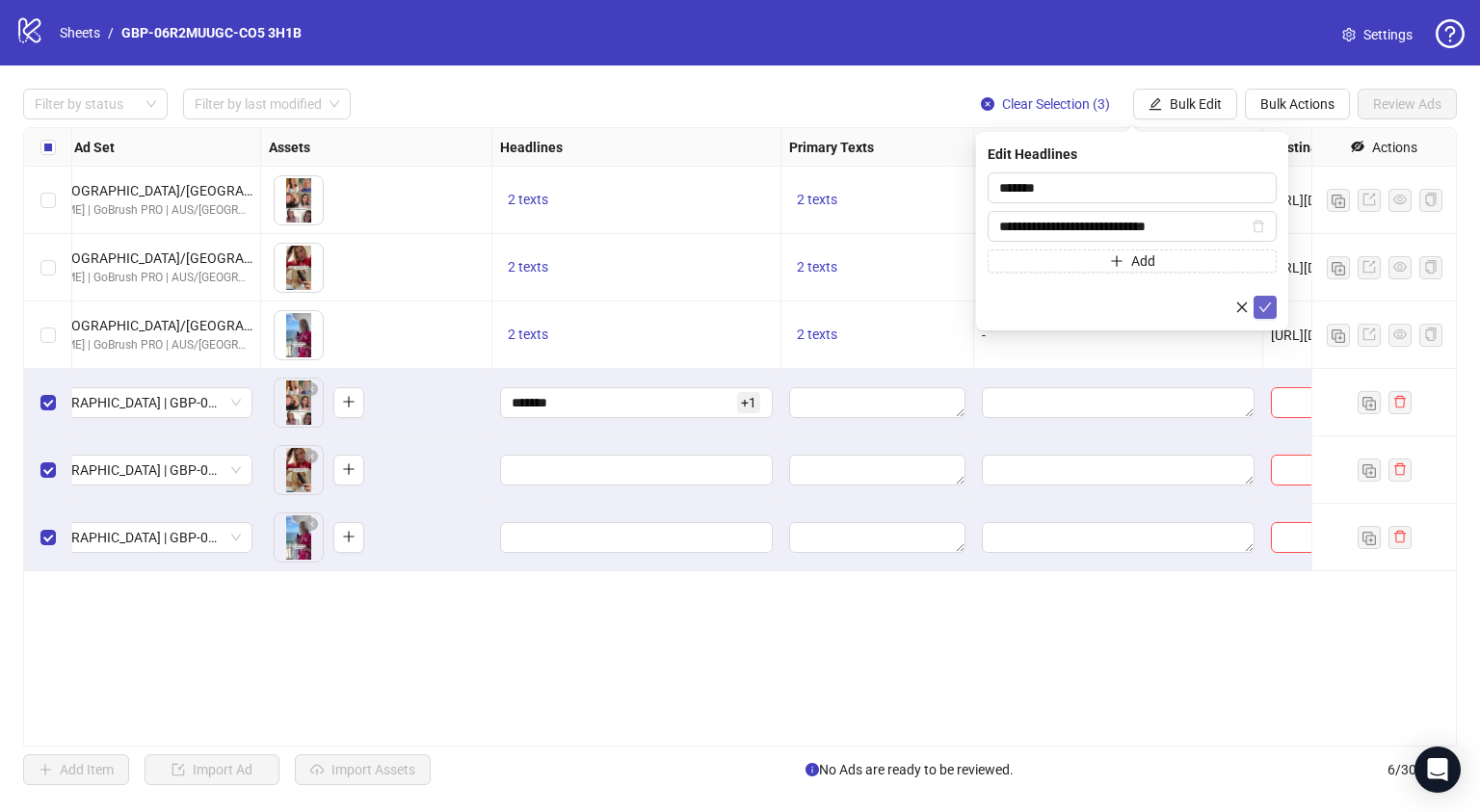 click 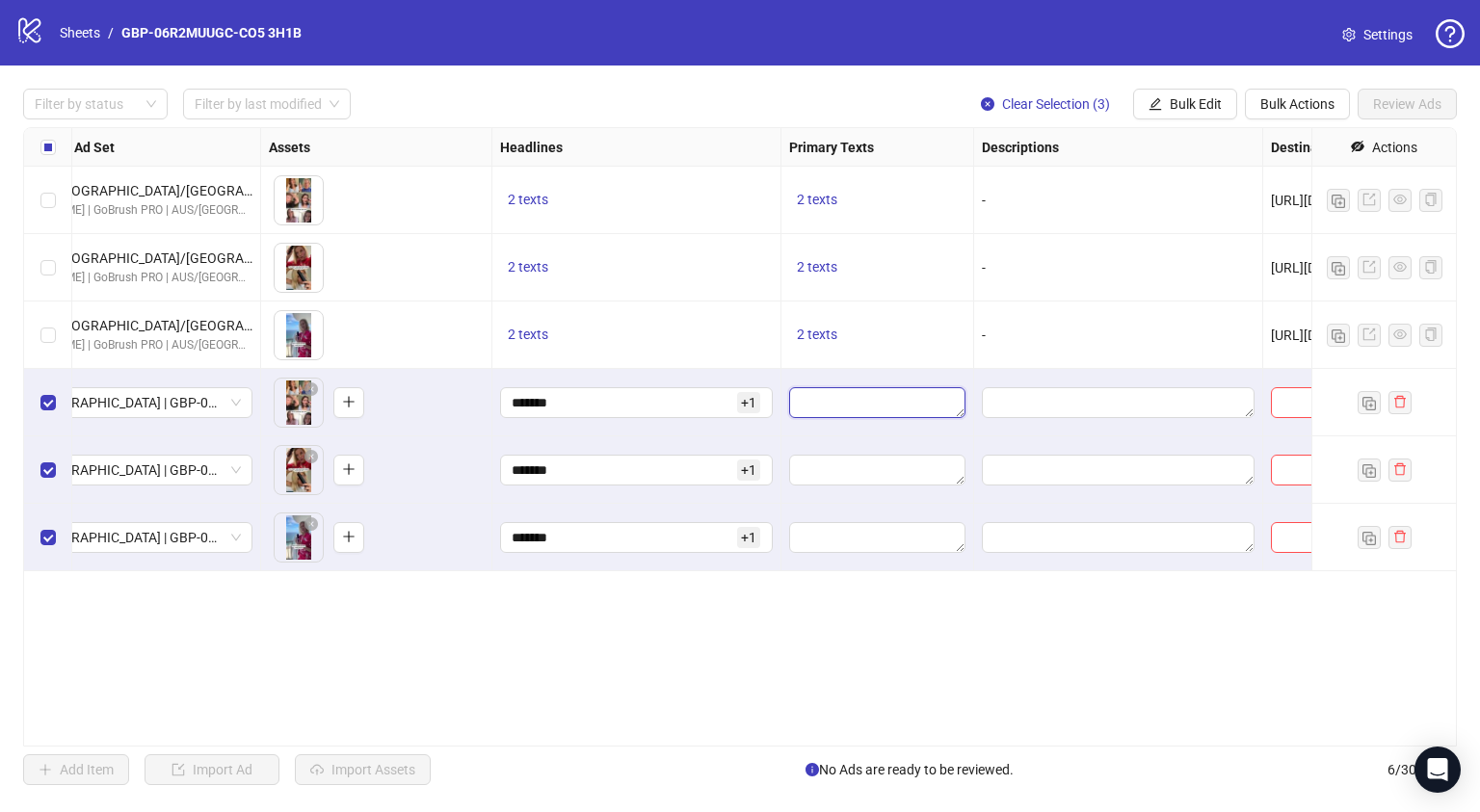 click at bounding box center [877, 403] 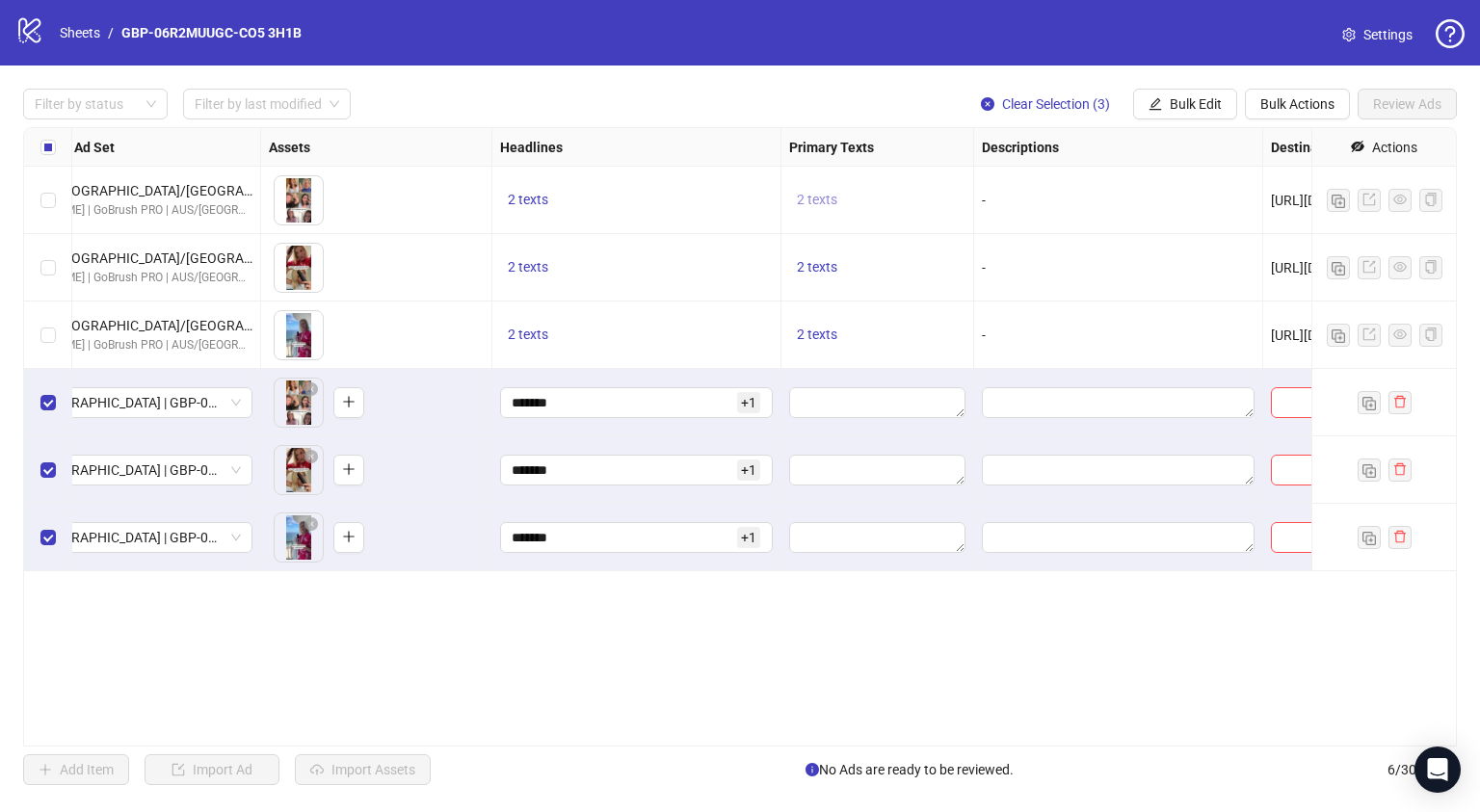 click on "2 texts" at bounding box center (817, 199) 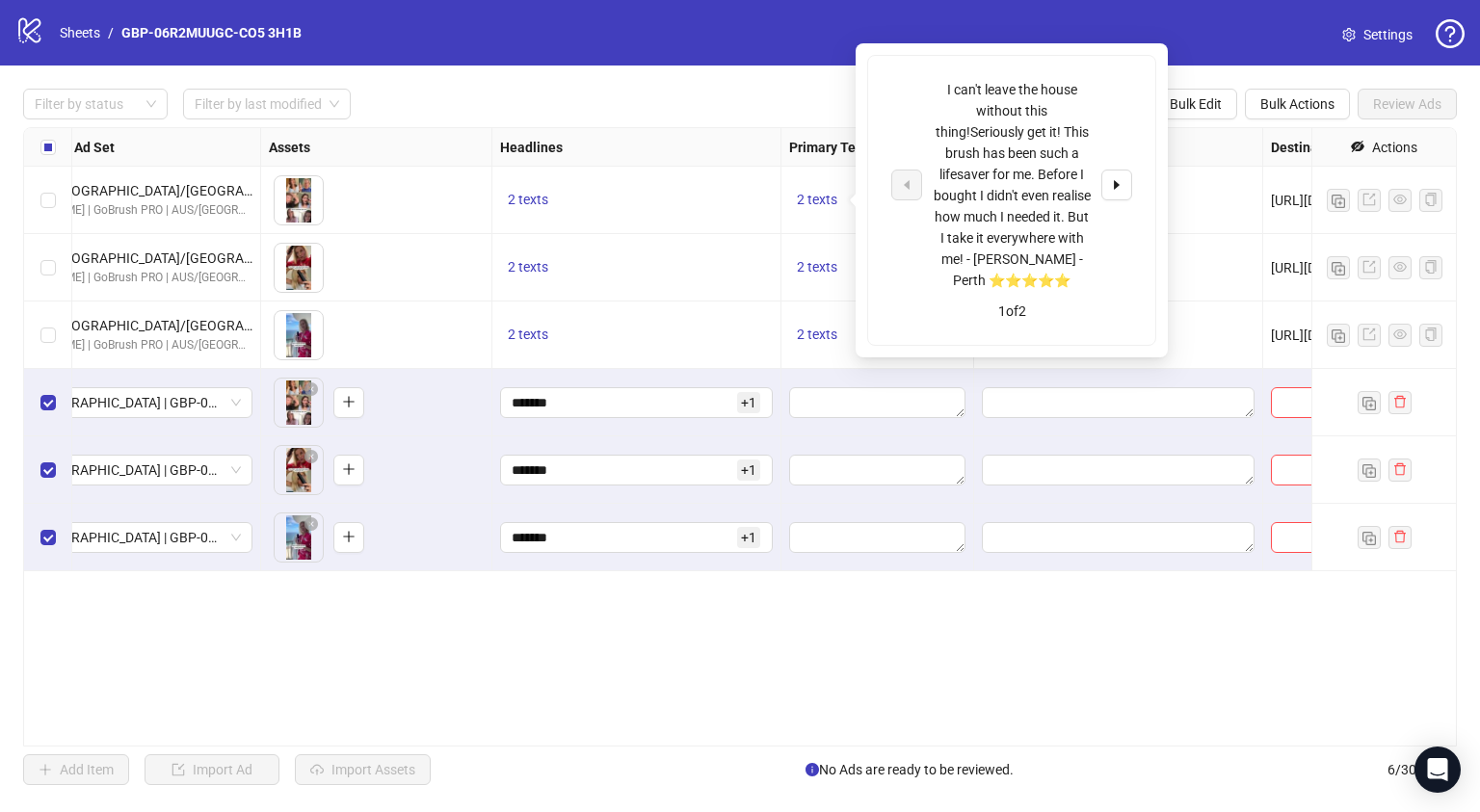 click on "I can't leave the house without this thing!Seriously get it! This brush has been such a lifesaver for me. Before I bought I didn't even realise how much I needed it. But I take it everywhere with me! - Brianna J. - Perth ⭐⭐⭐⭐⭐" at bounding box center (1012, 185) 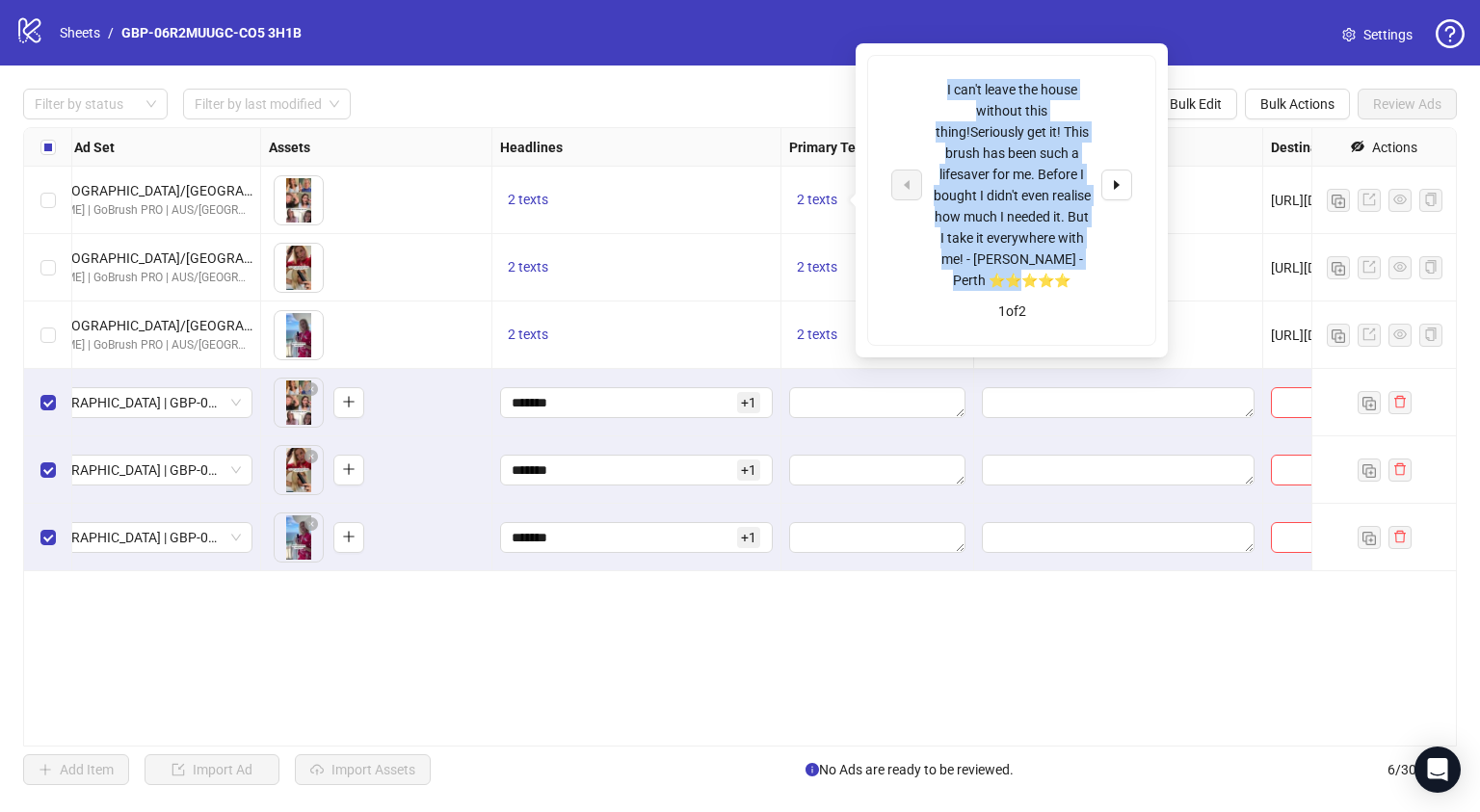 drag, startPoint x: 938, startPoint y: 78, endPoint x: 1090, endPoint y: 284, distance: 256.00781 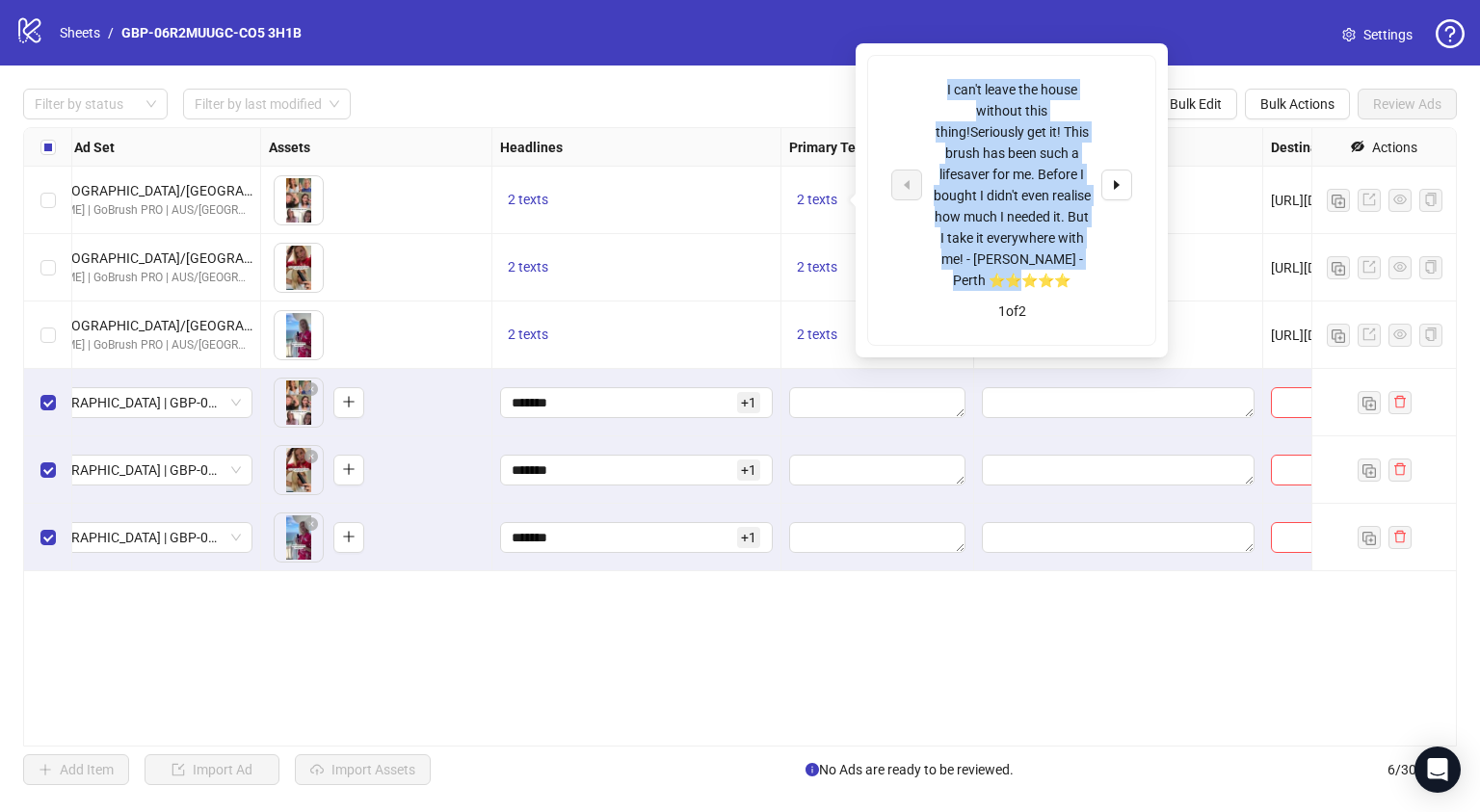 click on "I can't leave the house without this thing!Seriously get it! This brush has been such a lifesaver for me. Before I bought I didn't even realise how much I needed it. But I take it everywhere with me! - Brianna J. - Perth ⭐⭐⭐⭐⭐" at bounding box center [1012, 185] 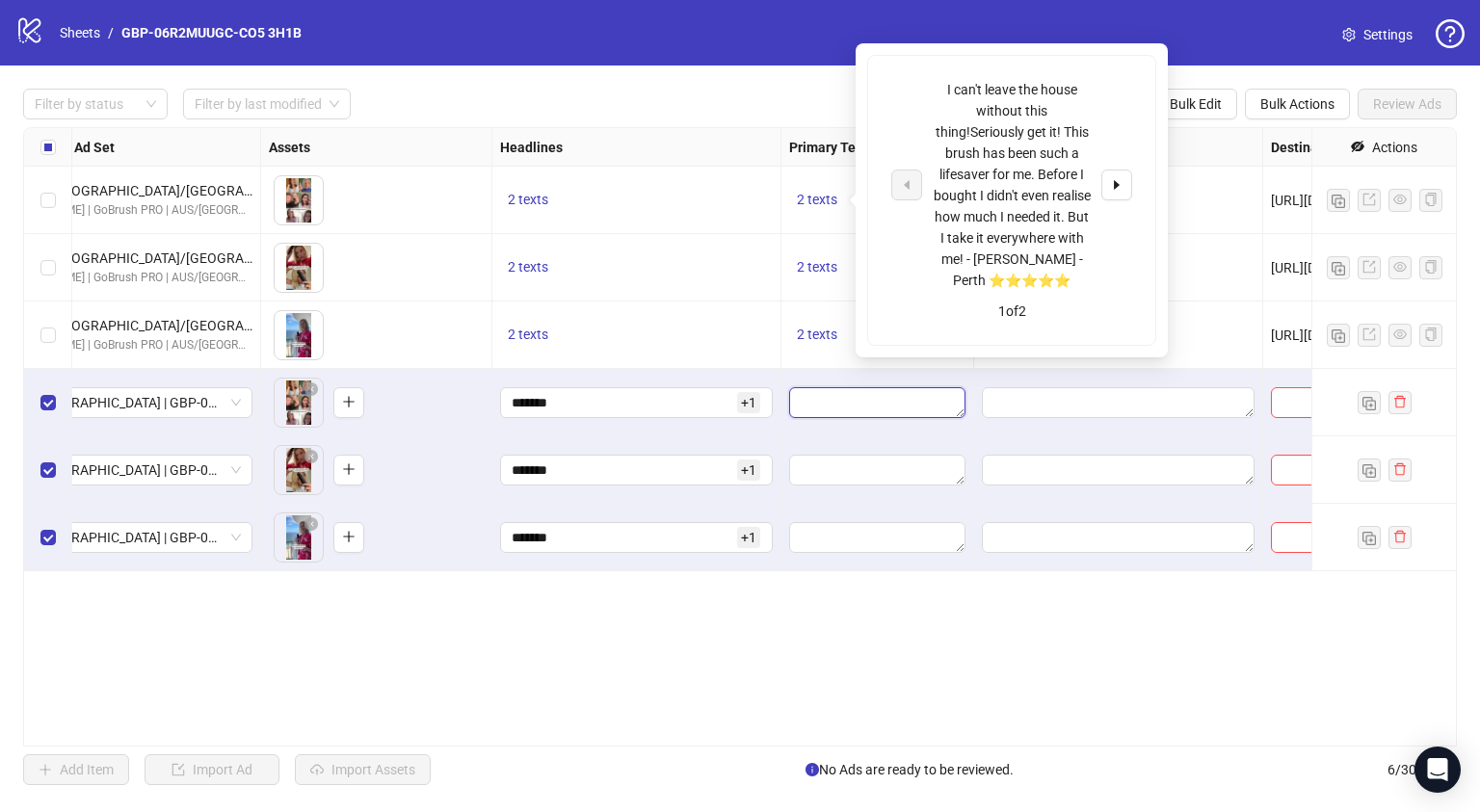 click at bounding box center [877, 403] 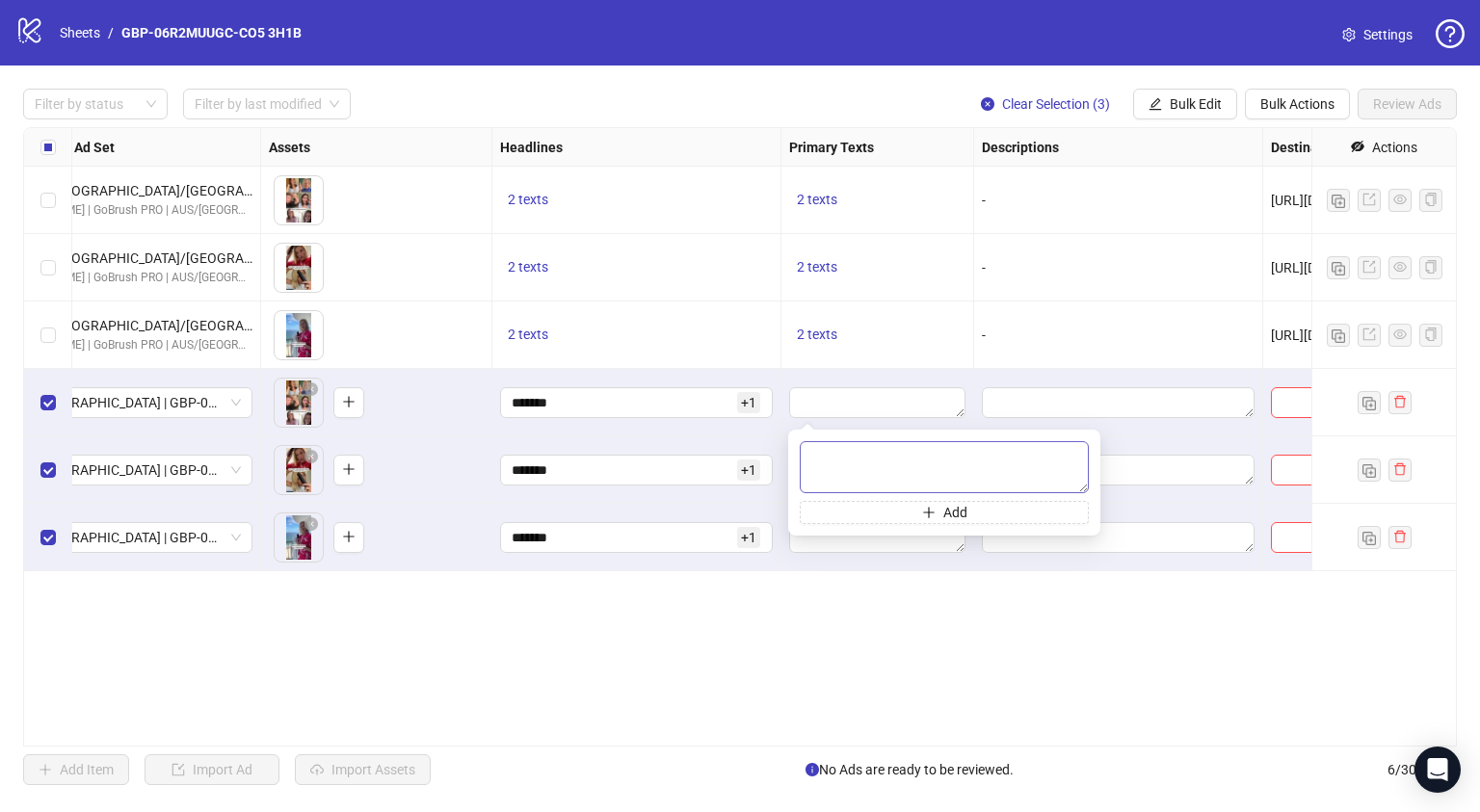 type on "**********" 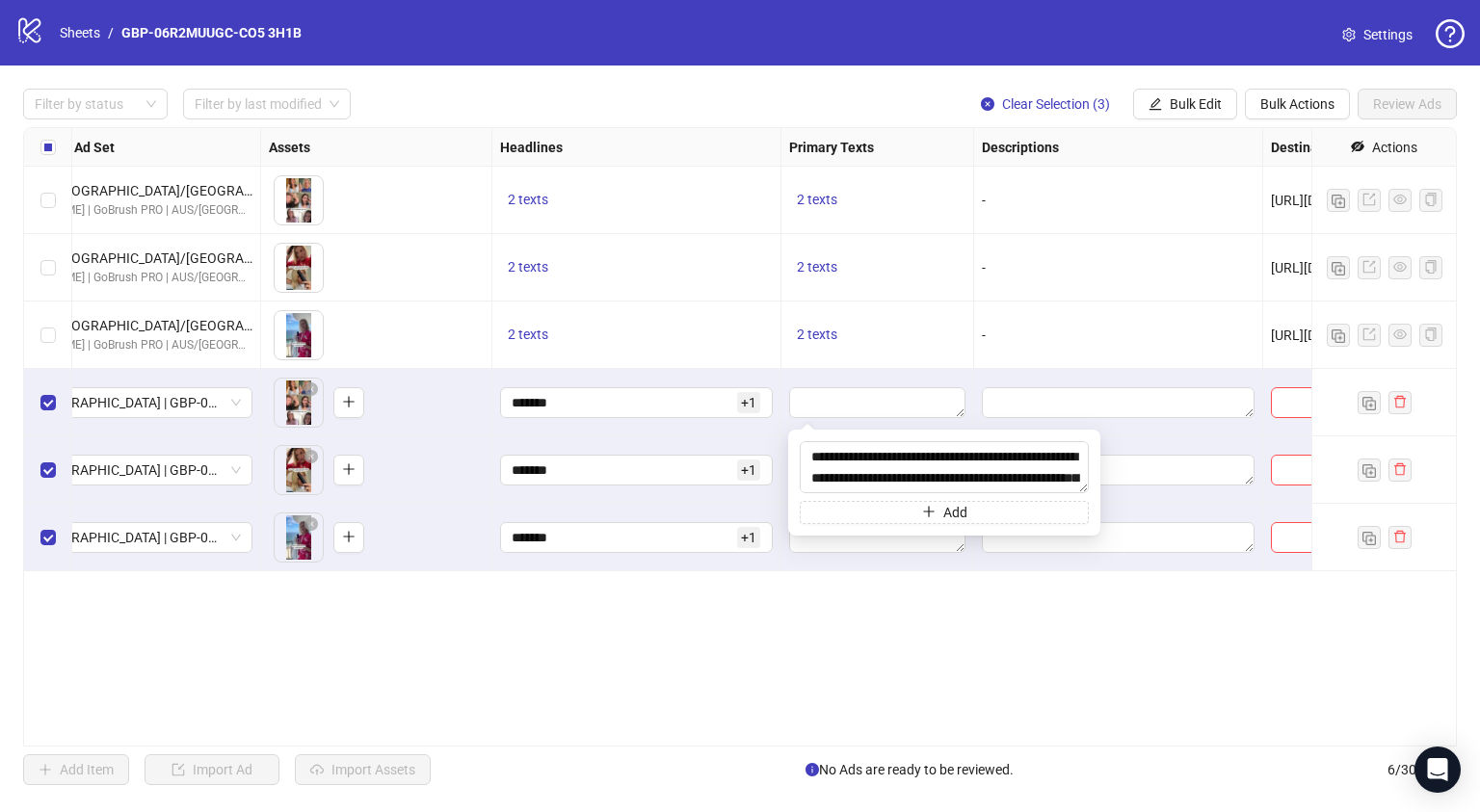 scroll, scrollTop: 77, scrollLeft: 0, axis: vertical 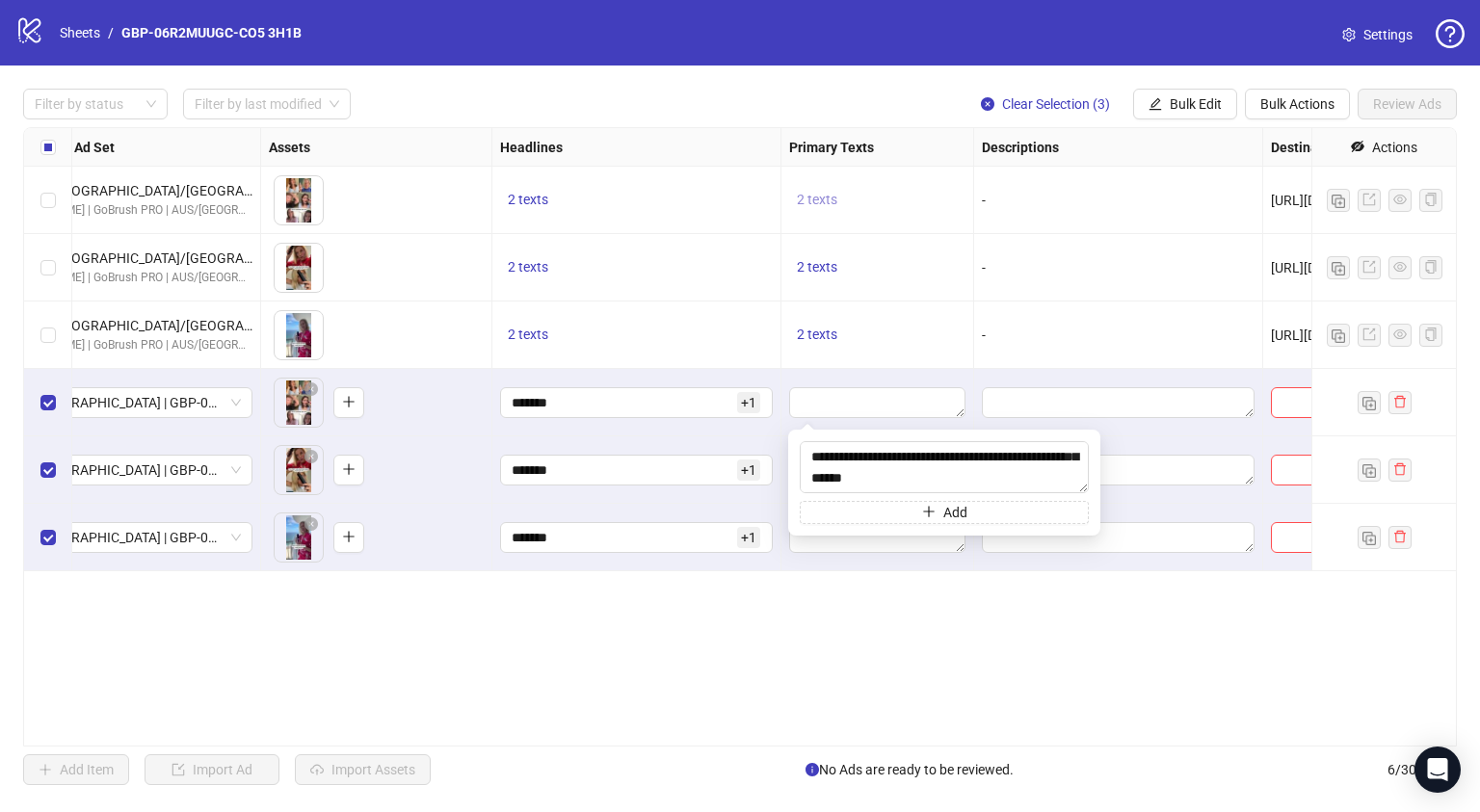 click on "2 texts" at bounding box center [817, 200] 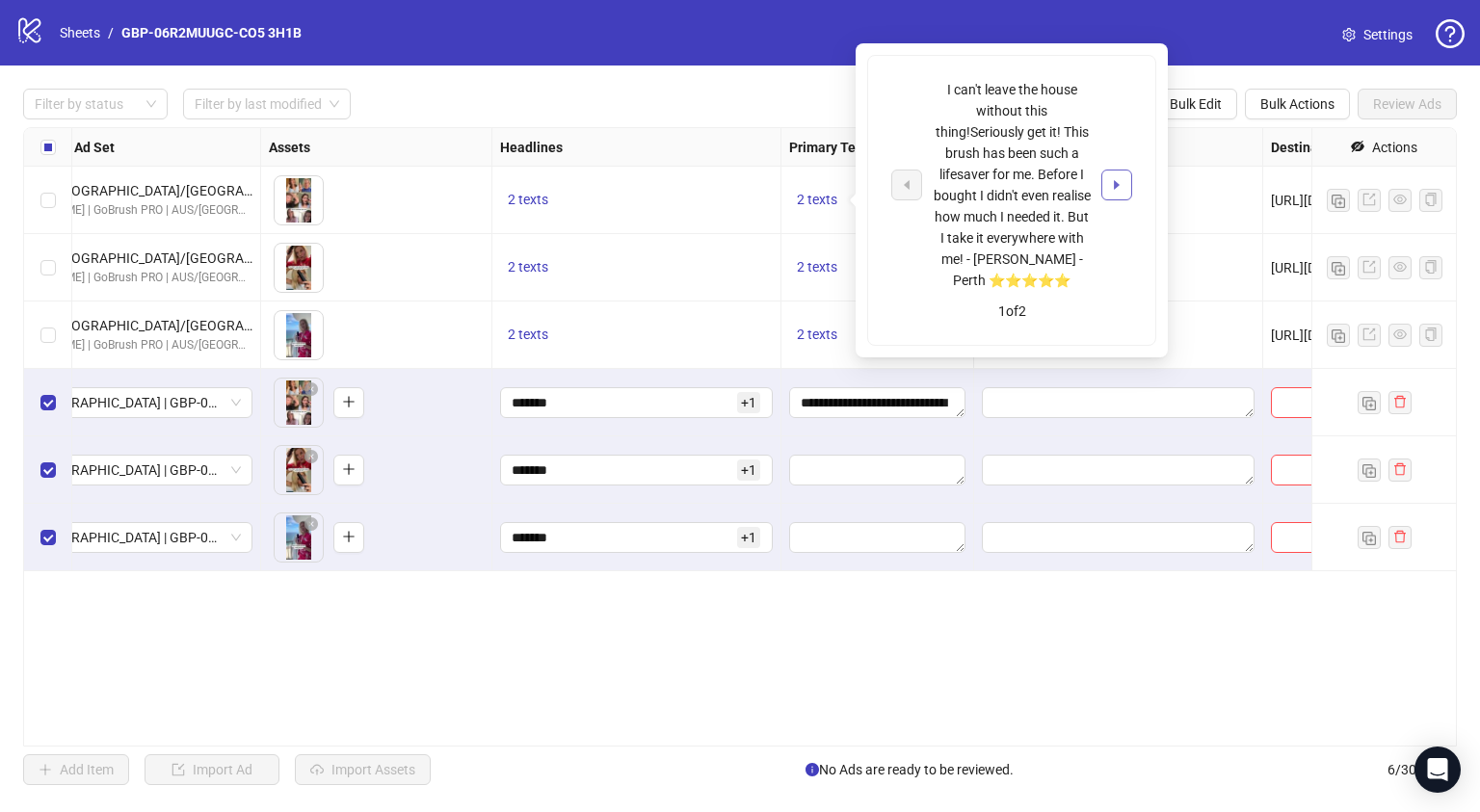 click 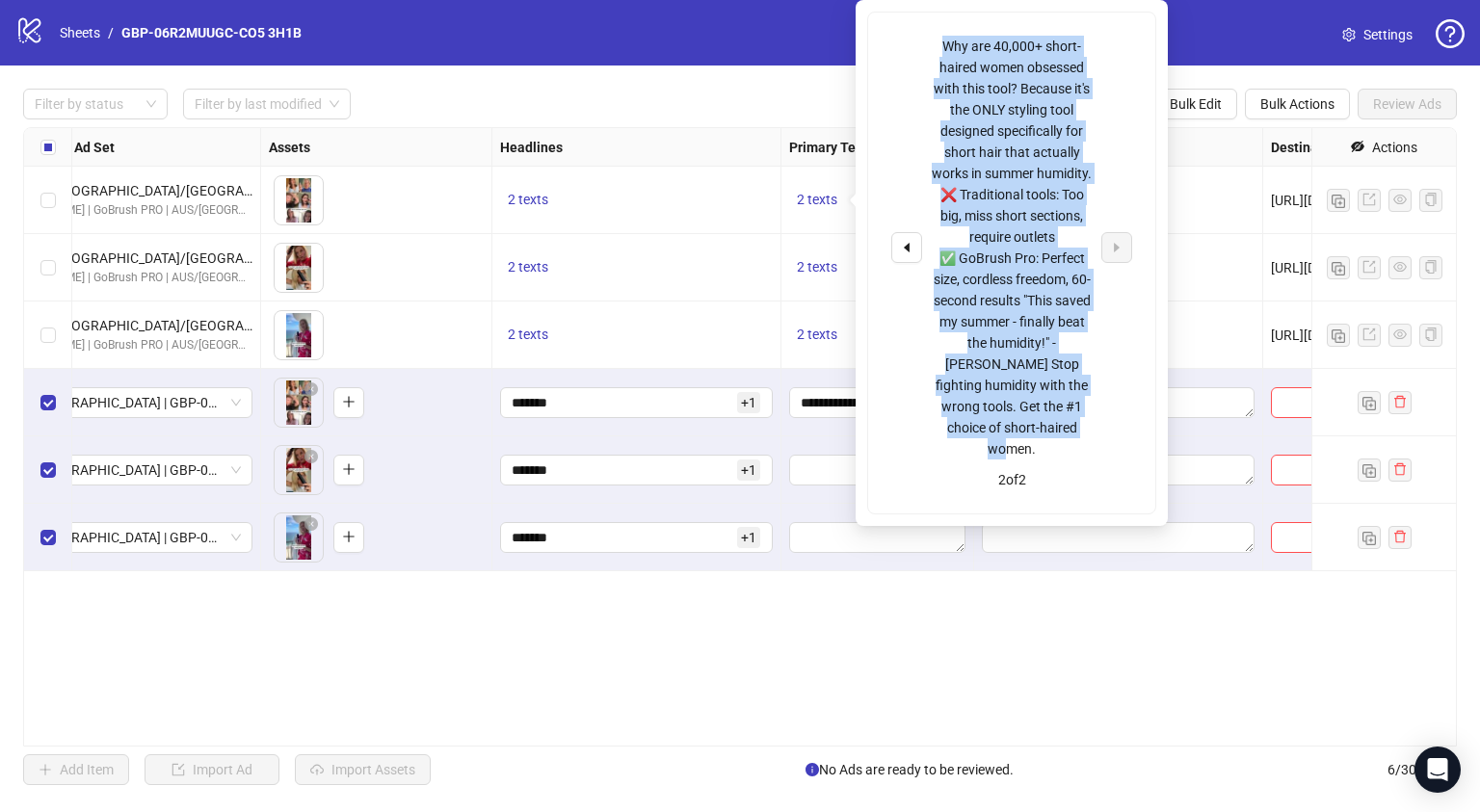 drag, startPoint x: 940, startPoint y: 39, endPoint x: 1088, endPoint y: 426, distance: 414.33441 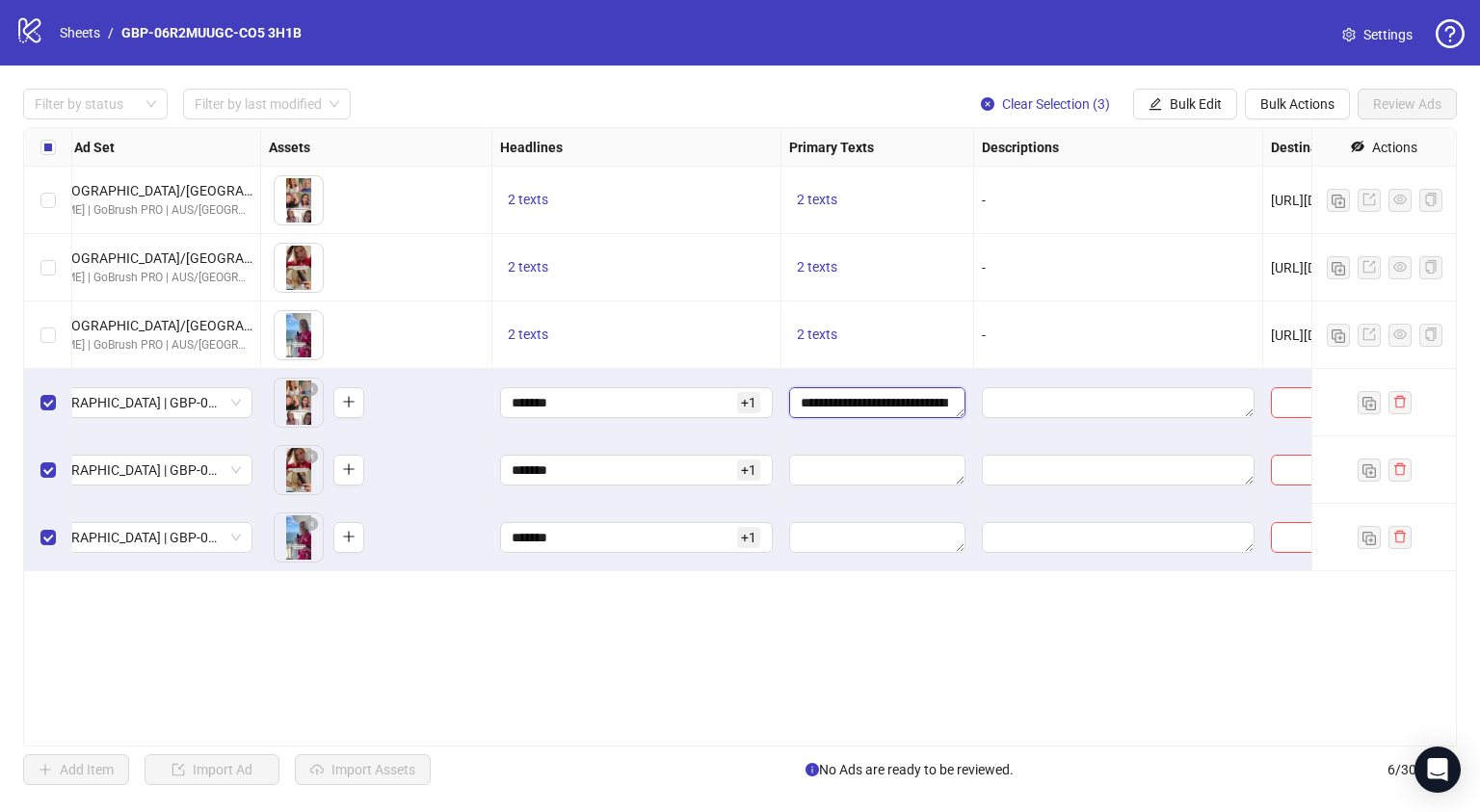 click on "**********" at bounding box center (877, 403) 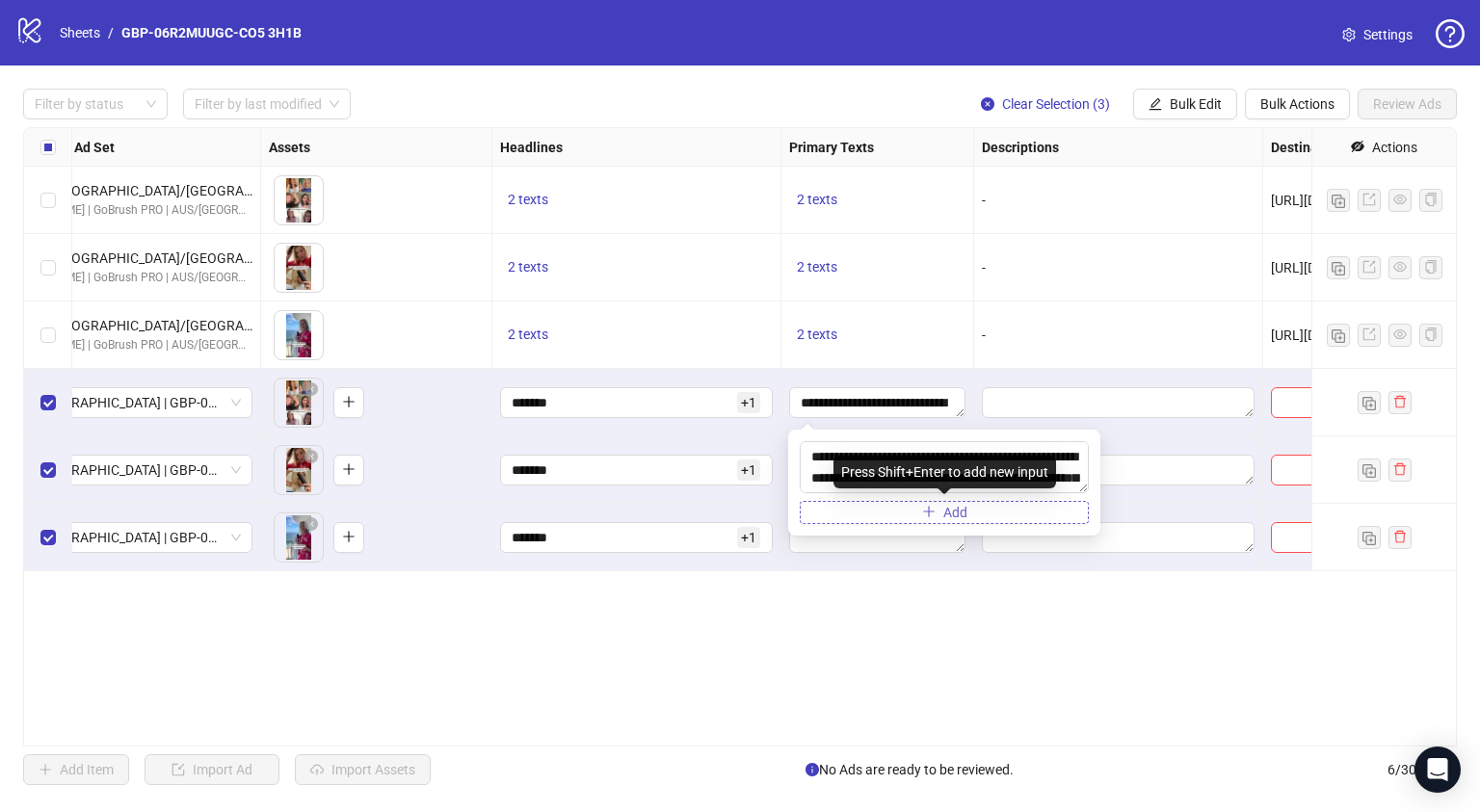 click on "Add" at bounding box center (944, 512) 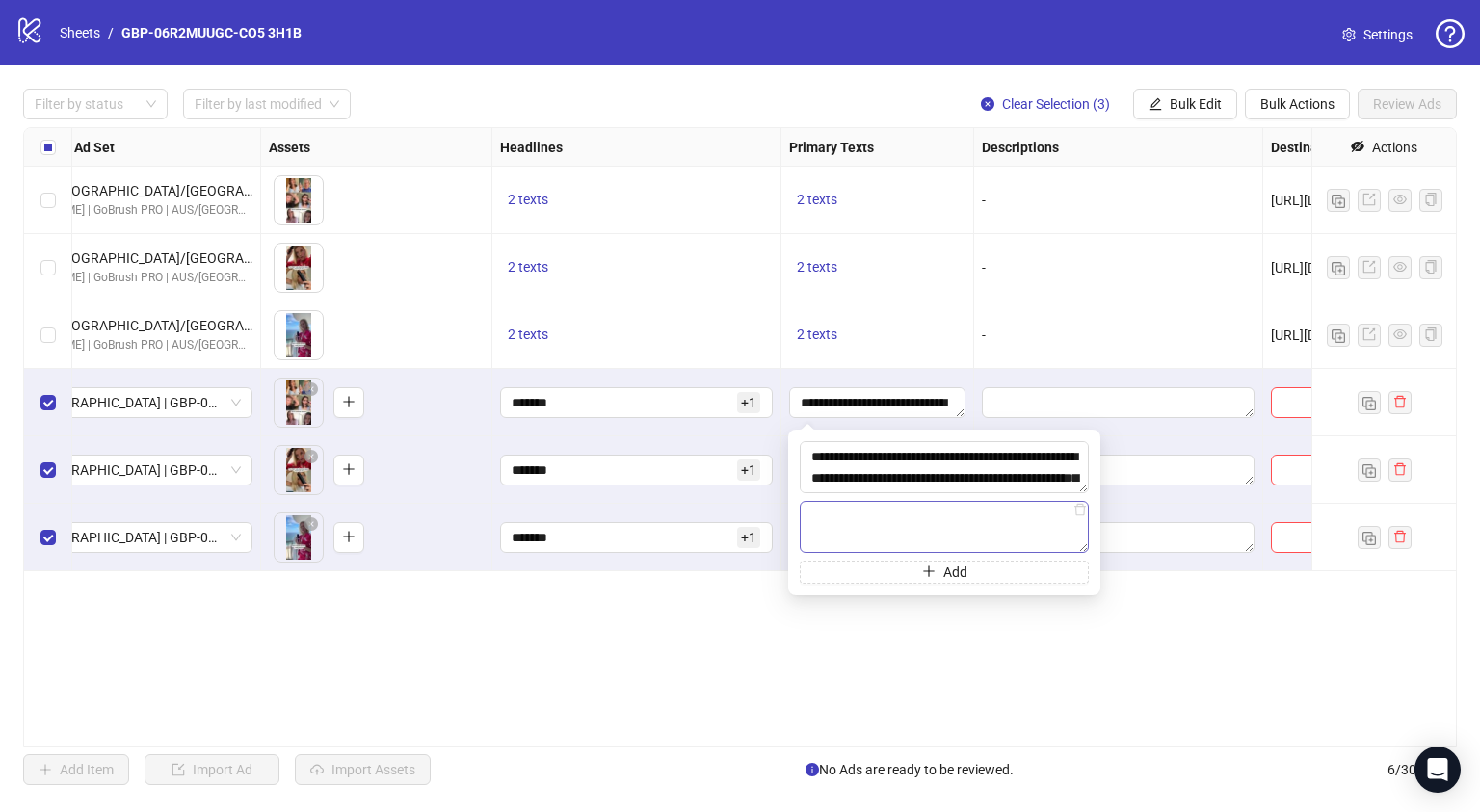 click at bounding box center (944, 527) 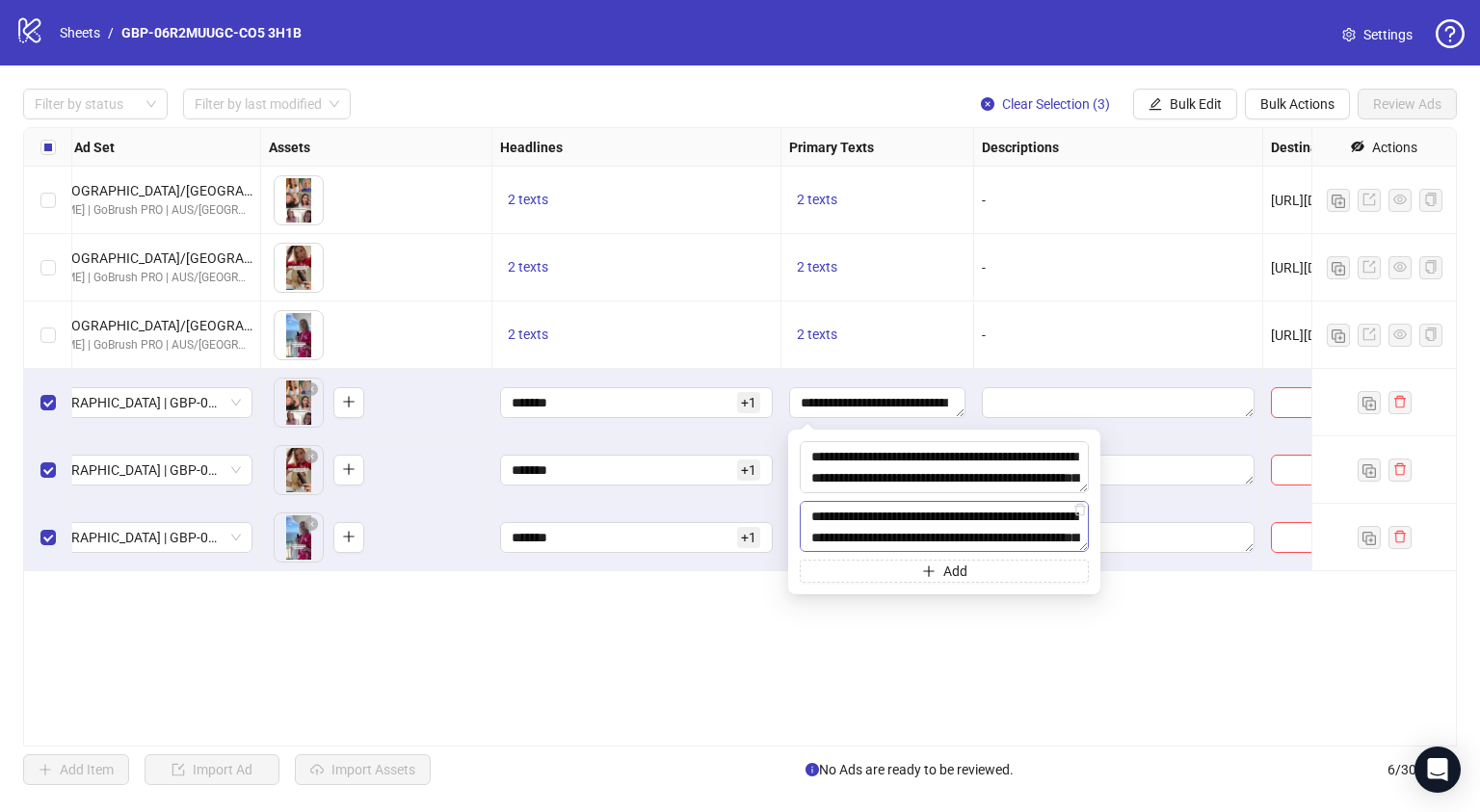 scroll, scrollTop: 204, scrollLeft: 0, axis: vertical 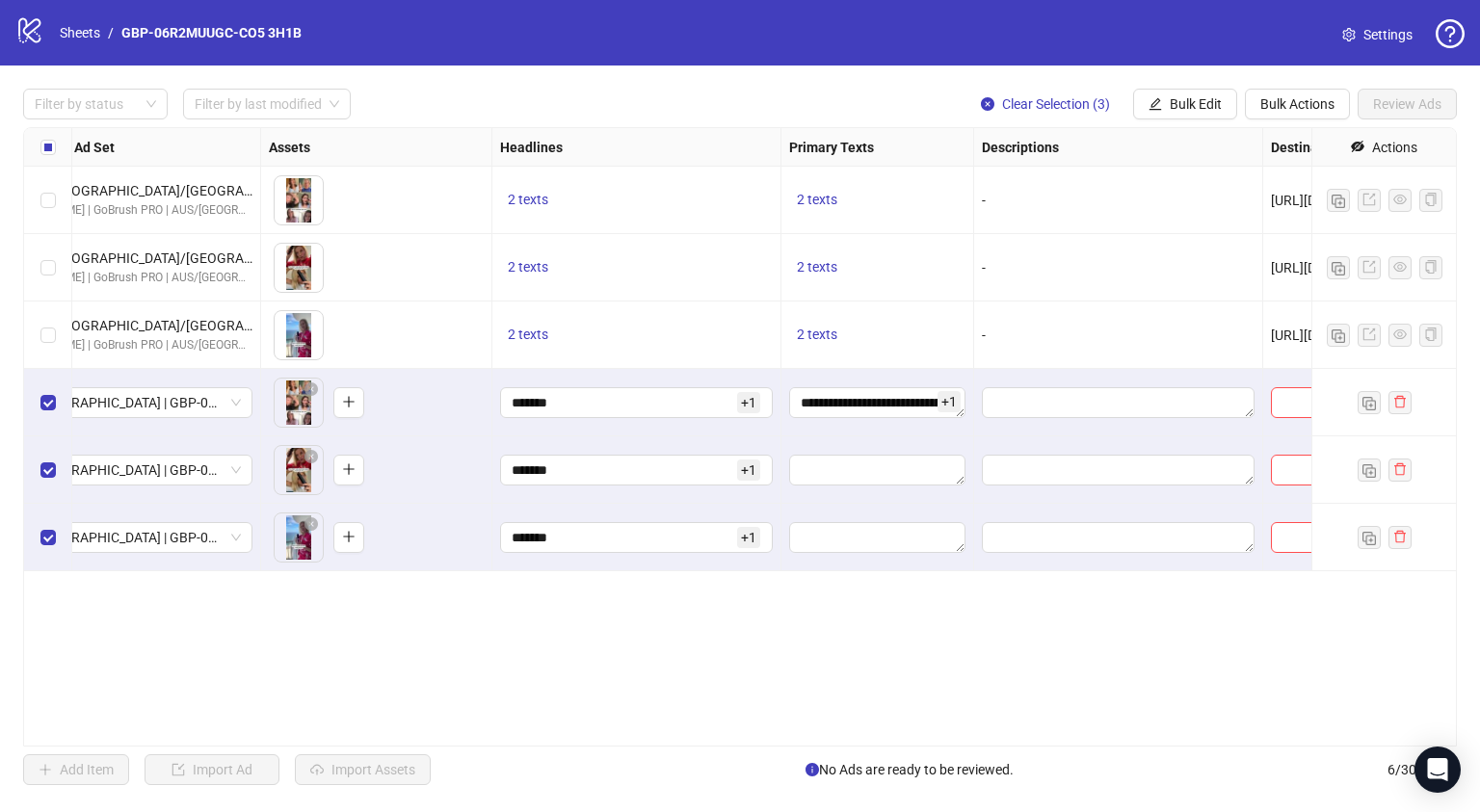 click on "Ad Format Ad Name Campaign & Ad Set Assets Headlines Primary Texts Descriptions Destination URL App Product Page ID Display URL Leadgen Form Product Set ID URL Params Call to Action Actions GBP-06R2MUUGC-CO5 3H1B H1 1507 | AUS/NZ/UK | GBP-06R2MUUGC-CO5 🧑‍🔬 JOAN | GoBrush PRO | AUS/NZ/UK | ABO | TESTING
To pick up a draggable item, press the space bar.
While dragging, use the arrow keys to move the item.
Press space again to drop the item in its new position, or press escape to cancel.
2 texts 2 texts - https://numoya.com/products/numoya-portable-straightener-brush-gobrush-pro-black - GBP-06R2MUUGC-CO5 3H1B H2 1507 | AUS/NZ/UK | GBP-06R2MUUGC-CO5 🧑‍🔬 JOAN | GoBrush PRO | AUS/NZ/UK | ABO | TESTING
To pick up a draggable item, press the space bar.
While dragging, use the arrow keys to move the item.
Press space again to drop the item in its new position, or press escape to cancel.
2 texts 2 texts - - GBP-06R2MUUGC-CO5 3H1B H3 1507 | AUS/NZ/UK | GBP-06R2MUUGC-CO5 -" at bounding box center (740, 436) 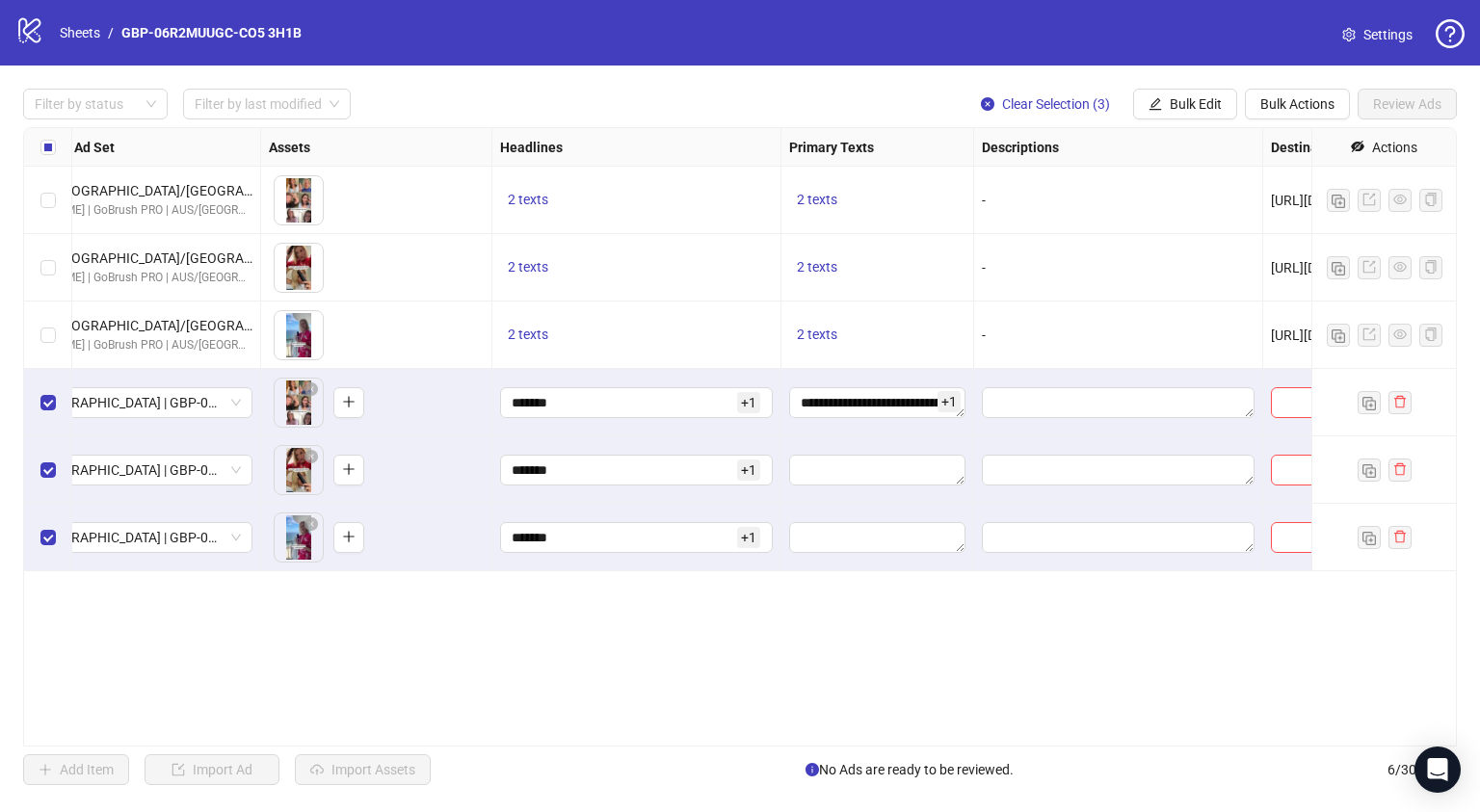 click on "**********" at bounding box center (878, 403) 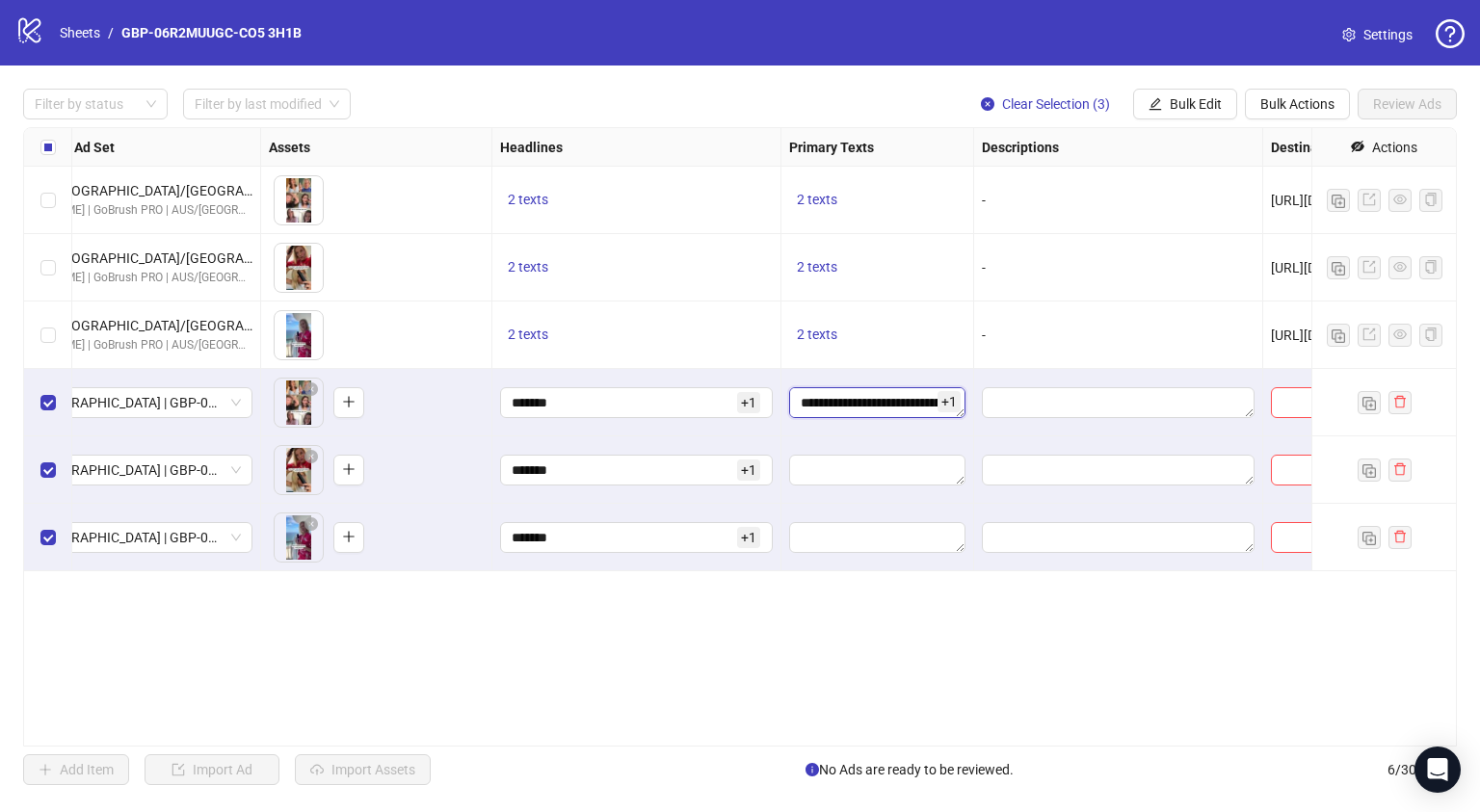 click on "**********" at bounding box center (877, 403) 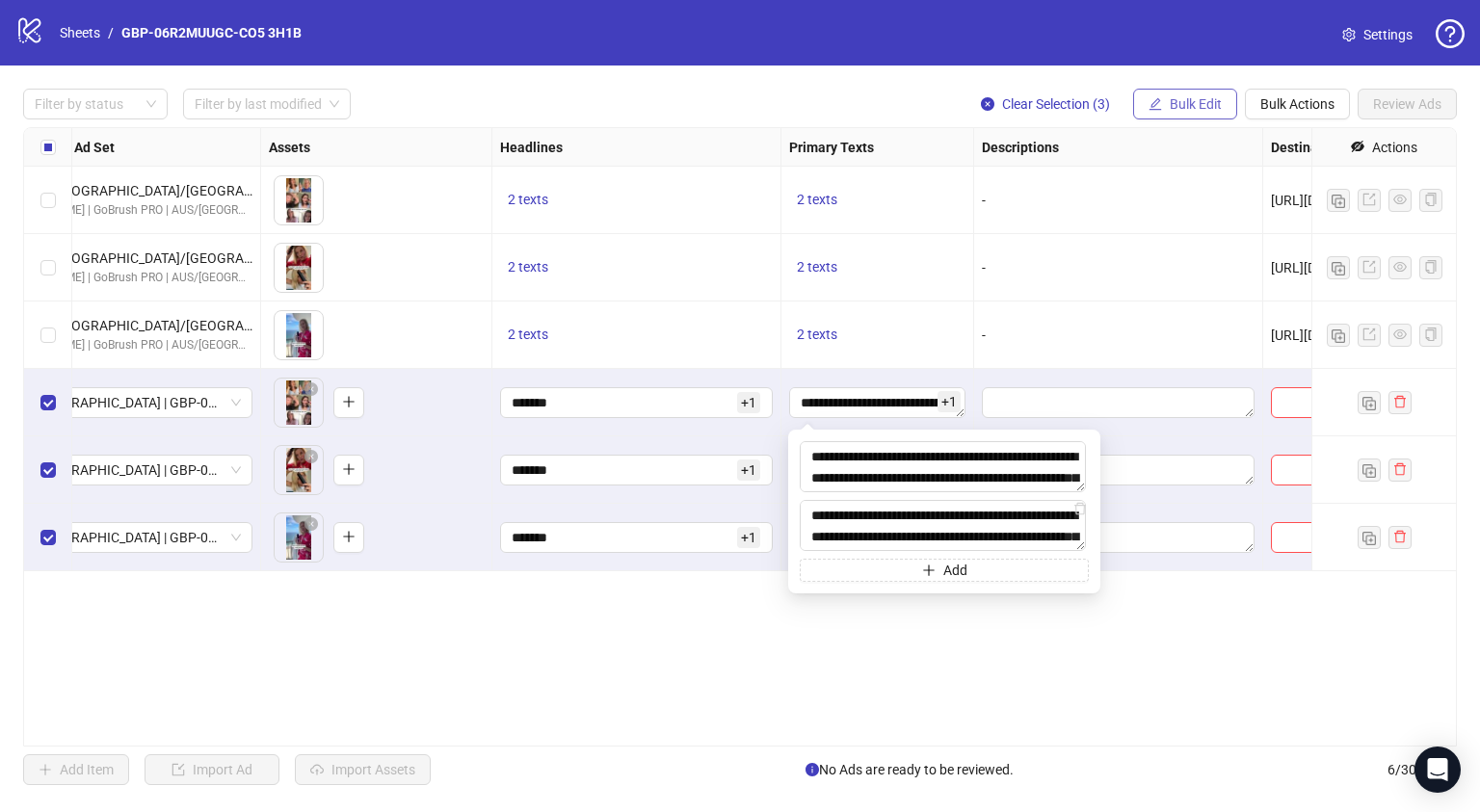 click on "Bulk Edit" at bounding box center (1196, 104) 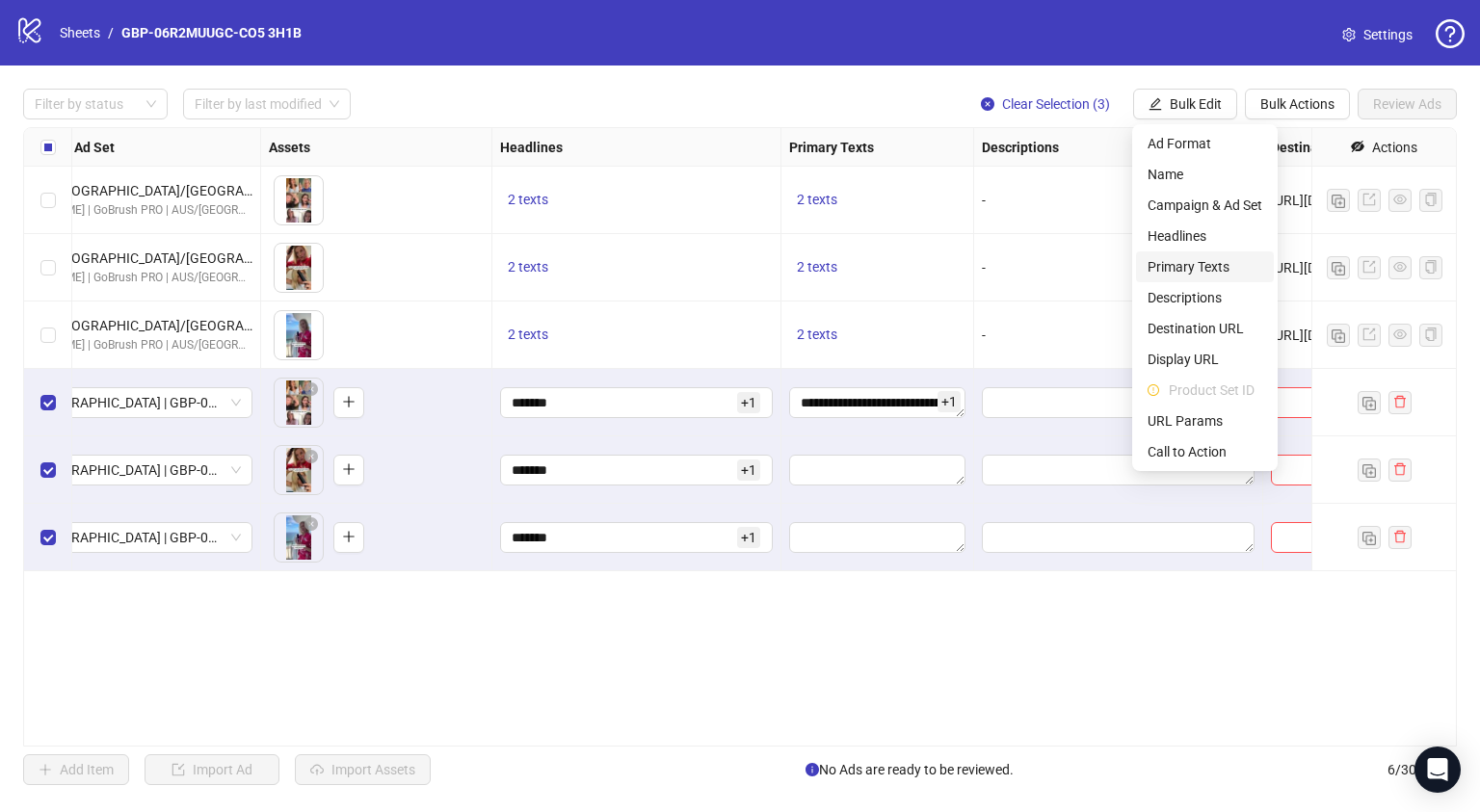 click on "Primary Texts" at bounding box center (1204, 267) 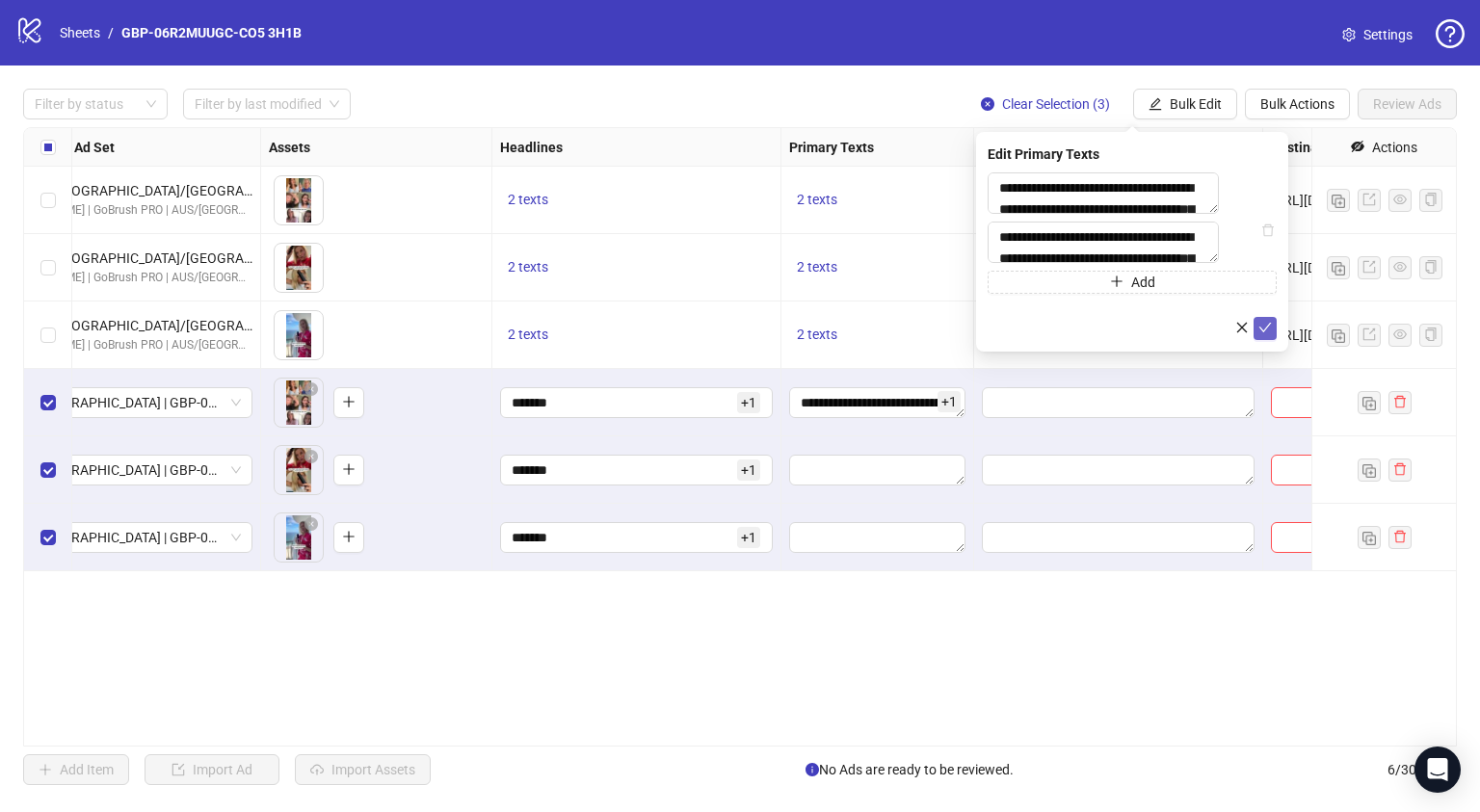 click 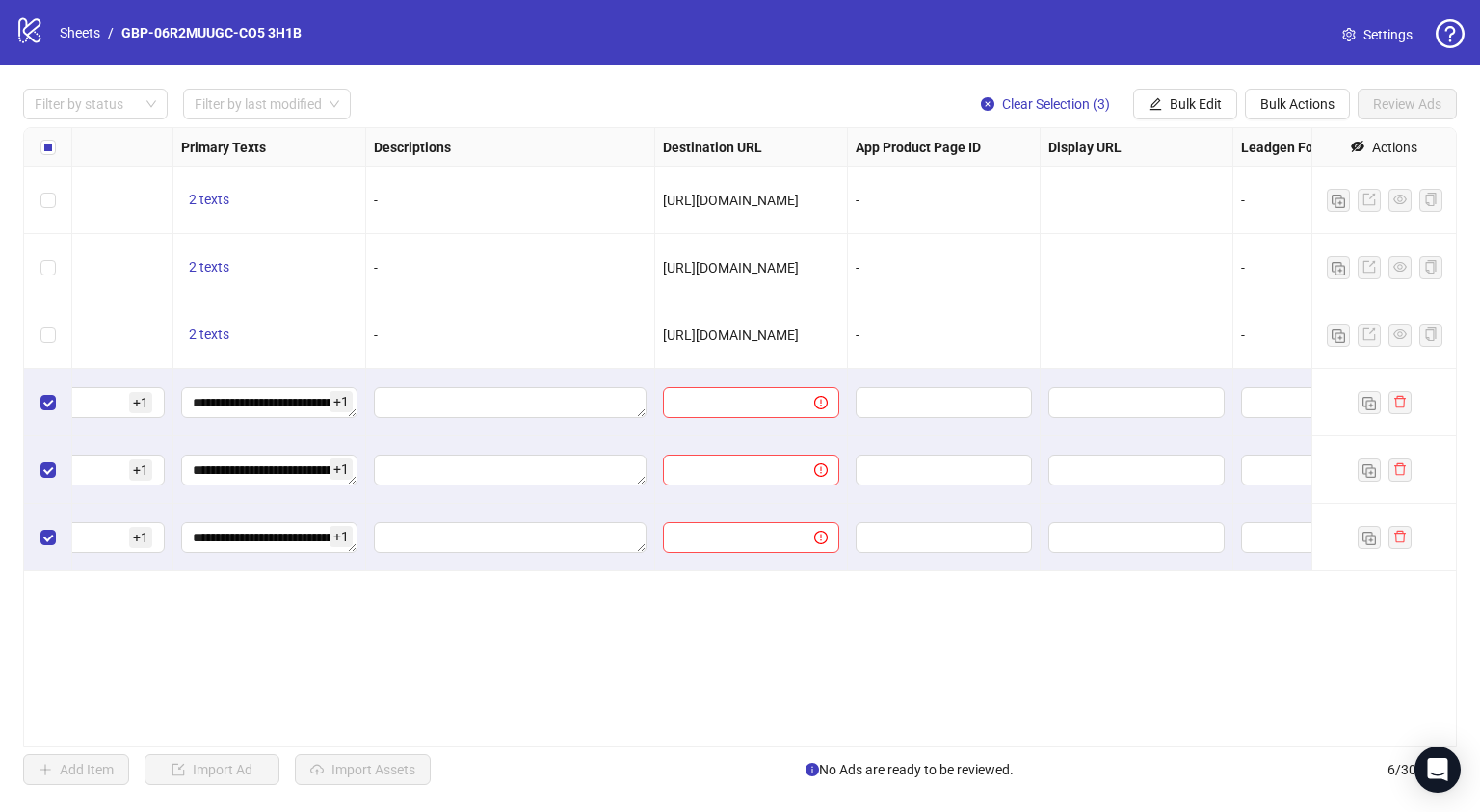scroll, scrollTop: 0, scrollLeft: 1301, axis: horizontal 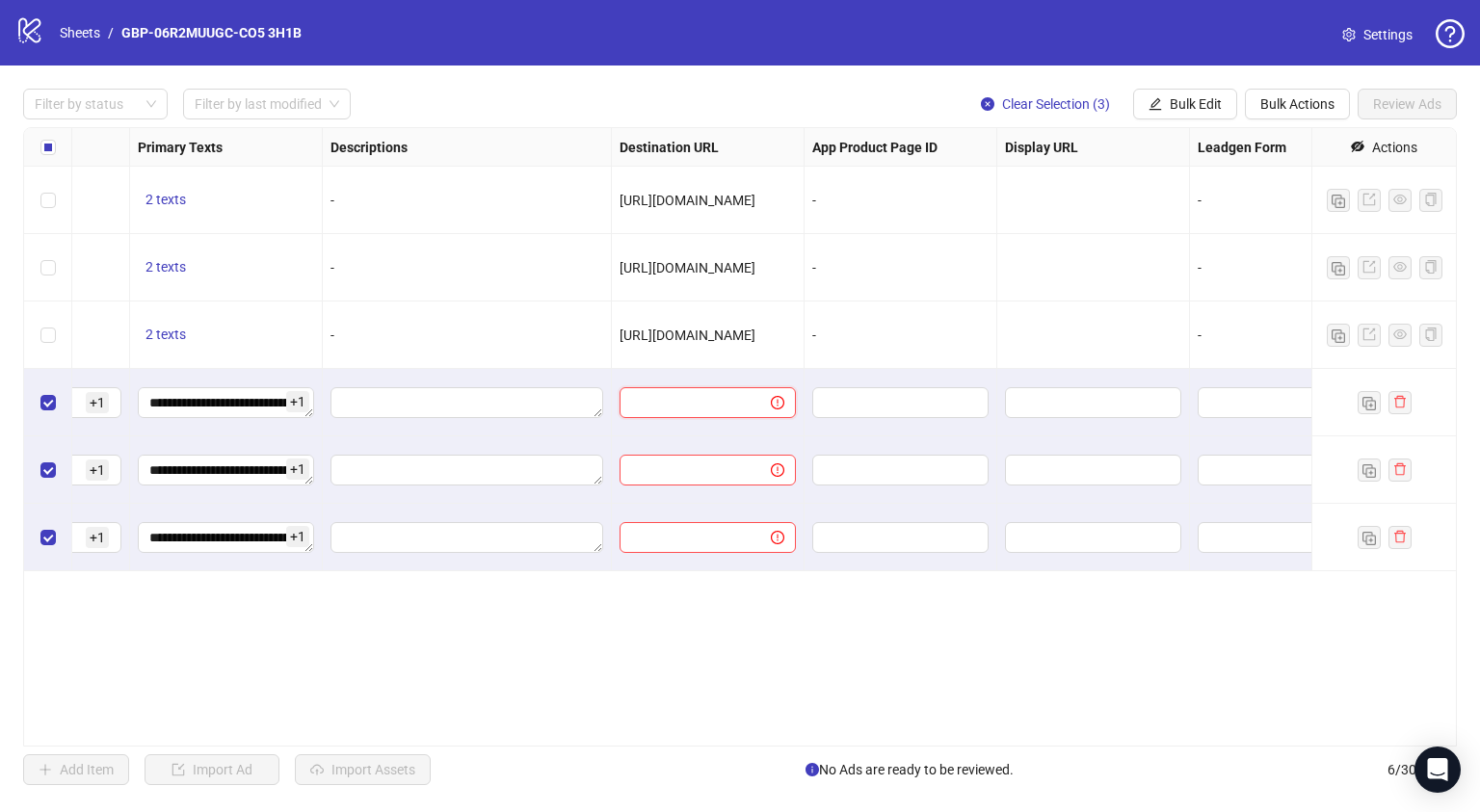 click at bounding box center (687, 403) 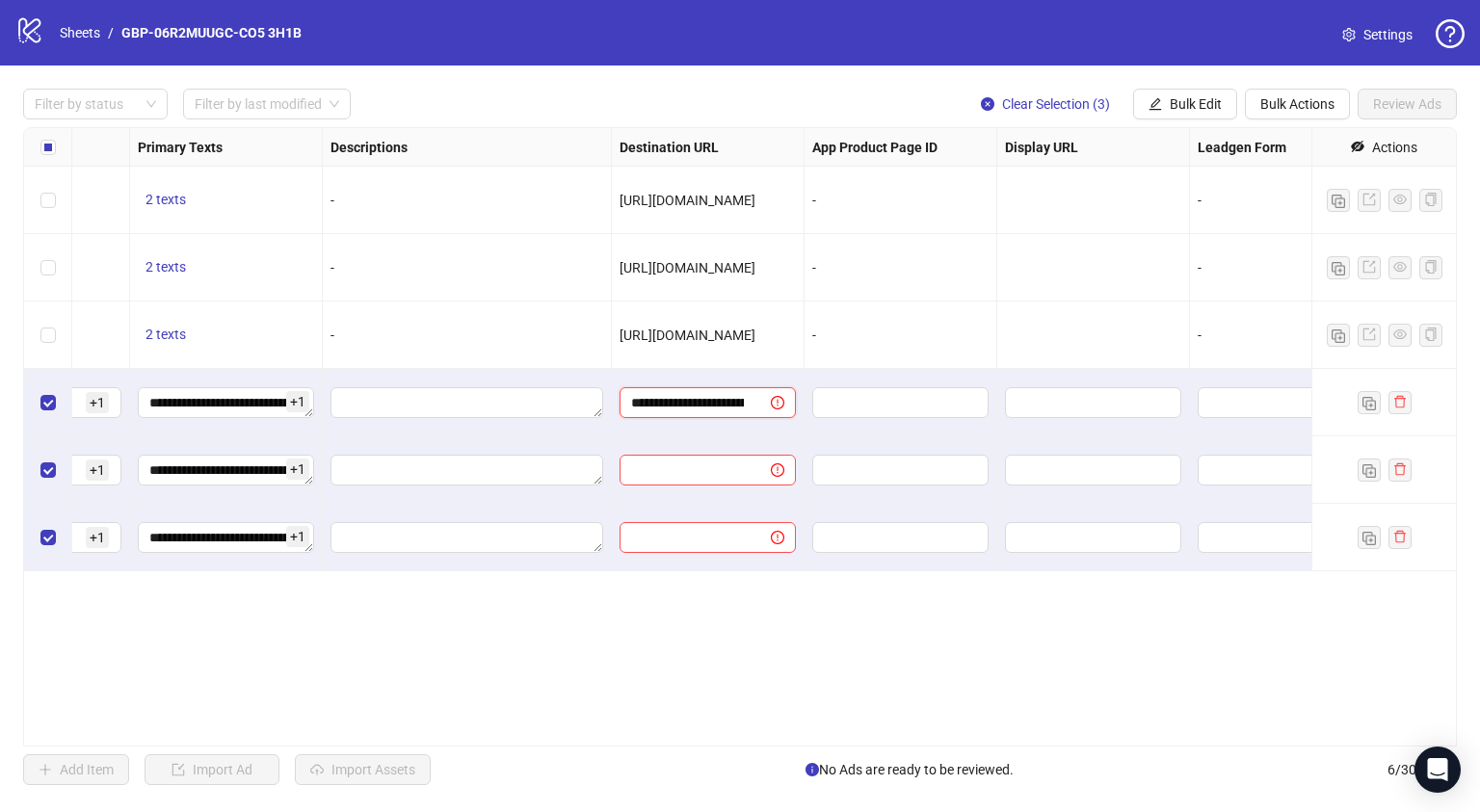 scroll, scrollTop: 0, scrollLeft: 158, axis: horizontal 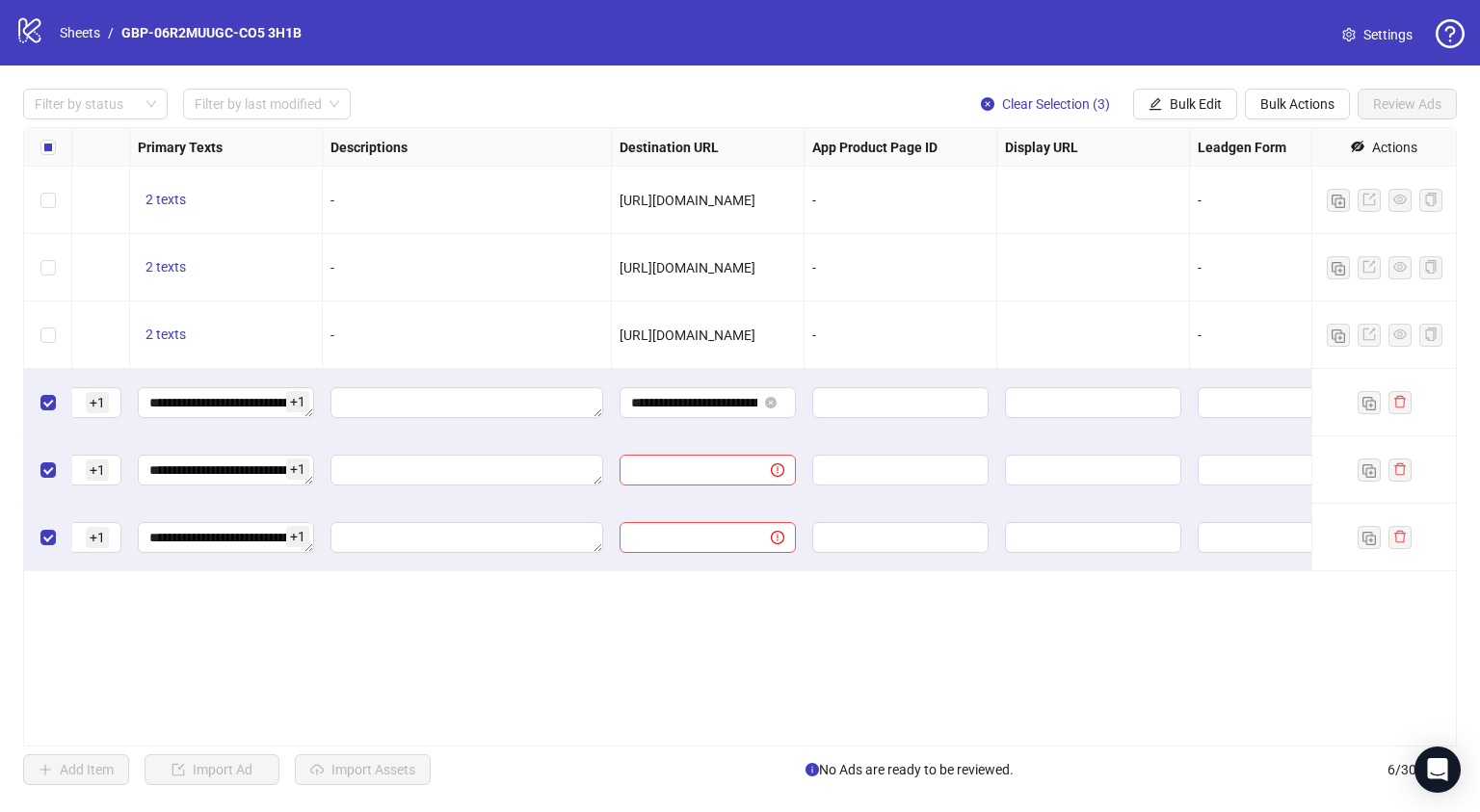 click on "Ad Format Ad Name Campaign & Ad Set Assets Headlines Primary Texts Descriptions Destination URL App Product Page ID Display URL Leadgen Form Product Set ID URL Params Call to Action Actions
To pick up a draggable item, press the space bar.
While dragging, use the arrow keys to move the item.
Press space again to drop the item in its new position, or press escape to cancel.
2 texts 2 texts - https://numoya.com/products/numoya-portable-straightener-brush-gobrush-pro-black - - -
To pick up a draggable item, press the space bar.
While dragging, use the arrow keys to move the item.
Press space again to drop the item in its new position, or press escape to cancel.
2 texts 2 texts - https://numoya.com/products/numoya-portable-straightener-brush-gobrush-pro-black - - -
To pick up a draggable item, press the space bar.
While dragging, use the arrow keys to move the item.
Press space again to drop the item in its new position, or press escape to cancel.
2 texts 2 texts -" at bounding box center (740, 436) 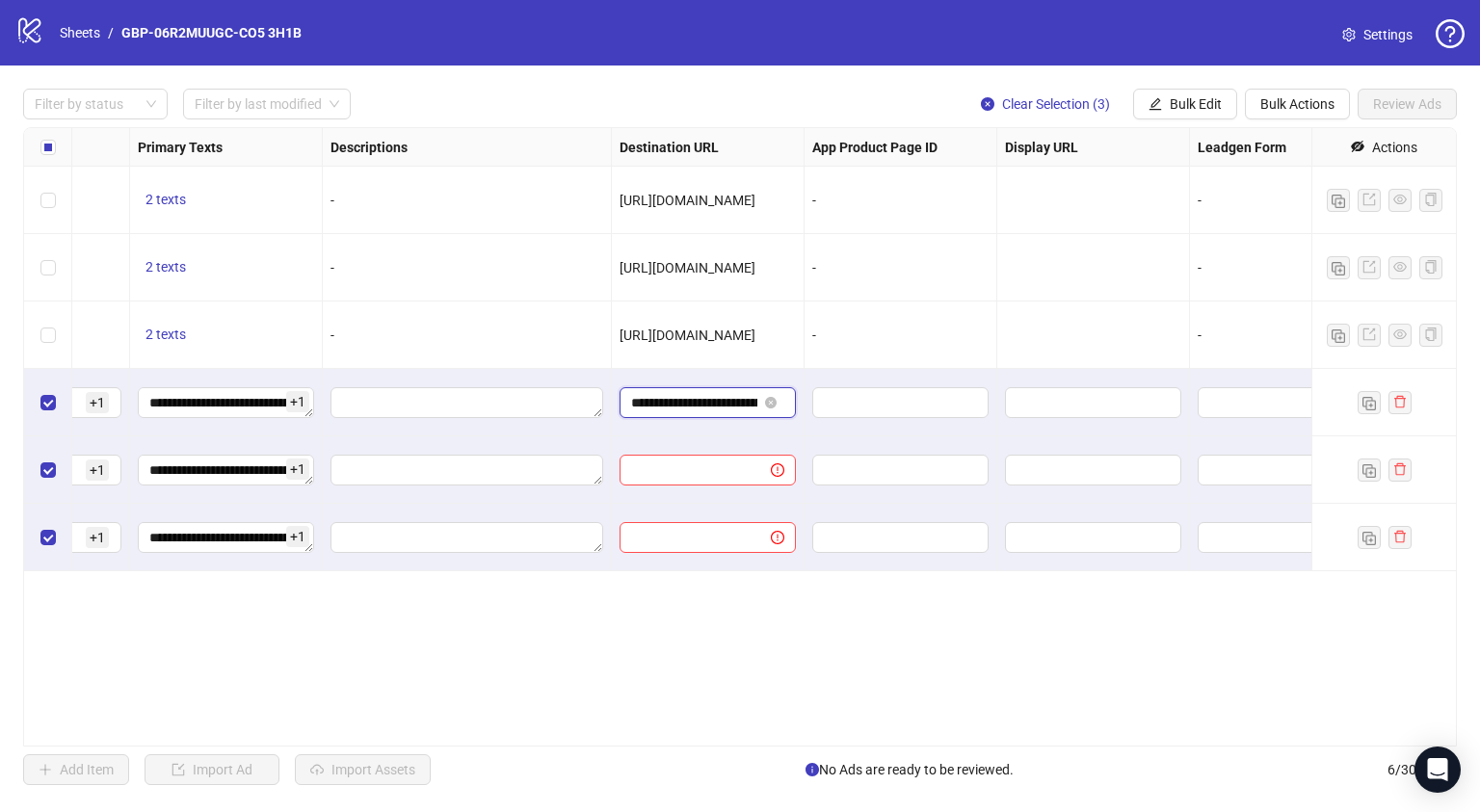 click on "**********" at bounding box center (694, 403) 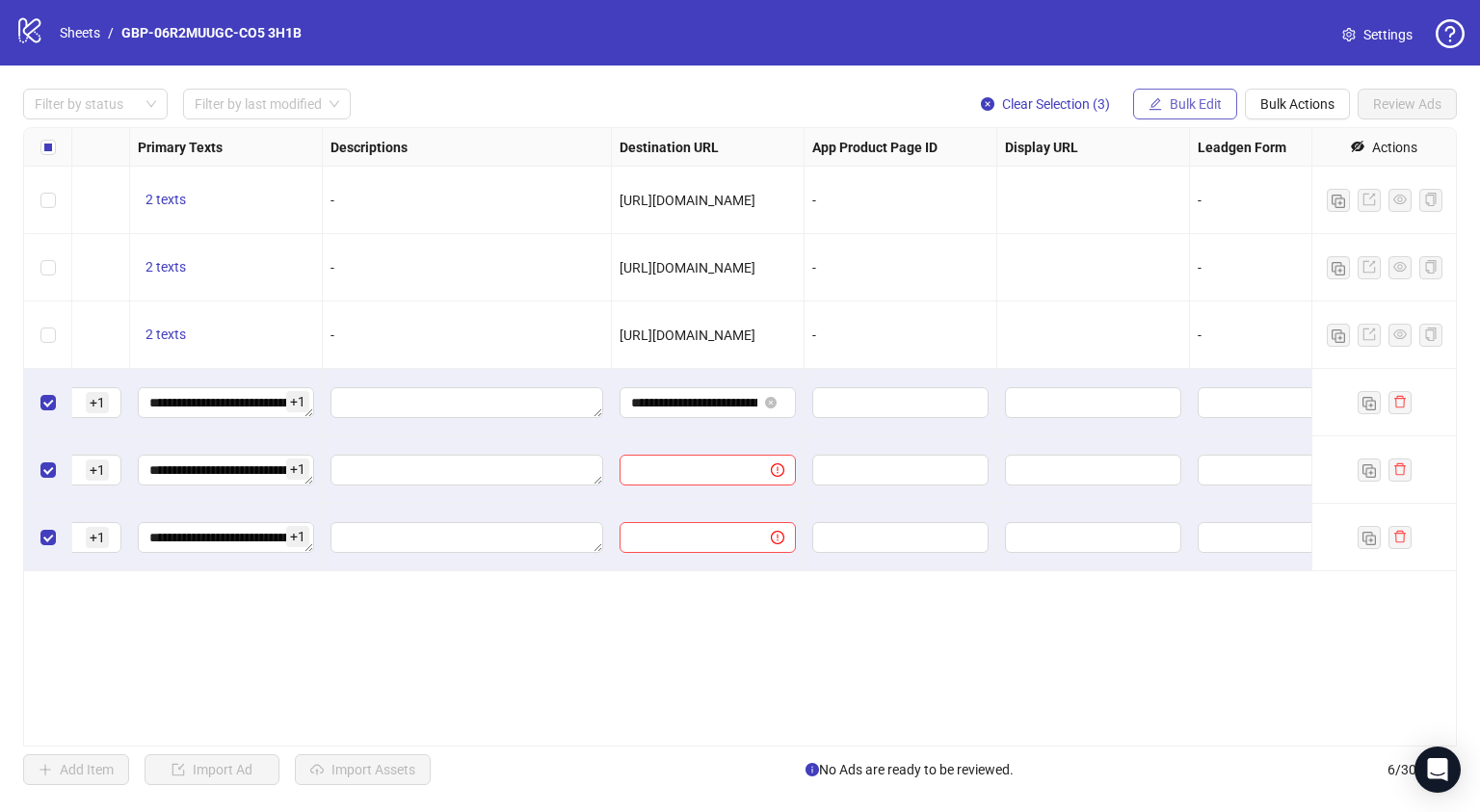 click on "Bulk Edit" at bounding box center (1196, 104) 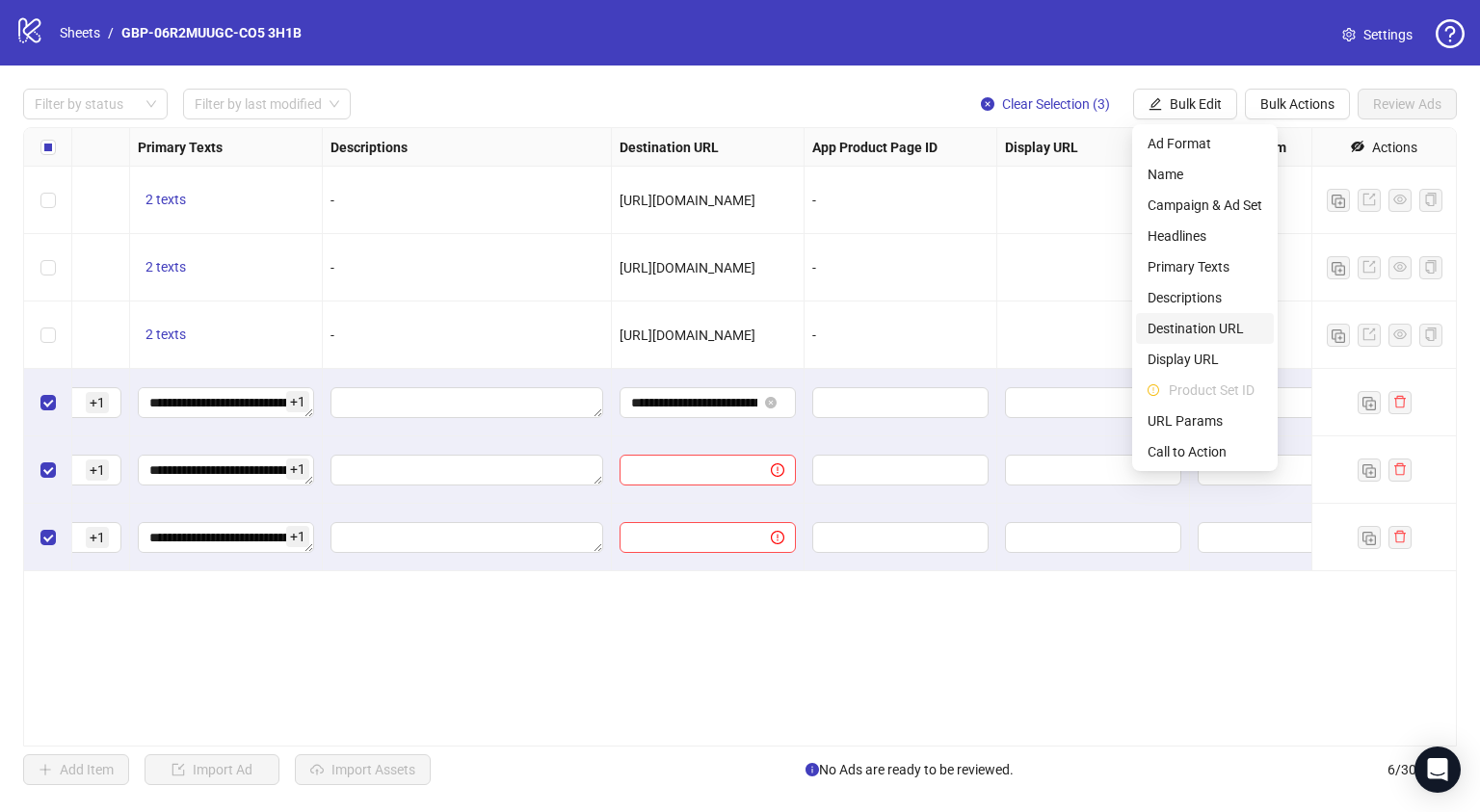 click on "Destination URL" at bounding box center [1204, 328] 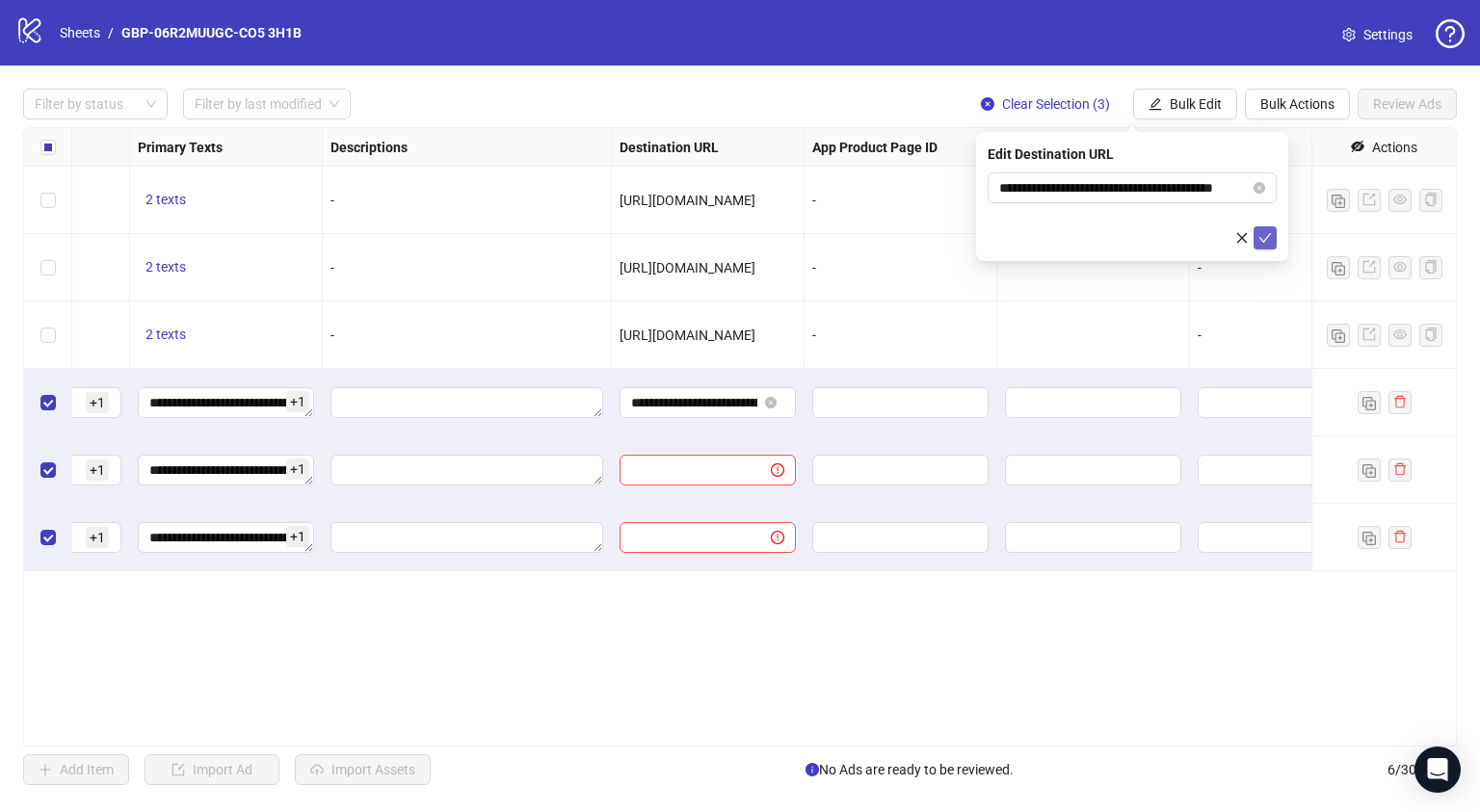 click 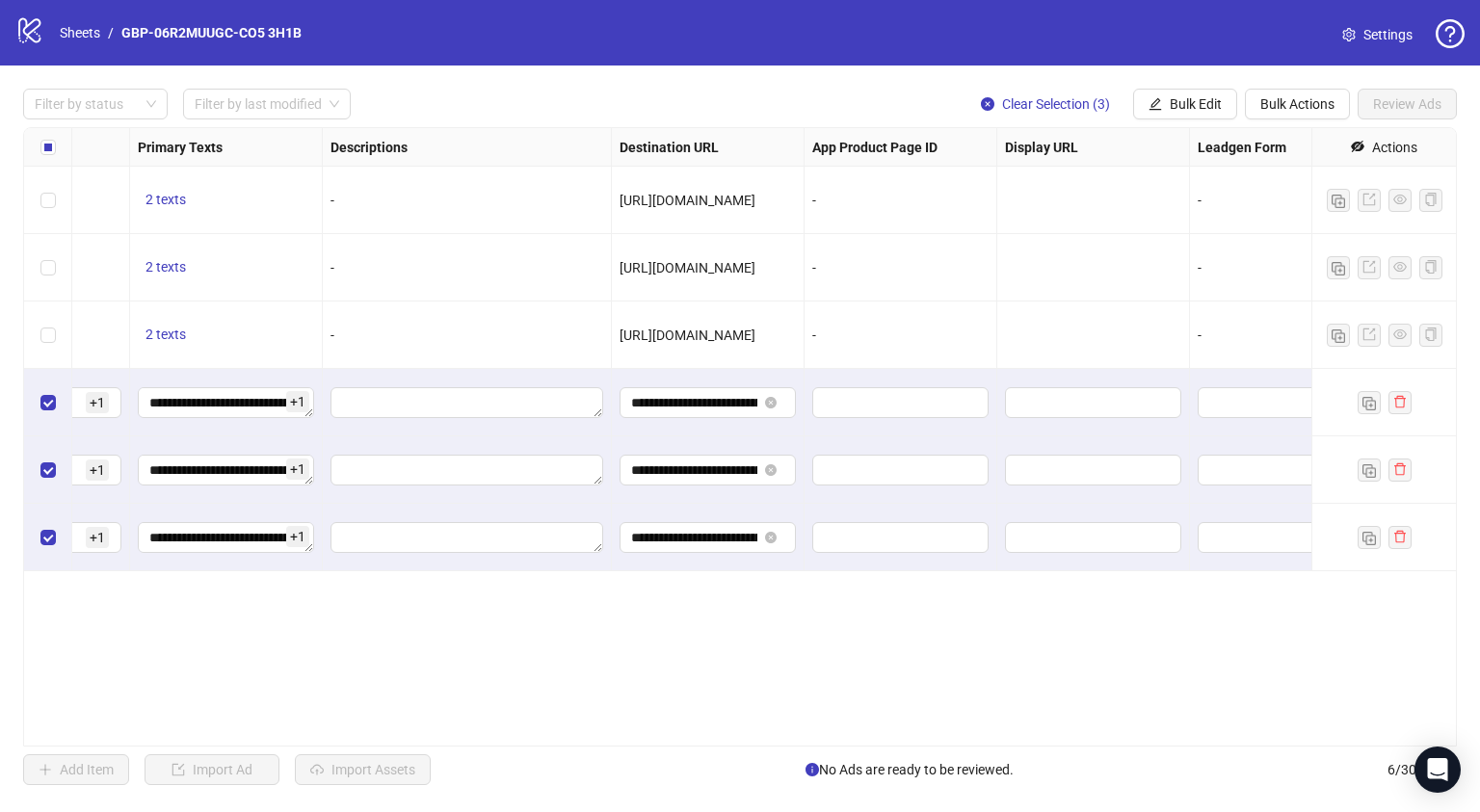 scroll, scrollTop: 0, scrollLeft: 1912, axis: horizontal 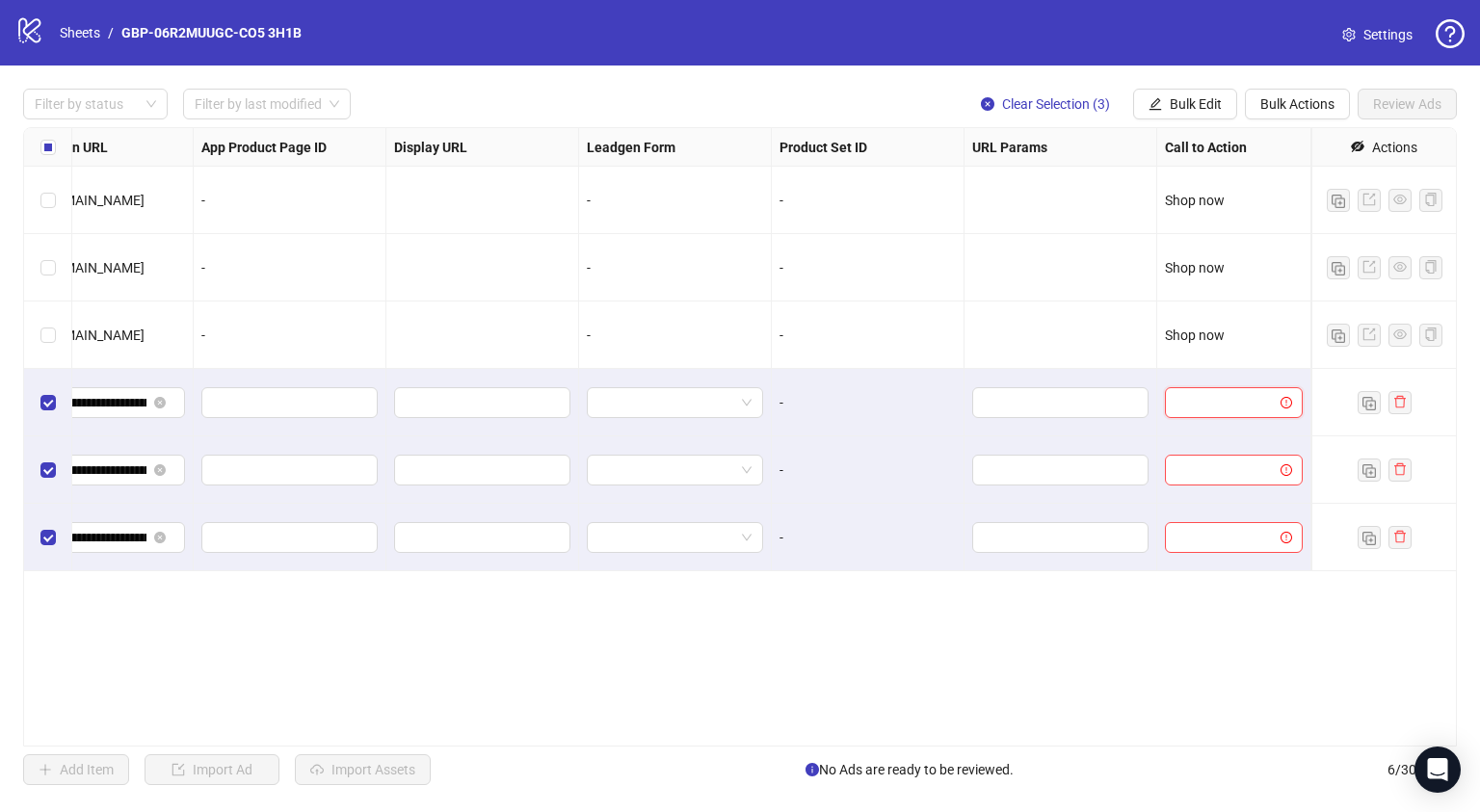 click at bounding box center (1225, 403) 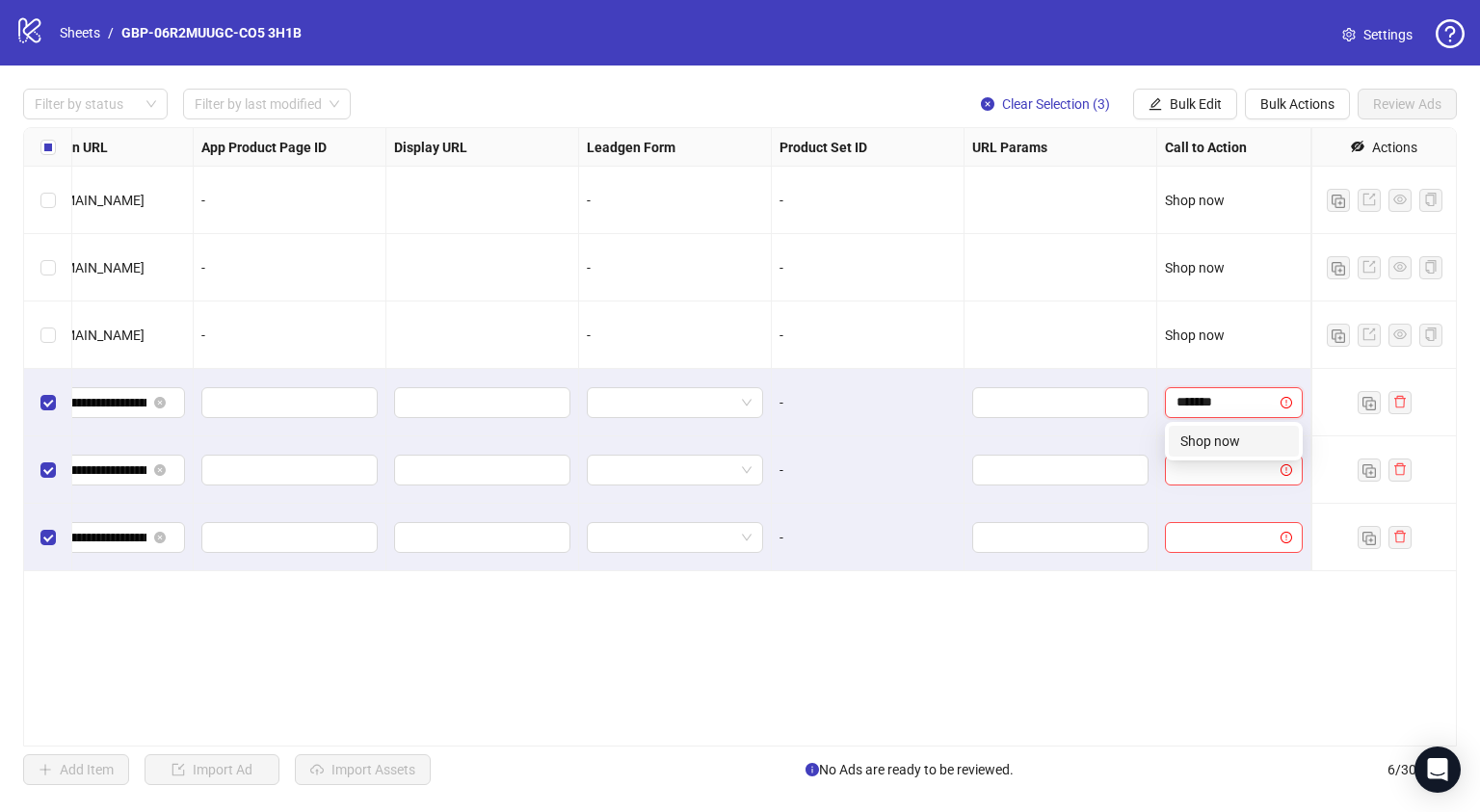 type on "********" 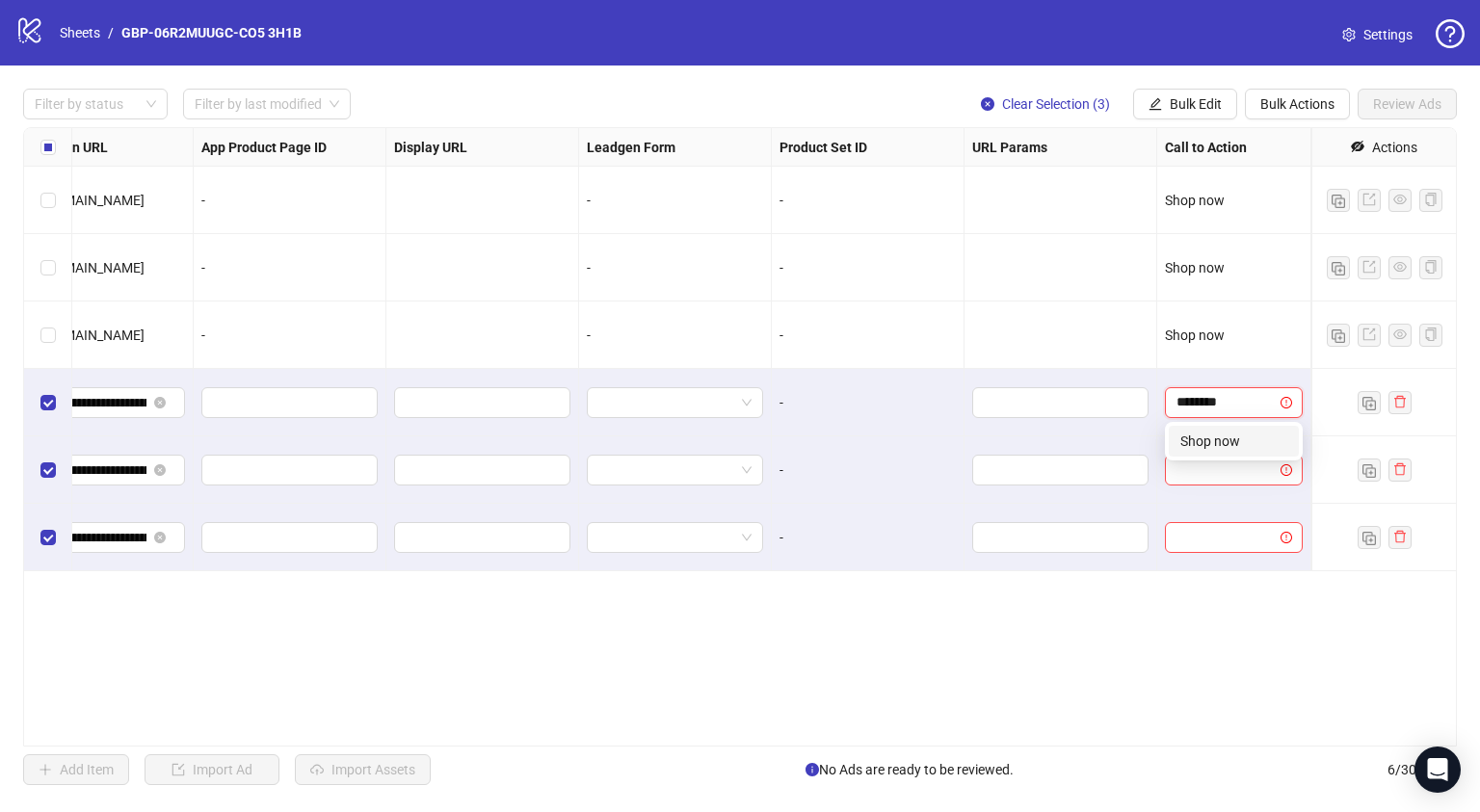 click on "Shop now" at bounding box center [1233, 441] 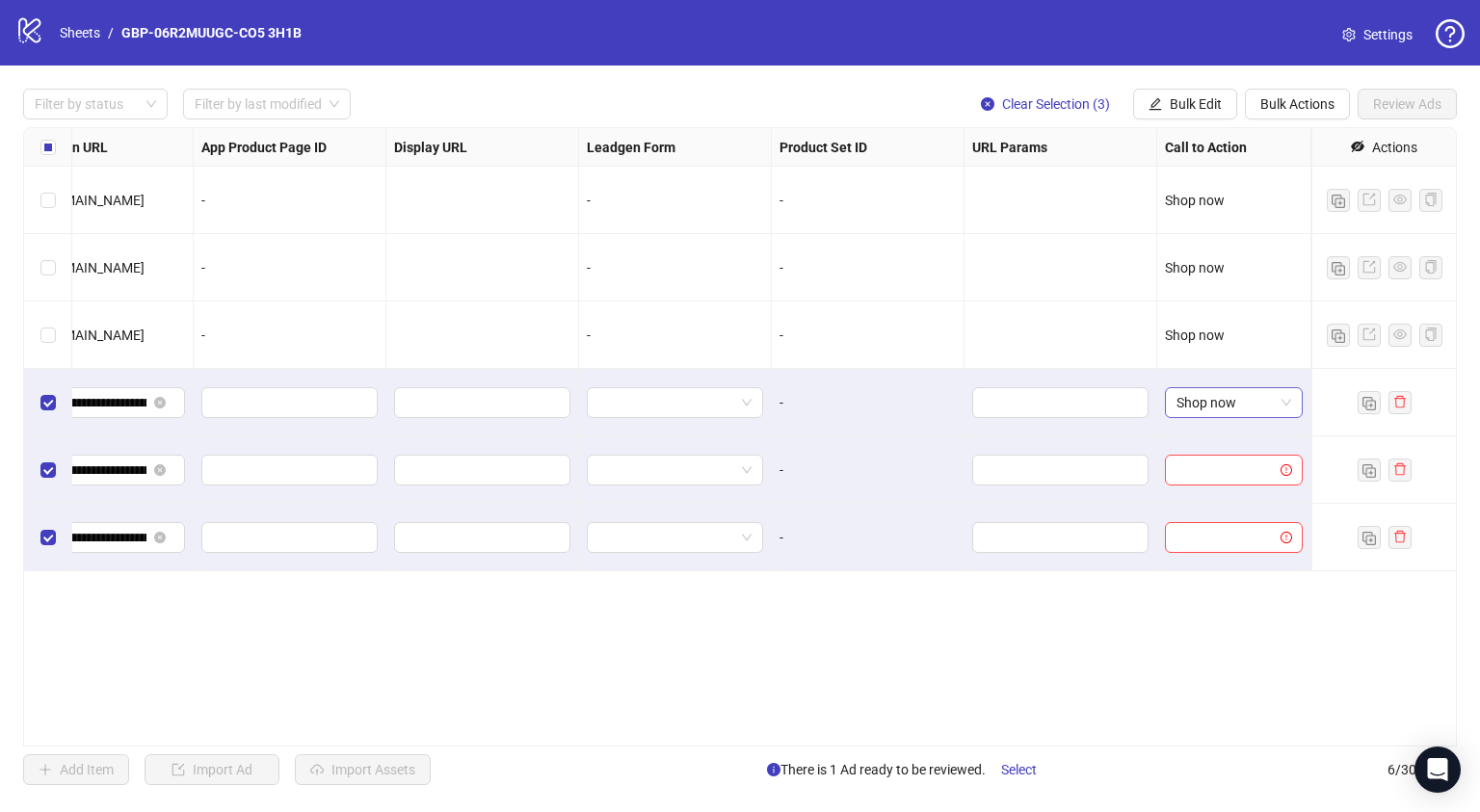 click on "Shop now" at bounding box center (1233, 403) 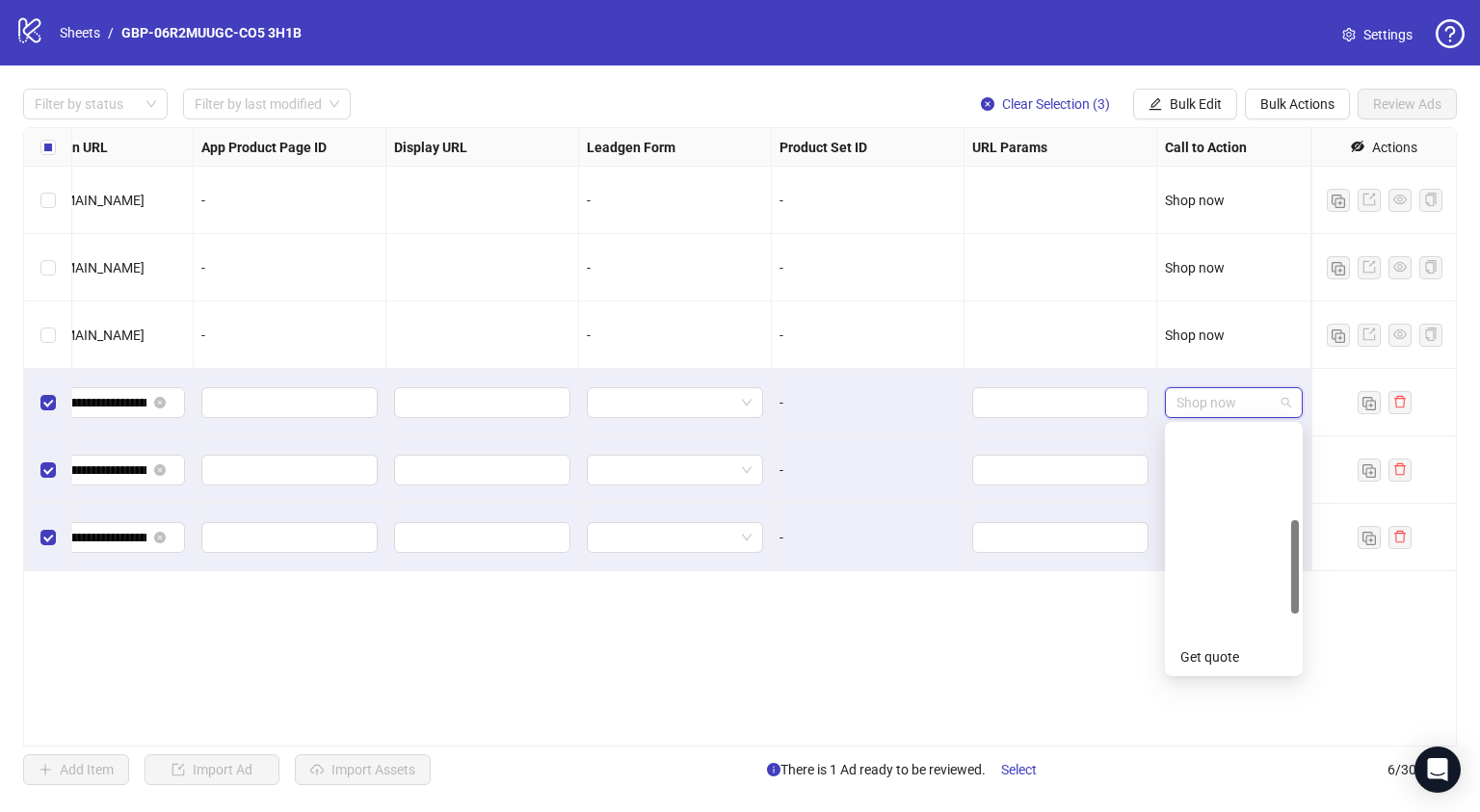 scroll, scrollTop: 247, scrollLeft: 0, axis: vertical 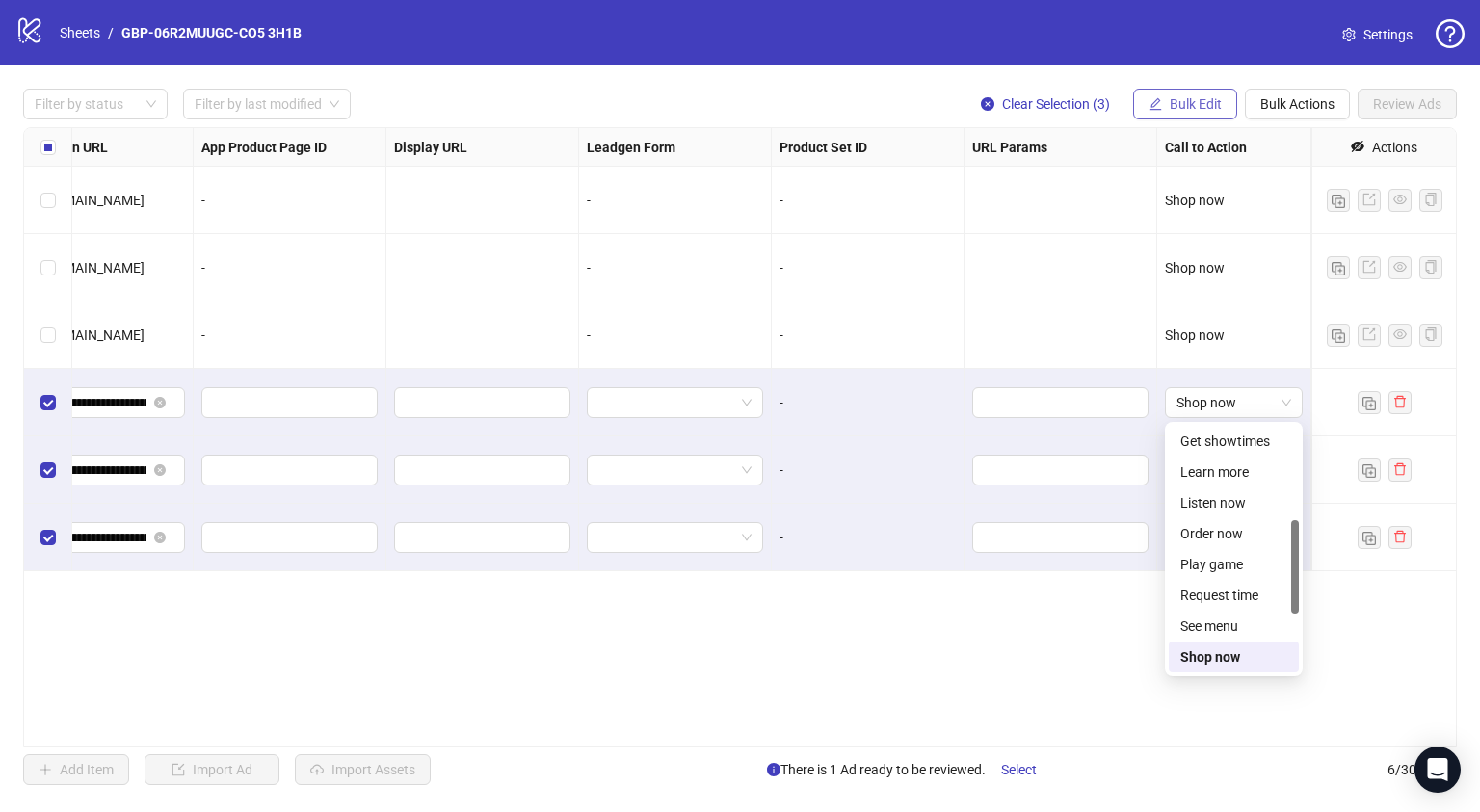 click on "Bulk Edit" at bounding box center (1185, 104) 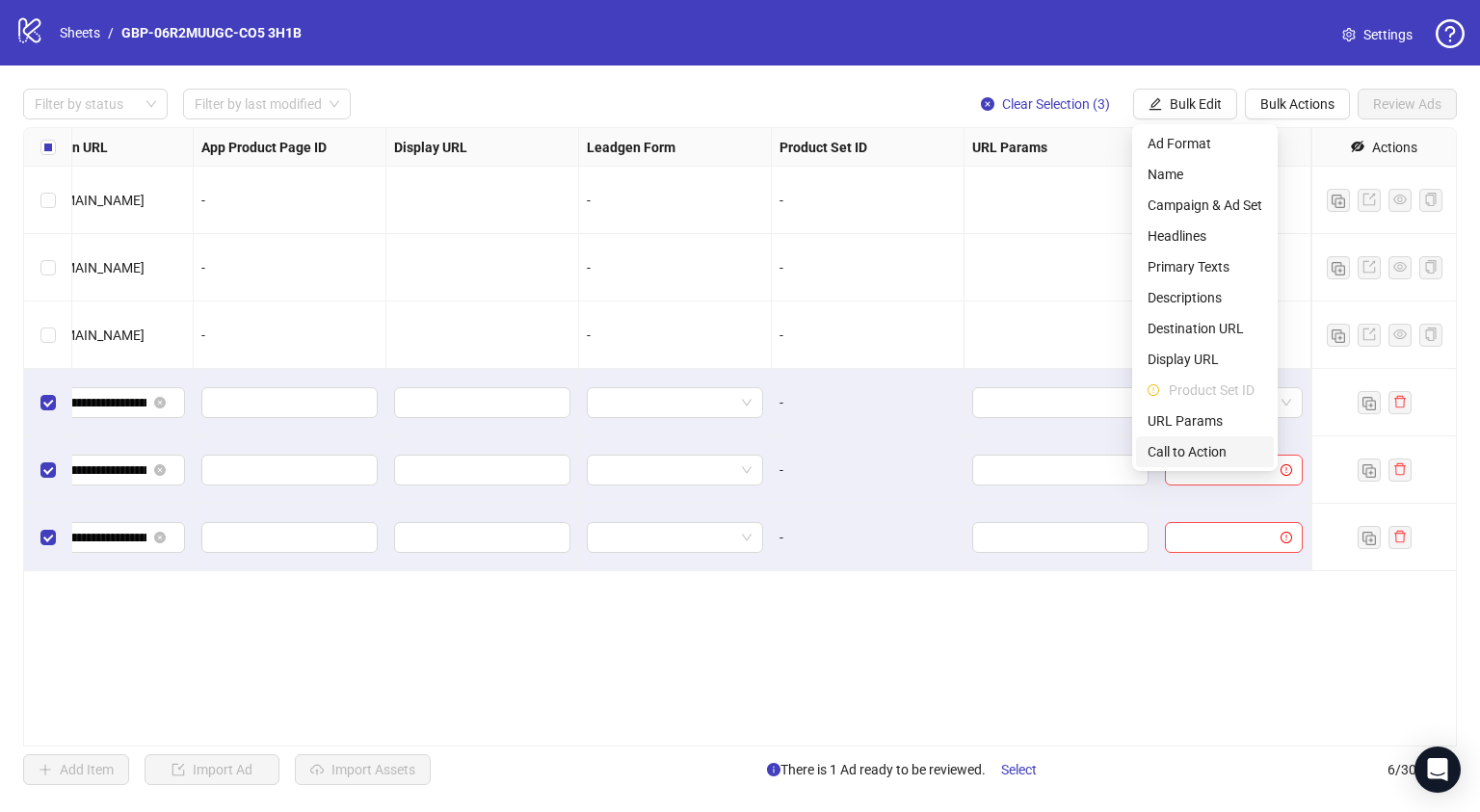 click on "Call to Action" at bounding box center (1204, 452) 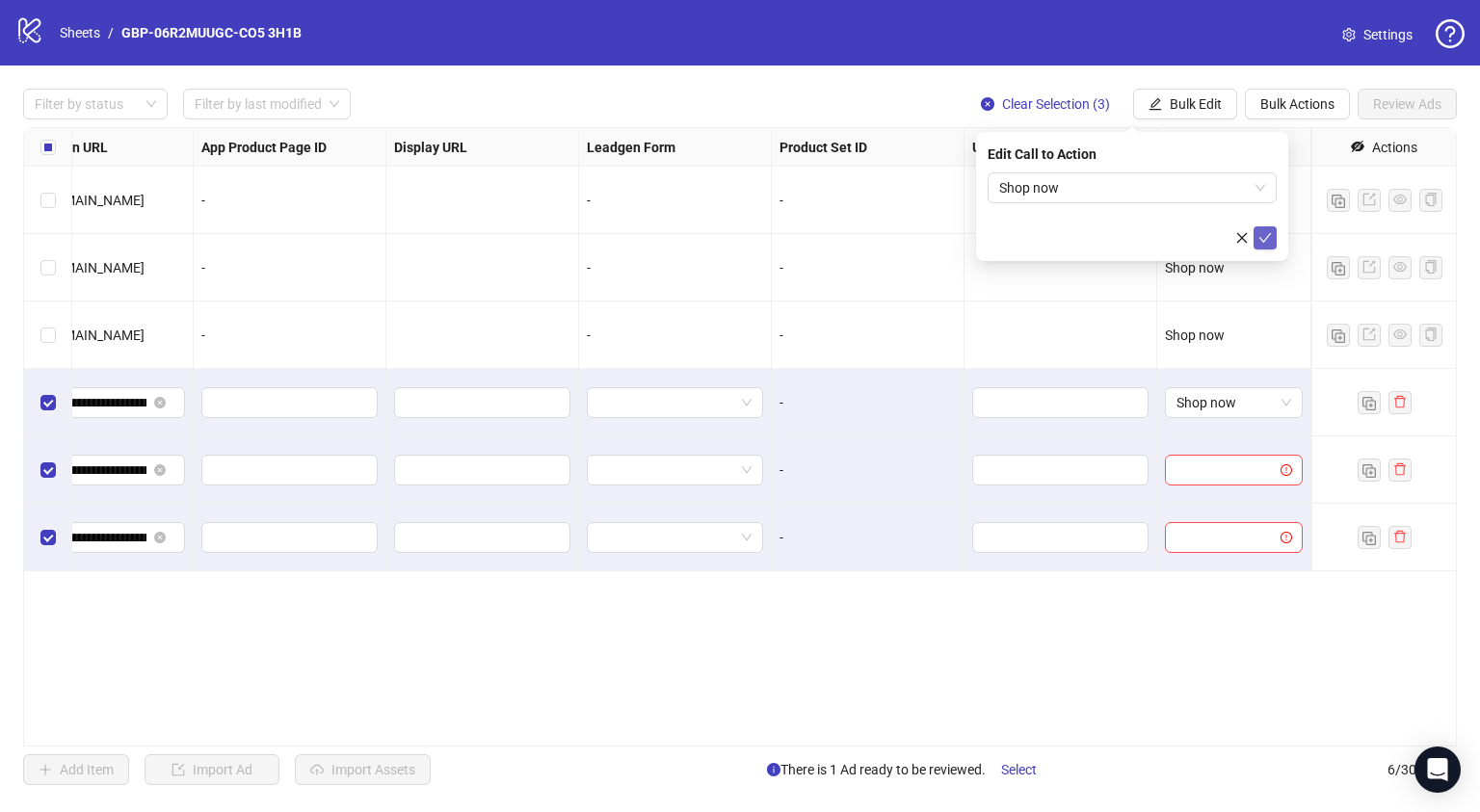 click 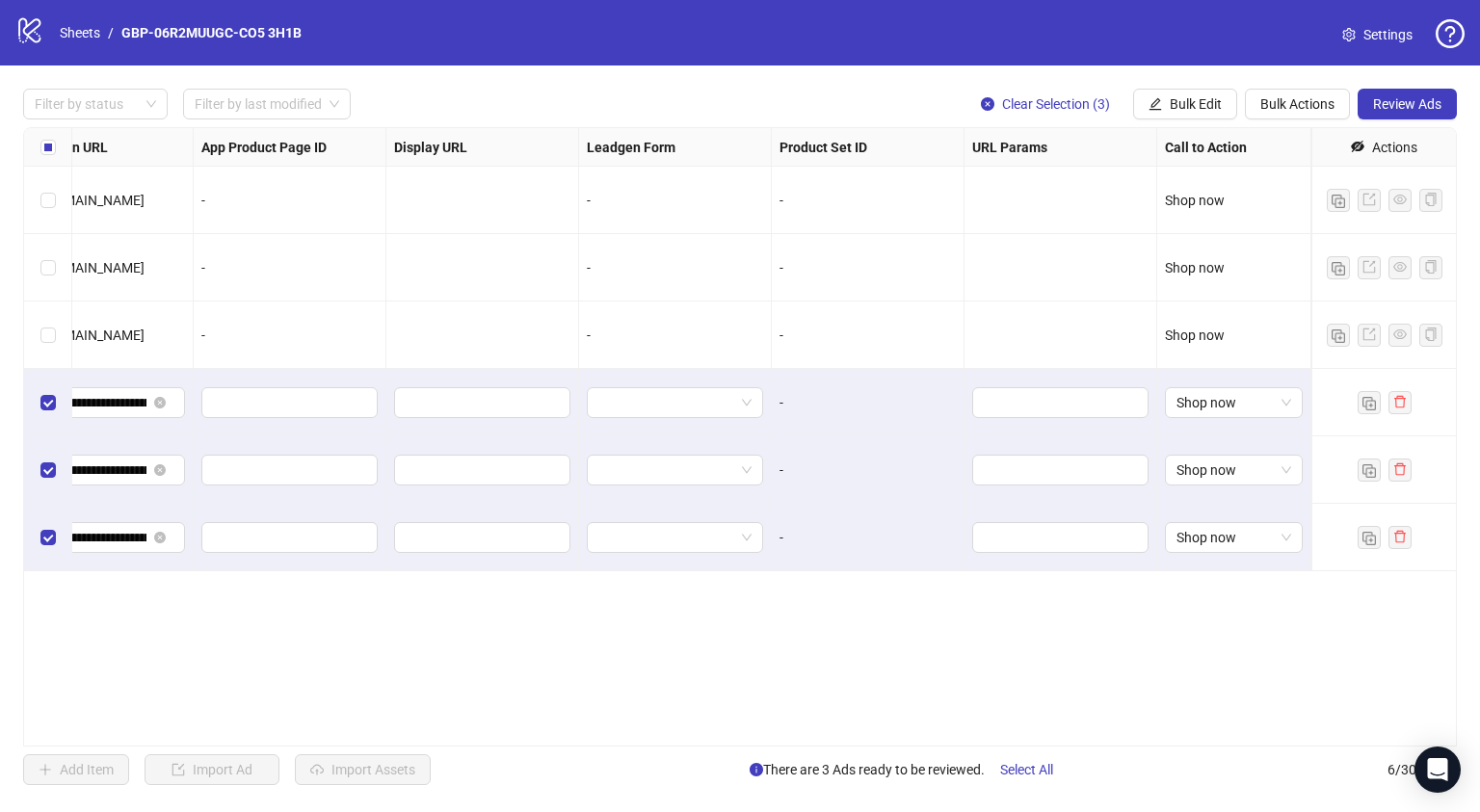 click on "**********" at bounding box center [740, 436] 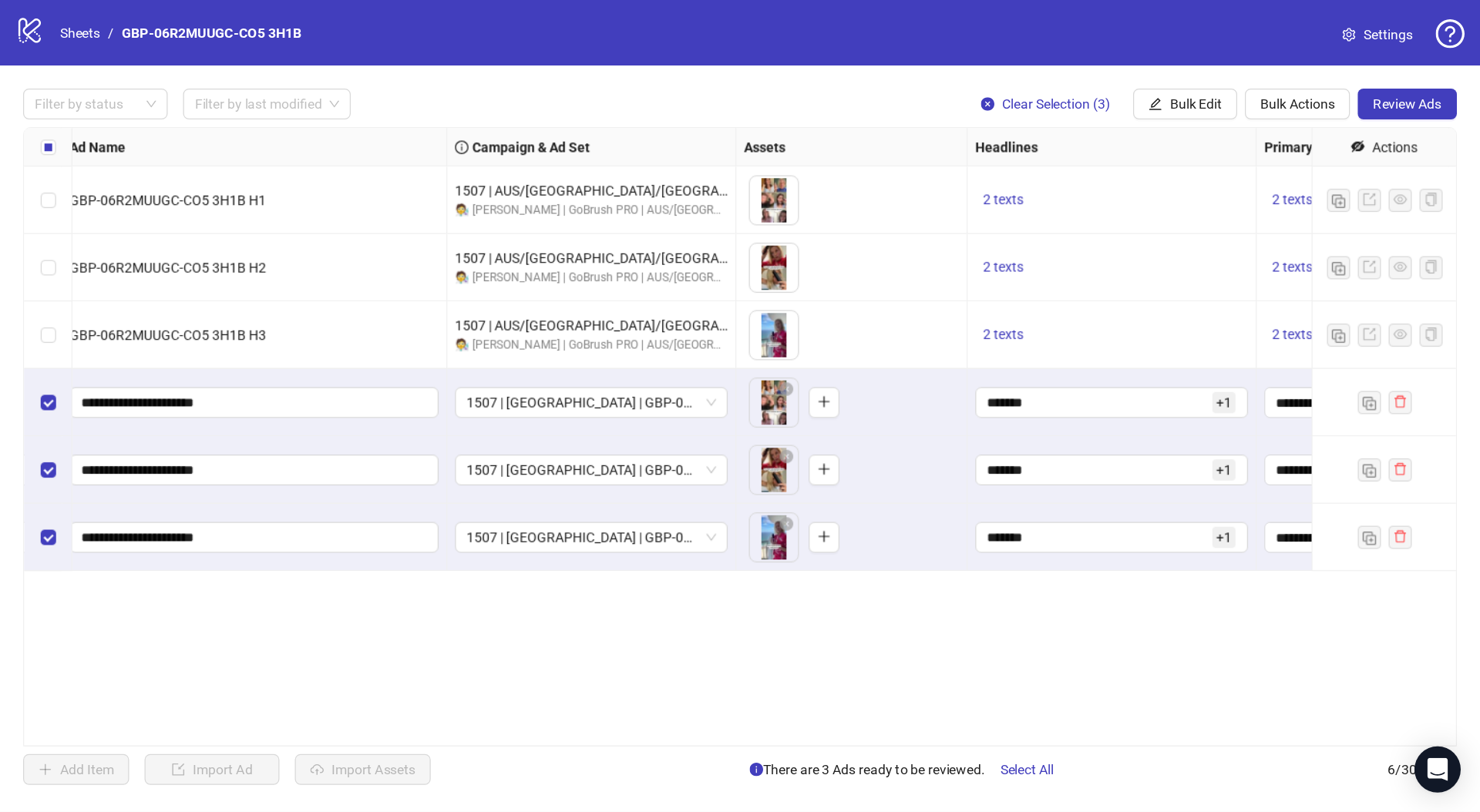 scroll, scrollTop: 0, scrollLeft: 0, axis: both 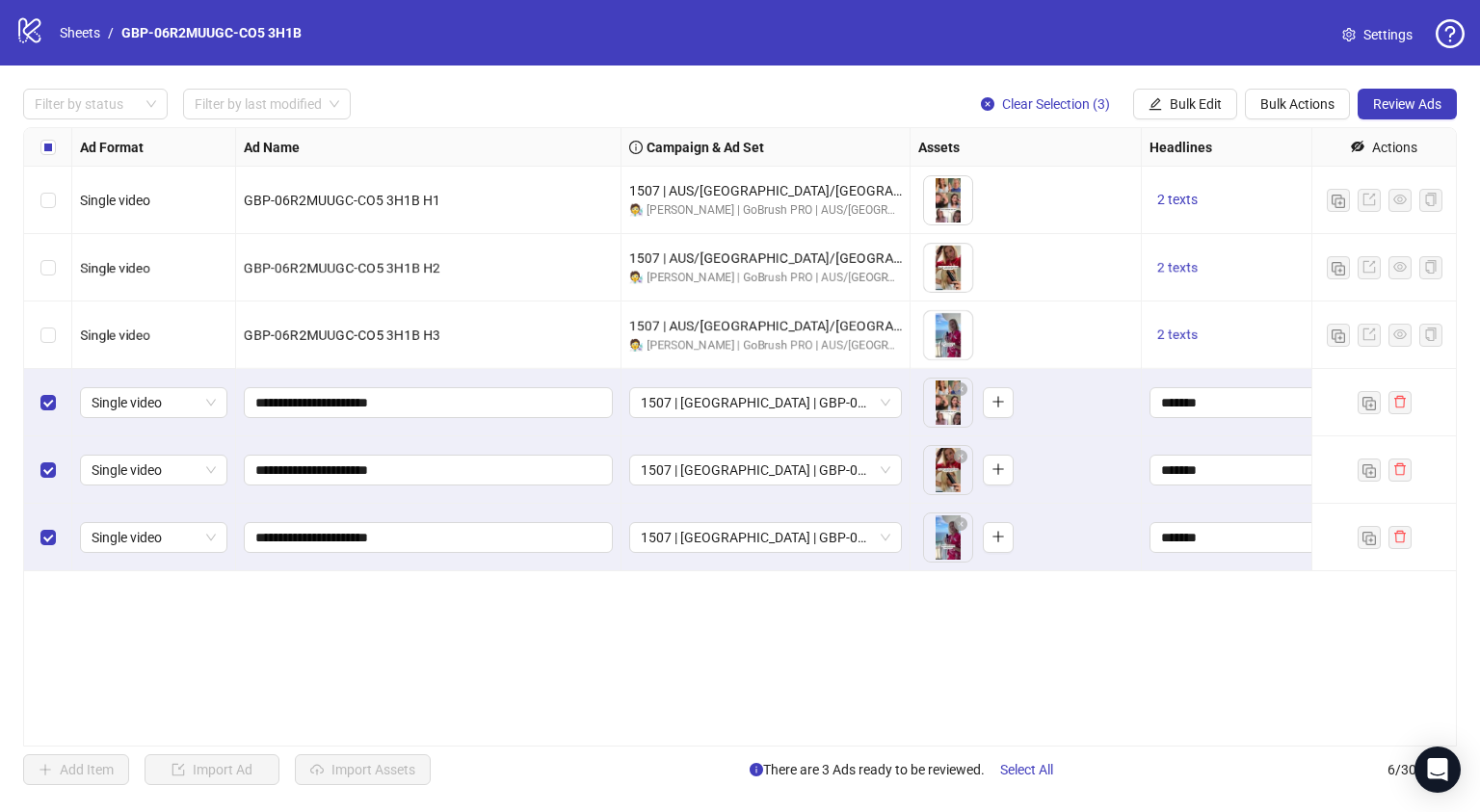 click on "Ad Format Ad Name Campaign & Ad Set Assets Headlines Primary Texts Descriptions Destination URL App Product Page ID Display URL Leadgen Form Product Set ID URL Params Call to Action Actions Single video GBP-06R2MUUGC-CO5 3H1B H1 1507 | AUS/NZ/UK | GBP-06R2MUUGC-CO5 🧑‍🔬 JOAN | GoBrush PRO | AUS/NZ/UK | ABO | TESTING
To pick up a draggable item, press the space bar.
While dragging, use the arrow keys to move the item.
Press space again to drop the item in its new position, or press escape to cancel.
2 texts 2 texts - Single video GBP-06R2MUUGC-CO5 3H1B H2 1507 | AUS/NZ/UK | GBP-06R2MUUGC-CO5 🧑‍🔬 JOAN | GoBrush PRO | AUS/NZ/UK | ABO | TESTING
To pick up a draggable item, press the space bar.
While dragging, use the arrow keys to move the item.
Press space again to drop the item in its new position, or press escape to cancel.
2 texts 2 texts - Single video GBP-06R2MUUGC-CO5 3H1B H3 1507 | AUS/NZ/UK | GBP-06R2MUUGC-CO5 2 texts 2 texts - Single video ******* + 1 + 1 +" at bounding box center (740, 436) 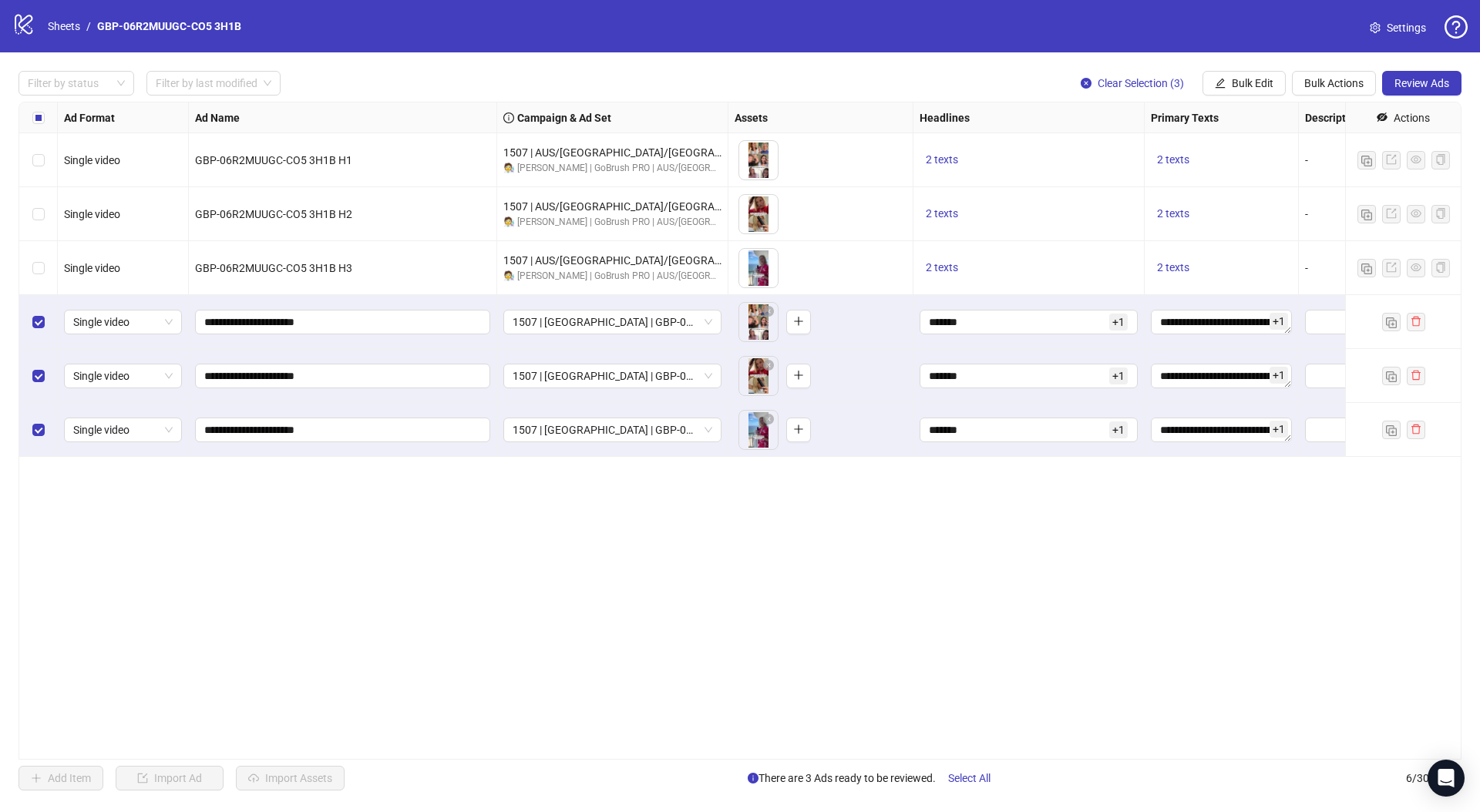 click on "Ad Format Ad Name Campaign & Ad Set Assets Headlines Primary Texts Descriptions Destination URL App Product Page ID Display URL Leadgen Form Product Set ID URL Params Call to Action Actions Single video GBP-06R2MUUGC-CO5 3H1B H1 1507 | AUS/NZ/UK | GBP-06R2MUUGC-CO5 🧑‍🔬 JOAN | GoBrush PRO | AUS/NZ/UK | ABO | TESTING
To pick up a draggable item, press the space bar.
While dragging, use the arrow keys to move the item.
Press space again to drop the item in its new position, or press escape to cancel.
2 texts 2 texts - https://numoya.com/products/numoya-portable-straightener-brush-gobrush-pro-black Single video GBP-06R2MUUGC-CO5 3H1B H2 1507 | AUS/NZ/UK | GBP-06R2MUUGC-CO5 🧑‍🔬 JOAN | GoBrush PRO | AUS/NZ/UK | ABO | TESTING
To pick up a draggable item, press the space bar.
While dragging, use the arrow keys to move the item.
Press space again to drop the item in its new position, or press escape to cancel.
2 texts 2 texts - Single video GBP-06R2MUUGC-CO5 3H1B H3 - +" at bounding box center [740, 431] 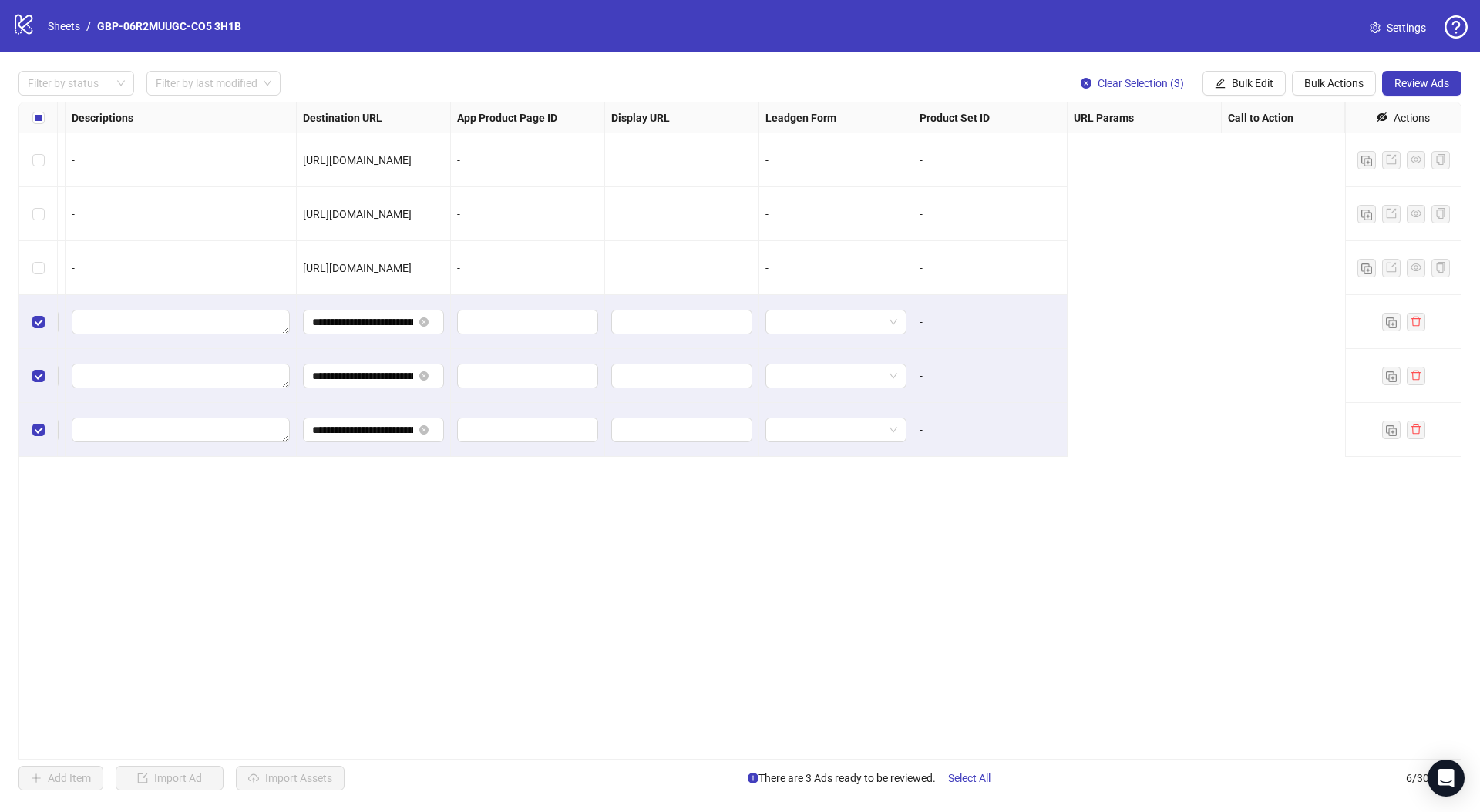 scroll, scrollTop: 0, scrollLeft: 0, axis: both 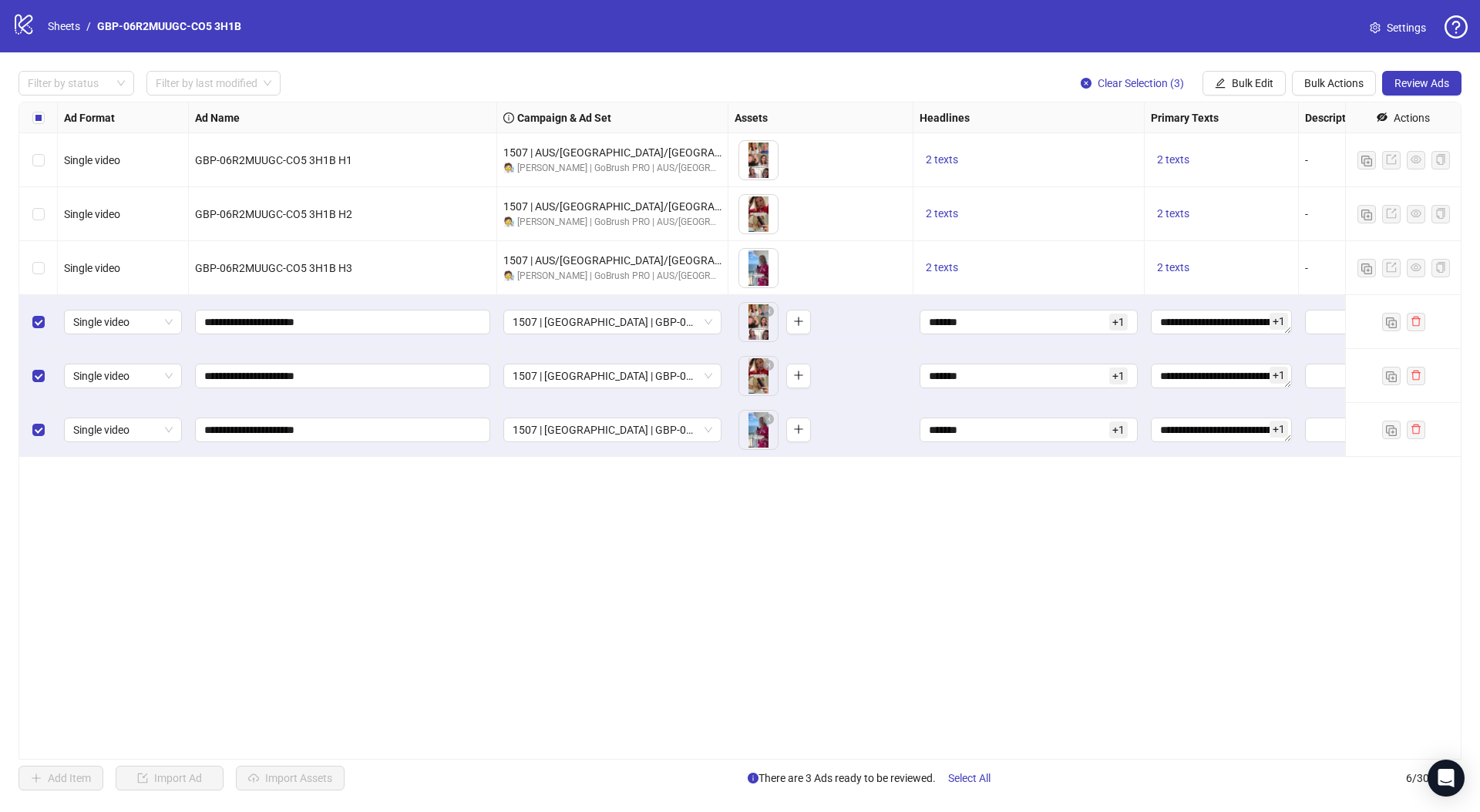 click on "Review Ads" at bounding box center [1421, 83] 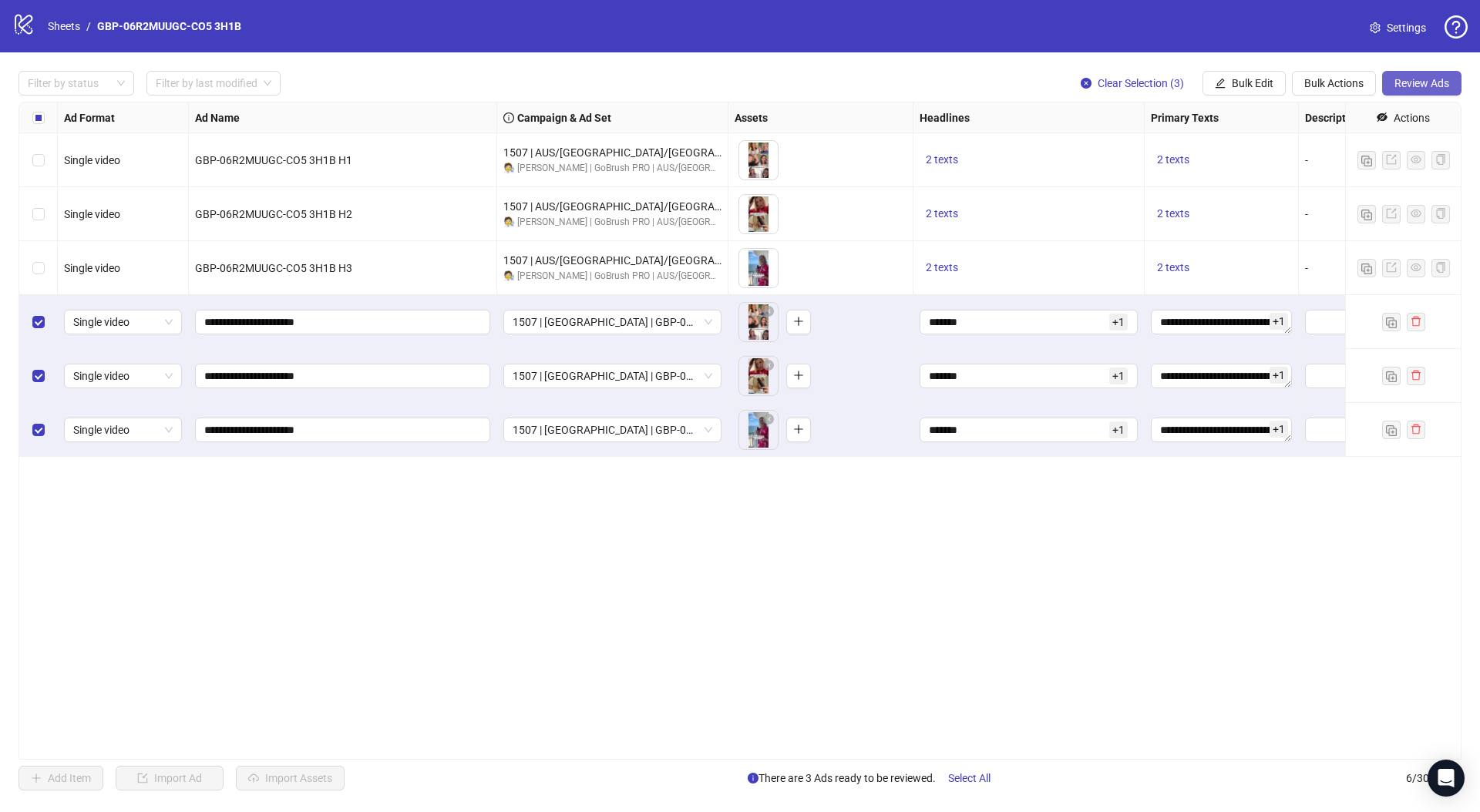 click on "Review Ads" at bounding box center [1421, 83] 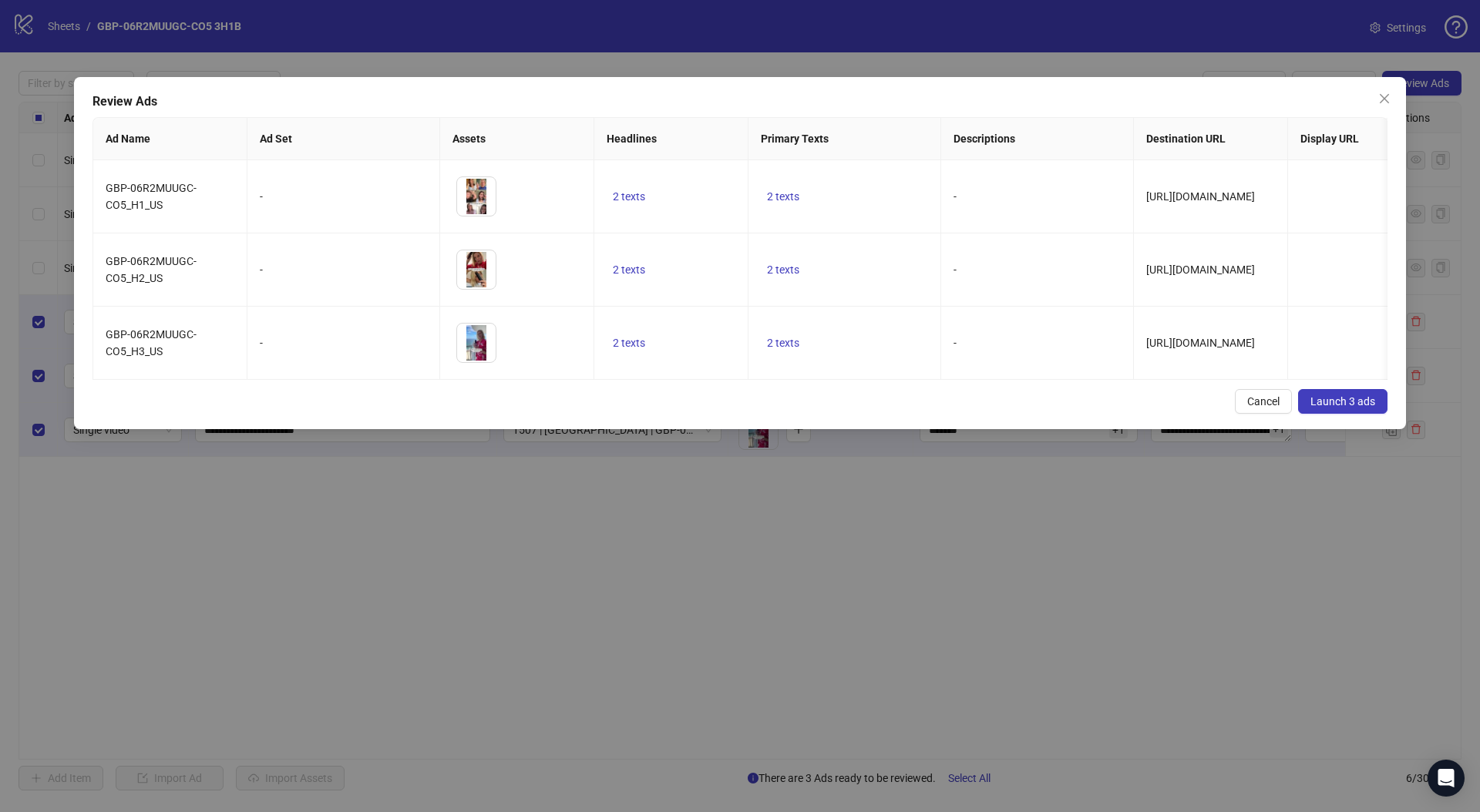 click on "Launch 3 ads" at bounding box center [1343, 401] 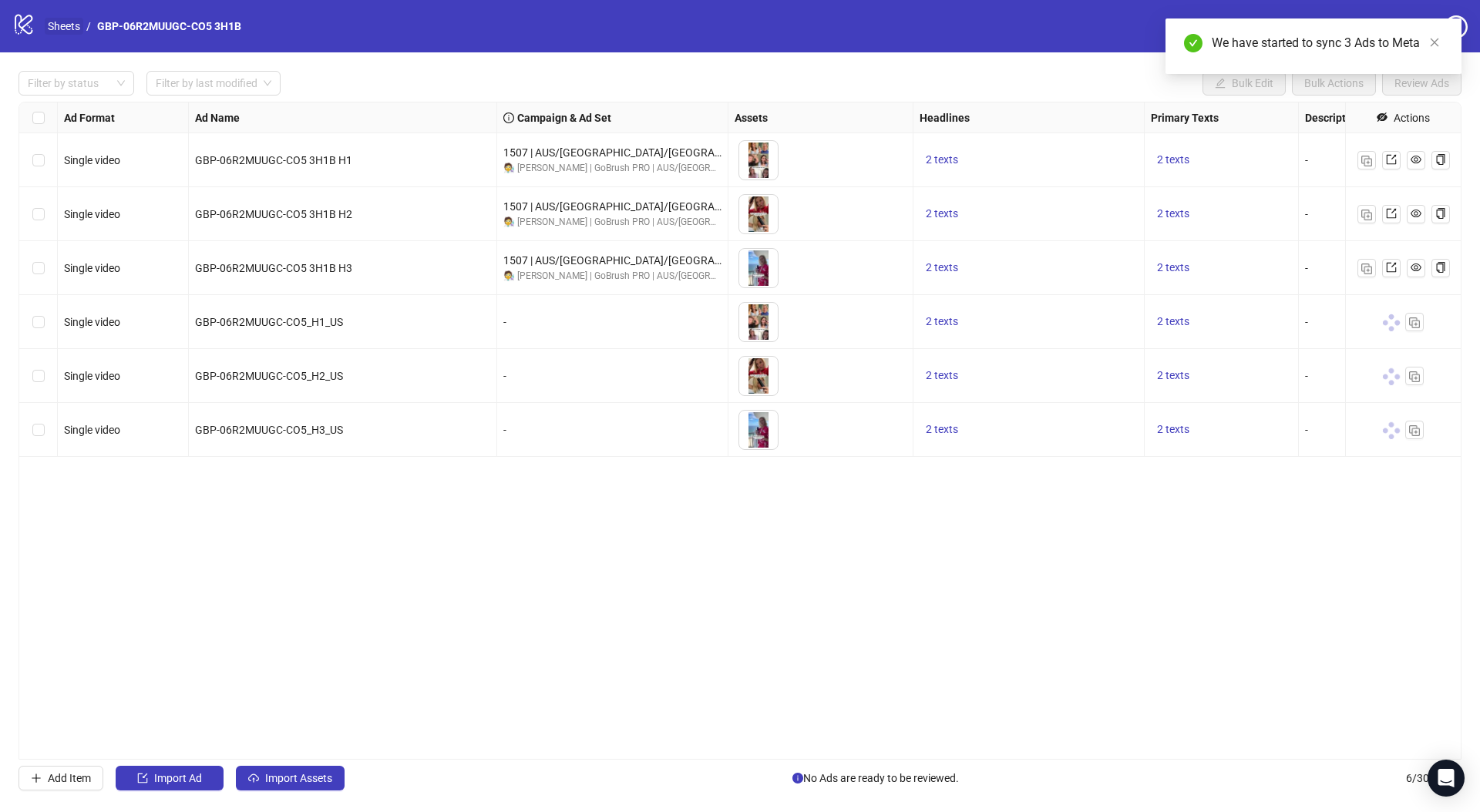 click on "Sheets" at bounding box center [64, 26] 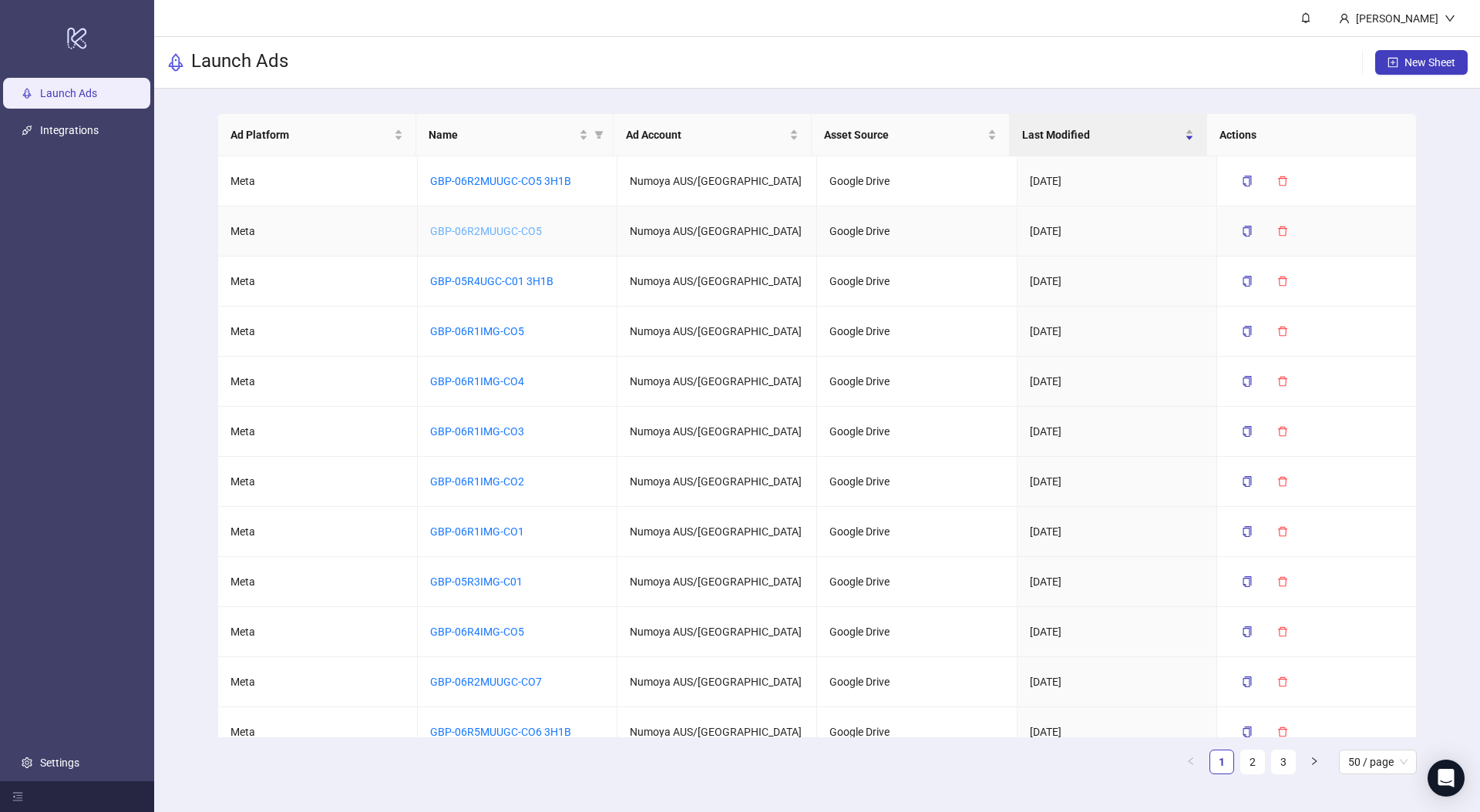 click on "GBP-06R2MUUGC-CO5" at bounding box center [486, 231] 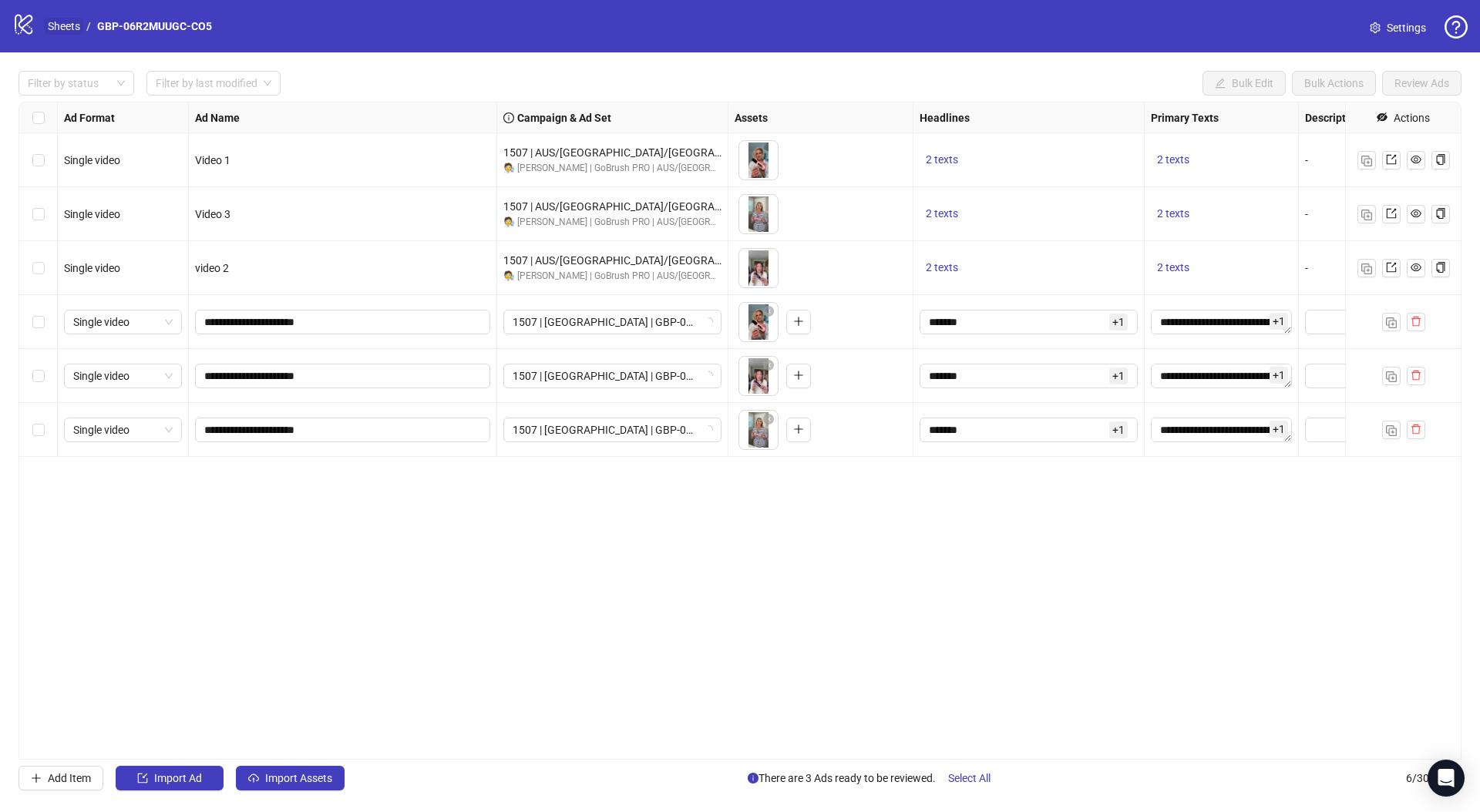 click on "Sheets" at bounding box center [64, 26] 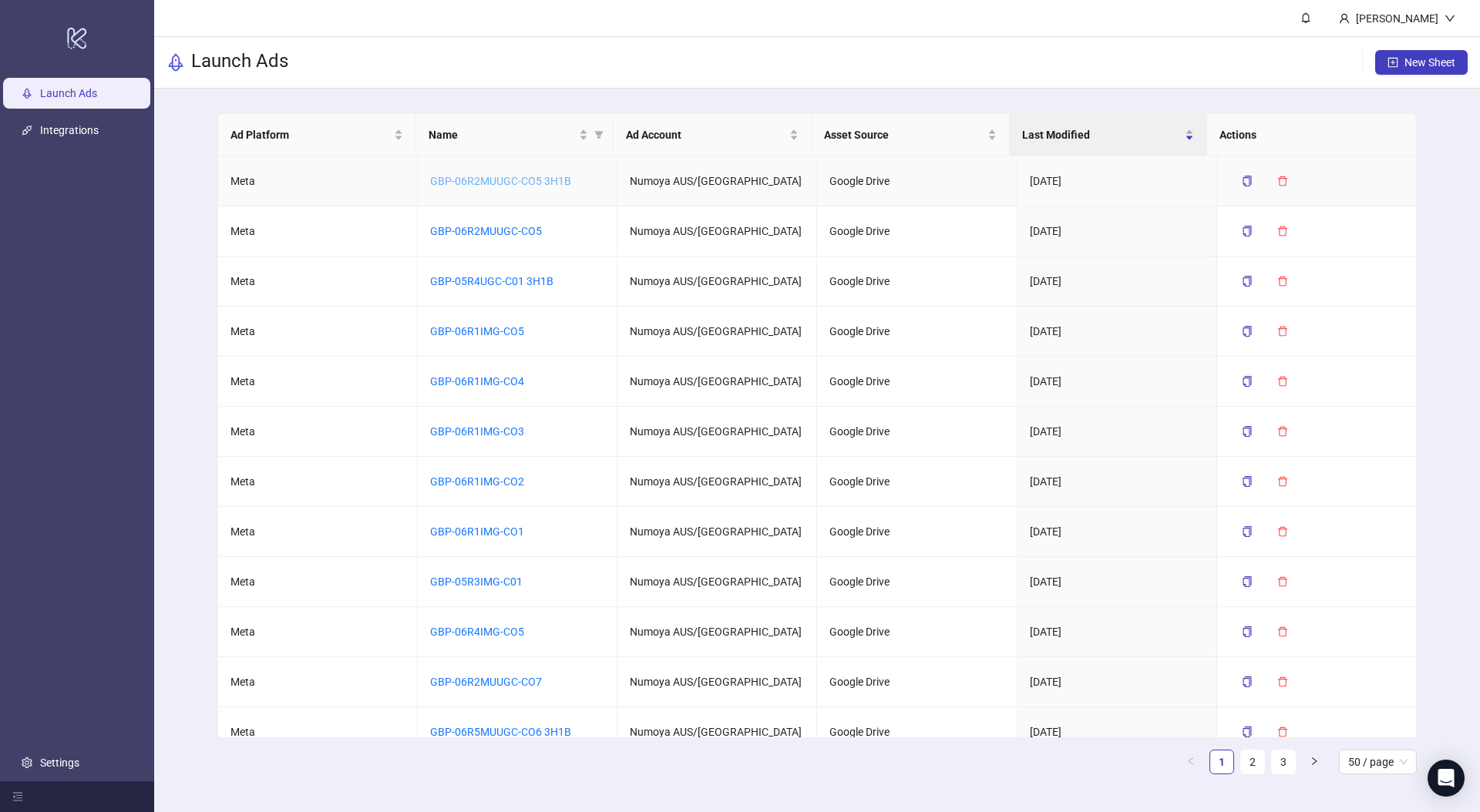 click on "GBP-06R2MUUGC-CO5 3H1B" at bounding box center (500, 181) 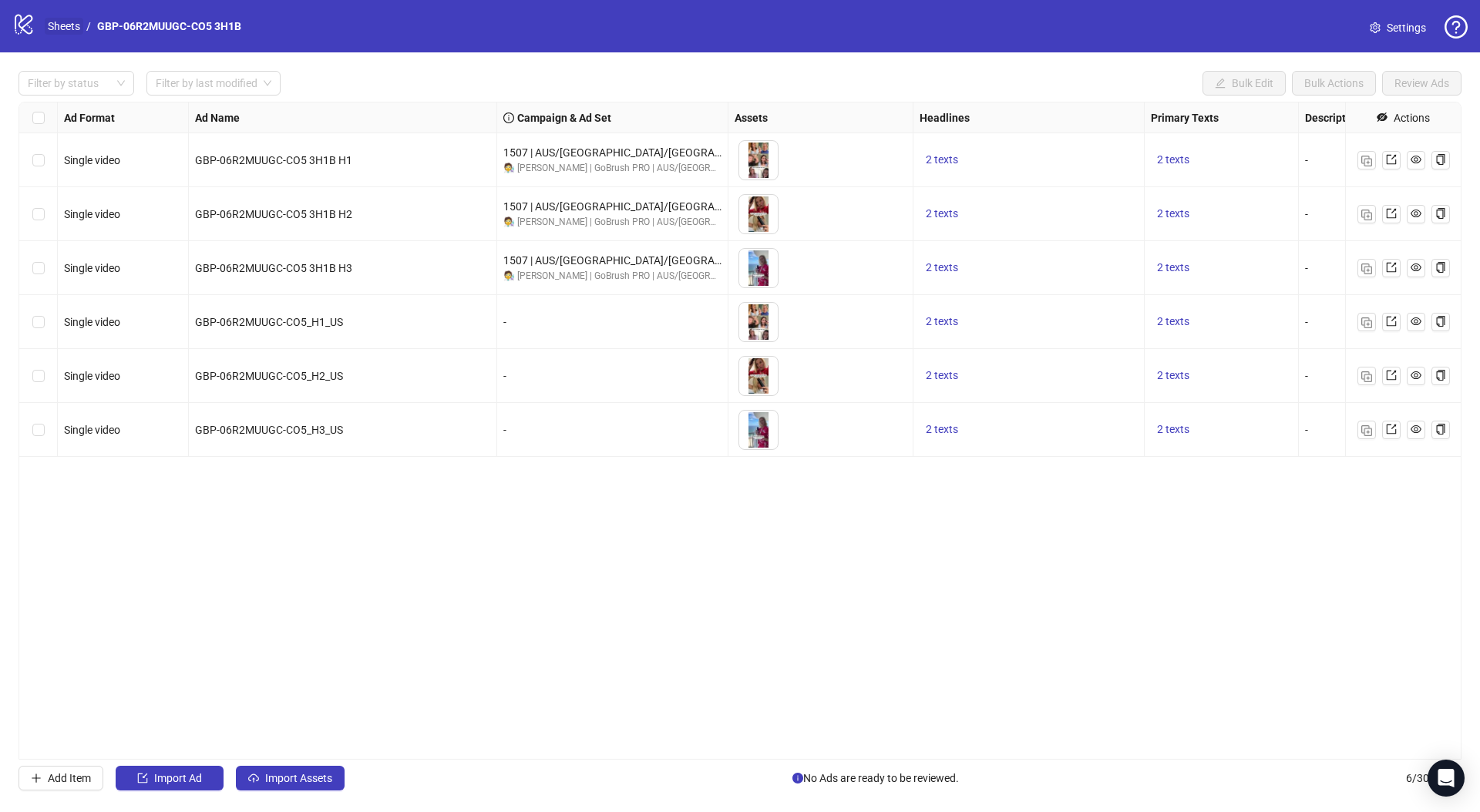 click on "Sheets" at bounding box center (64, 26) 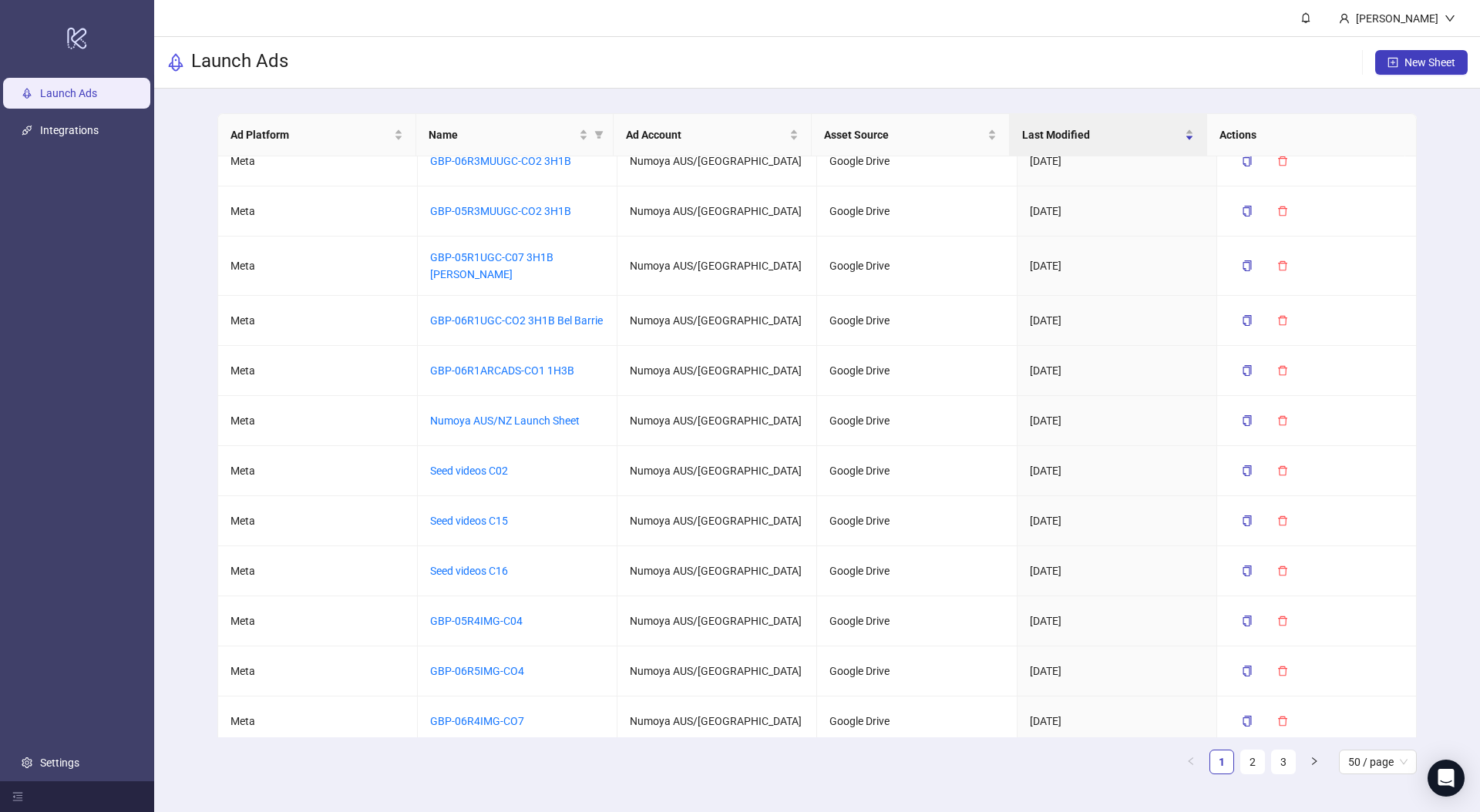 scroll, scrollTop: 1932, scrollLeft: 0, axis: vertical 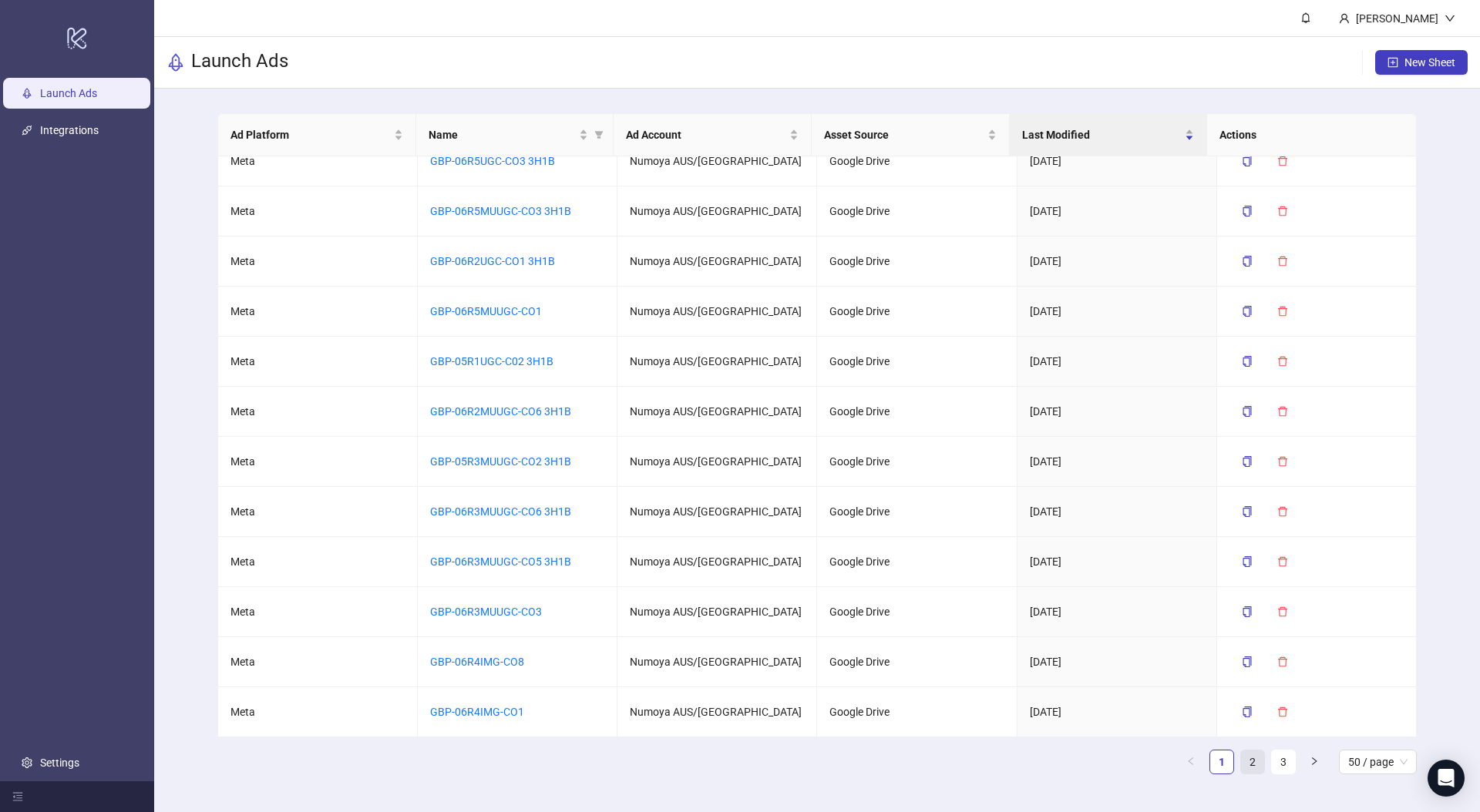 click on "2" at bounding box center (1253, 762) 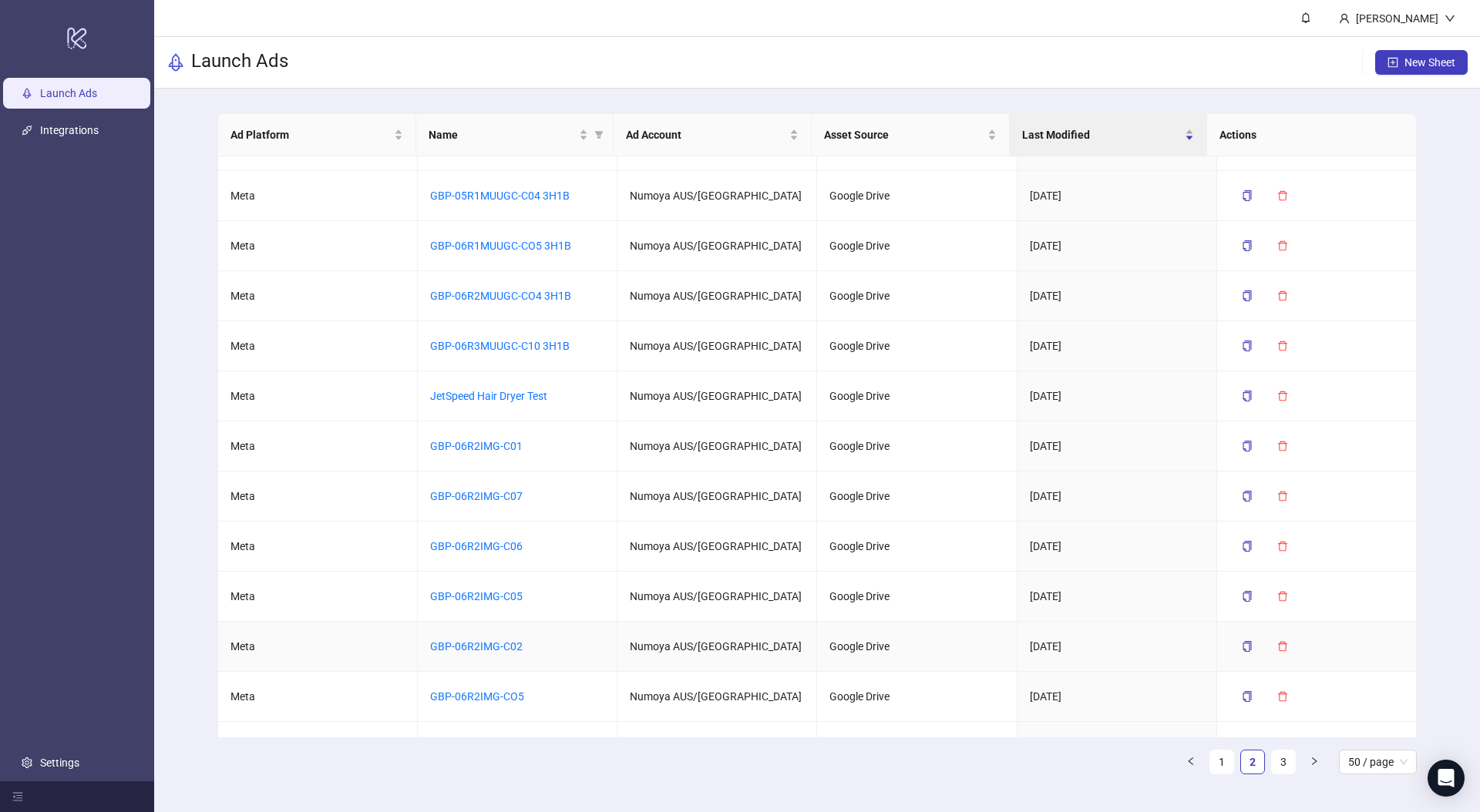 scroll, scrollTop: 1923, scrollLeft: 0, axis: vertical 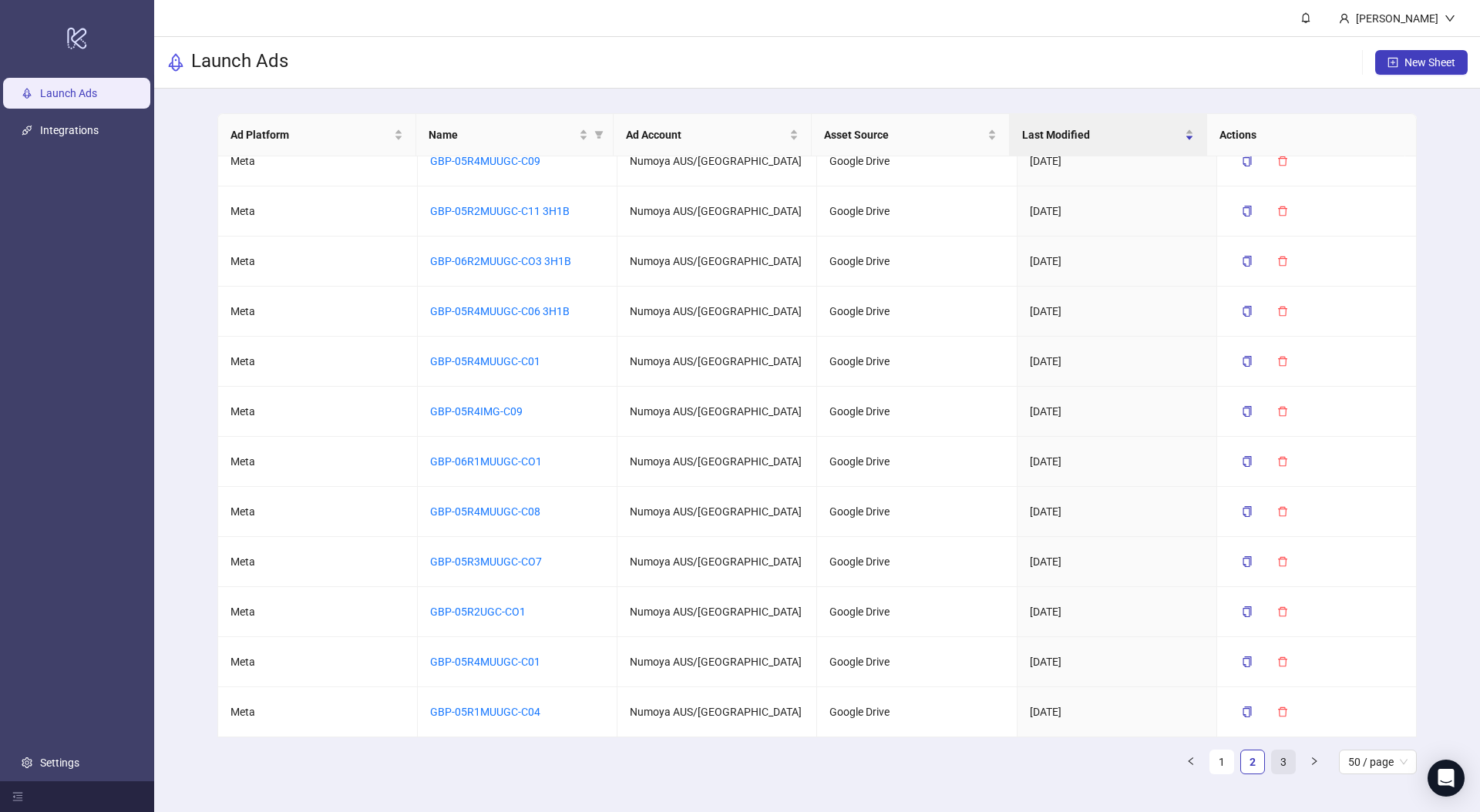 click on "3" at bounding box center [1283, 762] 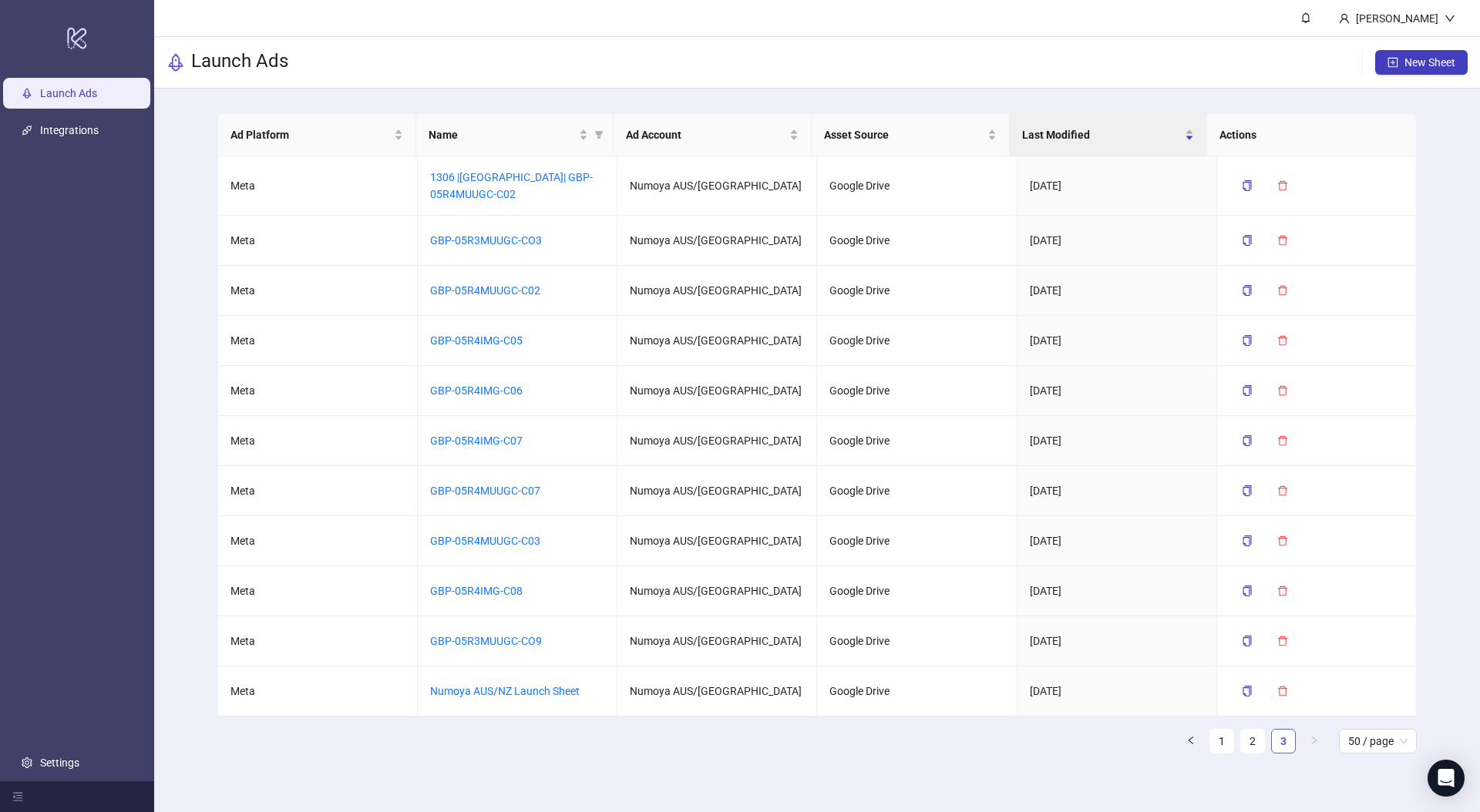scroll, scrollTop: 0, scrollLeft: 0, axis: both 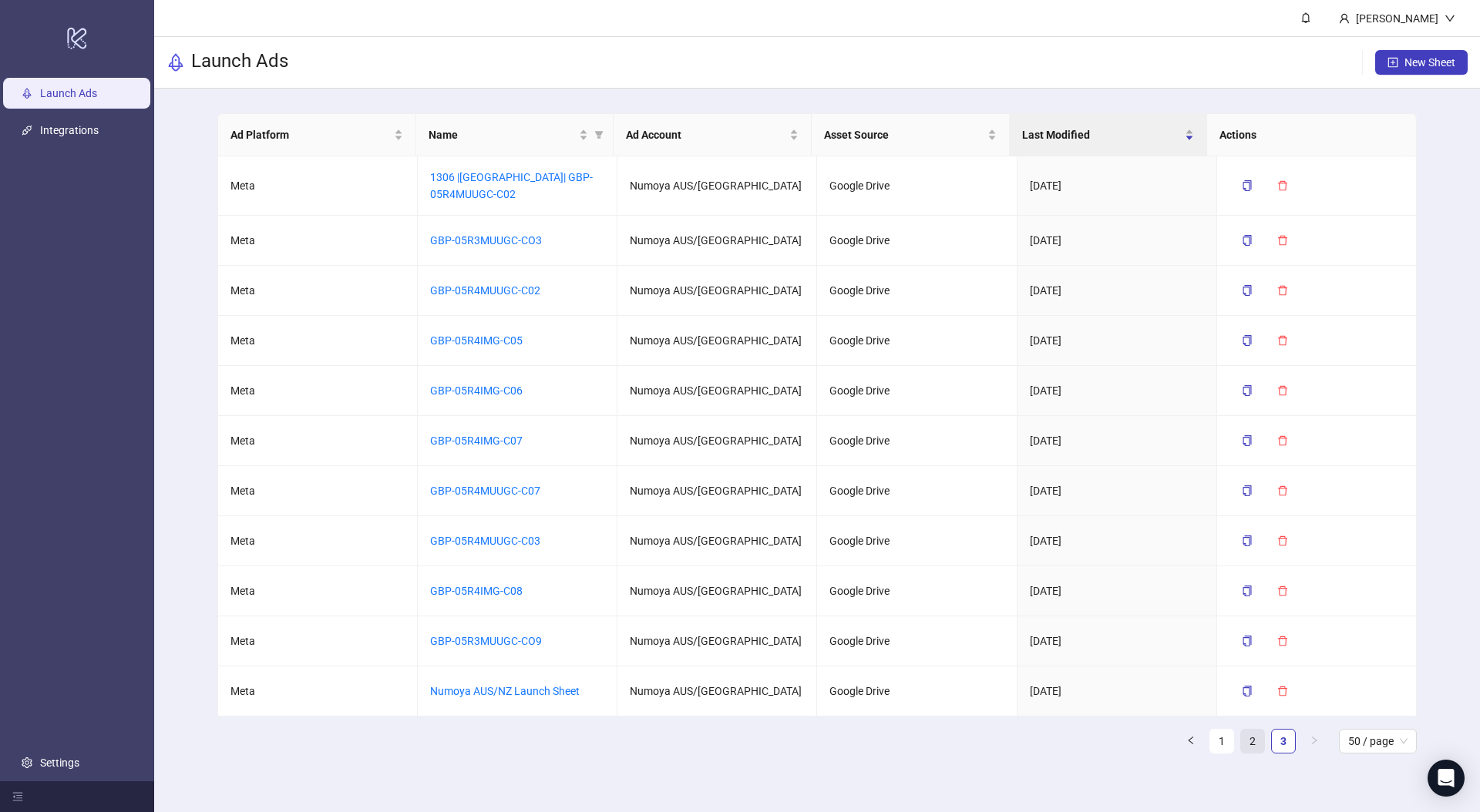 click on "2" at bounding box center [1253, 741] 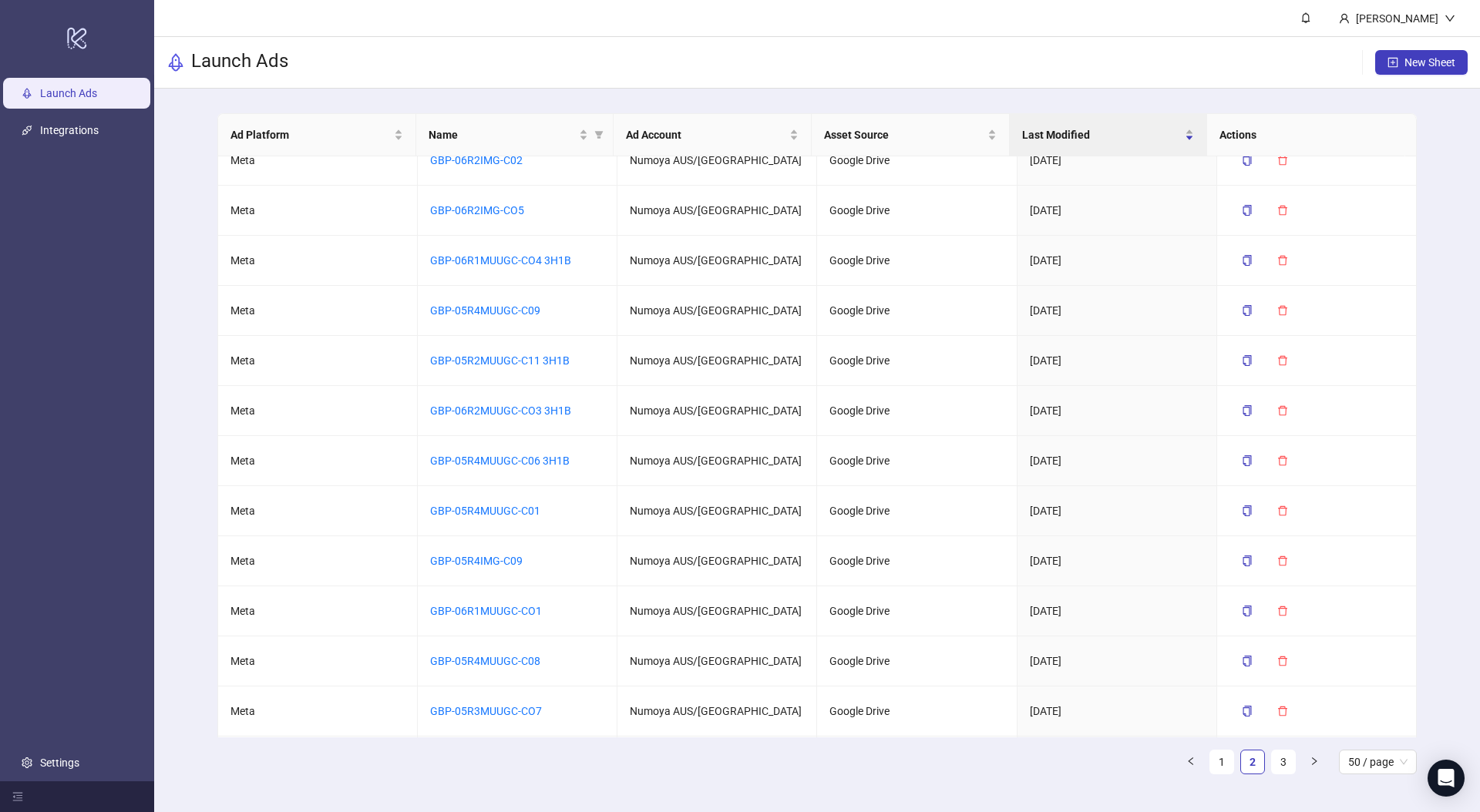 scroll, scrollTop: 1923, scrollLeft: 0, axis: vertical 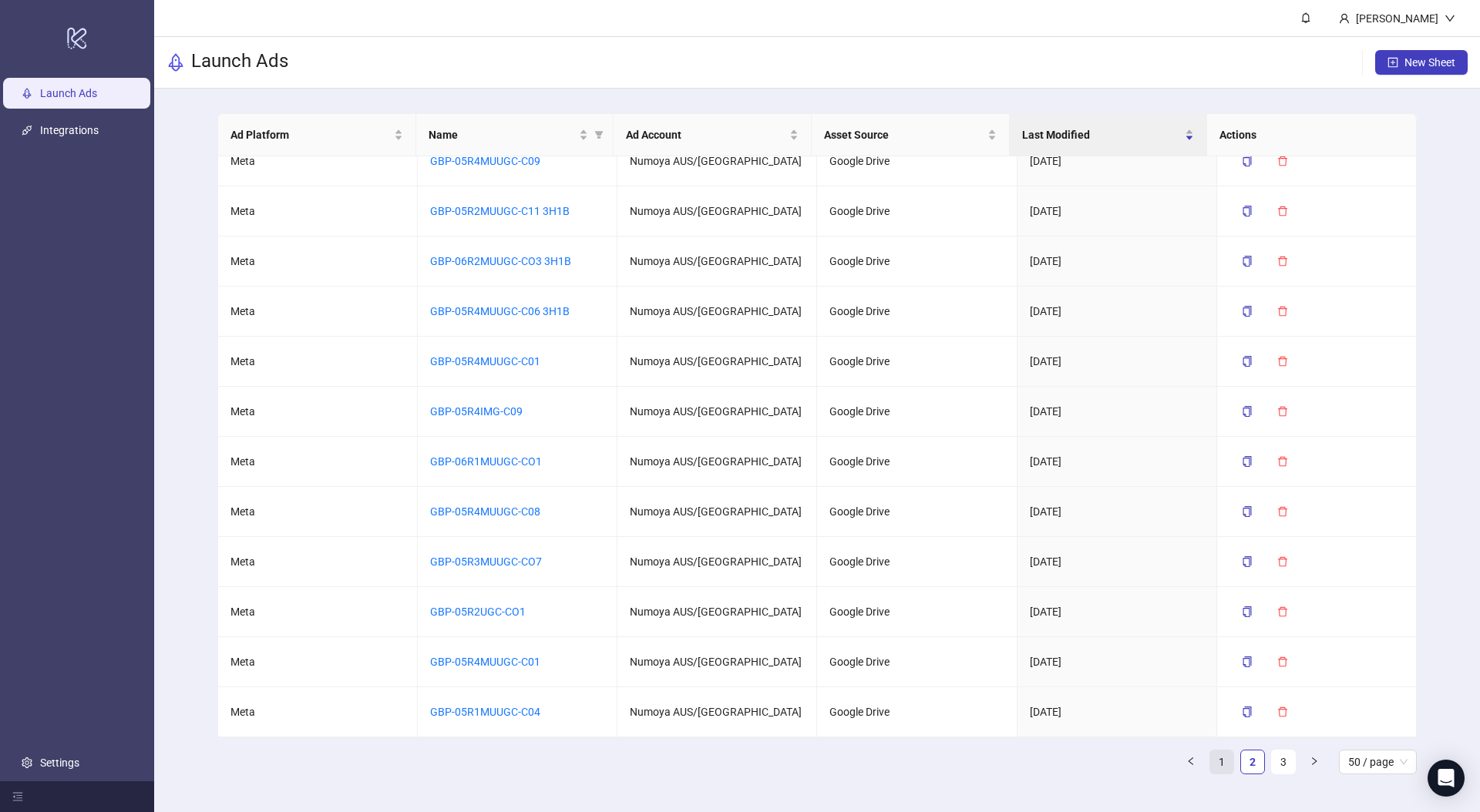 click on "1" at bounding box center (1222, 762) 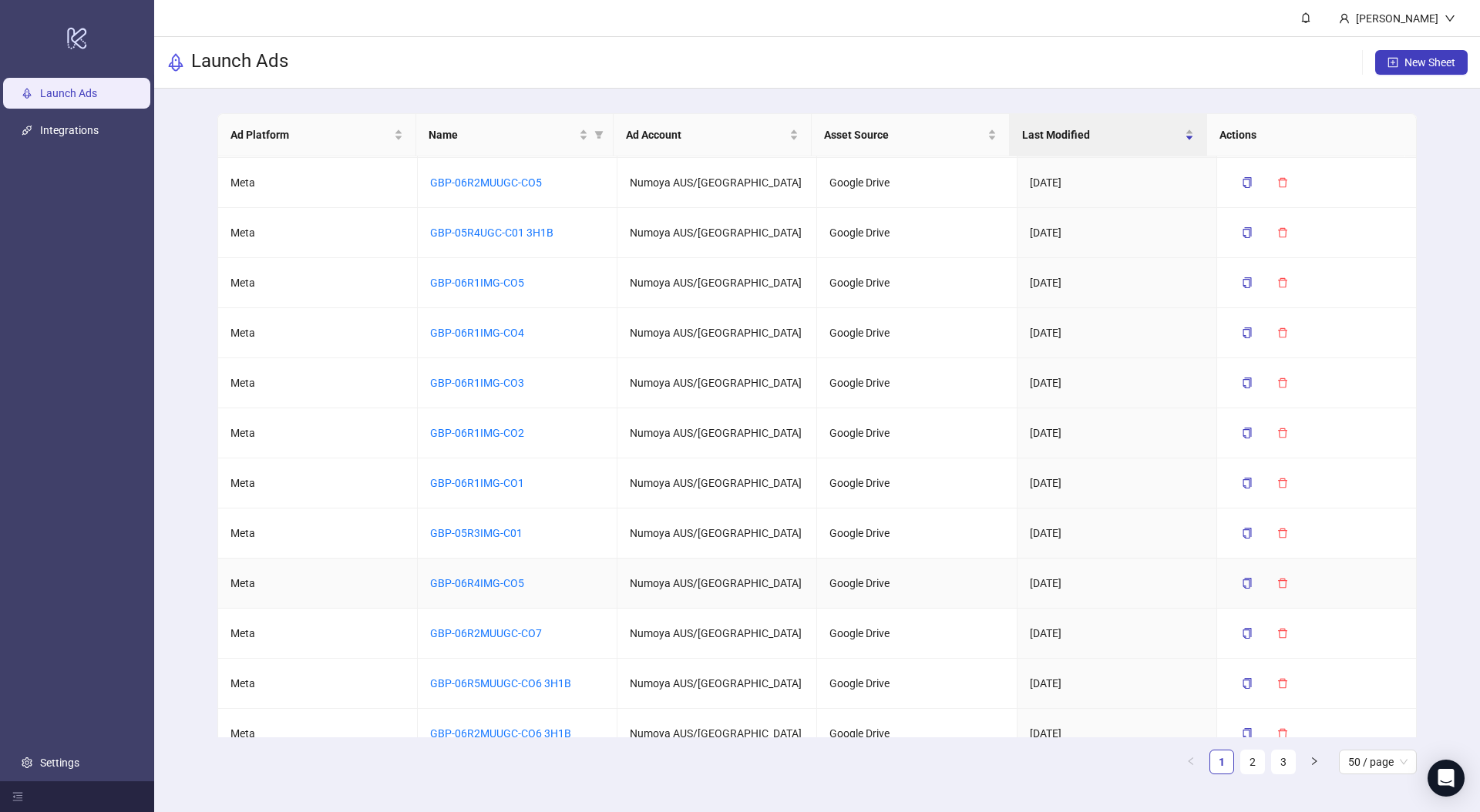 scroll, scrollTop: 0, scrollLeft: 0, axis: both 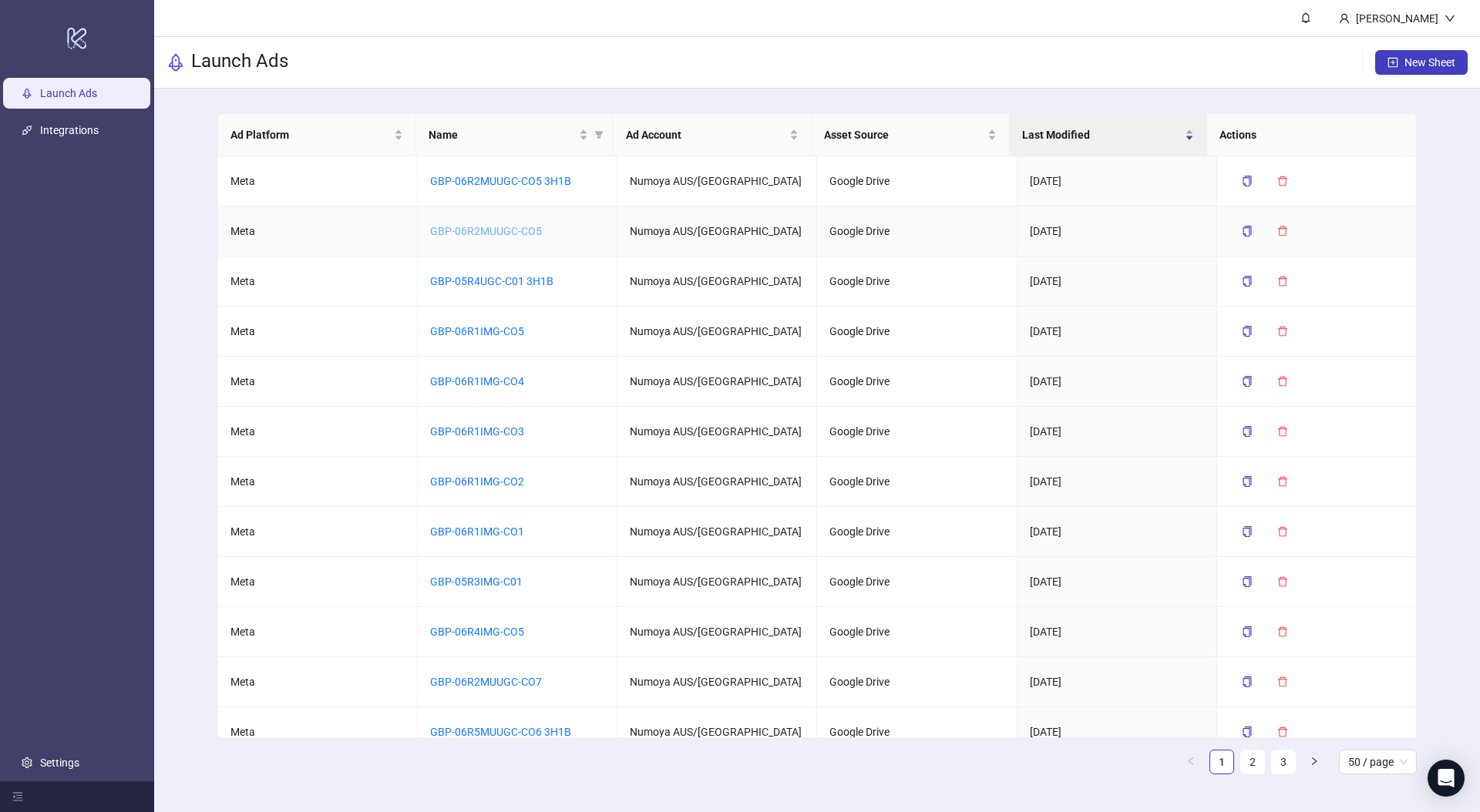 click on "GBP-06R2MUUGC-CO5" at bounding box center (486, 231) 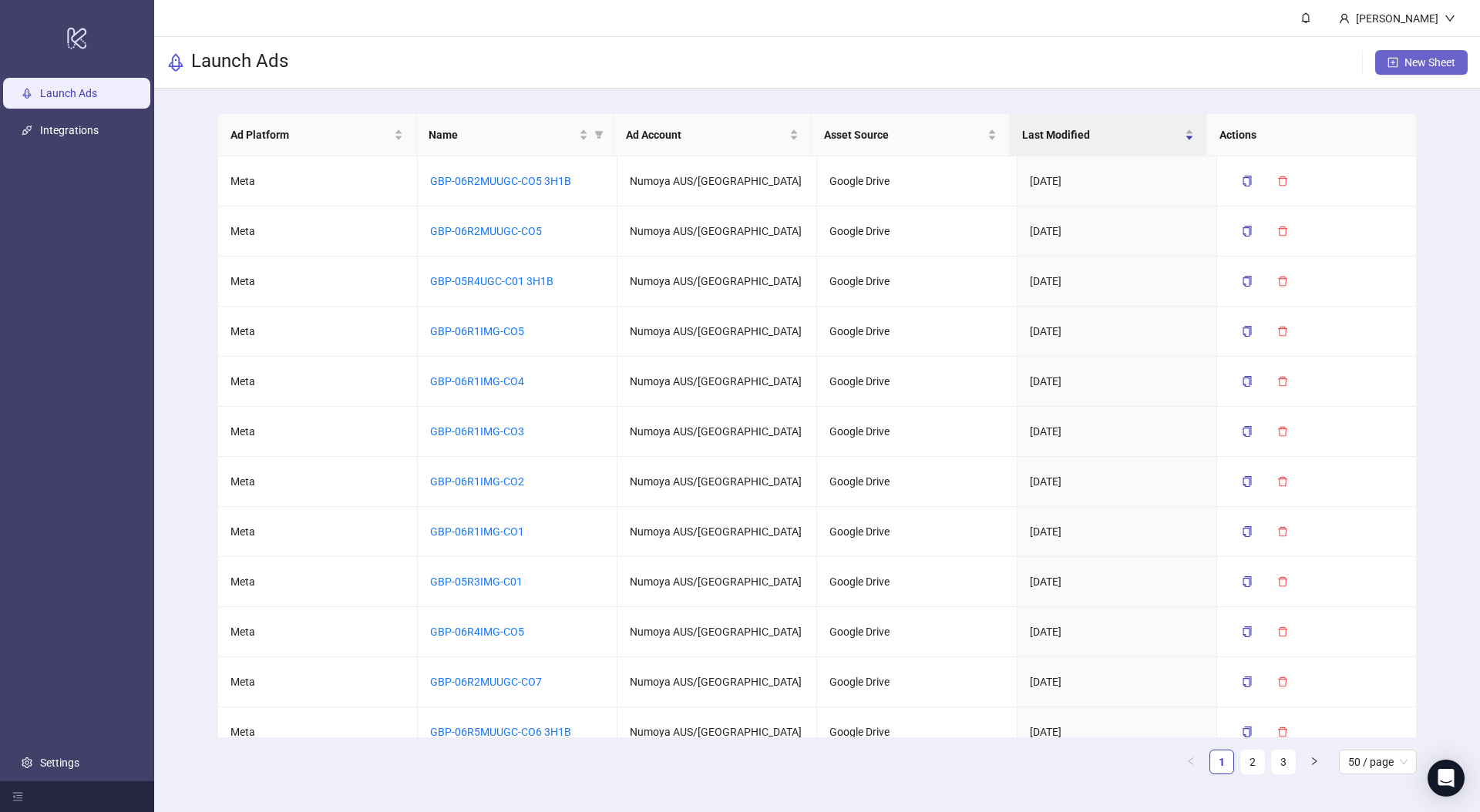 click on "New Sheet" at bounding box center [1430, 62] 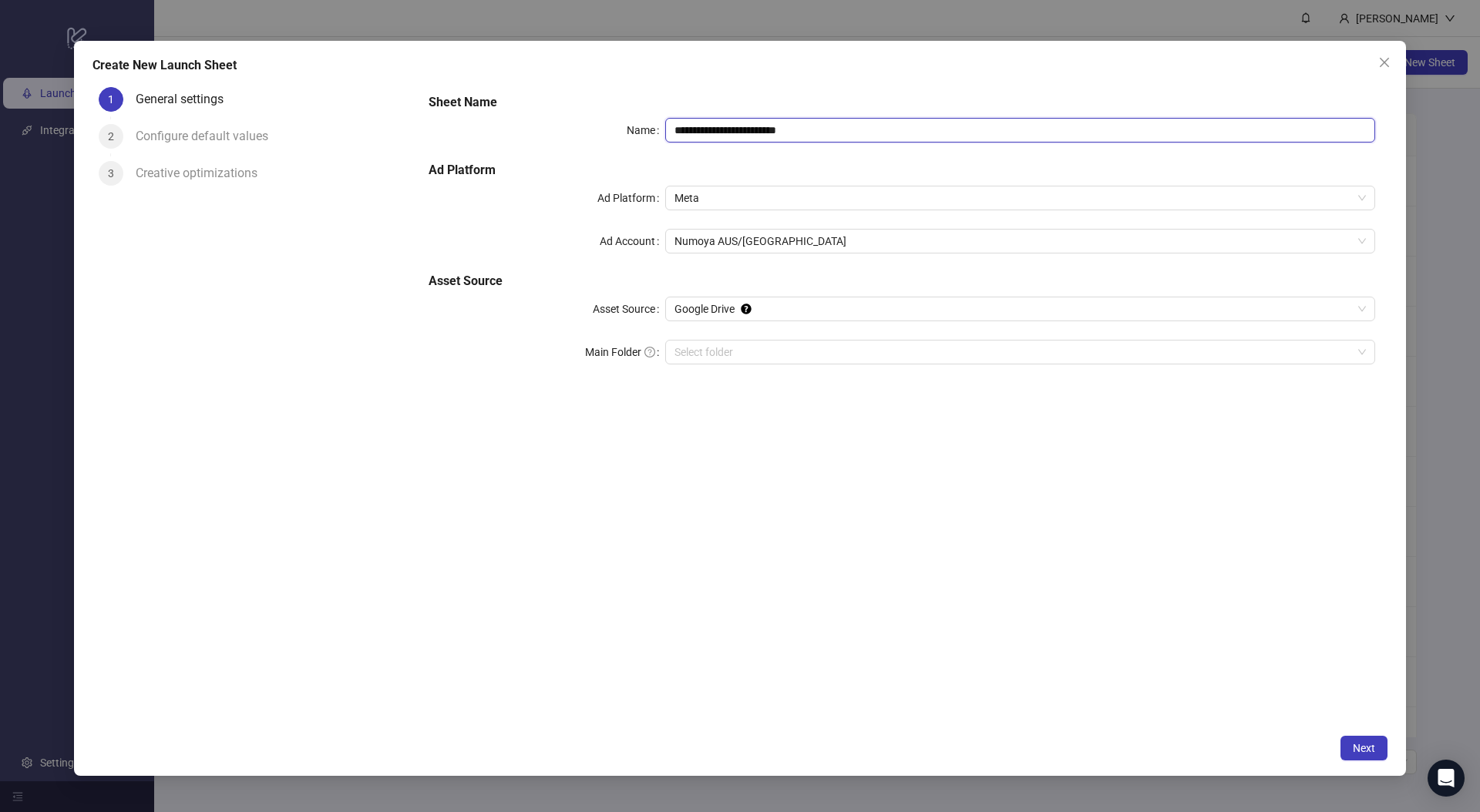 drag, startPoint x: 835, startPoint y: 131, endPoint x: 528, endPoint y: 121, distance: 307.16282 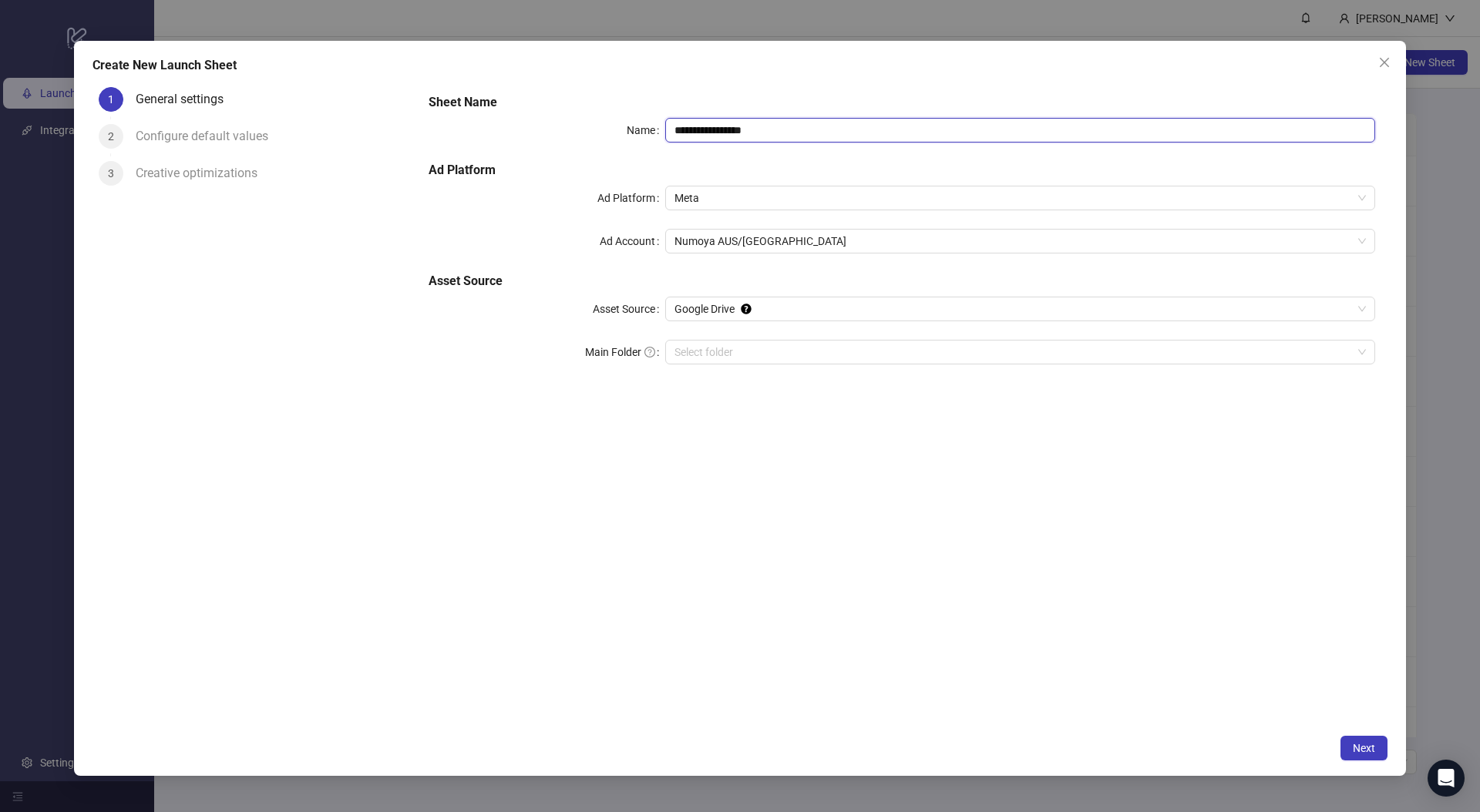 type on "**********" 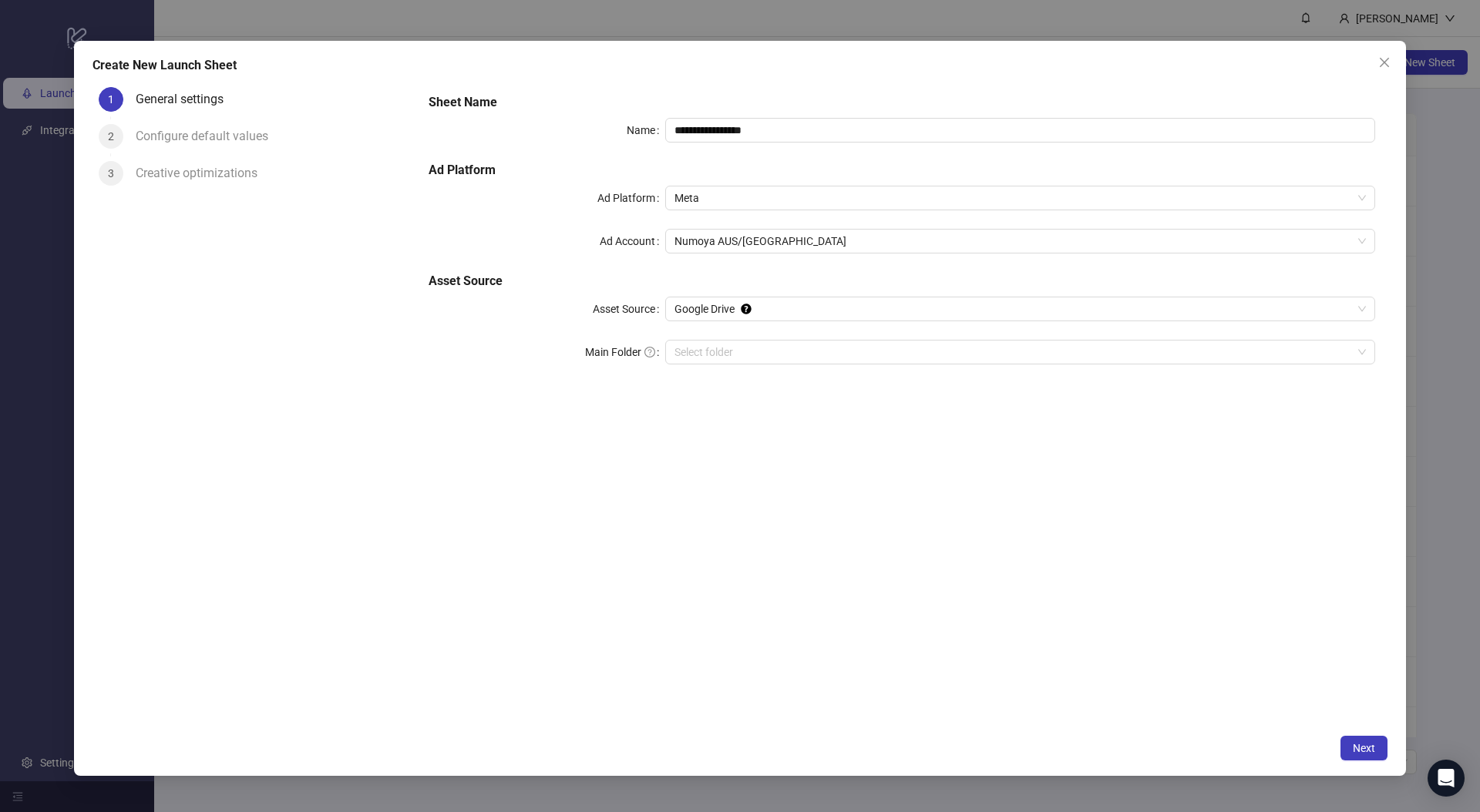 click on "**********" at bounding box center [902, 404] 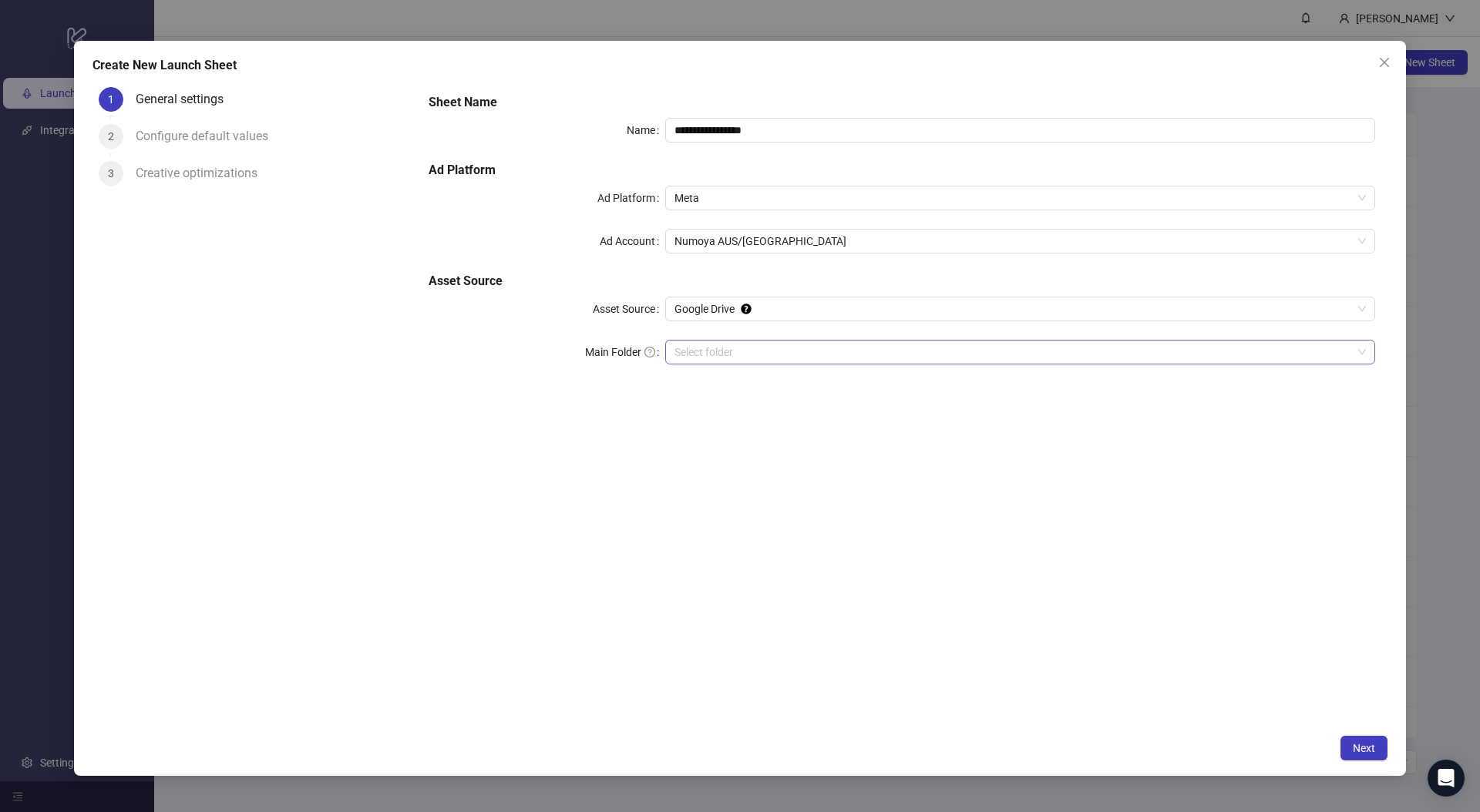 click on "Main Folder" at bounding box center [1013, 352] 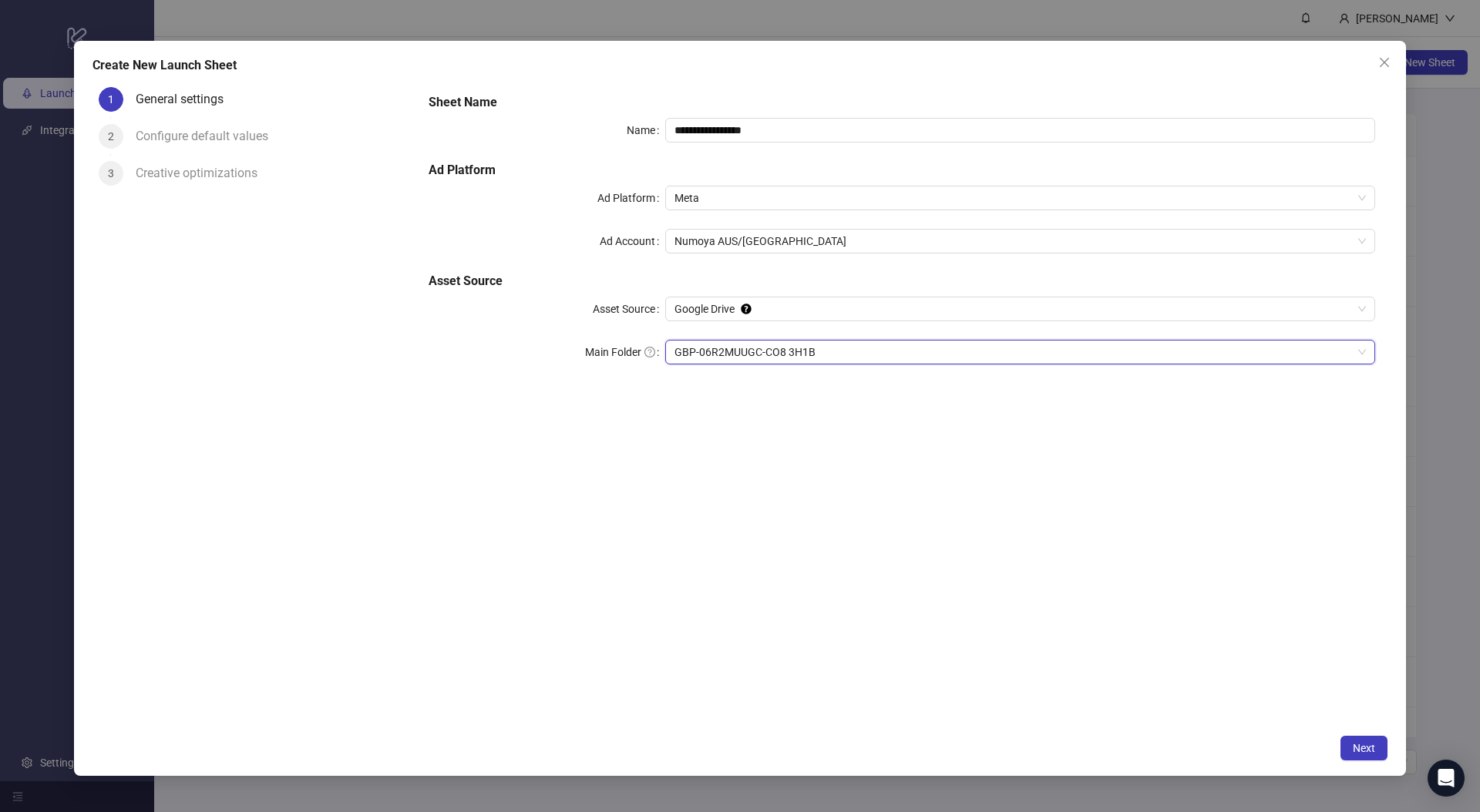 click on "GBP-06R2MUUGC-CO8 3H1B" at bounding box center [1020, 352] 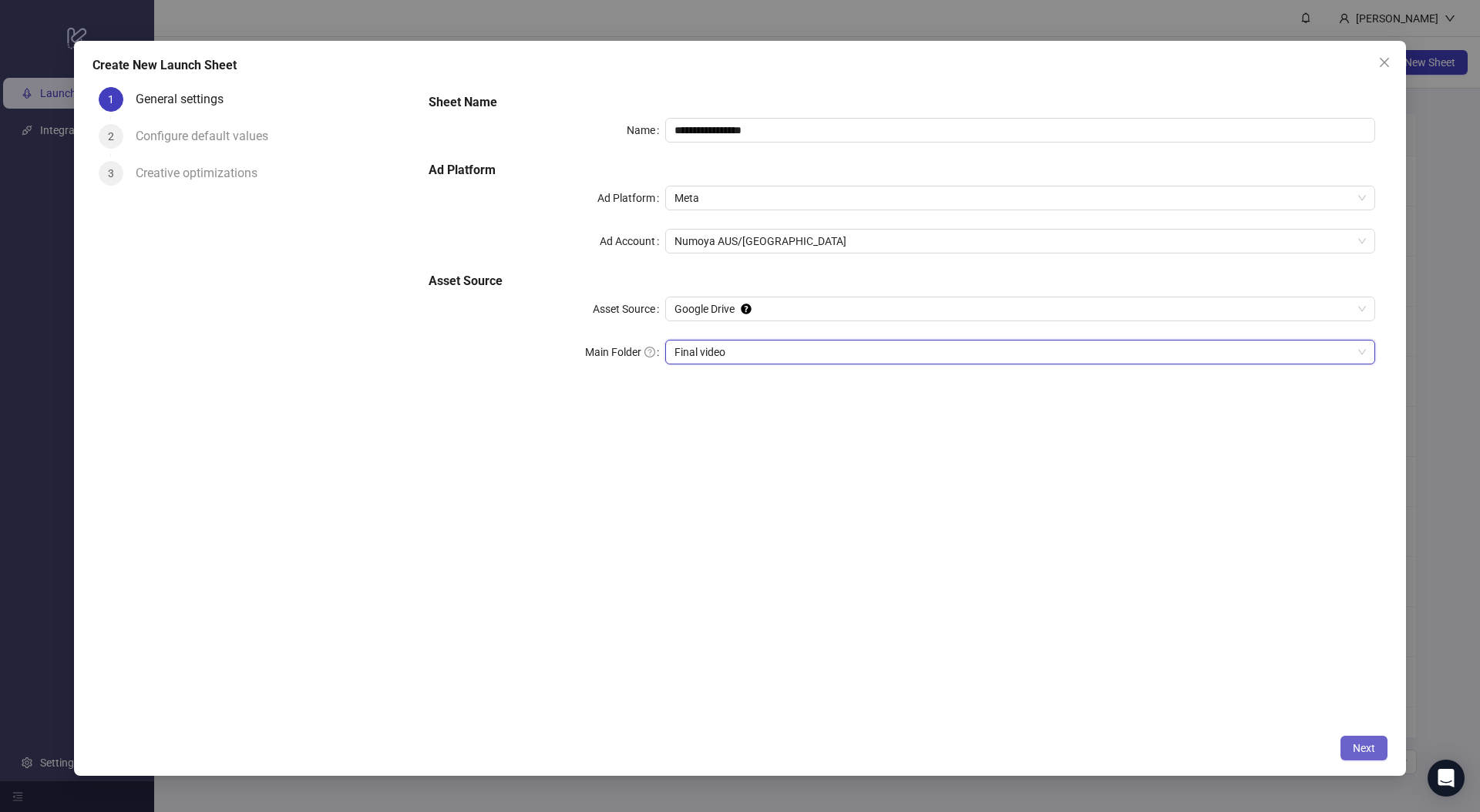 click on "Next" at bounding box center [1364, 748] 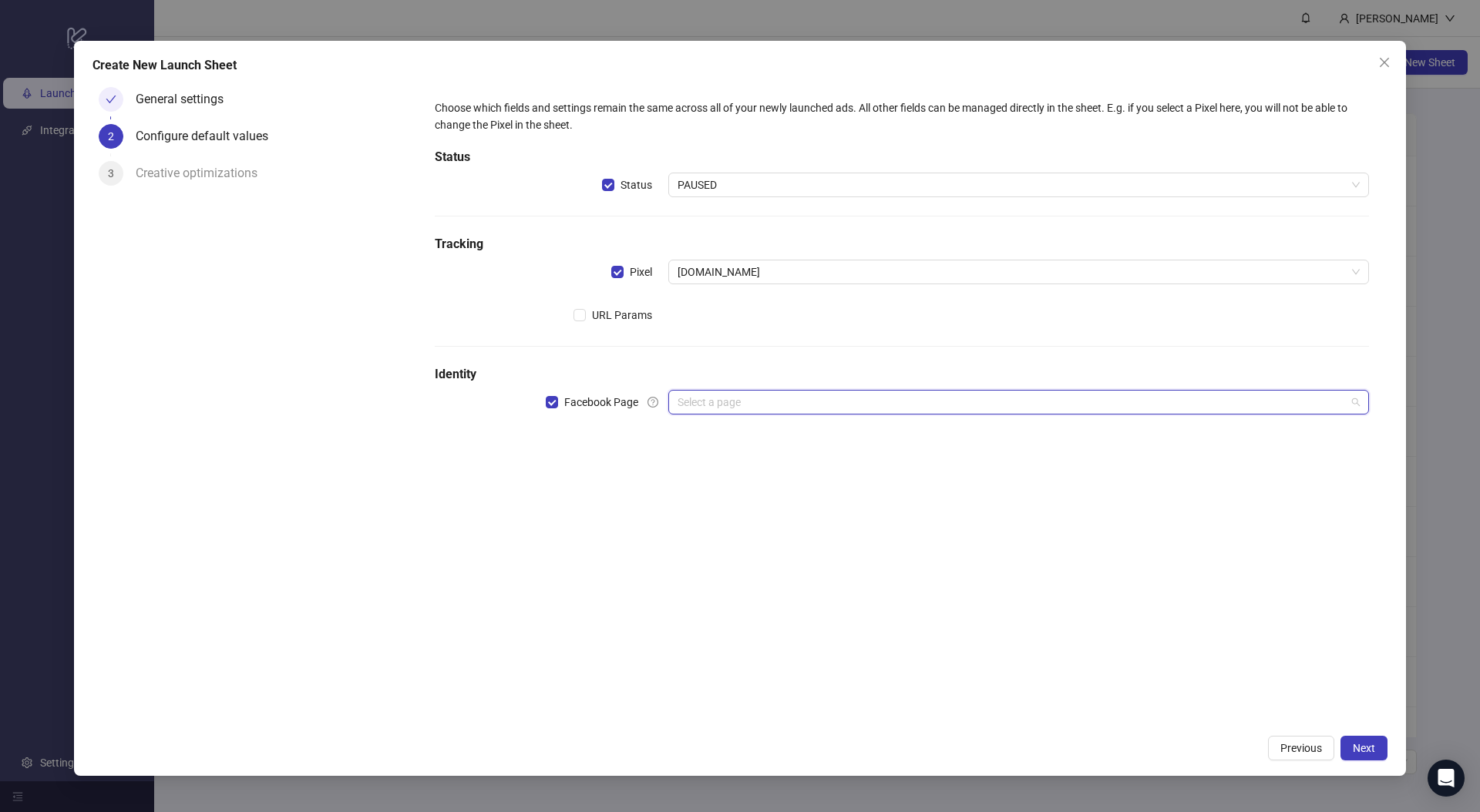 click at bounding box center (1011, 402) 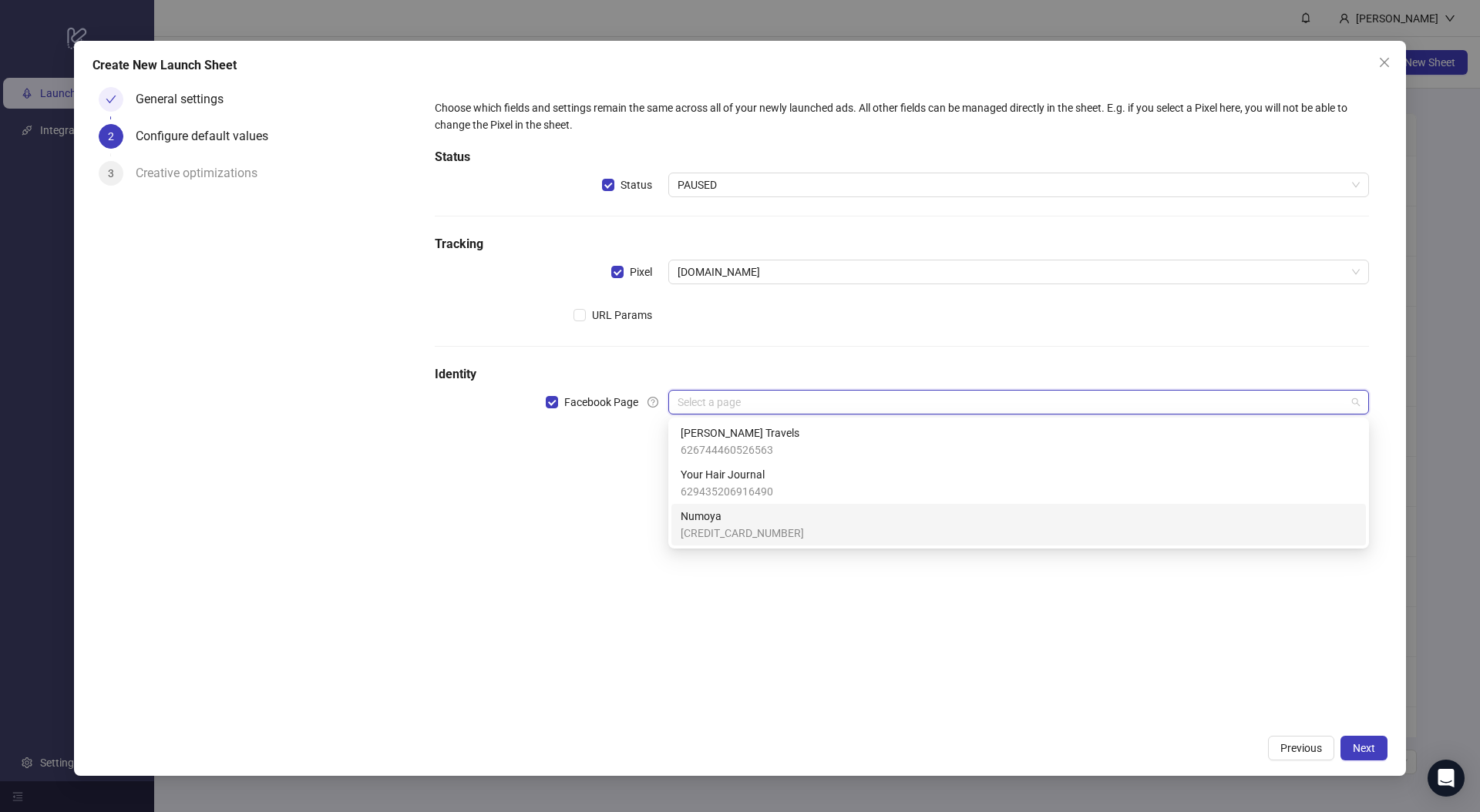 click on "[CREDIT_CARD_NUMBER]" at bounding box center [742, 533] 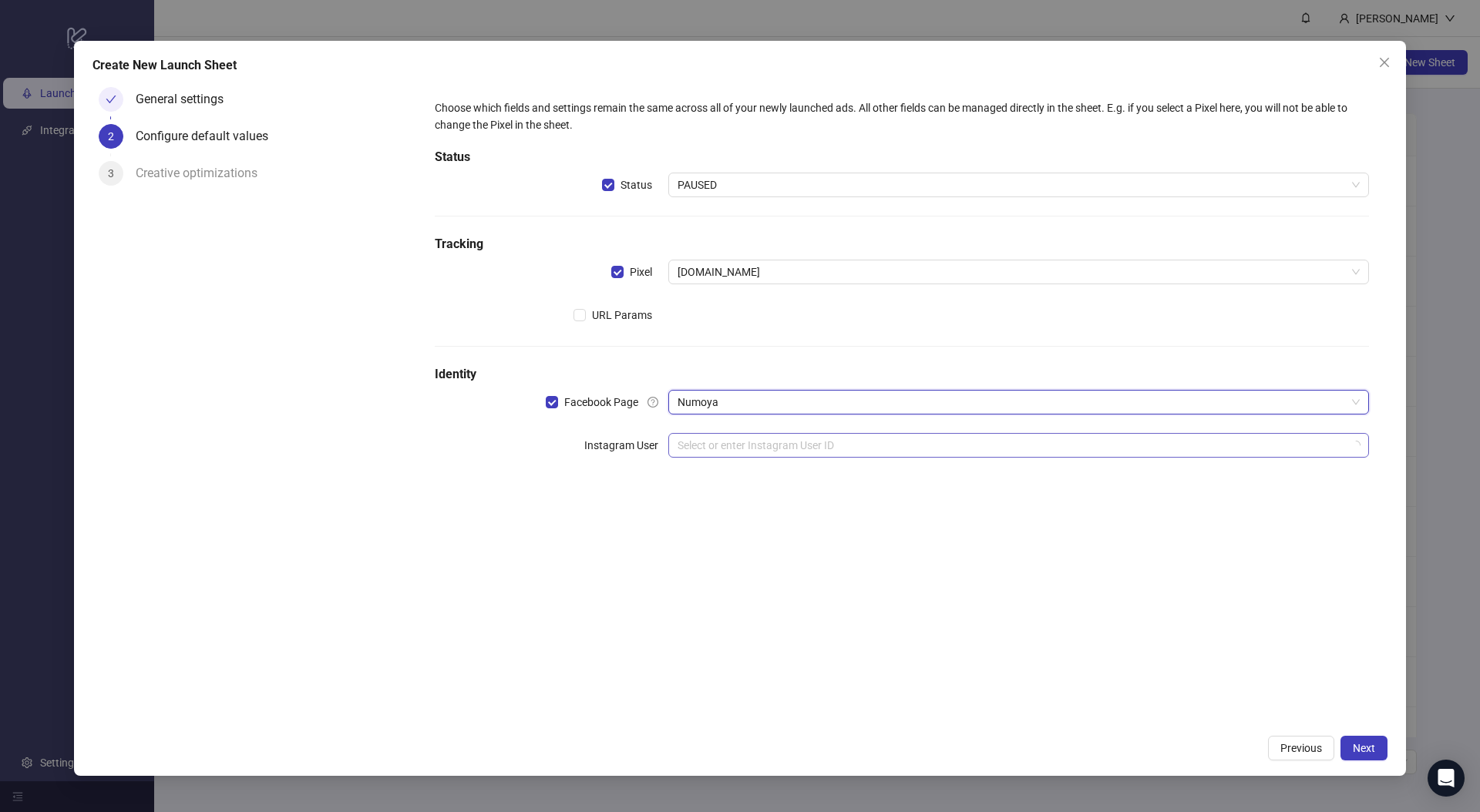 click at bounding box center (1011, 445) 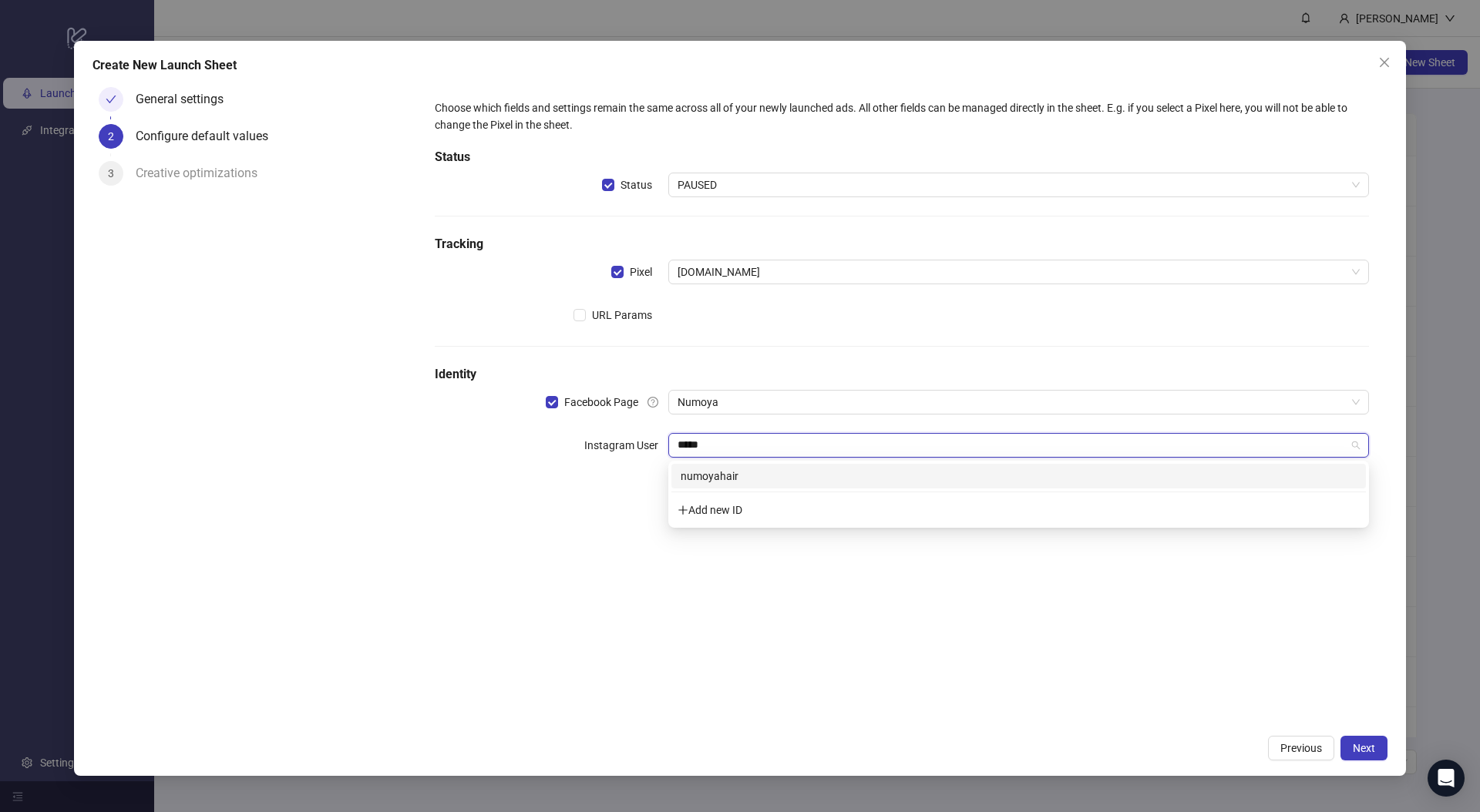 type on "******" 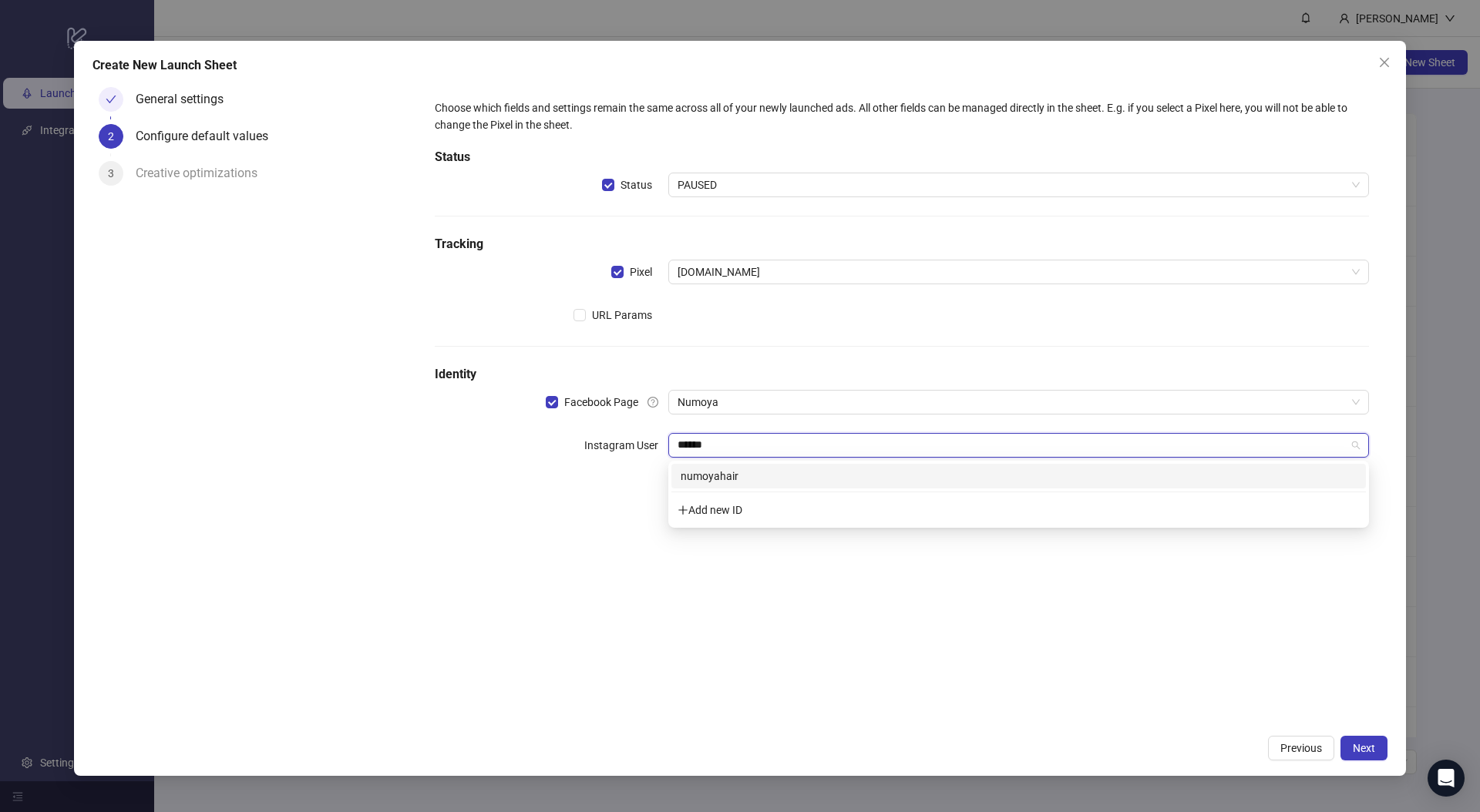 click on "numoyahair" at bounding box center (1018, 476) 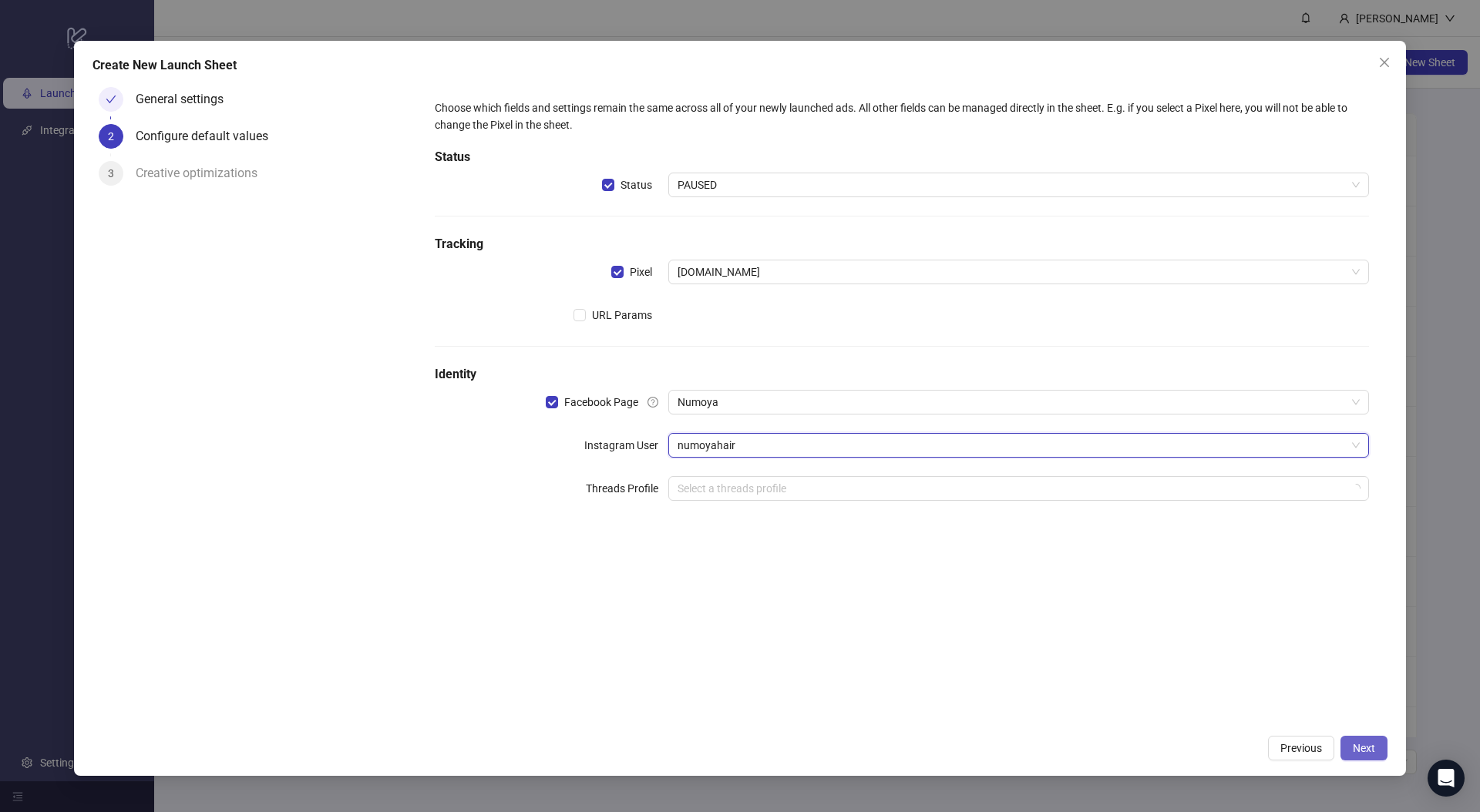 click on "Next" at bounding box center [1364, 748] 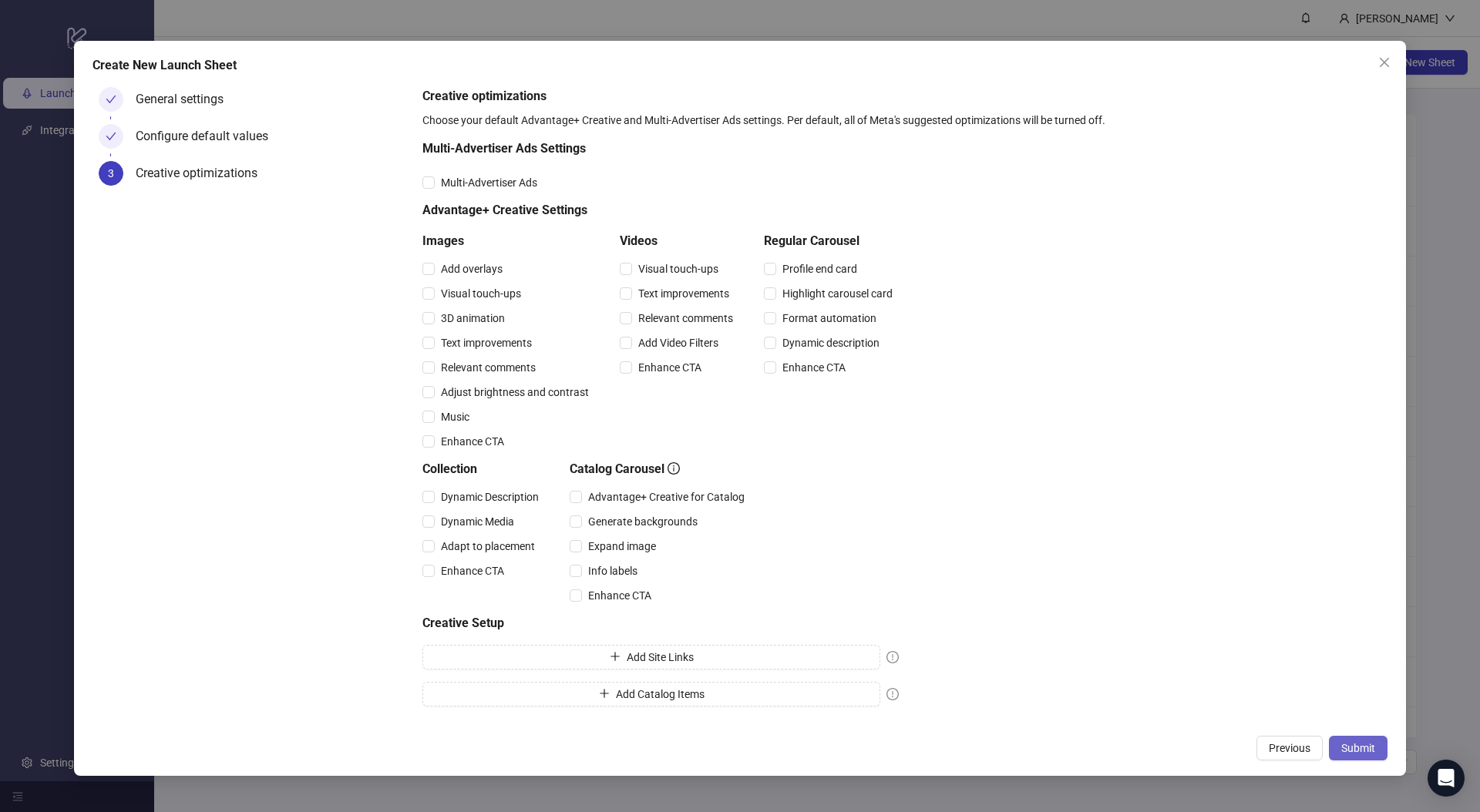 click on "Submit" at bounding box center (1358, 748) 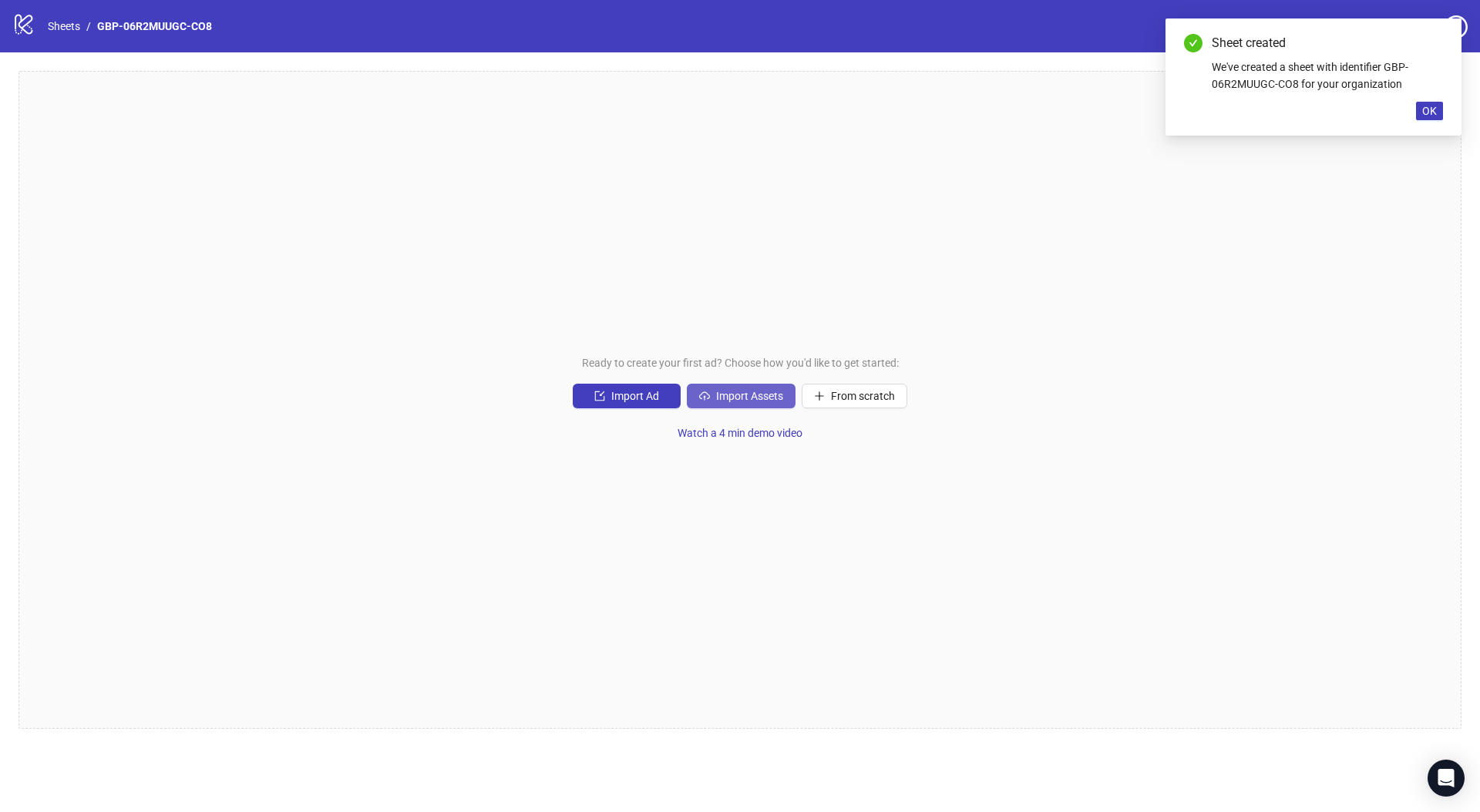 click on "Import Assets" at bounding box center [749, 396] 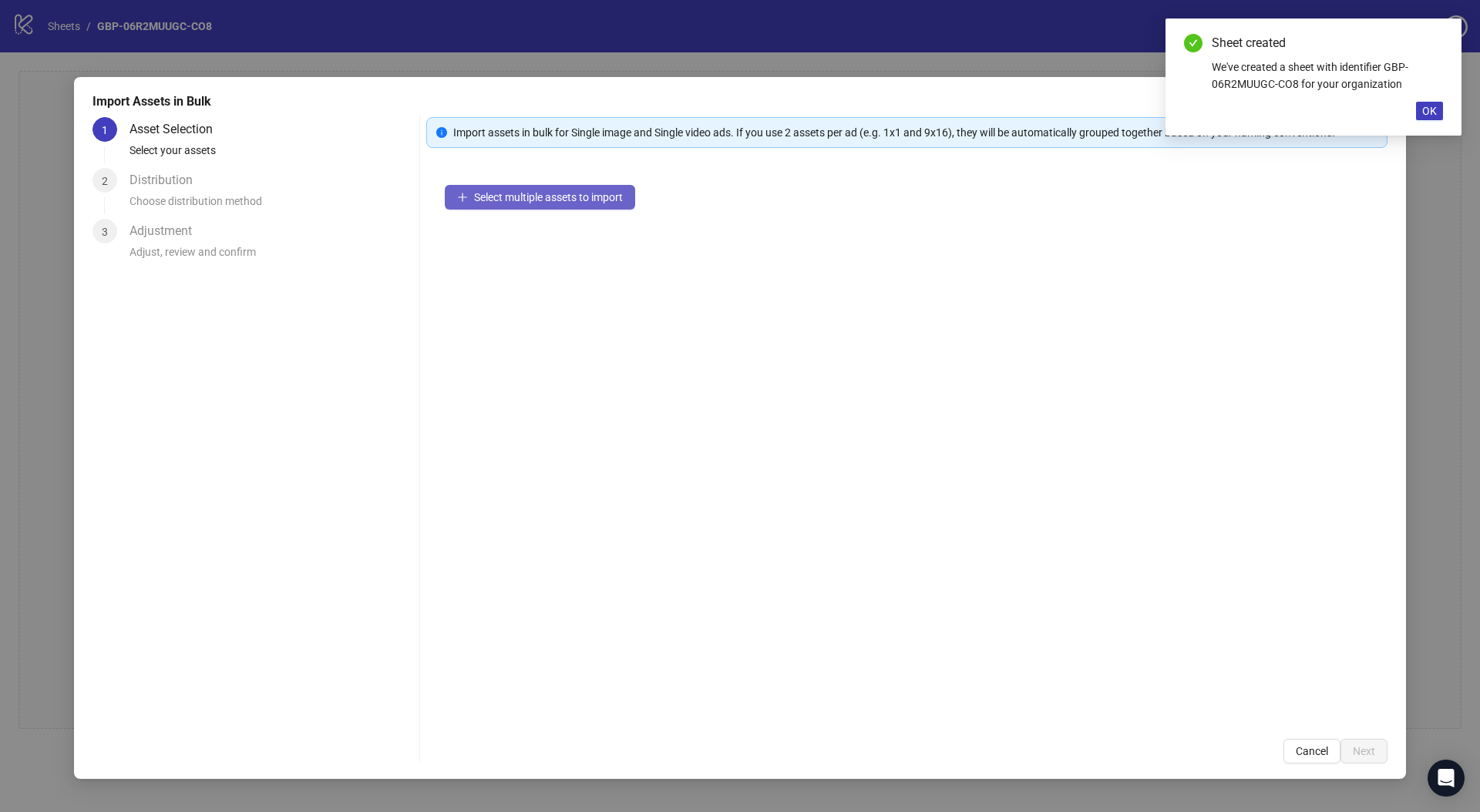 click on "Select multiple assets to import" at bounding box center [548, 197] 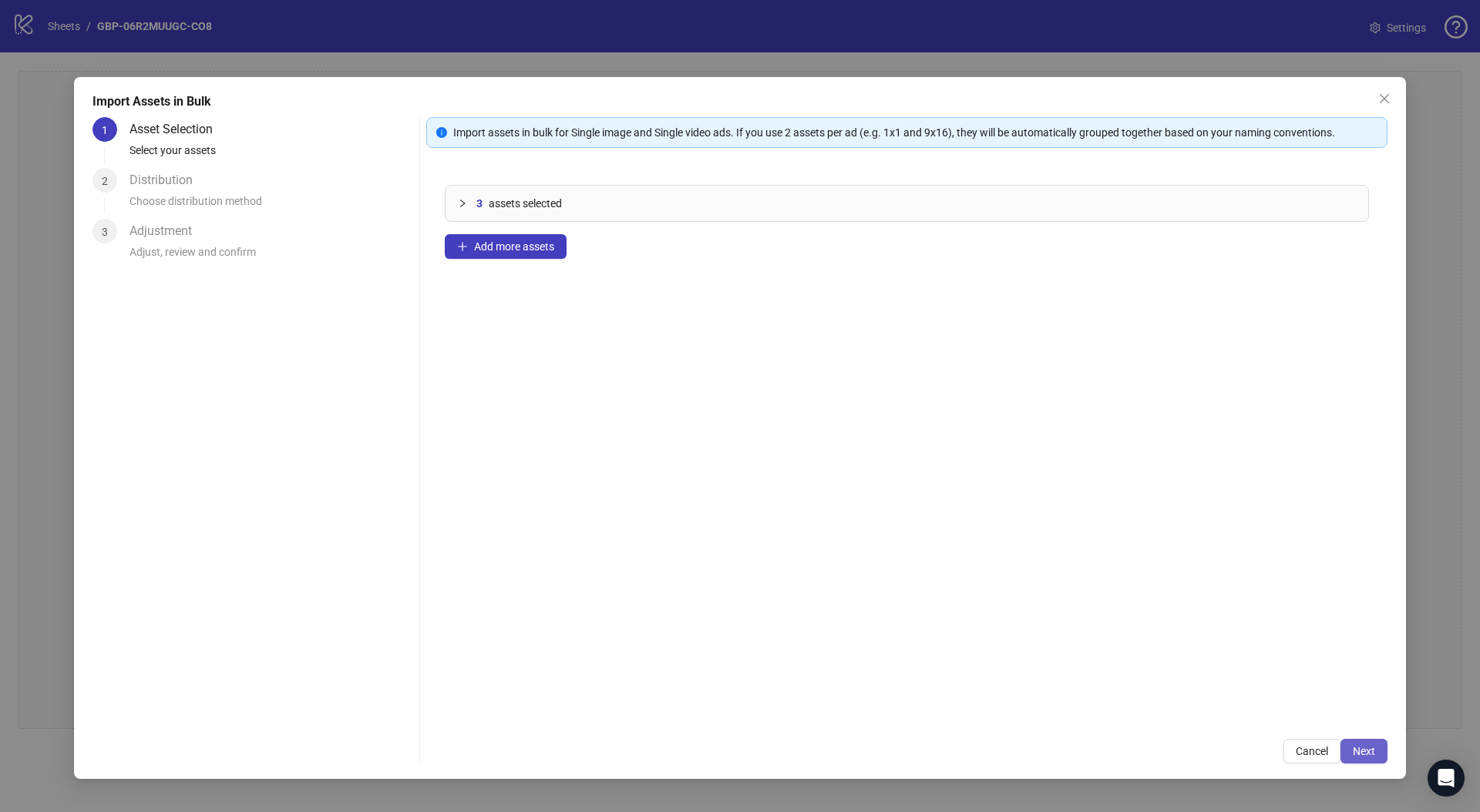 click on "Next" at bounding box center [1364, 751] 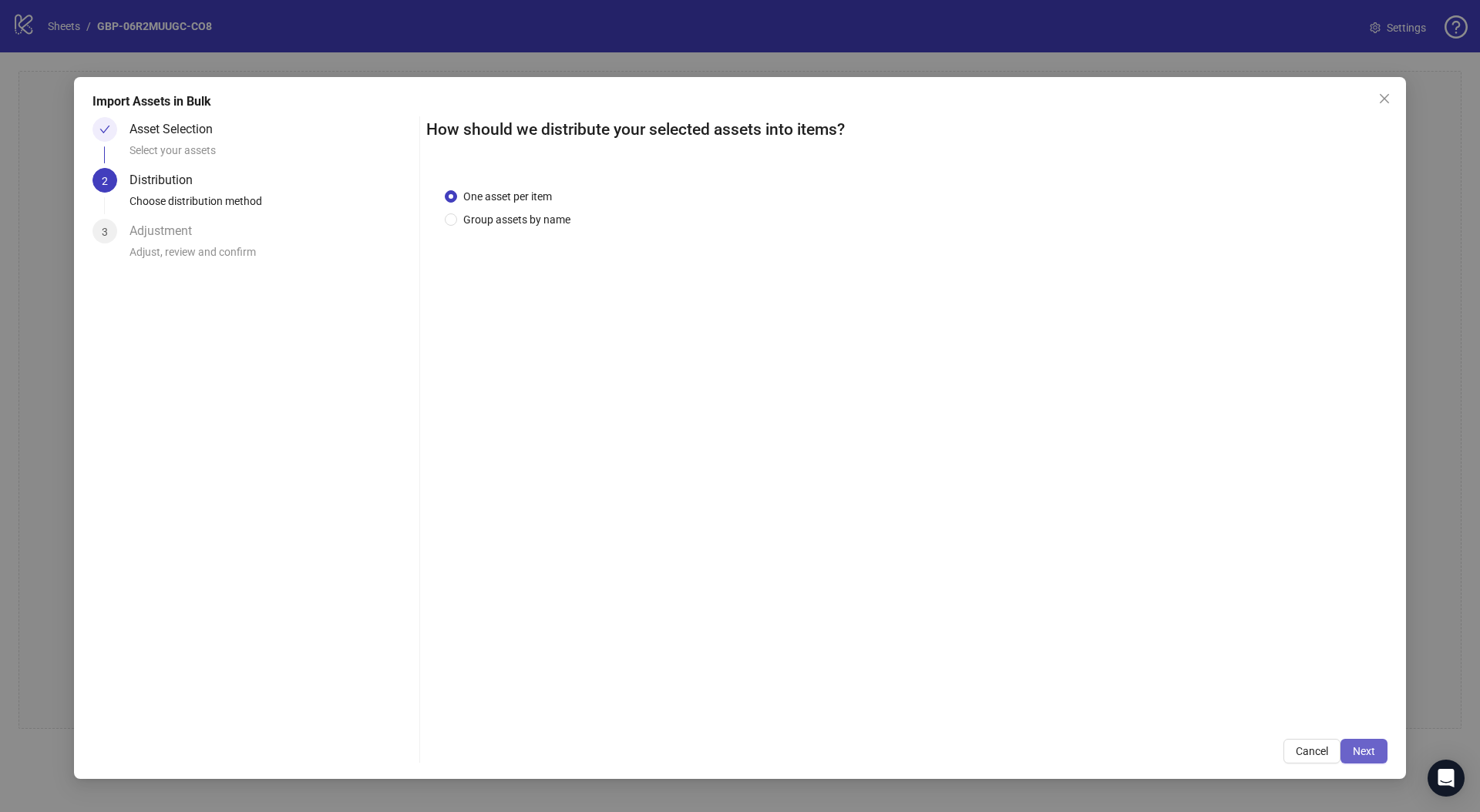 click on "Next" at bounding box center (1364, 751) 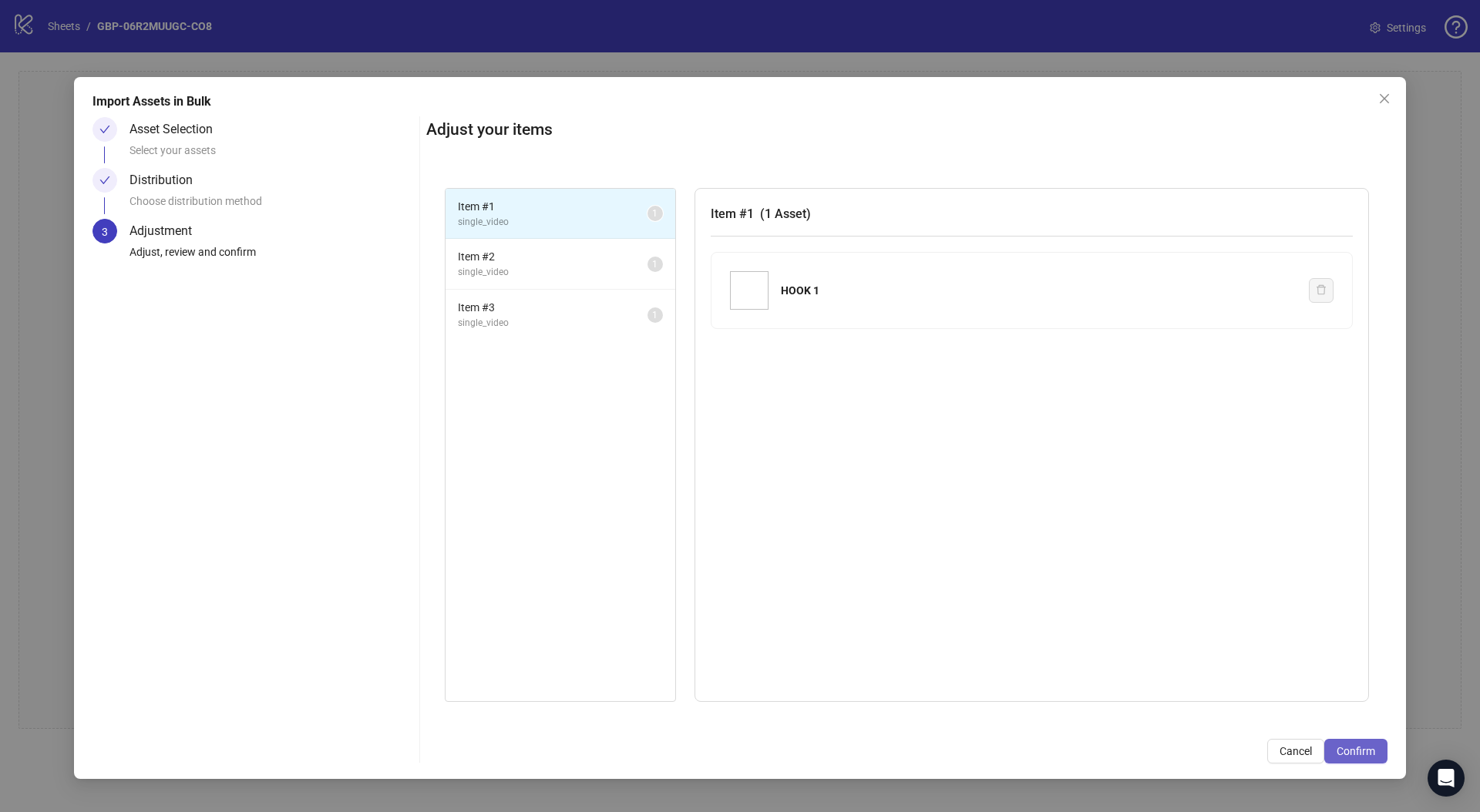 click on "Confirm" at bounding box center (1356, 751) 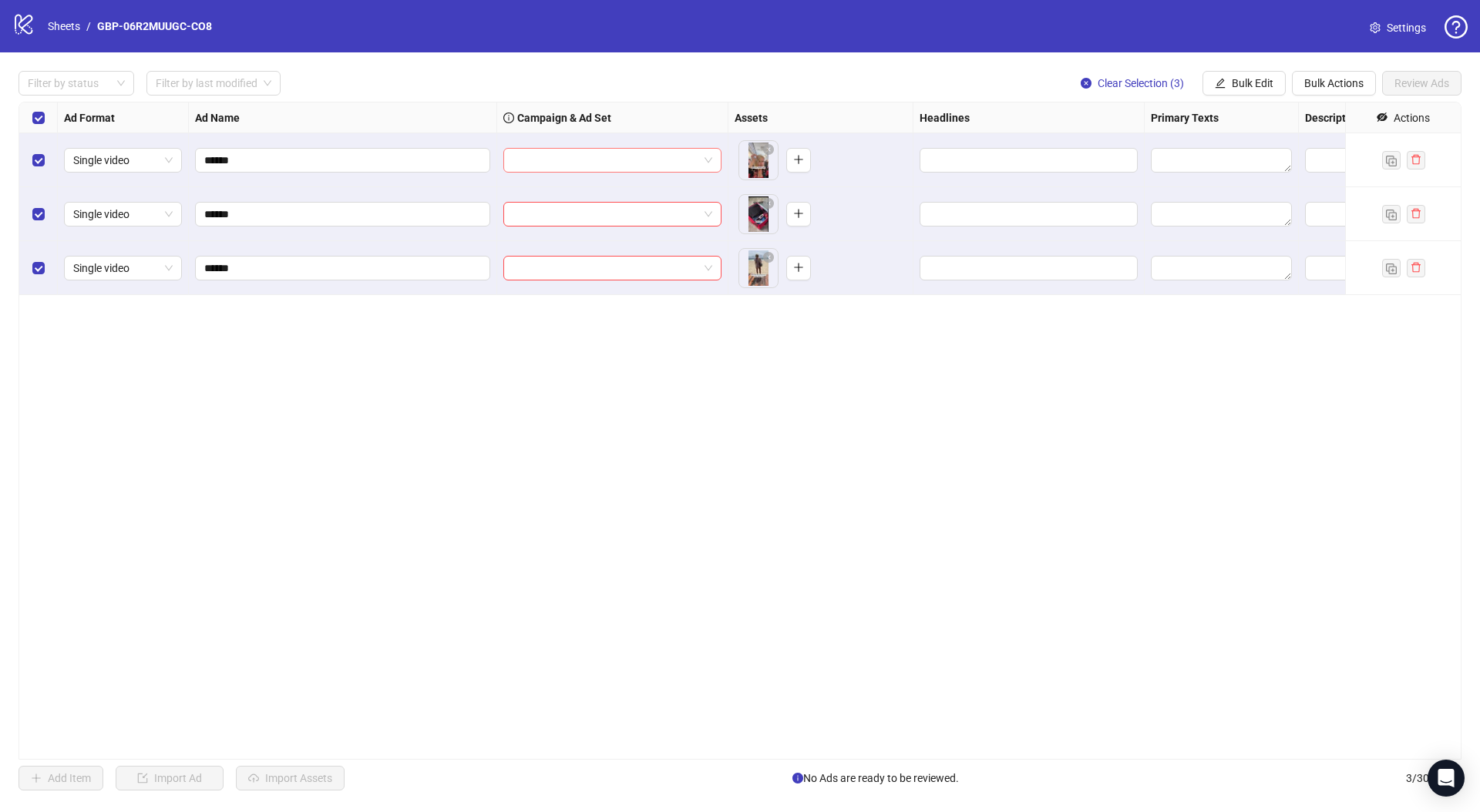 click at bounding box center [605, 160] 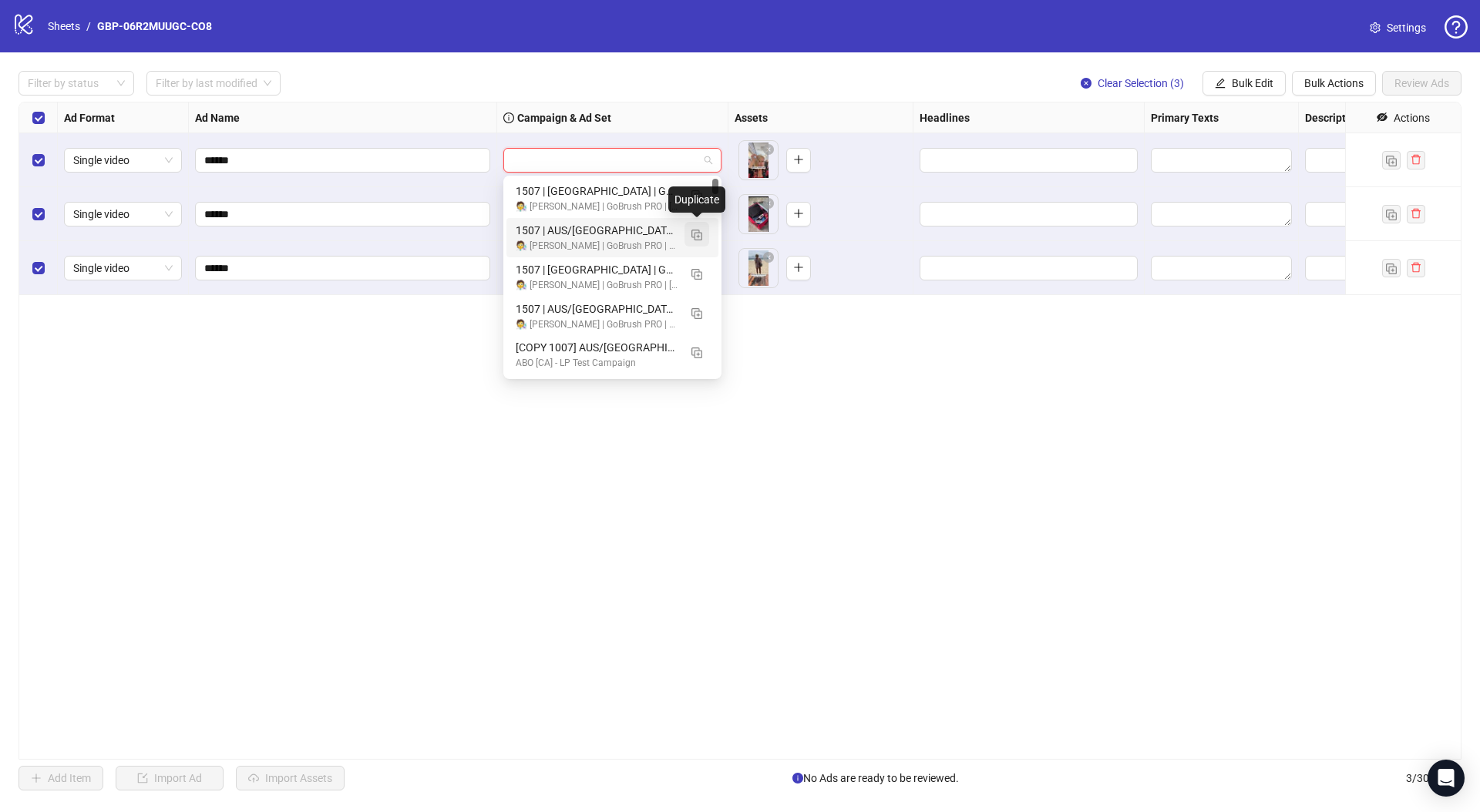 click at bounding box center [697, 235] 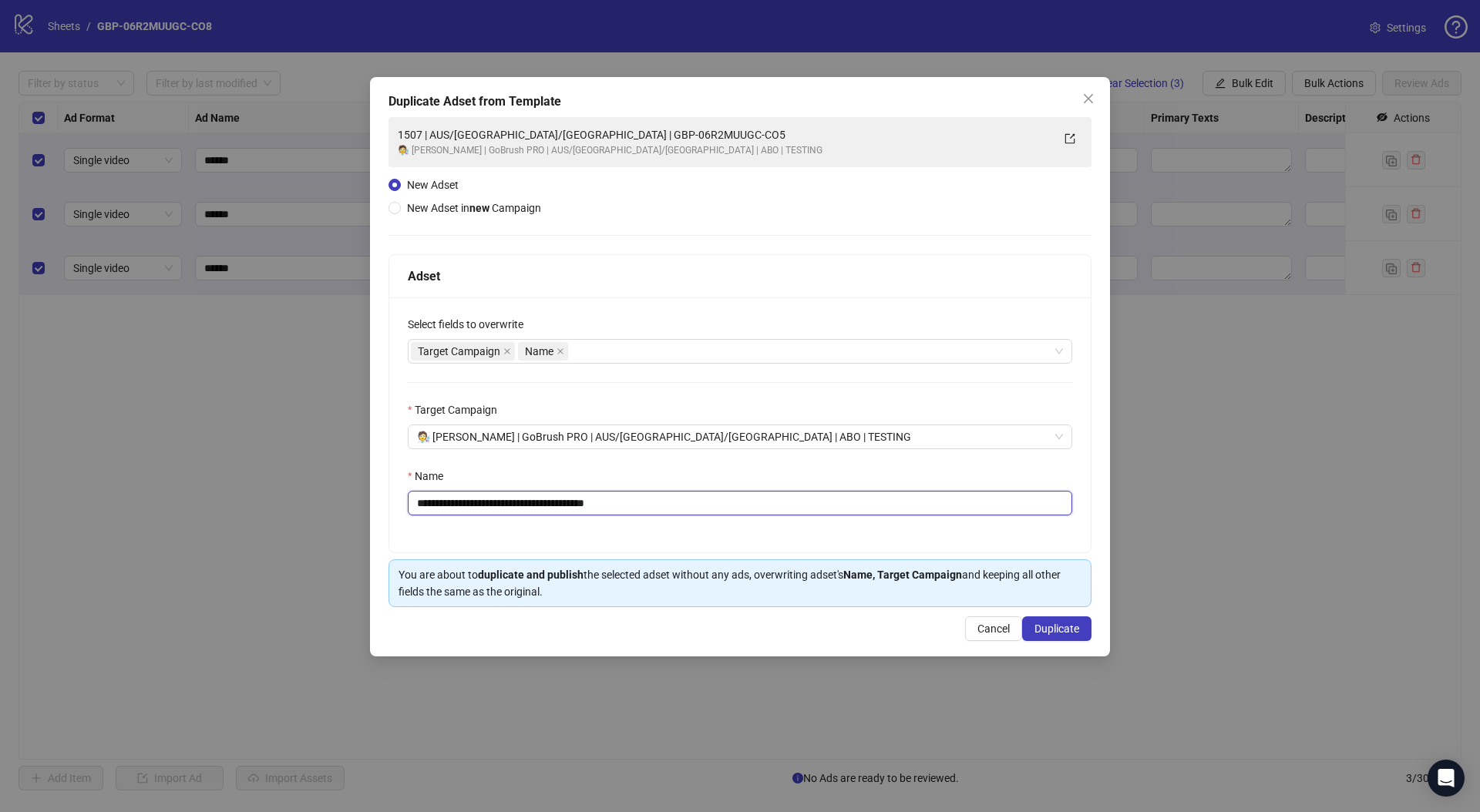 drag, startPoint x: 519, startPoint y: 505, endPoint x: 738, endPoint y: 510, distance: 219.0571 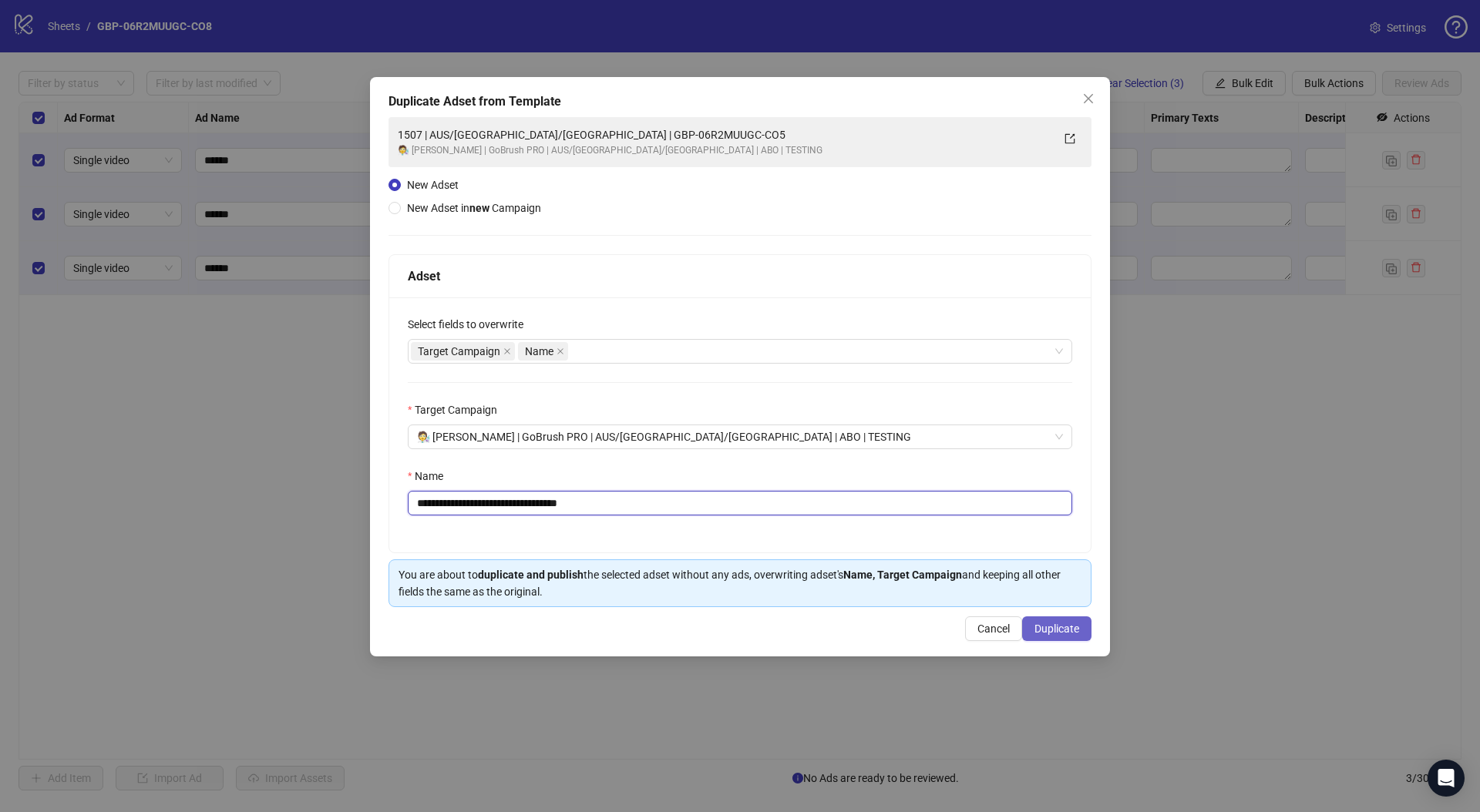 type on "**********" 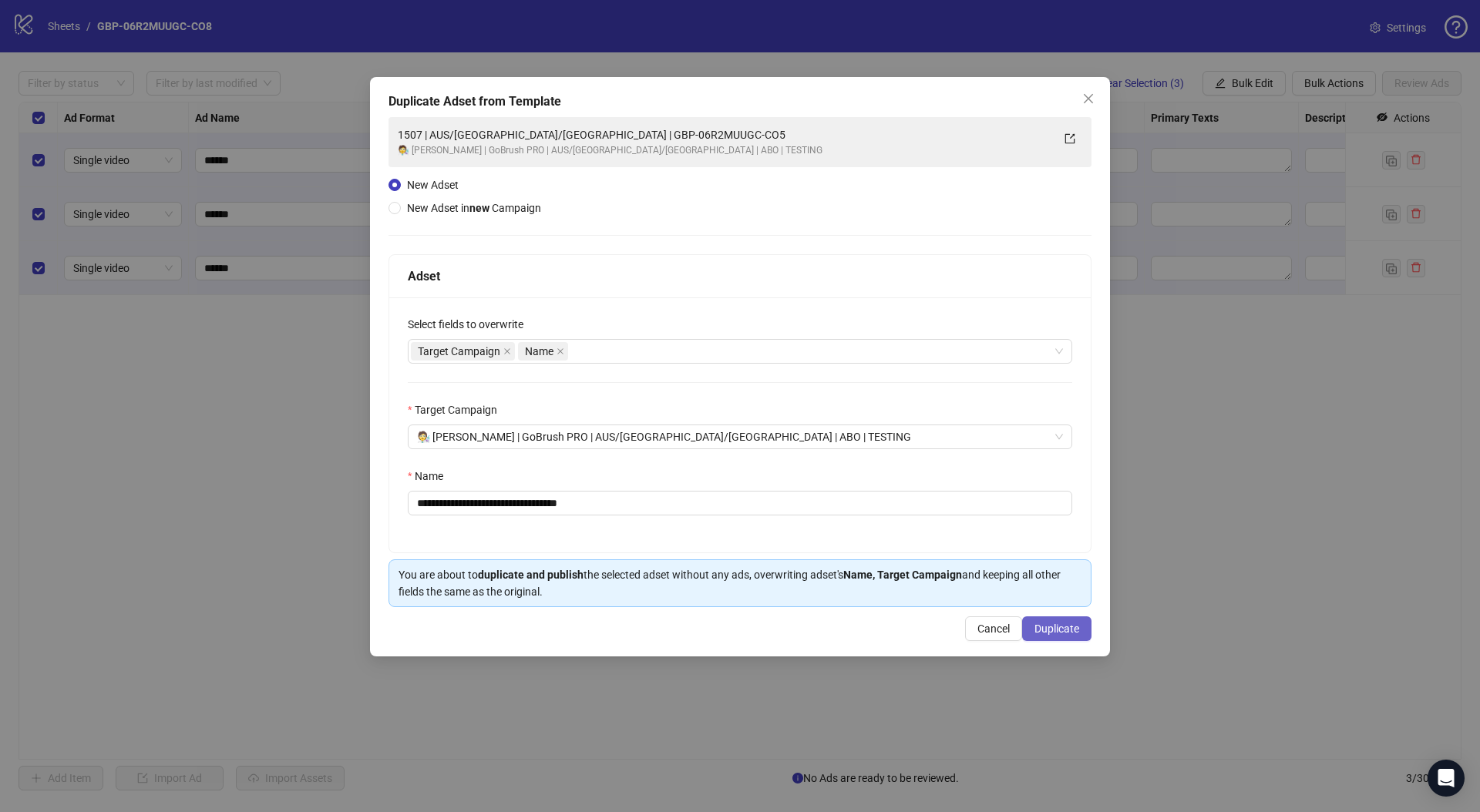 click on "Duplicate" at bounding box center (1057, 629) 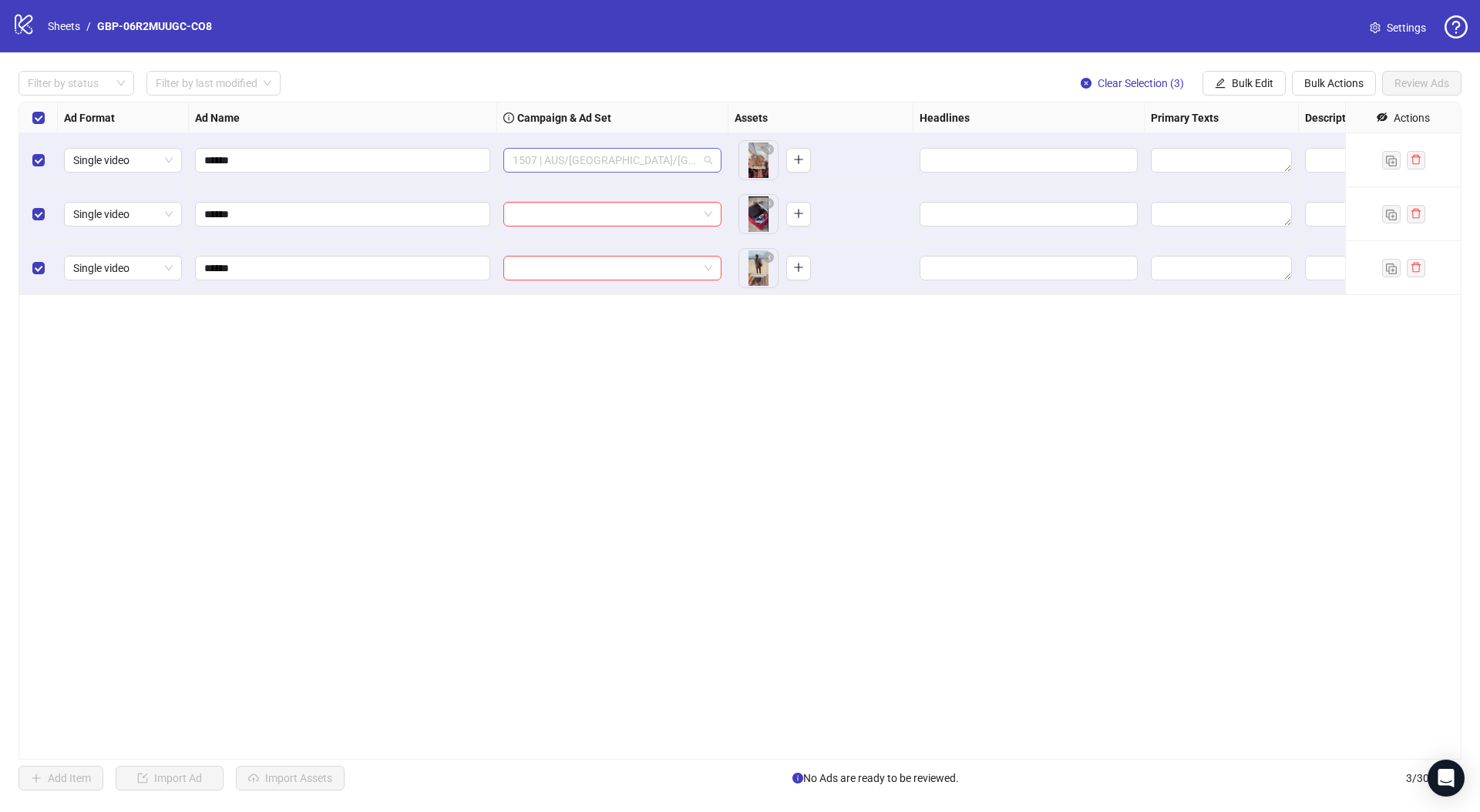 click on "1507 | AUS/[GEOGRAPHIC_DATA]/[GEOGRAPHIC_DATA] | GBP-06R2MUUGC-CO8" at bounding box center [612, 160] 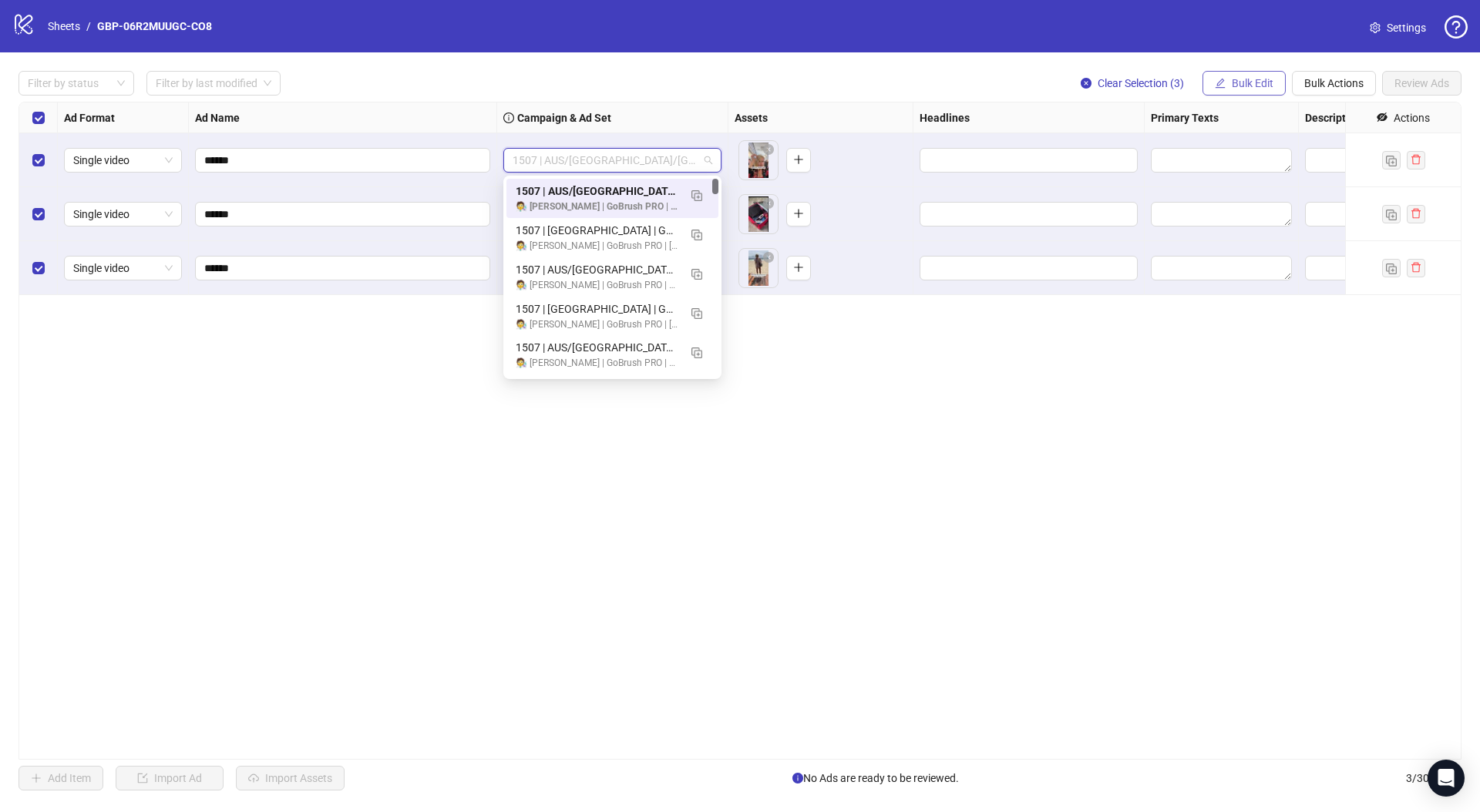 click on "Bulk Edit" at bounding box center [1253, 83] 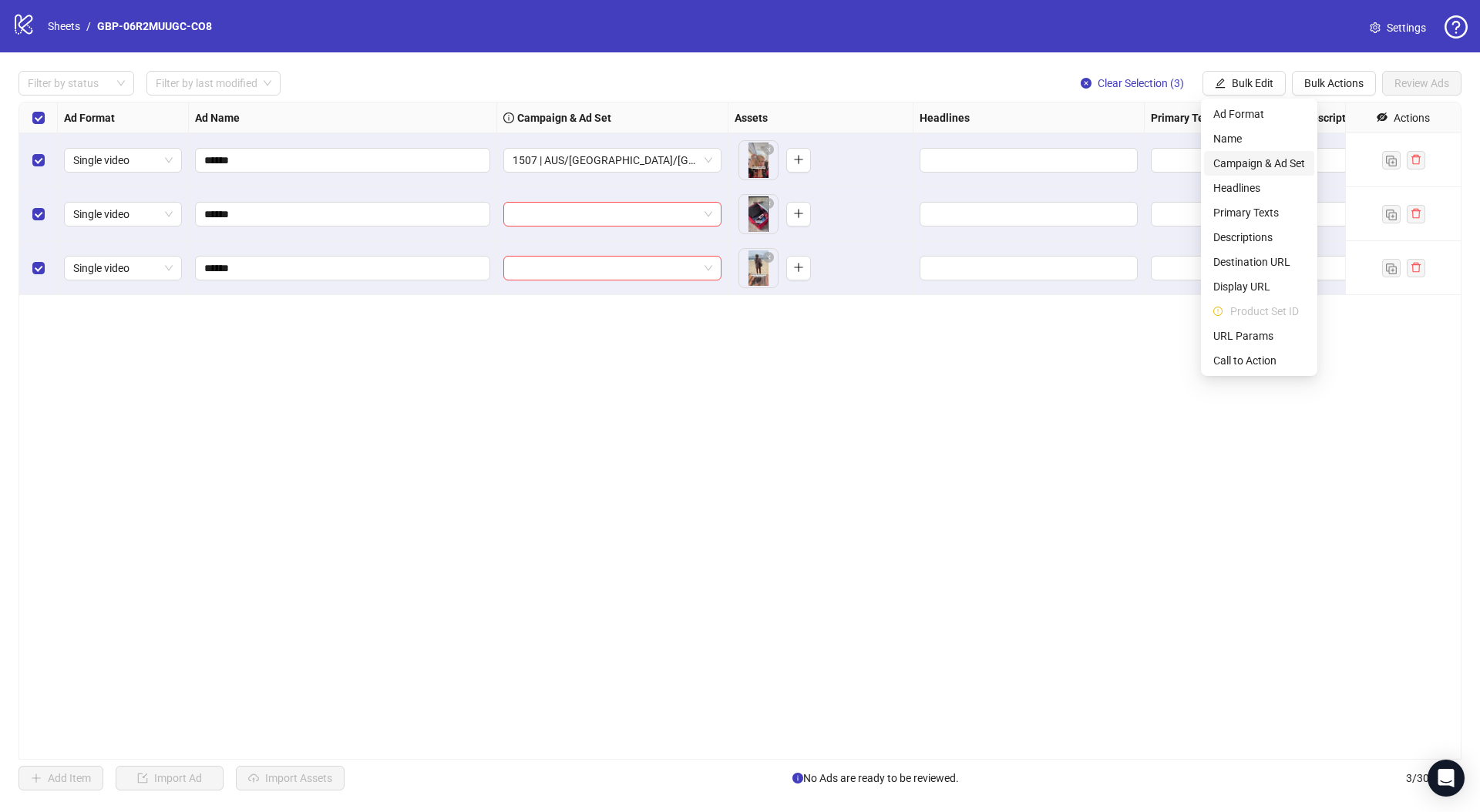 click on "Campaign & Ad Set" at bounding box center [1259, 163] 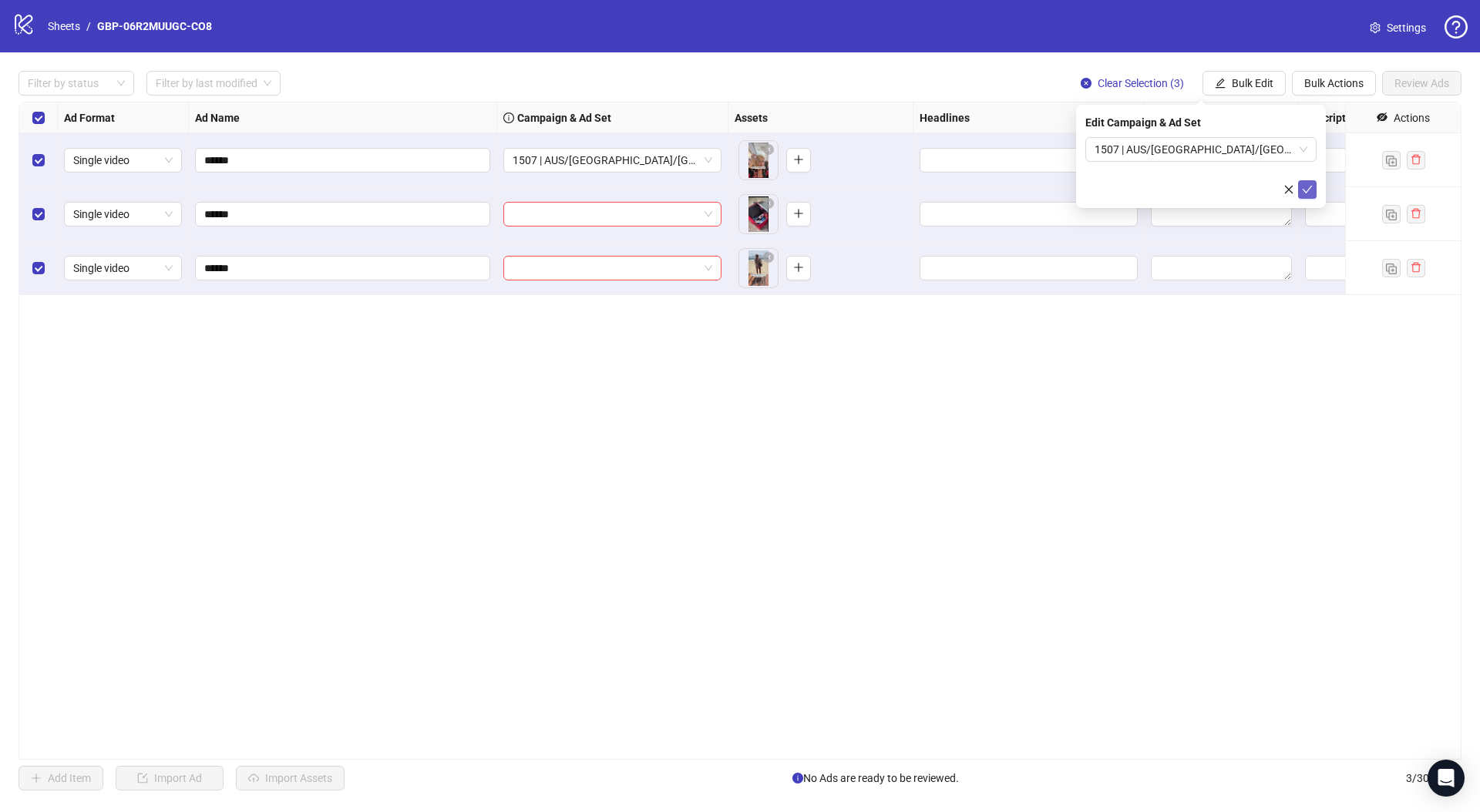 click at bounding box center [1307, 190] 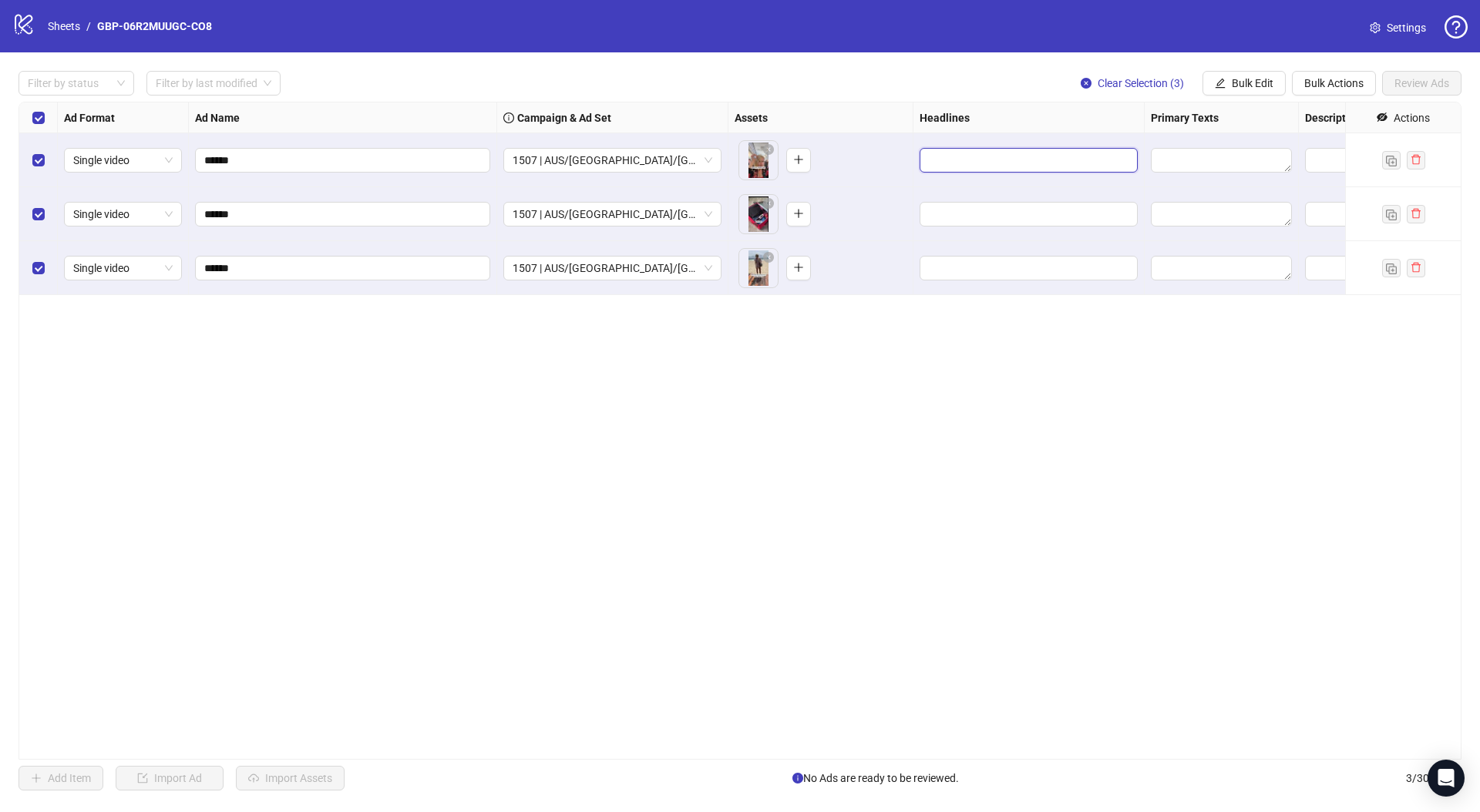 click at bounding box center [1027, 160] 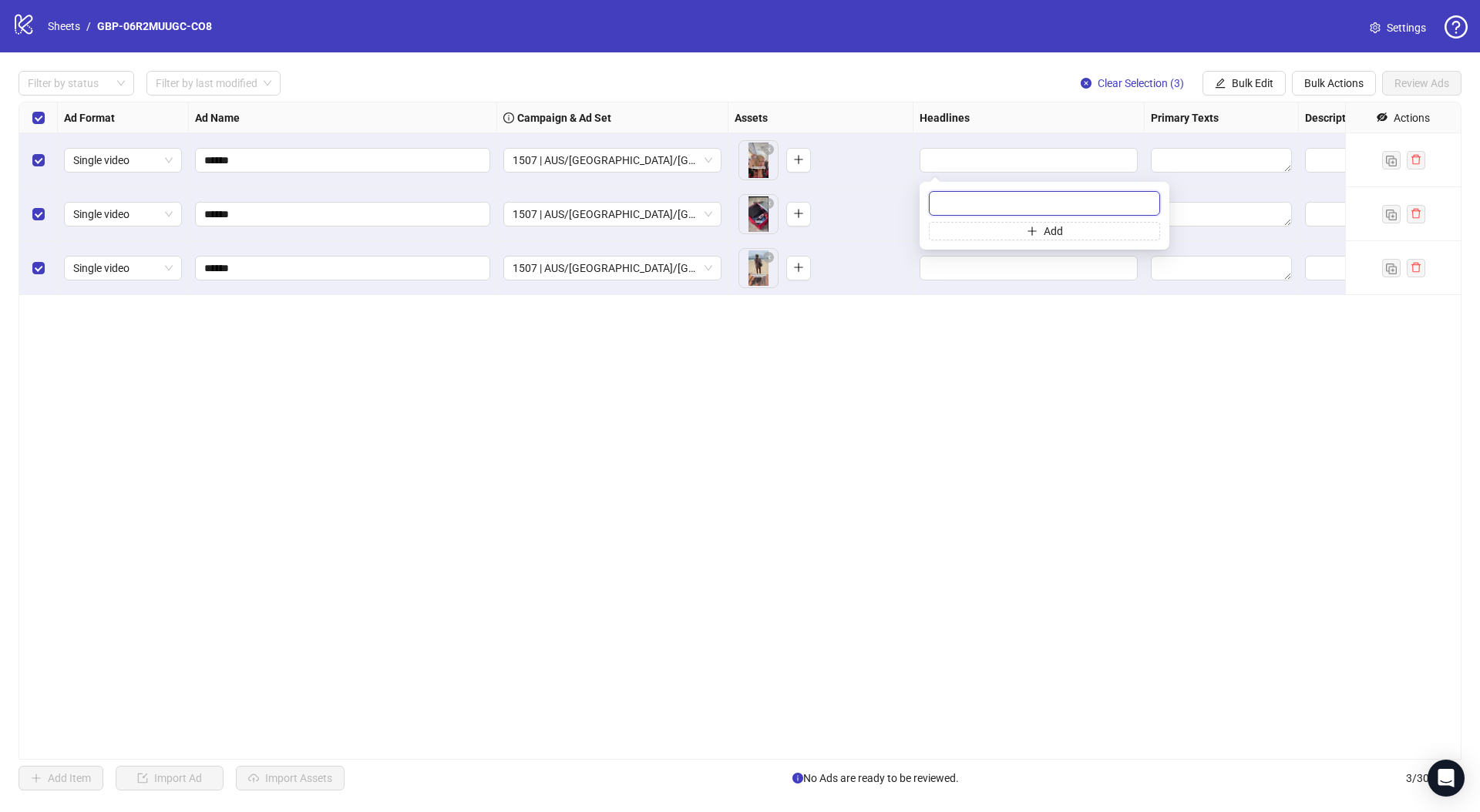 paste on "*******" 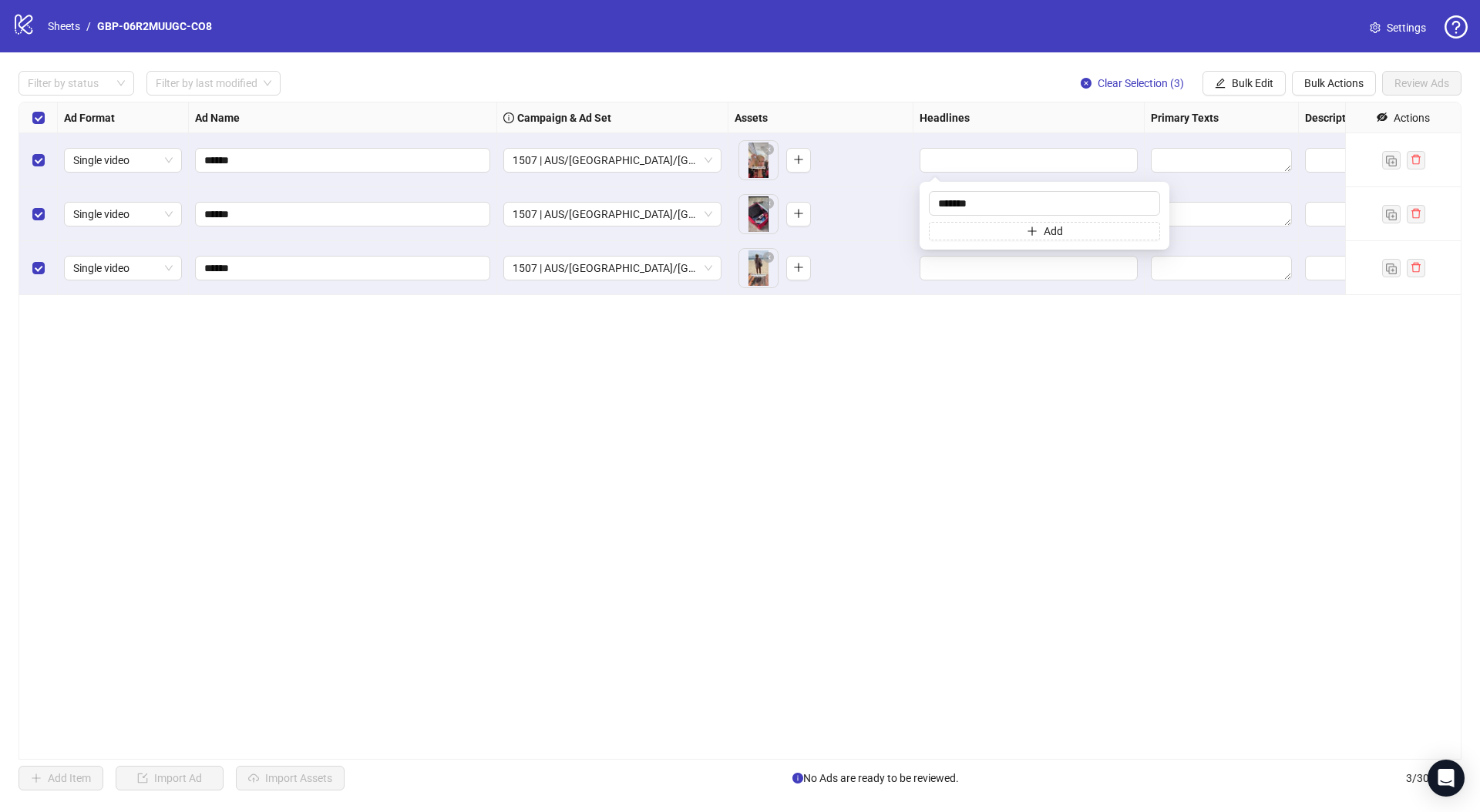 click on "Ad Format Ad Name Campaign & Ad Set Assets Headlines Primary Texts Descriptions Destination URL App Product Page ID Display URL Leadgen Form Product Set ID URL Params Call to Action Actions Single video ****** 1507 | AUS/NZ/UK | GBP-06R2MUUGC-CO8
To pick up a draggable item, press the space bar.
While dragging, use the arrow keys to move the item.
Press space again to drop the item in its new position, or press escape to cancel.
Single video ****** 1507 | AUS/NZ/UK | GBP-06R2MUUGC-CO8
To pick up a draggable item, press the space bar.
While dragging, use the arrow keys to move the item.
Press space again to drop the item in its new position, or press escape to cancel.
Single video ****** 1507 | AUS/NZ/UK | GBP-06R2MUUGC-CO8
To pick up a draggable item, press the space bar.
While dragging, use the arrow keys to move the item.
Press space again to drop the item in its new position, or press escape to cancel." at bounding box center (740, 431) 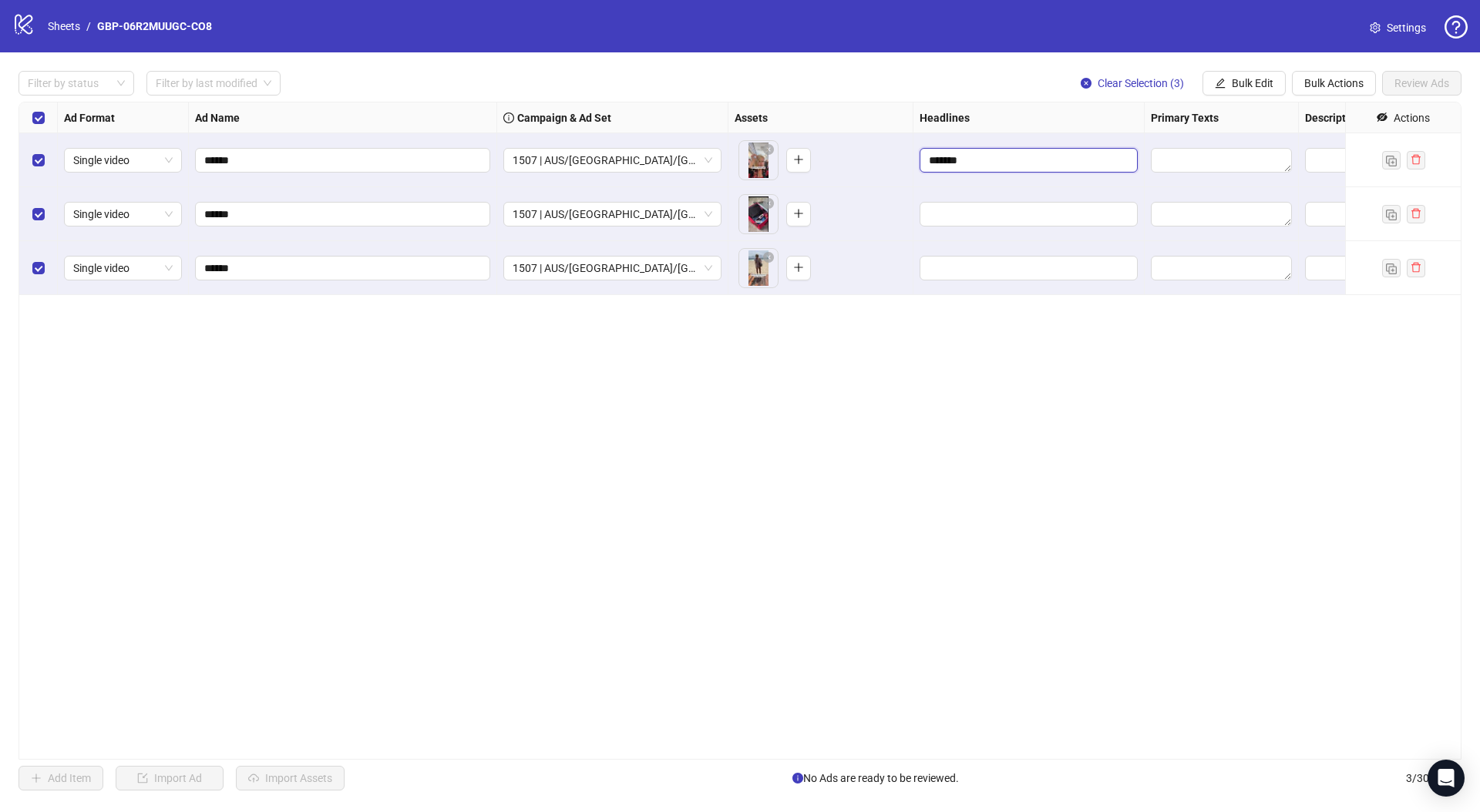 click on "*******" at bounding box center [1027, 160] 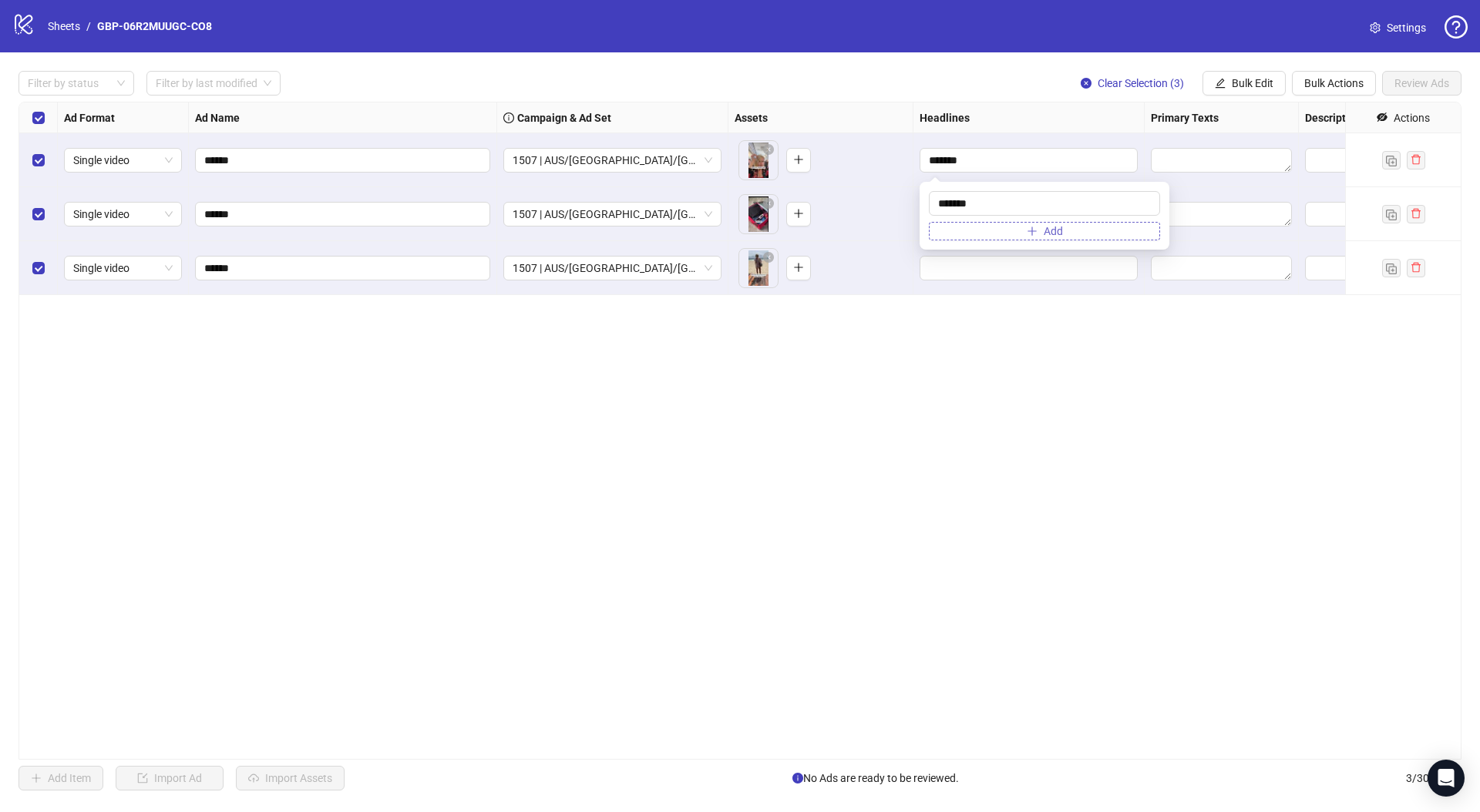 click on "Add" at bounding box center (1044, 231) 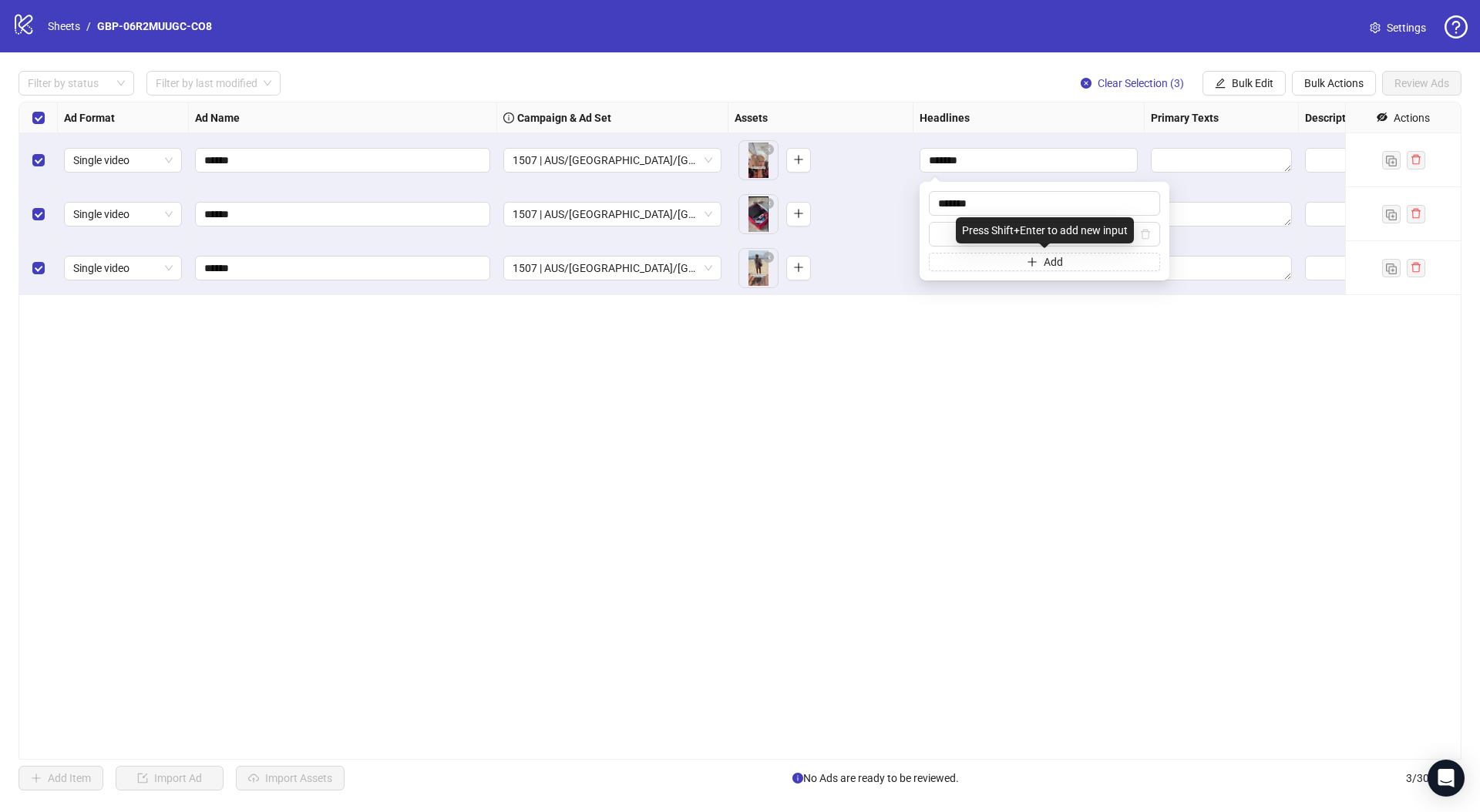 click on "Press Shift+Enter to add new input" at bounding box center [1044, 230] 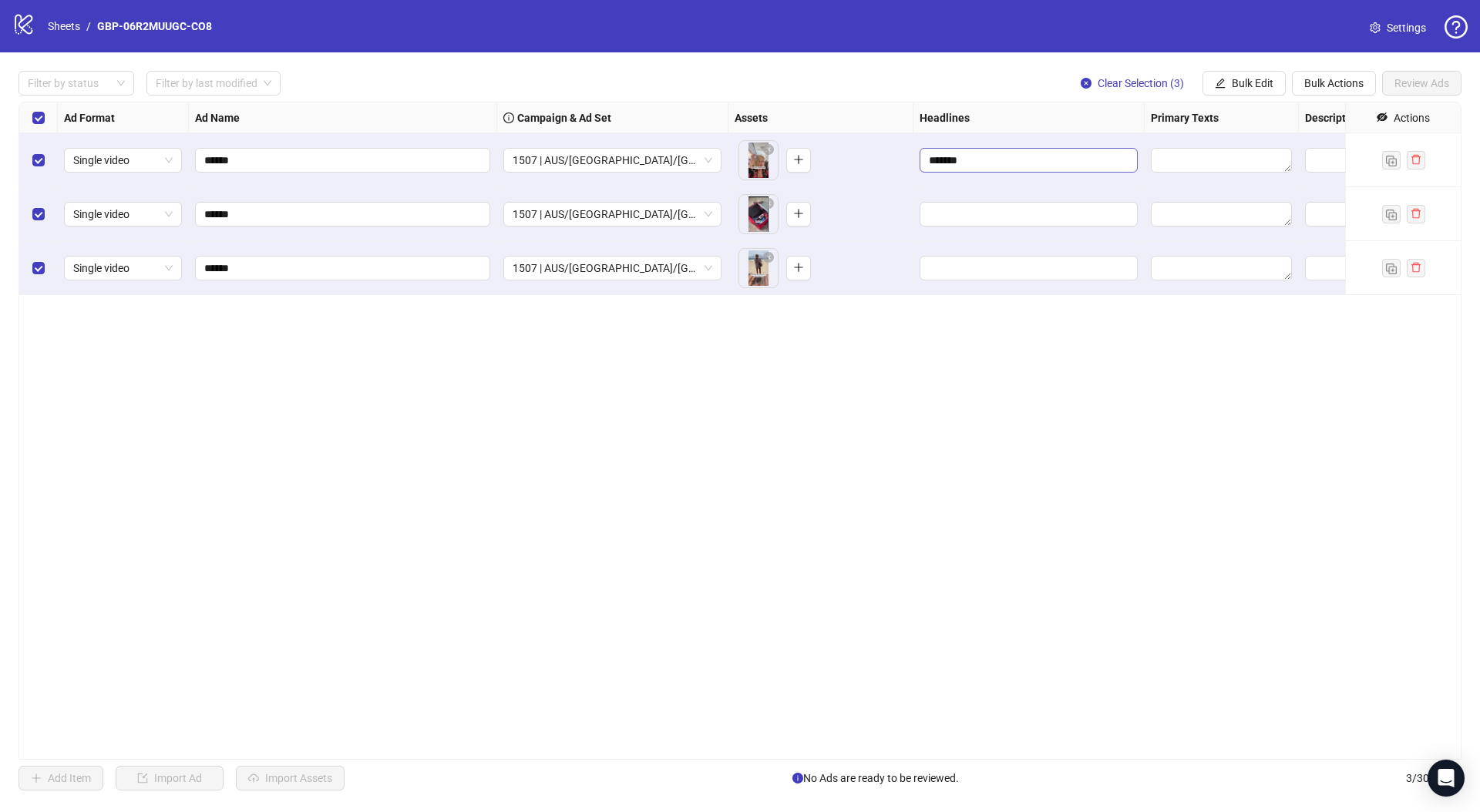 click on "*******" at bounding box center [1028, 160] 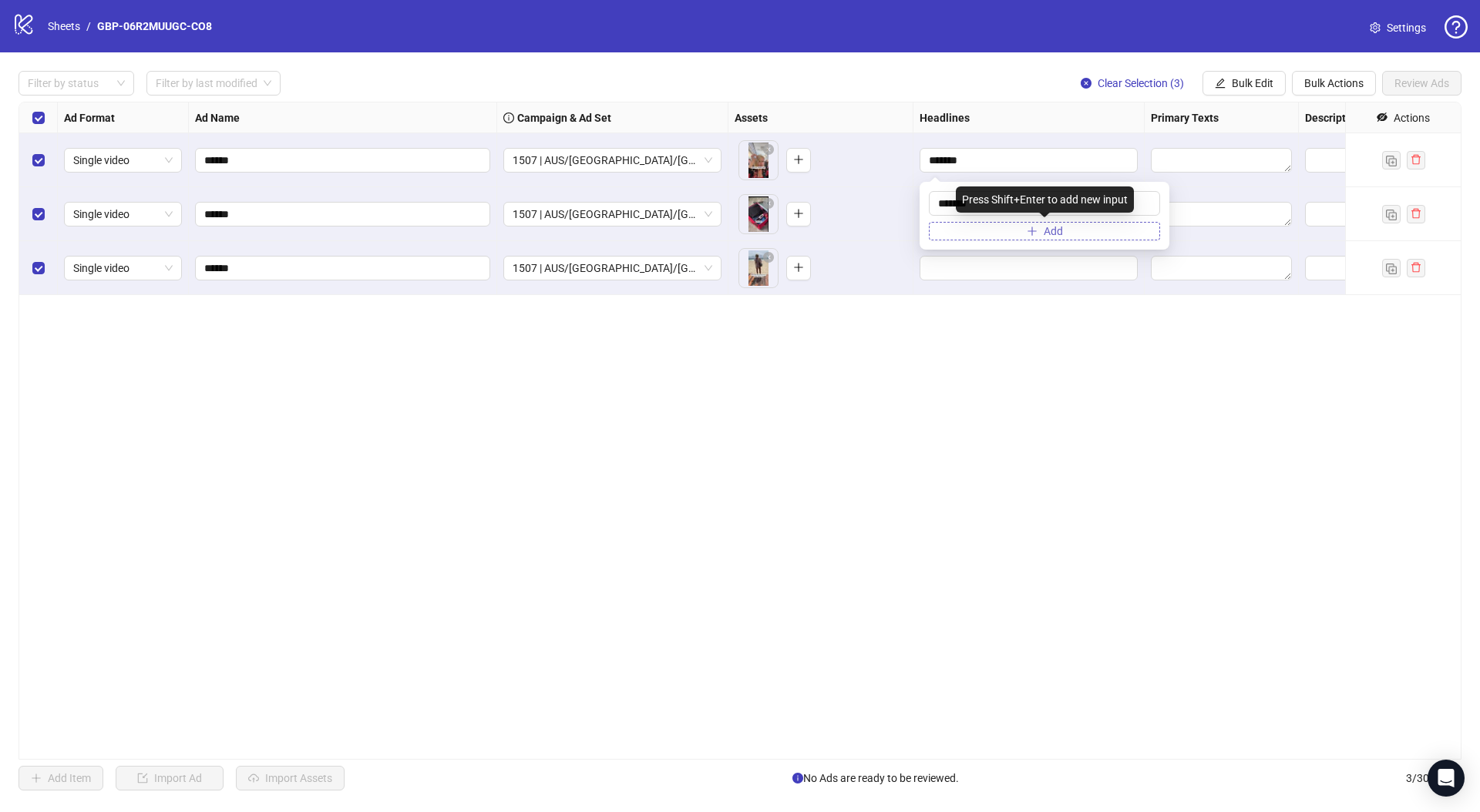 click on "Add" at bounding box center (1044, 231) 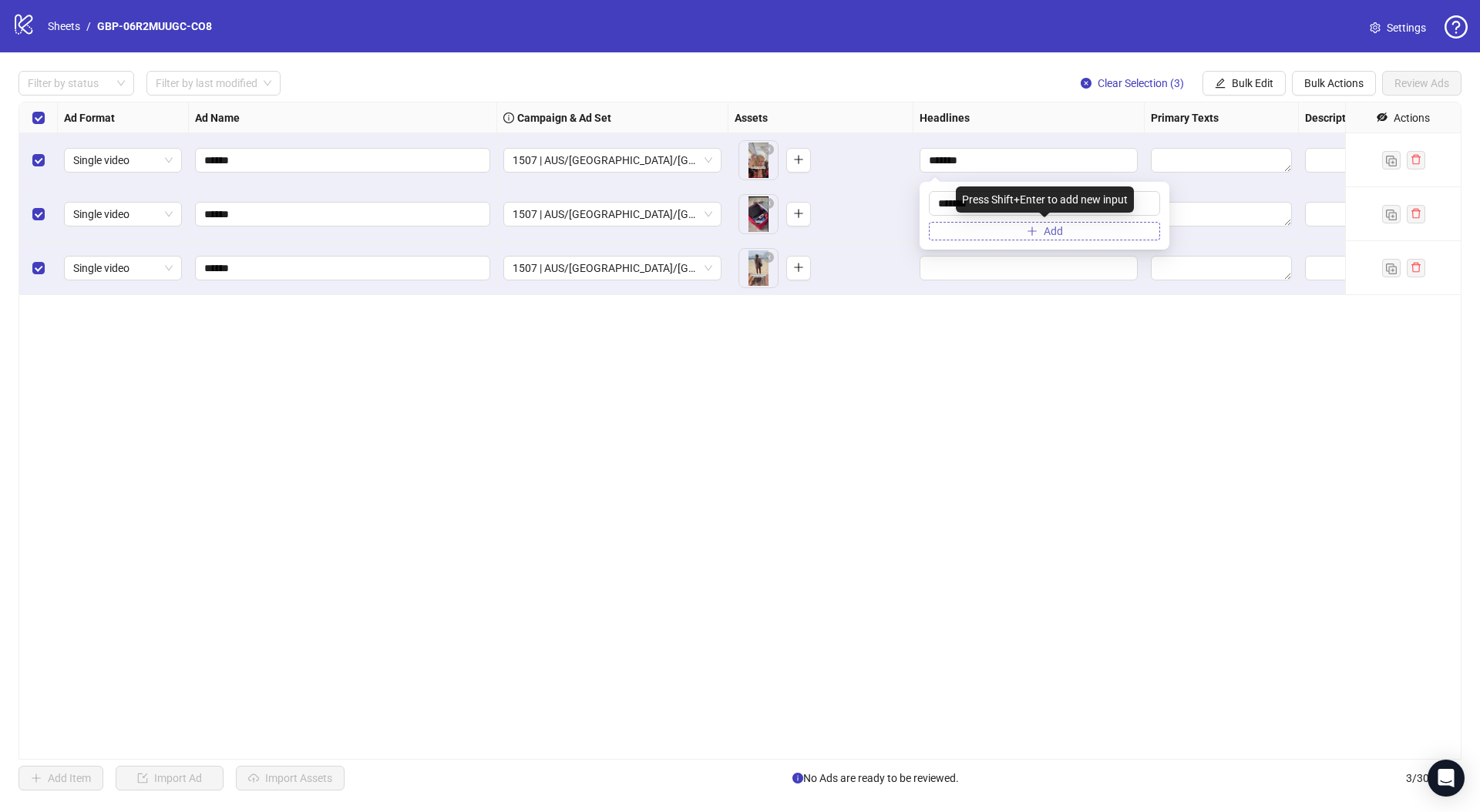 click on "Add" at bounding box center (1044, 231) 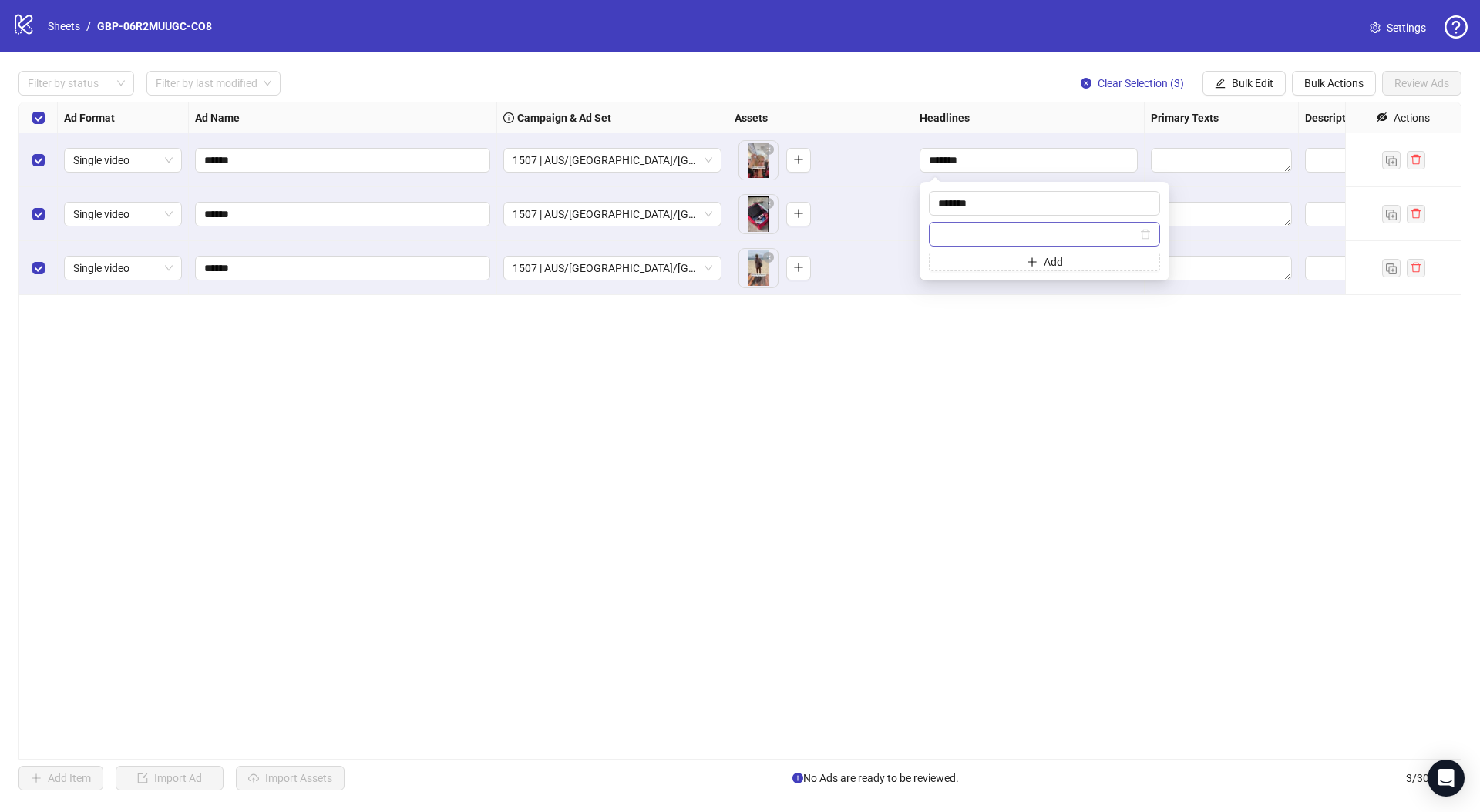 type on "**********" 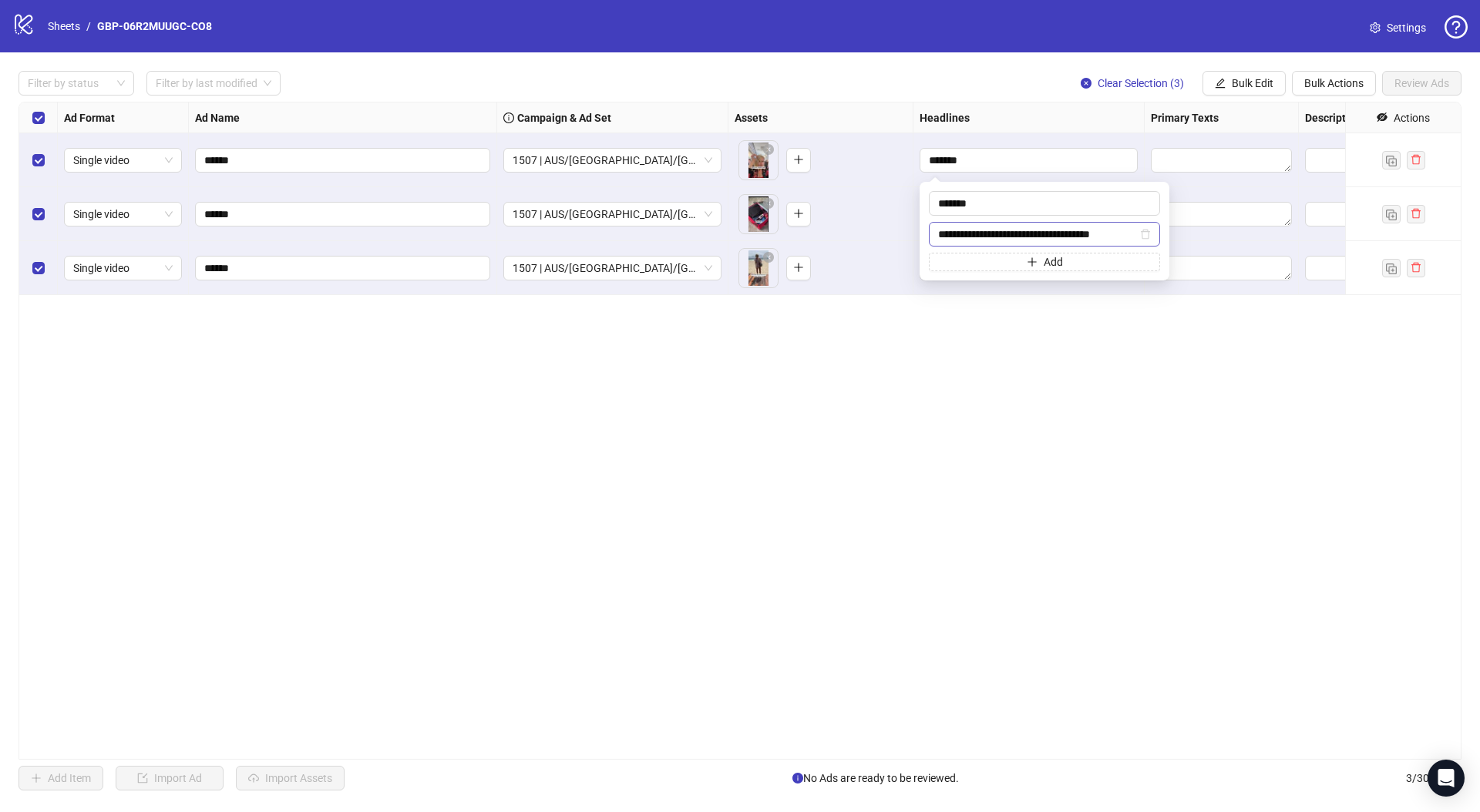 scroll, scrollTop: 0, scrollLeft: 30, axis: horizontal 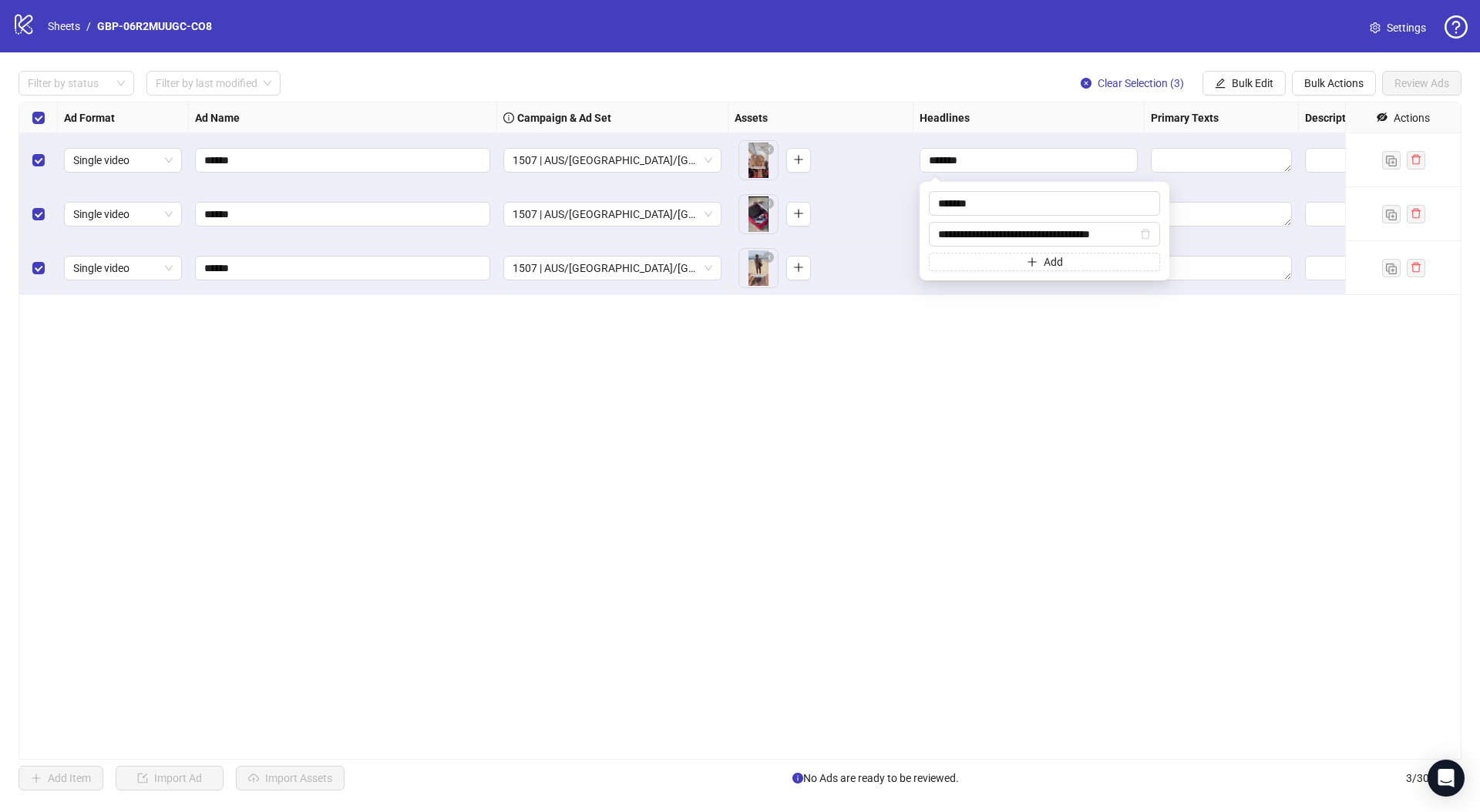 click on "Ad Format Ad Name Campaign & Ad Set Assets Headlines Primary Texts Descriptions Destination URL App Product Page ID Display URL Leadgen Form Product Set ID URL Params Call to Action Actions Single video ****** 1507 | AUS/NZ/UK | GBP-06R2MUUGC-CO8
To pick up a draggable item, press the space bar.
While dragging, use the arrow keys to move the item.
Press space again to drop the item in its new position, or press escape to cancel.
******* Single video ****** 1507 | AUS/NZ/UK | GBP-06R2MUUGC-CO8
To pick up a draggable item, press the space bar.
While dragging, use the arrow keys to move the item.
Press space again to drop the item in its new position, or press escape to cancel.
Single video ****** 1507 | AUS/NZ/UK | GBP-06R2MUUGC-CO8
To pick up a draggable item, press the space bar.
While dragging, use the arrow keys to move the item.
Press space again to drop the item in its new position, or press escape to cancel." at bounding box center [740, 431] 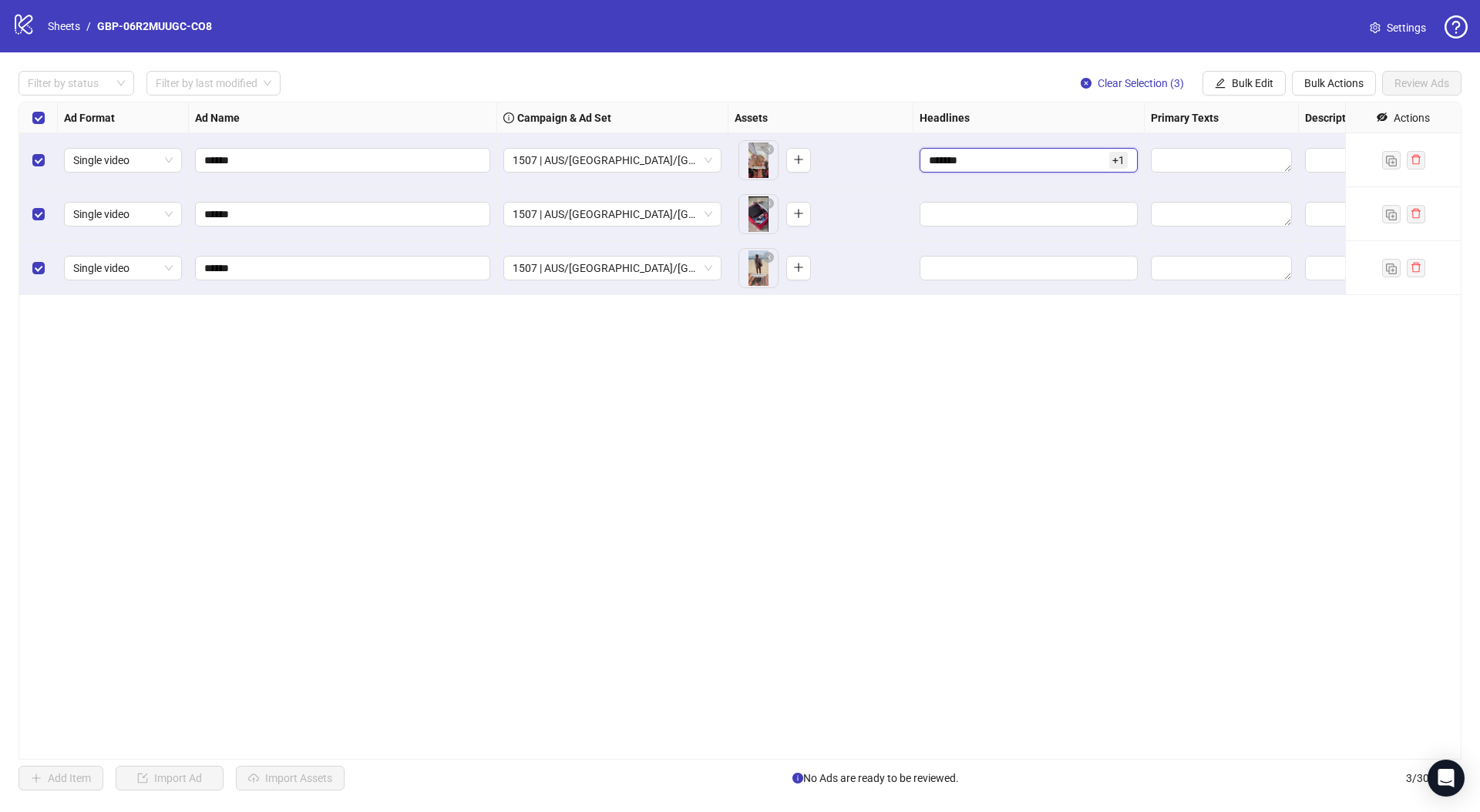 click on "*******" at bounding box center [1018, 160] 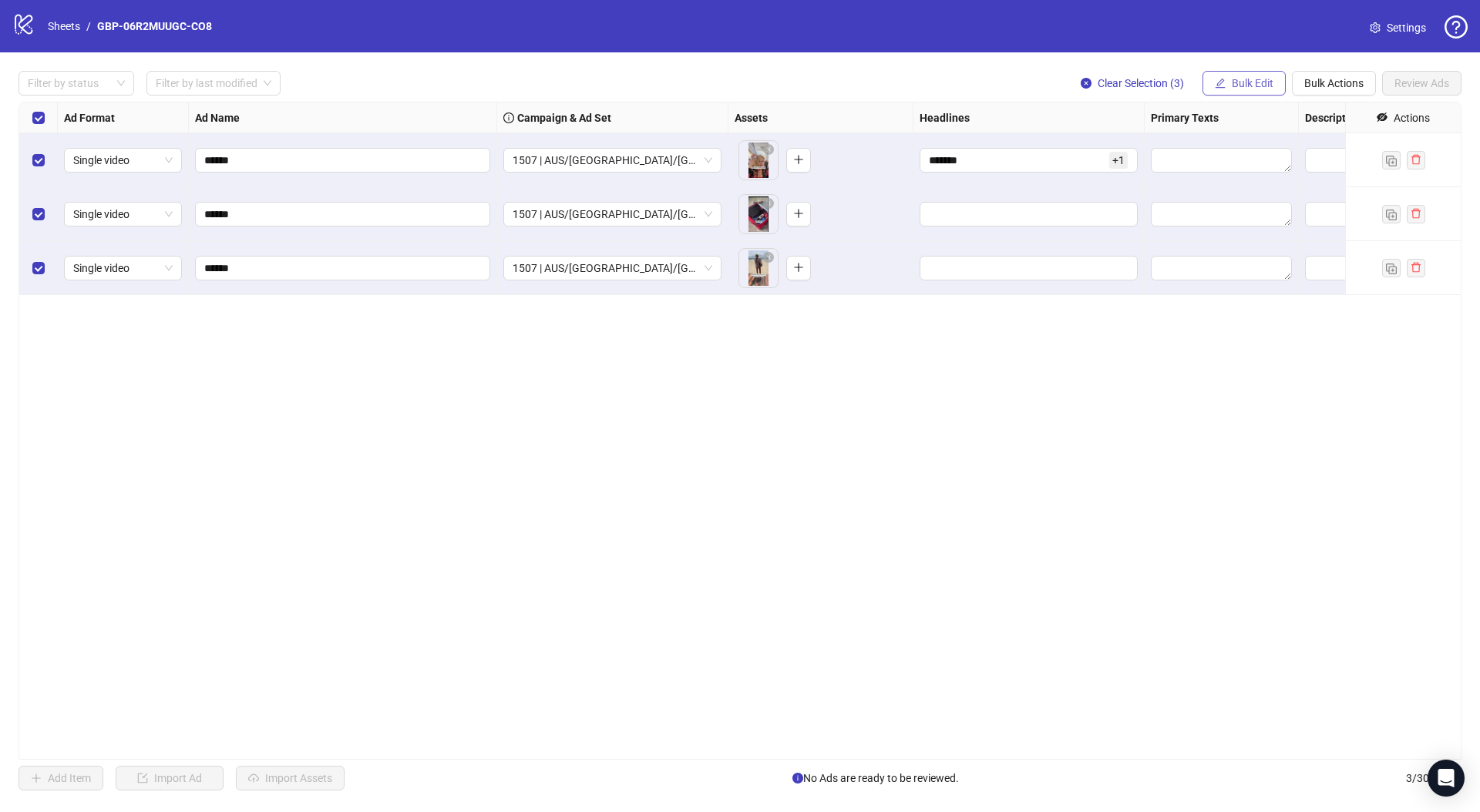 click on "Bulk Edit" at bounding box center [1253, 83] 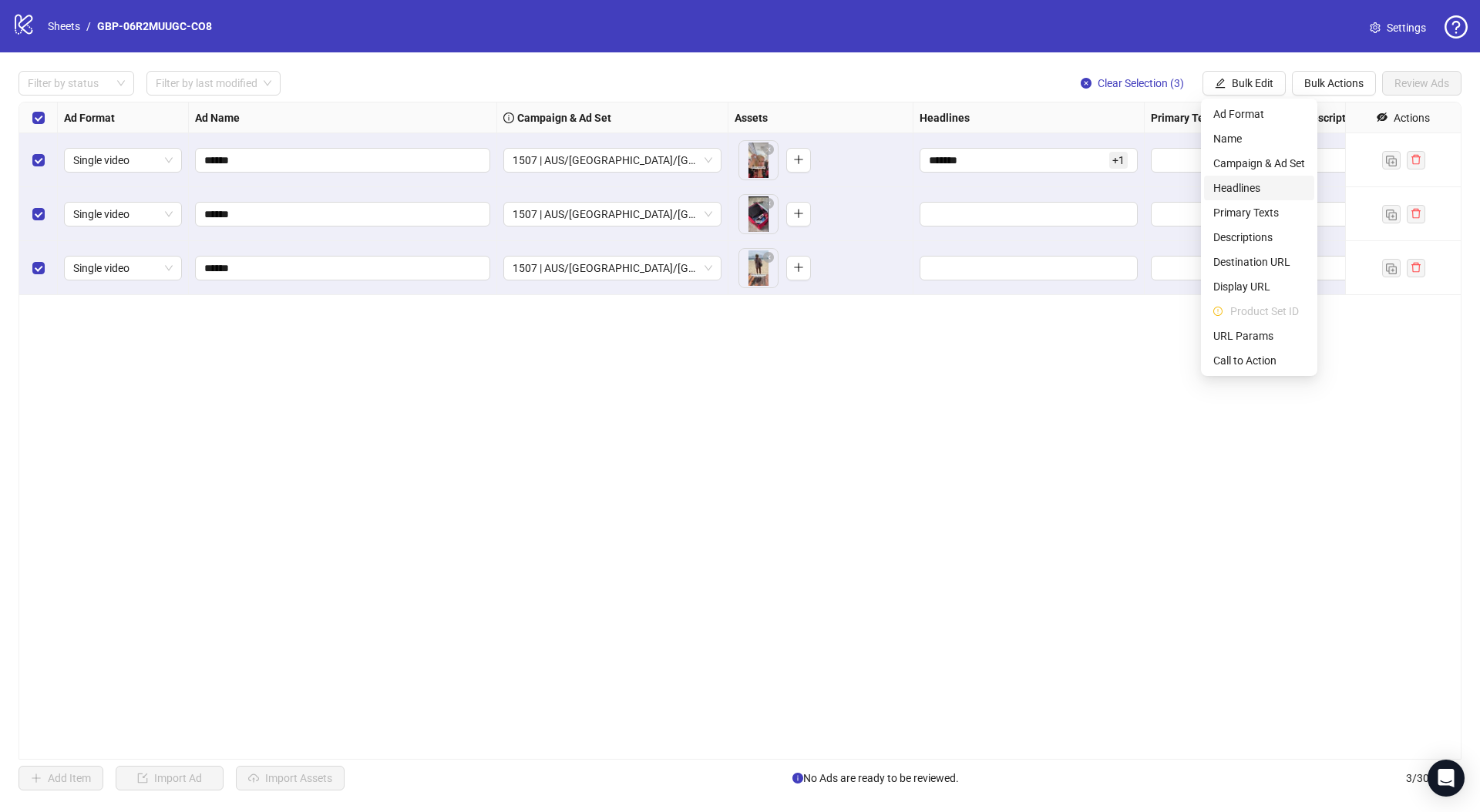 click on "Headlines" at bounding box center (1259, 188) 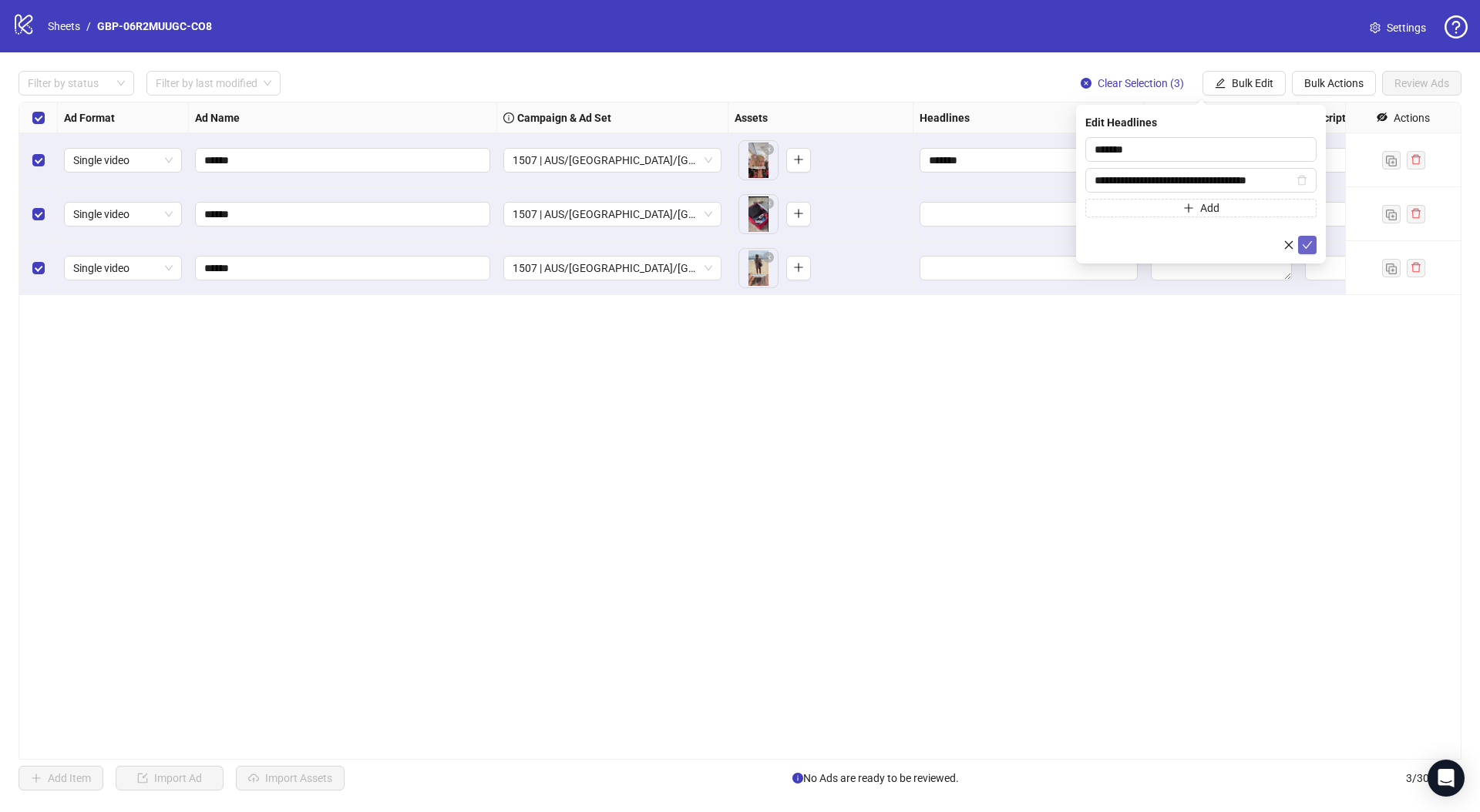 click 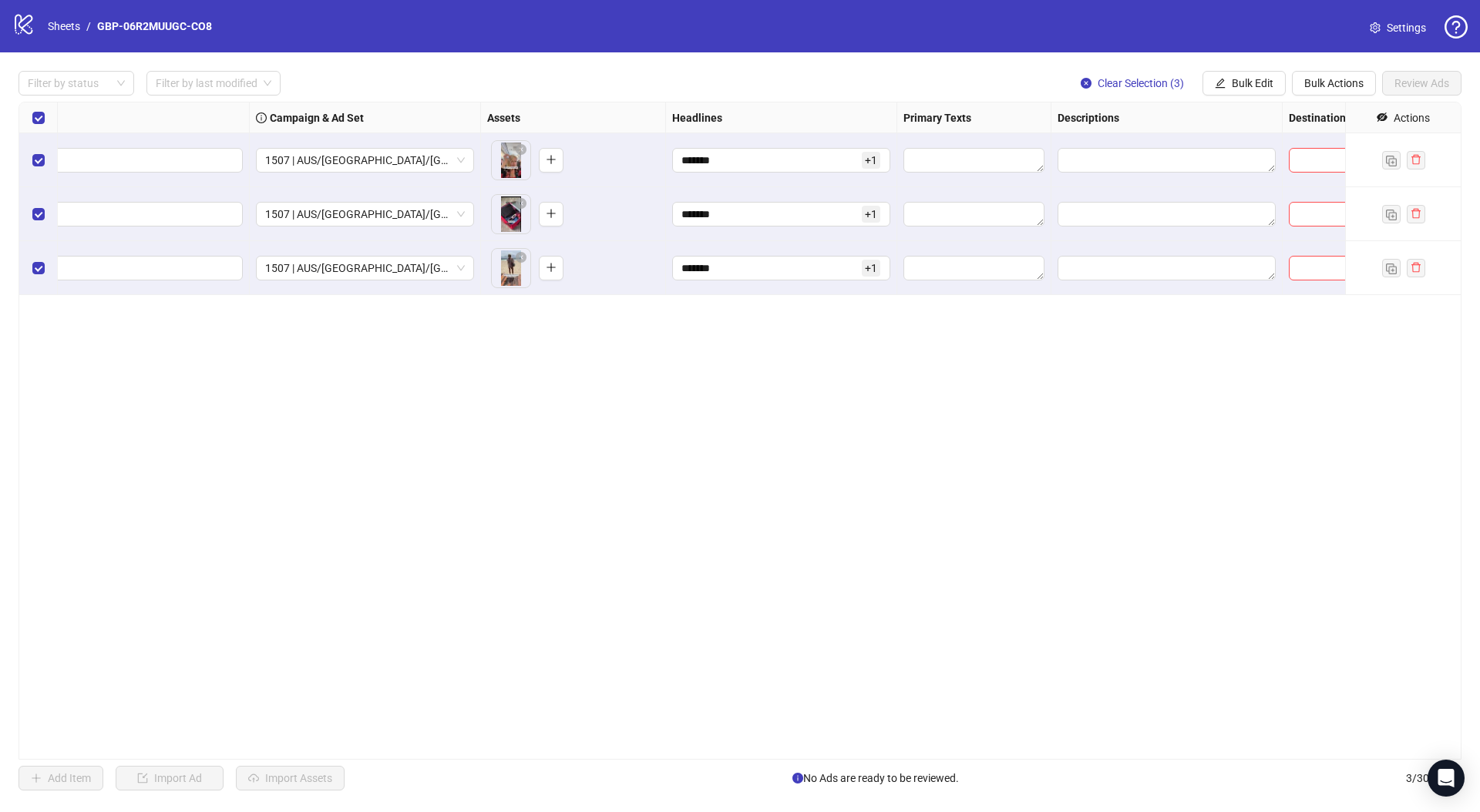 scroll, scrollTop: 0, scrollLeft: 692, axis: horizontal 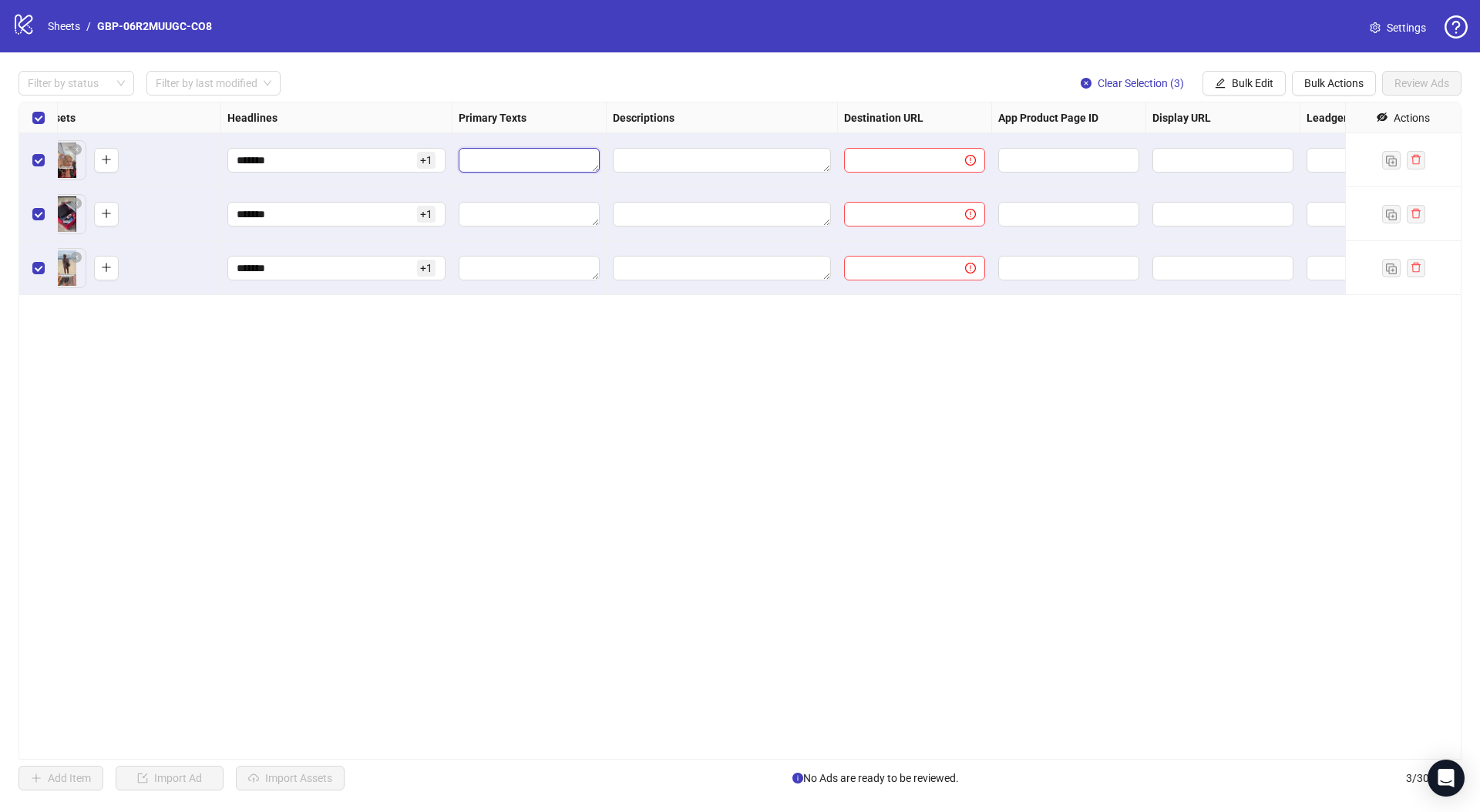 click at bounding box center [529, 160] 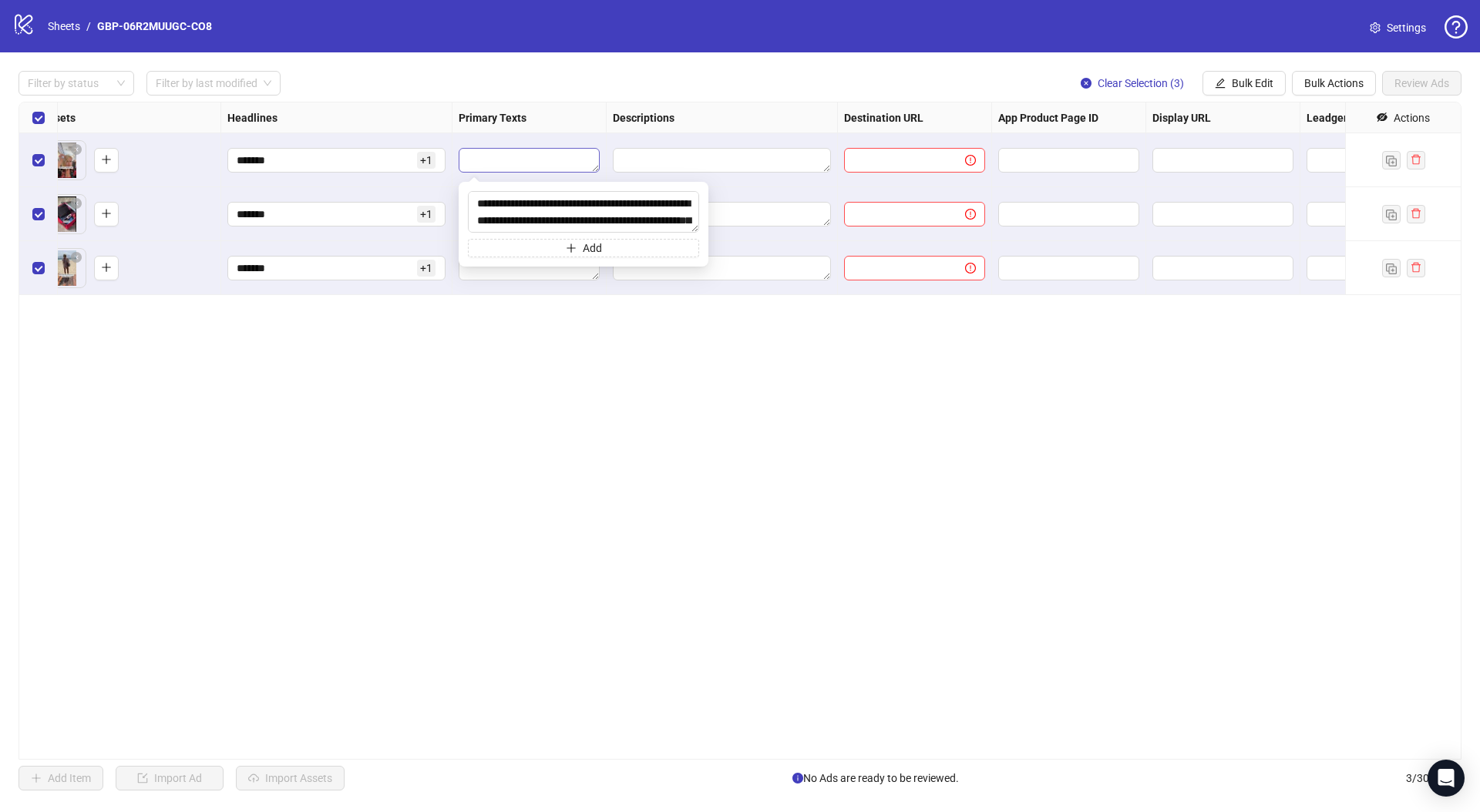 scroll, scrollTop: 62, scrollLeft: 0, axis: vertical 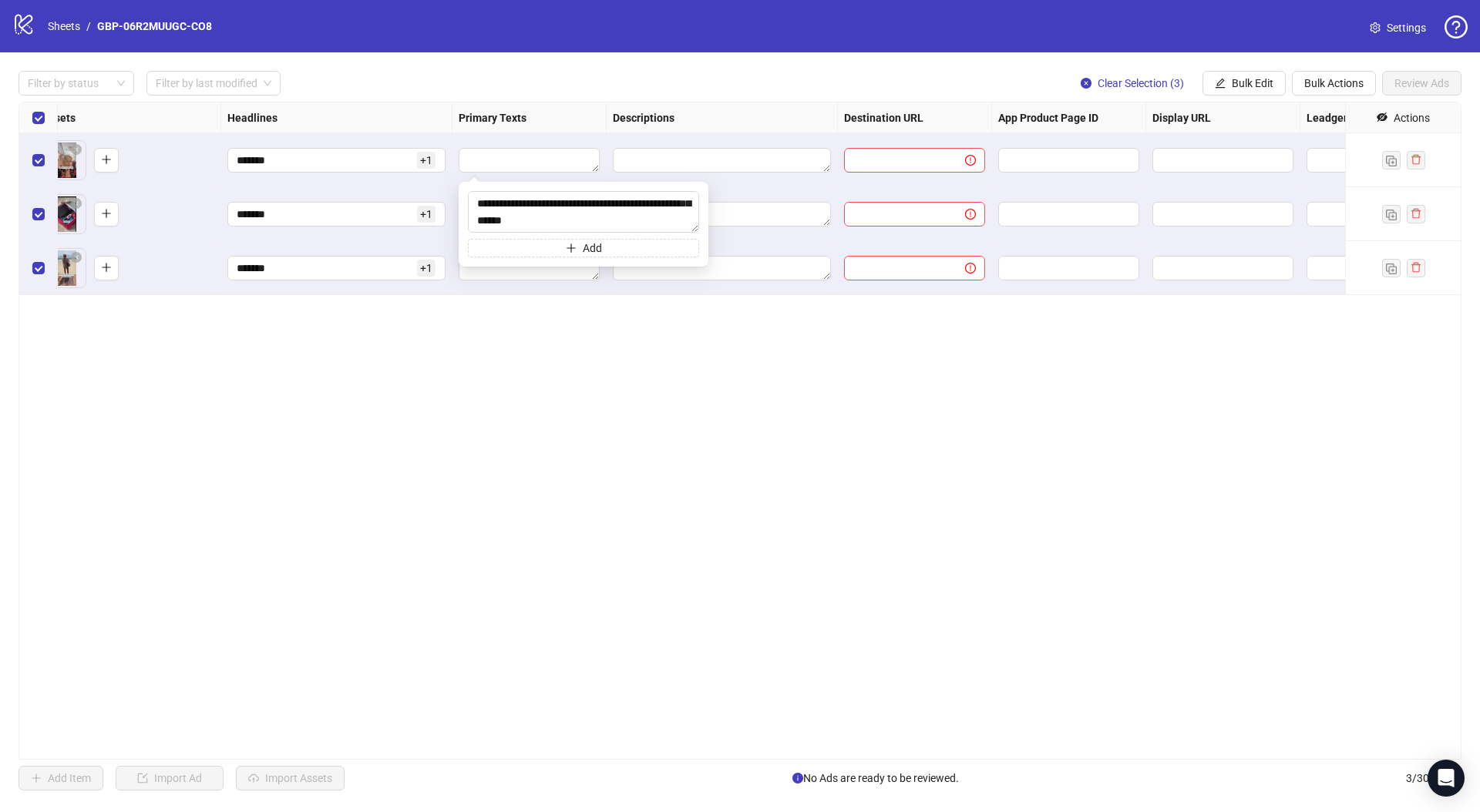 type on "**********" 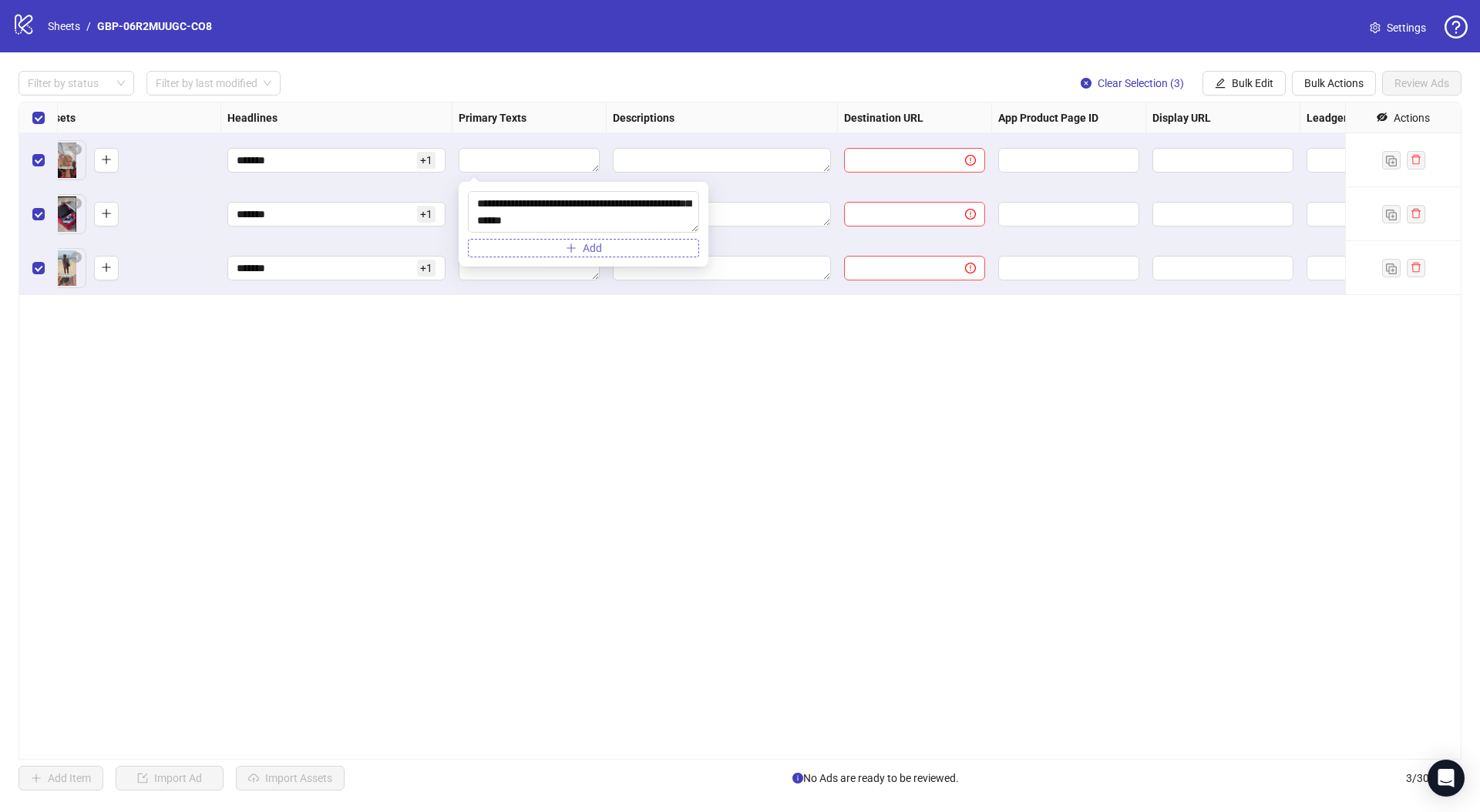 click on "Add" at bounding box center [584, 248] 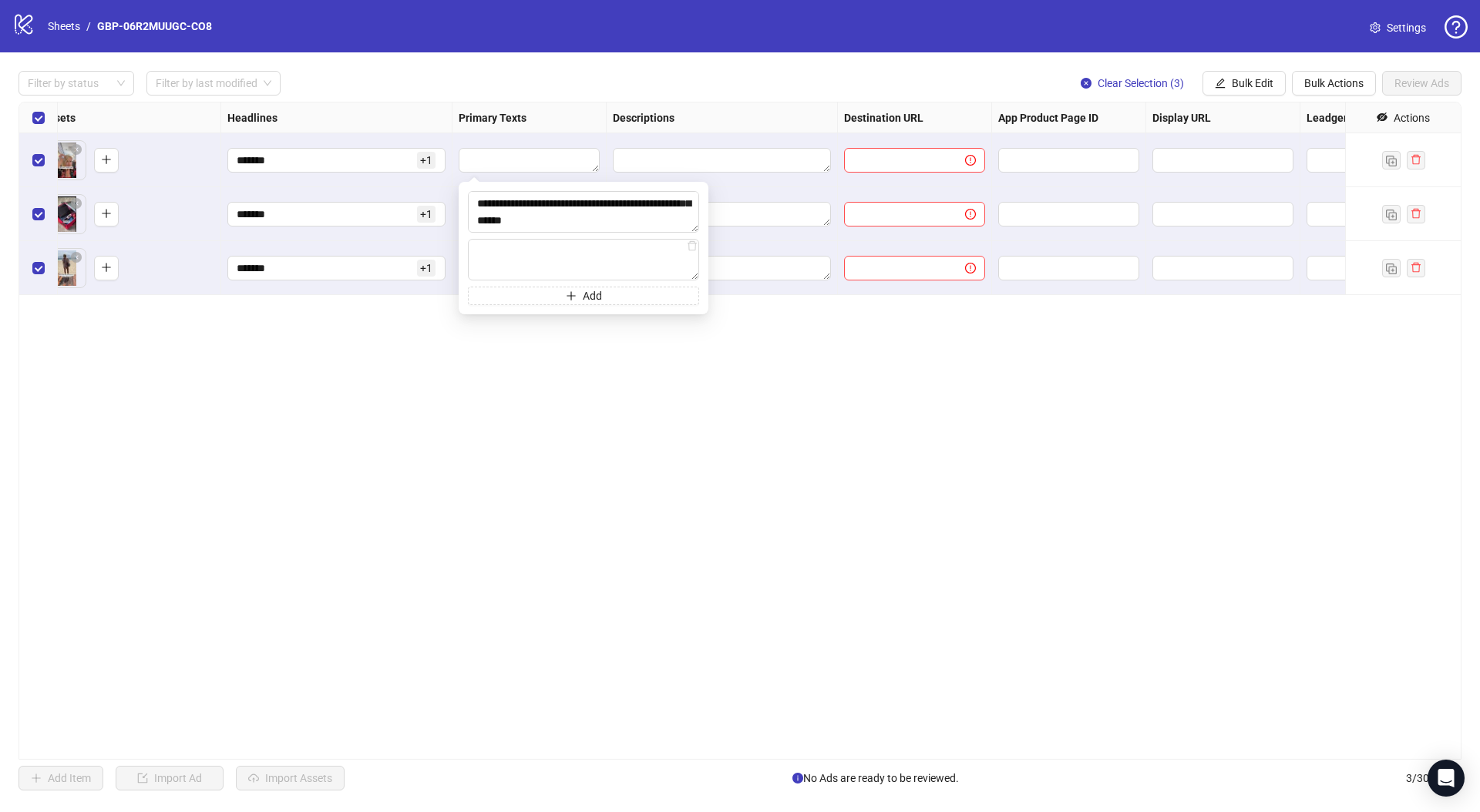 type on "**********" 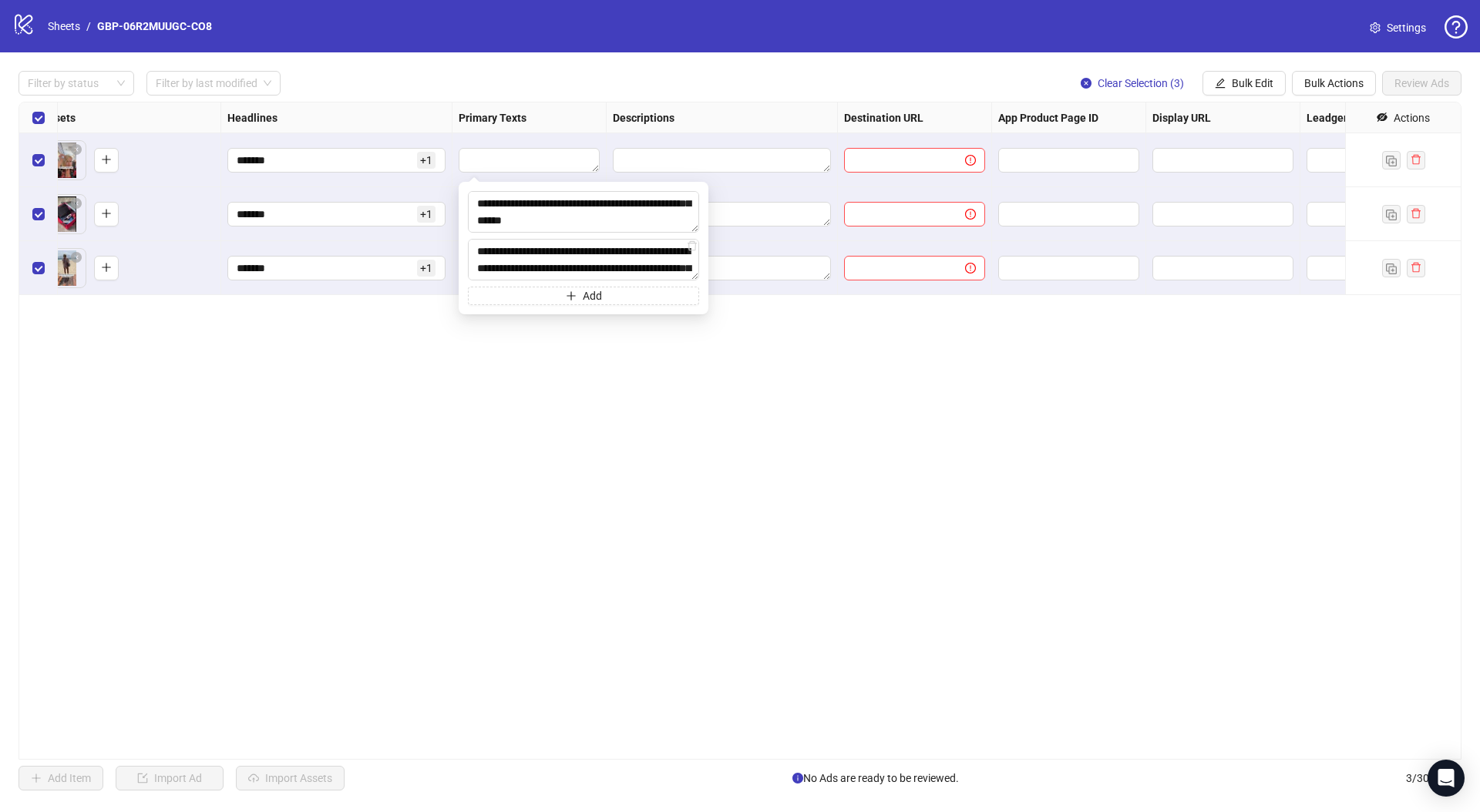 scroll, scrollTop: 79, scrollLeft: 0, axis: vertical 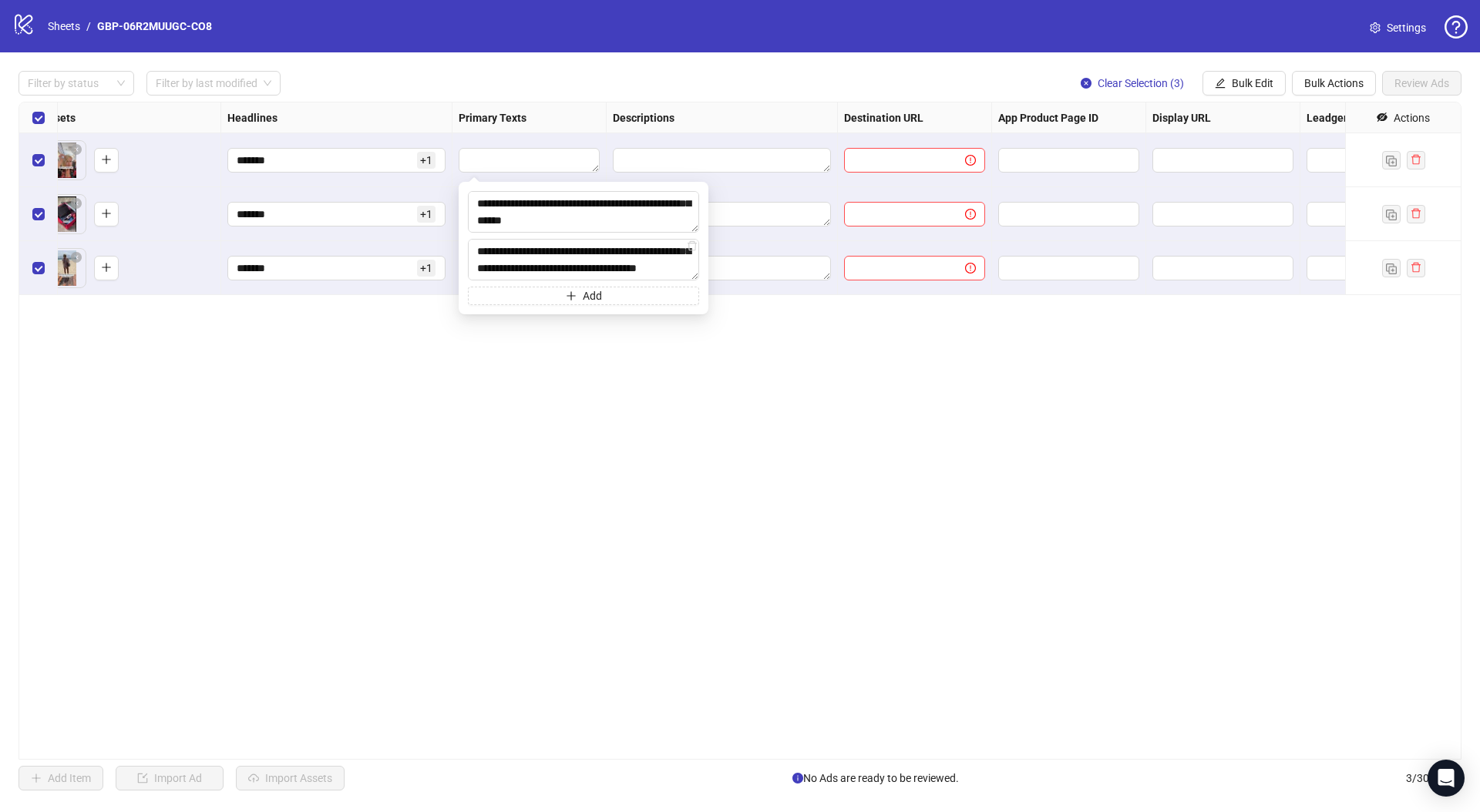 click on "Ad Format Ad Name Campaign & Ad Set Assets Headlines Primary Texts Descriptions Destination URL App Product Page ID Display URL Leadgen Form Product Set ID URL Params Call to Action Actions ****** 1507 | AUS/NZ/UK | GBP-06R2MUUGC-CO8
To pick up a draggable item, press the space bar.
While dragging, use the arrow keys to move the item.
Press space again to drop the item in its new position, or press escape to cancel.
******* + 1 - ****** 1507 | AUS/NZ/UK | GBP-06R2MUUGC-CO8
To pick up a draggable item, press the space bar.
While dragging, use the arrow keys to move the item.
Press space again to drop the item in its new position, or press escape to cancel.
******* + 1 - ****** 1507 | AUS/NZ/UK | GBP-06R2MUUGC-CO8
To pick up a draggable item, press the space bar.
While dragging, use the arrow keys to move the item.
Press space again to drop the item in its new position, or press escape to cancel.
******* + 1 -" at bounding box center (740, 431) 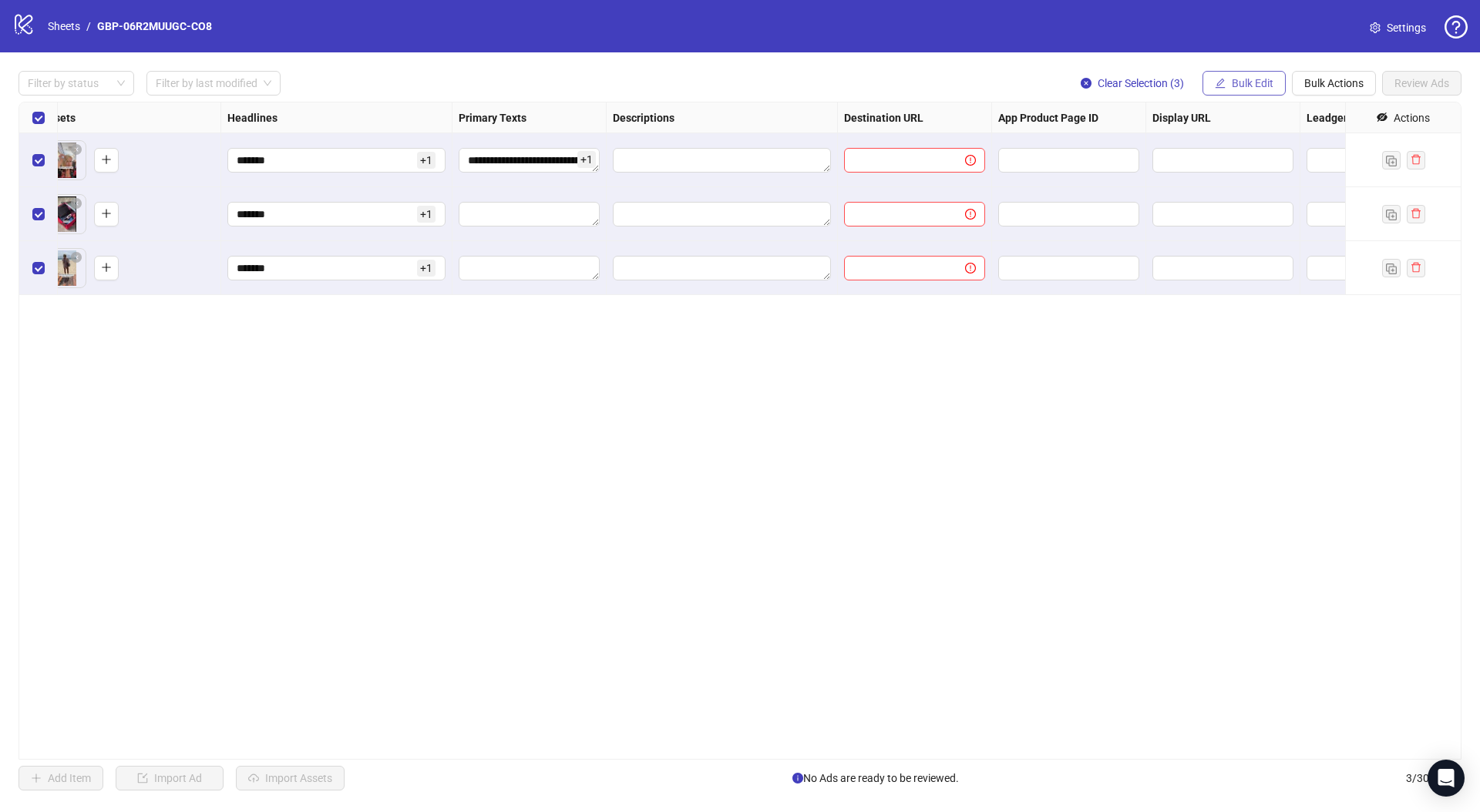 click on "Bulk Edit" at bounding box center [1244, 83] 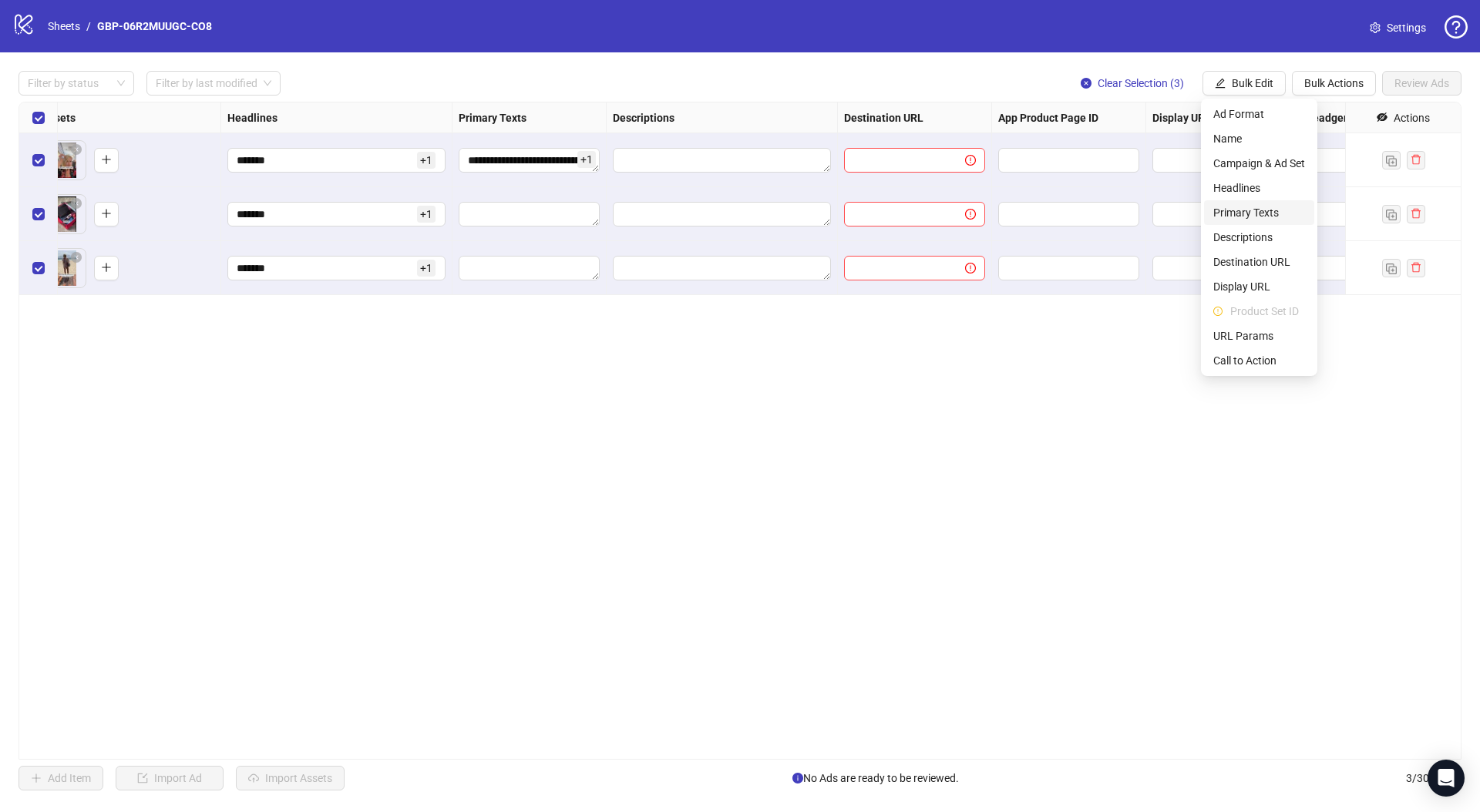 click on "Primary Texts" at bounding box center (1259, 213) 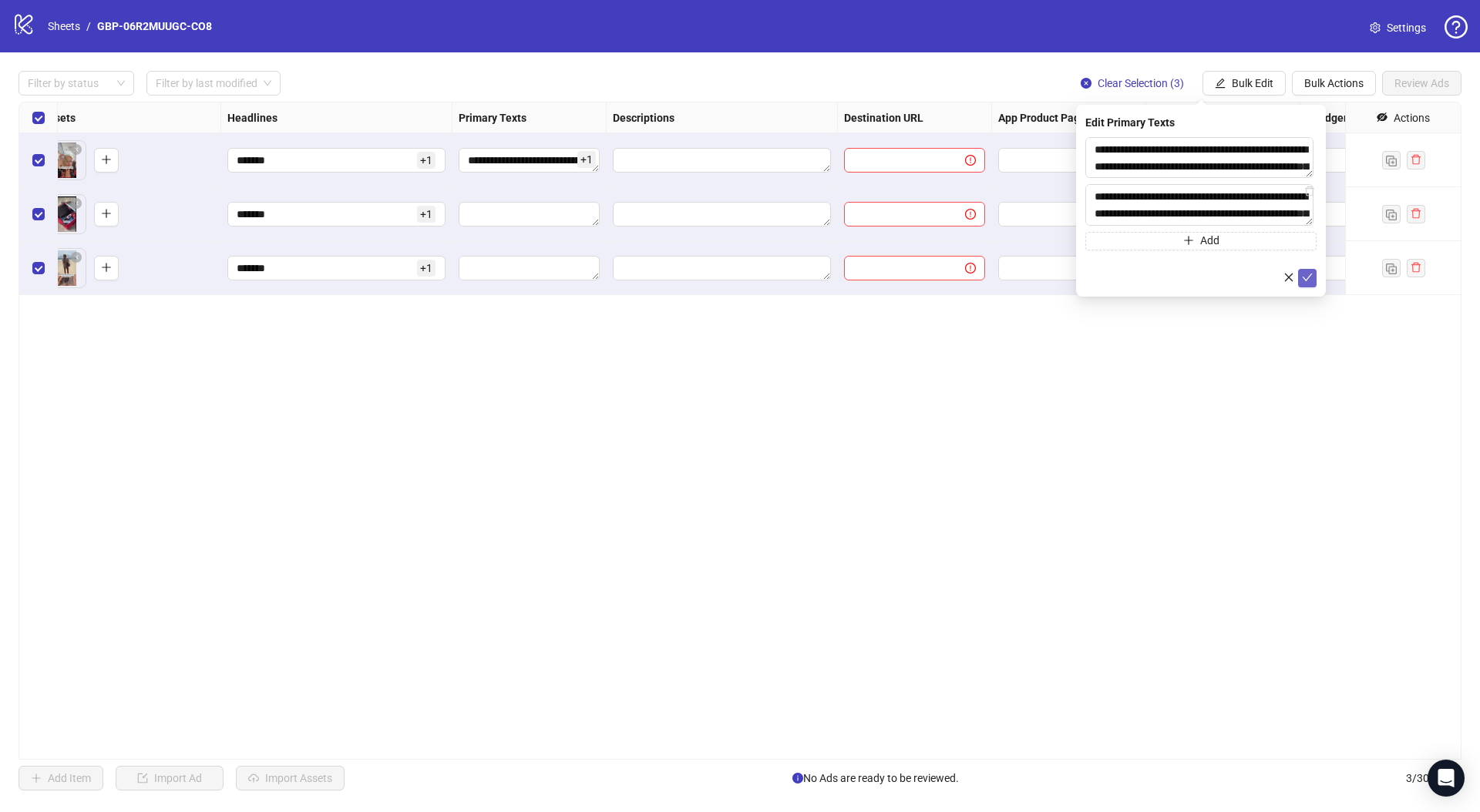 click 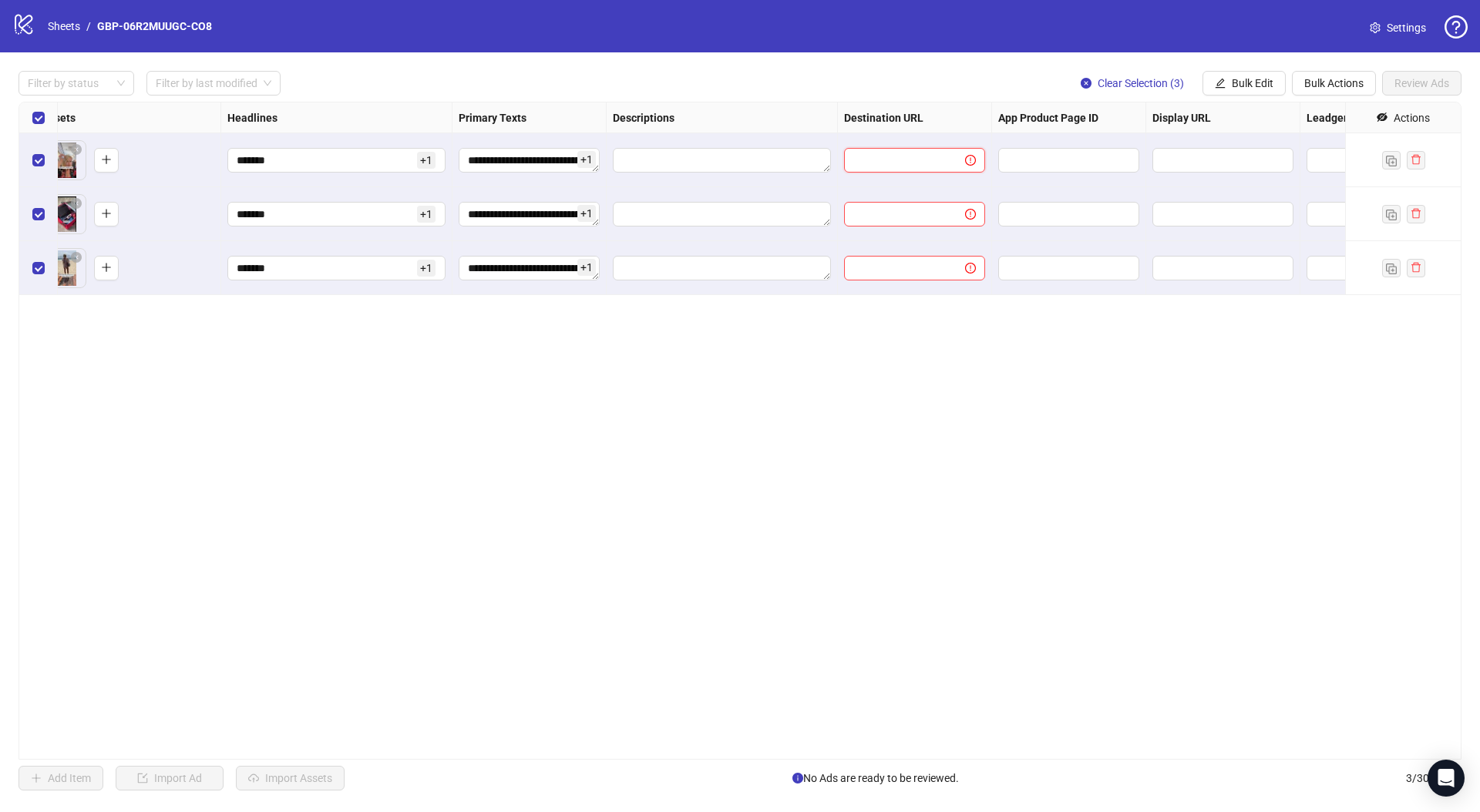 click at bounding box center [898, 160] 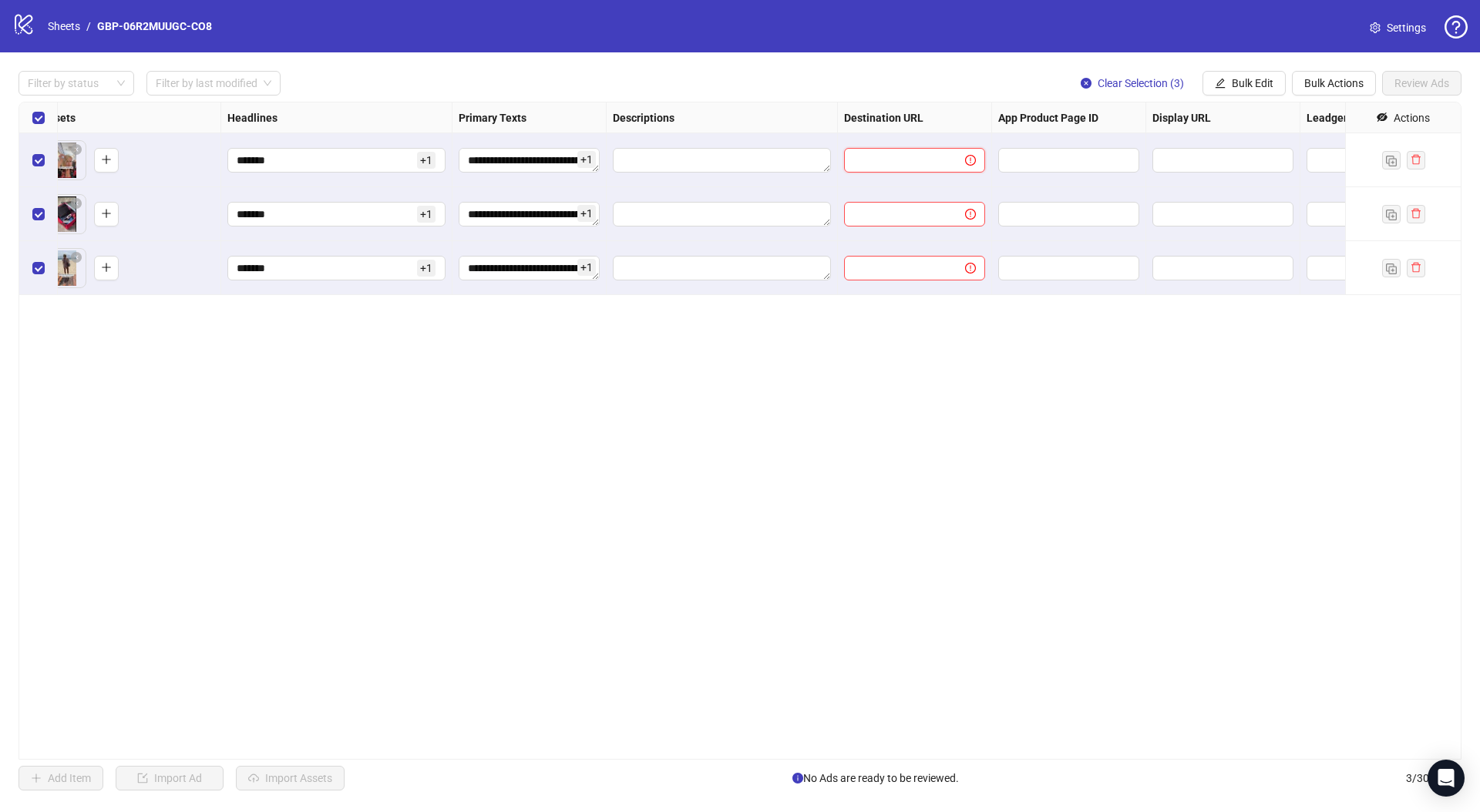 paste on "**********" 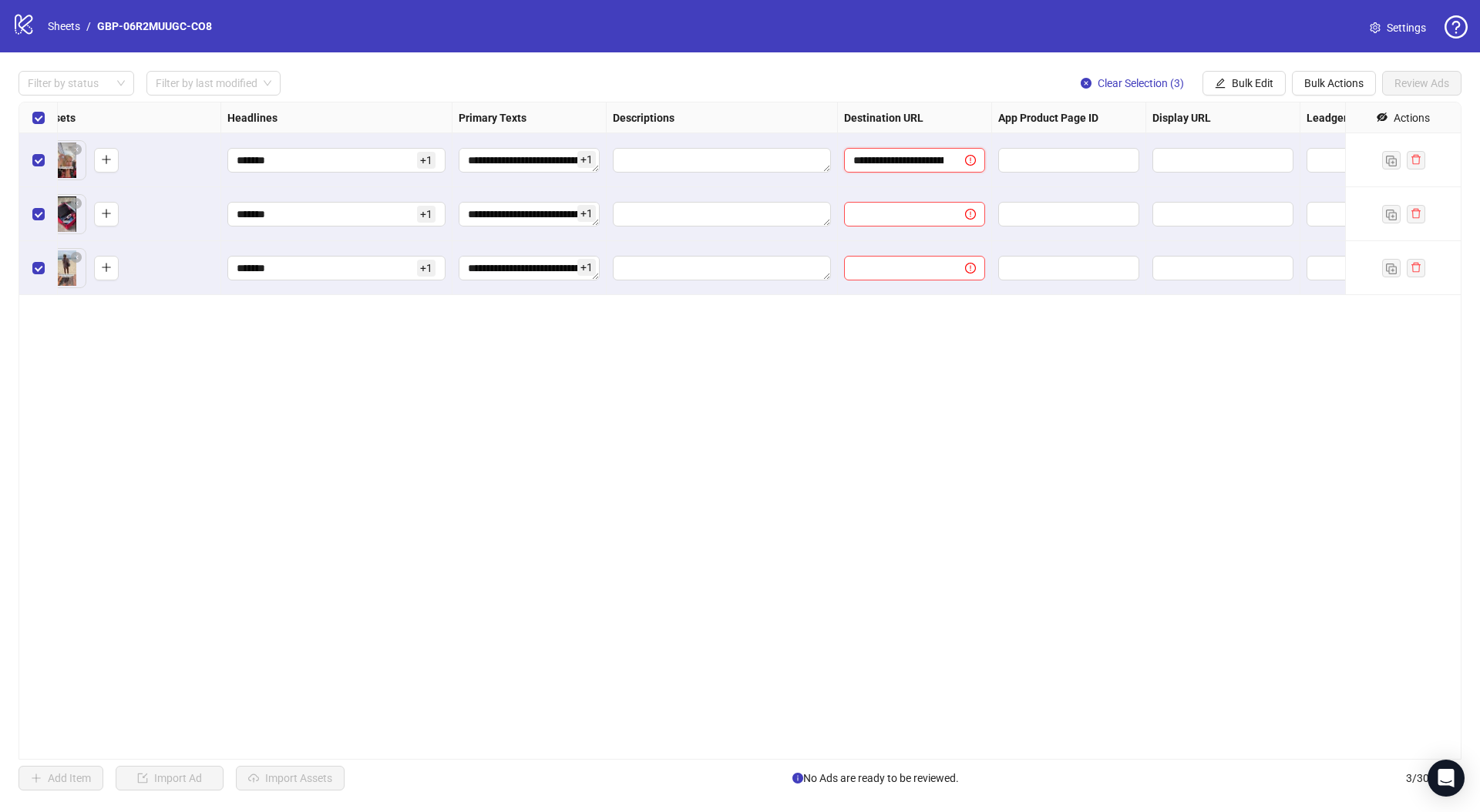 scroll, scrollTop: 0, scrollLeft: 309, axis: horizontal 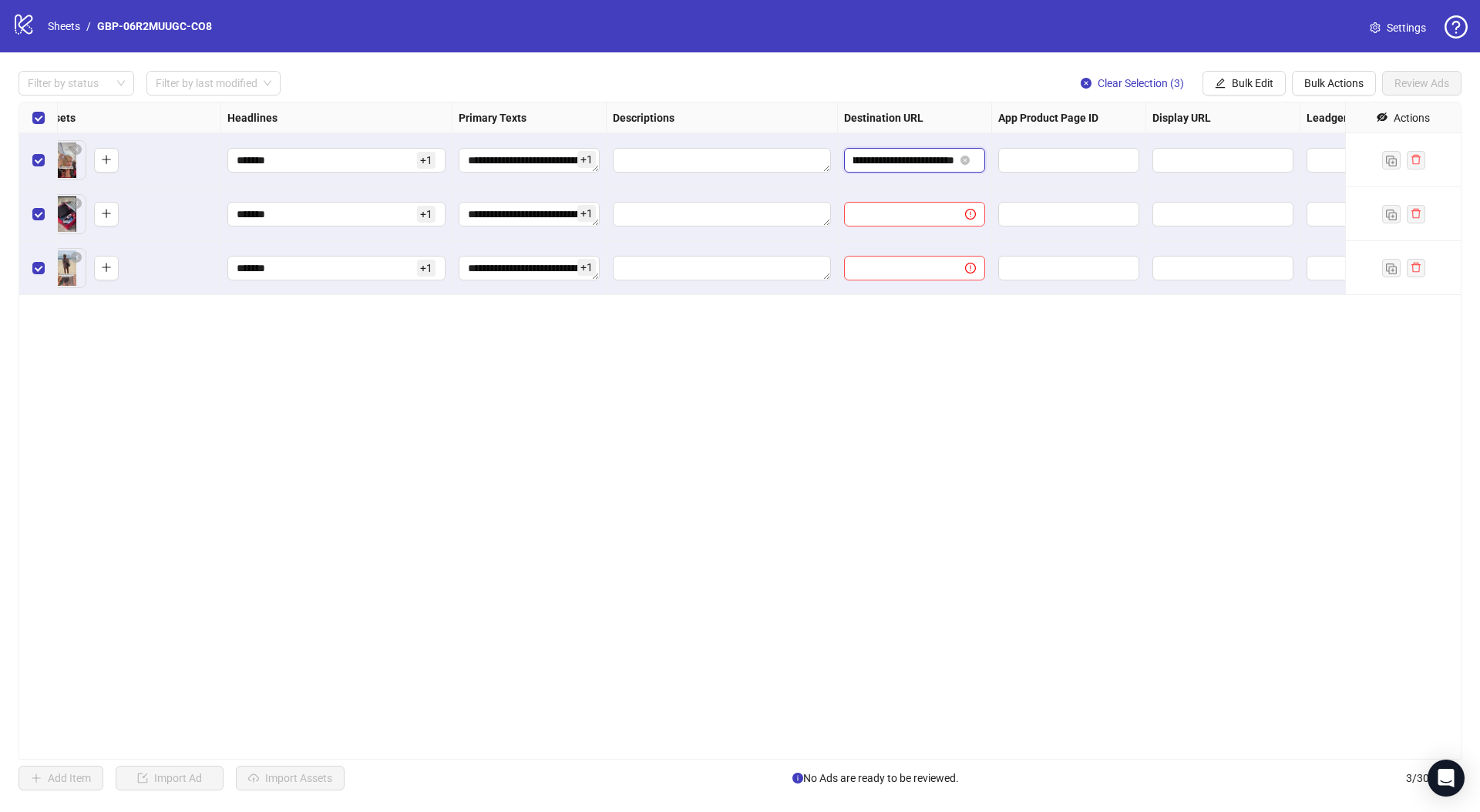 click on "**********" at bounding box center [903, 160] 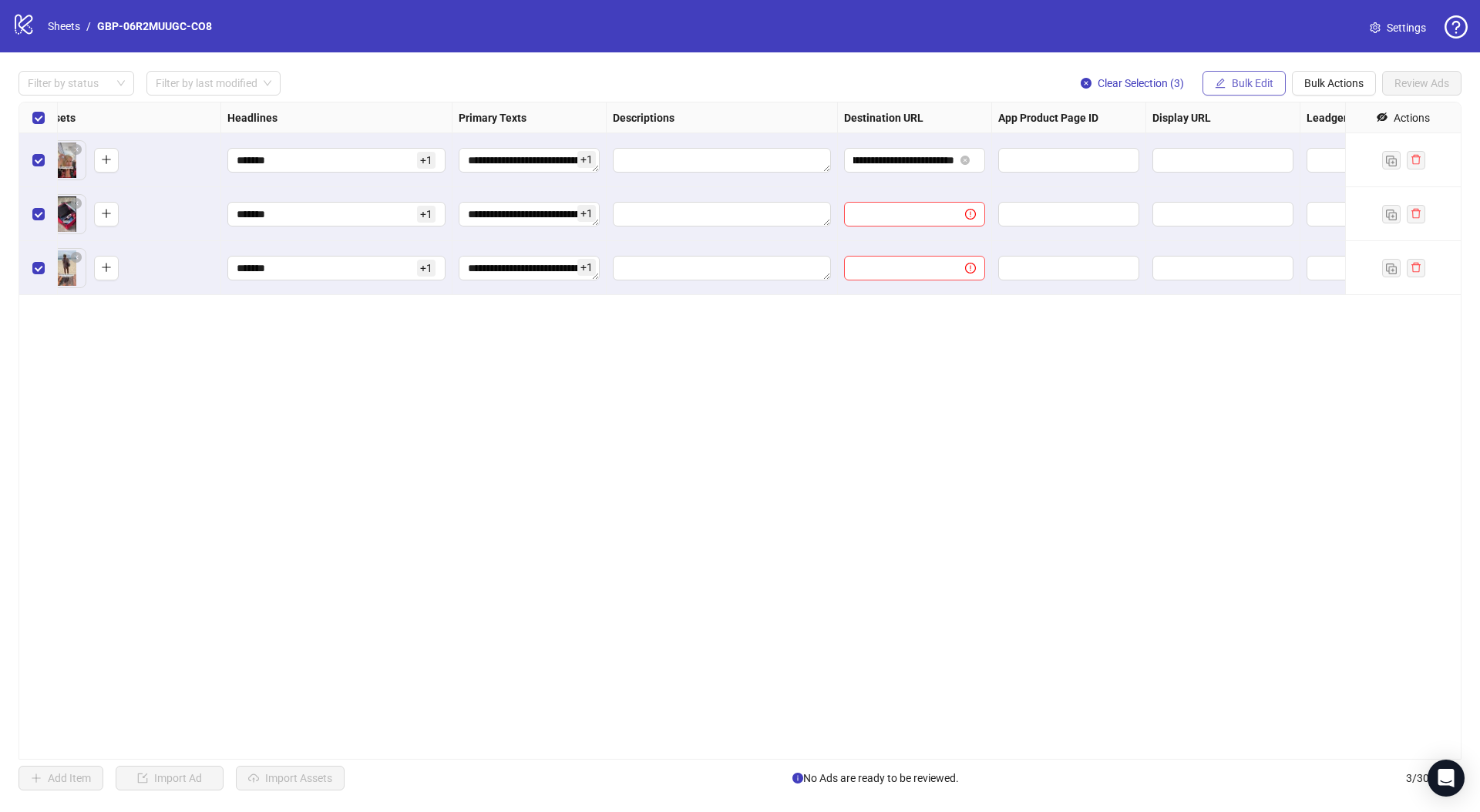 click on "Bulk Edit" at bounding box center [1244, 83] 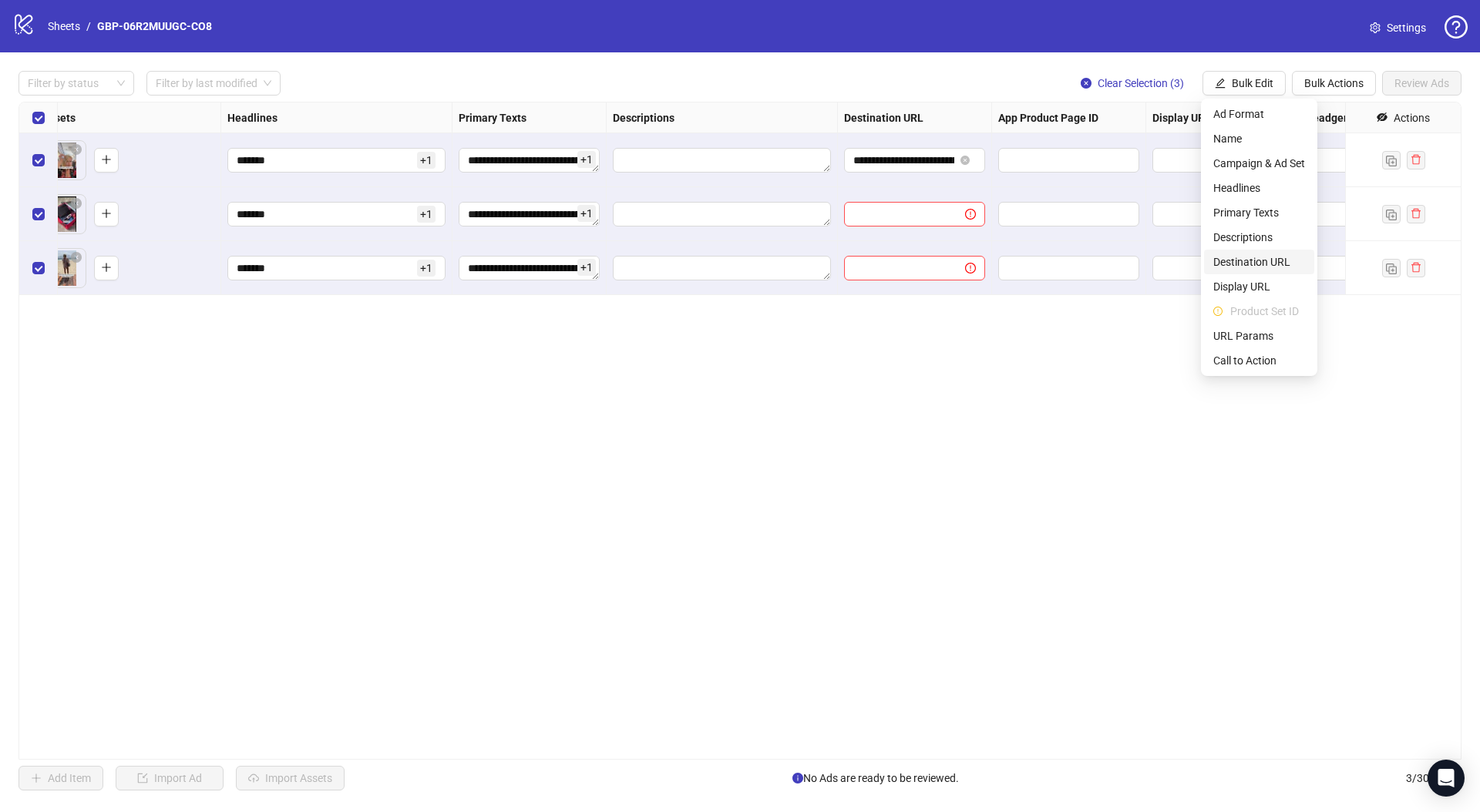 click on "Destination URL" at bounding box center (1259, 262) 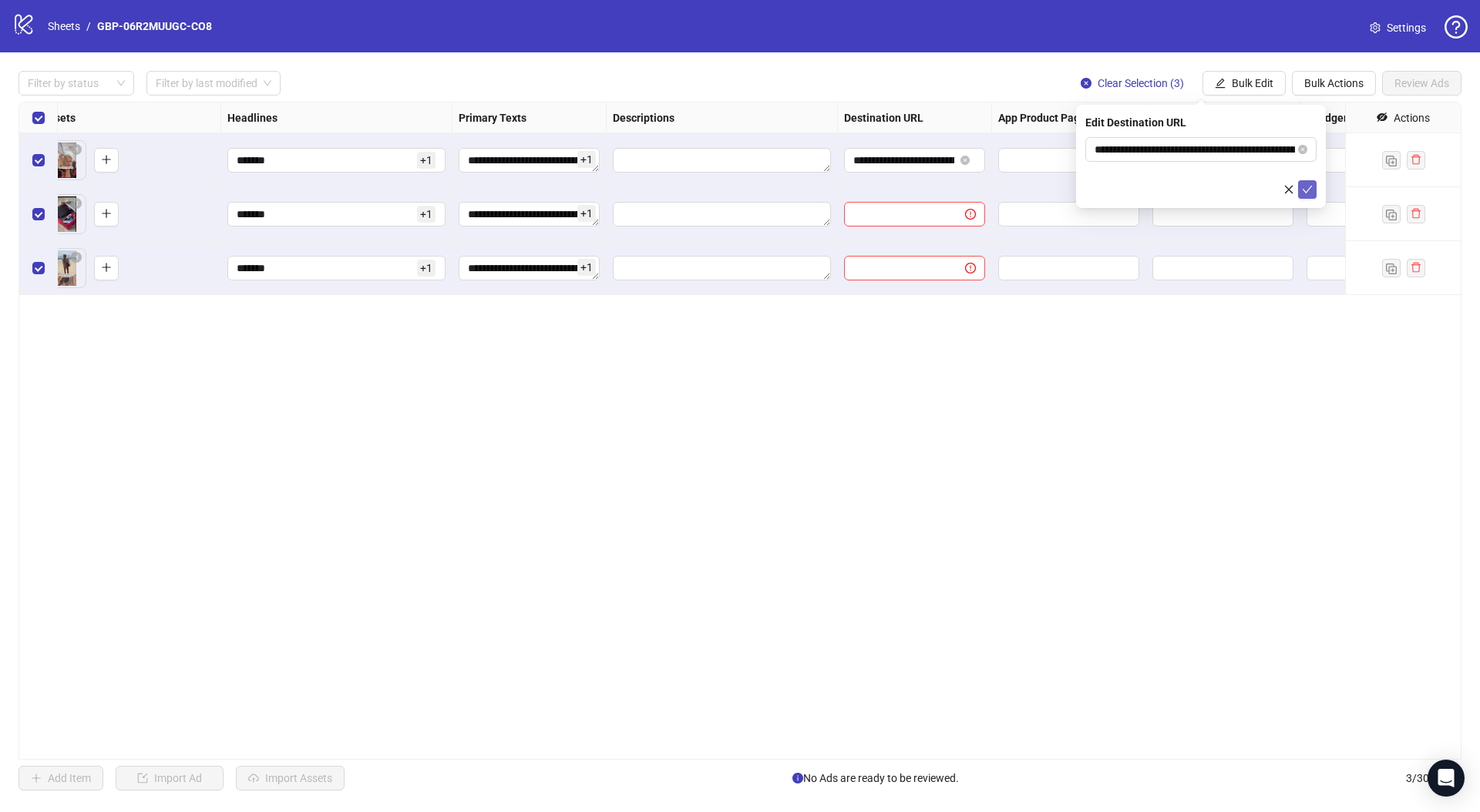 click 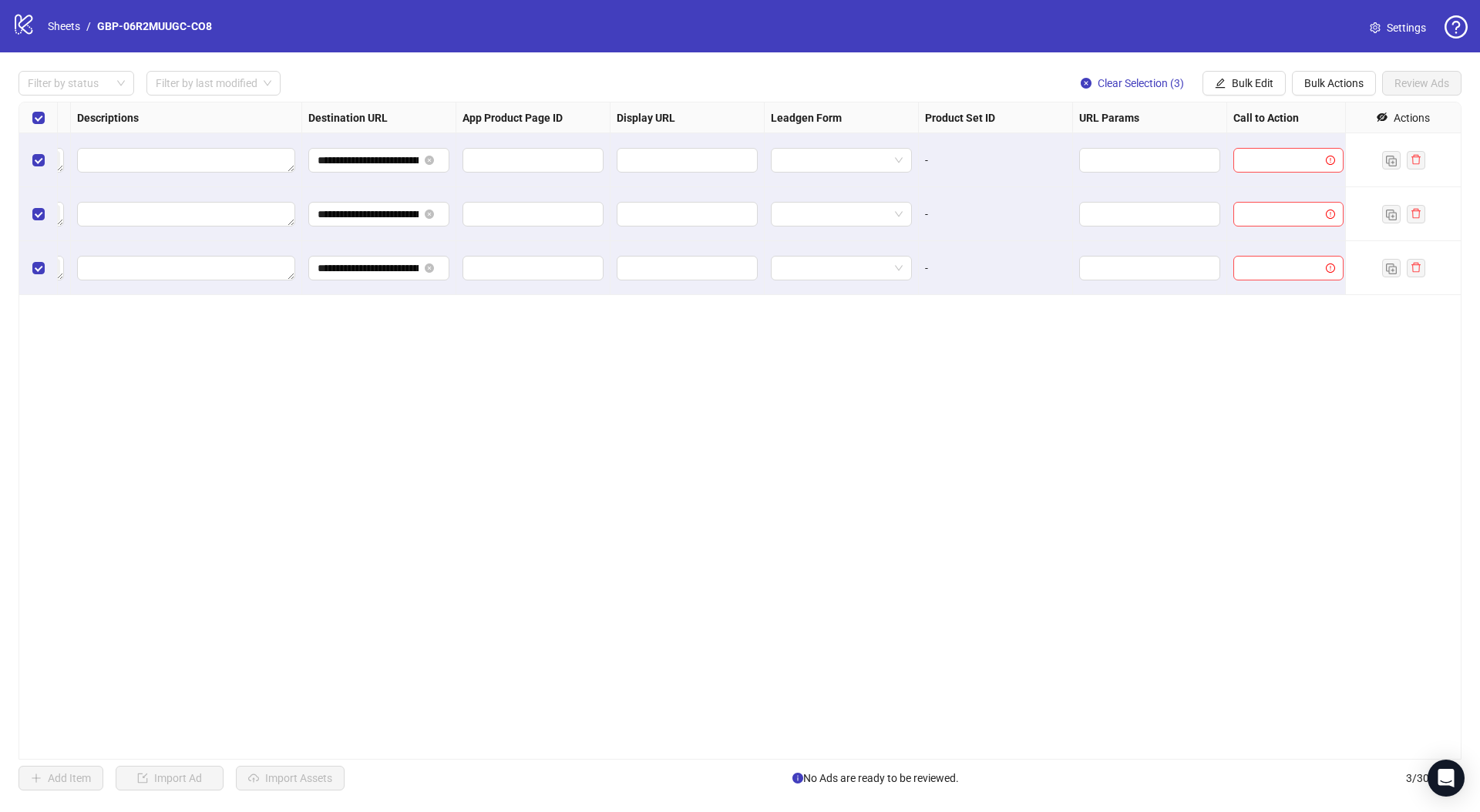 scroll, scrollTop: 0, scrollLeft: 1233, axis: horizontal 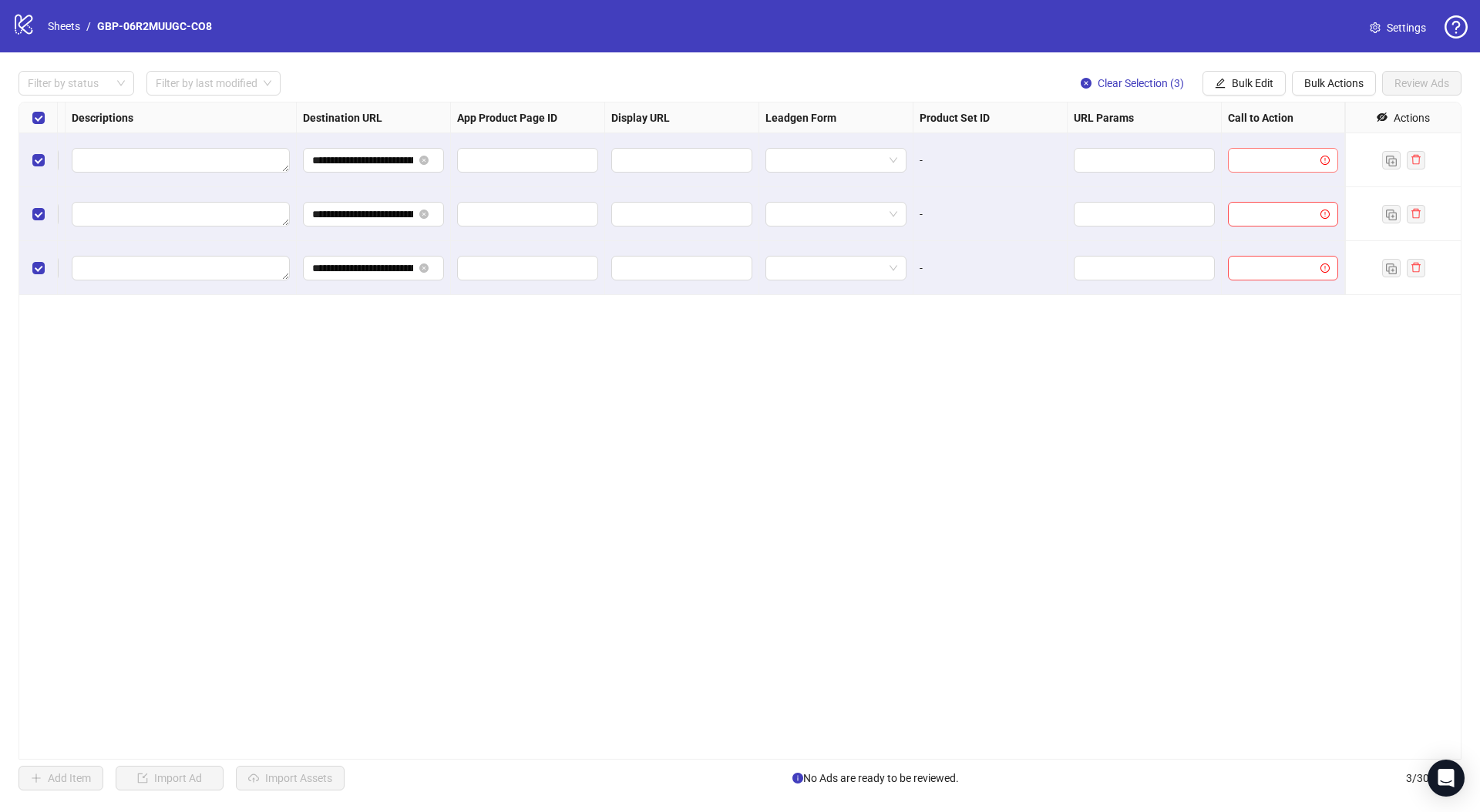 click at bounding box center [1276, 160] 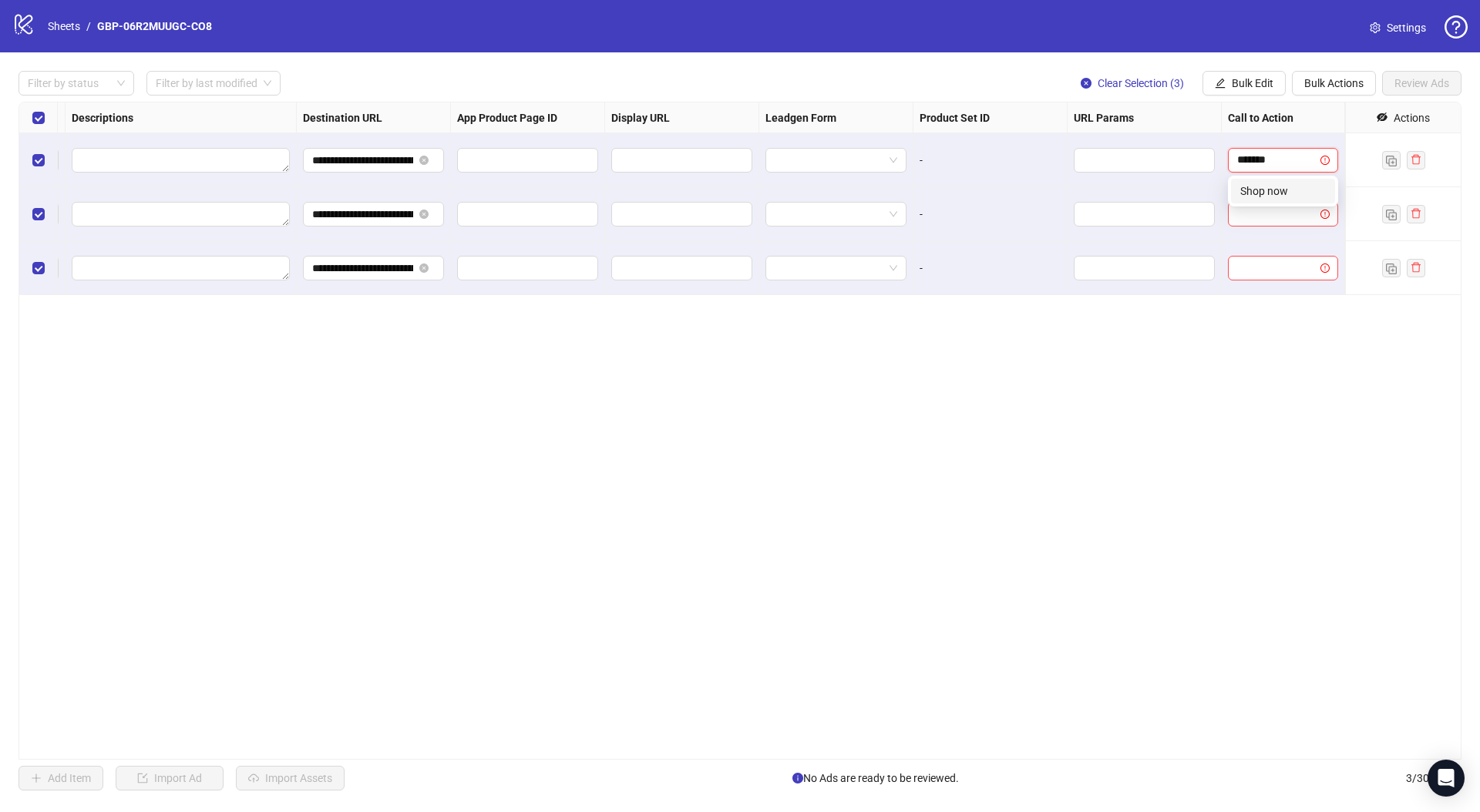 type on "********" 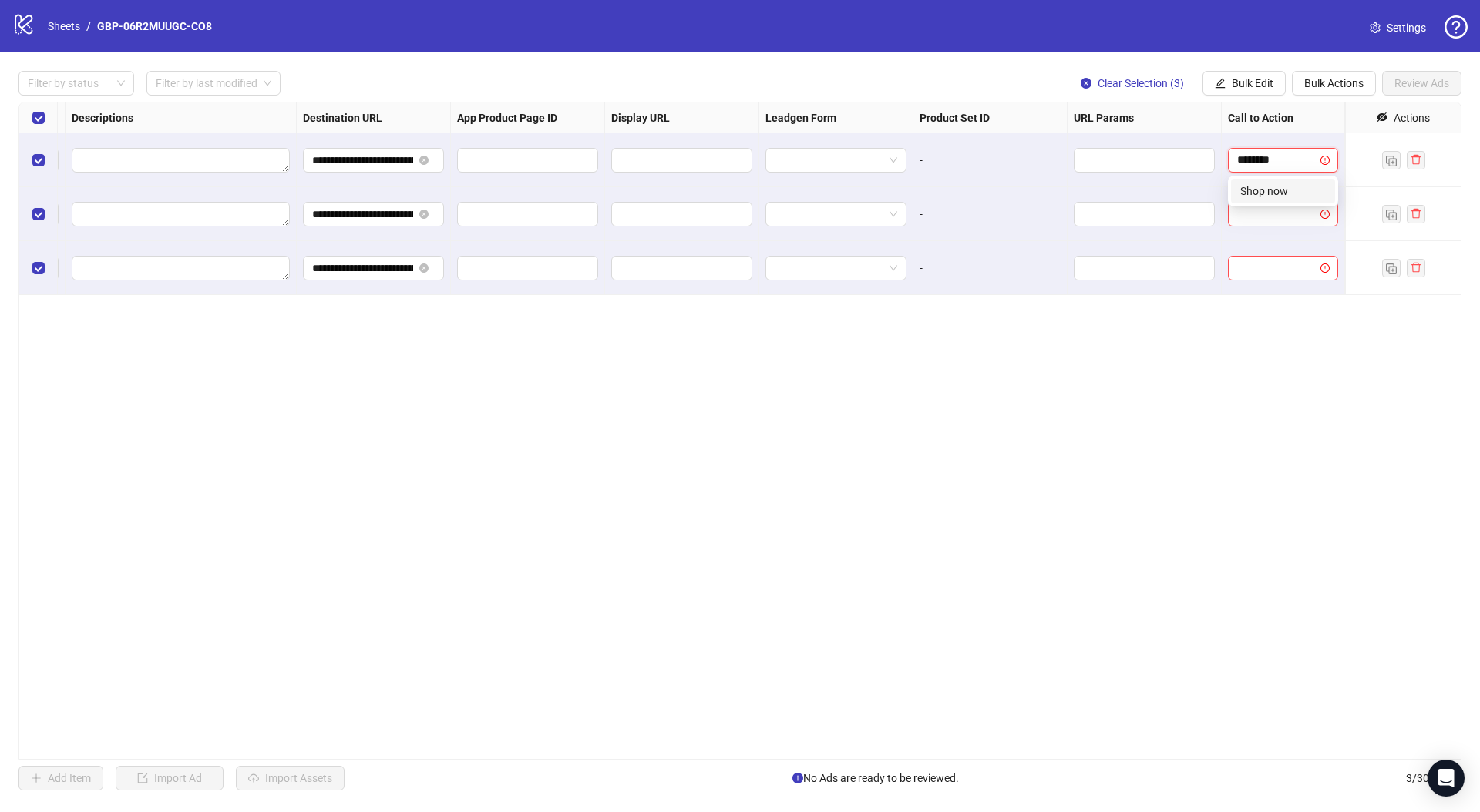 click on "Shop now" at bounding box center (1283, 191) 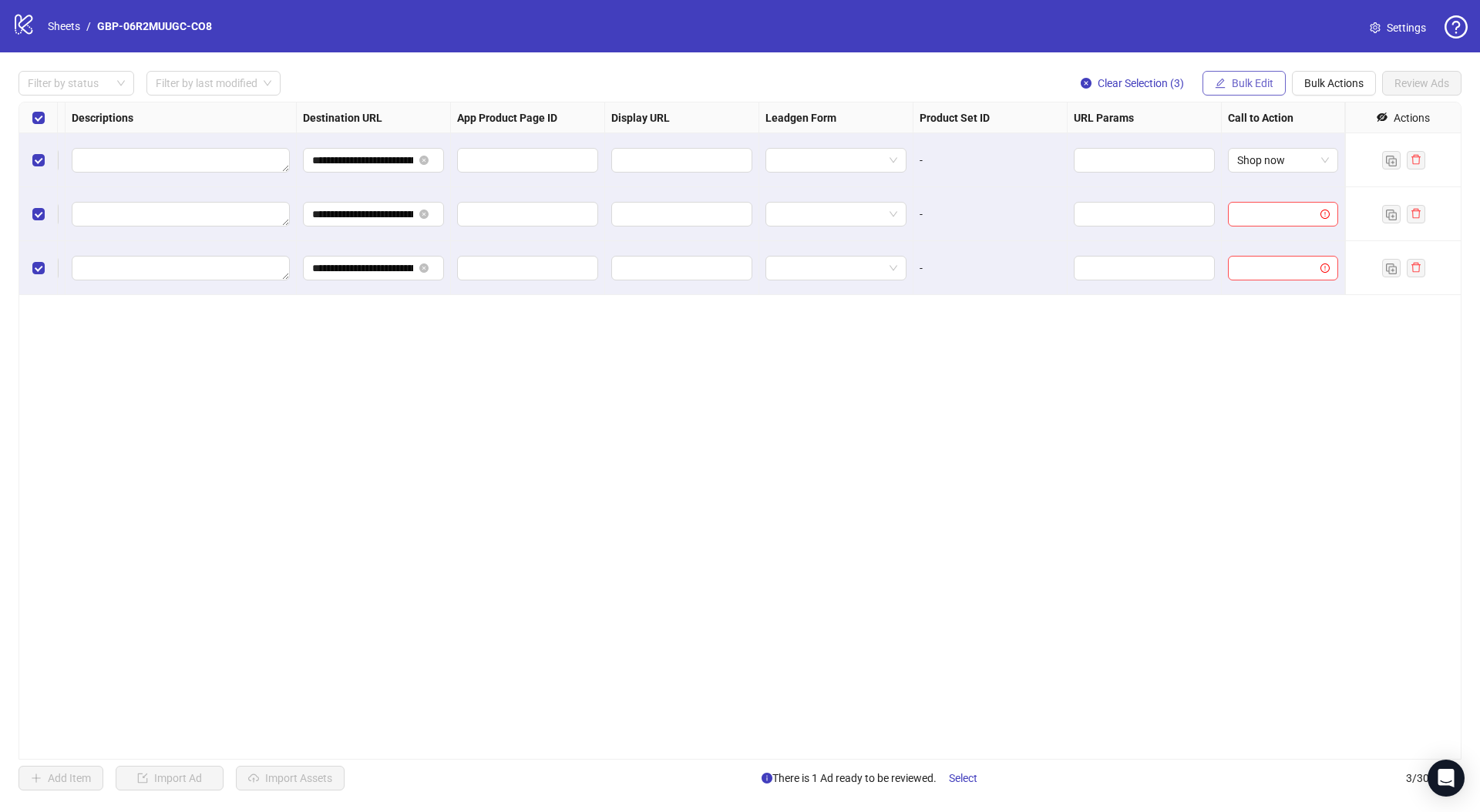 click on "Bulk Edit" at bounding box center (1244, 83) 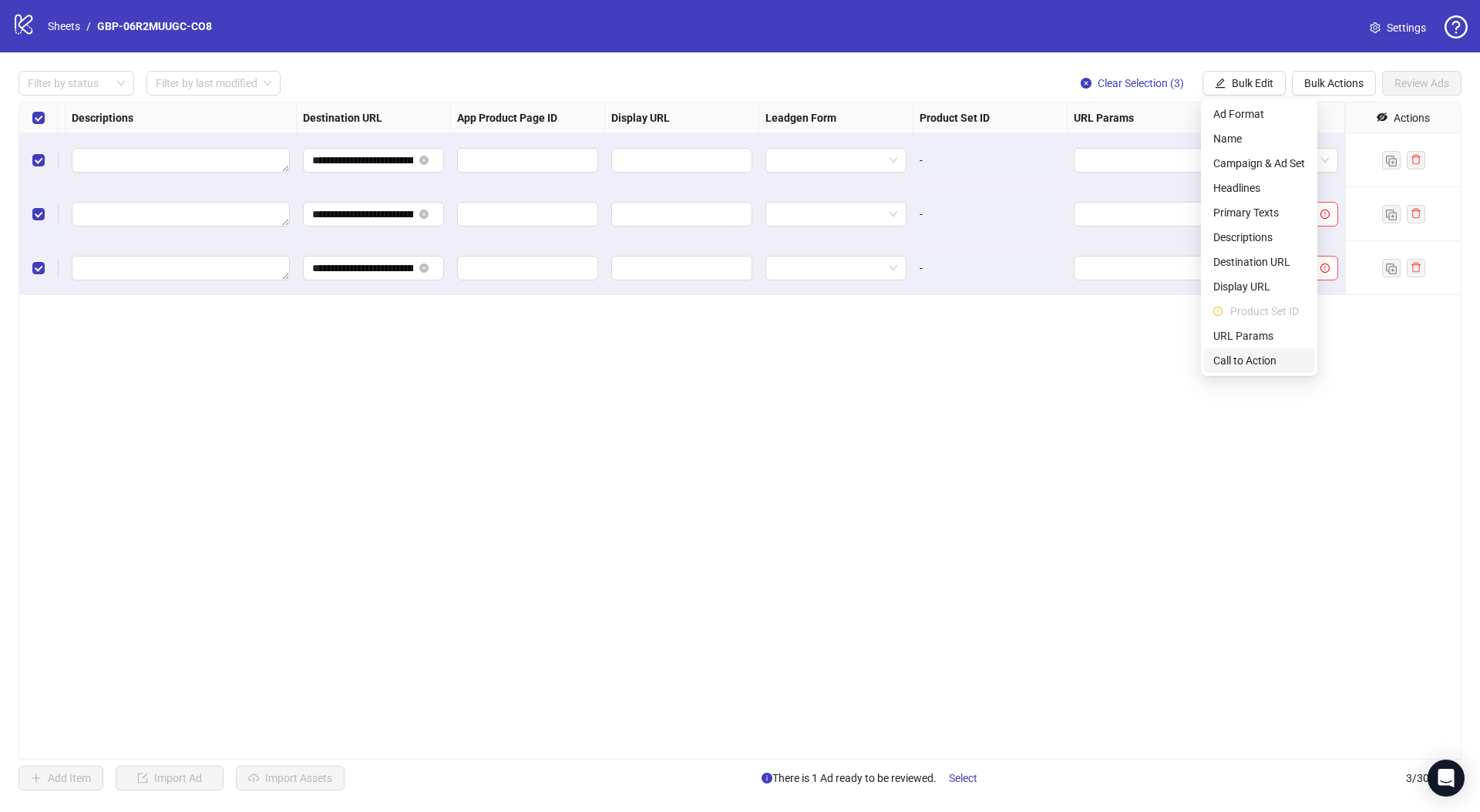 click on "Call to Action" at bounding box center [1259, 361] 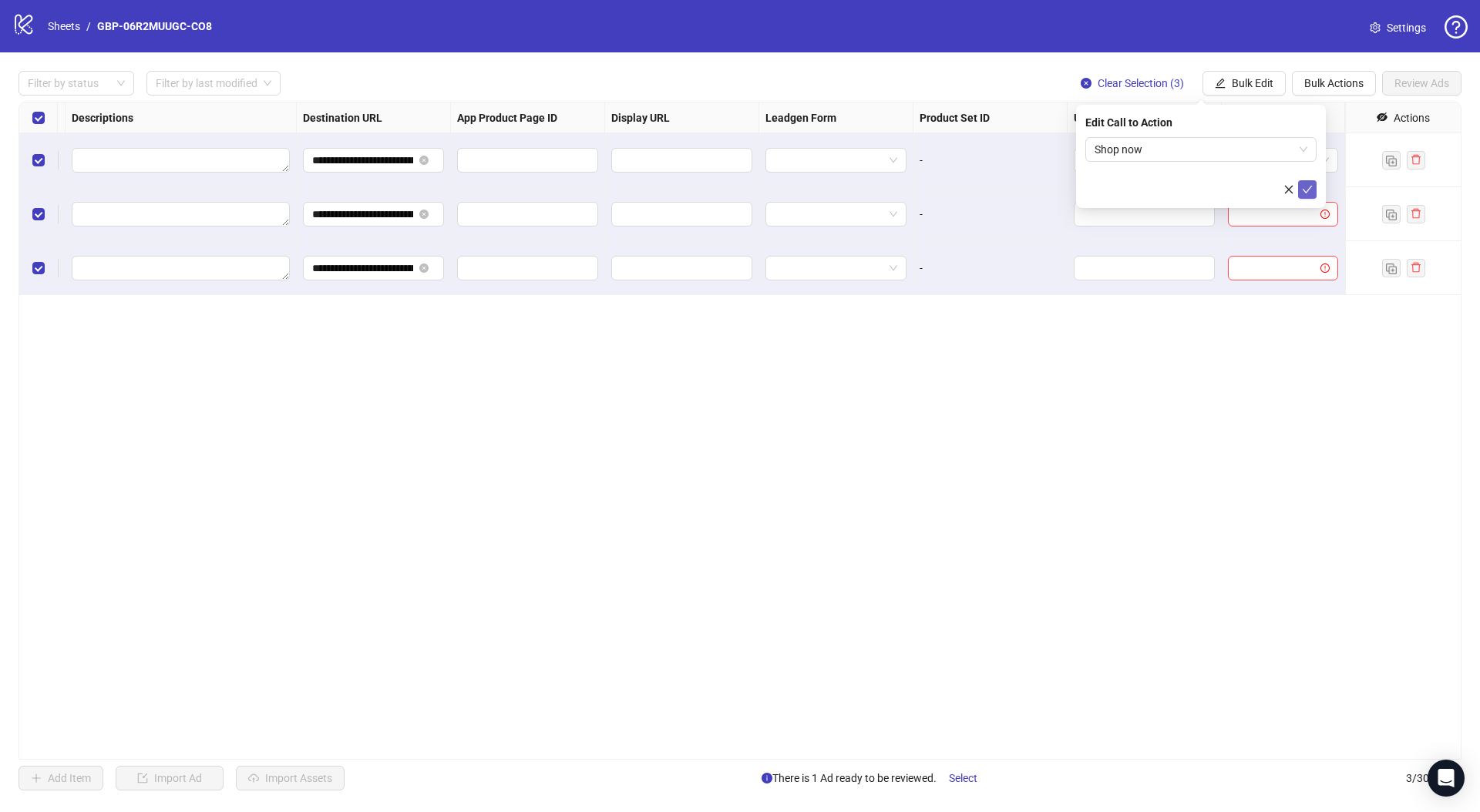 click at bounding box center (1307, 190) 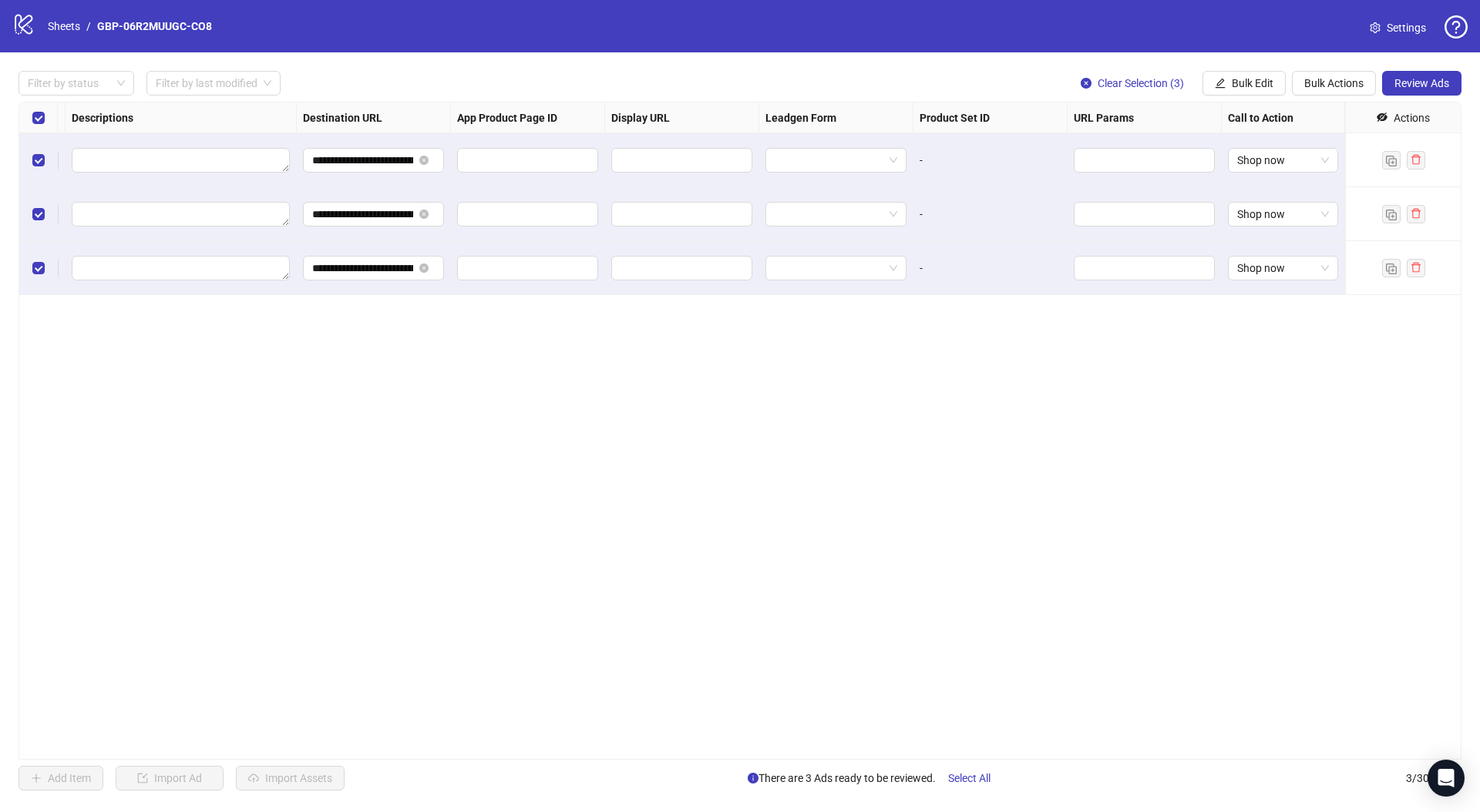 click on "**********" at bounding box center [740, 431] 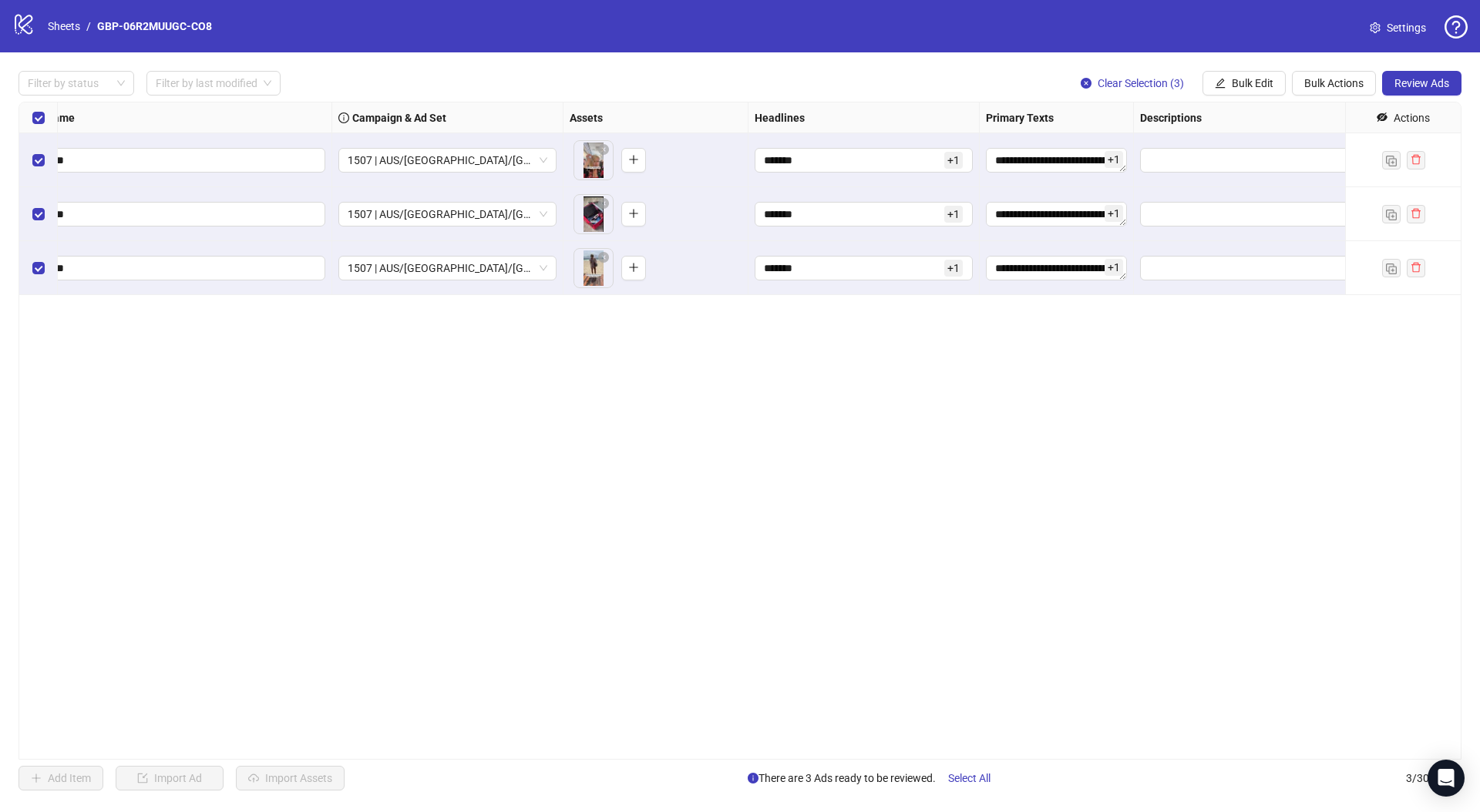 scroll, scrollTop: 0, scrollLeft: 0, axis: both 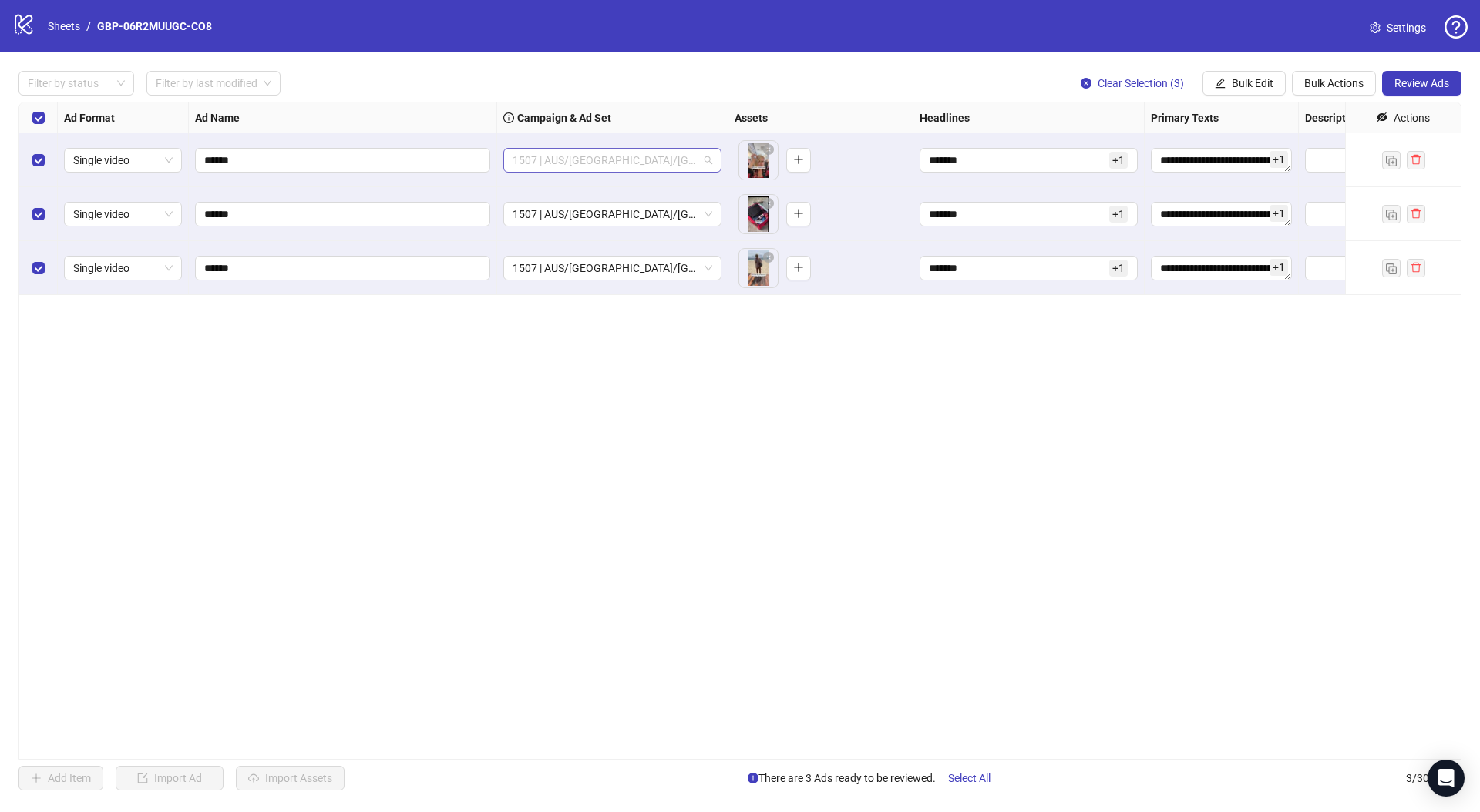 click on "1507 | AUS/[GEOGRAPHIC_DATA]/[GEOGRAPHIC_DATA] | GBP-06R2MUUGC-CO8" at bounding box center (612, 160) 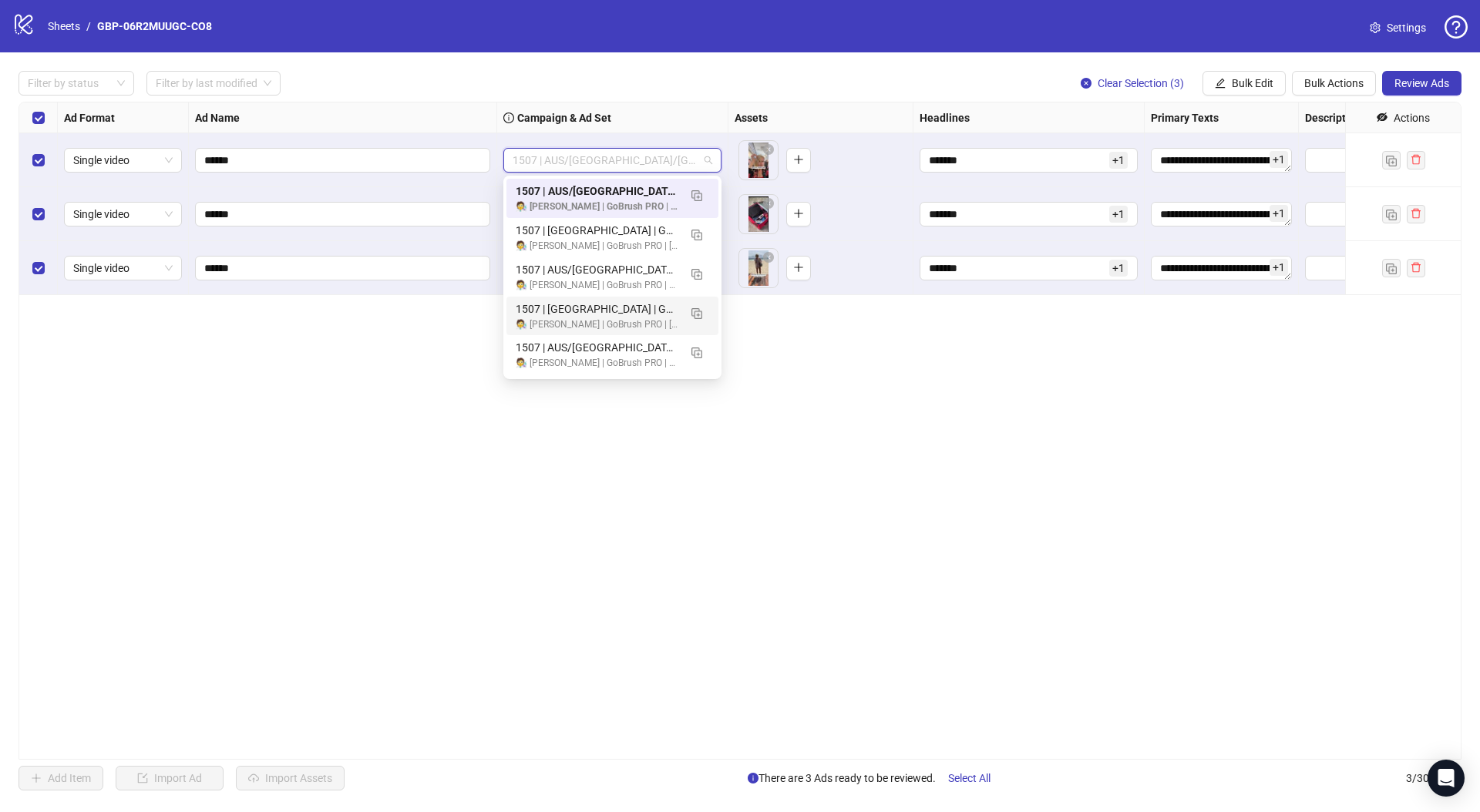 click on "**********" at bounding box center [740, 431] 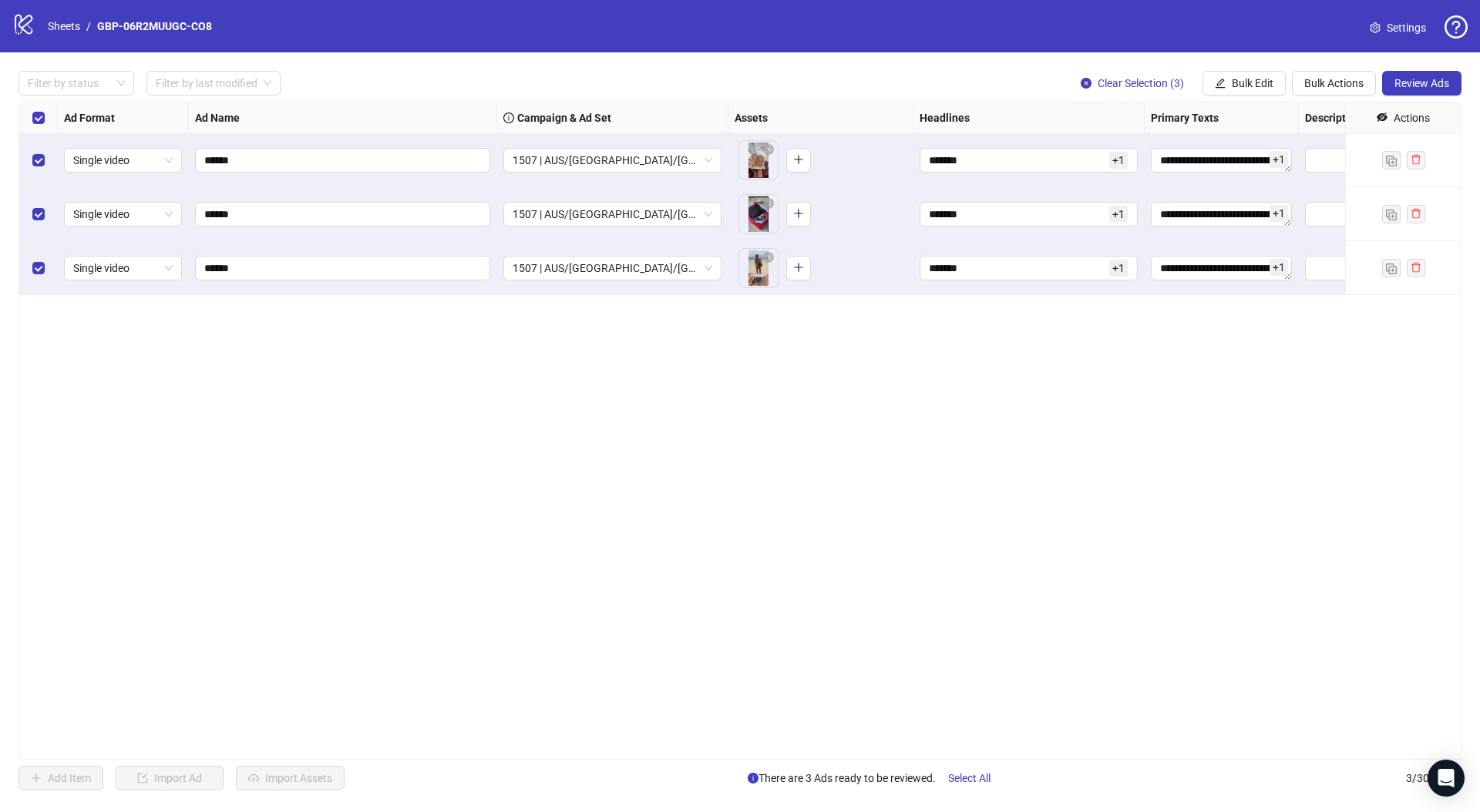 click on "**********" at bounding box center (740, 431) 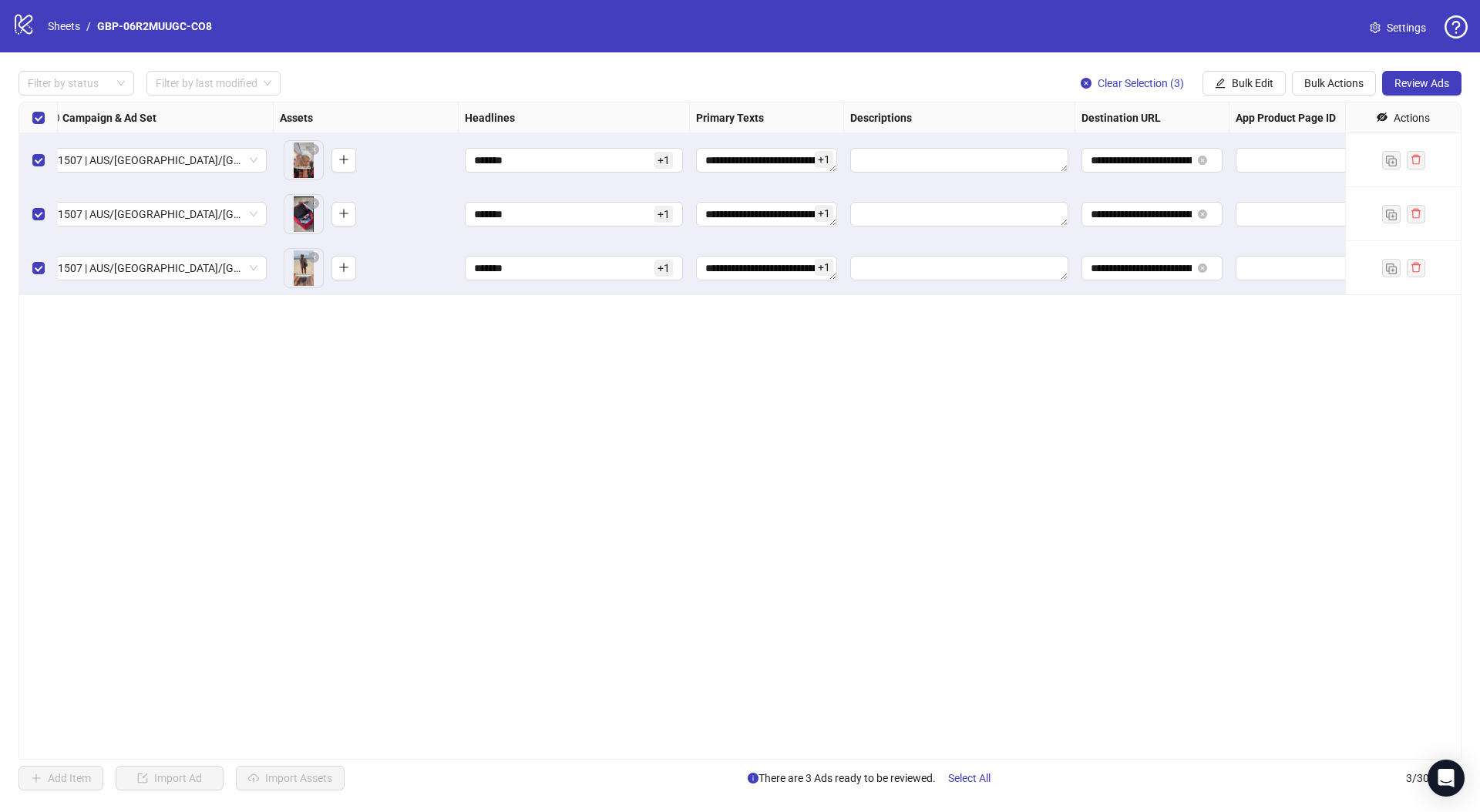 scroll, scrollTop: 0, scrollLeft: 0, axis: both 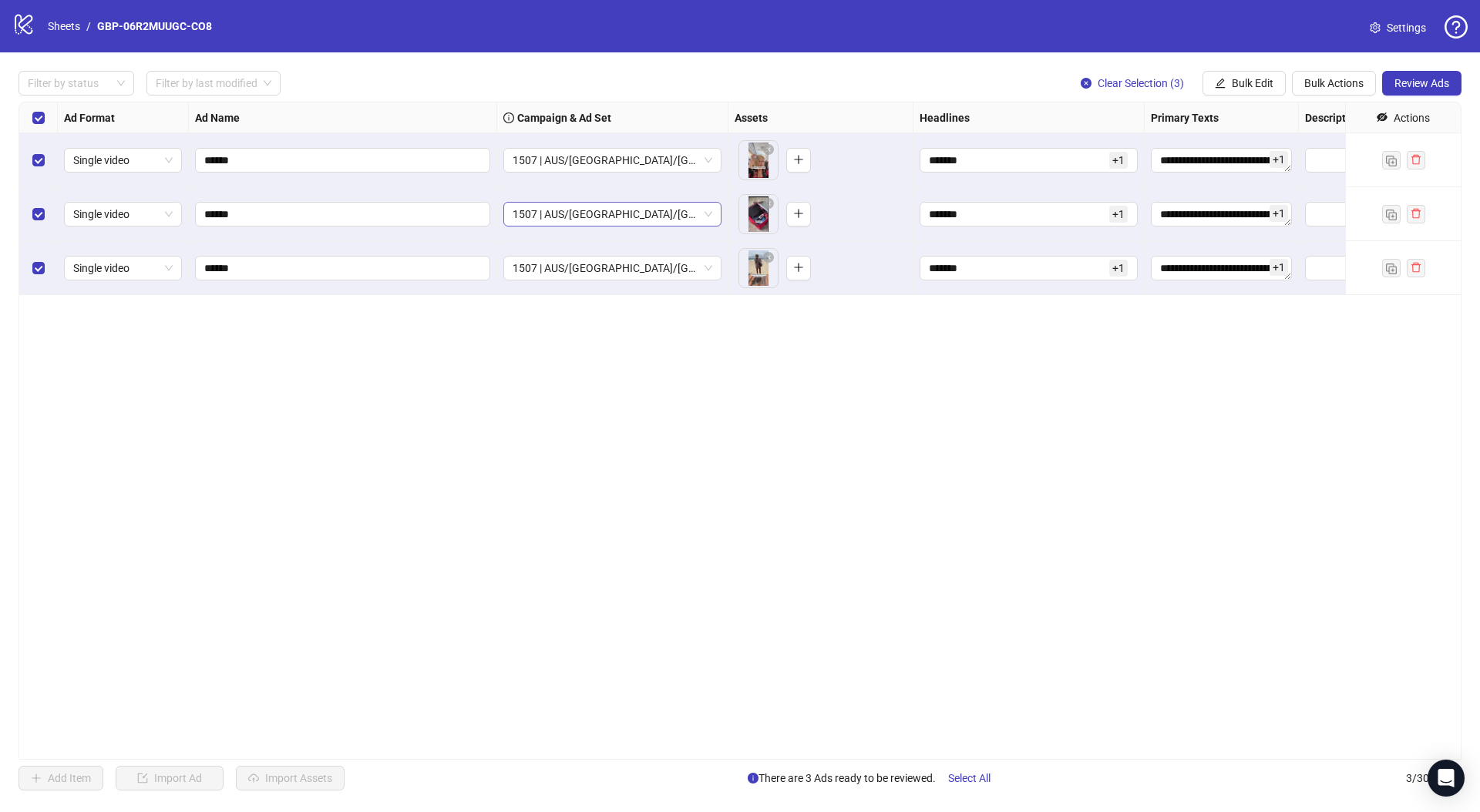 click on "1507 | AUS/[GEOGRAPHIC_DATA]/[GEOGRAPHIC_DATA] | GBP-06R2MUUGC-CO8" at bounding box center [612, 214] 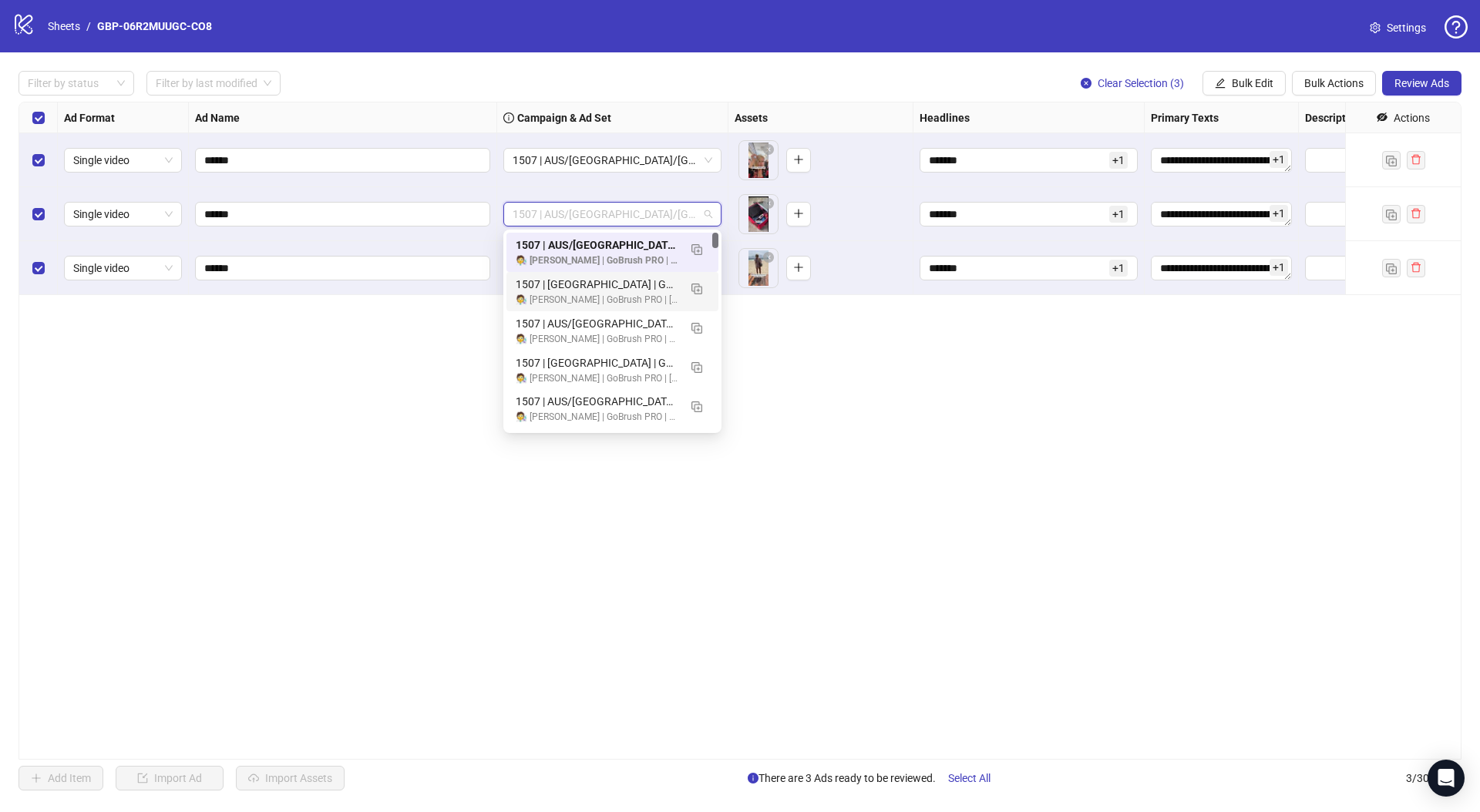 click on "**********" at bounding box center (740, 431) 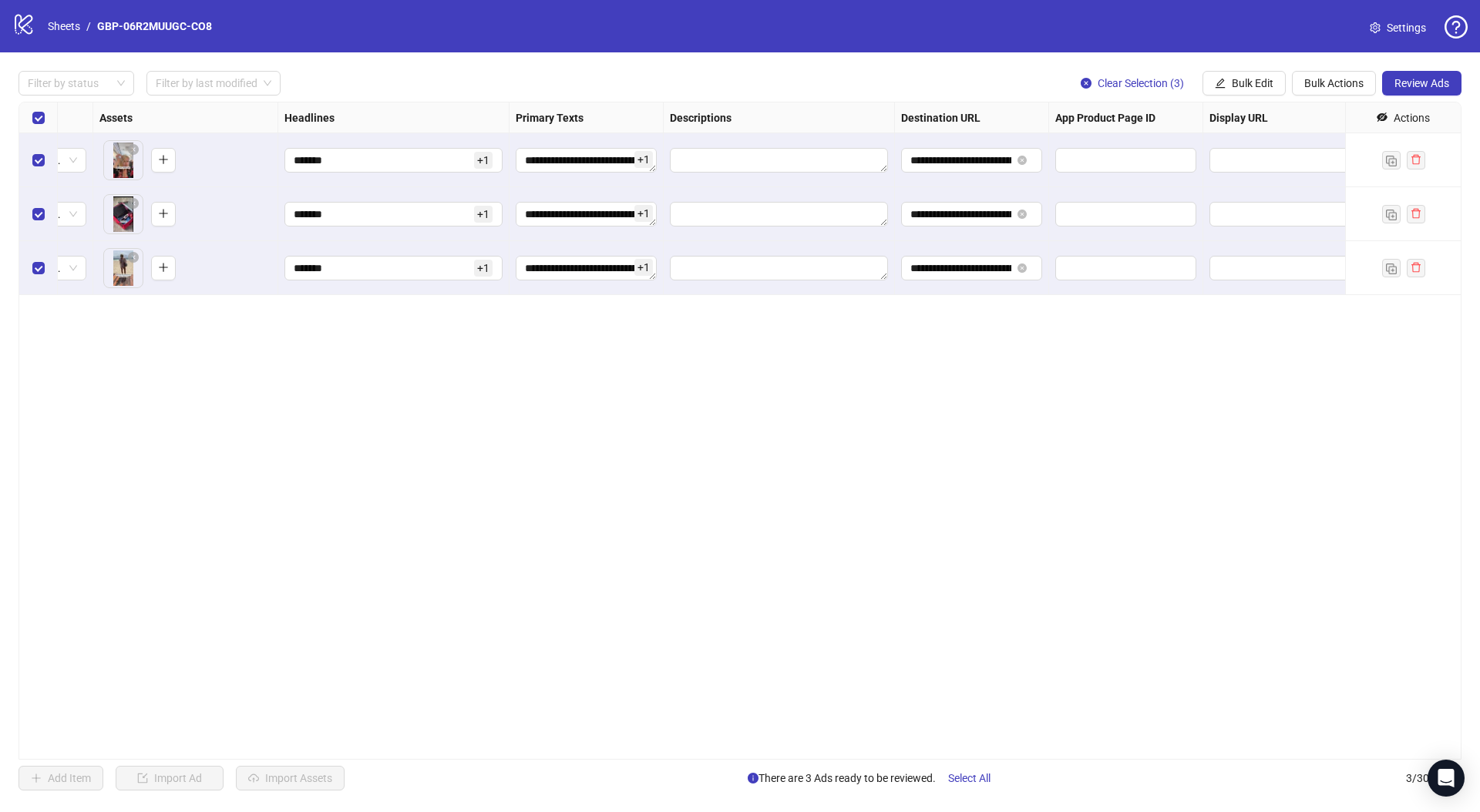 scroll, scrollTop: 0, scrollLeft: 0, axis: both 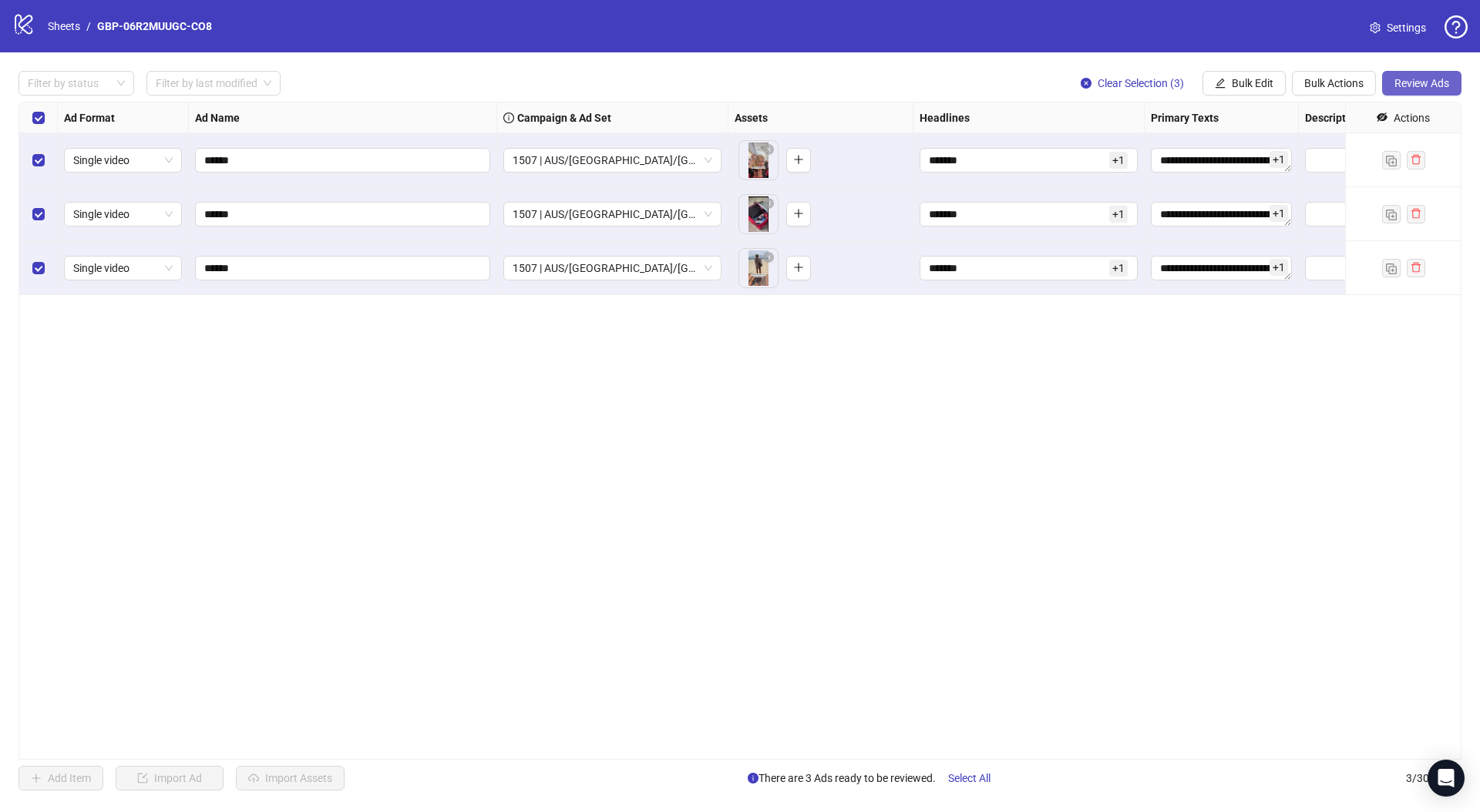 click on "Review Ads" at bounding box center (1421, 83) 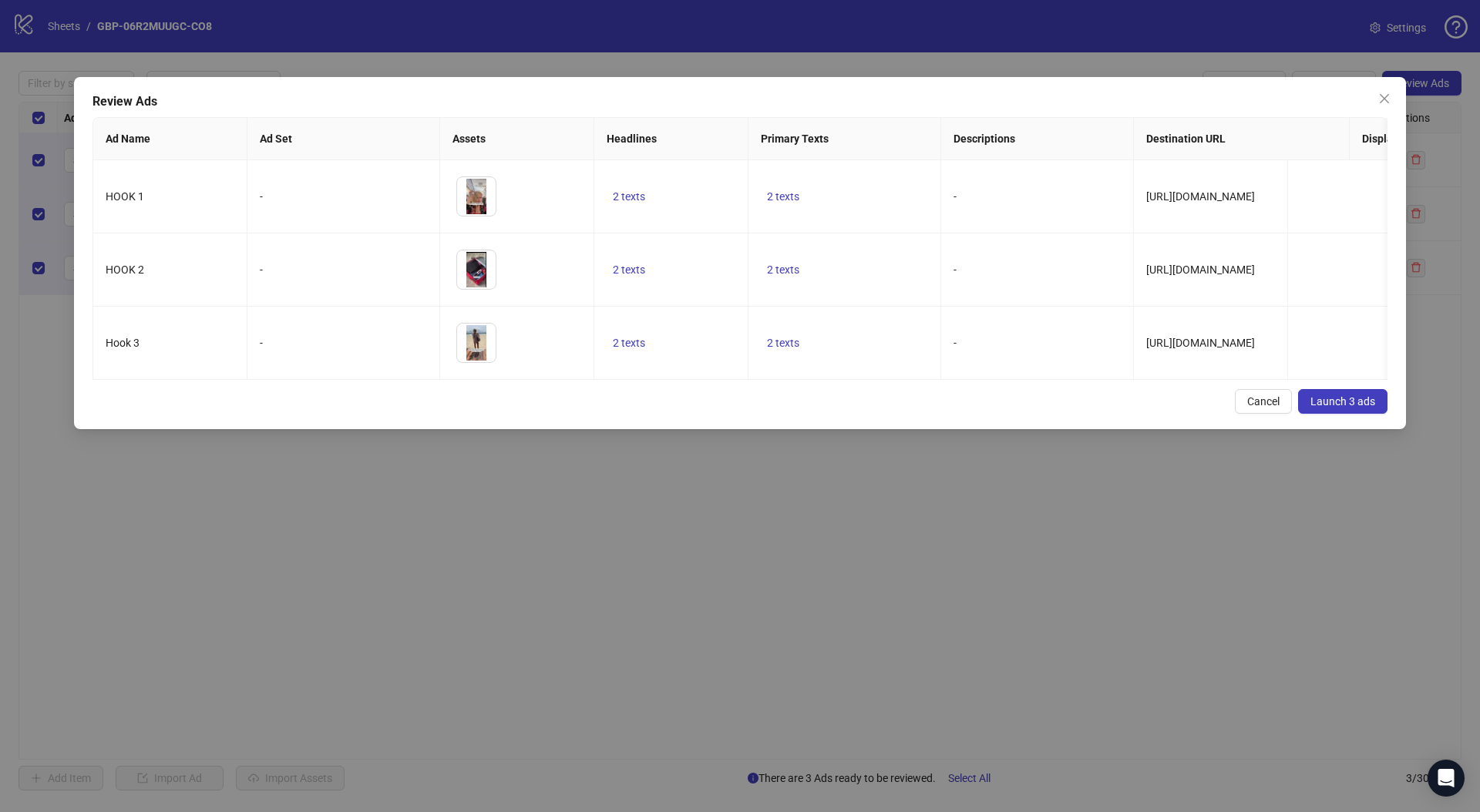 click on "Review Ads Ad Name Ad Set Assets Headlines Primary Texts Descriptions Destination URL Display URL Call to Action Facebook Page Product Set ID Leadgen Form Instagram User Status Pixel URL Parameters                                 HOOK 1 -
To pick up a draggable item, press the space bar.
While dragging, use the arrow keys to move the item.
Press space again to drop the item in its new position, or press escape to cancel.
2 texts 2 texts - https://numoya.com/products/numoya-portable-straightener-brush-gobrush-pro-black Shop now Numoya - numoyahair PAUSED Numoya.com HOOK 2 -
To pick up a draggable item, press the space bar.
While dragging, use the arrow keys to move the item.
Press space again to drop the item in its new position, or press escape to cancel.
2 texts 2 texts - https://numoya.com/products/numoya-portable-straightener-brush-gobrush-pro-black Shop now Numoya - numoyahair PAUSED Numoya.com Hook 3 - 2 texts 2 texts - Shop now Numoya - numoyahair PAUSED" at bounding box center [740, 253] 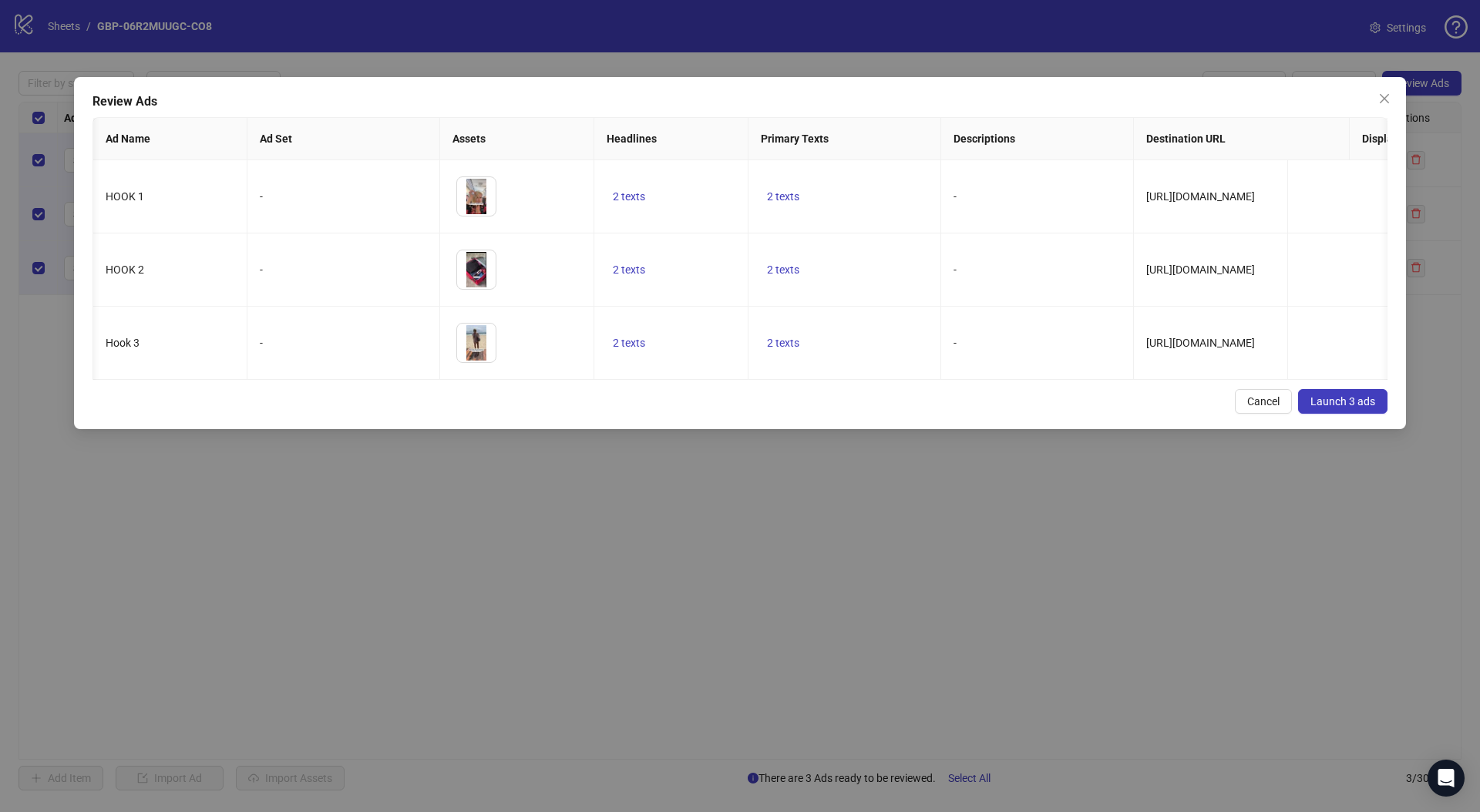 scroll, scrollTop: 0, scrollLeft: 291, axis: horizontal 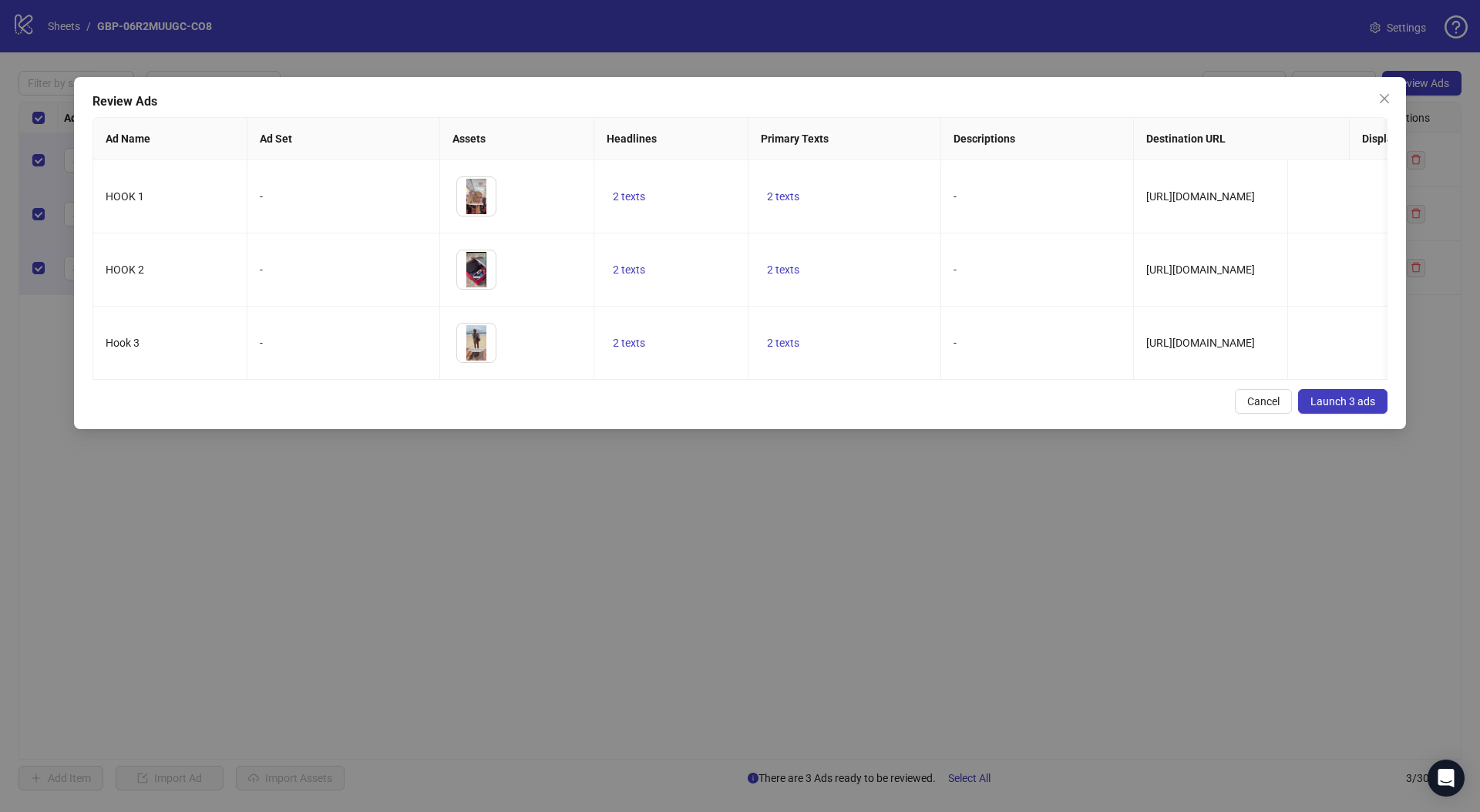 click on "Launch 3 ads" at bounding box center [1343, 401] 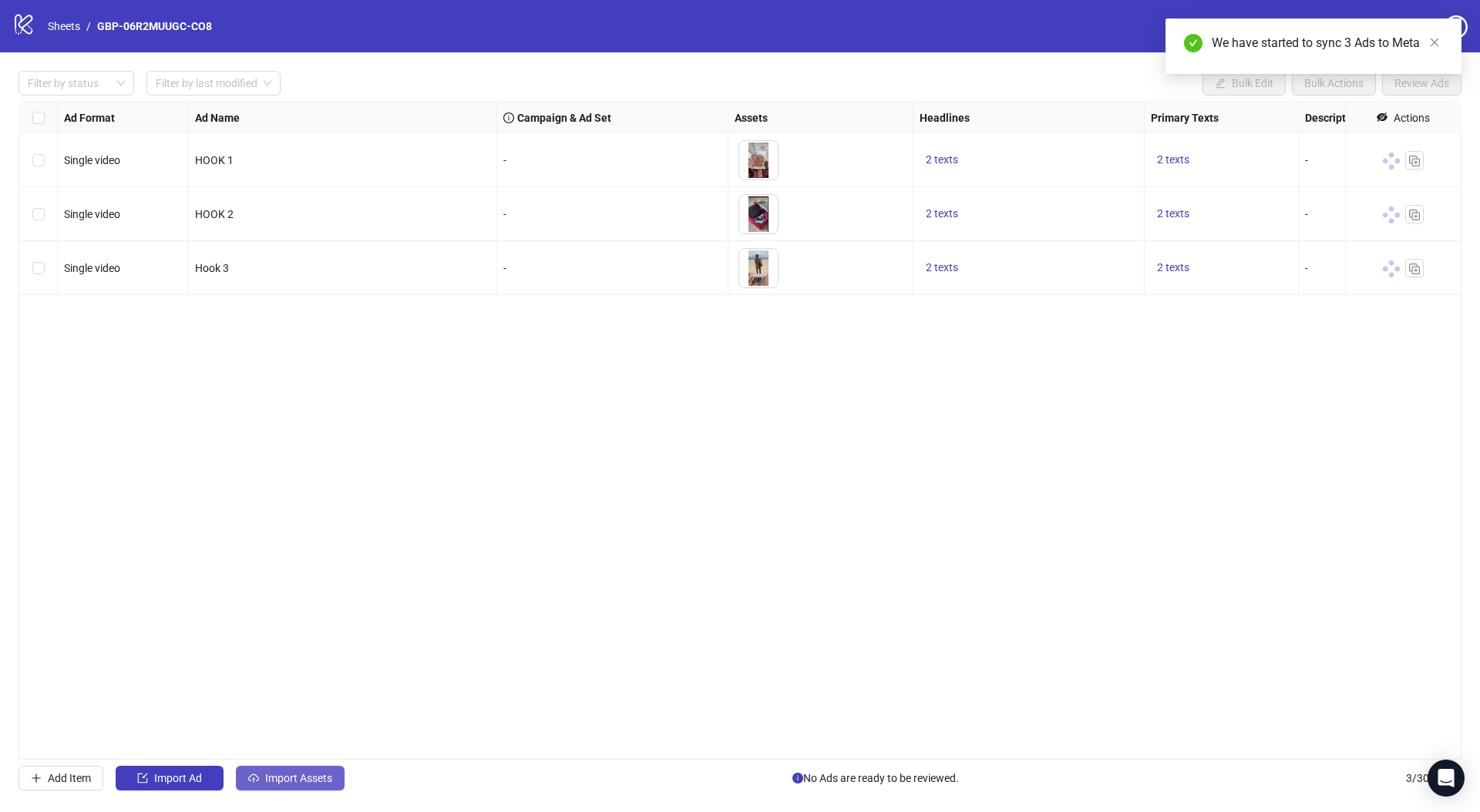 click on "Import Assets" at bounding box center (298, 778) 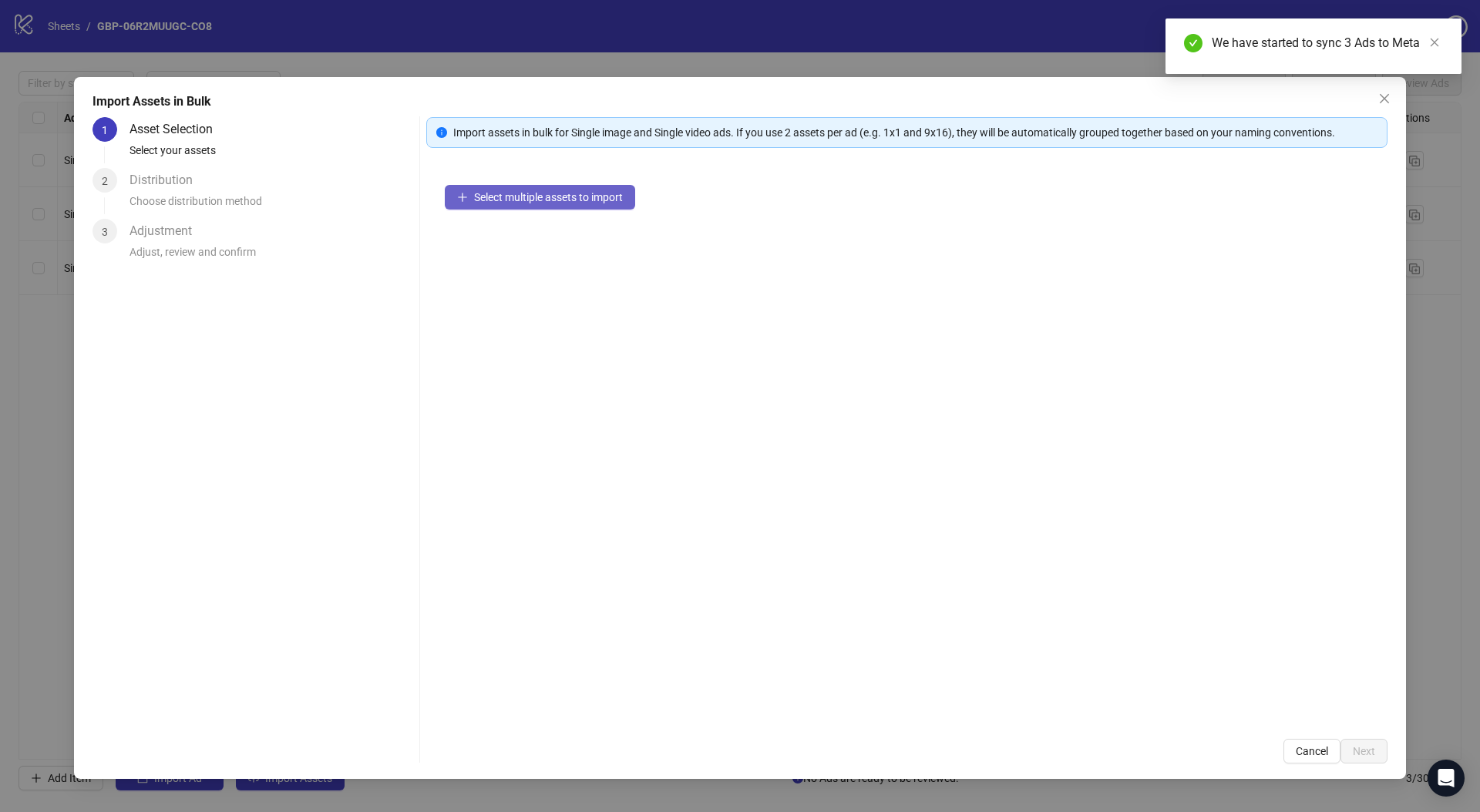 click on "Select multiple assets to import" at bounding box center [548, 197] 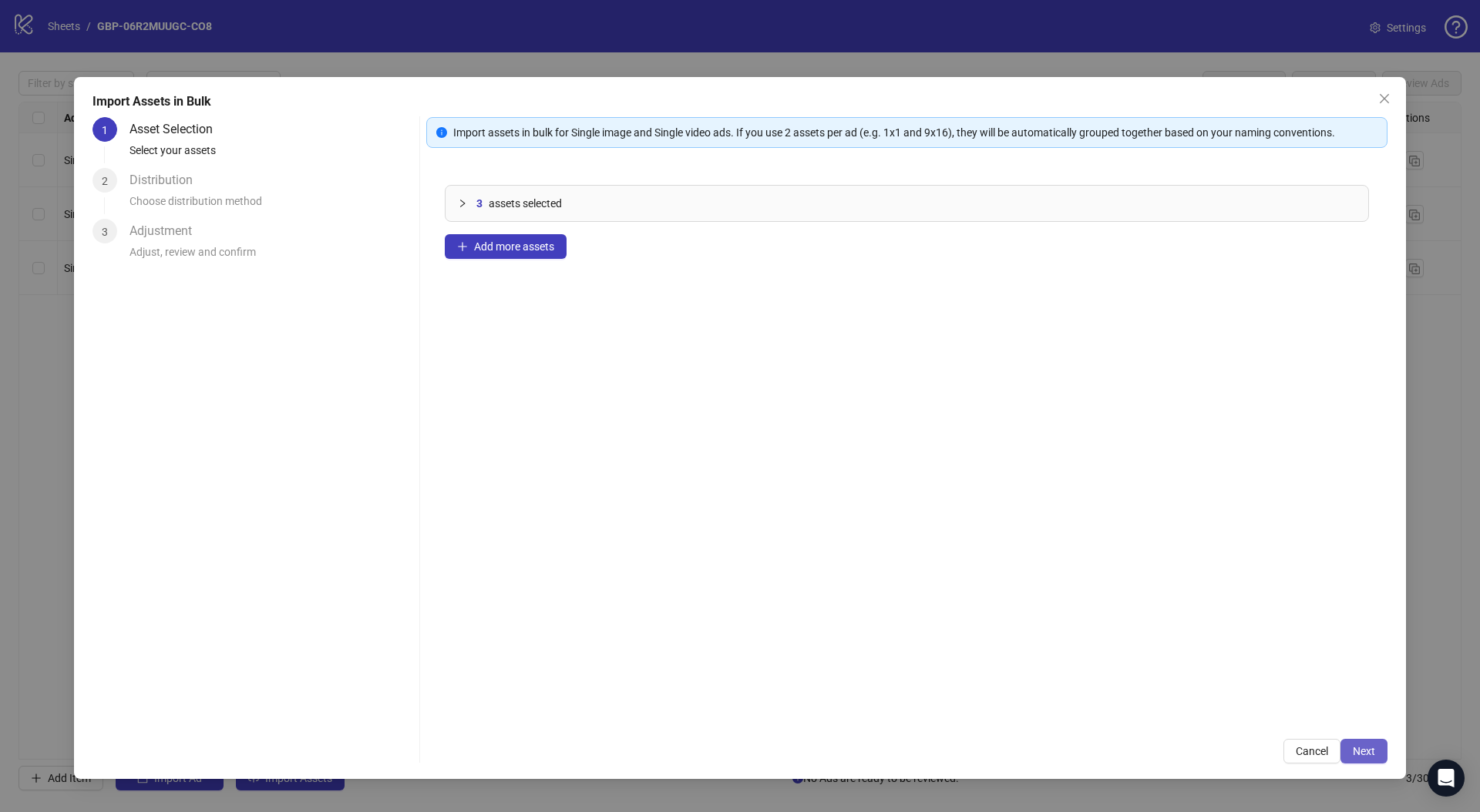 click on "Next" at bounding box center [1364, 751] 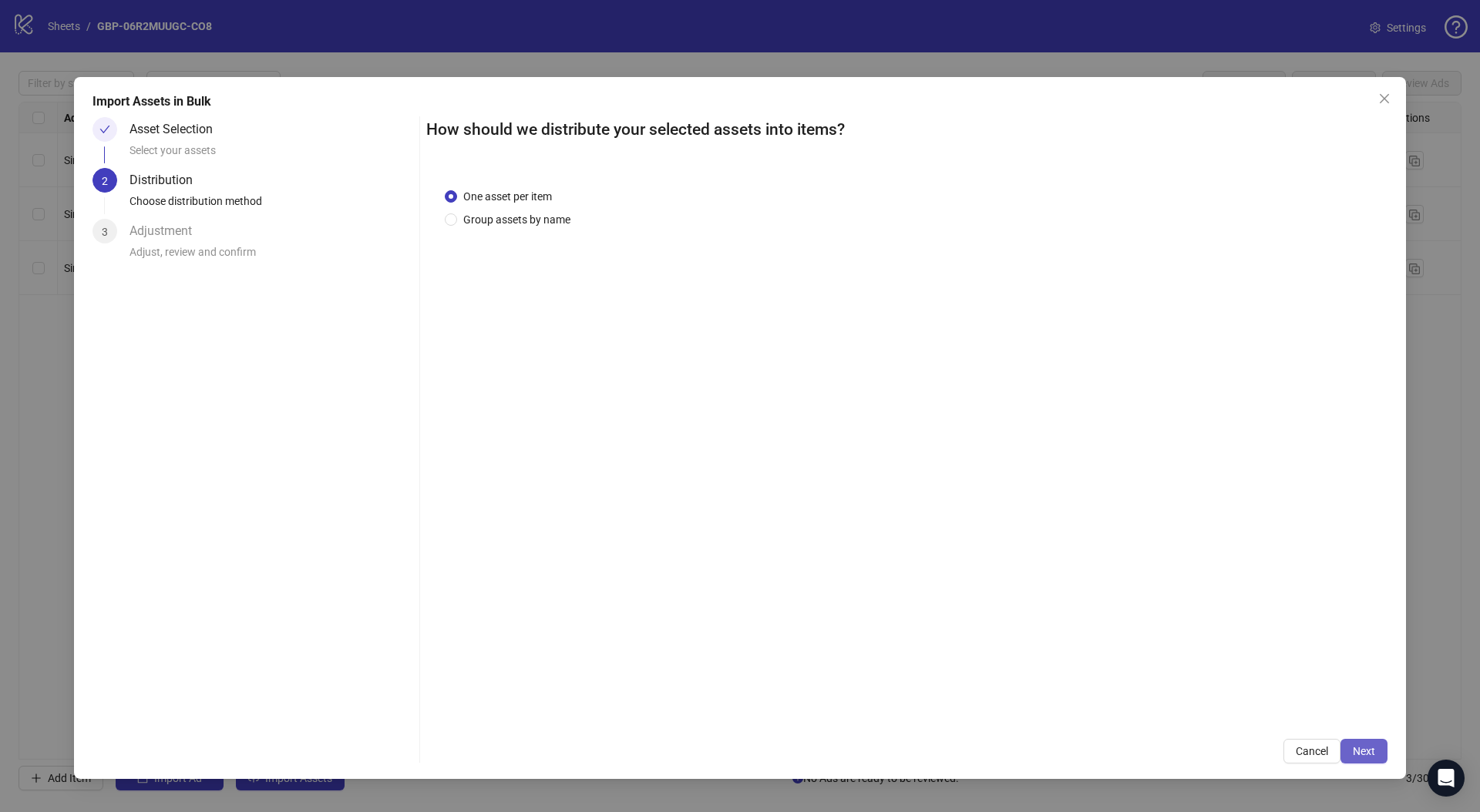 click on "Next" at bounding box center [1364, 751] 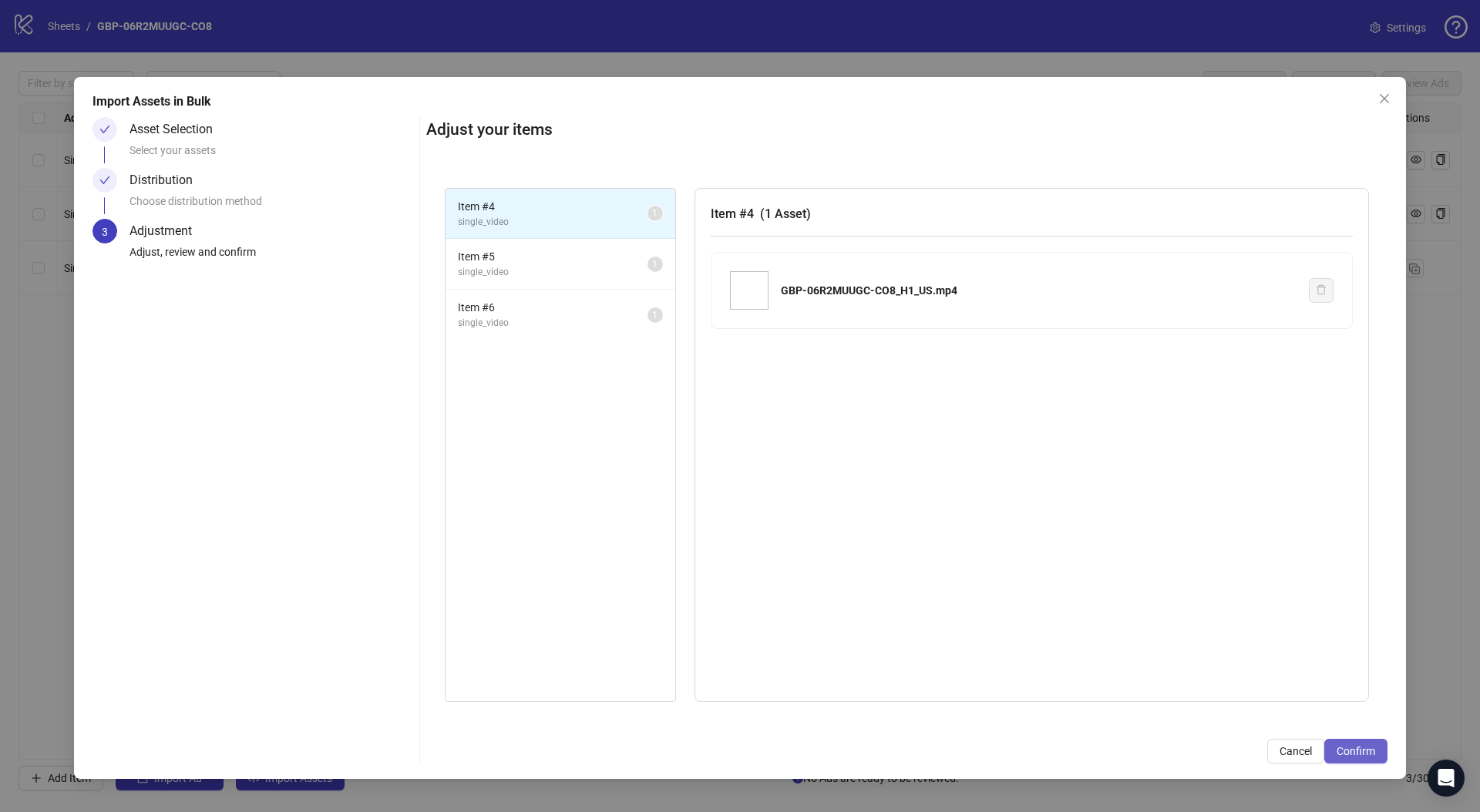 click on "Confirm" at bounding box center (1356, 751) 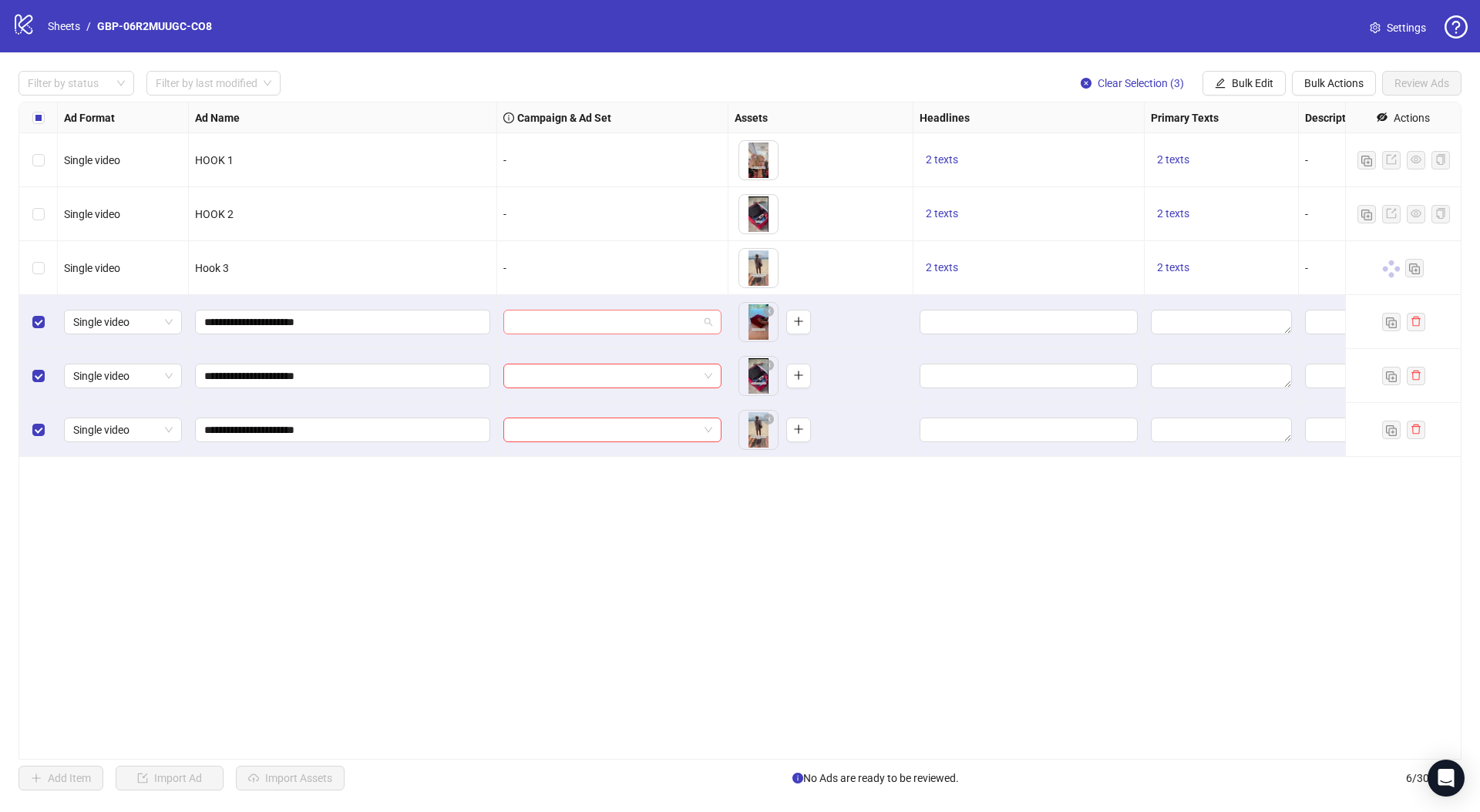 click at bounding box center (605, 322) 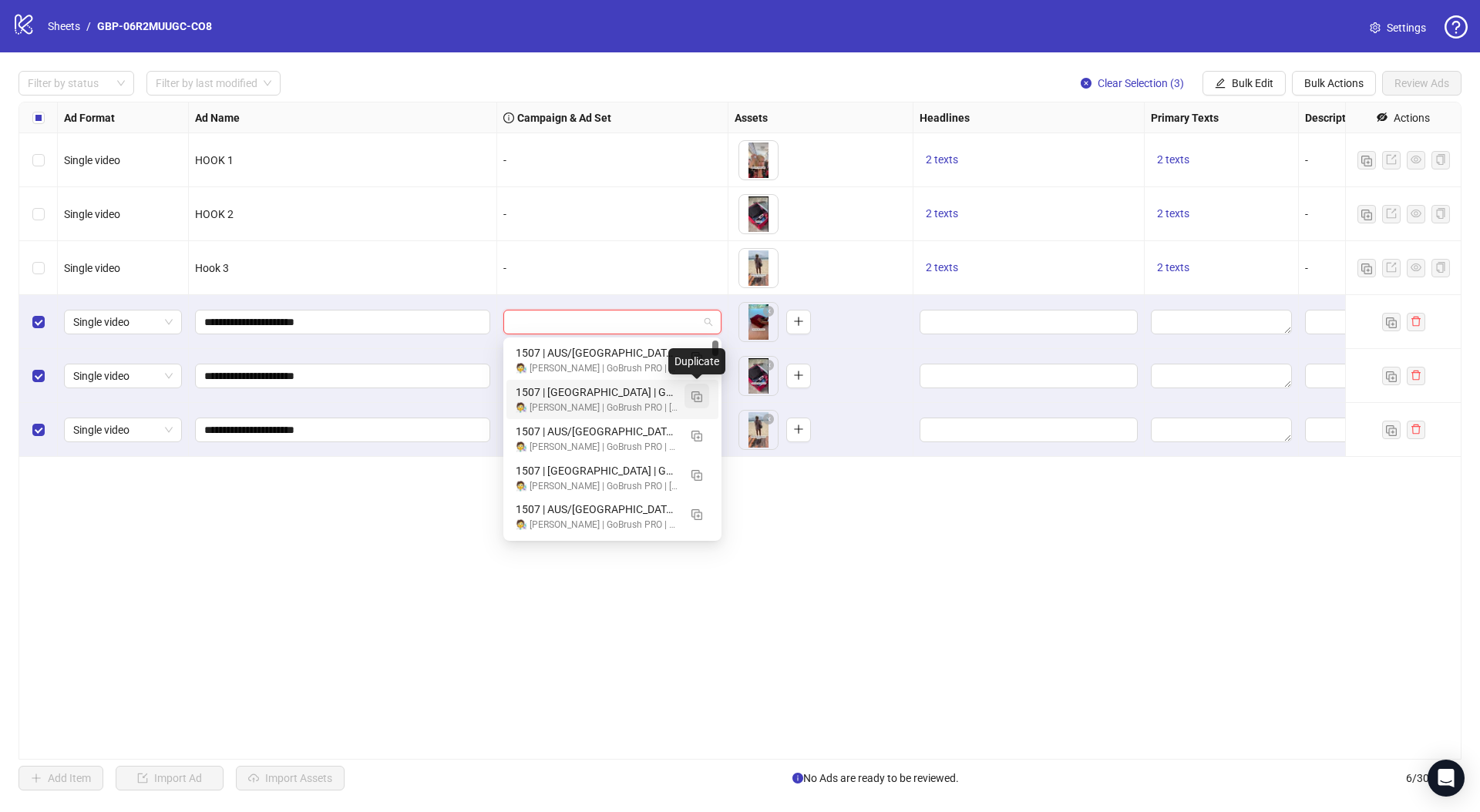 click at bounding box center (697, 397) 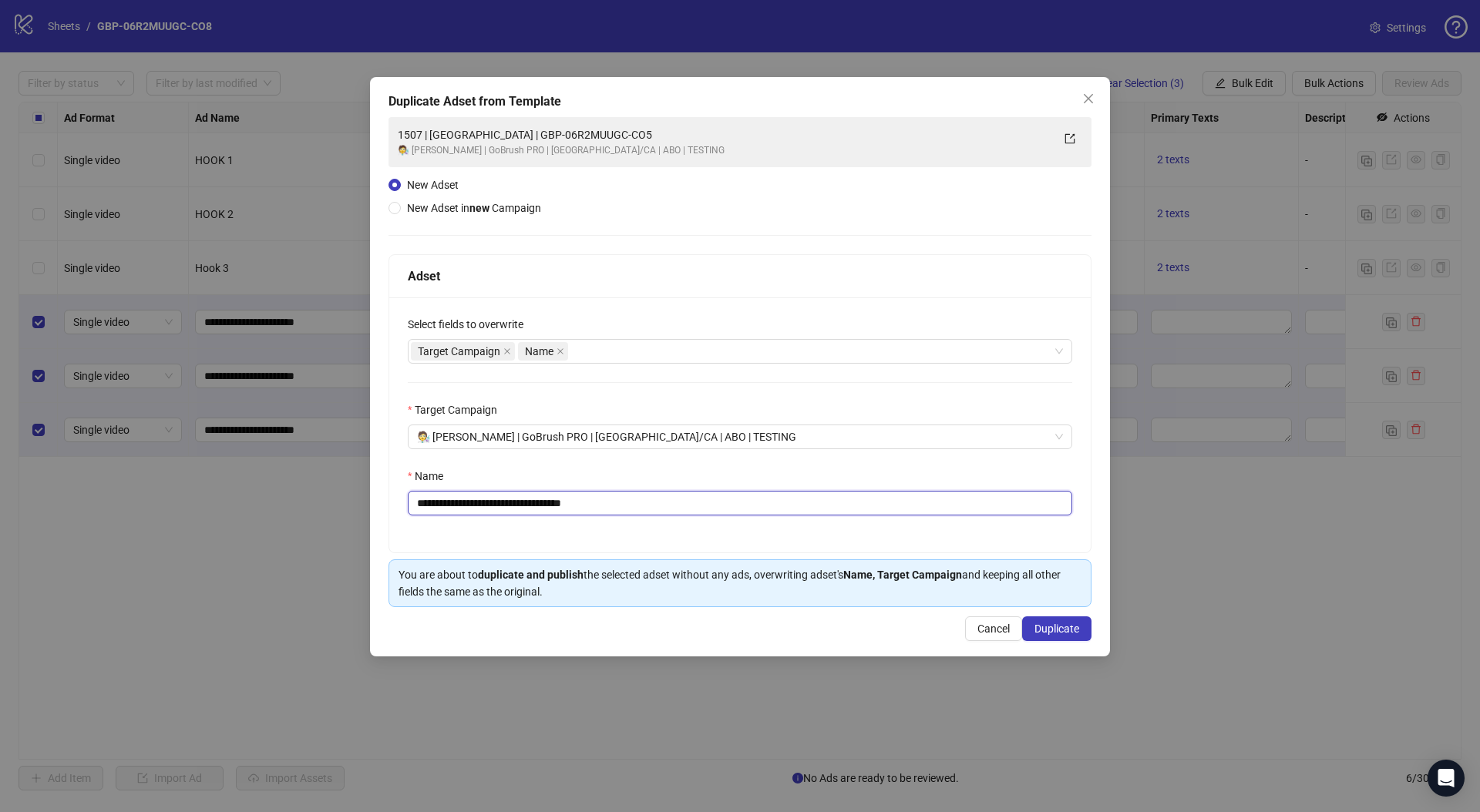 drag, startPoint x: 484, startPoint y: 502, endPoint x: 805, endPoint y: 515, distance: 321.2631 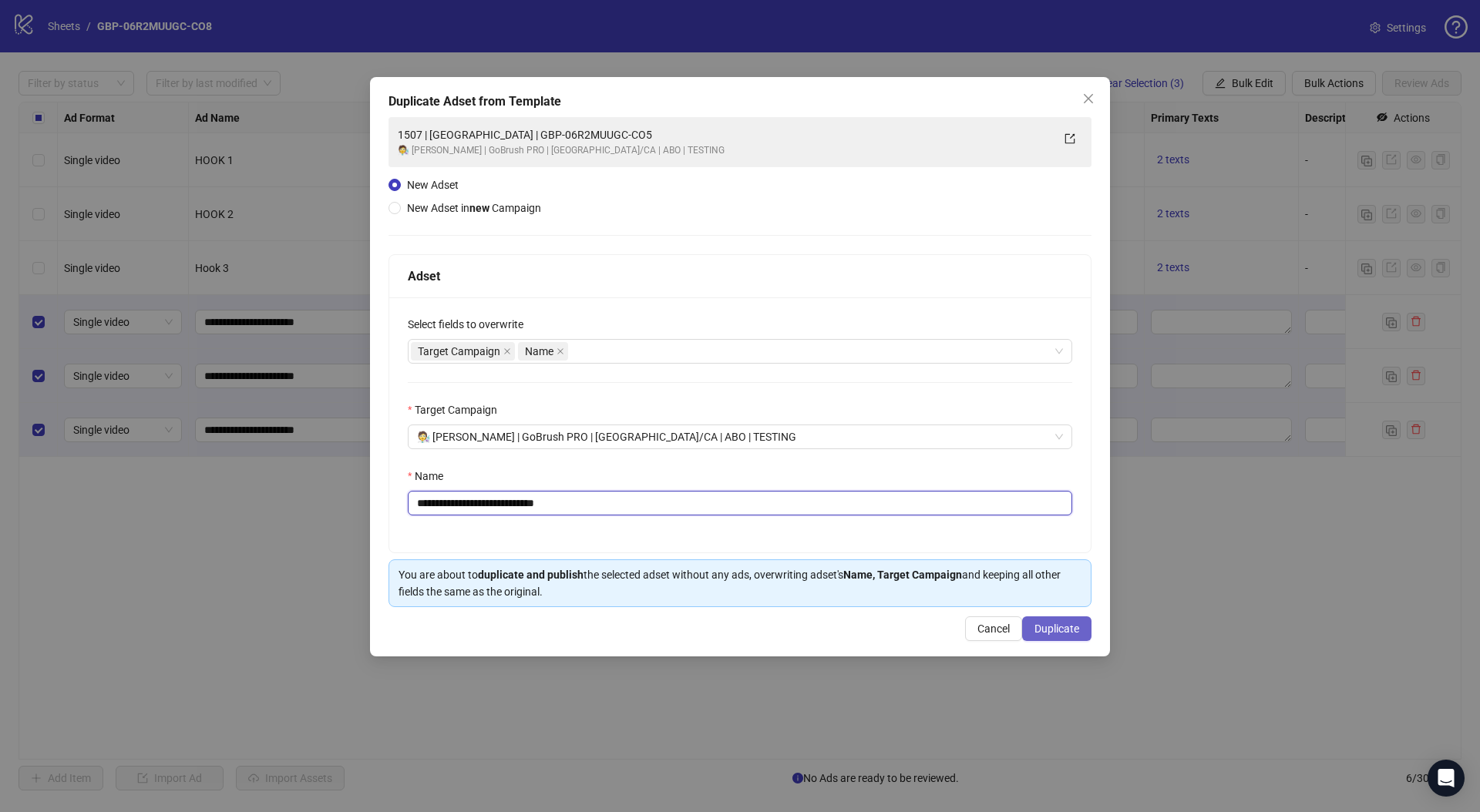 type on "**********" 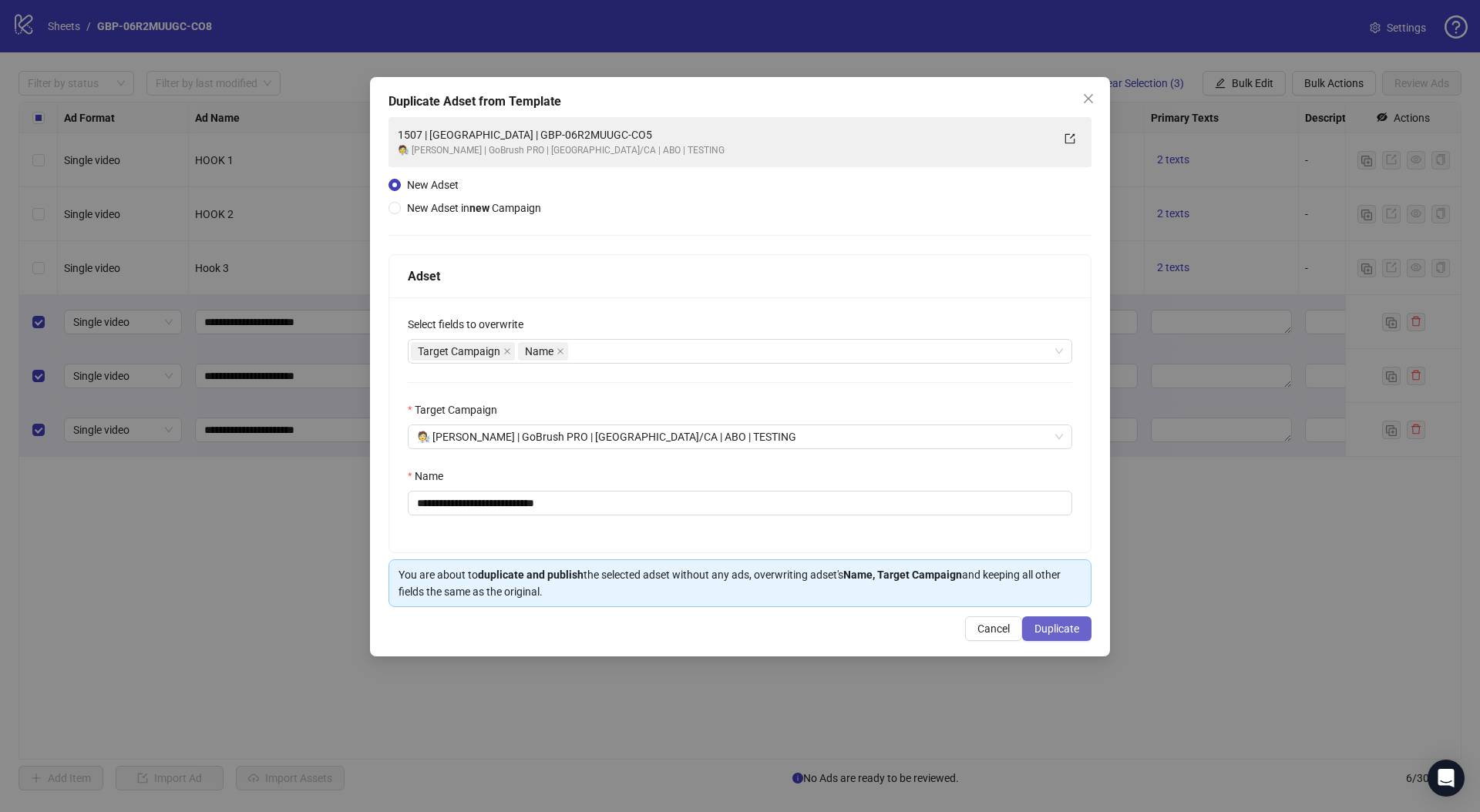 click on "Duplicate" at bounding box center (1057, 629) 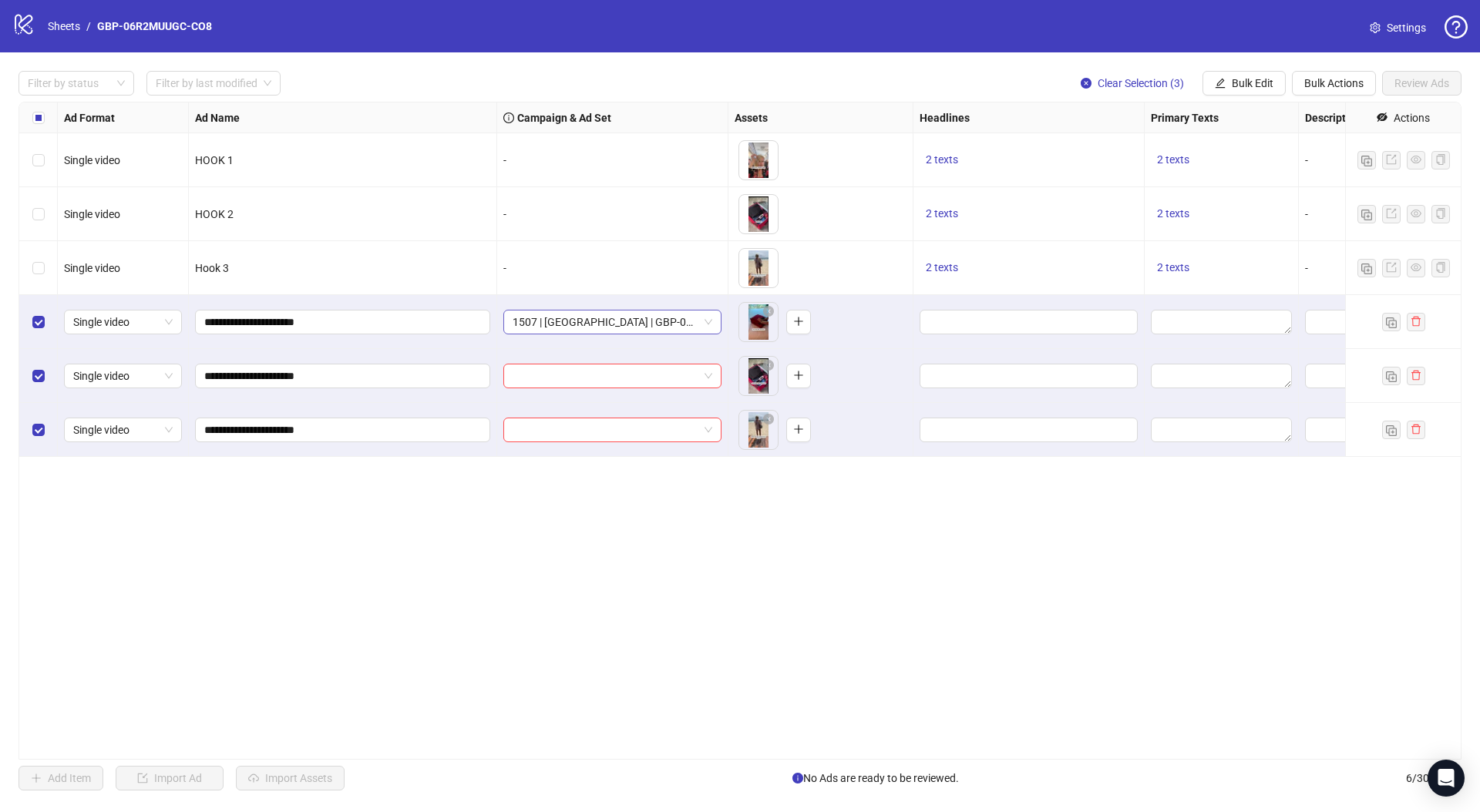click on "1507 | [GEOGRAPHIC_DATA] | GBP-06R2MUUGC-CO8" at bounding box center (612, 322) 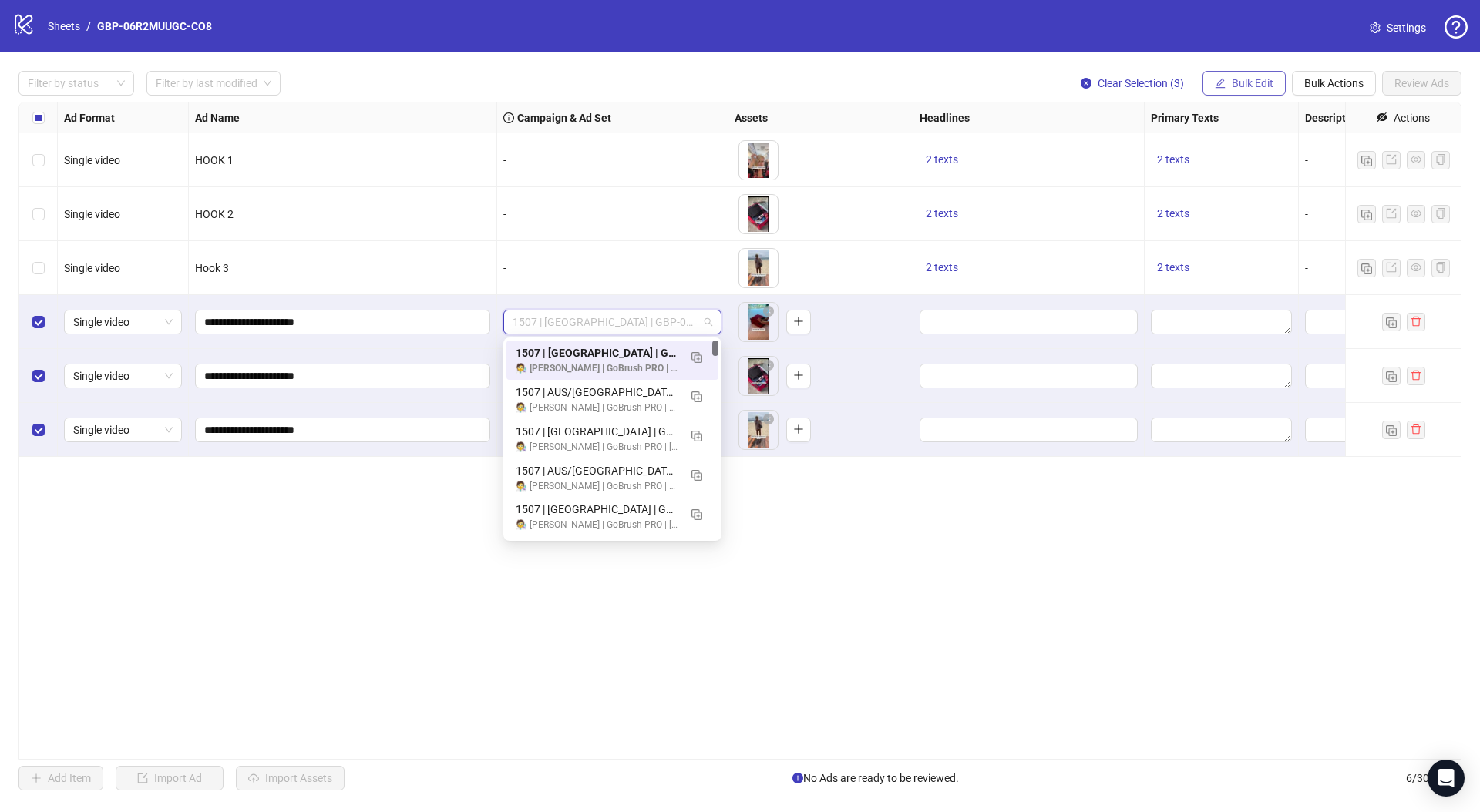 click on "Bulk Edit" at bounding box center (1253, 83) 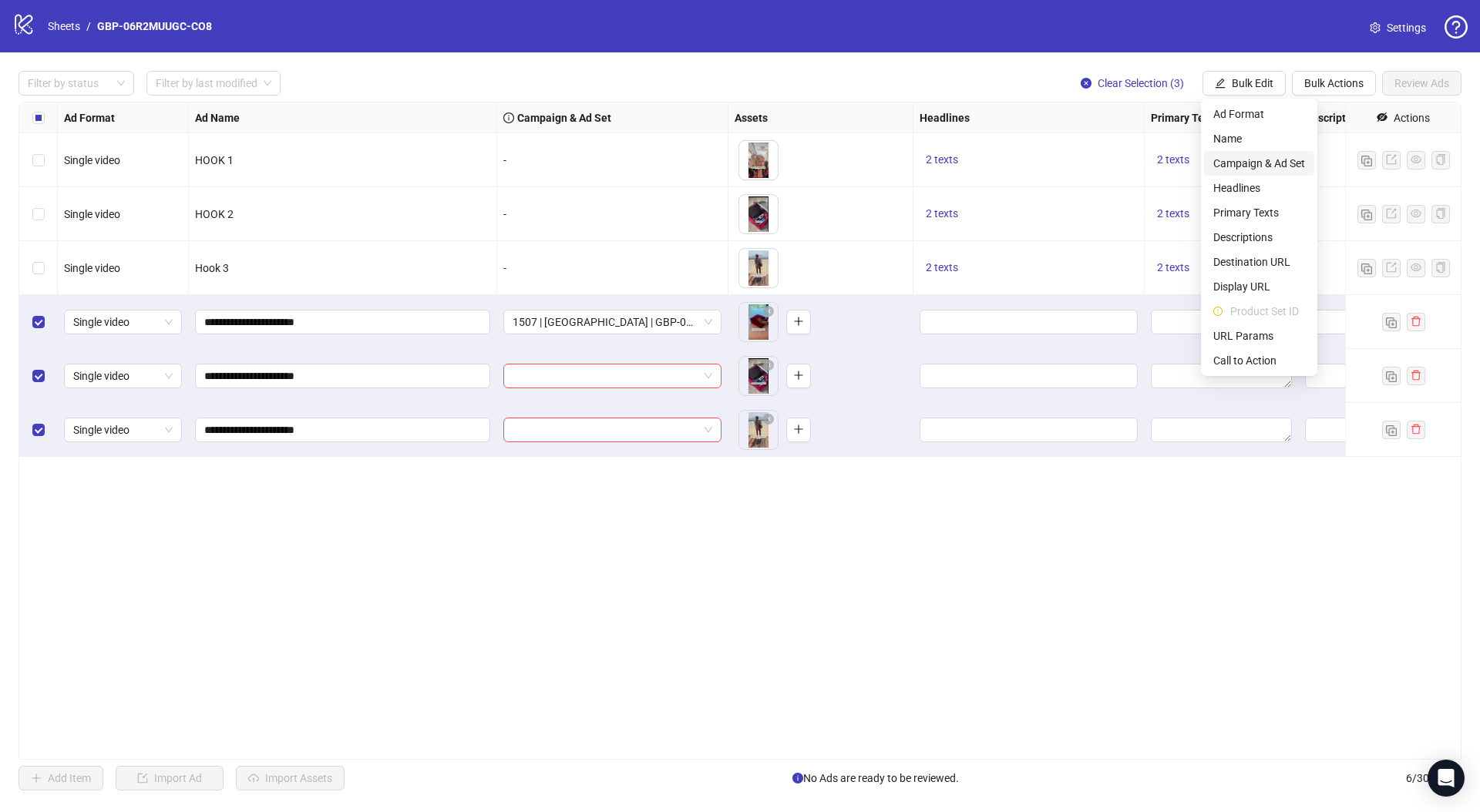 click on "Campaign & Ad Set" at bounding box center (1259, 163) 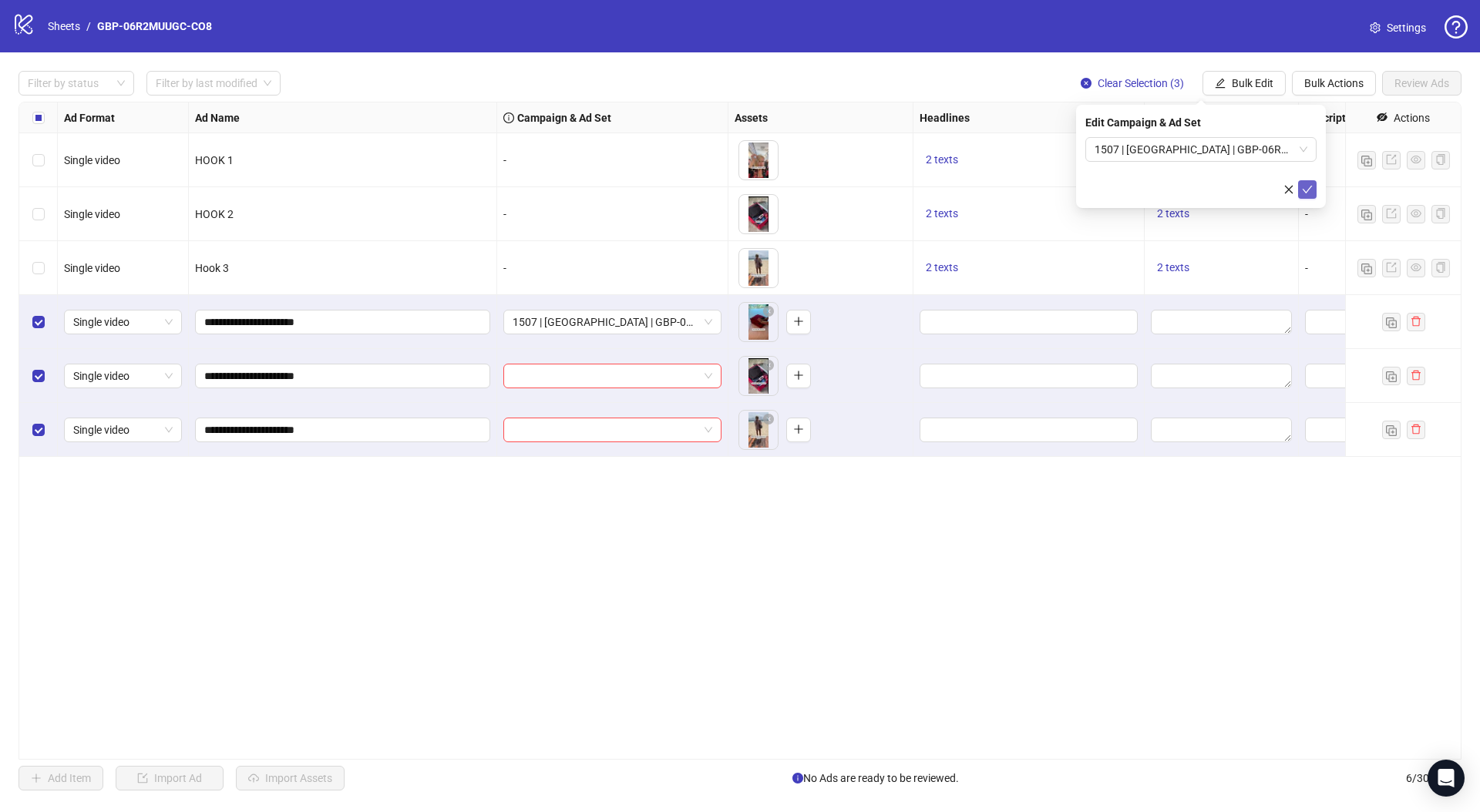 click 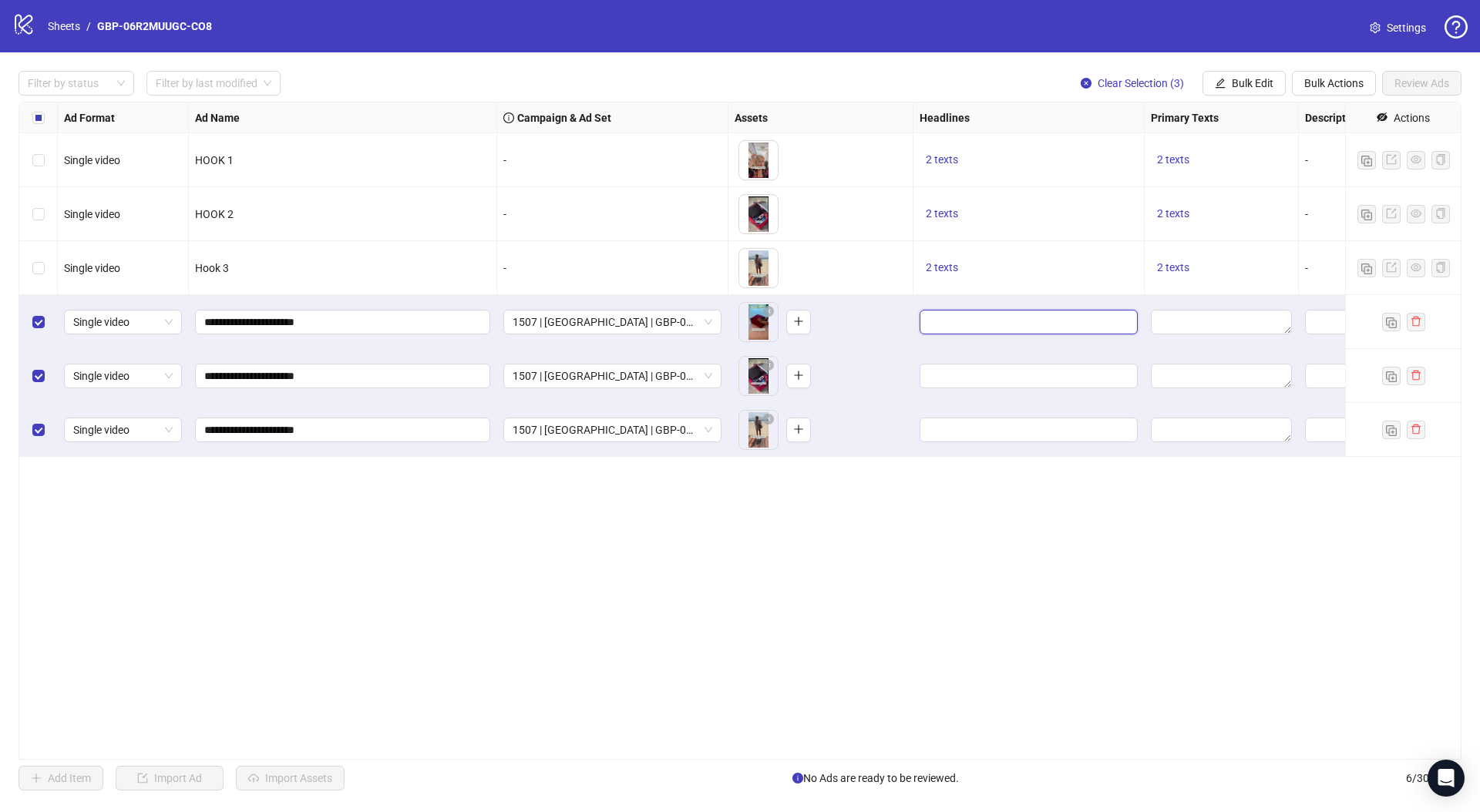 click at bounding box center (1027, 322) 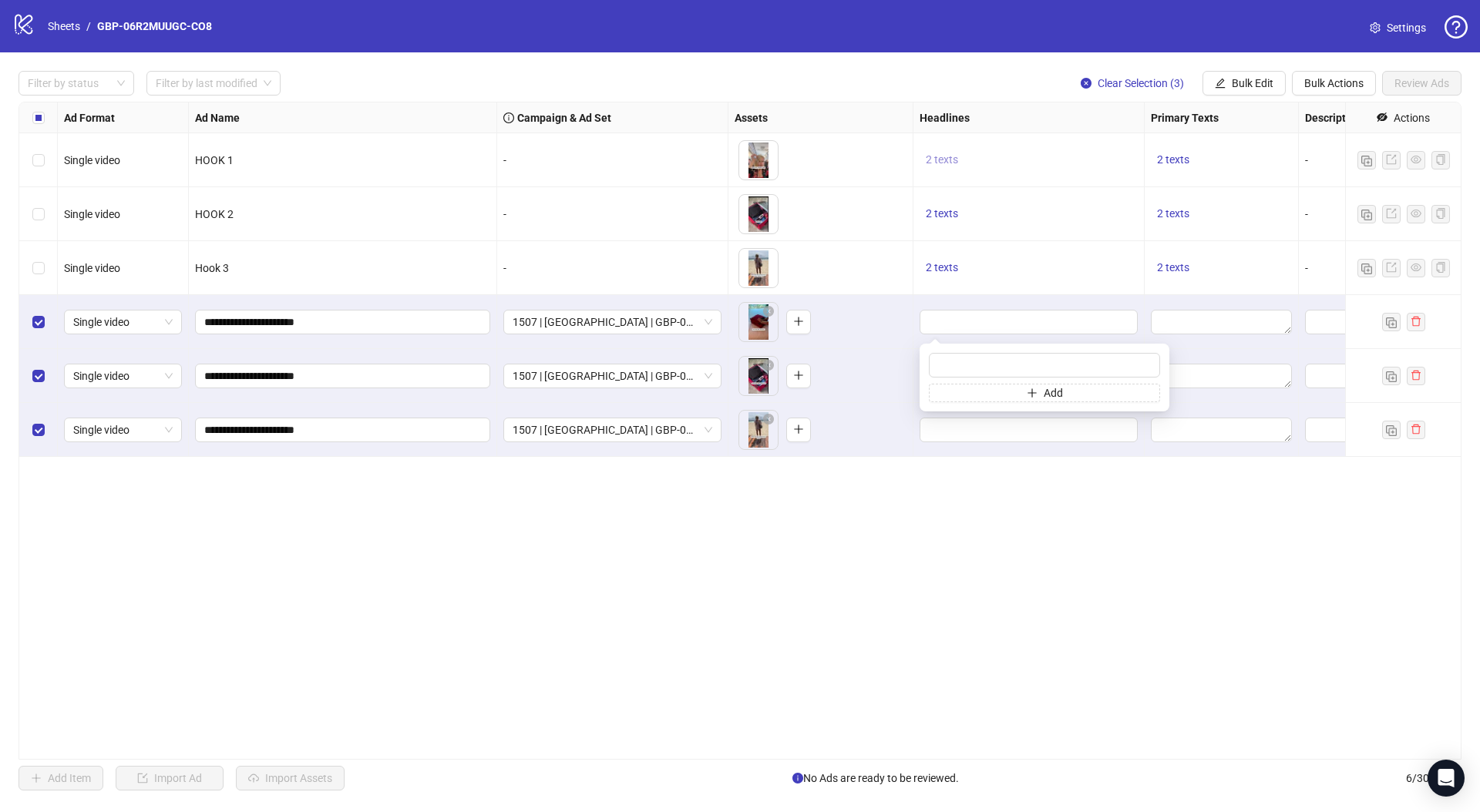 click on "2 texts" at bounding box center [942, 159] 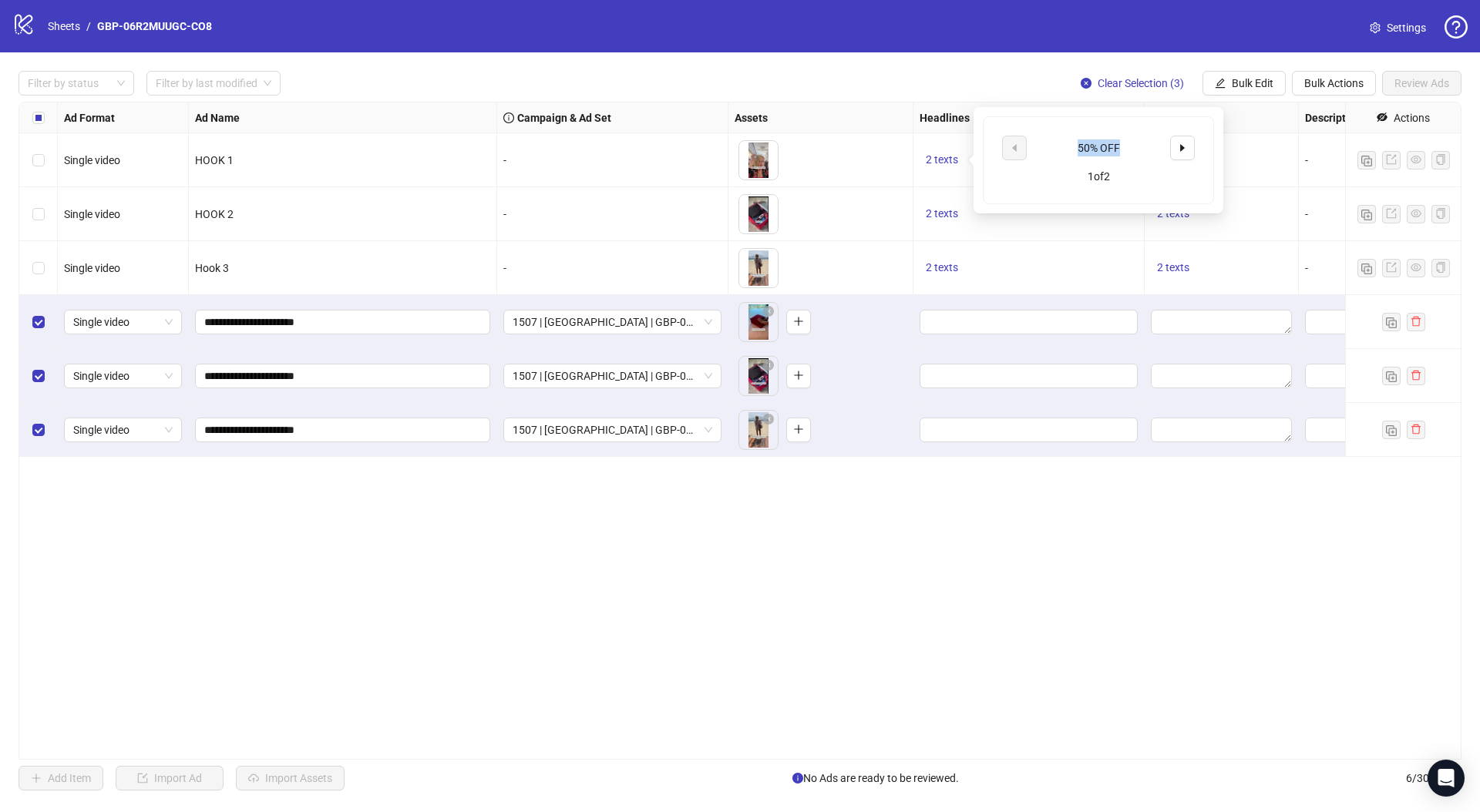 drag, startPoint x: 1074, startPoint y: 139, endPoint x: 1123, endPoint y: 144, distance: 49.25444 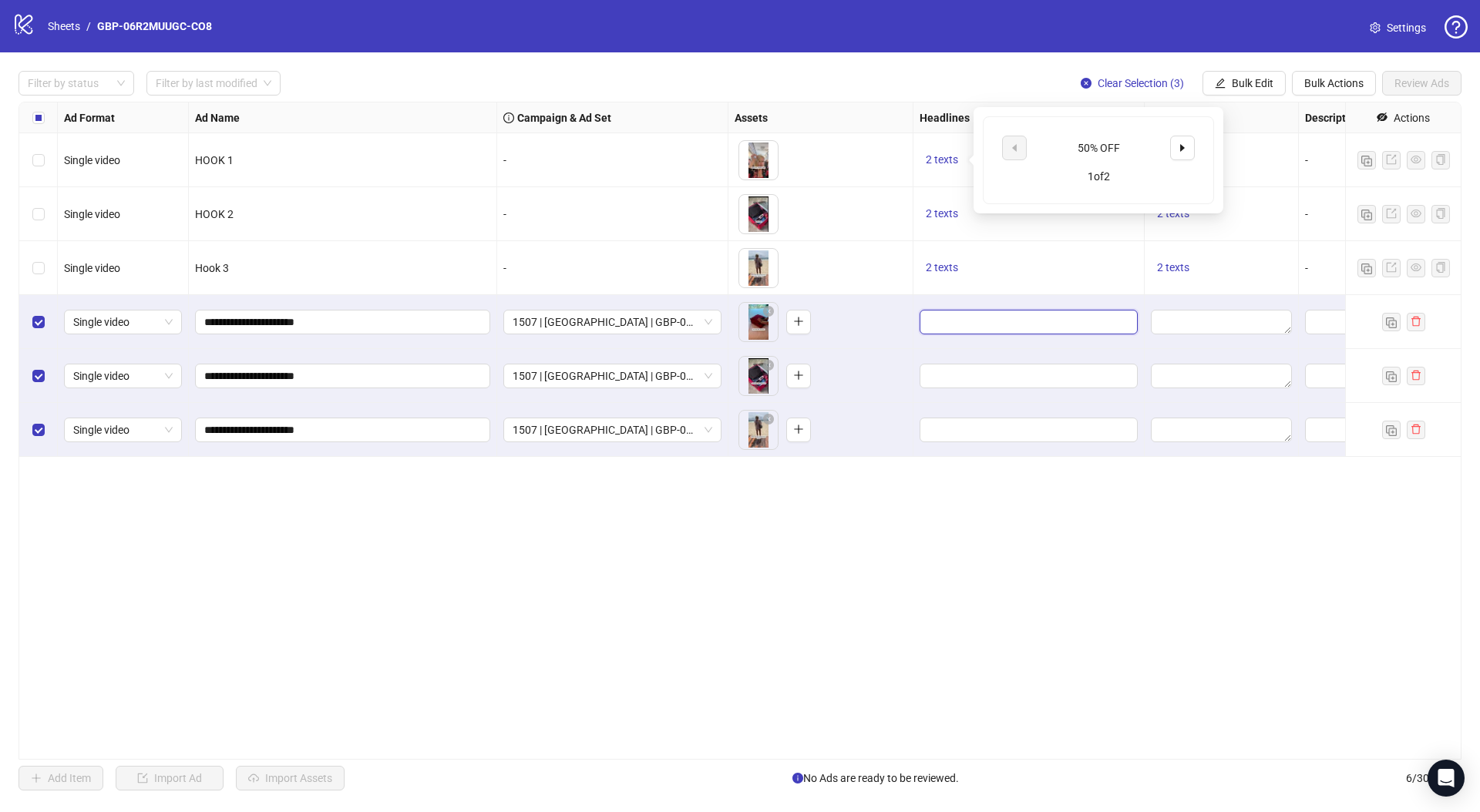 click at bounding box center [1027, 322] 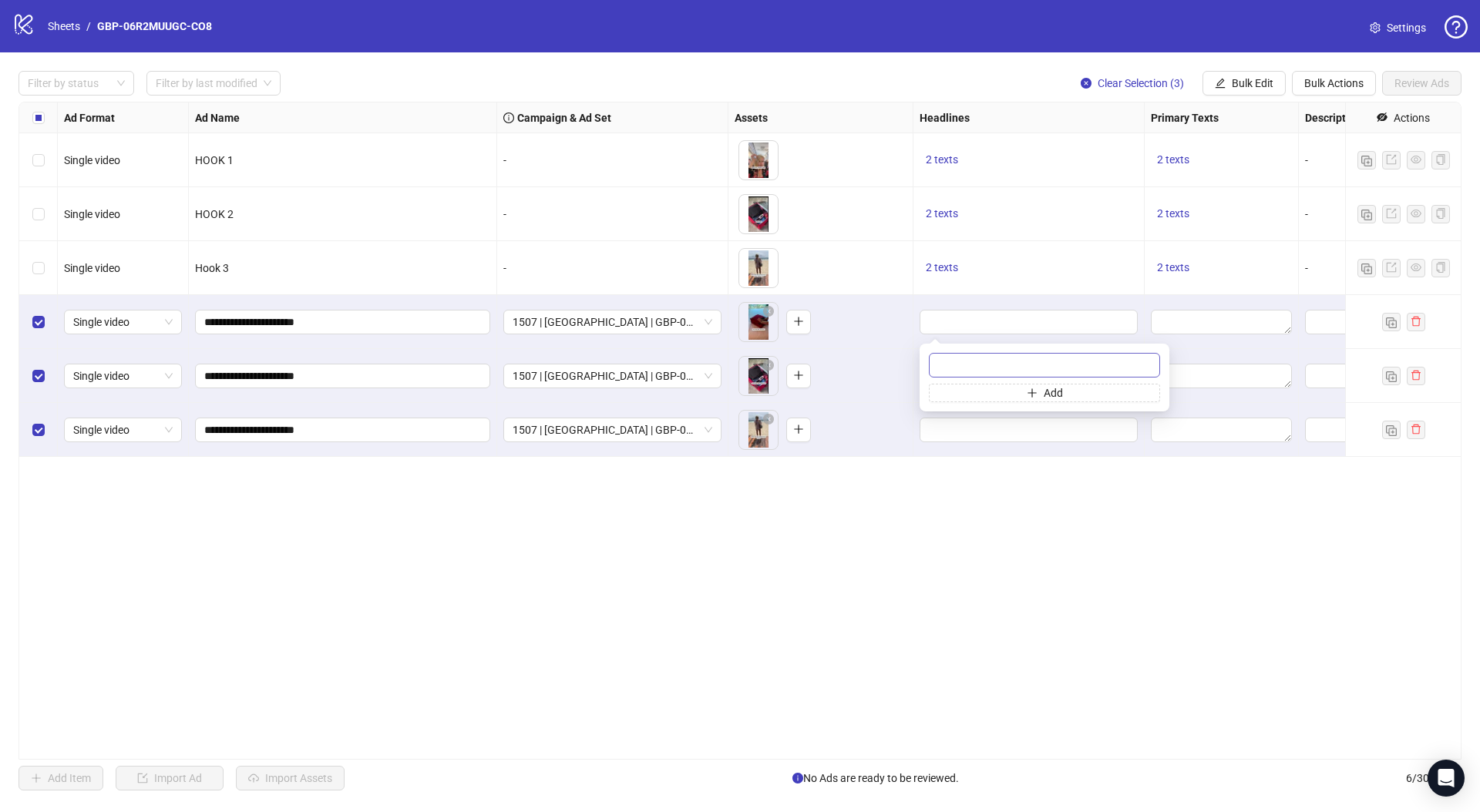 type on "*******" 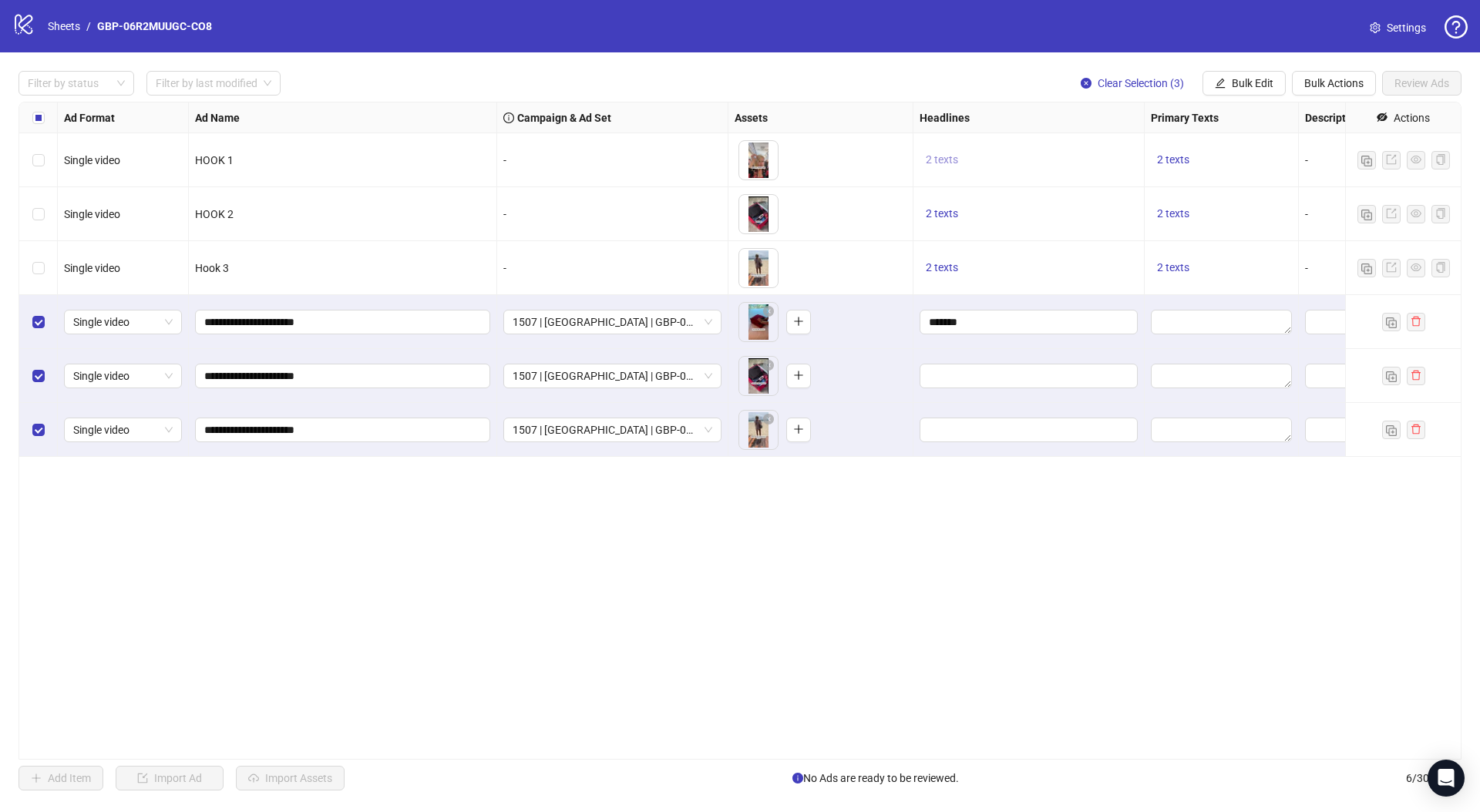 click on "2 texts" at bounding box center (942, 159) 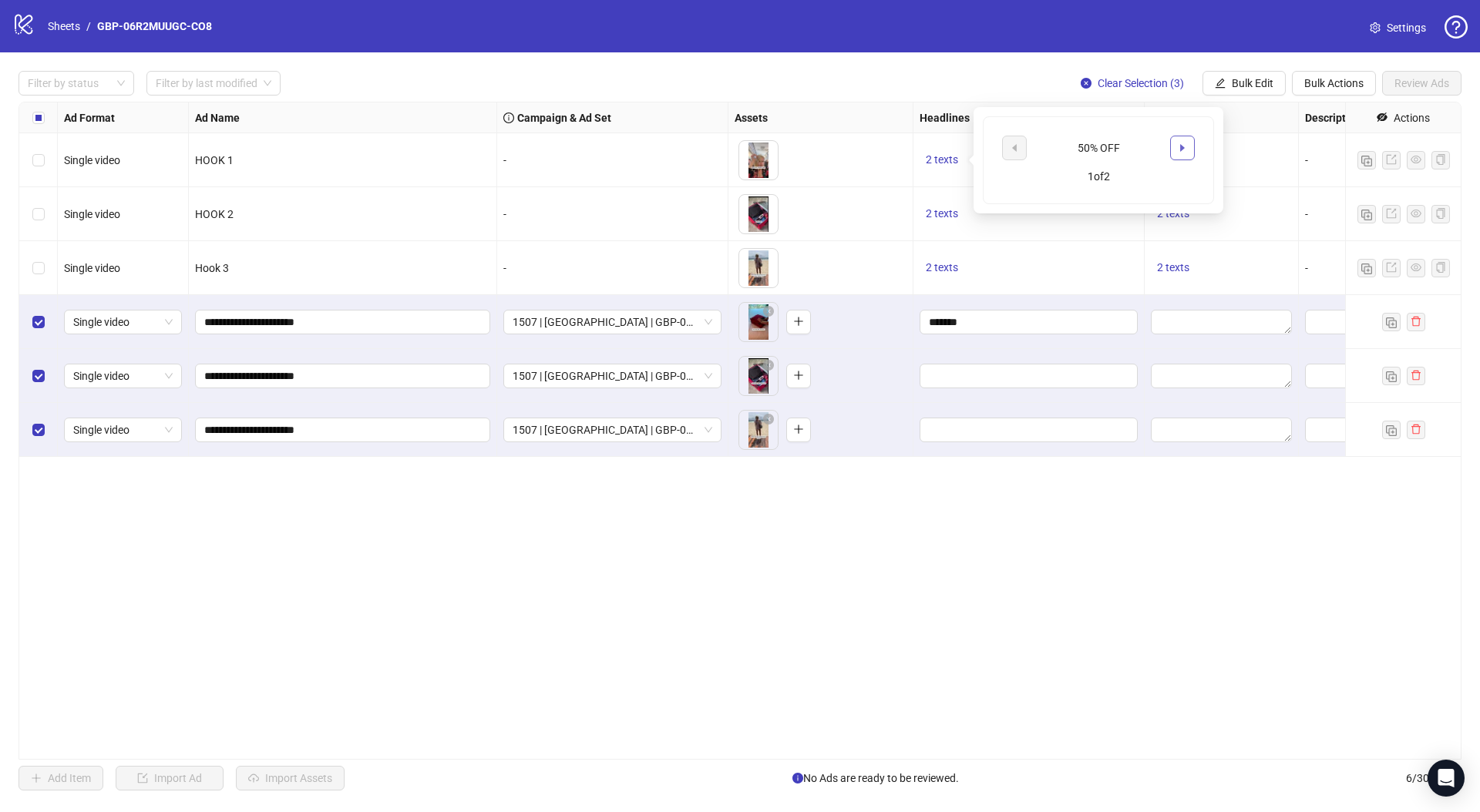 click 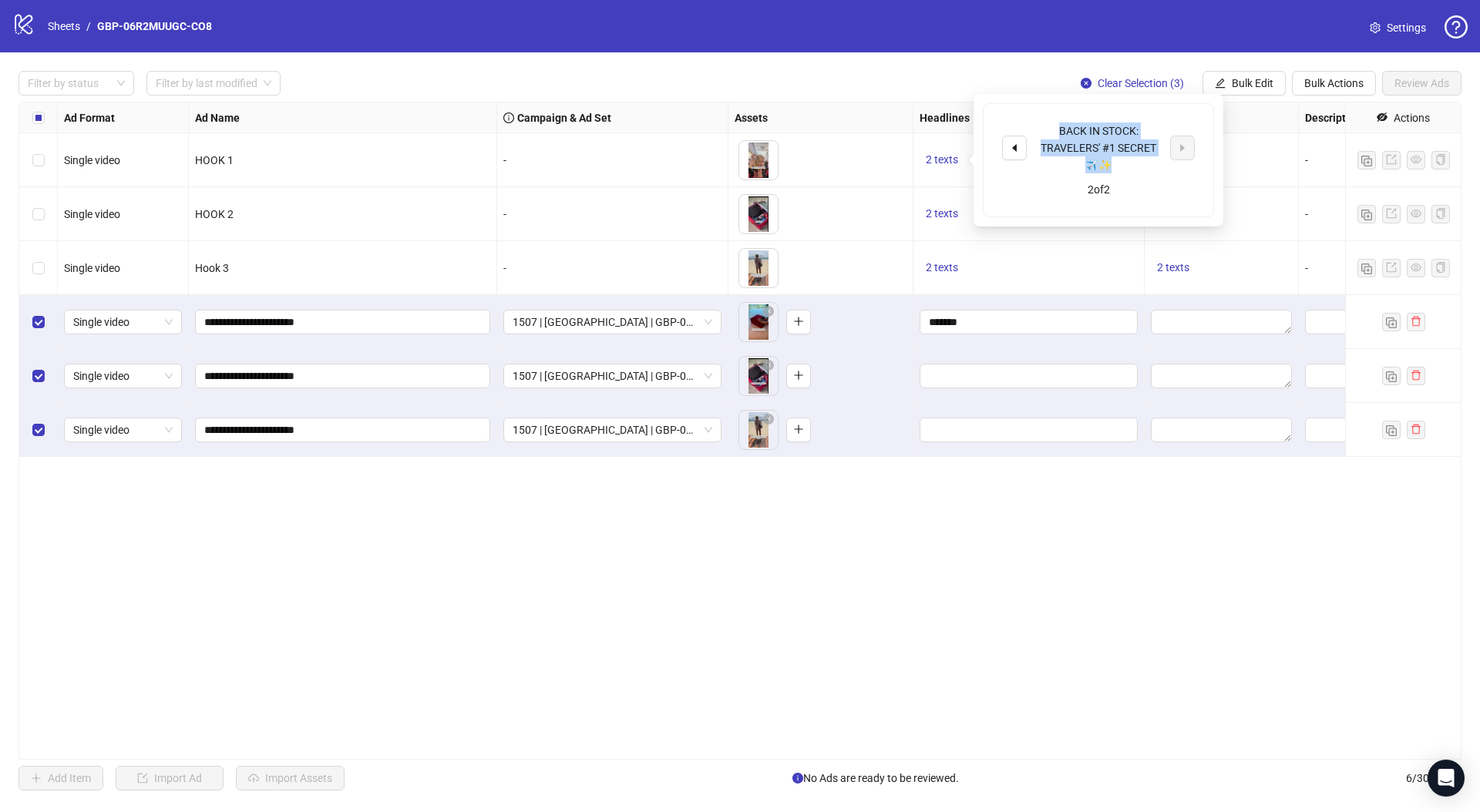 drag, startPoint x: 1098, startPoint y: 135, endPoint x: 1137, endPoint y: 166, distance: 49.81967 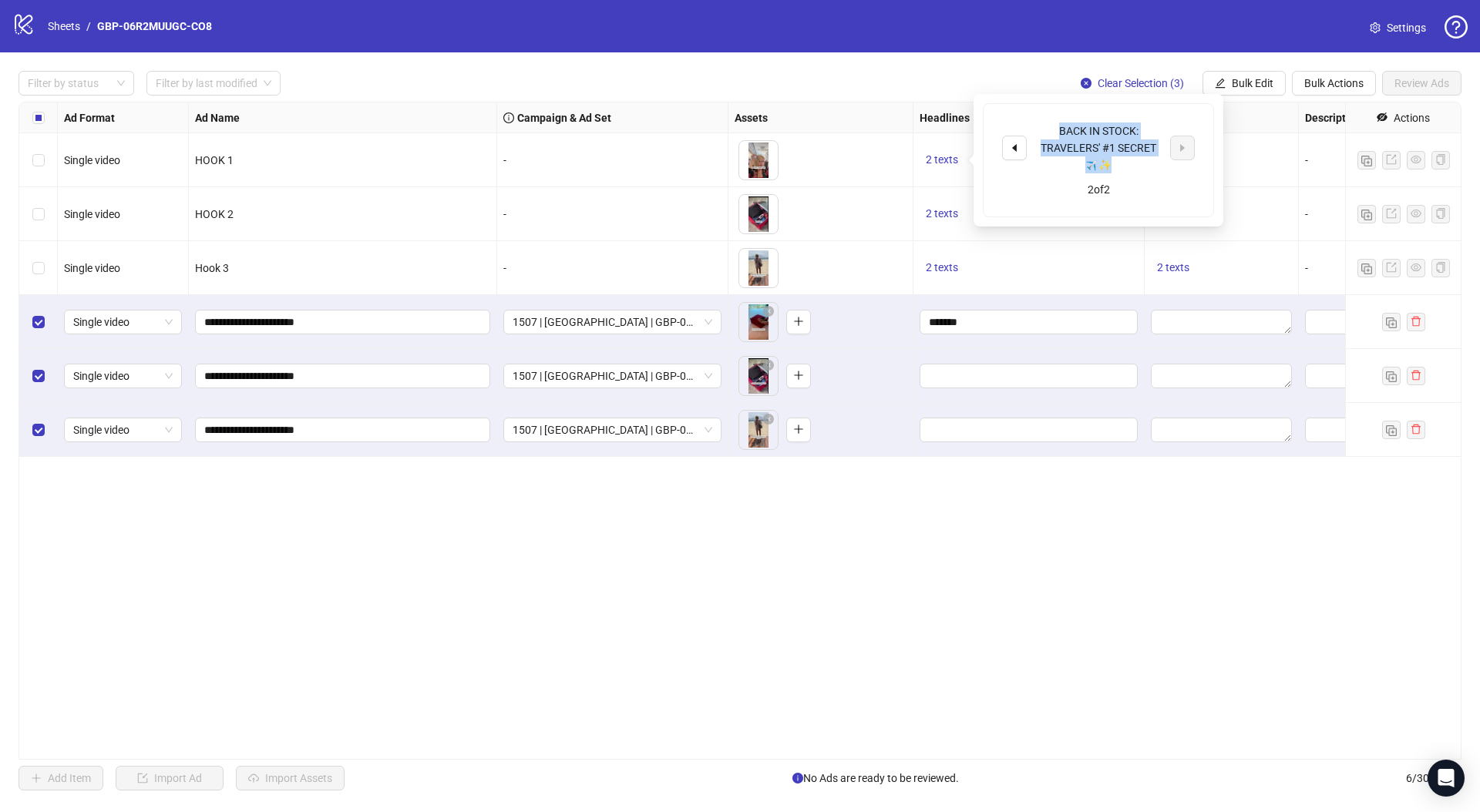 copy on "BACK IN STOCK: TRAVELERS' #1 SECRET ✈️✨" 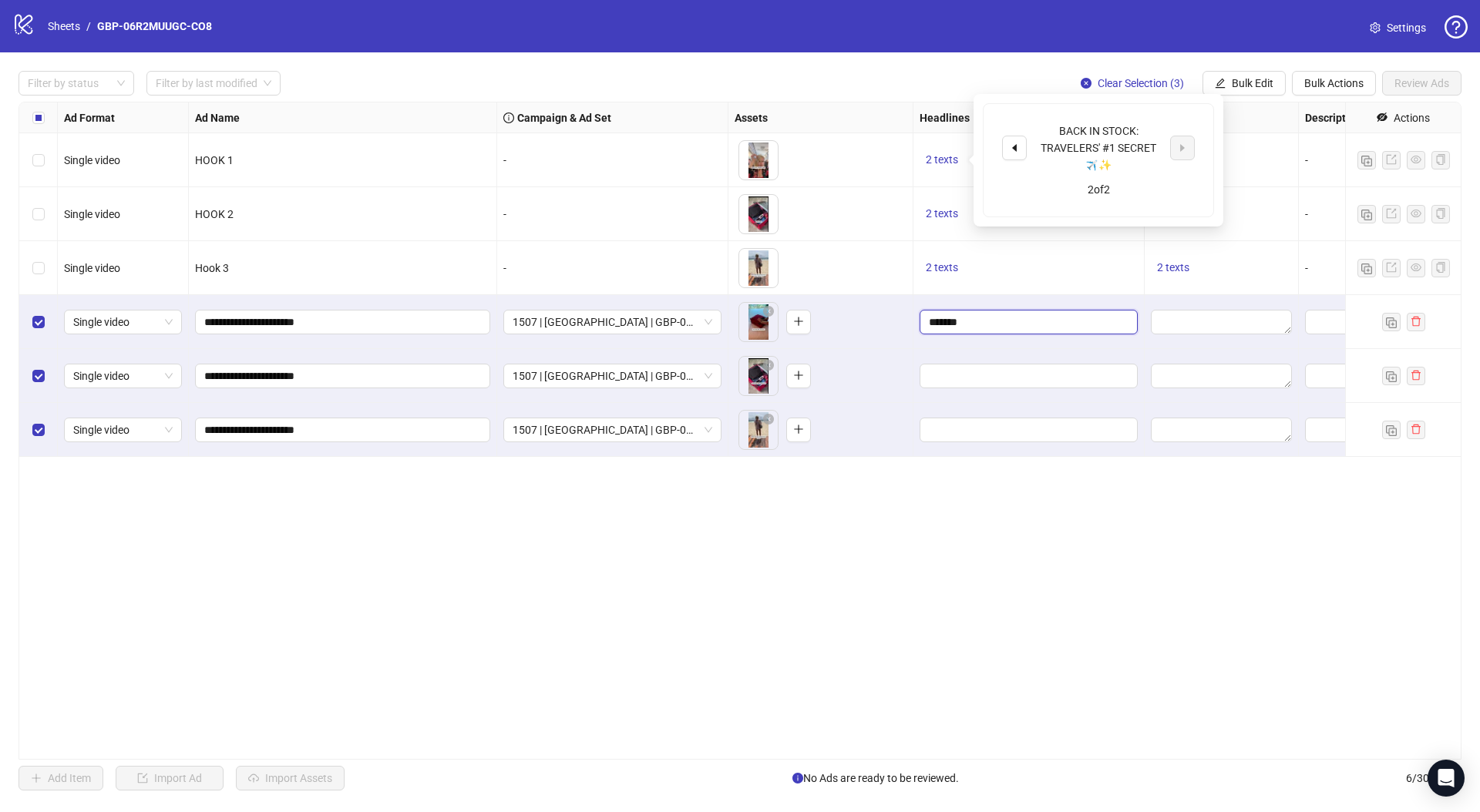click on "*******" at bounding box center (1027, 322) 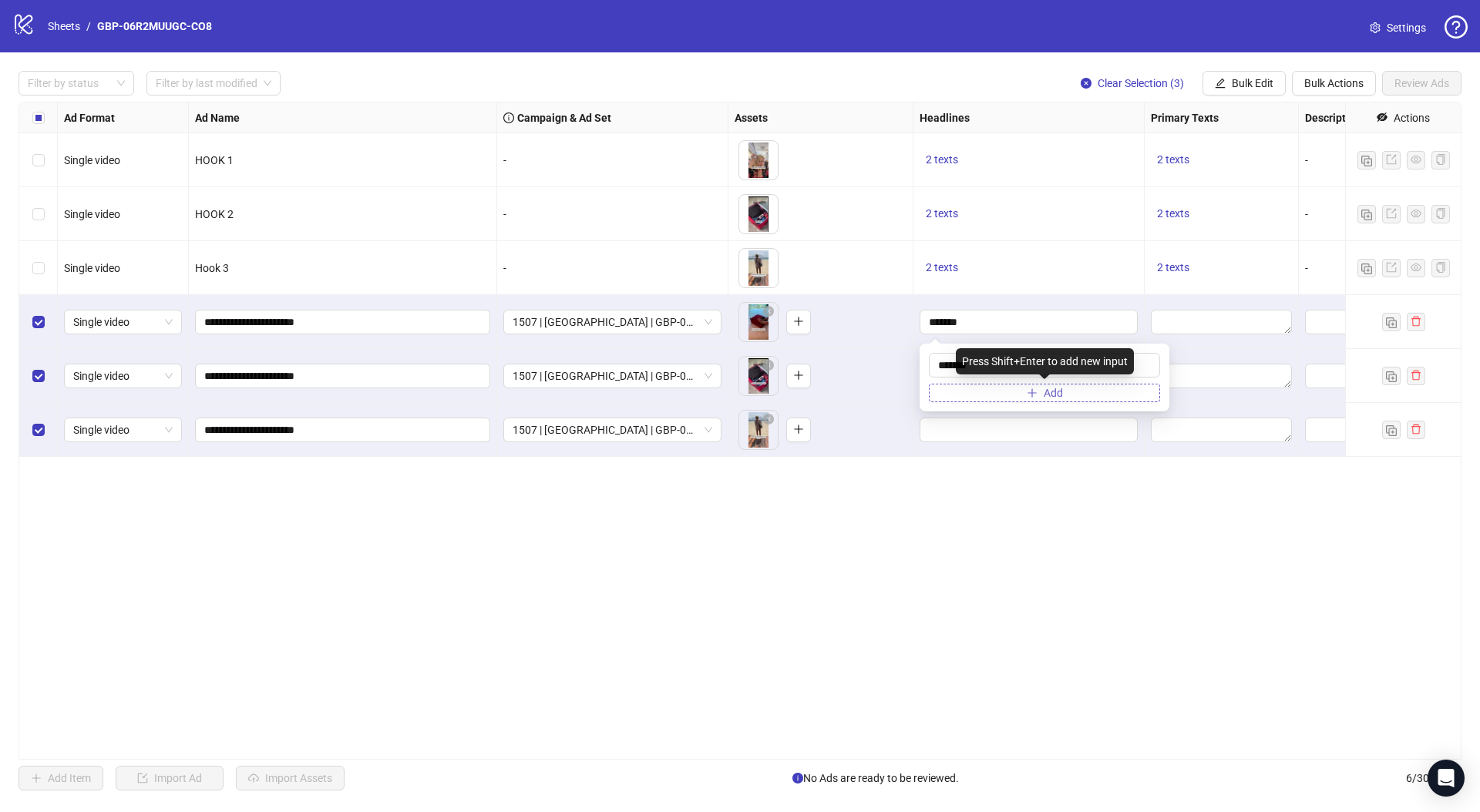 click on "Add" at bounding box center [1044, 393] 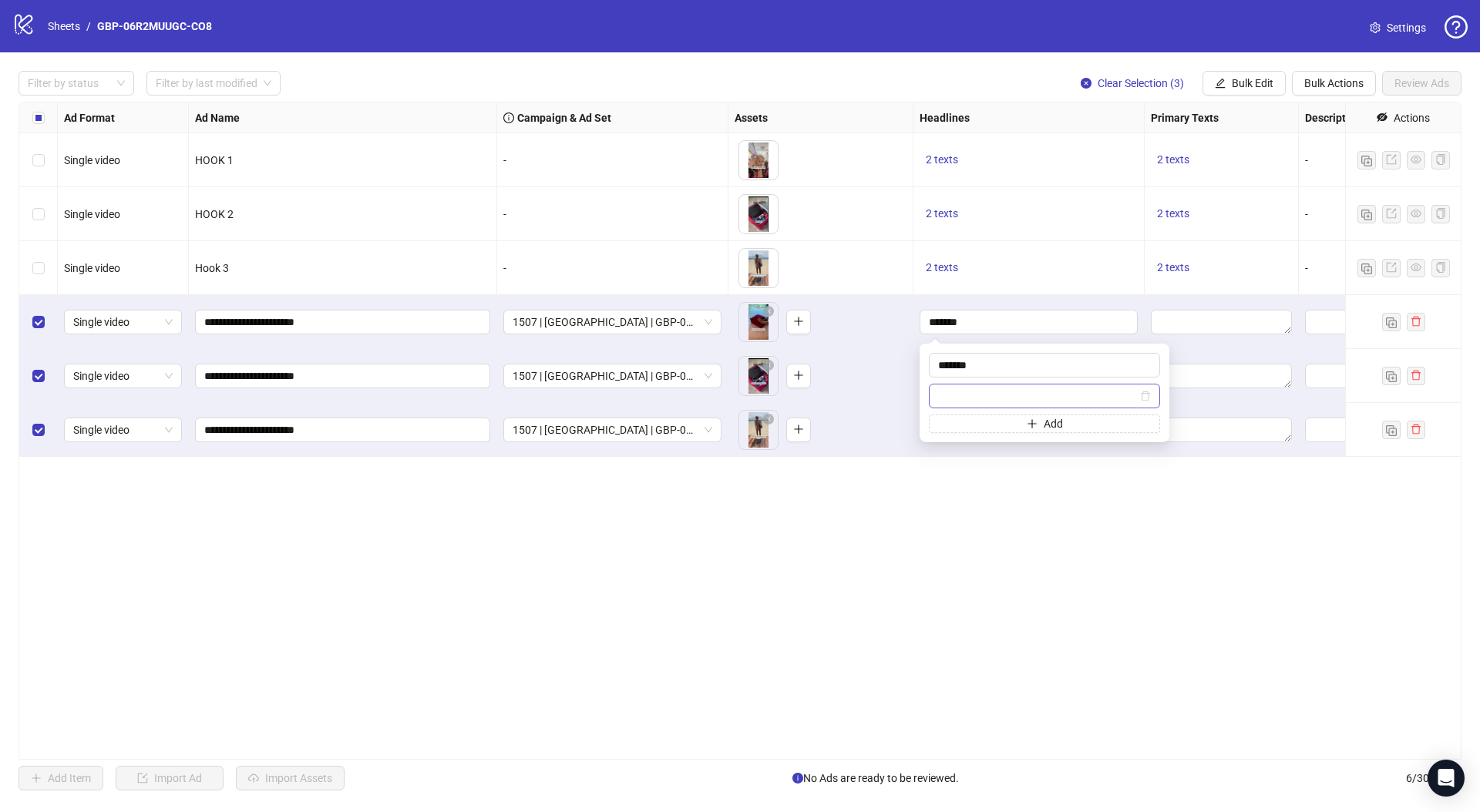 click at bounding box center (1038, 396) 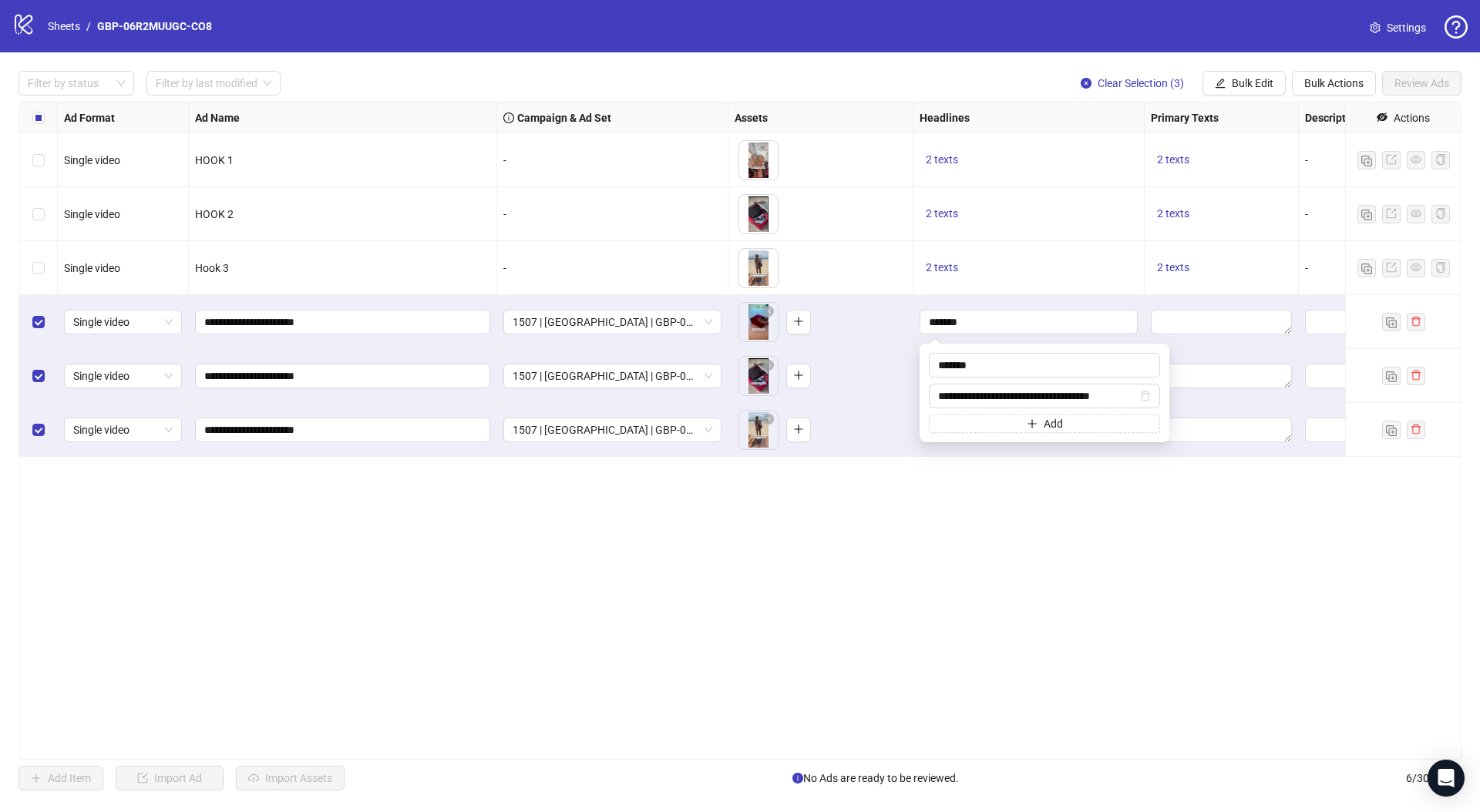 scroll, scrollTop: 0, scrollLeft: 30, axis: horizontal 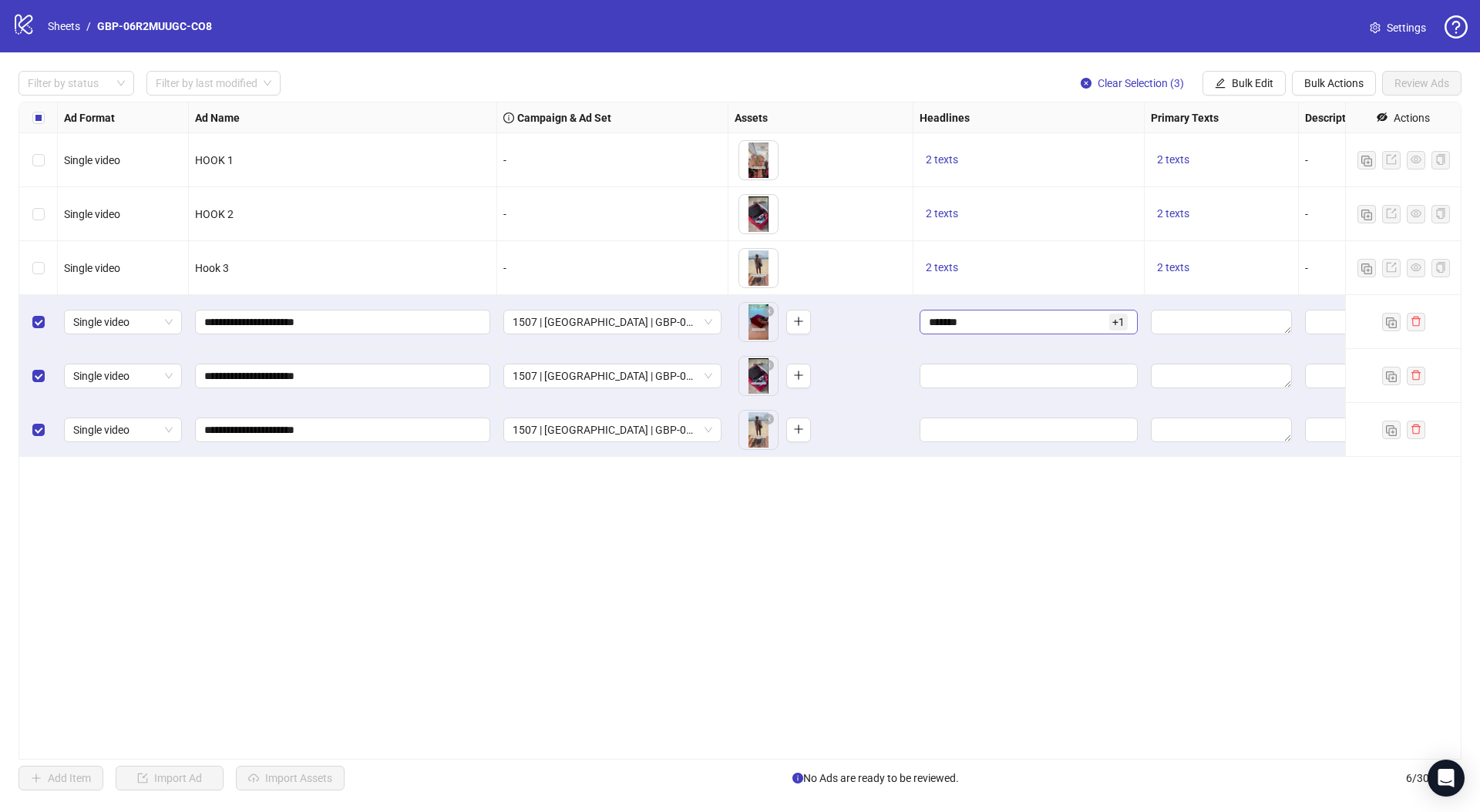 click on "******* + 1" at bounding box center [1028, 322] 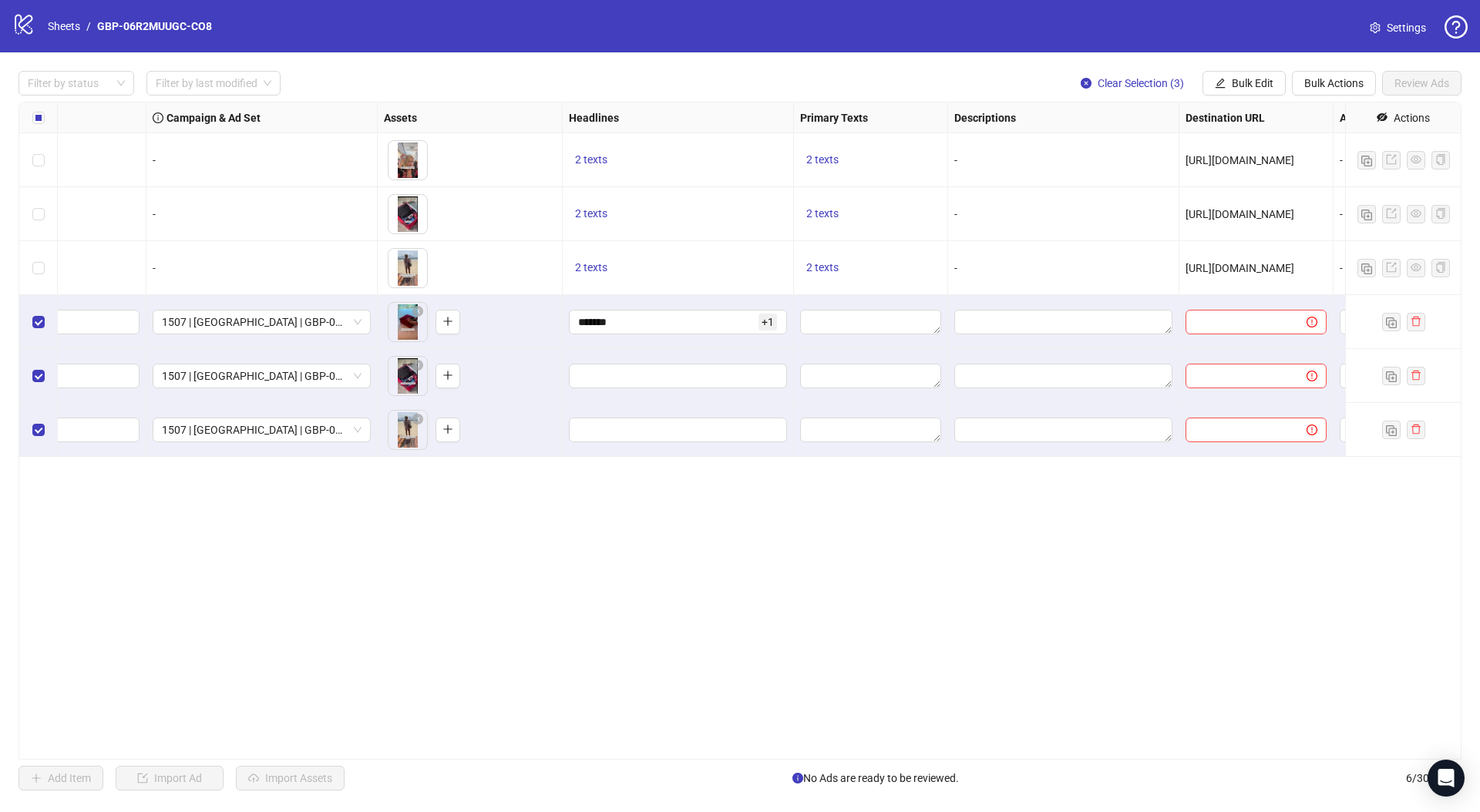 scroll, scrollTop: 0, scrollLeft: 545, axis: horizontal 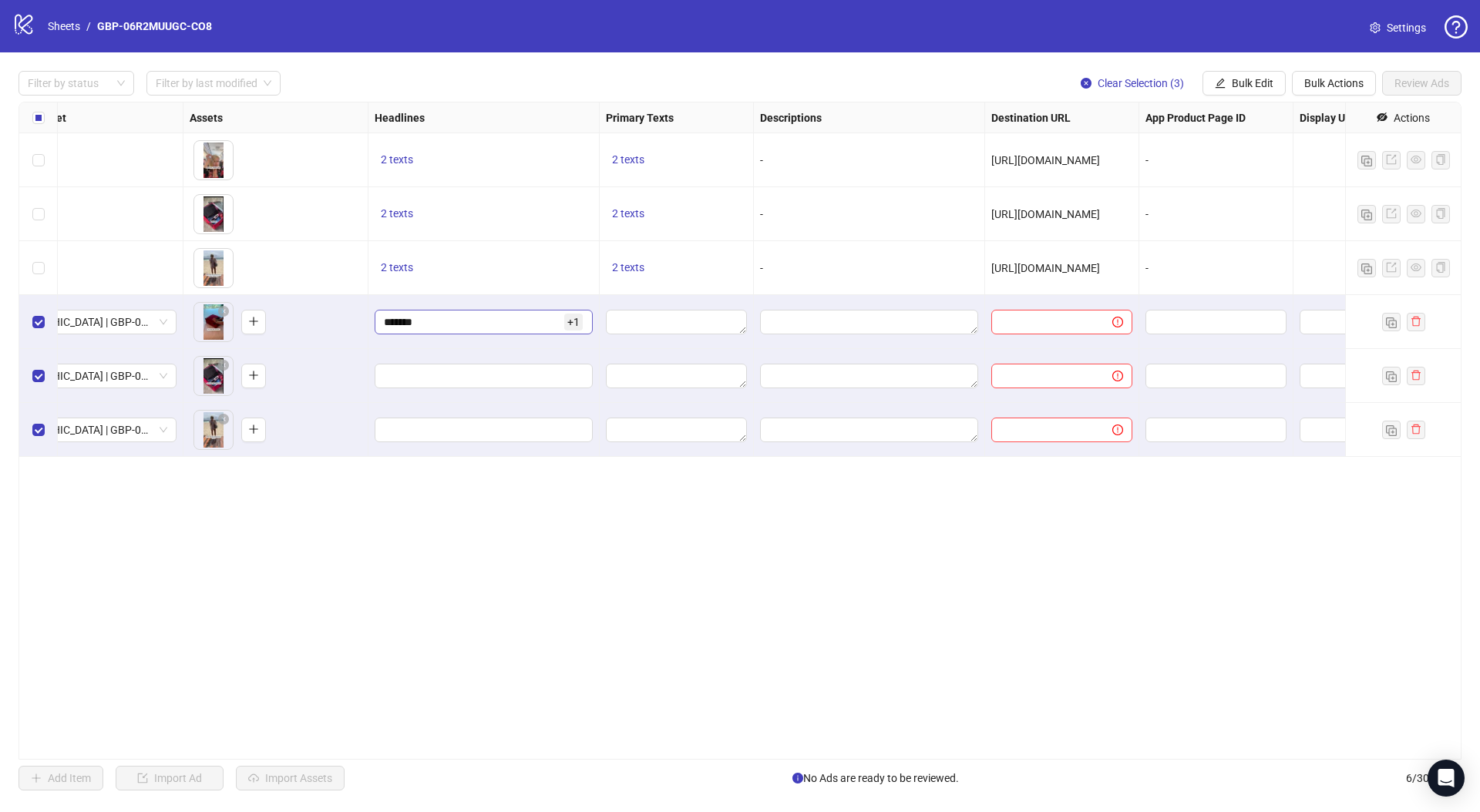click on "******* + 1" at bounding box center (483, 322) 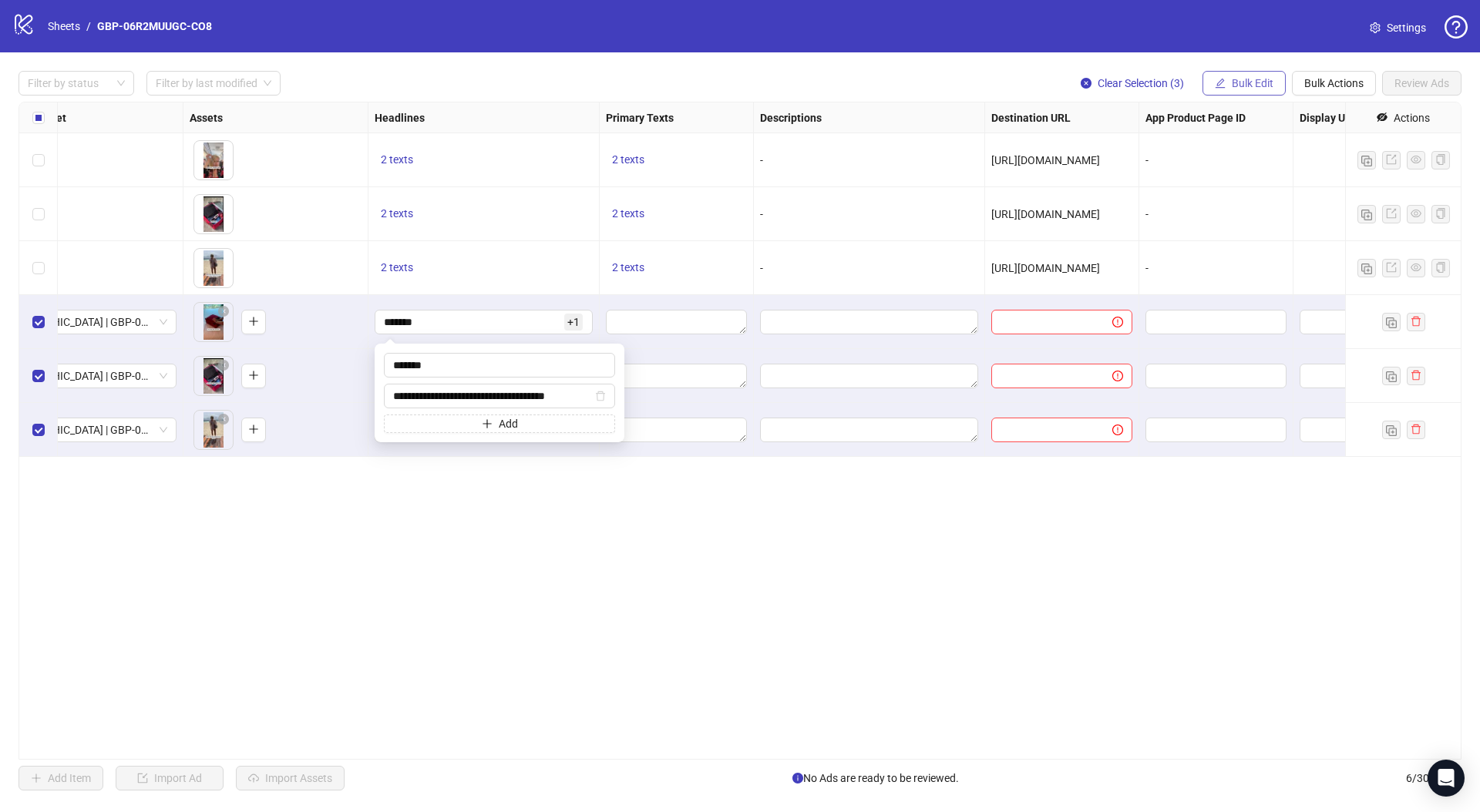 click on "Bulk Edit" at bounding box center [1253, 83] 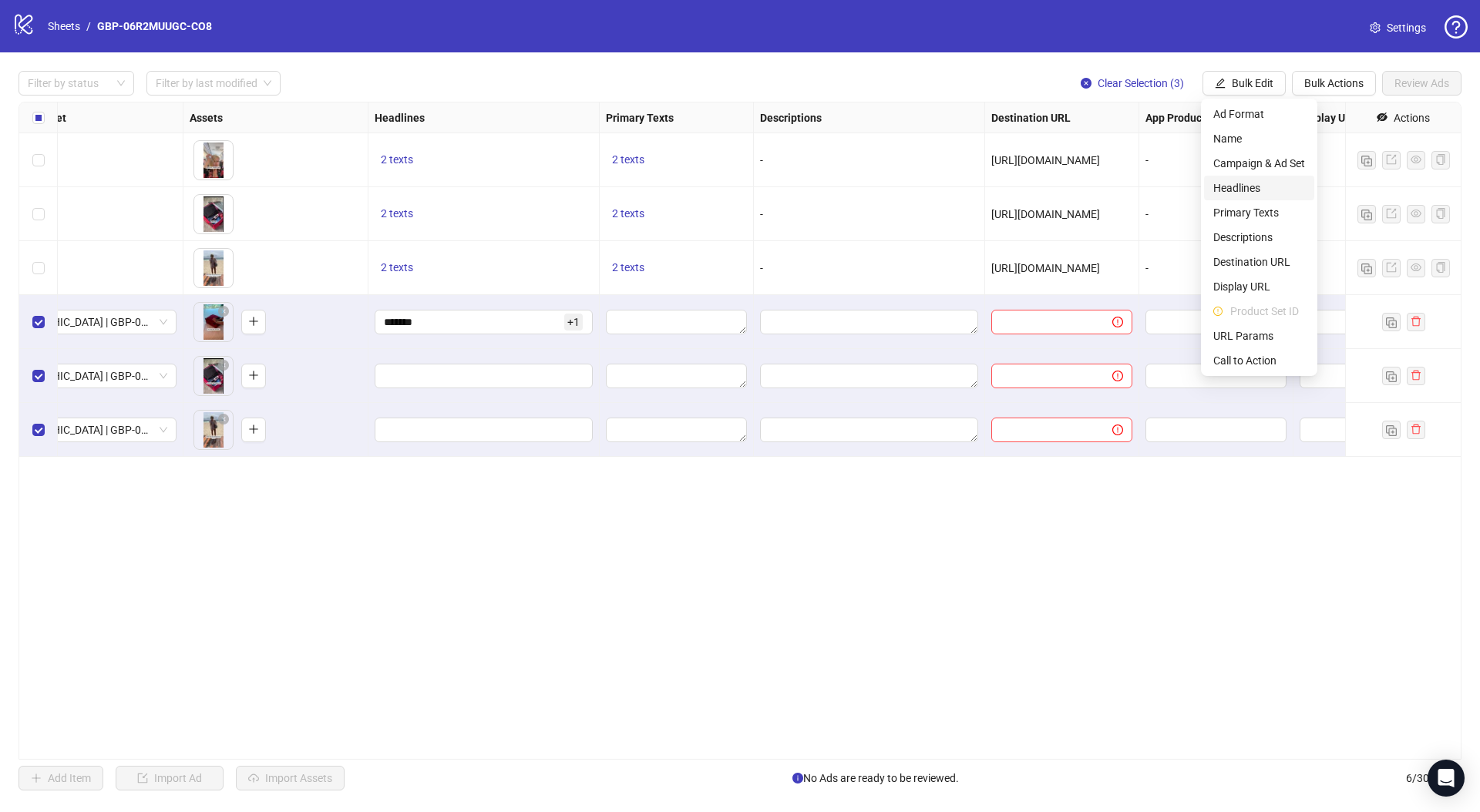click on "Headlines" at bounding box center [1259, 188] 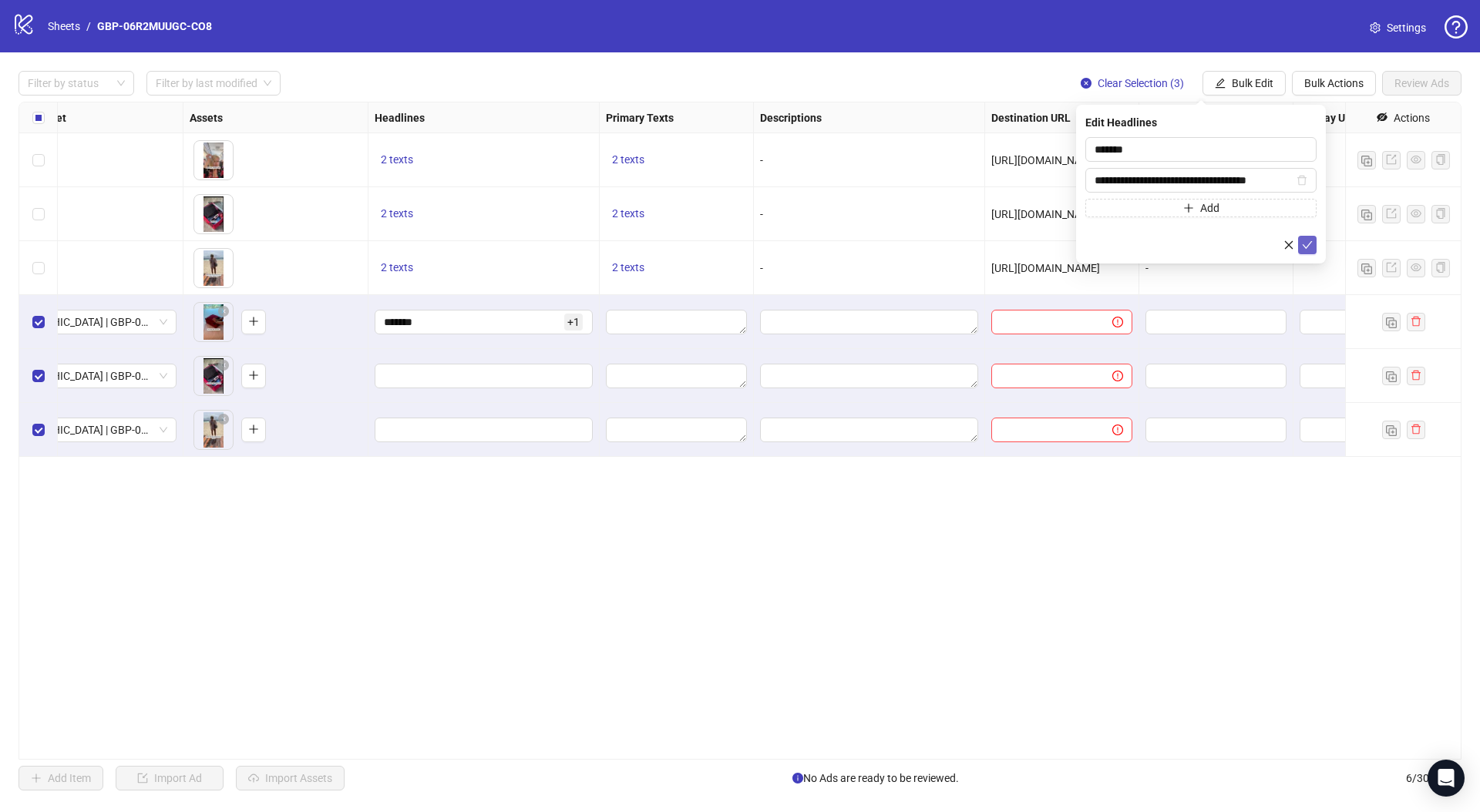 click 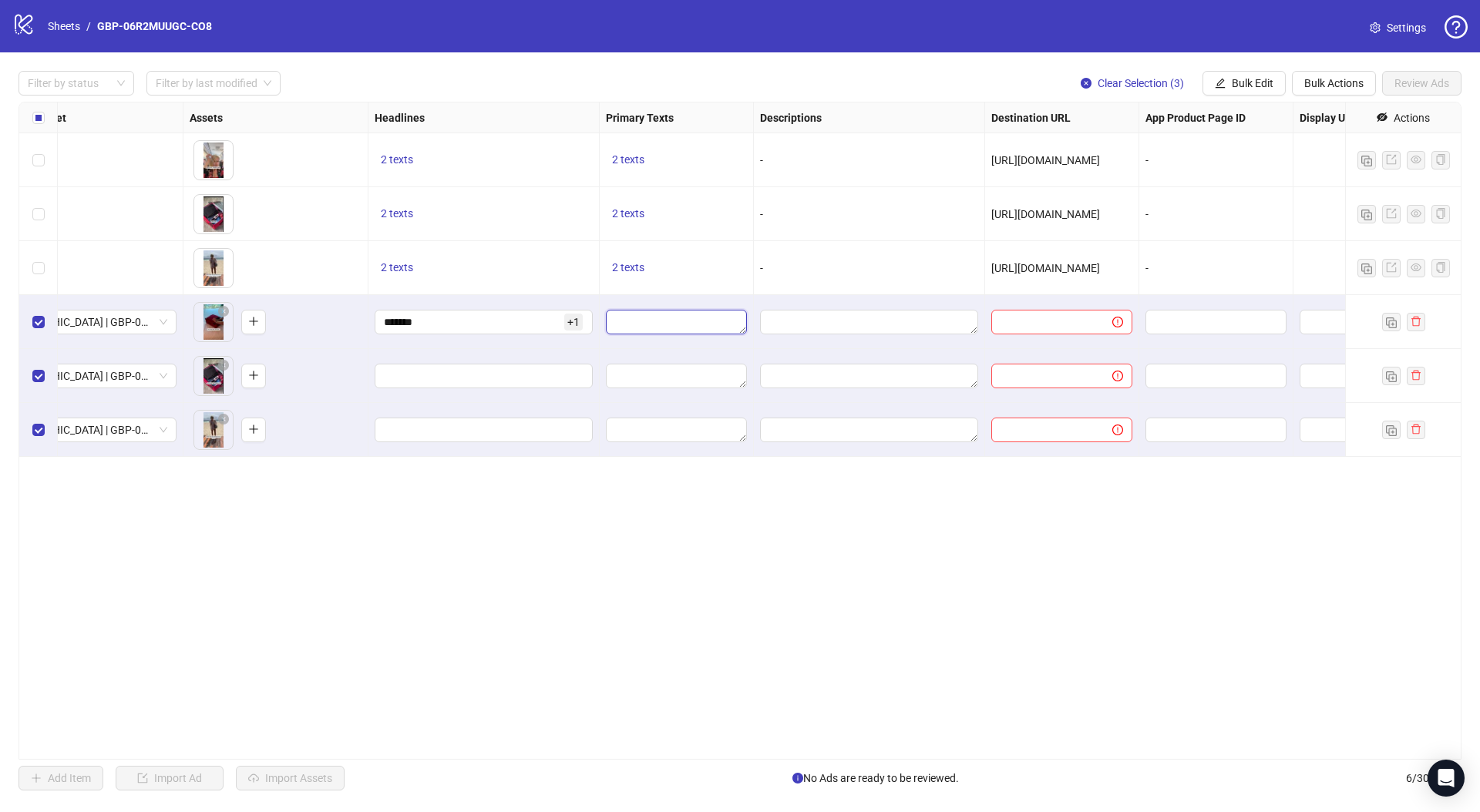 click at bounding box center (676, 322) 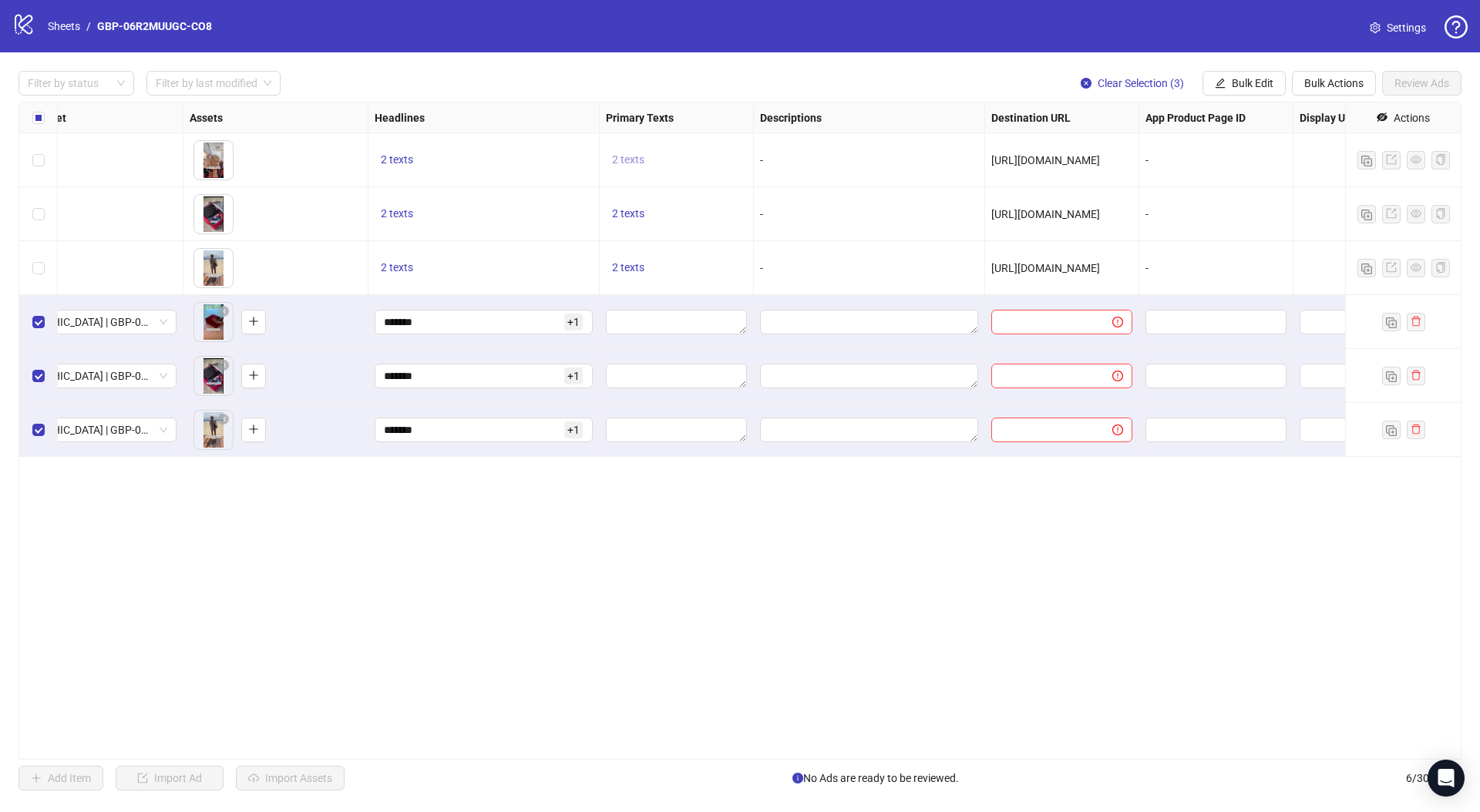 click on "2 texts" at bounding box center (628, 159) 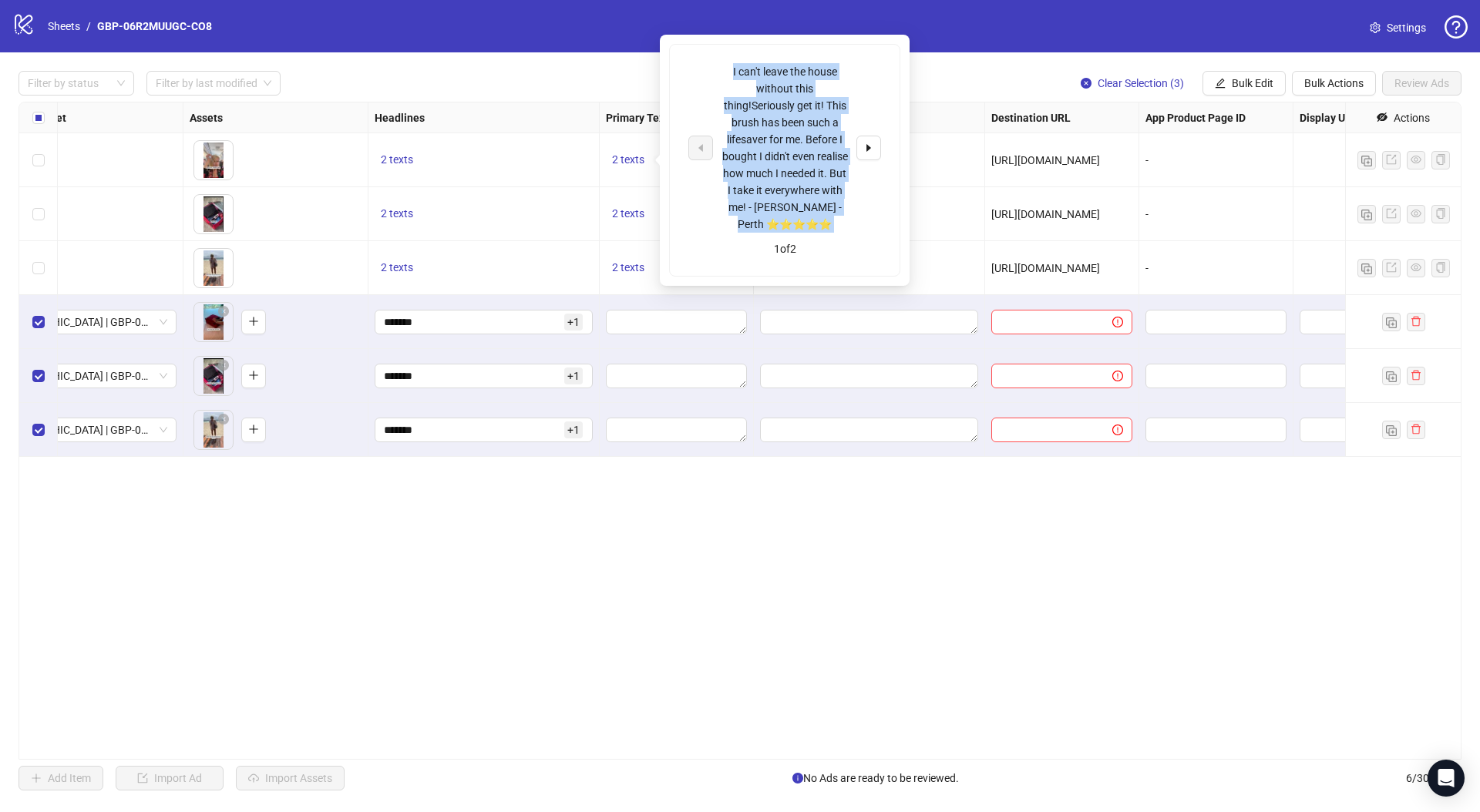drag, startPoint x: 731, startPoint y: 62, endPoint x: 827, endPoint y: 239, distance: 201.35789 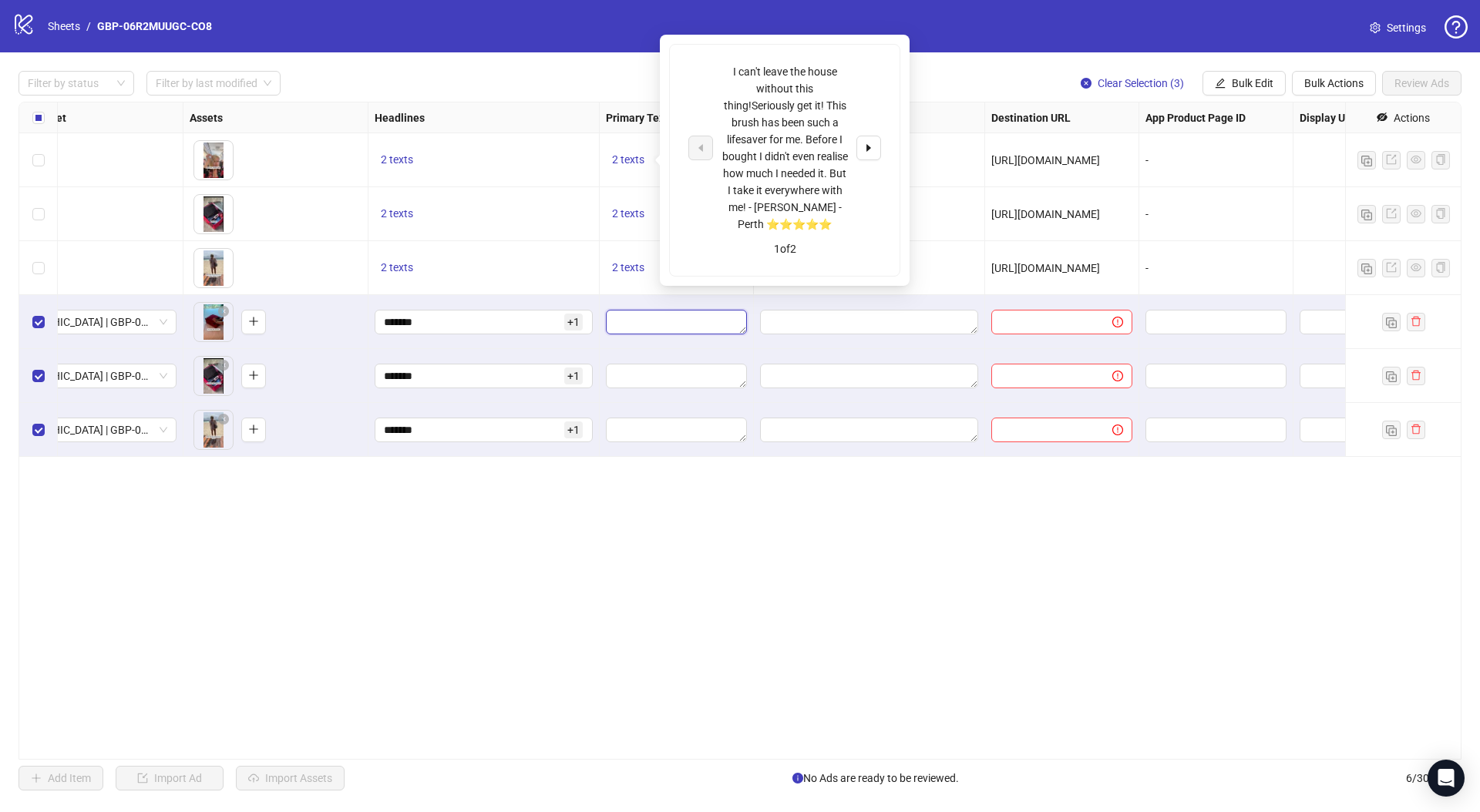click at bounding box center [676, 322] 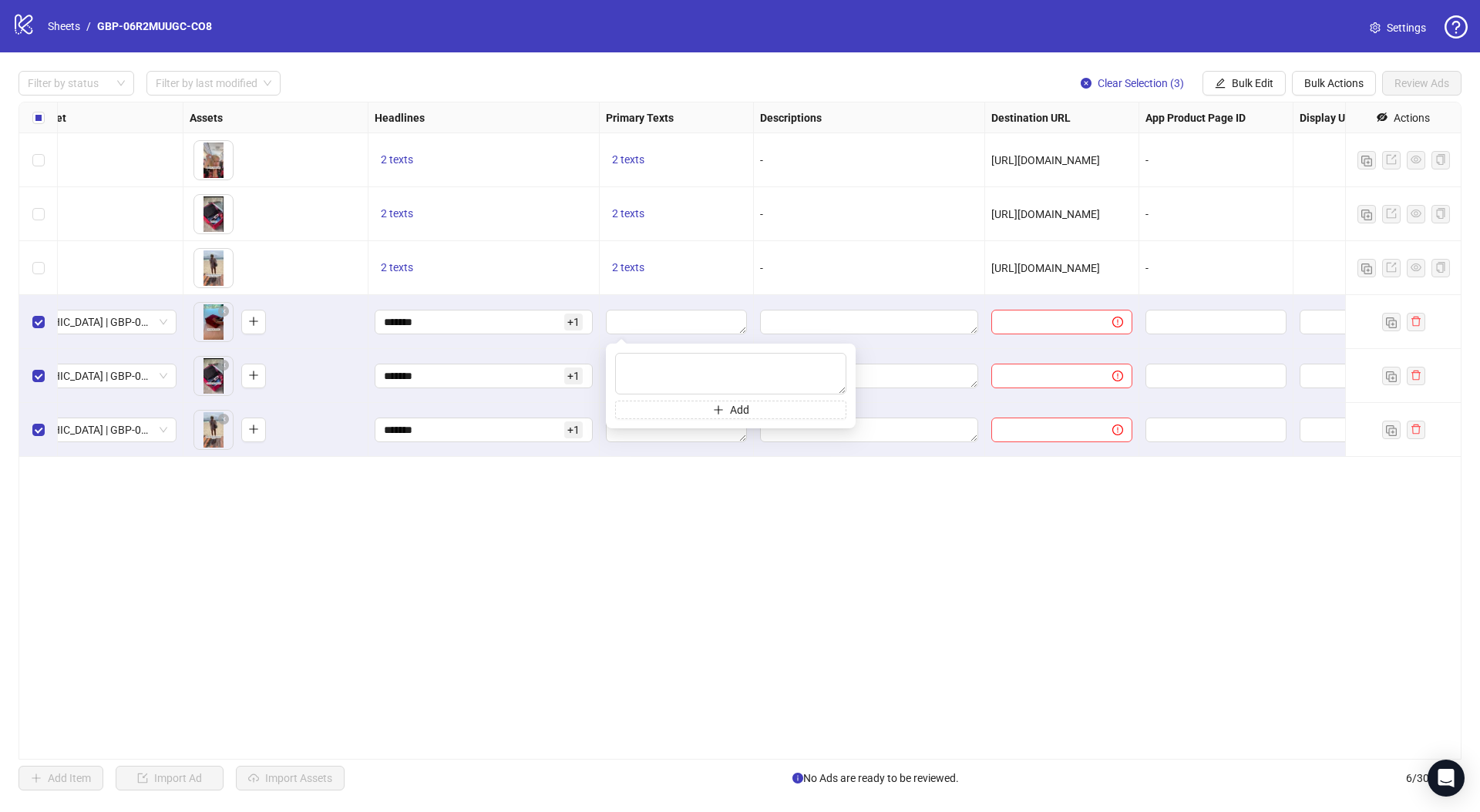 type on "**********" 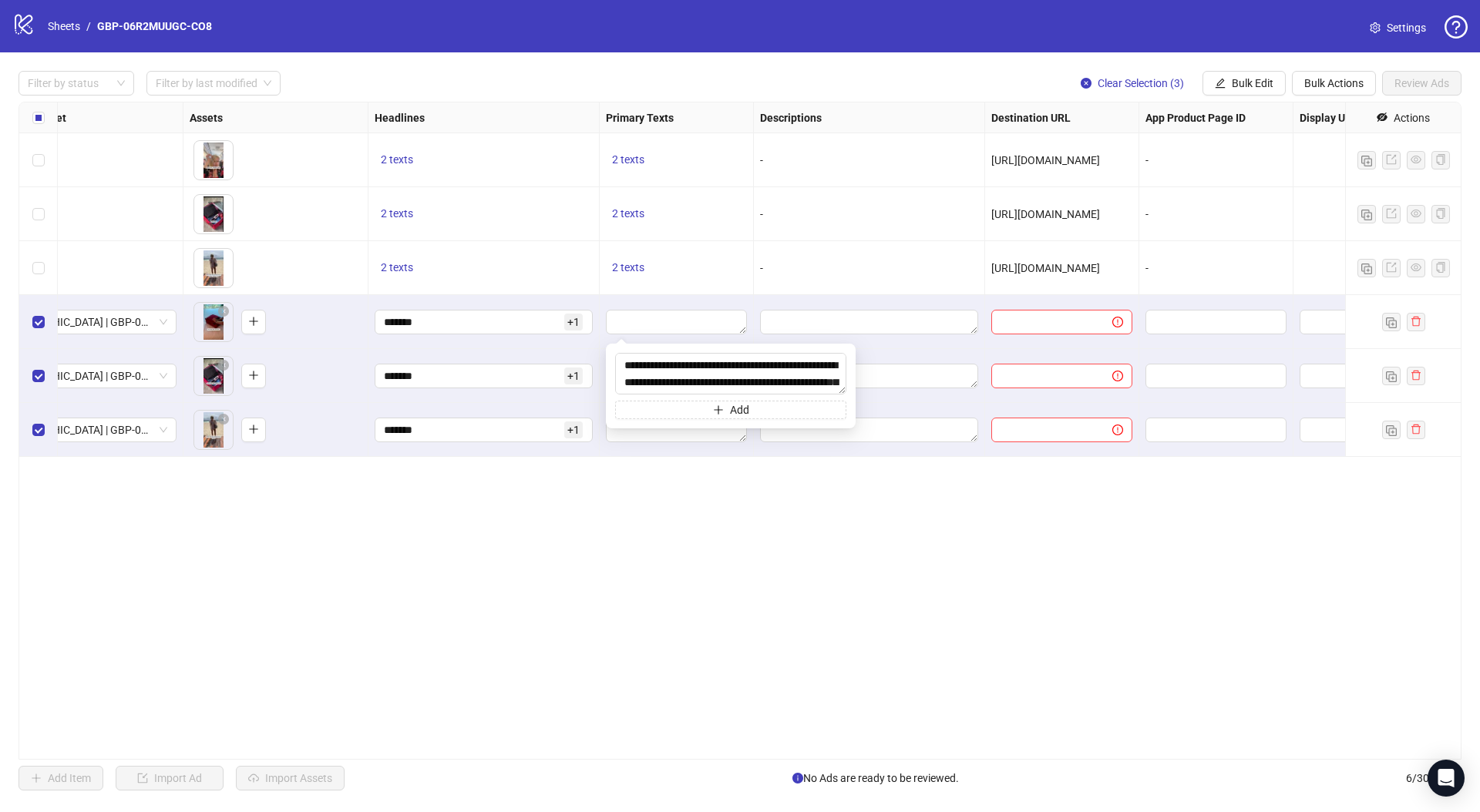 scroll, scrollTop: 79, scrollLeft: 0, axis: vertical 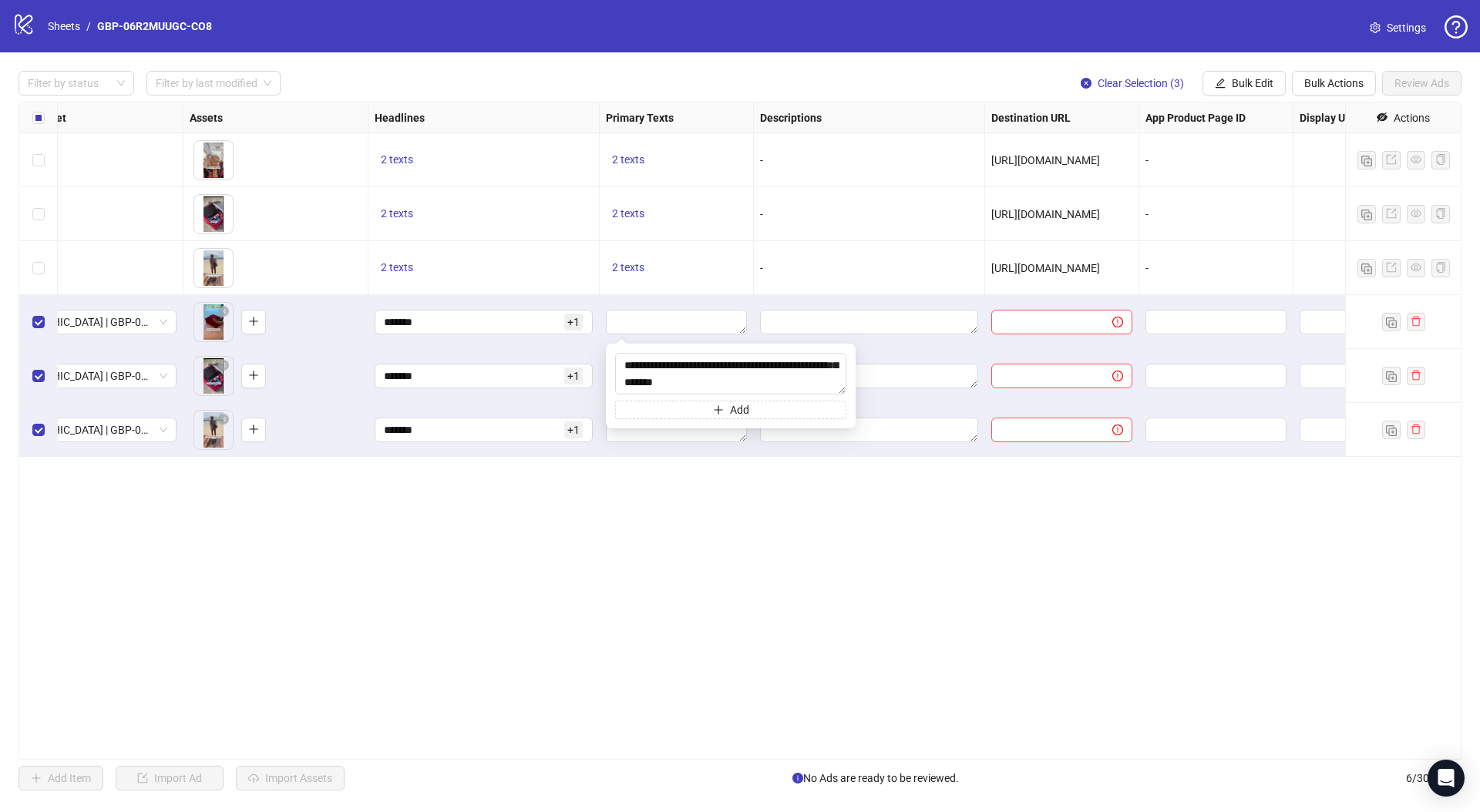click on "**********" at bounding box center (740, 431) 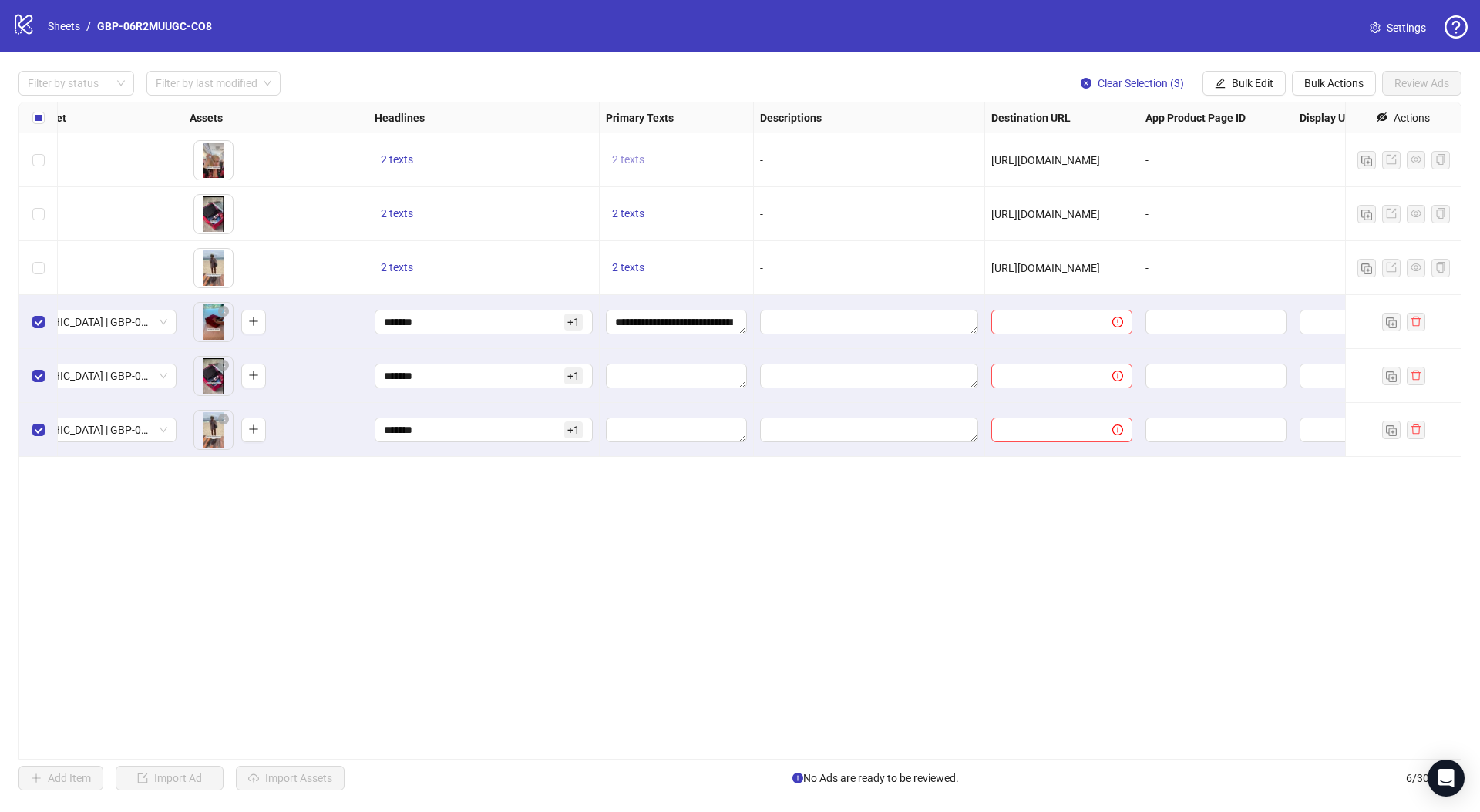 click on "2 texts" at bounding box center (628, 159) 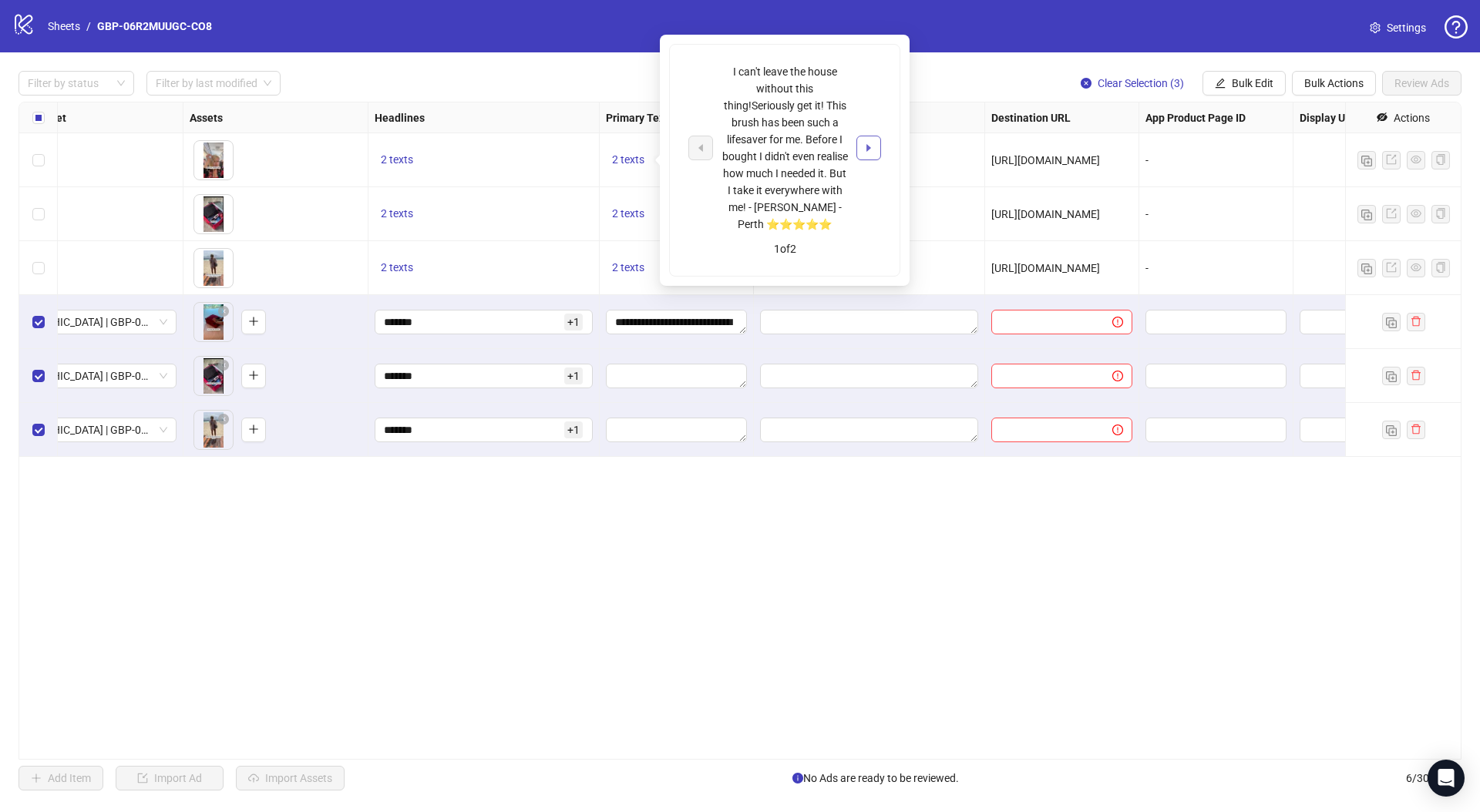 click at bounding box center (869, 148) 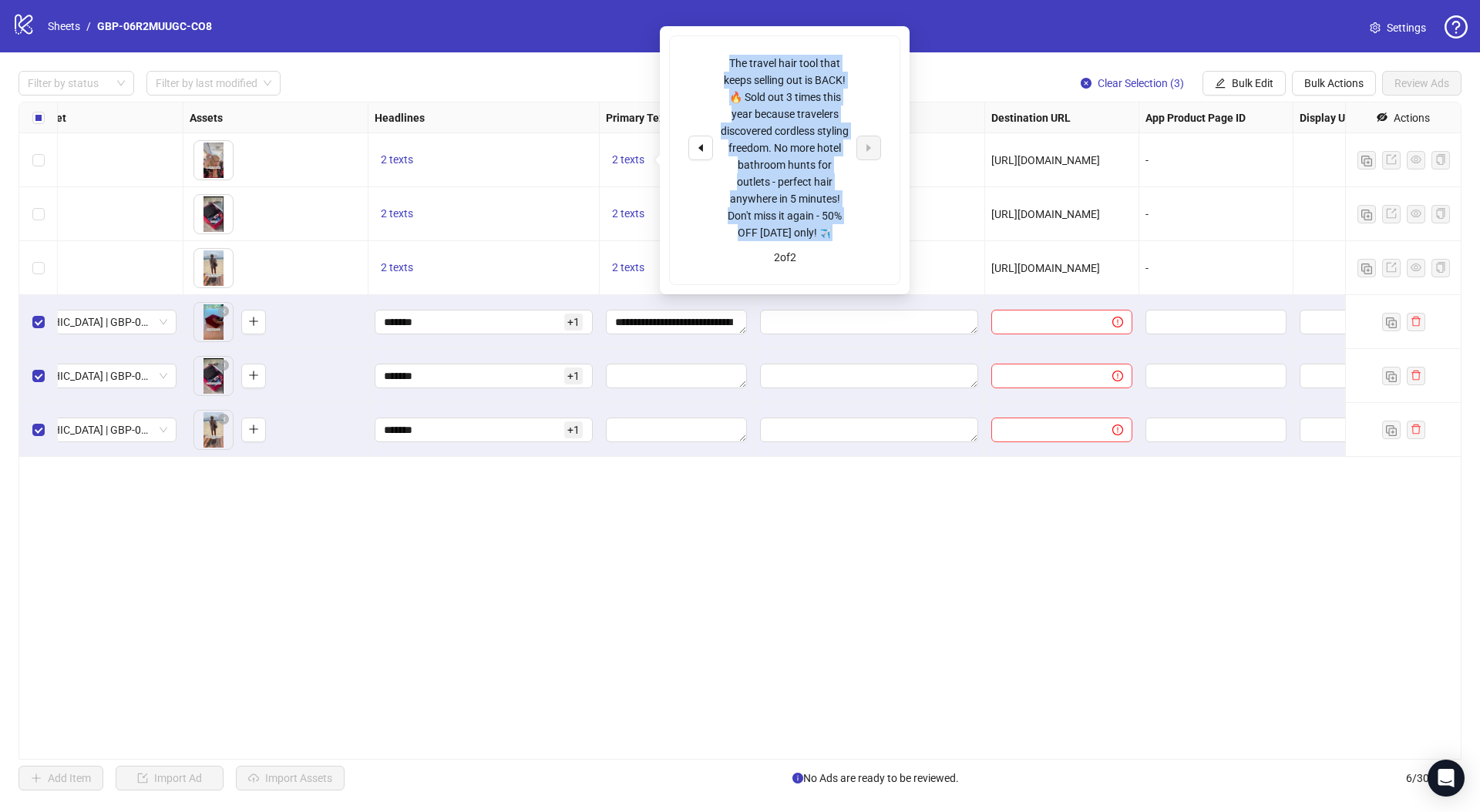drag, startPoint x: 727, startPoint y: 56, endPoint x: 844, endPoint y: 230, distance: 209.67833 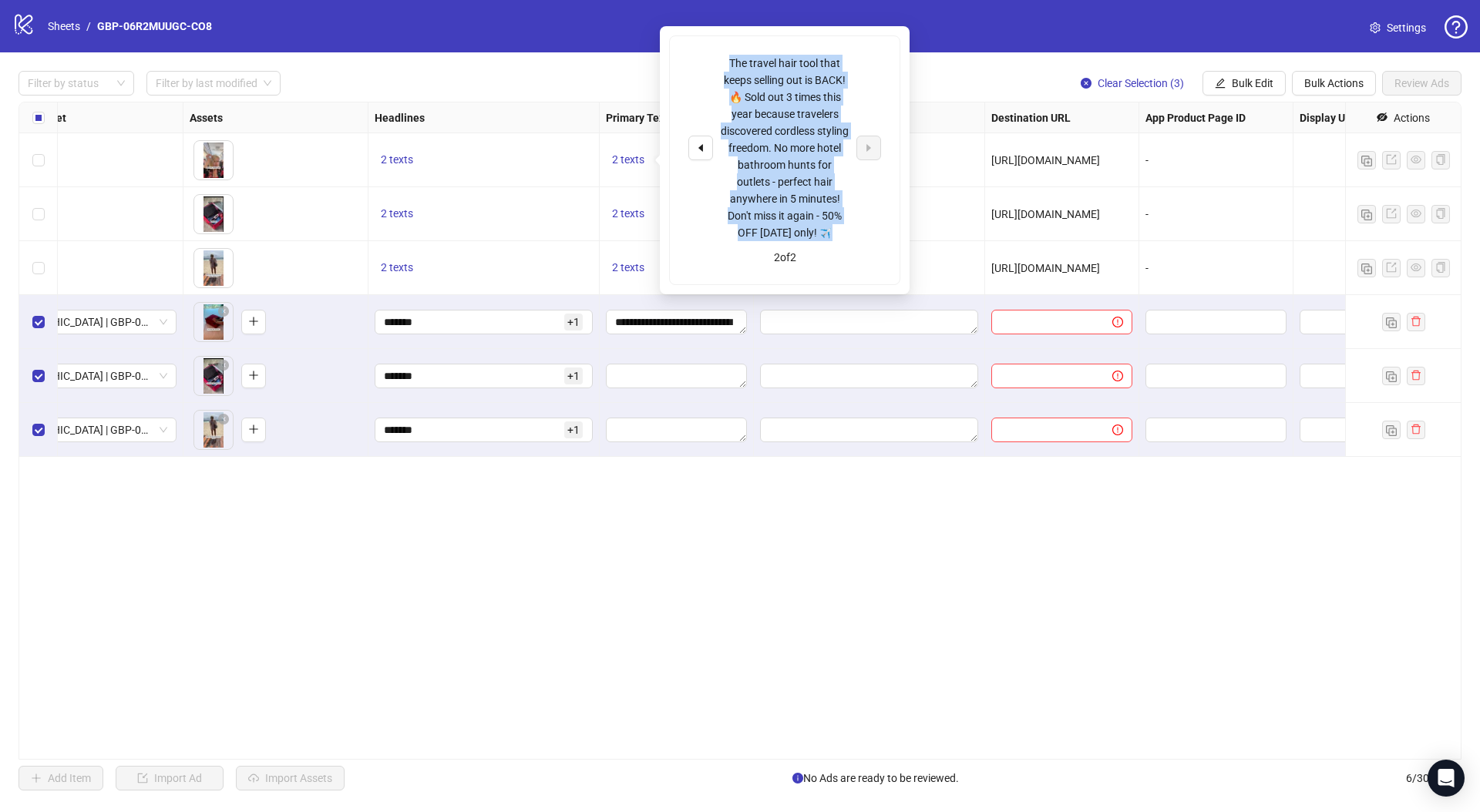 copy on "The travel hair tool that keeps selling out is BACK! 🔥 Sold out 3 times this year because travelers discovered cordless styling freedom. No more hotel bathroom hunts for outlets - perfect hair anywhere in 5 minutes! Don't miss it again - 50% OFF today only! ✈️" 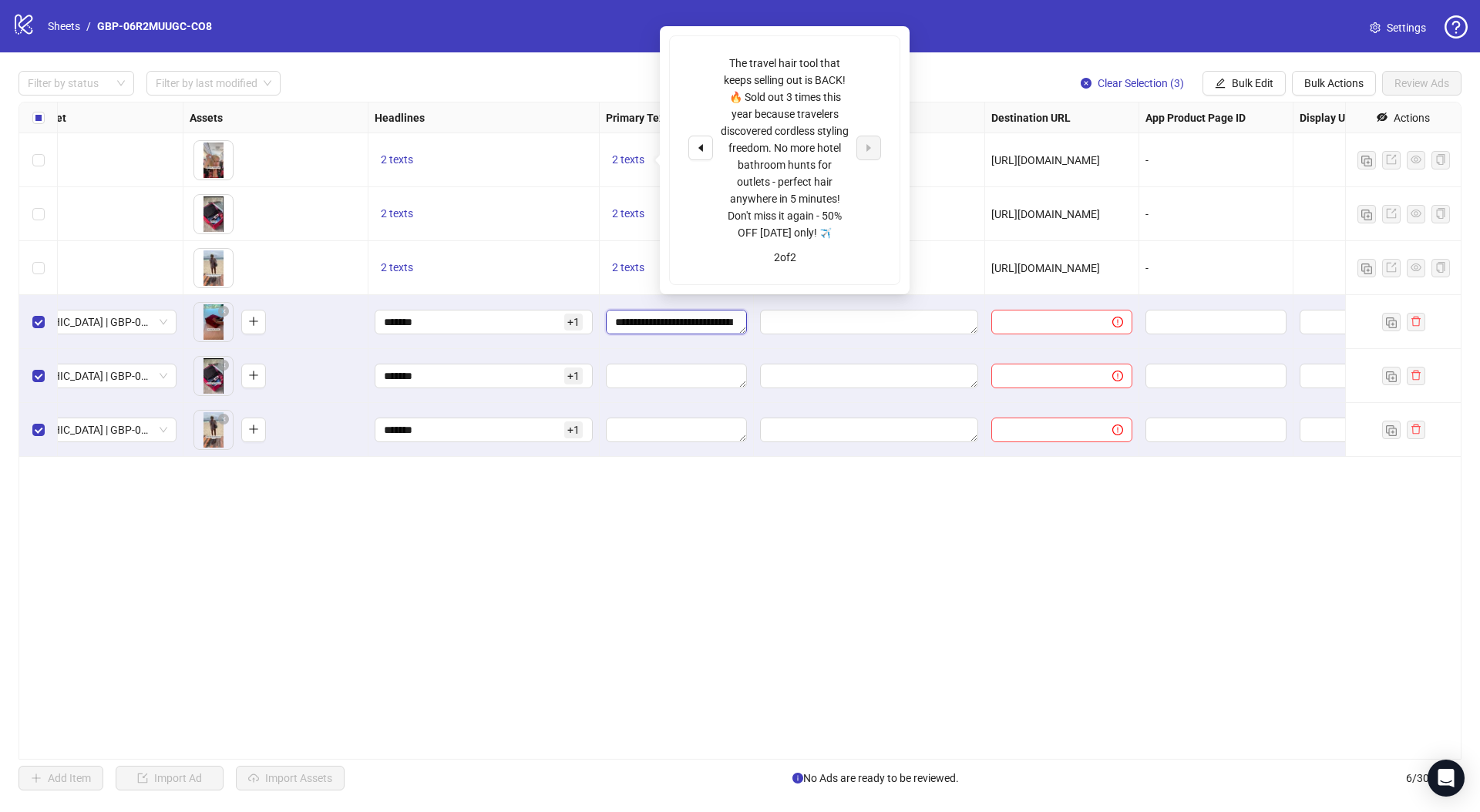 click on "**********" at bounding box center (676, 322) 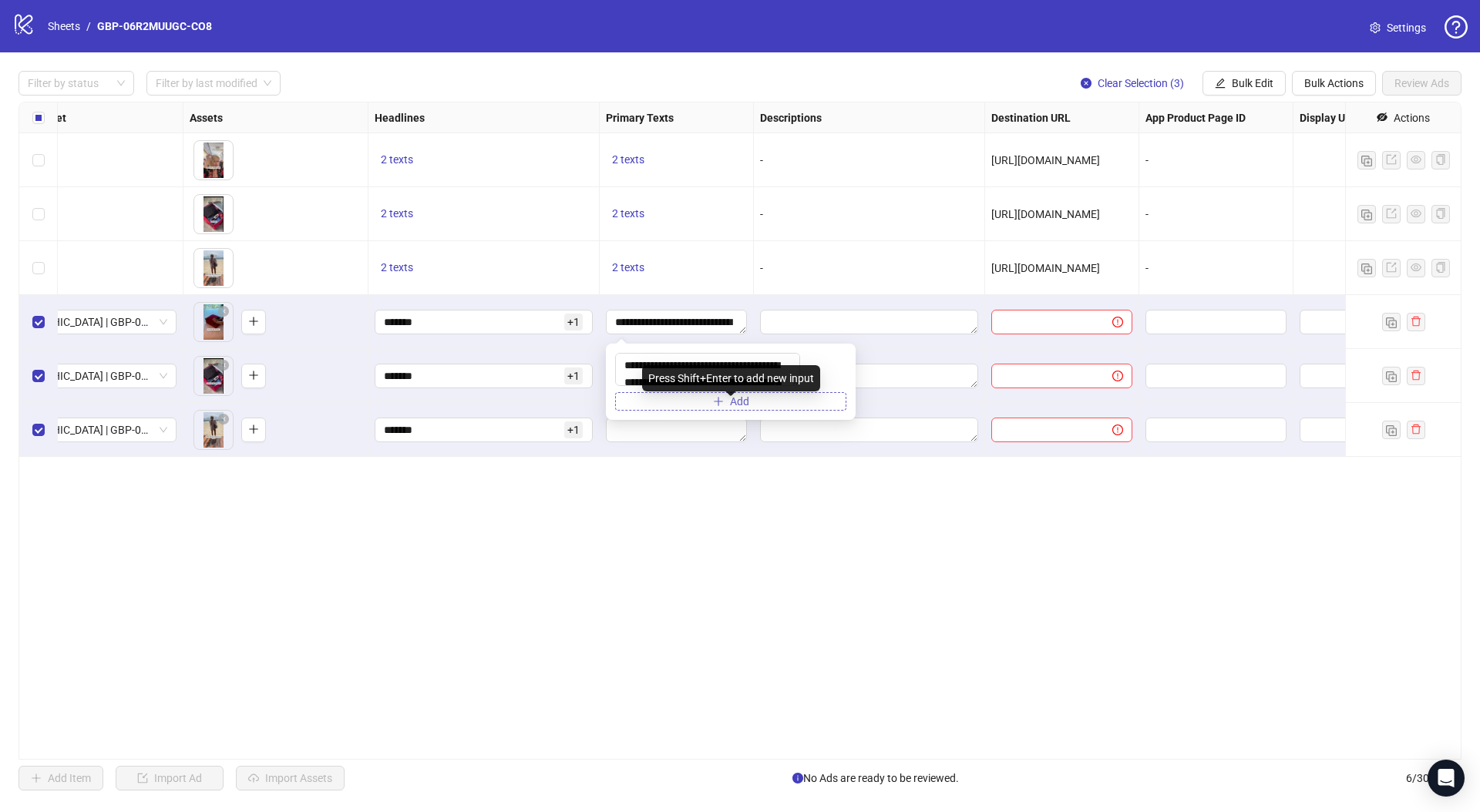 click 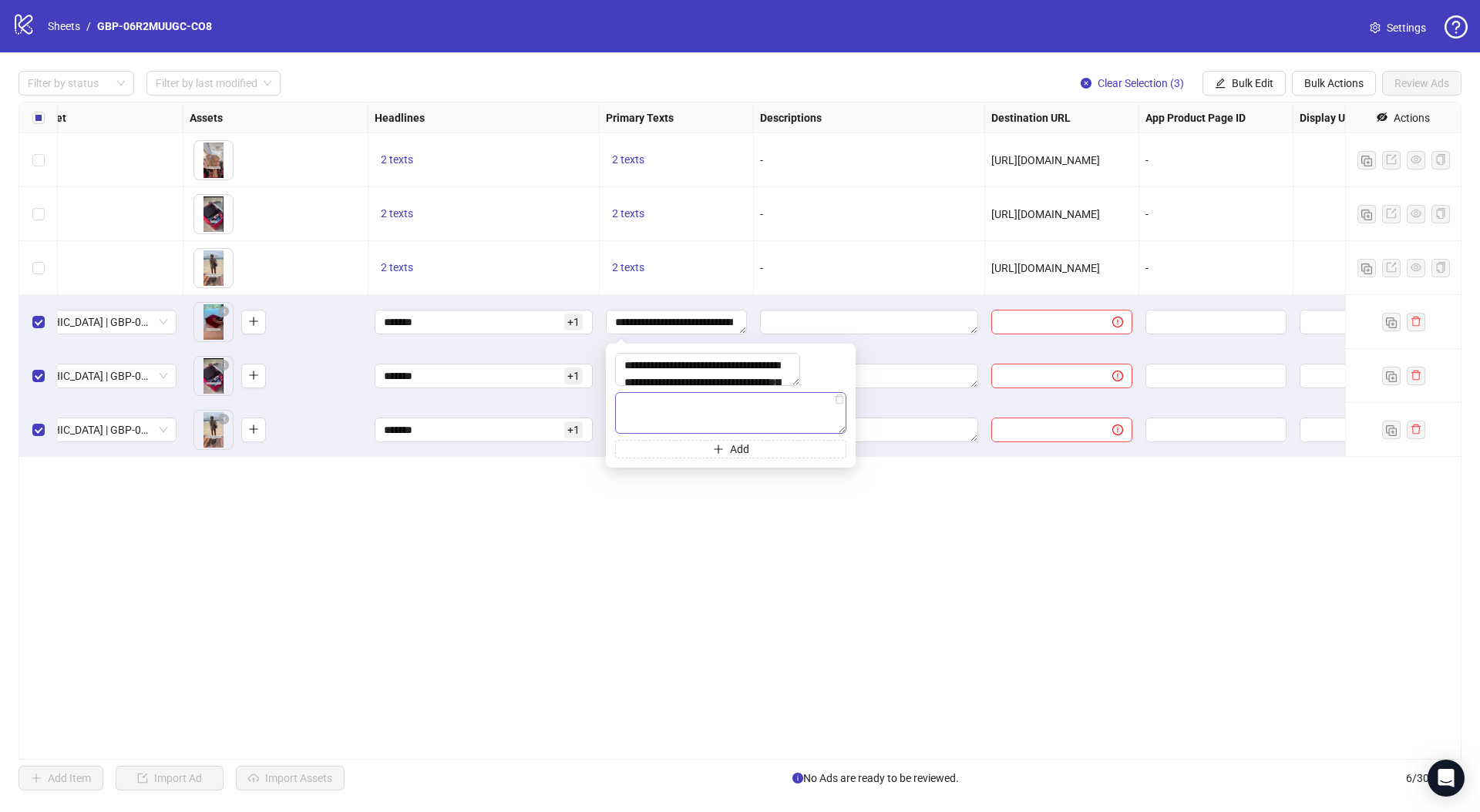 click at bounding box center (731, 413) 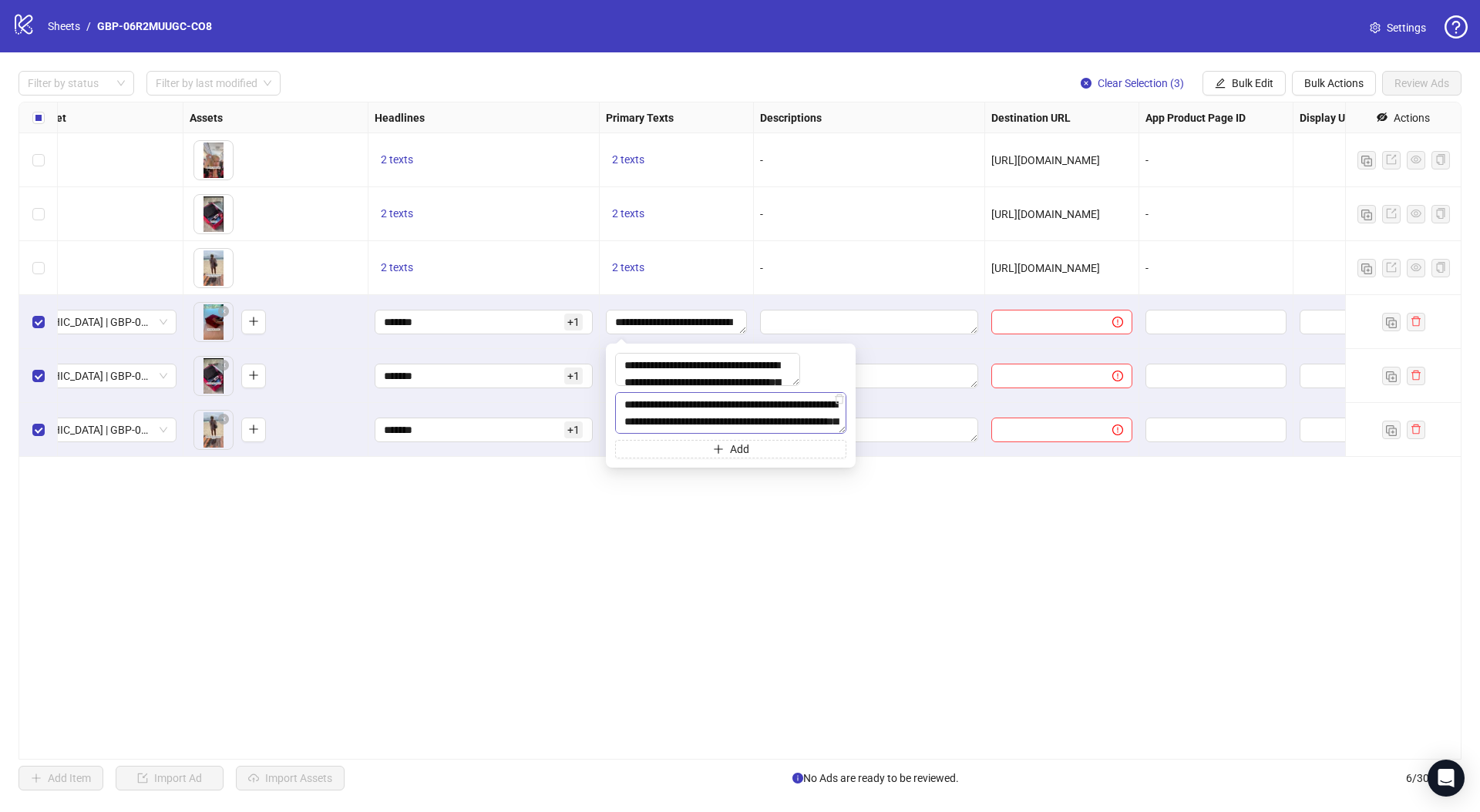 scroll, scrollTop: 79, scrollLeft: 0, axis: vertical 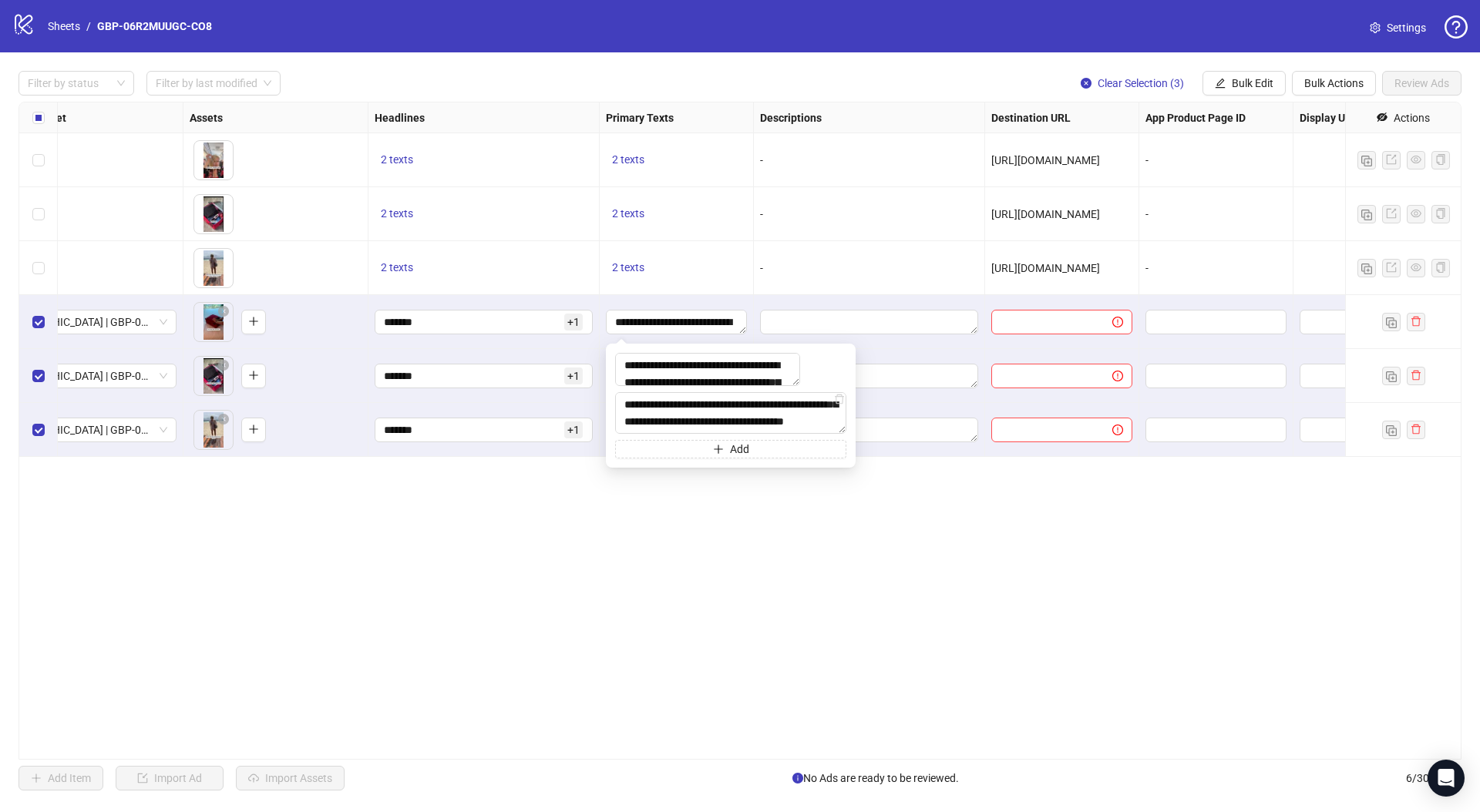 click on "**********" at bounding box center (740, 431) 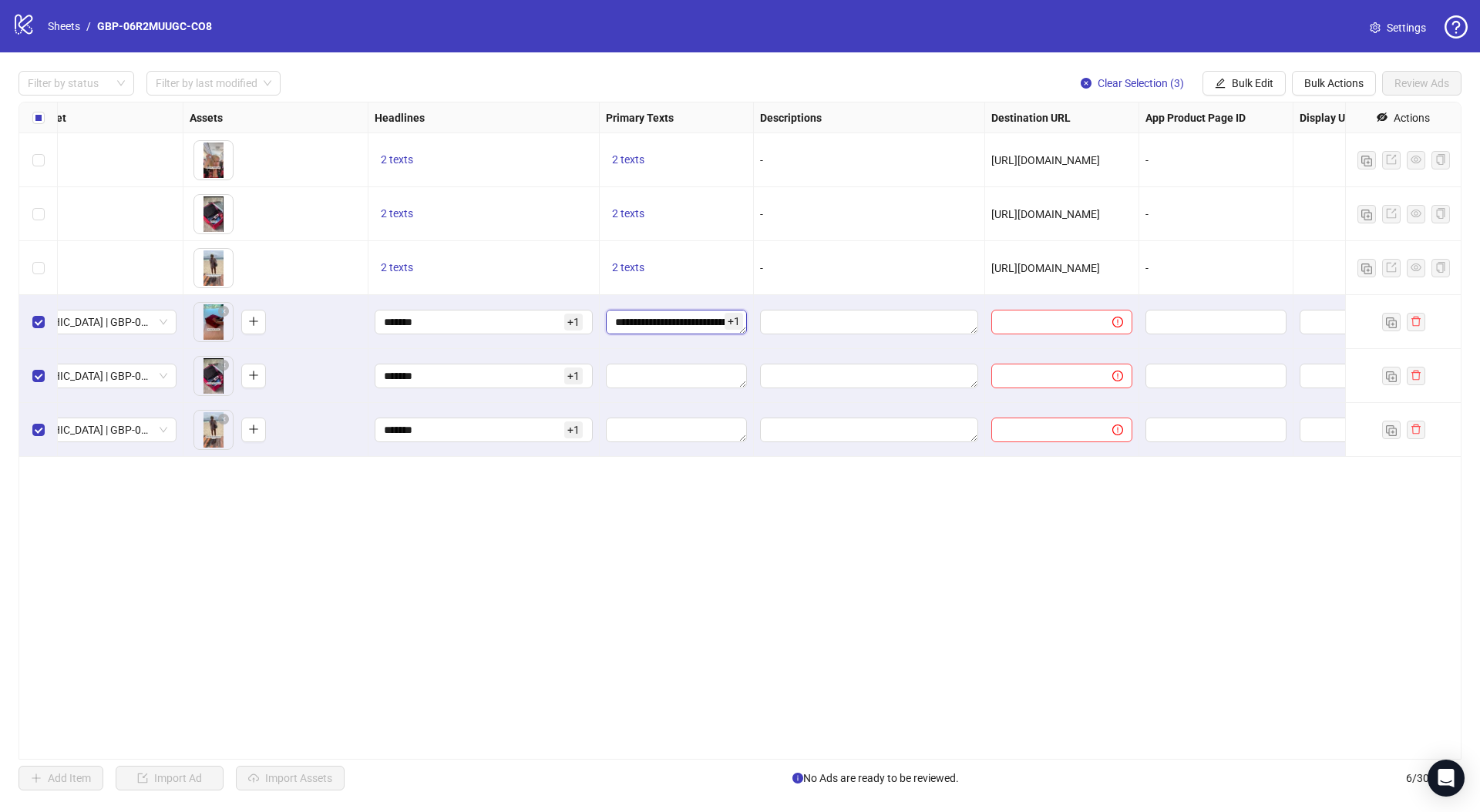 click on "**********" at bounding box center [676, 322] 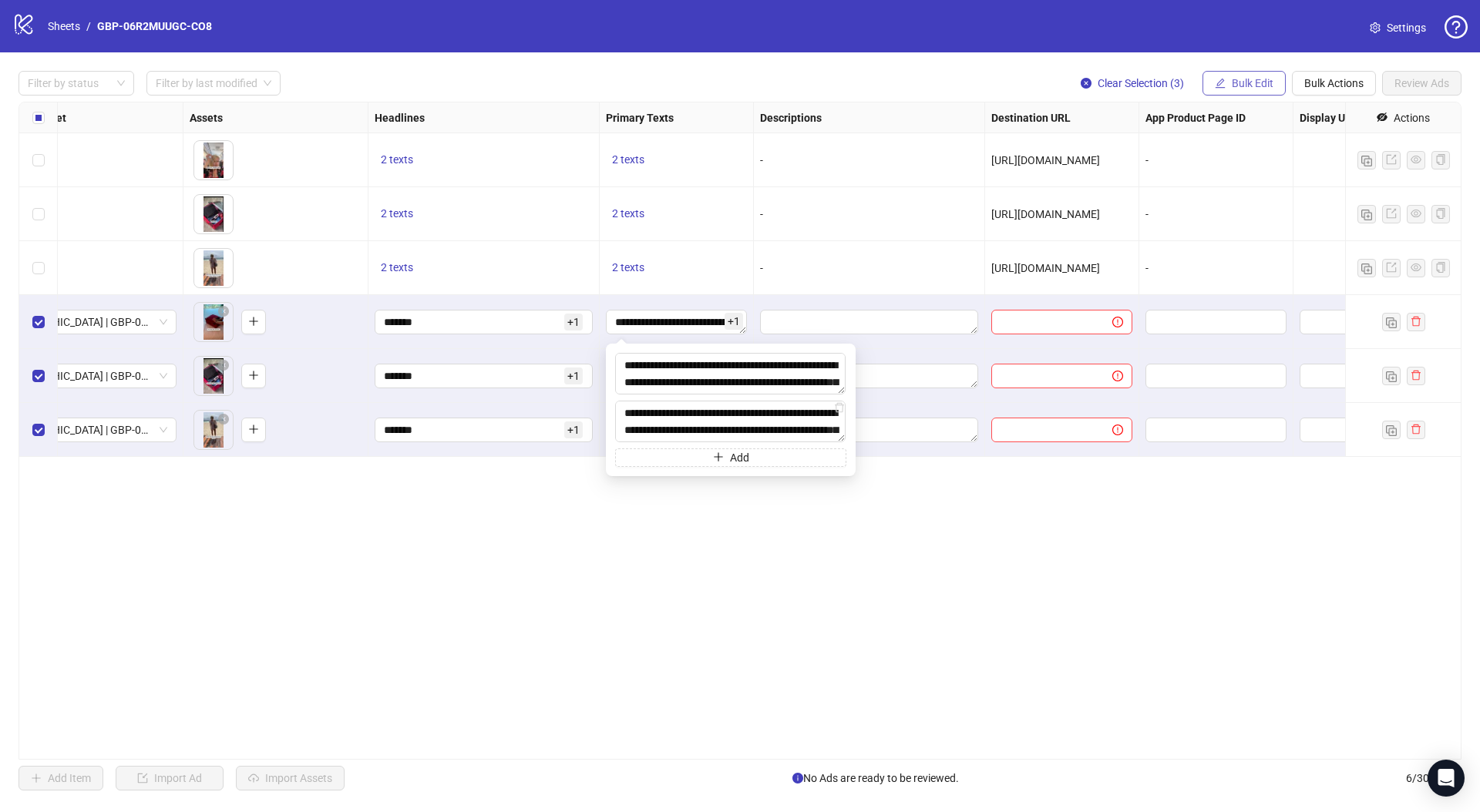 click on "Bulk Edit" at bounding box center (1253, 83) 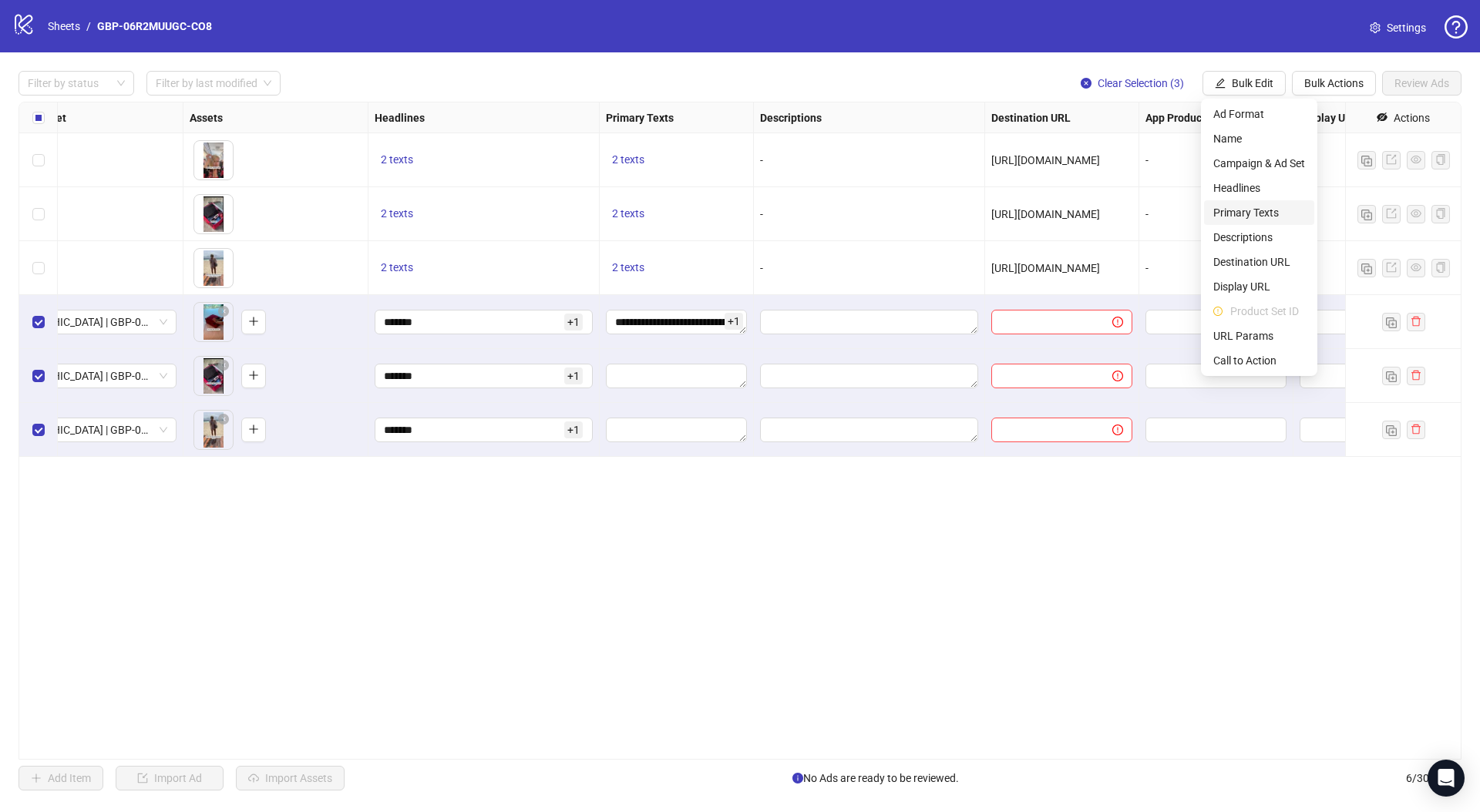 click on "Primary Texts" at bounding box center [1259, 213] 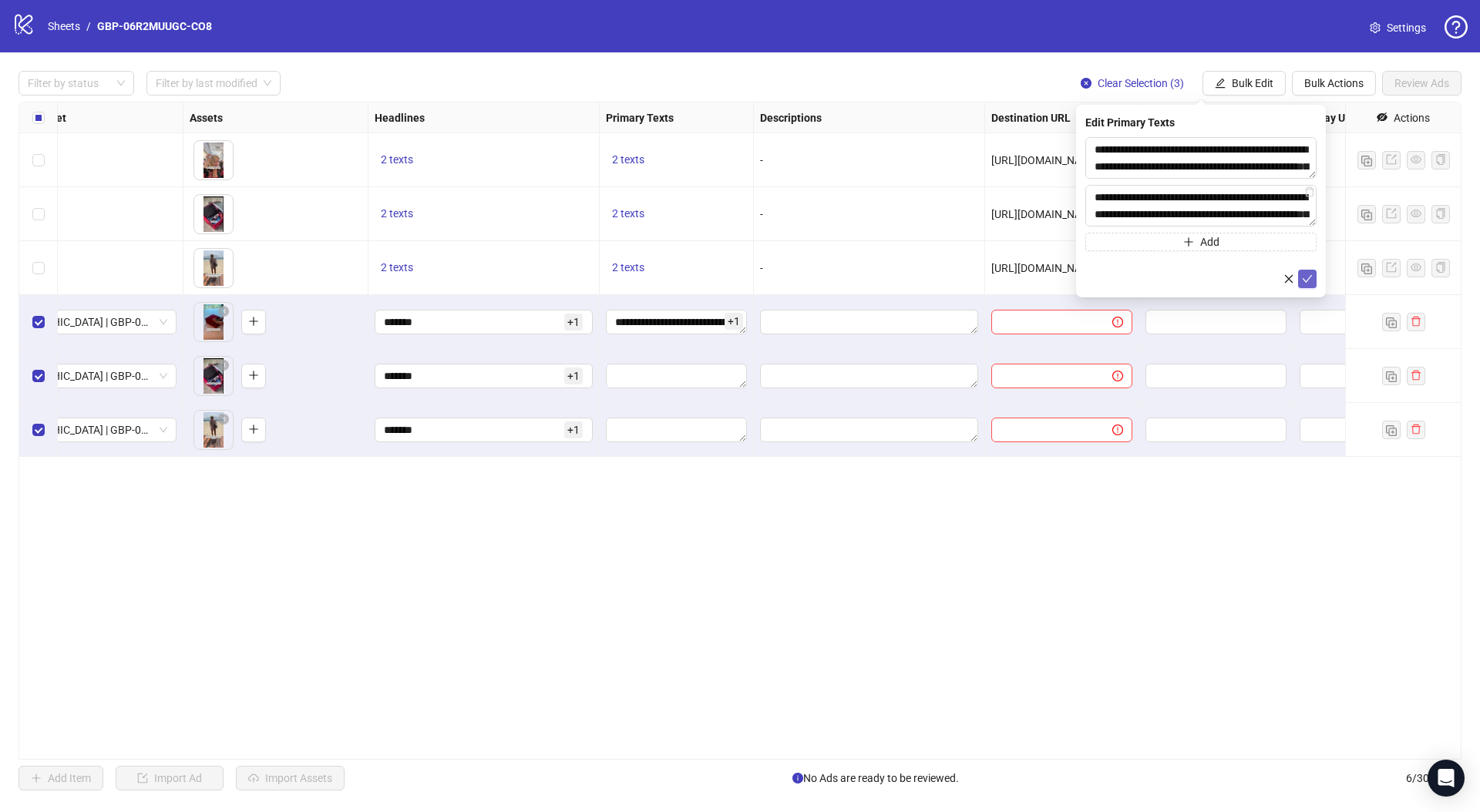 click 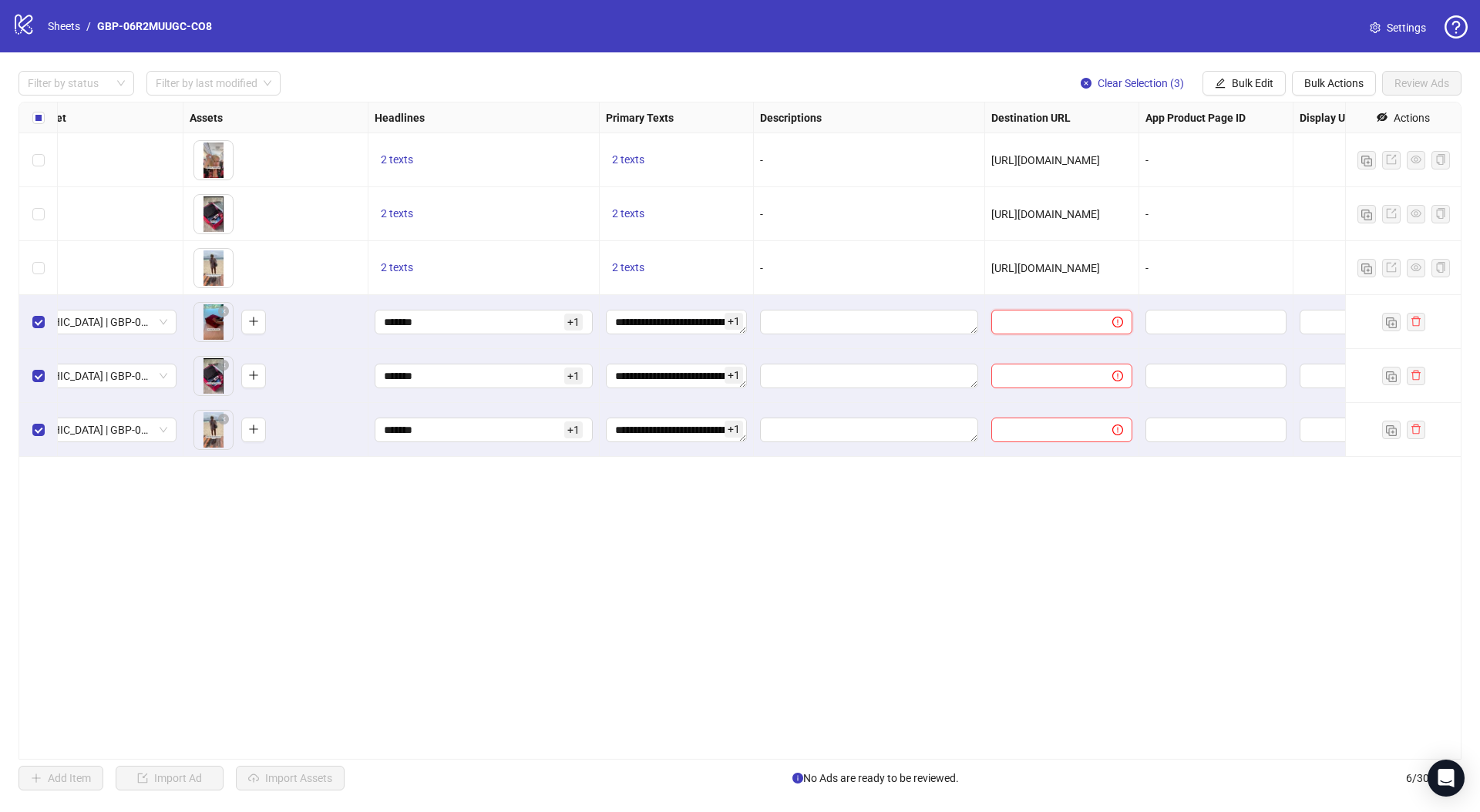 click at bounding box center [1045, 322] 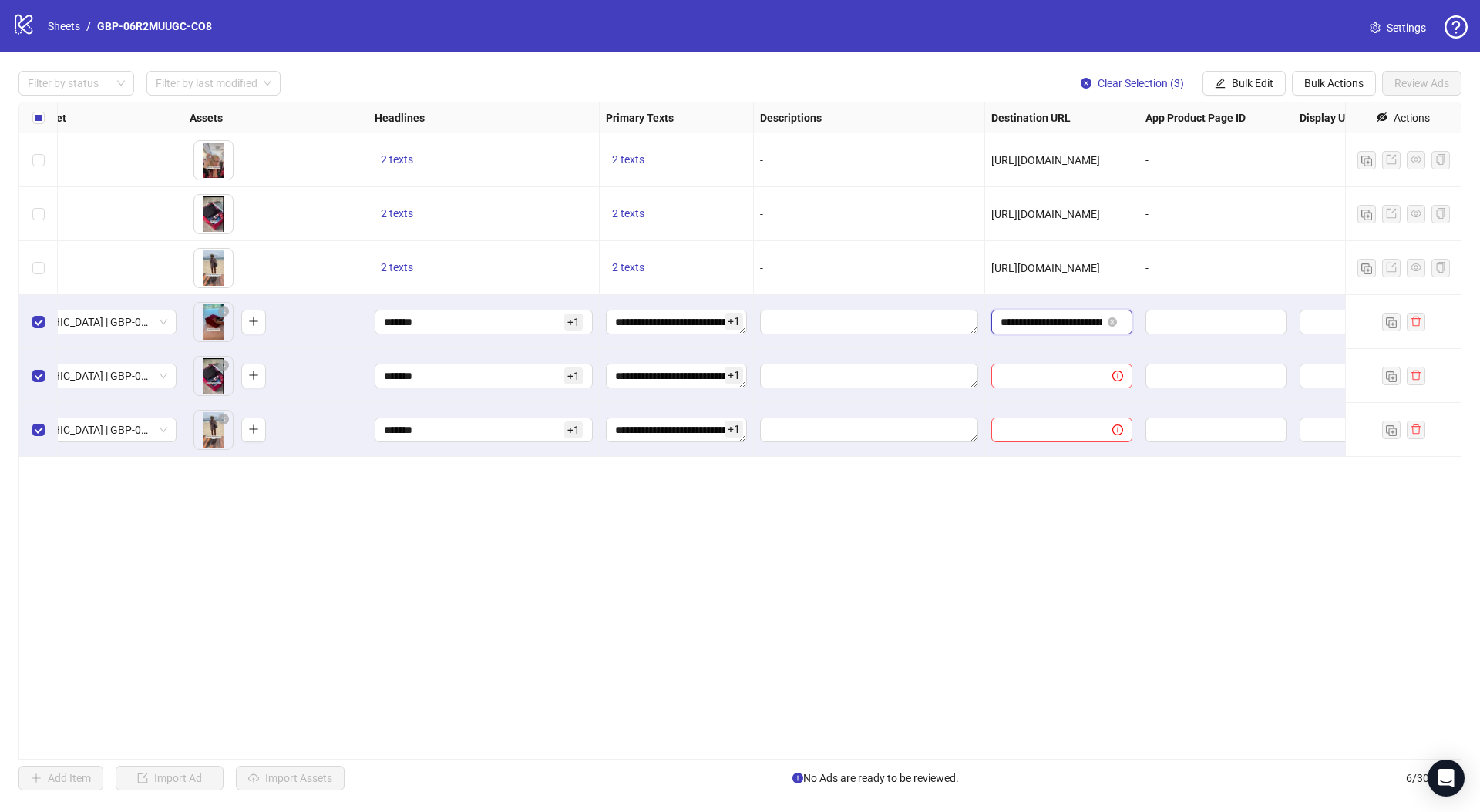 scroll, scrollTop: 0, scrollLeft: 127, axis: horizontal 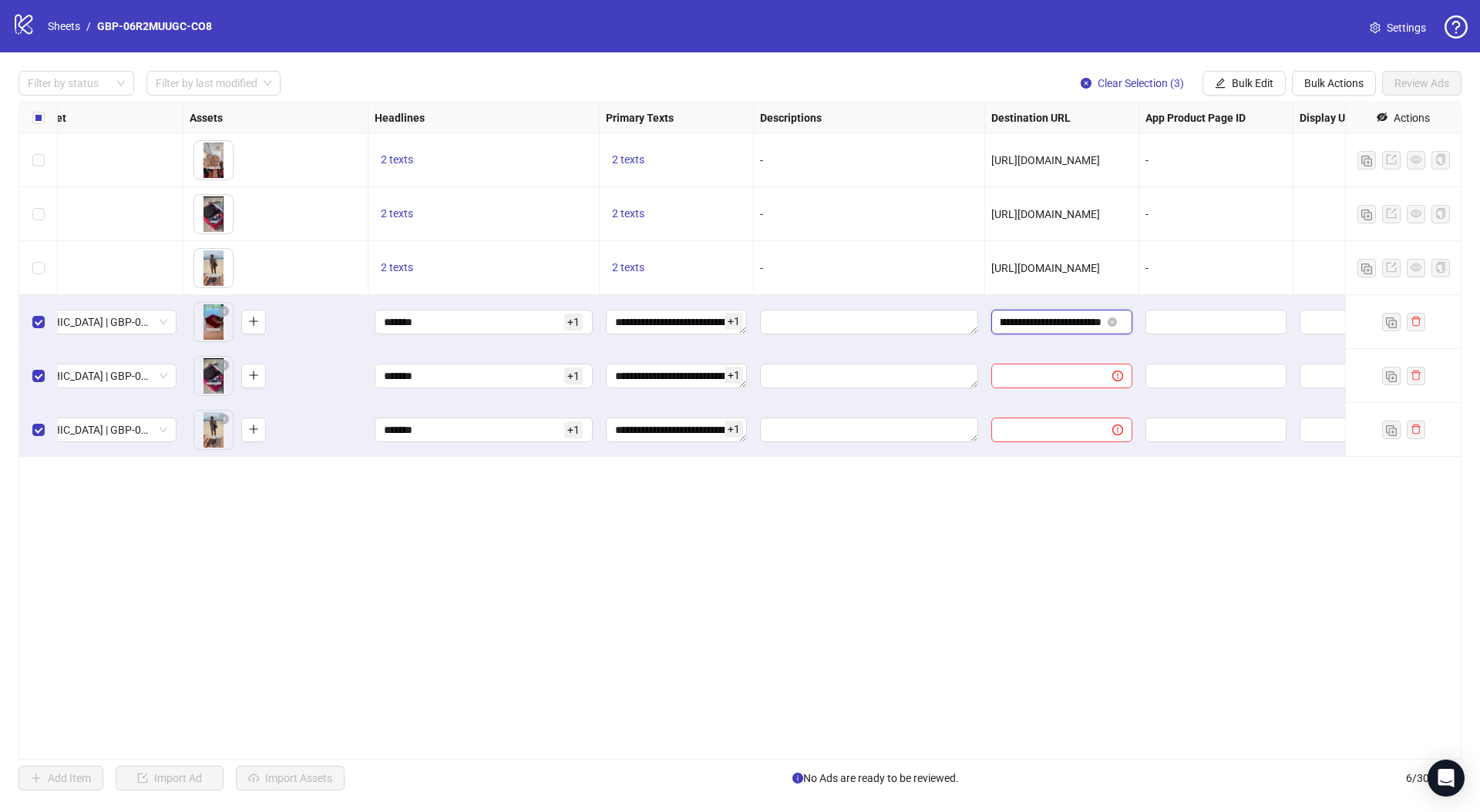 click on "**********" at bounding box center [1051, 322] 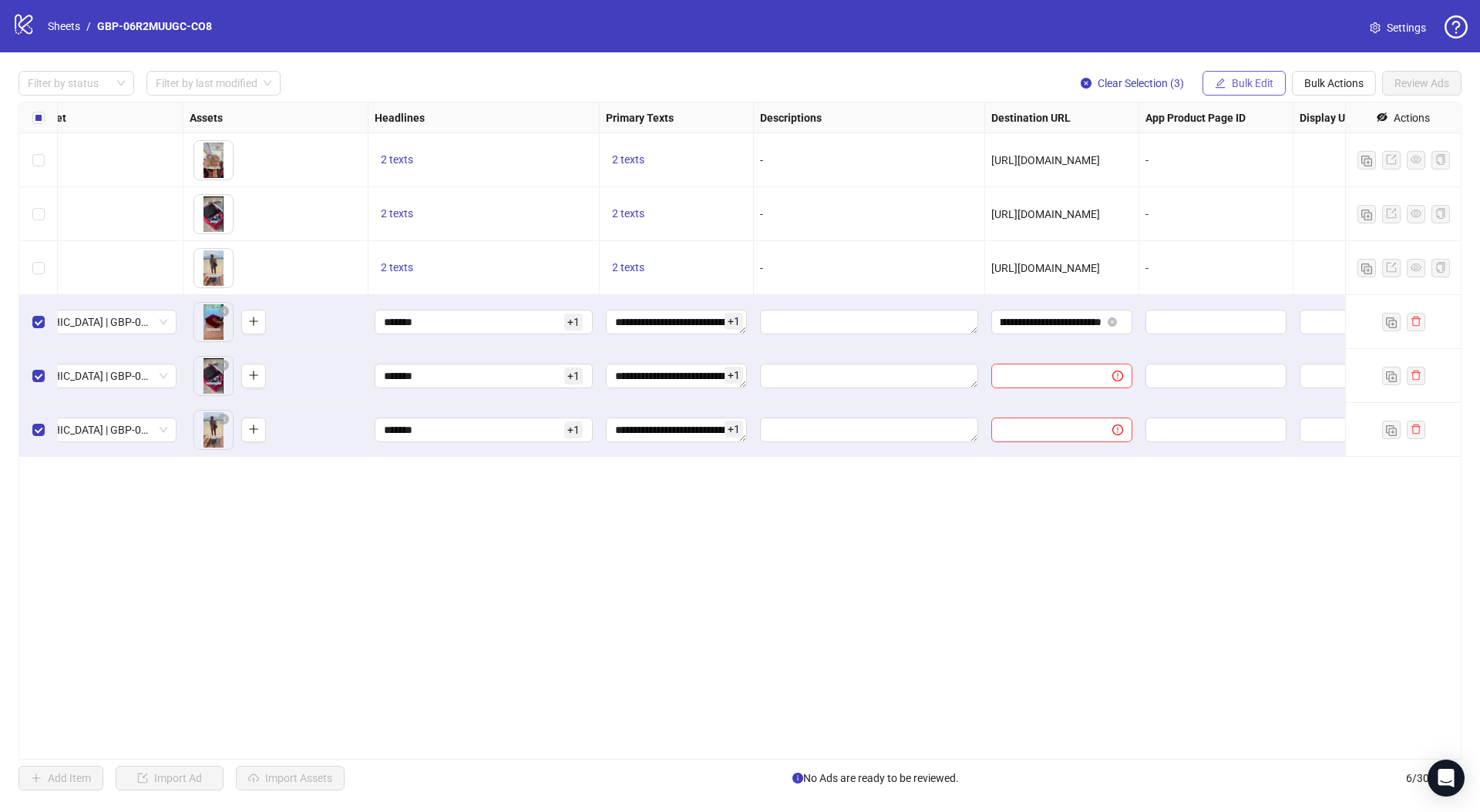 click on "Bulk Edit" at bounding box center [1253, 83] 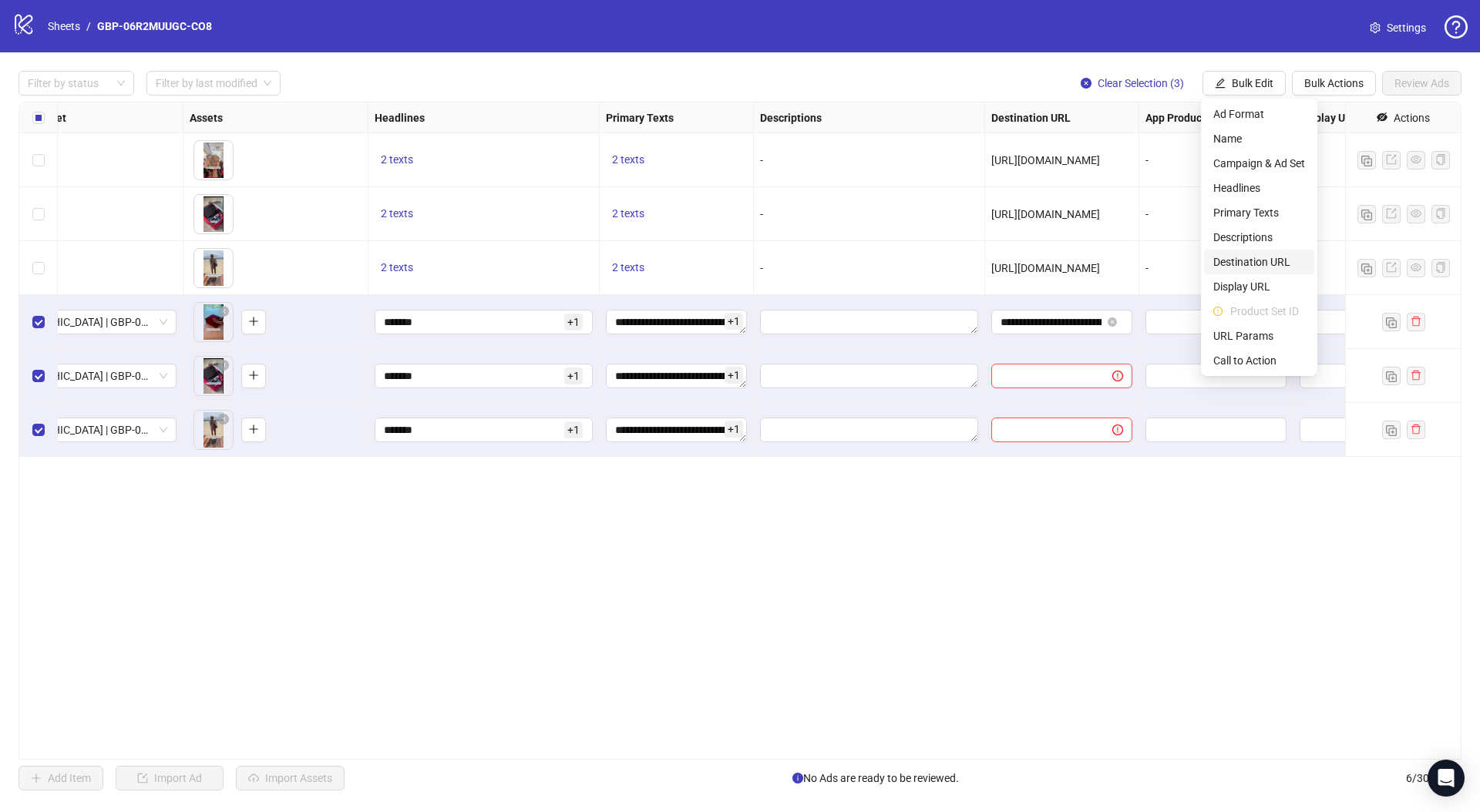 click on "Destination URL" at bounding box center [1259, 262] 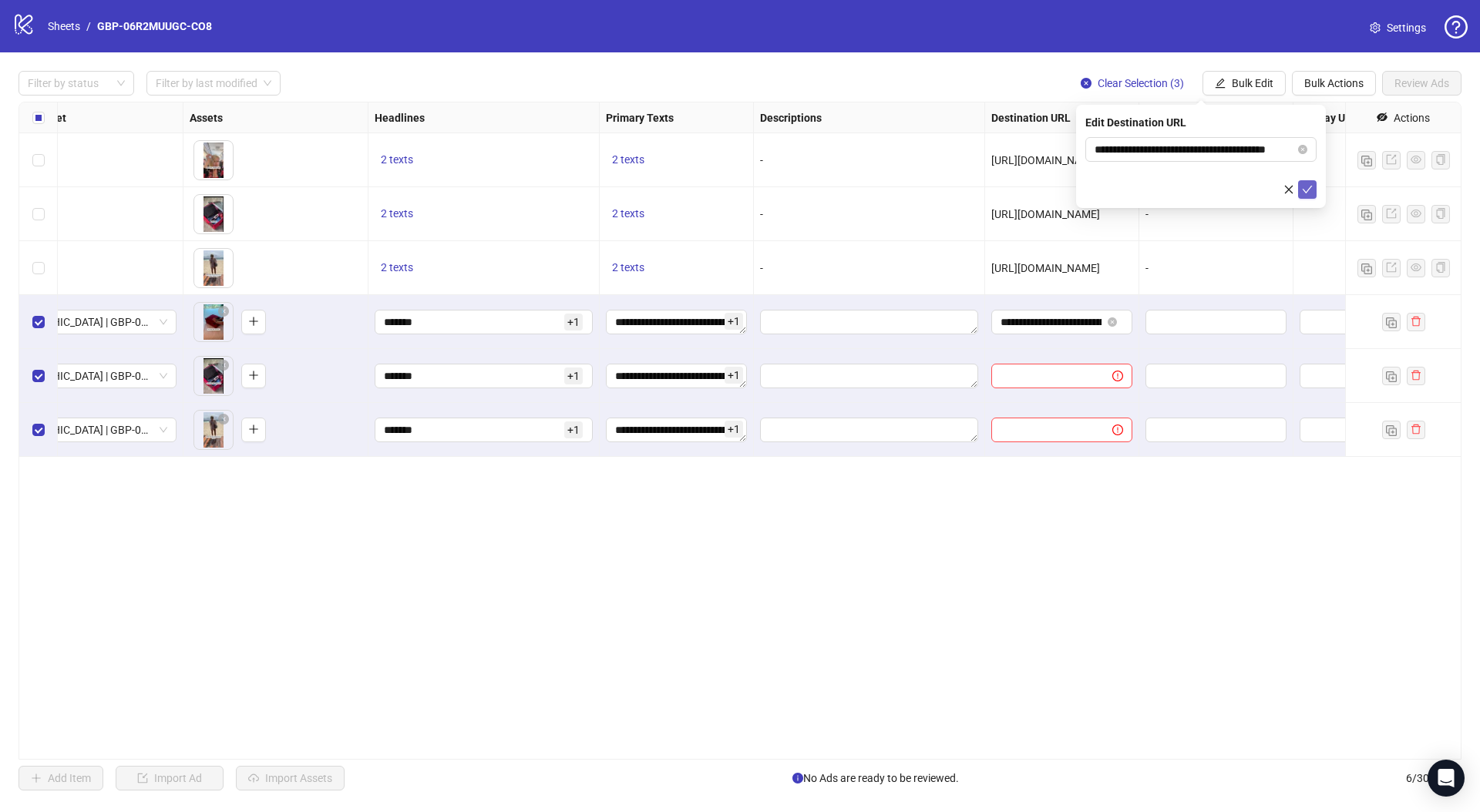 click 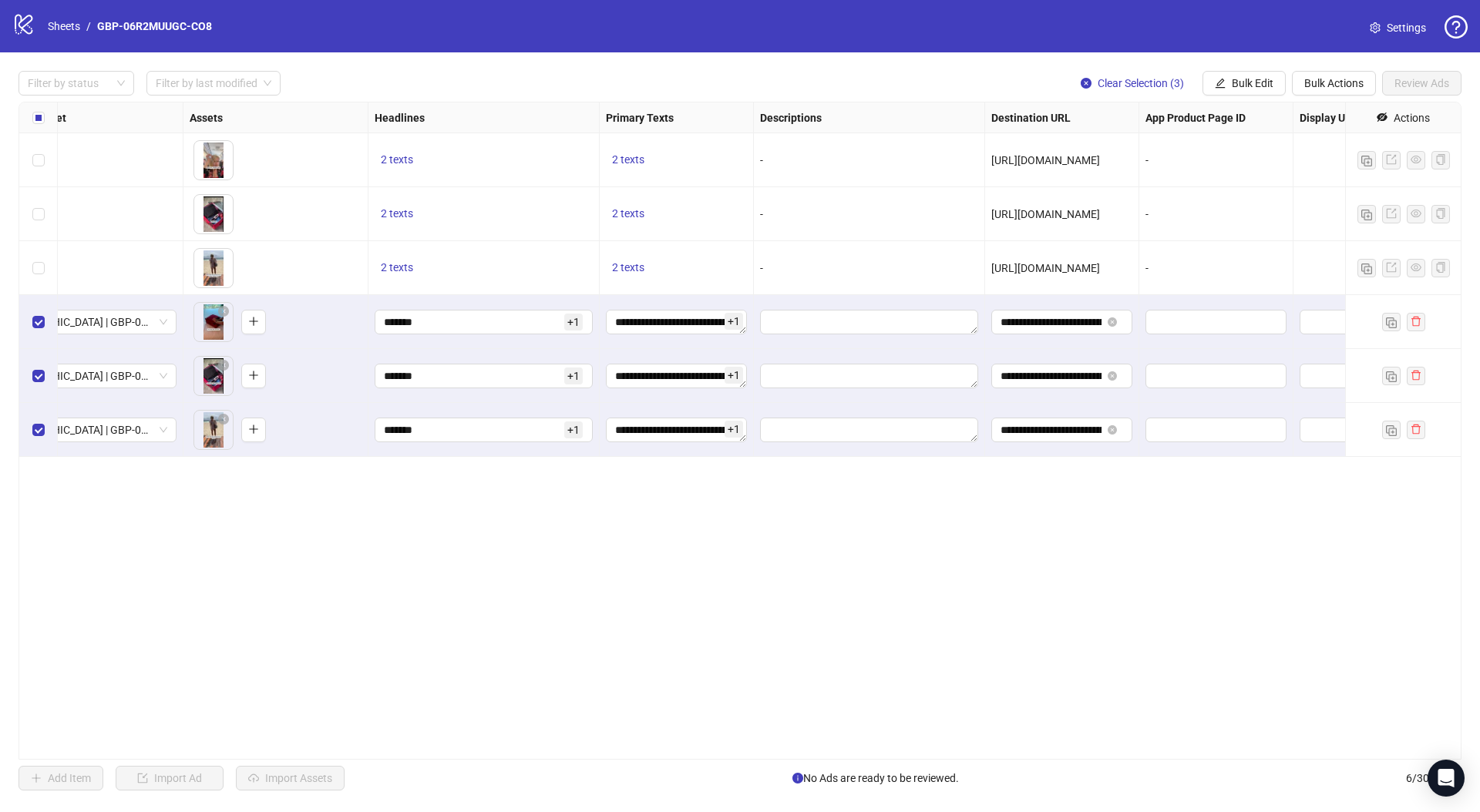click on "**********" at bounding box center [740, 431] 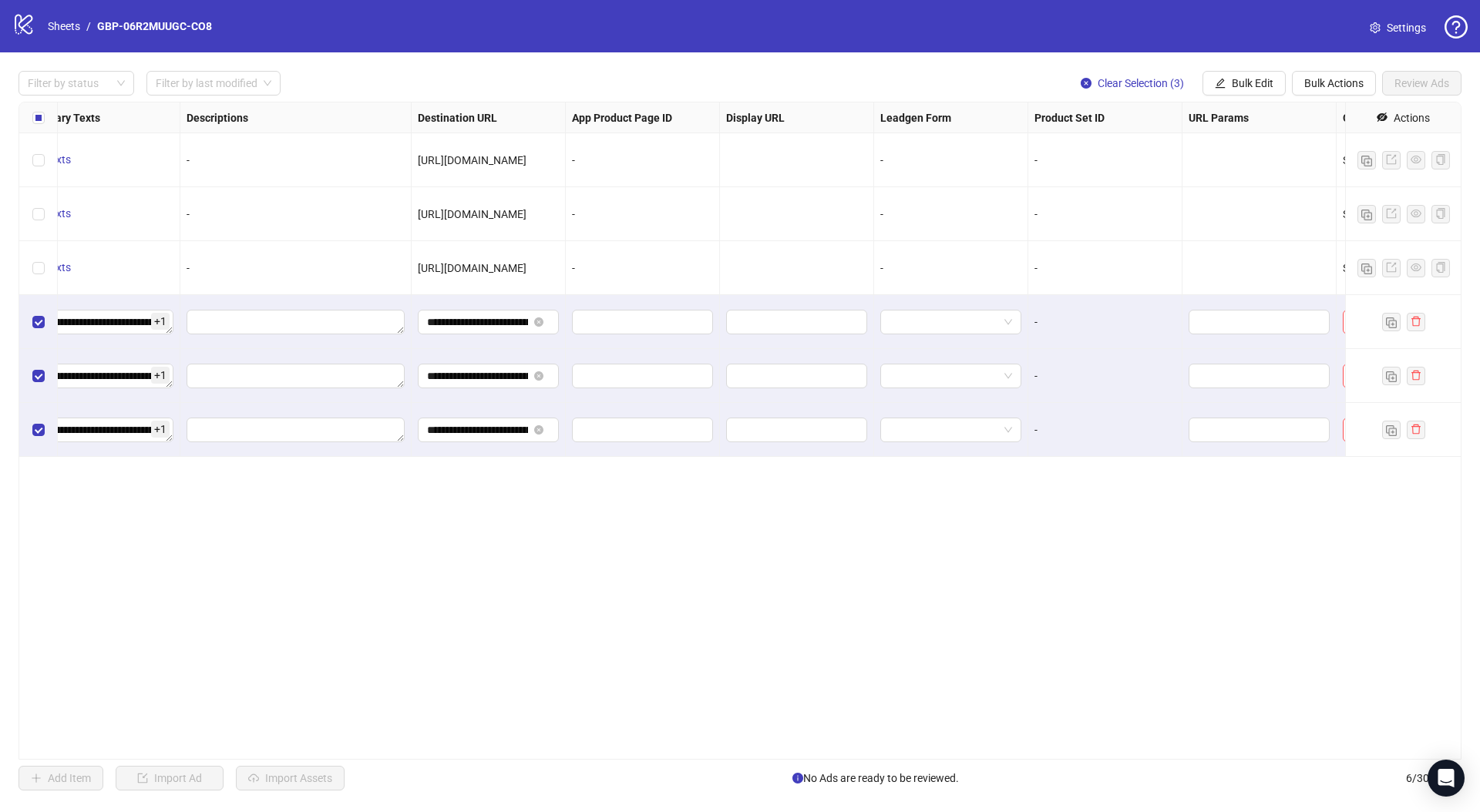 scroll, scrollTop: 0, scrollLeft: 1233, axis: horizontal 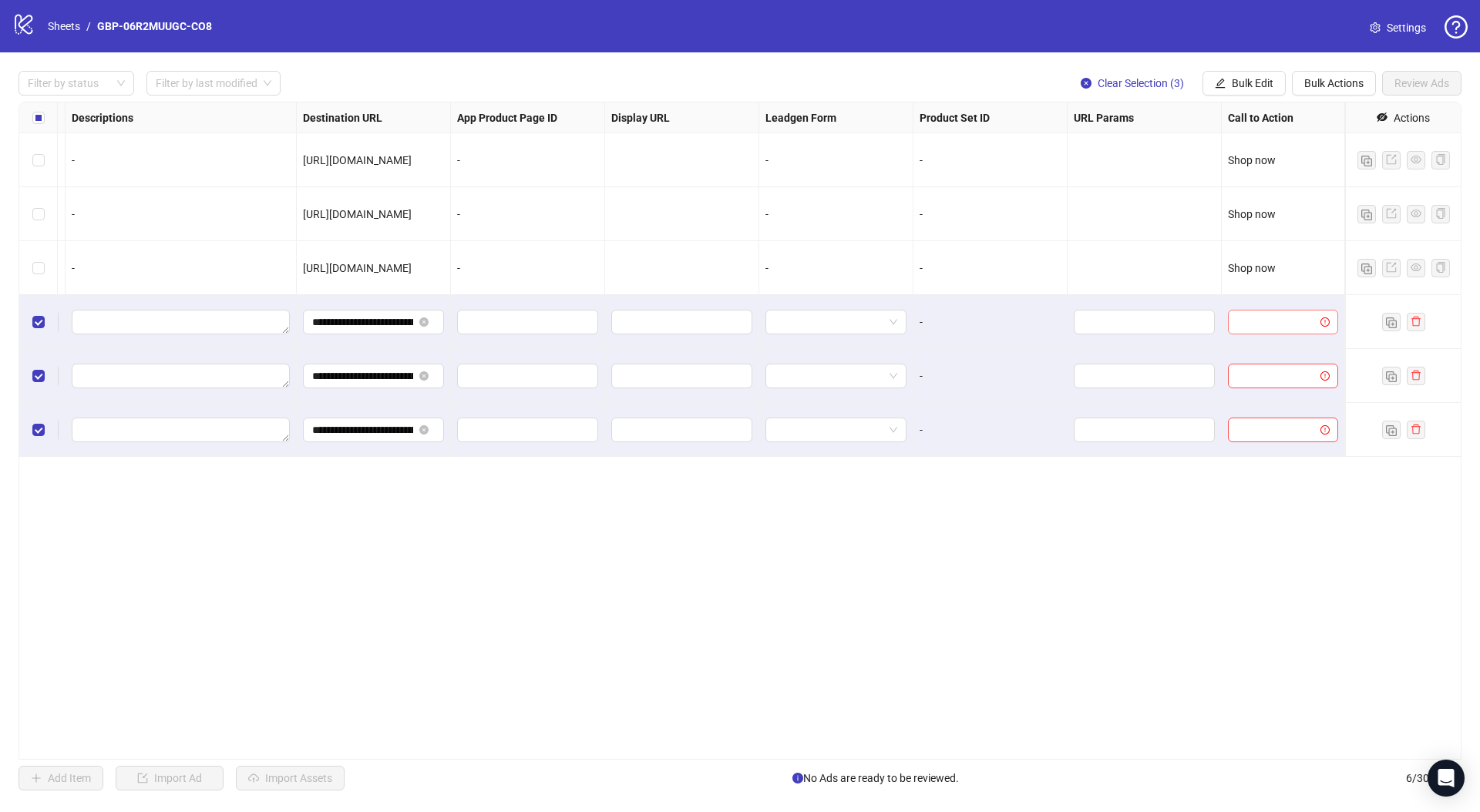 click at bounding box center (1276, 322) 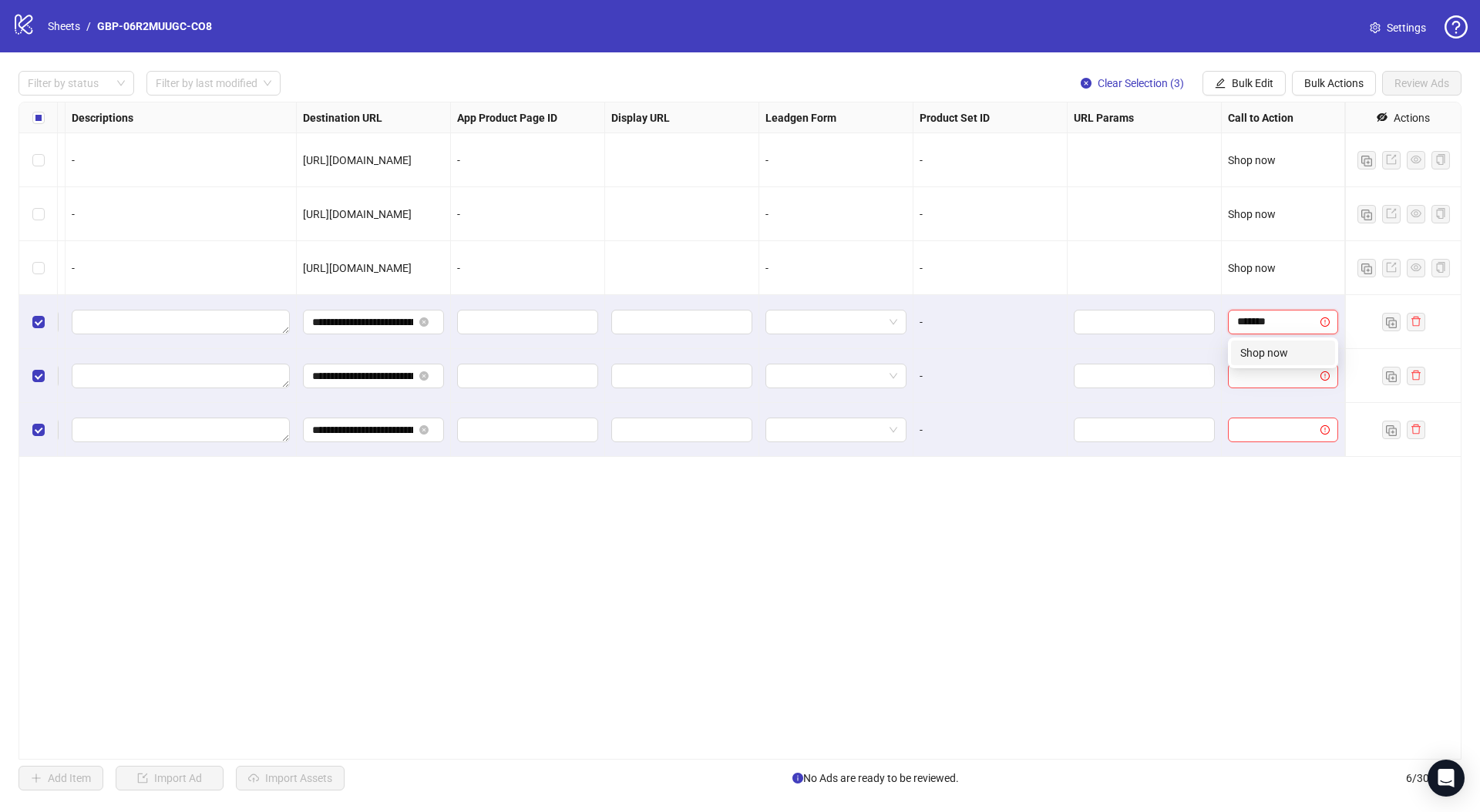 type on "********" 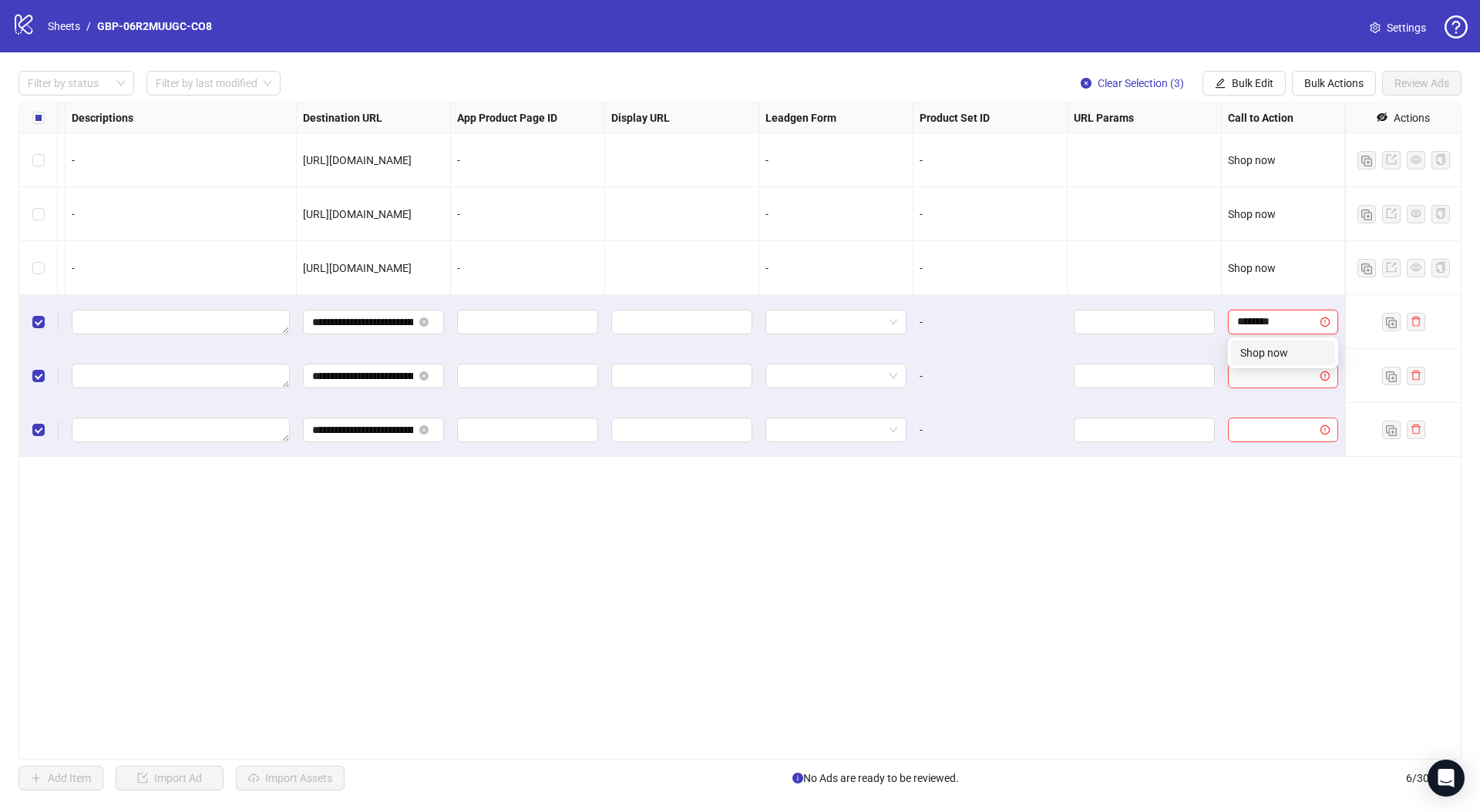 click on "Shop now" at bounding box center [1283, 353] 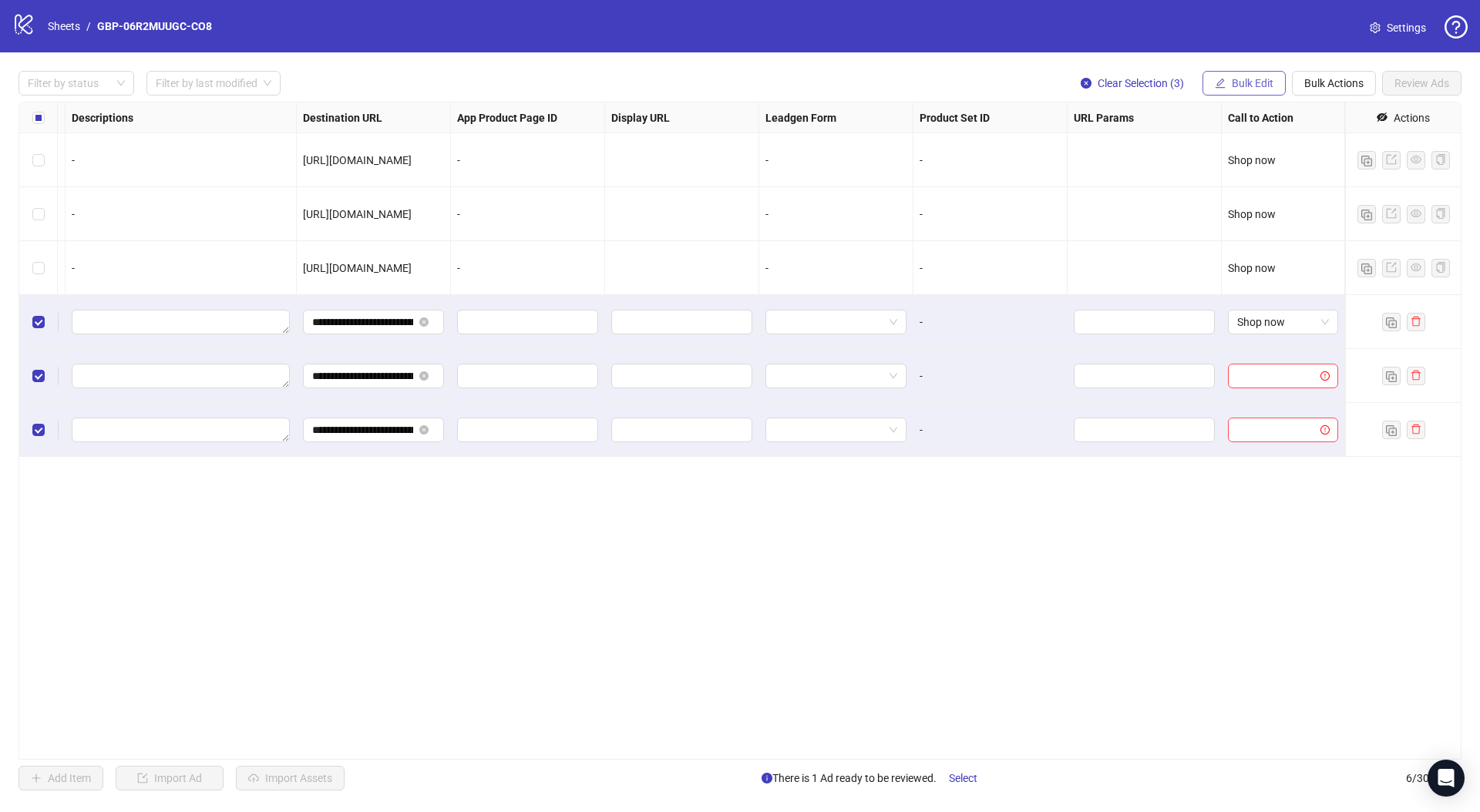 click on "Bulk Edit" at bounding box center (1253, 83) 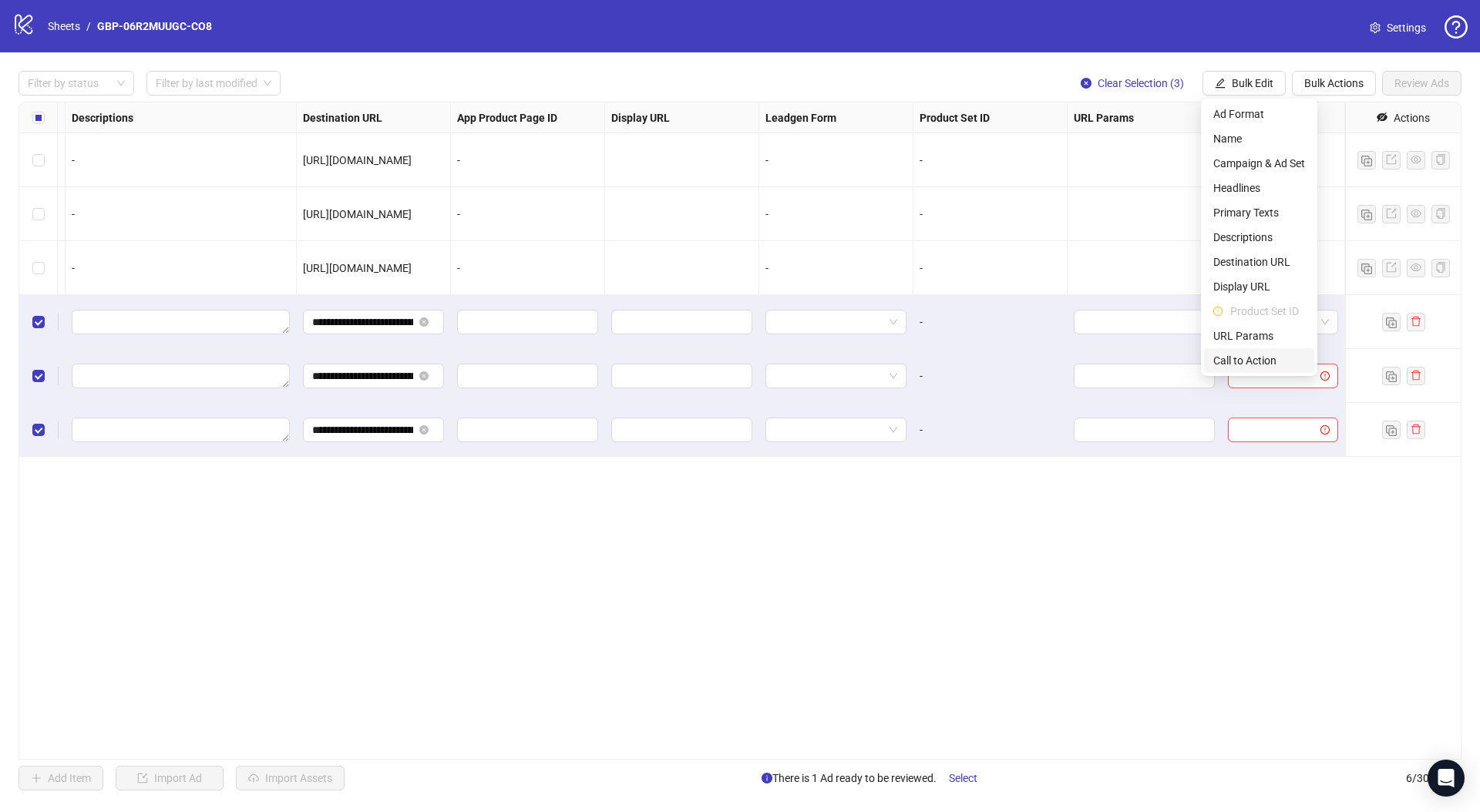 click on "Call to Action" at bounding box center [1259, 361] 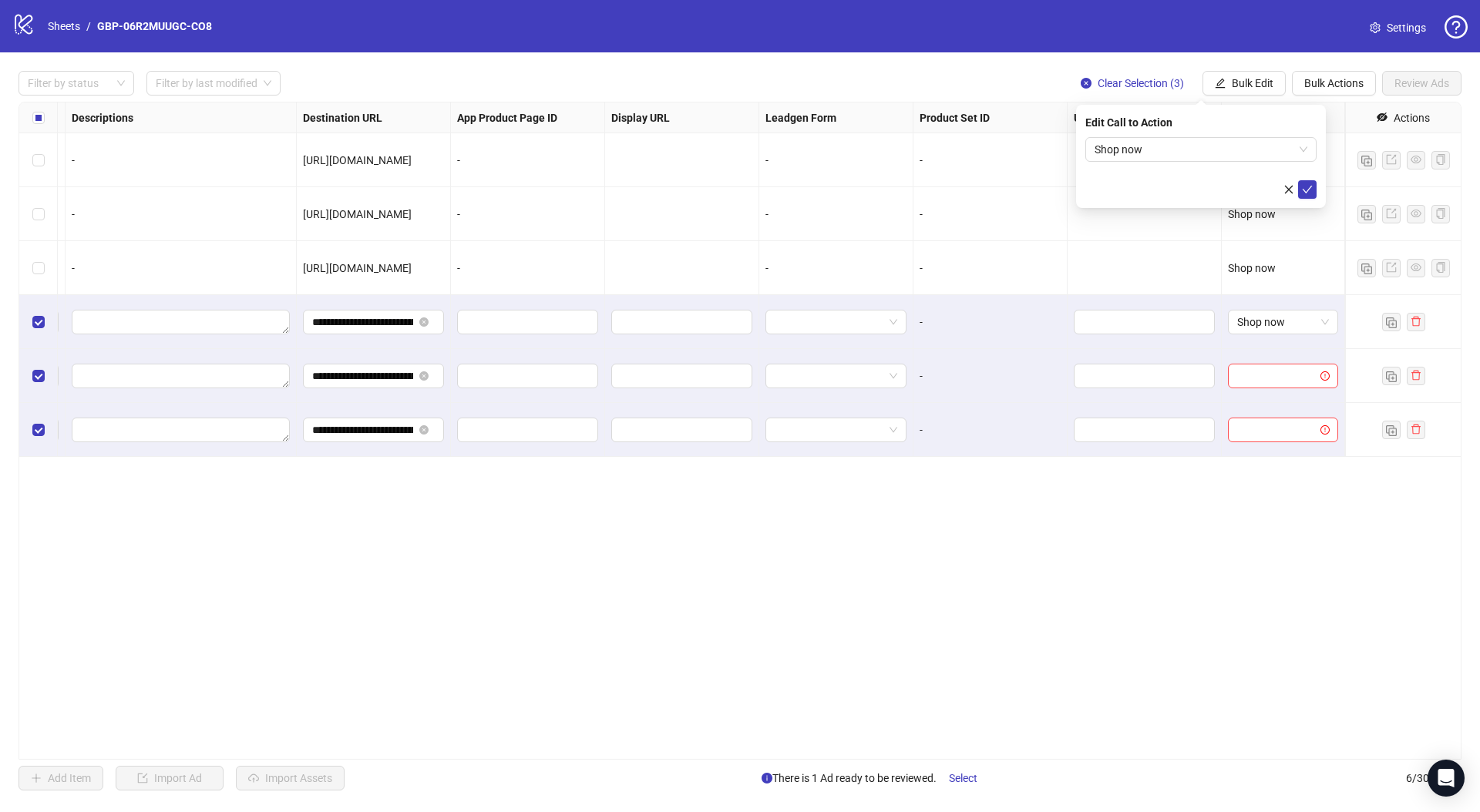 click 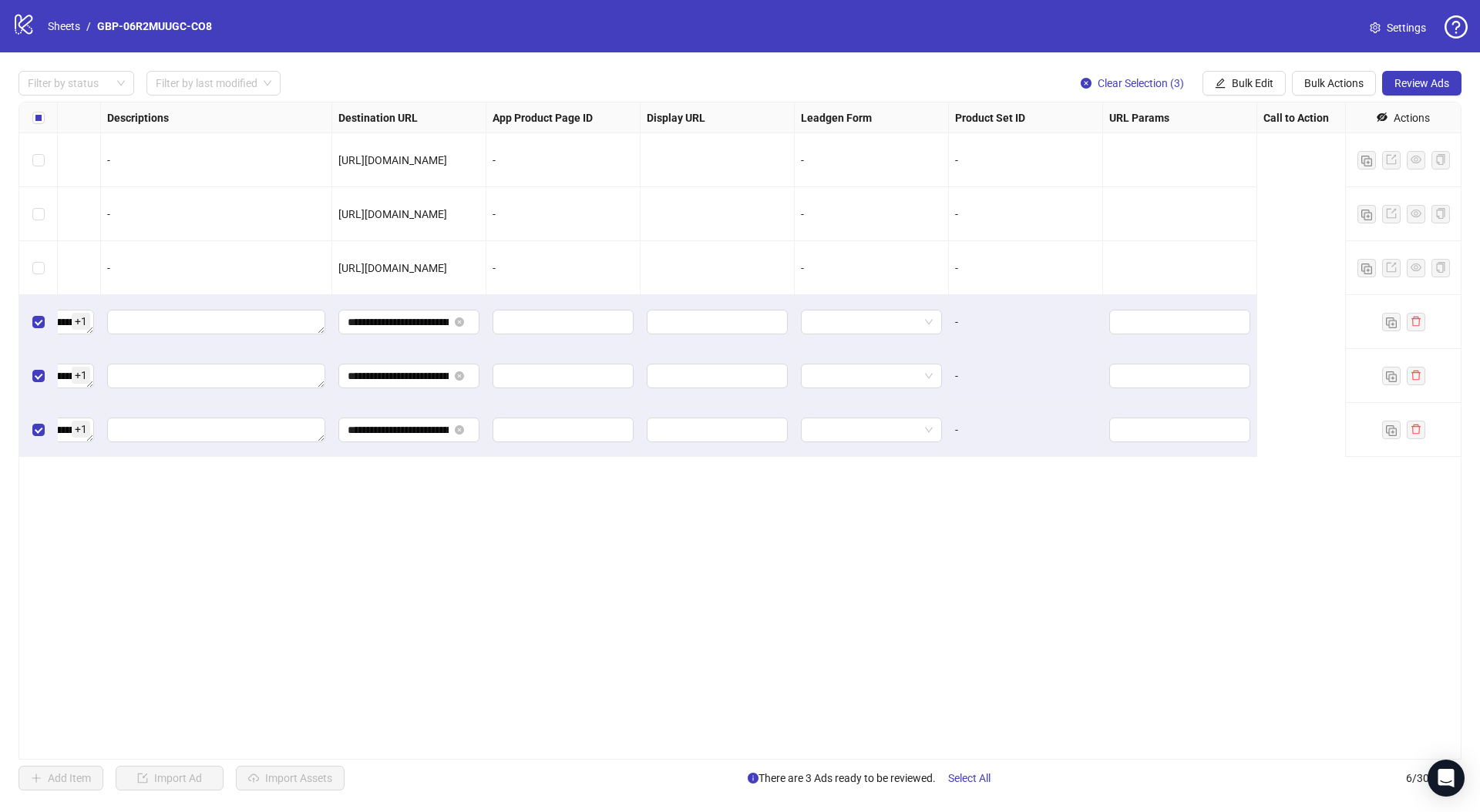 scroll, scrollTop: 0, scrollLeft: 0, axis: both 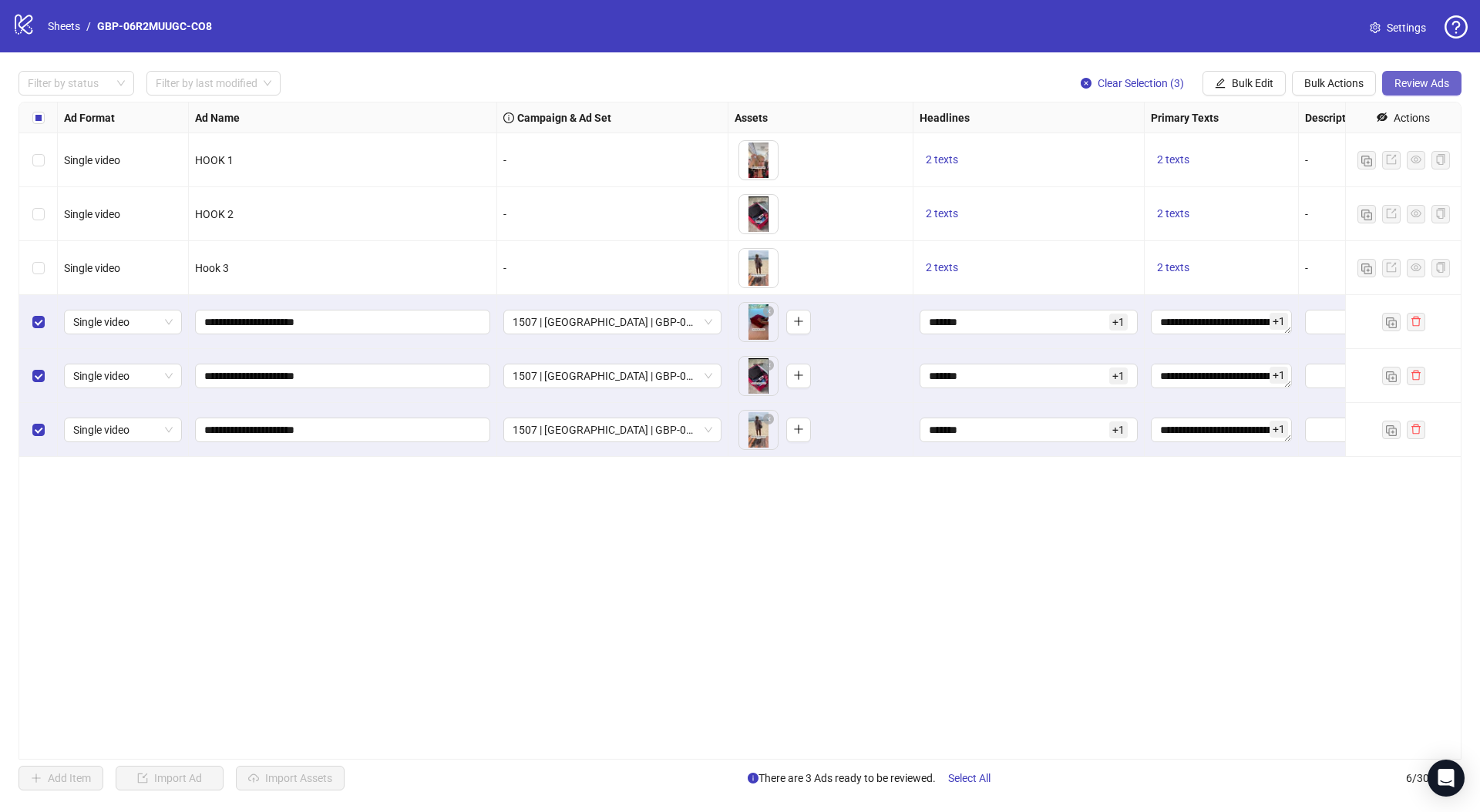 click on "Review Ads" at bounding box center (1421, 83) 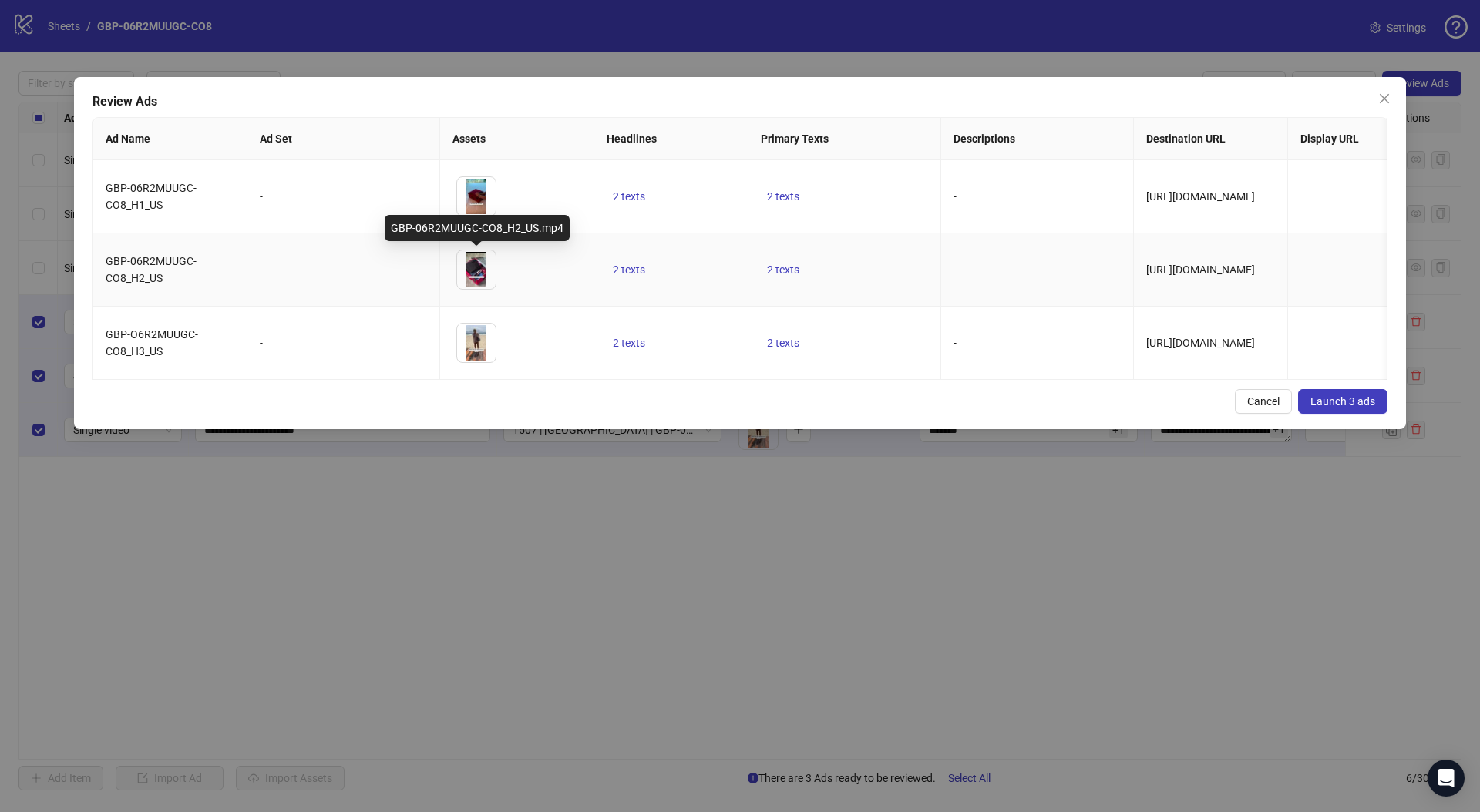 click at bounding box center (476, 270) 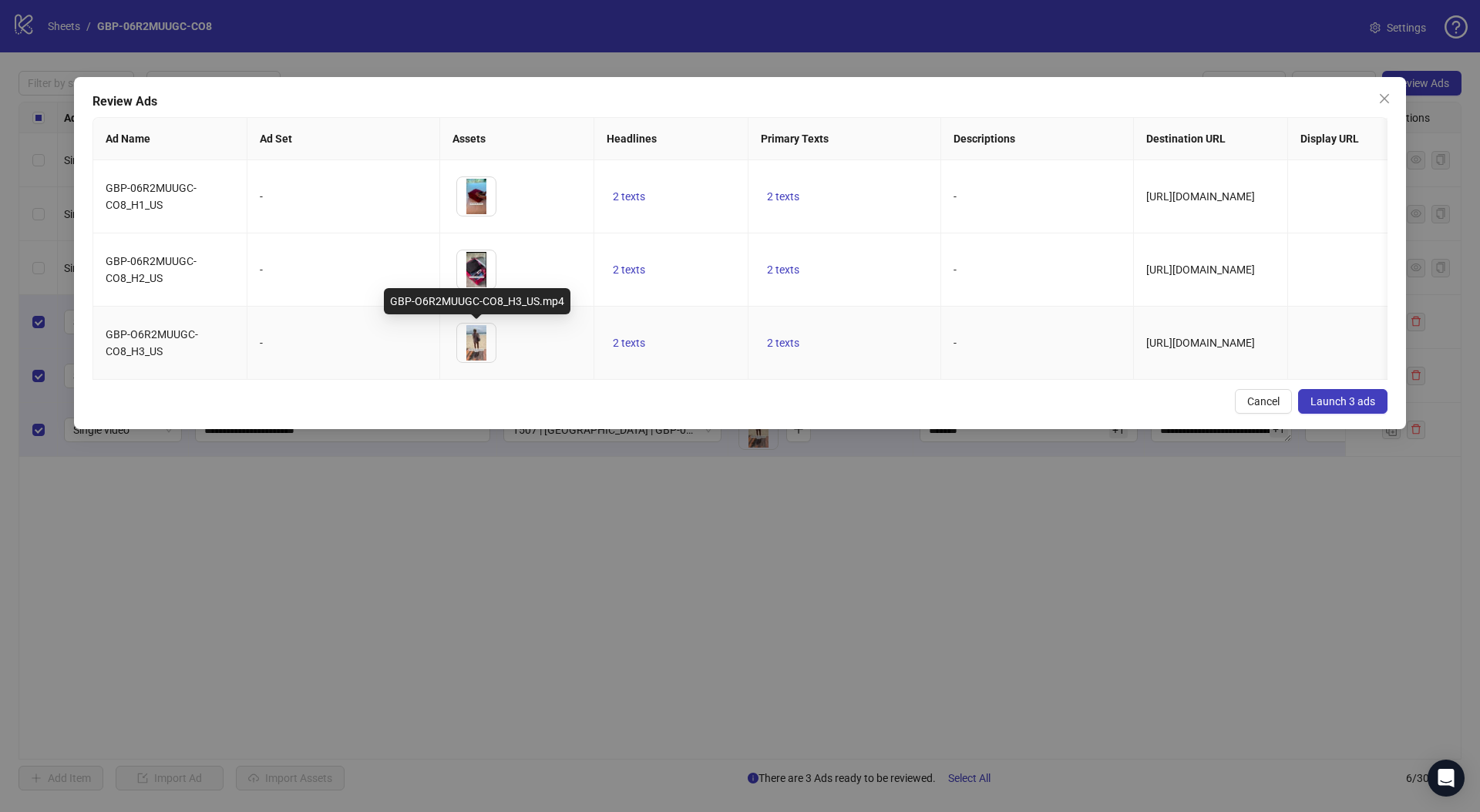 click at bounding box center [476, 343] 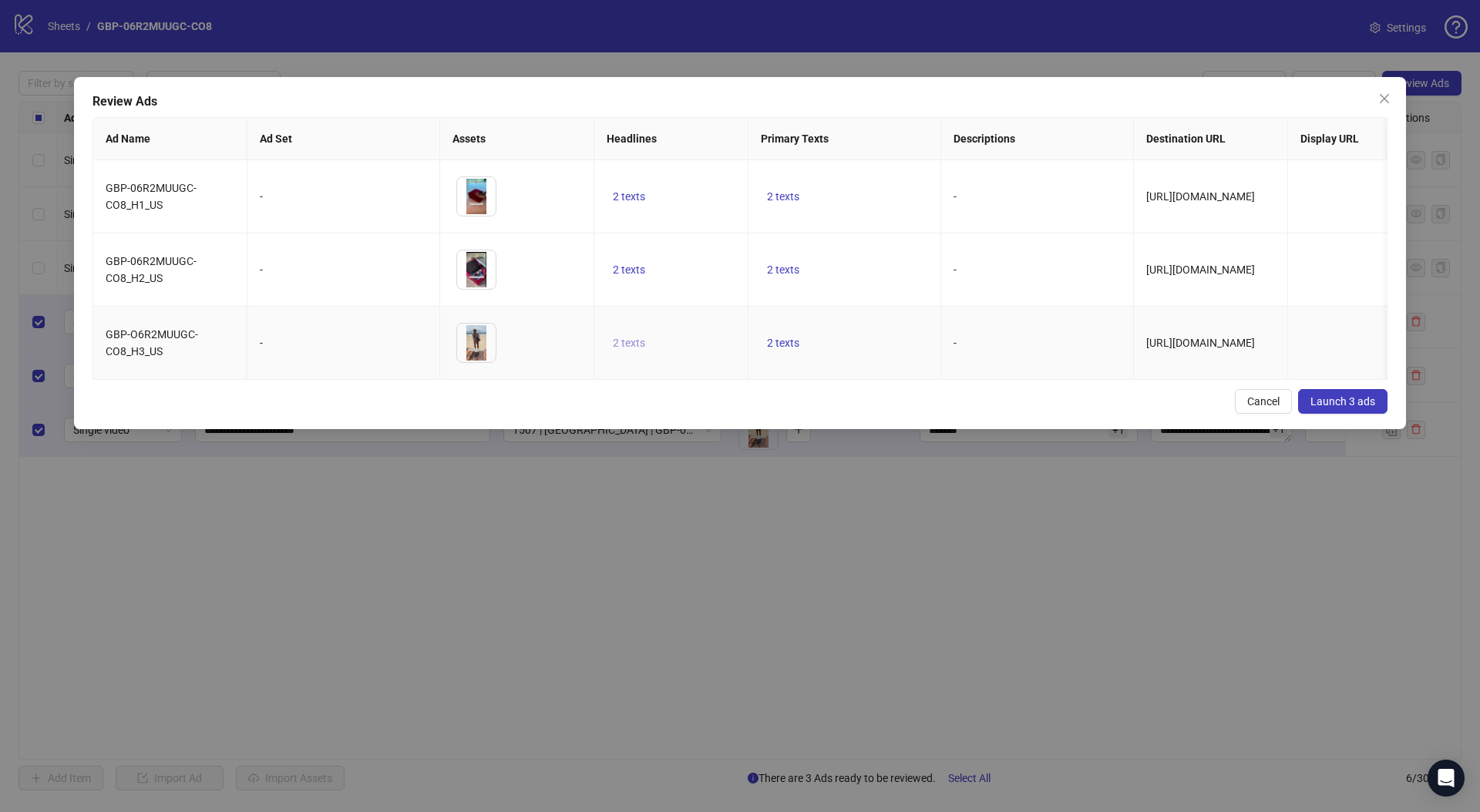 click on "2 texts" at bounding box center [629, 343] 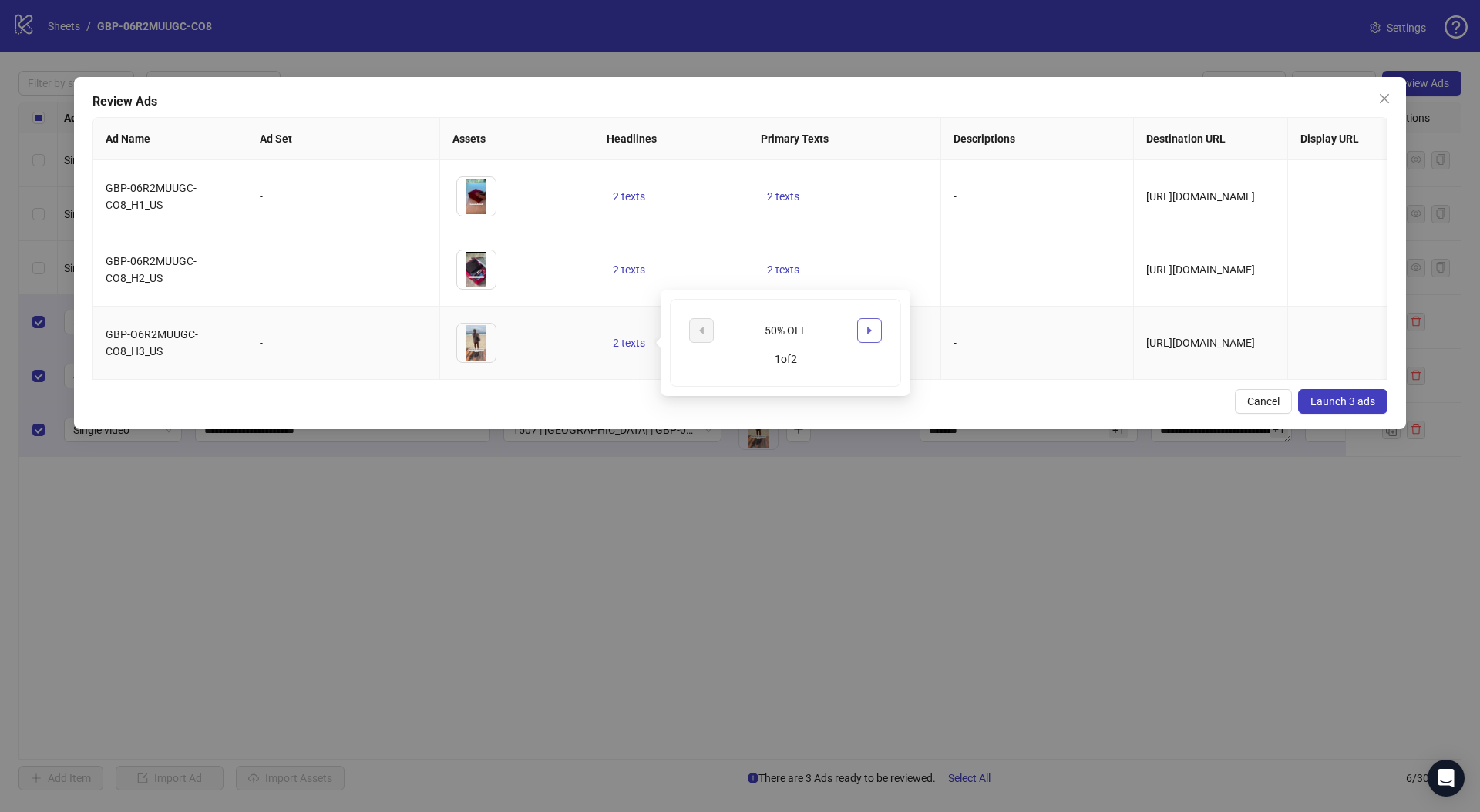 click at bounding box center (870, 331) 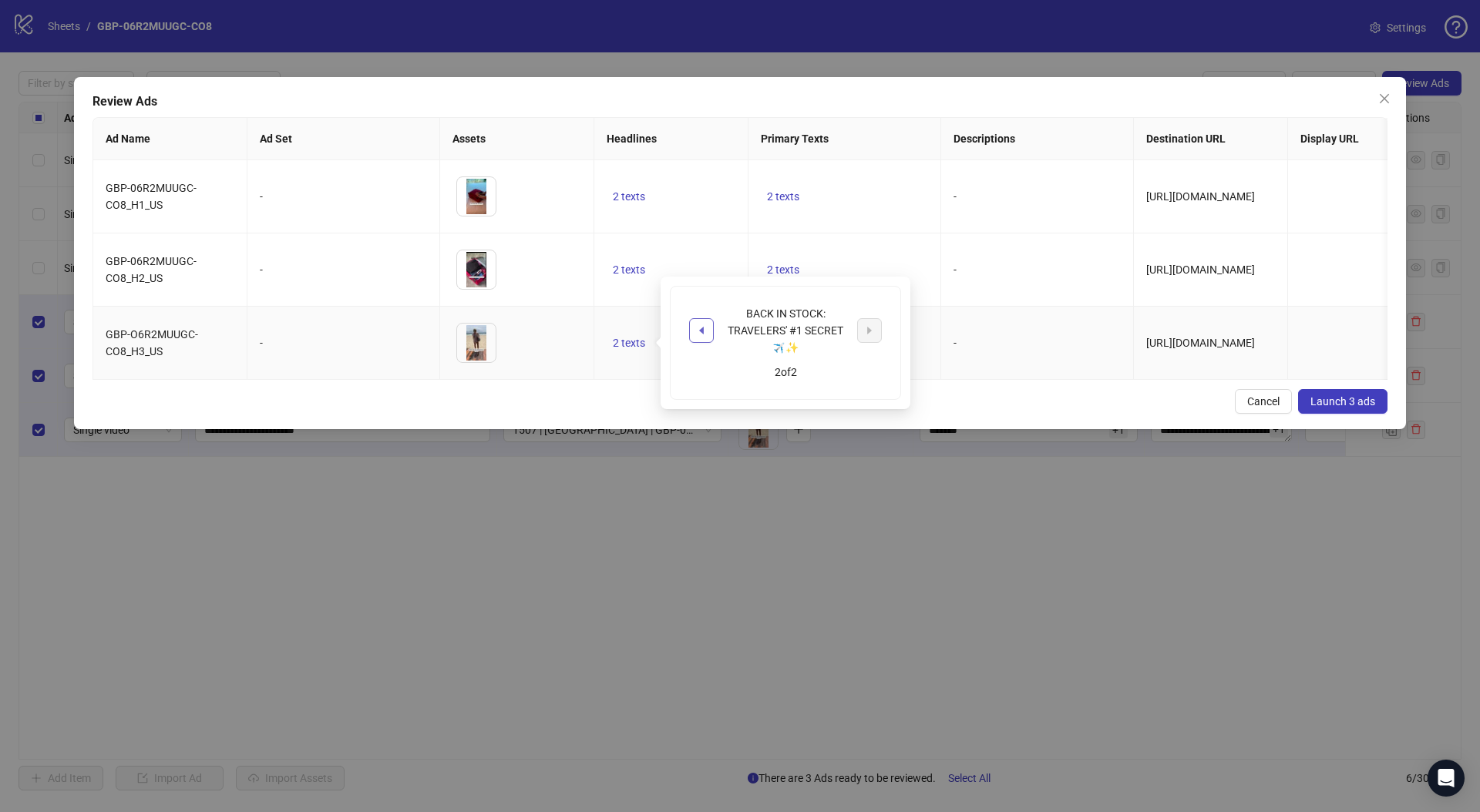 click at bounding box center (701, 331) 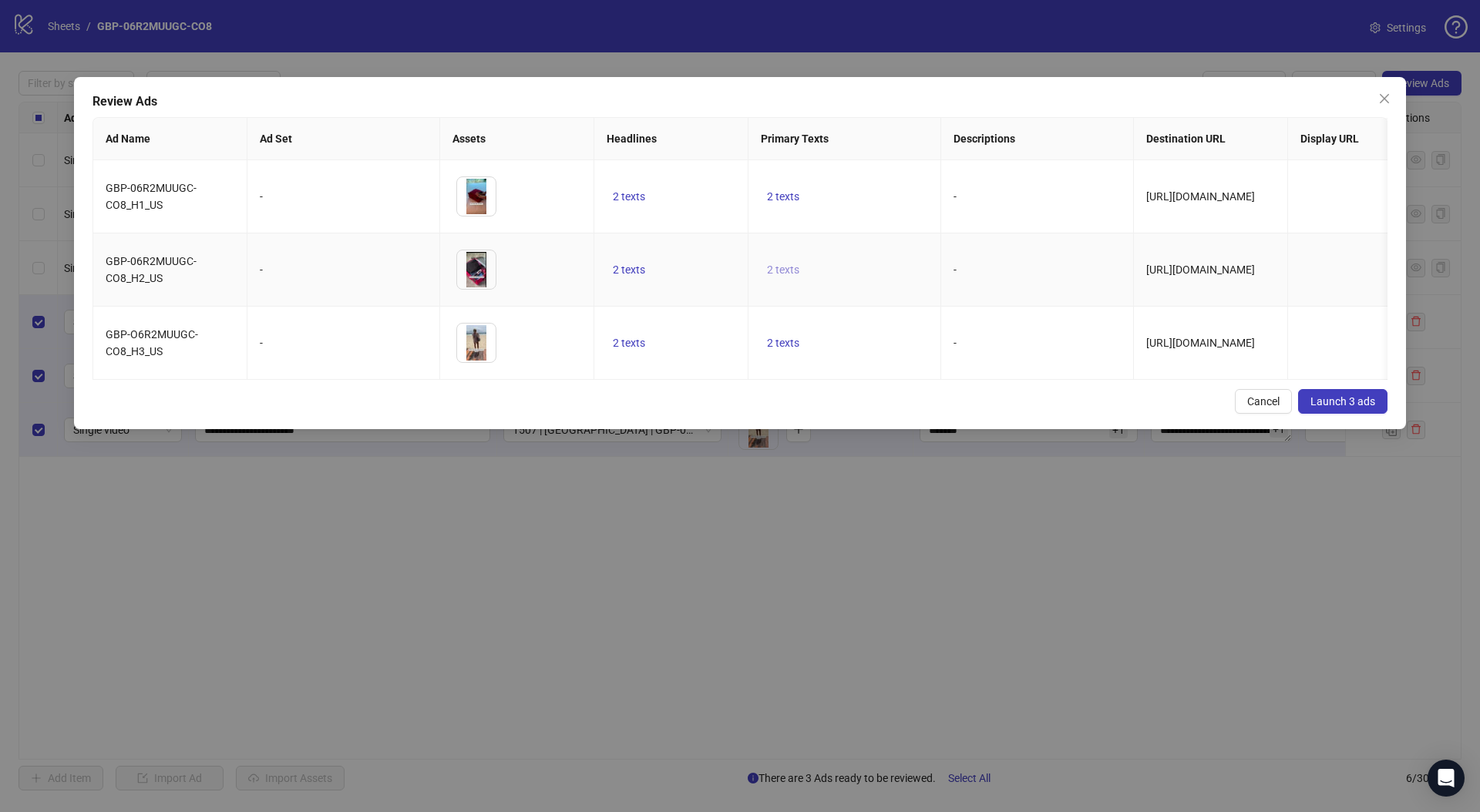 click on "2 texts" at bounding box center (783, 270) 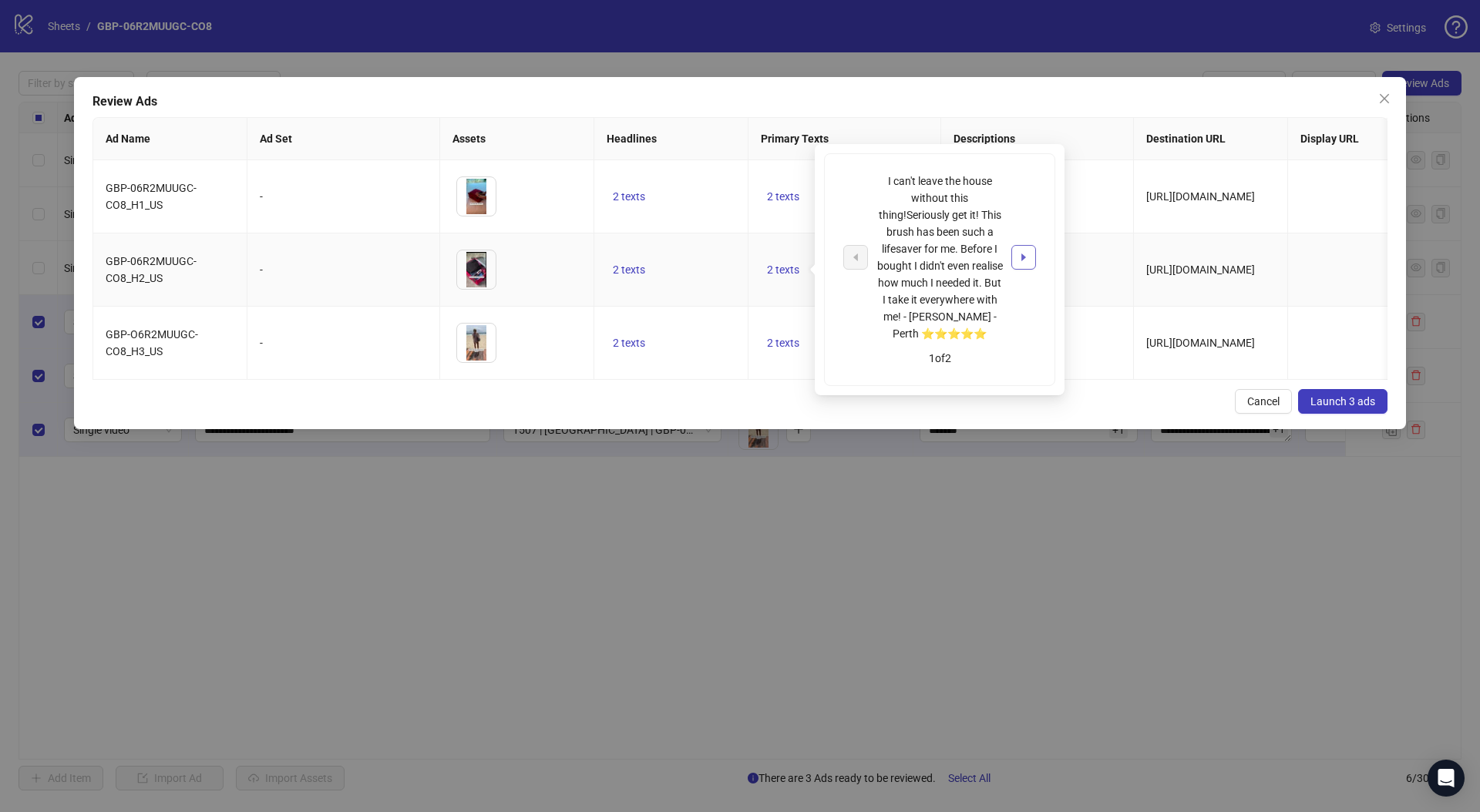 click 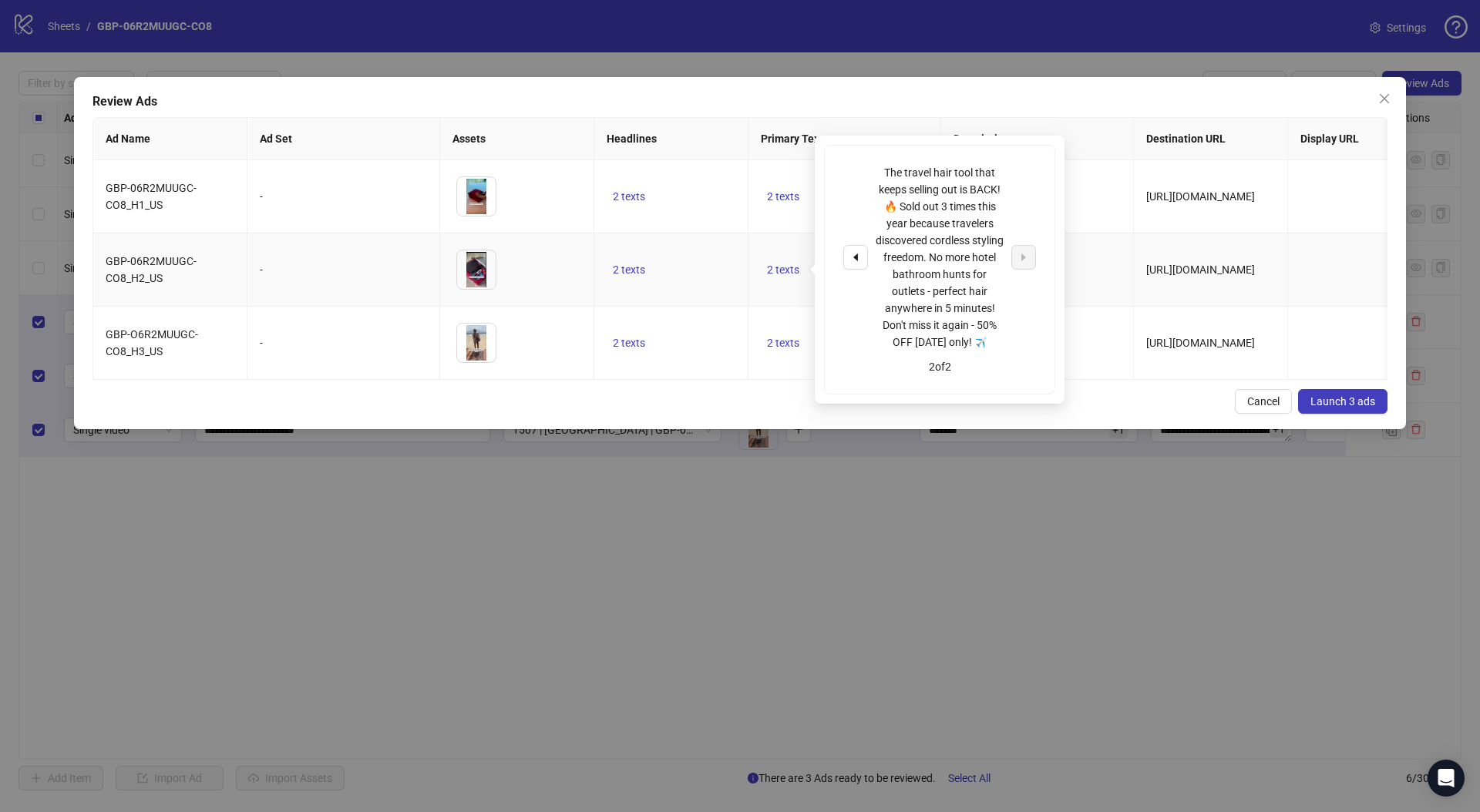 click on "2 texts" at bounding box center (671, 270) 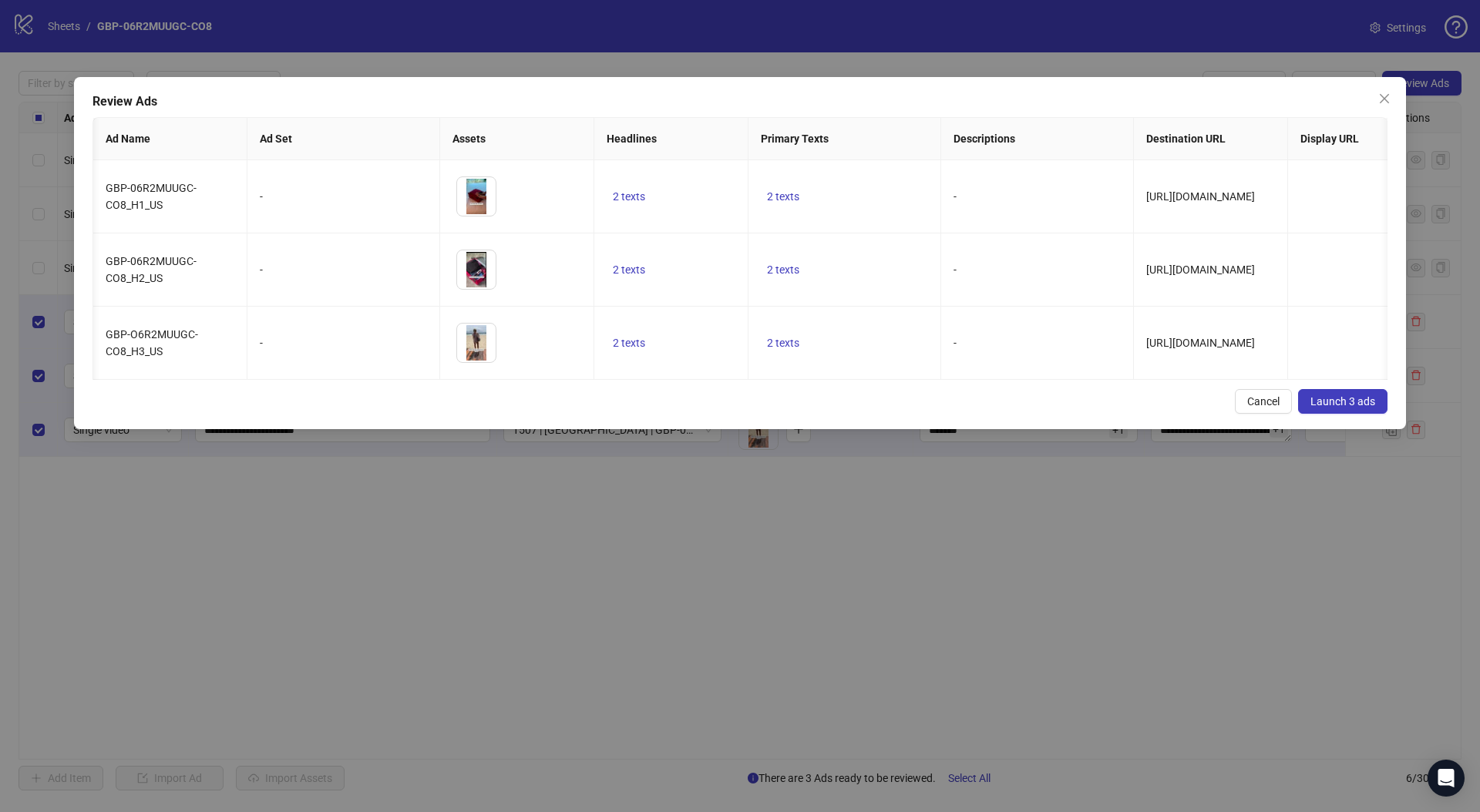scroll, scrollTop: 0, scrollLeft: 24, axis: horizontal 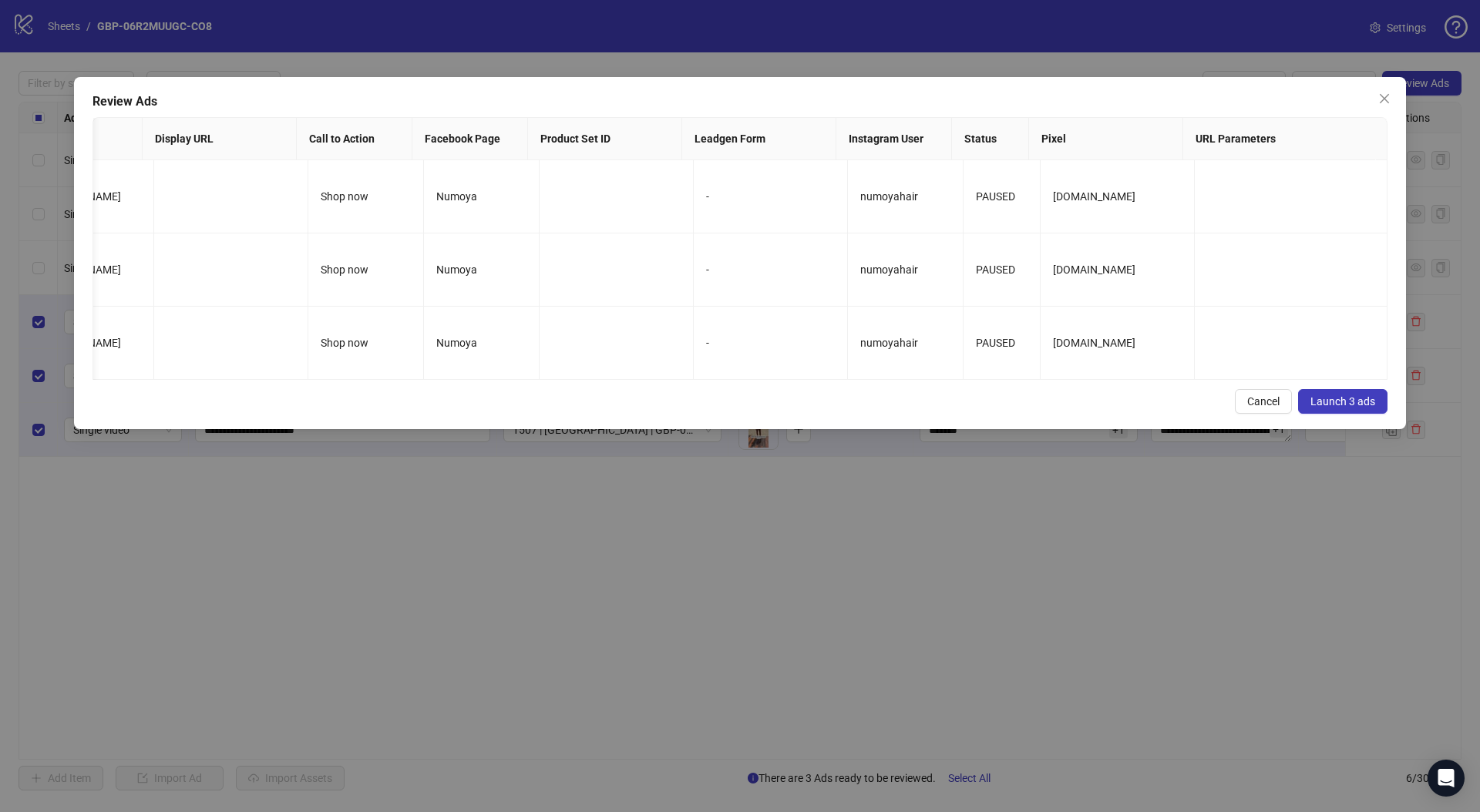 click on "Launch 3 ads" at bounding box center [1343, 401] 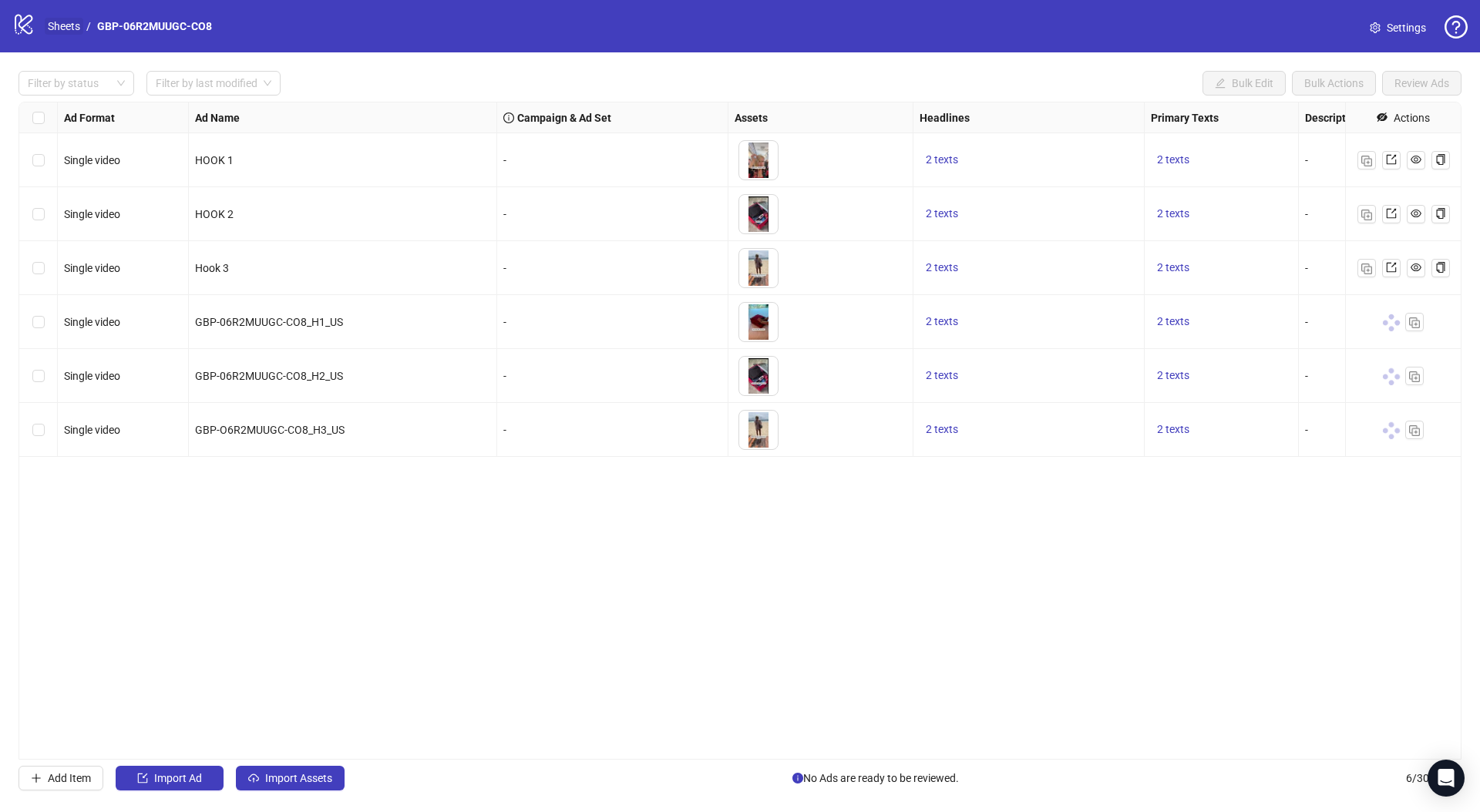 click on "Sheets" at bounding box center (64, 26) 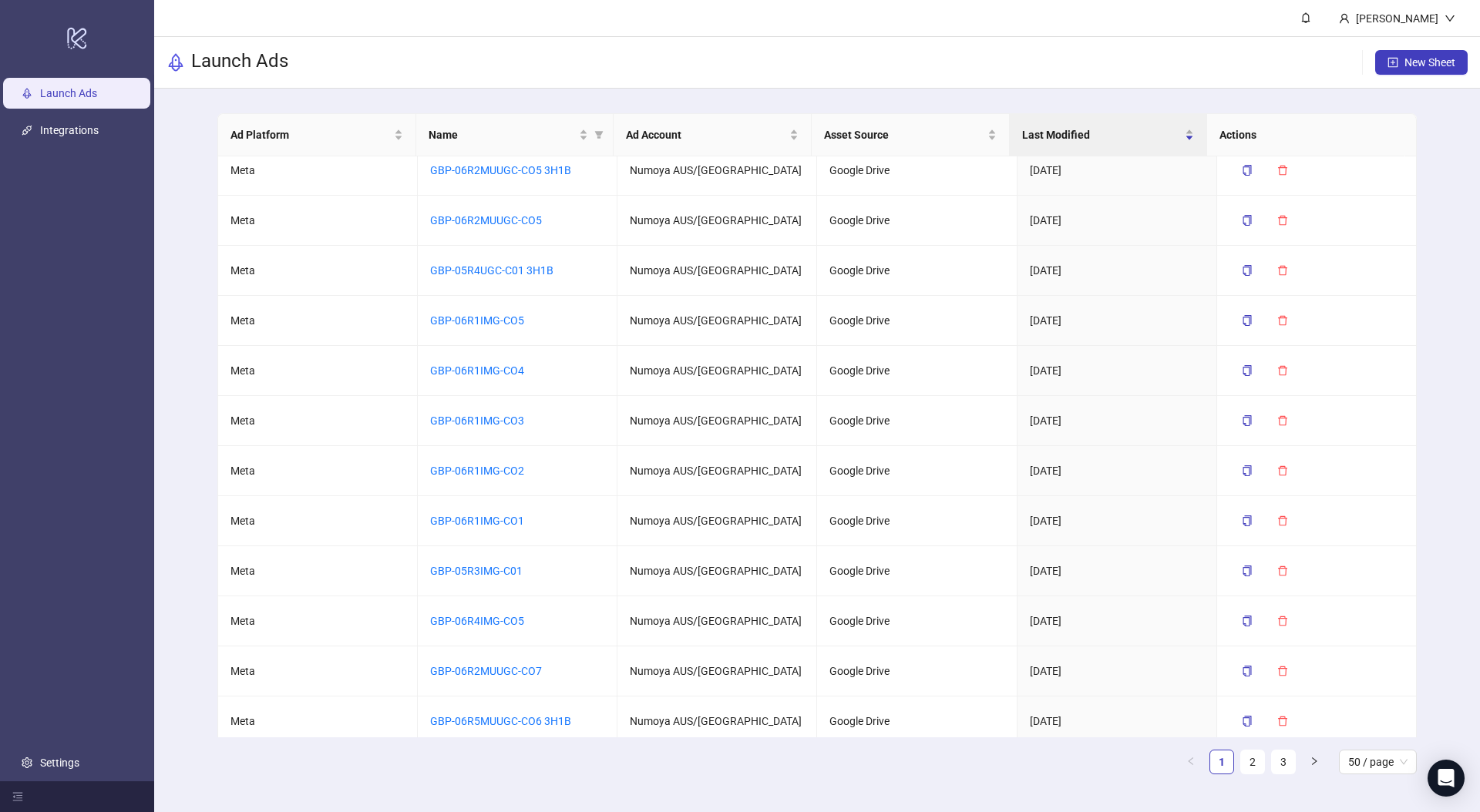 scroll, scrollTop: 0, scrollLeft: 0, axis: both 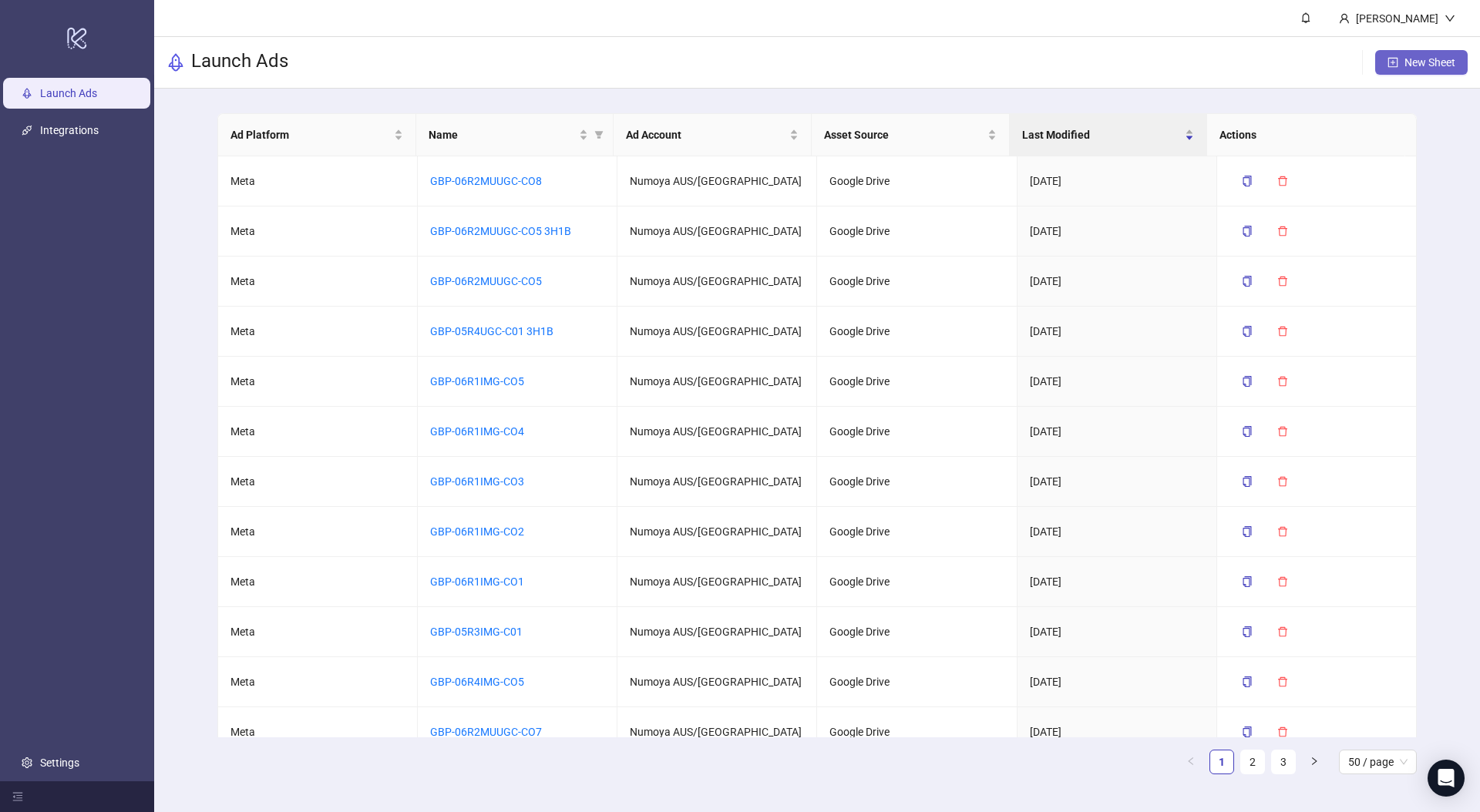 click on "New Sheet" at bounding box center [1430, 62] 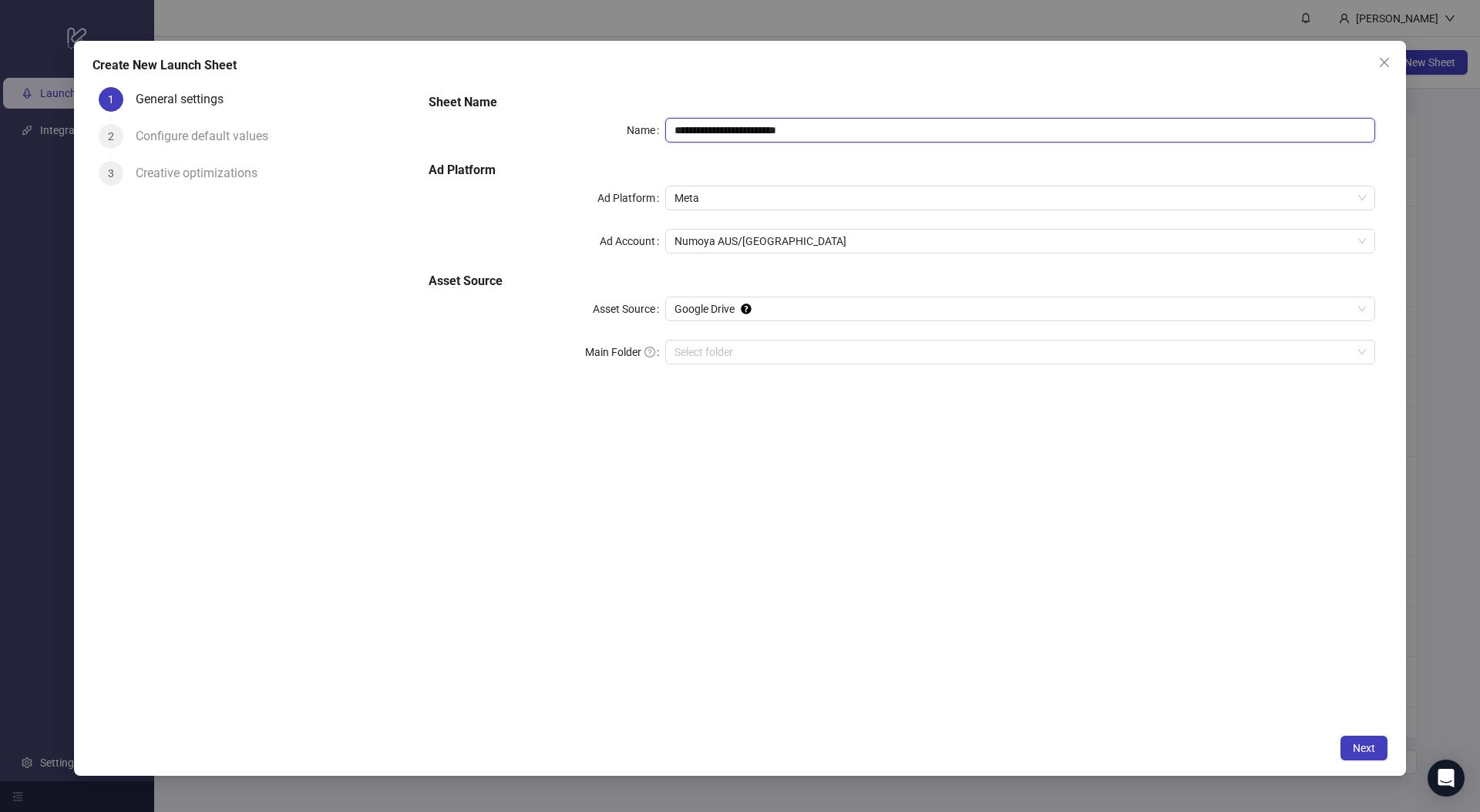 drag, startPoint x: 851, startPoint y: 129, endPoint x: 552, endPoint y: 113, distance: 299.42779 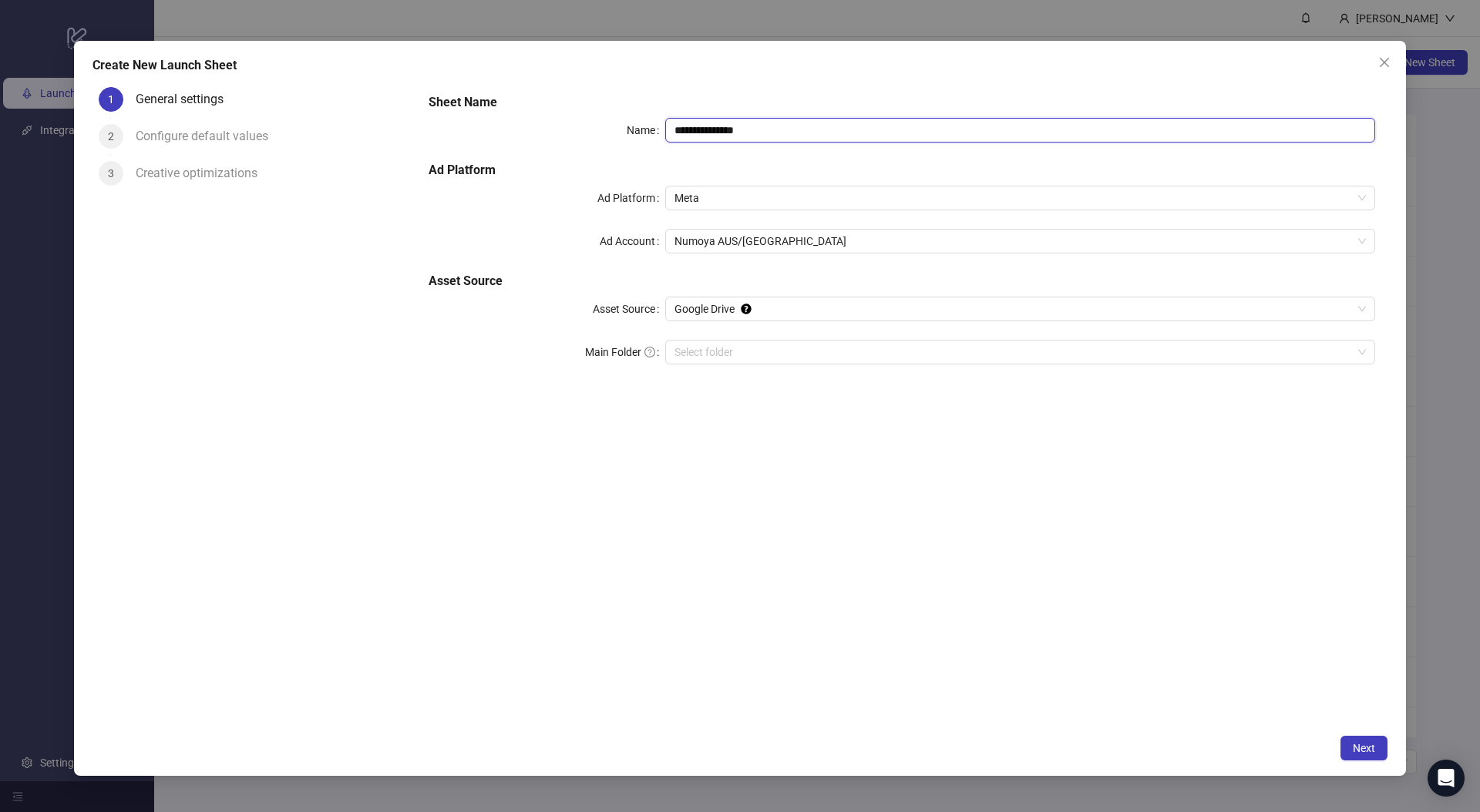 type on "**********" 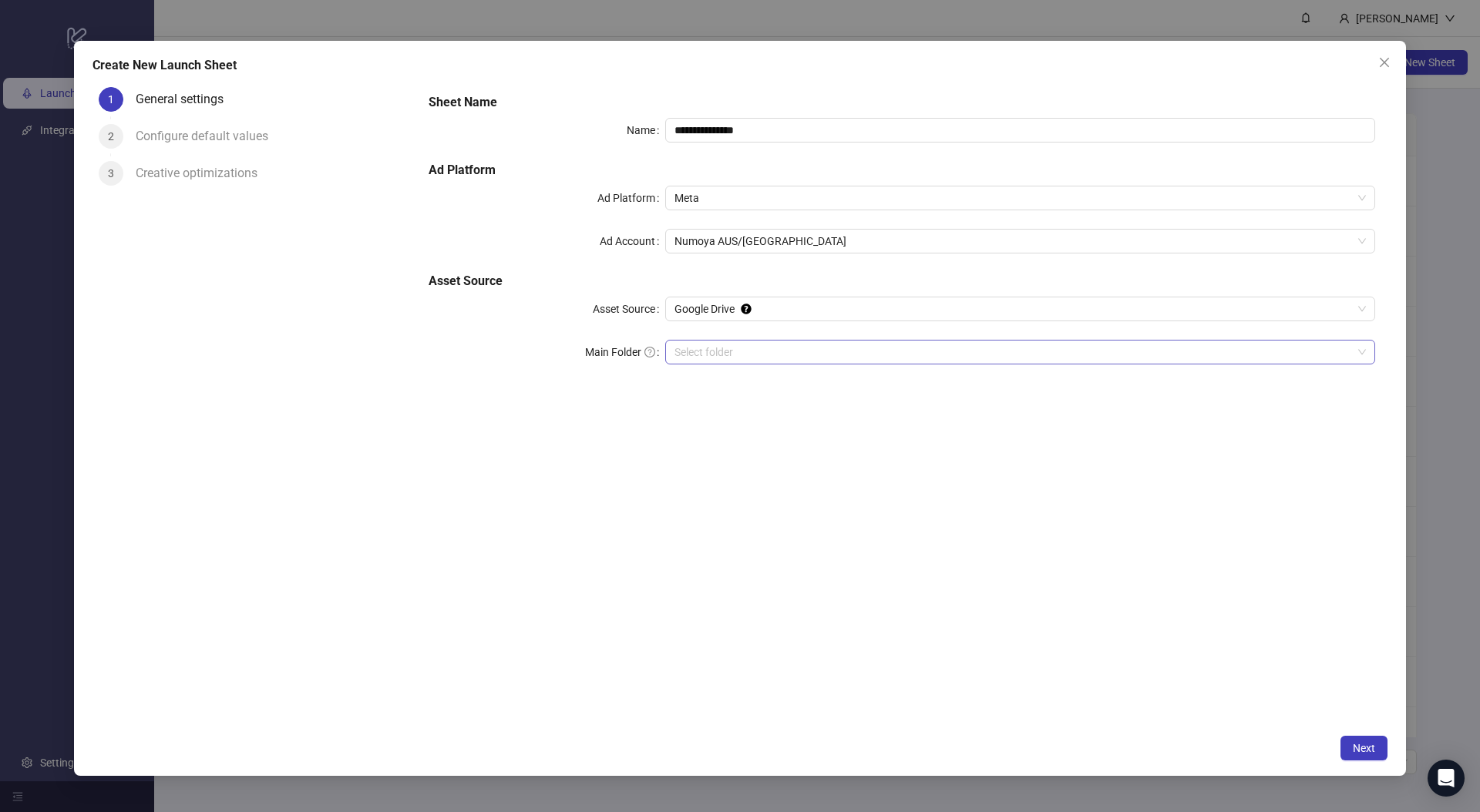 click on "Main Folder" at bounding box center (1013, 352) 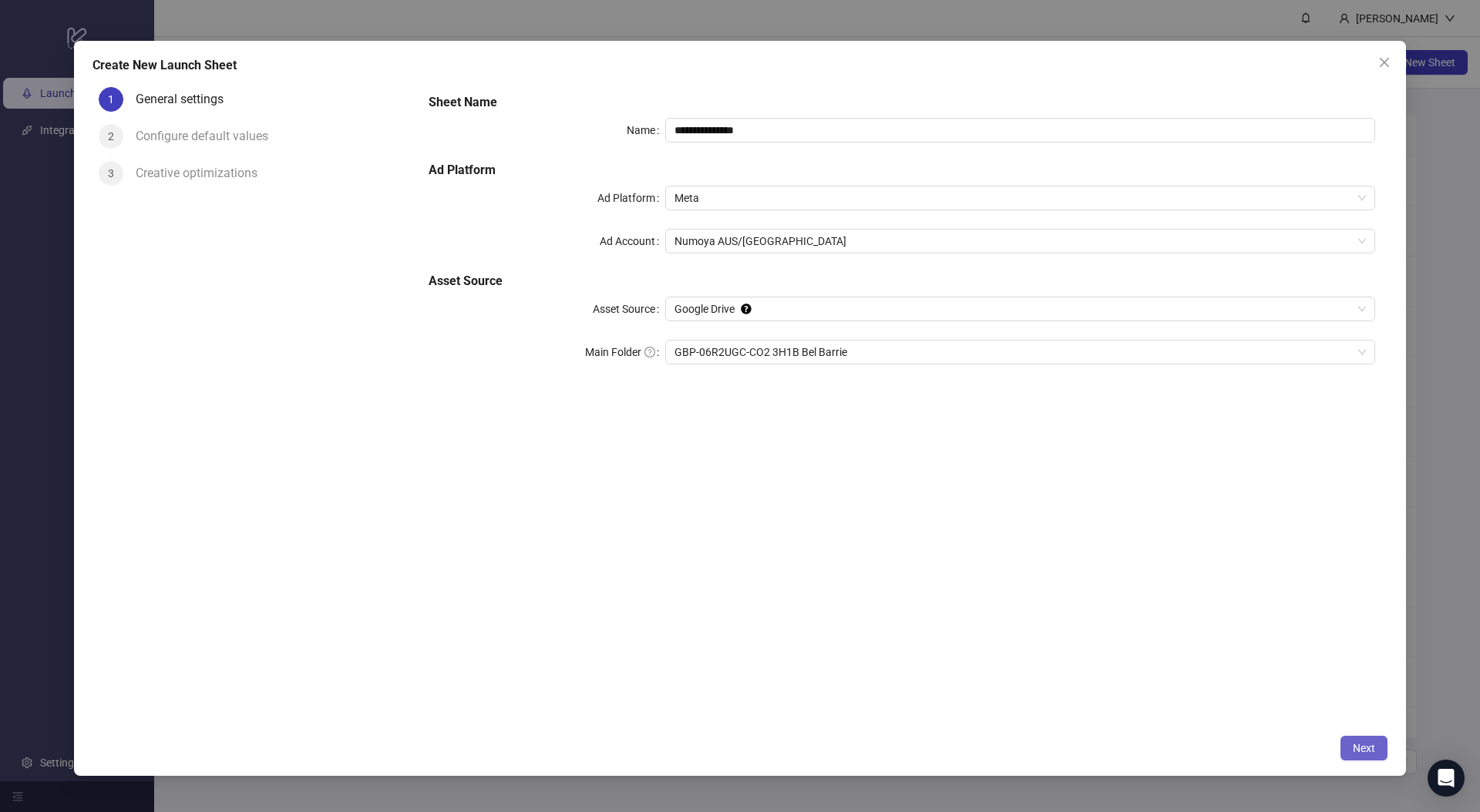 click on "Next" at bounding box center (1364, 748) 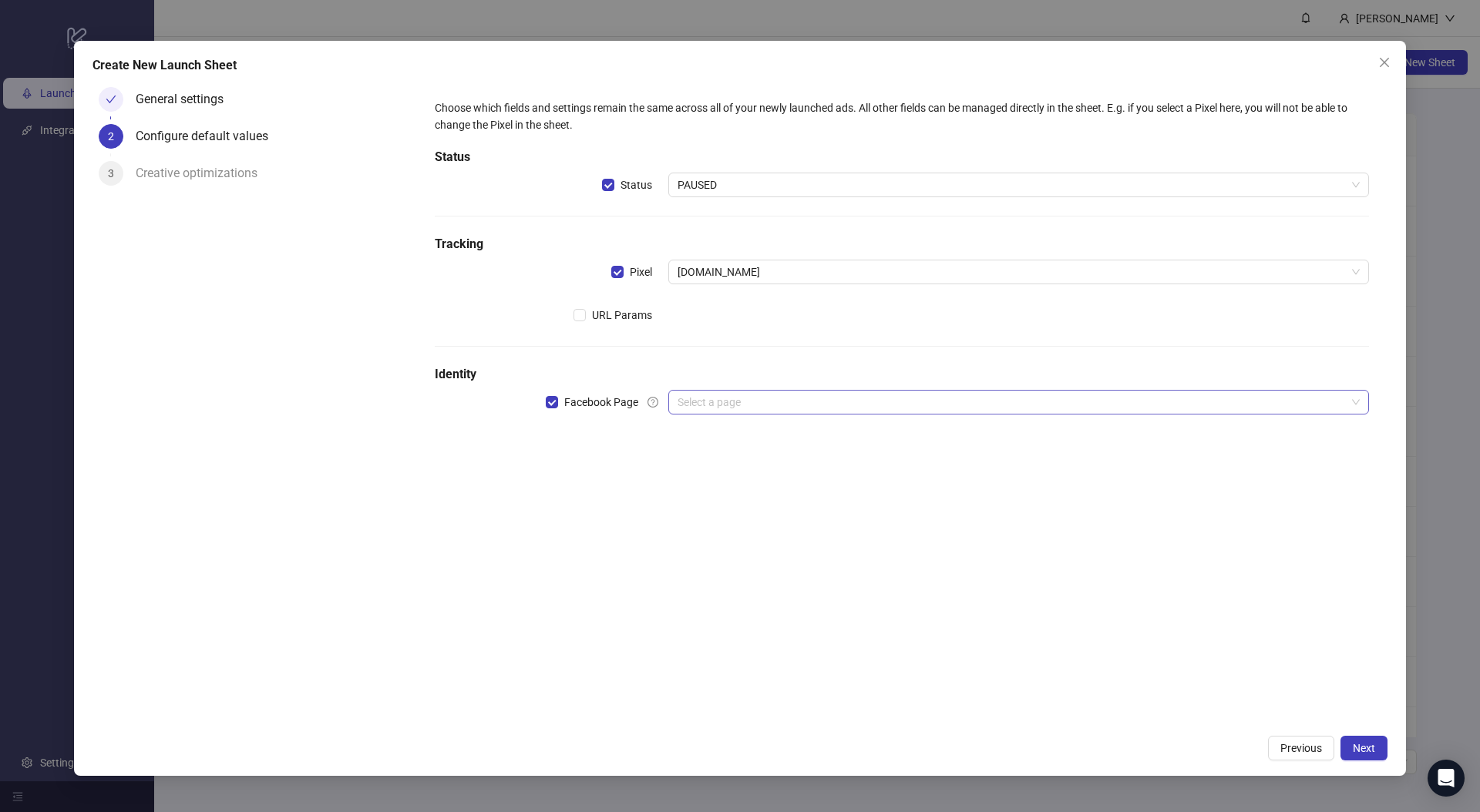 click at bounding box center (1011, 402) 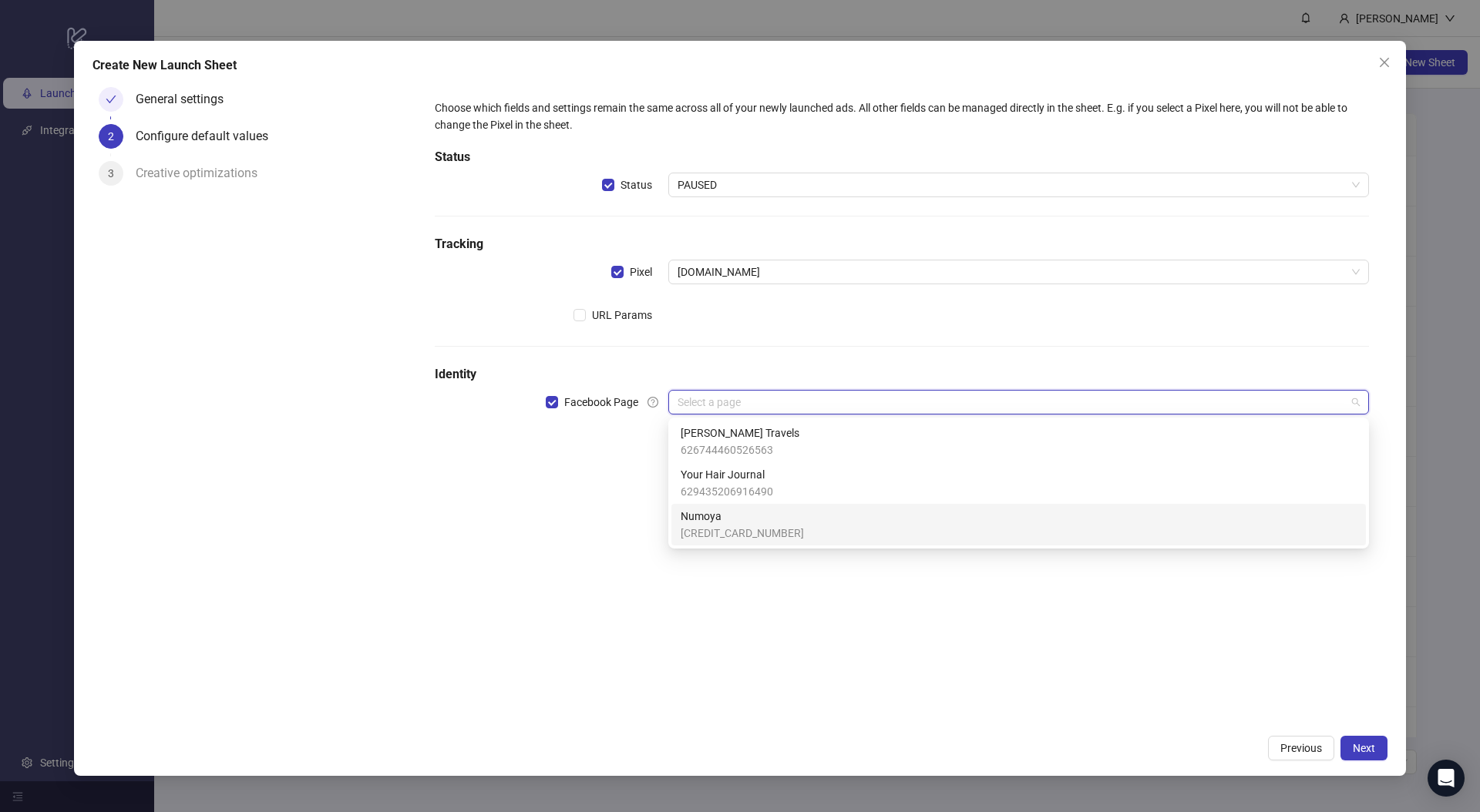 click on "[CREDIT_CARD_NUMBER]" at bounding box center [742, 533] 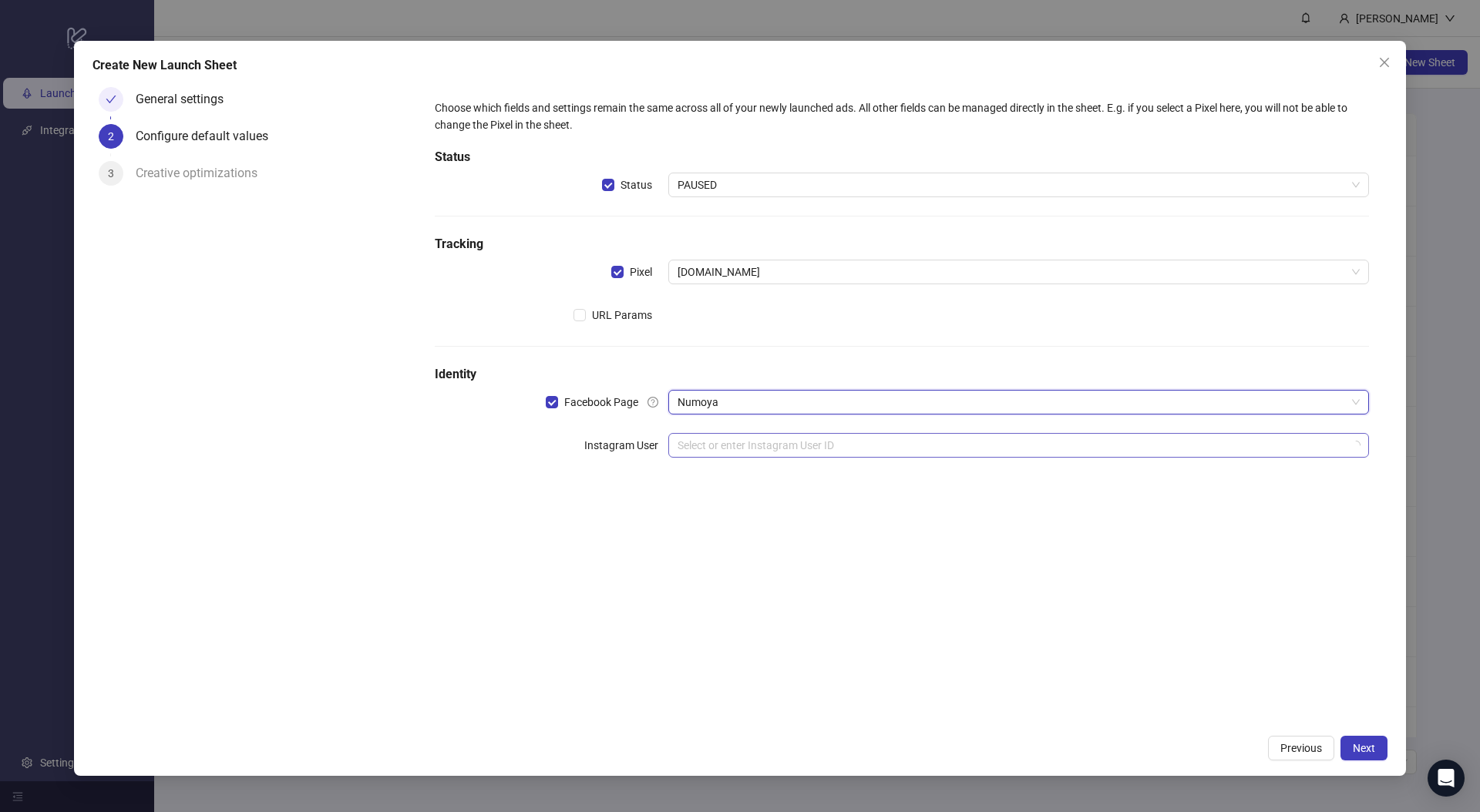 click at bounding box center [1011, 445] 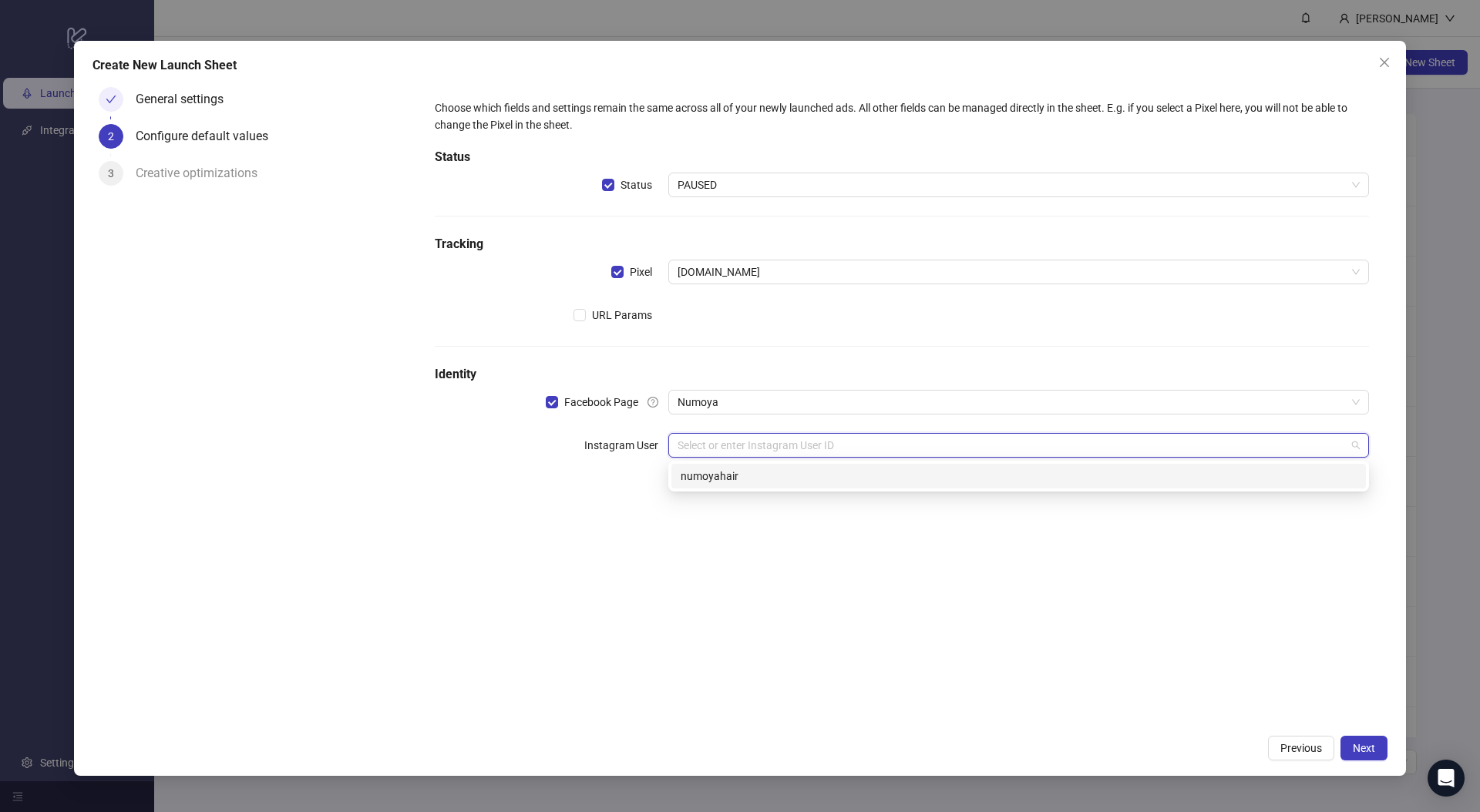 click on "numoyahair" at bounding box center (1018, 476) 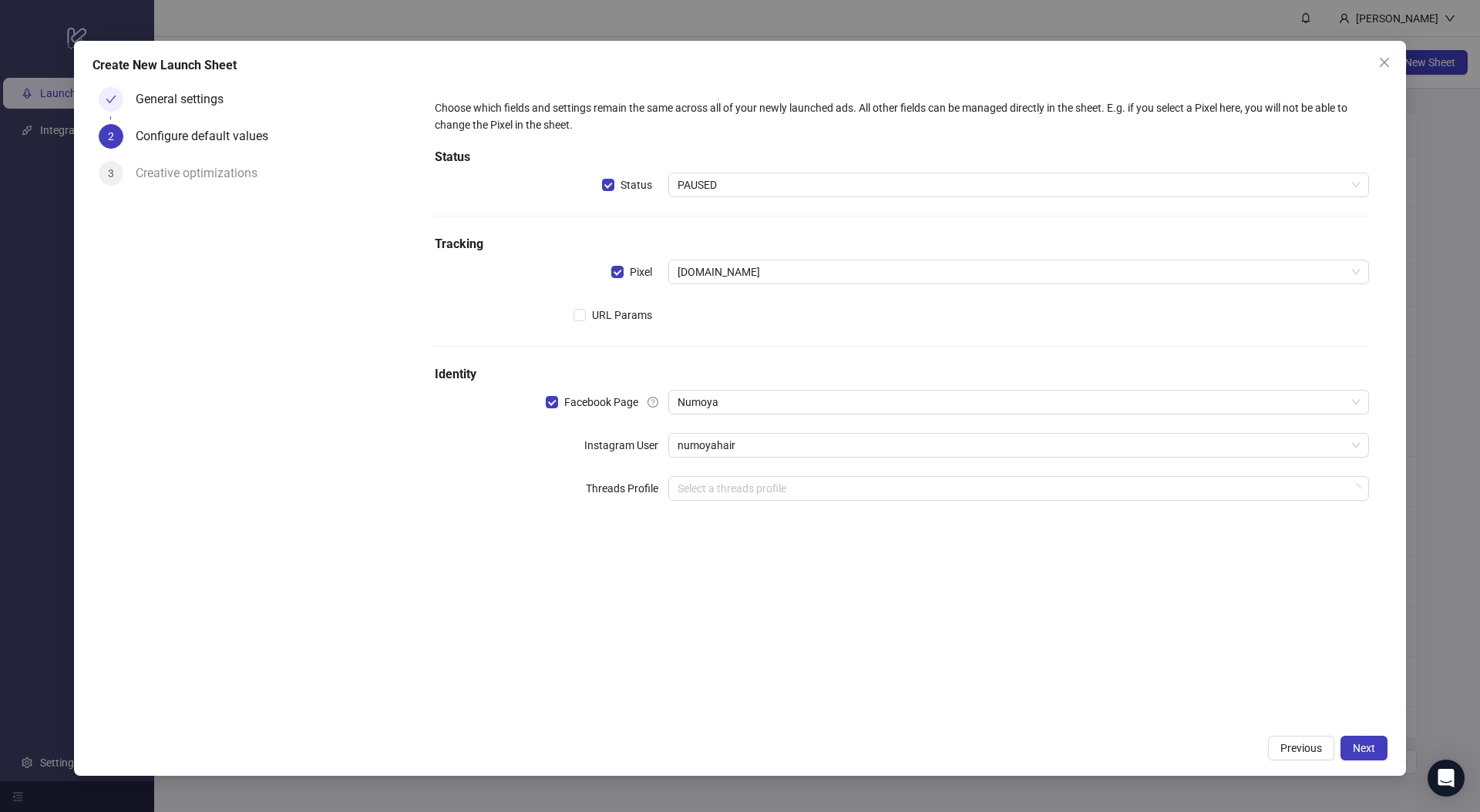 click on "Choose which fields and settings remain the same across all of your newly launched ads. All other fields can be managed directly in the sheet. E.g. if you select a Pixel here, you will not be able to change the Pixel in the sheet. Status Status PAUSED Tracking Pixel Numoya.com URL Params Identity Facebook Page Numoya Instagram User numoyahair Threads Profile Select a threads profile" at bounding box center (902, 404) 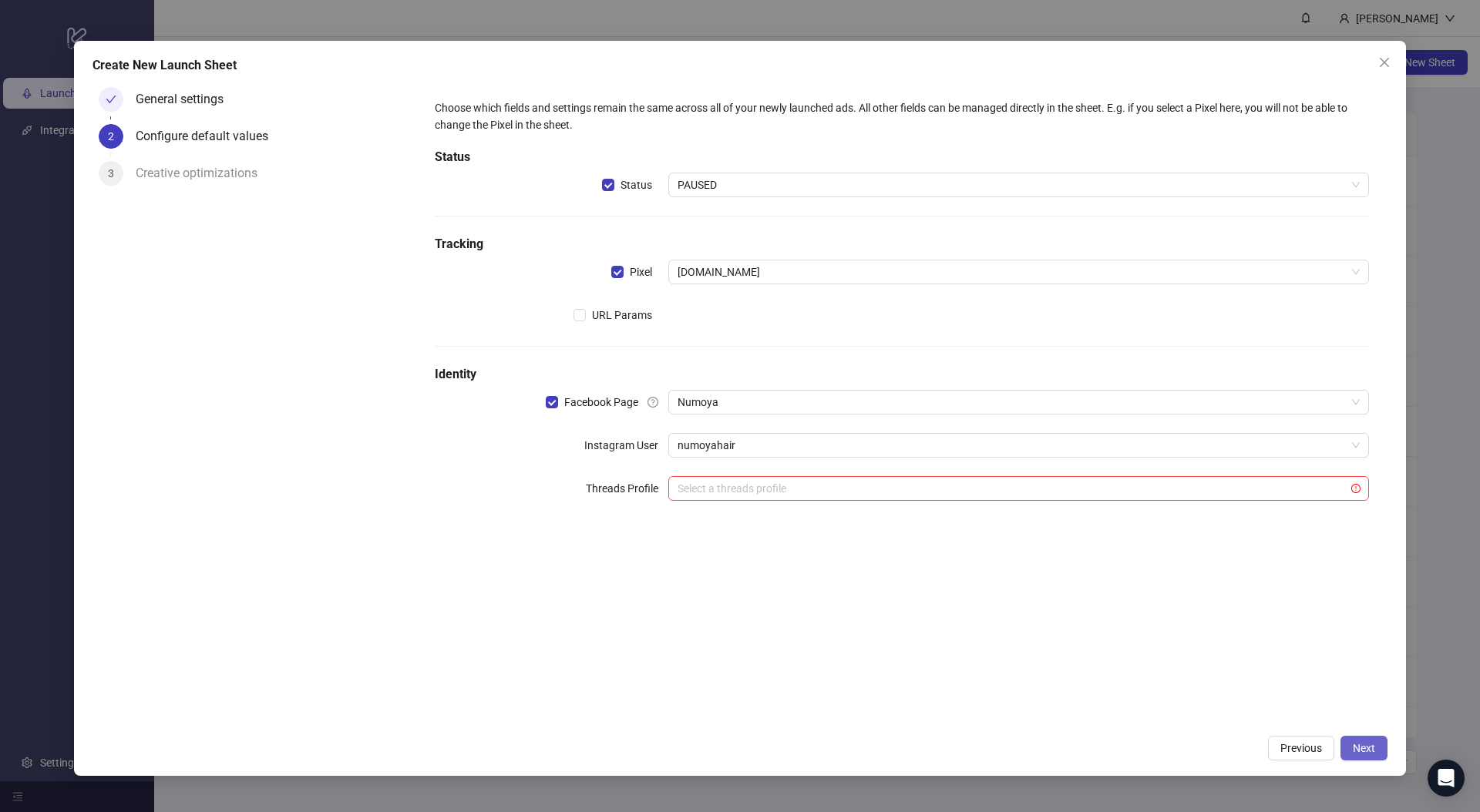 click on "Next" at bounding box center [1364, 748] 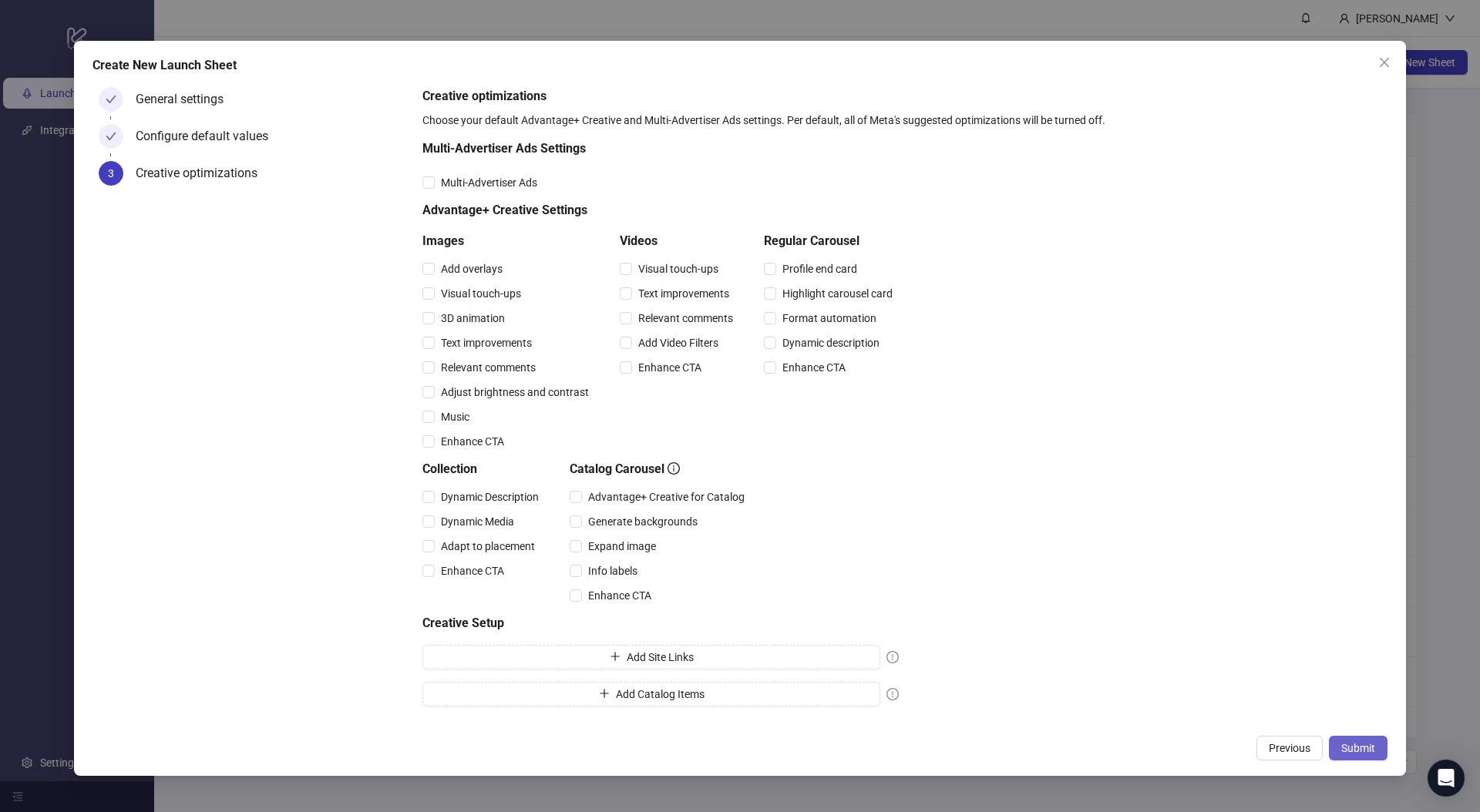 click on "Submit" at bounding box center (1358, 748) 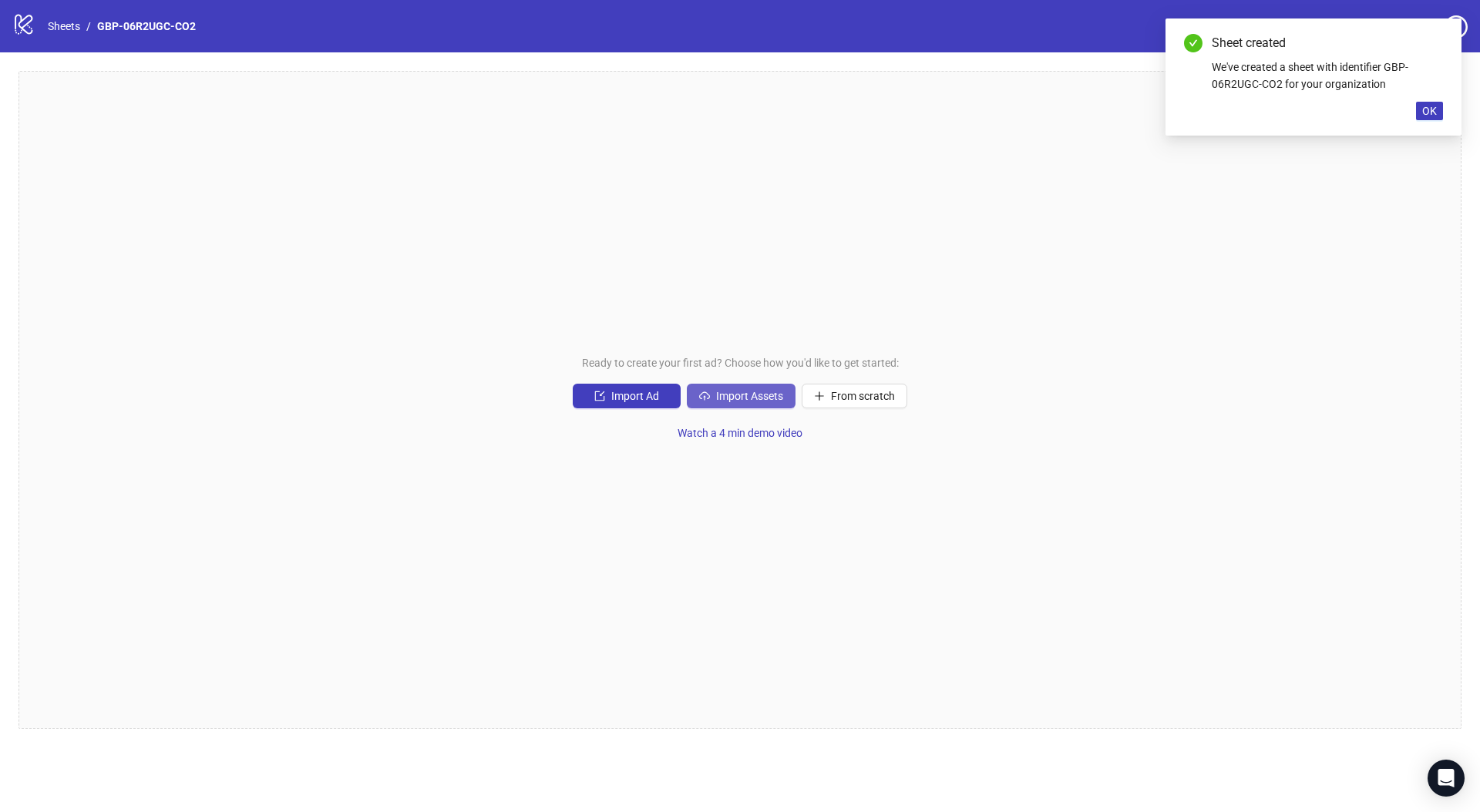 click on "Import Assets" at bounding box center [741, 396] 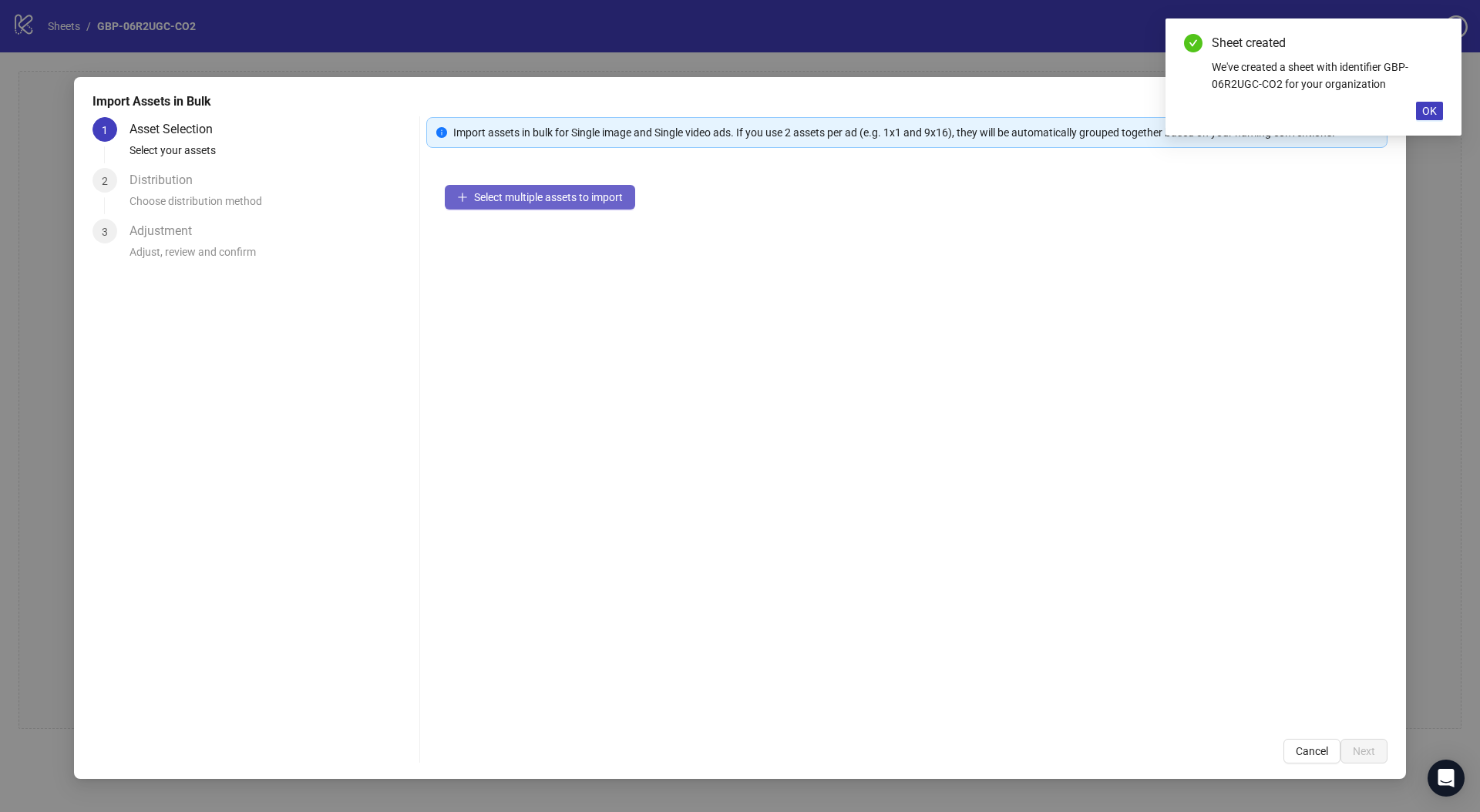 click on "Select multiple assets to import" at bounding box center [548, 197] 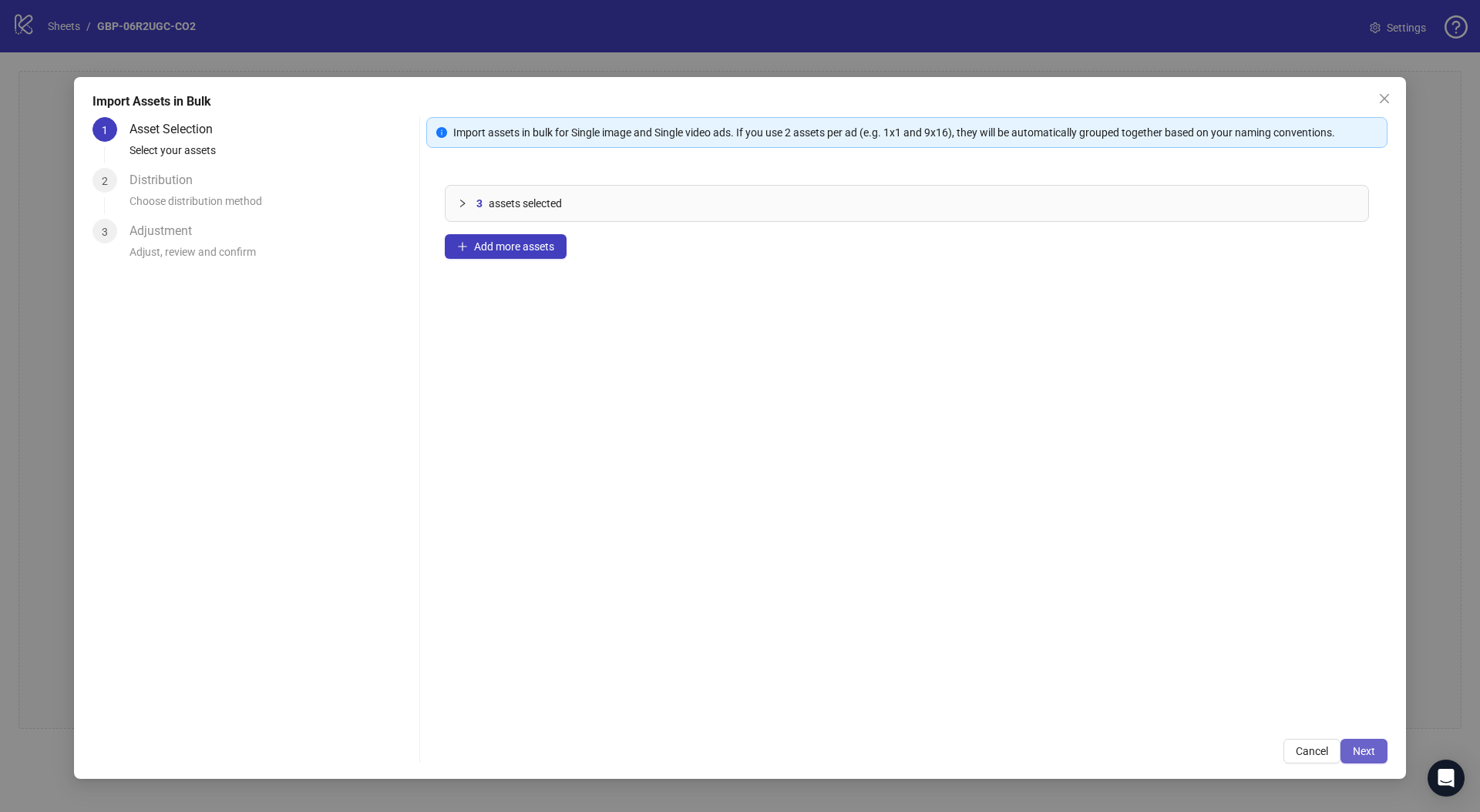 click on "Next" at bounding box center [1364, 751] 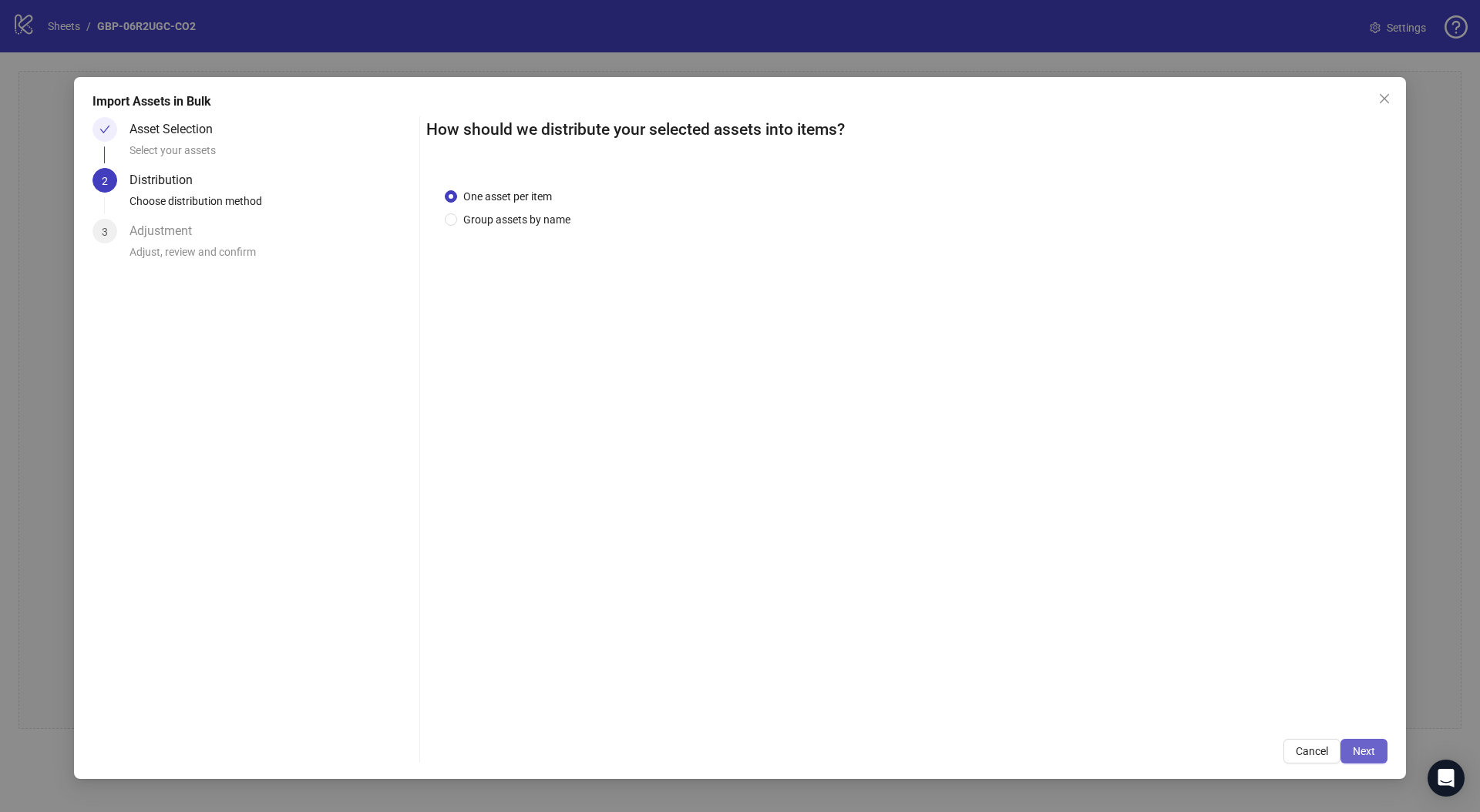 click on "Next" at bounding box center [1364, 751] 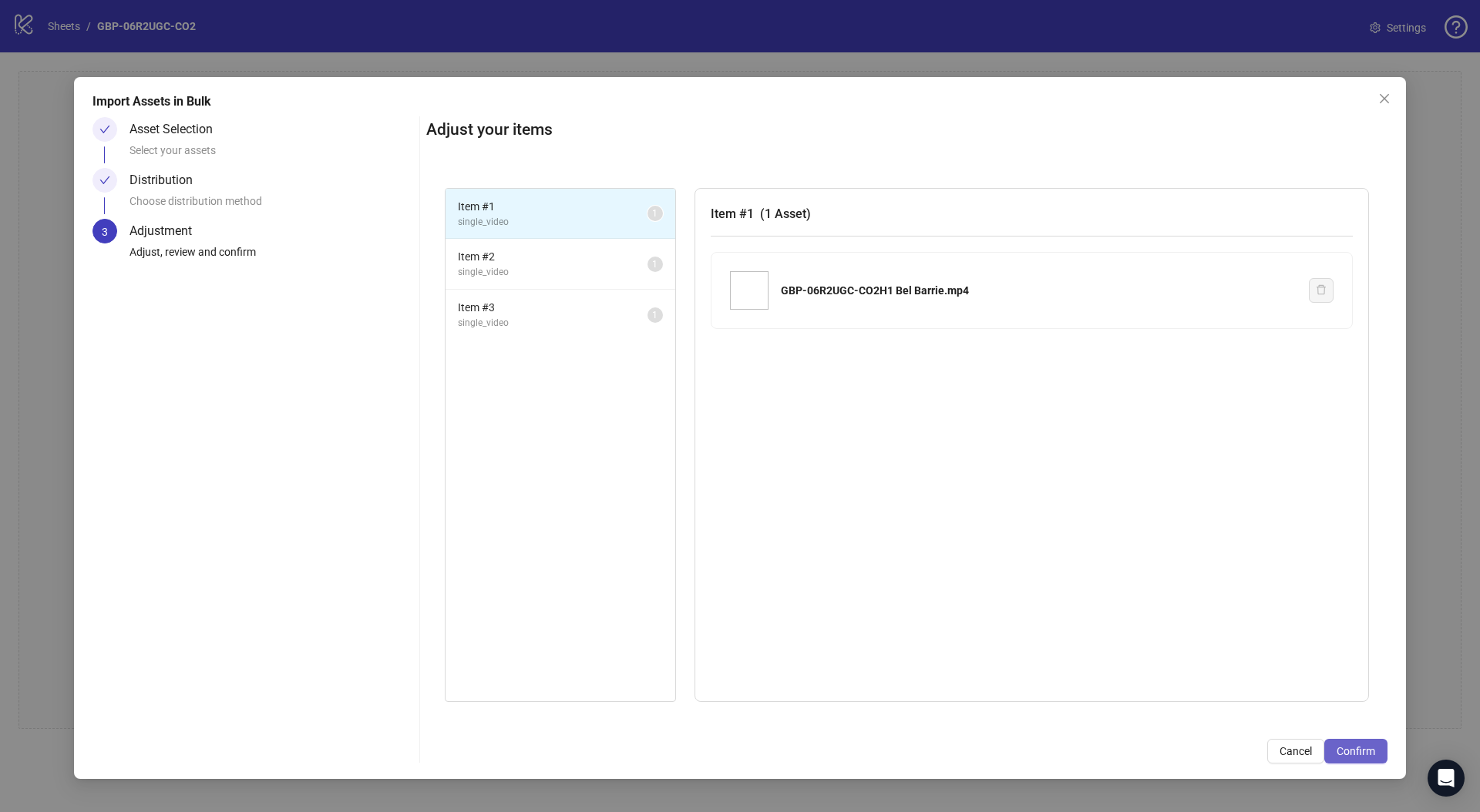 click on "Confirm" at bounding box center [1356, 751] 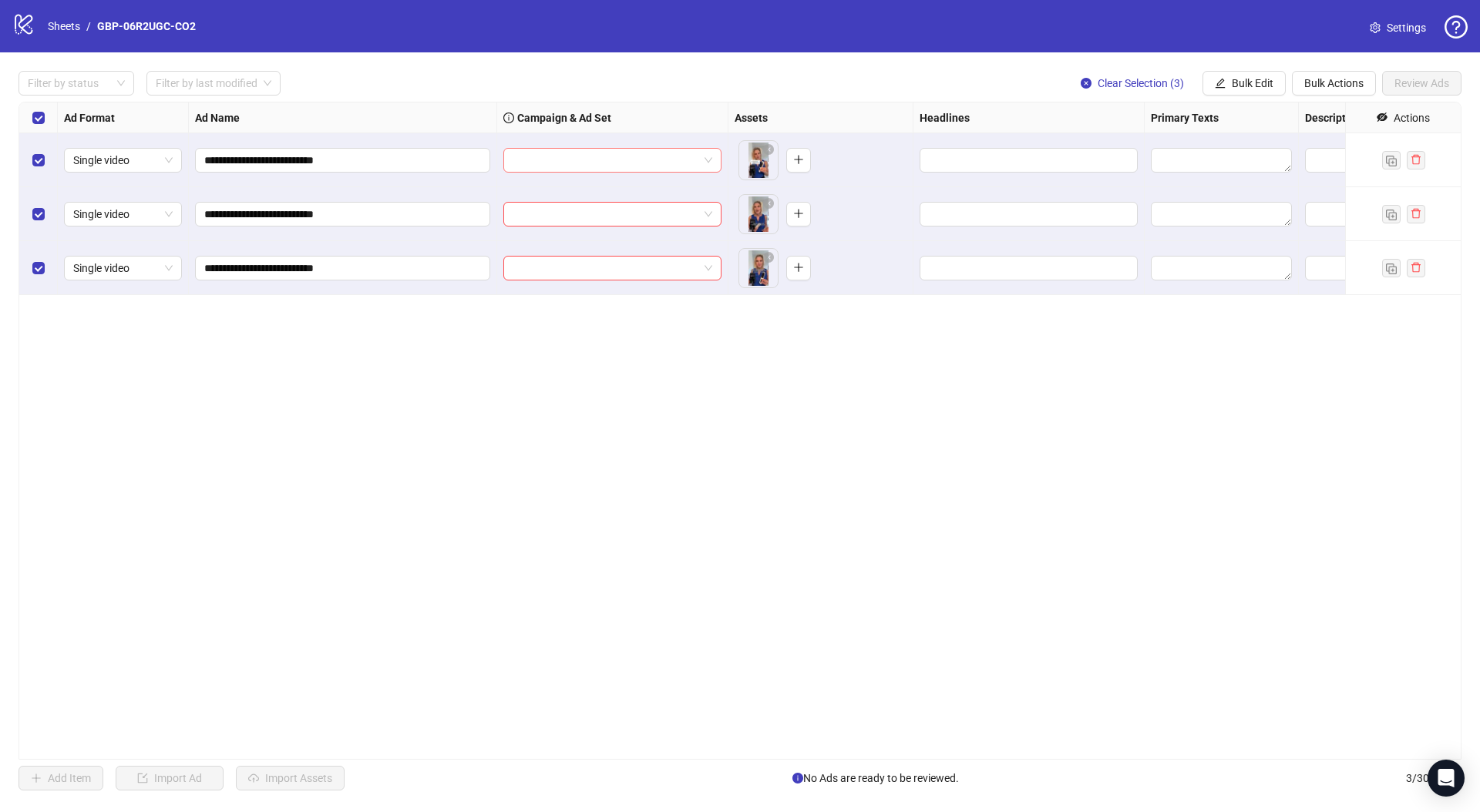 click at bounding box center [605, 160] 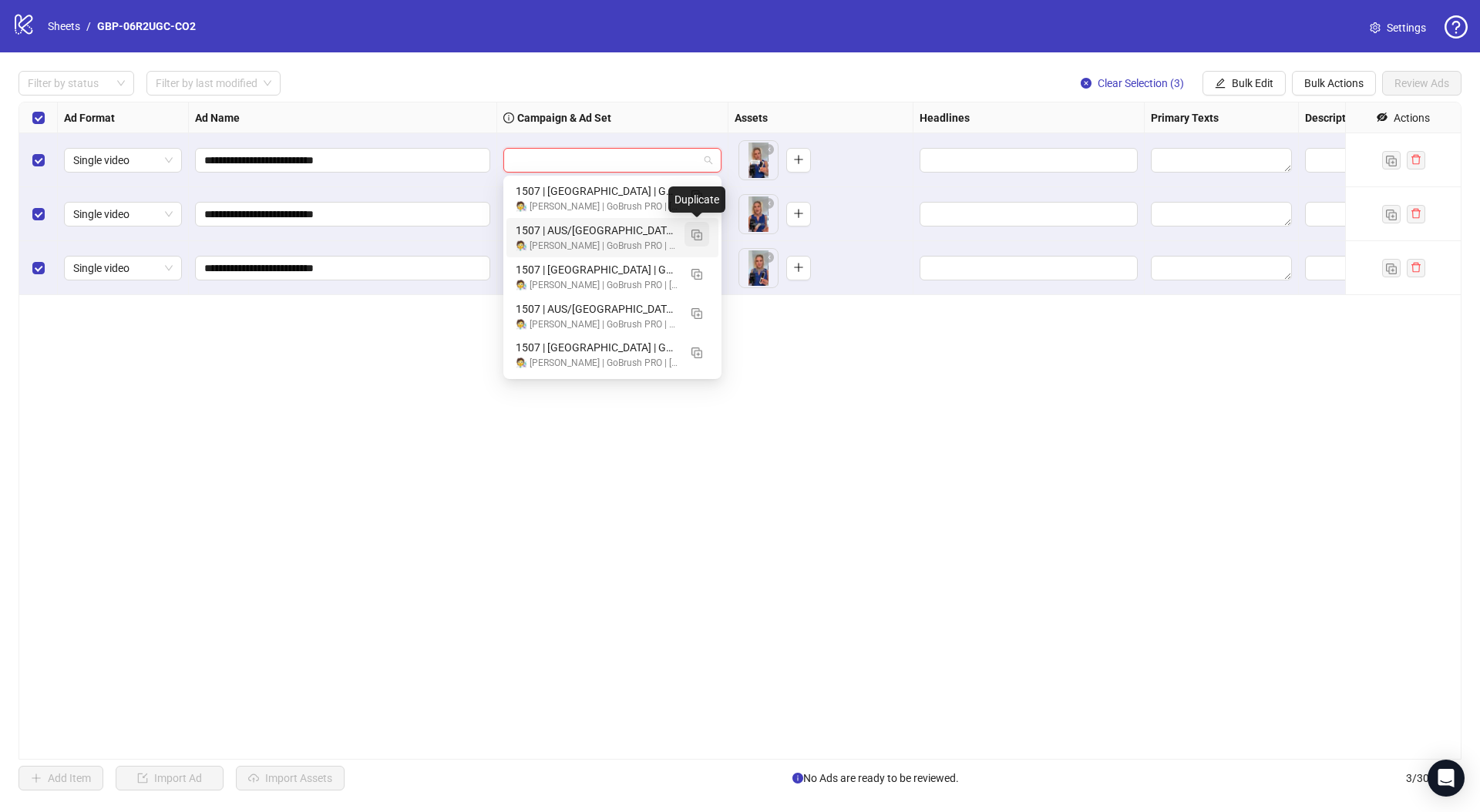 click at bounding box center [697, 235] 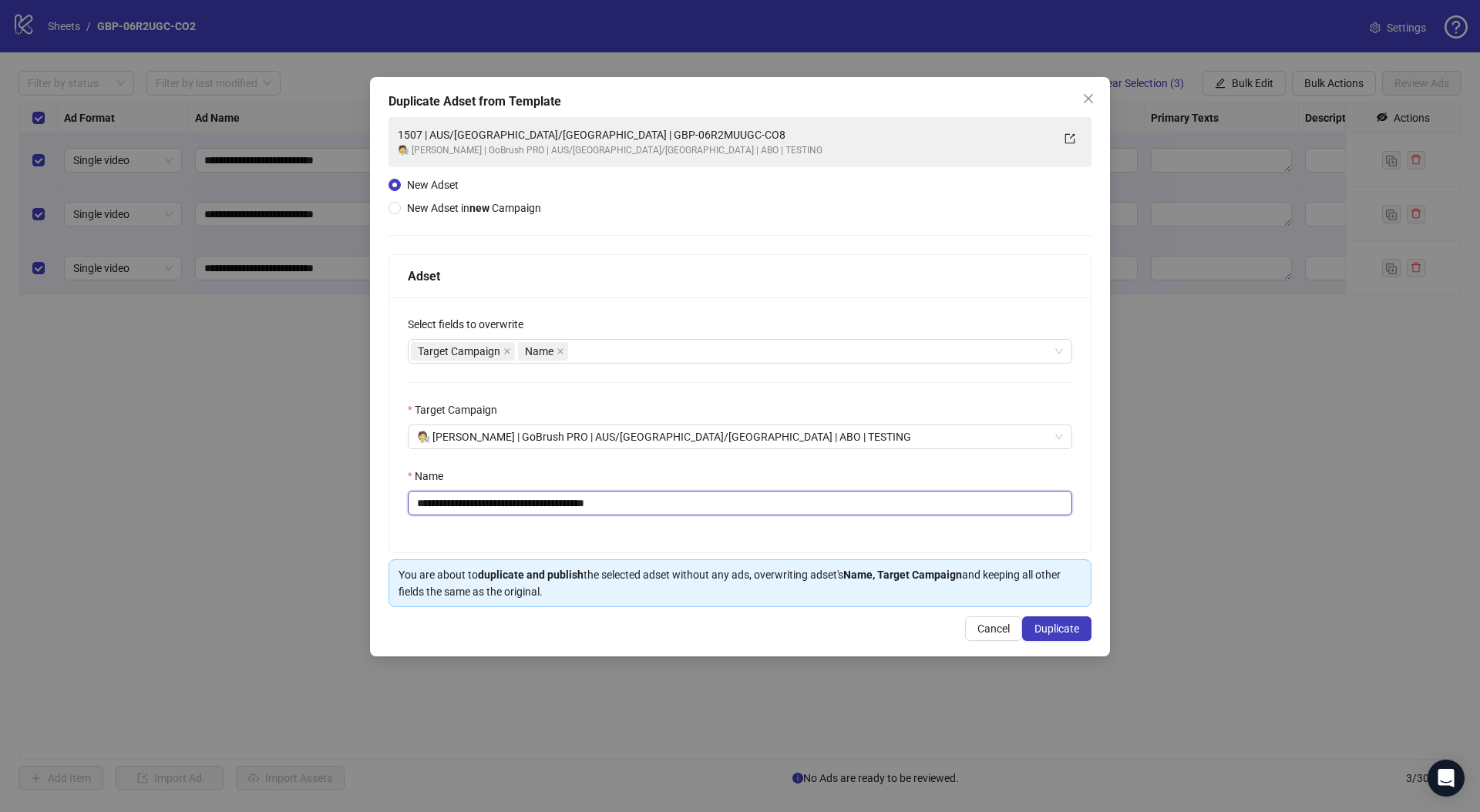 drag, startPoint x: 517, startPoint y: 505, endPoint x: 770, endPoint y: 508, distance: 253.01779 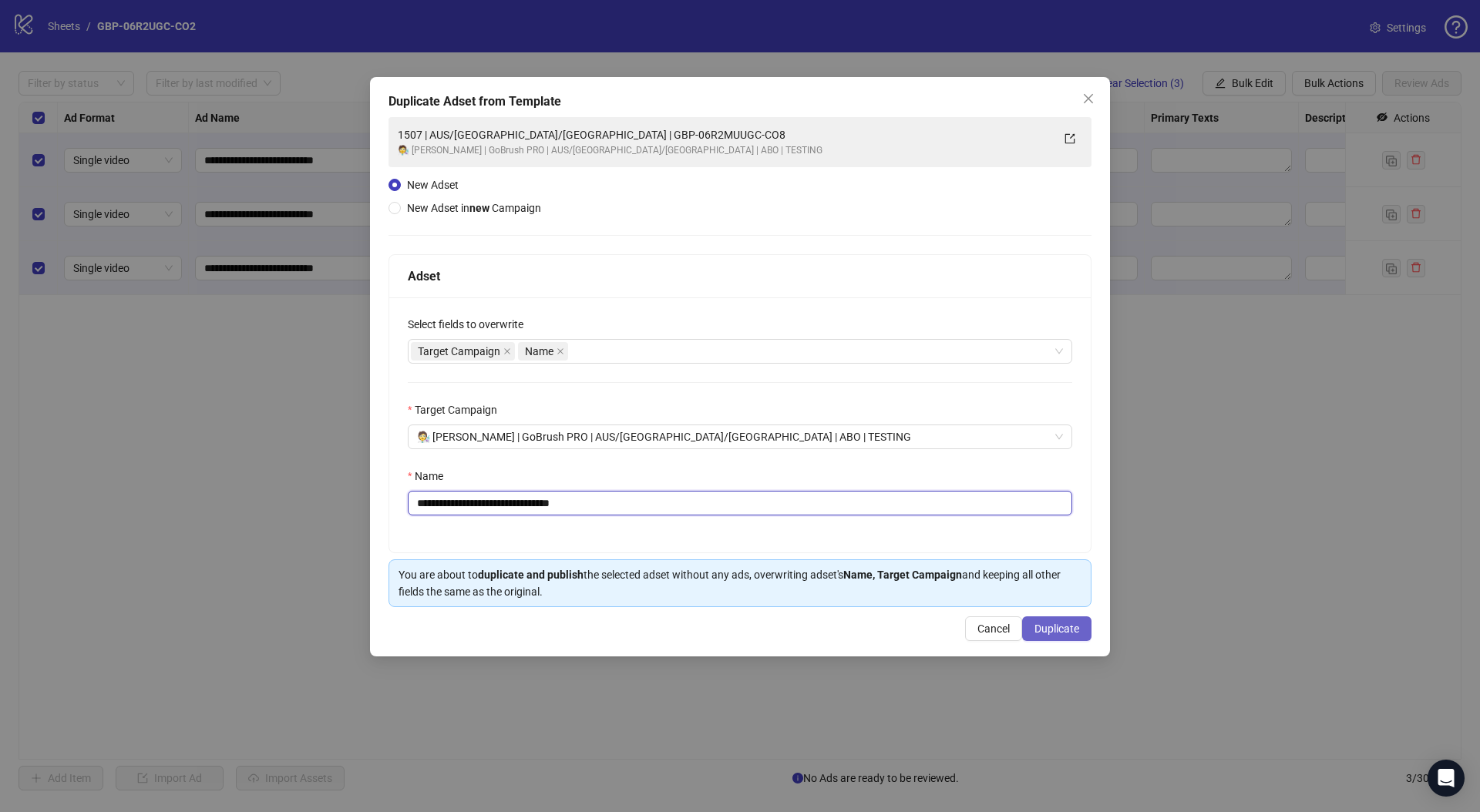 type on "**********" 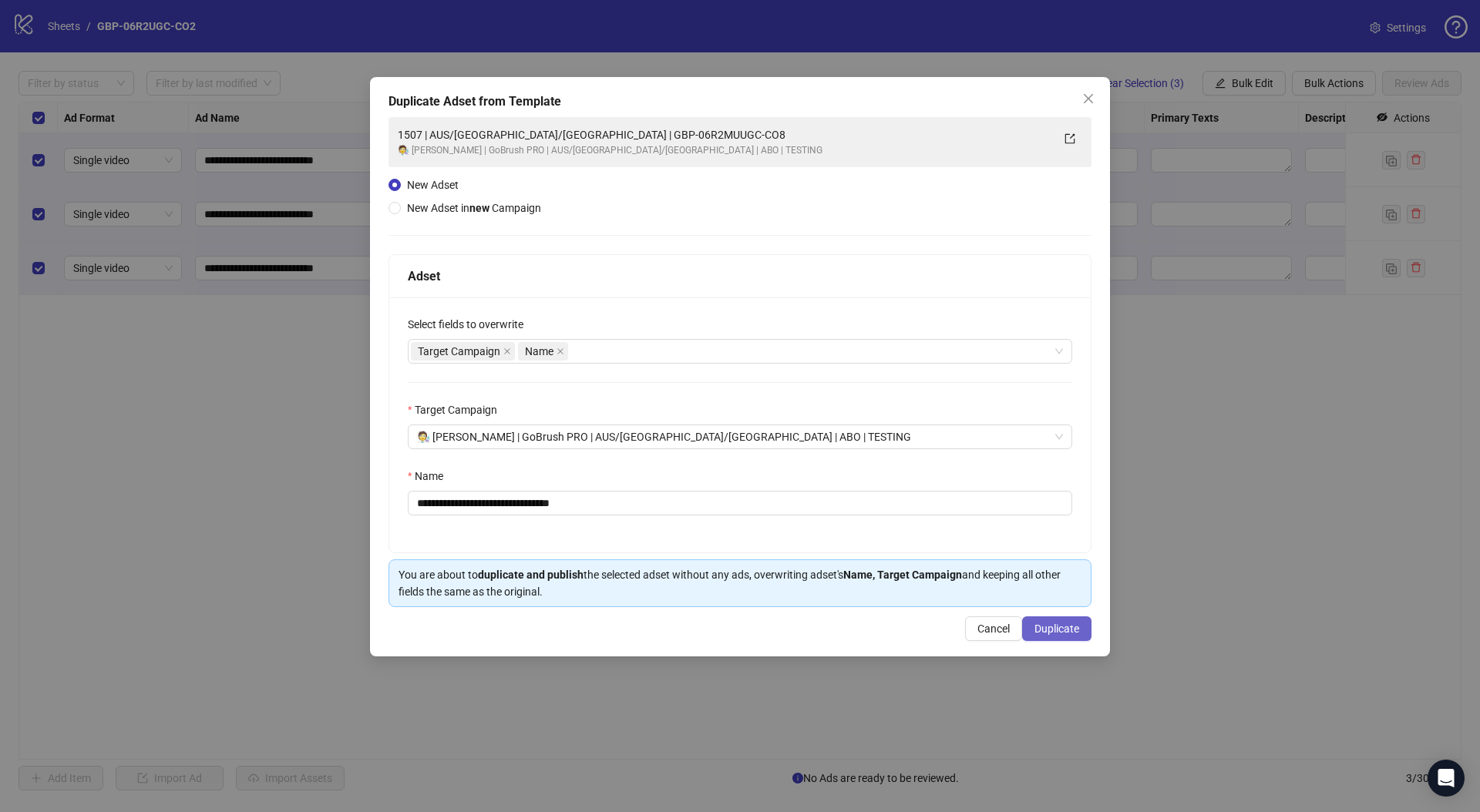 click on "Duplicate" at bounding box center (1057, 629) 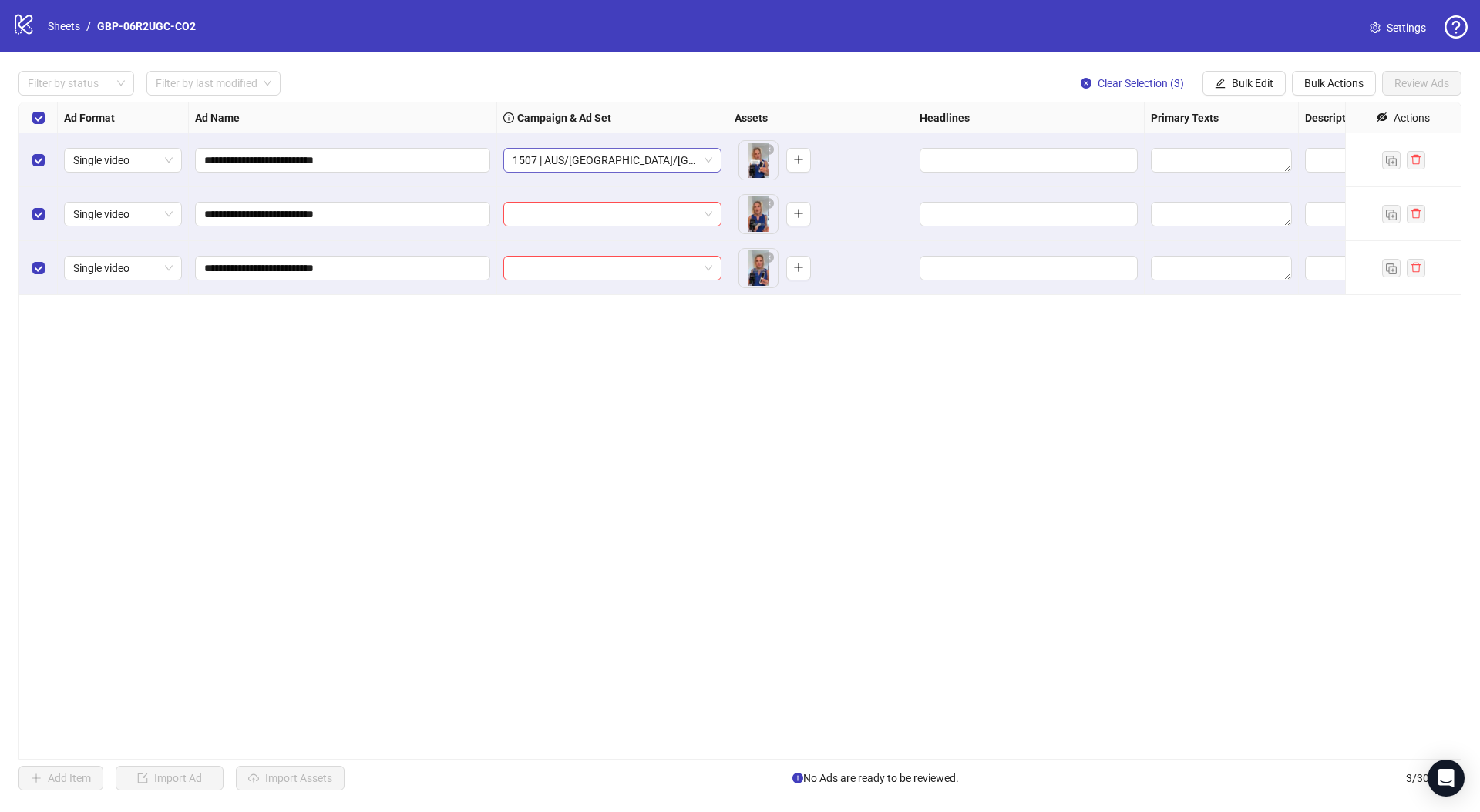 click on "1507 | AUS/NZ/UK | GBP-06R2UGC-CO2" at bounding box center [612, 160] 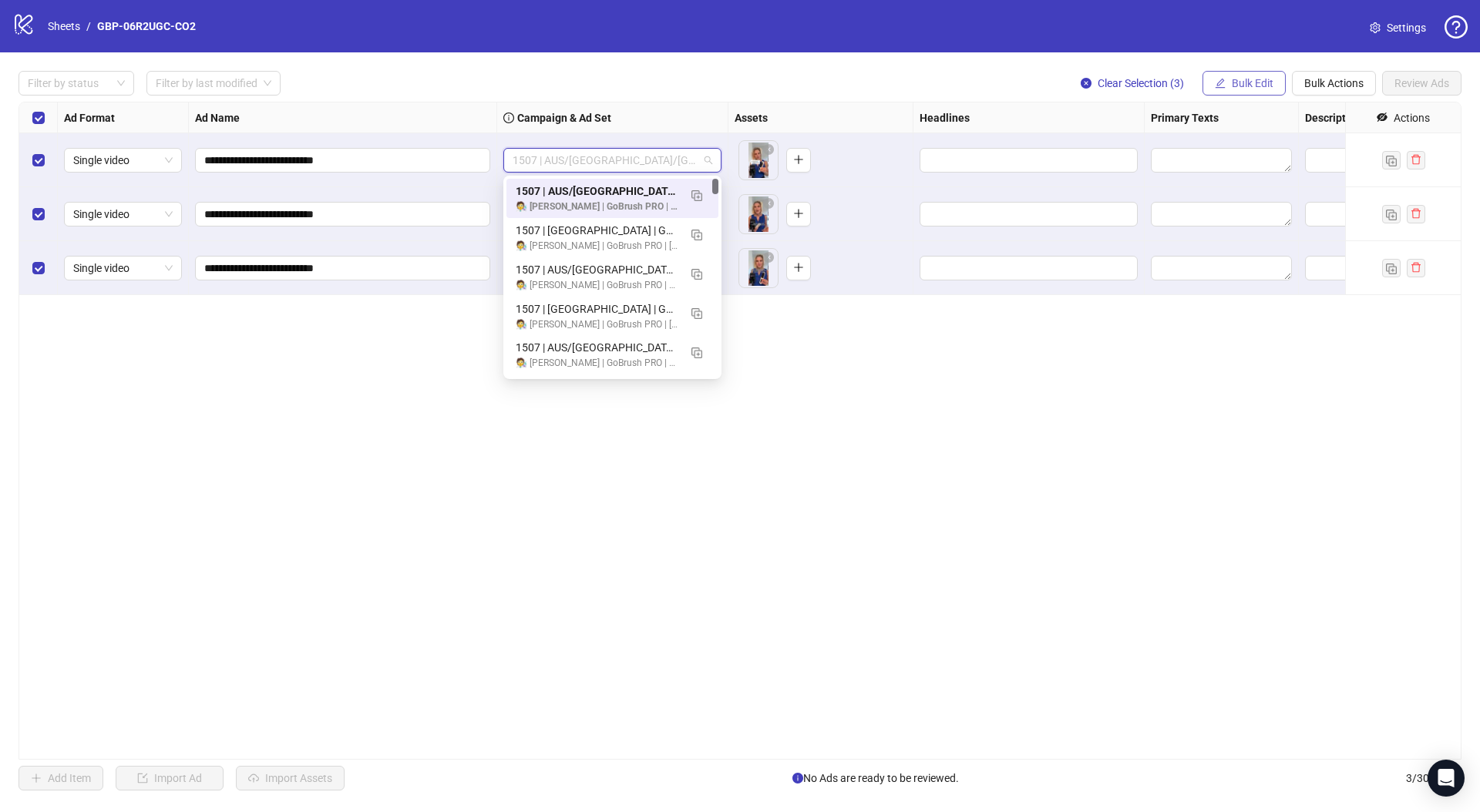 click on "Bulk Edit" at bounding box center (1253, 83) 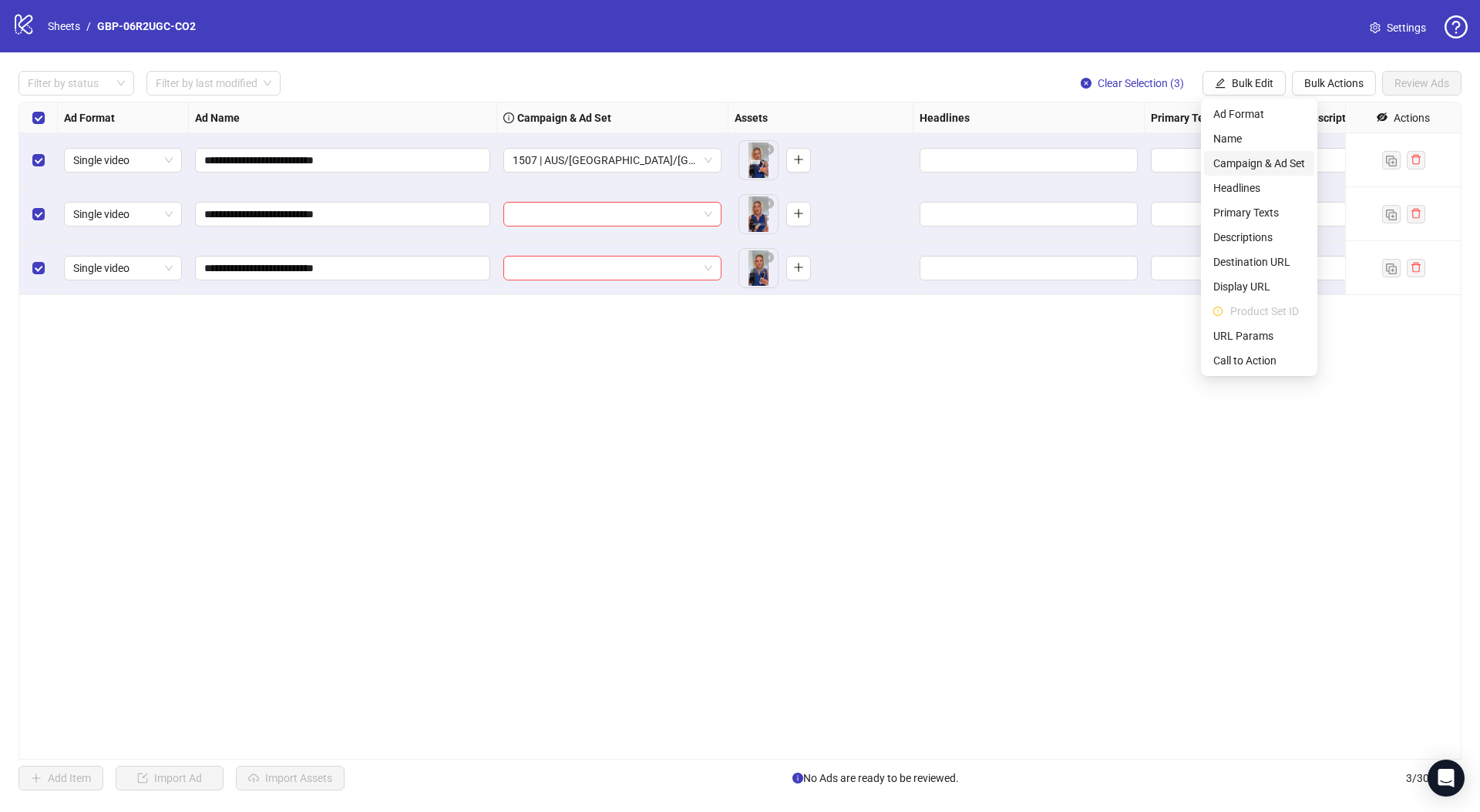 click on "Campaign & Ad Set" at bounding box center [1259, 163] 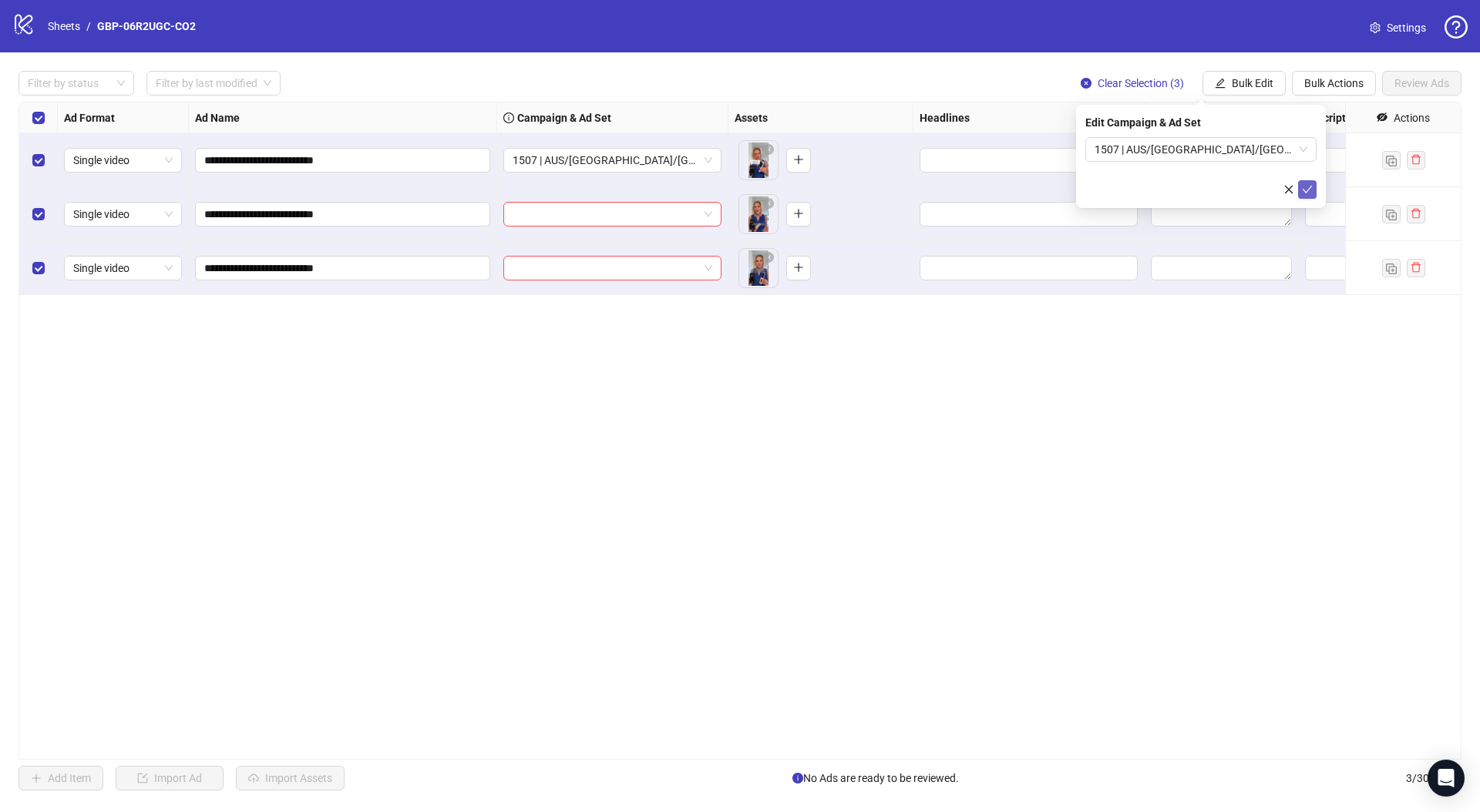 click 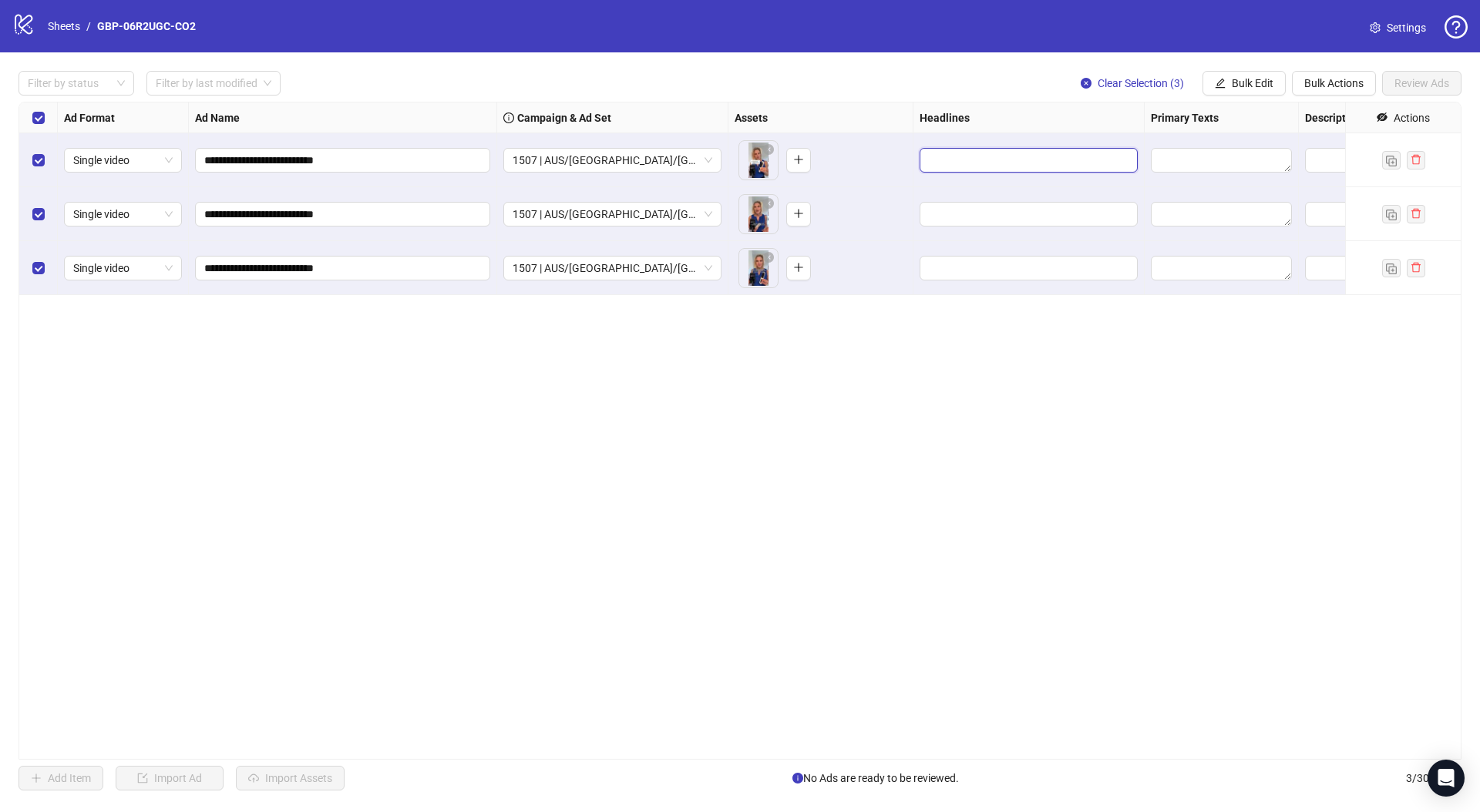 click at bounding box center [1027, 160] 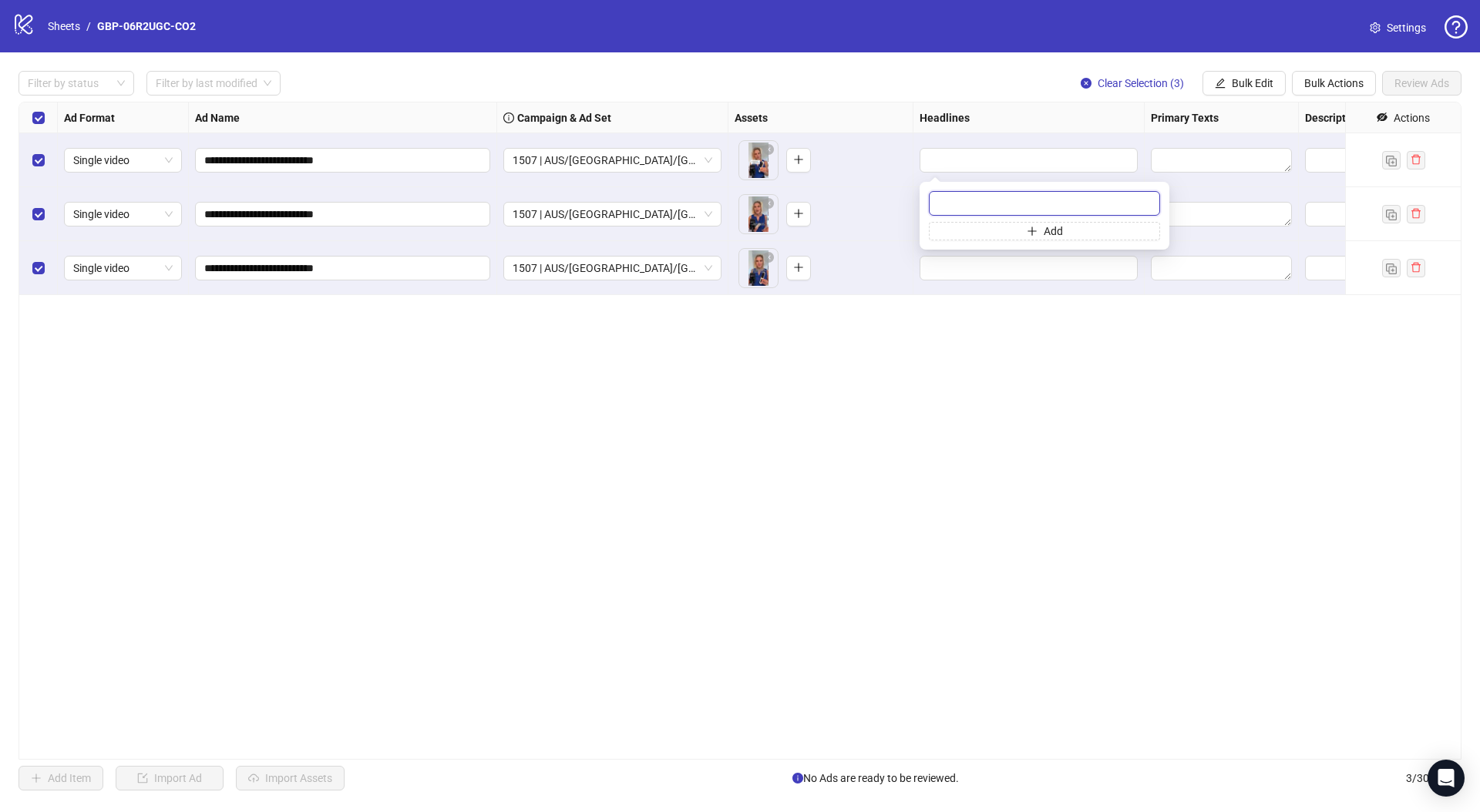 click at bounding box center (1044, 203) 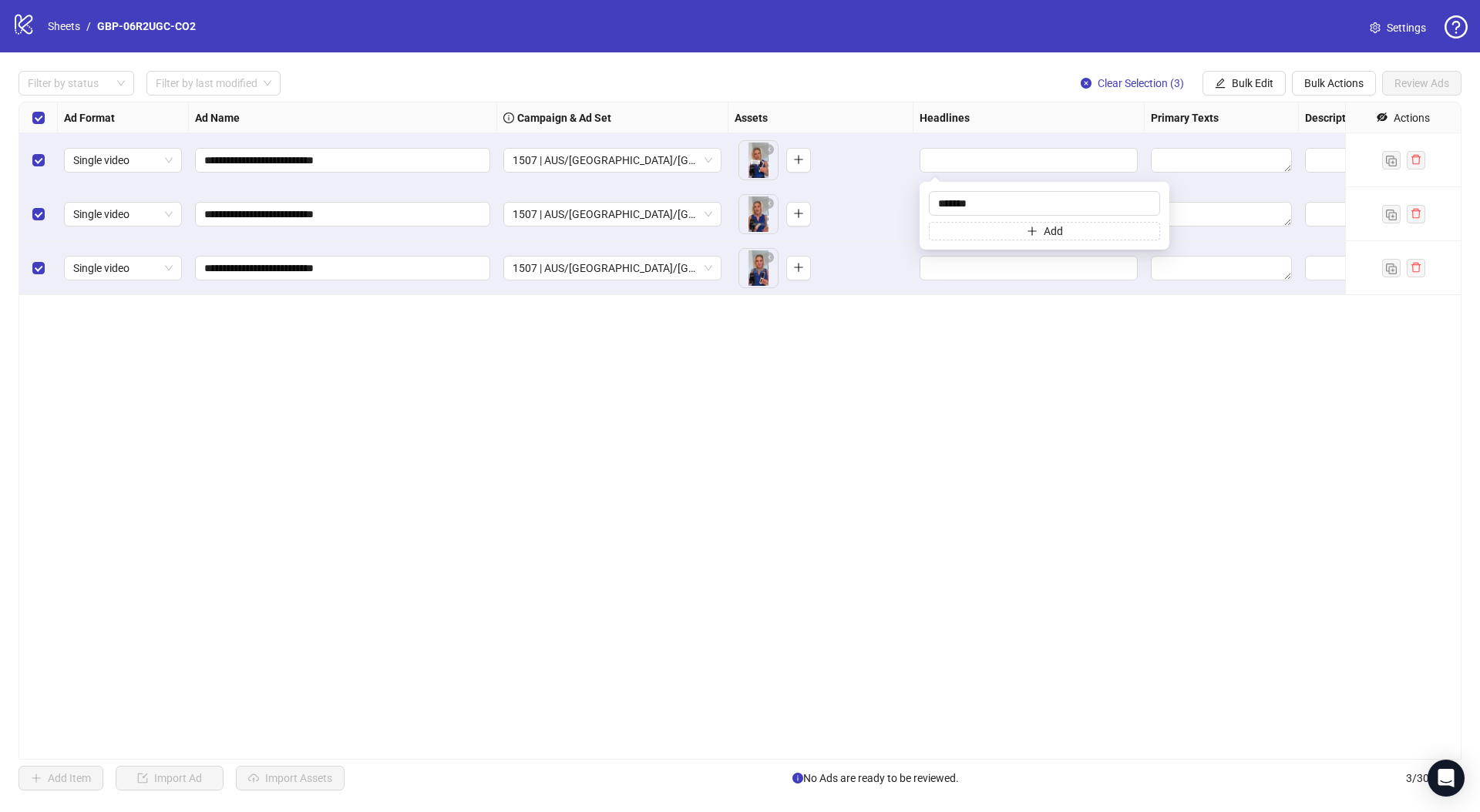 click on "**********" at bounding box center [740, 431] 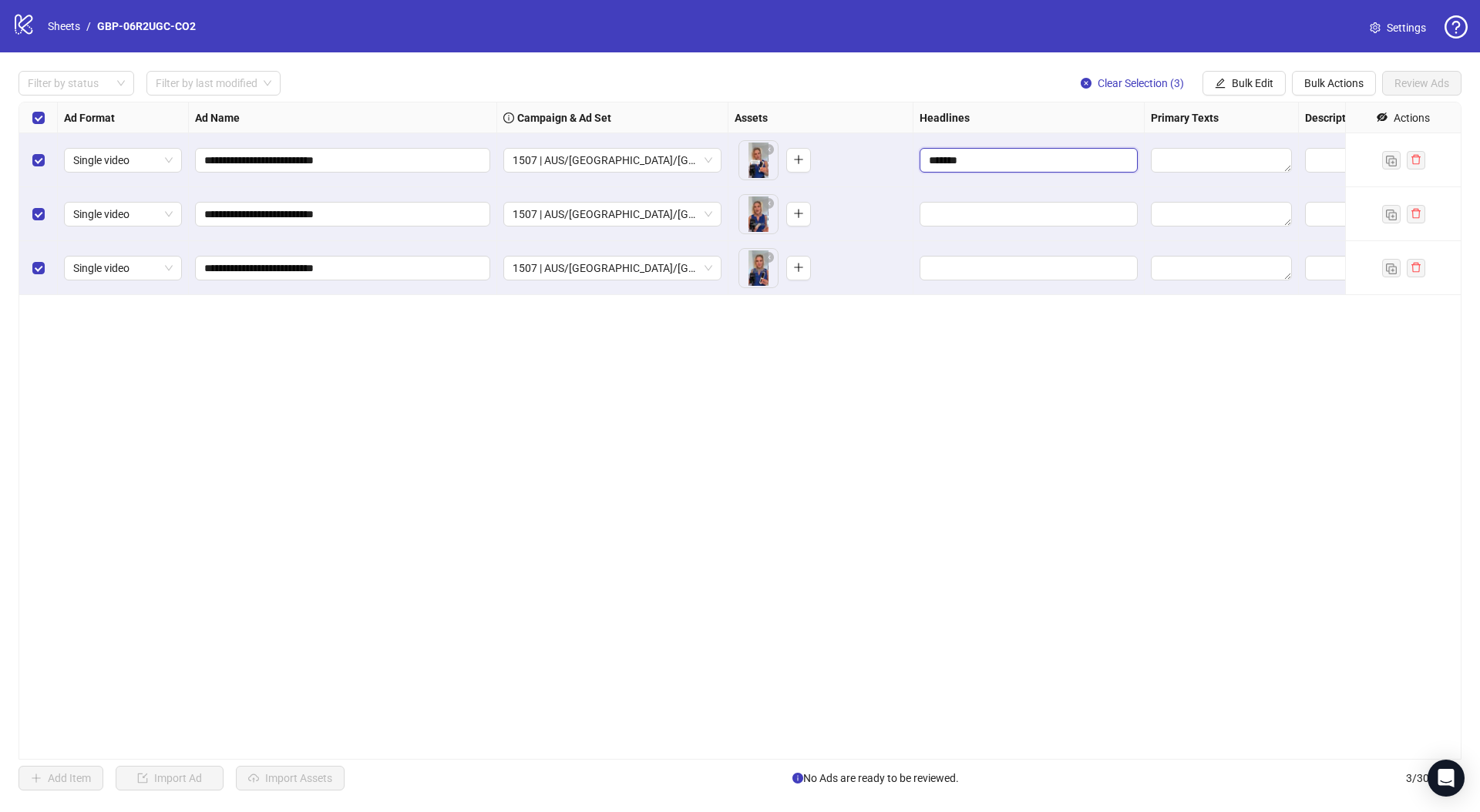 click on "*******" at bounding box center (1027, 160) 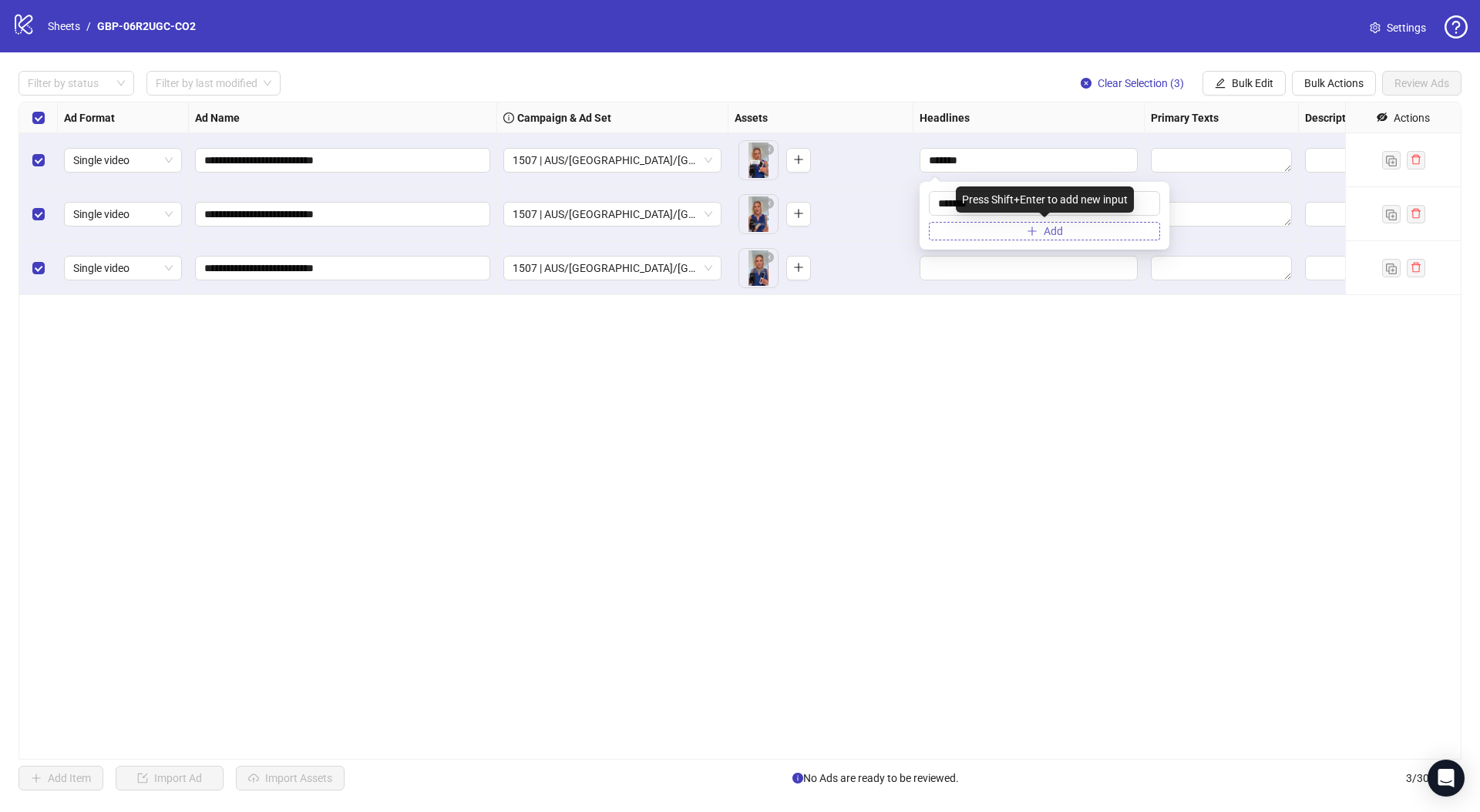 click on "Add" at bounding box center [1044, 231] 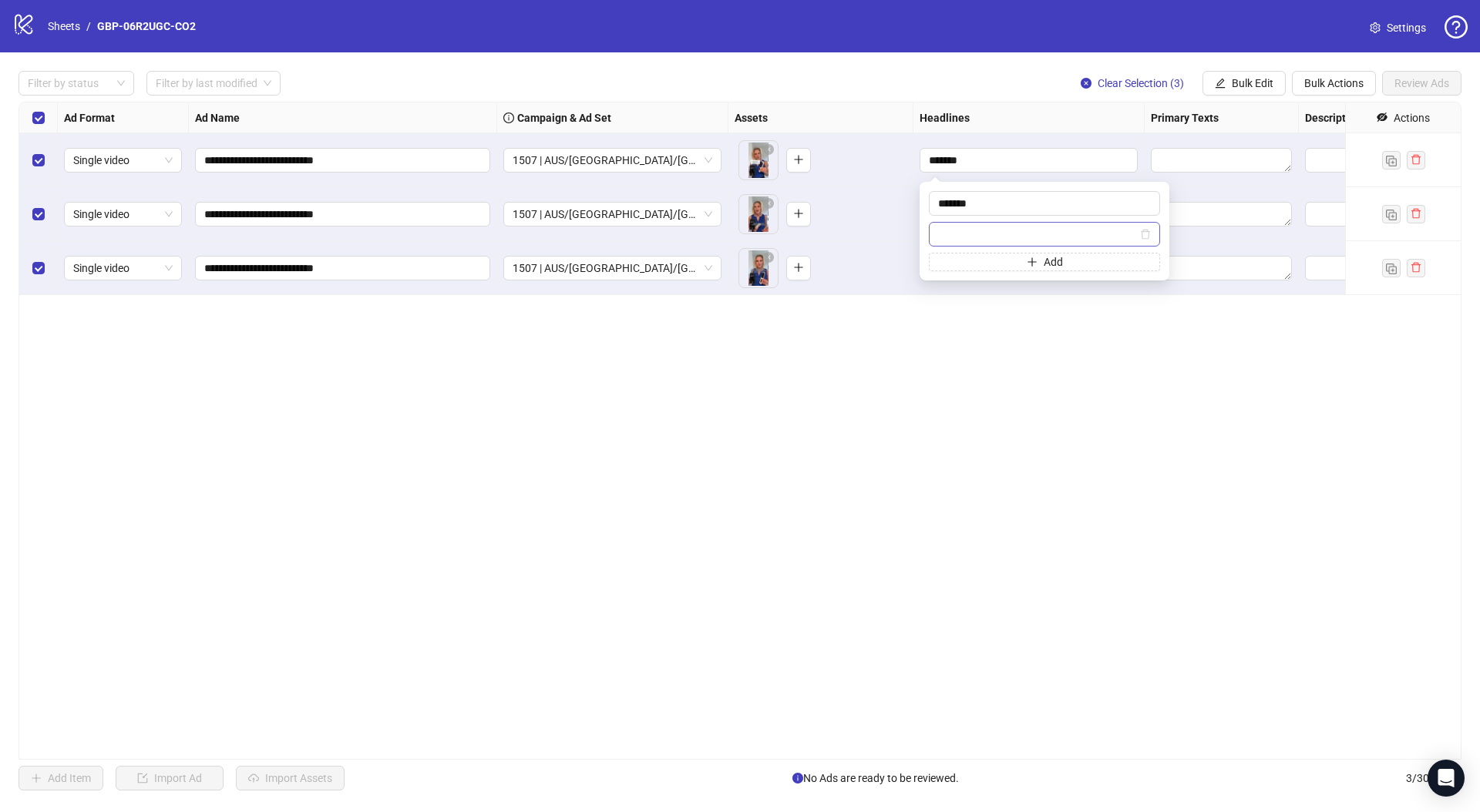 click at bounding box center [1038, 234] 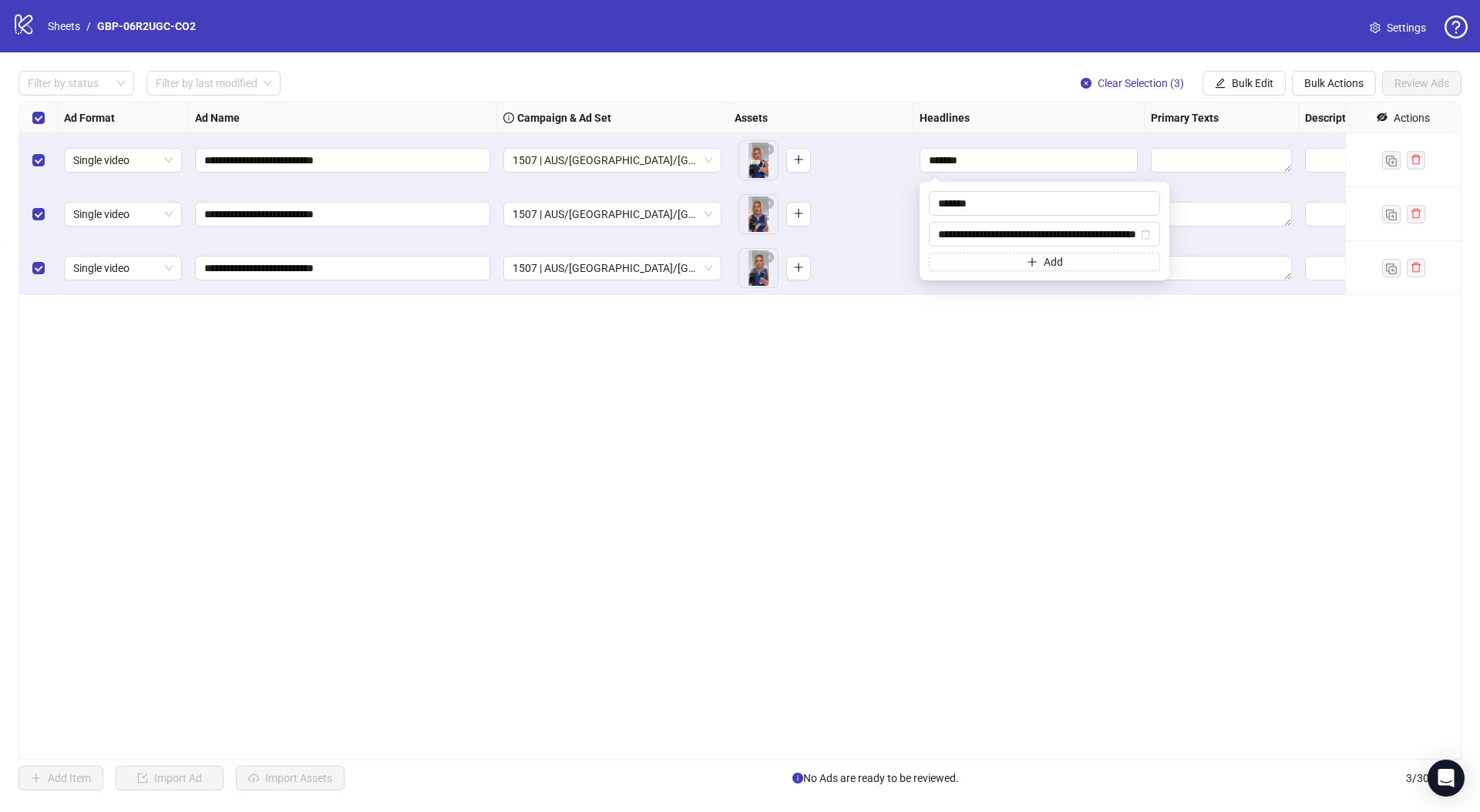 scroll, scrollTop: 0, scrollLeft: 39, axis: horizontal 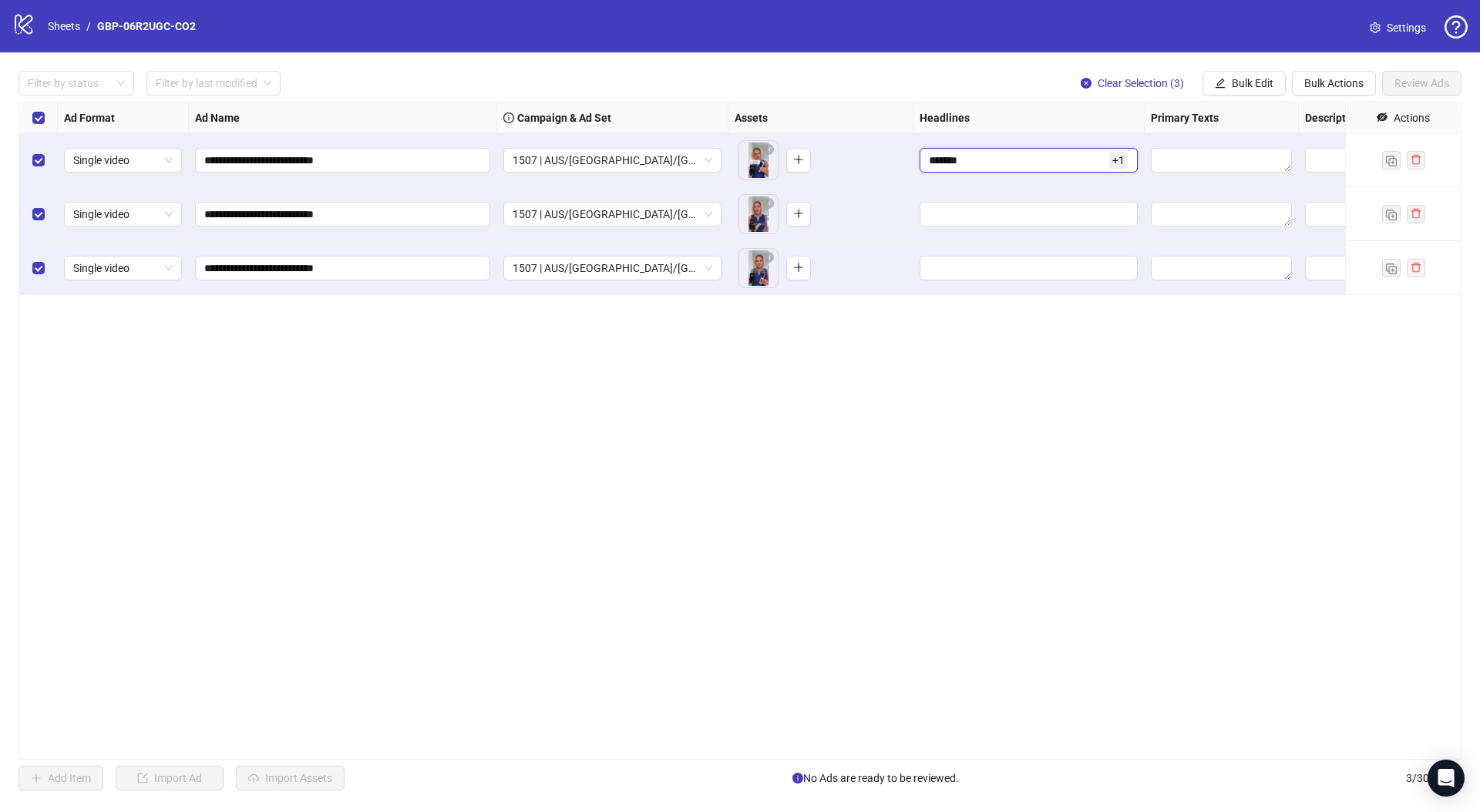 click on "*******" at bounding box center [1018, 160] 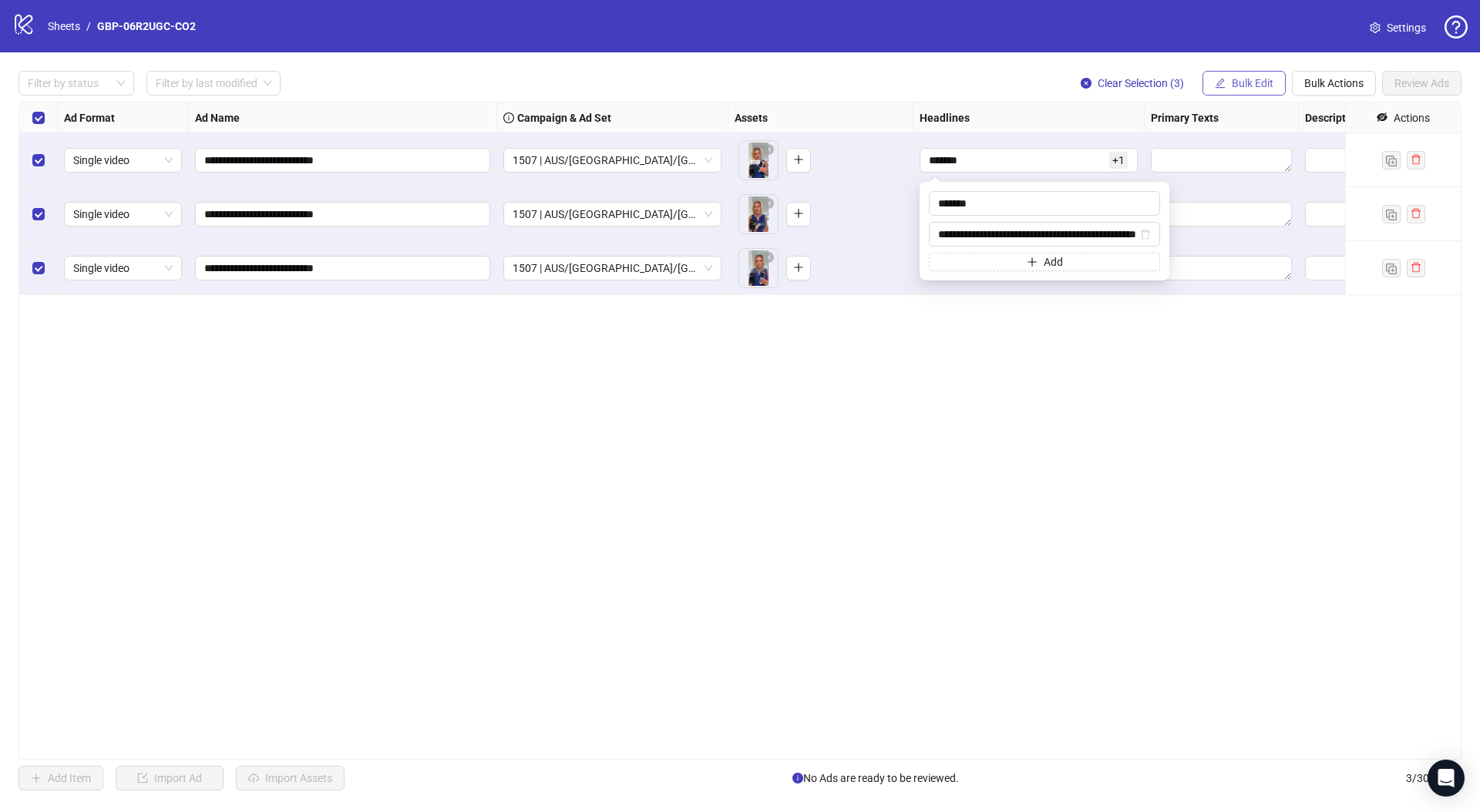 click on "Bulk Edit" at bounding box center (1253, 83) 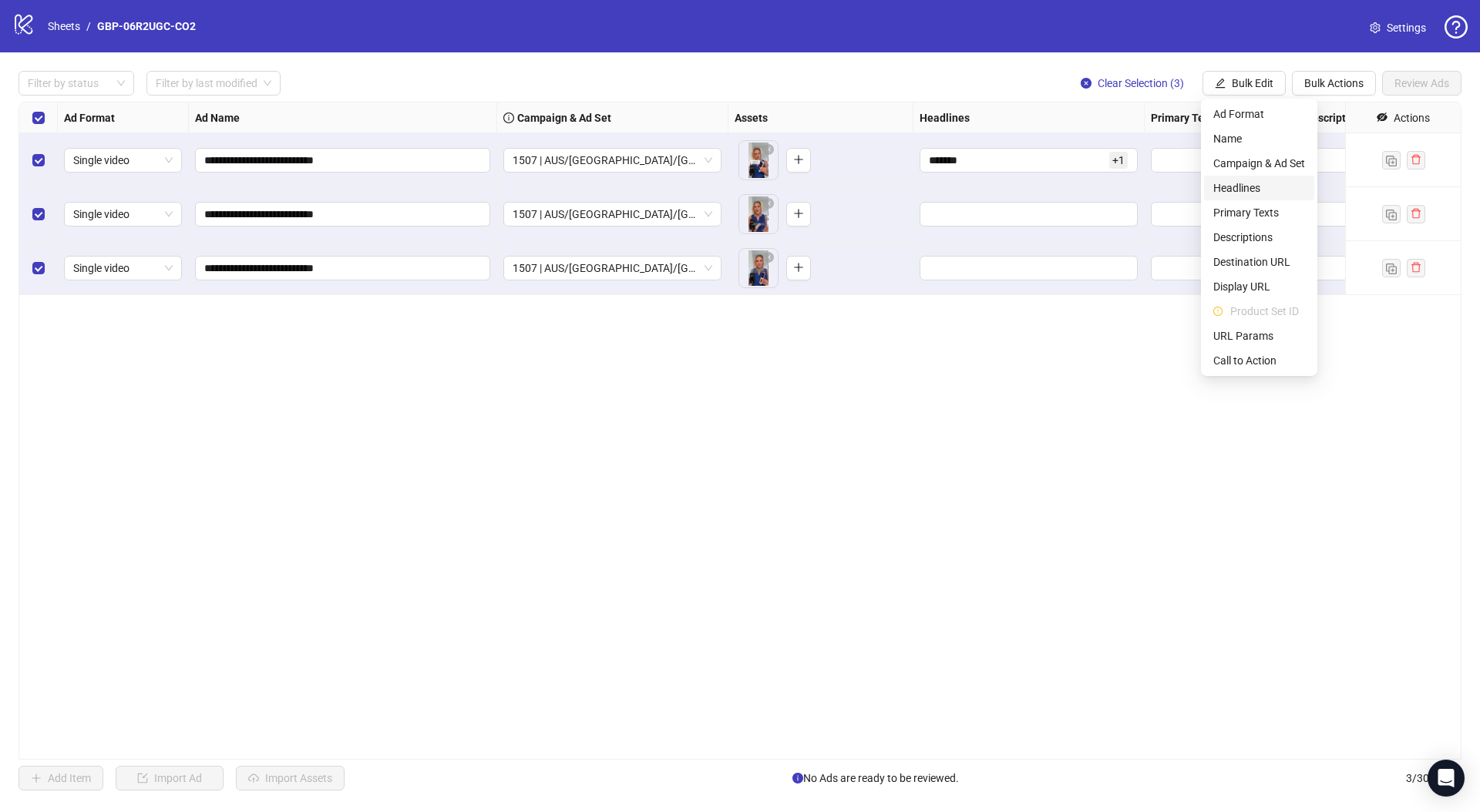 click on "Headlines" at bounding box center (1259, 188) 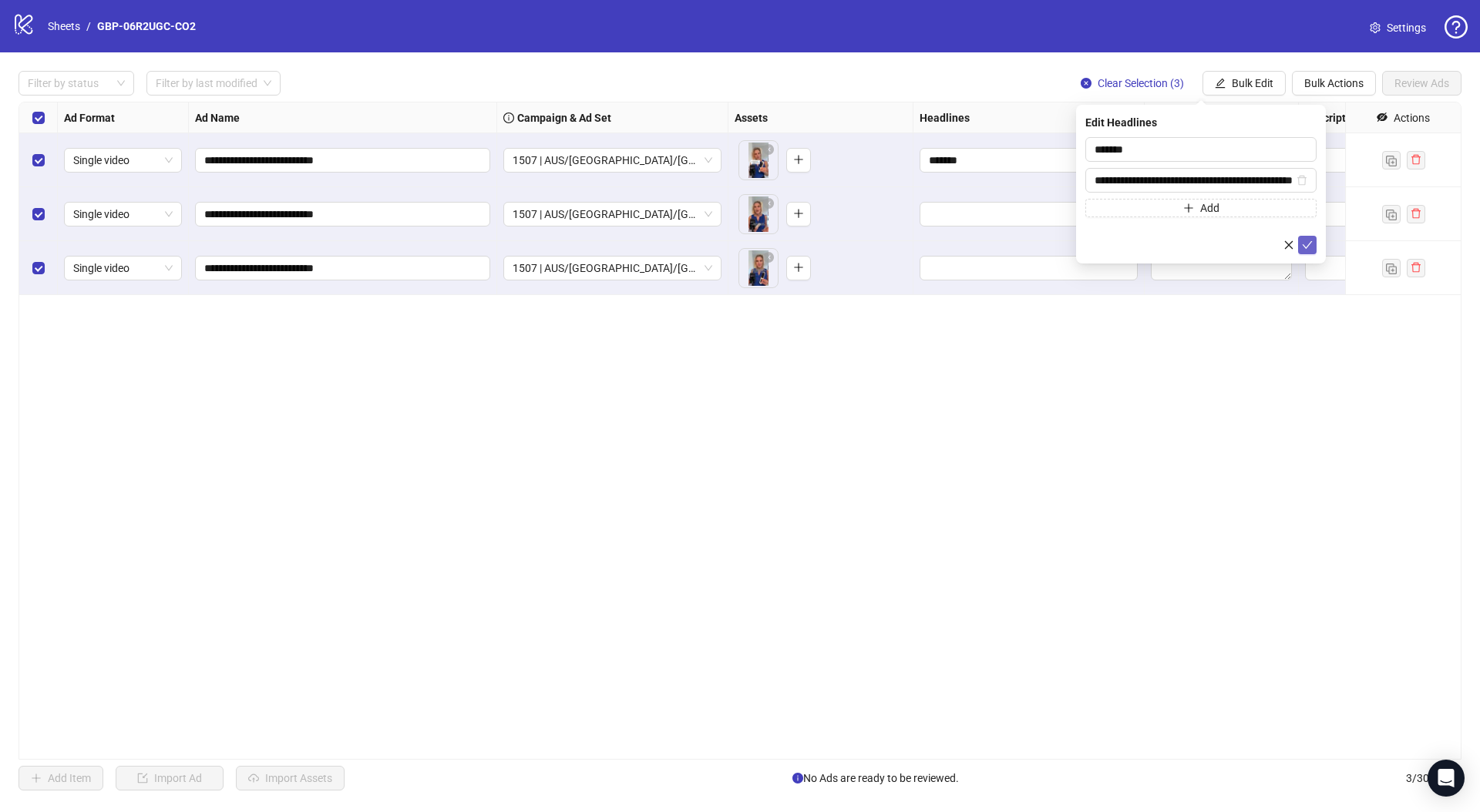 click 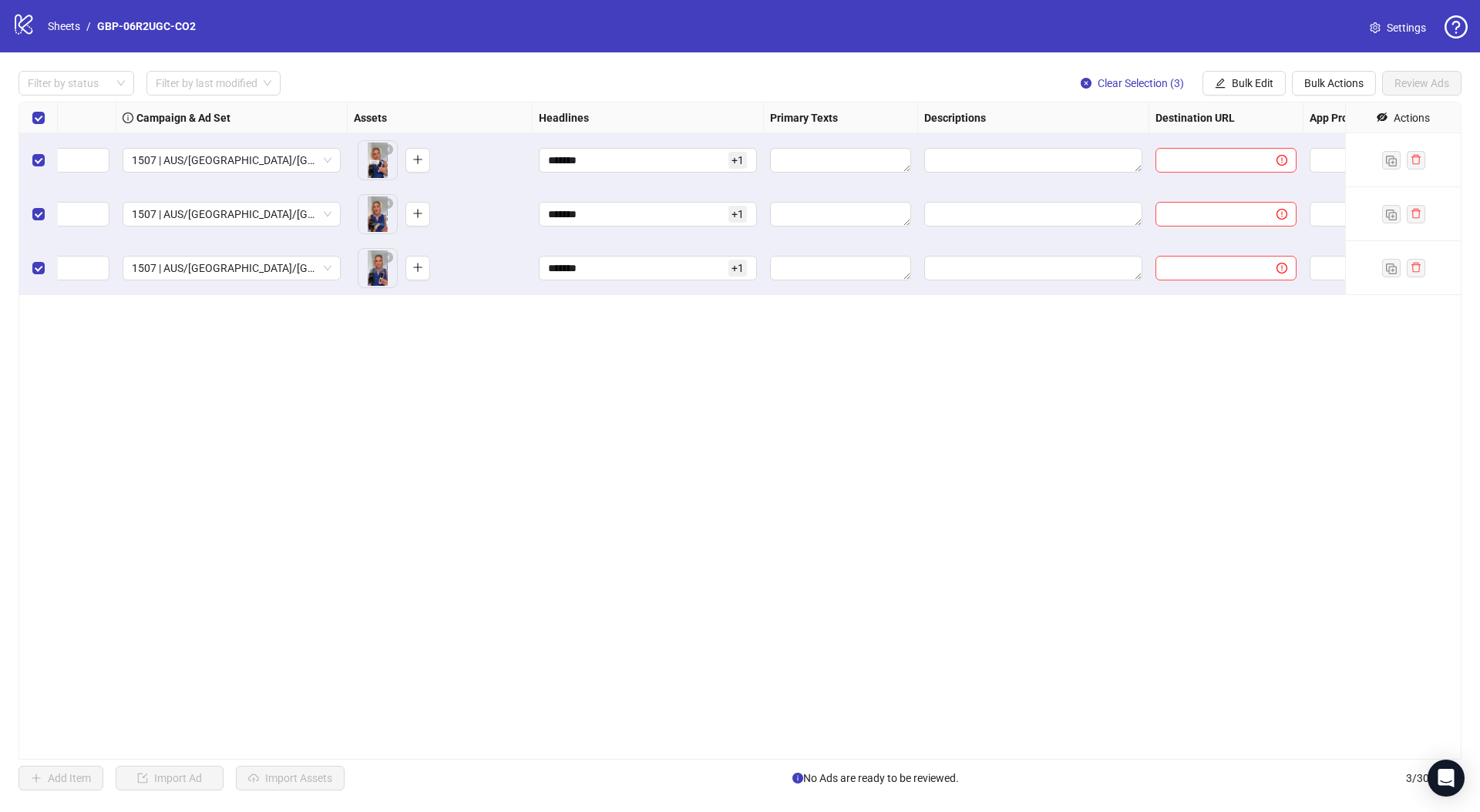 scroll, scrollTop: 0, scrollLeft: 526, axis: horizontal 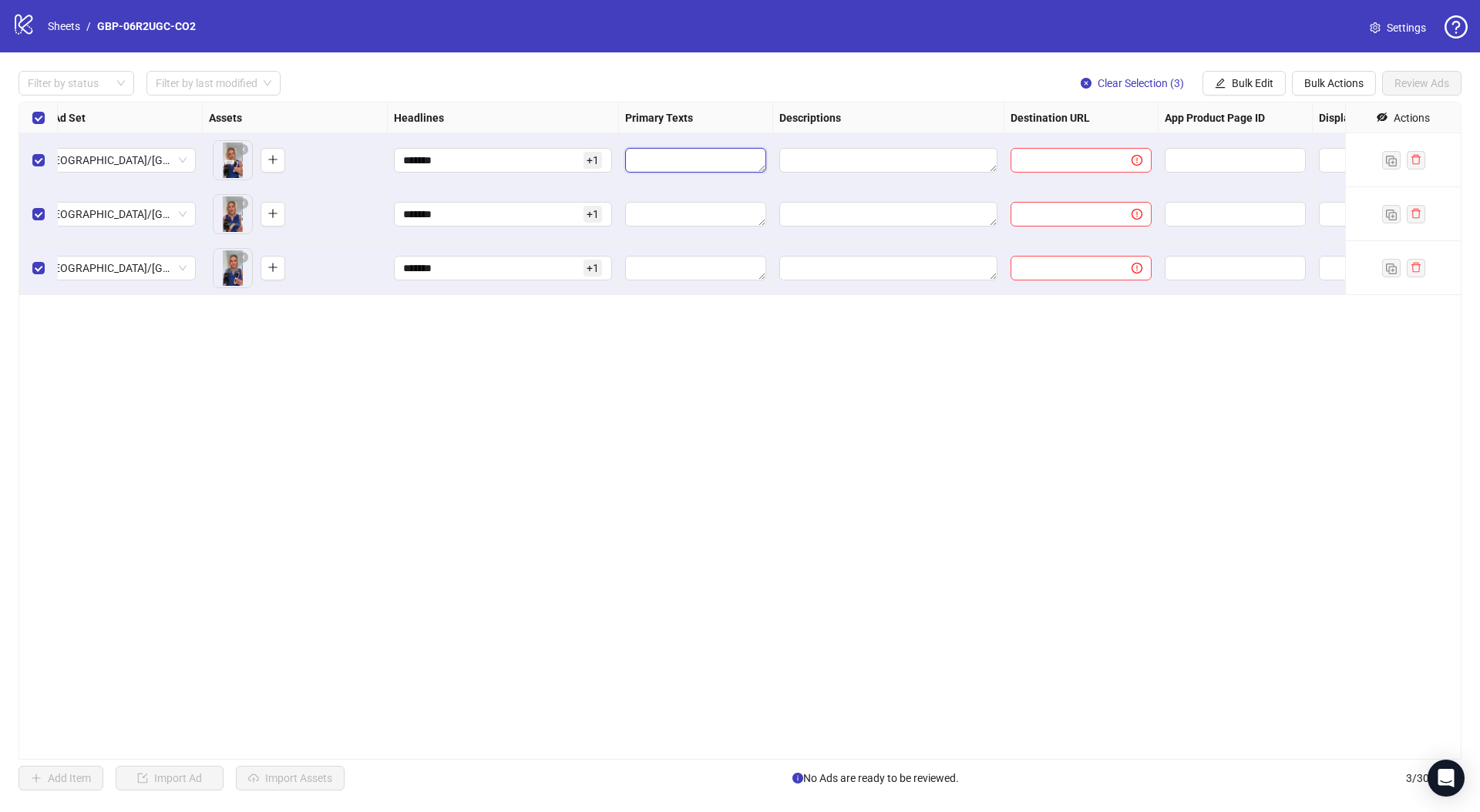 click at bounding box center (695, 160) 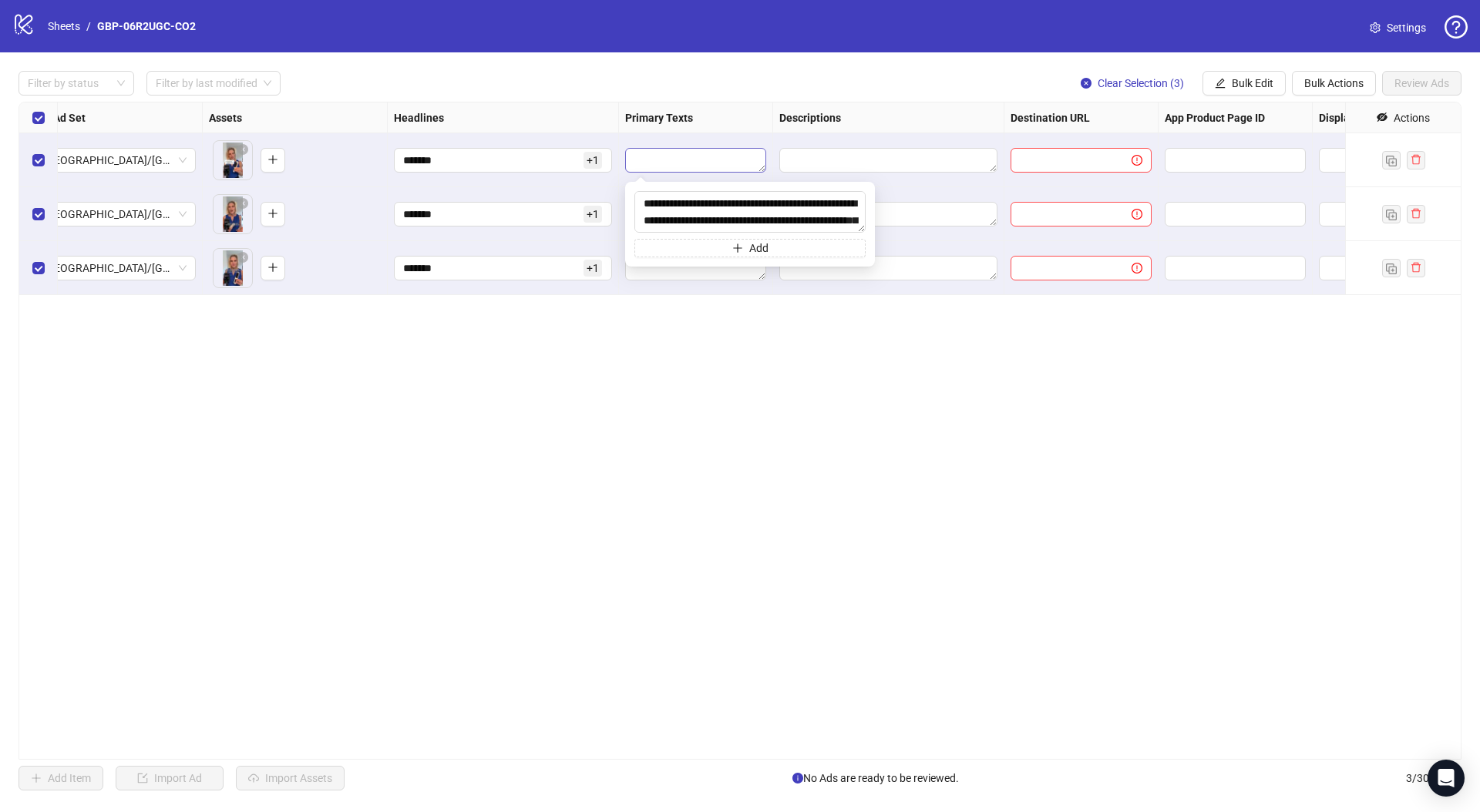 scroll, scrollTop: 62, scrollLeft: 0, axis: vertical 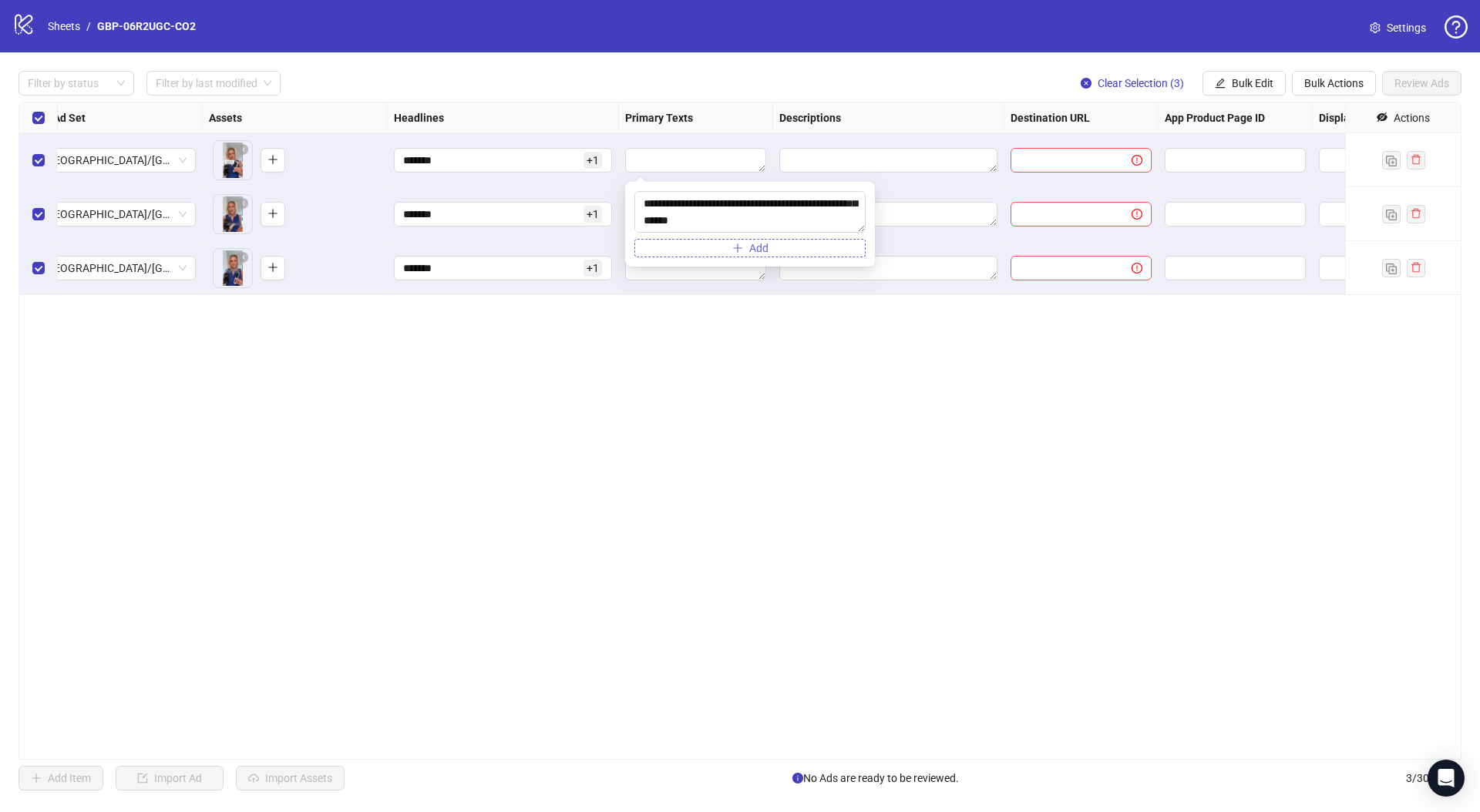 type on "**********" 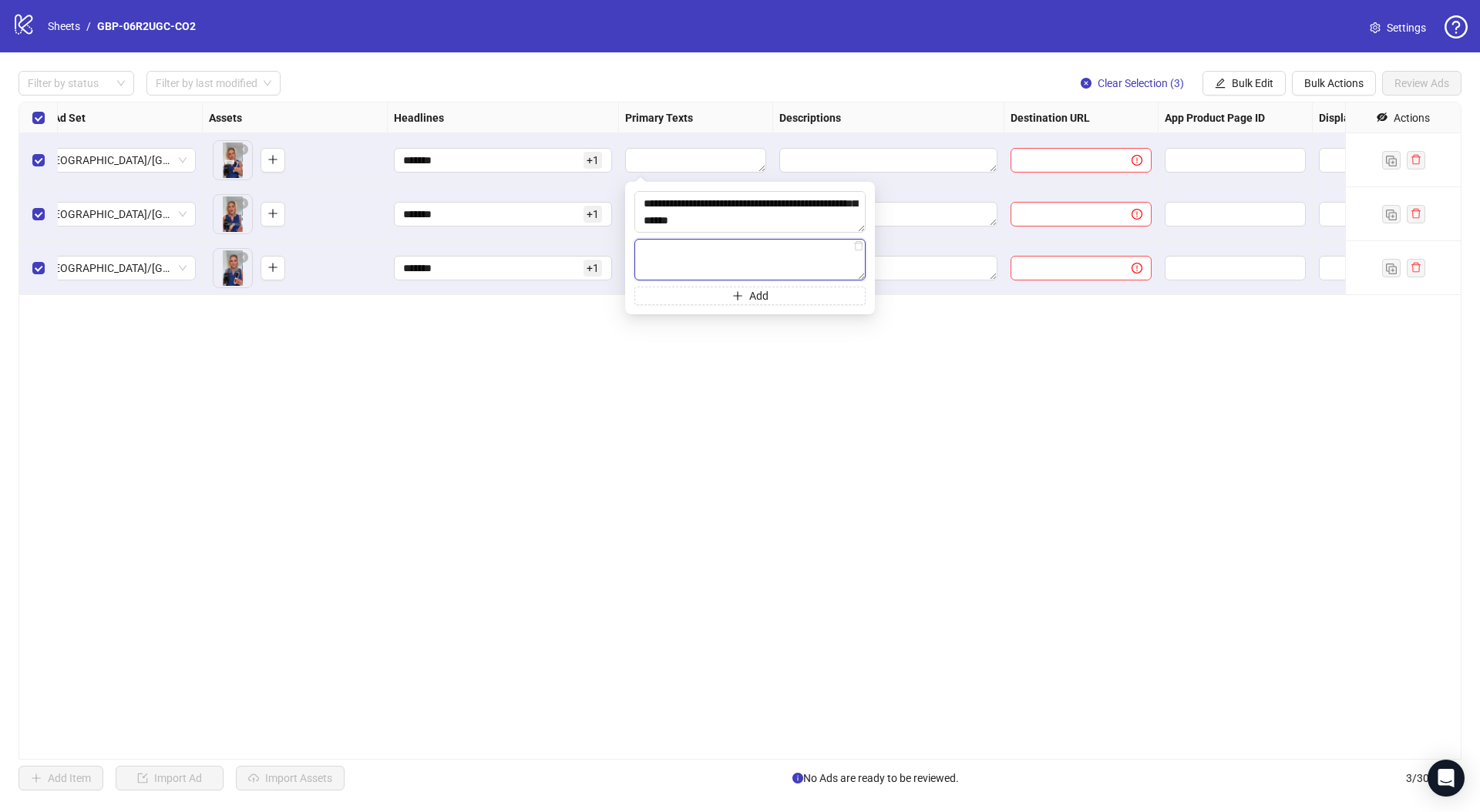 click at bounding box center [750, 260] 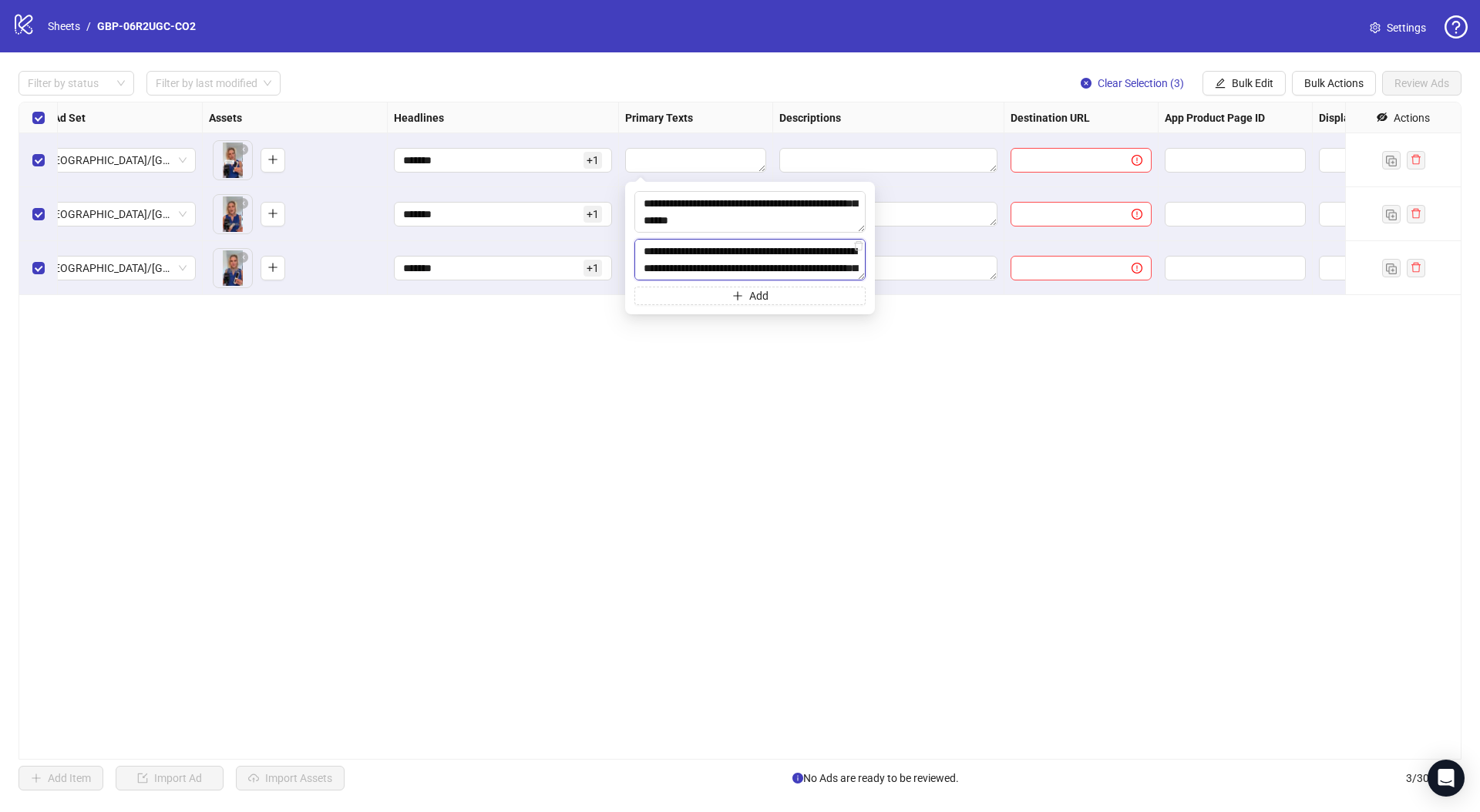 scroll, scrollTop: 130, scrollLeft: 0, axis: vertical 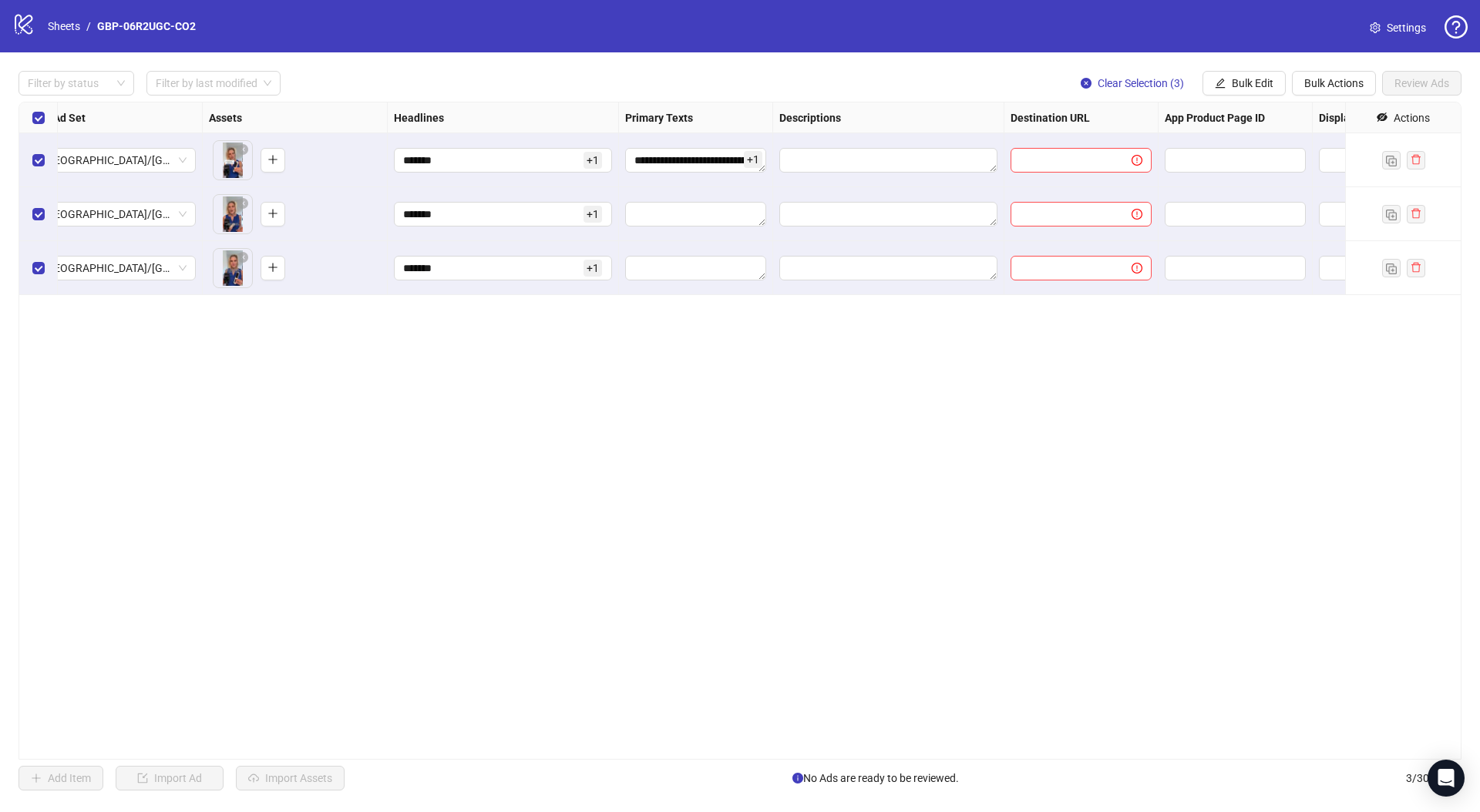 click on "**********" at bounding box center [740, 431] 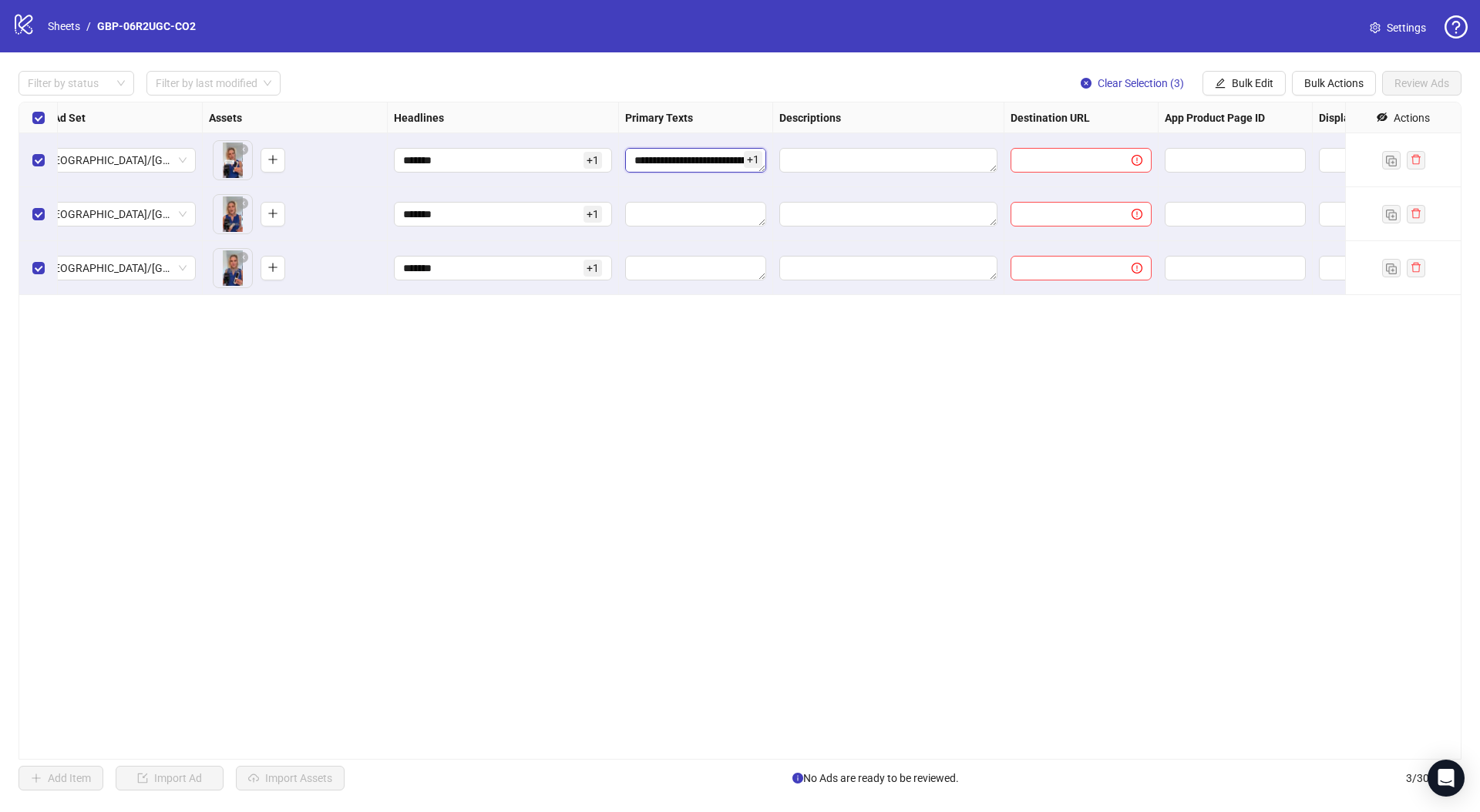 click on "**********" at bounding box center (695, 160) 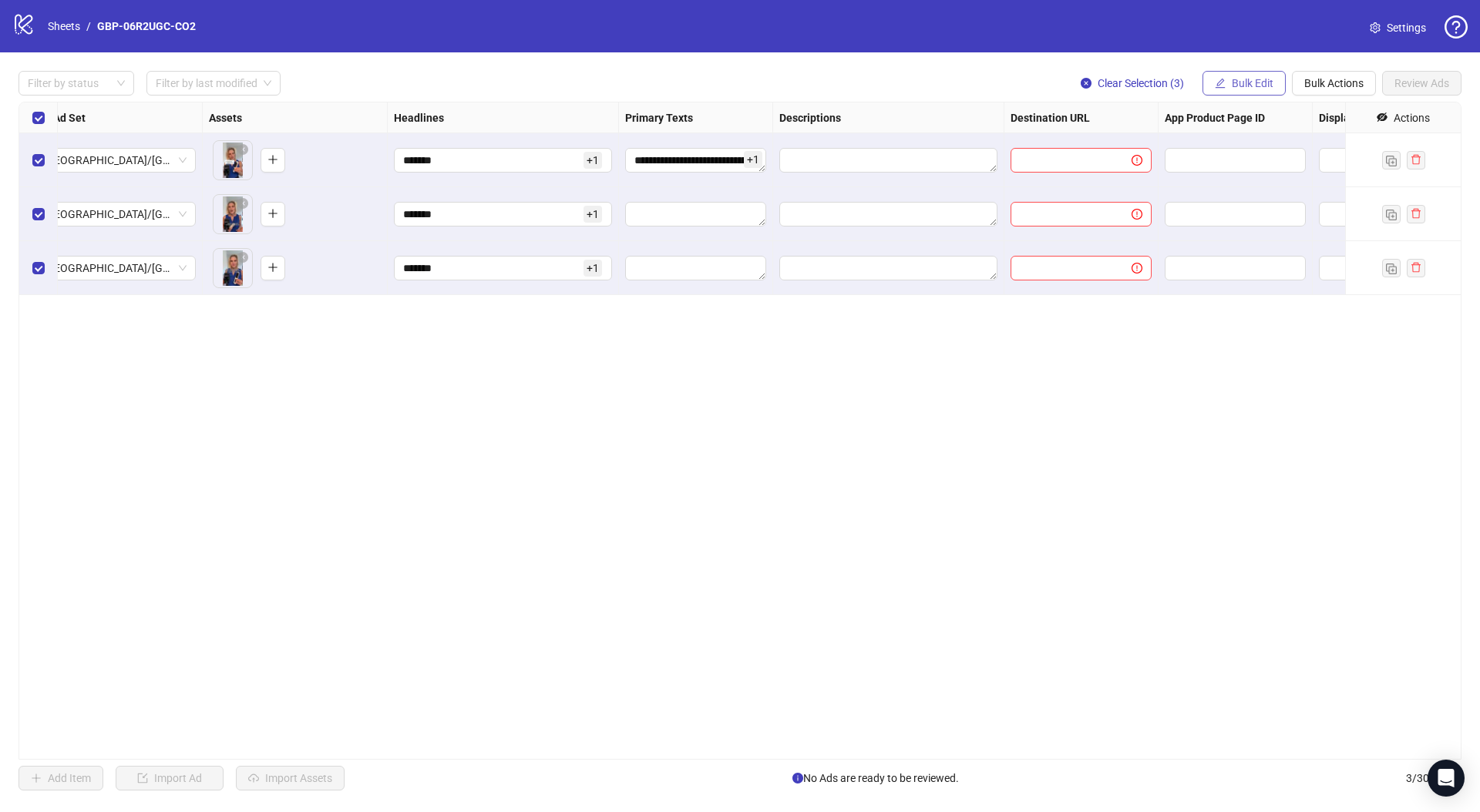 click on "Bulk Edit" at bounding box center [1253, 83] 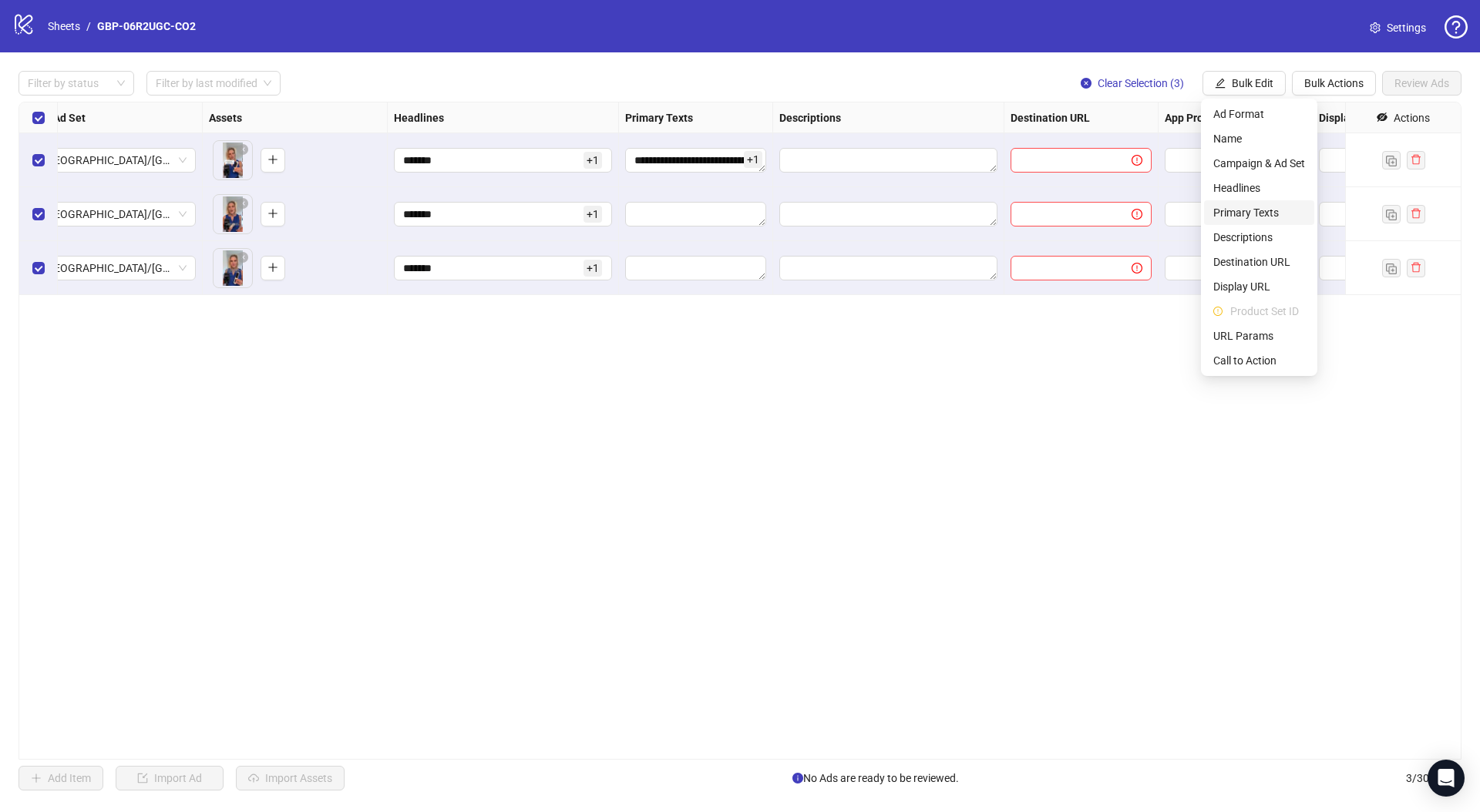 click on "Primary Texts" at bounding box center (1259, 213) 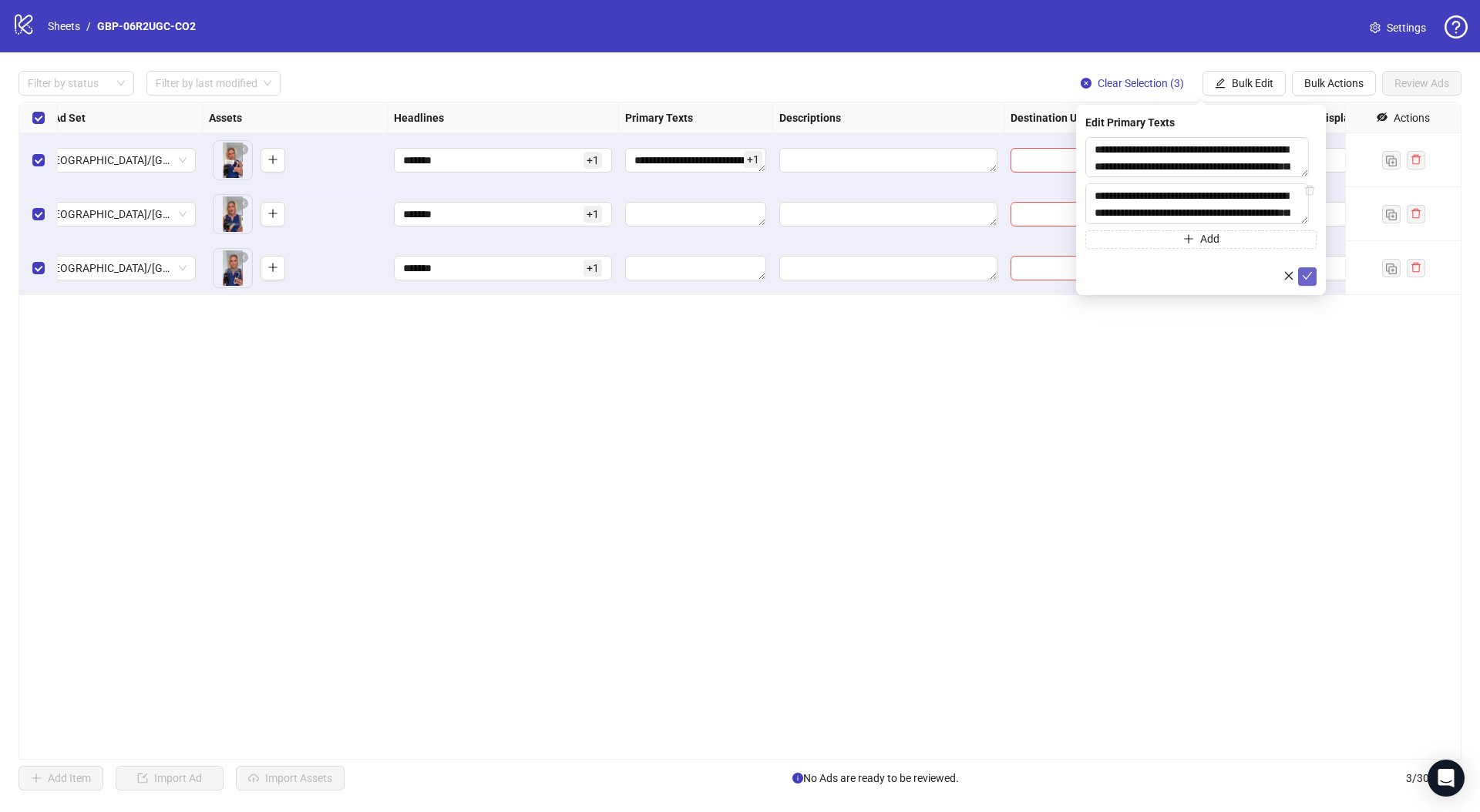click 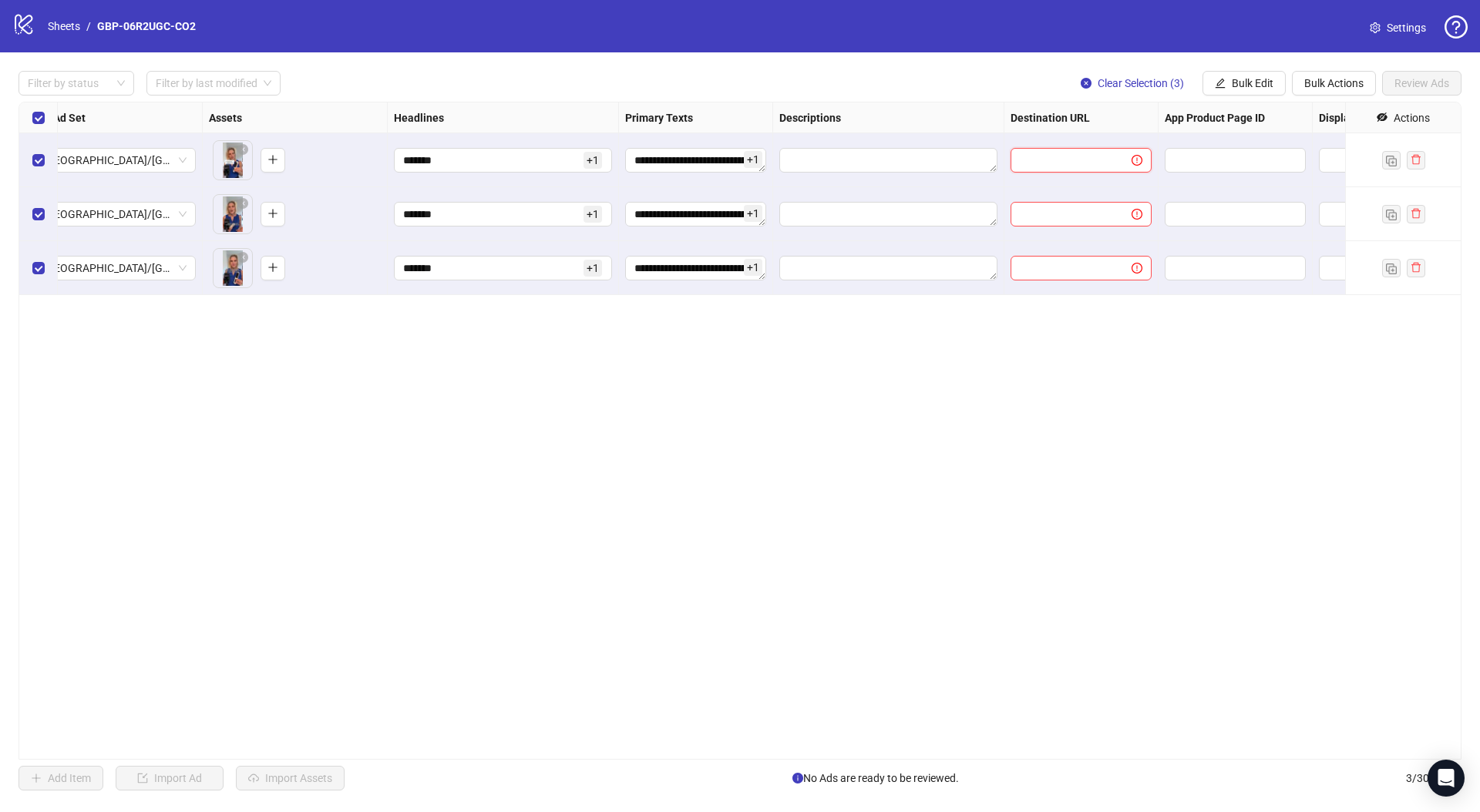 click at bounding box center (1065, 160) 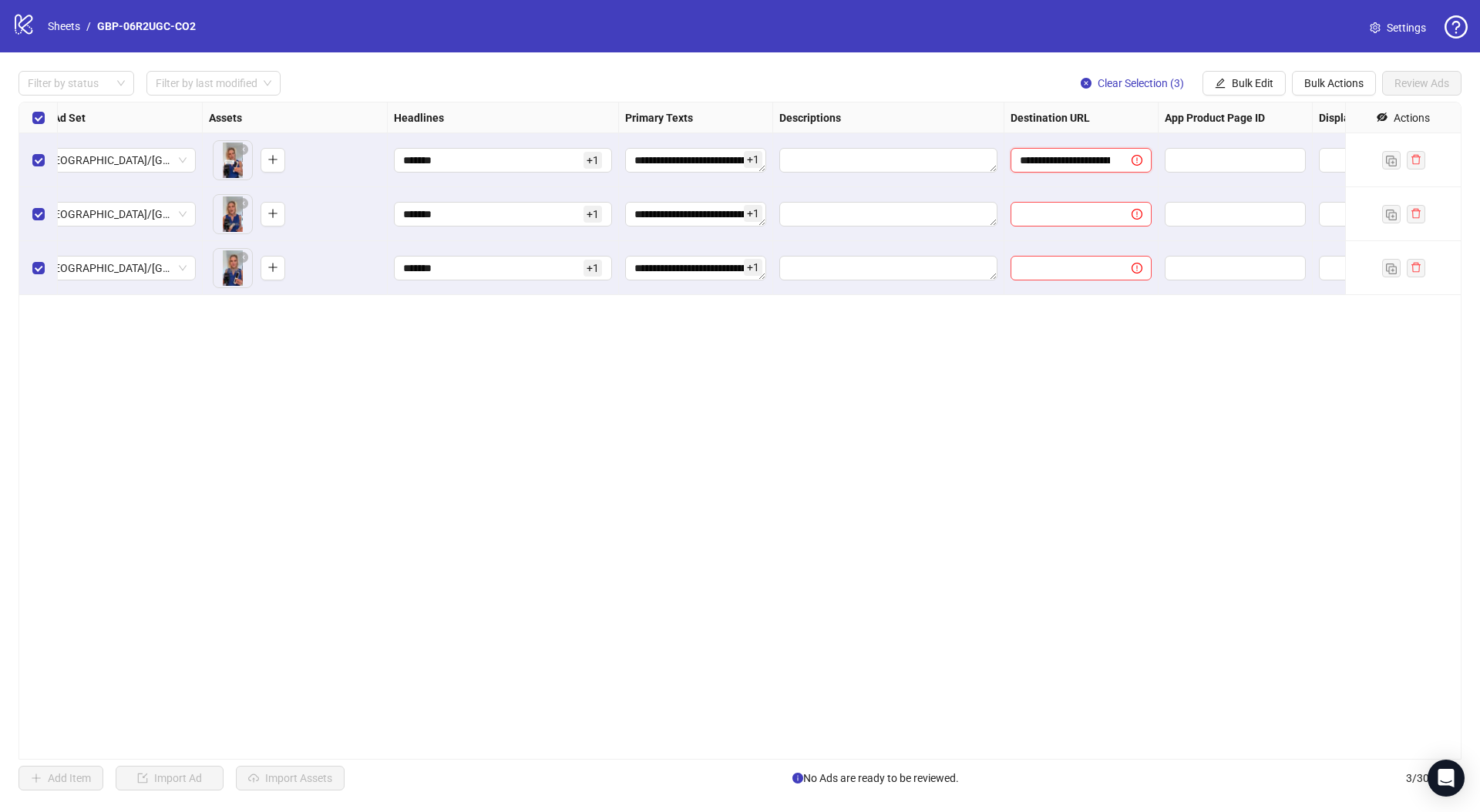 scroll, scrollTop: 0, scrollLeft: 309, axis: horizontal 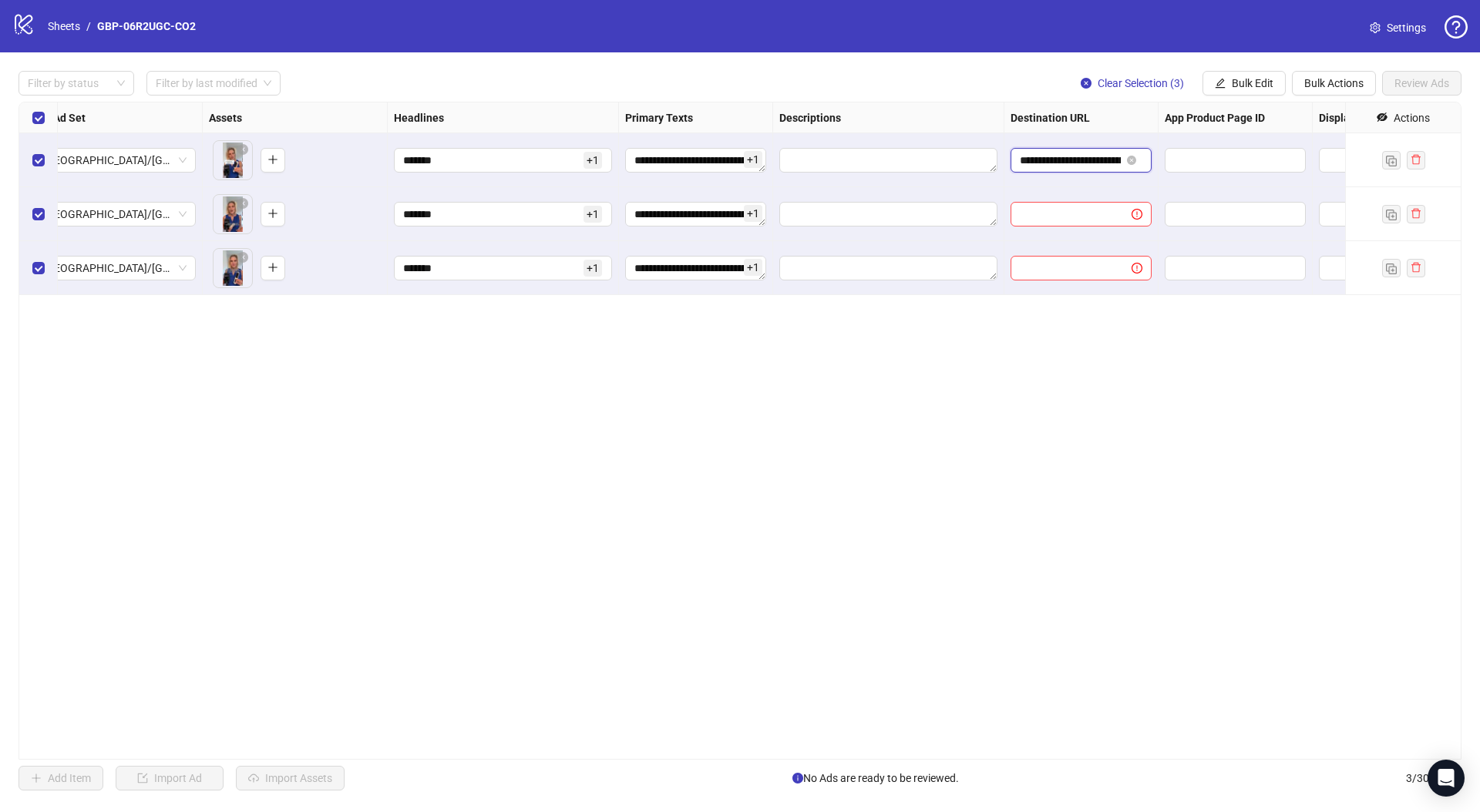 click on "**********" at bounding box center (1070, 160) 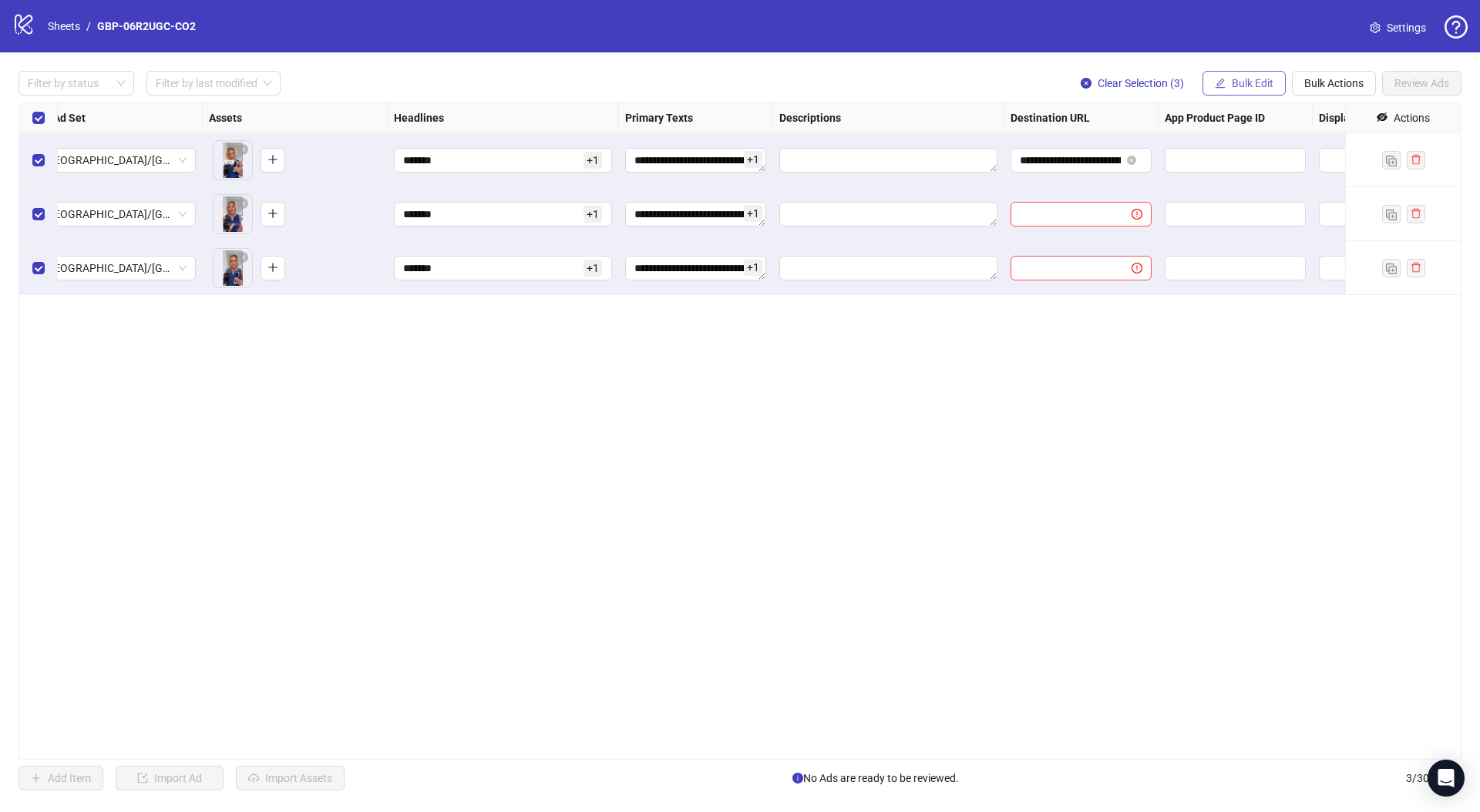 click on "Bulk Edit" at bounding box center (1253, 83) 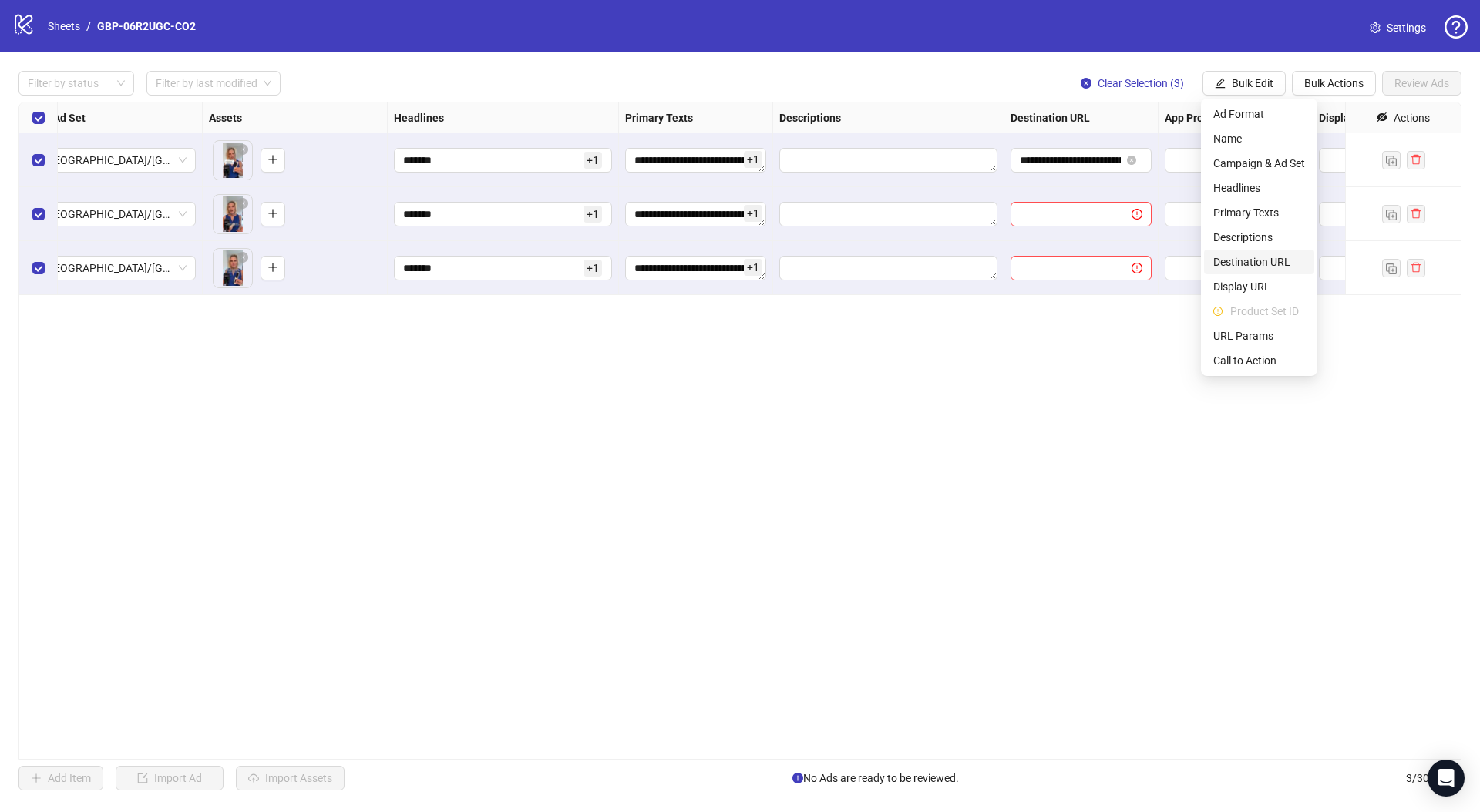 click on "Destination URL" at bounding box center [1259, 262] 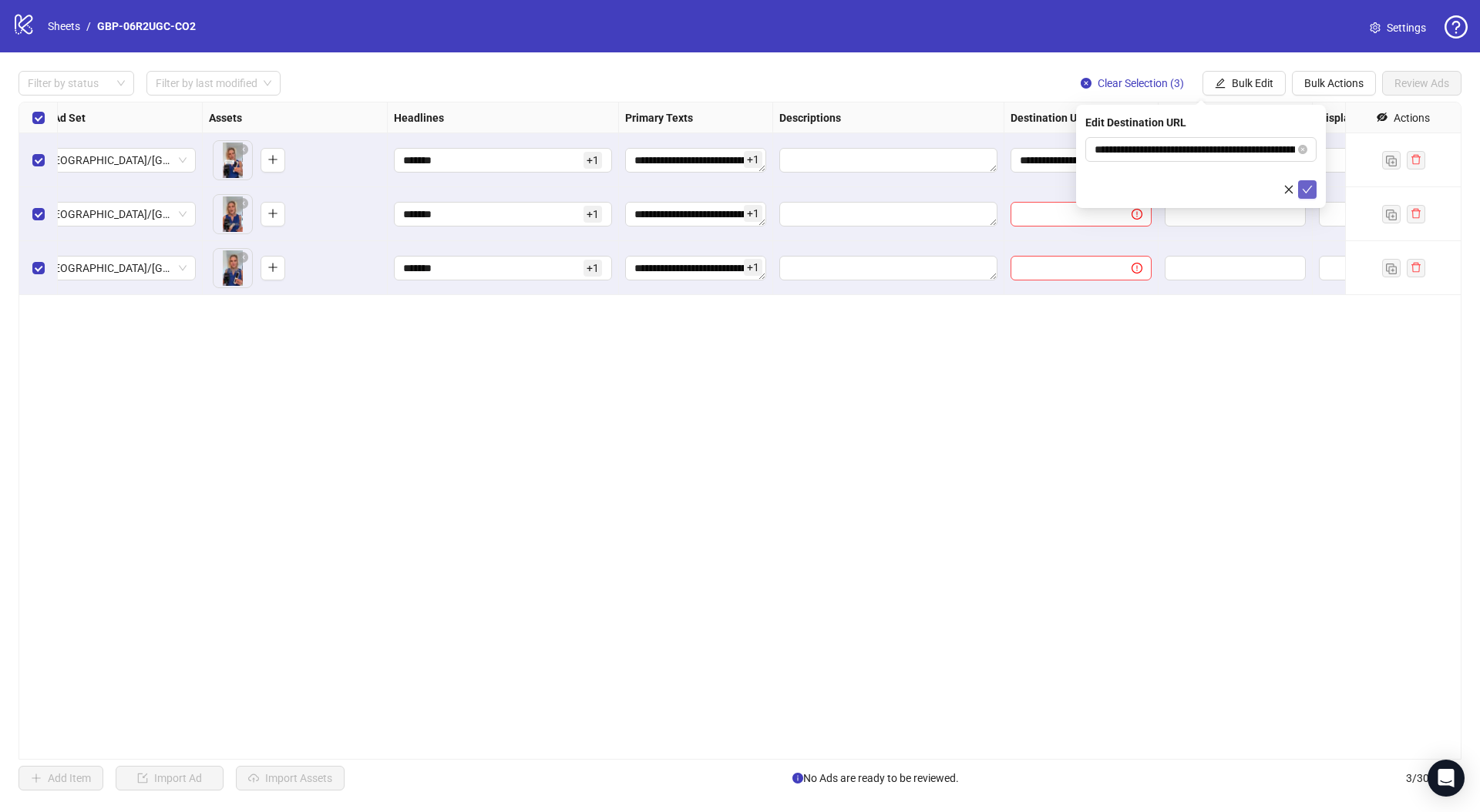 click 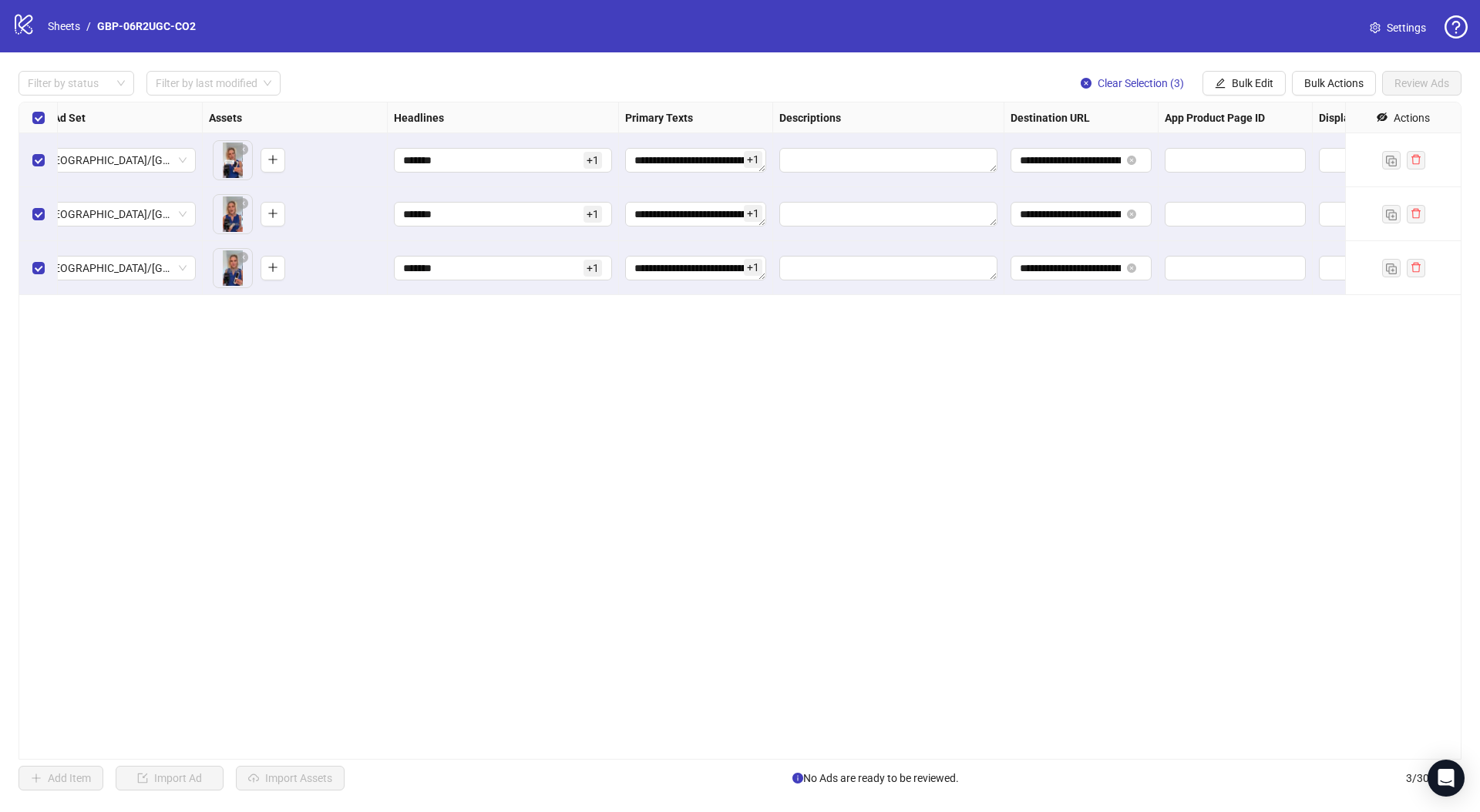 drag, startPoint x: 1011, startPoint y: 726, endPoint x: 1006, endPoint y: 742, distance: 16.763055 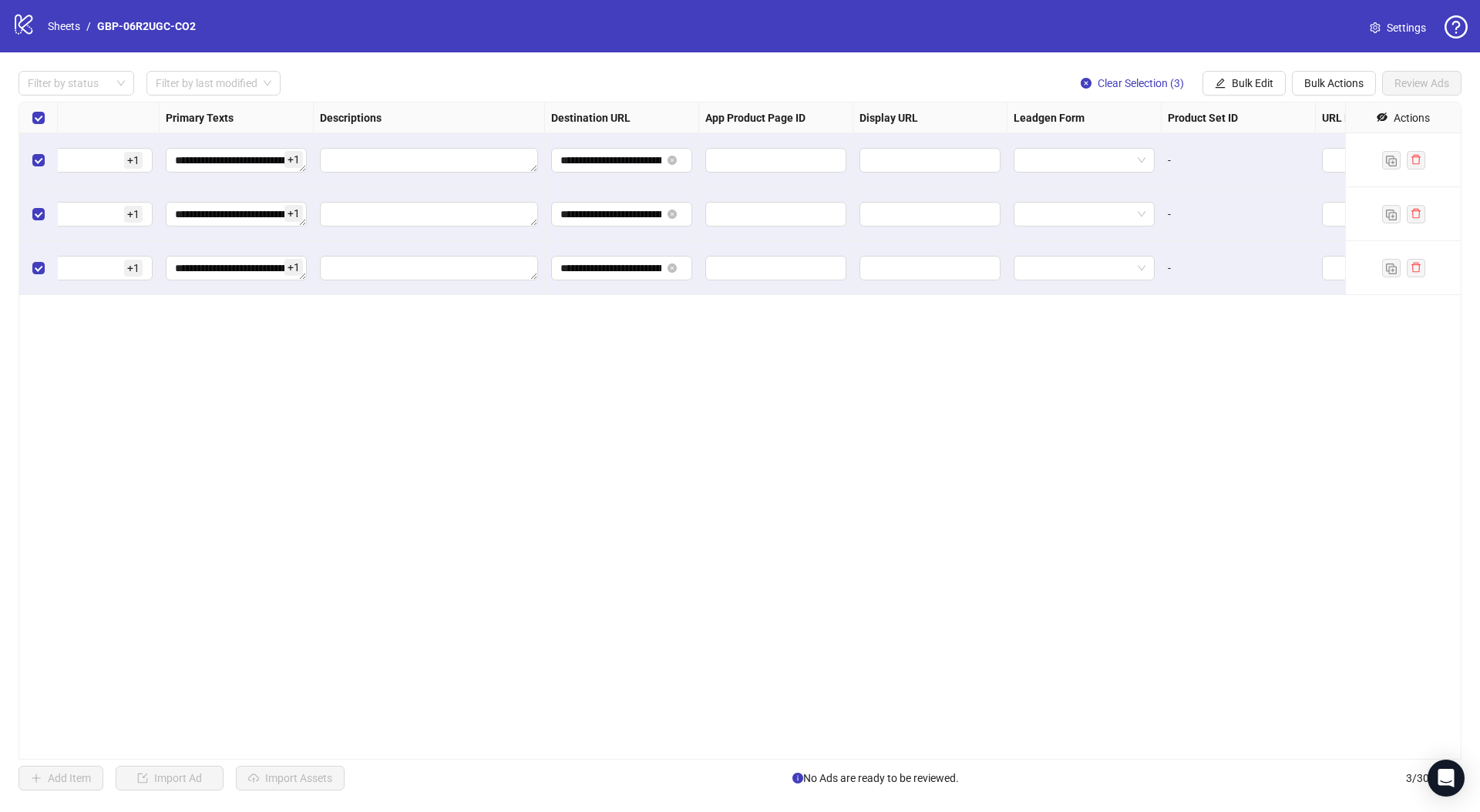 scroll, scrollTop: 0, scrollLeft: 1233, axis: horizontal 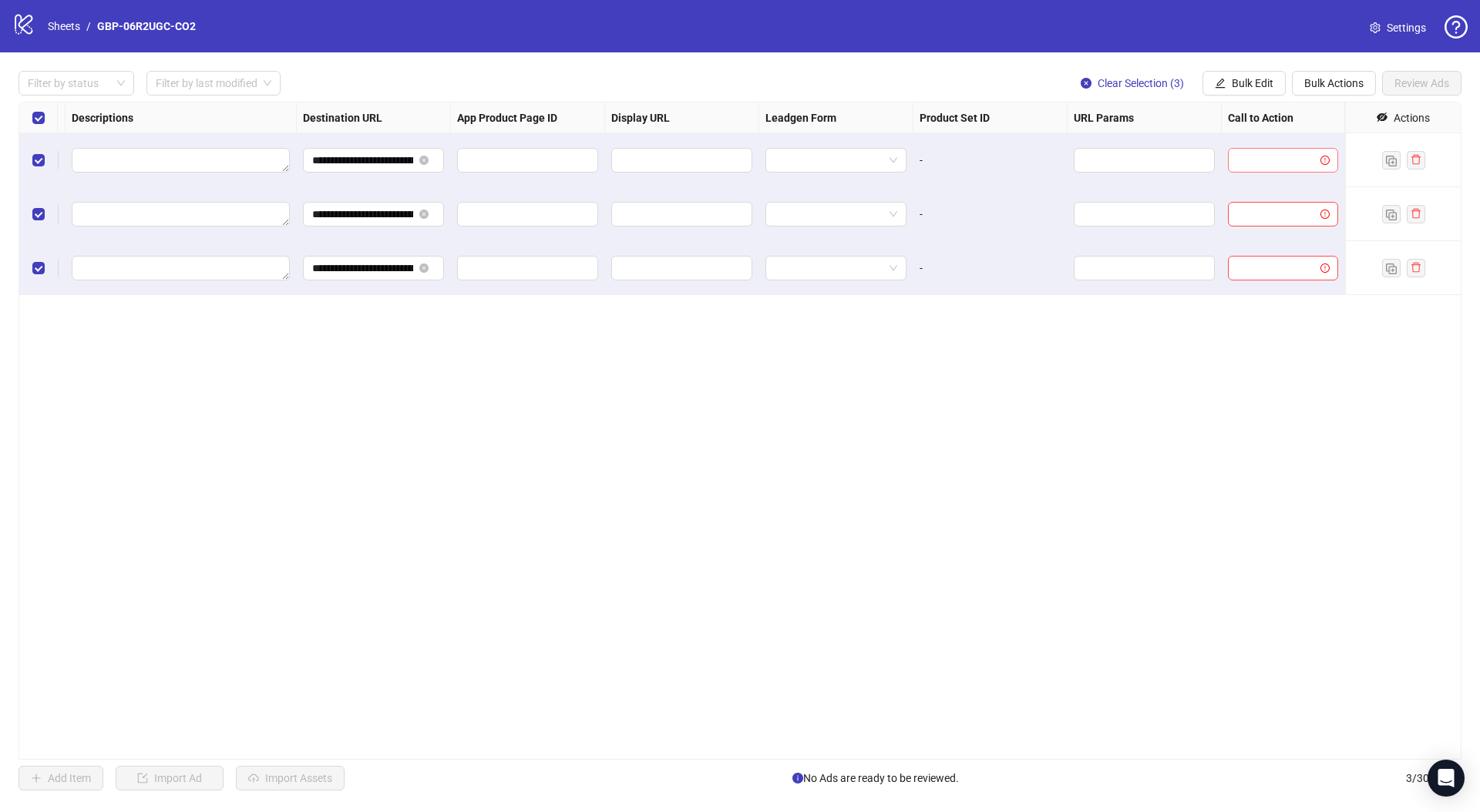 click at bounding box center (1276, 160) 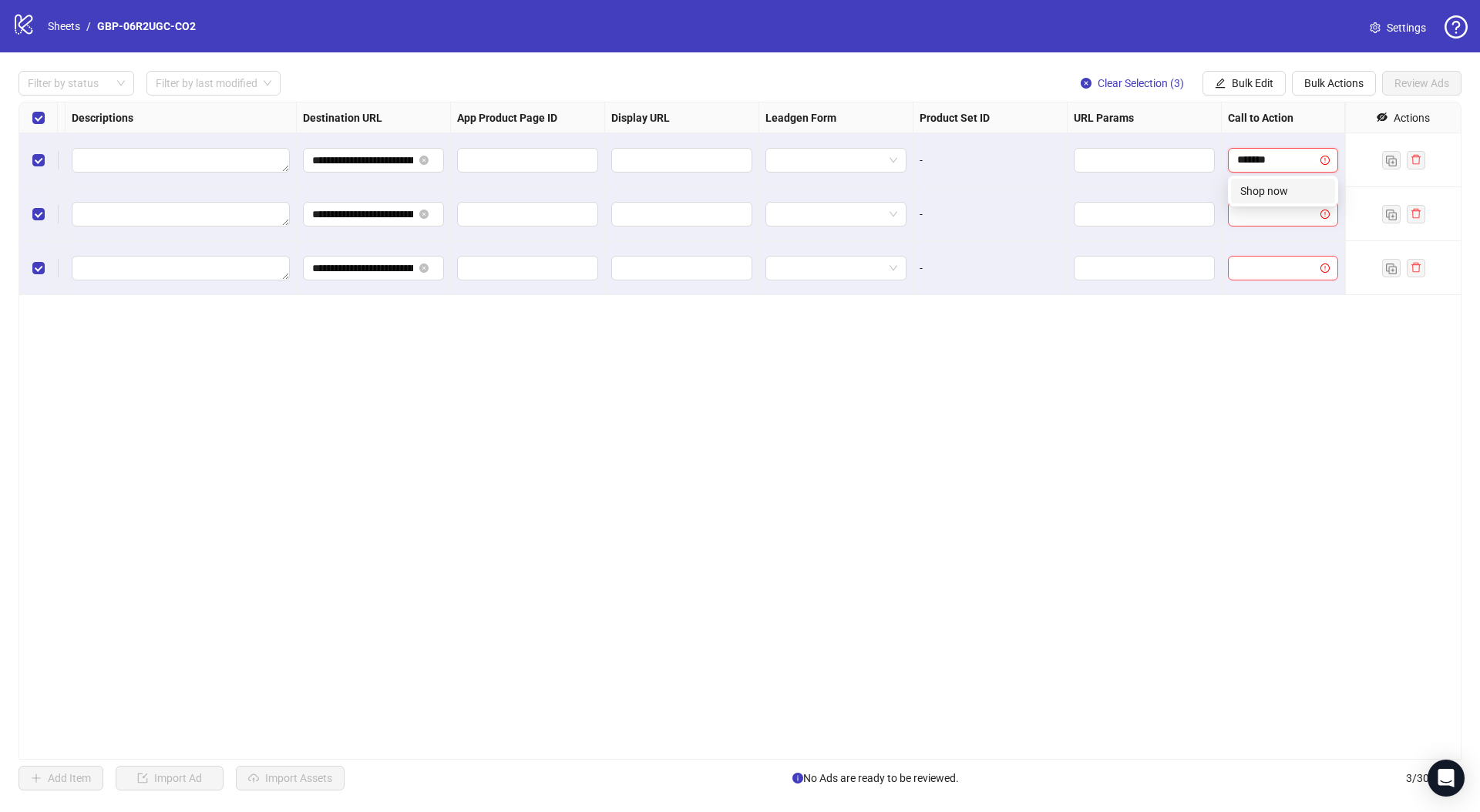 type on "********" 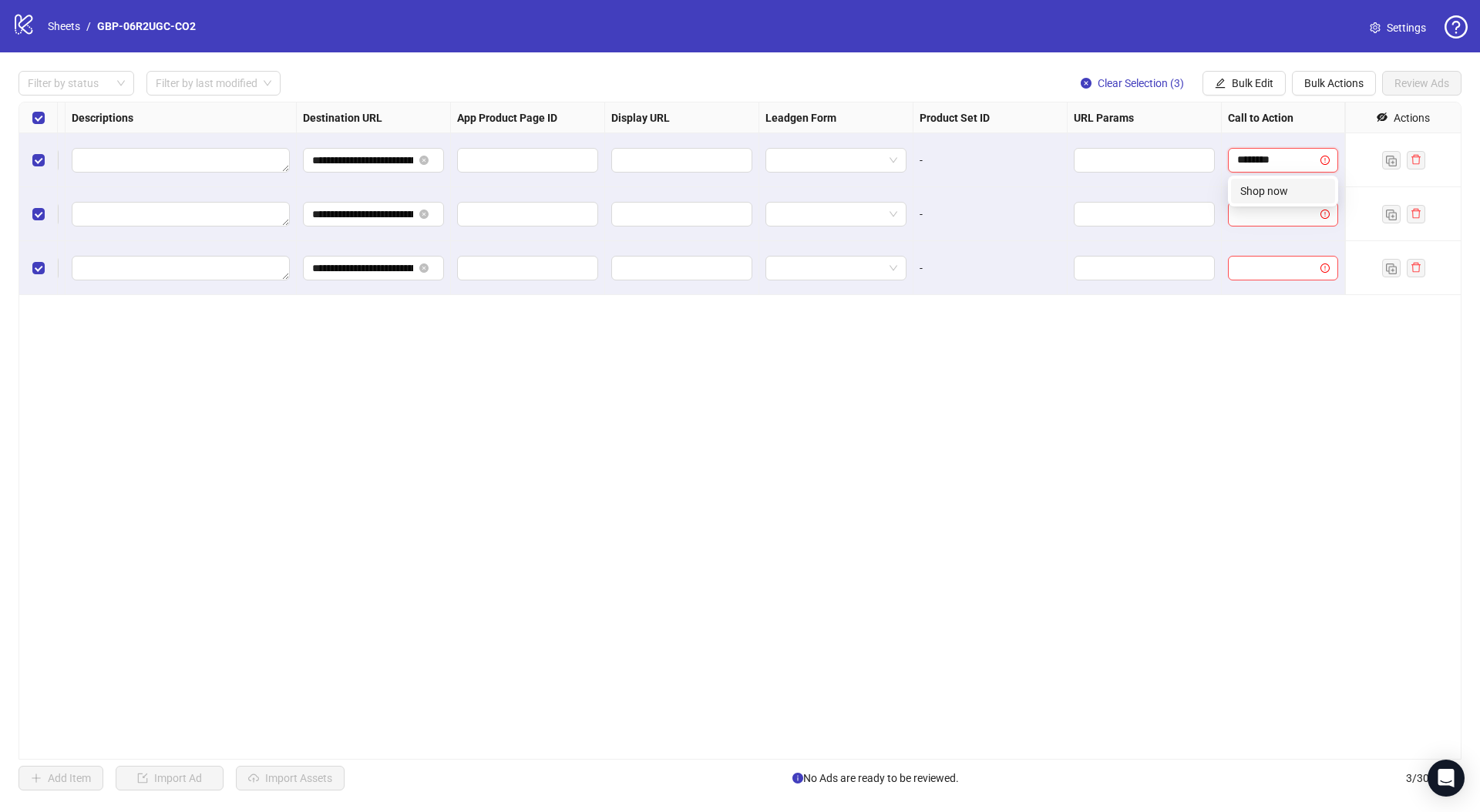 click on "Shop now" at bounding box center [1283, 191] 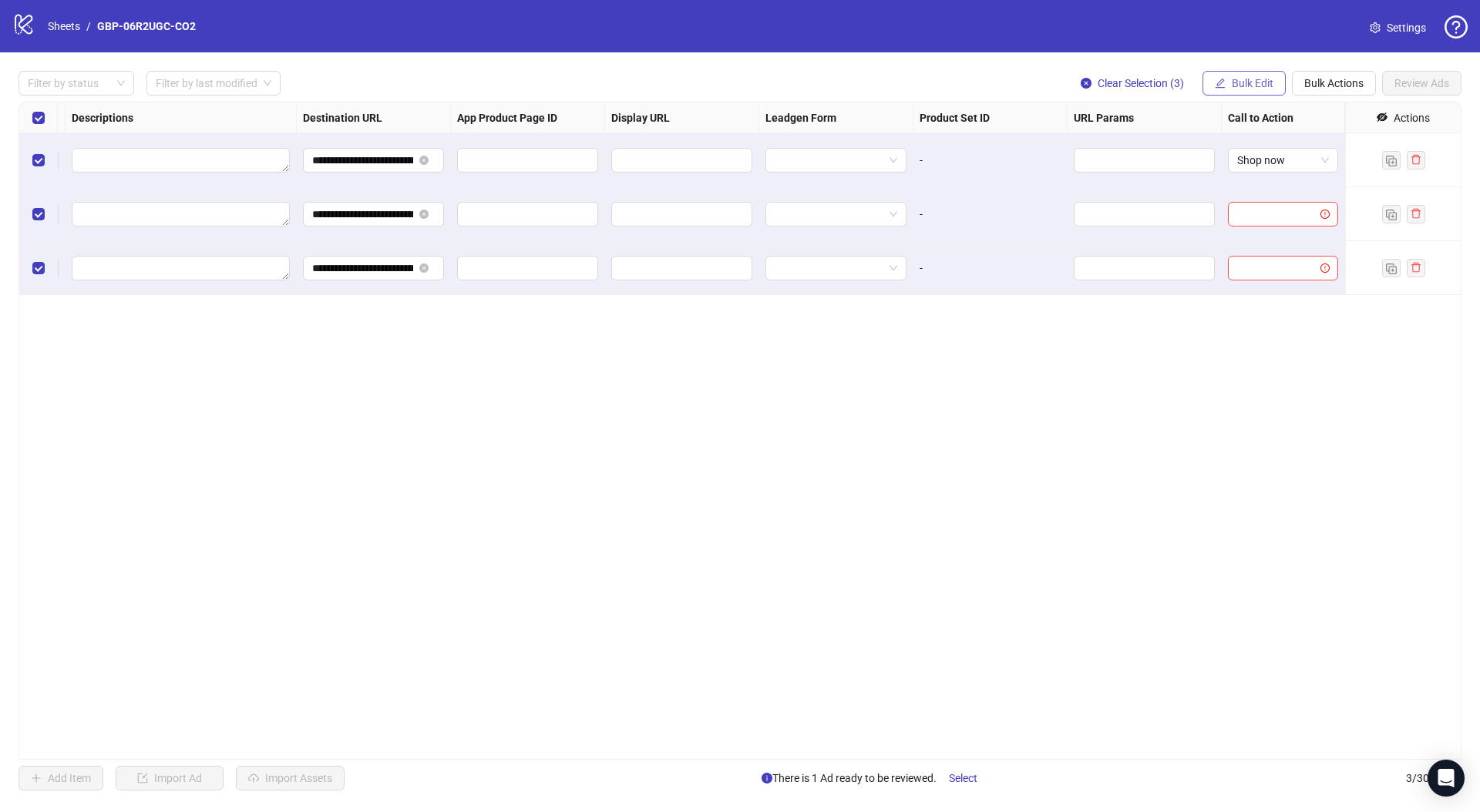 click on "Bulk Edit" at bounding box center (1244, 83) 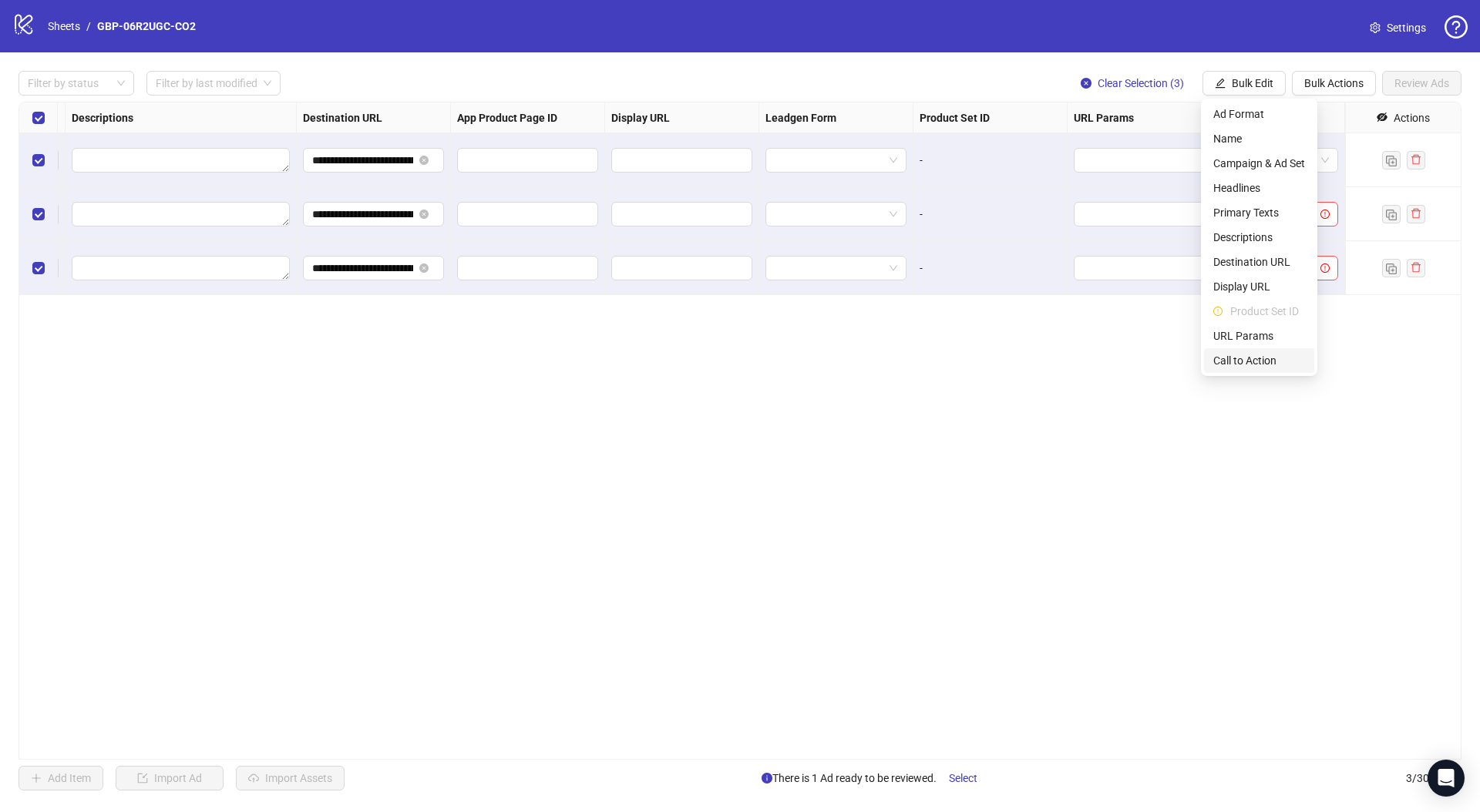 click on "Call to Action" at bounding box center (1259, 361) 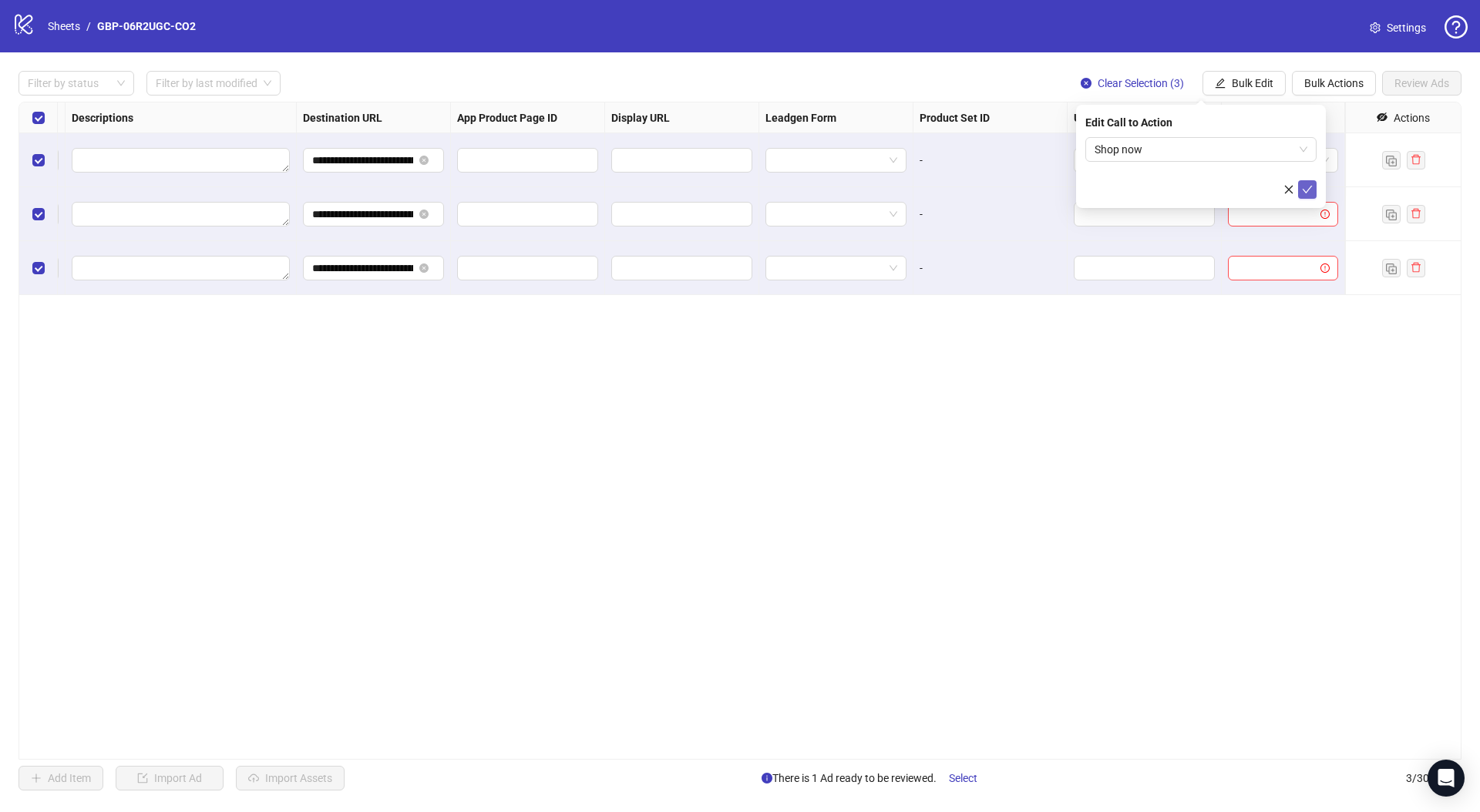 click at bounding box center (1307, 190) 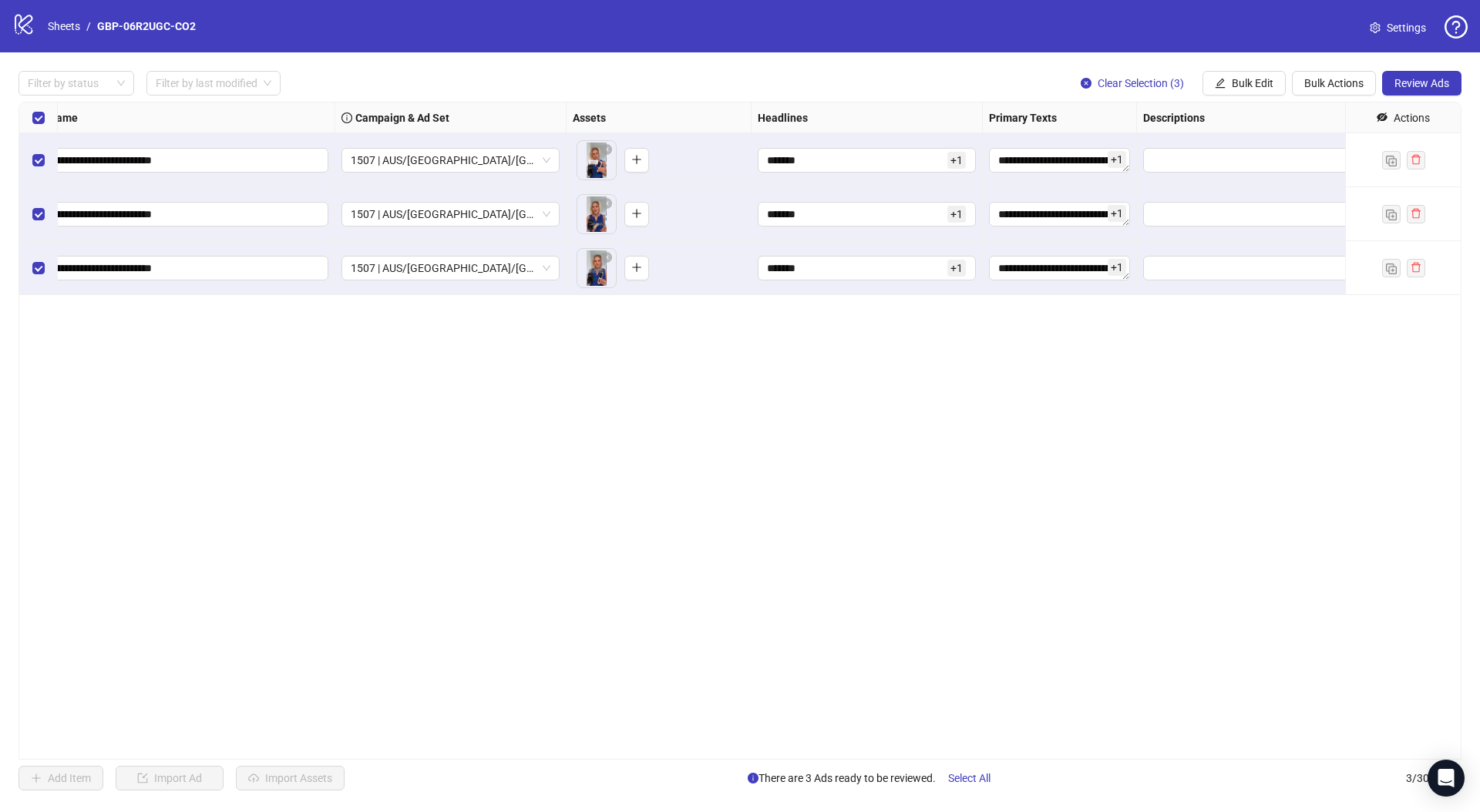 scroll, scrollTop: 0, scrollLeft: 0, axis: both 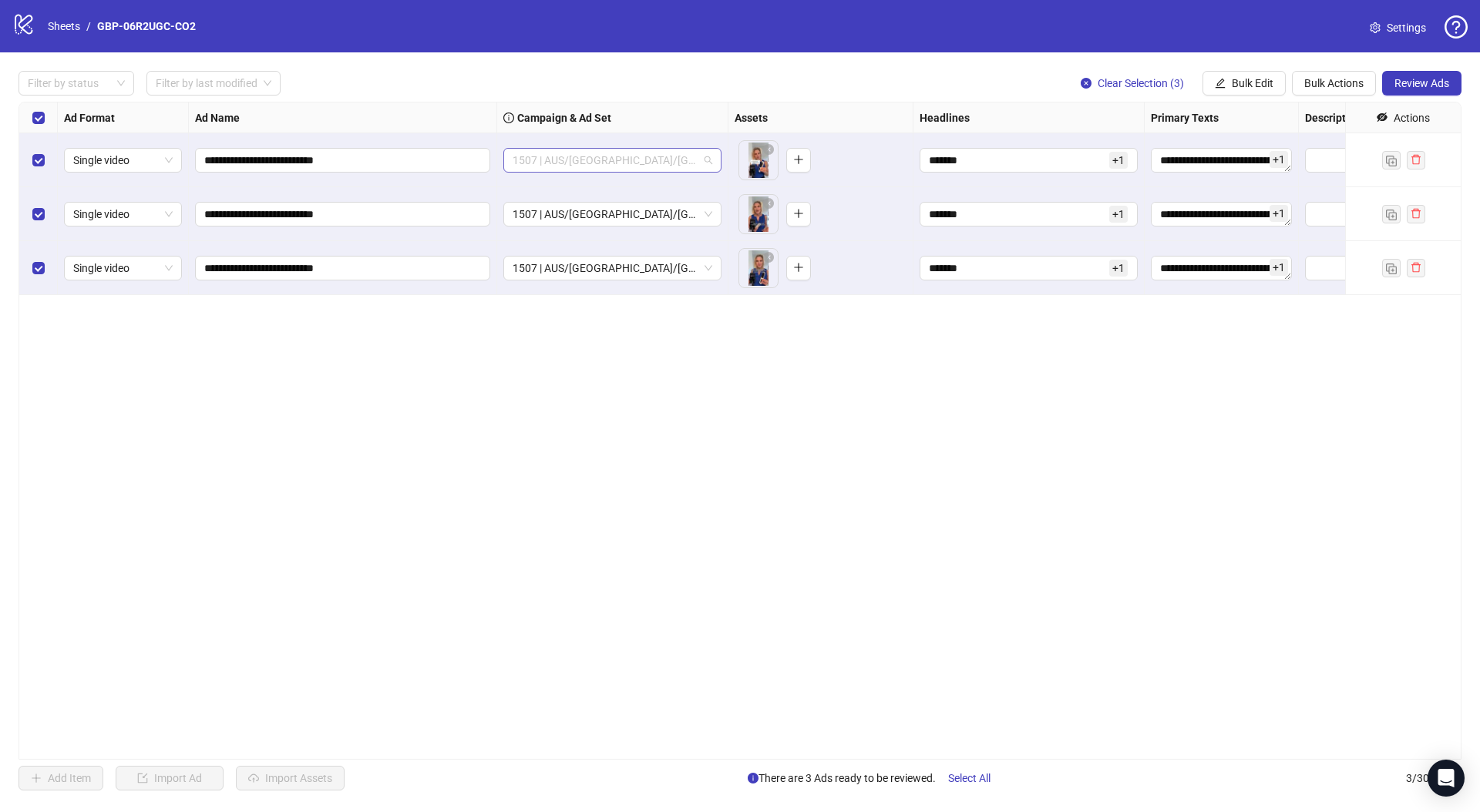click on "1507 | AUS/NZ/UK | GBP-06R2UGC-CO2" at bounding box center (612, 160) 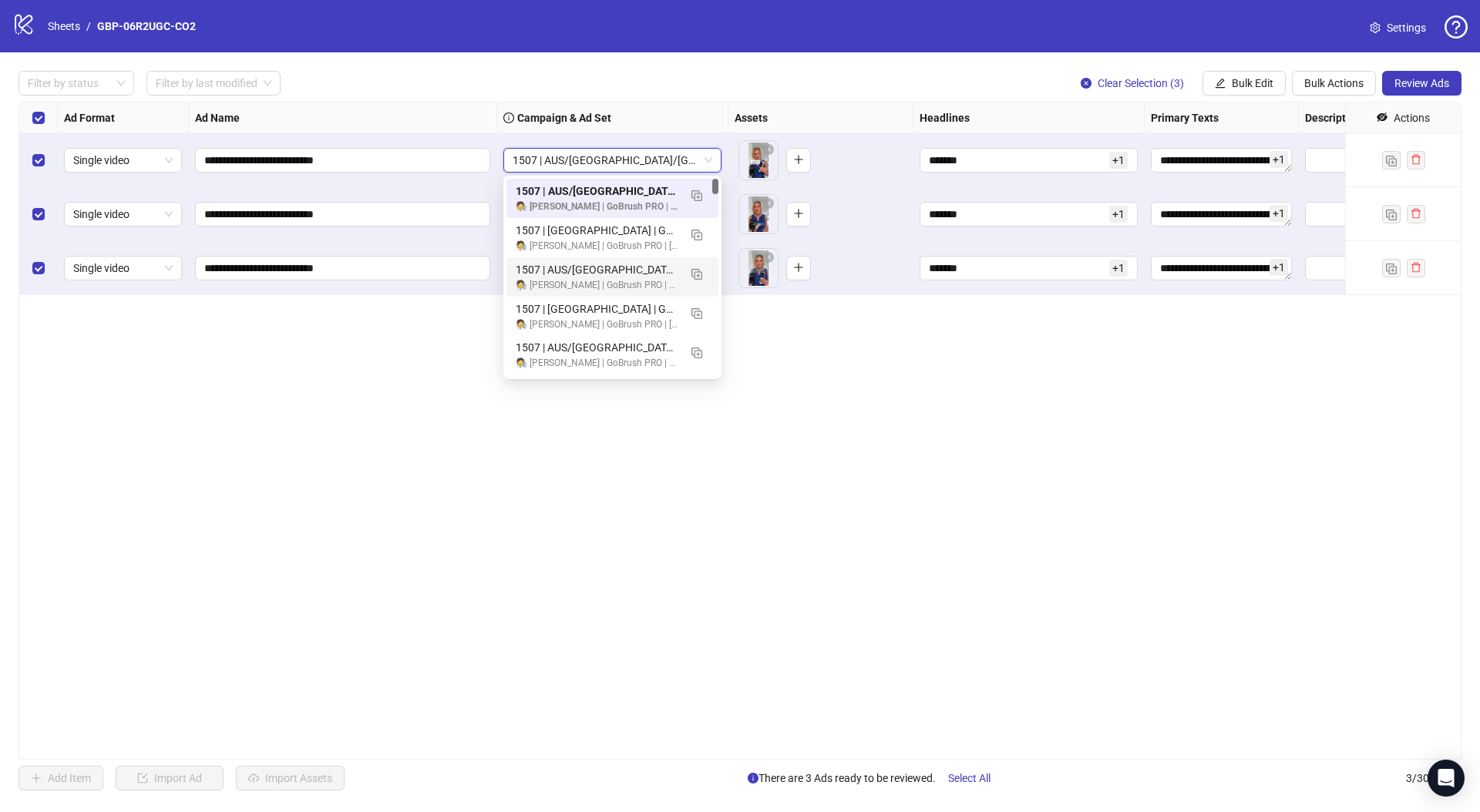 click on "**********" at bounding box center [740, 431] 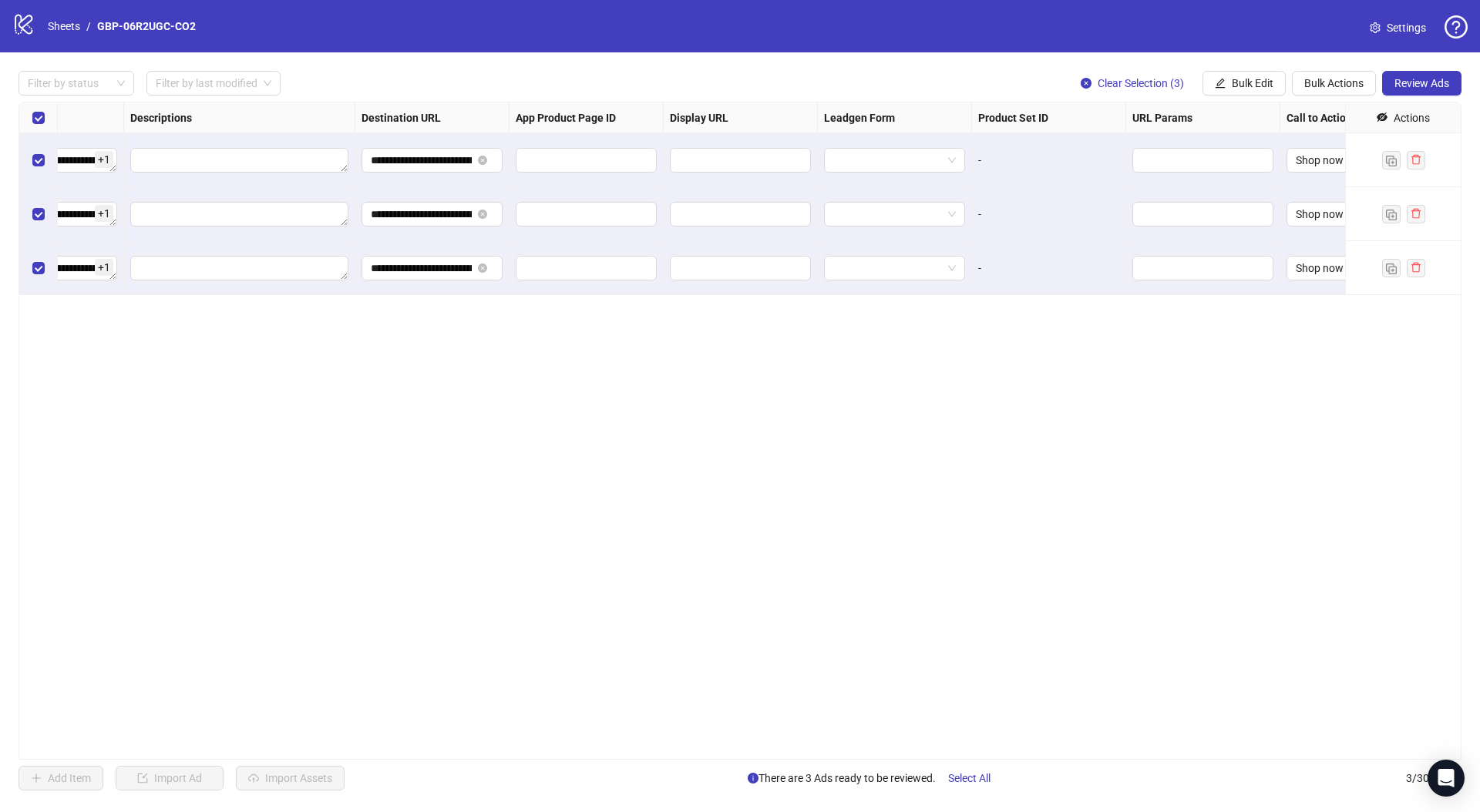 scroll, scrollTop: 0, scrollLeft: 1233, axis: horizontal 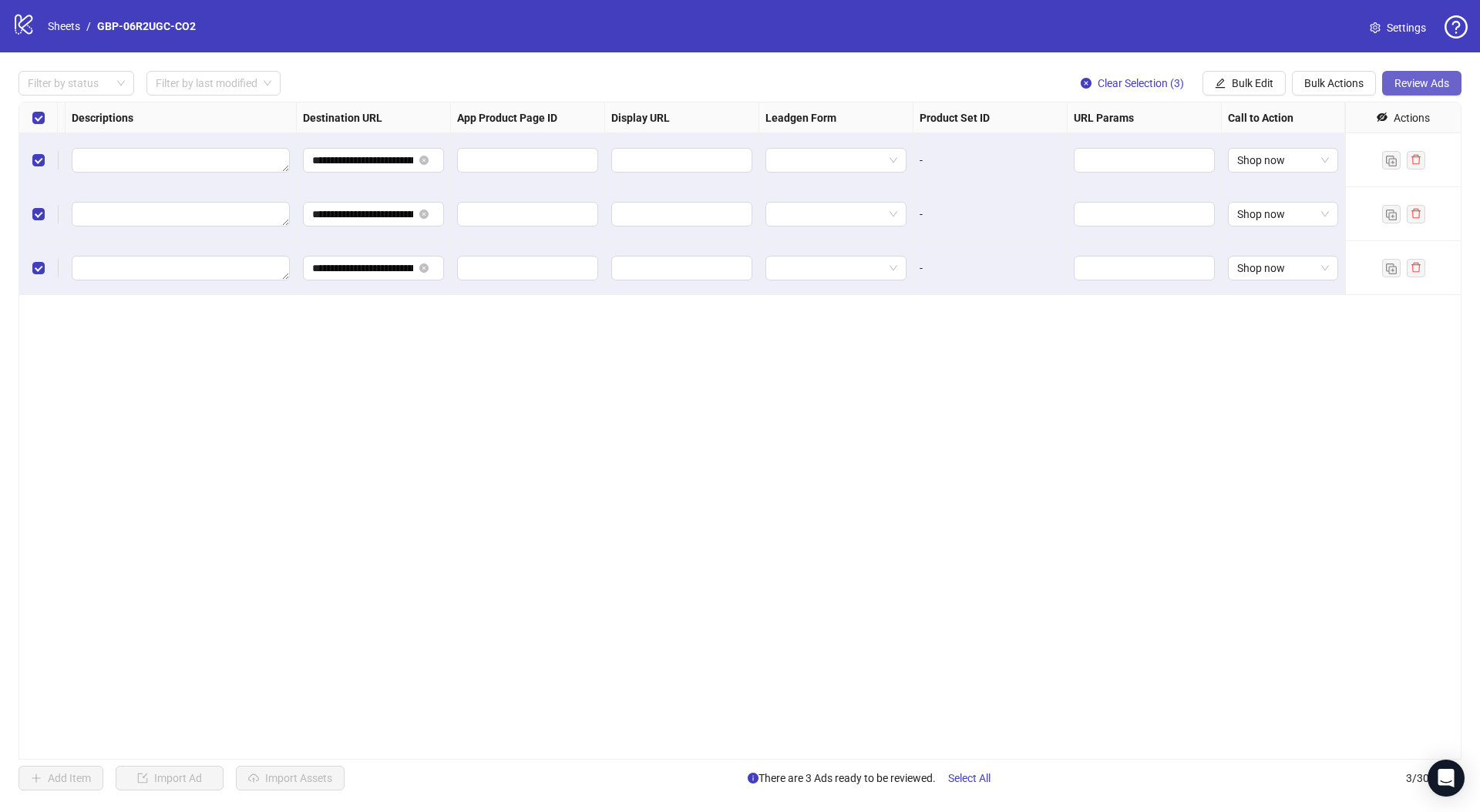 click on "Review Ads" at bounding box center [1421, 83] 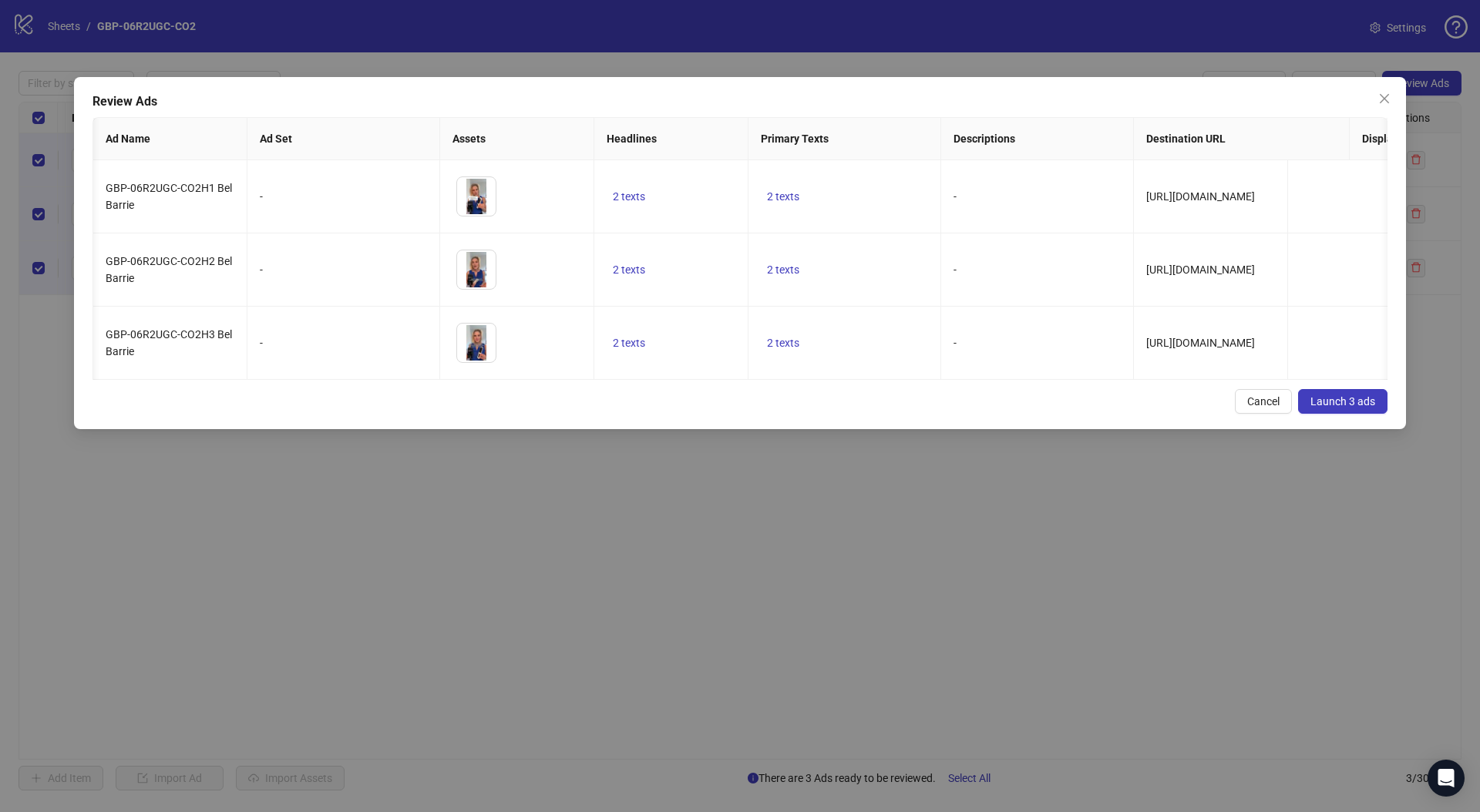 scroll, scrollTop: 0, scrollLeft: 736, axis: horizontal 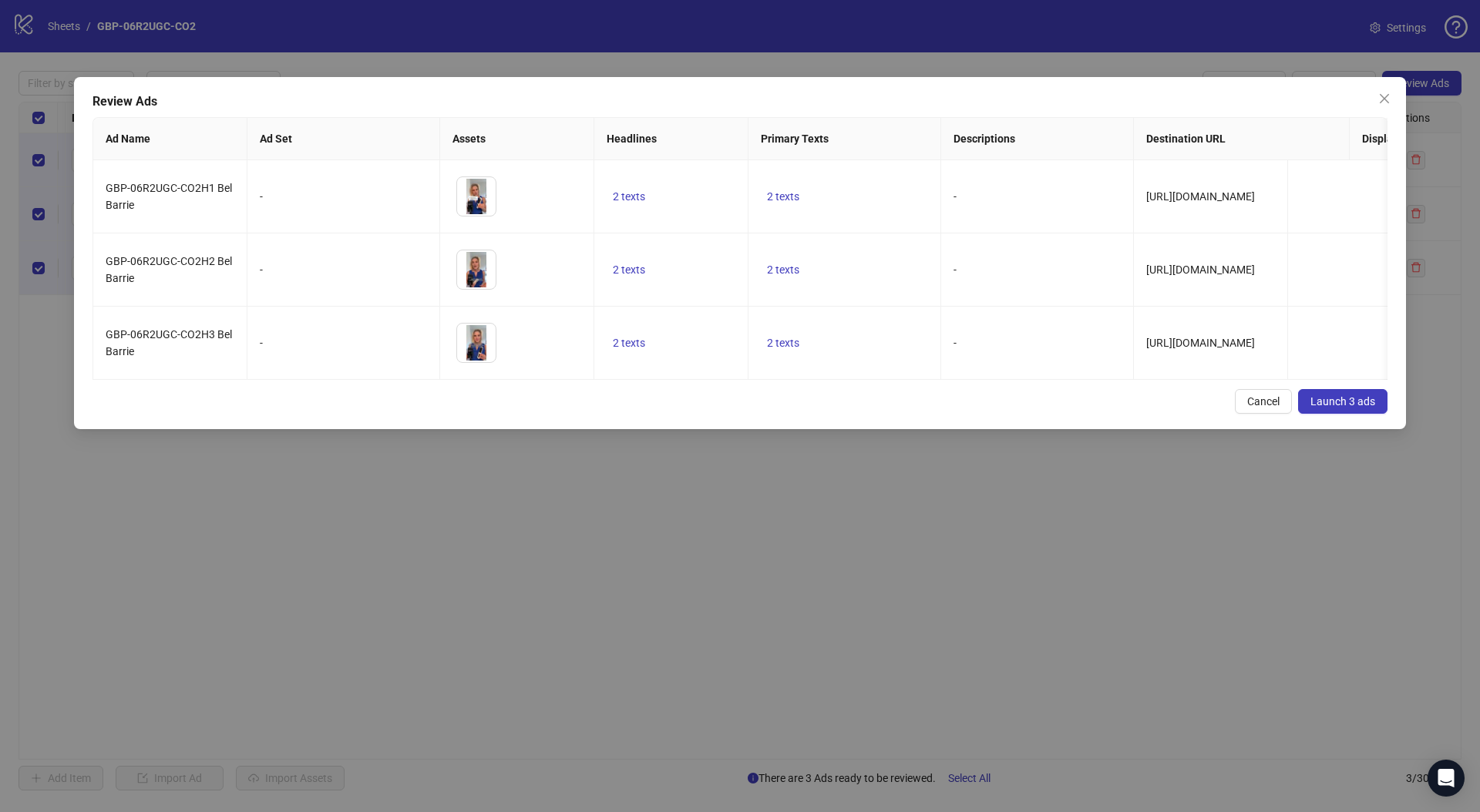 click on "Launch 3 ads" at bounding box center (1343, 401) 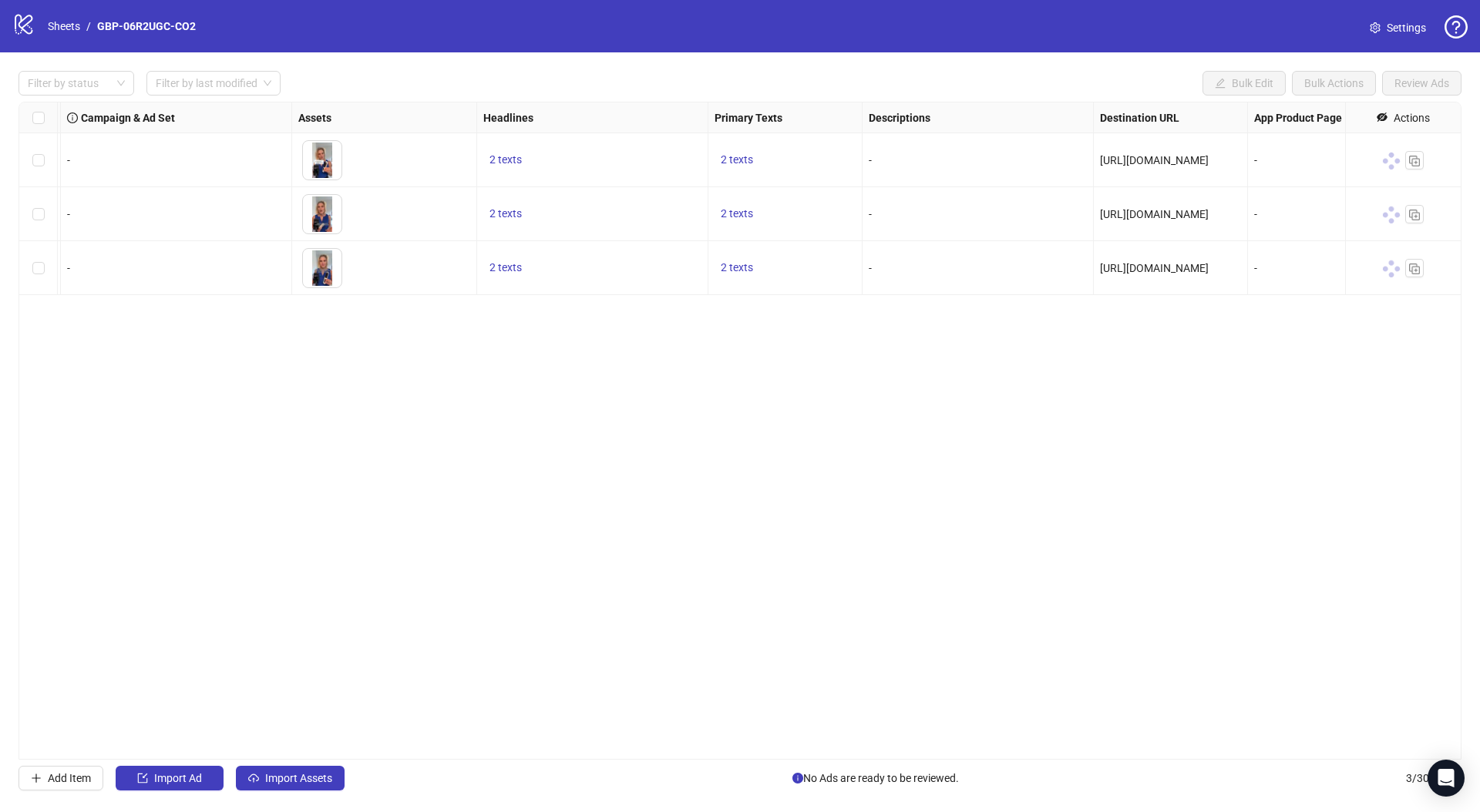 scroll, scrollTop: 0, scrollLeft: 0, axis: both 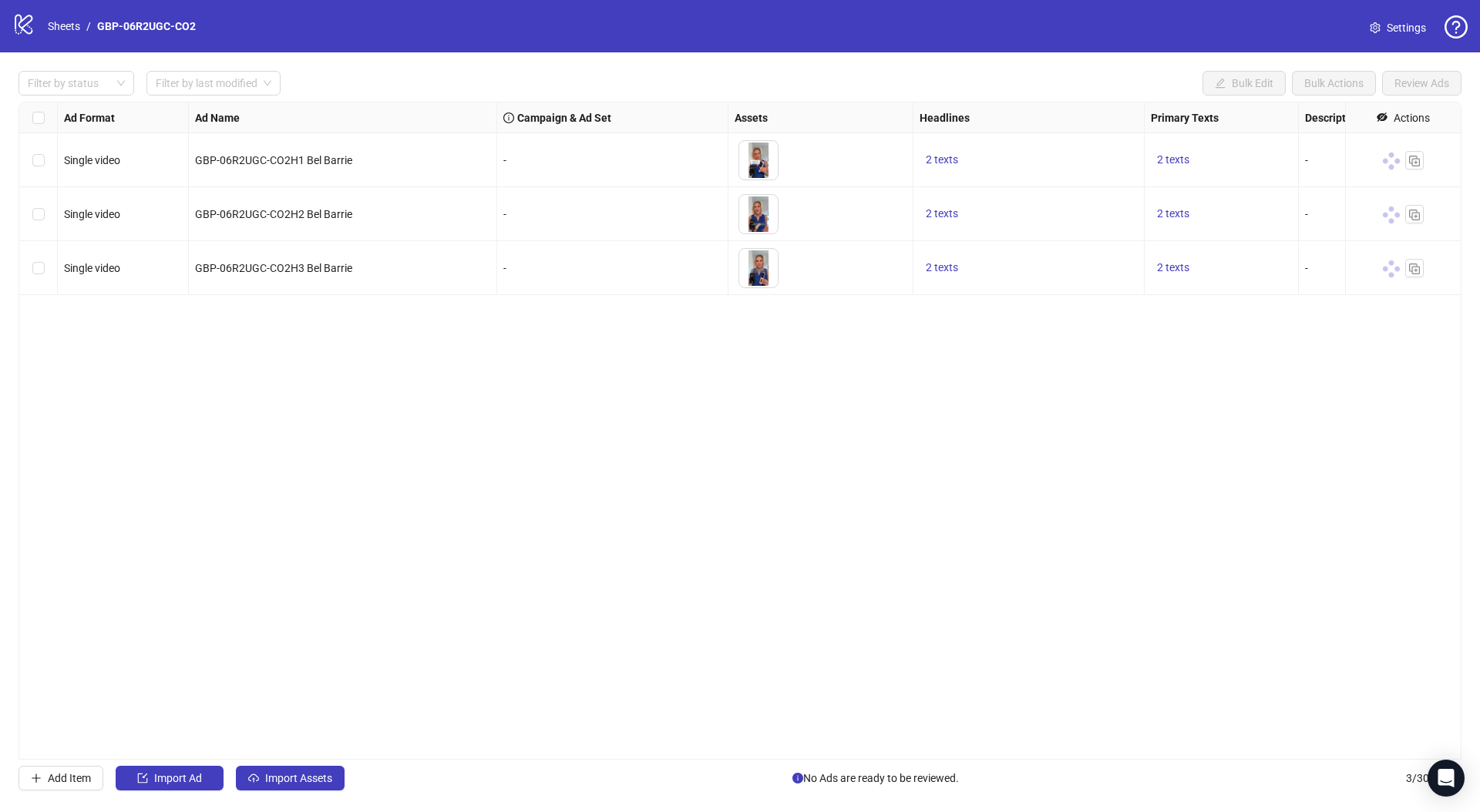 click at bounding box center [39, 118] 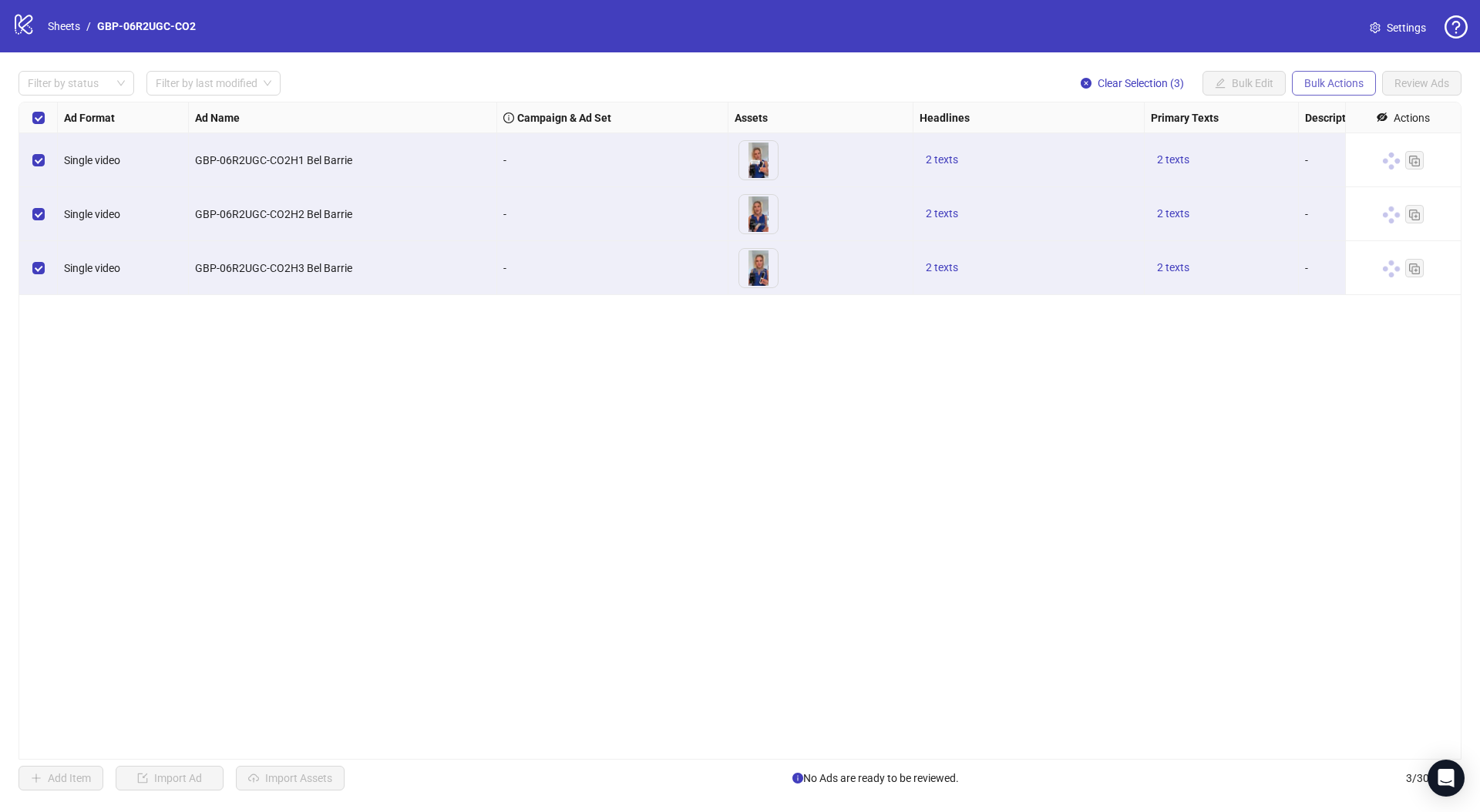 click on "Bulk Actions" at bounding box center (1334, 83) 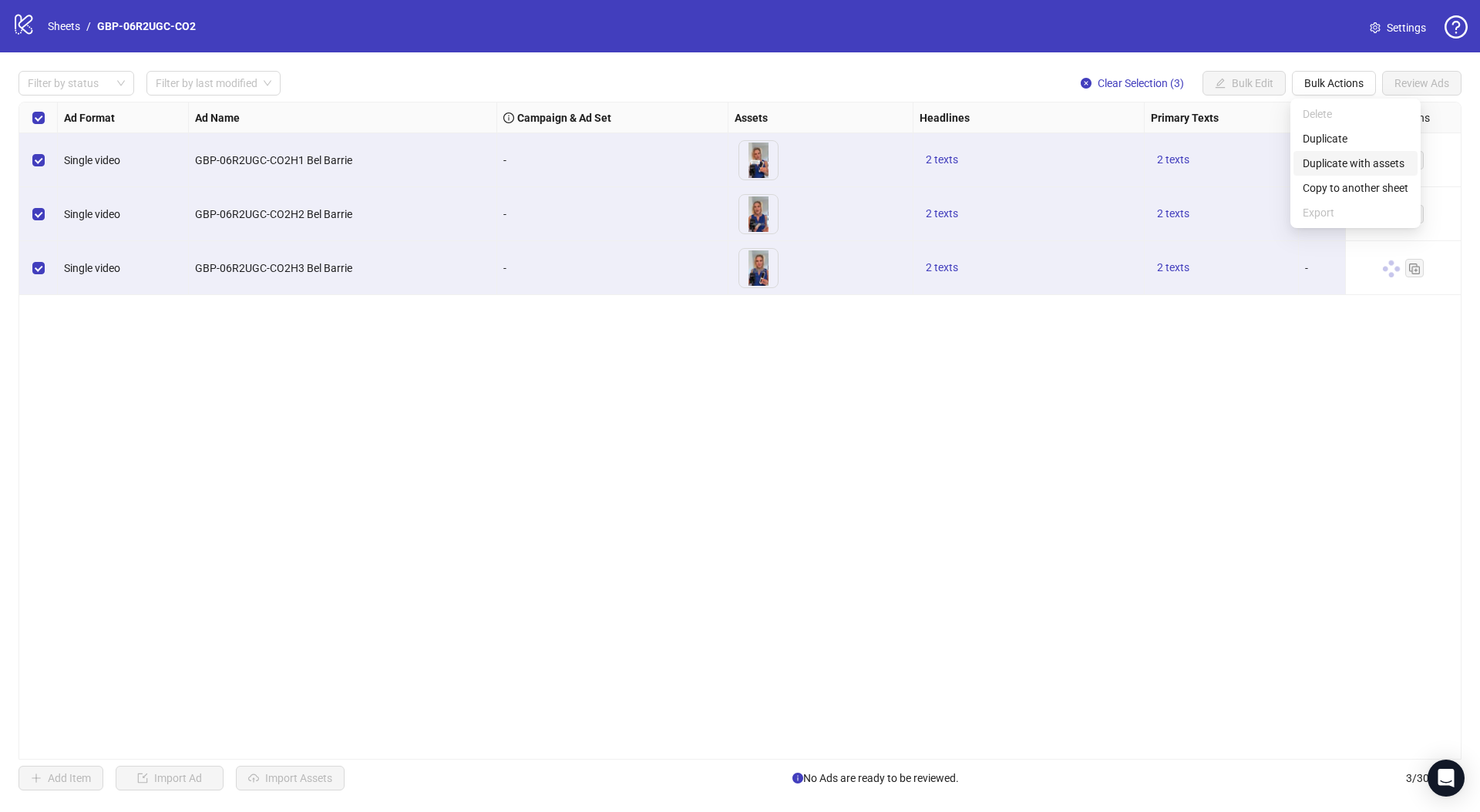 click on "Duplicate with assets" at bounding box center [1355, 163] 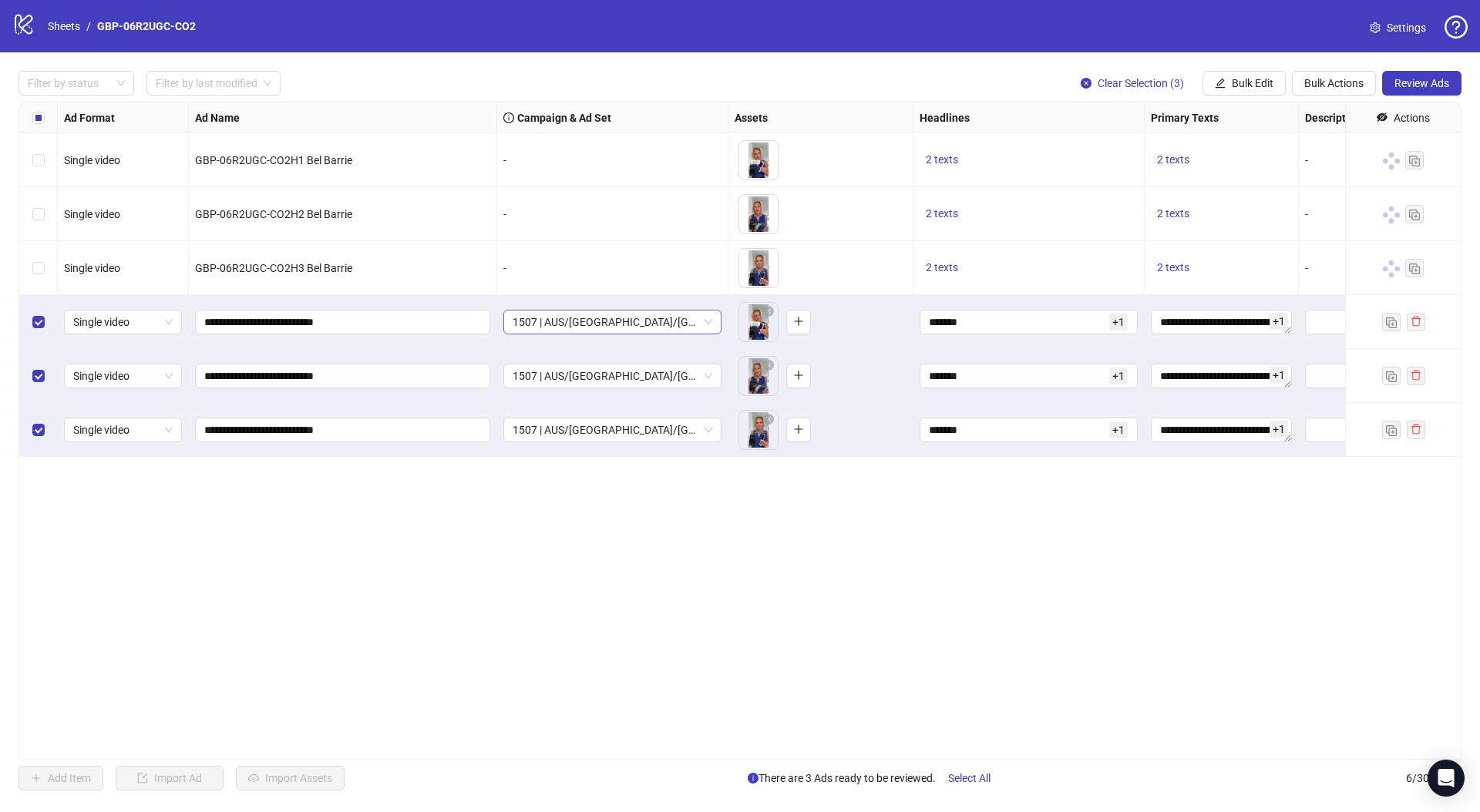 click on "1507 | AUS/NZ/UK | GBP-06R2UGC-CO2" at bounding box center (612, 322) 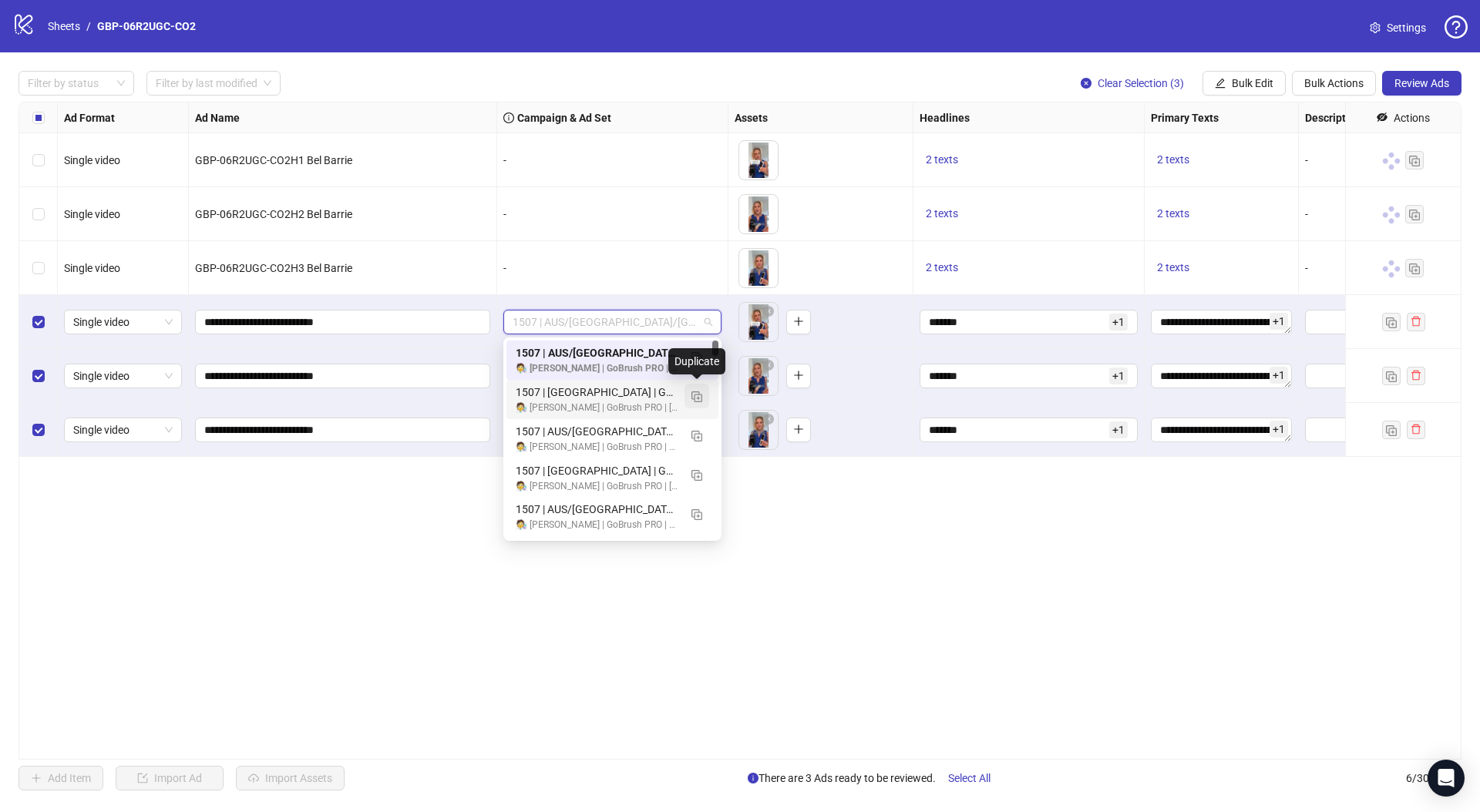 click at bounding box center (697, 397) 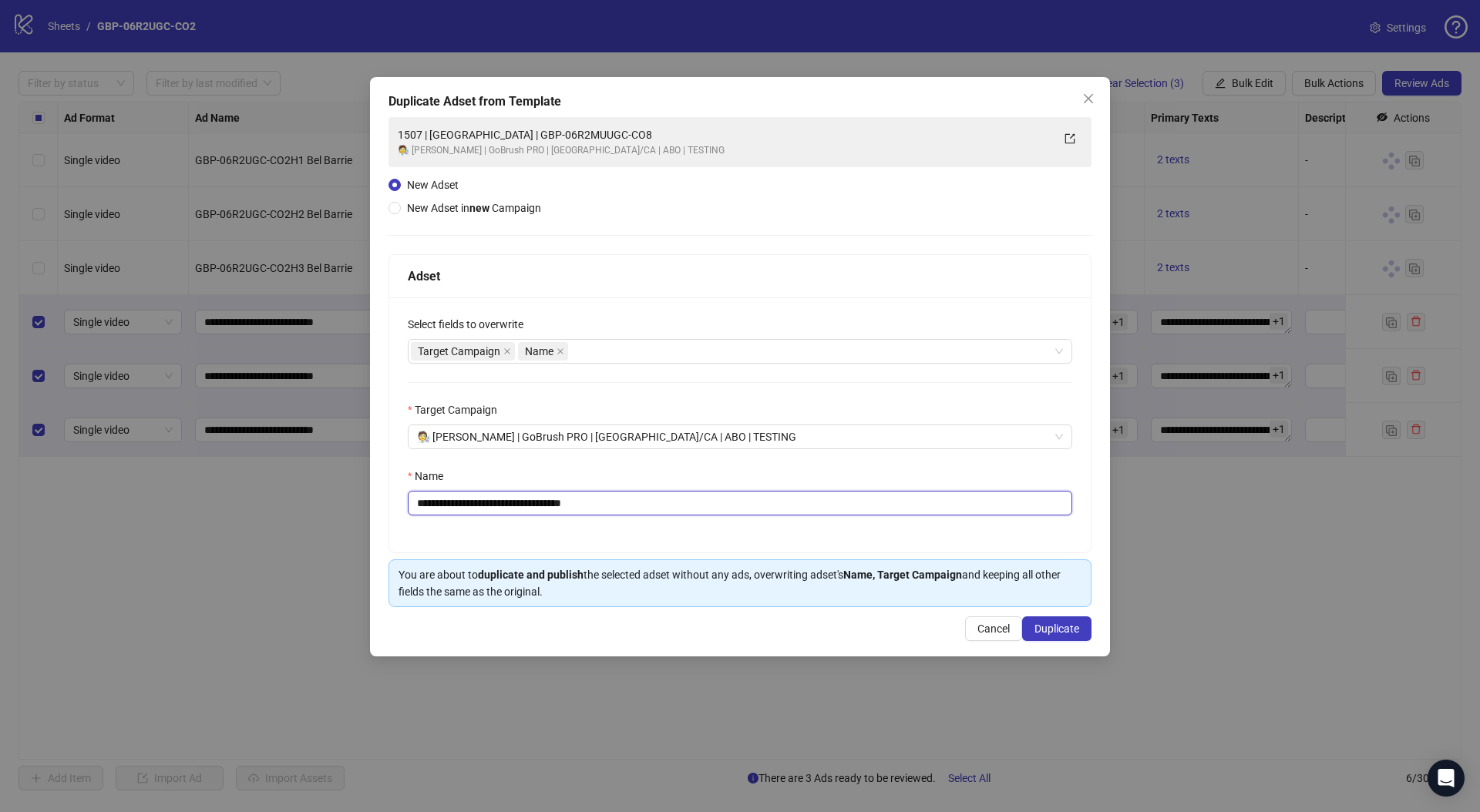 drag, startPoint x: 476, startPoint y: 505, endPoint x: 702, endPoint y: 510, distance: 226.0553 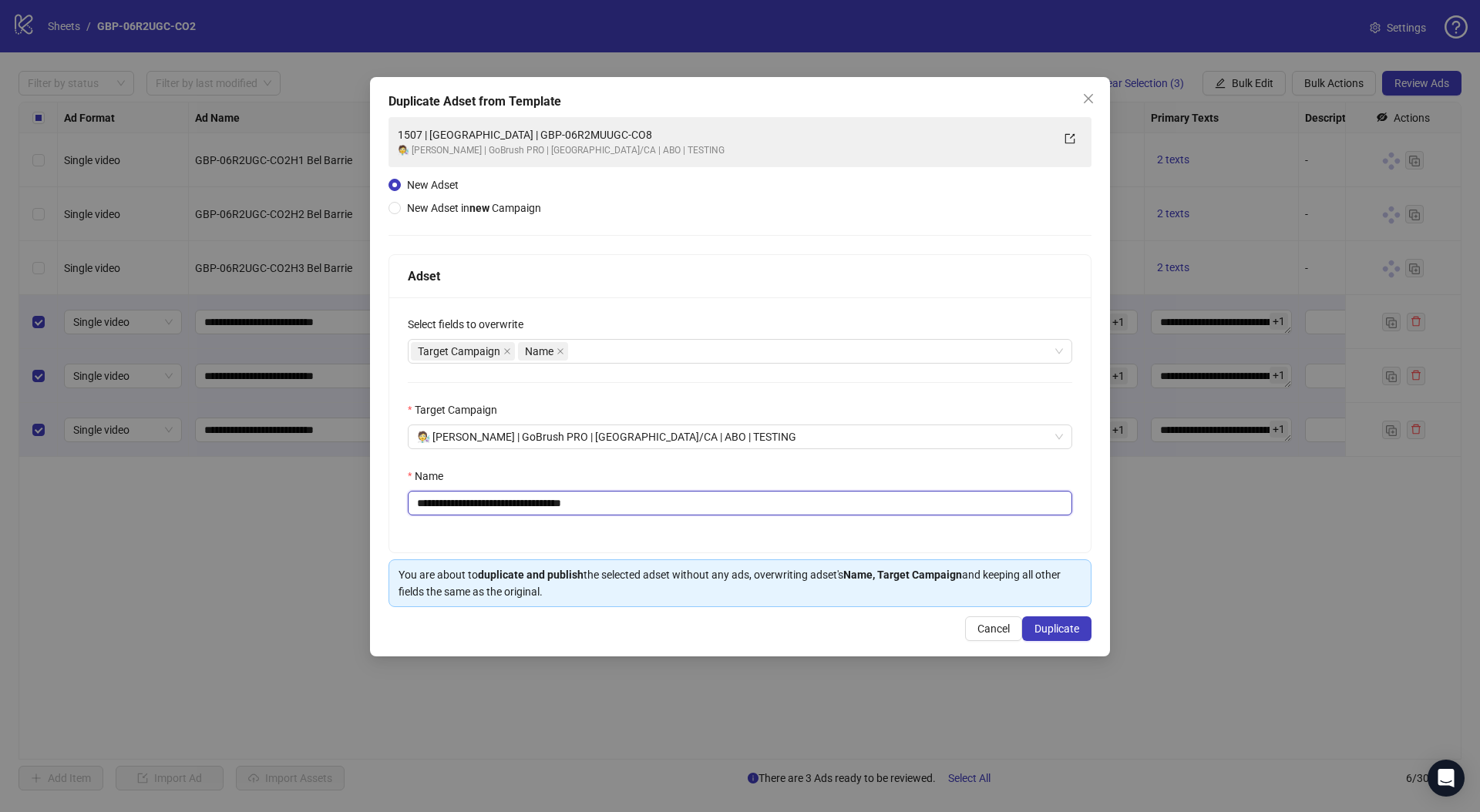 click on "**********" at bounding box center [740, 503] 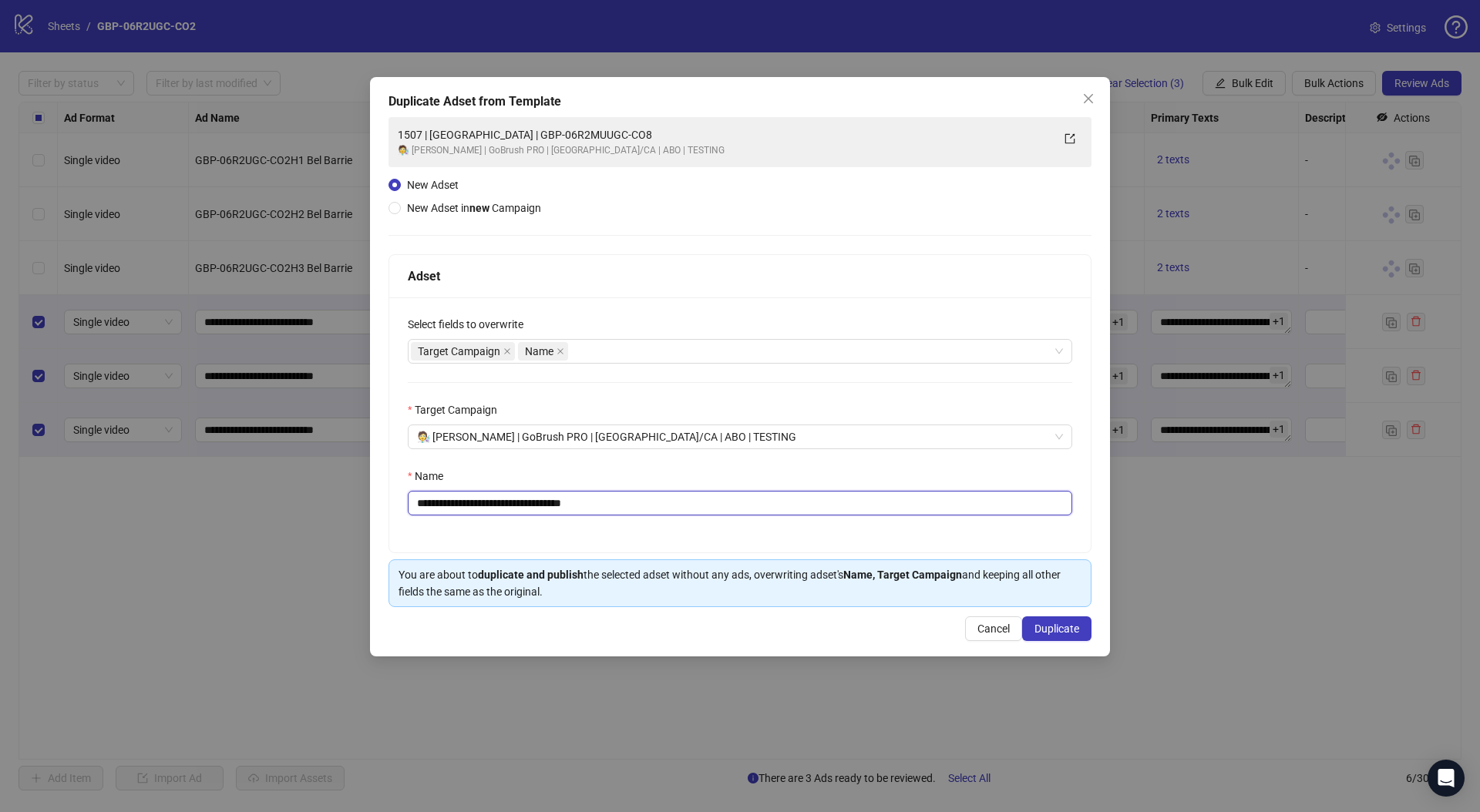 paste 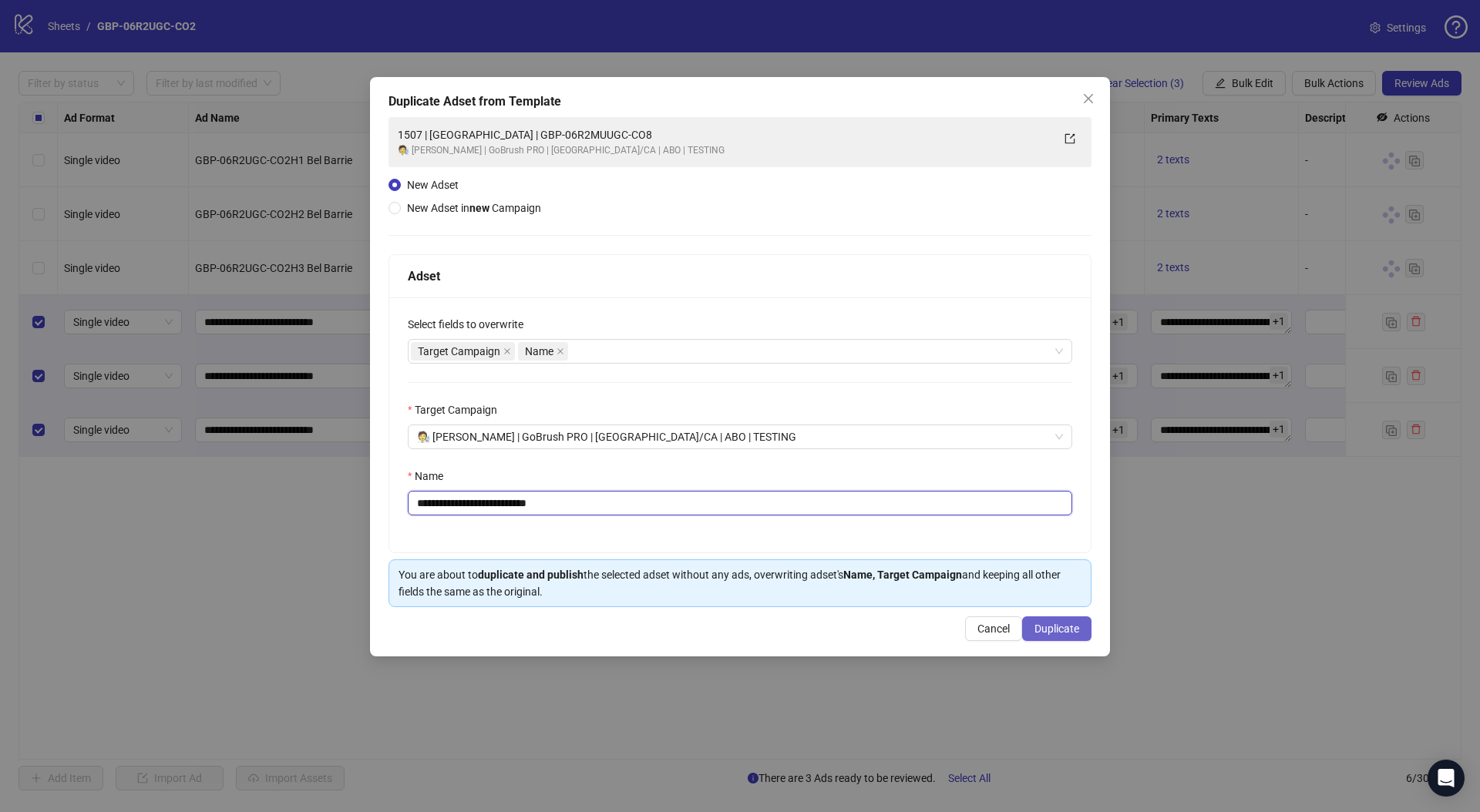 type on "**********" 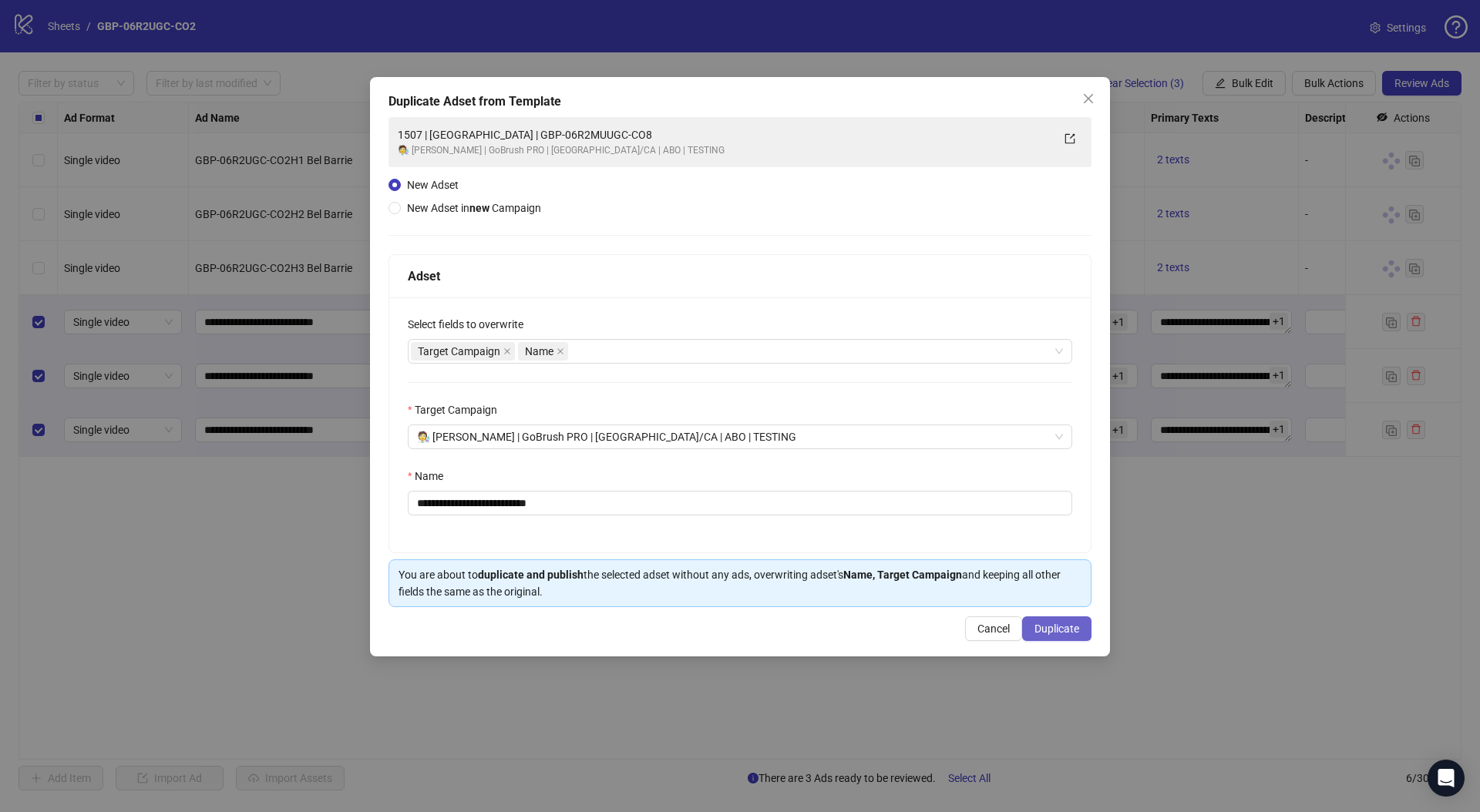 drag, startPoint x: 1058, startPoint y: 629, endPoint x: 1050, endPoint y: 631, distance: 8.246211 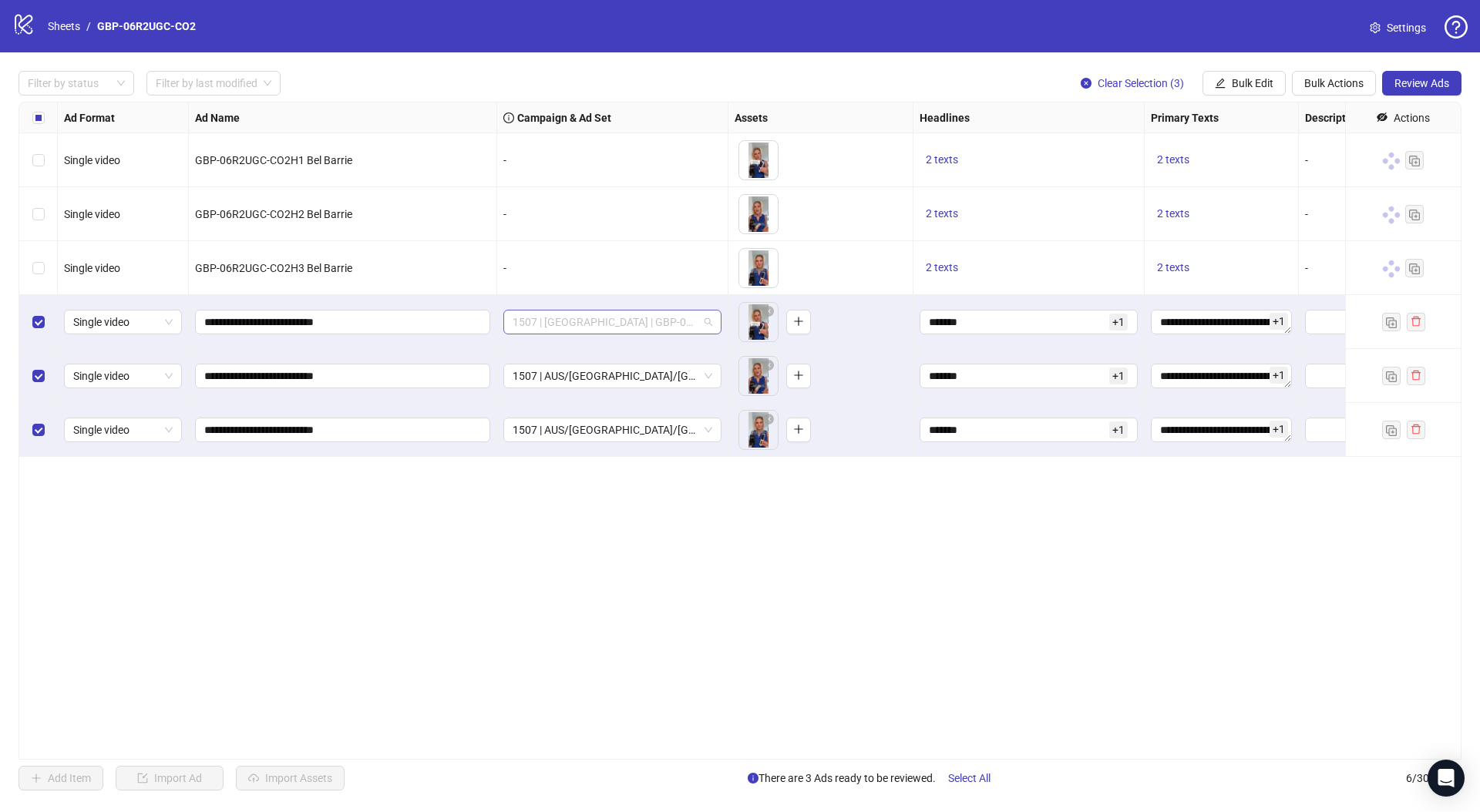 click on "1507 | [GEOGRAPHIC_DATA] | GBP-06R2UGC-CO2" at bounding box center [612, 322] 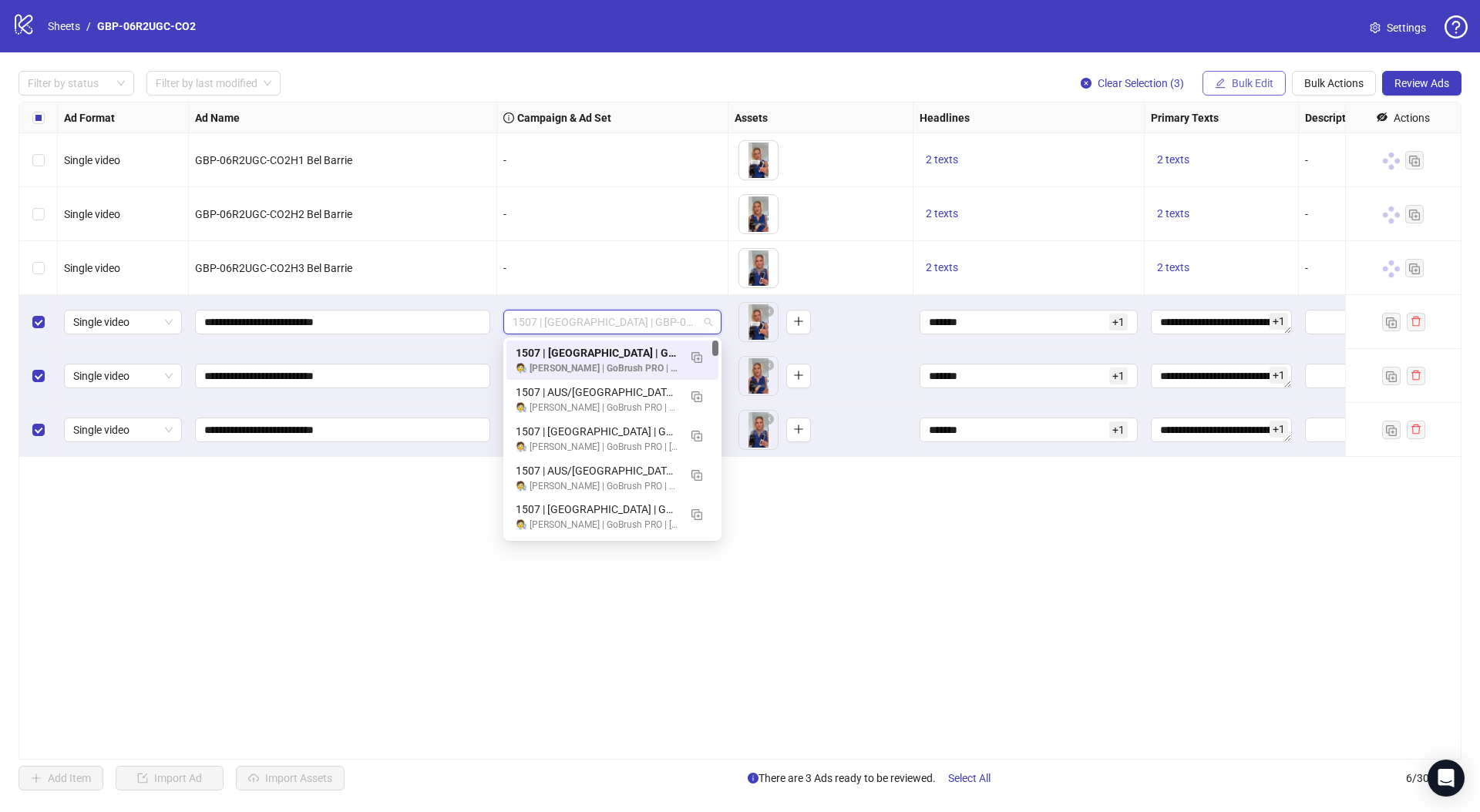 click on "Bulk Edit" at bounding box center [1253, 83] 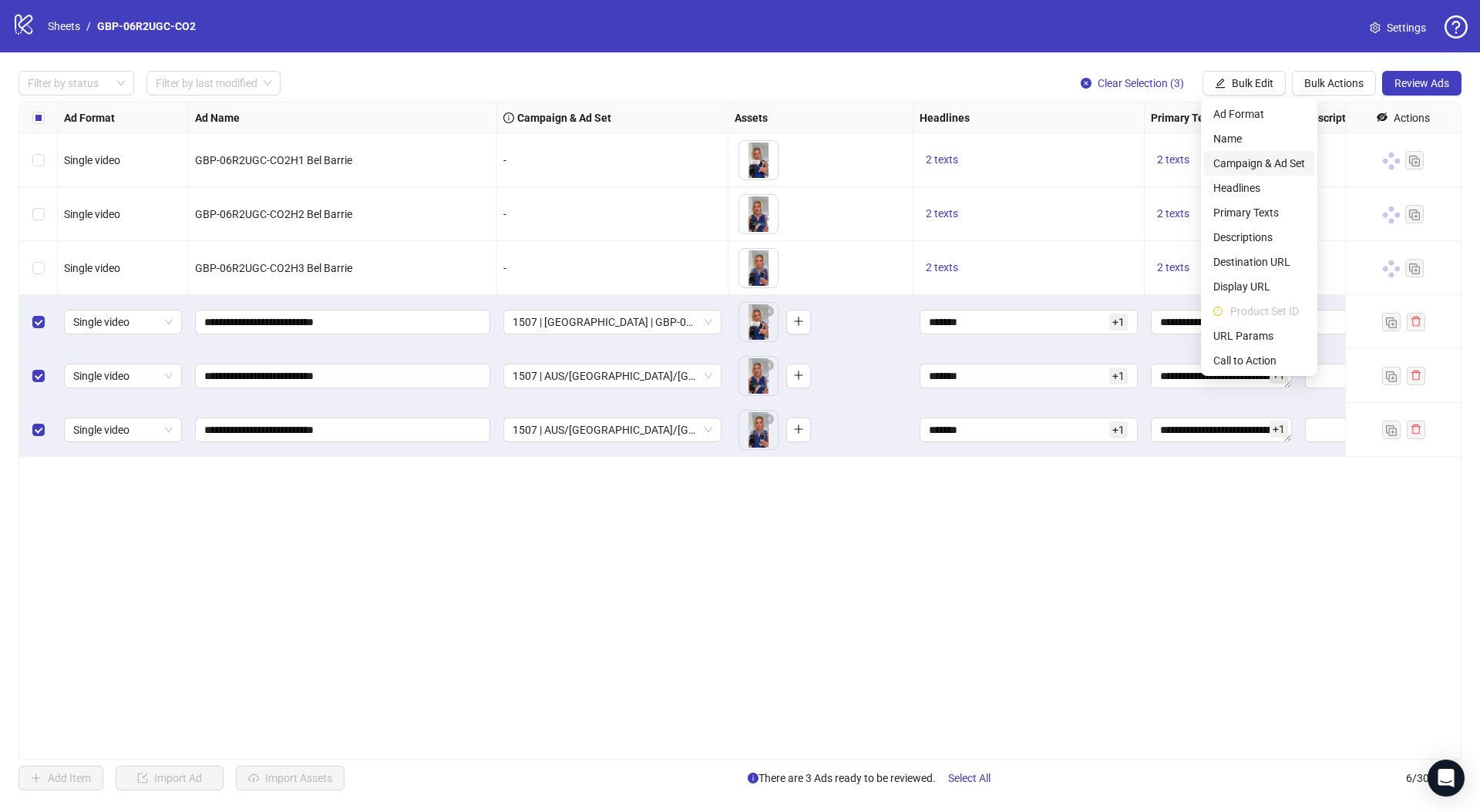 click on "Campaign & Ad Set" at bounding box center (1259, 163) 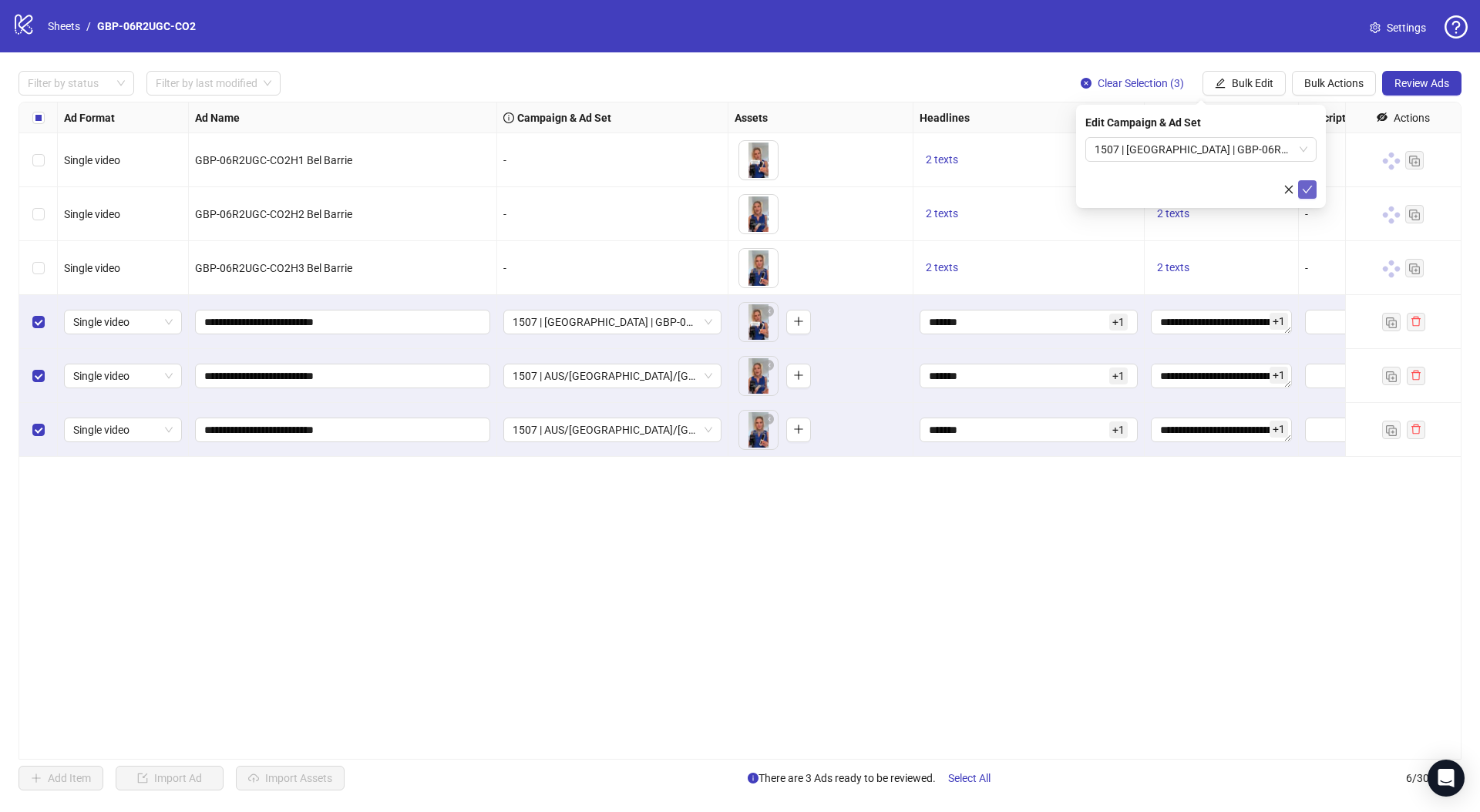 click 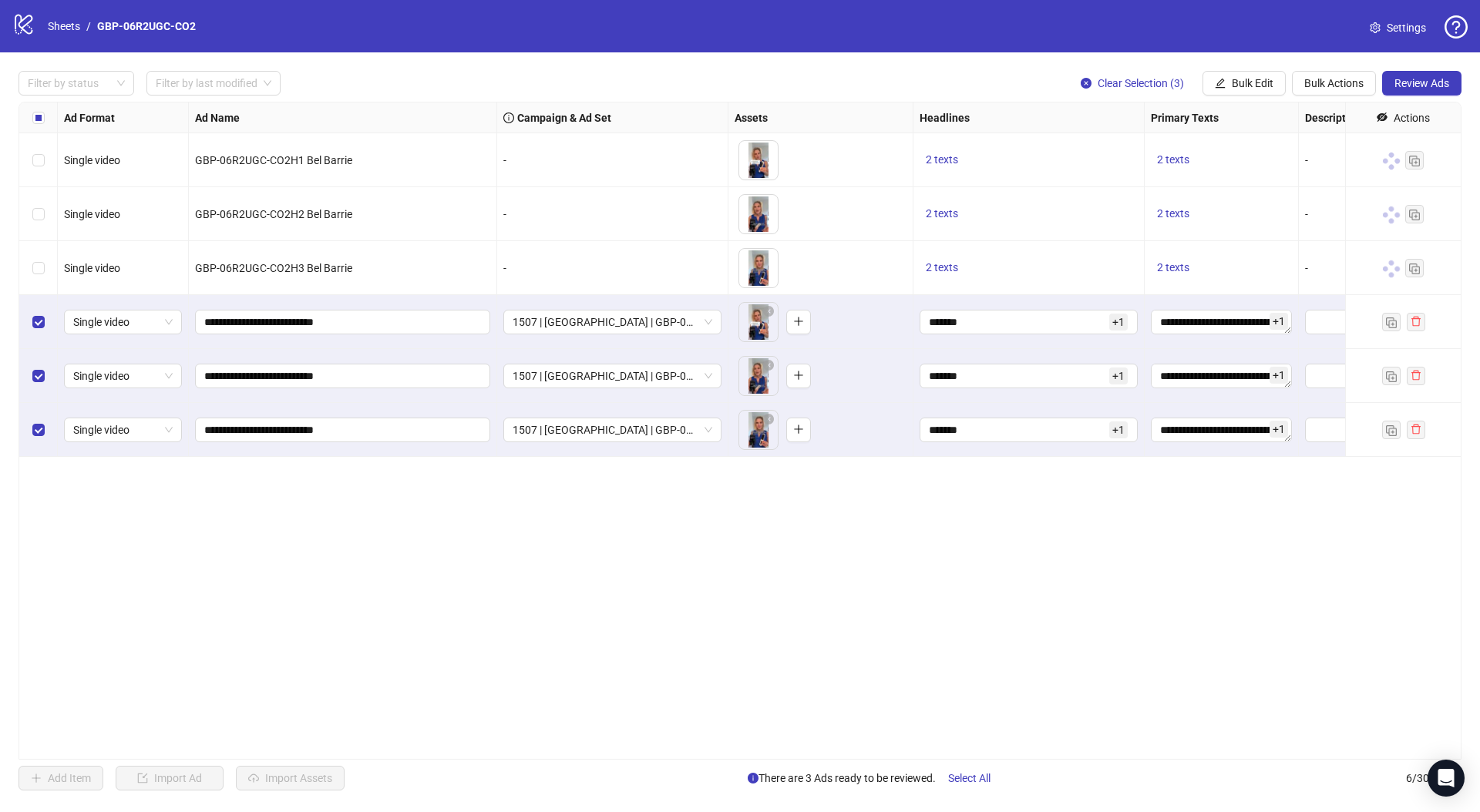 click on "Ad Format Ad Name Campaign & Ad Set Assets Headlines Primary Texts Descriptions Destination URL App Product Page ID Display URL Leadgen Form Product Set ID URL Params Call to Action Actions Single video GBP-06R2UGC-CO2H1 Bel Barrie -
To pick up a draggable item, press the space bar.
While dragging, use the arrow keys to move the item.
Press space again to drop the item in its new position, or press escape to cancel.
2 texts 2 texts - https://numoya.com/products/numoya-portable-straightener-brush-gobrush-pro-black Single video GBP-06R2UGC-CO2H2 Bel Barrie -
To pick up a draggable item, press the space bar.
While dragging, use the arrow keys to move the item.
Press space again to drop the item in its new position, or press escape to cancel.
2 texts 2 texts - https://numoya.com/products/numoya-portable-straightener-brush-gobrush-pro-black Single video GBP-06R2UGC-CO2H3 Bel Barrie - 2 texts 2 texts - https://numoya.com/products/numoya-portable-straightener-brush-gobrush-pro-black +" at bounding box center [740, 431] 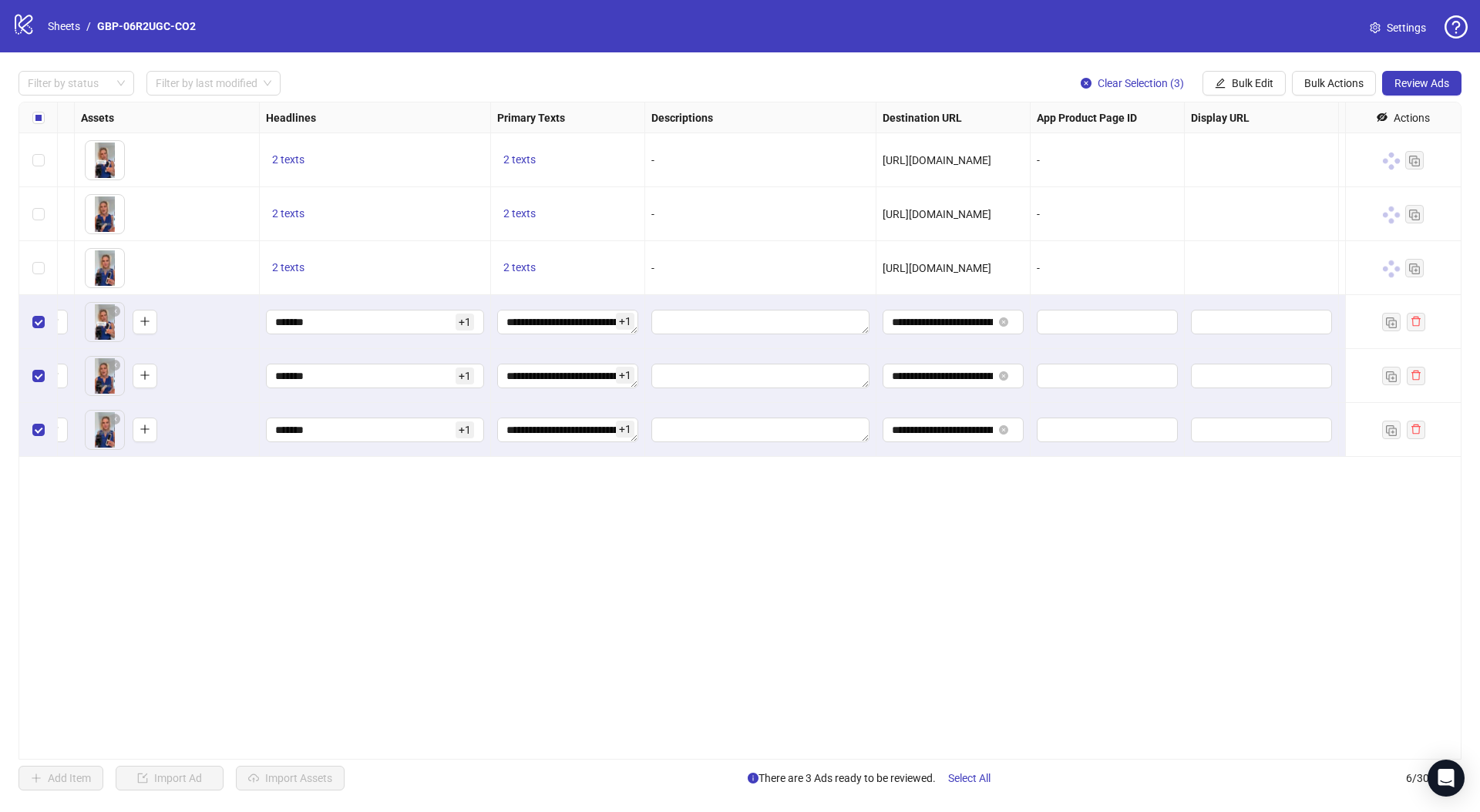 scroll, scrollTop: 0, scrollLeft: 767, axis: horizontal 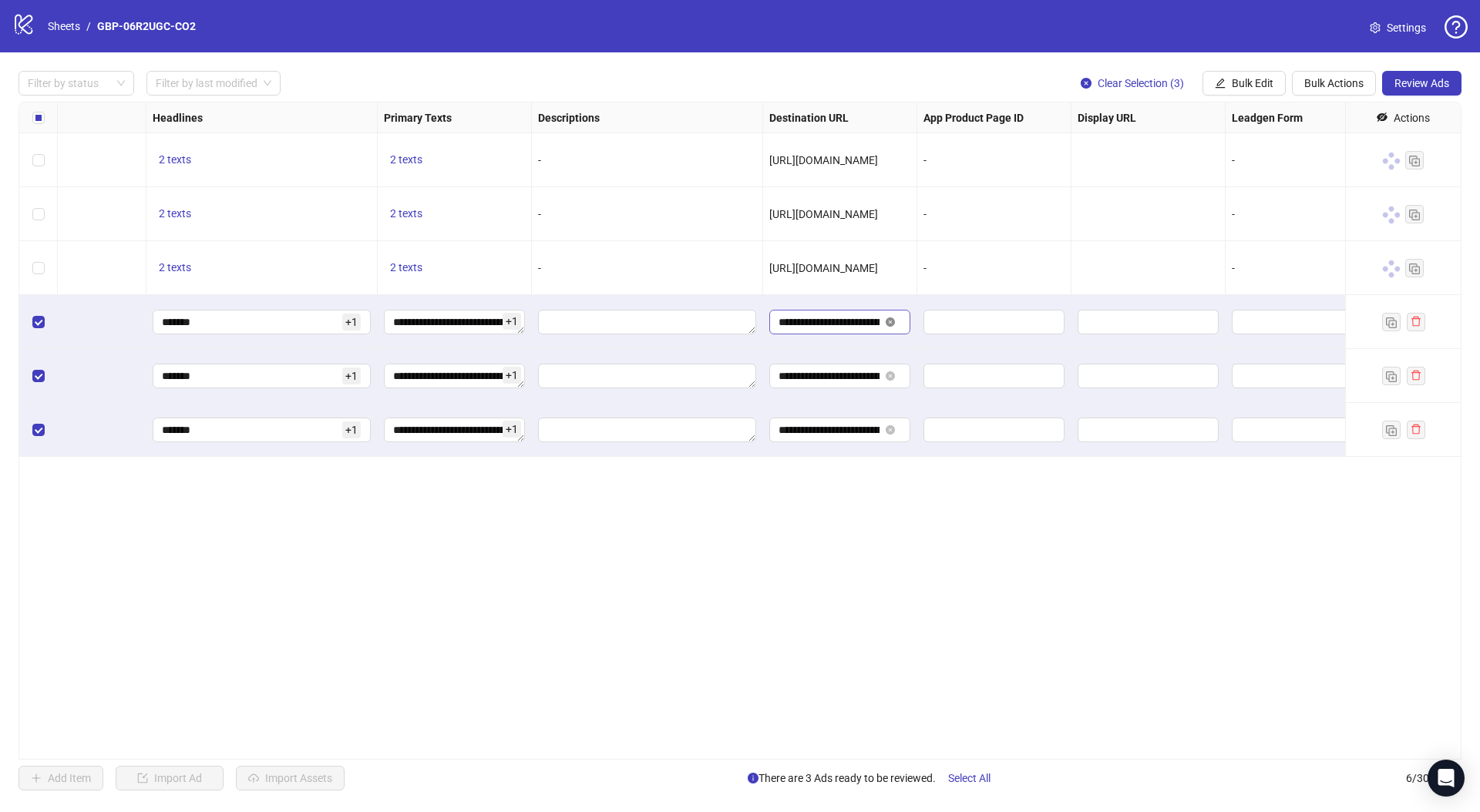 click 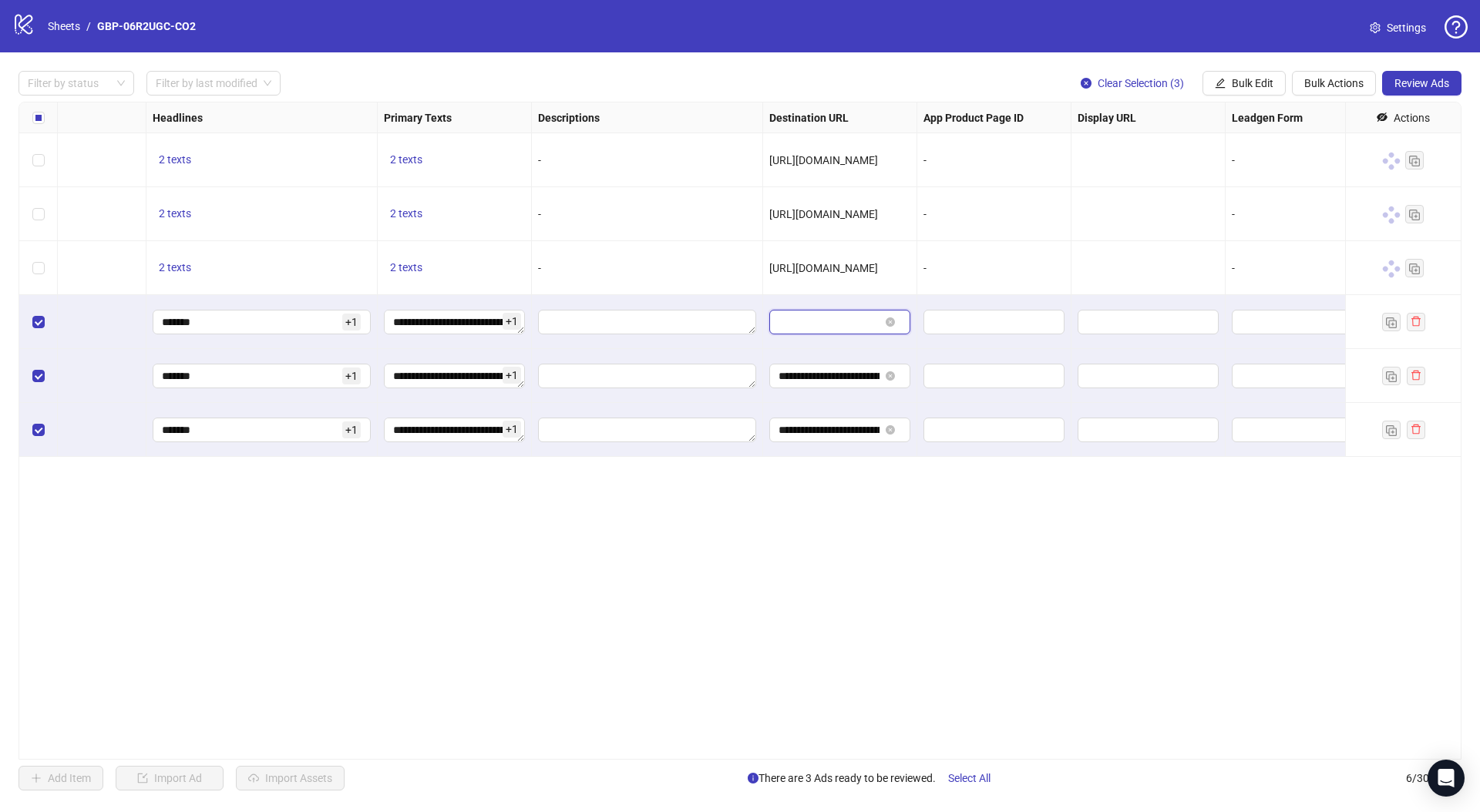scroll, scrollTop: 0, scrollLeft: 0, axis: both 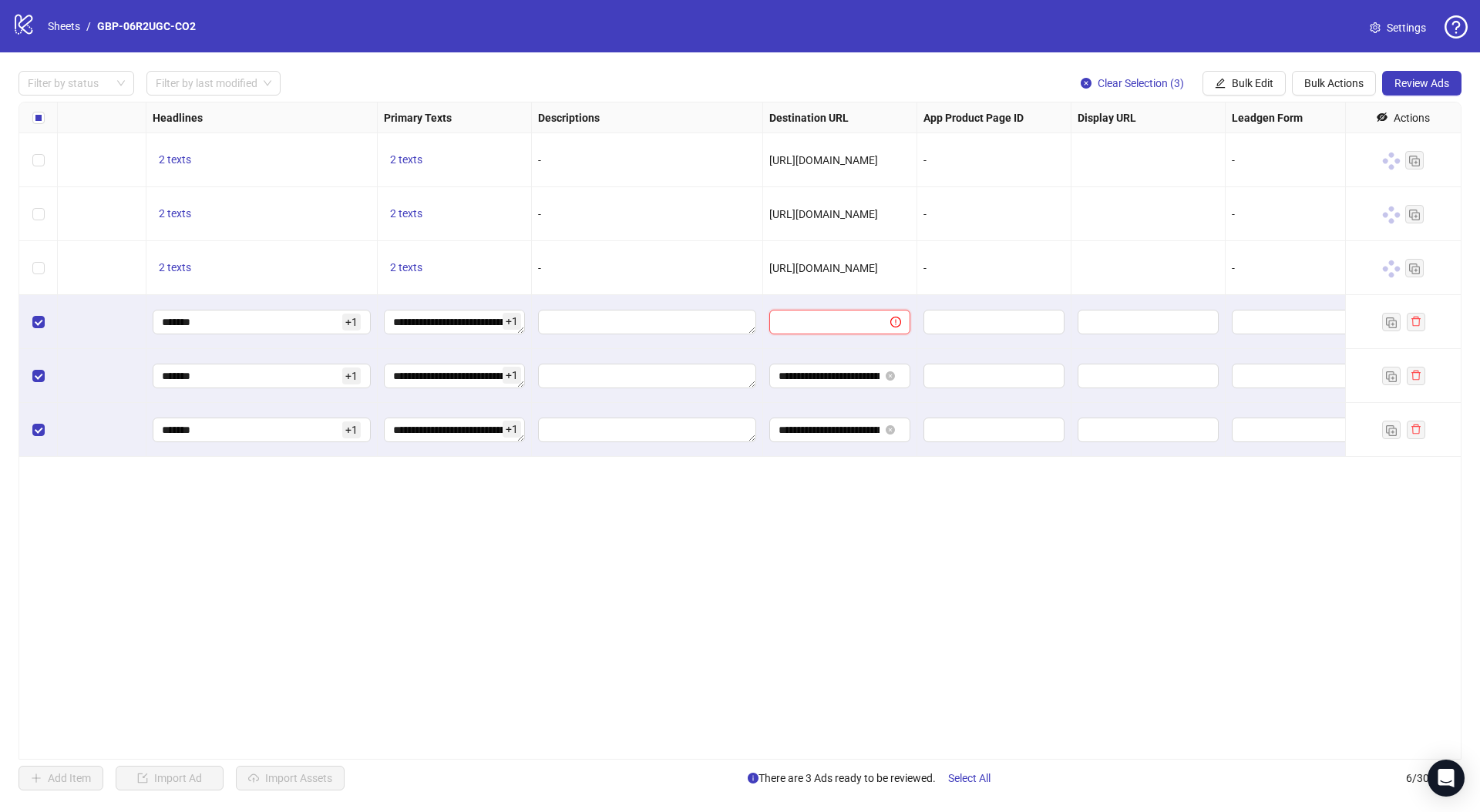 click at bounding box center (823, 322) 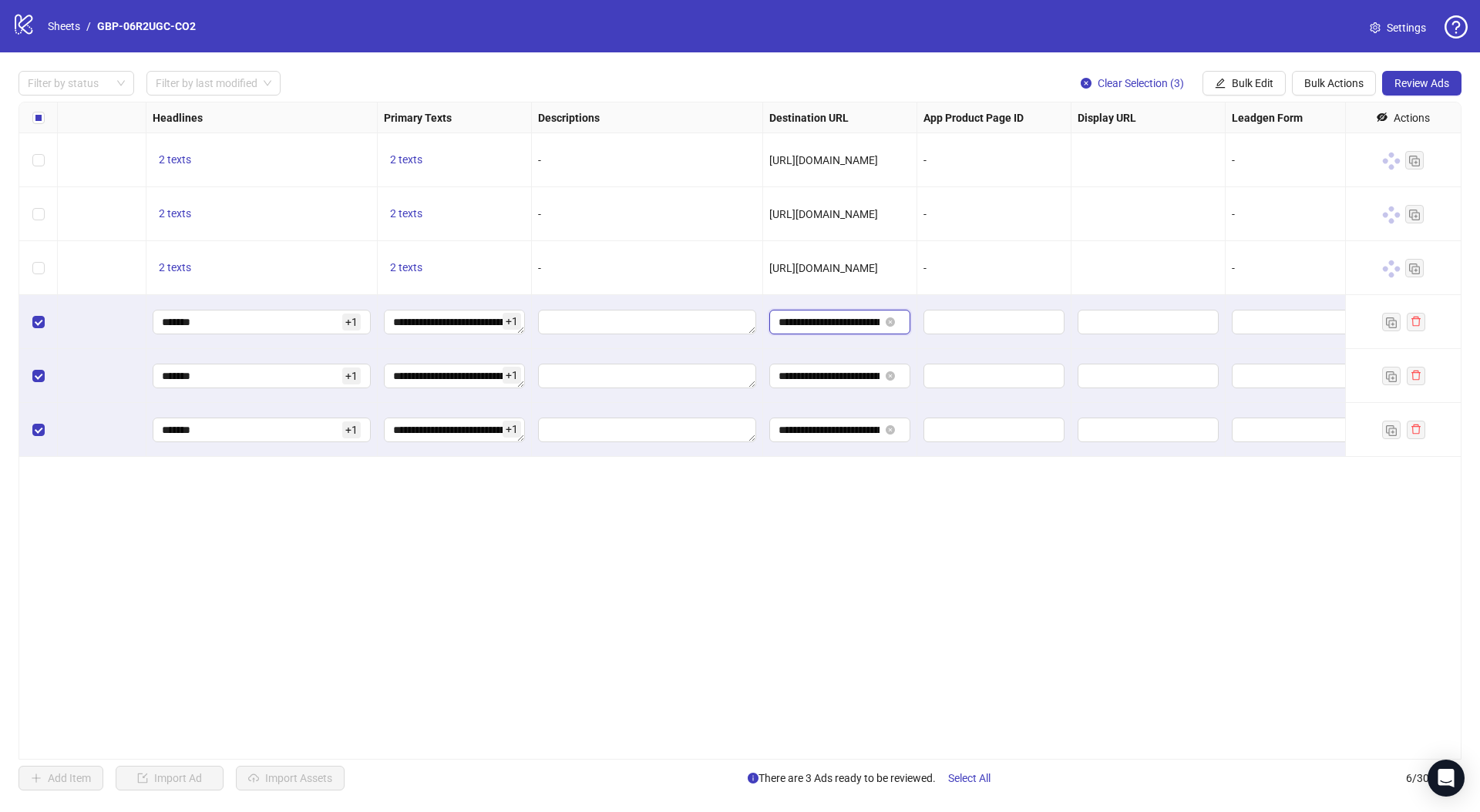 scroll, scrollTop: 0, scrollLeft: 127, axis: horizontal 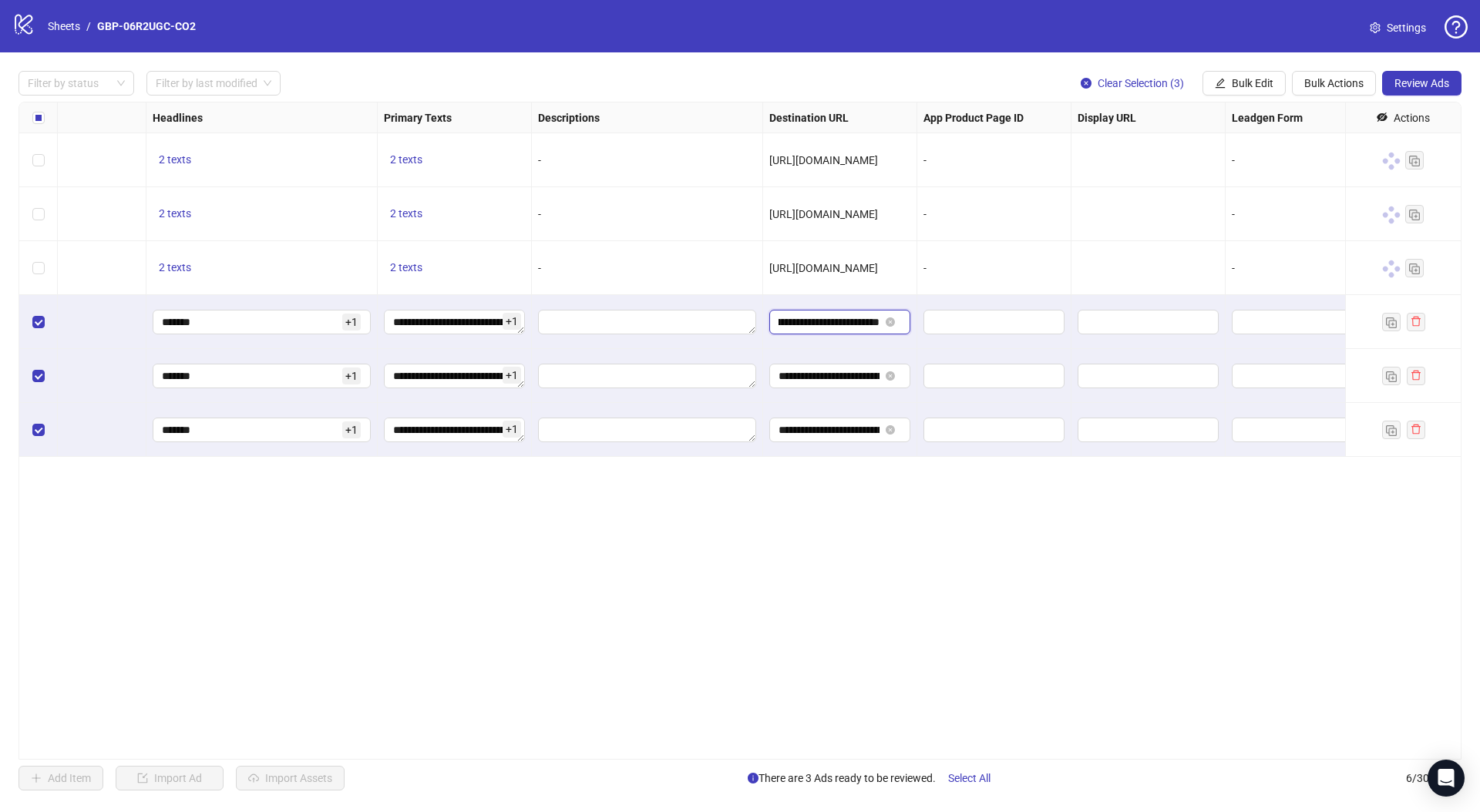 click on "**********" at bounding box center [829, 322] 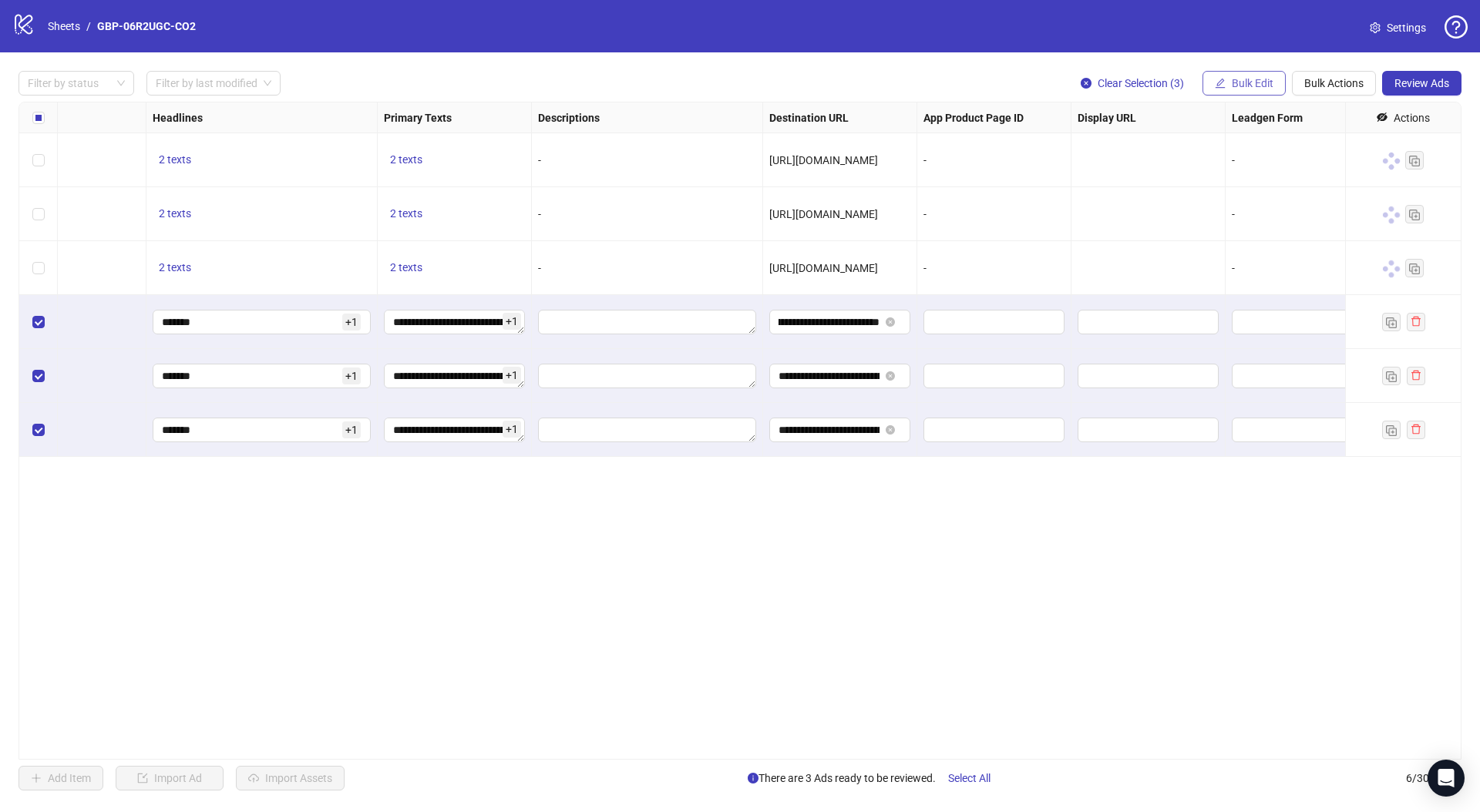click on "Bulk Edit" at bounding box center [1253, 83] 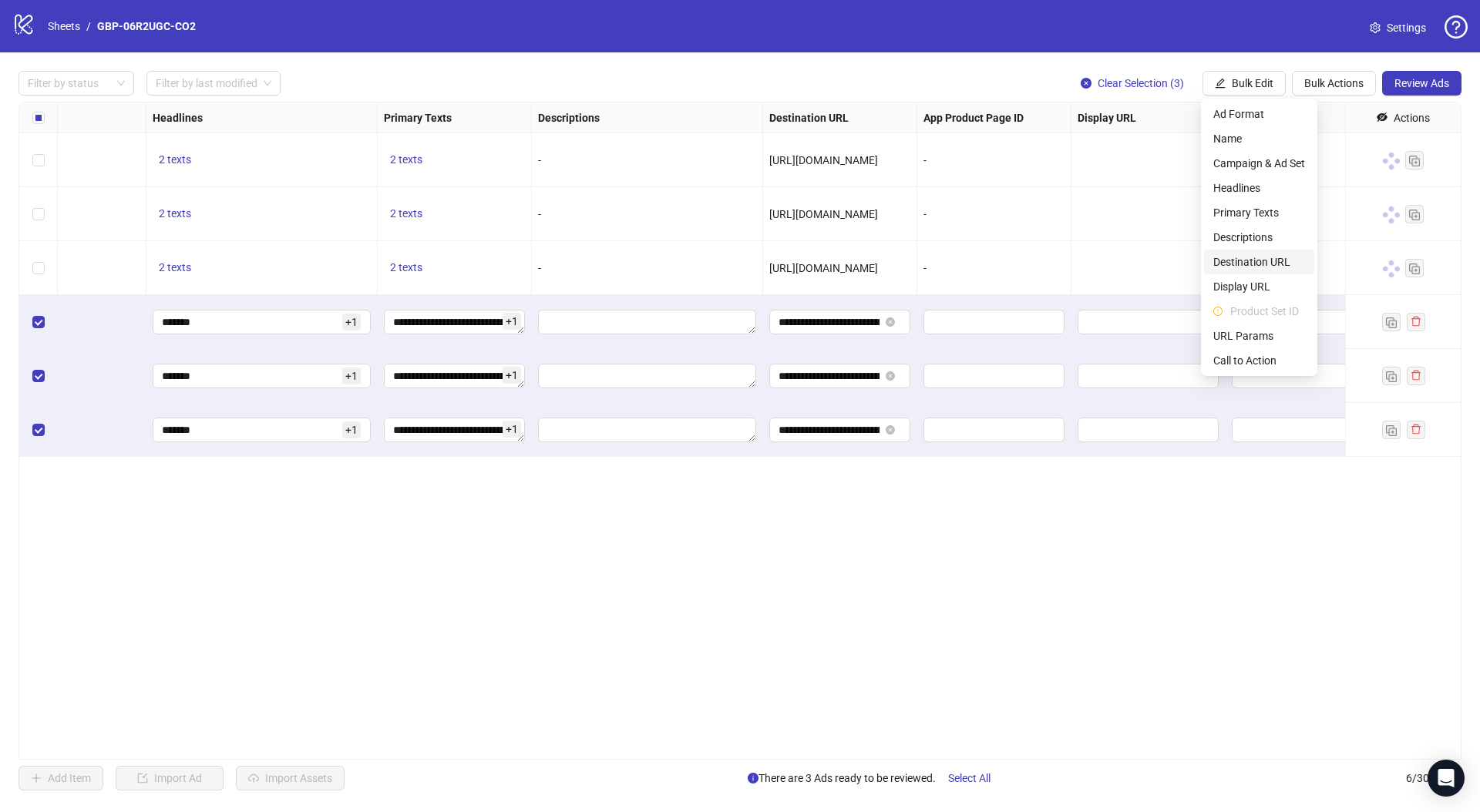click on "Destination URL" at bounding box center [1259, 262] 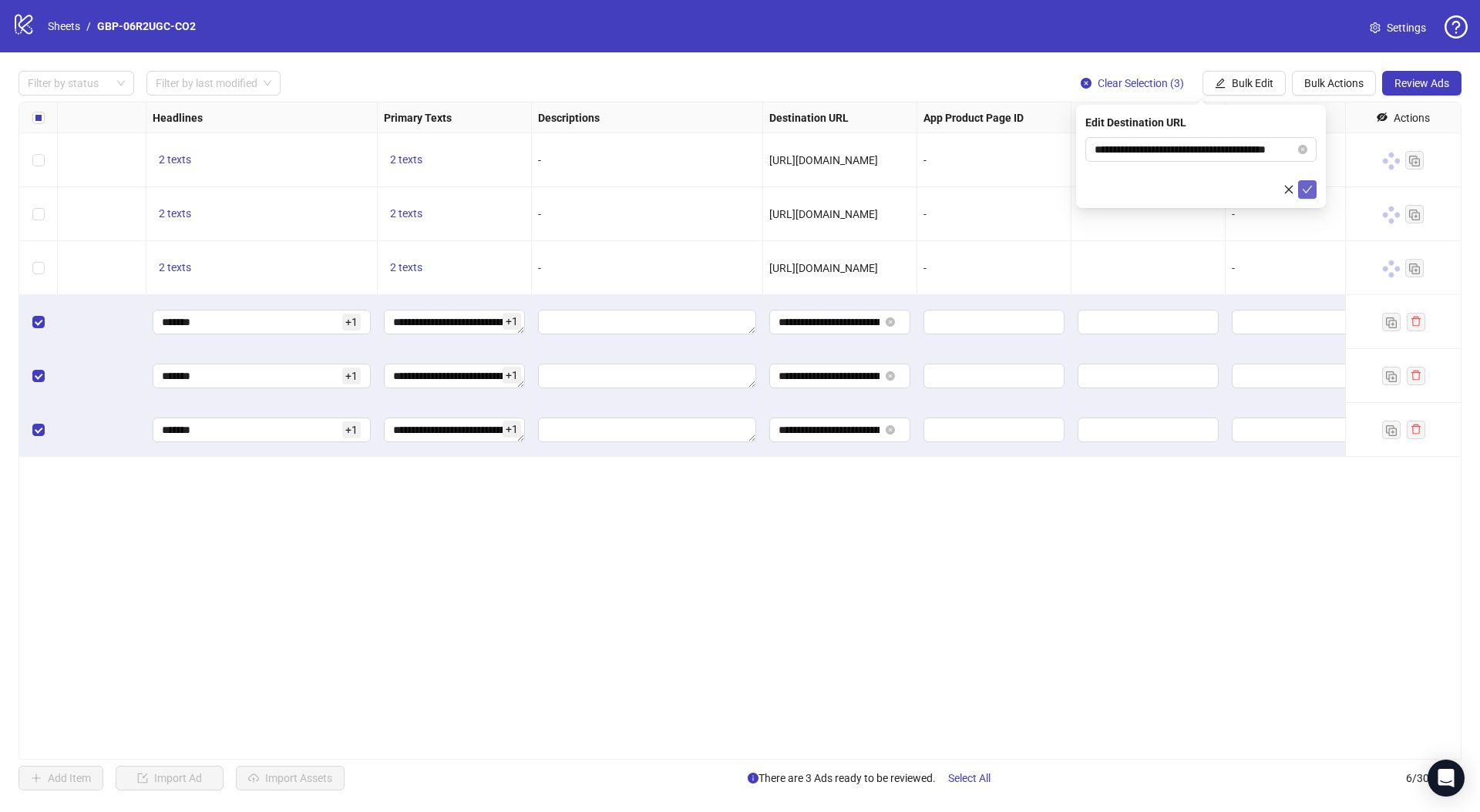 click 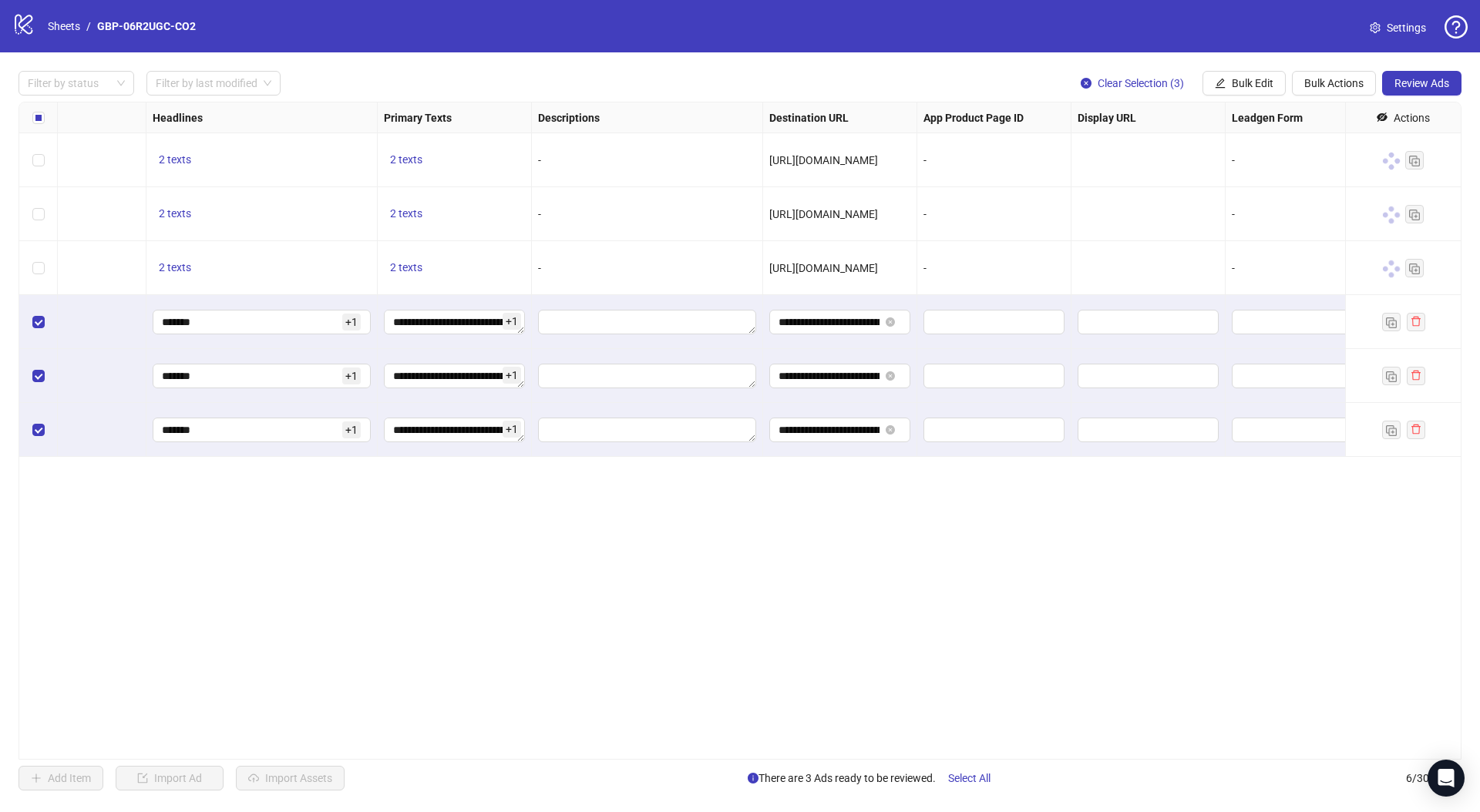 click on "Filter by status Filter by last modified Clear Selection (3) Bulk Edit Bulk Actions Review Ads Ad Format Ad Name Campaign & Ad Set Assets Headlines Primary Texts Descriptions Destination URL App Product Page ID Display URL Leadgen Form Product Set ID URL Params Call to Action Actions -
To pick up a draggable item, press the space bar.
While dragging, use the arrow keys to move the item.
Press space again to drop the item in its new position, or press escape to cancel.
2 texts 2 texts - https://numoya.com/products/numoya-portable-straightener-brush-gobrush-pro-black - - - -
To pick up a draggable item, press the space bar.
While dragging, use the arrow keys to move the item.
Press space again to drop the item in its new position, or press escape to cancel.
2 texts 2 texts - https://numoya.com/products/numoya-portable-straightener-brush-gobrush-pro-black - - - - 2 texts 2 texts - https://numoya.com/products/numoya-portable-straightener-brush-gobrush-pro-black - - - ******* + 1" at bounding box center (740, 431) 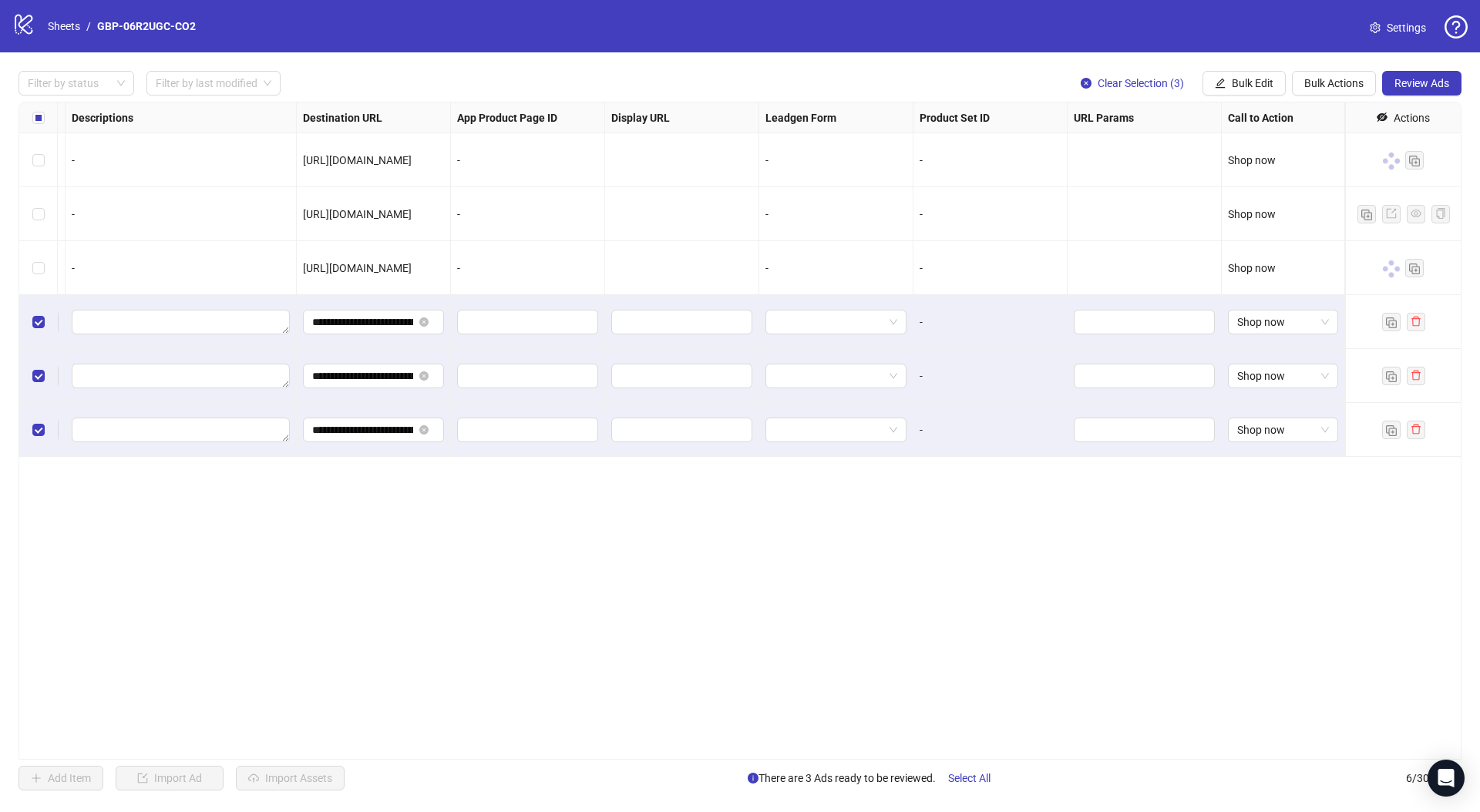 scroll, scrollTop: 0, scrollLeft: 0, axis: both 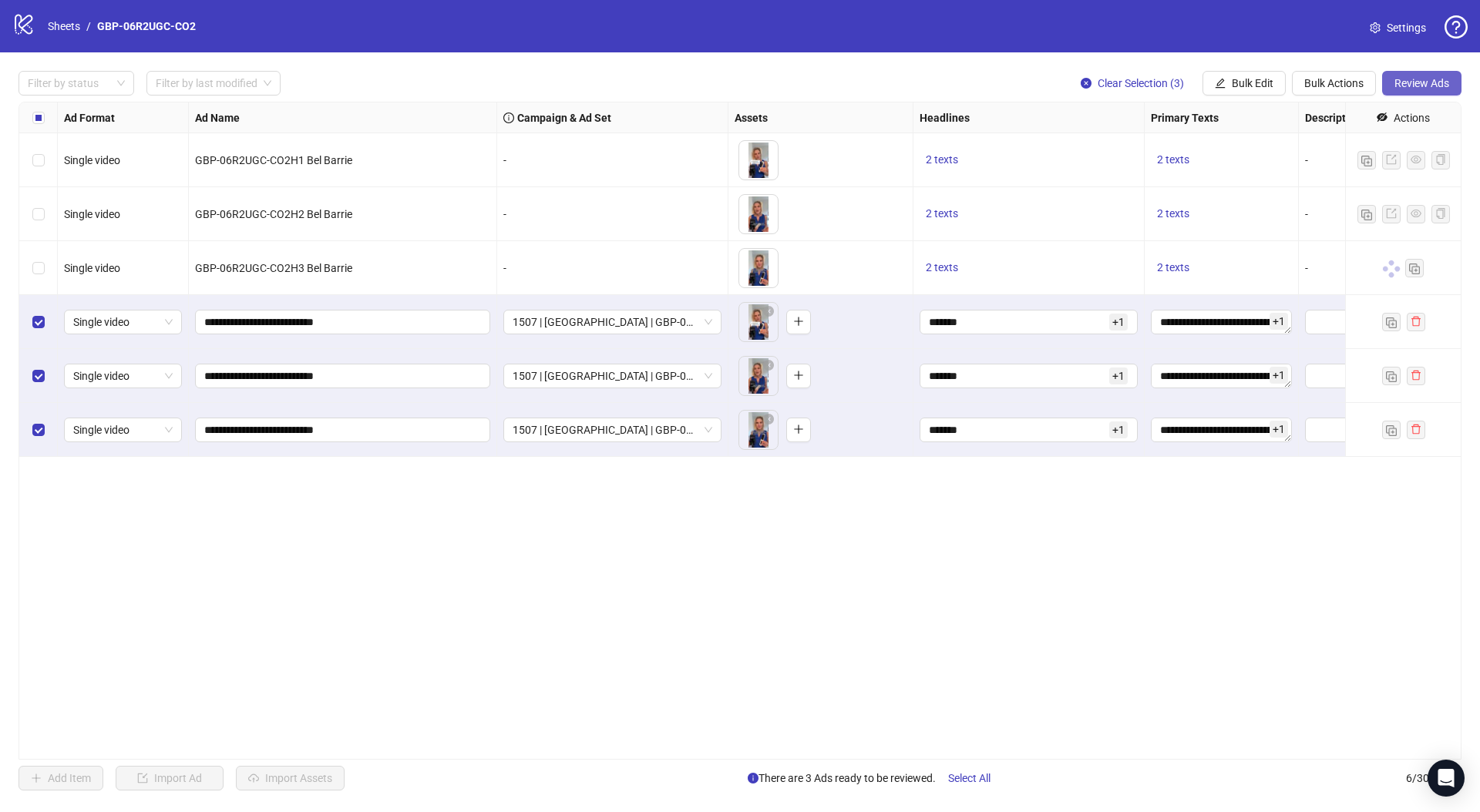click on "Review Ads" at bounding box center [1421, 83] 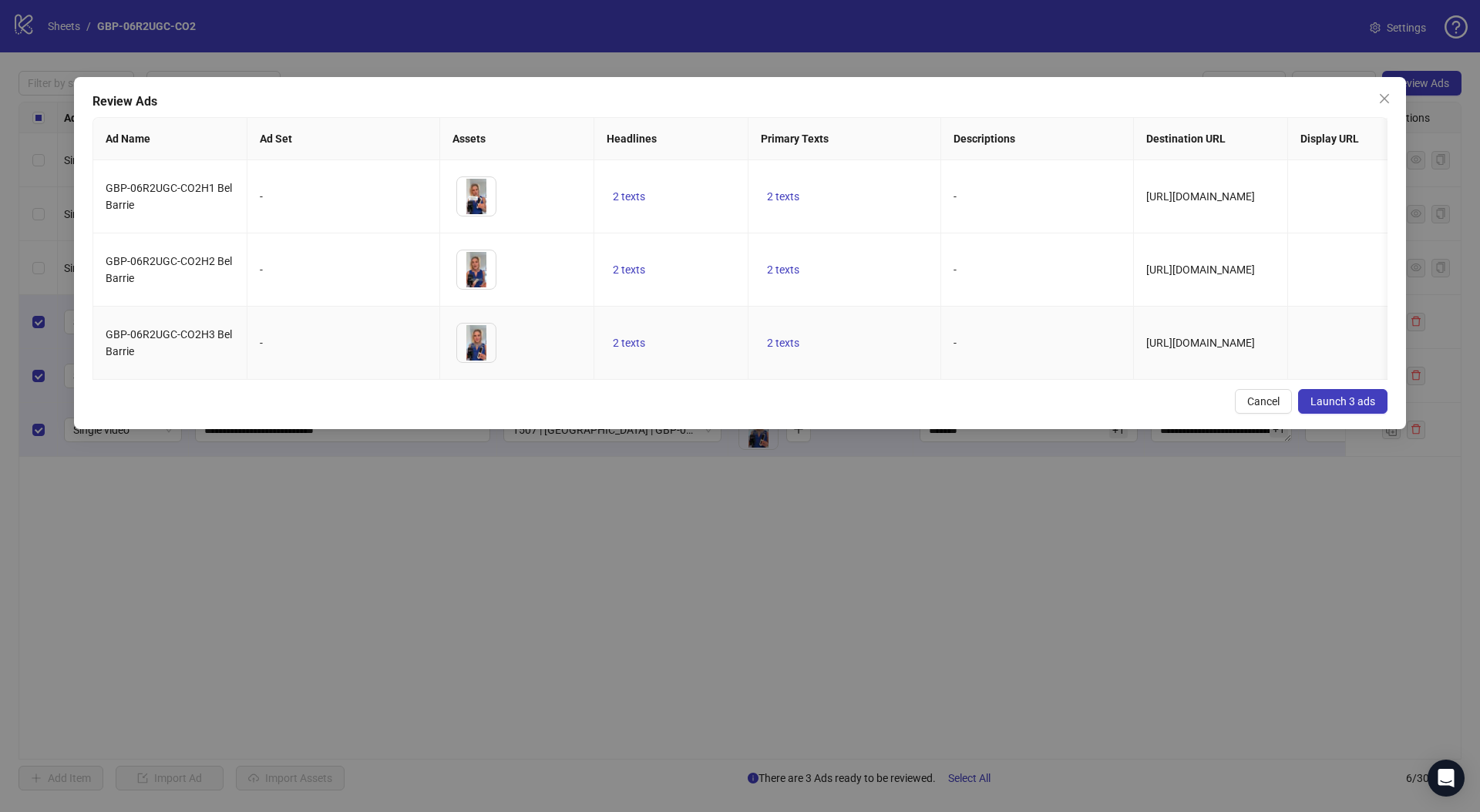 click on "2 texts" at bounding box center [671, 343] 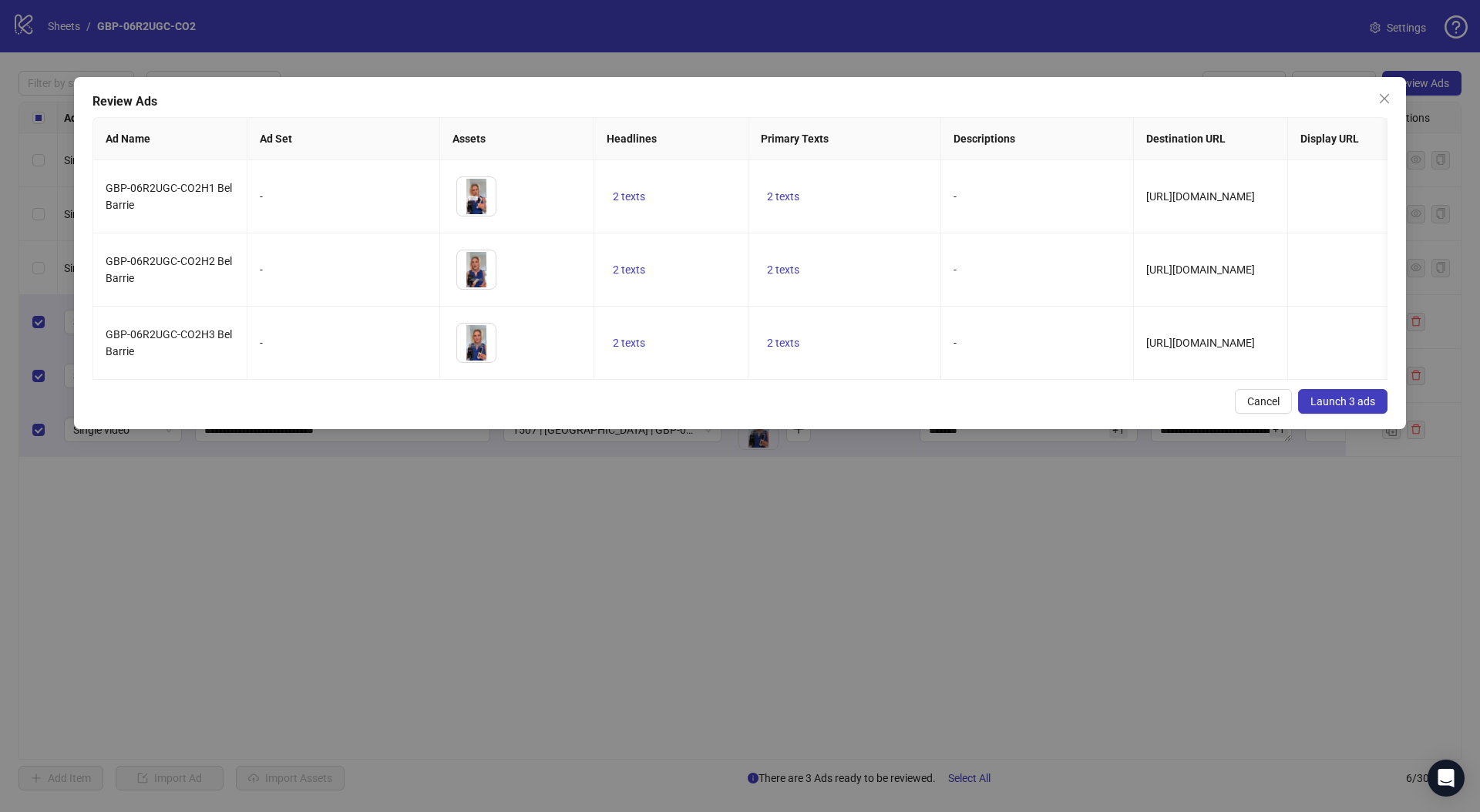 scroll, scrollTop: 0, scrollLeft: 446, axis: horizontal 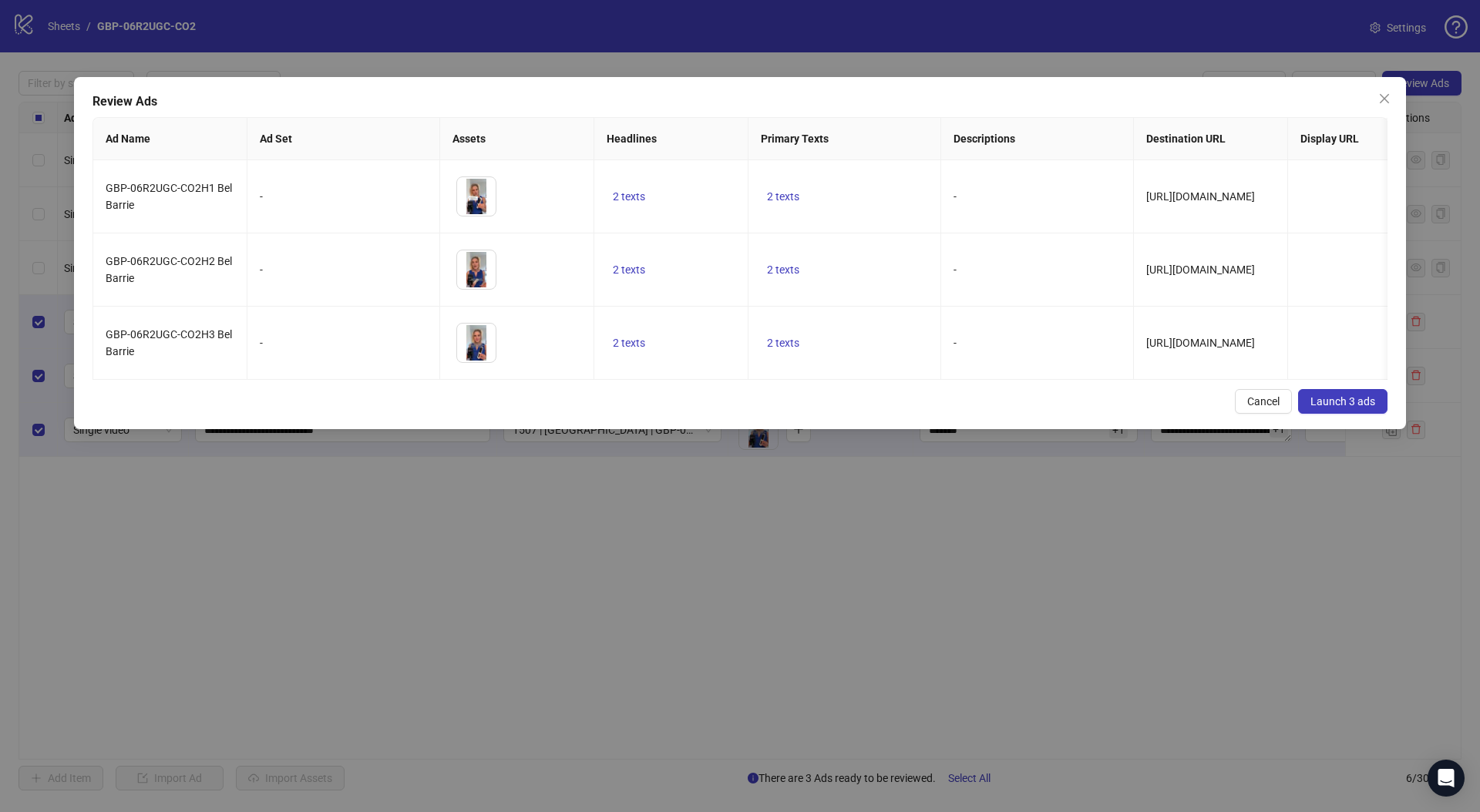 click on "Launch 3 ads" at bounding box center (1343, 401) 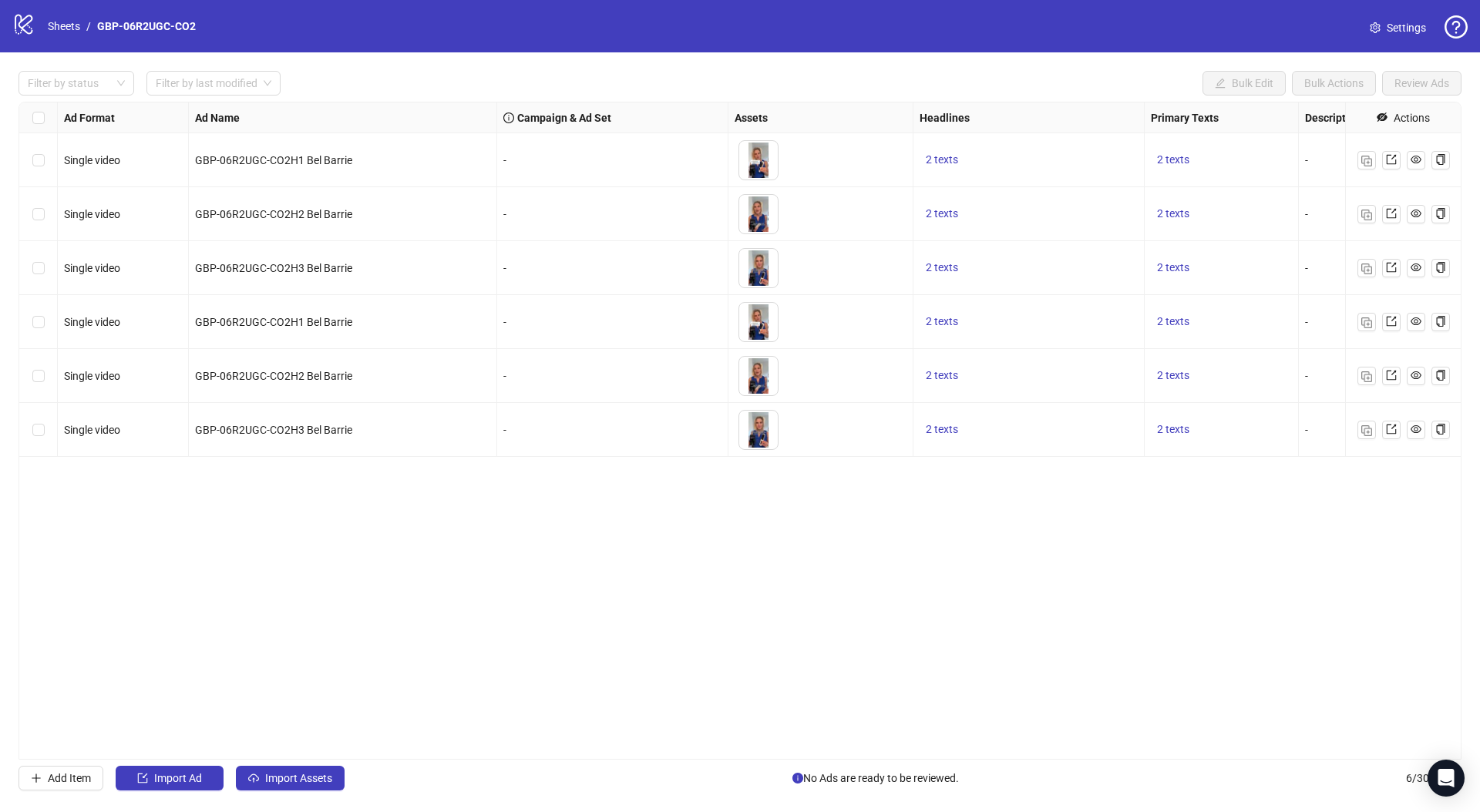click on "logo/logo-mobile Sheets / GBP-06R2UGC-CO2" at bounding box center (107, 26) 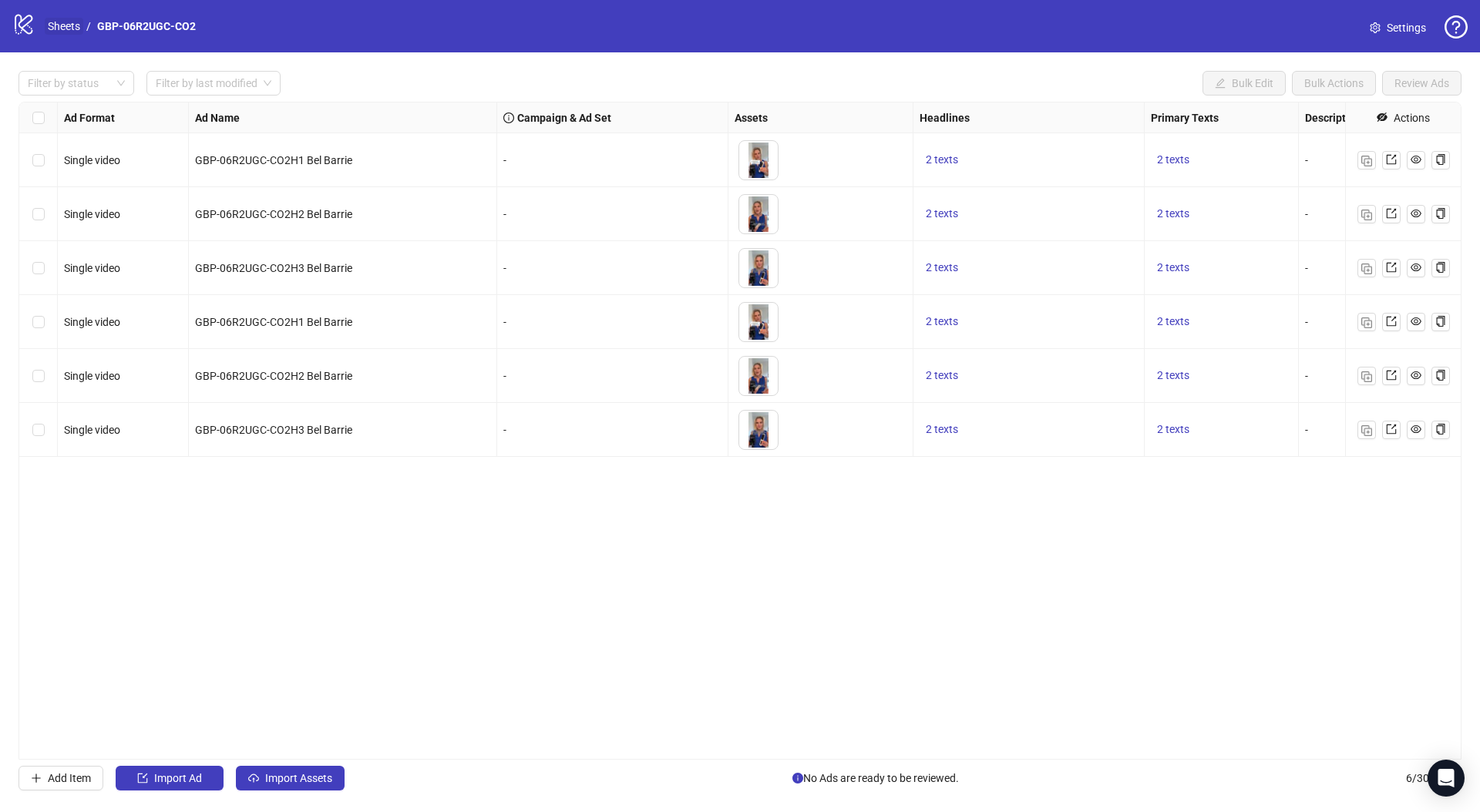 click on "Sheets" at bounding box center [64, 26] 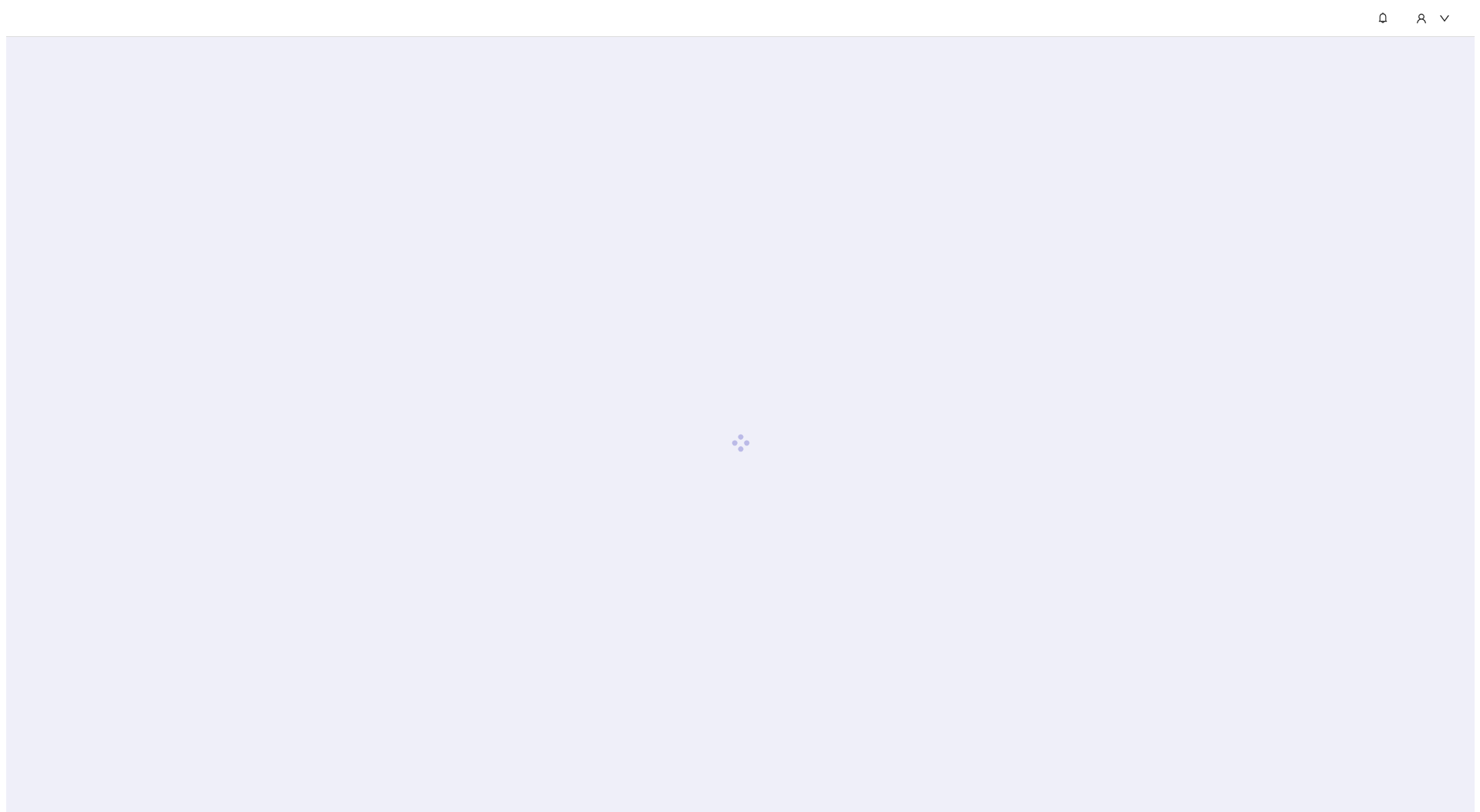 scroll, scrollTop: 0, scrollLeft: 0, axis: both 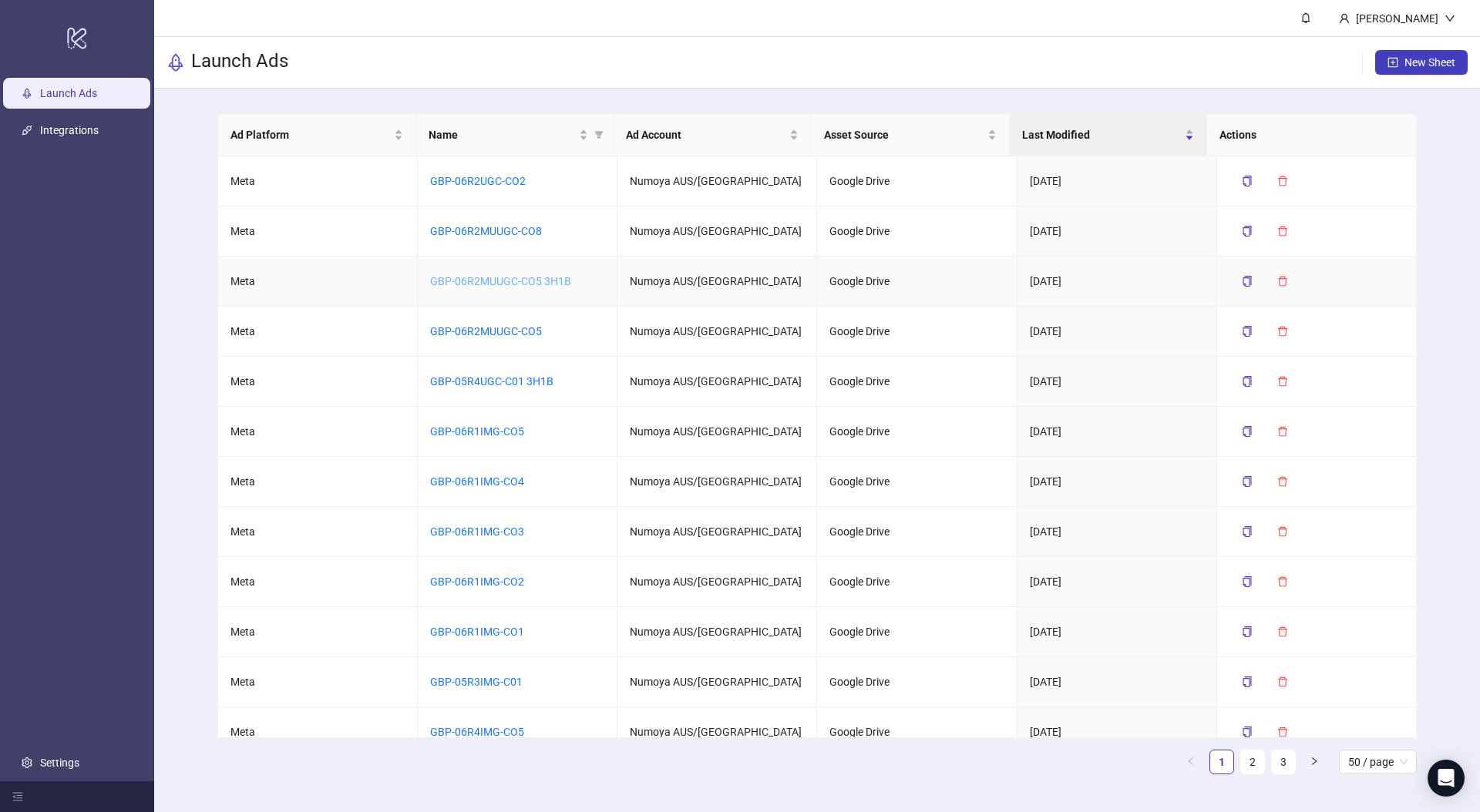 click on "GBP-06R2MUUGC-CO5 3H1B" at bounding box center [500, 281] 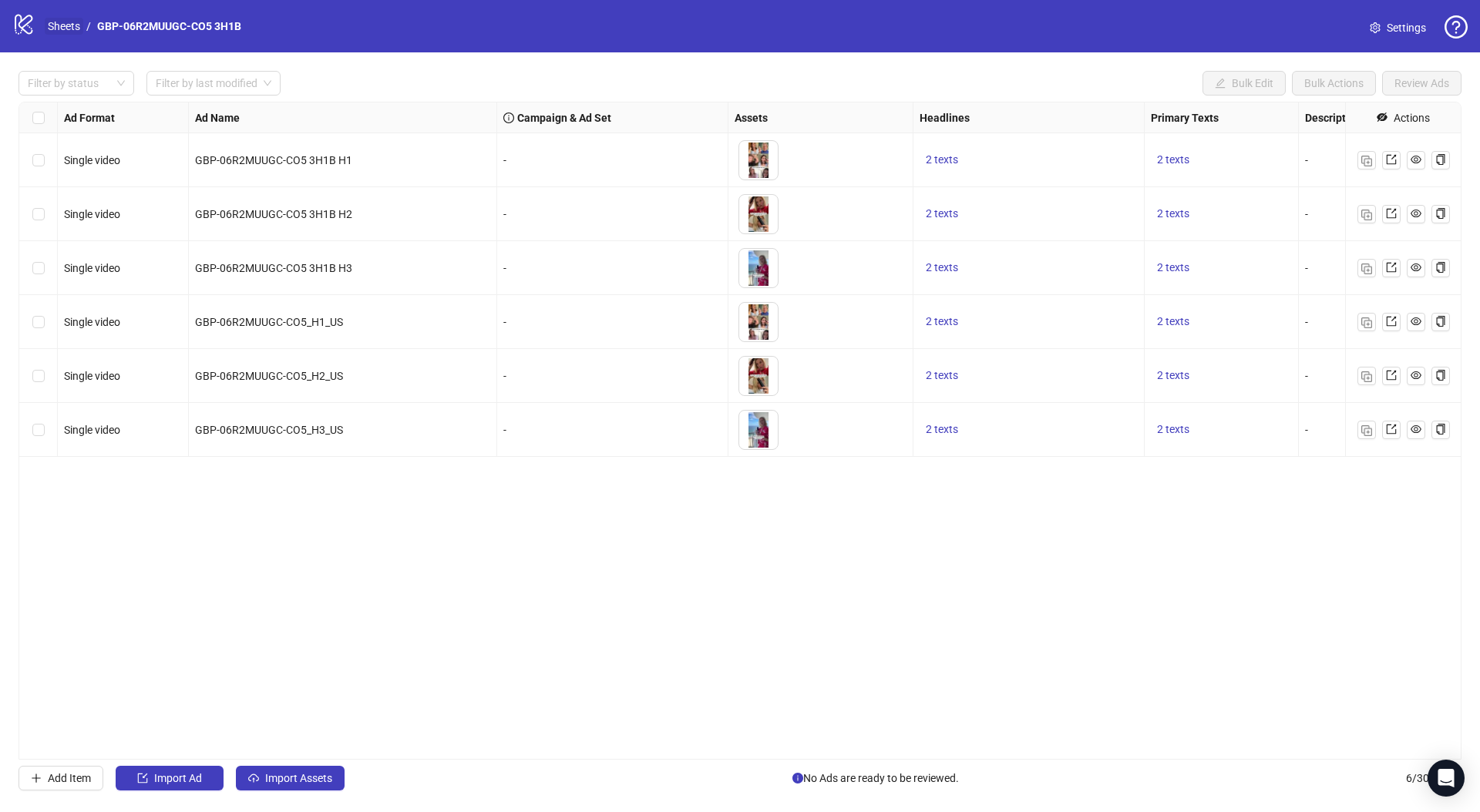 click on "Sheets" at bounding box center (64, 26) 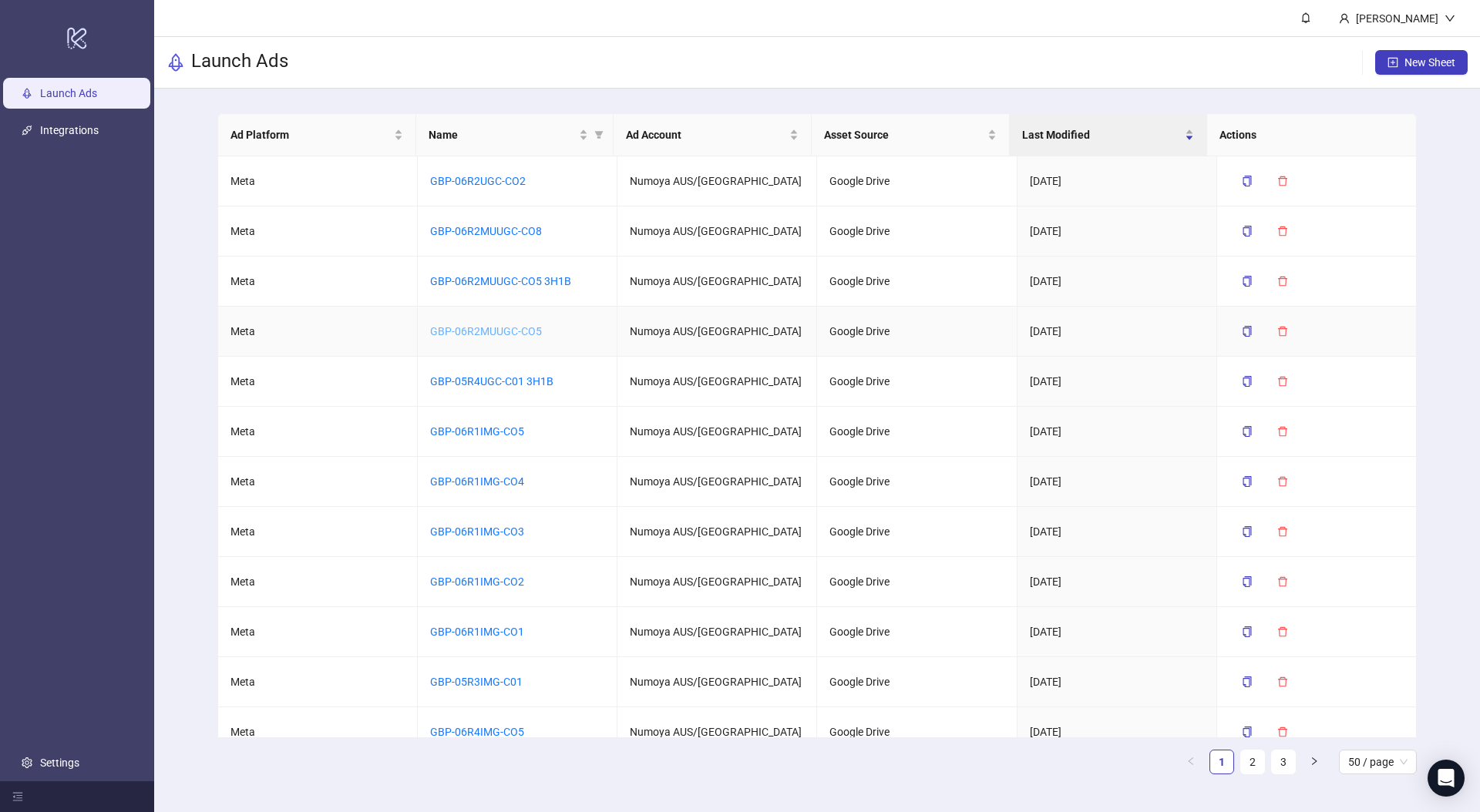 click on "GBP-06R2MUUGC-CO5" at bounding box center (486, 331) 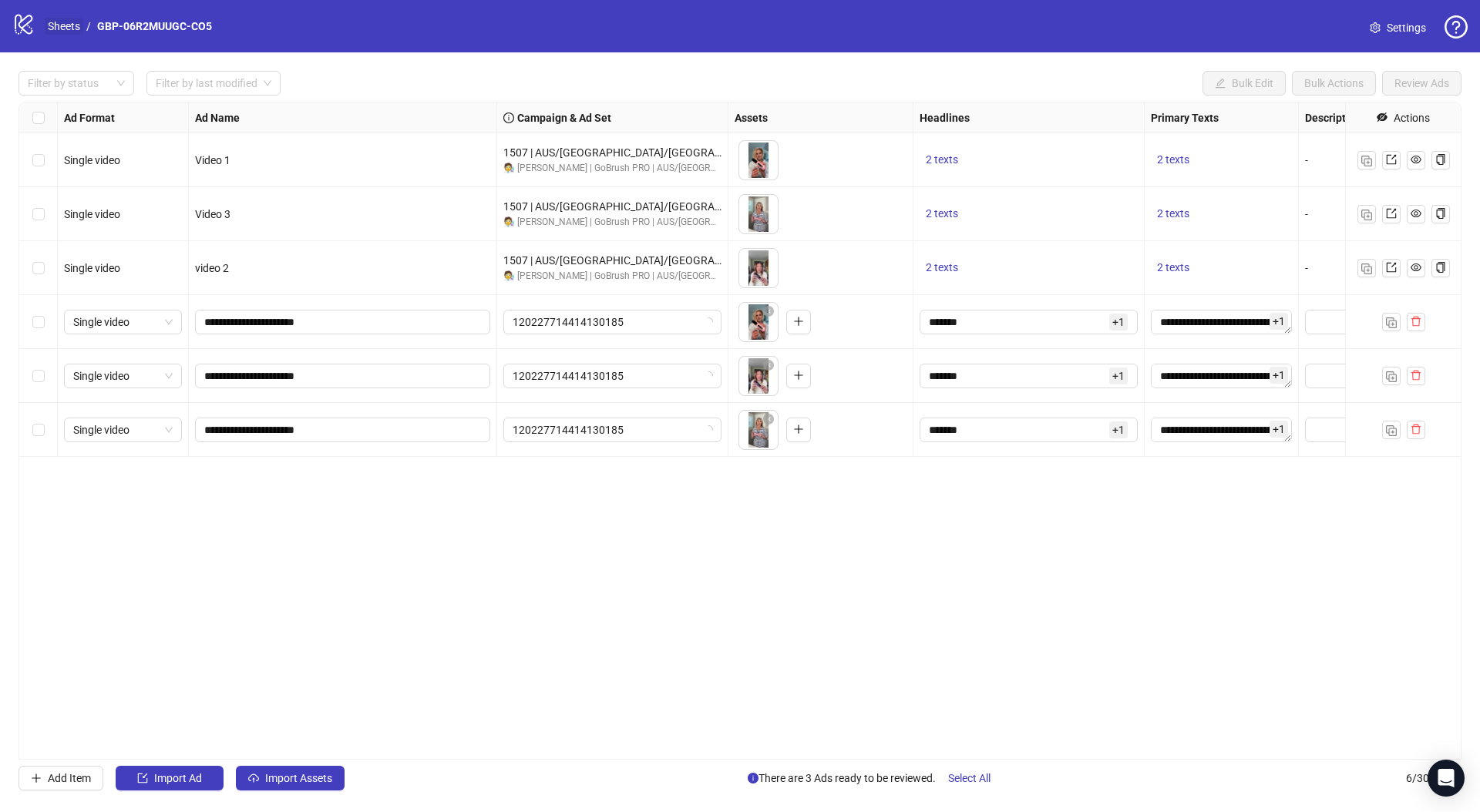 click on "Sheets" at bounding box center (64, 26) 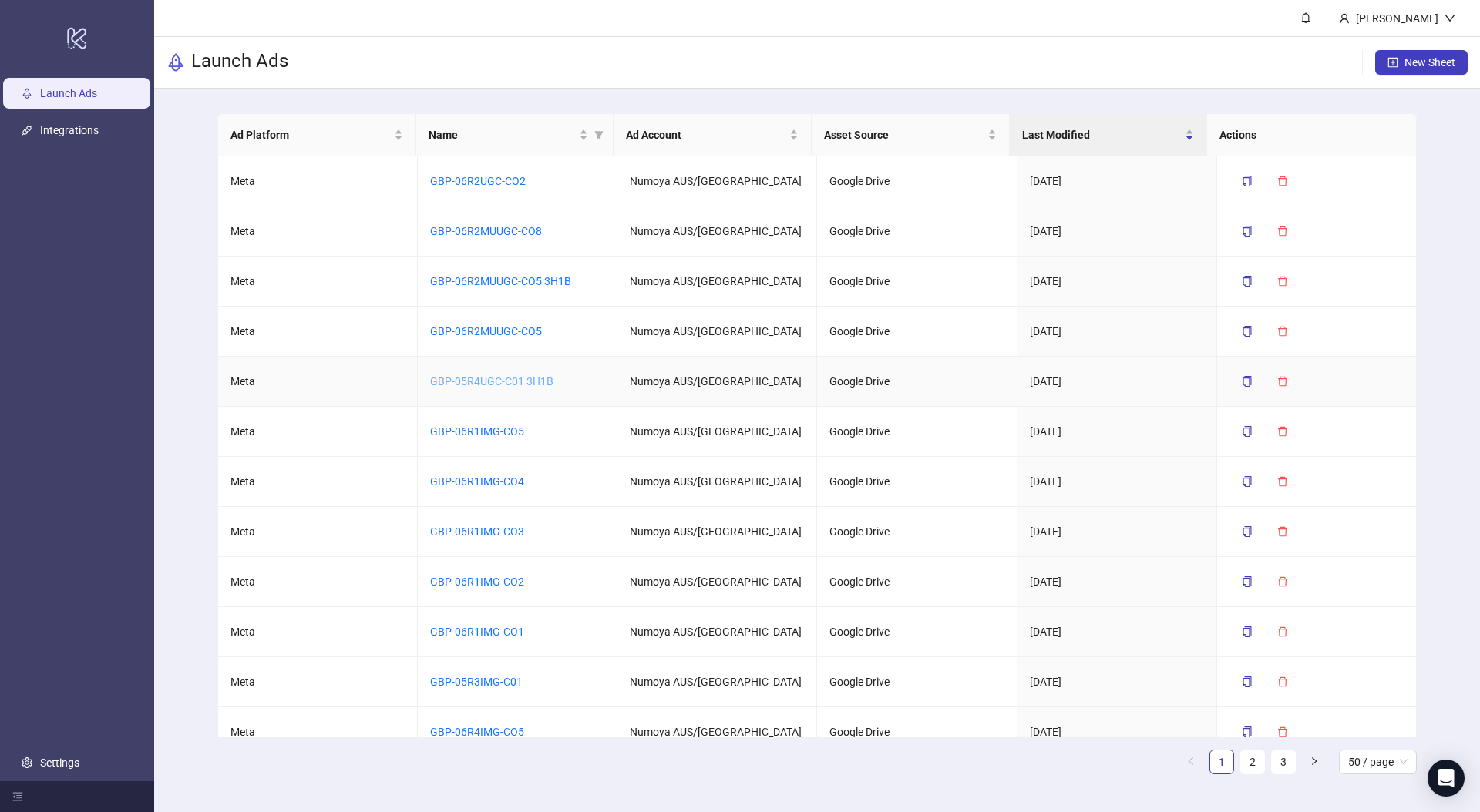 click on "GBP-05R4UGC-C01 3H1B" at bounding box center [492, 381] 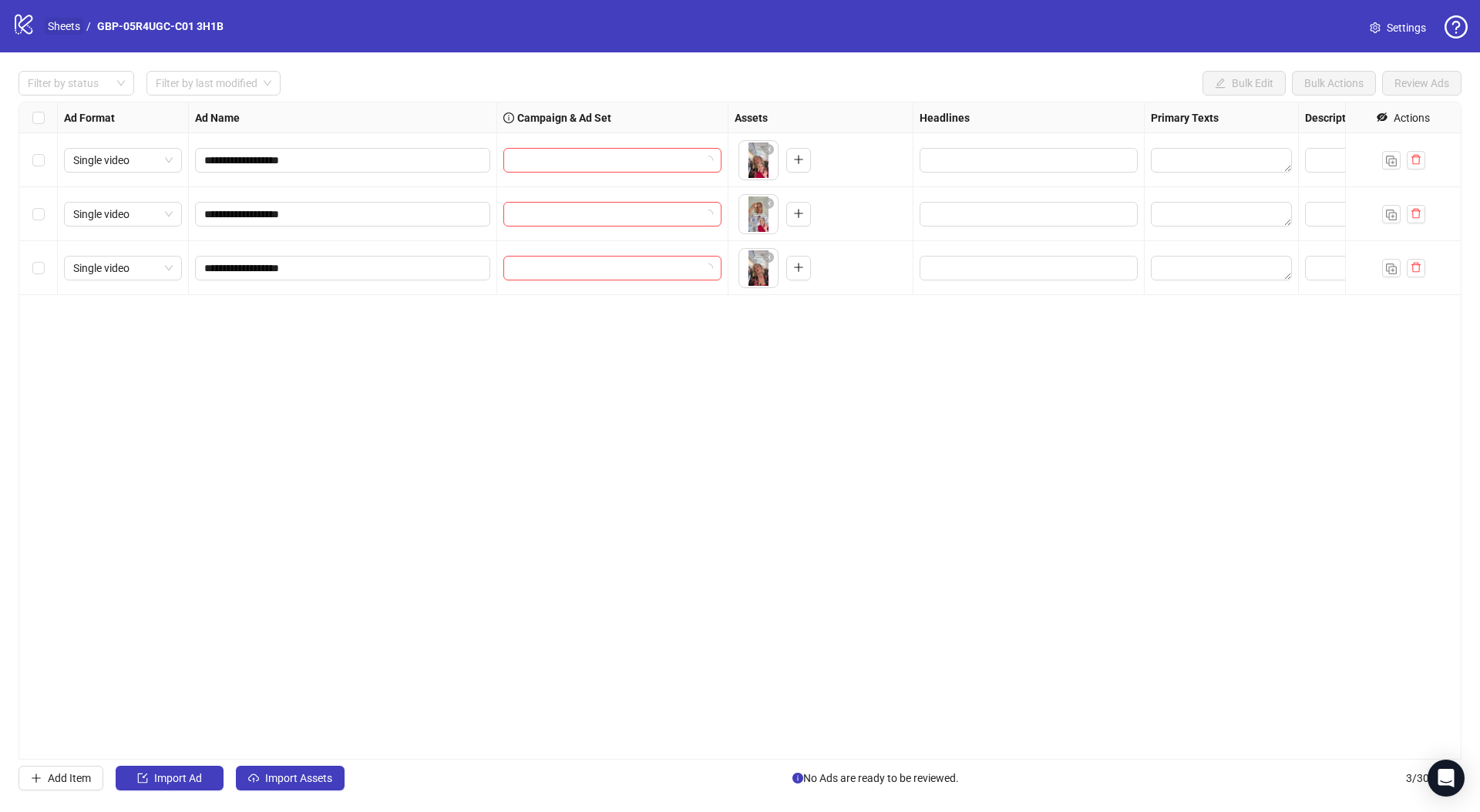 click on "Sheets" at bounding box center [64, 26] 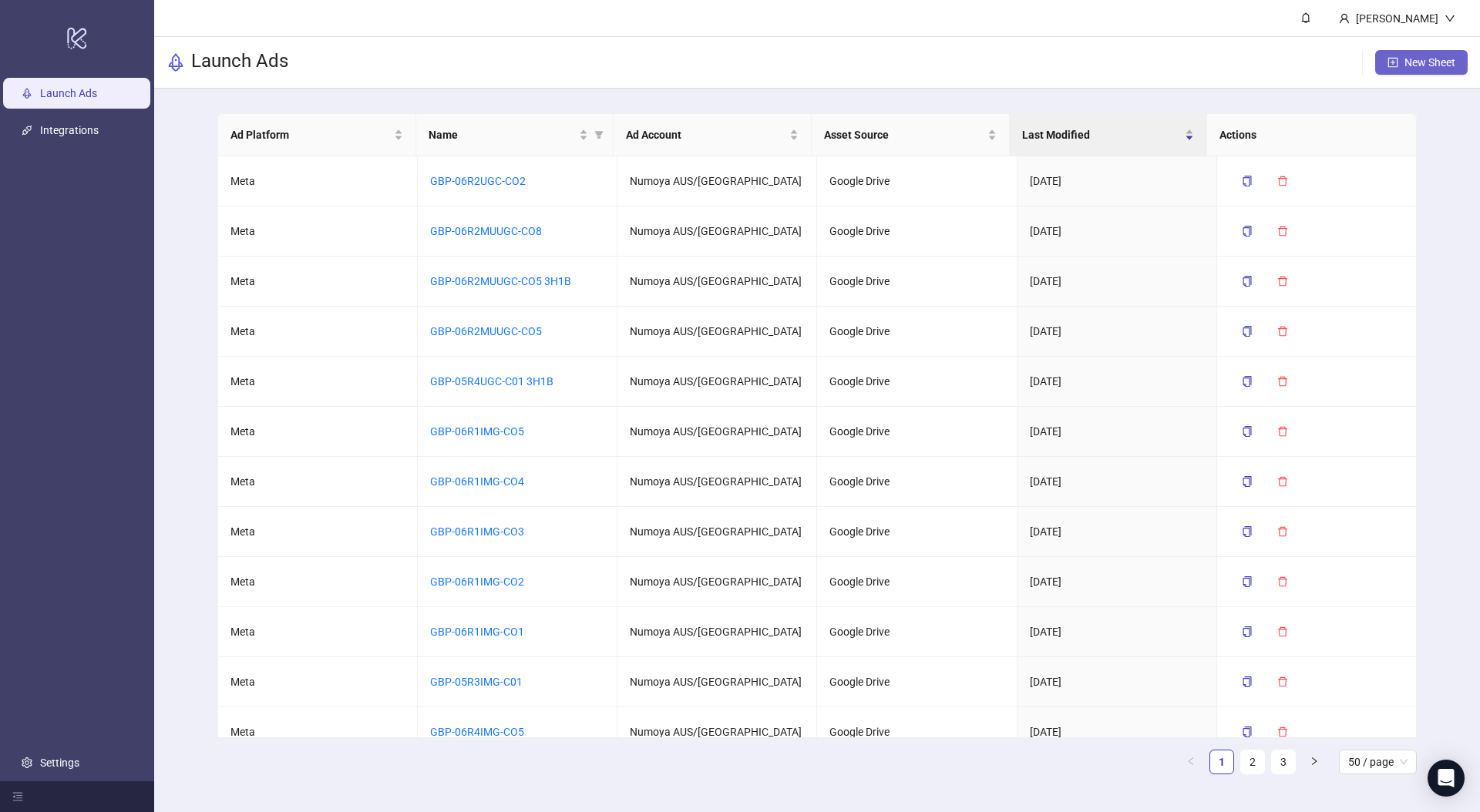 click on "New Sheet" at bounding box center [1430, 62] 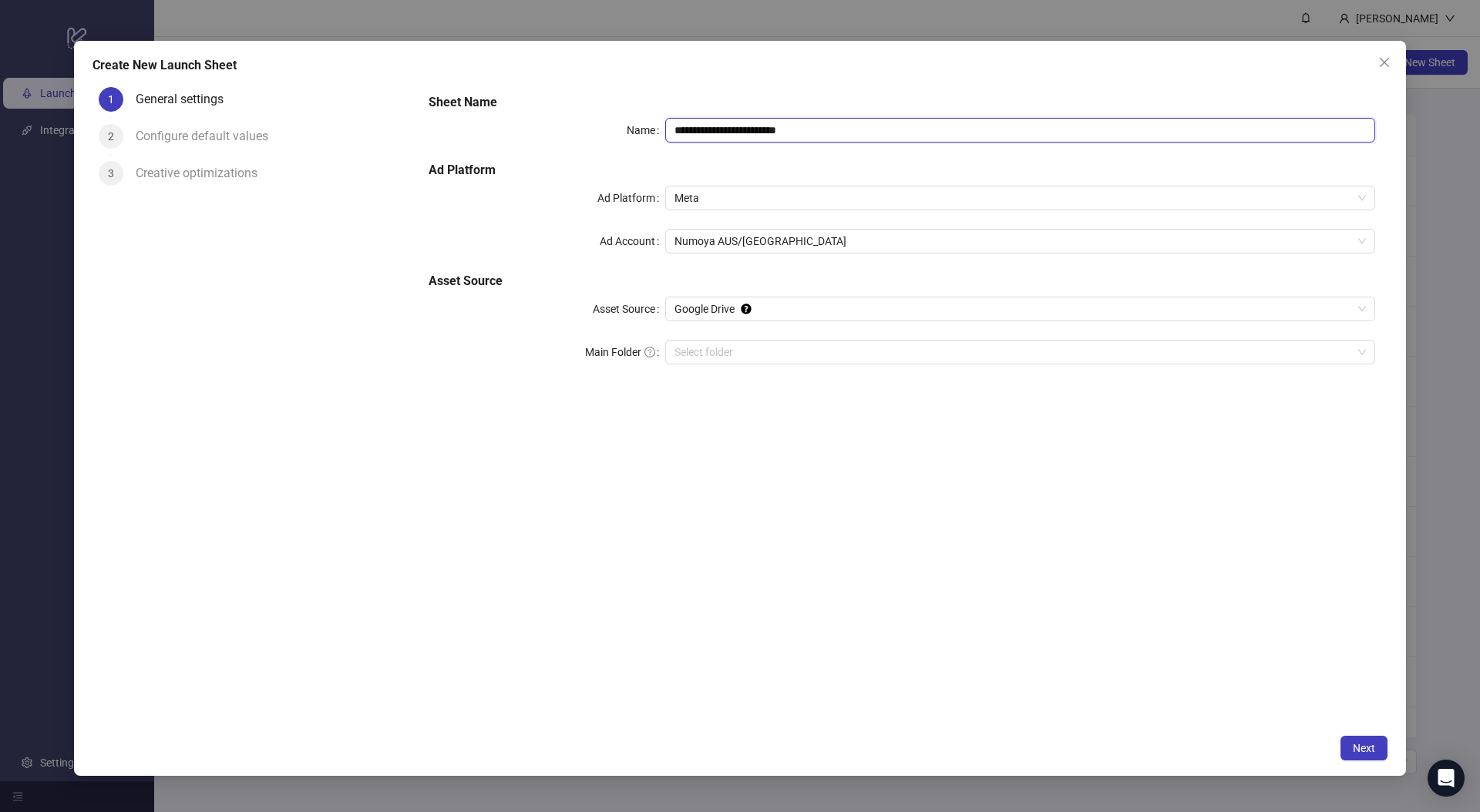 drag, startPoint x: 842, startPoint y: 130, endPoint x: 618, endPoint y: 122, distance: 224.14281 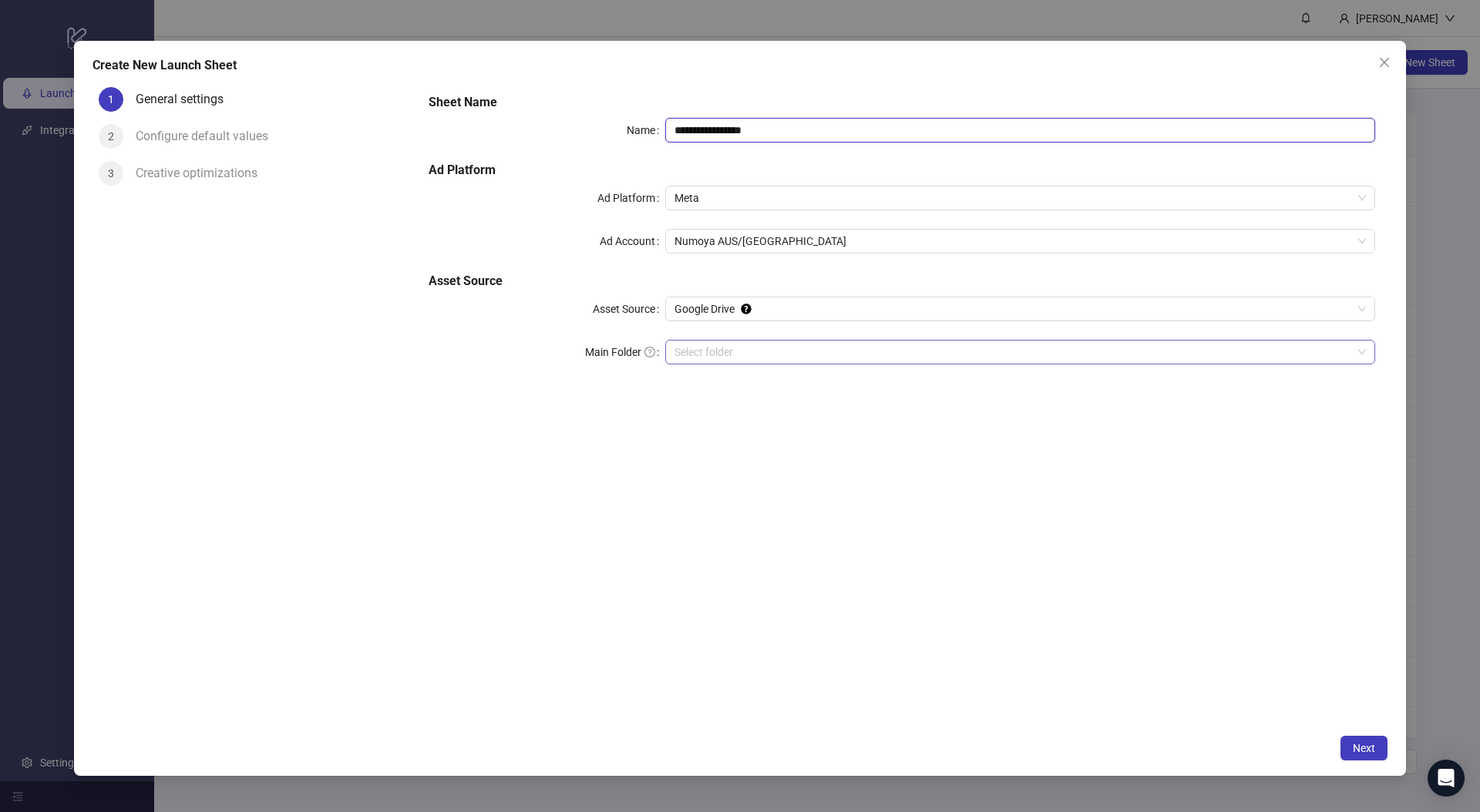 type on "**********" 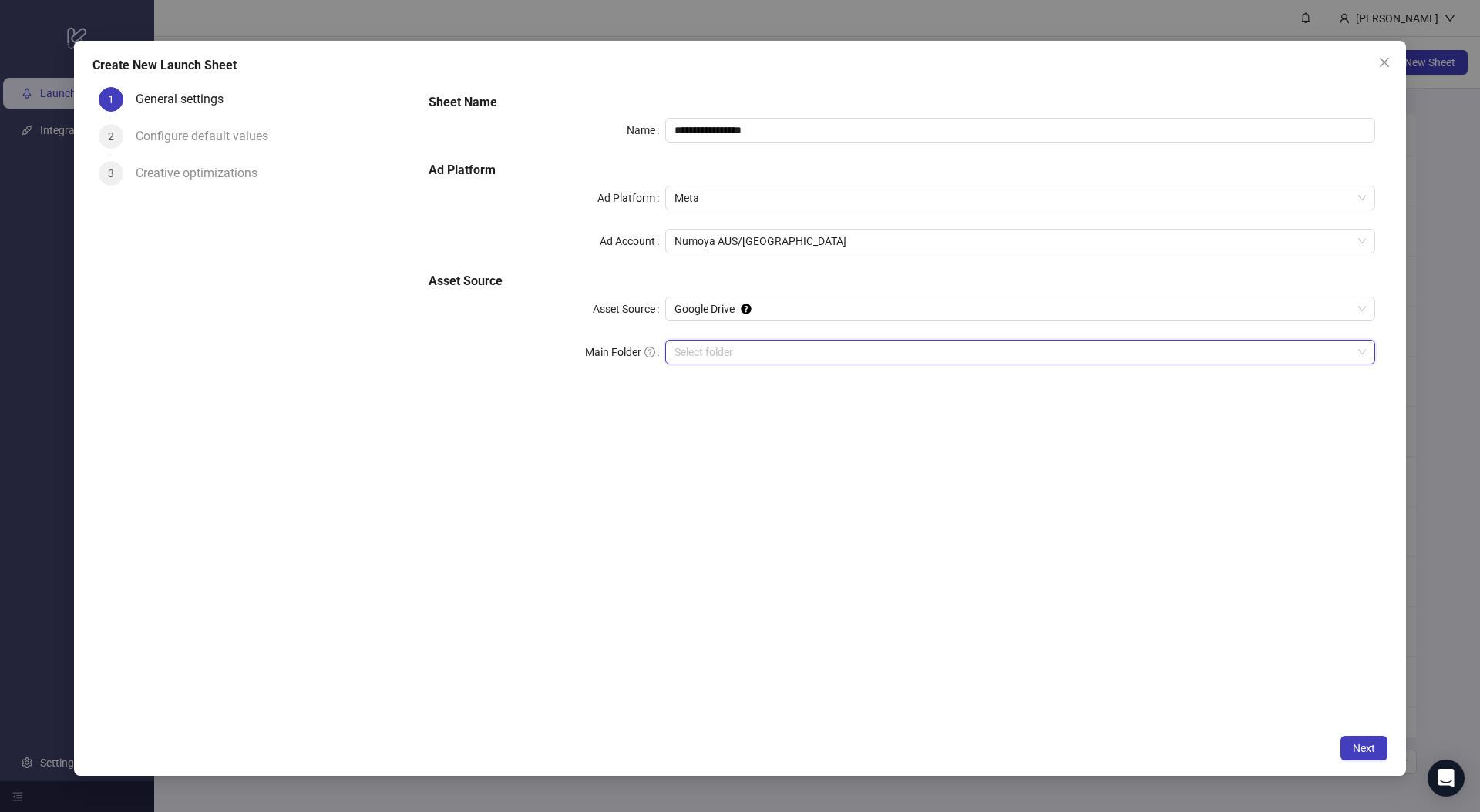 click on "Main Folder" at bounding box center [1013, 352] 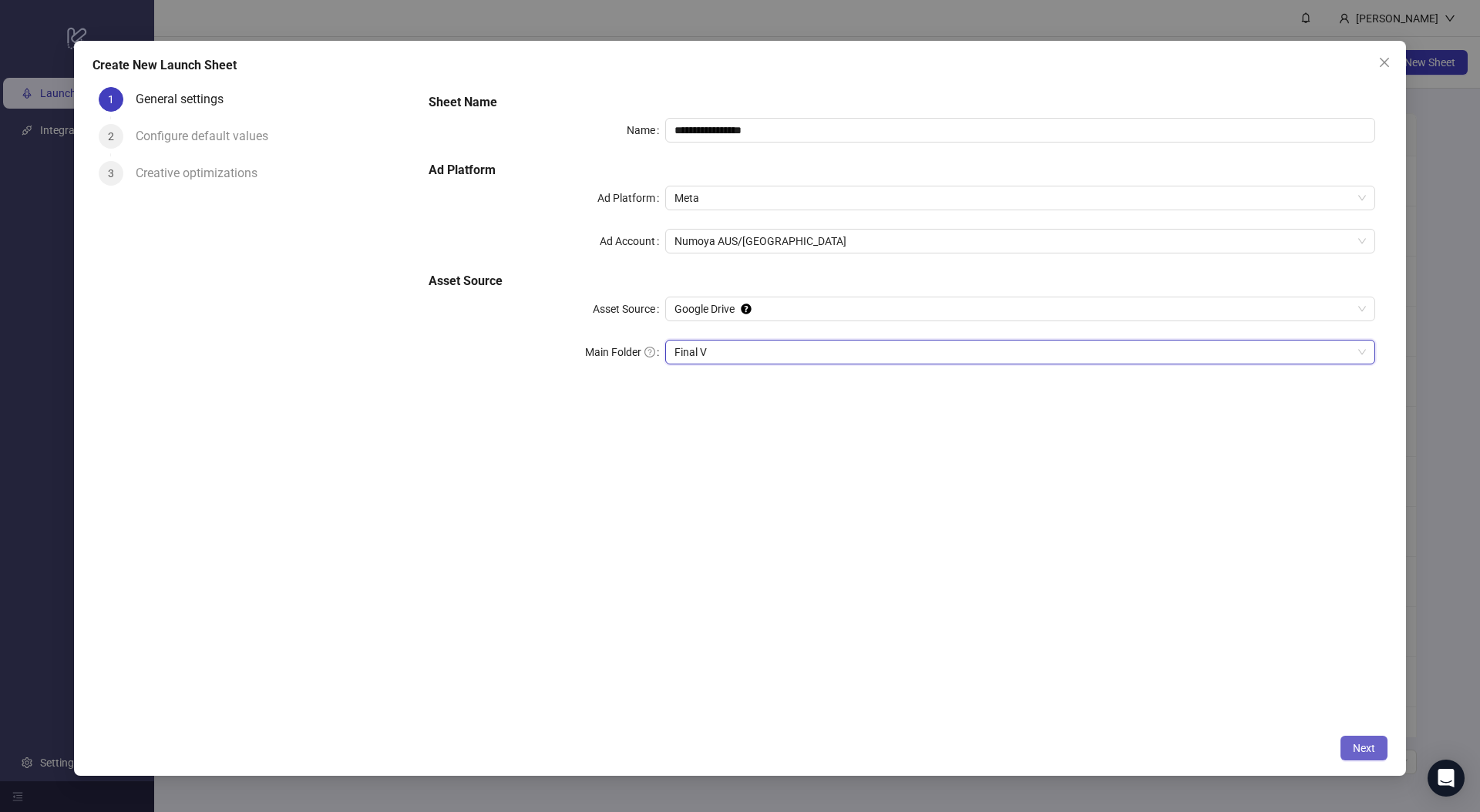 click on "Next" at bounding box center [1364, 748] 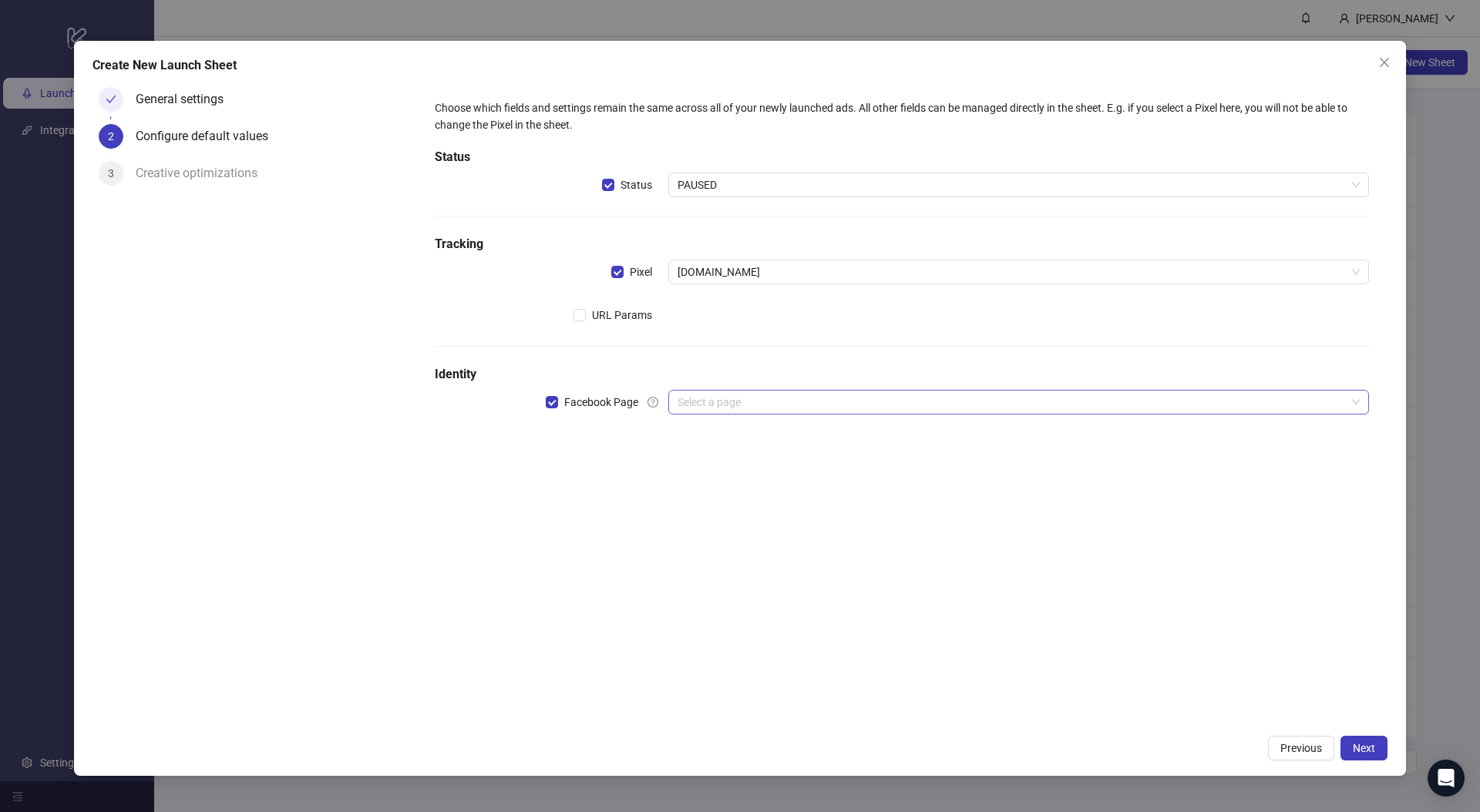 click at bounding box center (1011, 402) 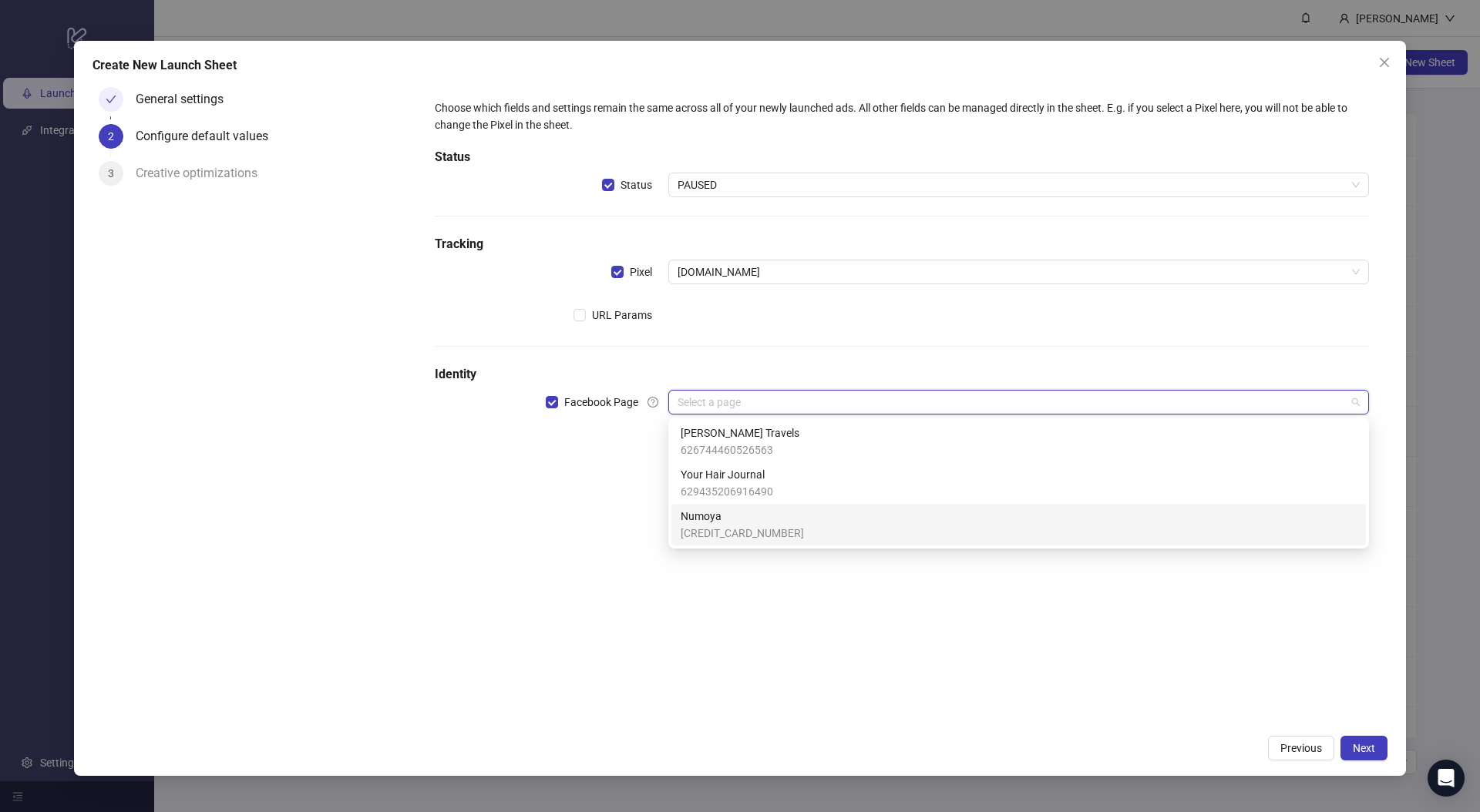 click on "[CREDIT_CARD_NUMBER]" at bounding box center [742, 533] 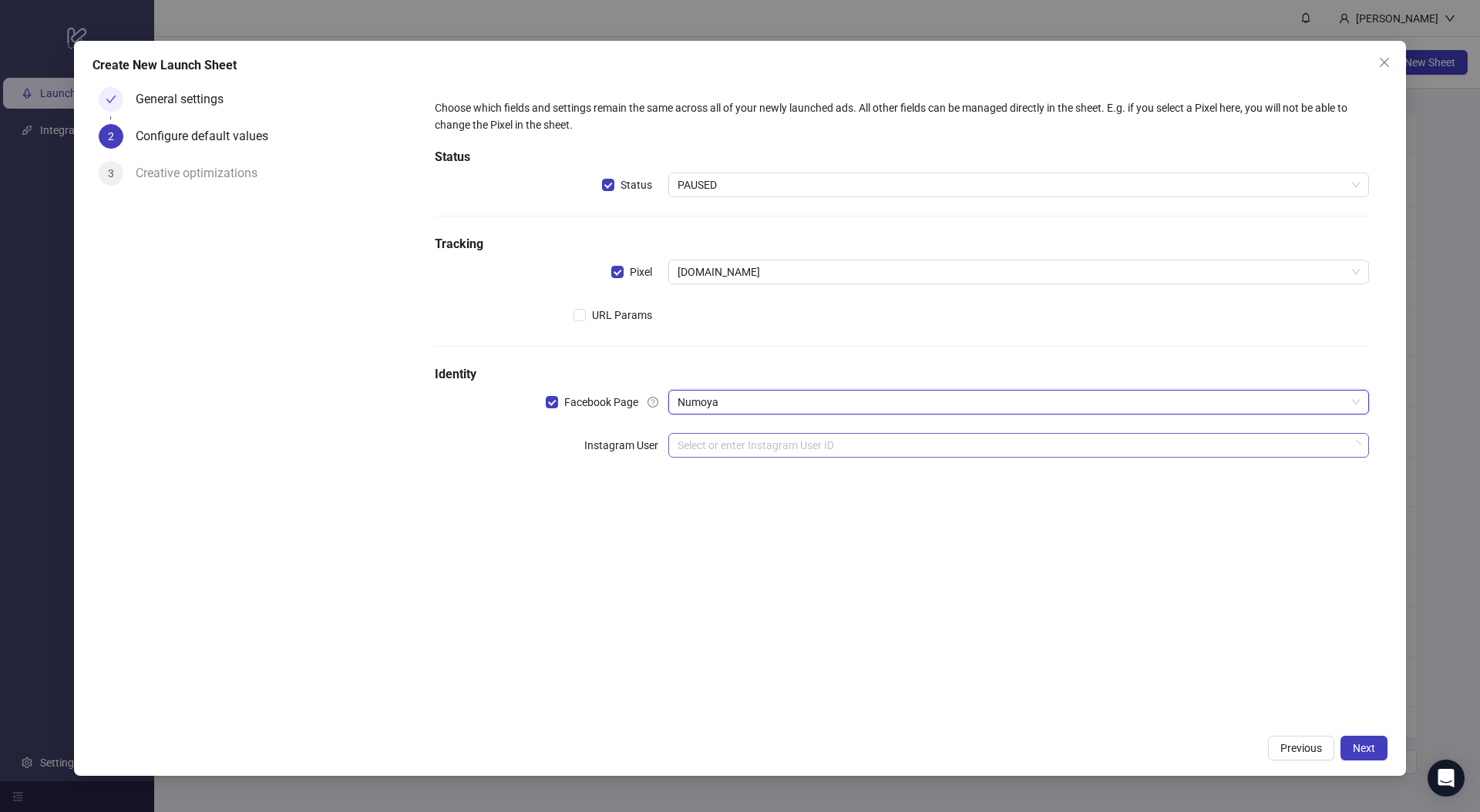 click at bounding box center [1011, 445] 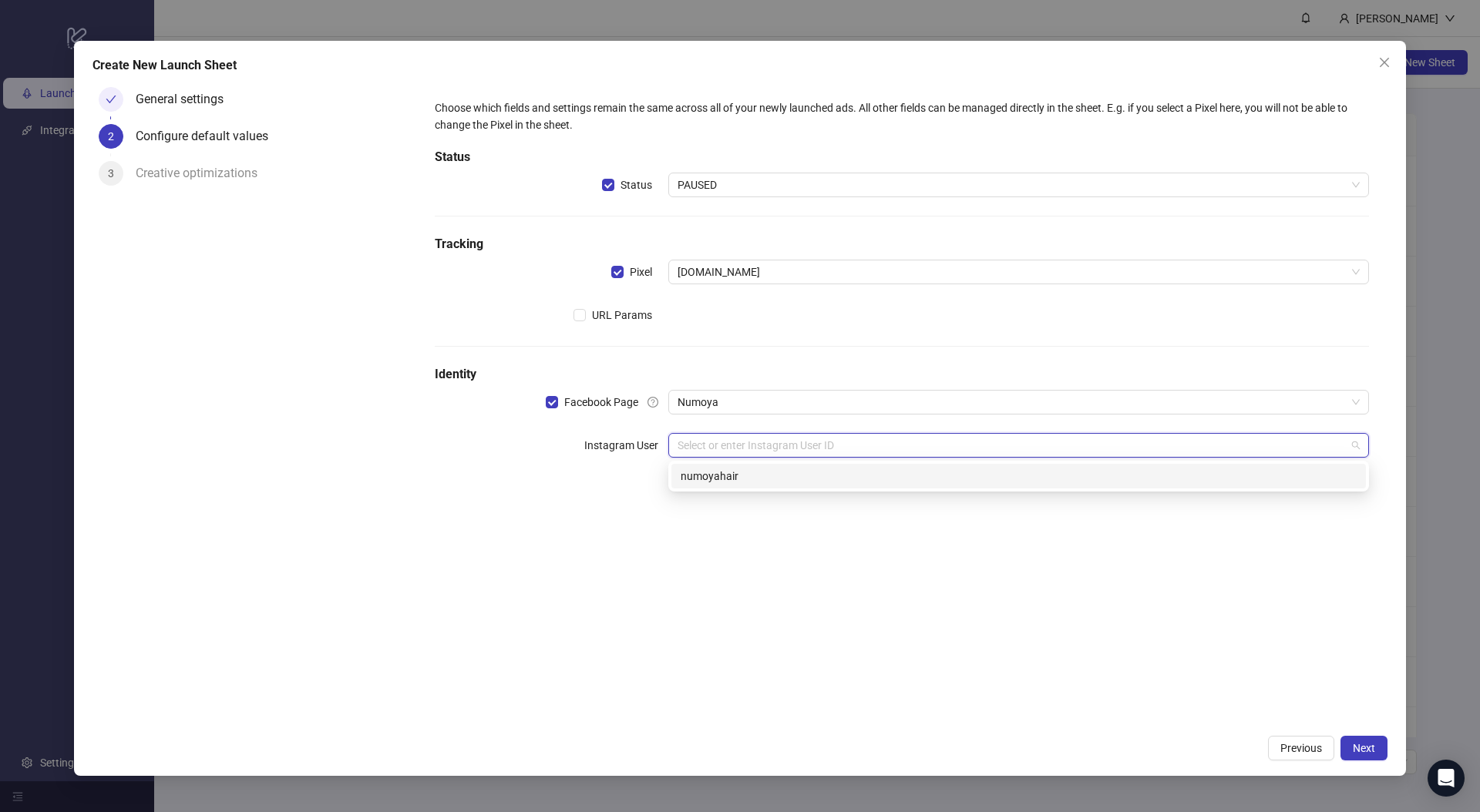 click on "numoyahair" at bounding box center [1018, 476] 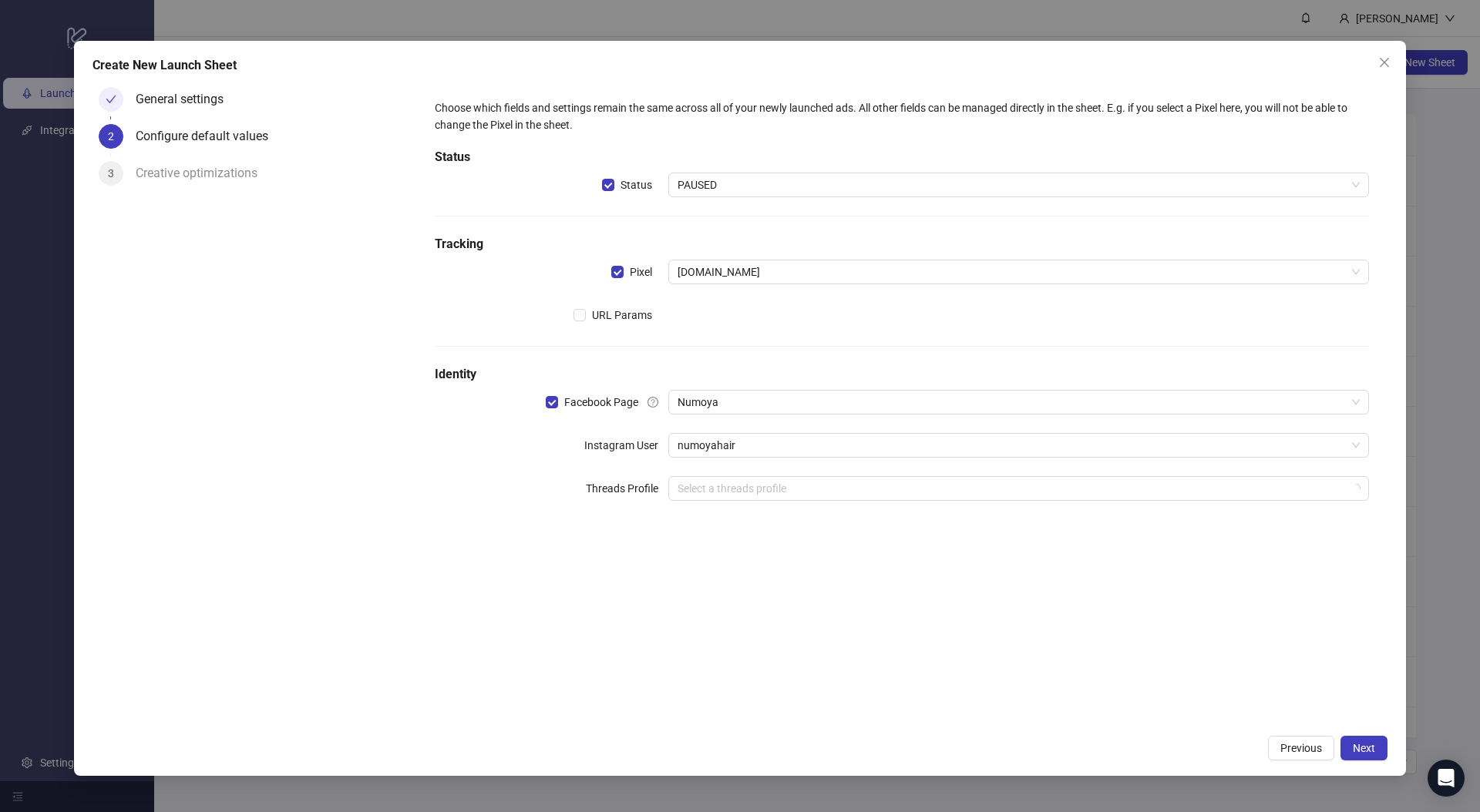 click on "Choose which fields and settings remain the same across all of your newly launched ads. All other fields can be managed directly in the sheet. E.g. if you select a Pixel here, you will not be able to change the Pixel in the sheet. Status Status PAUSED Tracking Pixel [DOMAIN_NAME] URL Params Identity Facebook Page Numoya Instagram User numoyahair Threads Profile Select a threads profile" at bounding box center (902, 404) 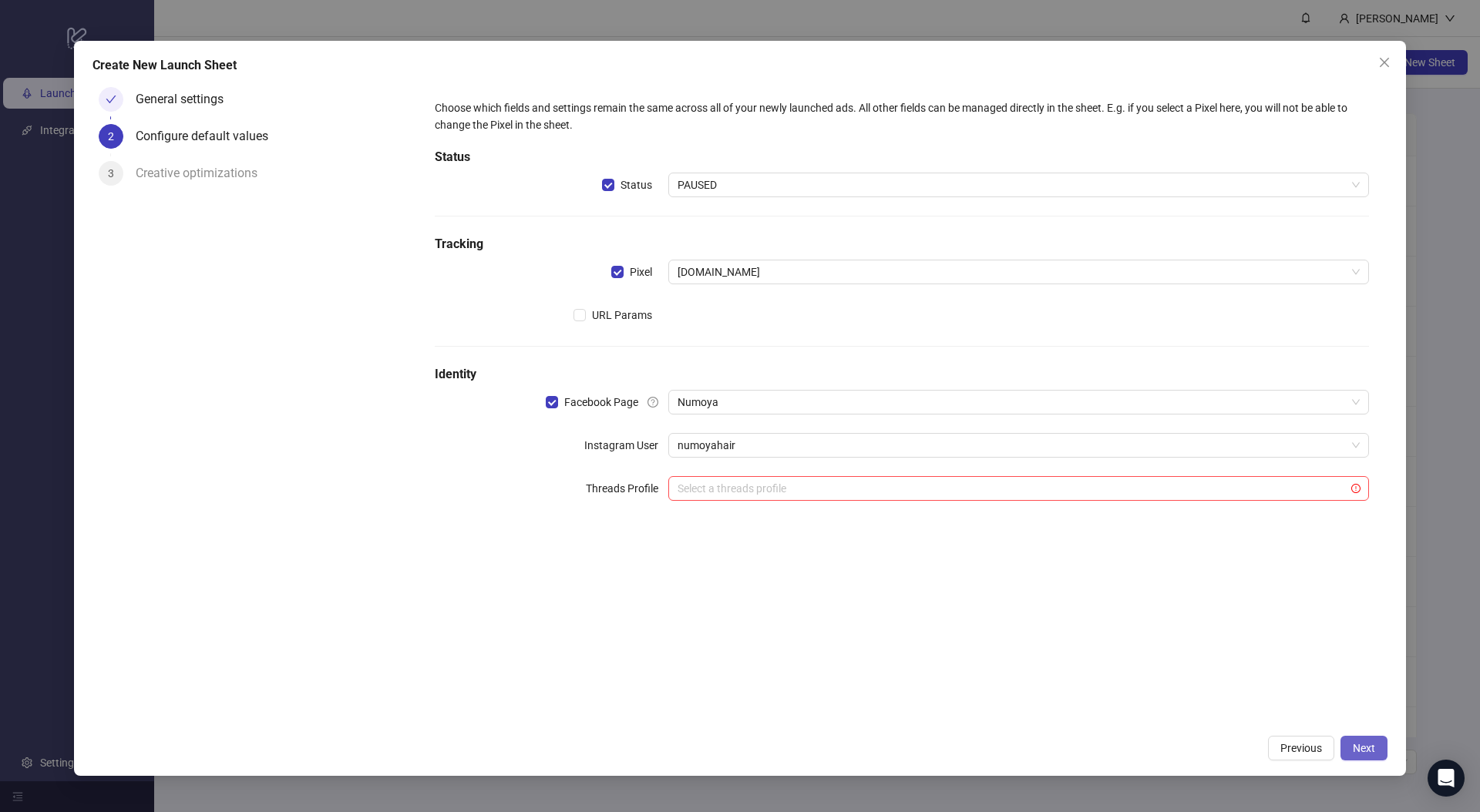 click on "Next" at bounding box center (1364, 748) 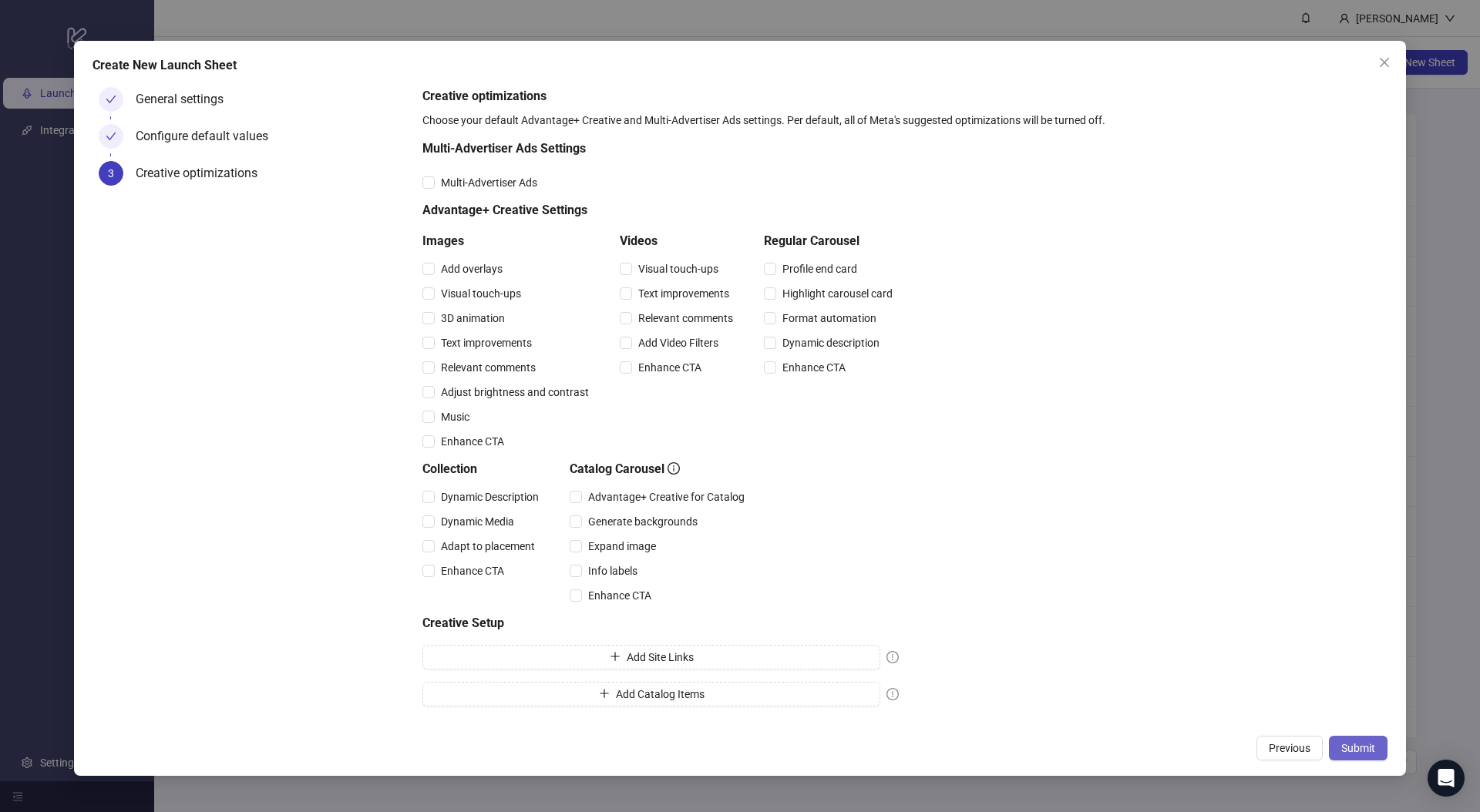 click on "Submit" at bounding box center [1358, 748] 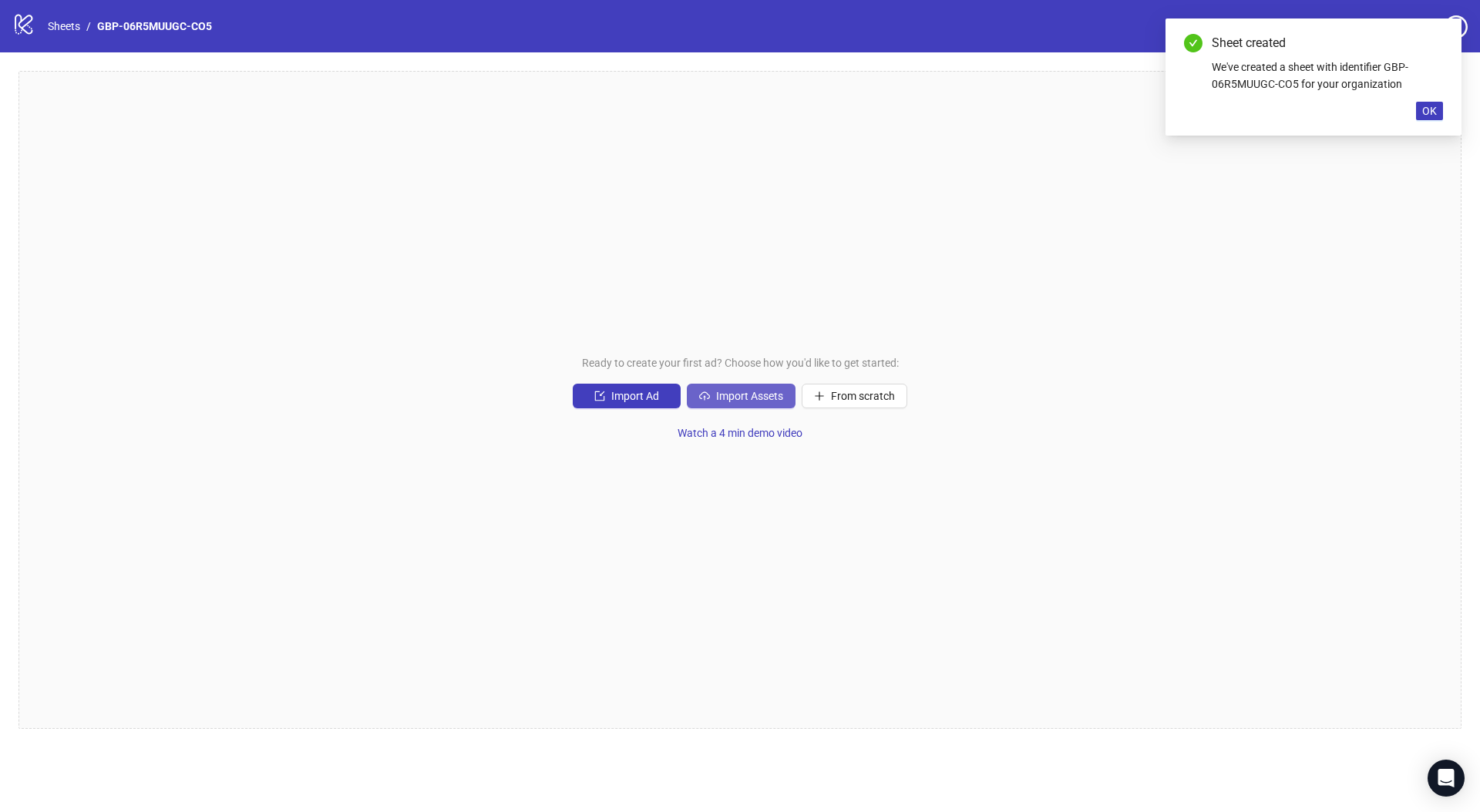 click on "Import Assets" at bounding box center [749, 396] 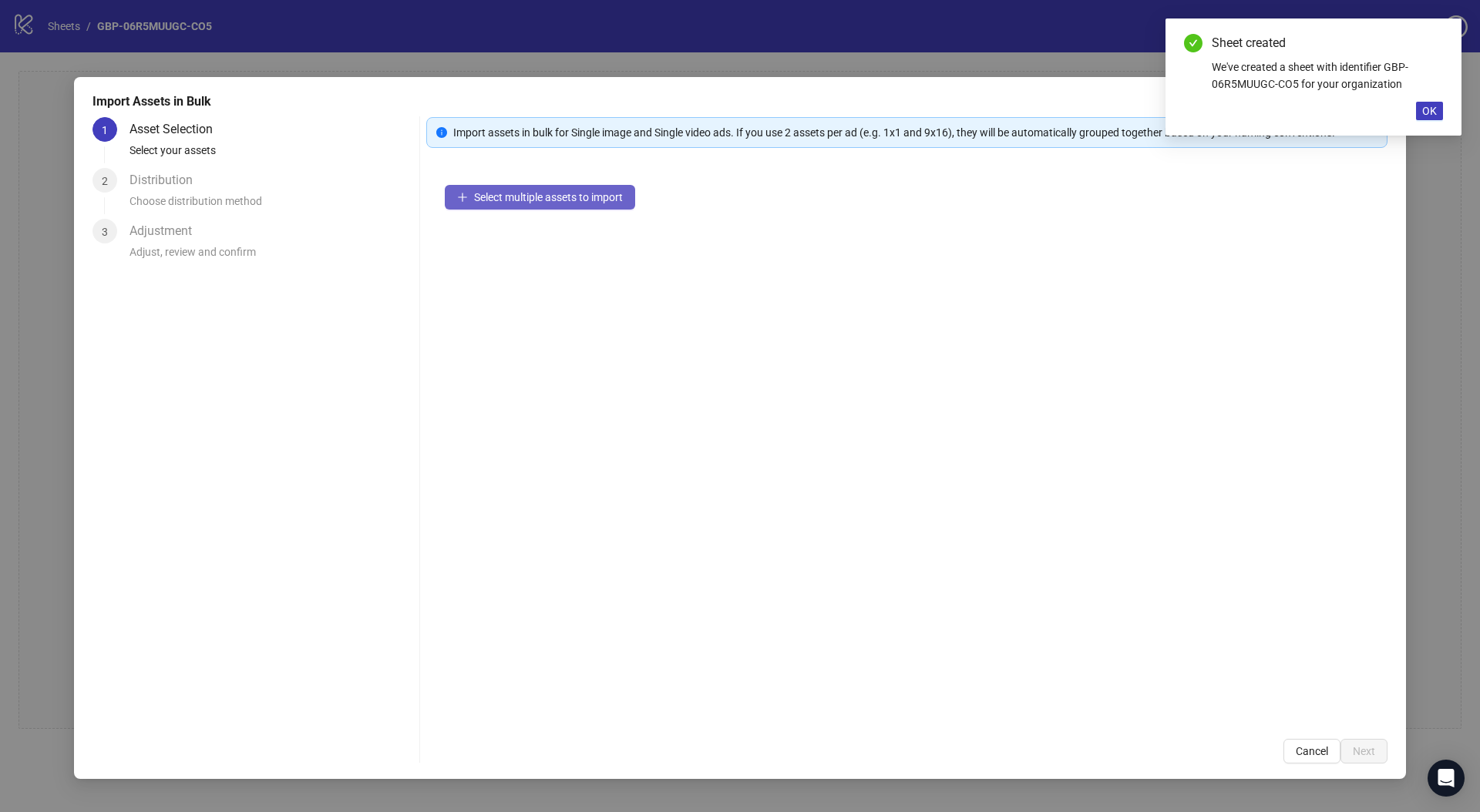 click on "Select multiple assets to import" at bounding box center (540, 197) 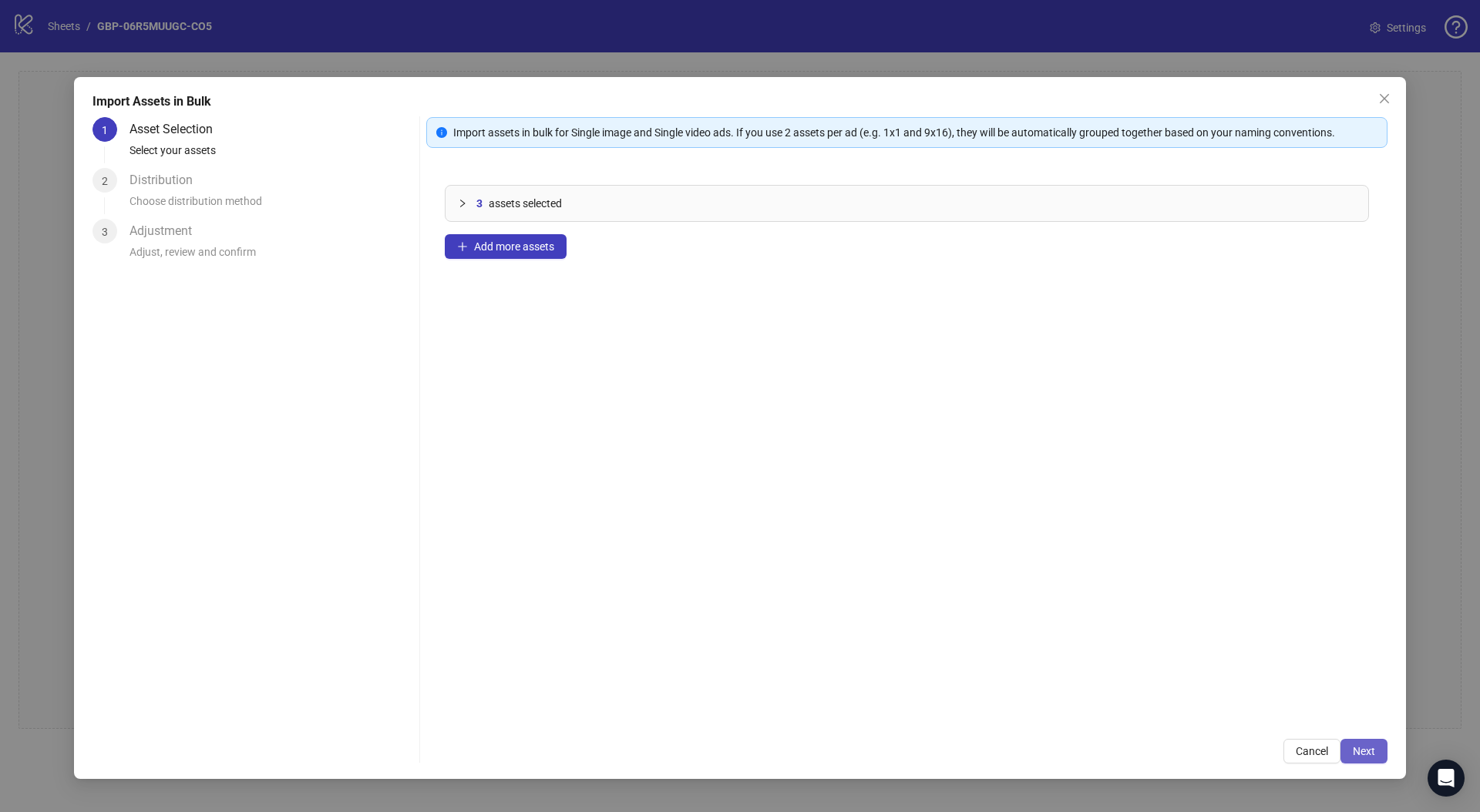 click on "Next" at bounding box center [1364, 751] 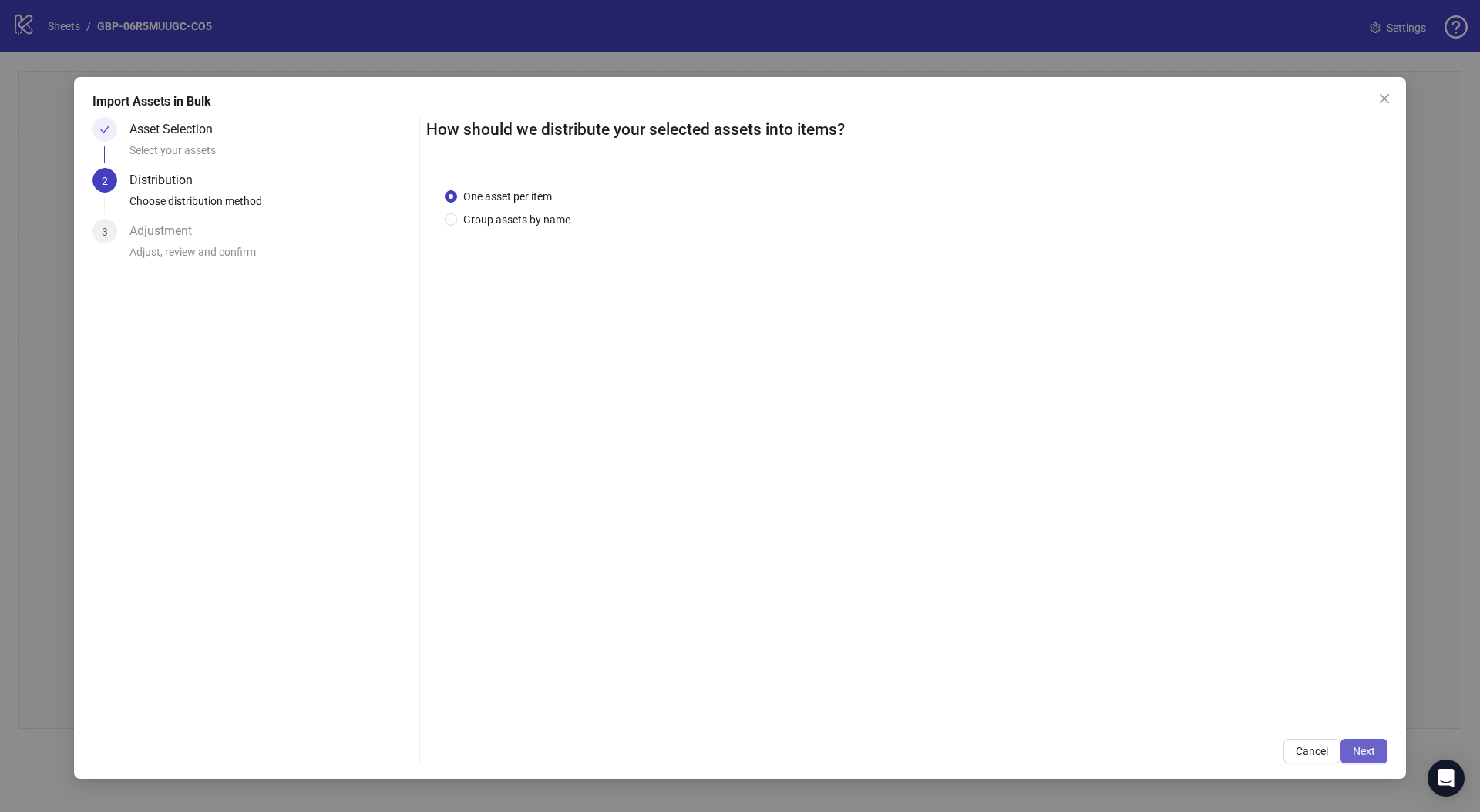 click on "Next" at bounding box center (1364, 751) 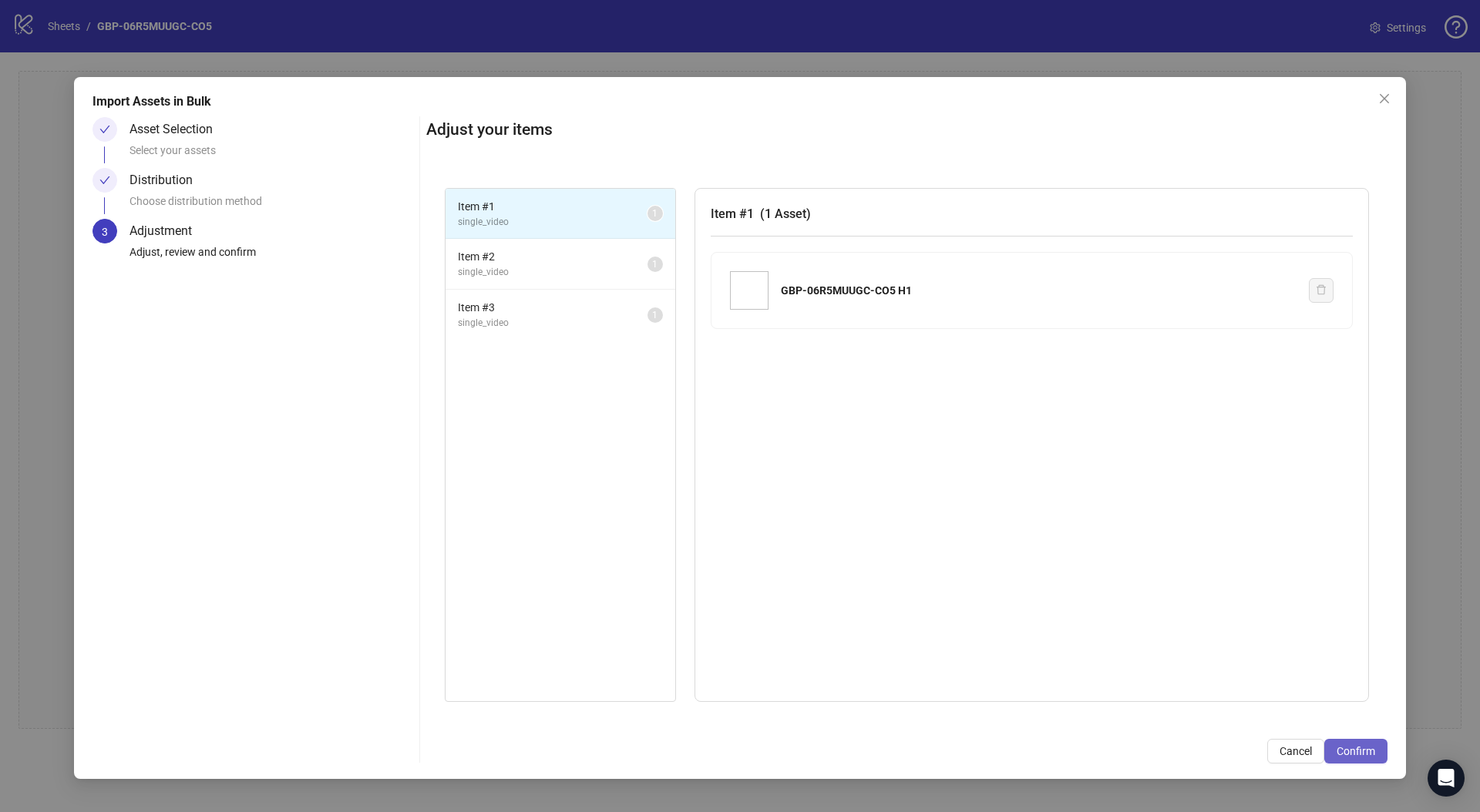 click on "Confirm" at bounding box center (1356, 751) 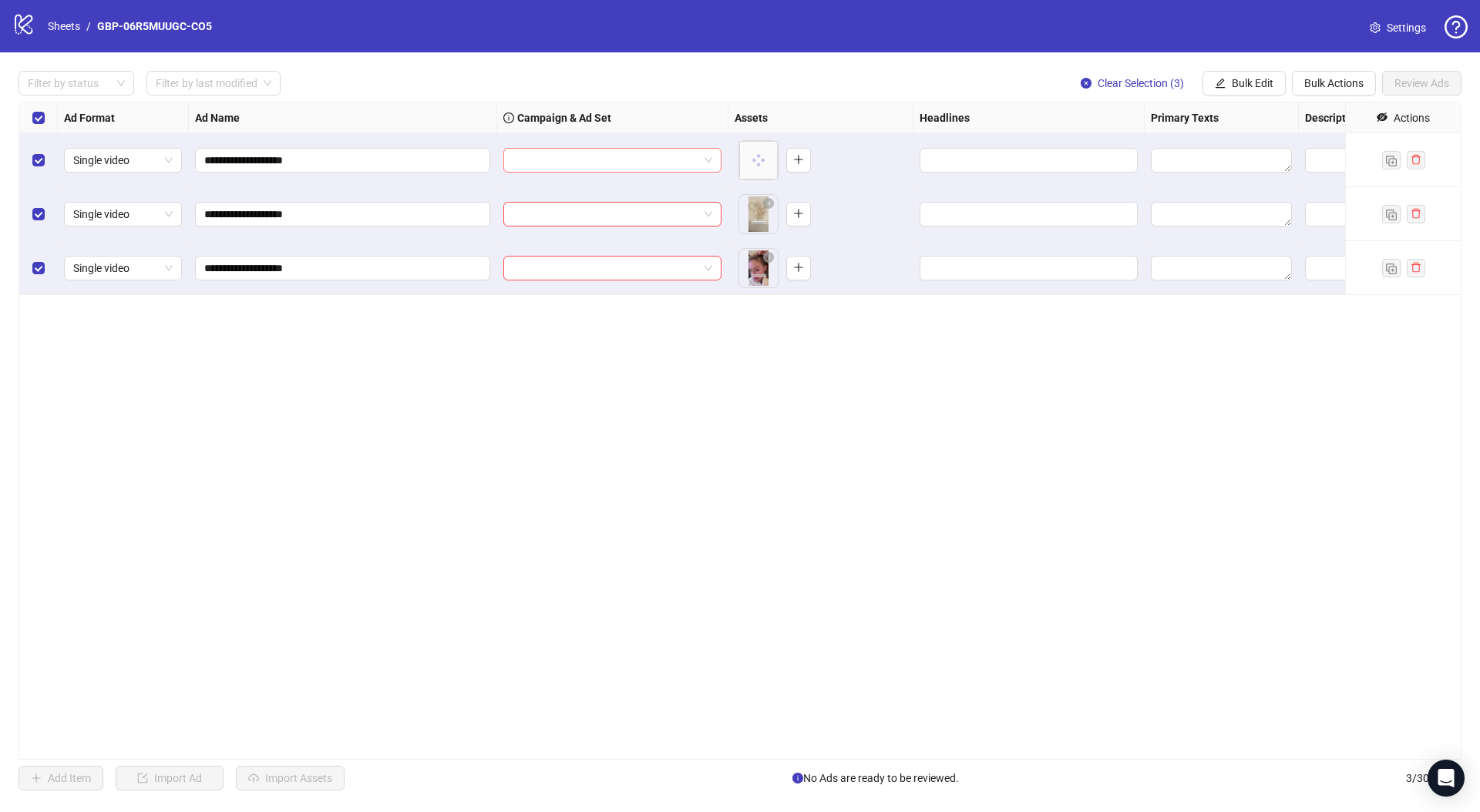click at bounding box center [605, 160] 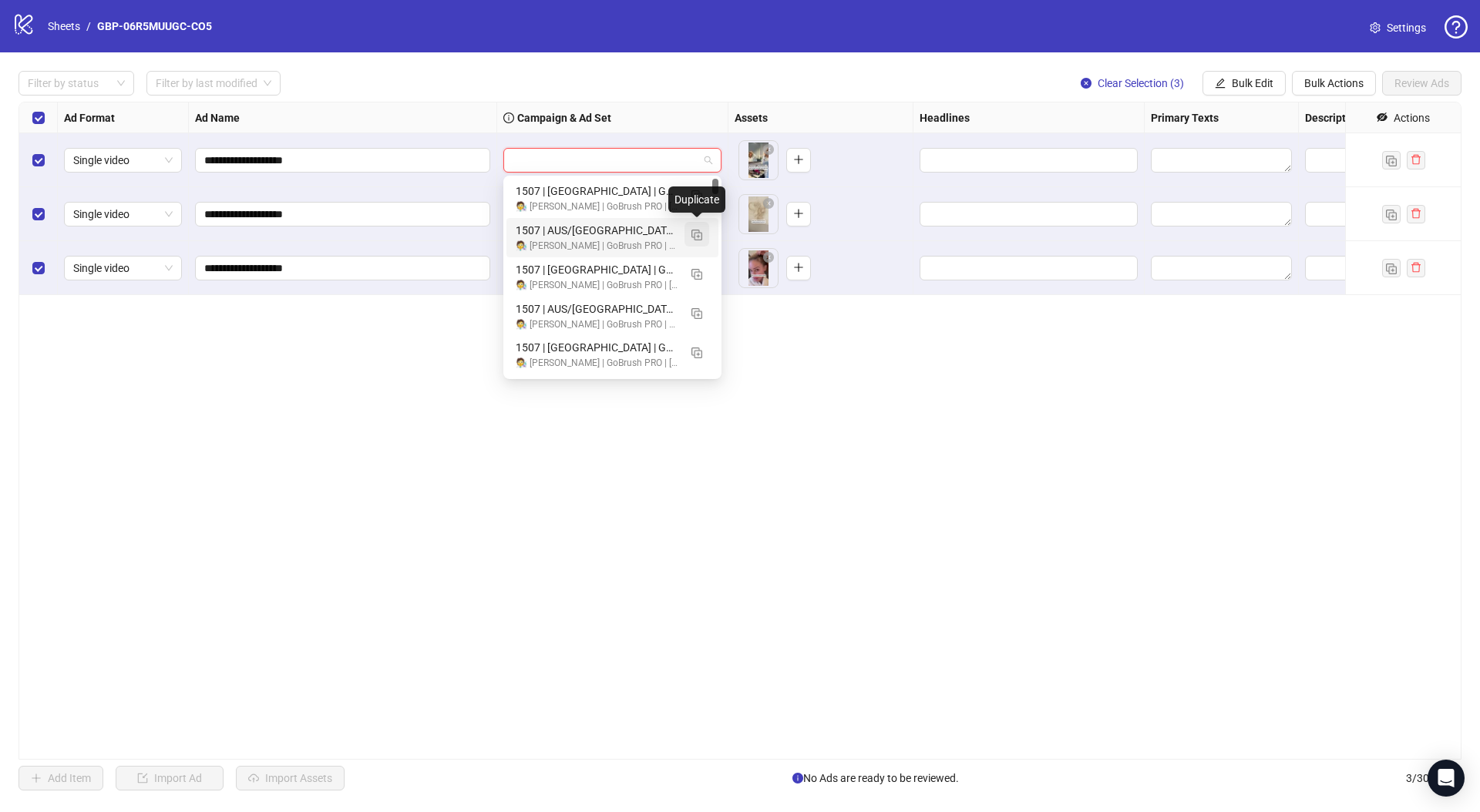 click at bounding box center [697, 235] 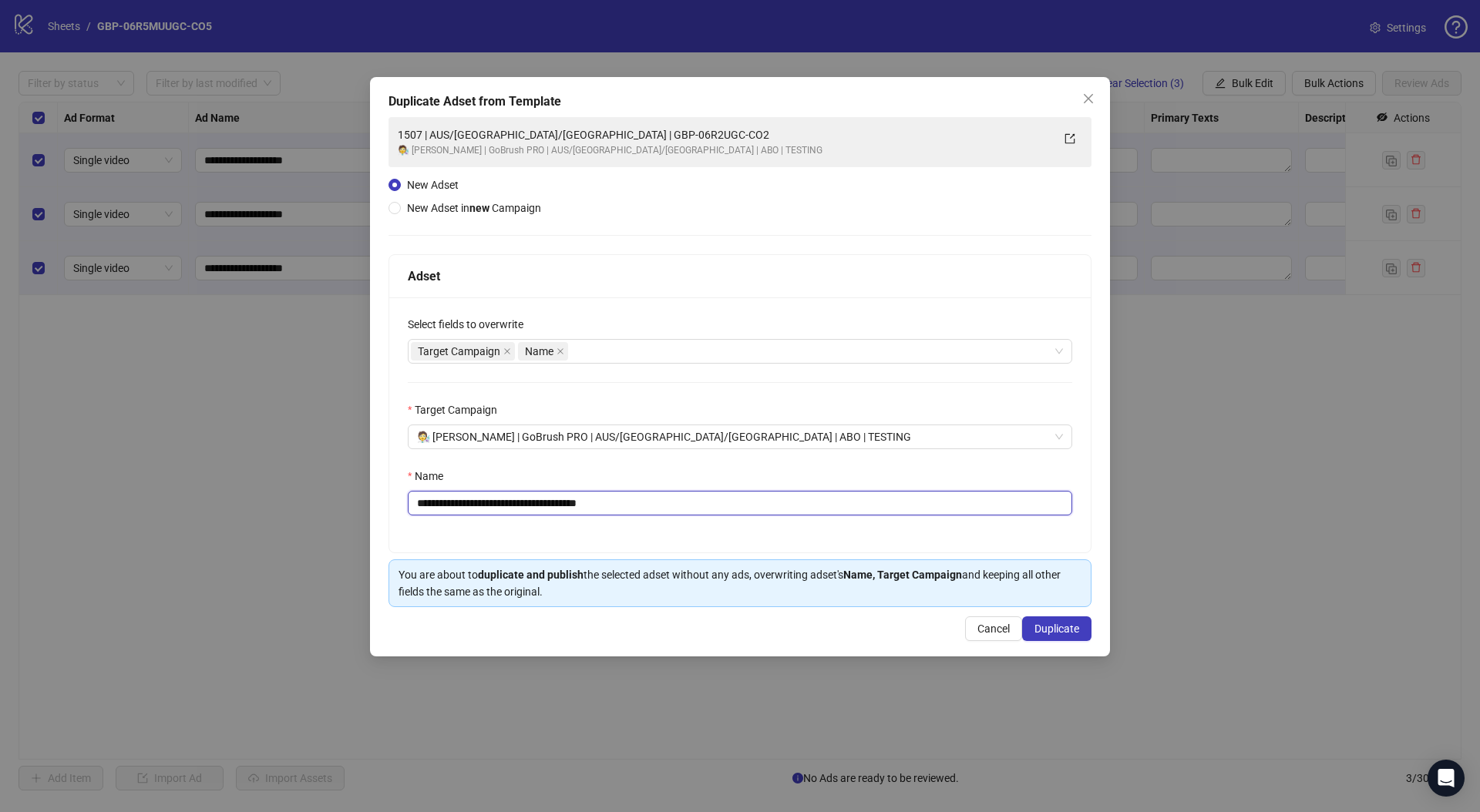 drag, startPoint x: 517, startPoint y: 503, endPoint x: 781, endPoint y: 514, distance: 264.22907 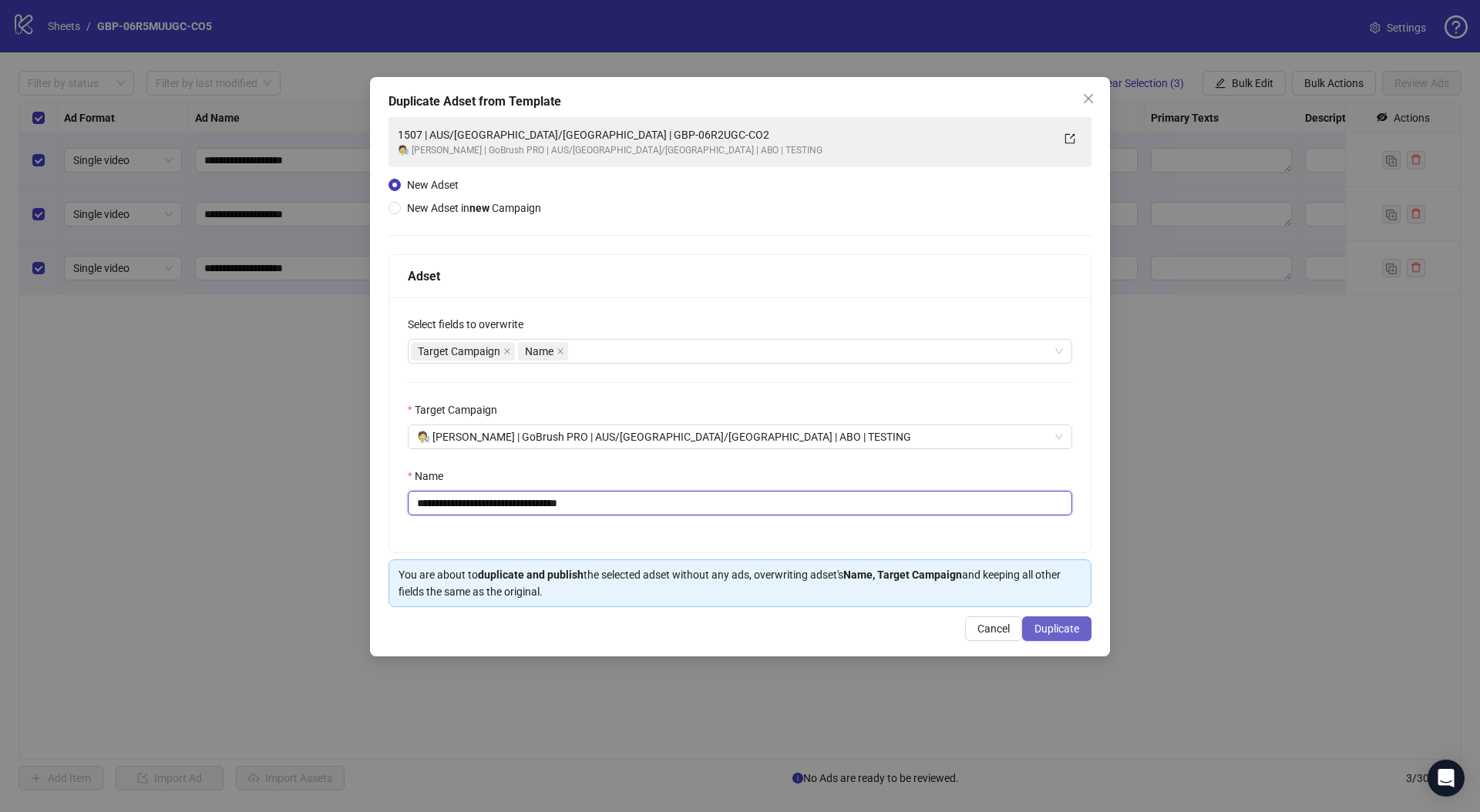 type on "**********" 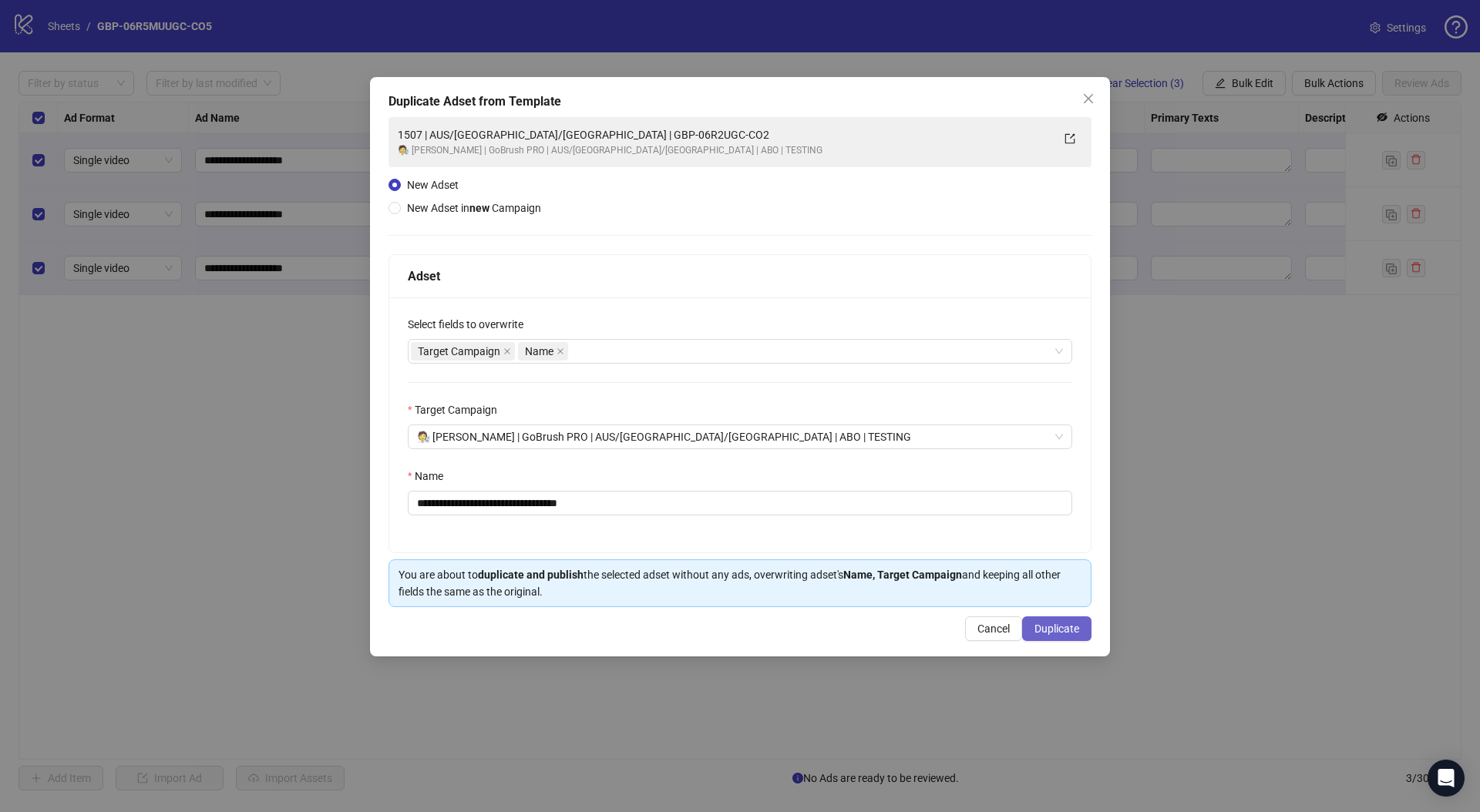 click on "Duplicate" at bounding box center [1057, 629] 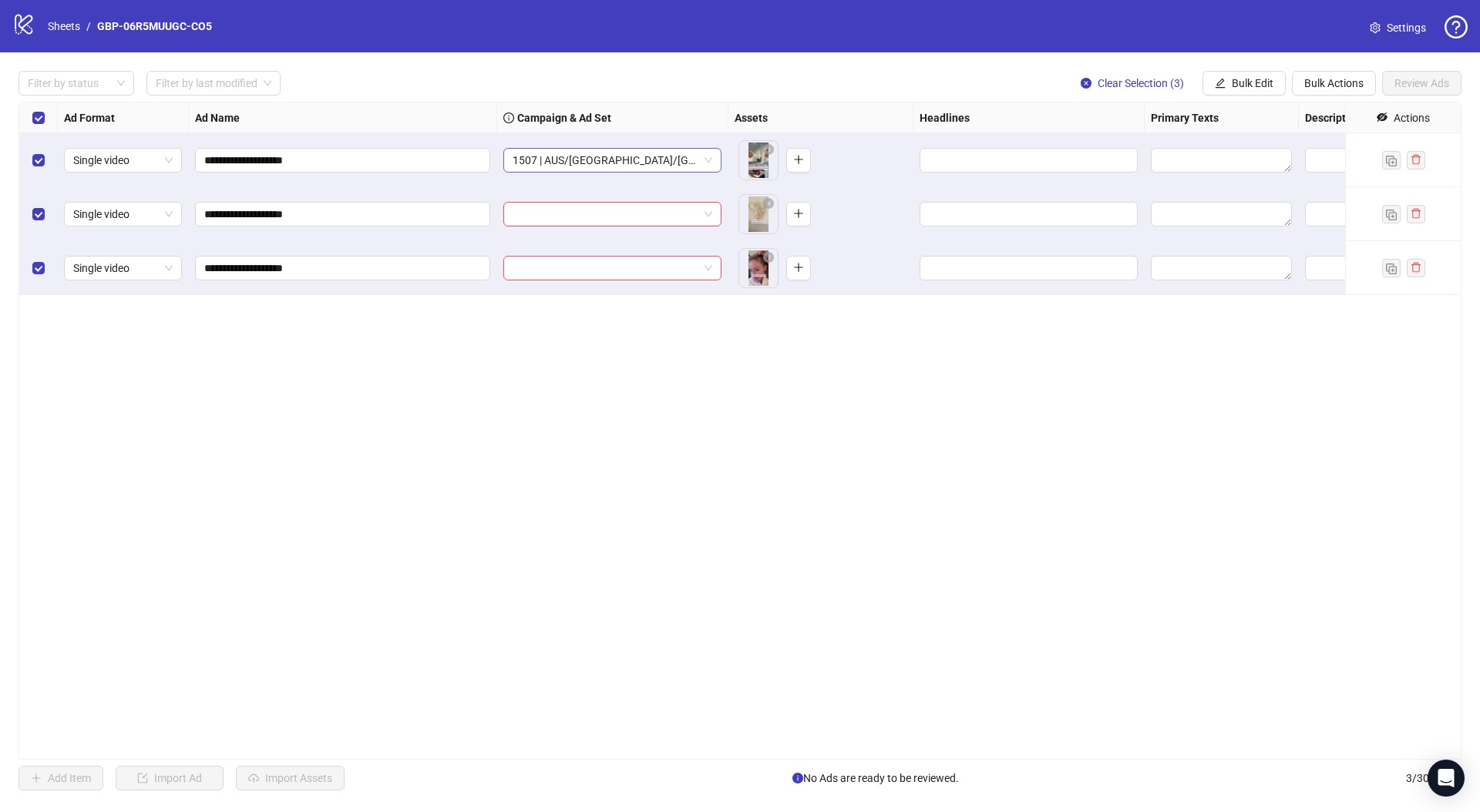 click on "1507 | AUS/[GEOGRAPHIC_DATA]/[GEOGRAPHIC_DATA] | GBP-06R5MUUGC-CO5" at bounding box center (612, 160) 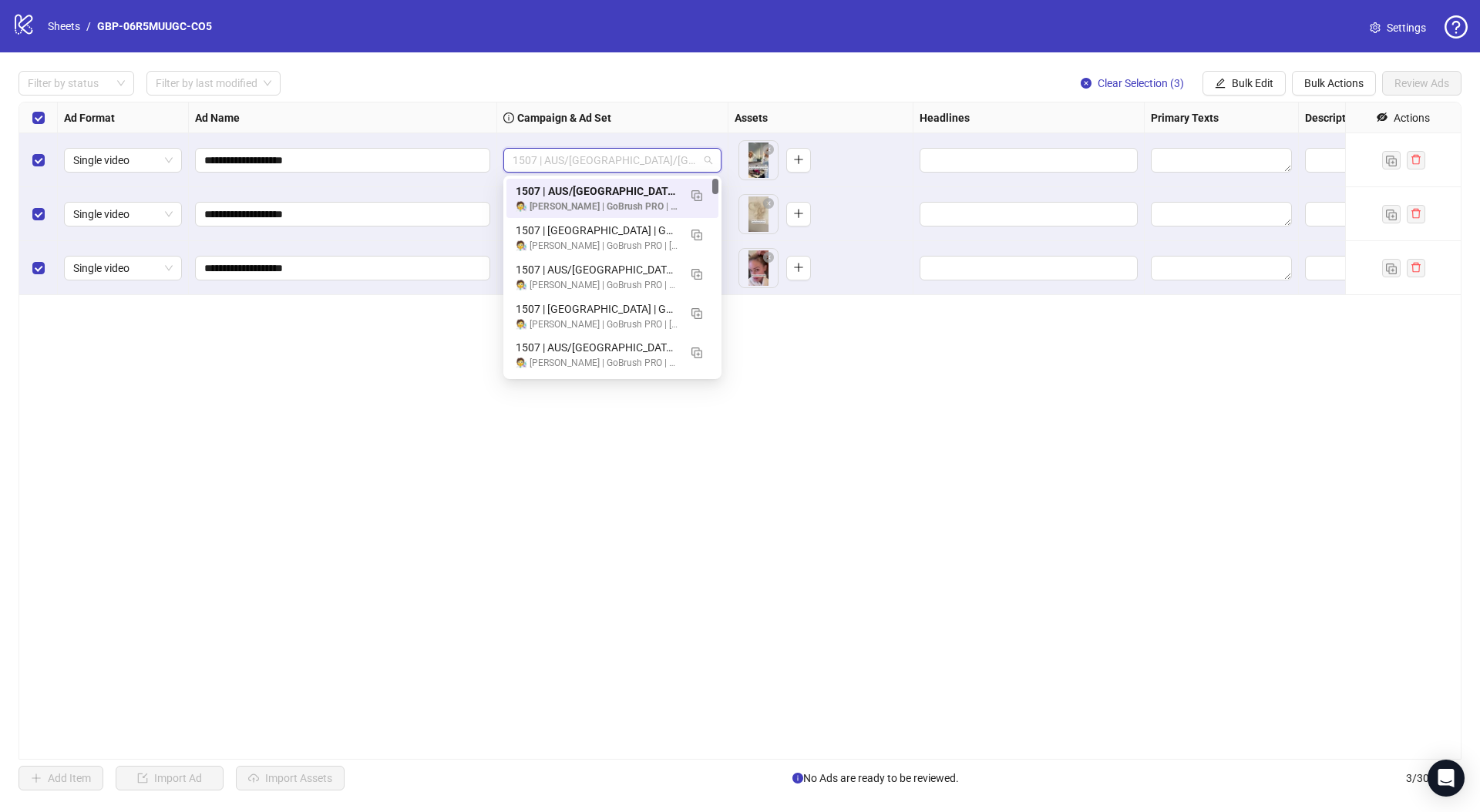 click on "Bulk Edit" at bounding box center [1244, 83] 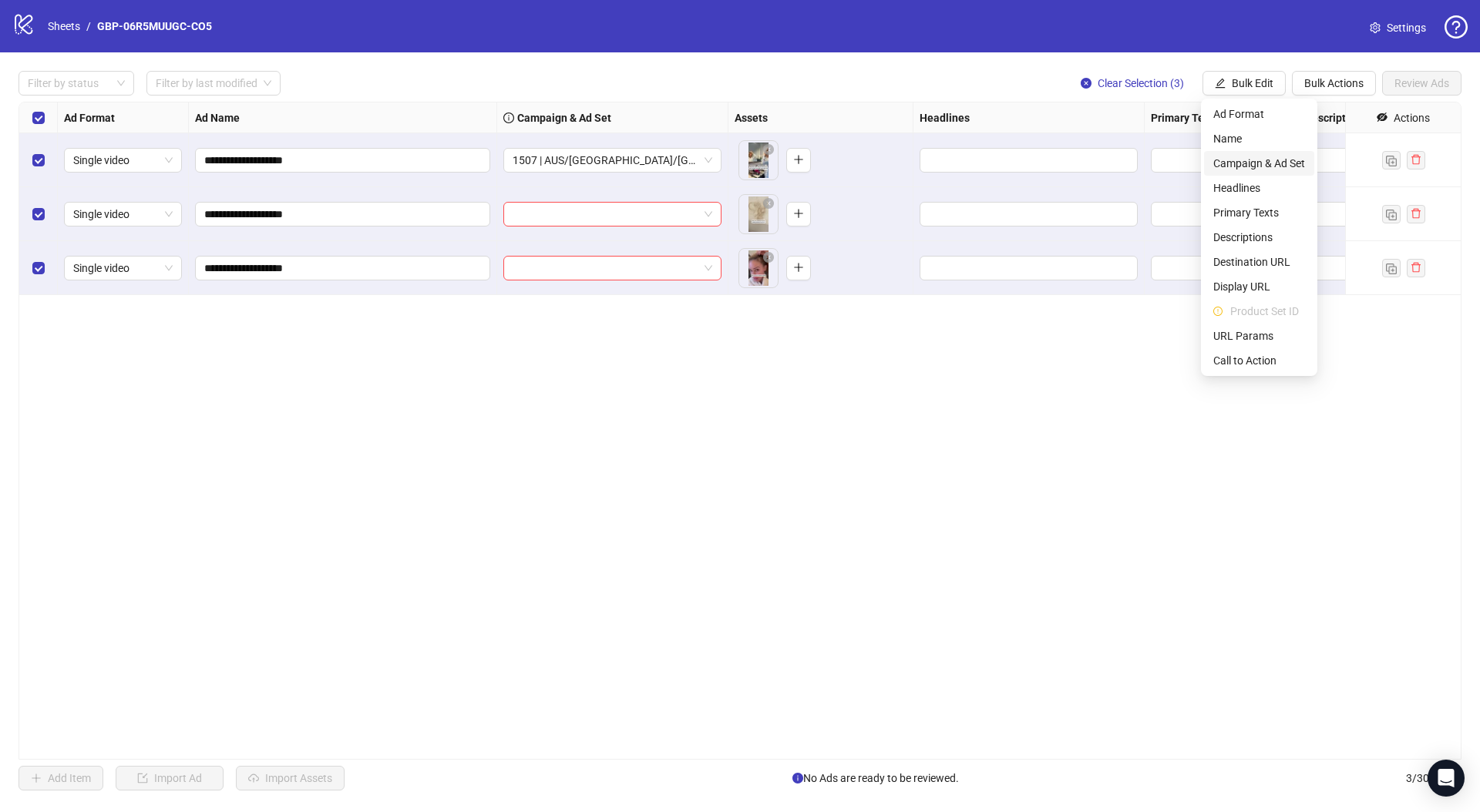 click on "Campaign & Ad Set" at bounding box center [1259, 163] 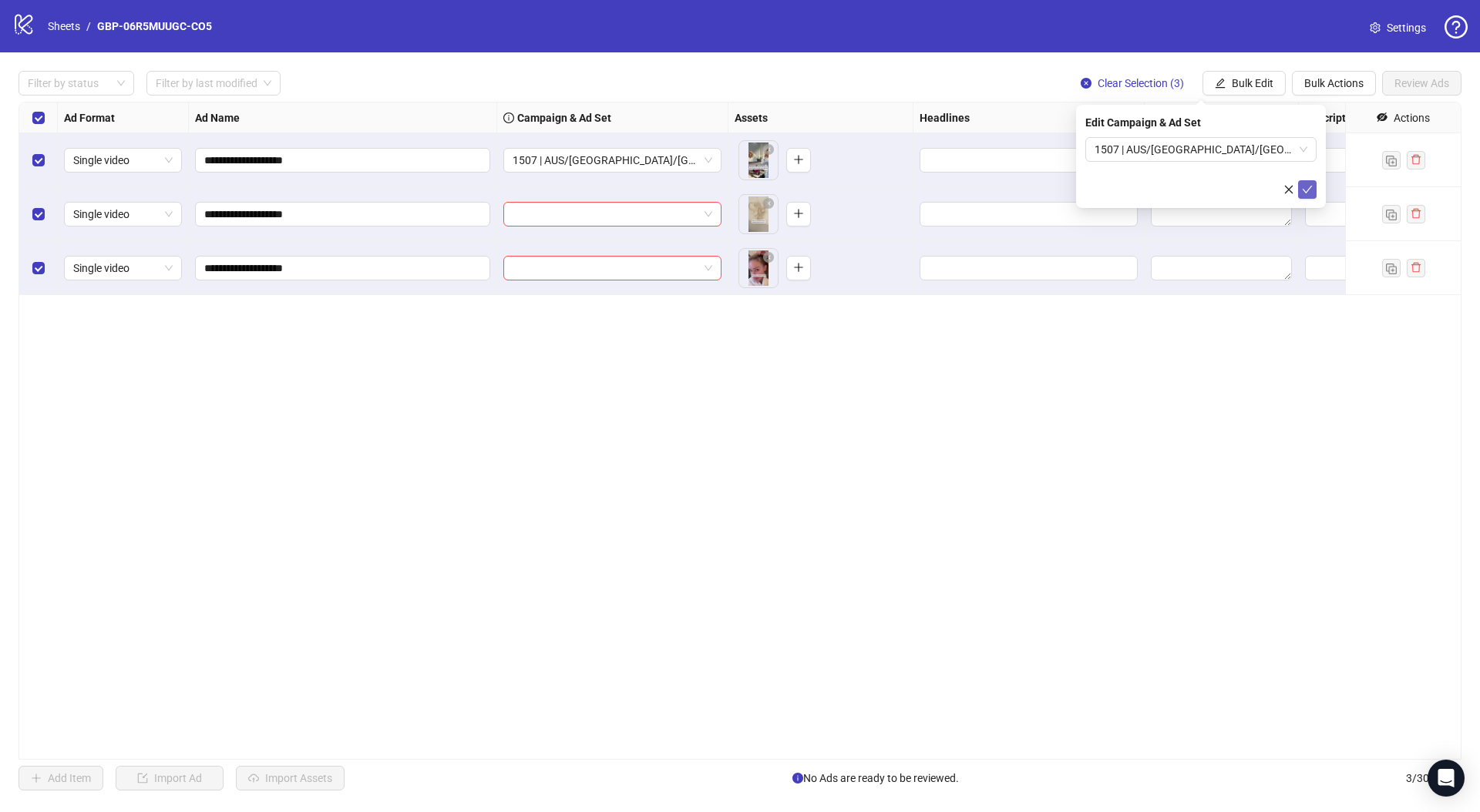 click at bounding box center (1307, 190) 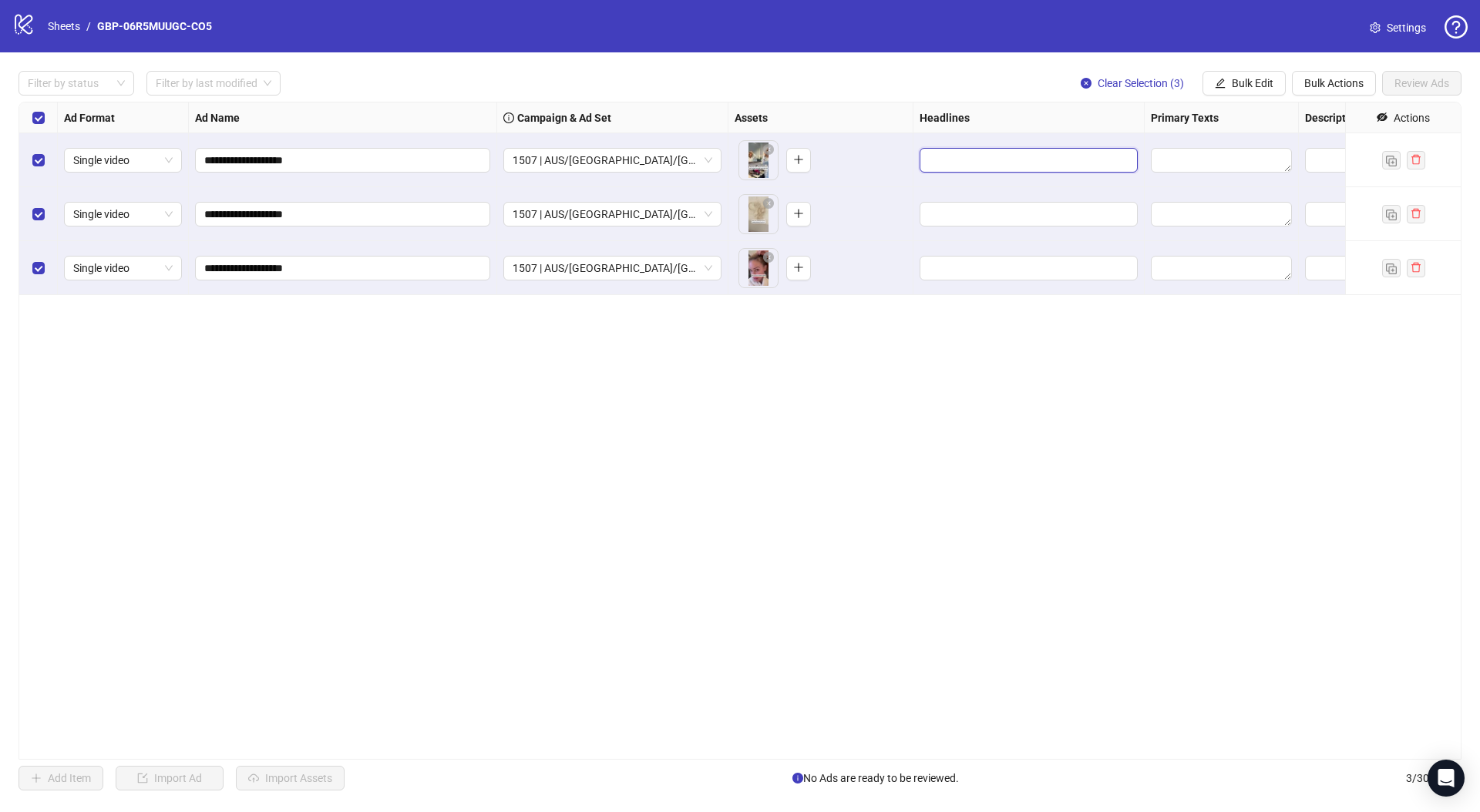 click at bounding box center (1027, 160) 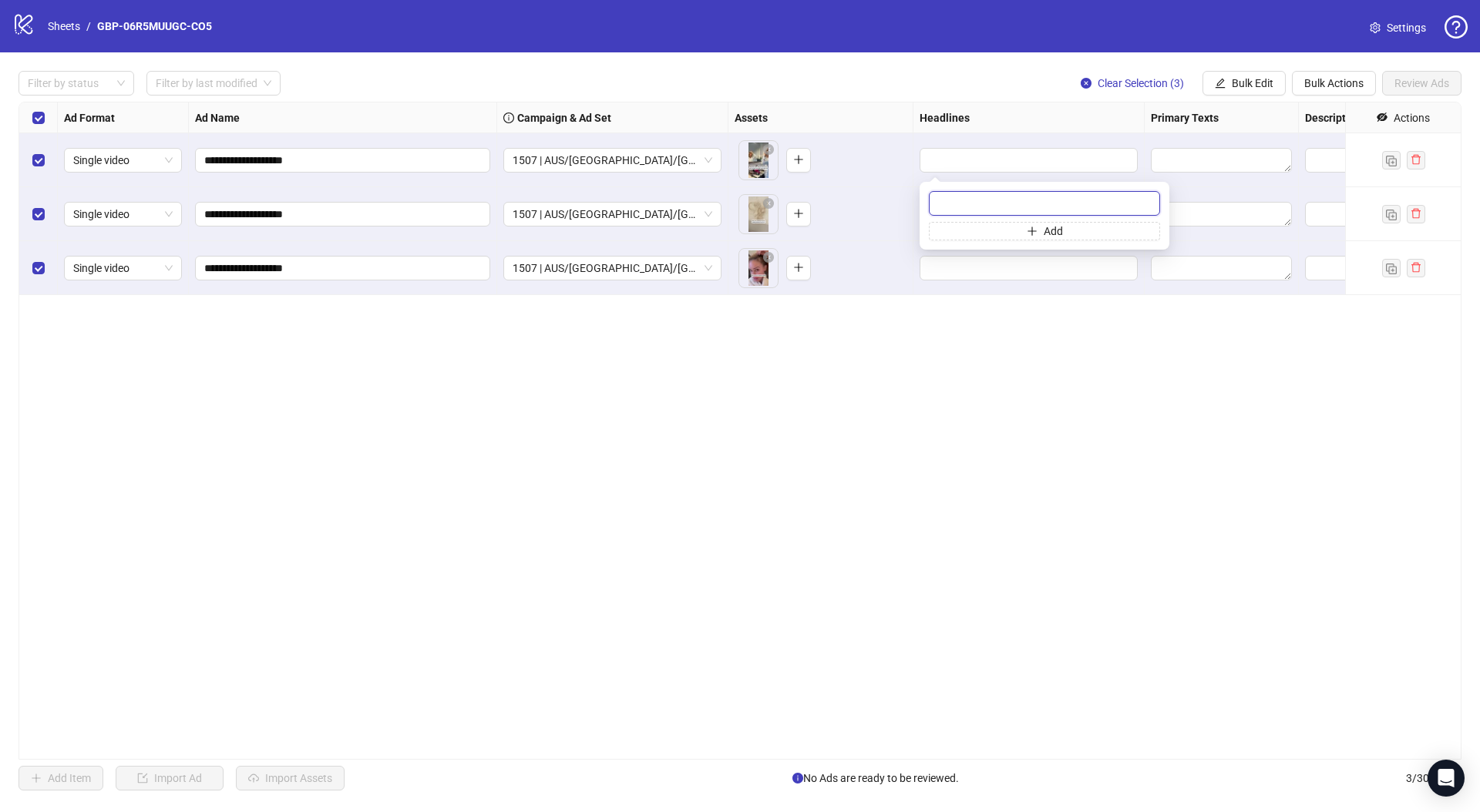 click at bounding box center [1044, 203] 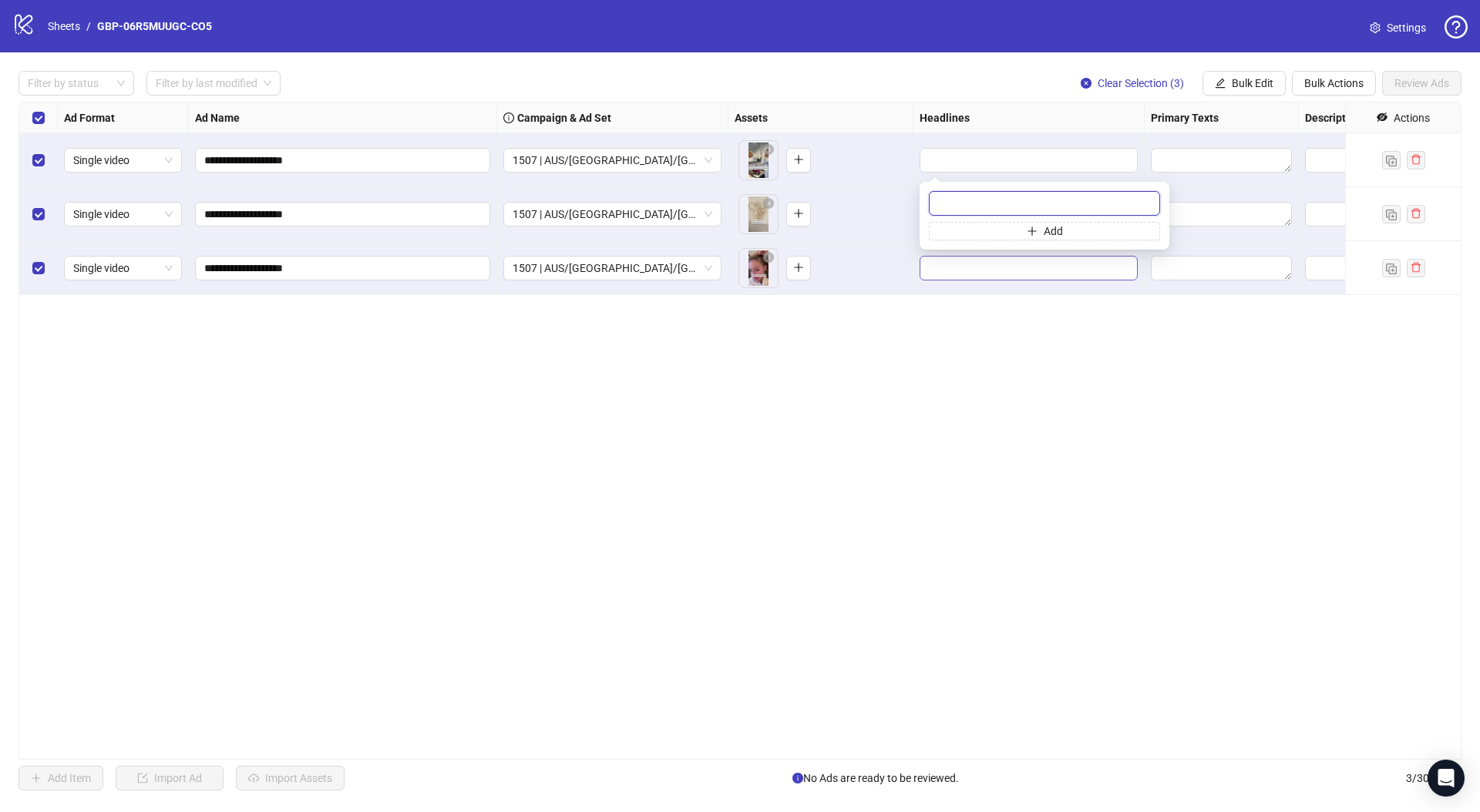 paste on "*******" 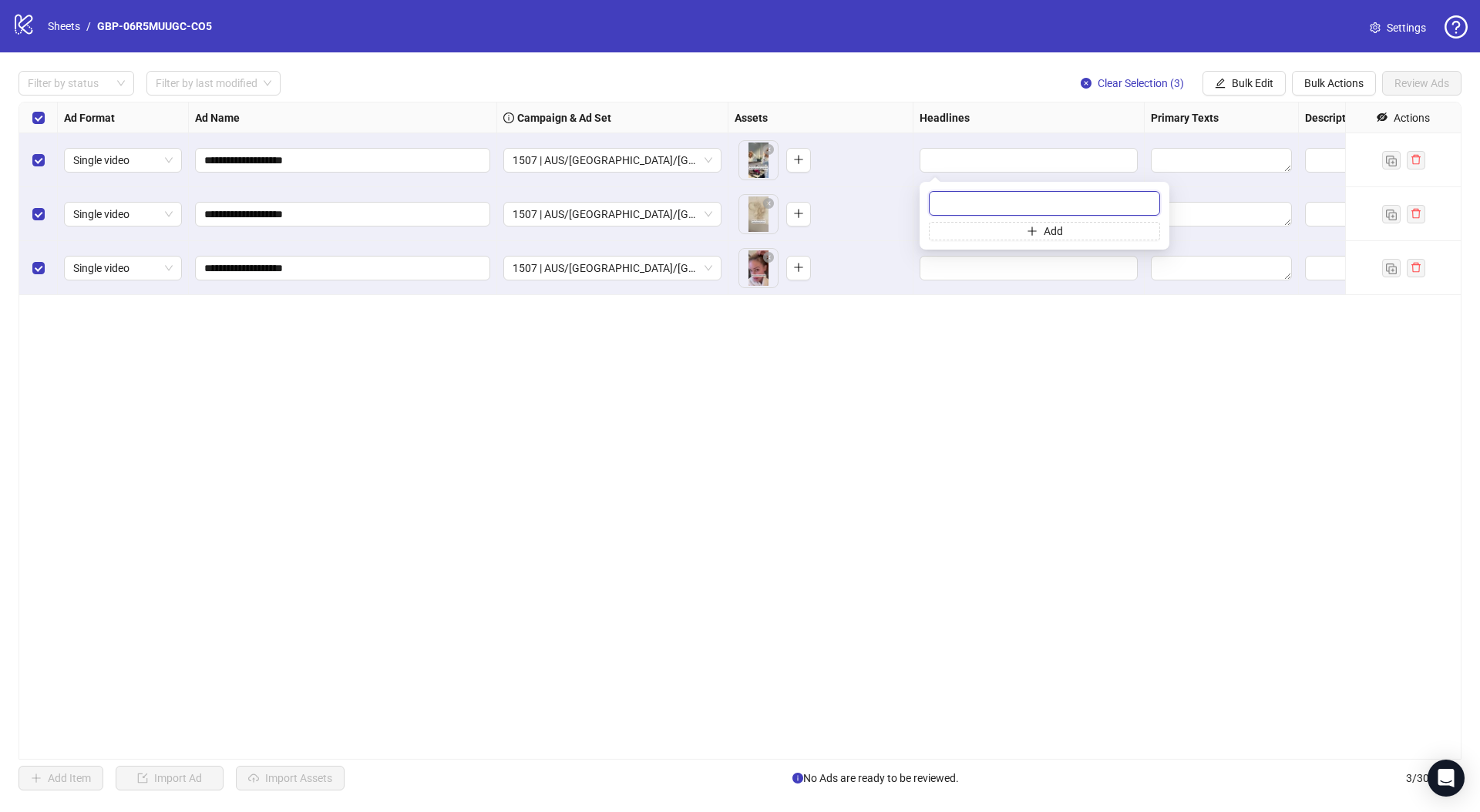 type on "*******" 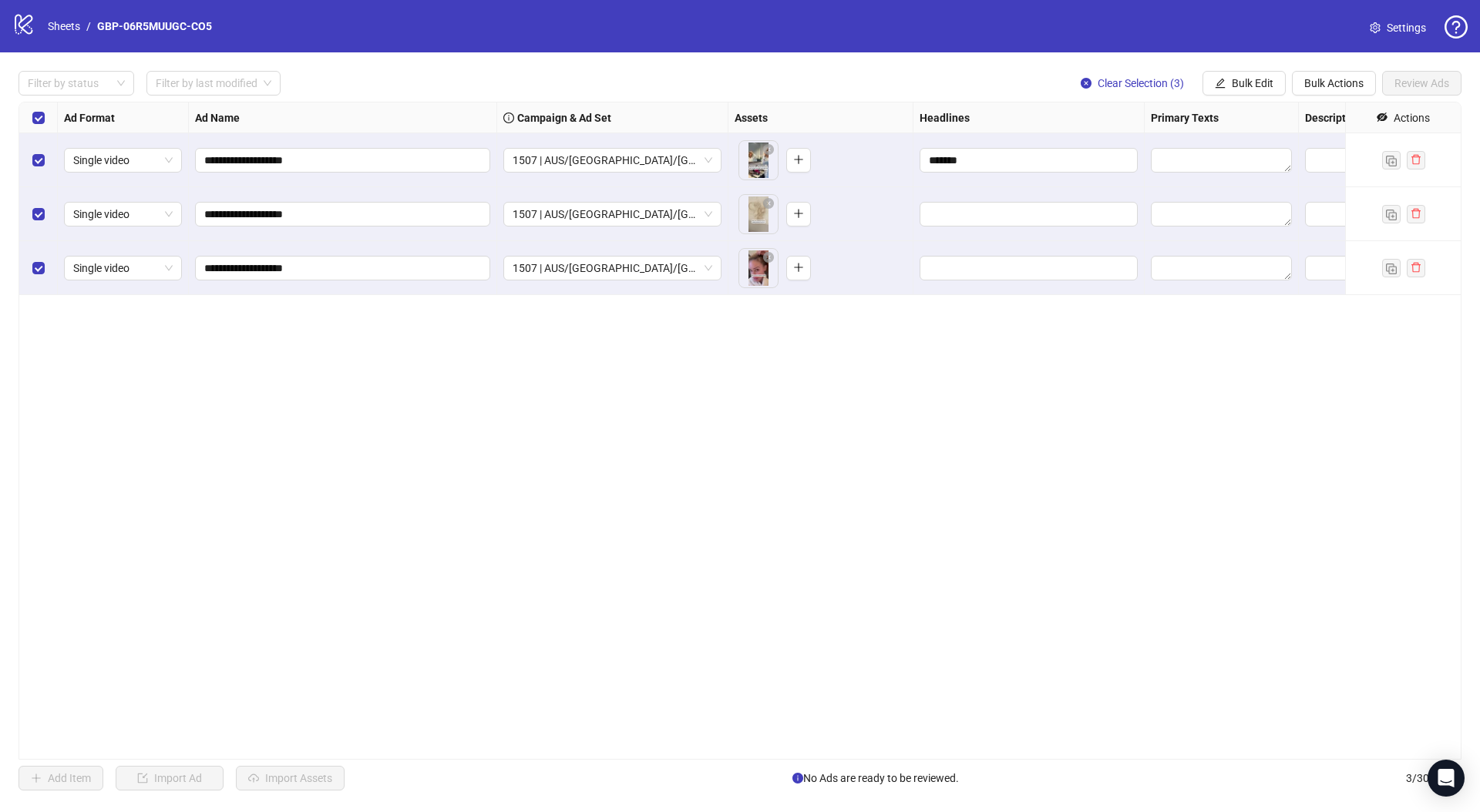 click on "**********" at bounding box center [740, 431] 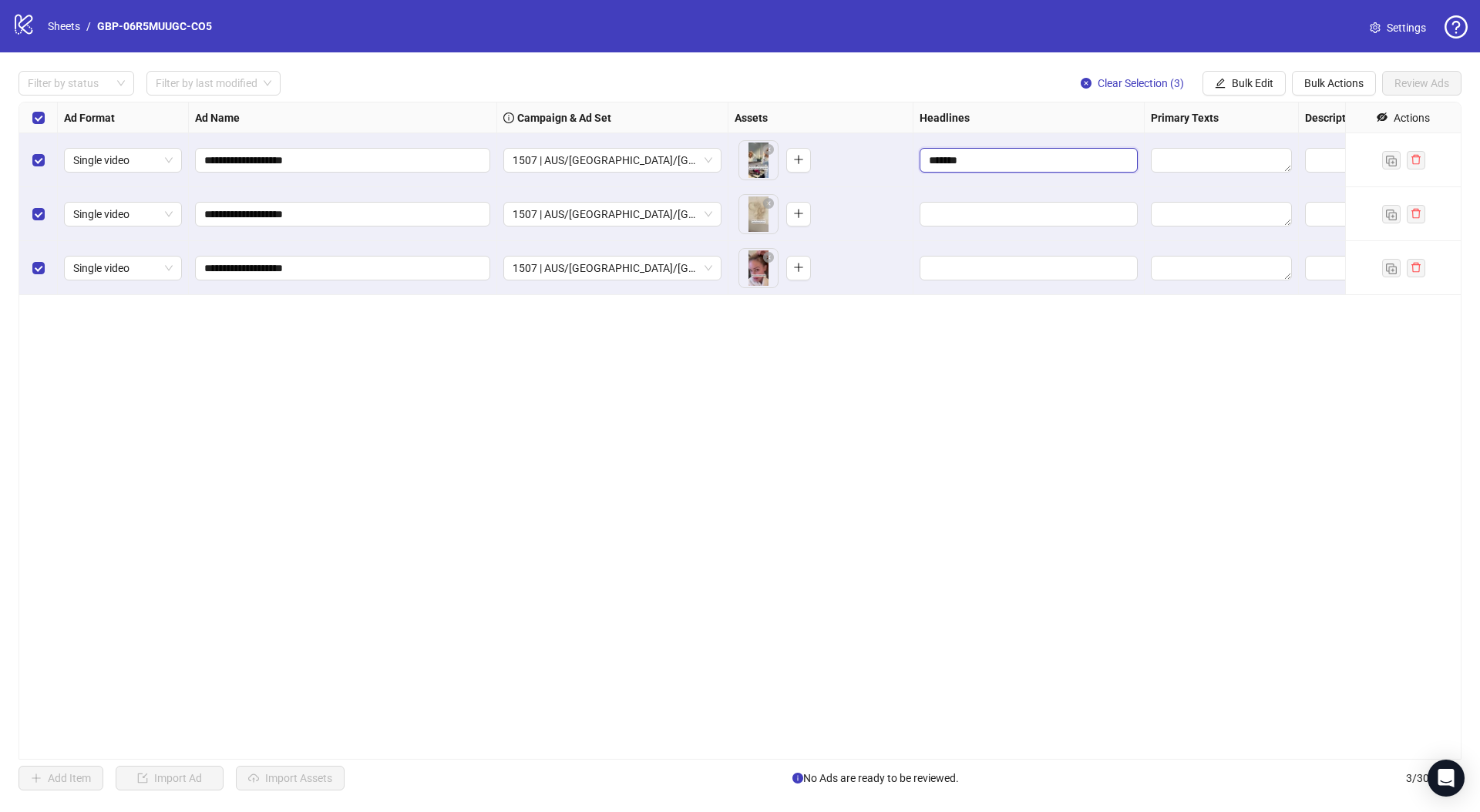 click on "*******" at bounding box center [1027, 160] 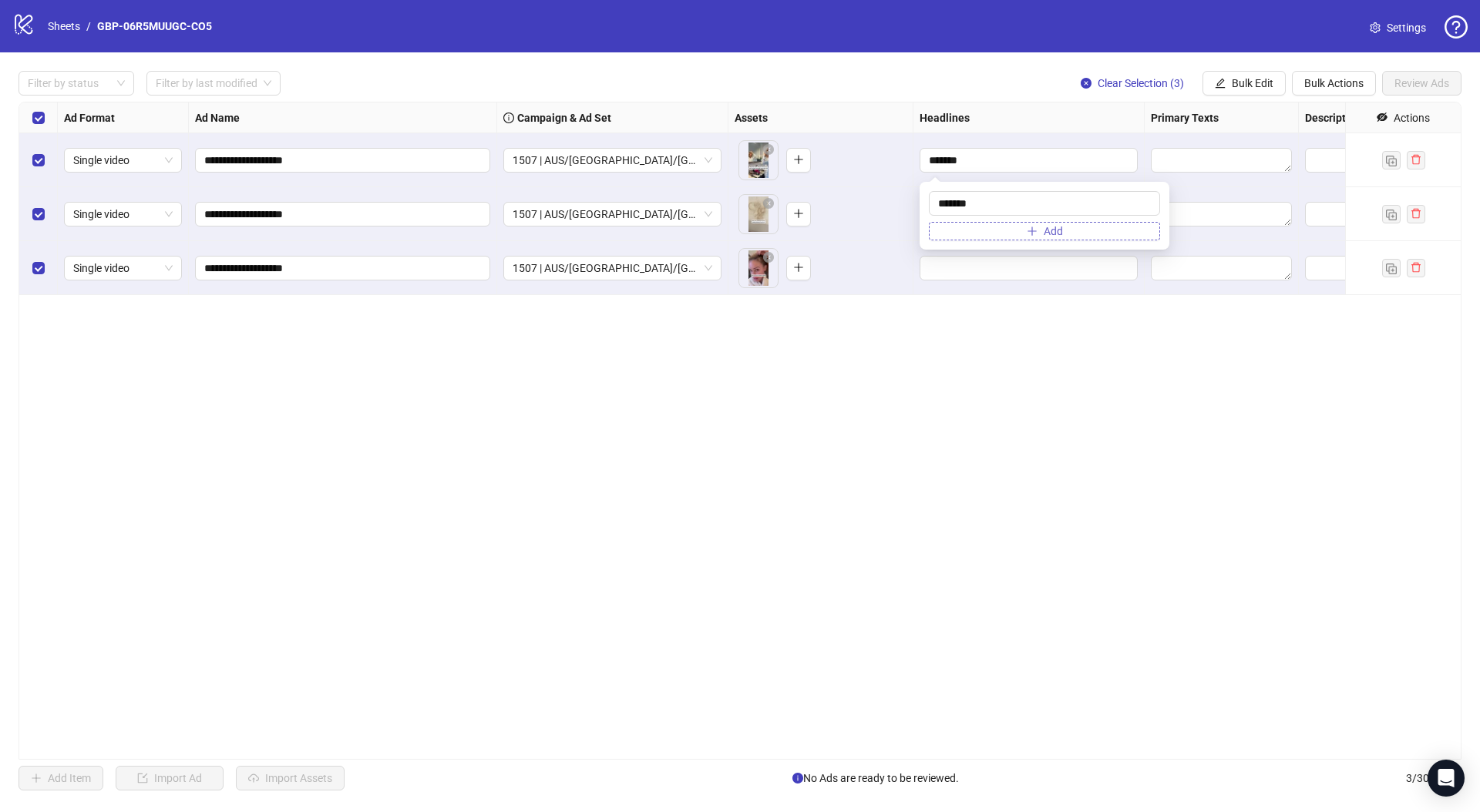 click on "Add" at bounding box center (1044, 231) 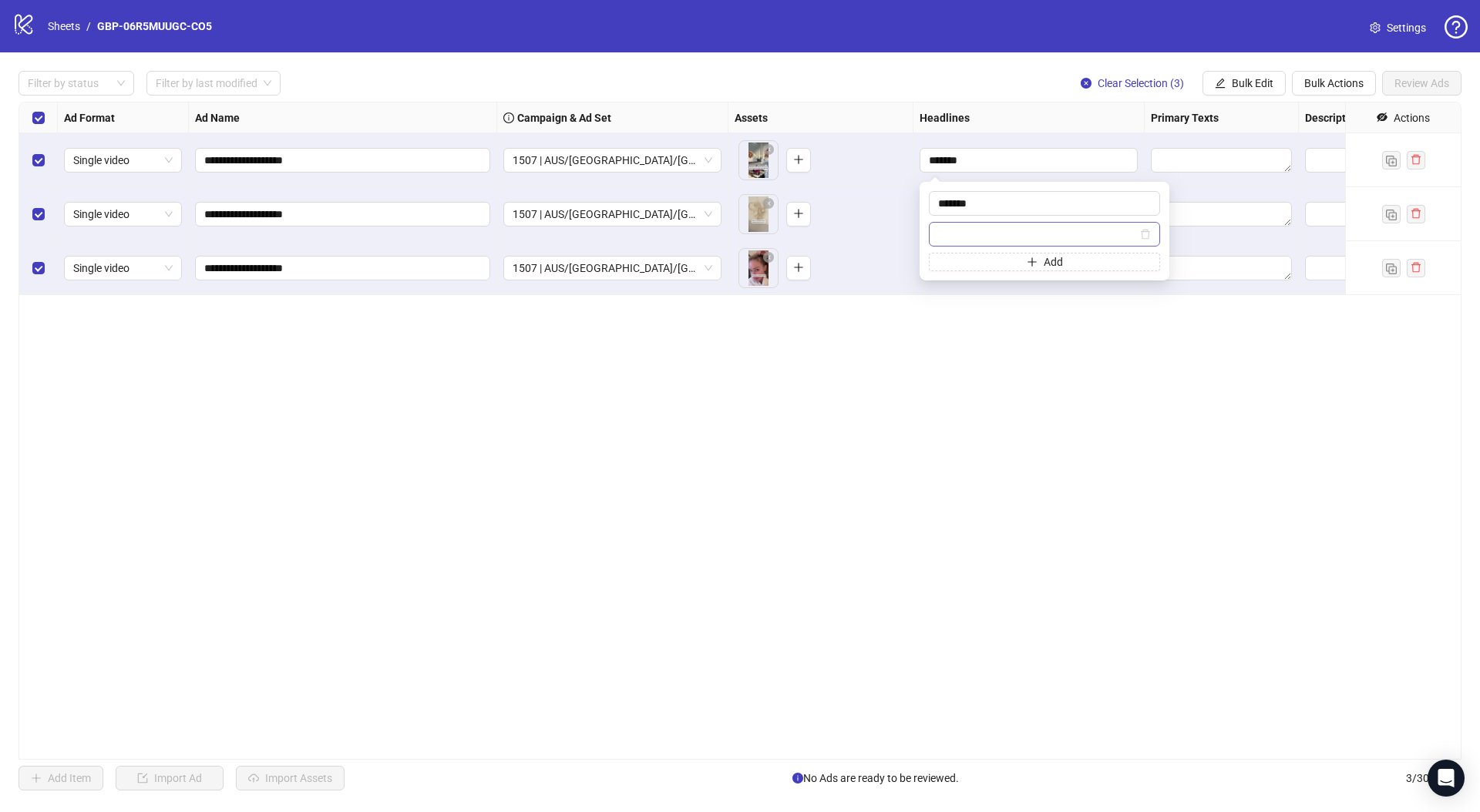 click at bounding box center (1038, 234) 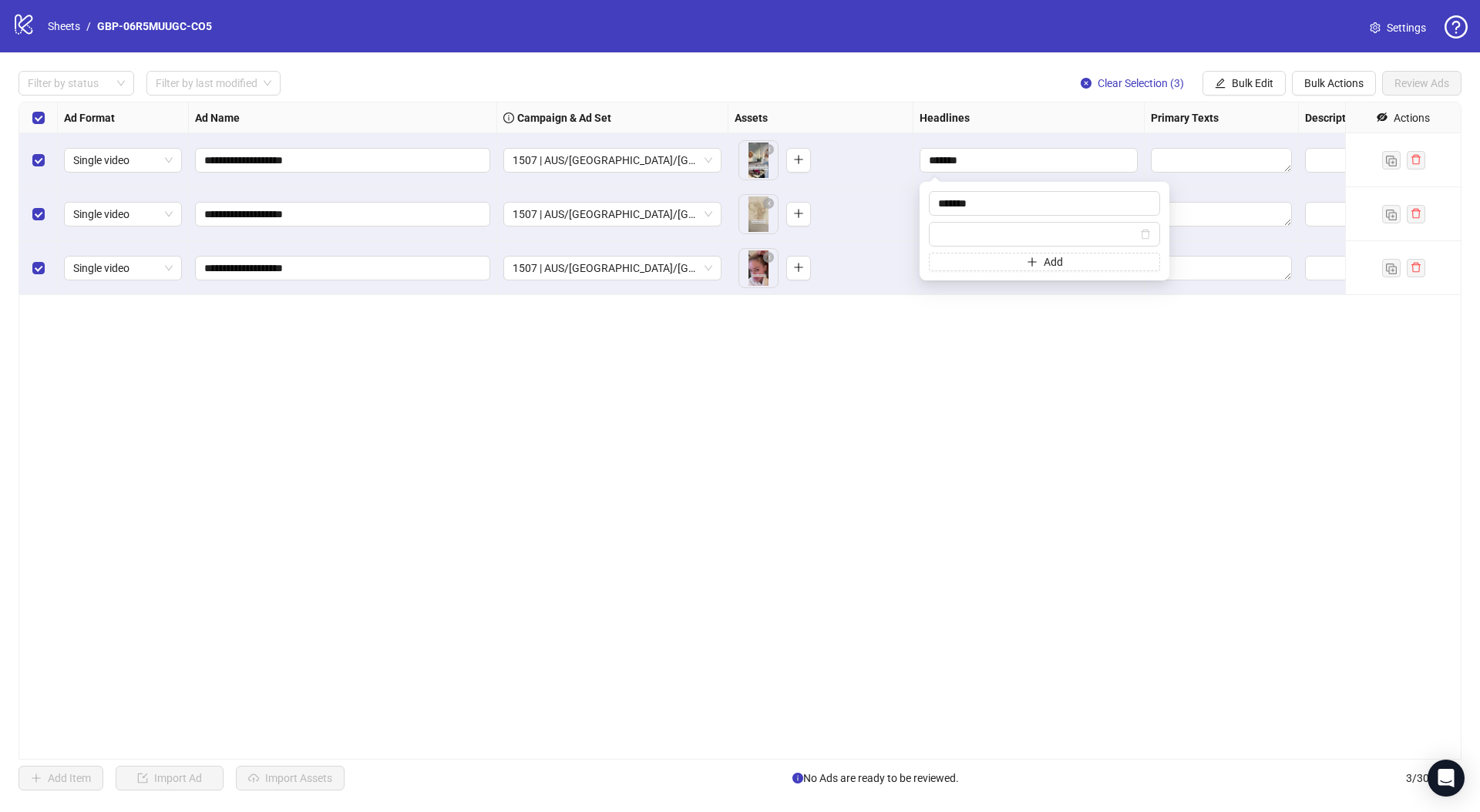 type on "**********" 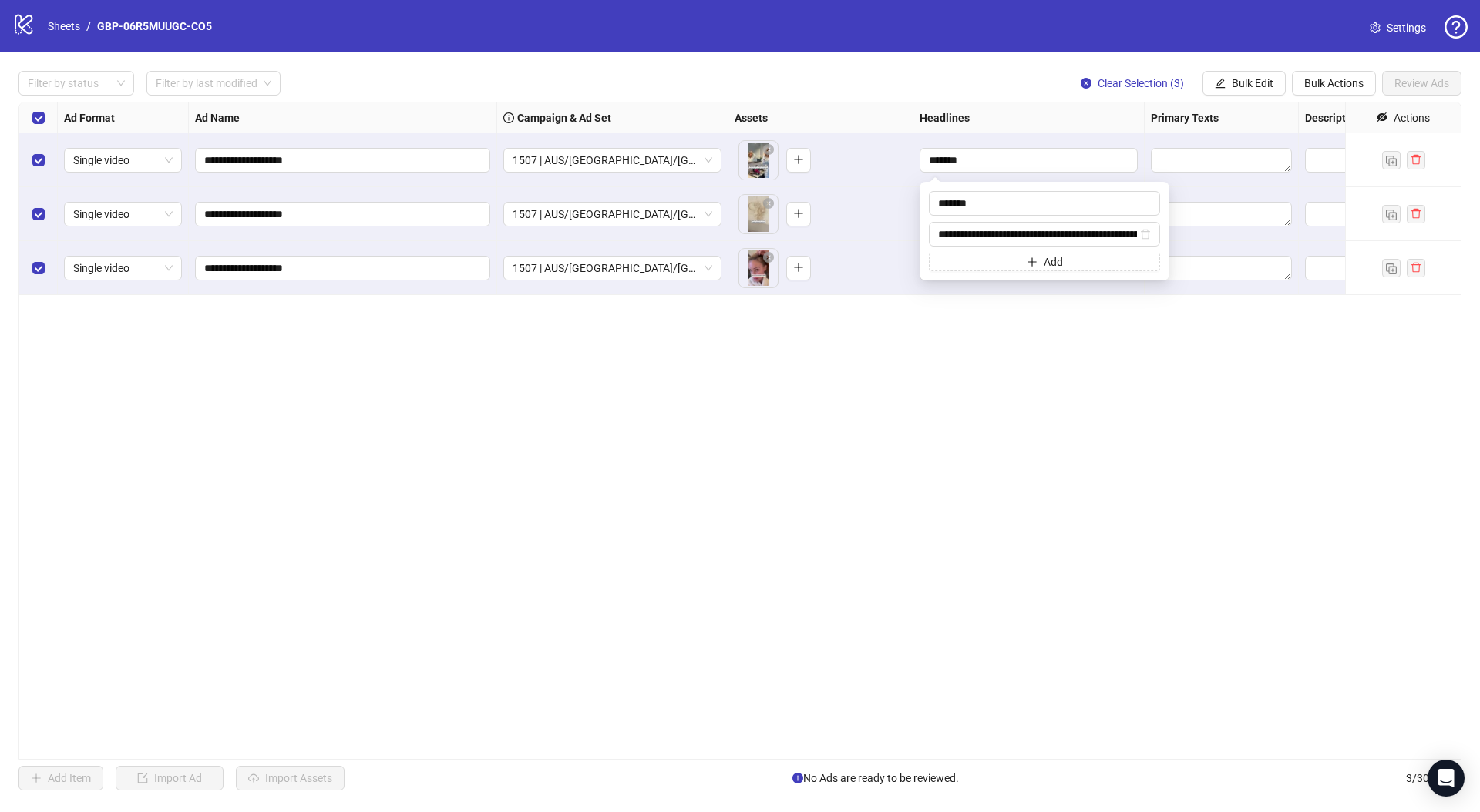 scroll, scrollTop: 0, scrollLeft: 198, axis: horizontal 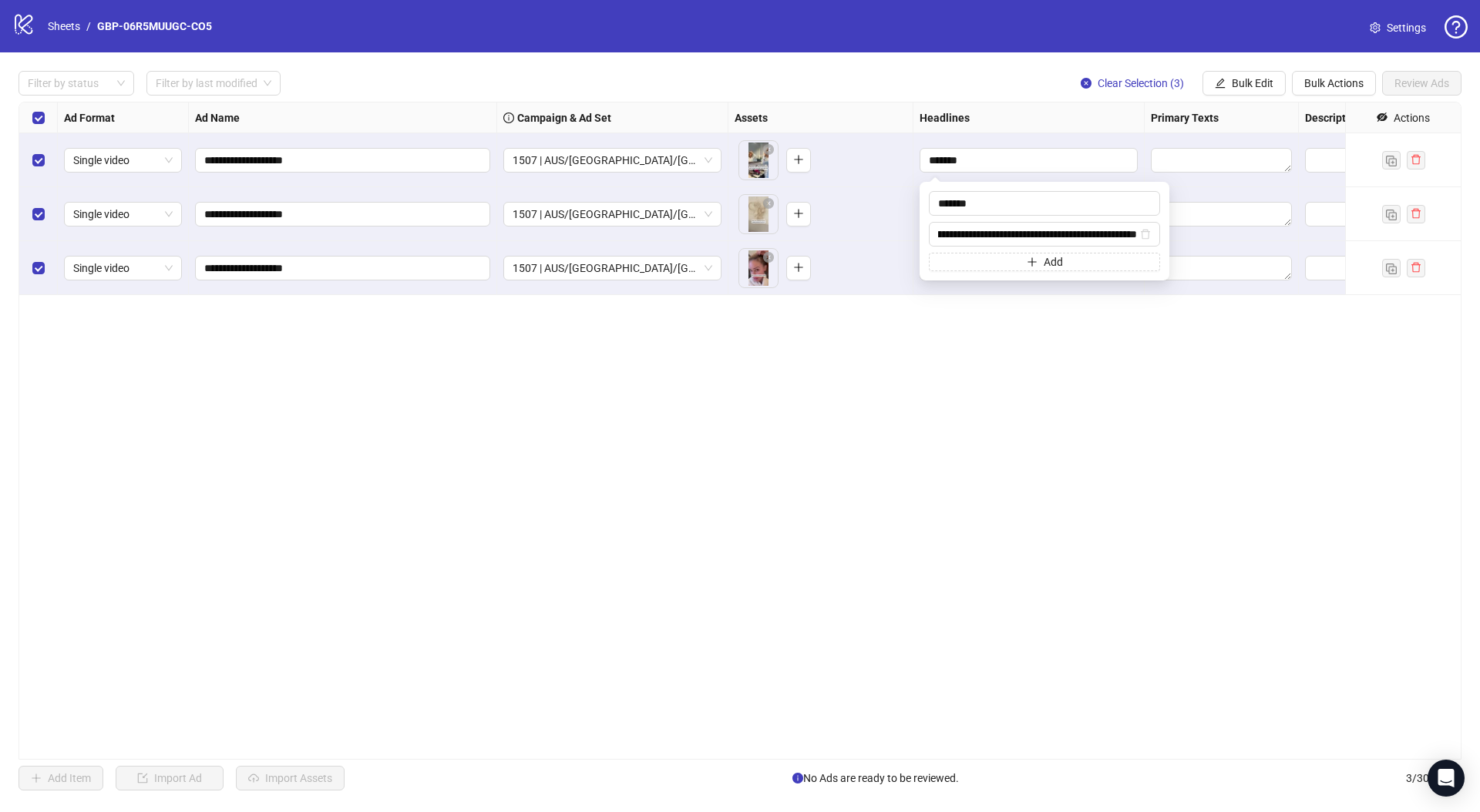 click on "**********" at bounding box center [740, 431] 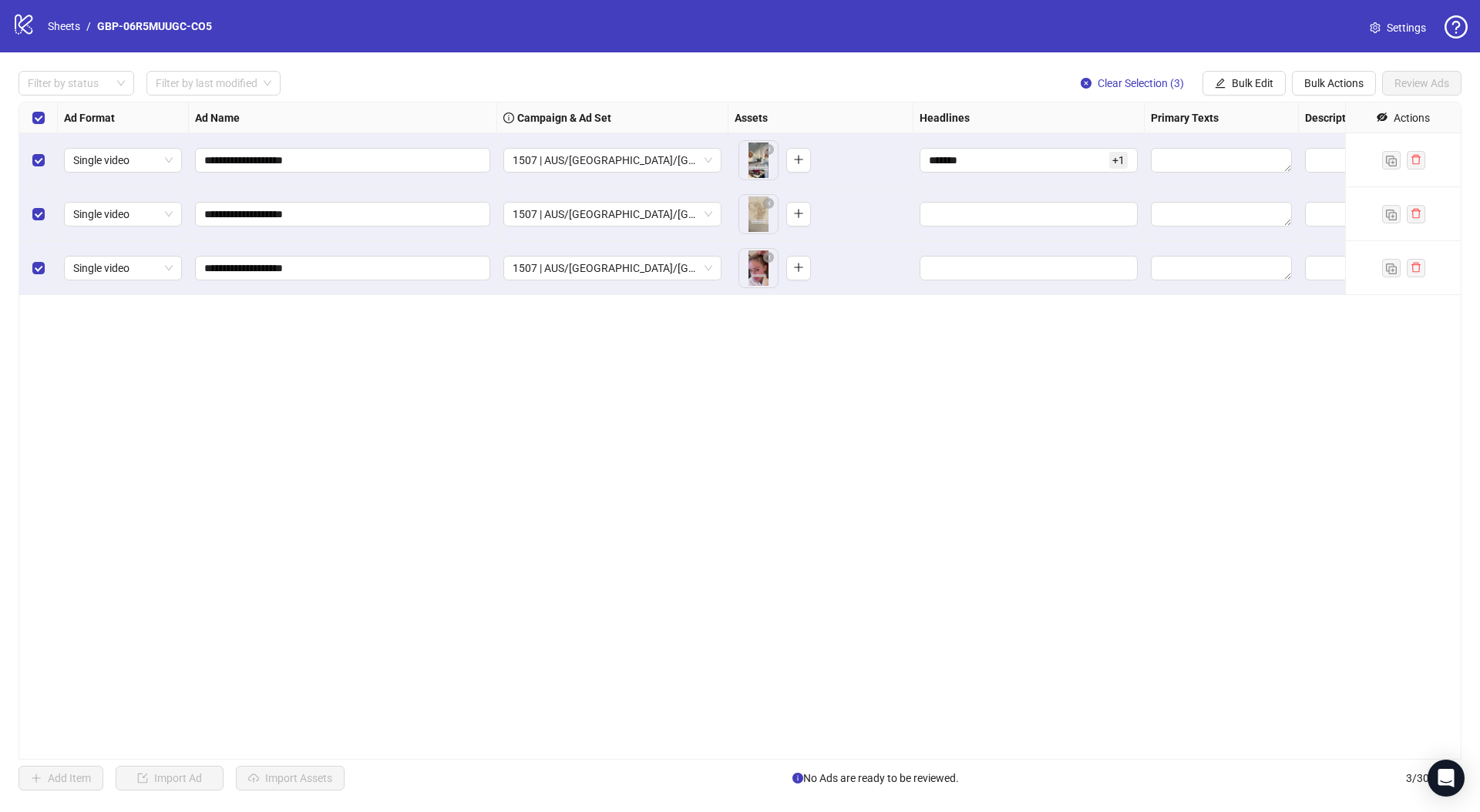 drag, startPoint x: 923, startPoint y: 380, endPoint x: 924, endPoint y: 418, distance: 38.013156 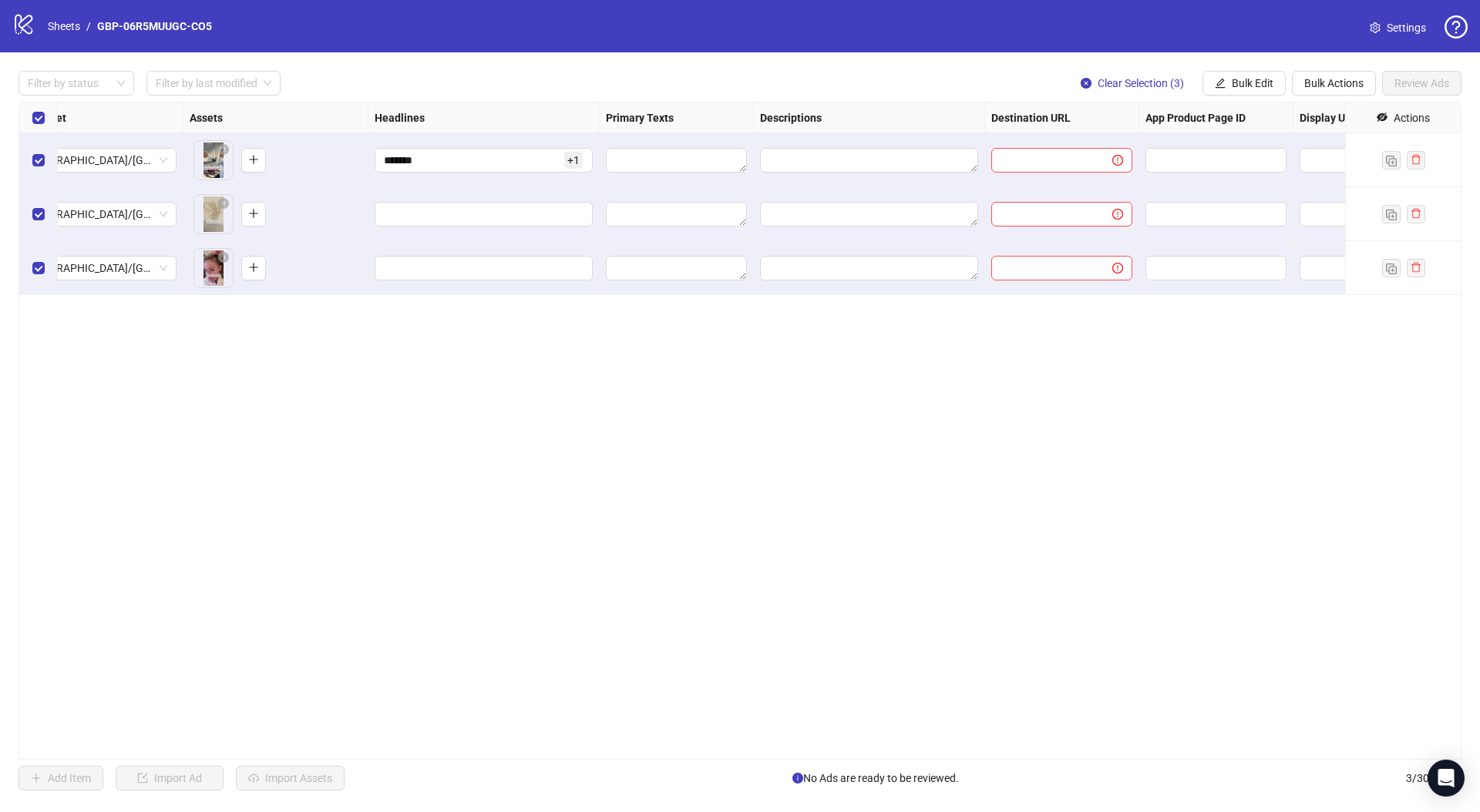 scroll, scrollTop: 0, scrollLeft: 548, axis: horizontal 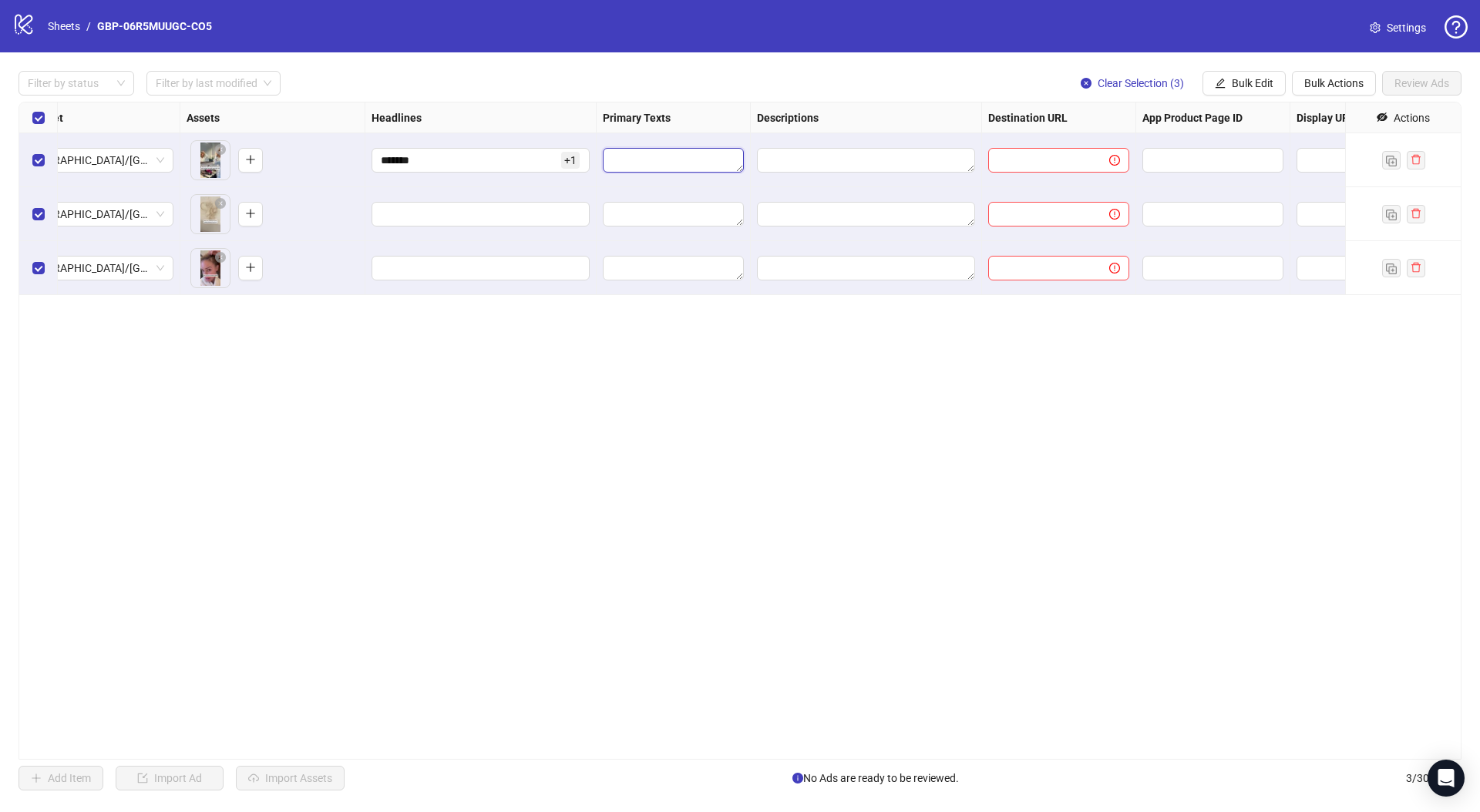 click at bounding box center [673, 160] 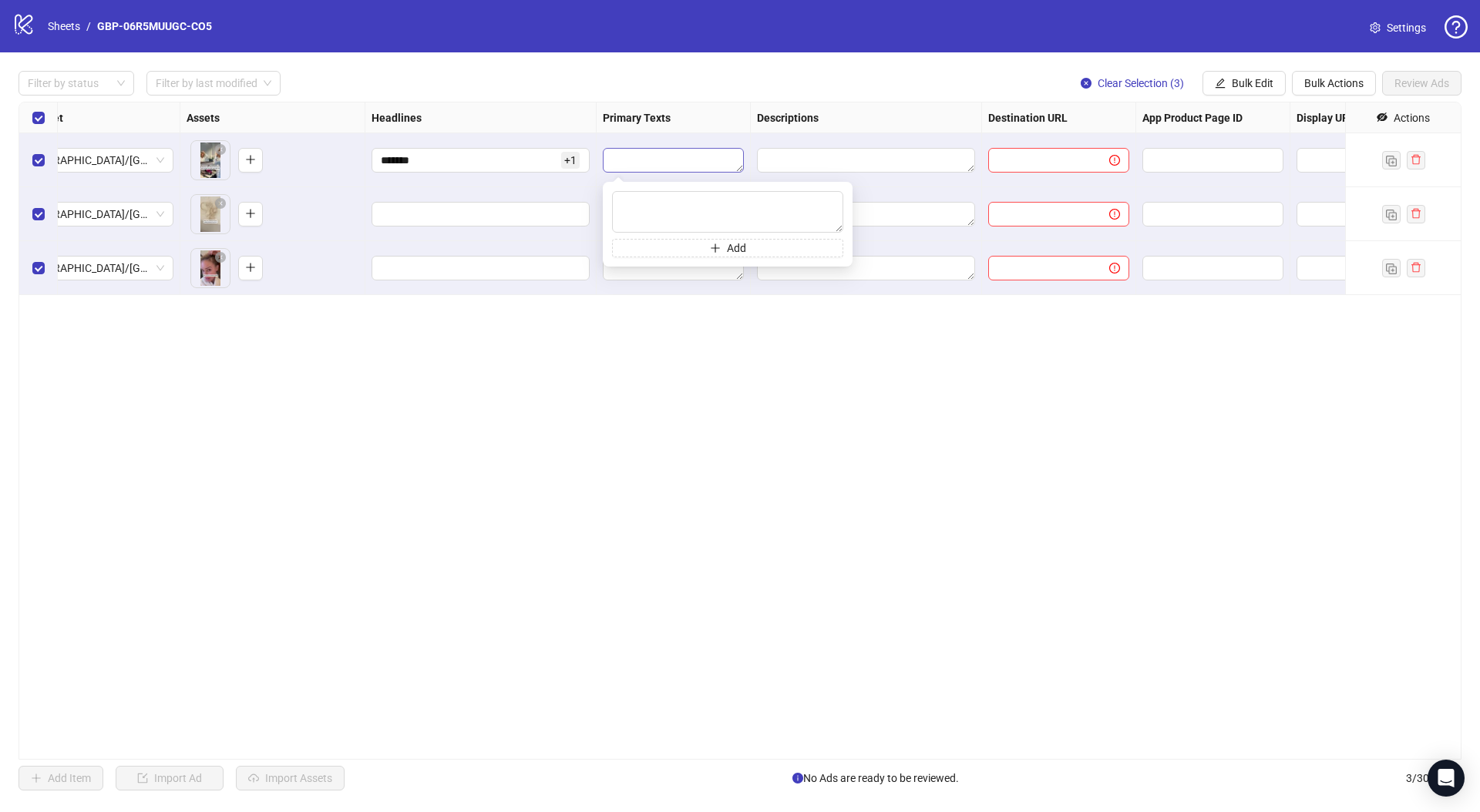 type on "**********" 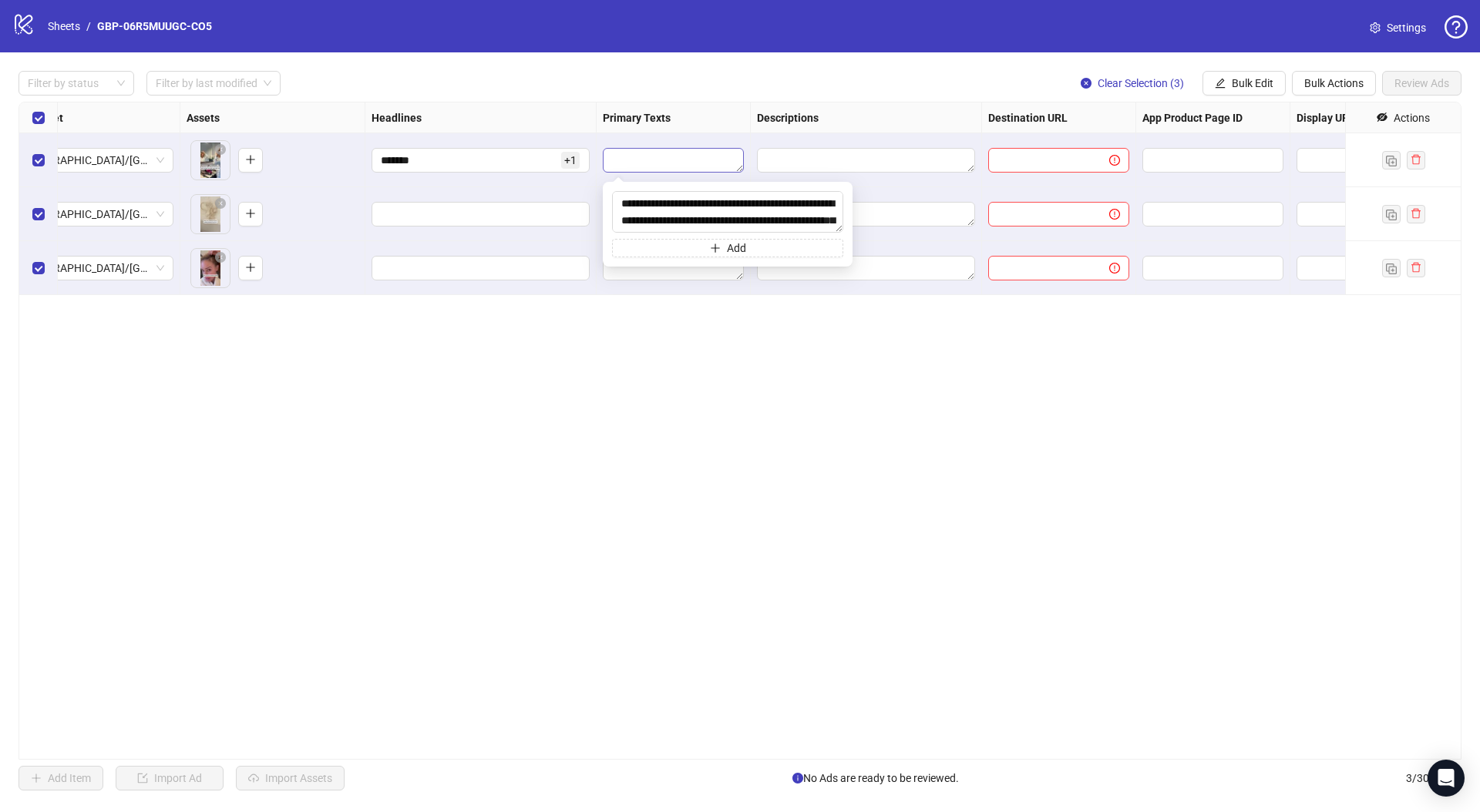 scroll, scrollTop: 62, scrollLeft: 0, axis: vertical 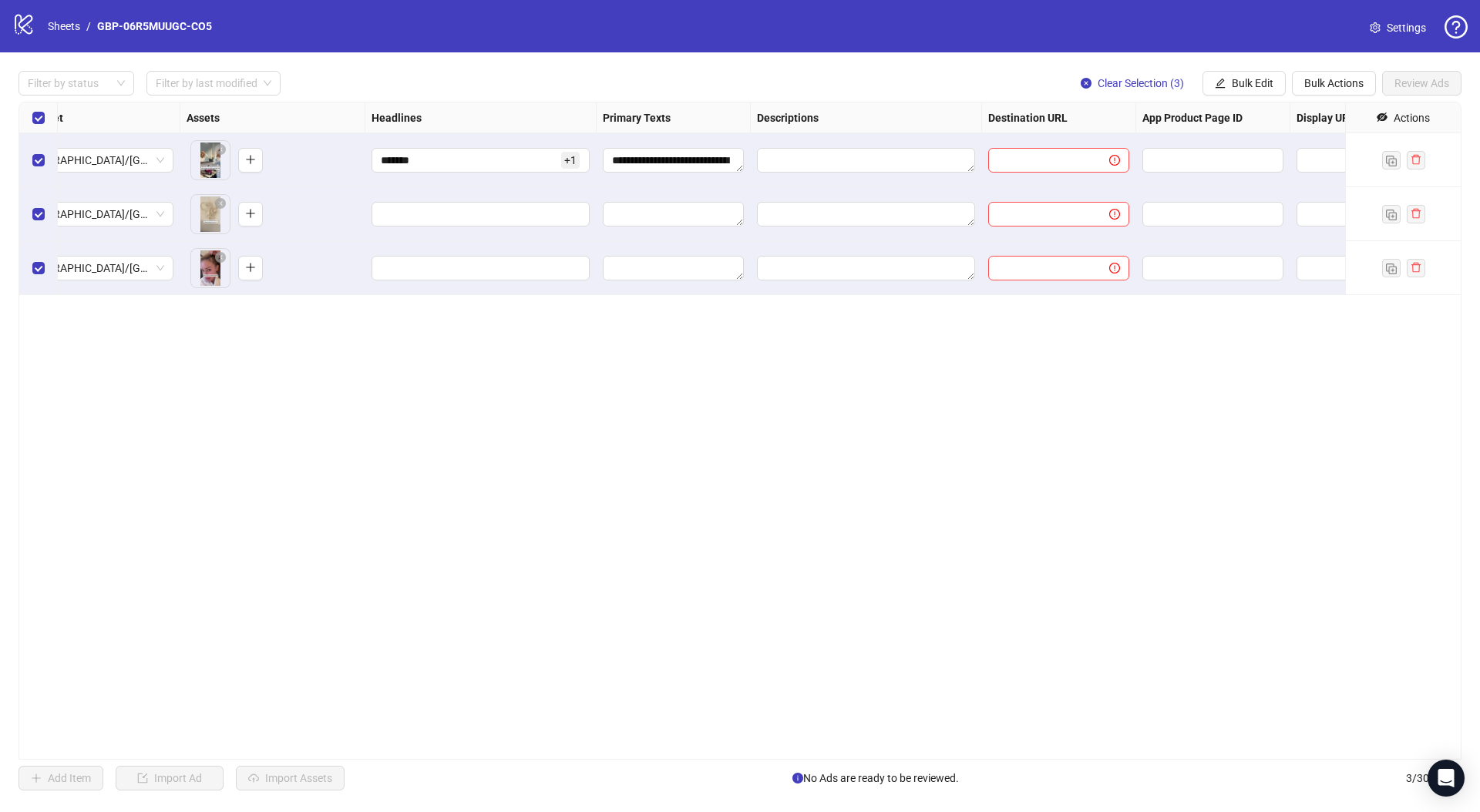 click on "**********" at bounding box center [740, 431] 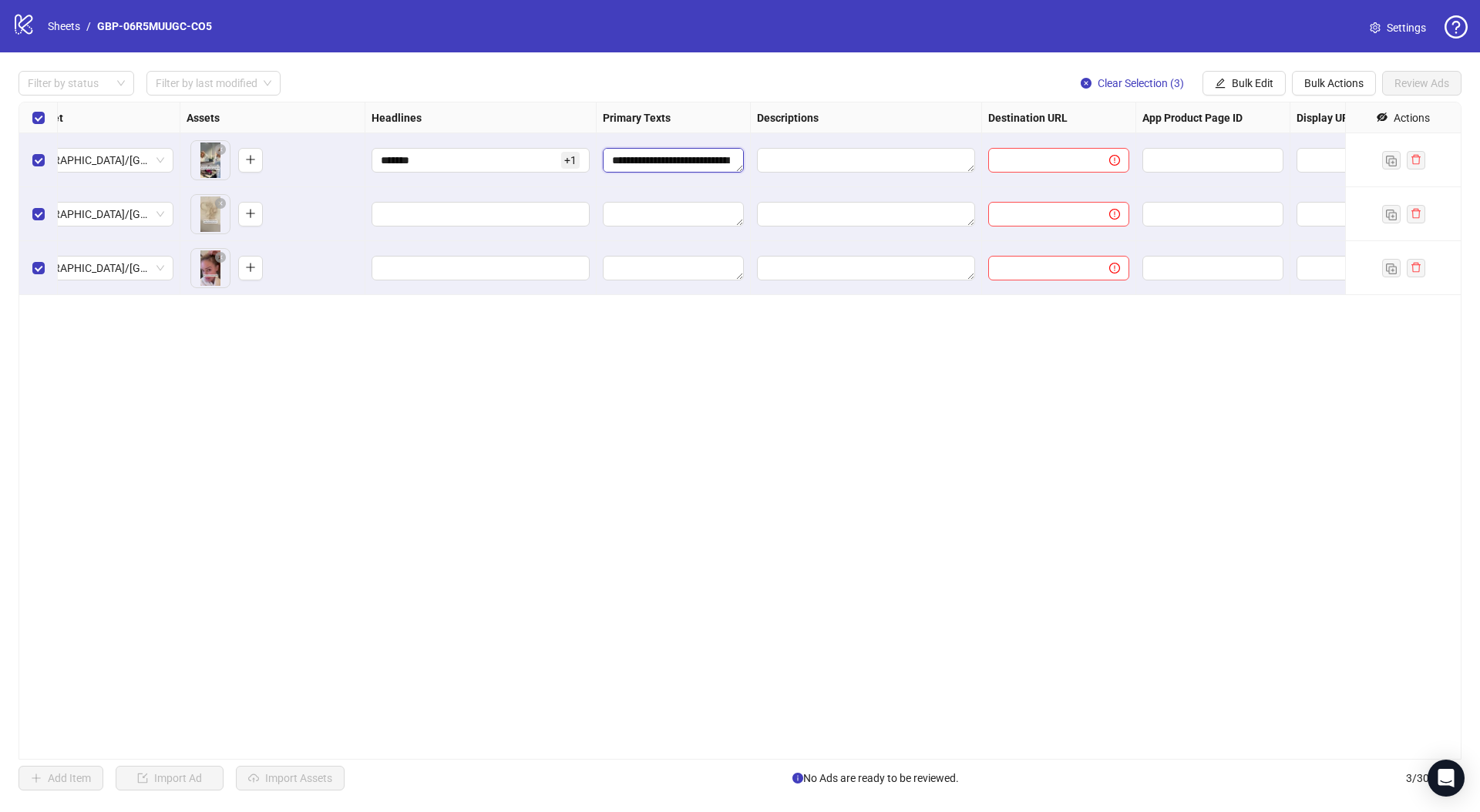 click on "**********" at bounding box center (673, 160) 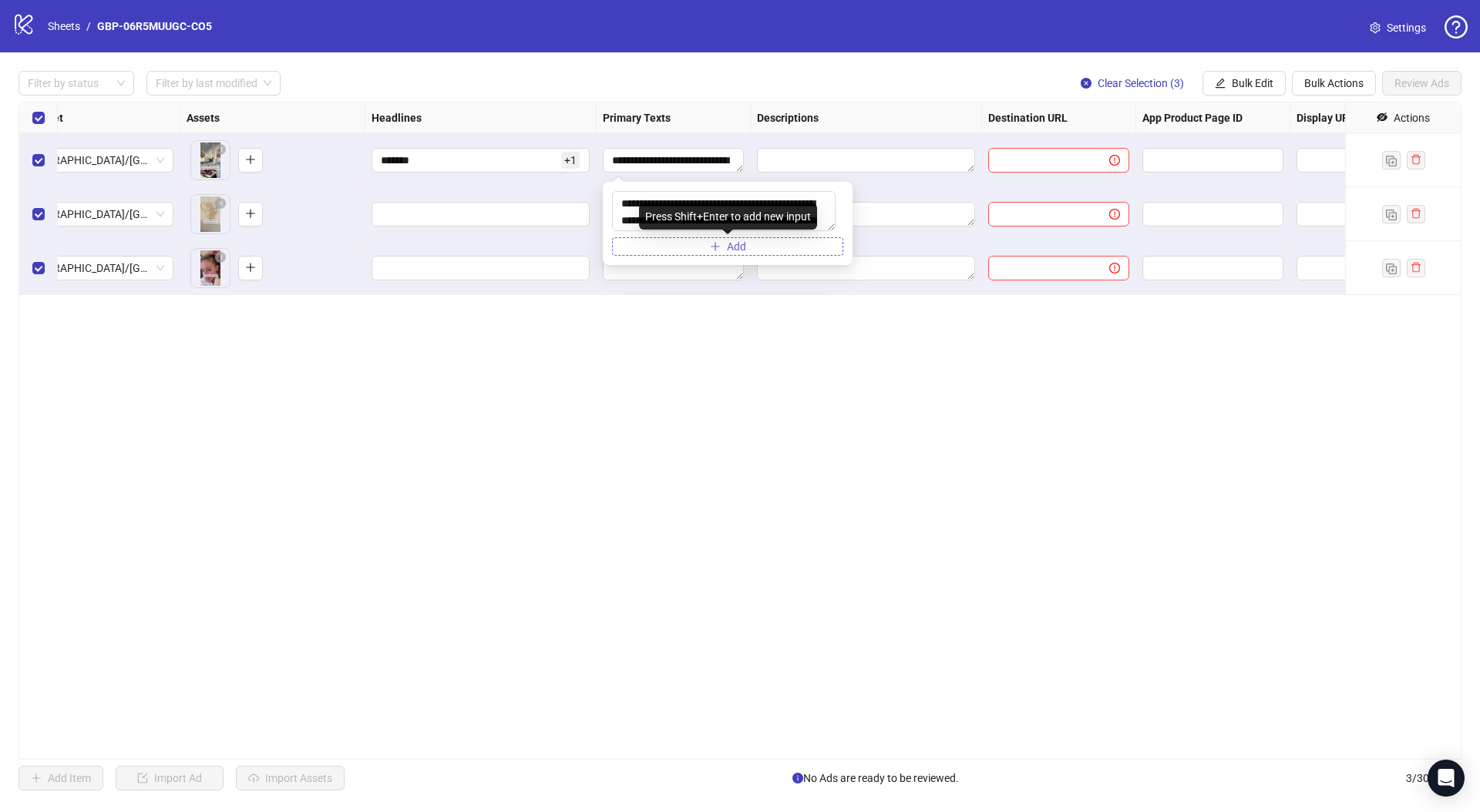 click on "Add" at bounding box center [728, 247] 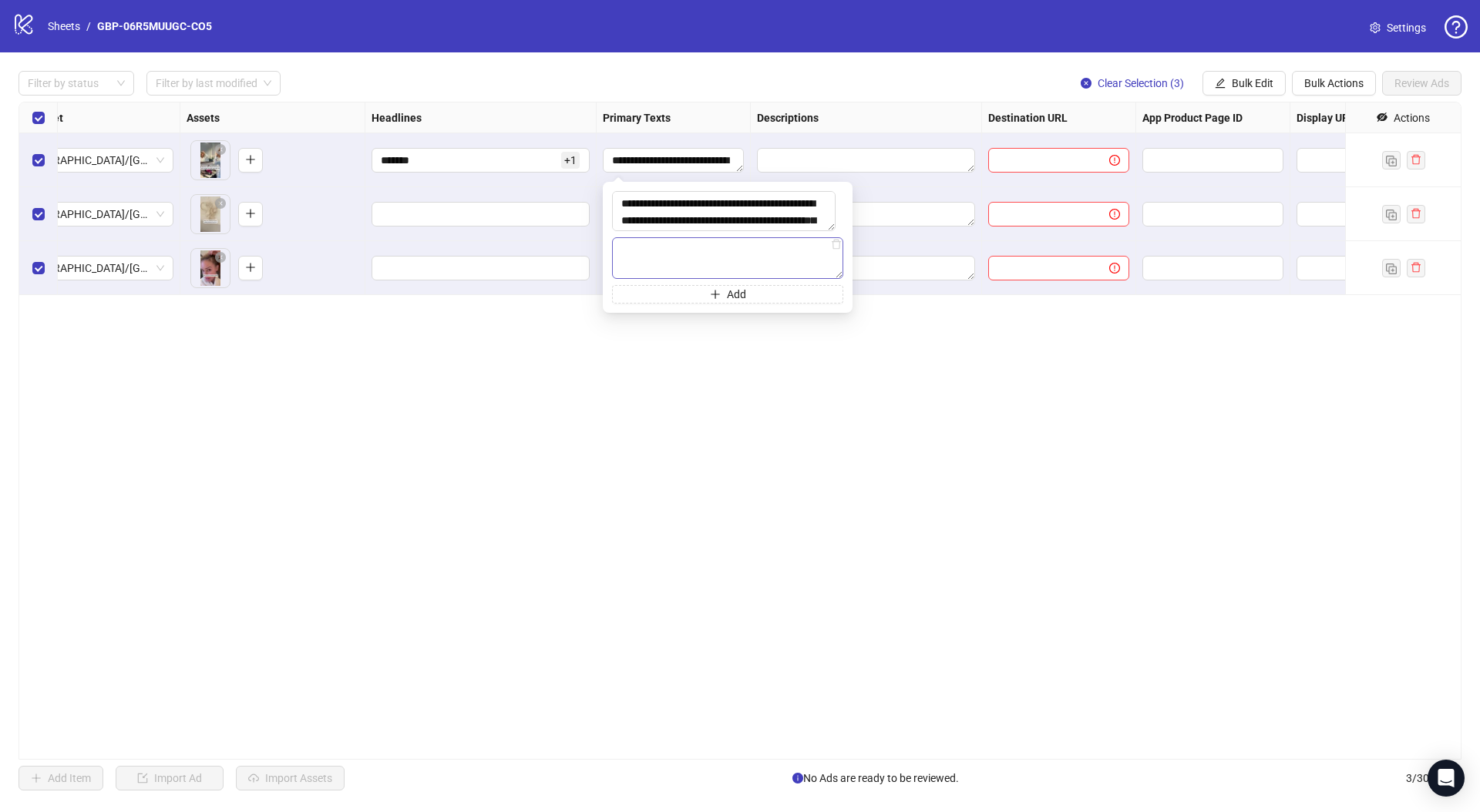 click at bounding box center [728, 258] 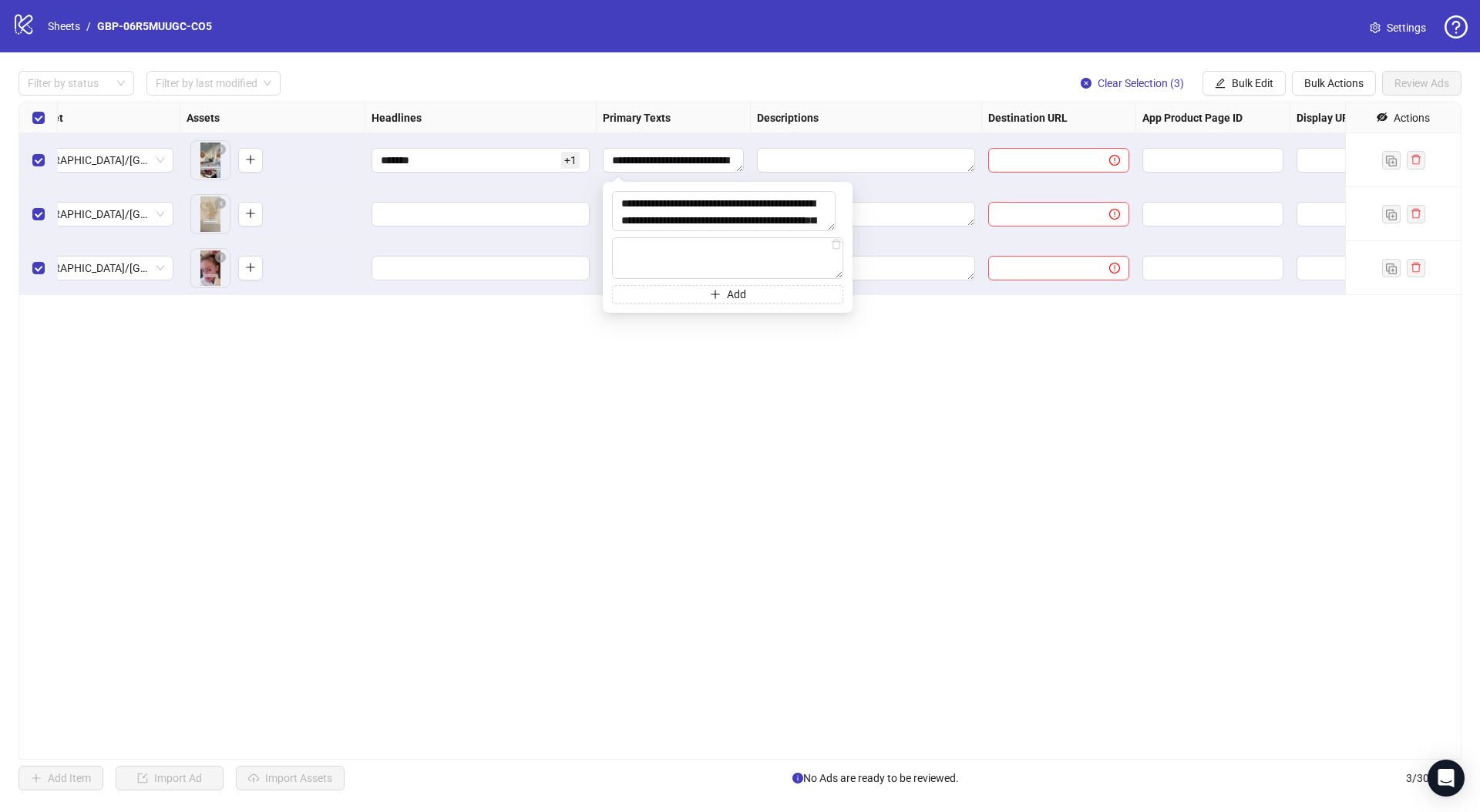 type on "**********" 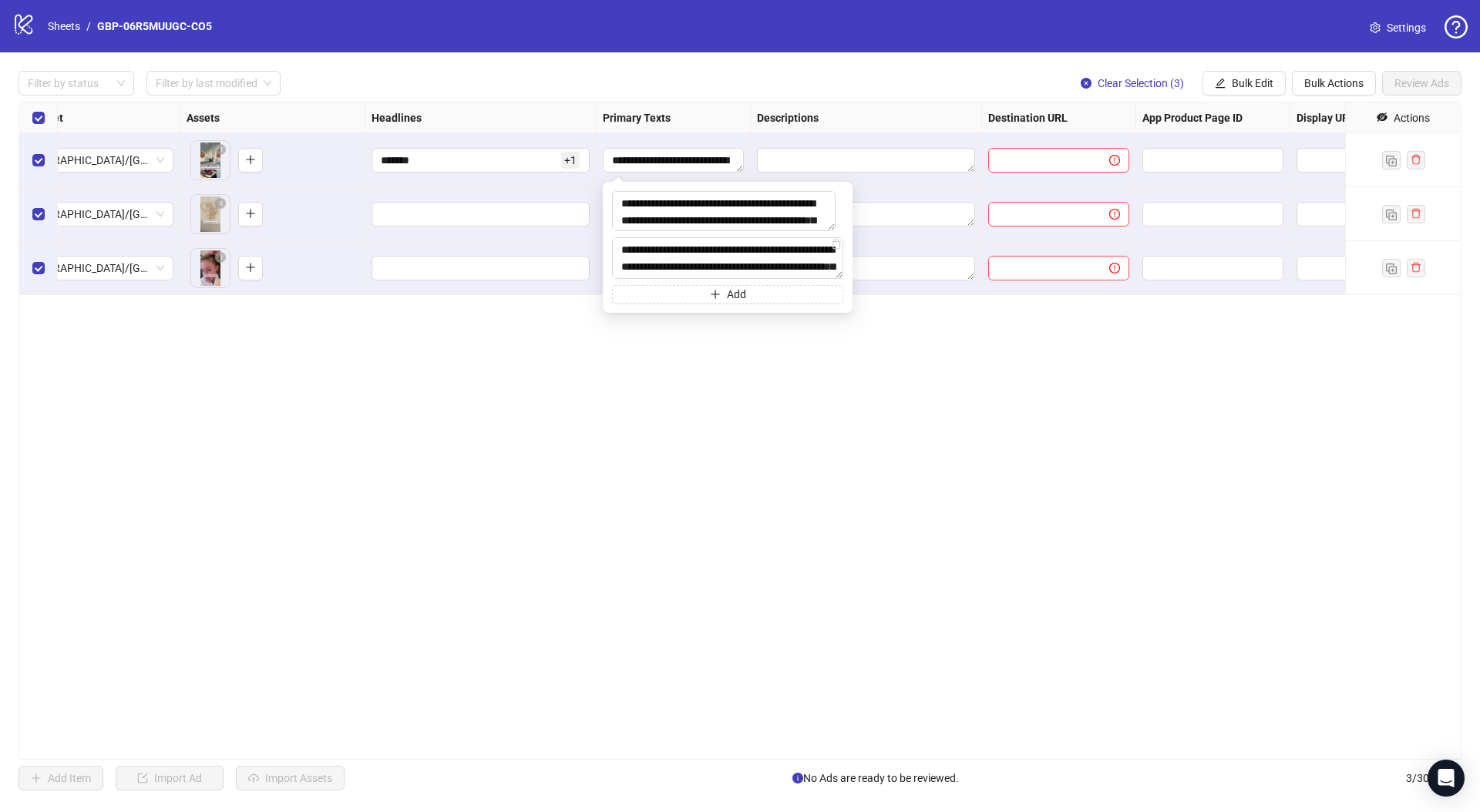 scroll, scrollTop: 232, scrollLeft: 0, axis: vertical 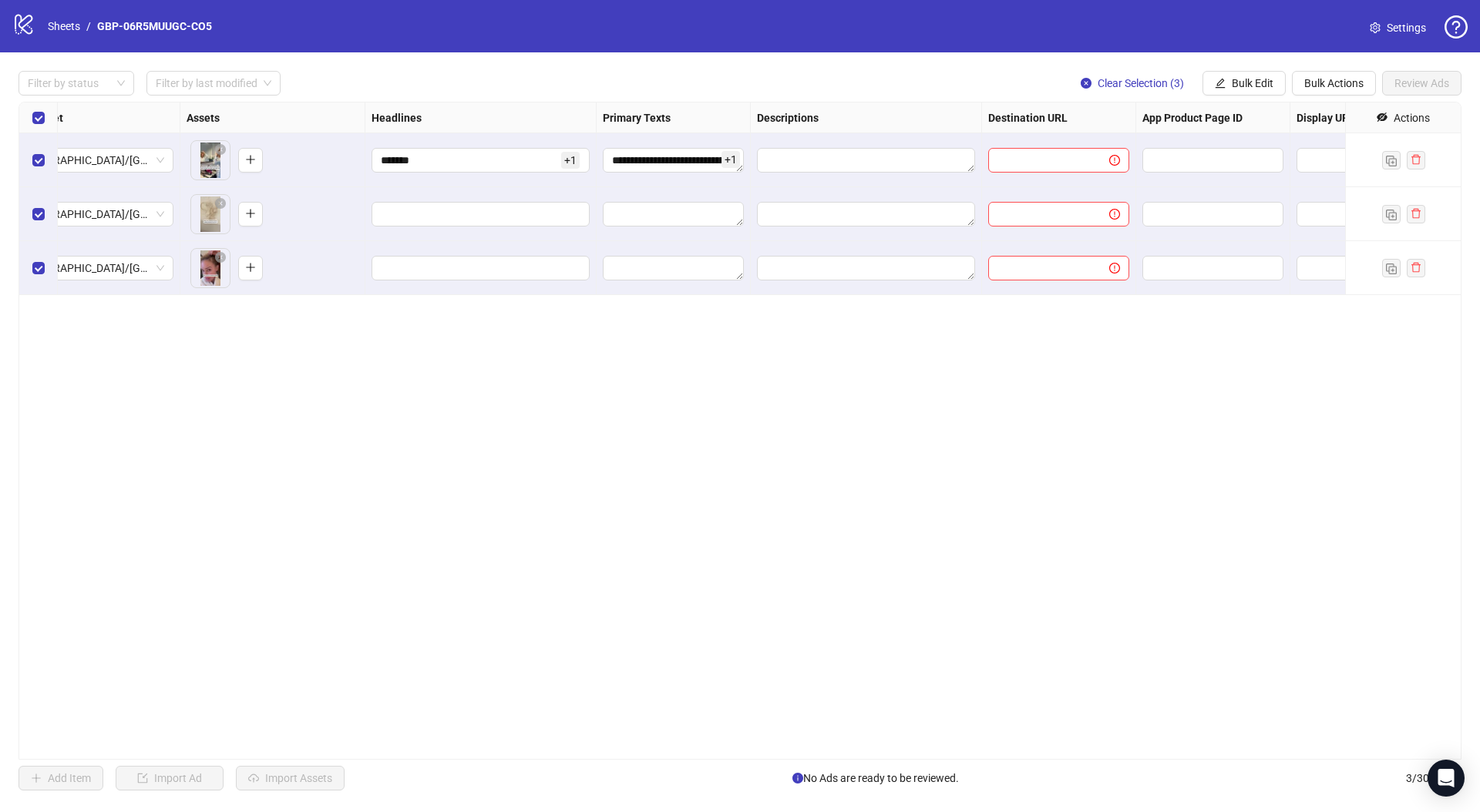 click on "**********" at bounding box center (740, 431) 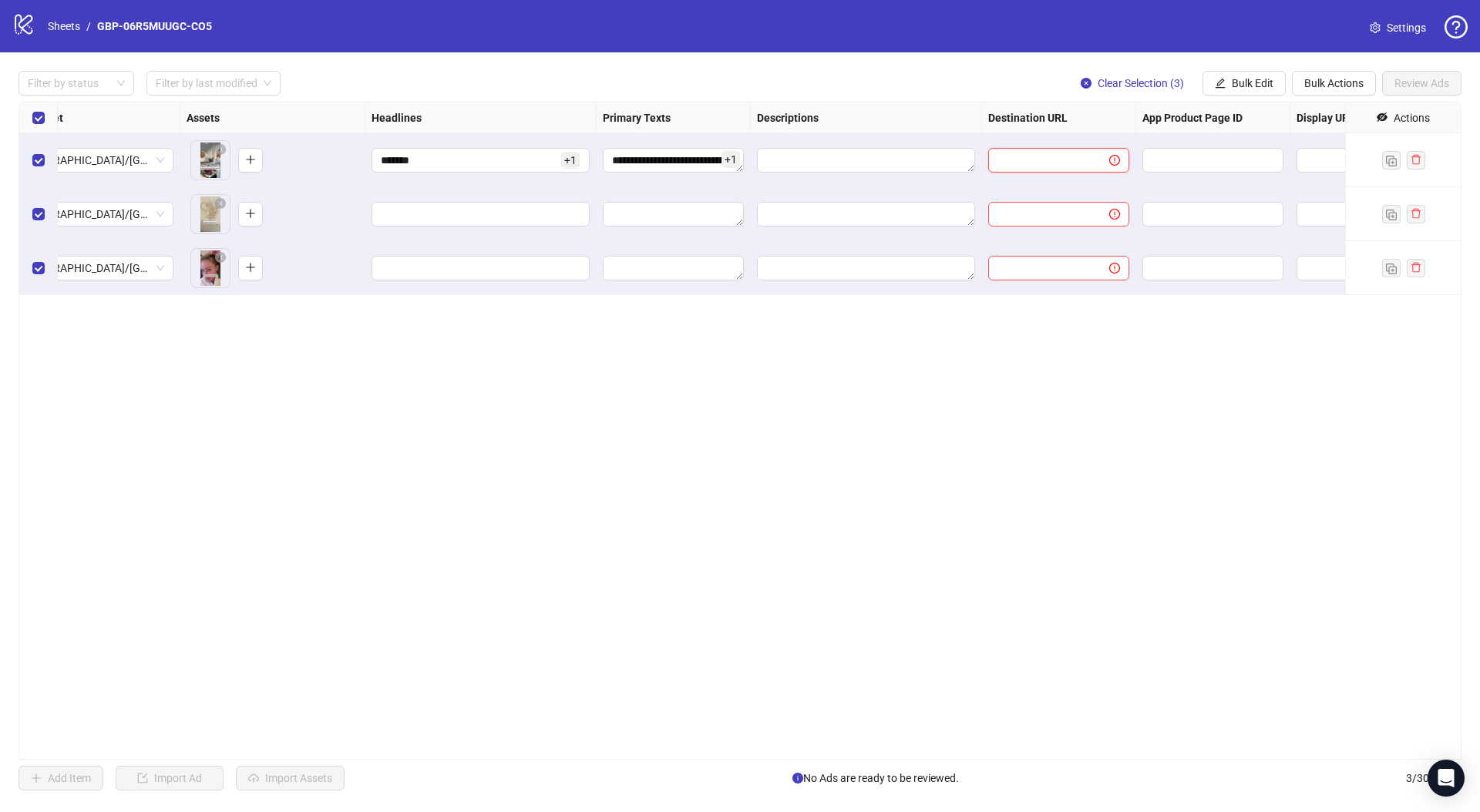 click at bounding box center (1042, 160) 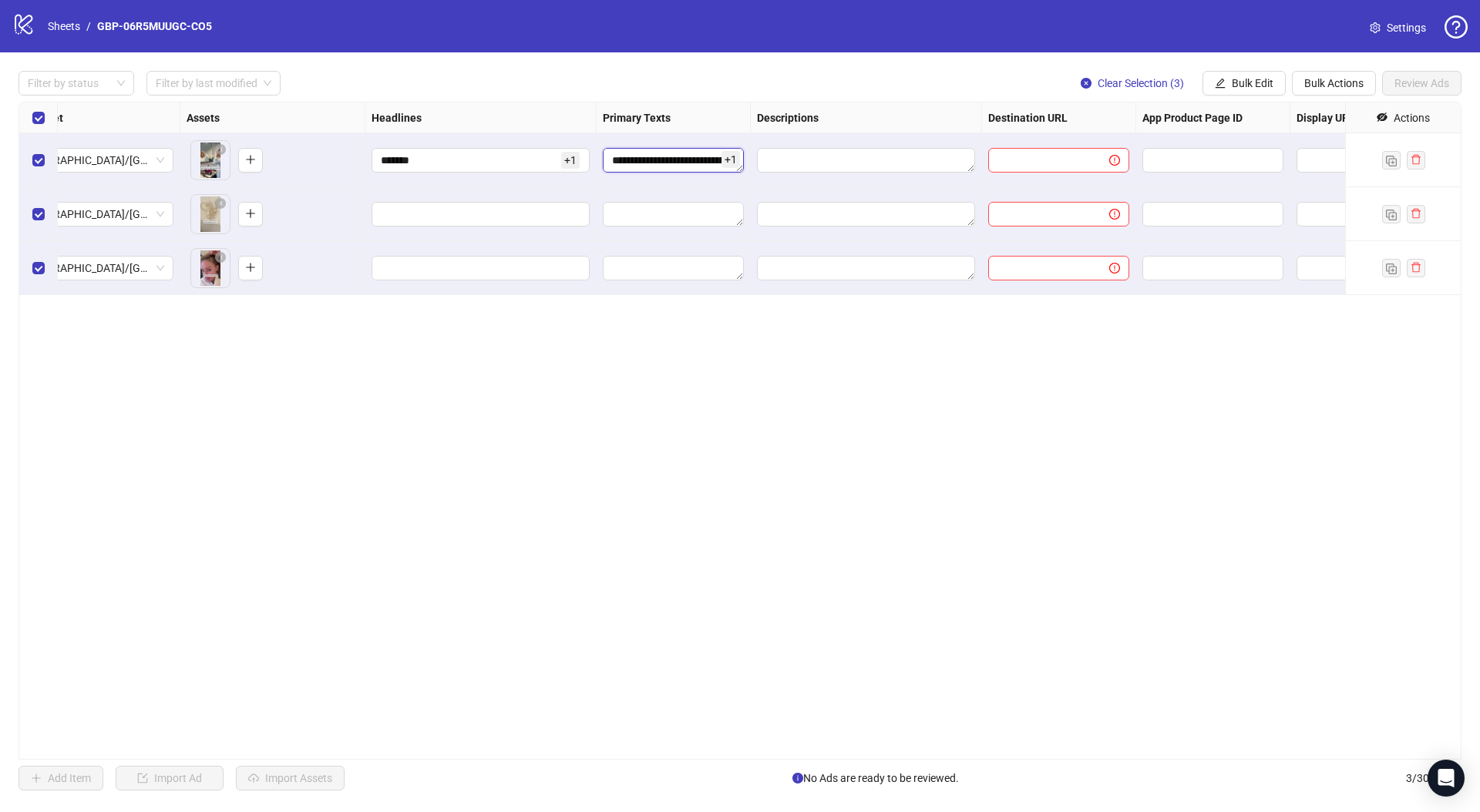 click on "**********" at bounding box center (673, 160) 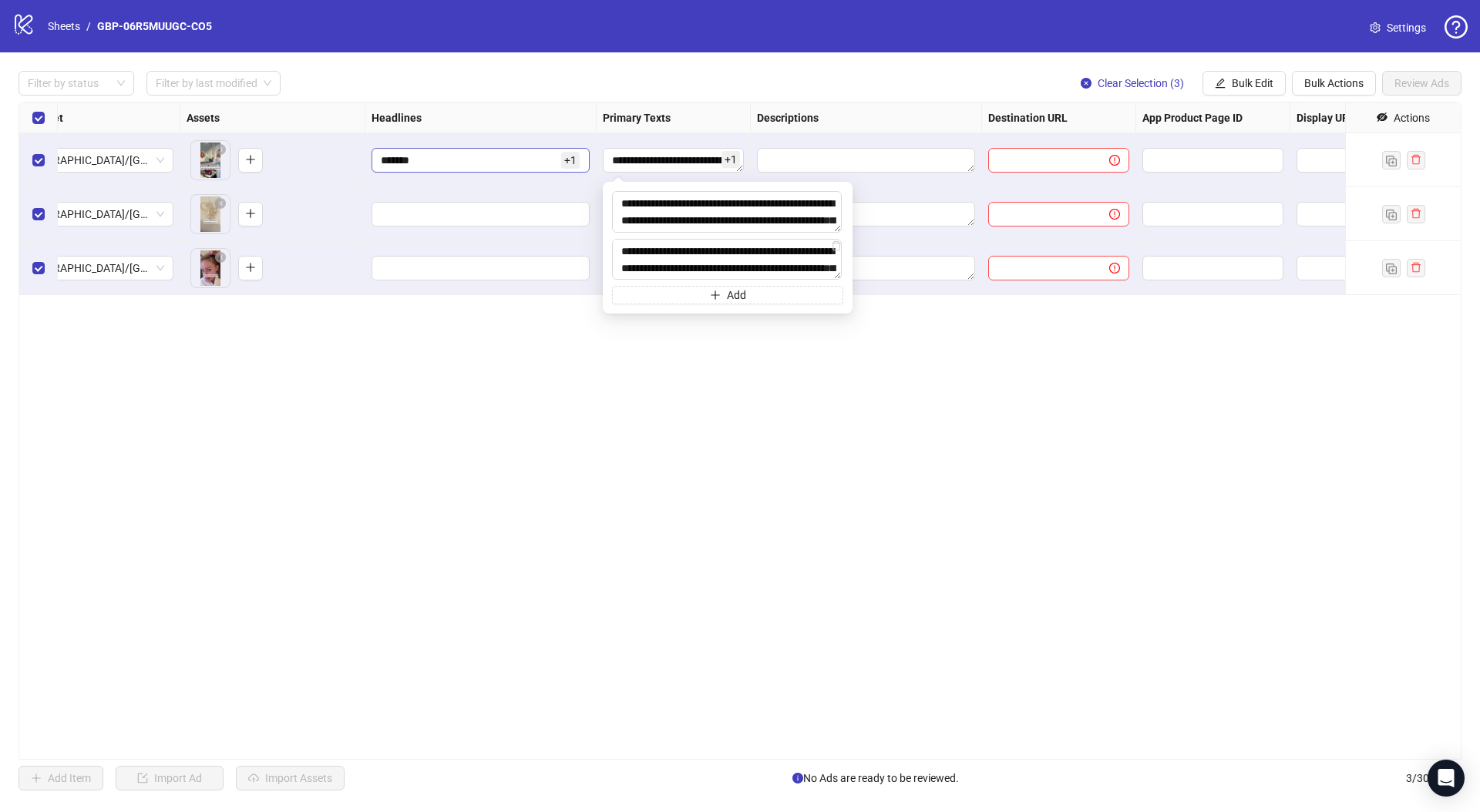 click on "*******" at bounding box center (469, 160) 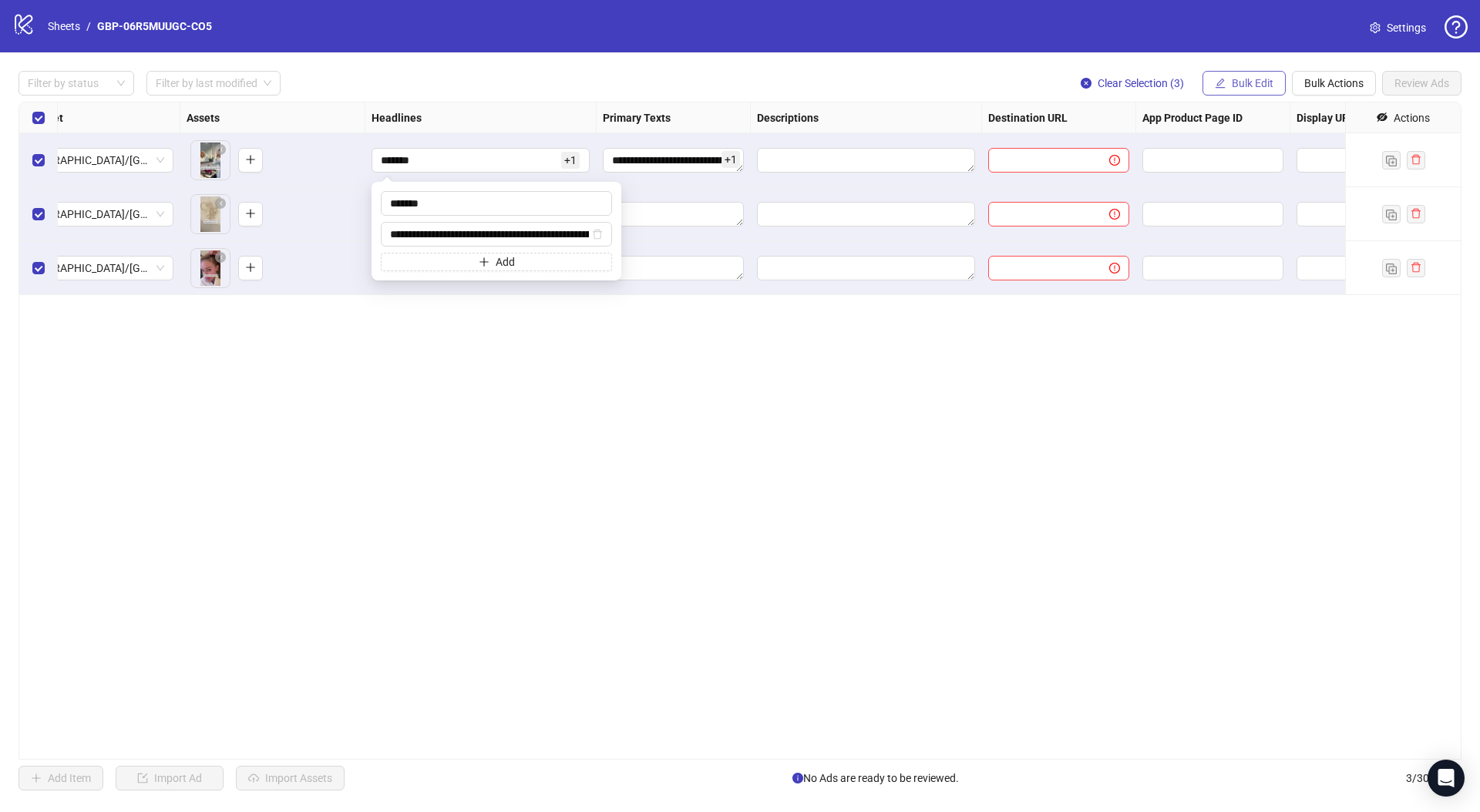 click on "Bulk Edit" at bounding box center [1253, 83] 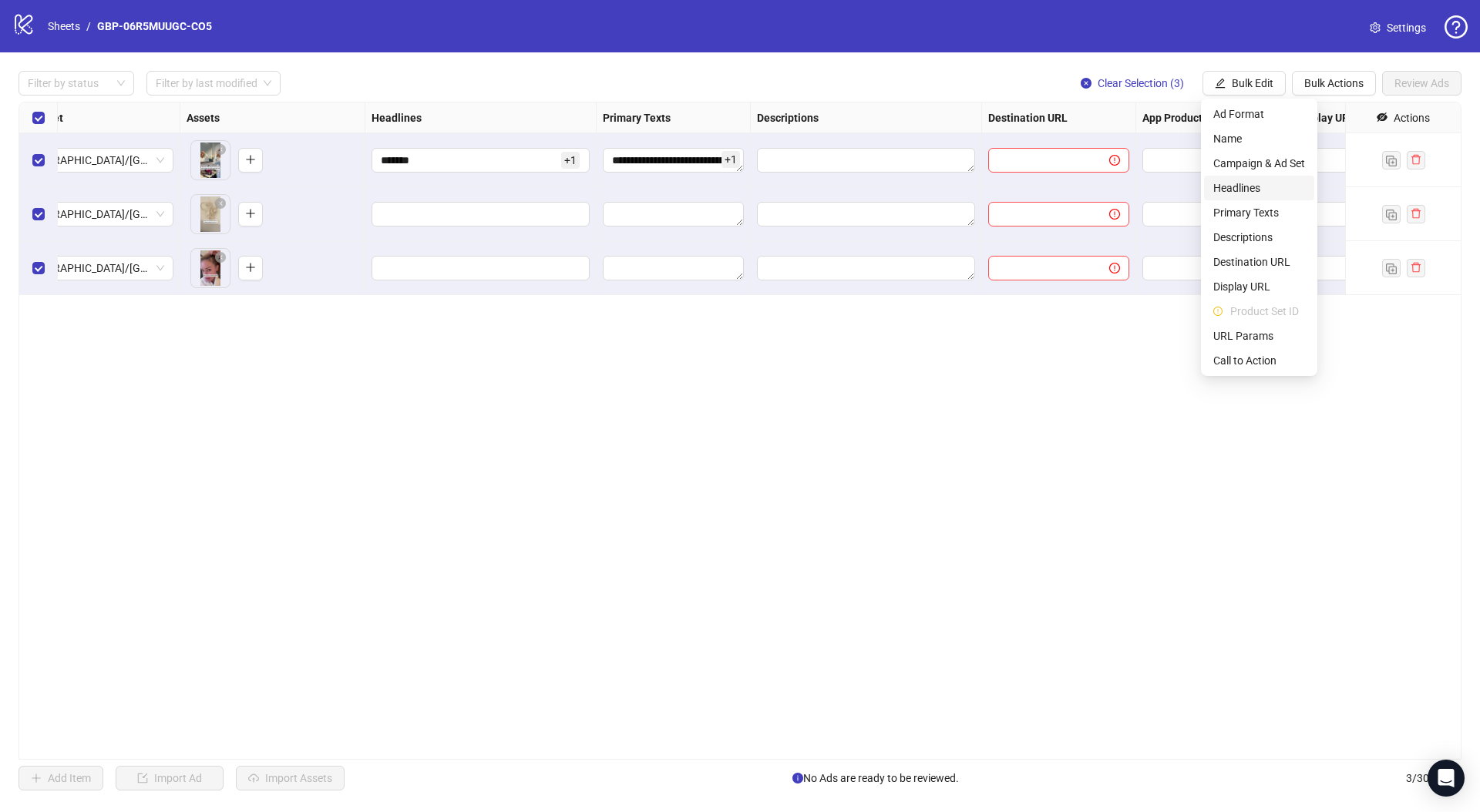 click on "Headlines" at bounding box center [1259, 188] 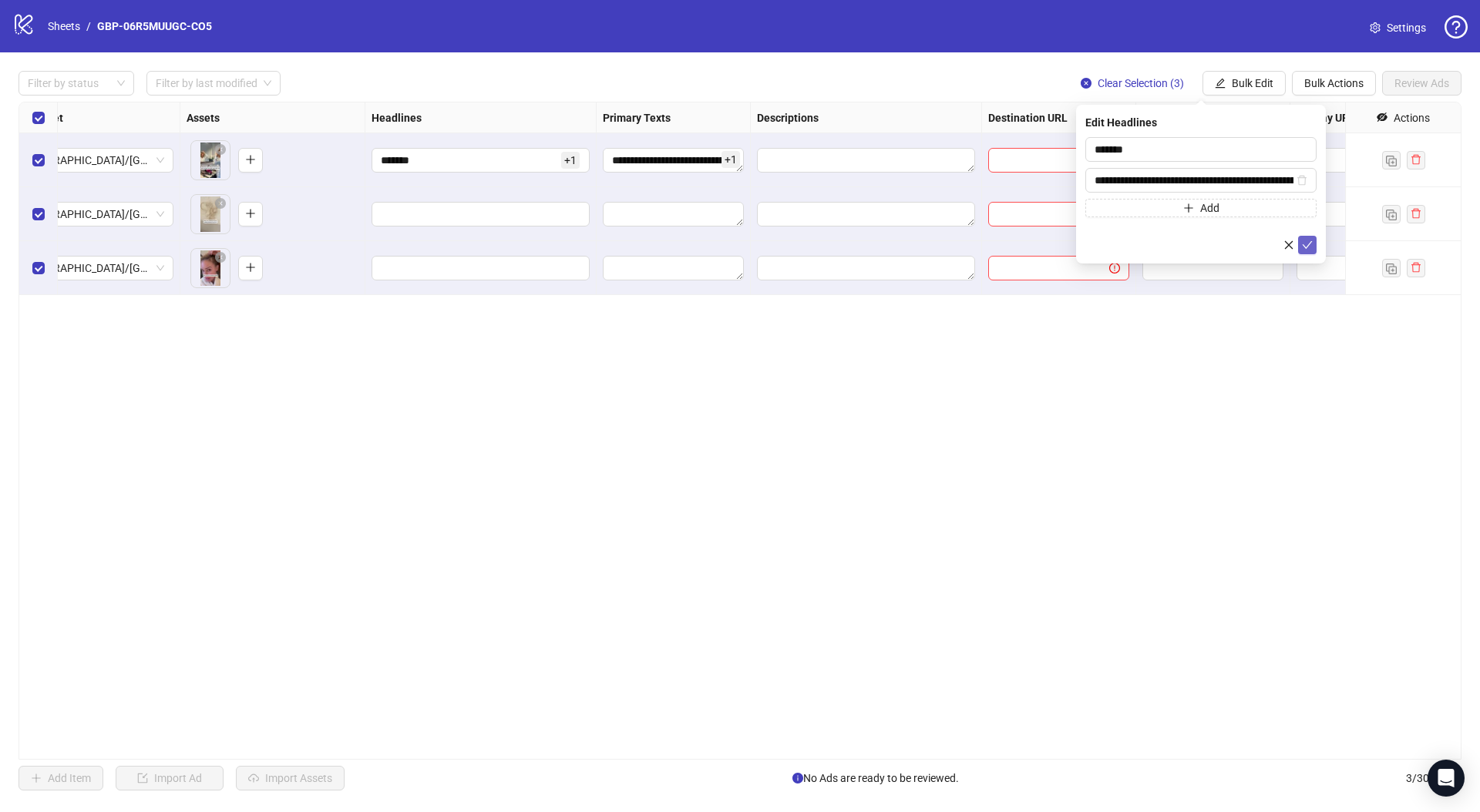 click 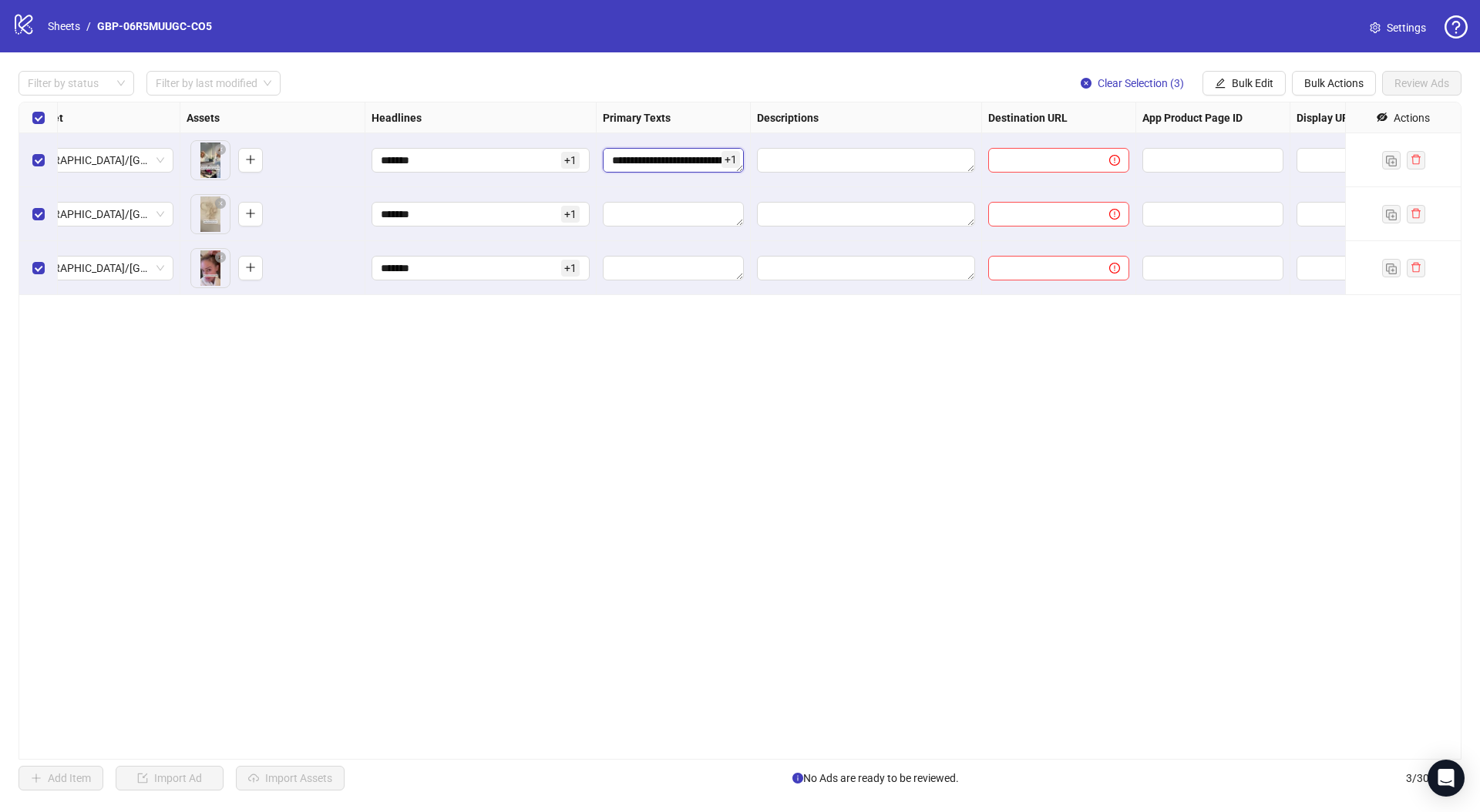click on "**********" at bounding box center [673, 160] 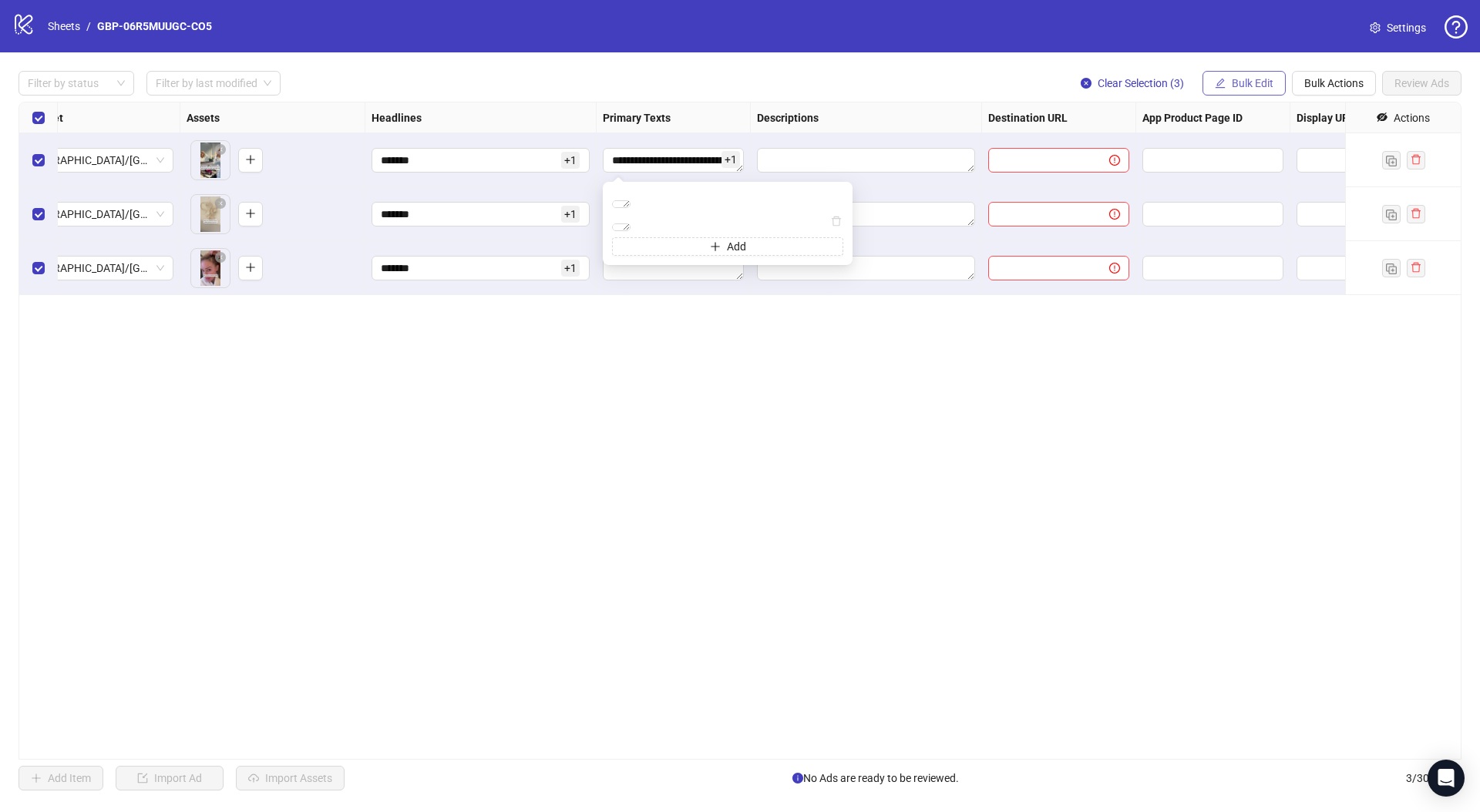 click on "Bulk Edit" at bounding box center (1253, 83) 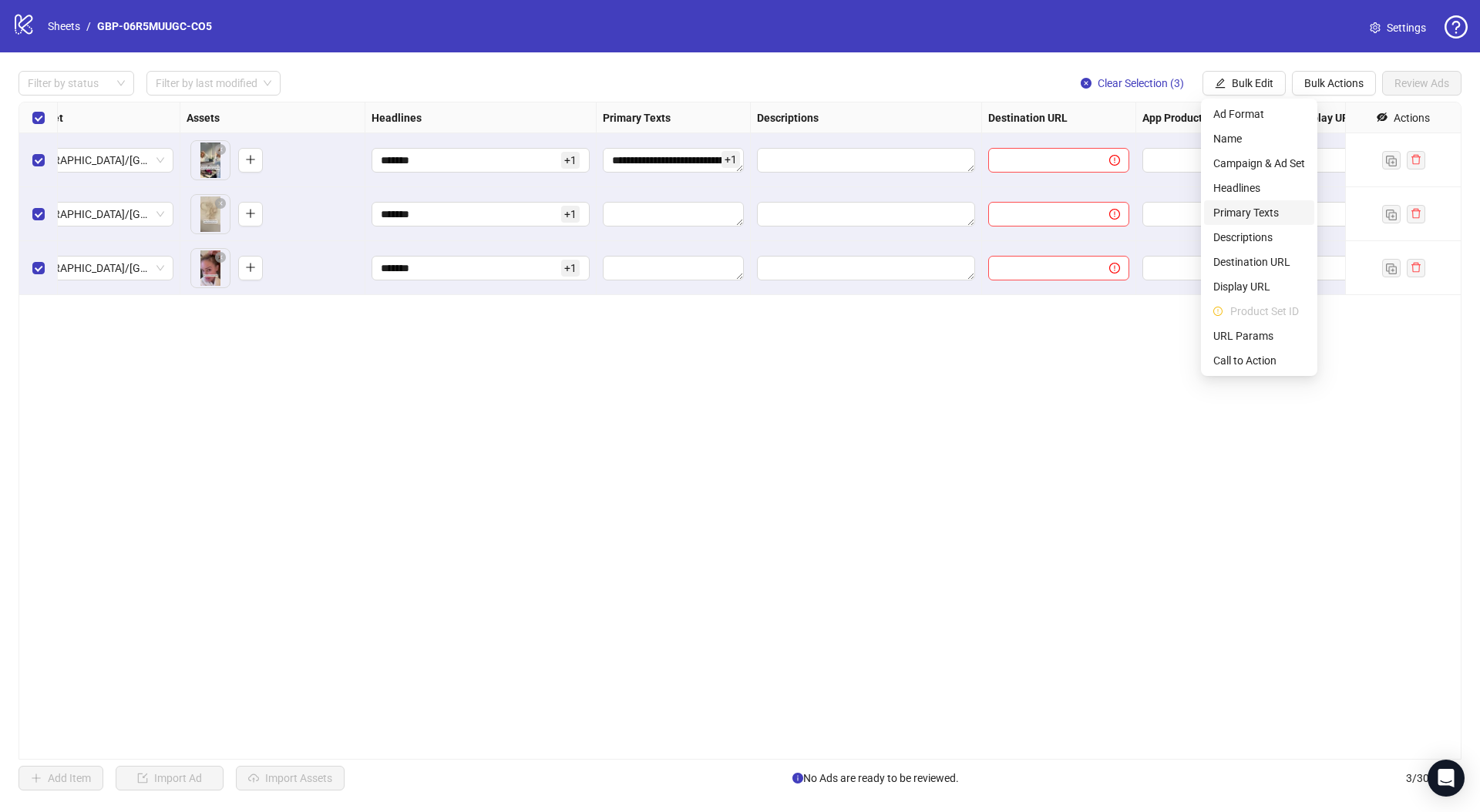 click on "Primary Texts" at bounding box center (1259, 213) 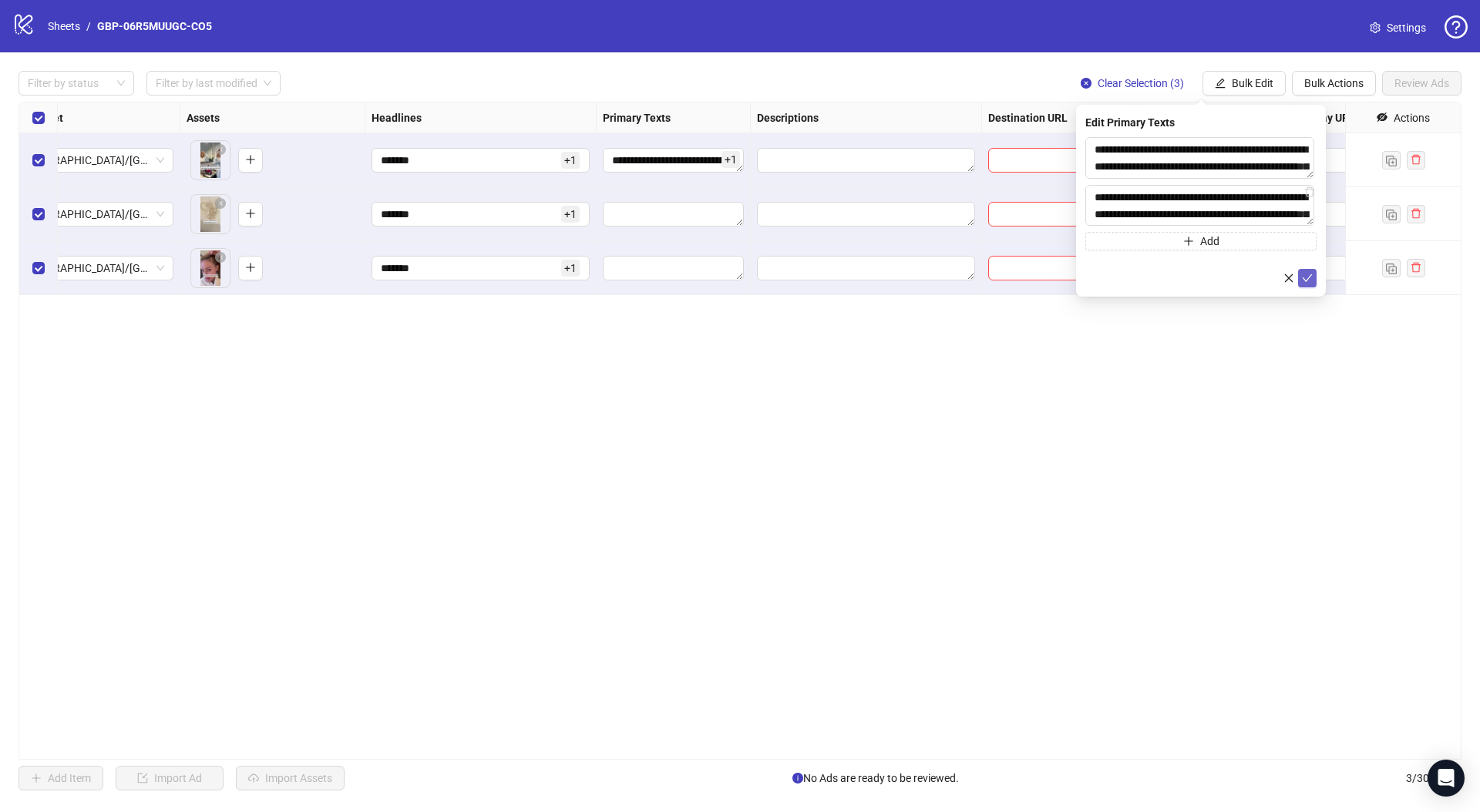 click 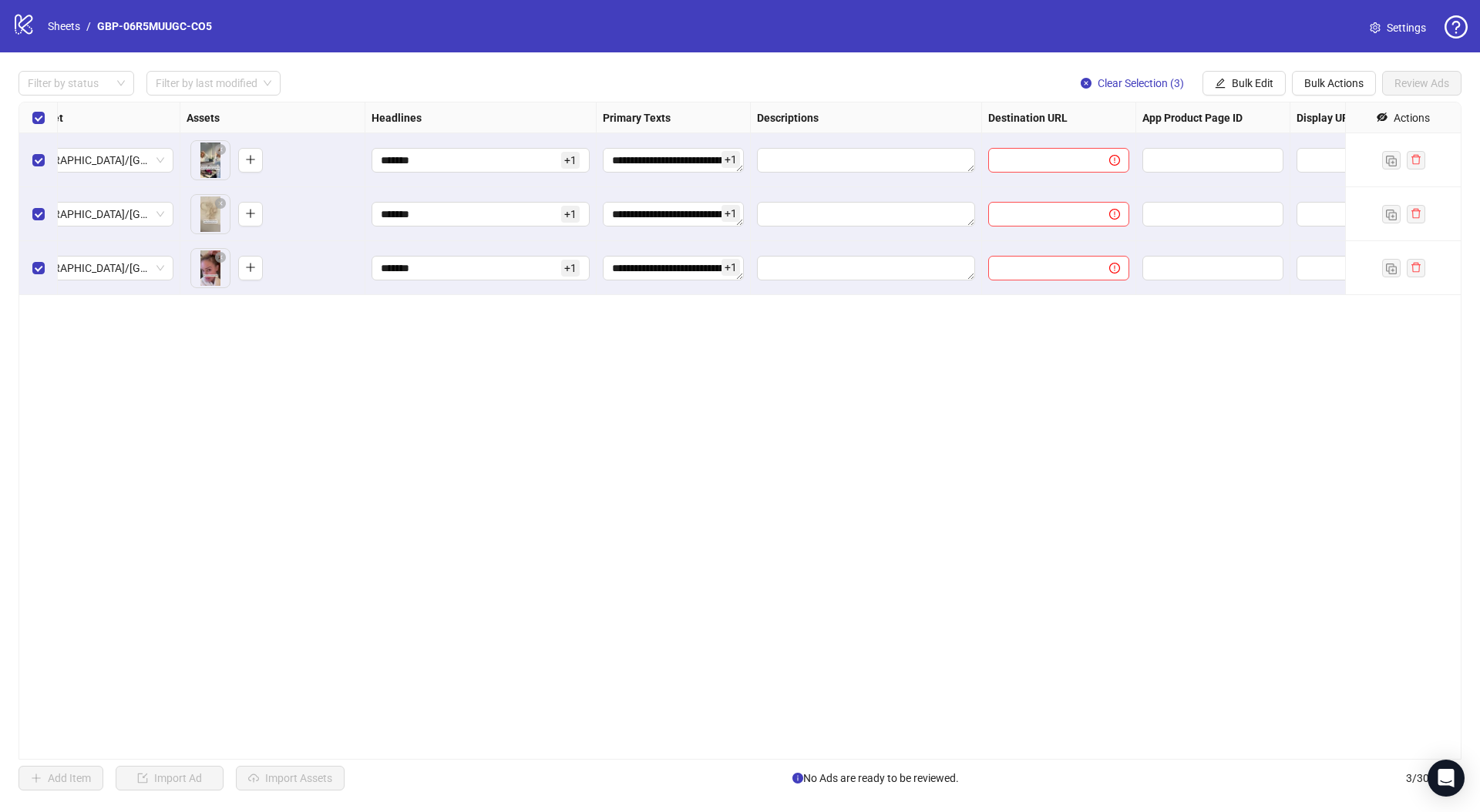 drag, startPoint x: 1044, startPoint y: 179, endPoint x: 1048, endPoint y: 171, distance: 8.944272 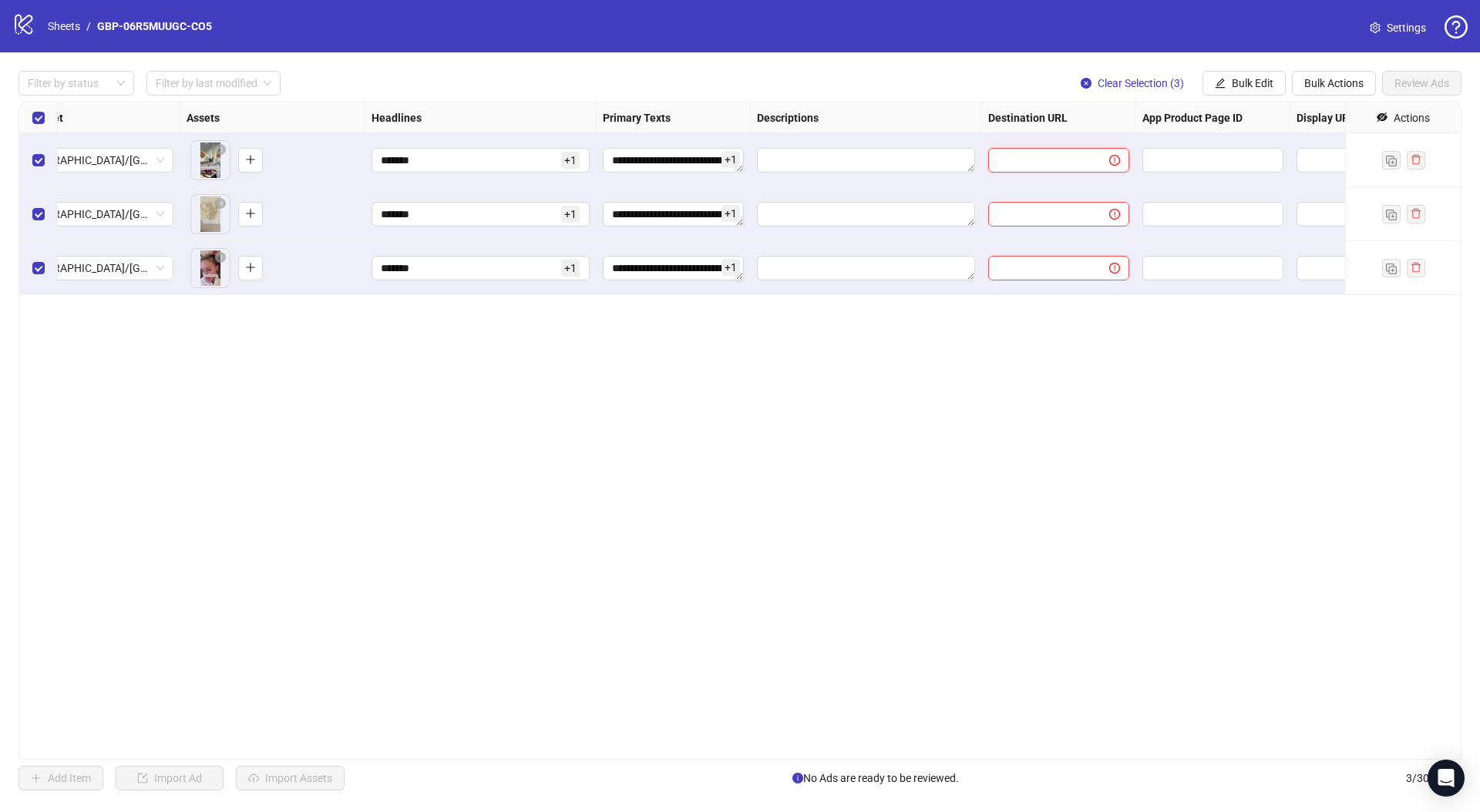 click at bounding box center (1042, 160) 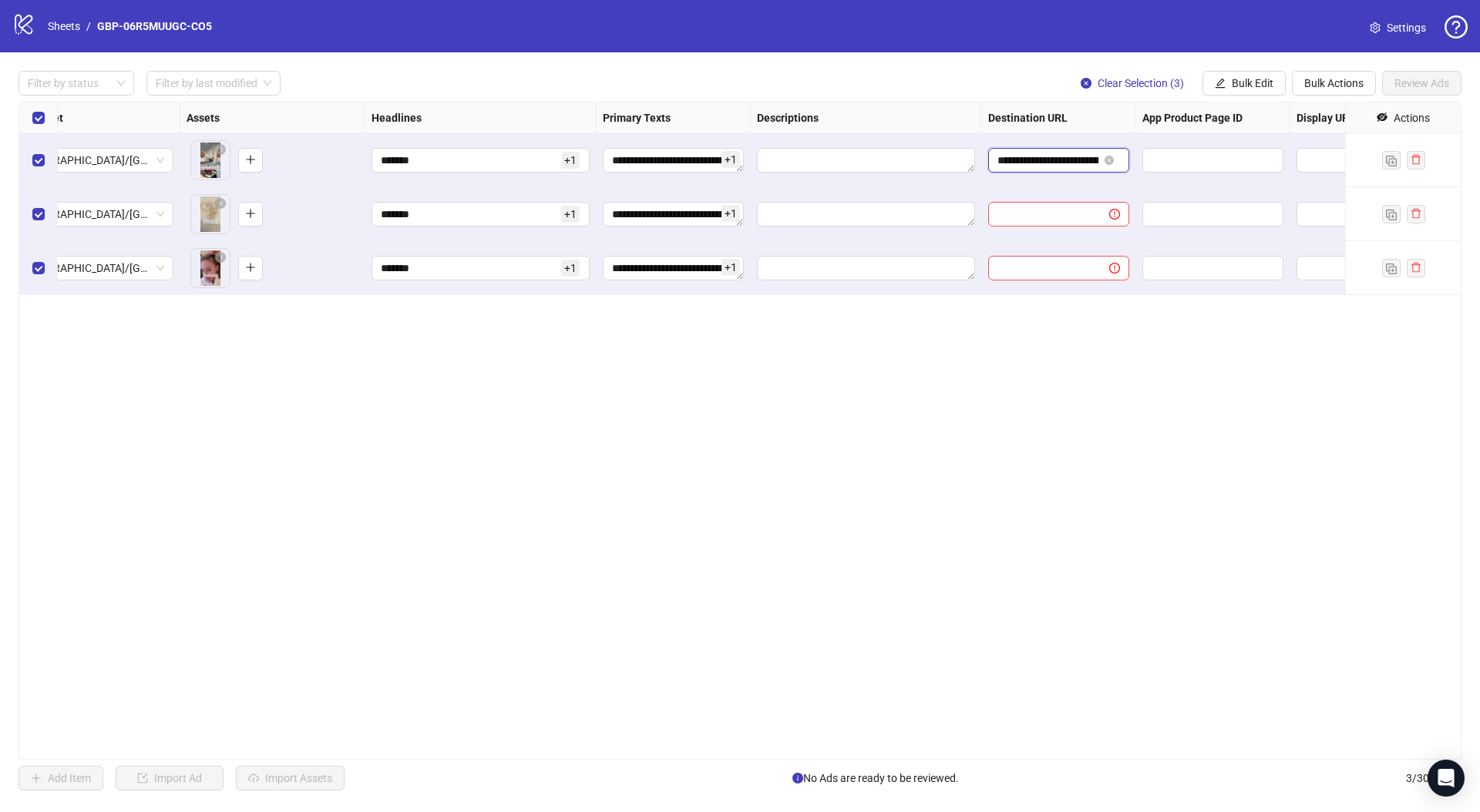 scroll, scrollTop: 0, scrollLeft: 309, axis: horizontal 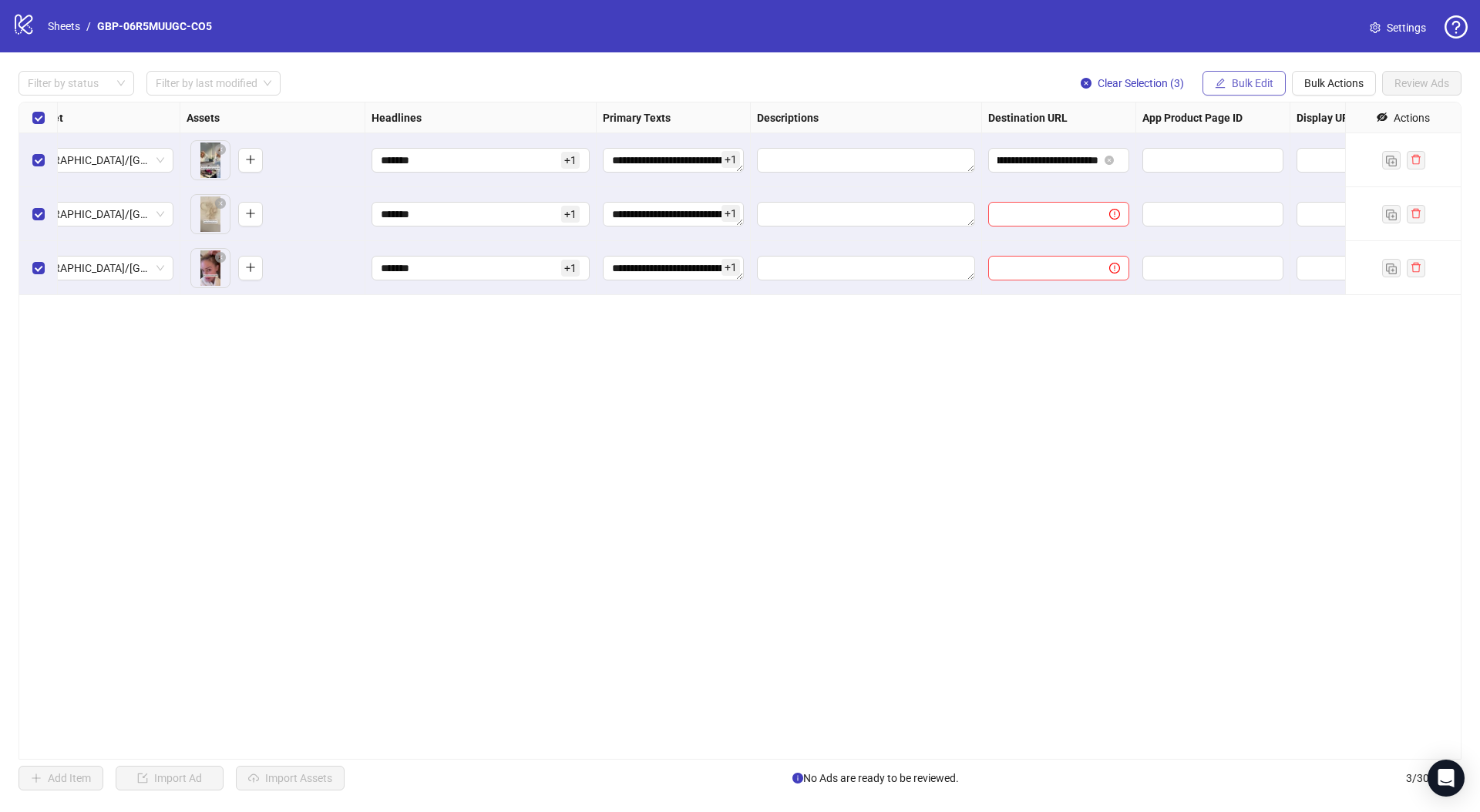 click on "Bulk Edit" at bounding box center [1253, 83] 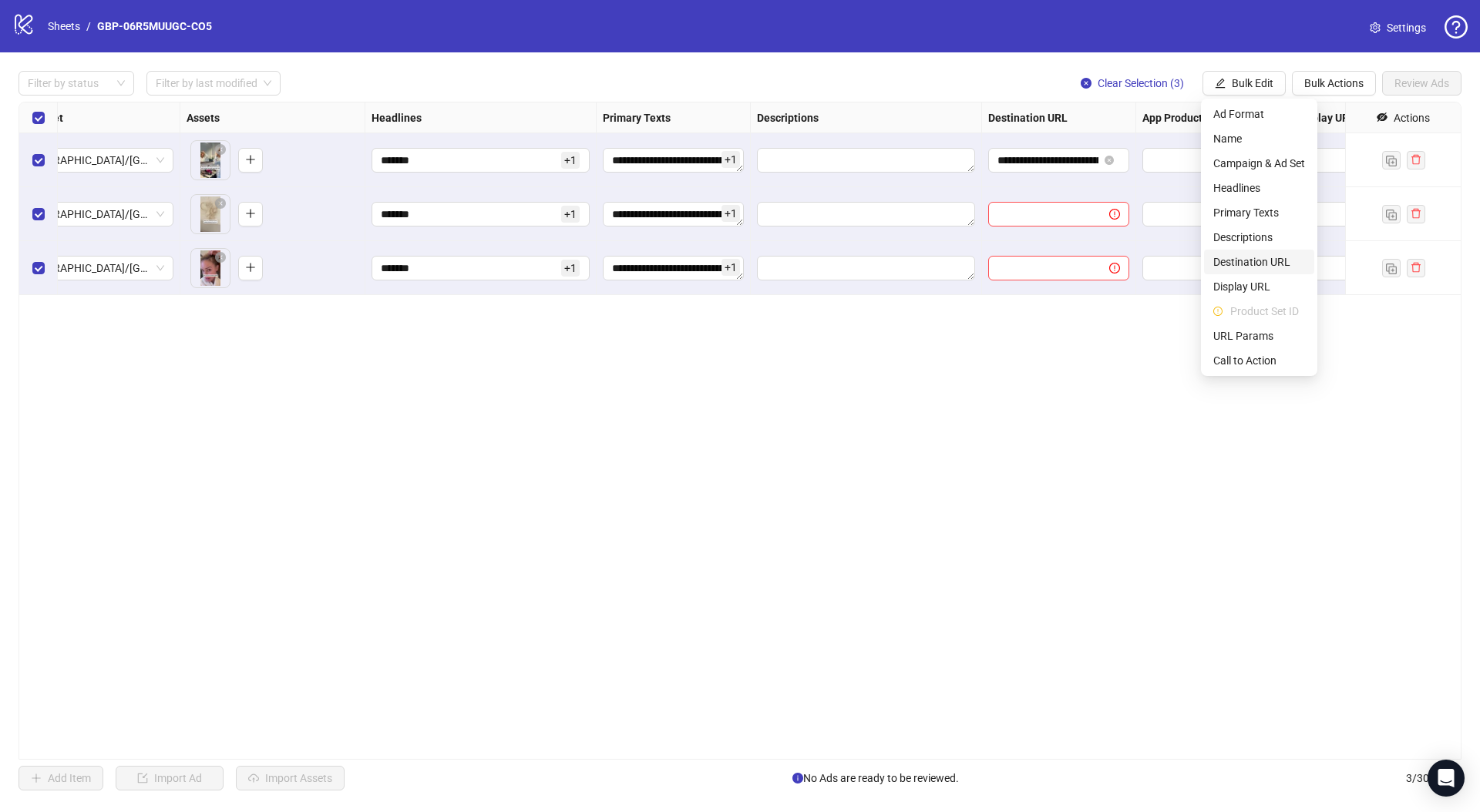 click on "Destination URL" at bounding box center [1259, 262] 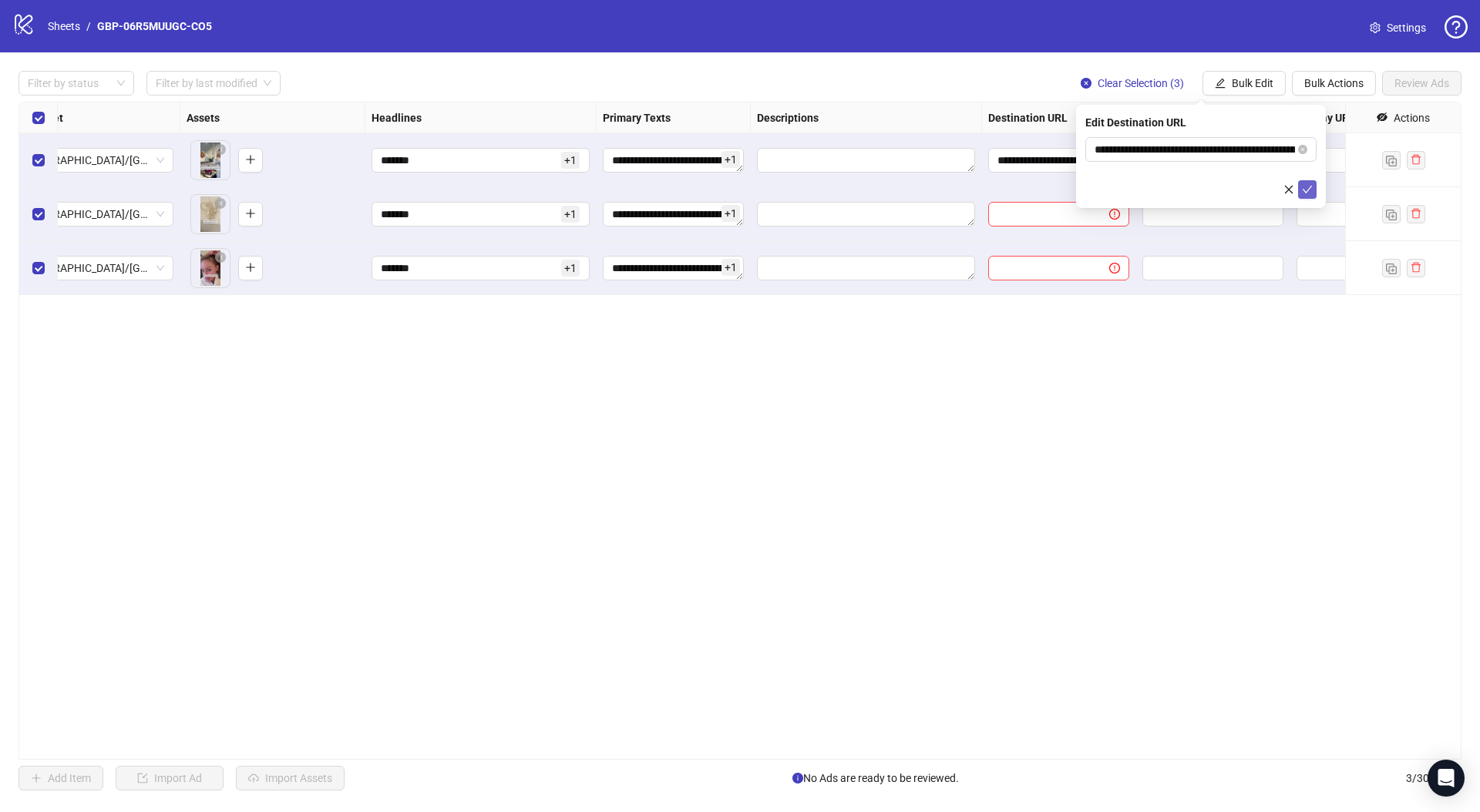 click 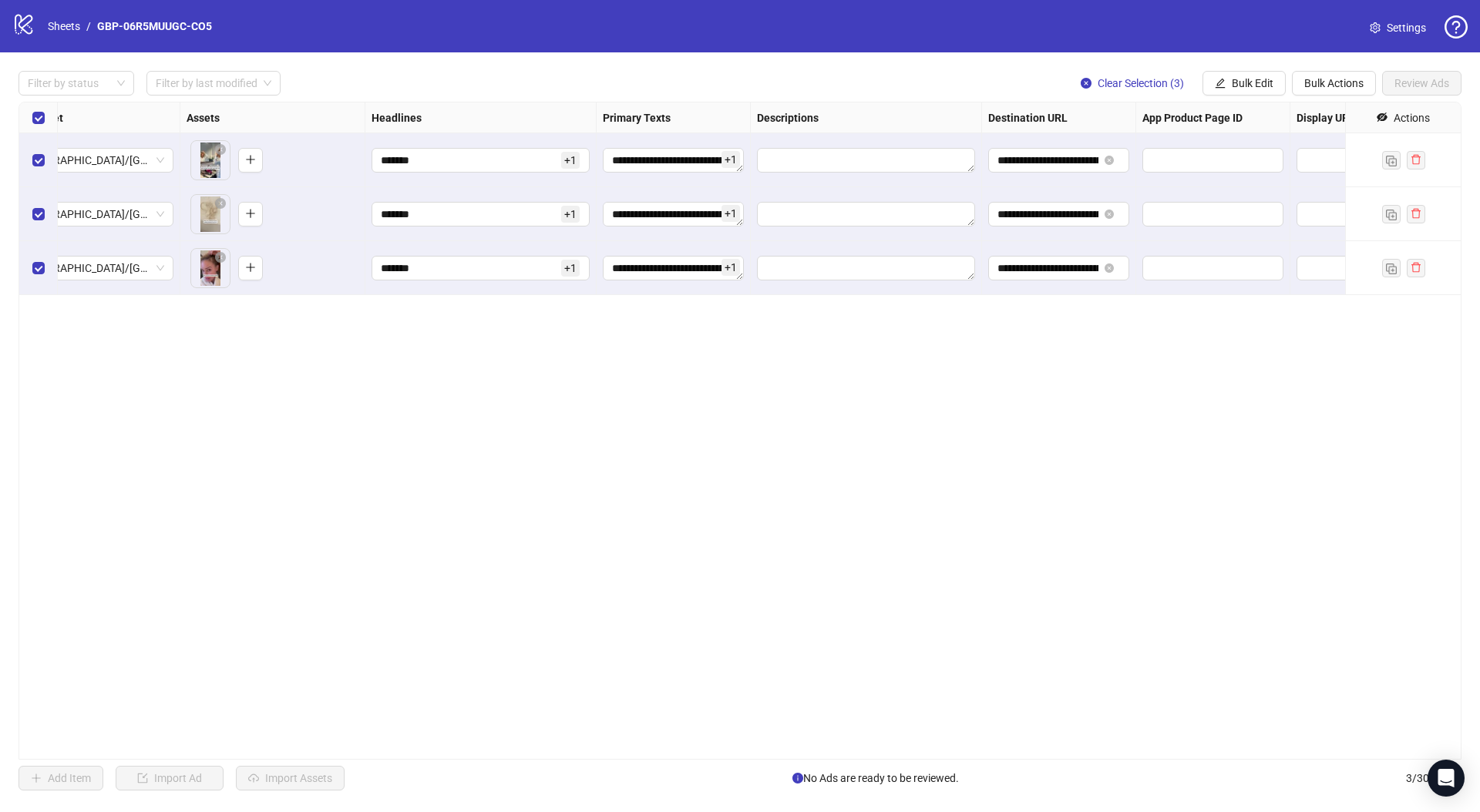 click on "**********" at bounding box center (740, 431) 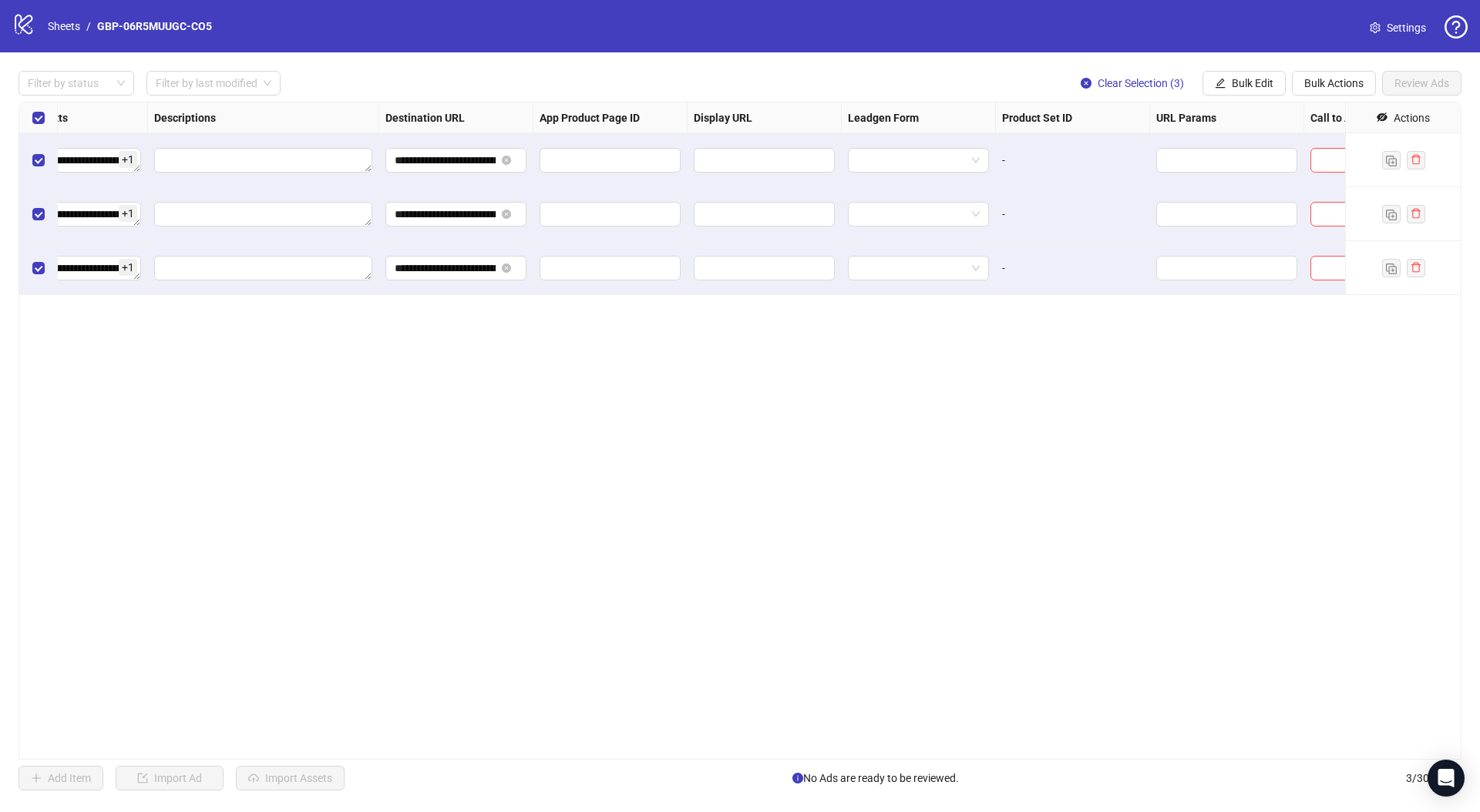 scroll, scrollTop: 0, scrollLeft: 1233, axis: horizontal 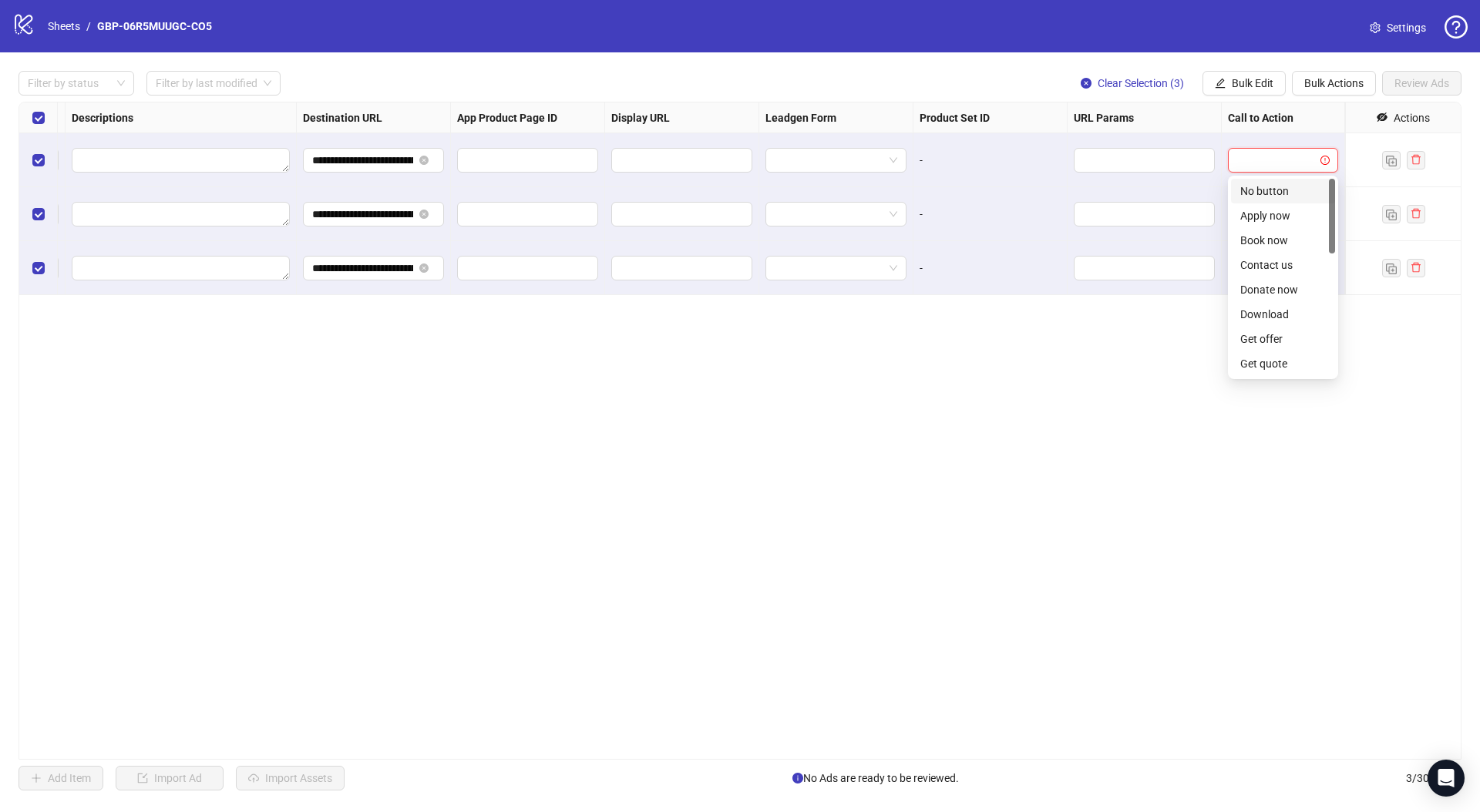 click at bounding box center [1276, 160] 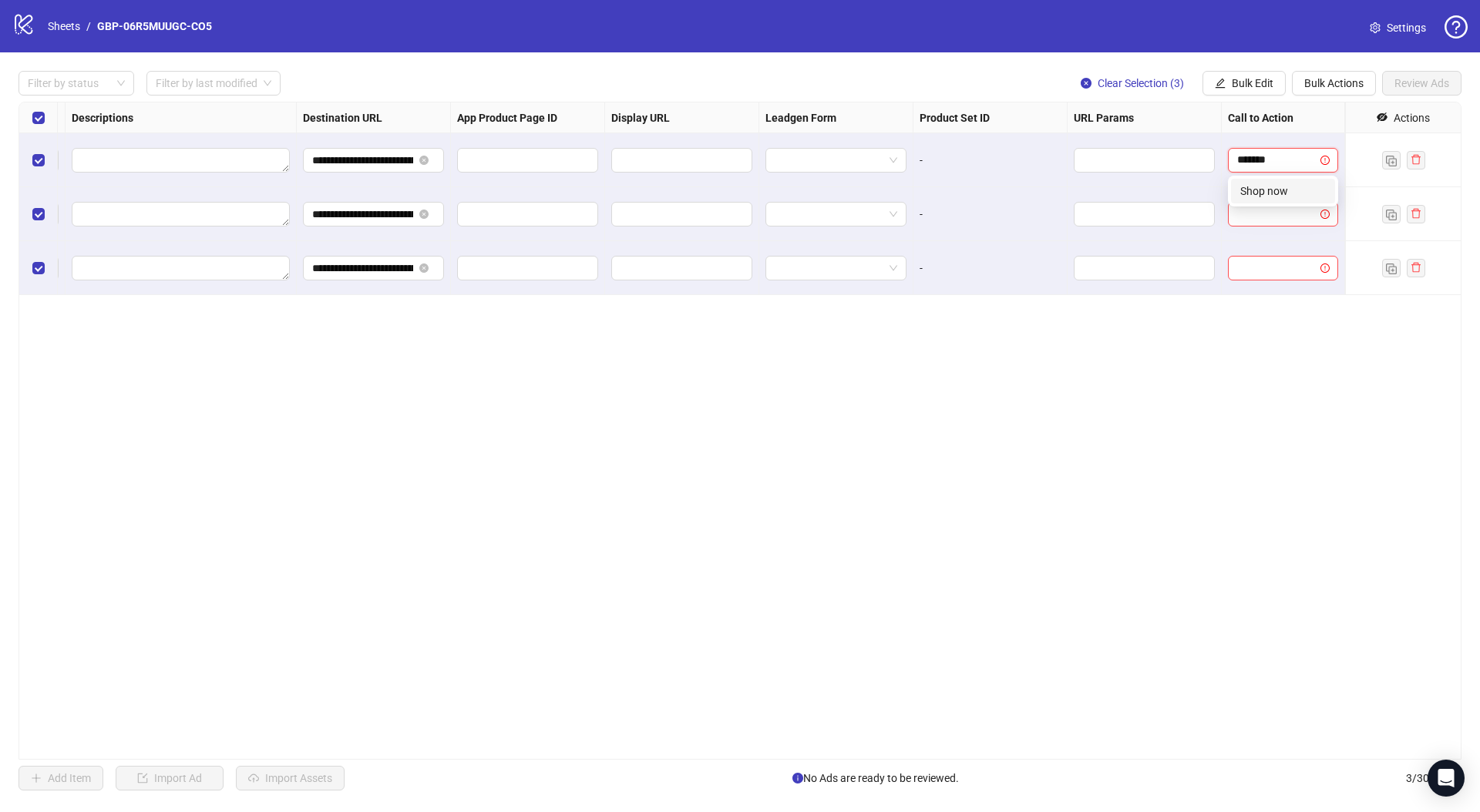 type on "********" 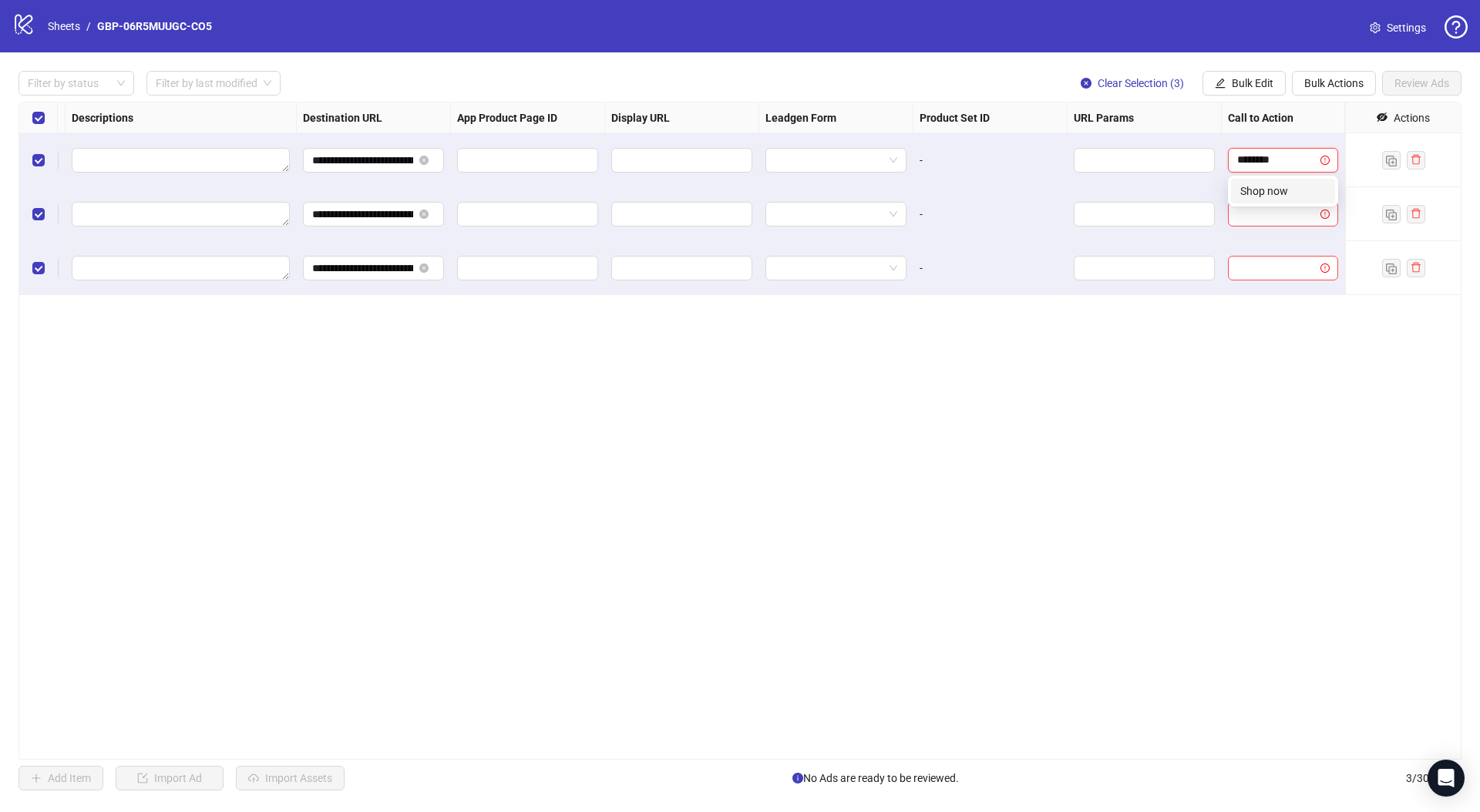 click on "Shop now" at bounding box center [1283, 191] 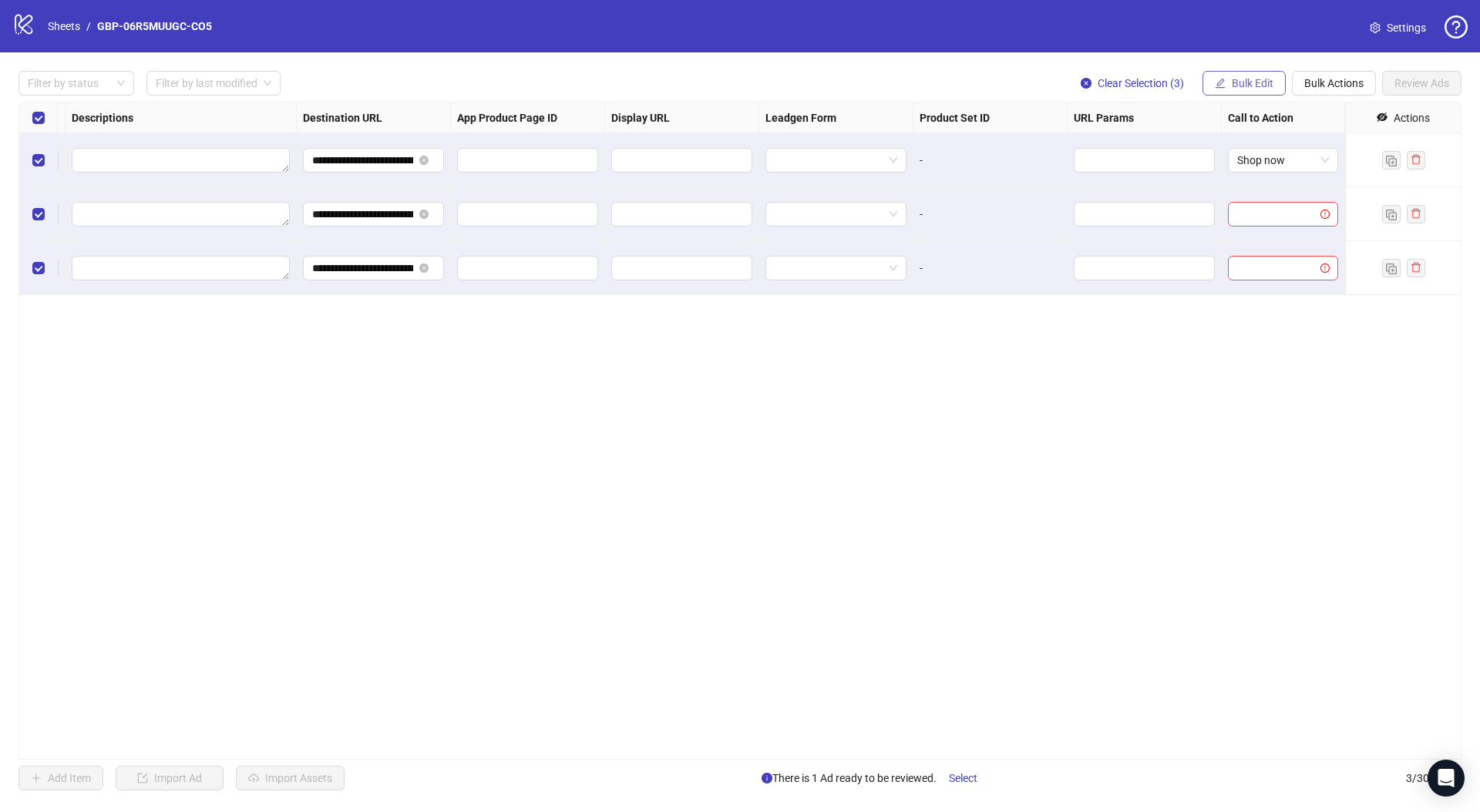 click on "Bulk Edit" at bounding box center [1253, 83] 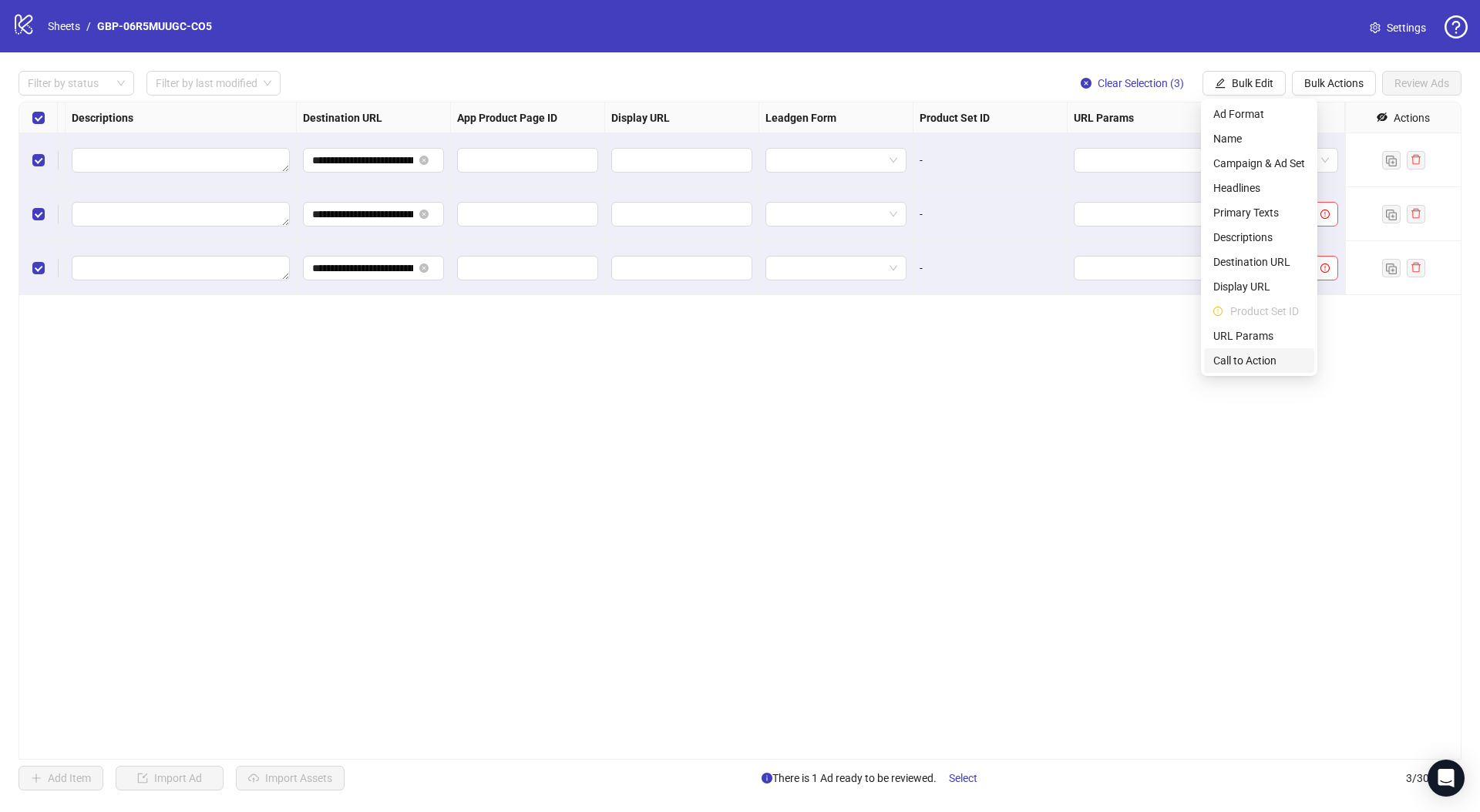 click on "Call to Action" at bounding box center (1259, 361) 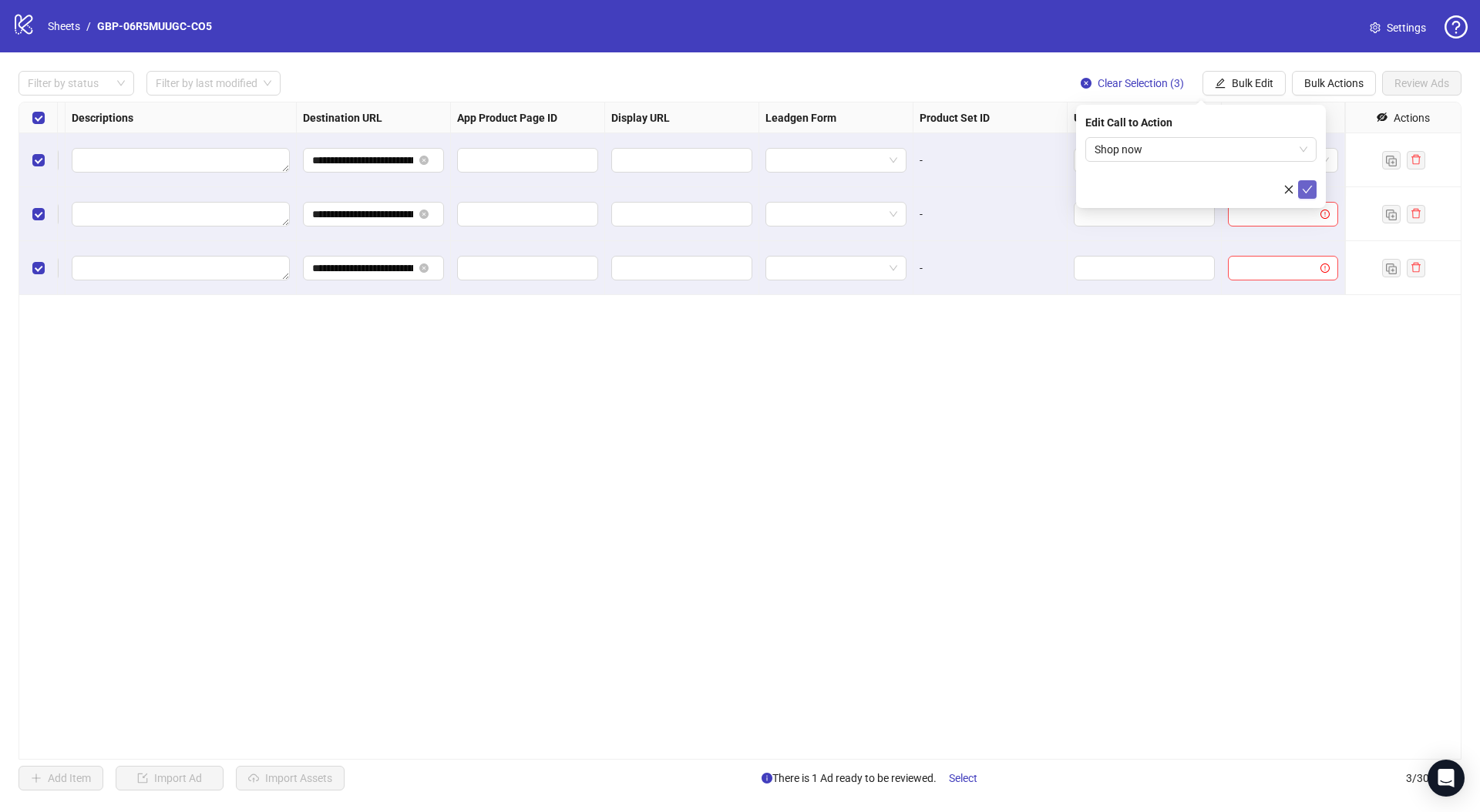 click 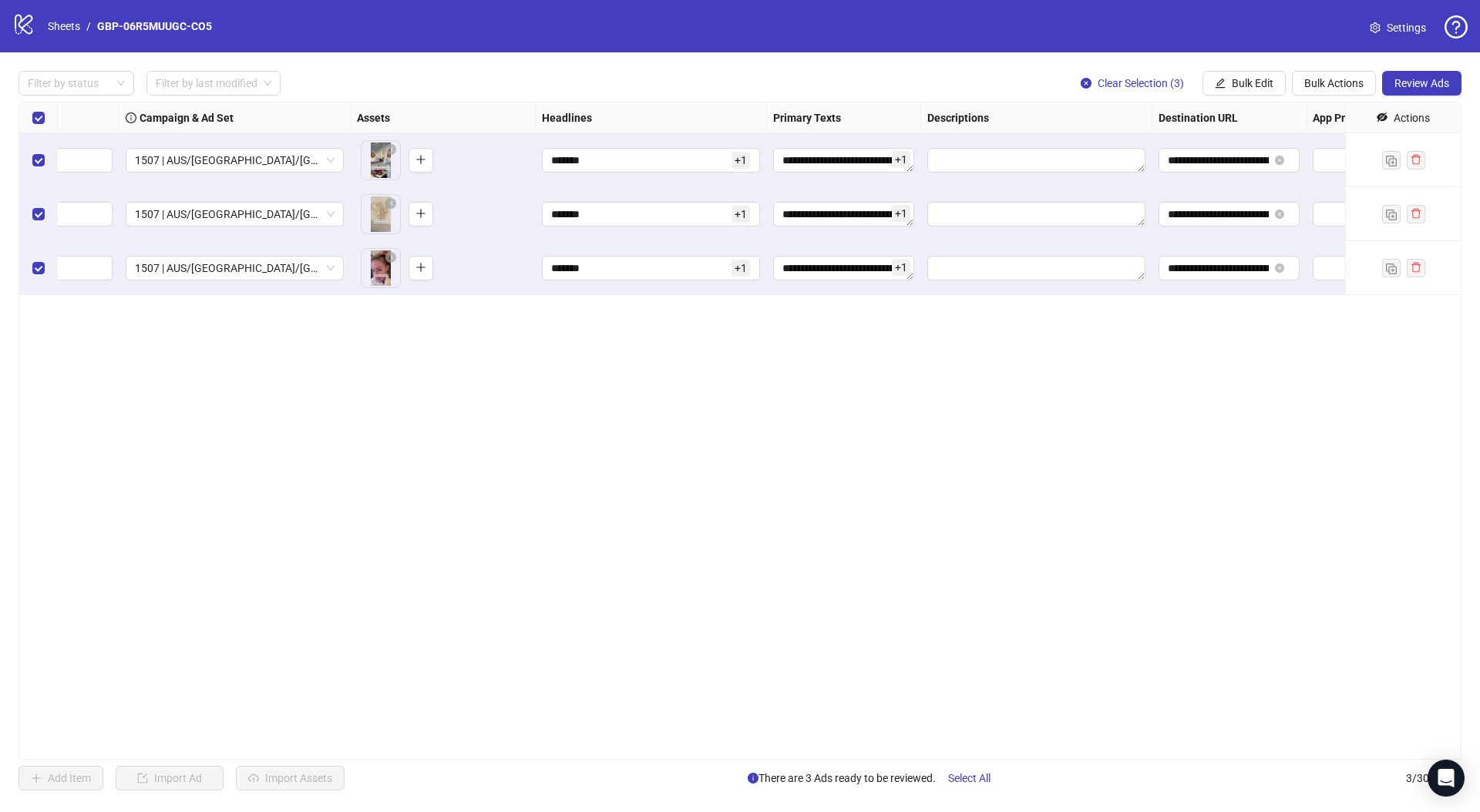 scroll, scrollTop: 0, scrollLeft: 0, axis: both 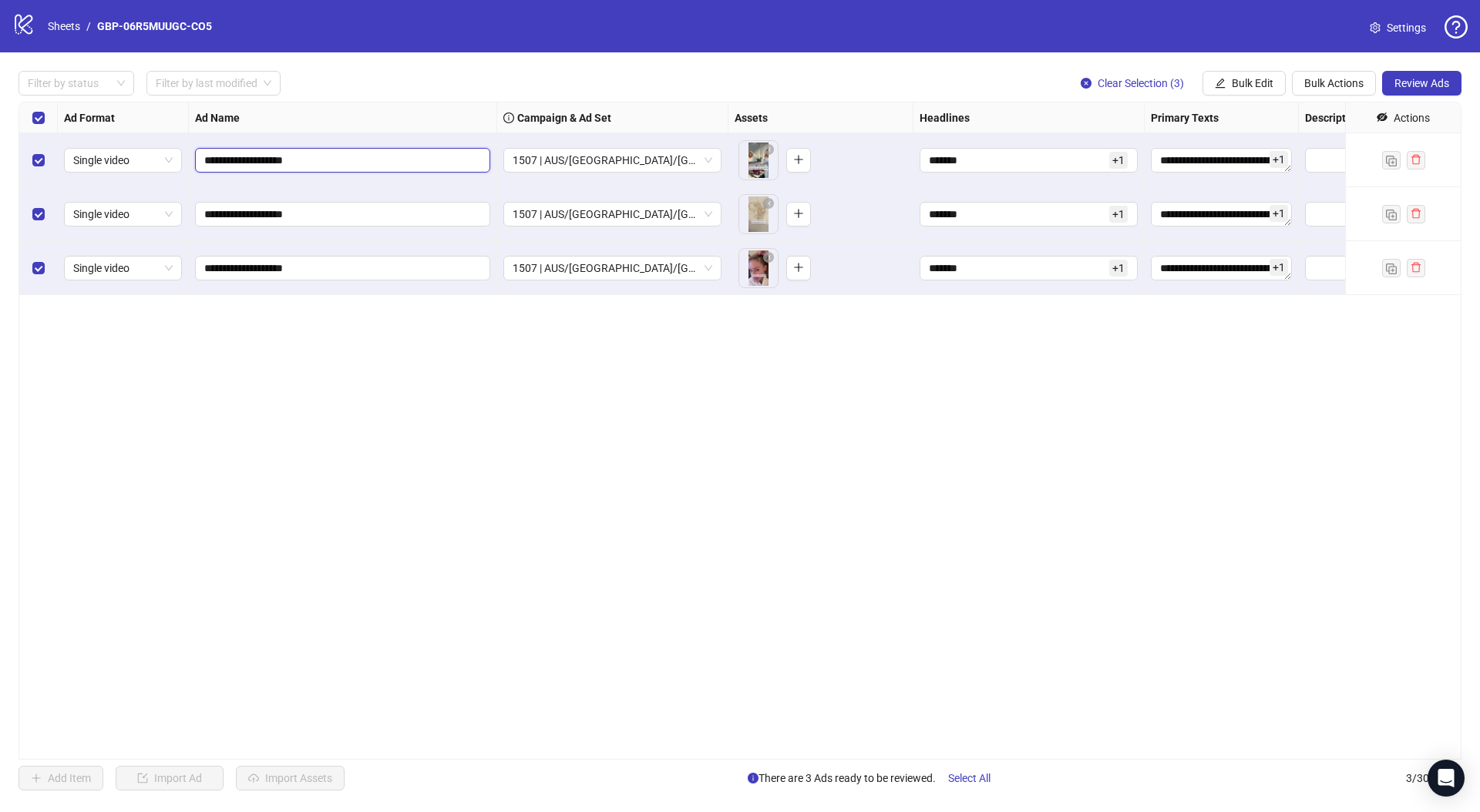 click on "**********" at bounding box center [341, 160] 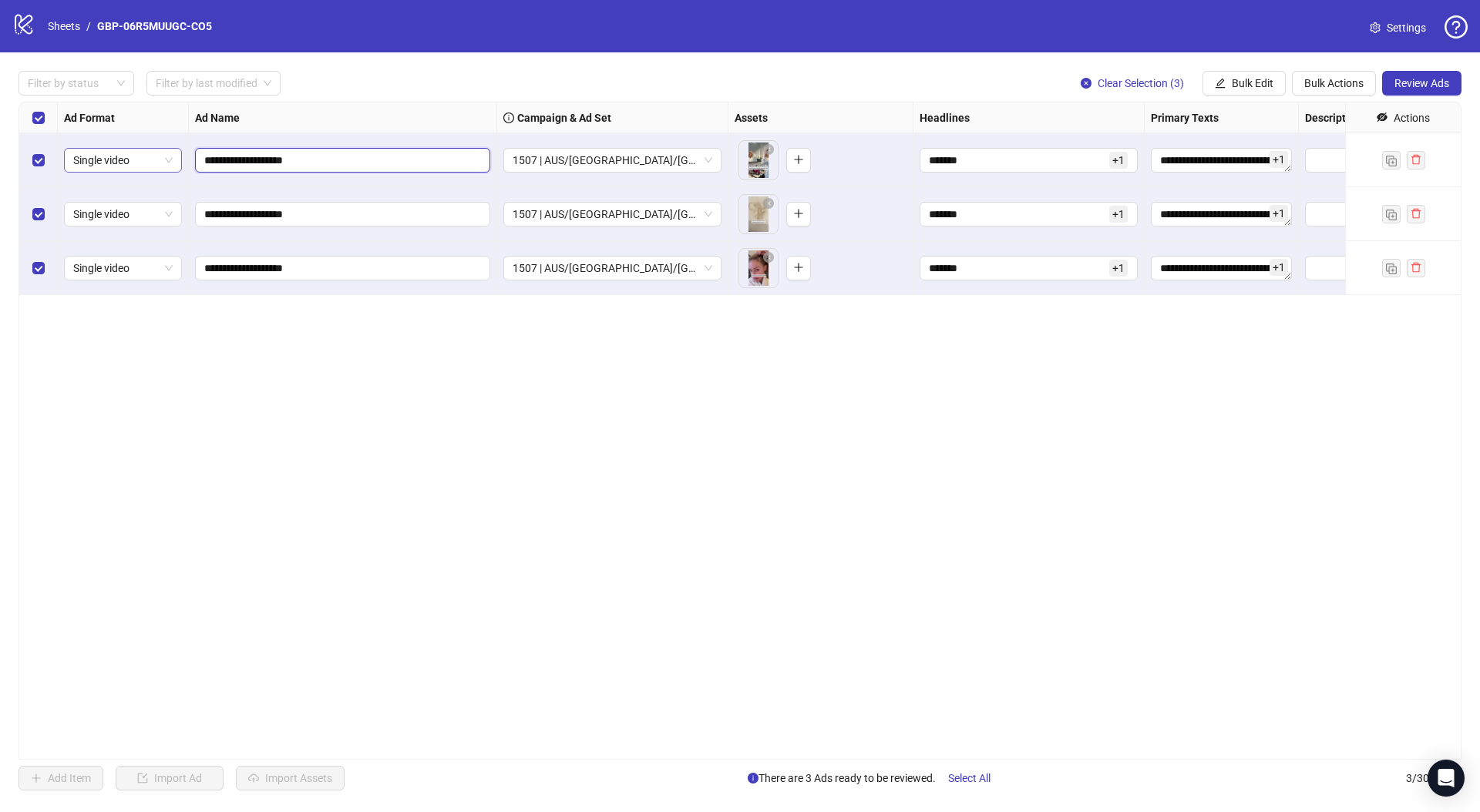click on "**********" at bounding box center (1337, 102) 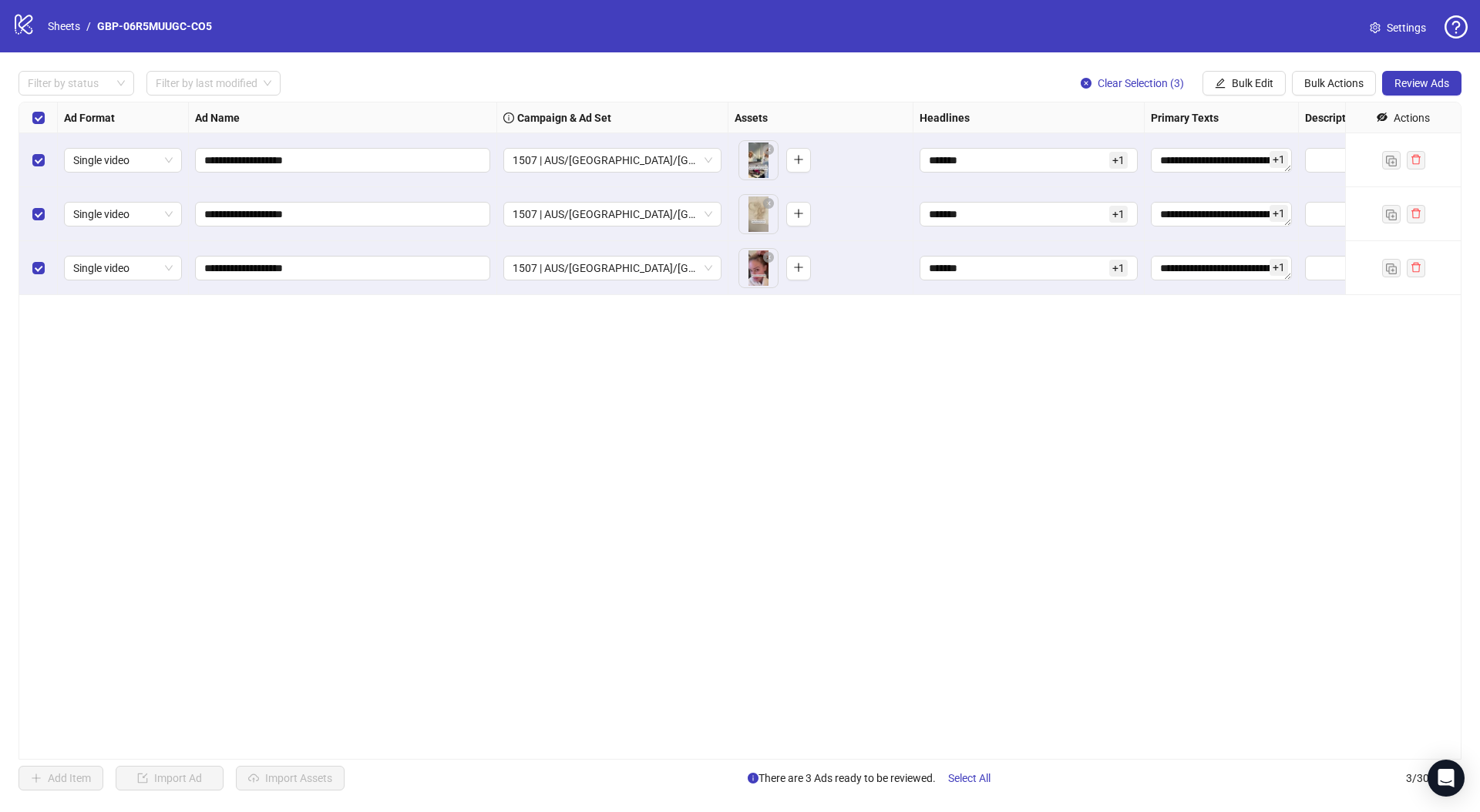 click on "**********" at bounding box center [740, 431] 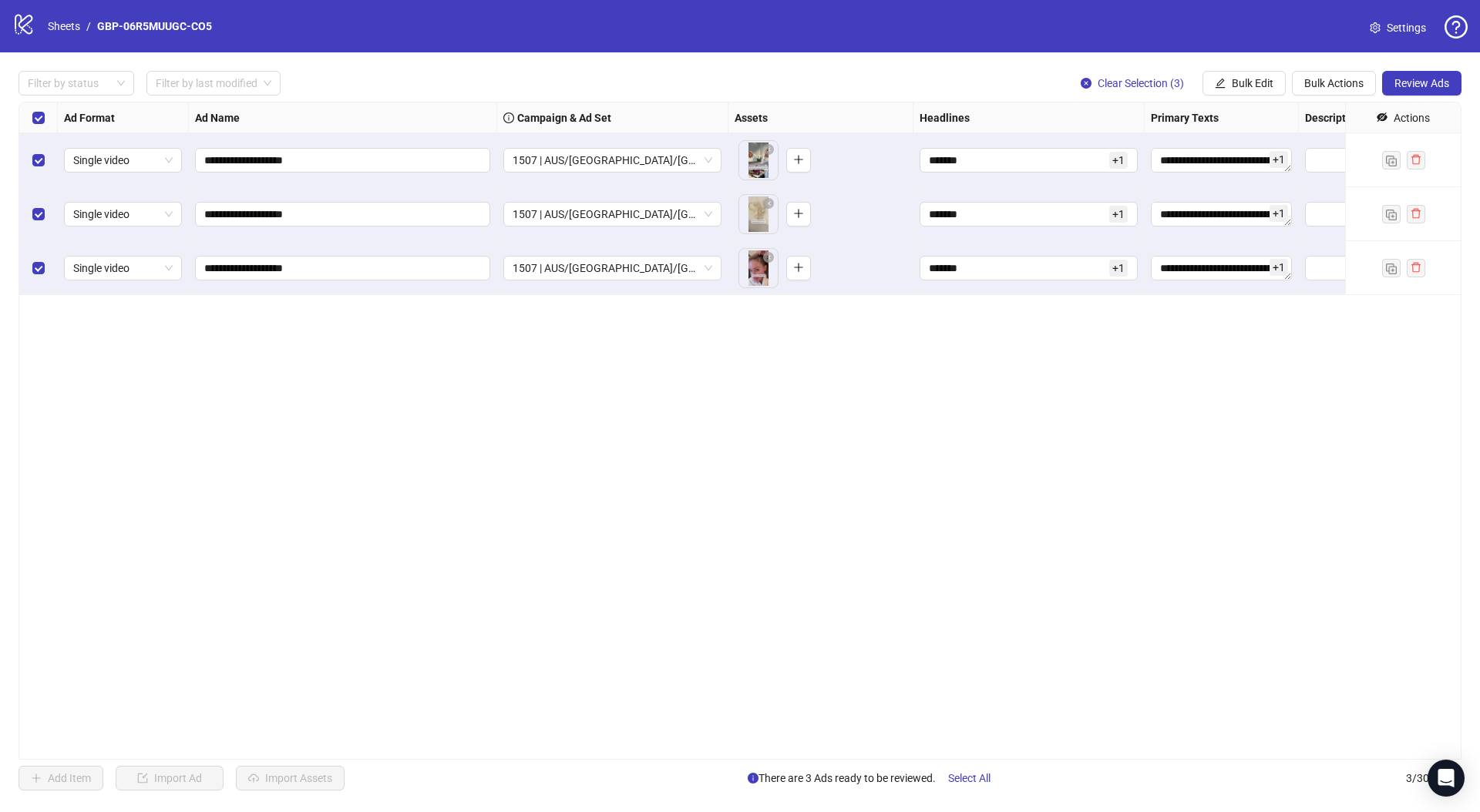 click on "**********" at bounding box center (740, 431) 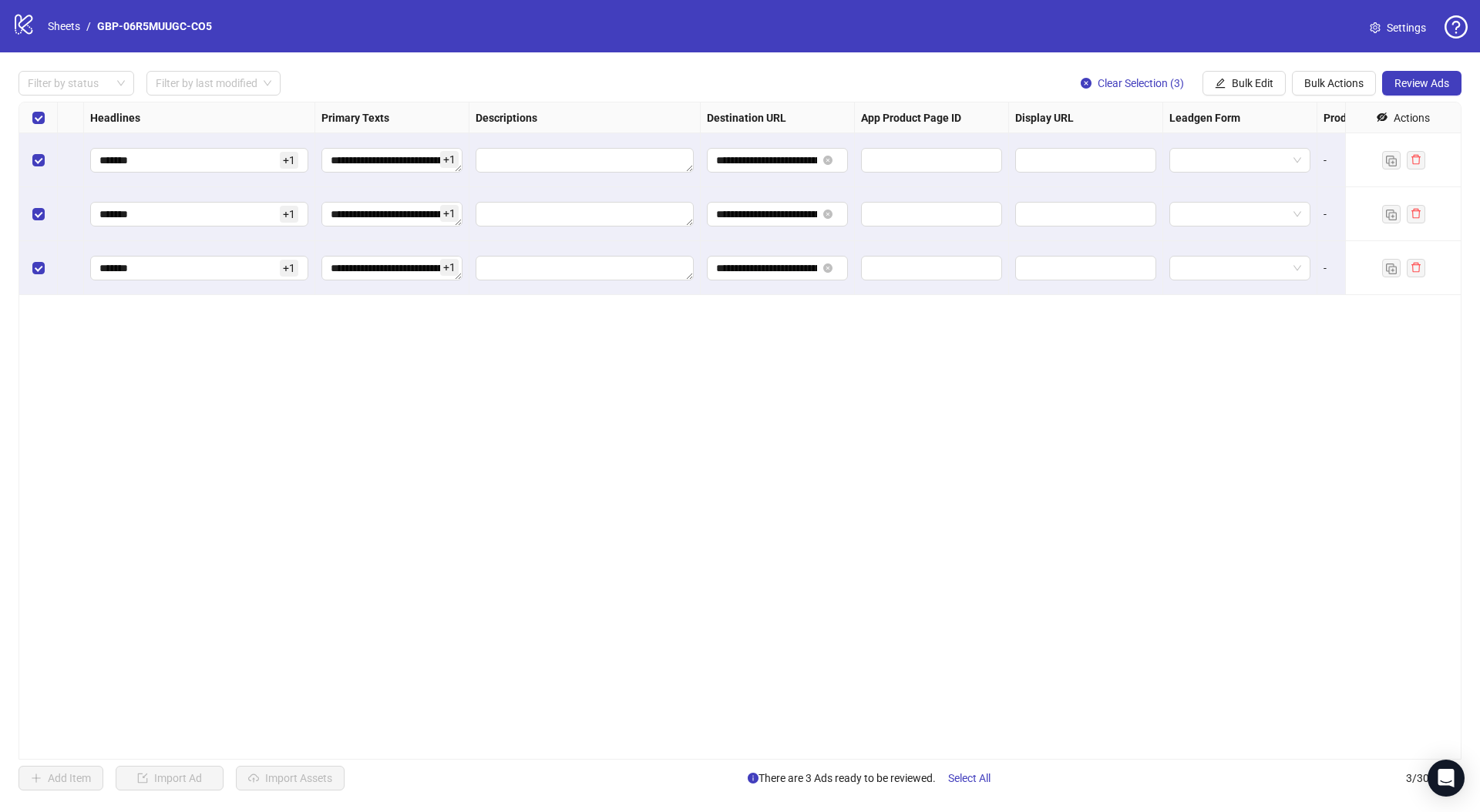 scroll, scrollTop: 0, scrollLeft: 1233, axis: horizontal 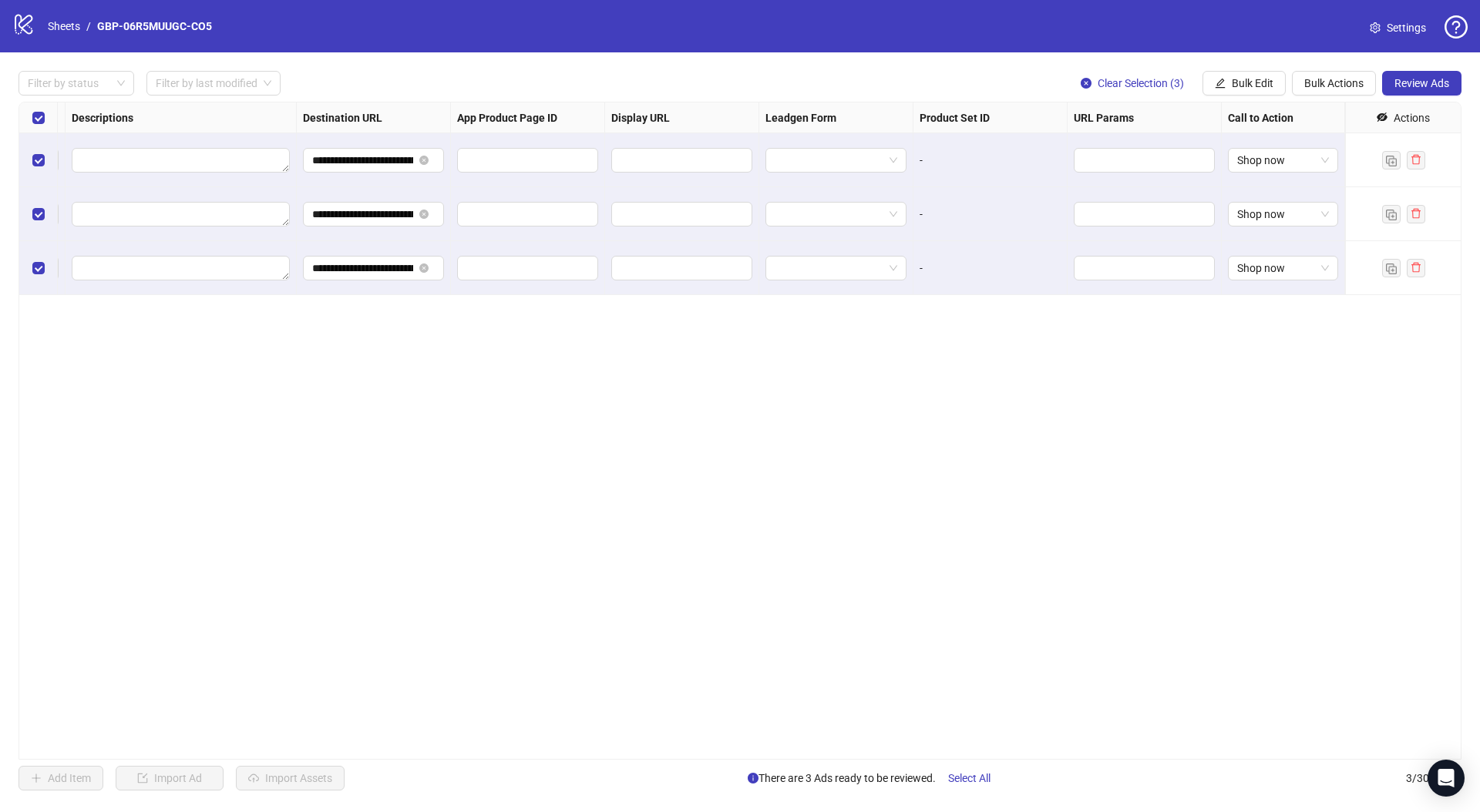 click on "**********" at bounding box center [740, 431] 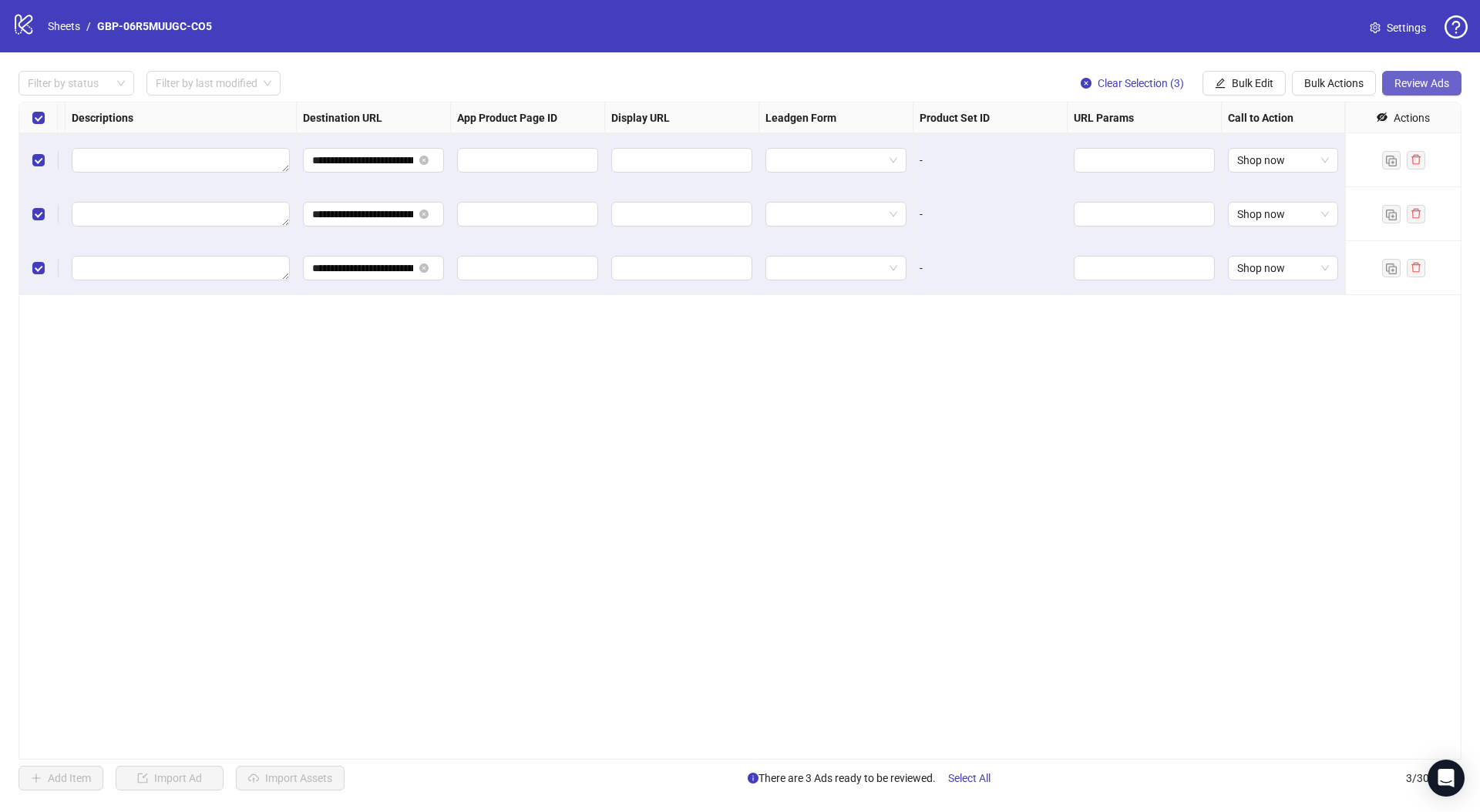 click on "Review Ads" at bounding box center [1421, 83] 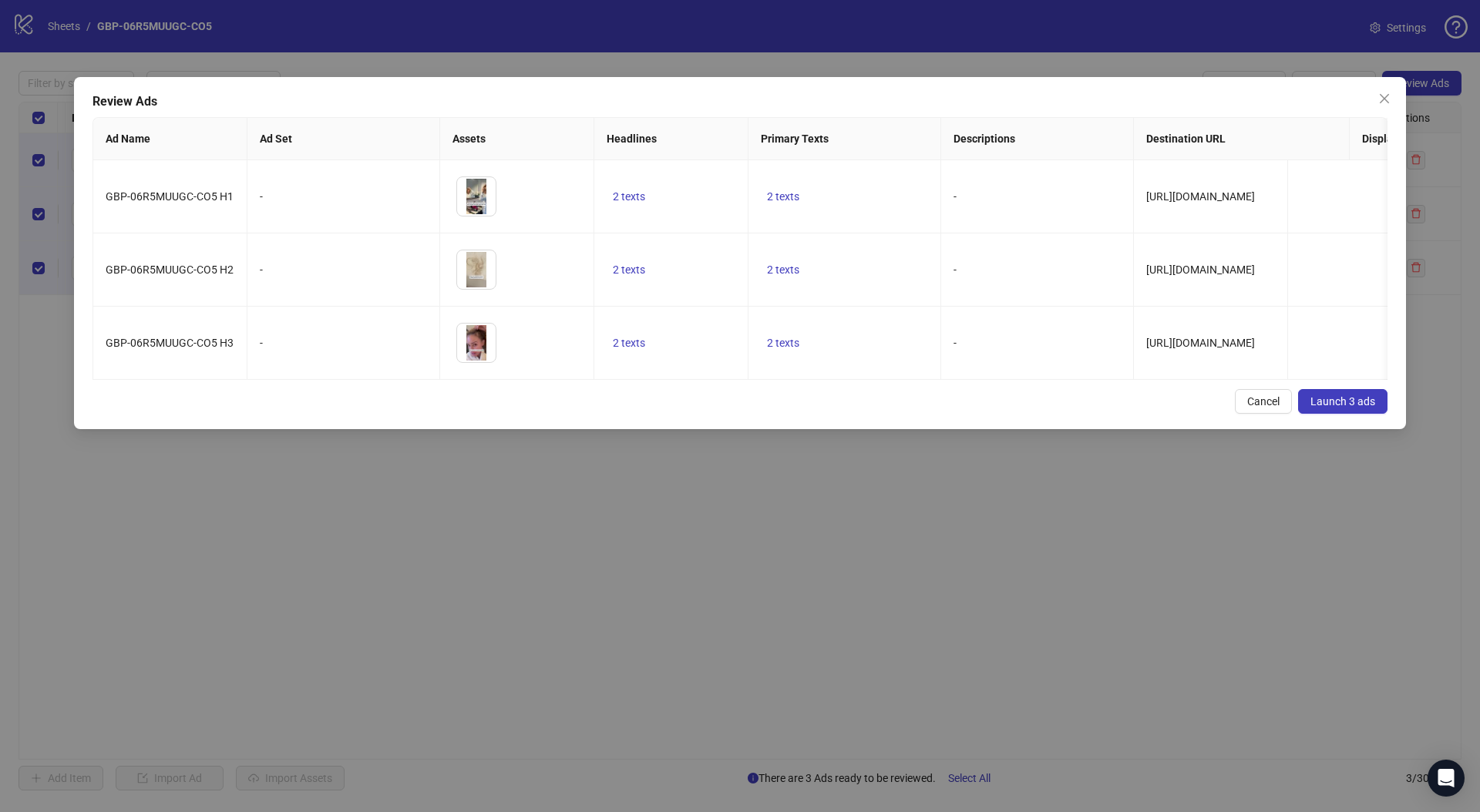 scroll, scrollTop: 0, scrollLeft: 2, axis: horizontal 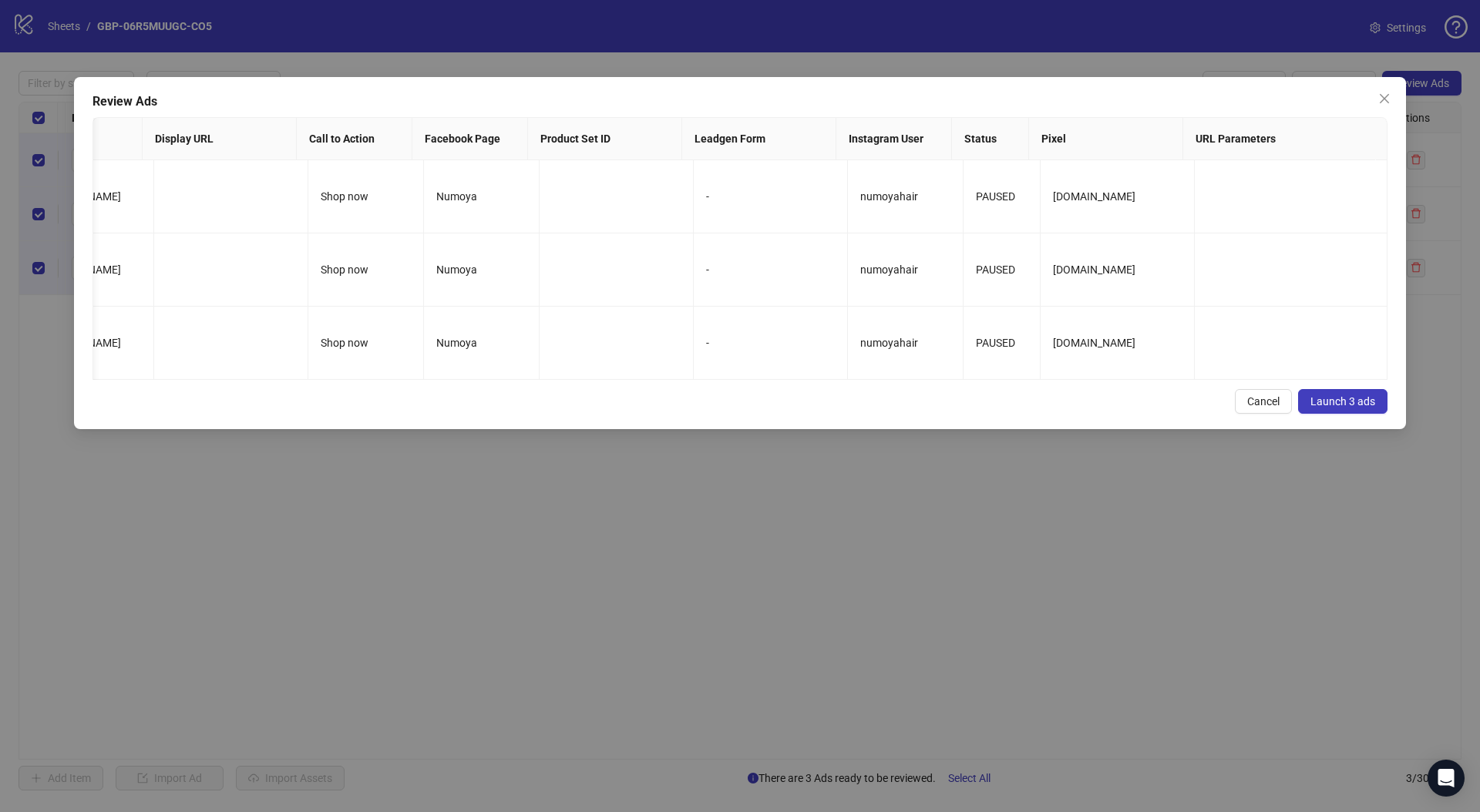 click on "Launch 3 ads" at bounding box center [1343, 401] 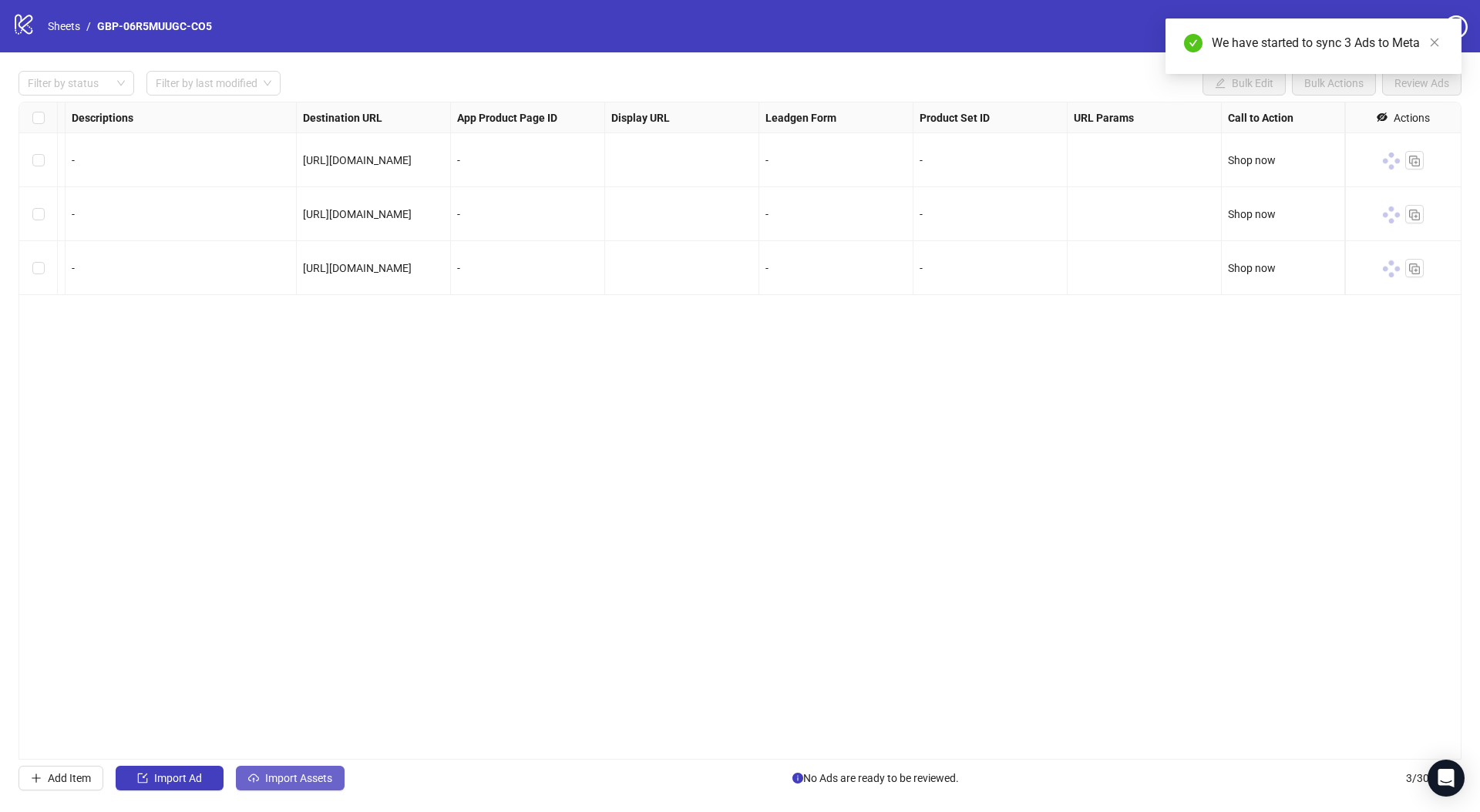 click on "Import Assets" at bounding box center [290, 778] 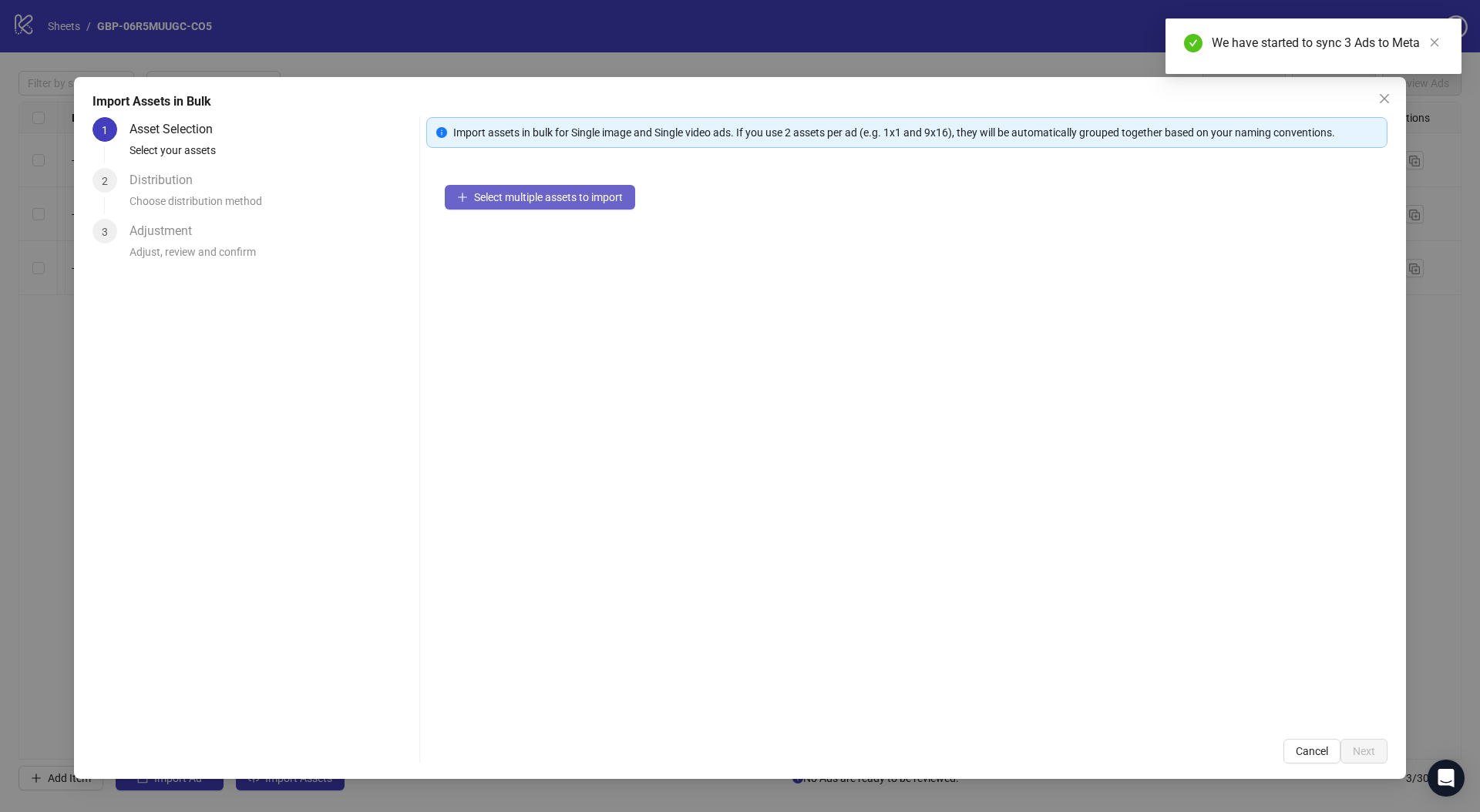 click on "Select multiple assets to import" at bounding box center (548, 197) 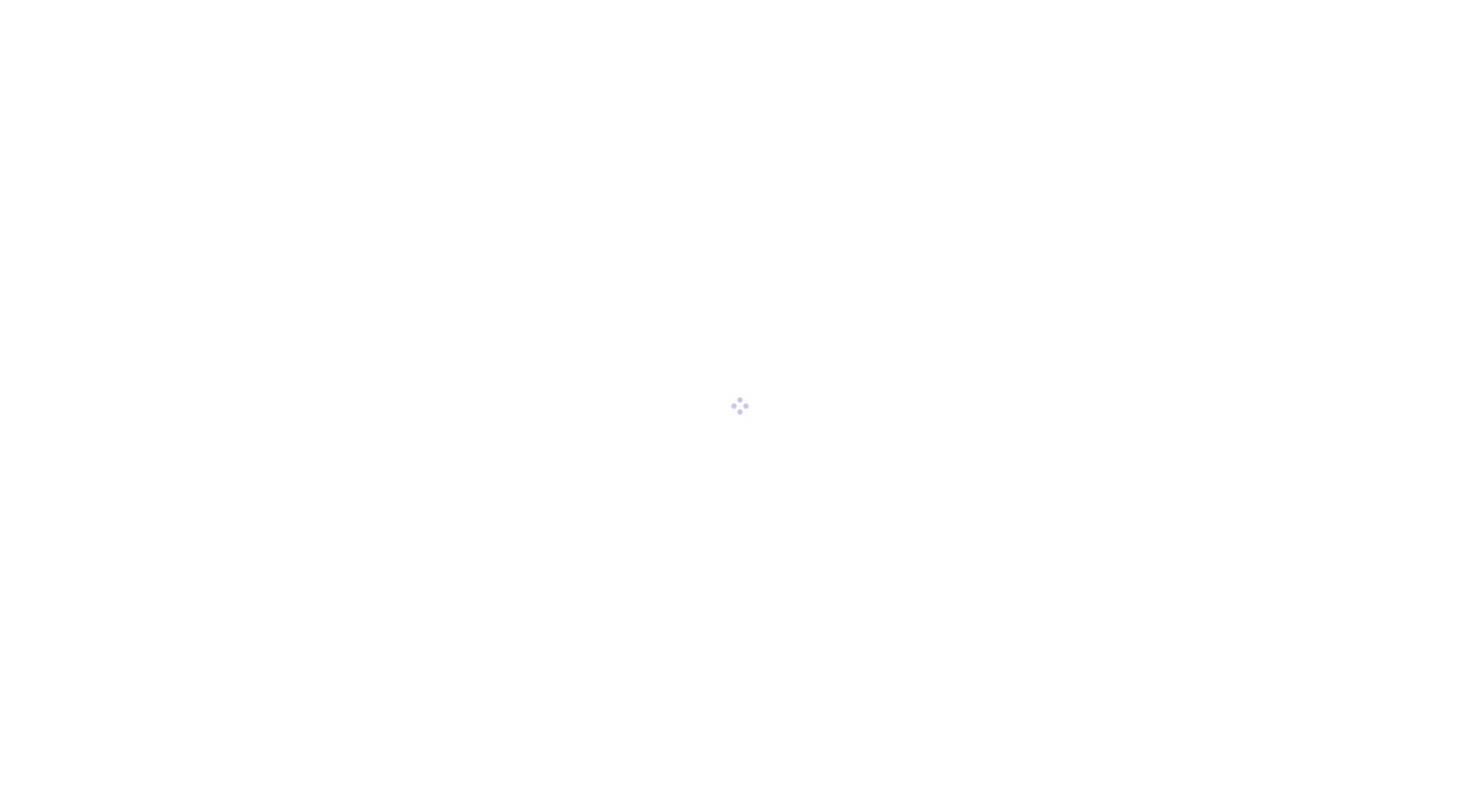 scroll, scrollTop: 0, scrollLeft: 0, axis: both 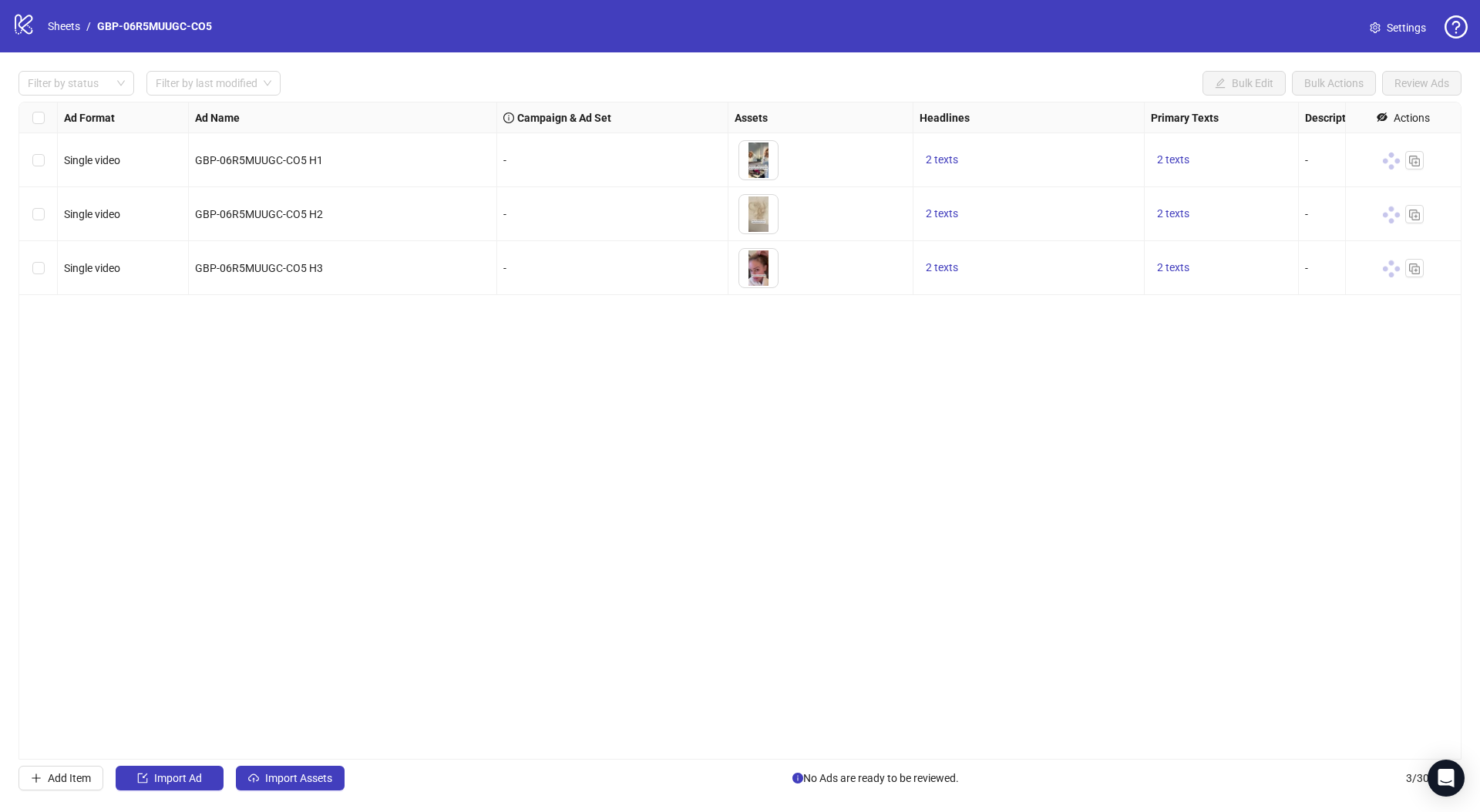 click on "Filter by status Filter by last modified Bulk Edit Bulk Actions Review Ads Ad Format Ad Name Campaign & Ad Set Assets Headlines Primary Texts Descriptions Destination URL App Product Page ID Display URL Leadgen Form Product Set ID URL Params Call to Action Actions Single video GBP-06R5MUUGC-CO5 H1 -
To pick up a draggable item, press the space bar.
While dragging, use the arrow keys to move the item.
Press space again to drop the item in its new position, or press escape to cancel.
2 texts 2 texts - Single video GBP-06R5MUUGC-CO5 H2 -
To pick up a draggable item, press the space bar.
While dragging, use the arrow keys to move the item.
Press space again to drop the item in its new position, or press escape to cancel.
2 texts 2 texts - Single video GBP-06R5MUUGC-CO5 H3 -
To pick up a draggable item, press the space bar.
While dragging, use the arrow keys to move the item.
Press space again to drop the item in its new position, or press escape to cancel.
- 3 /" at bounding box center [740, 431] 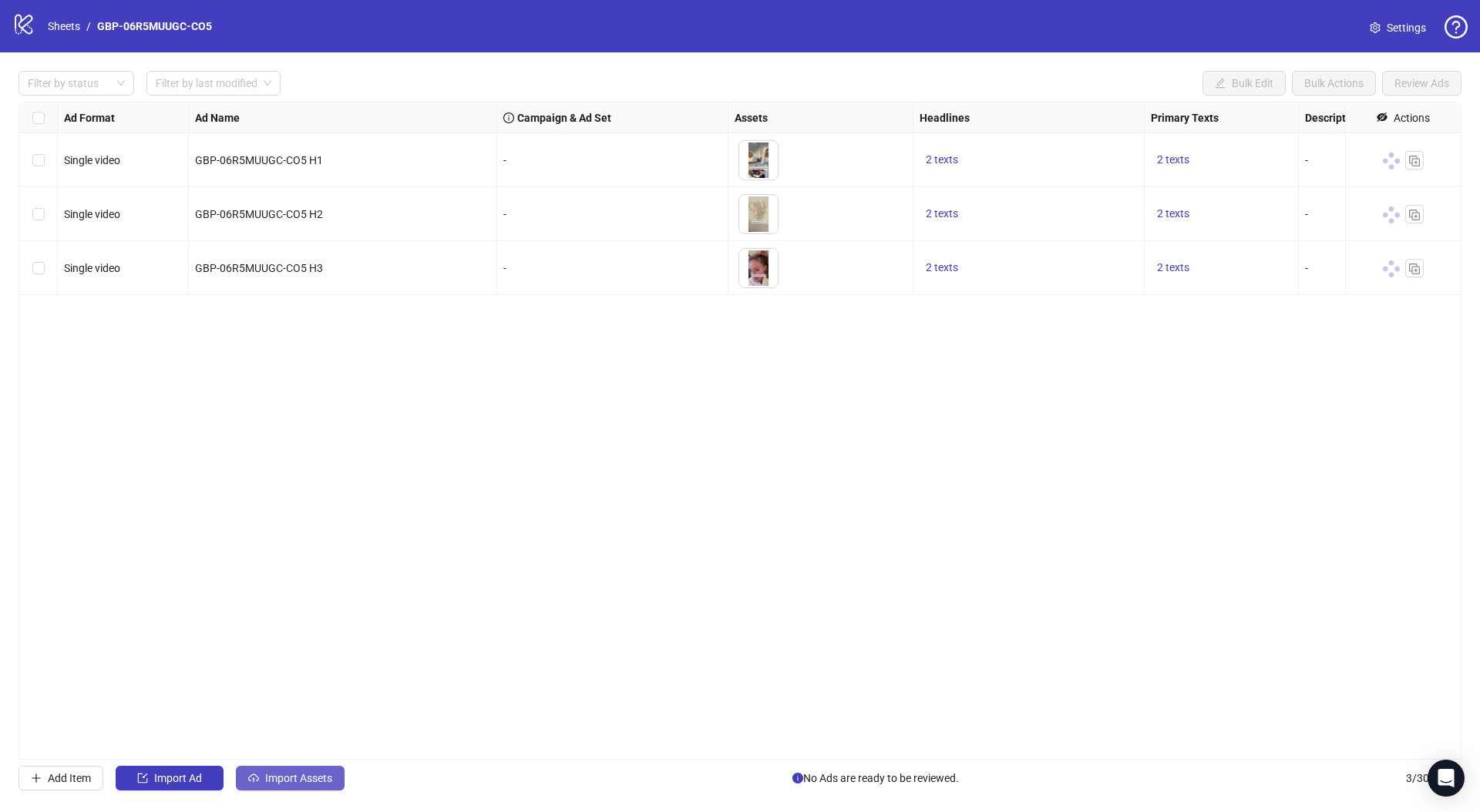click on "Import Assets" at bounding box center (290, 778) 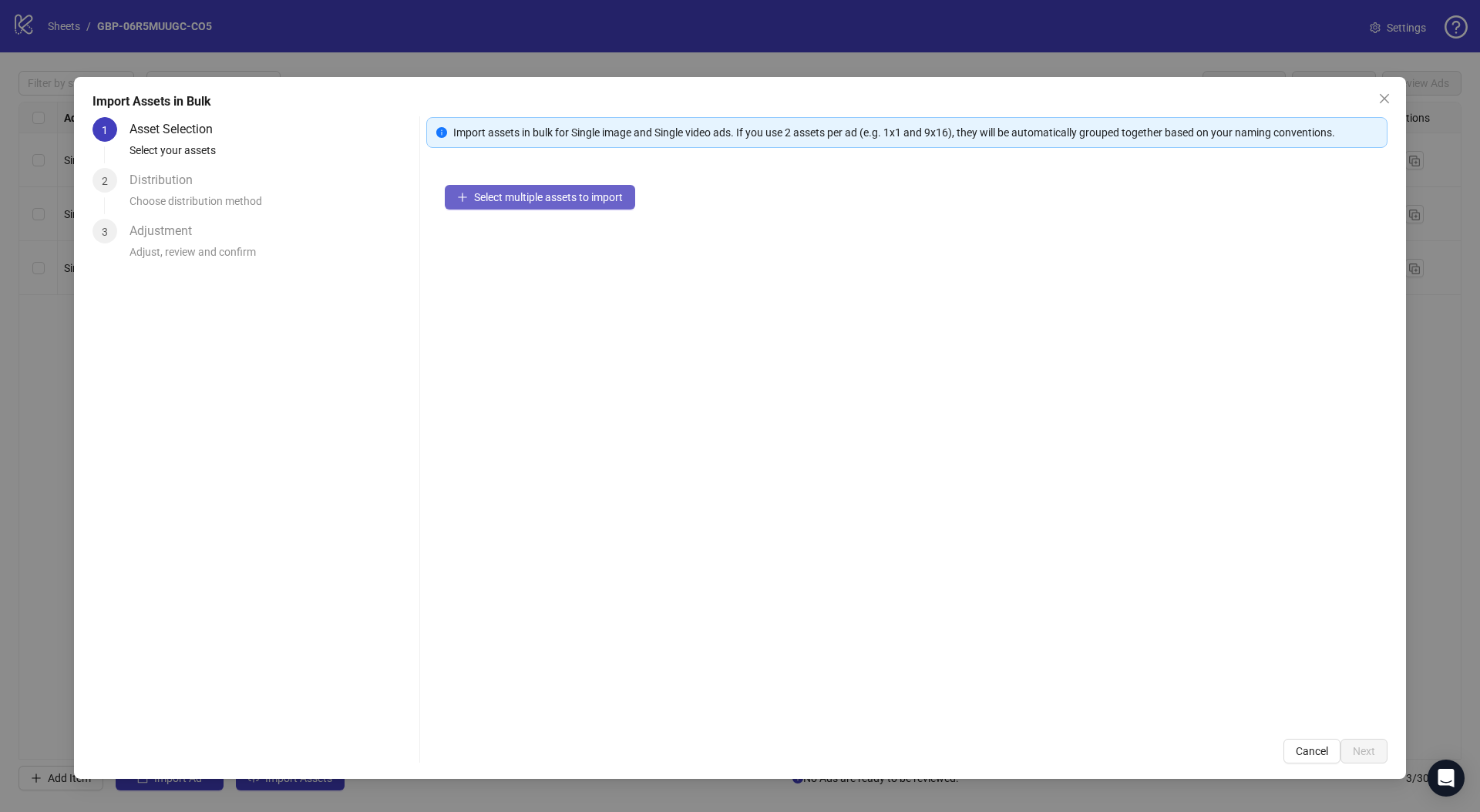 click on "Select multiple assets to import" at bounding box center [540, 197] 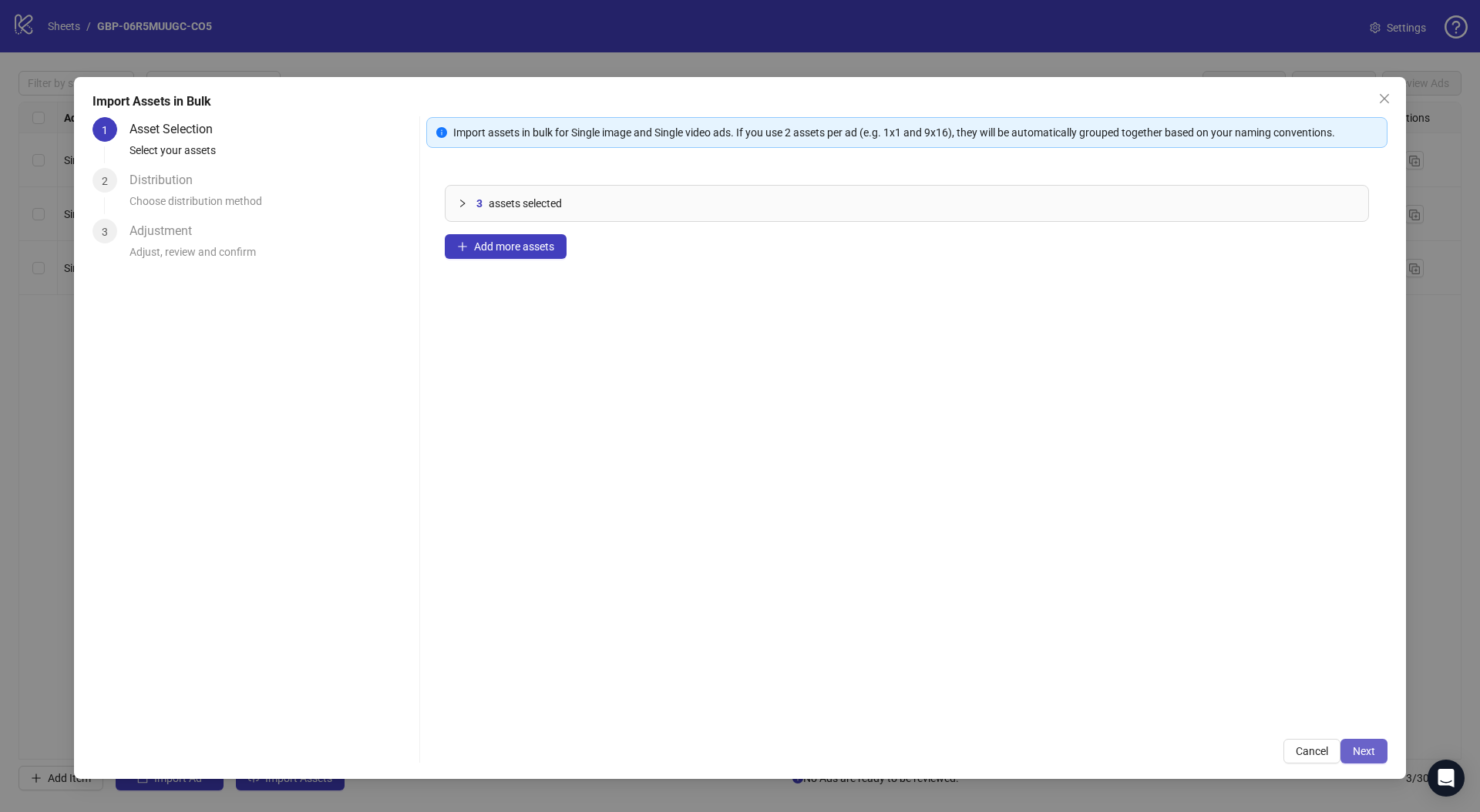click on "Next" at bounding box center (1364, 751) 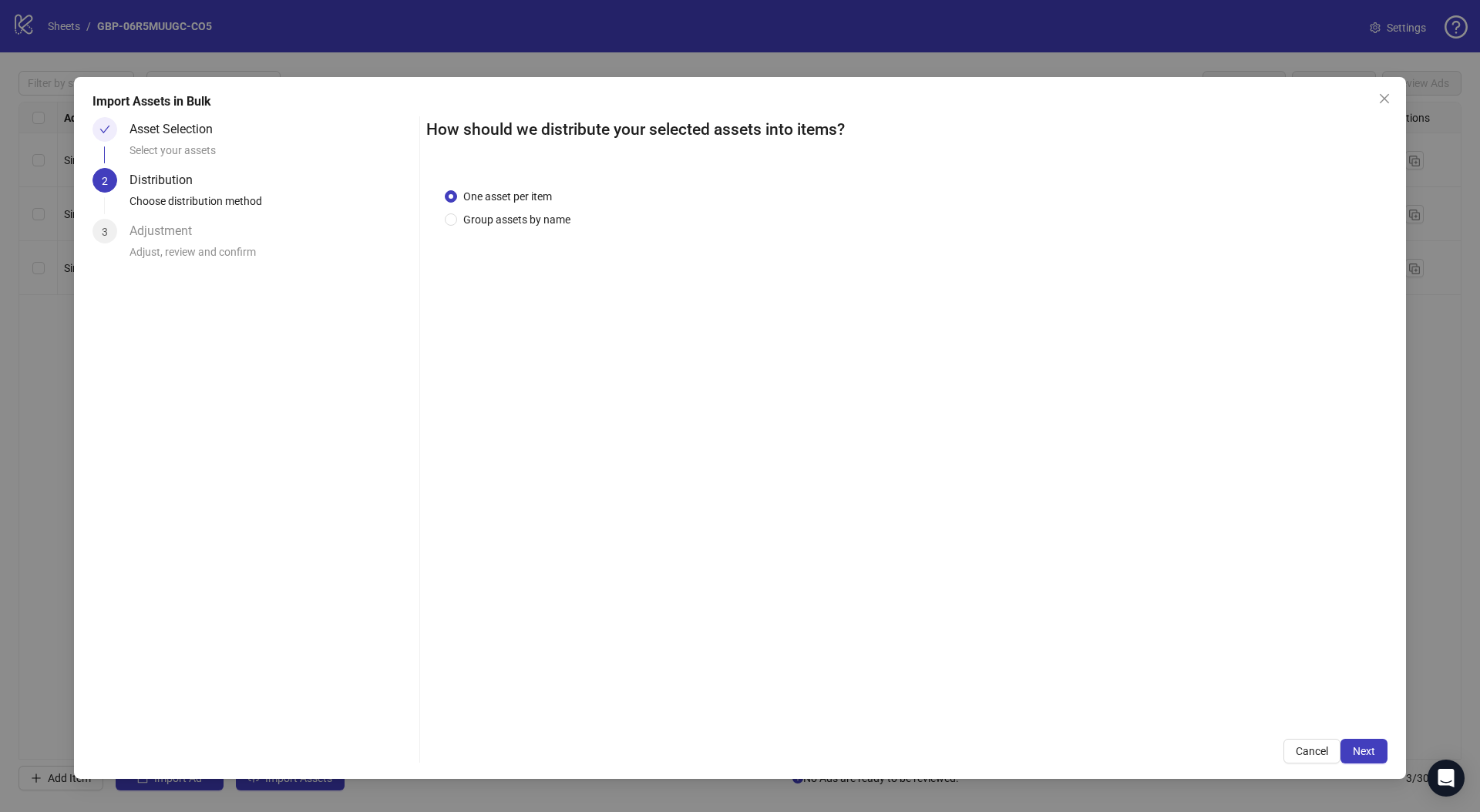 click on "Next" at bounding box center [1364, 751] 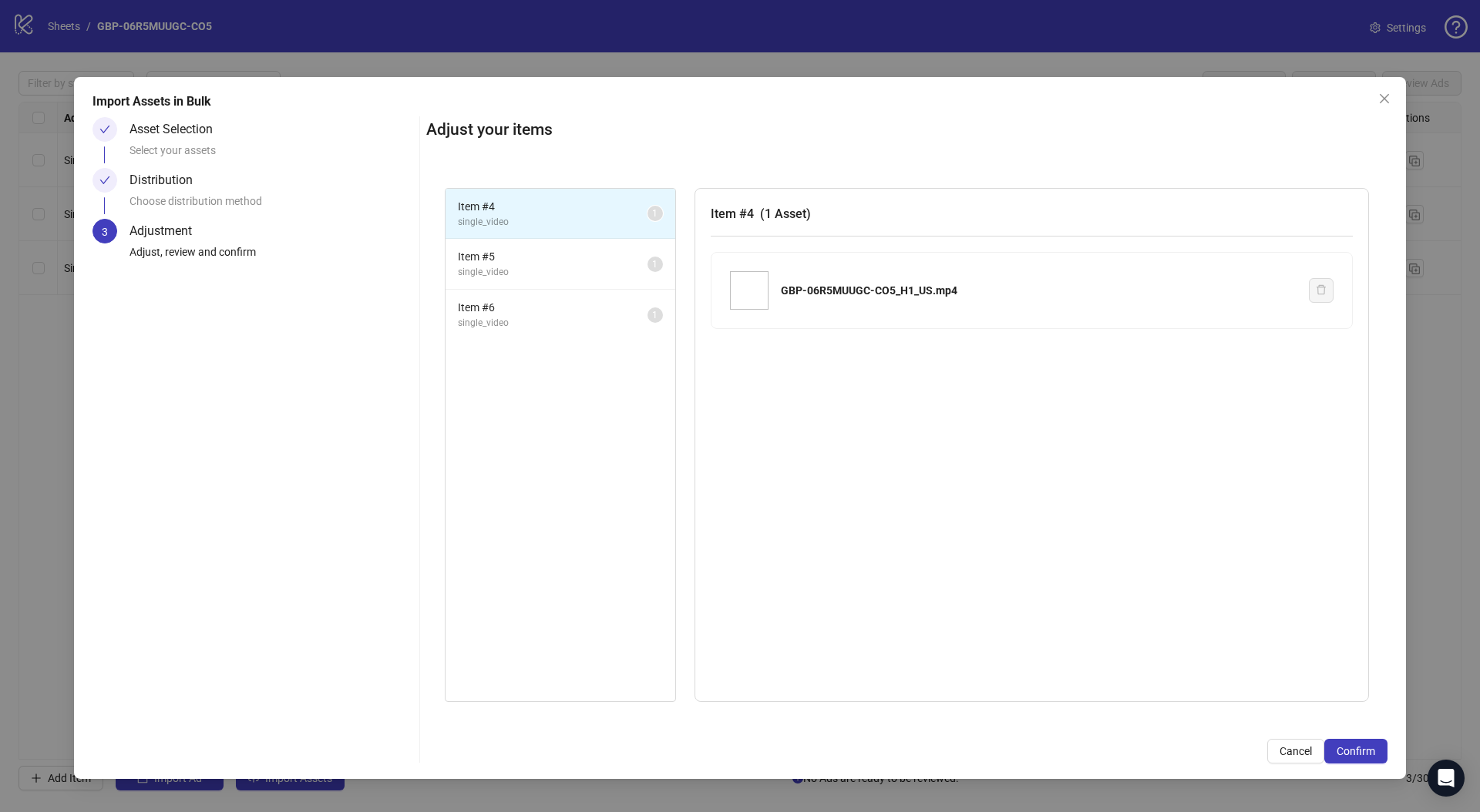 click on "Confirm" at bounding box center [1356, 751] 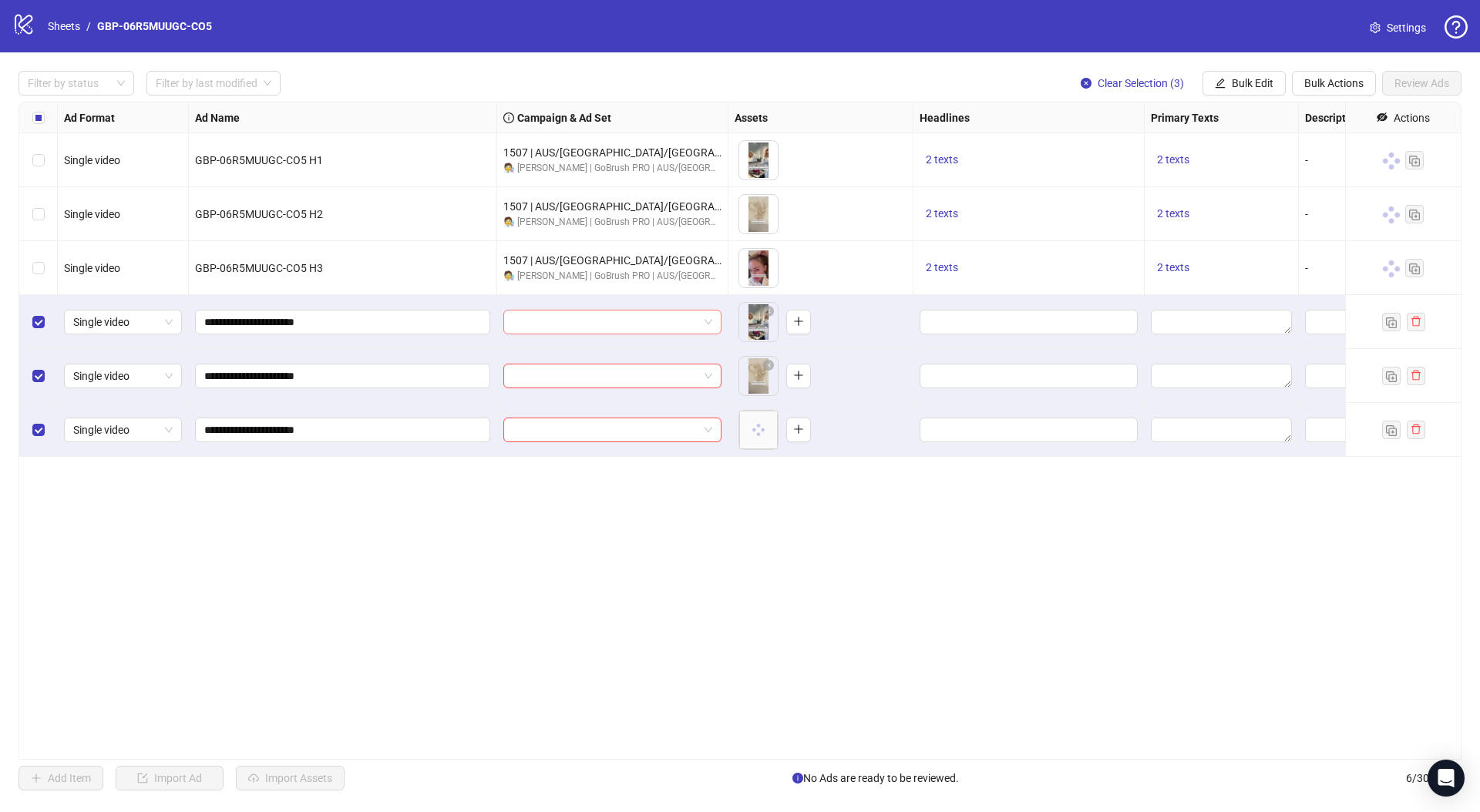 click at bounding box center (605, 322) 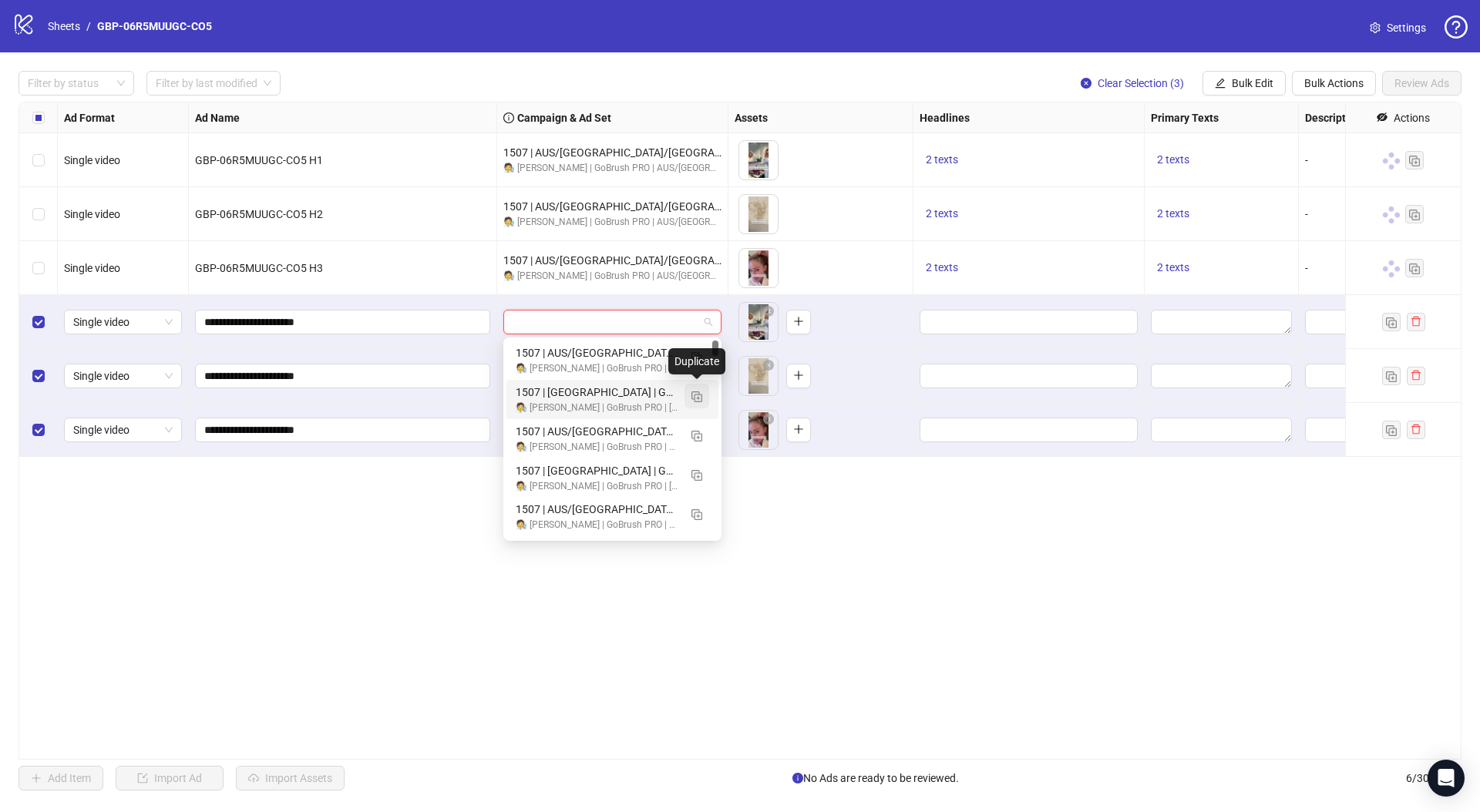 click at bounding box center (697, 397) 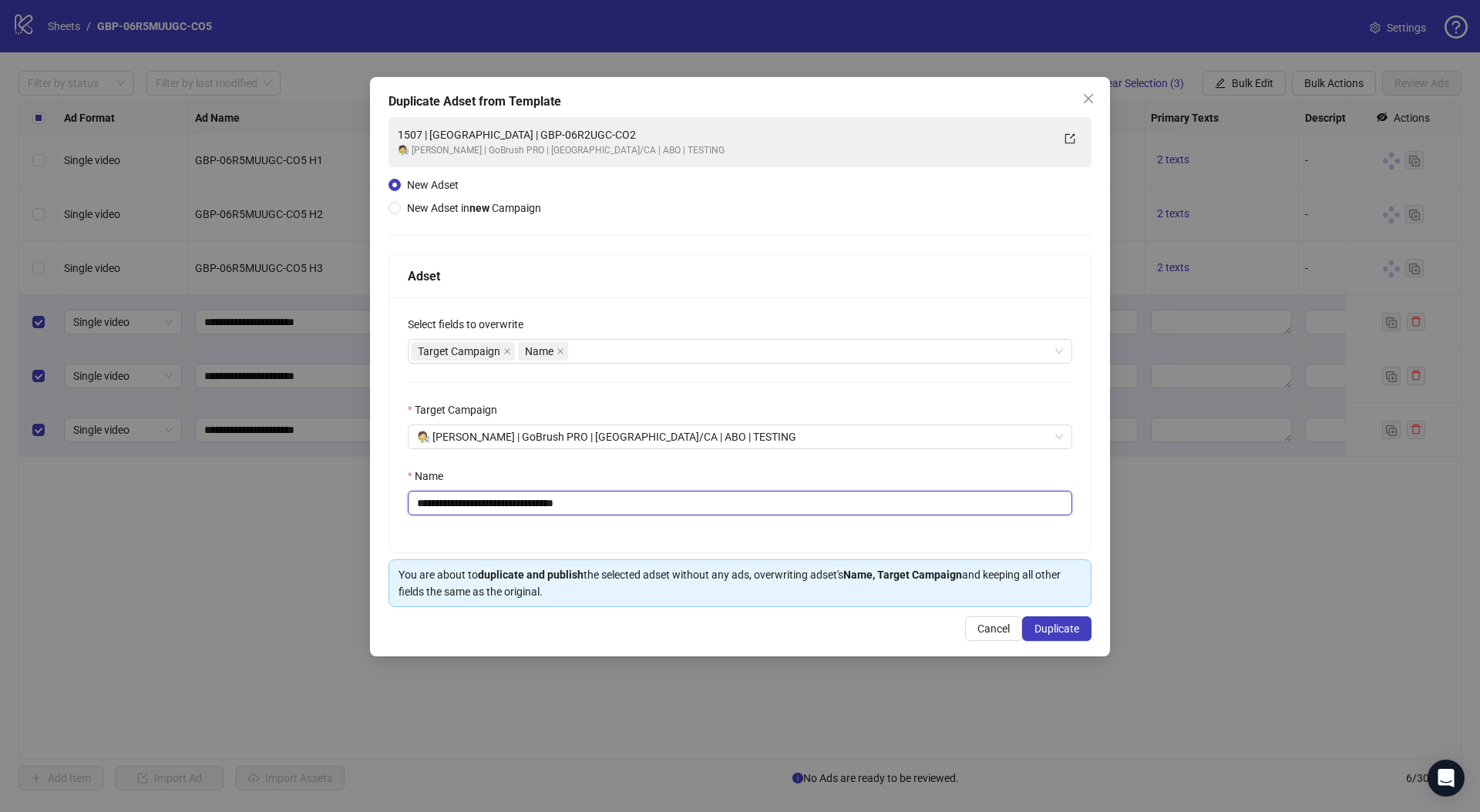 drag, startPoint x: 478, startPoint y: 504, endPoint x: 734, endPoint y: 504, distance: 256 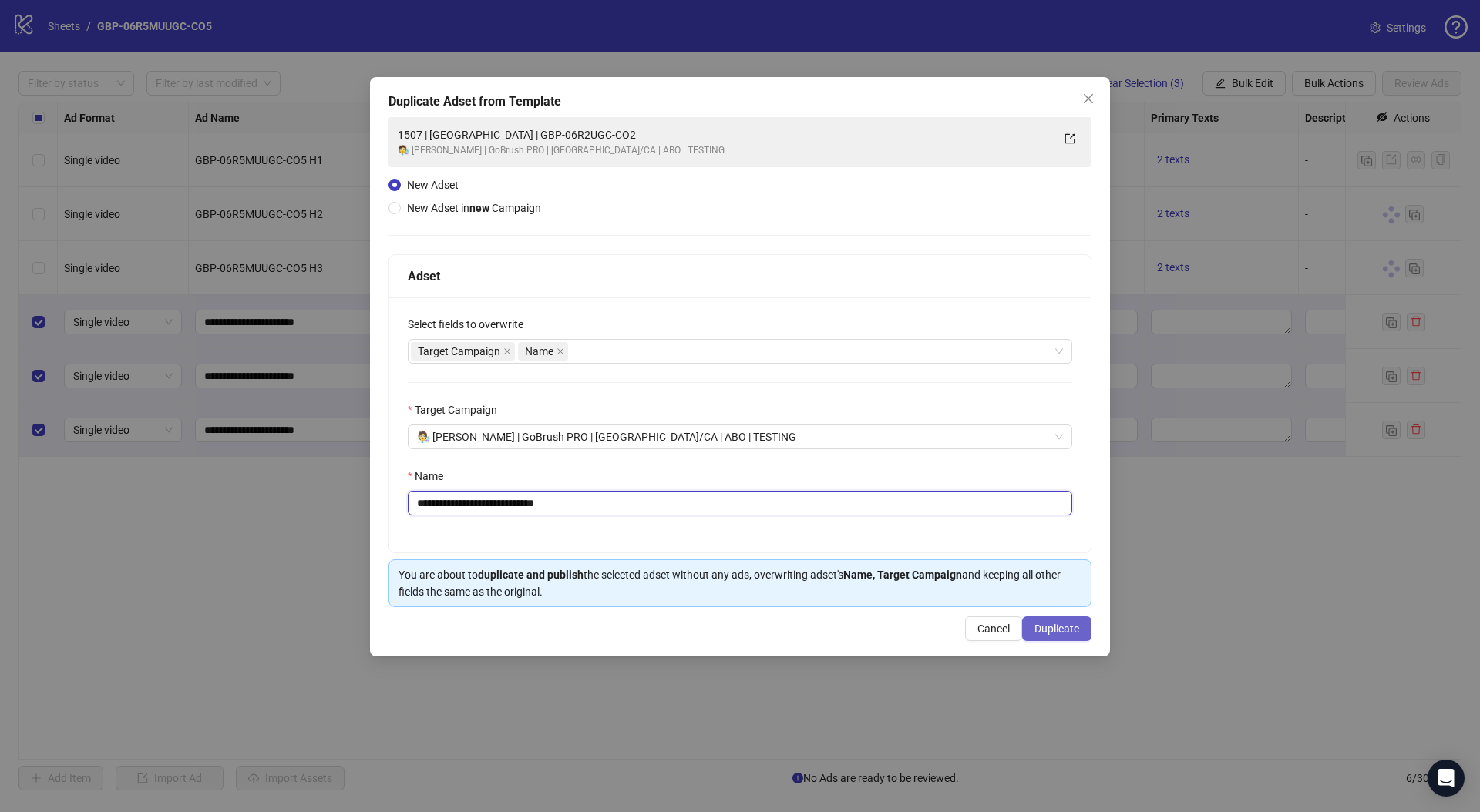 type on "**********" 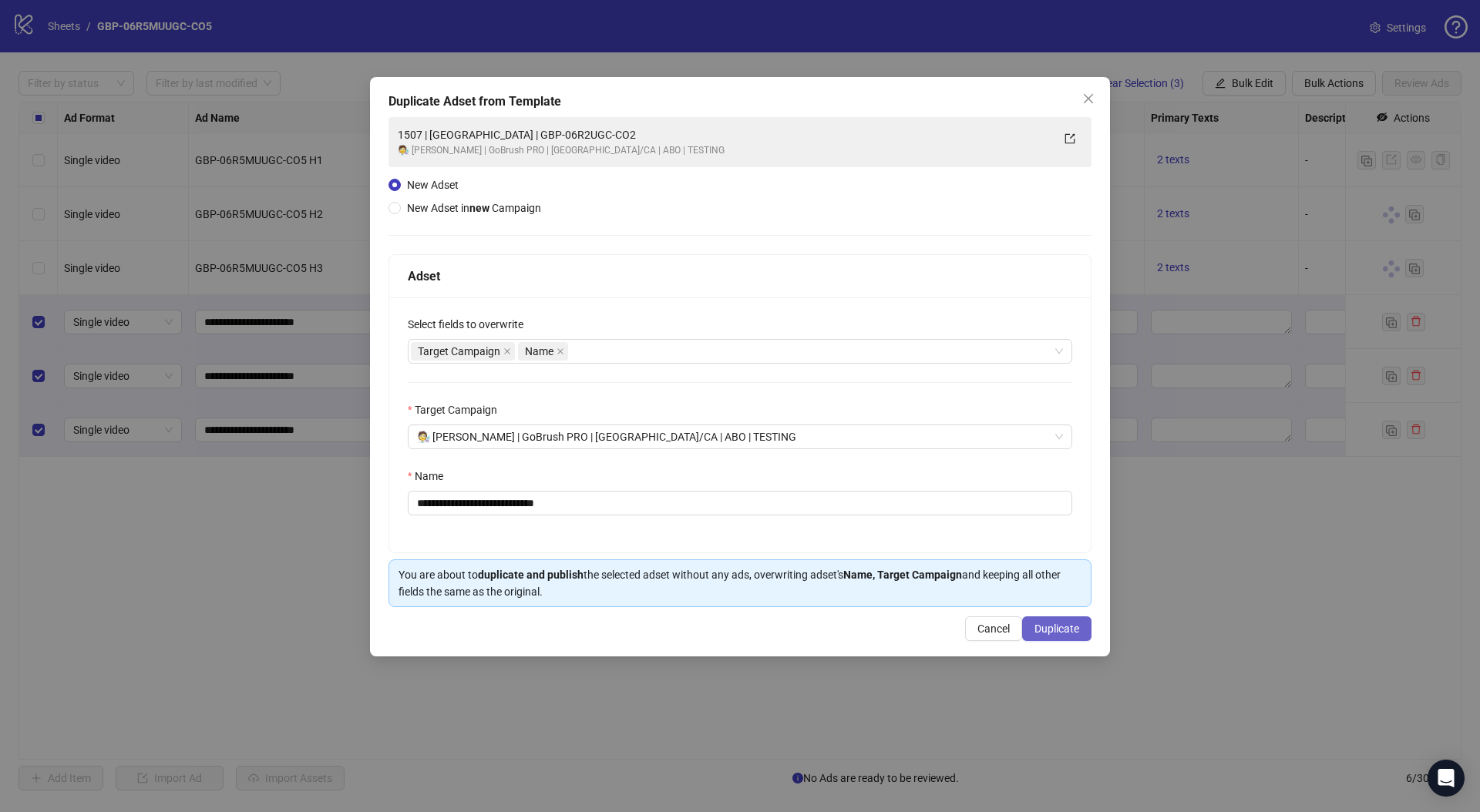 click on "Duplicate" at bounding box center [1057, 629] 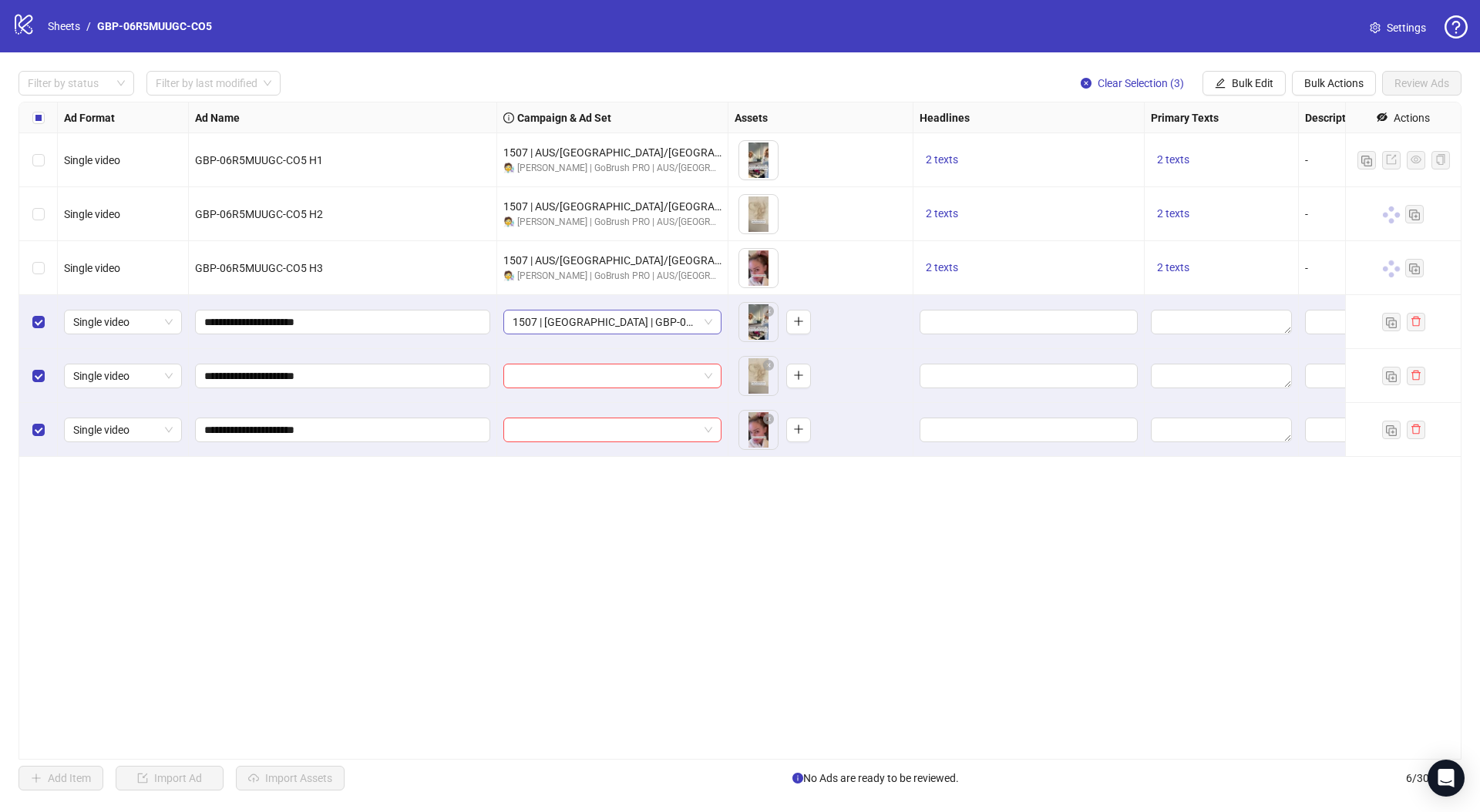 click on "1507 | [GEOGRAPHIC_DATA] | GBP-06R5MUUGC-CO5" at bounding box center [612, 322] 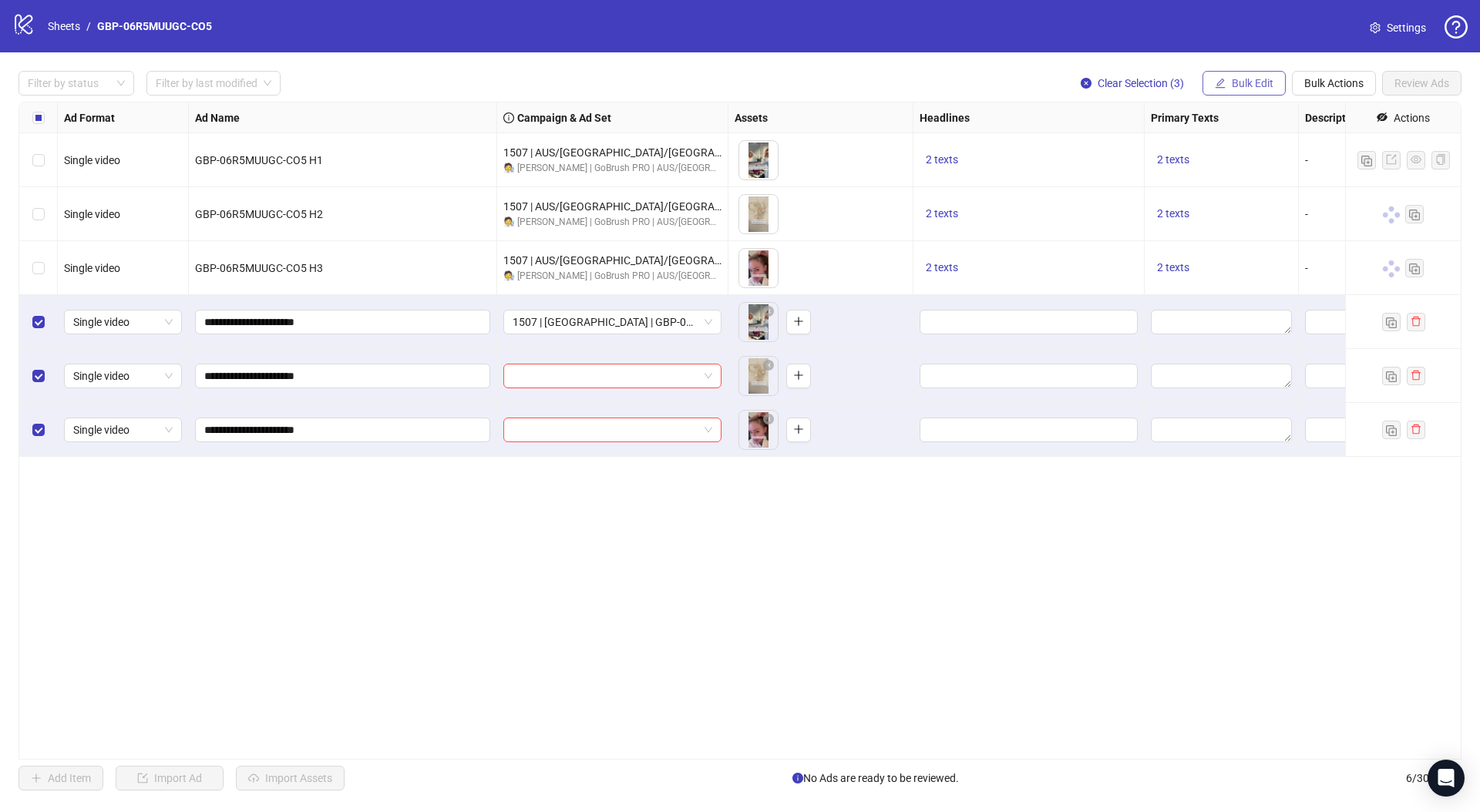 click on "Bulk Edit" at bounding box center (1244, 83) 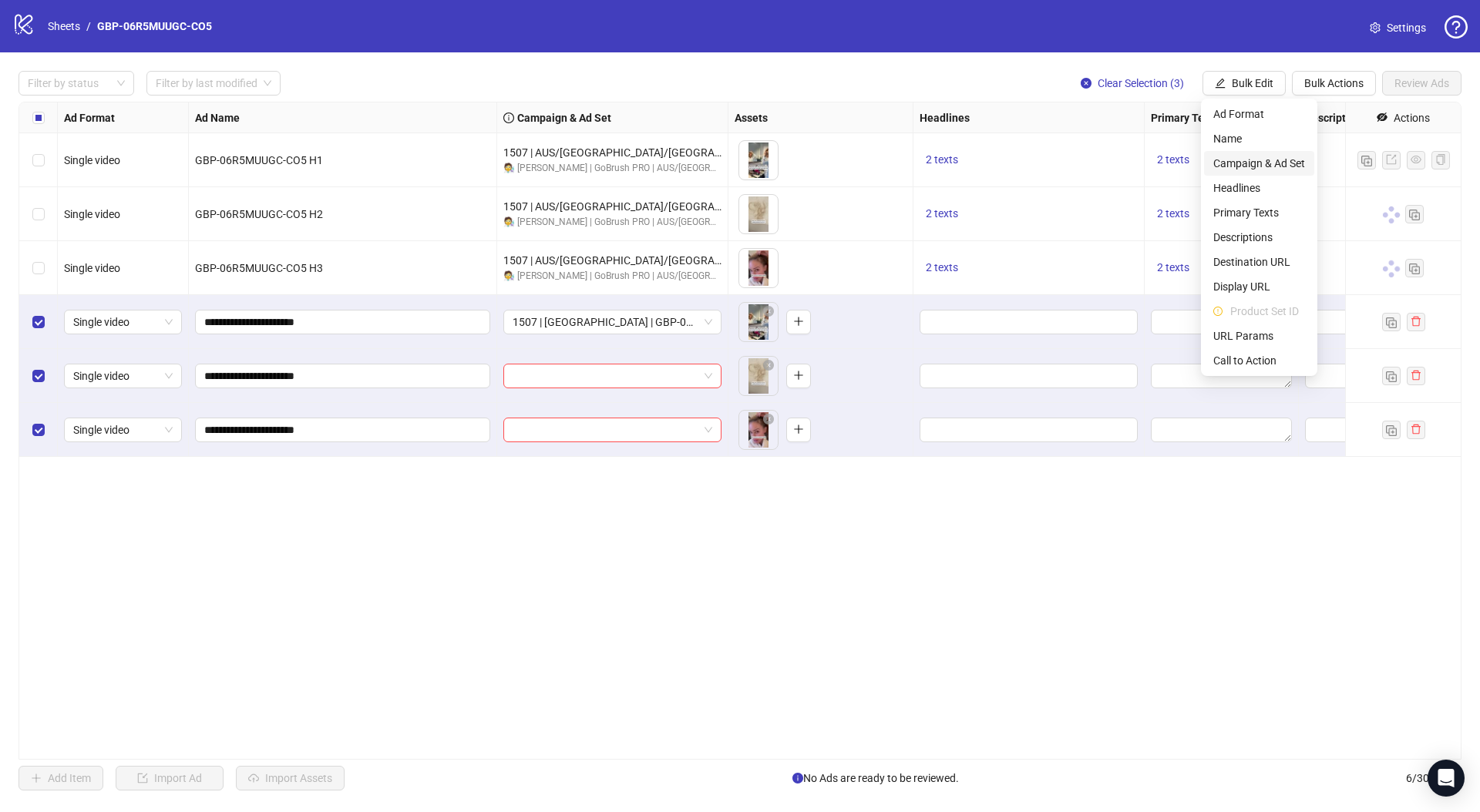 click on "Campaign & Ad Set" at bounding box center [1259, 163] 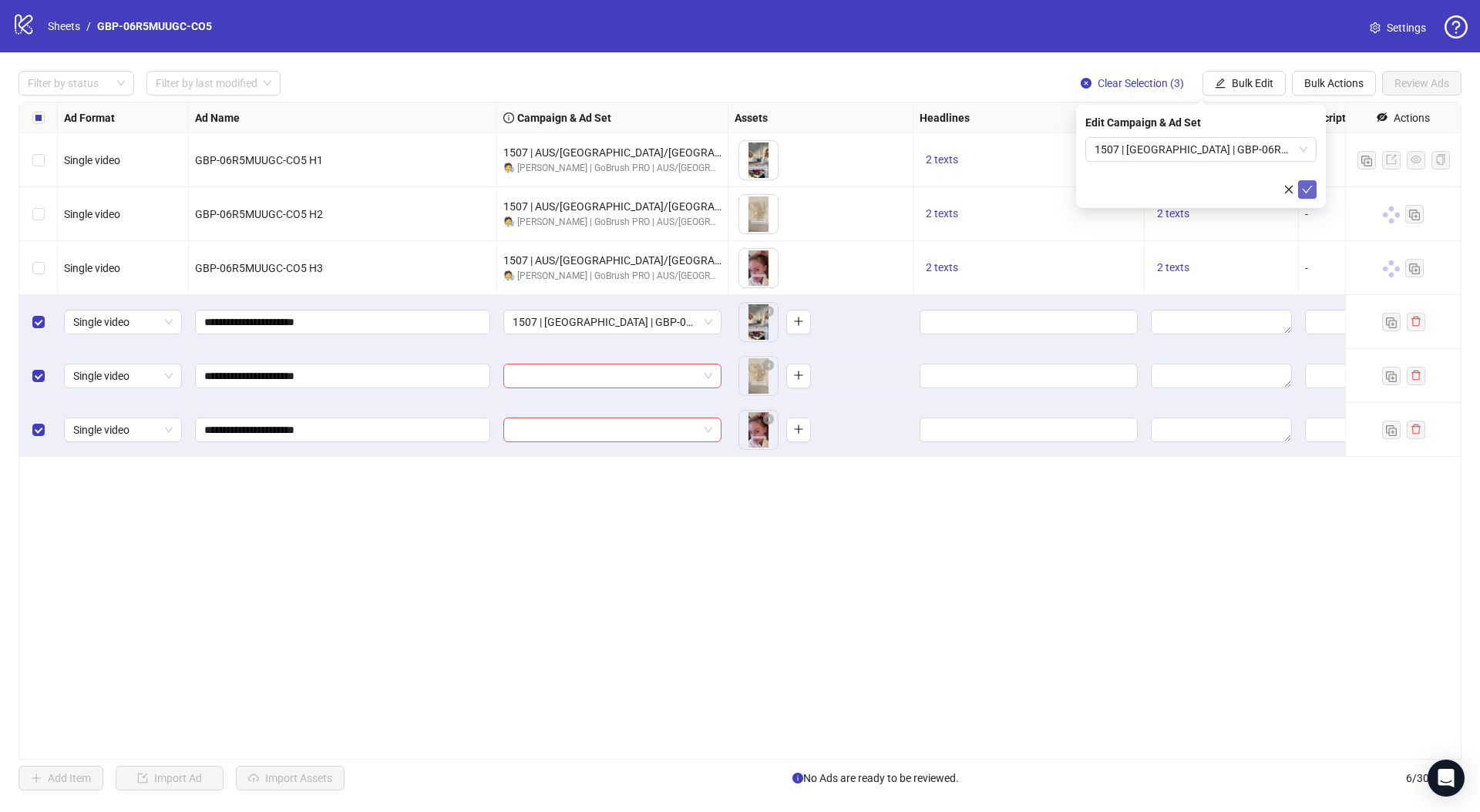 click 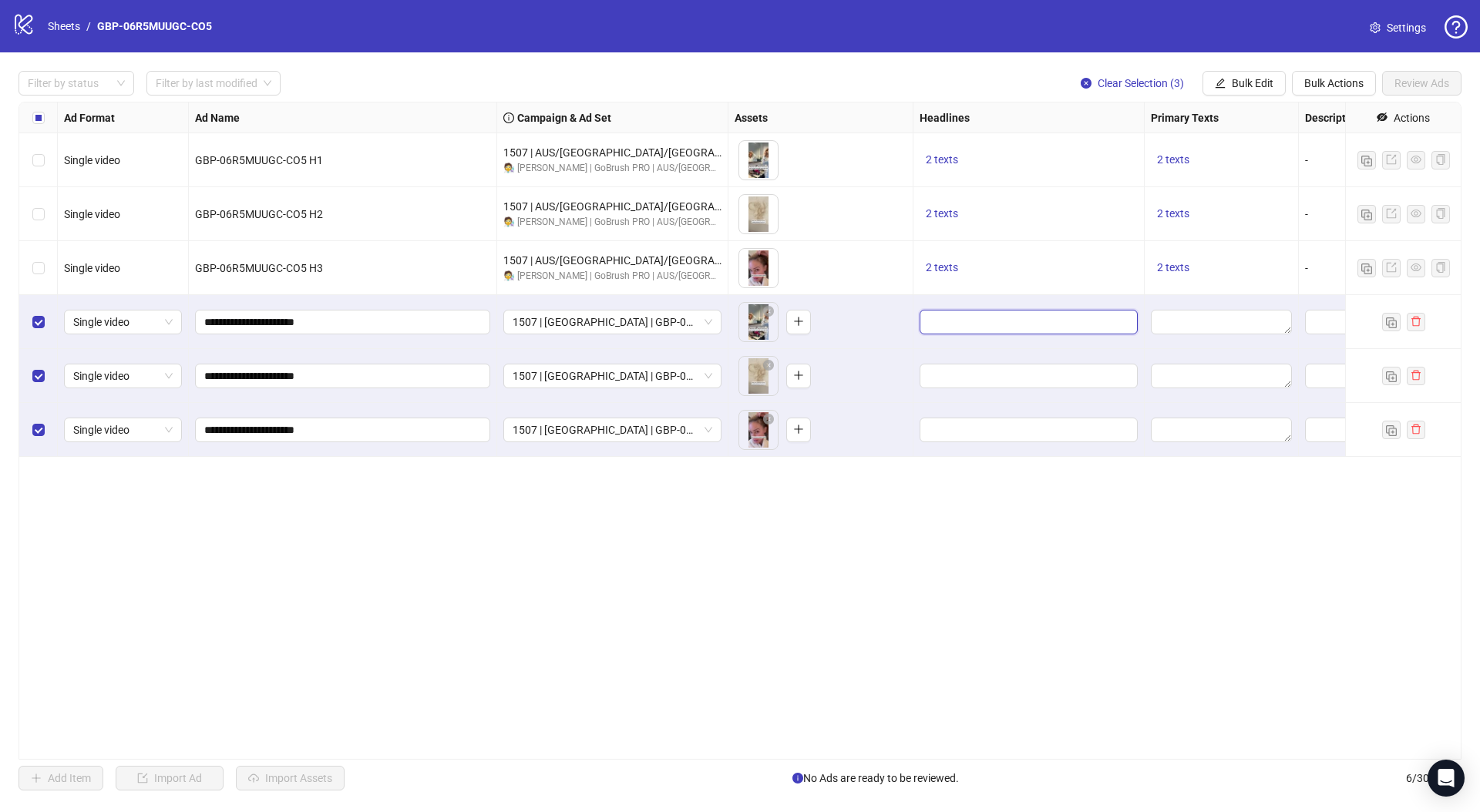 click at bounding box center (1027, 322) 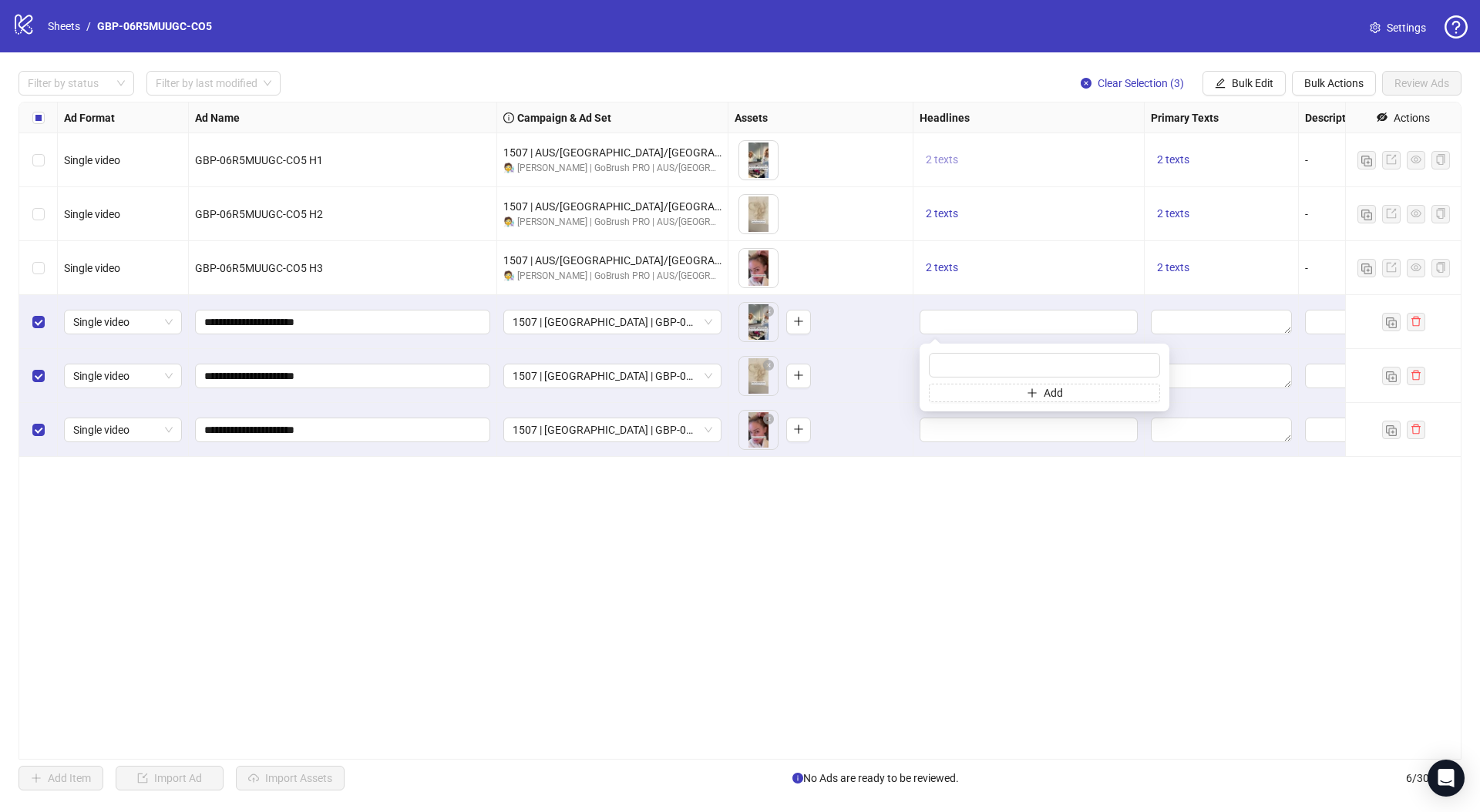 click on "2 texts" at bounding box center (942, 159) 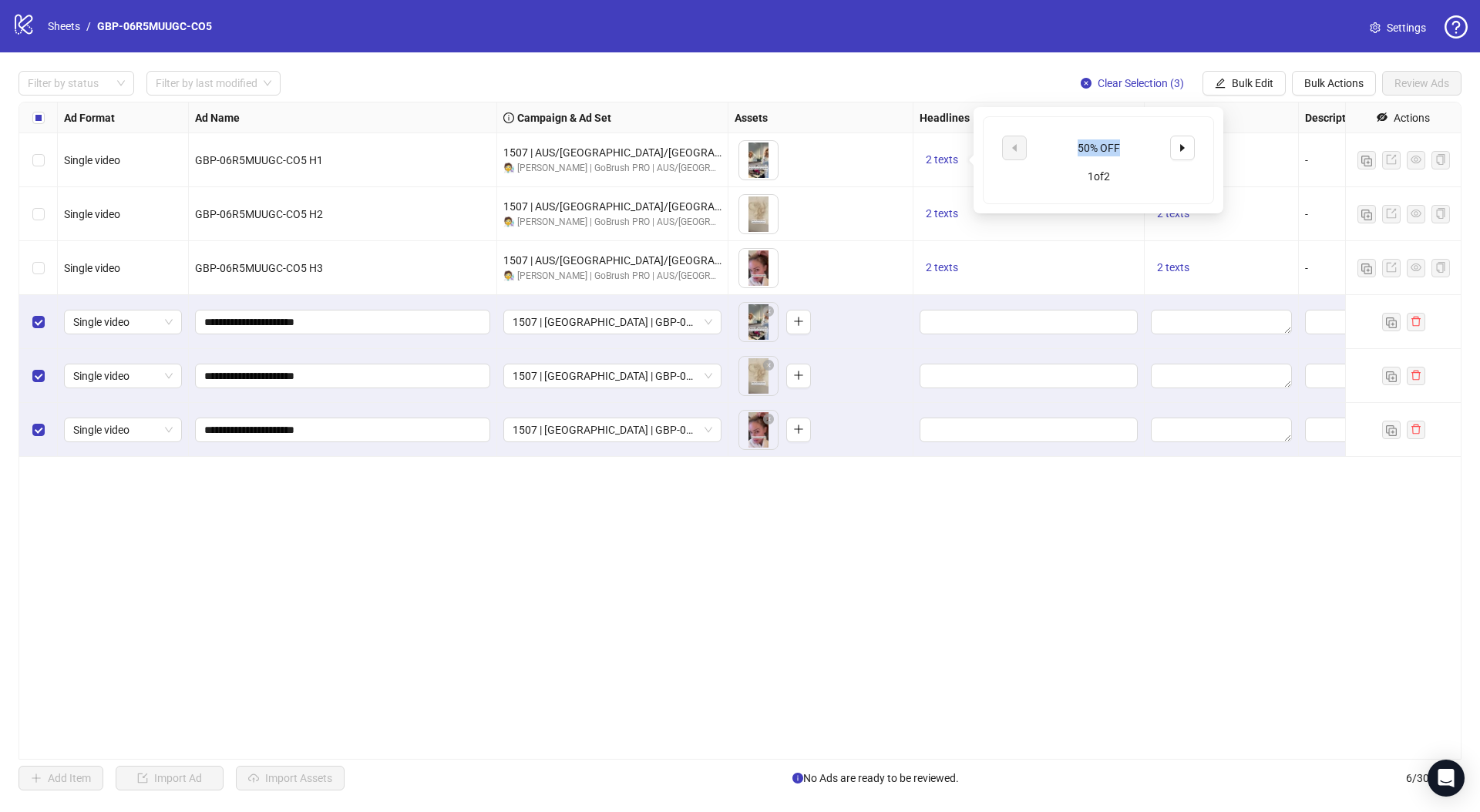 drag, startPoint x: 1072, startPoint y: 147, endPoint x: 1158, endPoint y: 144, distance: 86.05231 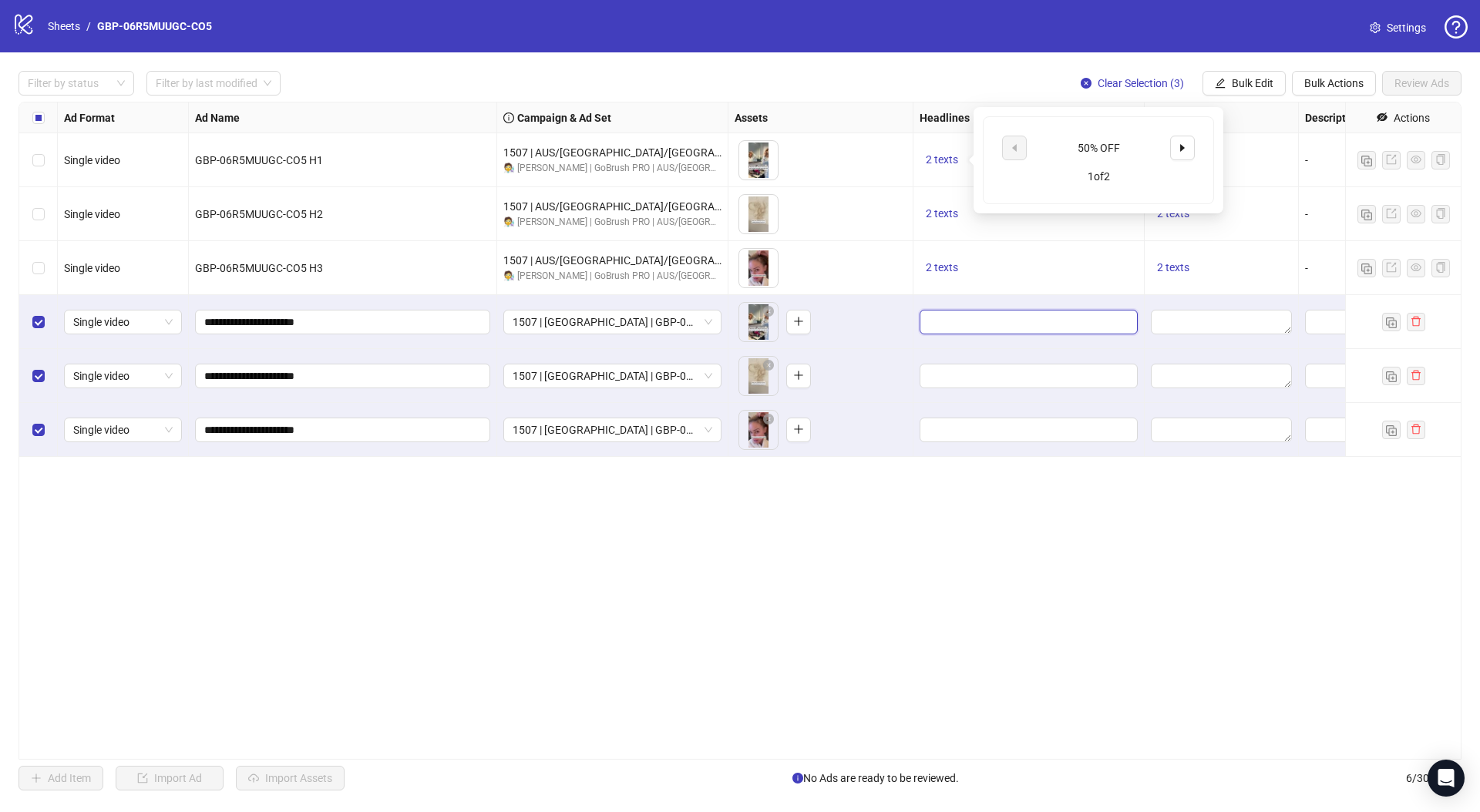 click at bounding box center [1027, 322] 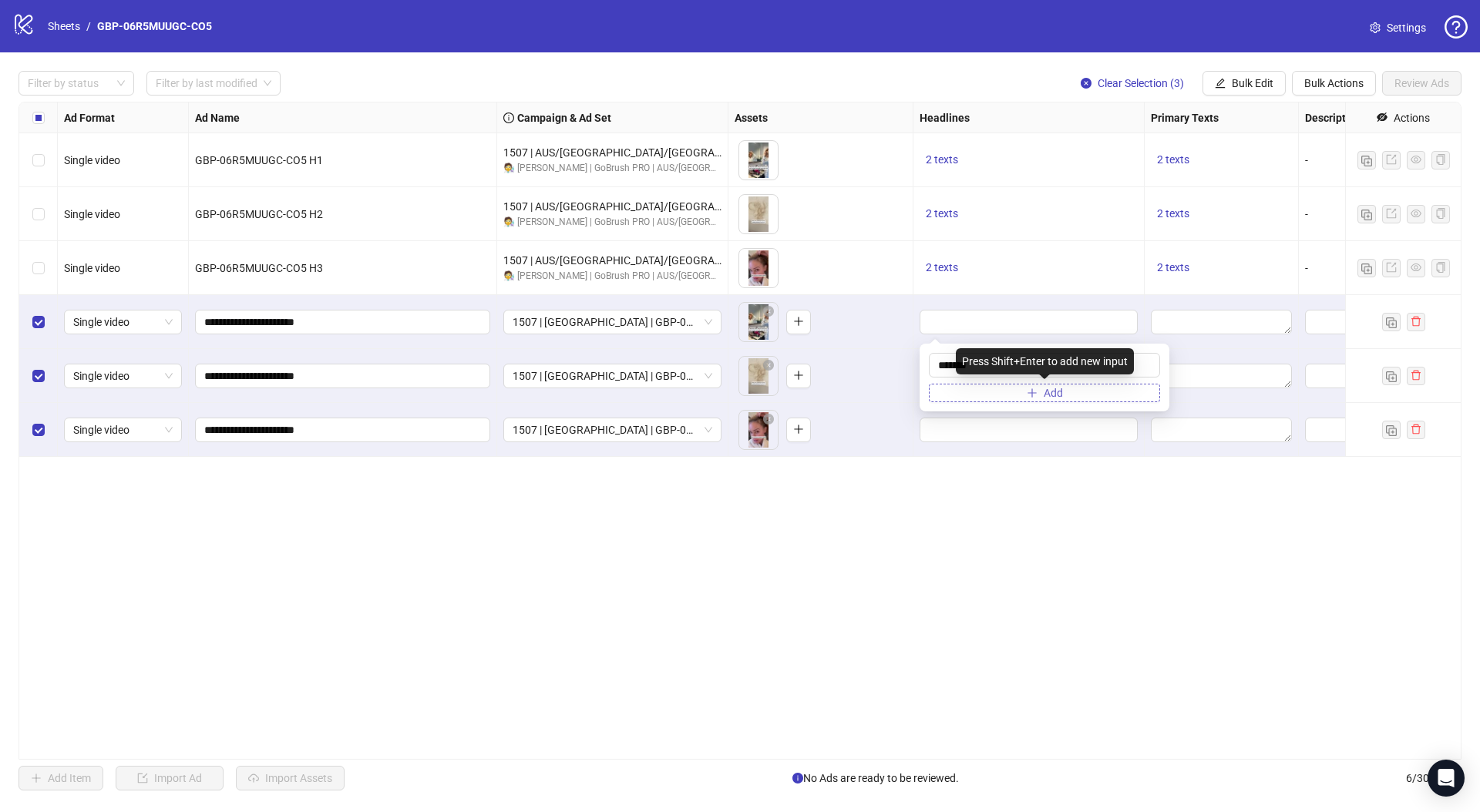 type on "*******" 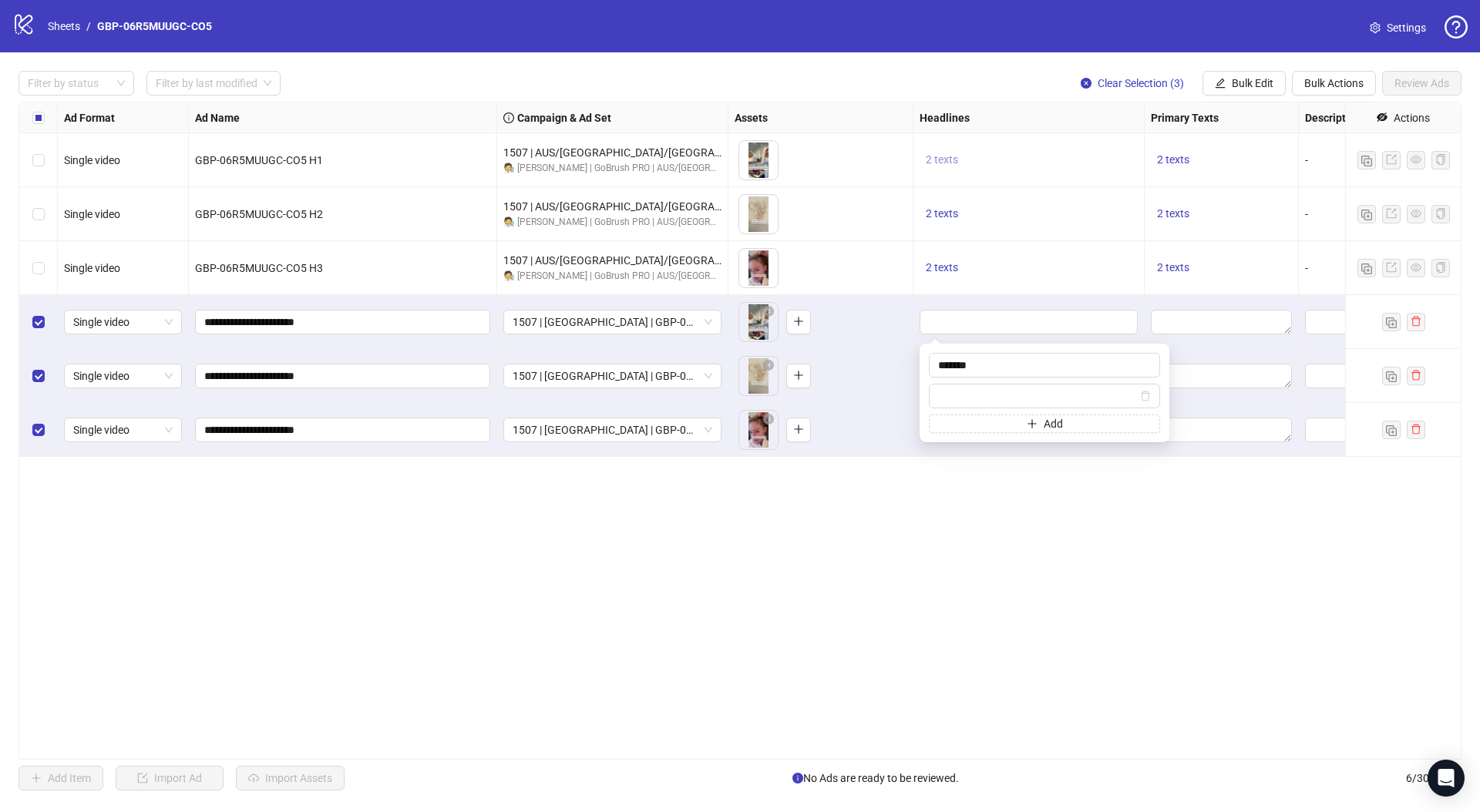 click on "2 texts" at bounding box center [942, 159] 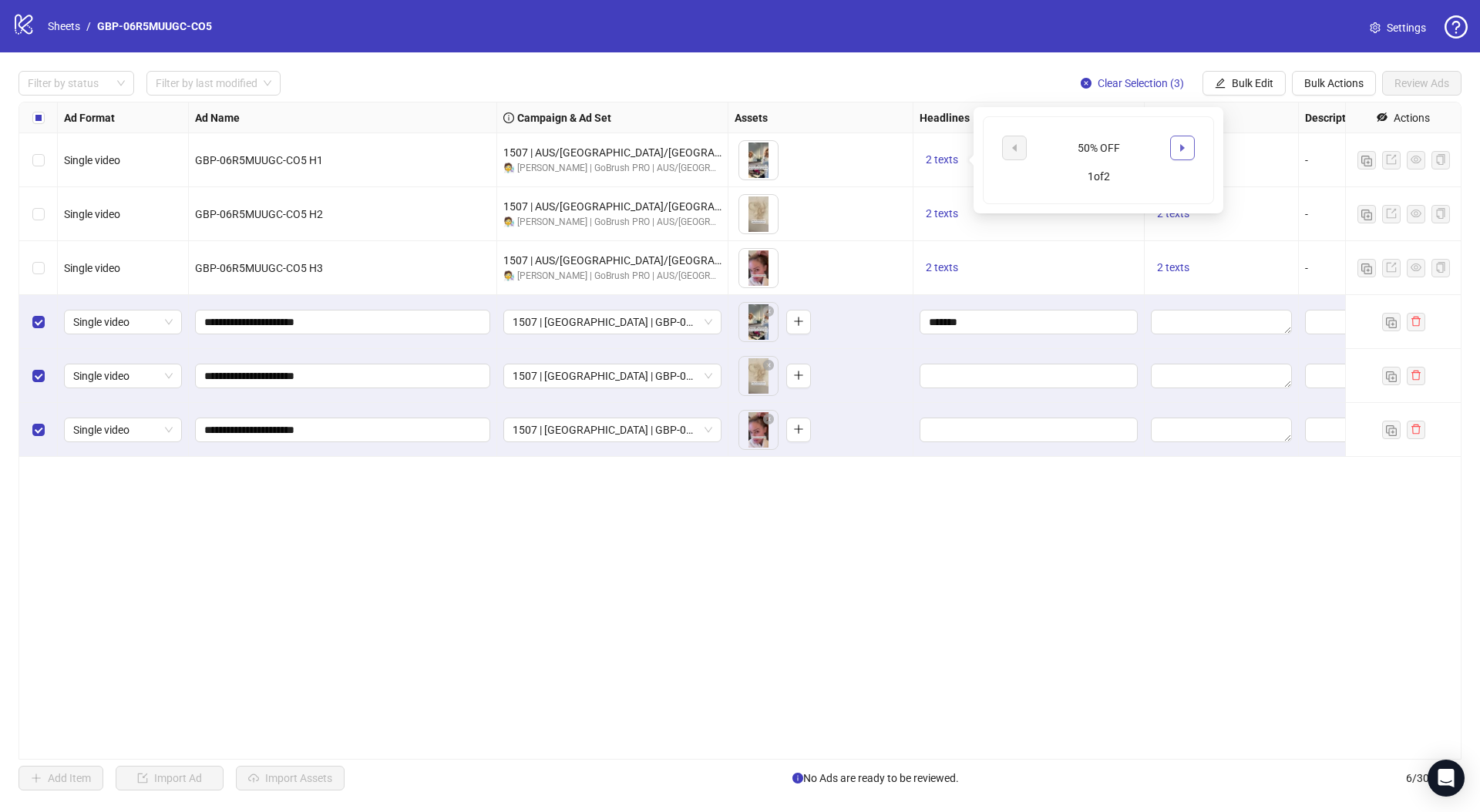 click 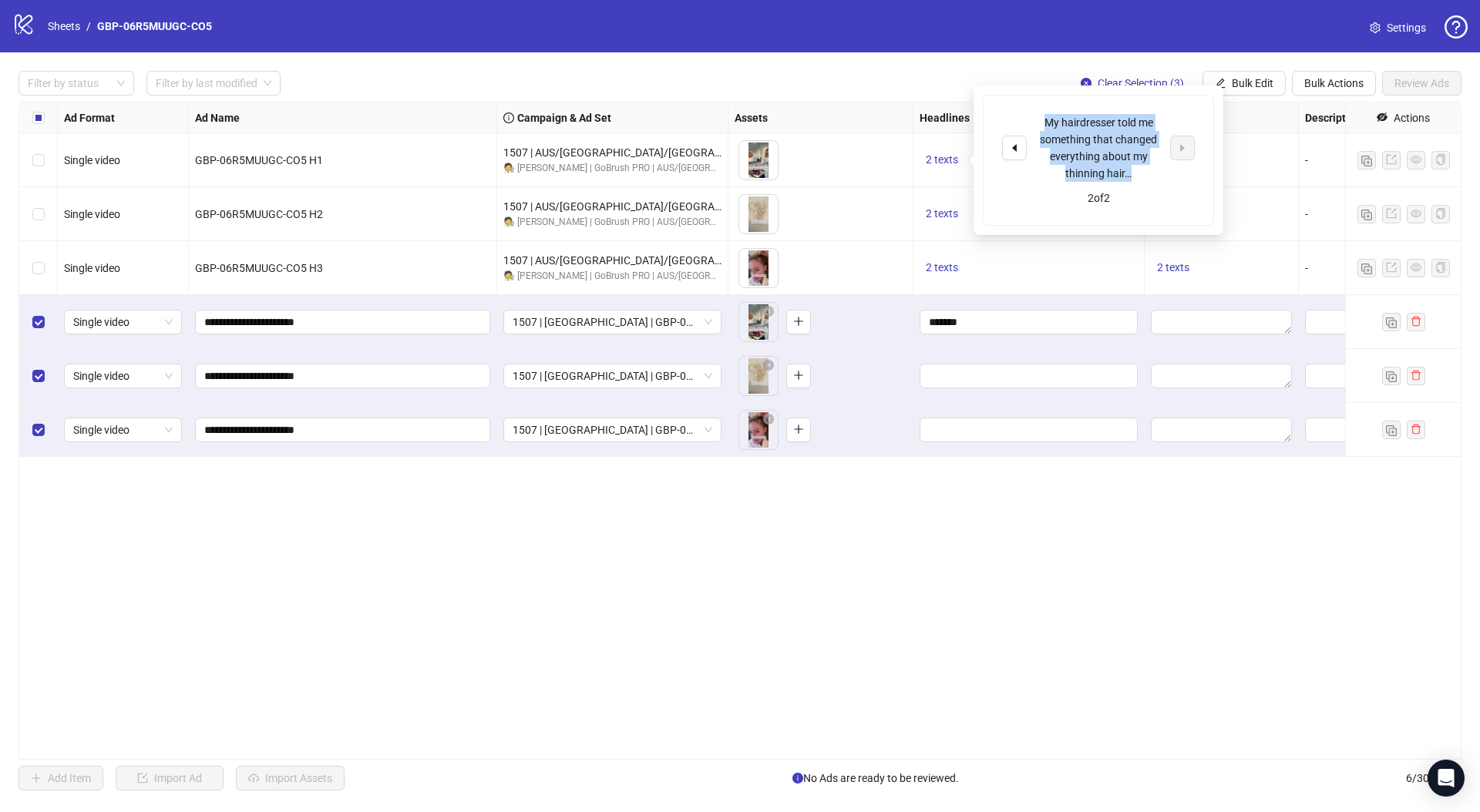 drag, startPoint x: 1039, startPoint y: 119, endPoint x: 1142, endPoint y: 168, distance: 114.06139 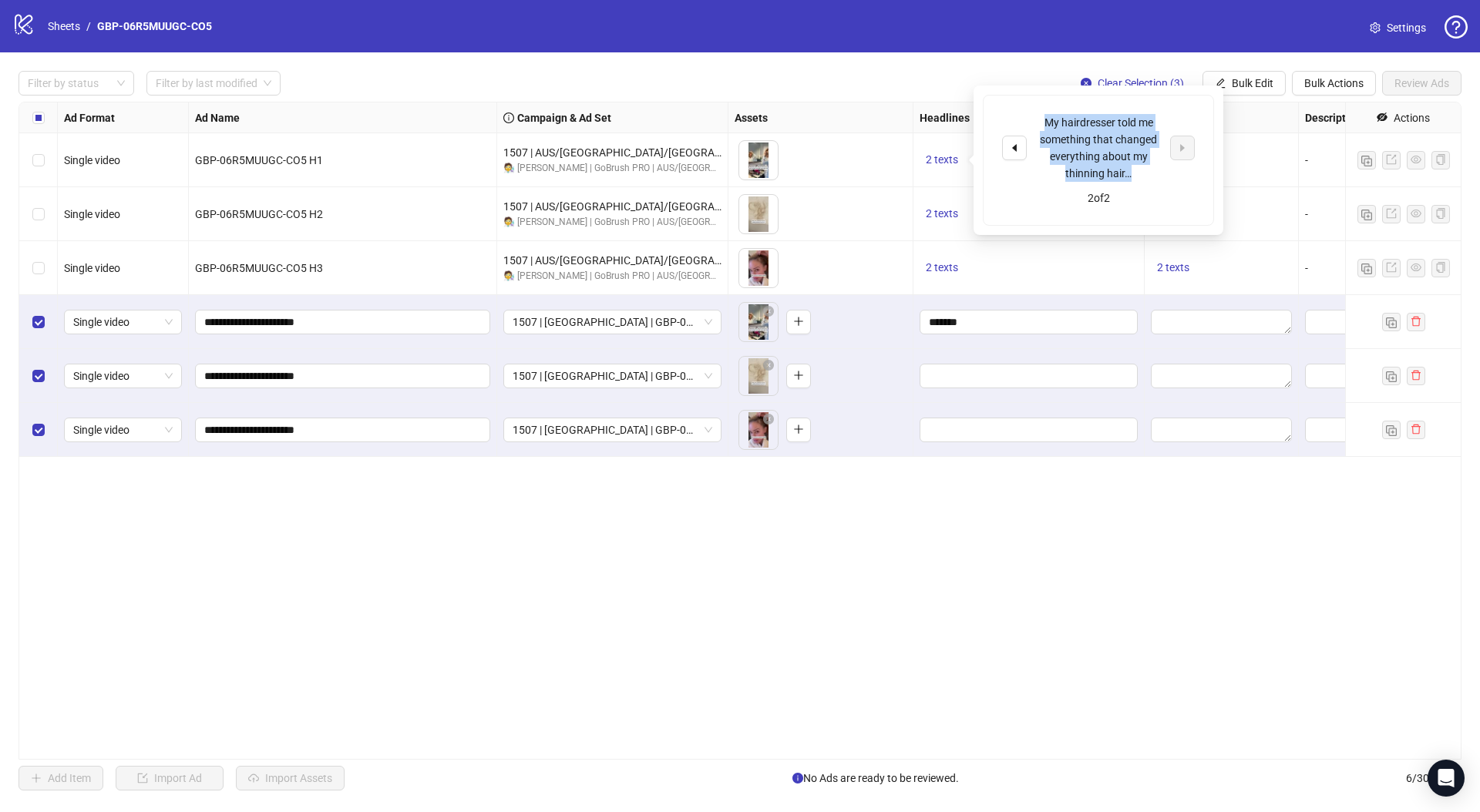 copy on "My hairdresser told me something that changed everything about my thinning hair…" 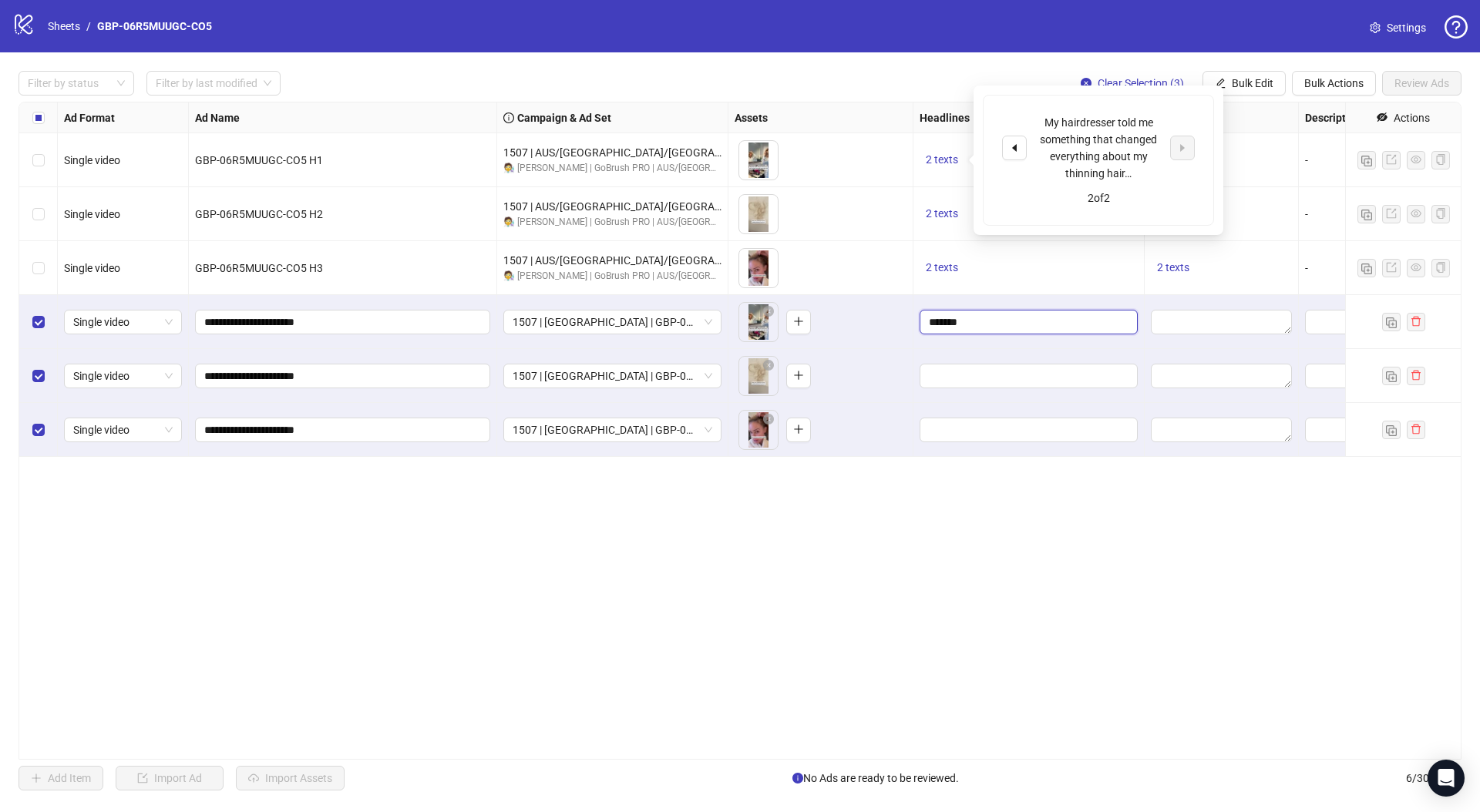 click on "*******" at bounding box center (1027, 322) 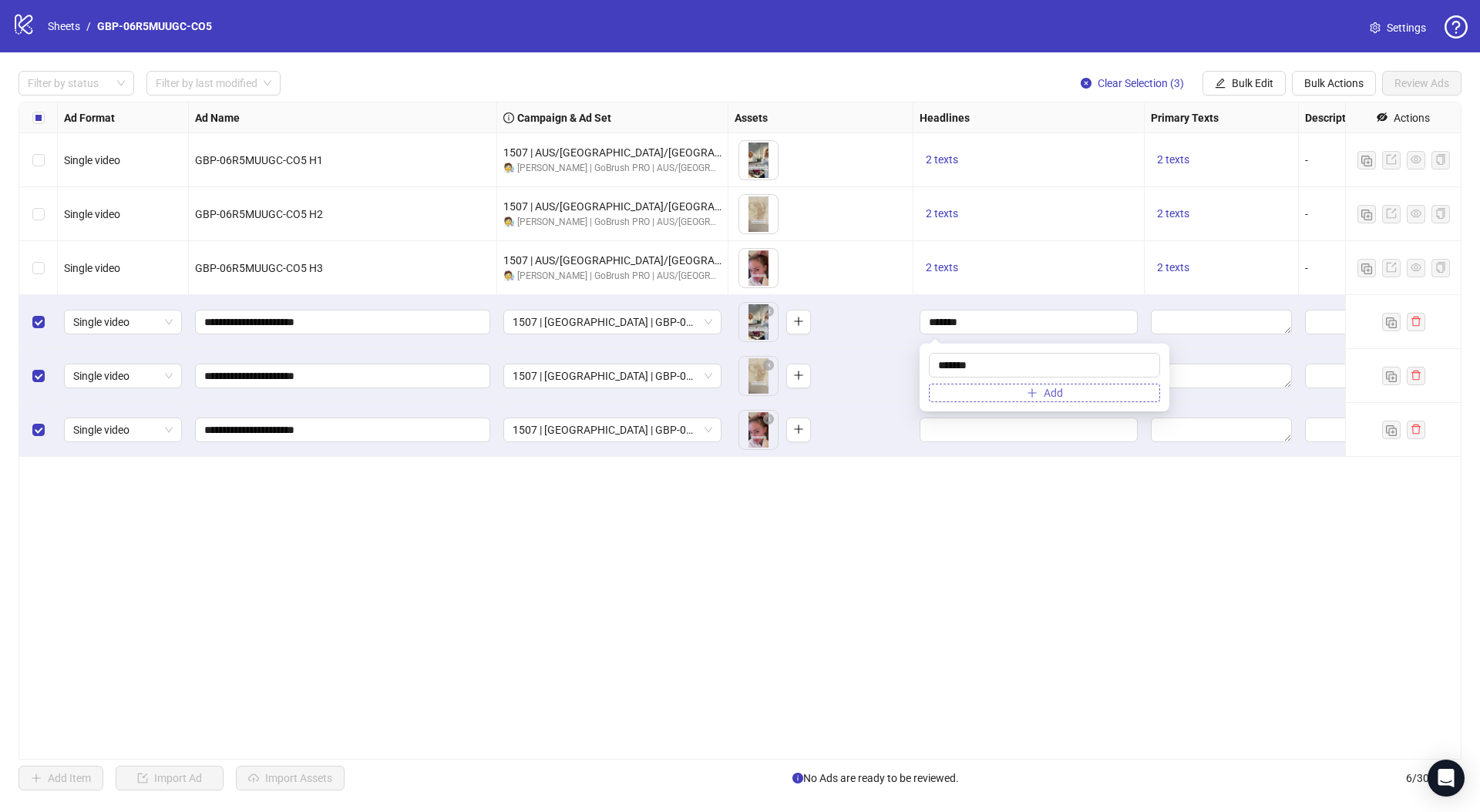 click on "Add" at bounding box center (1044, 393) 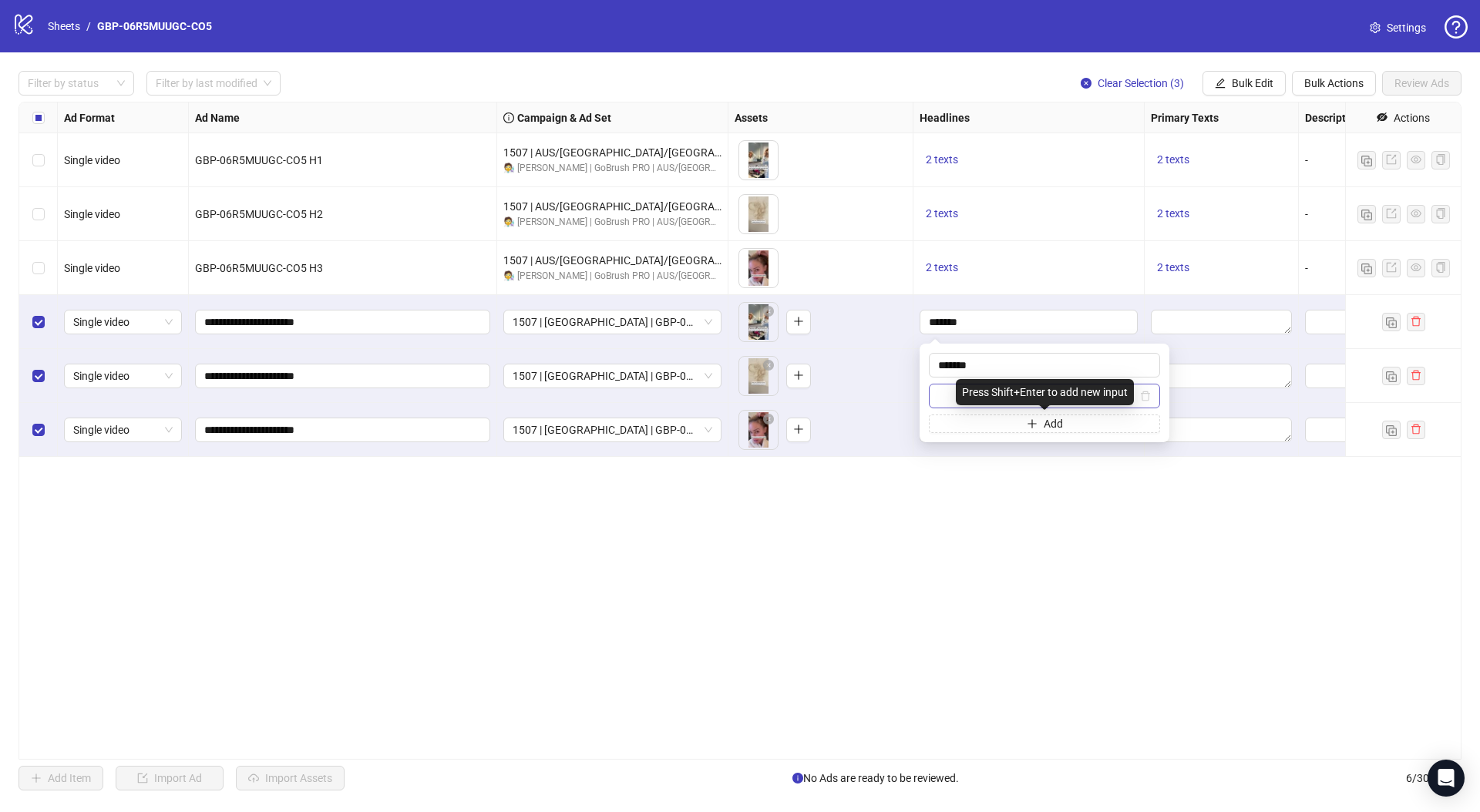 click at bounding box center [1038, 396] 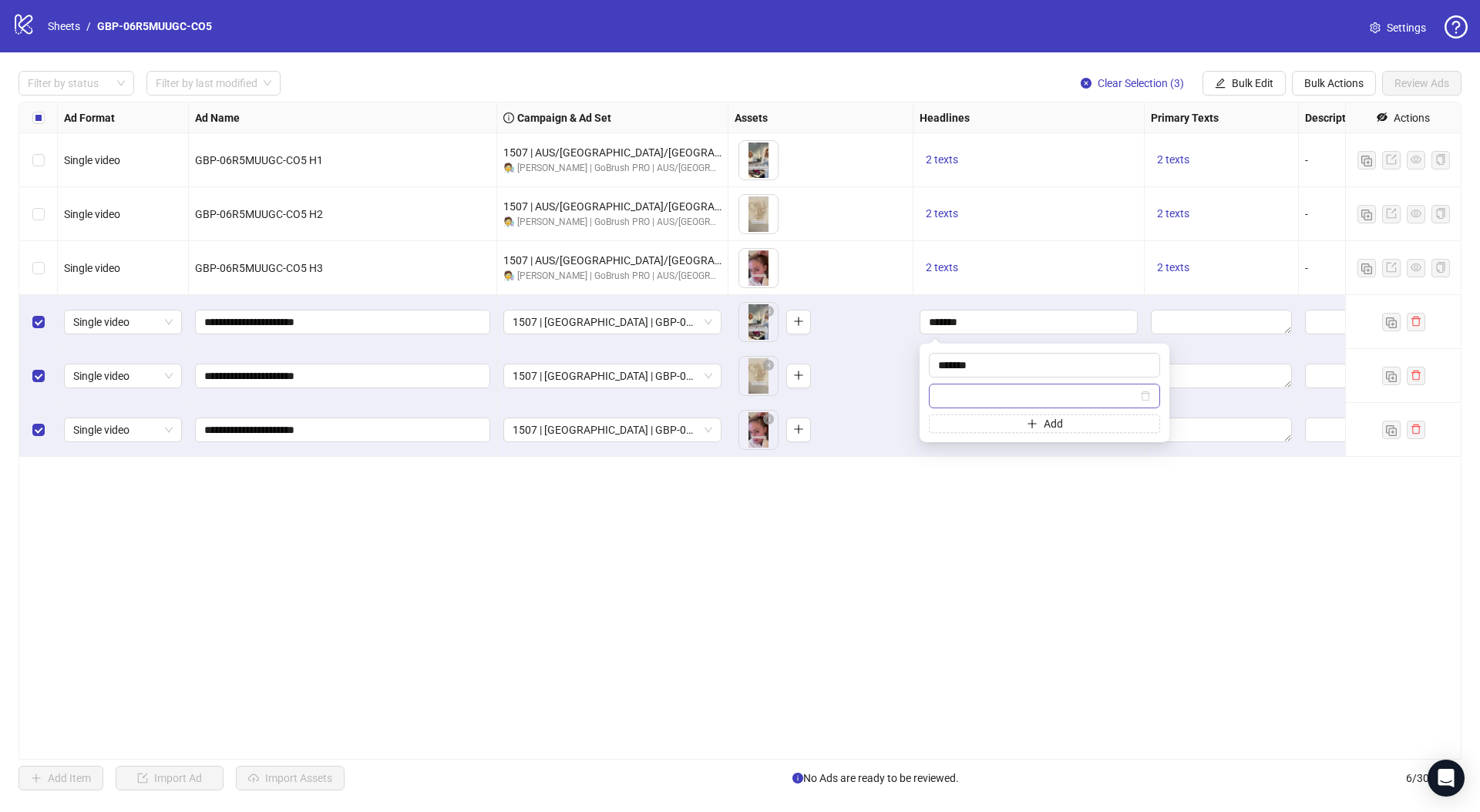 click at bounding box center [1038, 396] 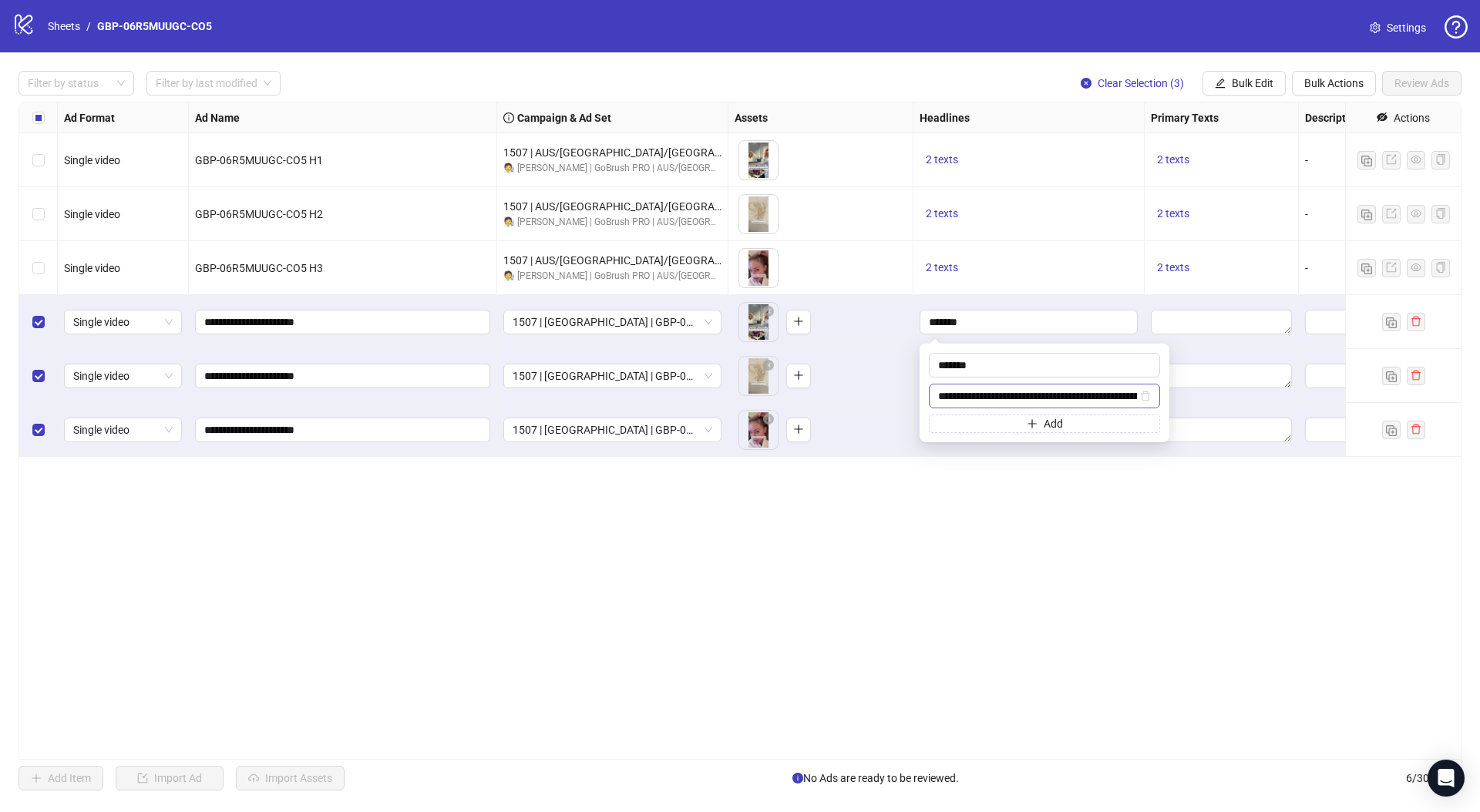 scroll, scrollTop: 0, scrollLeft: 198, axis: horizontal 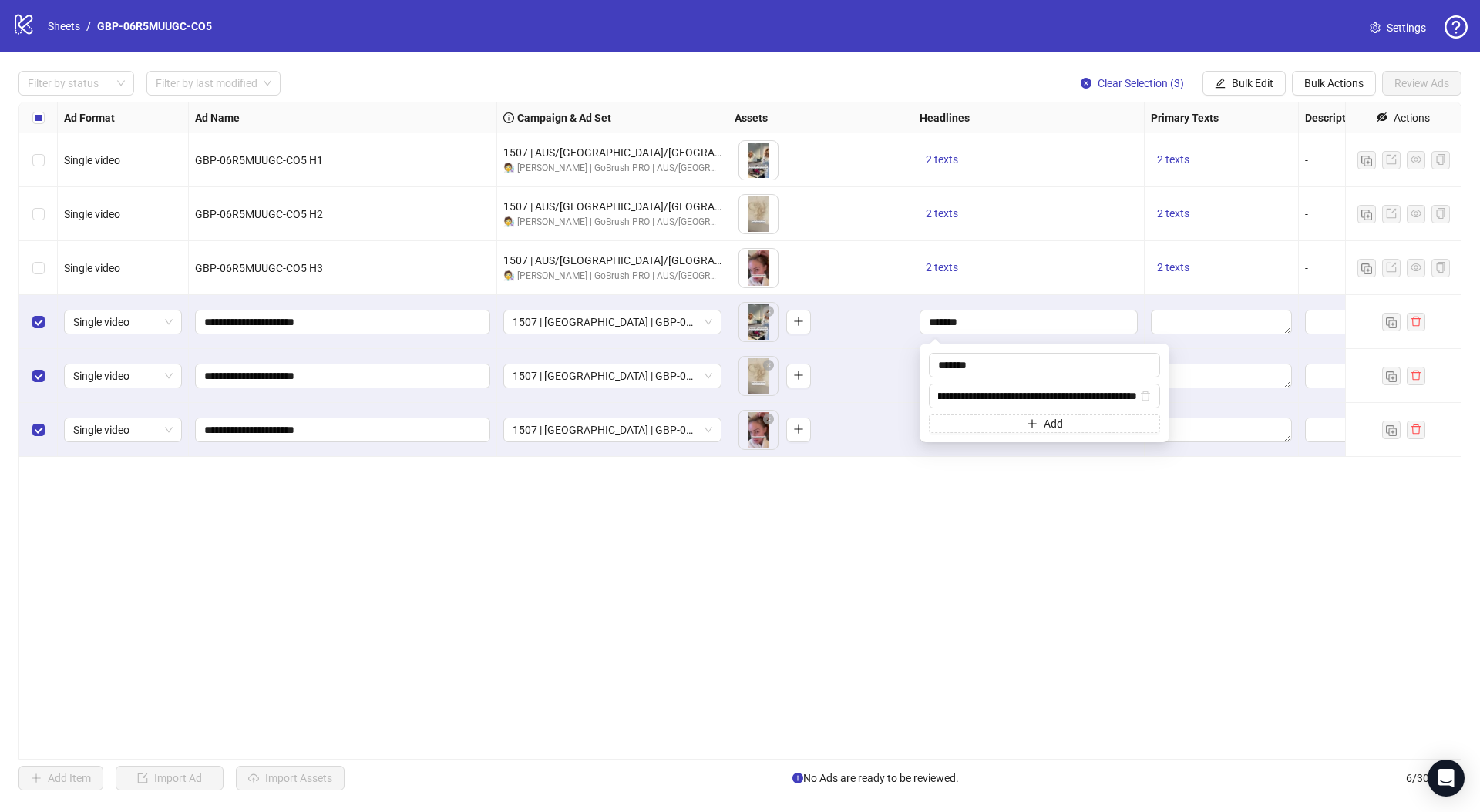 click on "Ad Format Ad Name Campaign & Ad Set Assets Headlines Primary Texts Descriptions Destination URL App Product Page ID Display URL Leadgen Form Product Set ID URL Params Call to Action Actions Single video GBP-06R5MUUGC-CO5 H1 1507 | AUS/[GEOGRAPHIC_DATA]/[GEOGRAPHIC_DATA] | GBP-06R5MUUGC-CO5 🧑‍🔬 [PERSON_NAME] | GoBrush PRO | AUS/[GEOGRAPHIC_DATA]/[GEOGRAPHIC_DATA] | ABO | TESTING
To pick up a draggable item, press the space bar.
While dragging, use the arrow keys to move the item.
Press space again to drop the item in its new position, or press escape to cancel.
2 texts 2 texts - [URL][DOMAIN_NAME] Single video GBP-06R5MUUGC-CO5 H2 1507 | AUS/[GEOGRAPHIC_DATA]/[GEOGRAPHIC_DATA] | GBP-06R5MUUGC-CO5 🧑‍🔬 [PERSON_NAME] | GoBrush PRO | AUS/[GEOGRAPHIC_DATA]/[GEOGRAPHIC_DATA] | ABO | TESTING
To pick up a draggable item, press the space bar.
While dragging, use the arrow keys to move the item.
Press space again to drop the item in its new position, or press escape to cancel.
2 texts 2 texts - Single video GBP-06R5MUUGC-CO5 H3 2 texts 2 texts -" at bounding box center (740, 431) 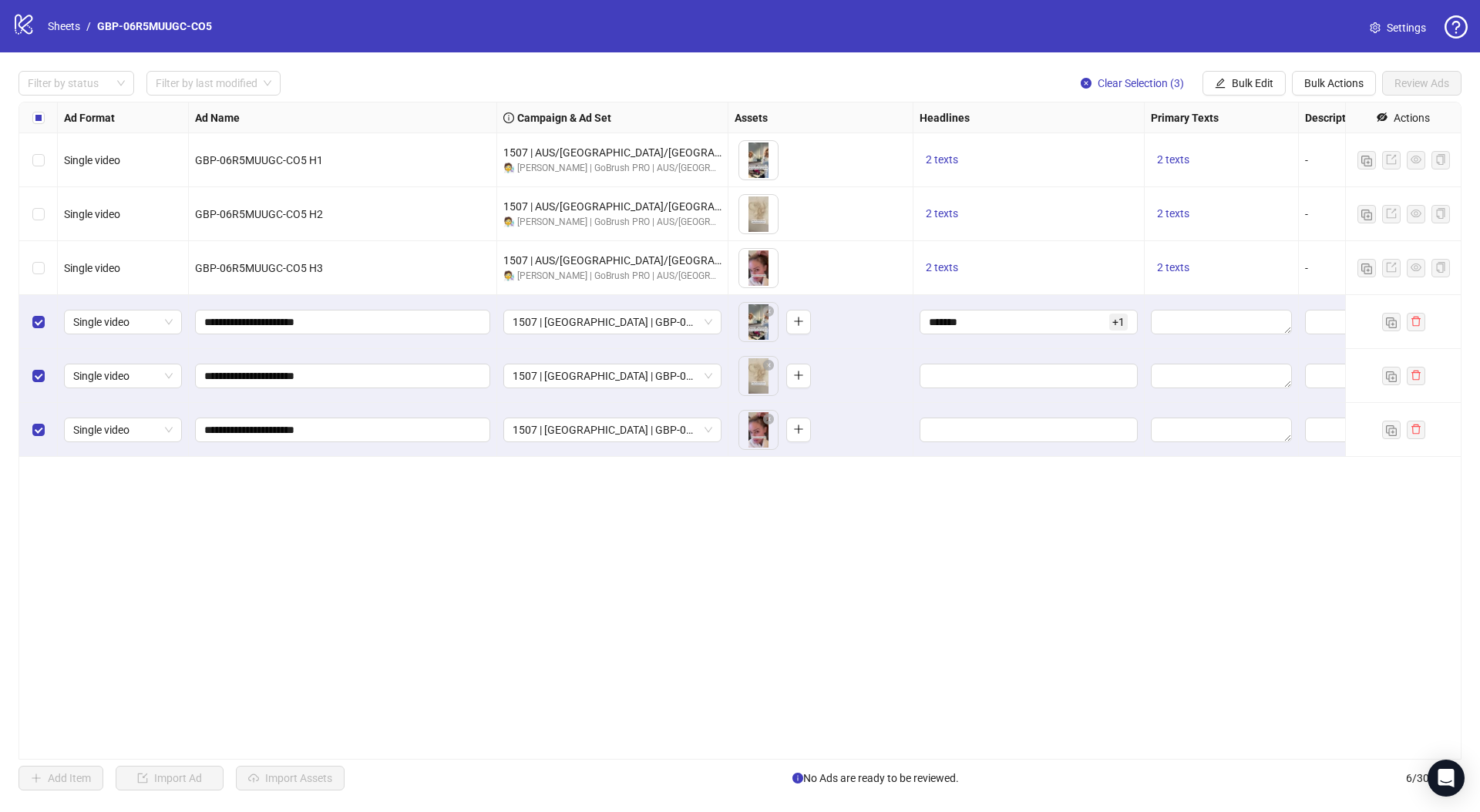 click on "Ad Format Ad Name Campaign & Ad Set Assets Headlines Primary Texts Descriptions Destination URL App Product Page ID Display URL Leadgen Form Product Set ID URL Params Call to Action Actions Single video GBP-06R5MUUGC-CO5 H1 1507 | AUS/[GEOGRAPHIC_DATA]/[GEOGRAPHIC_DATA] | GBP-06R5MUUGC-CO5 🧑‍🔬 [PERSON_NAME] | GoBrush PRO | AUS/[GEOGRAPHIC_DATA]/[GEOGRAPHIC_DATA] | ABO | TESTING
To pick up a draggable item, press the space bar.
While dragging, use the arrow keys to move the item.
Press space again to drop the item in its new position, or press escape to cancel.
2 texts 2 texts - [URL][DOMAIN_NAME] Single video GBP-06R5MUUGC-CO5 H2 1507 | AUS/[GEOGRAPHIC_DATA]/[GEOGRAPHIC_DATA] | GBP-06R5MUUGC-CO5 🧑‍🔬 [PERSON_NAME] | GoBrush PRO | AUS/[GEOGRAPHIC_DATA]/[GEOGRAPHIC_DATA] | ABO | TESTING
To pick up a draggable item, press the space bar.
While dragging, use the arrow keys to move the item.
Press space again to drop the item in its new position, or press escape to cancel.
2 texts 2 texts - Single video GBP-06R5MUUGC-CO5 H3 2 texts 2 texts - +" at bounding box center (740, 431) 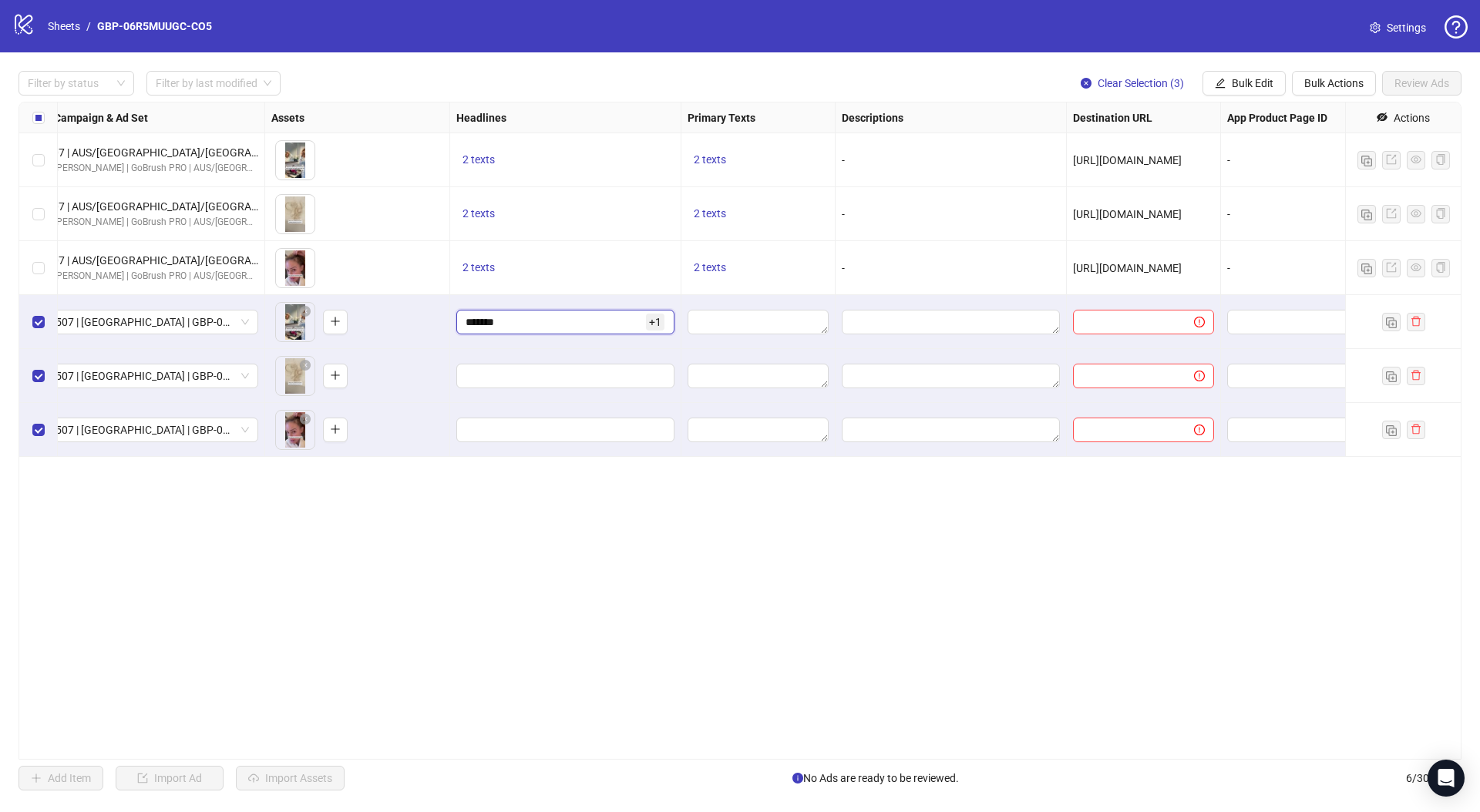 click on "*******" at bounding box center (554, 322) 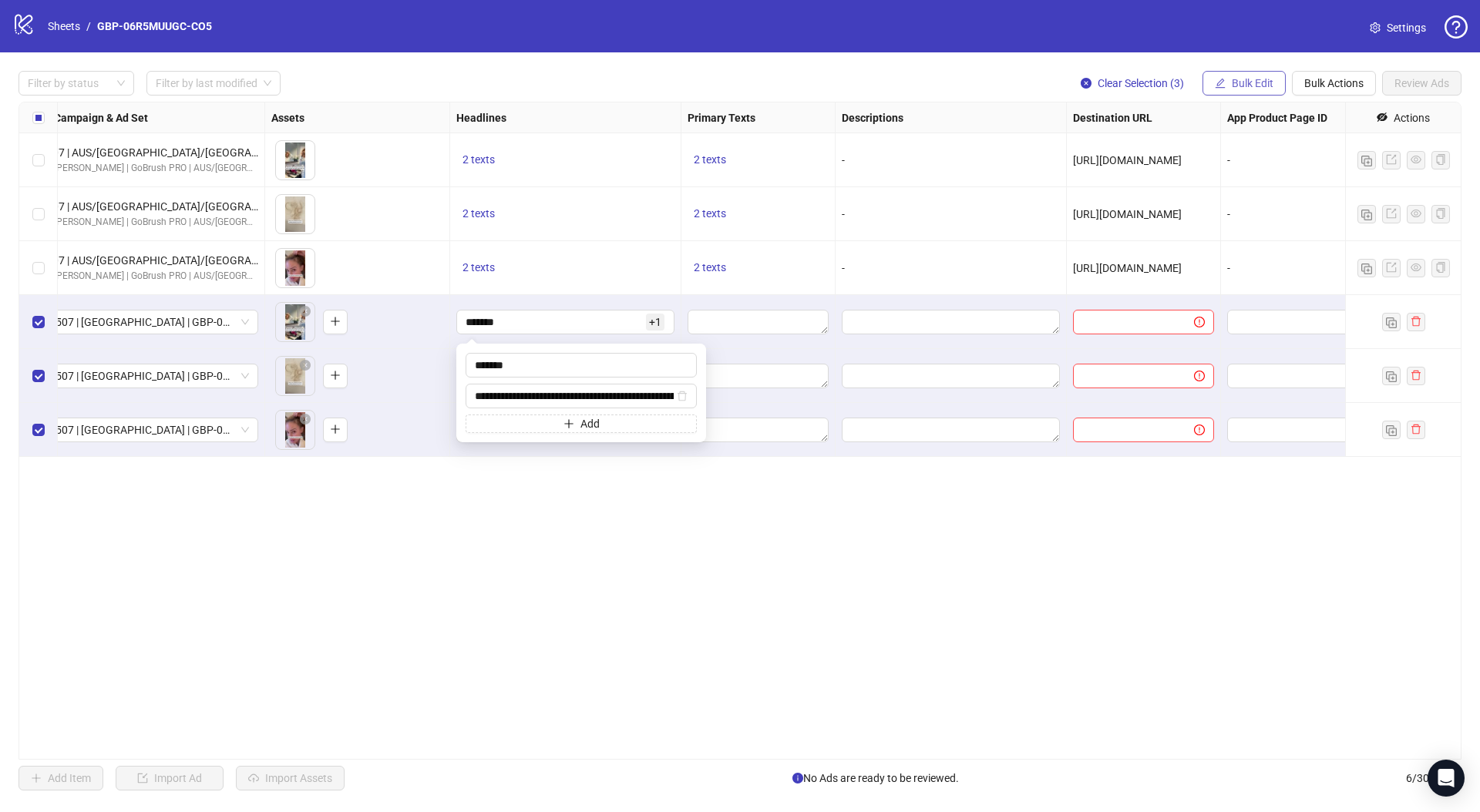 click on "Bulk Edit" at bounding box center (1253, 83) 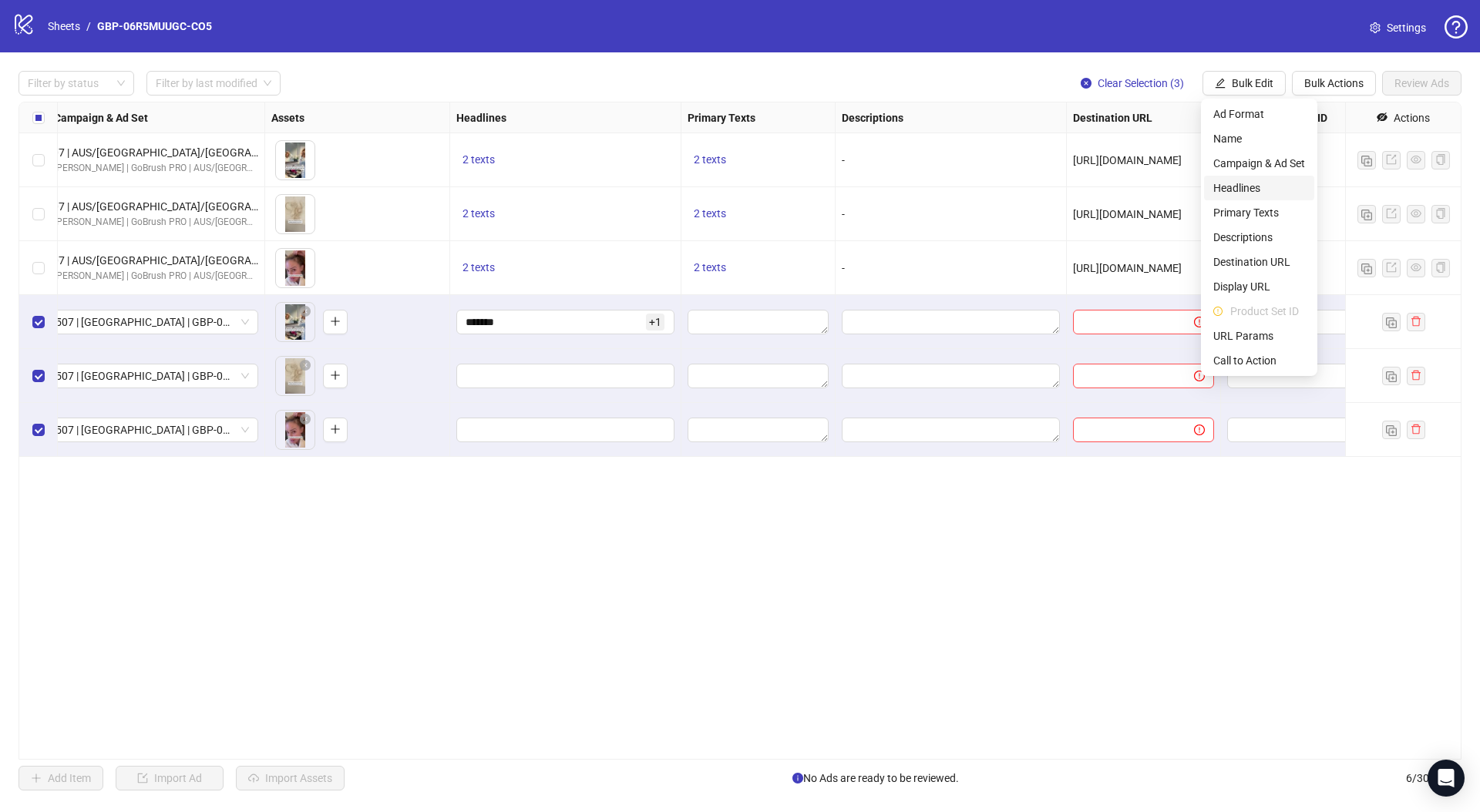 click on "Headlines" at bounding box center [1259, 188] 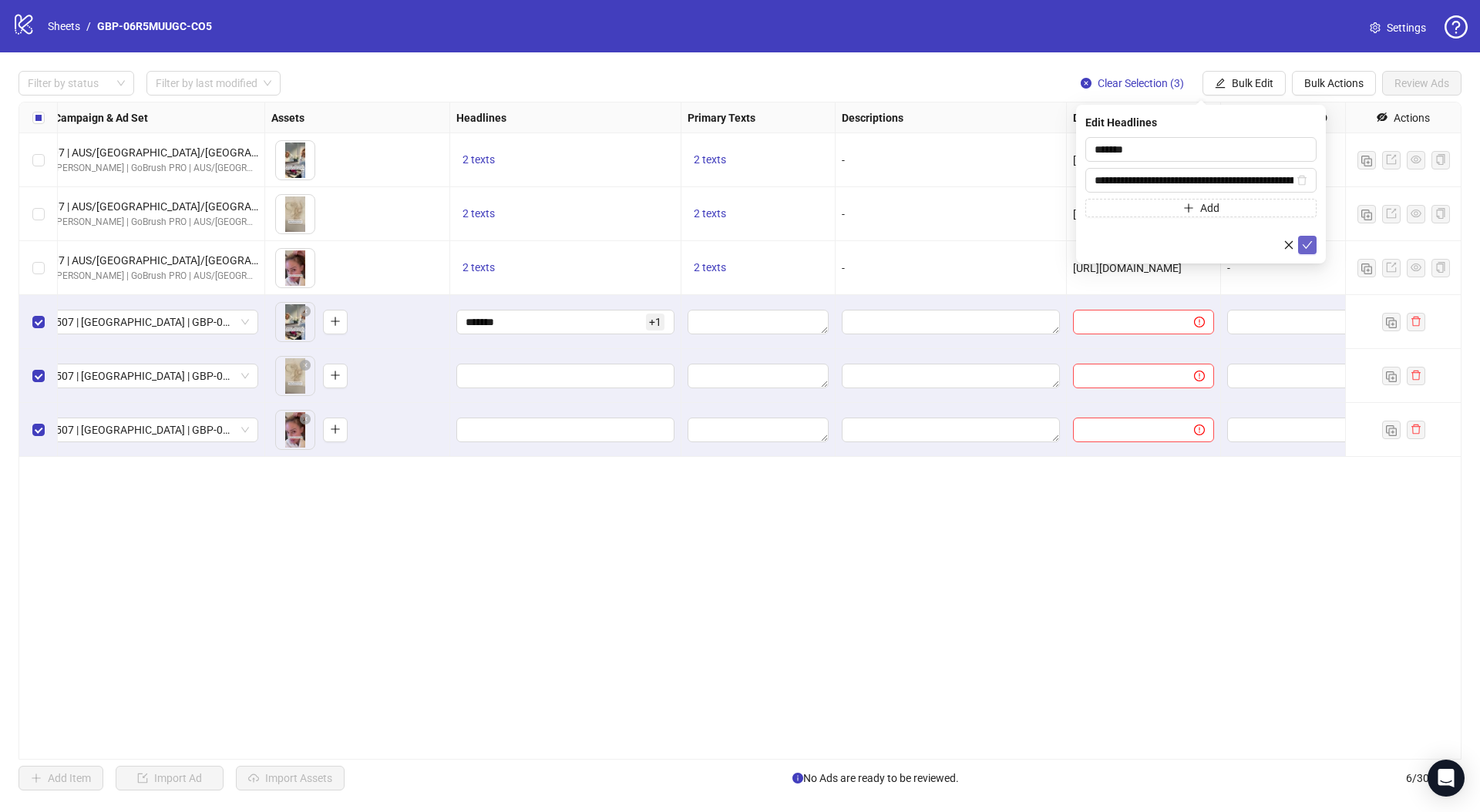 click 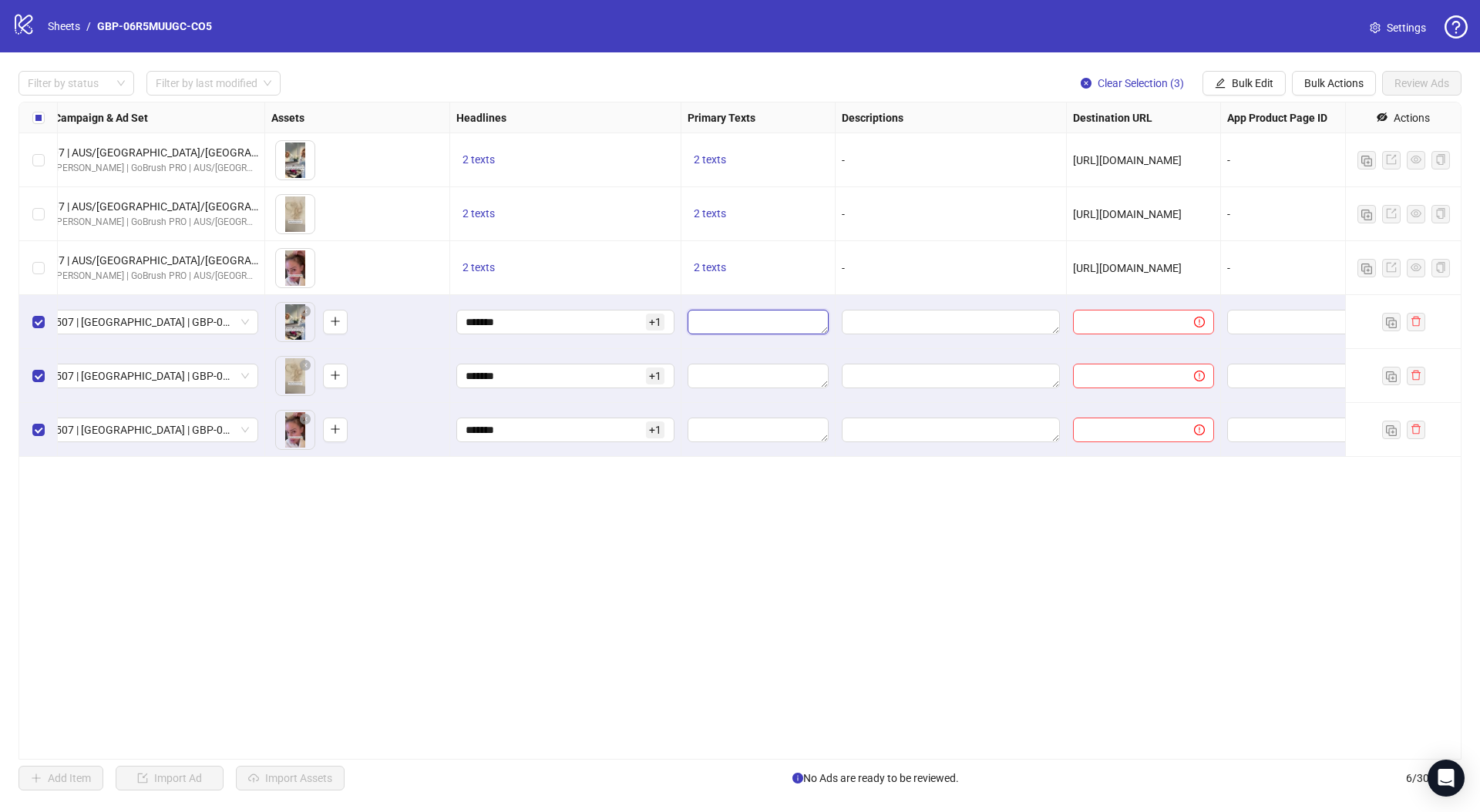 click at bounding box center [758, 322] 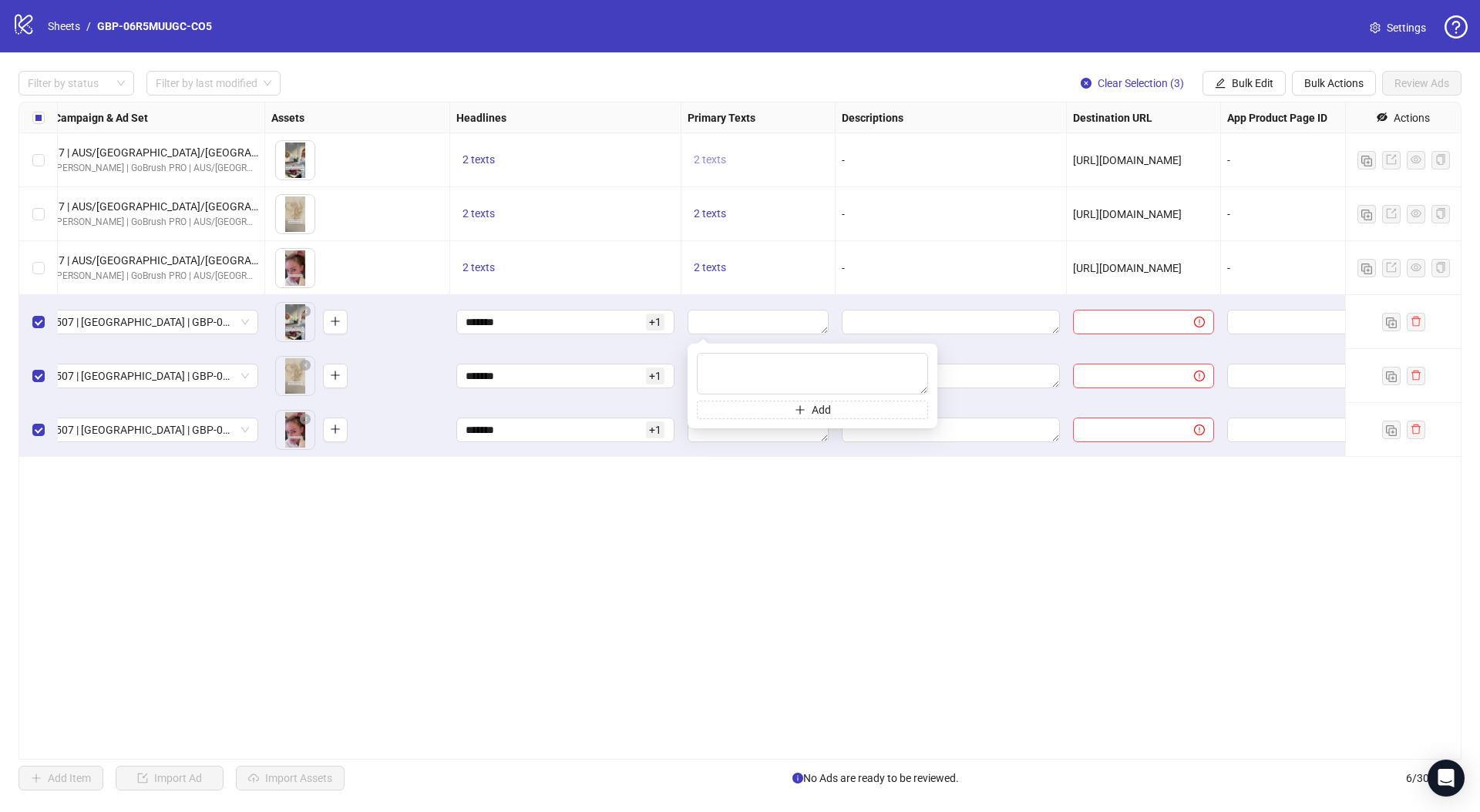 click on "2 texts" at bounding box center (710, 159) 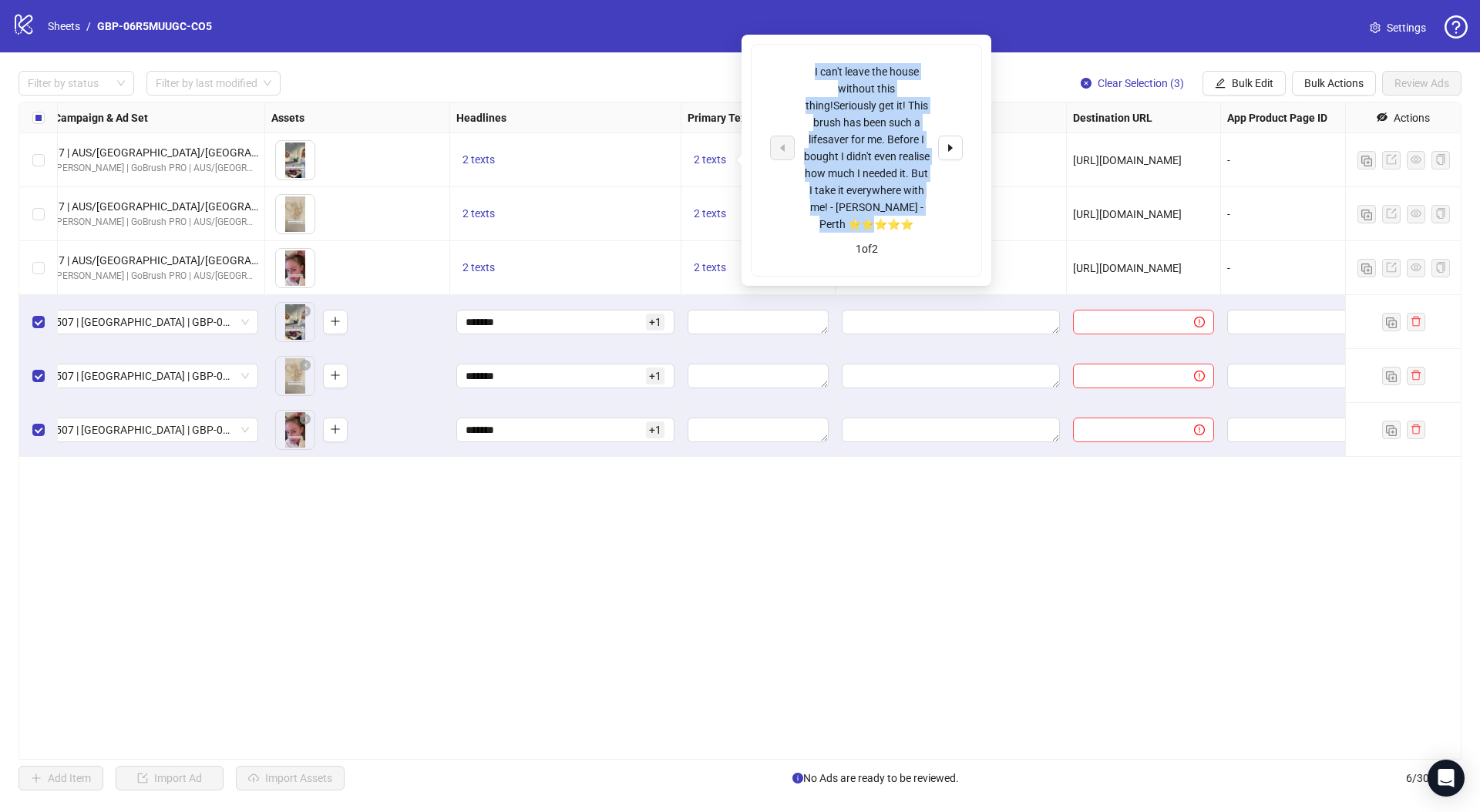 drag, startPoint x: 811, startPoint y: 69, endPoint x: 936, endPoint y: 222, distance: 197.57024 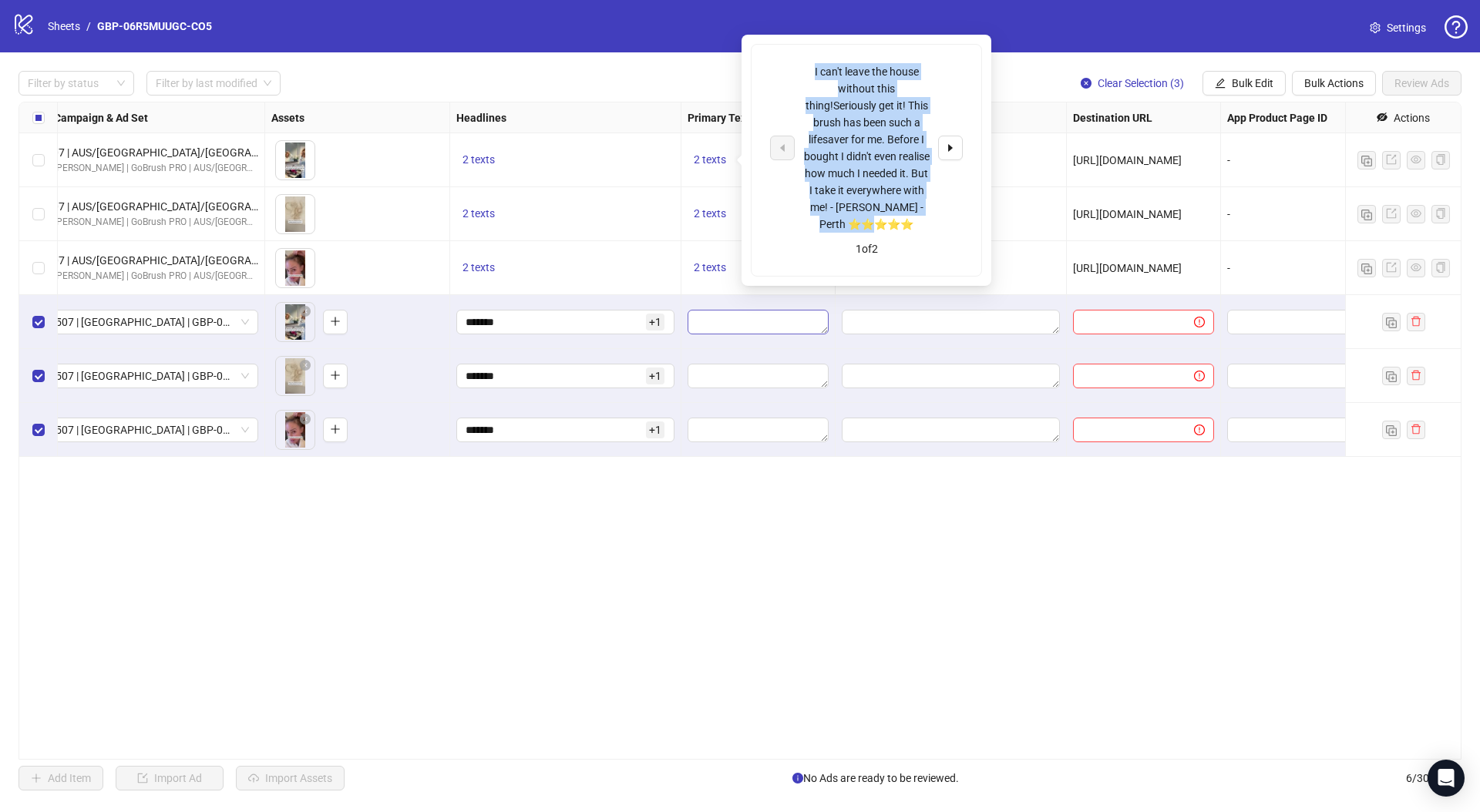 copy on "I can't leave the house without this thing!Seriously get it! This brush has been such a lifesaver for me. Before I bought I didn't even realise how much I needed it. But I take it everywhere with me! - [PERSON_NAME] - Perth ⭐⭐⭐⭐⭐" 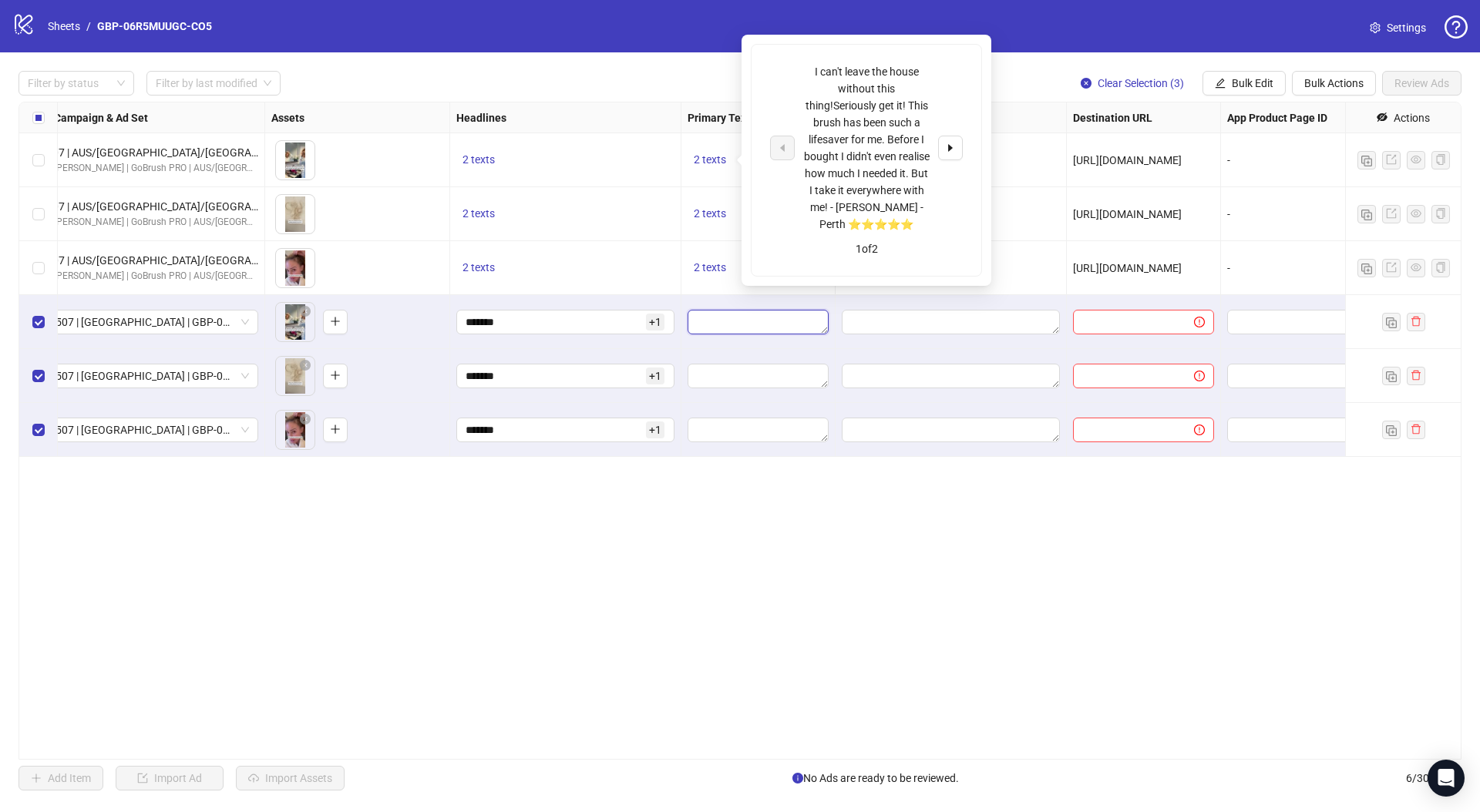 click at bounding box center (758, 322) 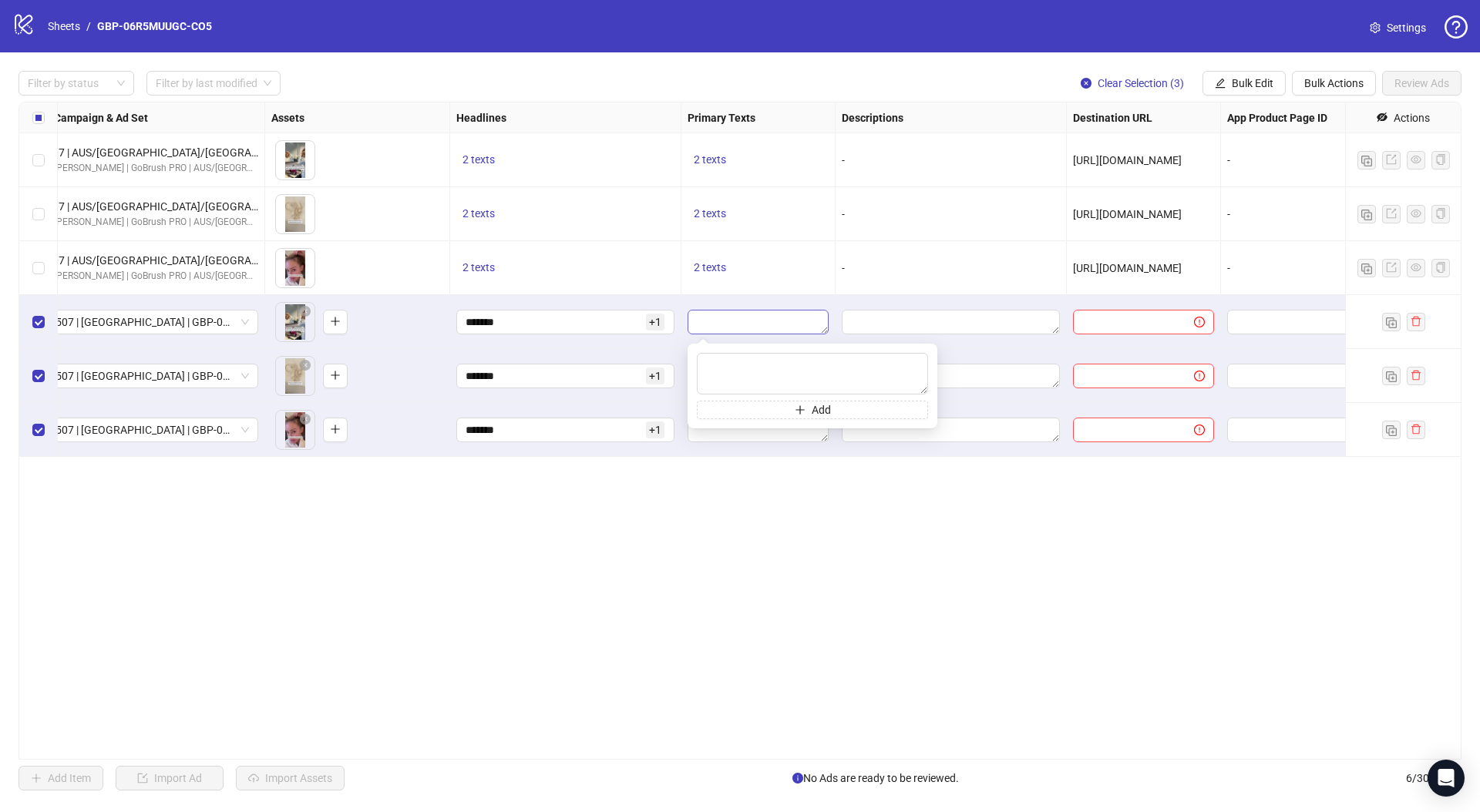 type on "**********" 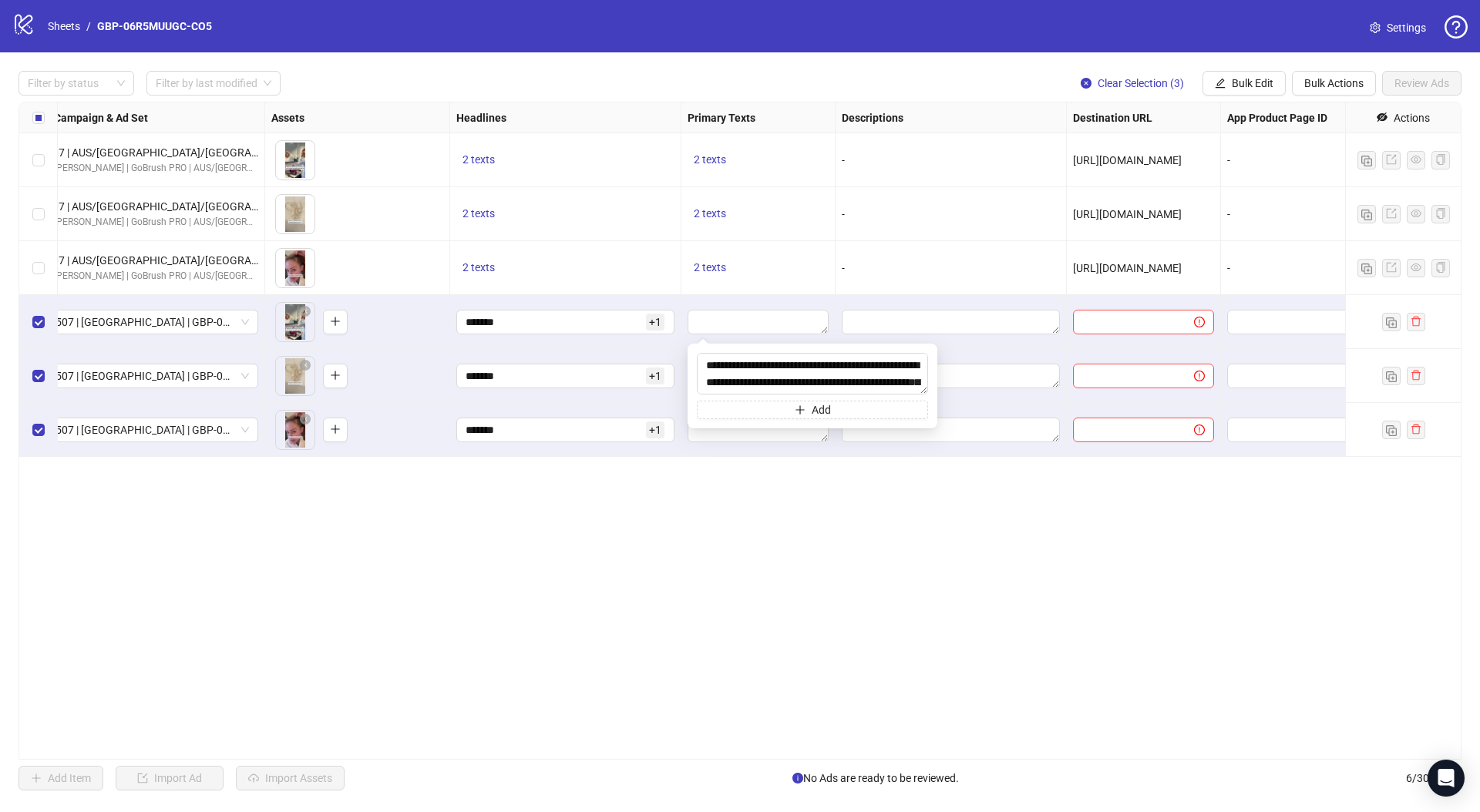 scroll, scrollTop: 62, scrollLeft: 0, axis: vertical 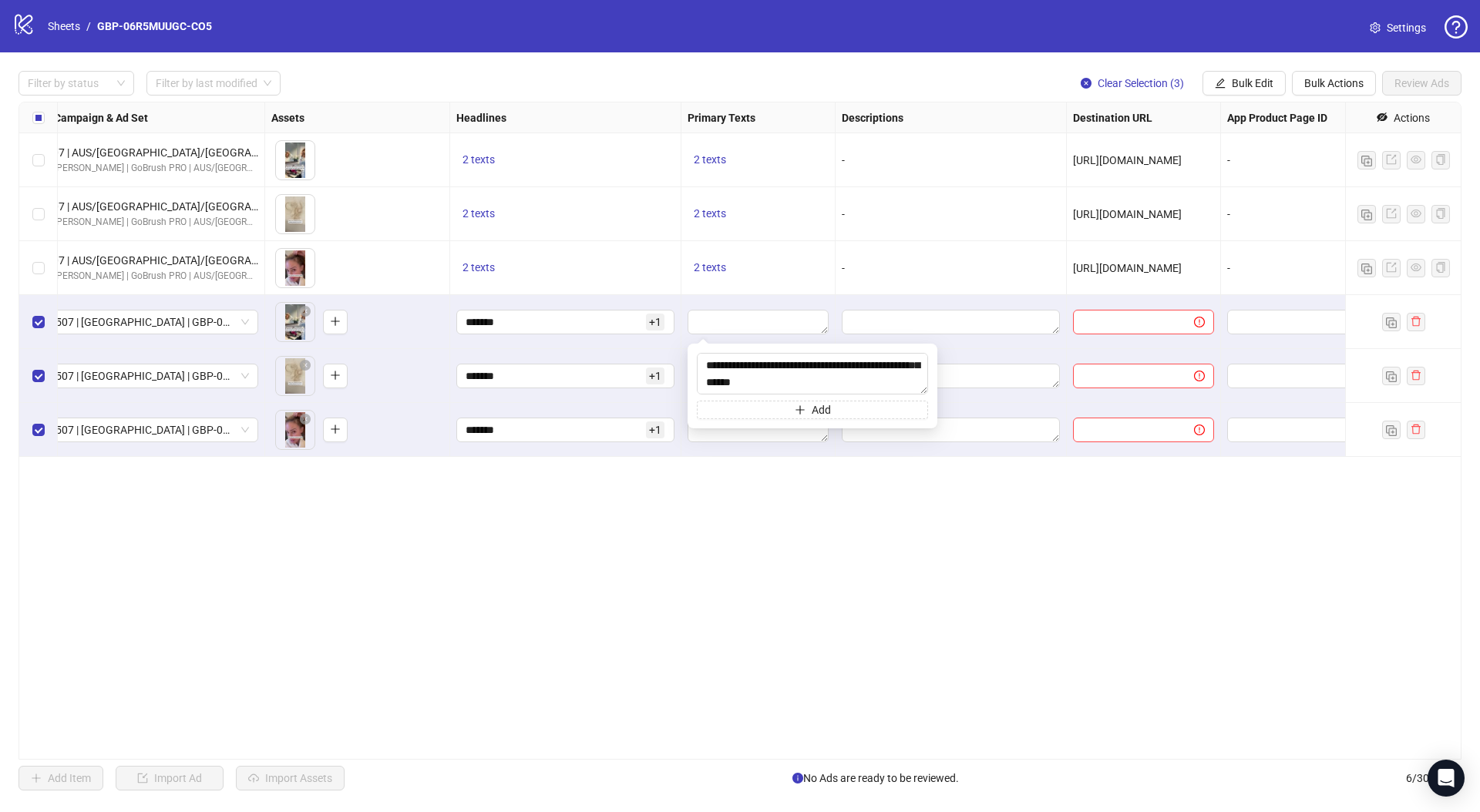 click on "Ad Format Ad Name Campaign & Ad Set Assets Headlines Primary Texts Descriptions Destination URL App Product Page ID Display URL Leadgen Form Product Set ID URL Params Call to Action Actions Single video GBP-06R5MUUGC-CO5 H1 1507 | AUS/[GEOGRAPHIC_DATA]/[GEOGRAPHIC_DATA] | GBP-06R5MUUGC-CO5 🧑‍🔬 [PERSON_NAME] | GoBrush PRO | AUS/[GEOGRAPHIC_DATA]/[GEOGRAPHIC_DATA] | ABO | TESTING
To pick up a draggable item, press the space bar.
While dragging, use the arrow keys to move the item.
Press space again to drop the item in its new position, or press escape to cancel.
2 texts 2 texts - [URL][DOMAIN_NAME] - - Single video GBP-06R5MUUGC-CO5 H2 1507 | AUS/[GEOGRAPHIC_DATA]/[GEOGRAPHIC_DATA] | GBP-06R5MUUGC-CO5 🧑‍🔬 [PERSON_NAME] | GoBrush PRO | AUS/[GEOGRAPHIC_DATA]/[GEOGRAPHIC_DATA] | ABO | TESTING
To pick up a draggable item, press the space bar.
While dragging, use the arrow keys to move the item.
Press space again to drop the item in its new position, or press escape to cancel.
2 texts 2 texts - - - Single video GBP-06R5MUUGC-CO5 H3 2 texts - -" at bounding box center [740, 431] 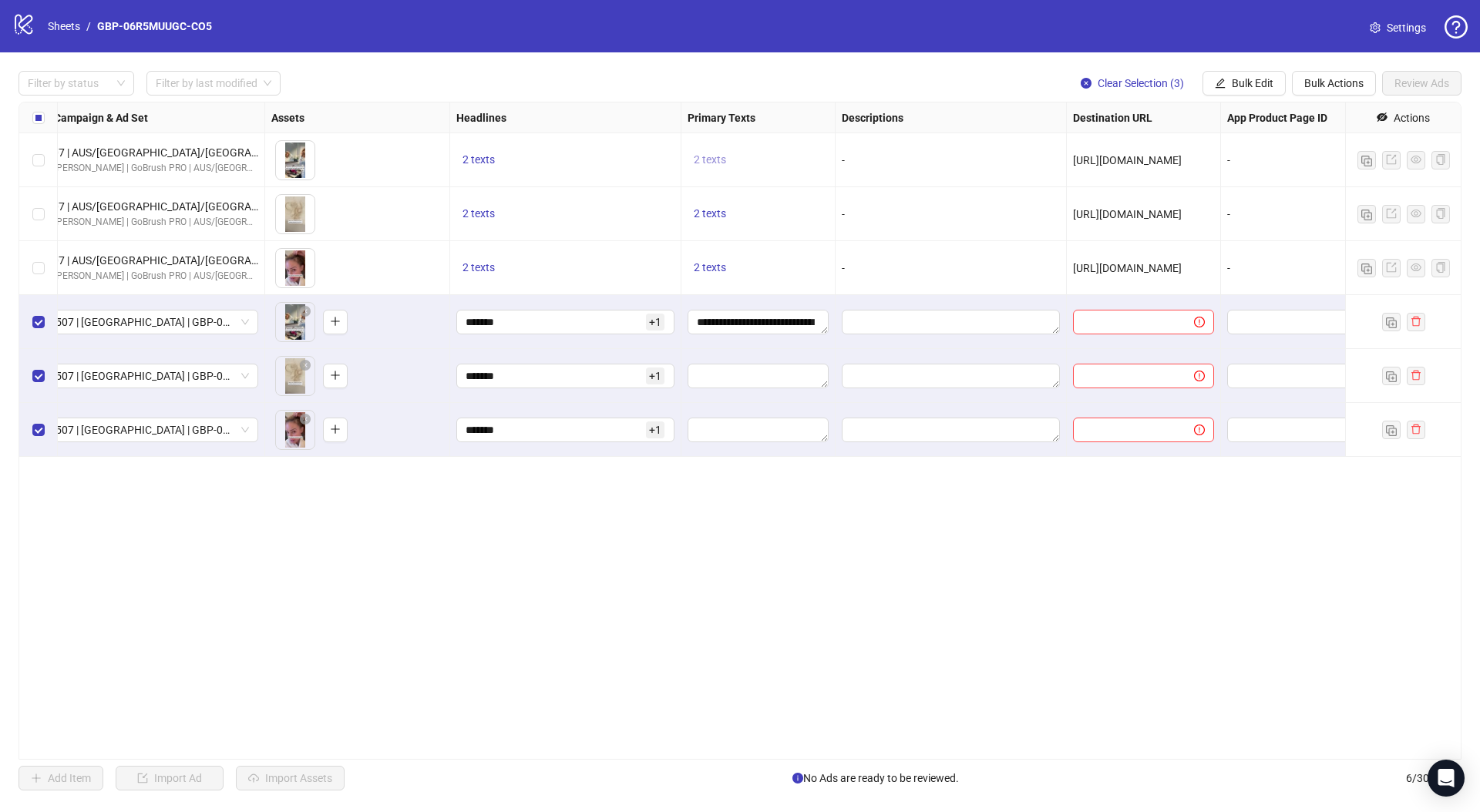 click on "2 texts" at bounding box center (710, 159) 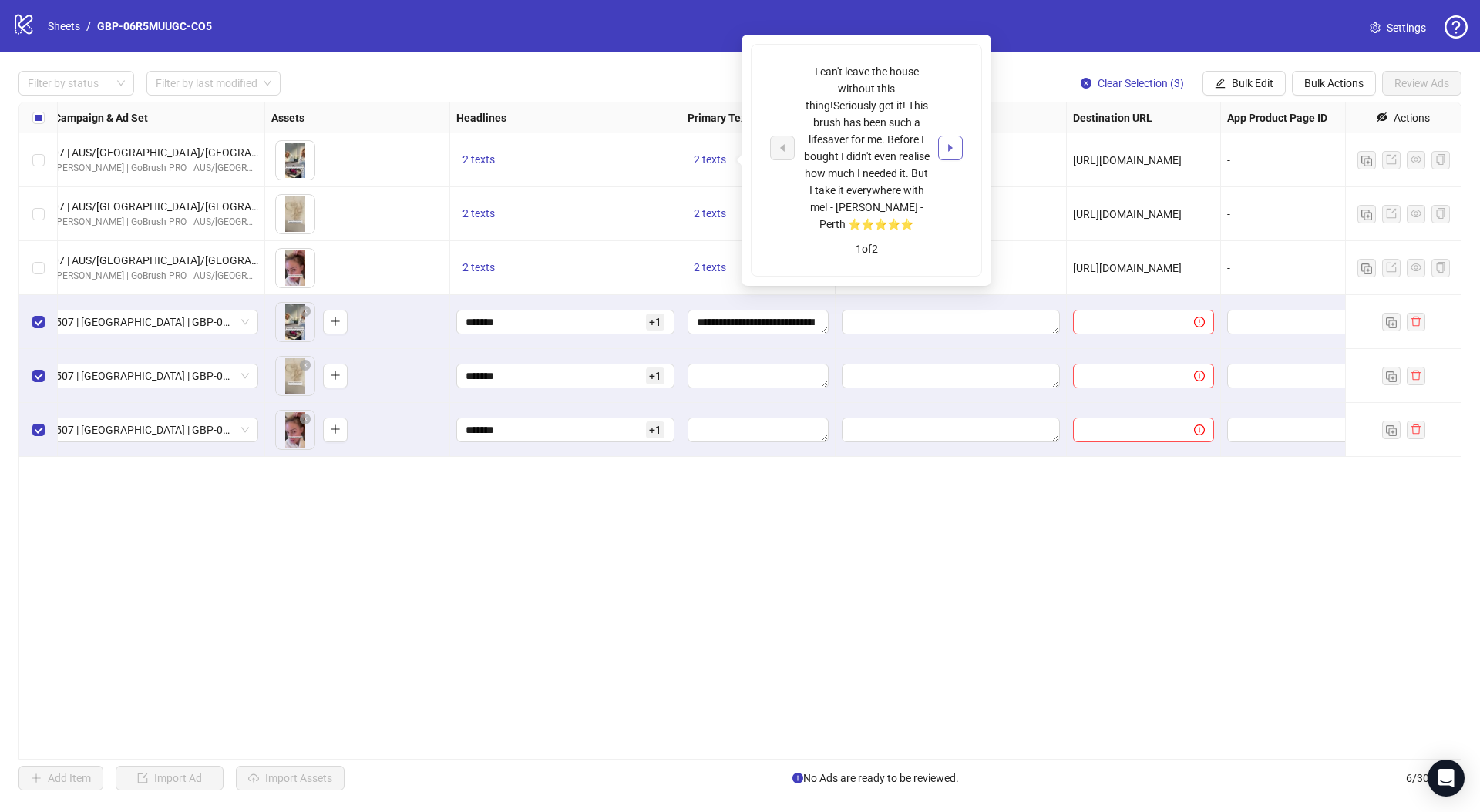 click 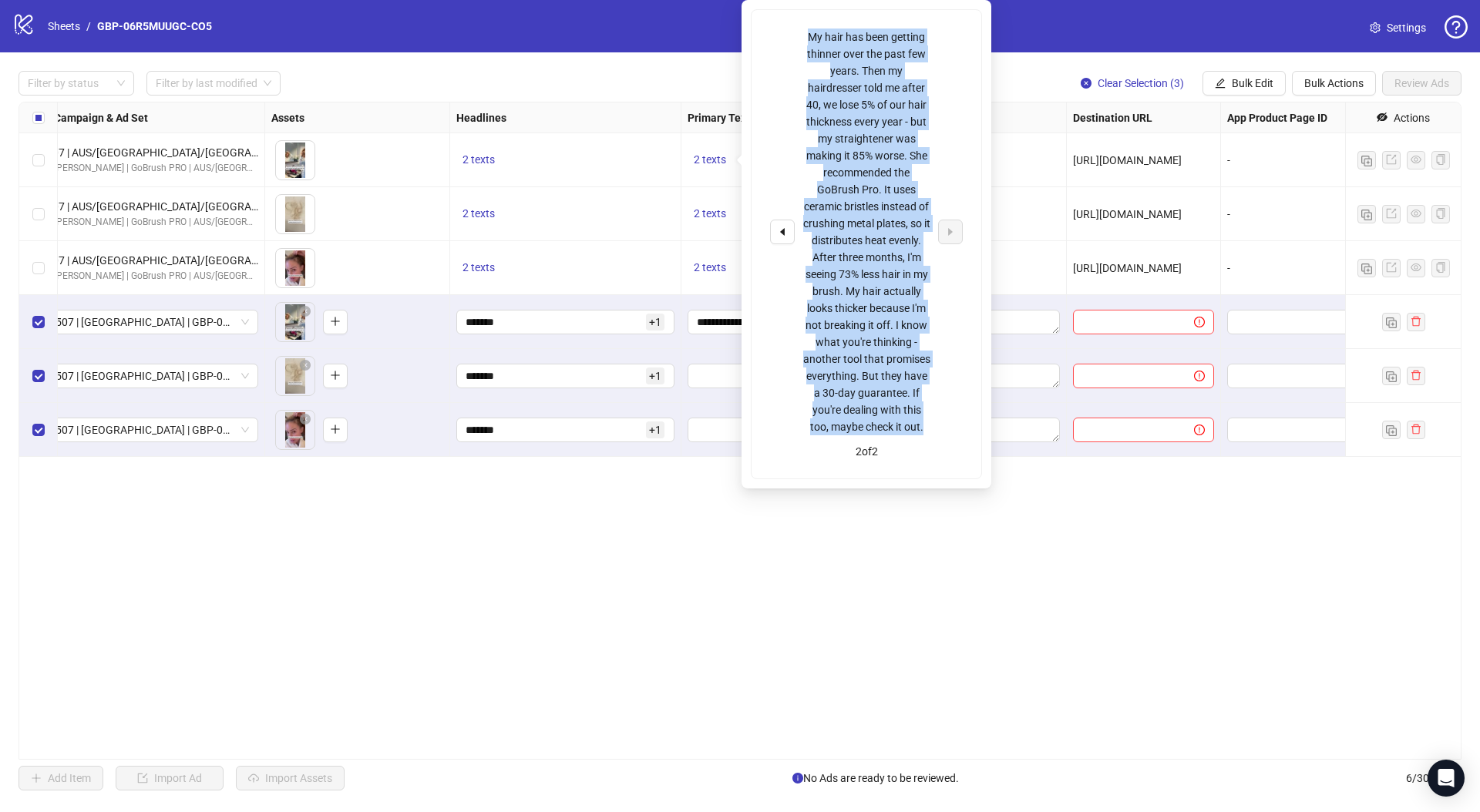 drag, startPoint x: 804, startPoint y: 27, endPoint x: 943, endPoint y: 433, distance: 429.1352 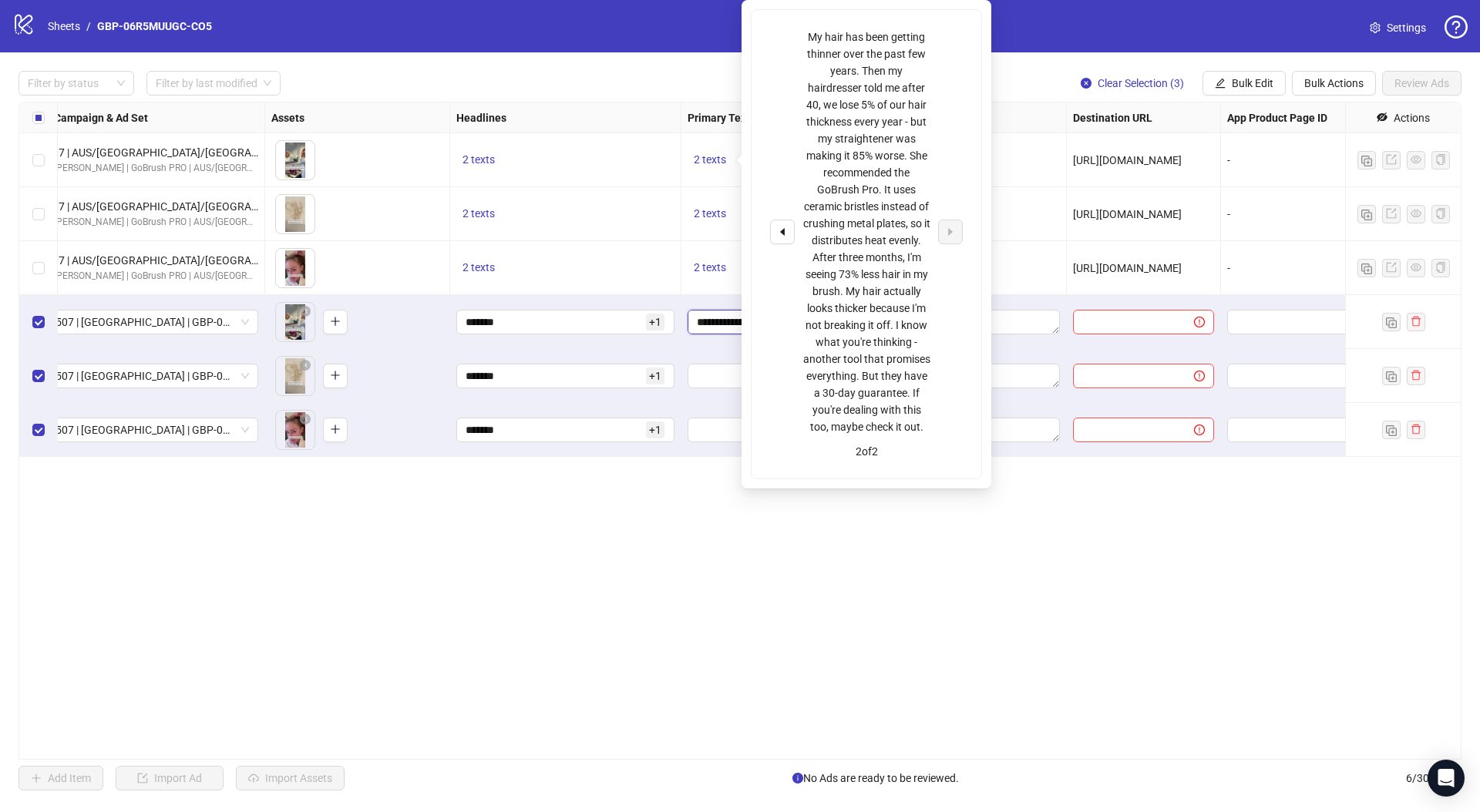 click on "**********" at bounding box center (758, 322) 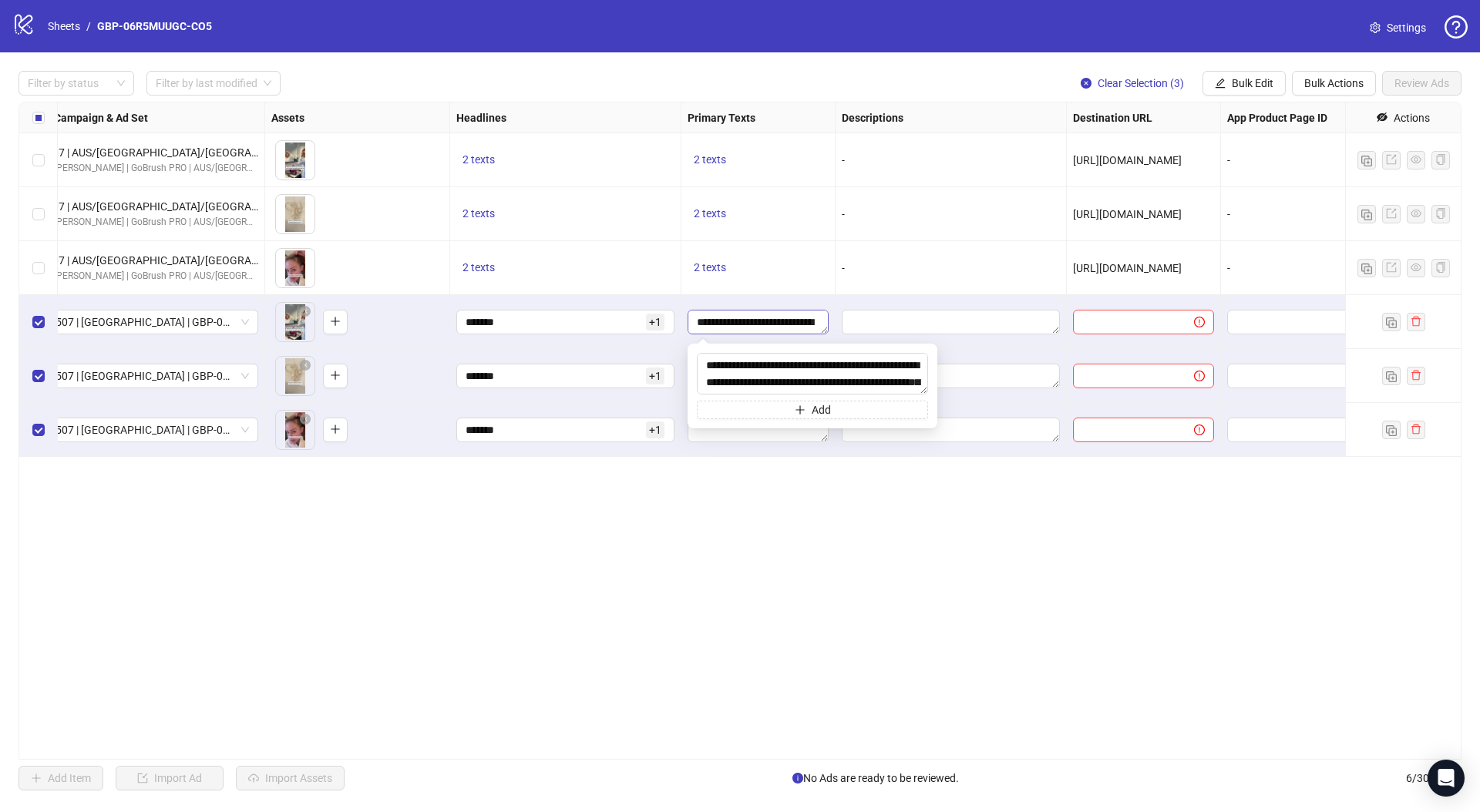 click on "**********" at bounding box center [758, 322] 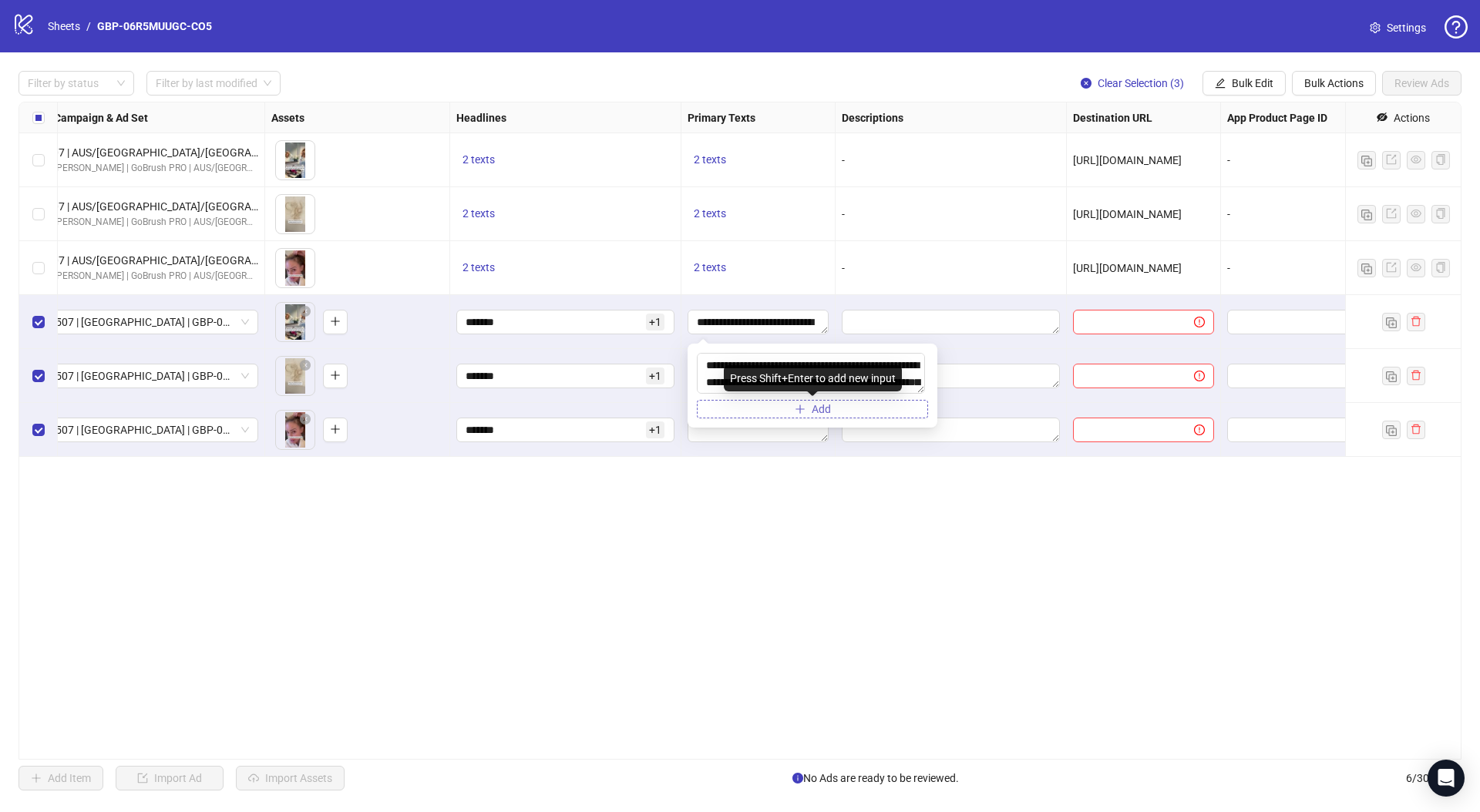 click on "Add" at bounding box center (812, 409) 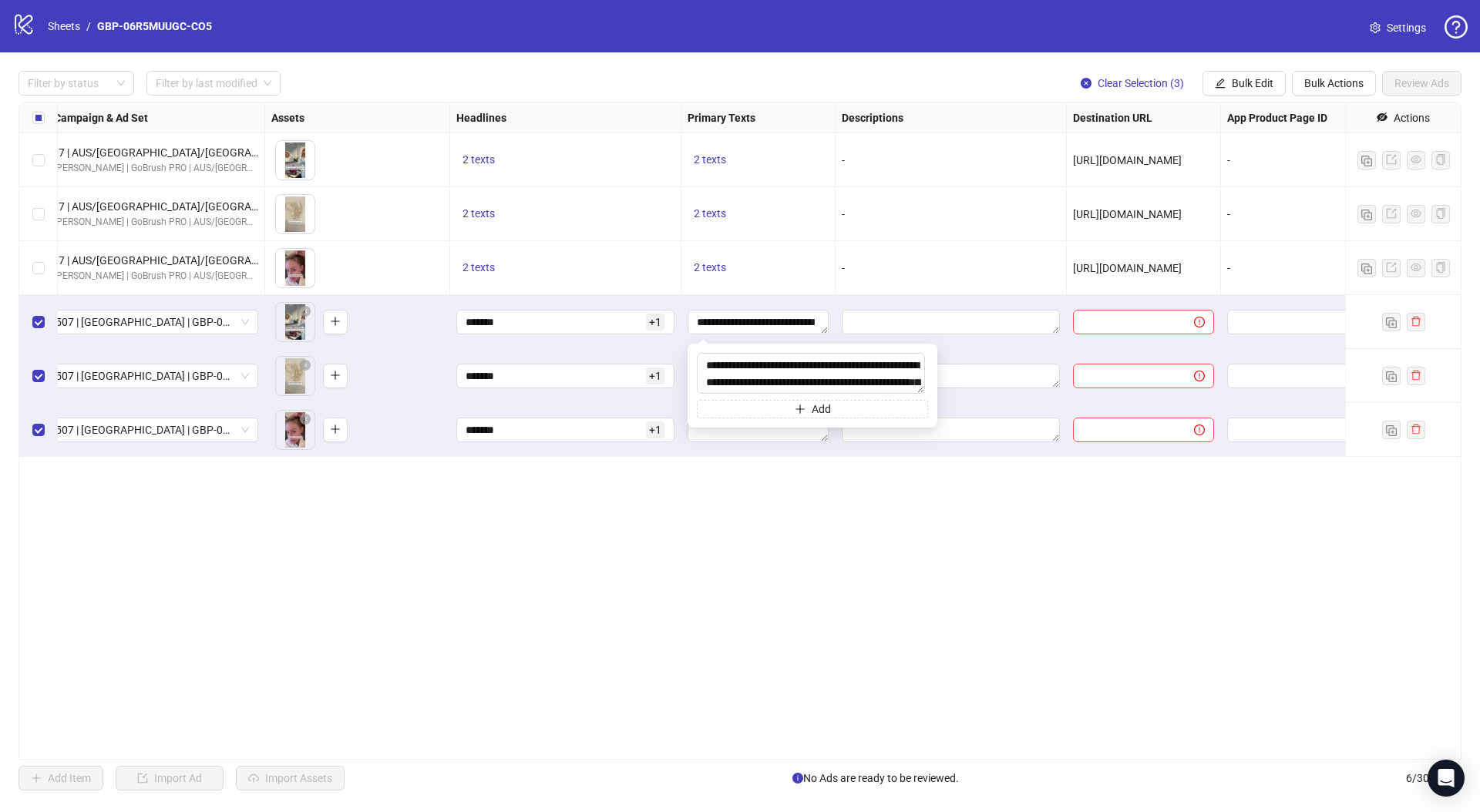 click on "logo/logo-mobile Sheets / GBP-06R5MUUGC-CO5 Settings   Filter by status Filter by last modified Clear Selection (3) Bulk Edit Bulk Actions Review Ads Ad Format Ad Name Campaign & Ad Set Assets Headlines Primary Texts Descriptions Destination URL App Product Page ID Display URL Leadgen Form Product Set ID URL Params Call to Action Actions Single video GBP-06R5MUUGC-CO5 H1 1507 | AUS/[GEOGRAPHIC_DATA]/[GEOGRAPHIC_DATA] | GBP-06R5MUUGC-CO5 🧑‍🔬 [PERSON_NAME] | GoBrush PRO | AUS/[GEOGRAPHIC_DATA]/[GEOGRAPHIC_DATA] | ABO | TESTING
To pick up a draggable item, press the space bar.
While dragging, use the arrow keys to move the item.
Press space again to drop the item in its new position, or press escape to cancel.
2 texts 2 texts - [URL][DOMAIN_NAME] - - Single video GBP-06R5MUUGC-CO5 H2 1507 | [GEOGRAPHIC_DATA]/[GEOGRAPHIC_DATA]/[GEOGRAPHIC_DATA] | GBP-06R5MUUGC-CO5 🧑‍🔬 [PERSON_NAME] | GoBrush PRO | AUS/[GEOGRAPHIC_DATA]/[GEOGRAPHIC_DATA] | ABO | TESTING 2 texts 2 texts - [URL][DOMAIN_NAME] - - Single video -" at bounding box center [740, 406] 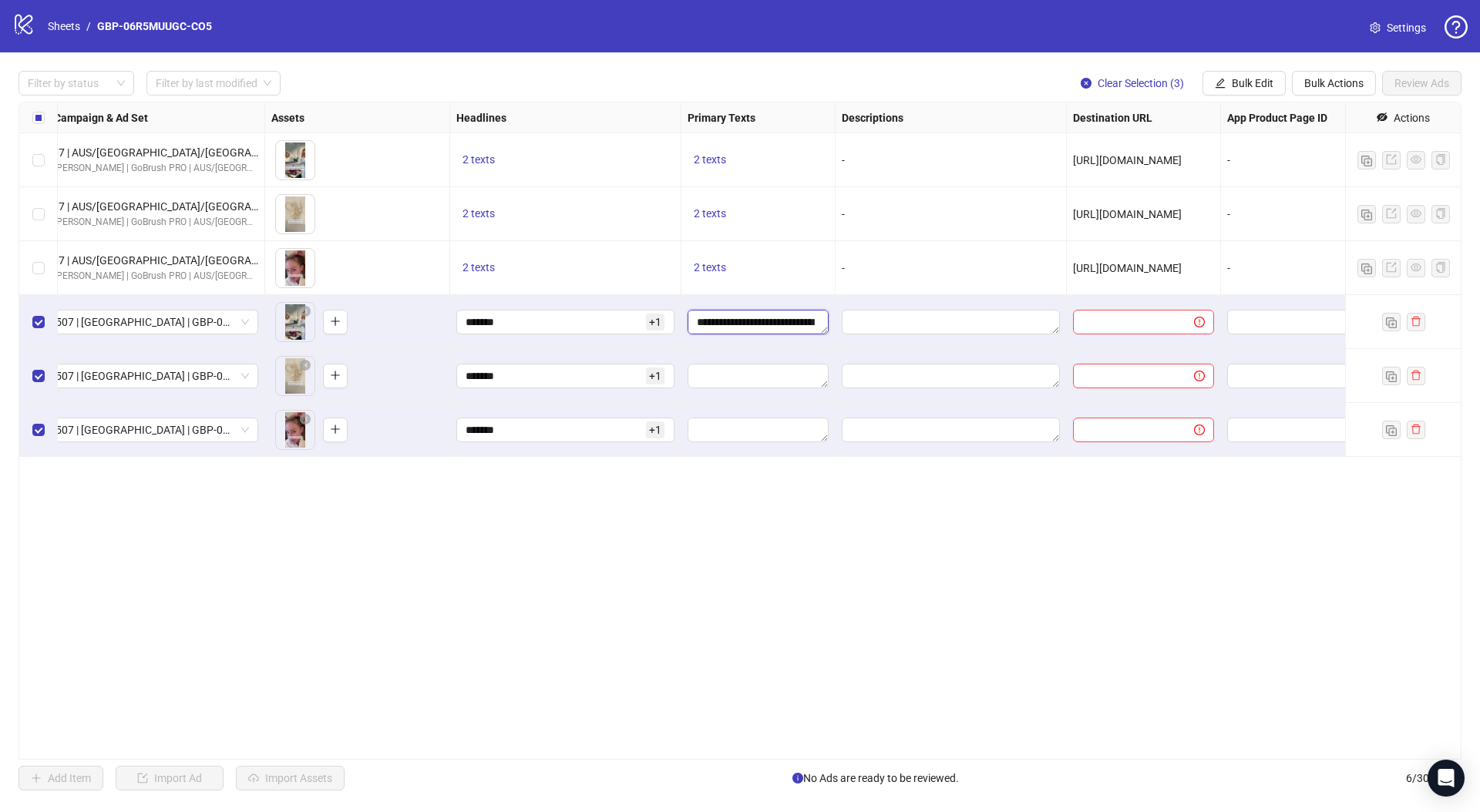 click on "**********" at bounding box center (758, 322) 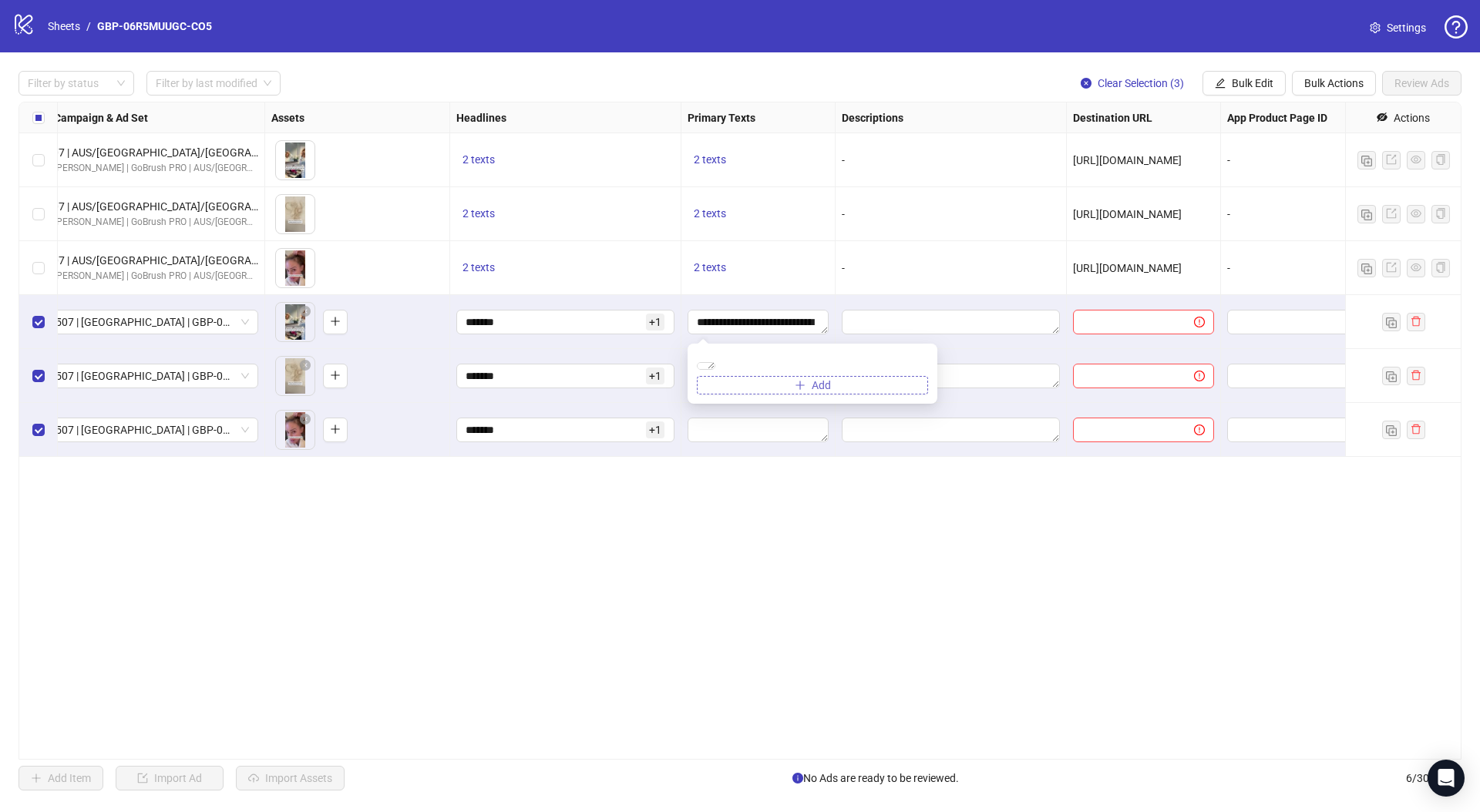 click on "Add" at bounding box center (812, 385) 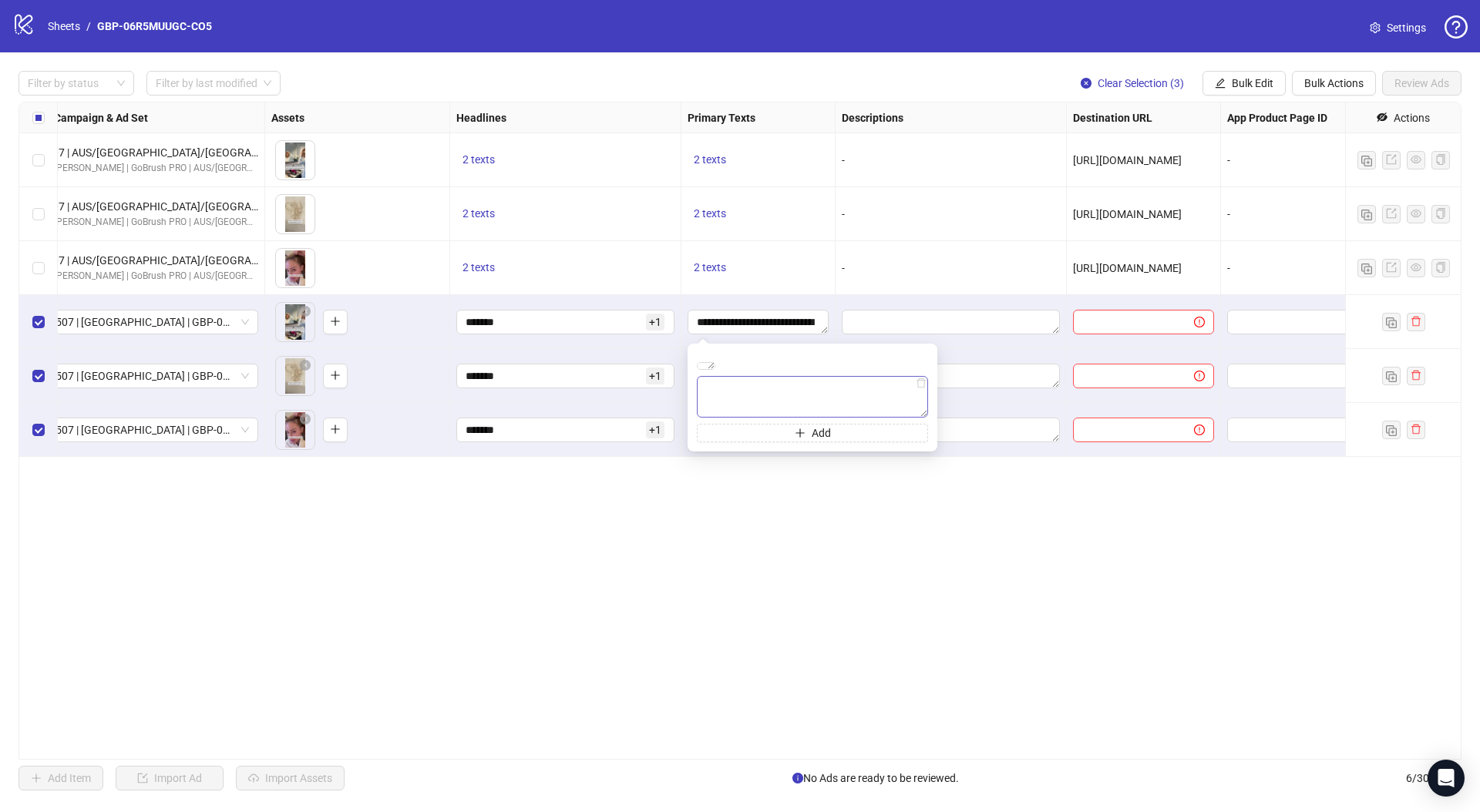 type on "**********" 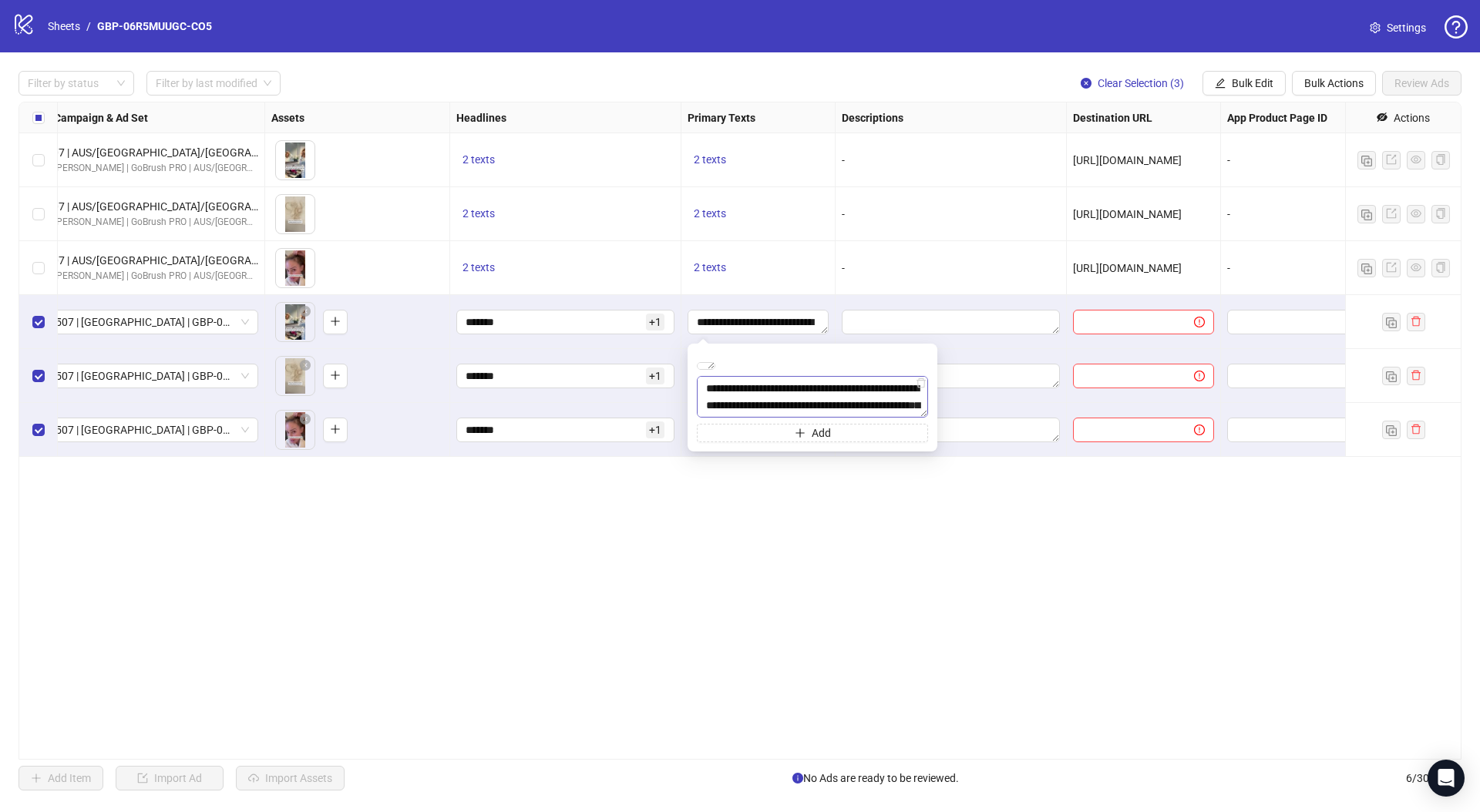 scroll, scrollTop: 215, scrollLeft: 0, axis: vertical 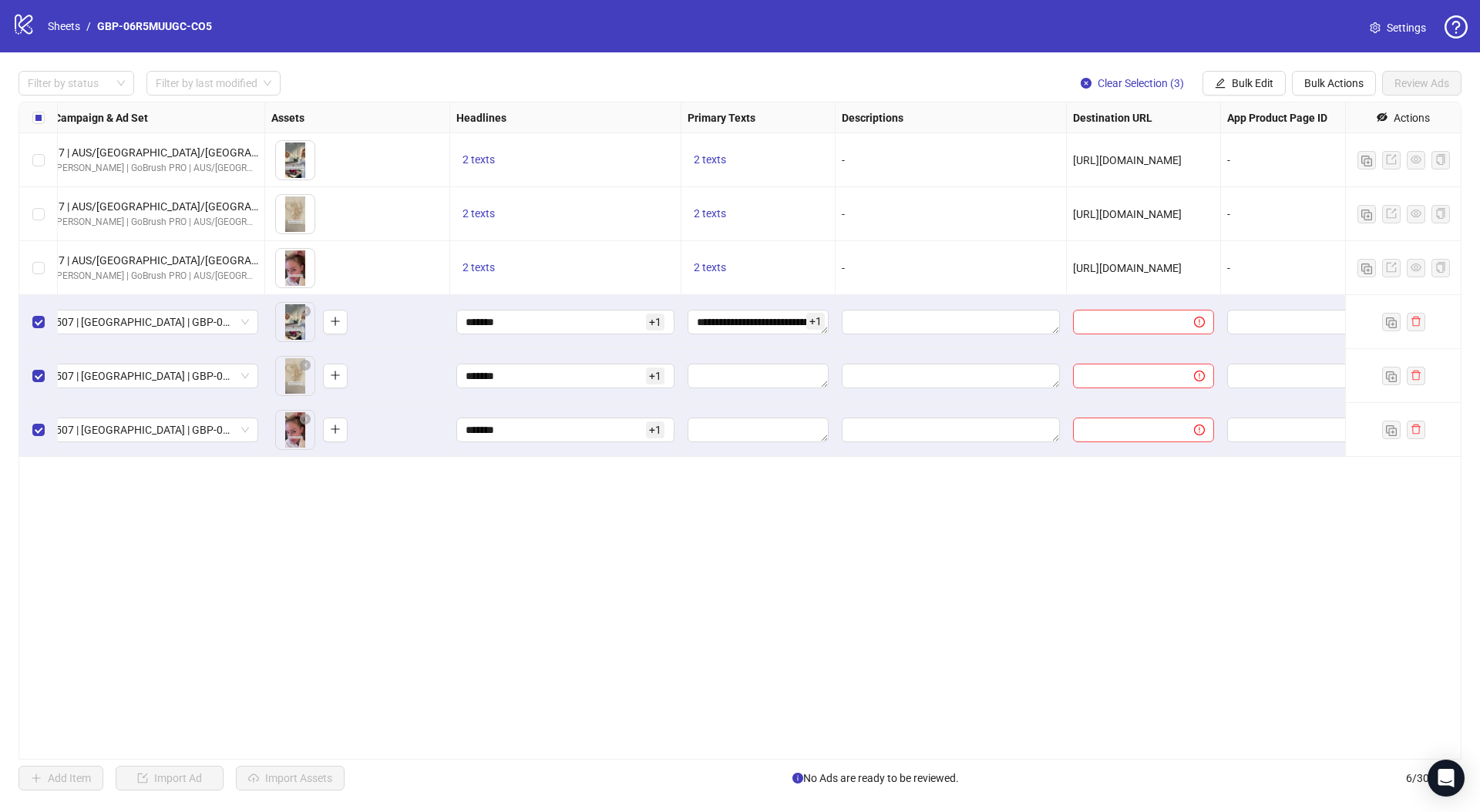 click on "Ad Format Ad Name Campaign & Ad Set Assets Headlines Primary Texts Descriptions Destination URL App Product Page ID Display URL Leadgen Form Product Set ID URL Params Call to Action Actions Single video GBP-06R5MUUGC-CO5 H1 1507 | AUS/[GEOGRAPHIC_DATA]/[GEOGRAPHIC_DATA] | GBP-06R5MUUGC-CO5 🧑‍🔬 [PERSON_NAME] | GoBrush PRO | AUS/[GEOGRAPHIC_DATA]/[GEOGRAPHIC_DATA] | ABO | TESTING
To pick up a draggable item, press the space bar.
While dragging, use the arrow keys to move the item.
Press space again to drop the item in its new position, or press escape to cancel.
2 texts 2 texts - [URL][DOMAIN_NAME] - - Single video GBP-06R5MUUGC-CO5 H2 1507 | AUS/[GEOGRAPHIC_DATA]/[GEOGRAPHIC_DATA] | GBP-06R5MUUGC-CO5 🧑‍🔬 [PERSON_NAME] | GoBrush PRO | AUS/[GEOGRAPHIC_DATA]/[GEOGRAPHIC_DATA] | ABO | TESTING
To pick up a draggable item, press the space bar.
While dragging, use the arrow keys to move the item.
Press space again to drop the item in its new position, or press escape to cancel.
2 texts 2 texts - - - Single video GBP-06R5MUUGC-CO5 H3 2 texts - -" at bounding box center [740, 431] 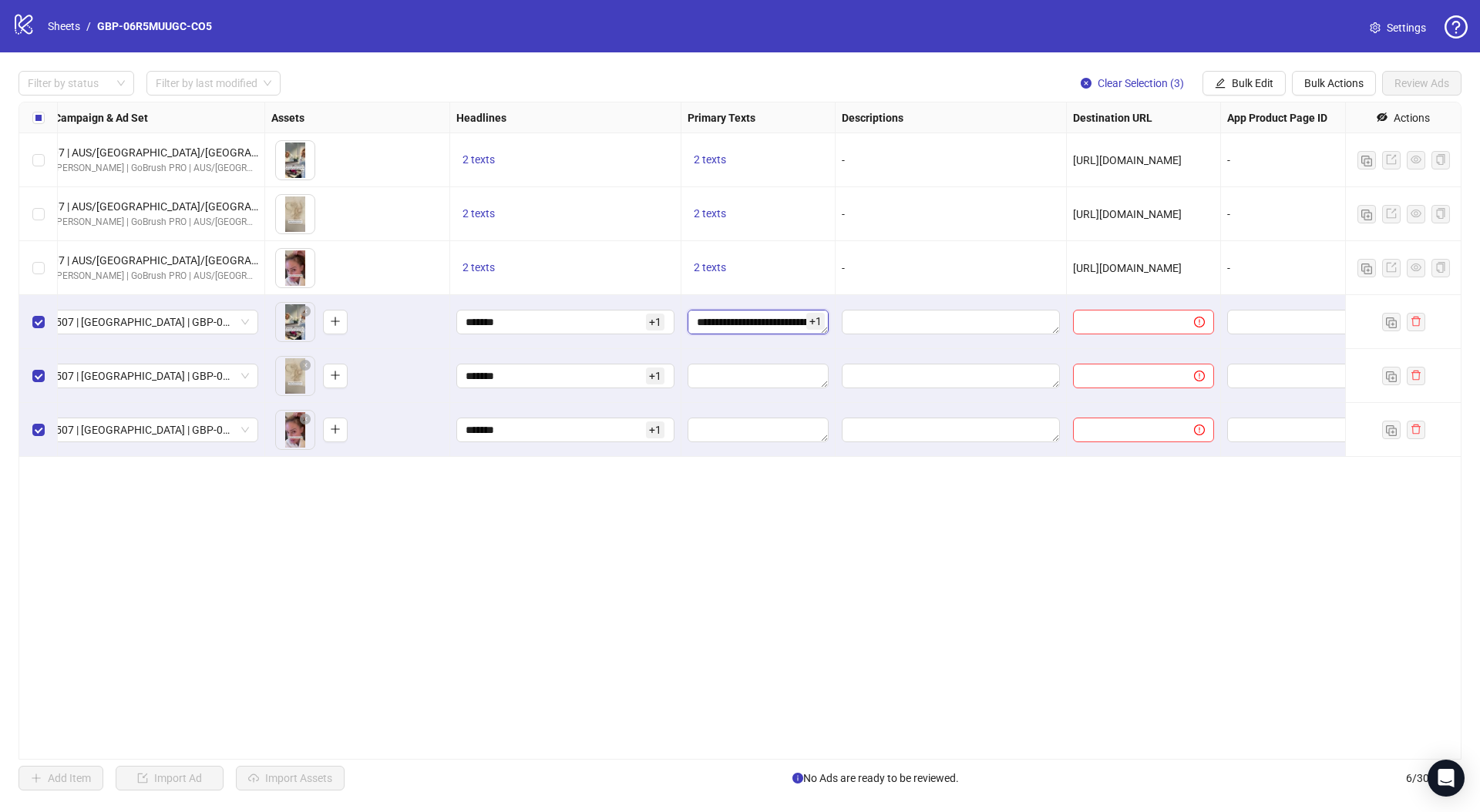 click on "**********" at bounding box center (758, 322) 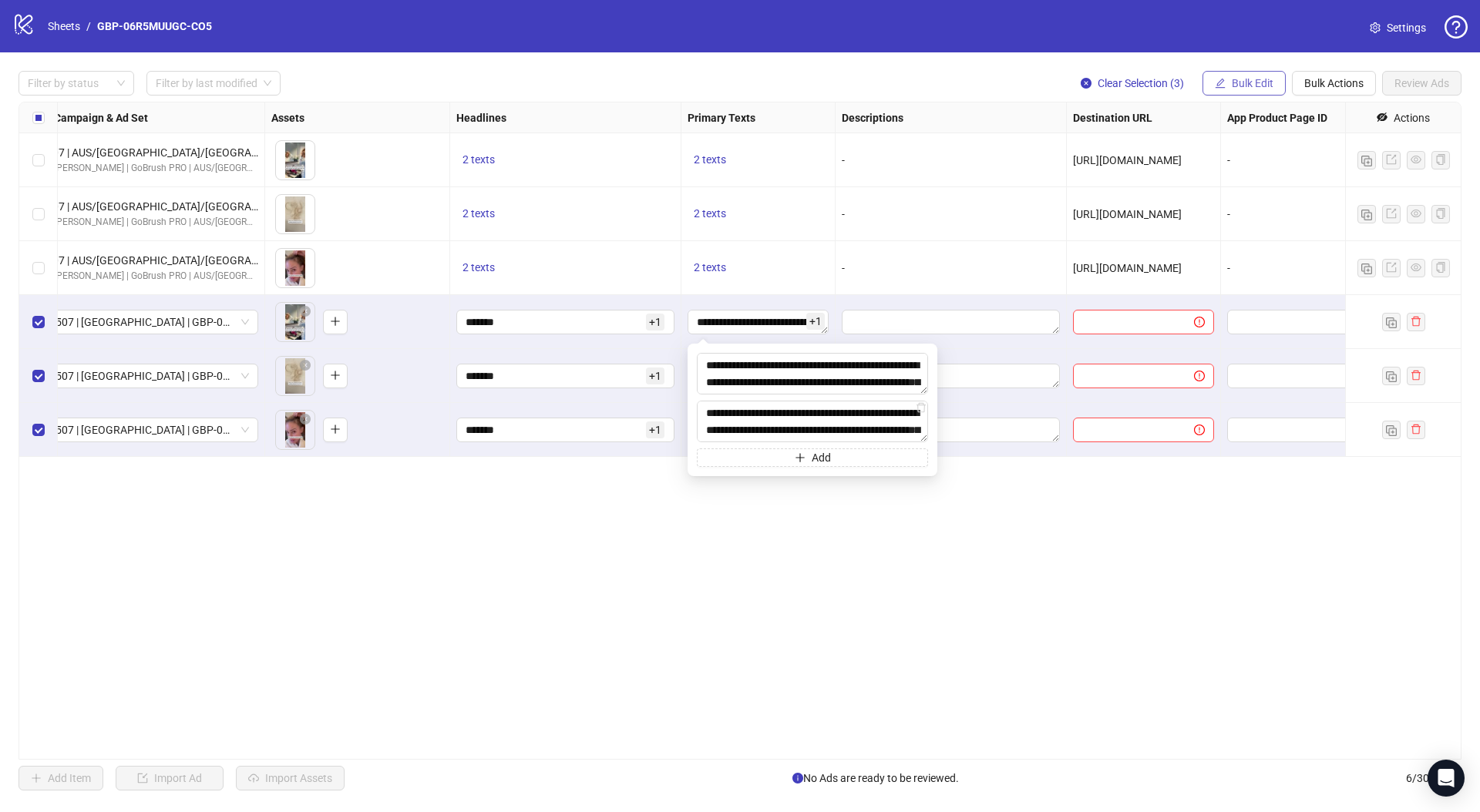 click on "Bulk Edit" at bounding box center [1253, 83] 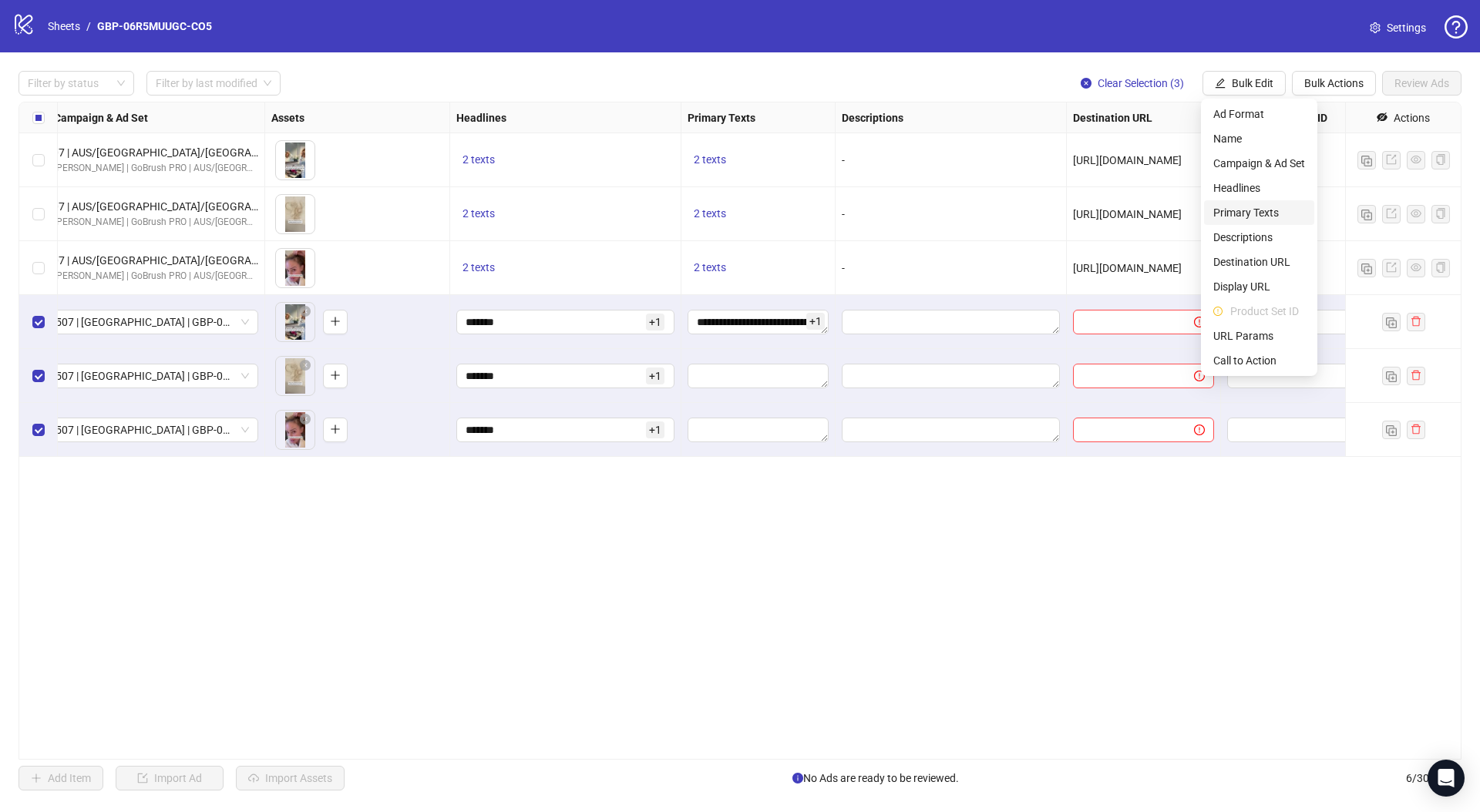 click on "Primary Texts" at bounding box center [1259, 213] 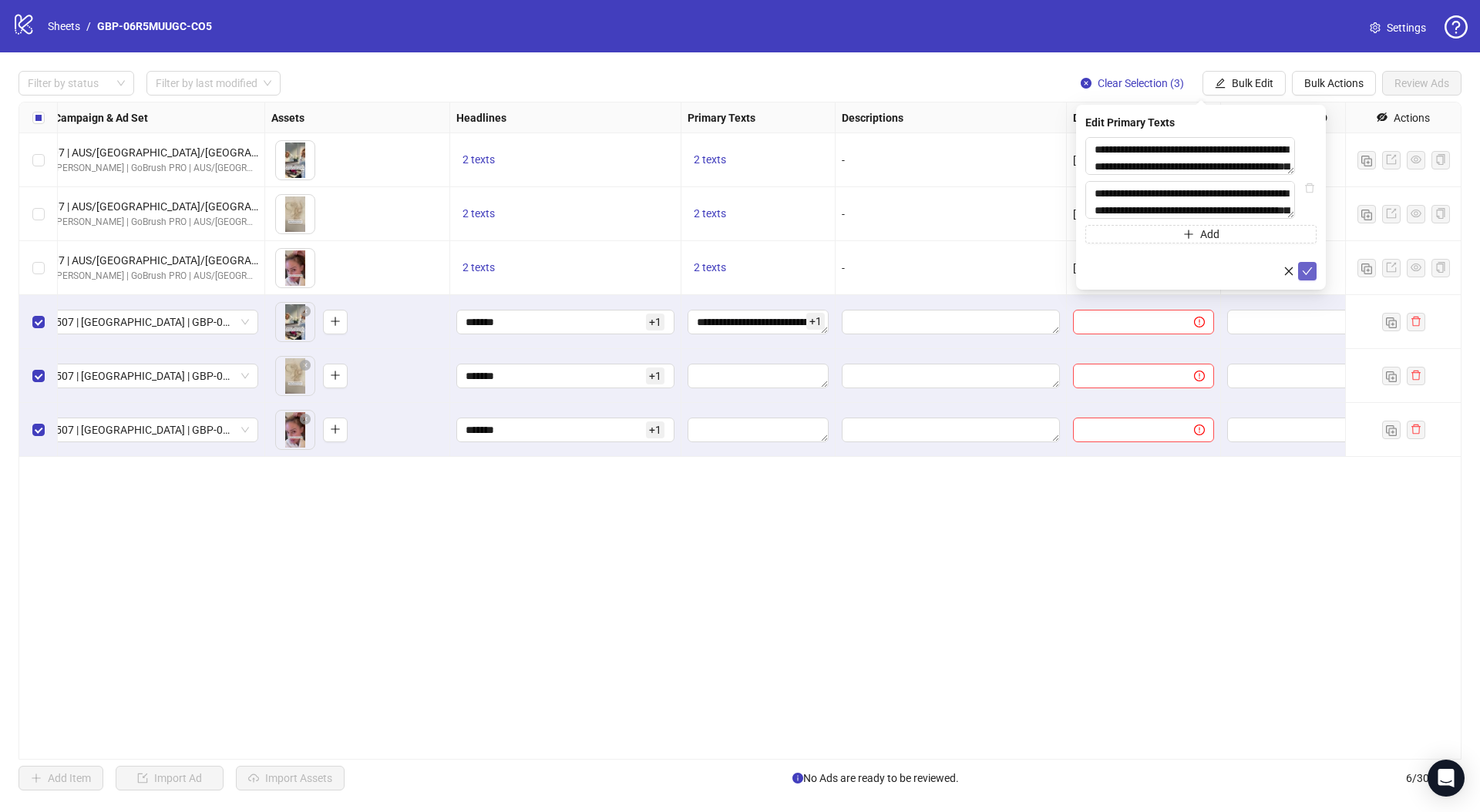click 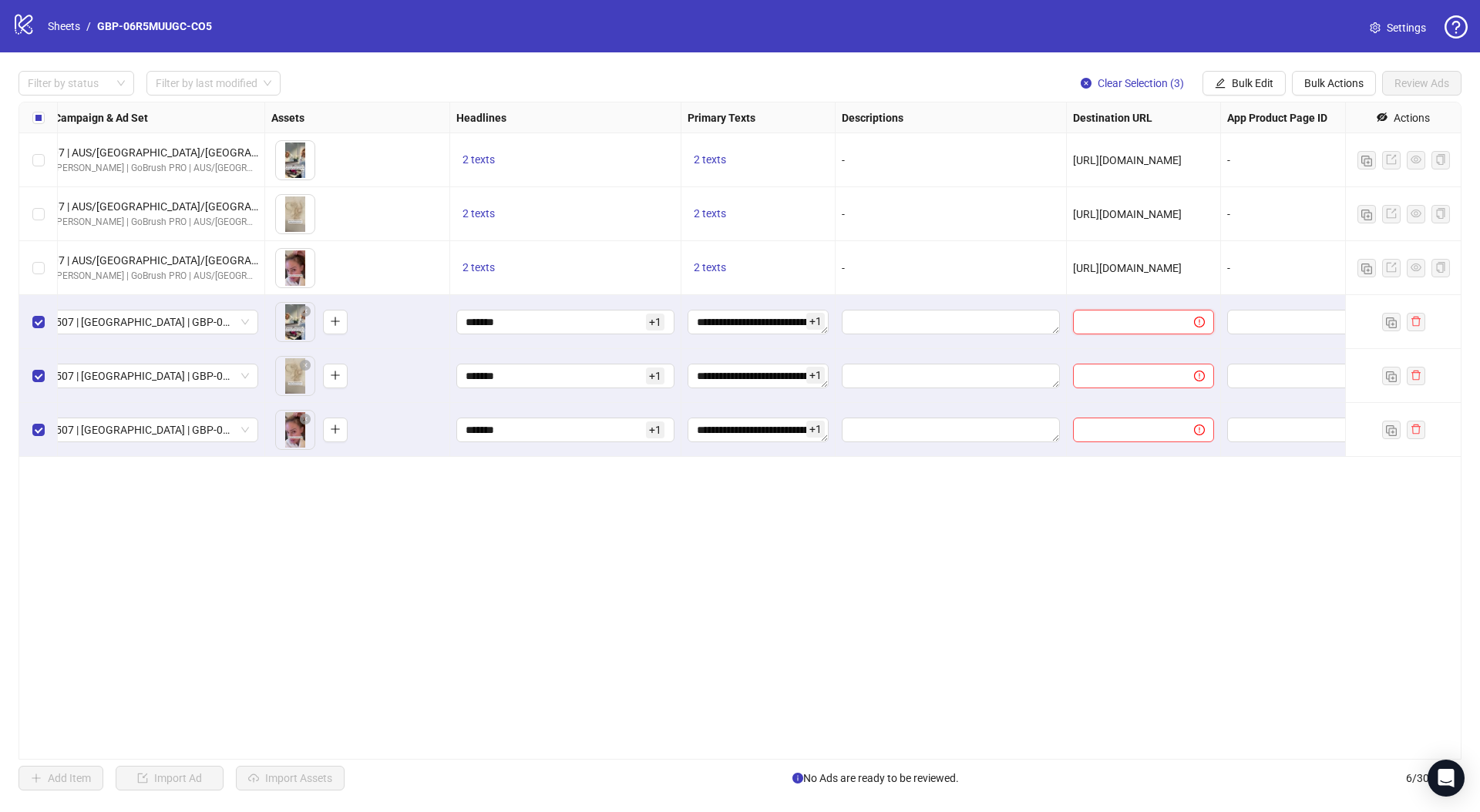 click at bounding box center [1127, 322] 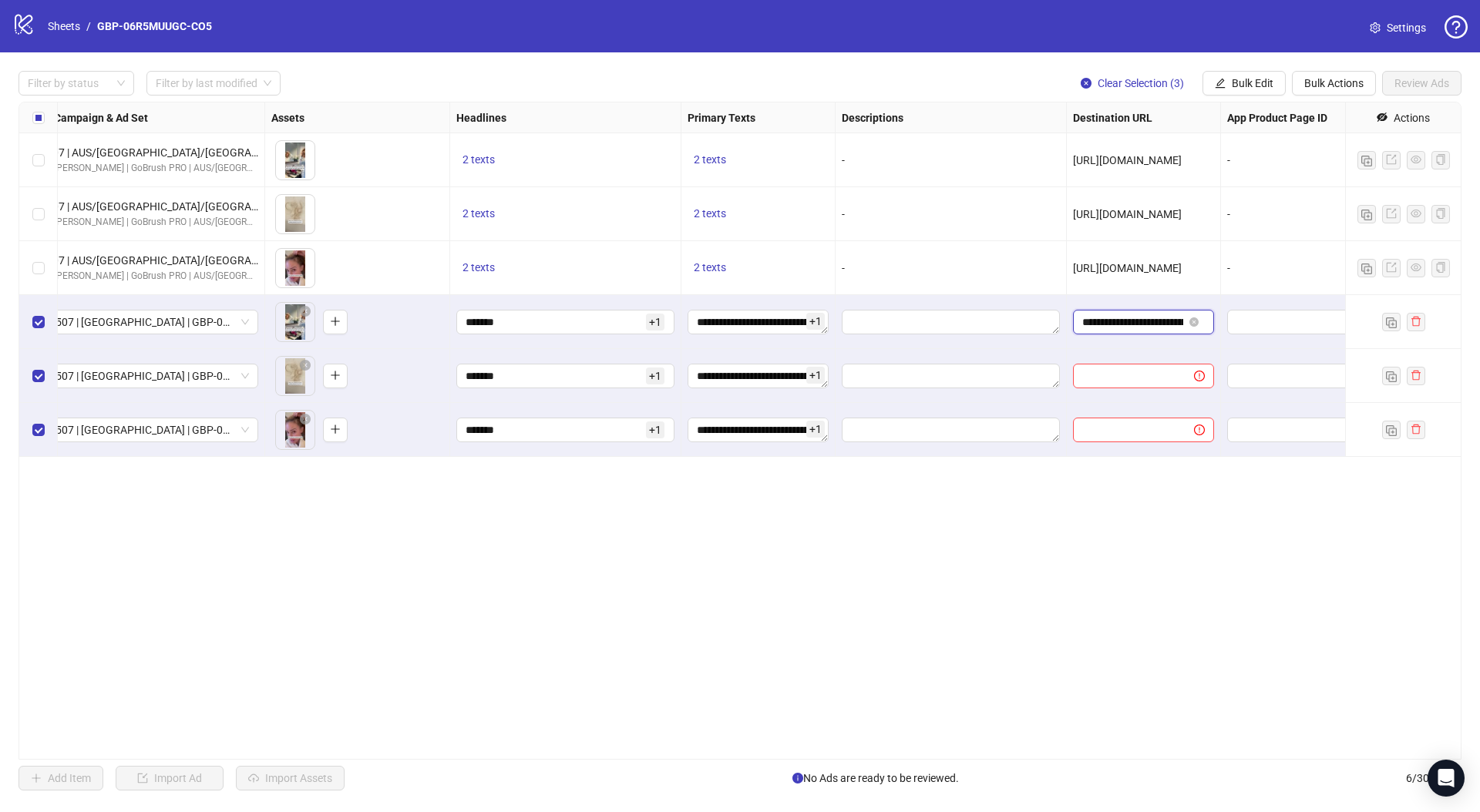 scroll, scrollTop: 0, scrollLeft: 127, axis: horizontal 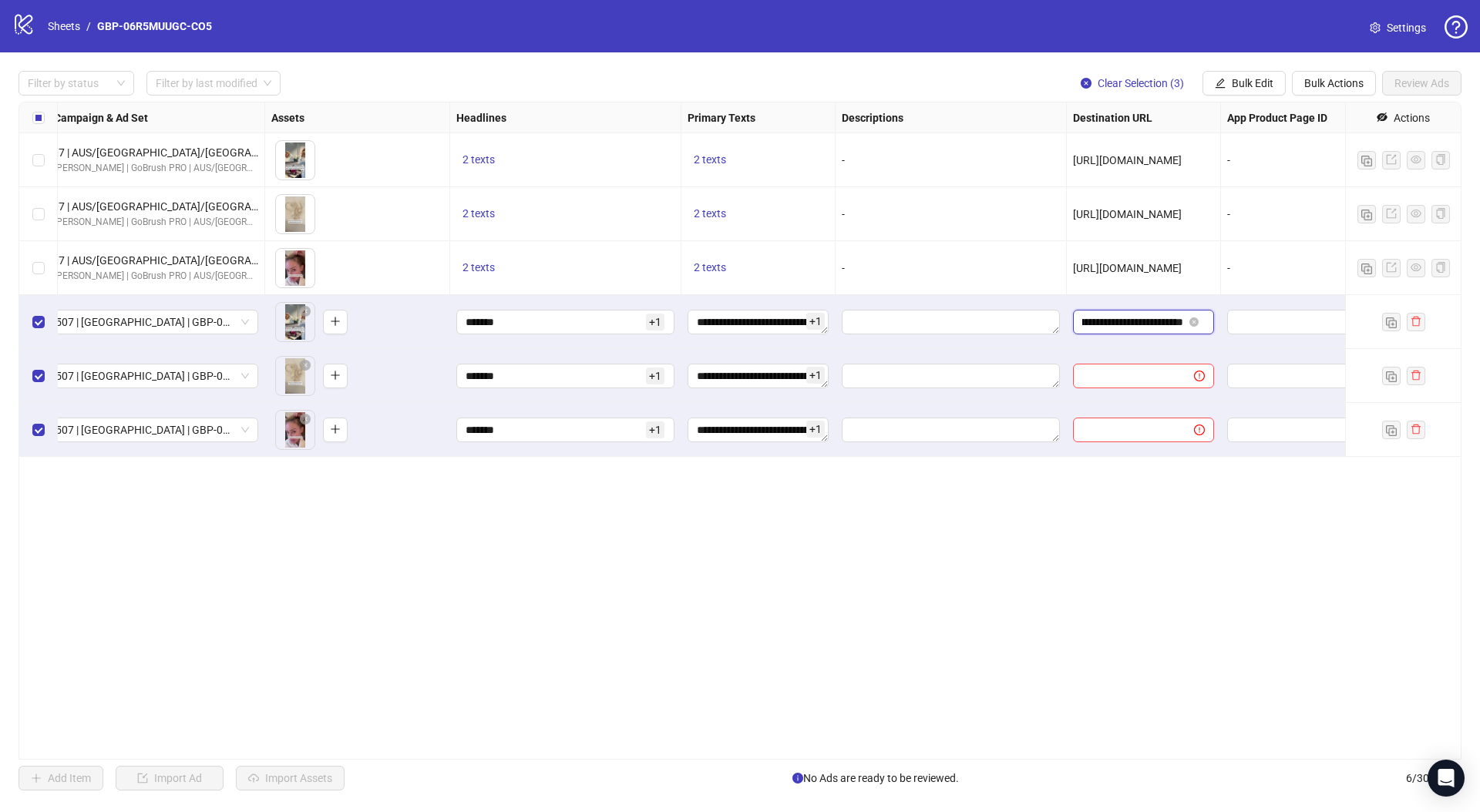click on "**********" at bounding box center (1132, 322) 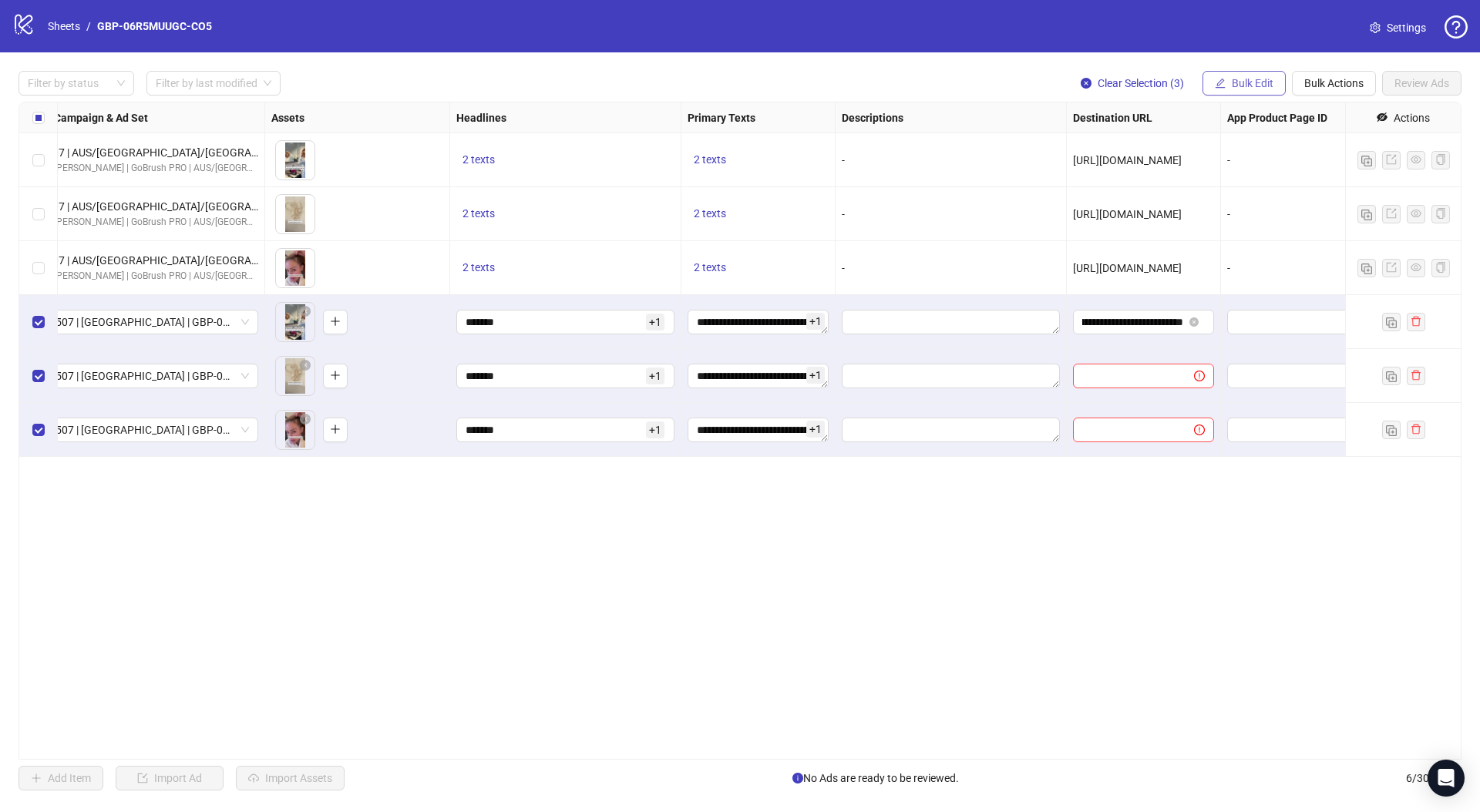 click on "Bulk Edit" at bounding box center (1244, 83) 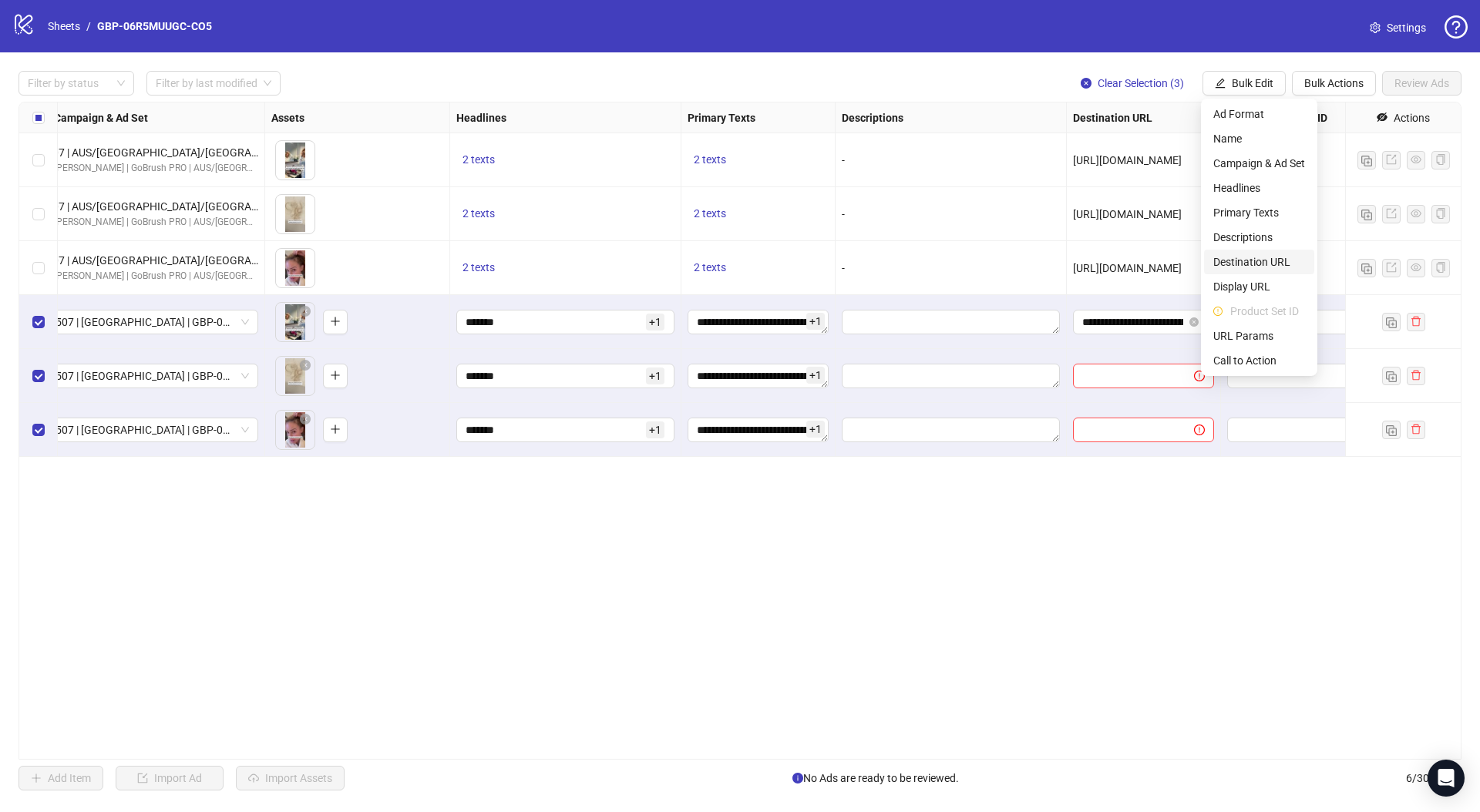 click on "Destination URL" at bounding box center [1259, 262] 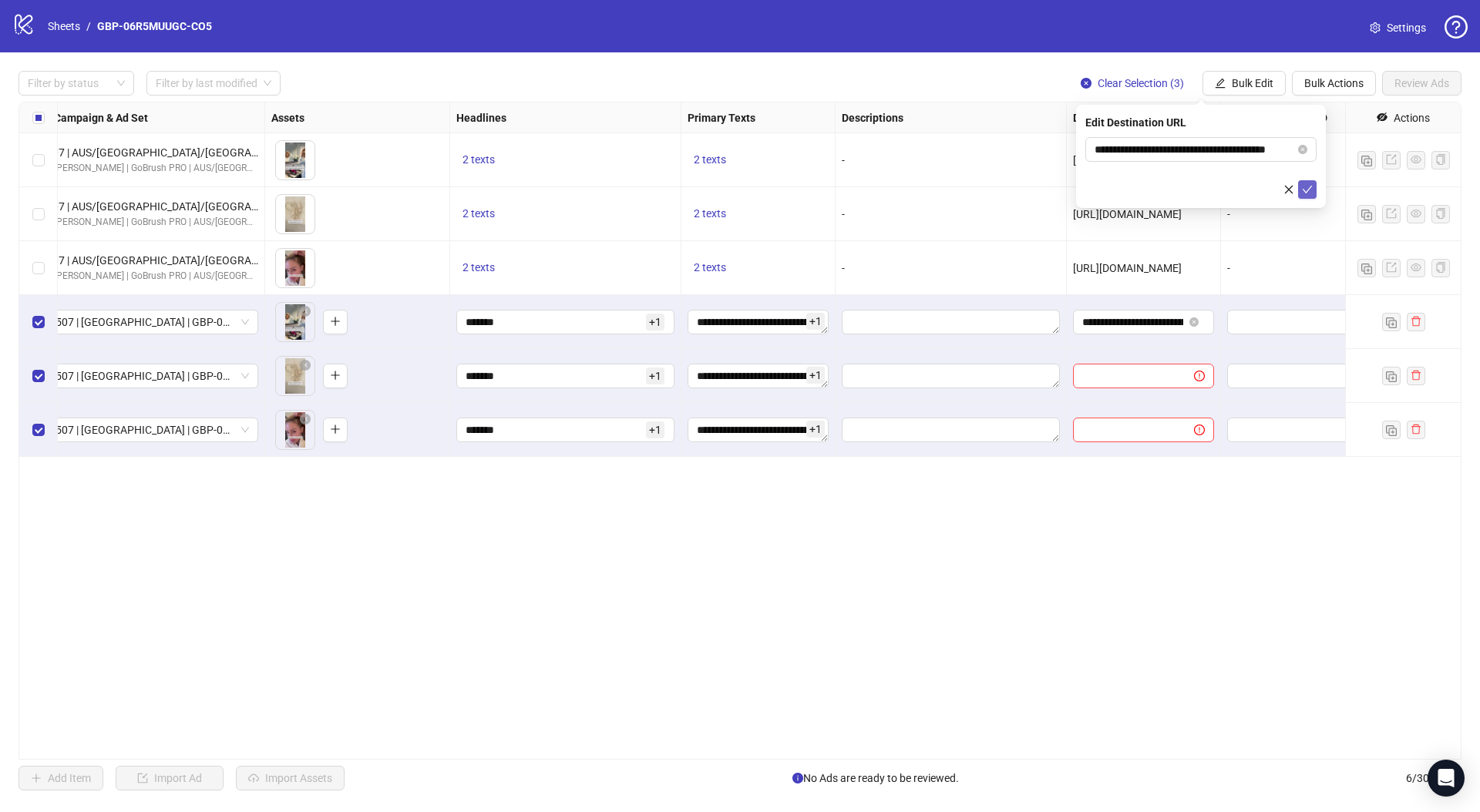 click 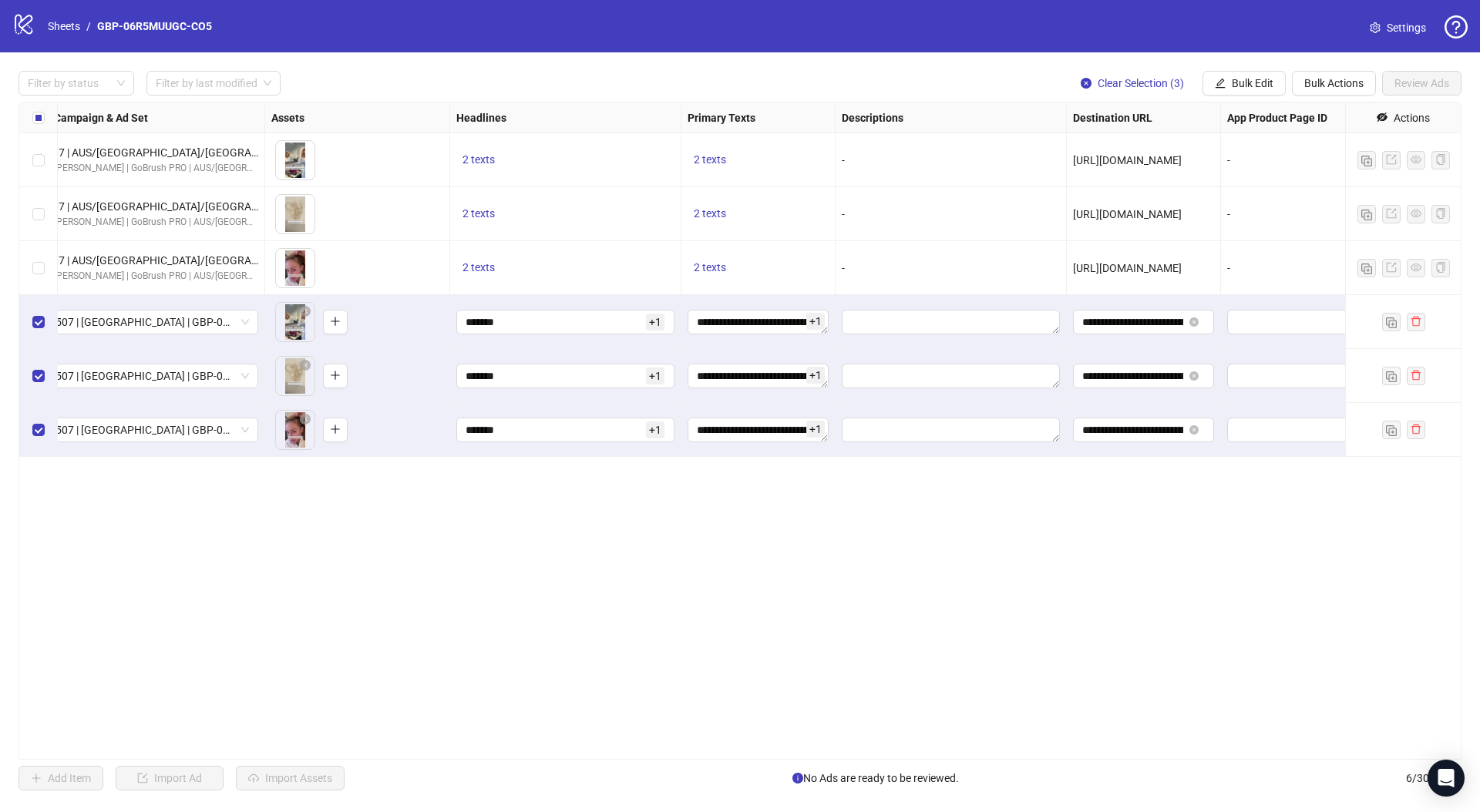 scroll, scrollTop: 0, scrollLeft: 1233, axis: horizontal 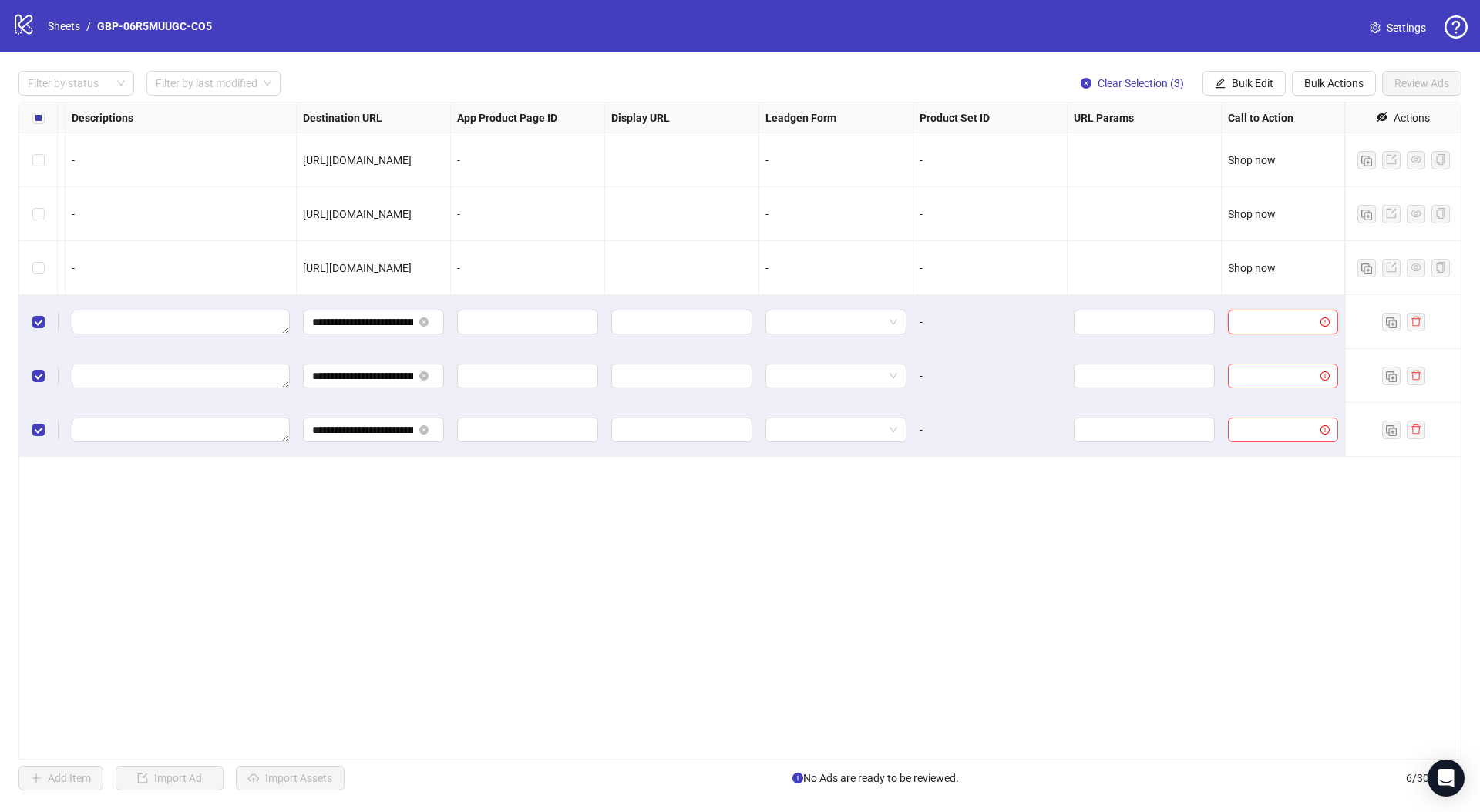 click at bounding box center (1276, 322) 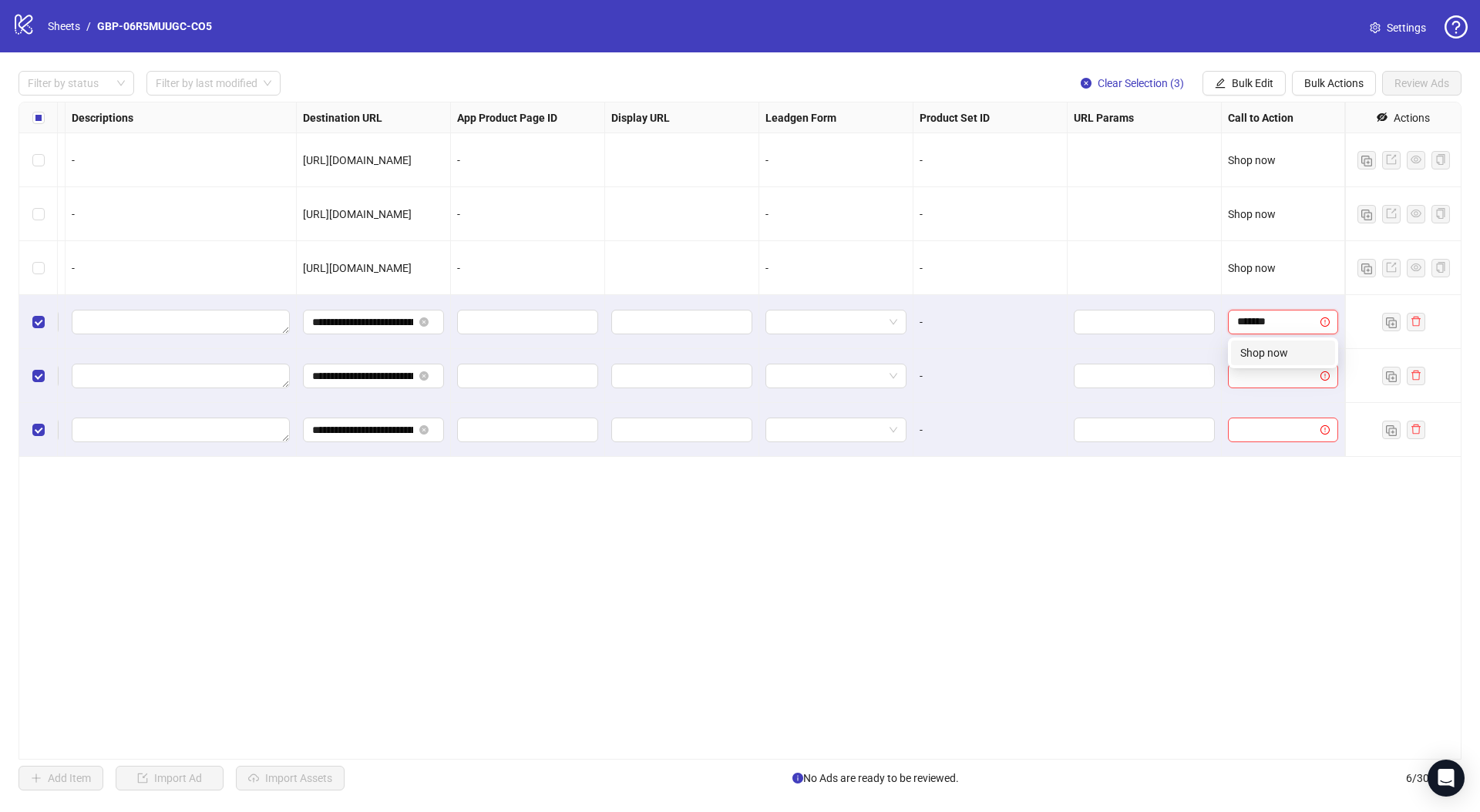 type on "********" 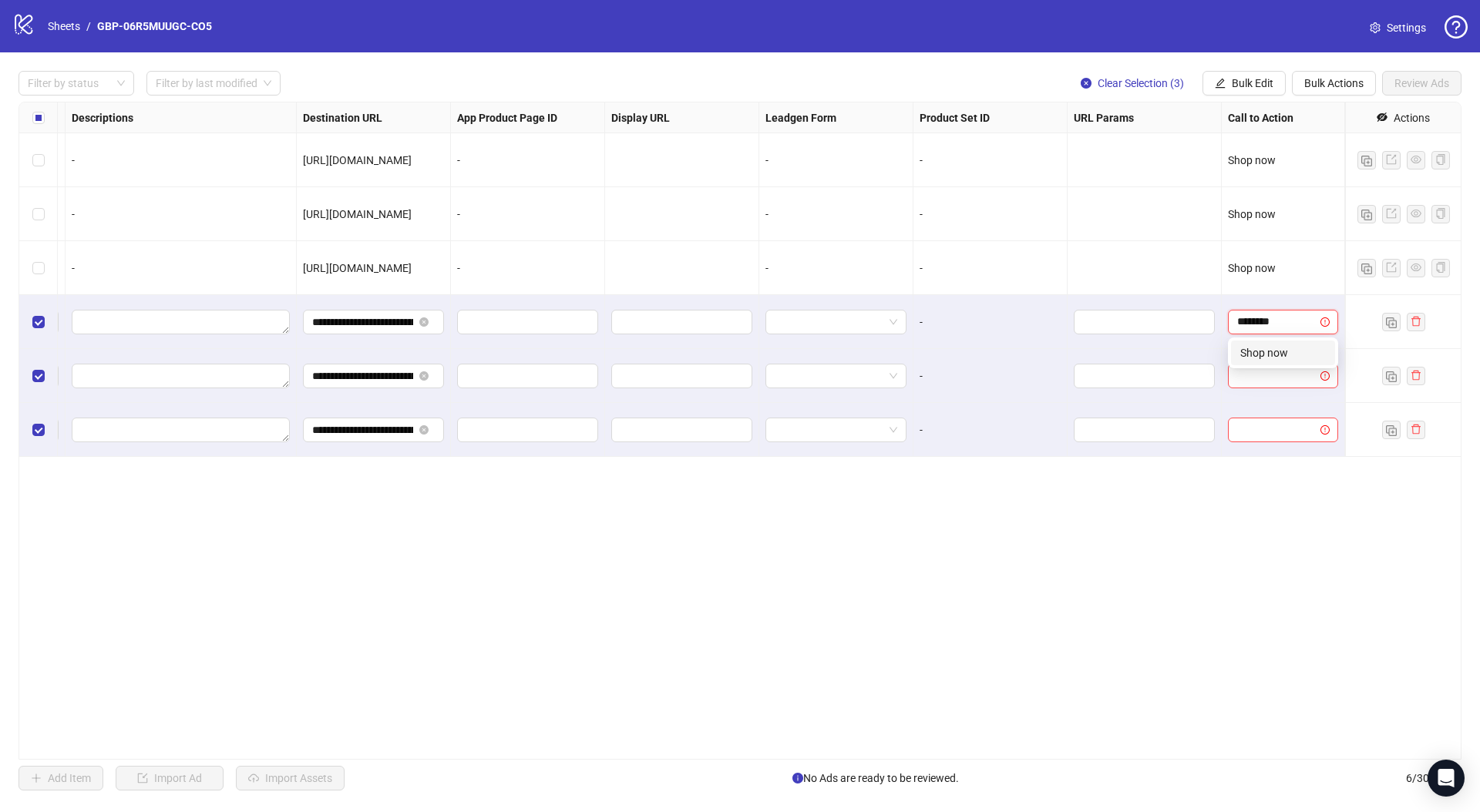 click on "Shop now" at bounding box center (1283, 353) 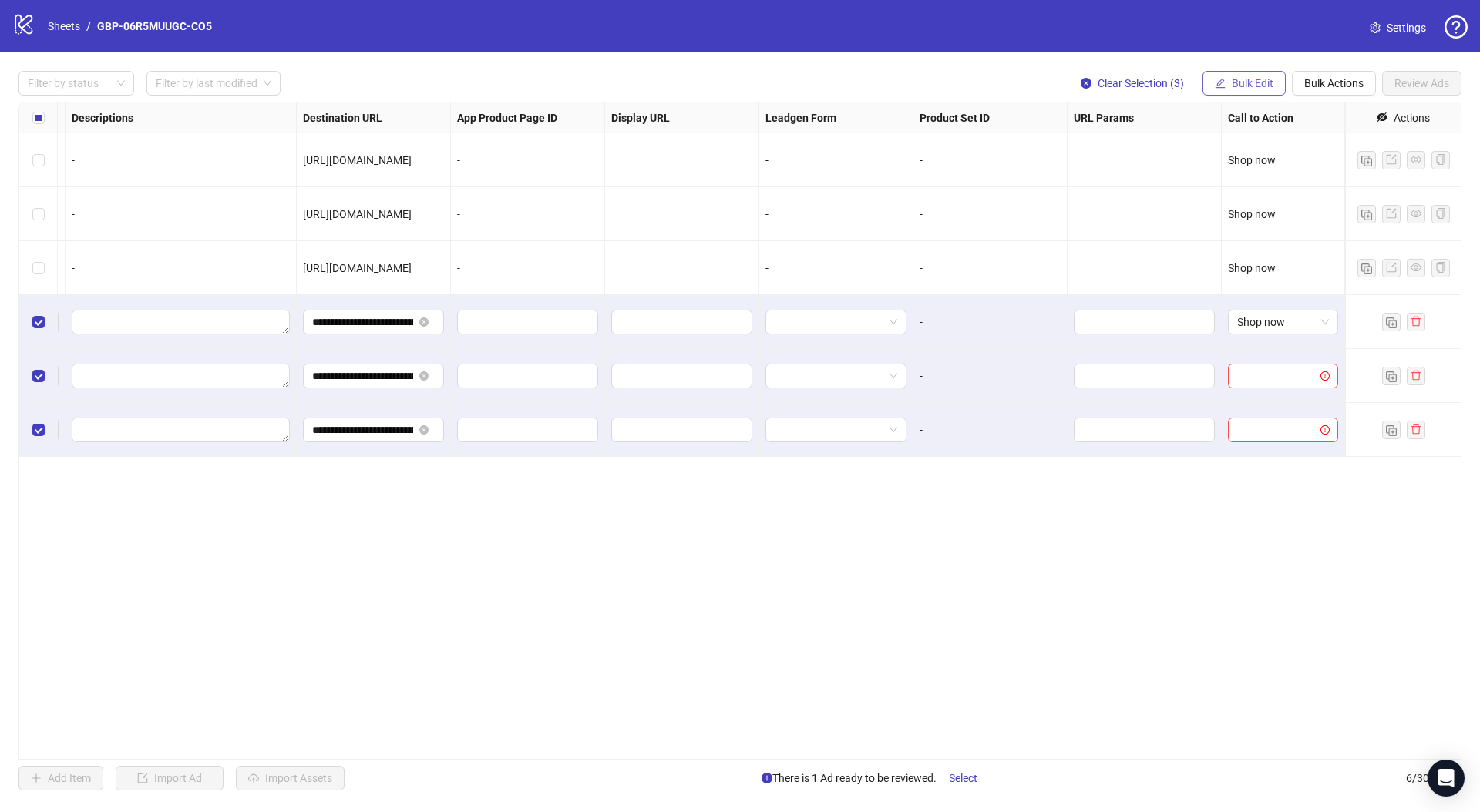 click on "Bulk Edit" at bounding box center [1253, 83] 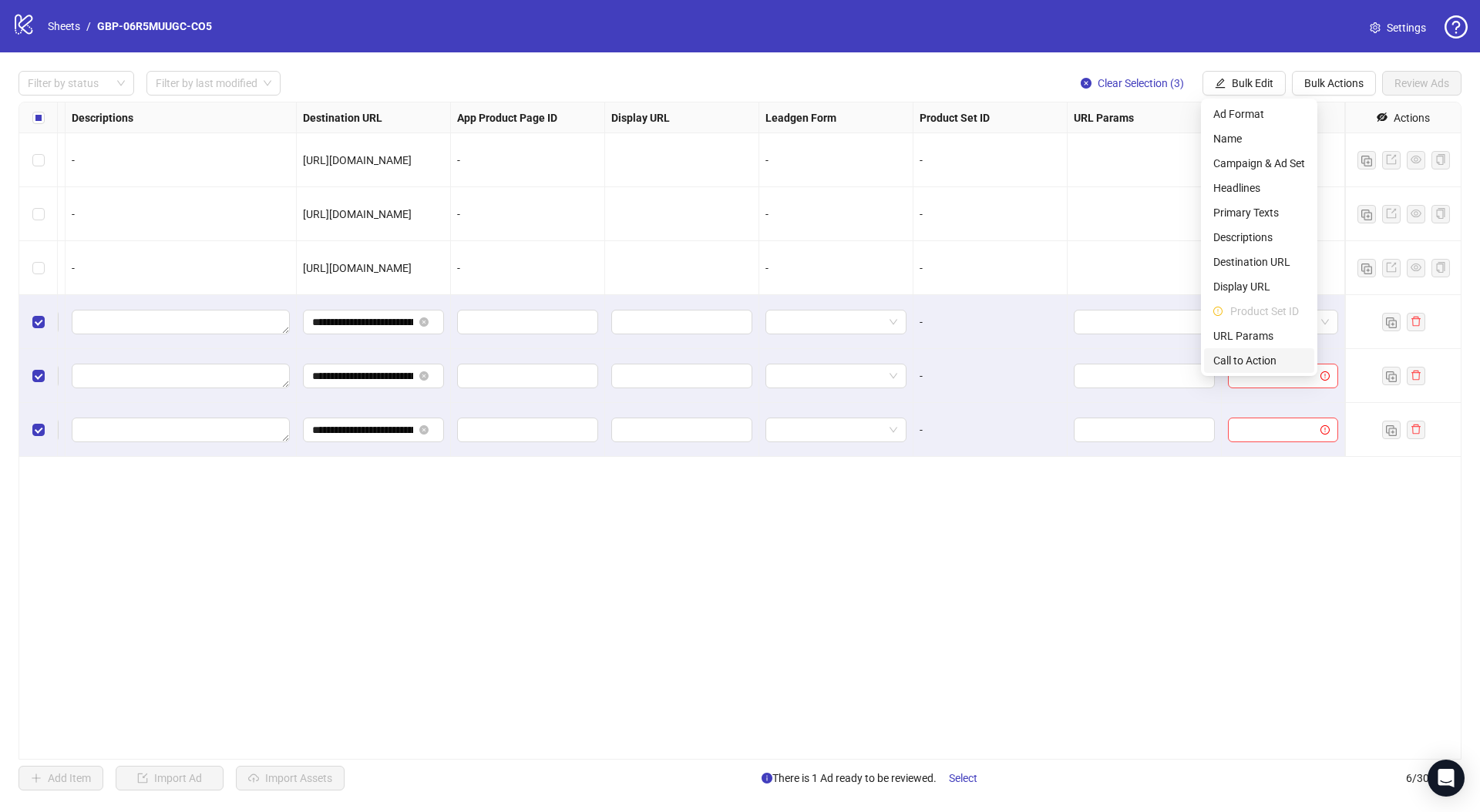 click on "Call to Action" at bounding box center [1259, 361] 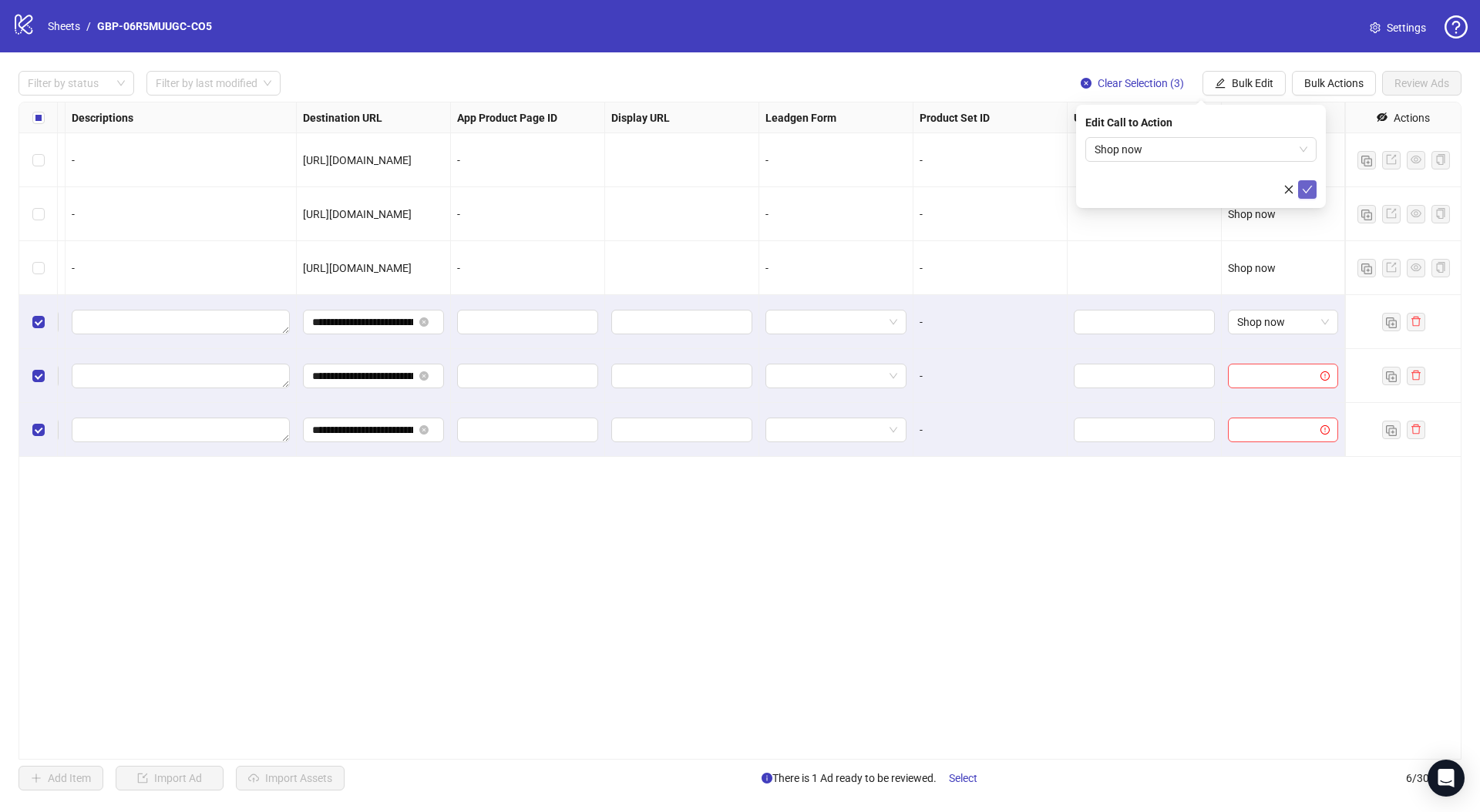 click 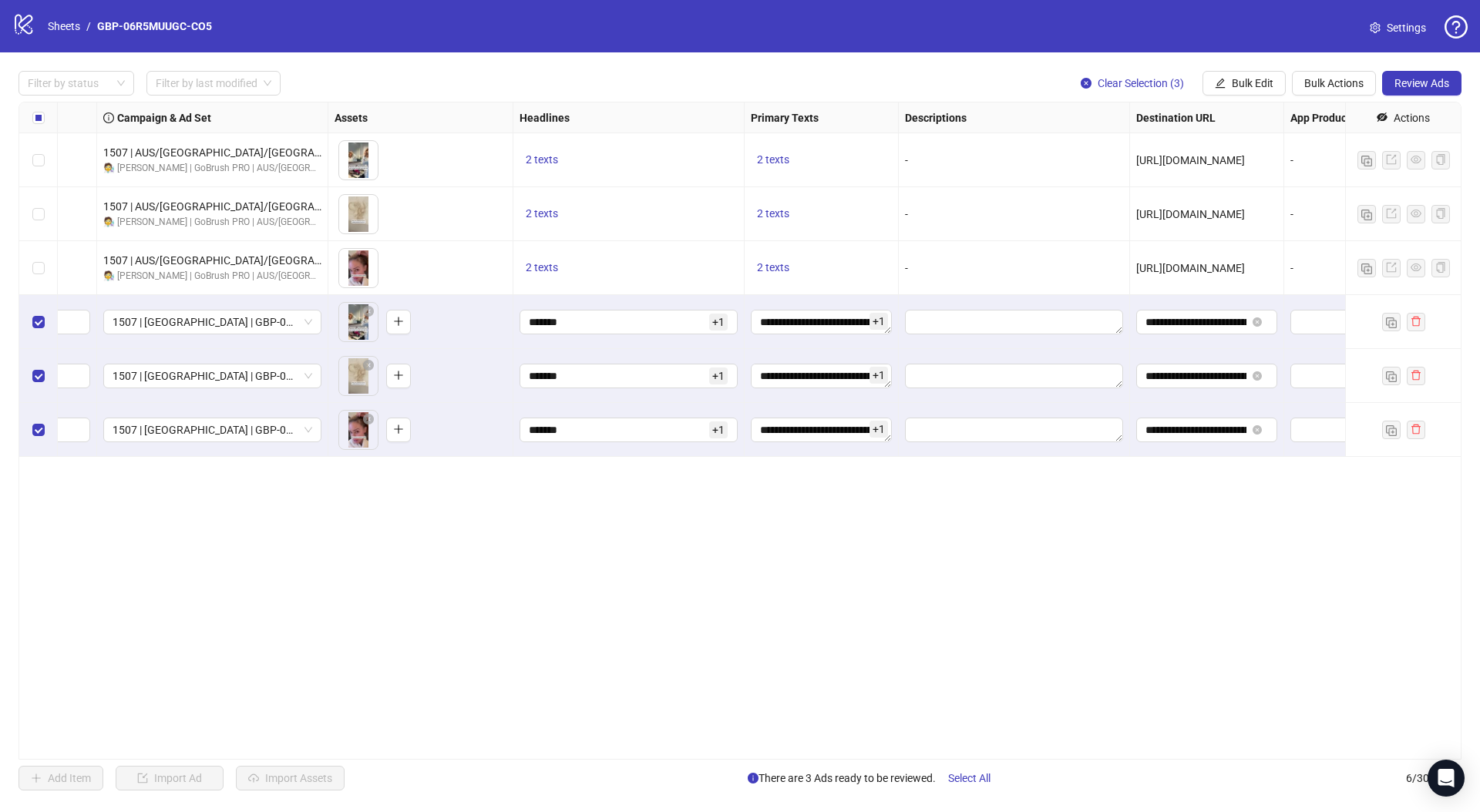 scroll, scrollTop: 0, scrollLeft: 0, axis: both 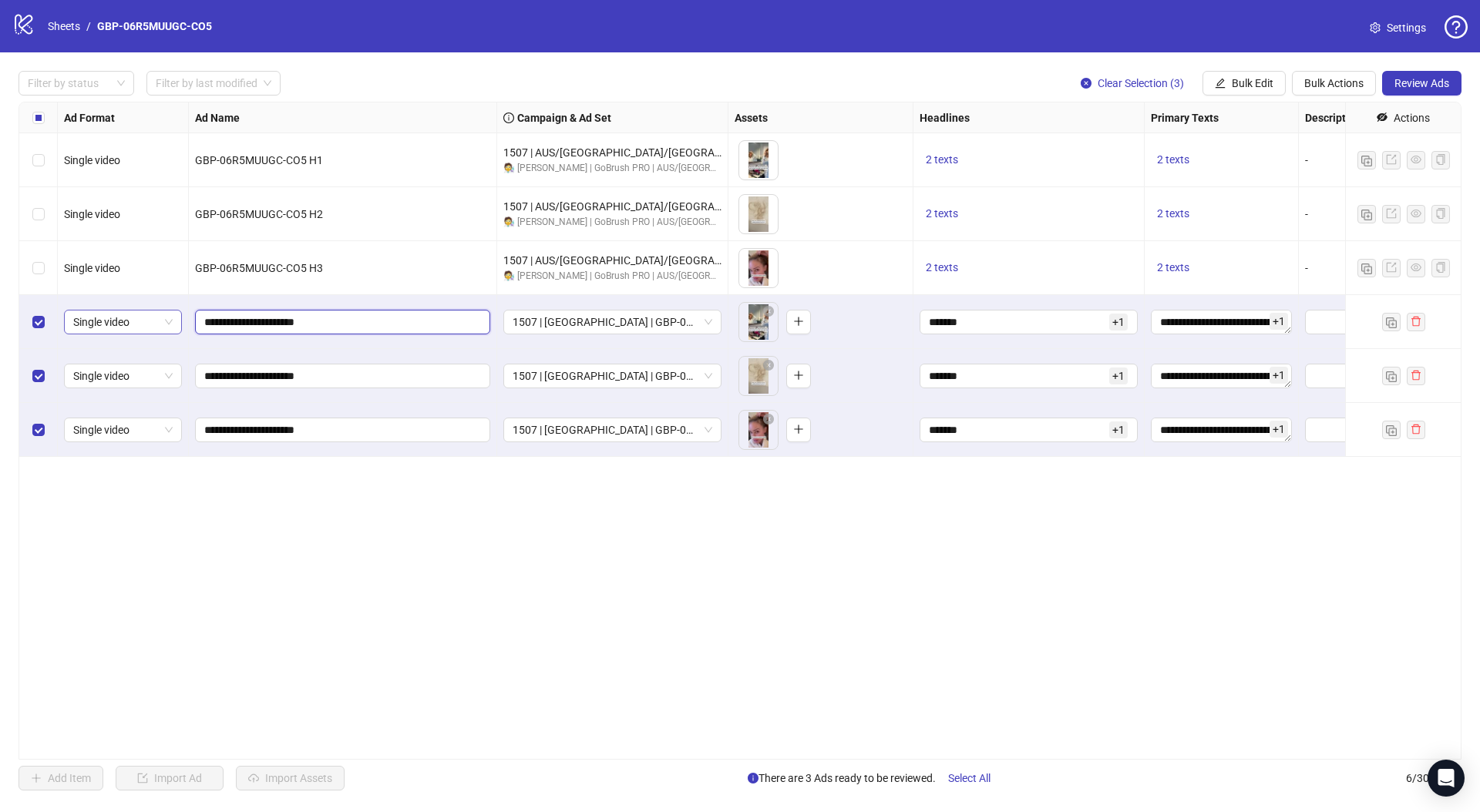 drag, startPoint x: 362, startPoint y: 322, endPoint x: 101, endPoint y: 315, distance: 261.0939 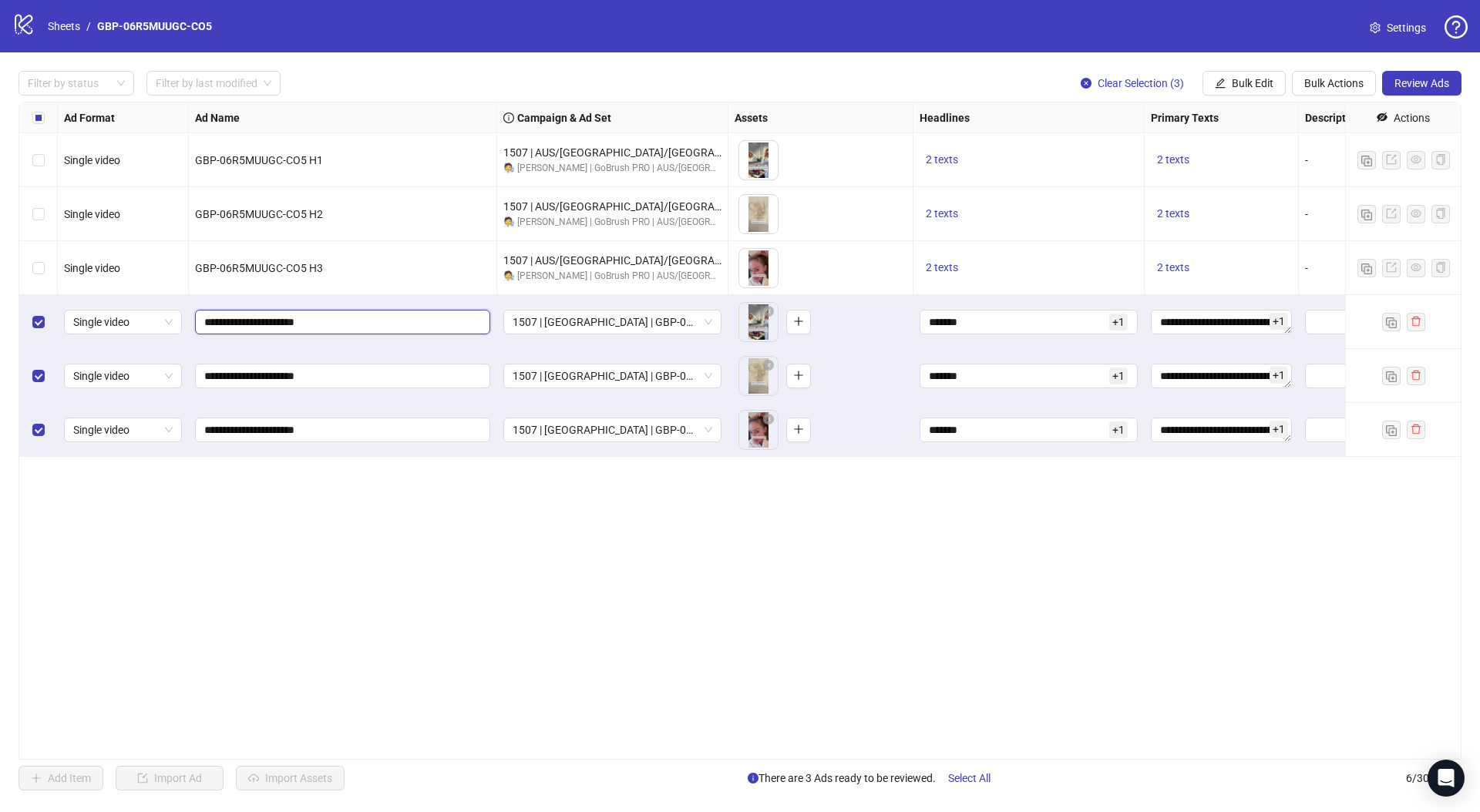 click on "**********" at bounding box center [341, 322] 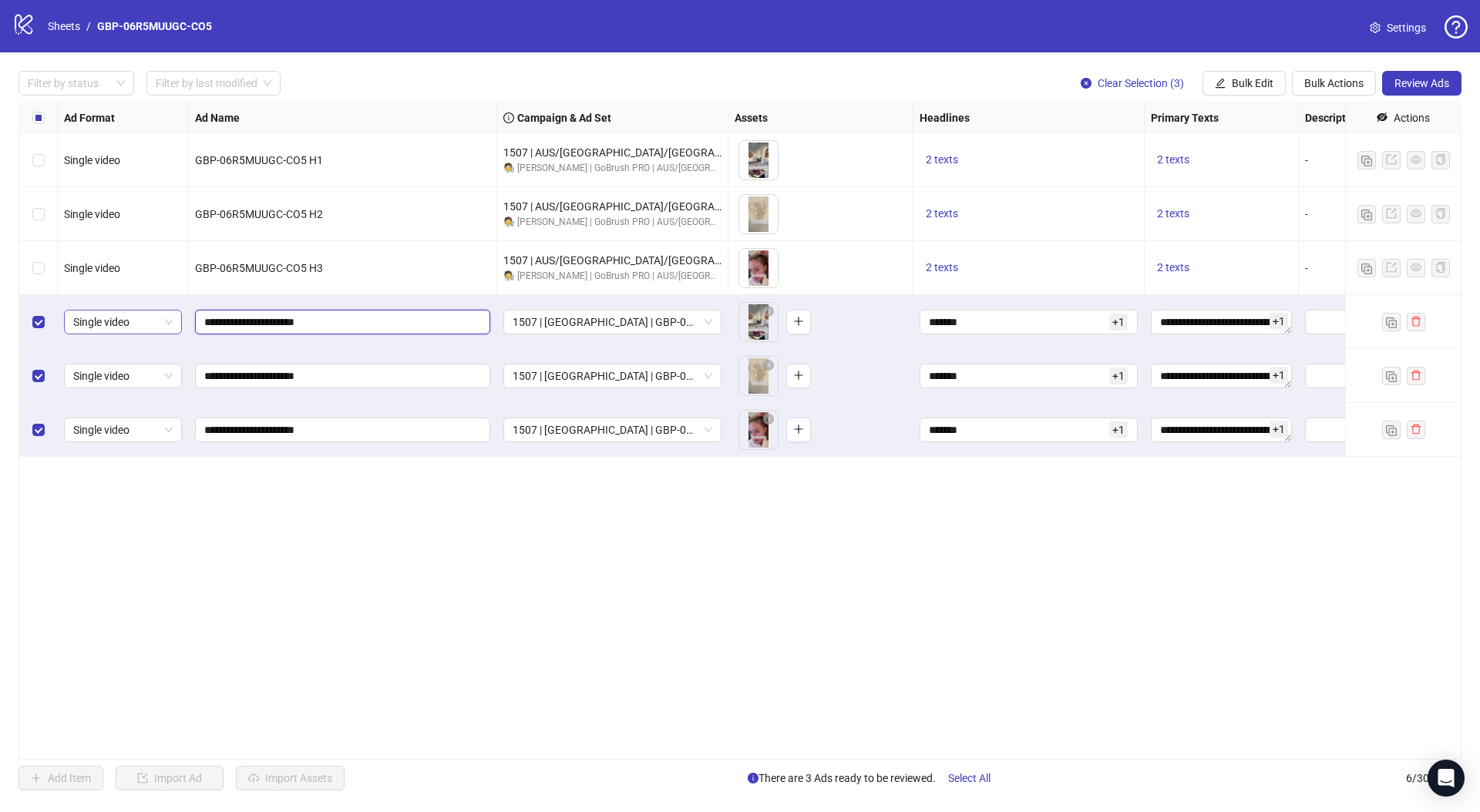 drag, startPoint x: 313, startPoint y: 323, endPoint x: 156, endPoint y: 317, distance: 157.11461 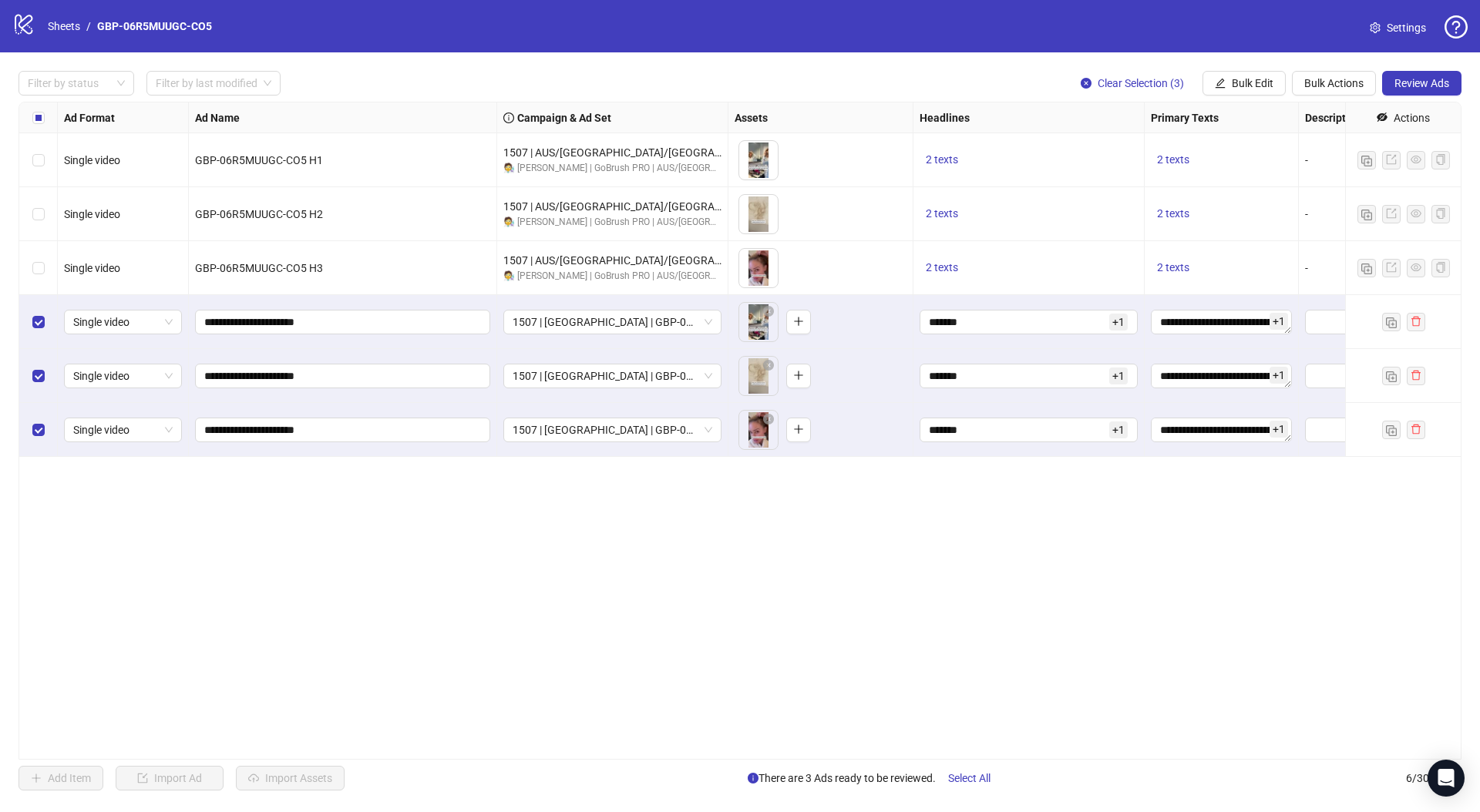 click on "Ad Format Ad Name Campaign & Ad Set Assets Headlines Primary Texts Descriptions Destination URL App Product Page ID Display URL Leadgen Form Product Set ID URL Params Call to Action Actions Single video GBP-06R5MUUGC-CO5 H1 1507 | AUS/[GEOGRAPHIC_DATA]/[GEOGRAPHIC_DATA] | GBP-06R5MUUGC-CO5 🧑‍🔬 [PERSON_NAME] | GoBrush PRO | AUS/[GEOGRAPHIC_DATA]/[GEOGRAPHIC_DATA] | ABO | TESTING
To pick up a draggable item, press the space bar.
While dragging, use the arrow keys to move the item.
Press space again to drop the item in its new position, or press escape to cancel.
2 texts 2 texts - [URL][DOMAIN_NAME] Single video GBP-06R5MUUGC-CO5 H2 1507 | AUS/[GEOGRAPHIC_DATA]/[GEOGRAPHIC_DATA] | GBP-06R5MUUGC-CO5 🧑‍🔬 [PERSON_NAME] | GoBrush PRO | AUS/[GEOGRAPHIC_DATA]/[GEOGRAPHIC_DATA] | ABO | TESTING
To pick up a draggable item, press the space bar.
While dragging, use the arrow keys to move the item.
Press space again to drop the item in its new position, or press escape to cancel.
2 texts 2 texts - Single video GBP-06R5MUUGC-CO5 H3 2 texts 2 texts - +" at bounding box center [740, 431] 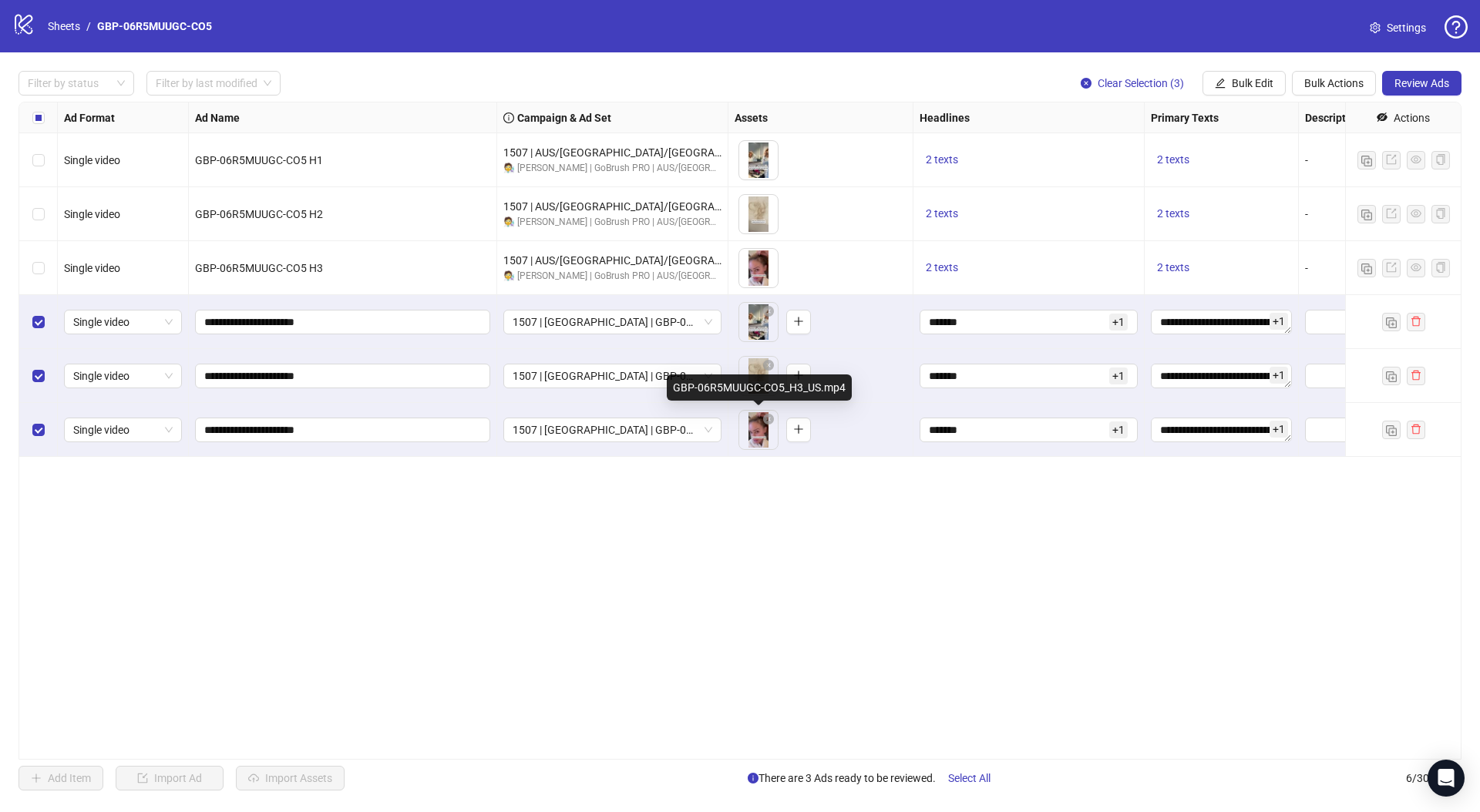 click on "Ad Format Ad Name Campaign & Ad Set Assets Headlines Primary Texts Descriptions Destination URL App Product Page ID Display URL Leadgen Form Product Set ID URL Params Call to Action Actions Single video GBP-06R5MUUGC-CO5 H1 1507 | AUS/[GEOGRAPHIC_DATA]/[GEOGRAPHIC_DATA] | GBP-06R5MUUGC-CO5 🧑‍🔬 [PERSON_NAME] | GoBrush PRO | AUS/[GEOGRAPHIC_DATA]/[GEOGRAPHIC_DATA] | ABO | TESTING
To pick up a draggable item, press the space bar.
While dragging, use the arrow keys to move the item.
Press space again to drop the item in its new position, or press escape to cancel.
2 texts 2 texts - [URL][DOMAIN_NAME] Single video GBP-06R5MUUGC-CO5 H2 1507 | AUS/[GEOGRAPHIC_DATA]/[GEOGRAPHIC_DATA] | GBP-06R5MUUGC-CO5 🧑‍🔬 [PERSON_NAME] | GoBrush PRO | AUS/[GEOGRAPHIC_DATA]/[GEOGRAPHIC_DATA] | ABO | TESTING
To pick up a draggable item, press the space bar.
While dragging, use the arrow keys to move the item.
Press space again to drop the item in its new position, or press escape to cancel.
2 texts 2 texts - Single video GBP-06R5MUUGC-CO5 H3 2 texts 2 texts - +" at bounding box center [740, 431] 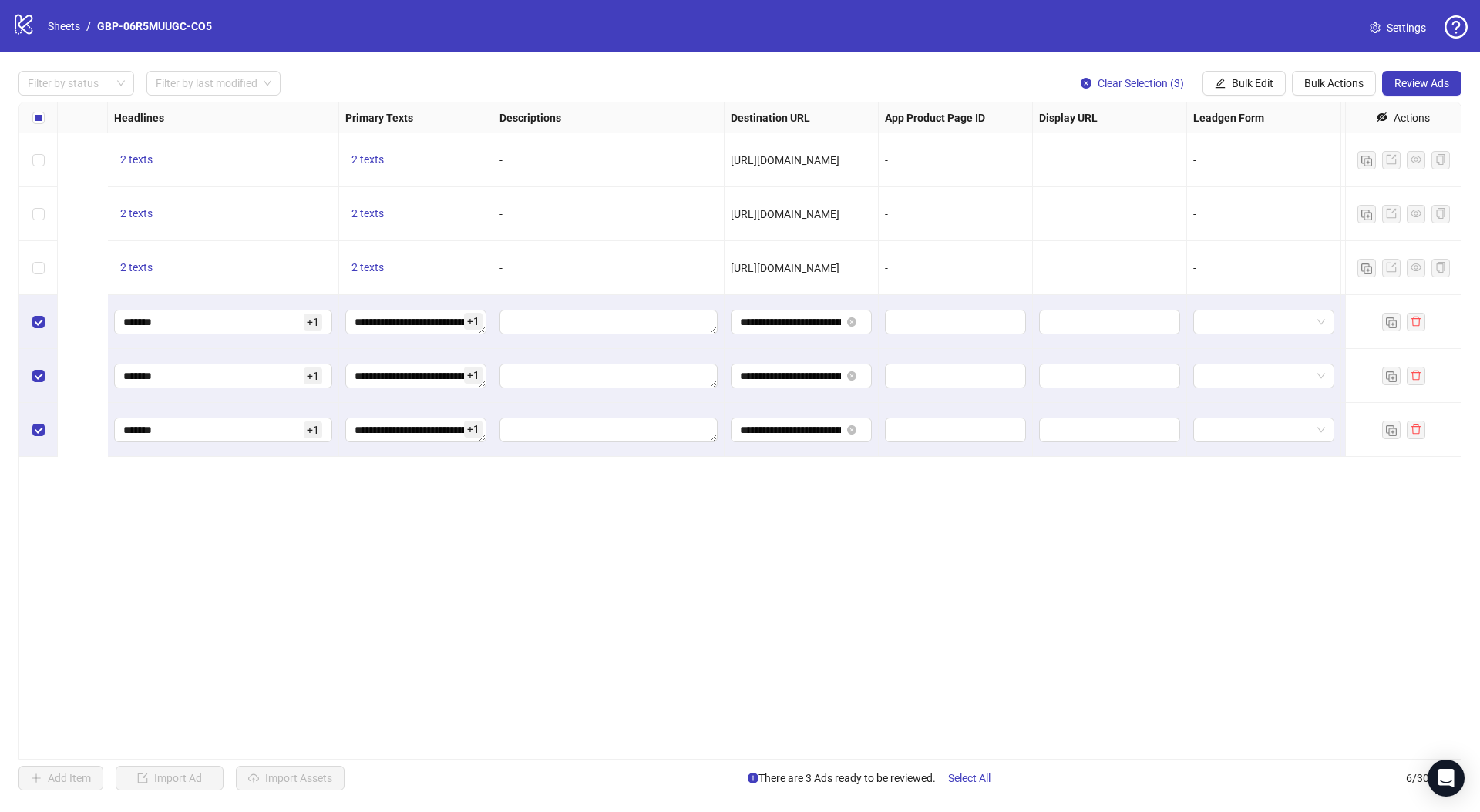 scroll, scrollTop: 0, scrollLeft: 1233, axis: horizontal 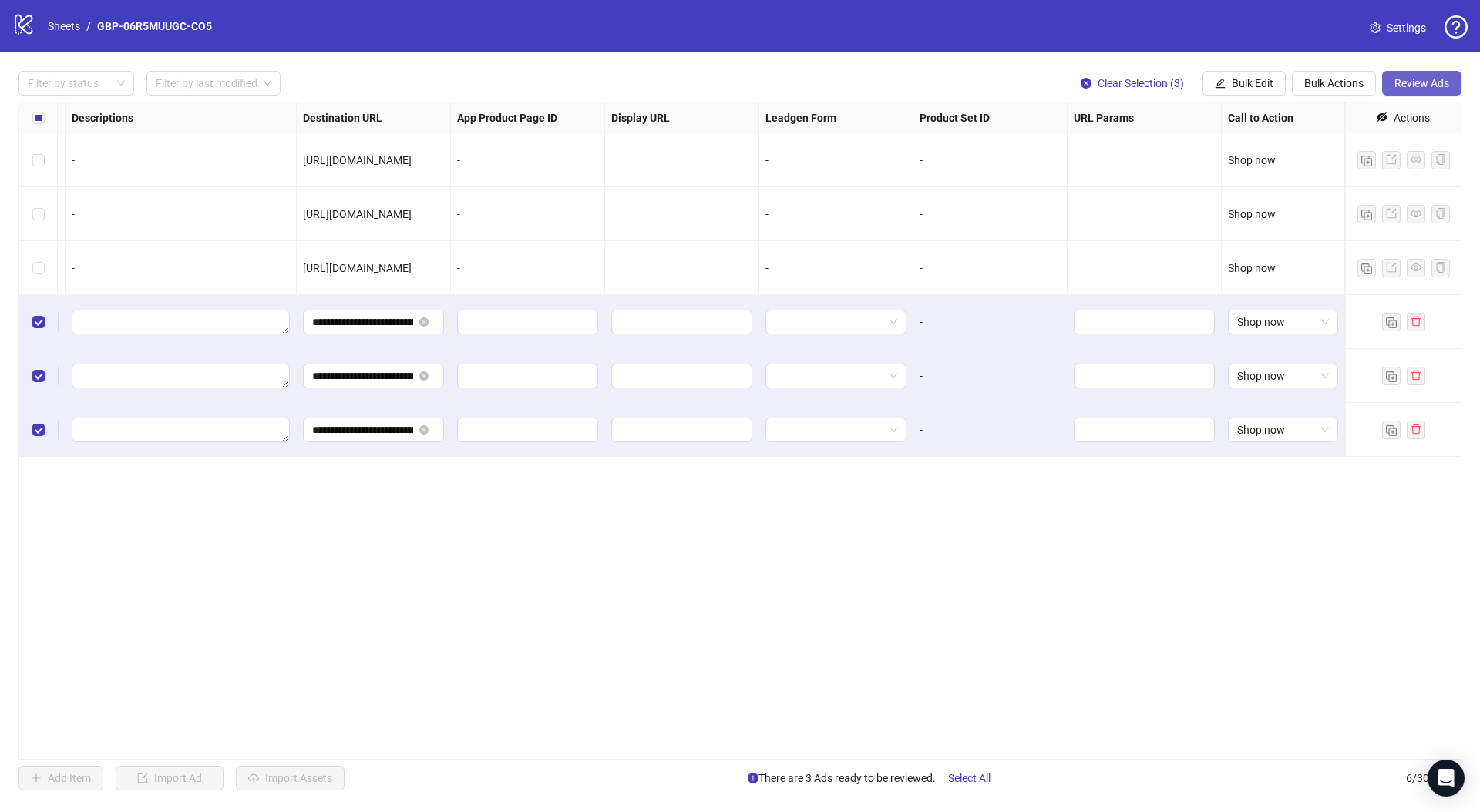 click on "Review Ads" at bounding box center [1421, 83] 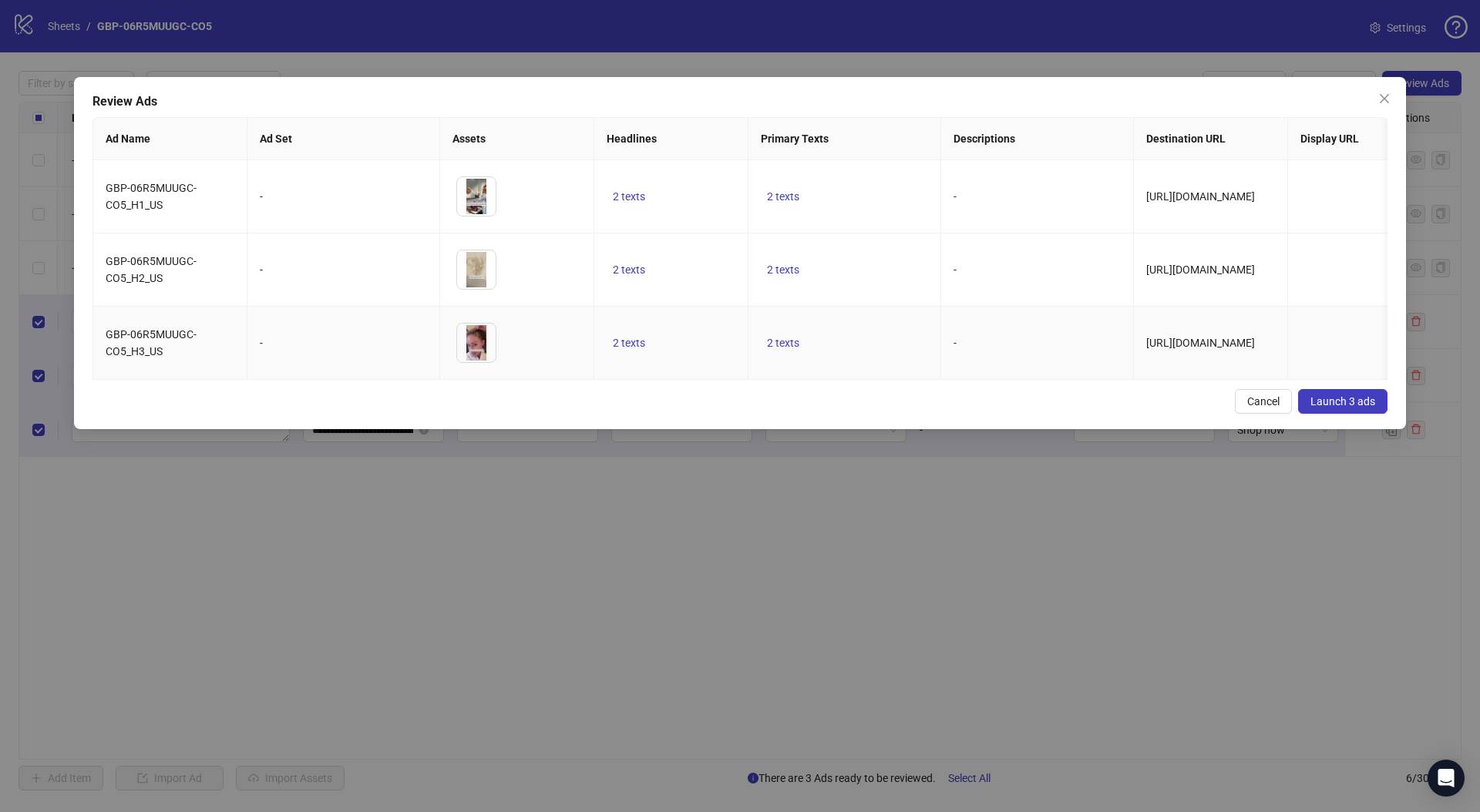click on "2 texts" at bounding box center [671, 343] 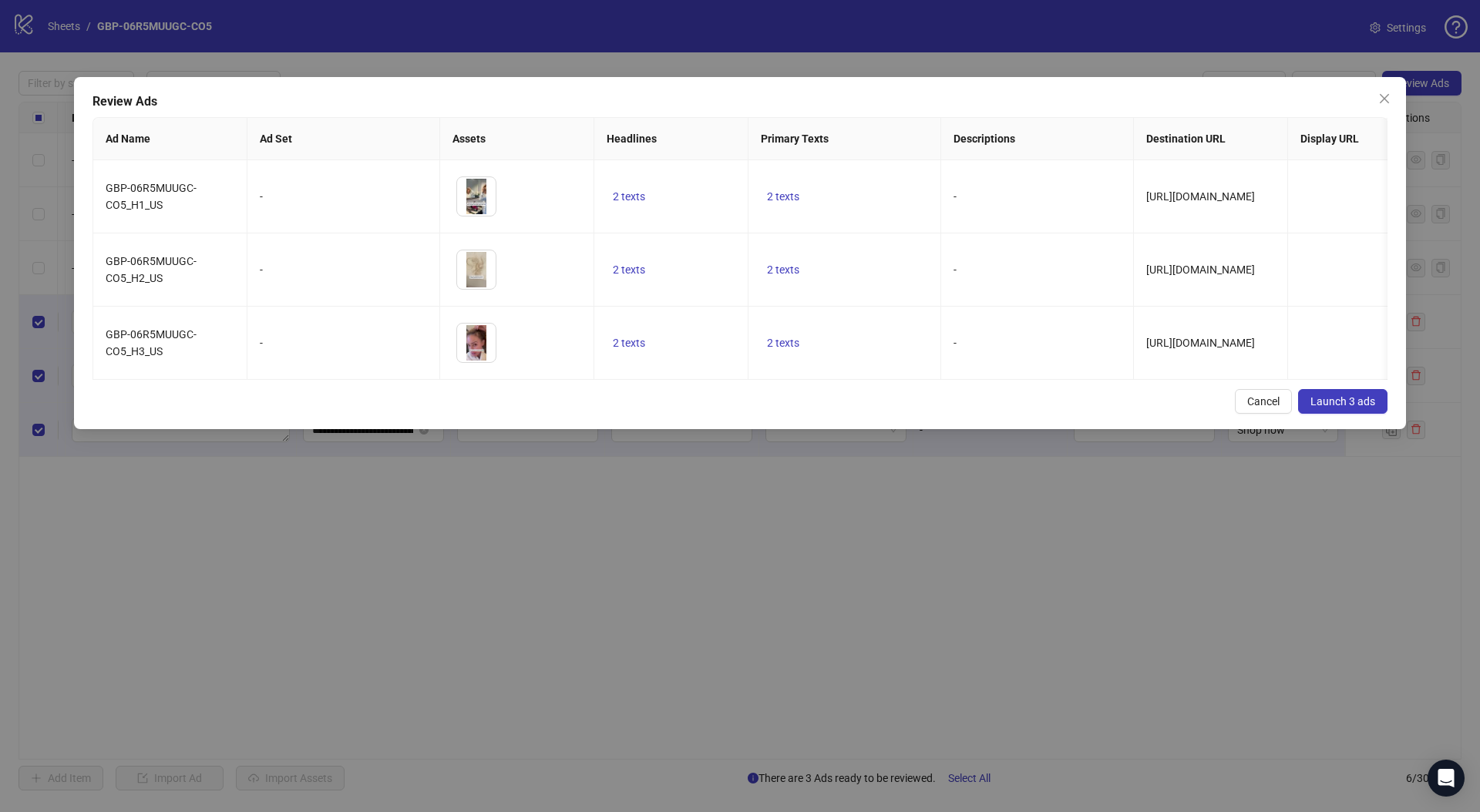 click on "Review Ads Ad Name Ad Set Assets Headlines Primary Texts Descriptions Destination URL Display URL Call to Action Facebook Page Product Set ID Leadgen Form Instagram User Status Pixel URL Parameters                                 GBP-06R5MUUGC-CO5_H1_US -
To pick up a draggable item, press the space bar.
While dragging, use the arrow keys to move the item.
Press space again to drop the item in its new position, or press escape to cancel.
2 texts 2 texts - https://try.numoya.com/8-reasons-why-gobrush Shop now Numoya - numoyahair PAUSED Numoya.com GBP-06R5MUUGC-CO5_H2_US -
To pick up a draggable item, press the space bar.
While dragging, use the arrow keys to move the item.
Press space again to drop the item in its new position, or press escape to cancel.
2 texts 2 texts - https://try.numoya.com/8-reasons-why-gobrush Shop now Numoya - numoyahair PAUSED Numoya.com GBP-06R5MUUGC-CO5_H3_US - 2 texts 2 texts - https://try.numoya.com/8-reasons-why-gobrush Shop now -" at bounding box center (740, 253) 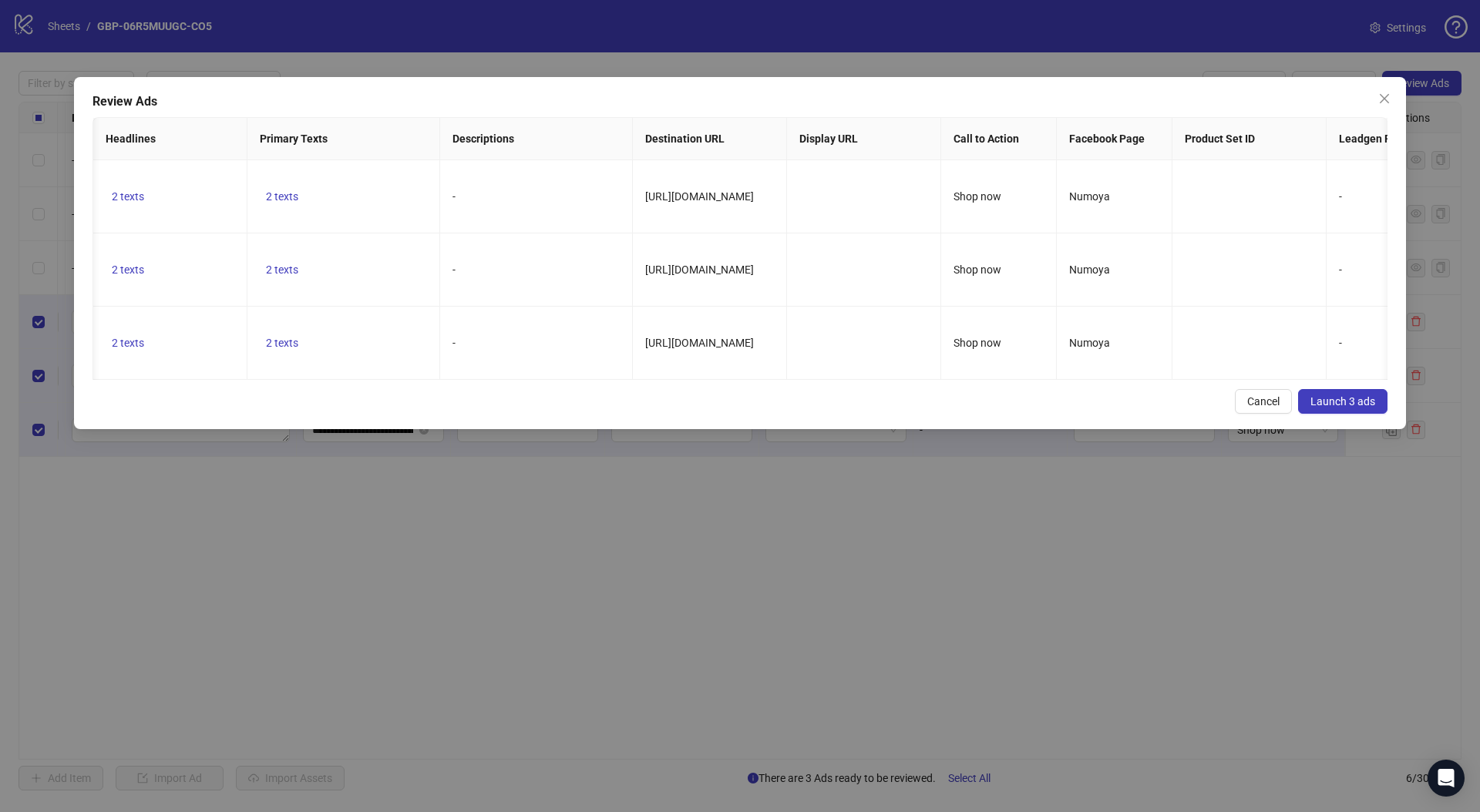 scroll, scrollTop: 0, scrollLeft: 1145, axis: horizontal 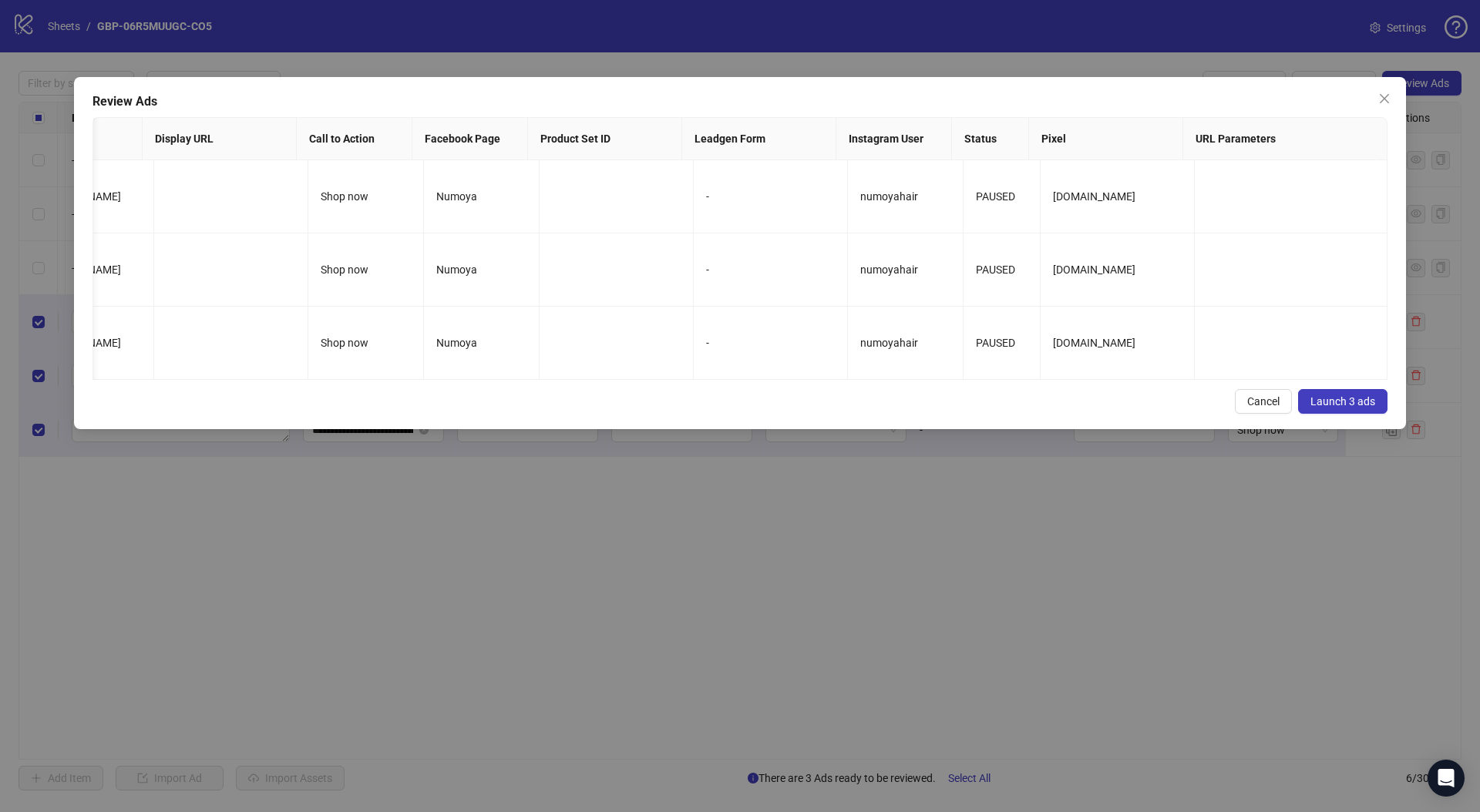 click on "Launch 3 ads" at bounding box center [1343, 401] 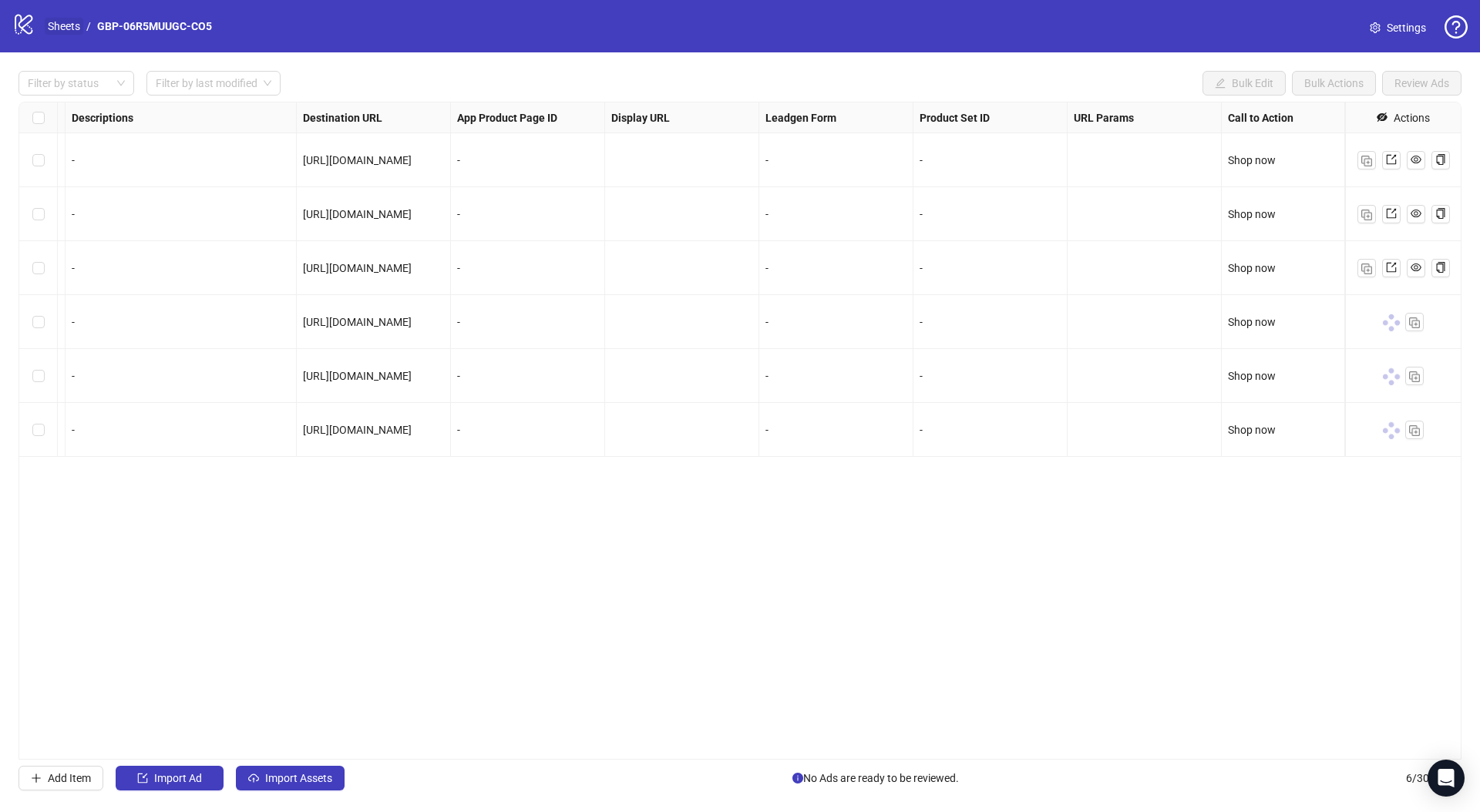 click on "Sheets" at bounding box center [64, 26] 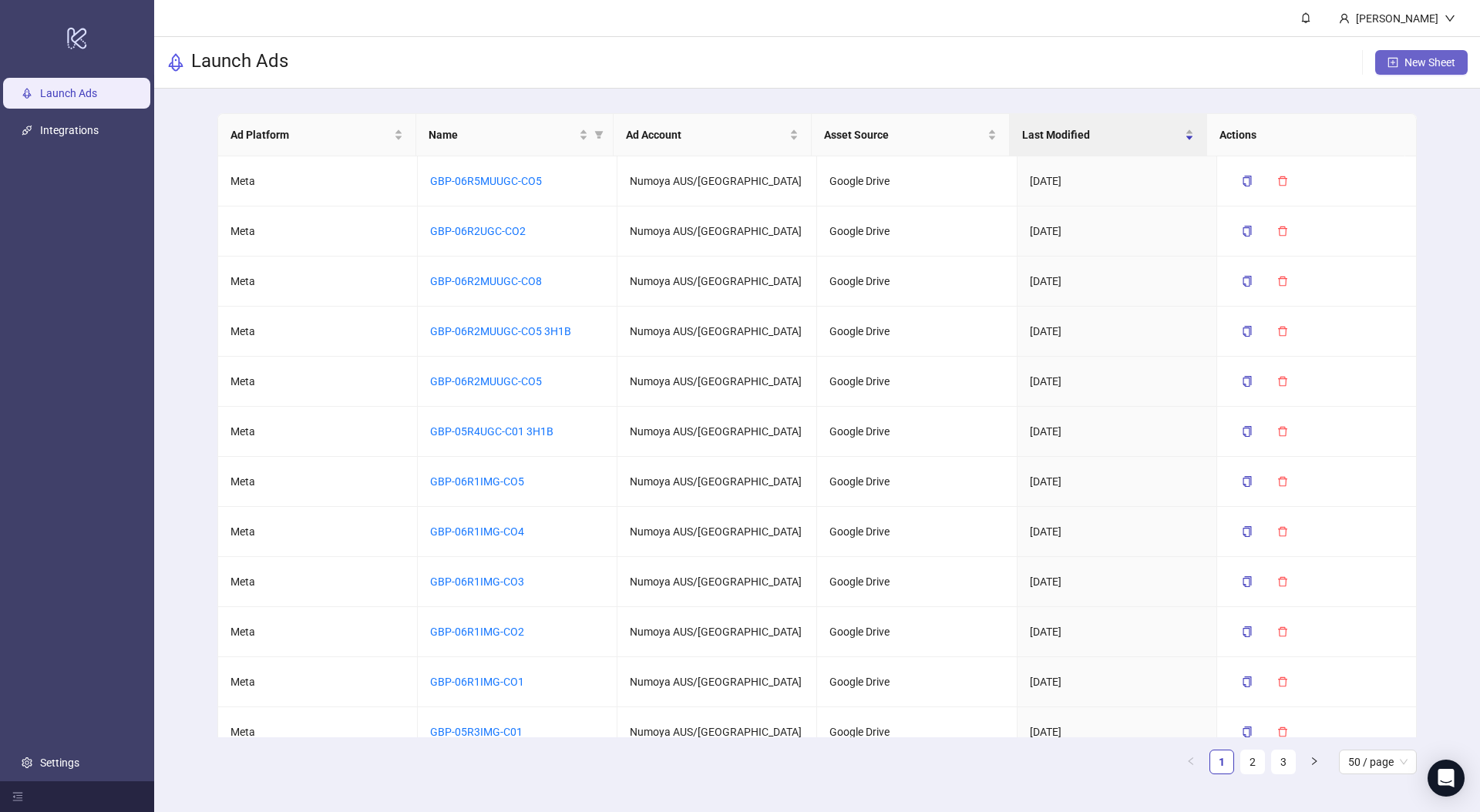 click on "New Sheet" at bounding box center (1430, 62) 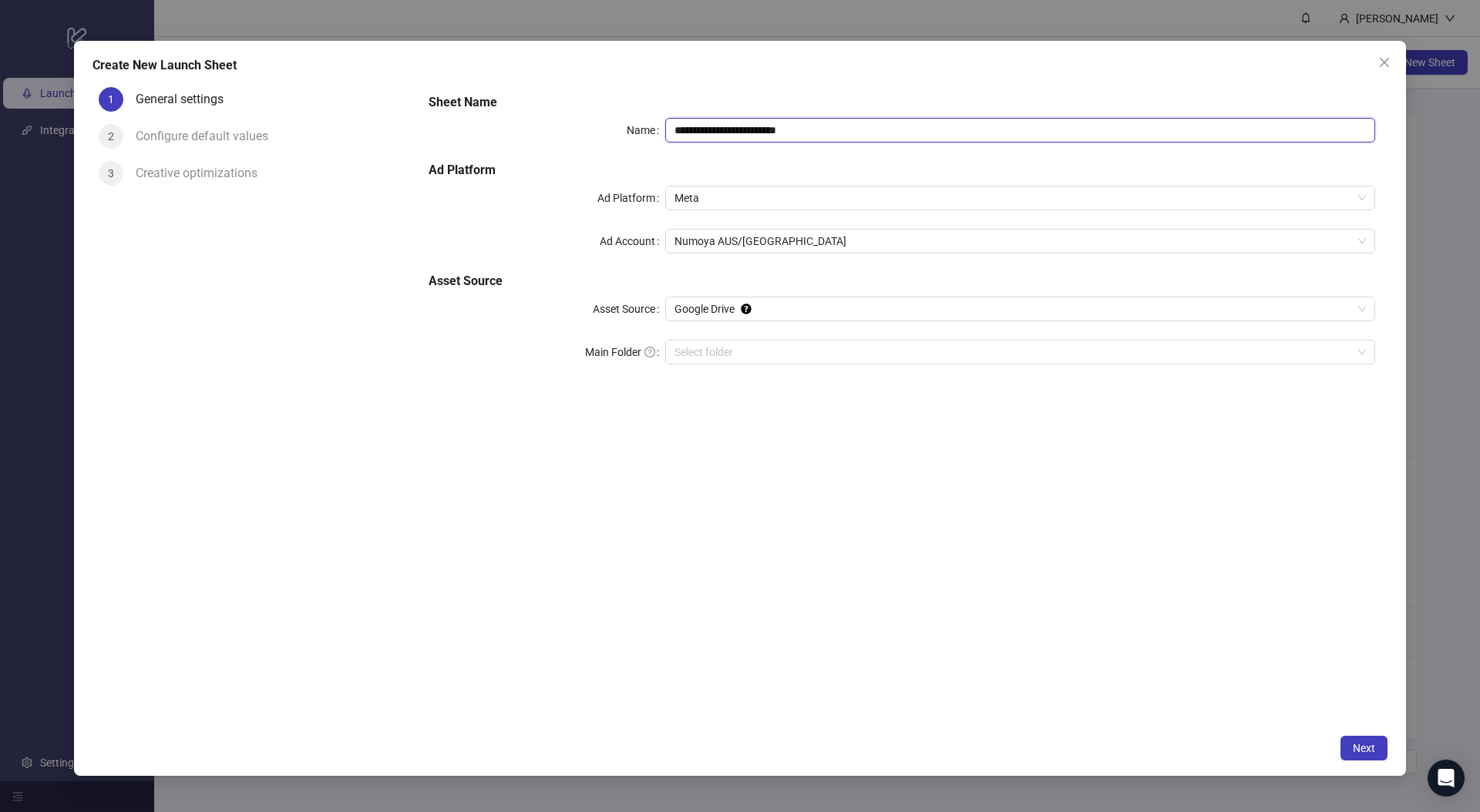 drag, startPoint x: 849, startPoint y: 134, endPoint x: 641, endPoint y: 125, distance: 208.19462 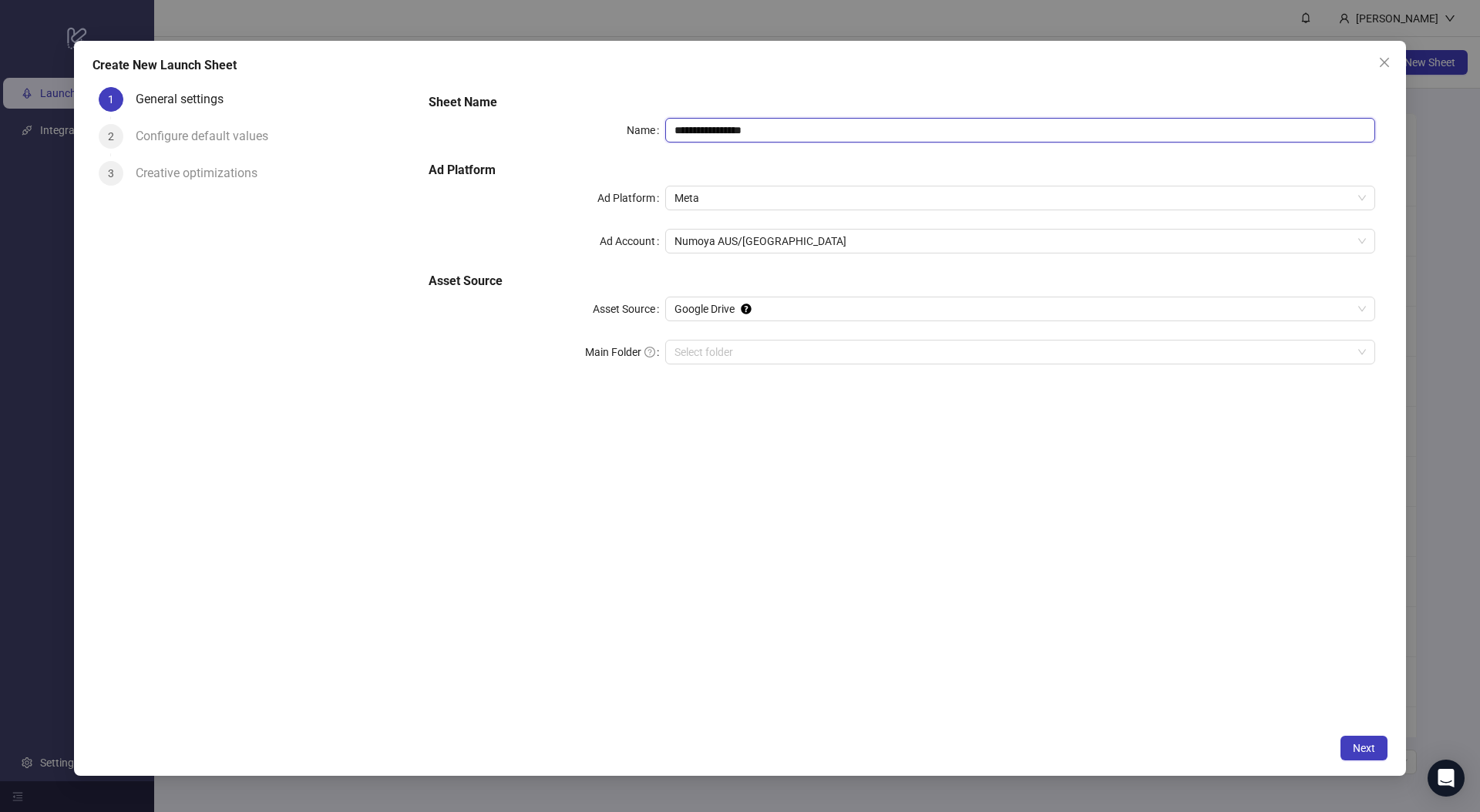 type on "**********" 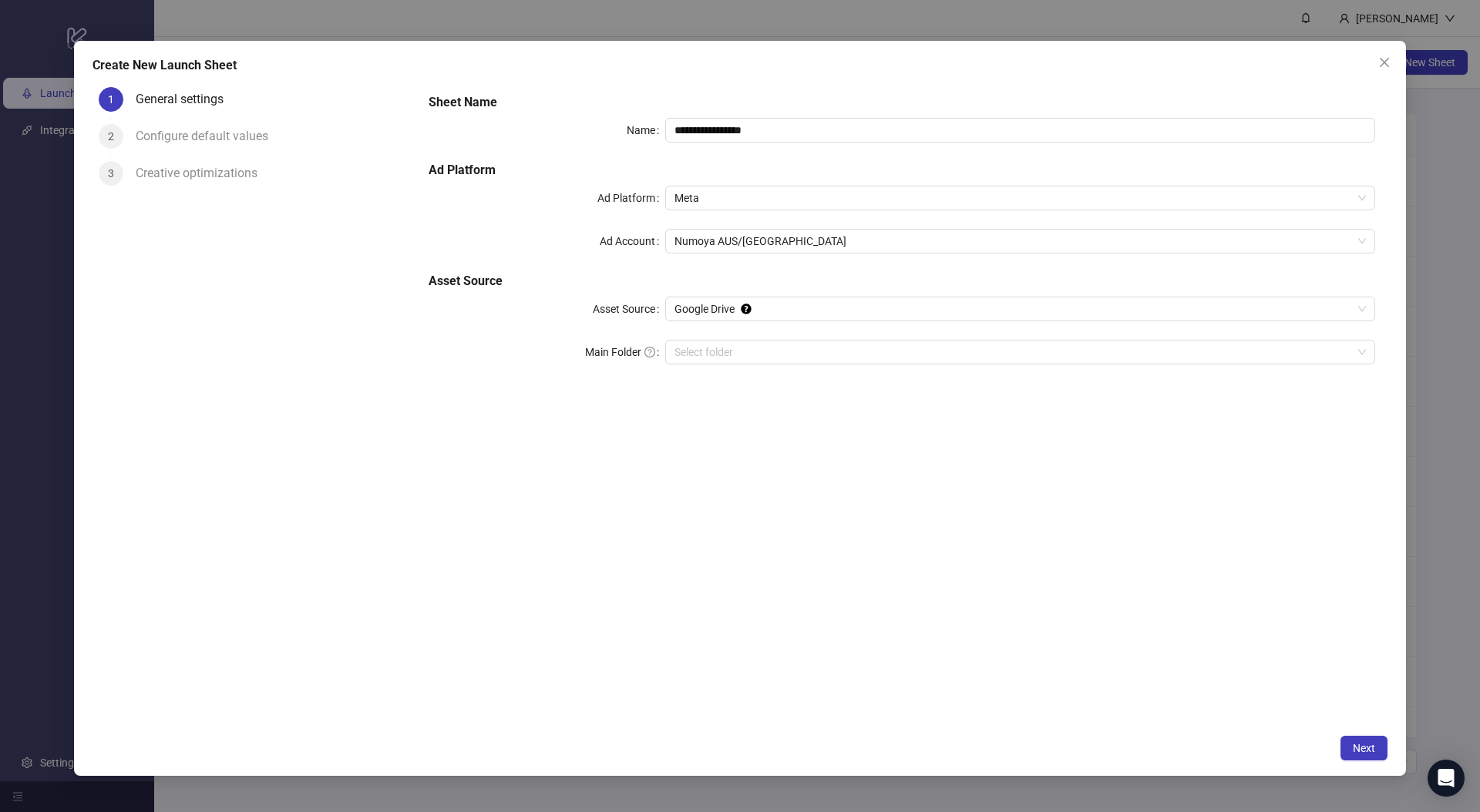 click on "**********" at bounding box center (902, 238) 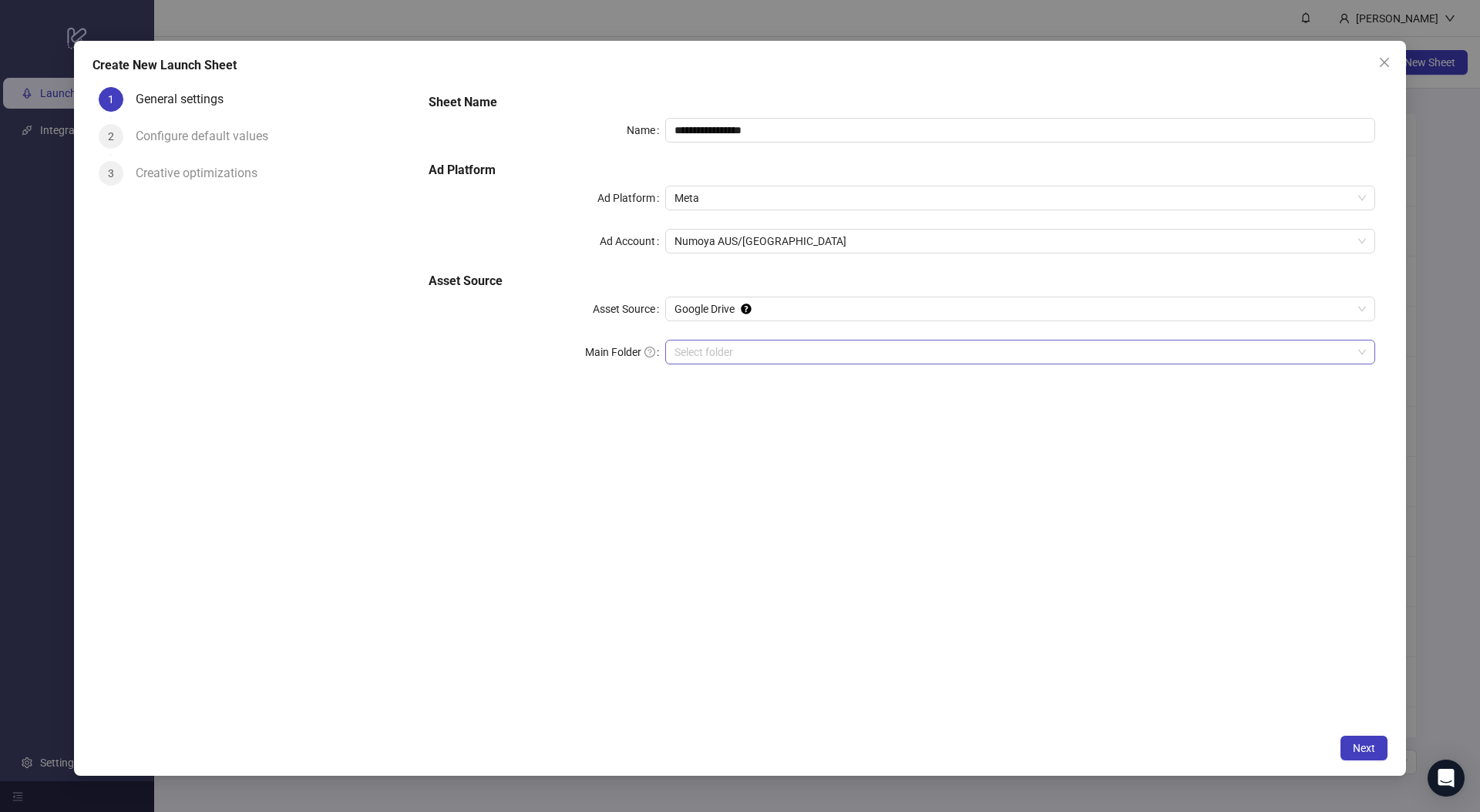 click on "Main Folder" at bounding box center (1013, 352) 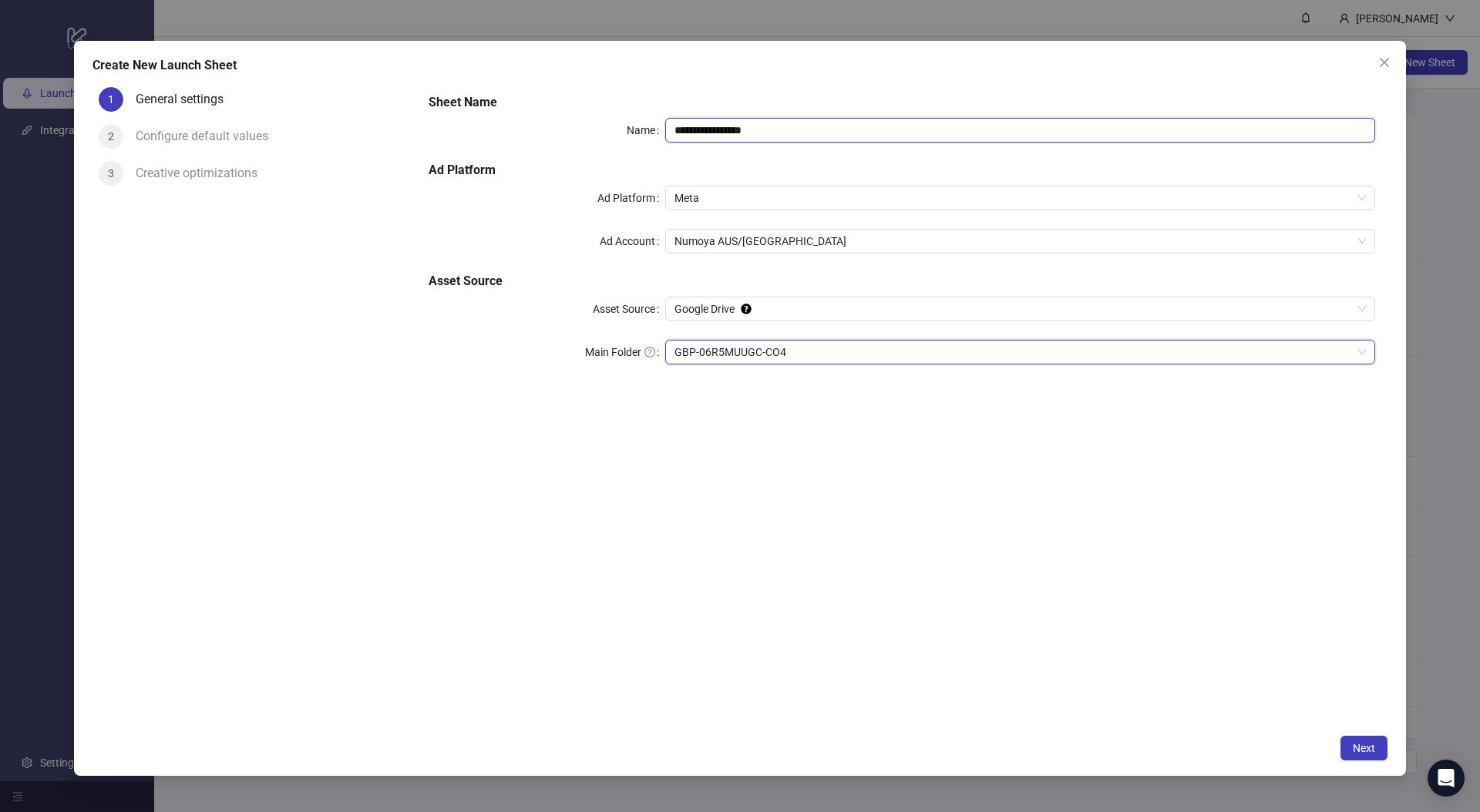 click on "**********" at bounding box center [1020, 130] 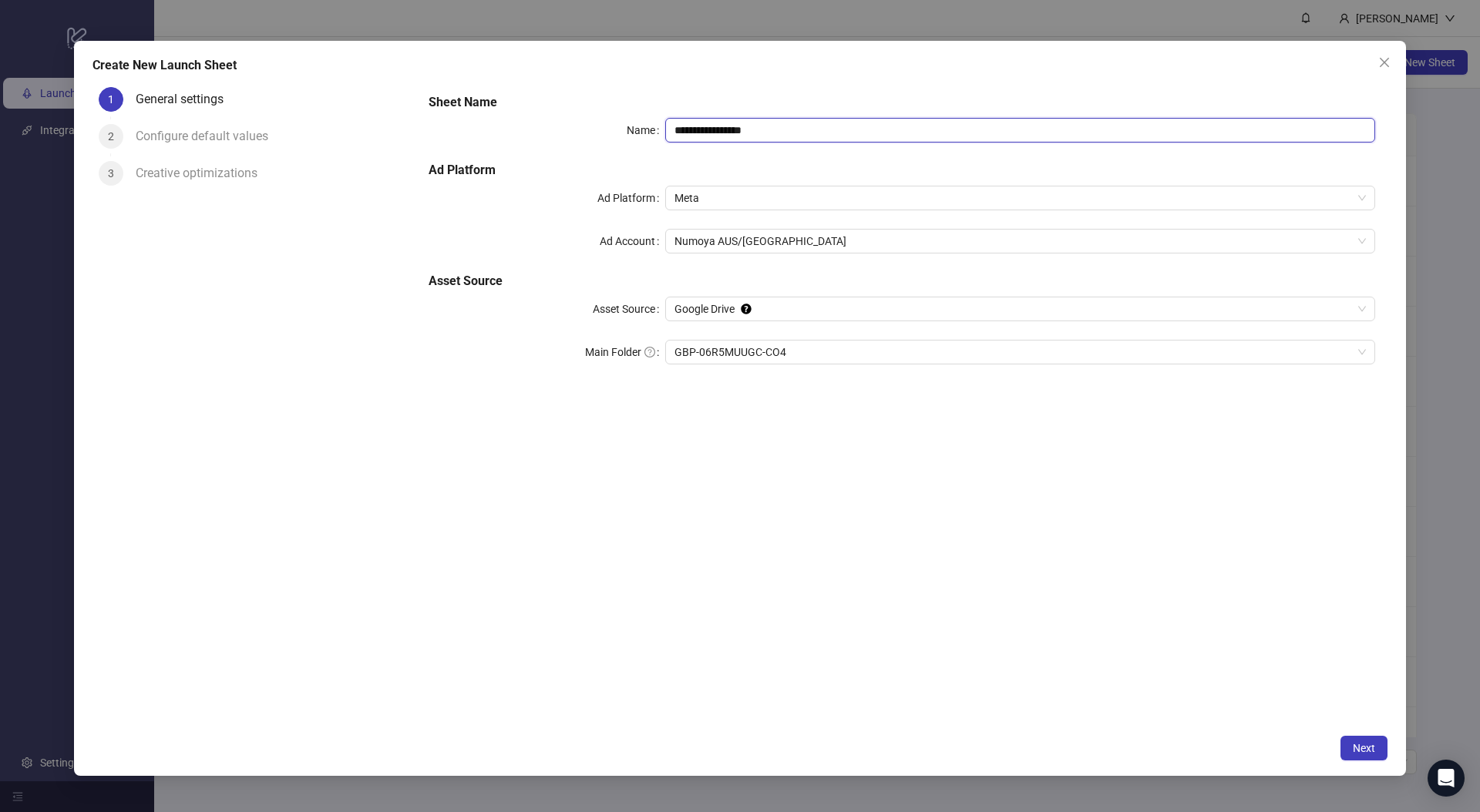 drag, startPoint x: 817, startPoint y: 133, endPoint x: 606, endPoint y: 120, distance: 211.40009 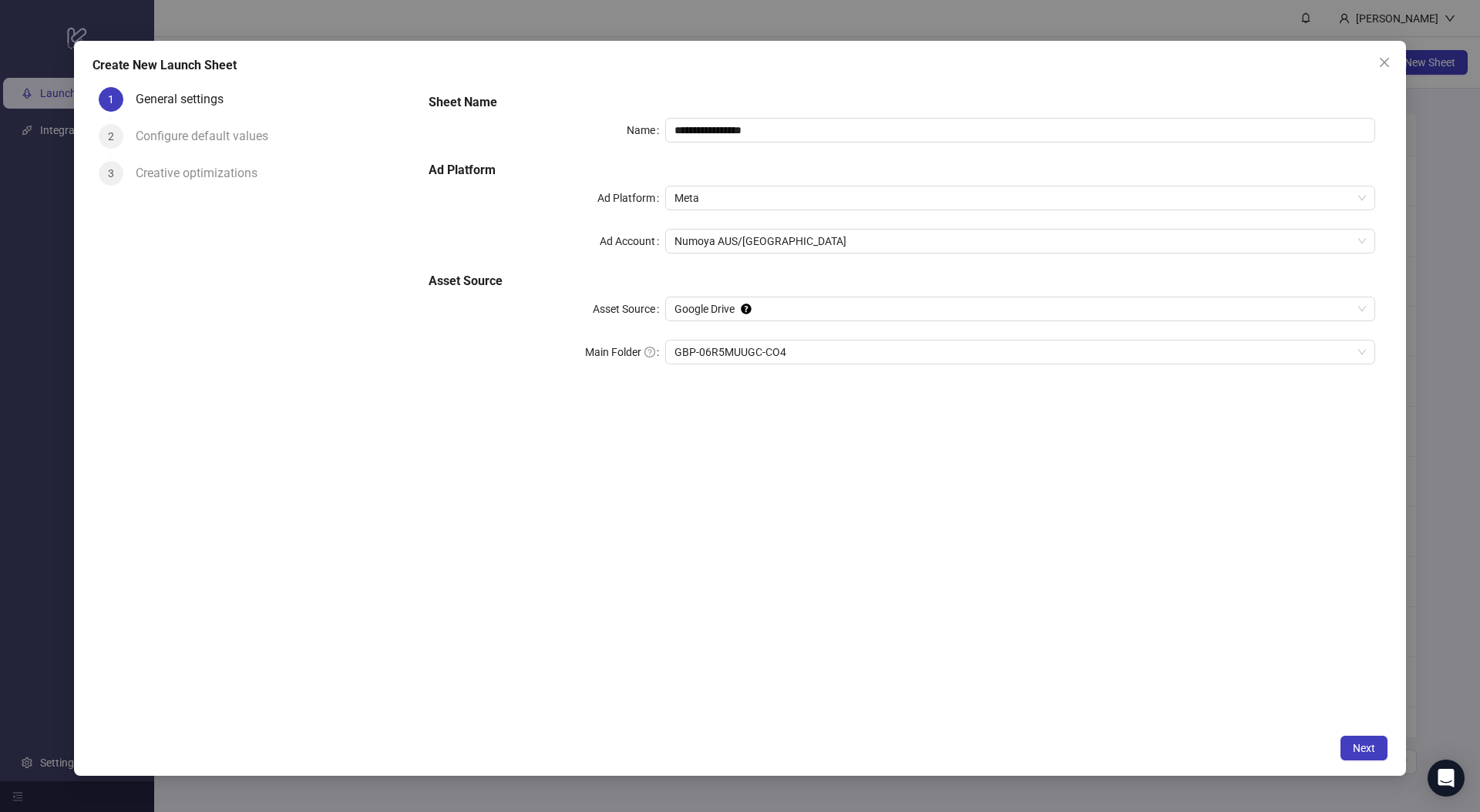 click on "**********" at bounding box center (902, 404) 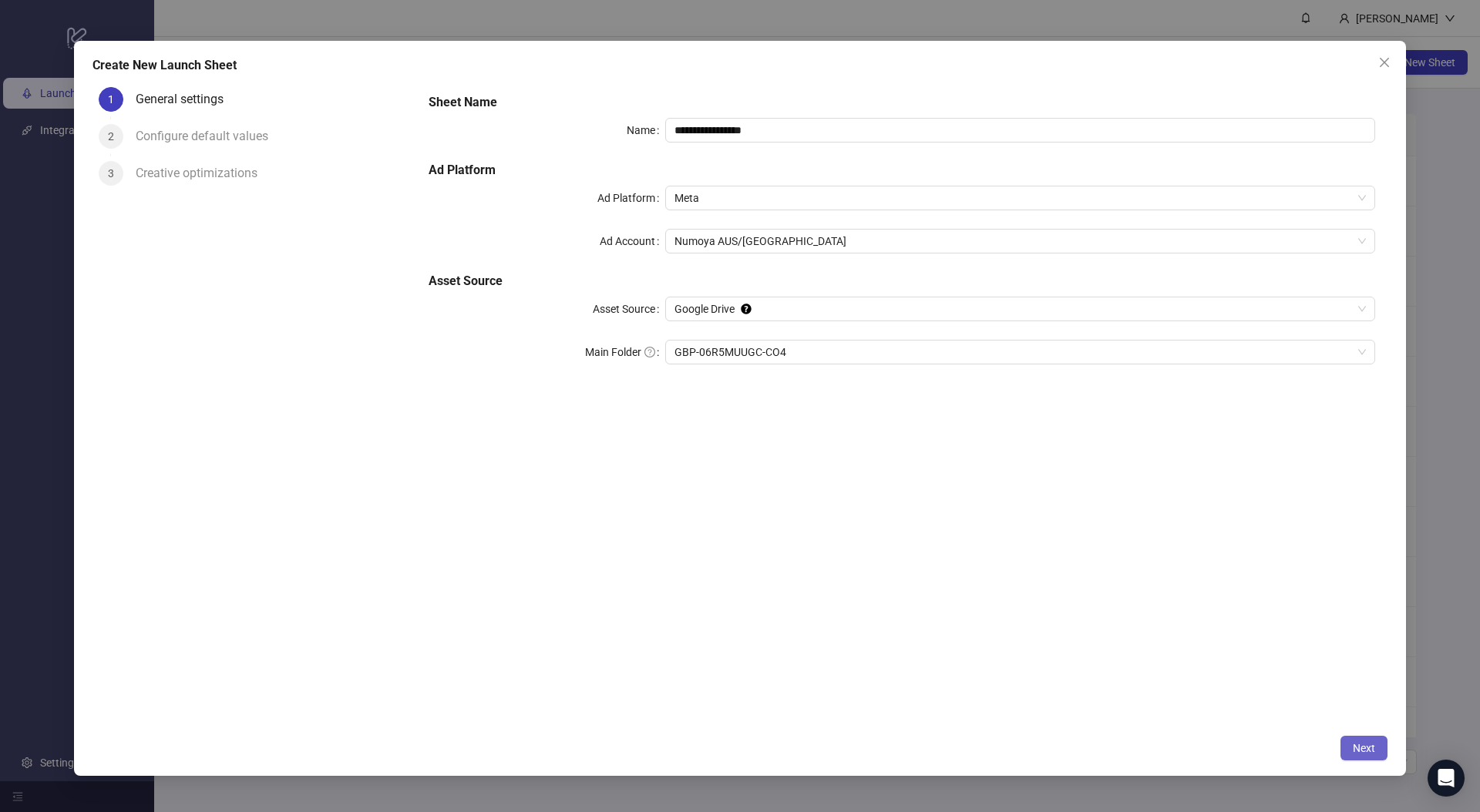 click on "Next" at bounding box center (1364, 748) 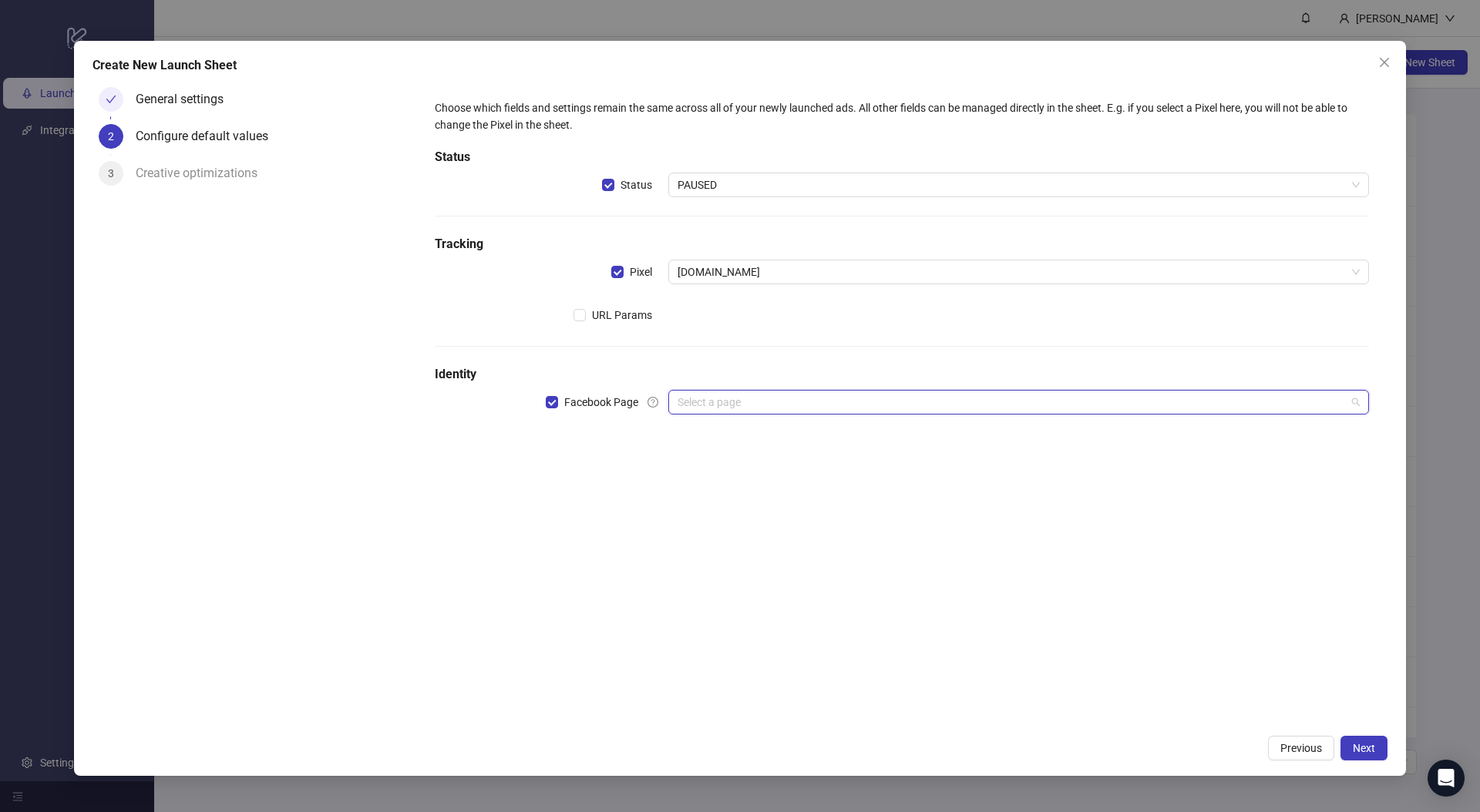 click at bounding box center (1011, 402) 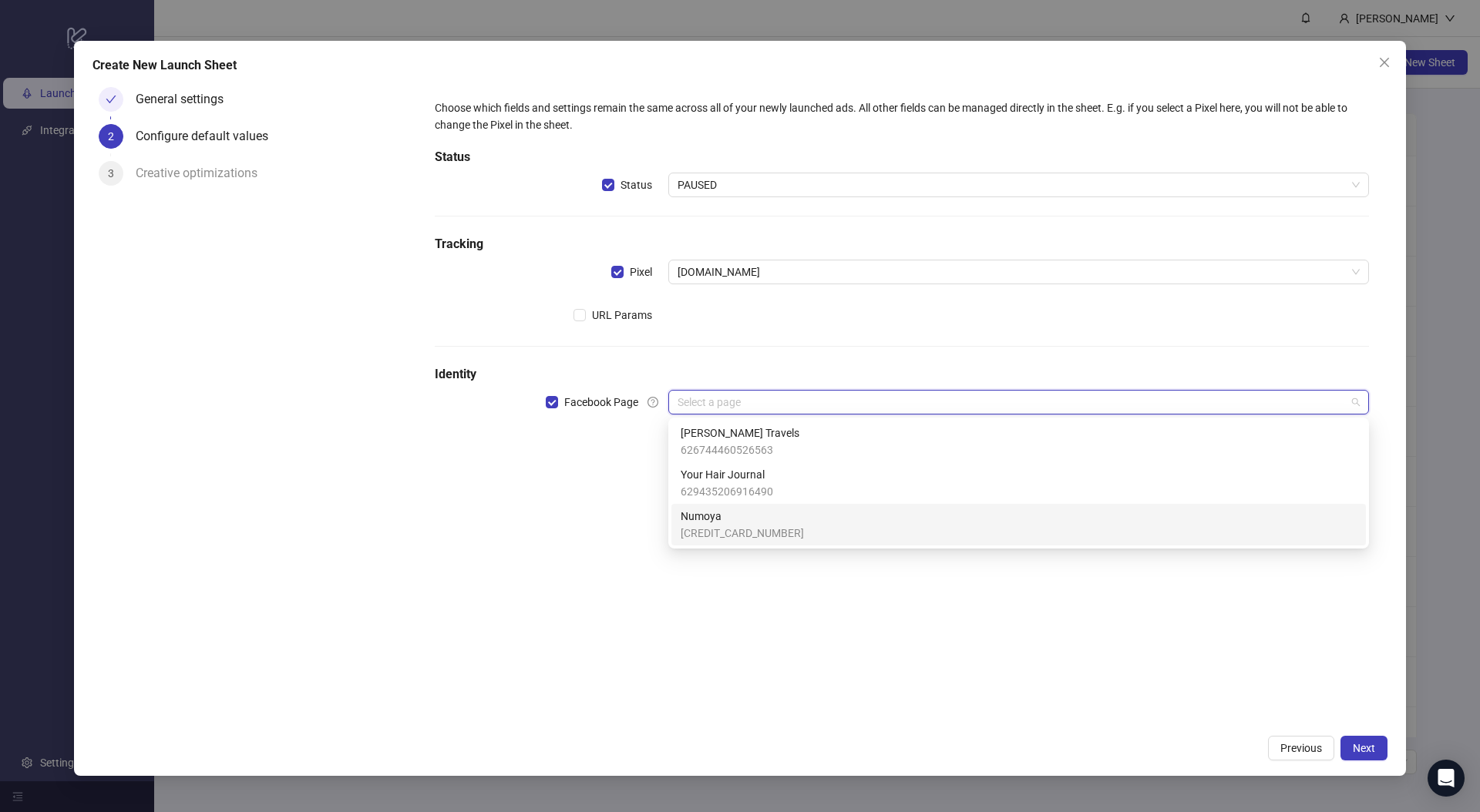 click on "[CREDIT_CARD_NUMBER]" at bounding box center [742, 533] 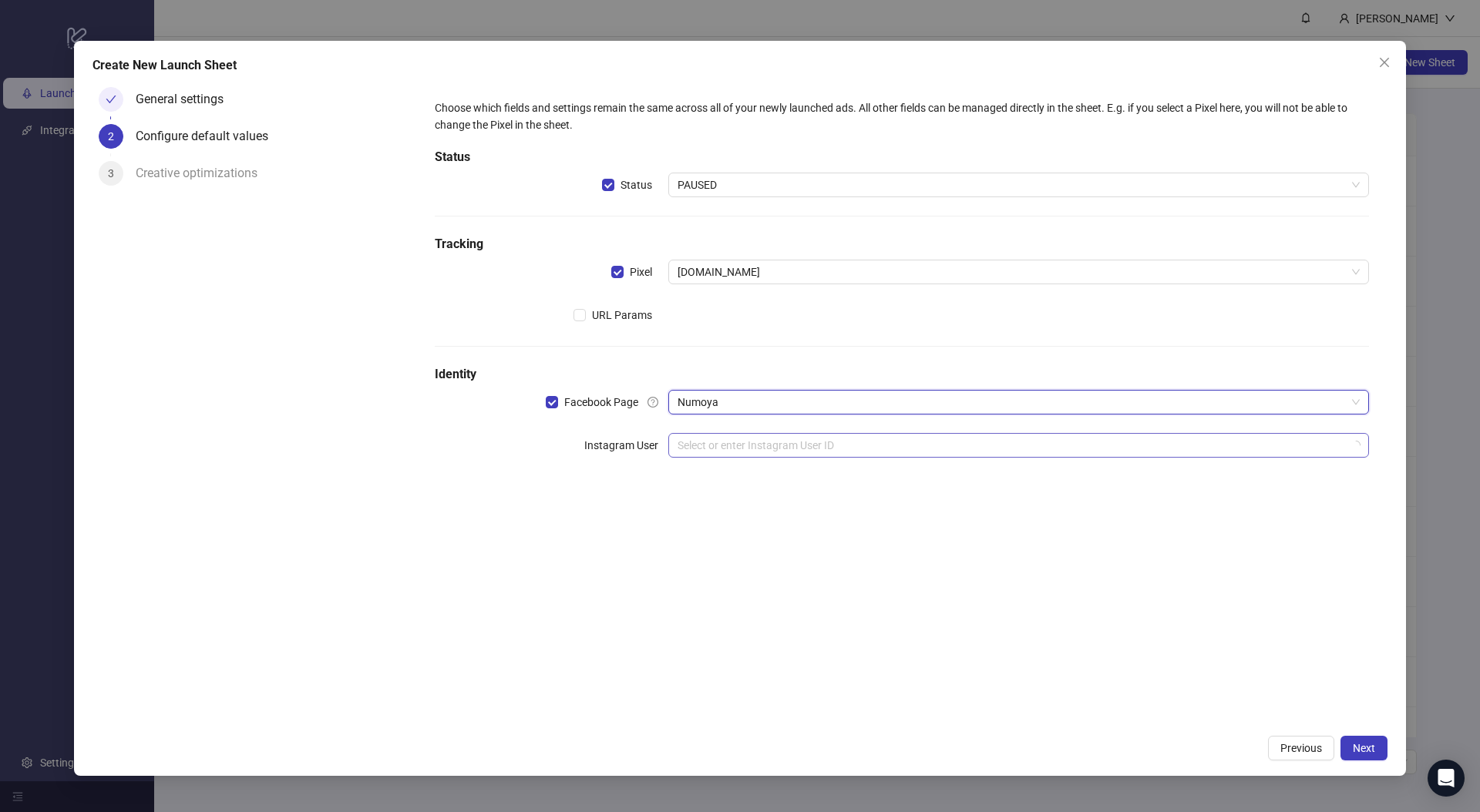click at bounding box center (1011, 445) 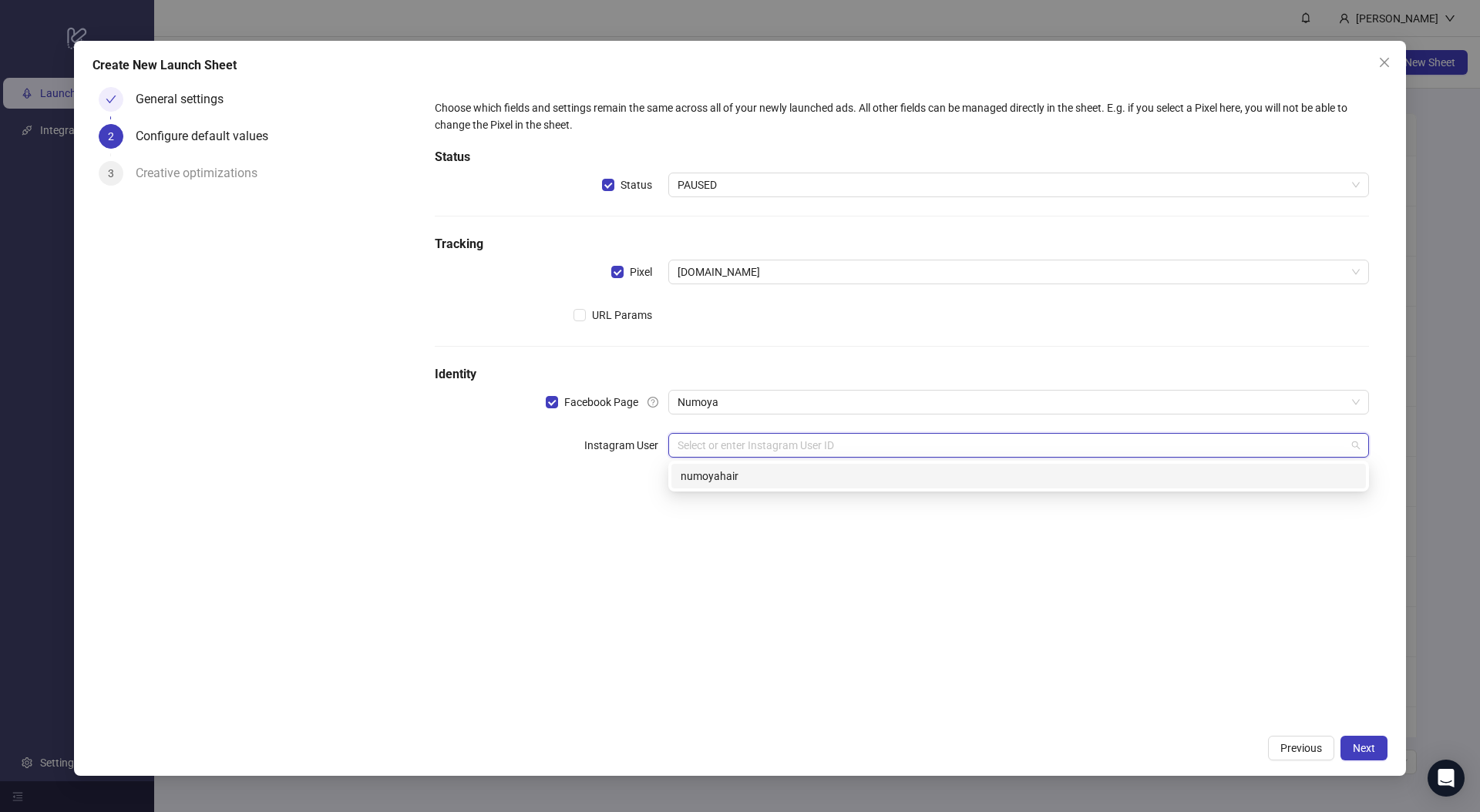 click on "numoyahair" at bounding box center [1018, 476] 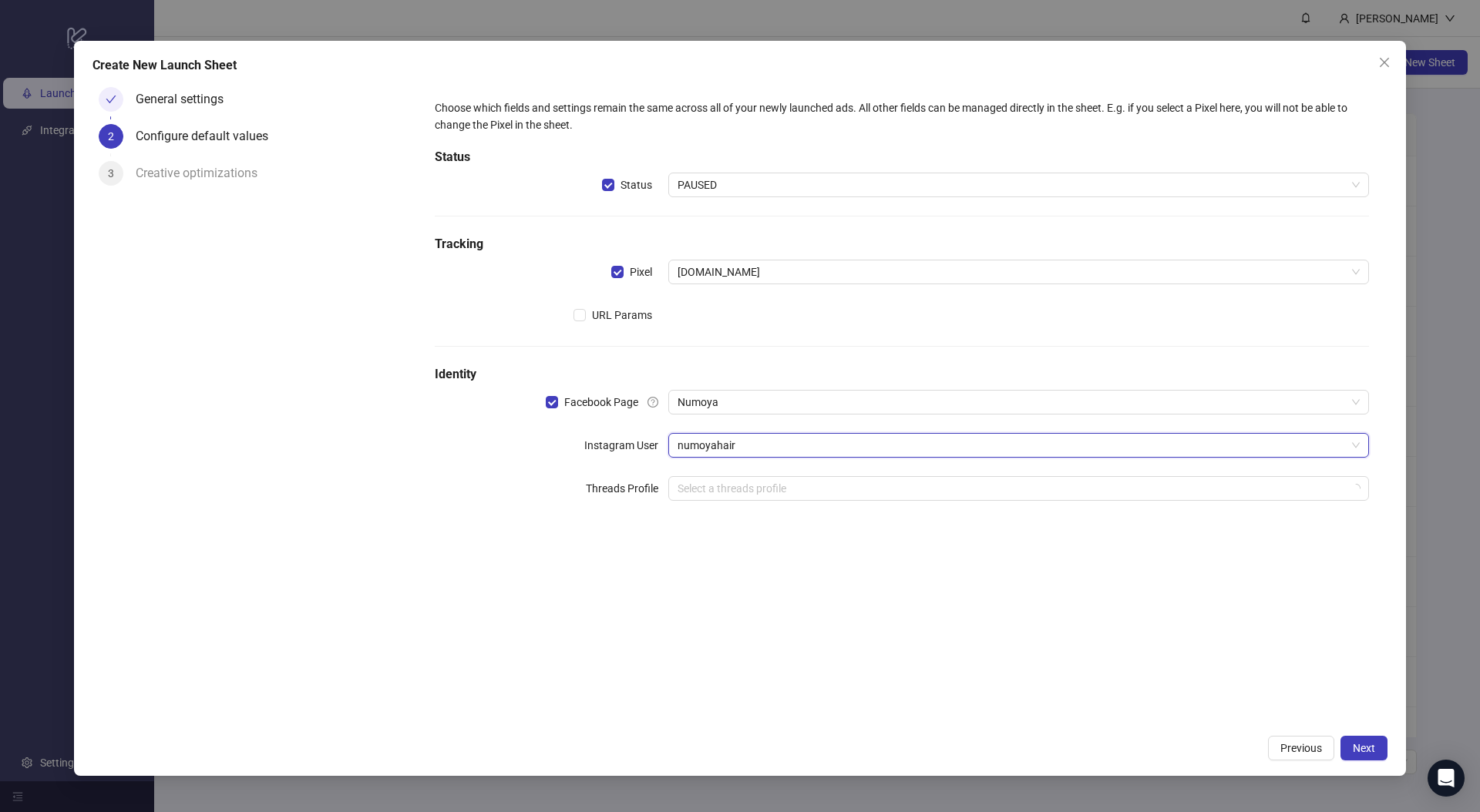 click on "Choose which fields and settings remain the same across all of your newly launched ads. All other fields can be managed directly in the sheet. E.g. if you select a Pixel here, you will not be able to change the Pixel in the sheet. Status Status PAUSED Tracking Pixel [DOMAIN_NAME] URL Params Identity Facebook Page Numoya Instagram User numoyahair numoyahair Threads Profile Select a threads profile" at bounding box center (902, 404) 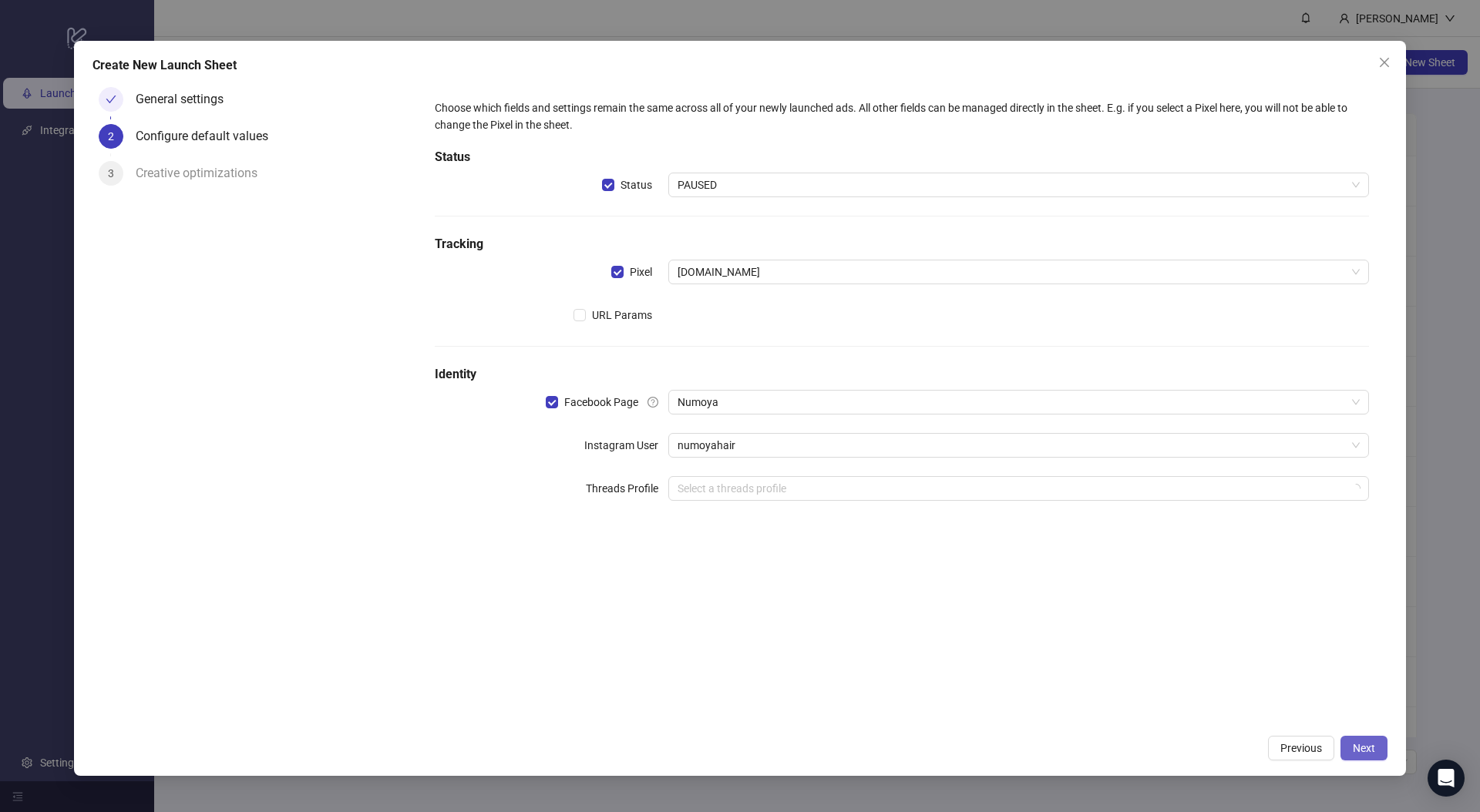 click on "Next" at bounding box center [1364, 748] 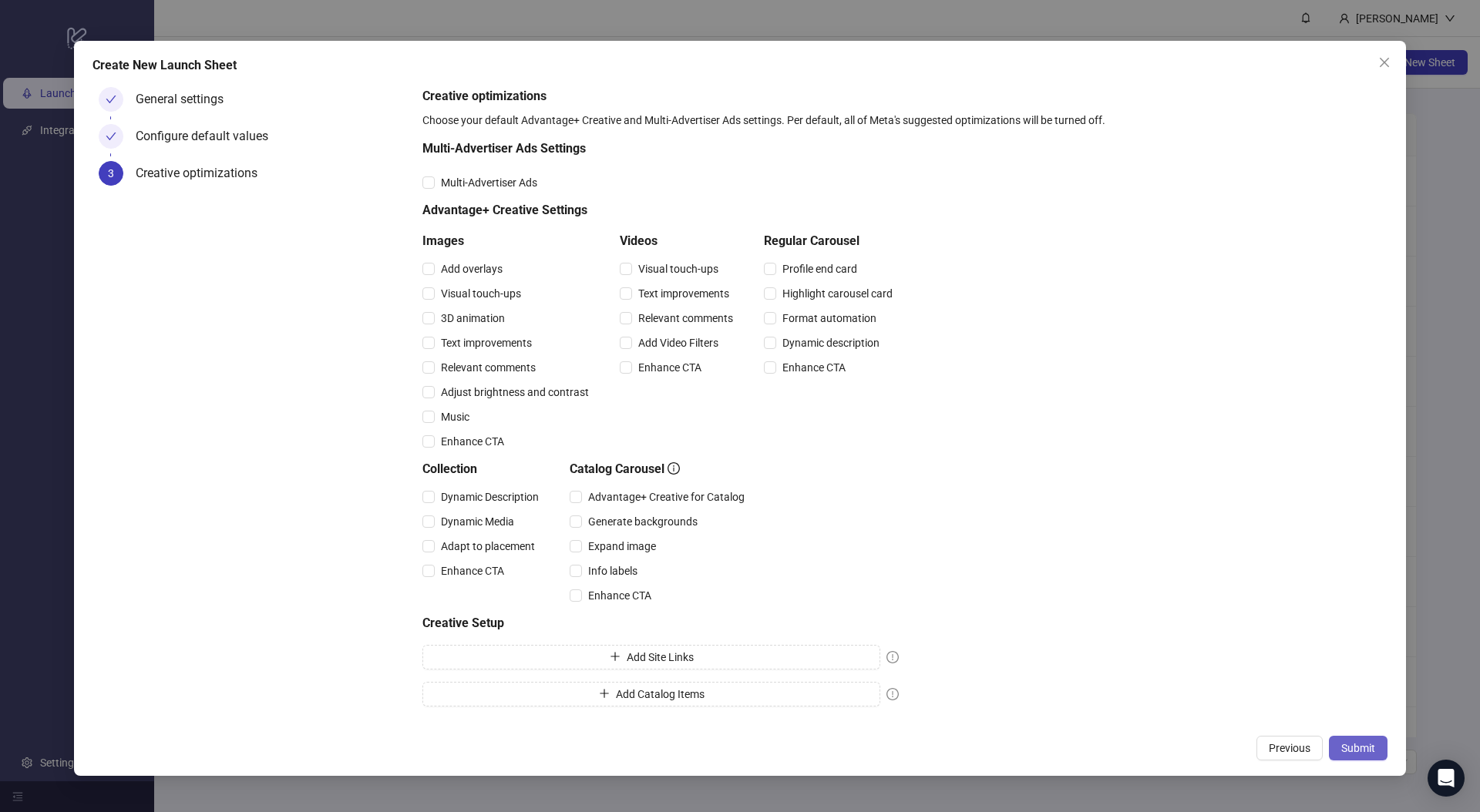 click on "Submit" at bounding box center [1358, 748] 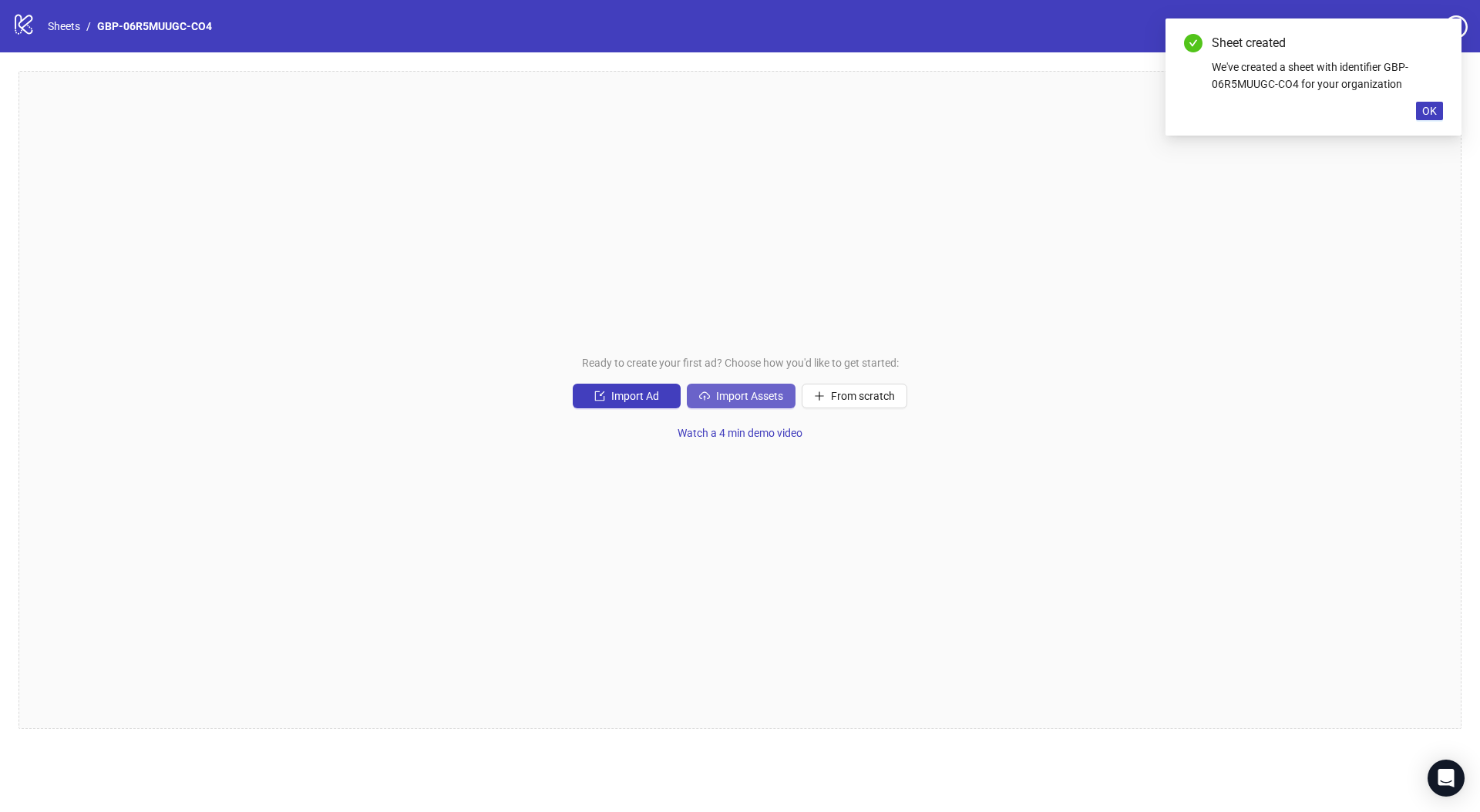 click on "Import Assets" at bounding box center (749, 396) 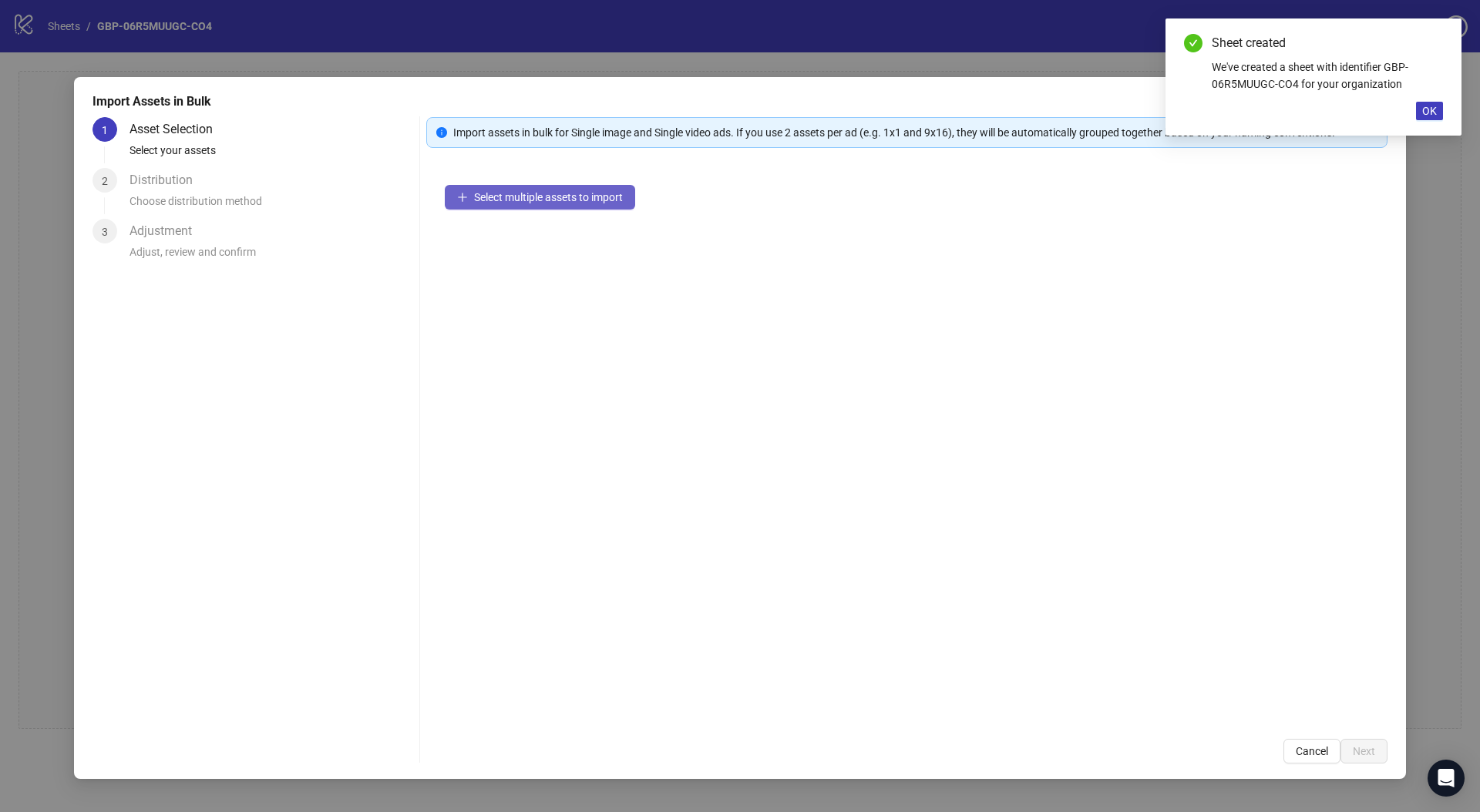 click on "Select multiple assets to import" at bounding box center [548, 197] 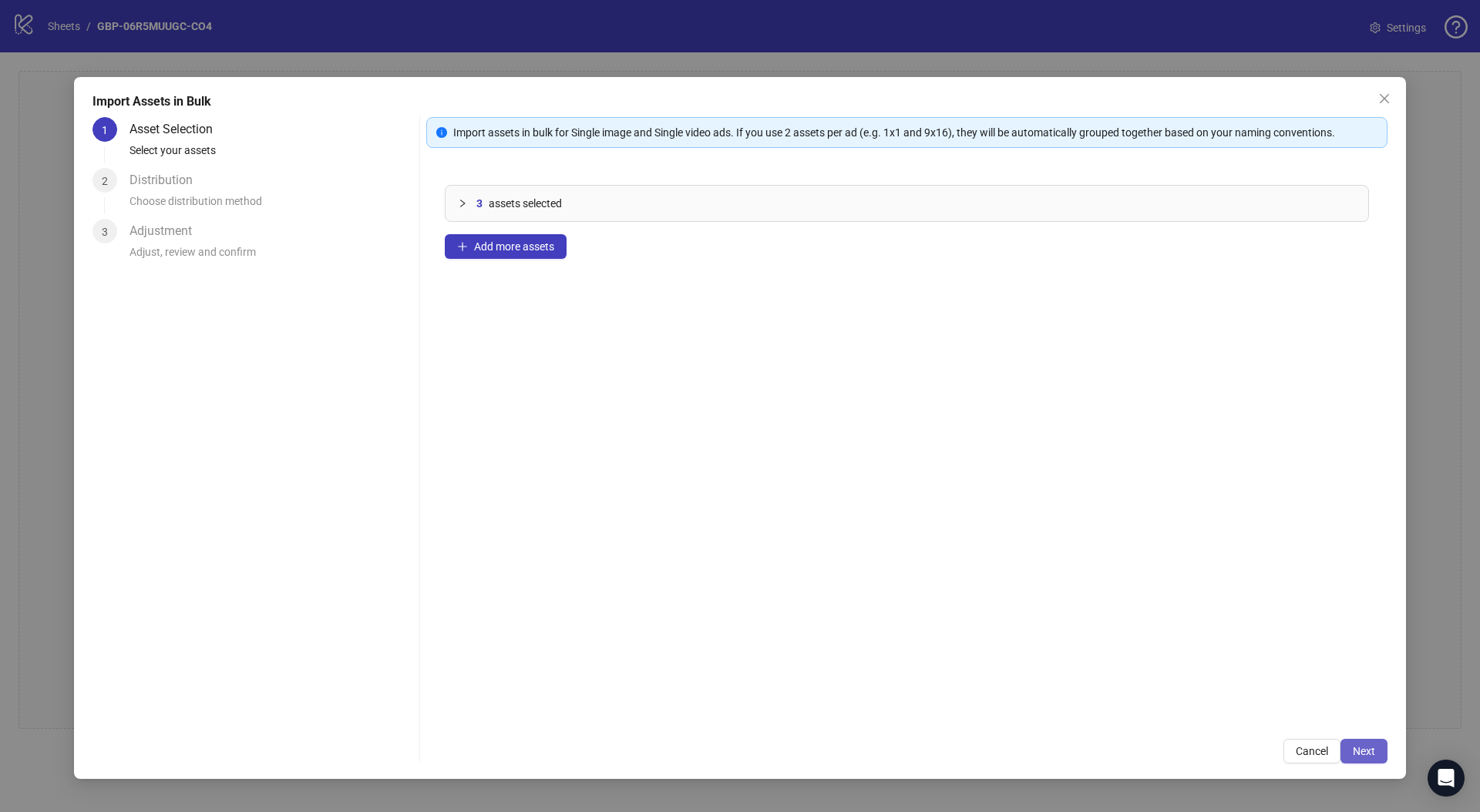 click on "Next" at bounding box center [1364, 751] 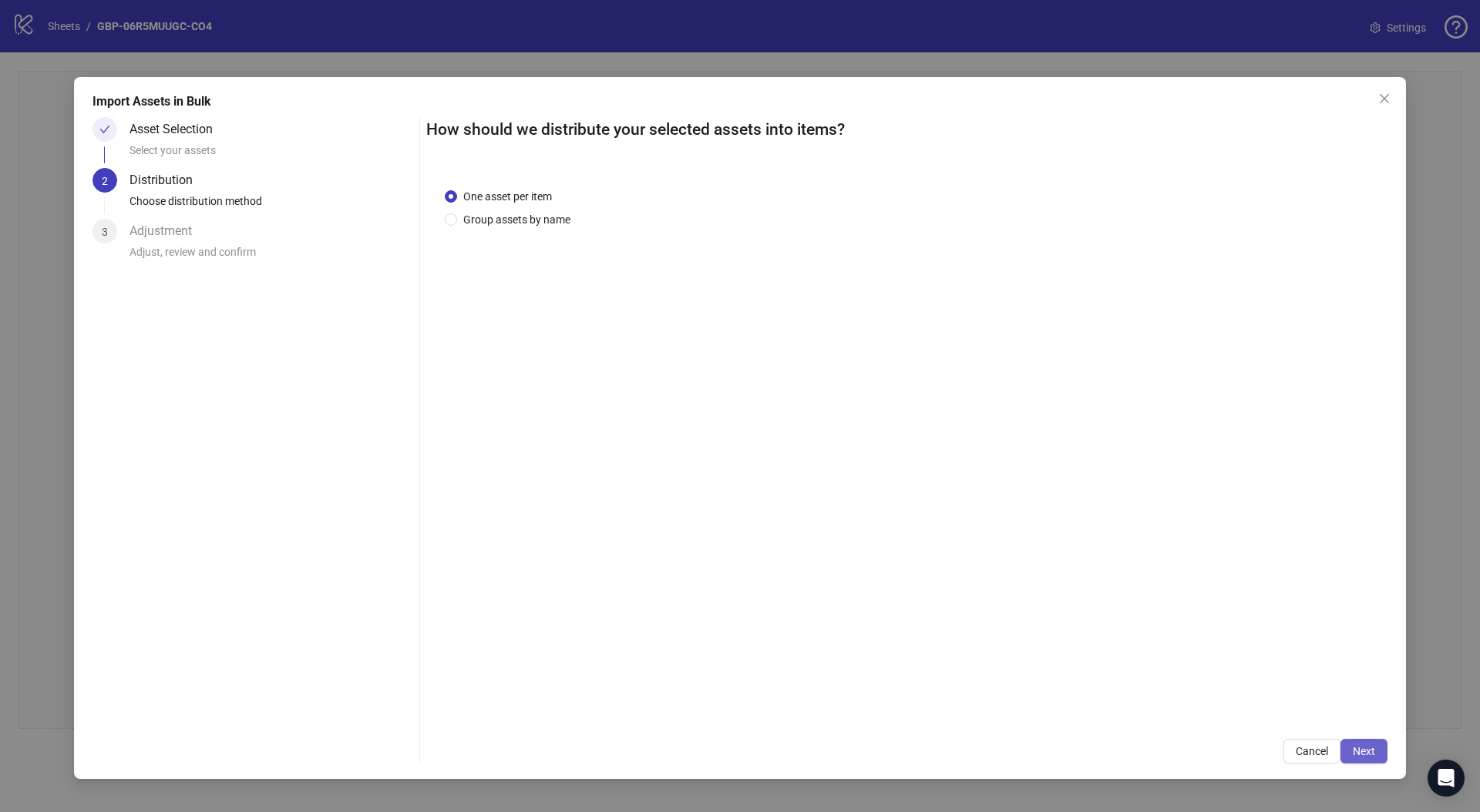click on "Next" at bounding box center [1364, 751] 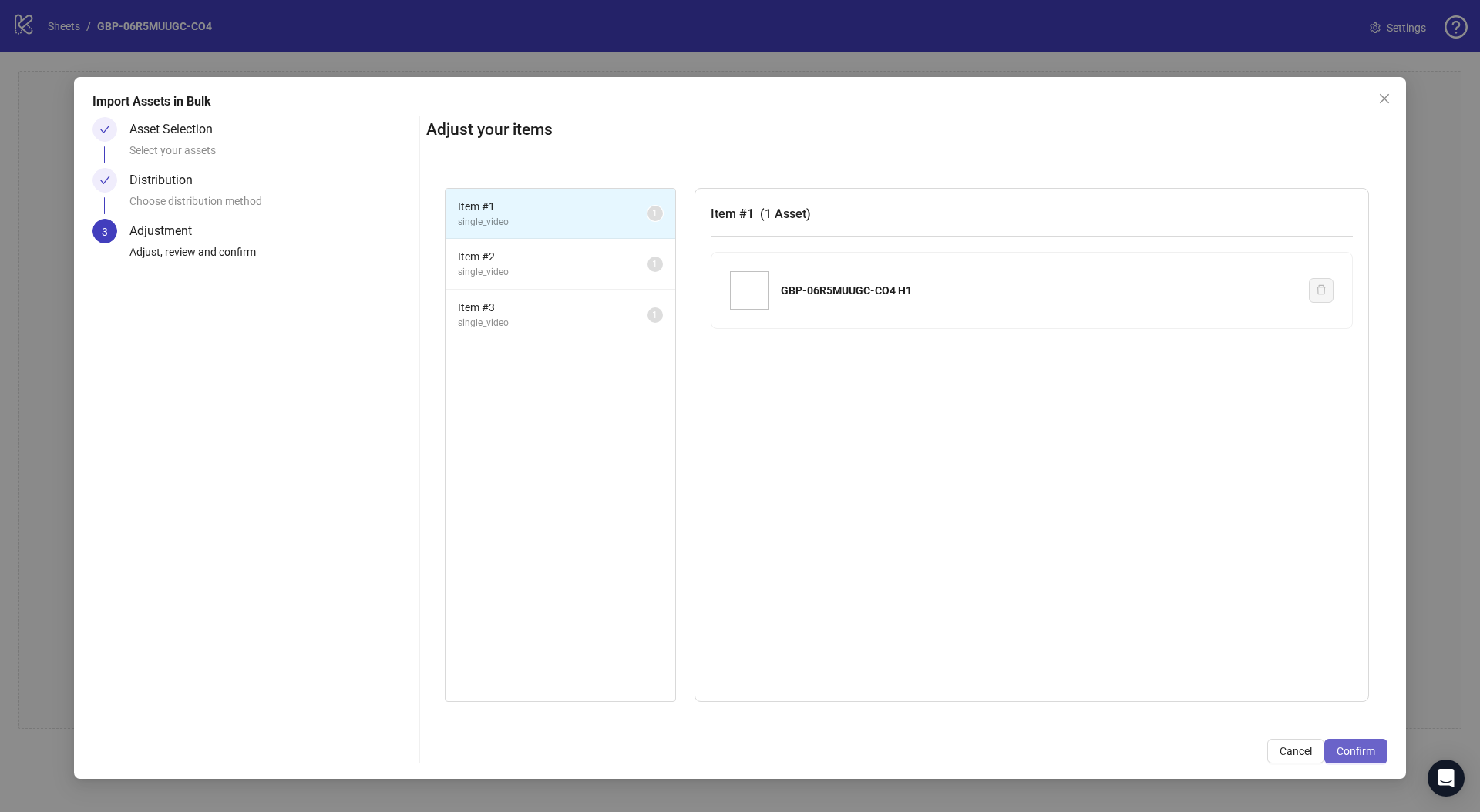 click on "Confirm" at bounding box center [1356, 751] 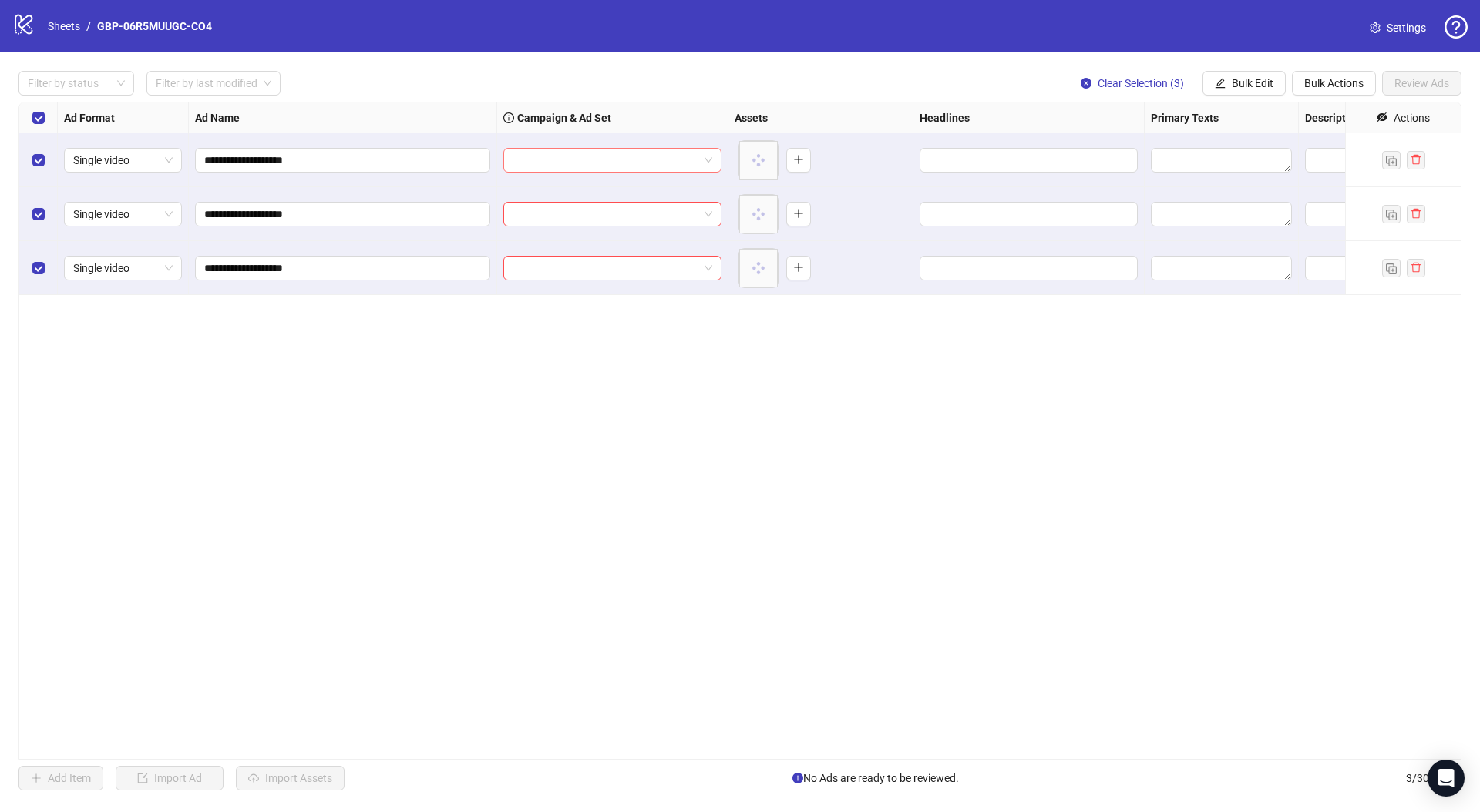 click at bounding box center [605, 160] 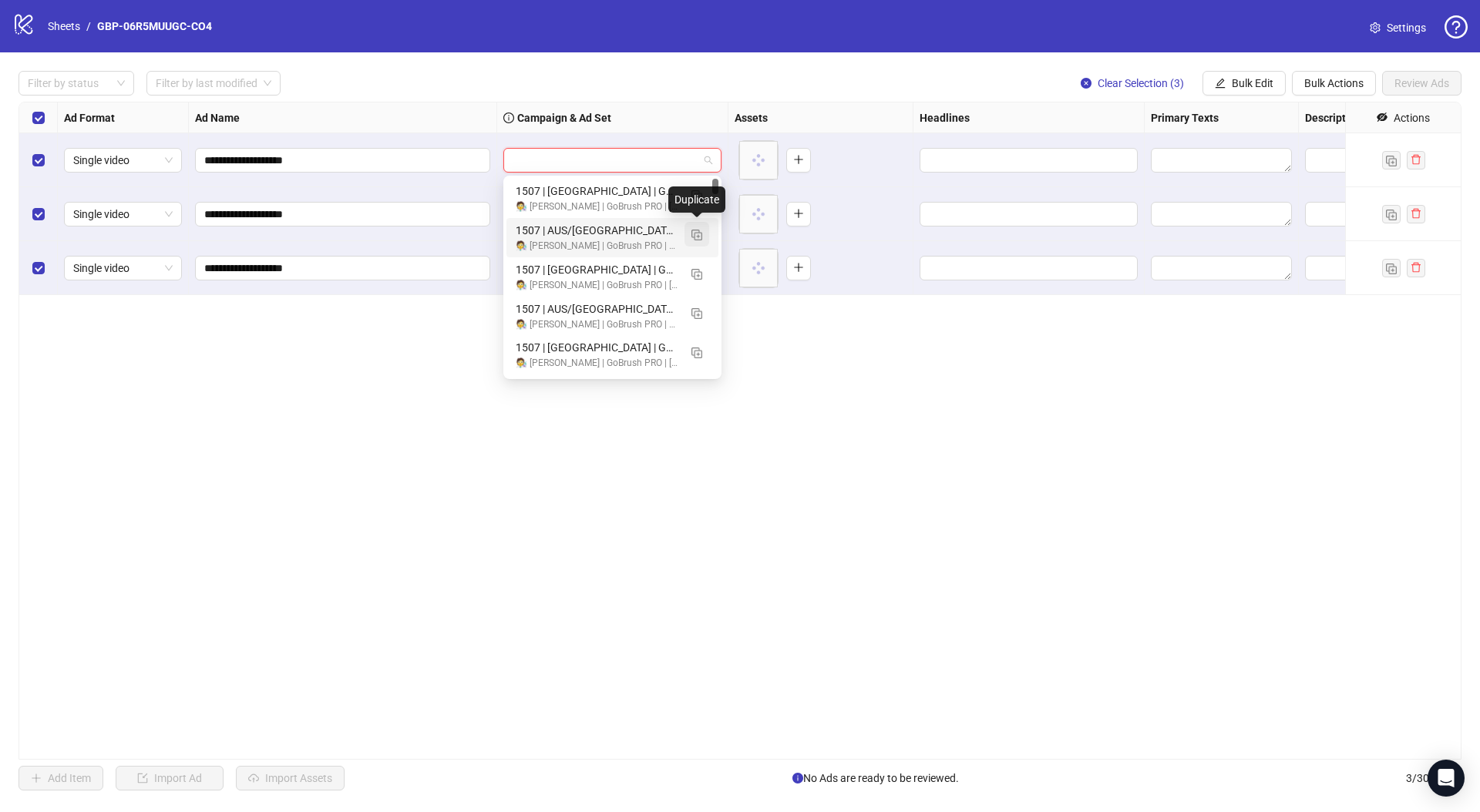 click at bounding box center (697, 235) 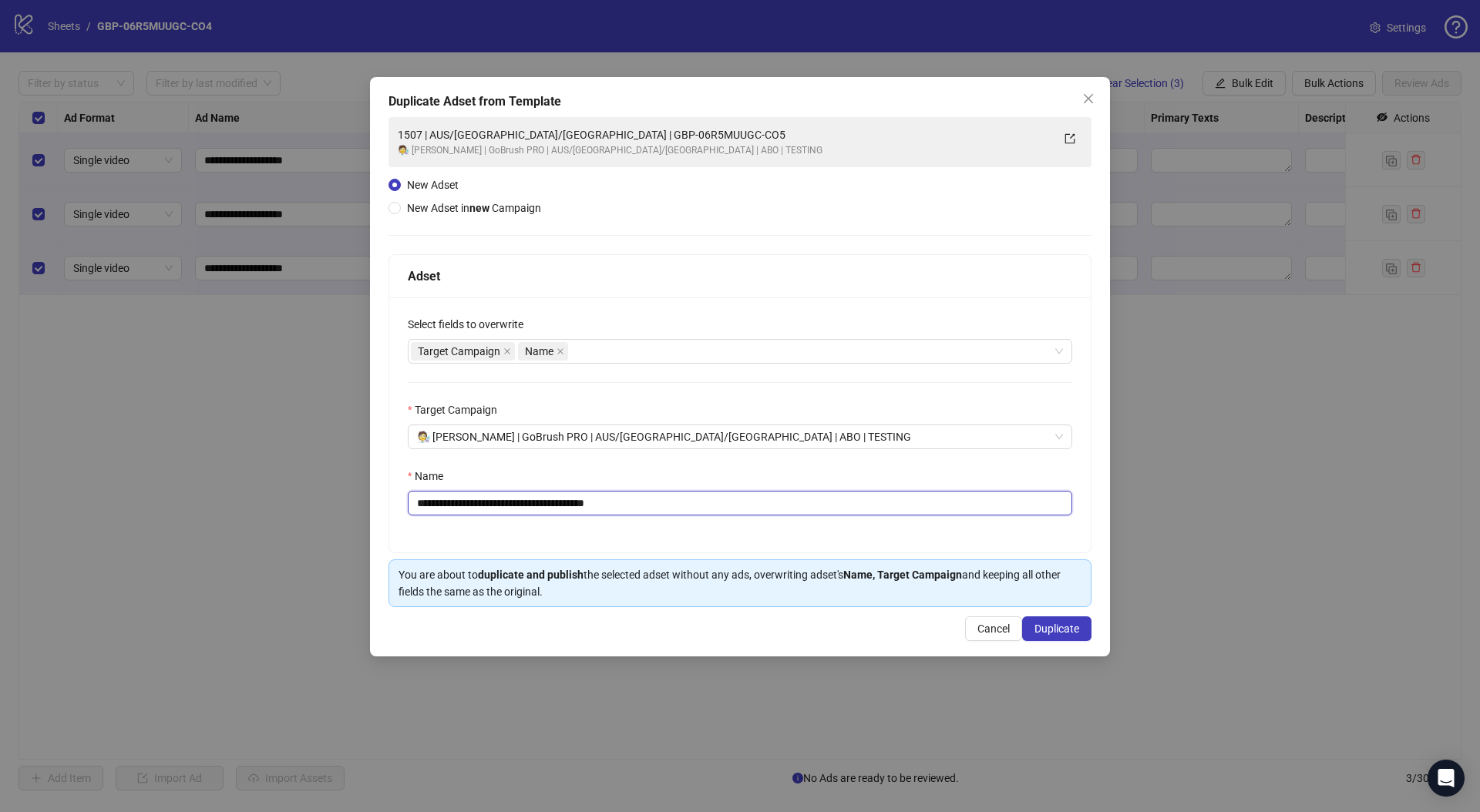 drag, startPoint x: 536, startPoint y: 506, endPoint x: 782, endPoint y: 524, distance: 246.65766 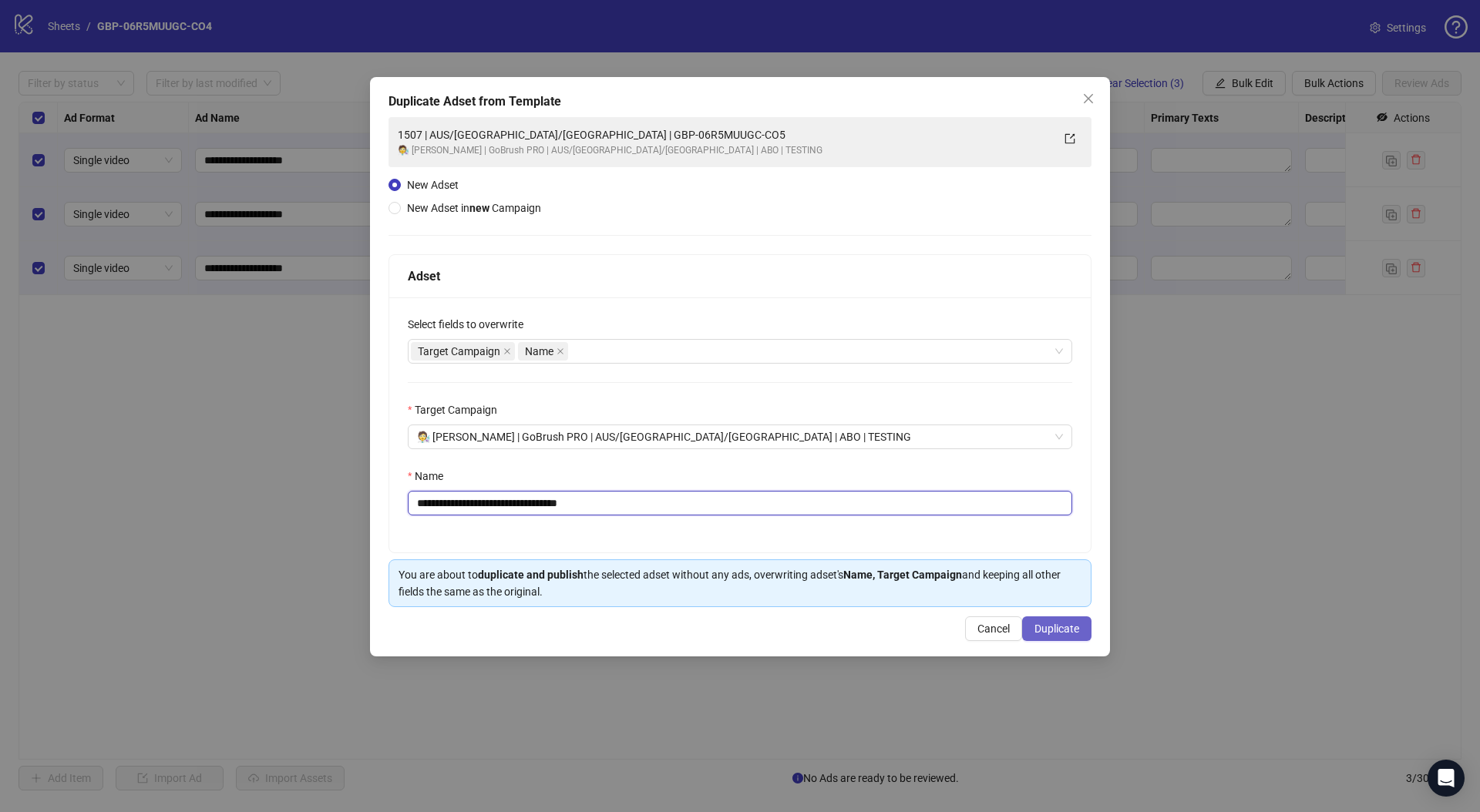 type on "**********" 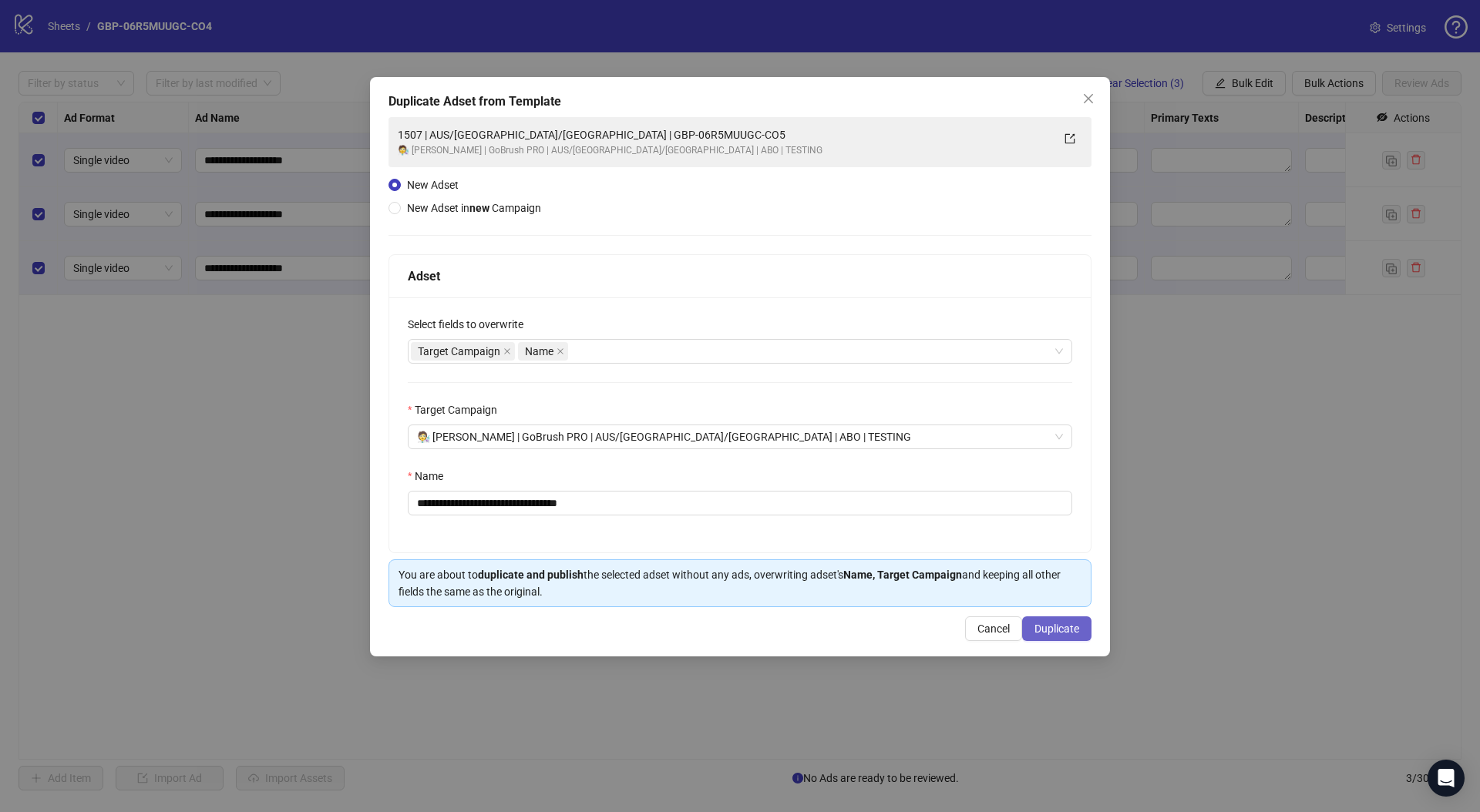 click on "Duplicate" at bounding box center [1057, 629] 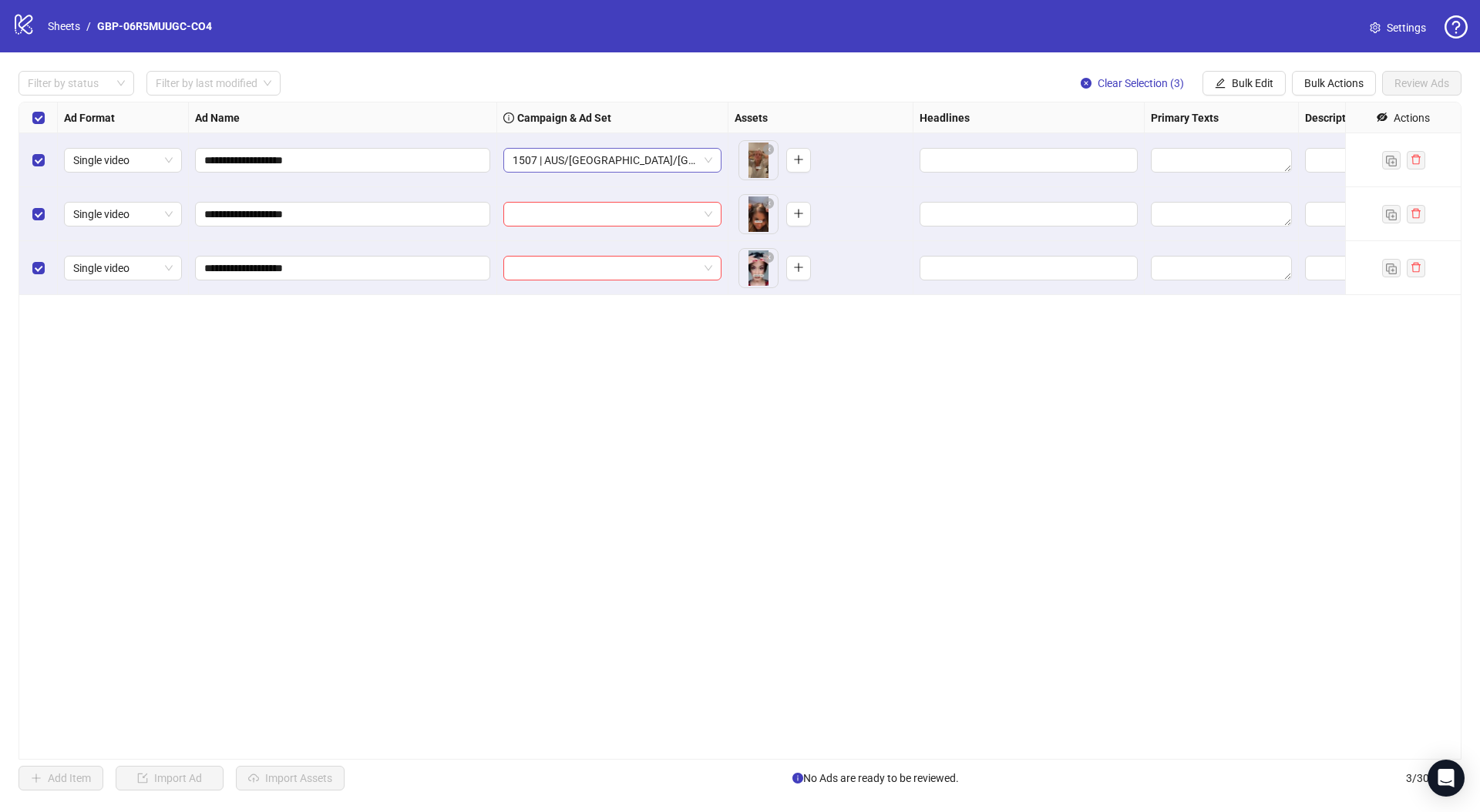 click on "1507 | AUS/[GEOGRAPHIC_DATA]/[GEOGRAPHIC_DATA] | GBP-06R5MUUGC-CO4" at bounding box center [612, 160] 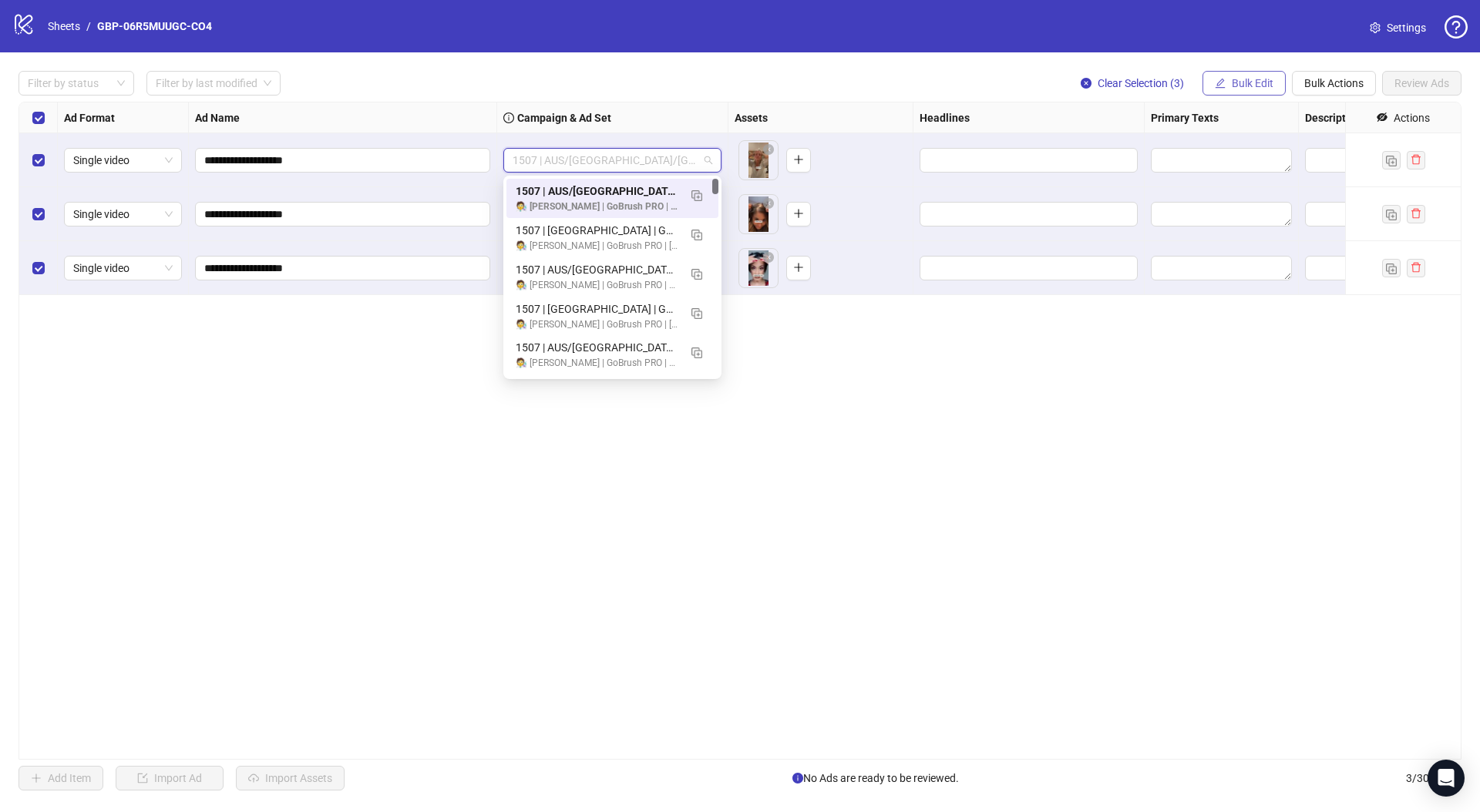 click on "Bulk Edit" at bounding box center [1253, 83] 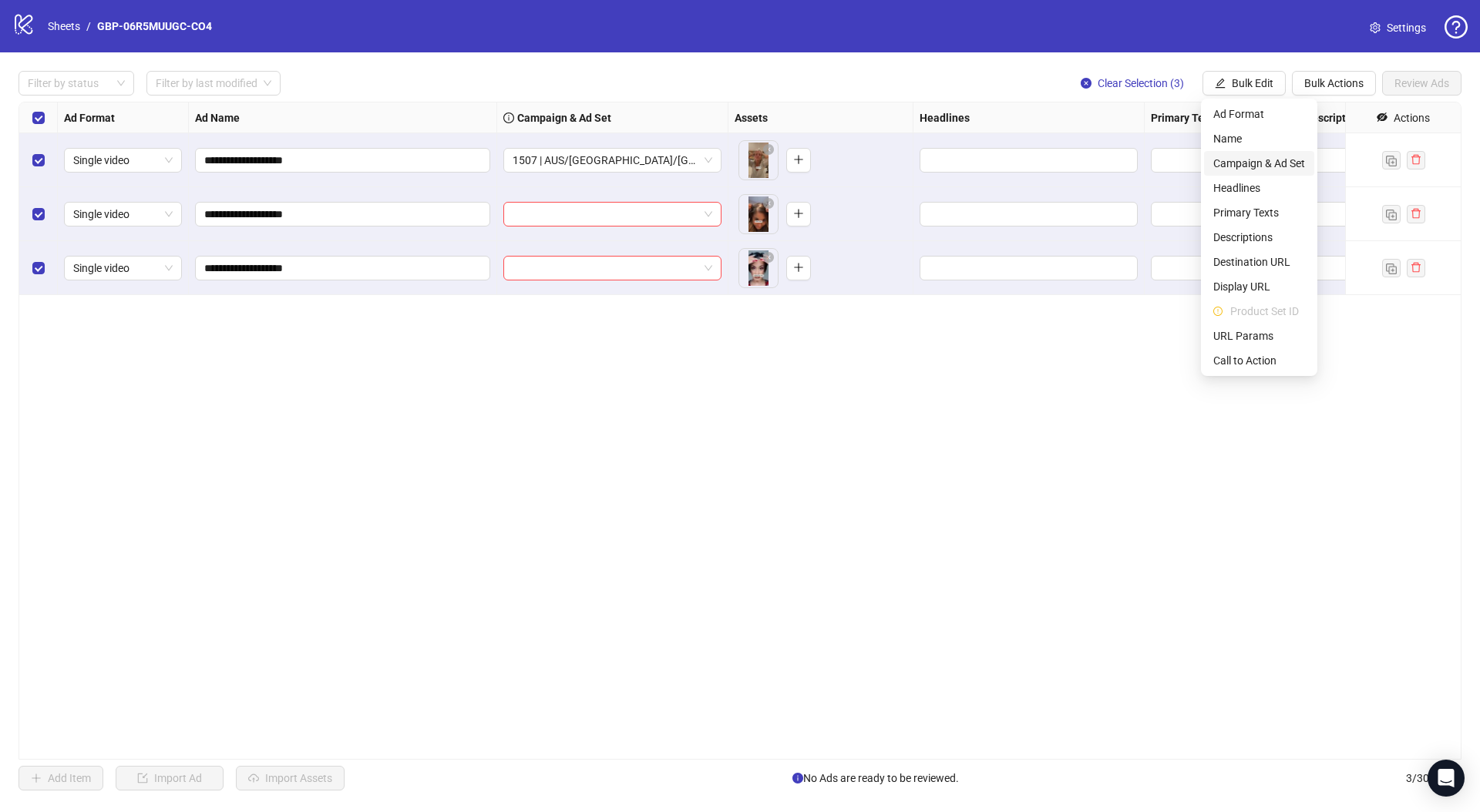 click on "Campaign & Ad Set" at bounding box center (1259, 163) 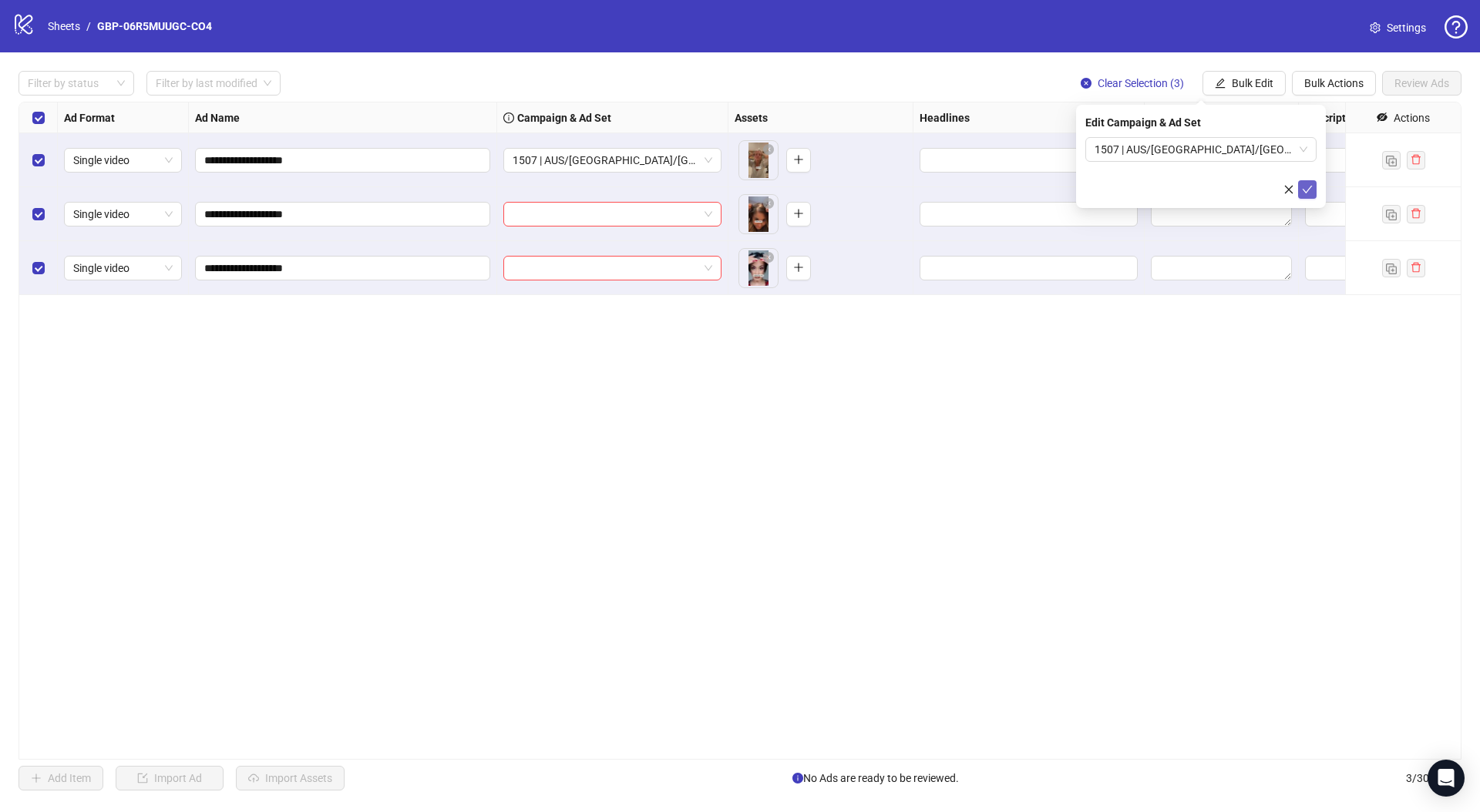 click 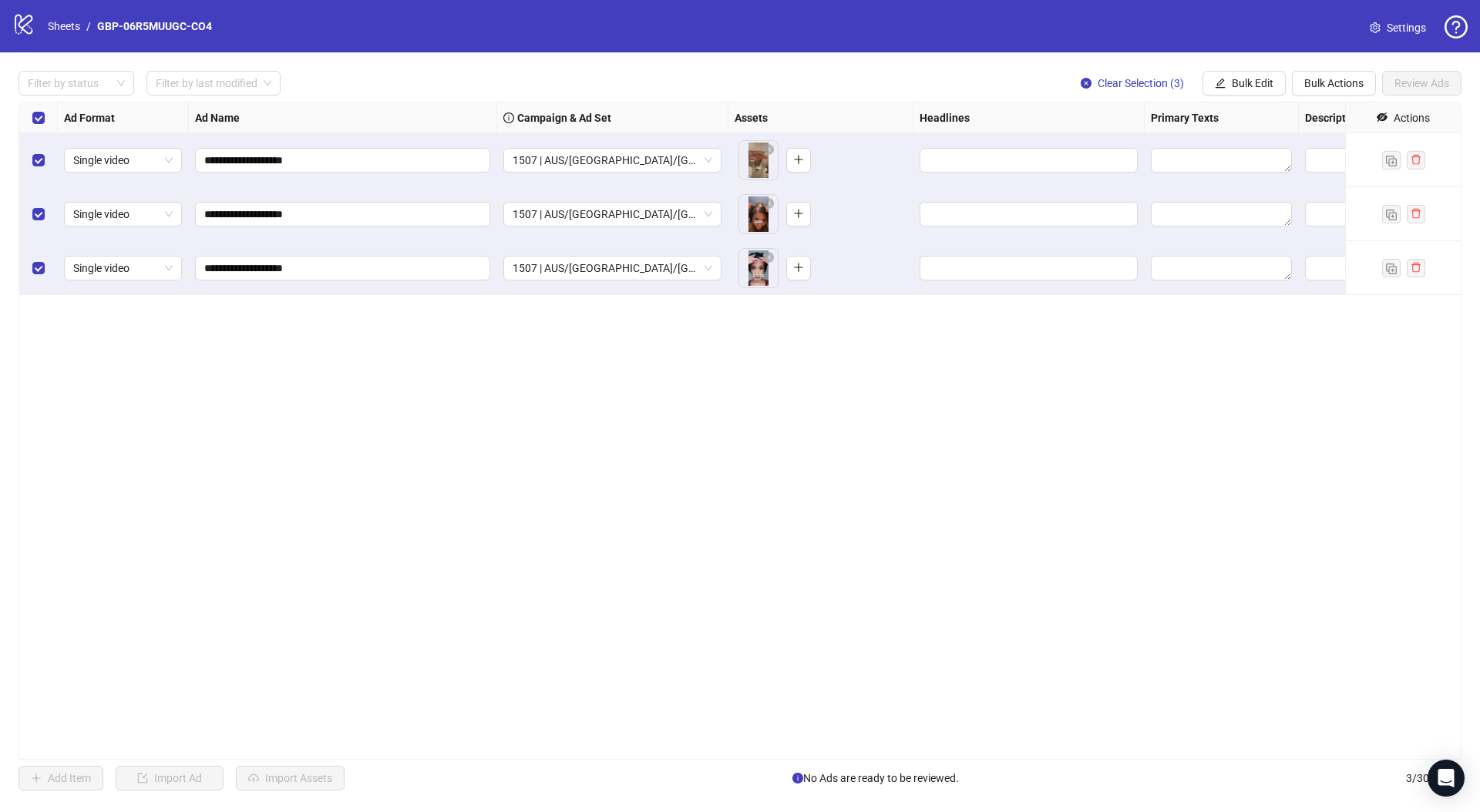 click on "**********" at bounding box center [740, 431] 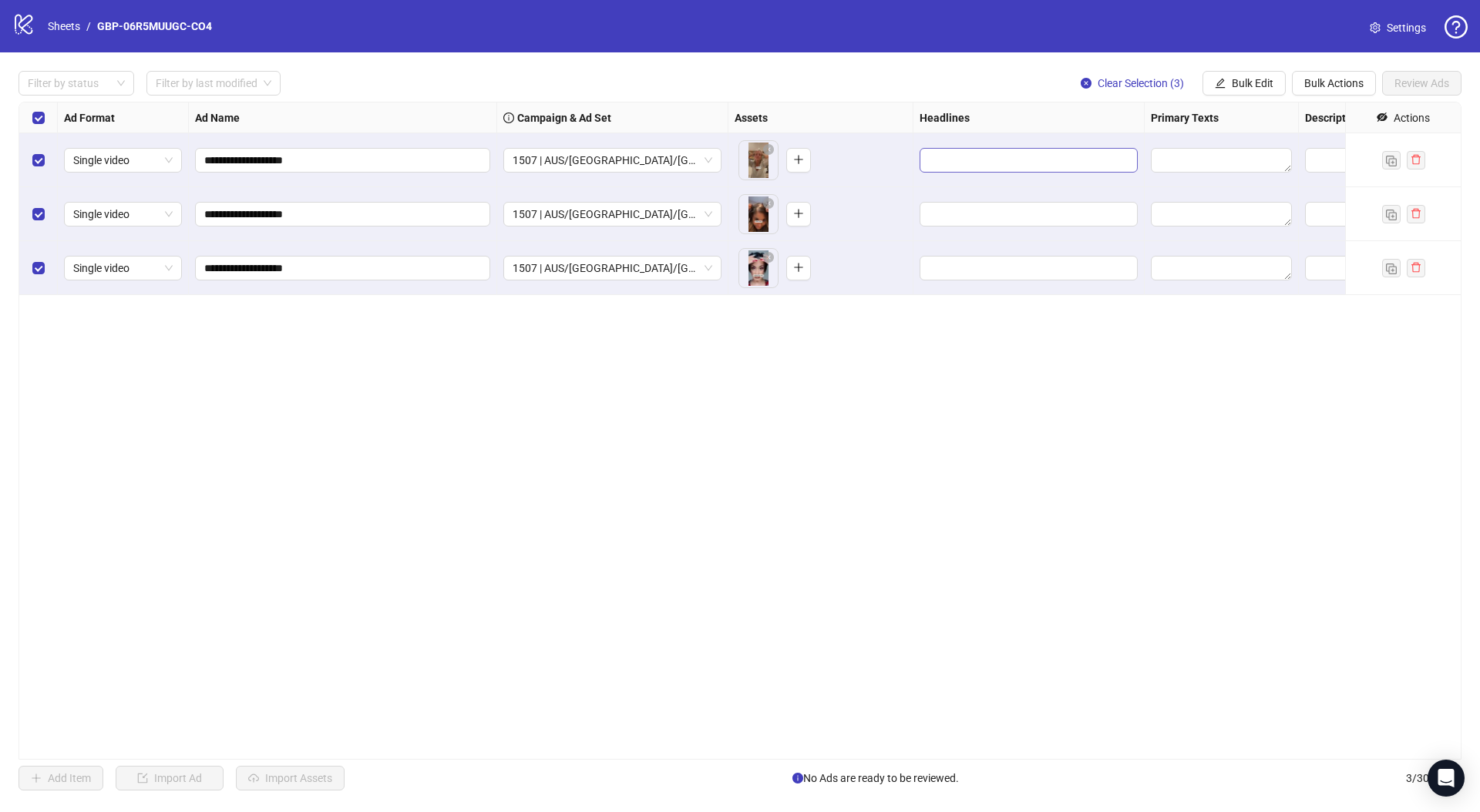 click at bounding box center [1028, 160] 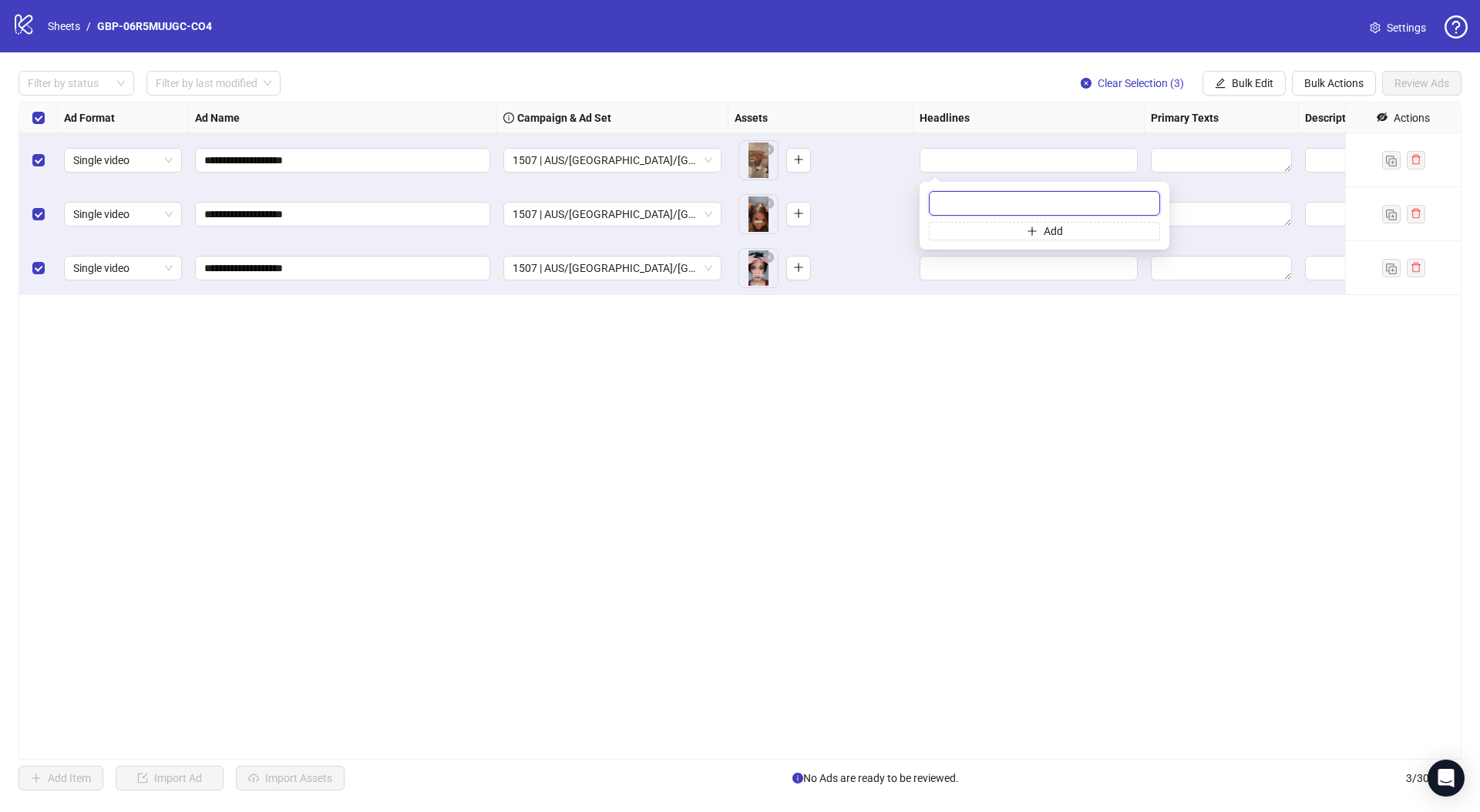 click at bounding box center (1044, 203) 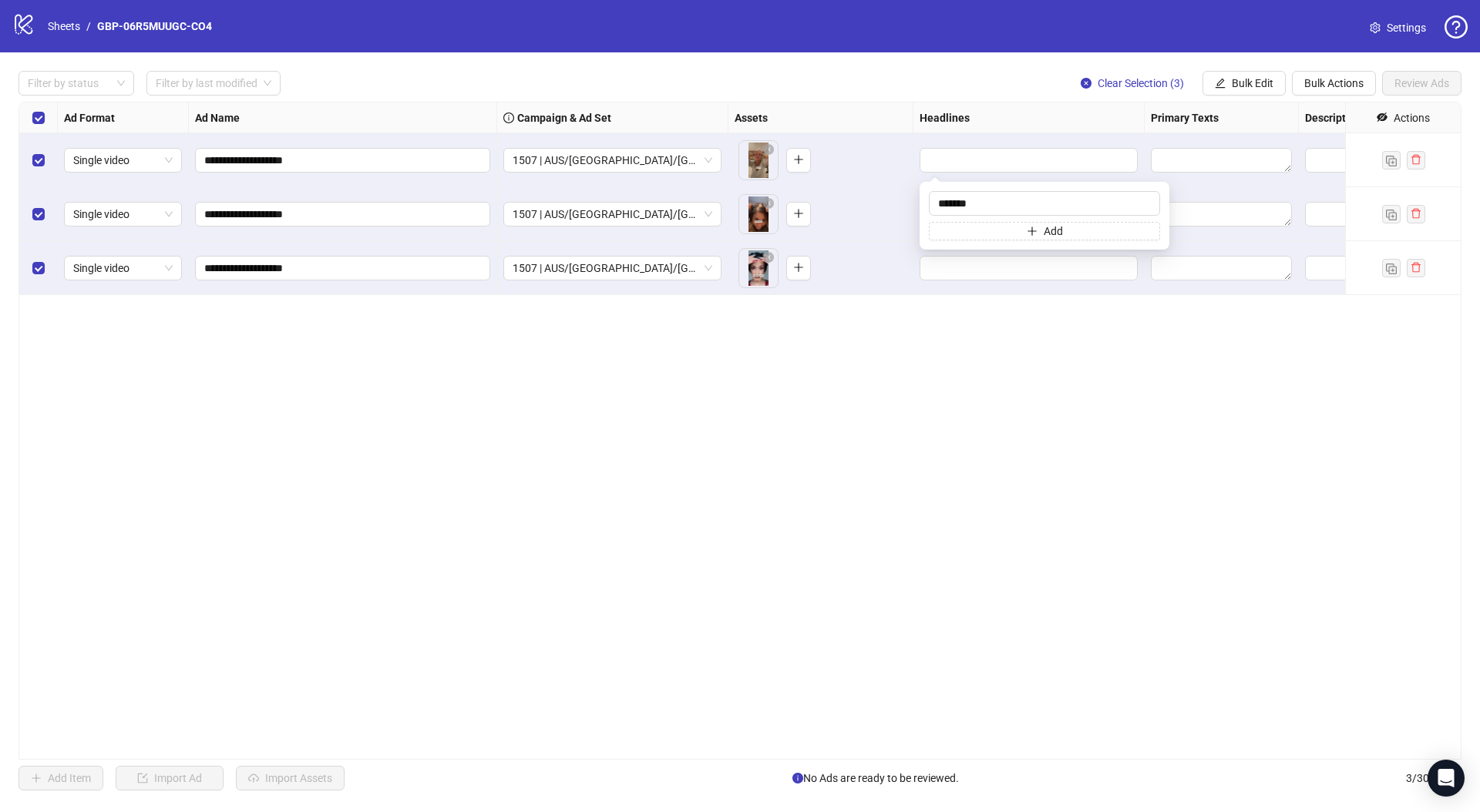 click on "**********" at bounding box center (740, 431) 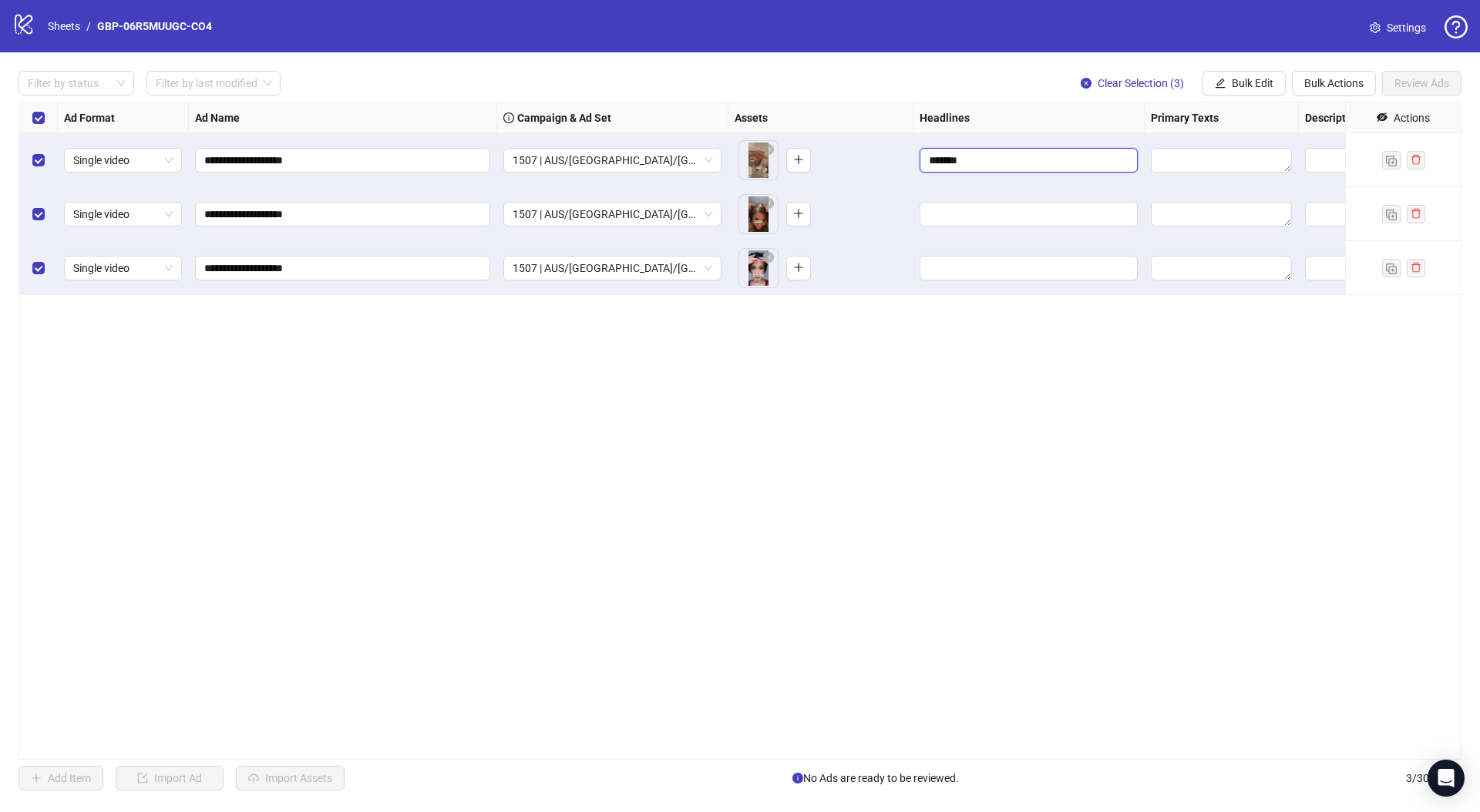 click on "*******" at bounding box center [1027, 160] 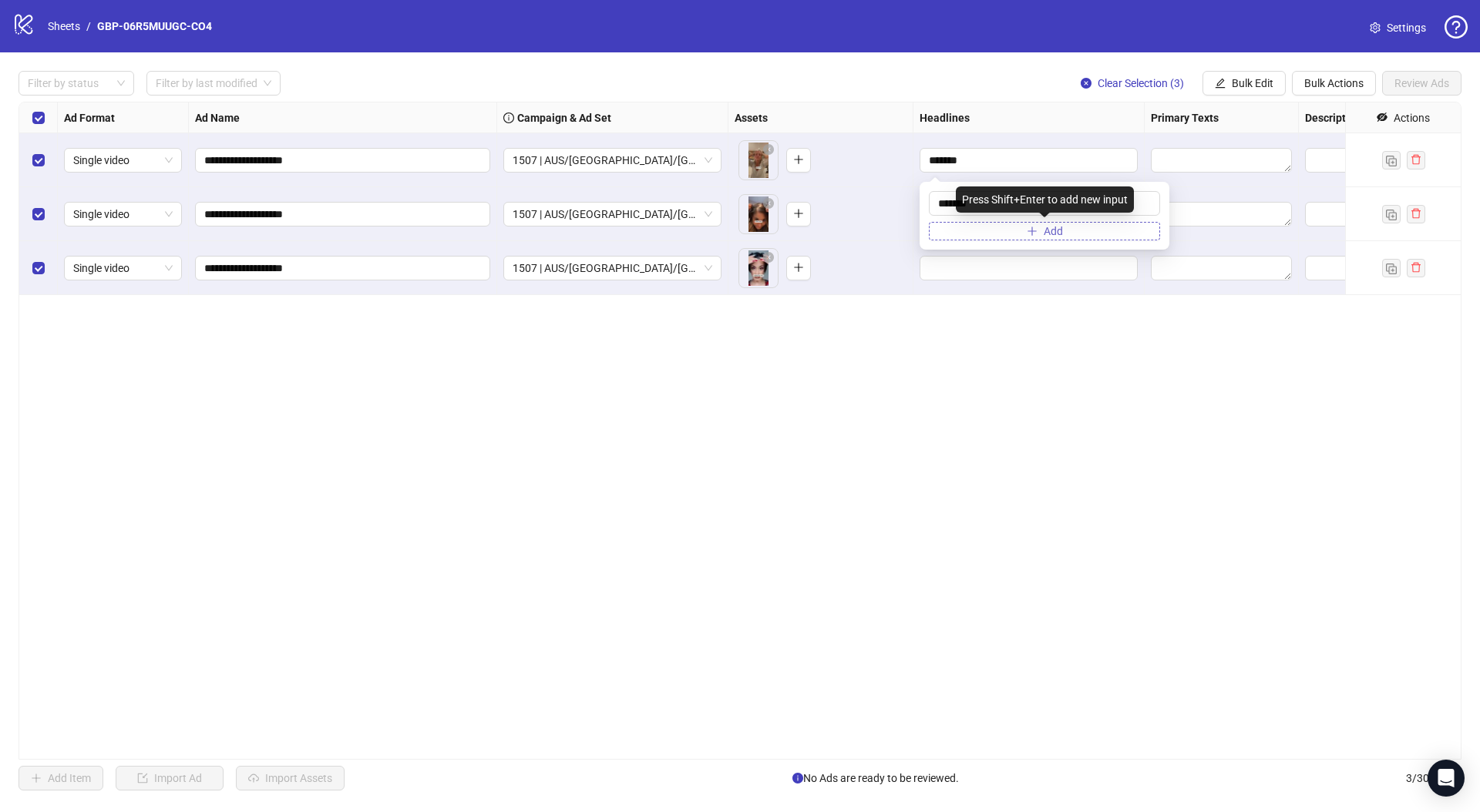 click on "Add" at bounding box center [1044, 231] 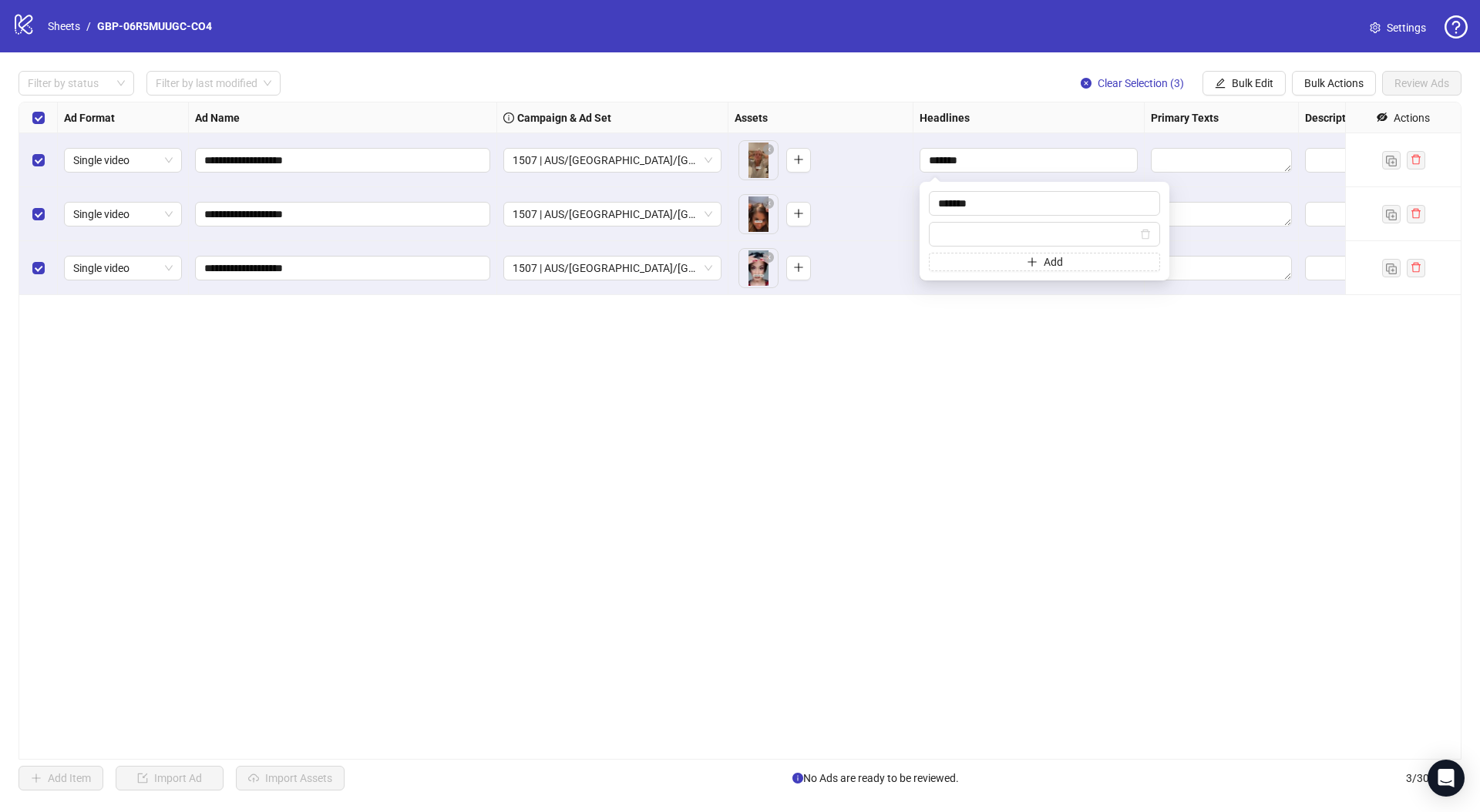 type on "**********" 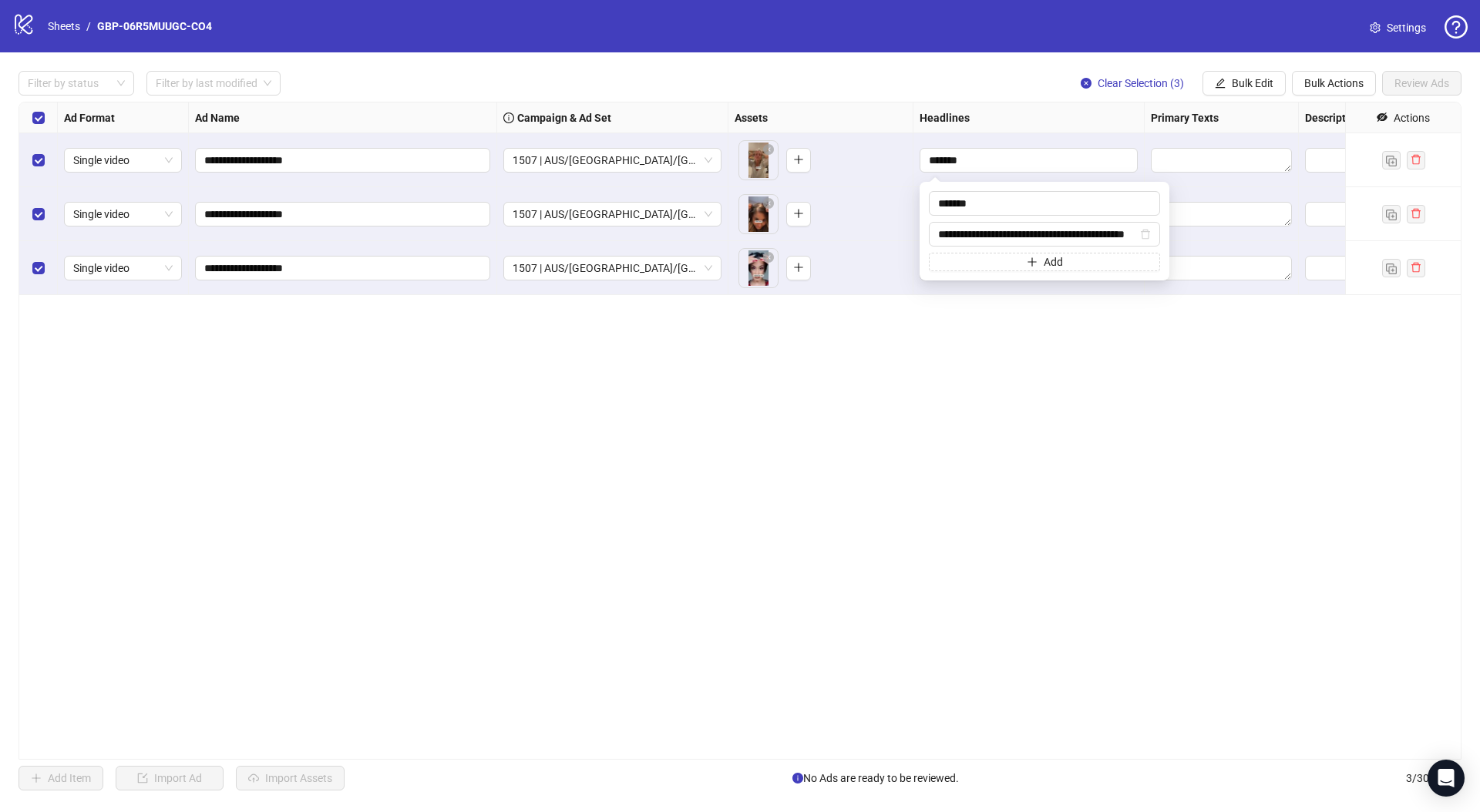 scroll, scrollTop: 0, scrollLeft: 40, axis: horizontal 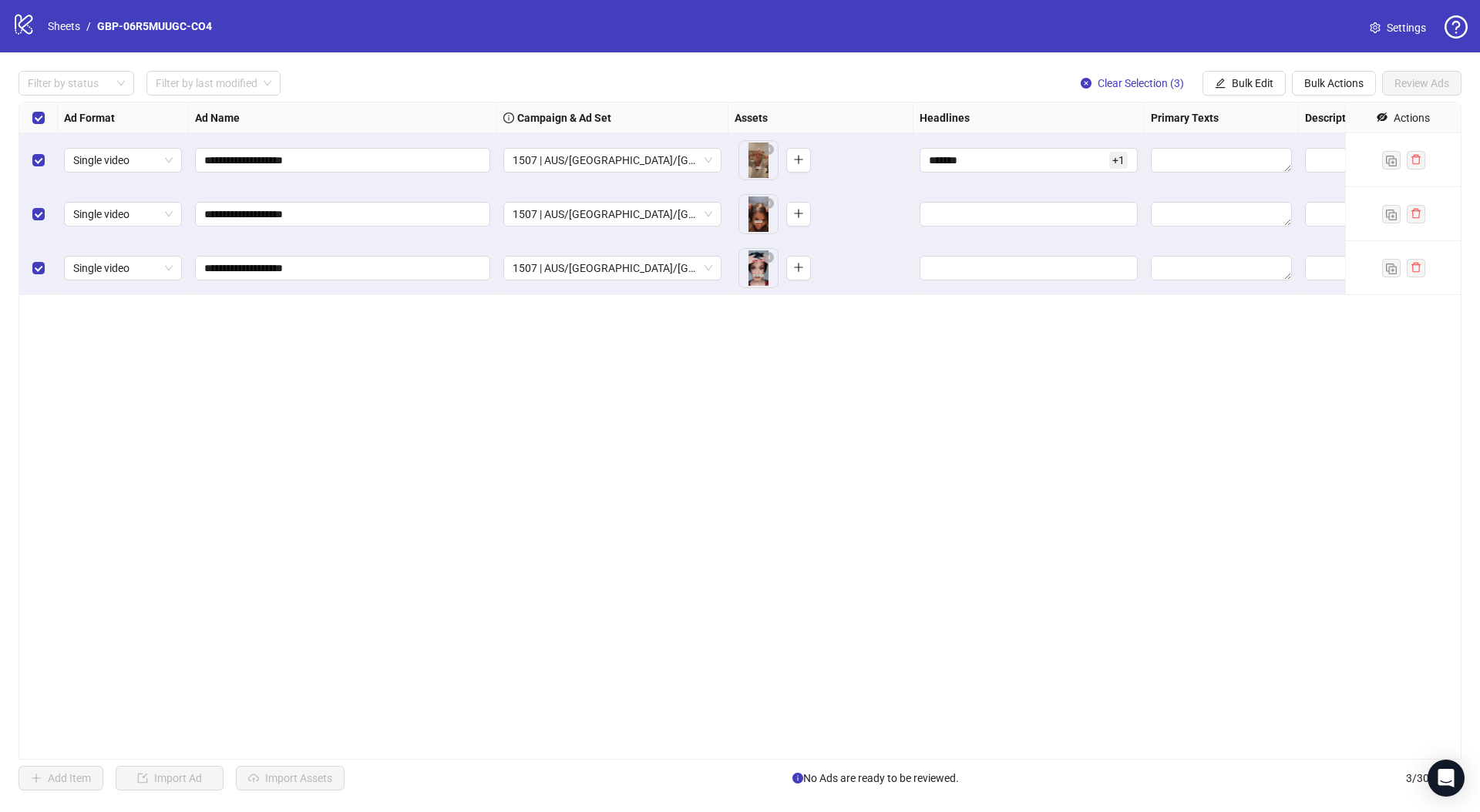 click on "**********" at bounding box center (740, 431) 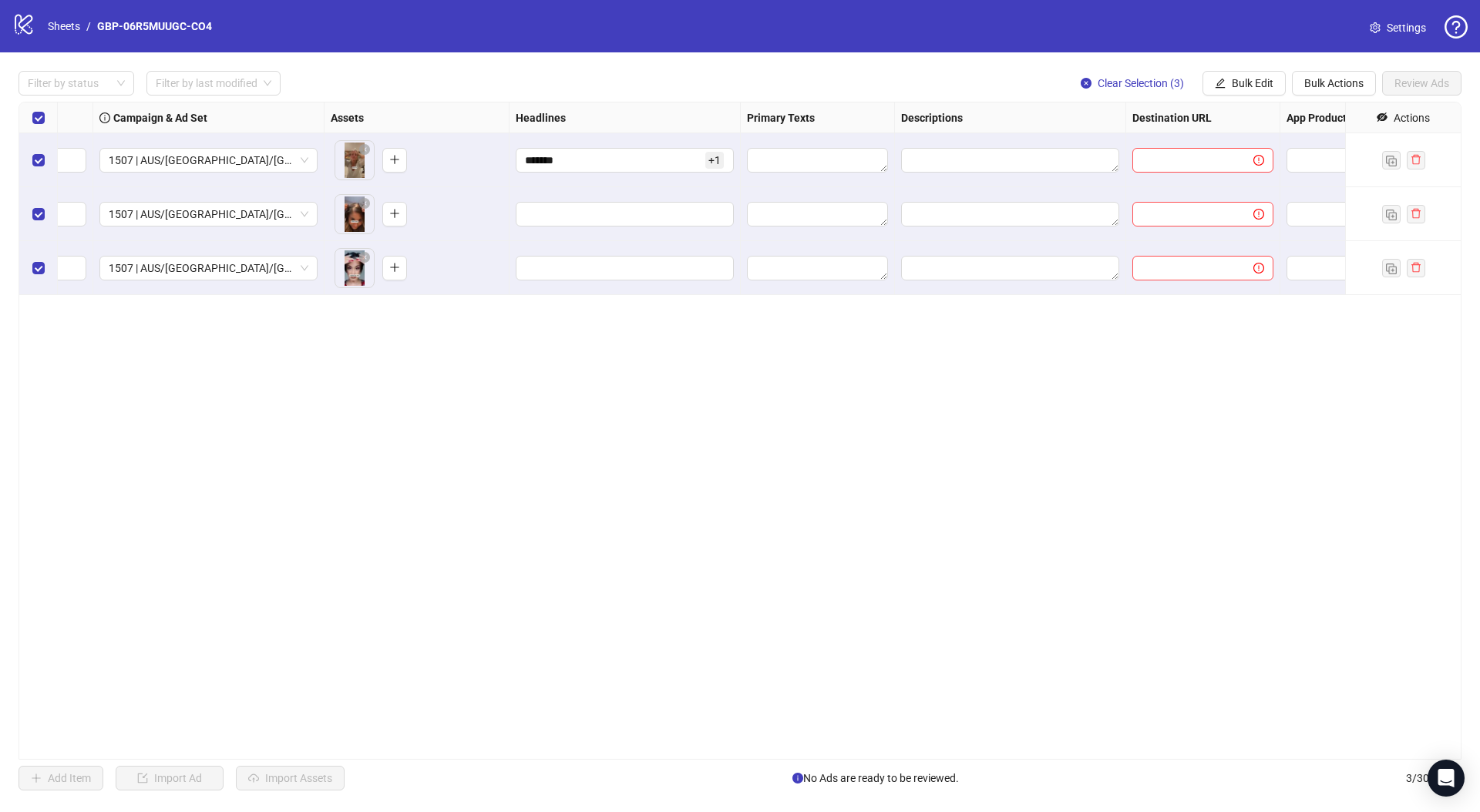 scroll, scrollTop: 0, scrollLeft: 540, axis: horizontal 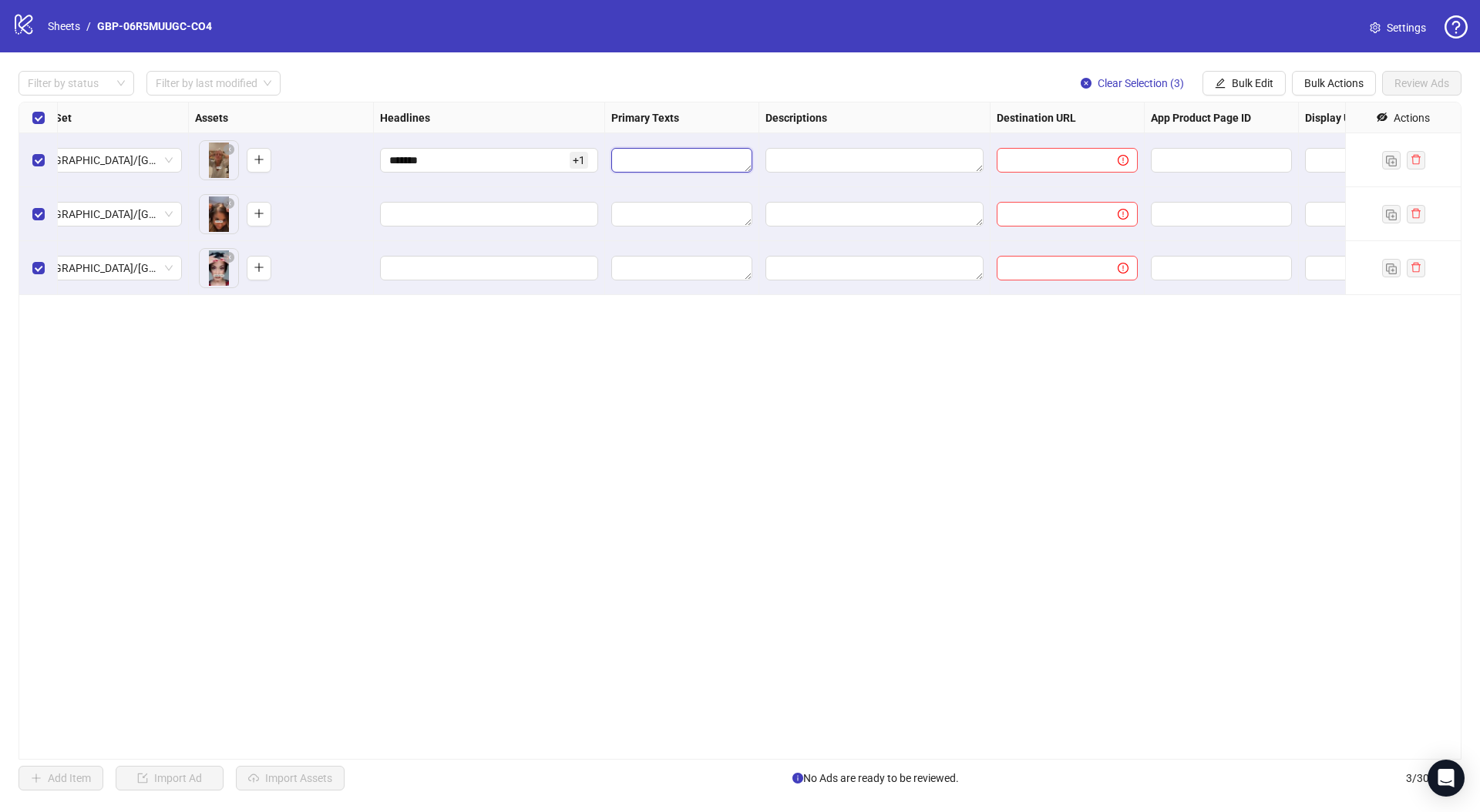 click at bounding box center [681, 160] 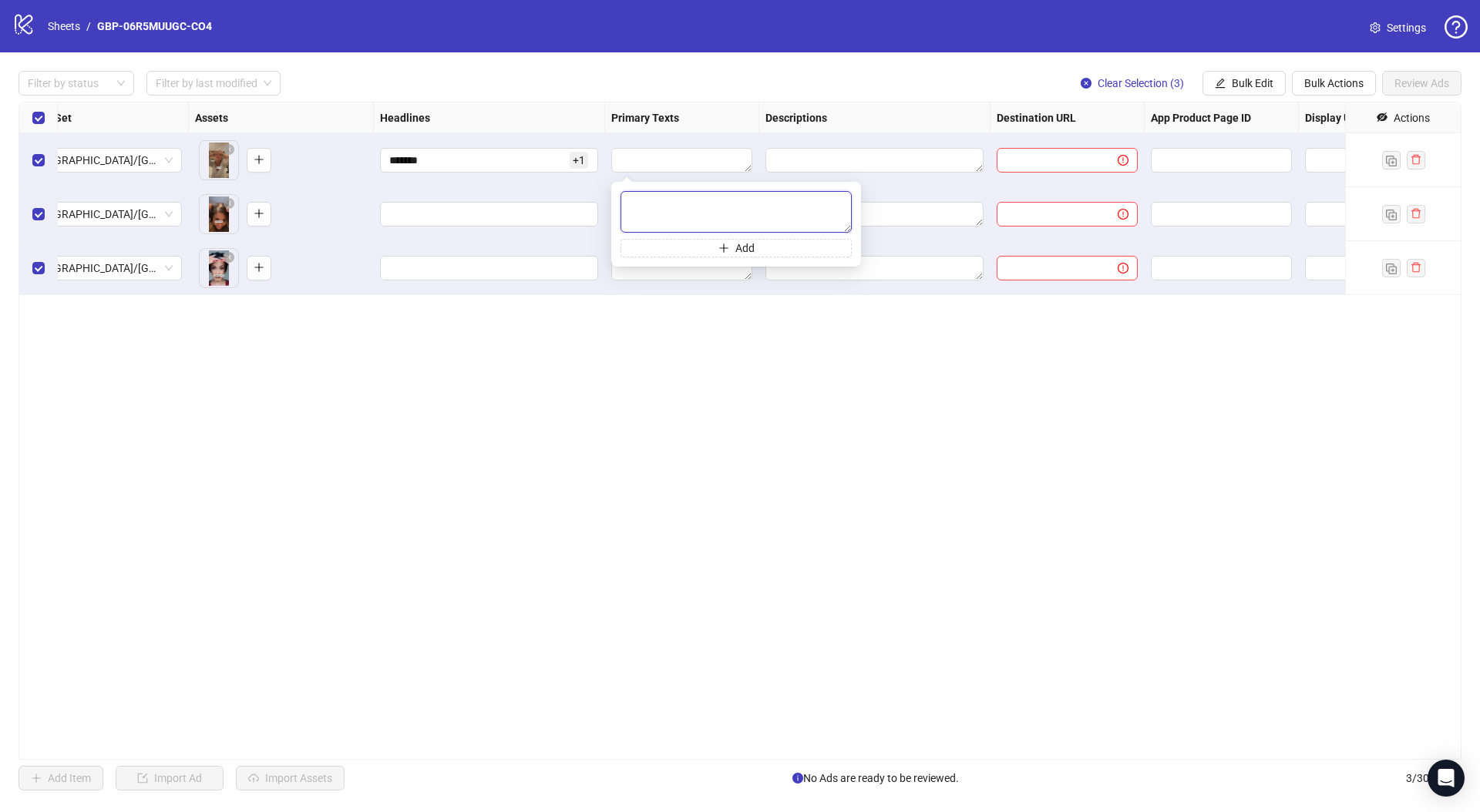 click at bounding box center [736, 212] 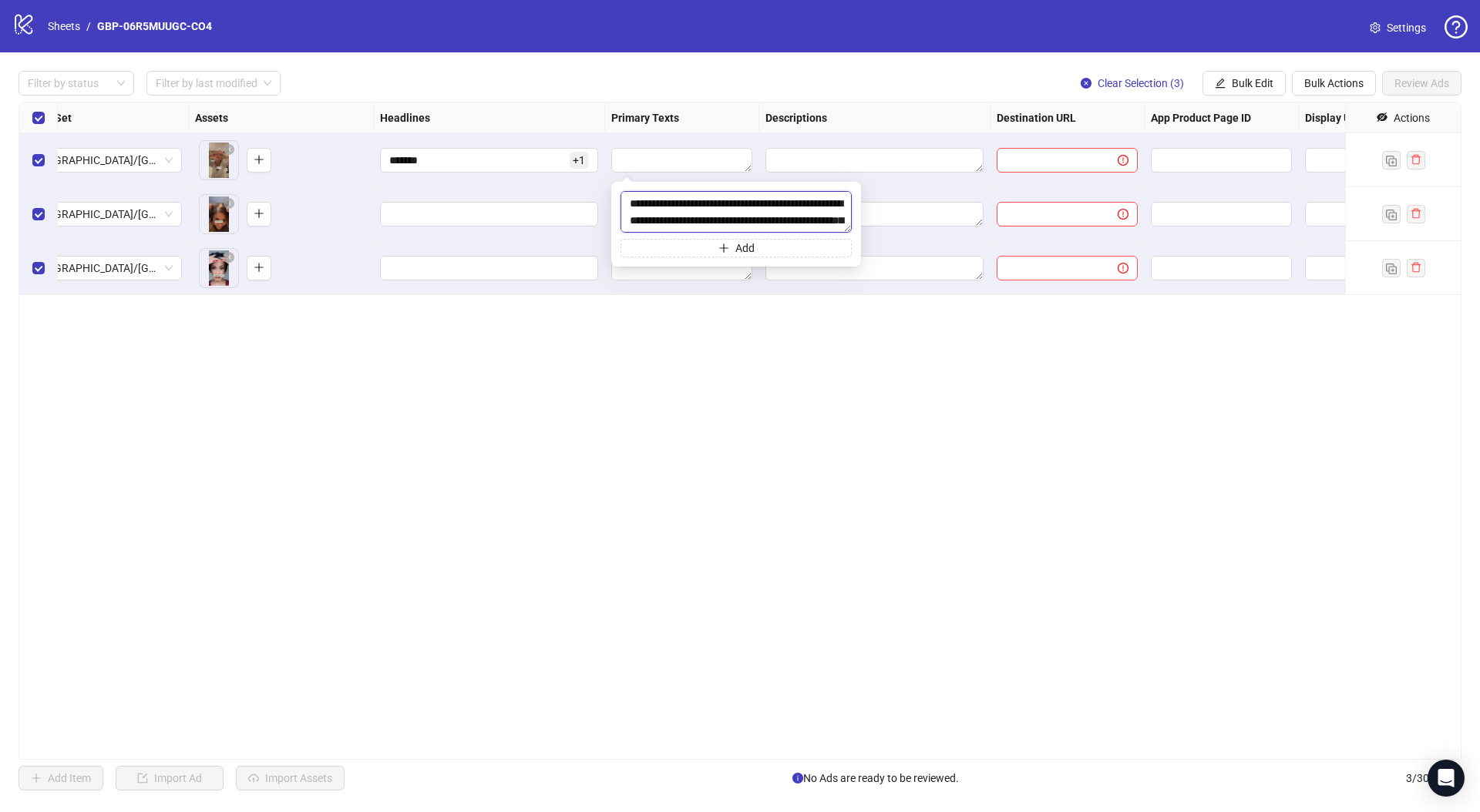 scroll, scrollTop: 62, scrollLeft: 0, axis: vertical 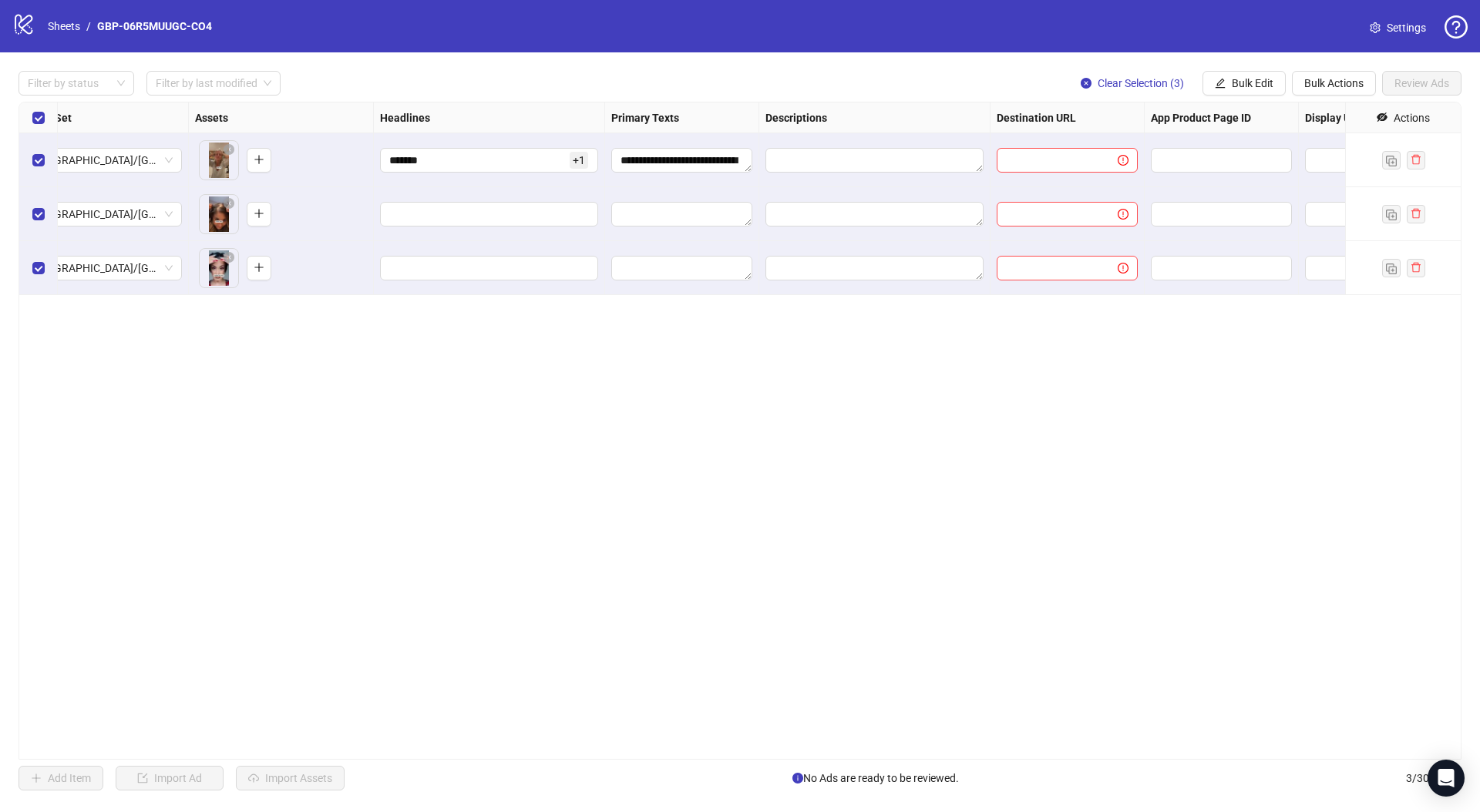 click on "**********" at bounding box center (740, 431) 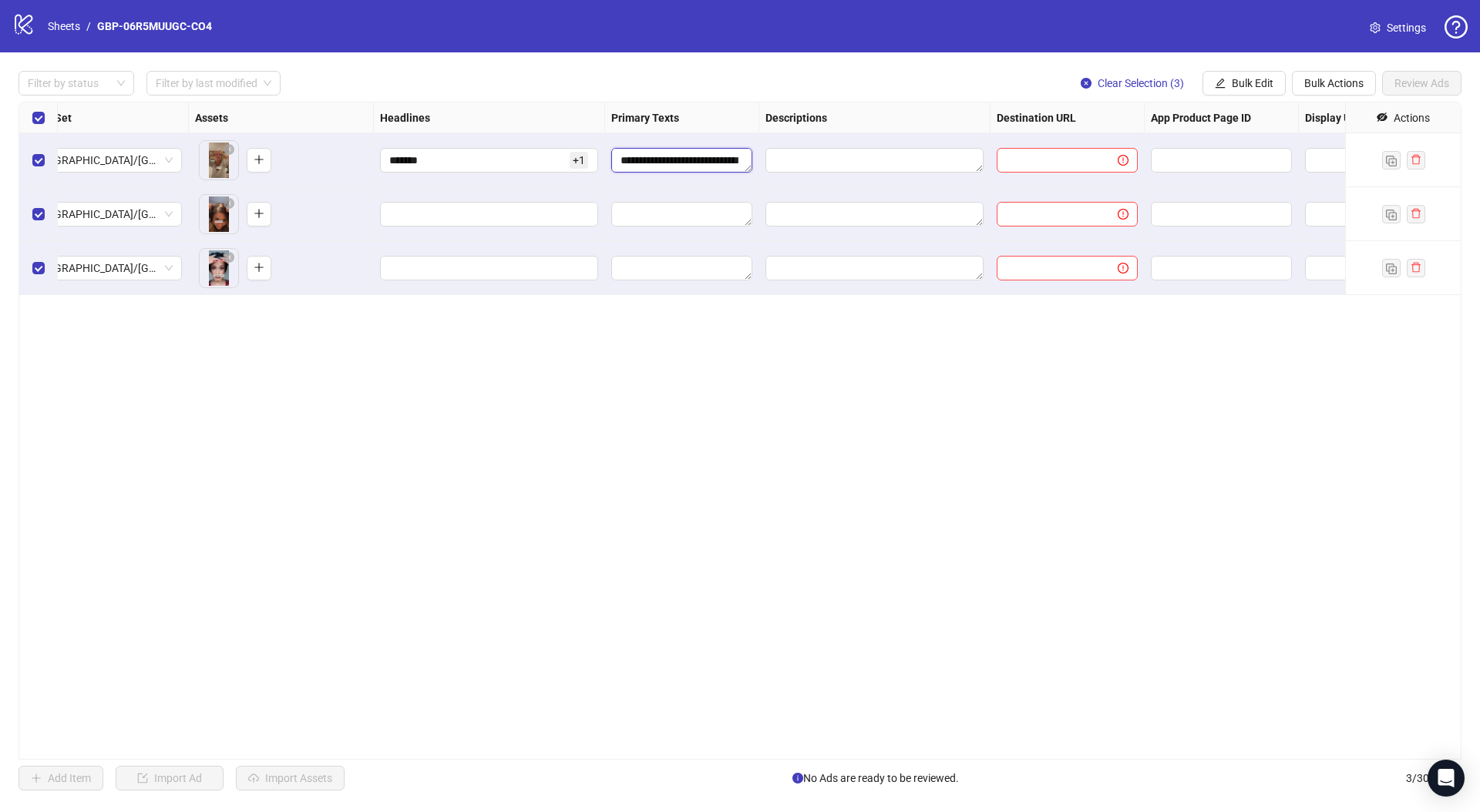 click on "**********" at bounding box center [681, 160] 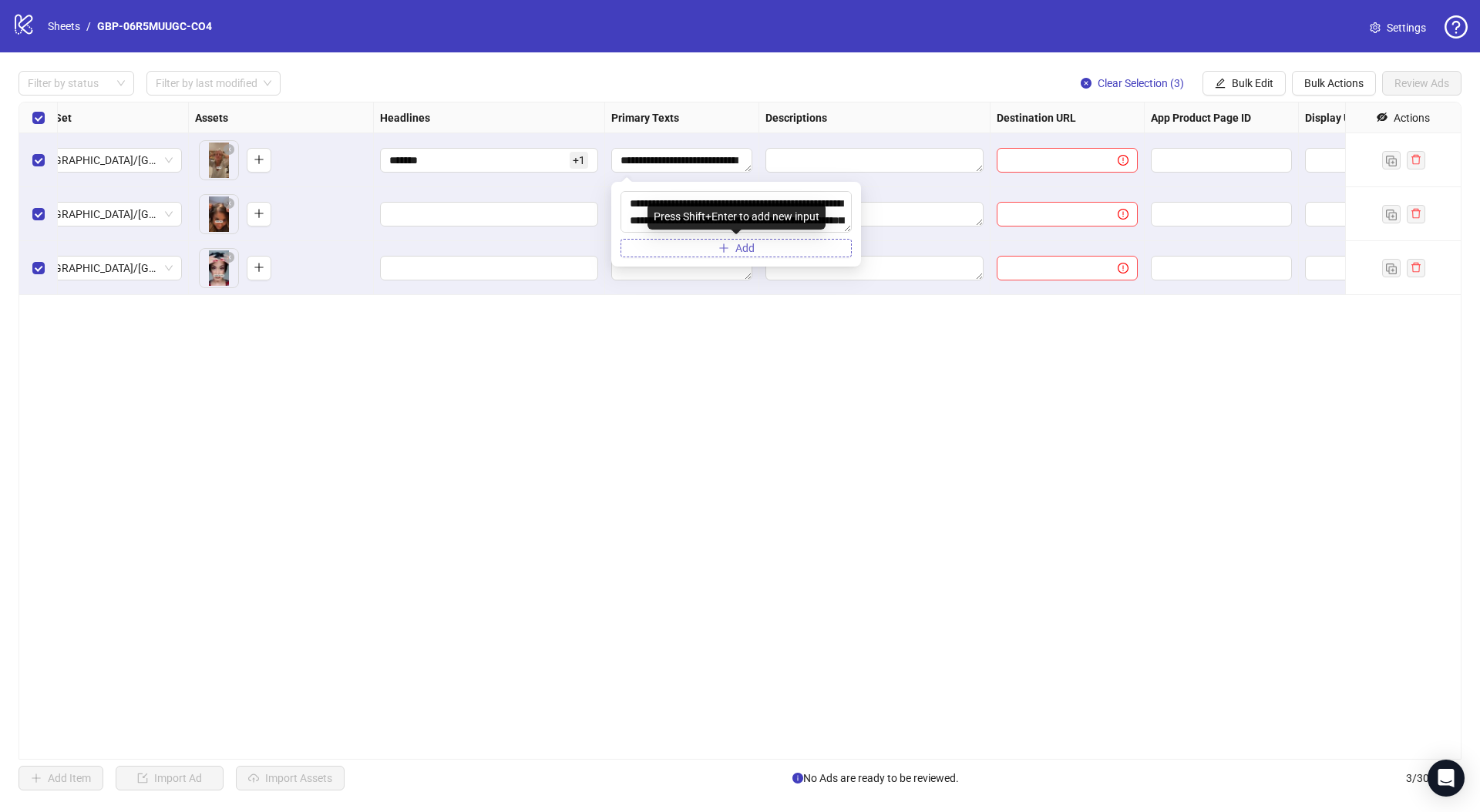 click on "Add" at bounding box center [745, 248] 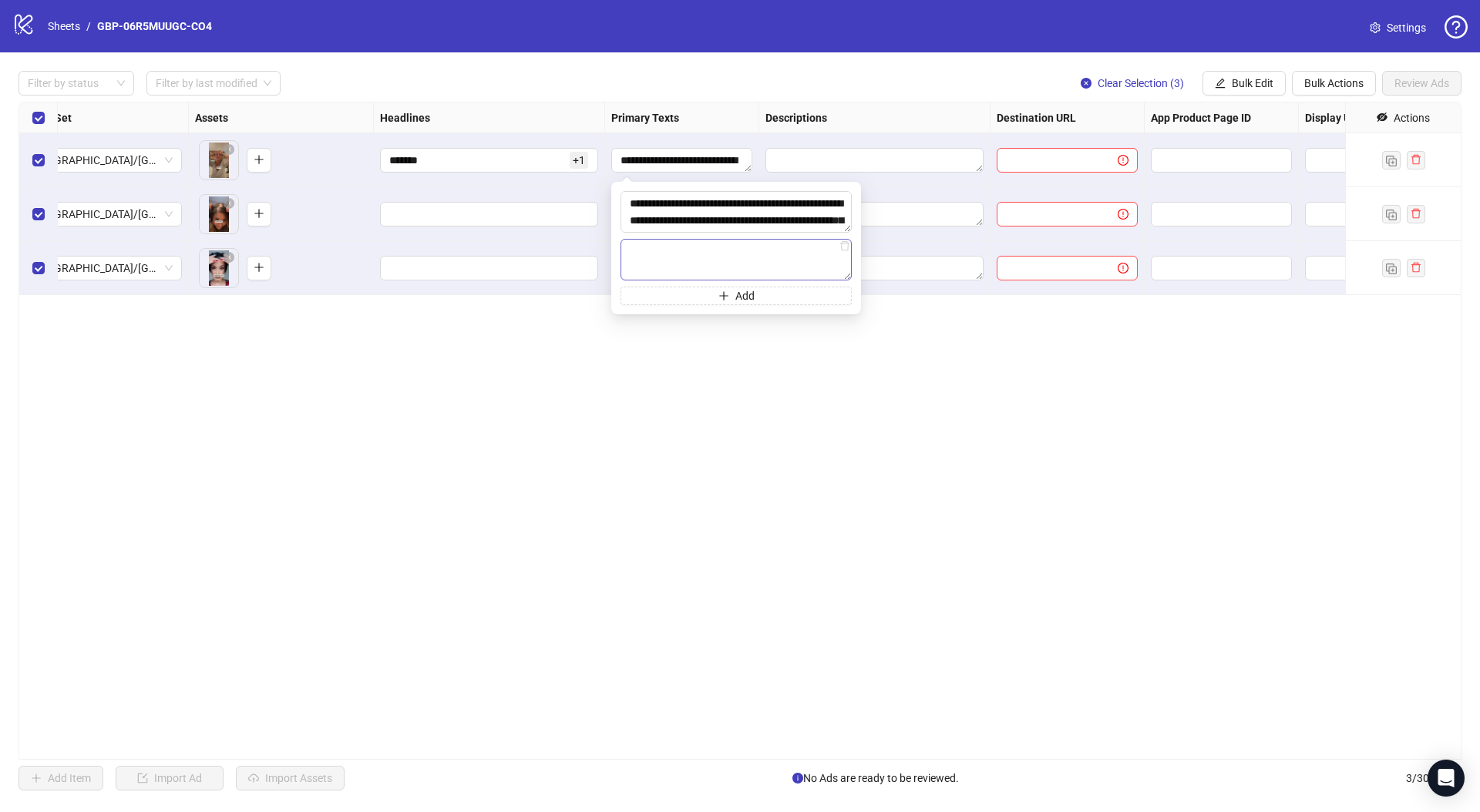 click at bounding box center (736, 260) 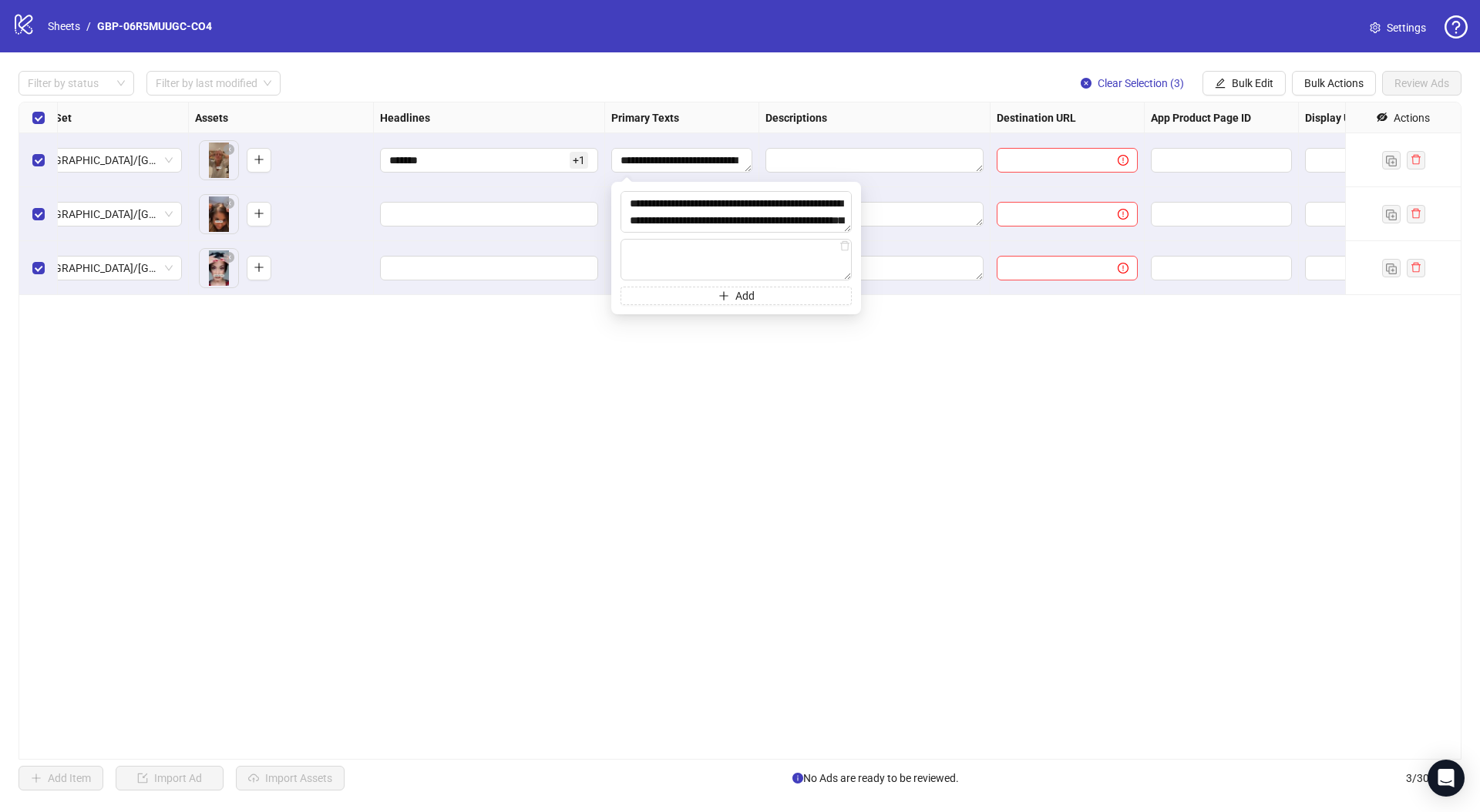 type on "**********" 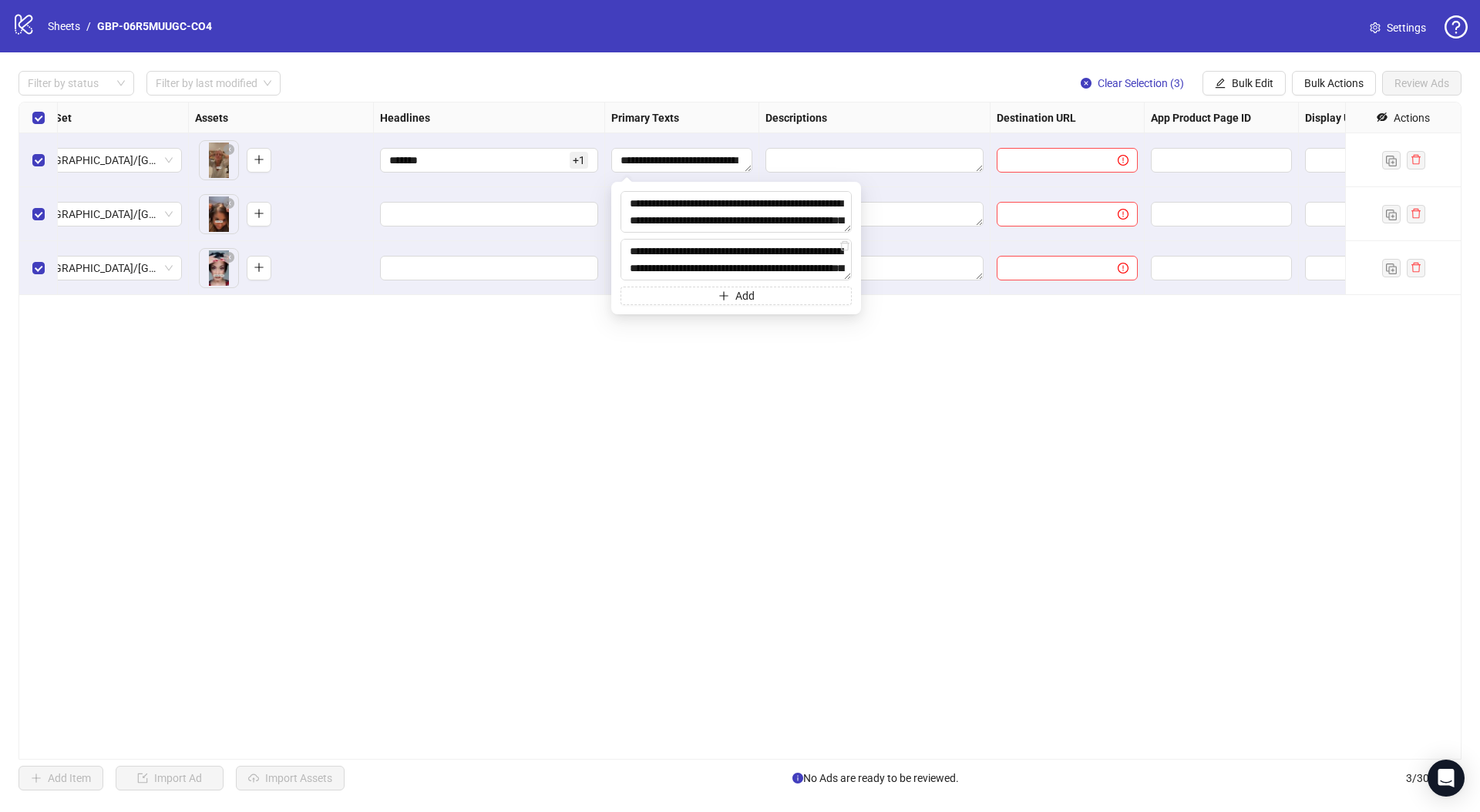 scroll, scrollTop: 249, scrollLeft: 0, axis: vertical 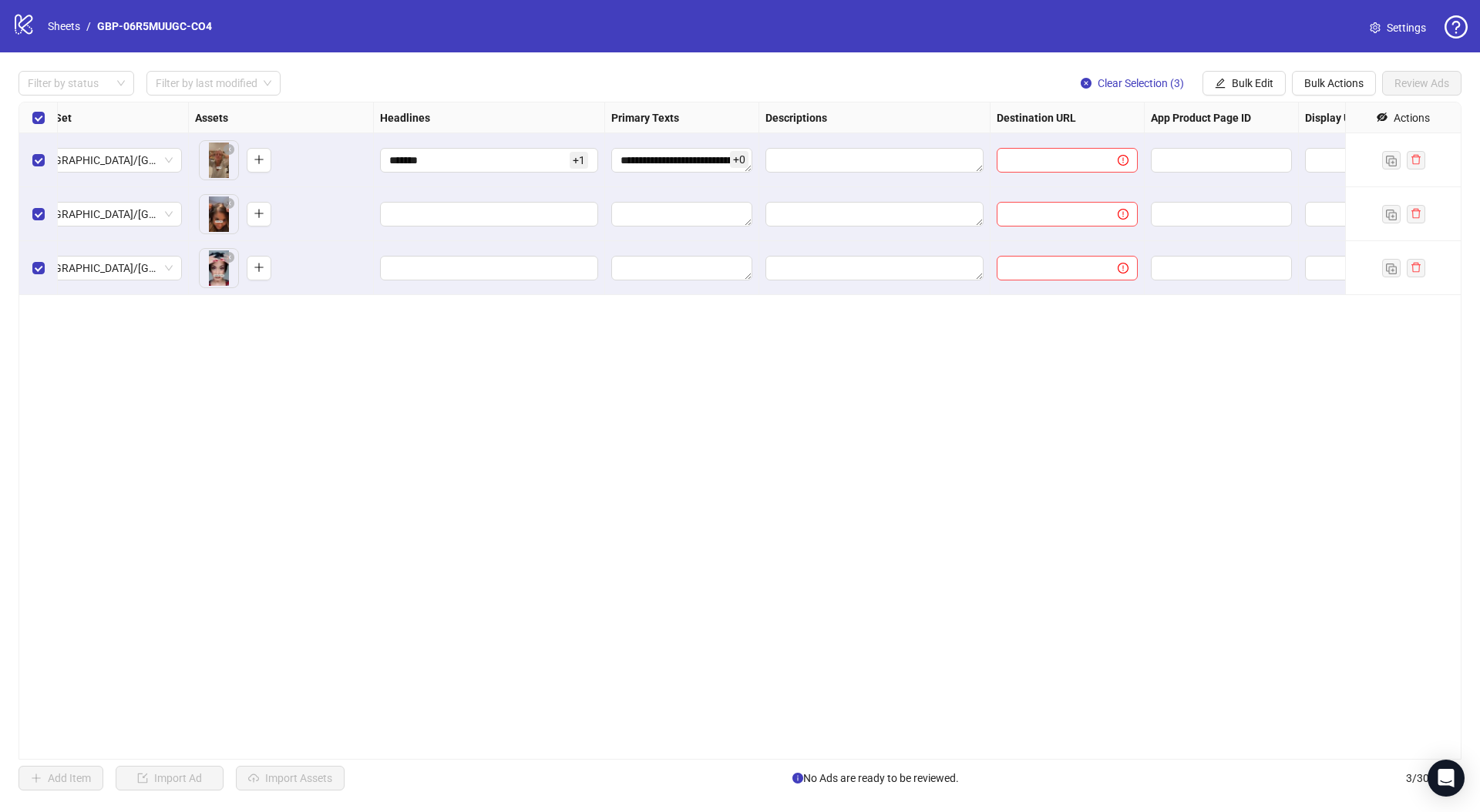 click on "**********" at bounding box center (740, 431) 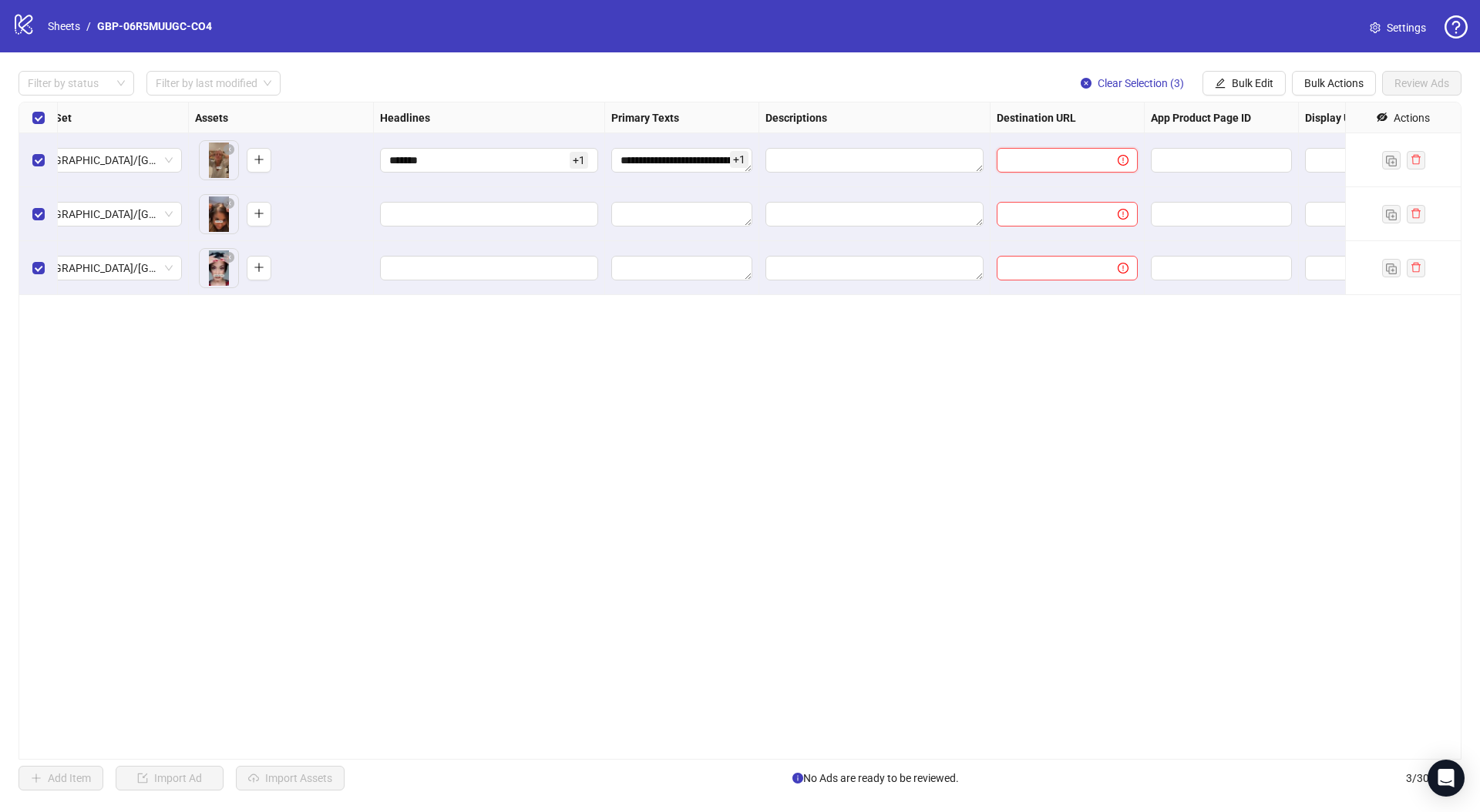 click at bounding box center [1051, 160] 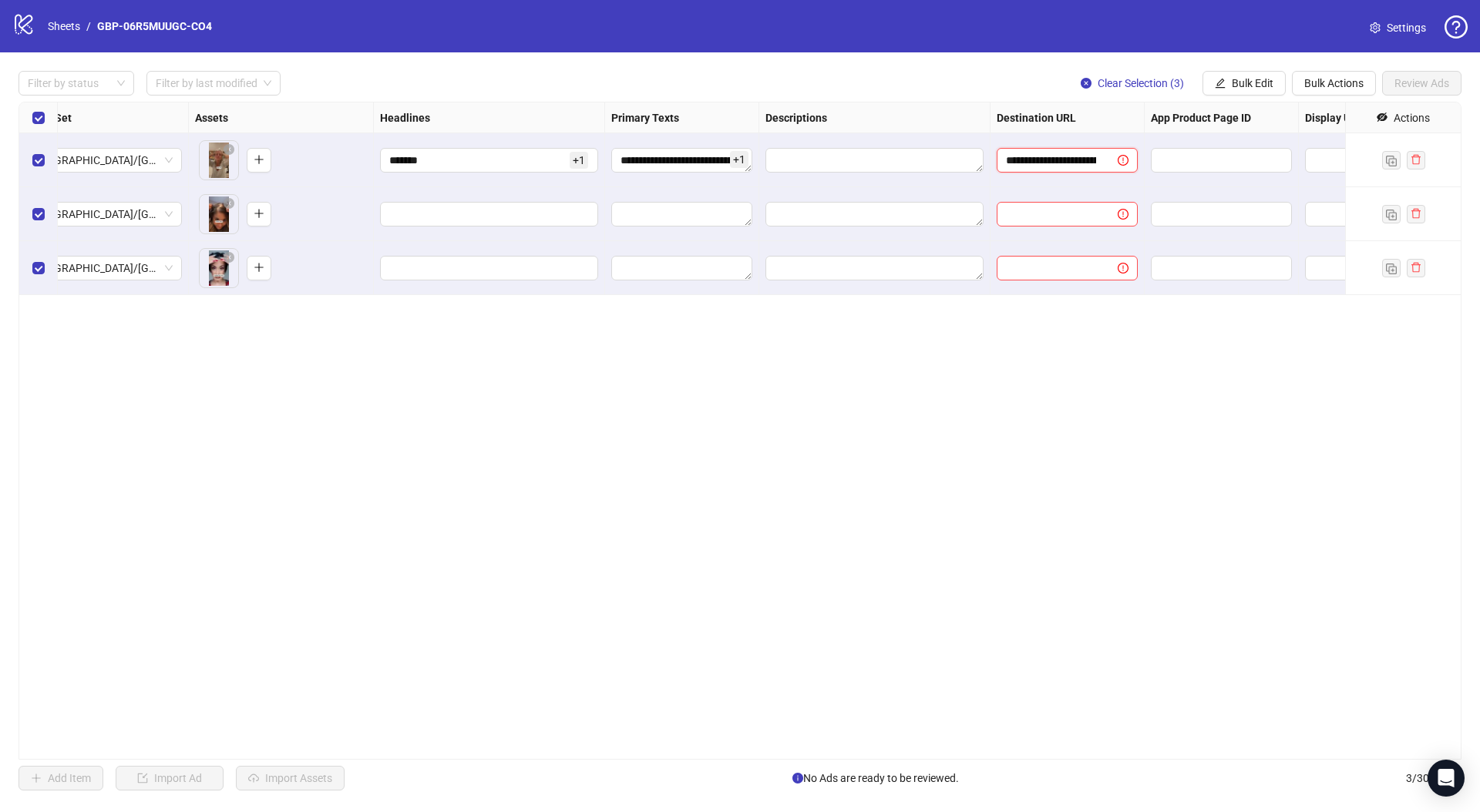 scroll, scrollTop: 0, scrollLeft: 309, axis: horizontal 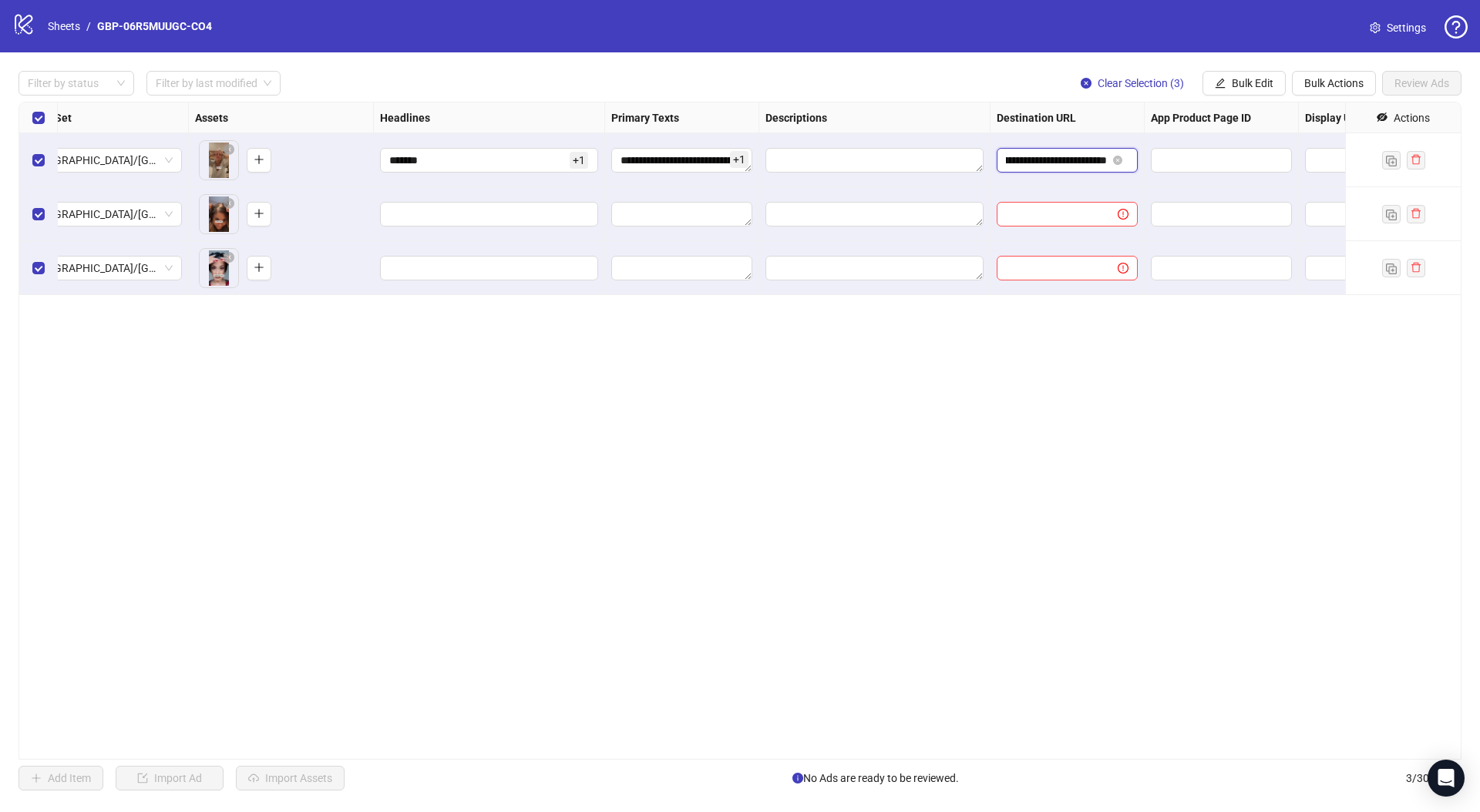 click on "**********" at bounding box center (1056, 160) 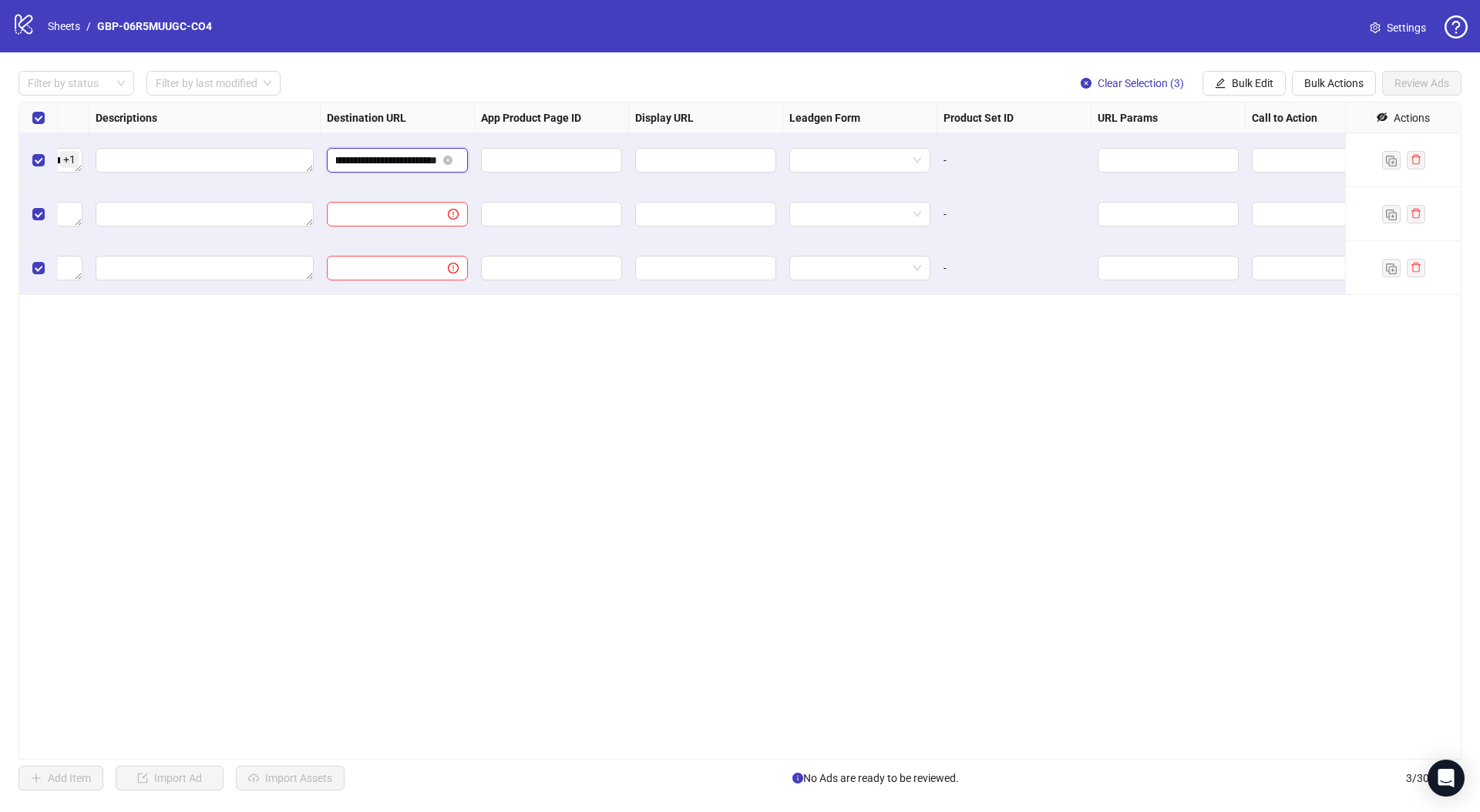 scroll, scrollTop: 0, scrollLeft: 1212, axis: horizontal 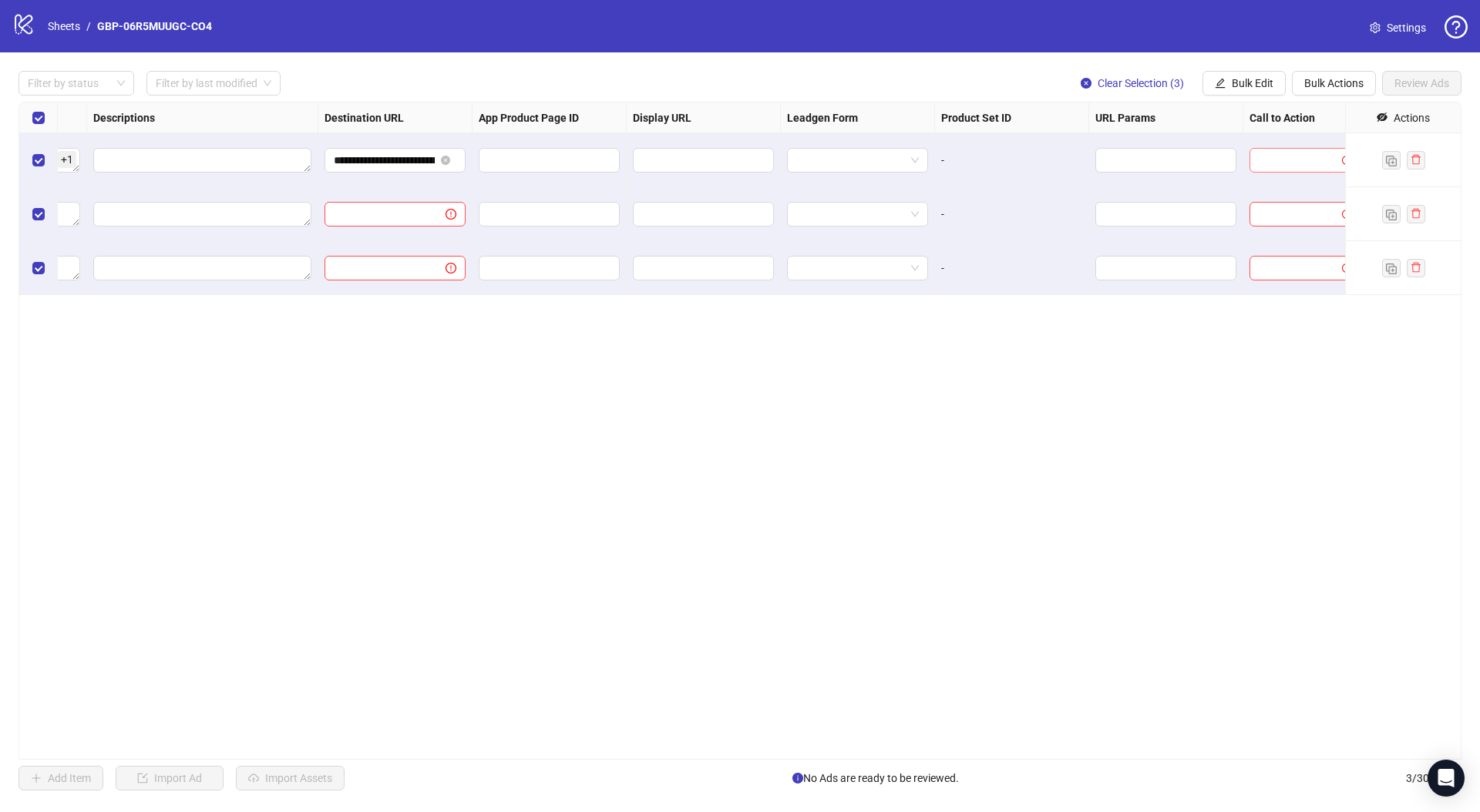 click at bounding box center [1297, 160] 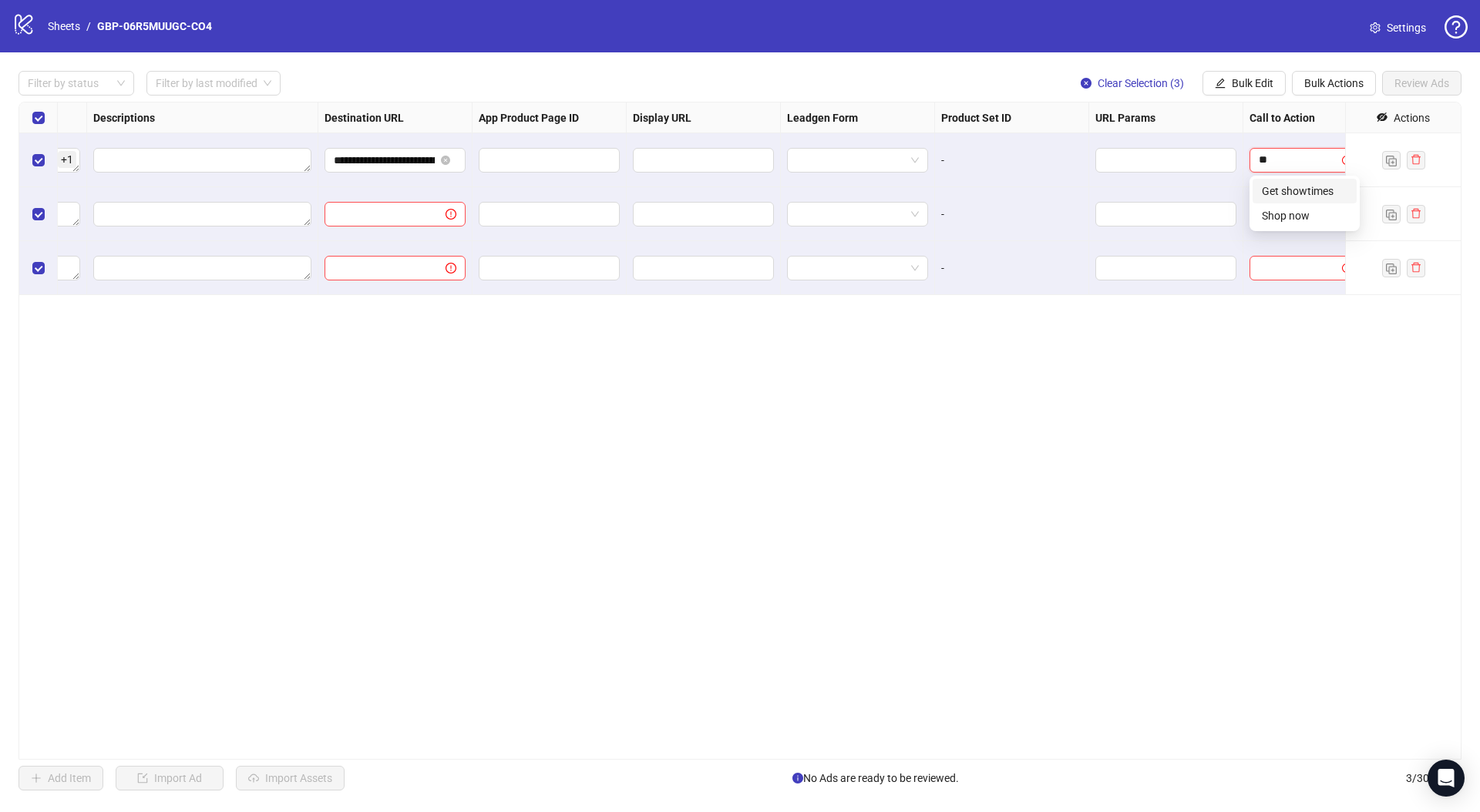 type on "***" 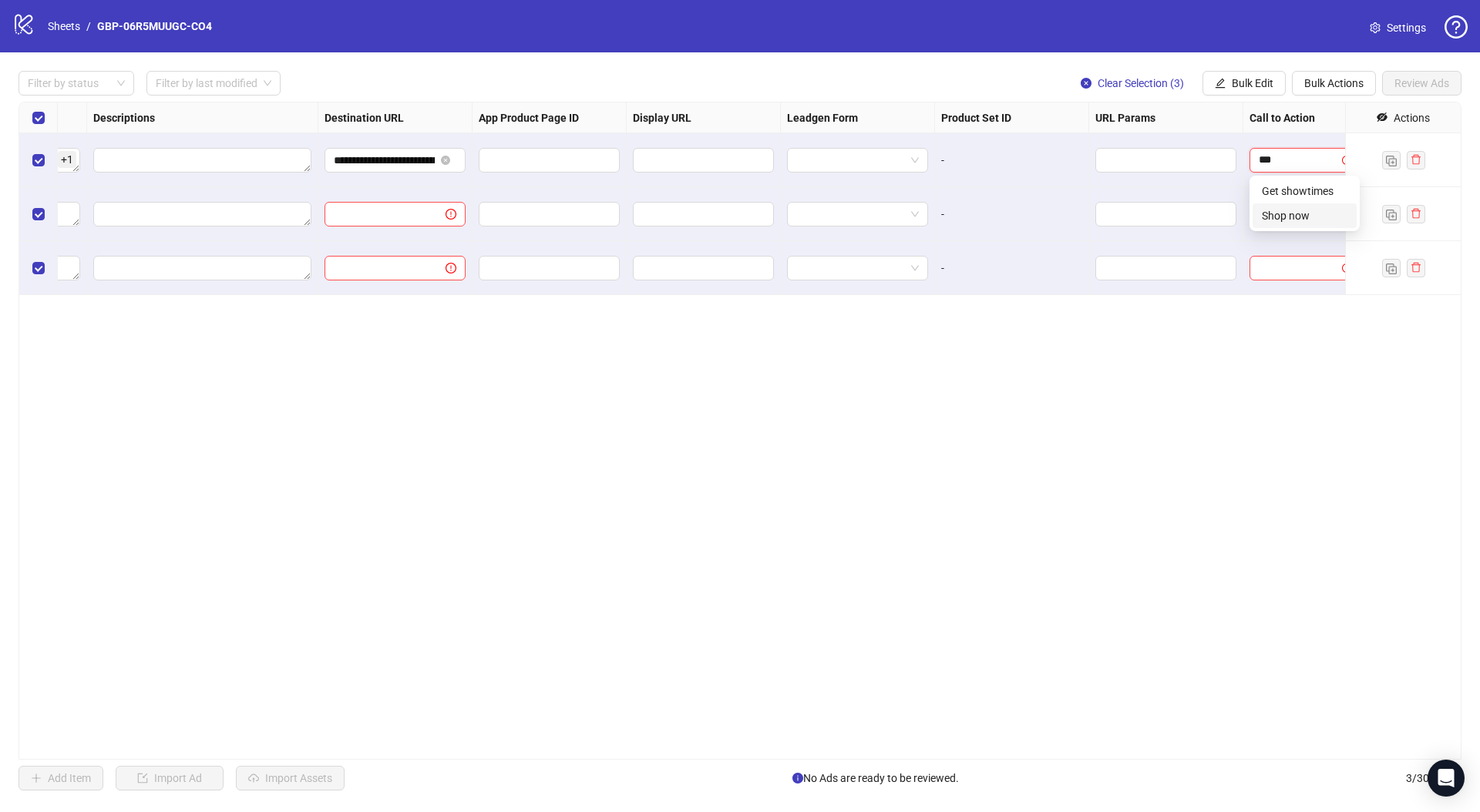 click on "Shop now" at bounding box center [1304, 216] 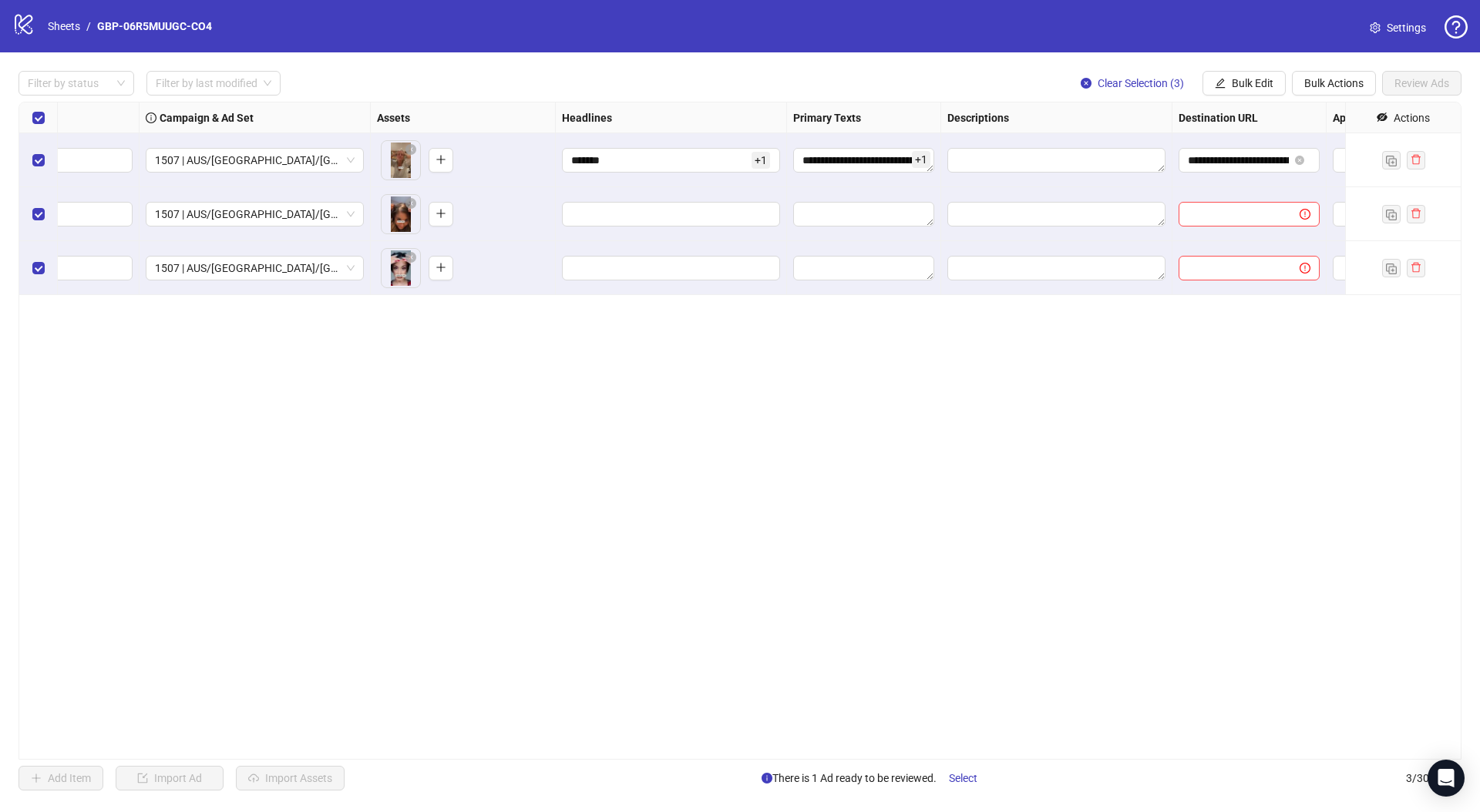 scroll, scrollTop: 0, scrollLeft: 157, axis: horizontal 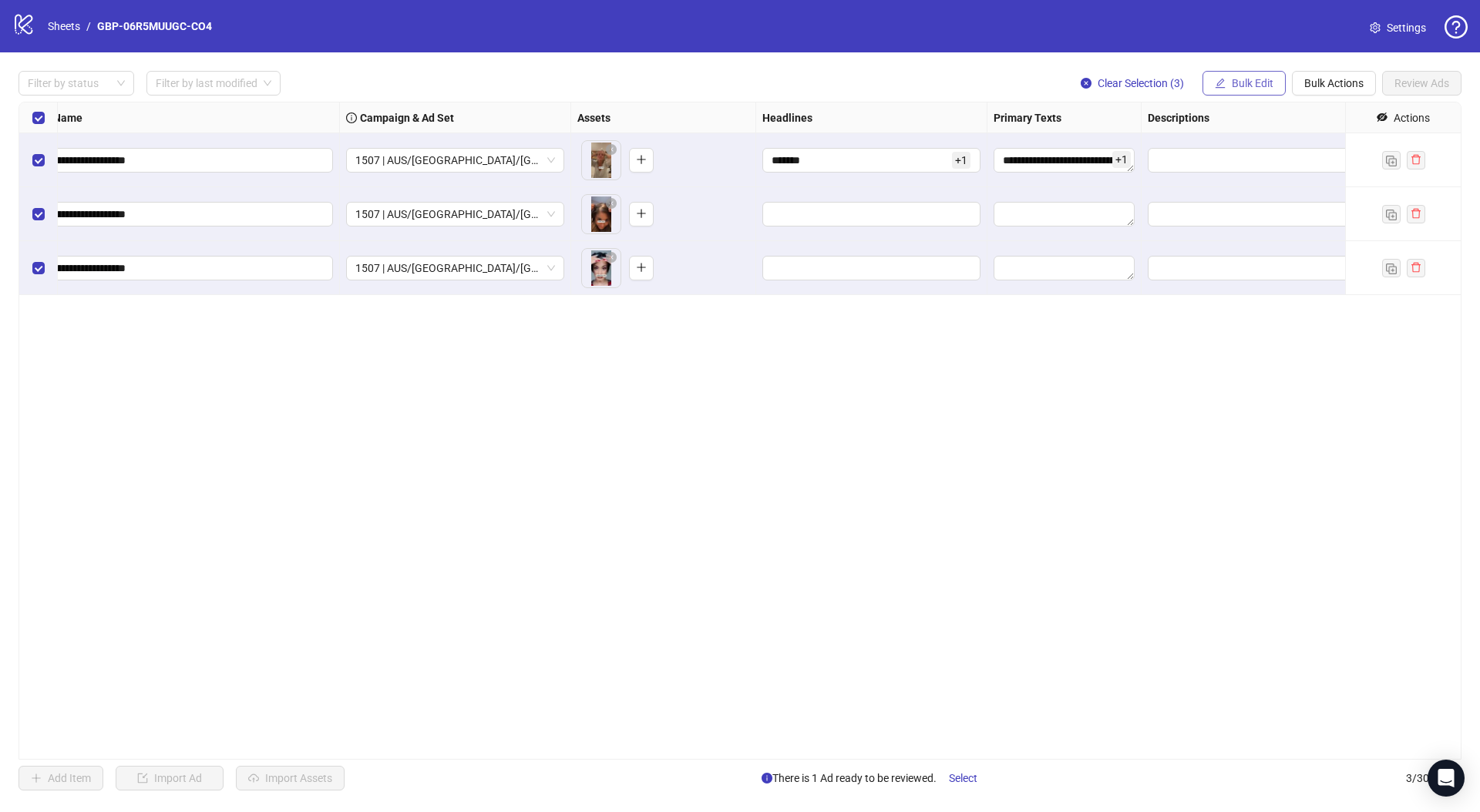 click on "Bulk Edit" at bounding box center (1253, 83) 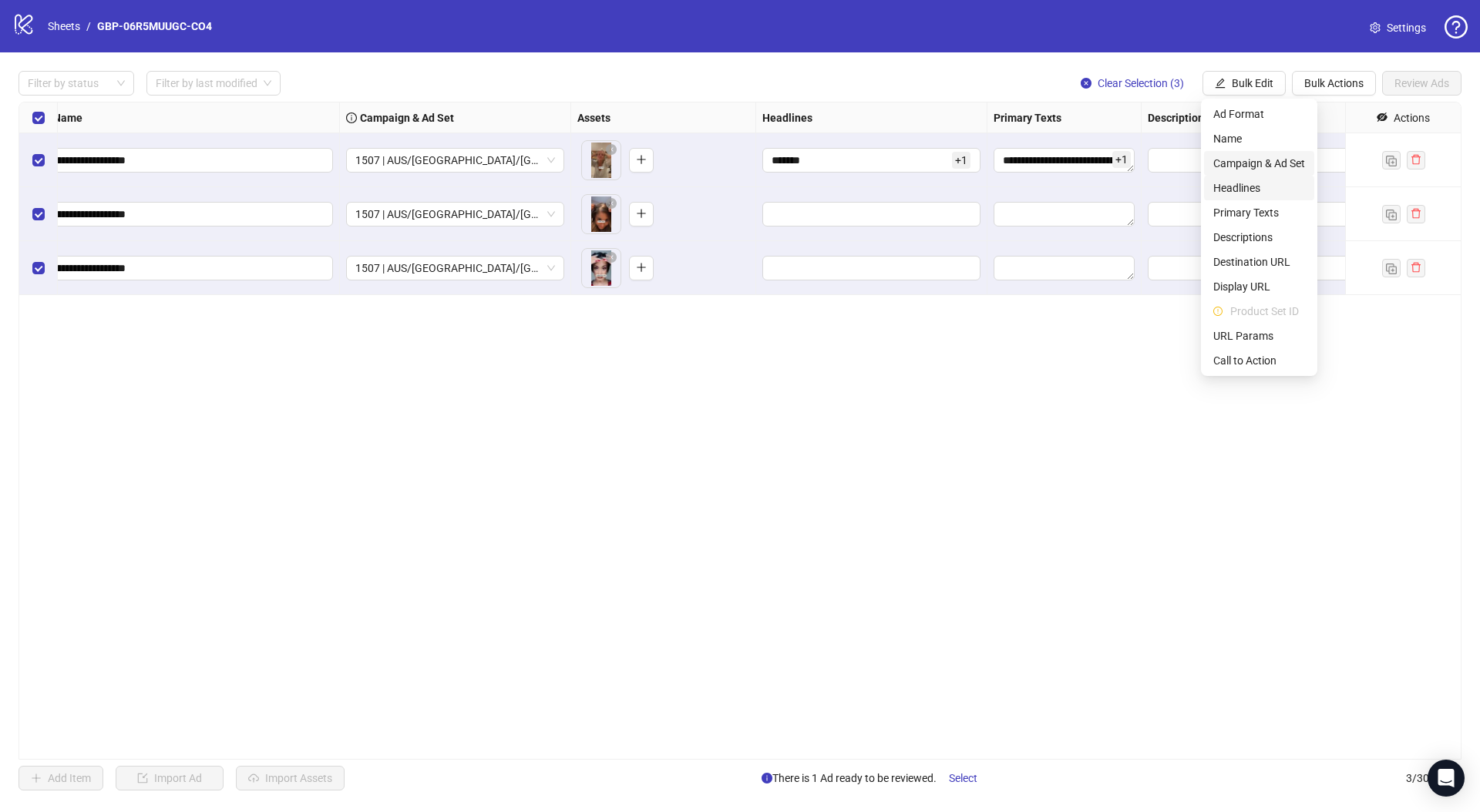 click on "Headlines" at bounding box center [1259, 188] 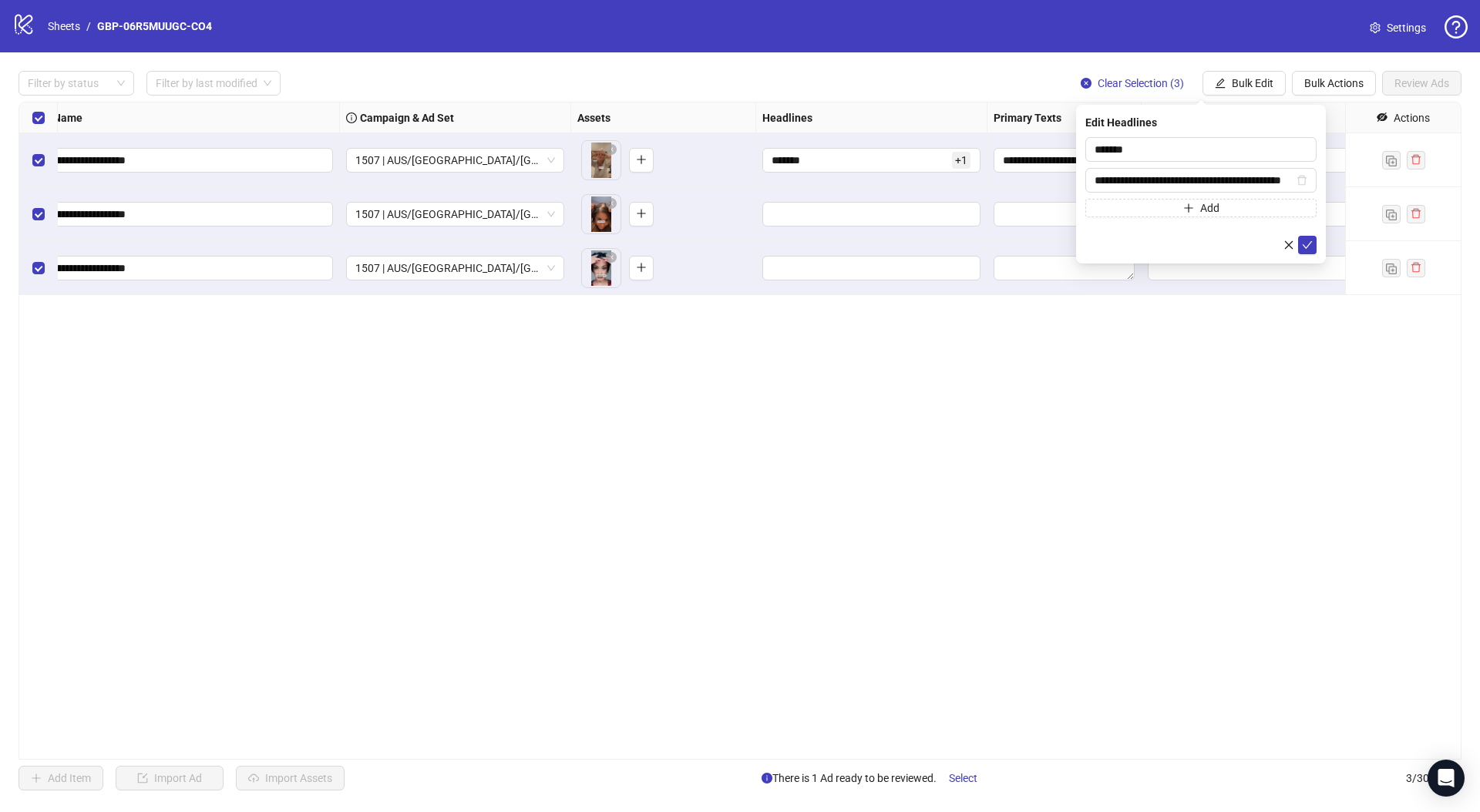 drag, startPoint x: 1307, startPoint y: 238, endPoint x: 1273, endPoint y: 109, distance: 133.4054 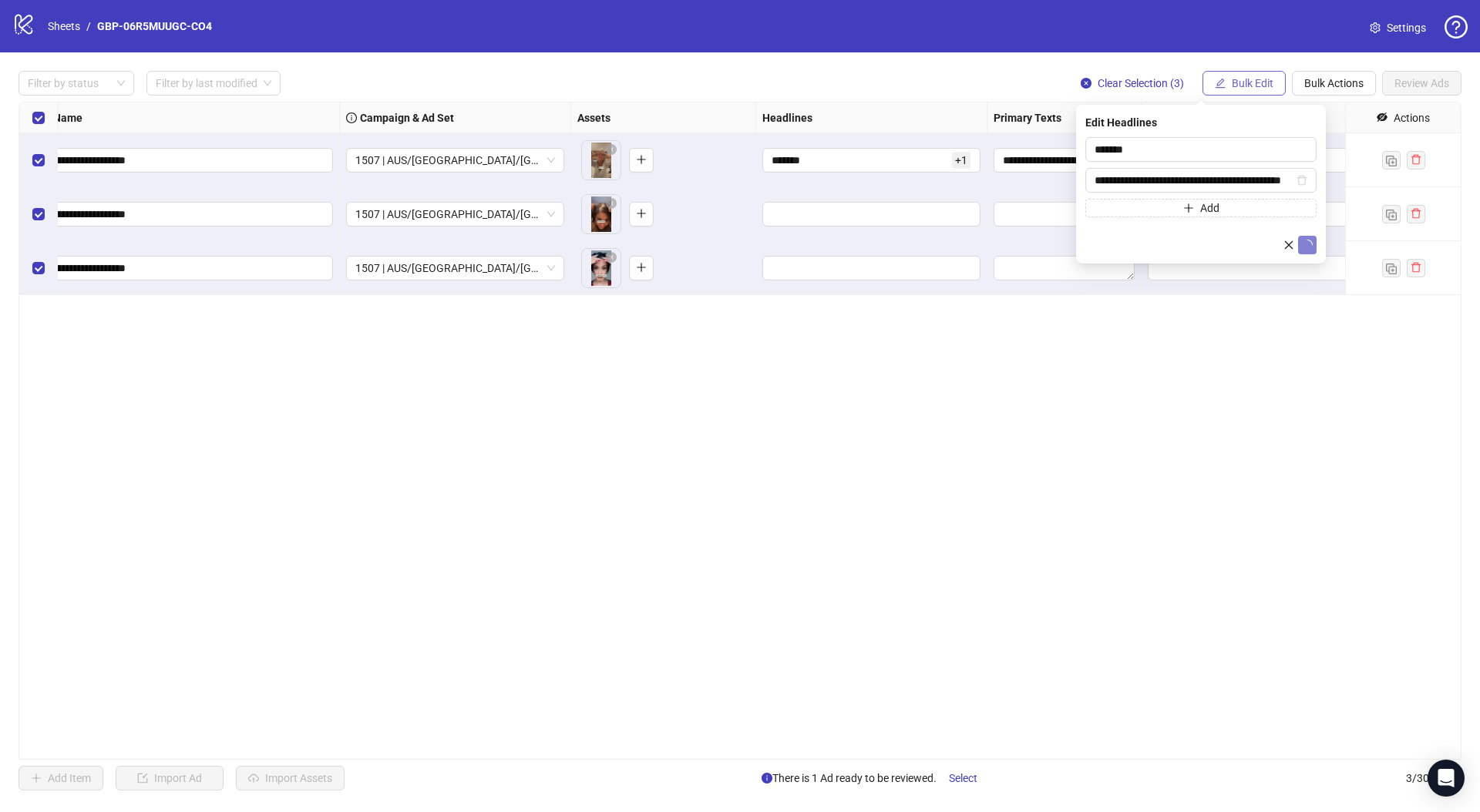 click on "Bulk Edit" at bounding box center (1253, 83) 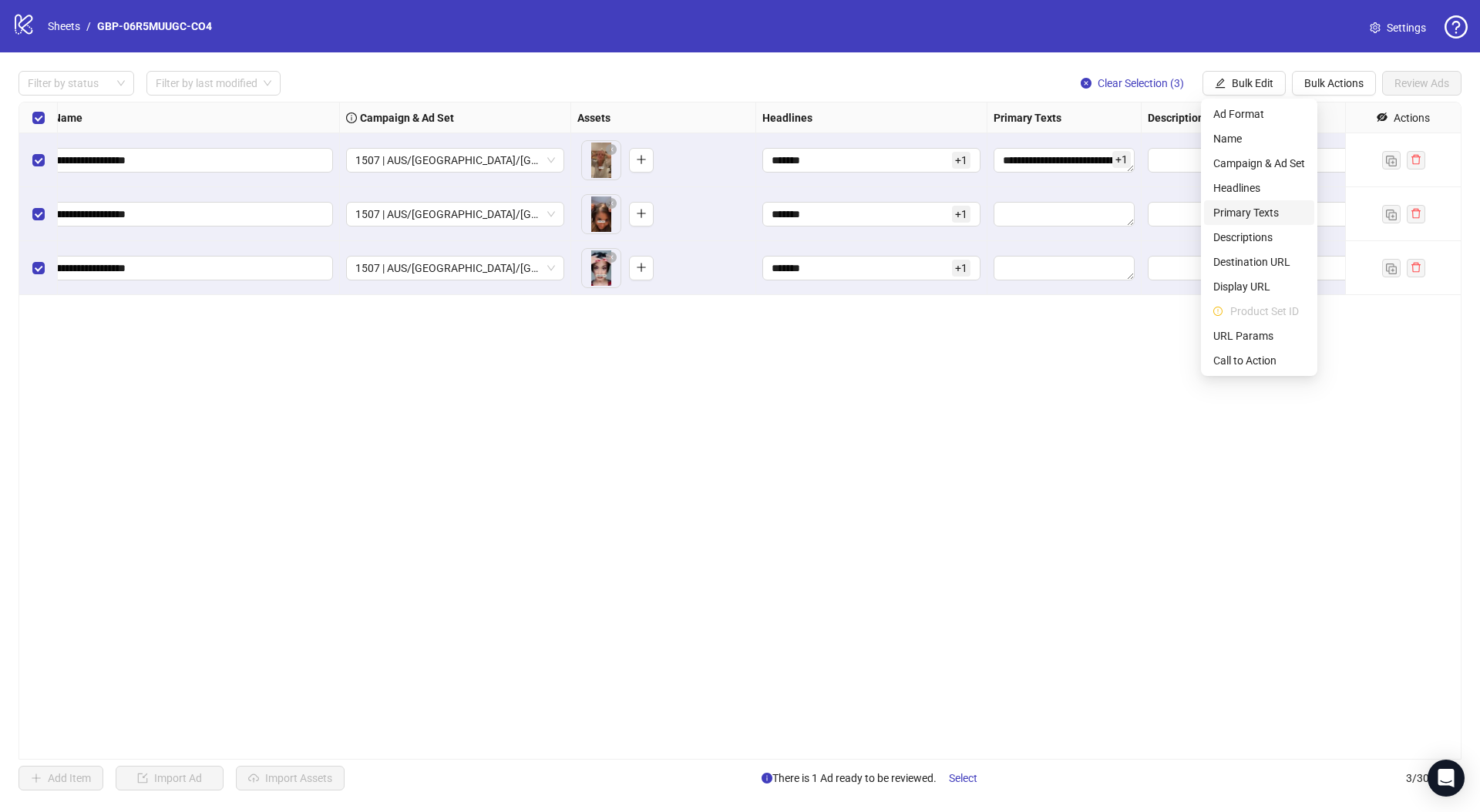 click on "Primary Texts" at bounding box center (1259, 213) 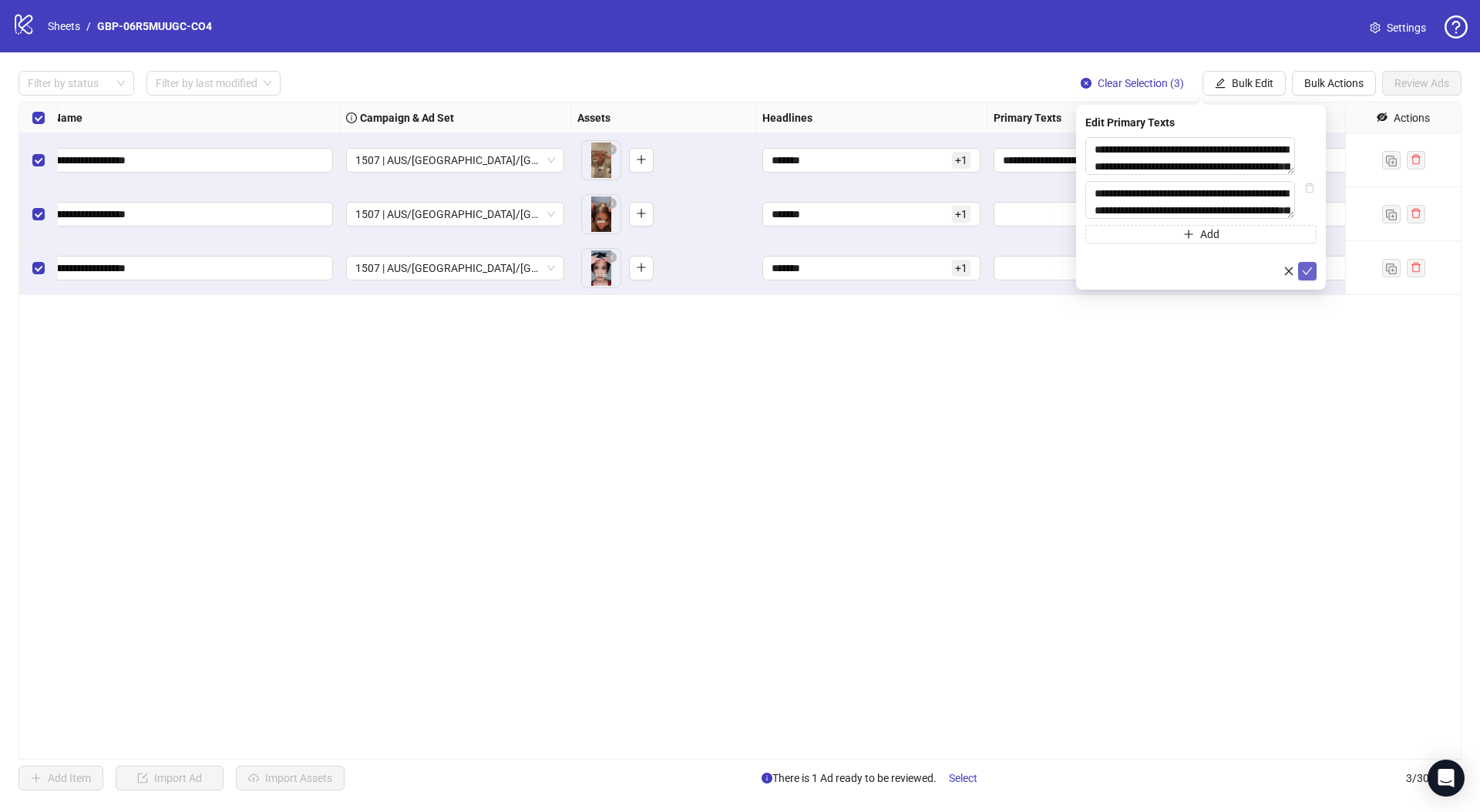 click 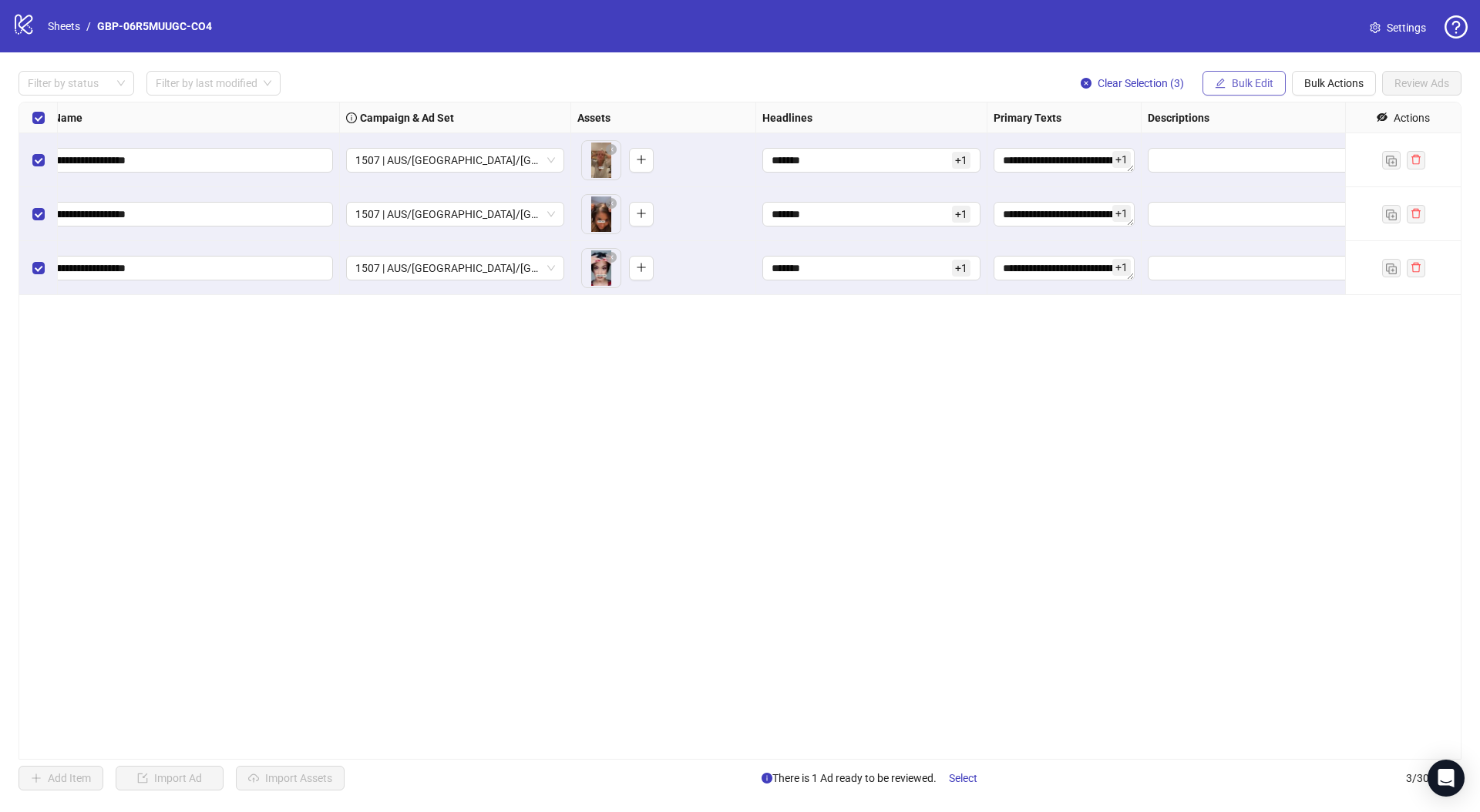click on "Bulk Edit" at bounding box center (1253, 83) 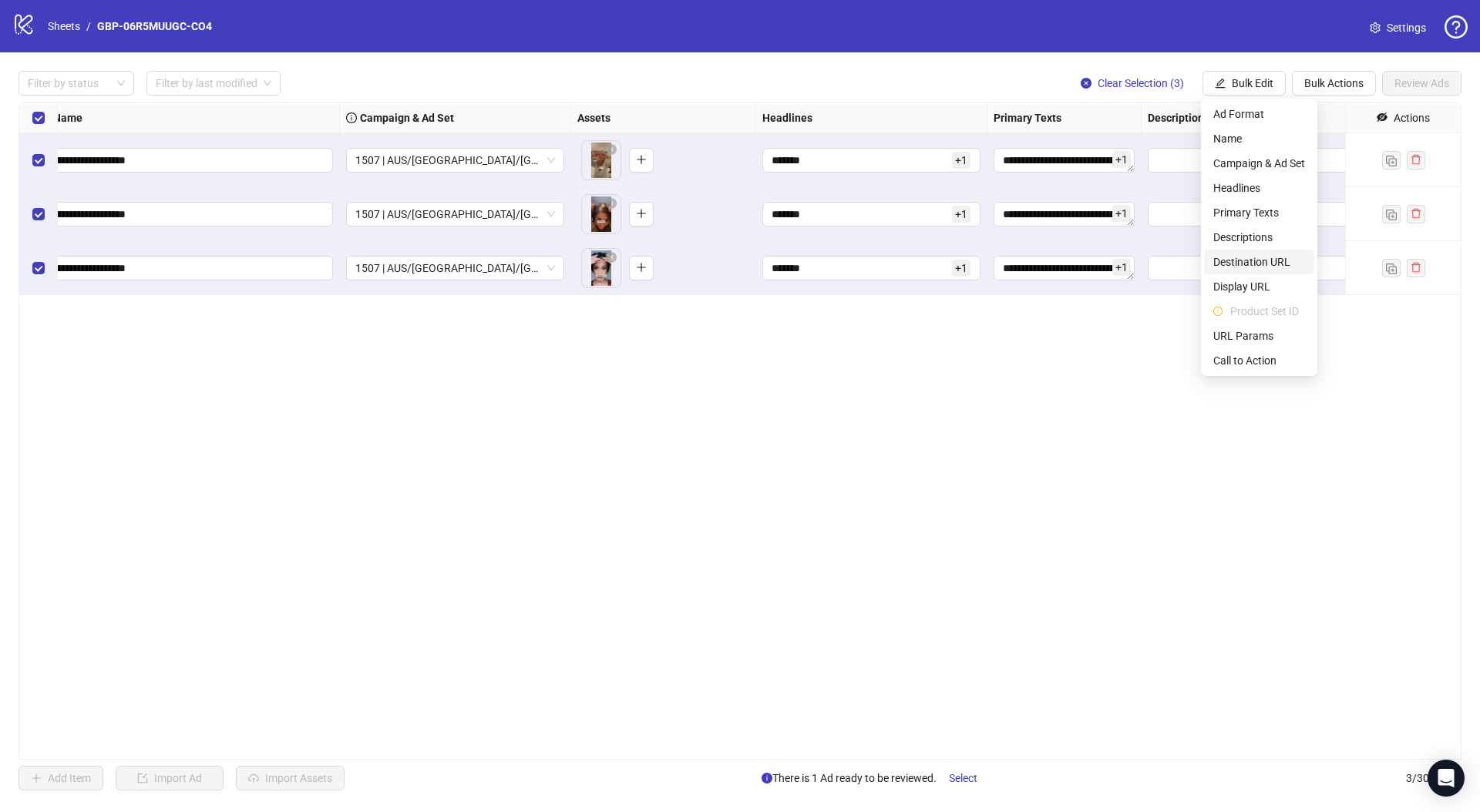 click on "Destination URL" at bounding box center [1259, 262] 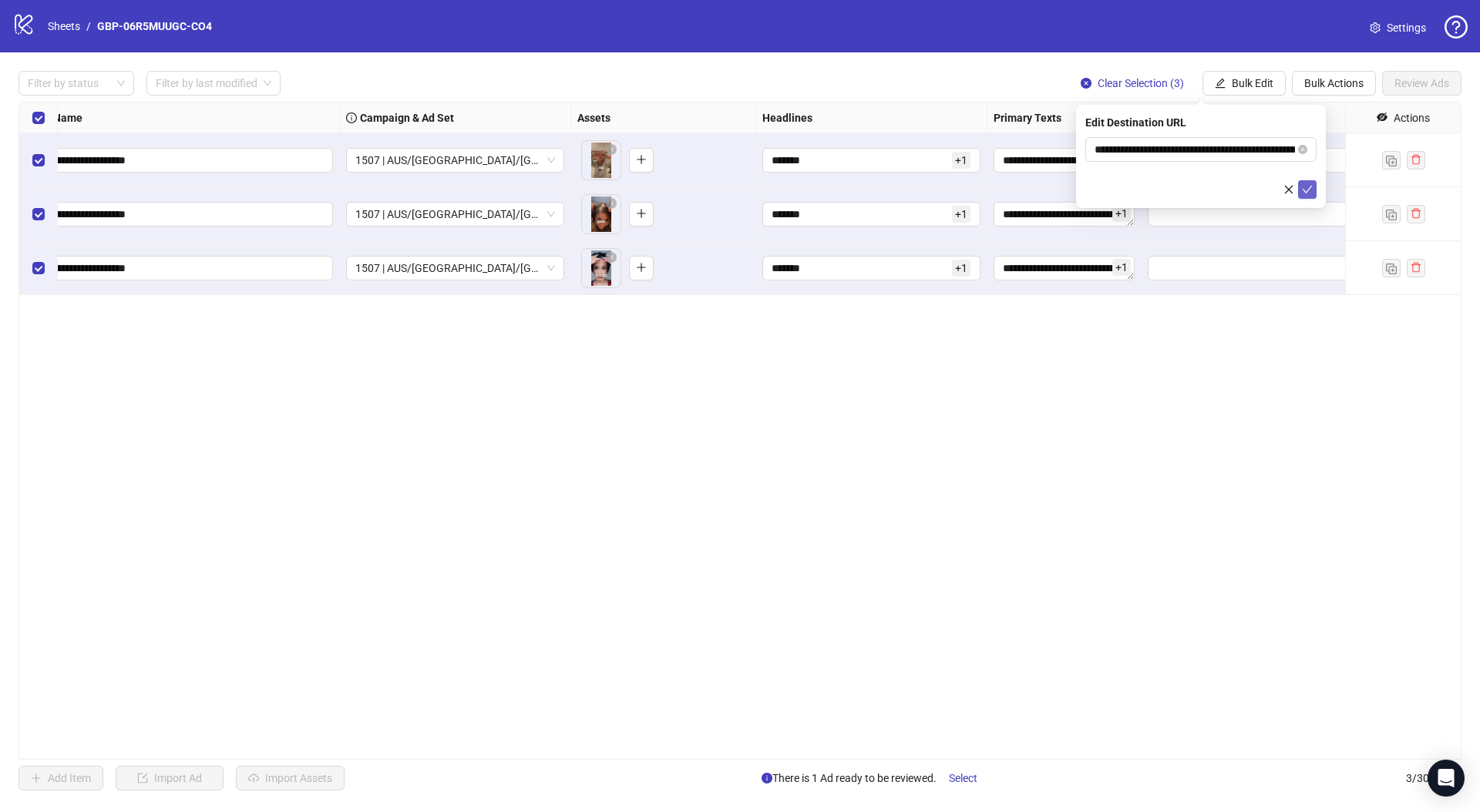 click 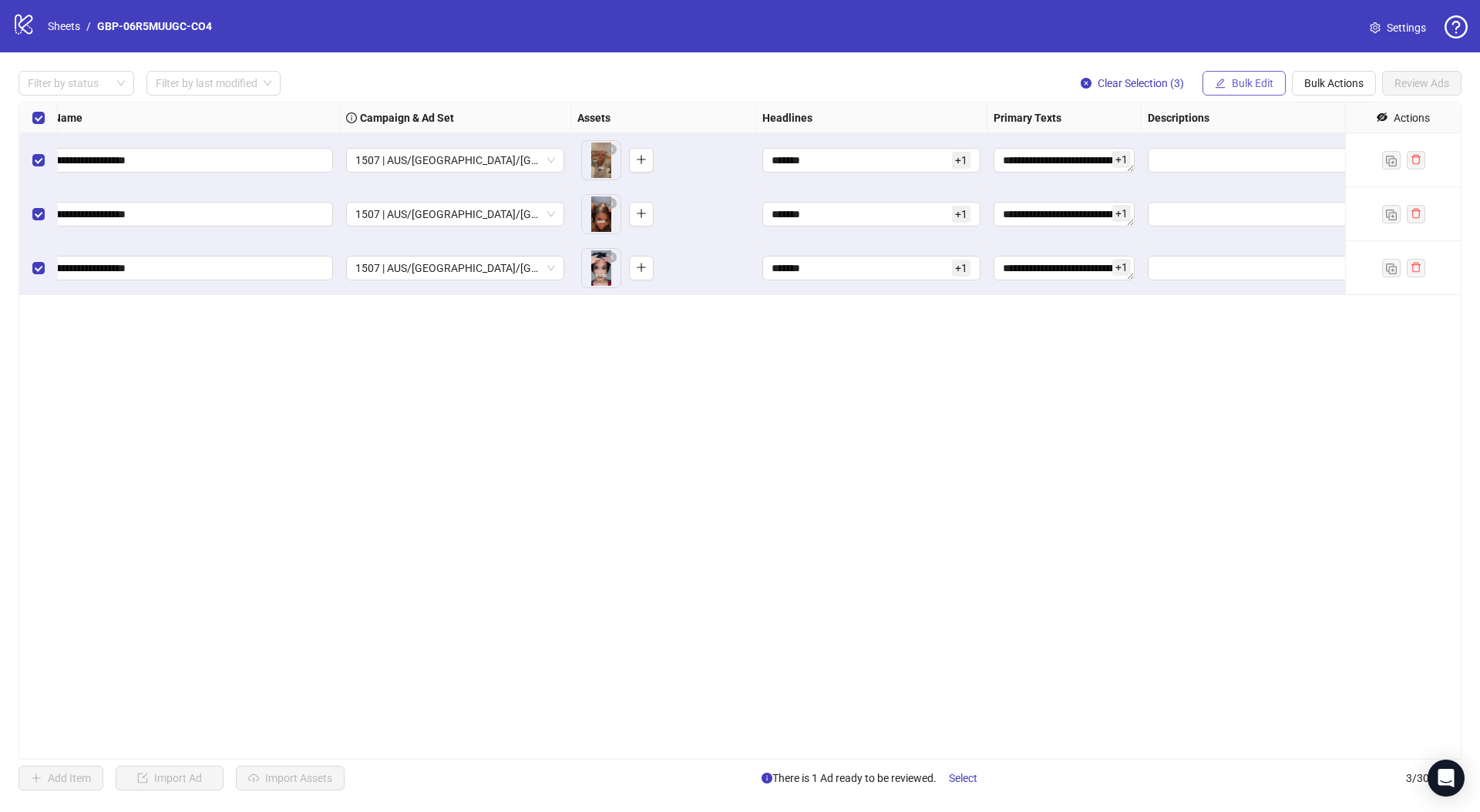 click 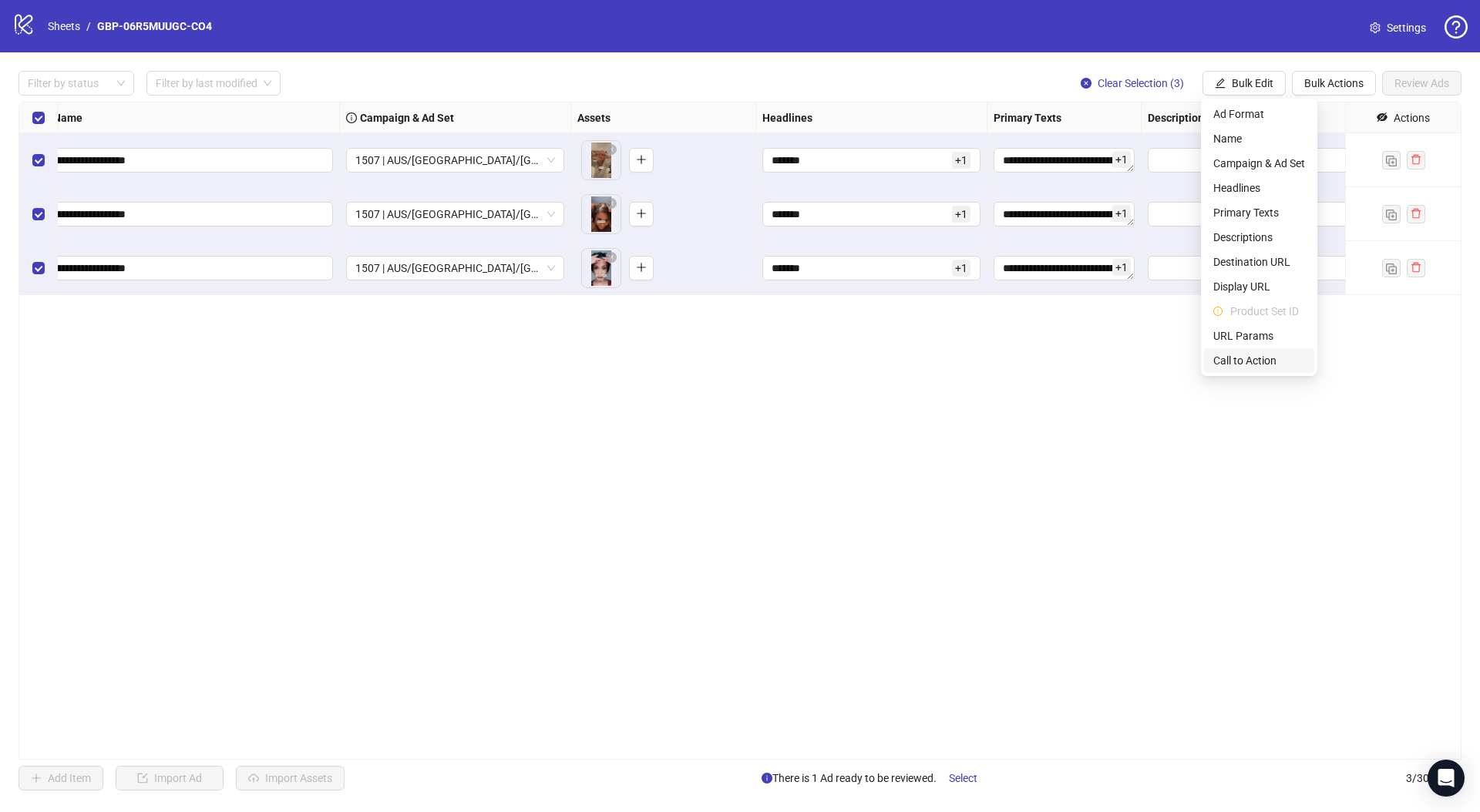 click on "Call to Action" at bounding box center (1259, 361) 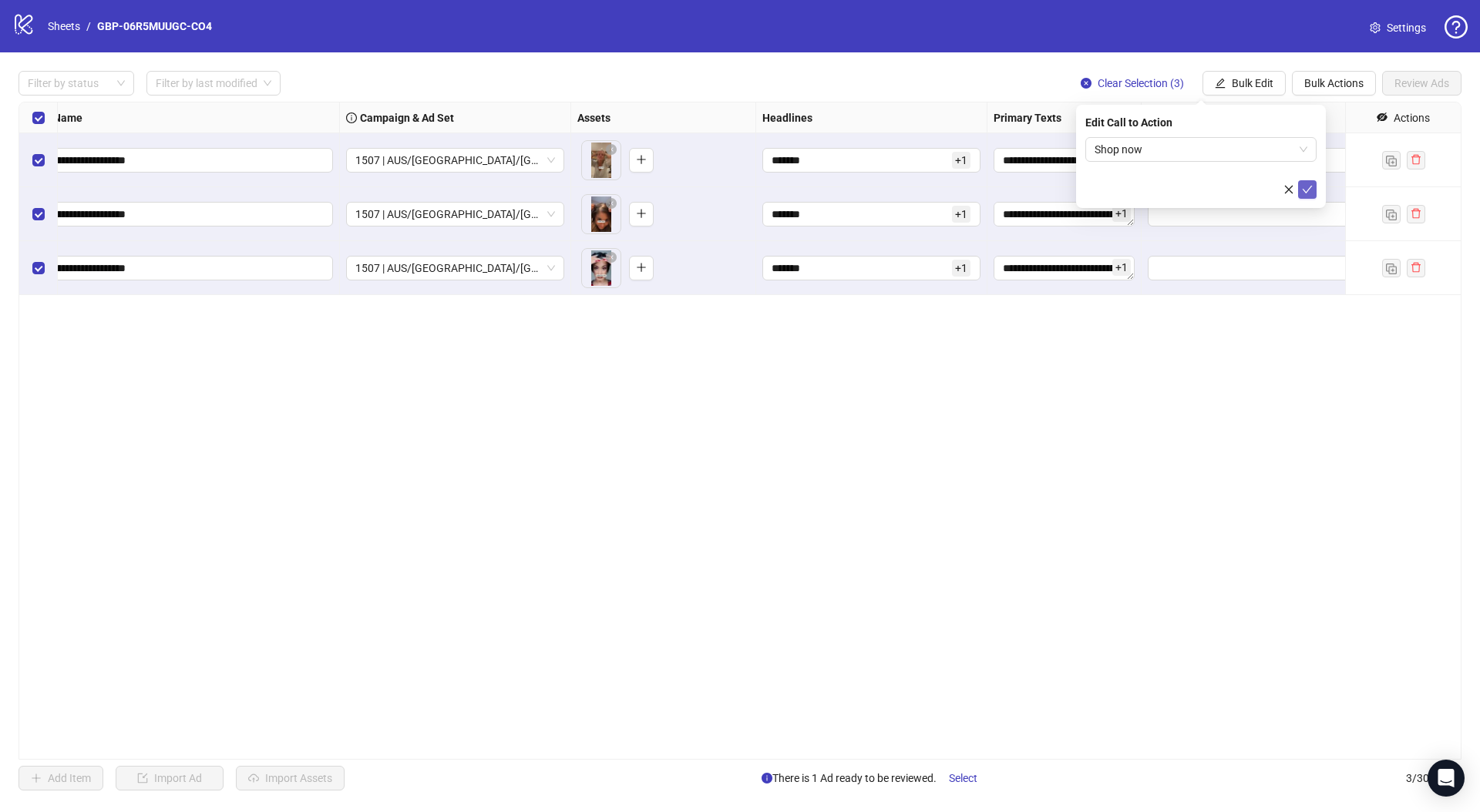 click 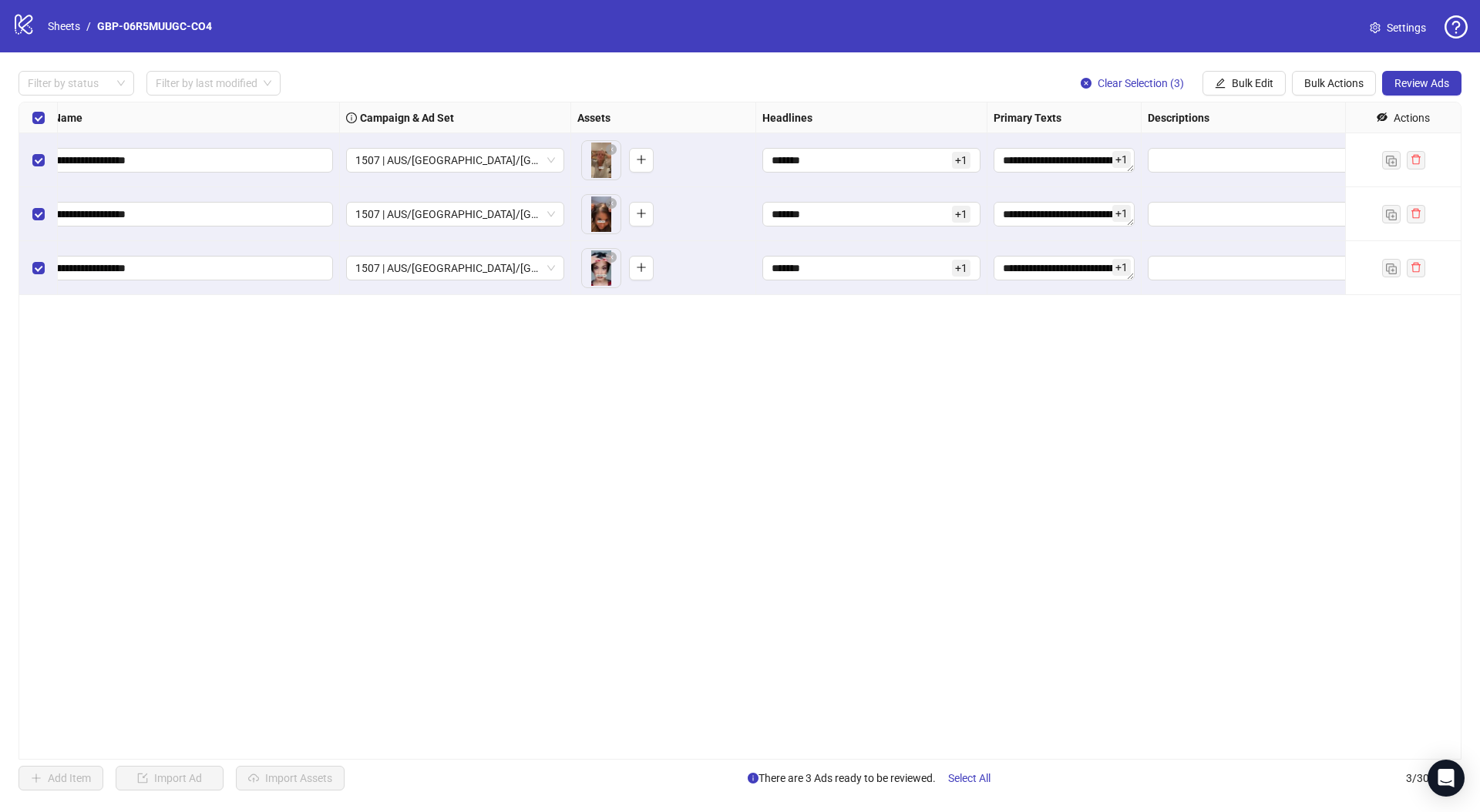 click on "**********" at bounding box center (740, 431) 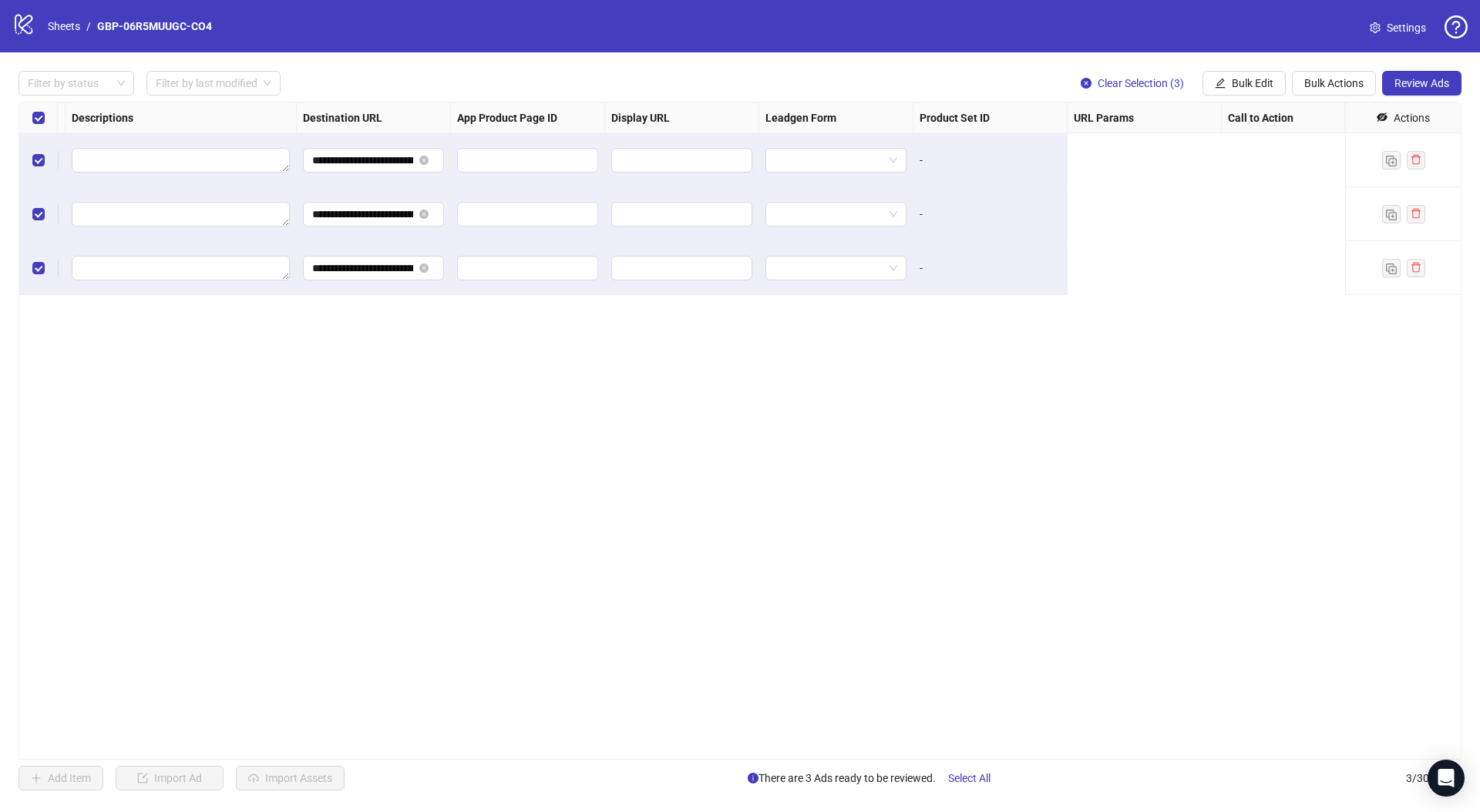 scroll, scrollTop: 0, scrollLeft: 0, axis: both 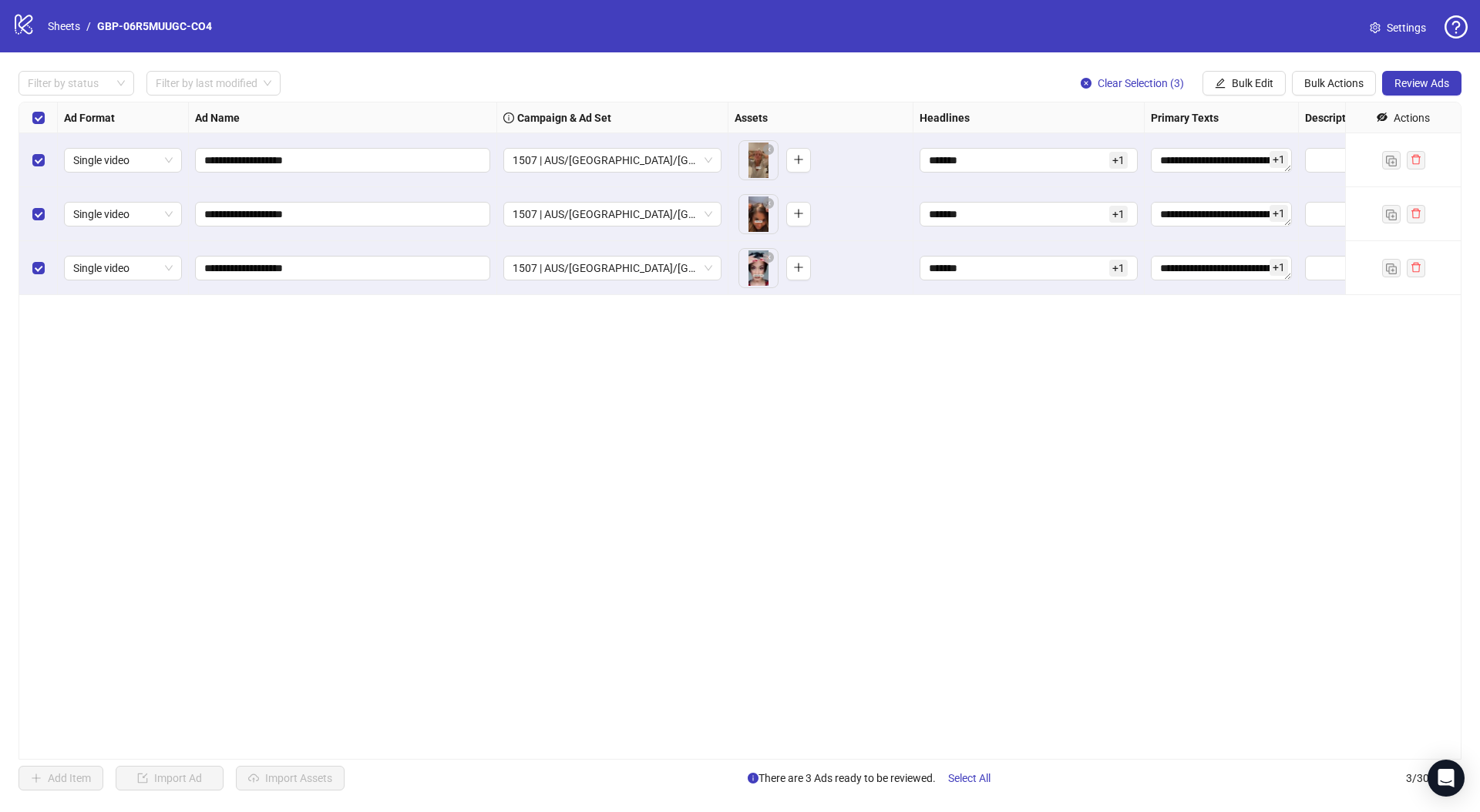 click on "**********" at bounding box center (740, 431) 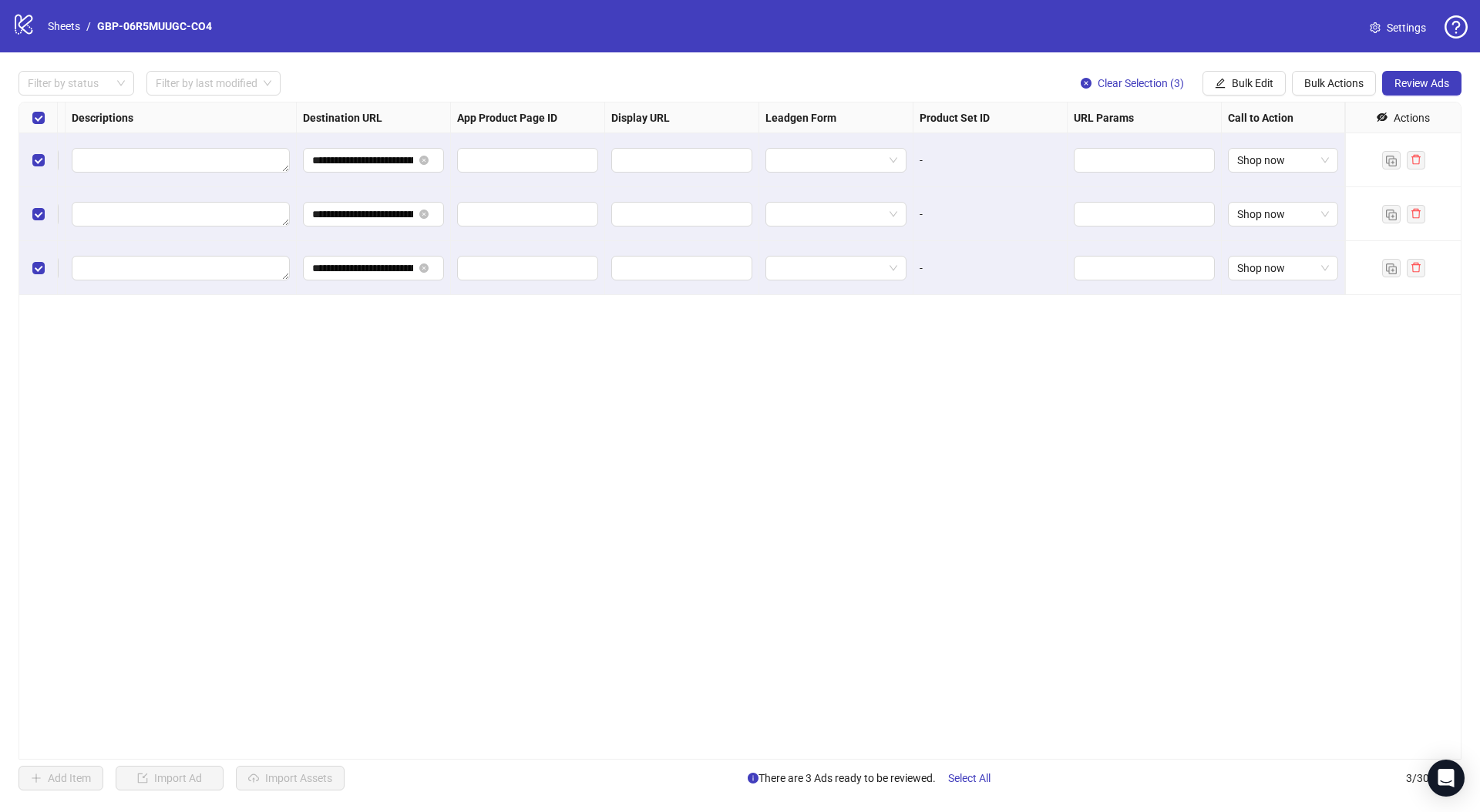 scroll, scrollTop: 0, scrollLeft: 411, axis: horizontal 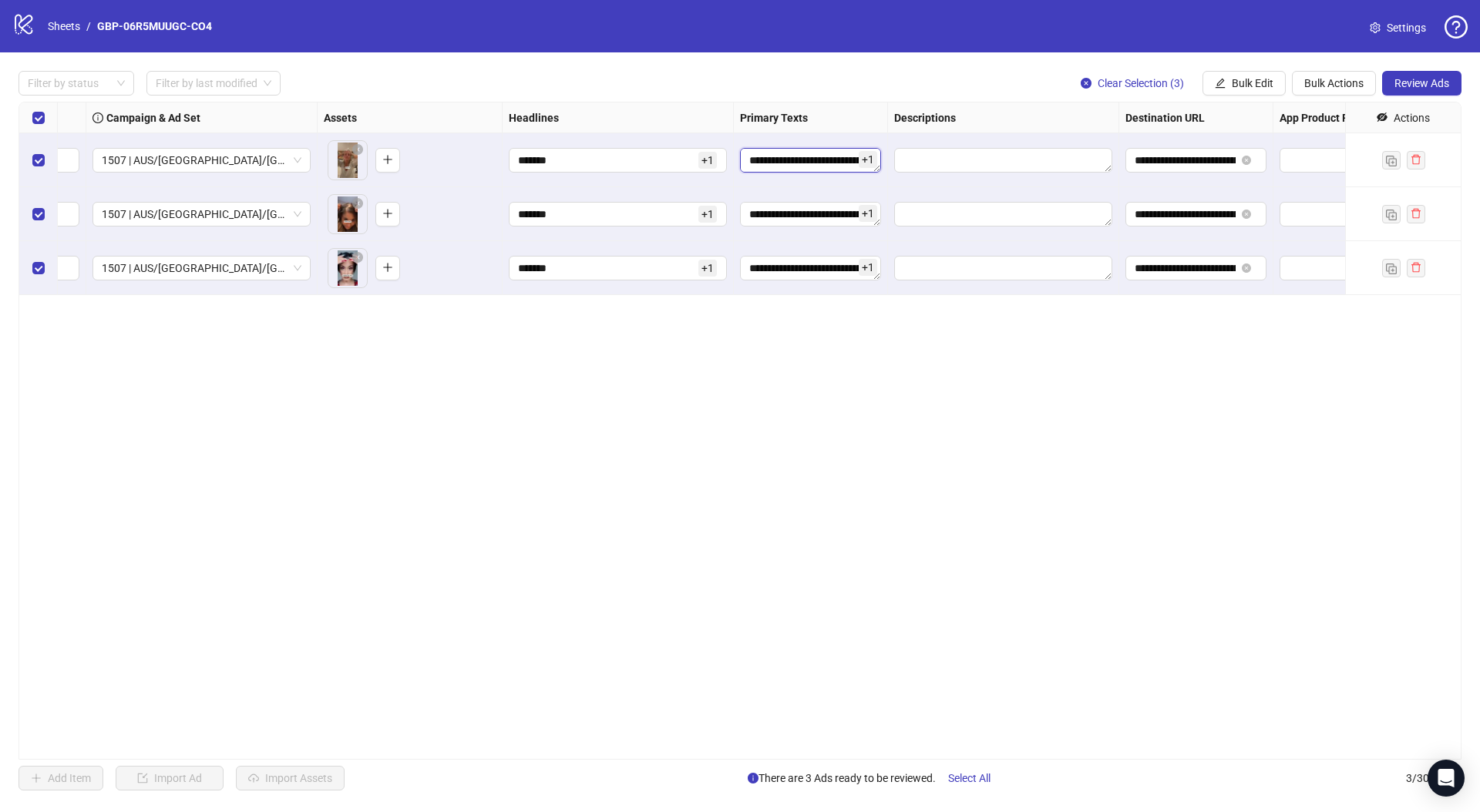 click on "**********" at bounding box center [810, 160] 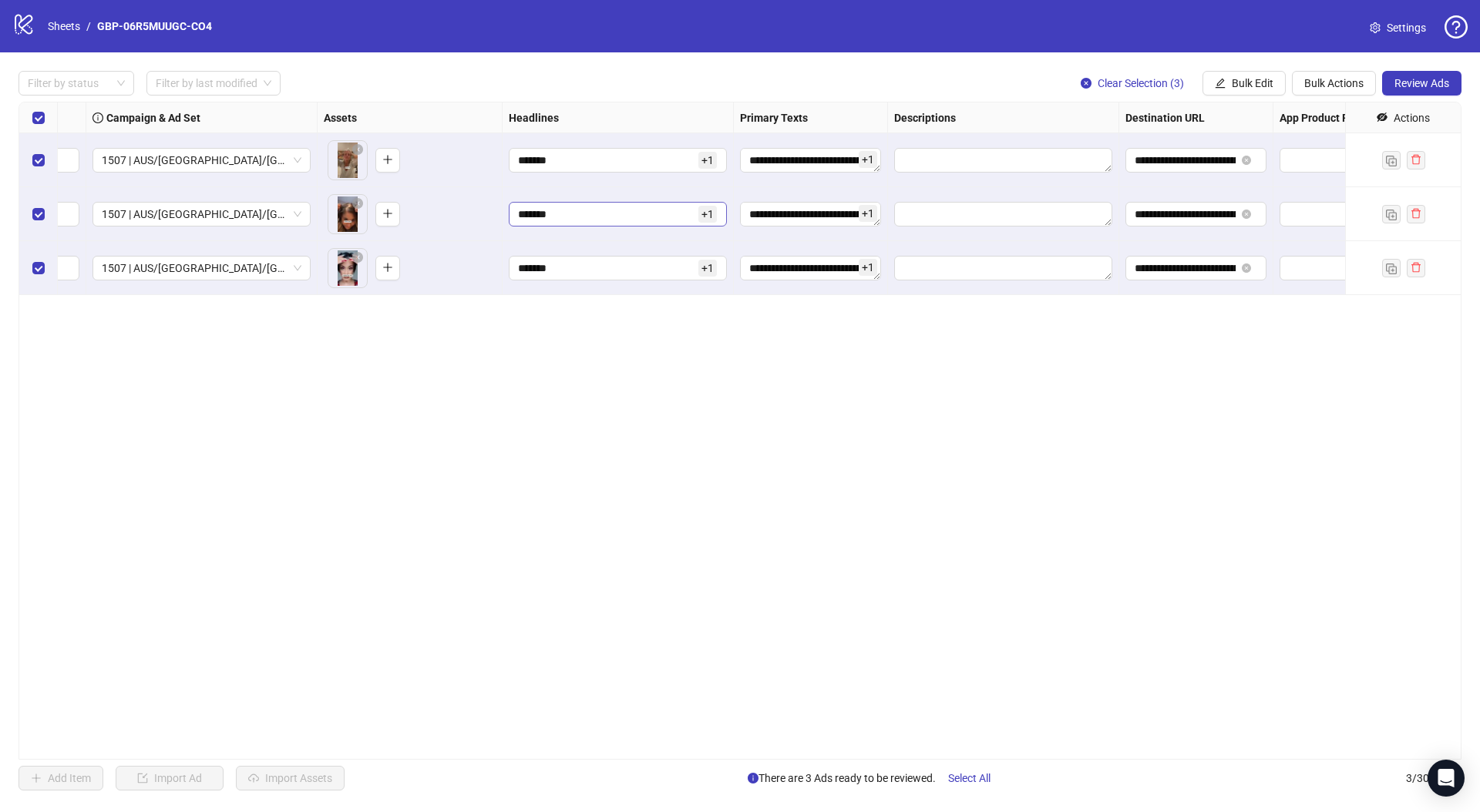 click on "*******" at bounding box center [607, 214] 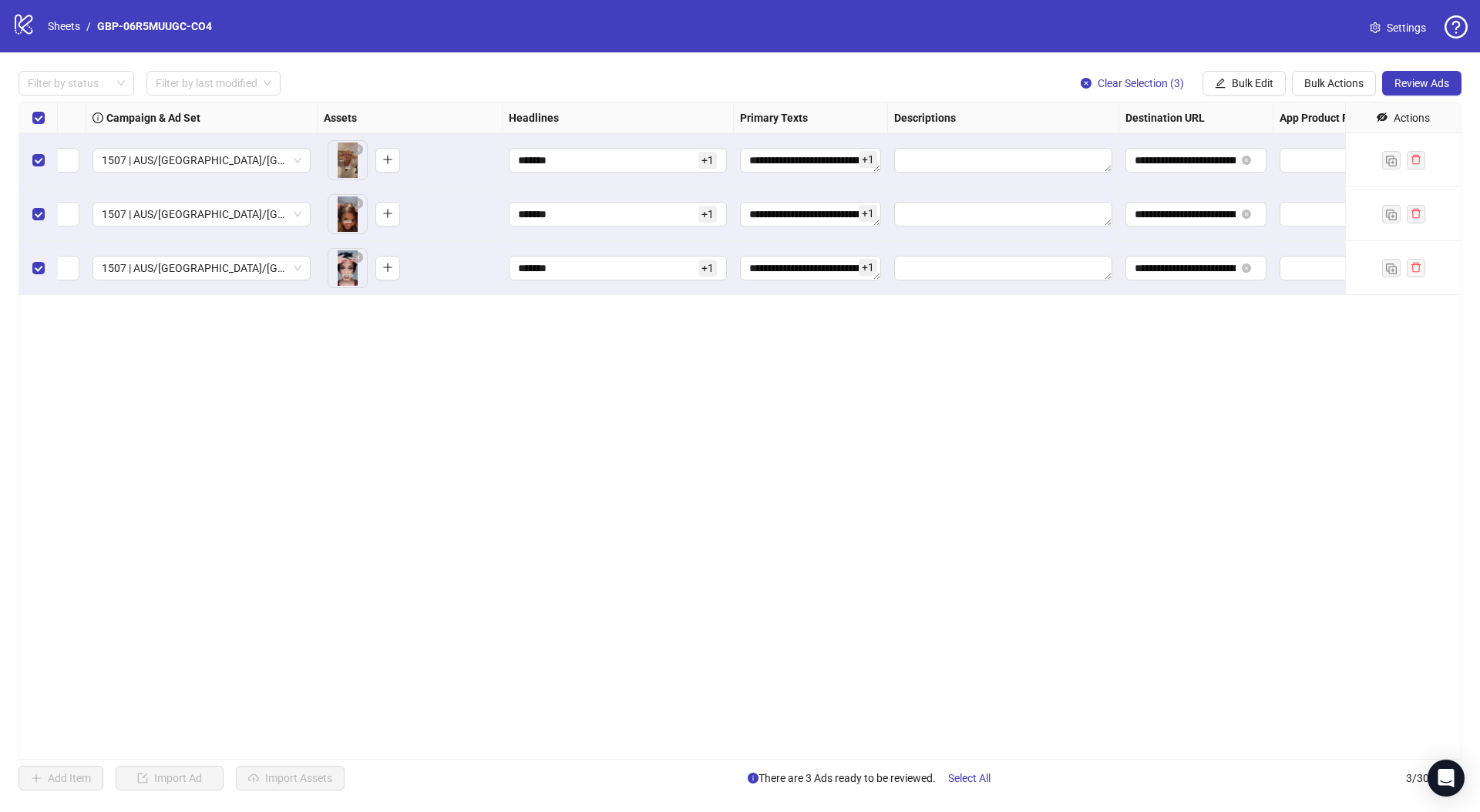 click on "**********" at bounding box center [740, 431] 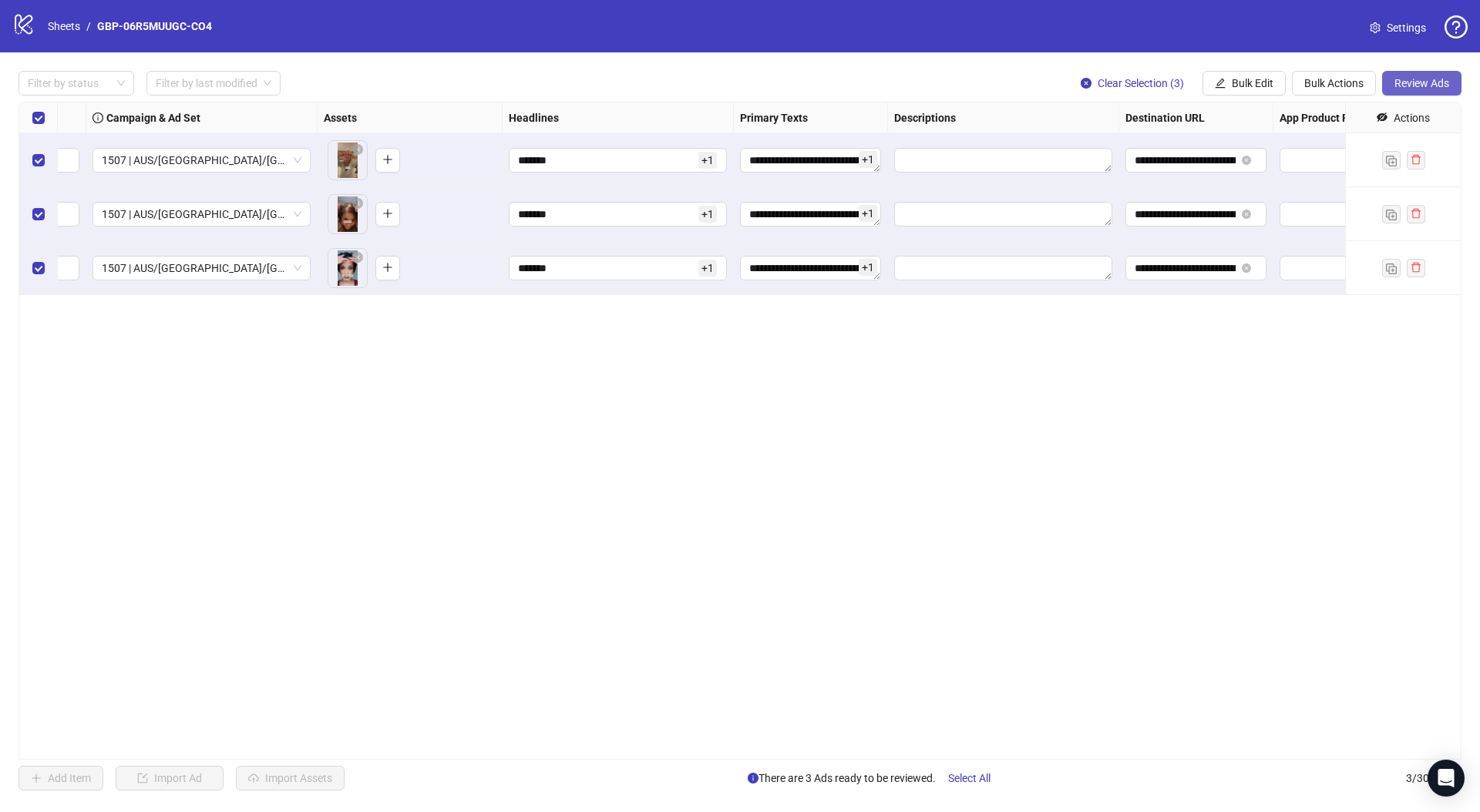 click on "Review Ads" at bounding box center [1421, 83] 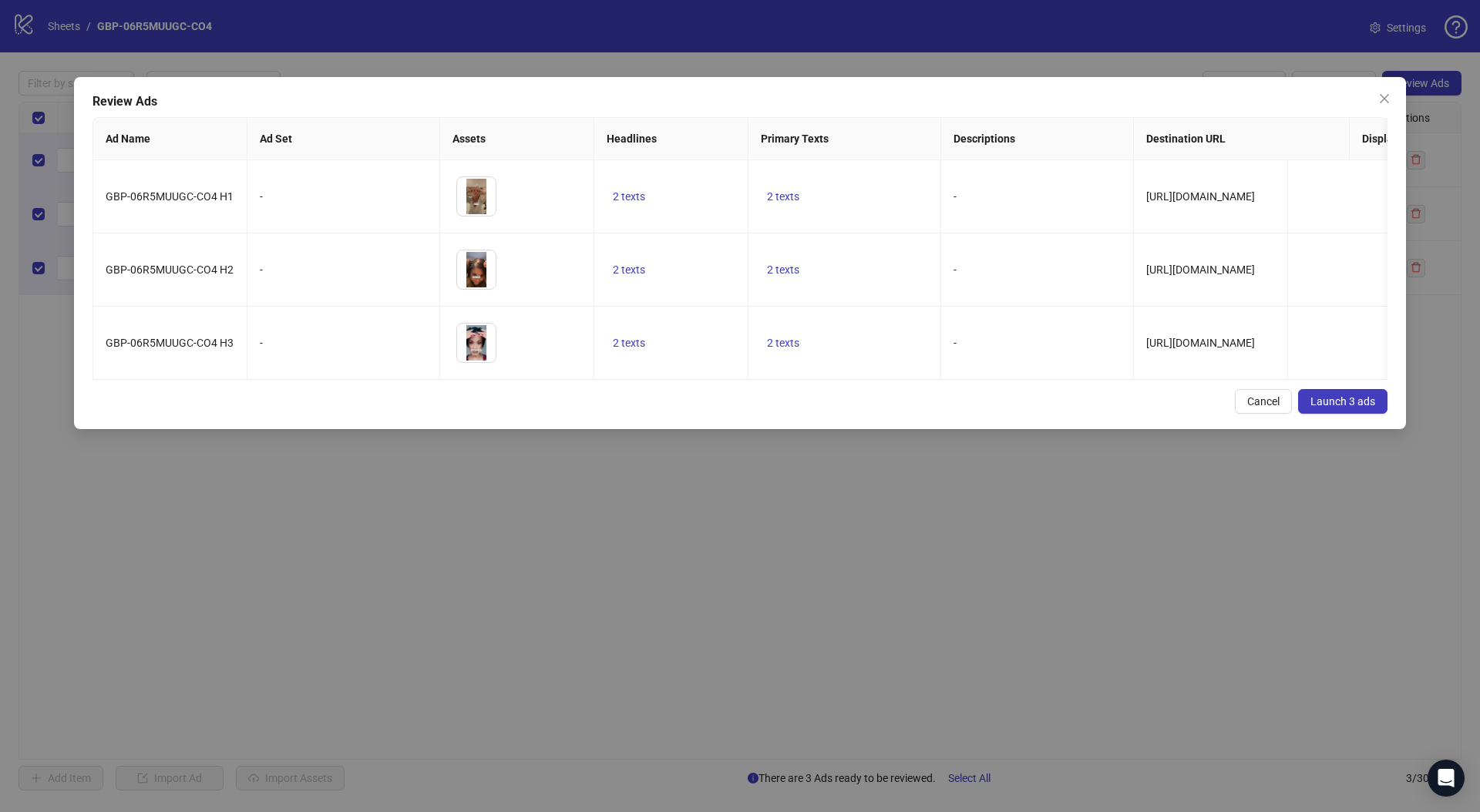 click on "Launch 3 ads" at bounding box center [1343, 401] 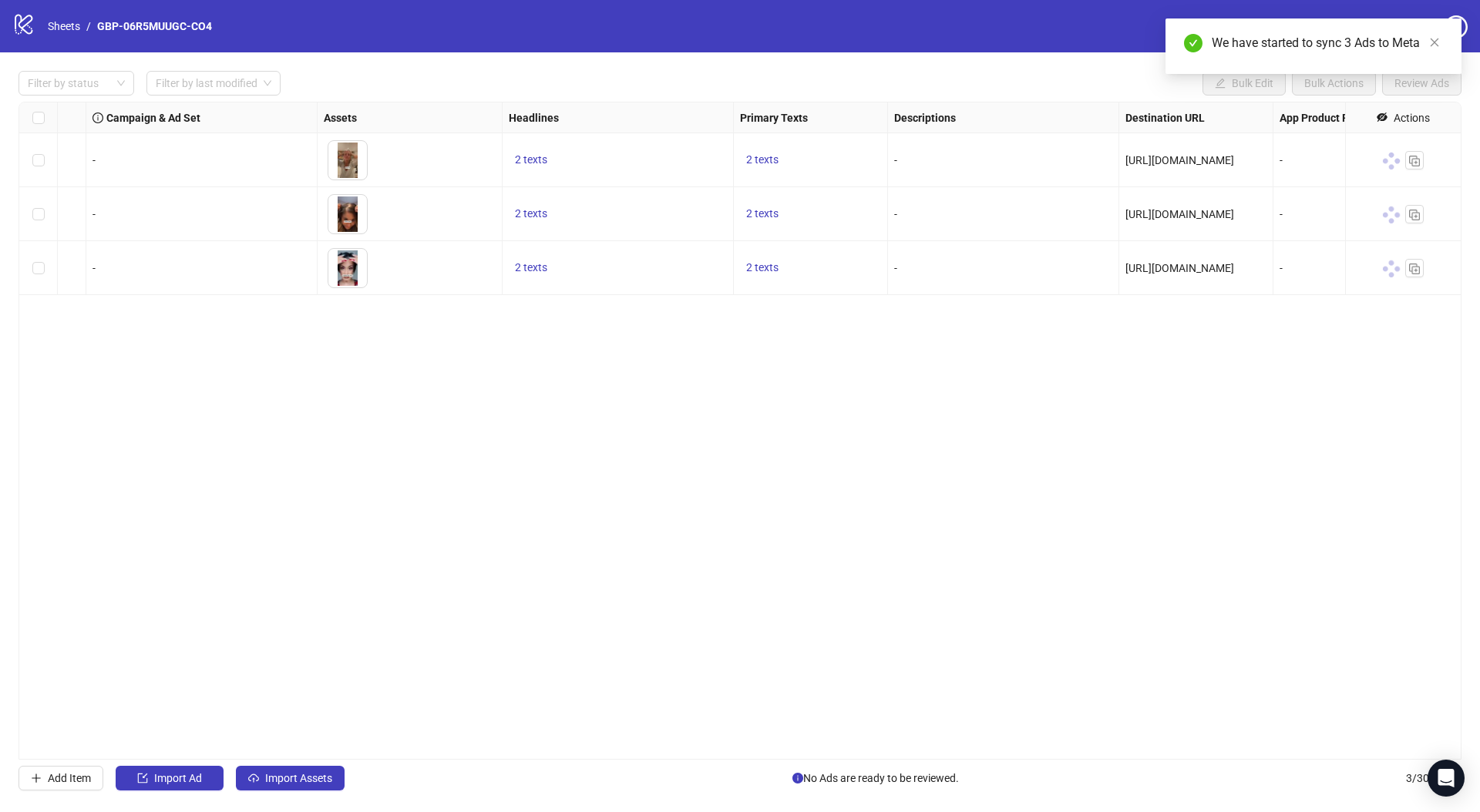 scroll, scrollTop: 0, scrollLeft: 0, axis: both 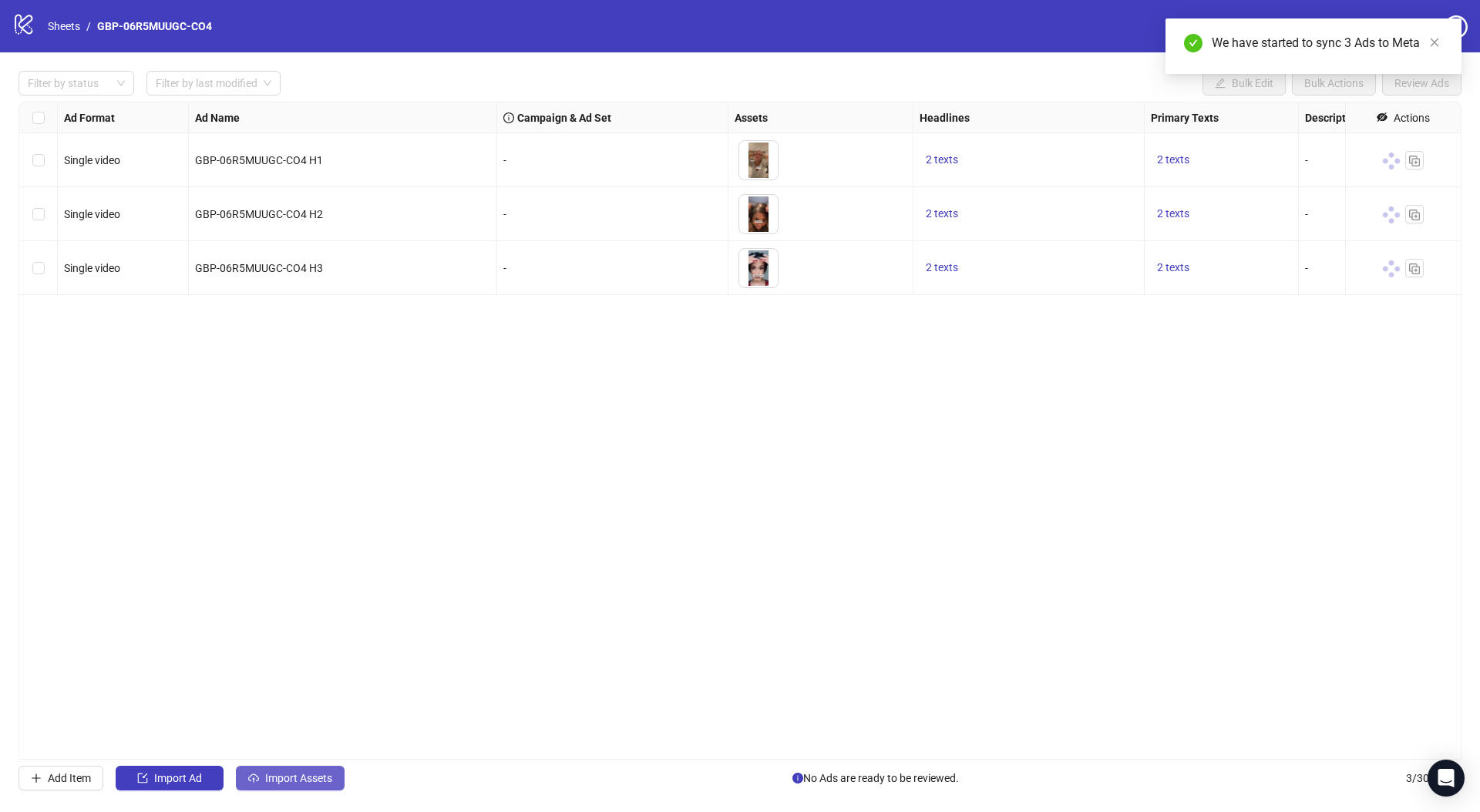 click on "Import Assets" at bounding box center [290, 778] 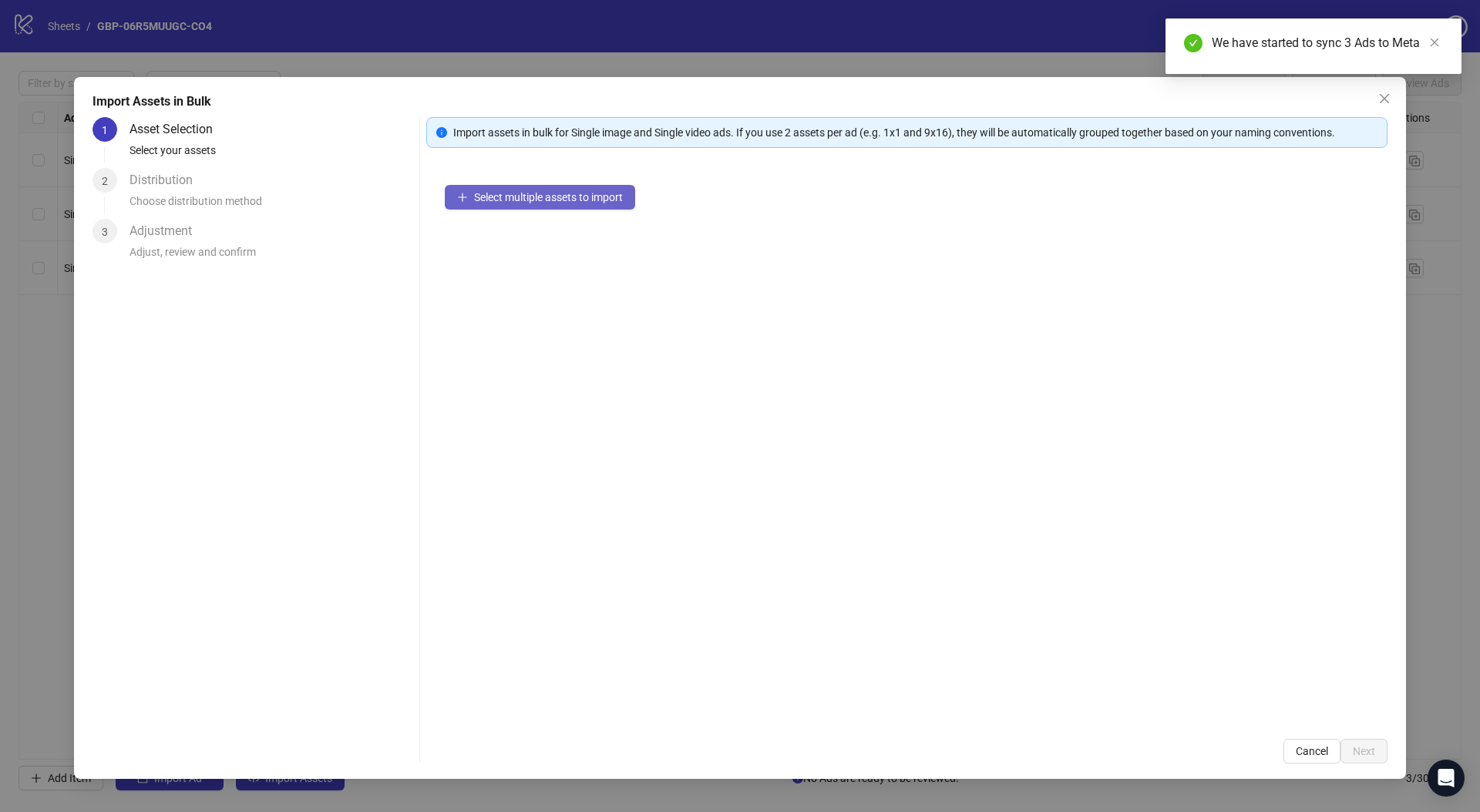 click on "Select multiple assets to import" at bounding box center (548, 197) 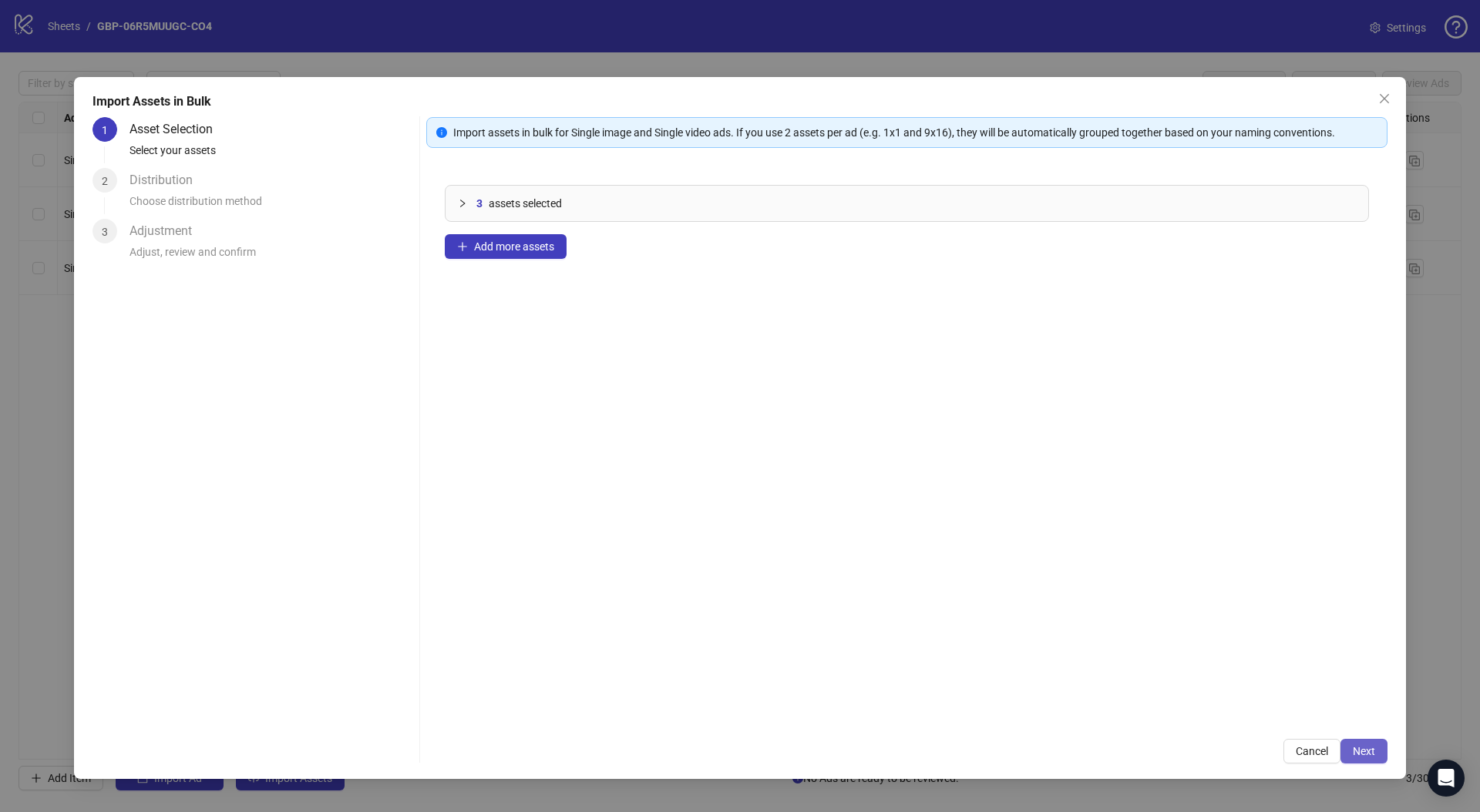 click on "Next" at bounding box center (1364, 751) 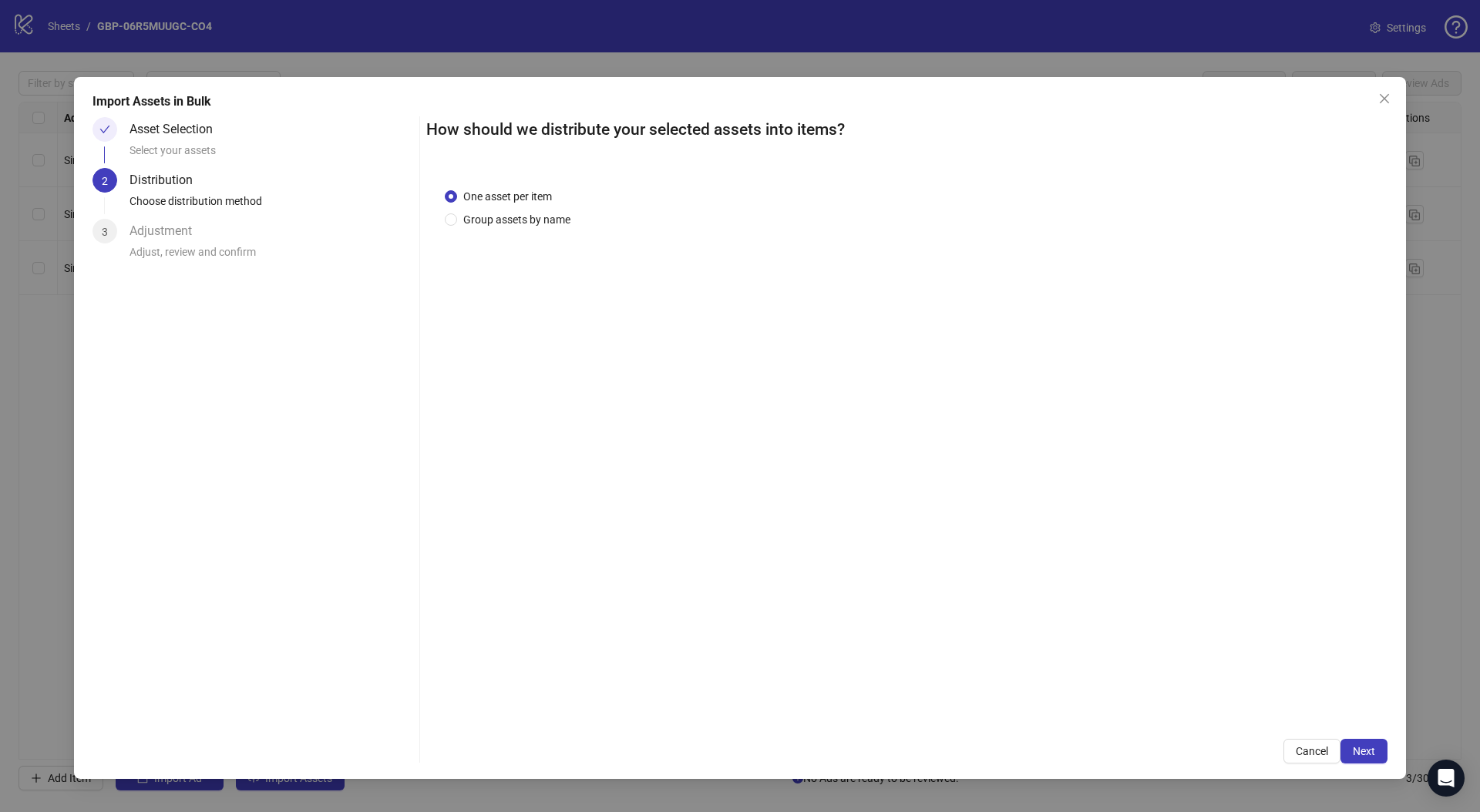 click on "Next" at bounding box center (1364, 751) 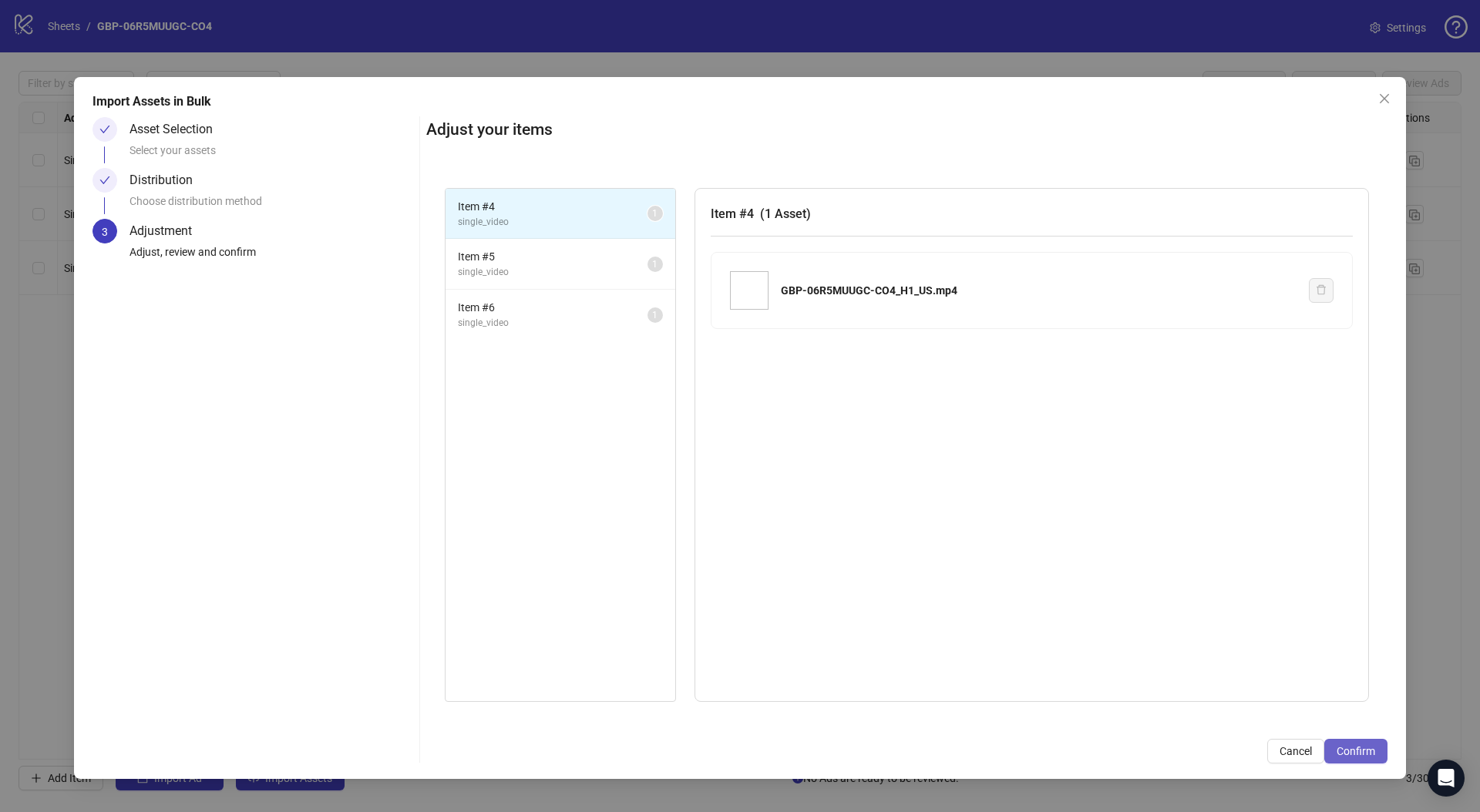 click on "Confirm" at bounding box center [1356, 751] 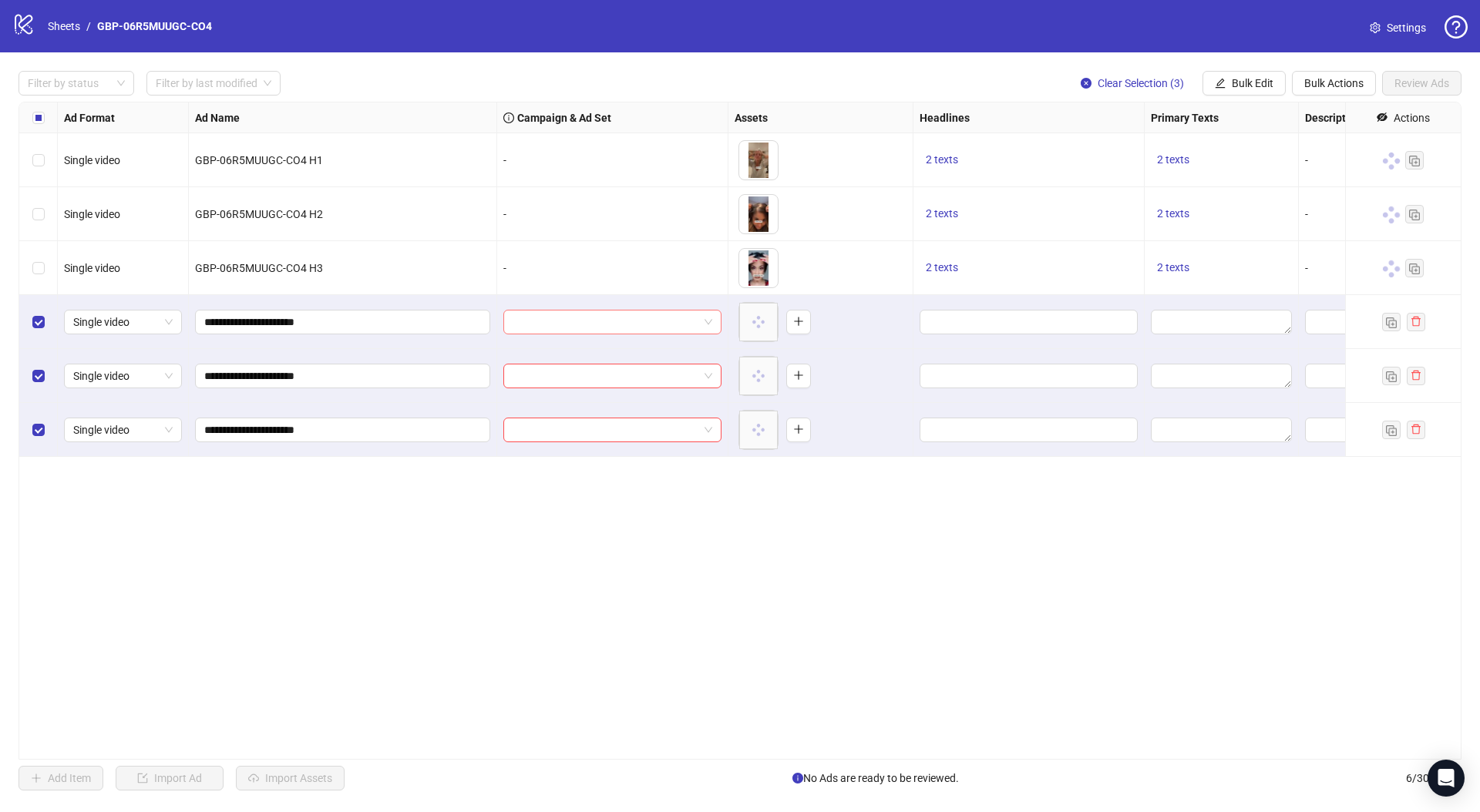 click at bounding box center [605, 322] 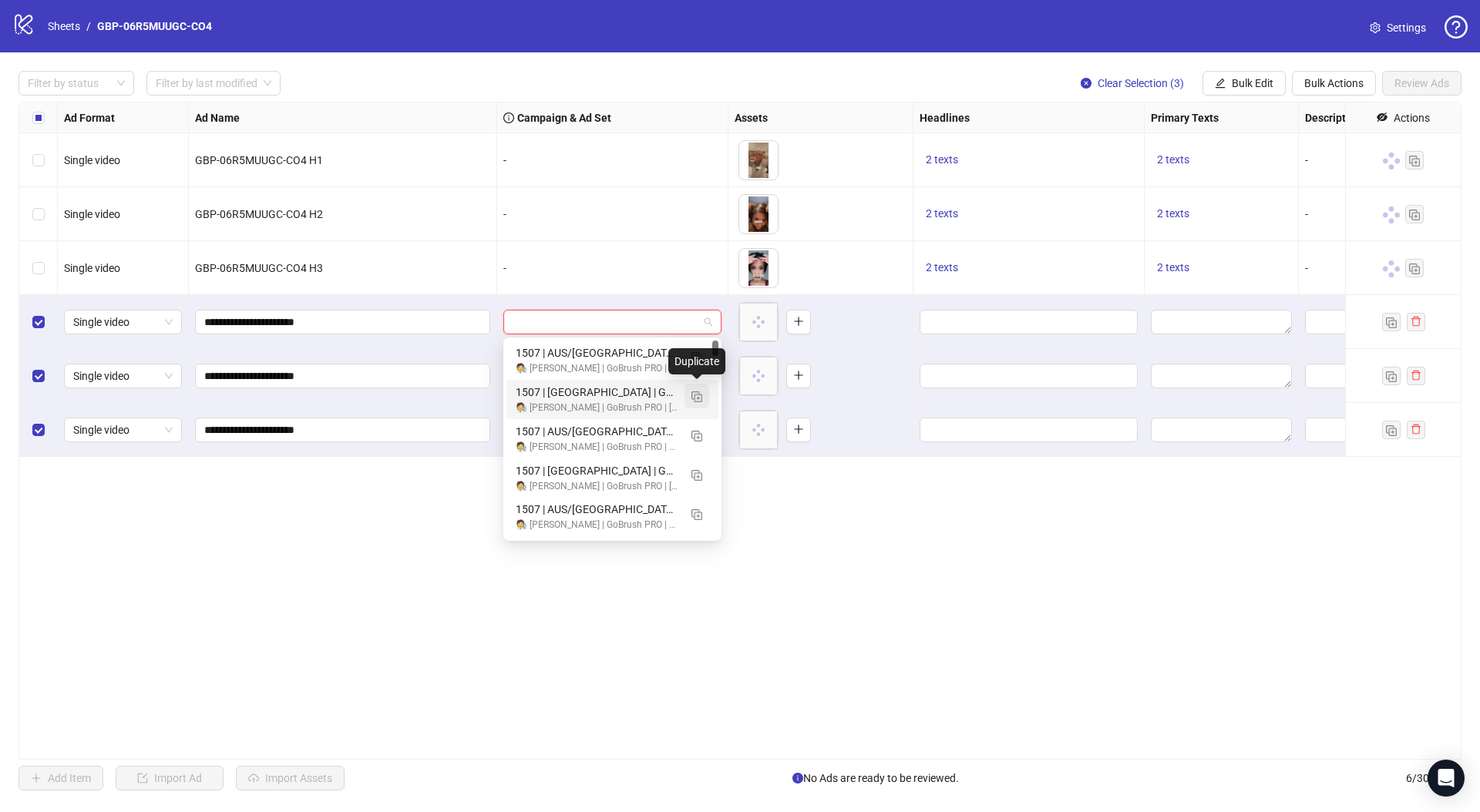 click at bounding box center (697, 397) 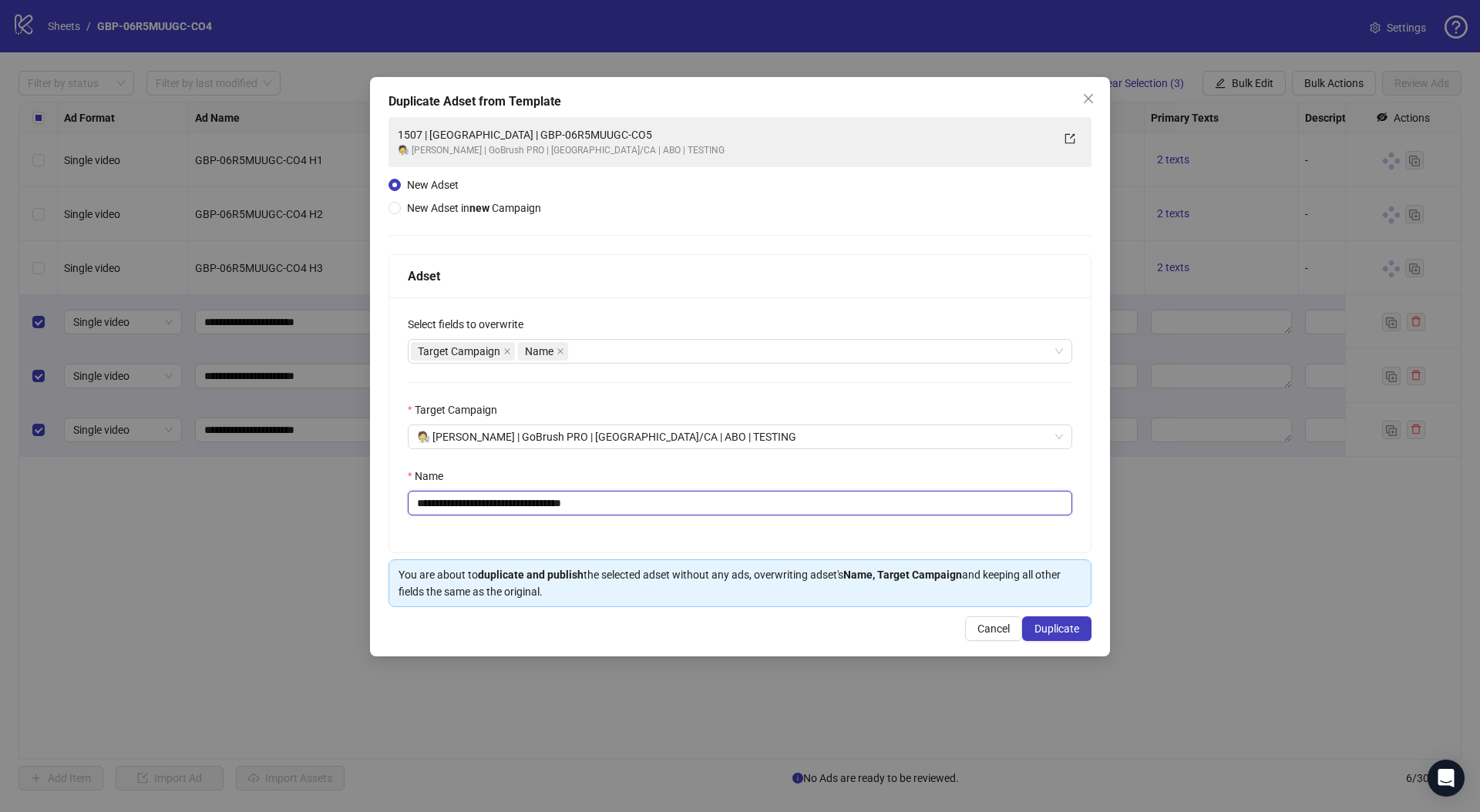 drag, startPoint x: 479, startPoint y: 507, endPoint x: 717, endPoint y: 510, distance: 238.01891 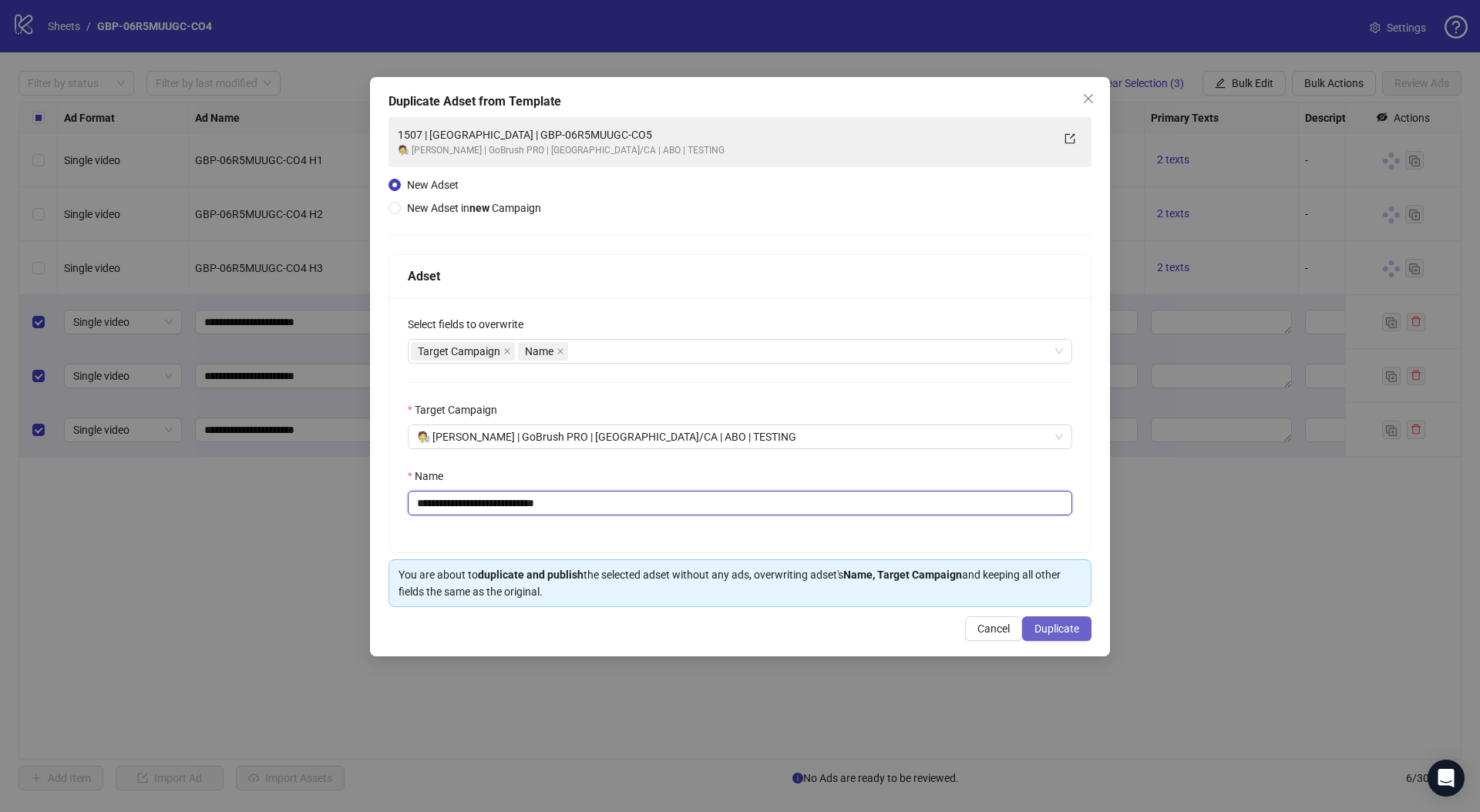 type on "**********" 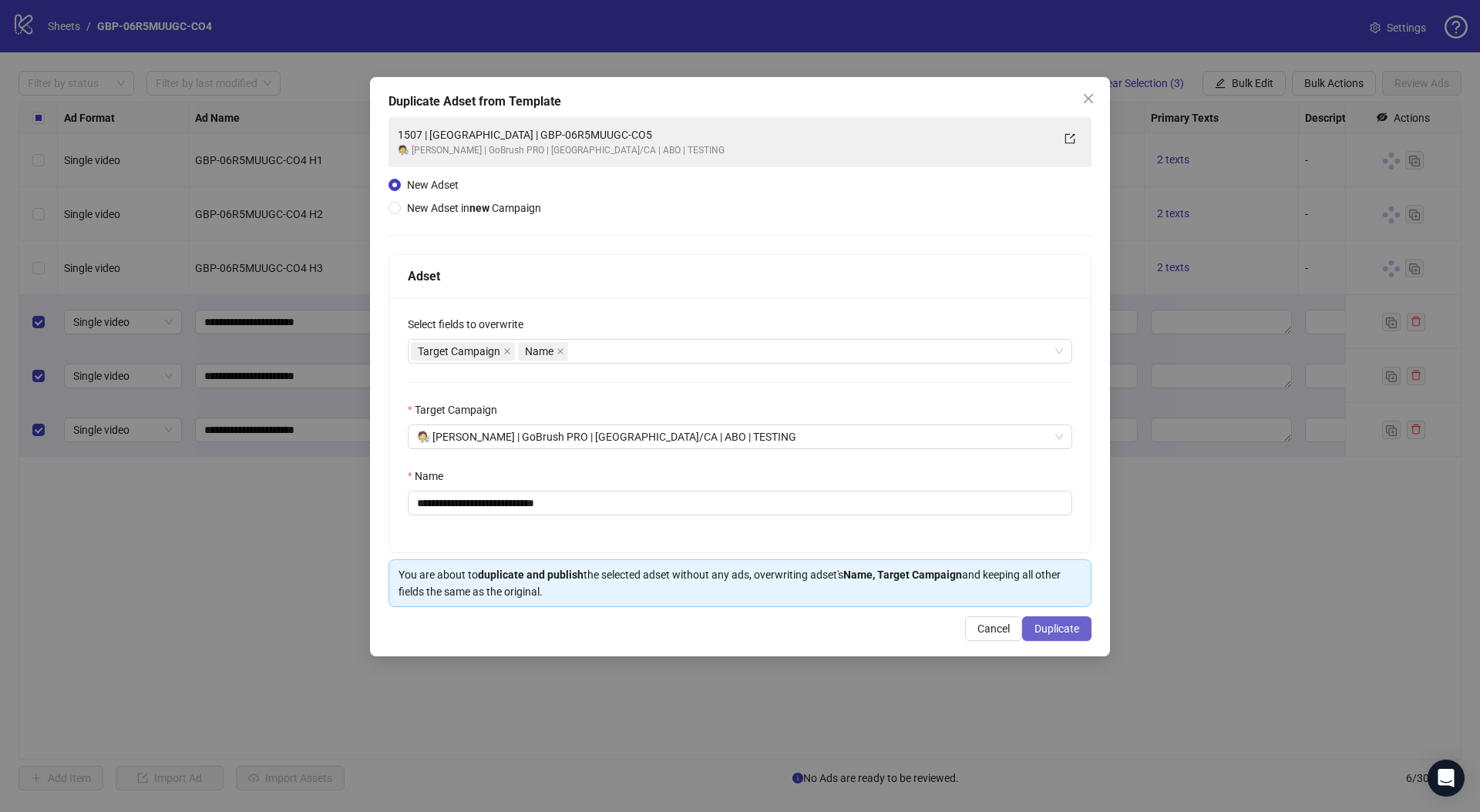 click on "Duplicate" at bounding box center [1057, 629] 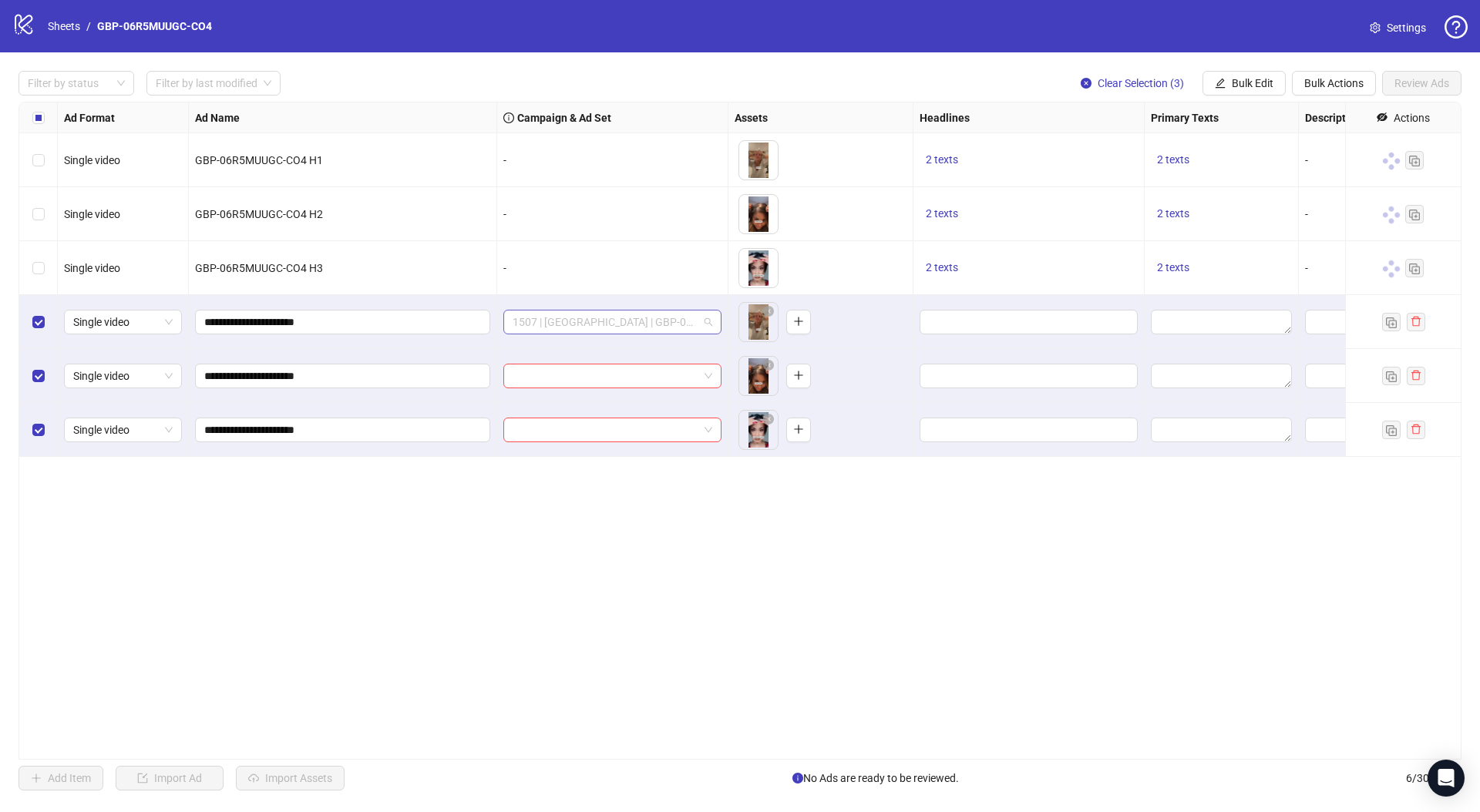 click on "1507 | [GEOGRAPHIC_DATA] | GBP-06R5MUUGC-CO4" at bounding box center (612, 322) 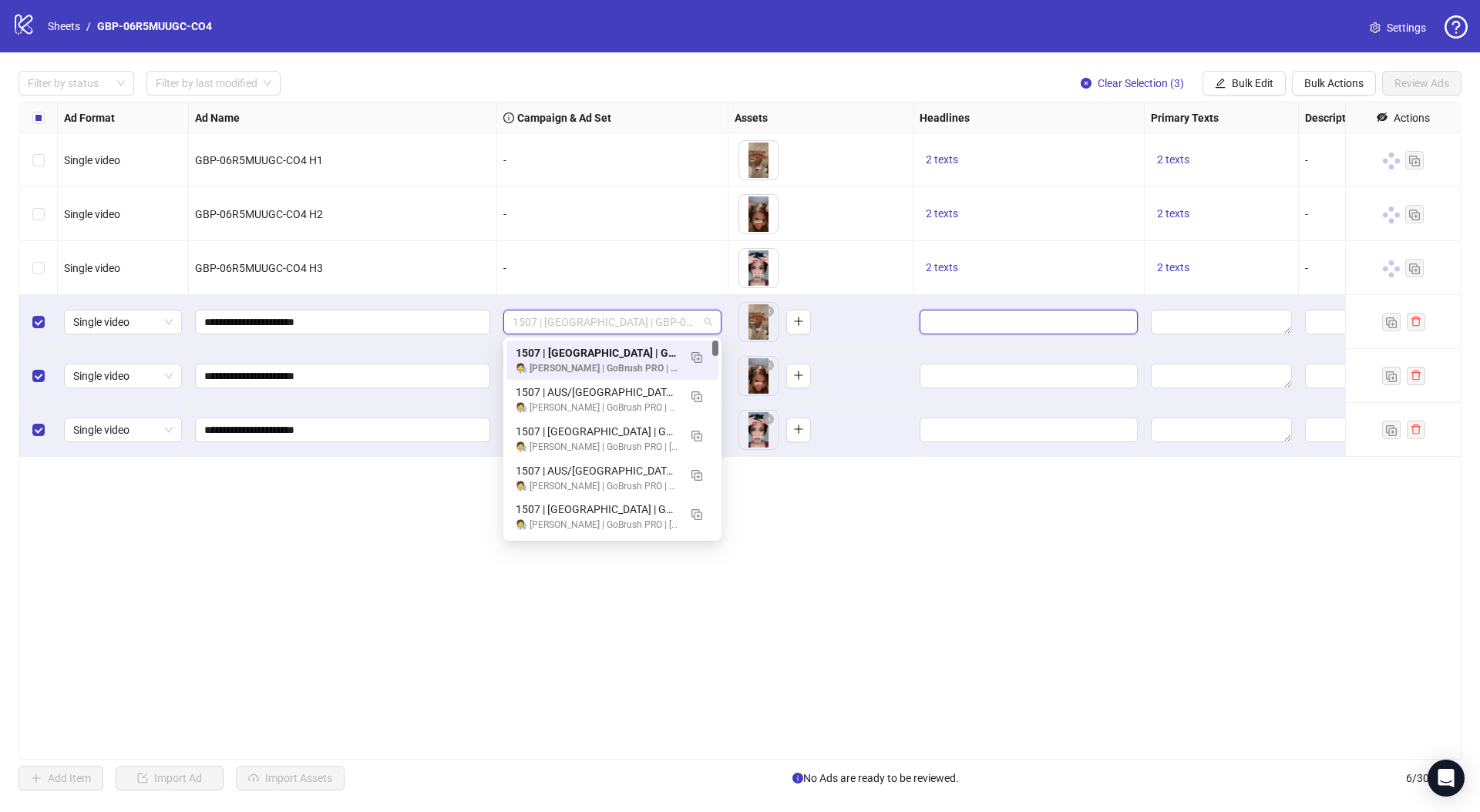 click at bounding box center (1027, 322) 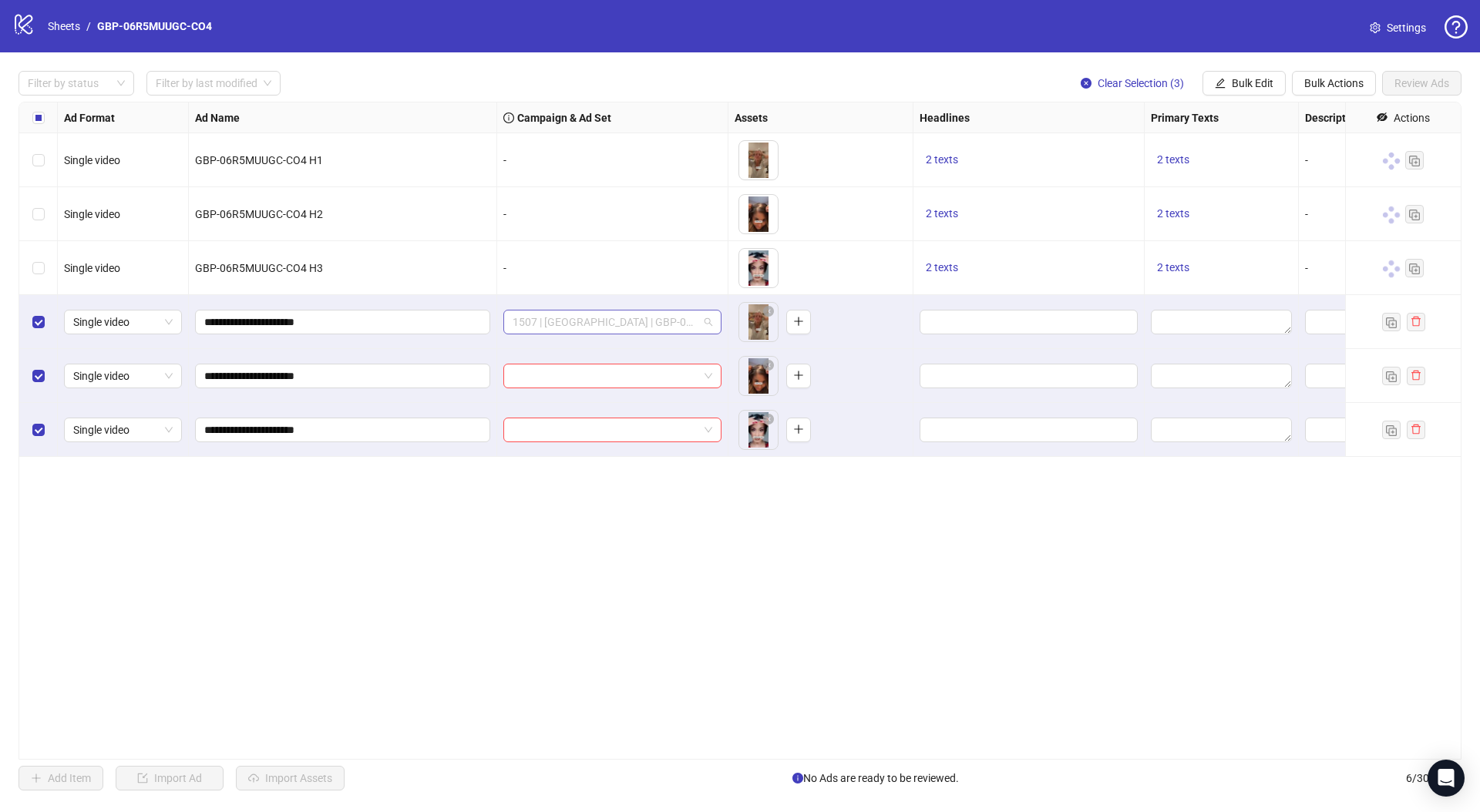 click on "1507 | [GEOGRAPHIC_DATA] | GBP-06R5MUUGC-CO4" at bounding box center (612, 322) 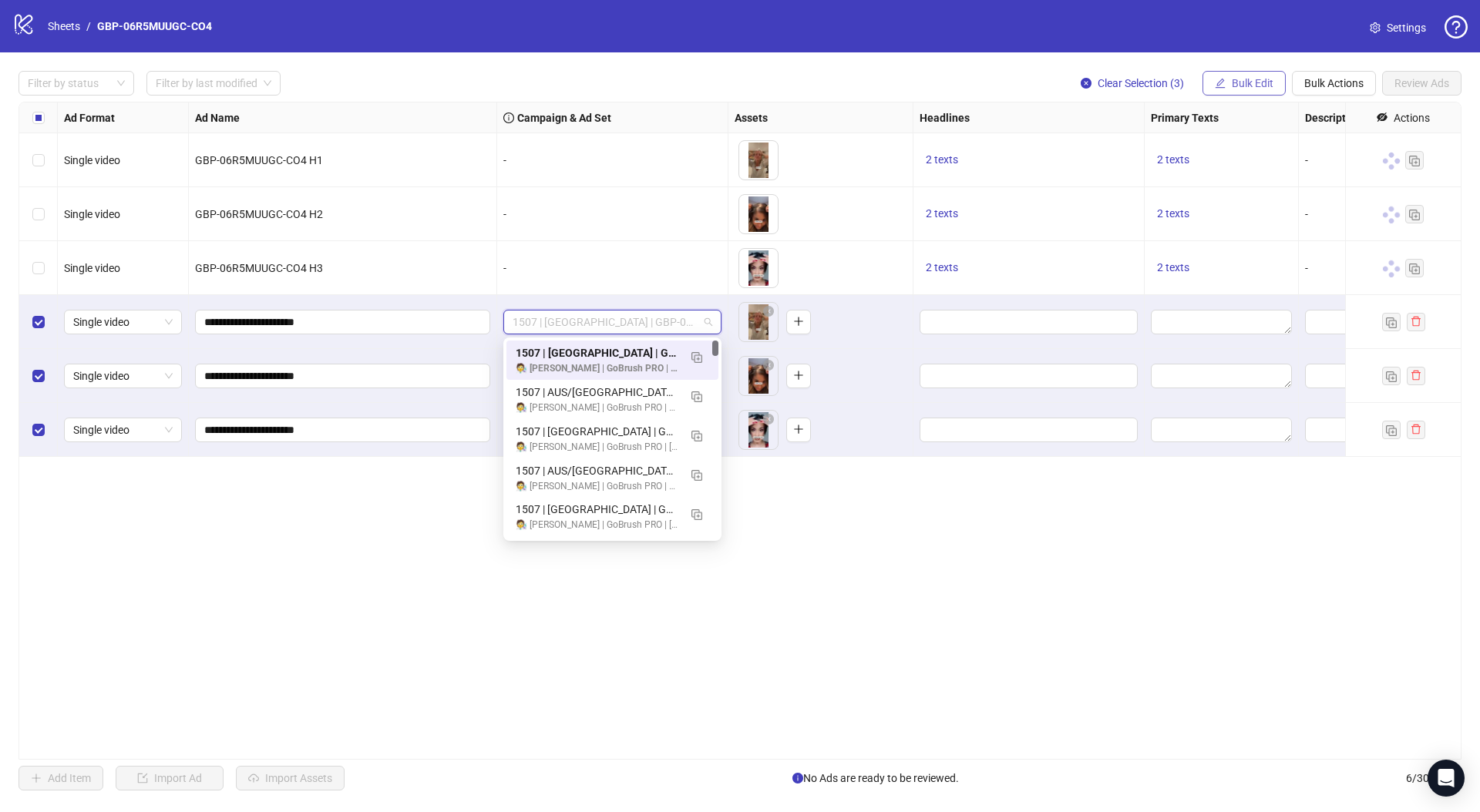 click on "Bulk Edit" at bounding box center [1253, 83] 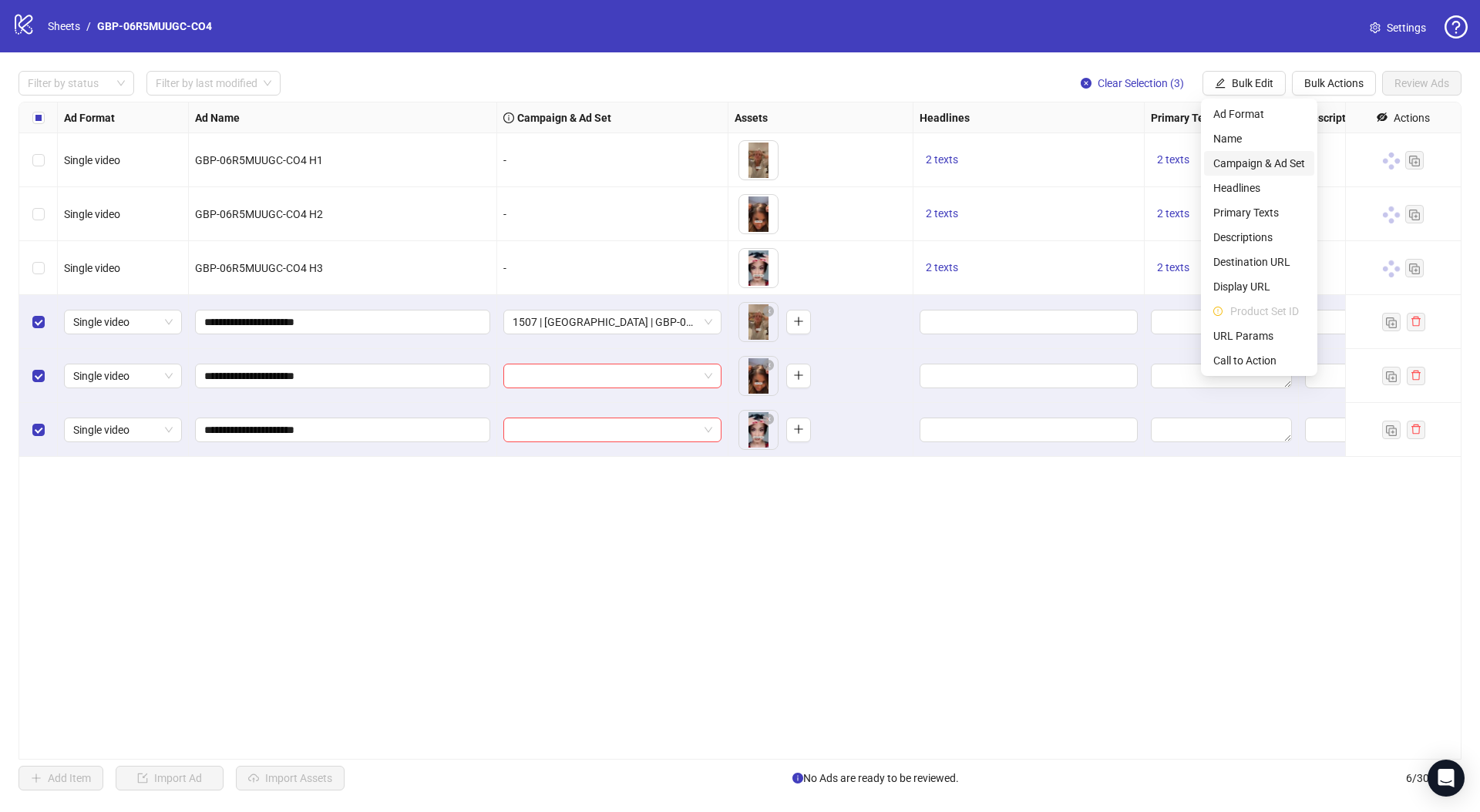 click on "Campaign & Ad Set" at bounding box center [1259, 163] 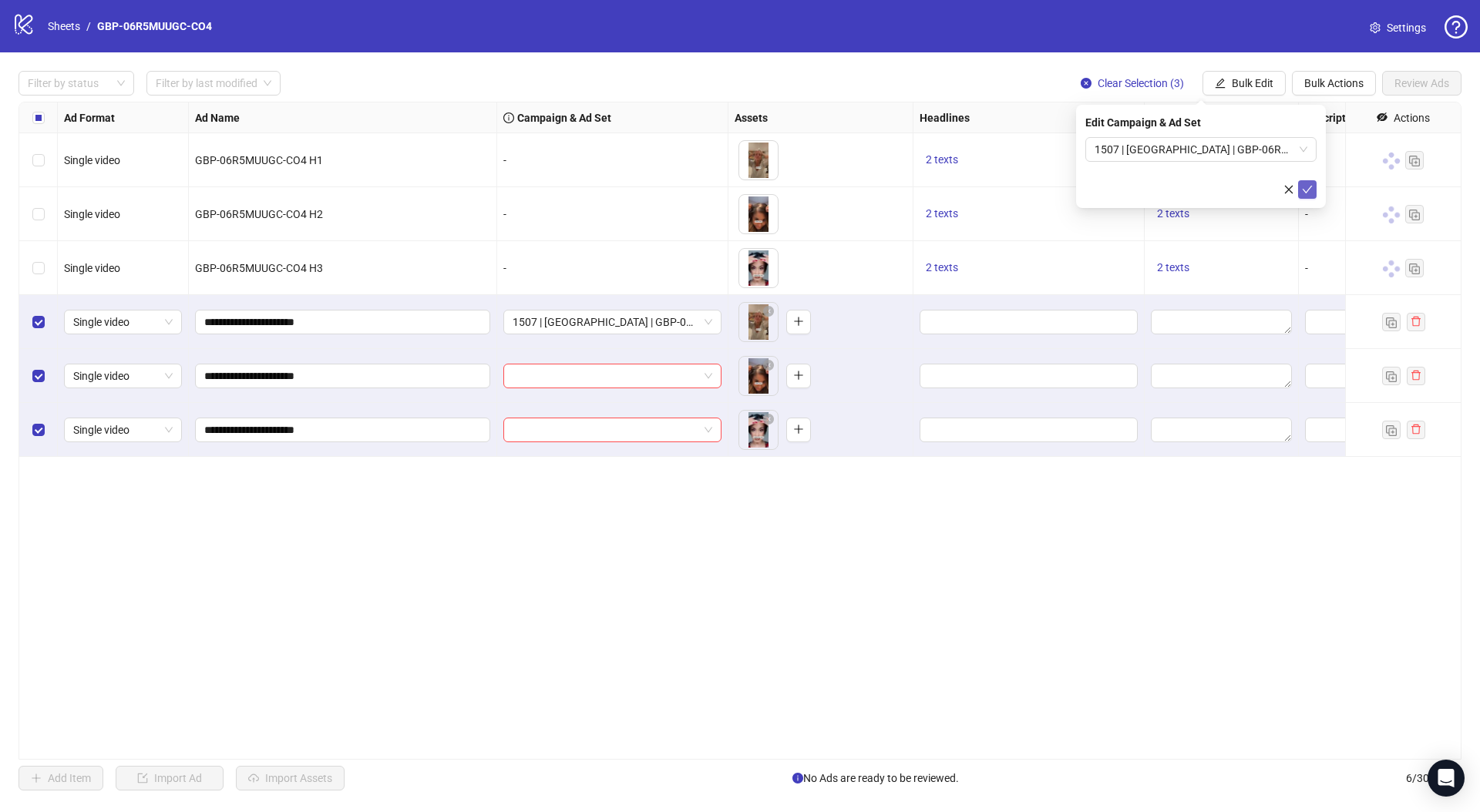 click 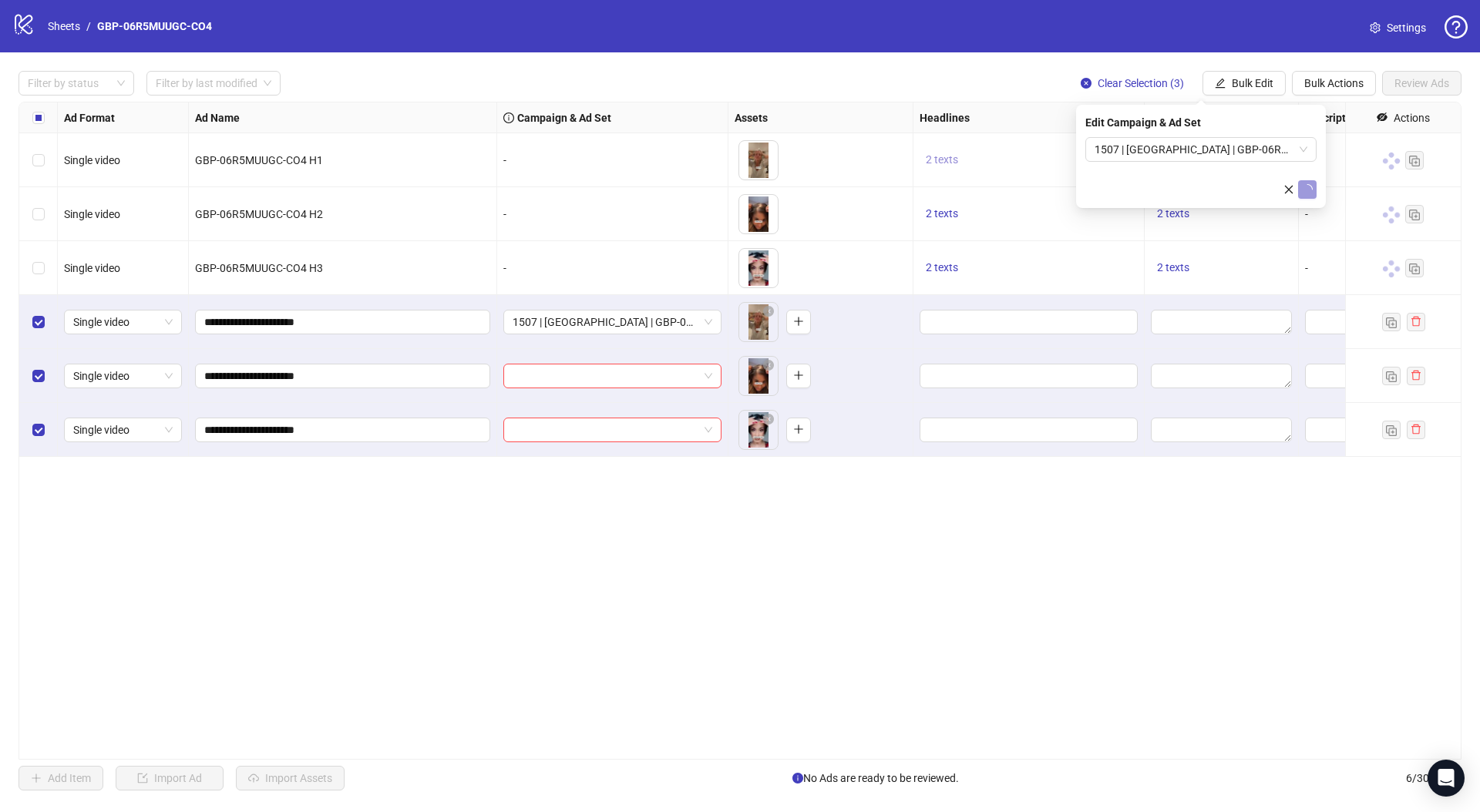 click on "2 texts" at bounding box center [942, 160] 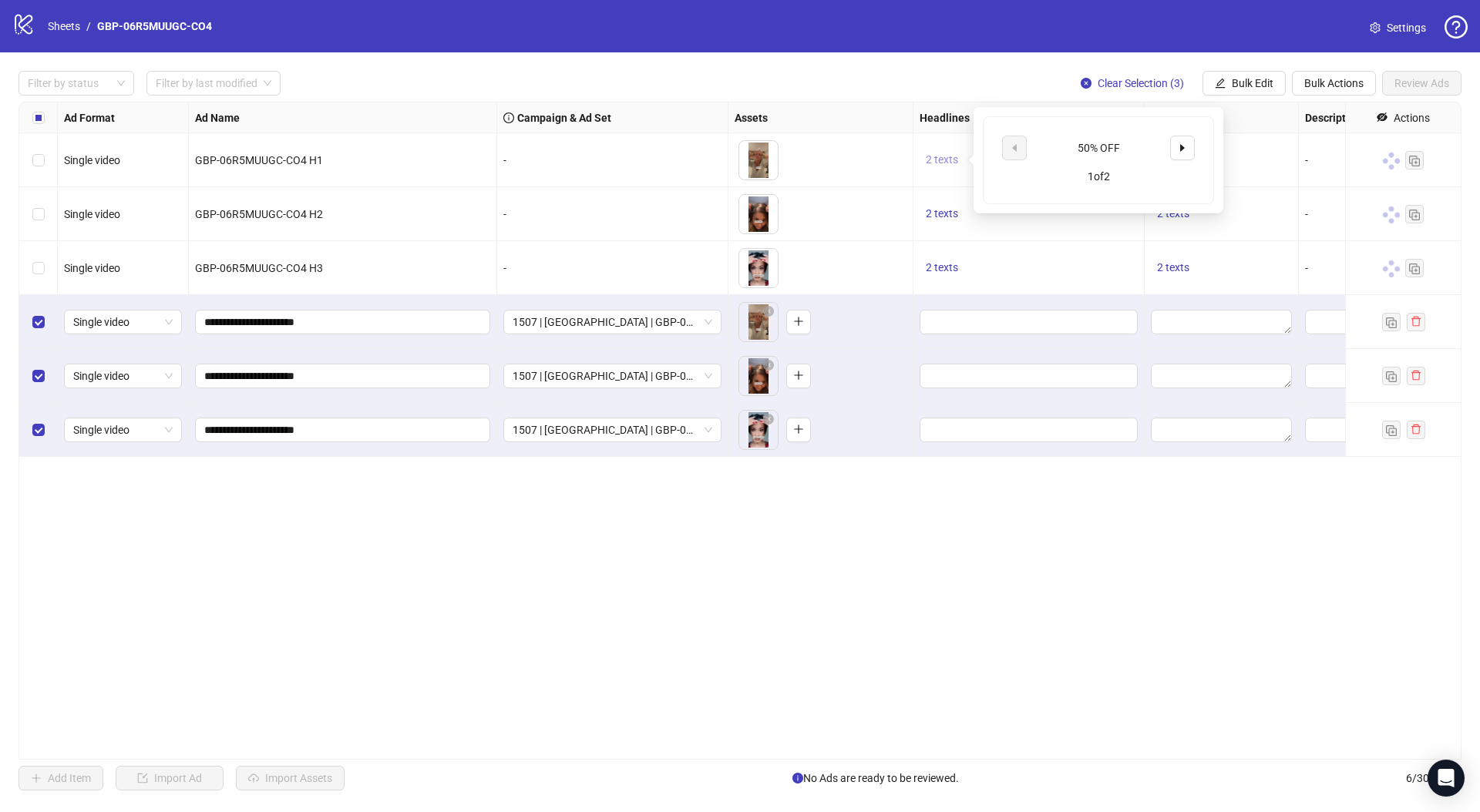 click on "2 texts" at bounding box center (942, 160) 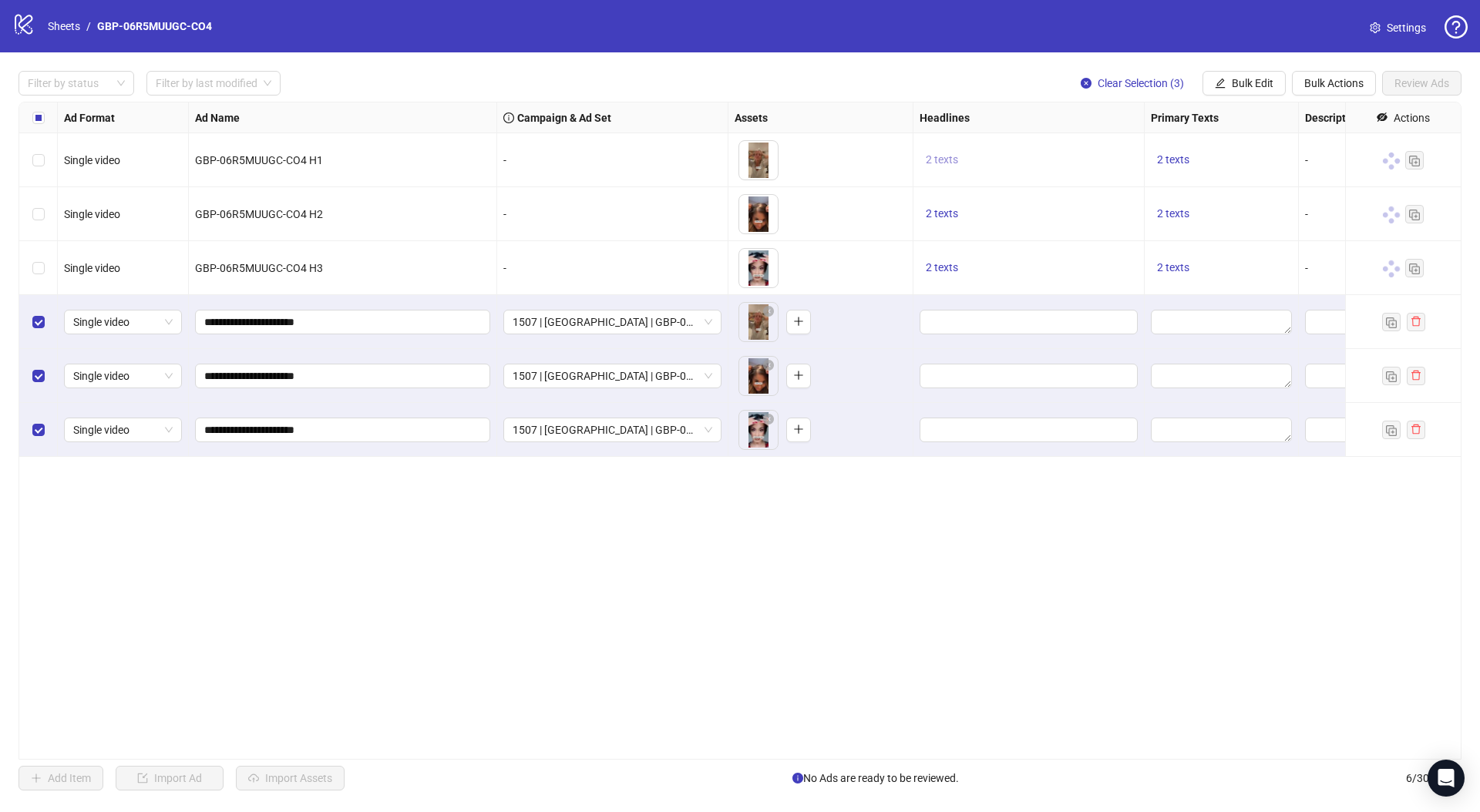 click on "2 texts" at bounding box center [942, 159] 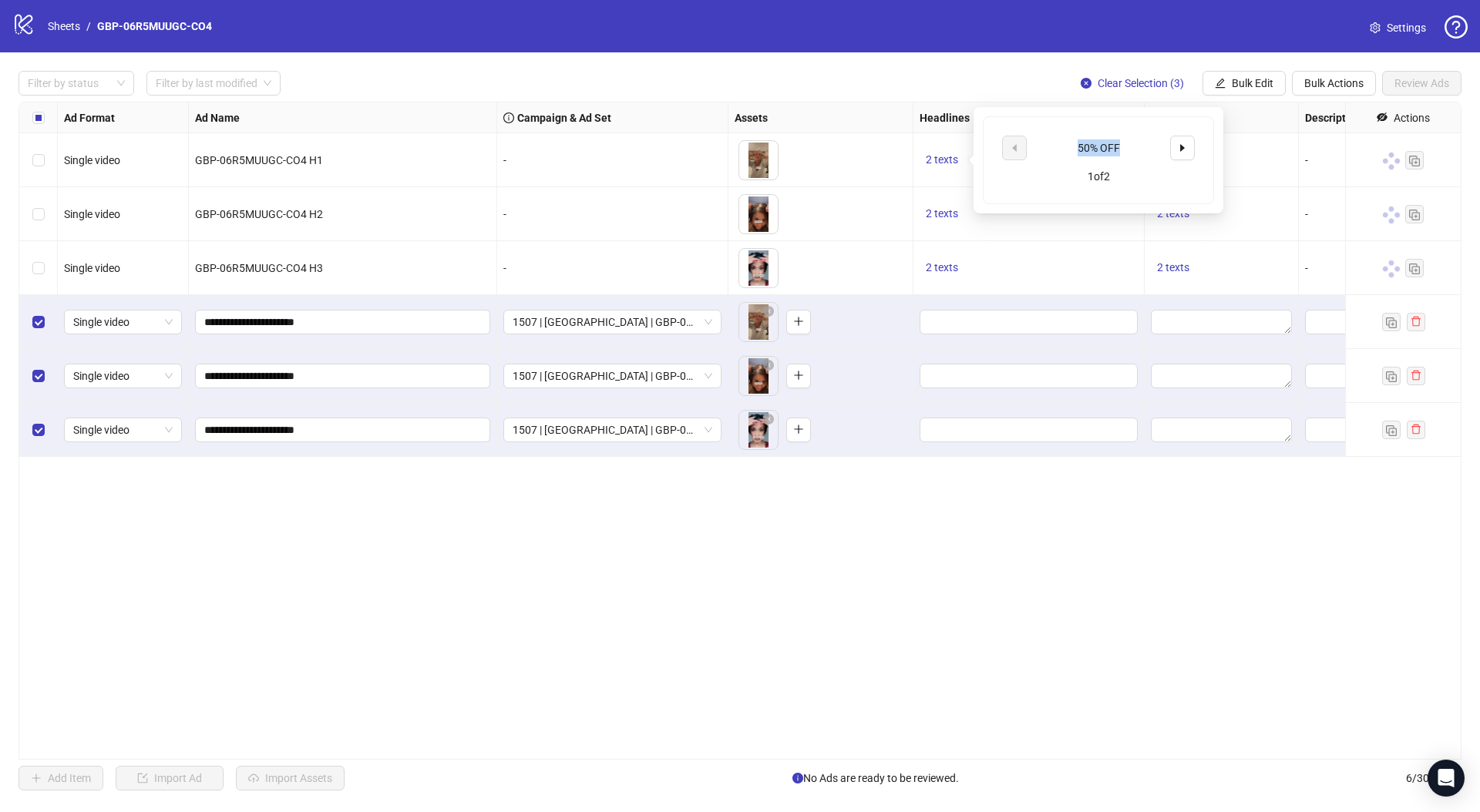 drag, startPoint x: 1075, startPoint y: 144, endPoint x: 1131, endPoint y: 145, distance: 56.00893 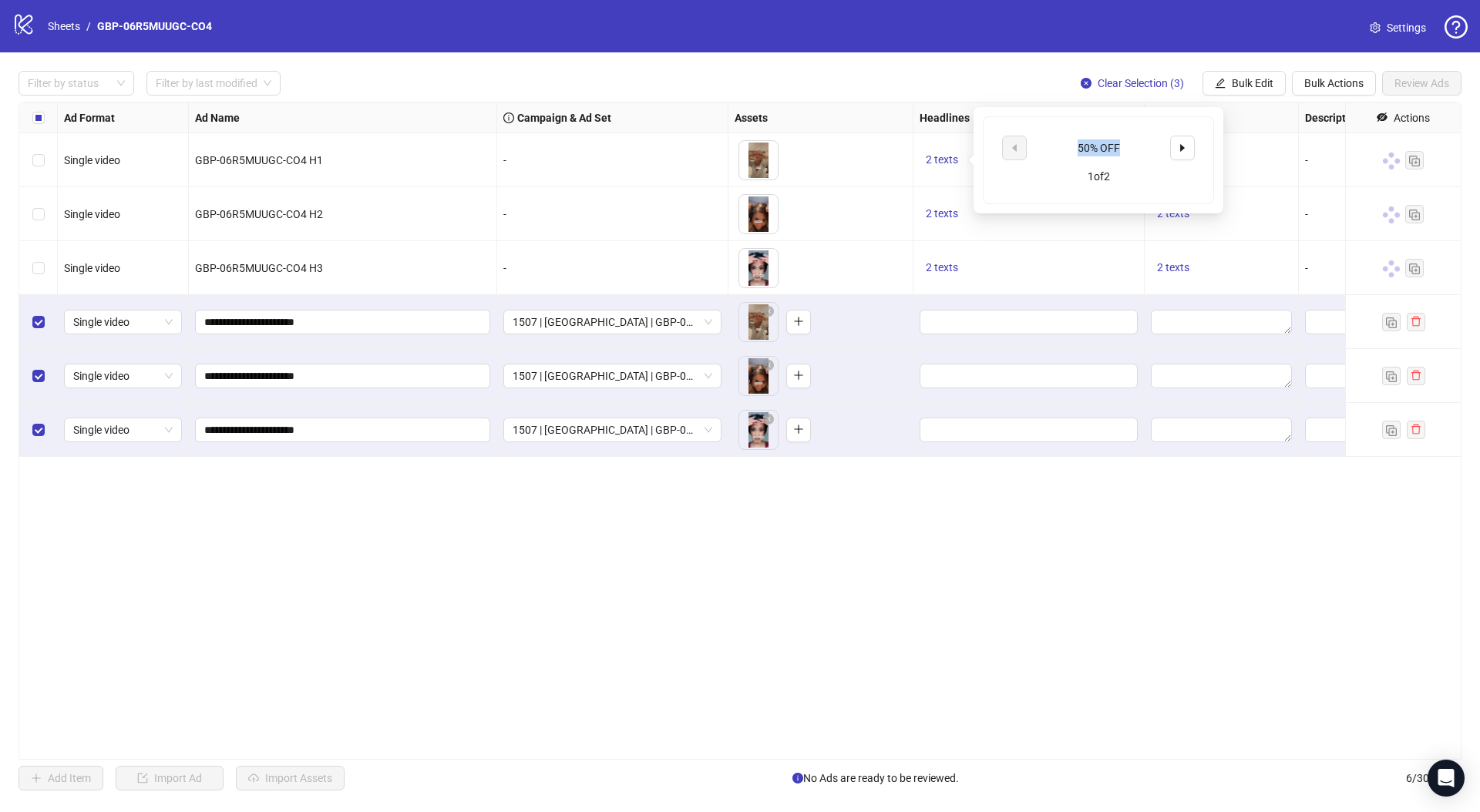 copy on "50% OFF" 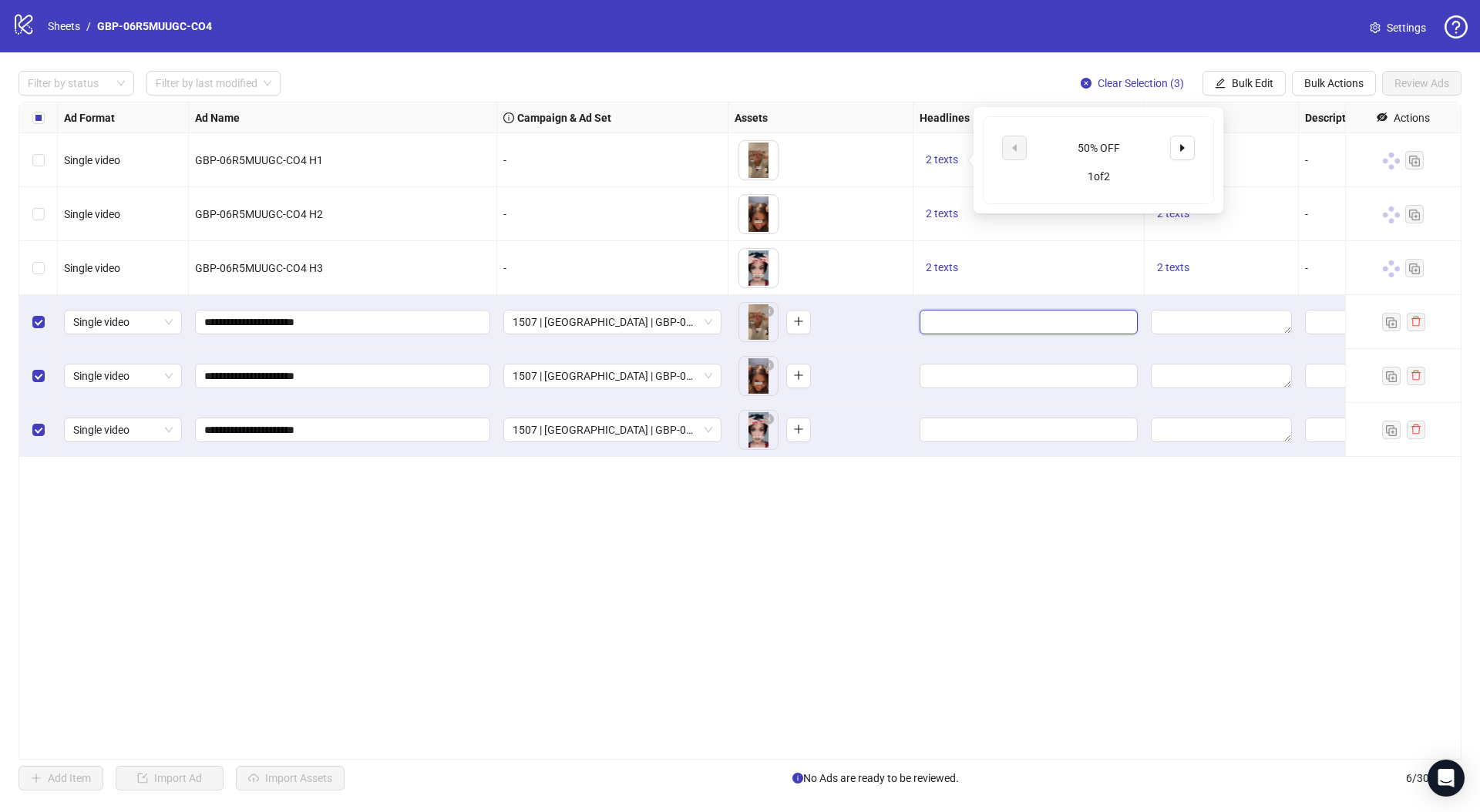 click at bounding box center [1027, 322] 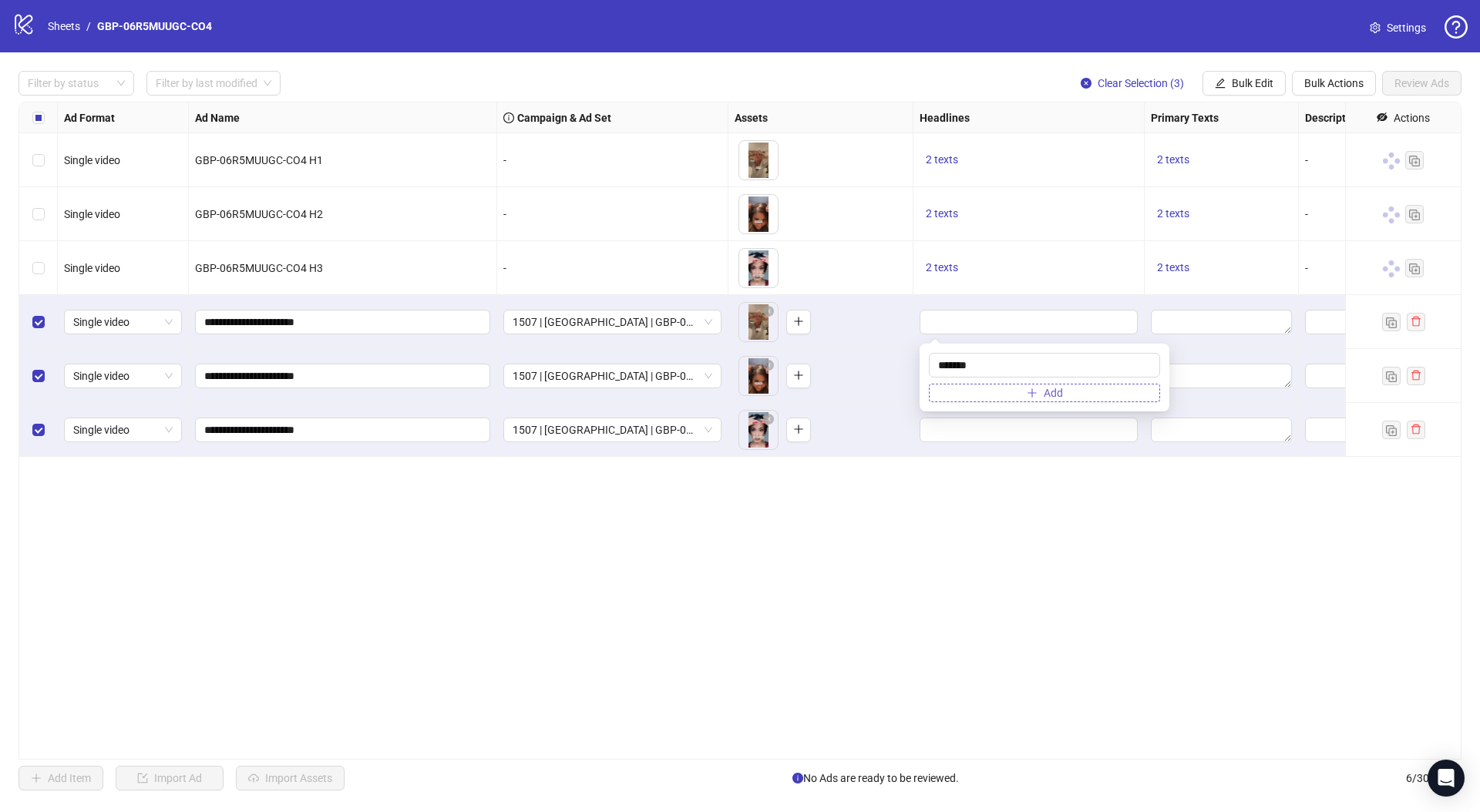 type on "*******" 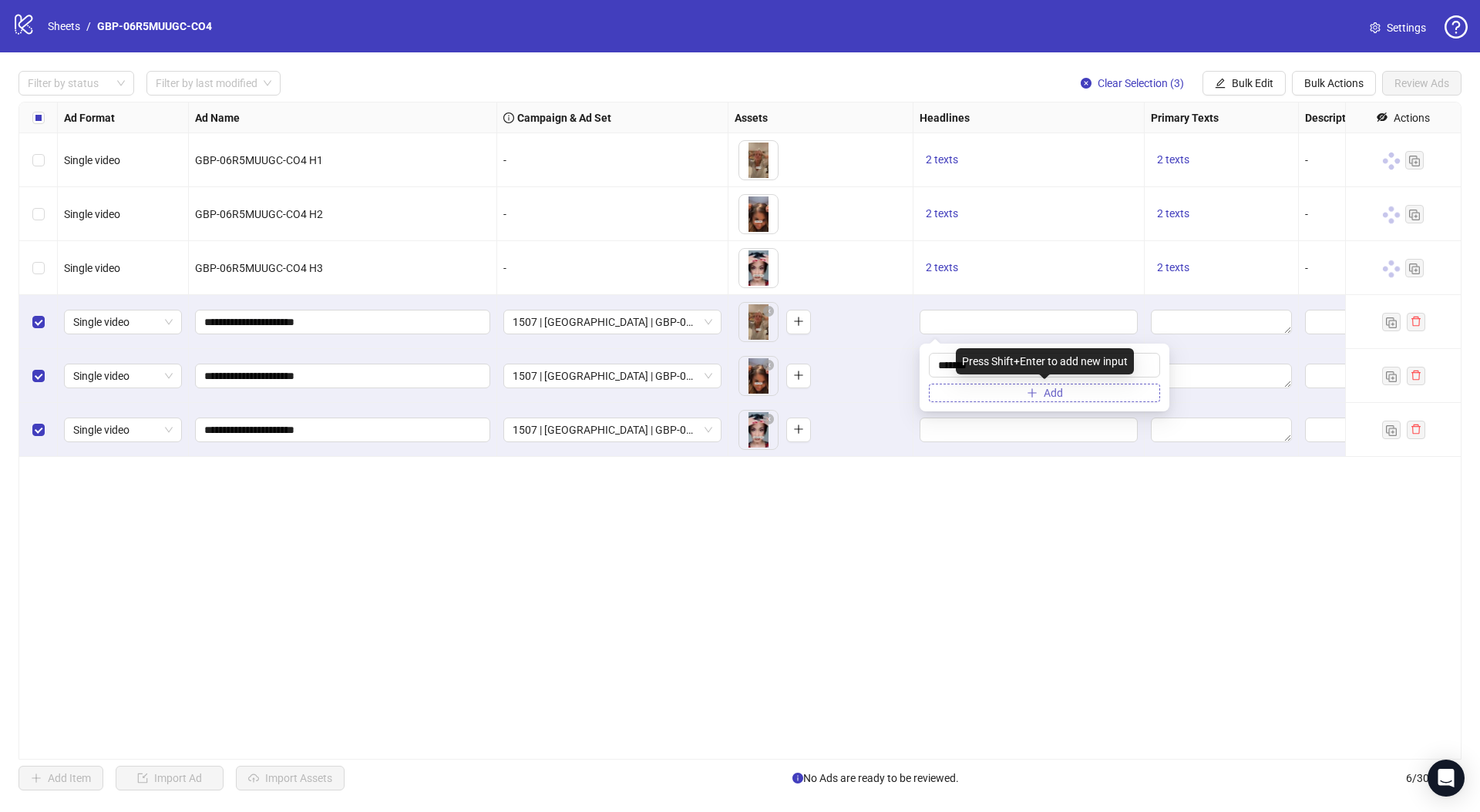 click on "Add" at bounding box center (1044, 393) 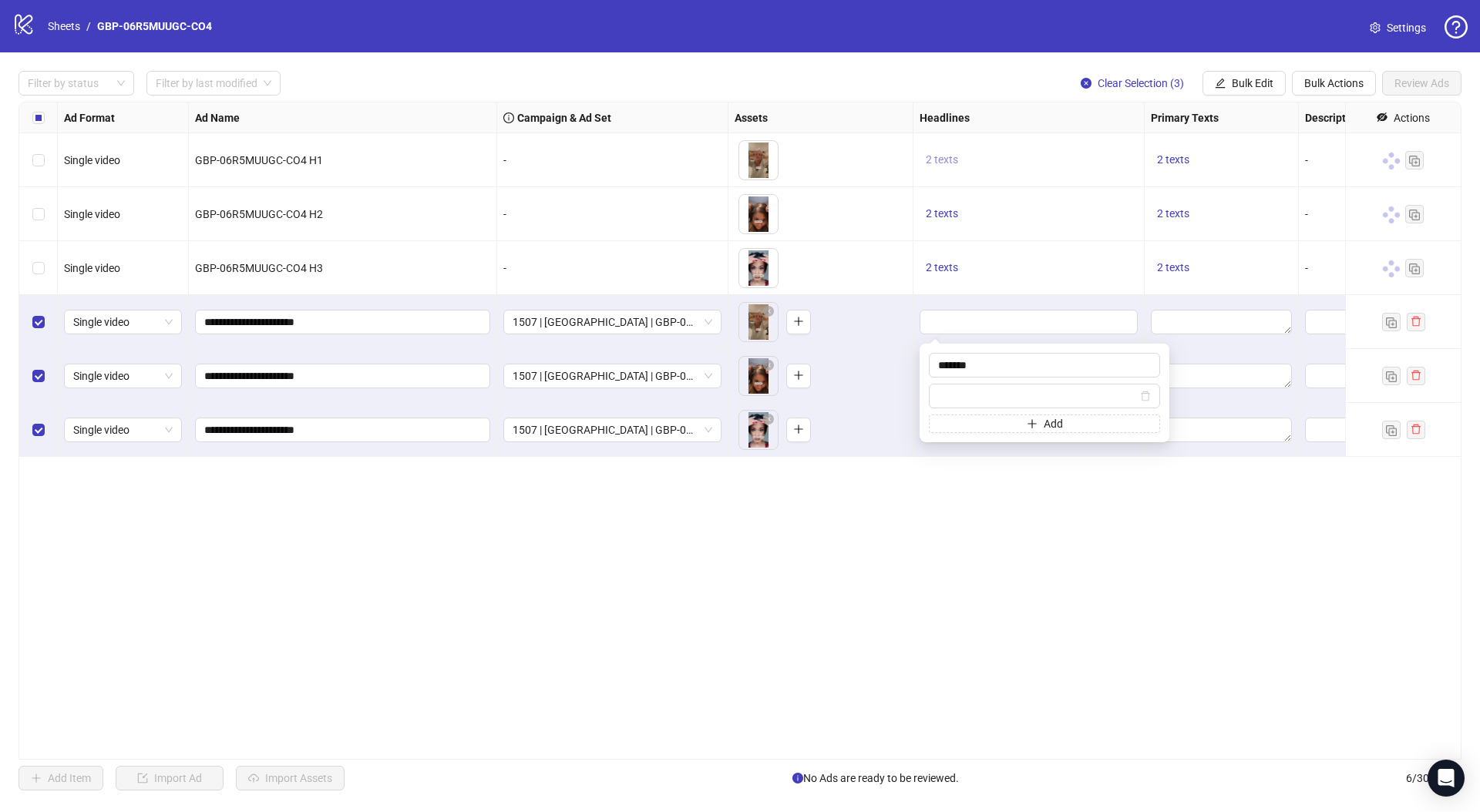 click on "2 texts" at bounding box center (942, 159) 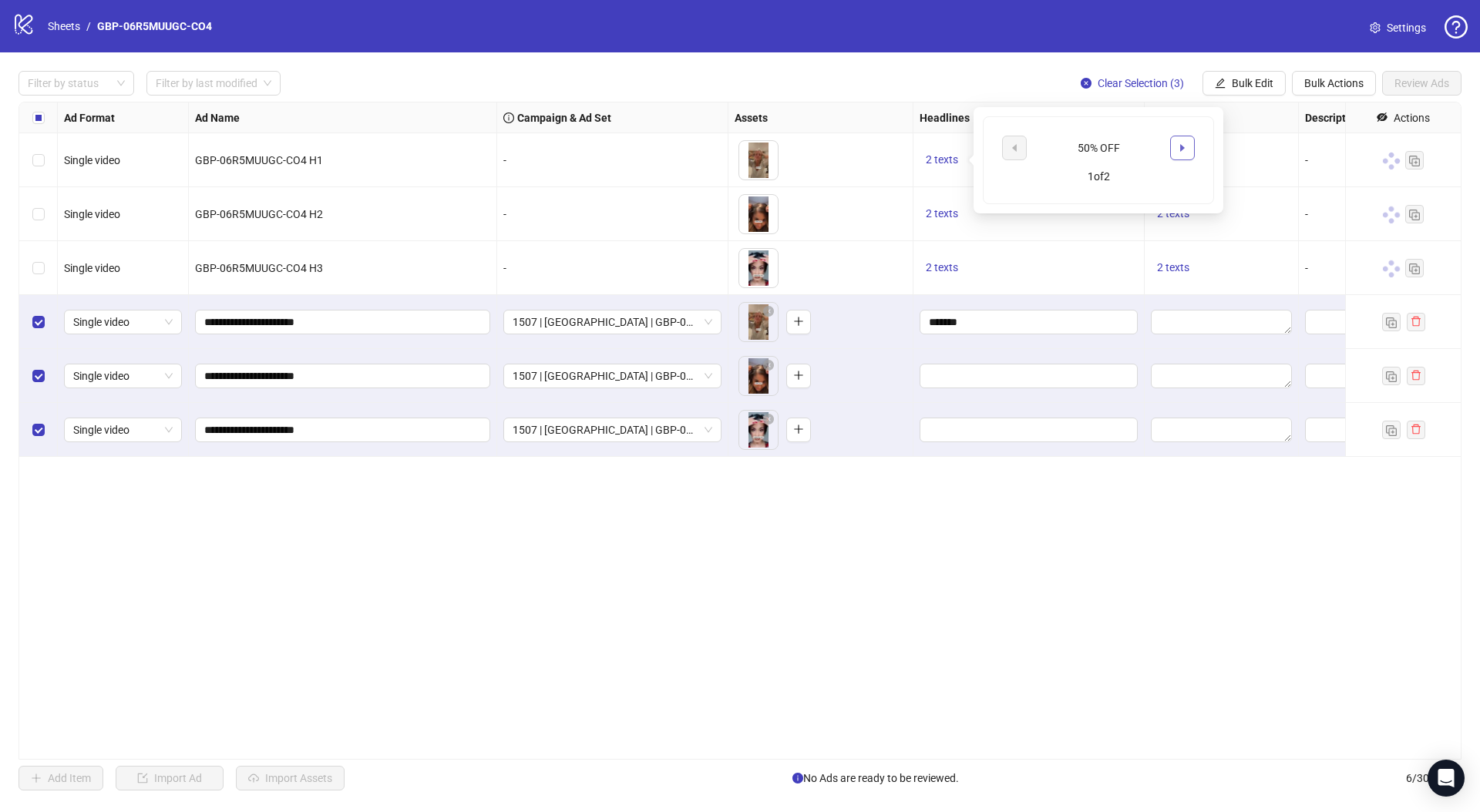 click at bounding box center [1182, 148] 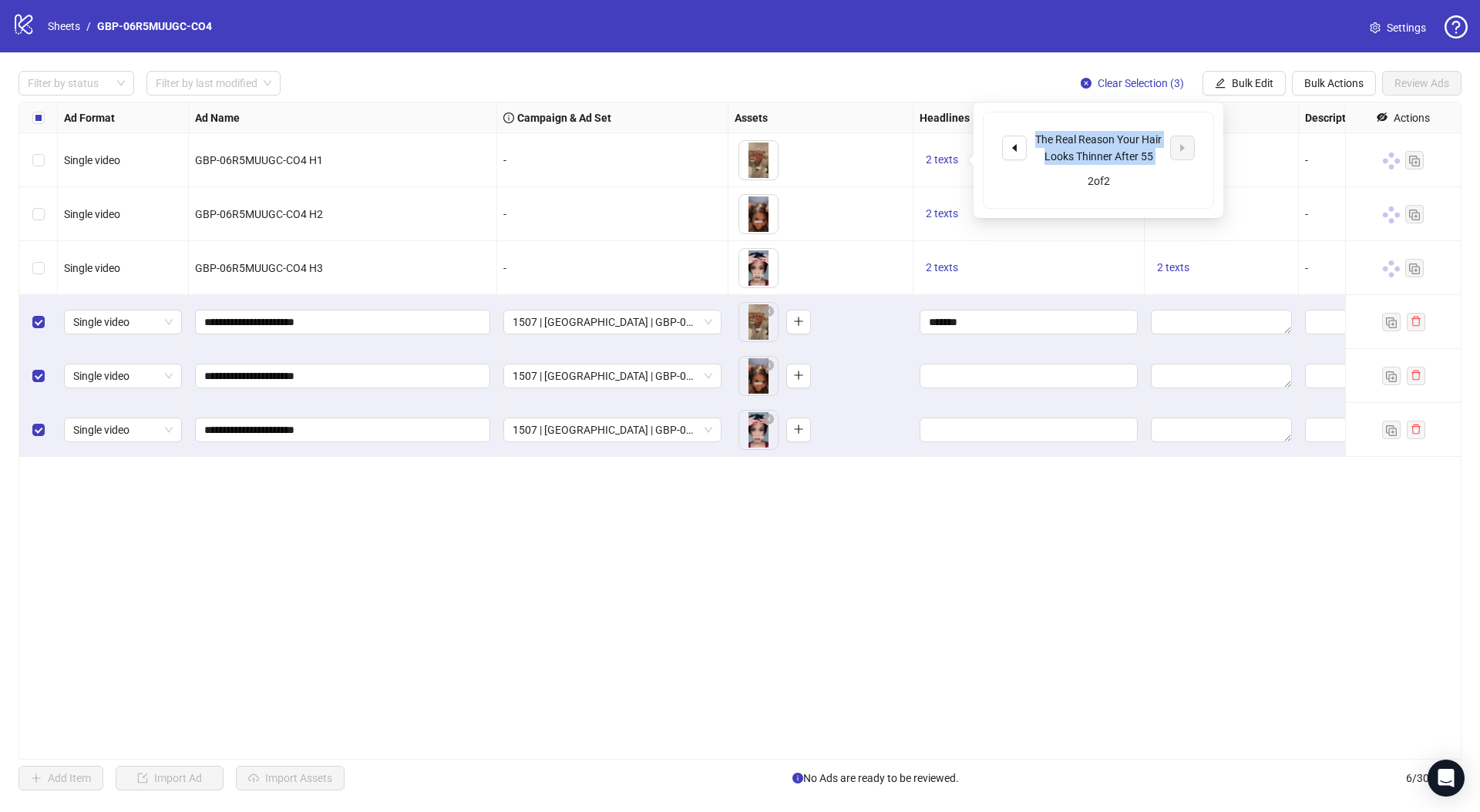 drag, startPoint x: 1055, startPoint y: 137, endPoint x: 1202, endPoint y: 165, distance: 149.64291 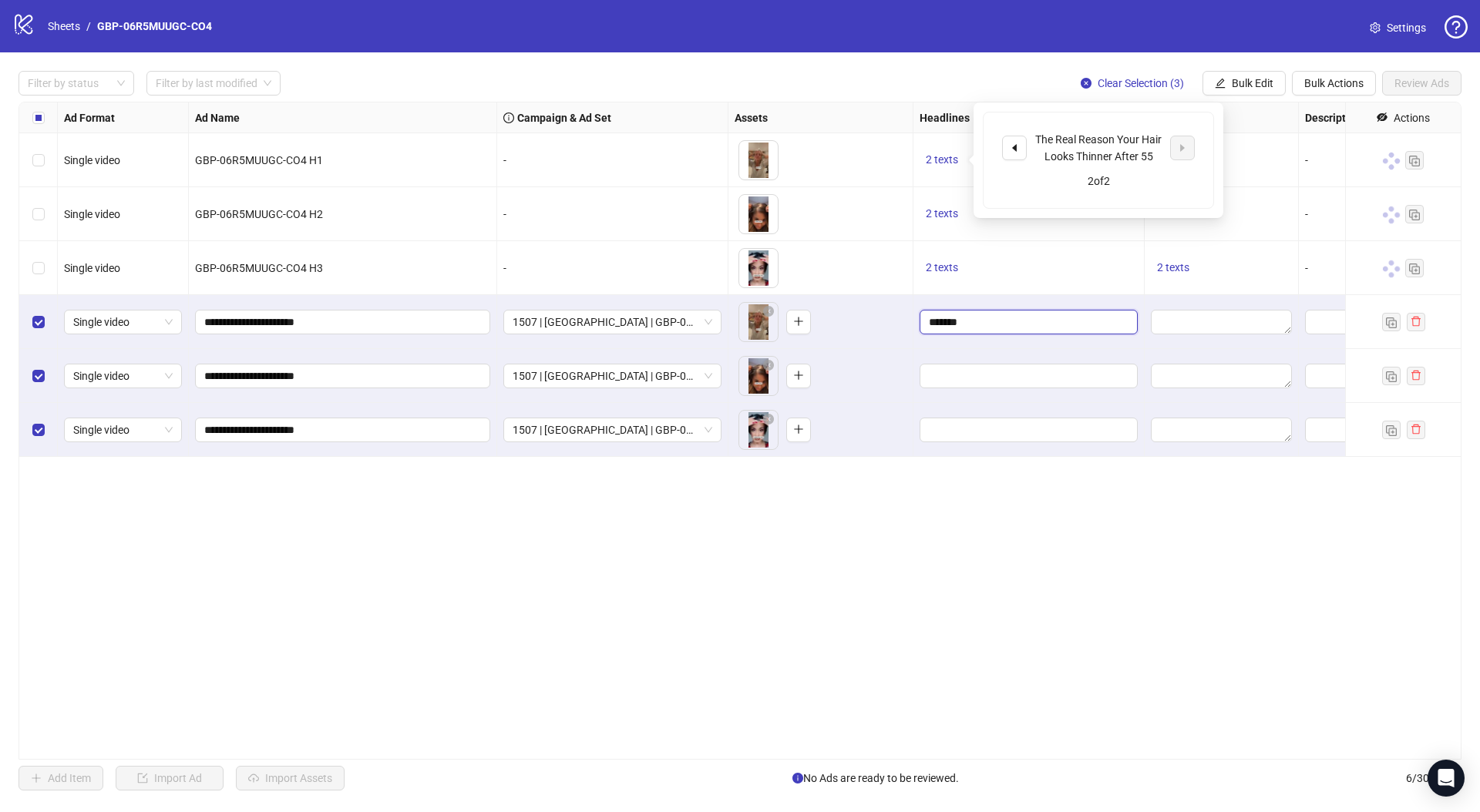 click on "*******" at bounding box center [1027, 322] 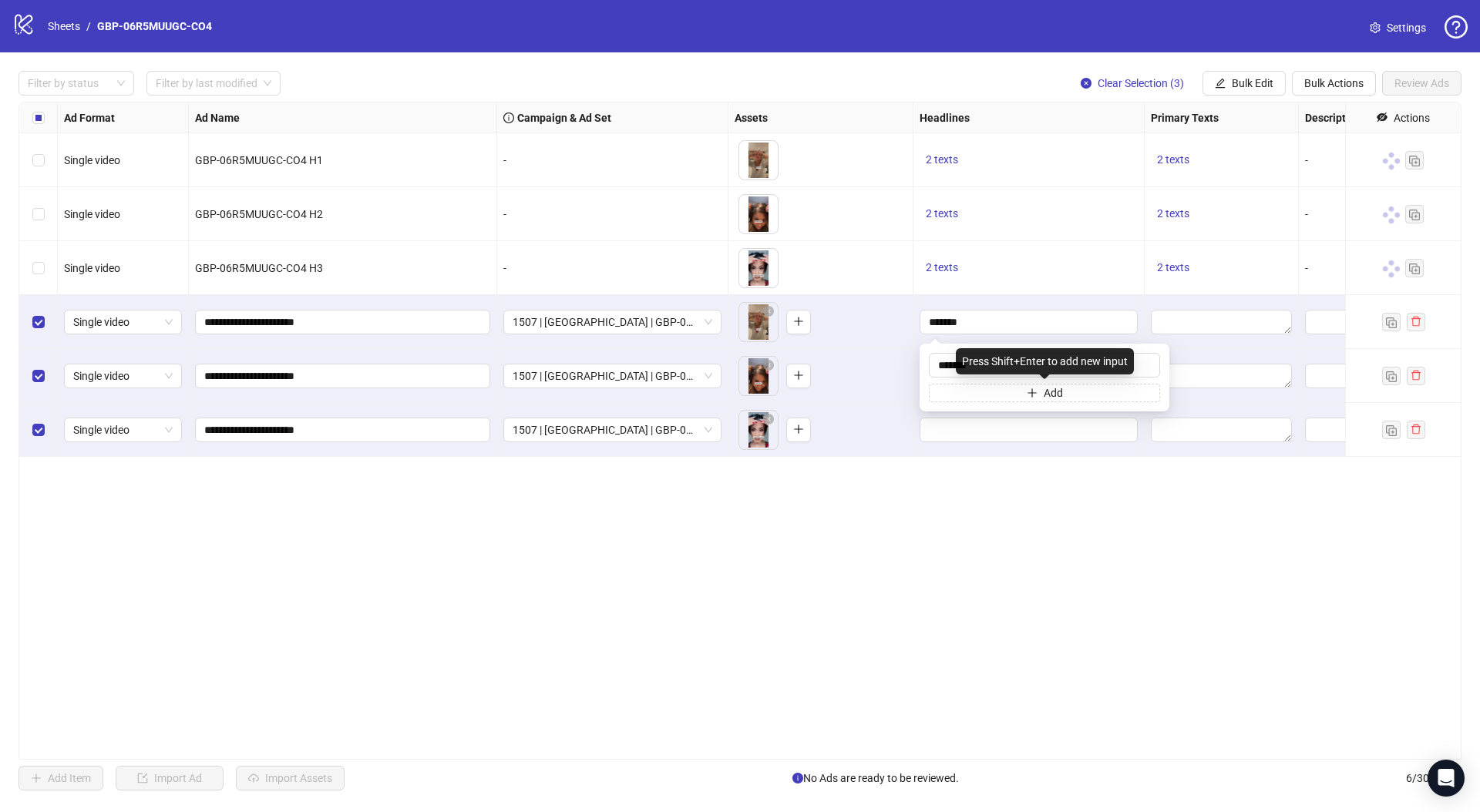 drag, startPoint x: 1037, startPoint y: 395, endPoint x: 1014, endPoint y: 398, distance: 23.194827 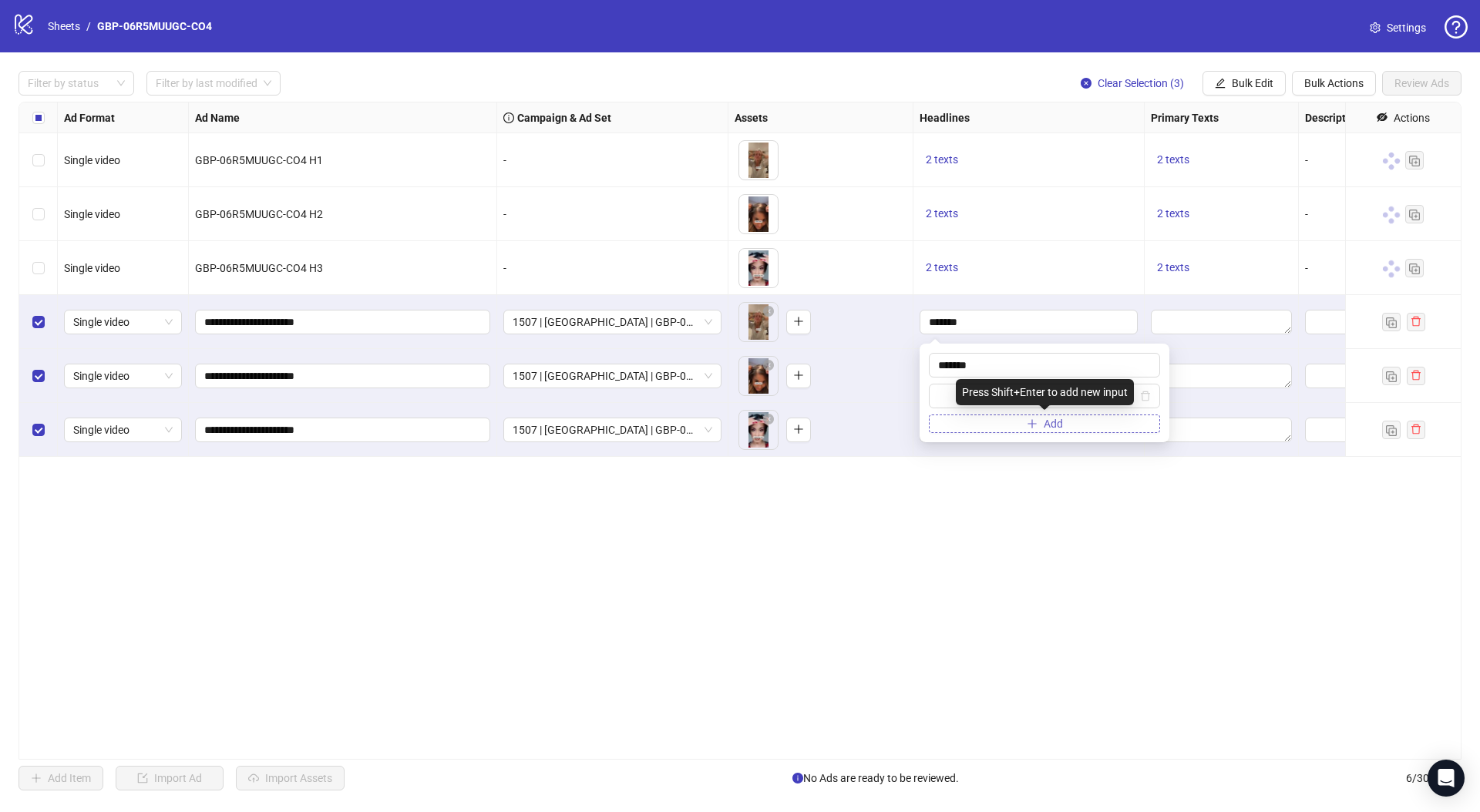 type on "**********" 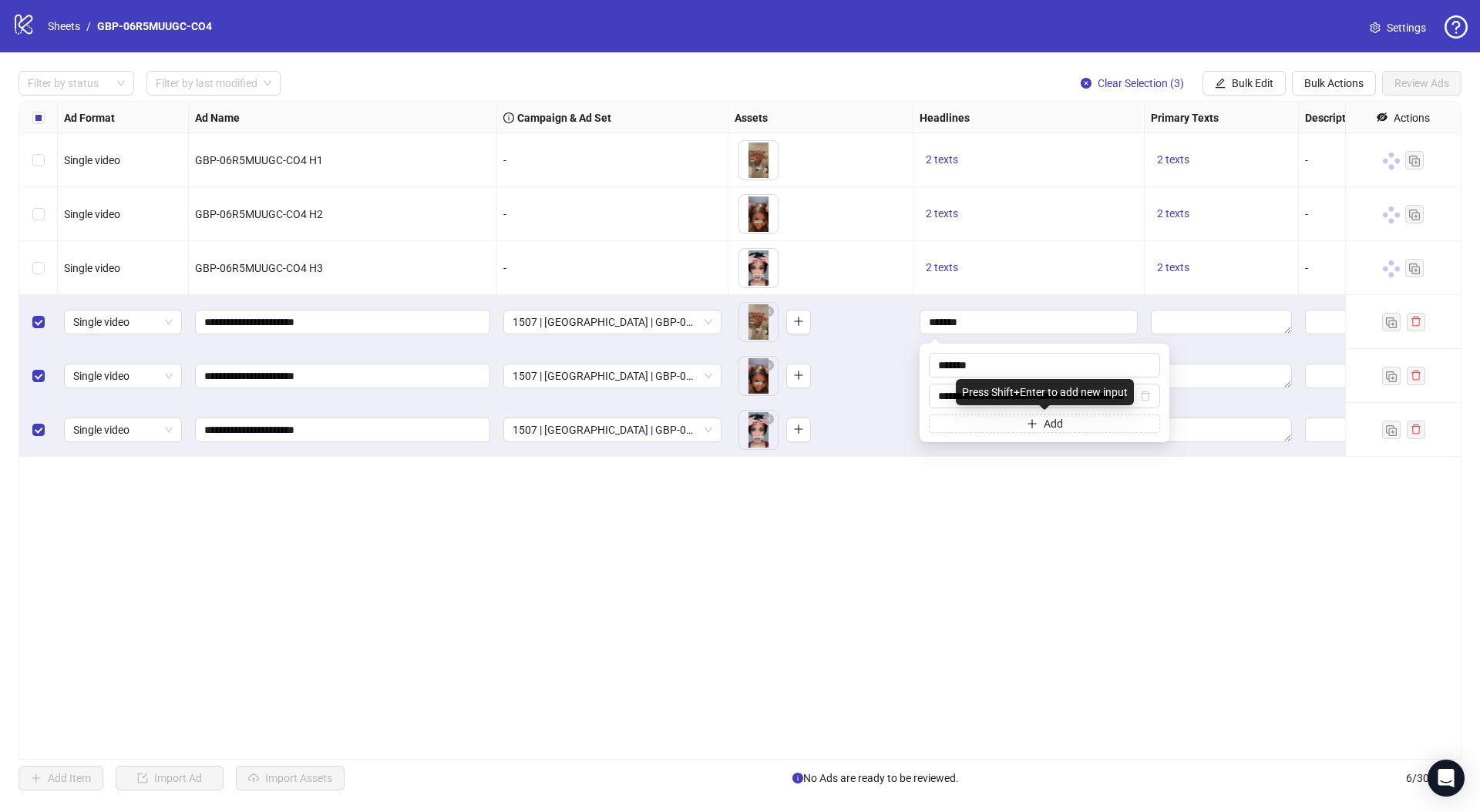 scroll, scrollTop: 0, scrollLeft: 40, axis: horizontal 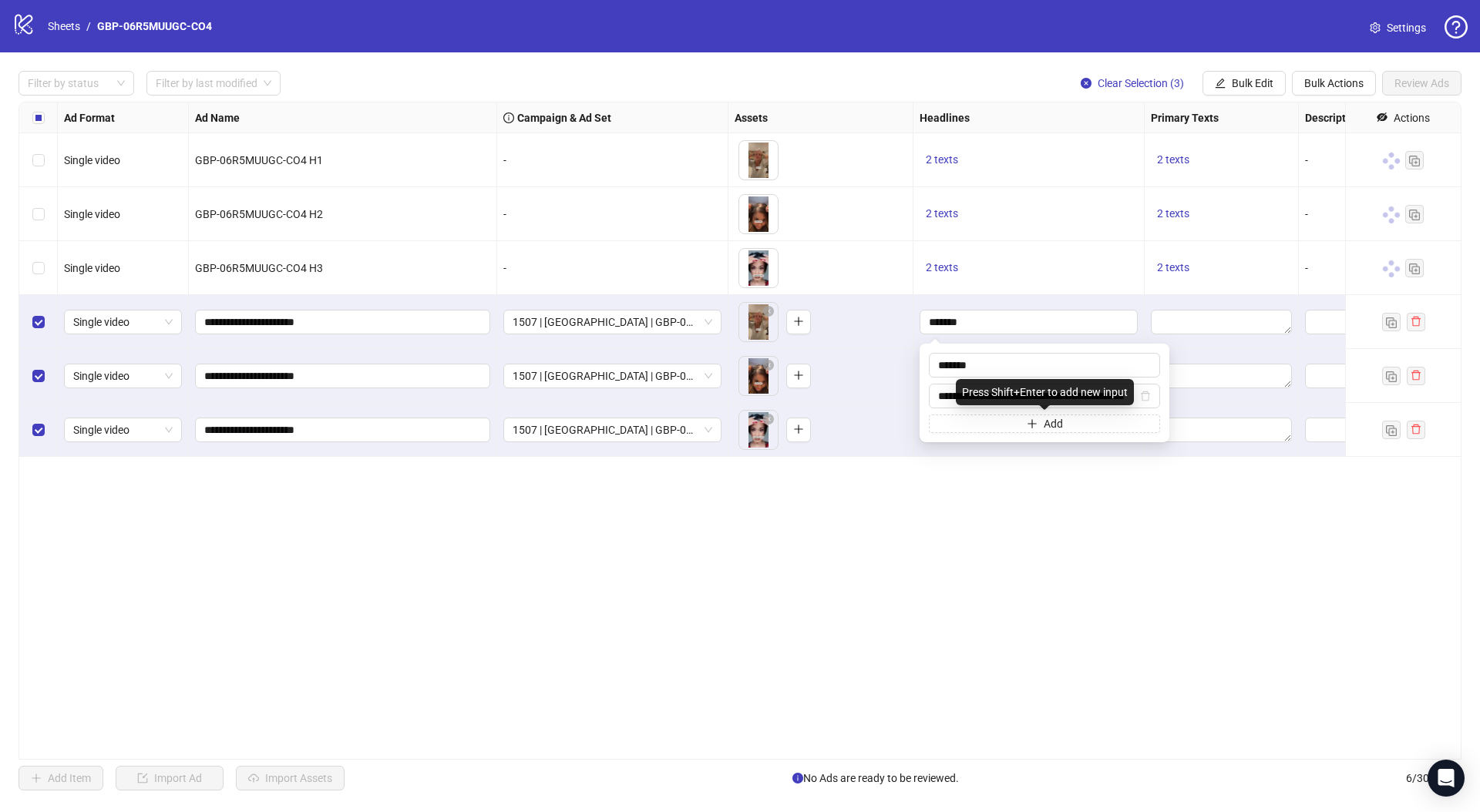 click at bounding box center (1029, 430) 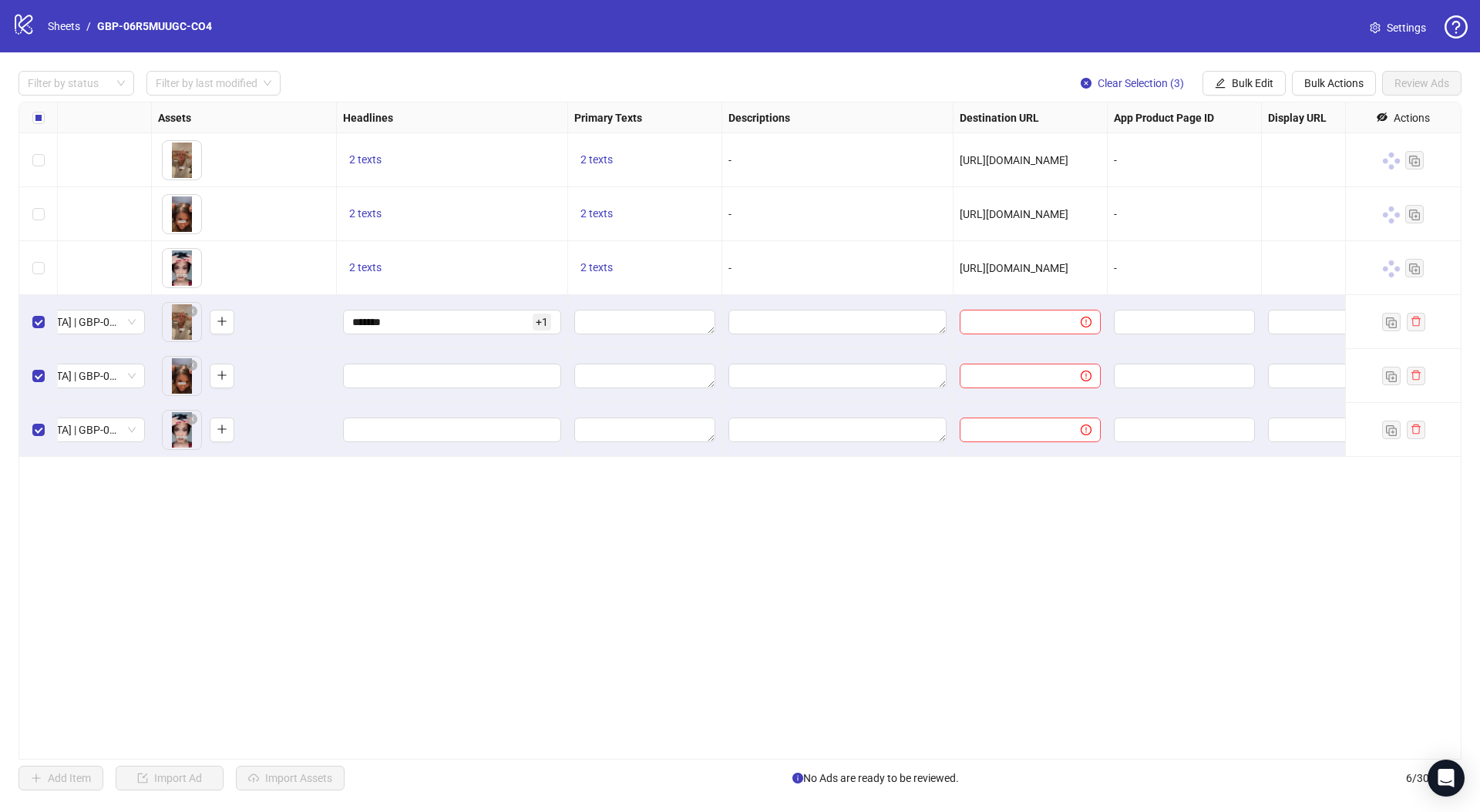 scroll, scrollTop: 0, scrollLeft: 591, axis: horizontal 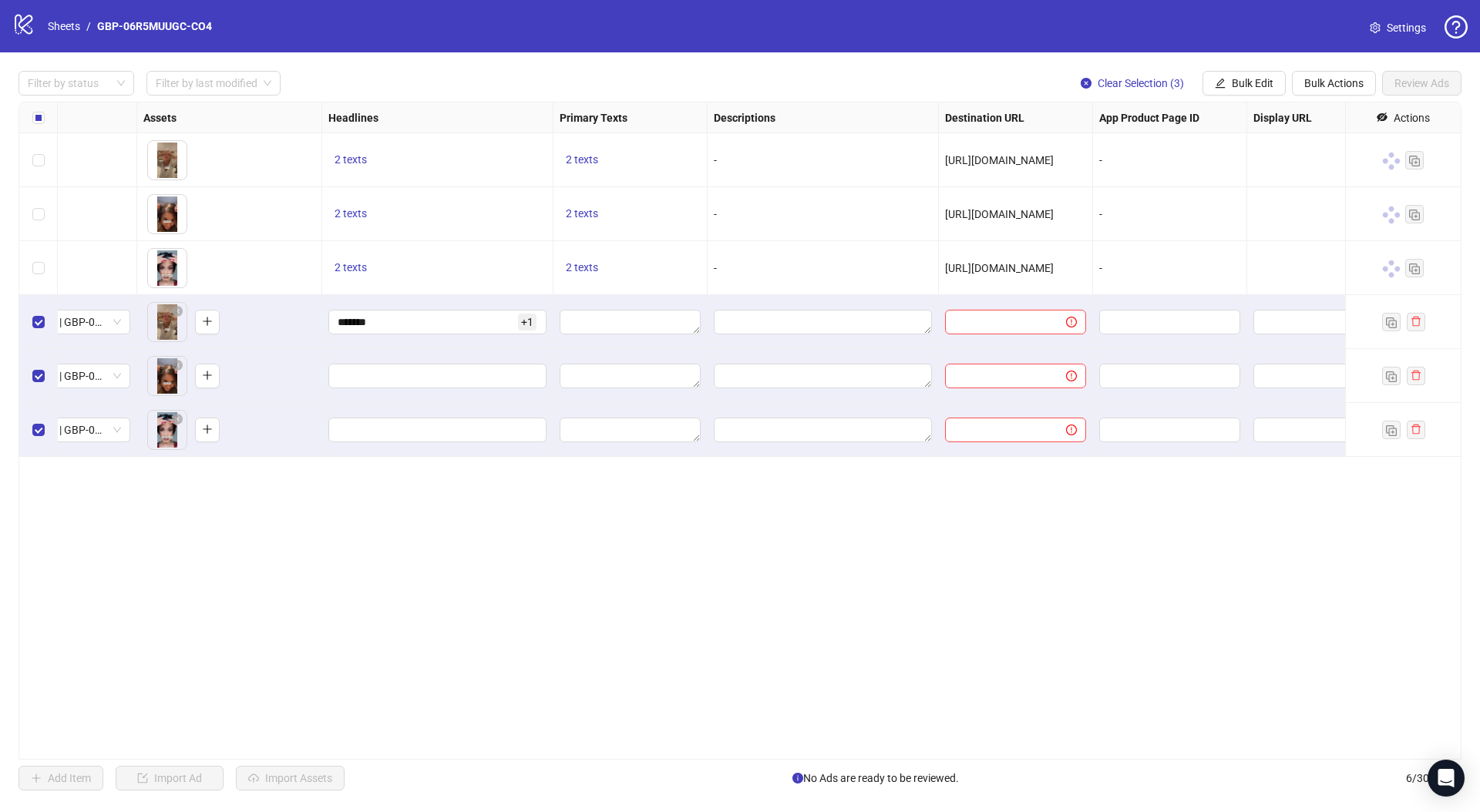 click on "2 texts" at bounding box center (631, 160) 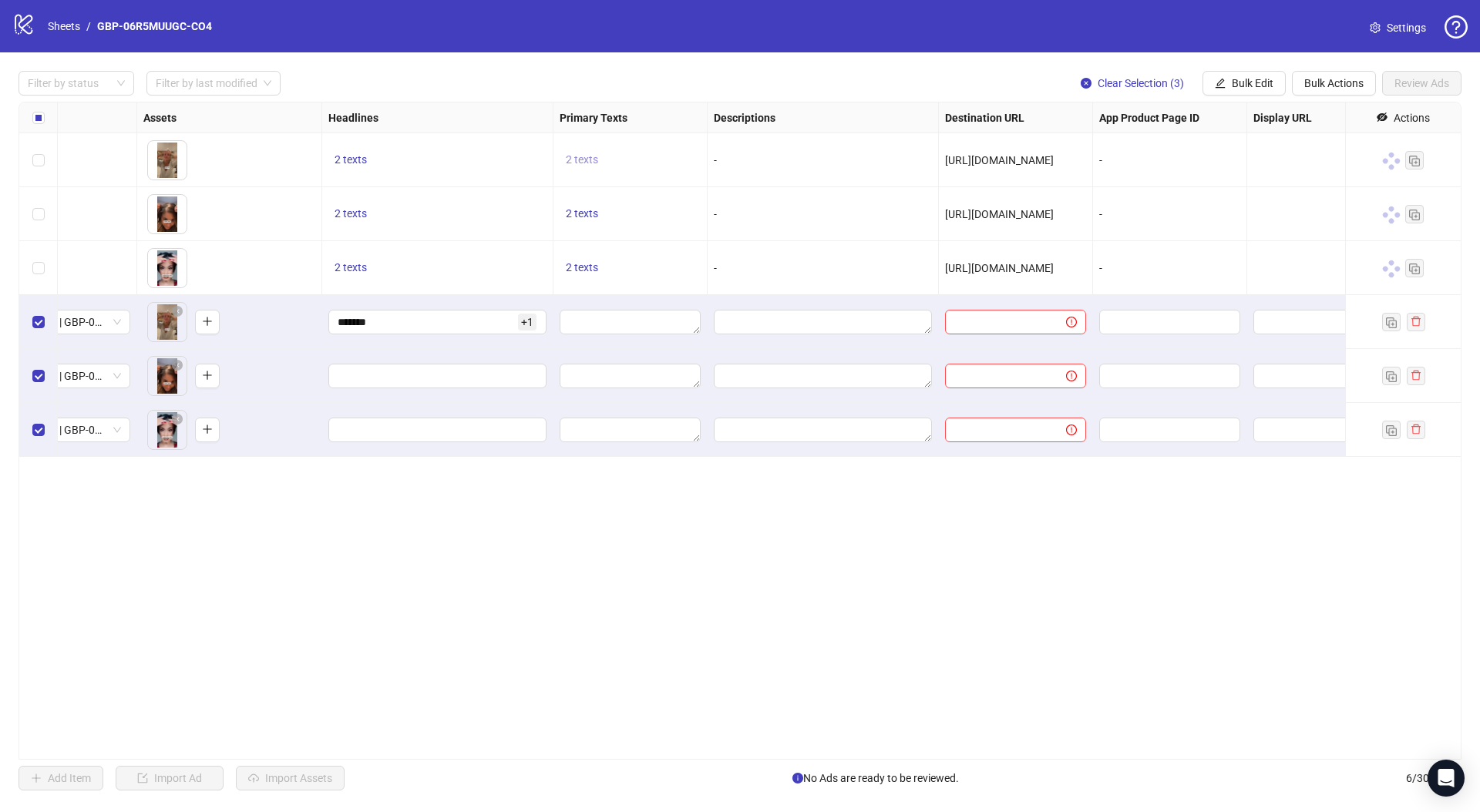 click on "2 texts" at bounding box center (582, 159) 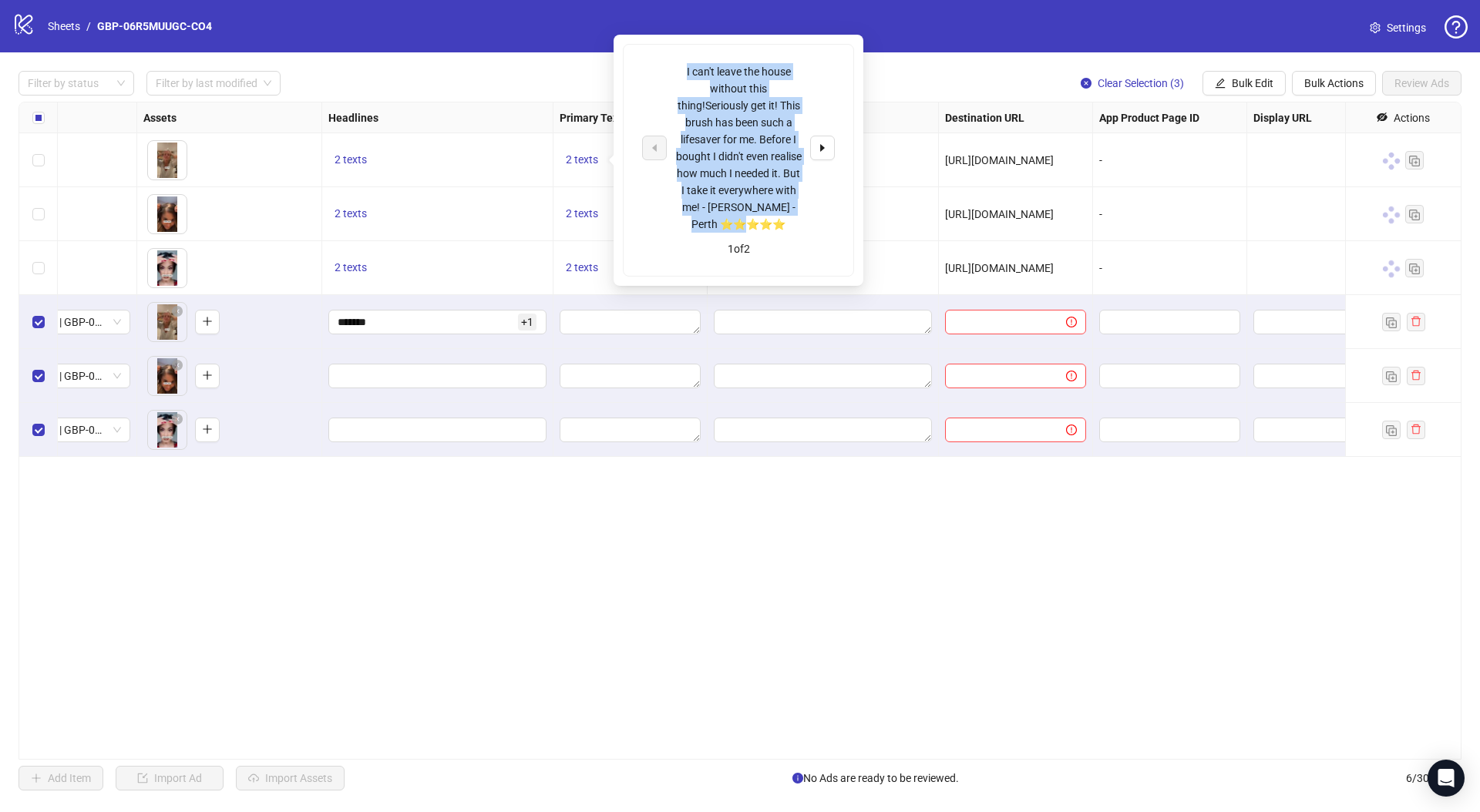 drag, startPoint x: 684, startPoint y: 64, endPoint x: 811, endPoint y: 230, distance: 209.0096 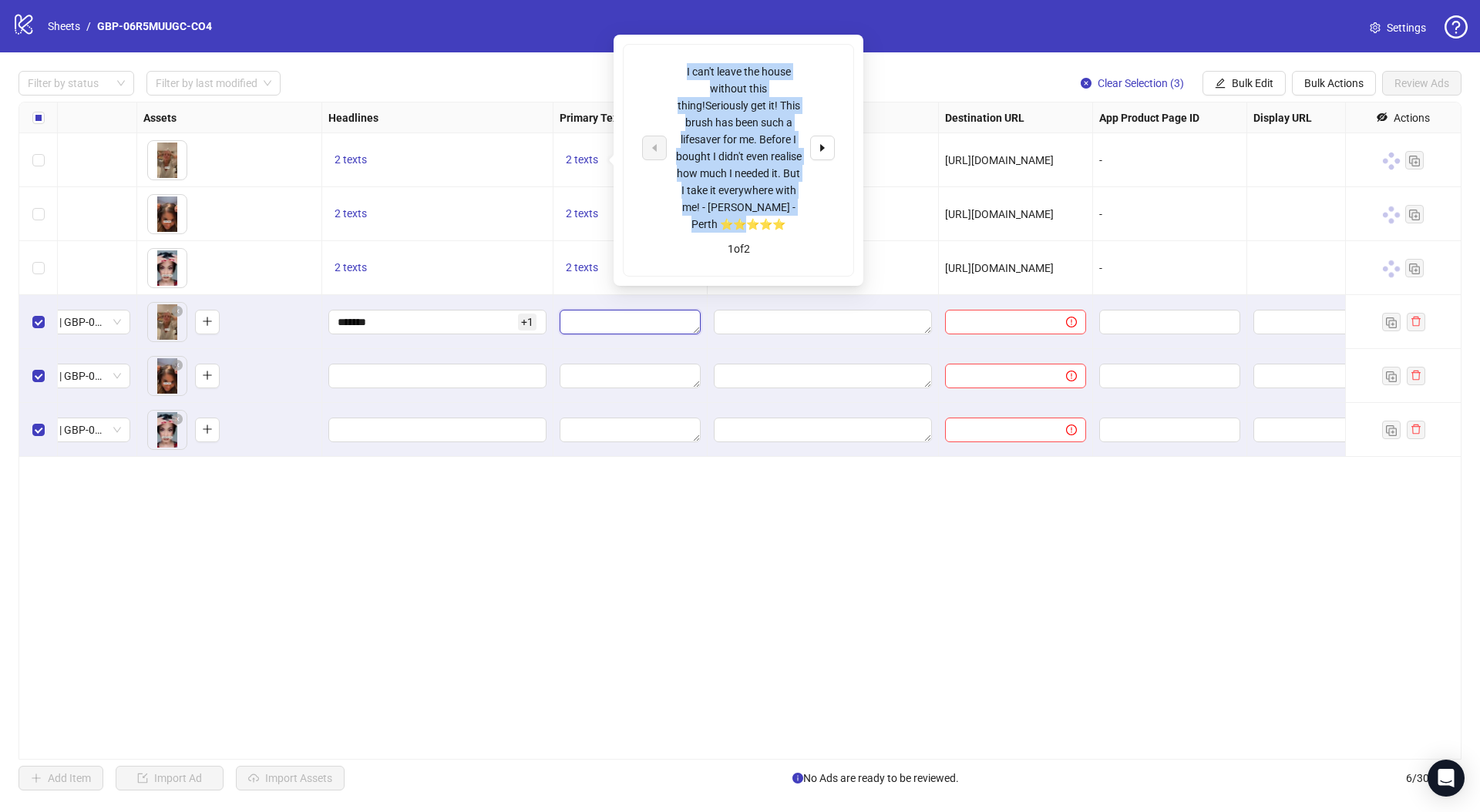 click at bounding box center [630, 322] 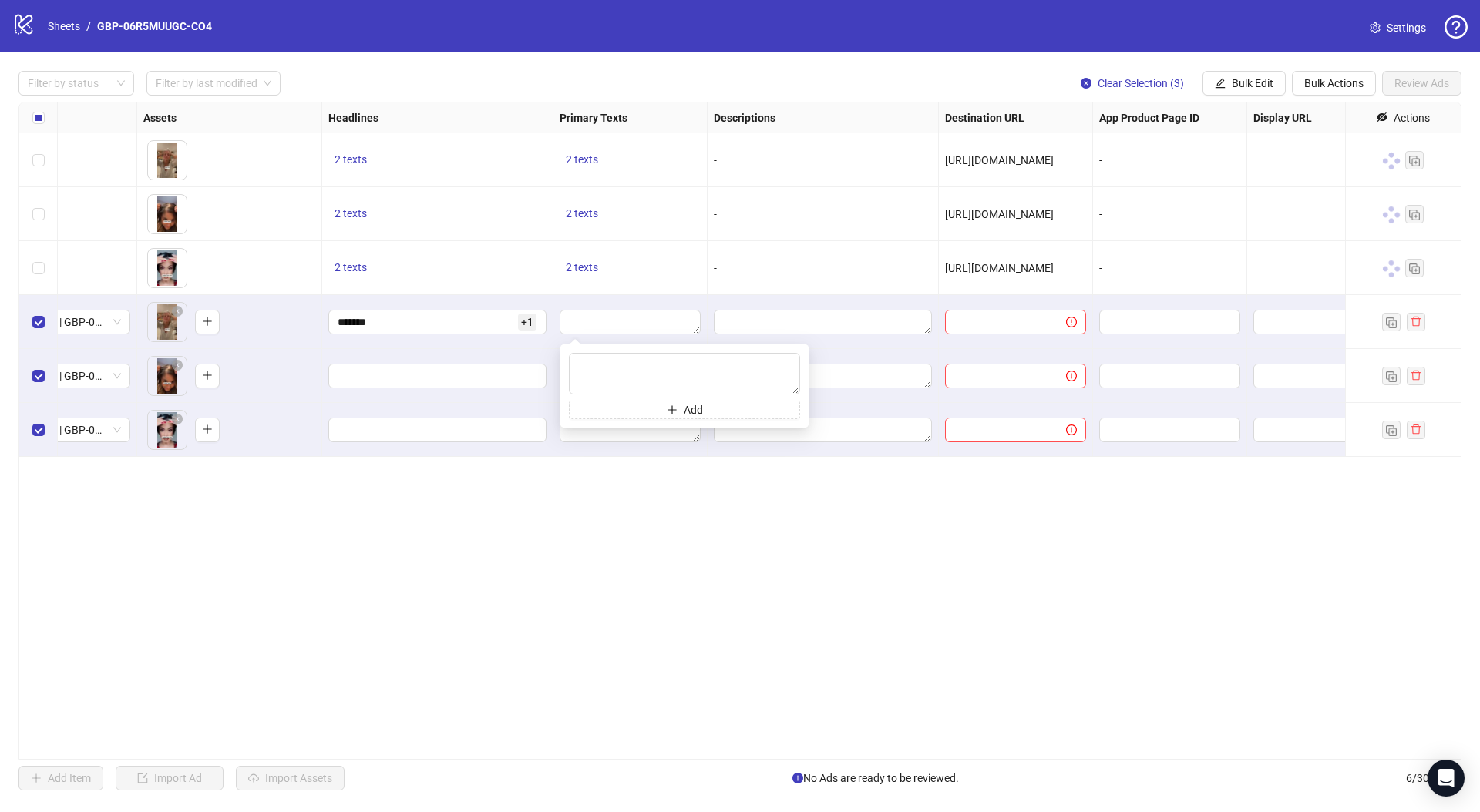 type on "**********" 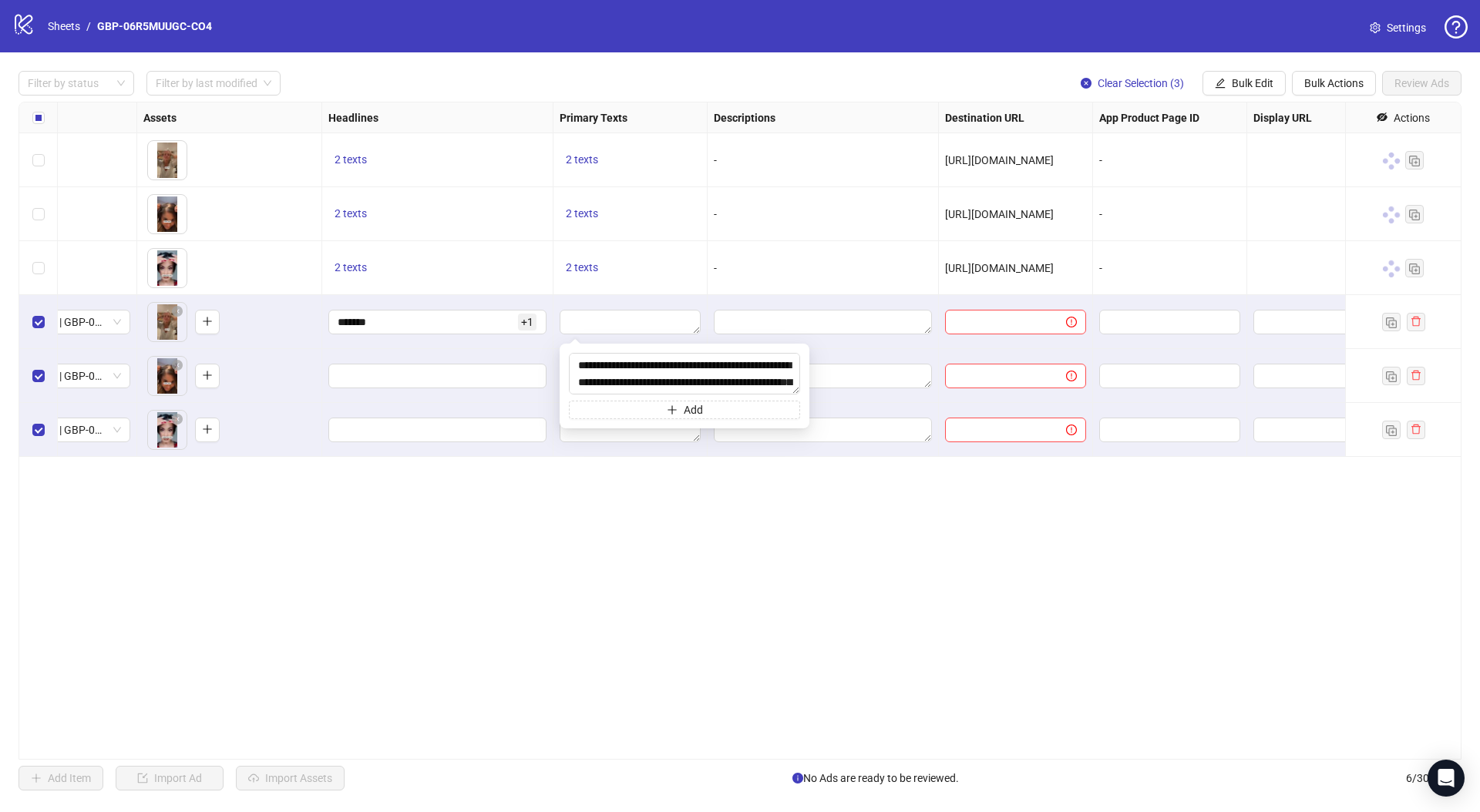 scroll, scrollTop: 62, scrollLeft: 0, axis: vertical 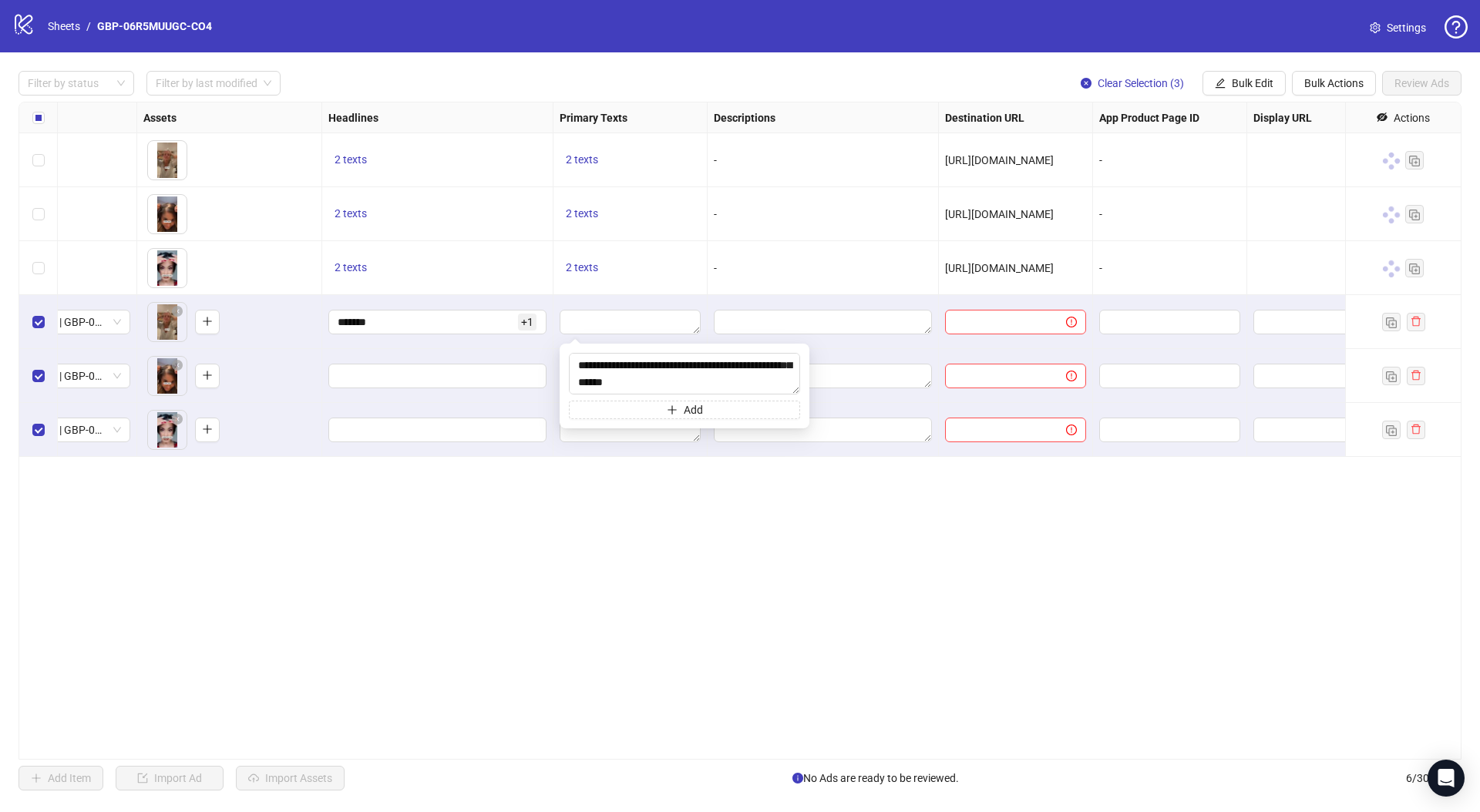 click on "**********" at bounding box center [740, 431] 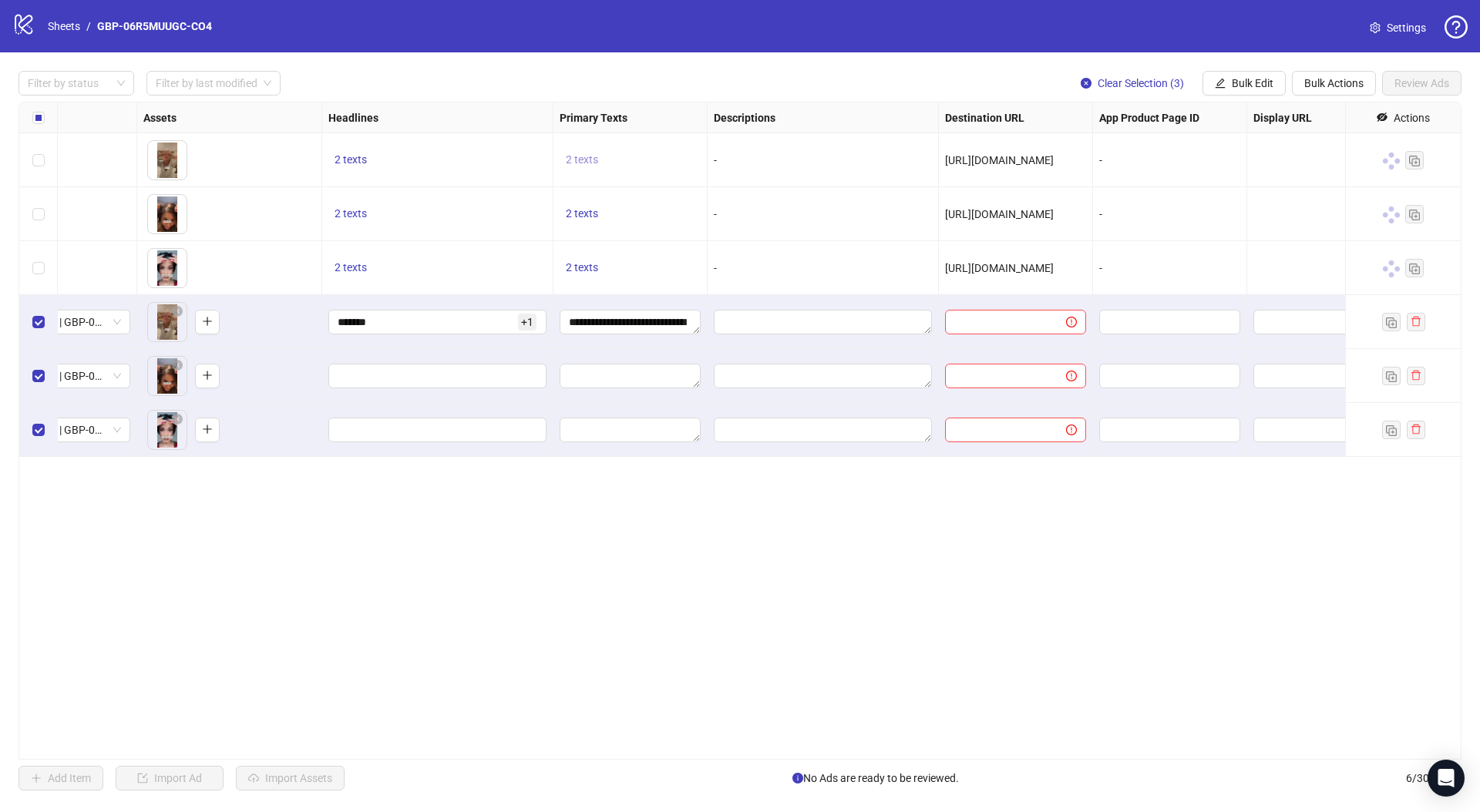 click on "2 texts" at bounding box center [582, 159] 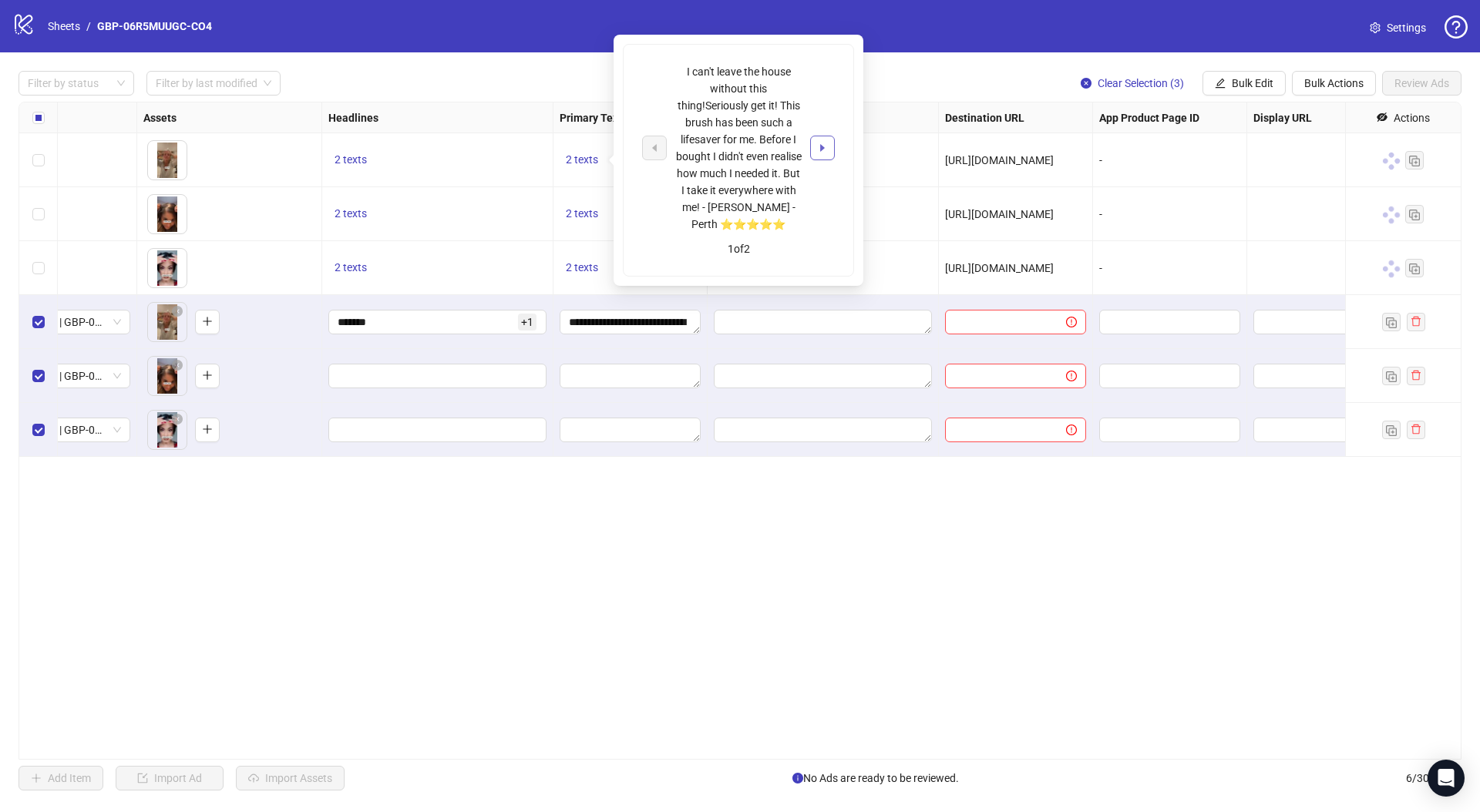 click at bounding box center [822, 148] 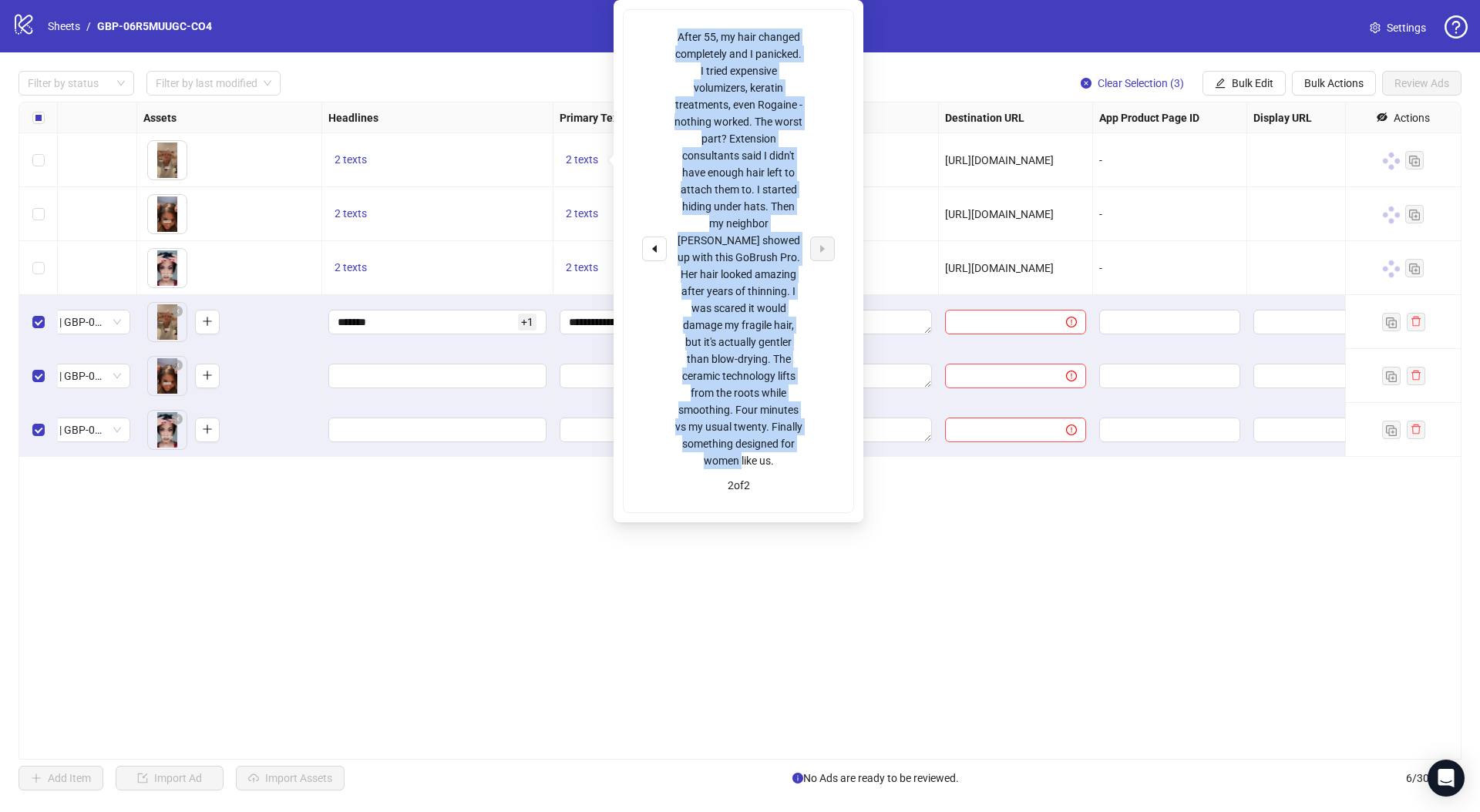 drag, startPoint x: 674, startPoint y: 32, endPoint x: 806, endPoint y: 466, distance: 453.6298 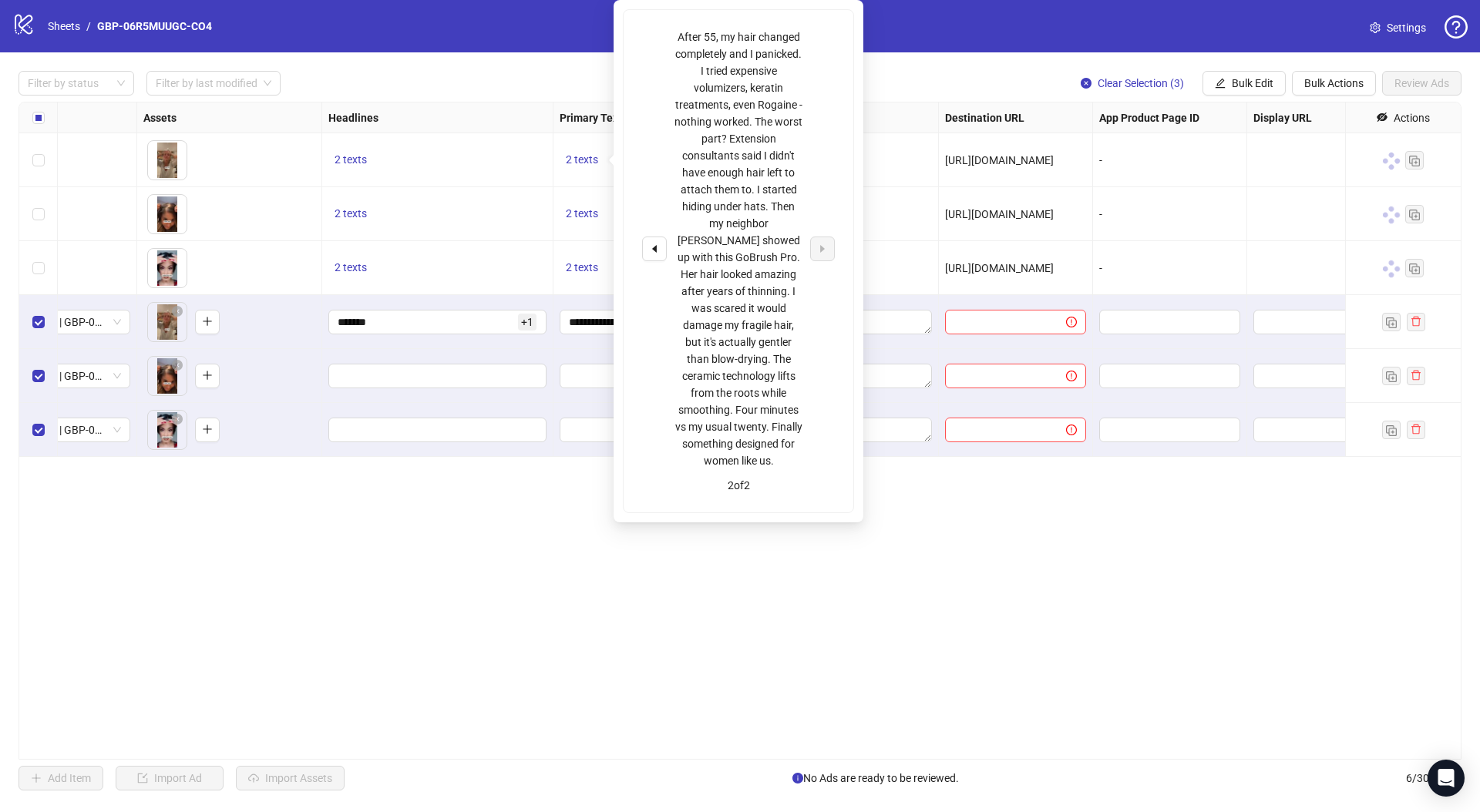 click on "**********" at bounding box center [740, 431] 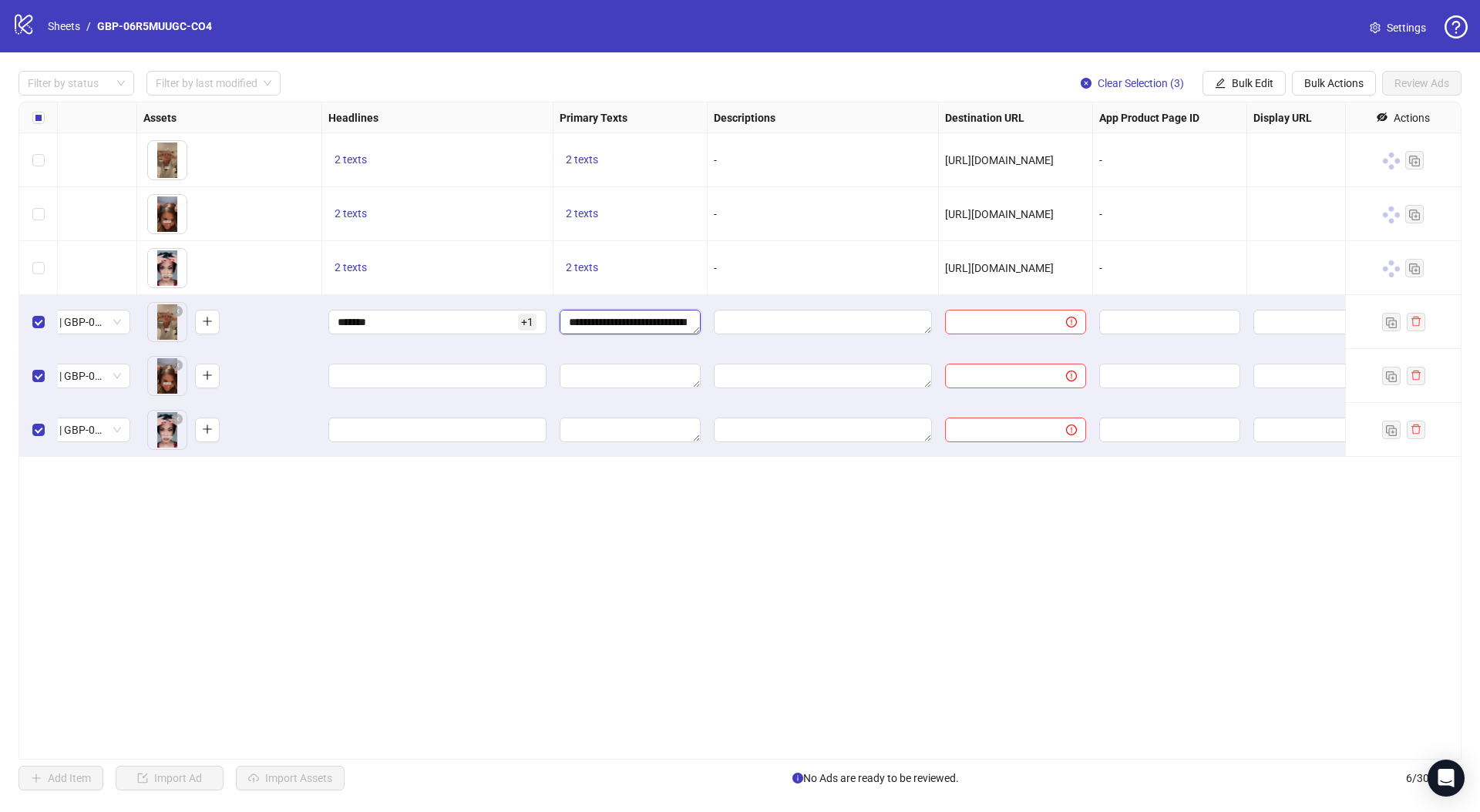 click on "**********" at bounding box center [630, 322] 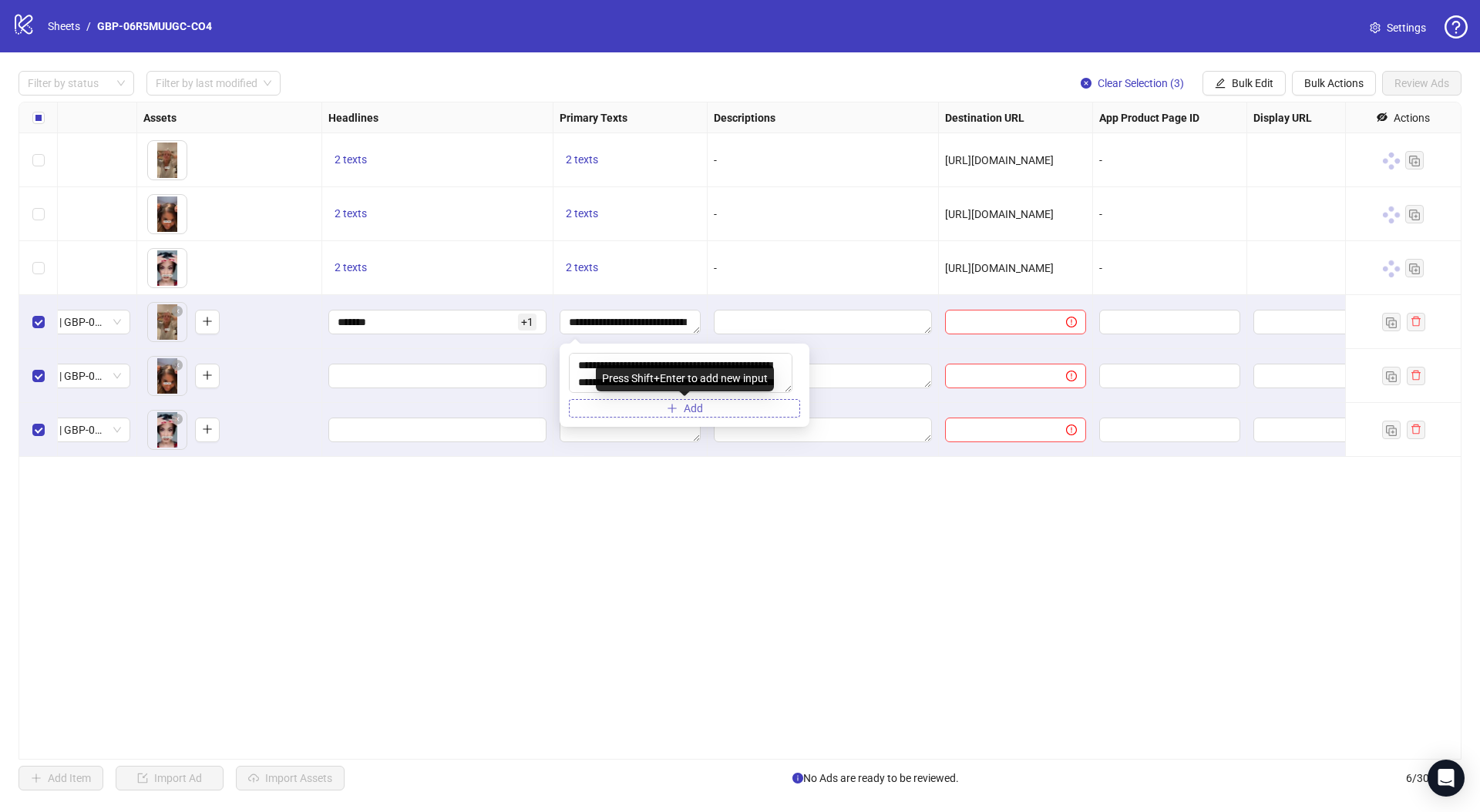 click on "Add" at bounding box center (684, 408) 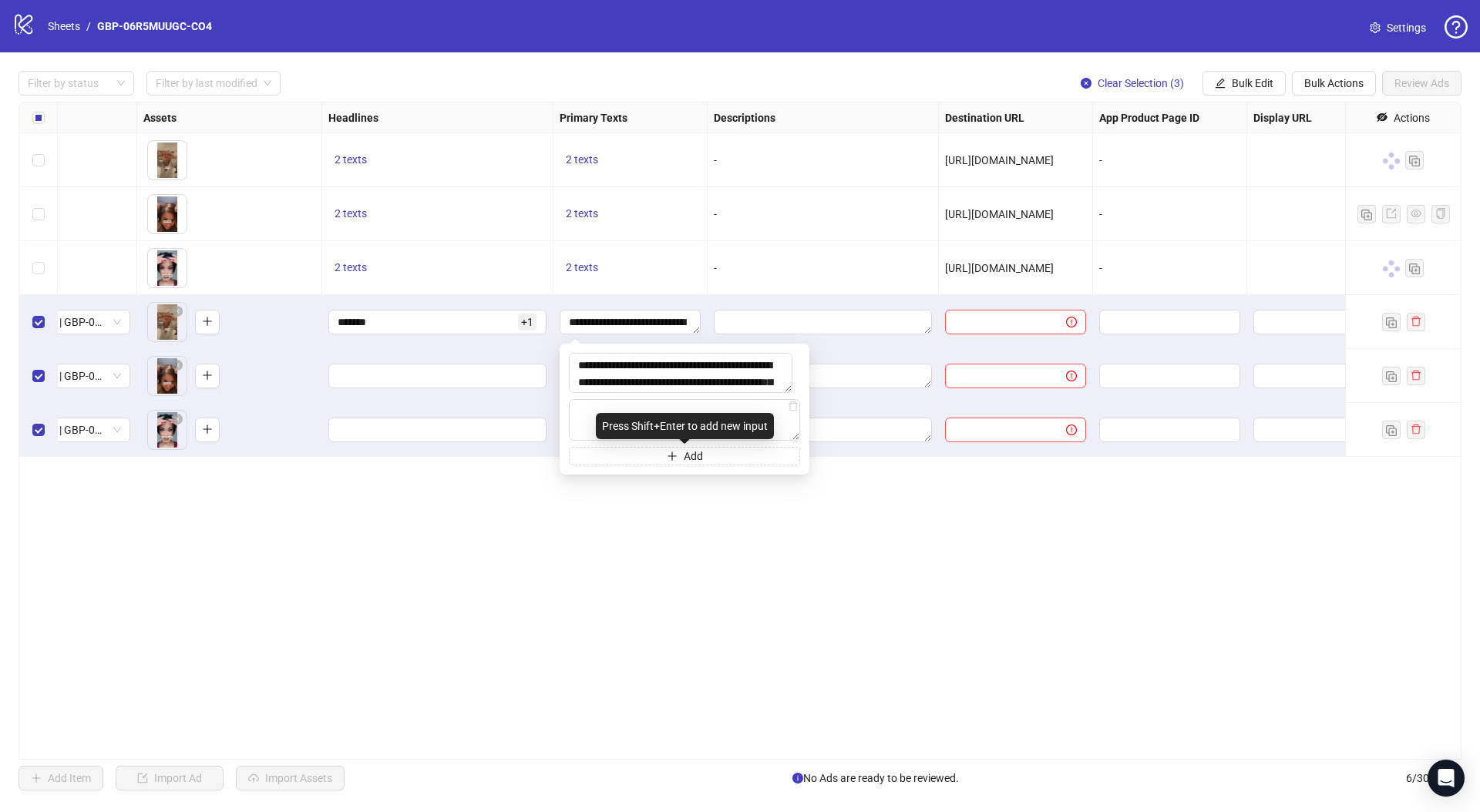 type on "**********" 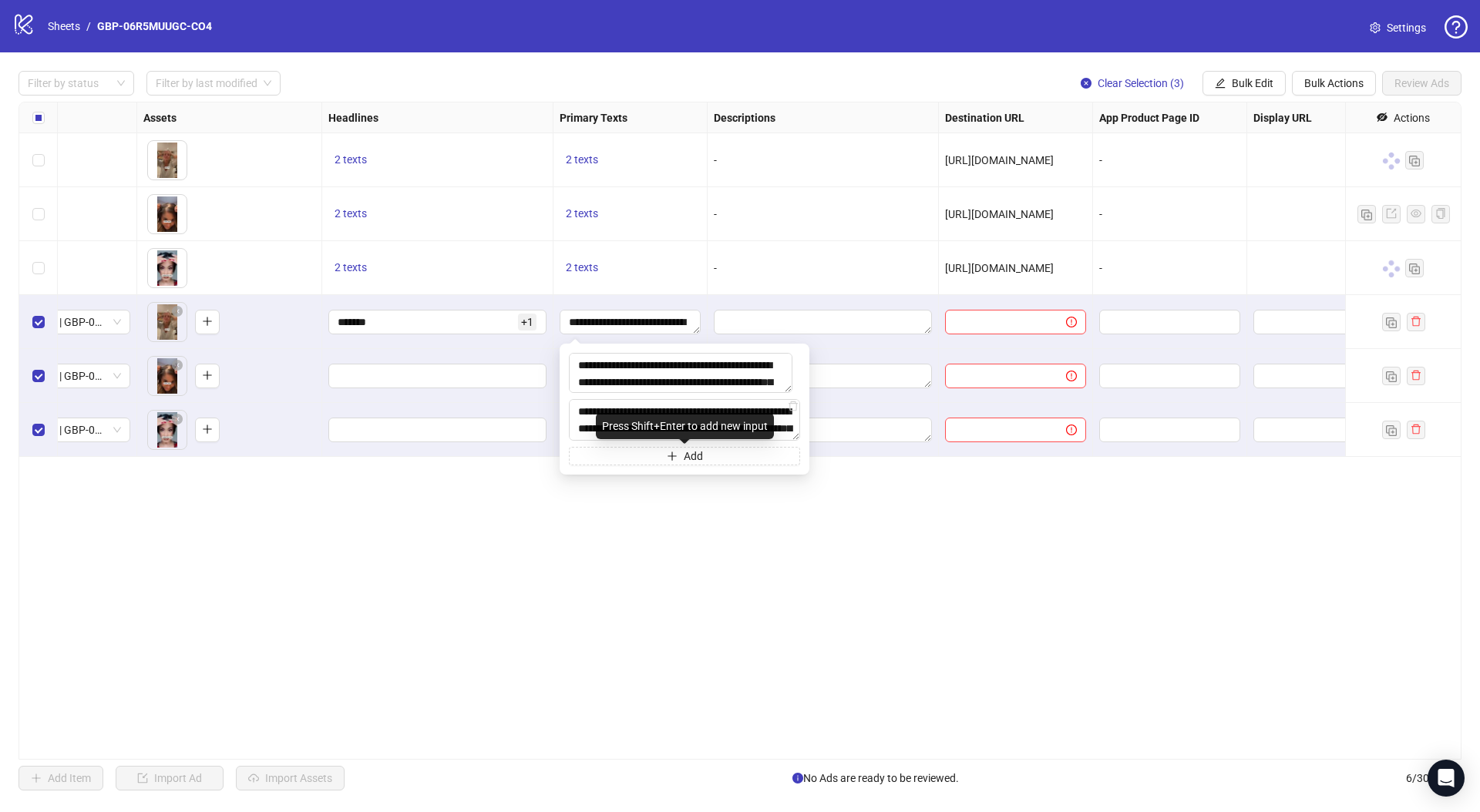 scroll, scrollTop: 232, scrollLeft: 0, axis: vertical 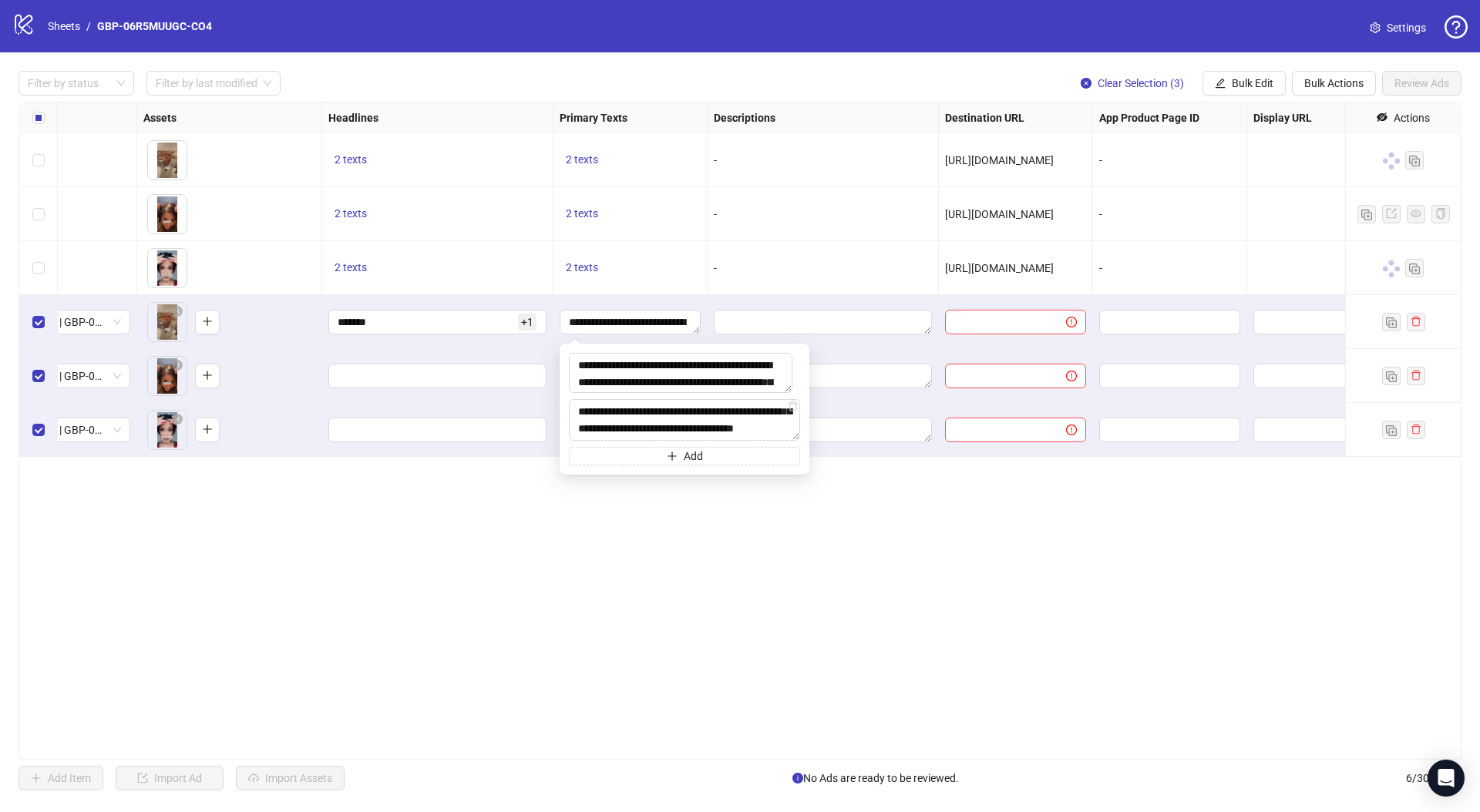 click on "**********" at bounding box center [740, 431] 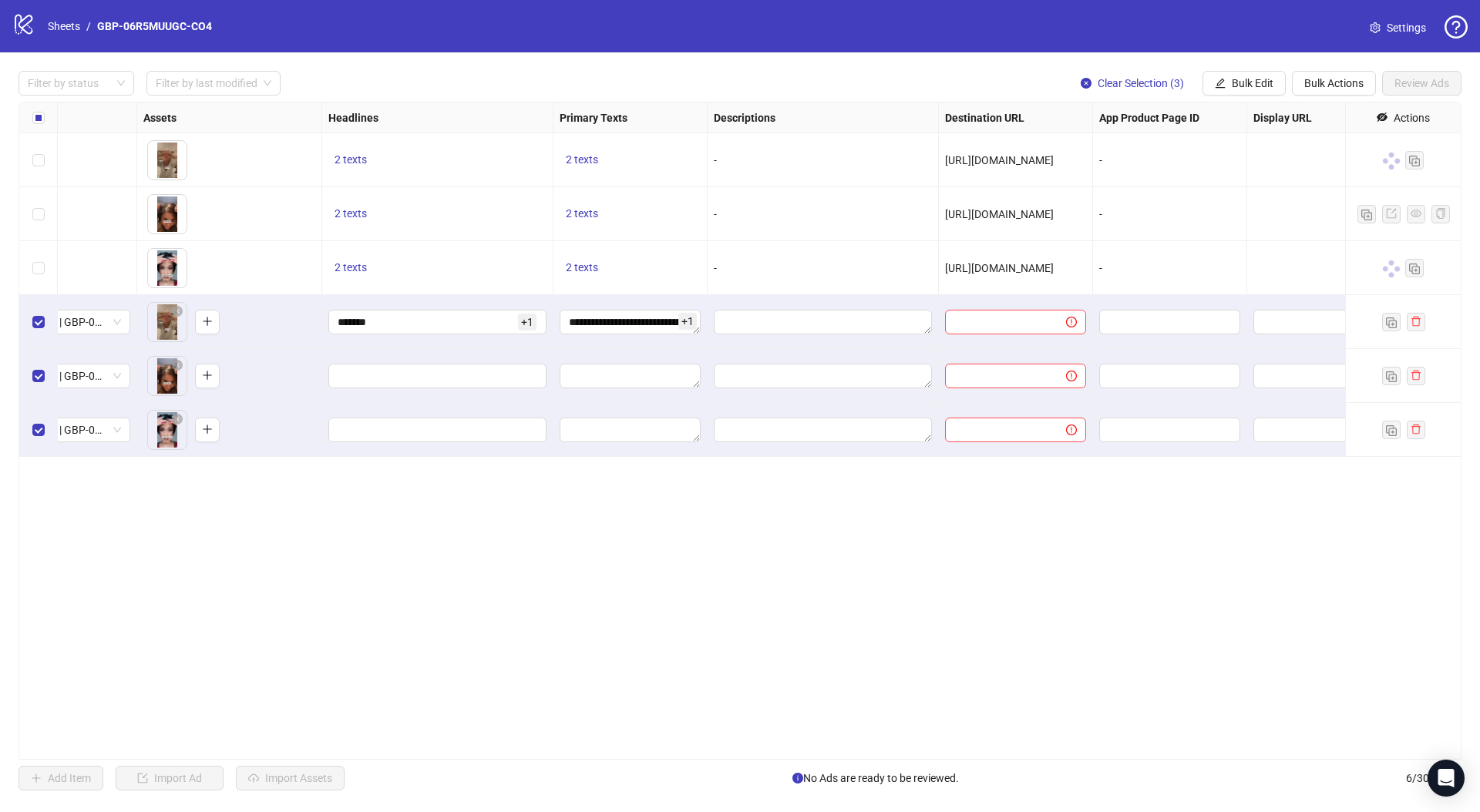 click on "[URL][DOMAIN_NAME]" at bounding box center [999, 160] 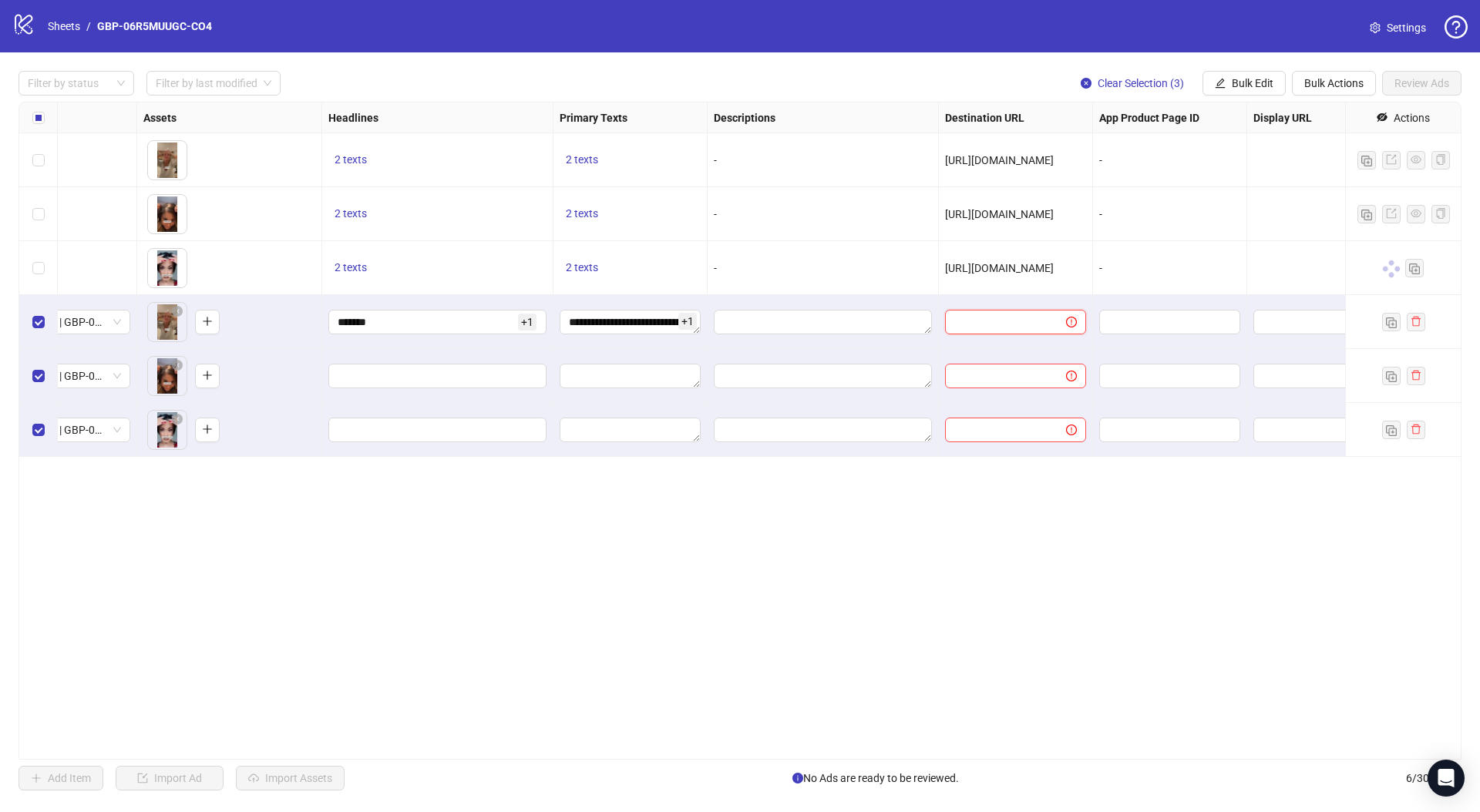 click at bounding box center [999, 322] 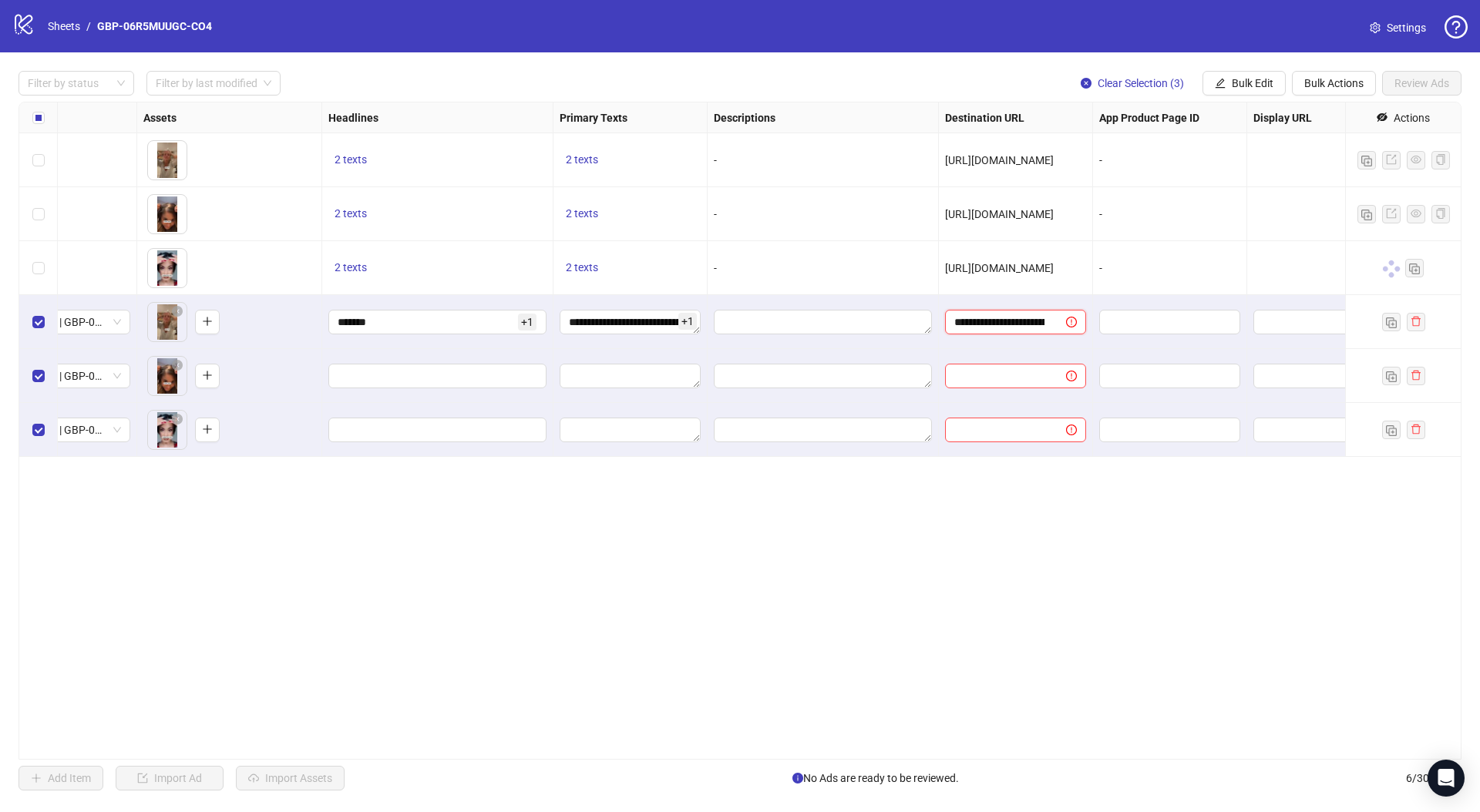 scroll, scrollTop: 0, scrollLeft: 309, axis: horizontal 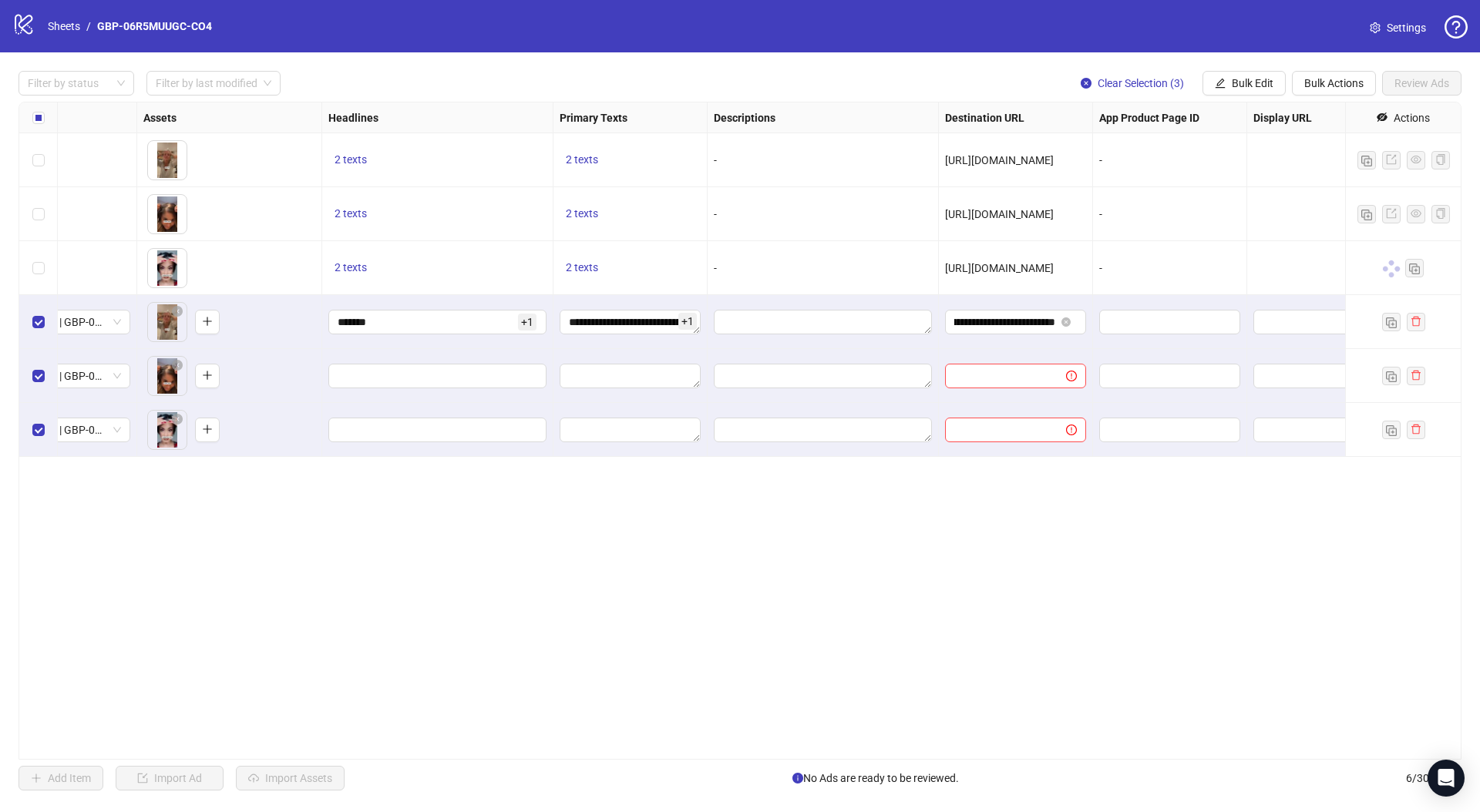 click on "**********" at bounding box center (740, 431) 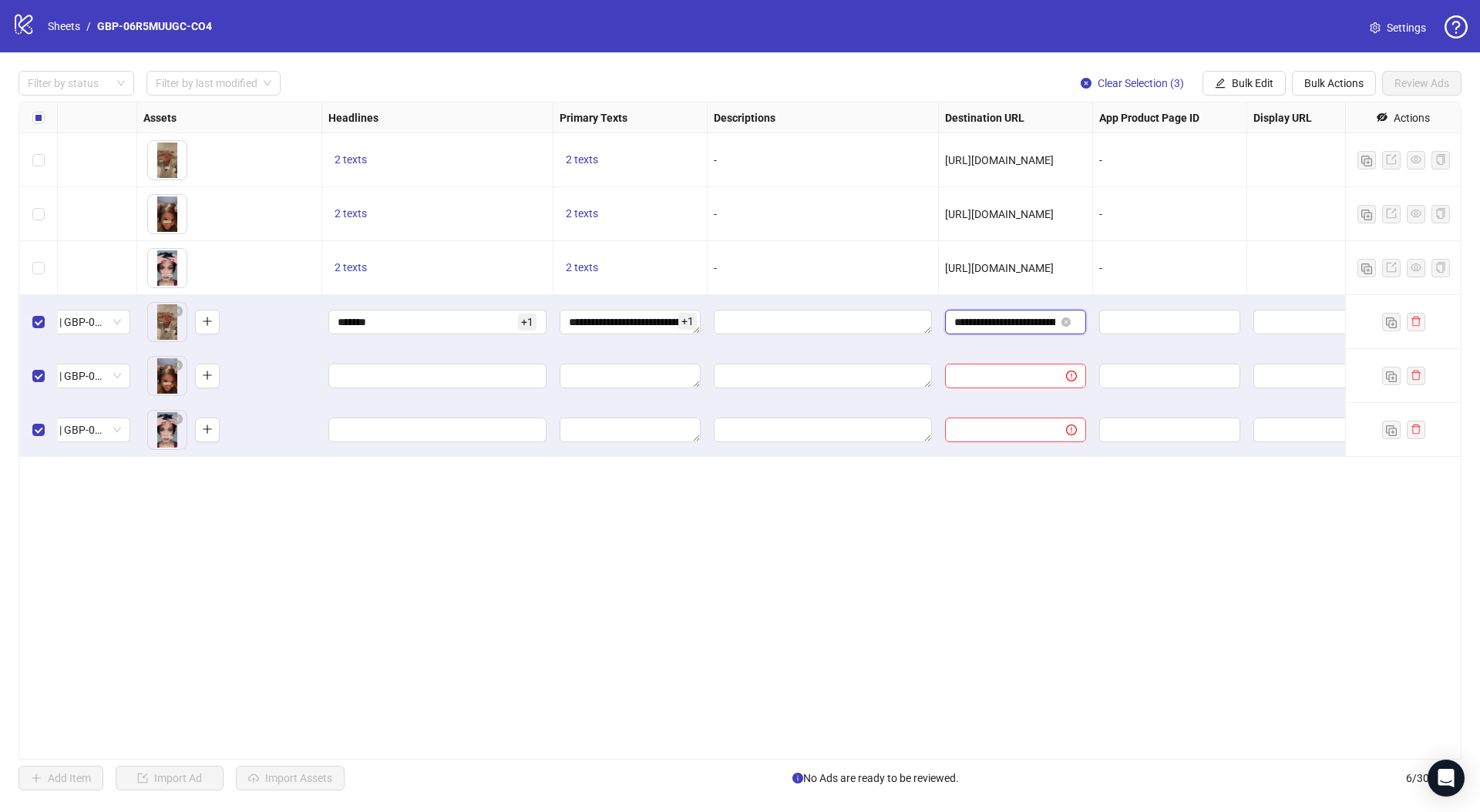 click on "**********" at bounding box center (1004, 322) 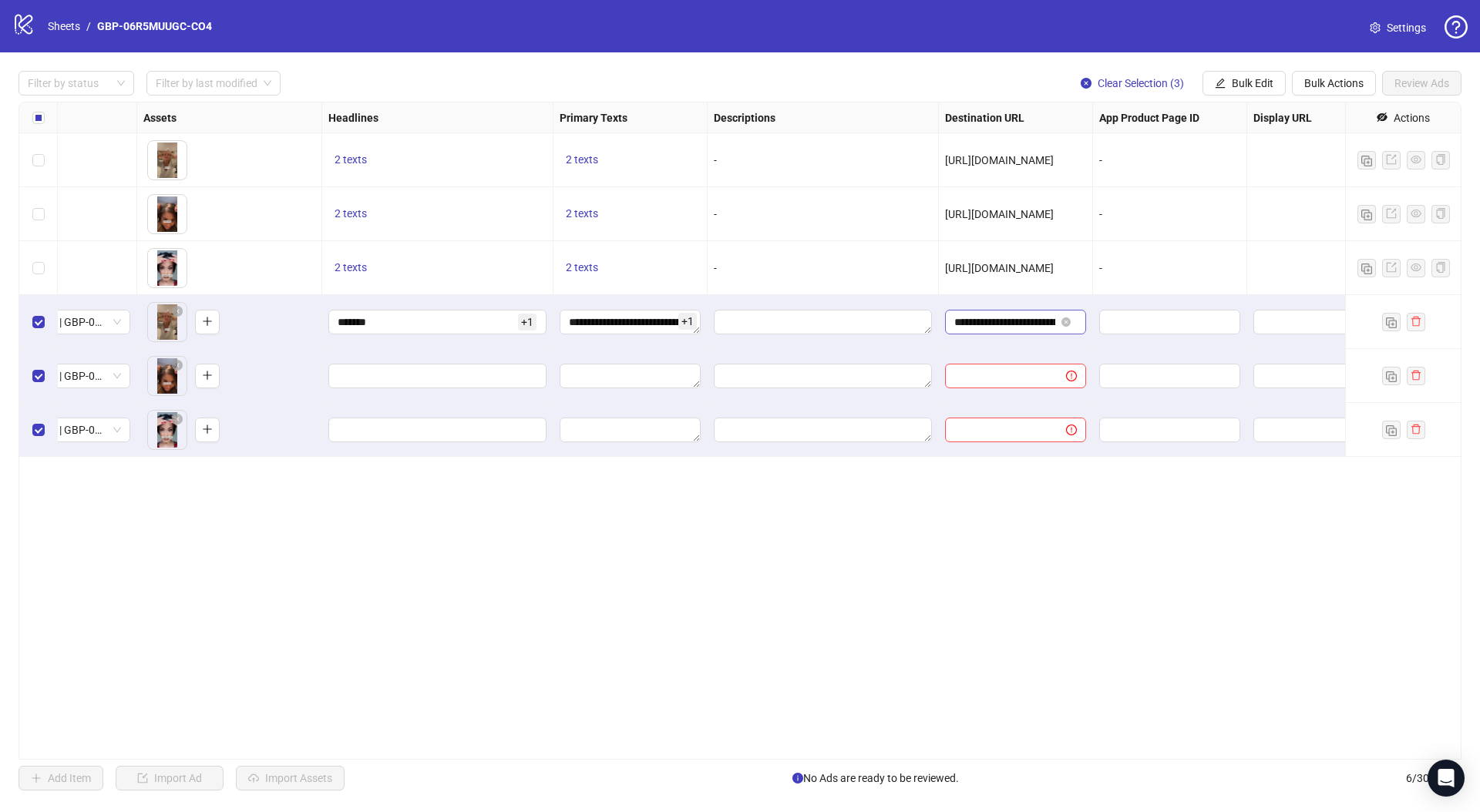 click at bounding box center [1068, 322] 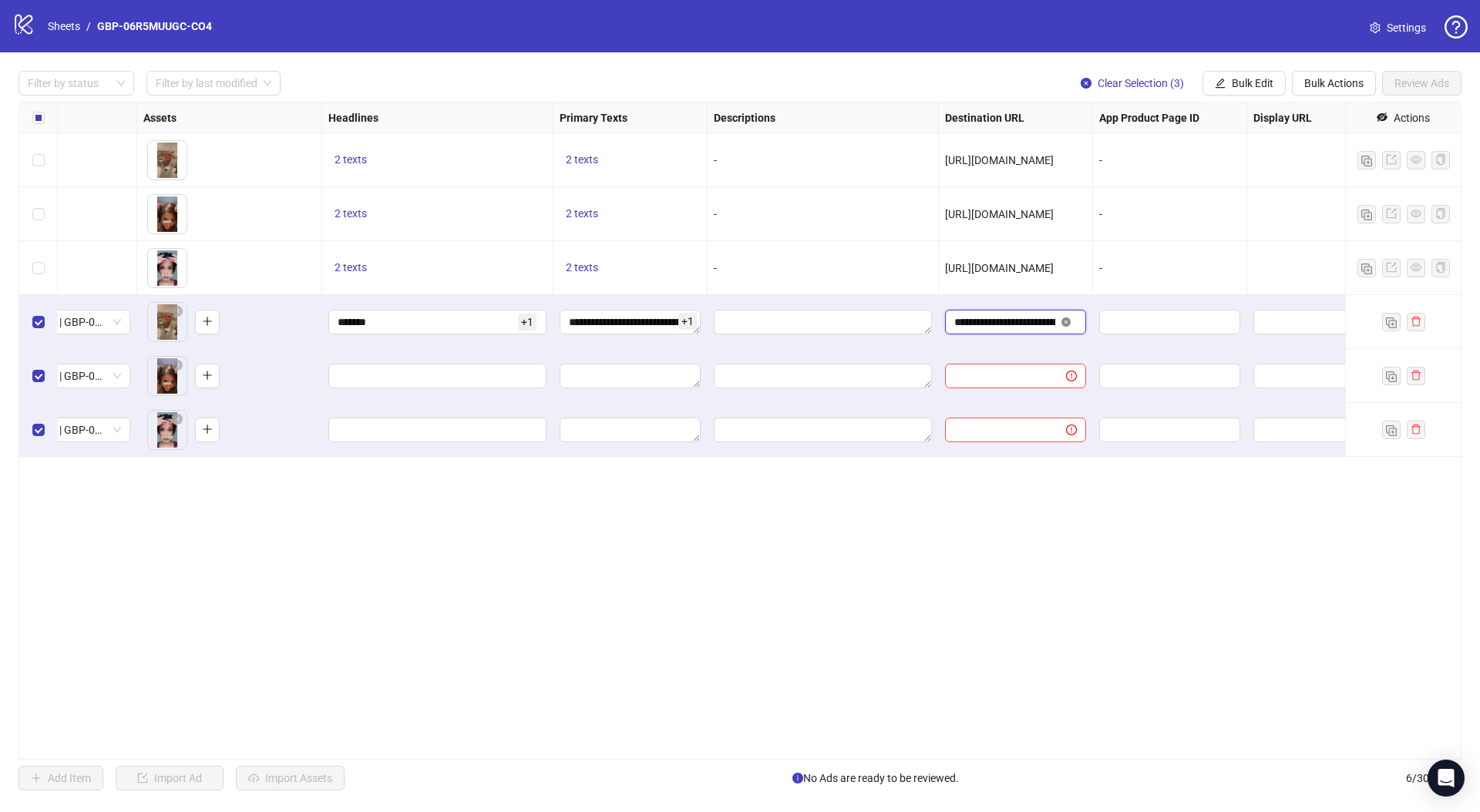 click 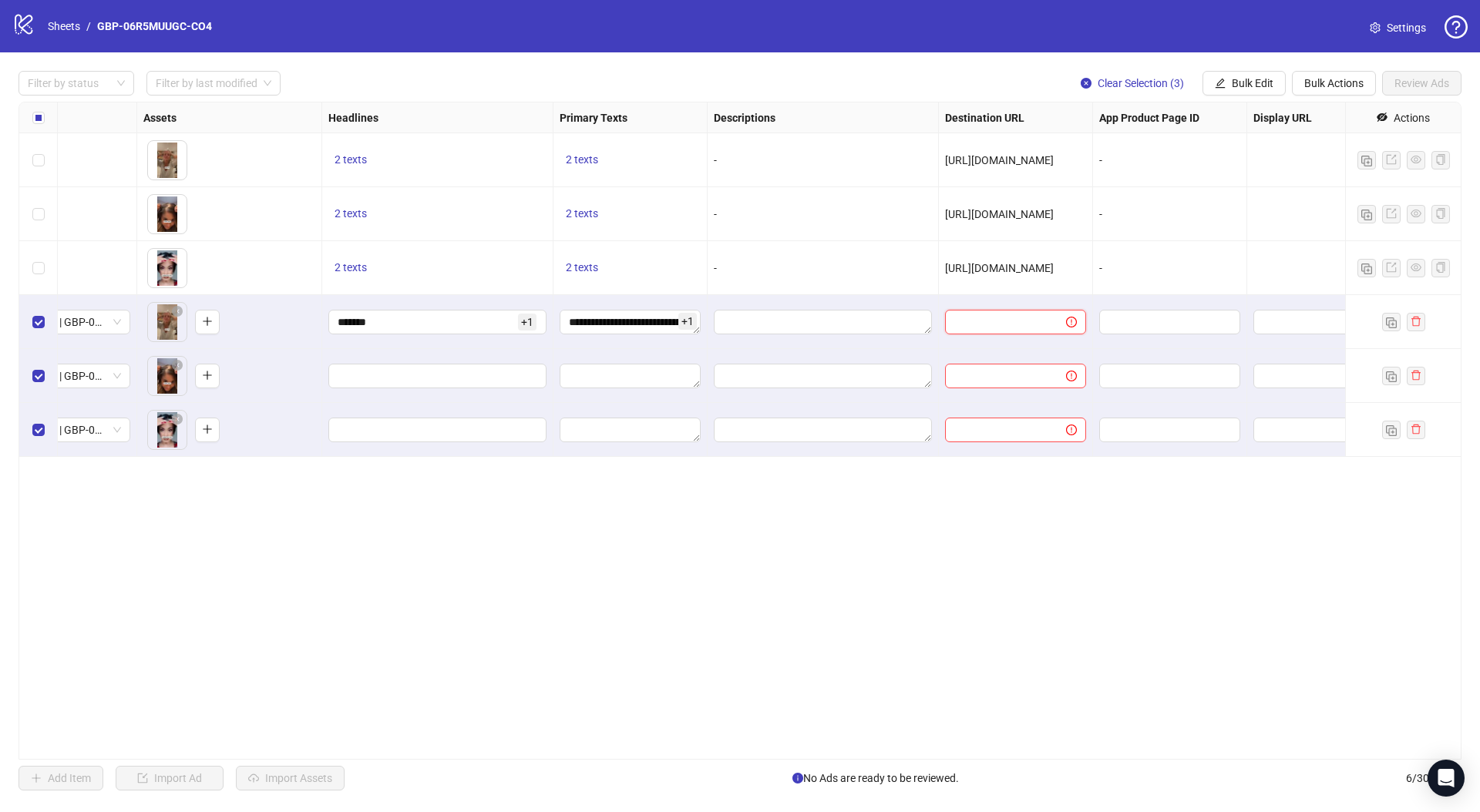 click at bounding box center (999, 322) 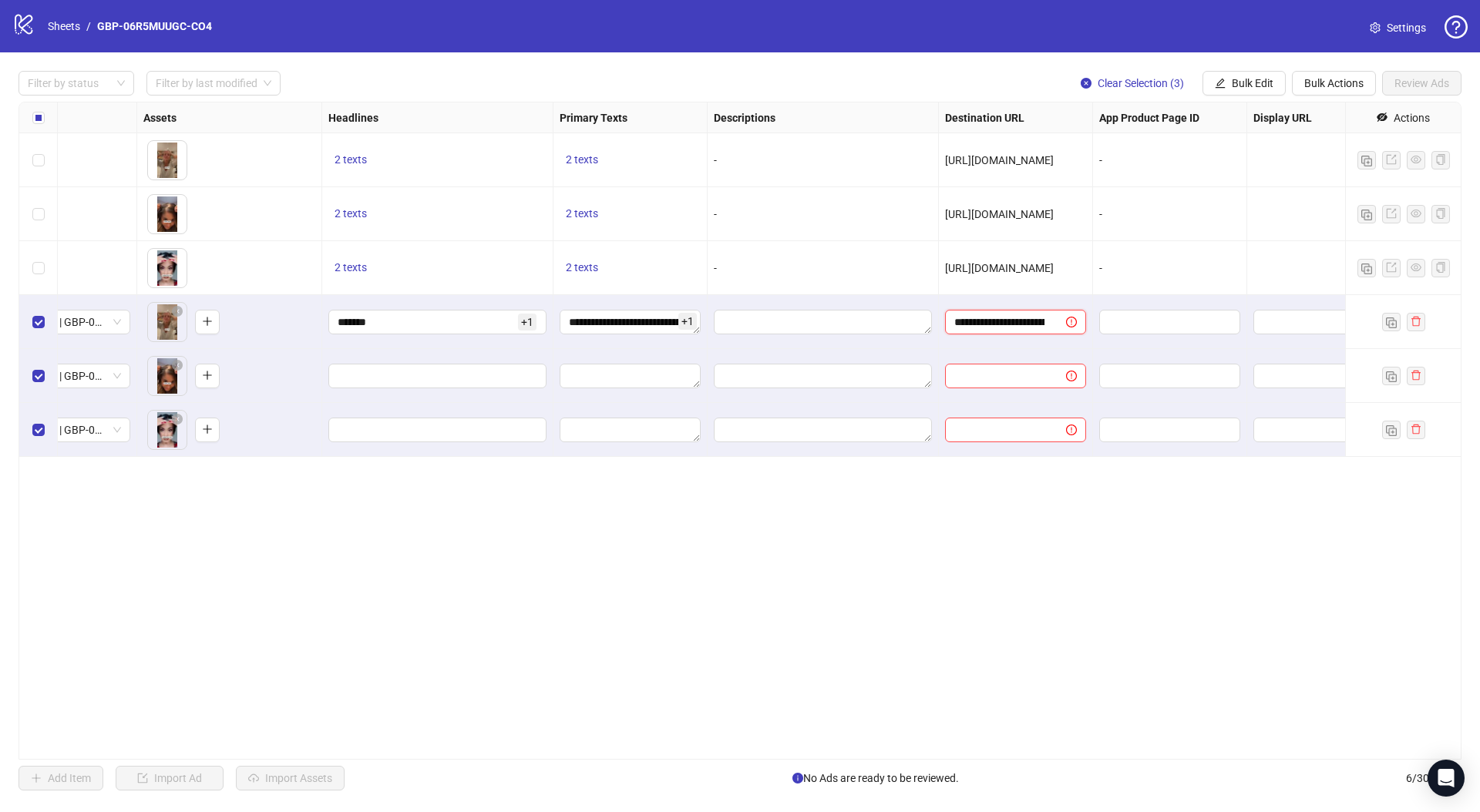 scroll, scrollTop: 0, scrollLeft: 127, axis: horizontal 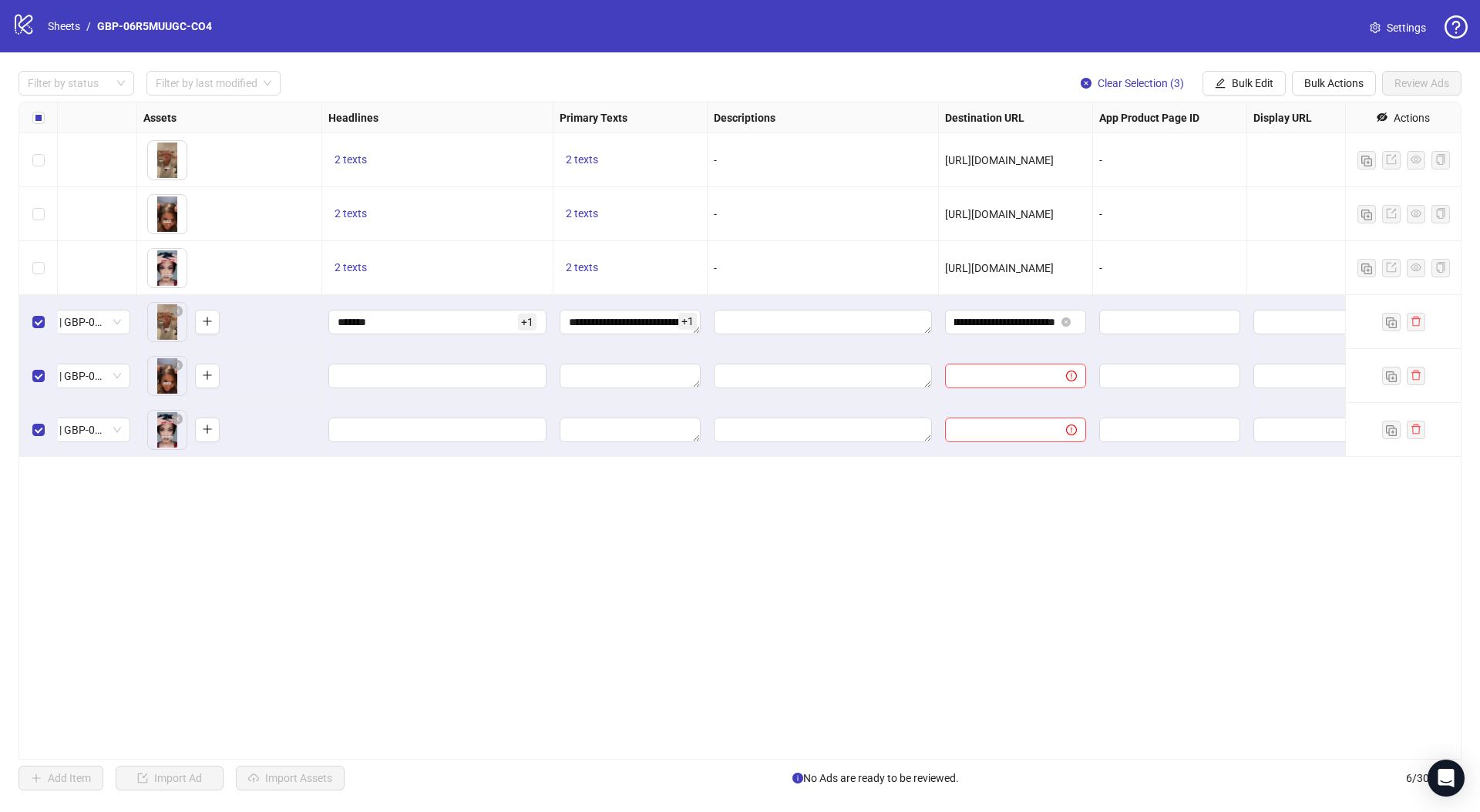 click on "**********" at bounding box center (740, 431) 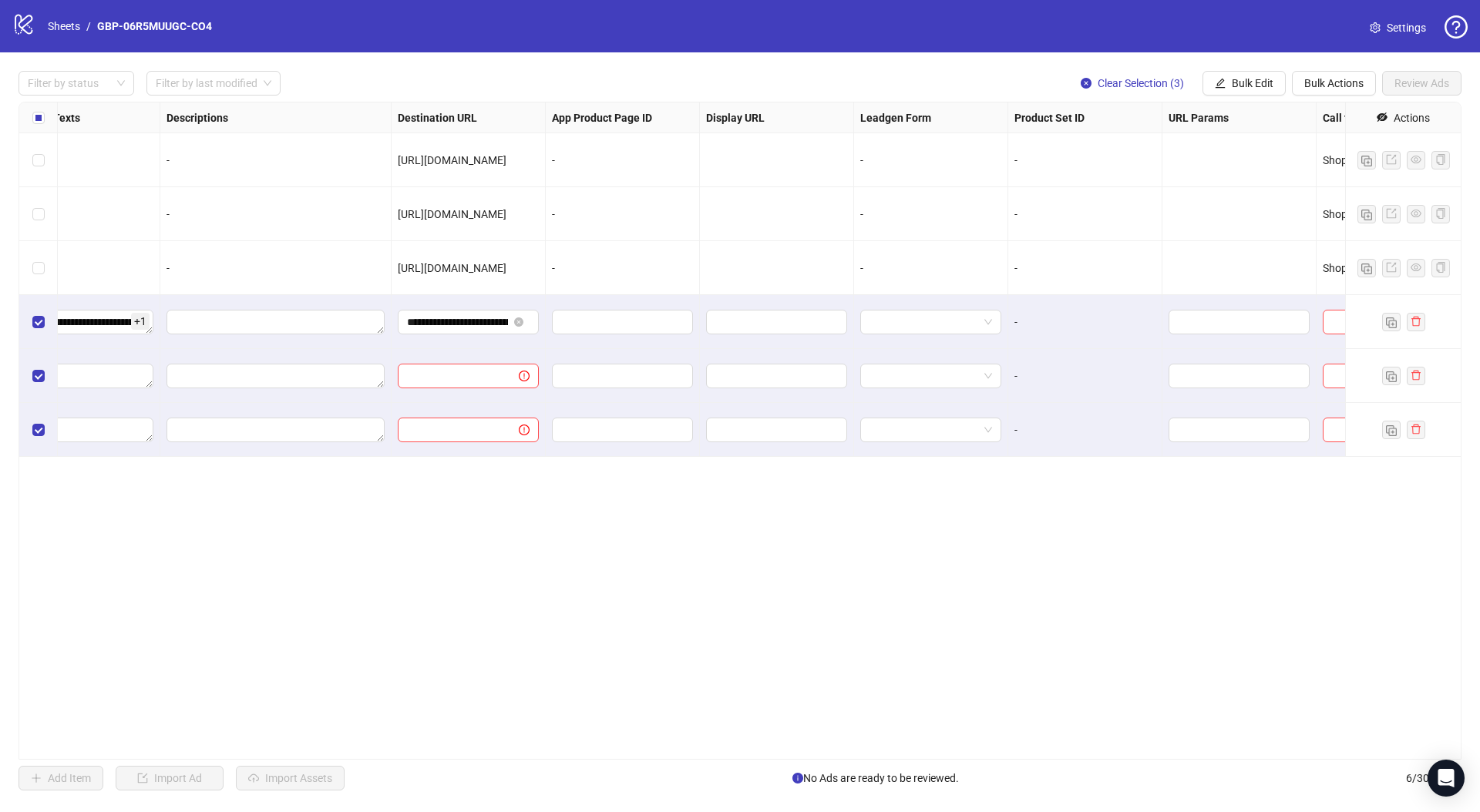 scroll, scrollTop: 0, scrollLeft: 1233, axis: horizontal 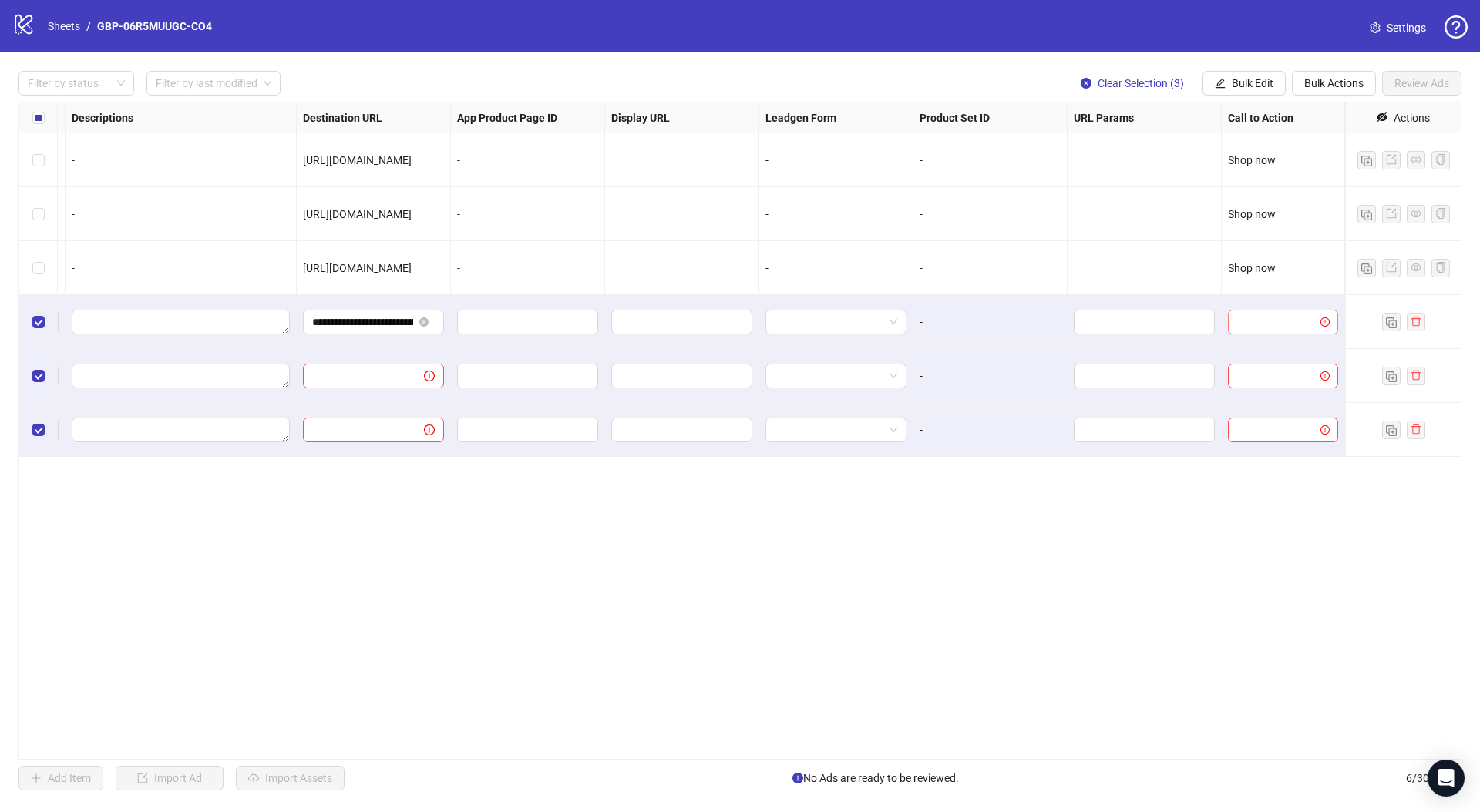 click at bounding box center (1276, 322) 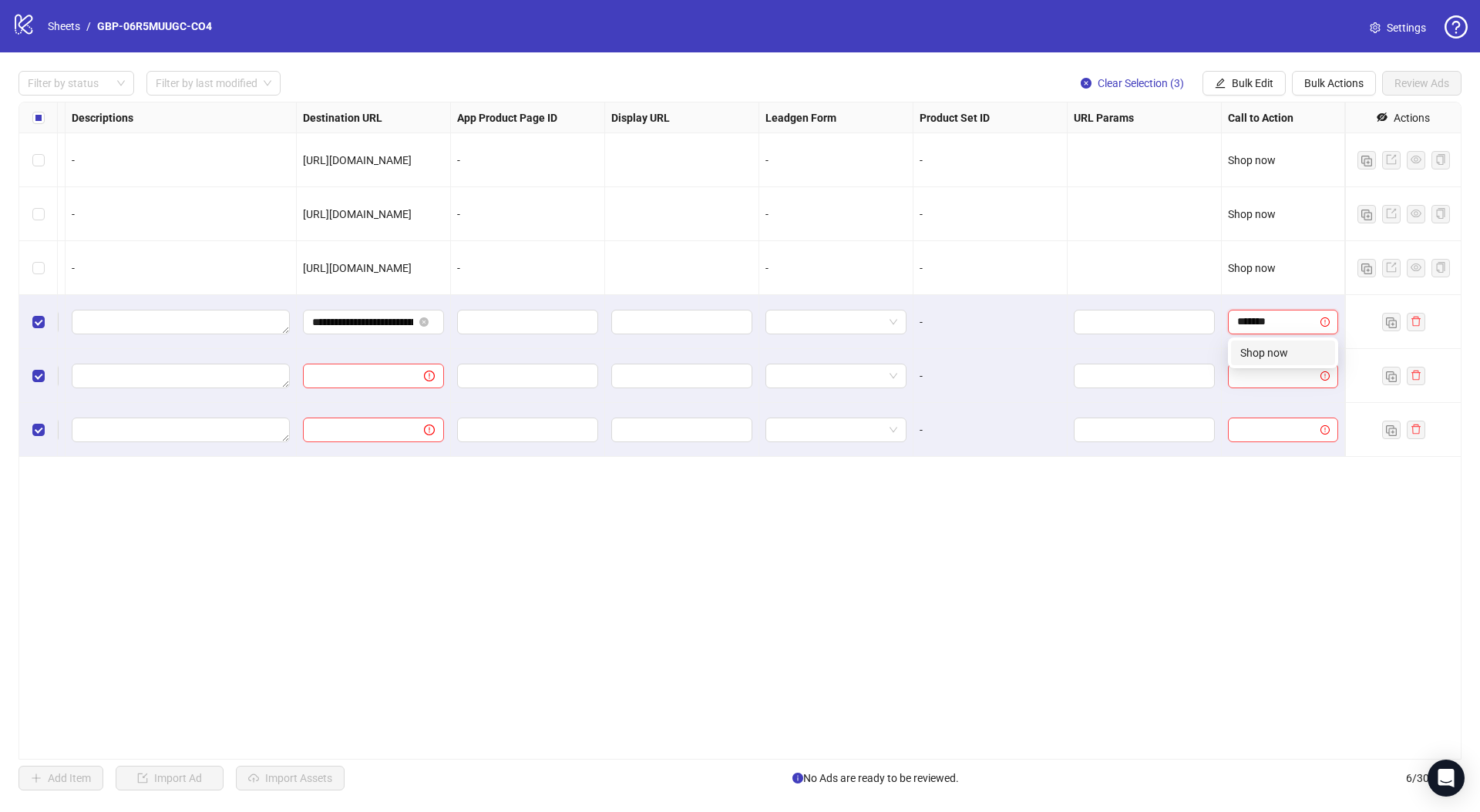 type on "********" 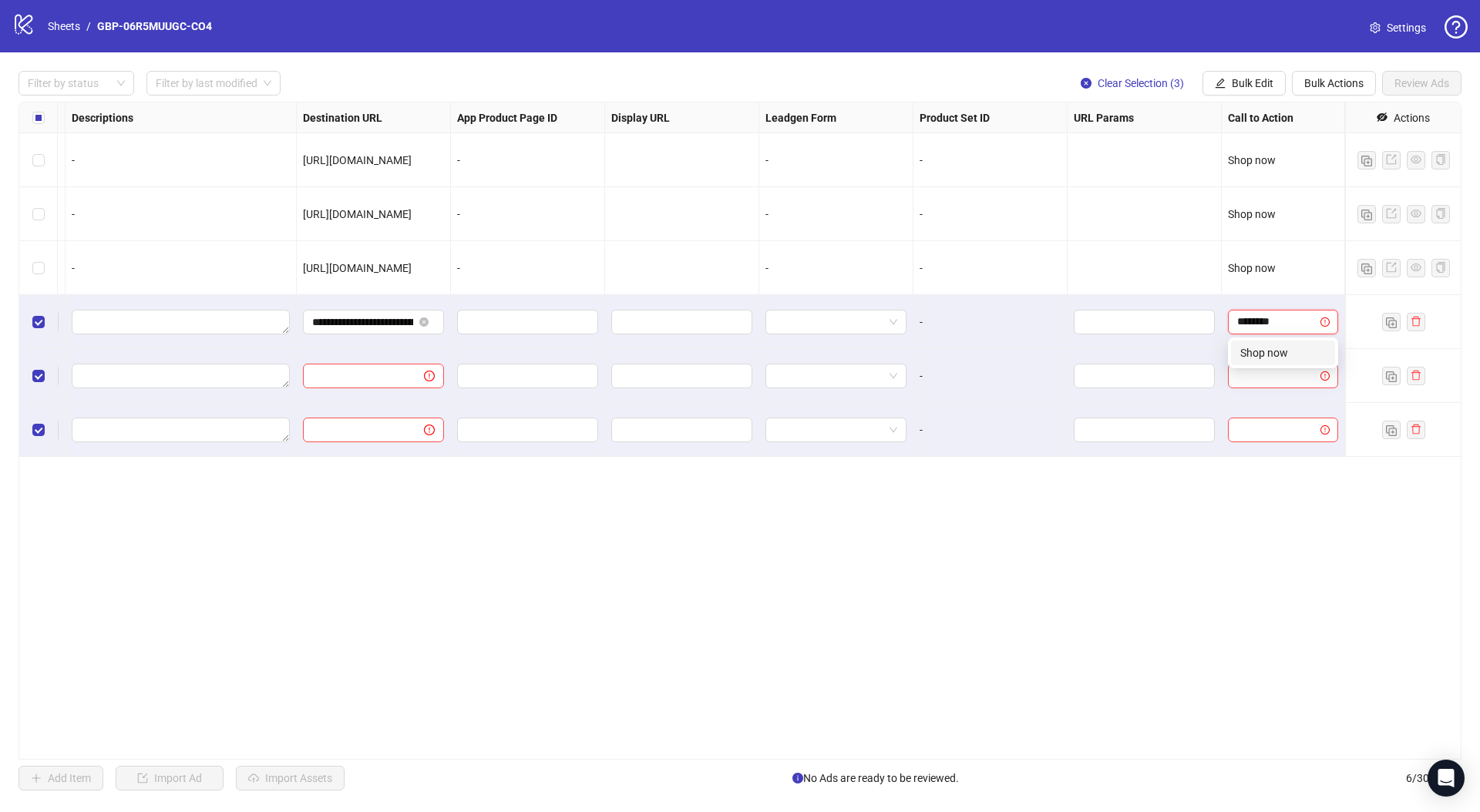click on "Shop now" at bounding box center (1283, 353) 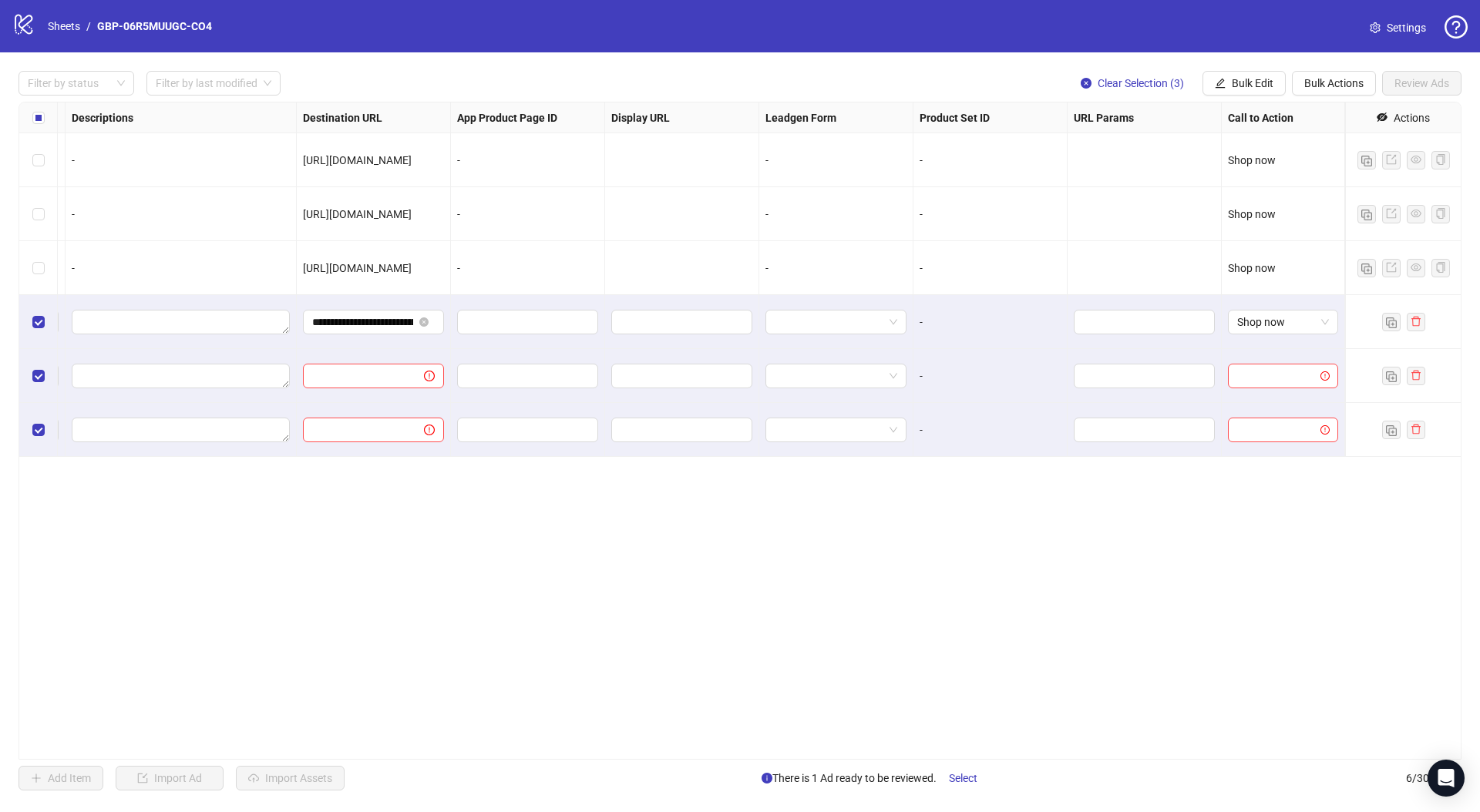 click on "**********" at bounding box center [740, 431] 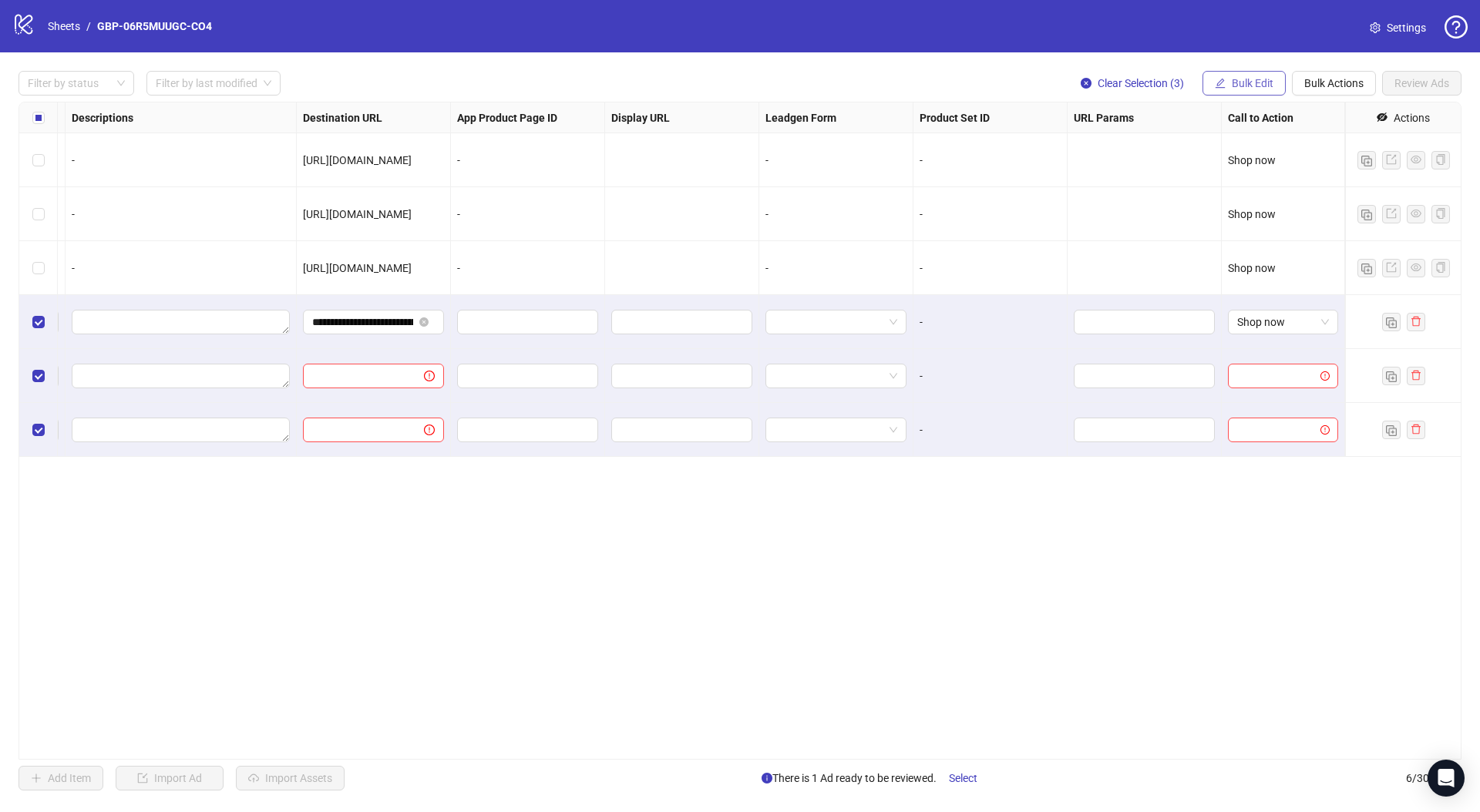 click on "Bulk Edit" at bounding box center [1244, 83] 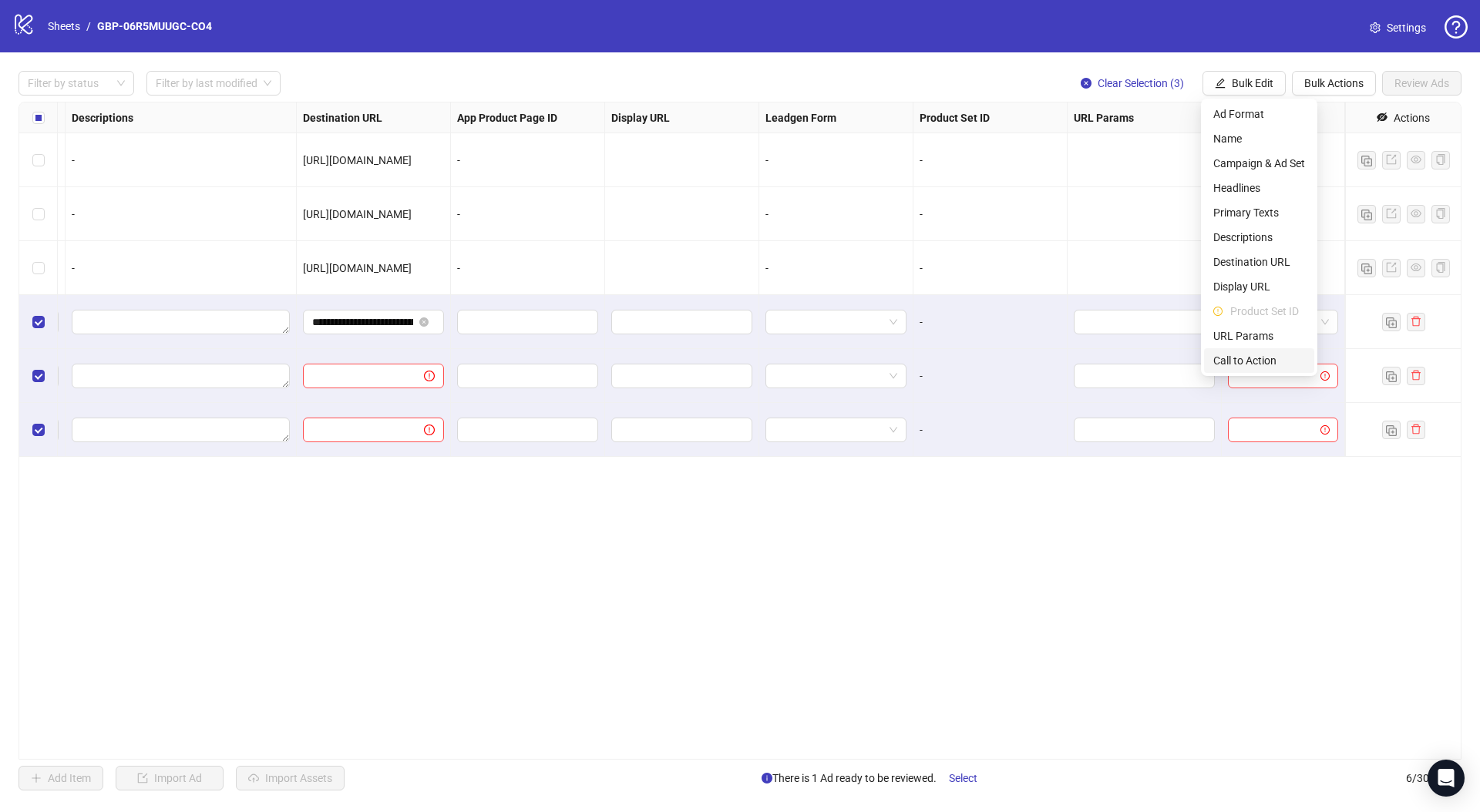 click on "Call to Action" at bounding box center (1259, 361) 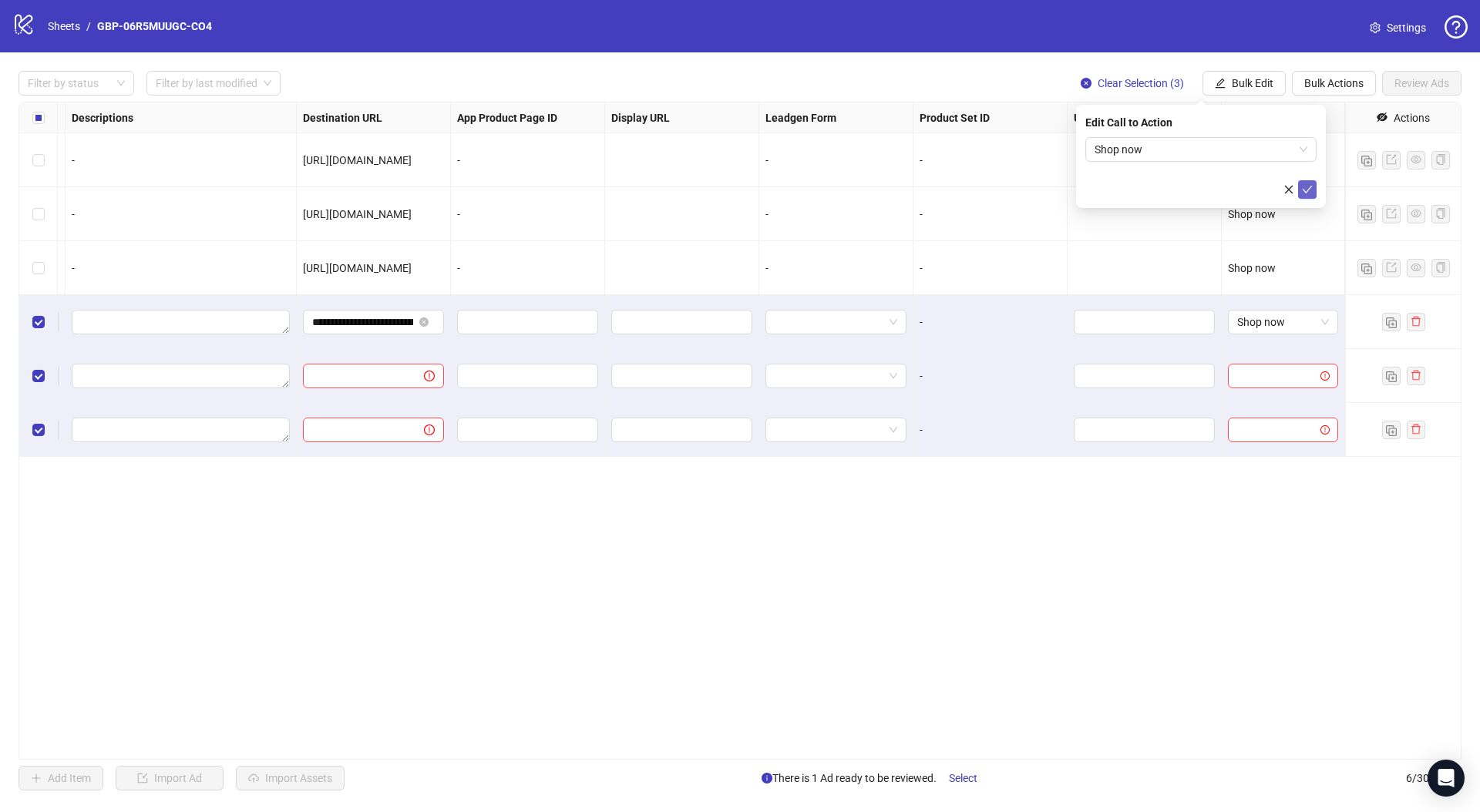 click 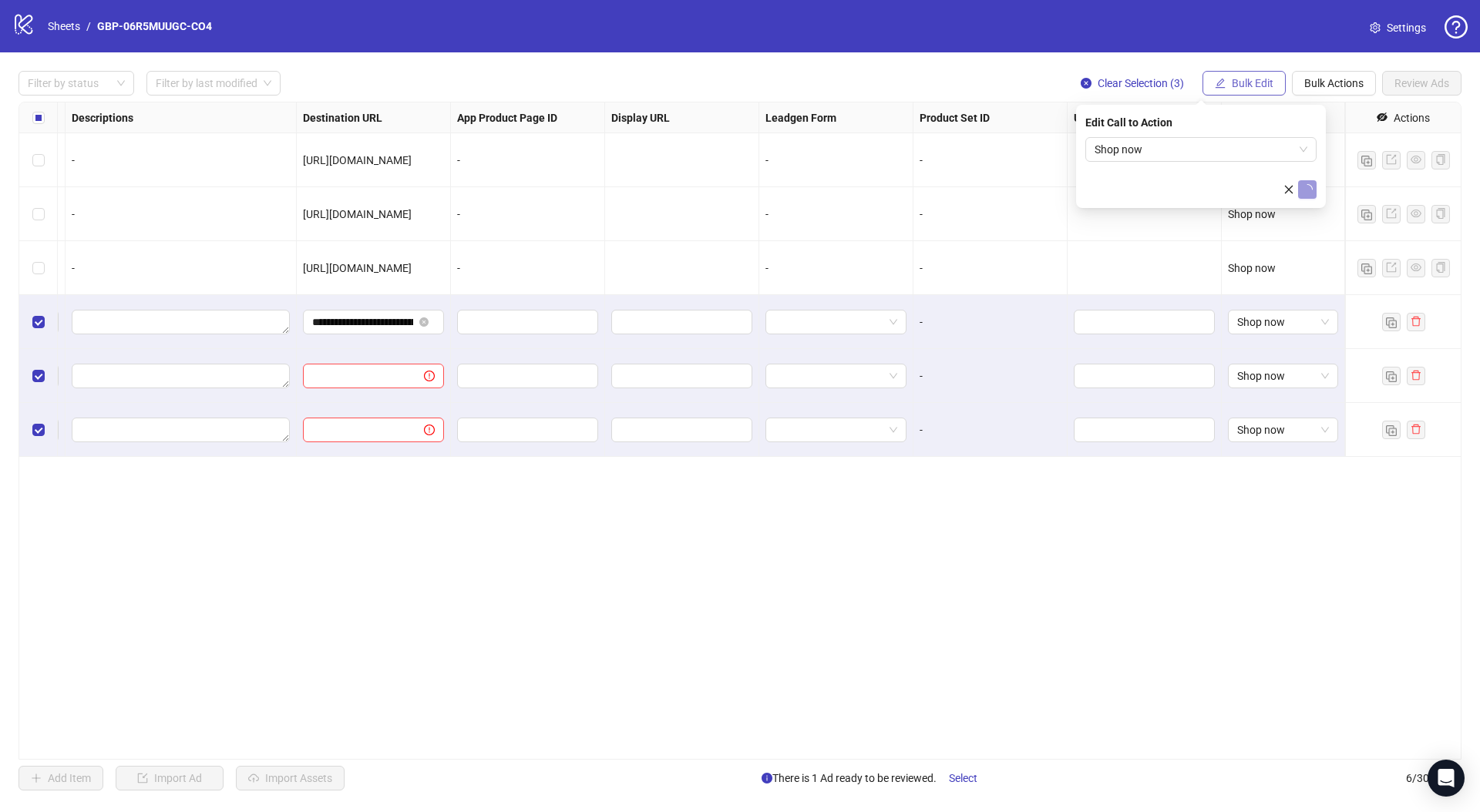 click on "Bulk Edit" at bounding box center [1253, 83] 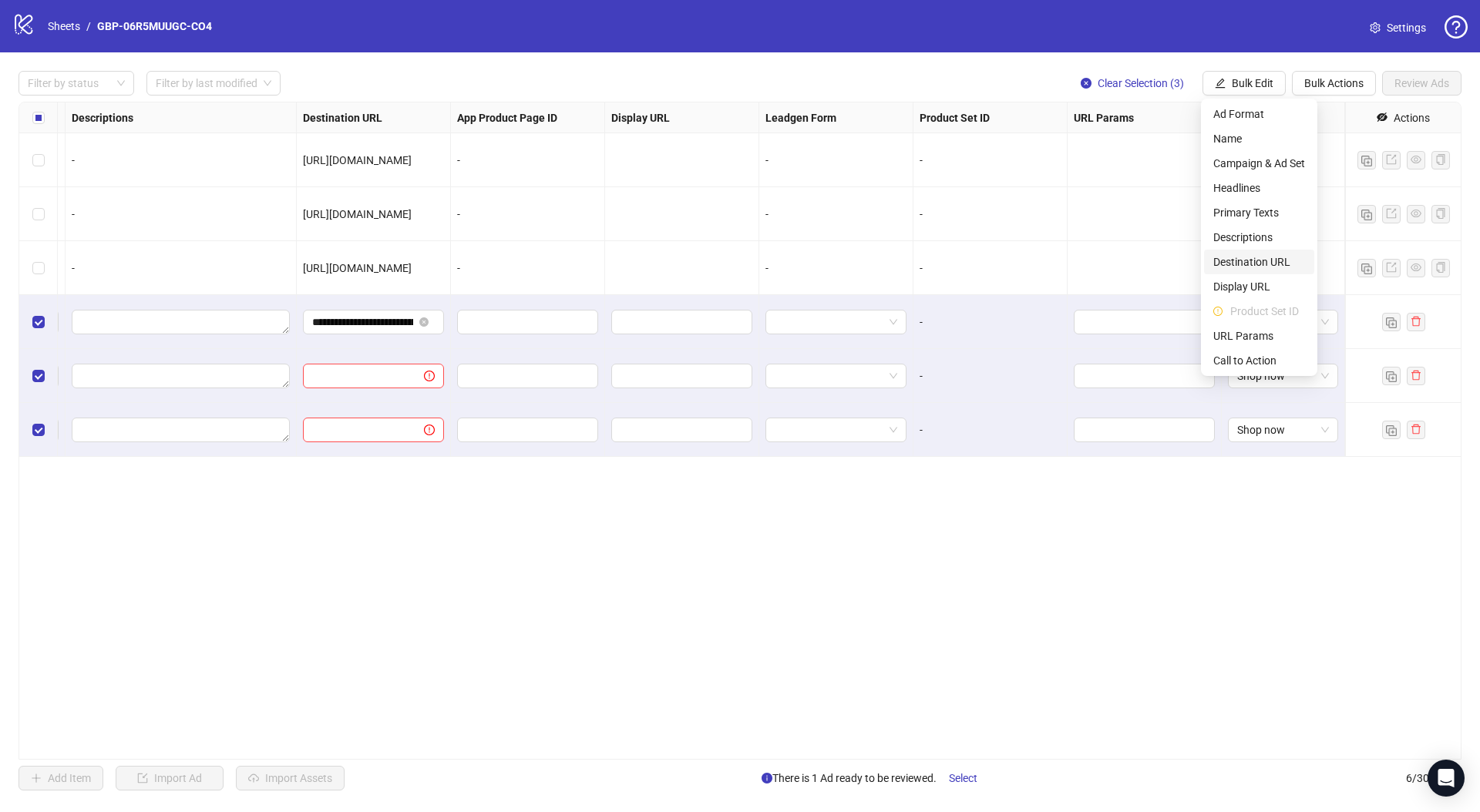 click on "Destination URL" at bounding box center [1259, 262] 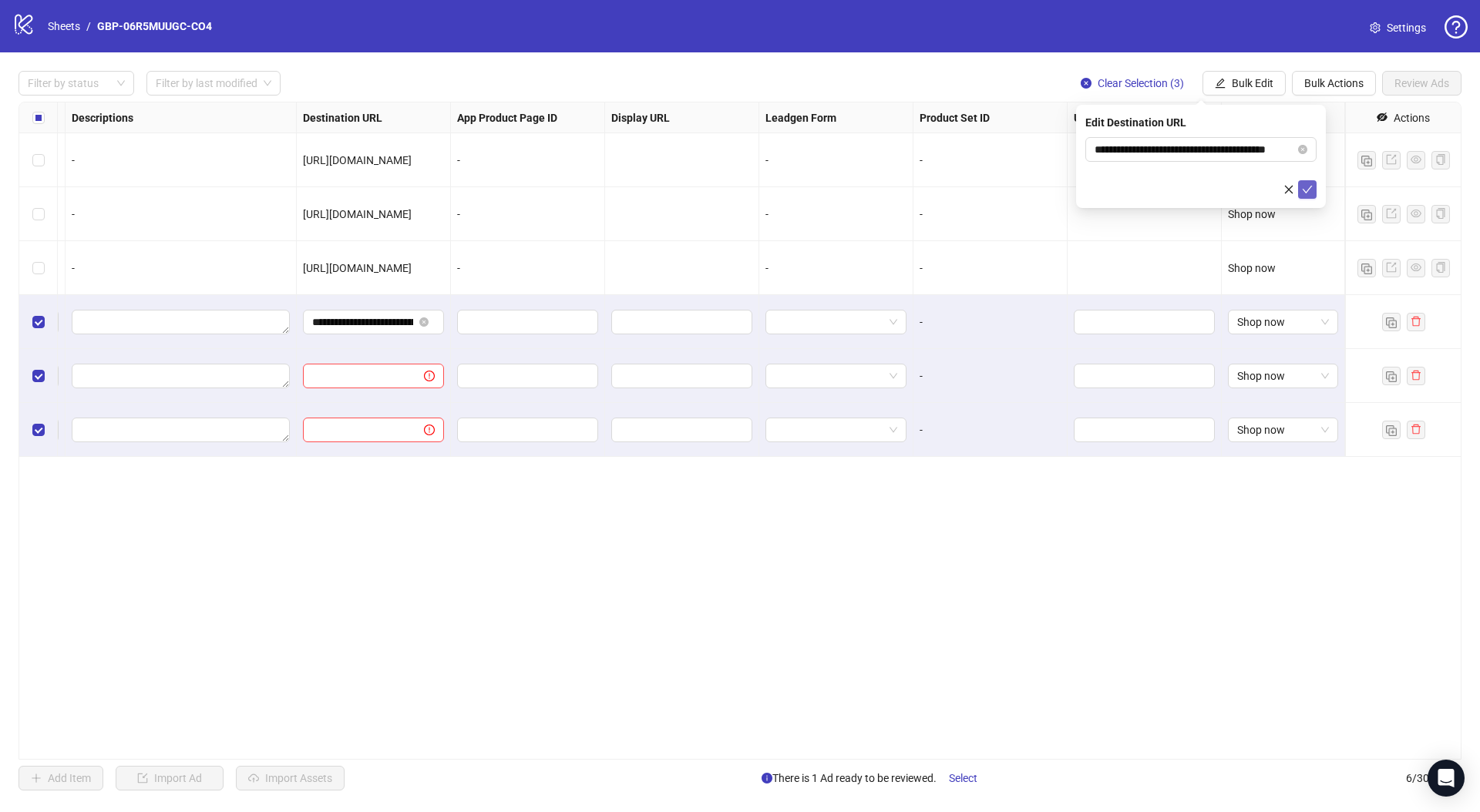 click 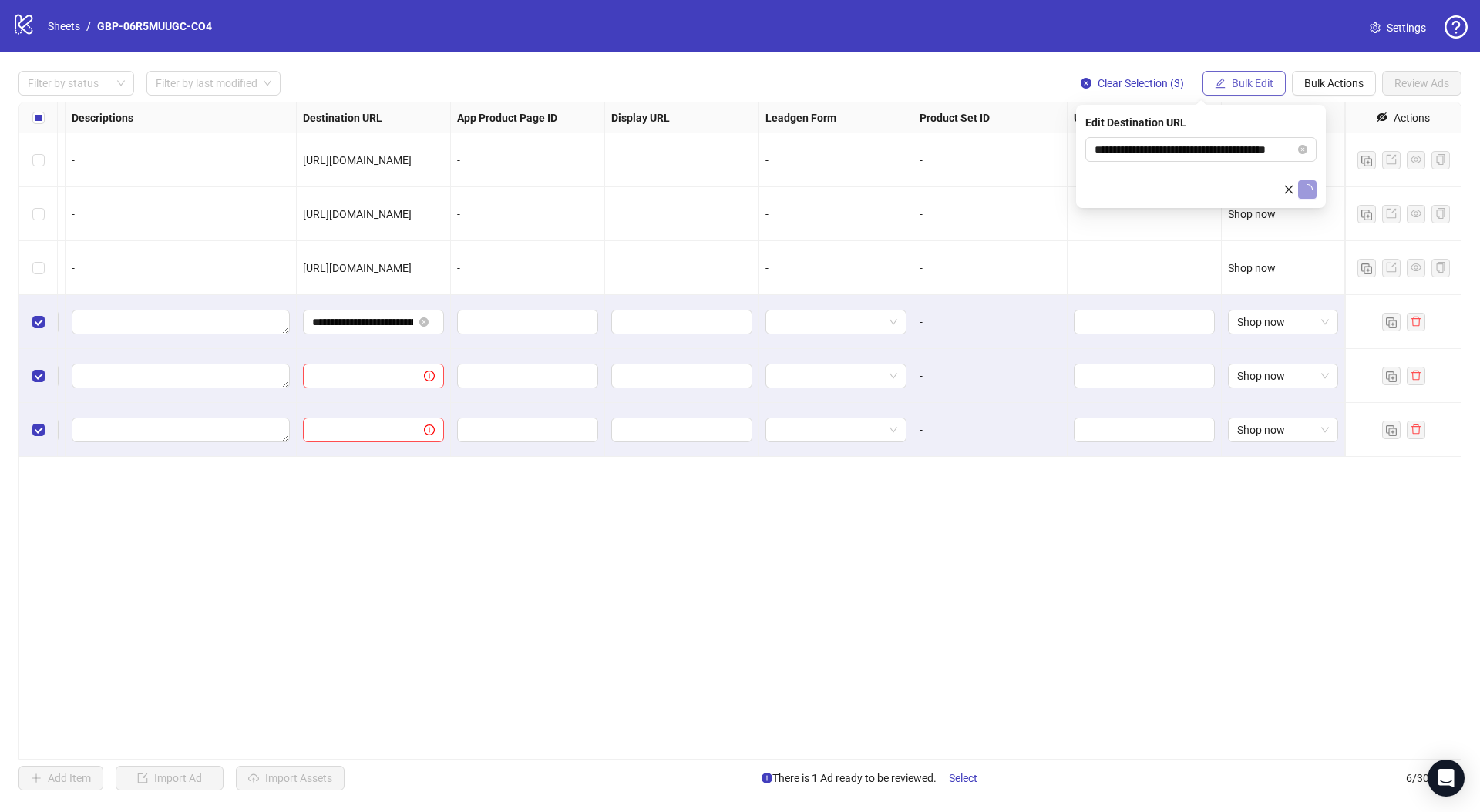 click on "Bulk Edit" at bounding box center (1253, 83) 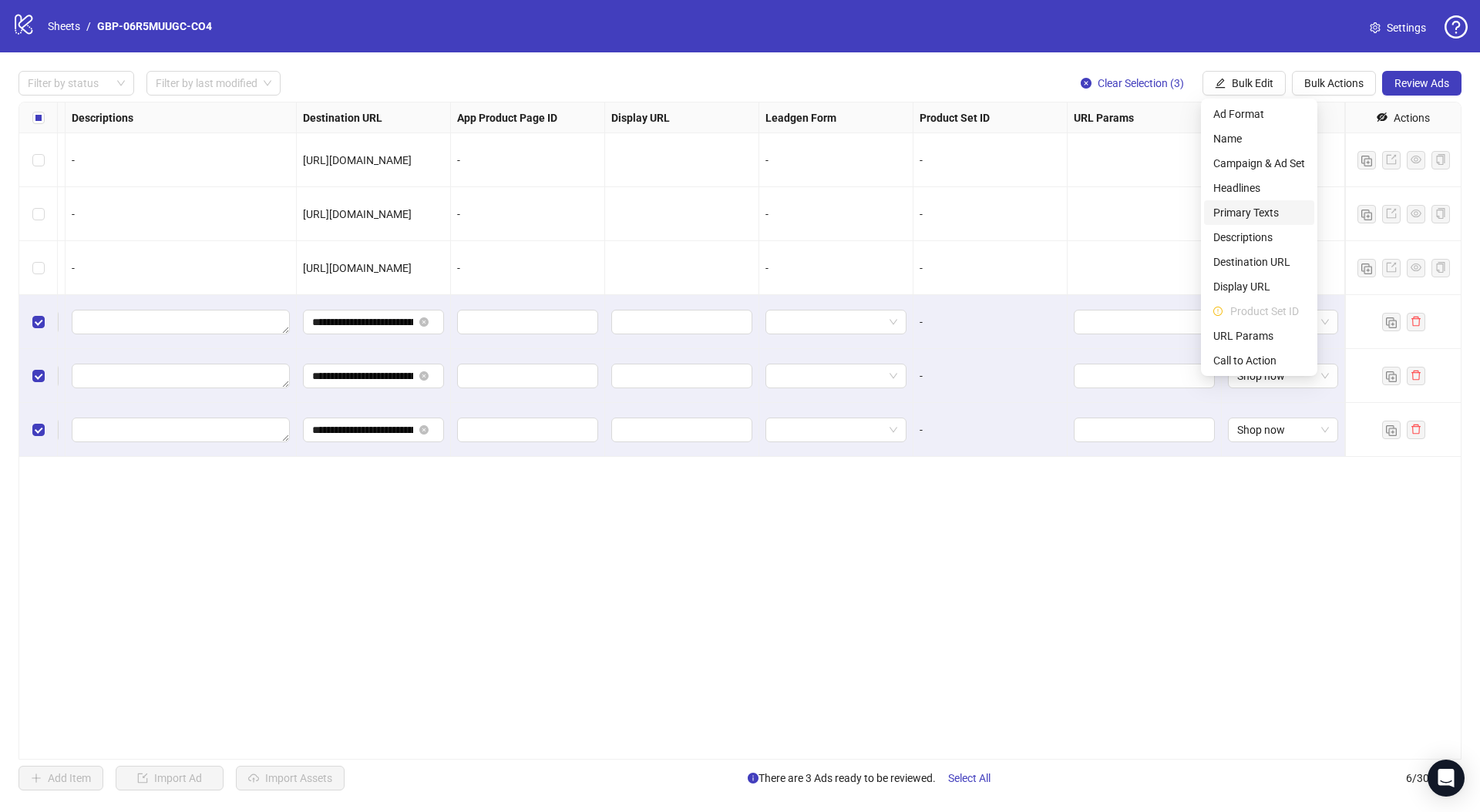 click on "Primary Texts" at bounding box center (1259, 213) 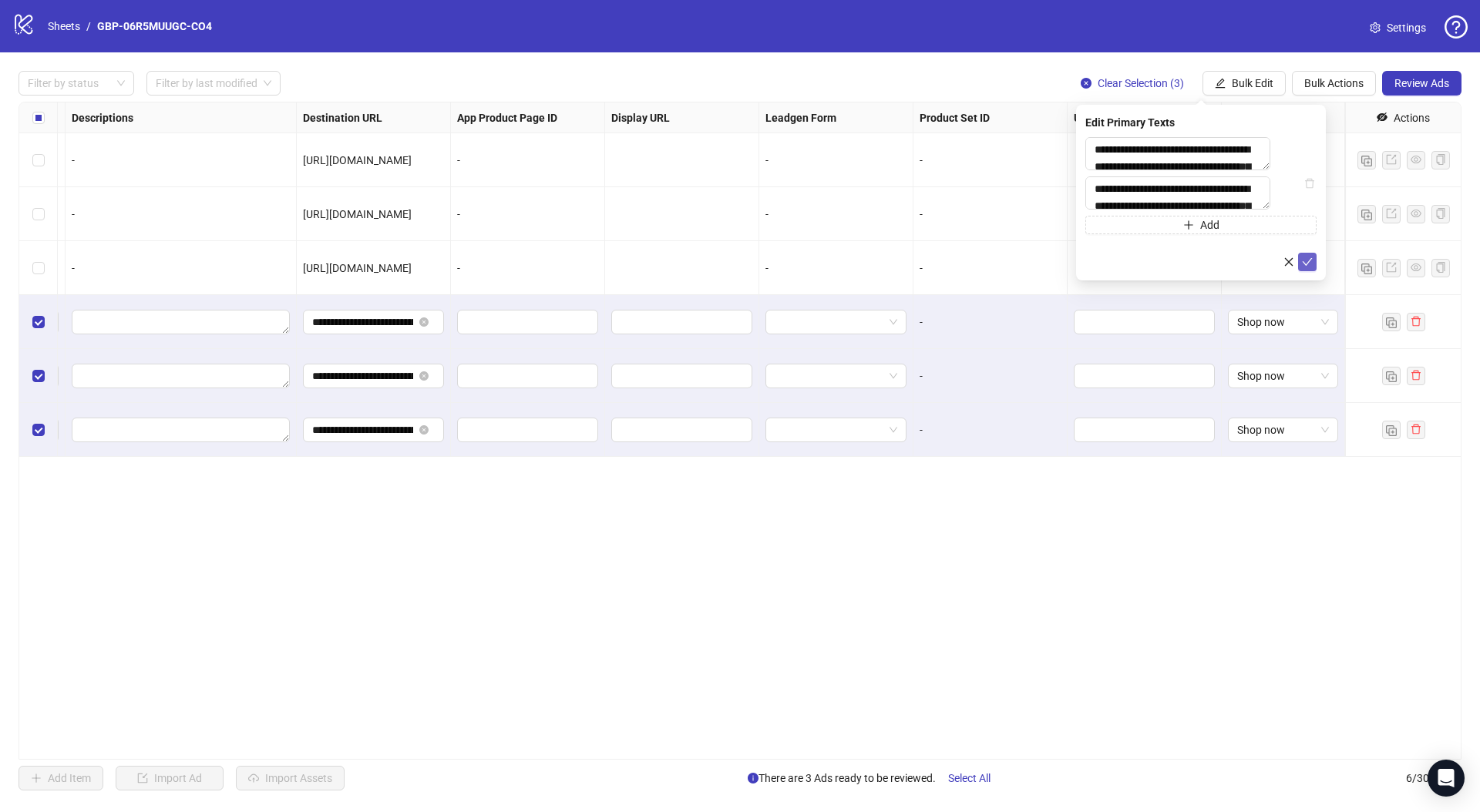 click 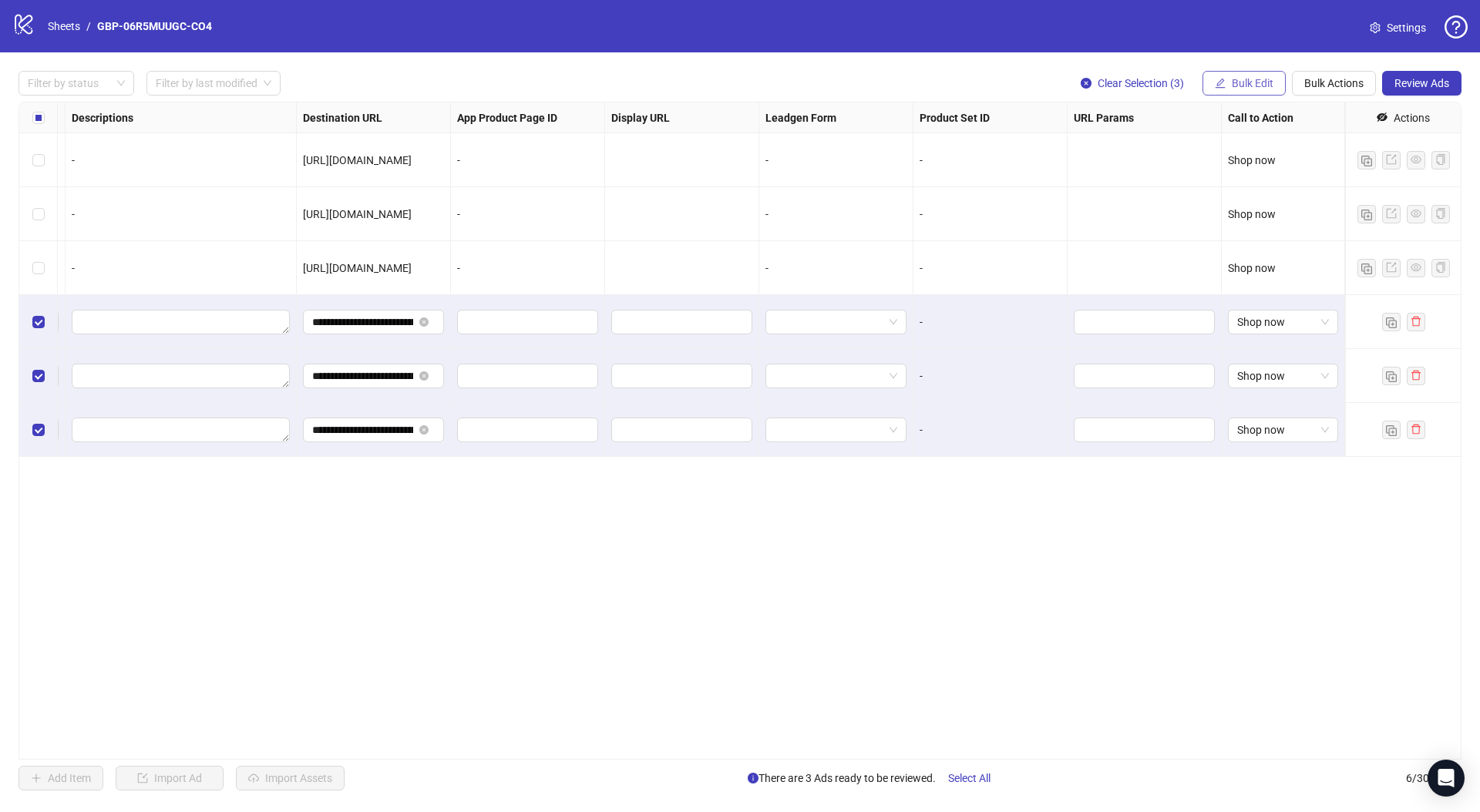 click on "Bulk Edit" at bounding box center (1253, 83) 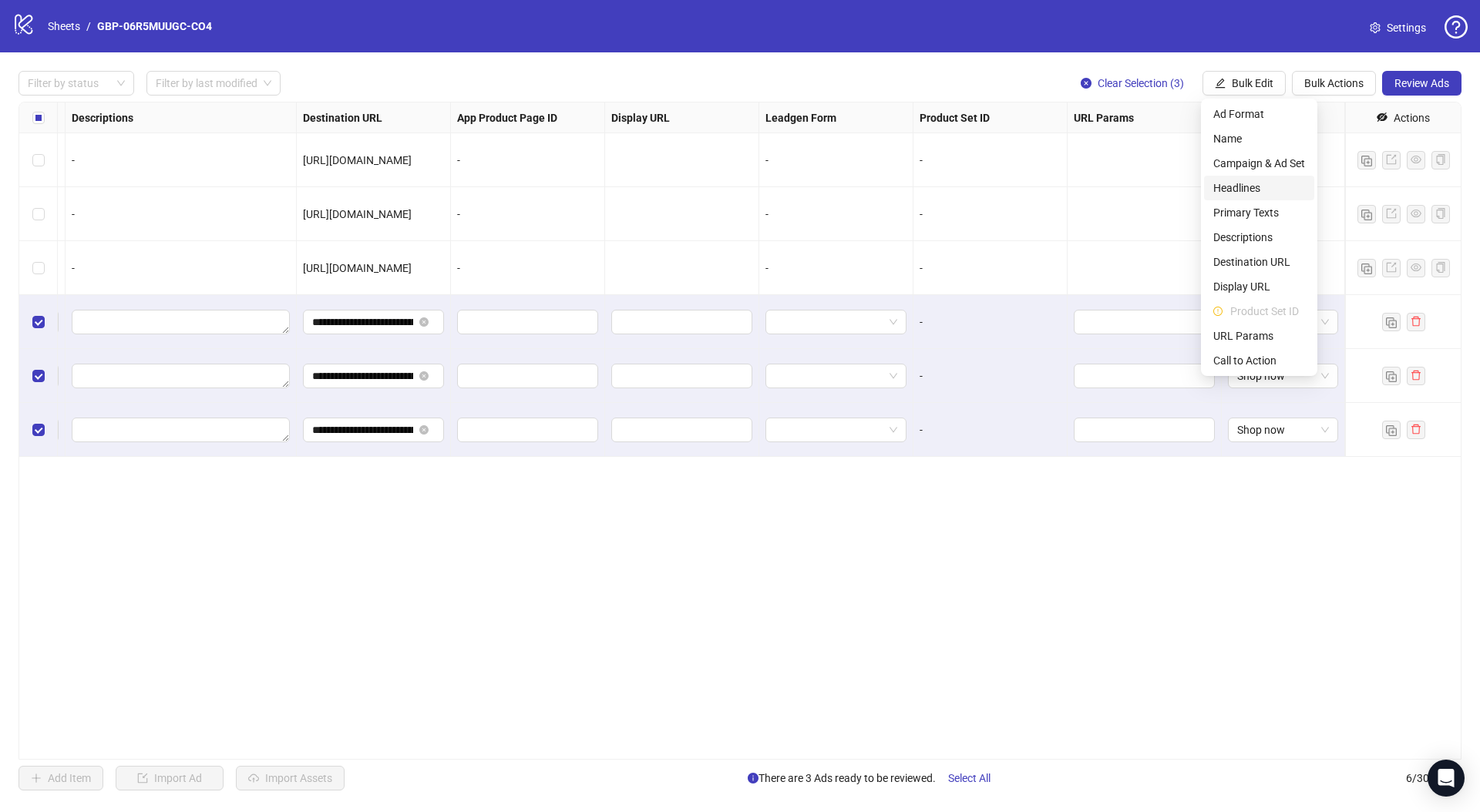 click on "Headlines" at bounding box center [1259, 188] 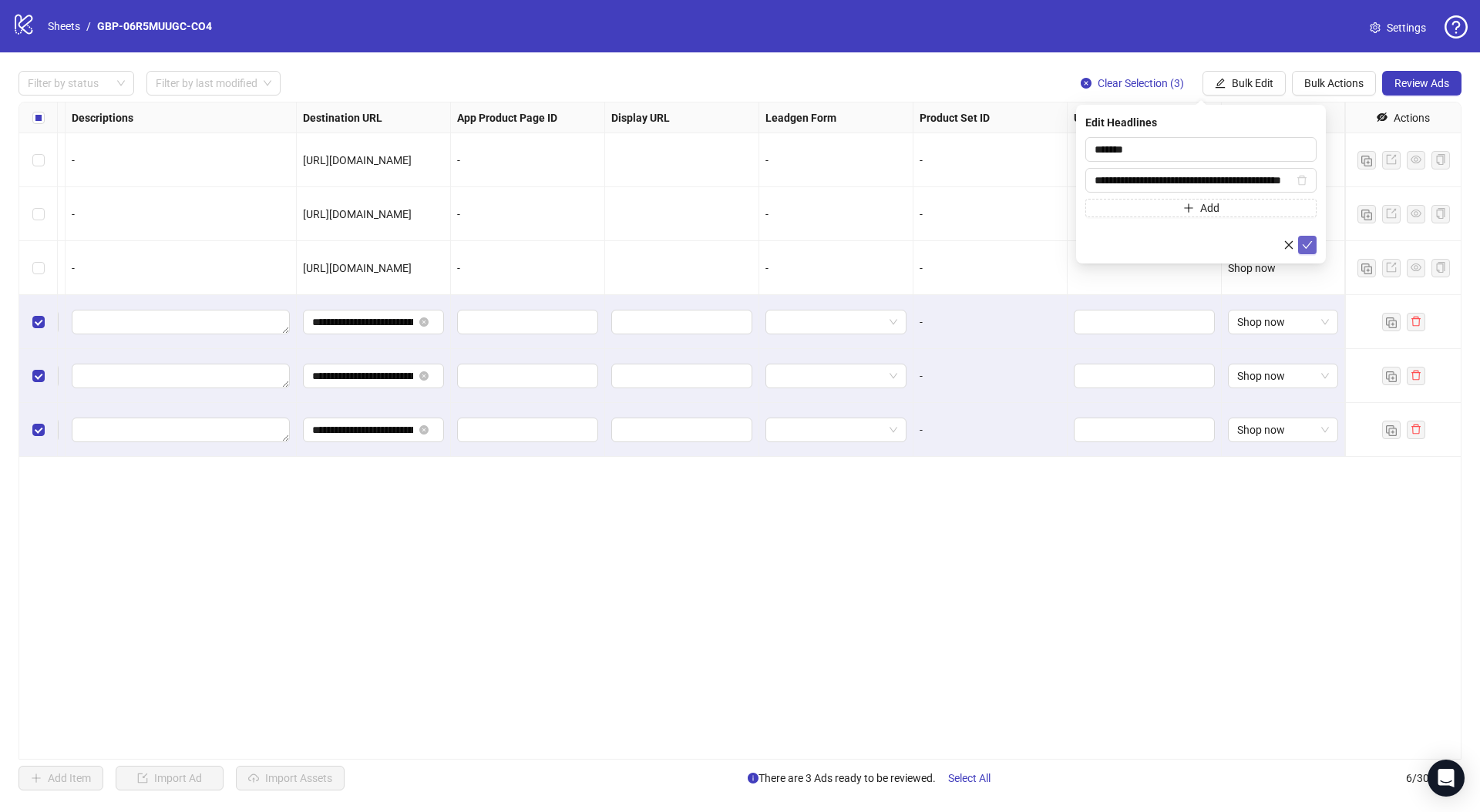 click 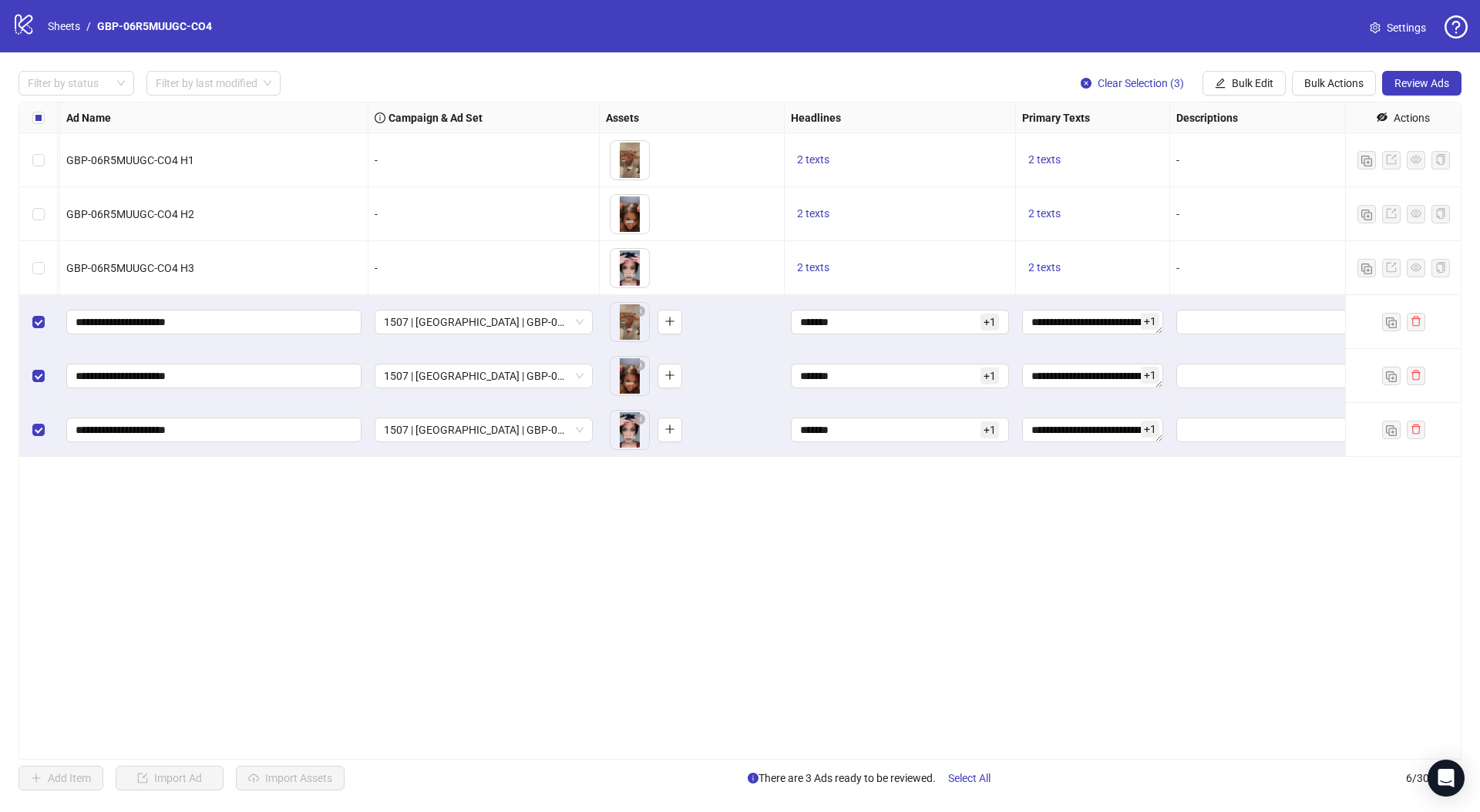 scroll, scrollTop: 0, scrollLeft: 0, axis: both 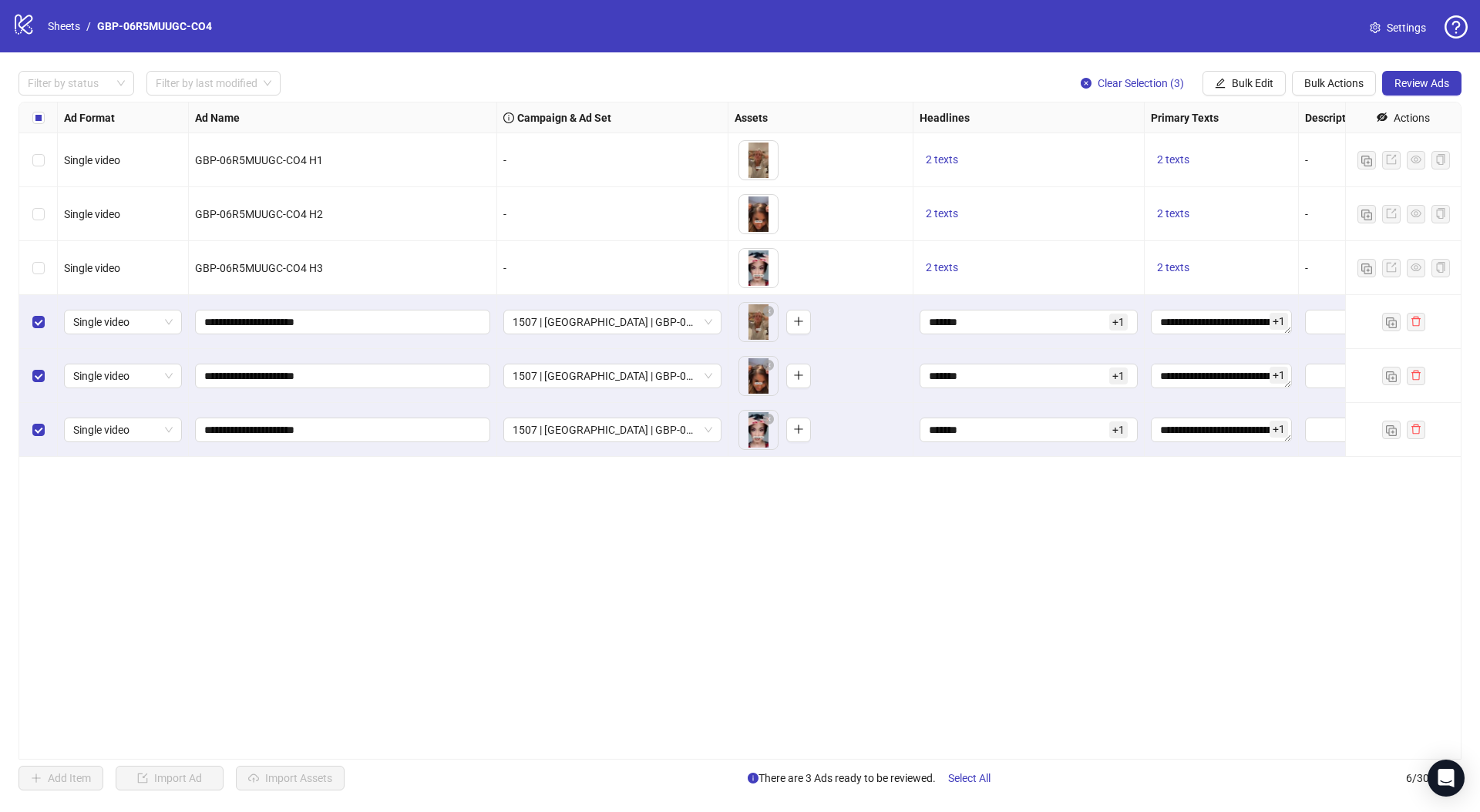 click on "Ad Format Ad Name Campaign & Ad Set Assets Headlines Primary Texts Descriptions Destination URL App Product Page ID Display URL Leadgen Form Product Set ID URL Params Call to Action Actions Single video GBP-06R5MUUGC-CO4 H1 -
To pick up a draggable item, press the space bar.
While dragging, use the arrow keys to move the item.
Press space again to drop the item in its new position, or press escape to cancel.
2 texts 2 texts - https://numoya.com/products/numoya-portable-straightener-brush-gobrush-pro-black Single video GBP-06R5MUUGC-CO4 H2 -
To pick up a draggable item, press the space bar.
While dragging, use the arrow keys to move the item.
Press space again to drop the item in its new position, or press escape to cancel.
2 texts 2 texts - https://numoya.com/products/numoya-portable-straightener-brush-gobrush-pro-black Single video GBP-06R5MUUGC-CO4 H3 - 2 texts 2 texts - https://numoya.com/products/numoya-portable-straightener-brush-gobrush-pro-black Single video ******* + 1" at bounding box center (740, 431) 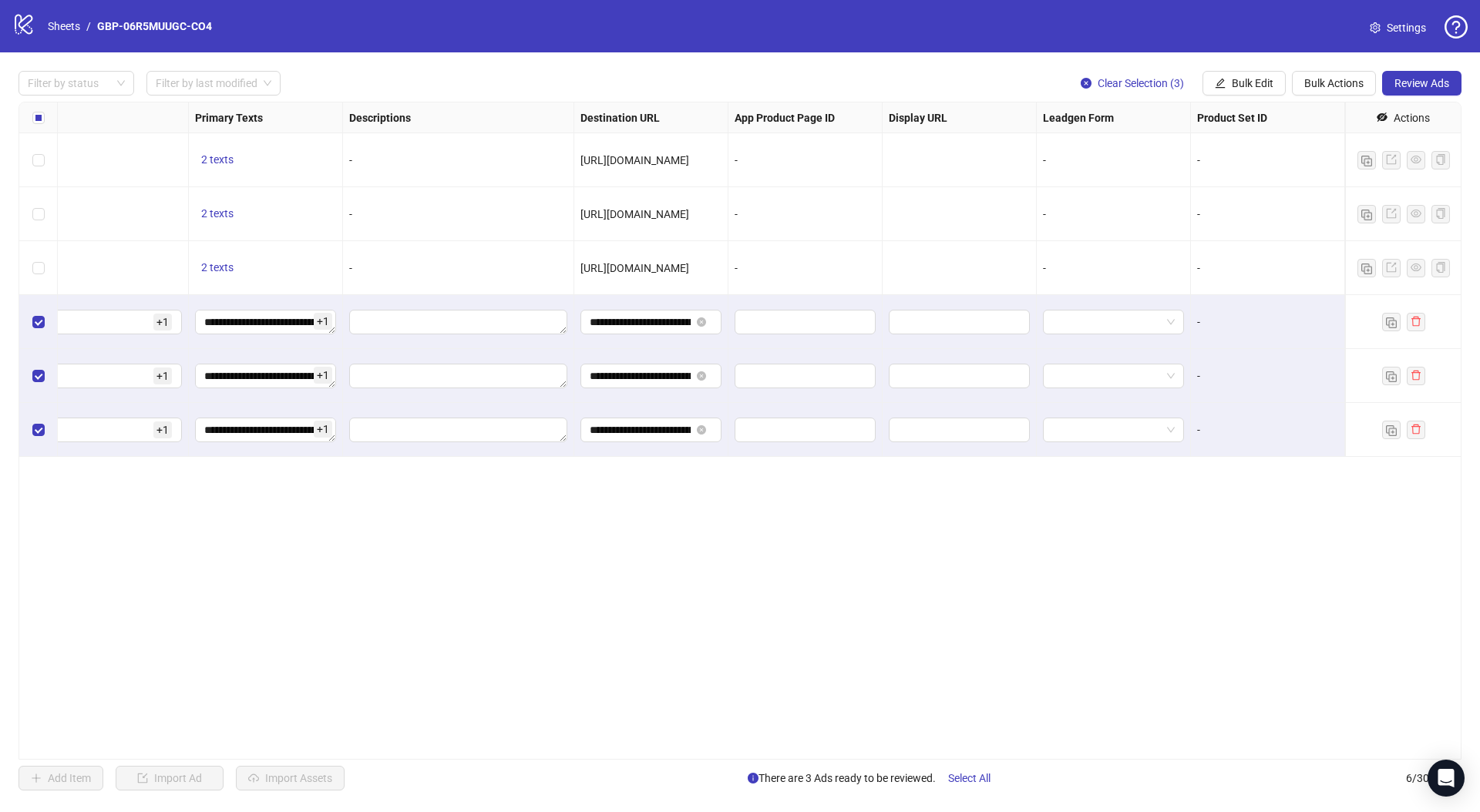 scroll, scrollTop: 0, scrollLeft: 1233, axis: horizontal 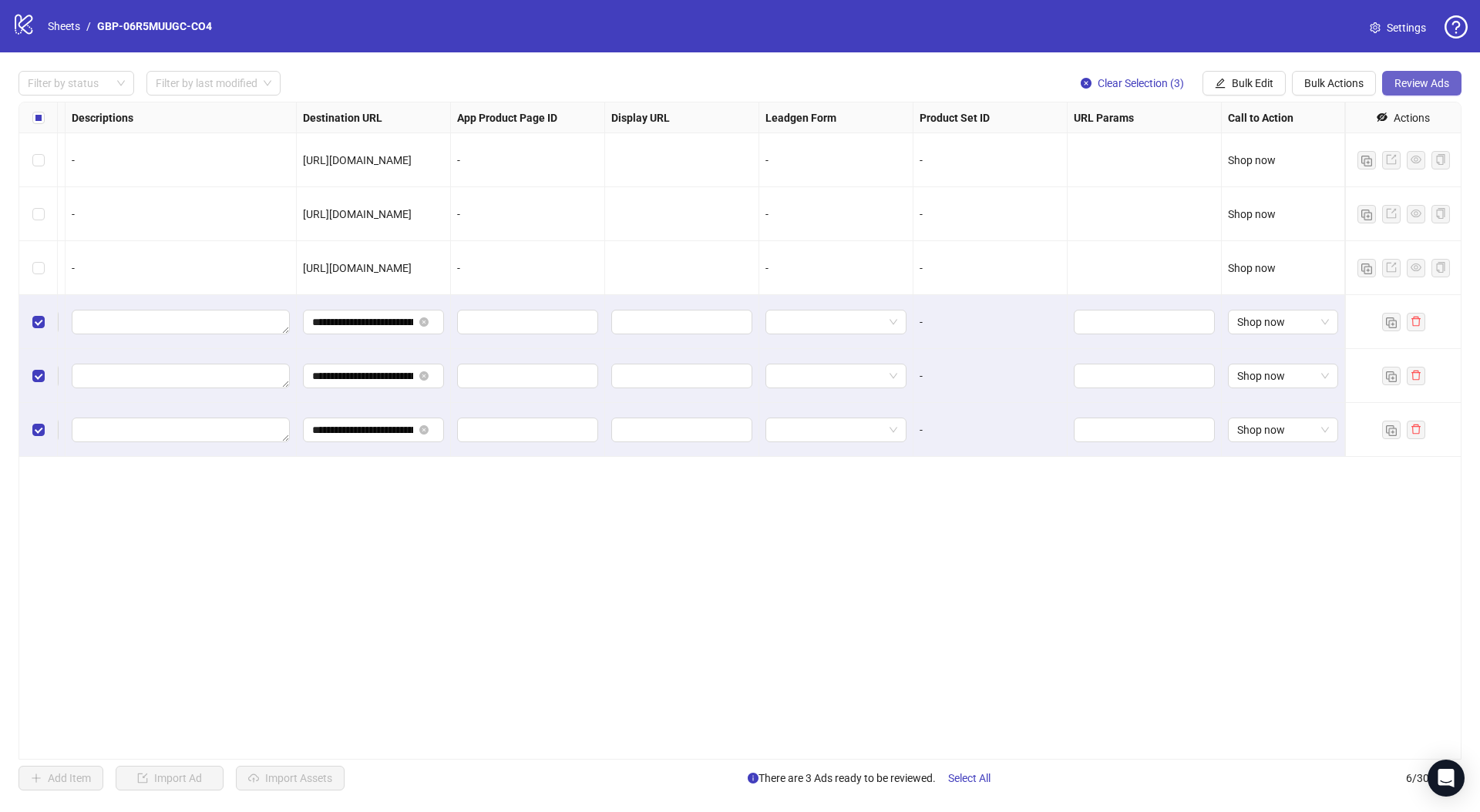 click on "Review Ads" at bounding box center [1421, 83] 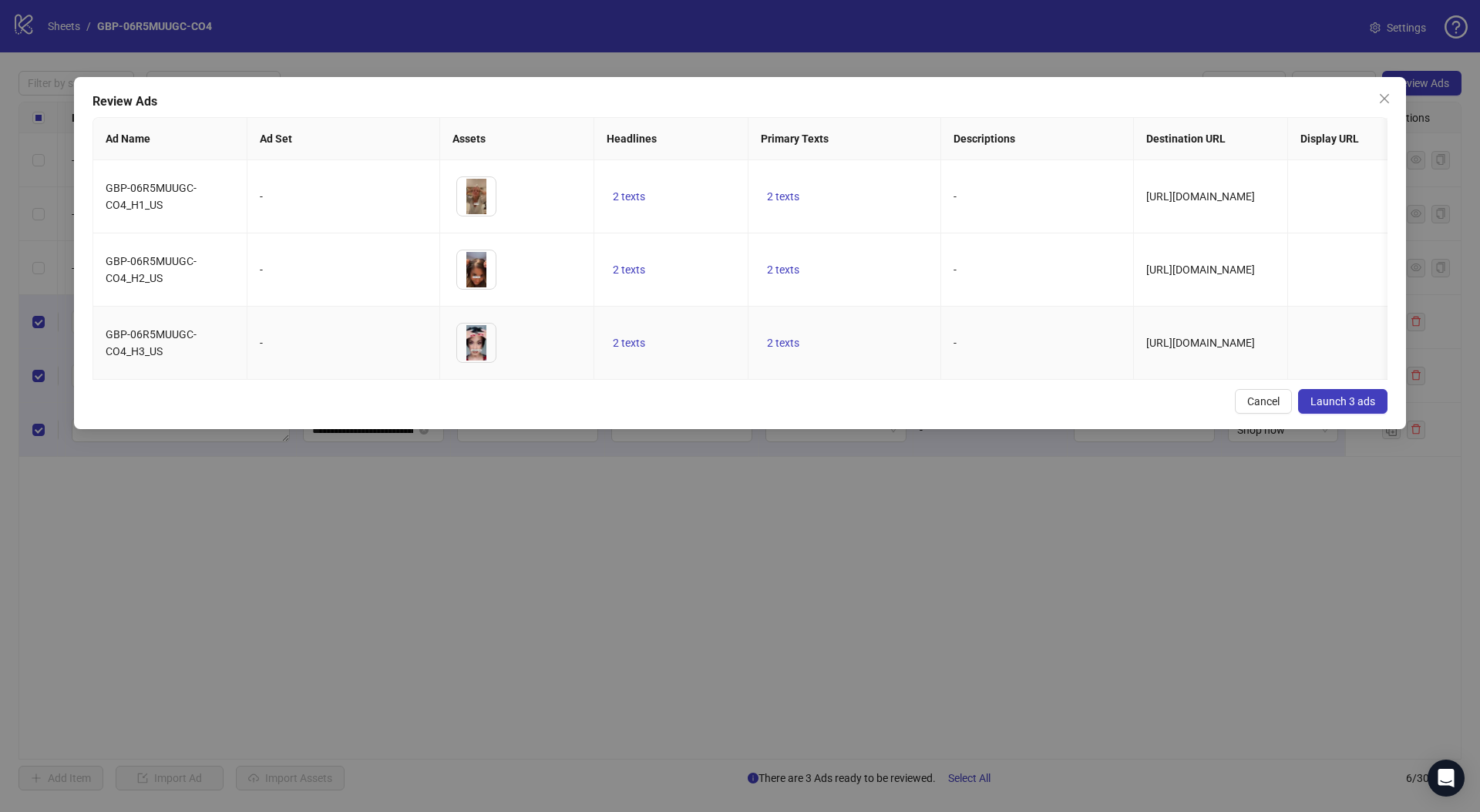 click on "2 texts" at bounding box center [671, 343] 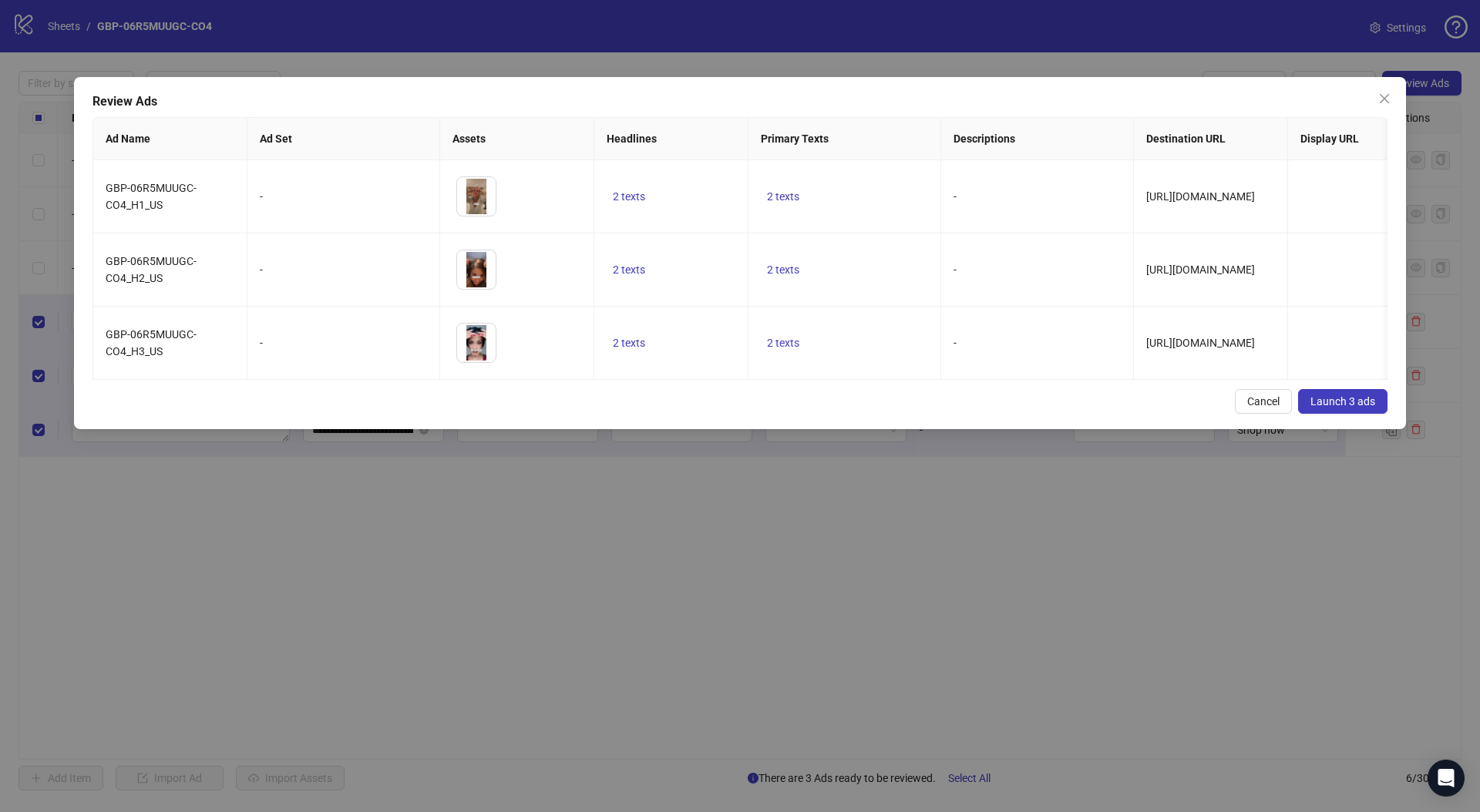 scroll, scrollTop: 0, scrollLeft: 358, axis: horizontal 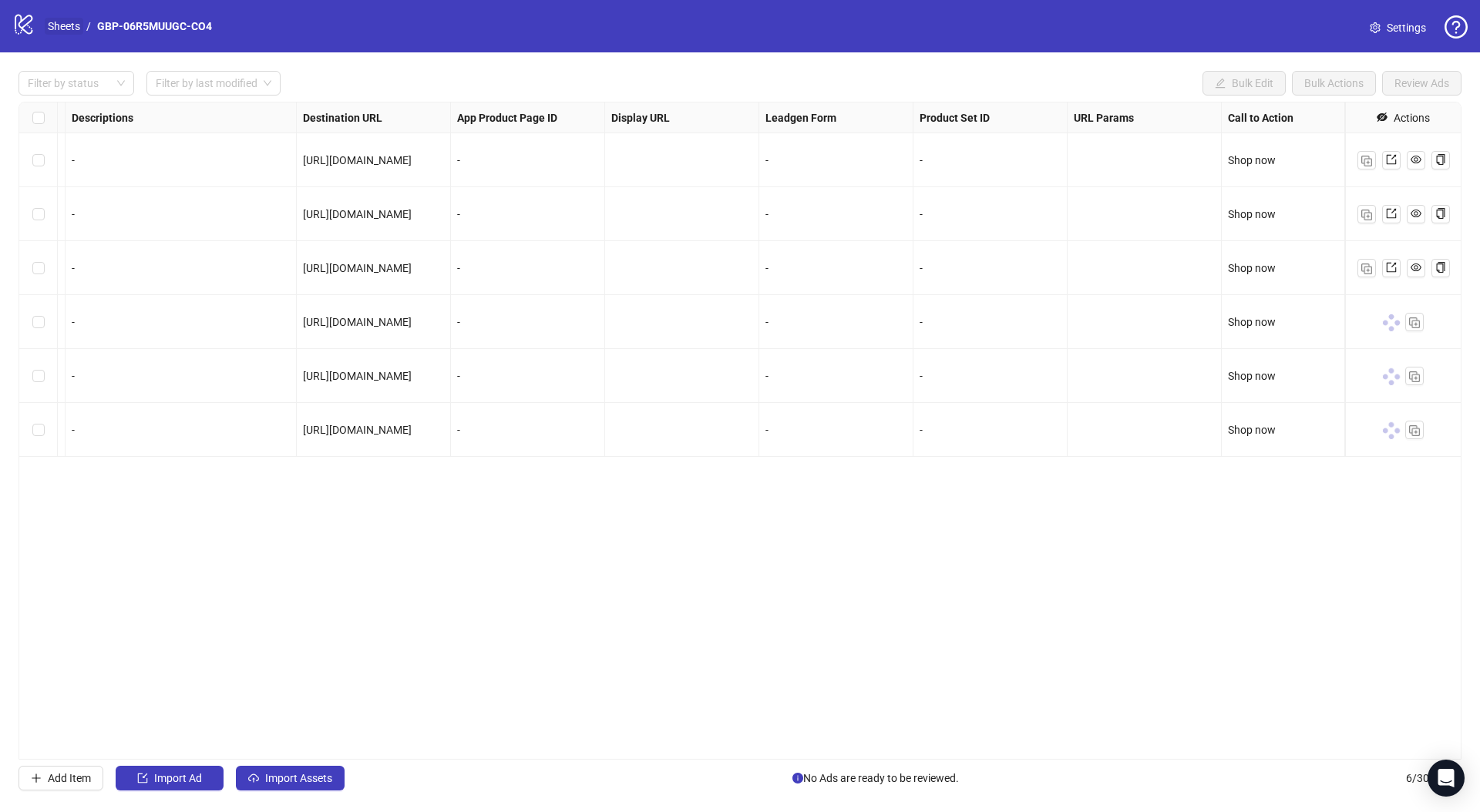 click on "Sheets" at bounding box center [64, 26] 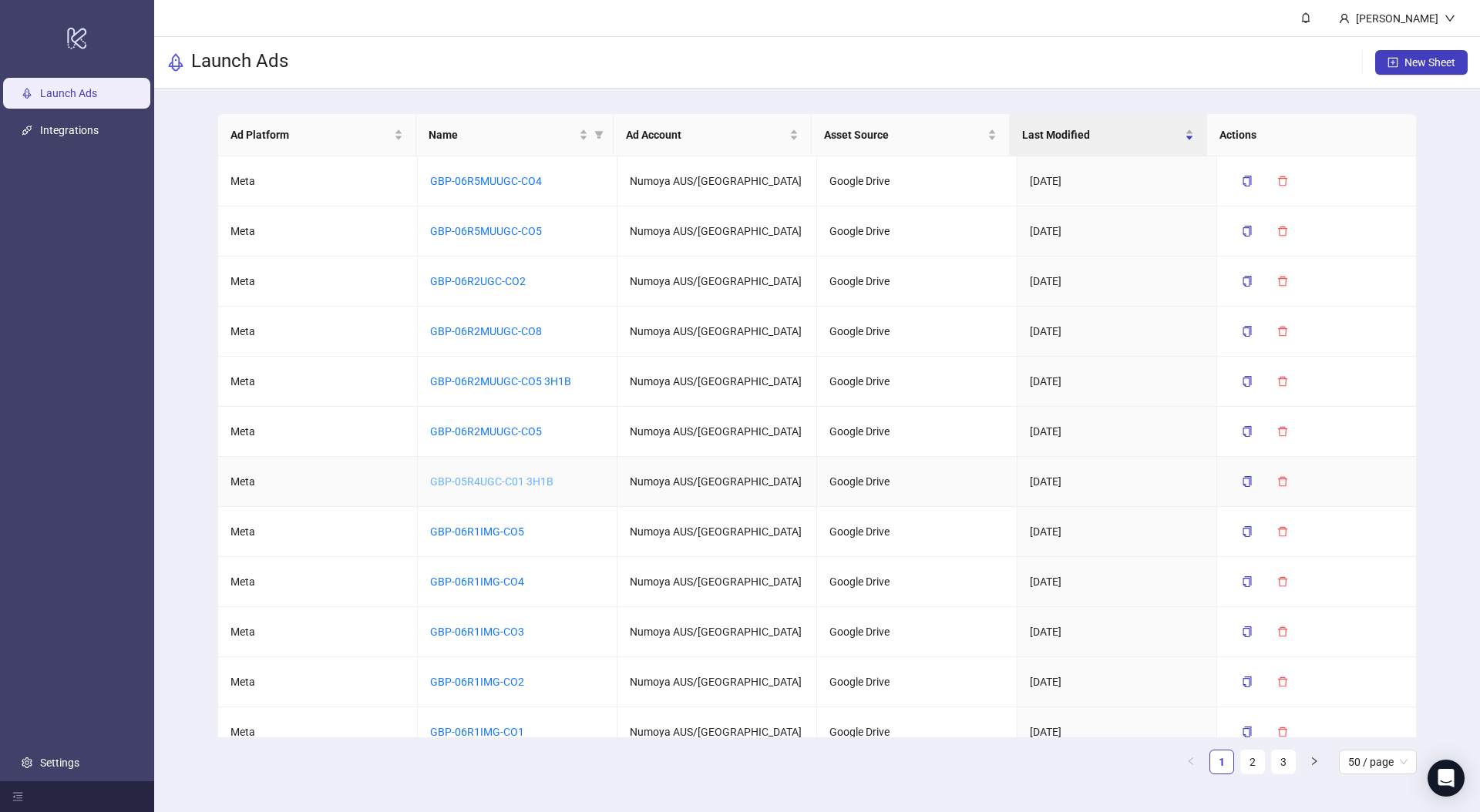 click on "GBP-05R4UGC-C01 3H1B" at bounding box center [492, 481] 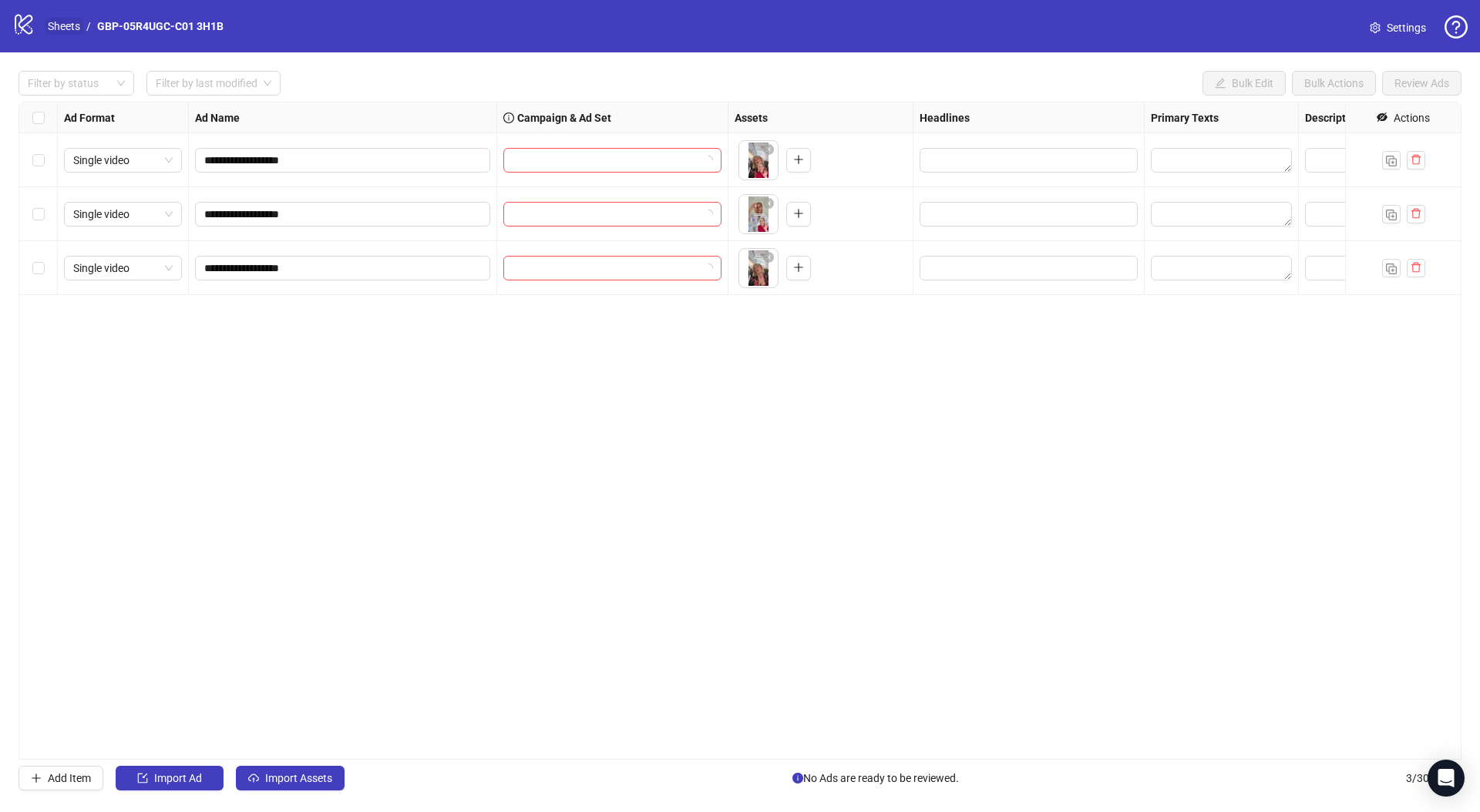 click on "Sheets" at bounding box center (64, 26) 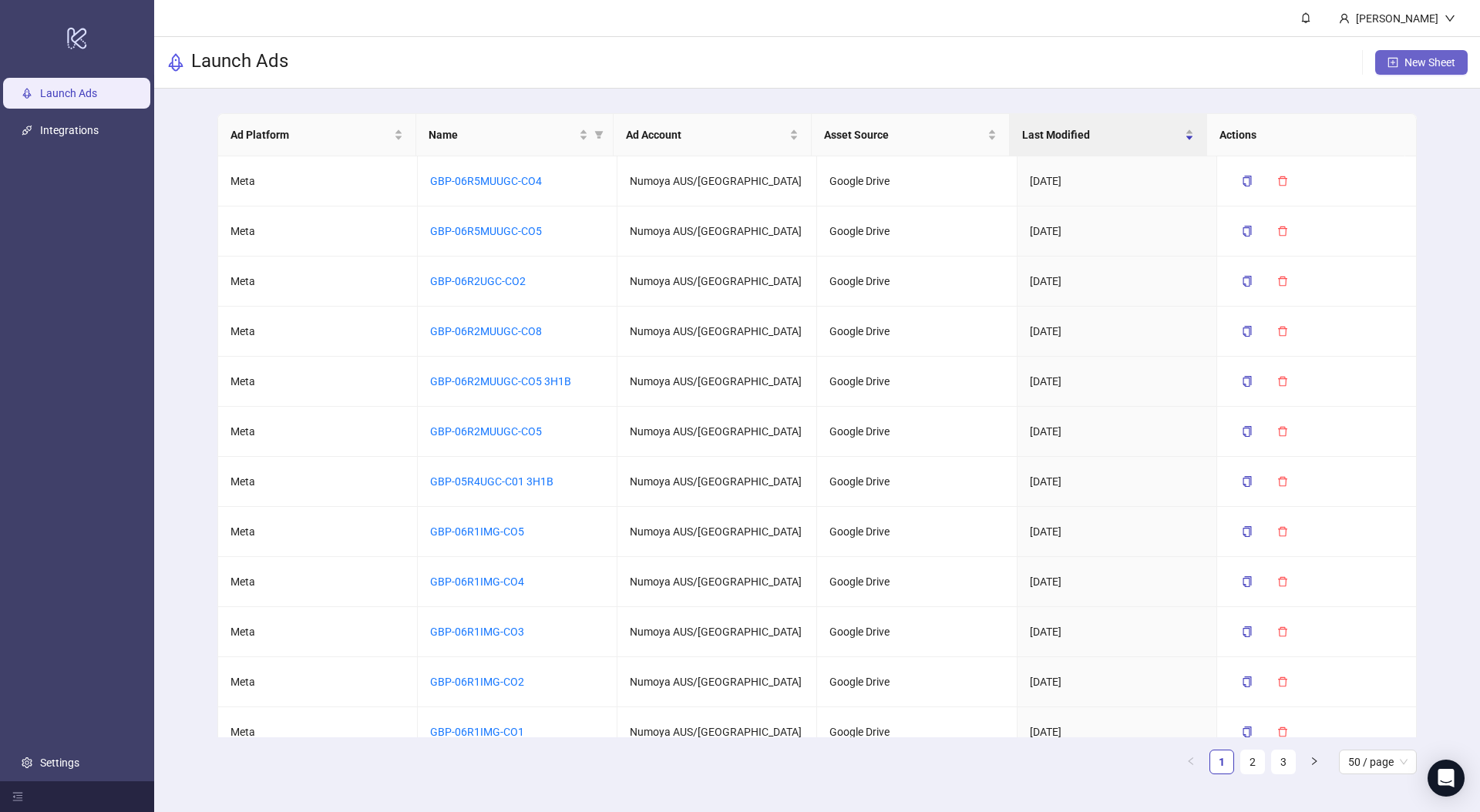 click on "New Sheet" at bounding box center [1430, 62] 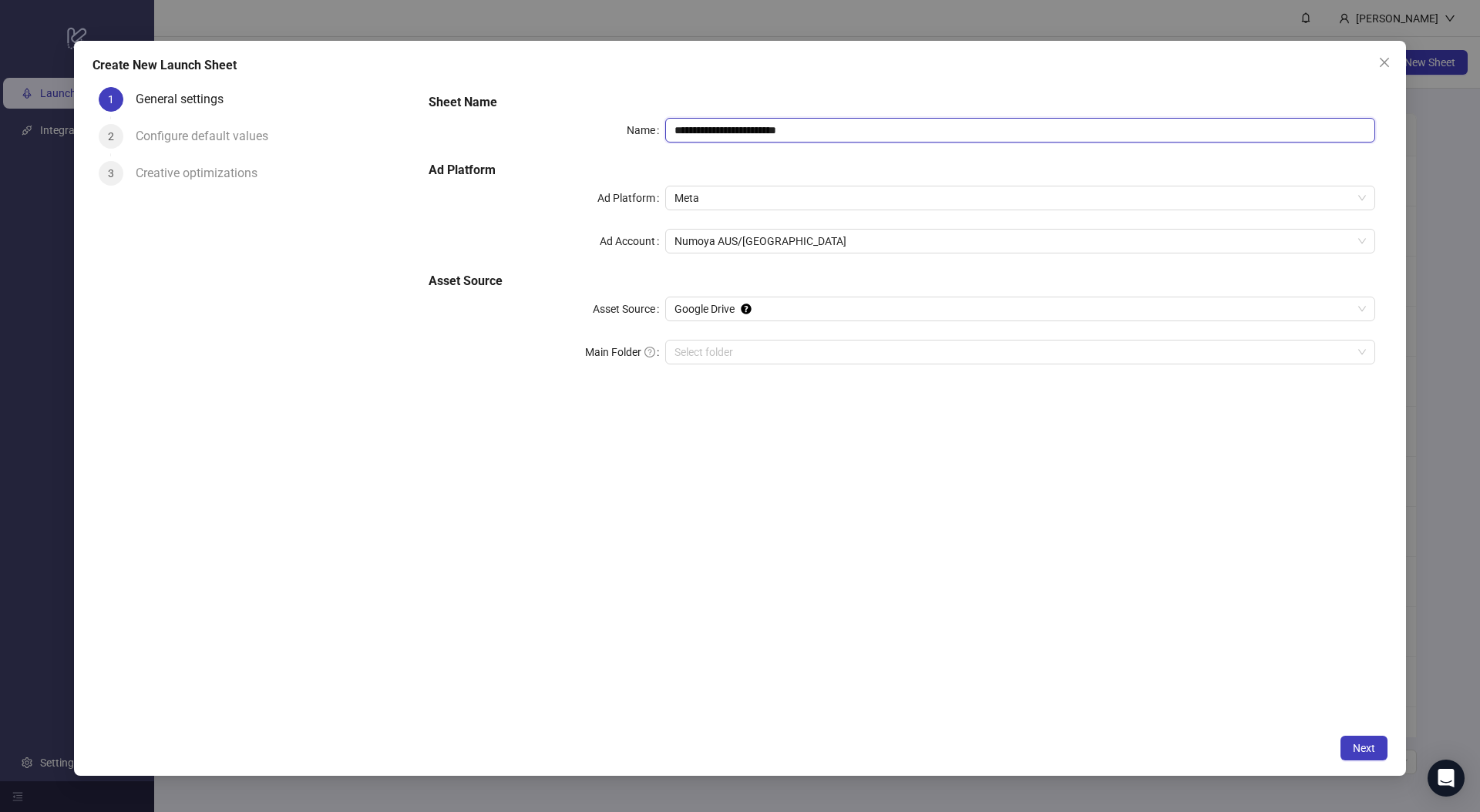 drag, startPoint x: 842, startPoint y: 134, endPoint x: 572, endPoint y: 119, distance: 270.41635 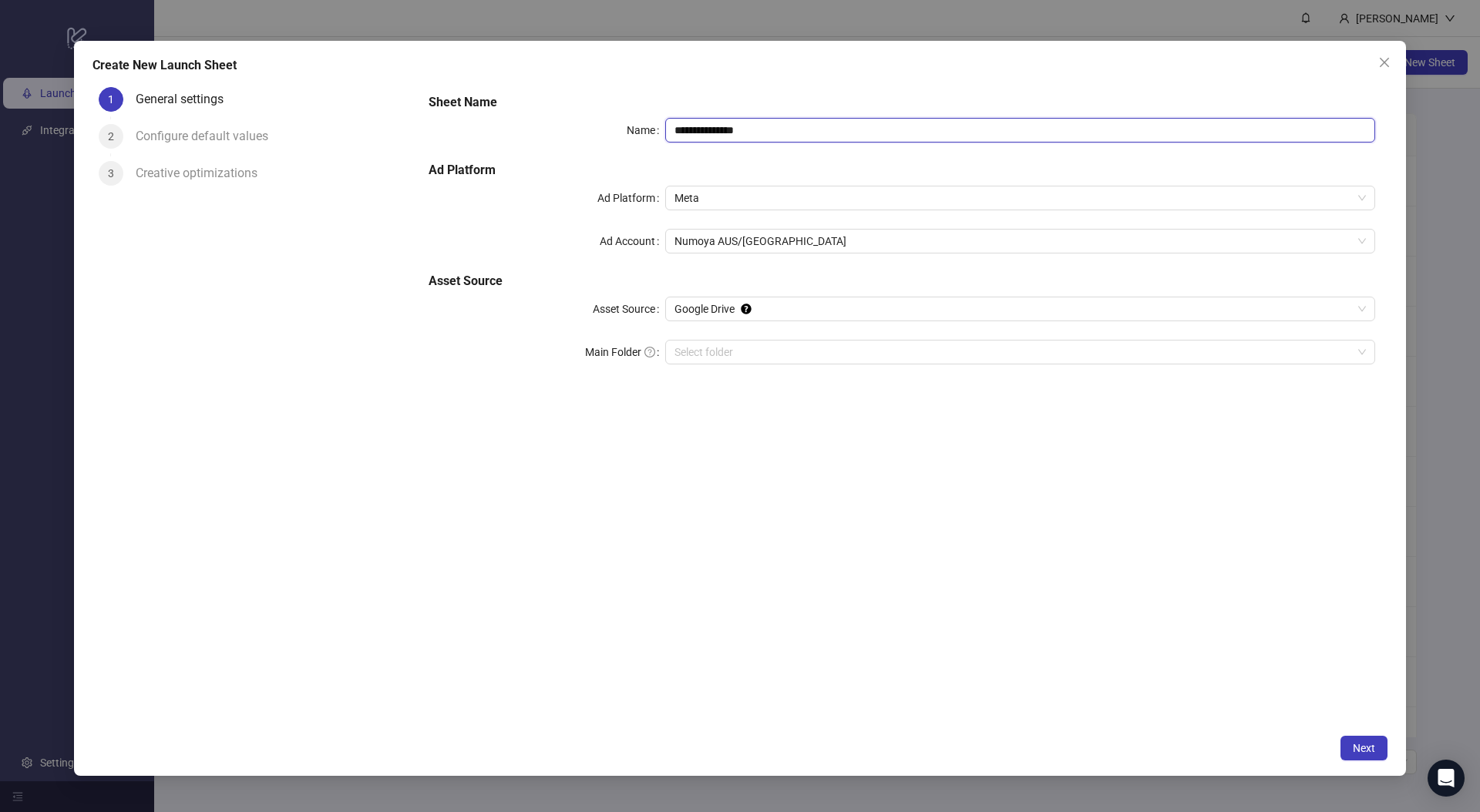 type on "**********" 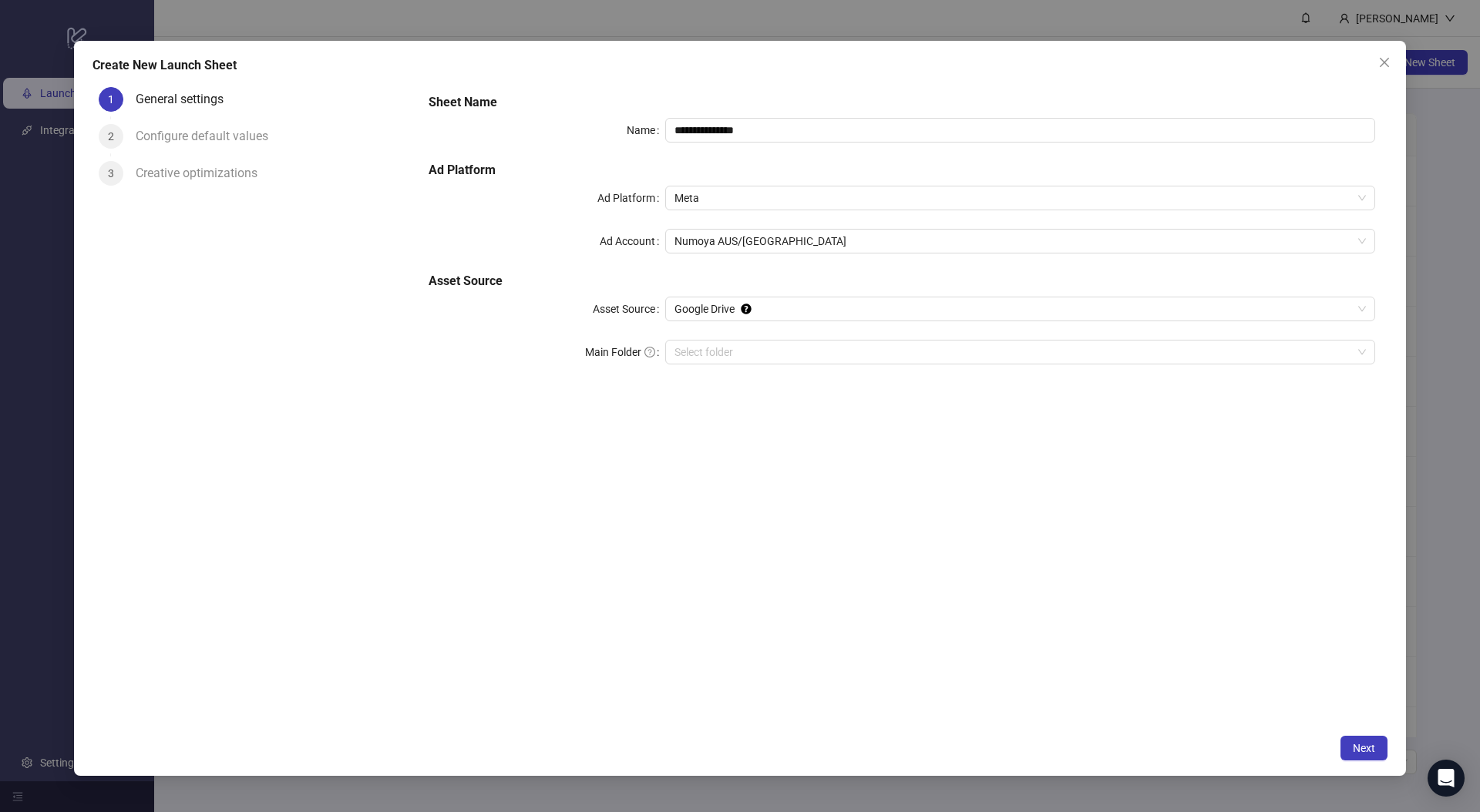 click on "**********" at bounding box center [902, 404] 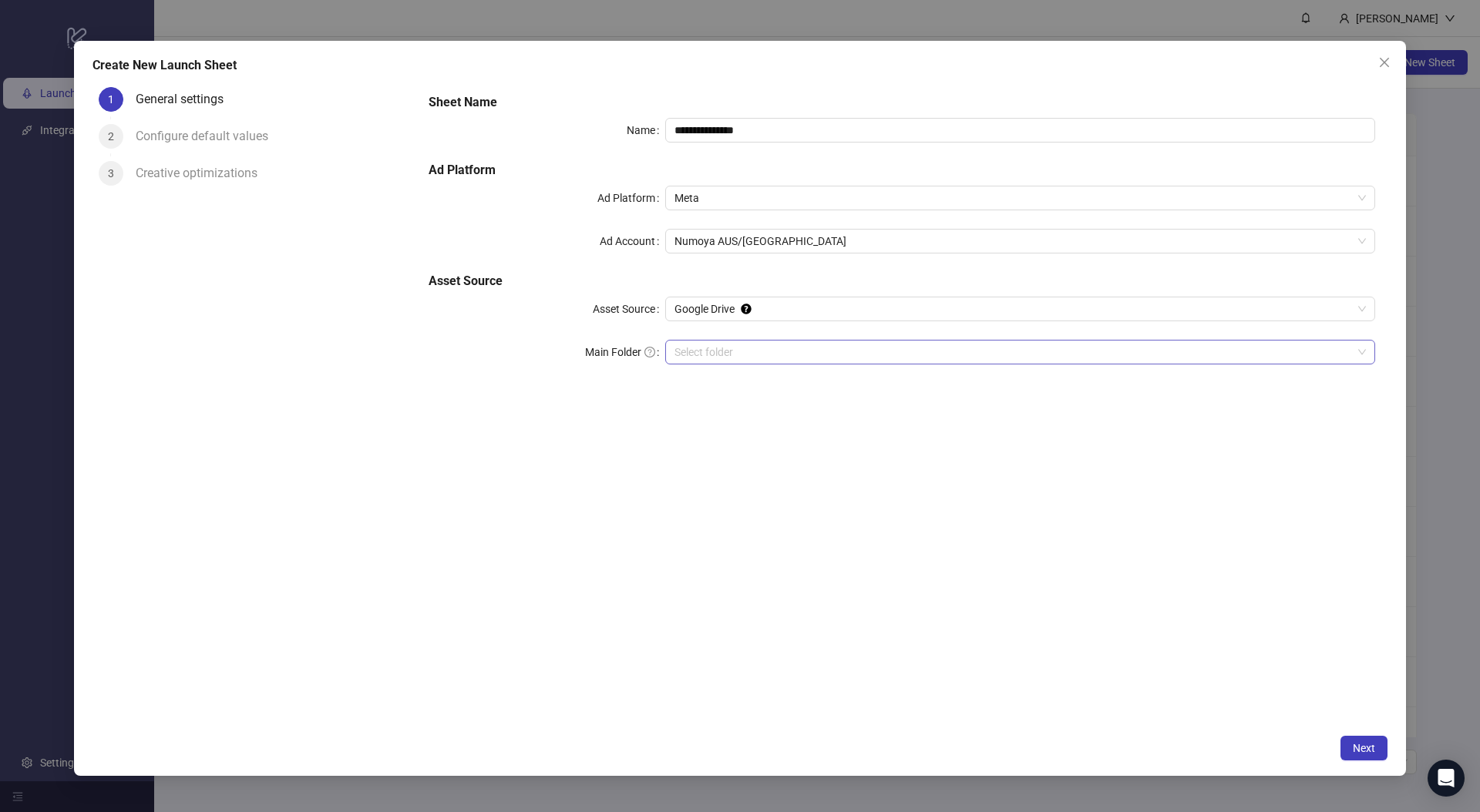 click on "Main Folder" at bounding box center [1013, 352] 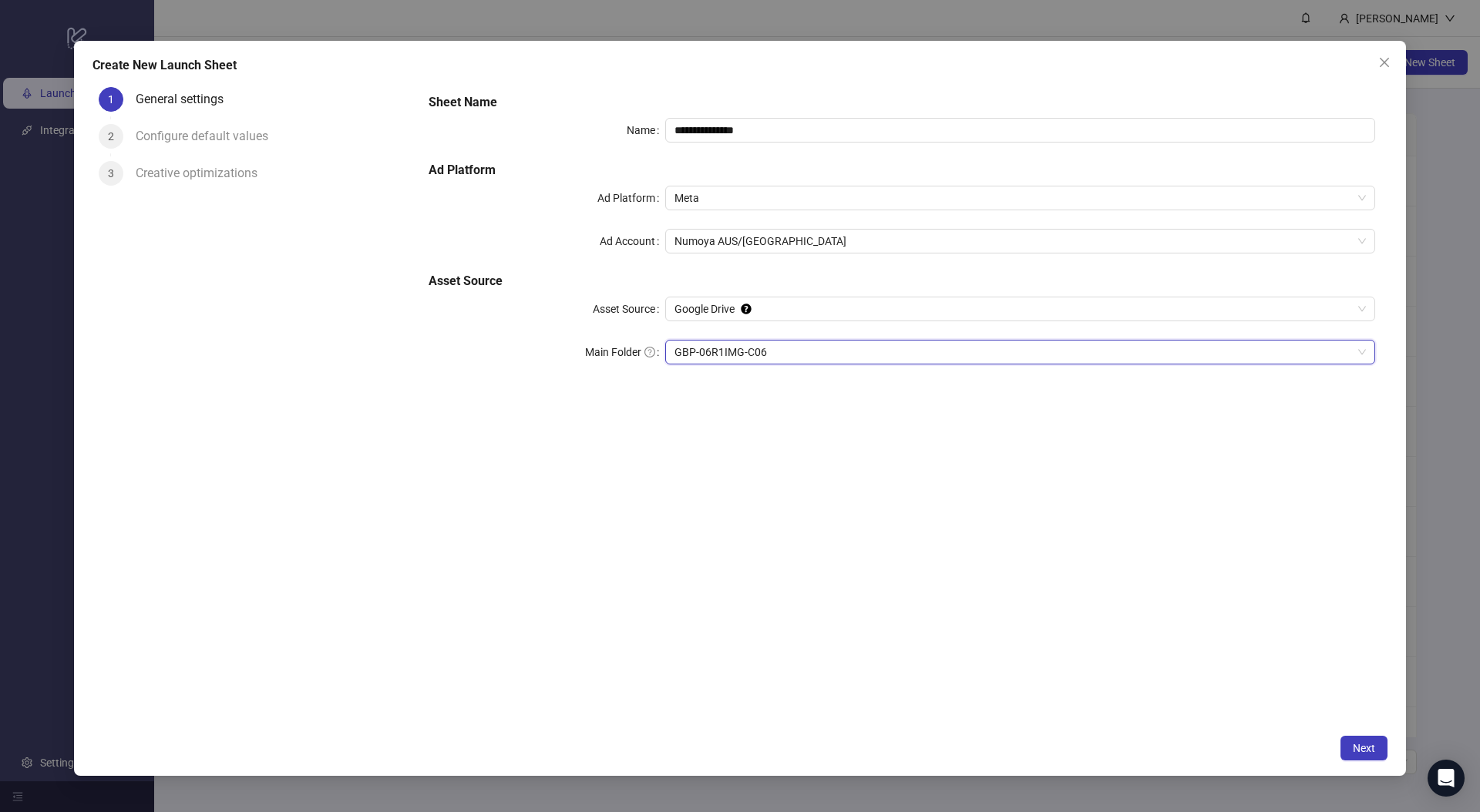 click on "GBP-06R1IMG-C06" at bounding box center (1020, 352) 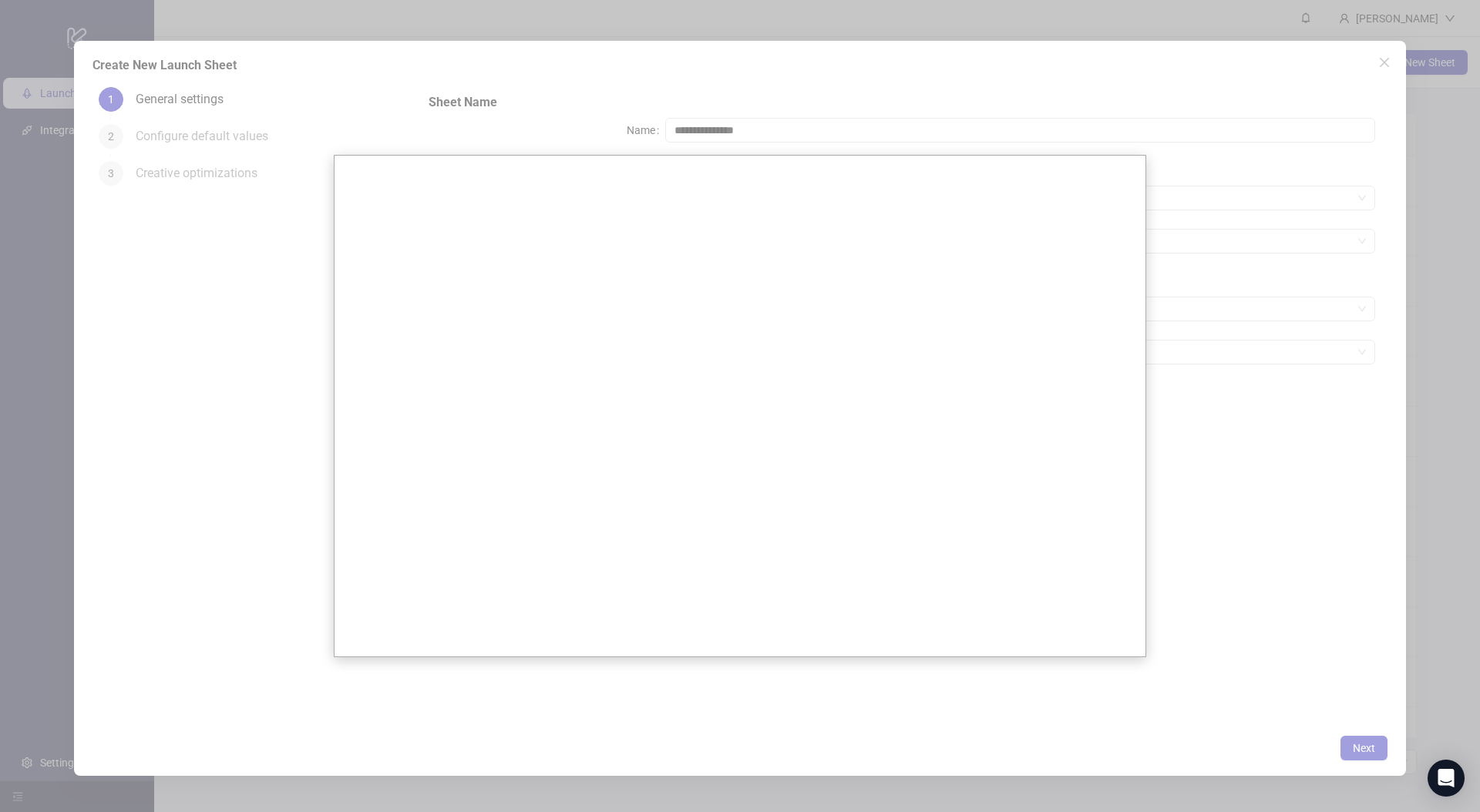 click at bounding box center (740, 406) 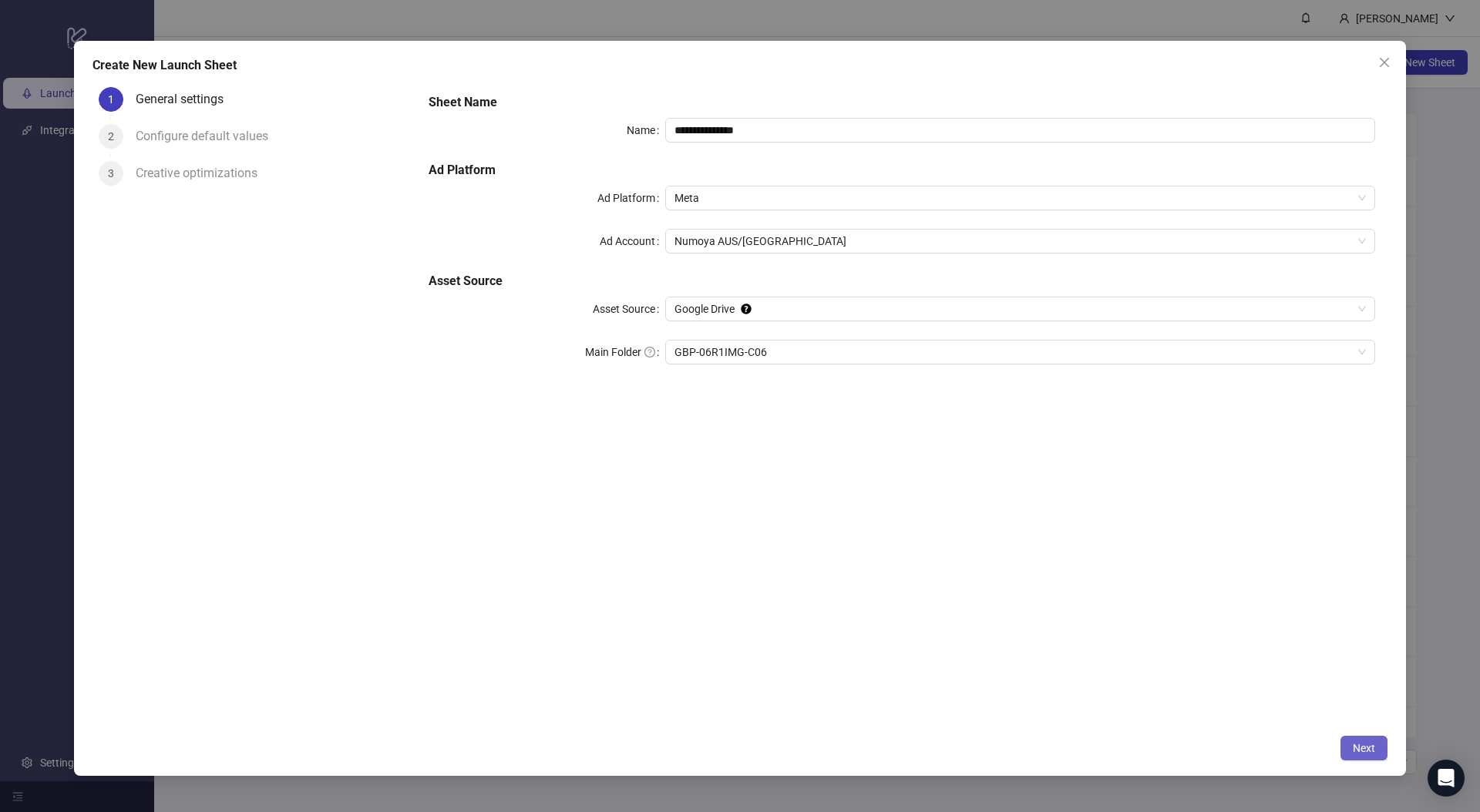 click on "Next" at bounding box center [1364, 748] 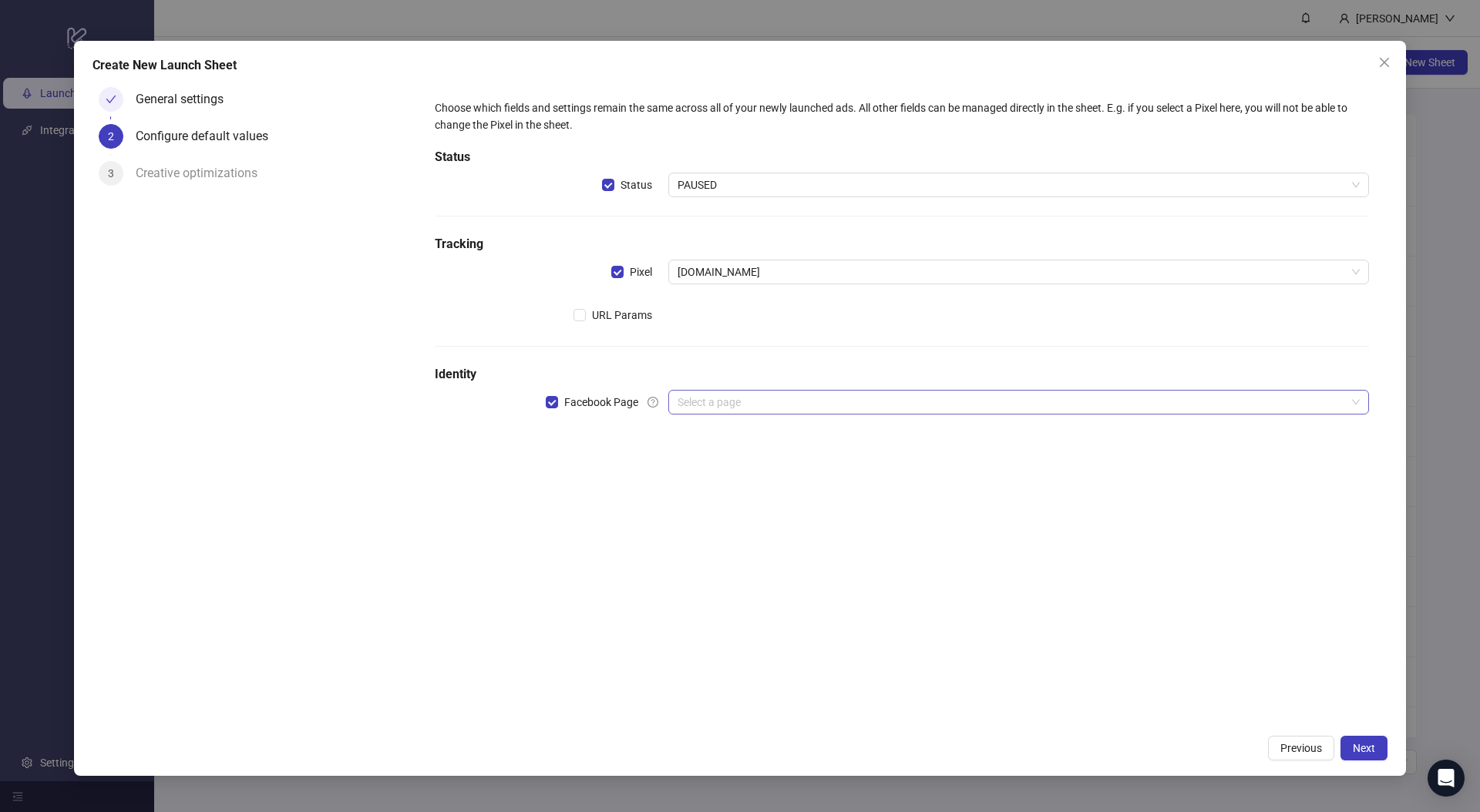 click at bounding box center [1011, 402] 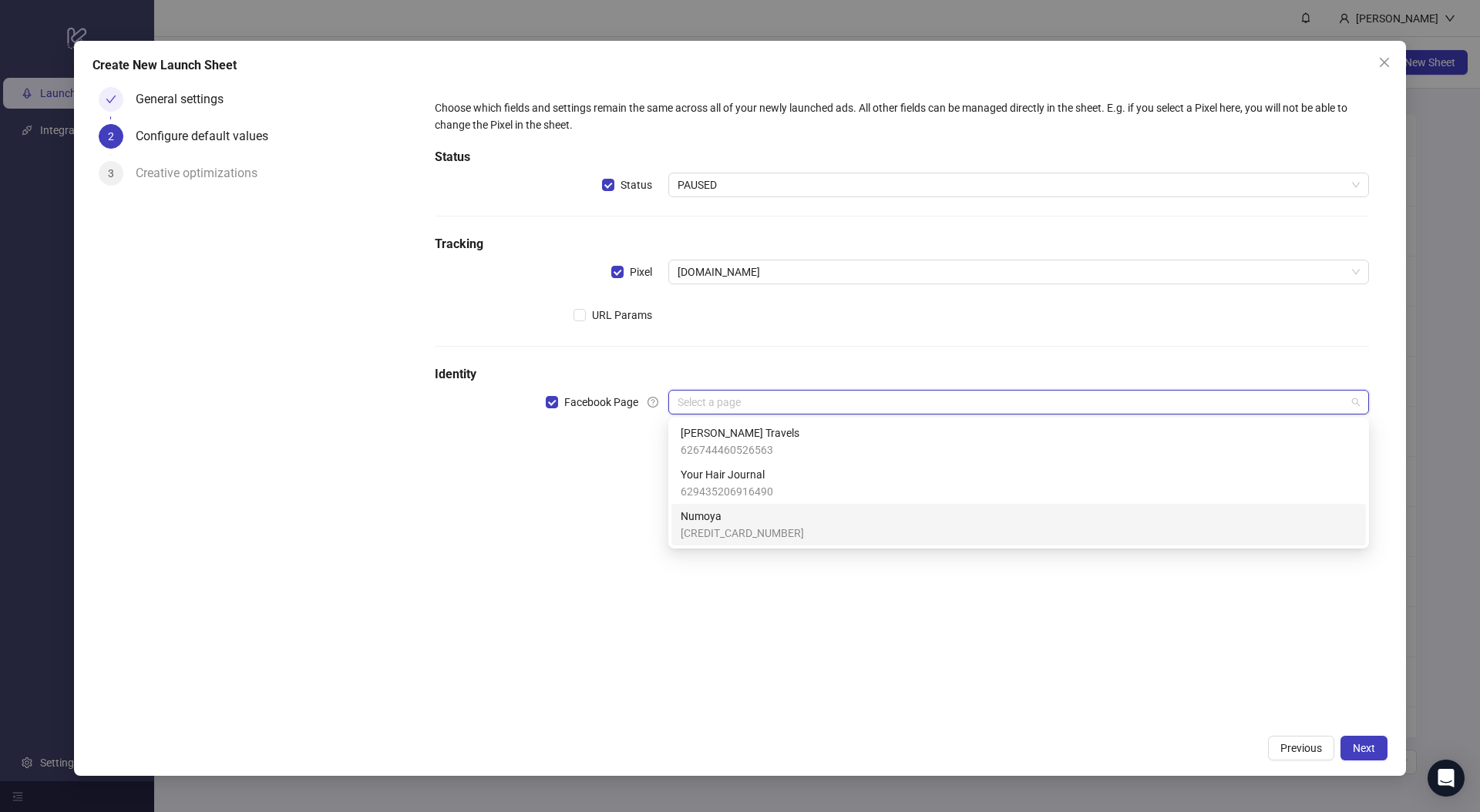 click on "Numoya" at bounding box center (742, 516) 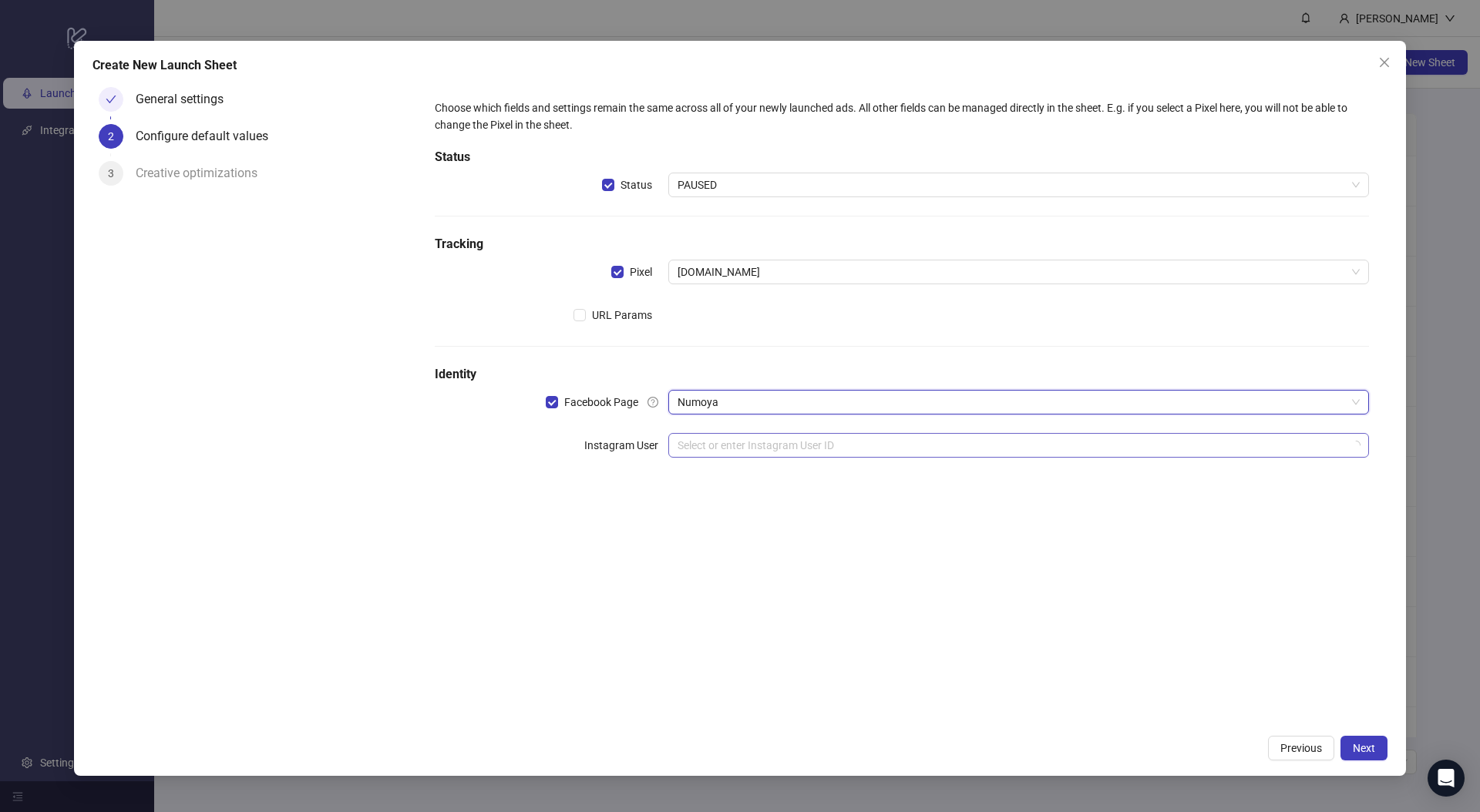 click at bounding box center [1011, 445] 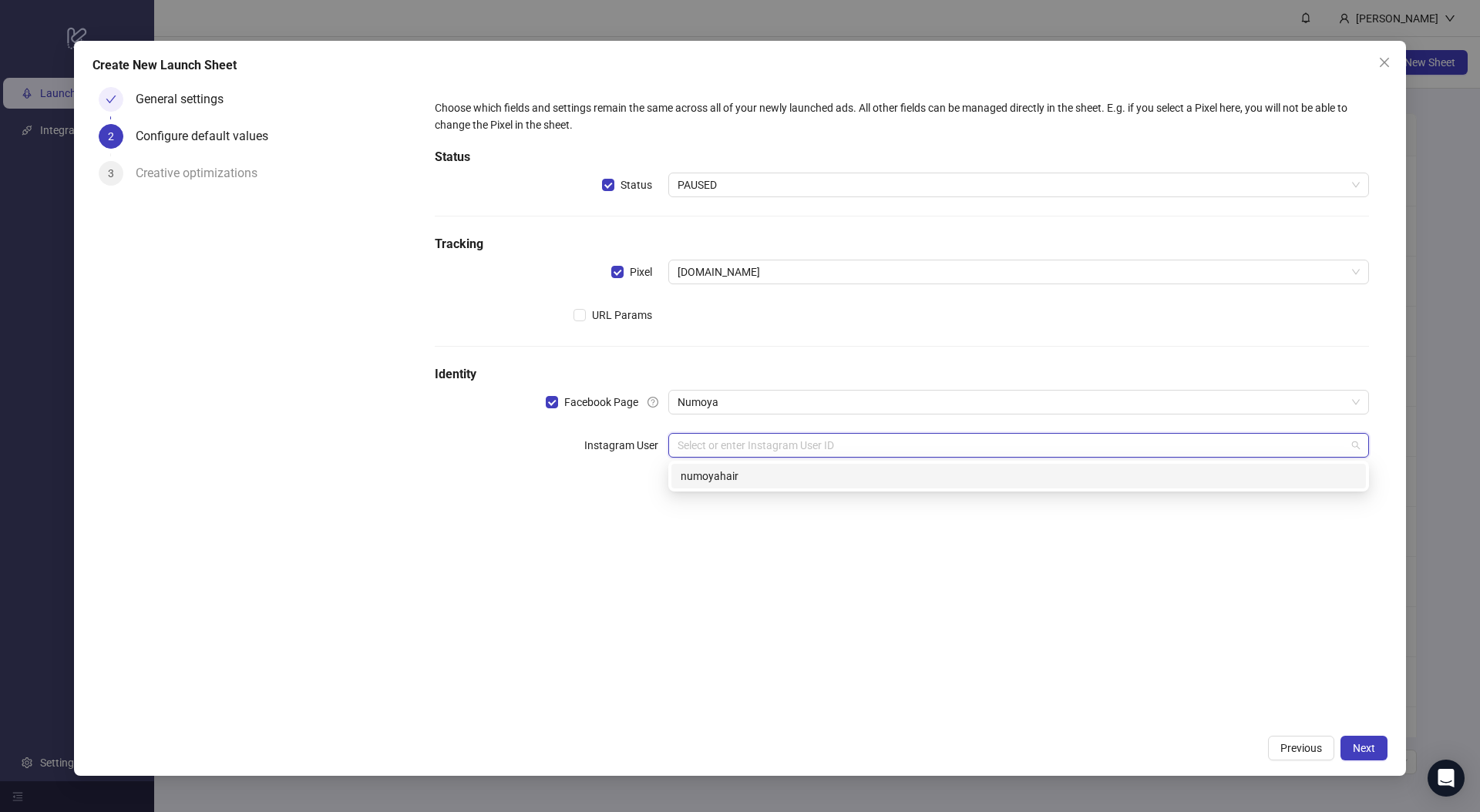 click on "numoyahair" at bounding box center [1018, 476] 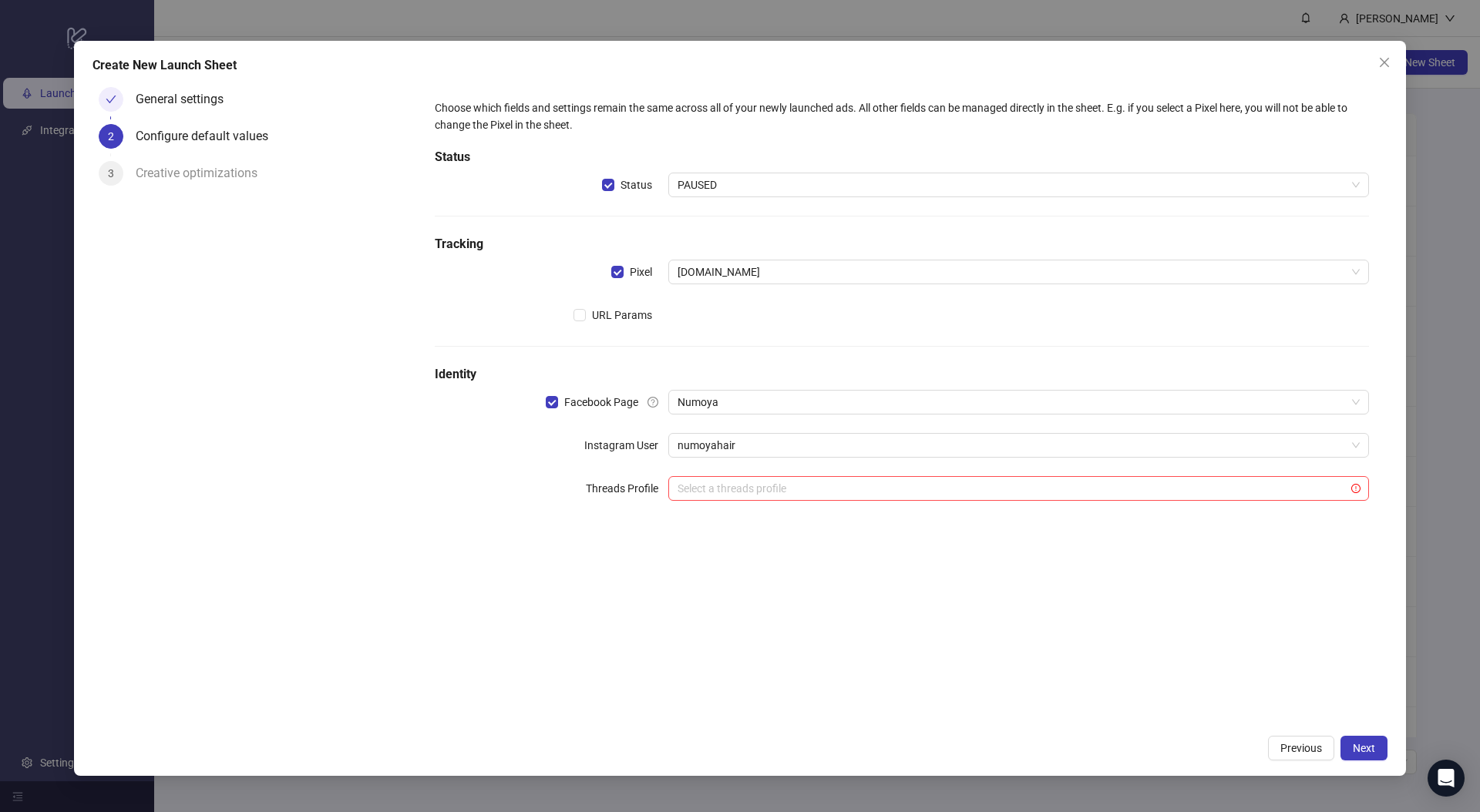 click on "Choose which fields and settings remain the same across all of your newly launched ads. All other fields can be managed directly in the sheet. E.g. if you select a Pixel here, you will not be able to change the Pixel in the sheet. Status Status PAUSED Tracking Pixel Numoya.com URL Params Identity Facebook Page Numoya Instagram User numoyahair Threads Profile Select a threads profile" at bounding box center [902, 404] 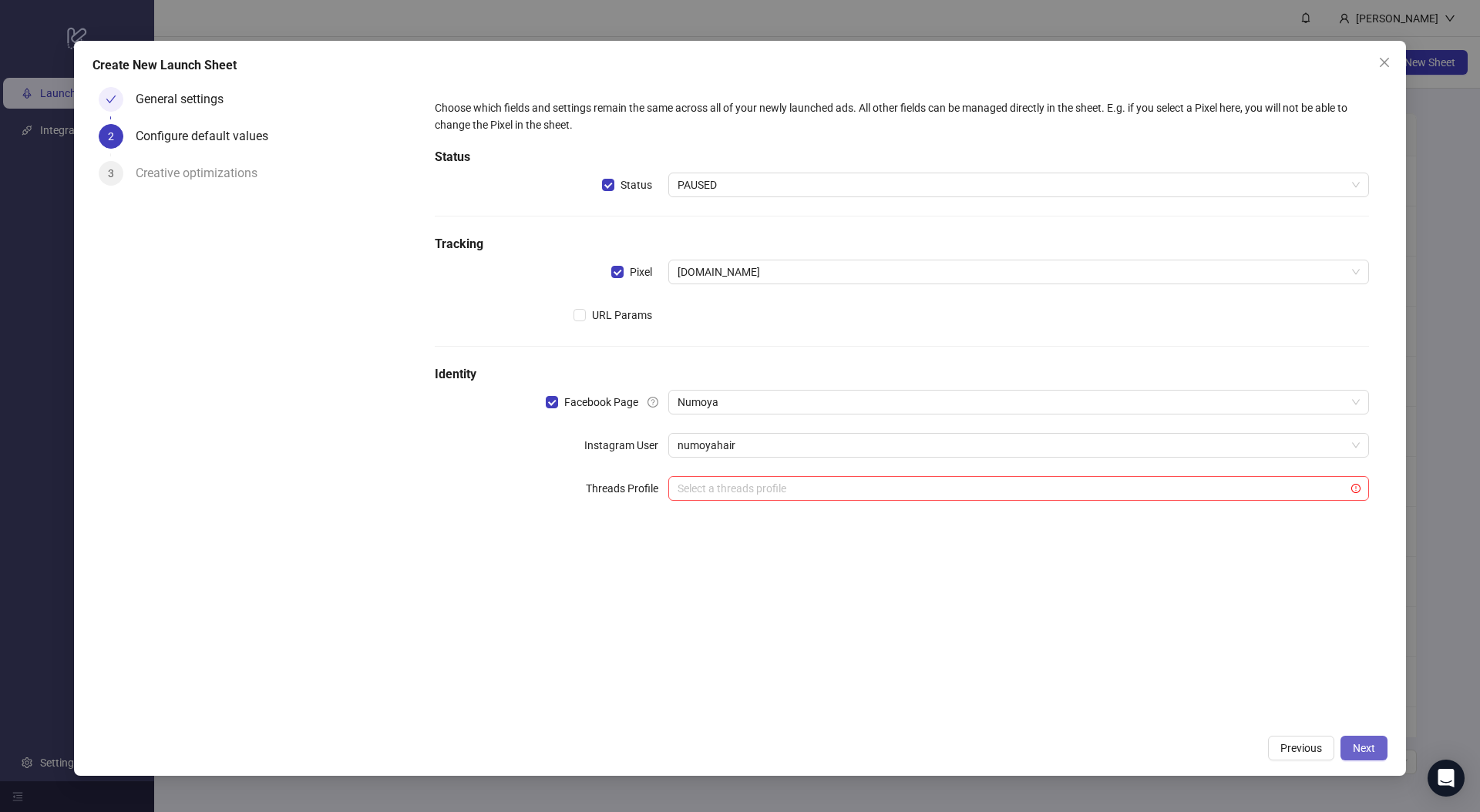 click on "Next" at bounding box center (1364, 748) 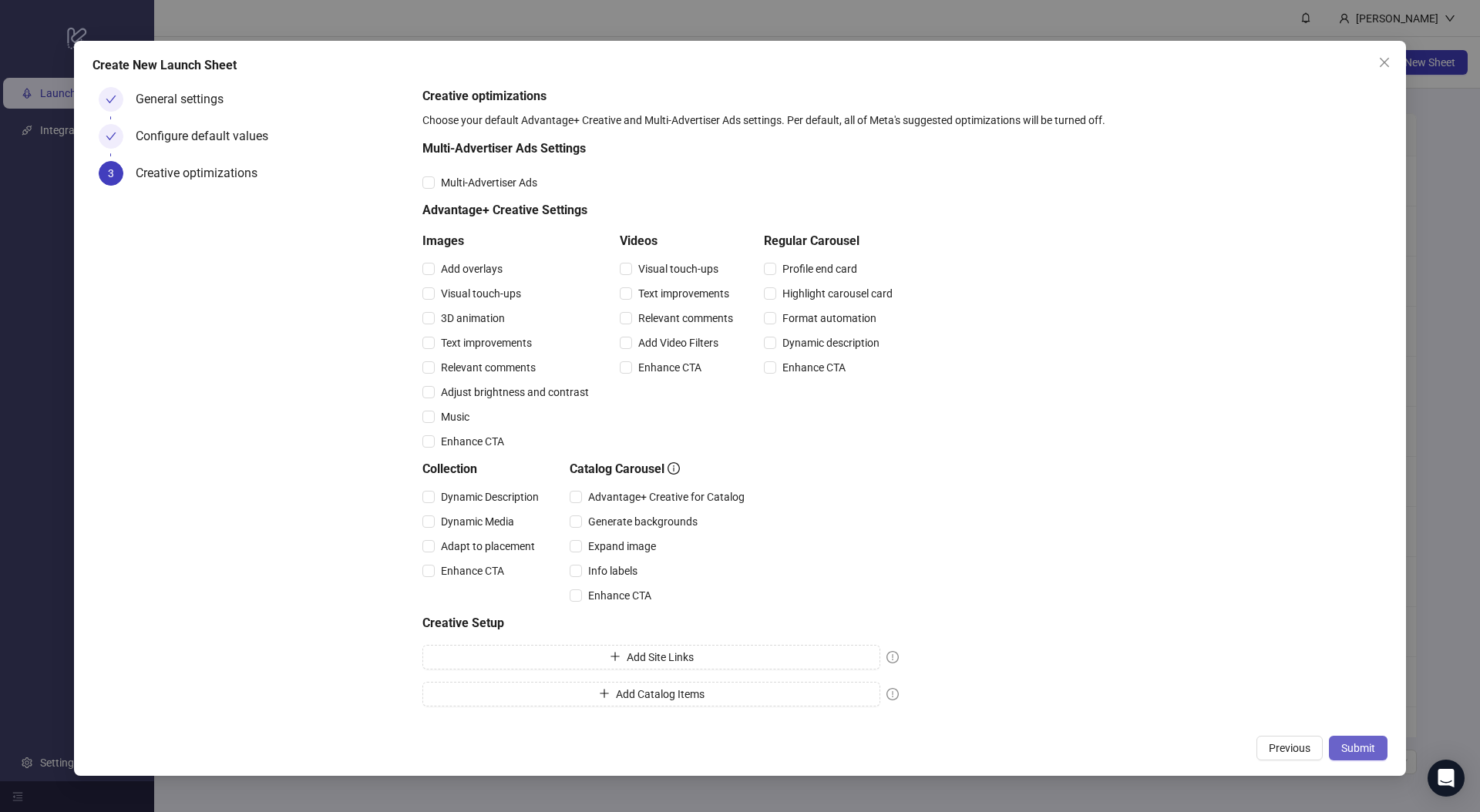 click on "Submit" at bounding box center [1358, 748] 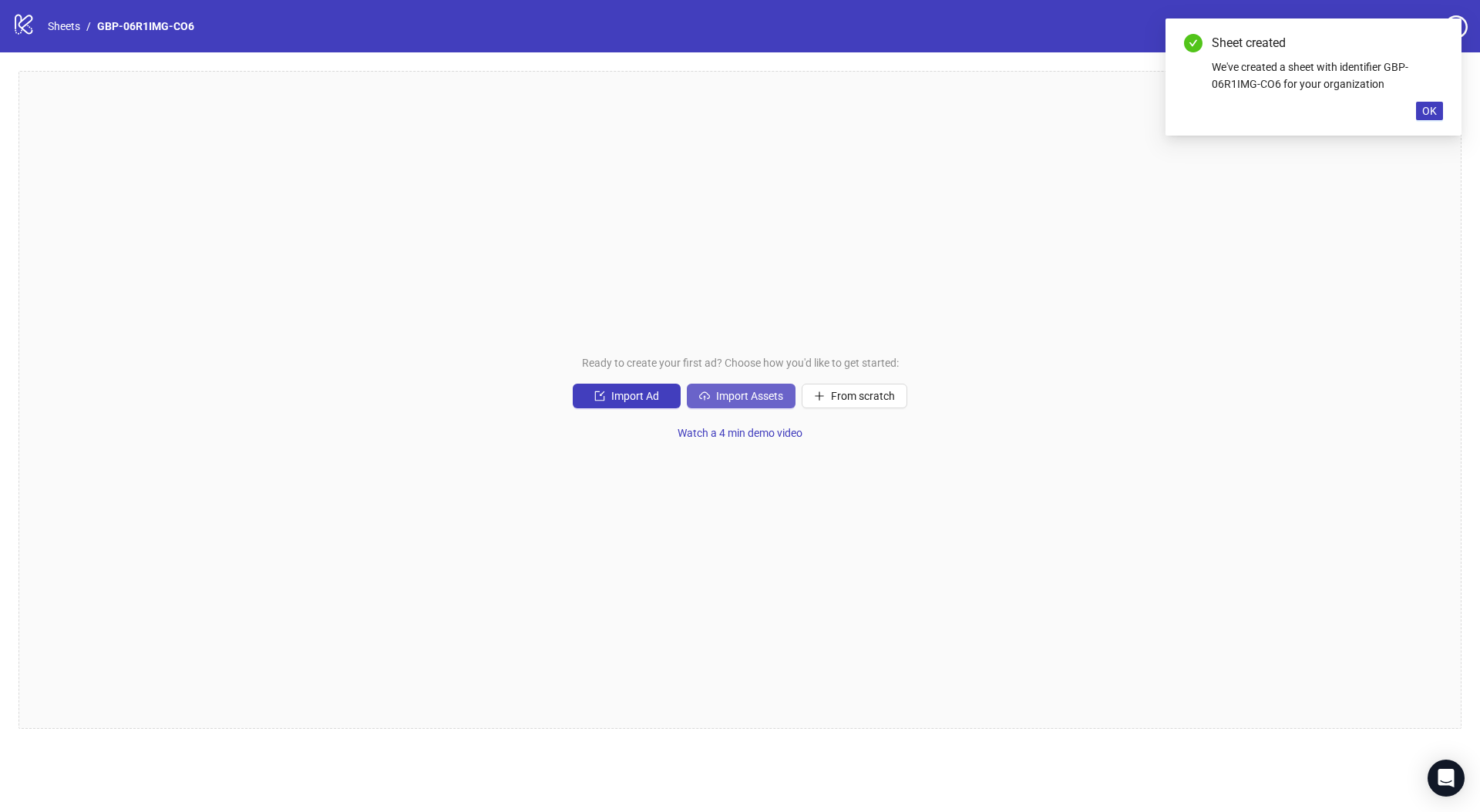 click on "Import Assets" at bounding box center (749, 396) 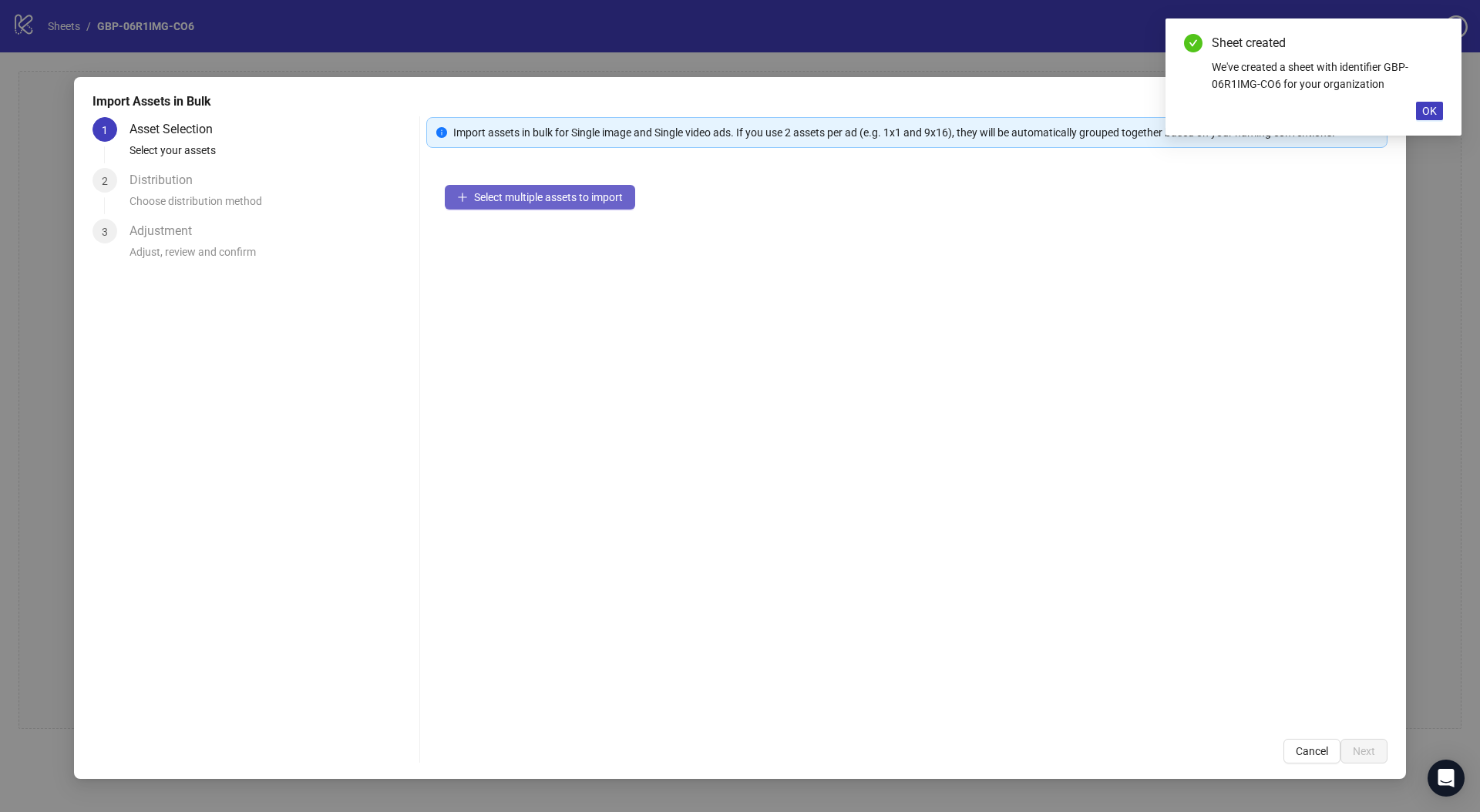 click on "Select multiple assets to import" at bounding box center (548, 197) 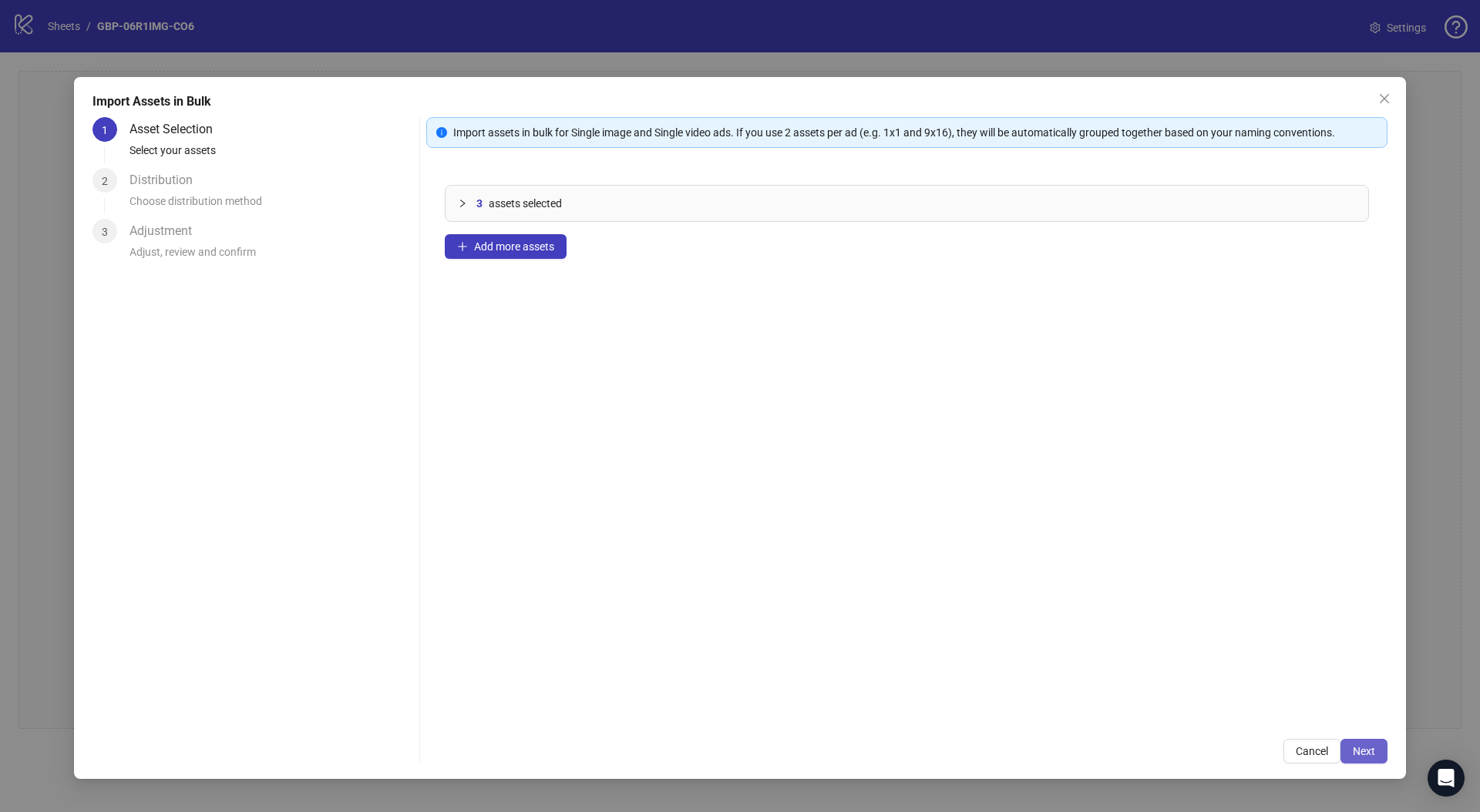 click on "Next" at bounding box center [1364, 751] 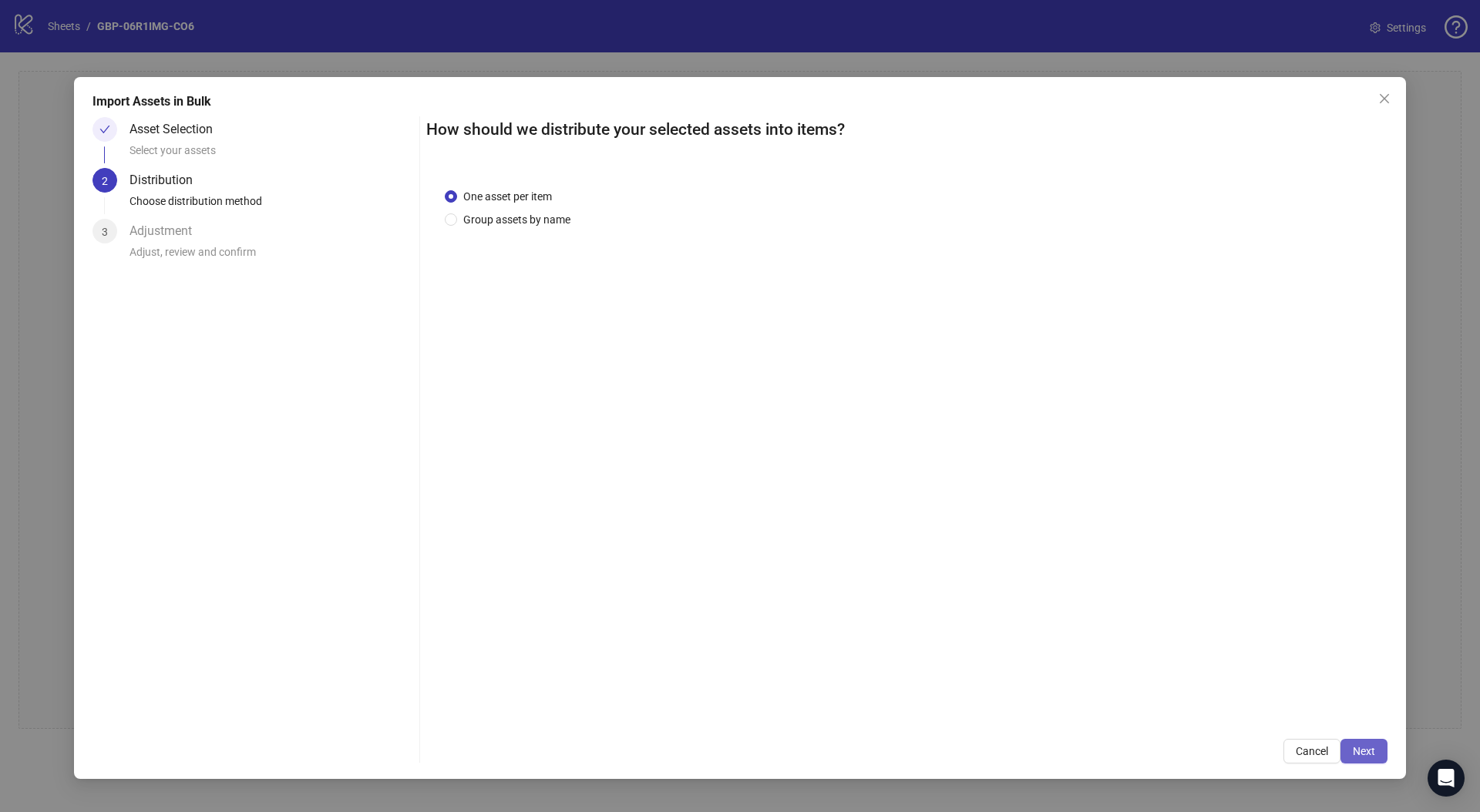 click on "Next" at bounding box center [1364, 751] 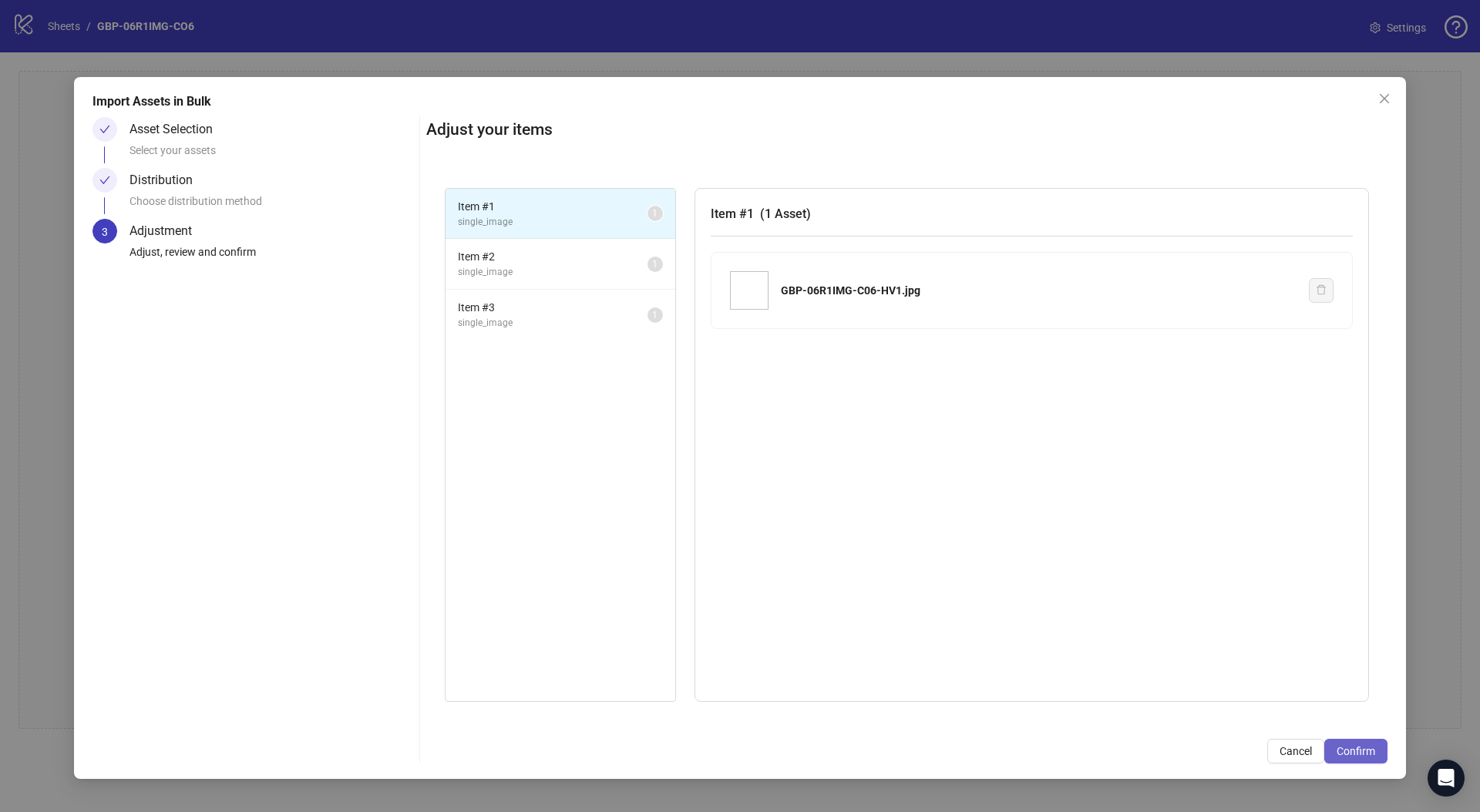 click on "Confirm" at bounding box center [1356, 751] 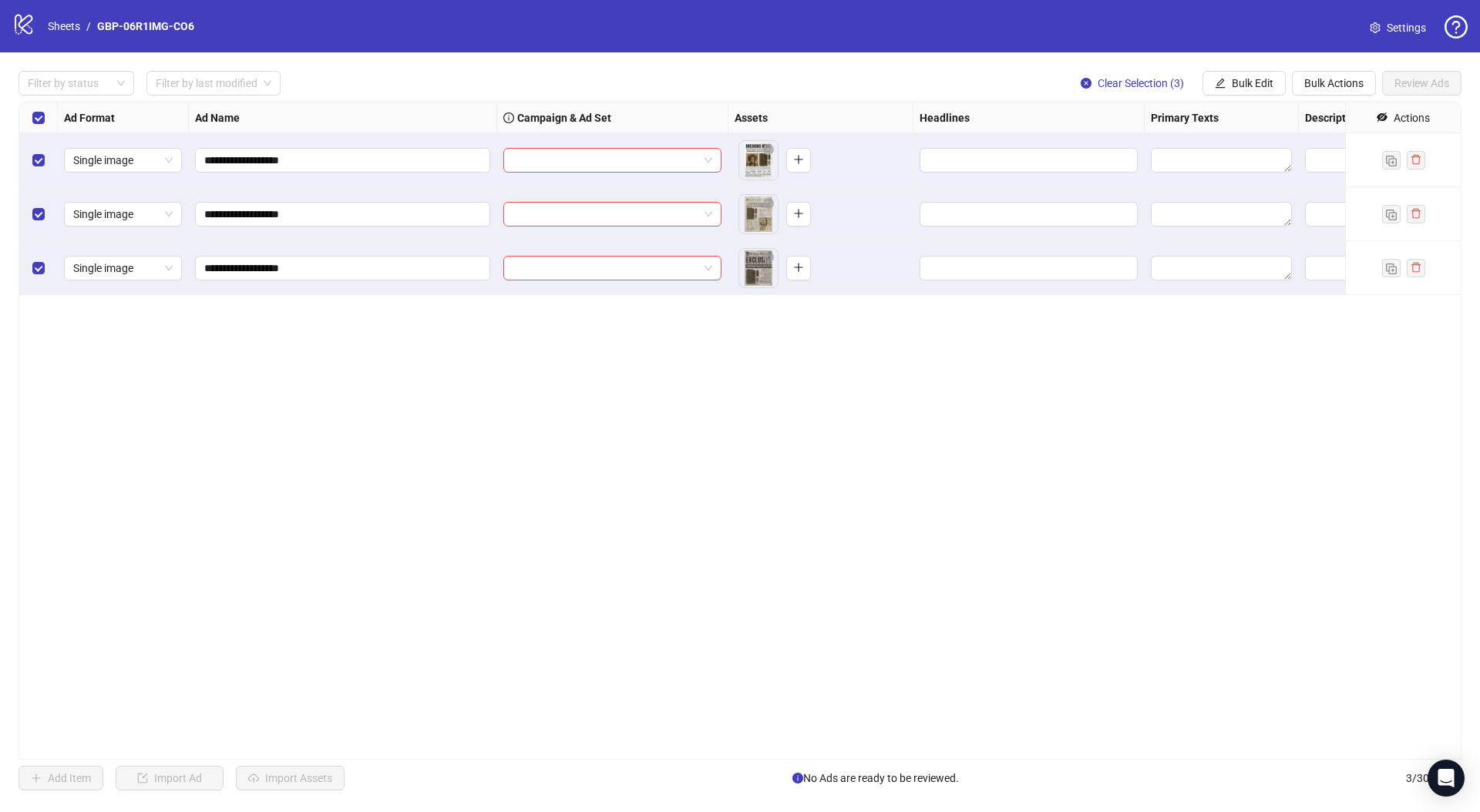 click on "**********" at bounding box center (740, 431) 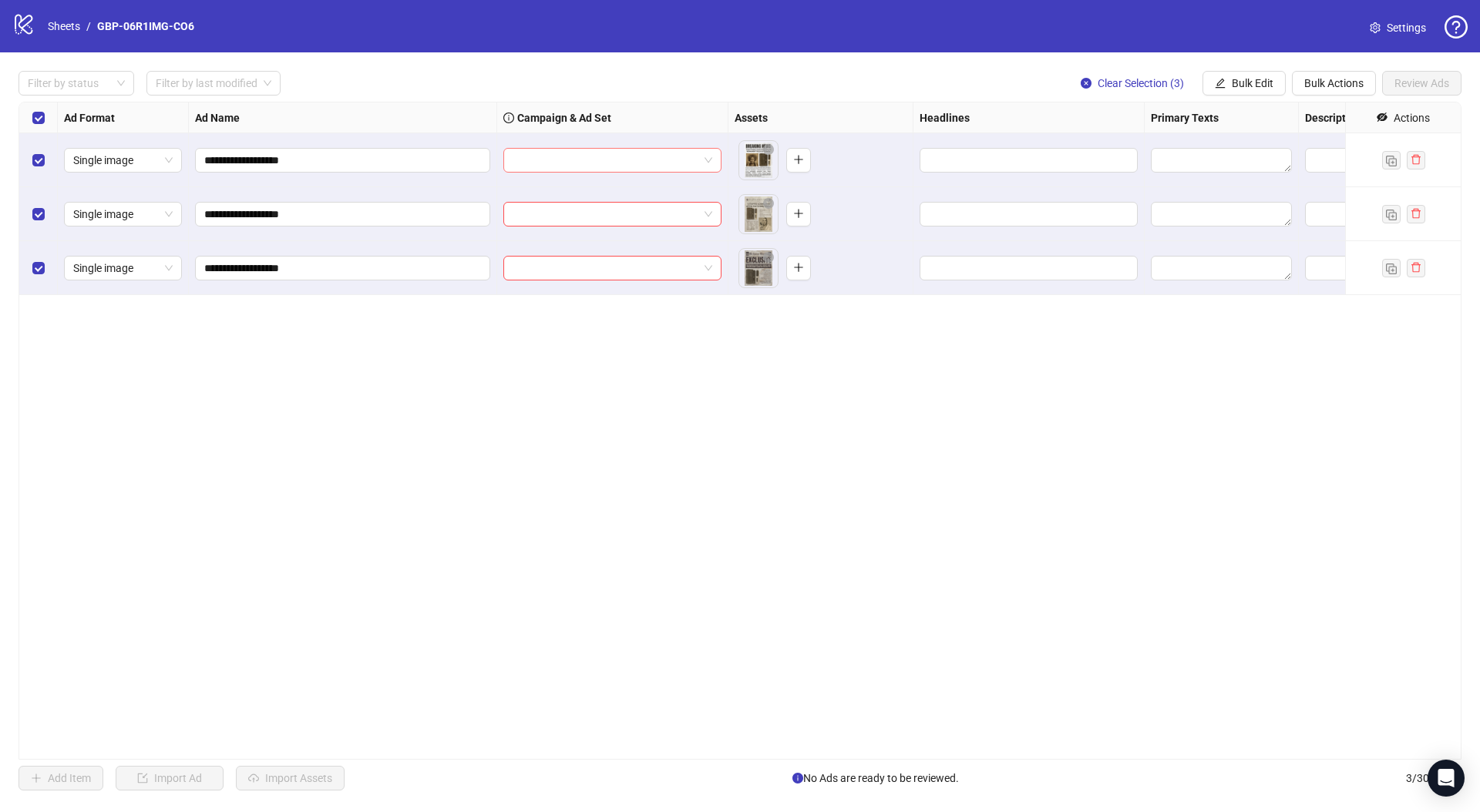 click at bounding box center [605, 160] 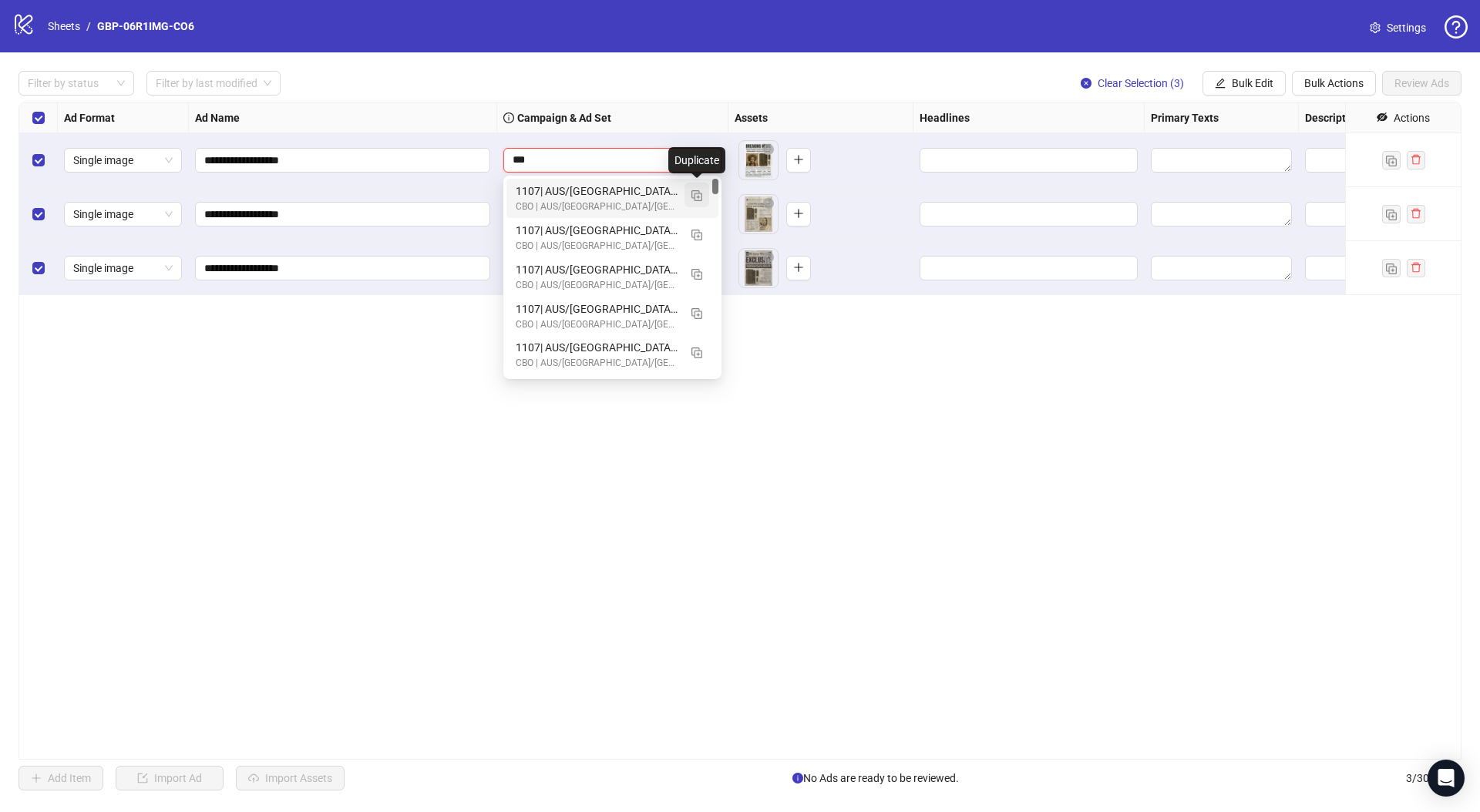 click at bounding box center (697, 196) 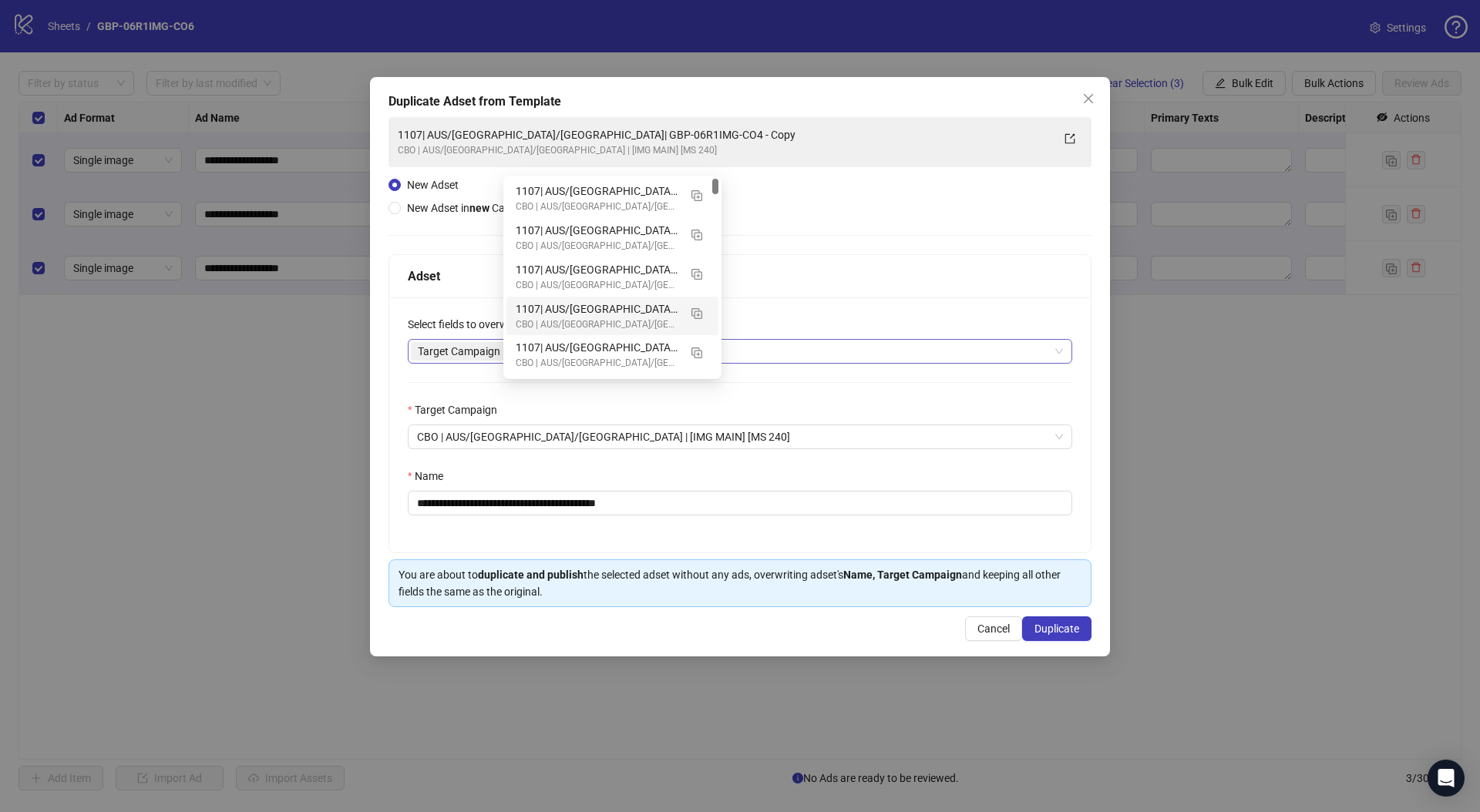 type on "***" 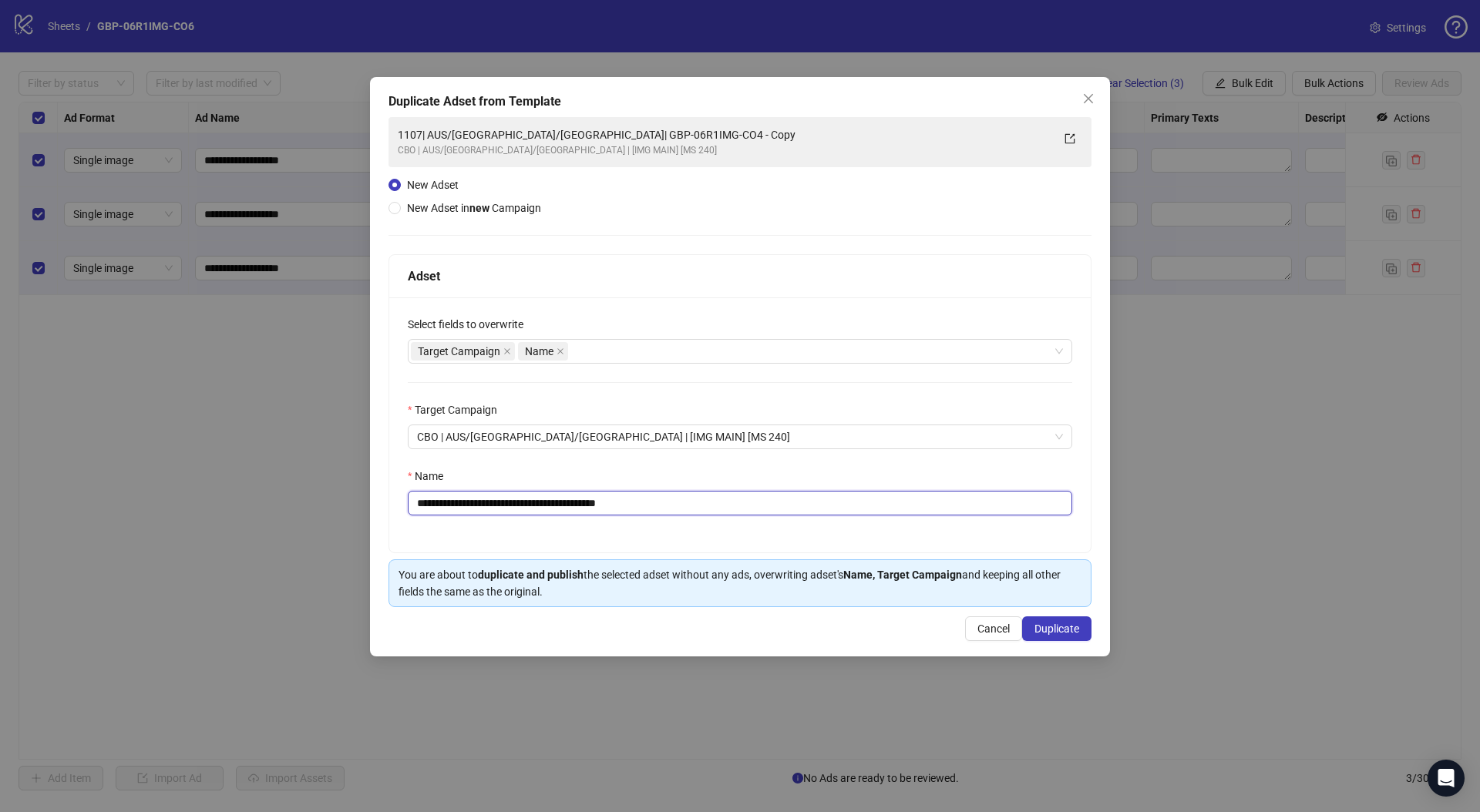 drag, startPoint x: 510, startPoint y: 499, endPoint x: 776, endPoint y: 512, distance: 266.31748 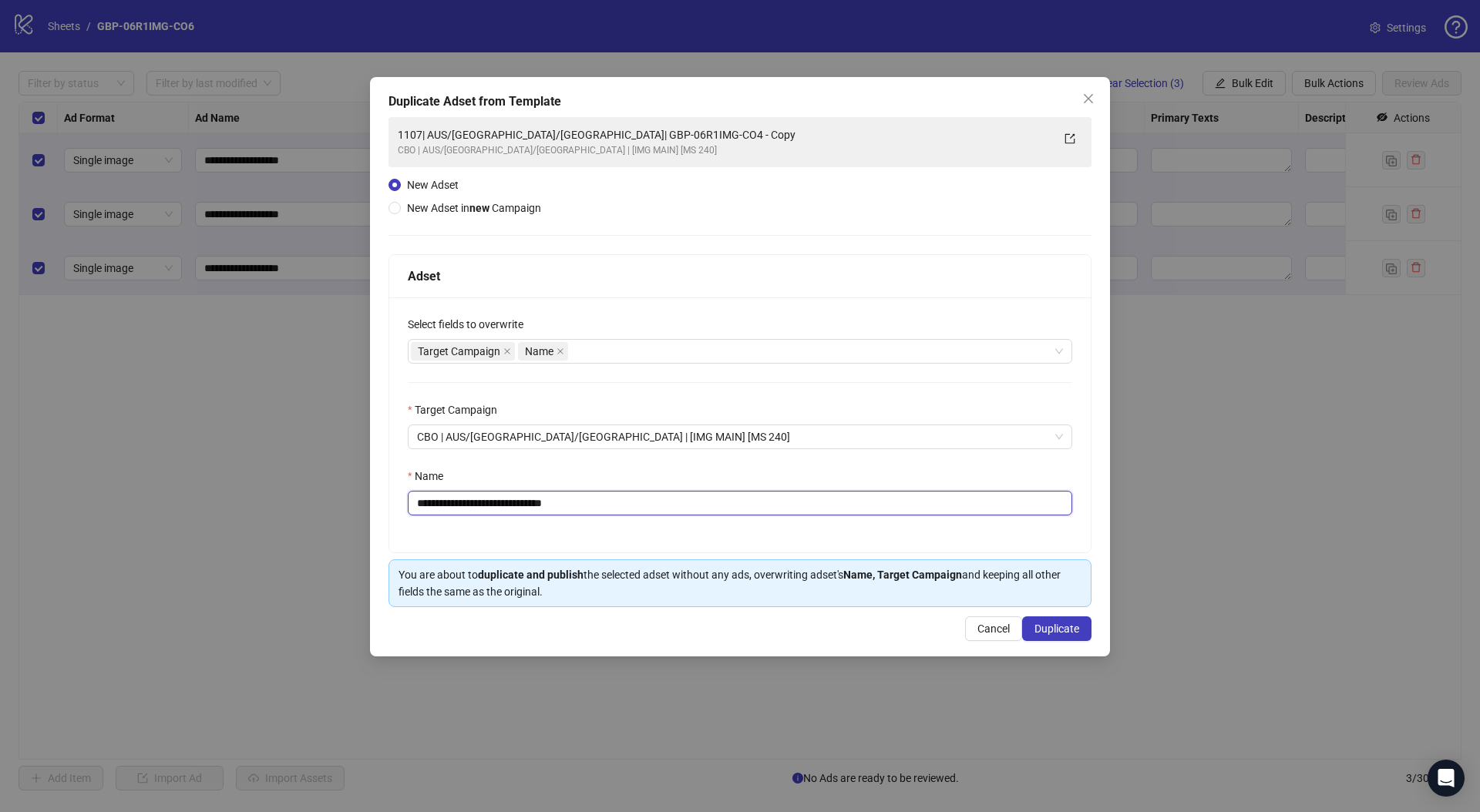 drag, startPoint x: 426, startPoint y: 504, endPoint x: 527, endPoint y: 552, distance: 111.82576 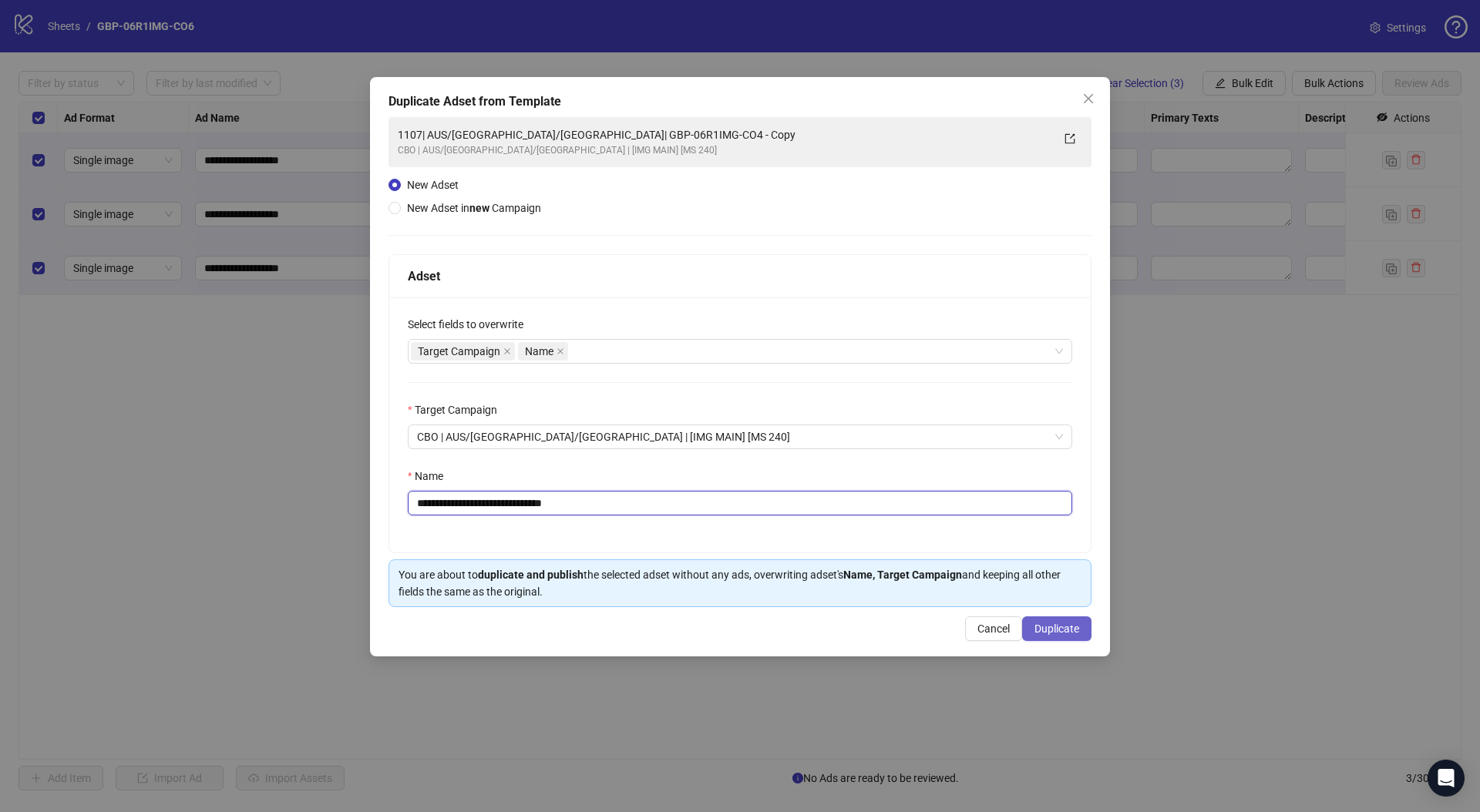 type on "**********" 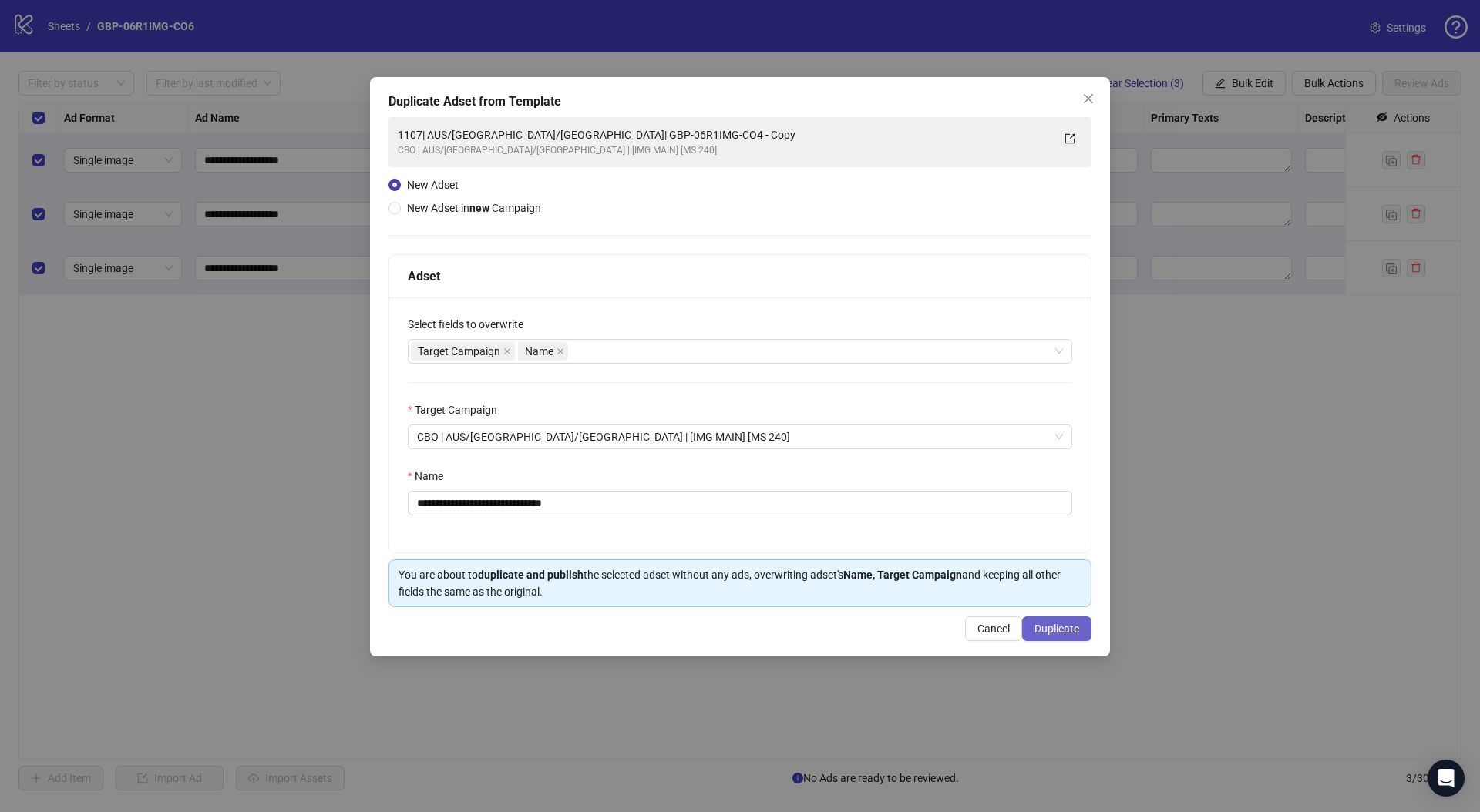 click on "Duplicate" at bounding box center (1057, 629) 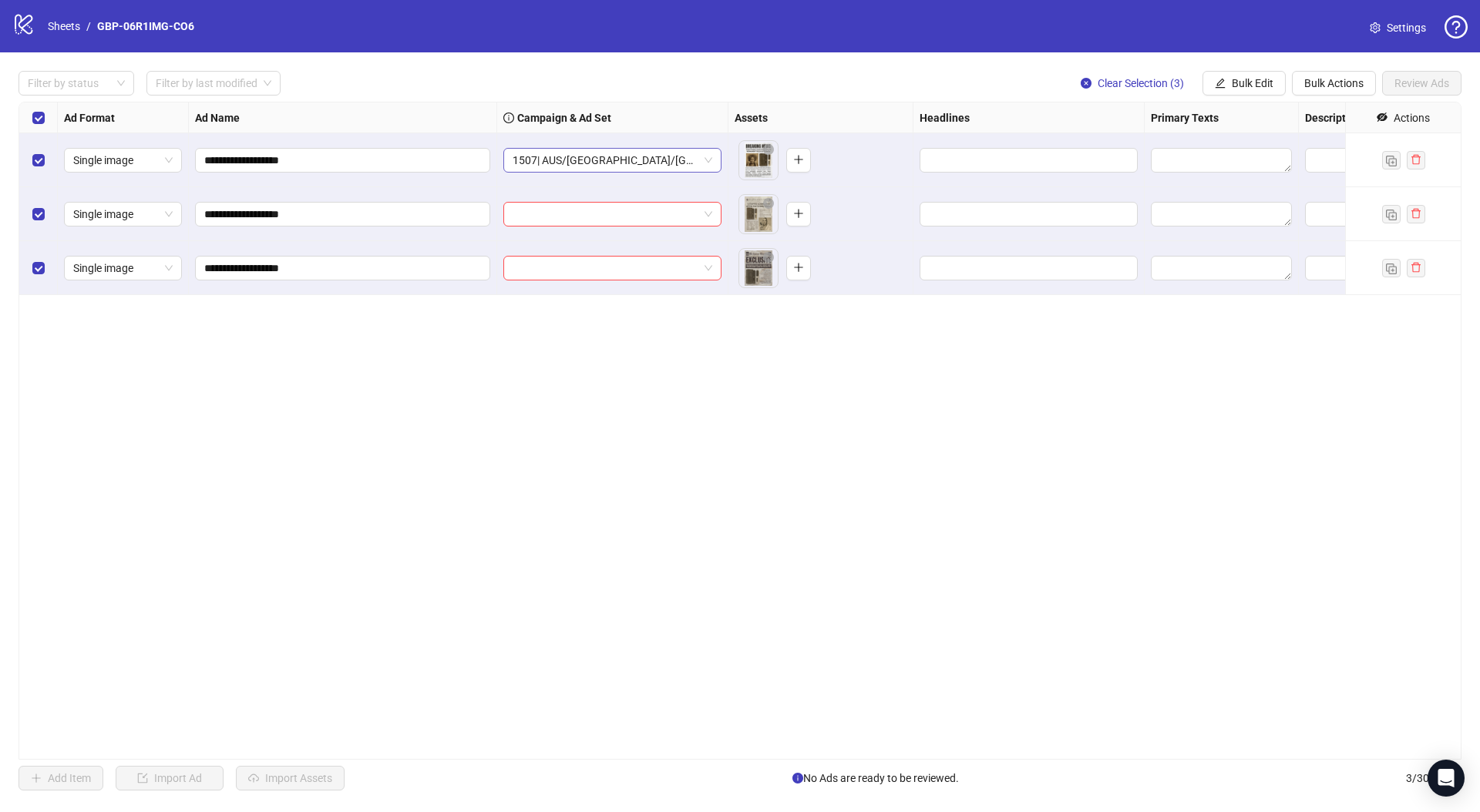click on "1507| AUS/NZ/UK| GBP-06R1IMG-CO6" at bounding box center (612, 160) 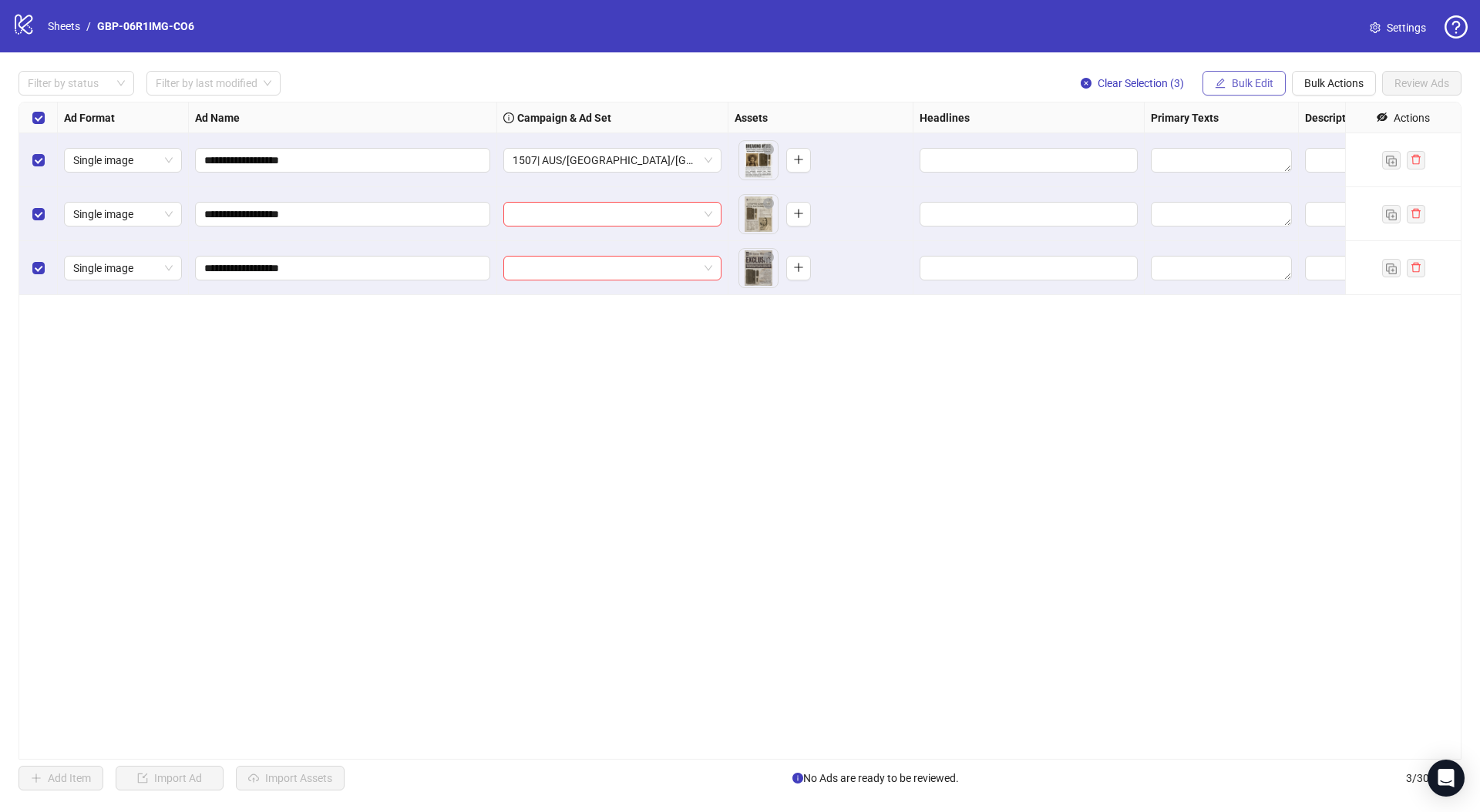 click on "Bulk Edit" at bounding box center (1253, 83) 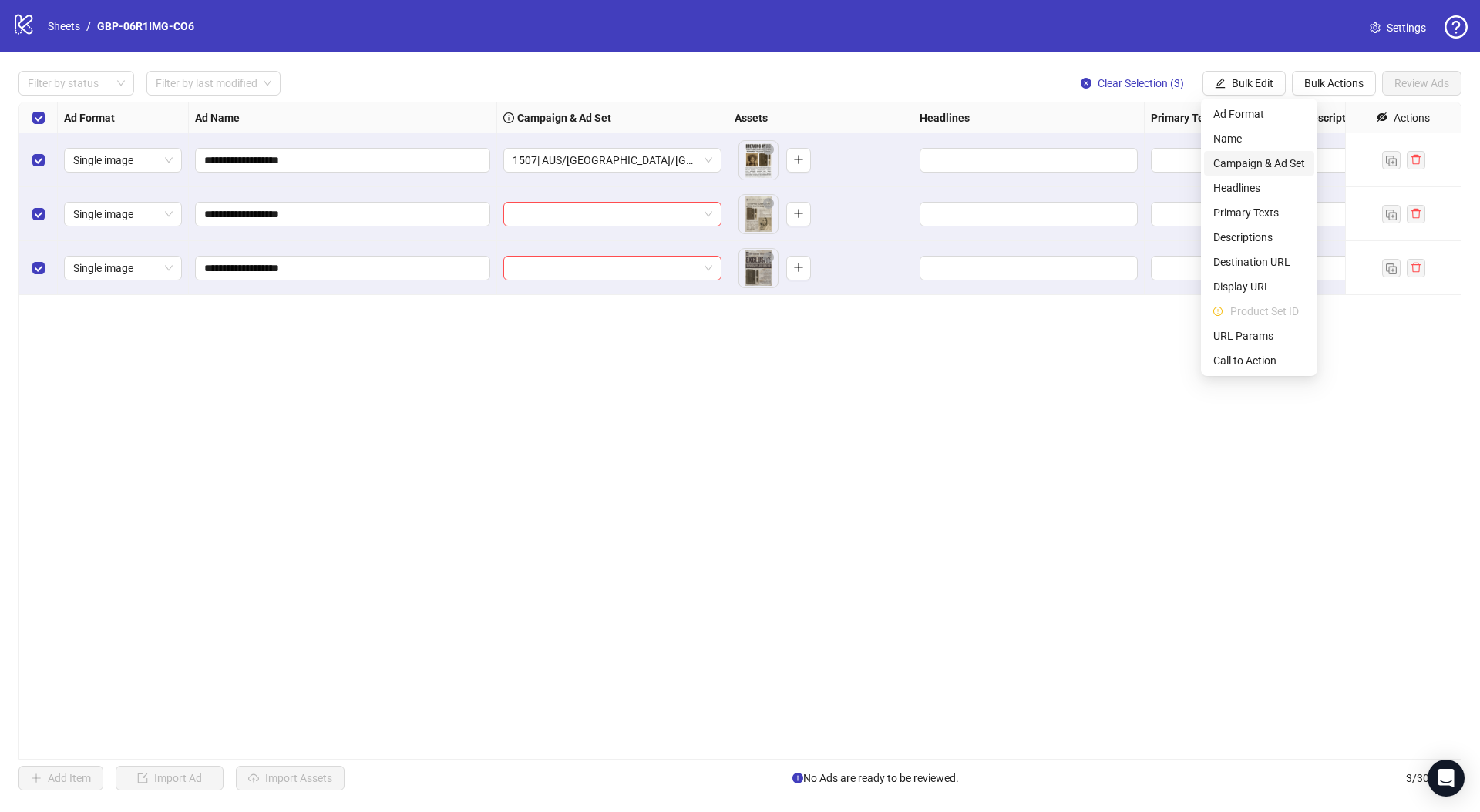 click on "Campaign & Ad Set" at bounding box center (1259, 163) 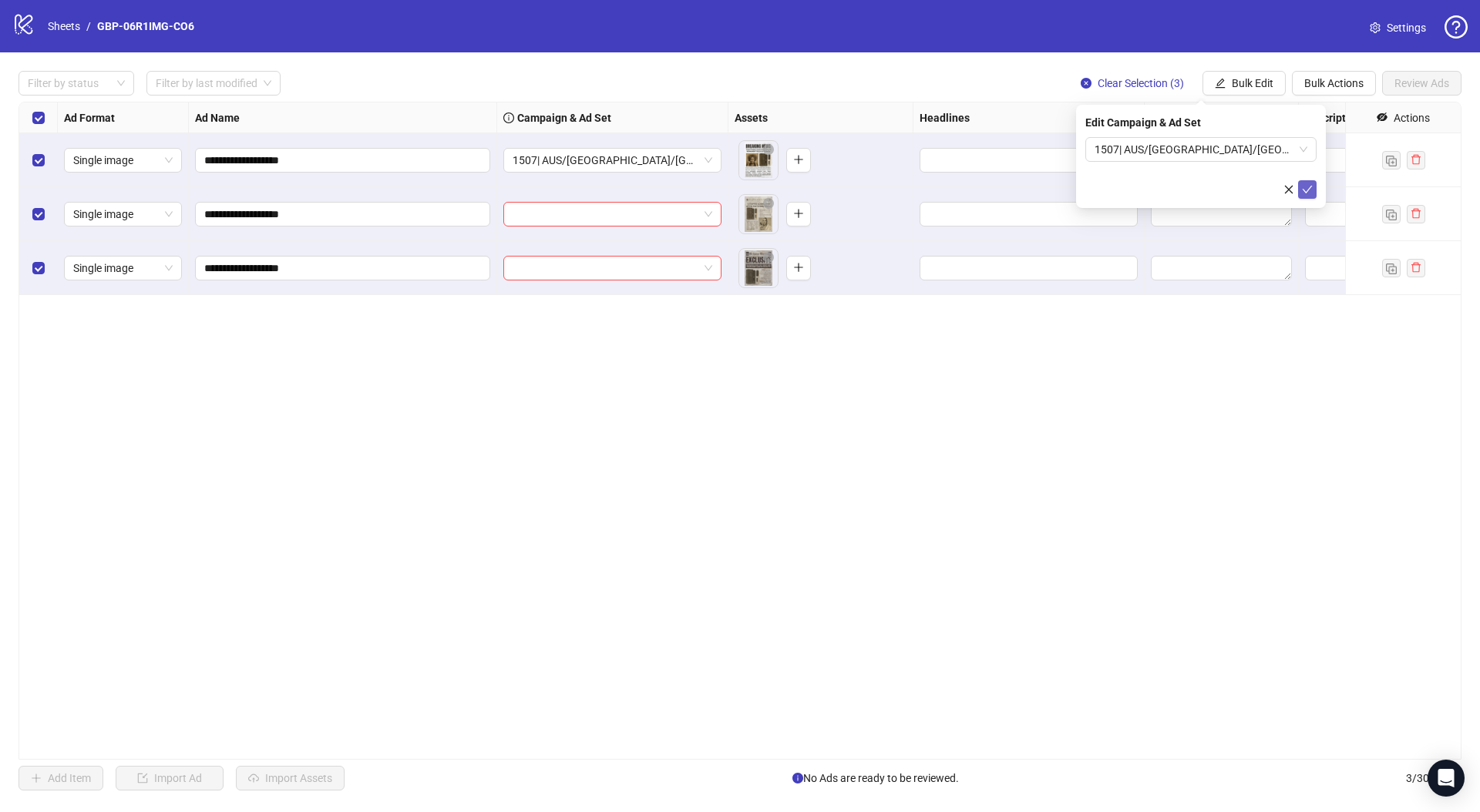 click at bounding box center [1307, 190] 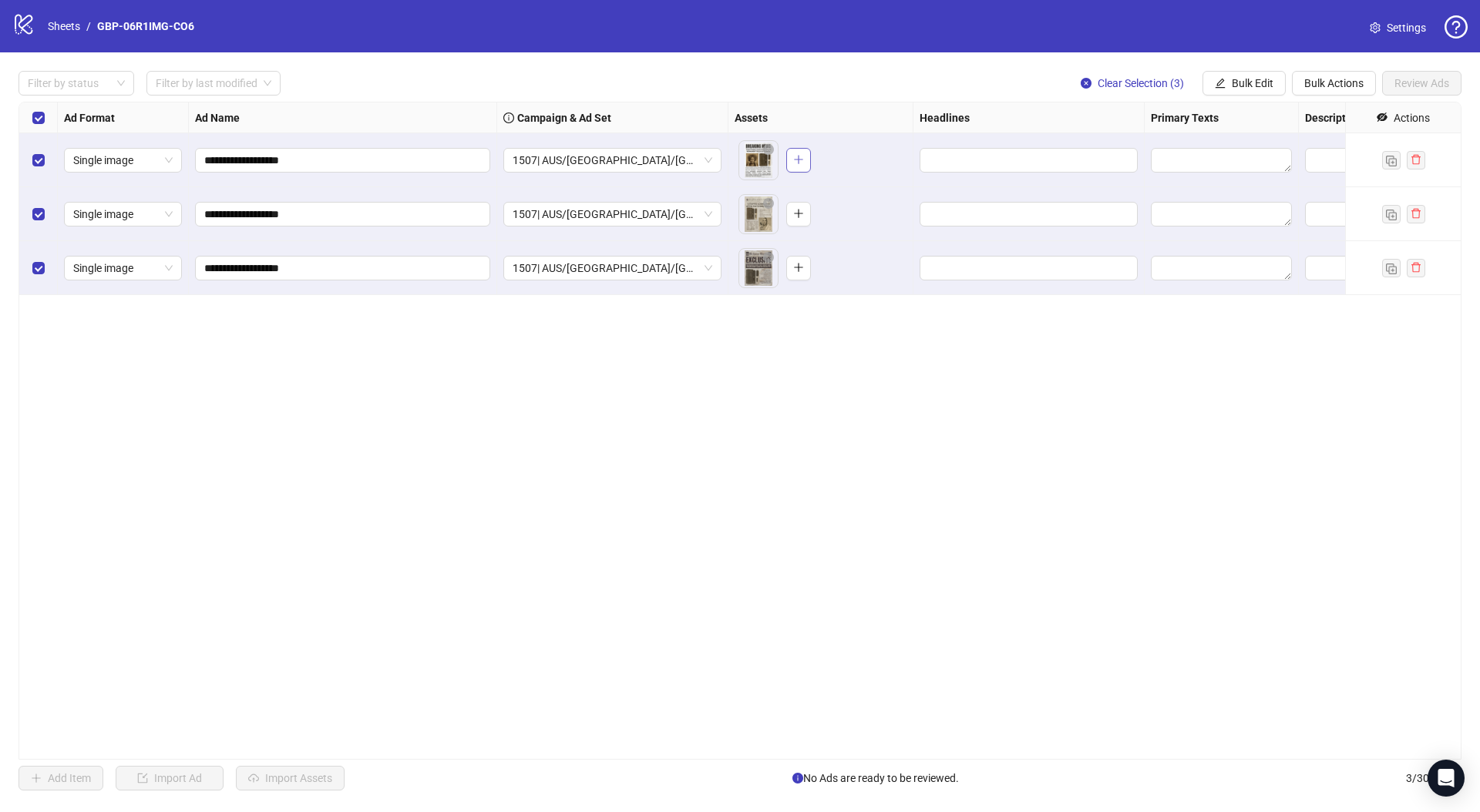 click at bounding box center (799, 160) 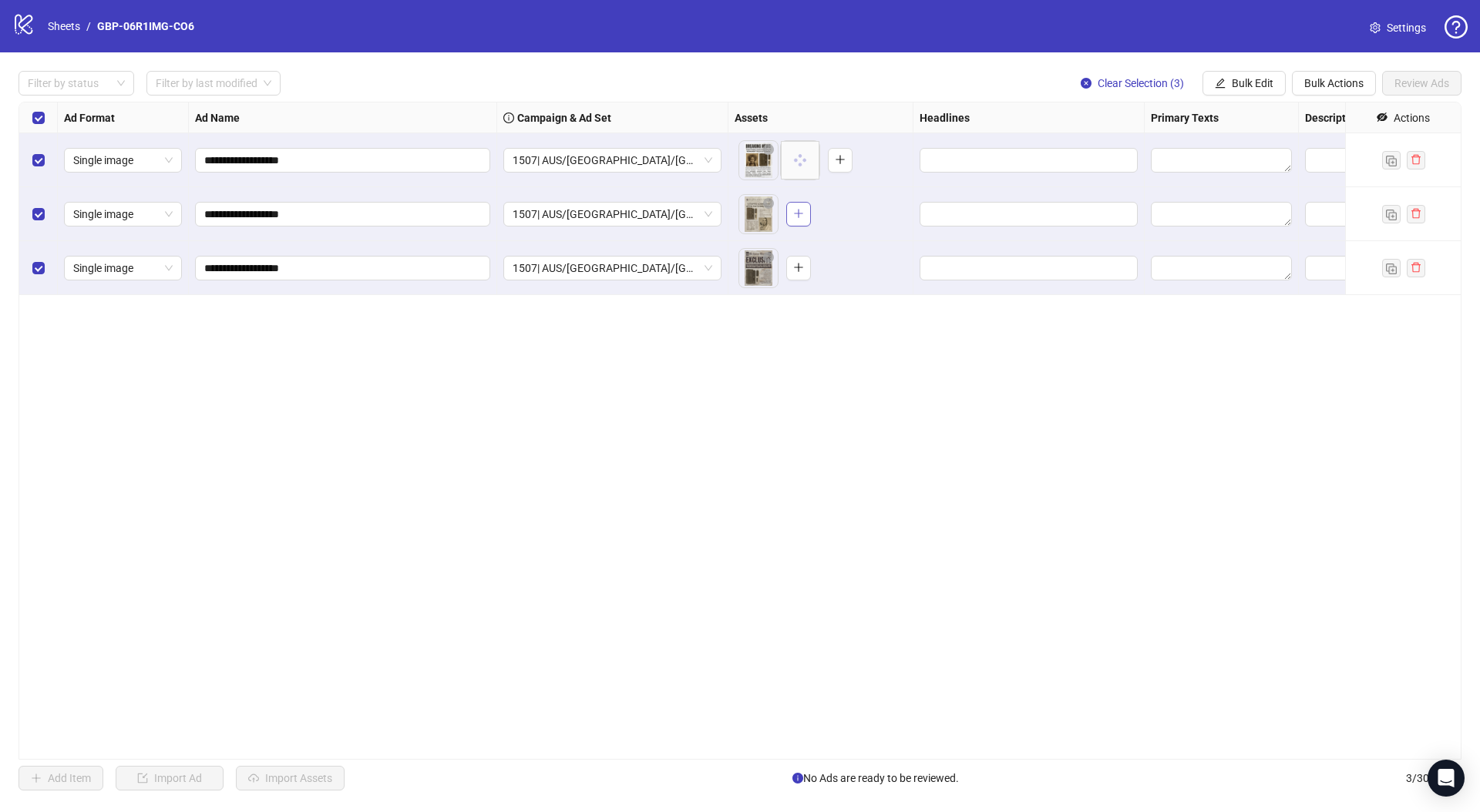 click at bounding box center (799, 214) 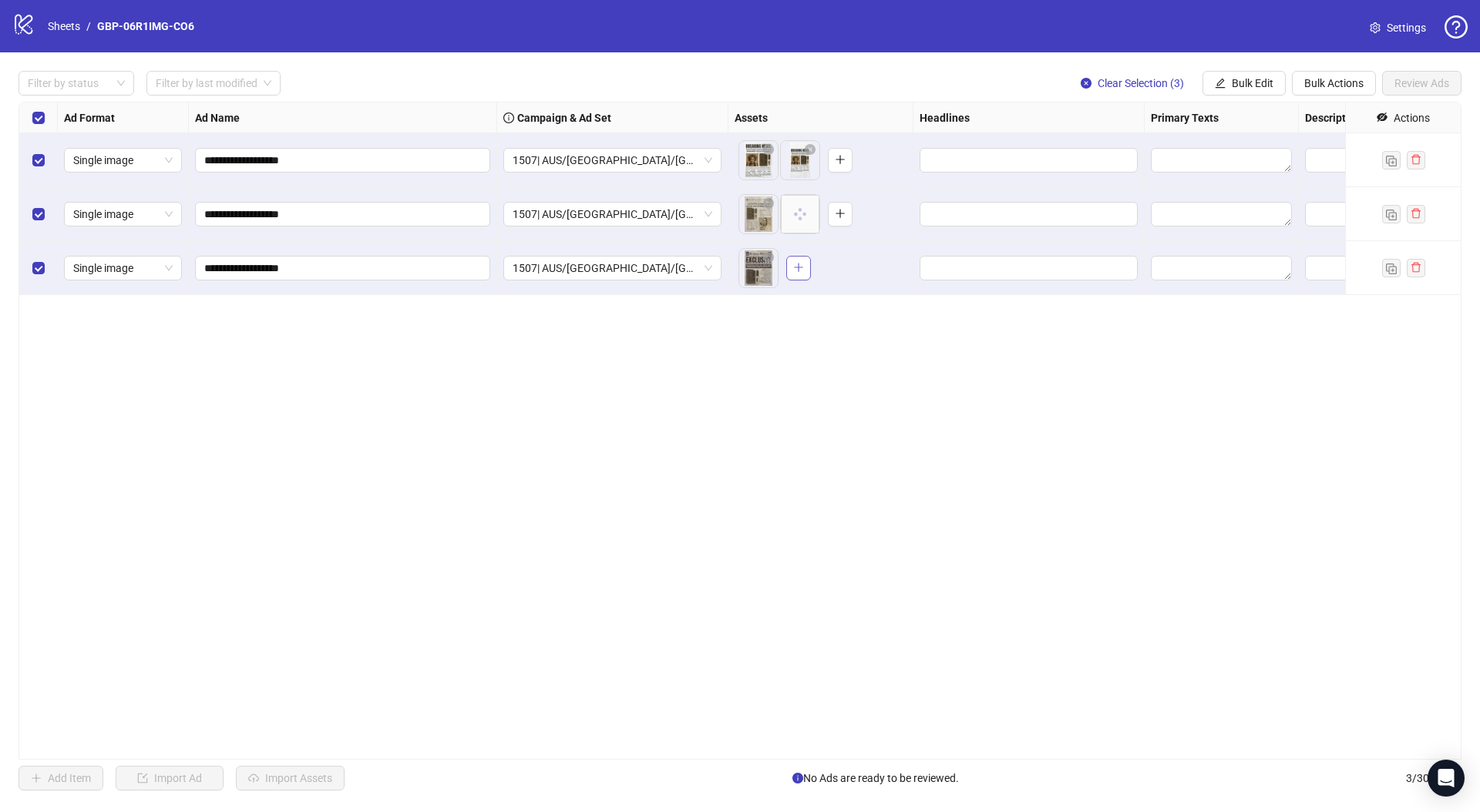 click 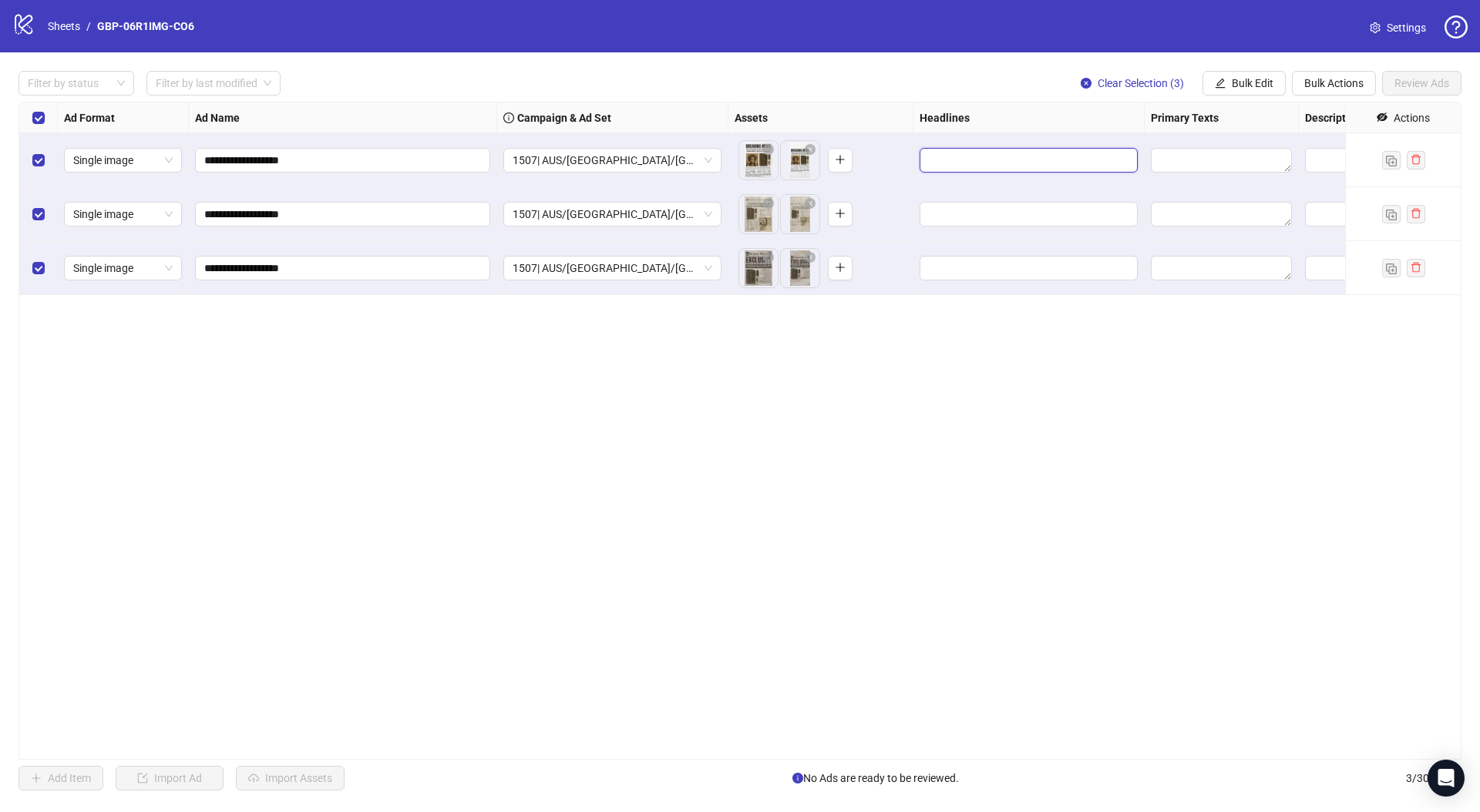 click at bounding box center [1027, 160] 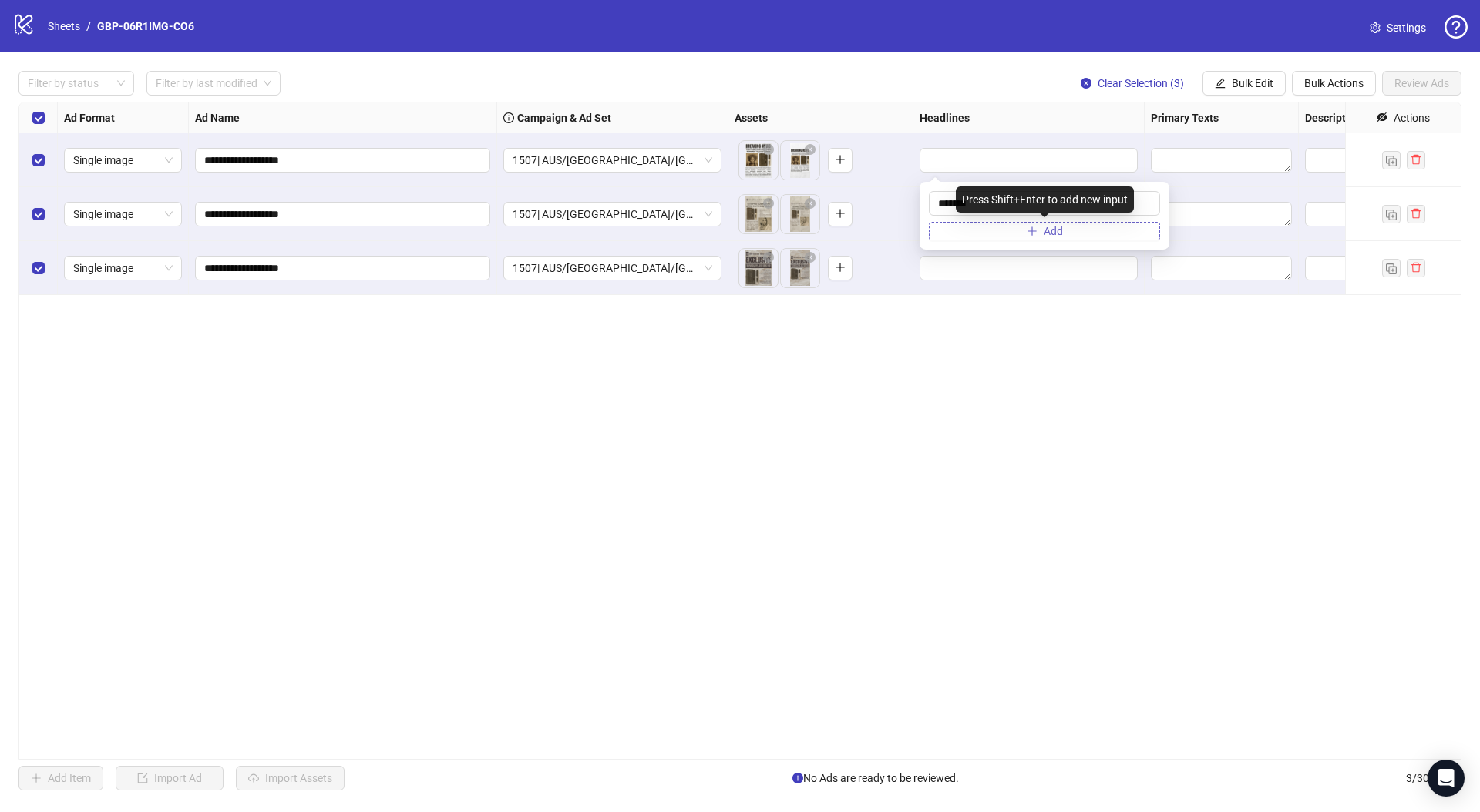 type on "*******" 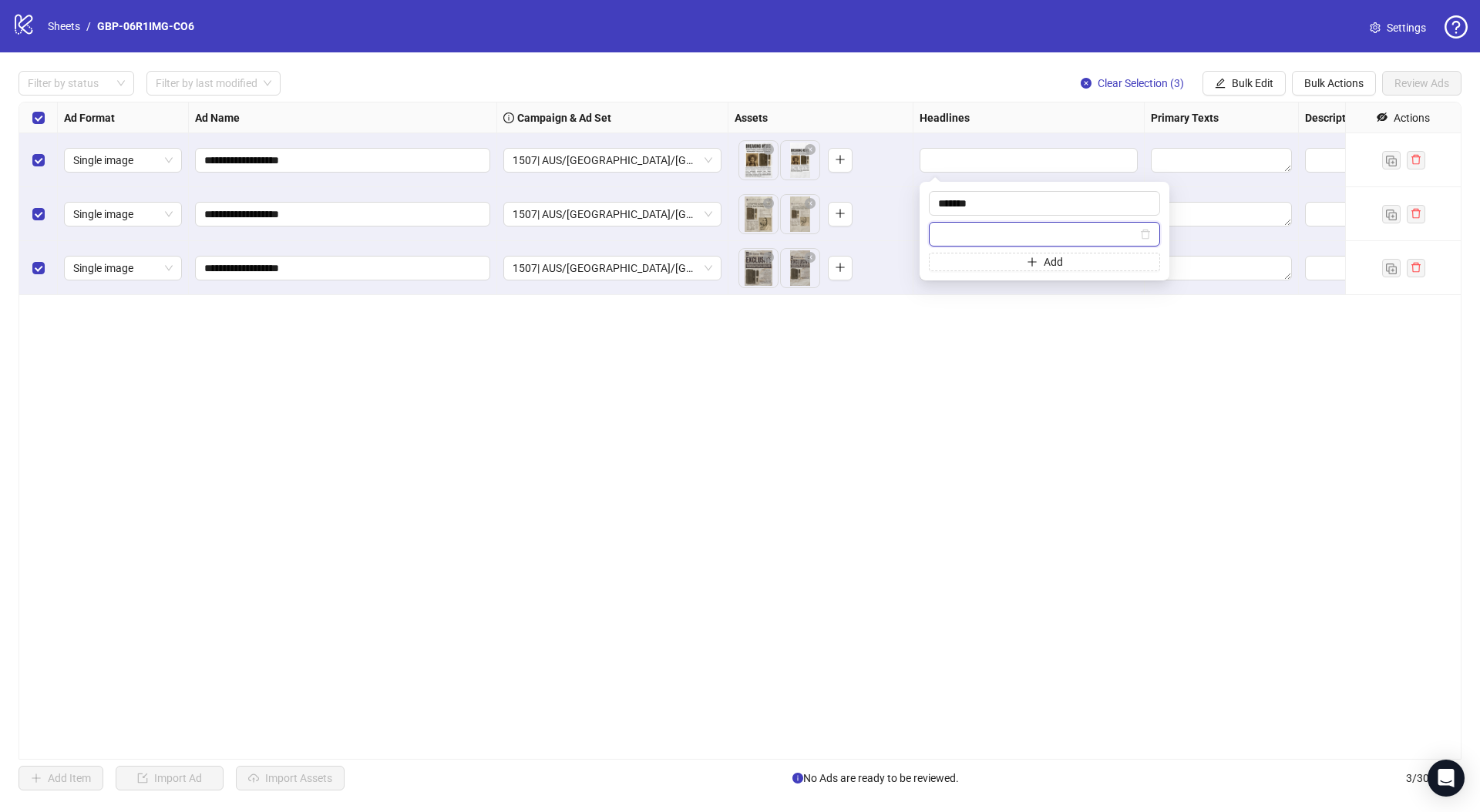 click at bounding box center (1038, 234) 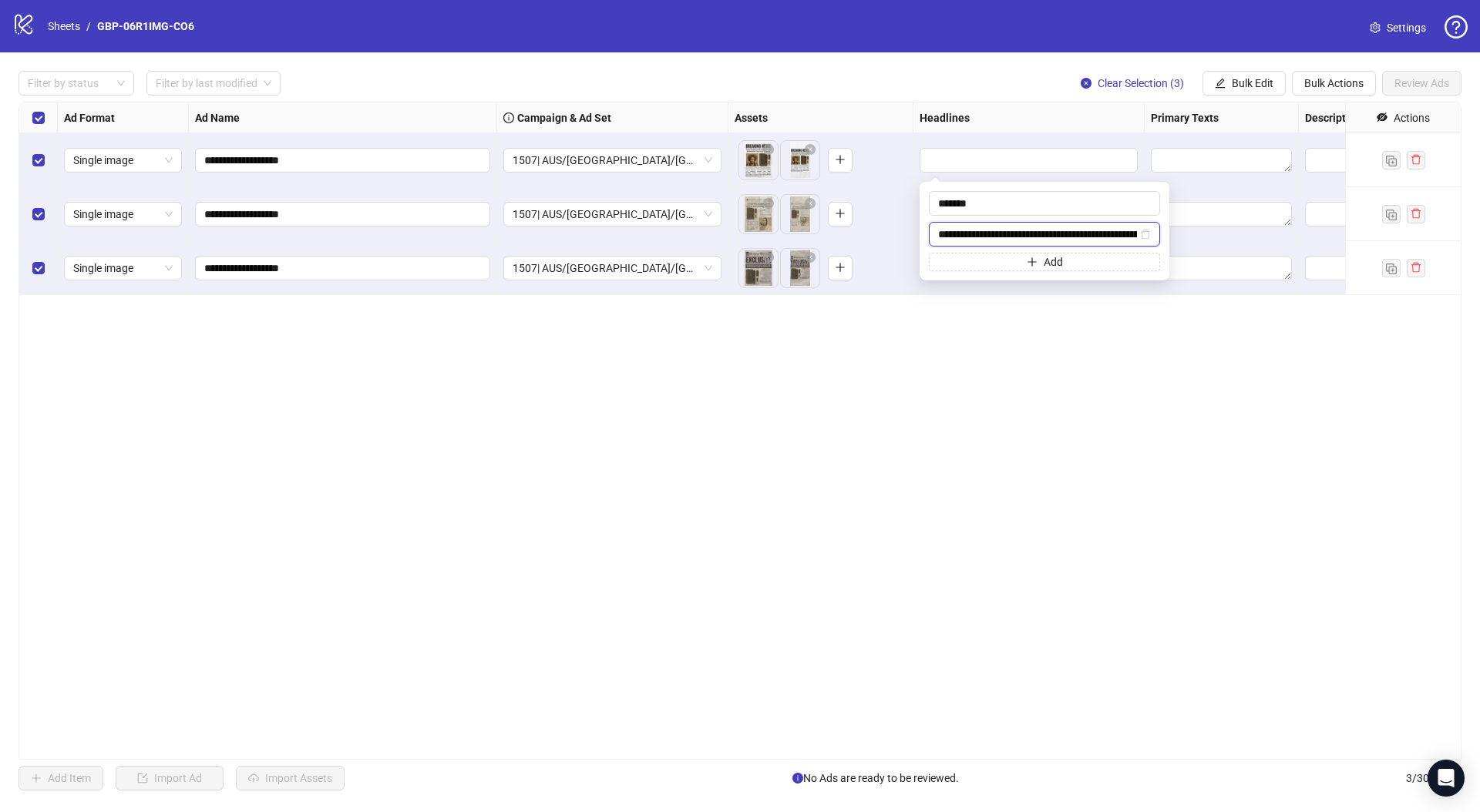 scroll, scrollTop: 0, scrollLeft: 111, axis: horizontal 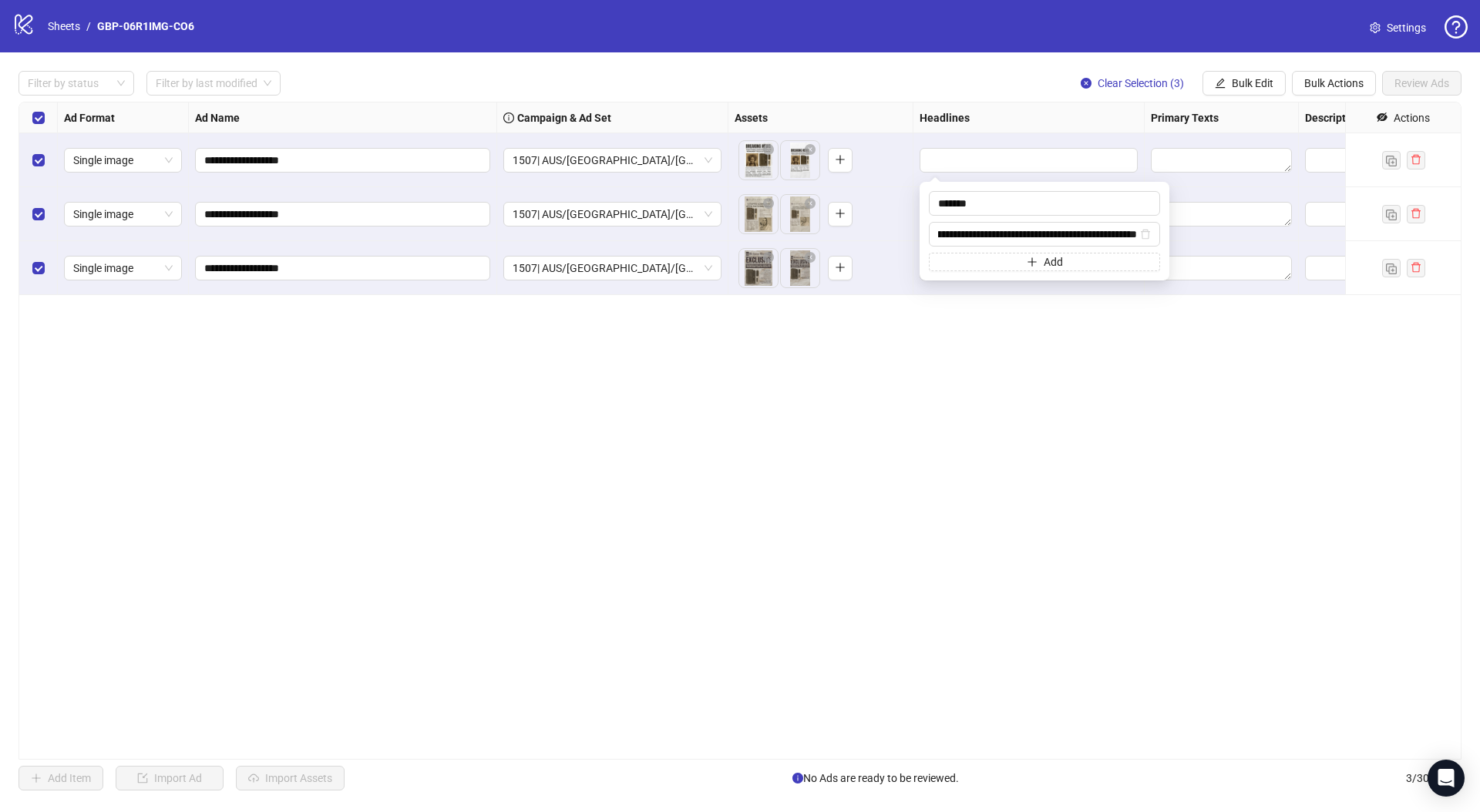 click on "**********" at bounding box center (740, 431) 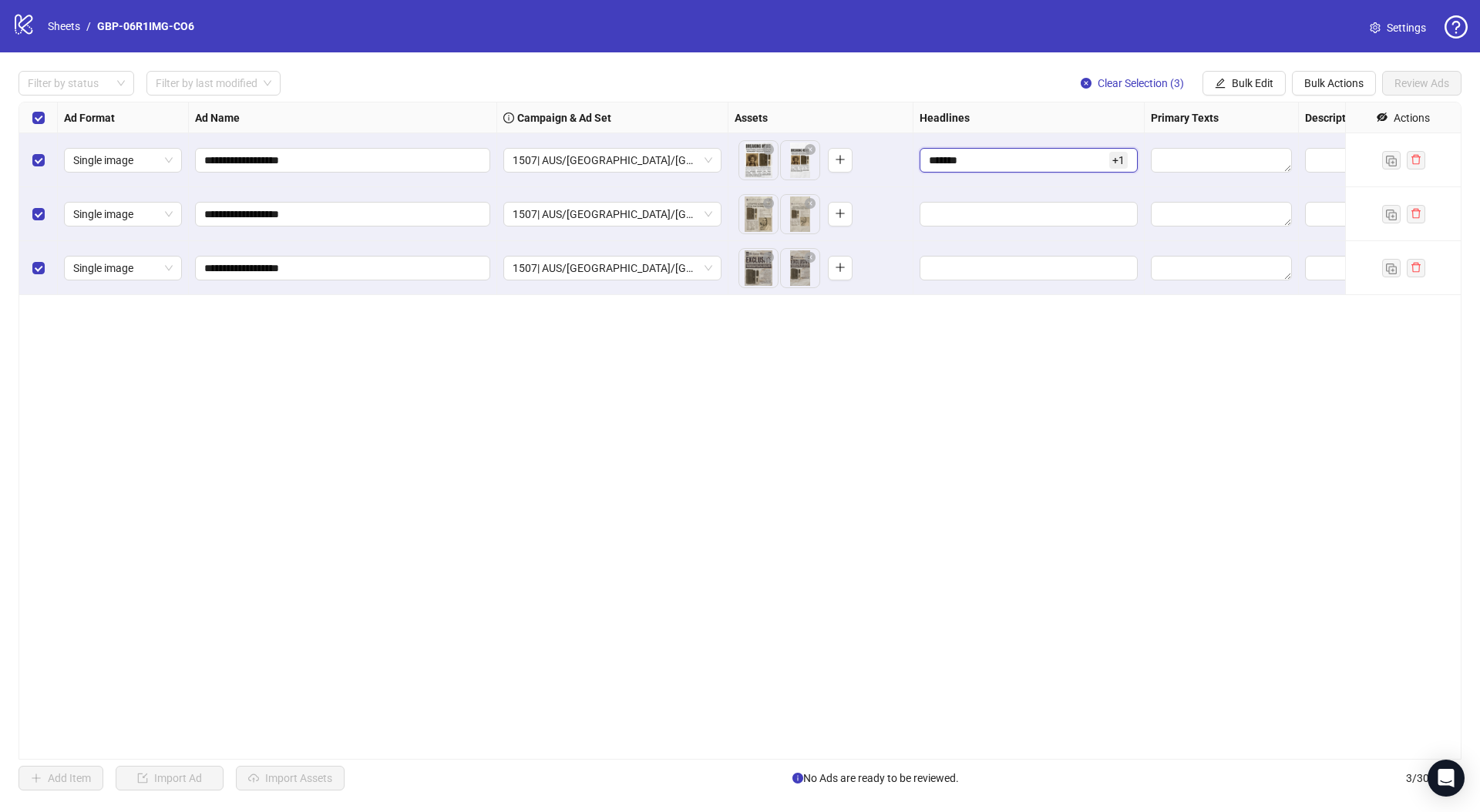 click on "*******" at bounding box center [1018, 160] 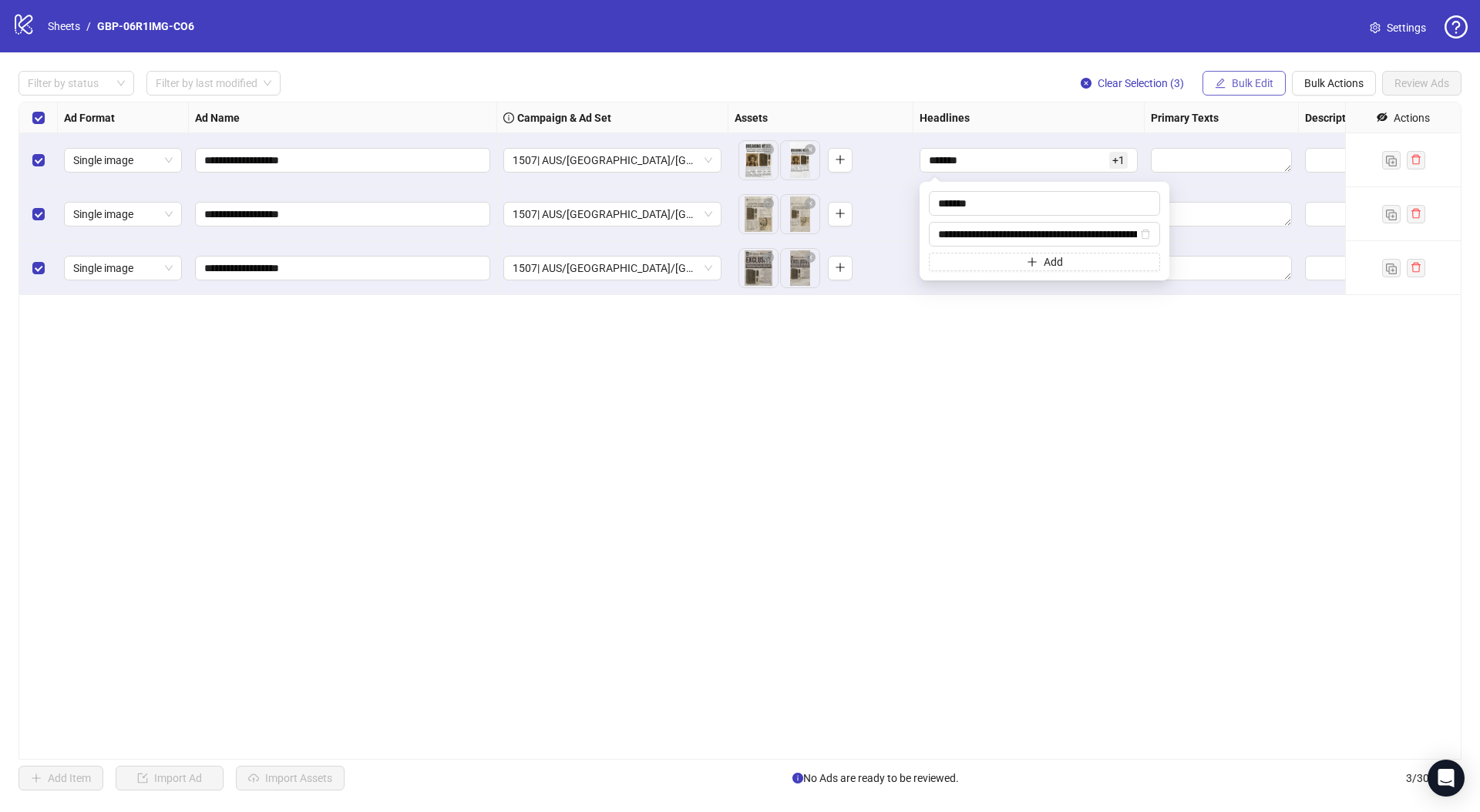 click on "Bulk Edit" at bounding box center (1244, 83) 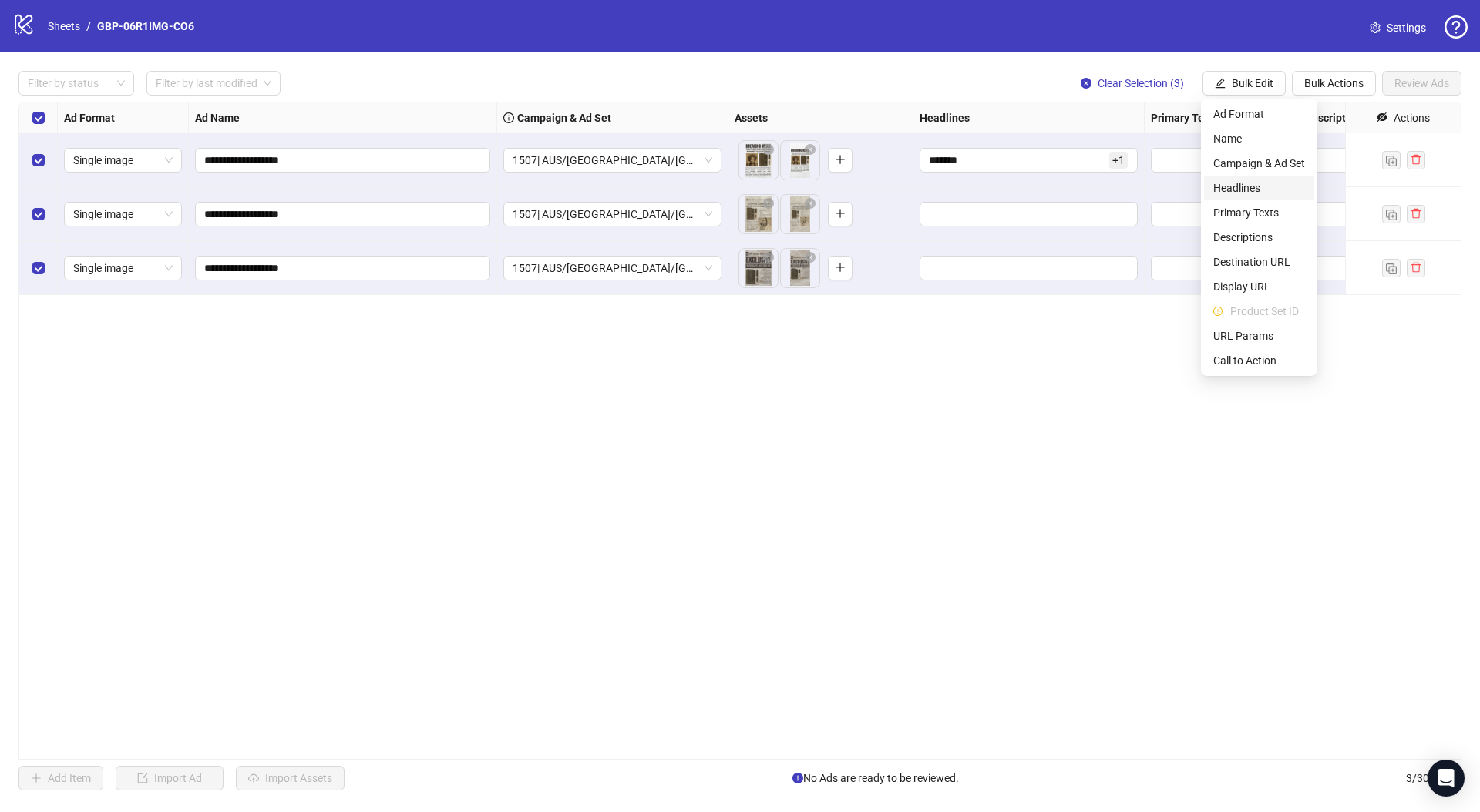 click on "Headlines" at bounding box center (1259, 188) 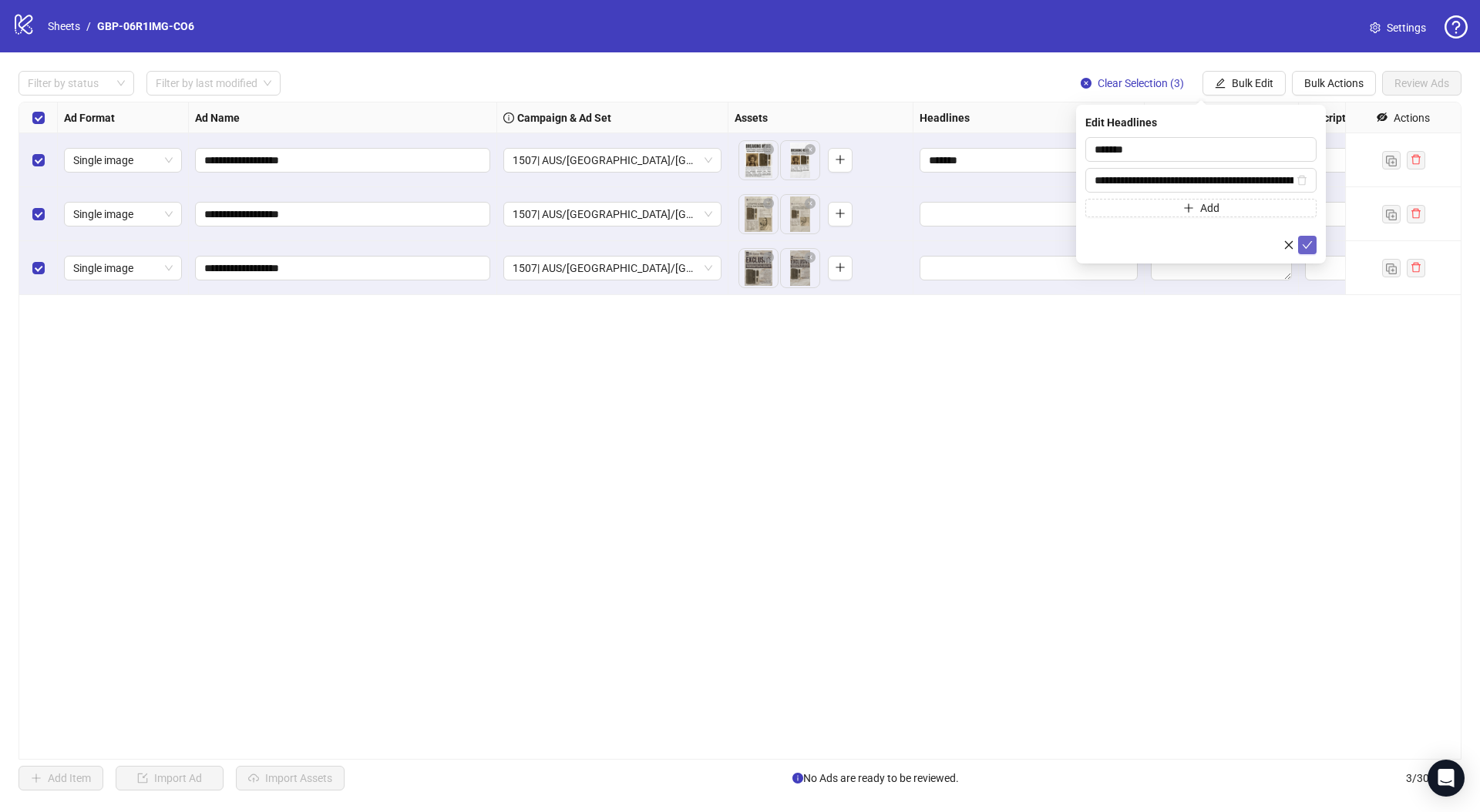 click at bounding box center [1307, 245] 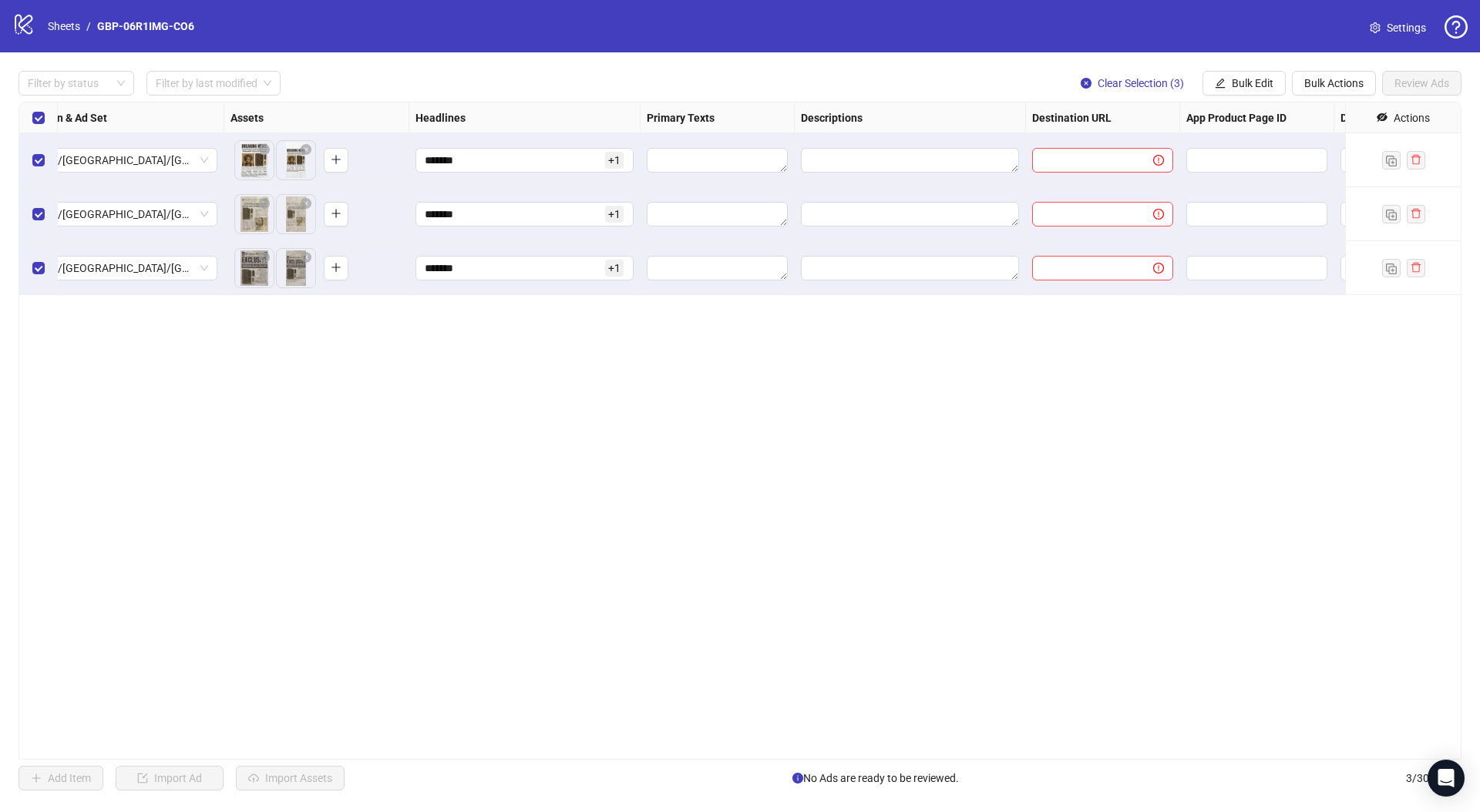 scroll, scrollTop: 0, scrollLeft: 772, axis: horizontal 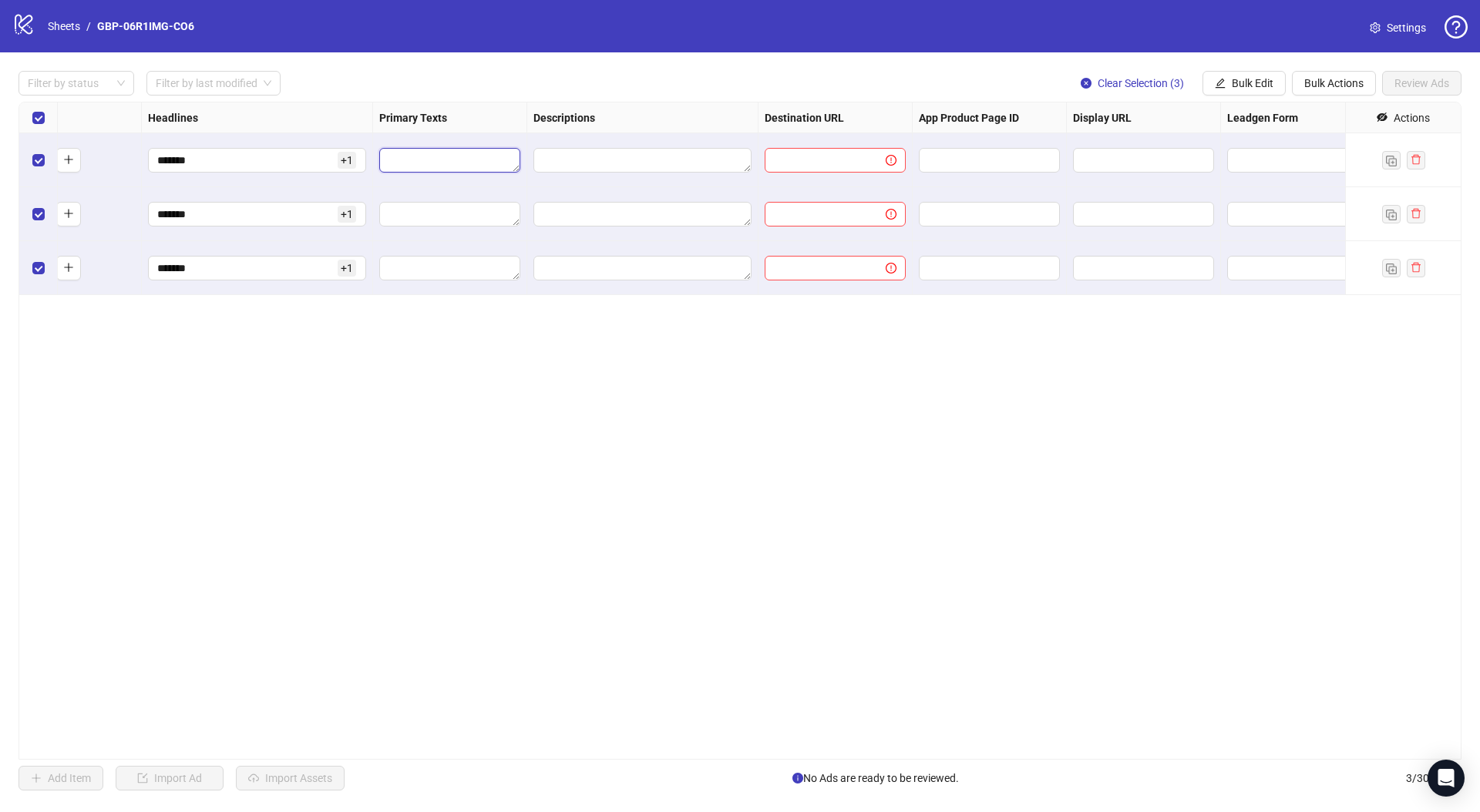 click at bounding box center (449, 160) 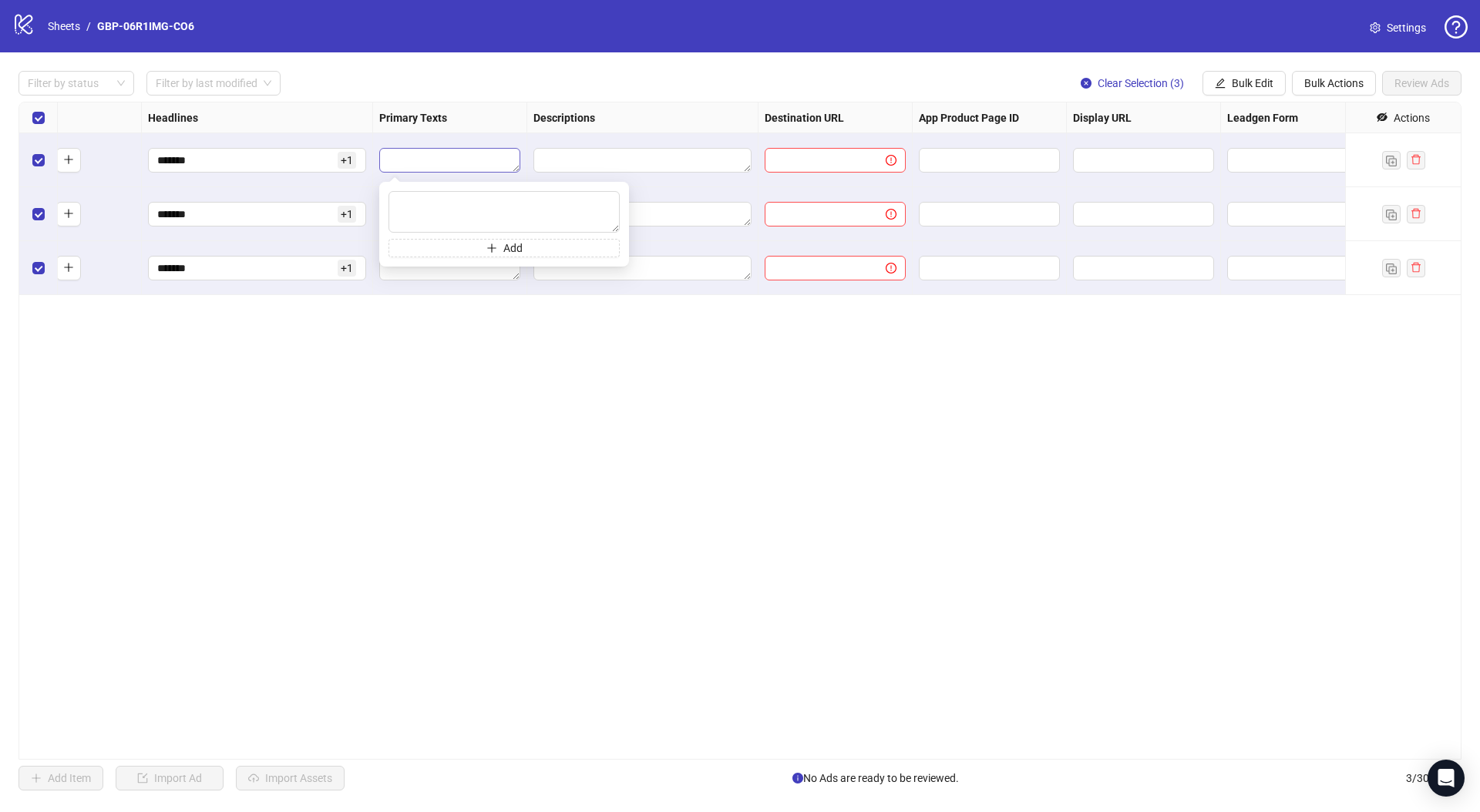 type on "**********" 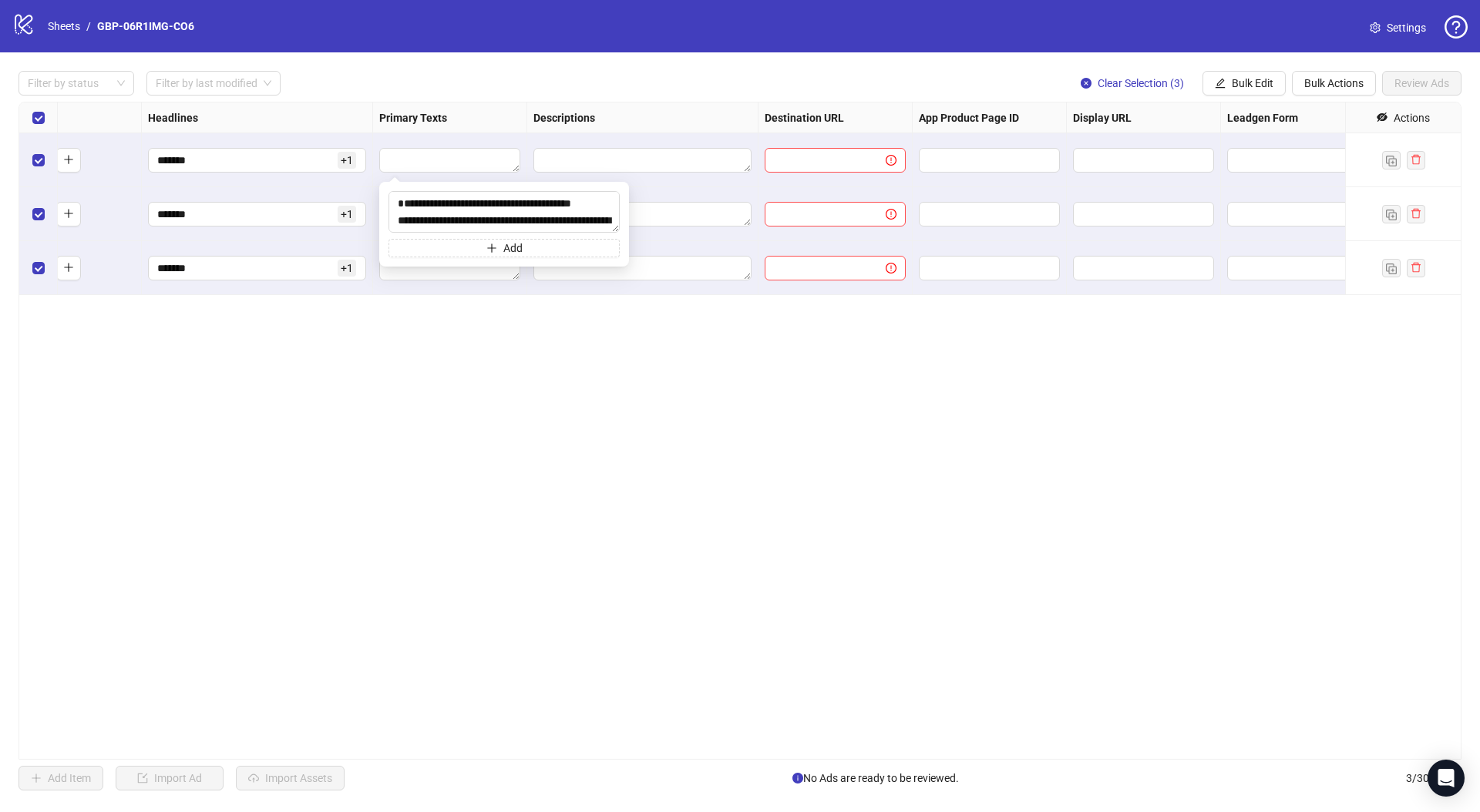 scroll, scrollTop: 62, scrollLeft: 0, axis: vertical 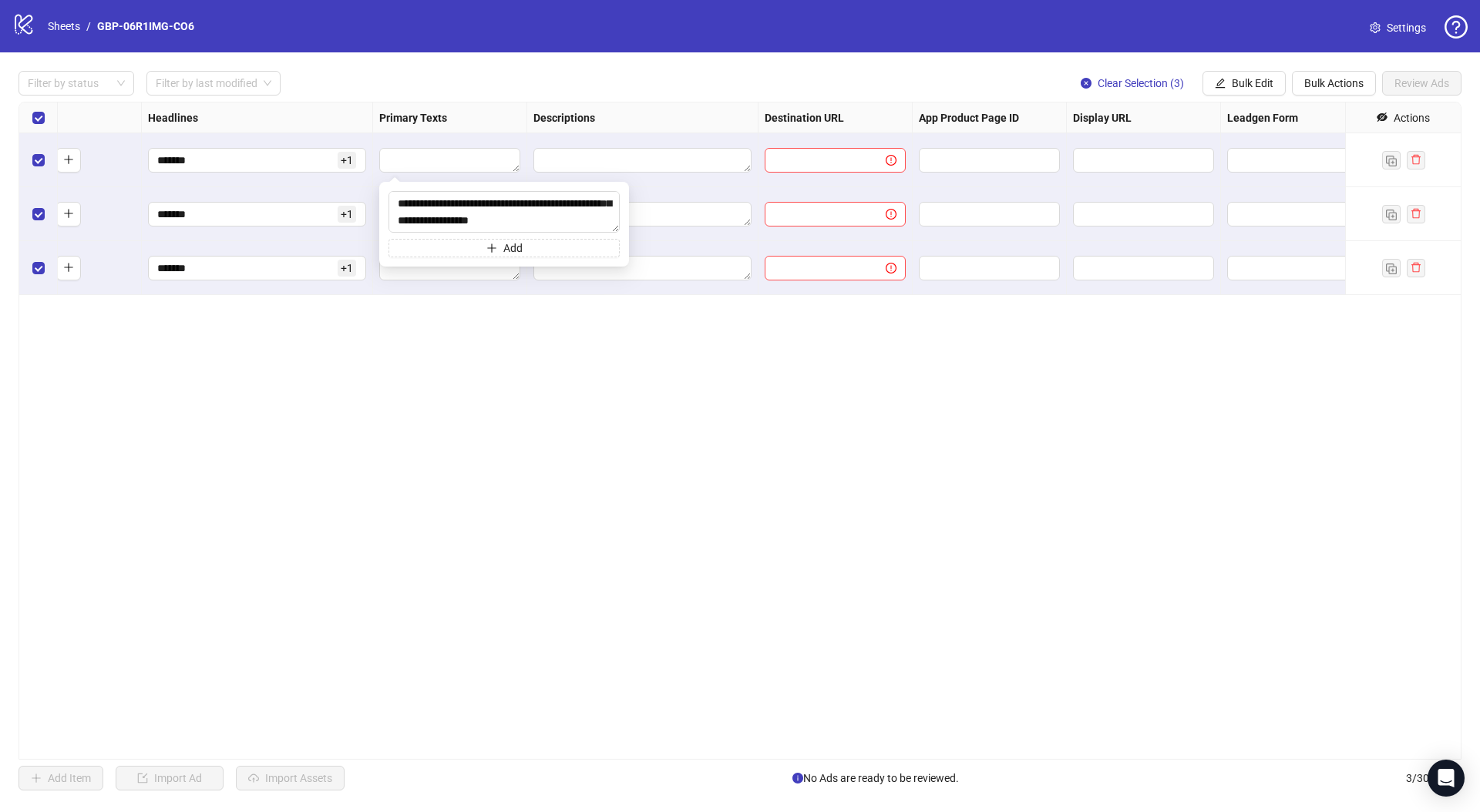 click on "Ad Format Ad Name Campaign & Ad Set Assets Headlines Primary Texts Descriptions Destination URL App Product Page ID Display URL Leadgen Form Product Set ID URL Params Call to Action Actions 1507| AUS/NZ/UK| GBP-06R1IMG-CO6
To pick up a draggable item, press the space bar.
While dragging, use the arrow keys to move the item.
Press space again to drop the item in its new position, or press escape to cancel.
******* + 1 - 1507| AUS/NZ/UK| GBP-06R1IMG-CO6
To pick up a draggable item, press the space bar.
While dragging, use the arrow keys to move the item.
Press space again to drop the item in its new position, or press escape to cancel.
******* + 1 - 1507| AUS/NZ/UK| GBP-06R1IMG-CO6
To pick up a draggable item, press the space bar.
While dragging, use the arrow keys to move the item.
Press space again to drop the item in its new position, or press escape to cancel.
******* + 1 -" at bounding box center [740, 431] 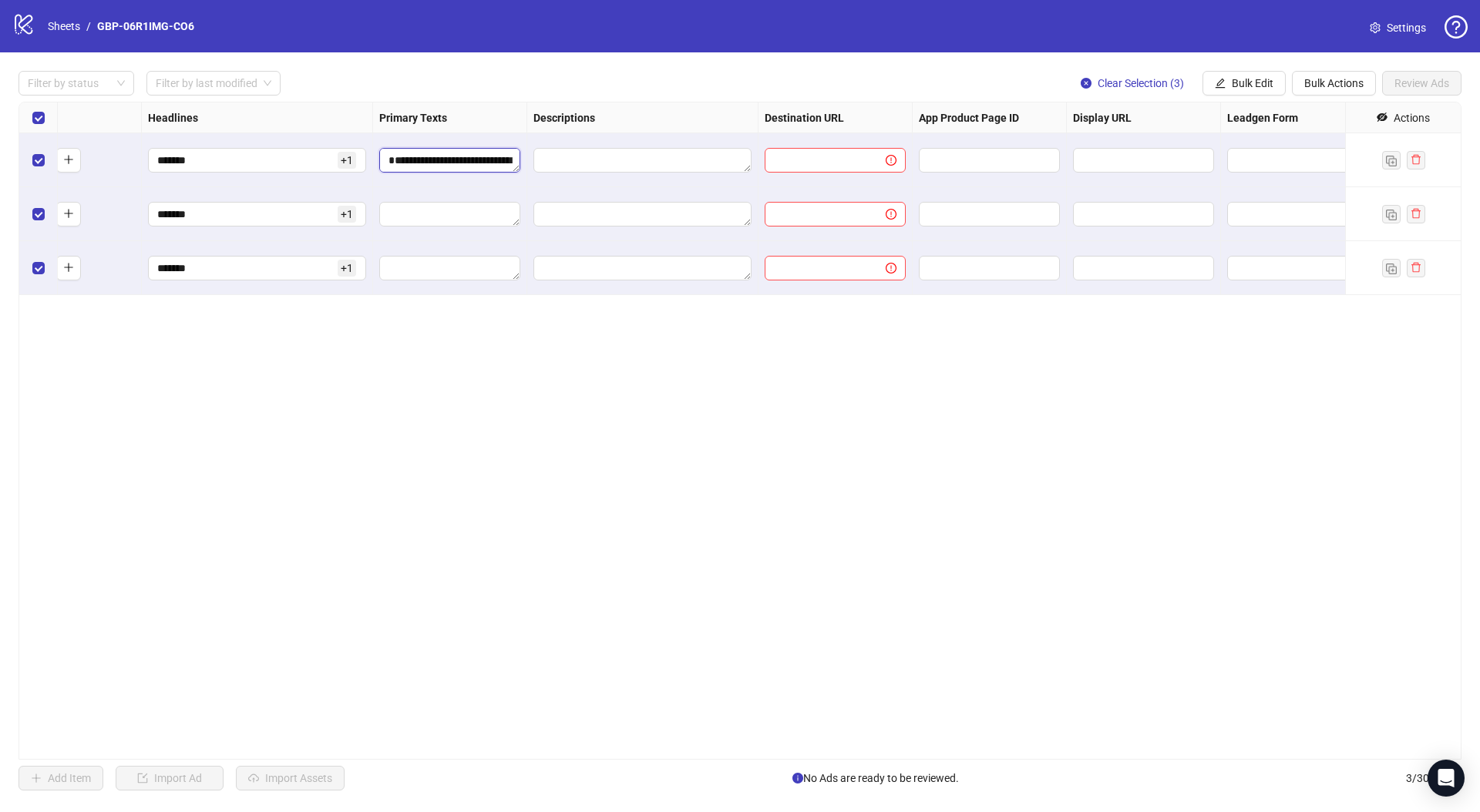 click on "**********" at bounding box center (449, 160) 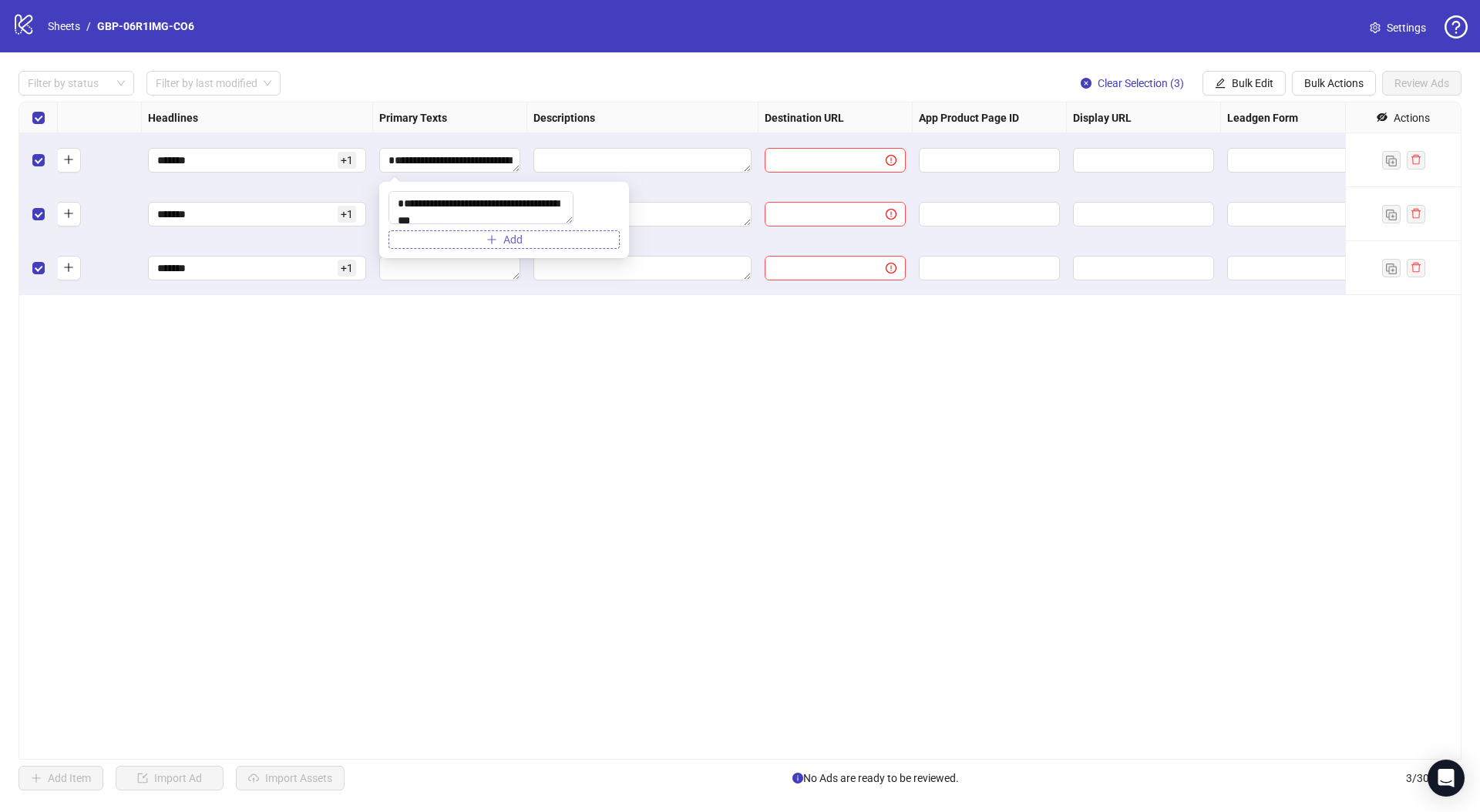 click on "Add" at bounding box center [504, 240] 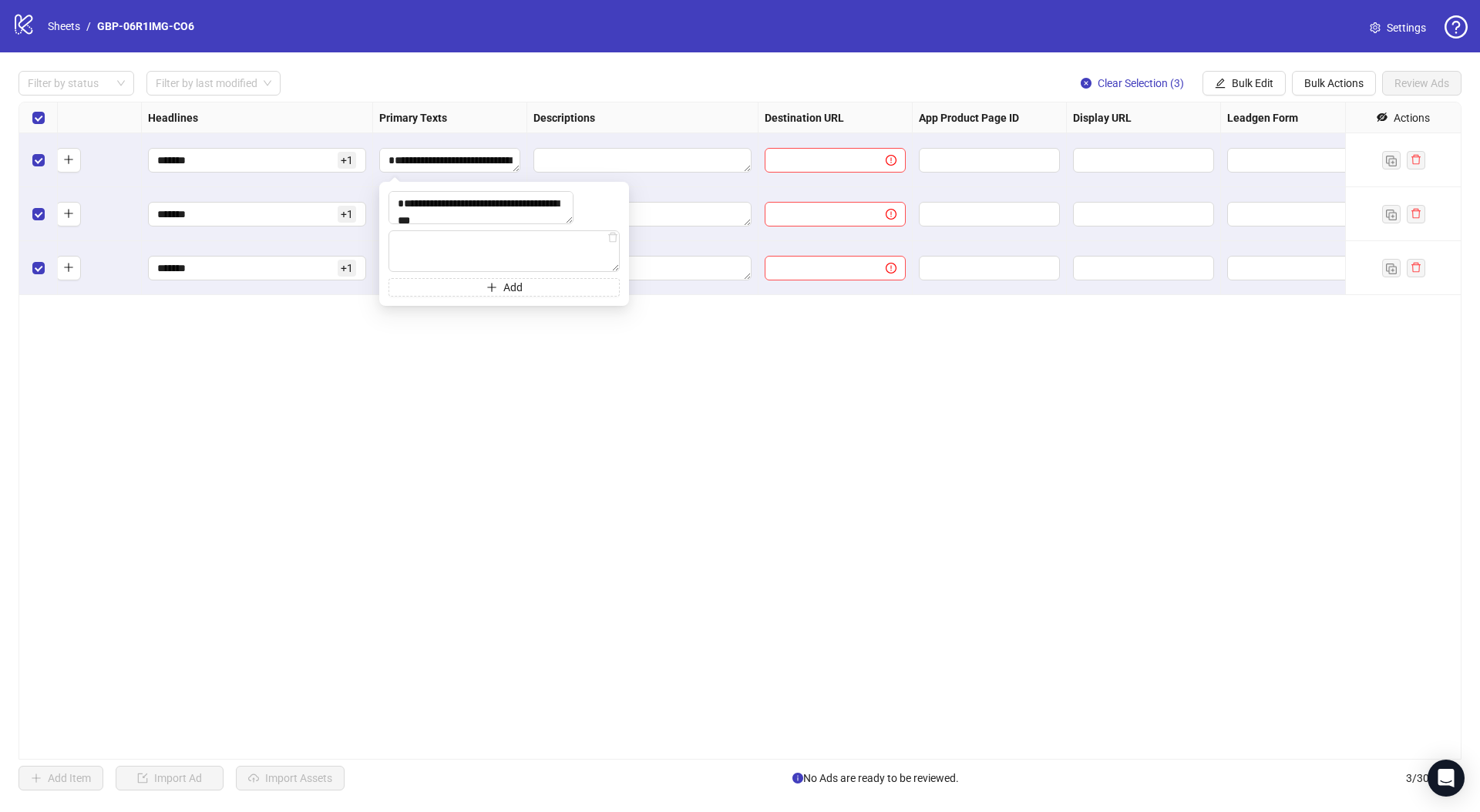 type on "**********" 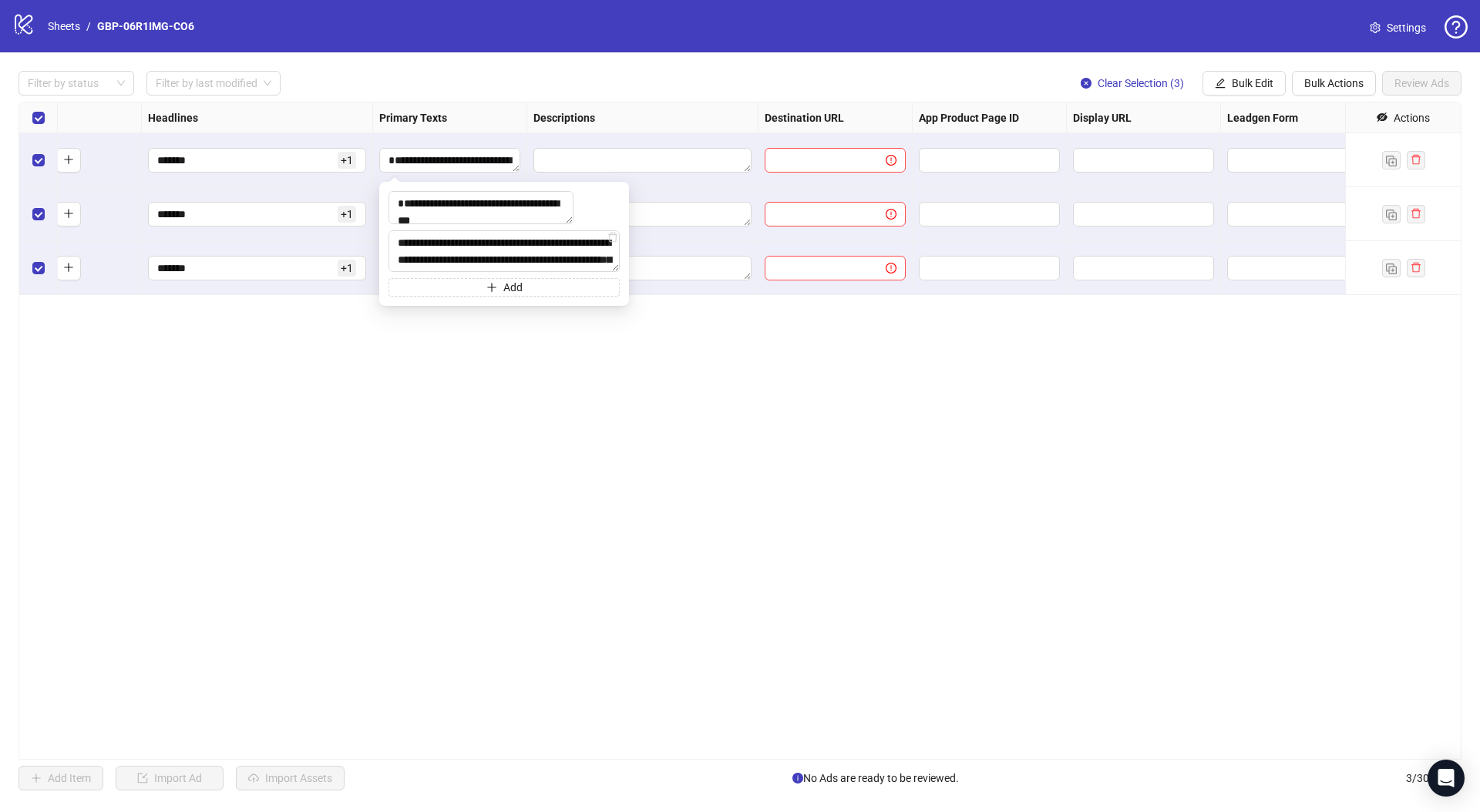 scroll, scrollTop: 232, scrollLeft: 0, axis: vertical 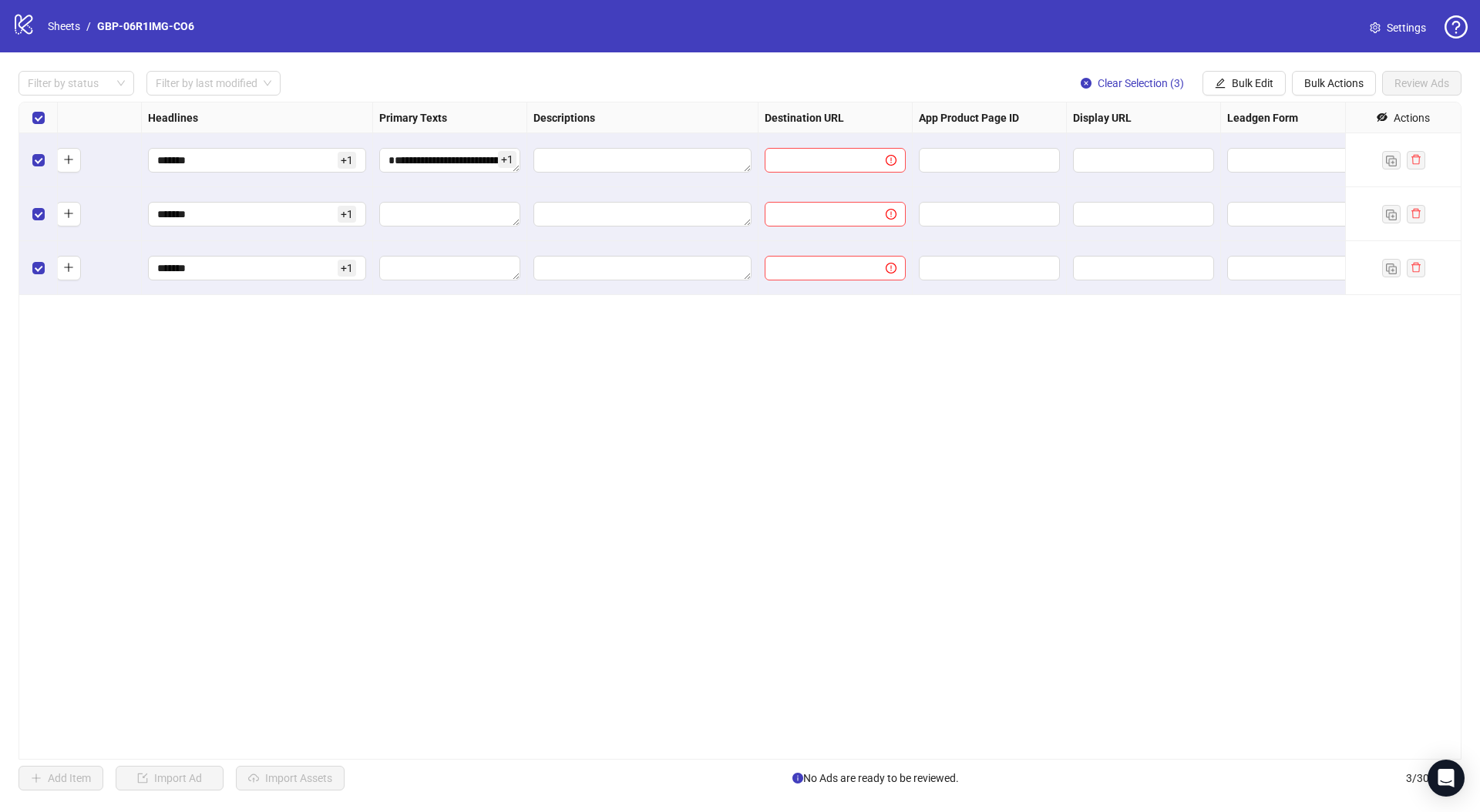 click on "**********" at bounding box center [740, 431] 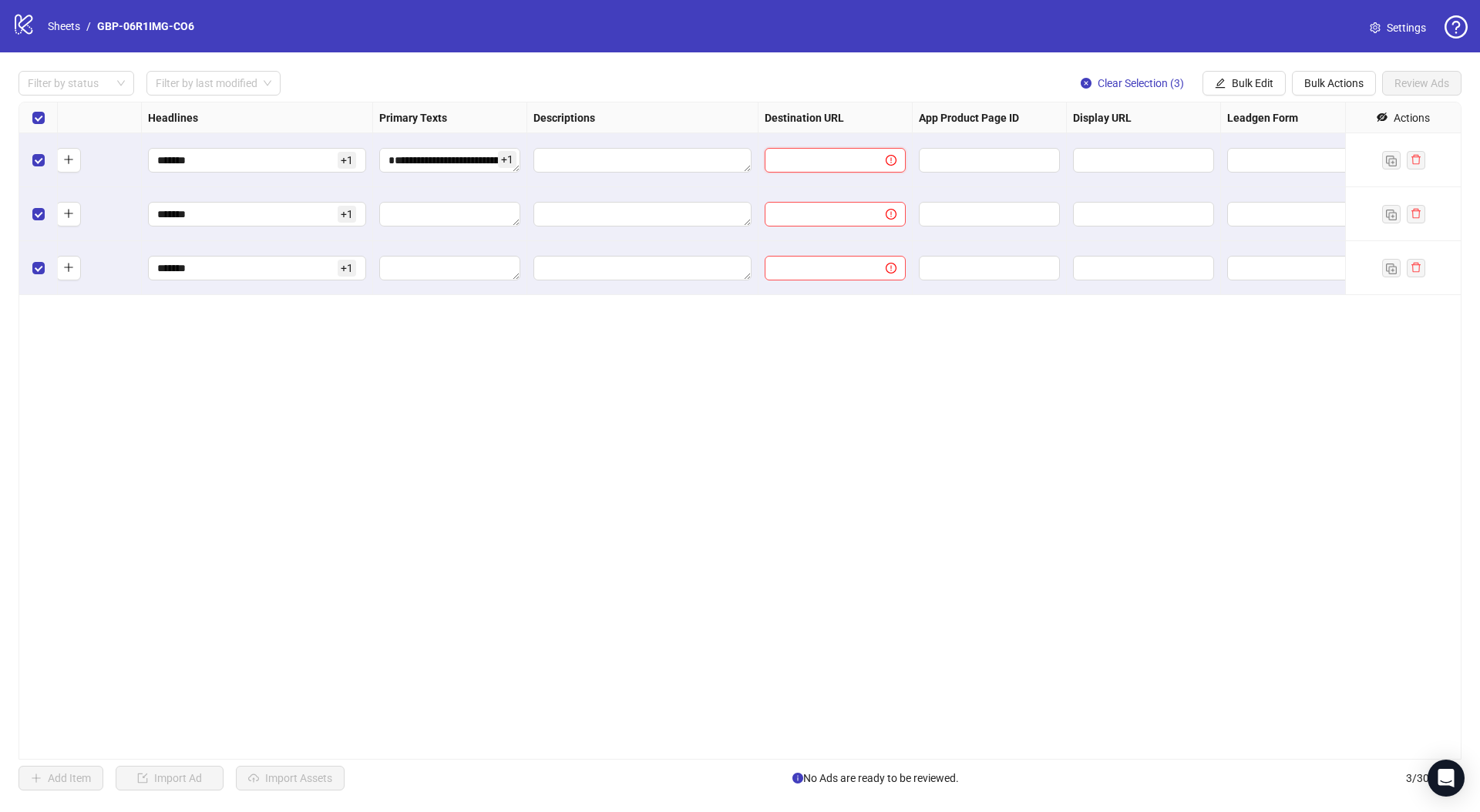 click at bounding box center [819, 160] 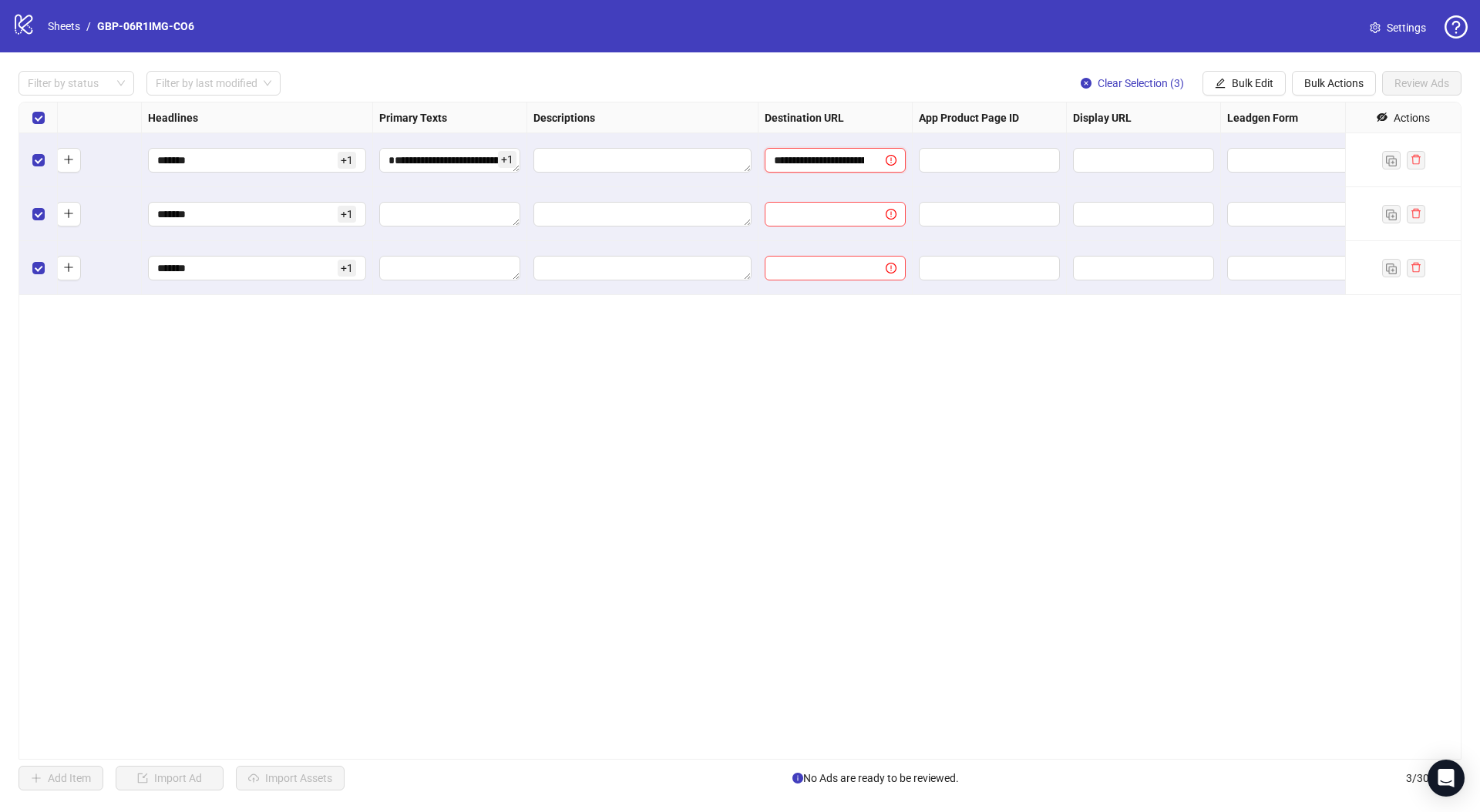 scroll, scrollTop: 0, scrollLeft: 309, axis: horizontal 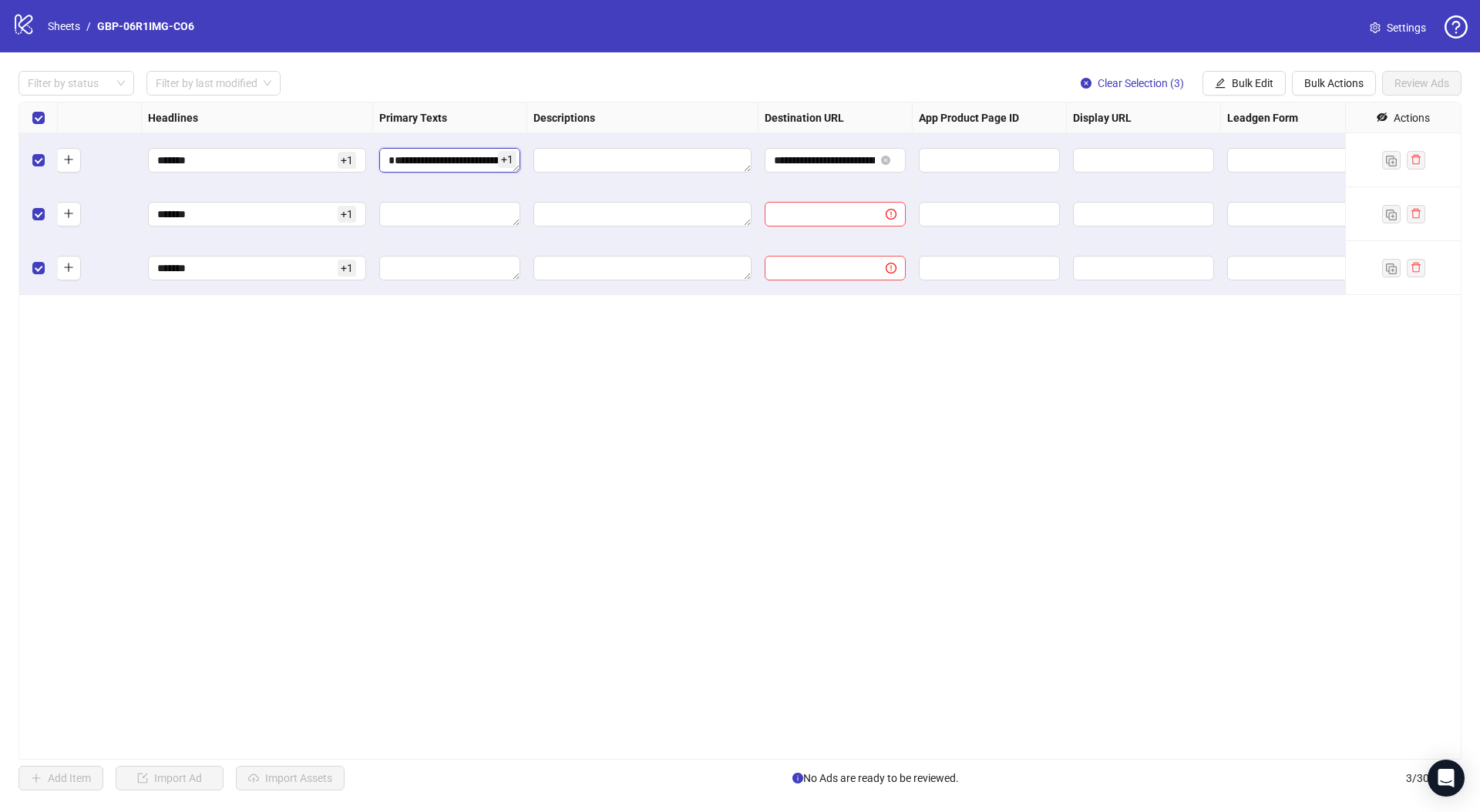 click on "**********" at bounding box center (449, 160) 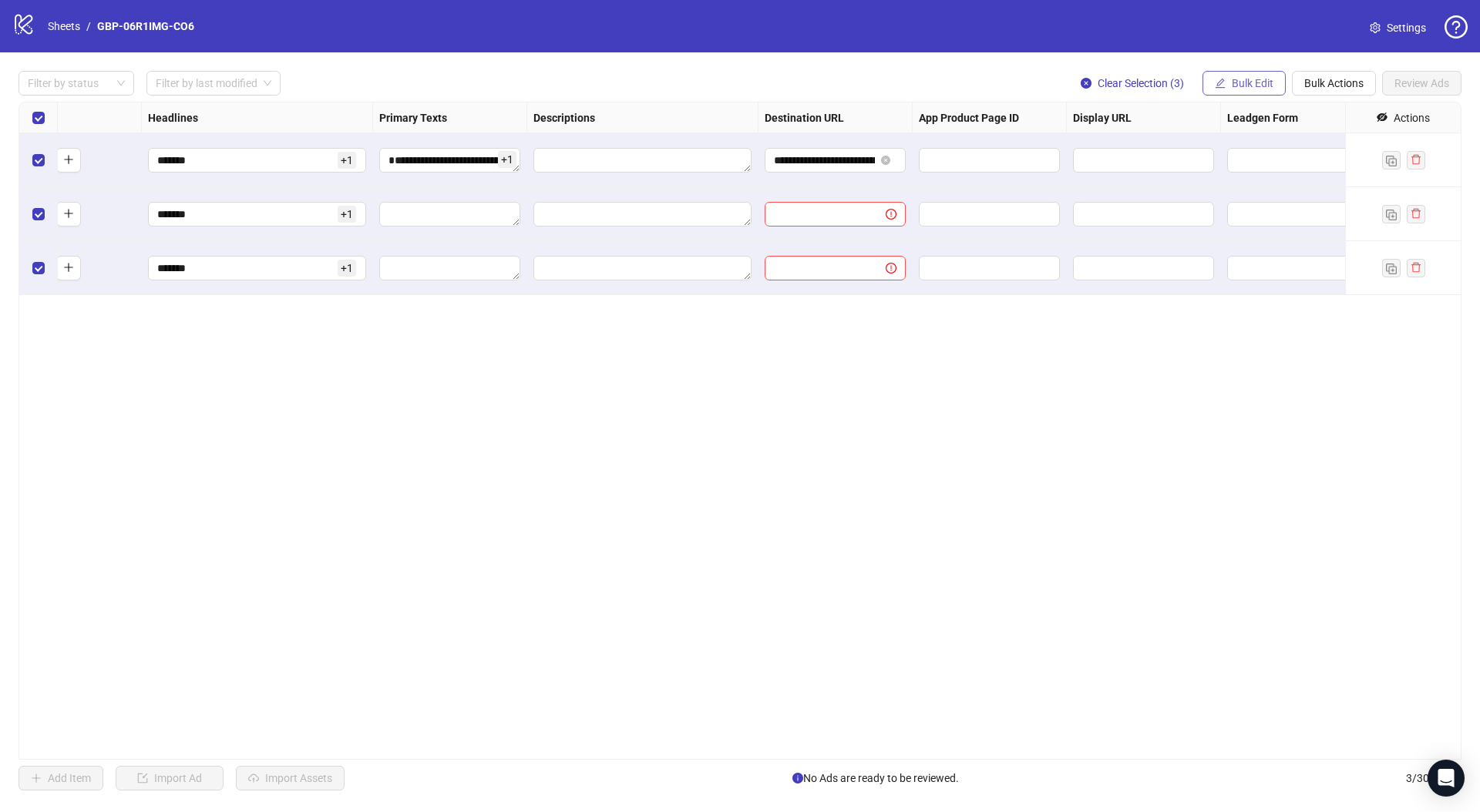 click on "Bulk Edit" at bounding box center [1244, 83] 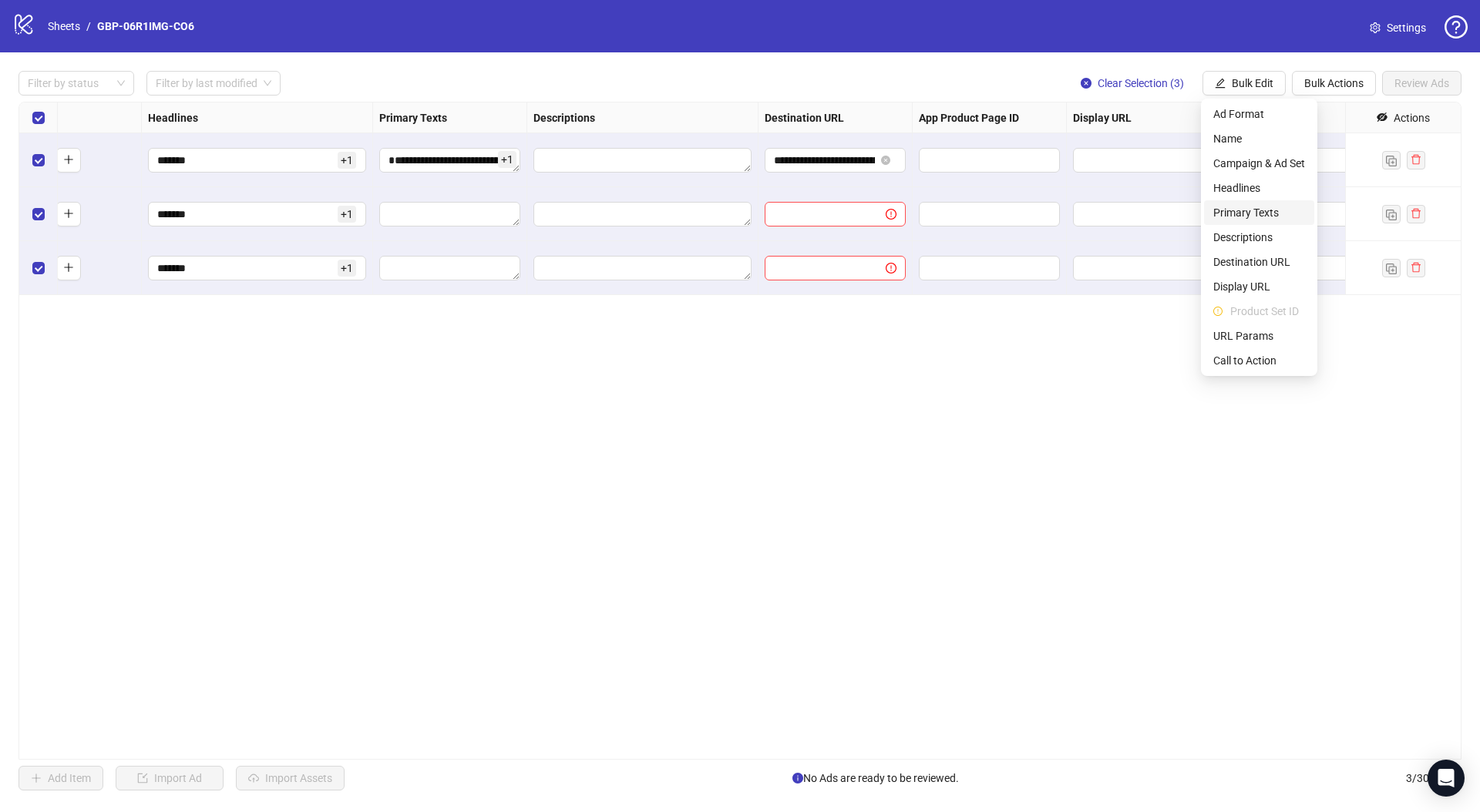 click on "Primary Texts" at bounding box center (1259, 213) 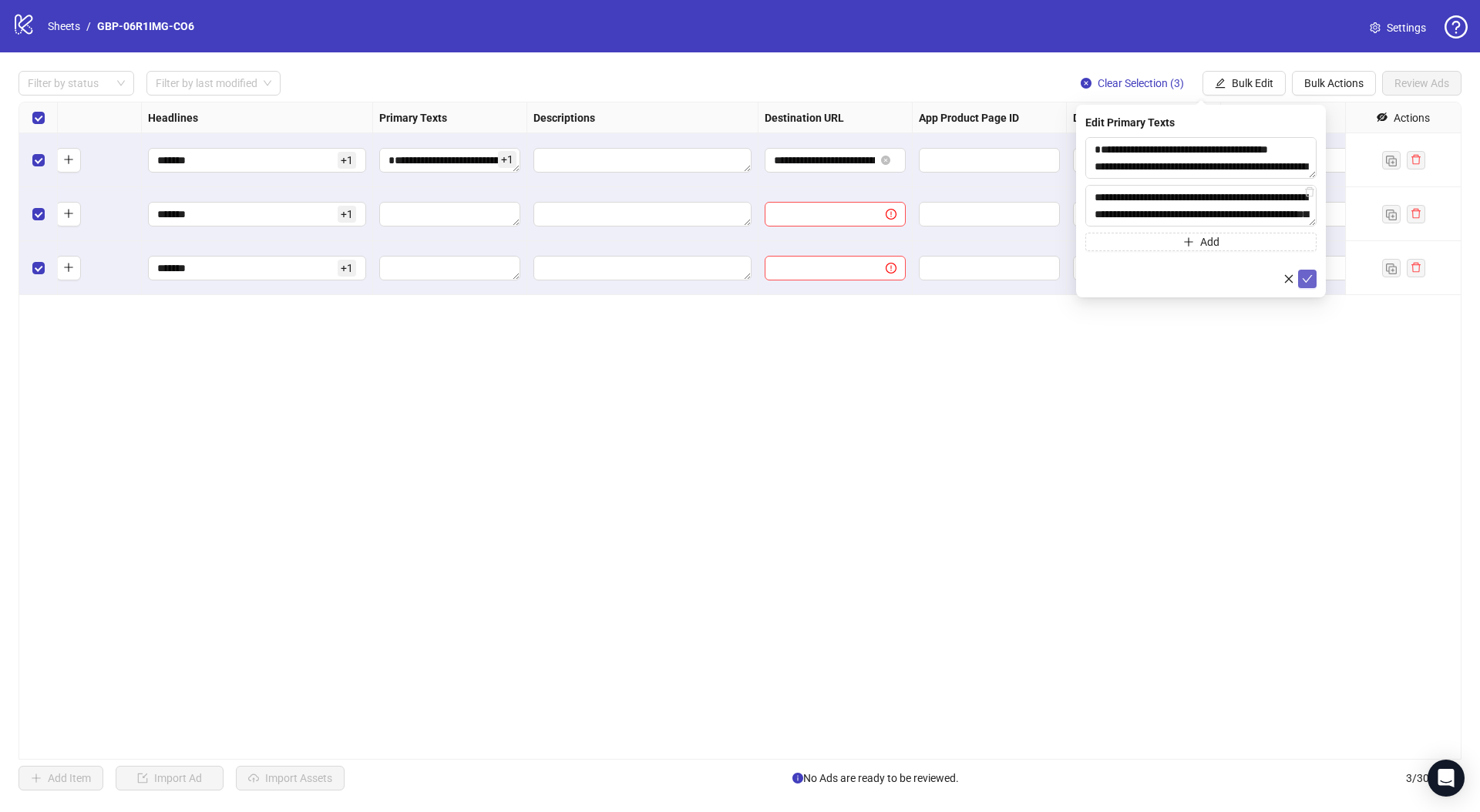 click 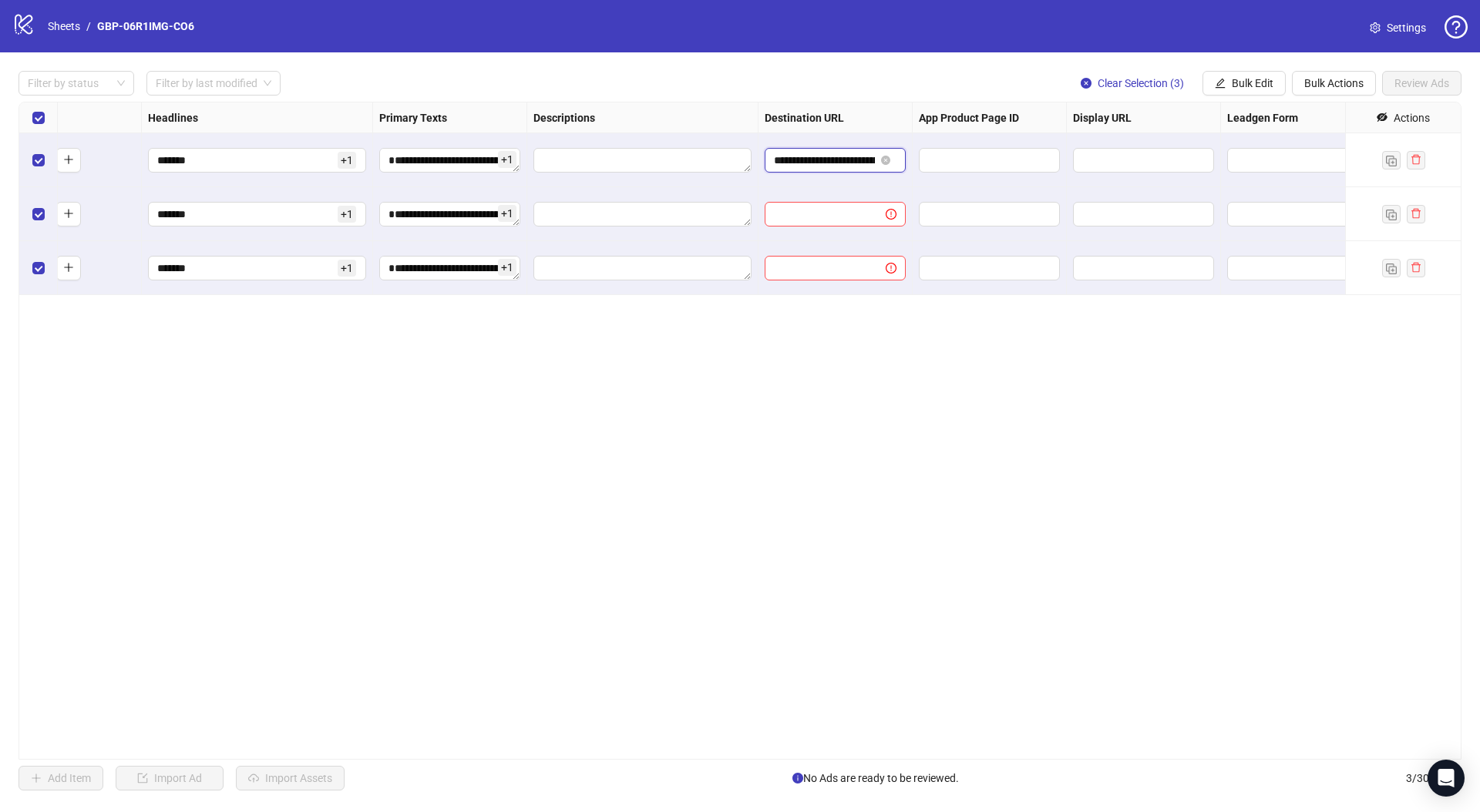 click on "**********" at bounding box center [824, 160] 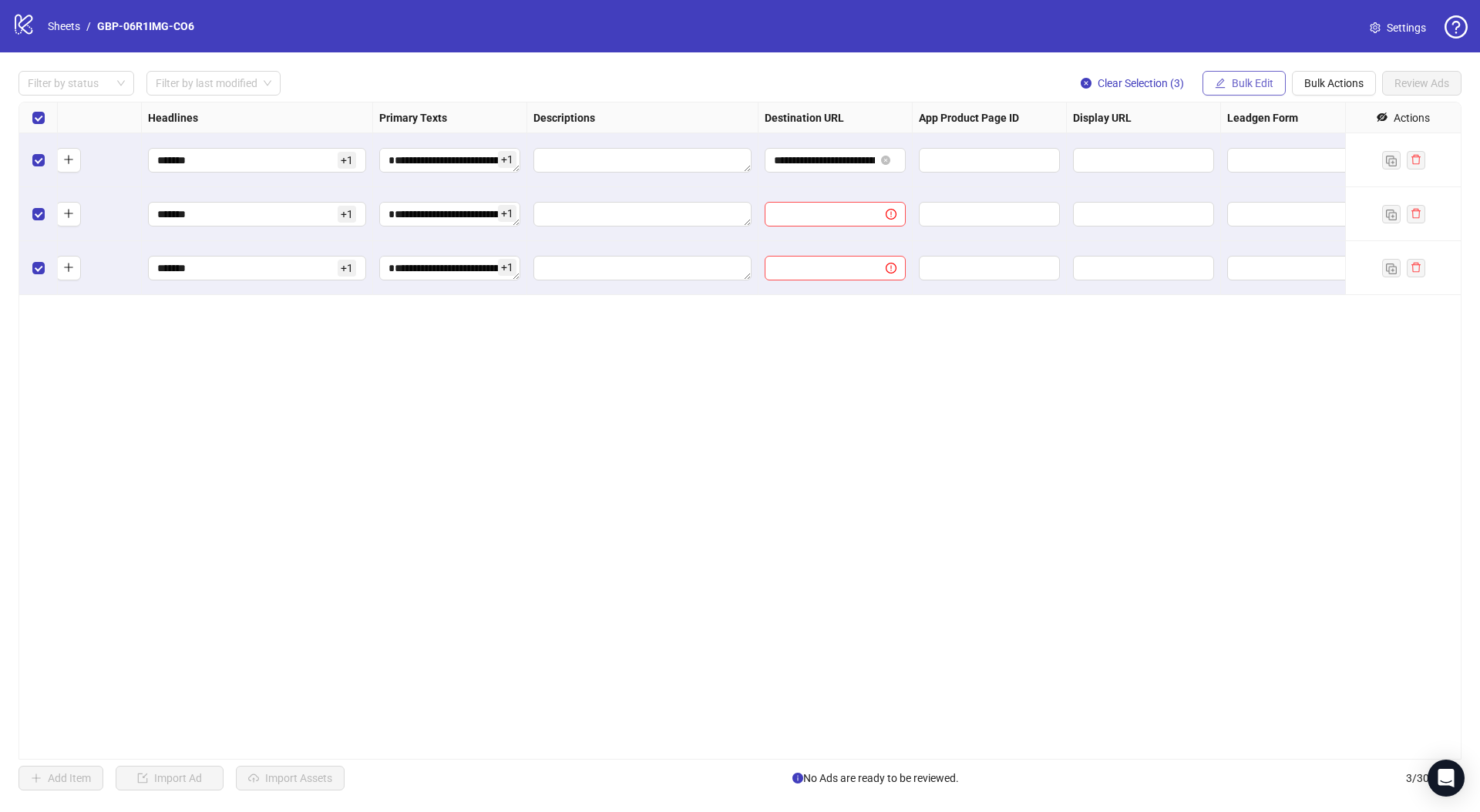 click on "Bulk Edit" at bounding box center [1244, 83] 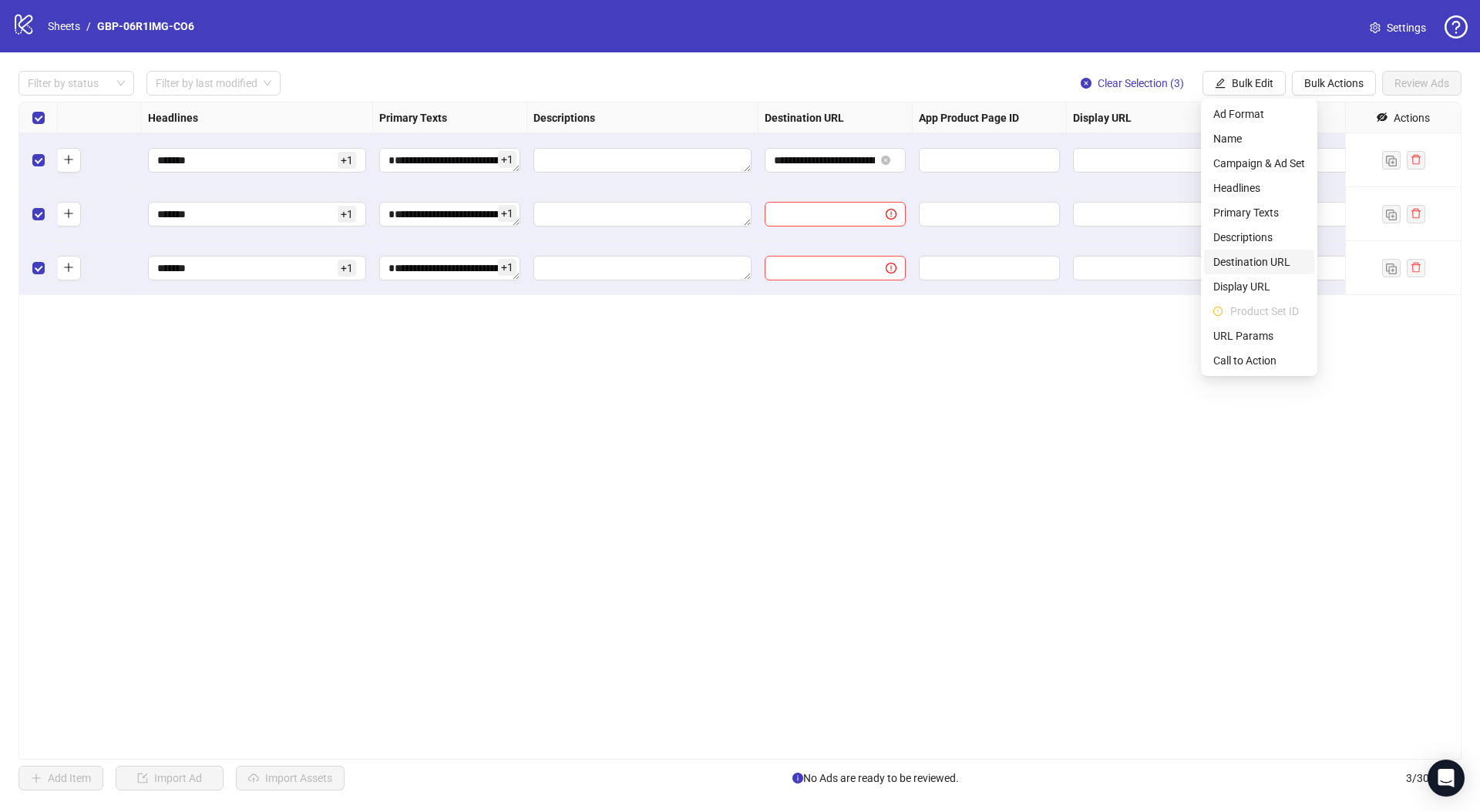 click on "Destination URL" at bounding box center (1259, 262) 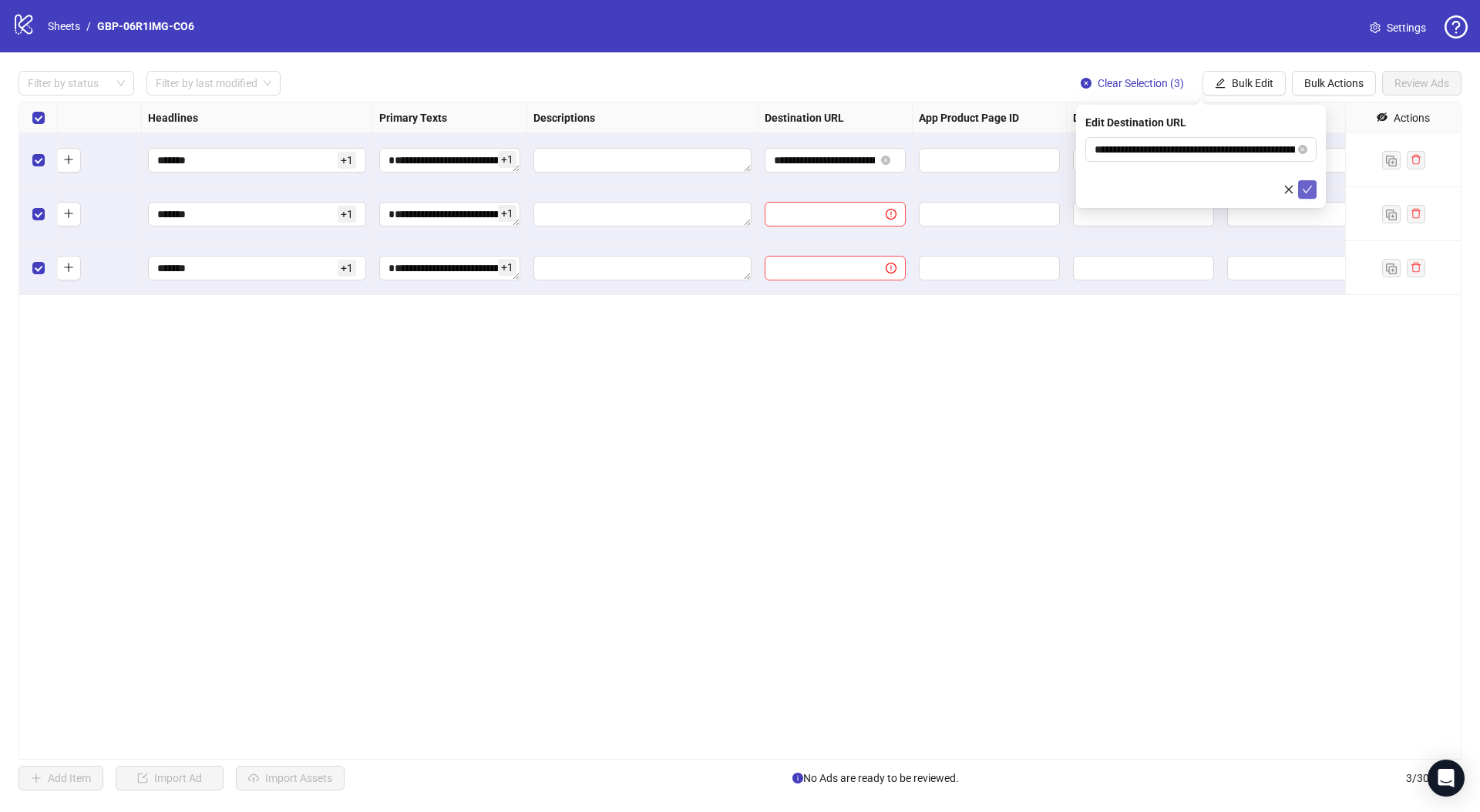 click 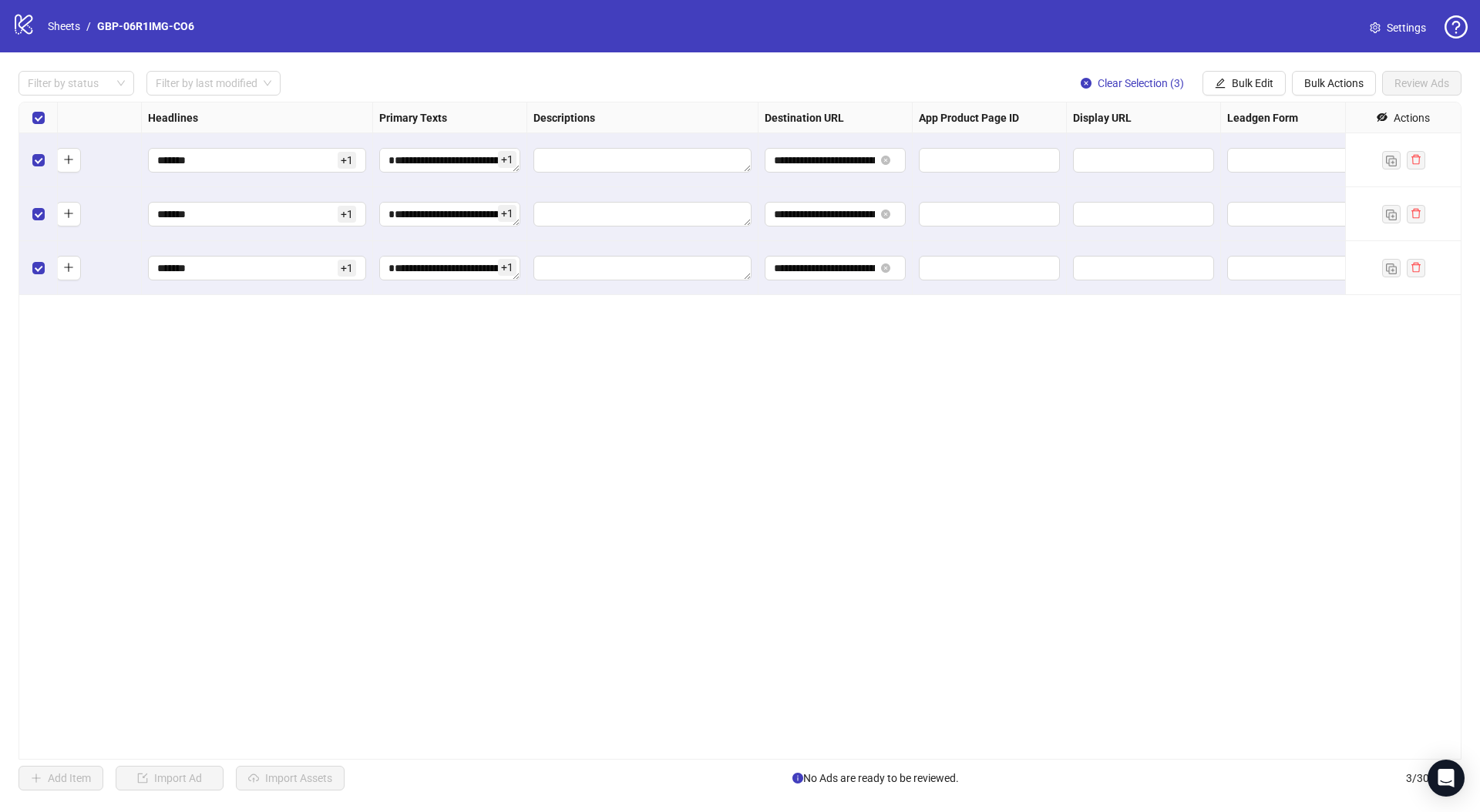 click on "**********" at bounding box center [740, 431] 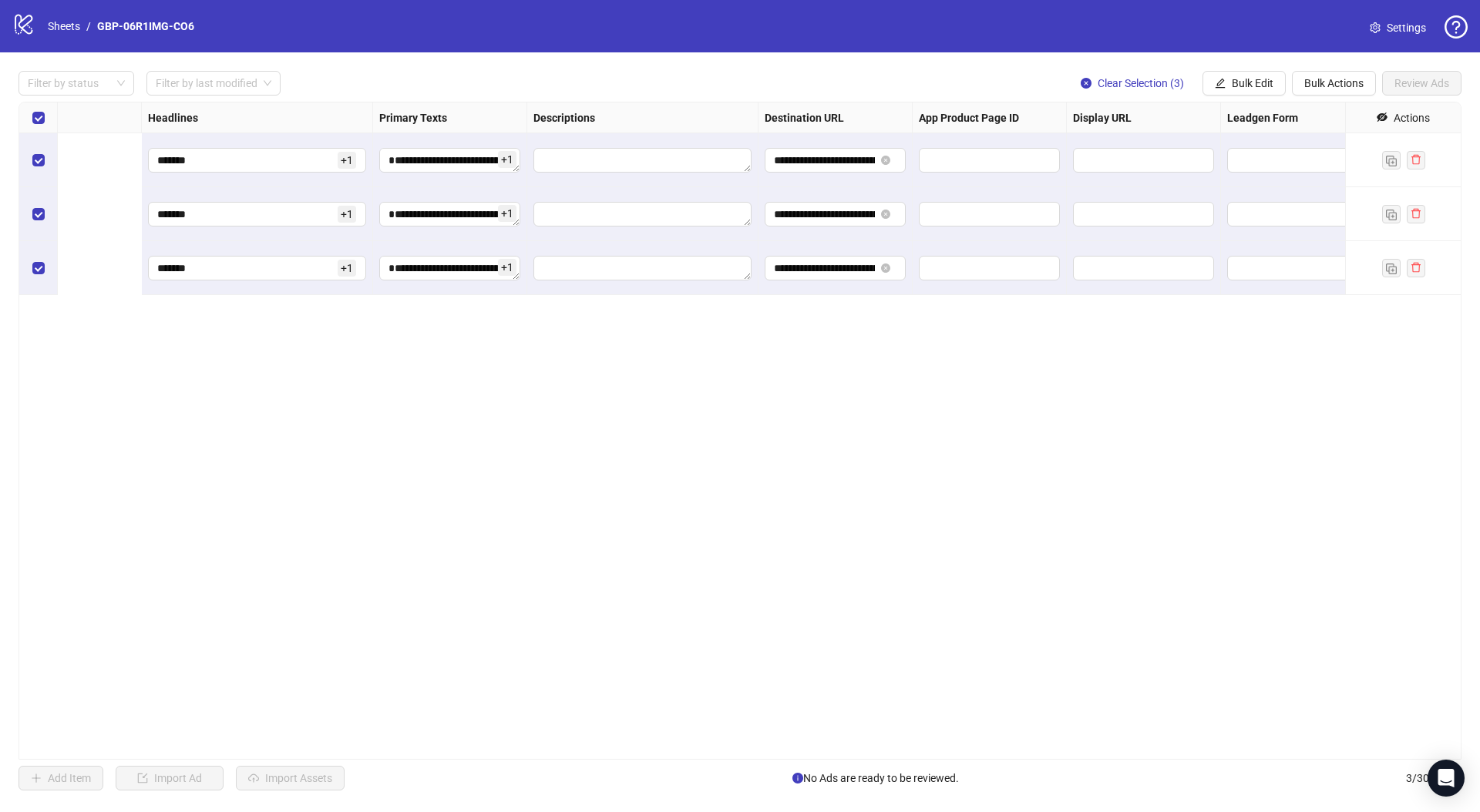 scroll, scrollTop: 0, scrollLeft: 1179, axis: horizontal 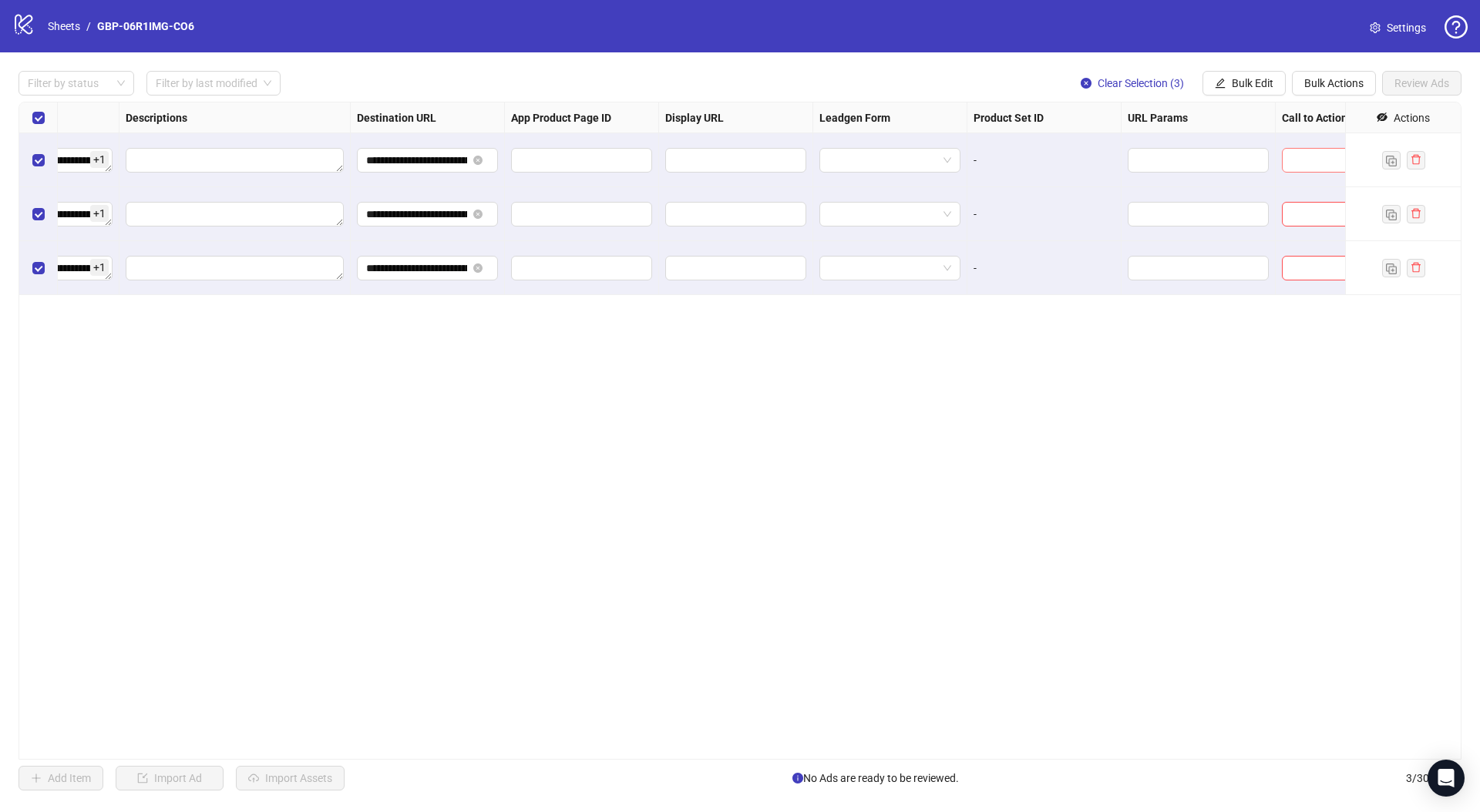 click at bounding box center [1330, 160] 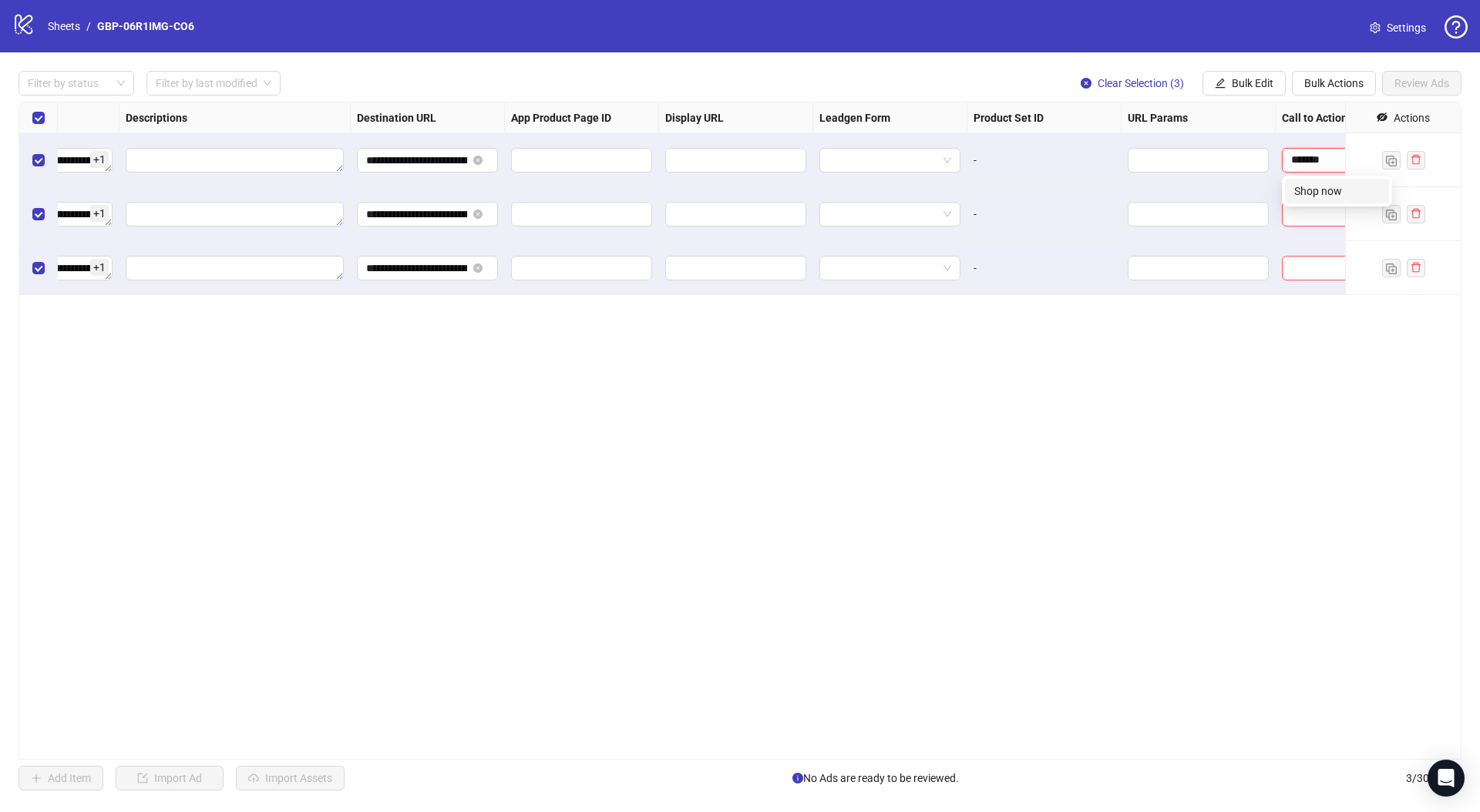 type on "********" 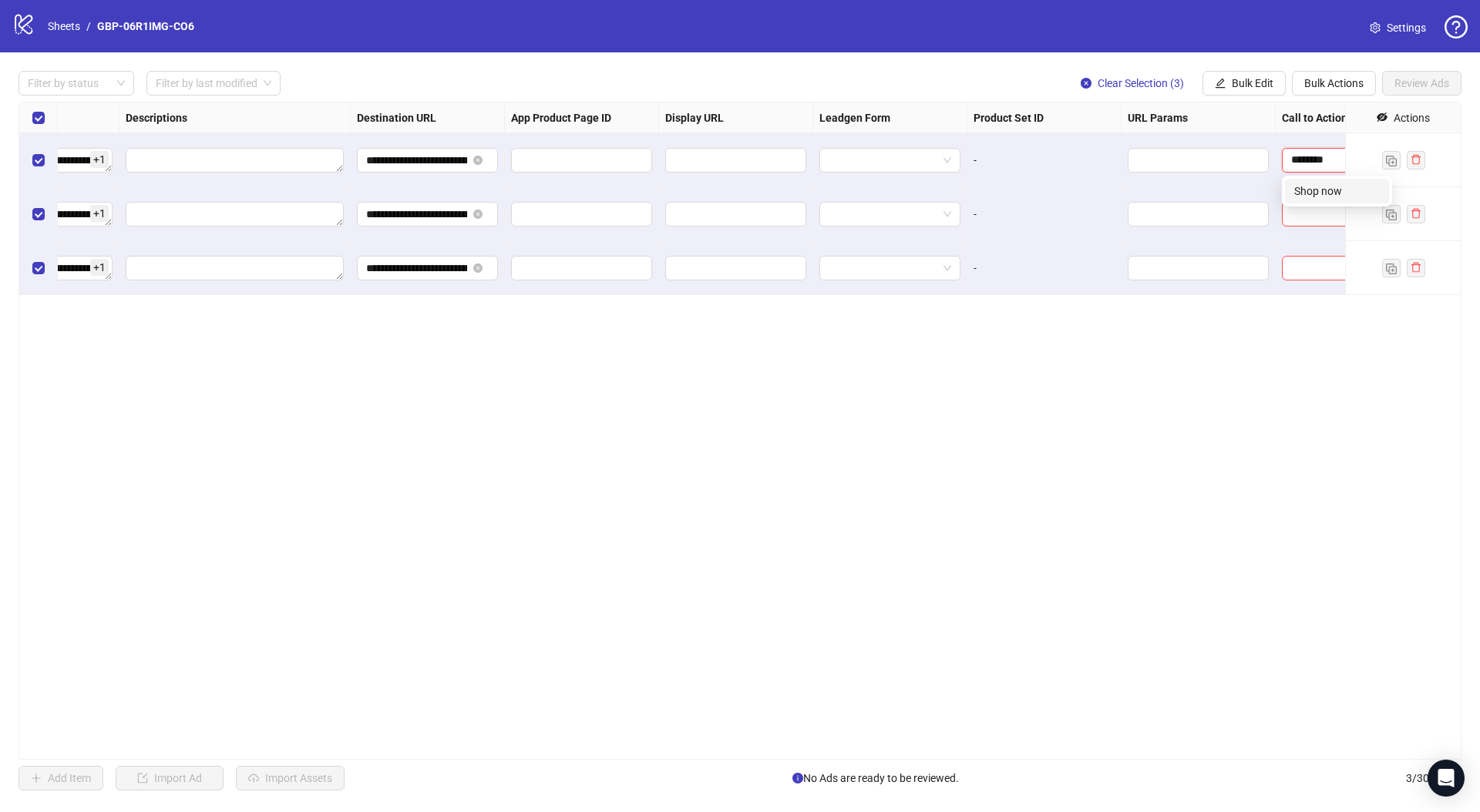 click on "Shop now" at bounding box center (1337, 191) 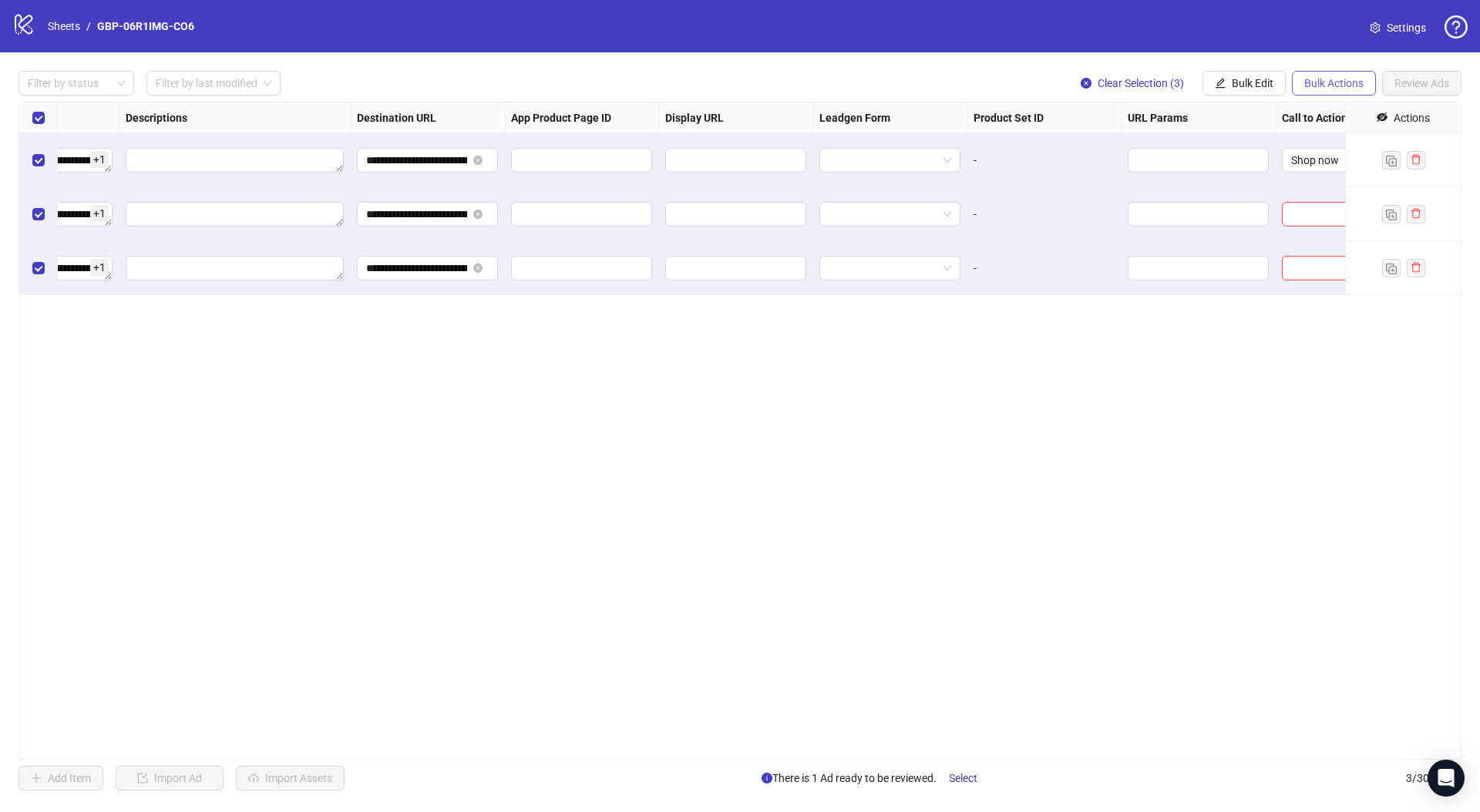 click on "Bulk Actions" at bounding box center (1334, 83) 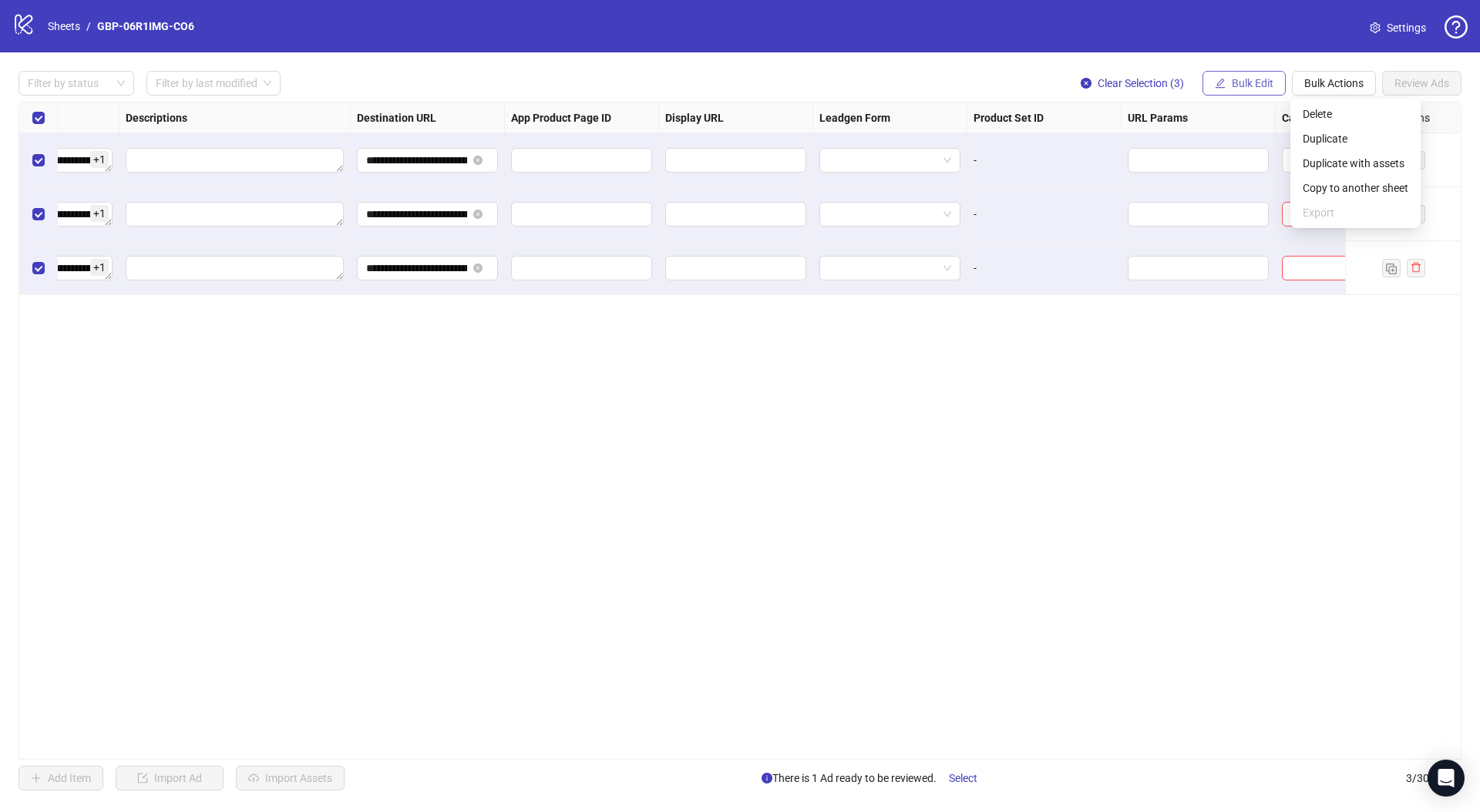 click 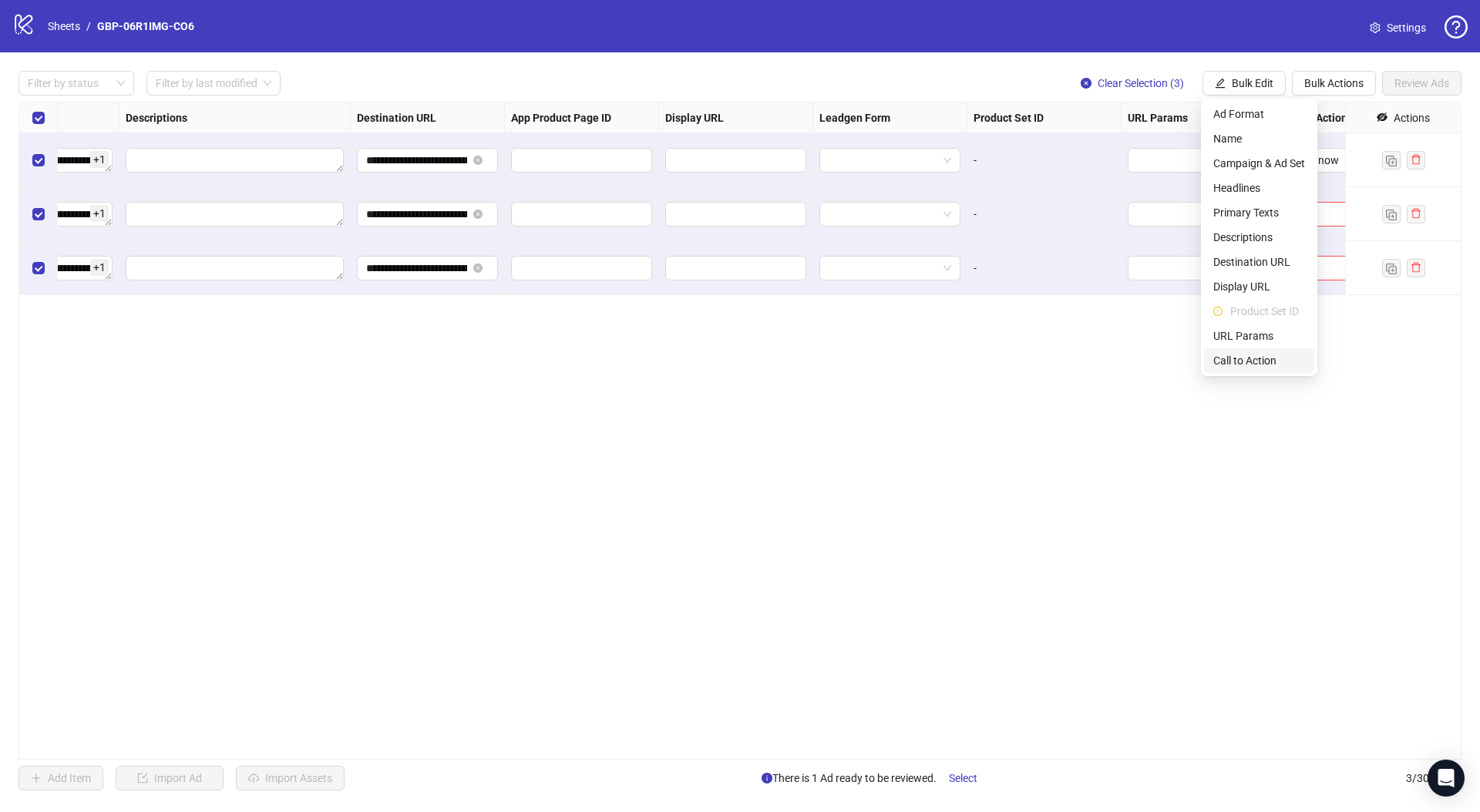 click on "Call to Action" at bounding box center (1259, 361) 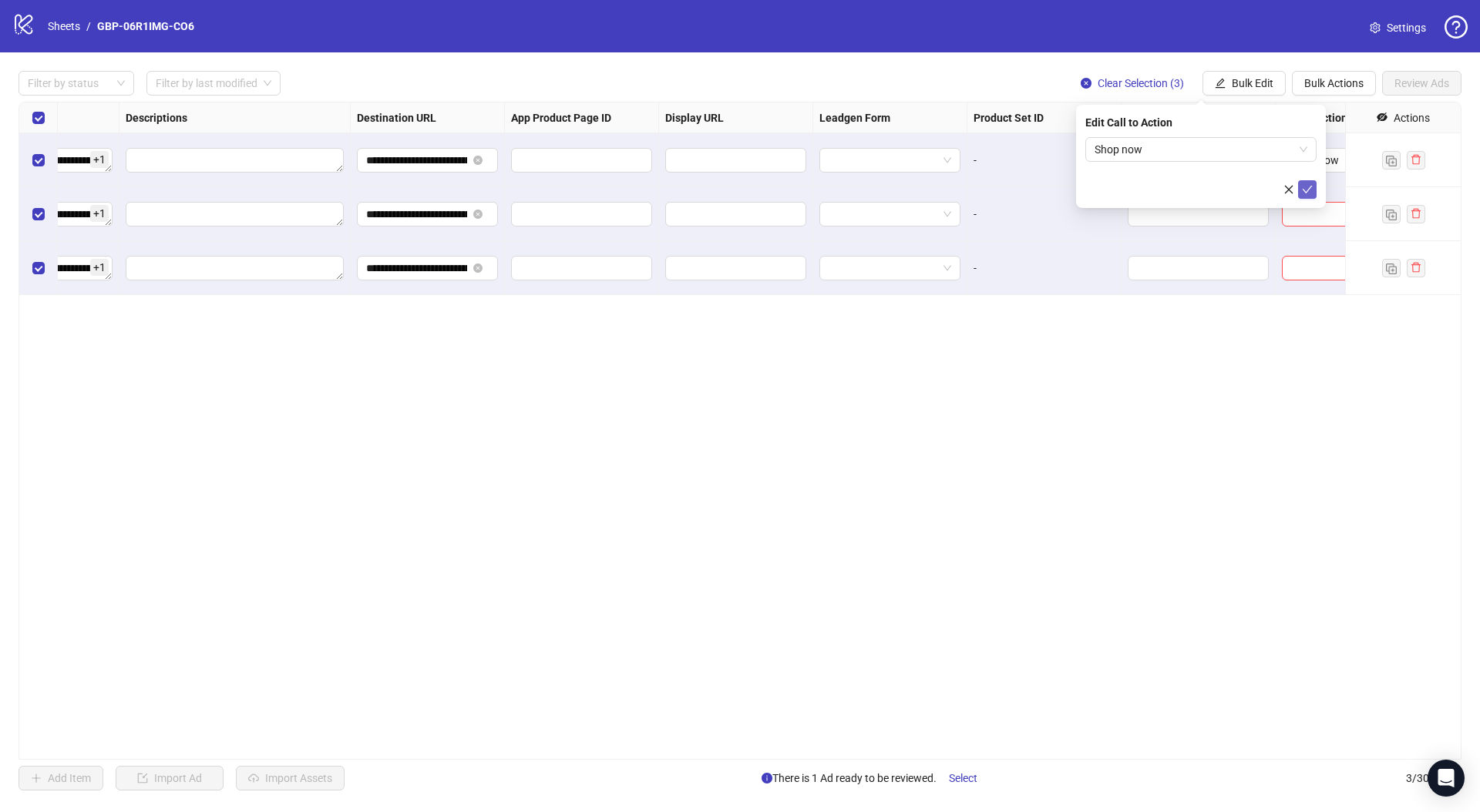 click 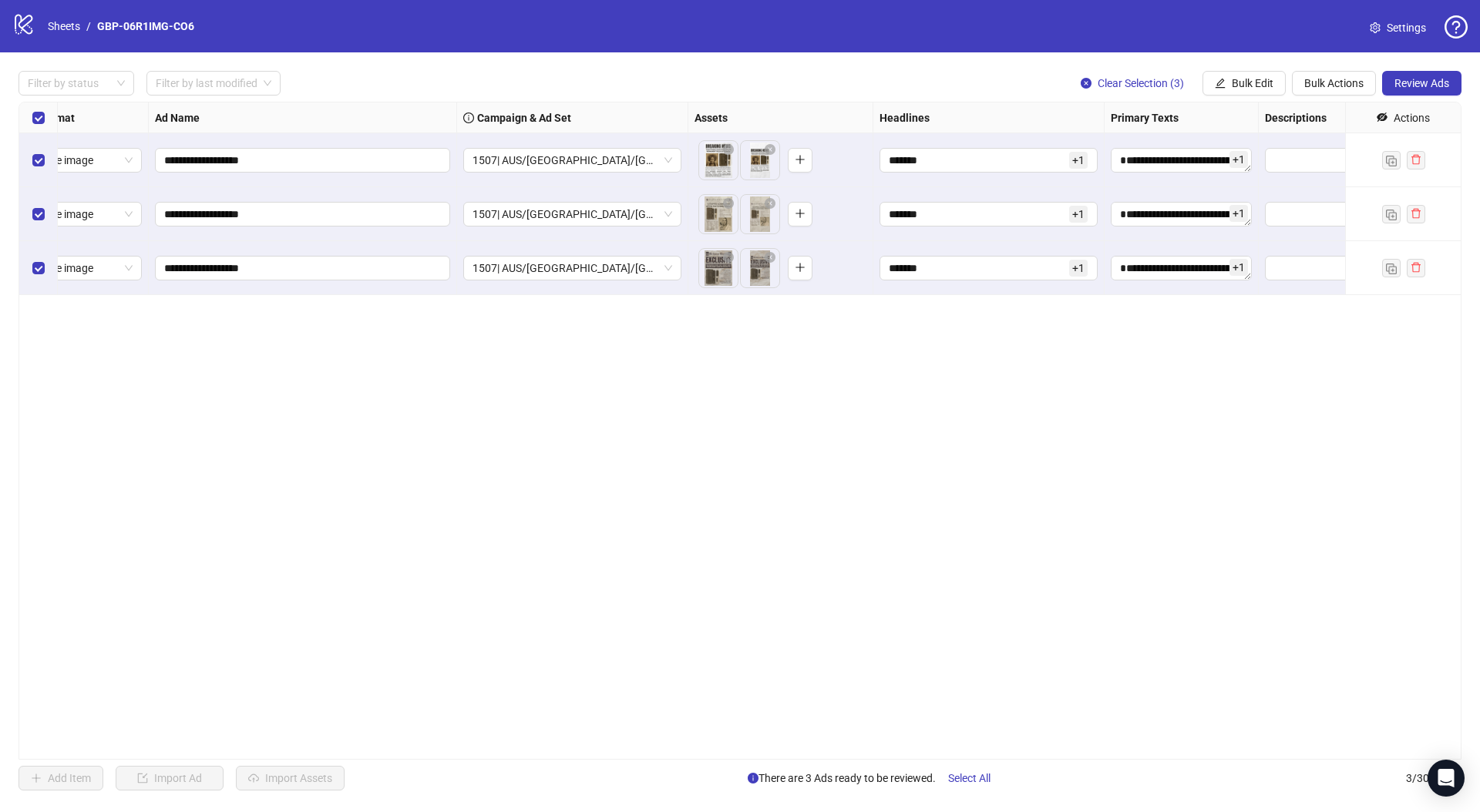 scroll, scrollTop: 0, scrollLeft: 0, axis: both 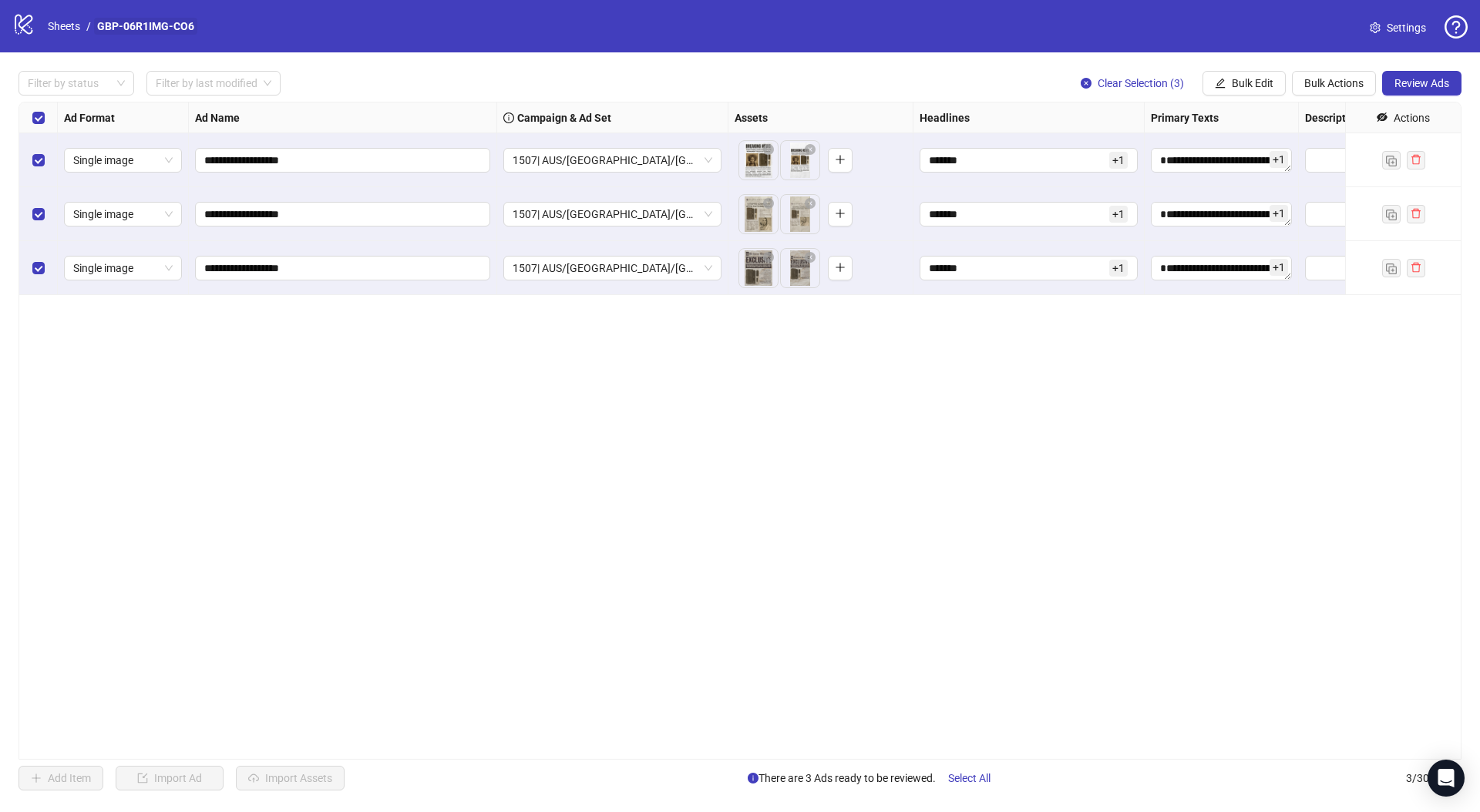 click on "GBP-06R1IMG-CO6" at bounding box center [146, 26] 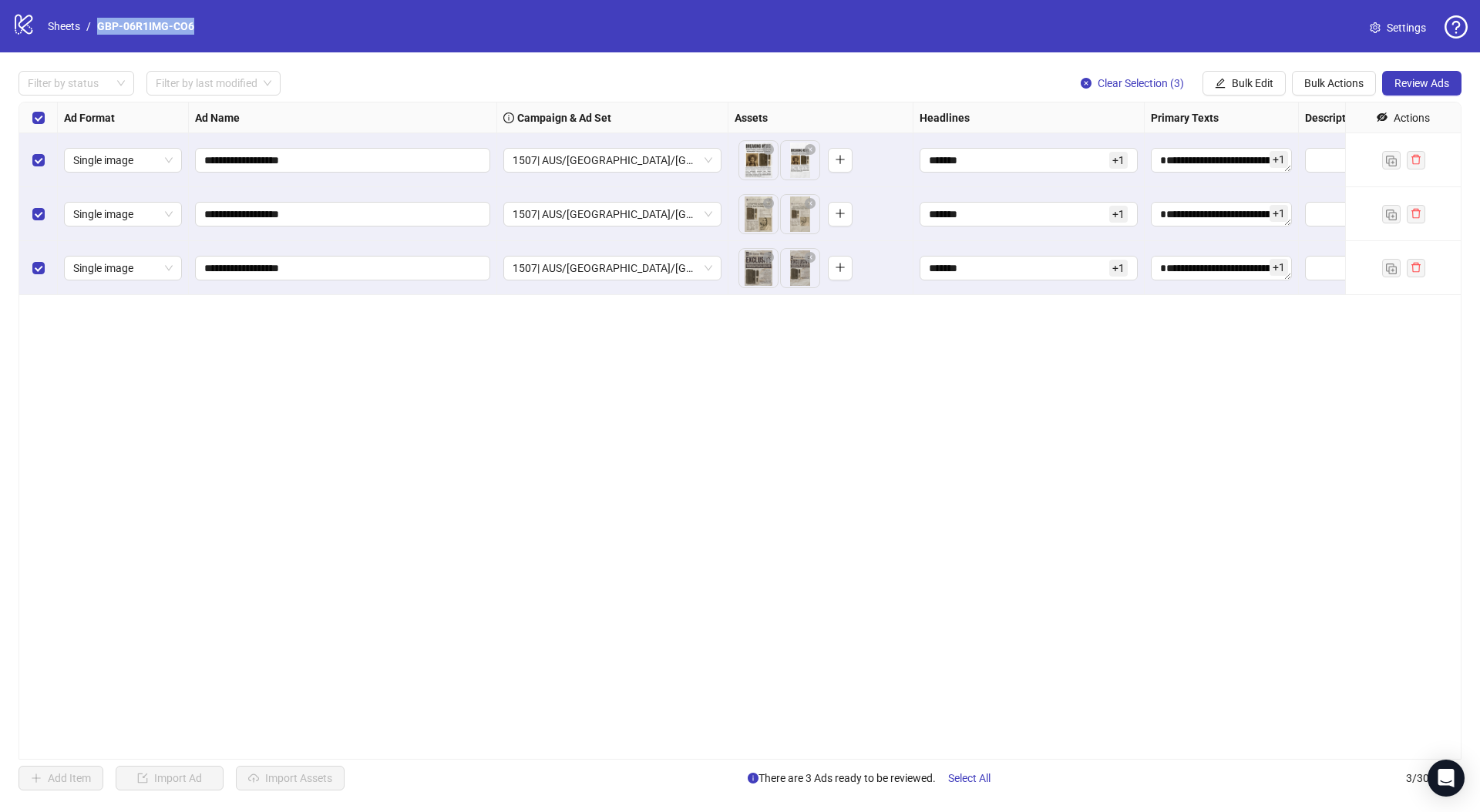 drag, startPoint x: 202, startPoint y: 22, endPoint x: 89, endPoint y: 29, distance: 113.21661 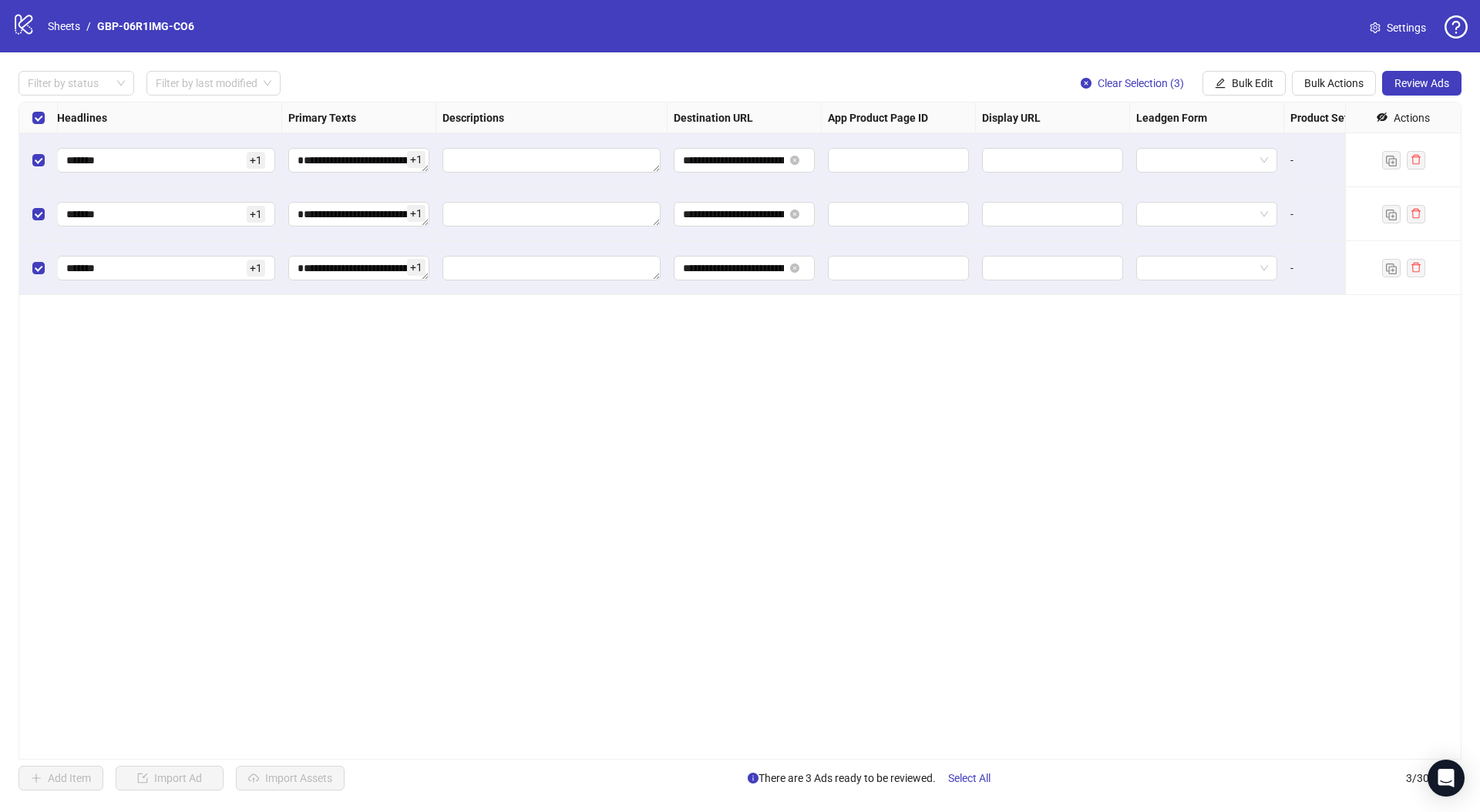scroll, scrollTop: 0, scrollLeft: 1233, axis: horizontal 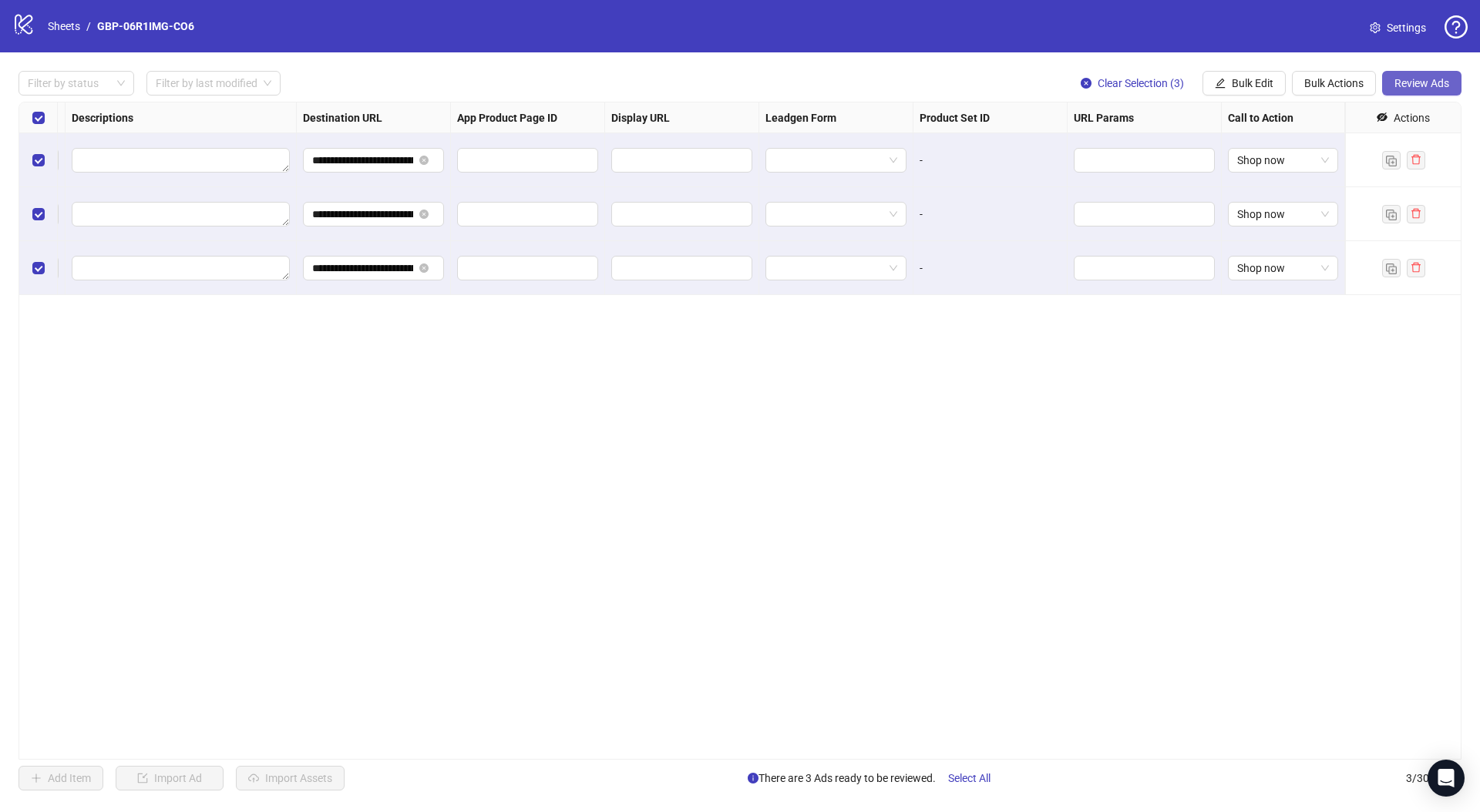 click on "Review Ads" at bounding box center (1421, 83) 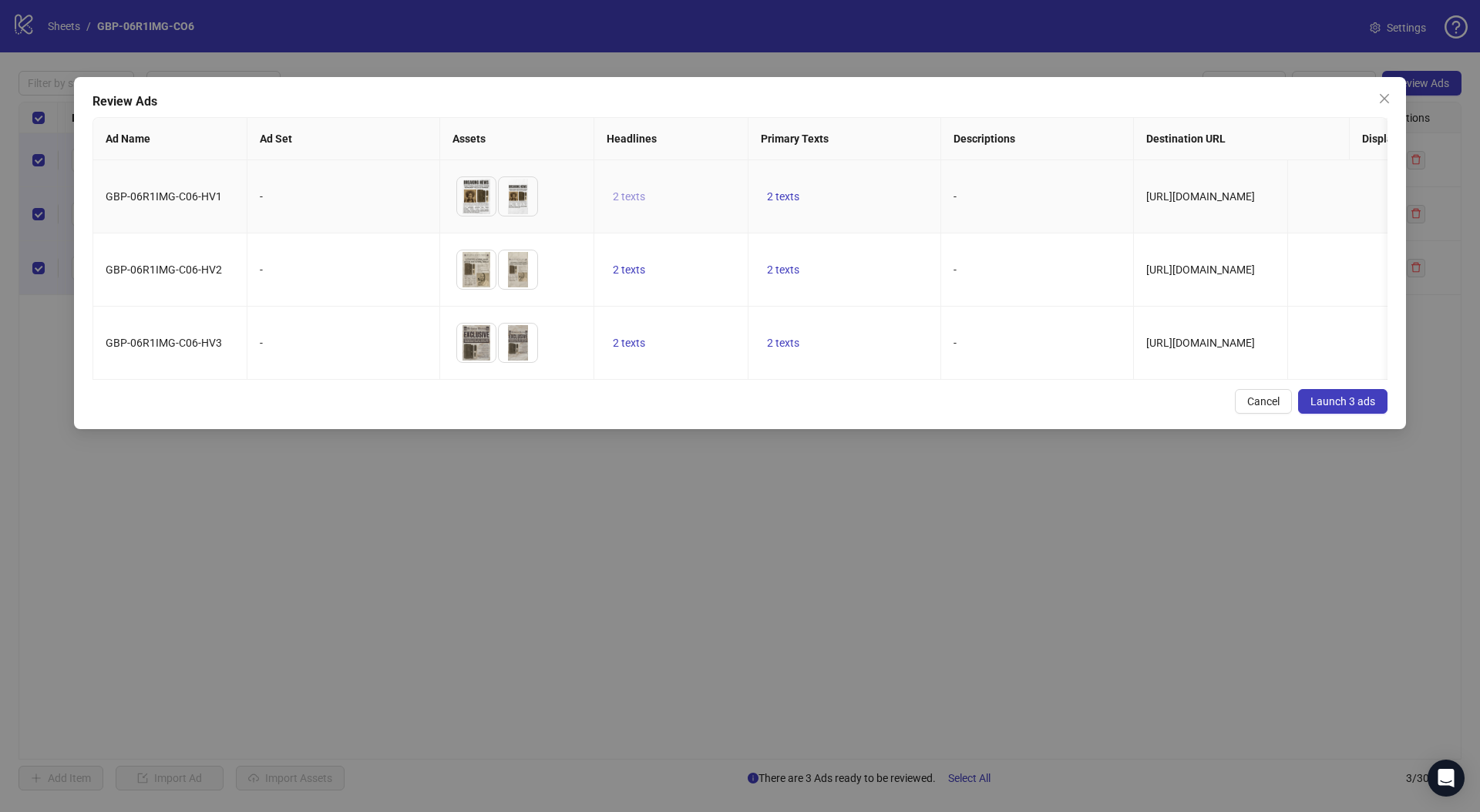 click on "2 texts" at bounding box center [629, 196] 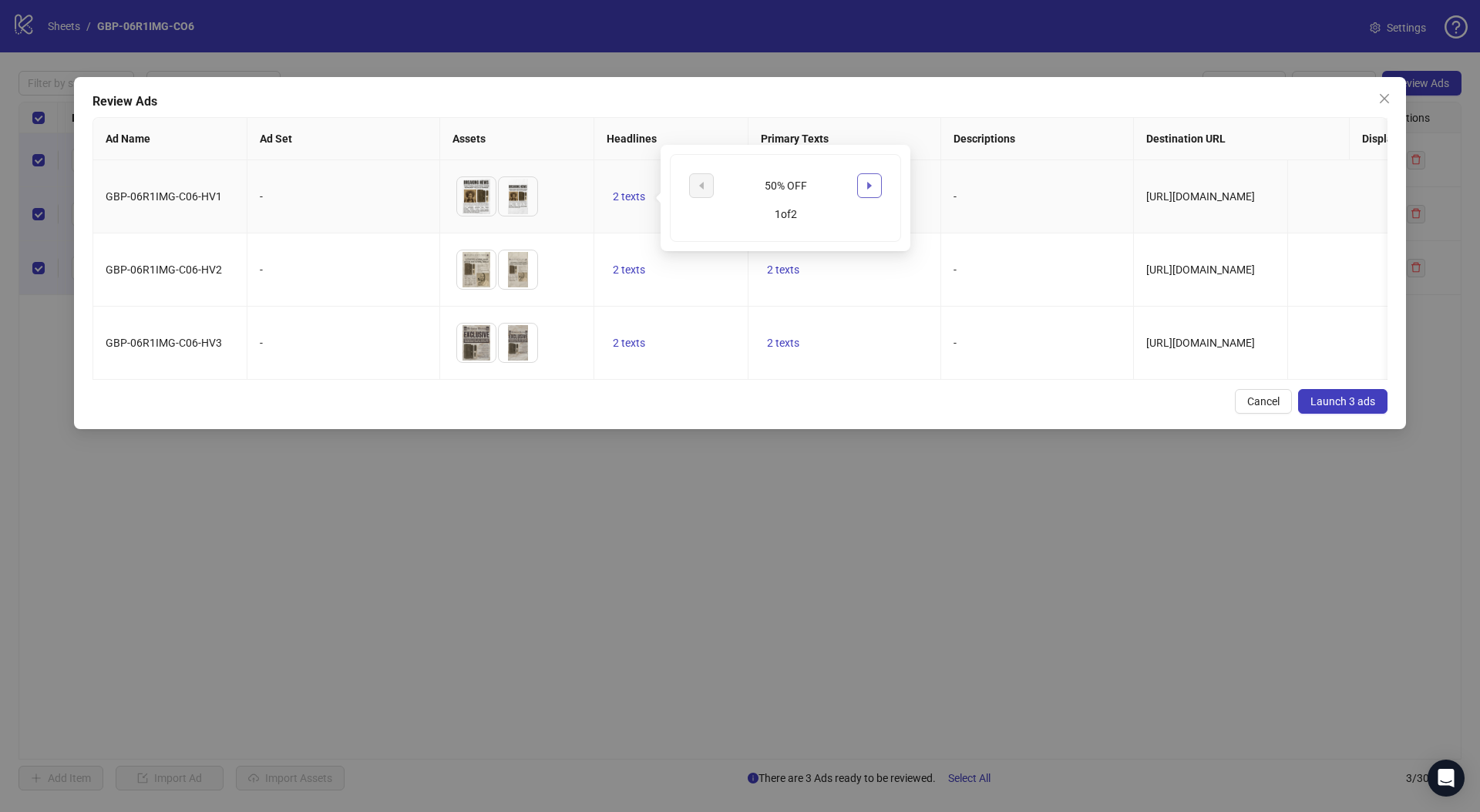 click at bounding box center (870, 186) 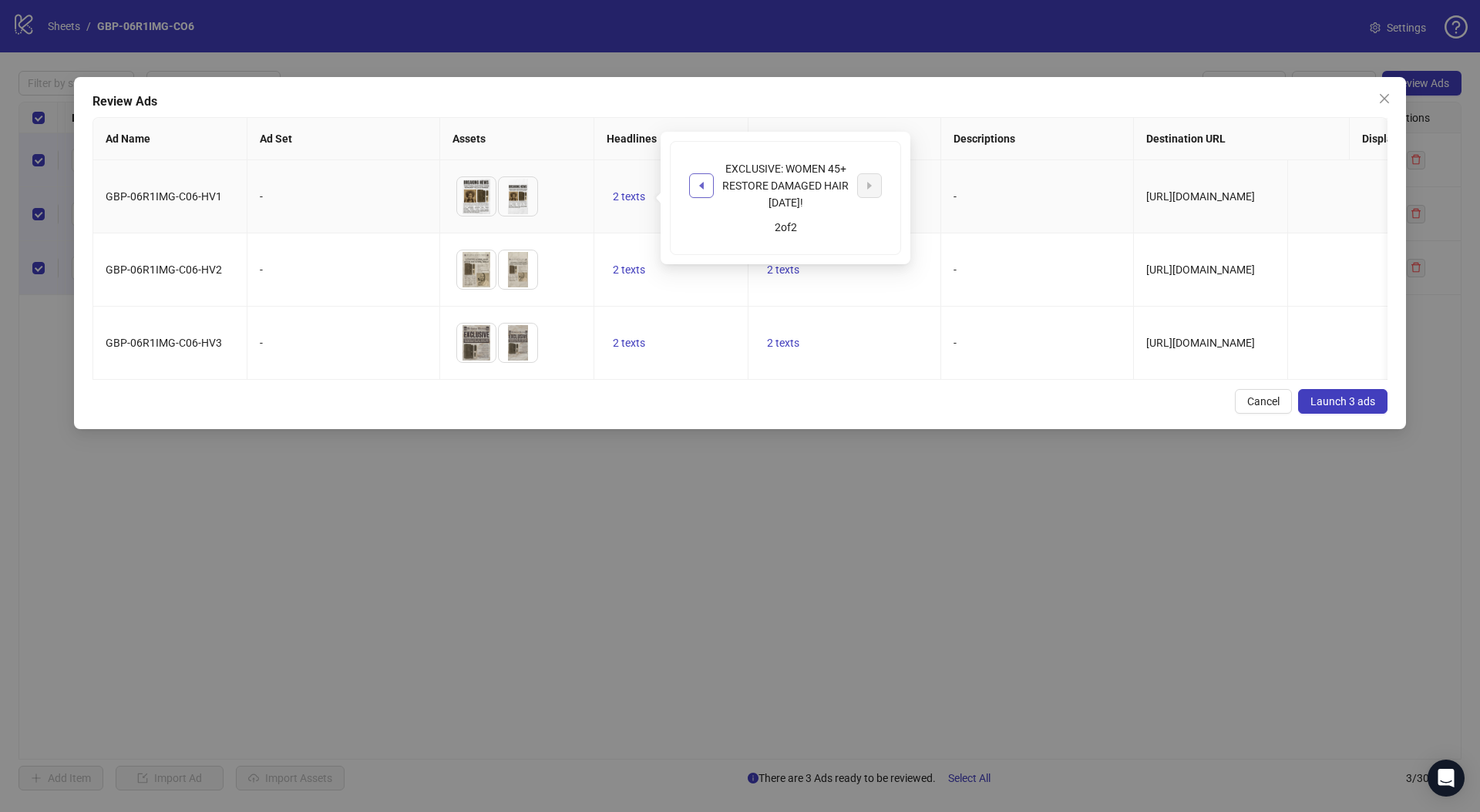 click at bounding box center (701, 186) 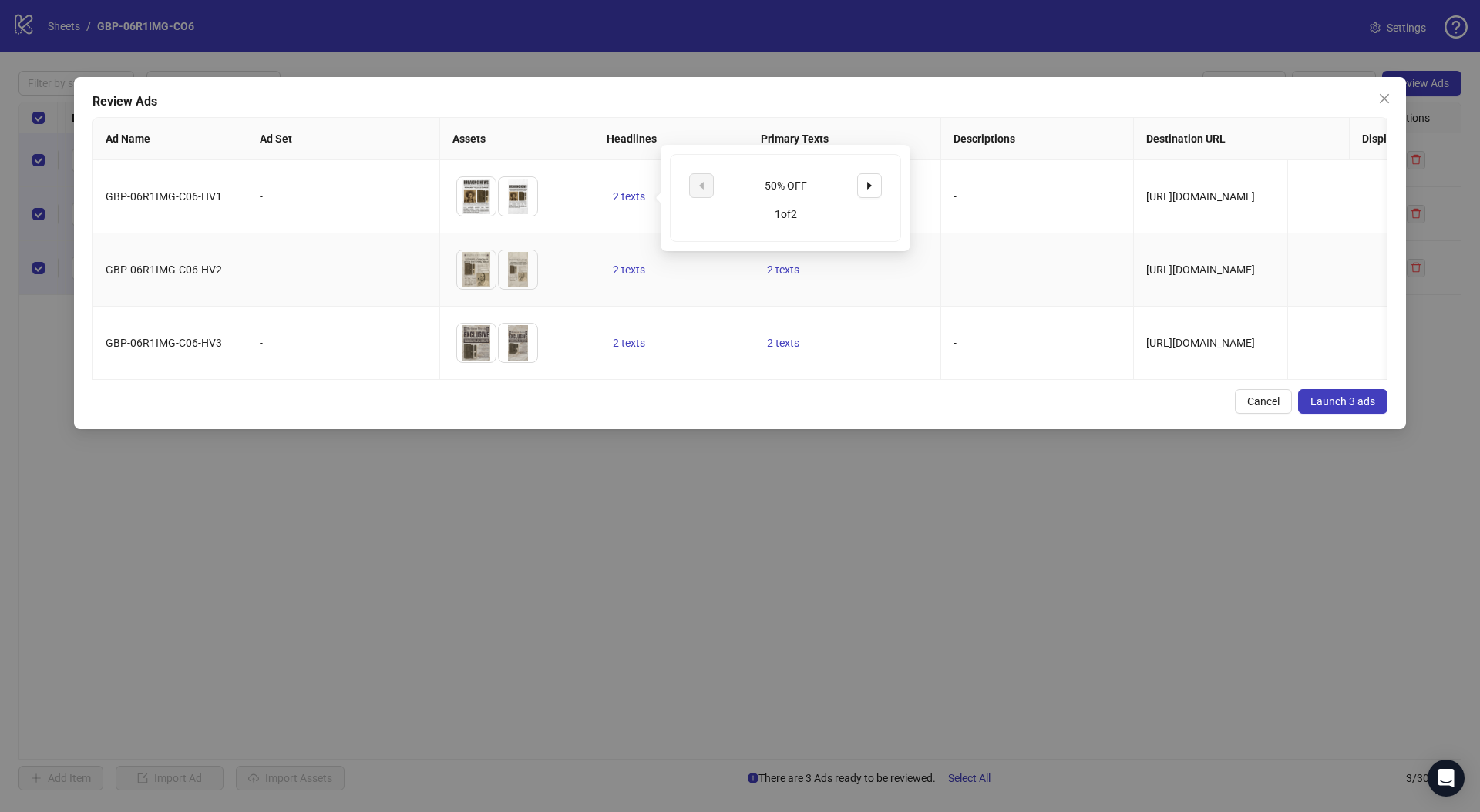click on "2 texts" at bounding box center [671, 270] 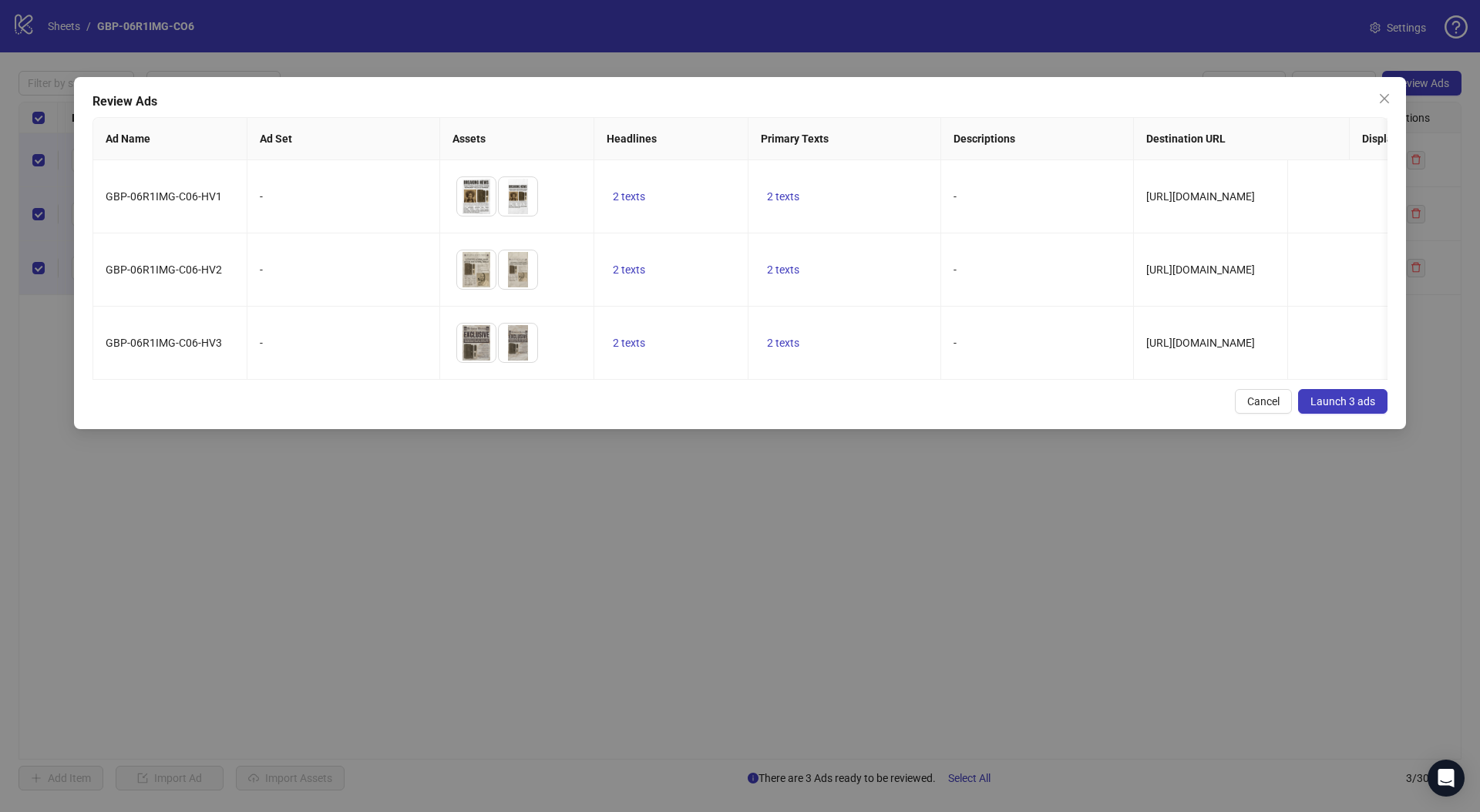scroll, scrollTop: 0, scrollLeft: 578, axis: horizontal 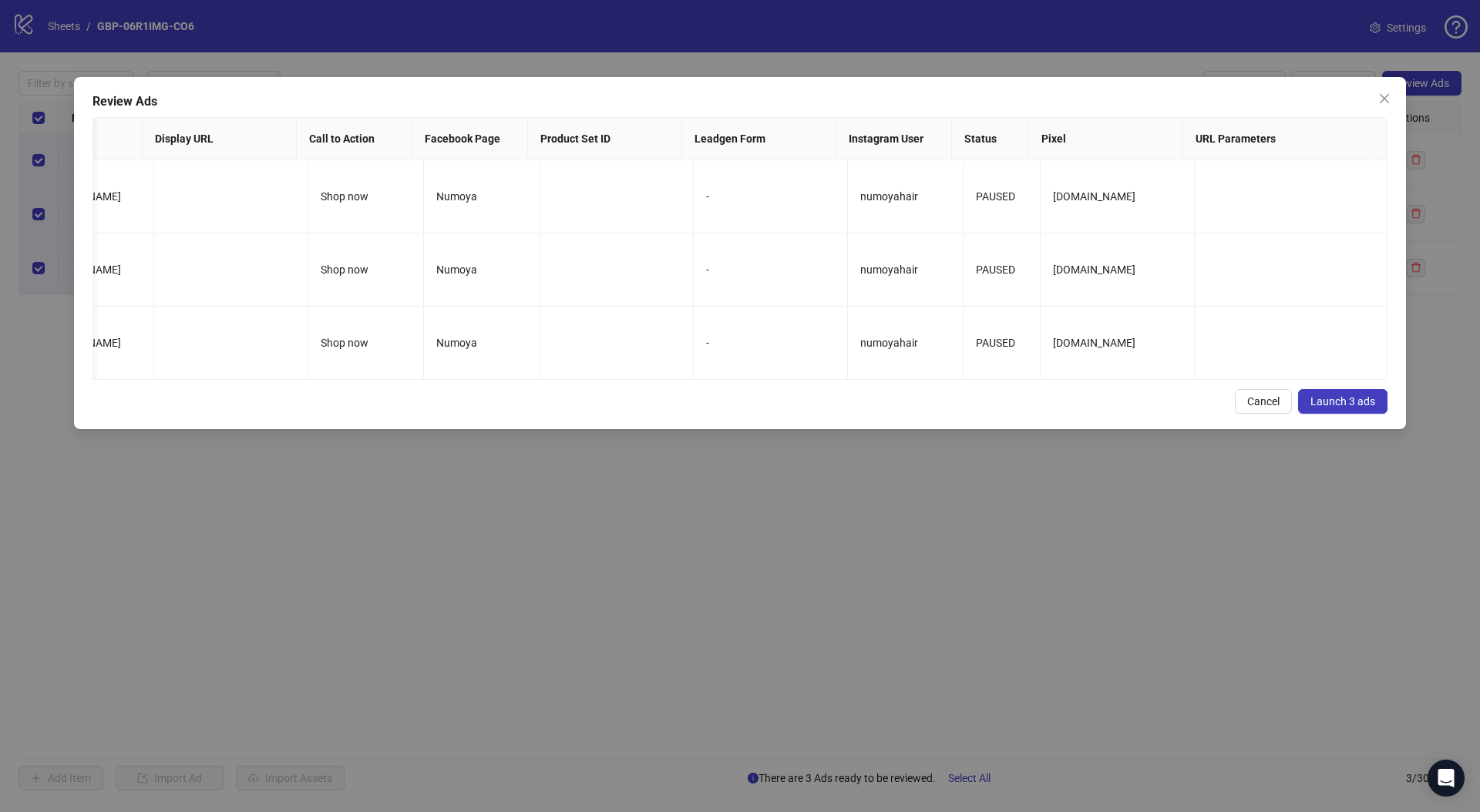 click on "Launch 3 ads" at bounding box center (1343, 401) 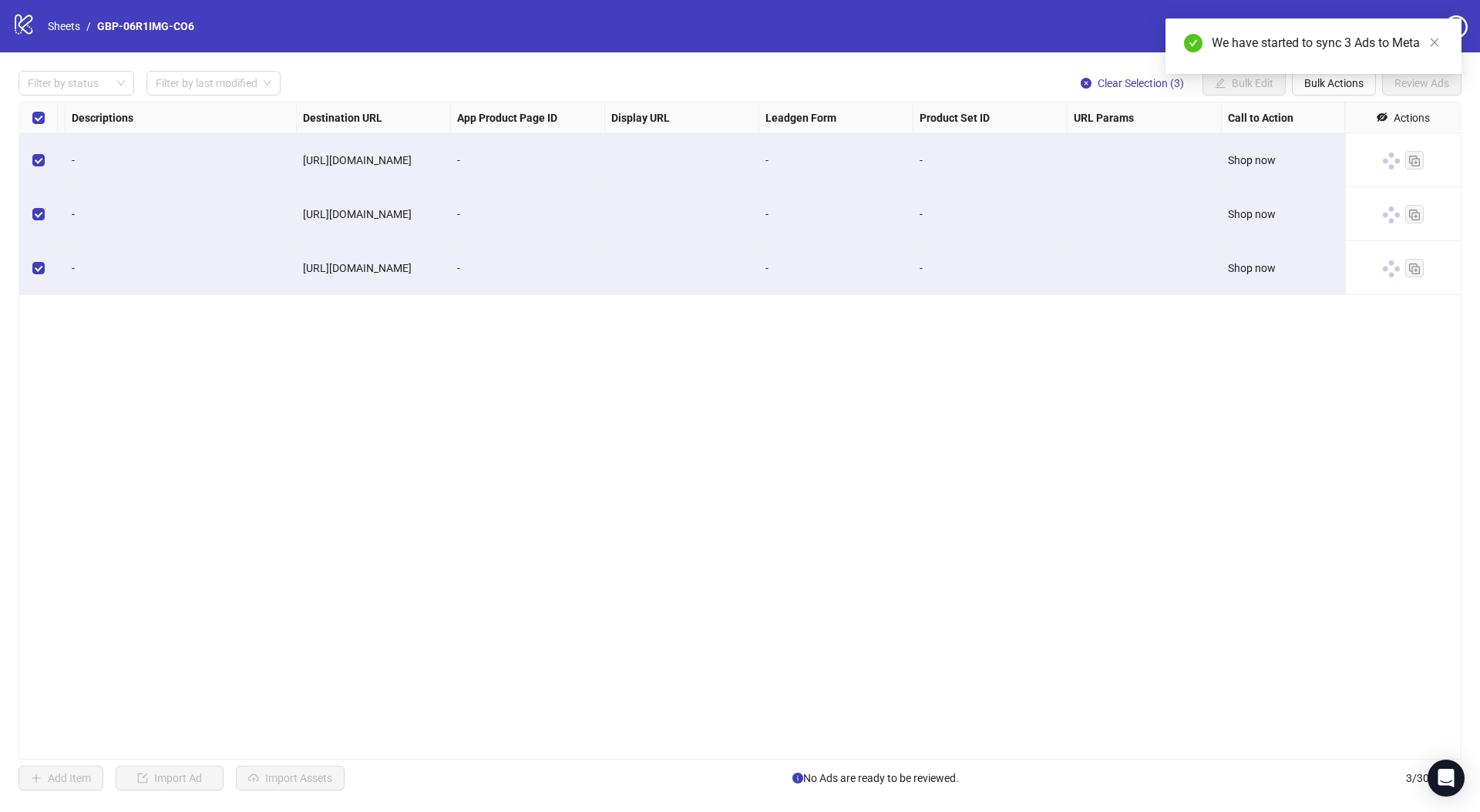 click on "We have started to sync 3 Ads to Meta" at bounding box center [1314, 46] 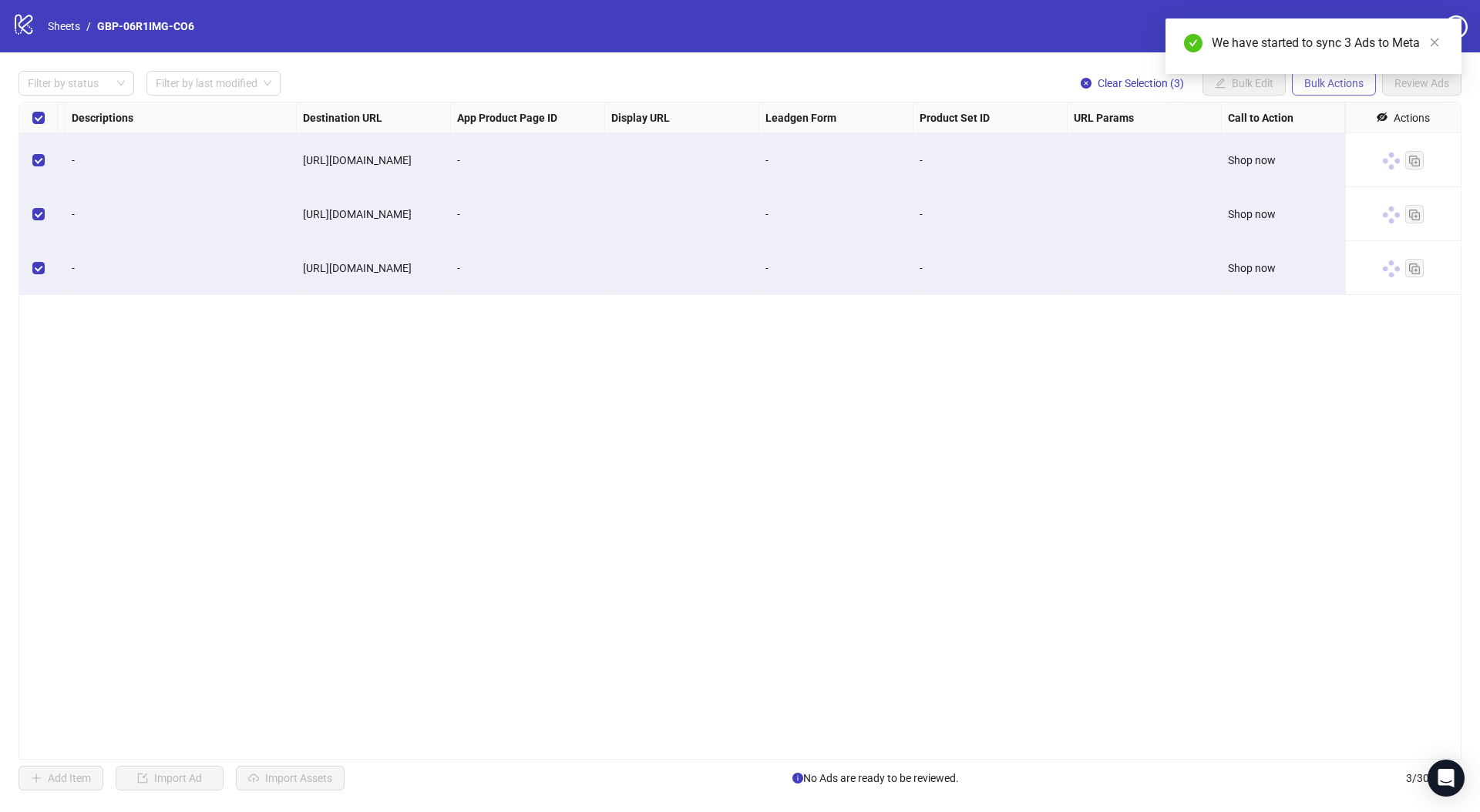 click on "Bulk Actions" at bounding box center [1334, 83] 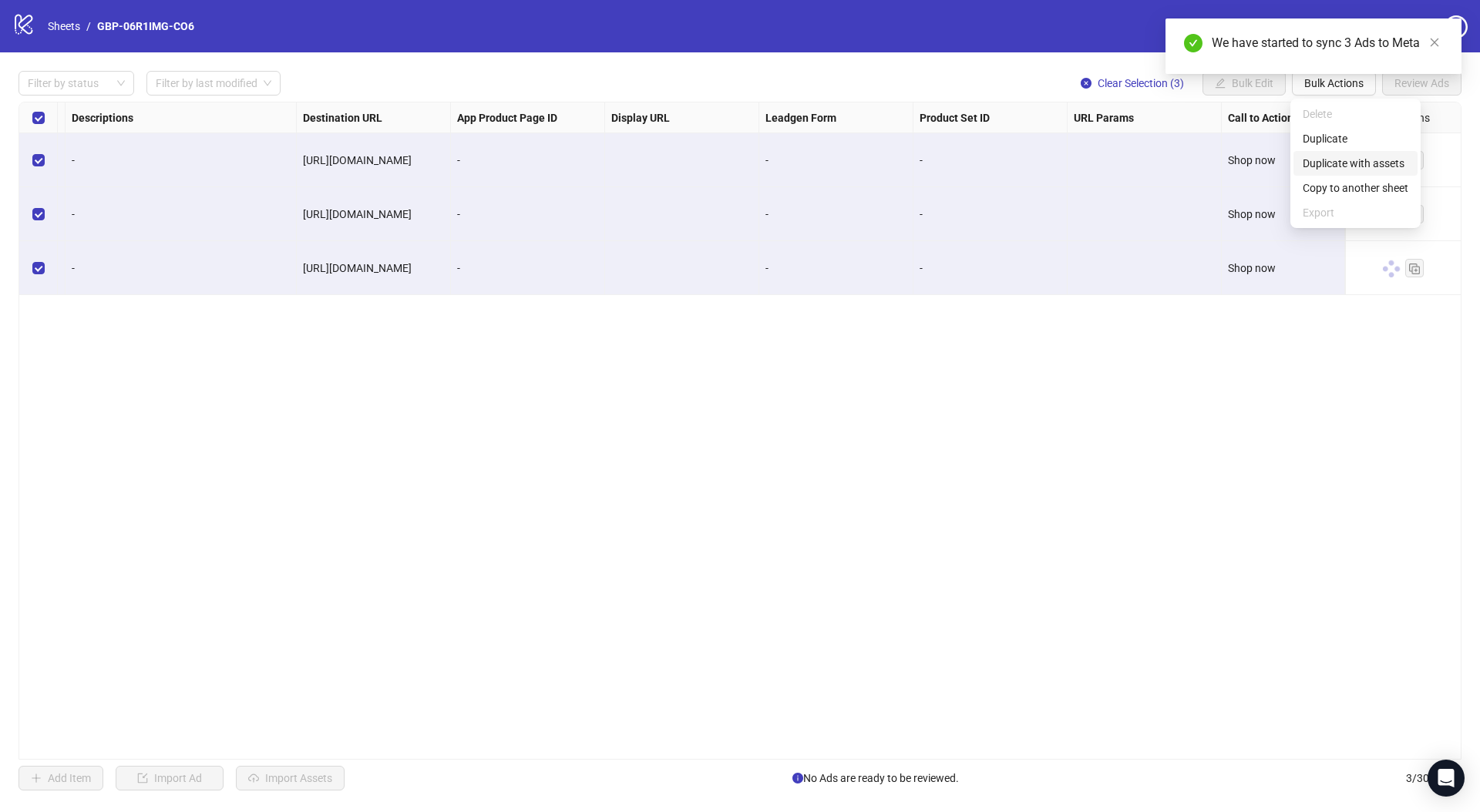 click on "Duplicate with assets" at bounding box center (1355, 163) 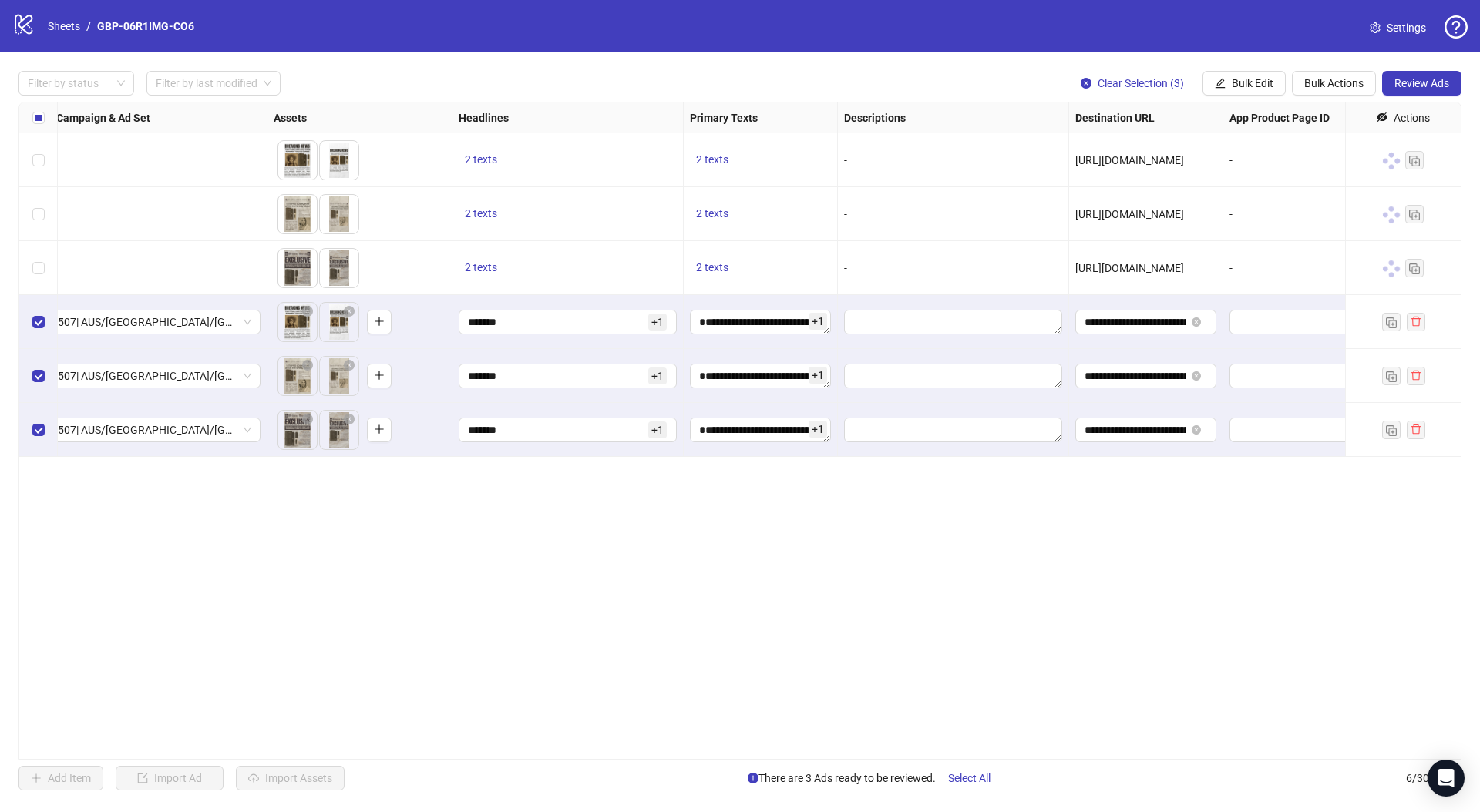 scroll, scrollTop: 0, scrollLeft: 0, axis: both 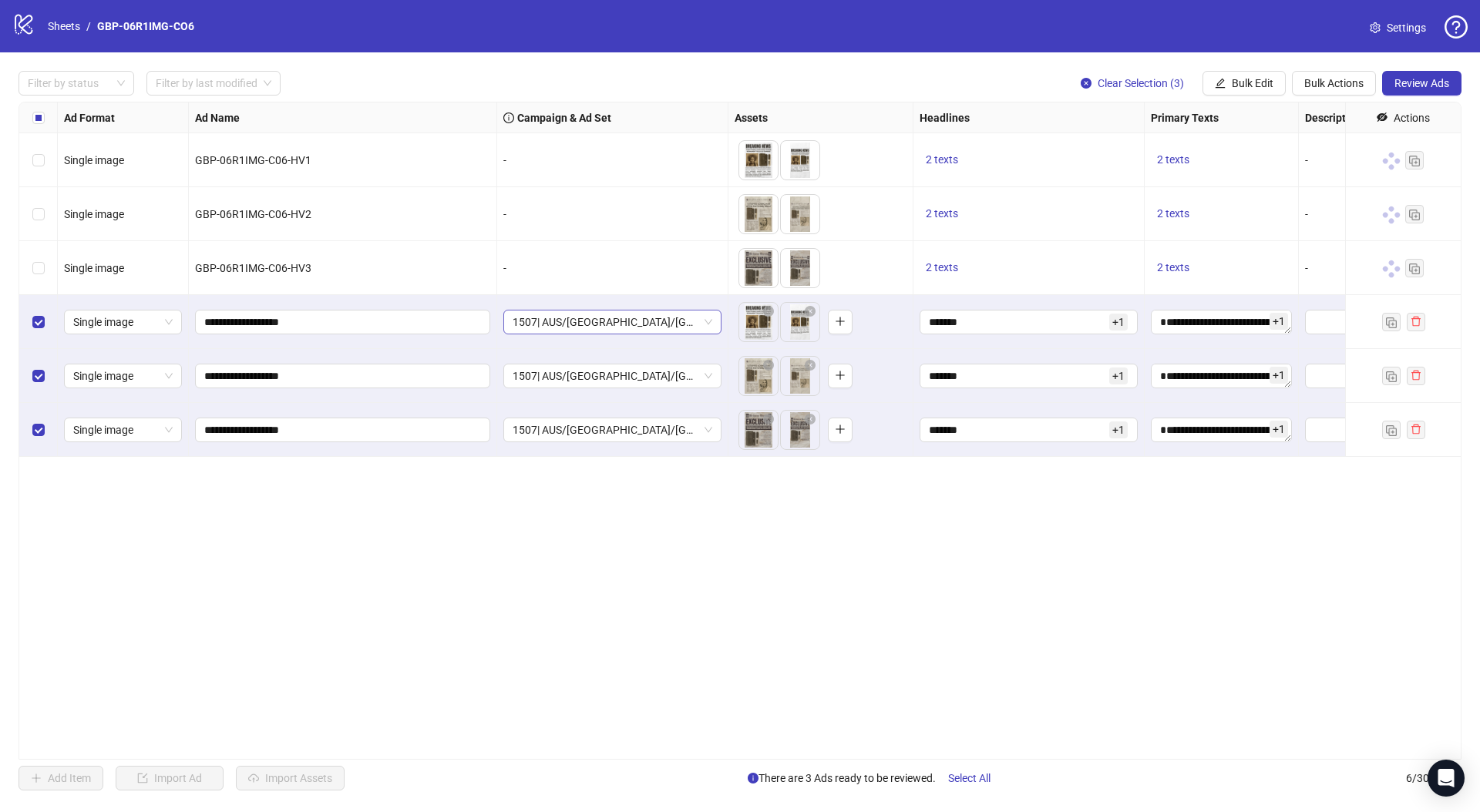 click on "1507| AUS/NZ/UK| GBP-06R1IMG-CO6" at bounding box center (612, 322) 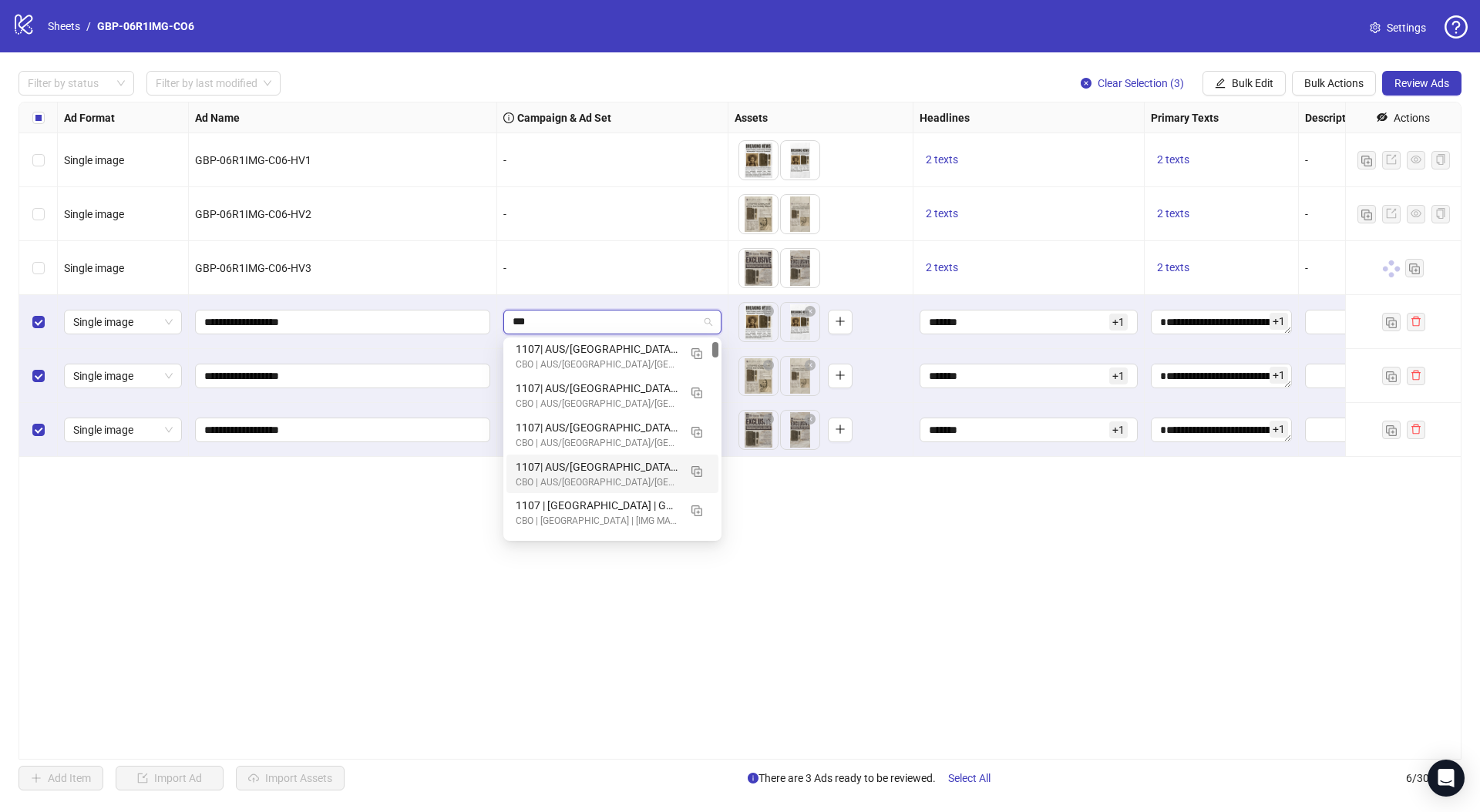 scroll, scrollTop: 169, scrollLeft: 0, axis: vertical 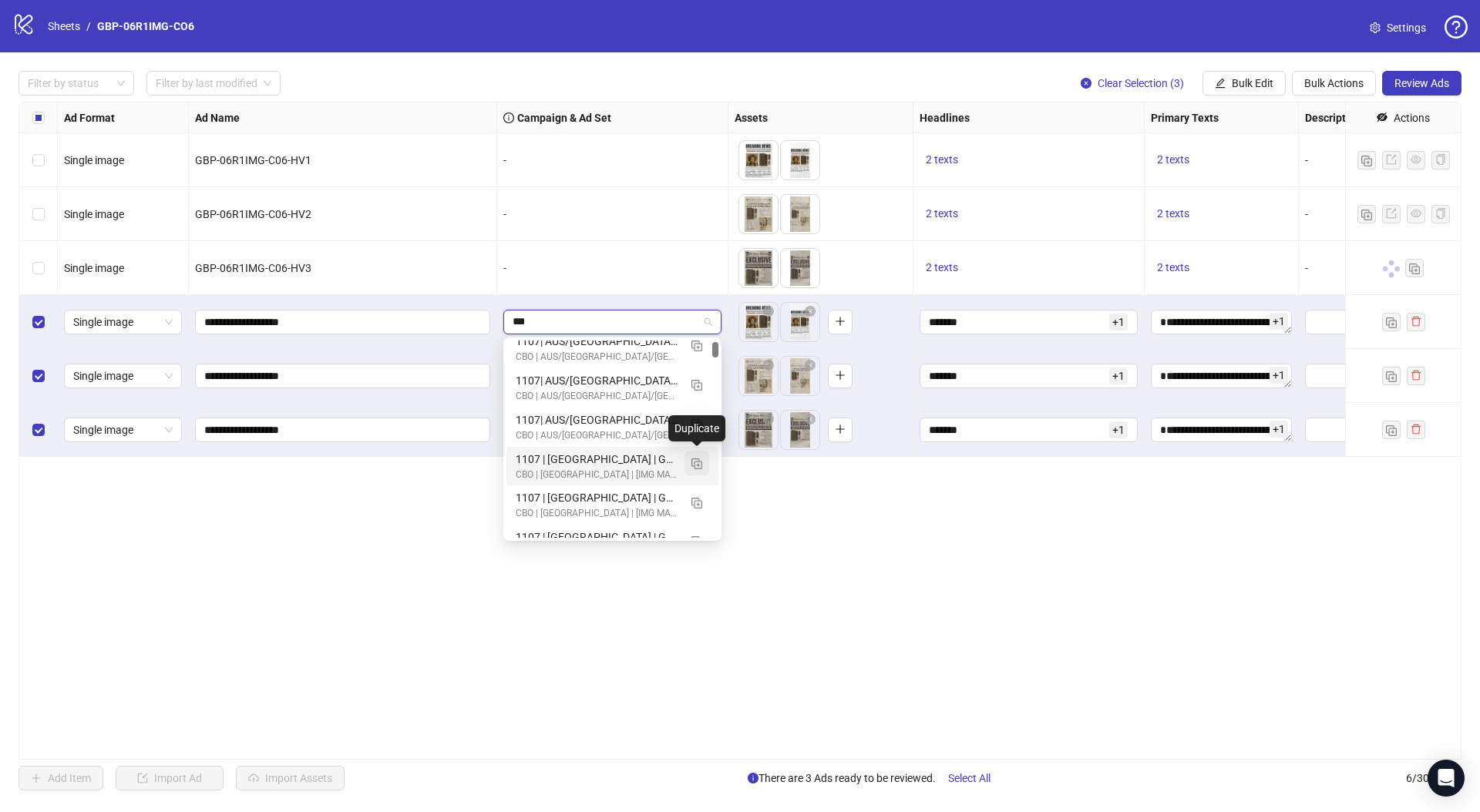 click at bounding box center [697, 464] 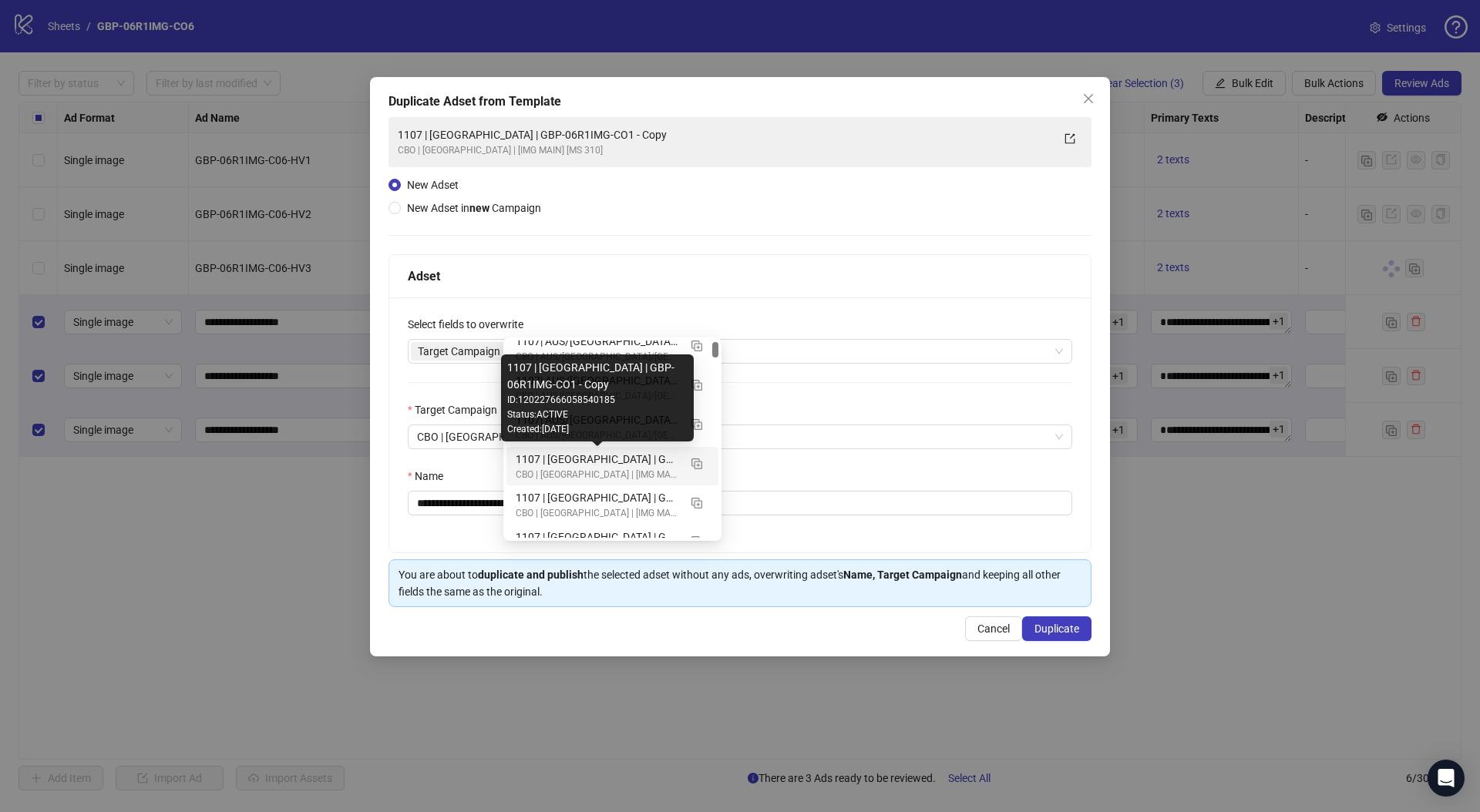 type on "***" 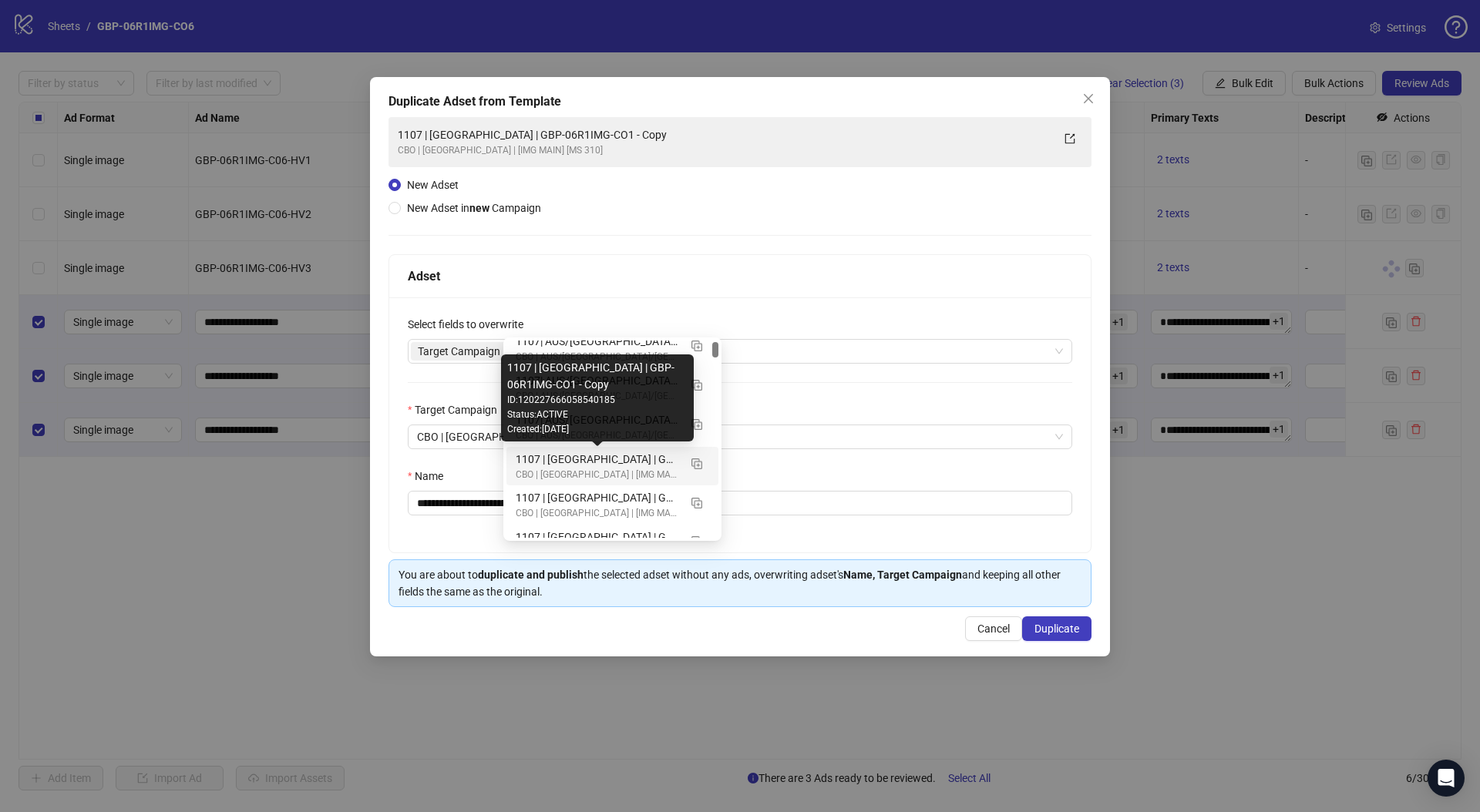 type 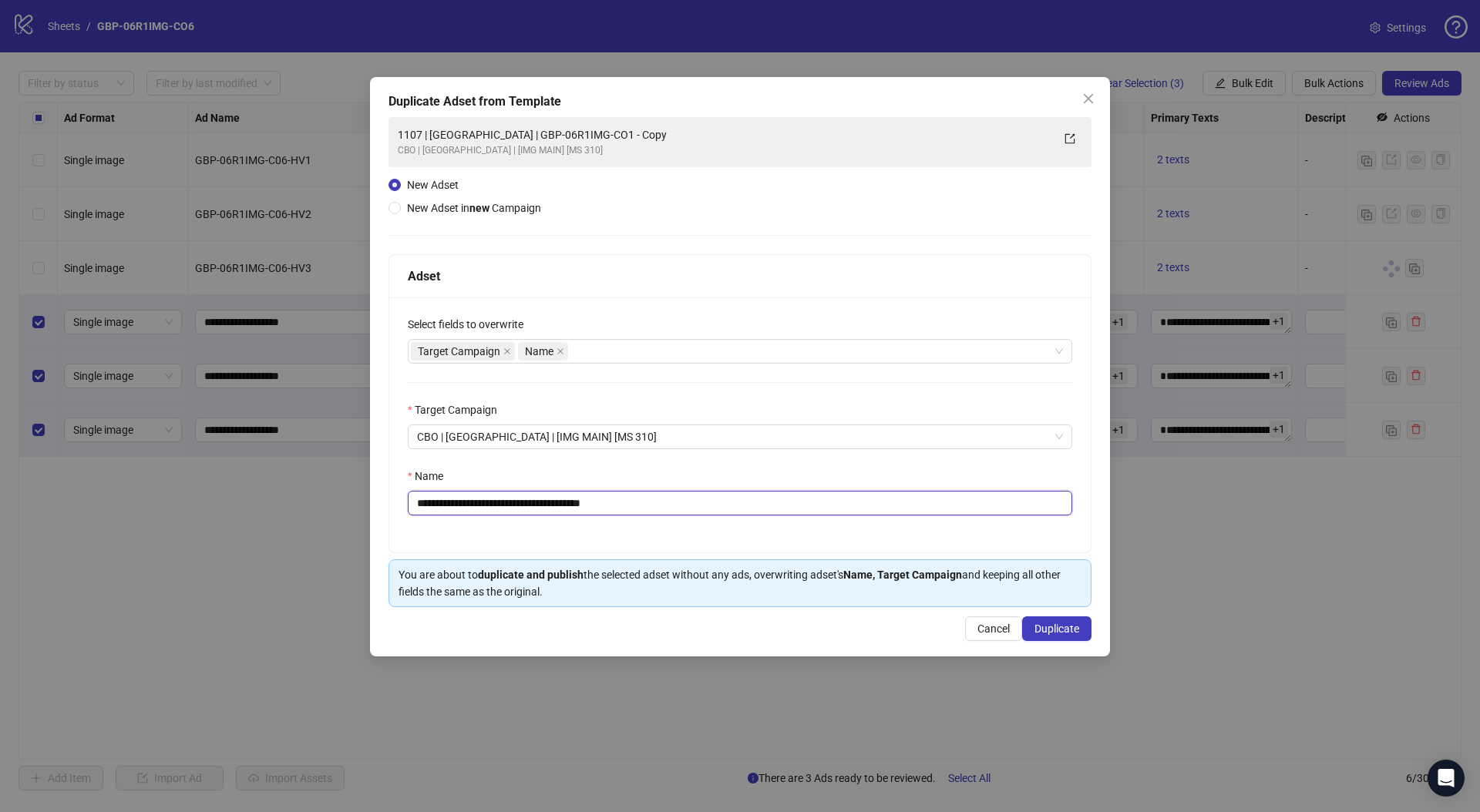 drag, startPoint x: 534, startPoint y: 505, endPoint x: 728, endPoint y: 512, distance: 194.1262 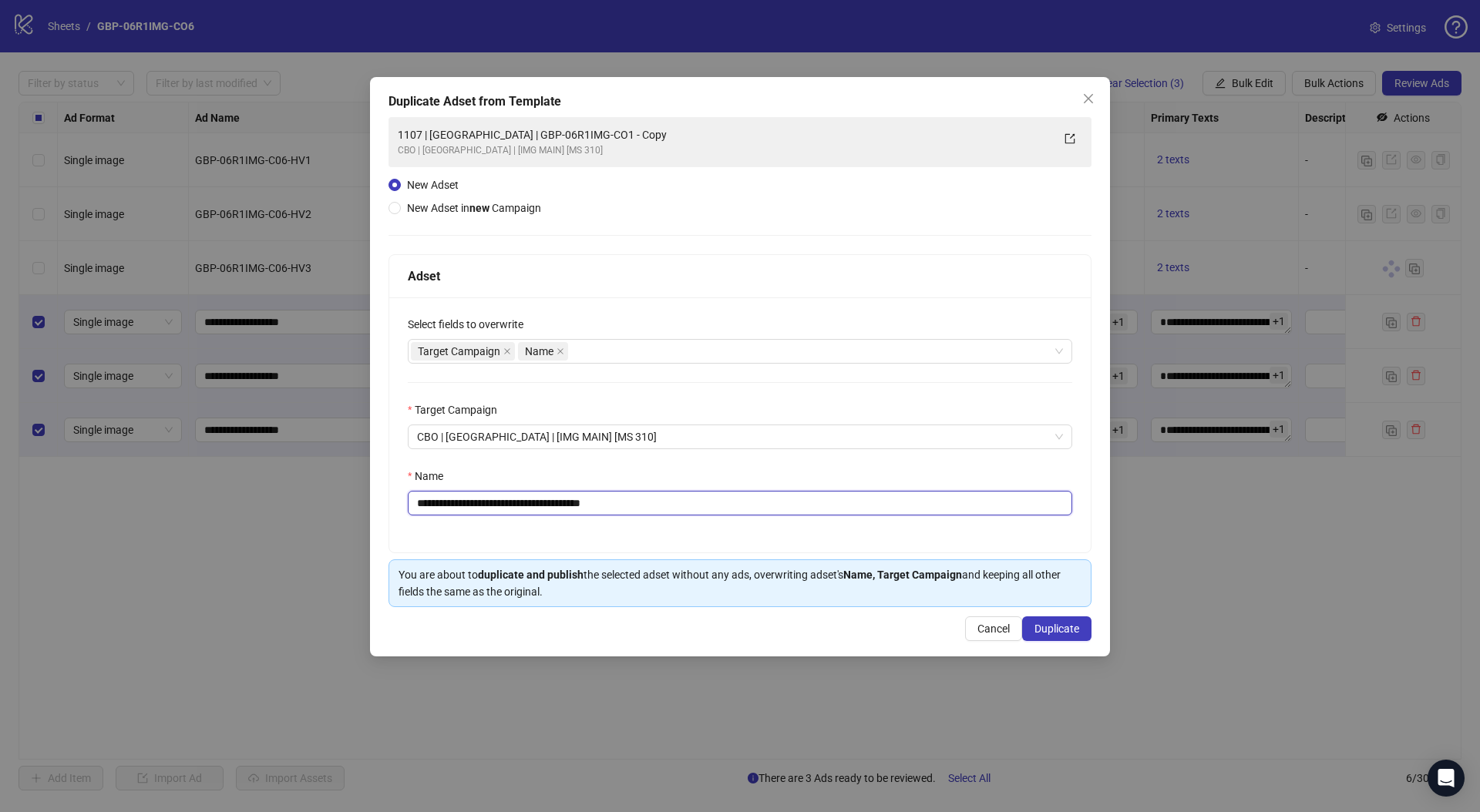 click on "**********" at bounding box center (740, 503) 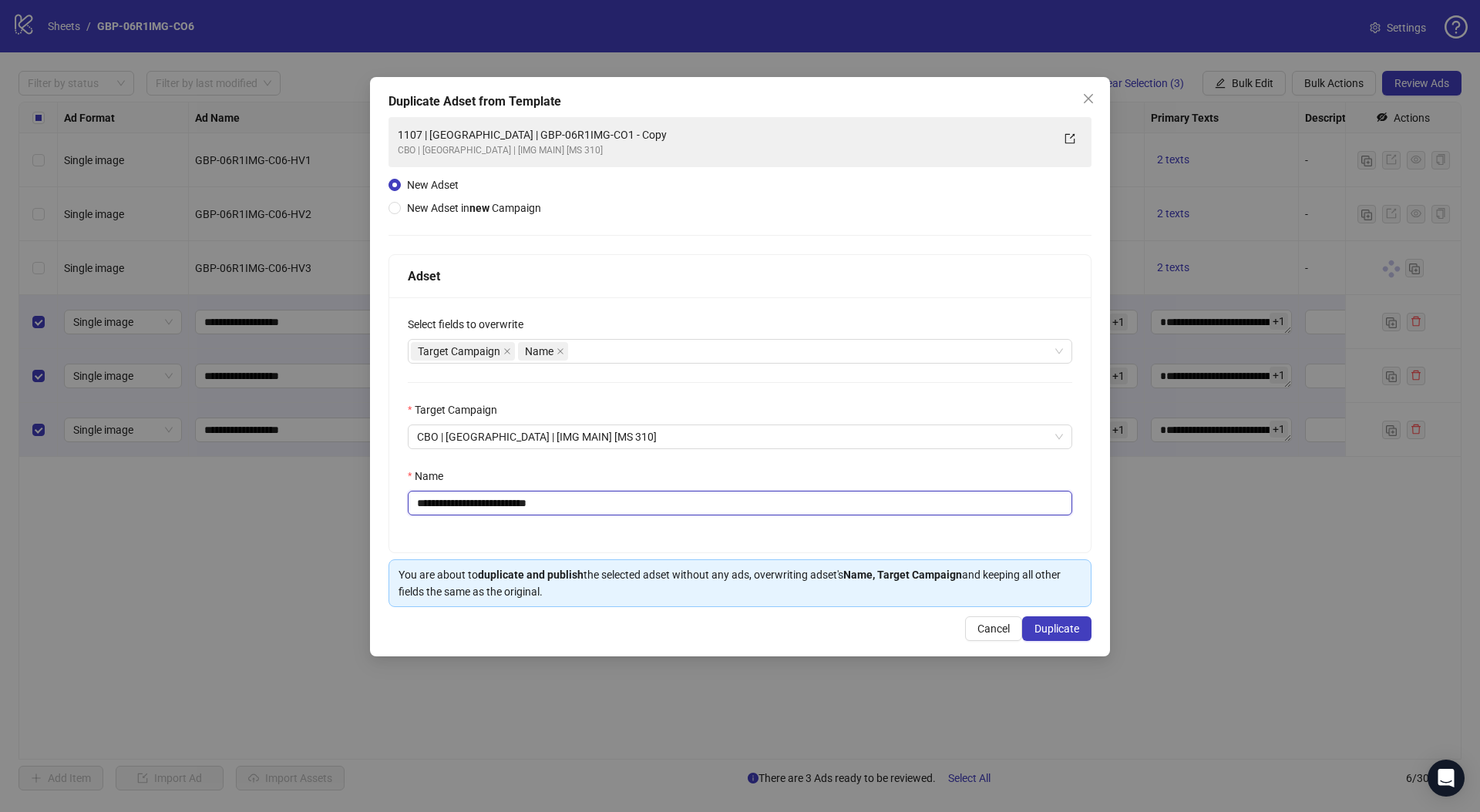 click on "**********" at bounding box center [740, 503] 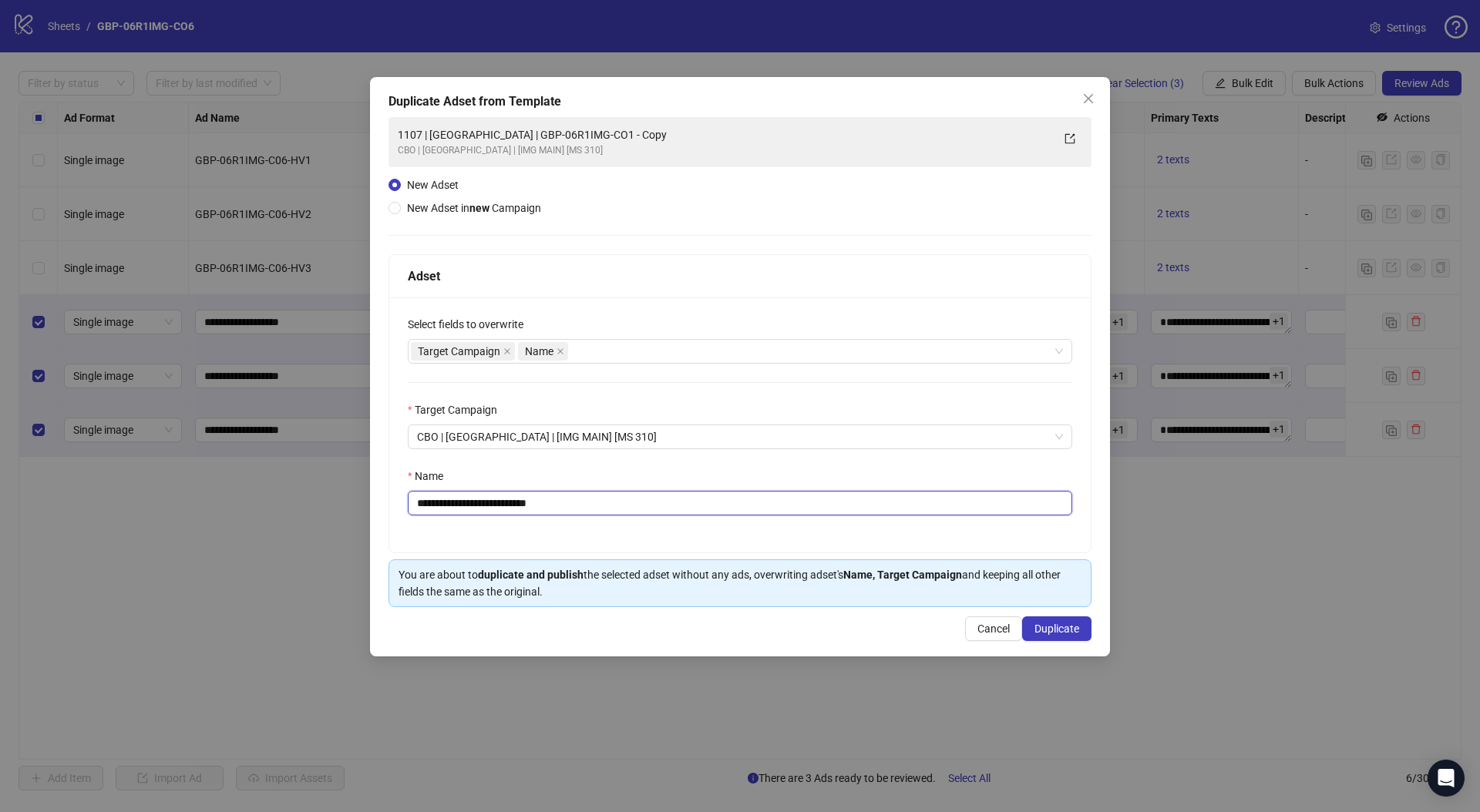 type on "**********" 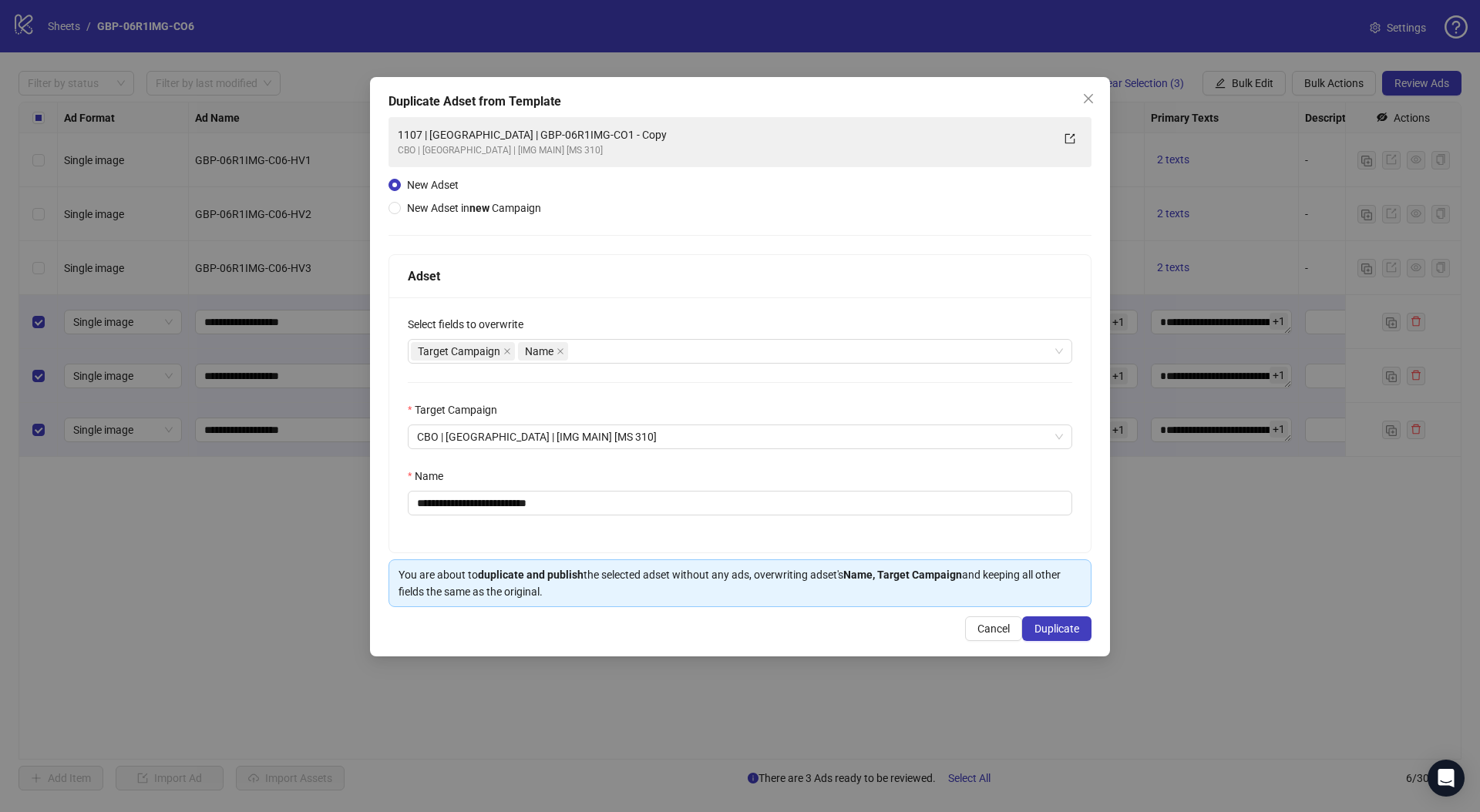 click on "Name" at bounding box center (740, 479) 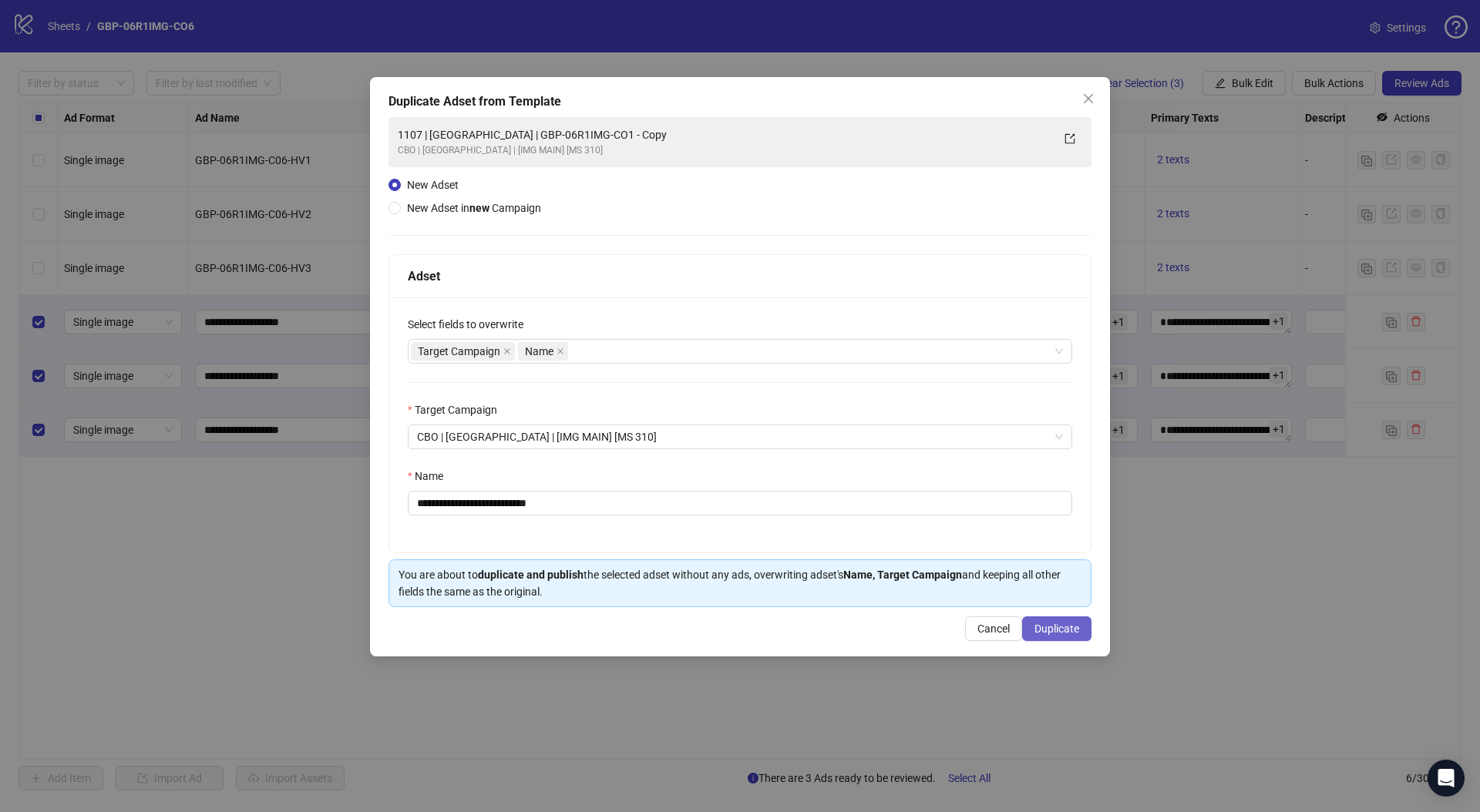 click on "Duplicate" at bounding box center (1057, 629) 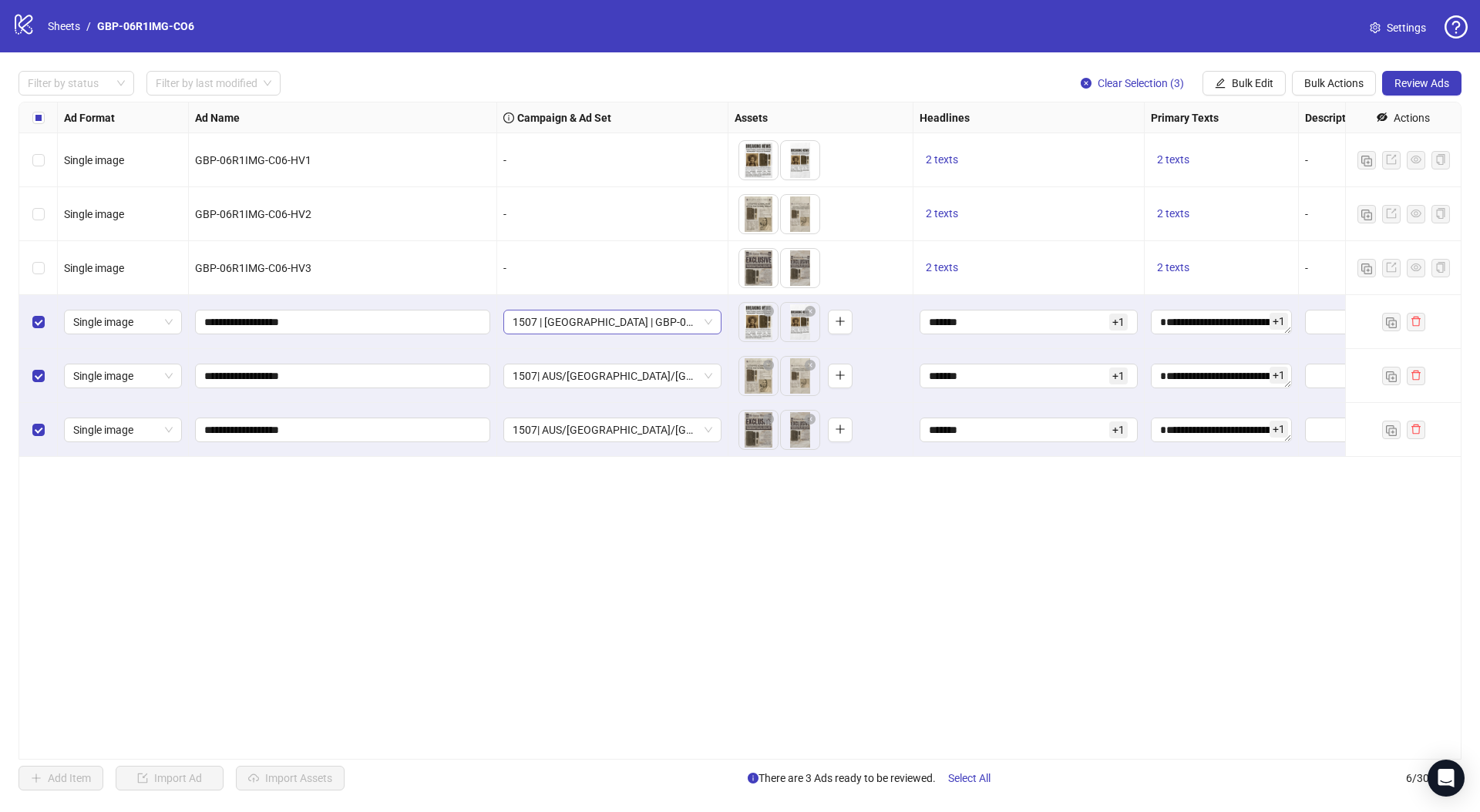 click on "1507 | [GEOGRAPHIC_DATA] | GBP-06R1IMG-CO6" at bounding box center (612, 322) 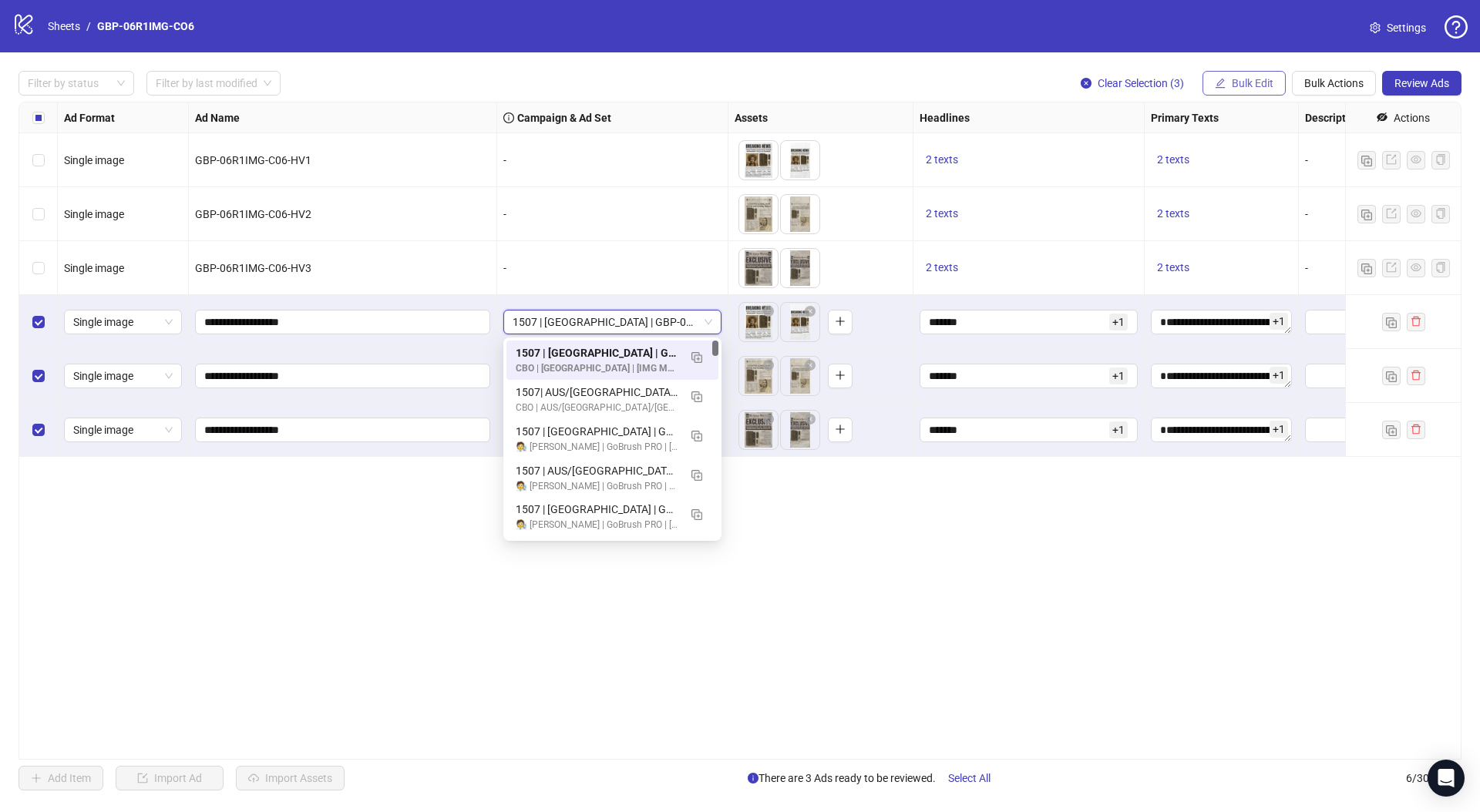 click on "Bulk Edit" at bounding box center (1253, 83) 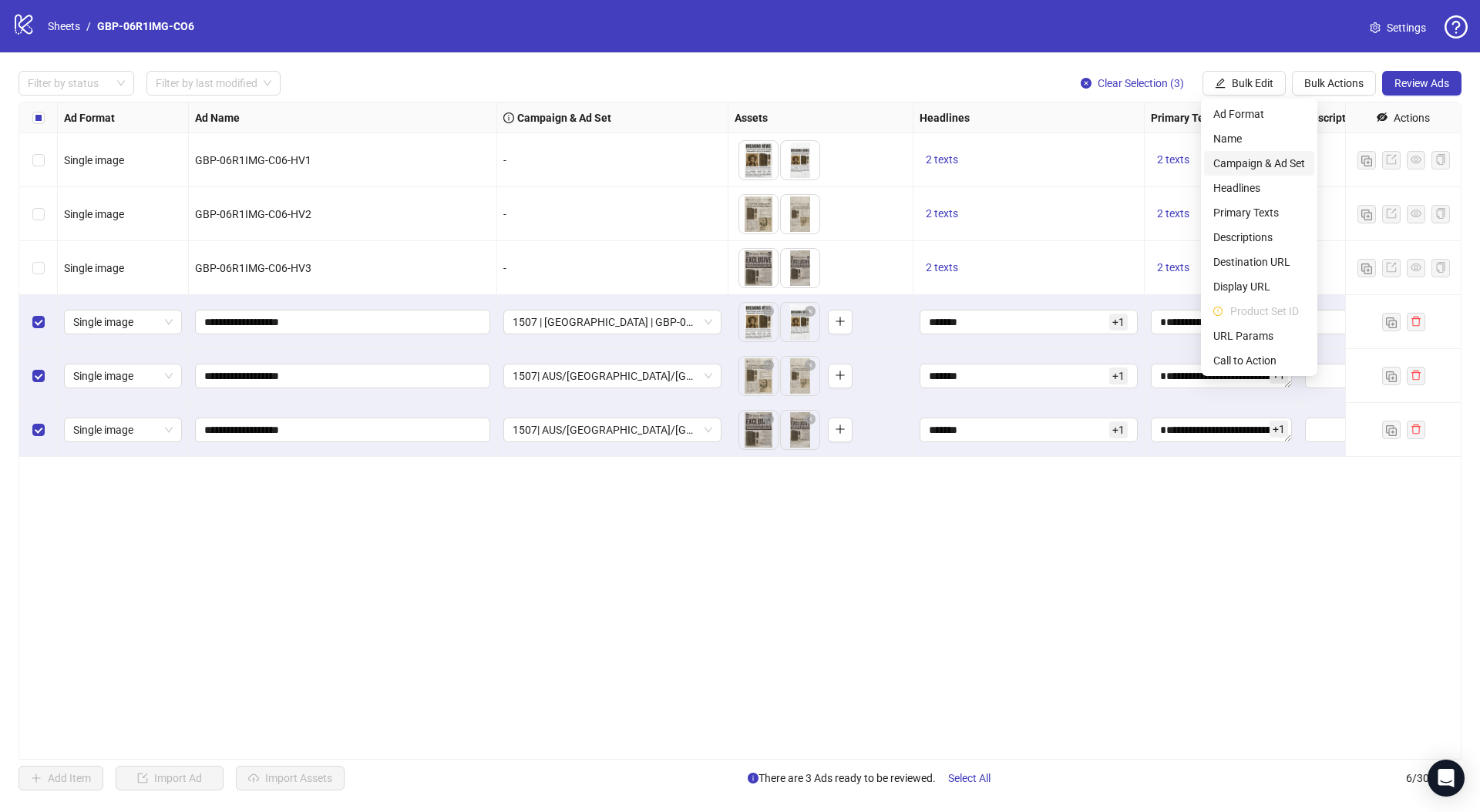 click on "Campaign & Ad Set" at bounding box center [1259, 163] 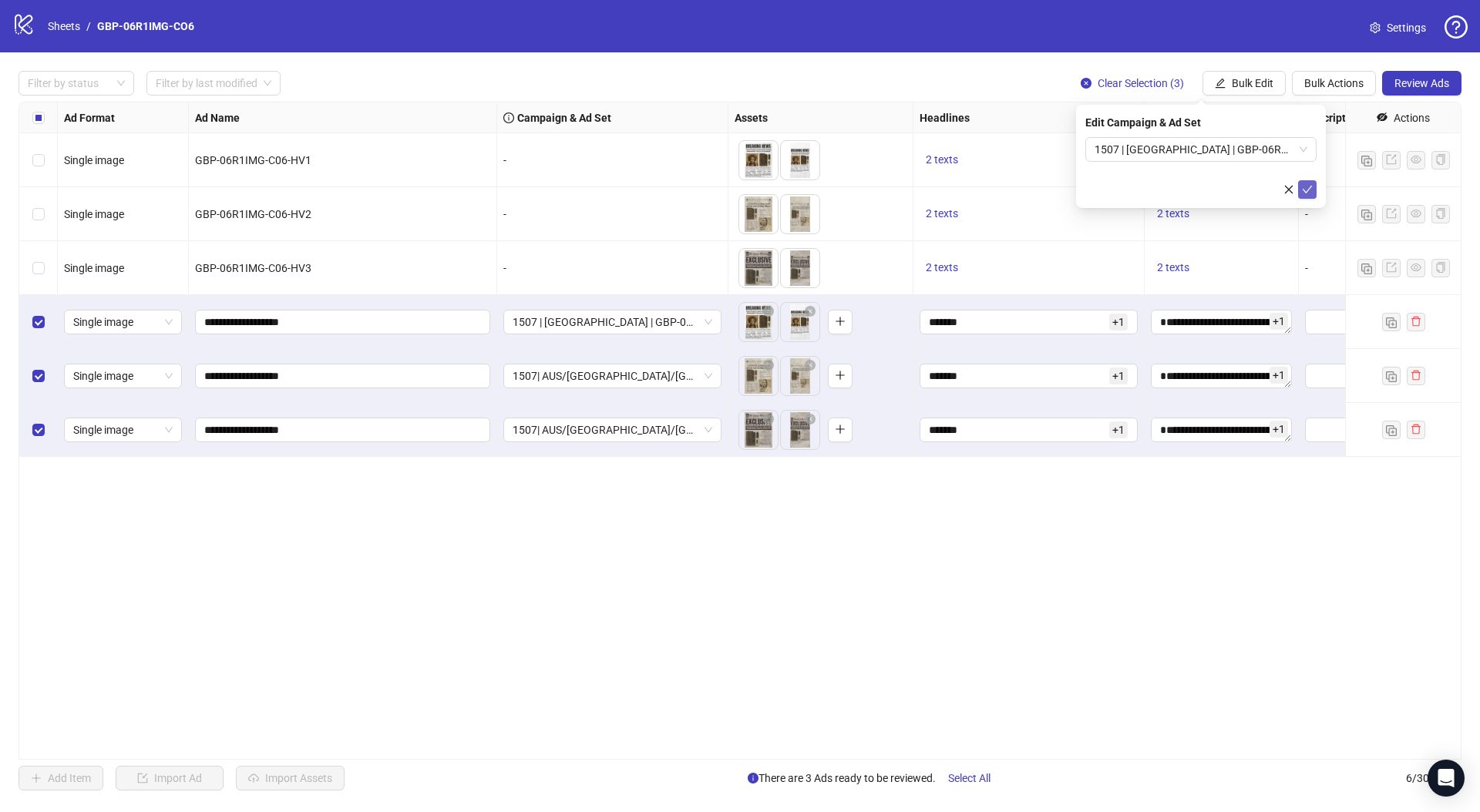 click 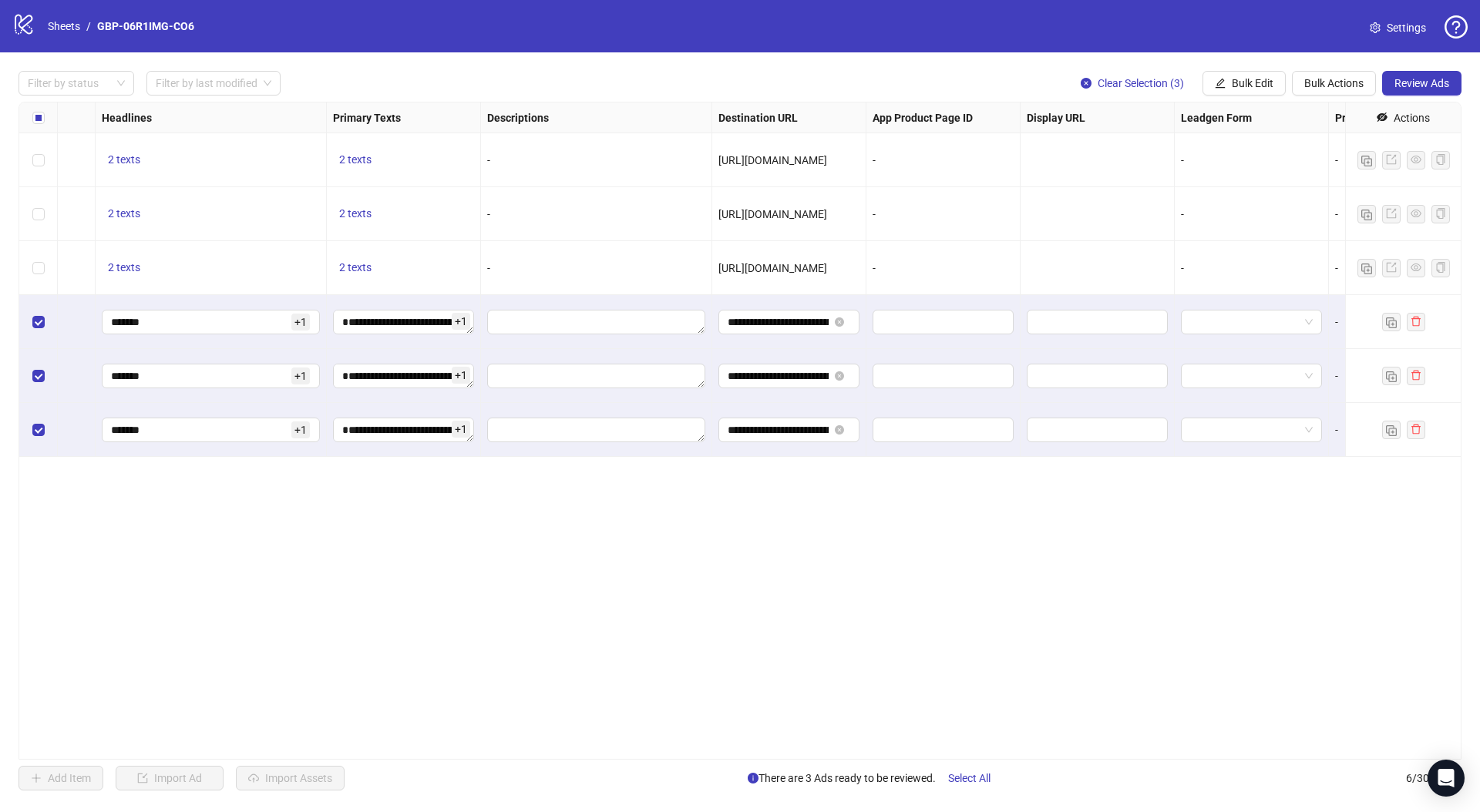 scroll, scrollTop: 0, scrollLeft: 1233, axis: horizontal 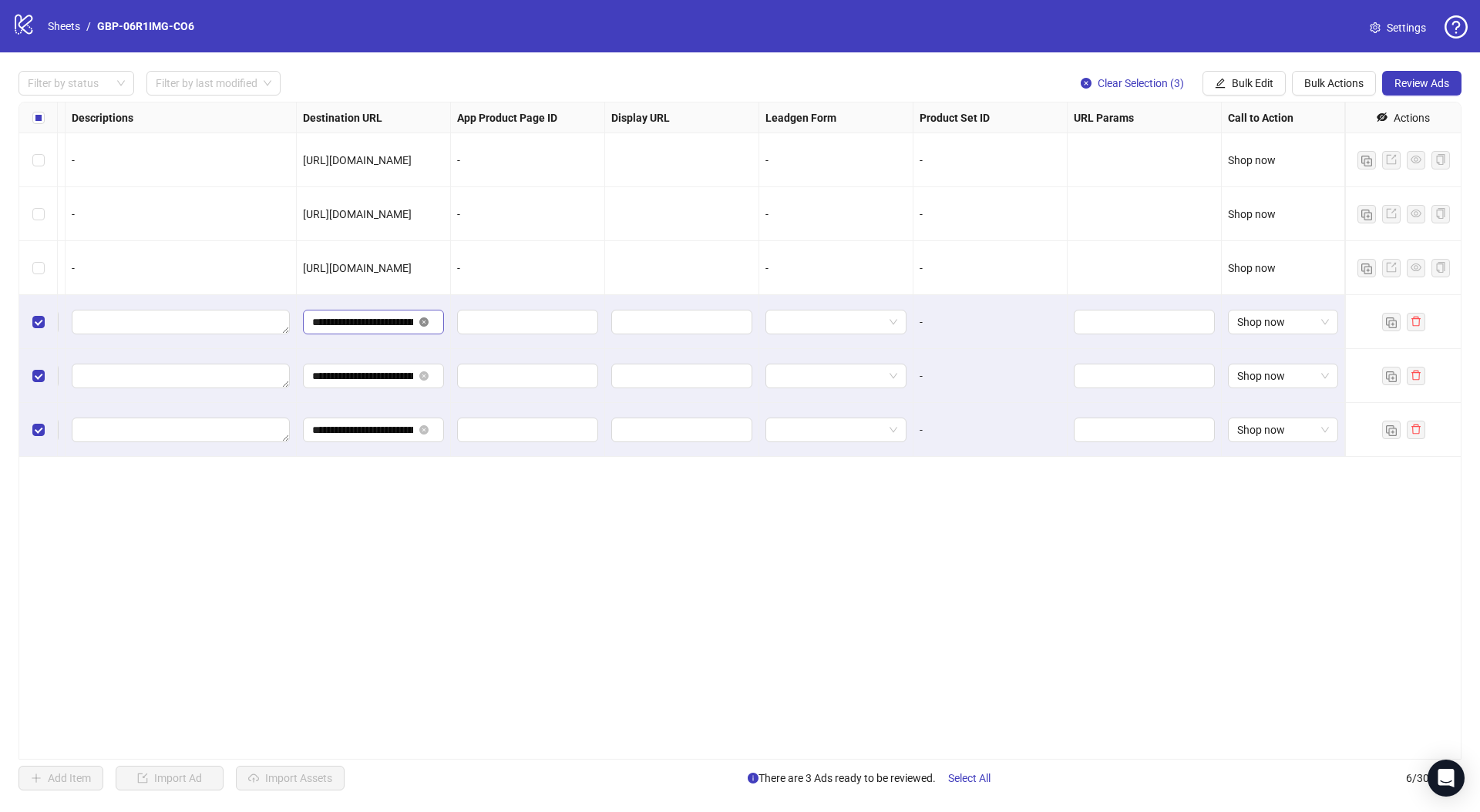 click 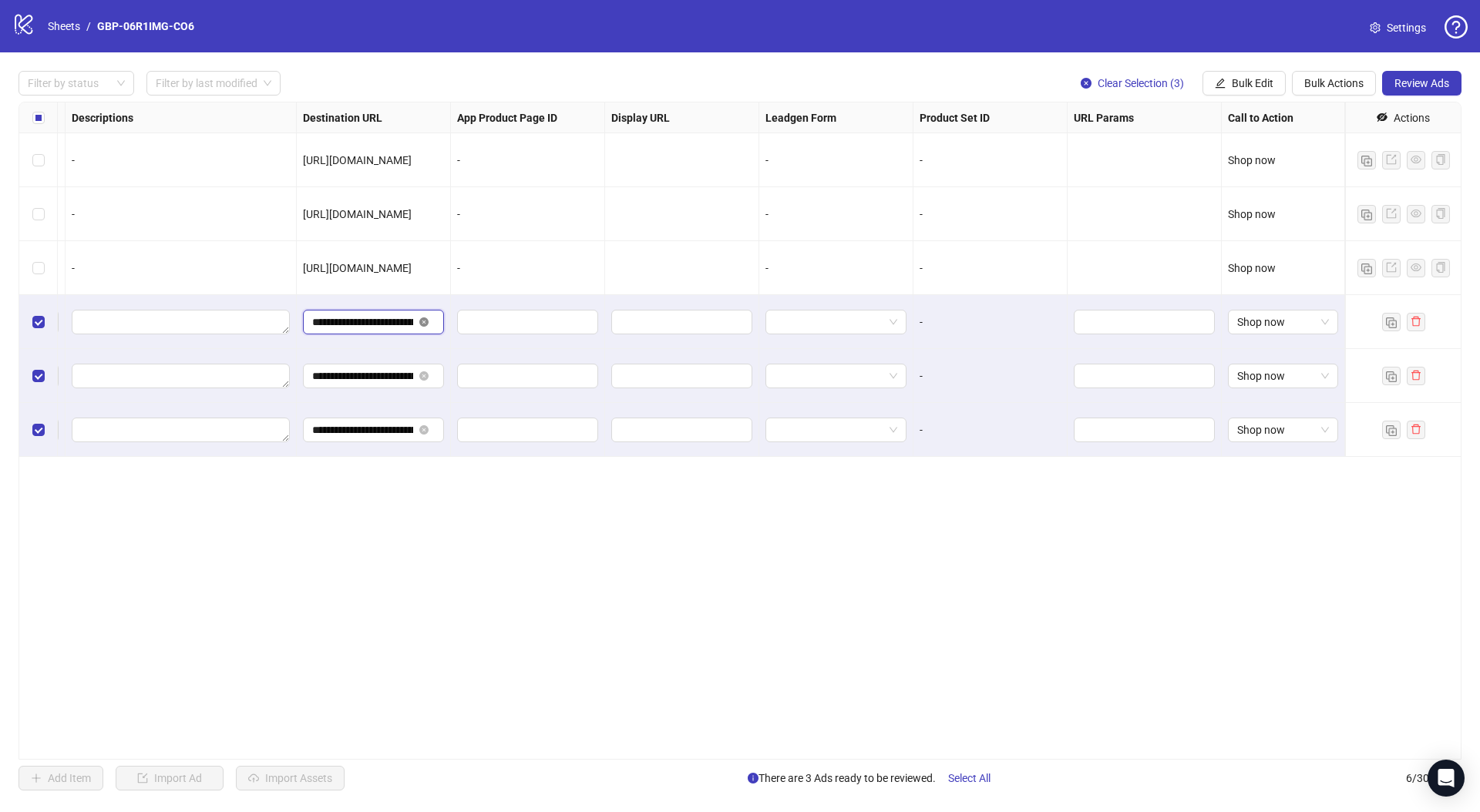 type 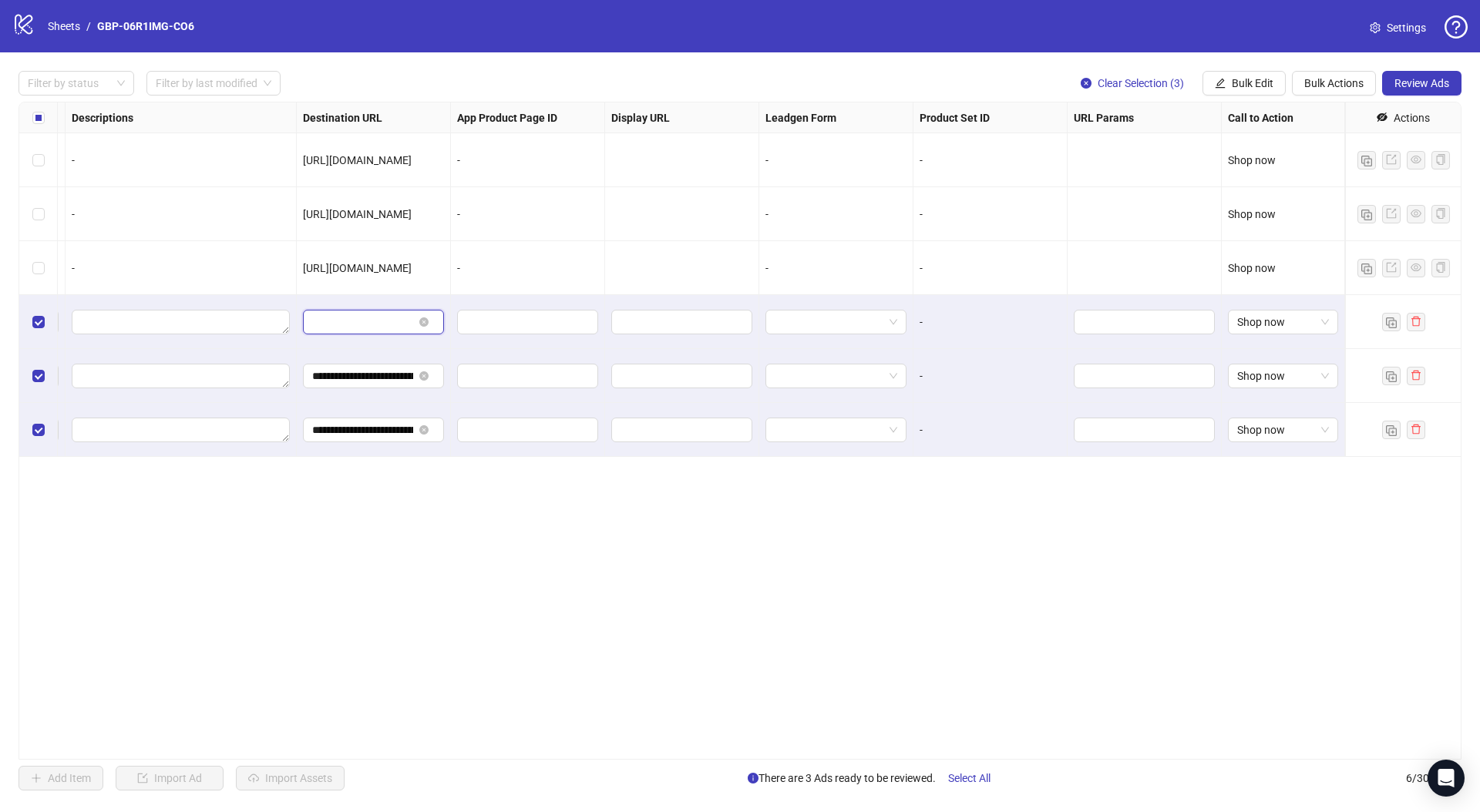 scroll, scrollTop: 0, scrollLeft: 0, axis: both 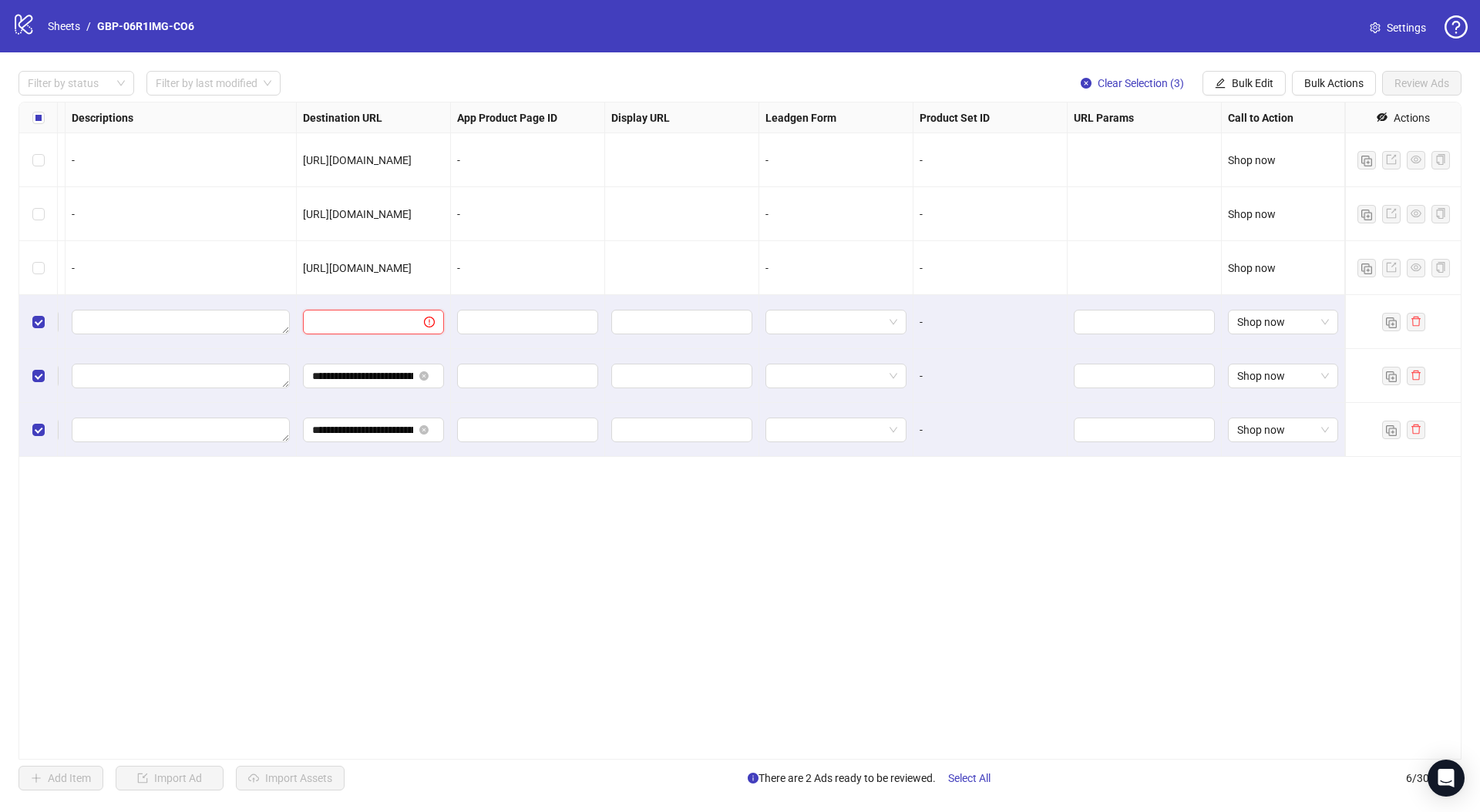 click at bounding box center [357, 322] 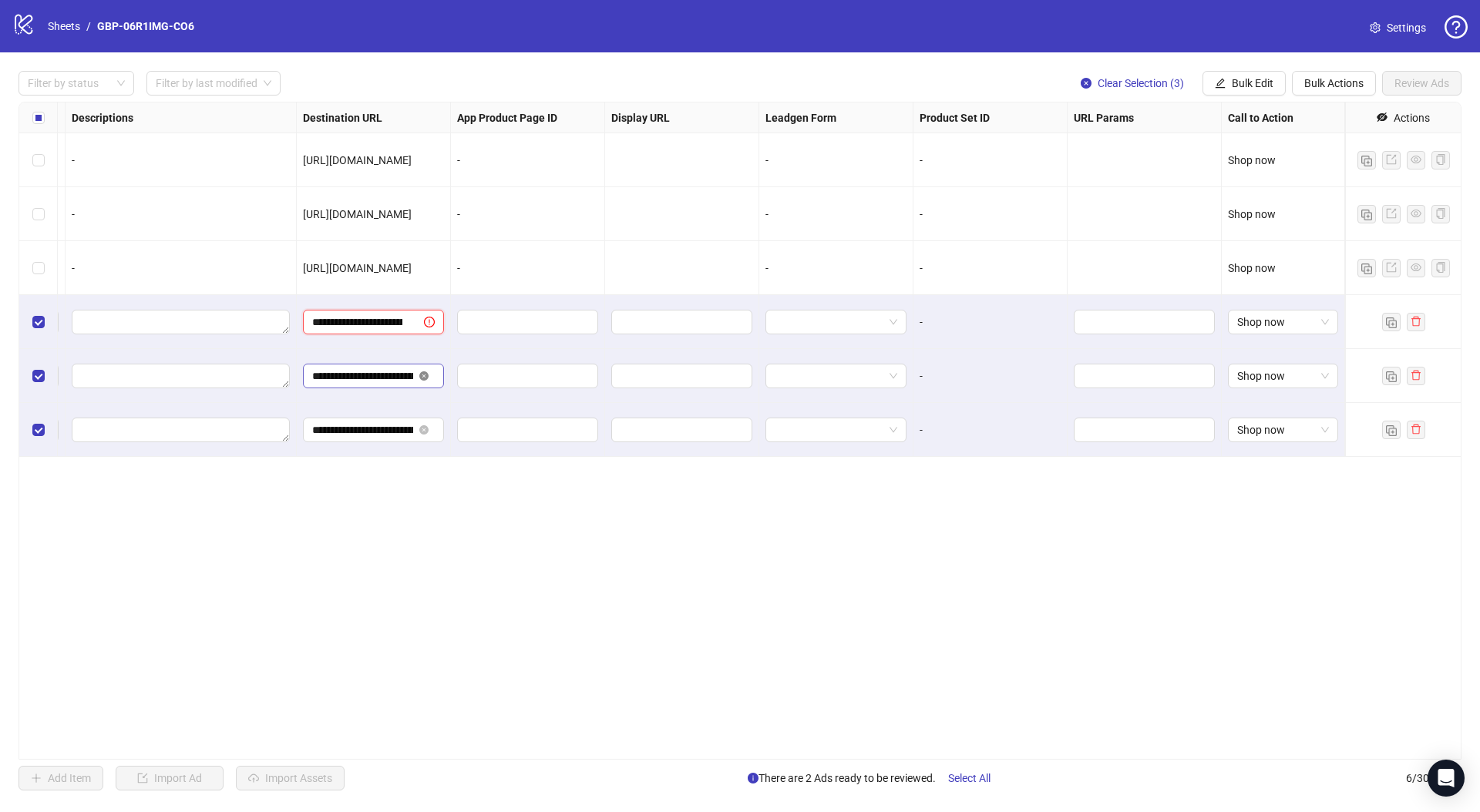 scroll, scrollTop: 0, scrollLeft: 127, axis: horizontal 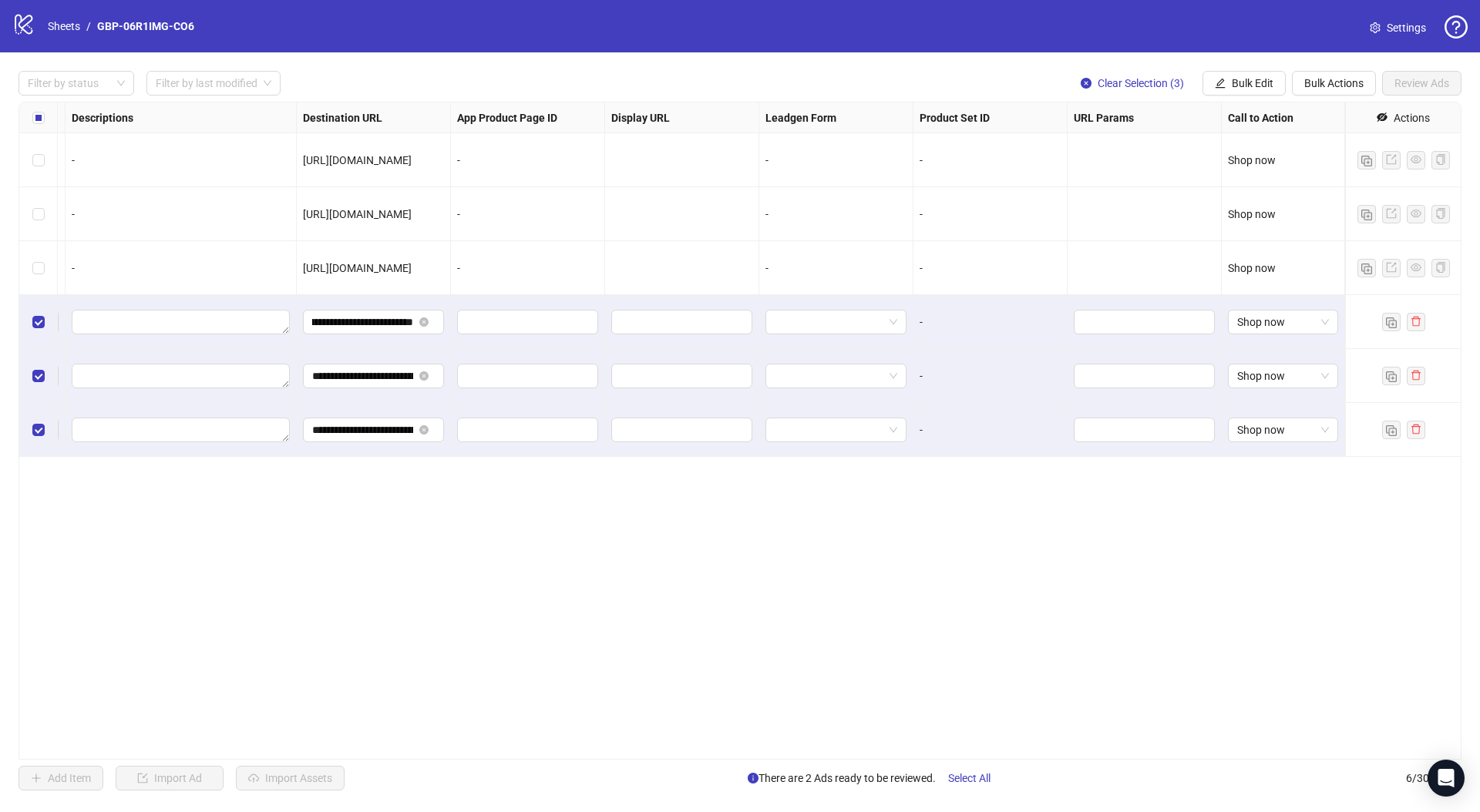 click on "**********" at bounding box center [740, 431] 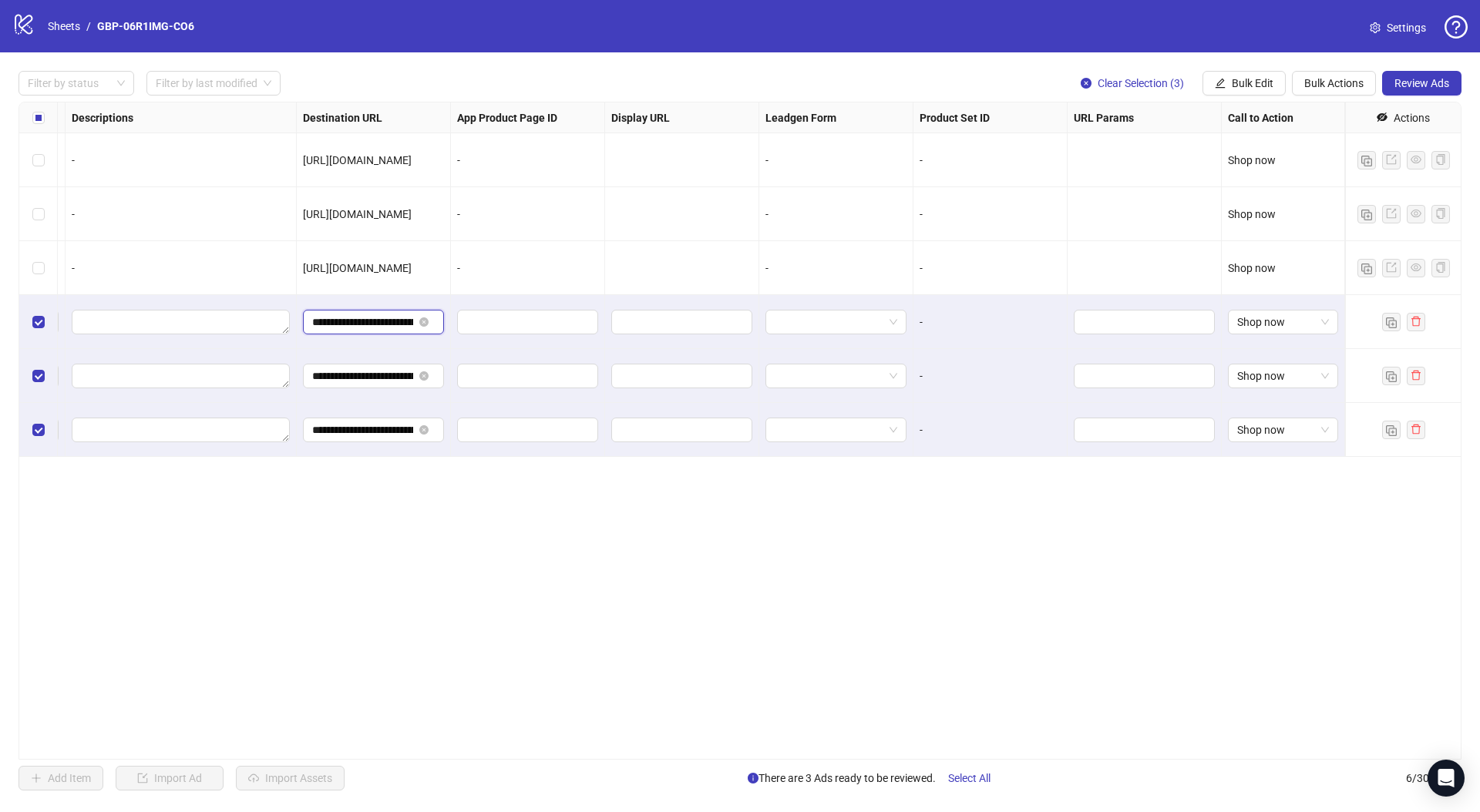 click on "**********" at bounding box center [362, 322] 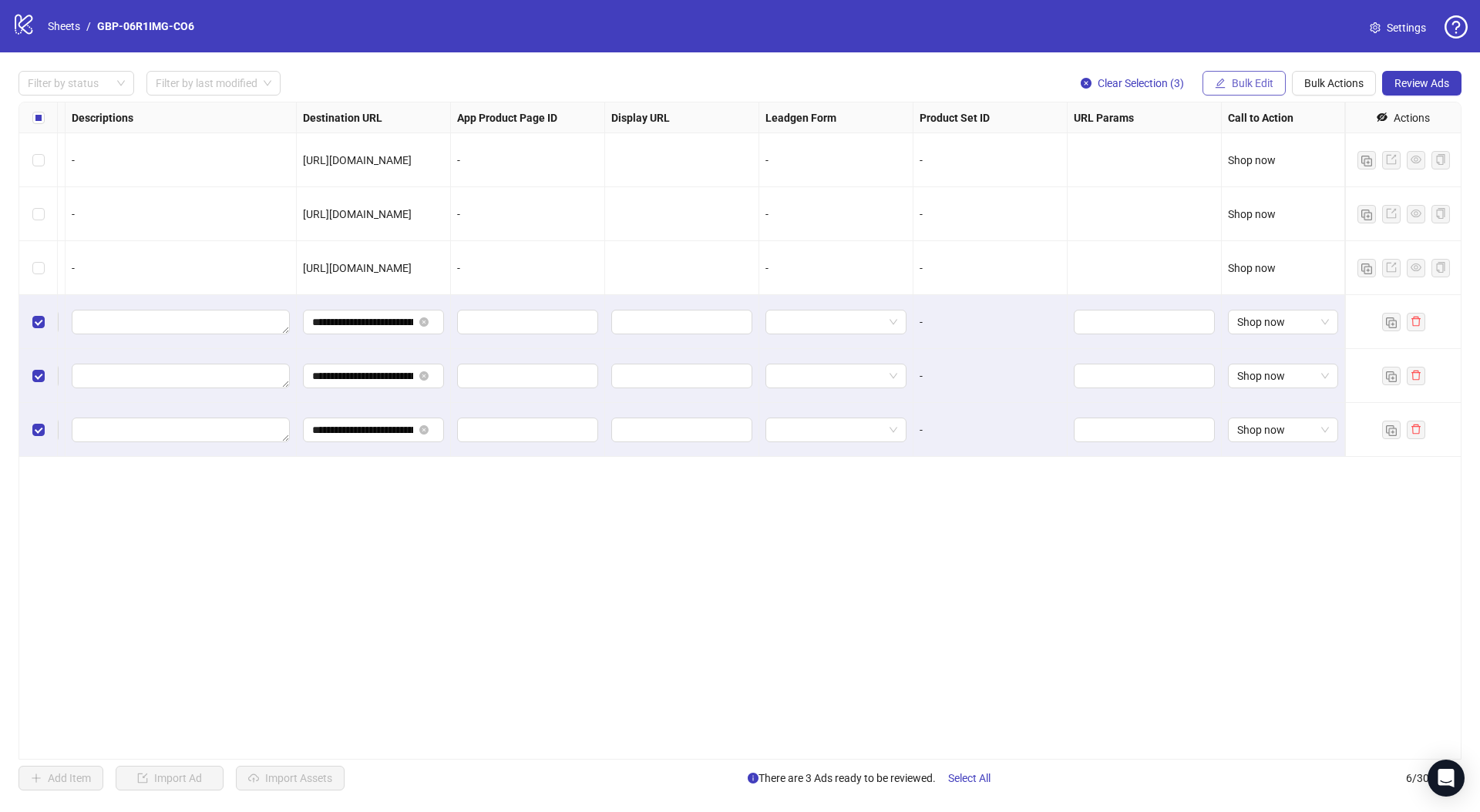click on "Bulk Edit" at bounding box center (1244, 83) 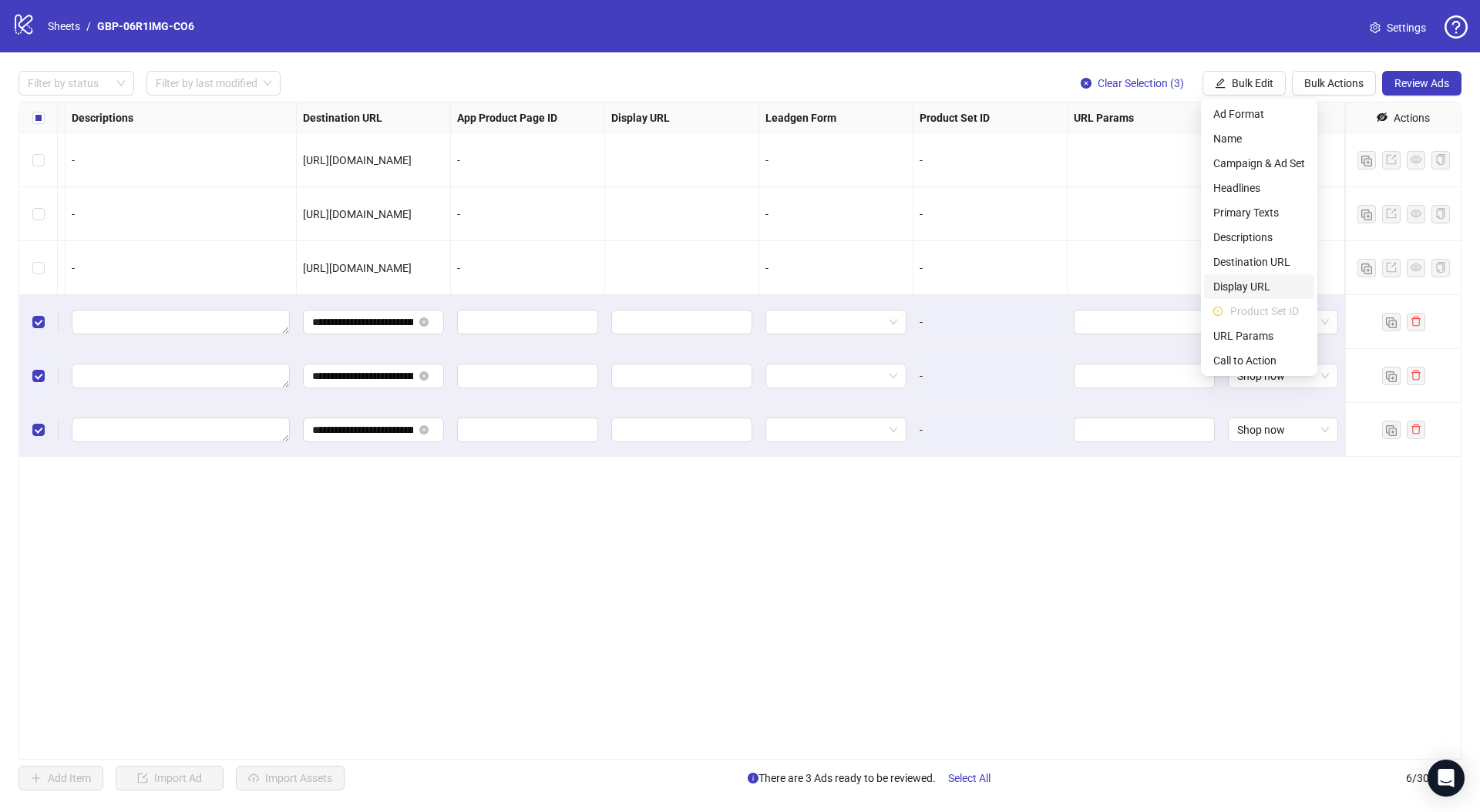 click on "Destination URL" at bounding box center (1259, 262) 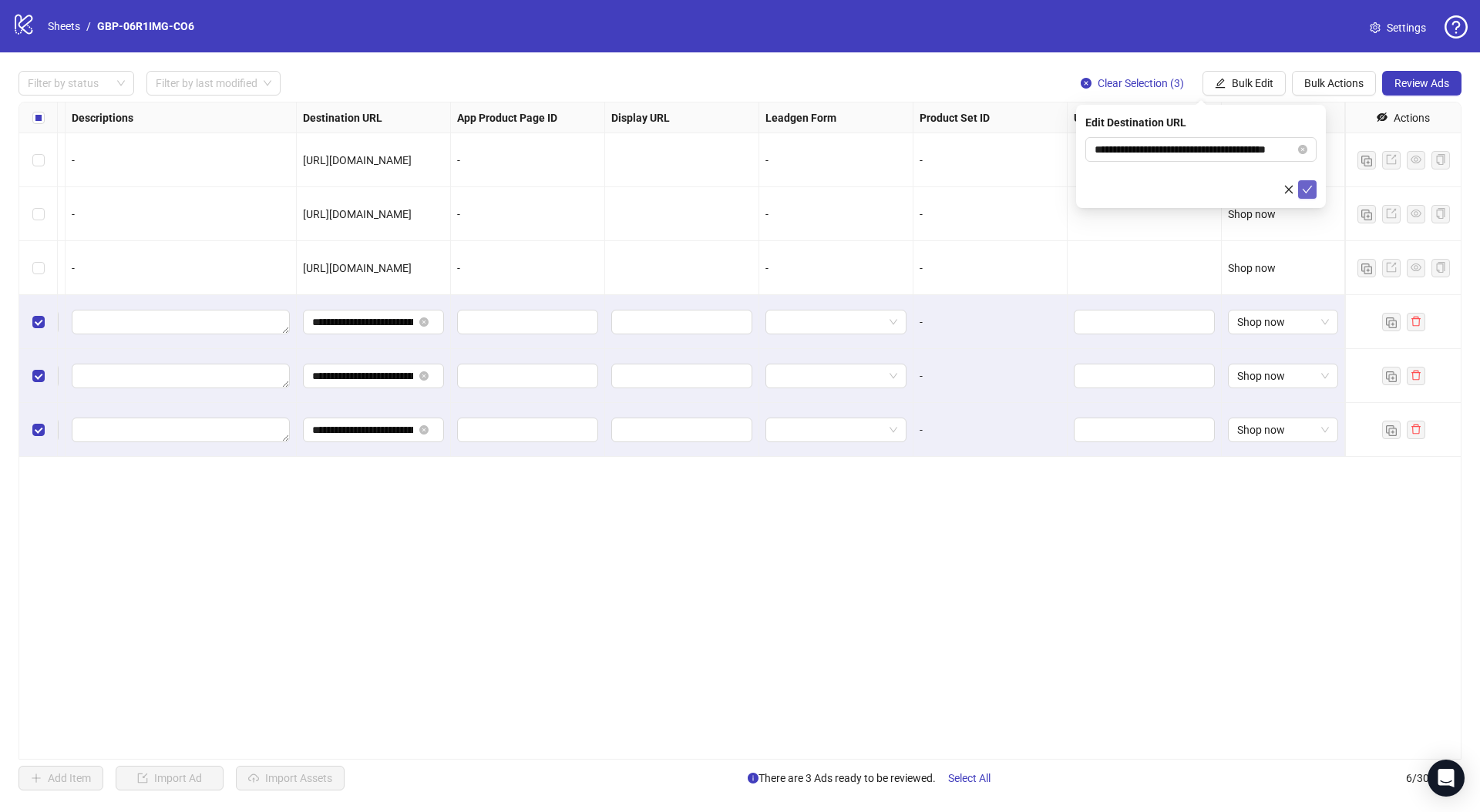 click 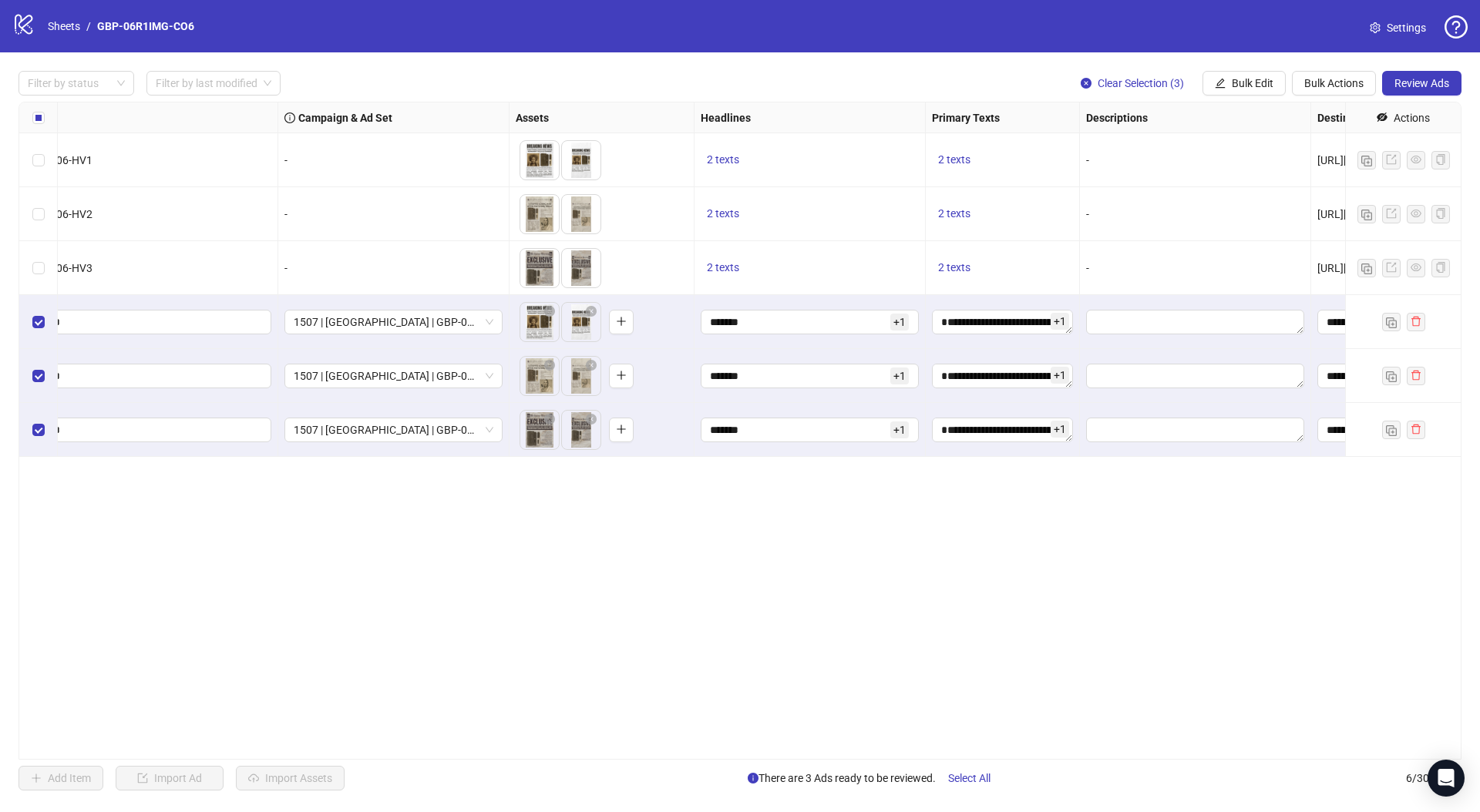 scroll, scrollTop: 0, scrollLeft: 0, axis: both 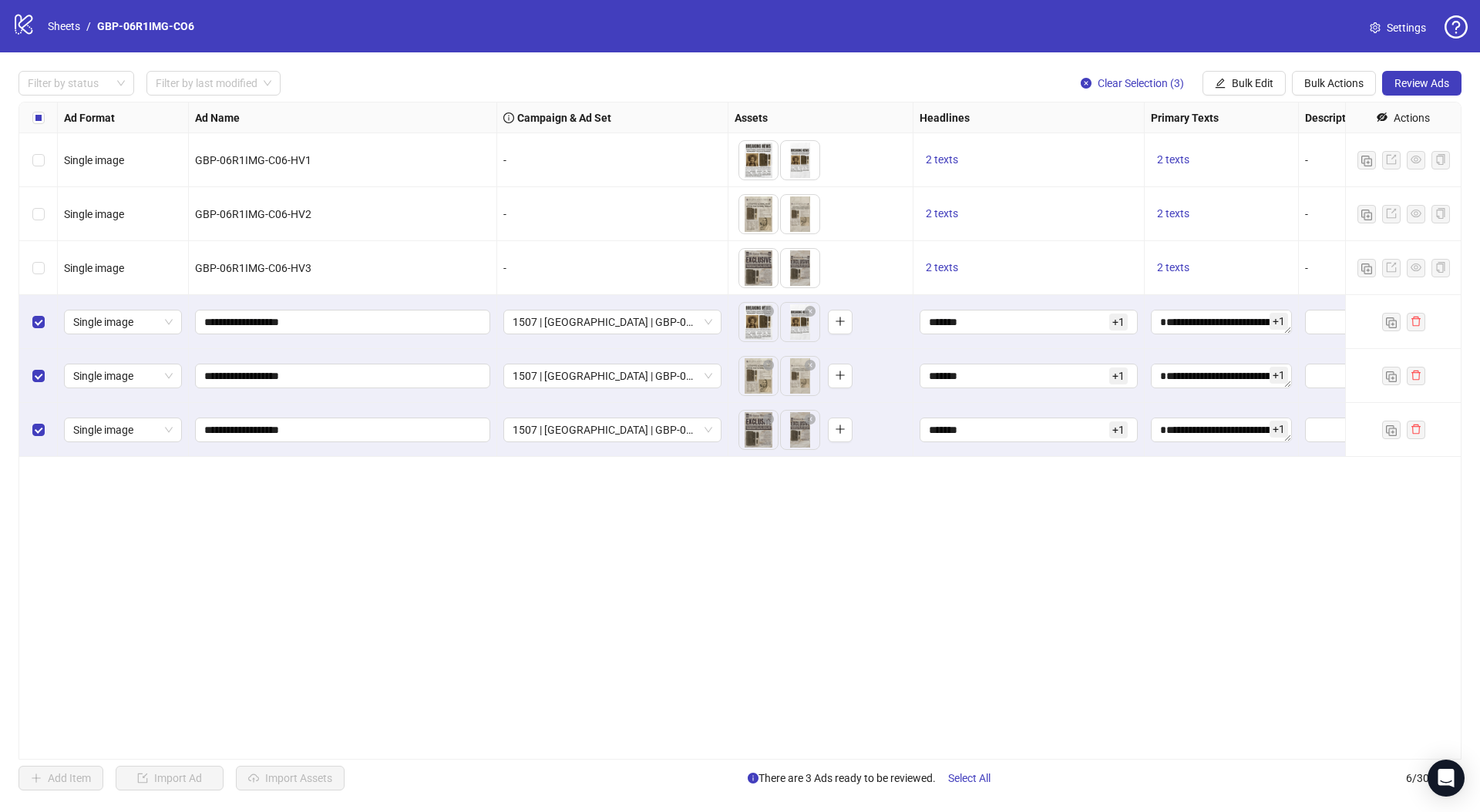 click on "Ad Format Ad Name Campaign & Ad Set Assets Headlines Primary Texts Descriptions Destination URL App Product Page ID Display URL Leadgen Form Product Set ID URL Params Call to Action Actions Single image GBP-06R1IMG-C06-HV1 -
To pick up a draggable item, press the space bar.
While dragging, use the arrow keys to move the item.
Press space again to drop the item in its new position, or press escape to cancel.
2 texts 2 texts - https://numoya.com/products/numoya-portable-straightener-brush-gobrush-pro-black Single image GBP-06R1IMG-C06-HV2 -
To pick up a draggable item, press the space bar.
While dragging, use the arrow keys to move the item.
Press space again to drop the item in its new position, or press escape to cancel.
2 texts 2 texts - https://numoya.com/products/numoya-portable-straightener-brush-gobrush-pro-black Single image GBP-06R1IMG-C06-HV3 - 2 texts 2 texts - https://numoya.com/products/numoya-portable-straightener-brush-gobrush-pro-black Single image ******* + 1 + 1" at bounding box center (740, 431) 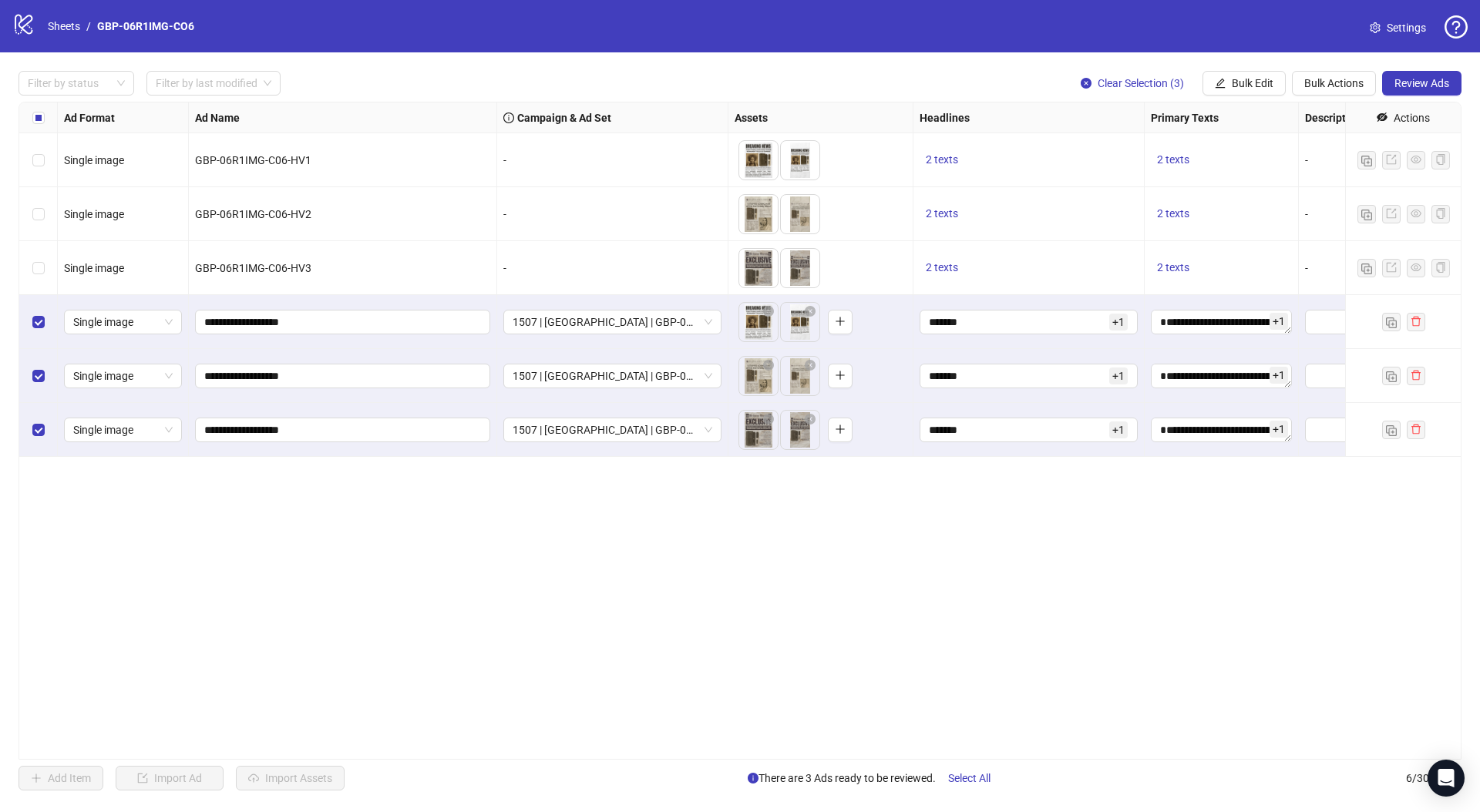 click on "Filter by status Filter by last modified Clear Selection (3) Bulk Edit Bulk Actions Review Ads Ad Format Ad Name Campaign & Ad Set Assets Headlines Primary Texts Descriptions Destination URL App Product Page ID Display URL Leadgen Form Product Set ID URL Params Call to Action Actions Single image GBP-06R1IMG-C06-HV1 -
To pick up a draggable item, press the space bar.
While dragging, use the arrow keys to move the item.
Press space again to drop the item in its new position, or press escape to cancel.
2 texts 2 texts - https://numoya.com/products/numoya-portable-straightener-brush-gobrush-pro-black Single image GBP-06R1IMG-C06-HV2 -
To pick up a draggable item, press the space bar.
While dragging, use the arrow keys to move the item.
Press space again to drop the item in its new position, or press escape to cancel.
2 texts 2 texts - https://numoya.com/products/numoya-portable-straightener-brush-gobrush-pro-black Single image GBP-06R1IMG-C06-HV3 - 2 texts 2 texts - ******* + 1" at bounding box center [740, 431] 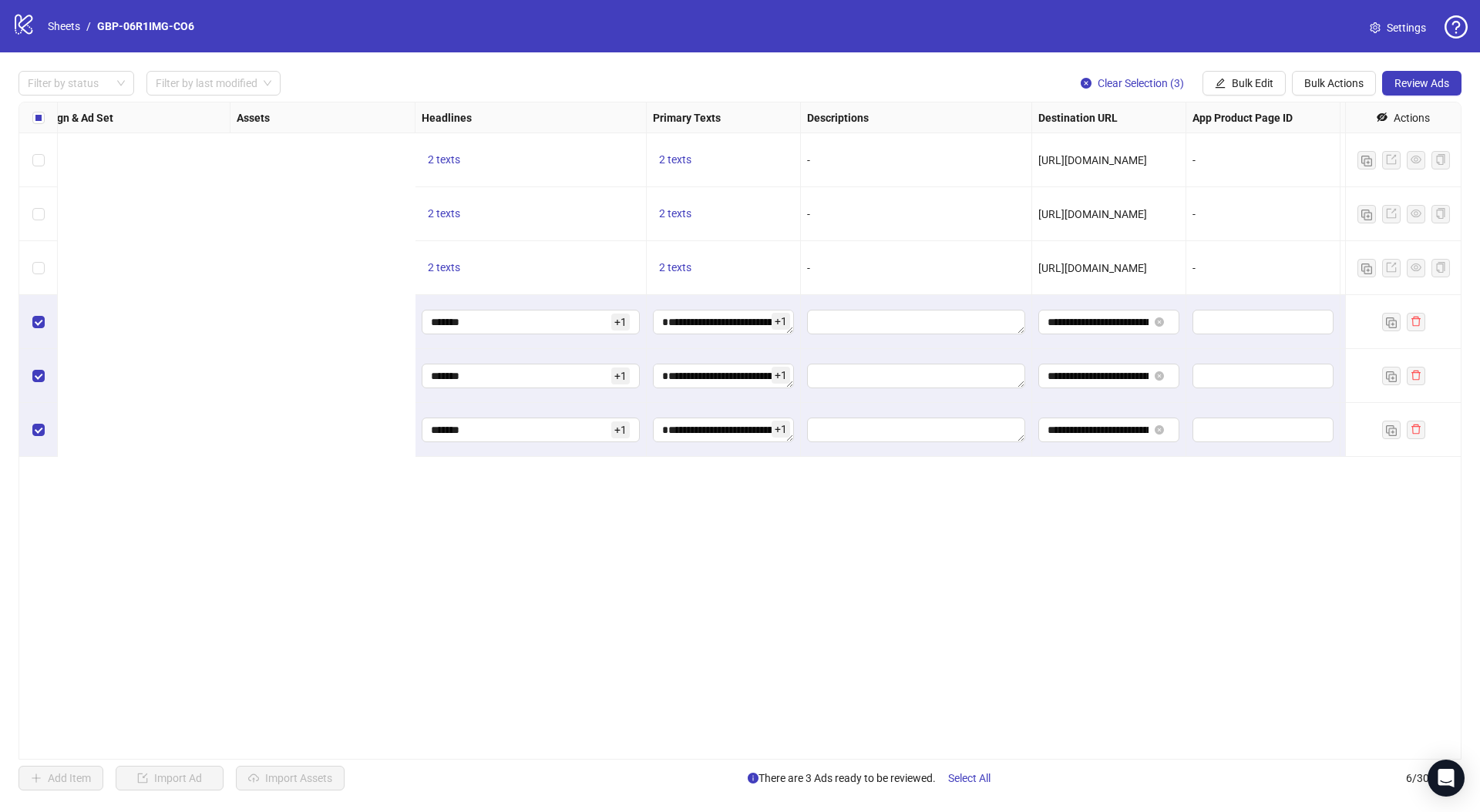 scroll, scrollTop: 0, scrollLeft: 1233, axis: horizontal 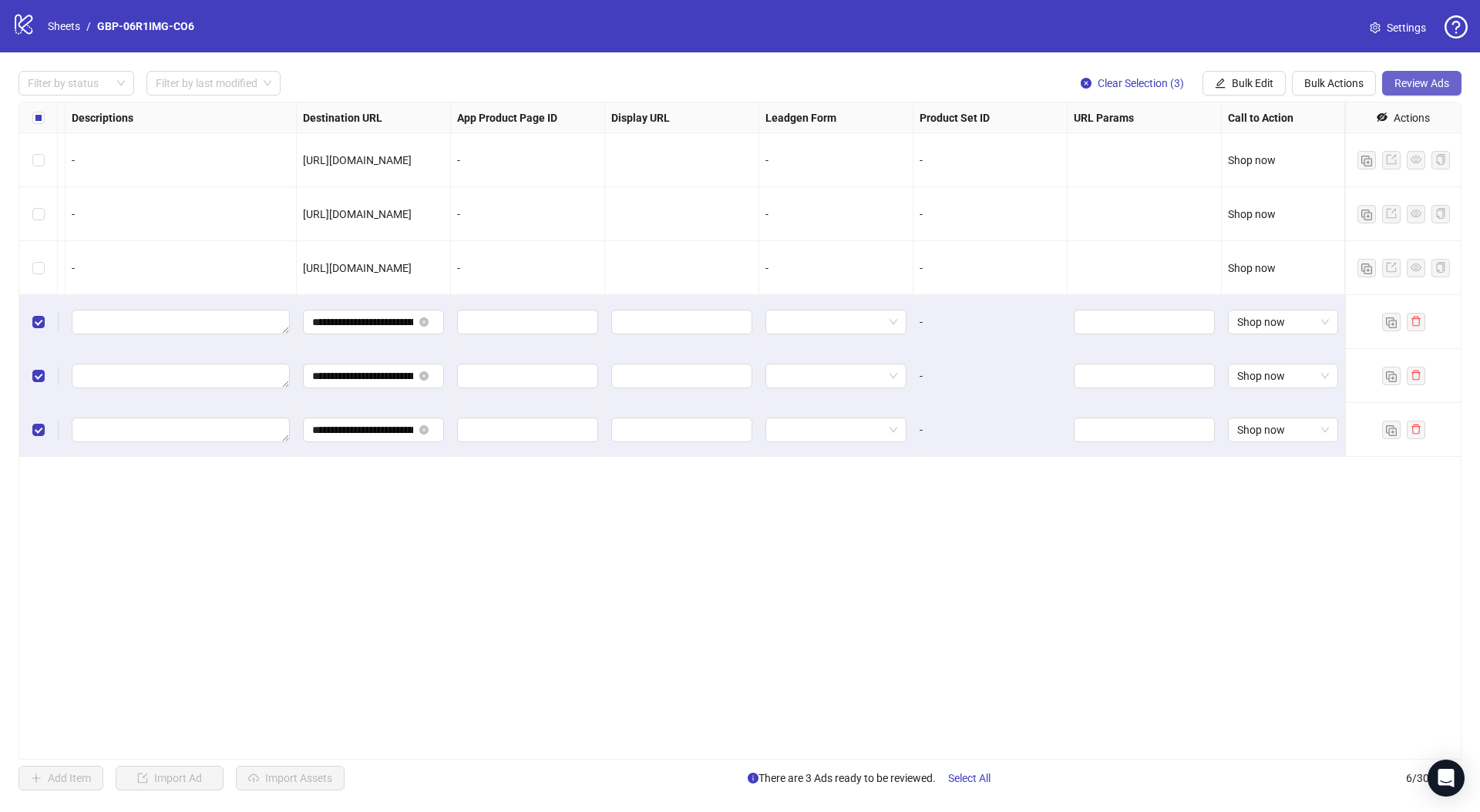 click on "Review Ads" at bounding box center [1421, 83] 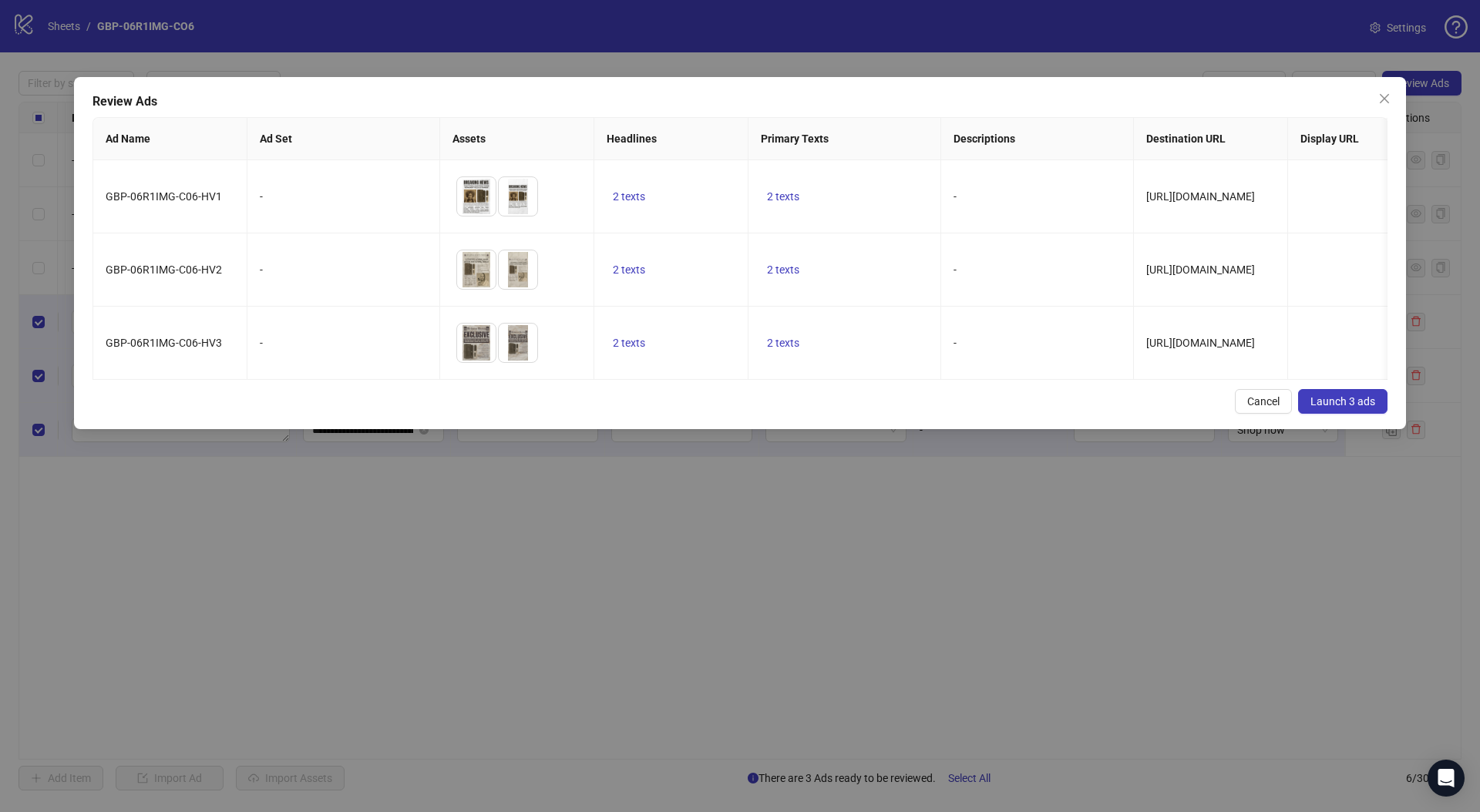 click on "Review Ads Ad Name Ad Set Assets Headlines Primary Texts Descriptions Destination URL Display URL Call to Action Facebook Page Product Set ID Leadgen Form Instagram User Status Pixel URL Parameters                                 GBP-06R1IMG-C06-HV1 -
To pick up a draggable item, press the space bar.
While dragging, use the arrow keys to move the item.
Press space again to drop the item in its new position, or press escape to cancel.
2 texts 2 texts - https://try.numoya.com/8-reasons-why-gobrush Shop now Numoya - numoyahair PAUSED Numoya.com GBP-06R1IMG-C06-HV2 -
To pick up a draggable item, press the space bar.
While dragging, use the arrow keys to move the item.
Press space again to drop the item in its new position, or press escape to cancel.
2 texts 2 texts - https://try.numoya.com/8-reasons-why-gobrush Shop now Numoya - numoyahair PAUSED Numoya.com GBP-06R1IMG-C06-HV3 - 2 texts 2 texts - https://try.numoya.com/8-reasons-why-gobrush Shop now Numoya - PAUSED" at bounding box center [740, 253] 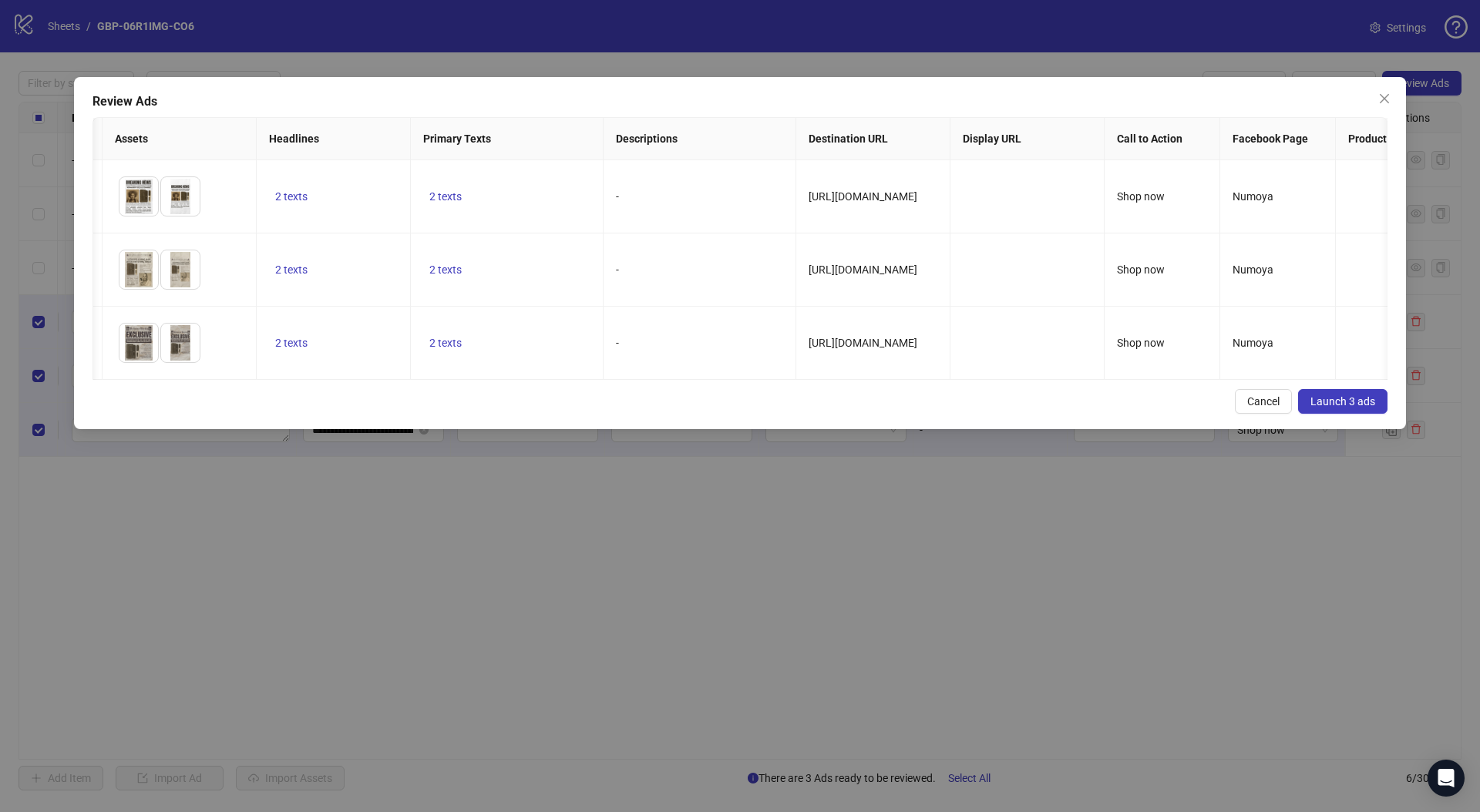 scroll, scrollTop: 0, scrollLeft: 0, axis: both 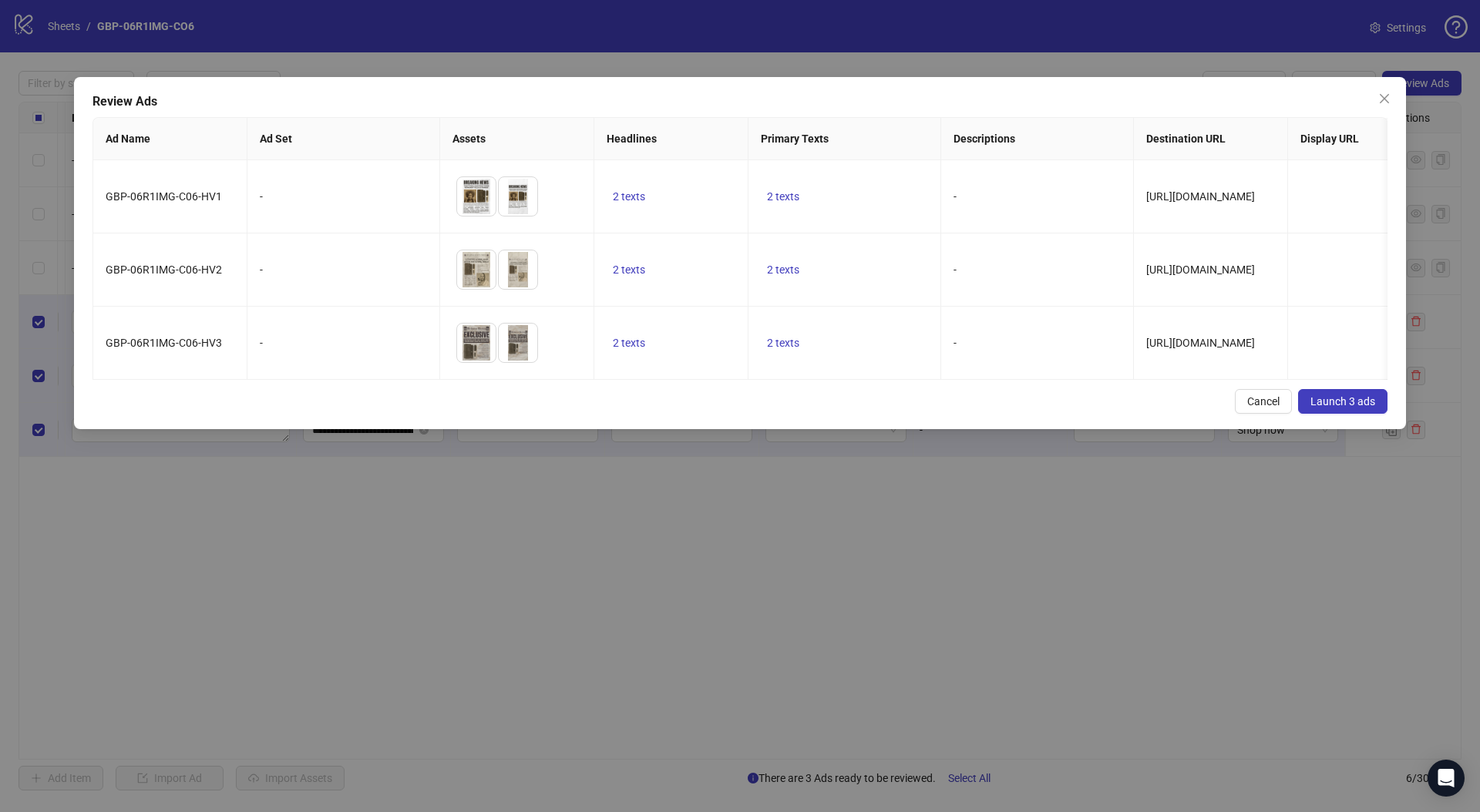 click on "Launch 3 ads" at bounding box center (1343, 401) 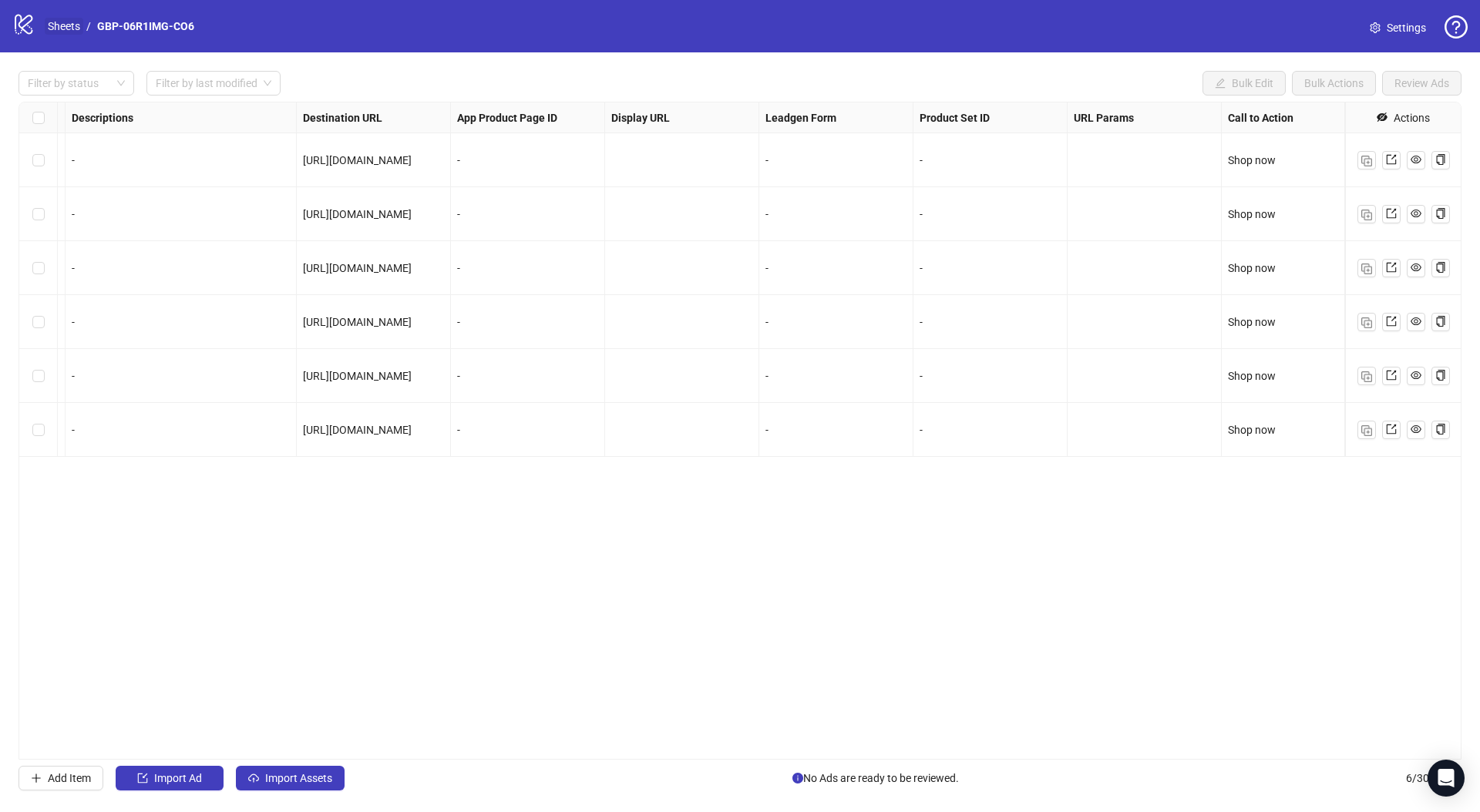 click on "Sheets" at bounding box center (64, 26) 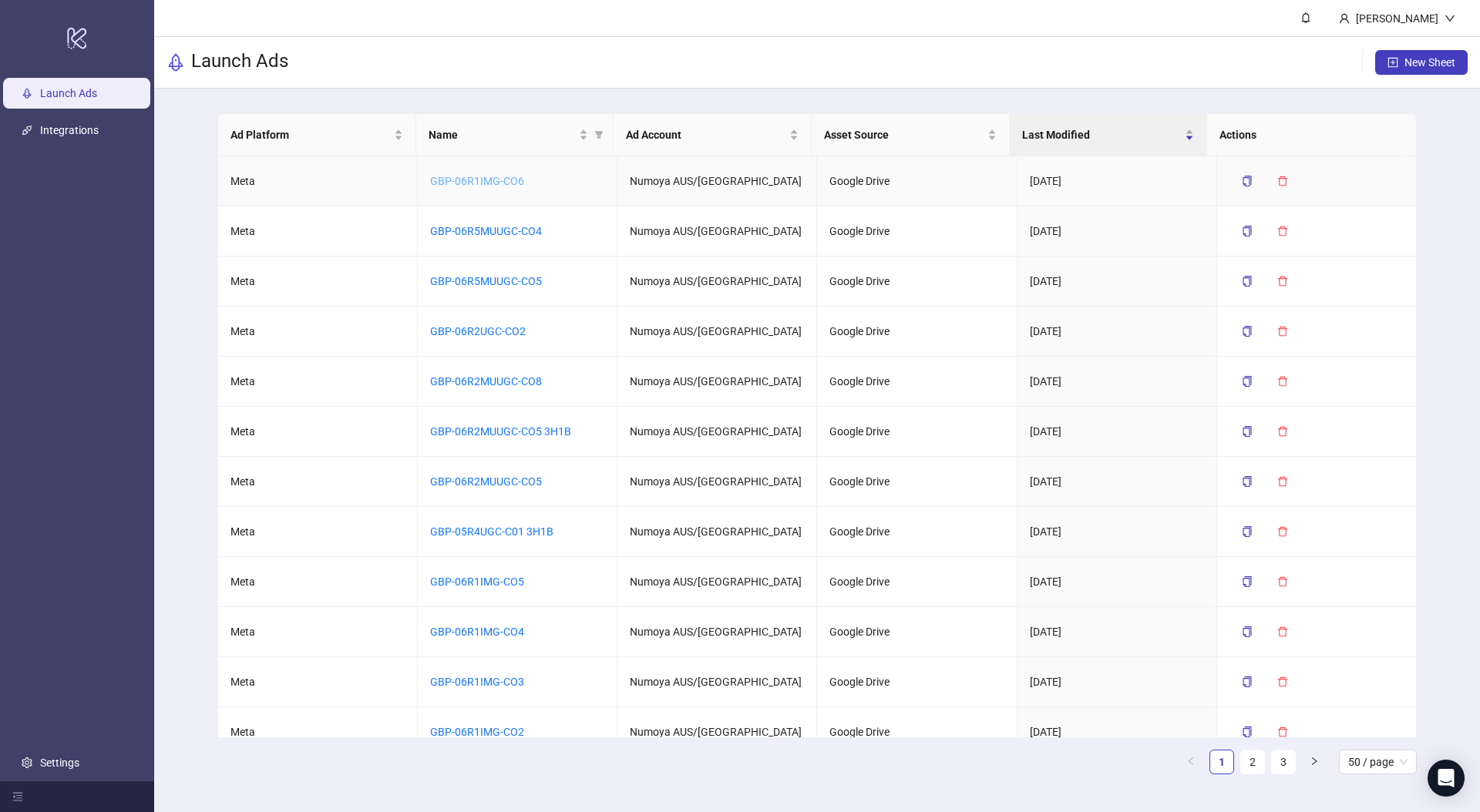 click on "GBP-06R1IMG-CO6" at bounding box center [477, 181] 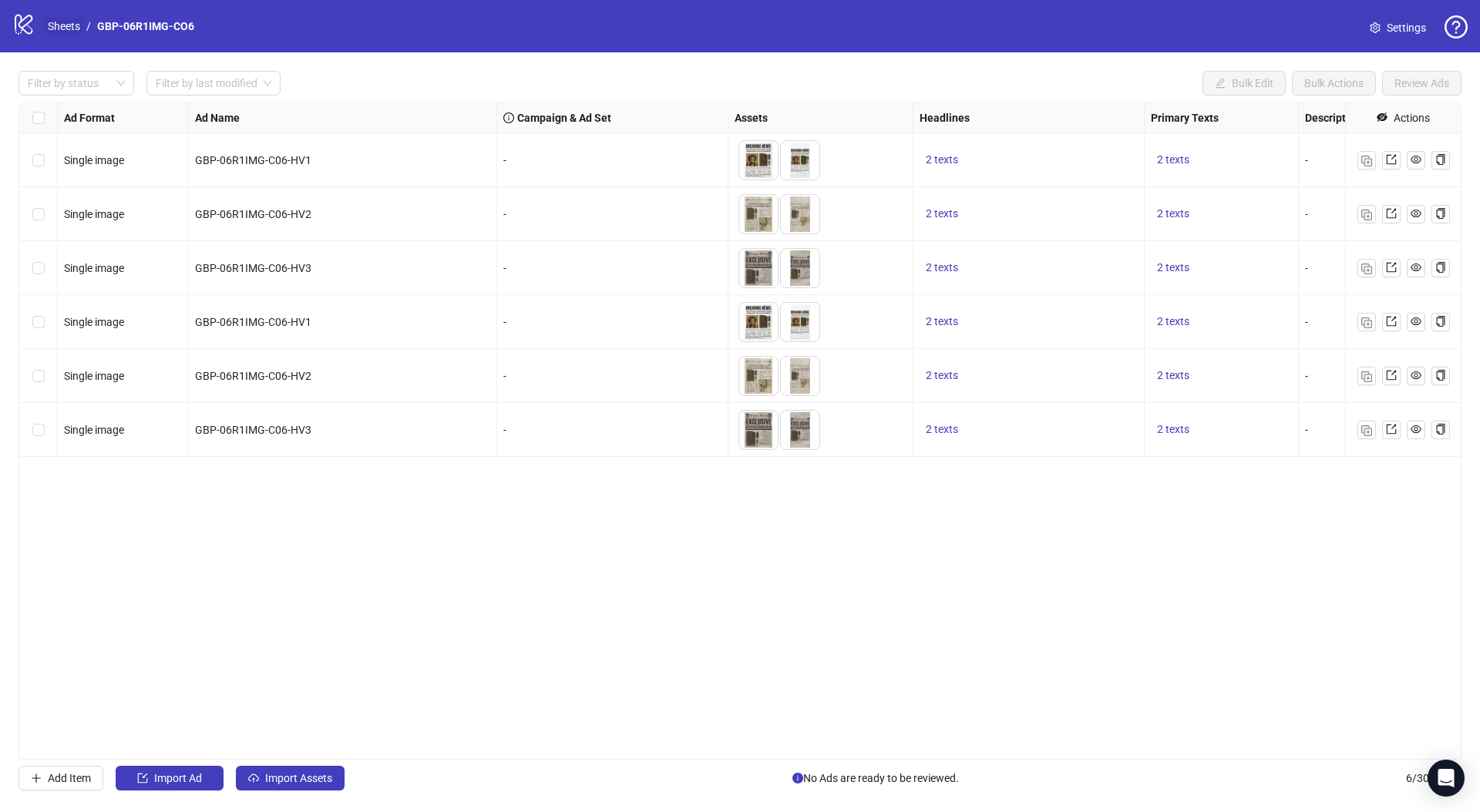 click on "Sheets" at bounding box center (64, 26) 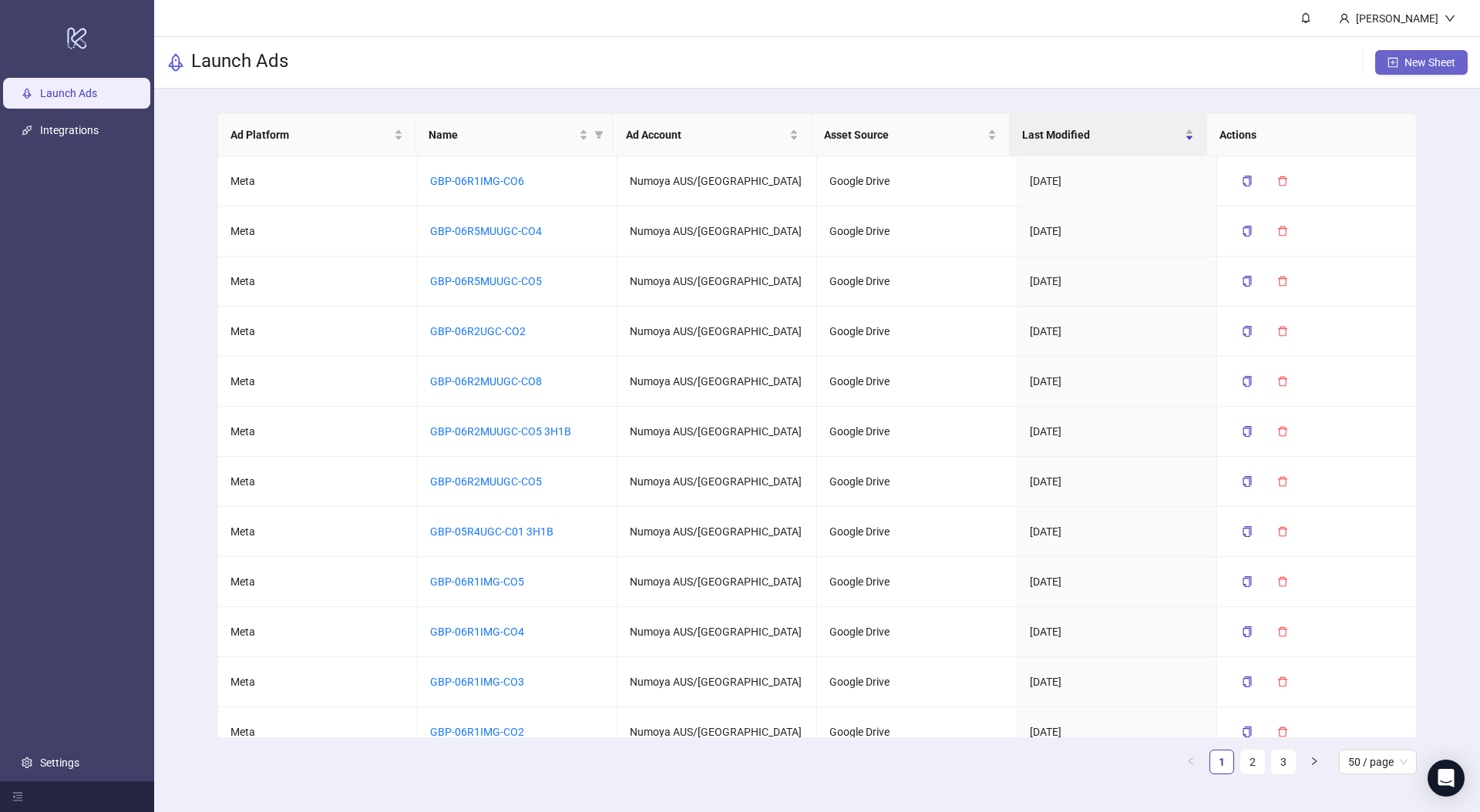 click on "New Sheet" at bounding box center [1421, 62] 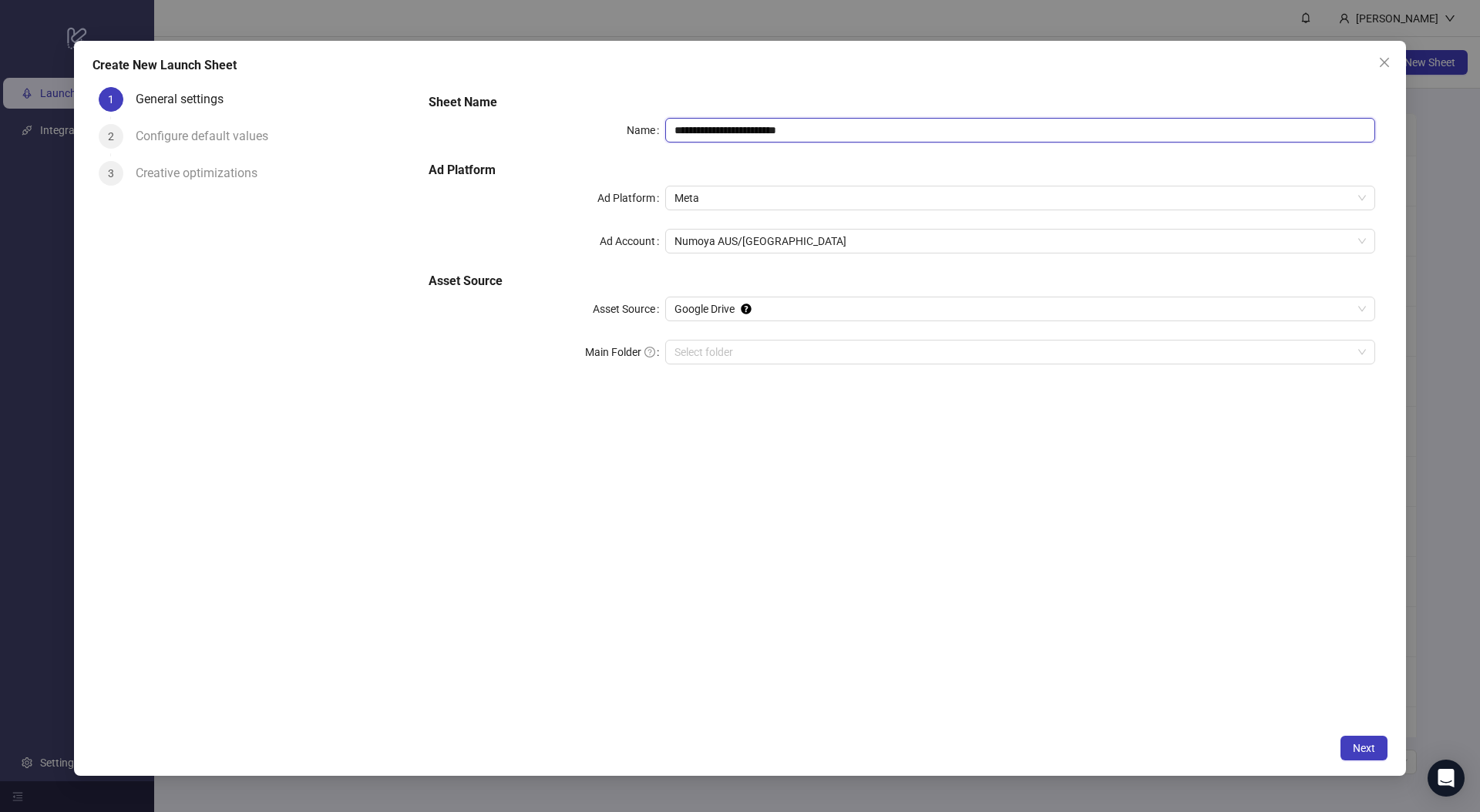 drag, startPoint x: 832, startPoint y: 127, endPoint x: 562, endPoint y: 120, distance: 270.0907 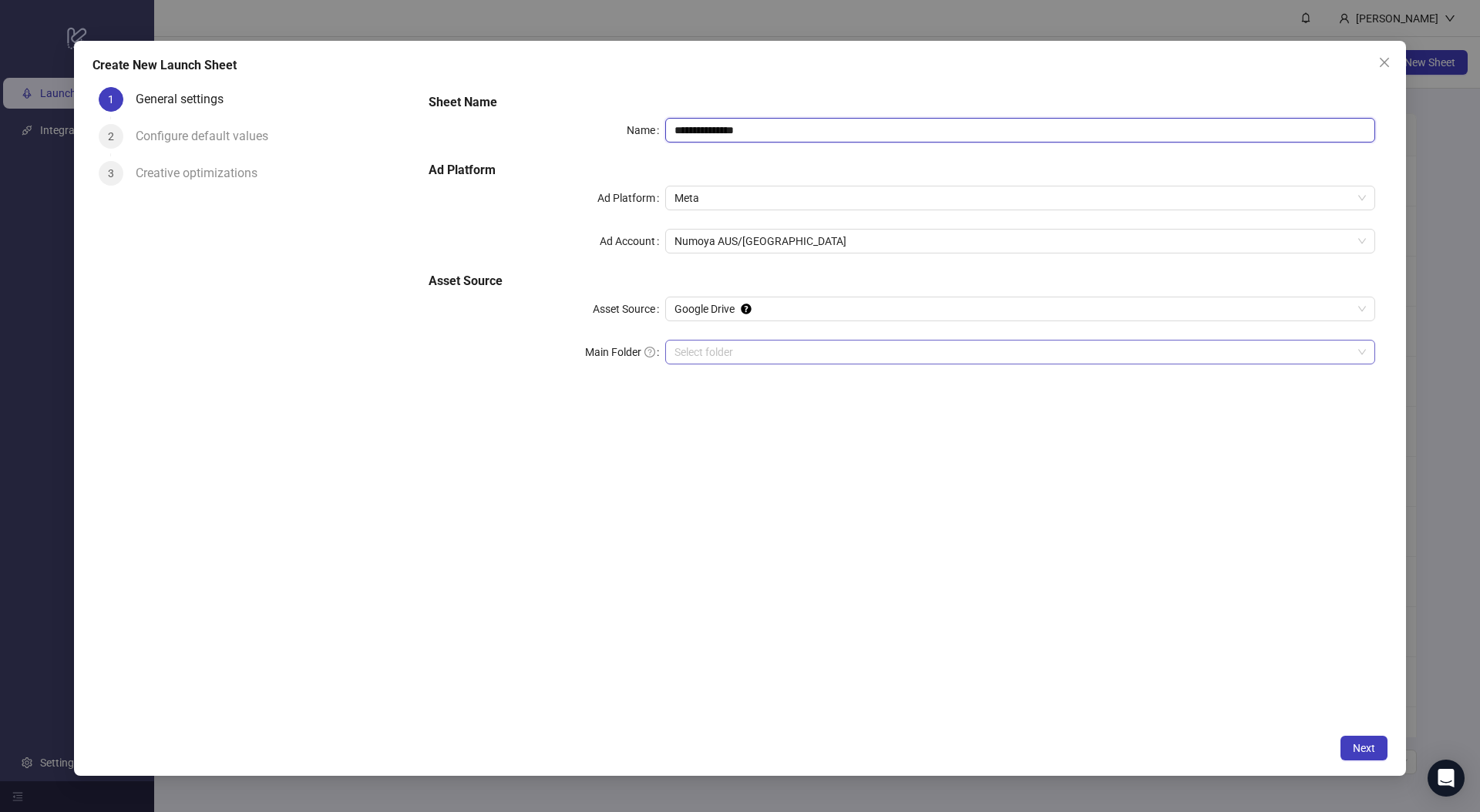 type on "**********" 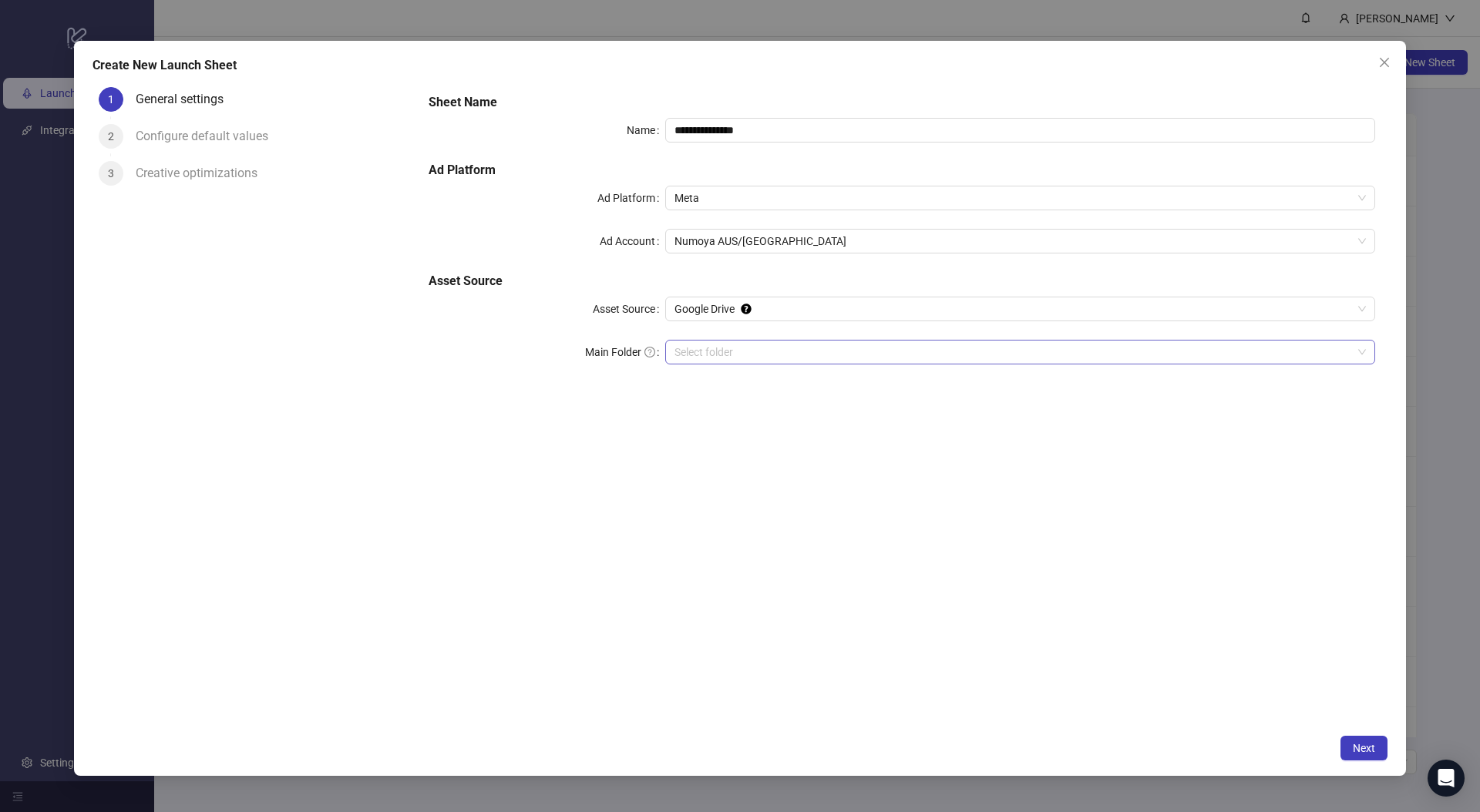 click on "Main Folder" at bounding box center [1013, 352] 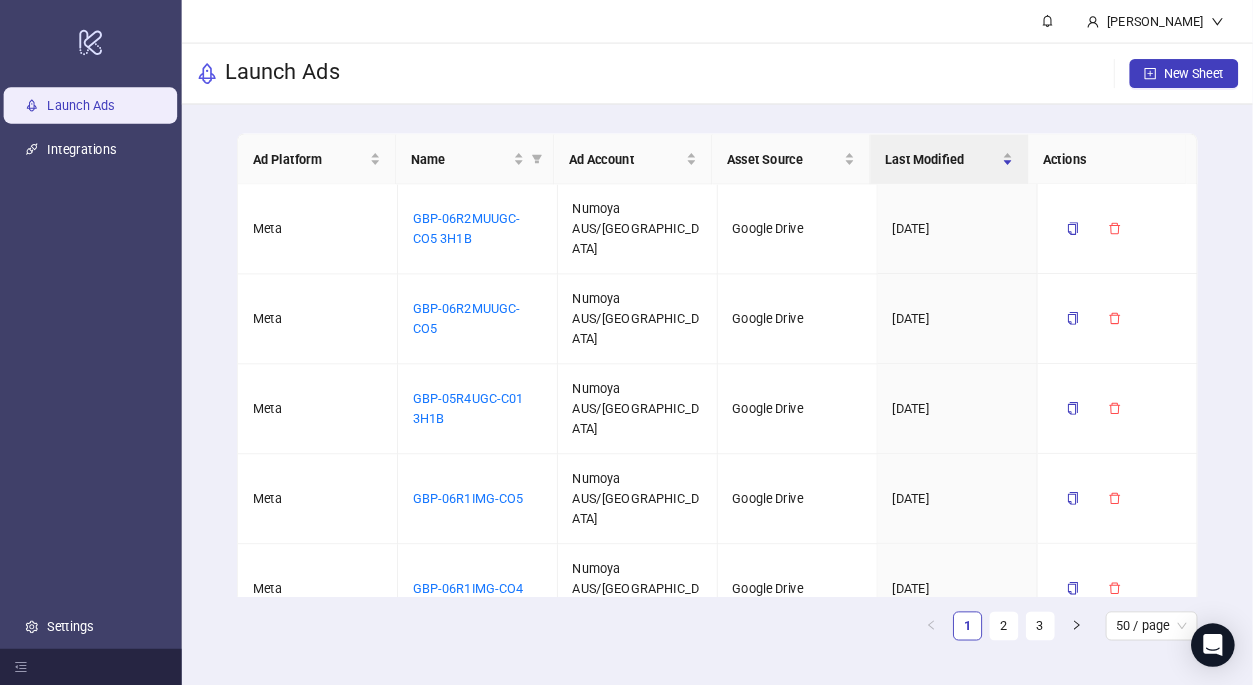 scroll, scrollTop: 0, scrollLeft: 0, axis: both 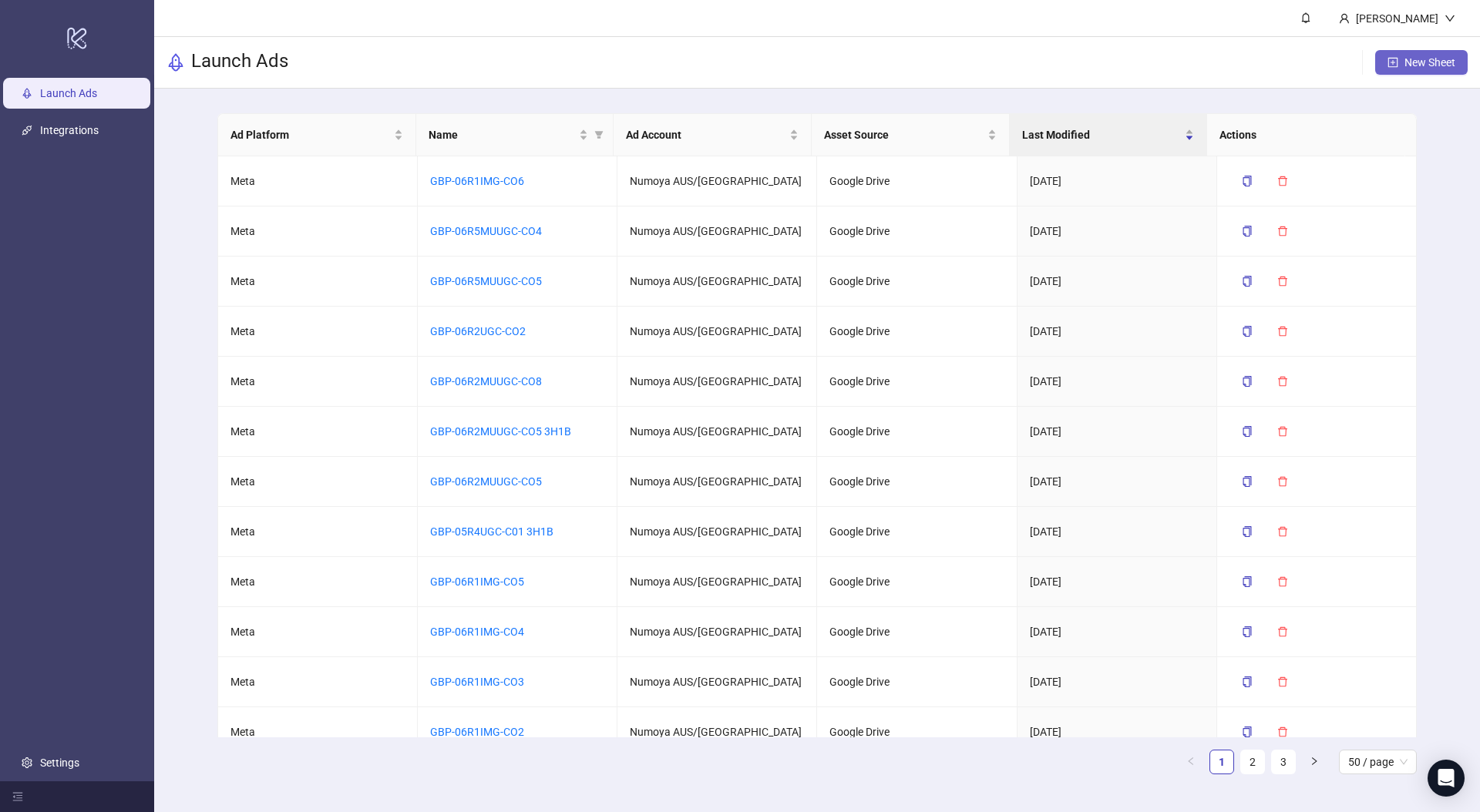 click on "New Sheet" at bounding box center (1421, 62) 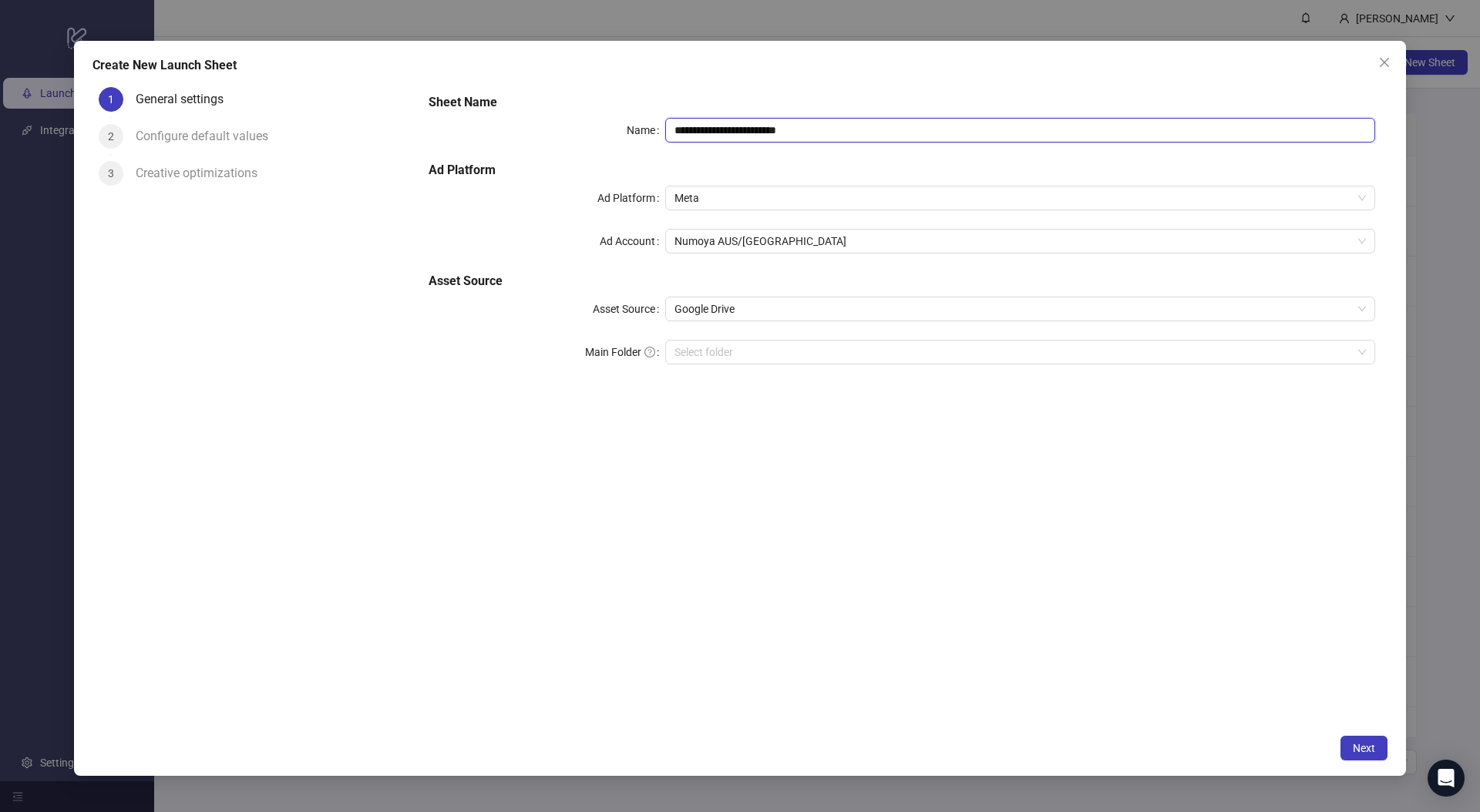 drag, startPoint x: 829, startPoint y: 132, endPoint x: 579, endPoint y: 119, distance: 250.33777 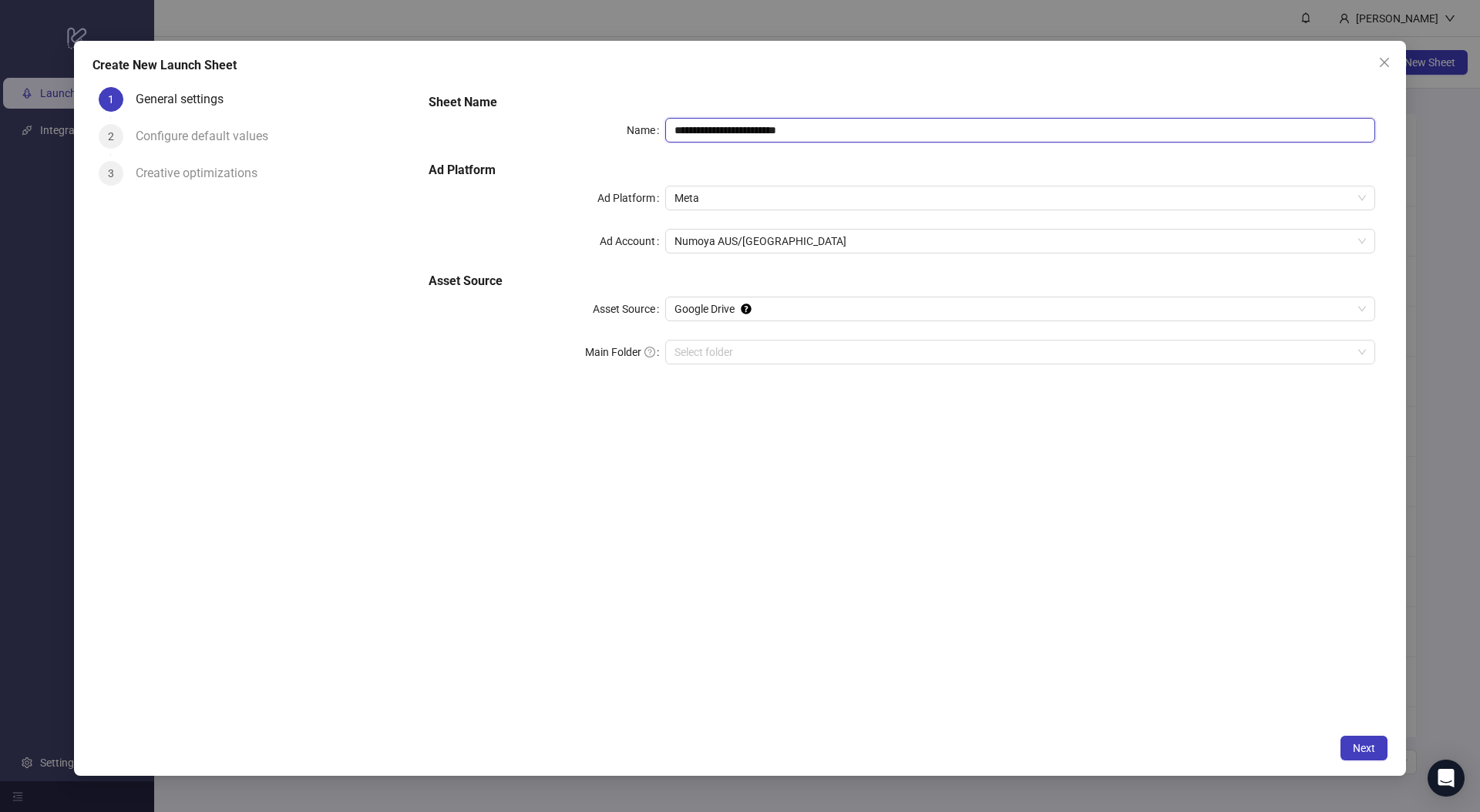 paste 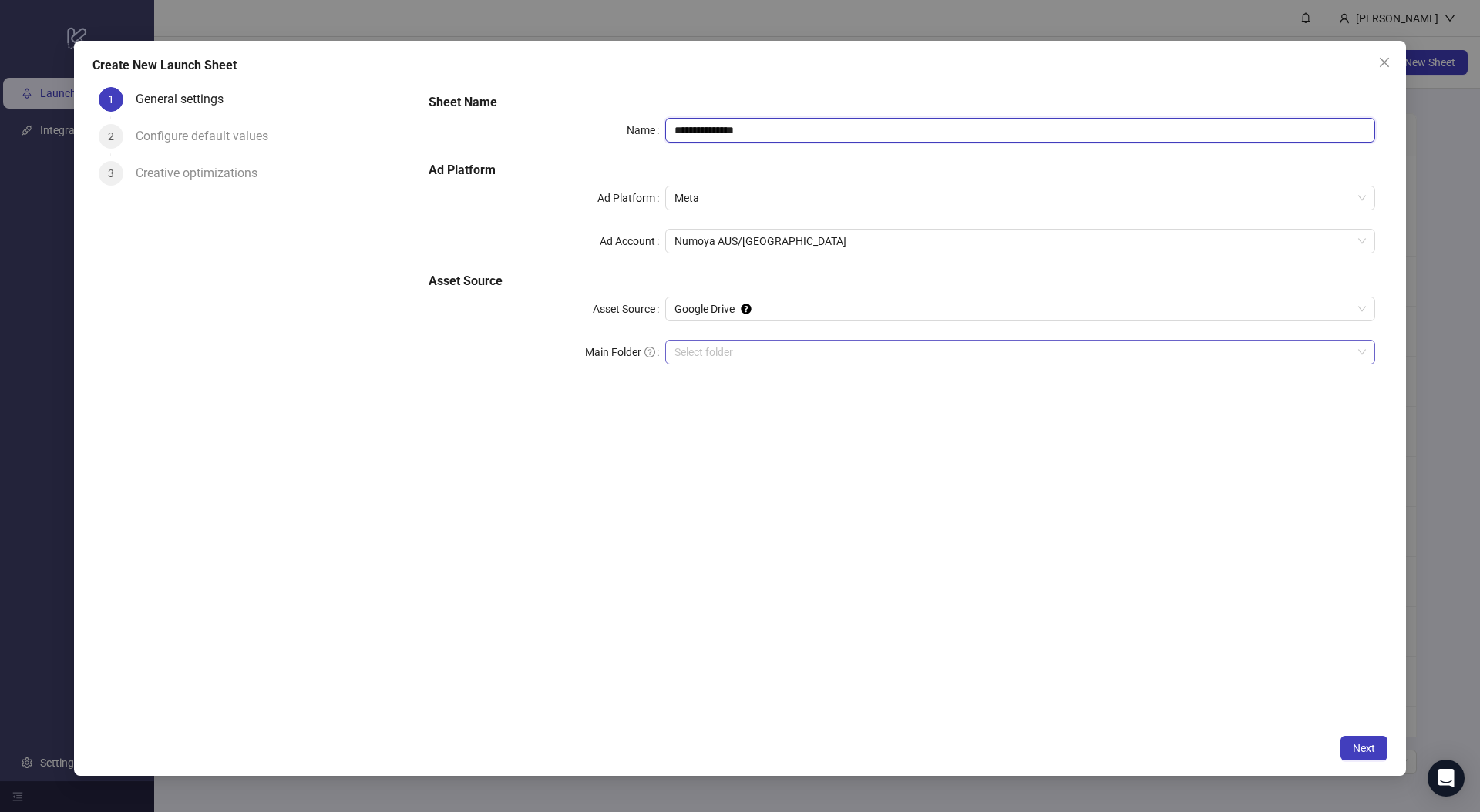 type on "**********" 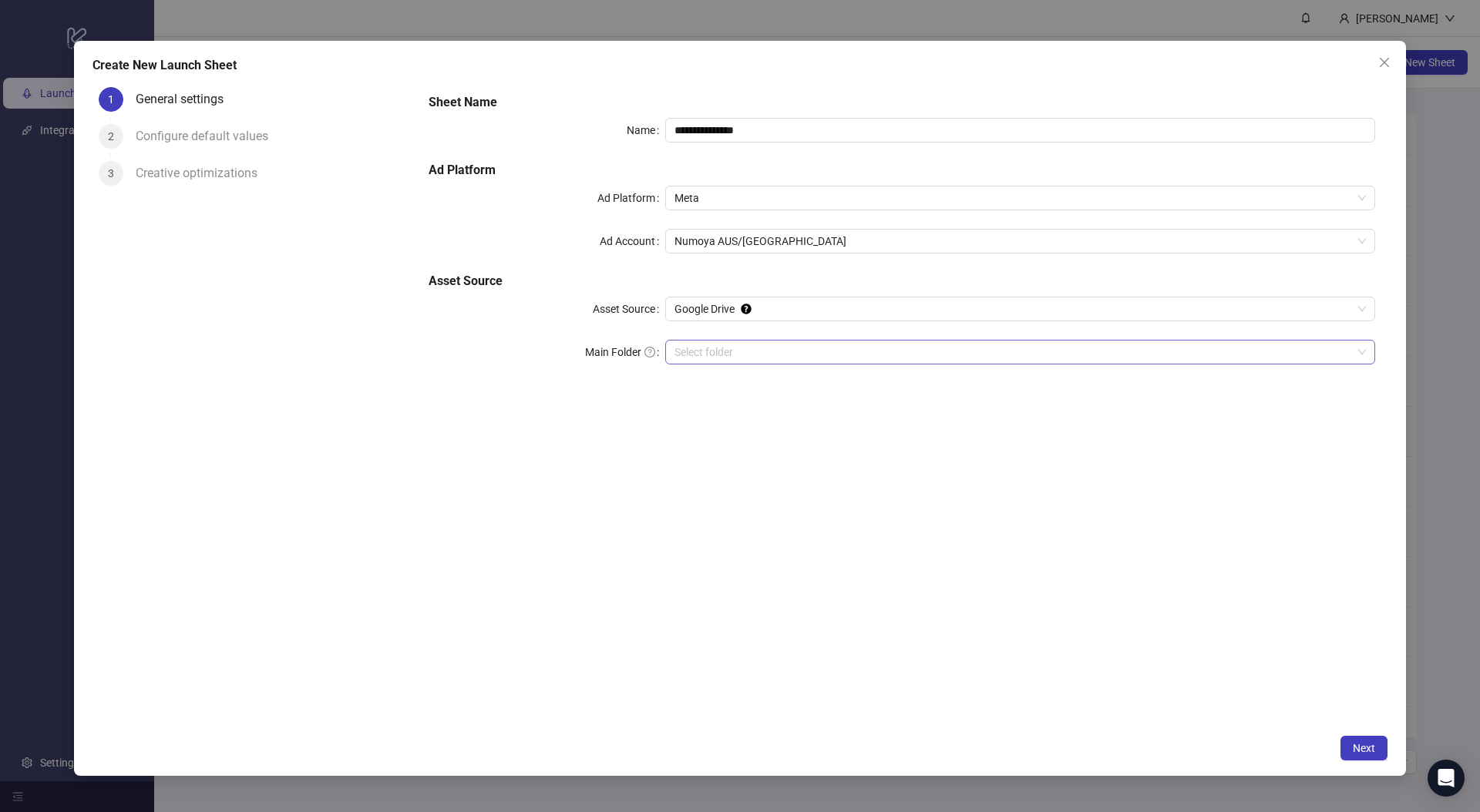 click on "Main Folder" at bounding box center (1013, 352) 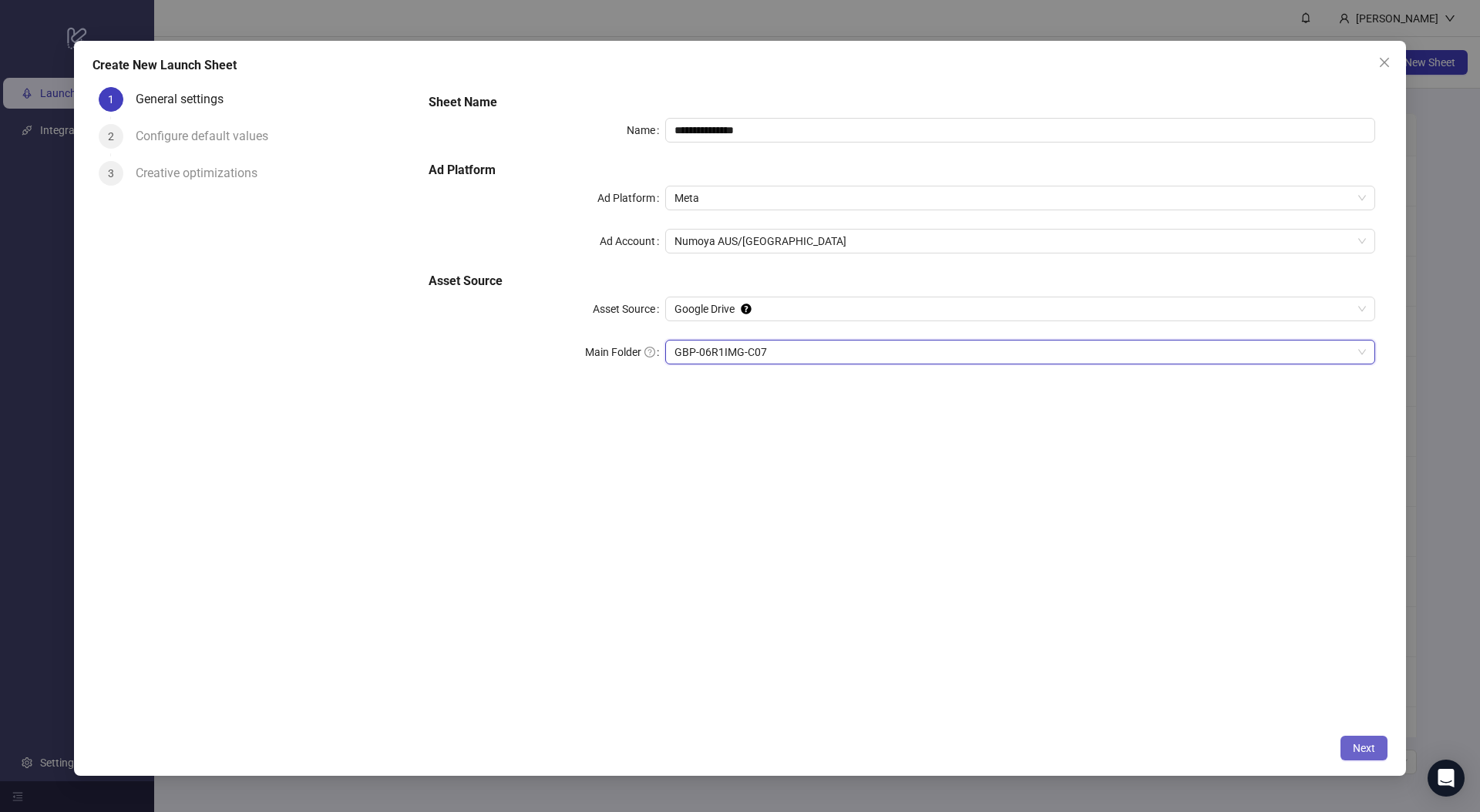 click on "Next" at bounding box center (1364, 748) 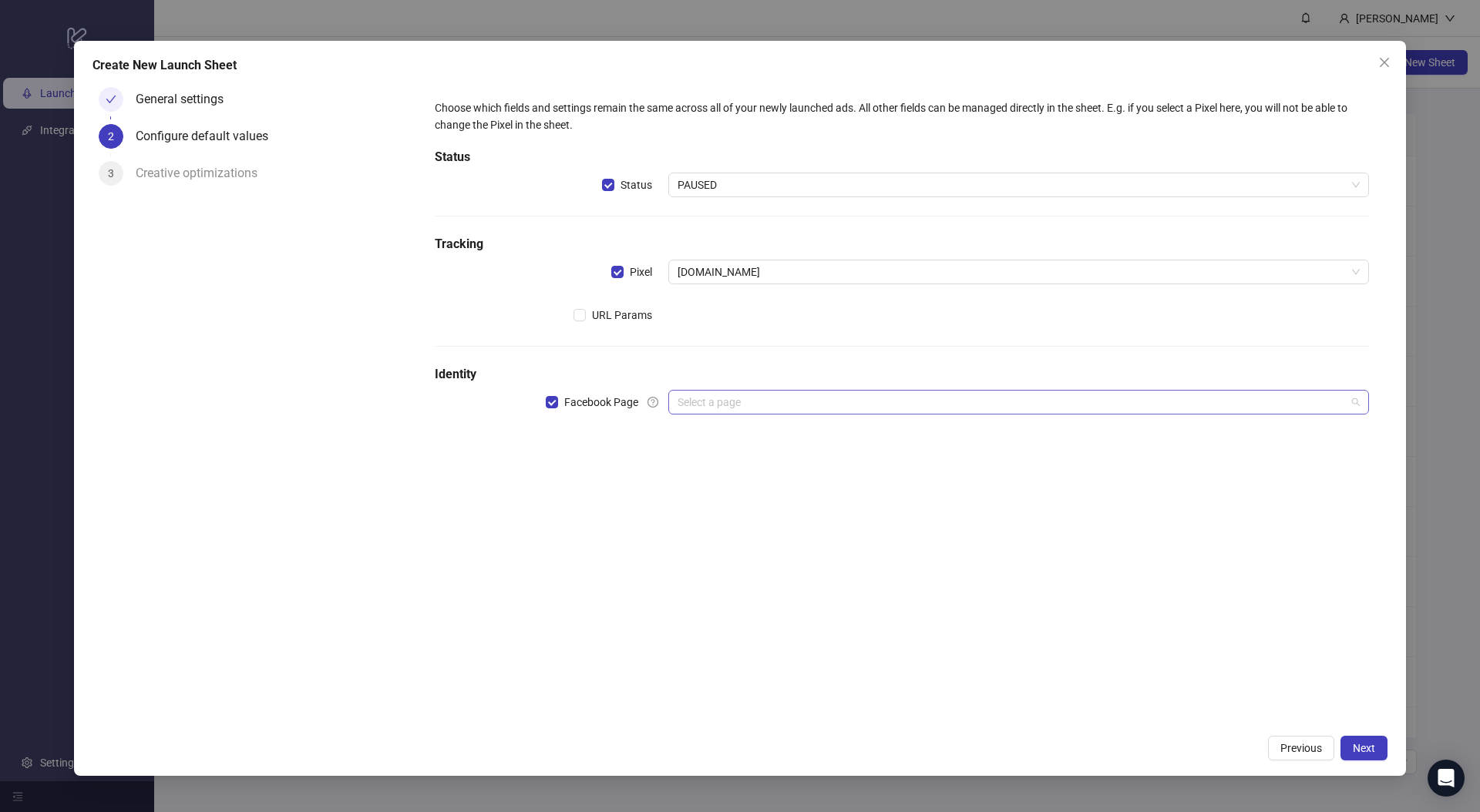 click at bounding box center [1011, 402] 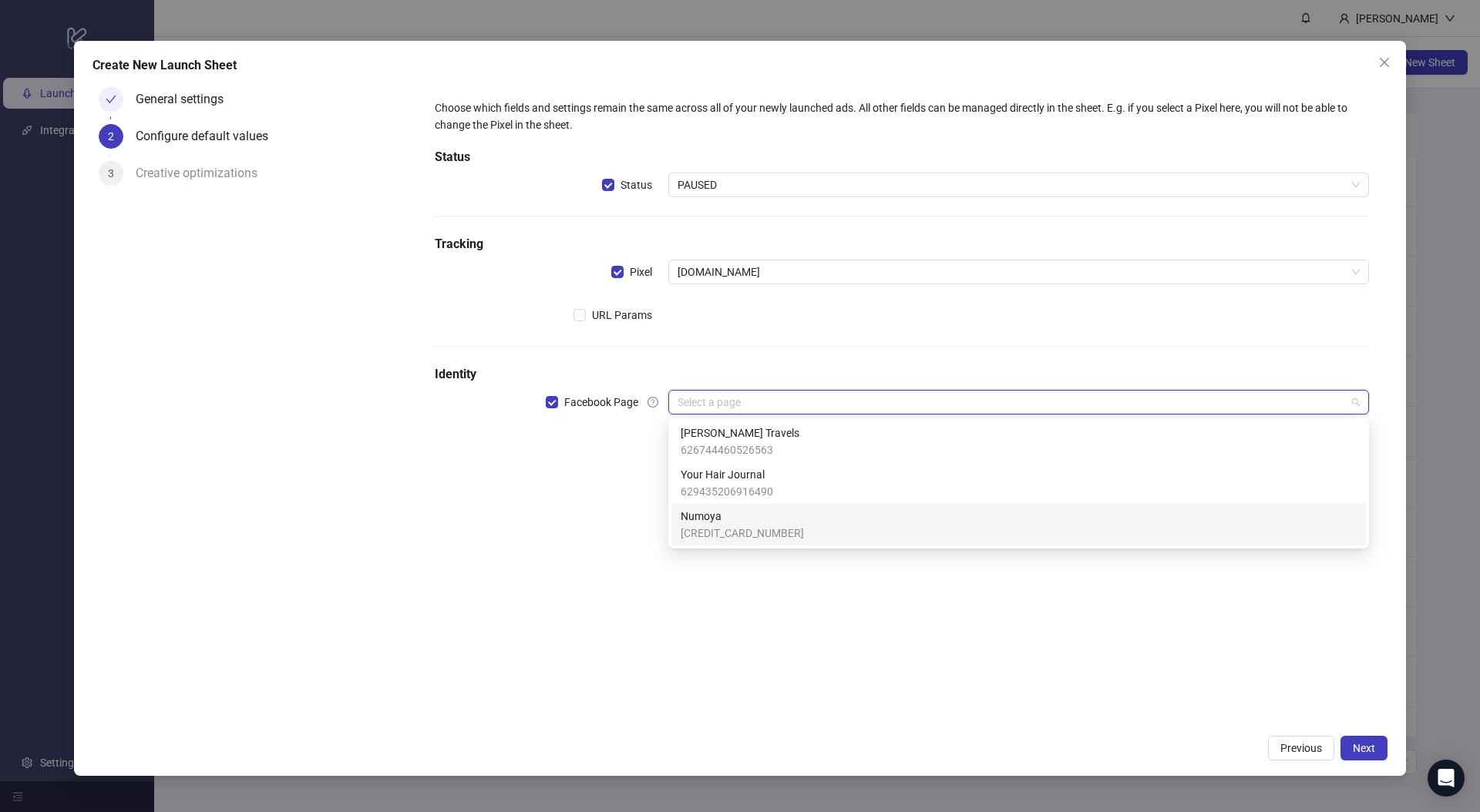 click on "Numoya" at bounding box center [742, 516] 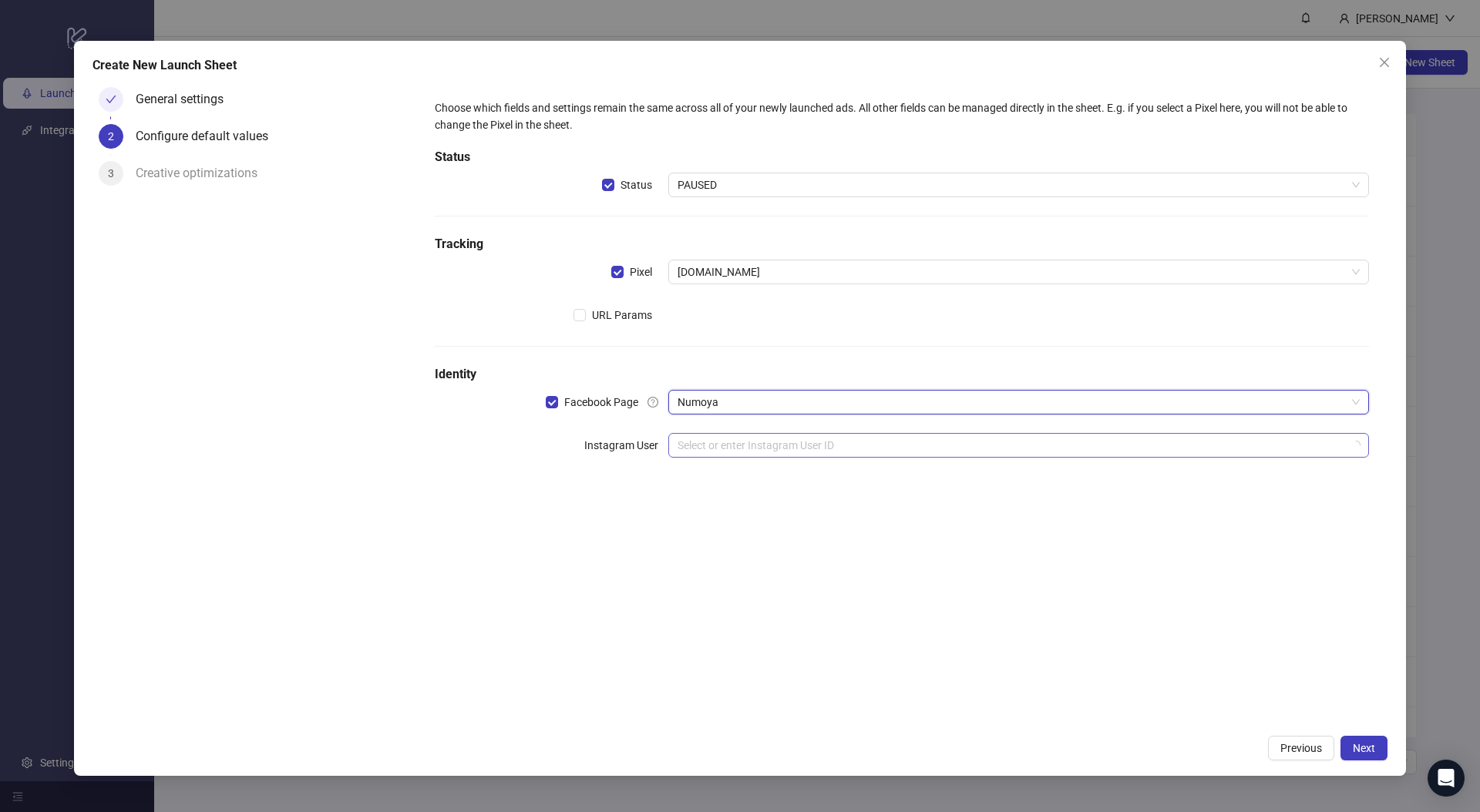 click at bounding box center (1011, 445) 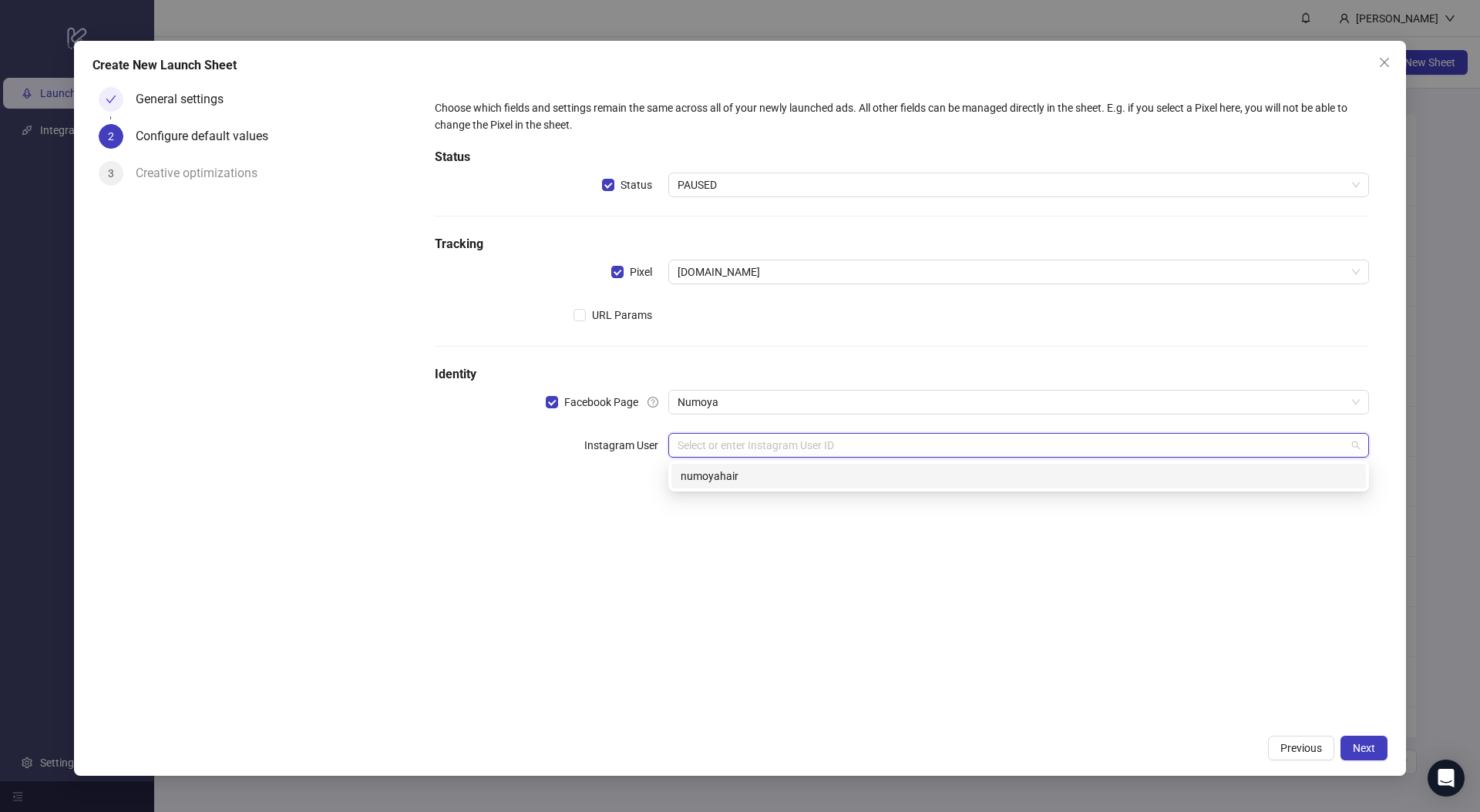 click on "numoyahair" at bounding box center (1018, 476) 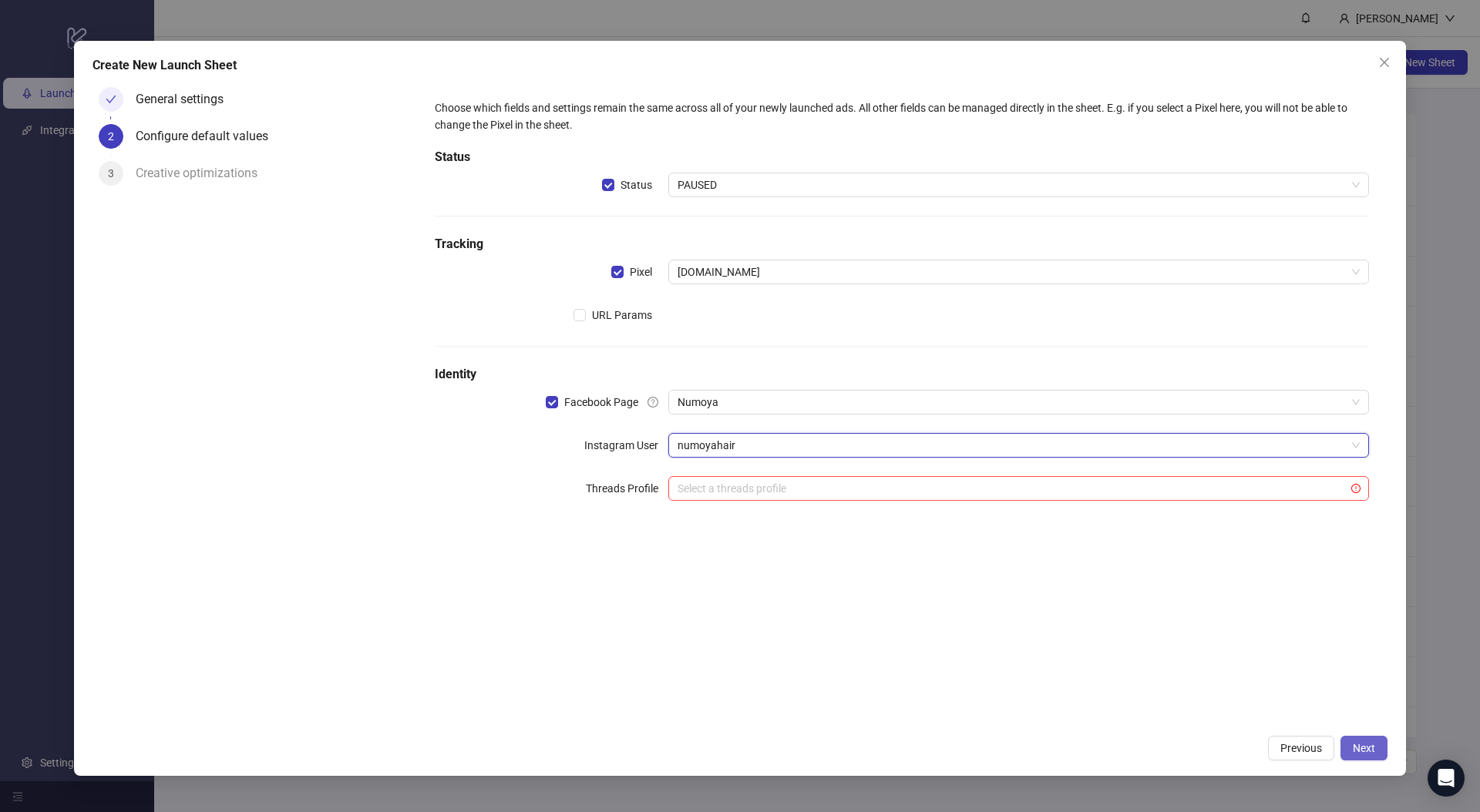 click on "Next" at bounding box center (1364, 748) 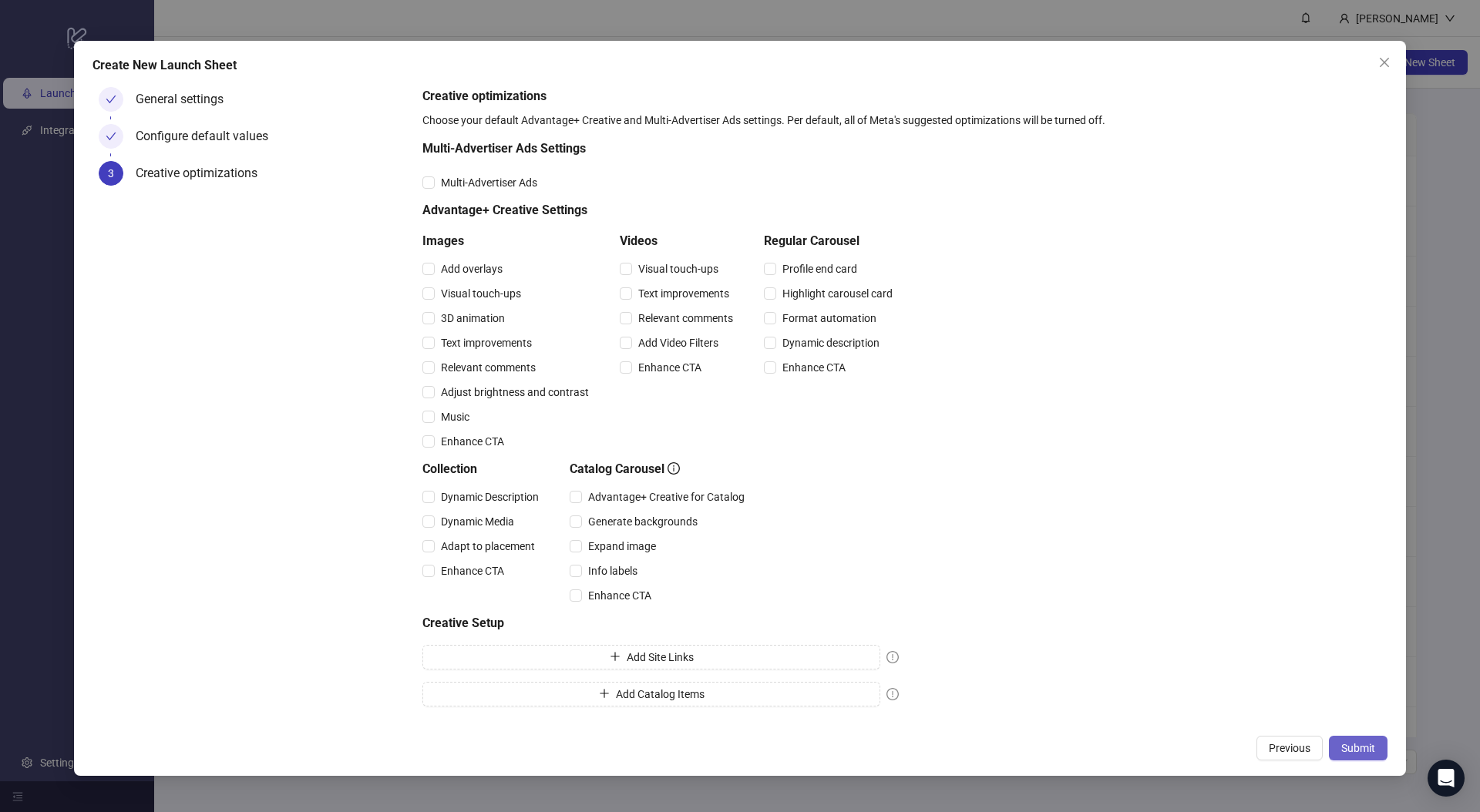 click on "Submit" at bounding box center [1358, 748] 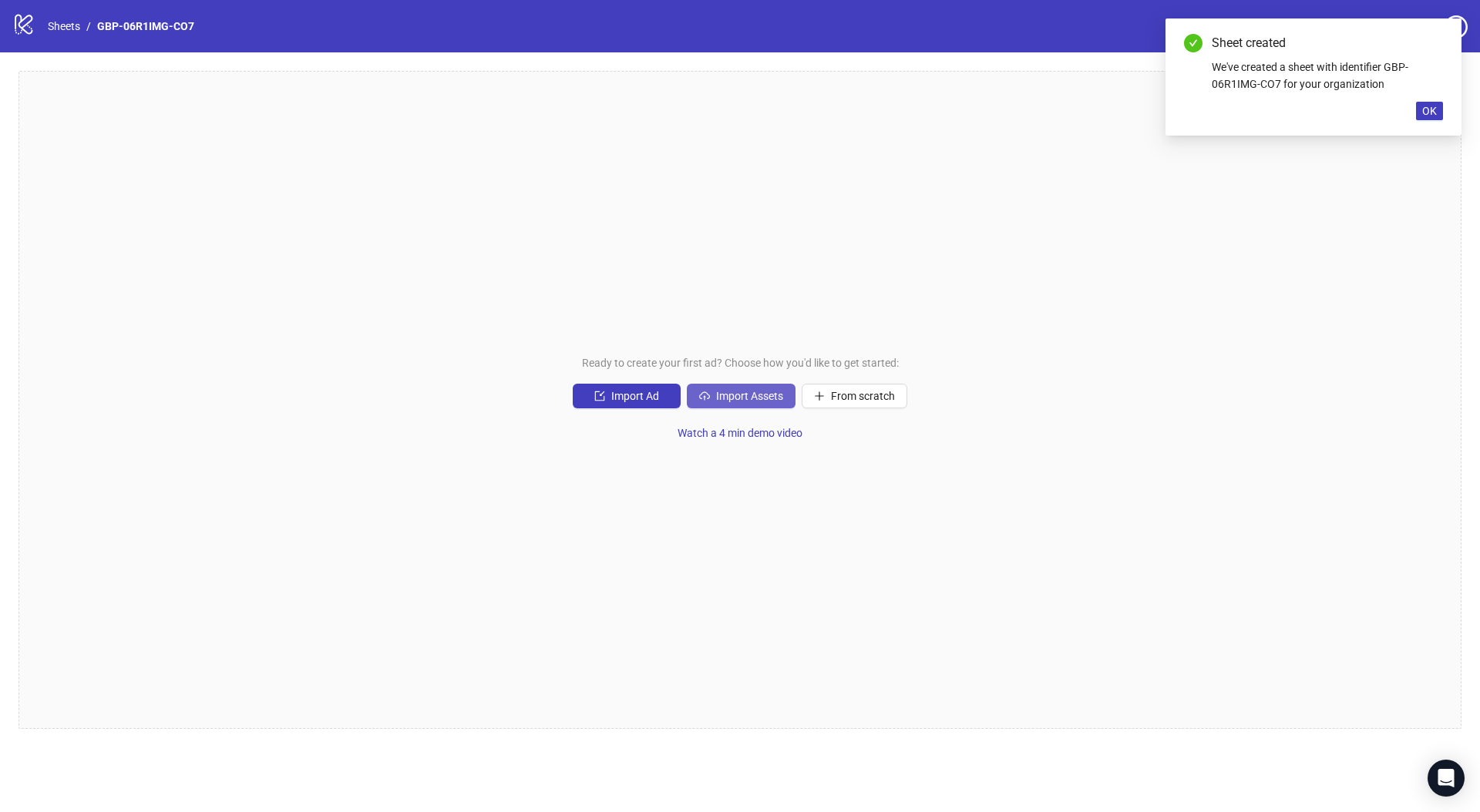 click on "Import Assets" at bounding box center [749, 396] 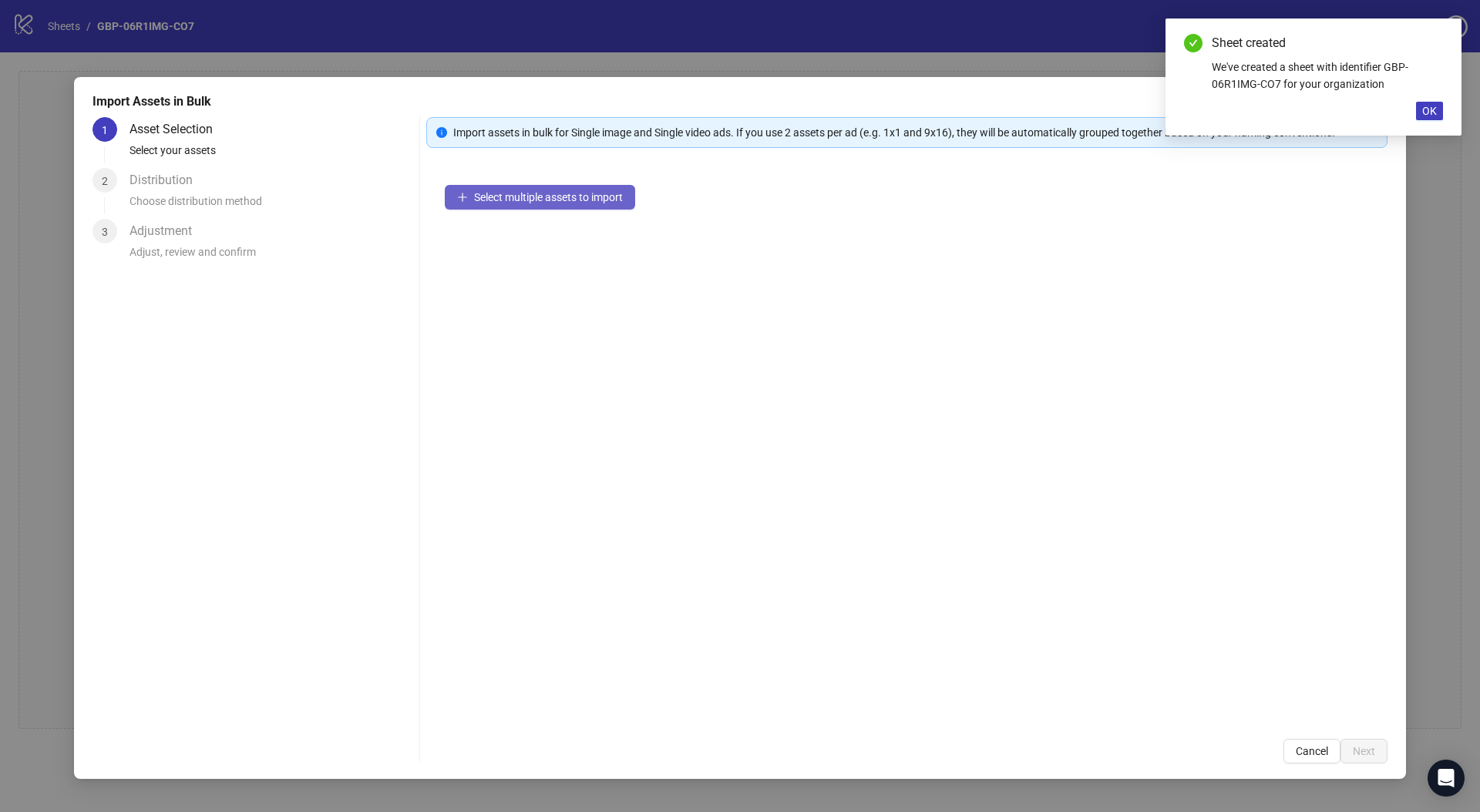 click on "Select multiple assets to import" at bounding box center (540, 197) 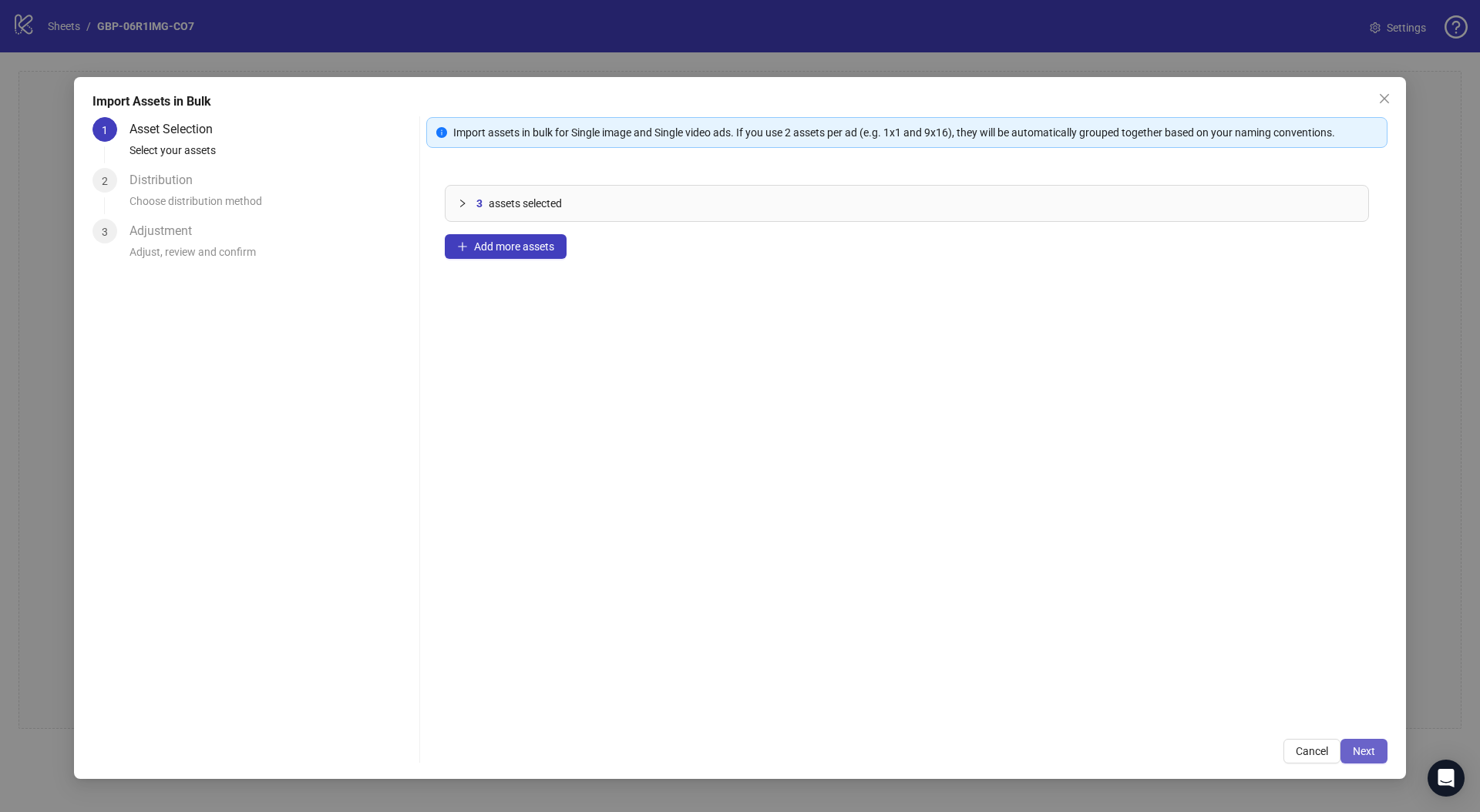 click on "Next" at bounding box center [1364, 751] 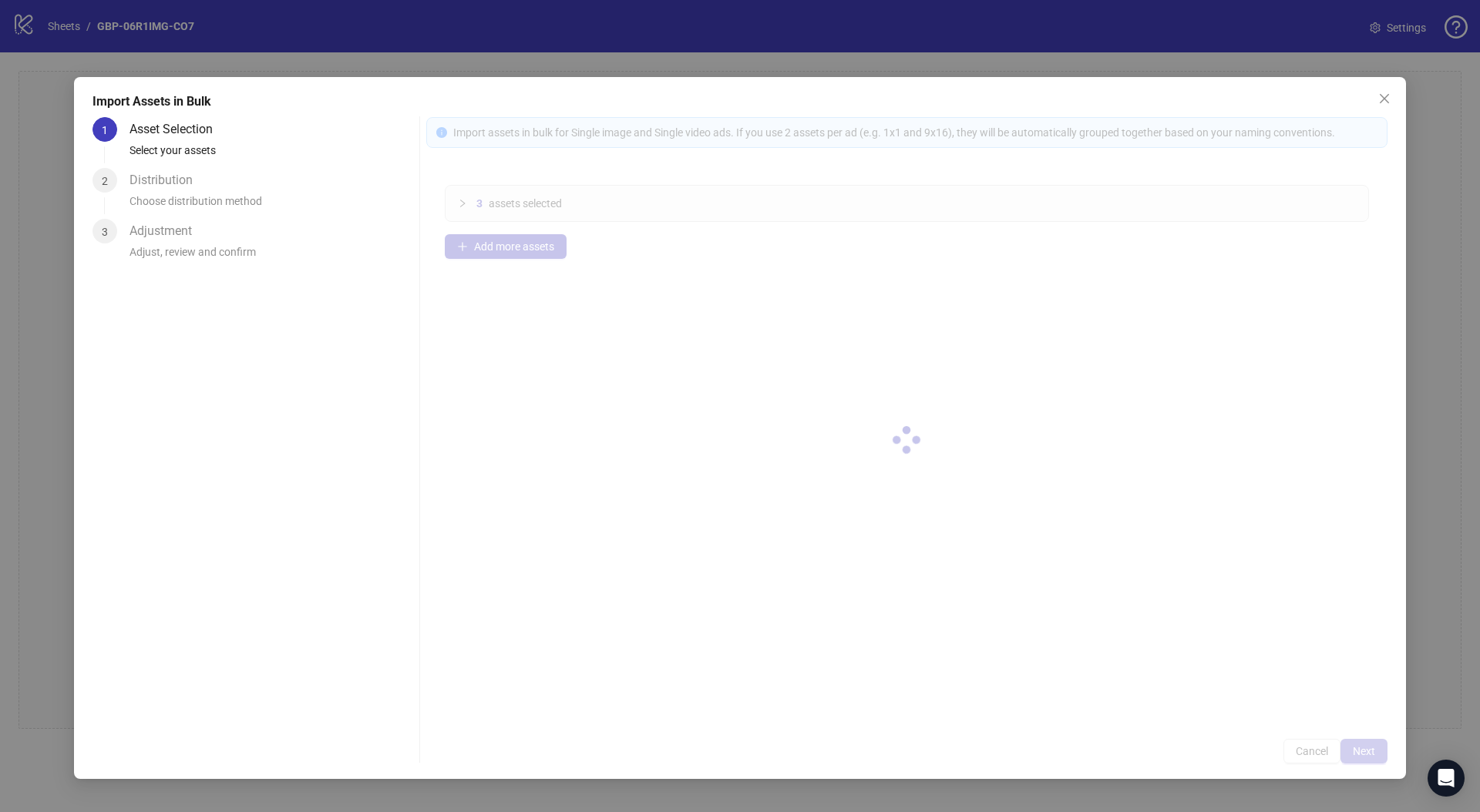 type 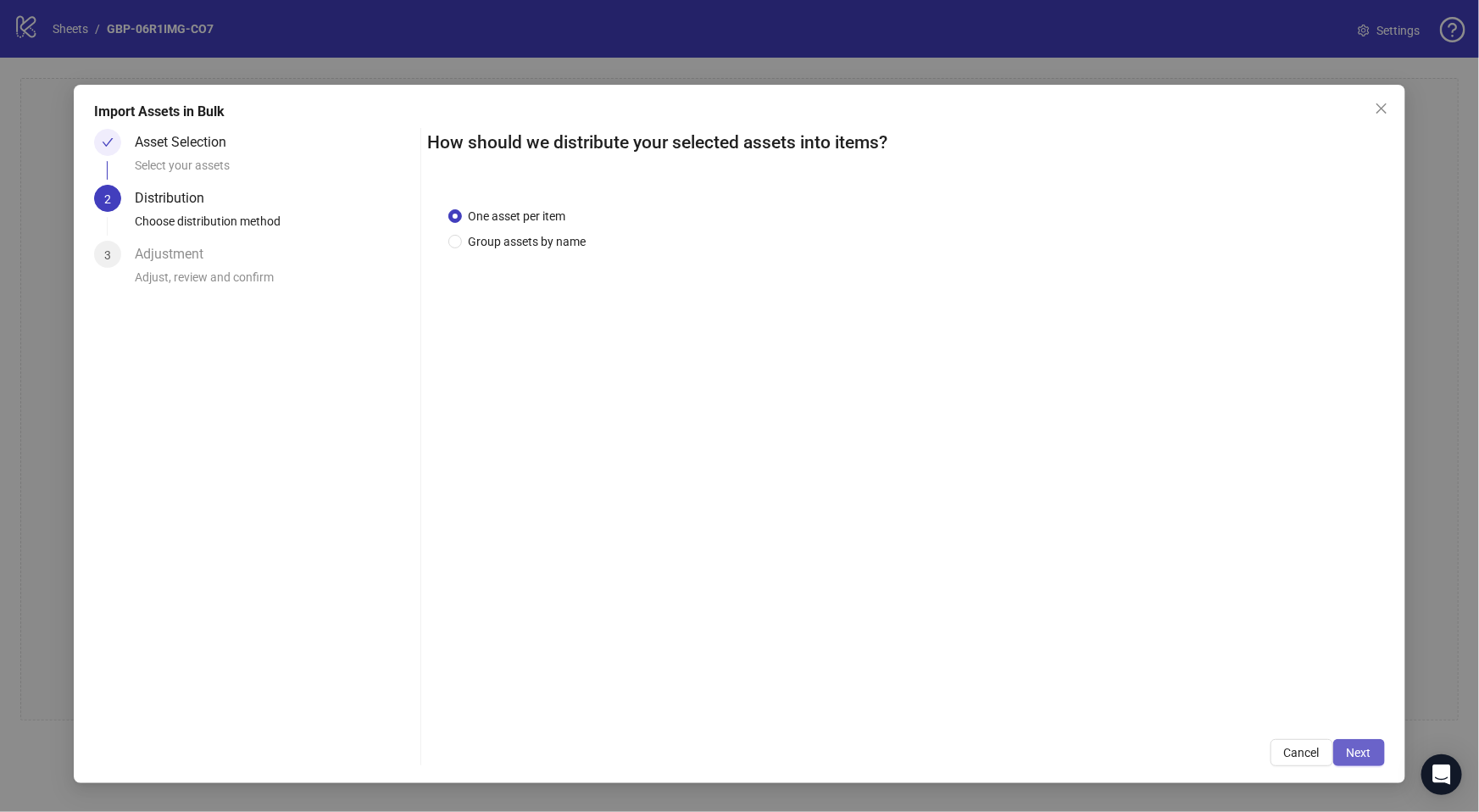 click on "Next" at bounding box center [1359, 753] 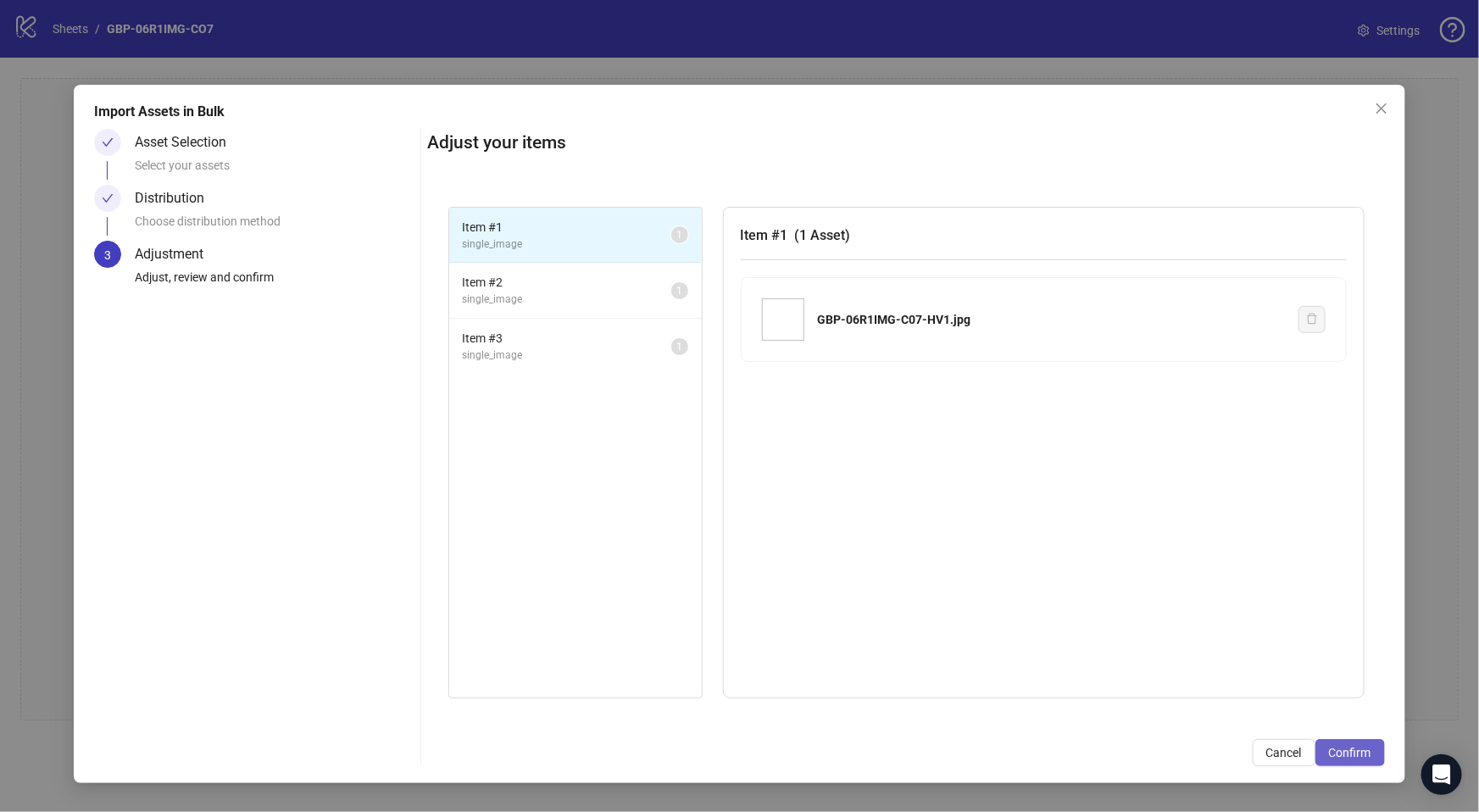 click on "Confirm" at bounding box center (1350, 753) 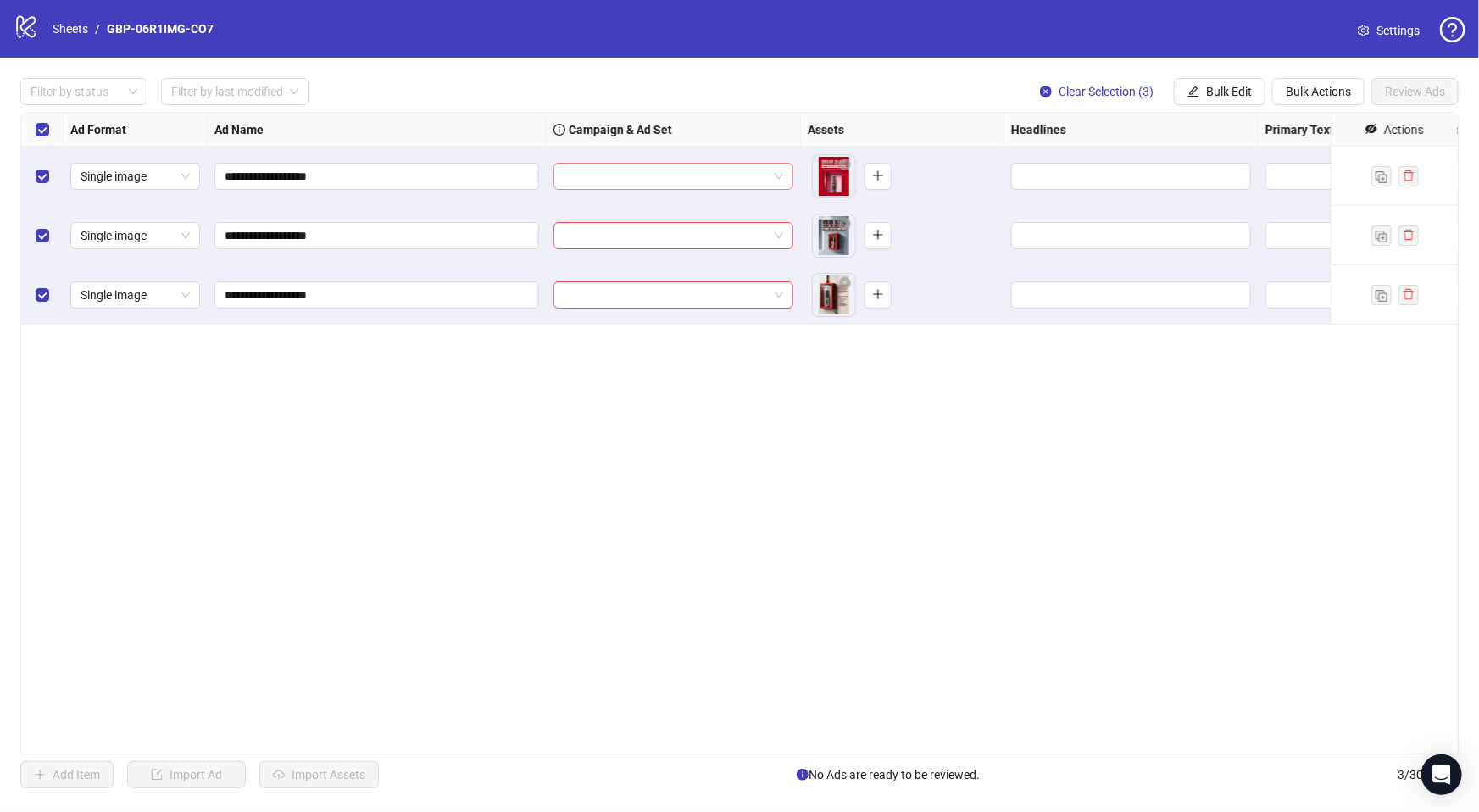 click at bounding box center [665, 176] 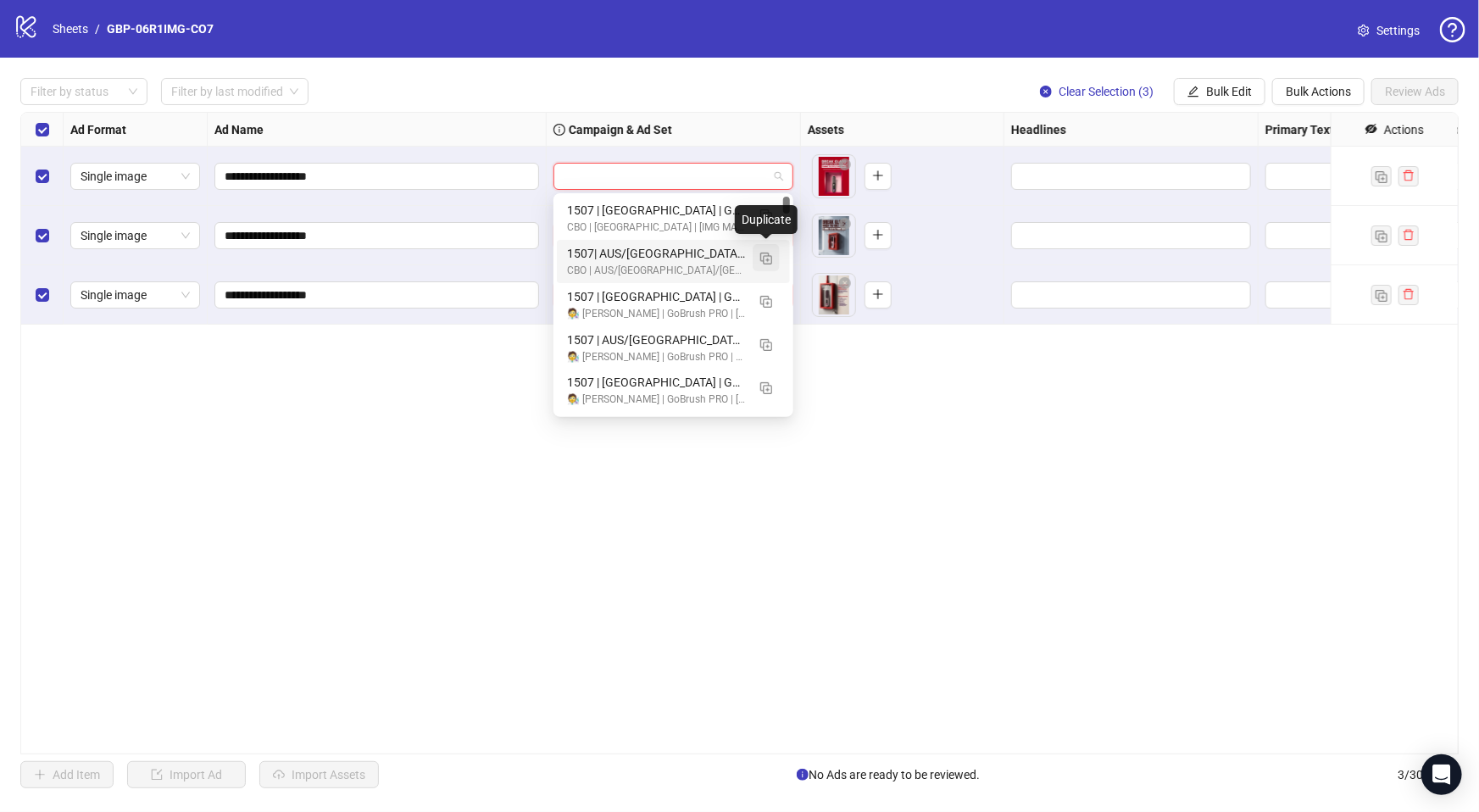 click at bounding box center (766, 259) 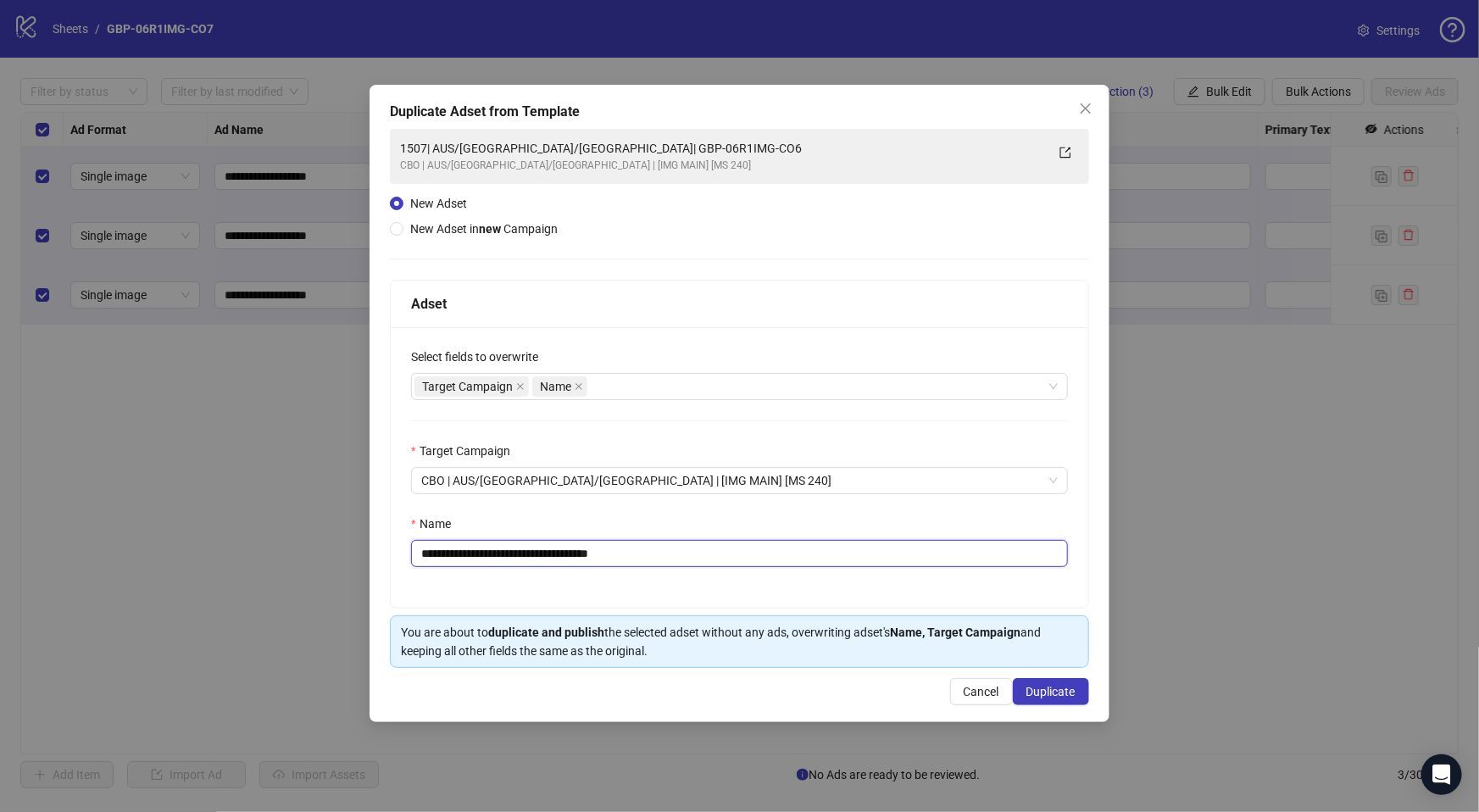 drag, startPoint x: 525, startPoint y: 556, endPoint x: 865, endPoint y: 566, distance: 340.147 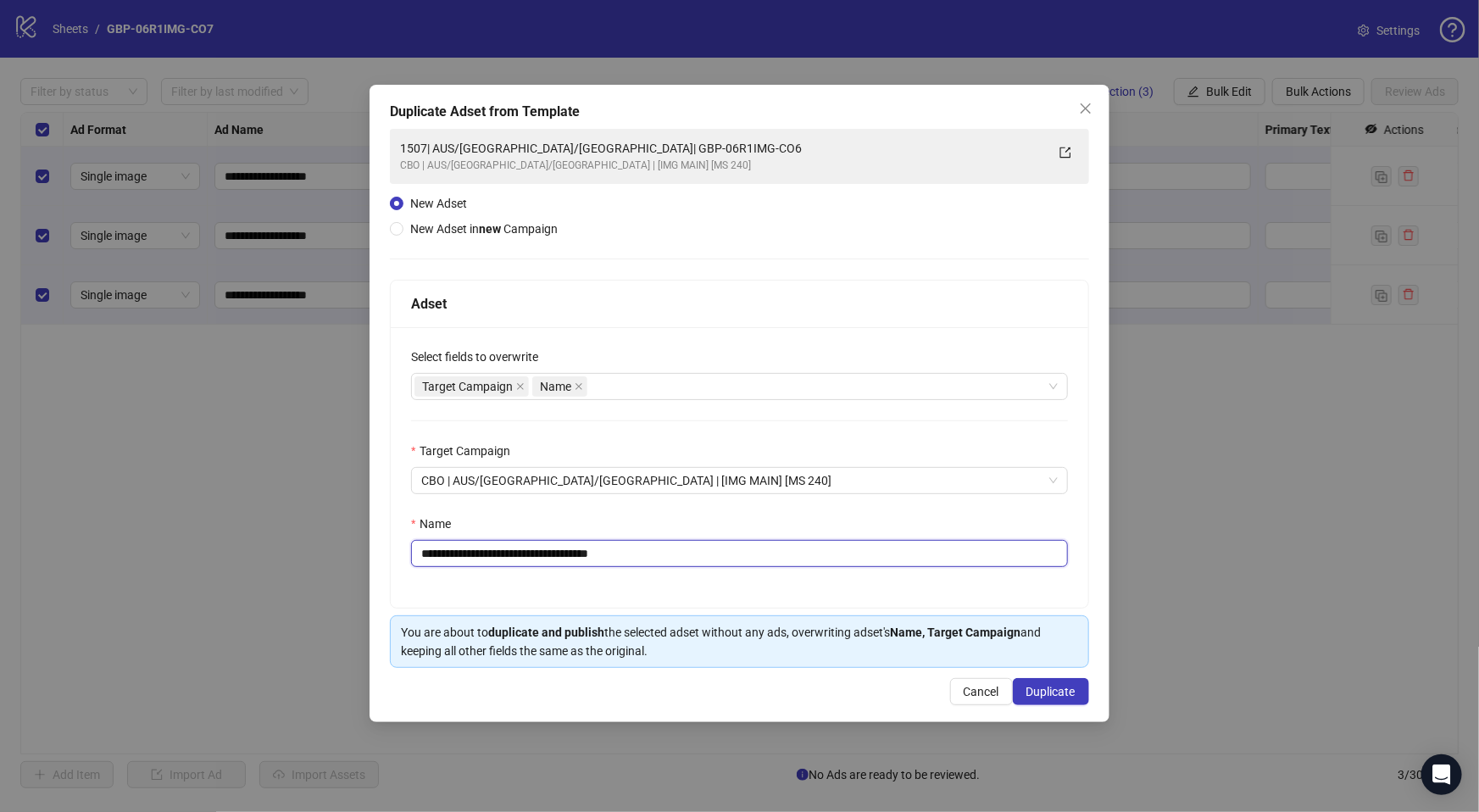 click on "**********" at bounding box center [739, 553] 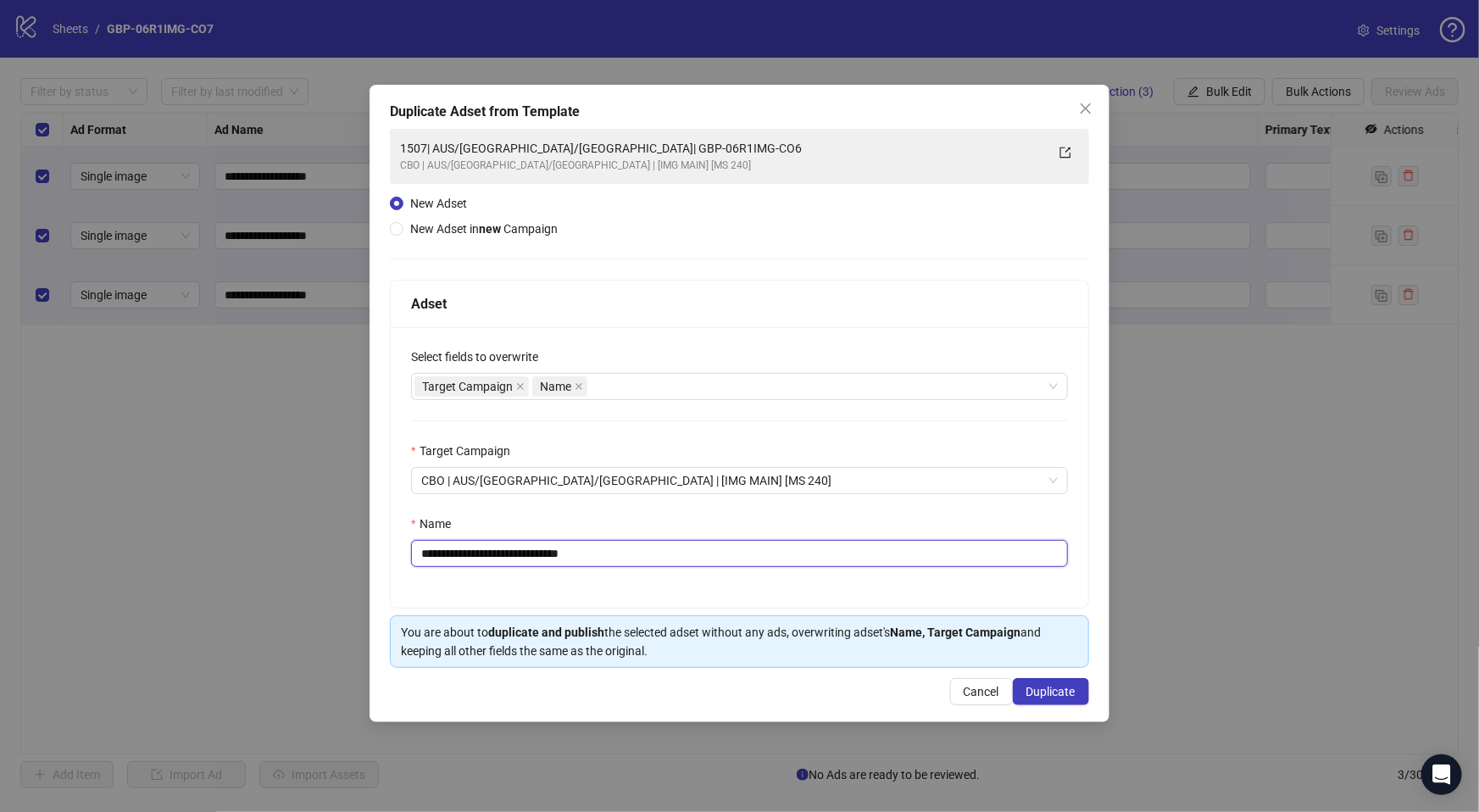 type on "**********" 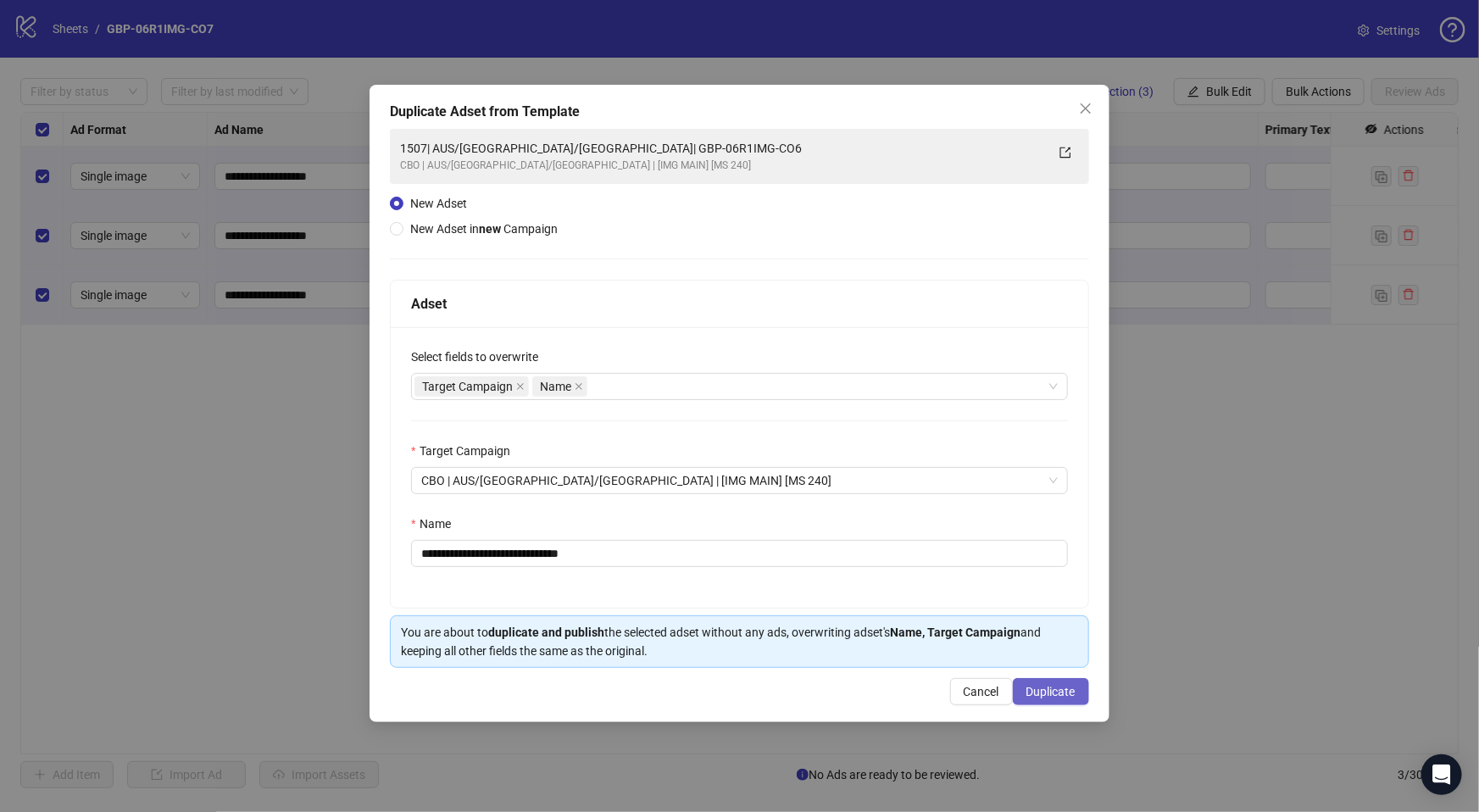 click on "Duplicate" at bounding box center (1051, 692) 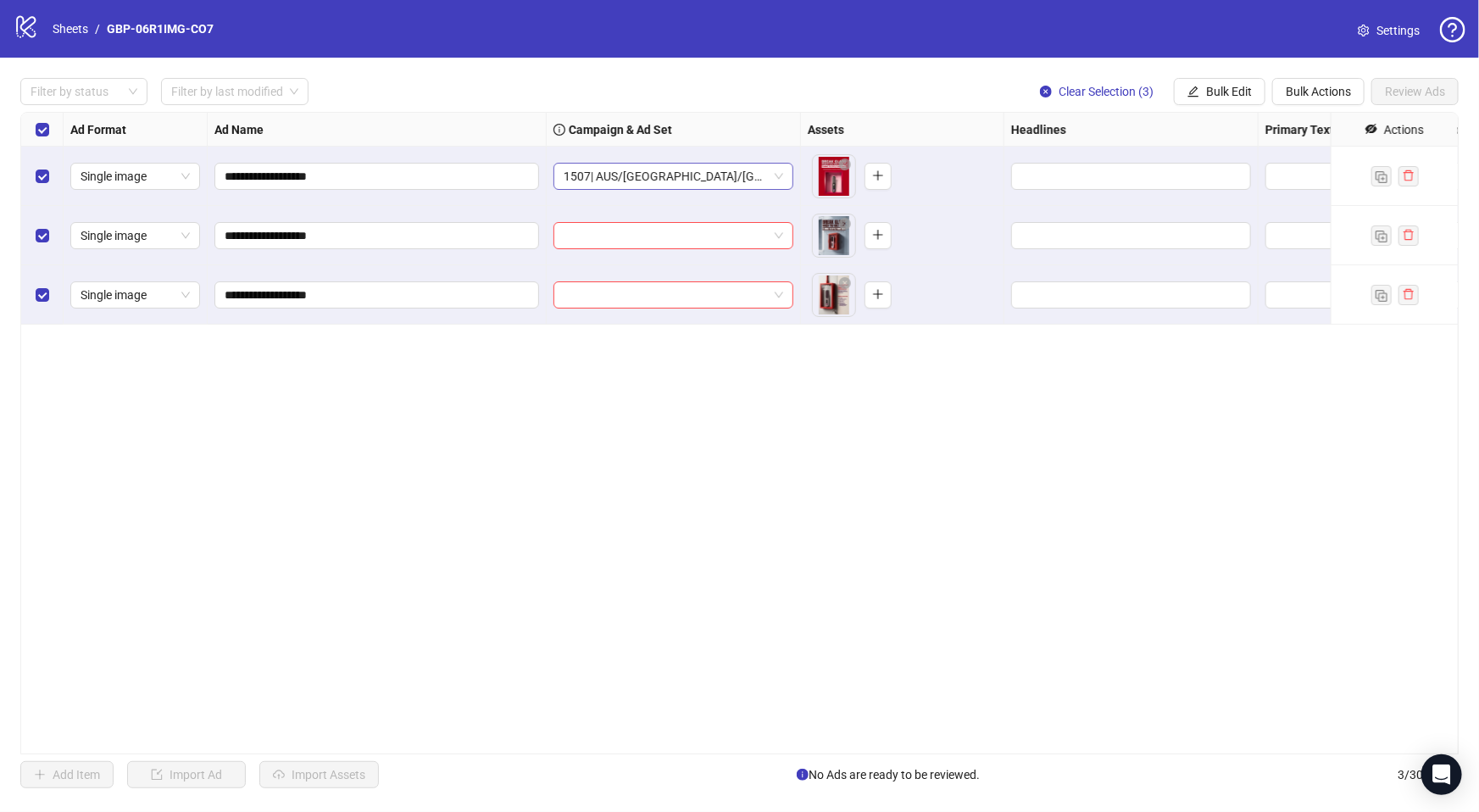 click on "1507| AUS/[GEOGRAPHIC_DATA]/[GEOGRAPHIC_DATA]| GBP-06R1IMG-CO7" at bounding box center [673, 176] 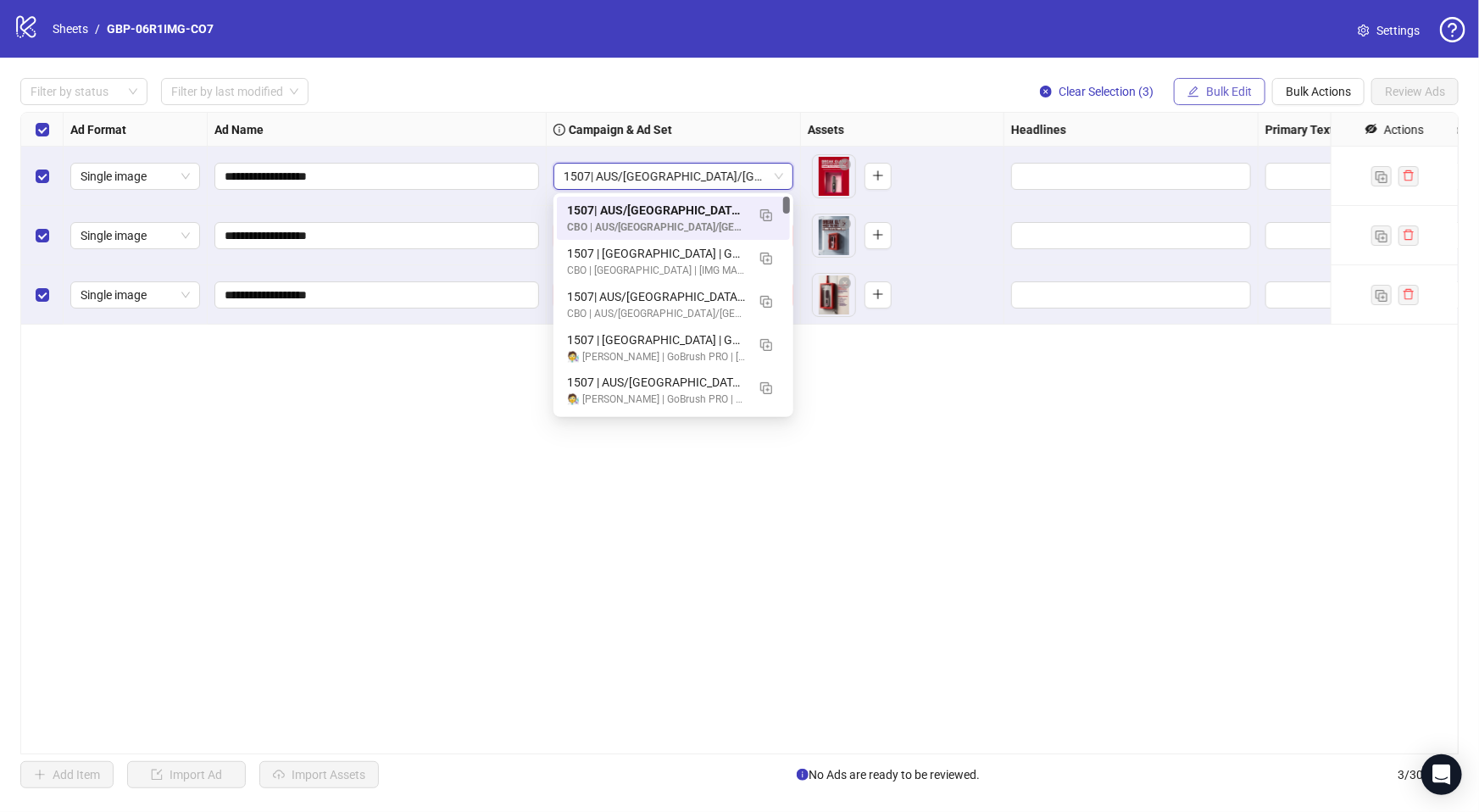 click on "Bulk Edit" at bounding box center (1229, 92) 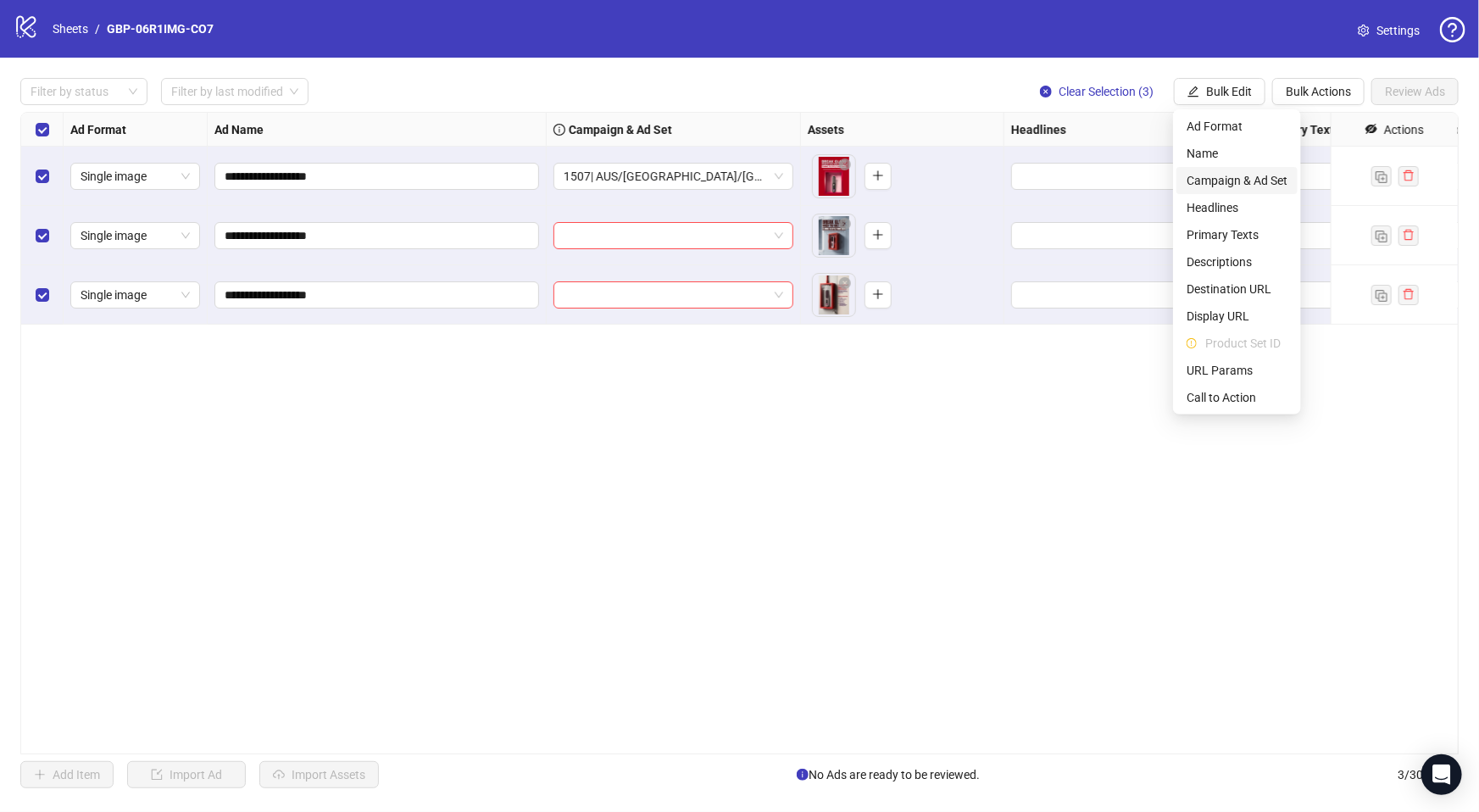 click on "Campaign & Ad Set" at bounding box center (1237, 181) 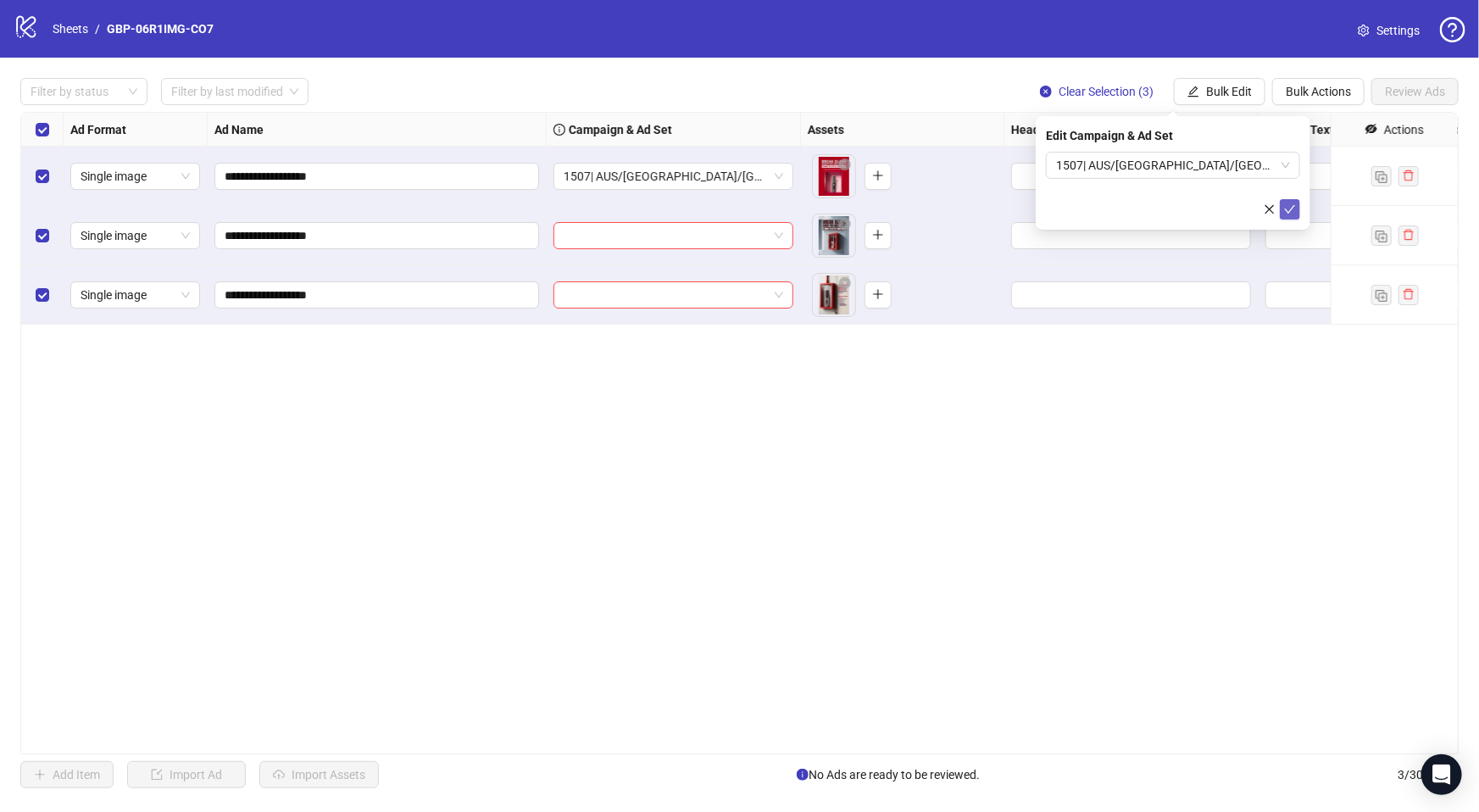 click 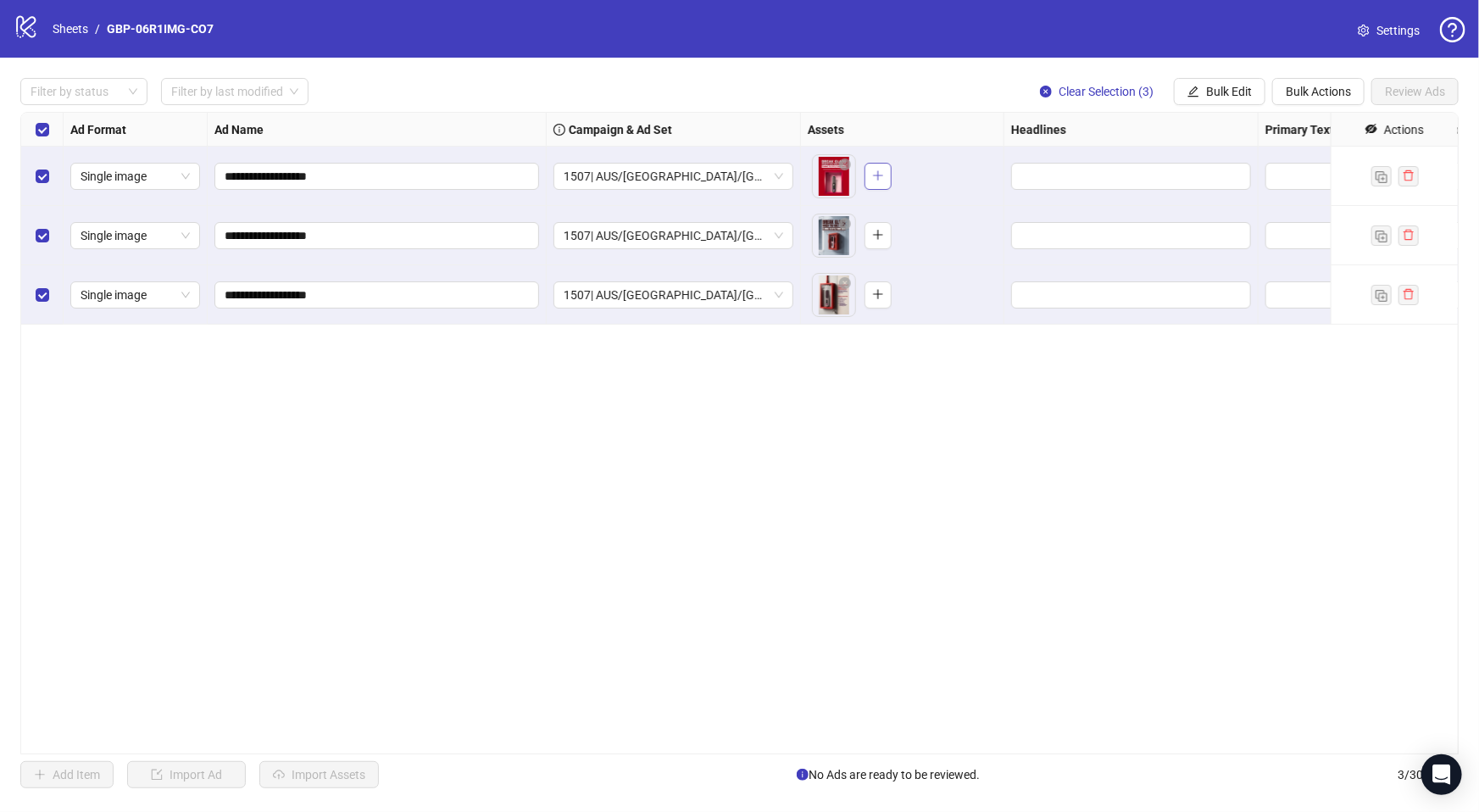 click 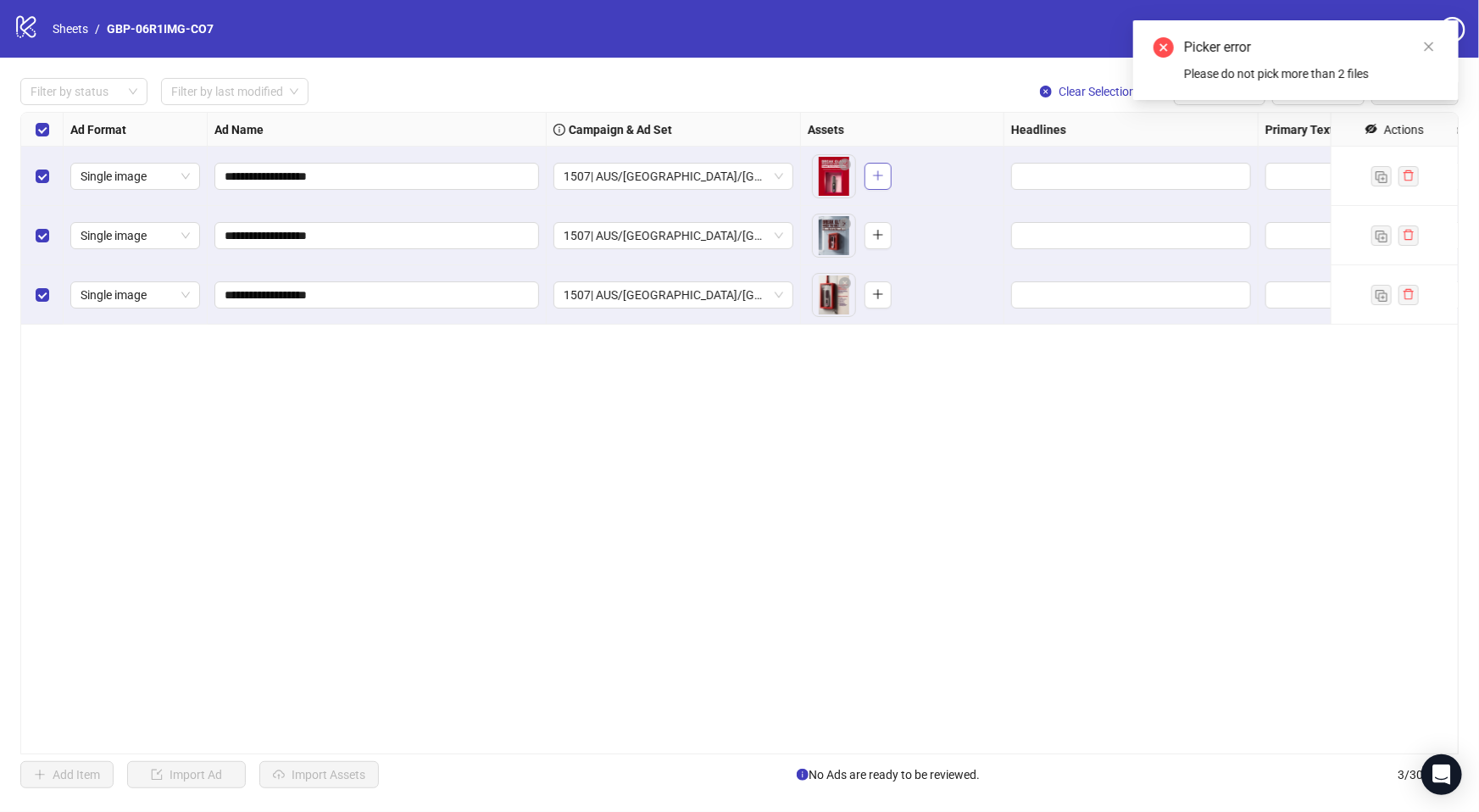 click 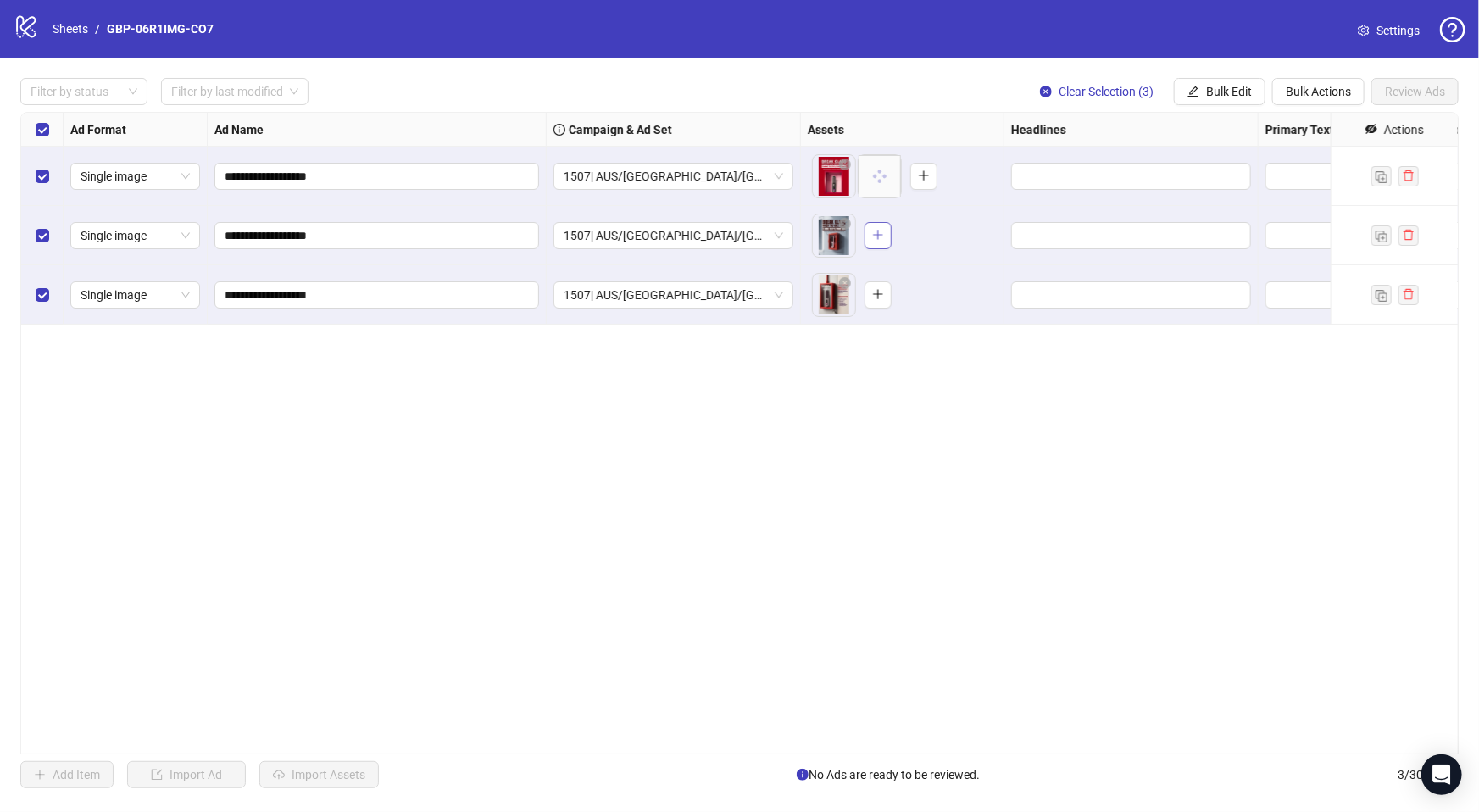 click 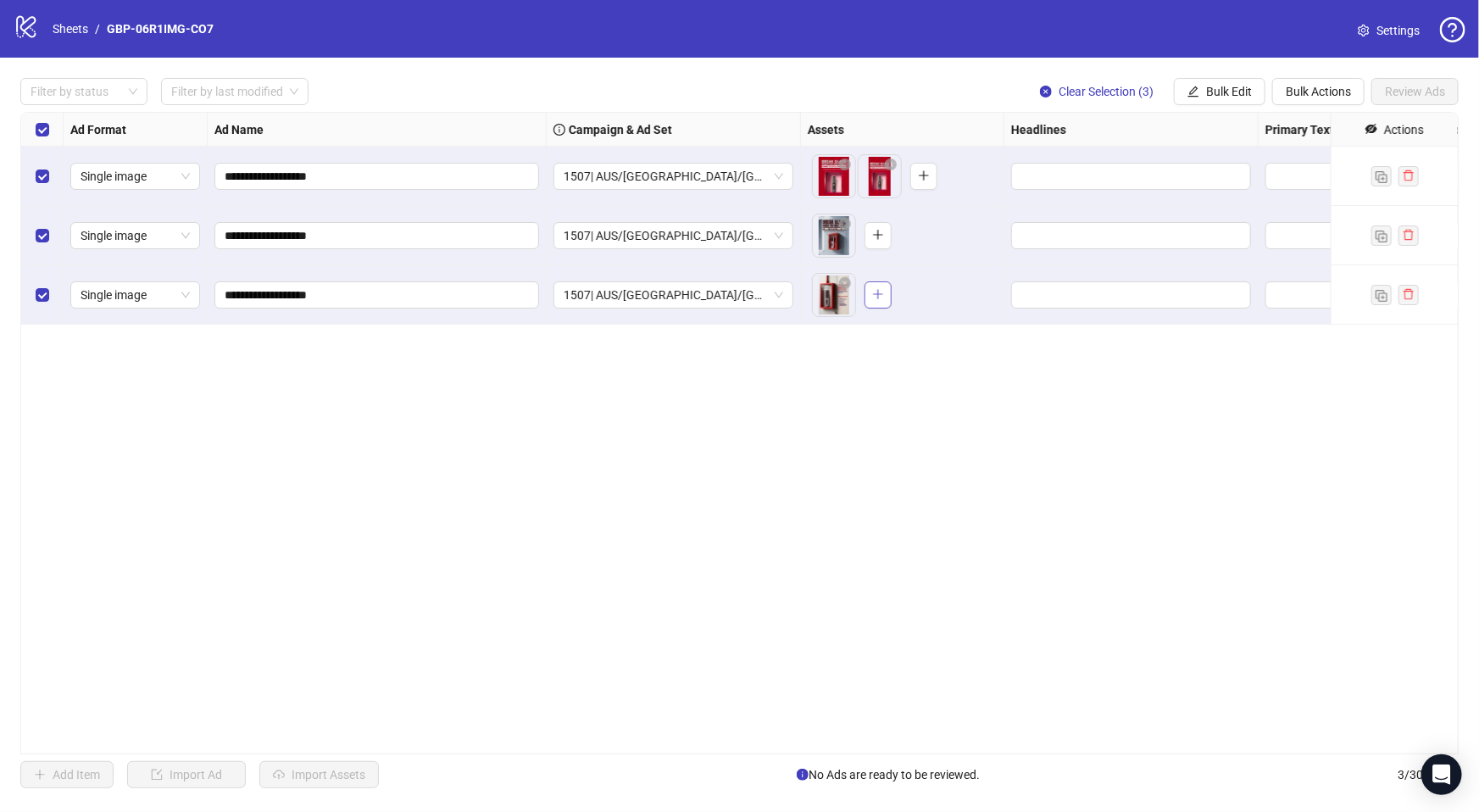 click 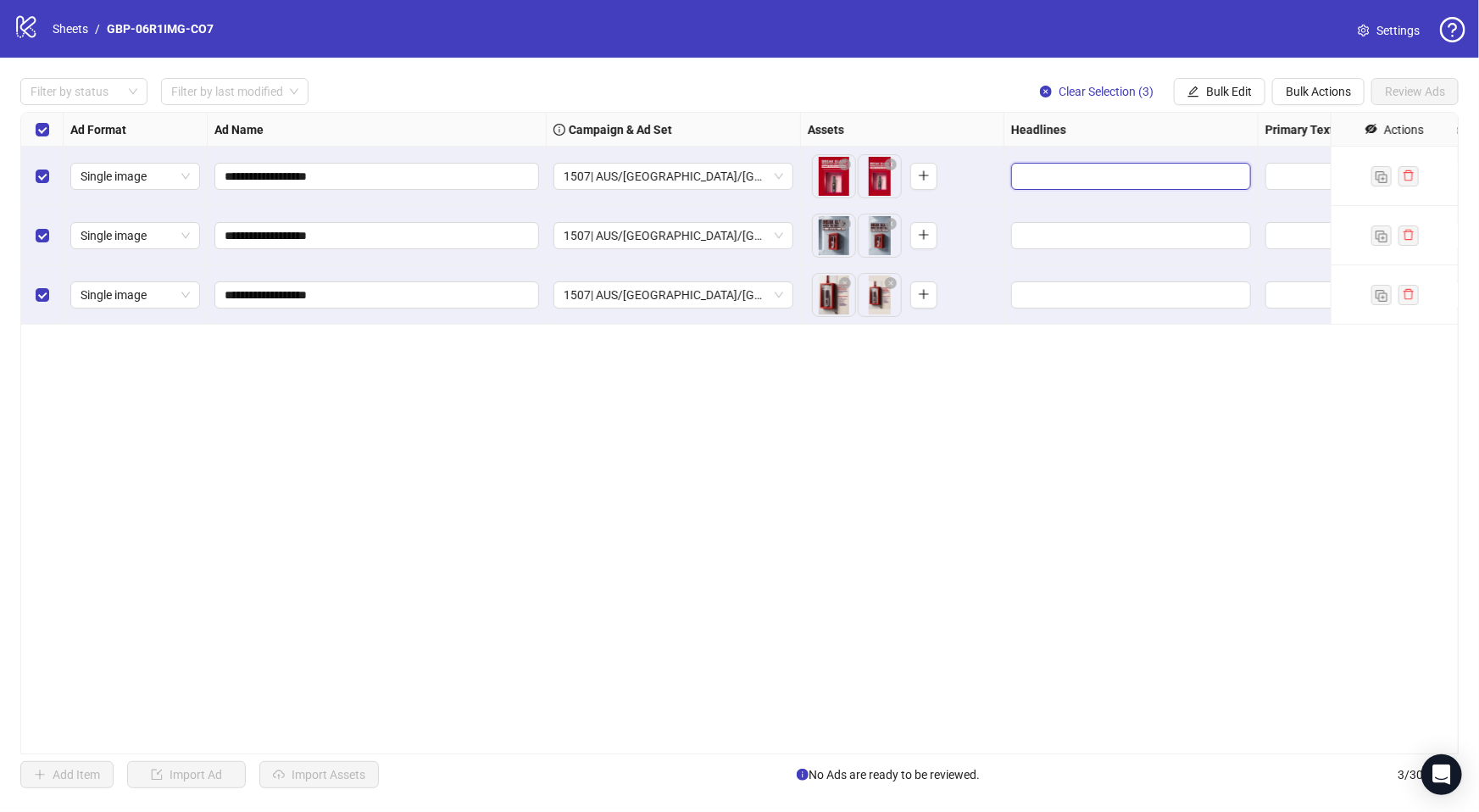 click at bounding box center (1129, 176) 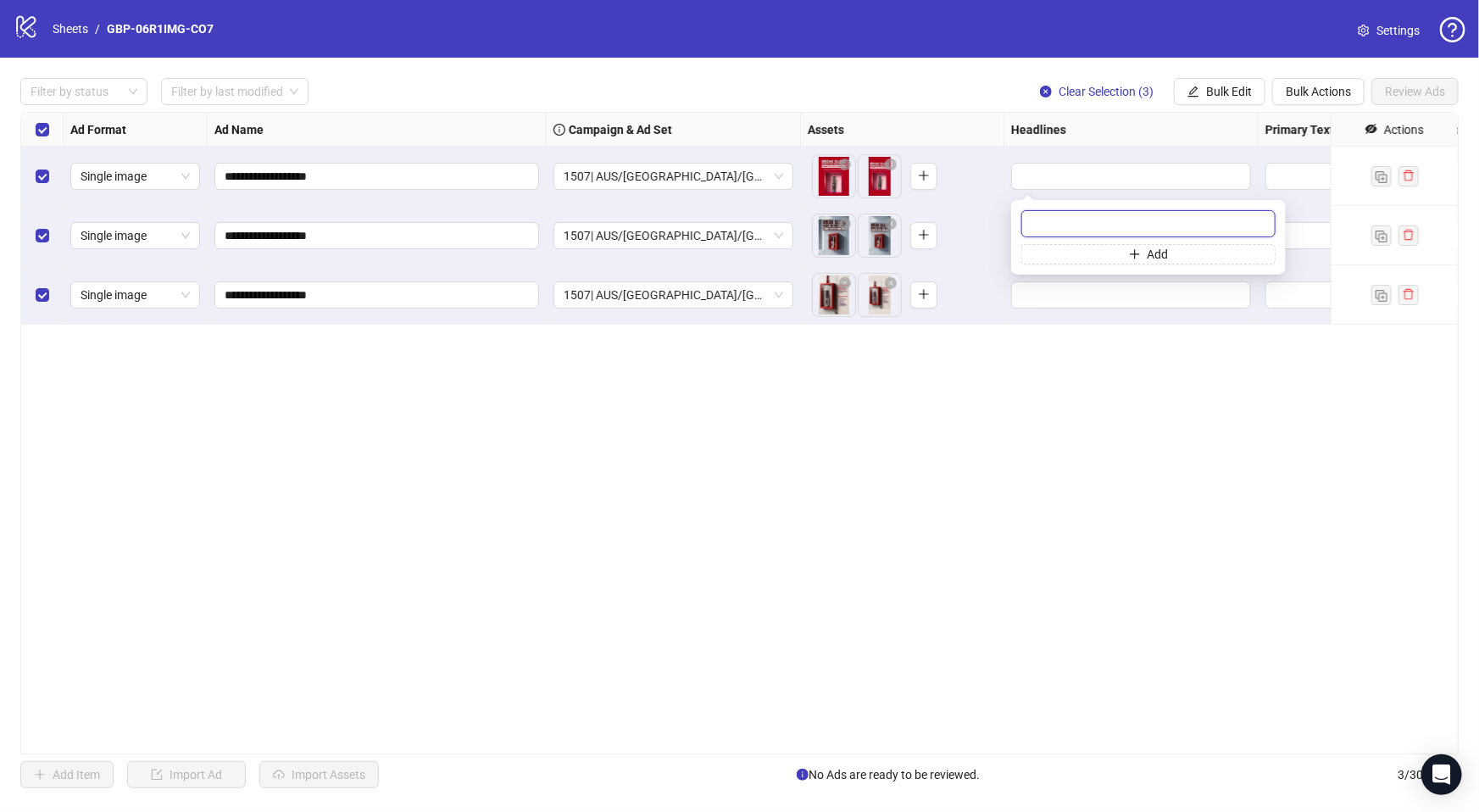 click at bounding box center (1148, 224) 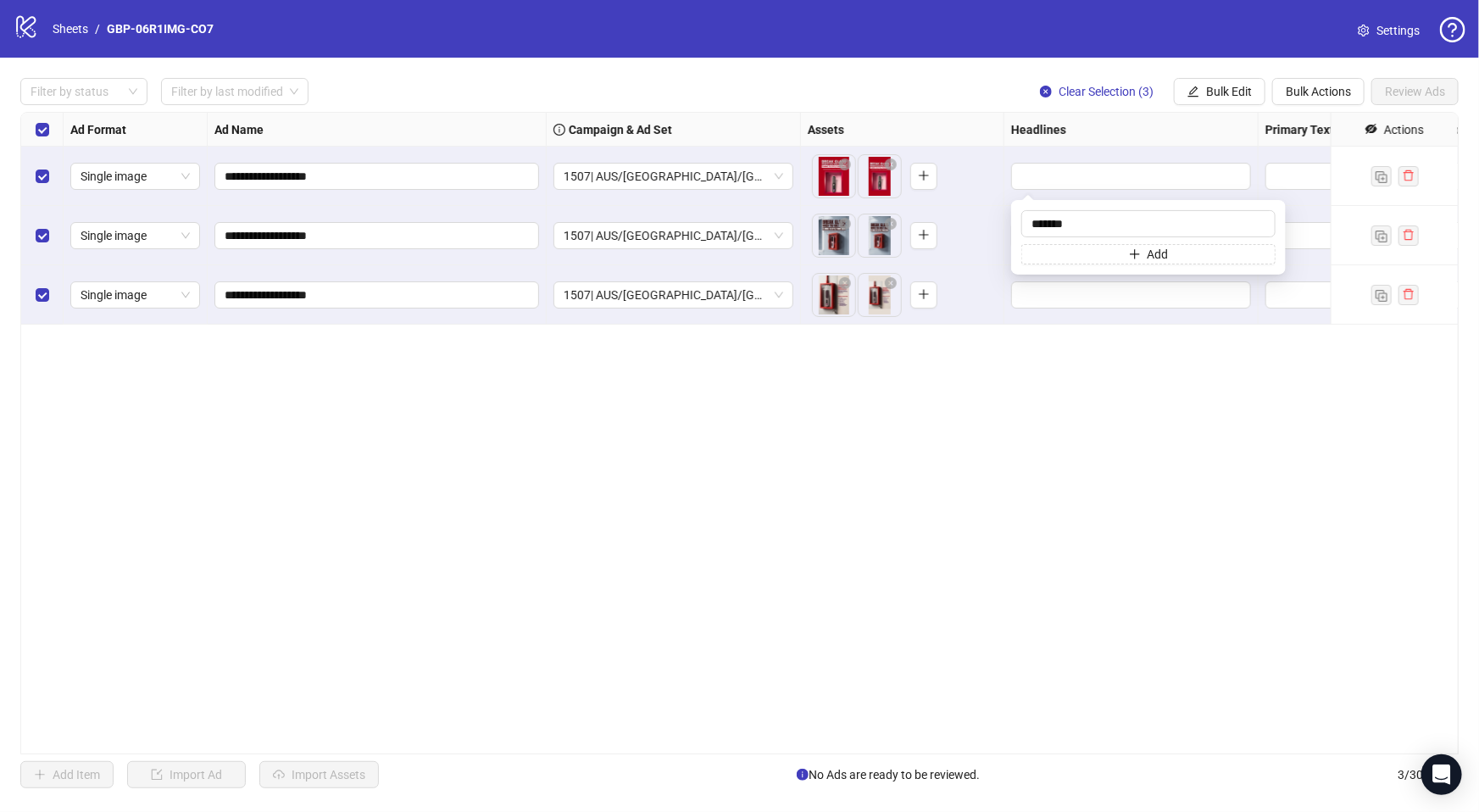 click on "**********" at bounding box center (739, 433) 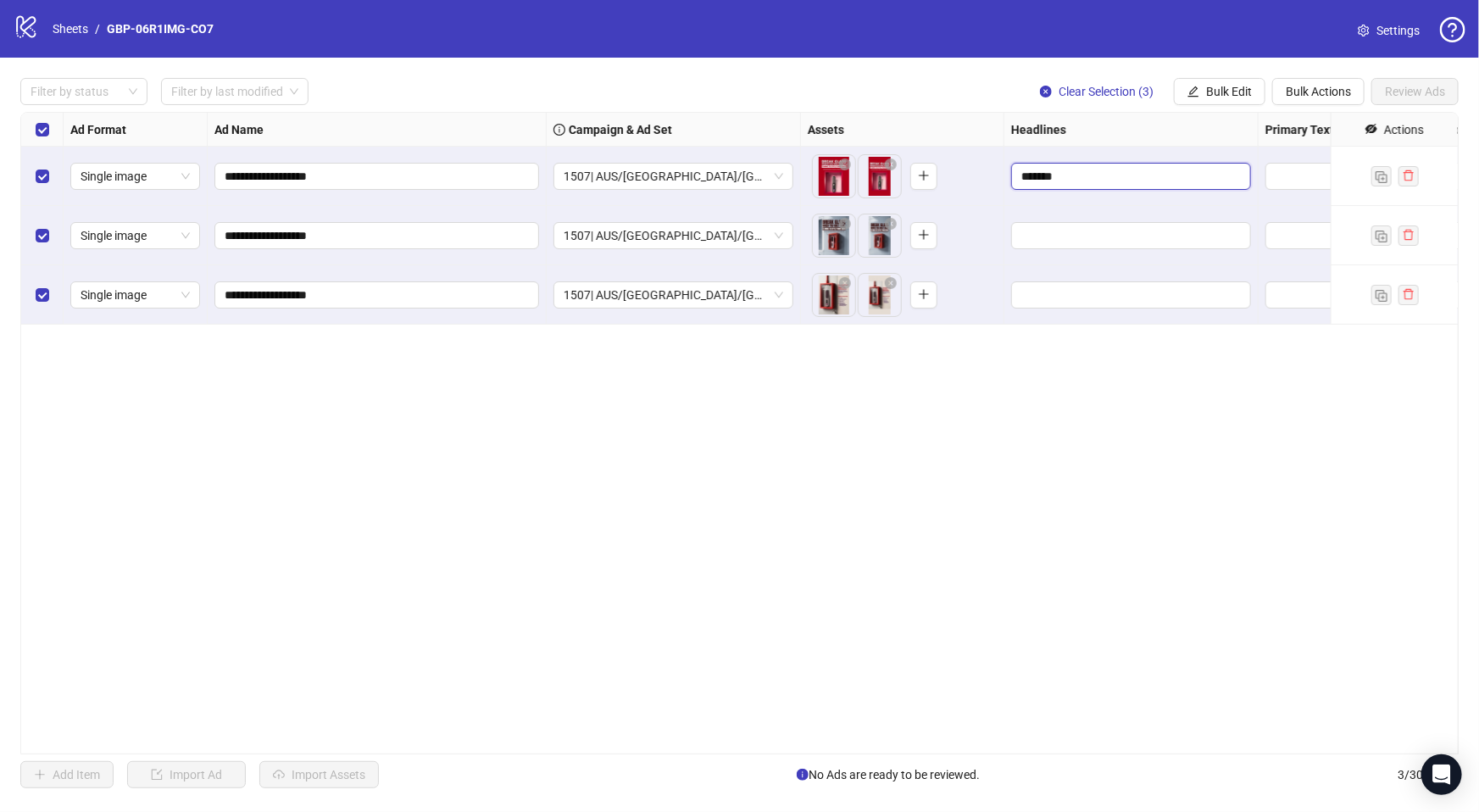 click on "*******" at bounding box center [1129, 176] 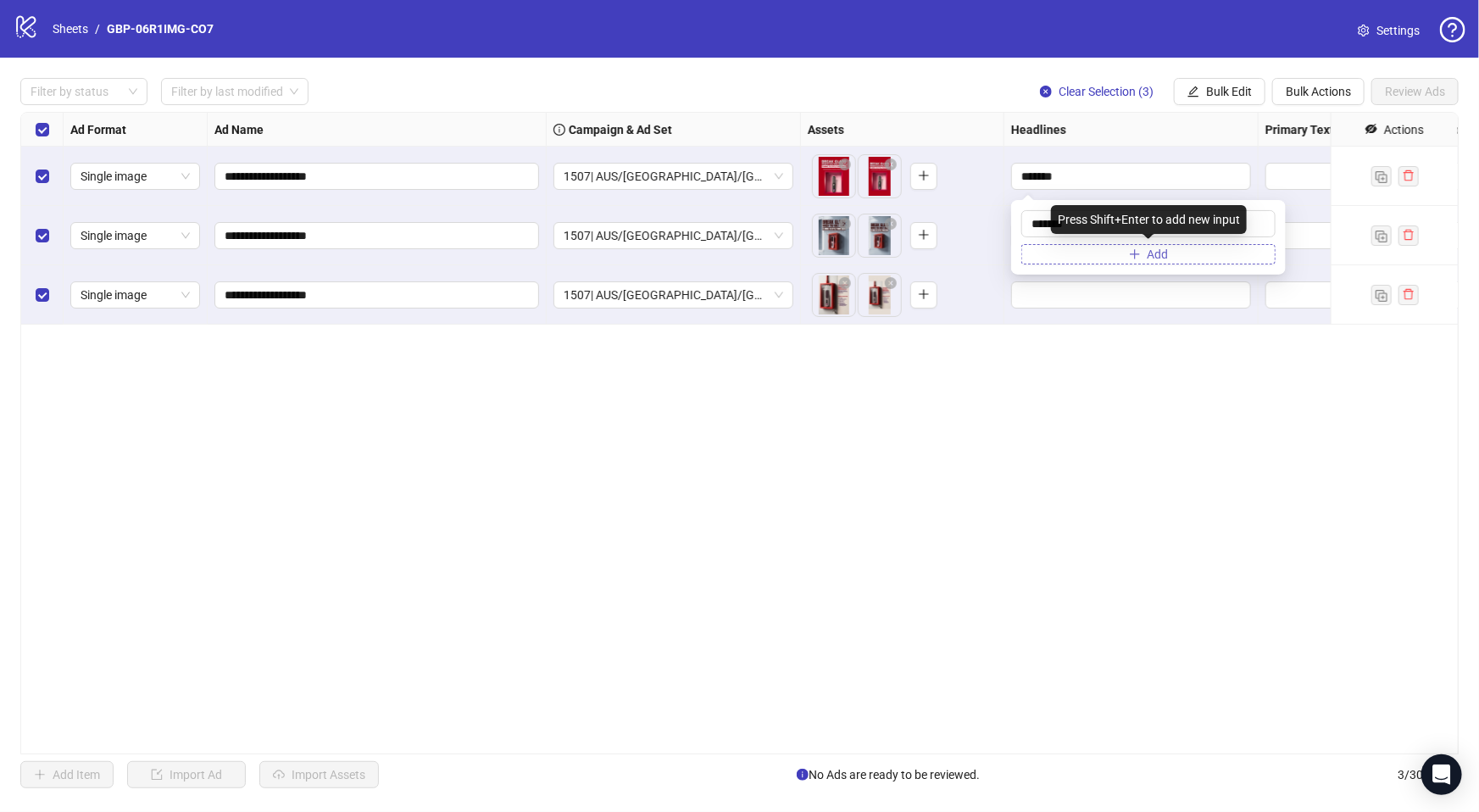 click on "Add" at bounding box center (1148, 254) 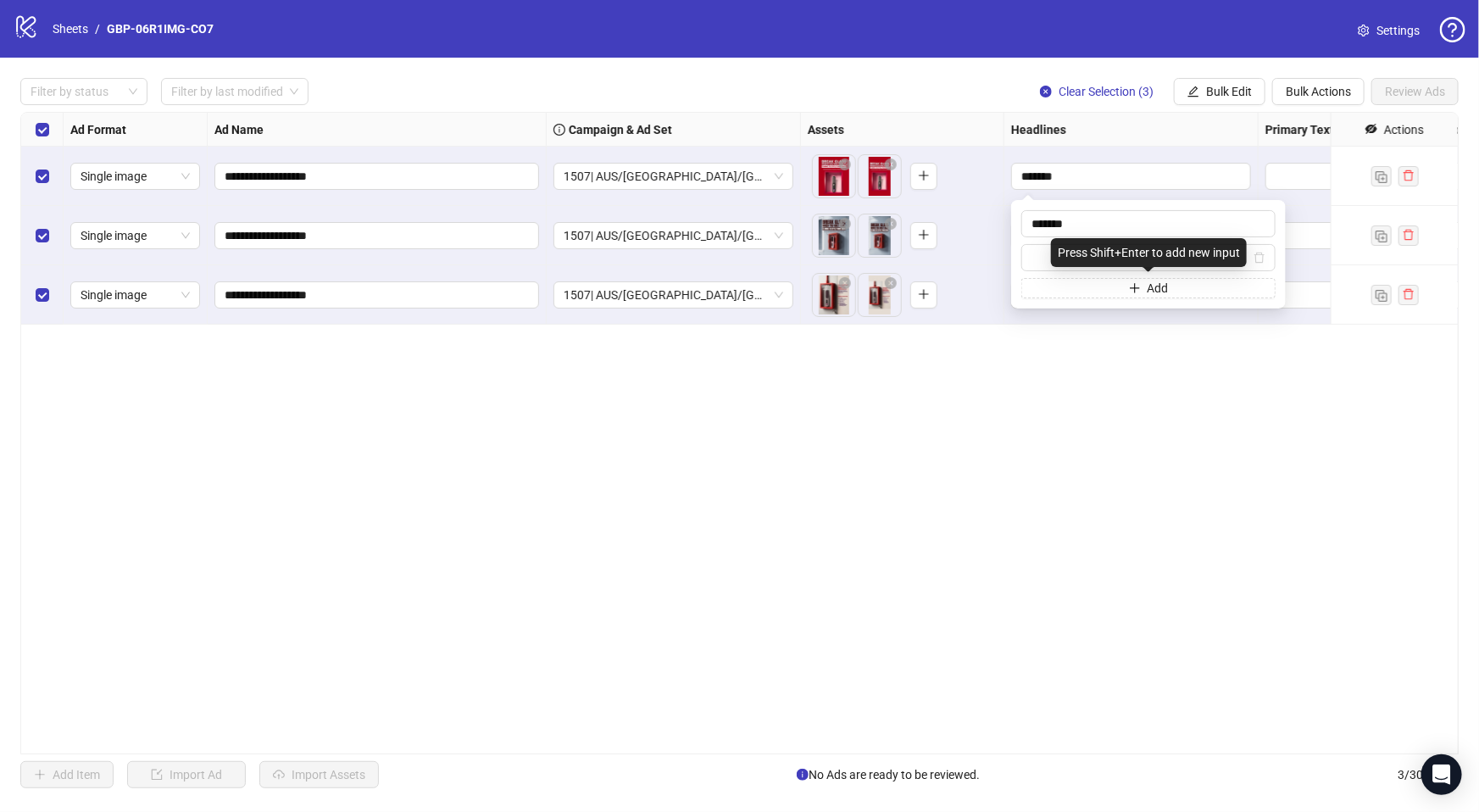 type on "**********" 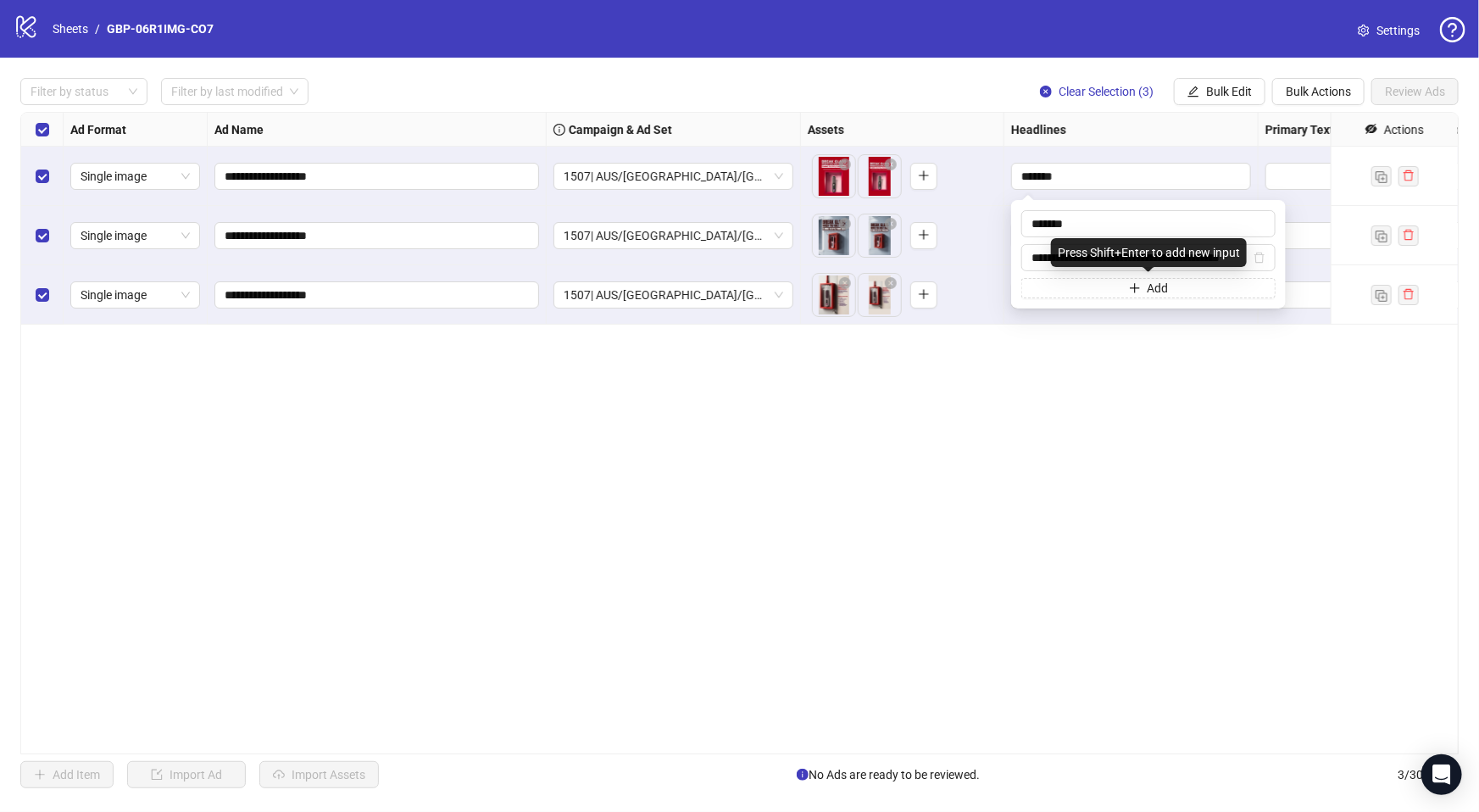 scroll, scrollTop: 0, scrollLeft: 76, axis: horizontal 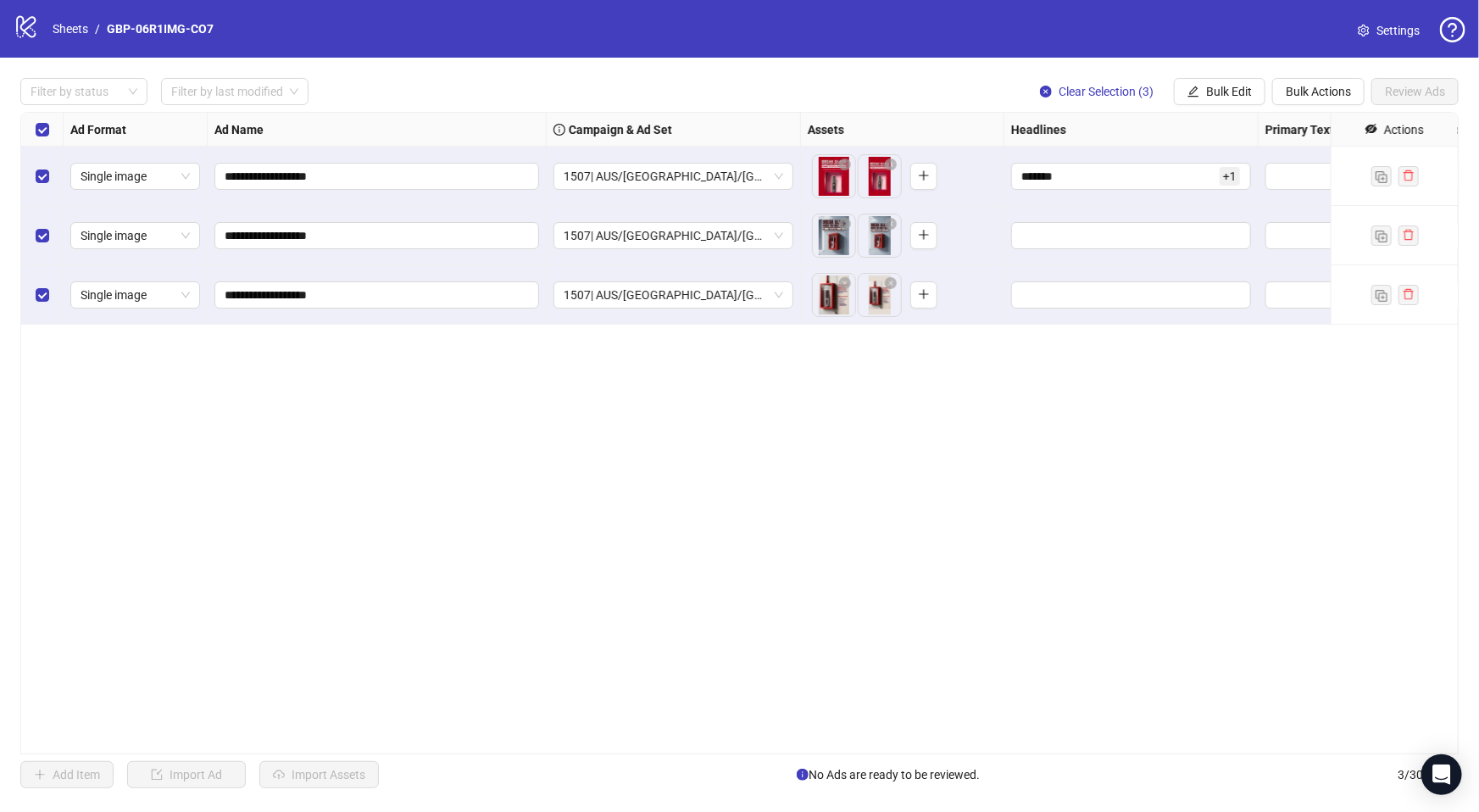 click on "**********" at bounding box center (739, 433) 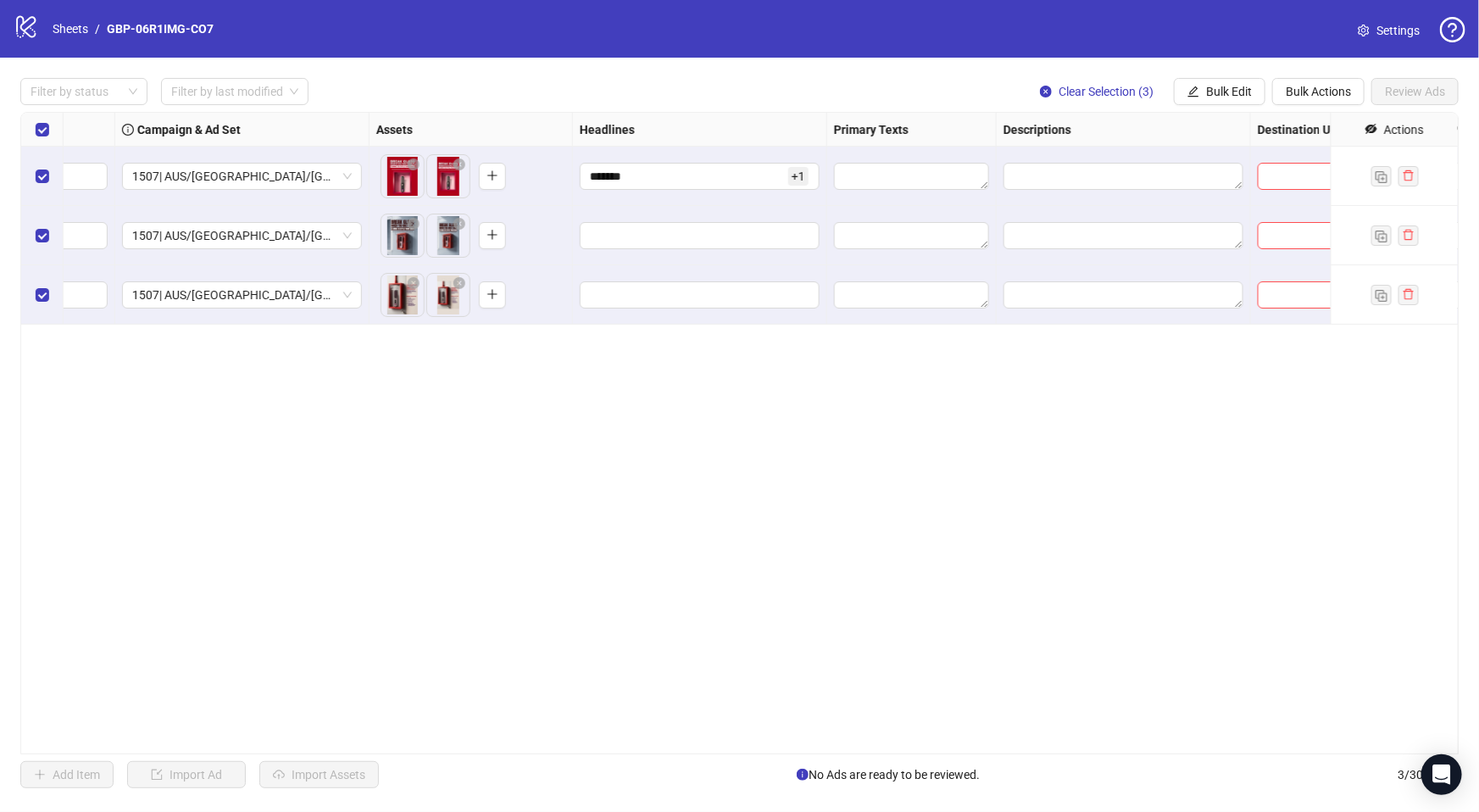 scroll, scrollTop: 0, scrollLeft: 490, axis: horizontal 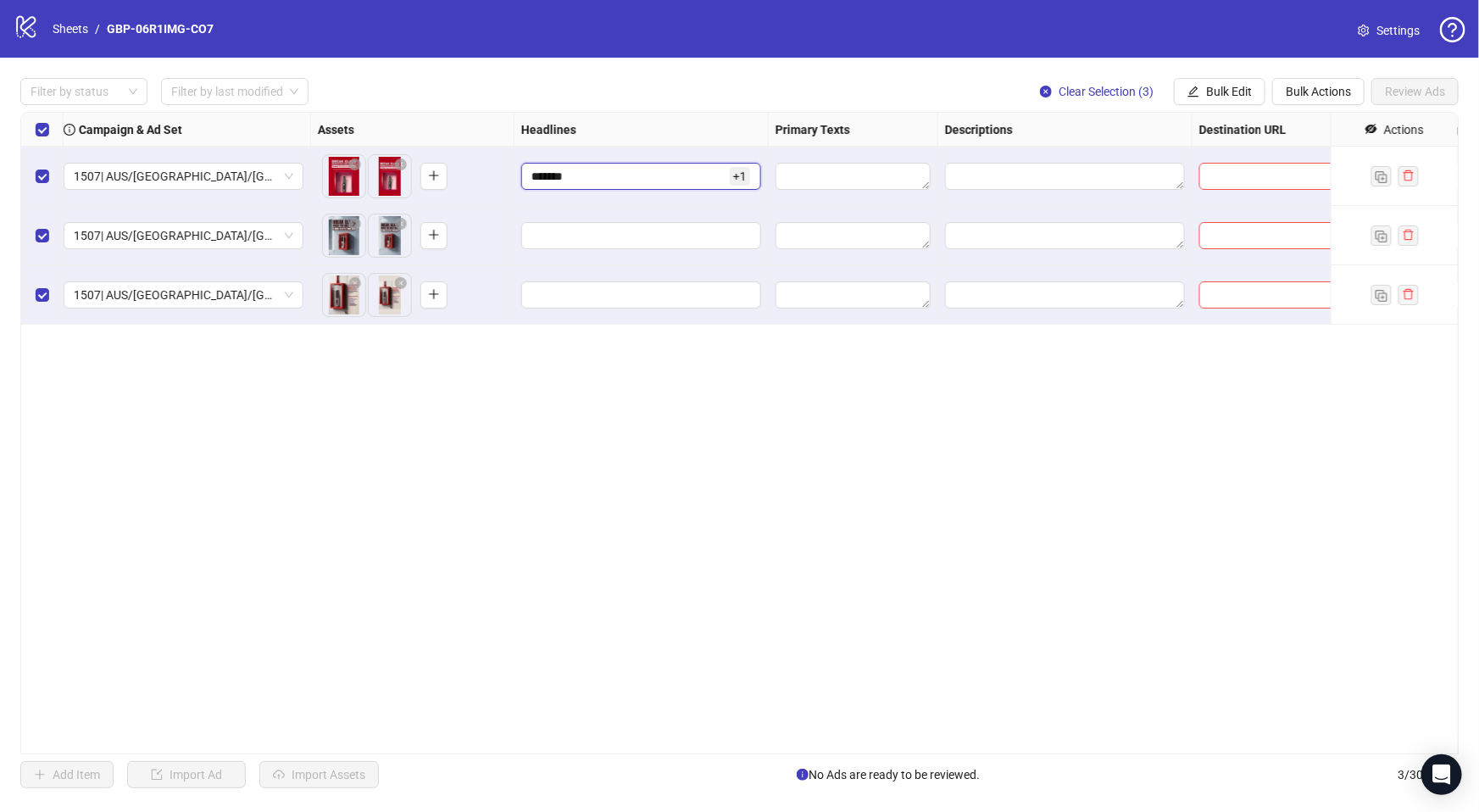 click on "*******" at bounding box center (629, 176) 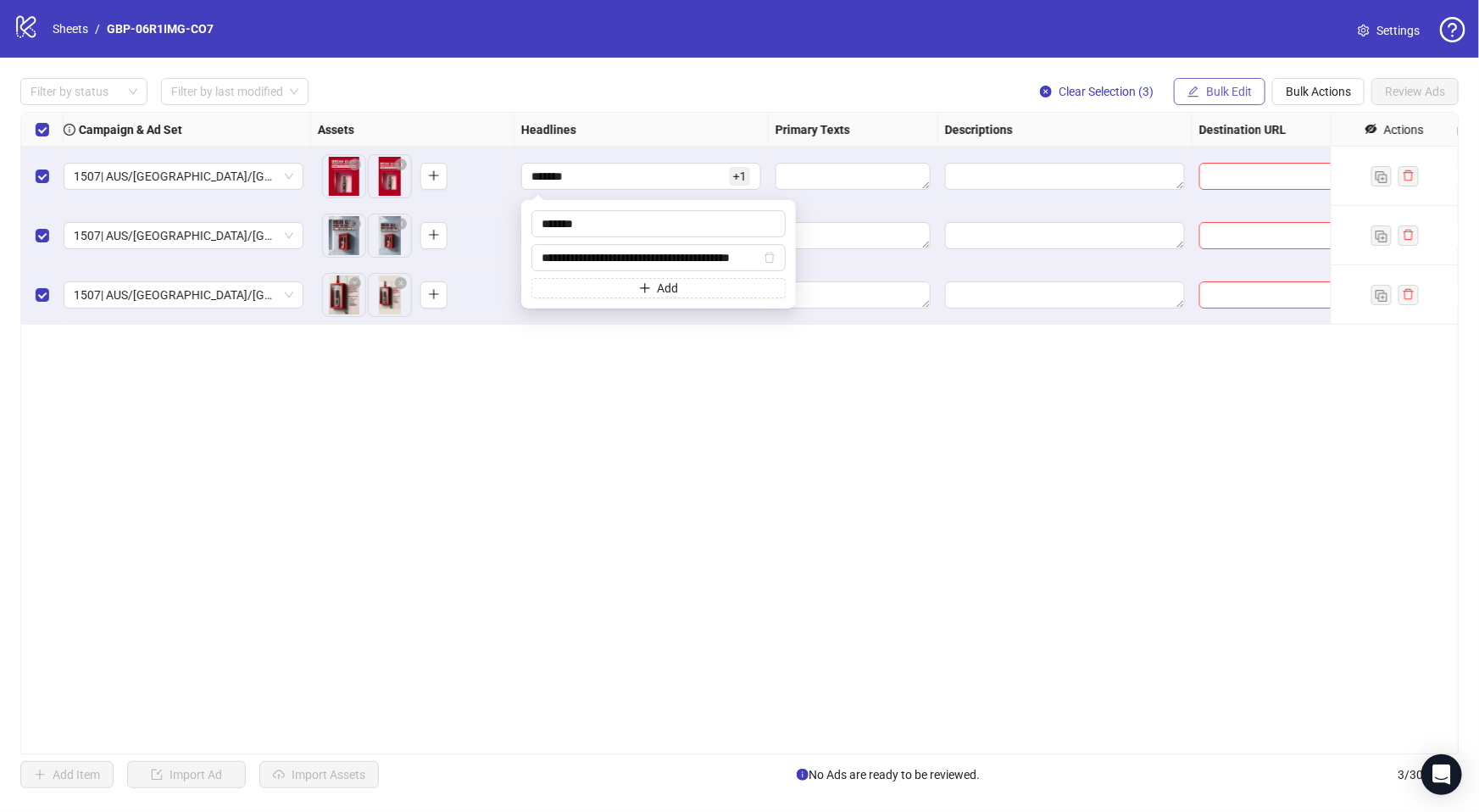 click on "Bulk Edit" at bounding box center [1229, 92] 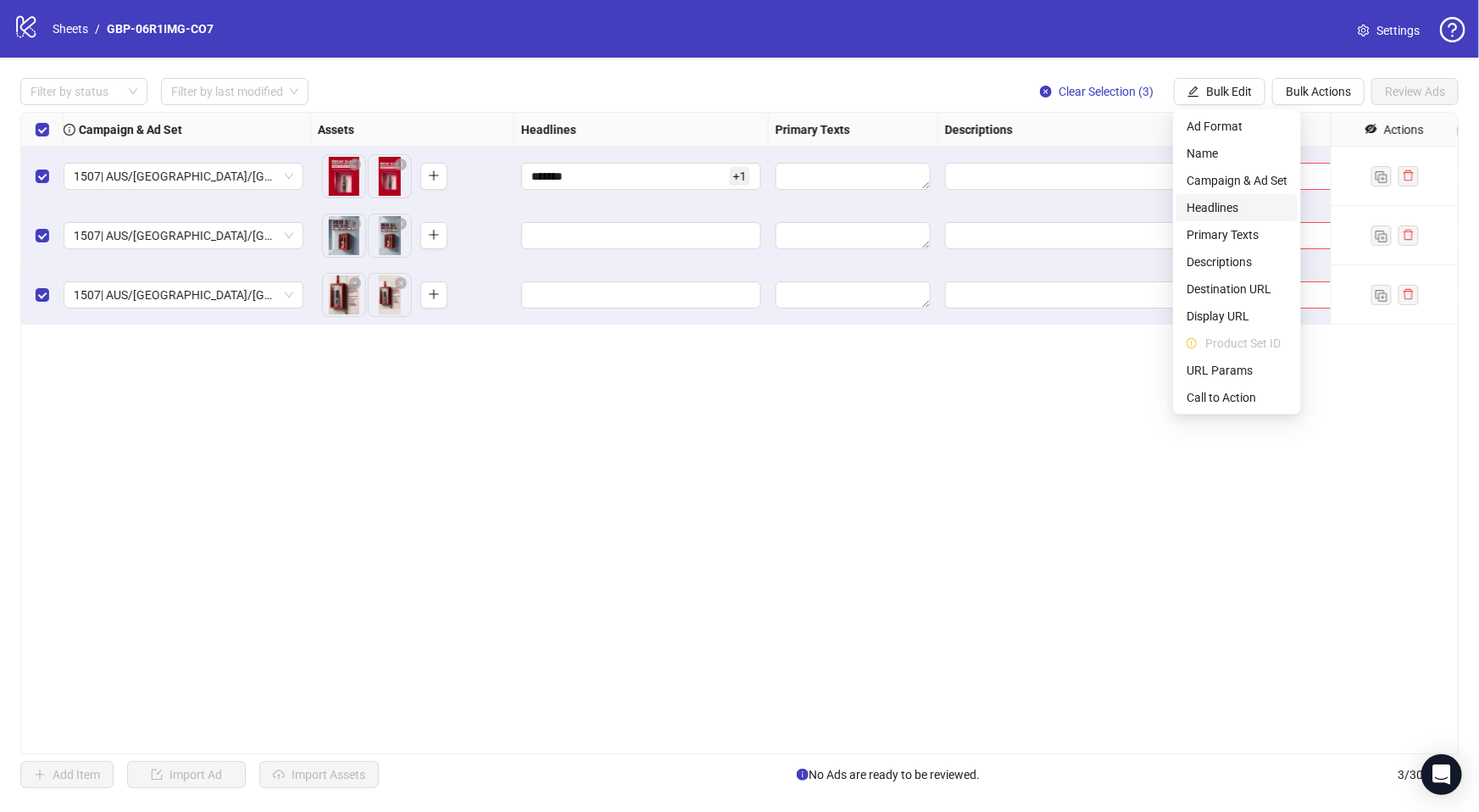 click on "Headlines" at bounding box center (1237, 208) 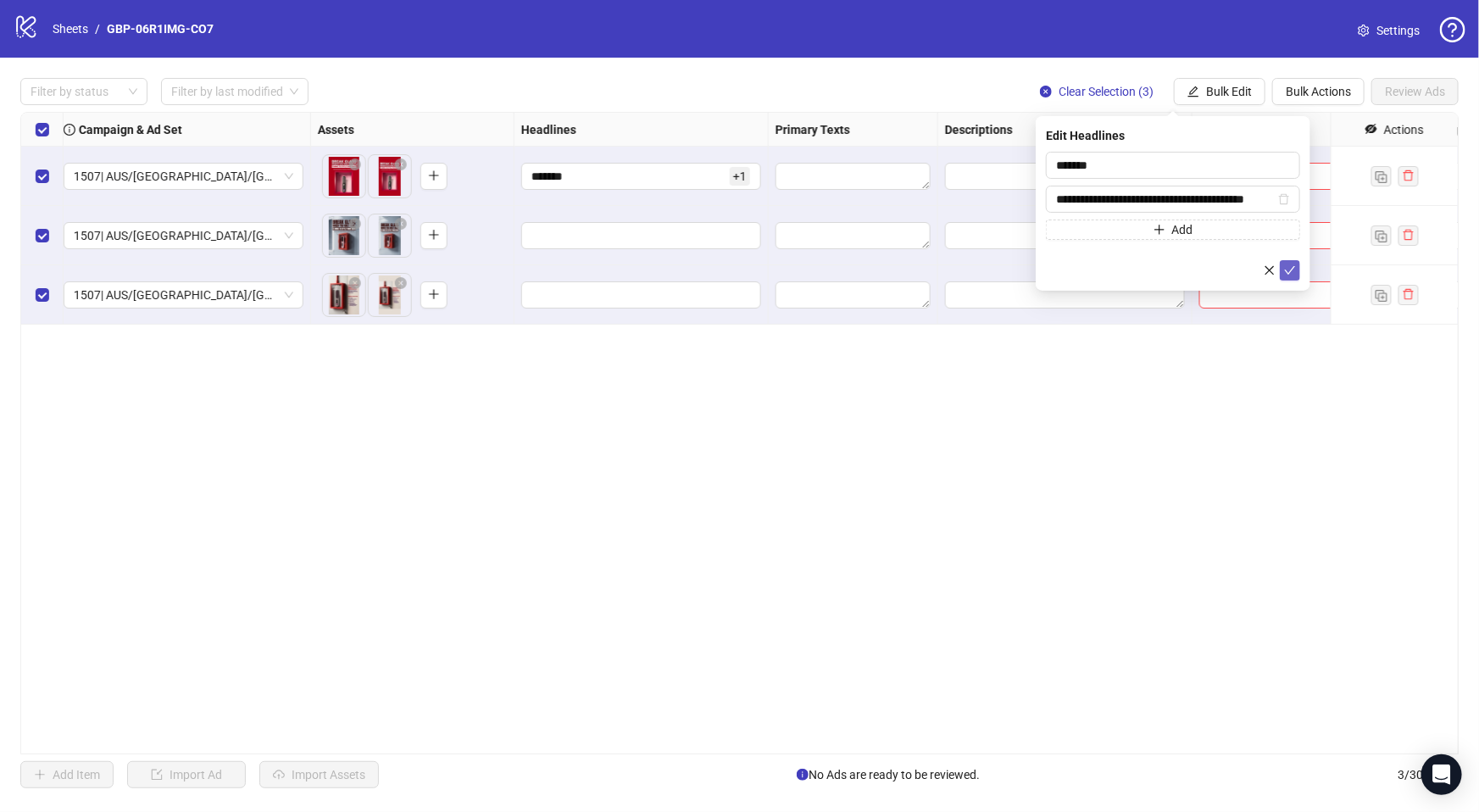 click at bounding box center [1290, 270] 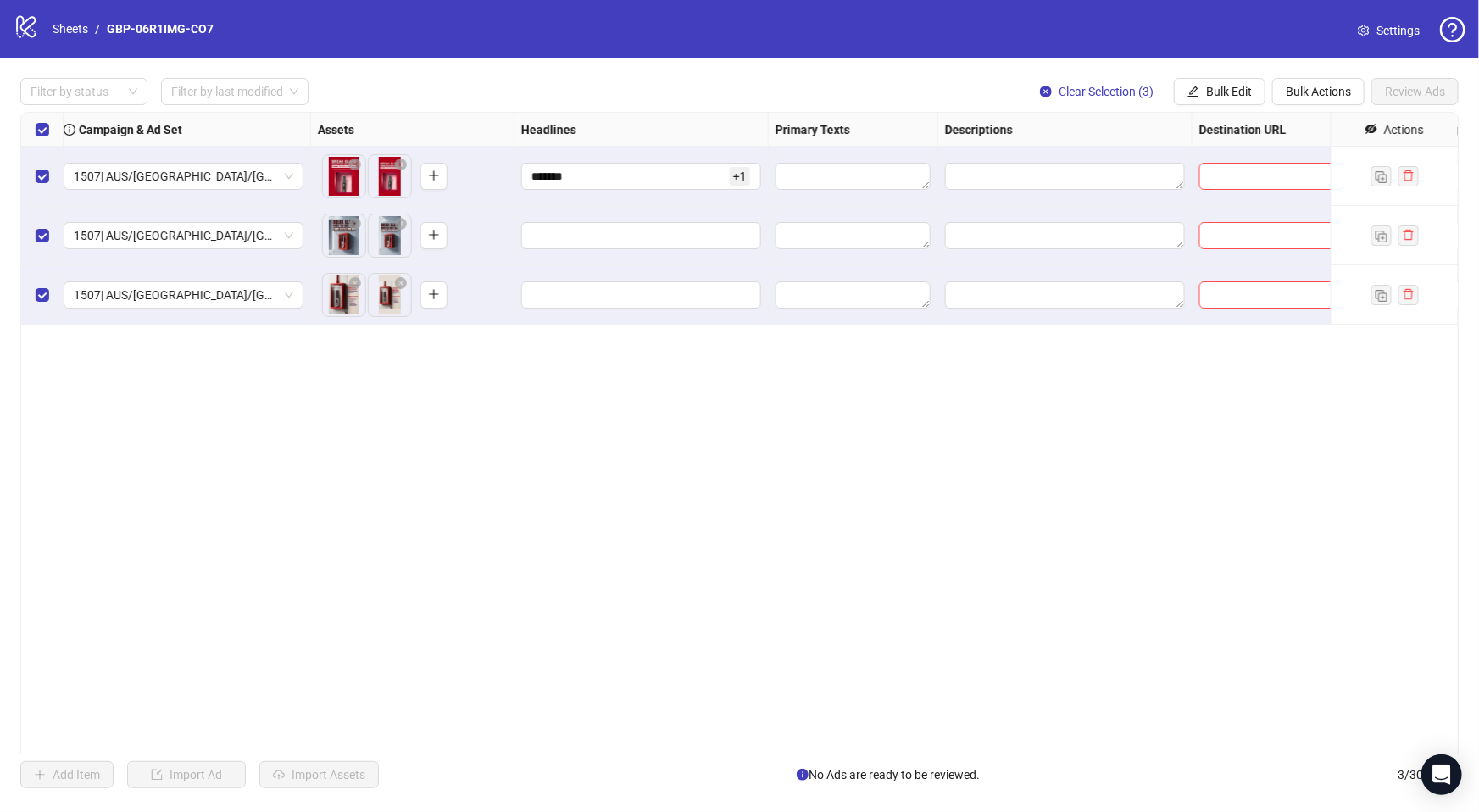 click on "**********" at bounding box center (739, 433) 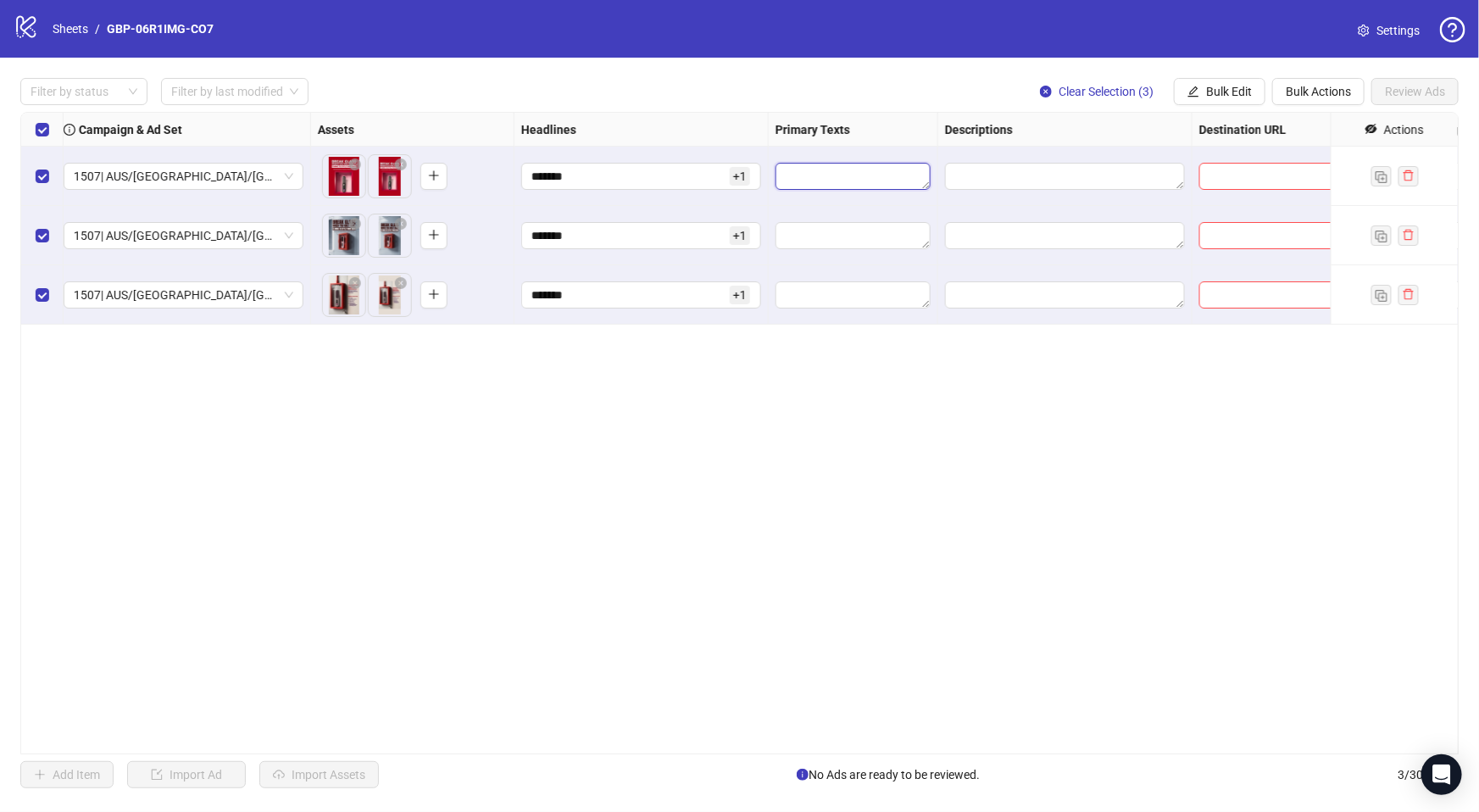click at bounding box center (853, 176) 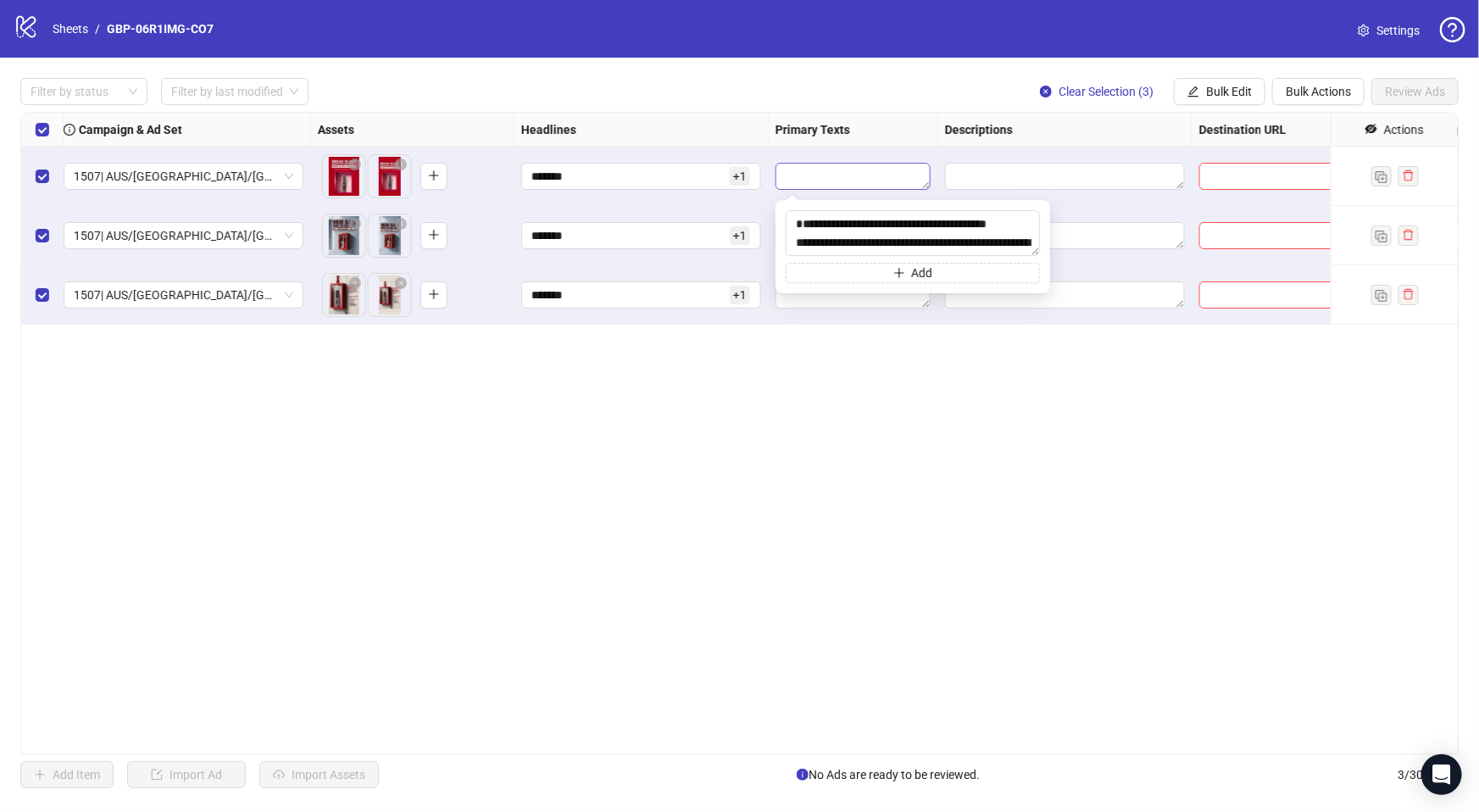scroll, scrollTop: 69, scrollLeft: 0, axis: vertical 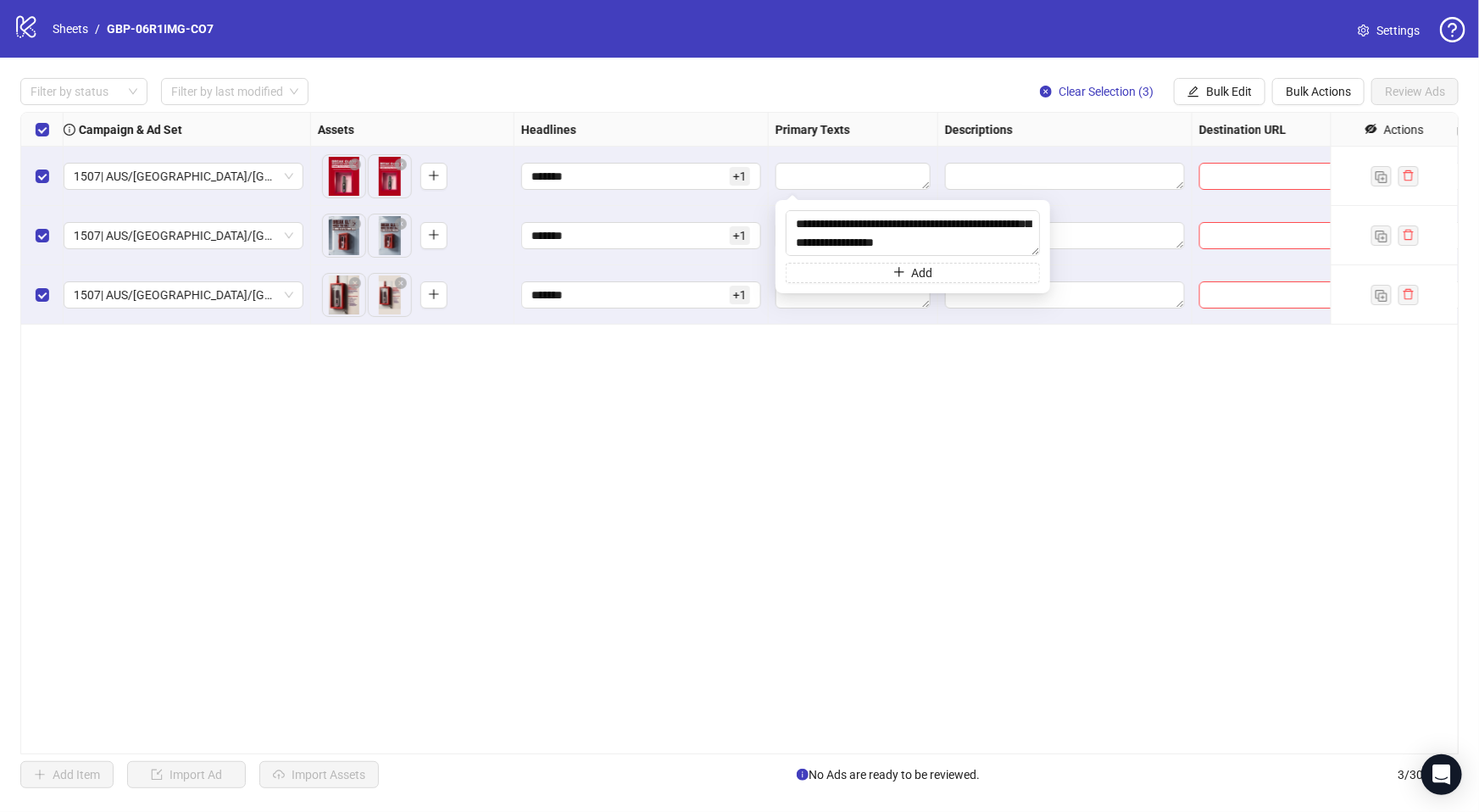 type on "**********" 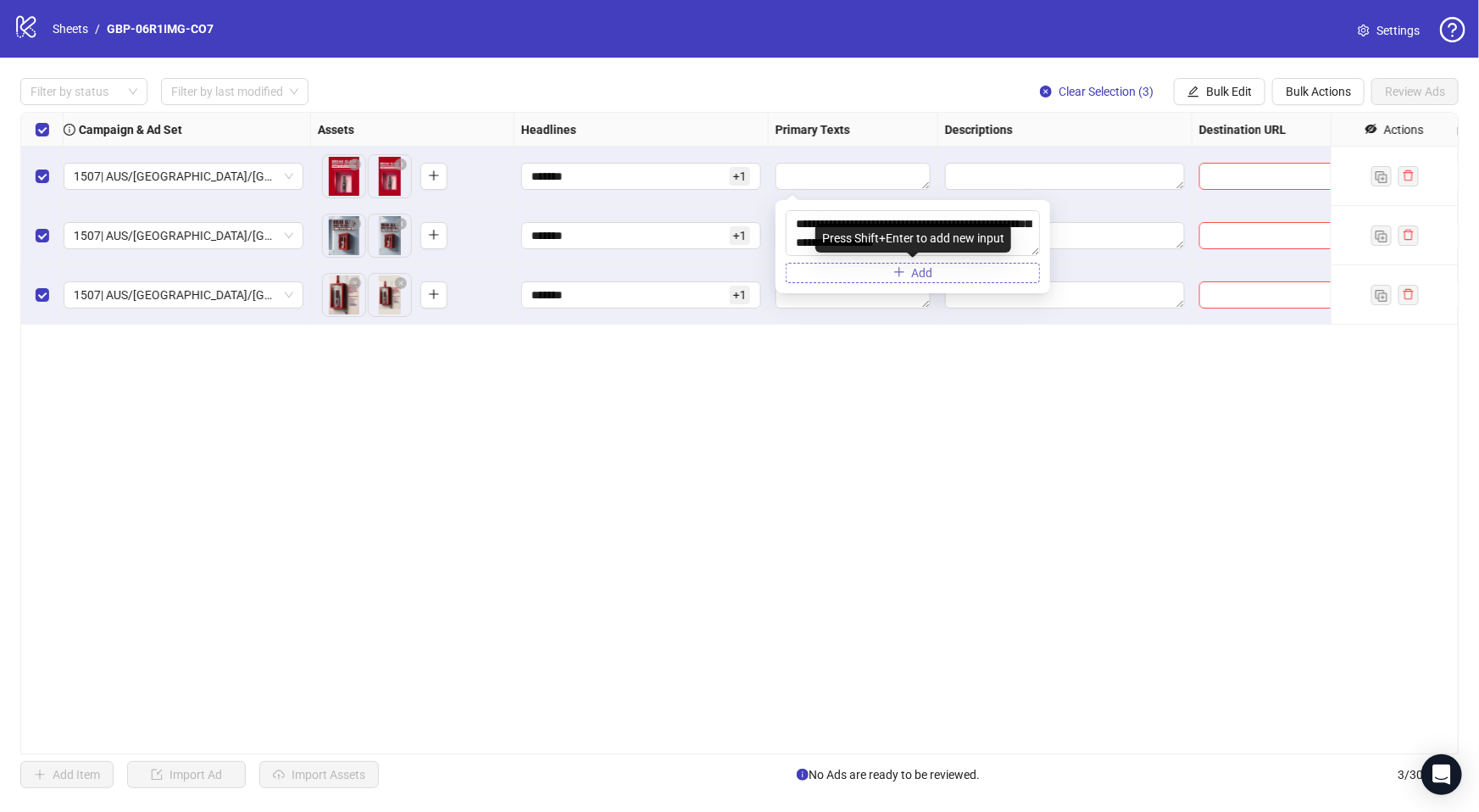 click on "Add" at bounding box center [922, 273] 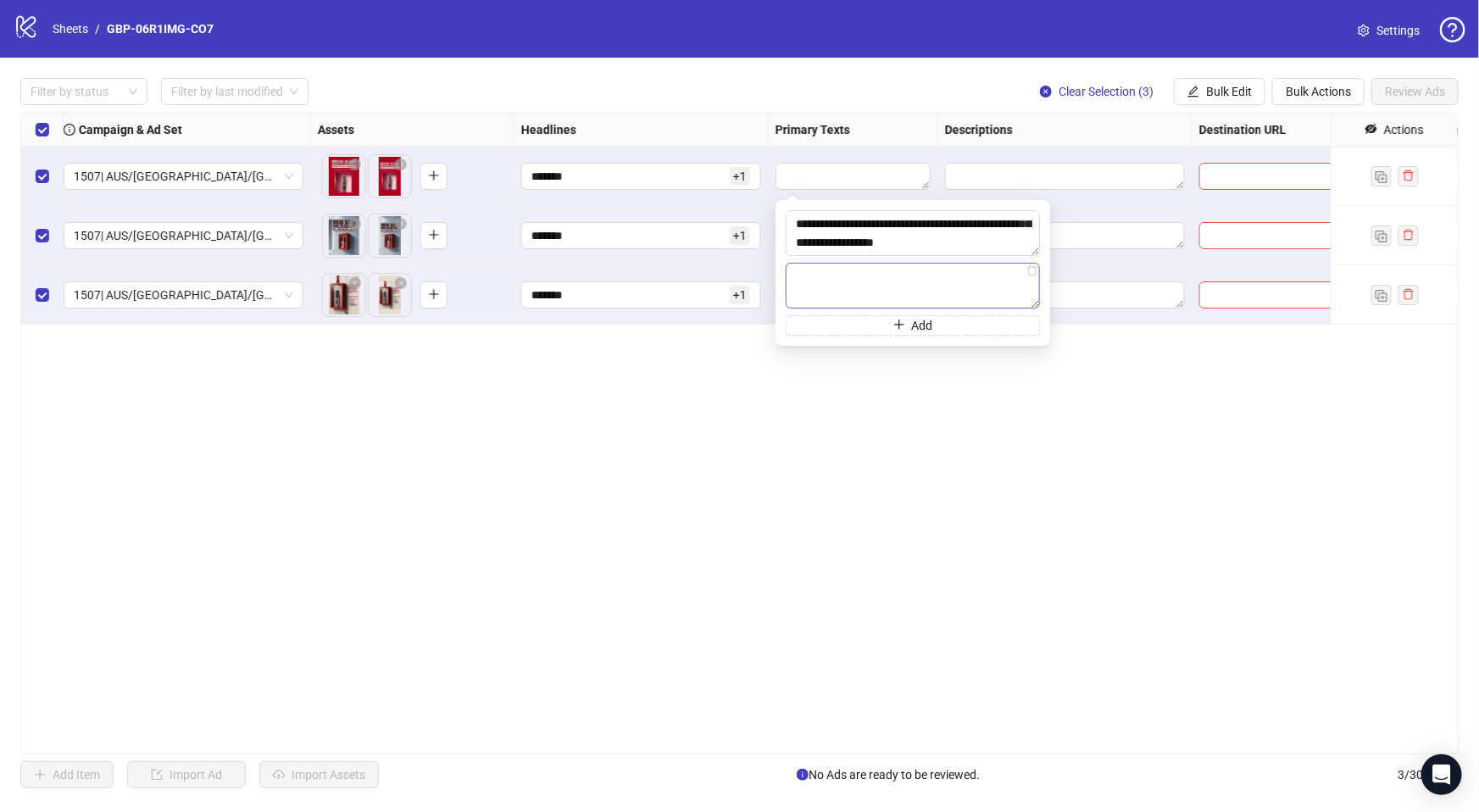 type on "**********" 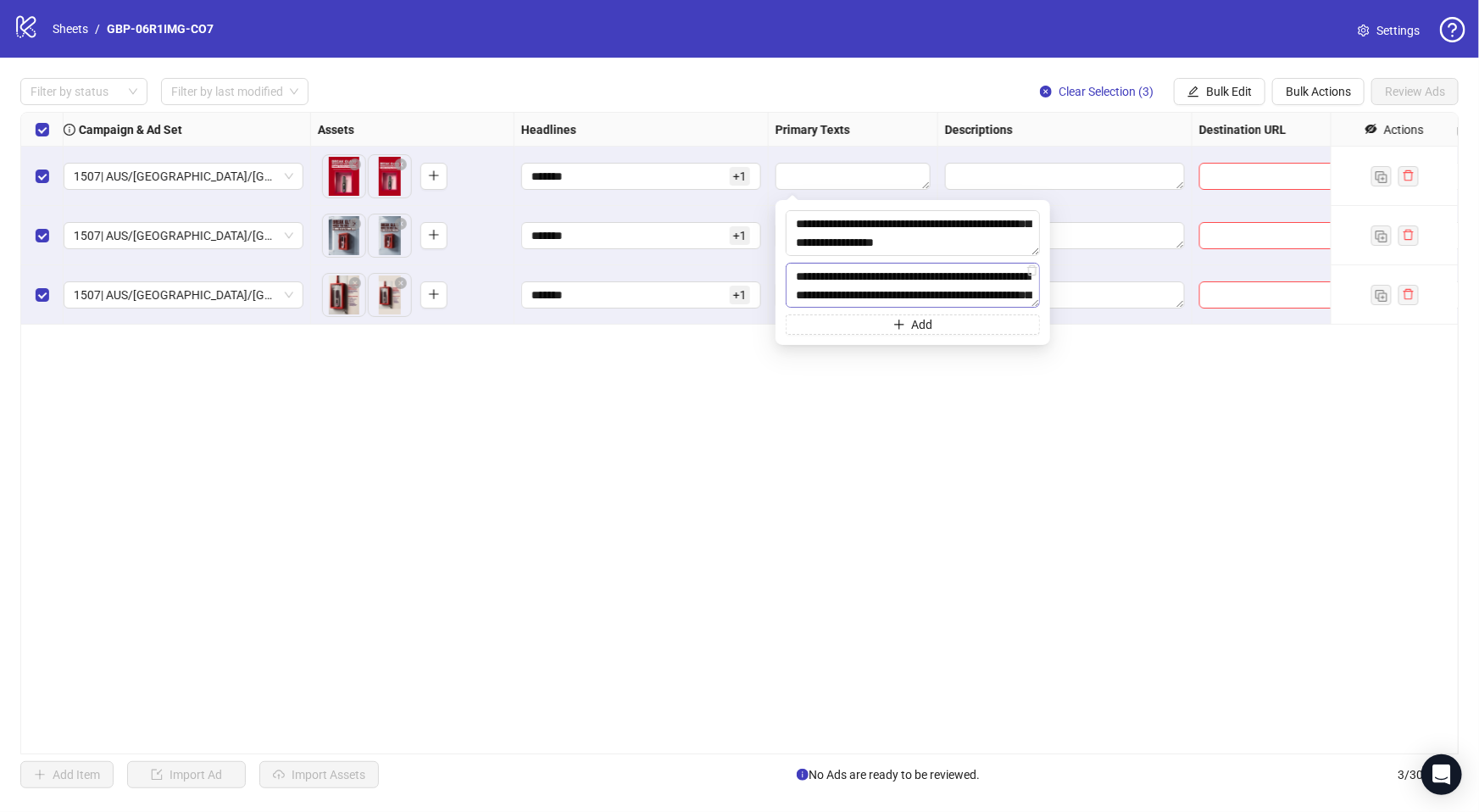 scroll, scrollTop: 218, scrollLeft: 0, axis: vertical 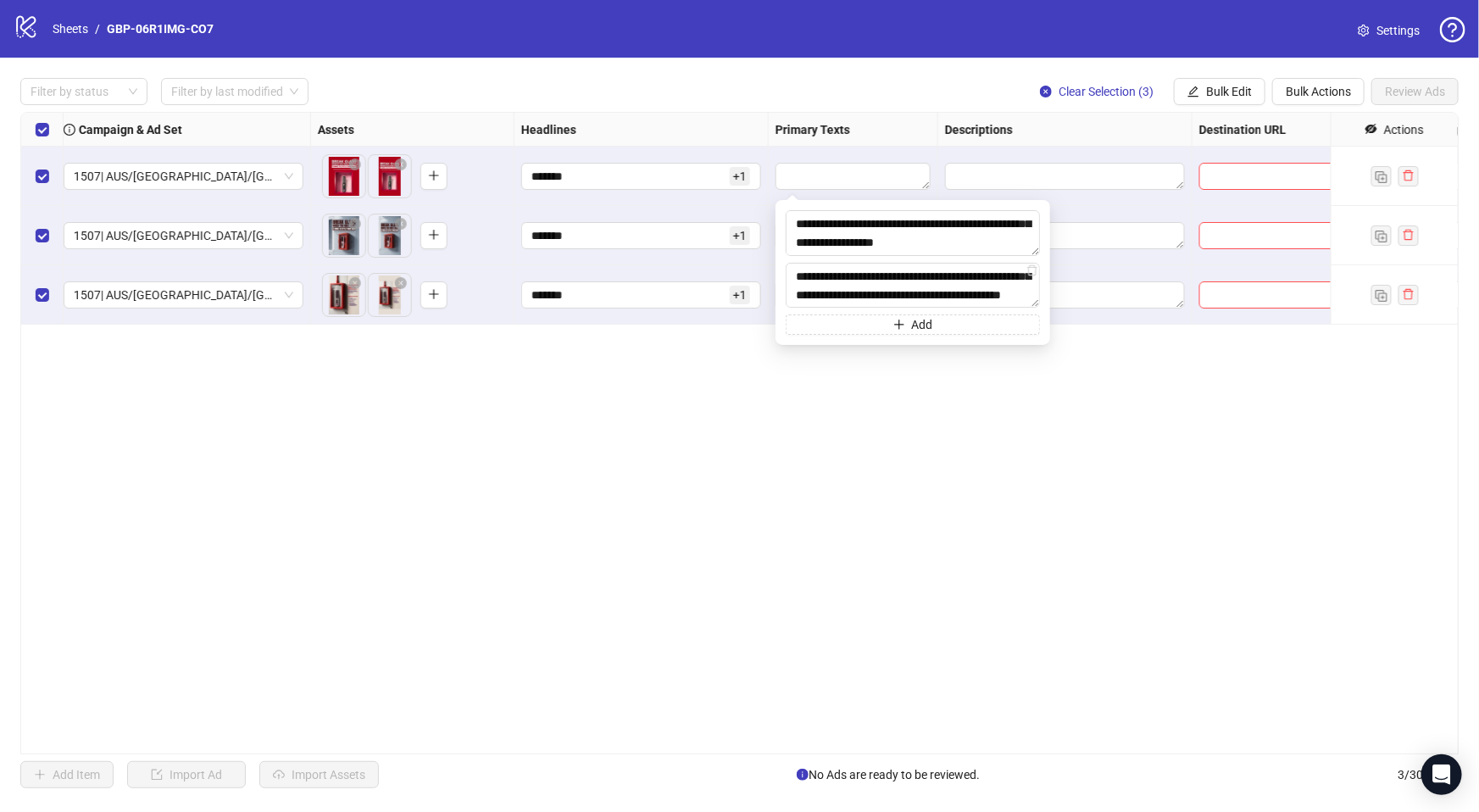 click on "**********" at bounding box center (739, 433) 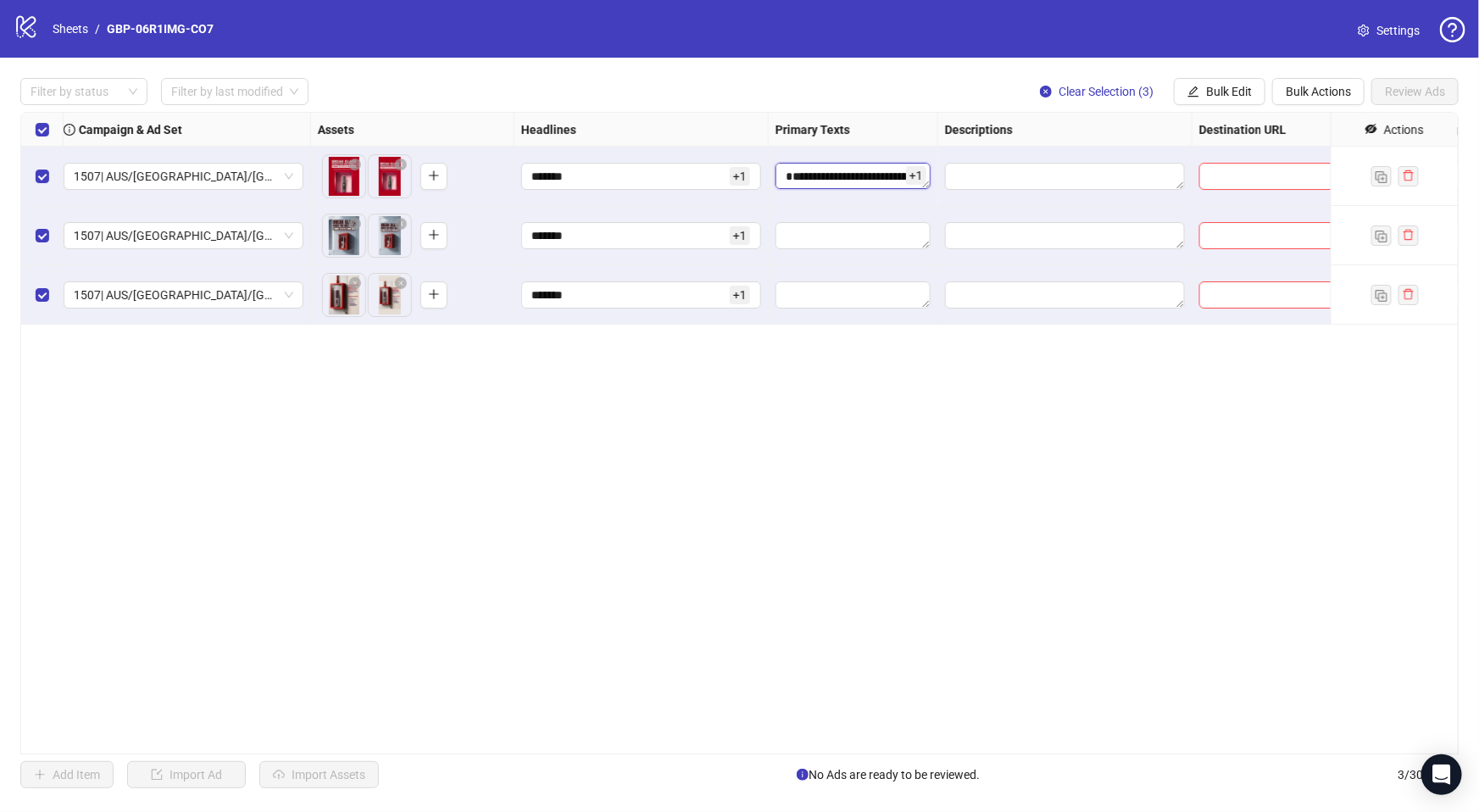 click on "**********" at bounding box center [853, 176] 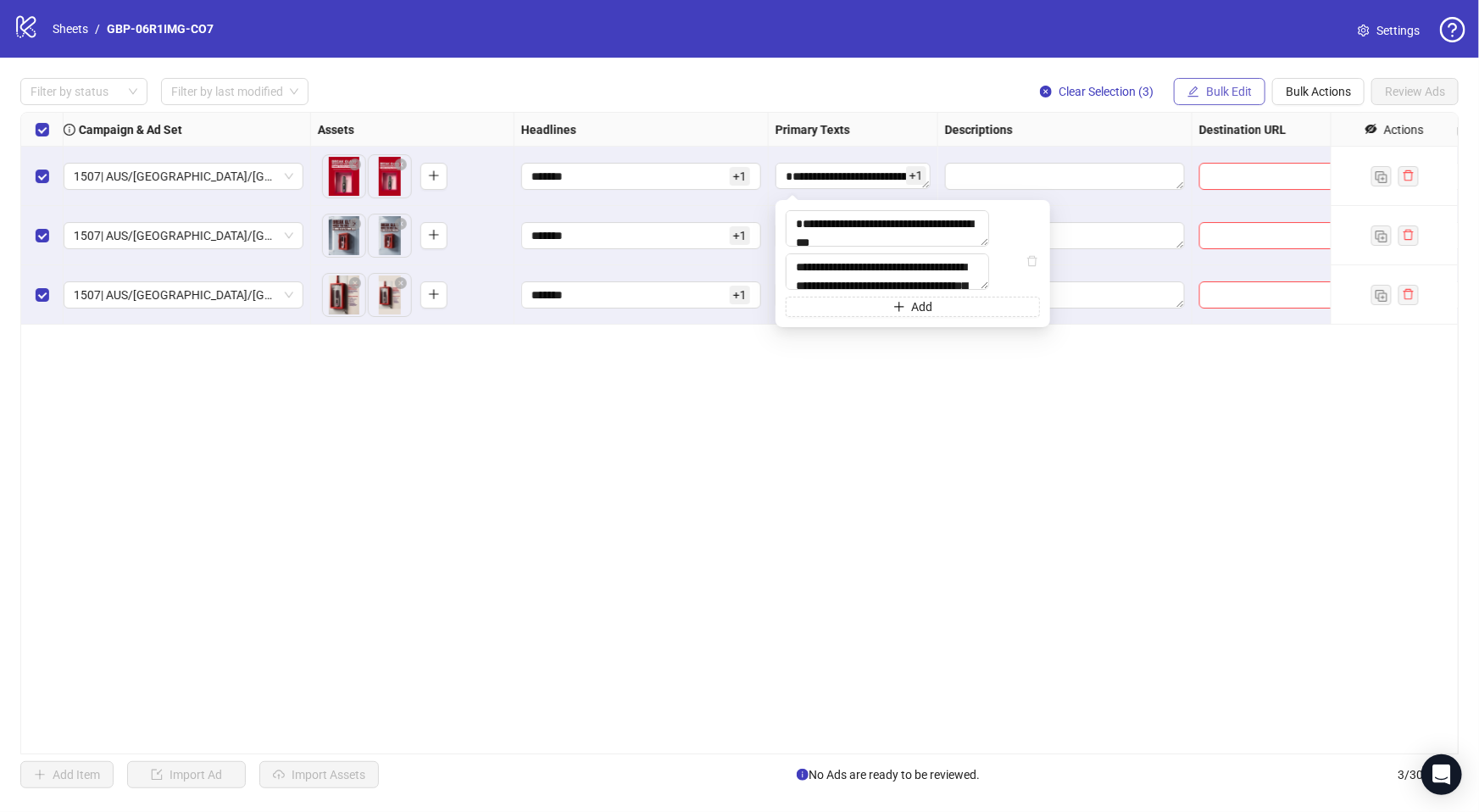 click on "Bulk Edit" at bounding box center [1229, 92] 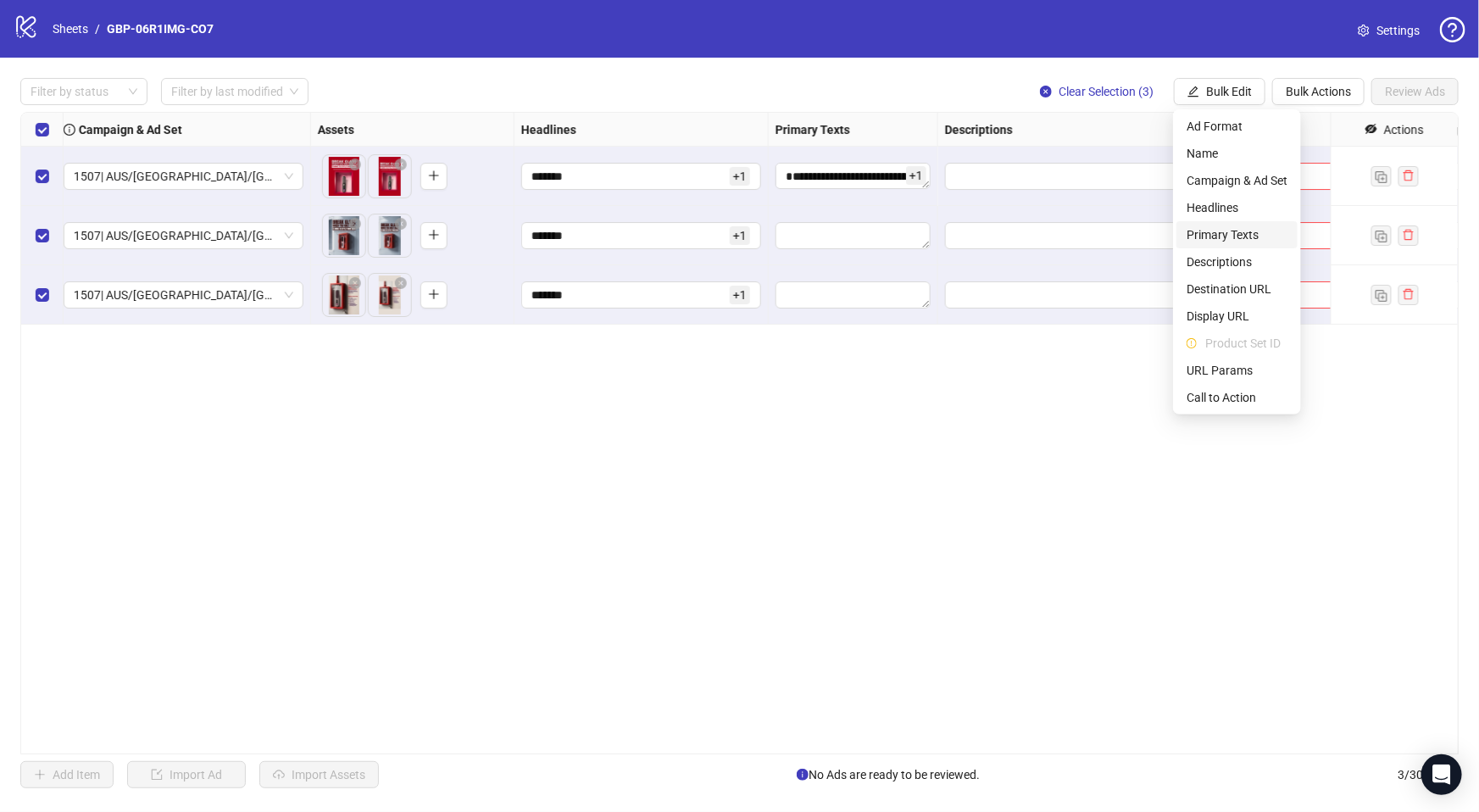 click on "Primary Texts" at bounding box center (1237, 235) 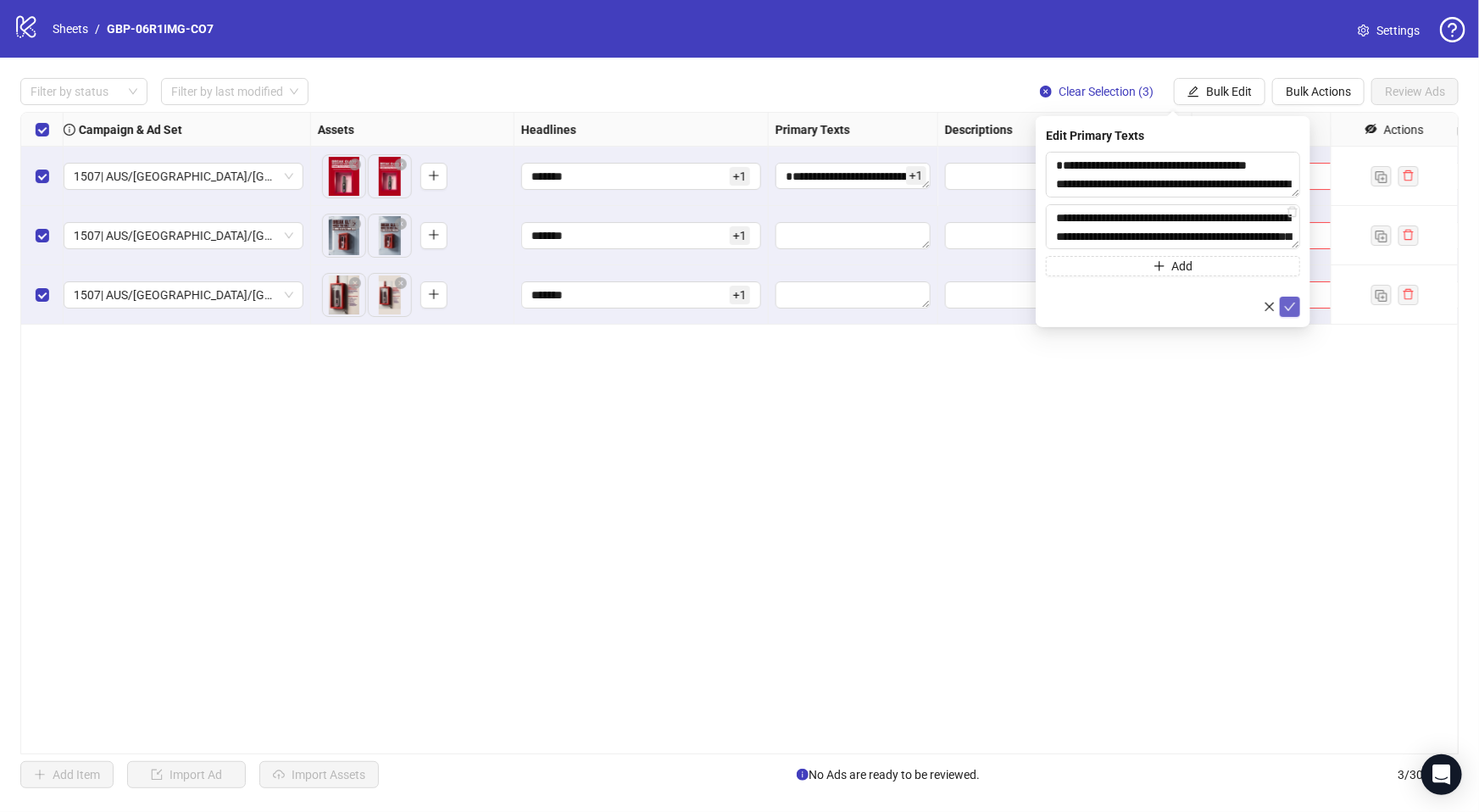 click 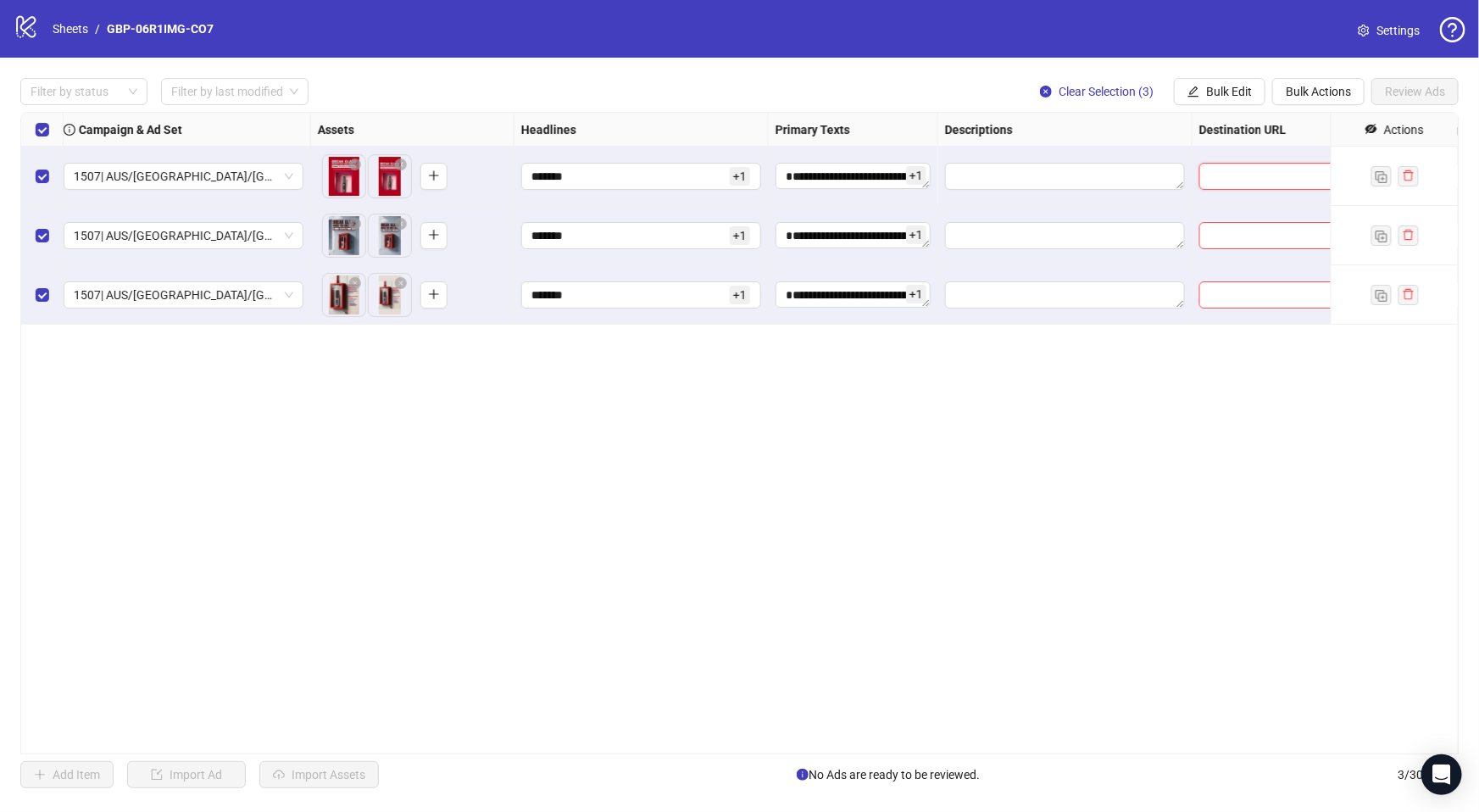 click at bounding box center [1259, 176] 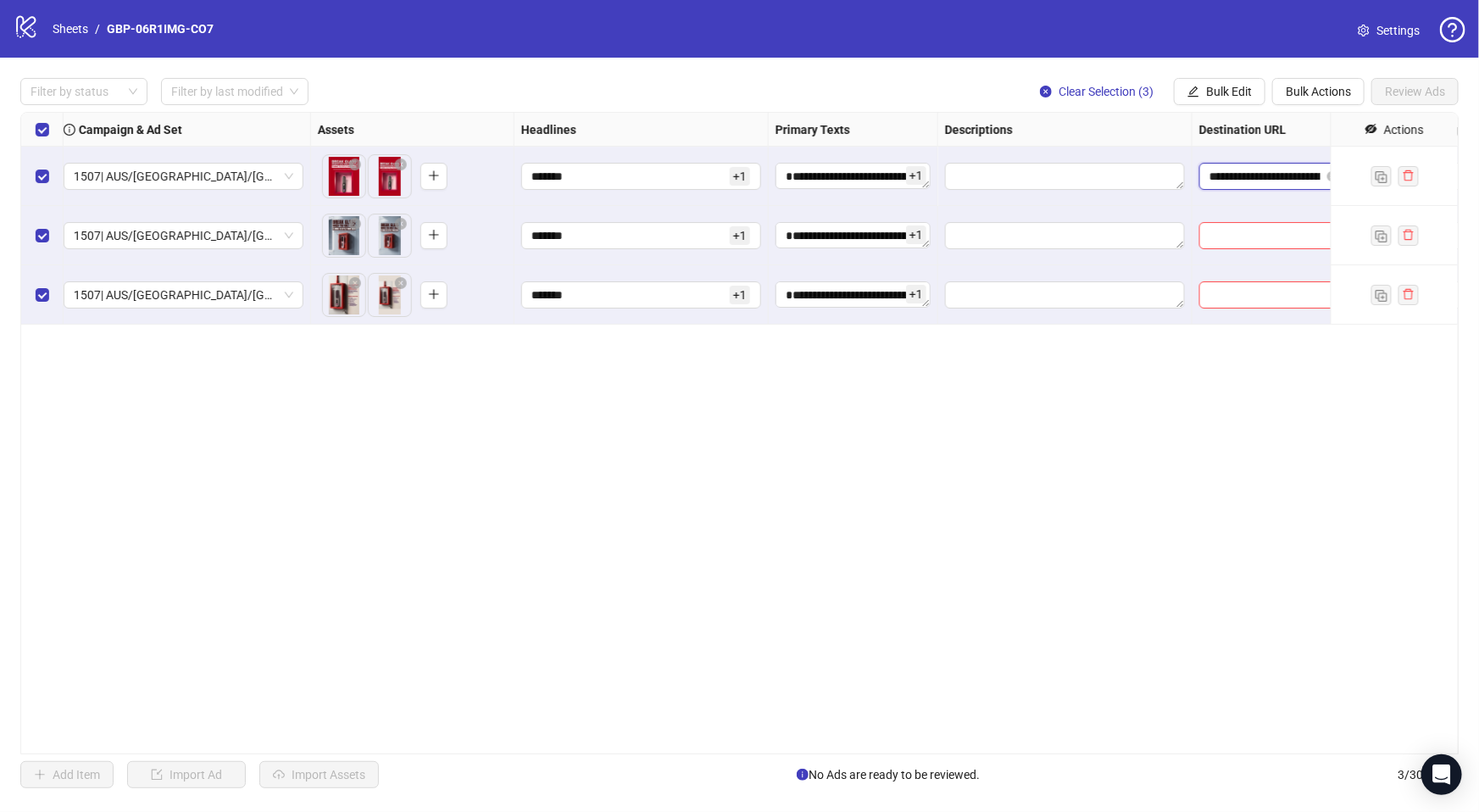 scroll, scrollTop: 0, scrollLeft: 340, axis: horizontal 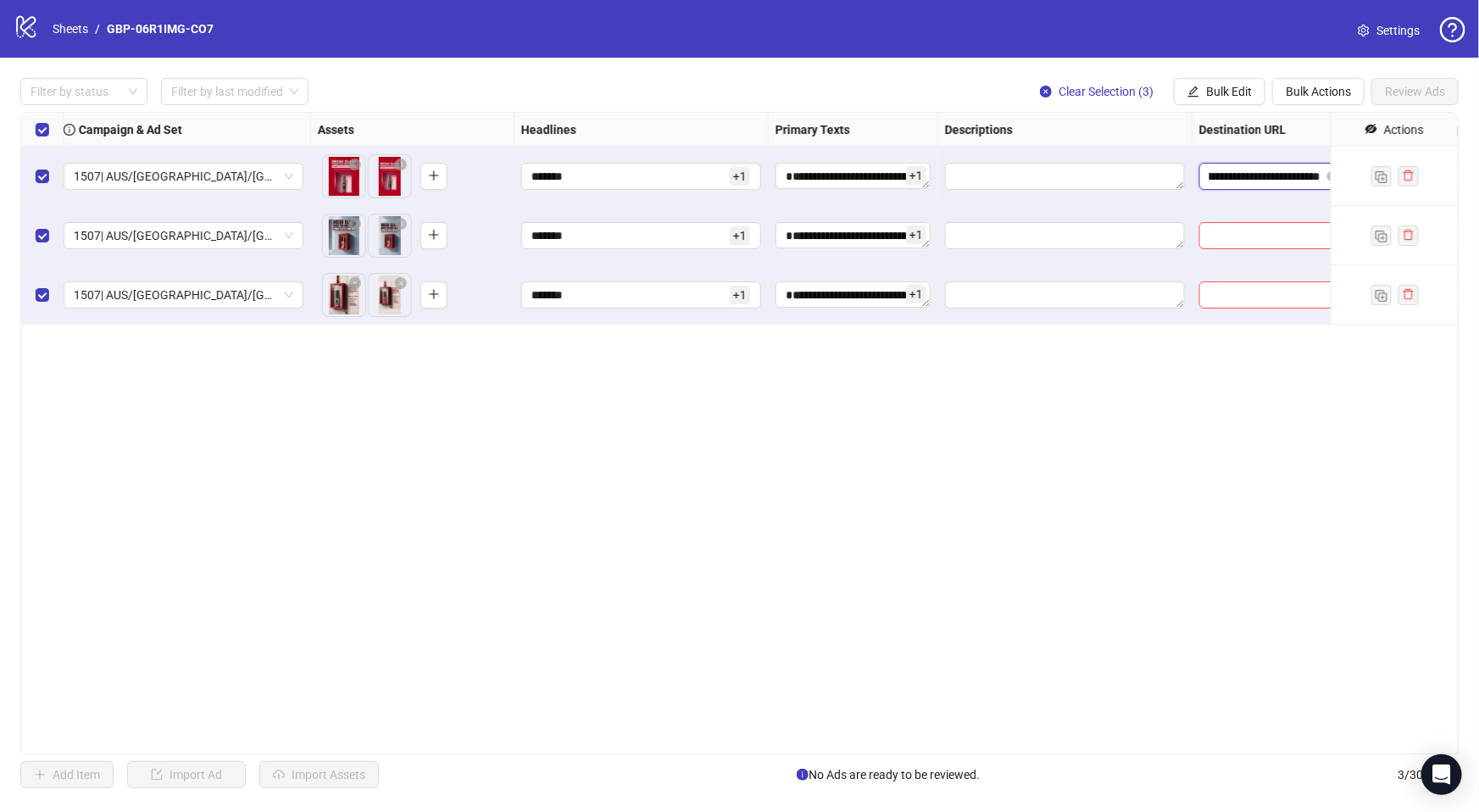 click on "**********" at bounding box center [1265, 176] 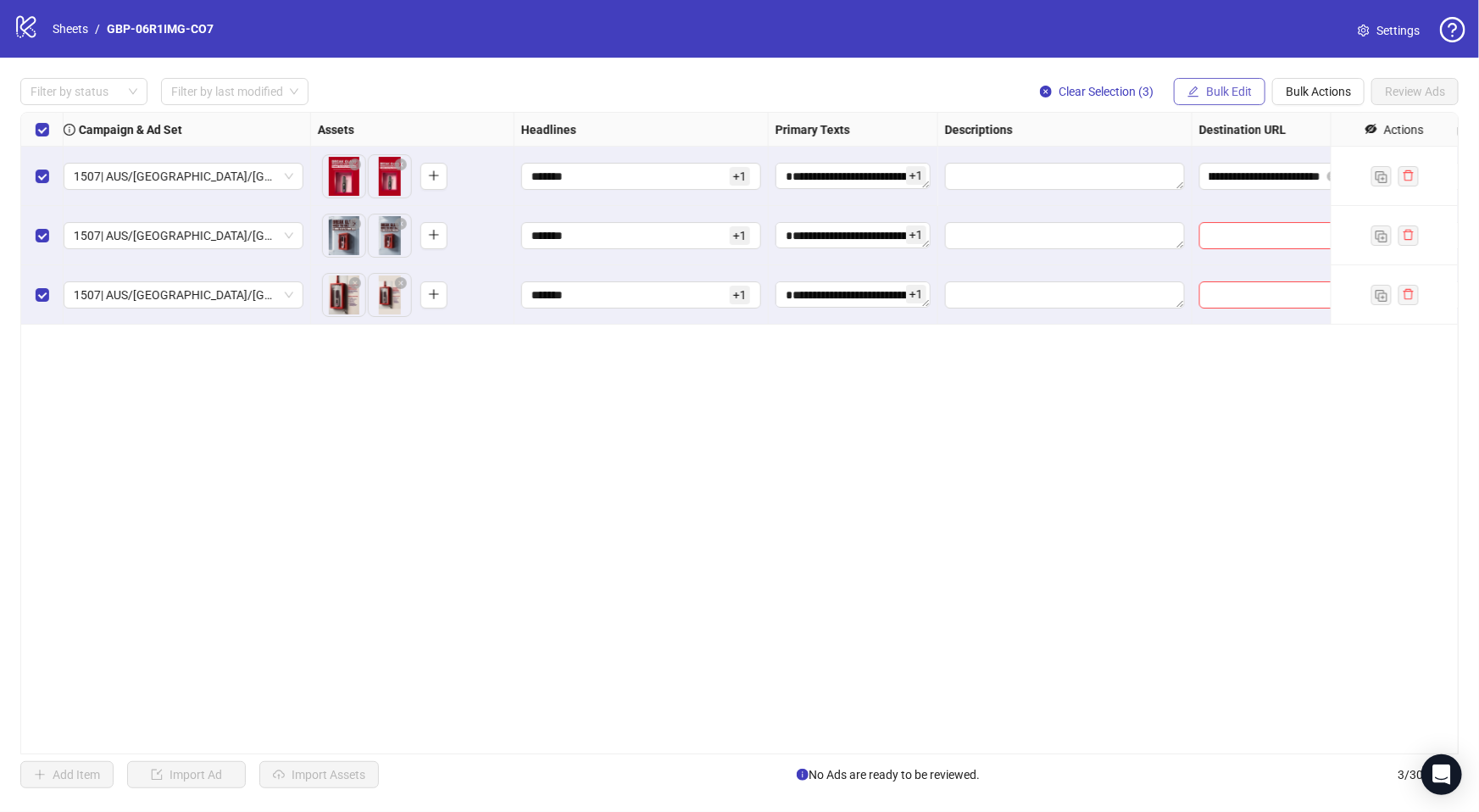 click on "Bulk Edit" at bounding box center (1229, 92) 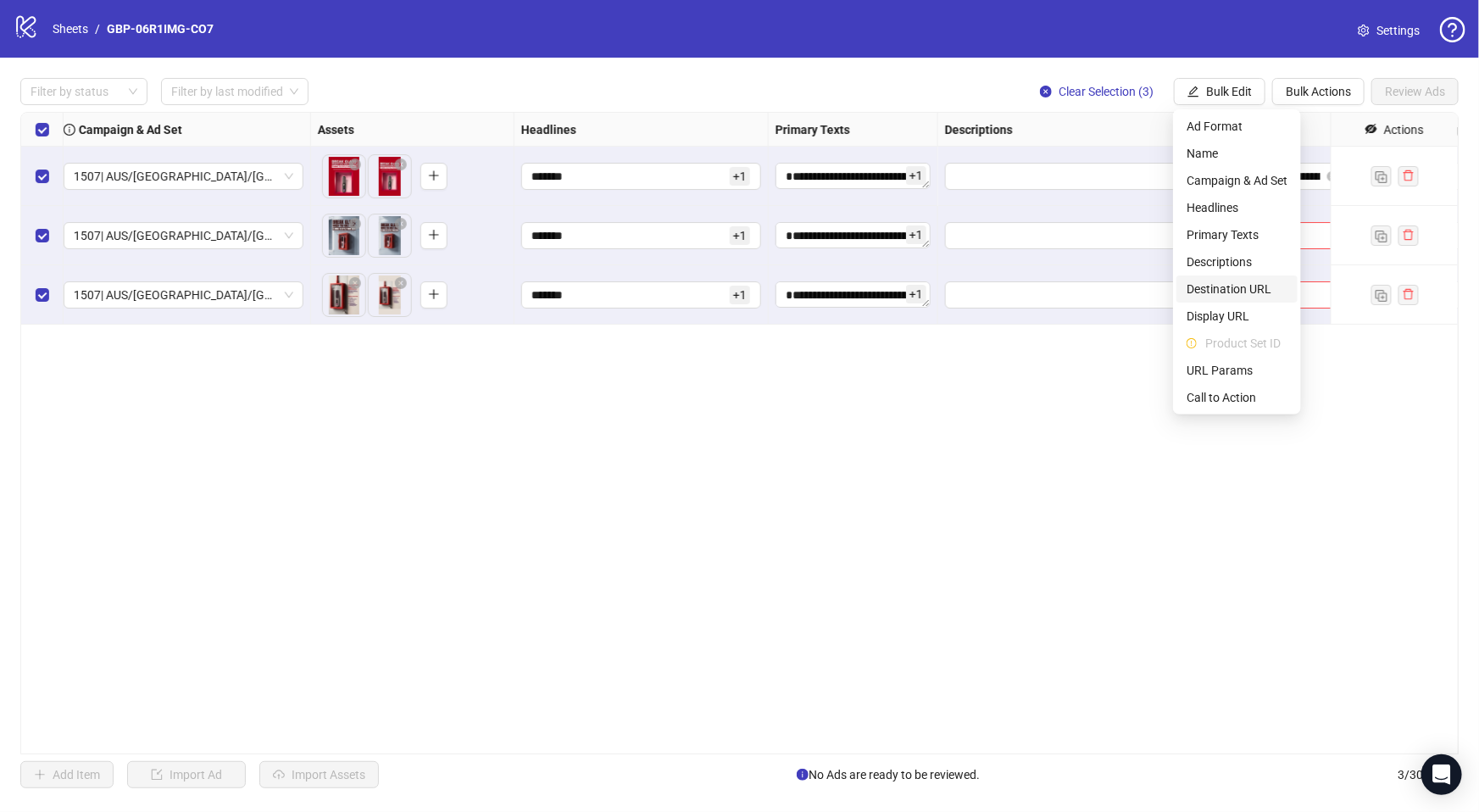 click on "Destination URL" at bounding box center (1237, 289) 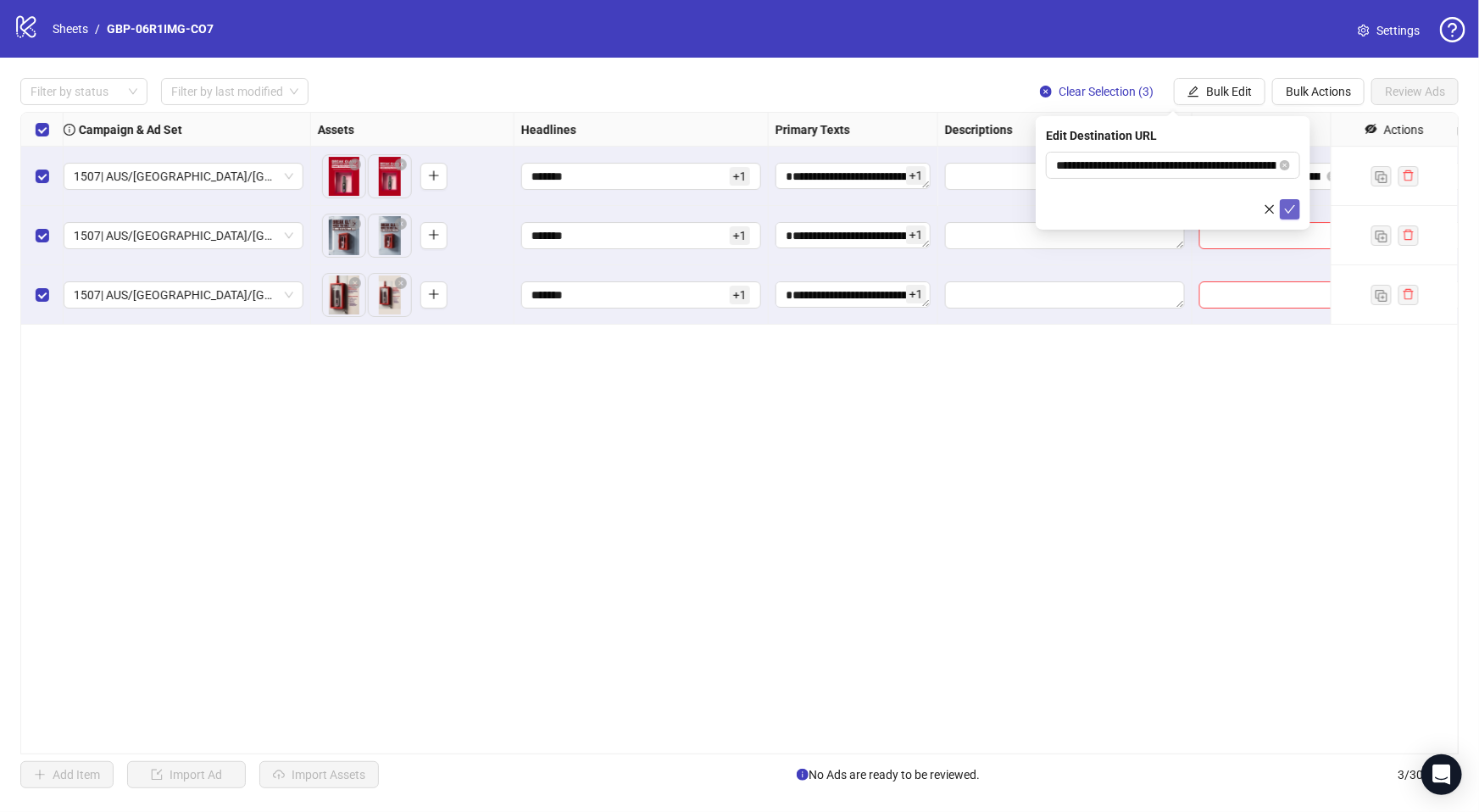 click 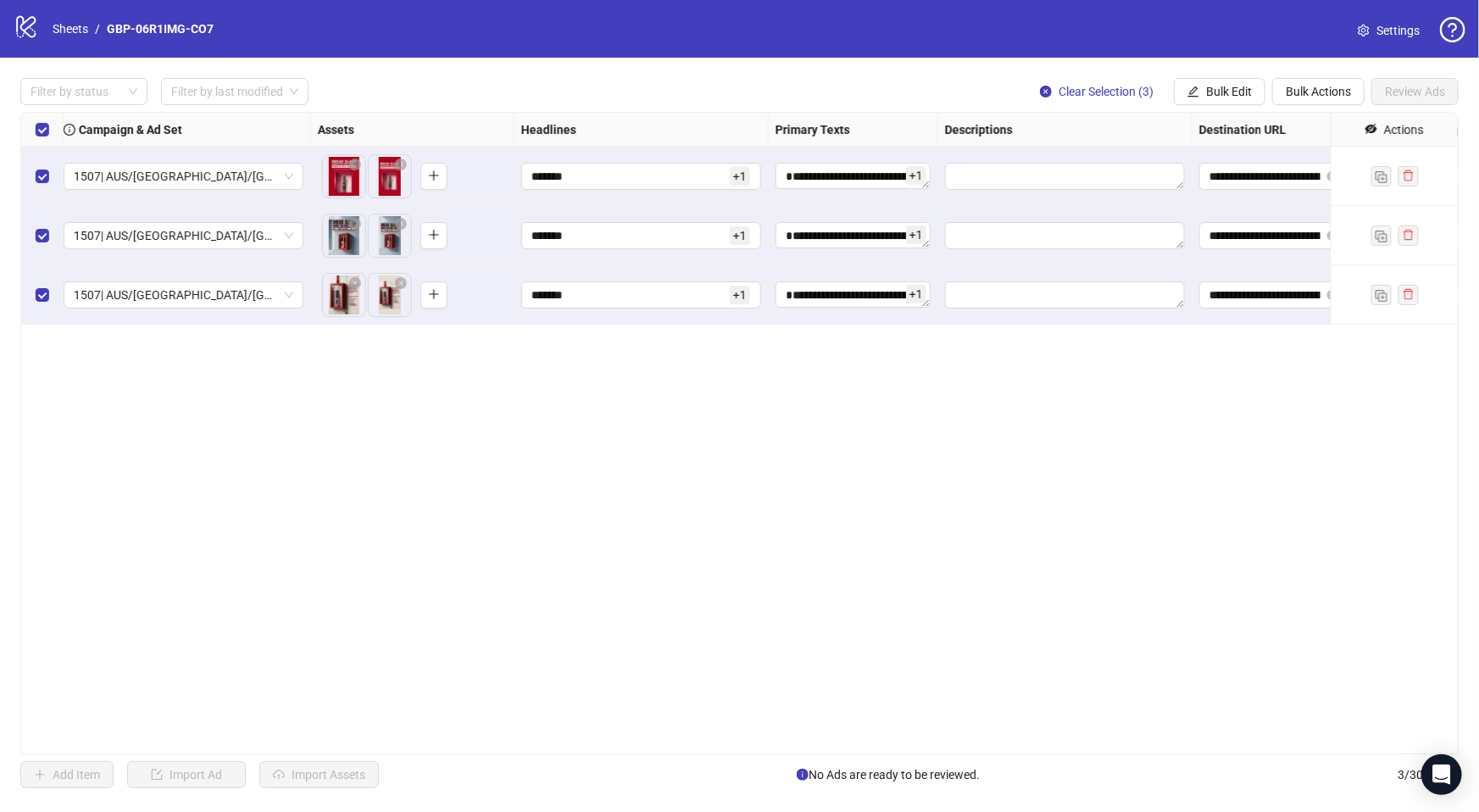click on "**********" at bounding box center (739, 433) 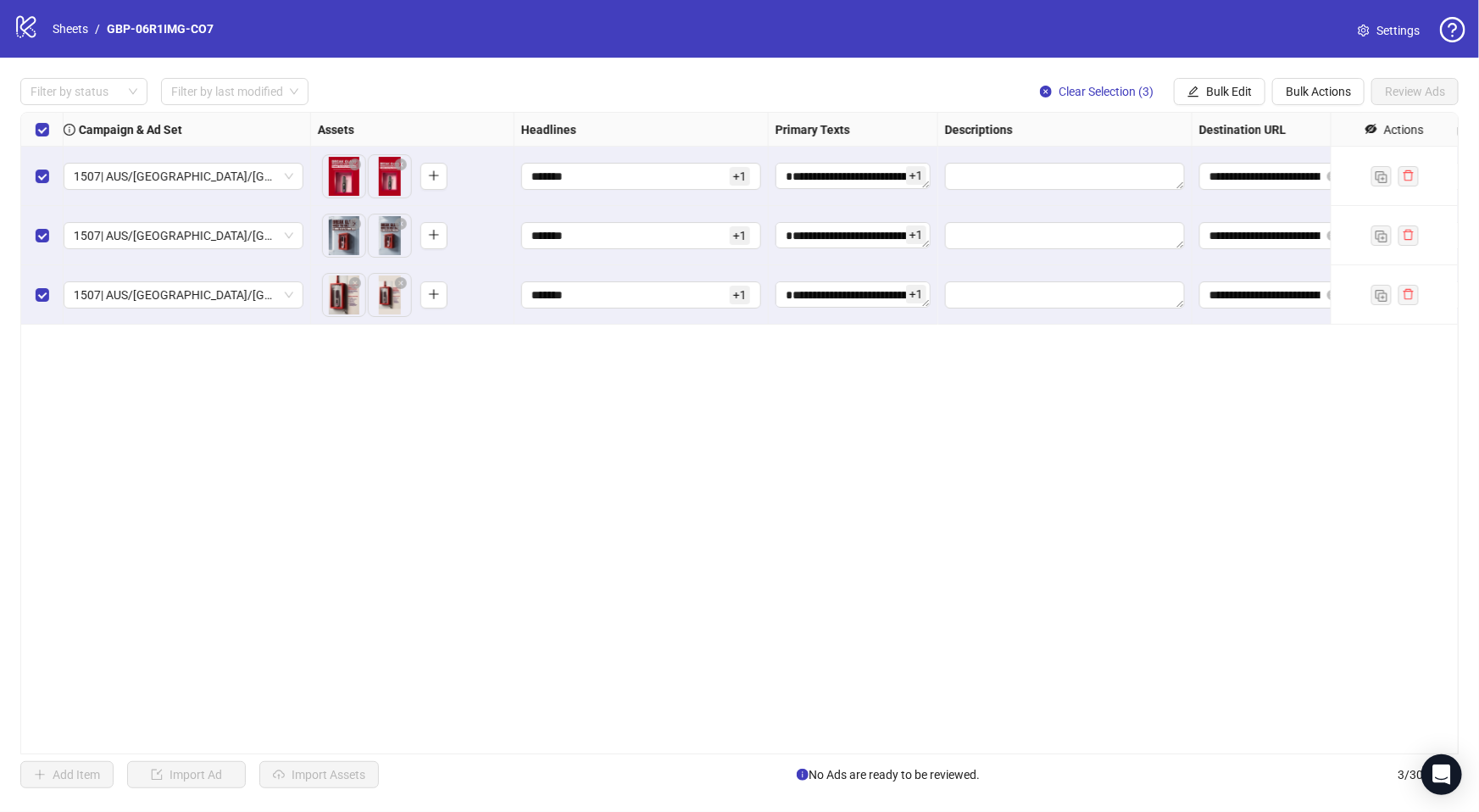 scroll, scrollTop: 0, scrollLeft: 1504, axis: horizontal 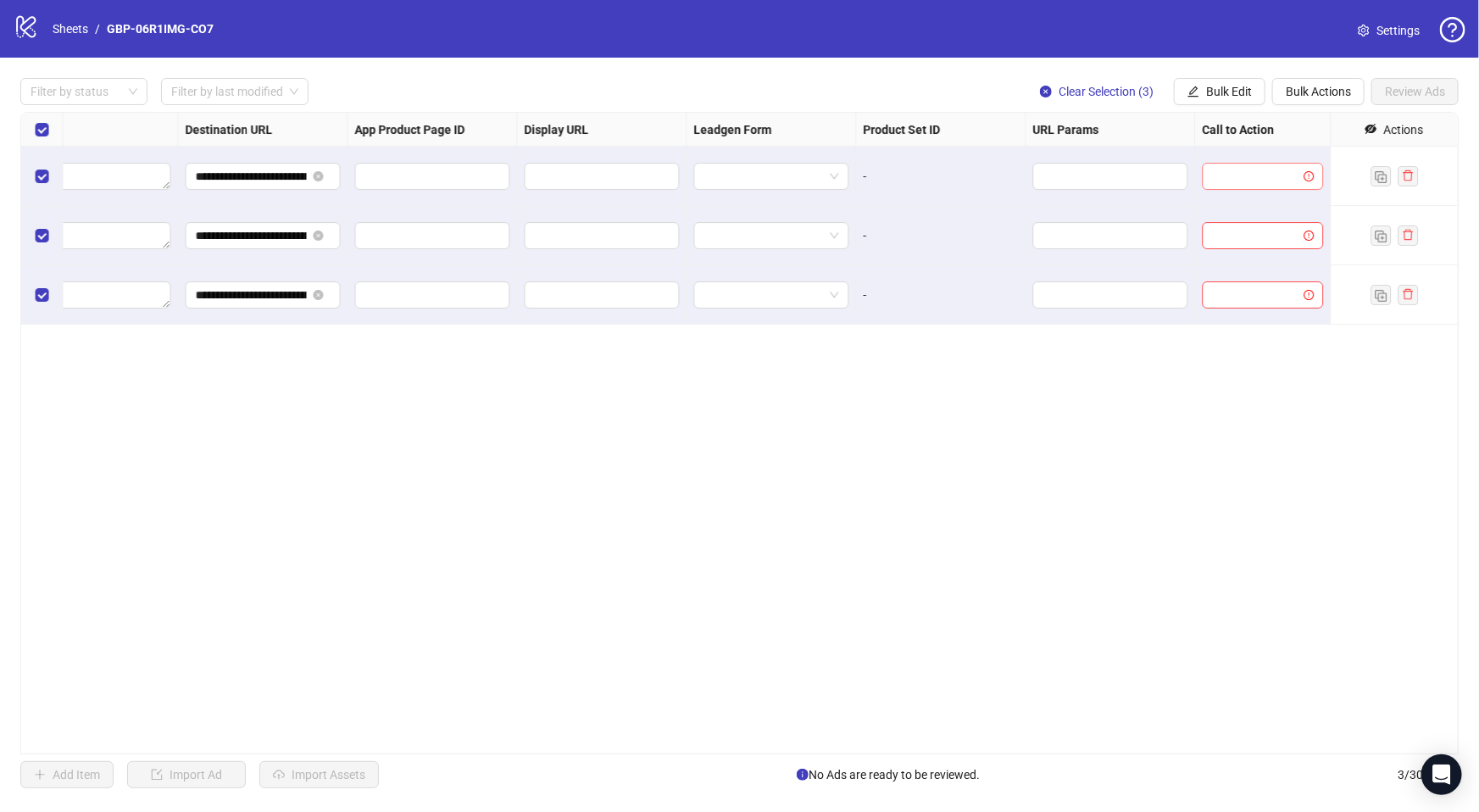 click at bounding box center [1255, 176] 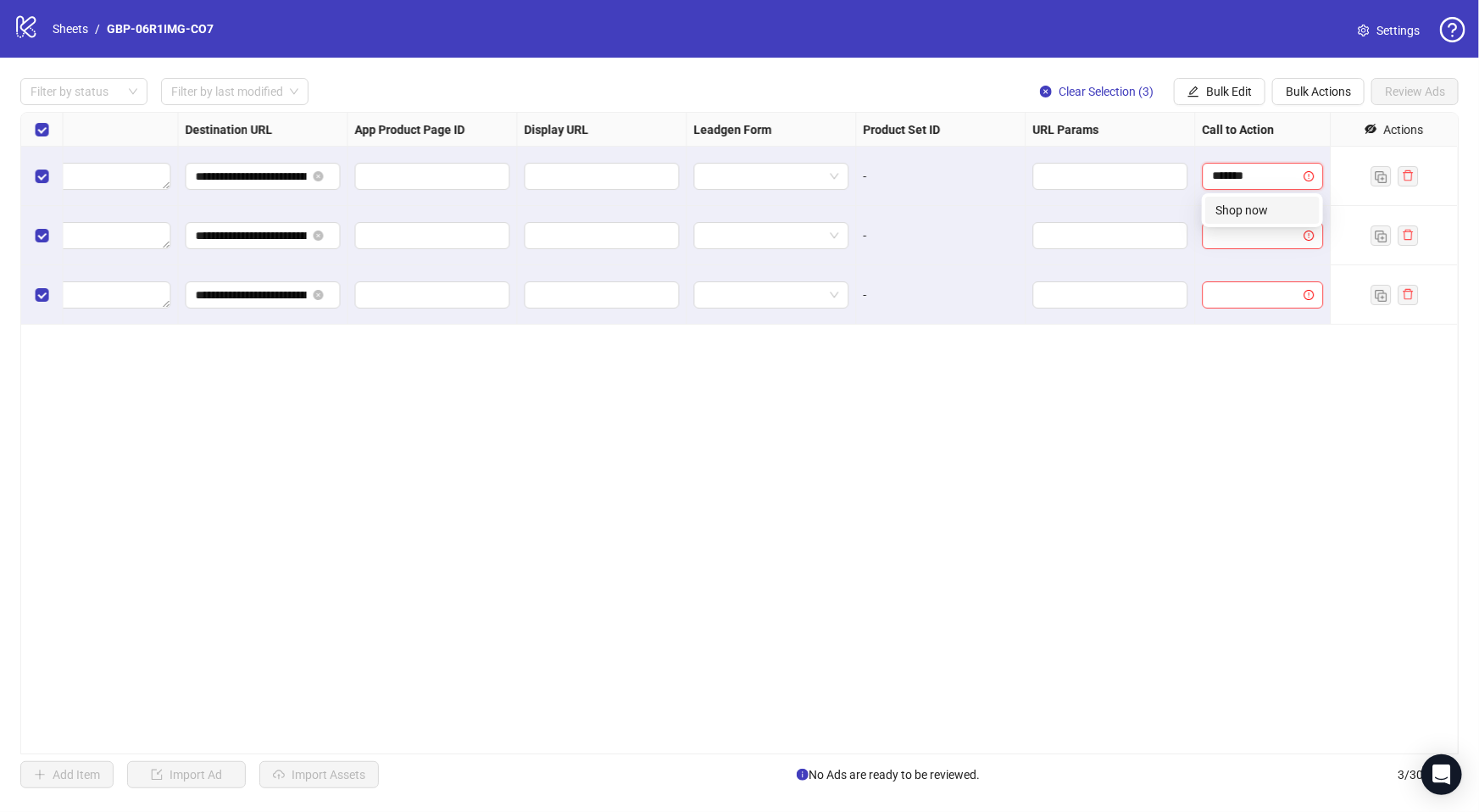 type on "********" 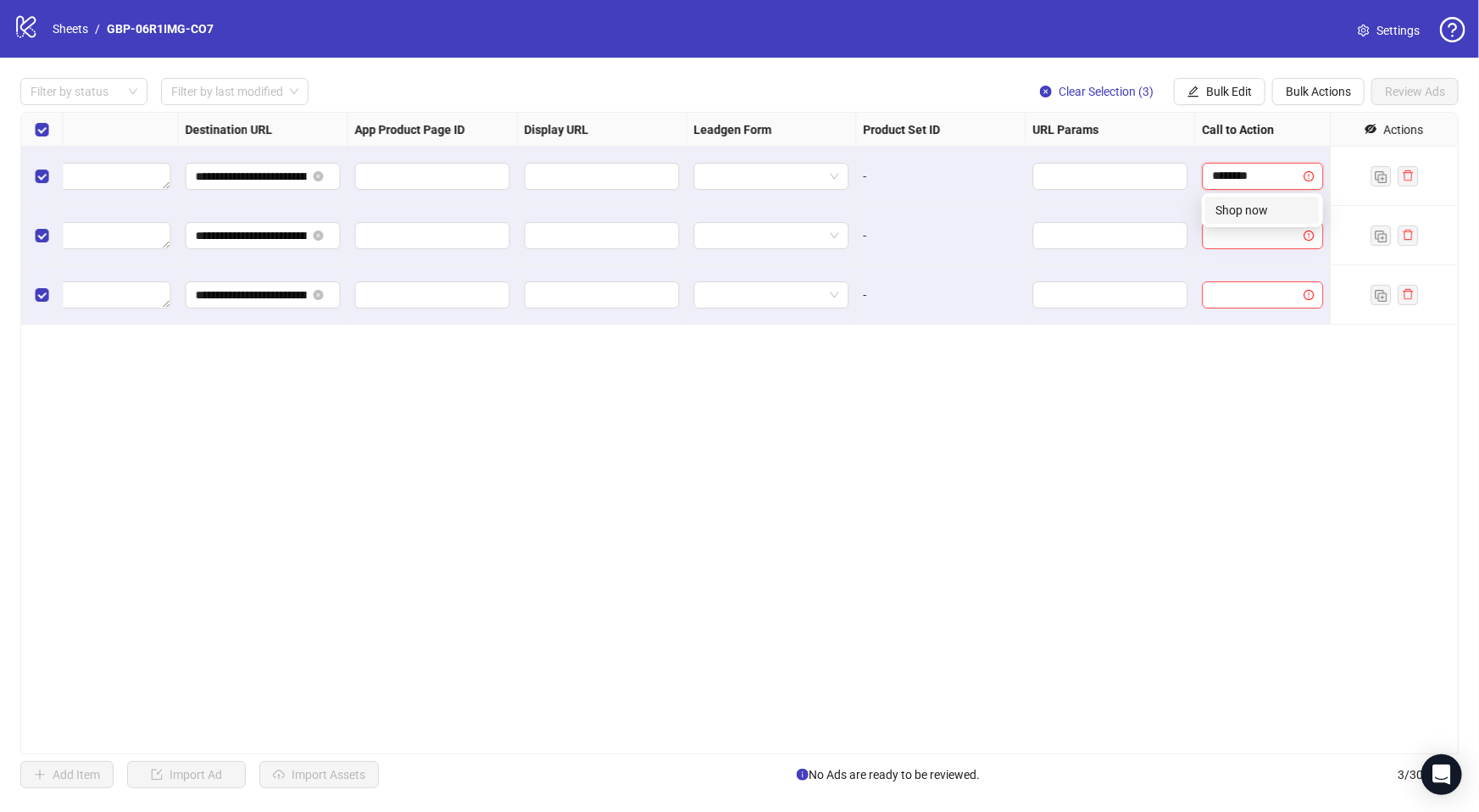 click on "Shop now" at bounding box center (1262, 210) 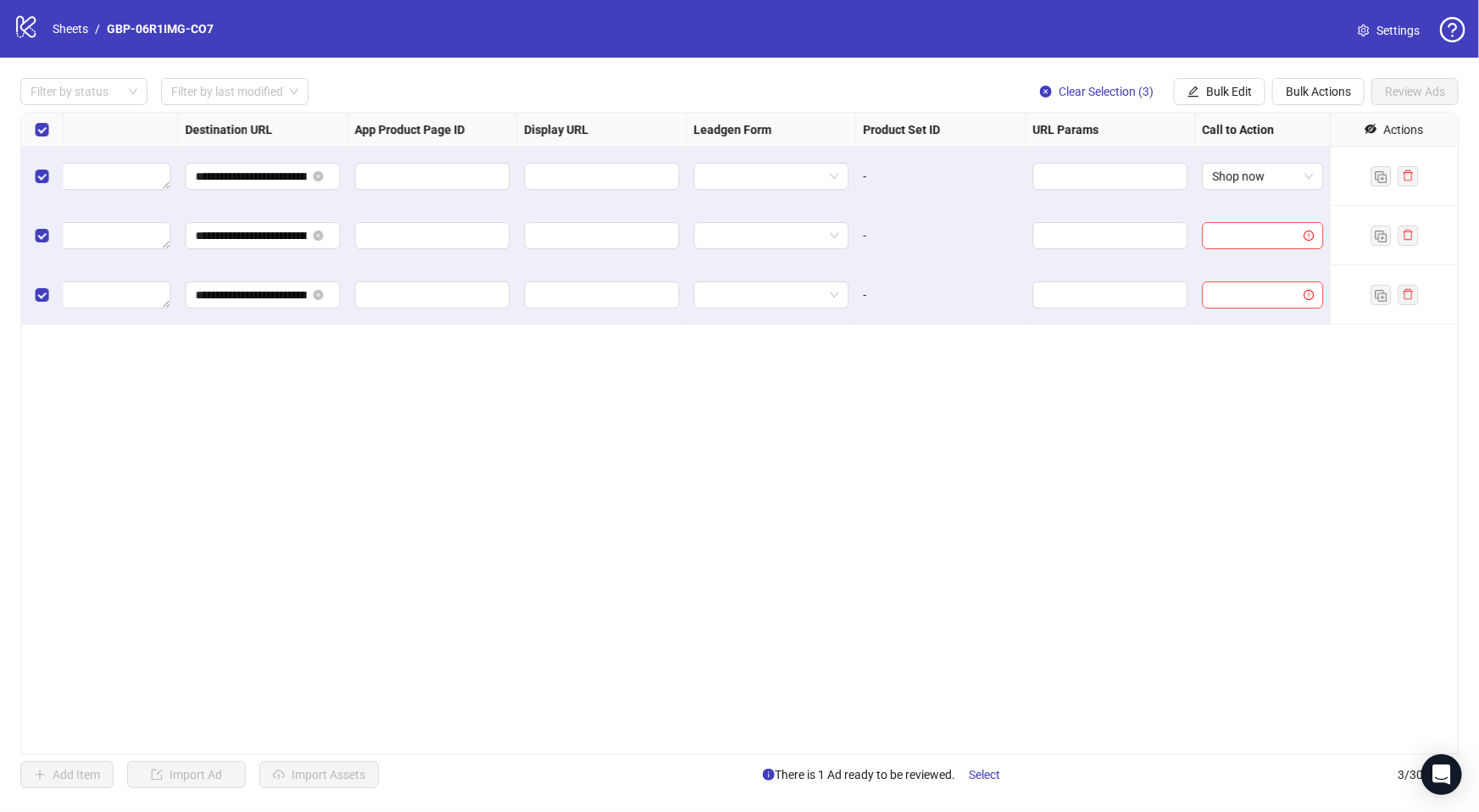 click on "**********" at bounding box center [739, 433] 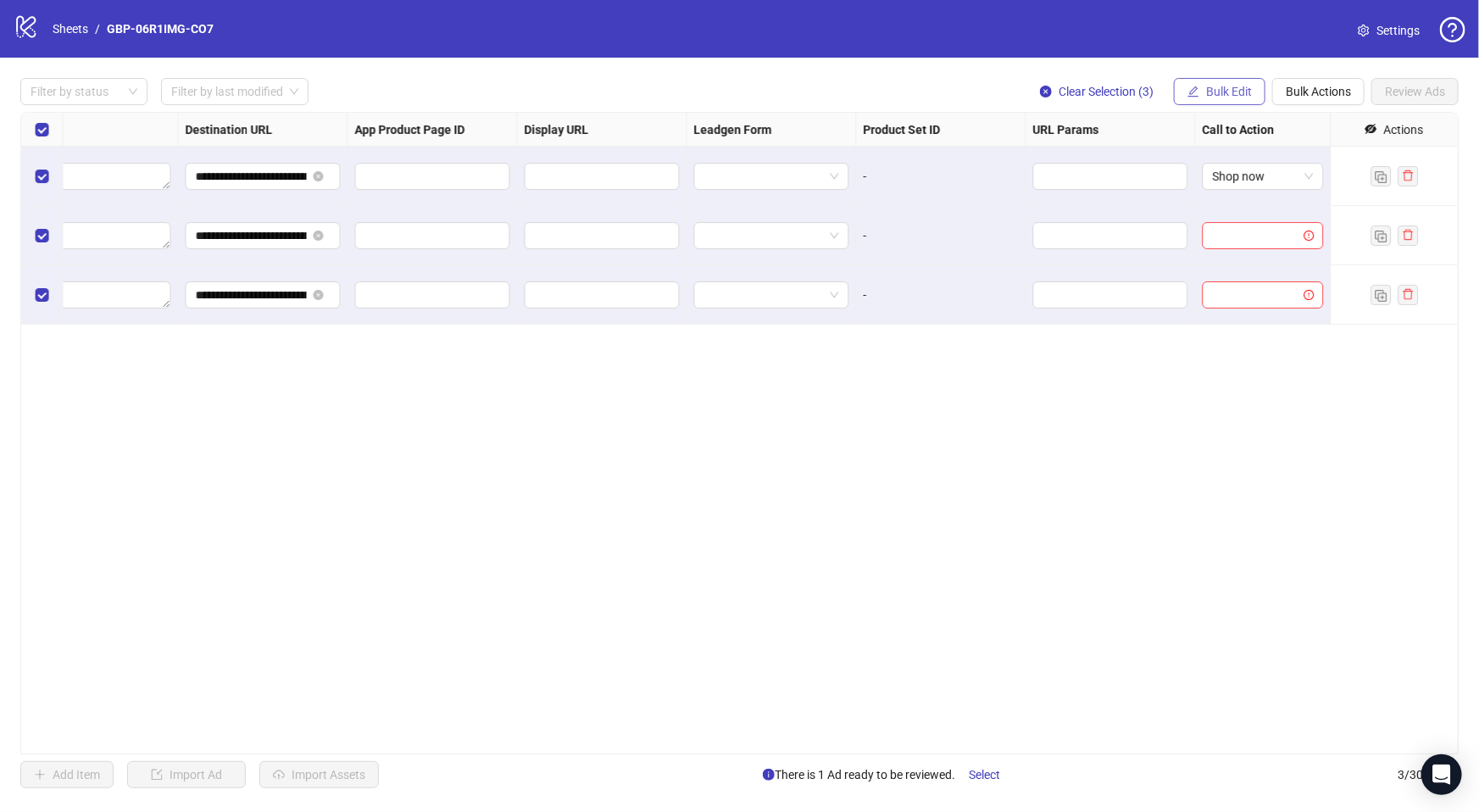 click on "Bulk Edit" at bounding box center [1229, 92] 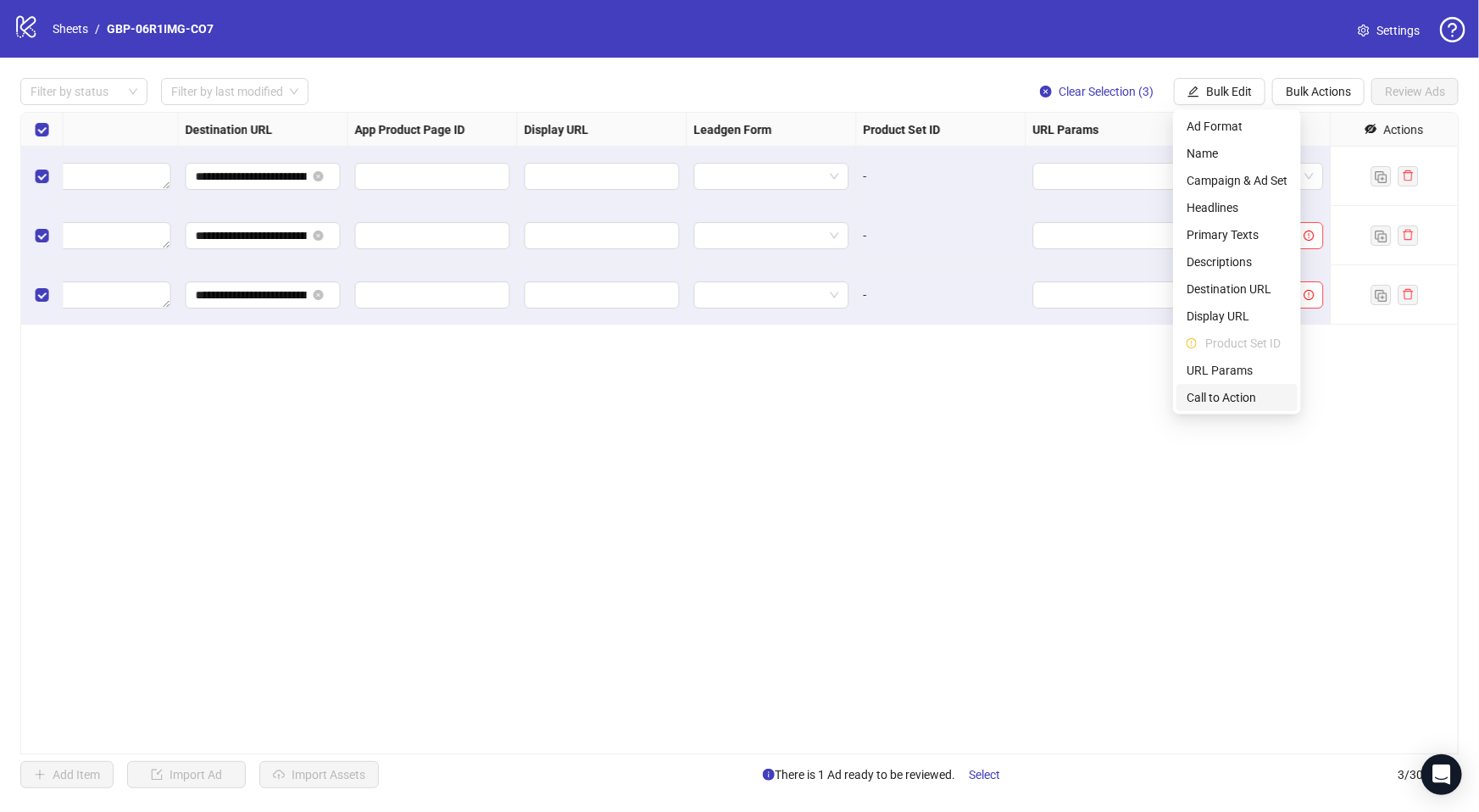 click on "Call to Action" at bounding box center (1237, 398) 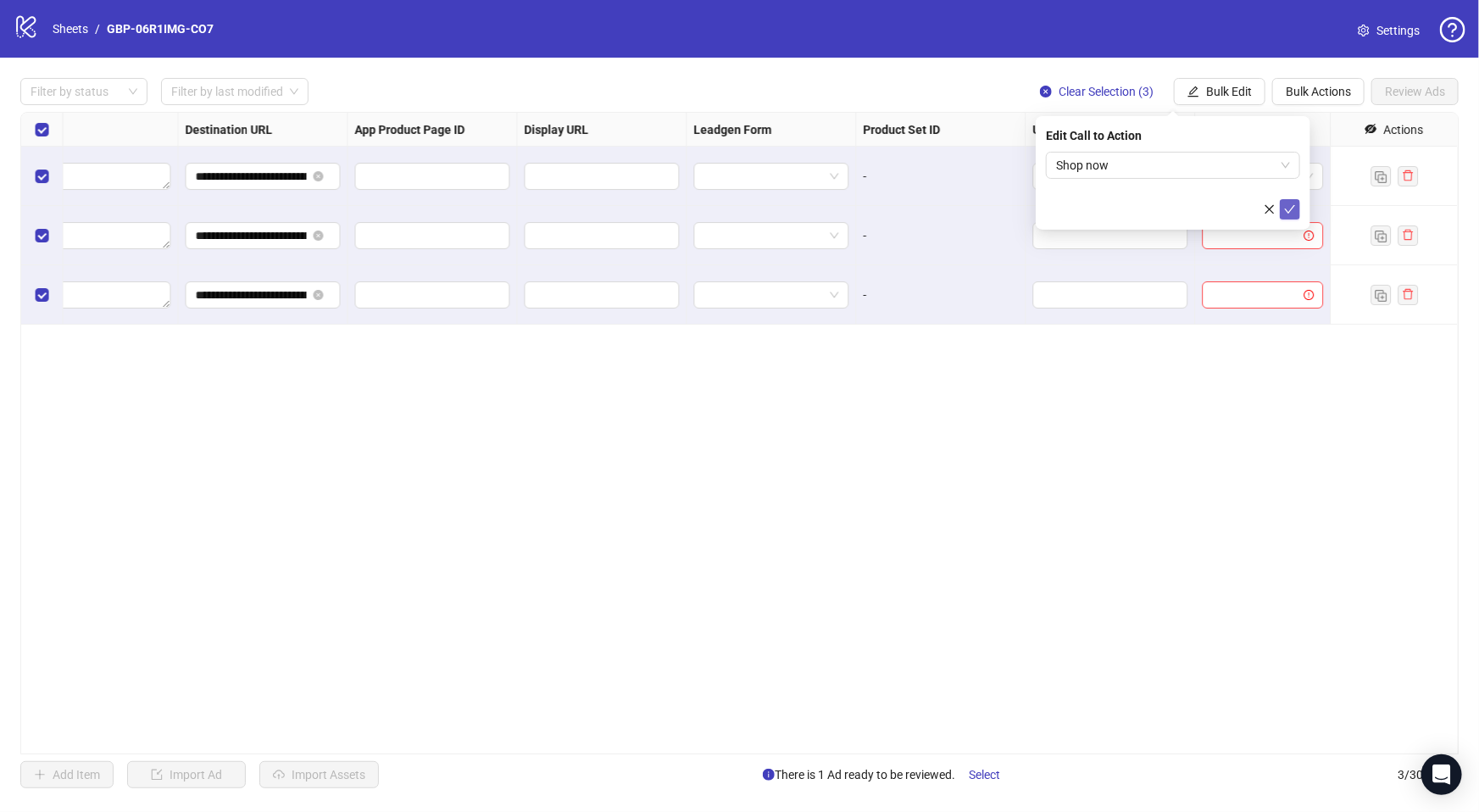 click 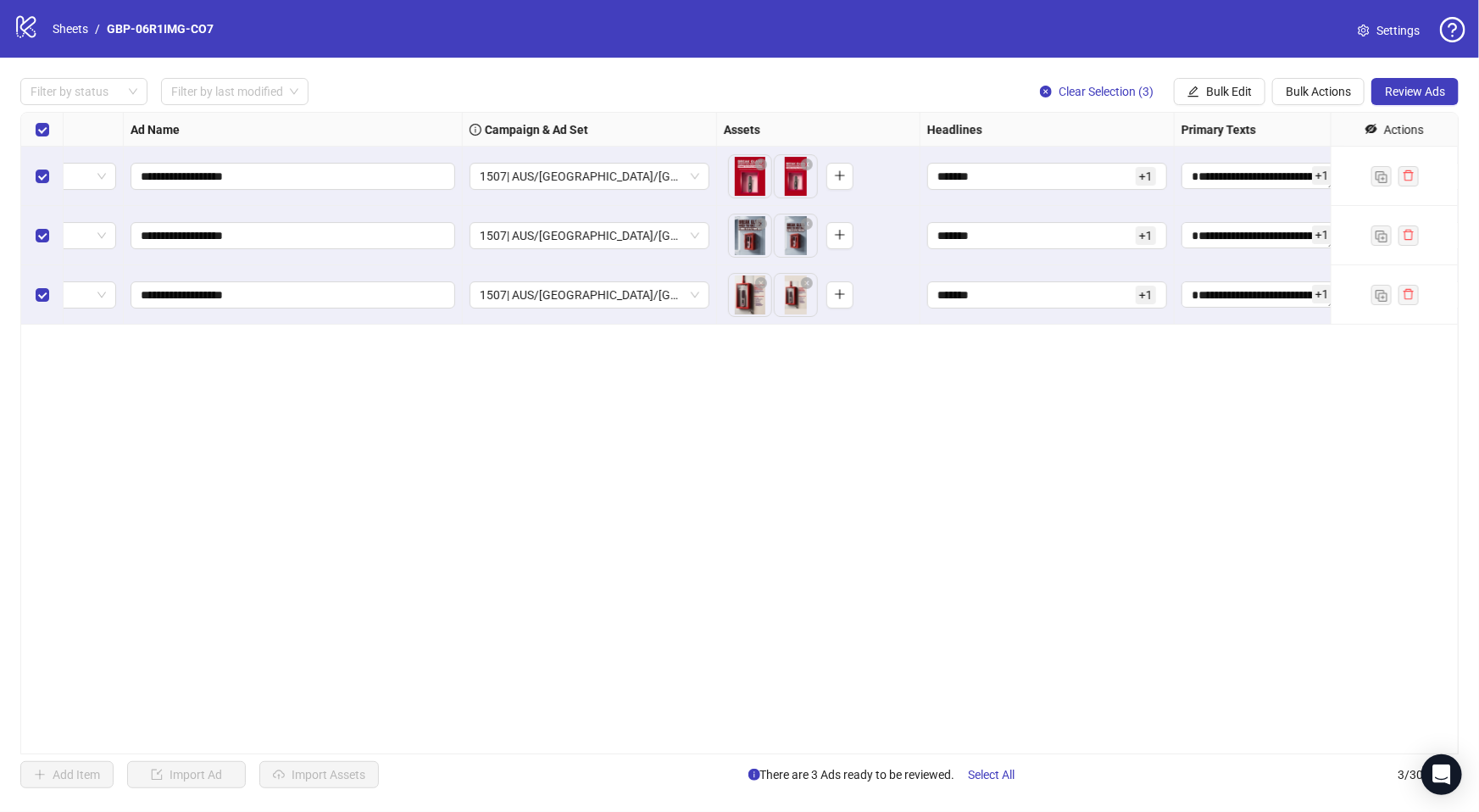 scroll, scrollTop: 0, scrollLeft: 55, axis: horizontal 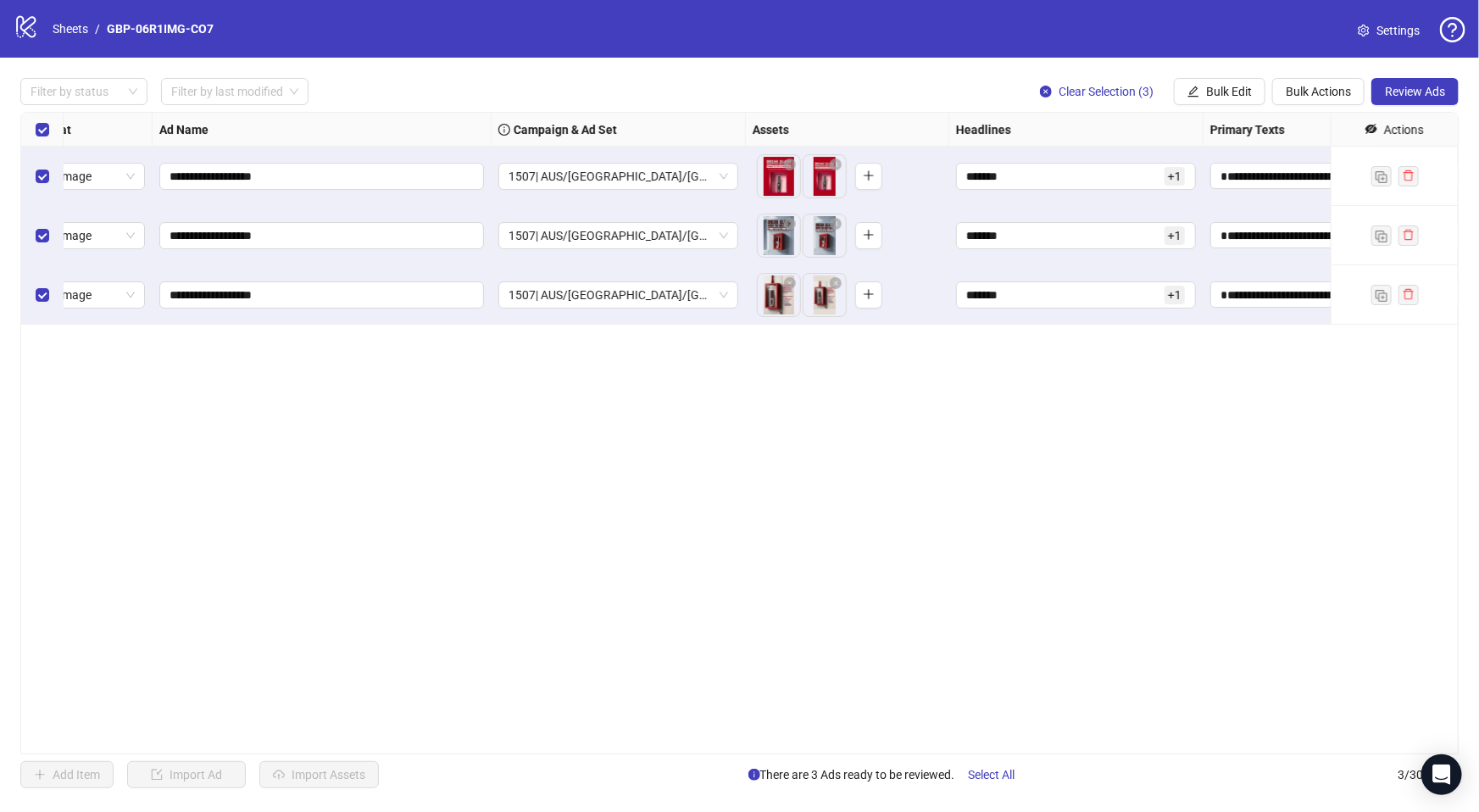 click on "**********" at bounding box center (739, 433) 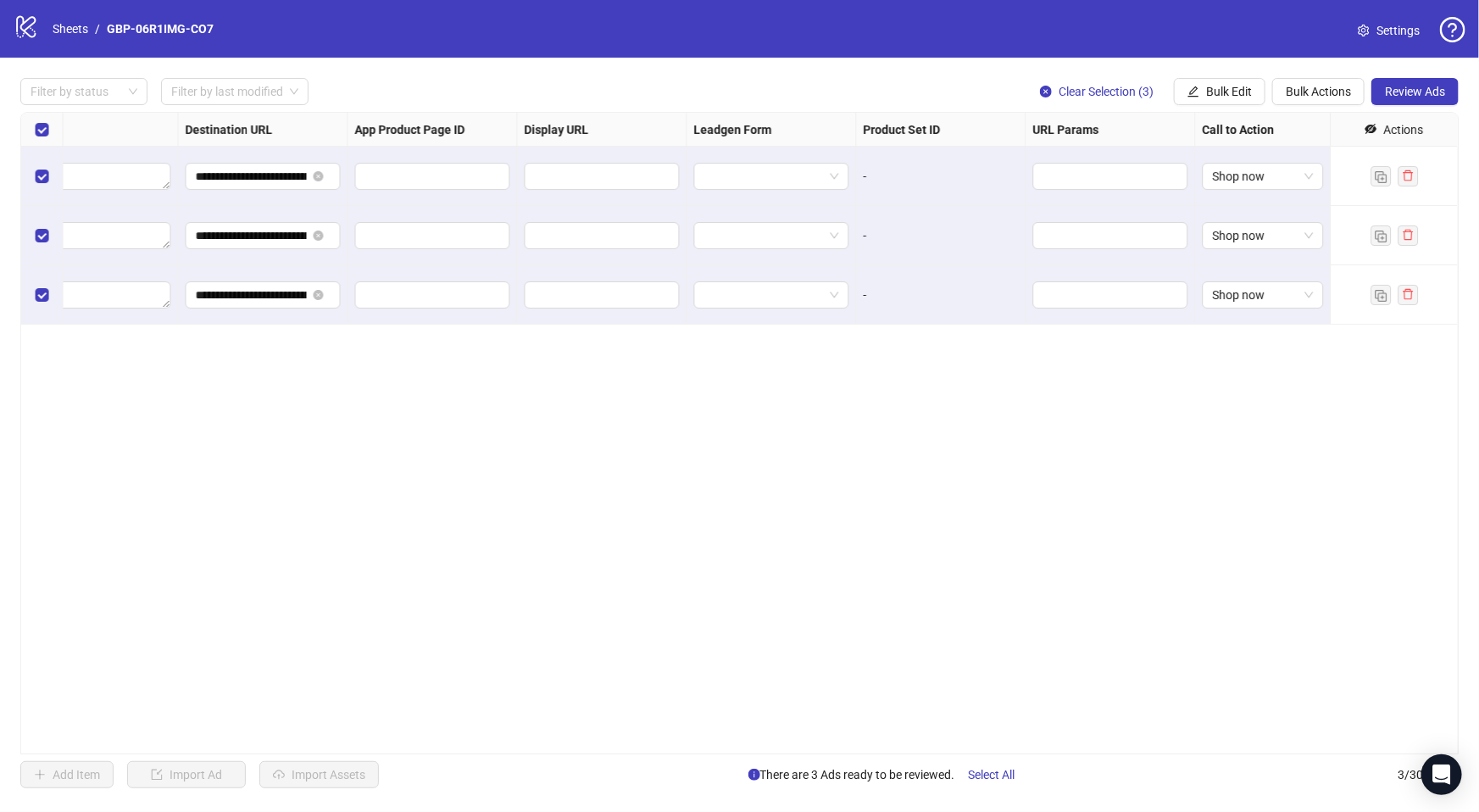 scroll, scrollTop: 0, scrollLeft: 0, axis: both 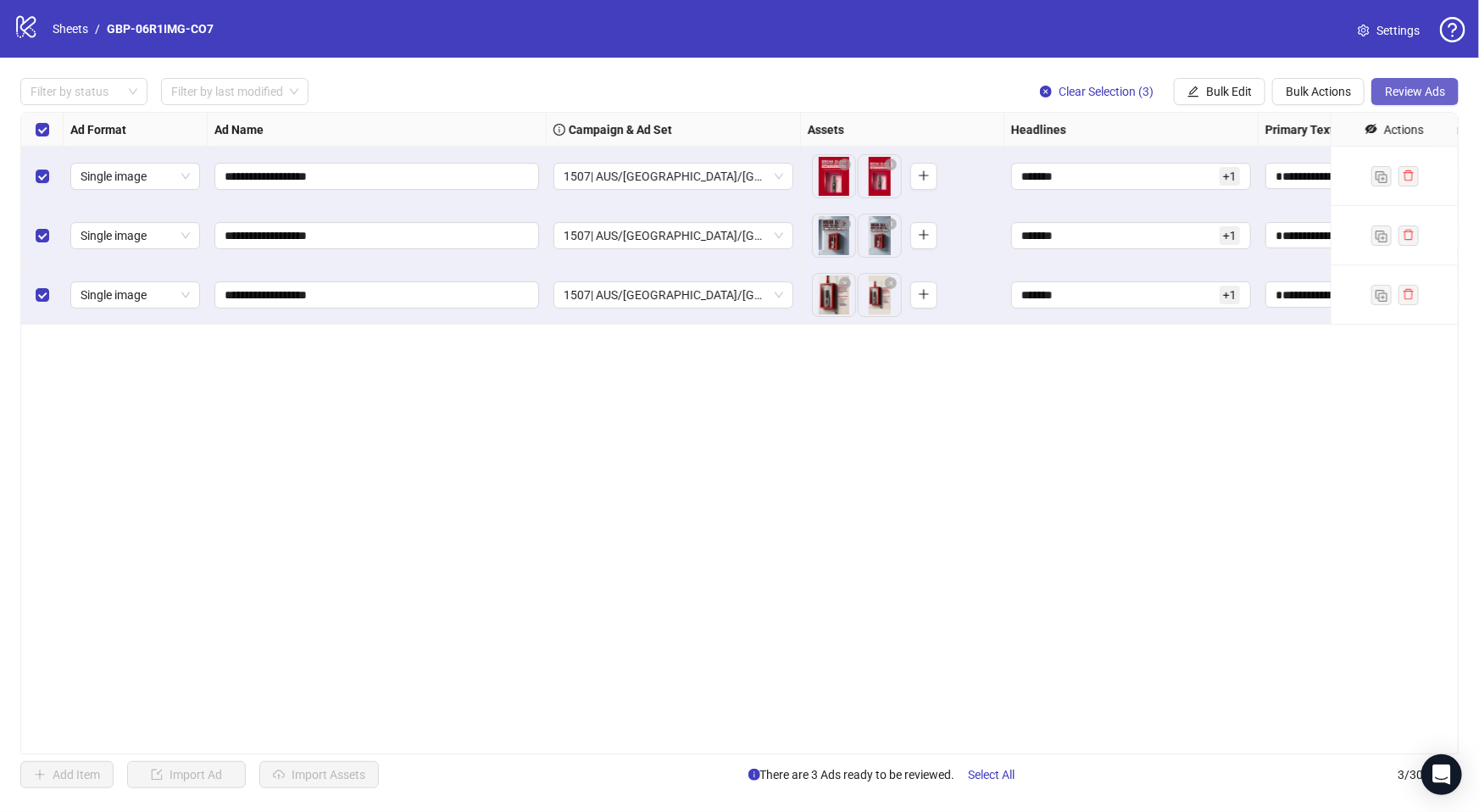 click on "Review Ads" at bounding box center (1415, 92) 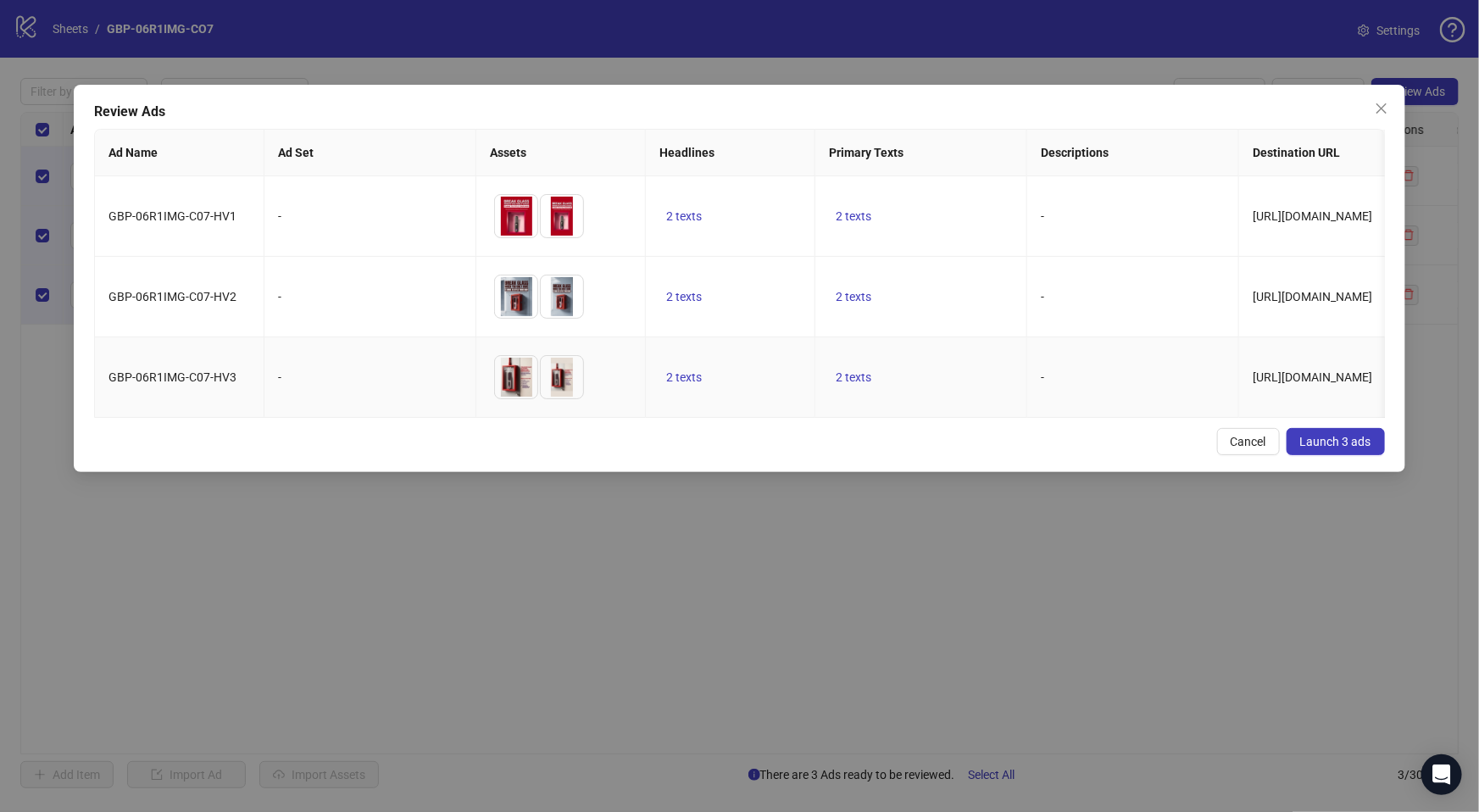 click on "To pick up a draggable item, press the space bar.
While dragging, use the arrow keys to move the item.
Press space again to drop the item in its new position, or press escape to cancel." at bounding box center [561, 377] 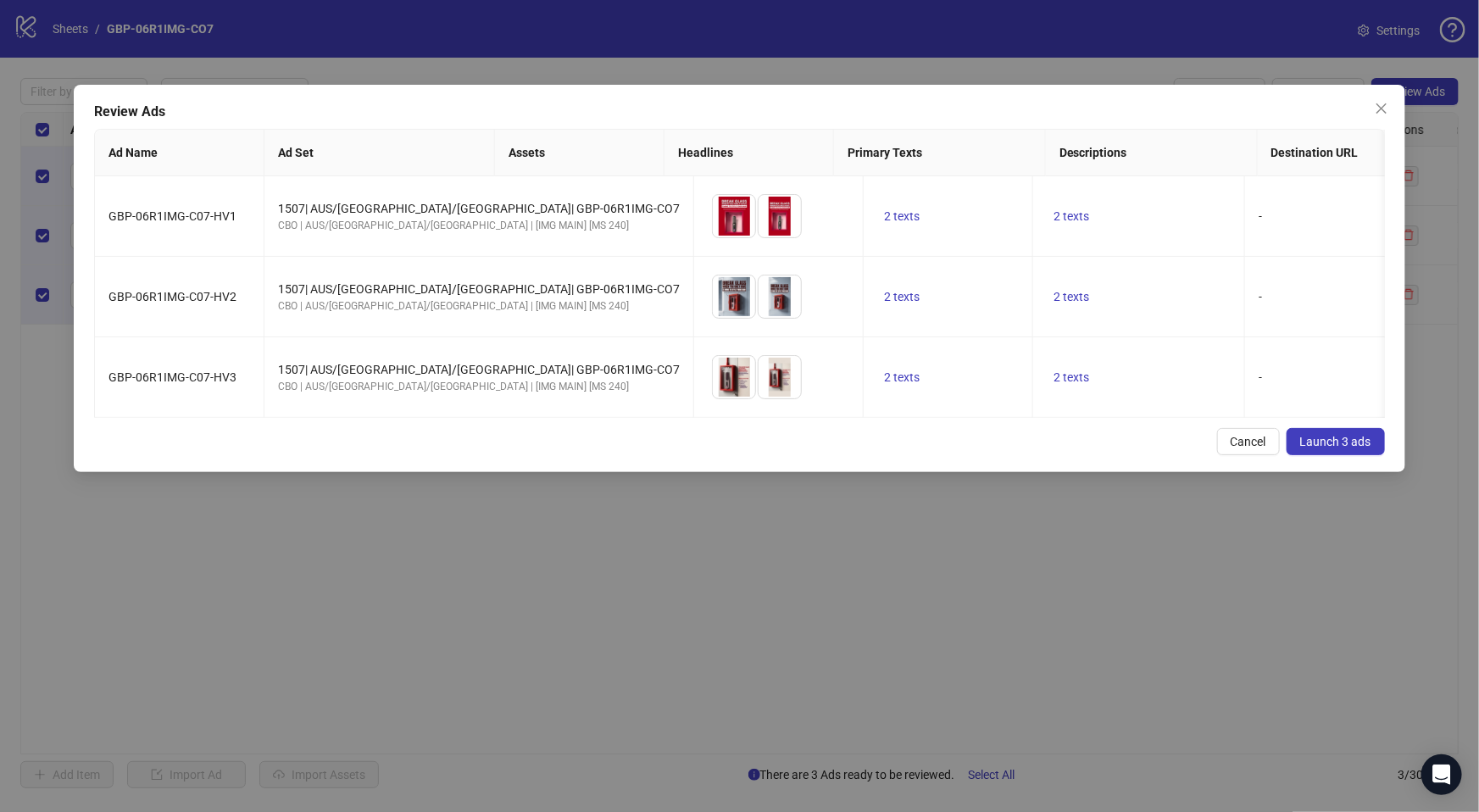 click on "Review Ads Ad Name Ad Set Assets Headlines Primary Texts Descriptions Destination URL Display URL Call to Action Facebook Page Product Set ID Leadgen Form Instagram User Status Pixel URL Parameters                                 GBP-06R1IMG-C07-HV1 1507| AUS/NZ/UK| GBP-06R1IMG-CO7 CBO | AUS/NZ/UK | [IMG MAIN] [MS 240]
To pick up a draggable item, press the space bar.
While dragging, use the arrow keys to move the item.
Press space again to drop the item in its new position, or press escape to cancel.
2 texts 2 texts - https://numoya.com/products/numoya-portable-straightener-brush-gobrush-pro-black Shop now Numoya - numoyahair PAUSED Numoya.com GBP-06R1IMG-C07-HV2 1507| AUS/NZ/UK| GBP-06R1IMG-CO7 CBO | AUS/NZ/UK | [IMG MAIN] [MS 240]
To pick up a draggable item, press the space bar.
While dragging, use the arrow keys to move the item.
Press space again to drop the item in its new position, or press escape to cancel.
2 texts 2 texts - Shop now Numoya - numoyahair" at bounding box center [739, 278] 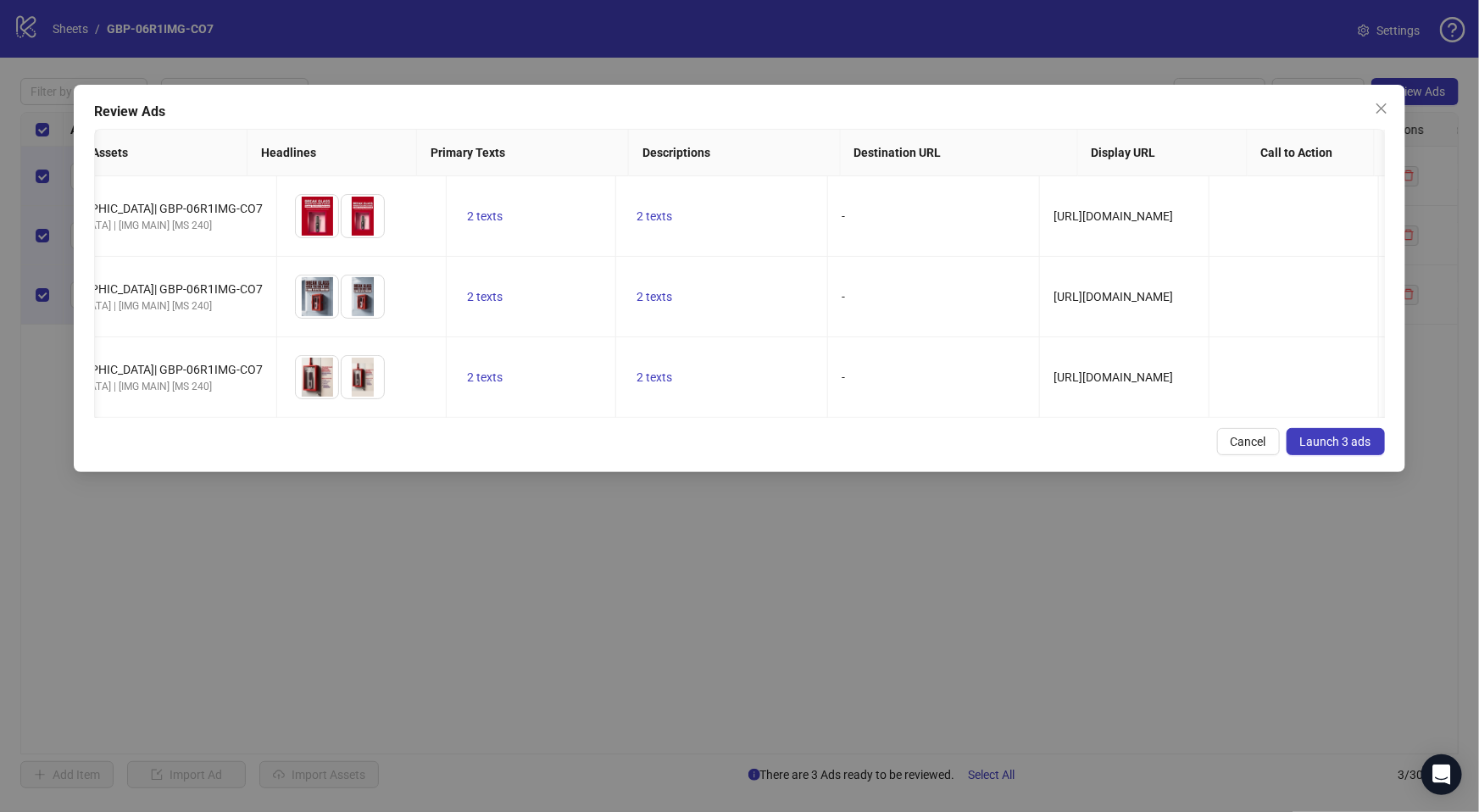 scroll, scrollTop: 0, scrollLeft: 1098, axis: horizontal 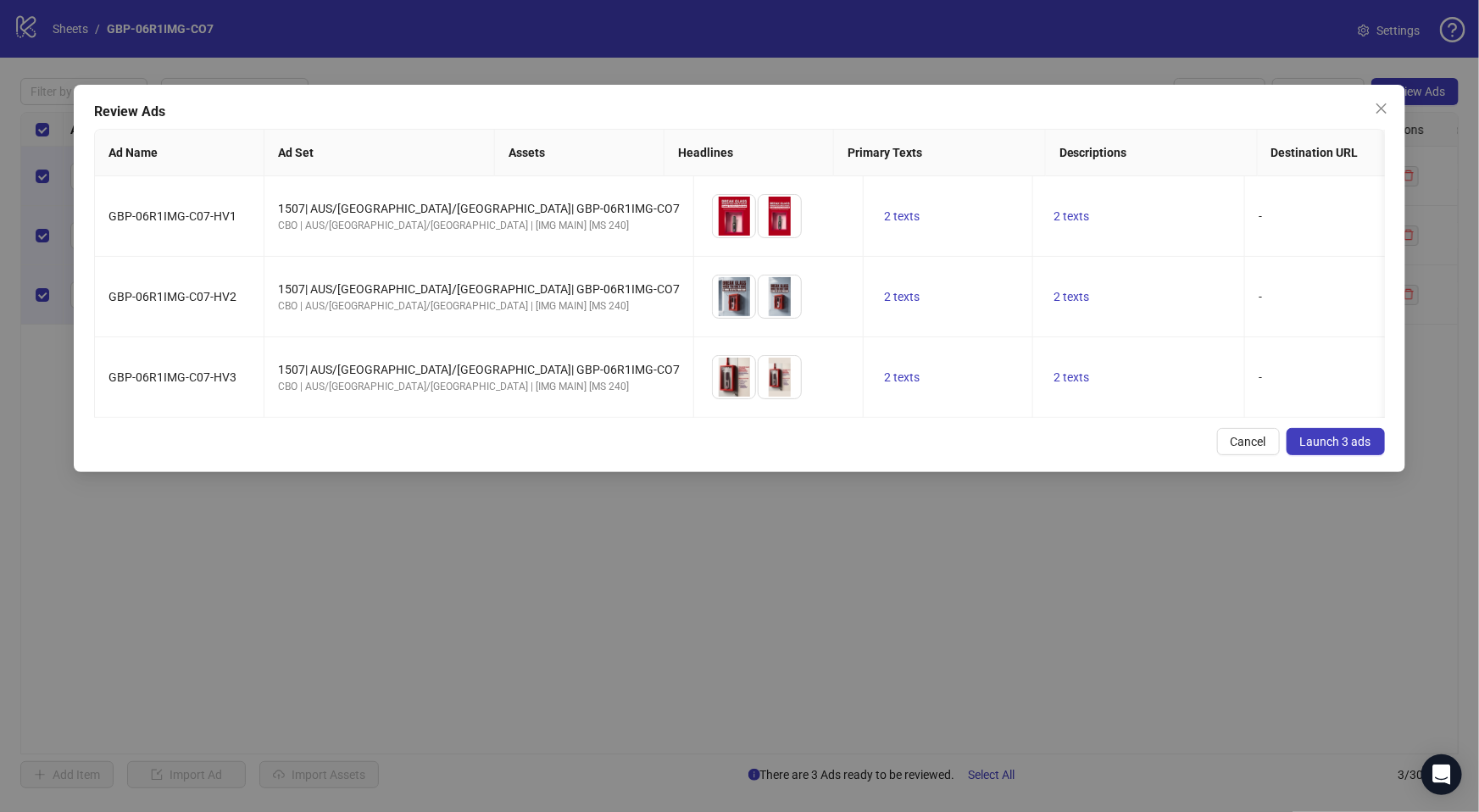 click on "Launch 3 ads" at bounding box center (1336, 442) 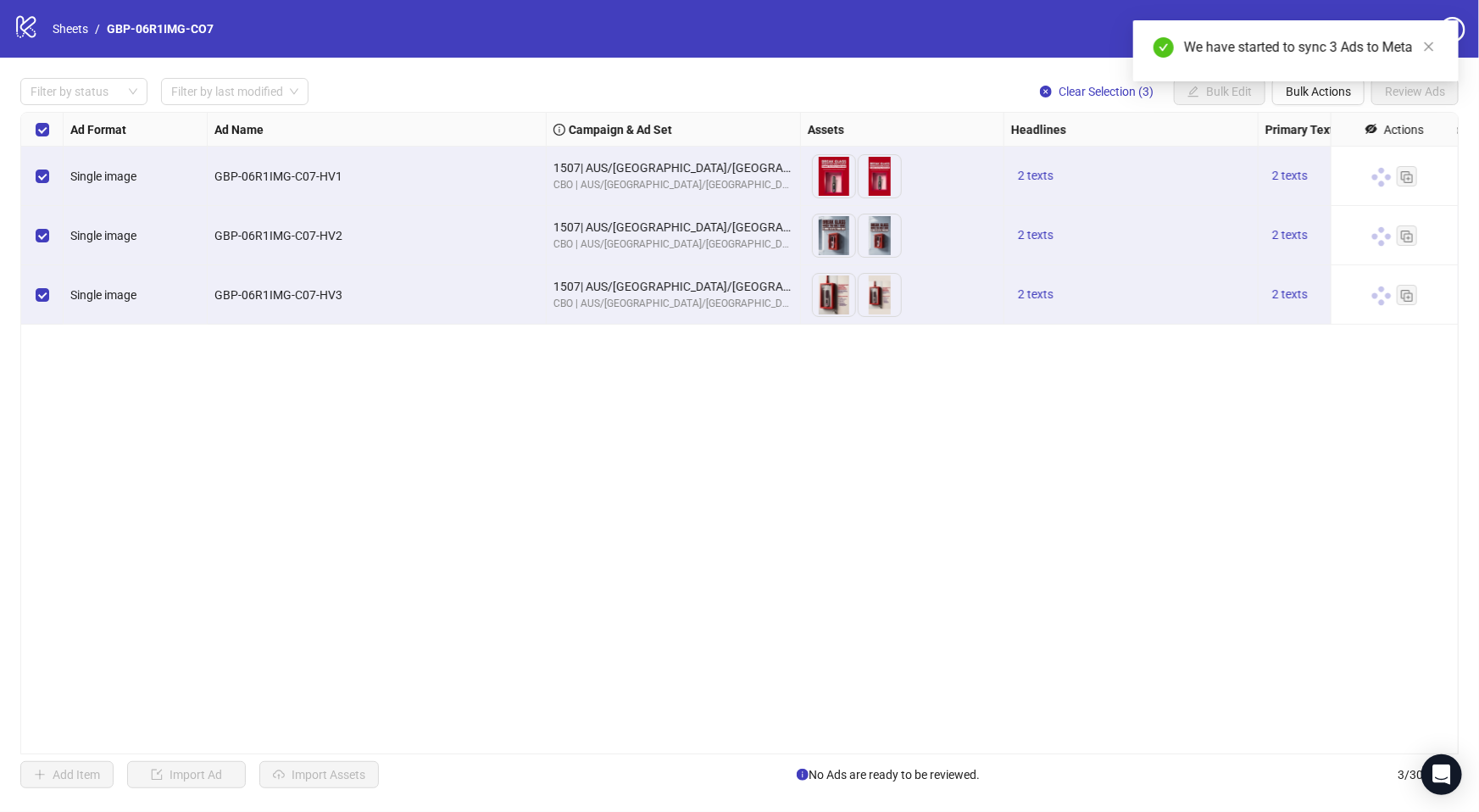 click on "We have started to sync 3 Ads to Meta" at bounding box center [1296, 51] 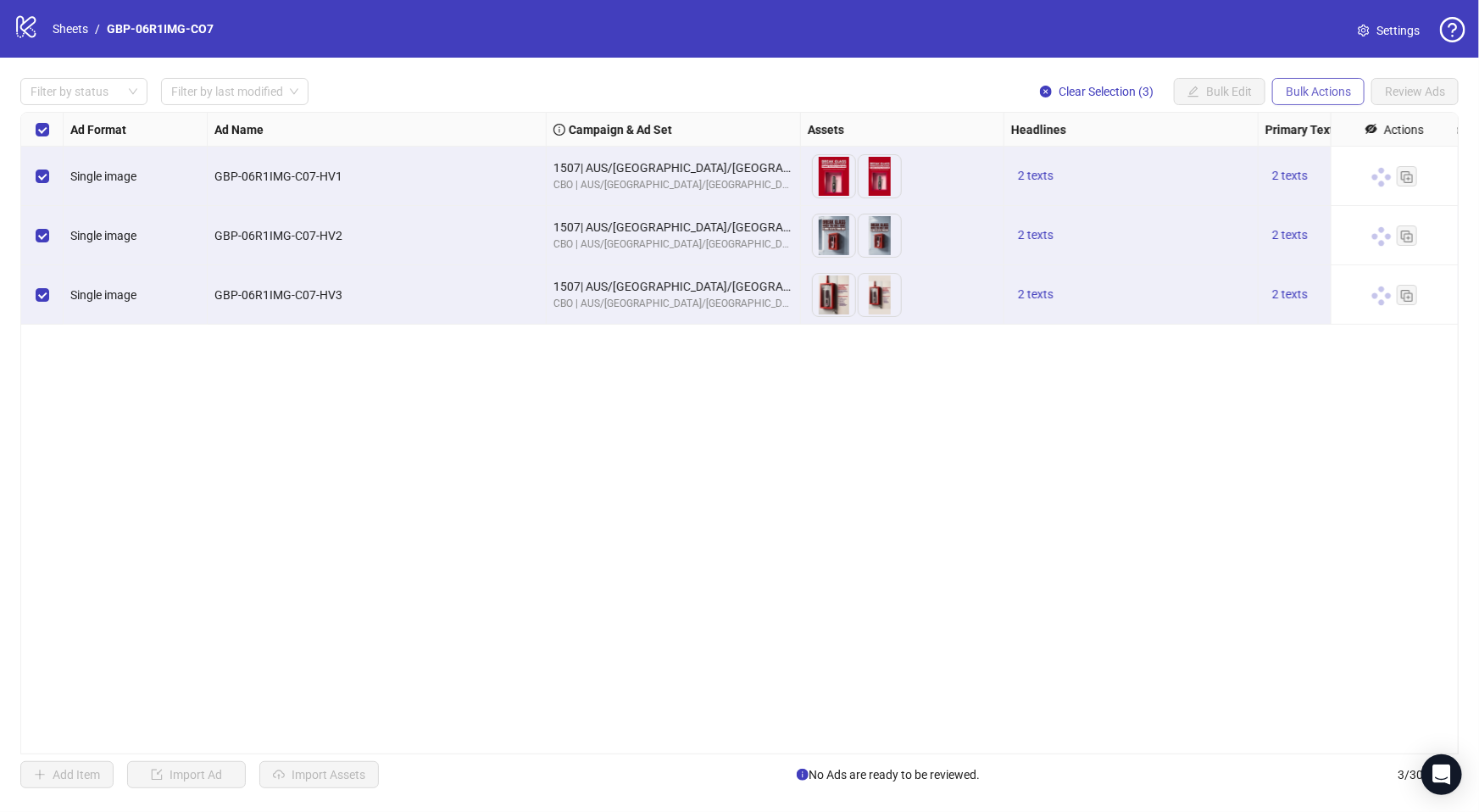 click on "Bulk Actions" at bounding box center (1318, 92) 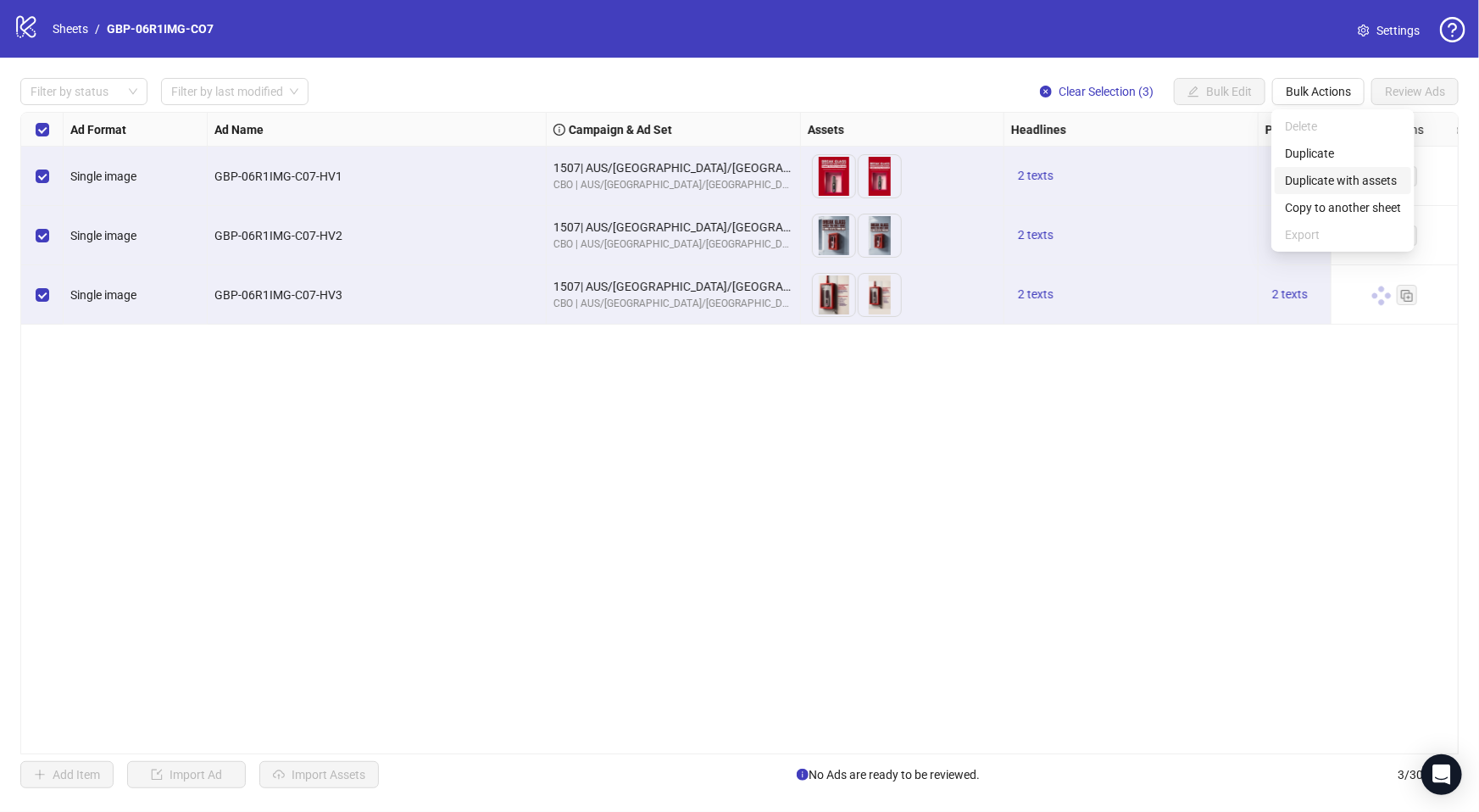 drag, startPoint x: 1348, startPoint y: 177, endPoint x: 1347, endPoint y: 186, distance: 9.05539 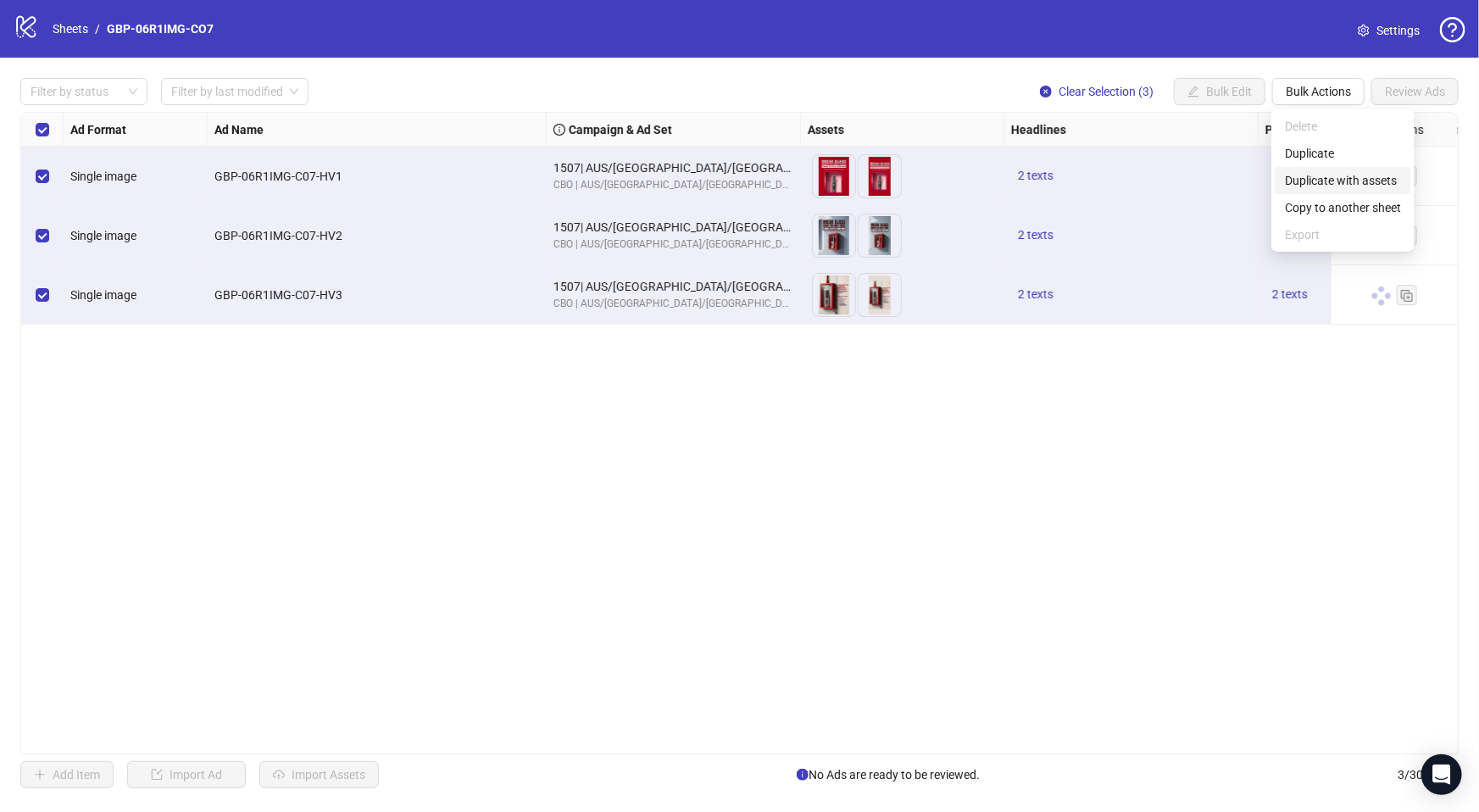 click on "Duplicate with assets" at bounding box center [1343, 181] 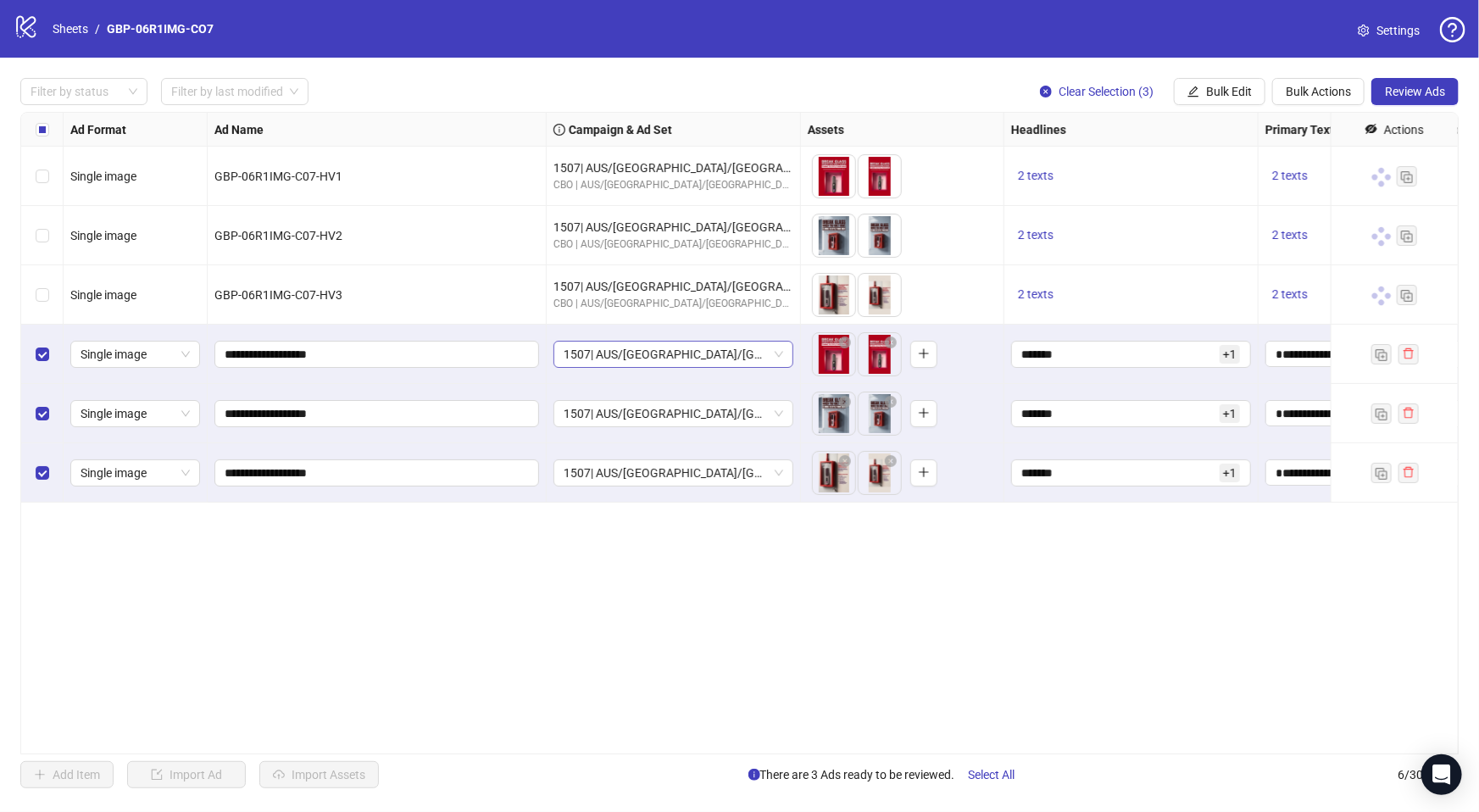 click on "1507| AUS/NZ/UK| GBP-06R1IMG-CO7" at bounding box center [673, 354] 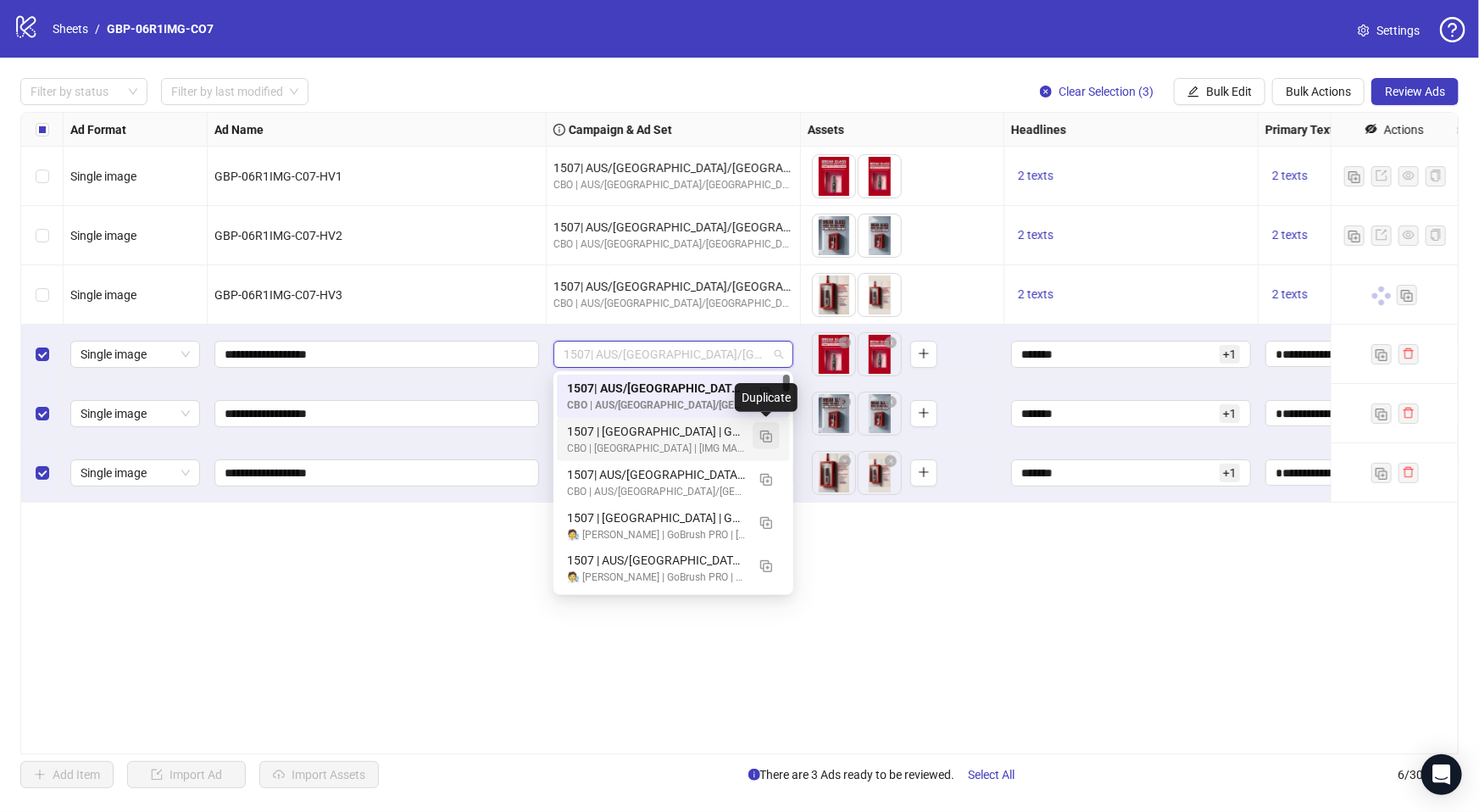 click at bounding box center [766, 437] 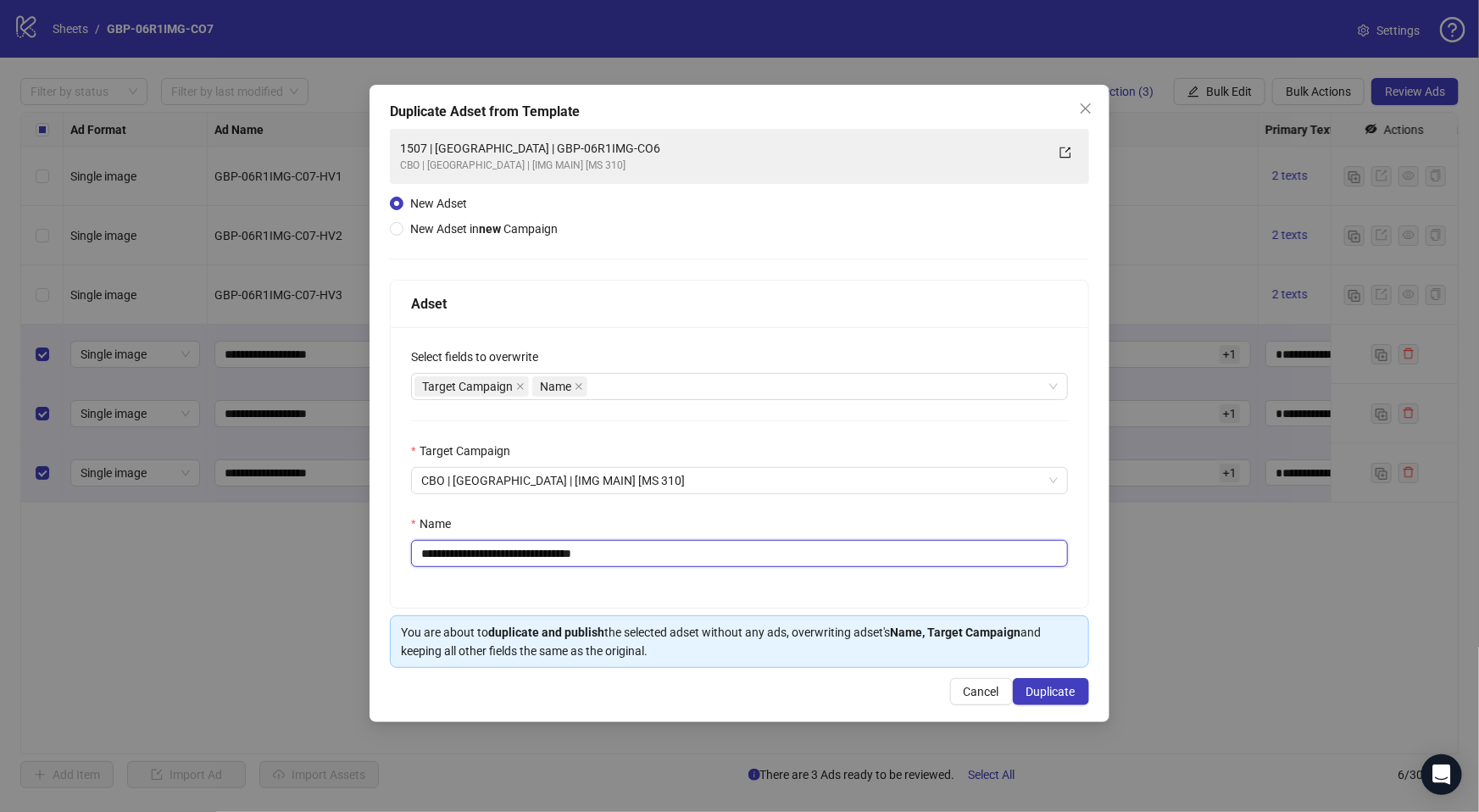 drag, startPoint x: 491, startPoint y: 558, endPoint x: 775, endPoint y: 587, distance: 285.4768 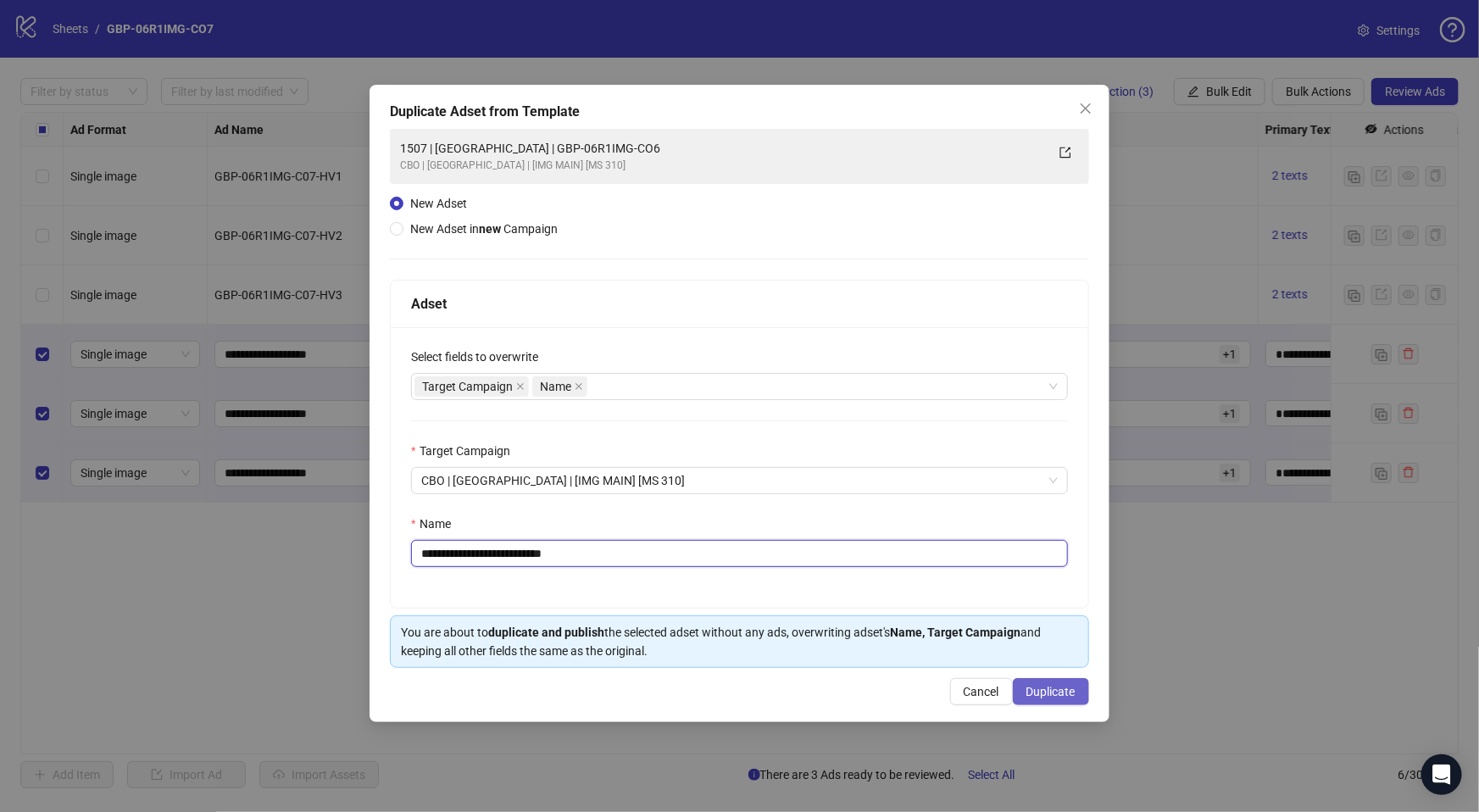 type on "**********" 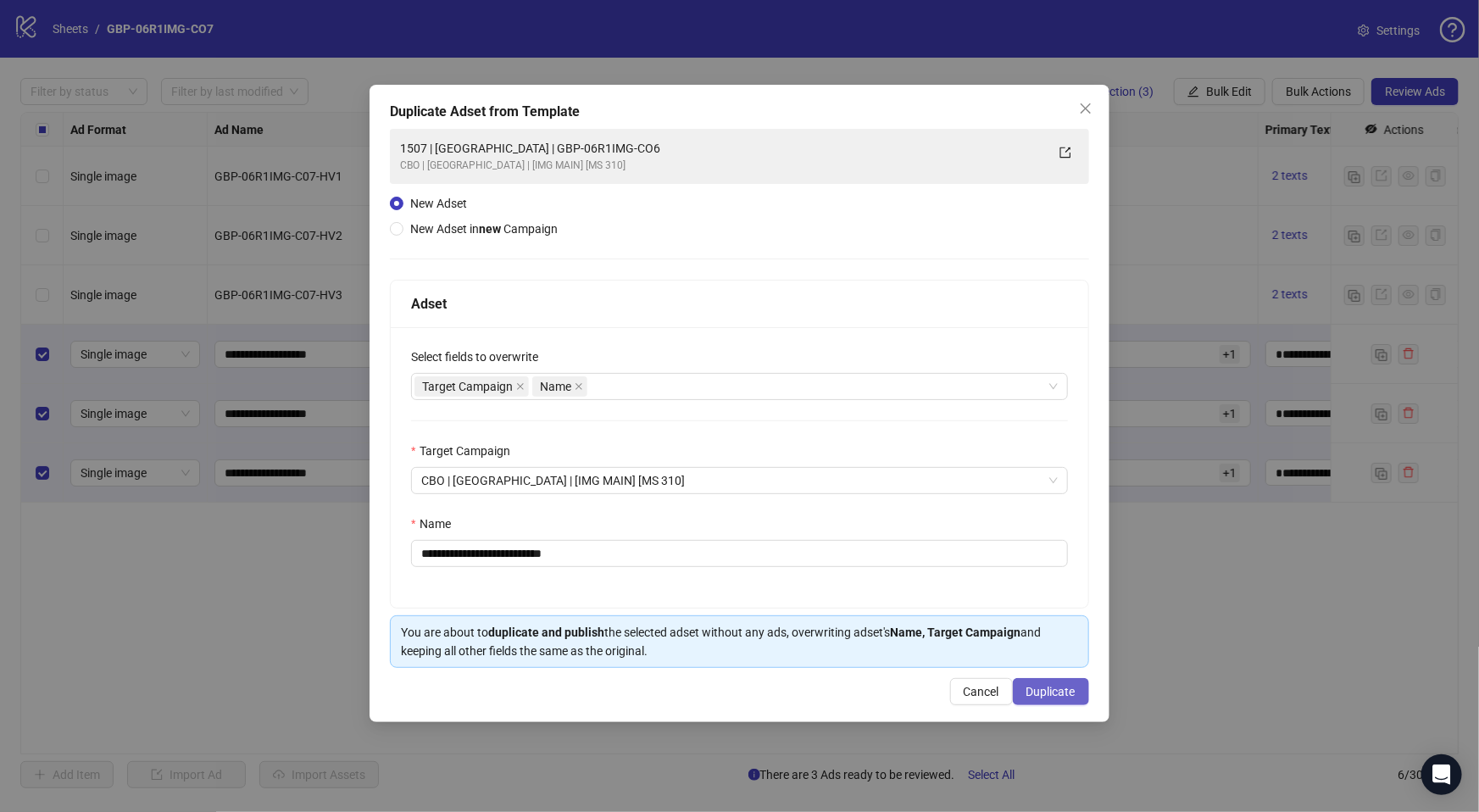 click on "Duplicate" at bounding box center [1051, 692] 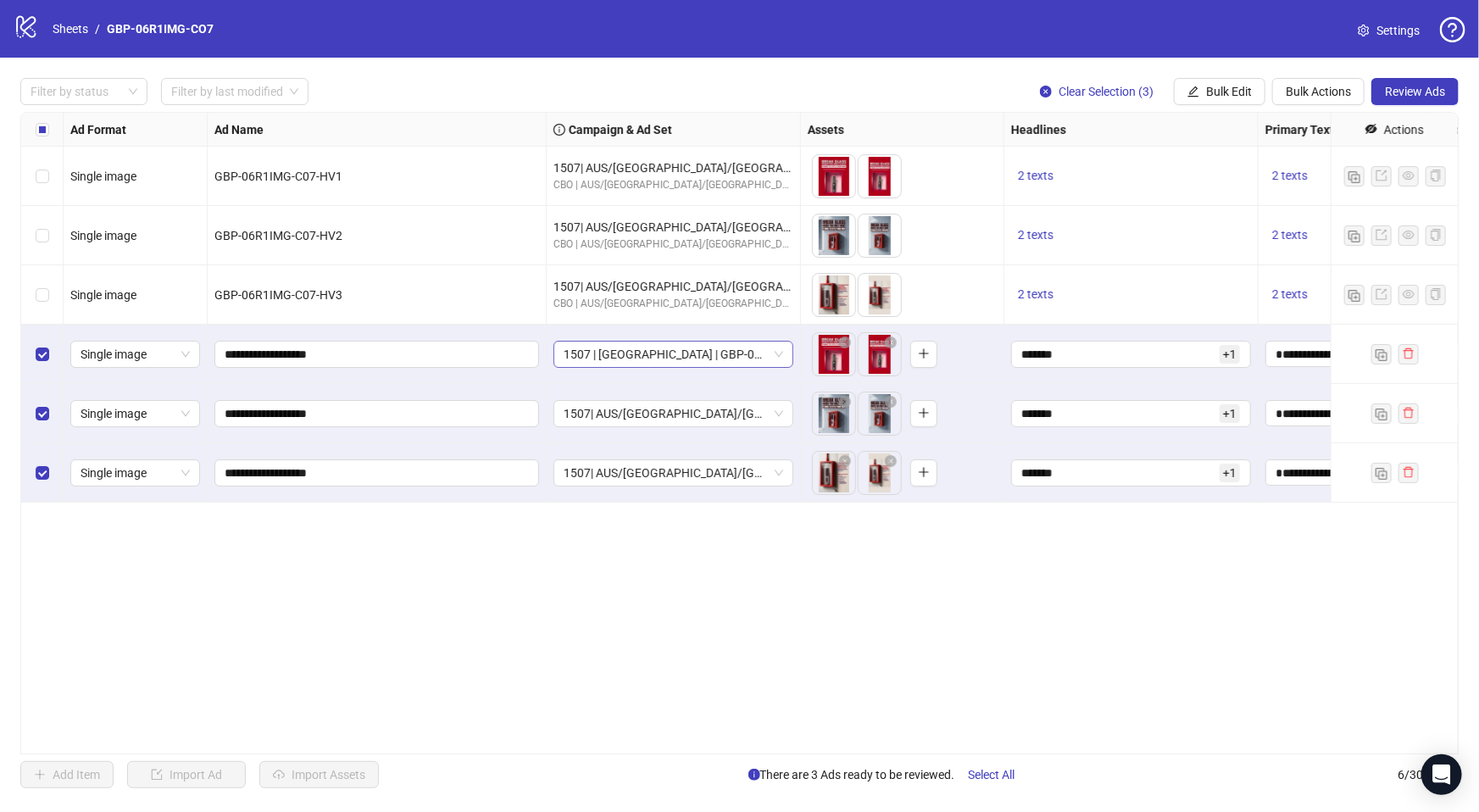 click on "1507 | USA | GBP-06R1IMG-CO7" at bounding box center [673, 354] 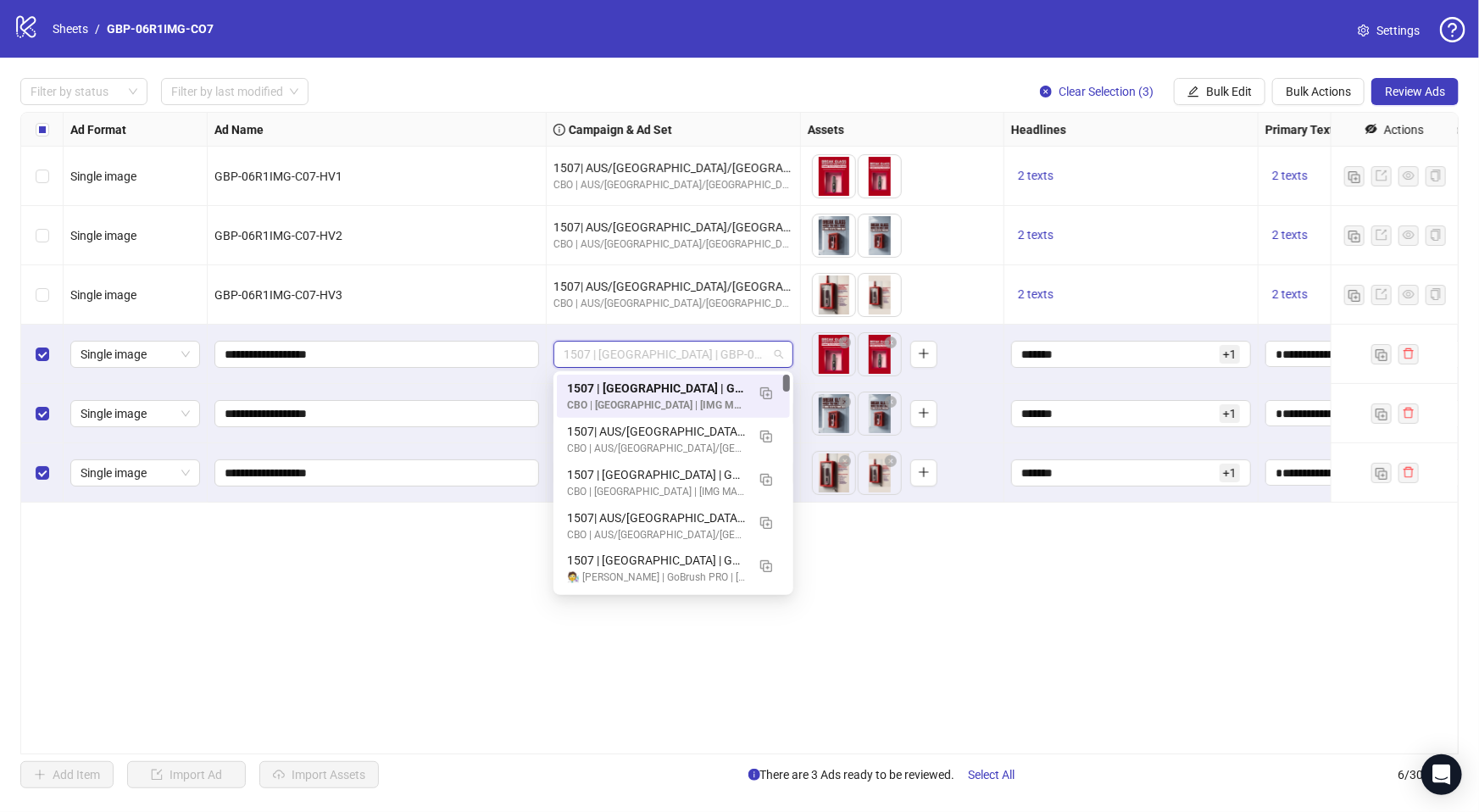 click on "Ad Format Ad Name Campaign & Ad Set Assets Headlines Primary Texts Descriptions Destination URL App Product Page ID Display URL Leadgen Form Product Set ID URL Params Call to Action Actions Single image GBP-06R1IMG-C07-HV1 1507| AUS/NZ/UK| GBP-06R1IMG-CO7 CBO | AUS/NZ/UK | [IMG MAIN] [MS 240]
To pick up a draggable item, press the space bar.
While dragging, use the arrow keys to move the item.
Press space again to drop the item in its new position, or press escape to cancel.
2 texts 2 texts - https://numoya.com/products/numoya-portable-straightener-brush-gobrush-pro-black Single image GBP-06R1IMG-C07-HV2 1507| AUS/NZ/UK| GBP-06R1IMG-CO7 CBO | AUS/NZ/UK | [IMG MAIN] [MS 240]
To pick up a draggable item, press the space bar.
While dragging, use the arrow keys to move the item.
Press space again to drop the item in its new position, or press escape to cancel.
2 texts 2 texts - https://numoya.com/products/numoya-portable-straightener-brush-gobrush-pro-black Single image 2 texts - +" at bounding box center [739, 433] 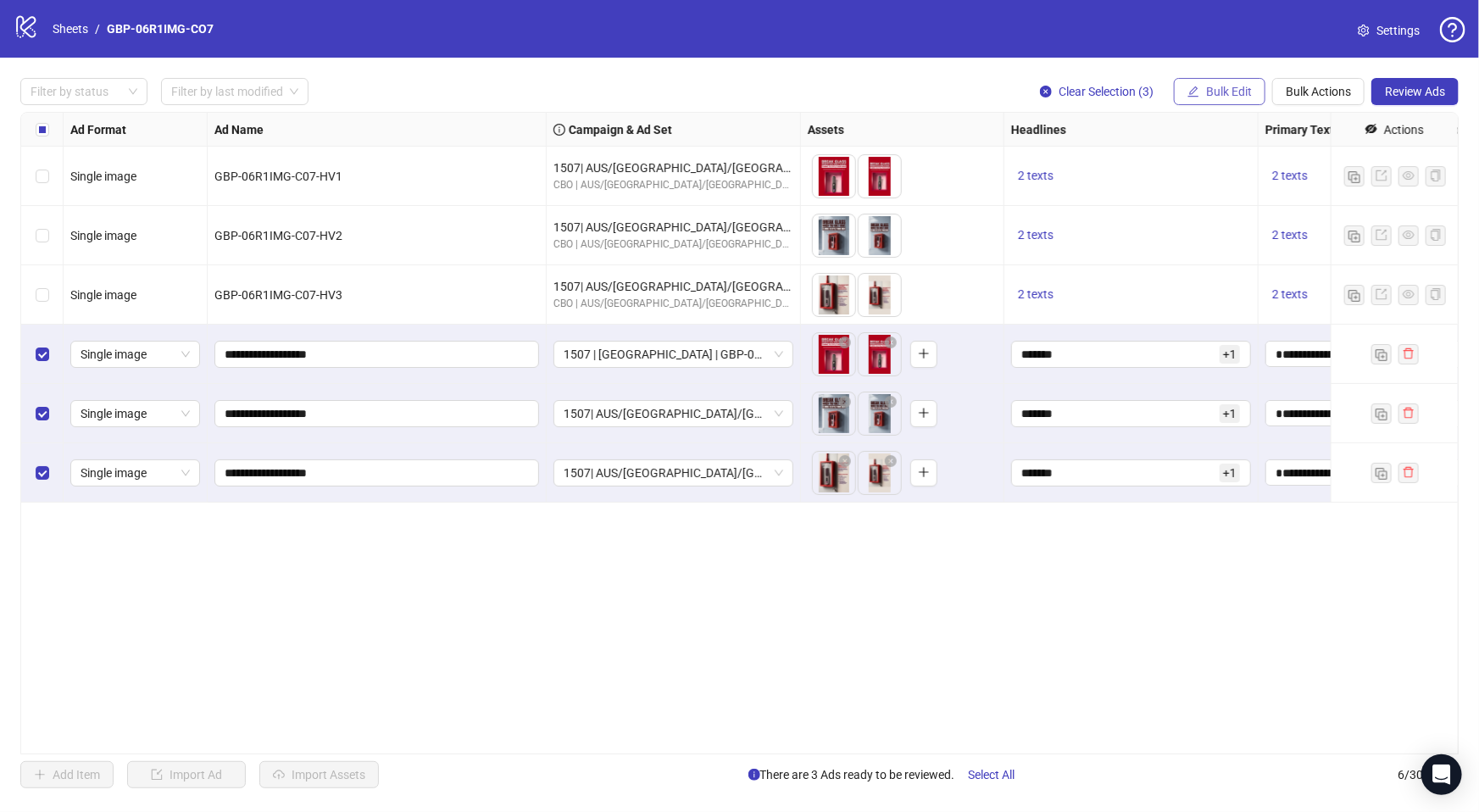 click on "Bulk Edit" at bounding box center (1220, 92) 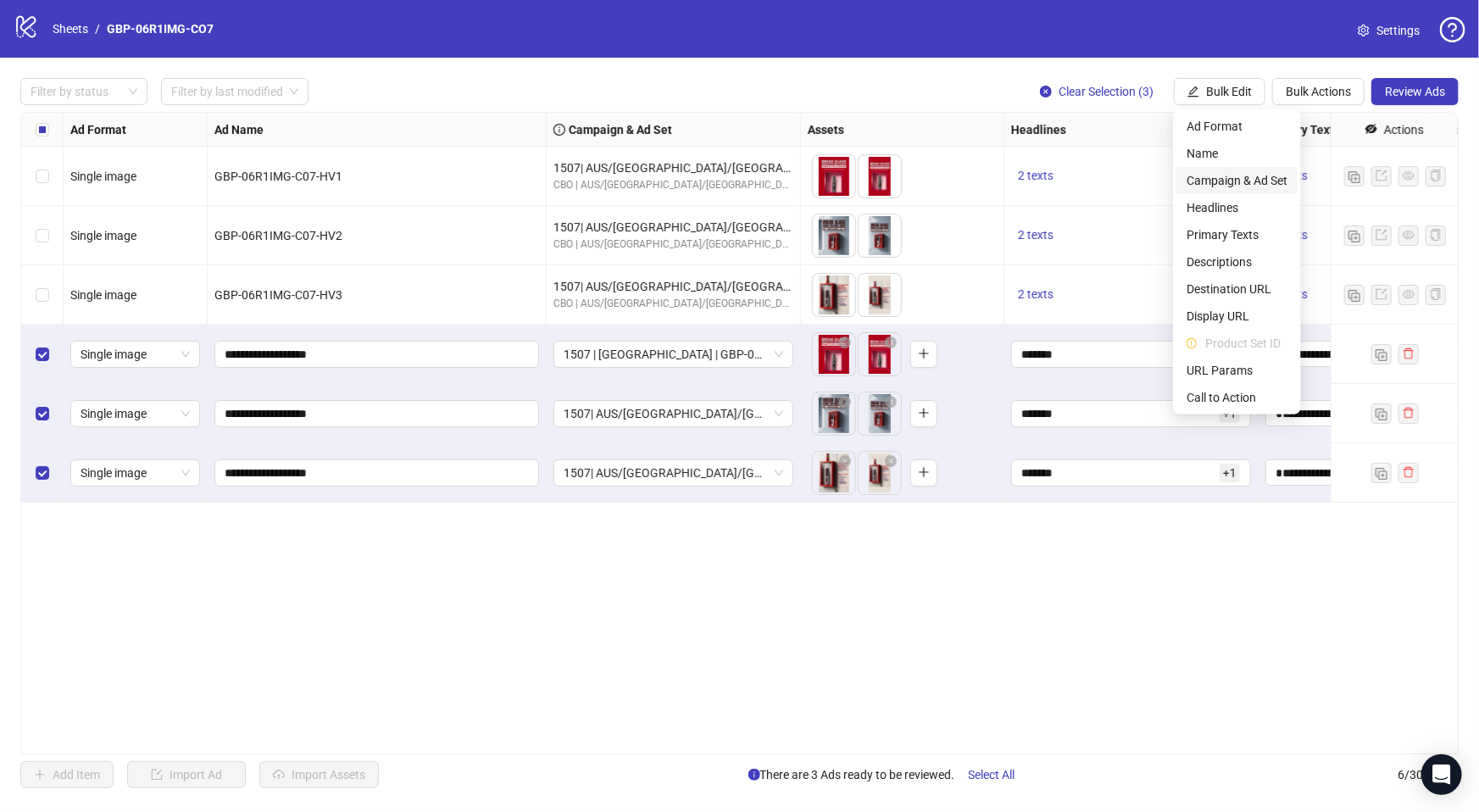 click on "Campaign & Ad Set" at bounding box center [1237, 181] 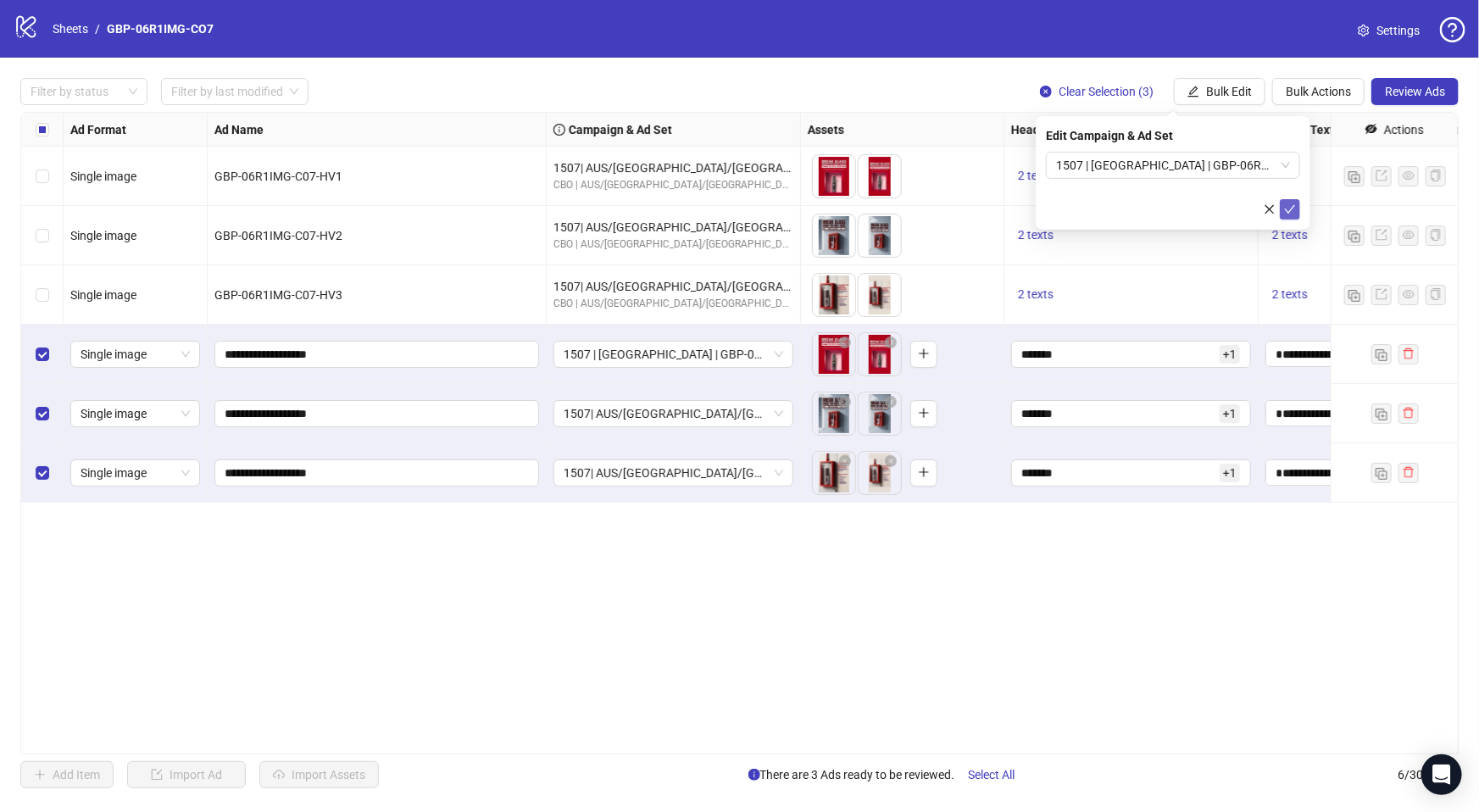 click 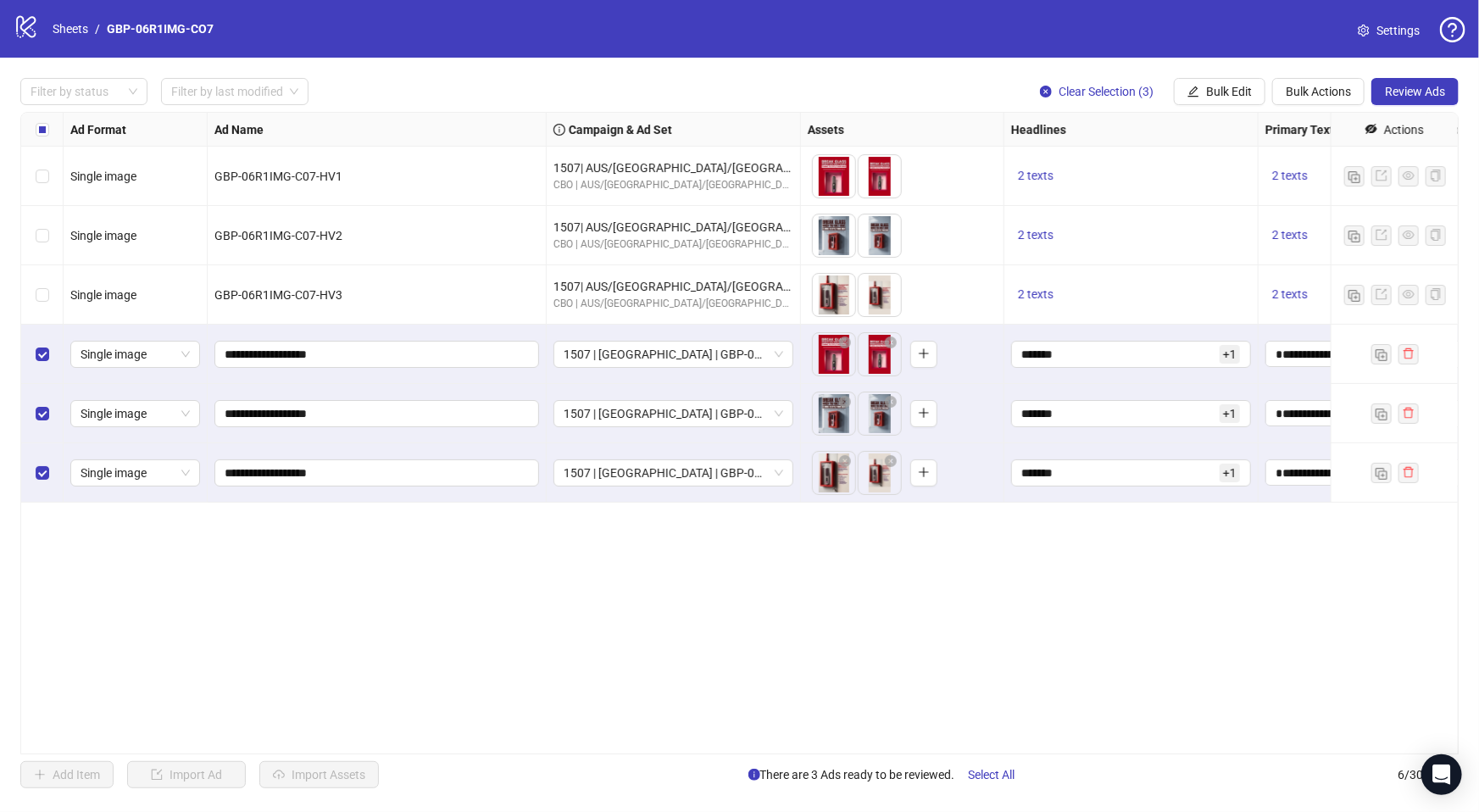 click on "Ad Format Ad Name Campaign & Ad Set Assets Headlines Primary Texts Descriptions Destination URL App Product Page ID Display URL Leadgen Form Product Set ID URL Params Call to Action Actions Single image GBP-06R1IMG-C07-HV1 1507| AUS/NZ/UK| GBP-06R1IMG-CO7 CBO | AUS/NZ/UK | [IMG MAIN] [MS 240]
To pick up a draggable item, press the space bar.
While dragging, use the arrow keys to move the item.
Press space again to drop the item in its new position, or press escape to cancel.
2 texts 2 texts - https://numoya.com/products/numoya-portable-straightener-brush-gobrush-pro-black Single image GBP-06R1IMG-C07-HV2 1507| AUS/NZ/UK| GBP-06R1IMG-CO7 CBO | AUS/NZ/UK | [IMG MAIN] [MS 240]
To pick up a draggable item, press the space bar.
While dragging, use the arrow keys to move the item.
Press space again to drop the item in its new position, or press escape to cancel.
2 texts 2 texts - https://numoya.com/products/numoya-portable-straightener-brush-gobrush-pro-black Single image 2 texts - +" at bounding box center (739, 433) 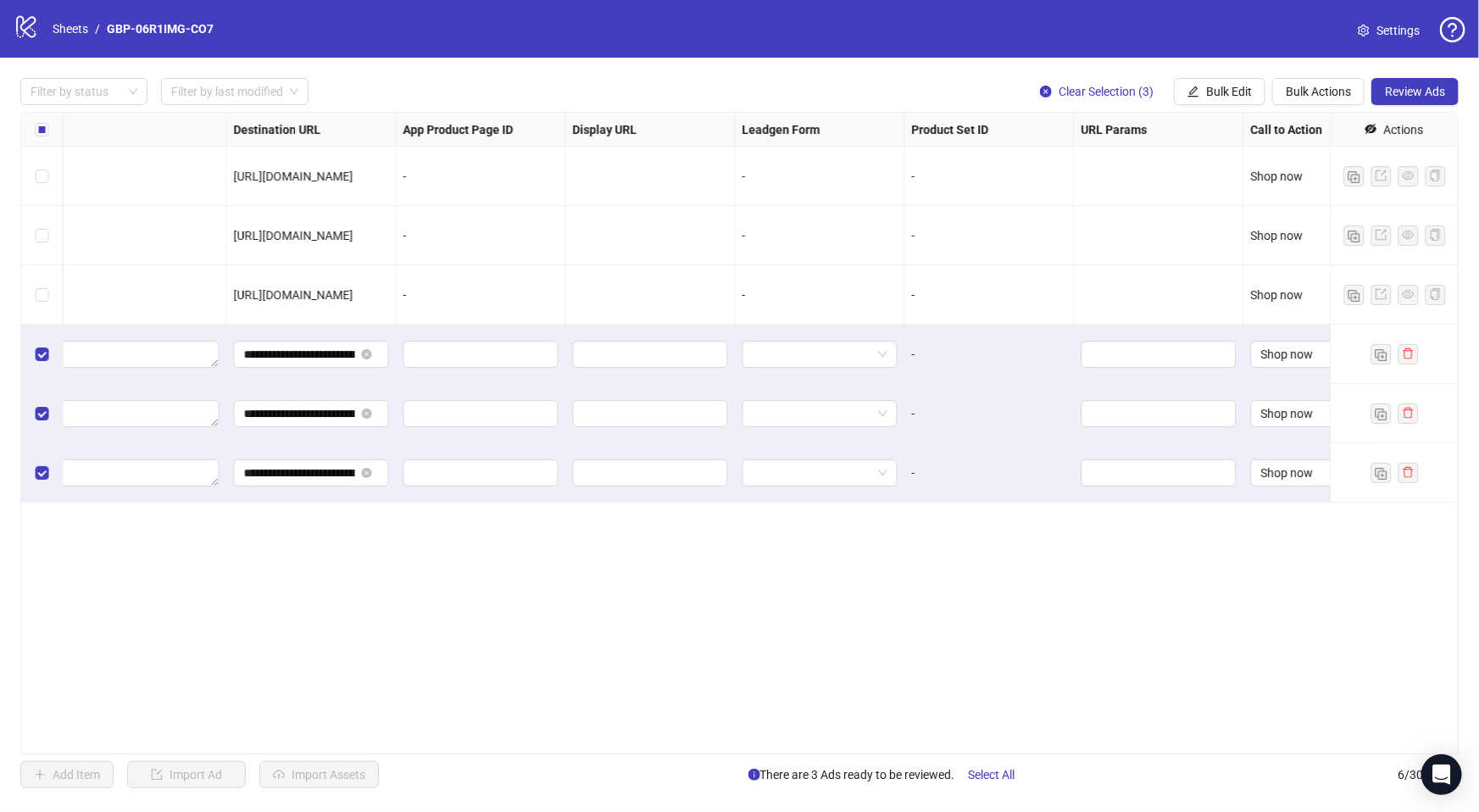 scroll, scrollTop: 0, scrollLeft: 1474, axis: horizontal 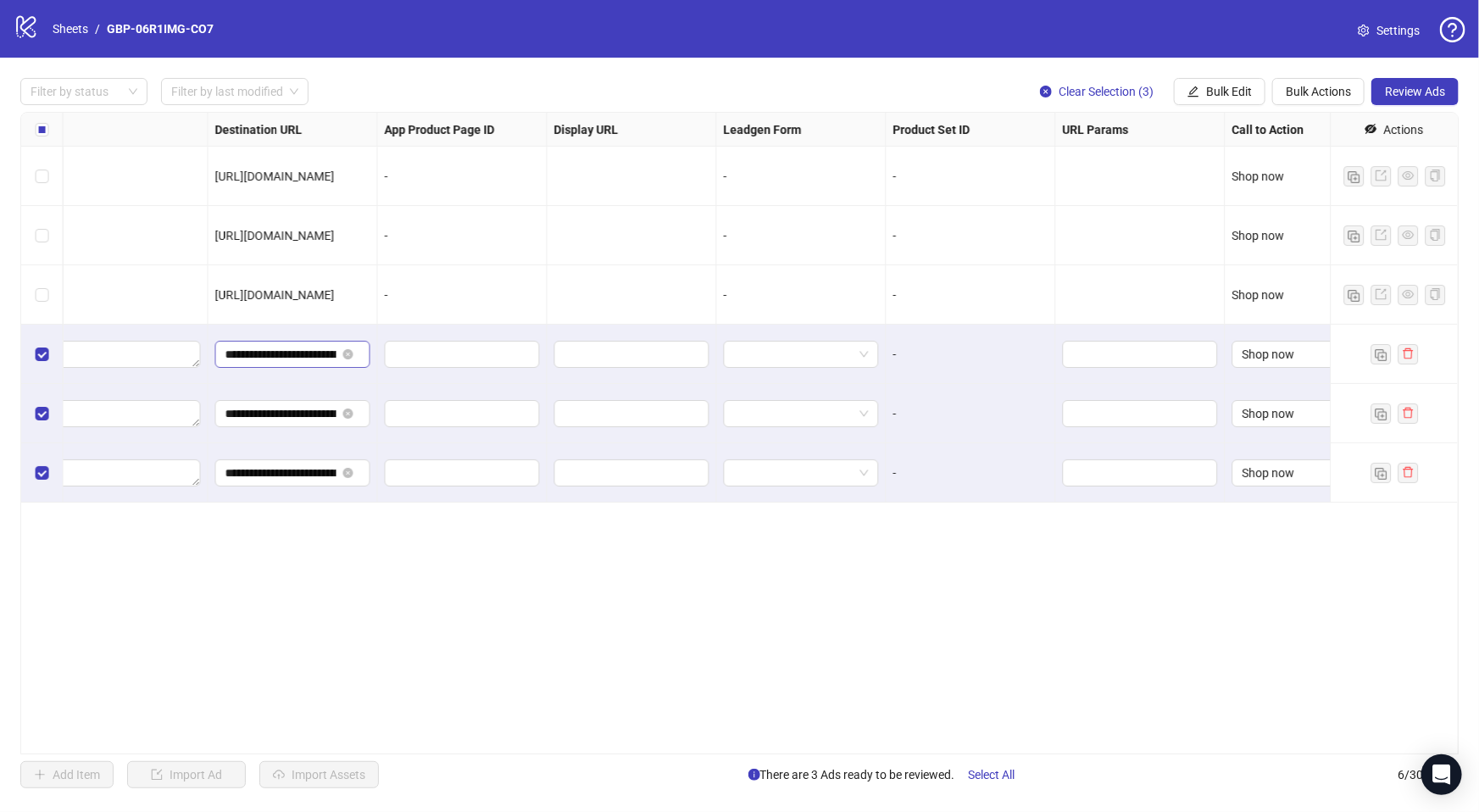 click at bounding box center [350, 354] 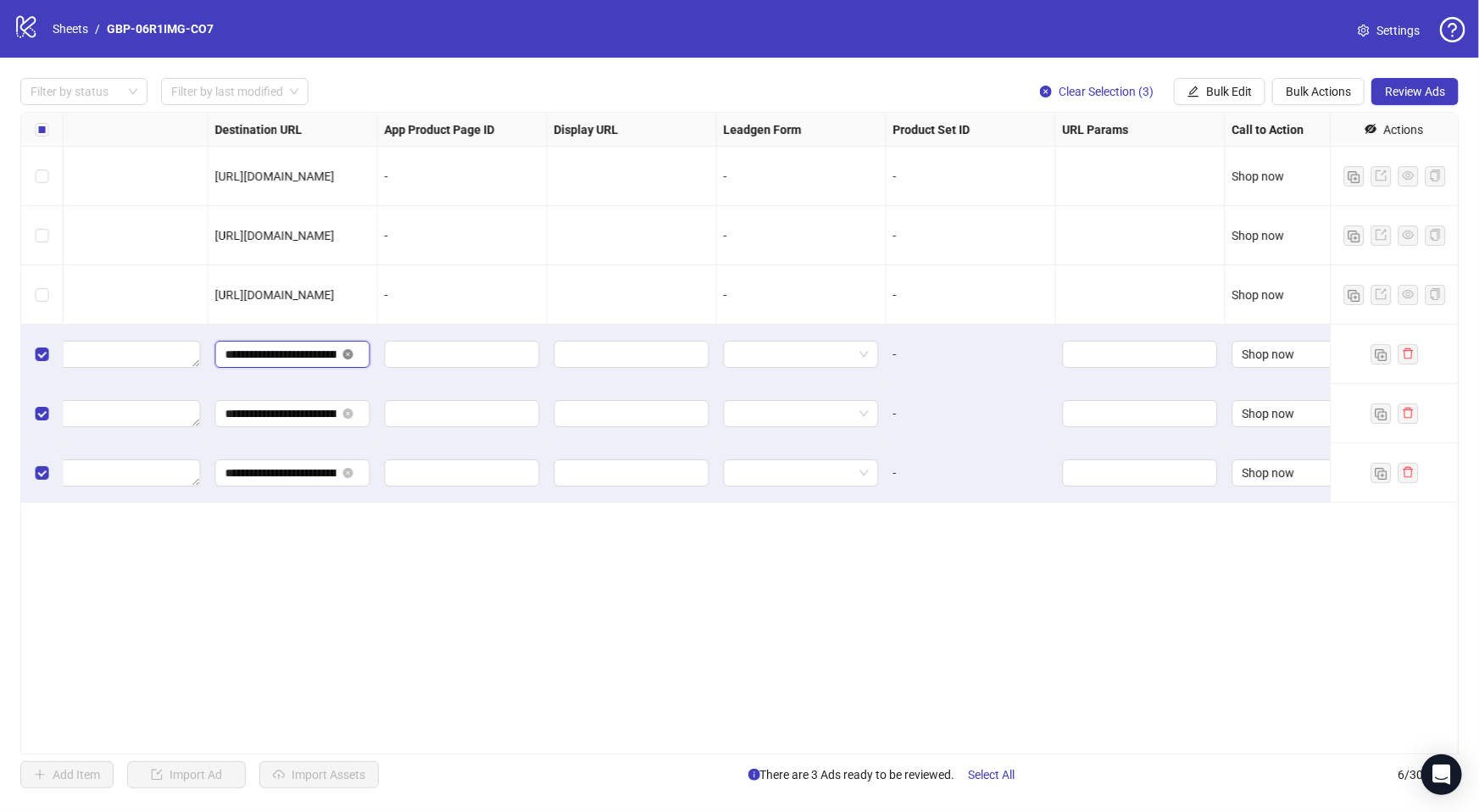 scroll, scrollTop: 0, scrollLeft: 340, axis: horizontal 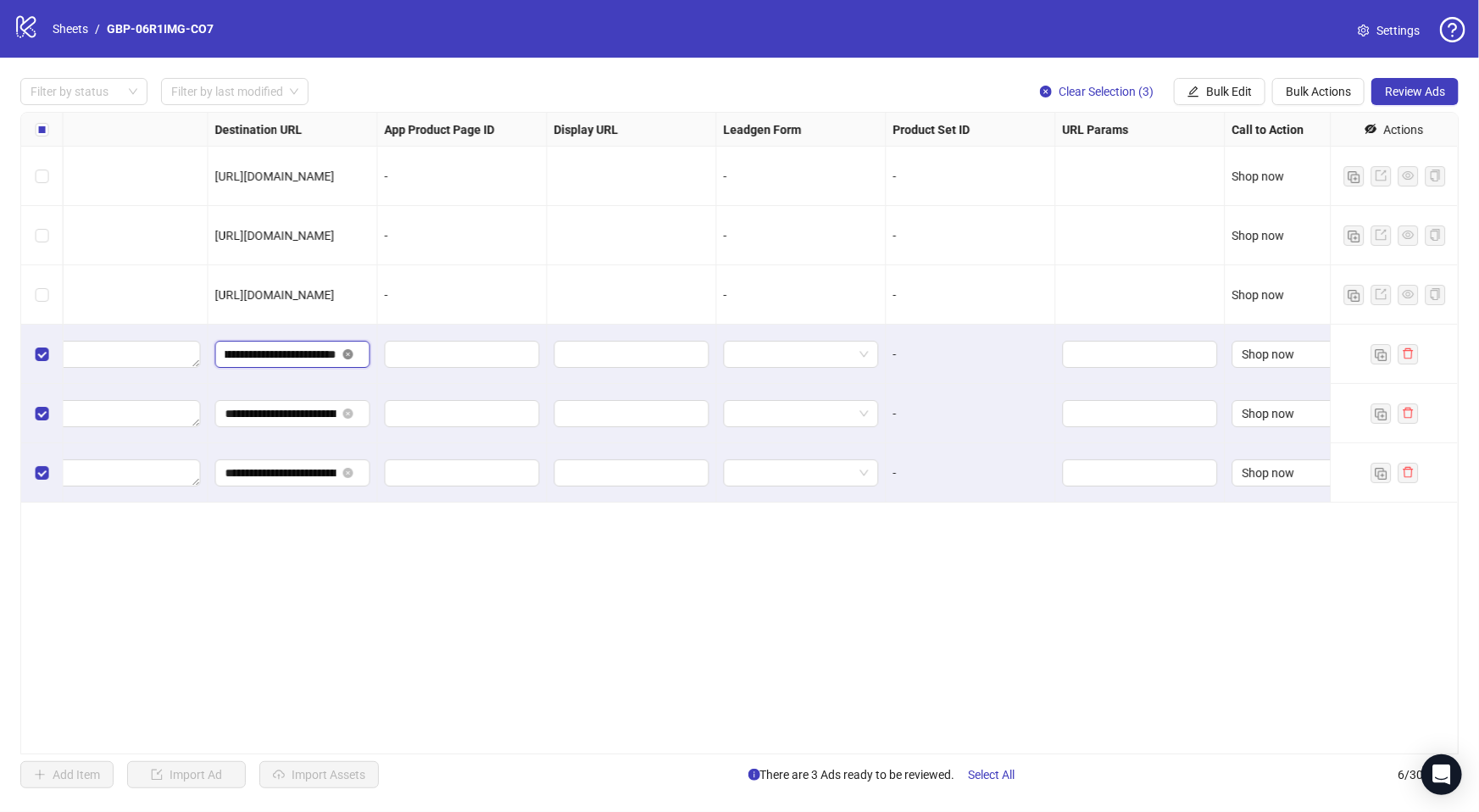 click 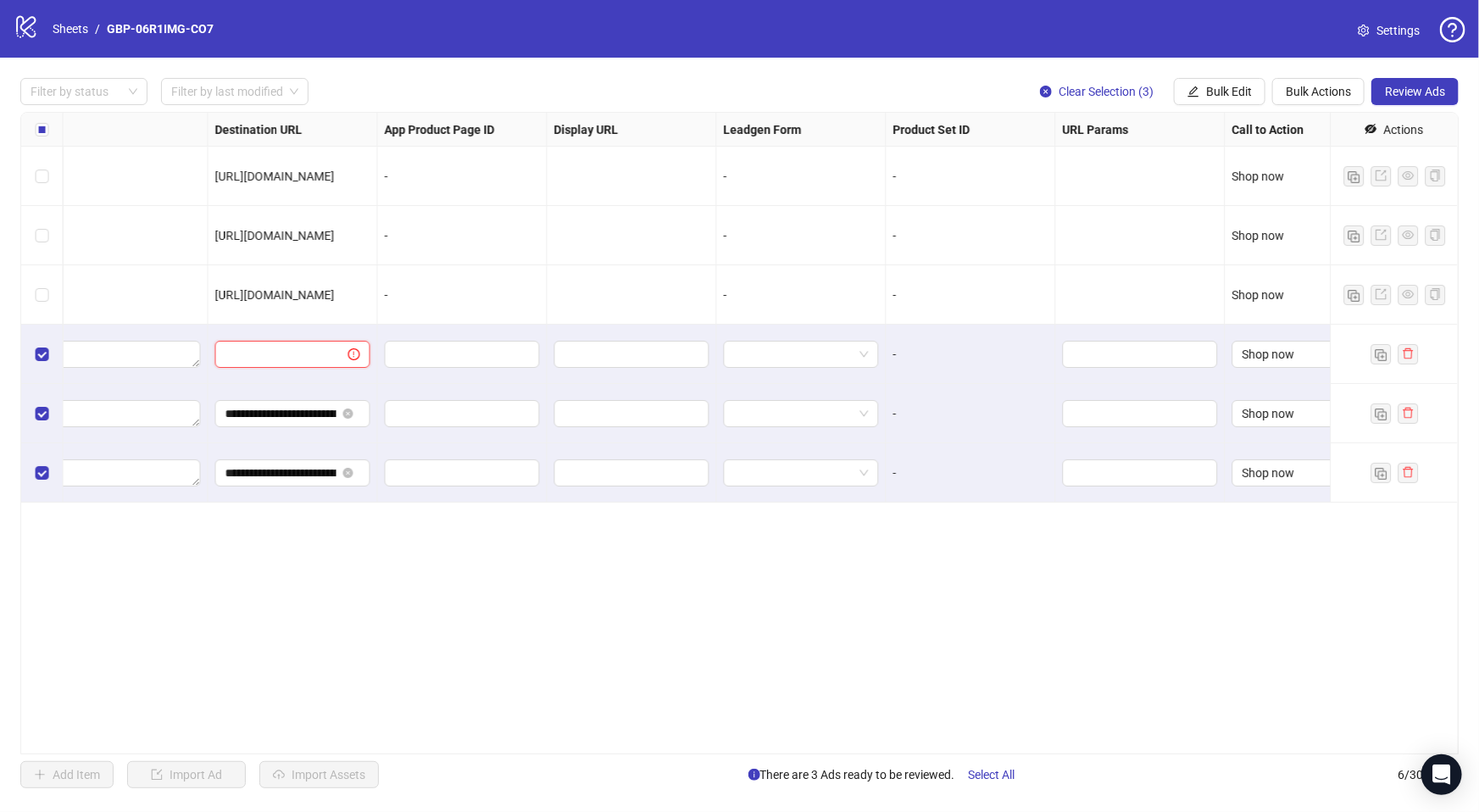 scroll, scrollTop: 0, scrollLeft: 0, axis: both 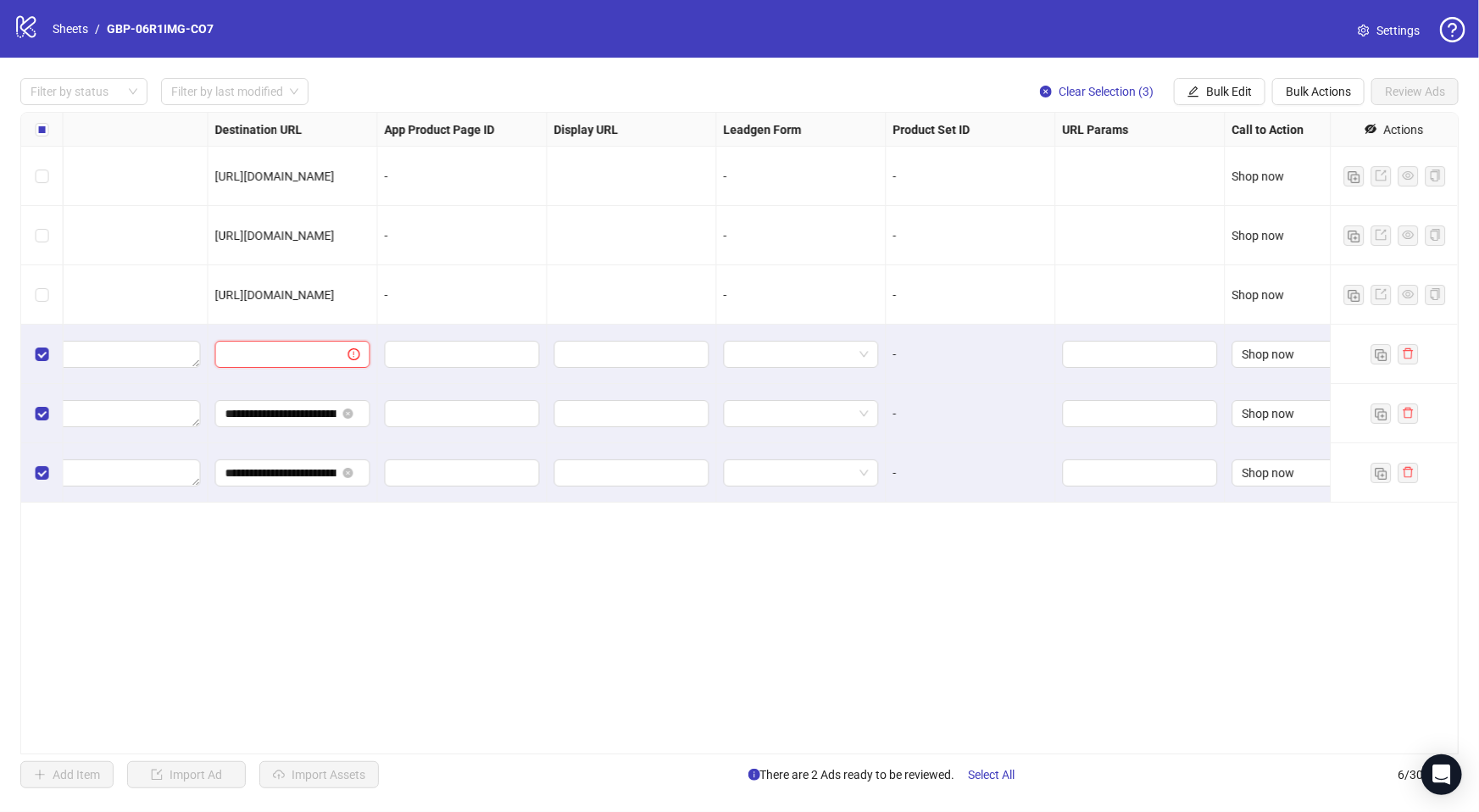 click at bounding box center (275, 354) 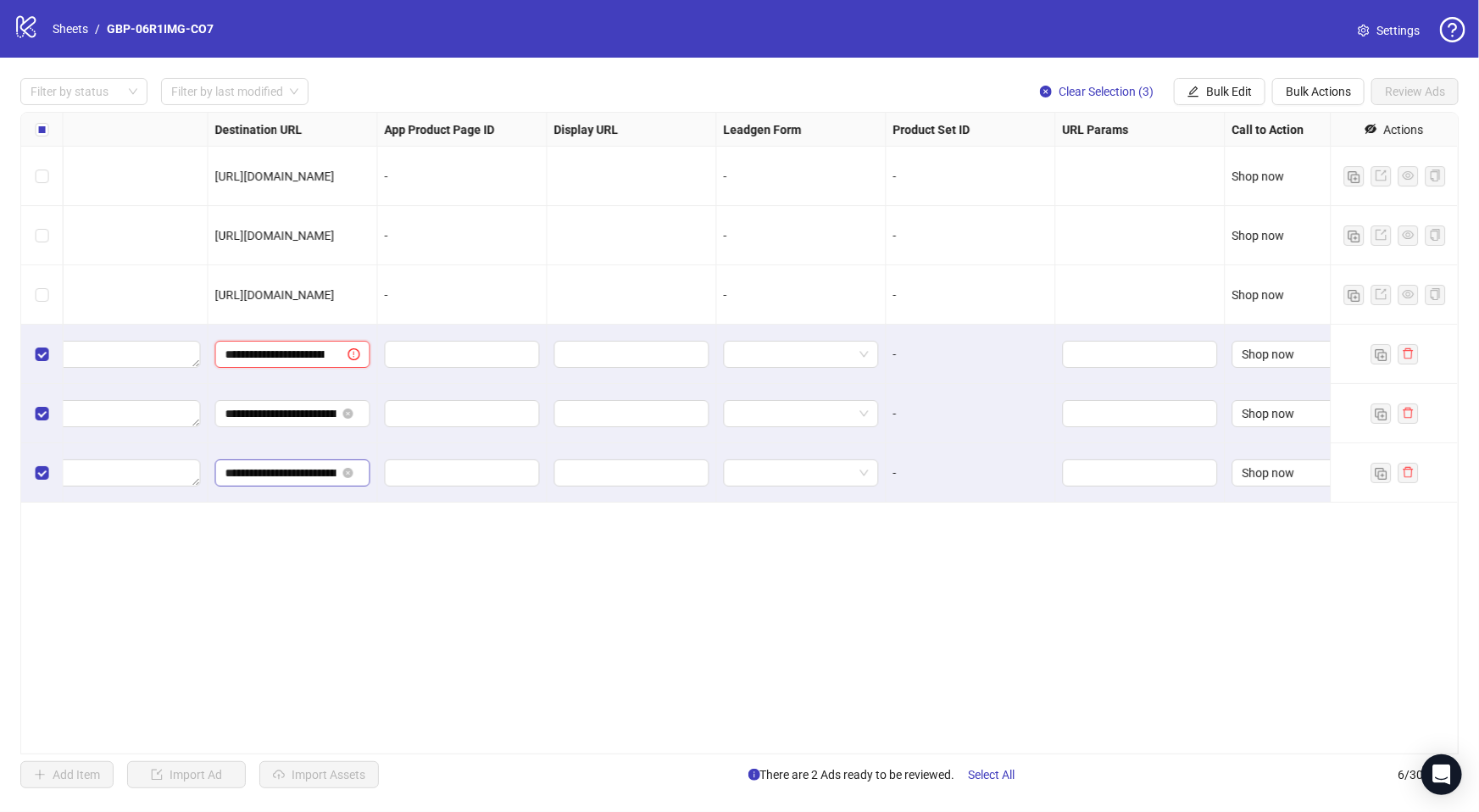 scroll, scrollTop: 0, scrollLeft: 140, axis: horizontal 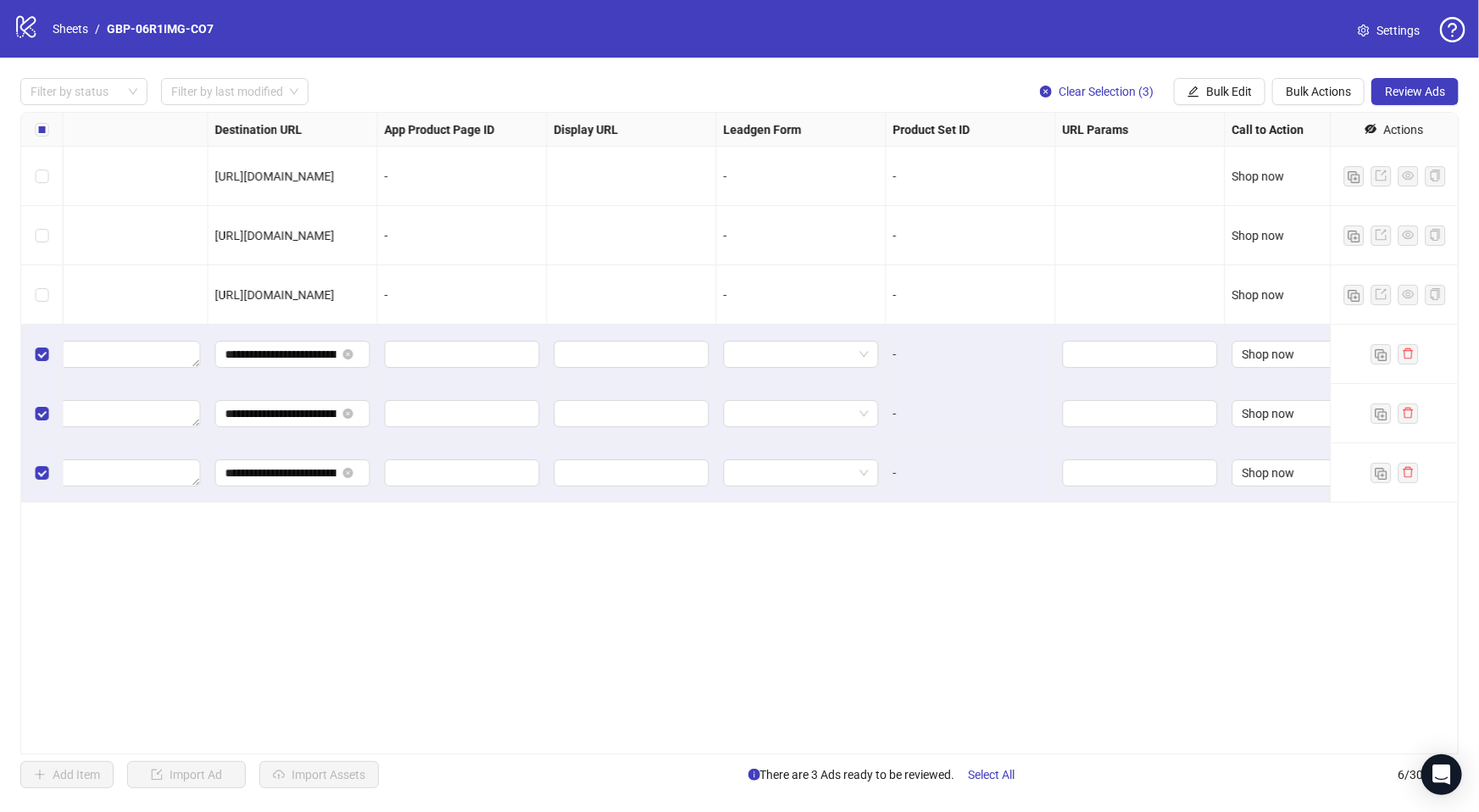 click on "**********" at bounding box center (739, 433) 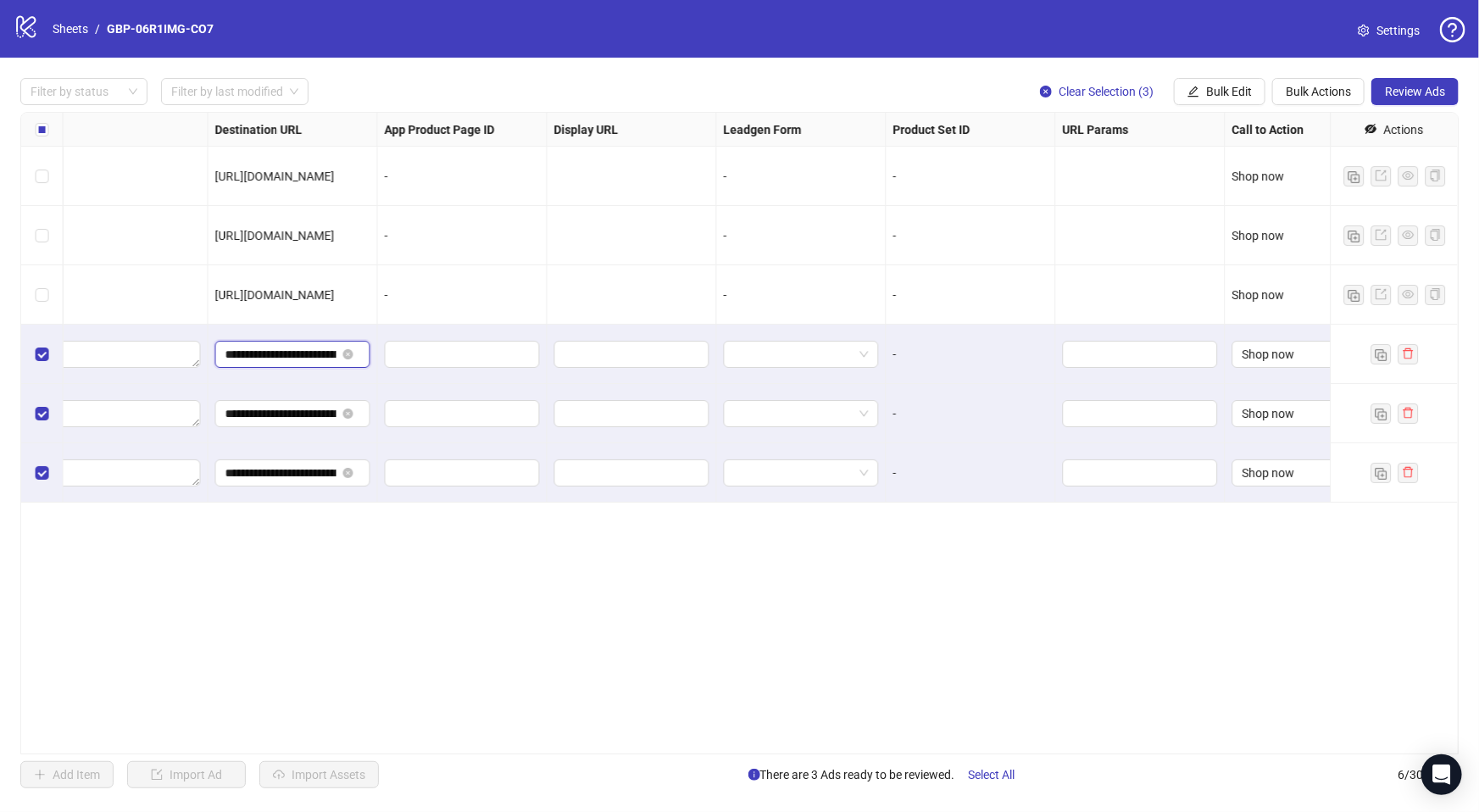click on "**********" at bounding box center (281, 354) 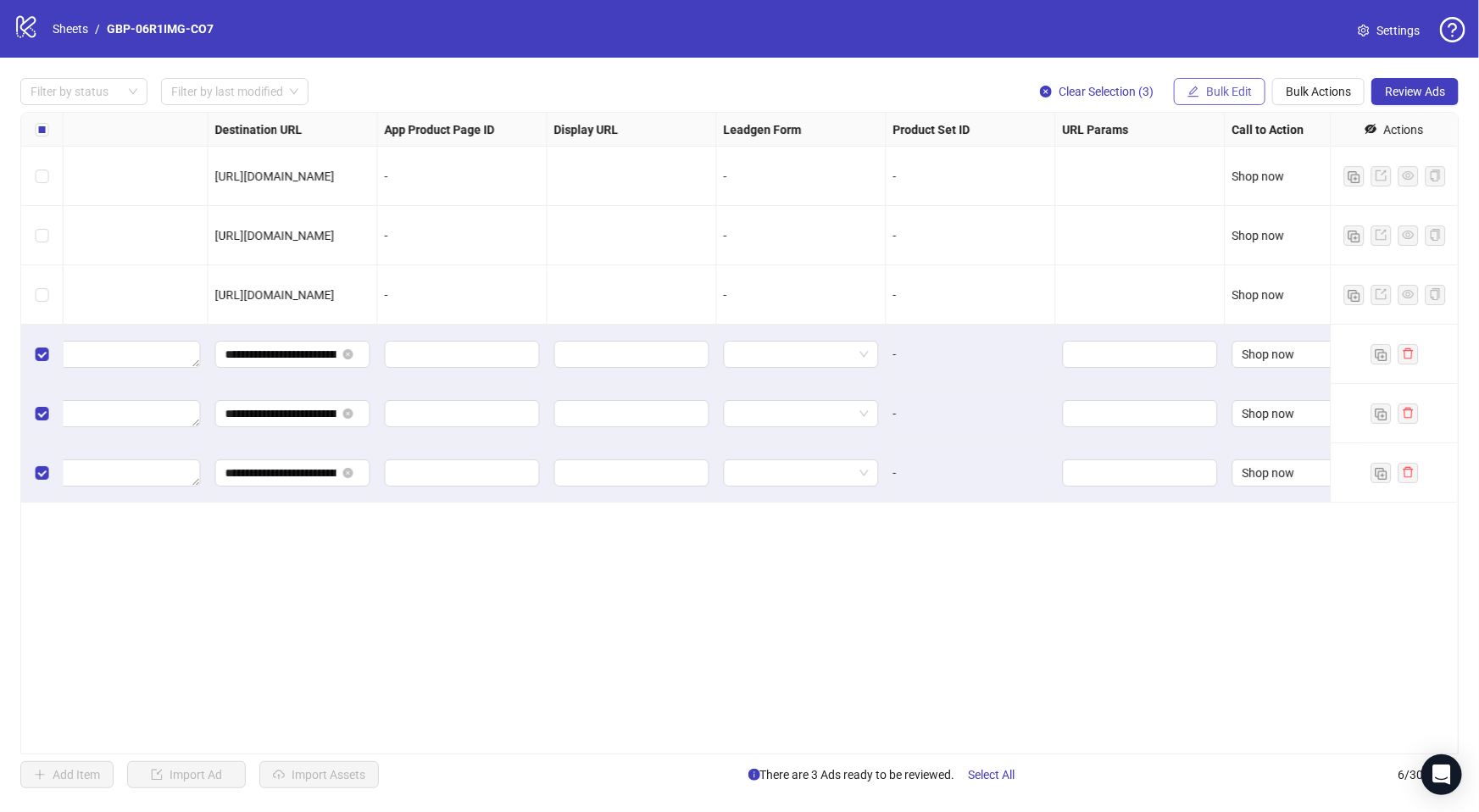 click on "Bulk Edit" at bounding box center (1229, 92) 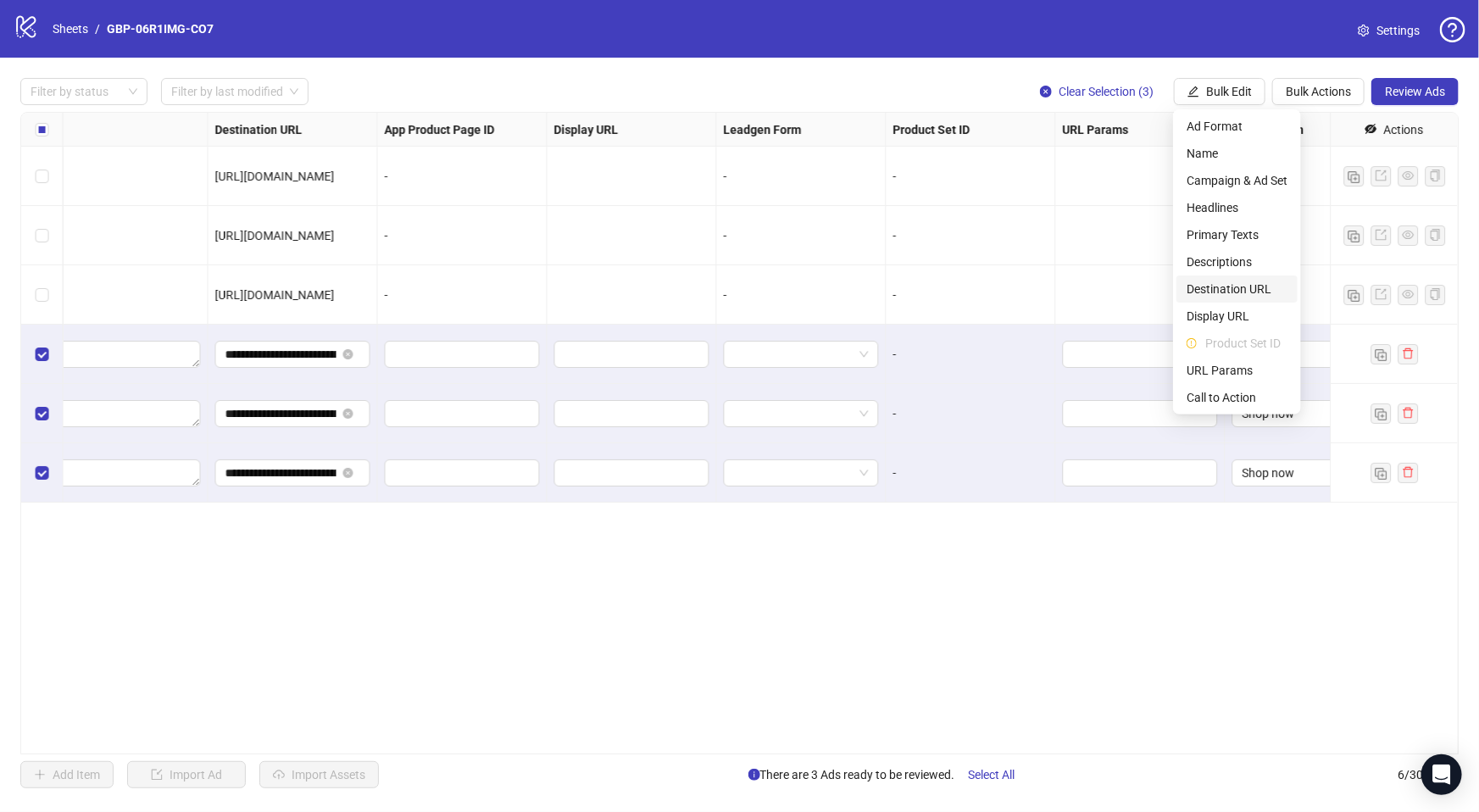 click on "Destination URL" at bounding box center (1237, 289) 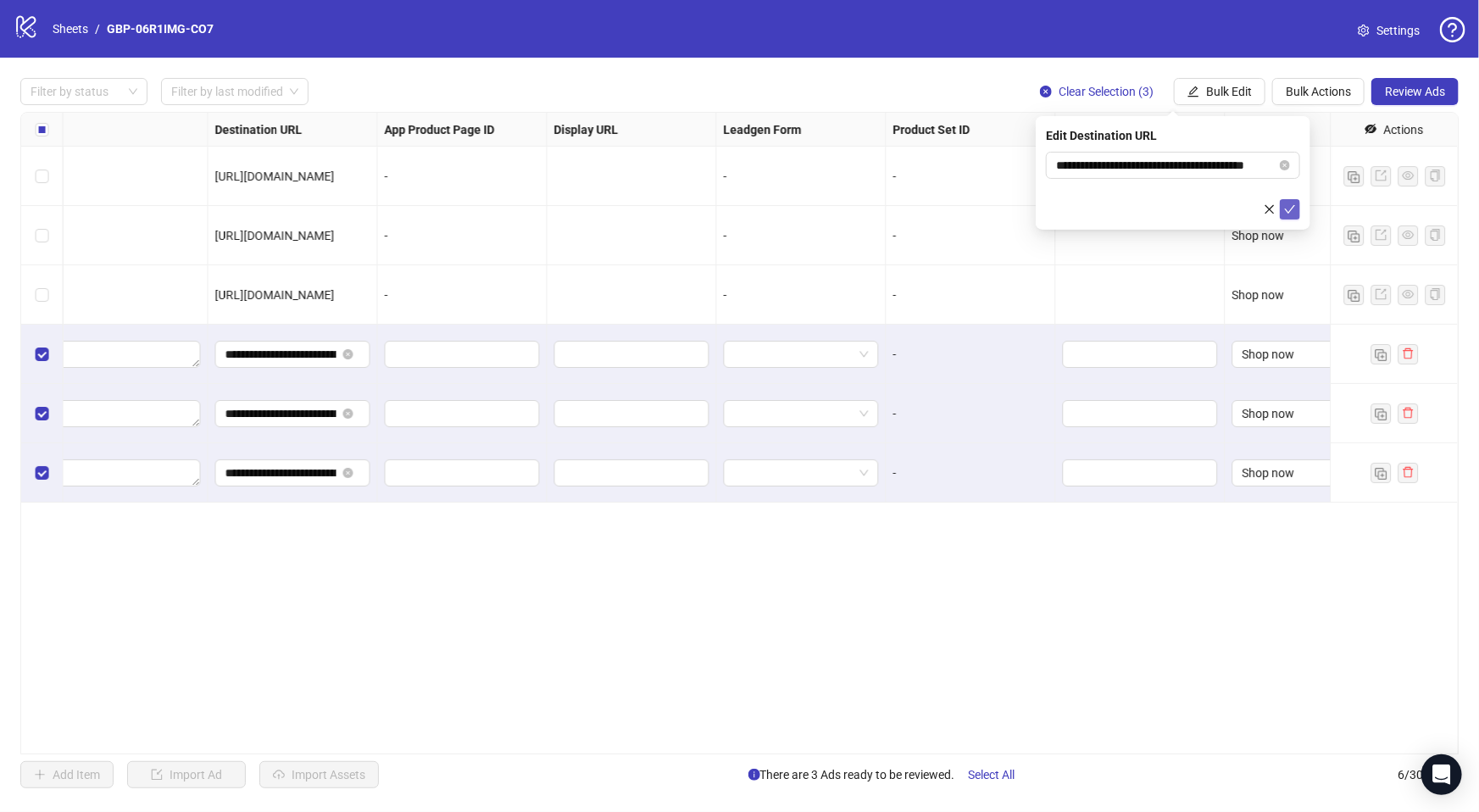 click 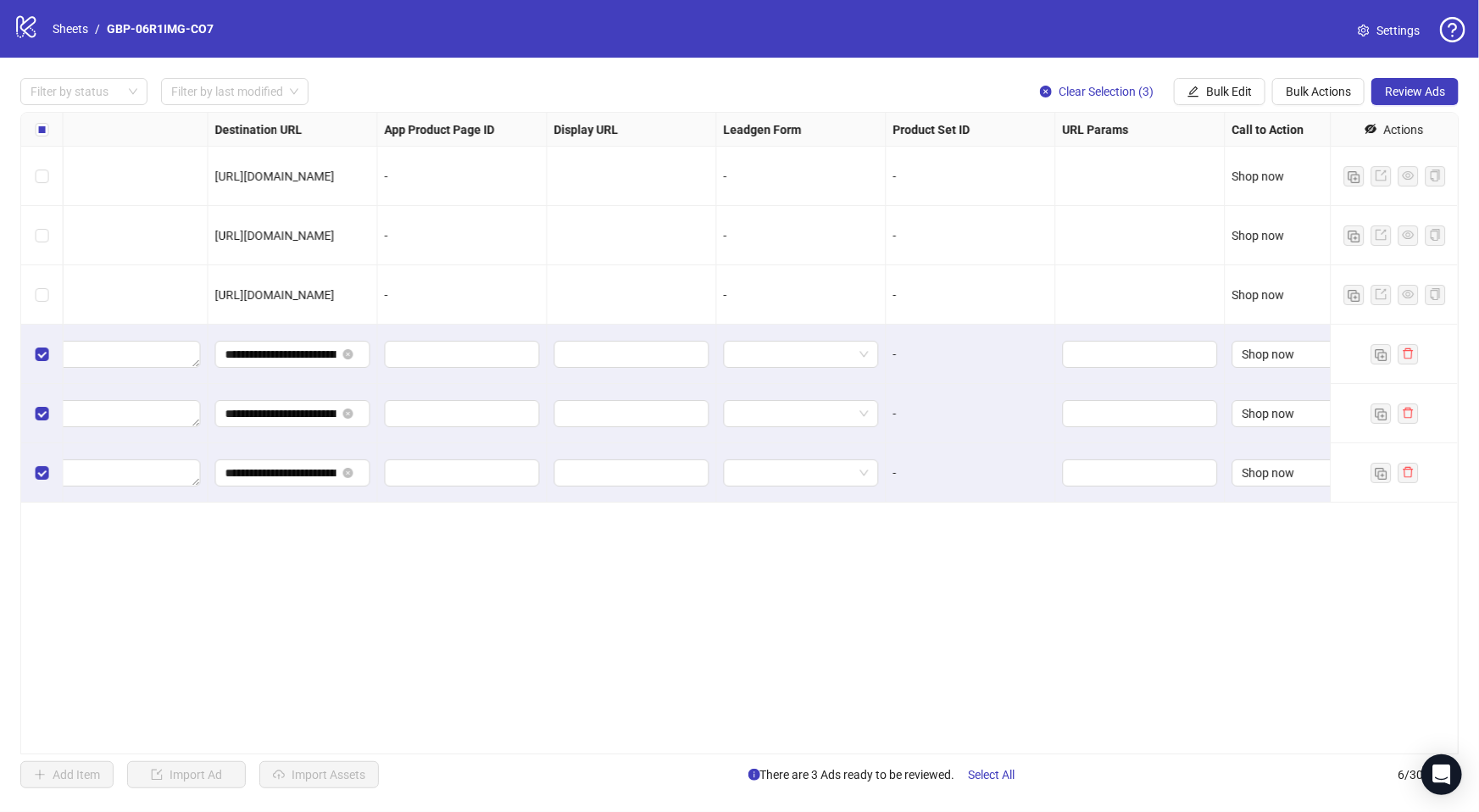 click on "**********" at bounding box center (739, 433) 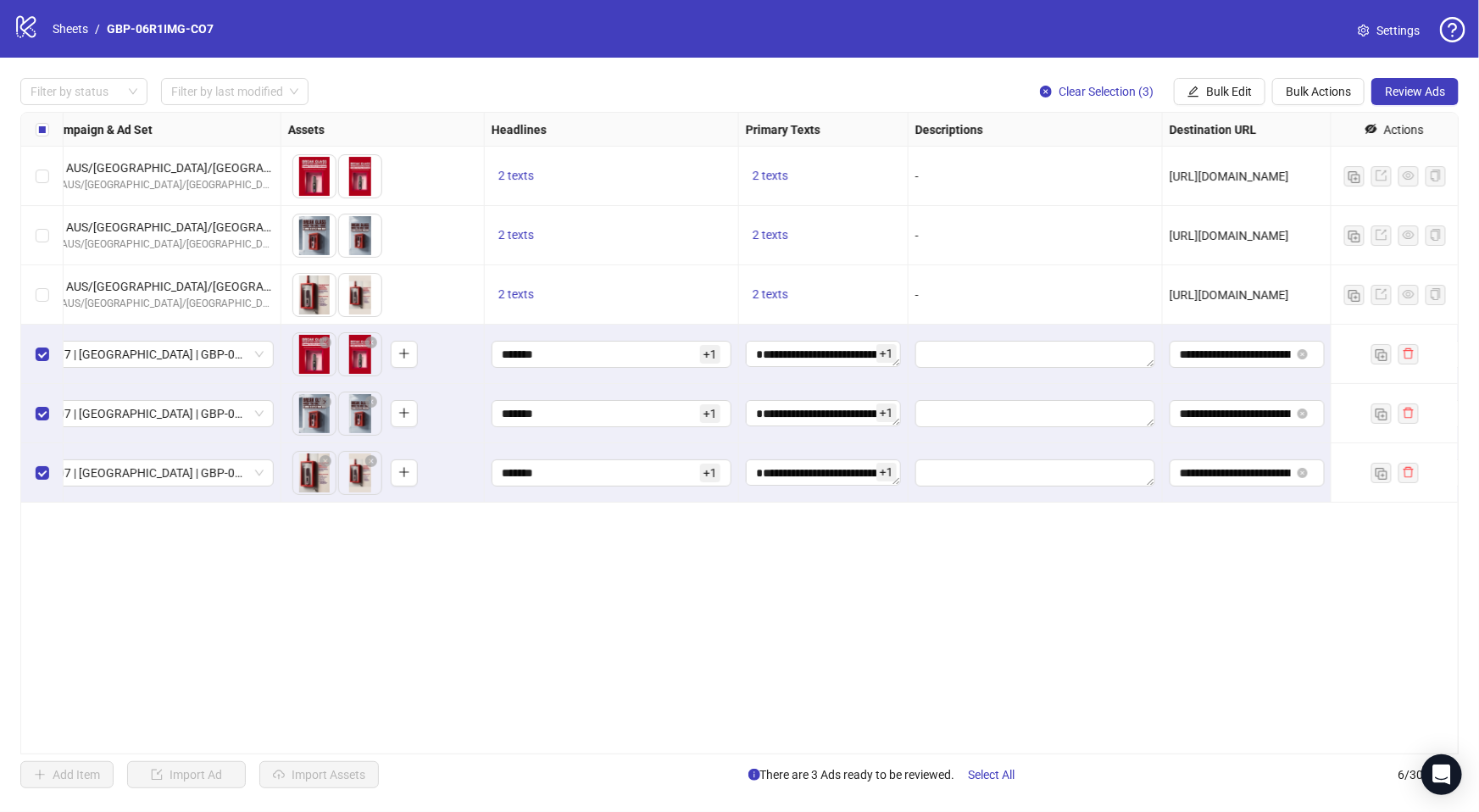 scroll, scrollTop: 0, scrollLeft: 0, axis: both 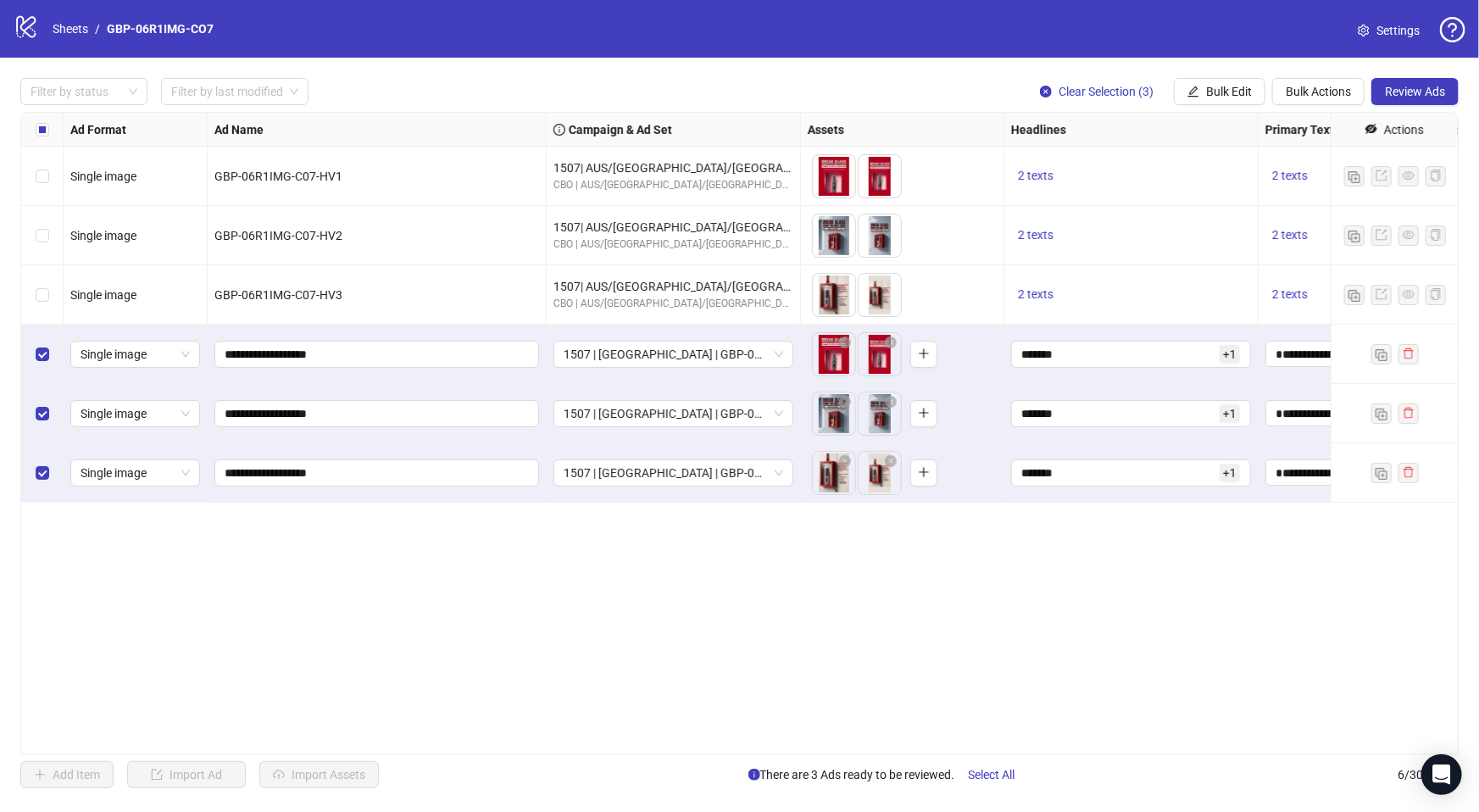 click on "Ad Format Ad Name Campaign & Ad Set Assets Headlines Primary Texts Descriptions Destination URL App Product Page ID Display URL Leadgen Form Product Set ID URL Params Call to Action Actions Single image GBP-06R1IMG-C07-HV1 1507| AUS/NZ/UK| GBP-06R1IMG-CO7 CBO | AUS/NZ/UK | [IMG MAIN] [MS 240]
To pick up a draggable item, press the space bar.
While dragging, use the arrow keys to move the item.
Press space again to drop the item in its new position, or press escape to cancel.
2 texts 2 texts - https://numoya.com/products/numoya-portable-straightener-brush-gobrush-pro-black Single image GBP-06R1IMG-C07-HV2 1507| AUS/NZ/UK| GBP-06R1IMG-CO7 CBO | AUS/NZ/UK | [IMG MAIN] [MS 240]
To pick up a draggable item, press the space bar.
While dragging, use the arrow keys to move the item.
Press space again to drop the item in its new position, or press escape to cancel.
2 texts 2 texts - https://numoya.com/products/numoya-portable-straightener-brush-gobrush-pro-black Single image 2 texts - +" at bounding box center [739, 433] 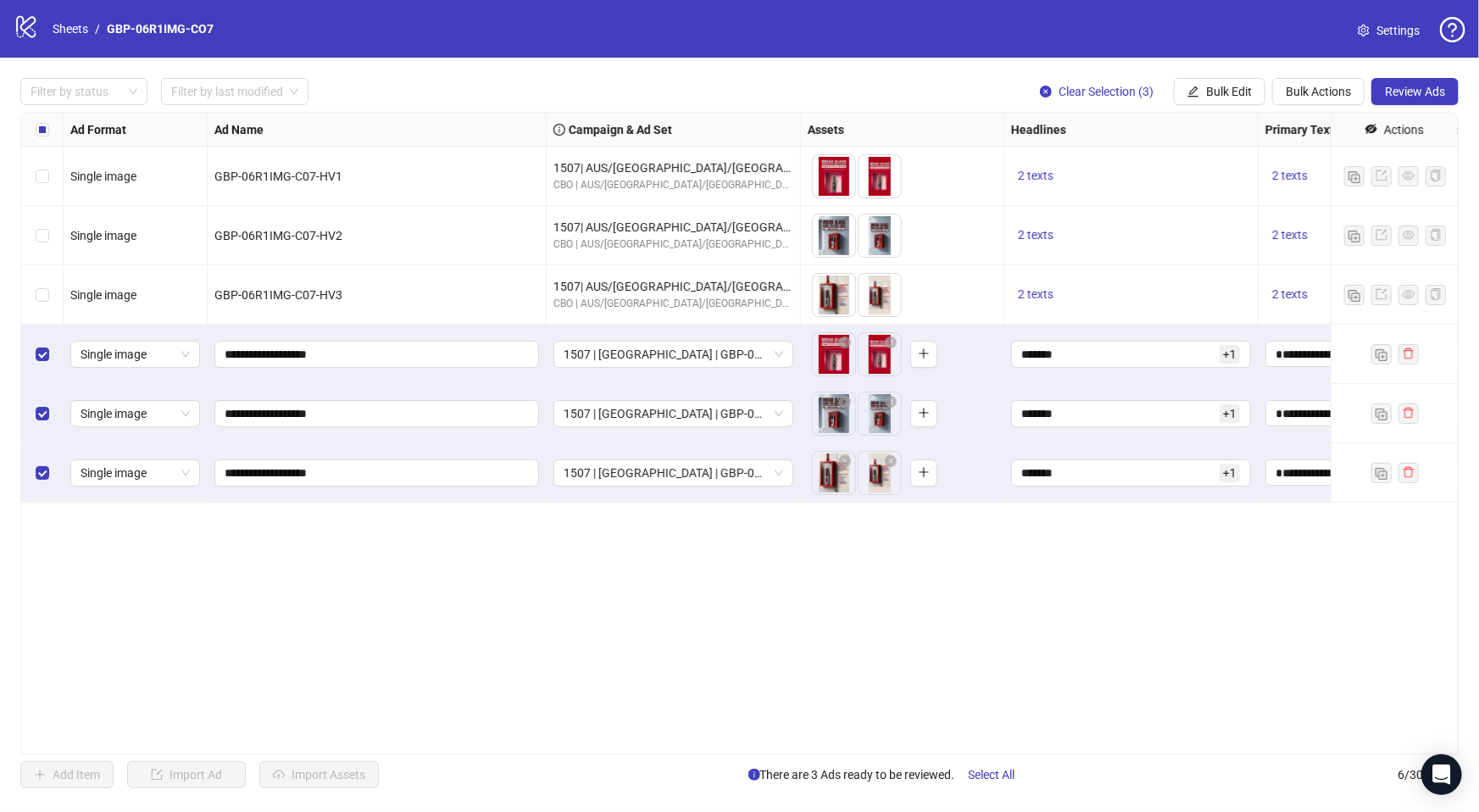 click on "Review Ads" at bounding box center [1415, 92] 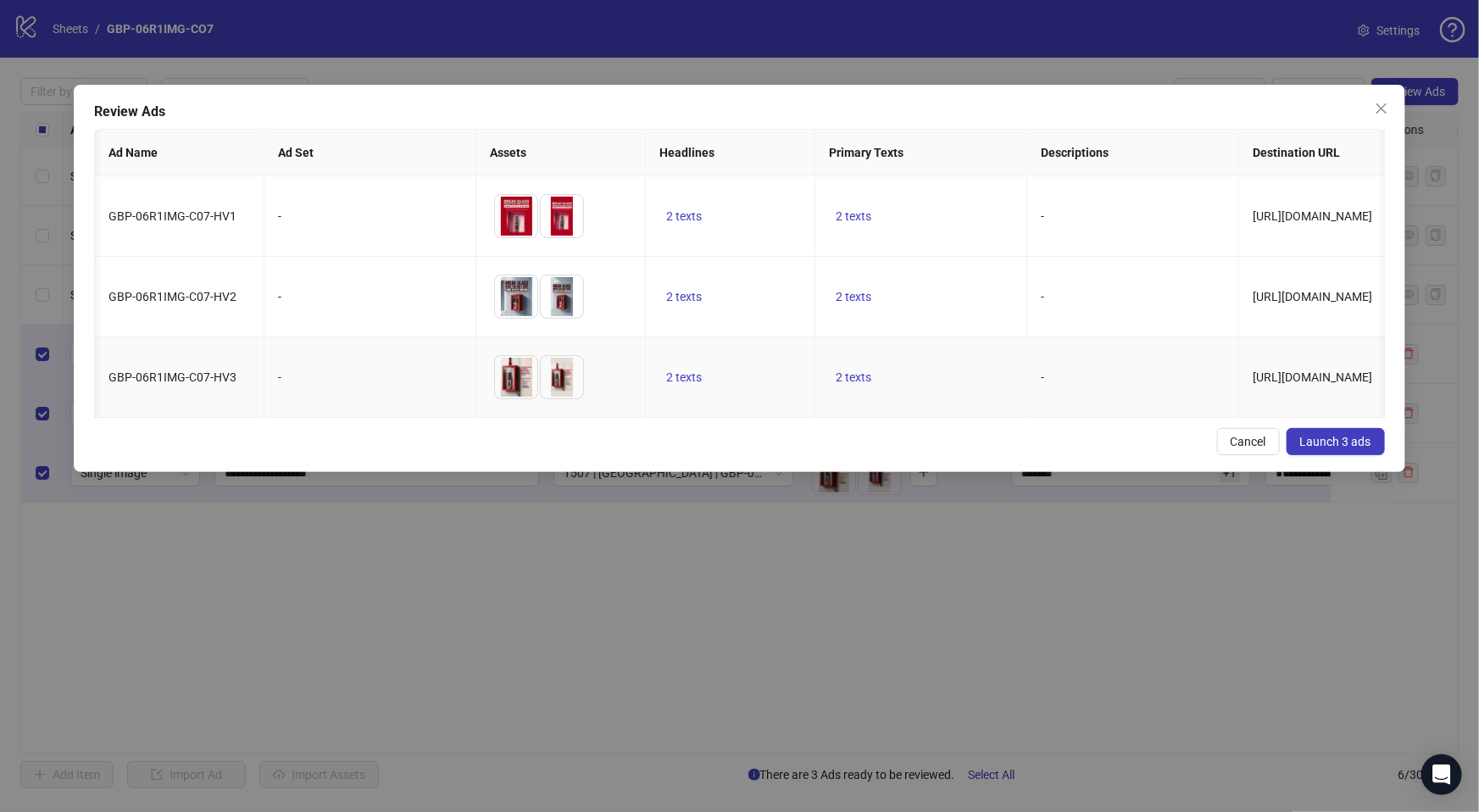 scroll, scrollTop: 0, scrollLeft: 0, axis: both 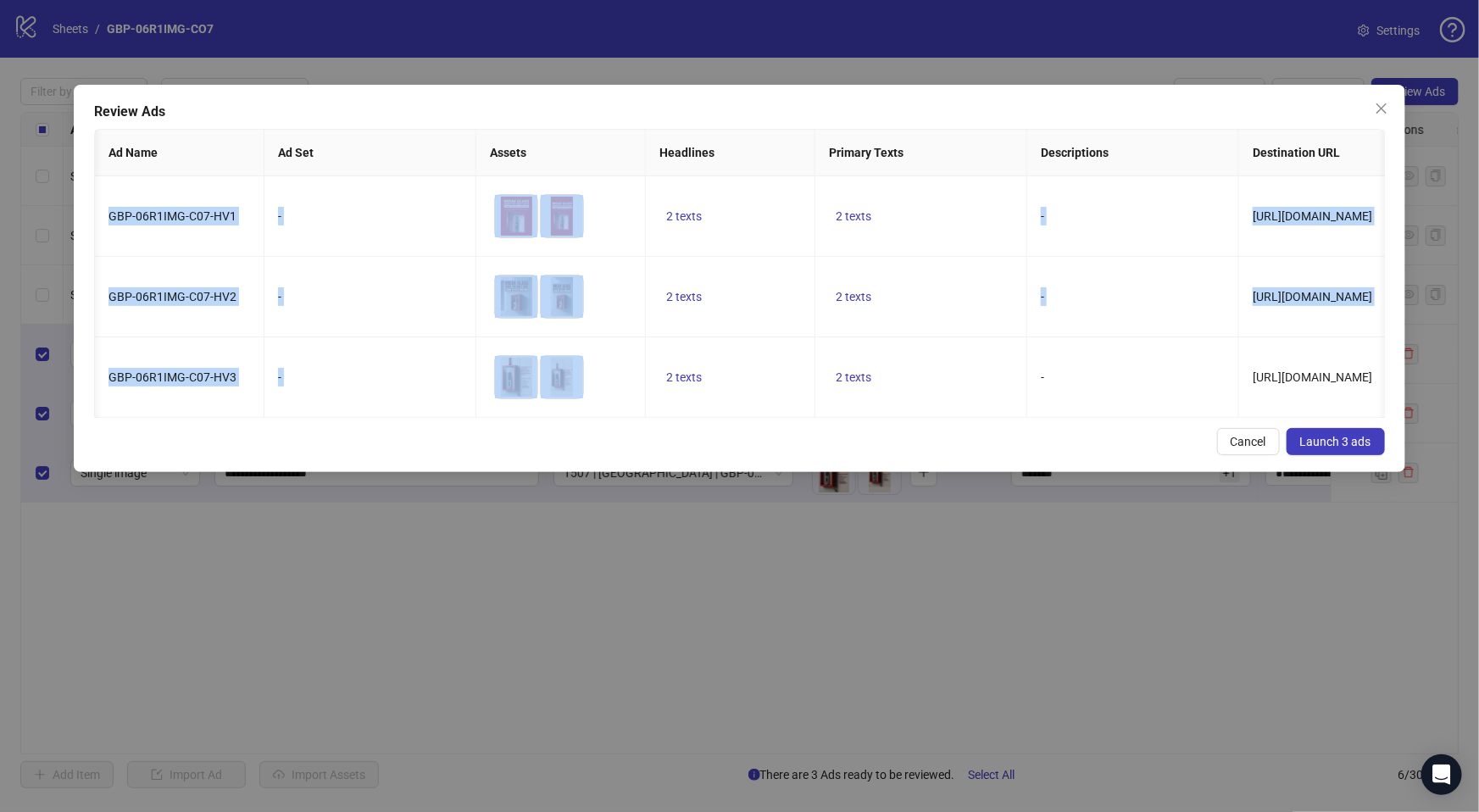drag, startPoint x: 653, startPoint y: 415, endPoint x: 918, endPoint y: 432, distance: 265.54472 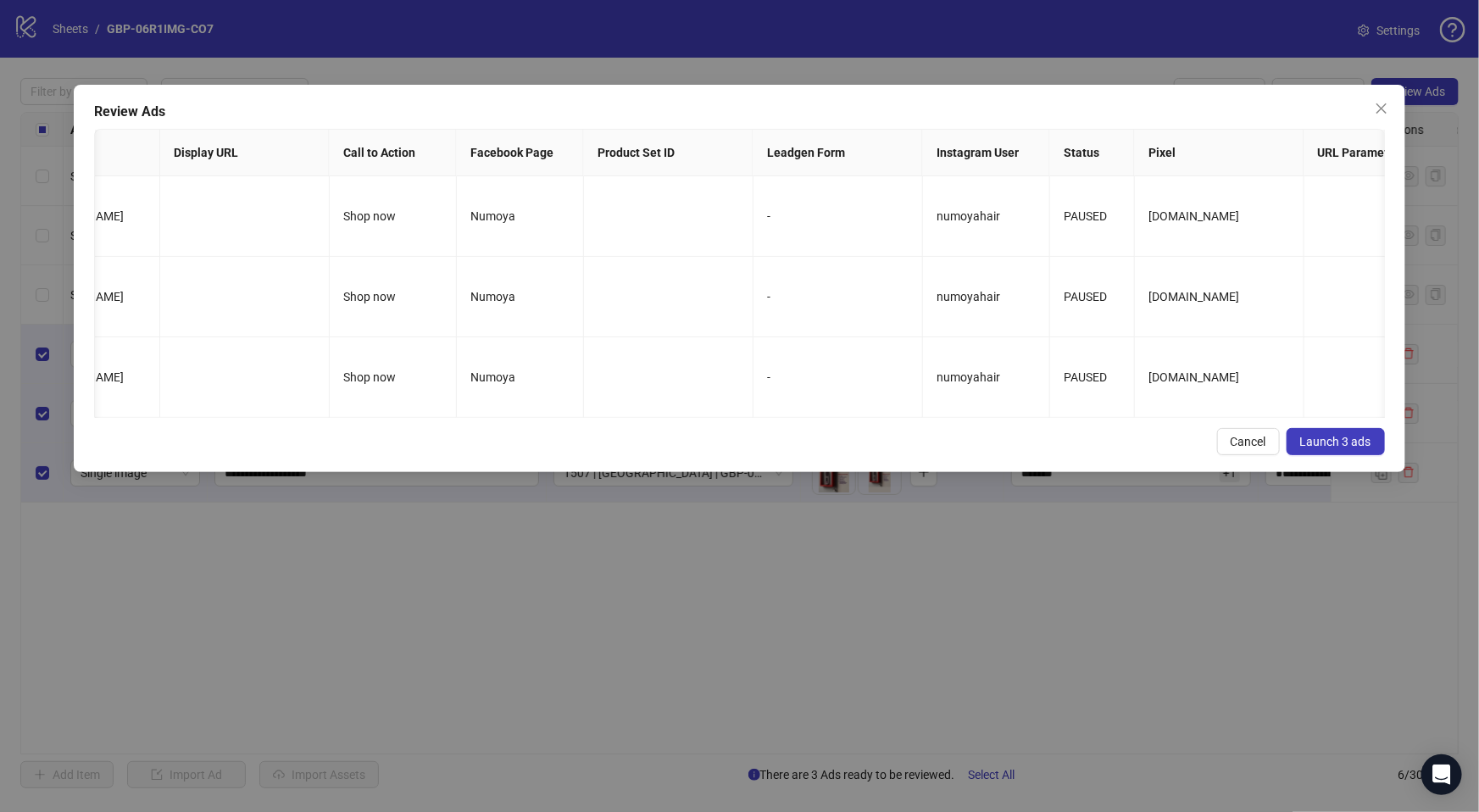click on "Cancel Launch 3 ads" at bounding box center [739, 442] 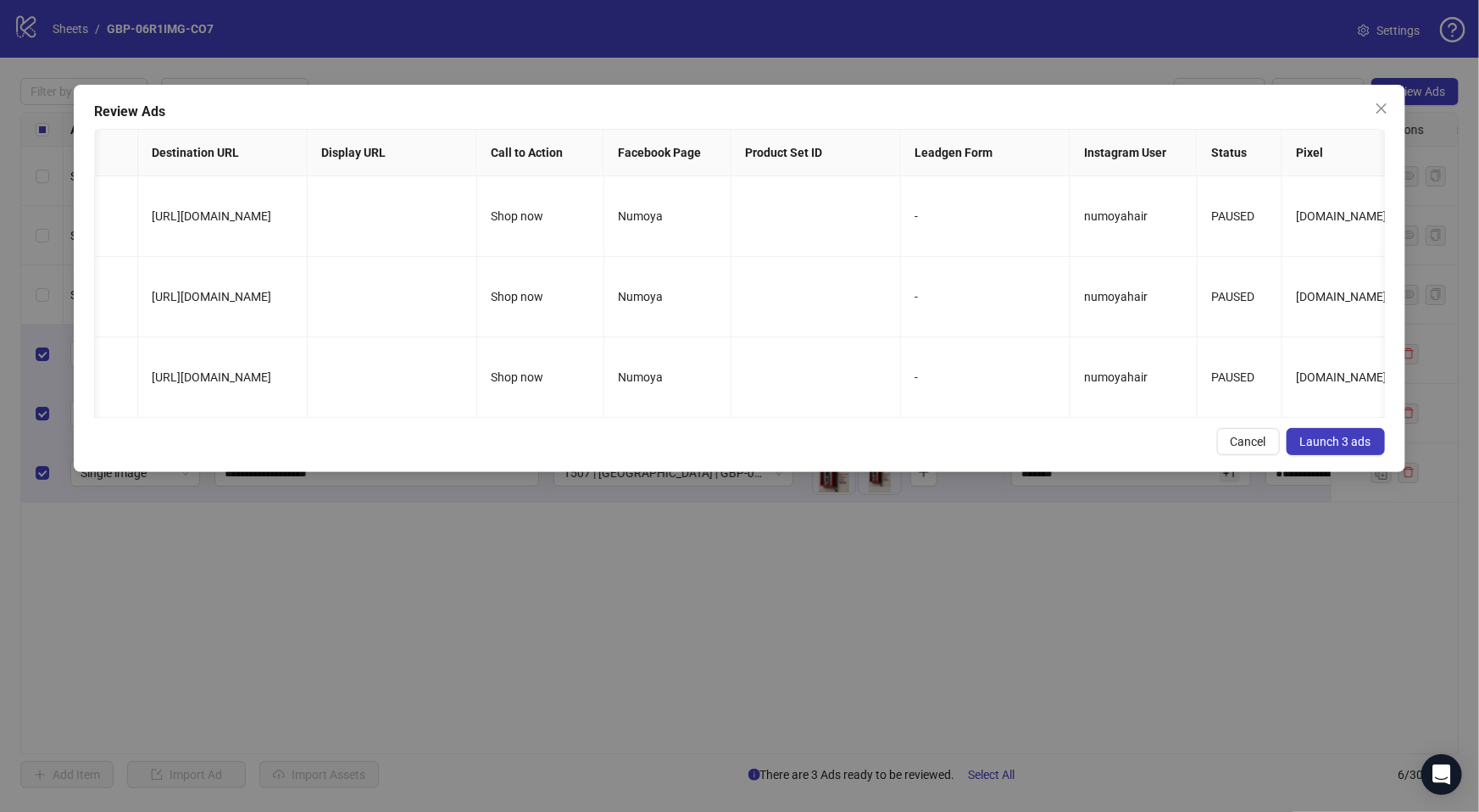 scroll, scrollTop: 0, scrollLeft: 603, axis: horizontal 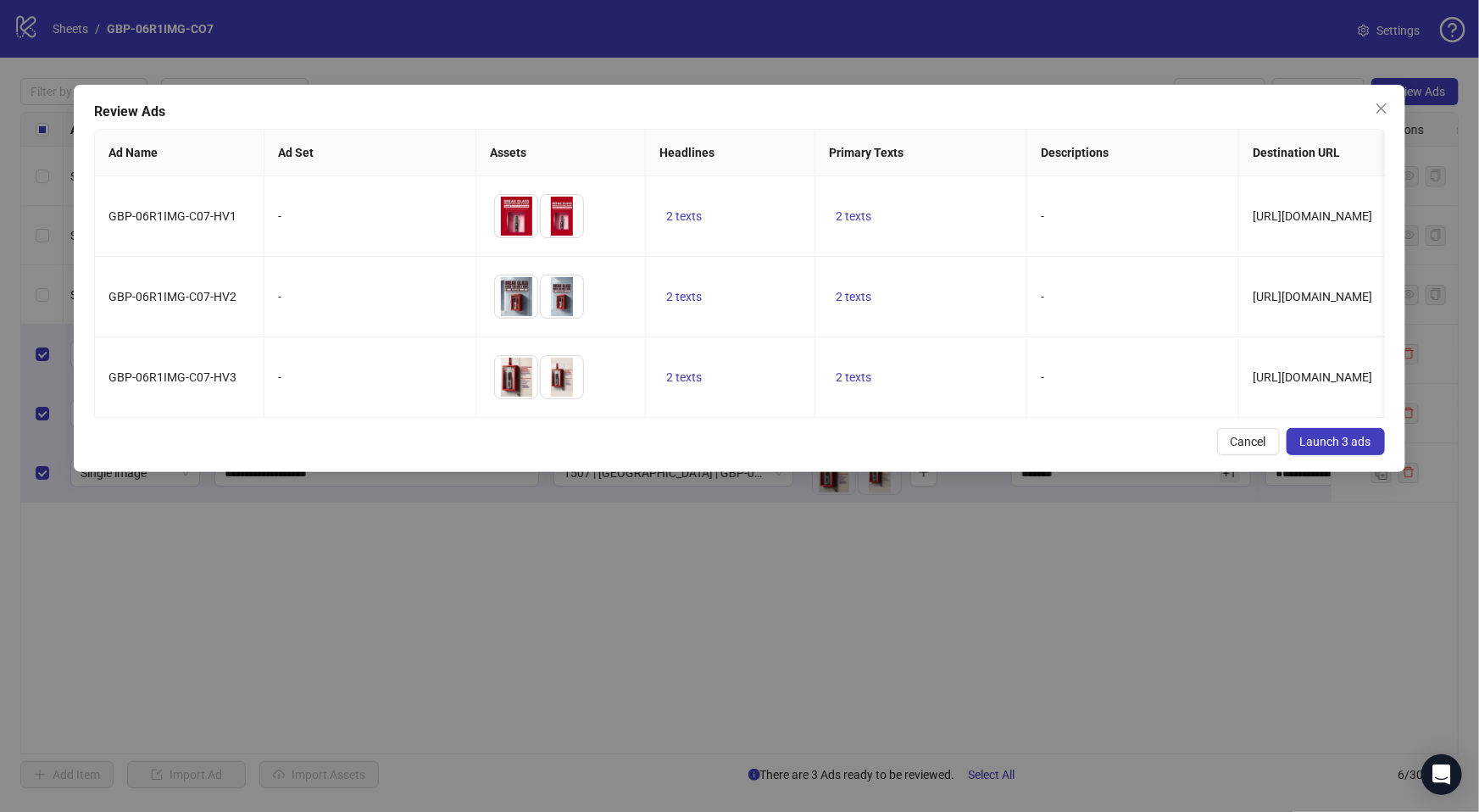 click on "Launch 3 ads" at bounding box center (1336, 442) 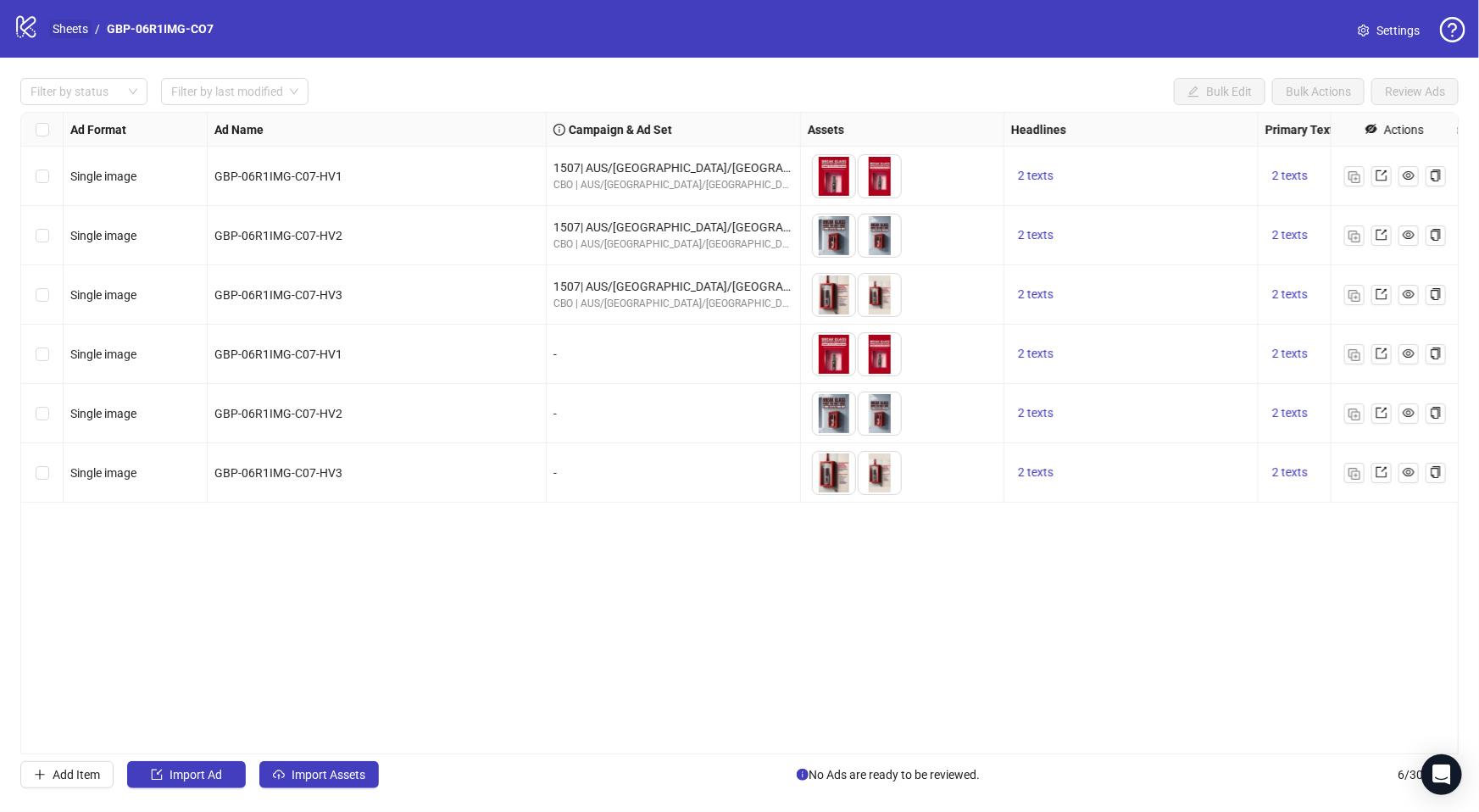 click on "Sheets" at bounding box center [70, 29] 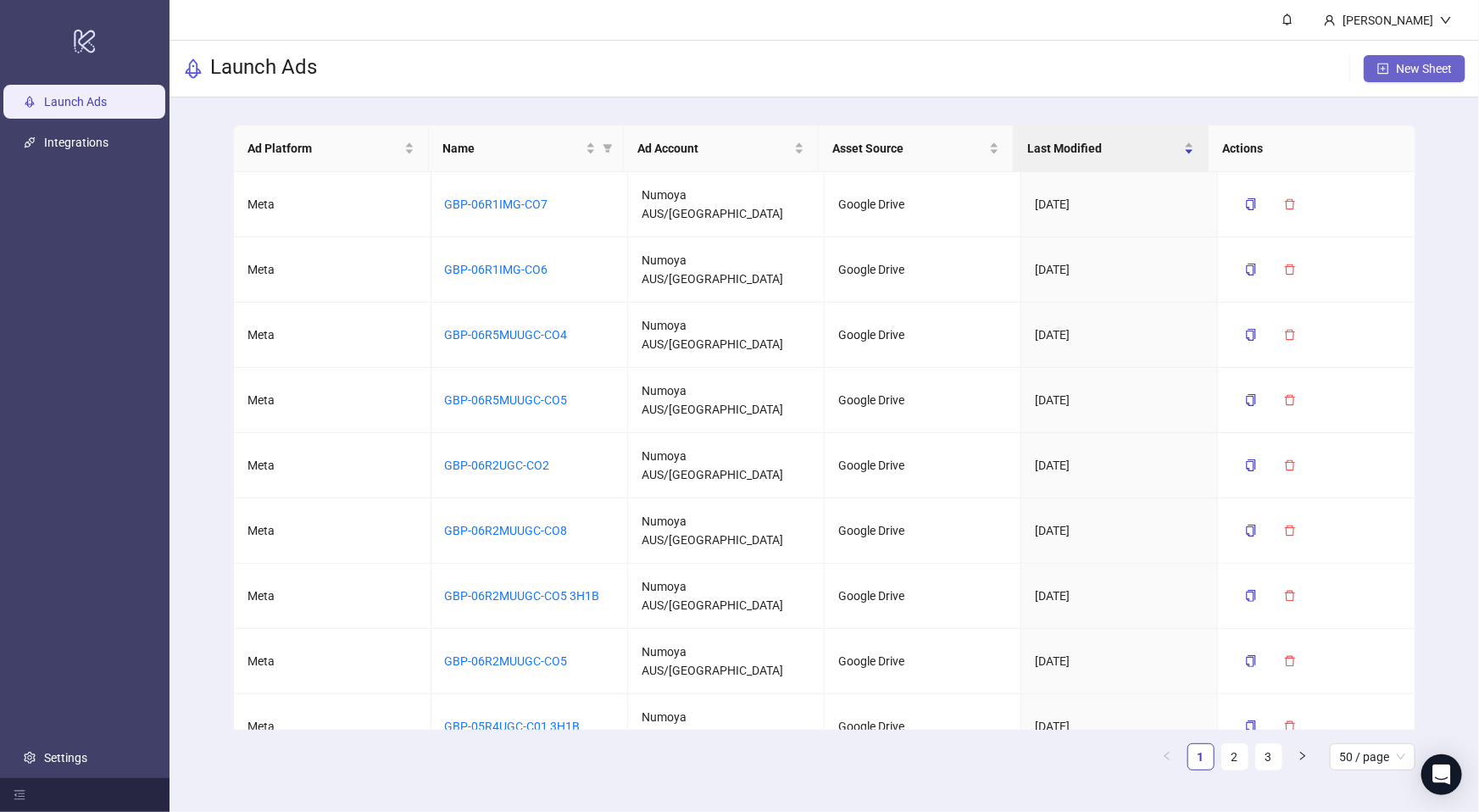 click on "New Sheet" at bounding box center [1424, 69] 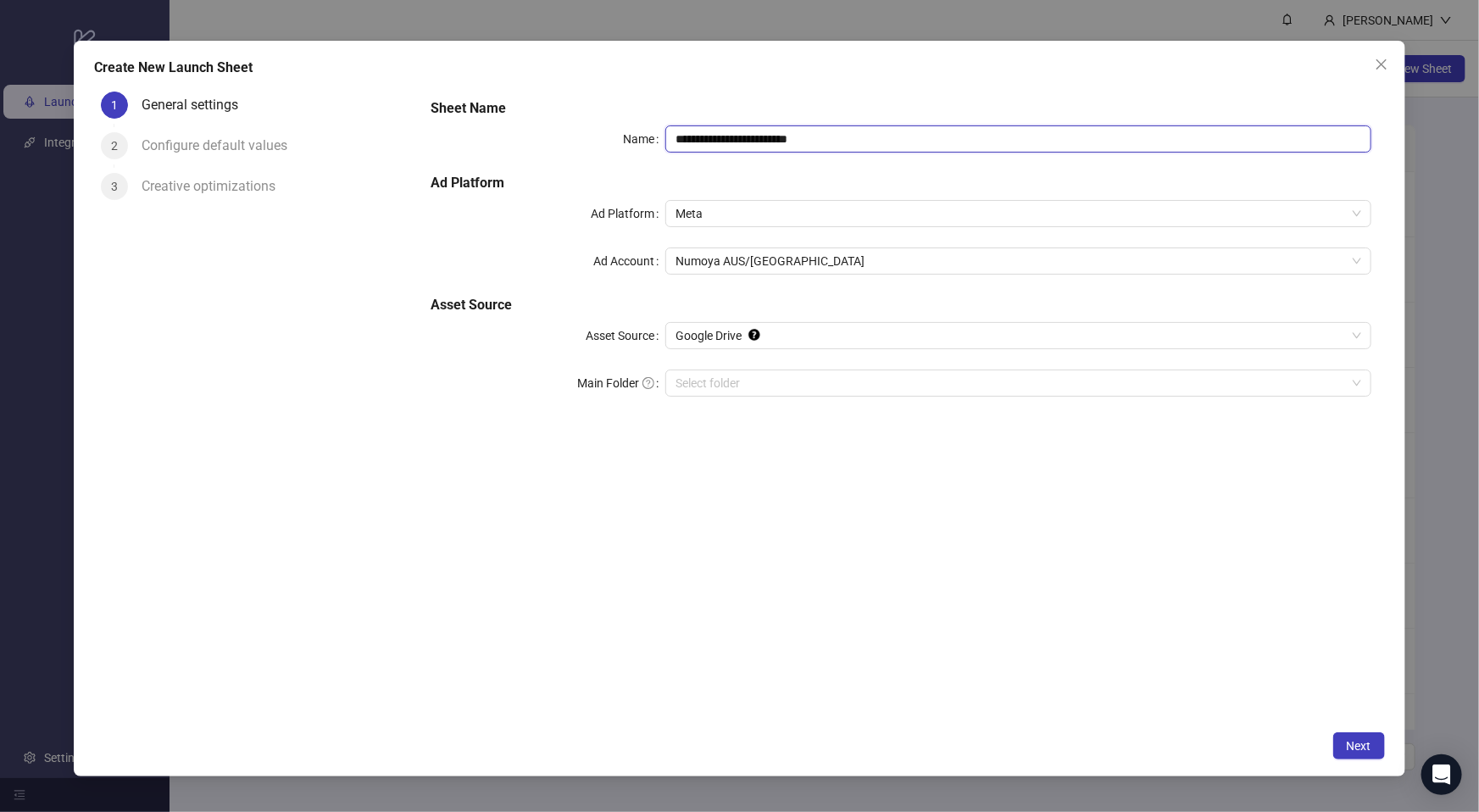 drag, startPoint x: 854, startPoint y: 136, endPoint x: 546, endPoint y: 136, distance: 308 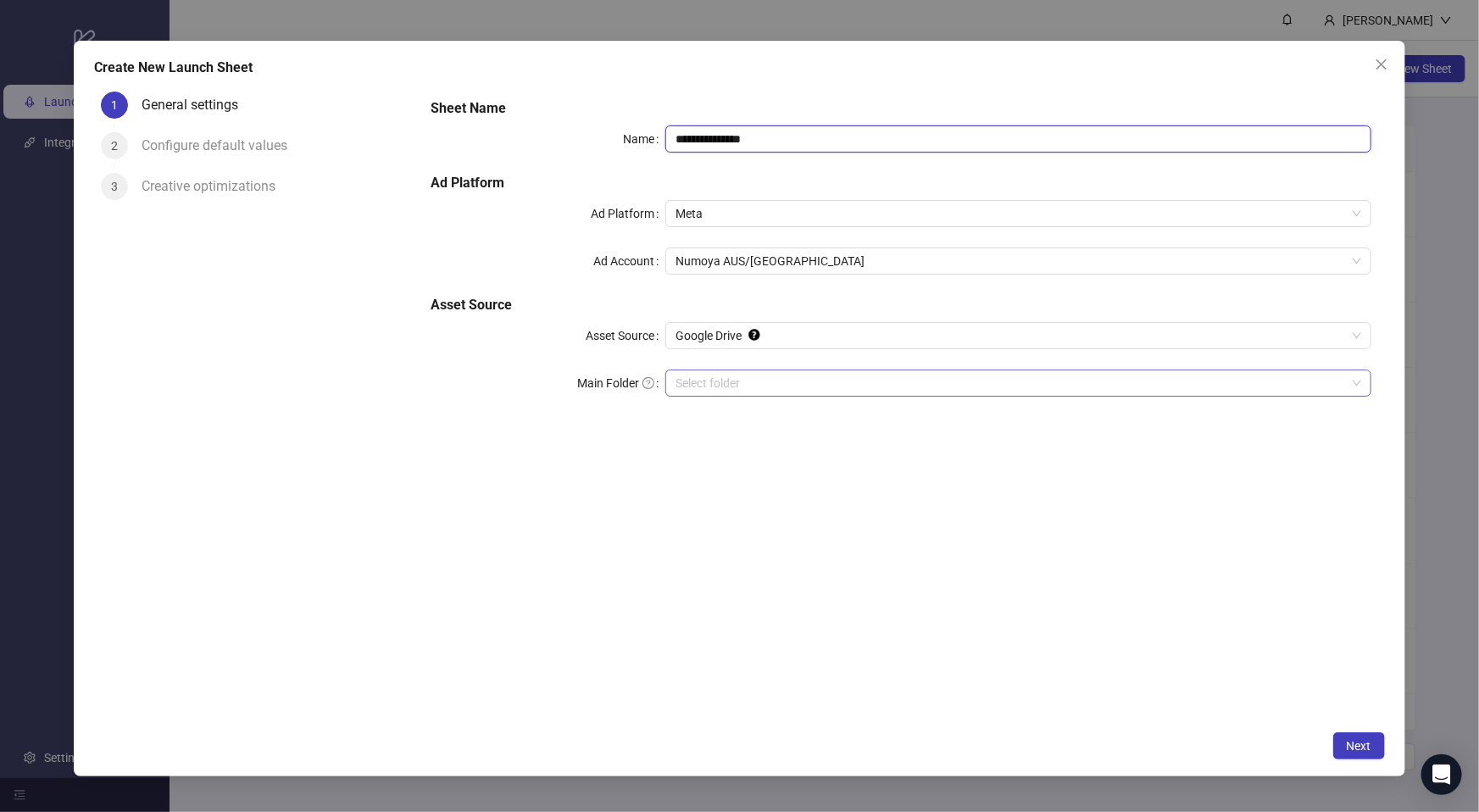 type on "**********" 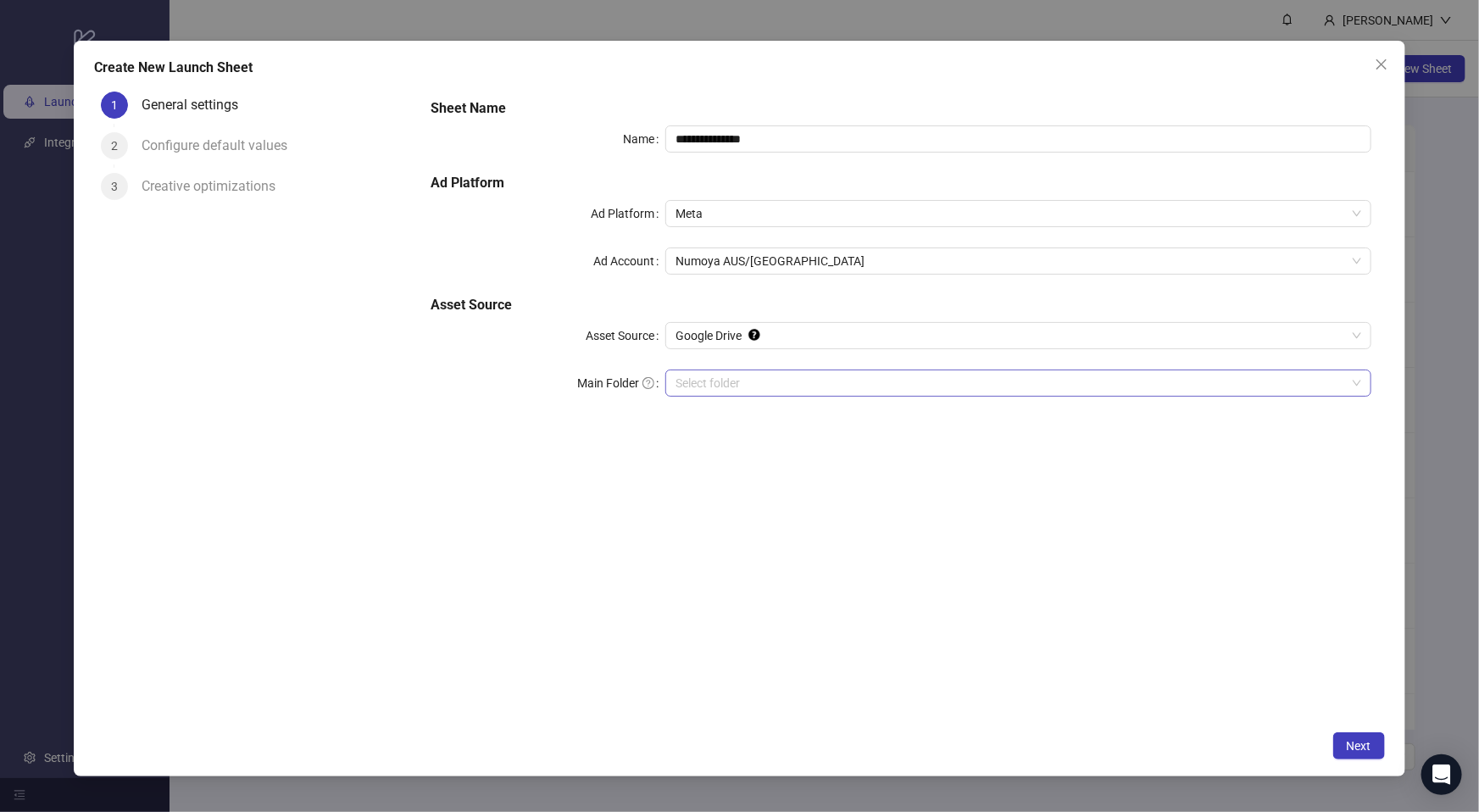 click on "Main Folder" at bounding box center [1010, 383] 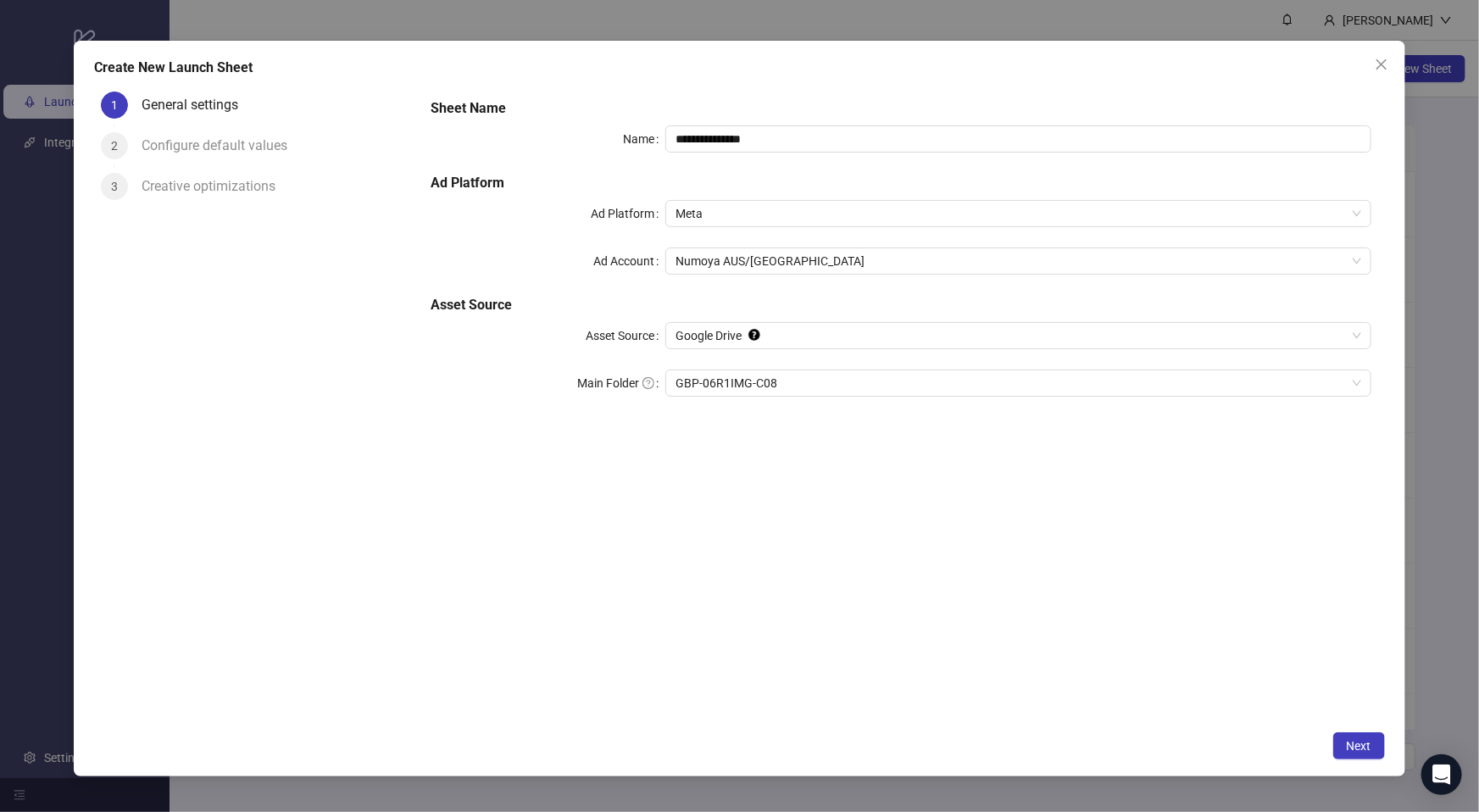 click on "**********" at bounding box center [901, 403] 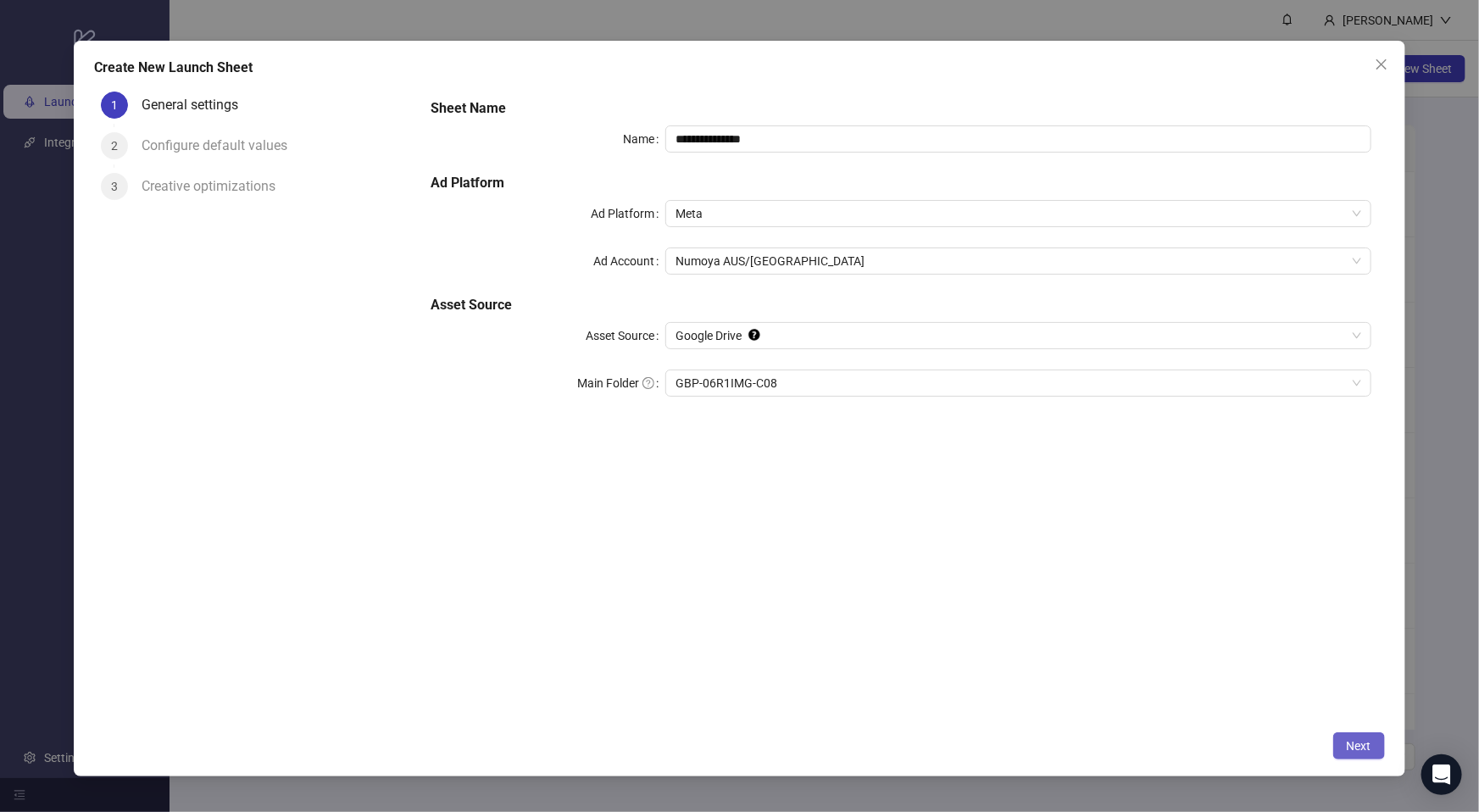 click on "Next" at bounding box center [1359, 746] 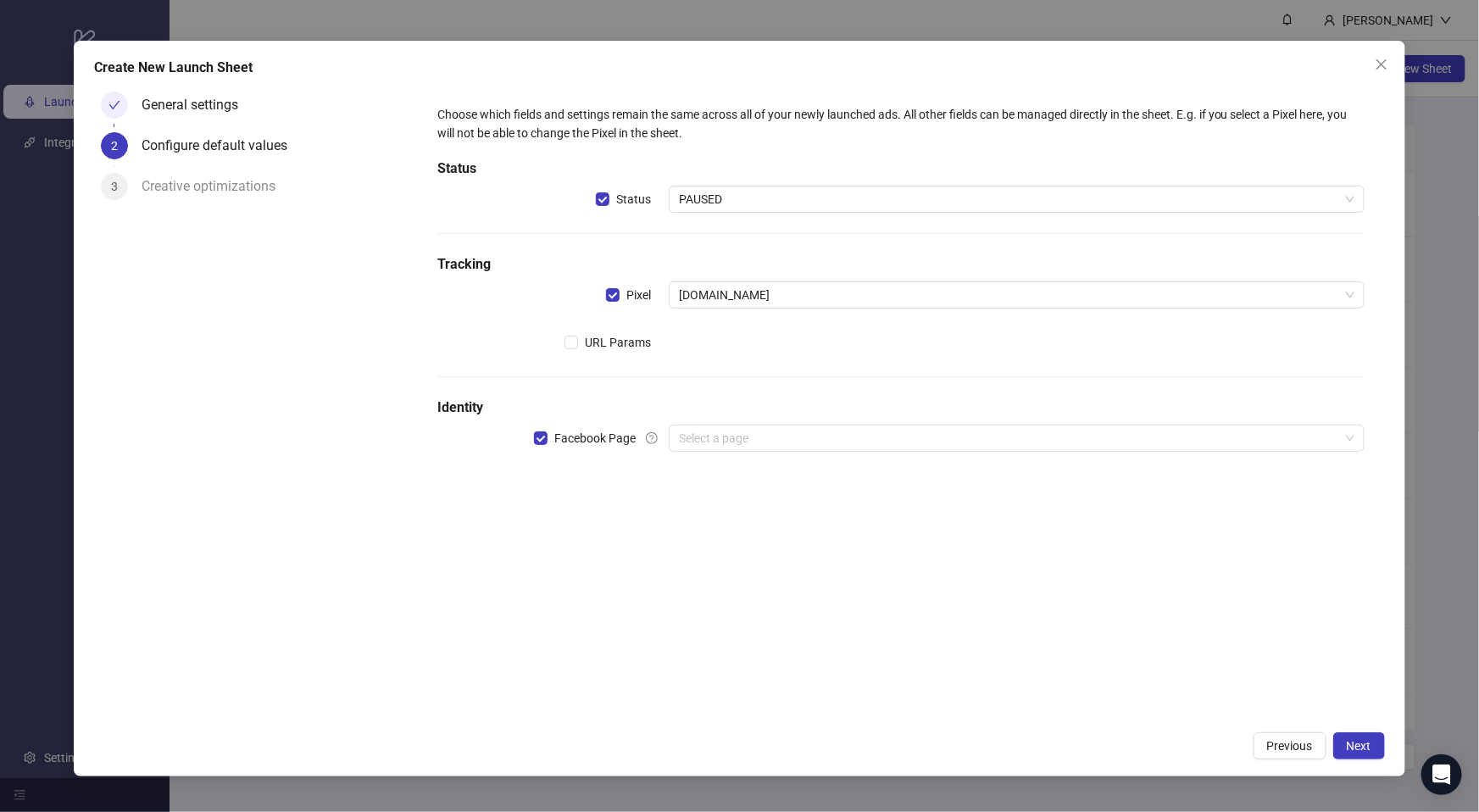 click on "Choose which fields and settings remain the same across all of your newly launched ads. All other fields can be managed directly in the sheet. E.g. if you select a Pixel here, you will not be able to change the Pixel in the sheet. Status Status PAUSED Tracking Pixel Numoya.com URL Params Identity Facebook Page Select a page" at bounding box center [901, 288] 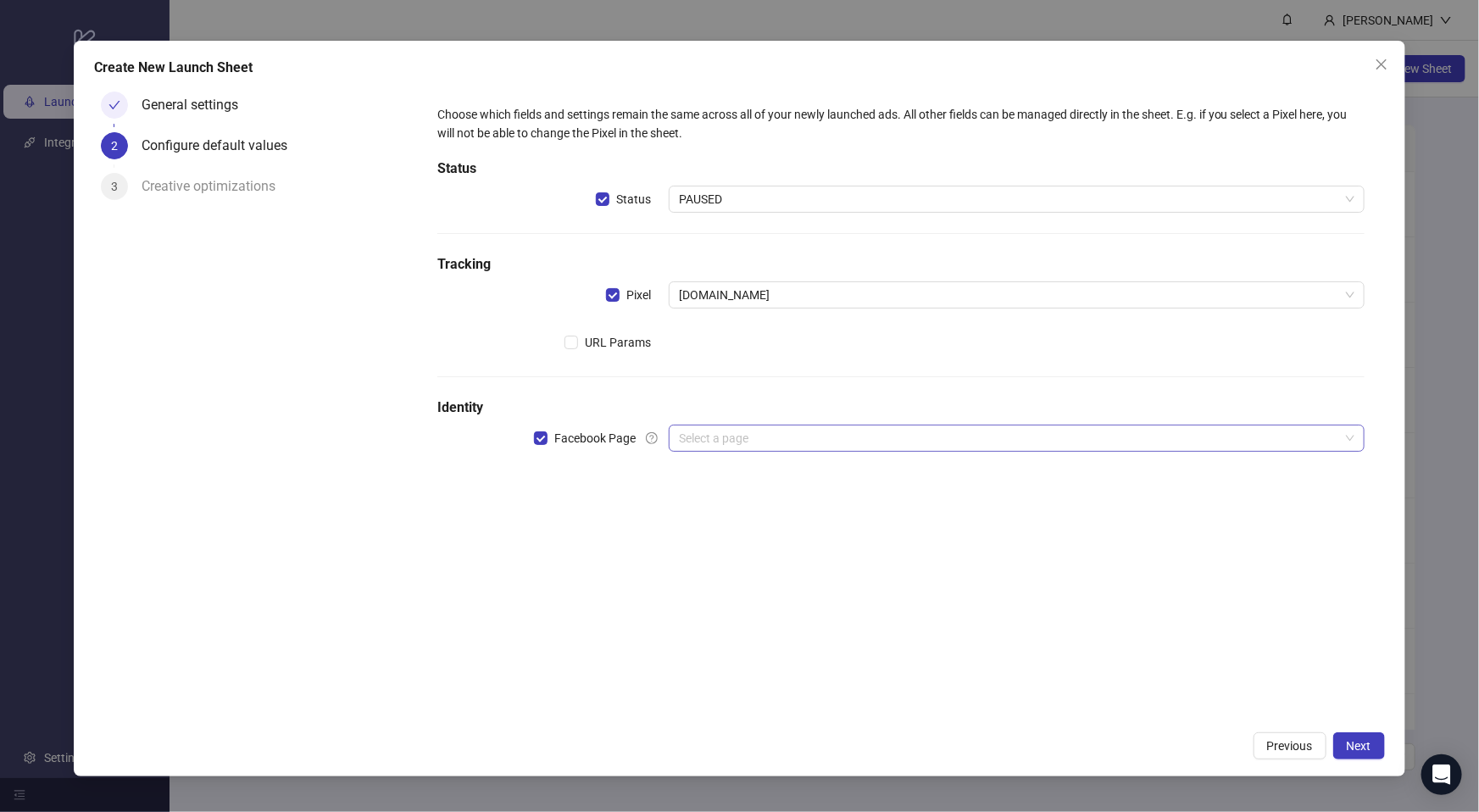 click at bounding box center (1009, 438) 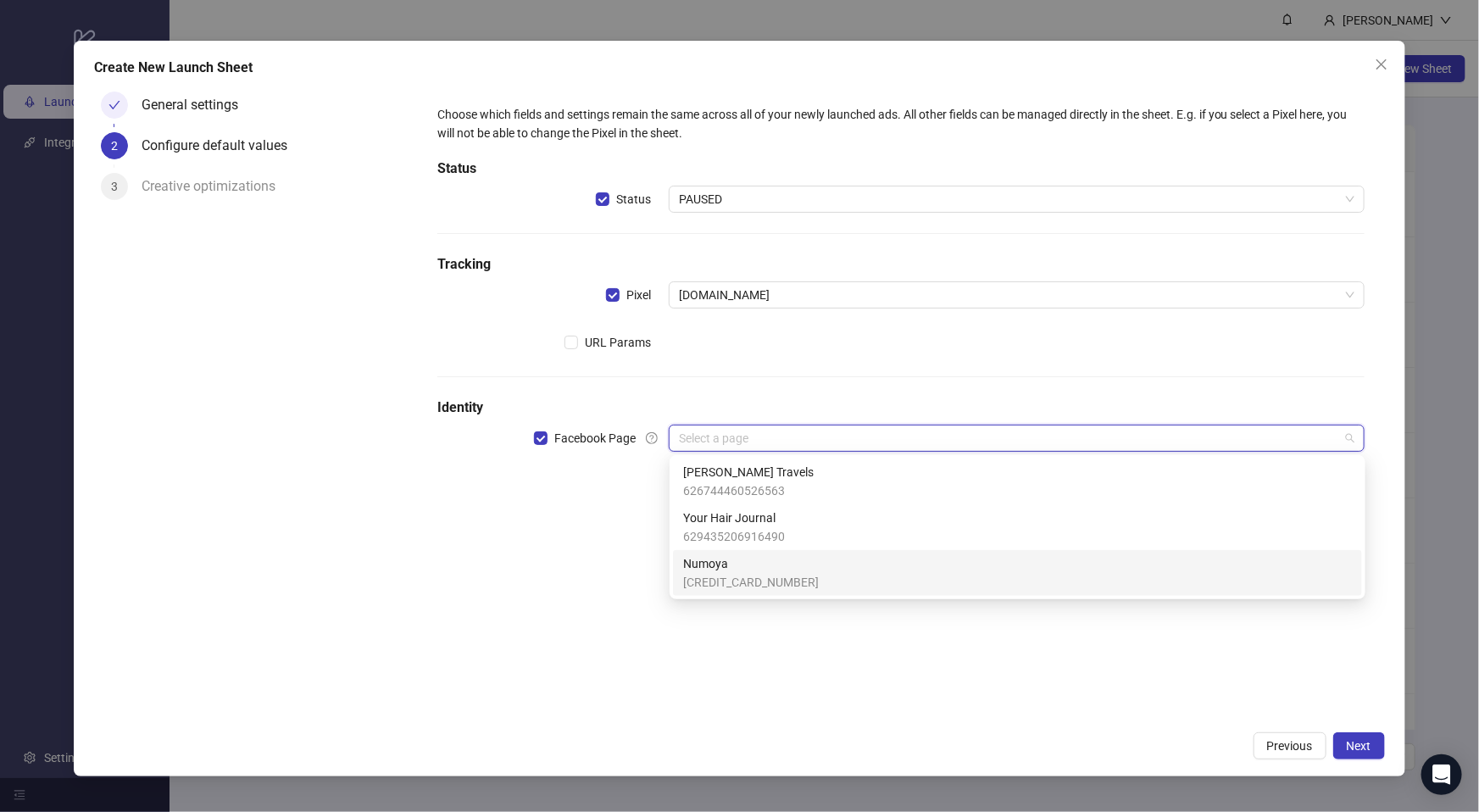click on "Numoya 364275963430762" at bounding box center [1017, 573] 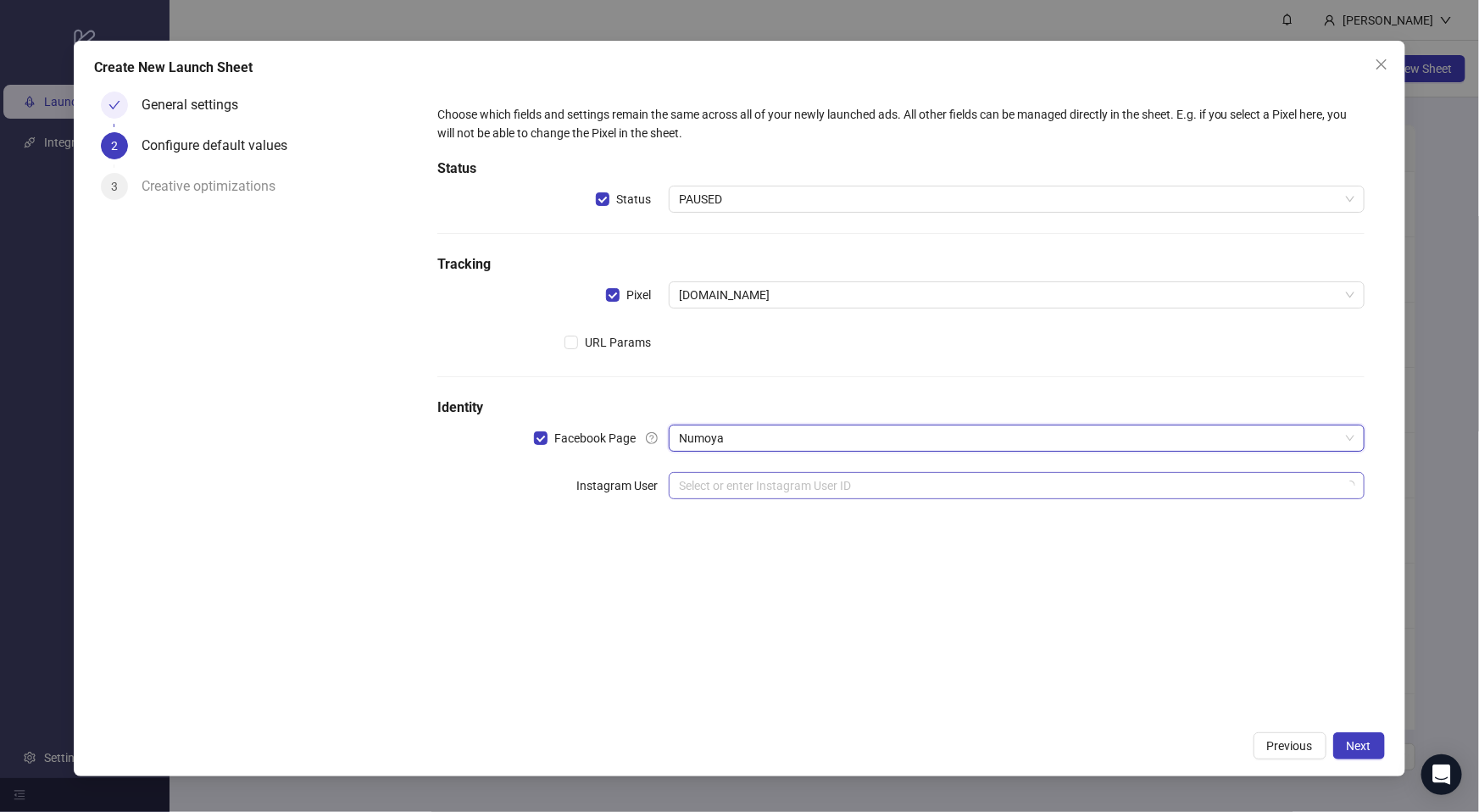 click at bounding box center (1009, 486) 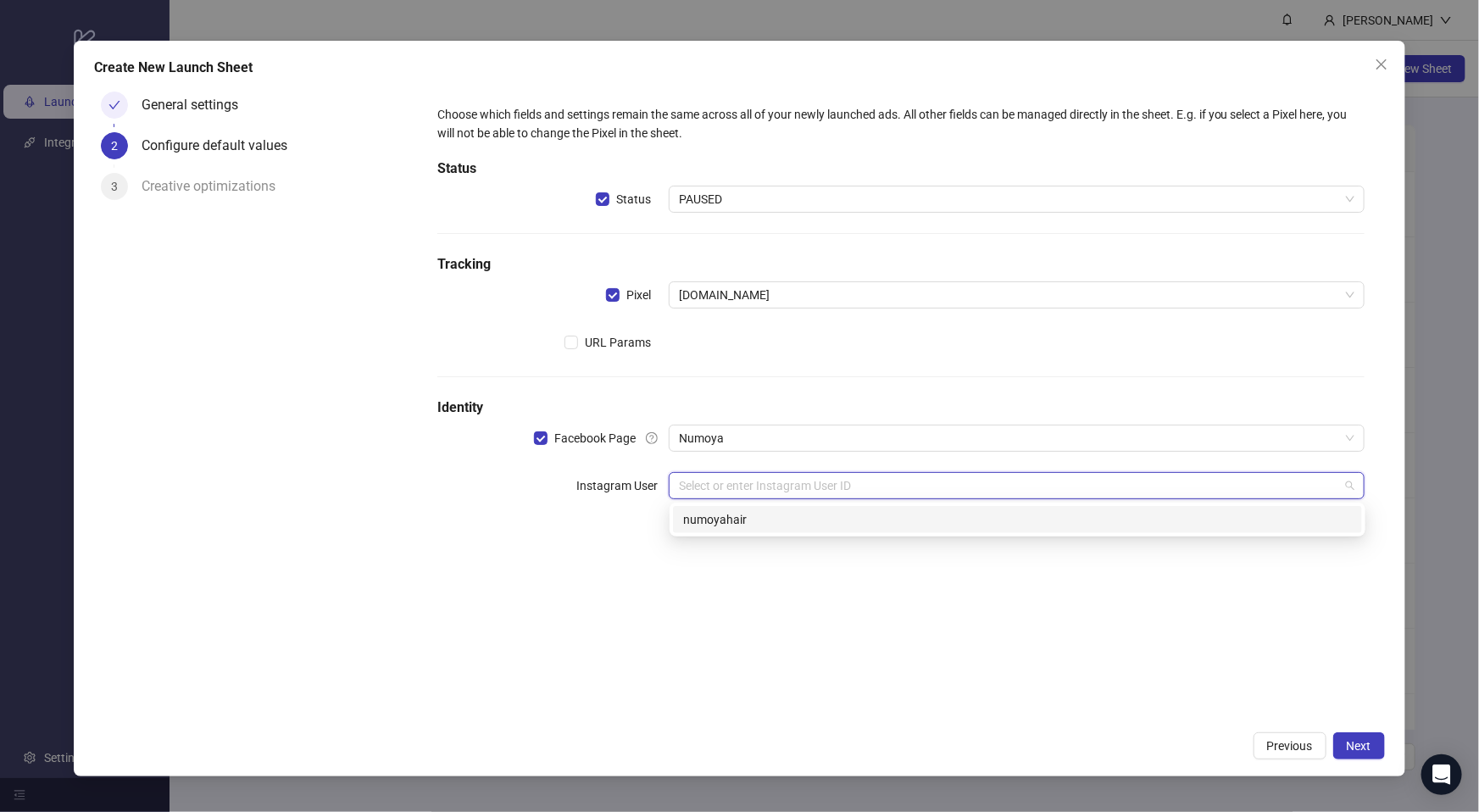 click on "numoyahair" at bounding box center [1017, 520] 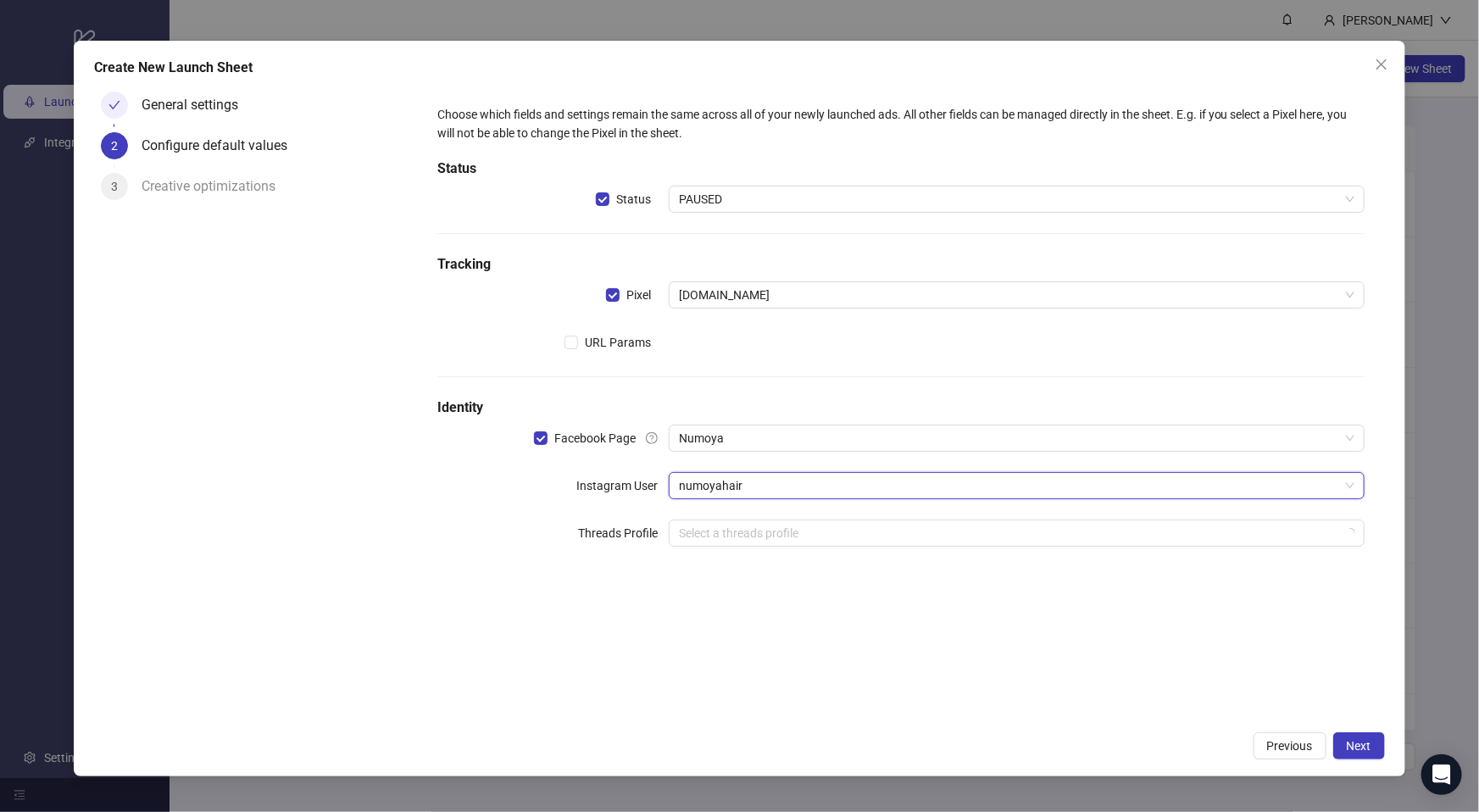click on "Choose which fields and settings remain the same across all of your newly launched ads. All other fields can be managed directly in the sheet. E.g. if you select a Pixel here, you will not be able to change the Pixel in the sheet. Status Status PAUSED Tracking Pixel Numoya.com URL Params Identity Facebook Page Numoya Instagram User numoyahair numoyahair Threads Profile Select a threads profile" at bounding box center [901, 403] 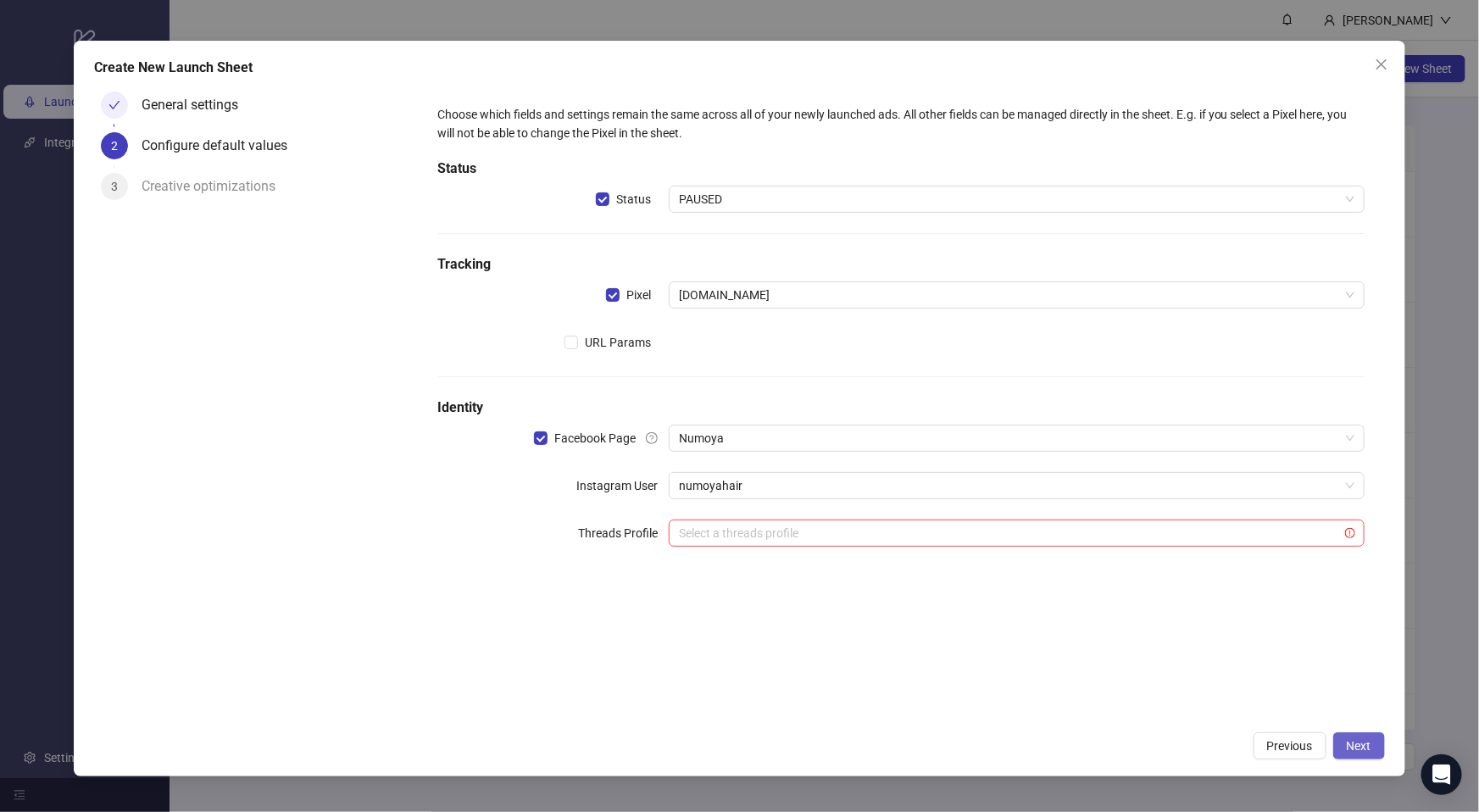 click on "Next" at bounding box center [1359, 746] 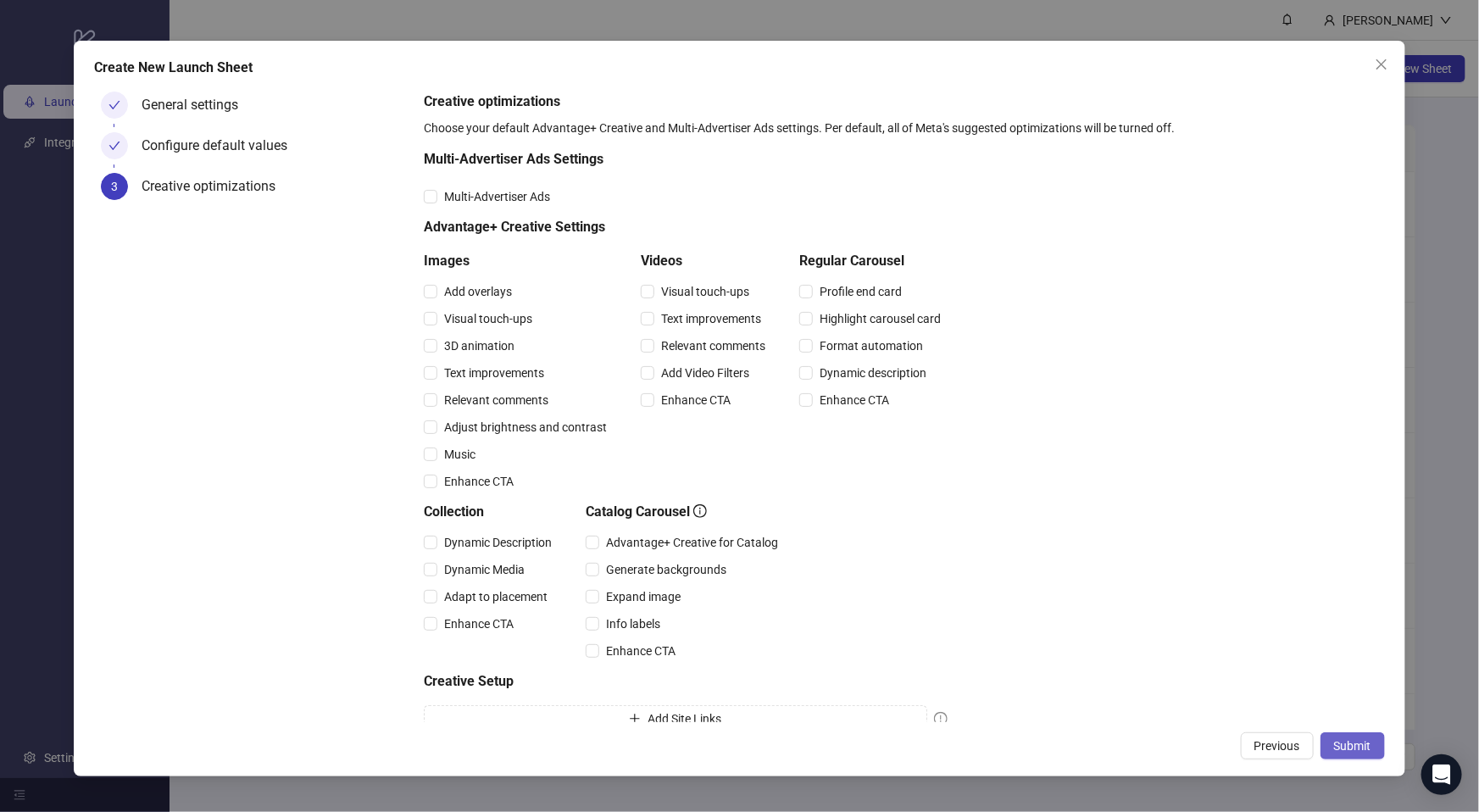 click on "Submit" at bounding box center [1353, 746] 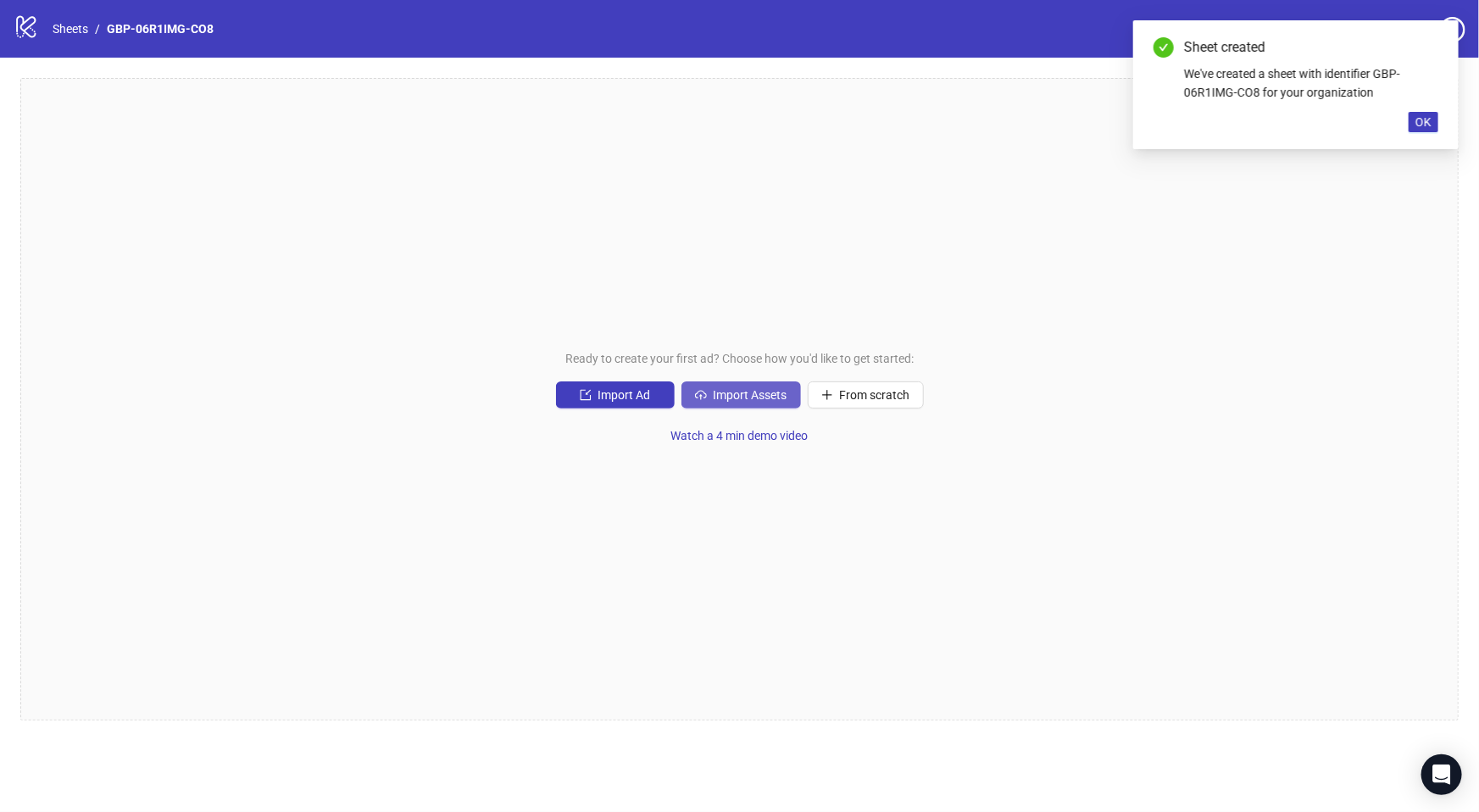 click on "Import Assets" at bounding box center (750, 395) 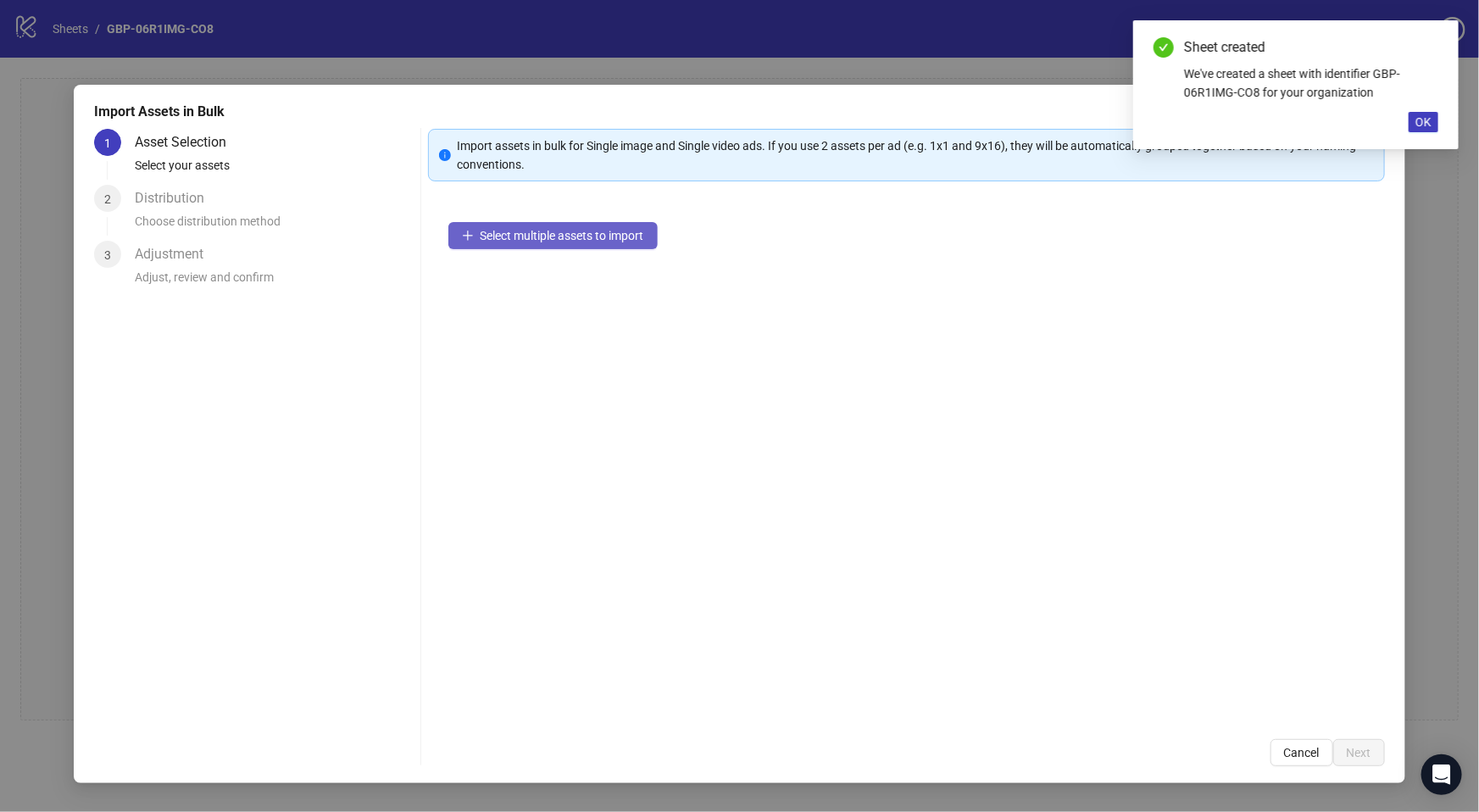 click on "Select multiple assets to import" at bounding box center [562, 236] 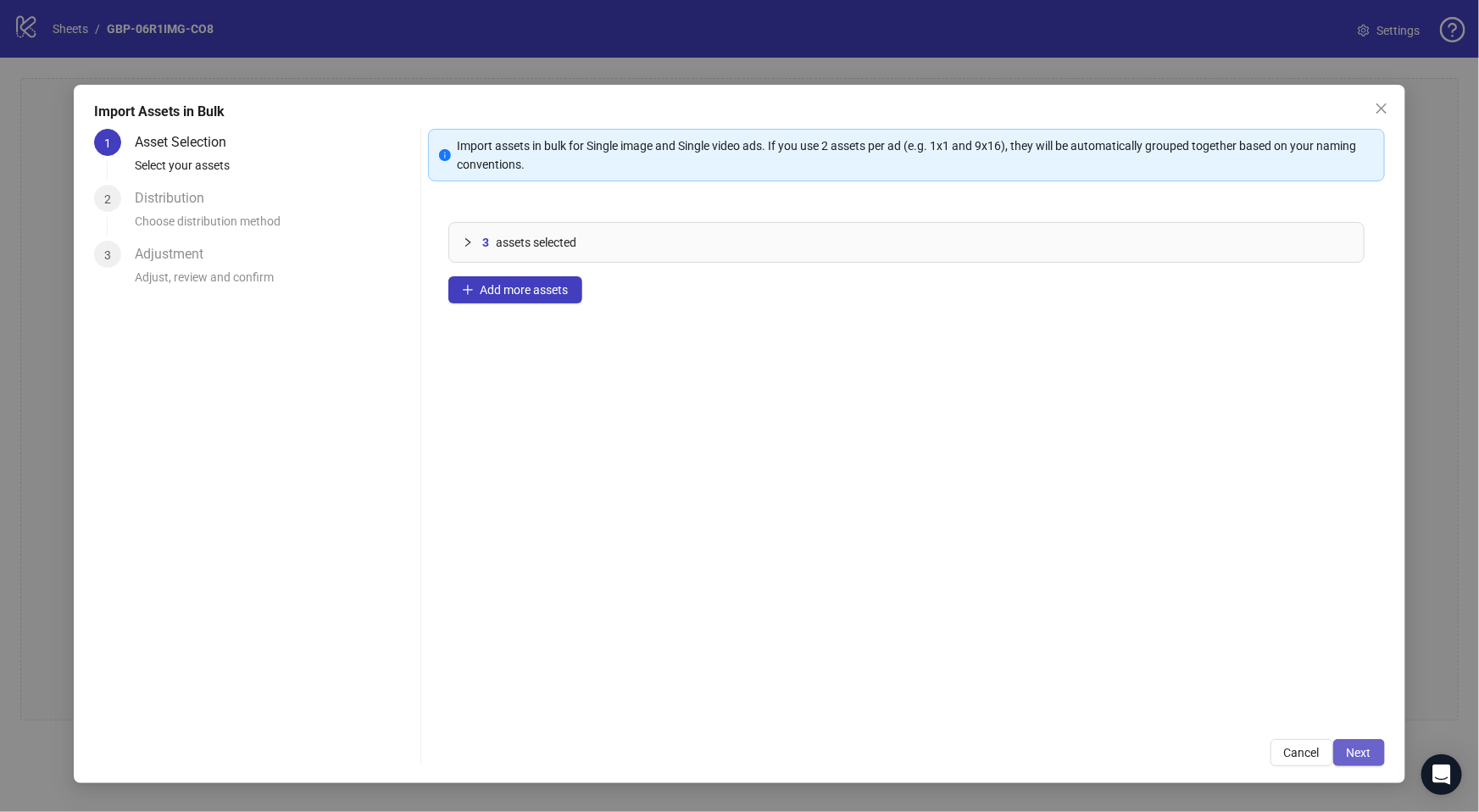 click on "Next" at bounding box center [1359, 753] 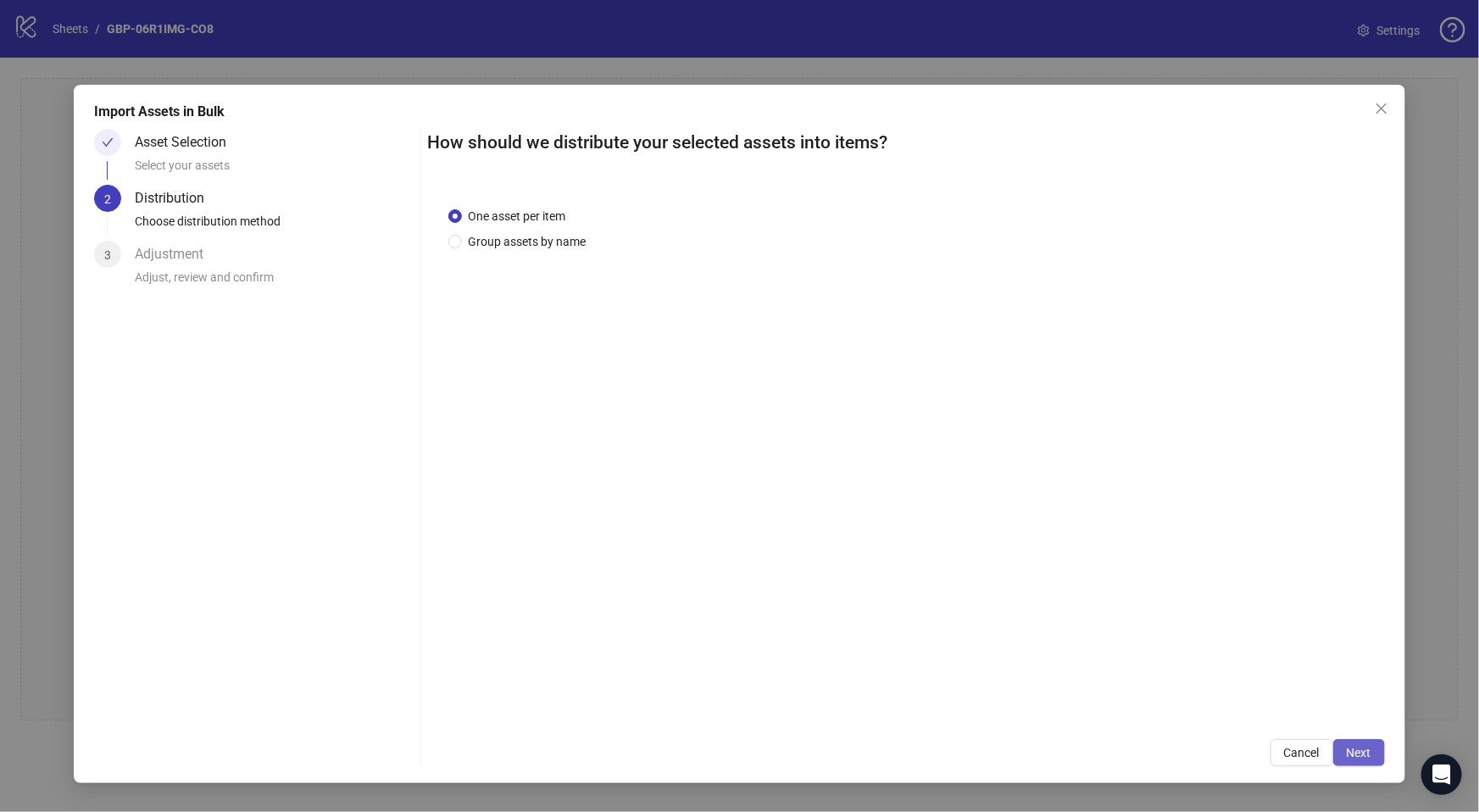 click on "Next" at bounding box center [1359, 753] 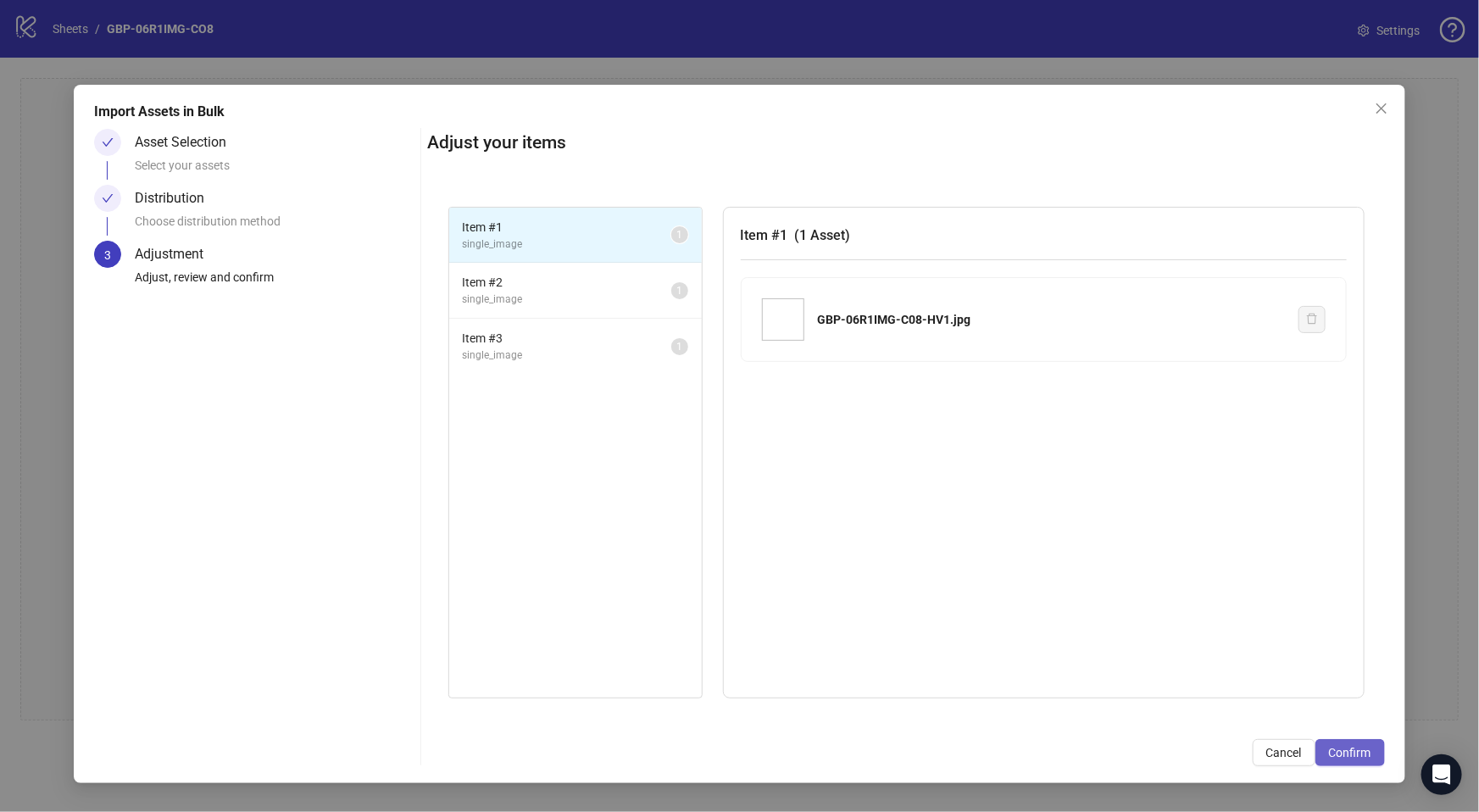 click on "Confirm" at bounding box center [1350, 753] 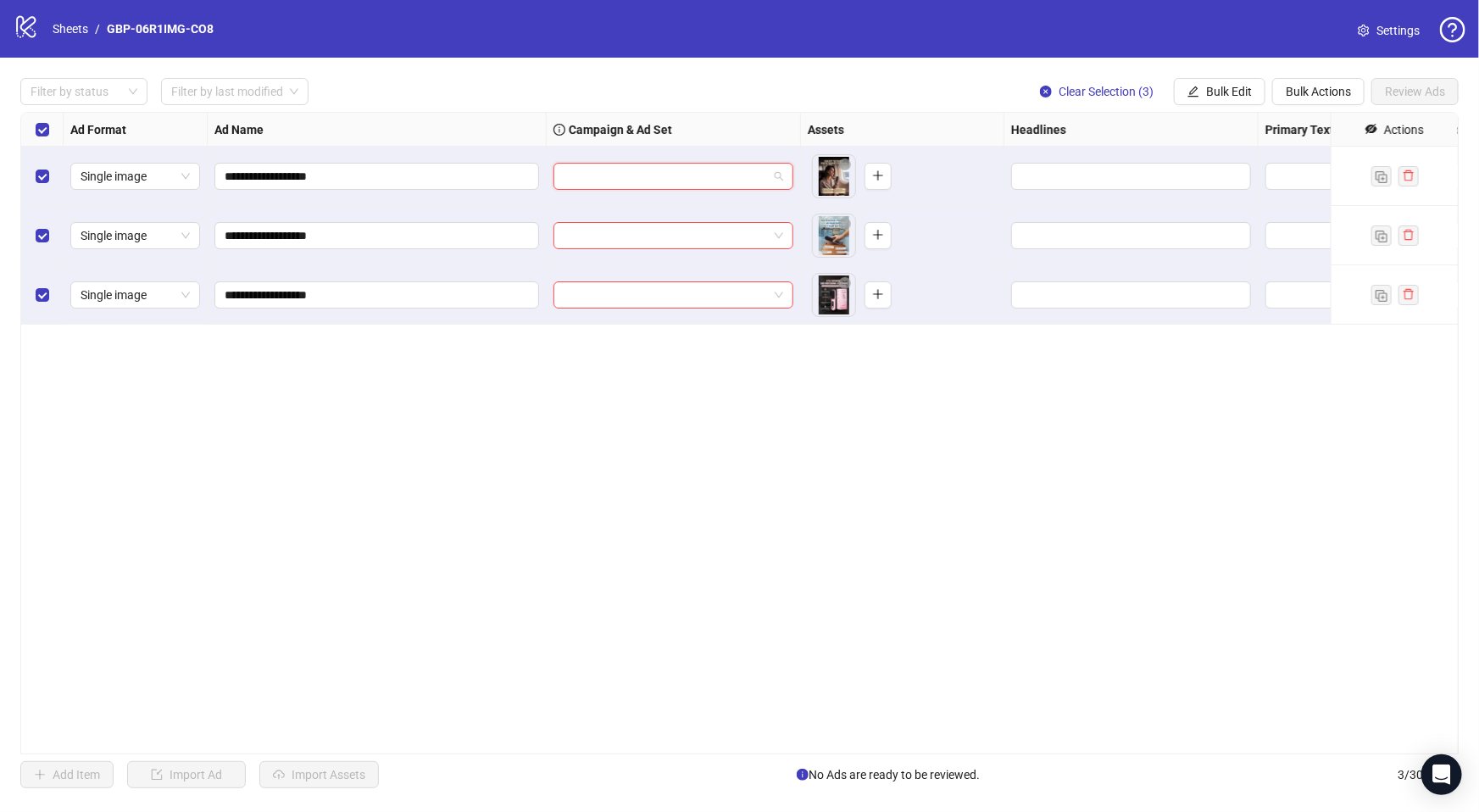 click at bounding box center [665, 176] 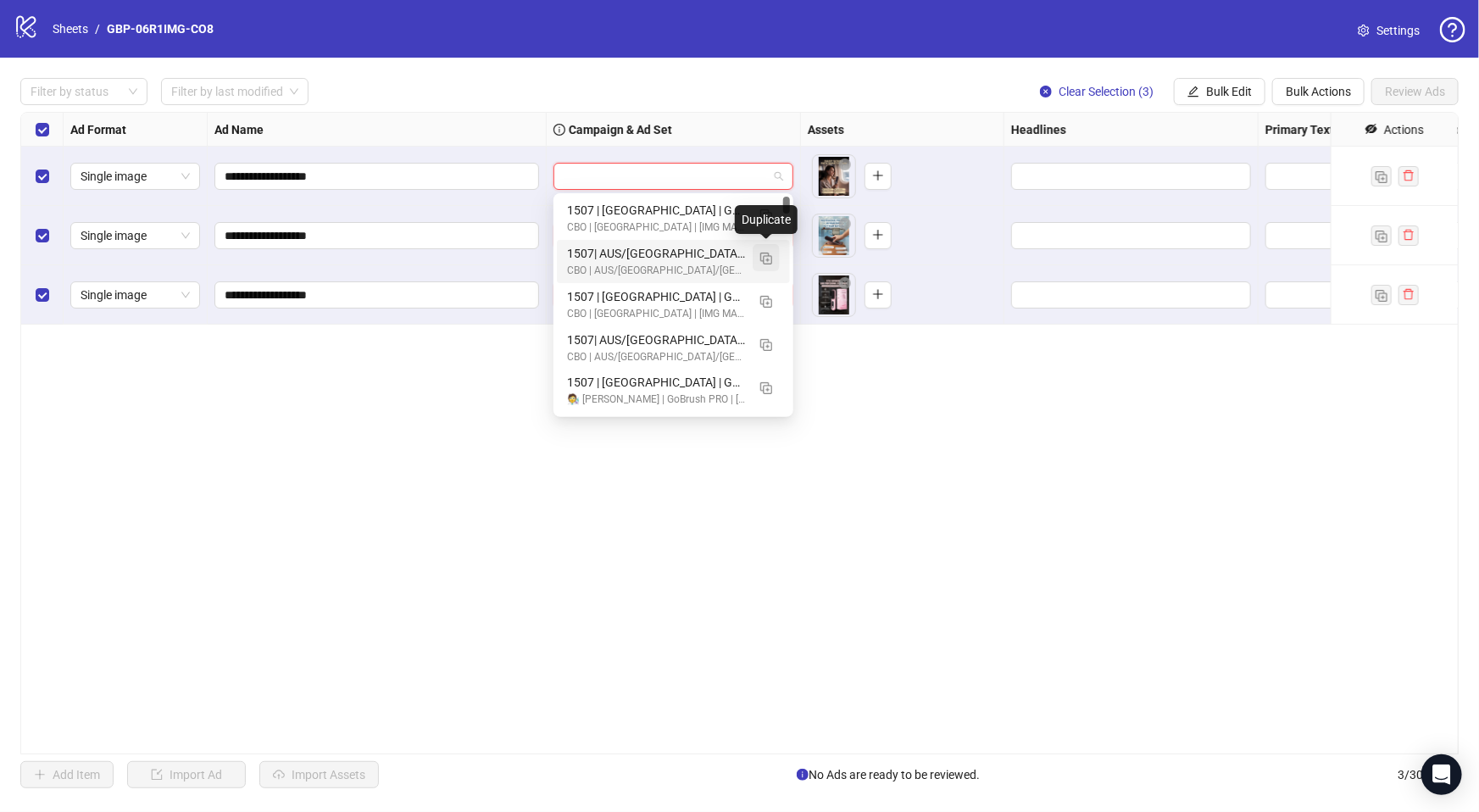 click at bounding box center [766, 259] 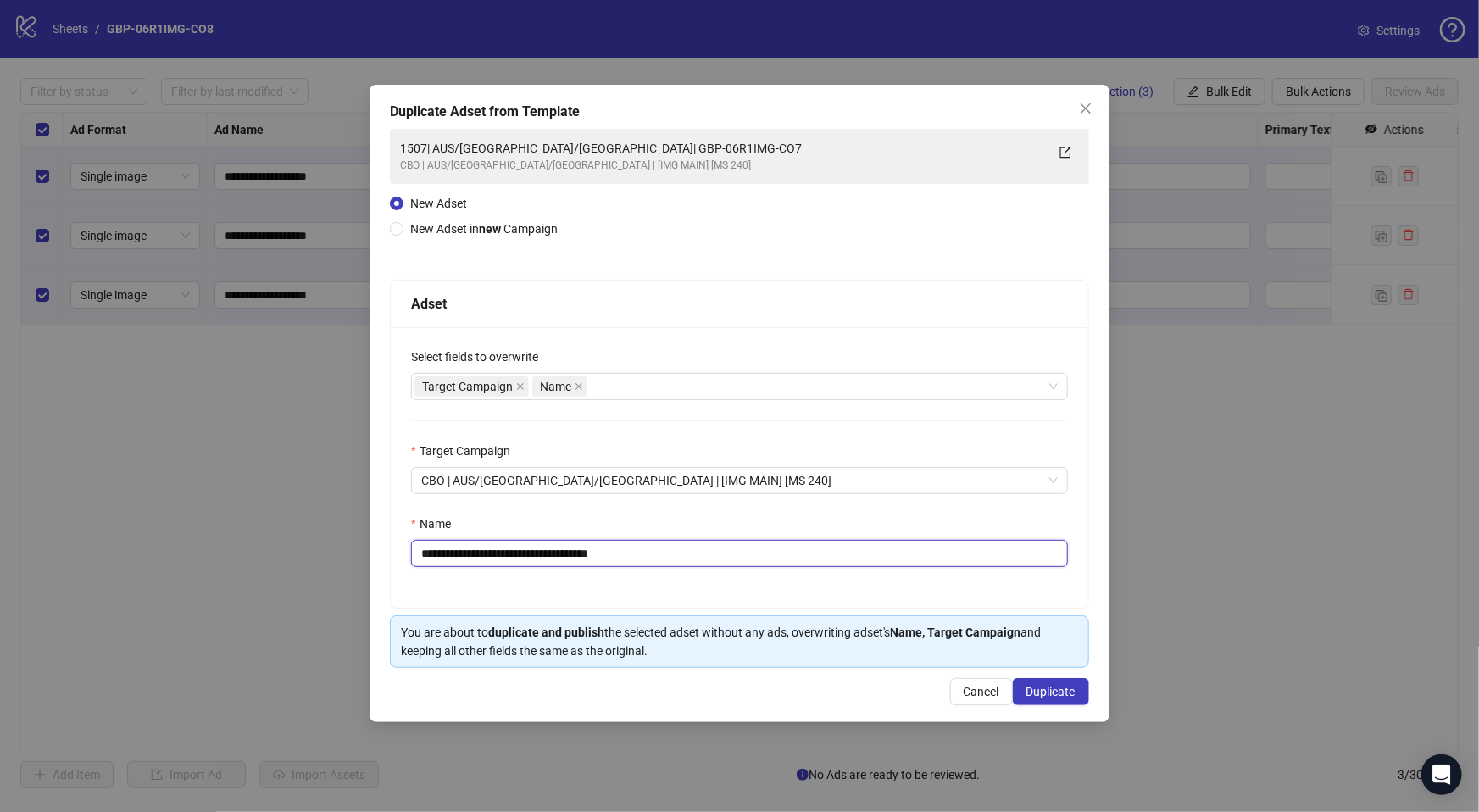 drag, startPoint x: 525, startPoint y: 554, endPoint x: 784, endPoint y: 563, distance: 259.15632 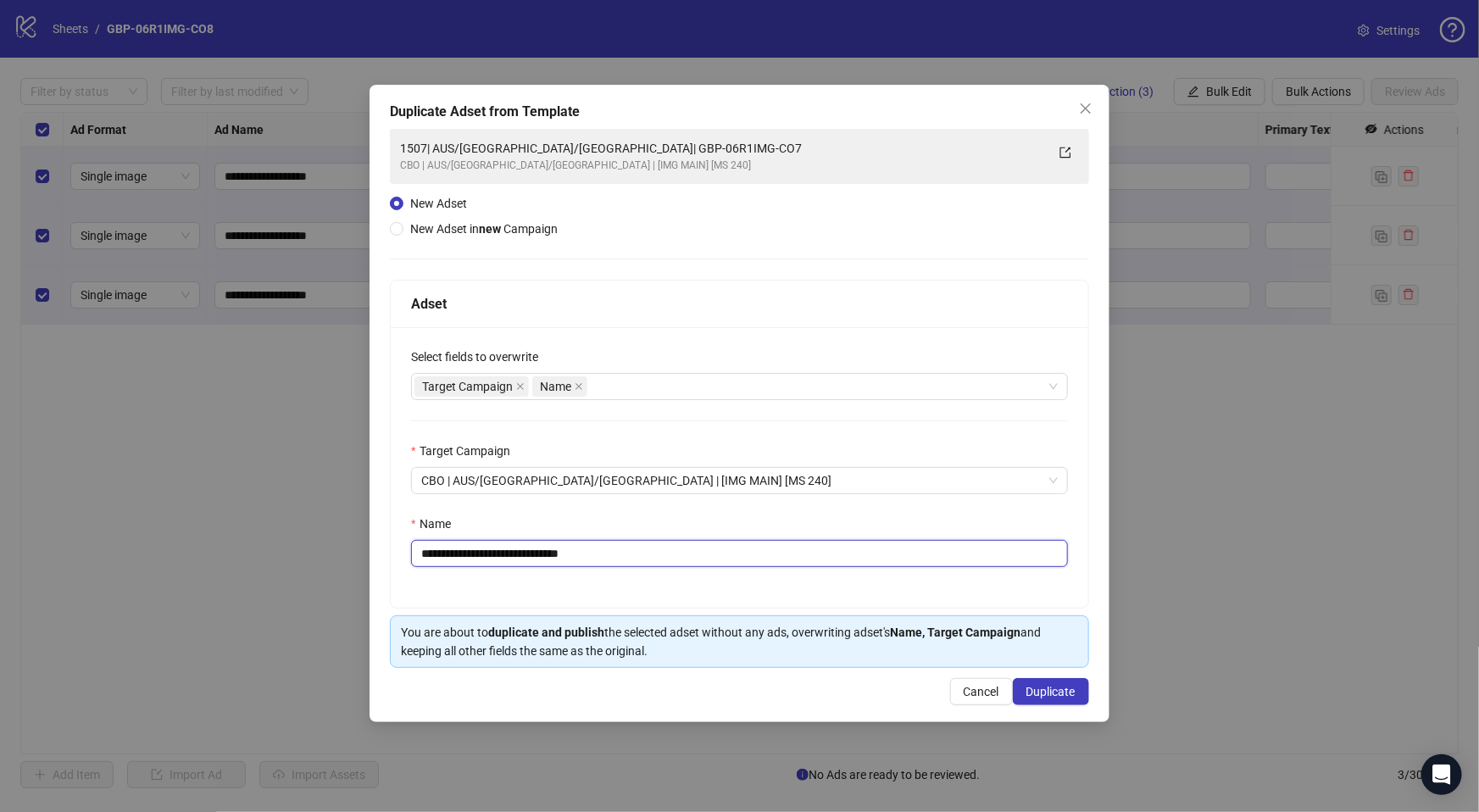 type on "**********" 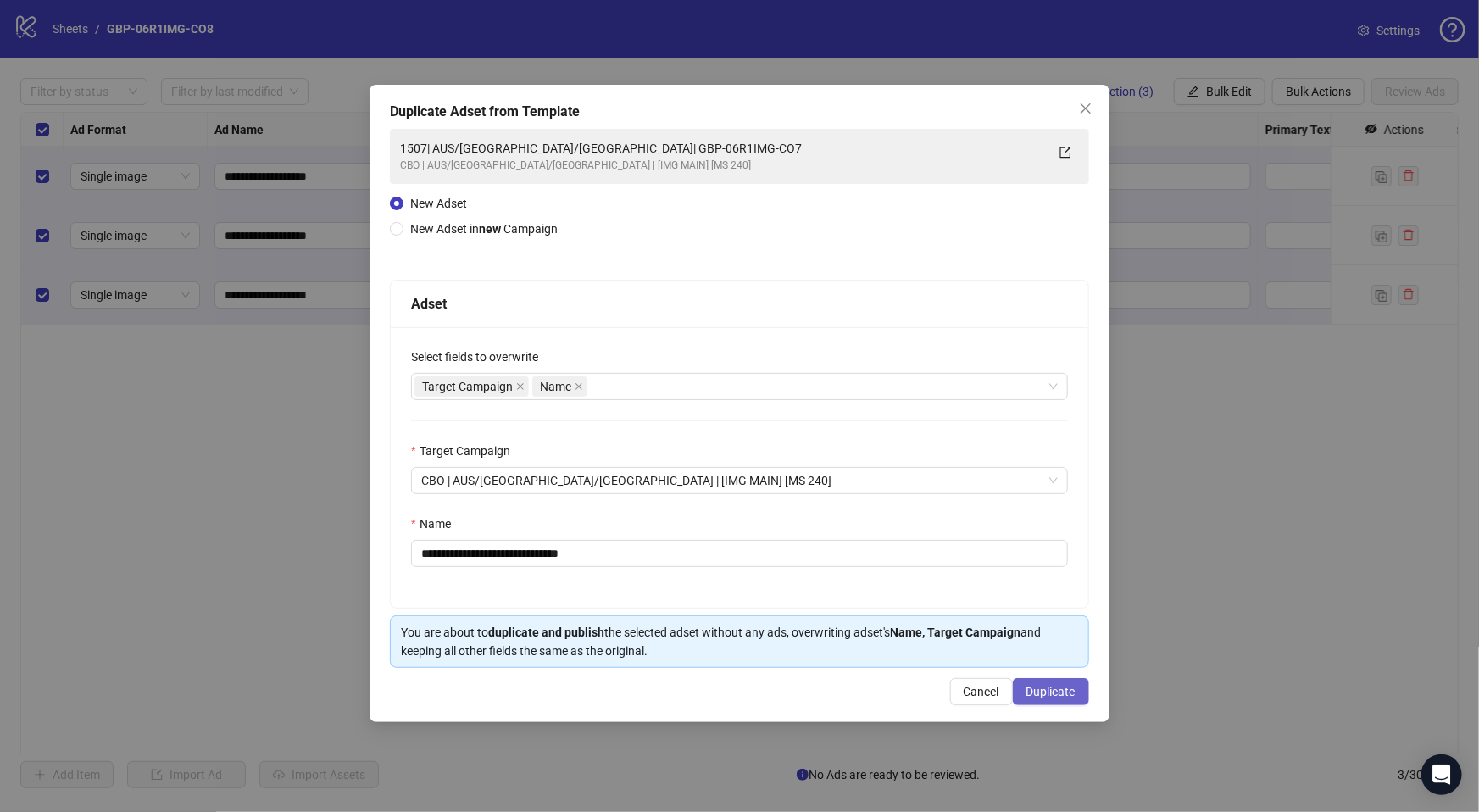 click on "Duplicate" at bounding box center (1051, 692) 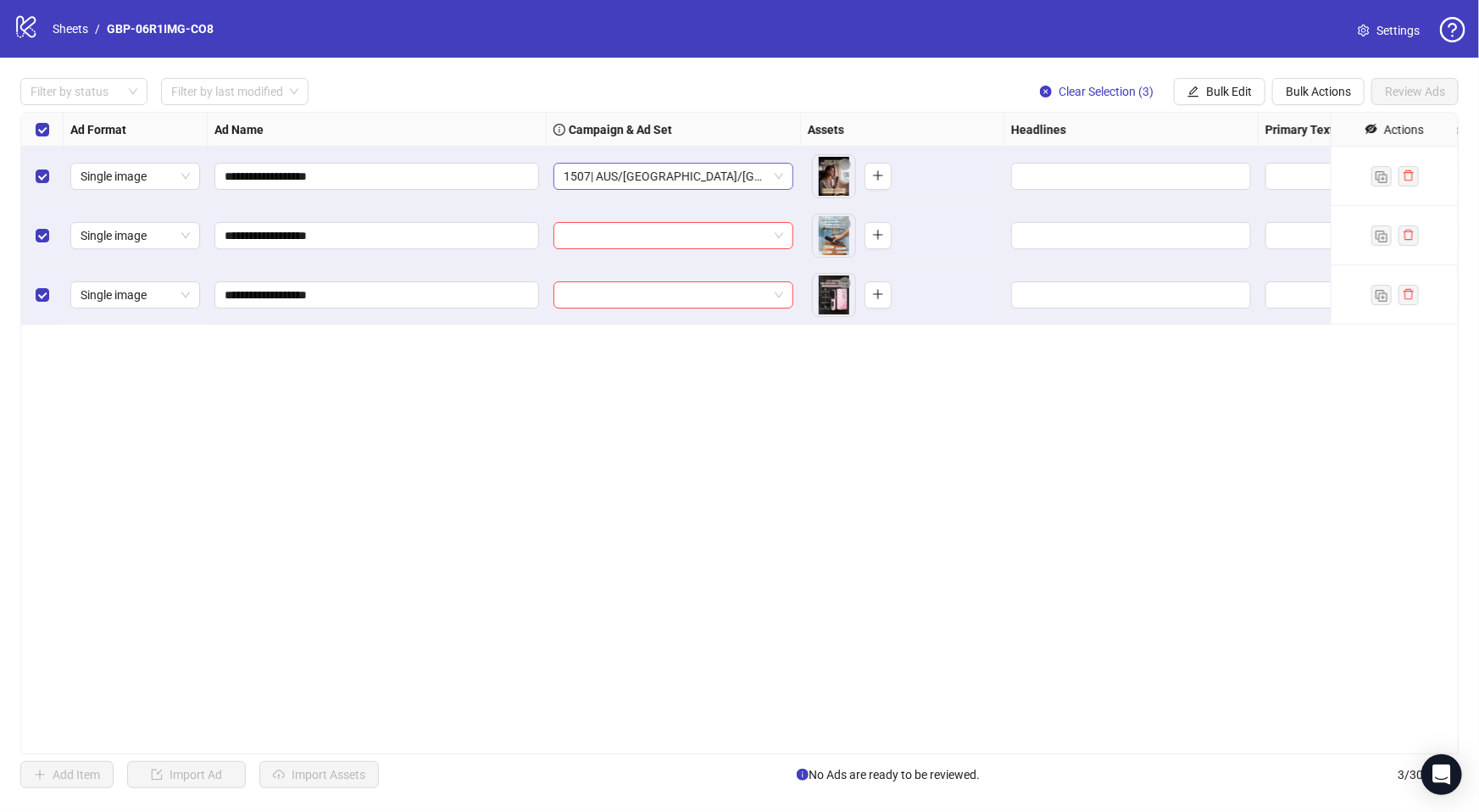 click on "1507| AUS/NZ/UK| GBP-06R1IMG-CO8" at bounding box center (673, 176) 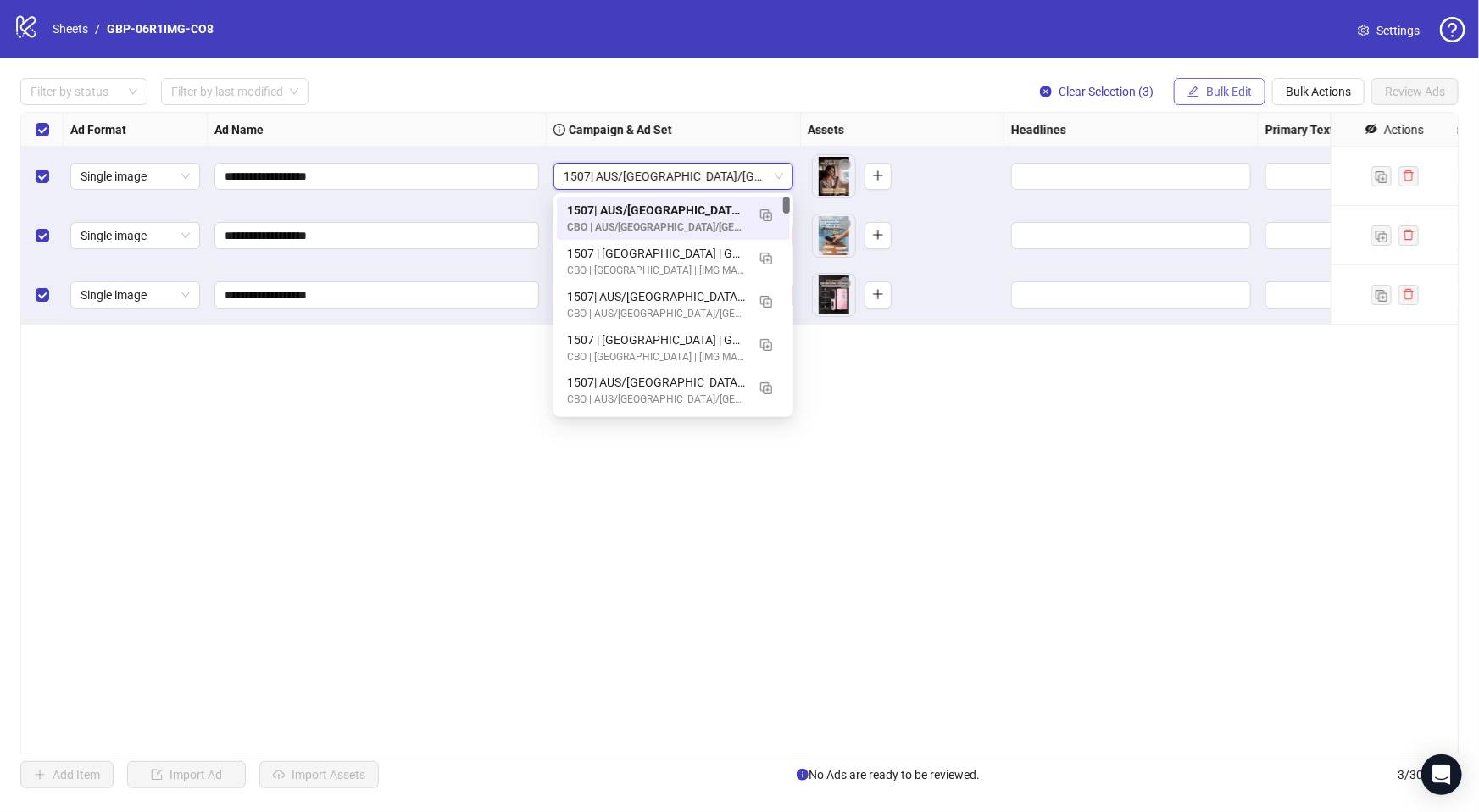 click on "Bulk Edit" at bounding box center (1229, 92) 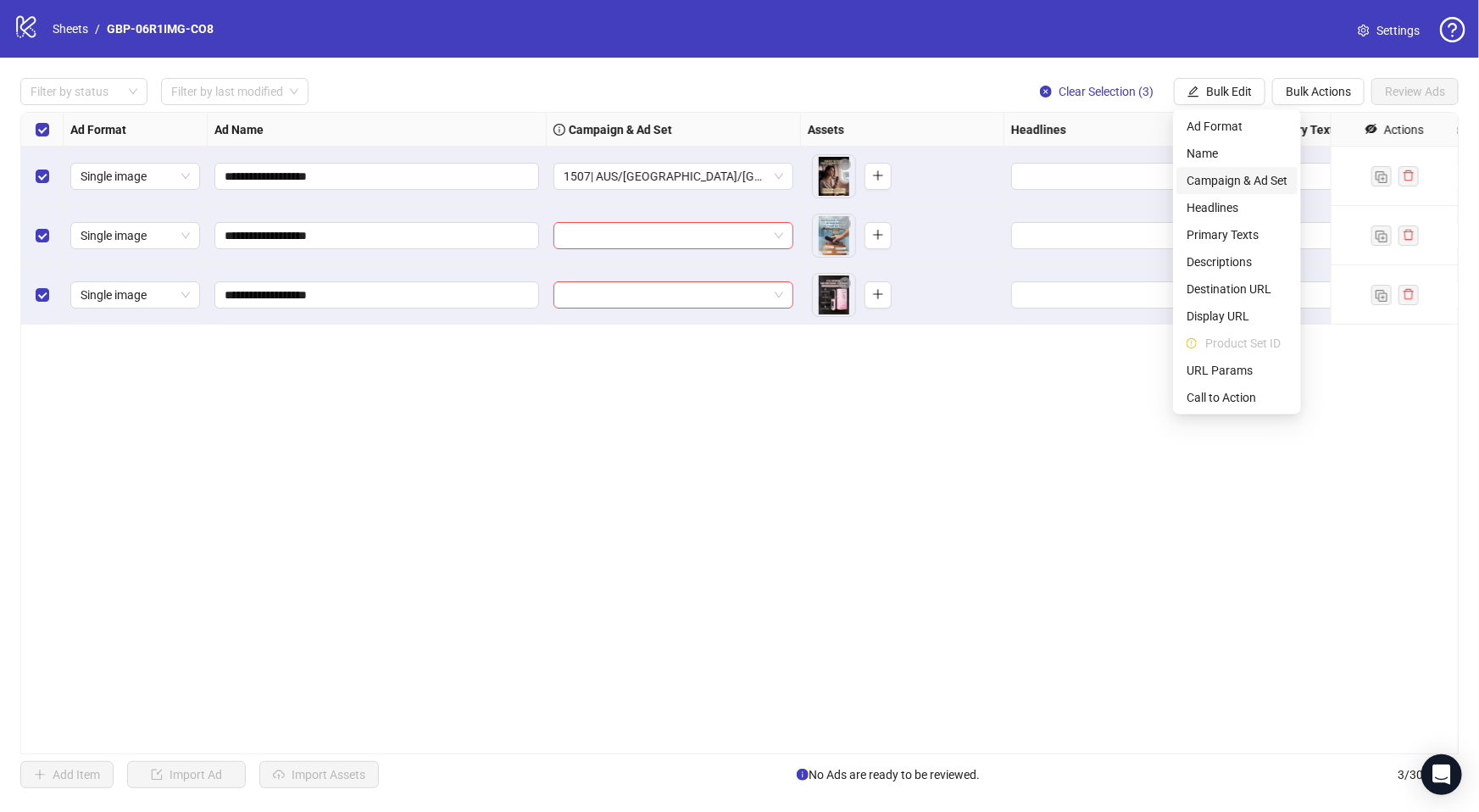 click on "Campaign & Ad Set" at bounding box center (1237, 181) 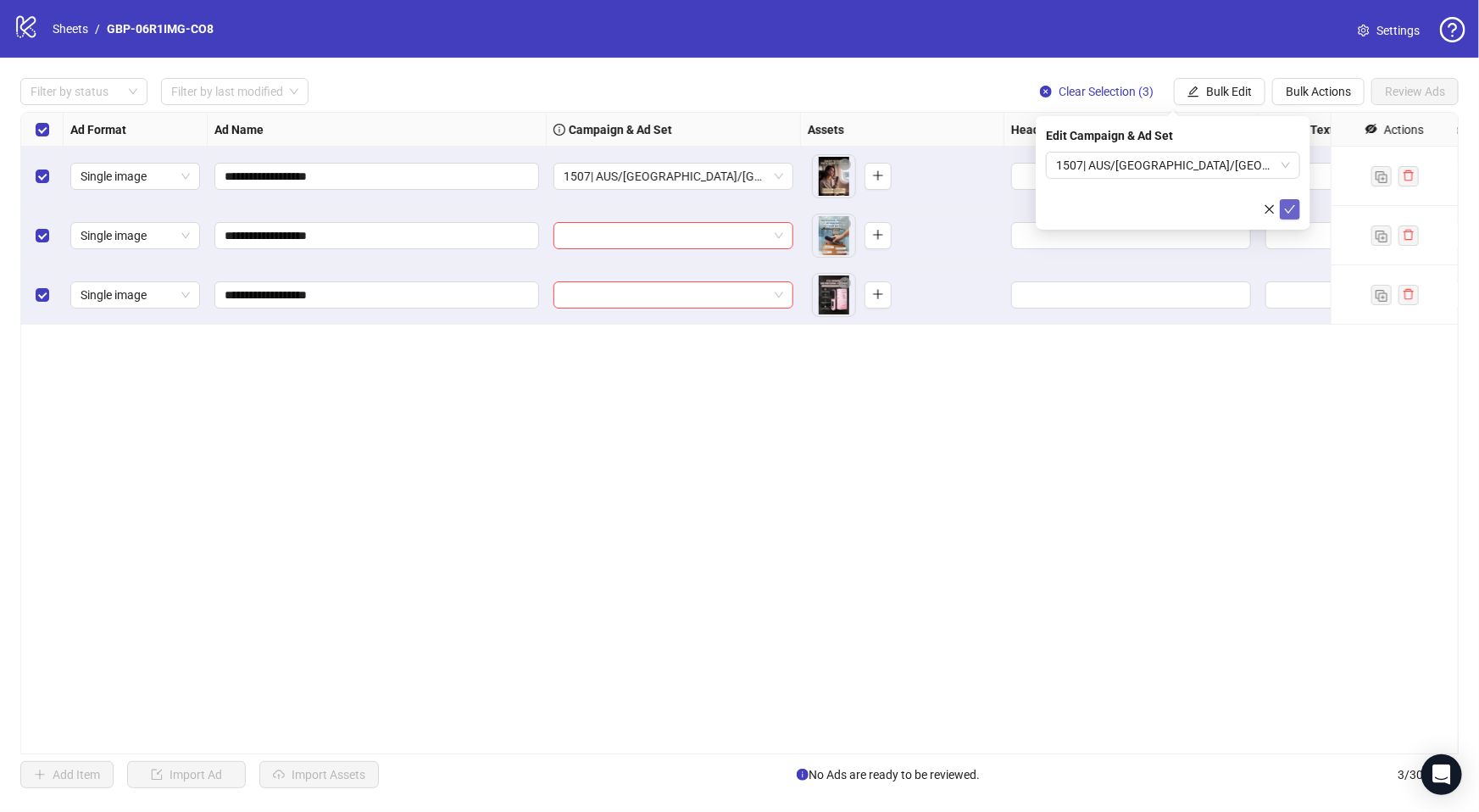 click at bounding box center (1290, 209) 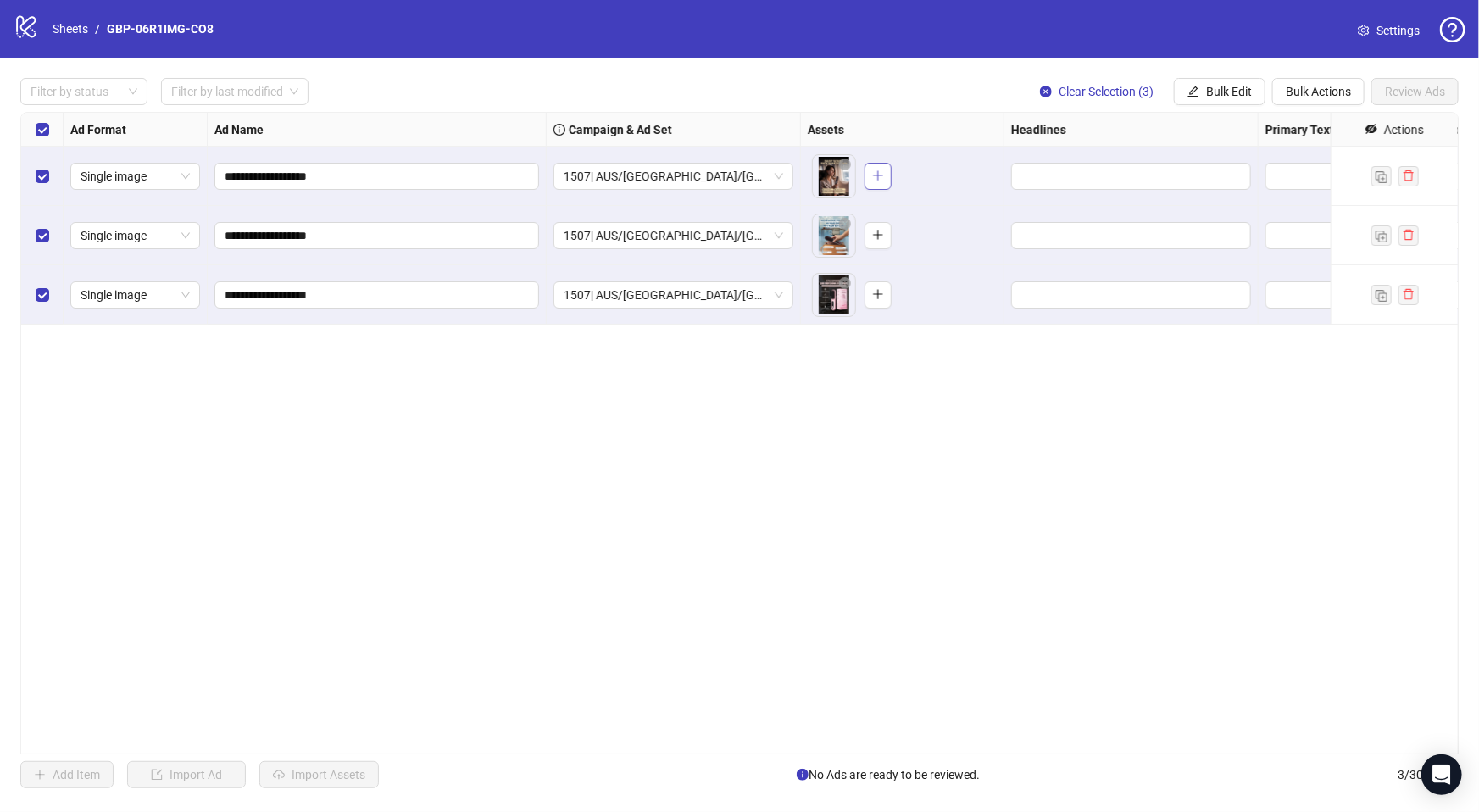 click at bounding box center [878, 176] 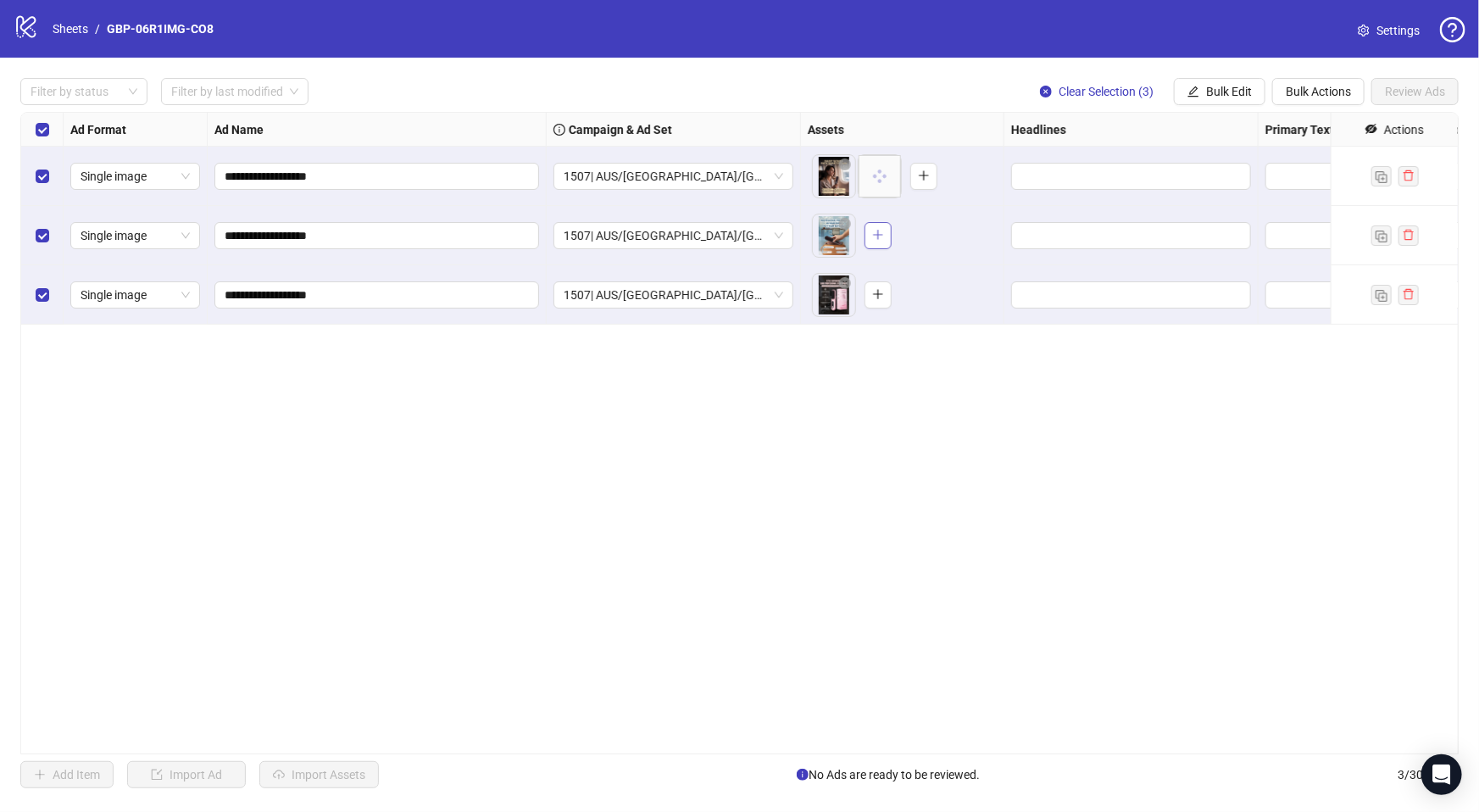click at bounding box center [878, 235] 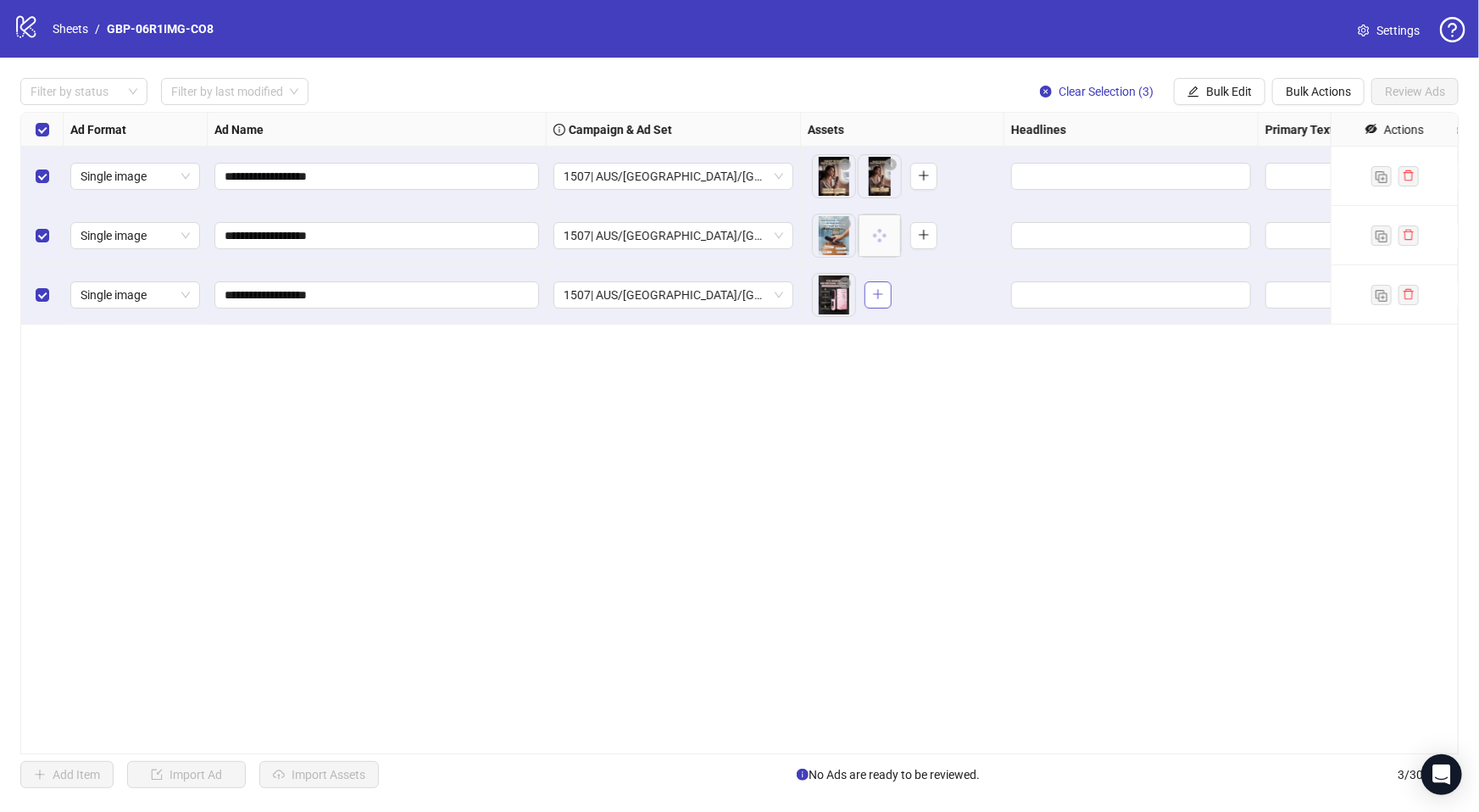 click 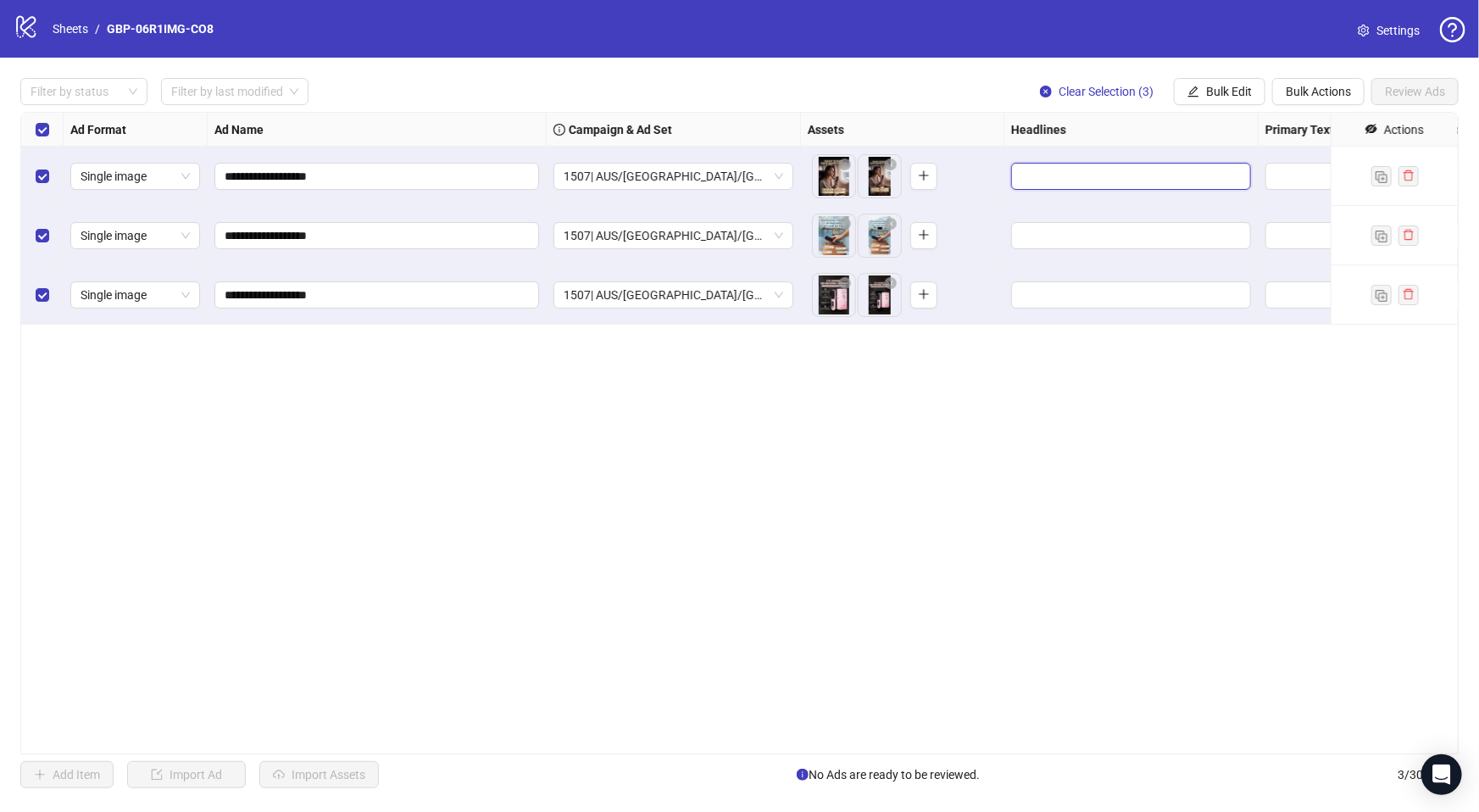 click at bounding box center (1129, 176) 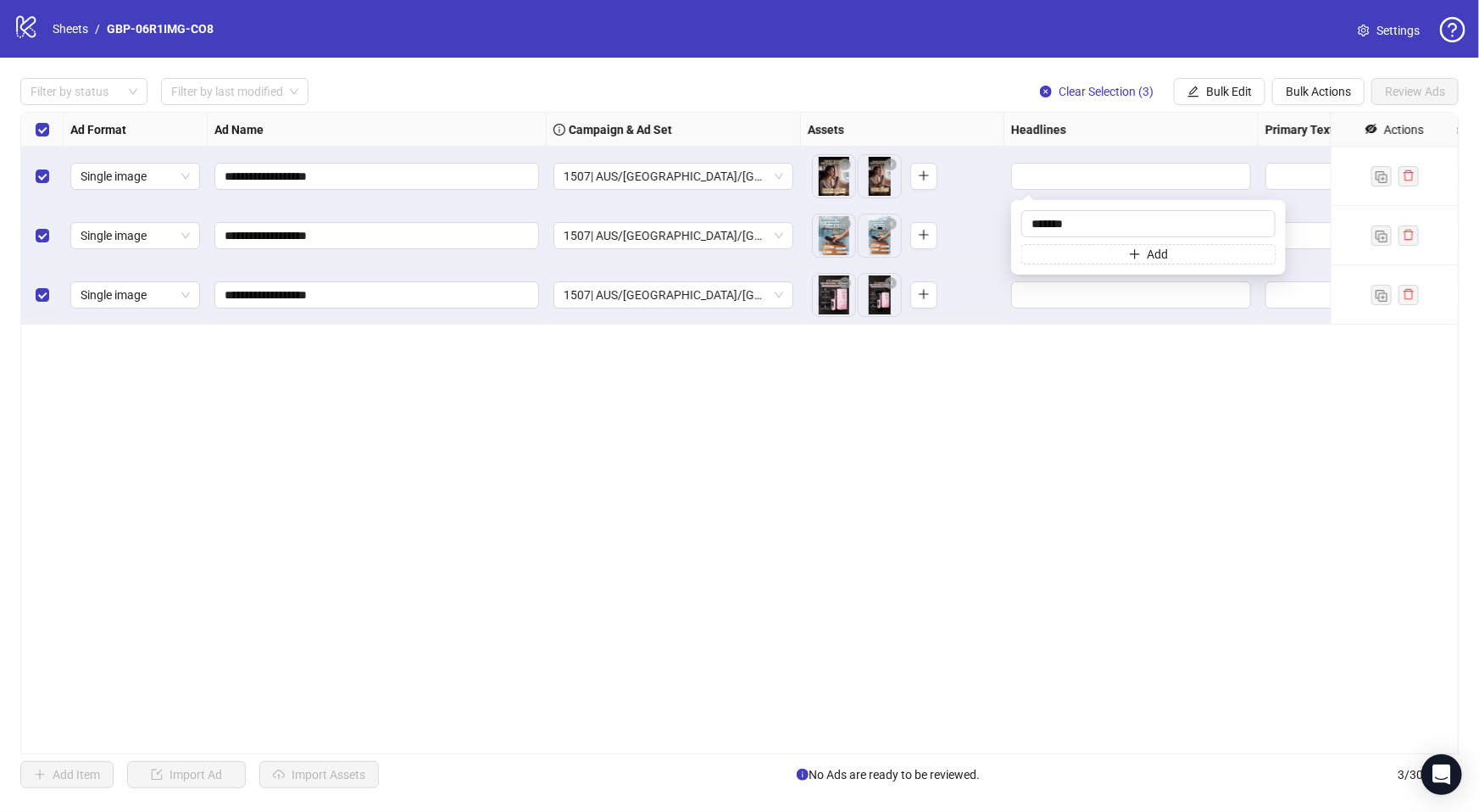 type on "*******" 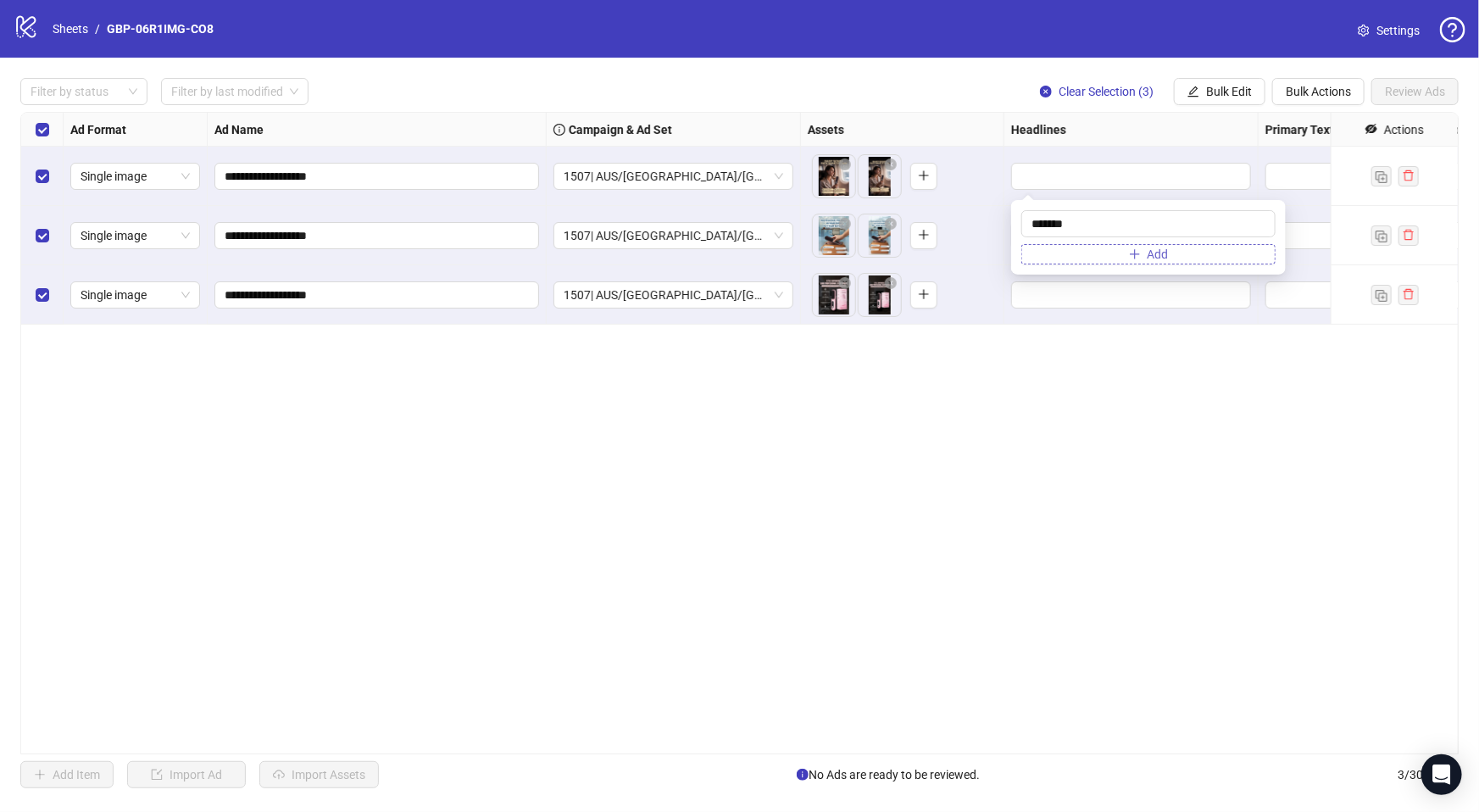 click on "Add" at bounding box center (1148, 254) 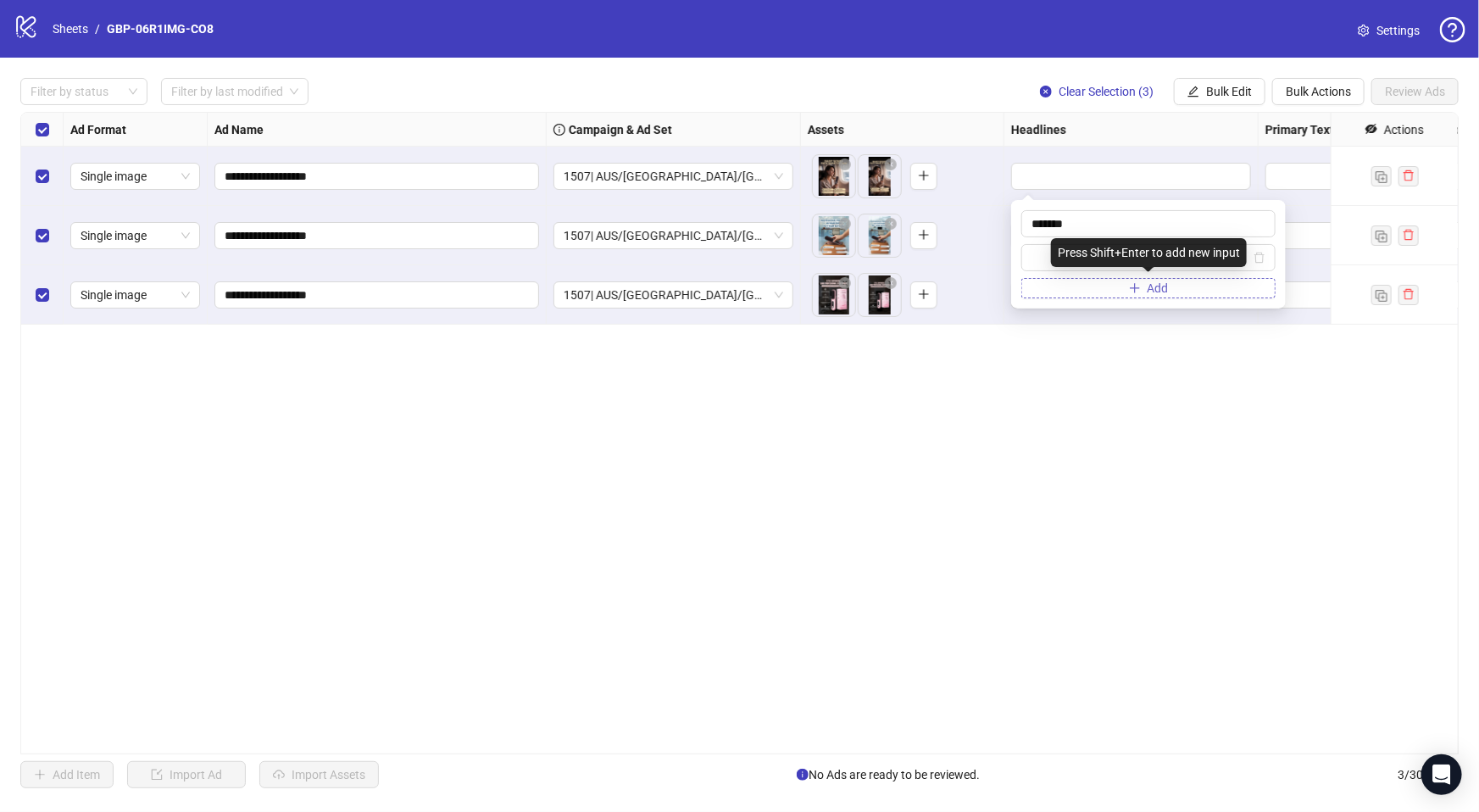 type on "**********" 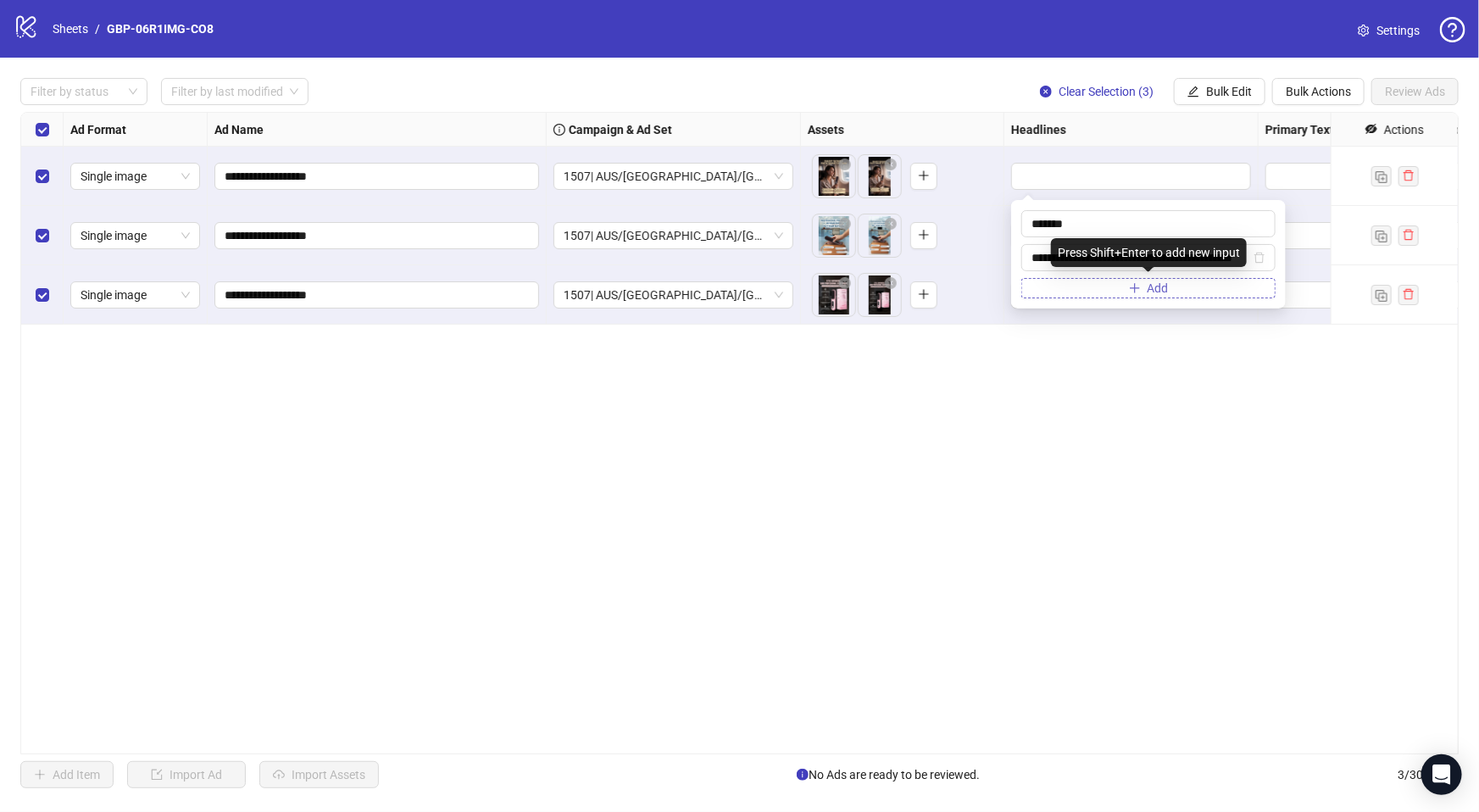 scroll, scrollTop: 0, scrollLeft: 82, axis: horizontal 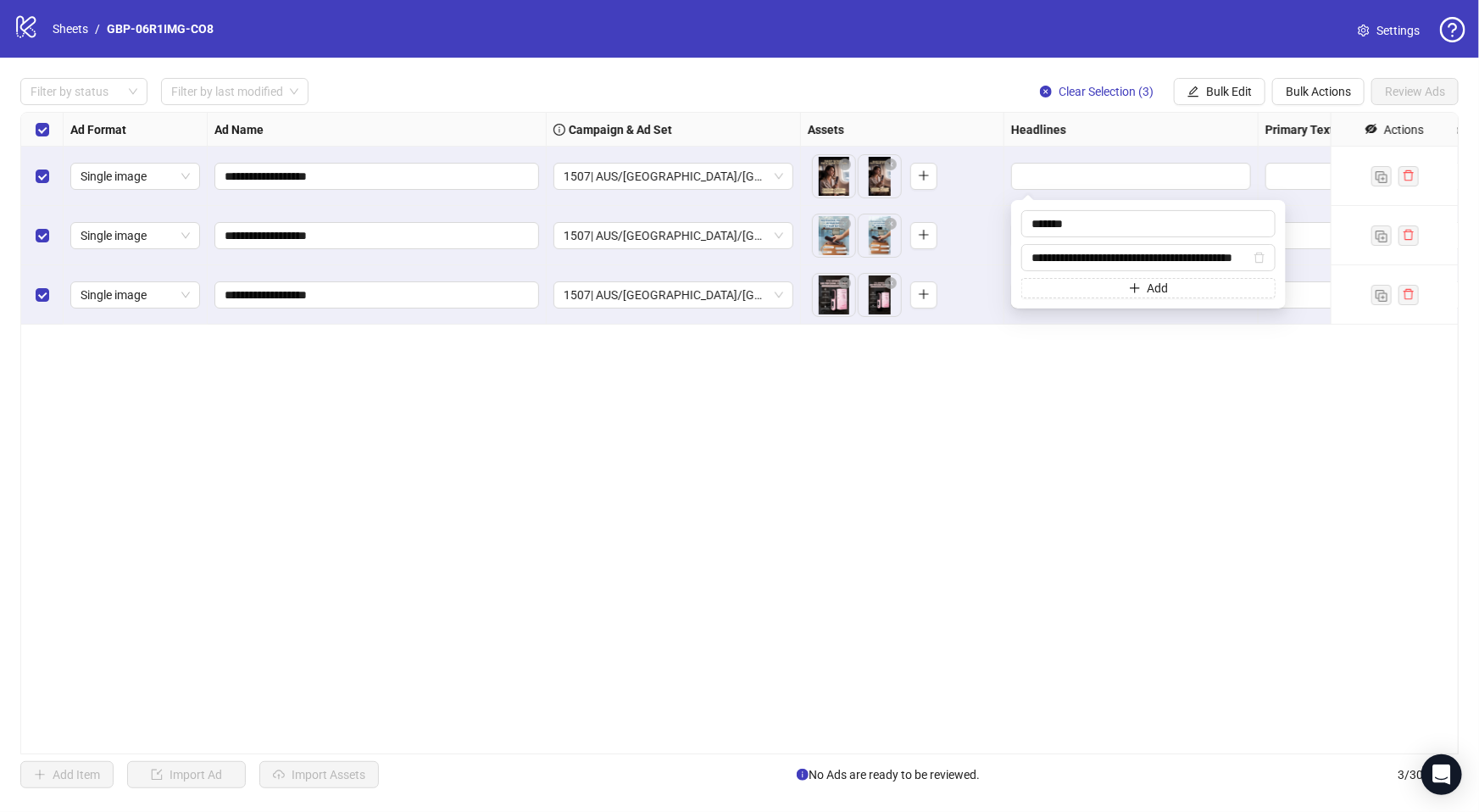 click on "**********" at bounding box center [739, 433] 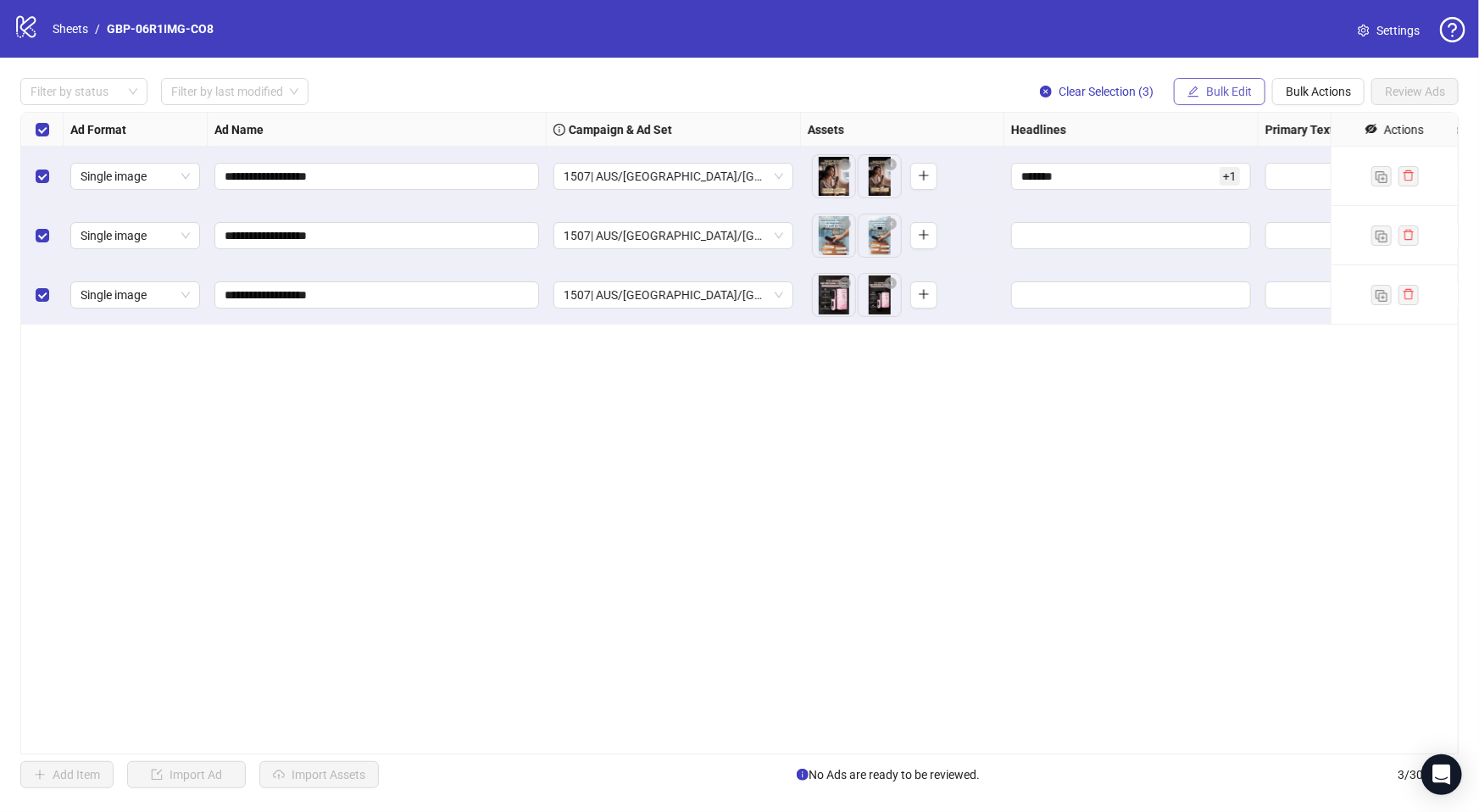 click on "Bulk Edit" at bounding box center [1220, 92] 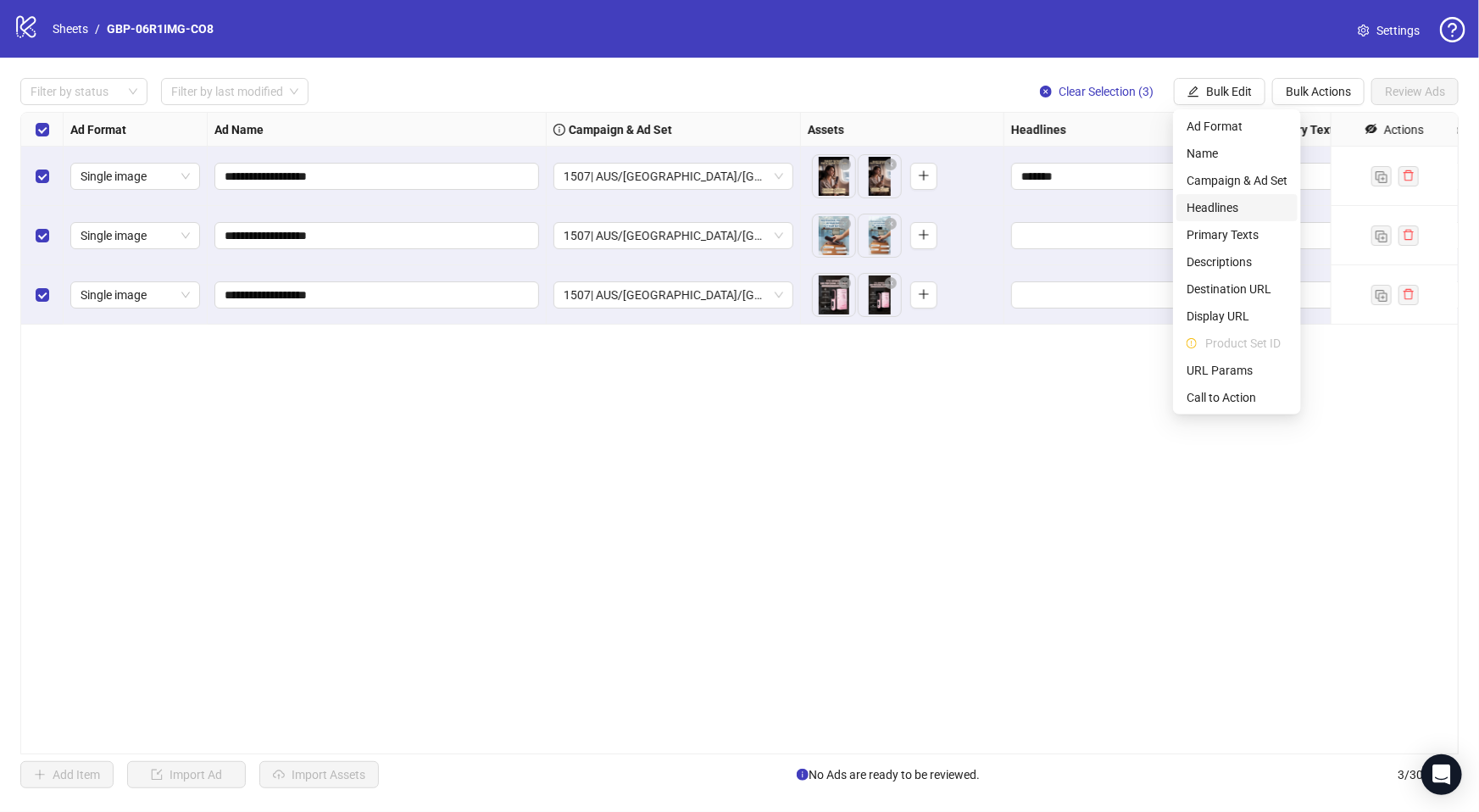 click on "Headlines" at bounding box center [1237, 208] 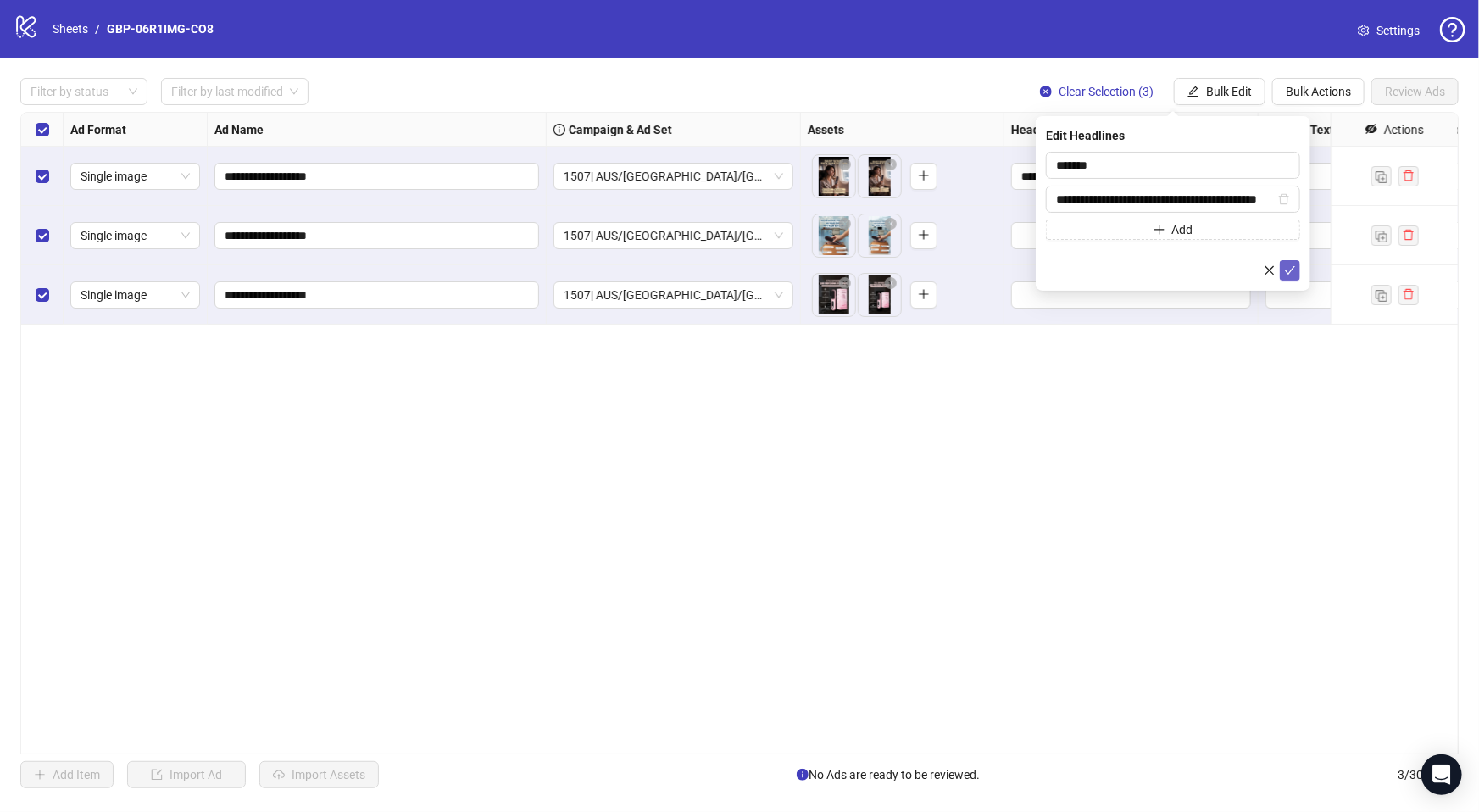 click 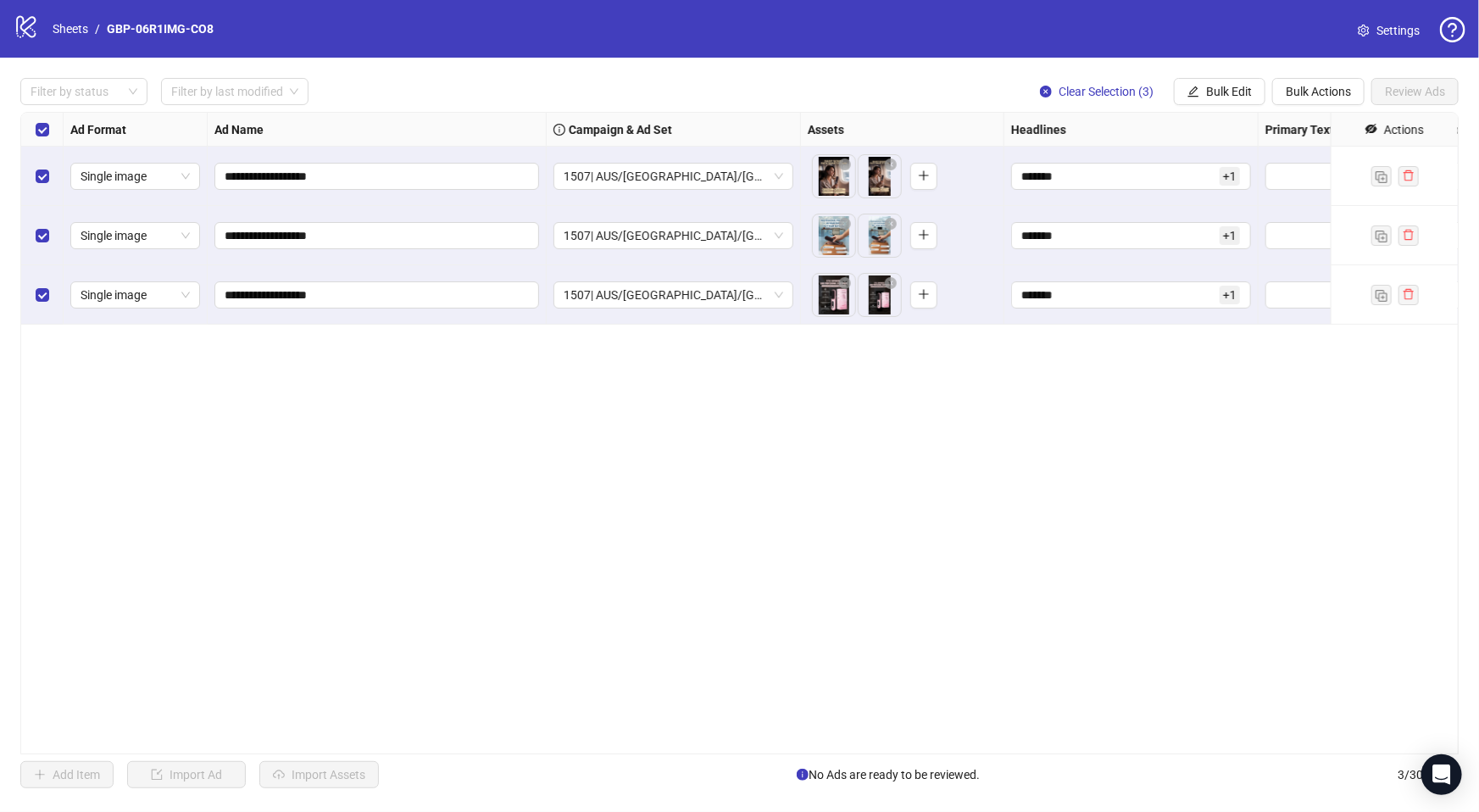 click on "**********" at bounding box center [739, 433] 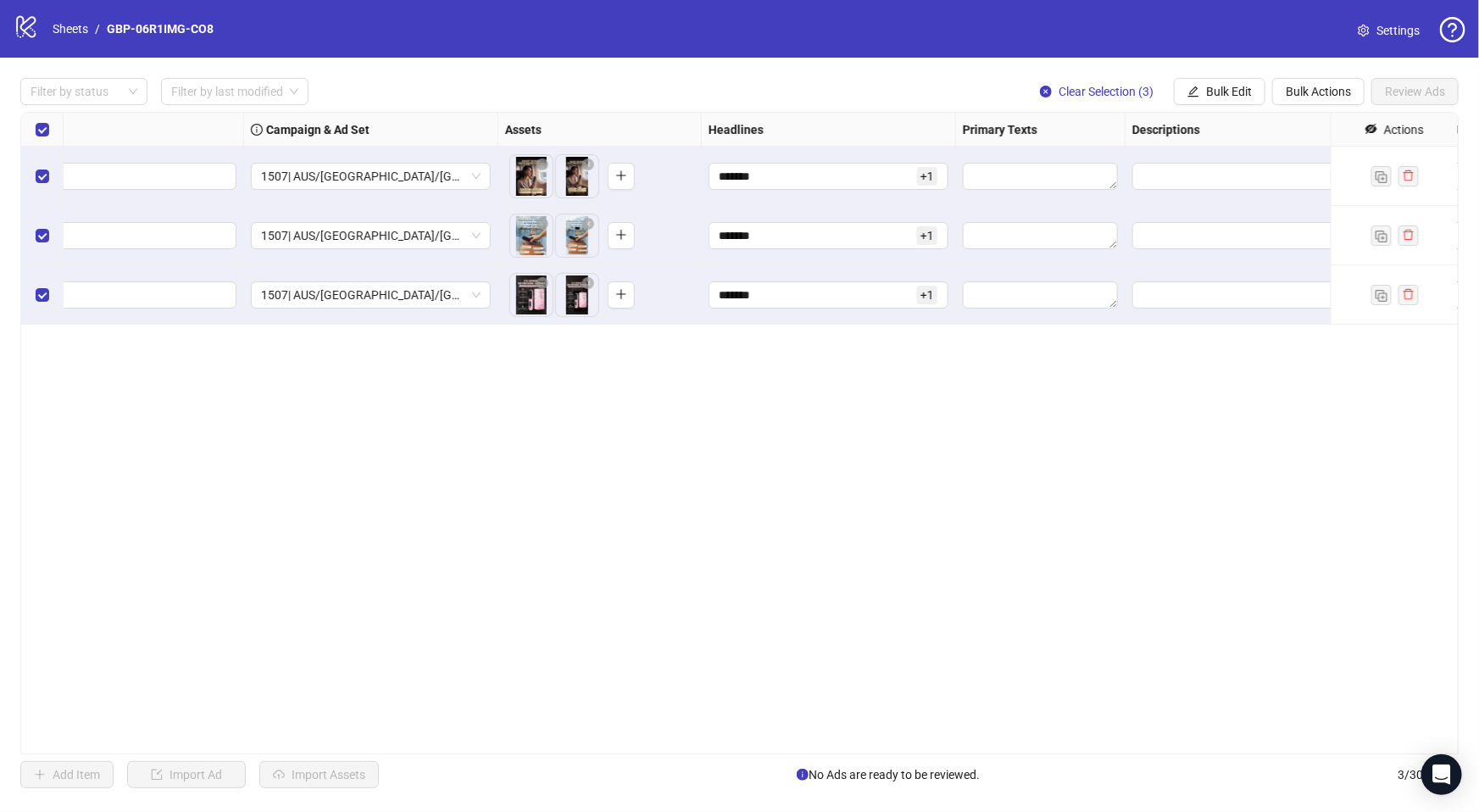 scroll, scrollTop: 0, scrollLeft: 308, axis: horizontal 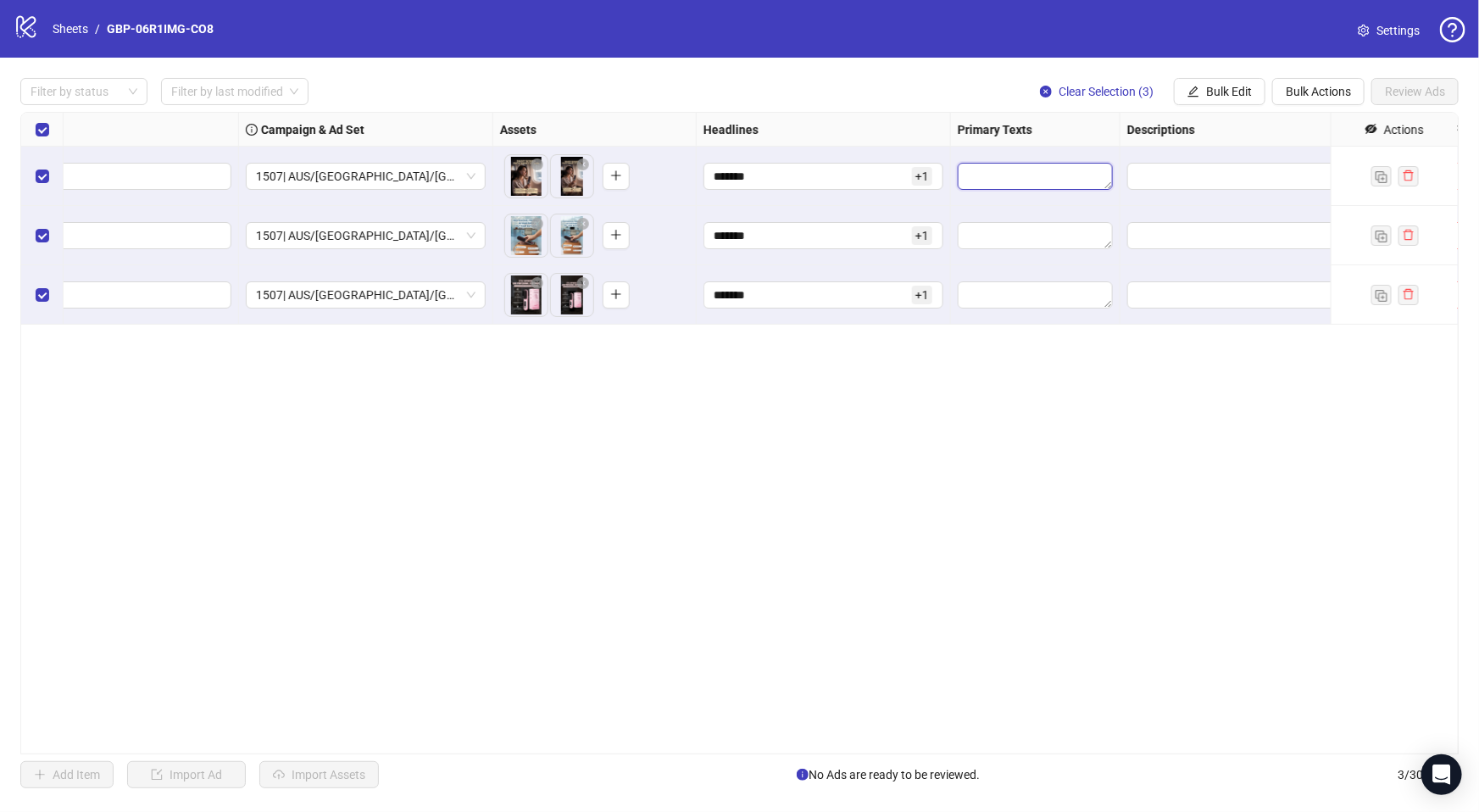 click at bounding box center (1035, 176) 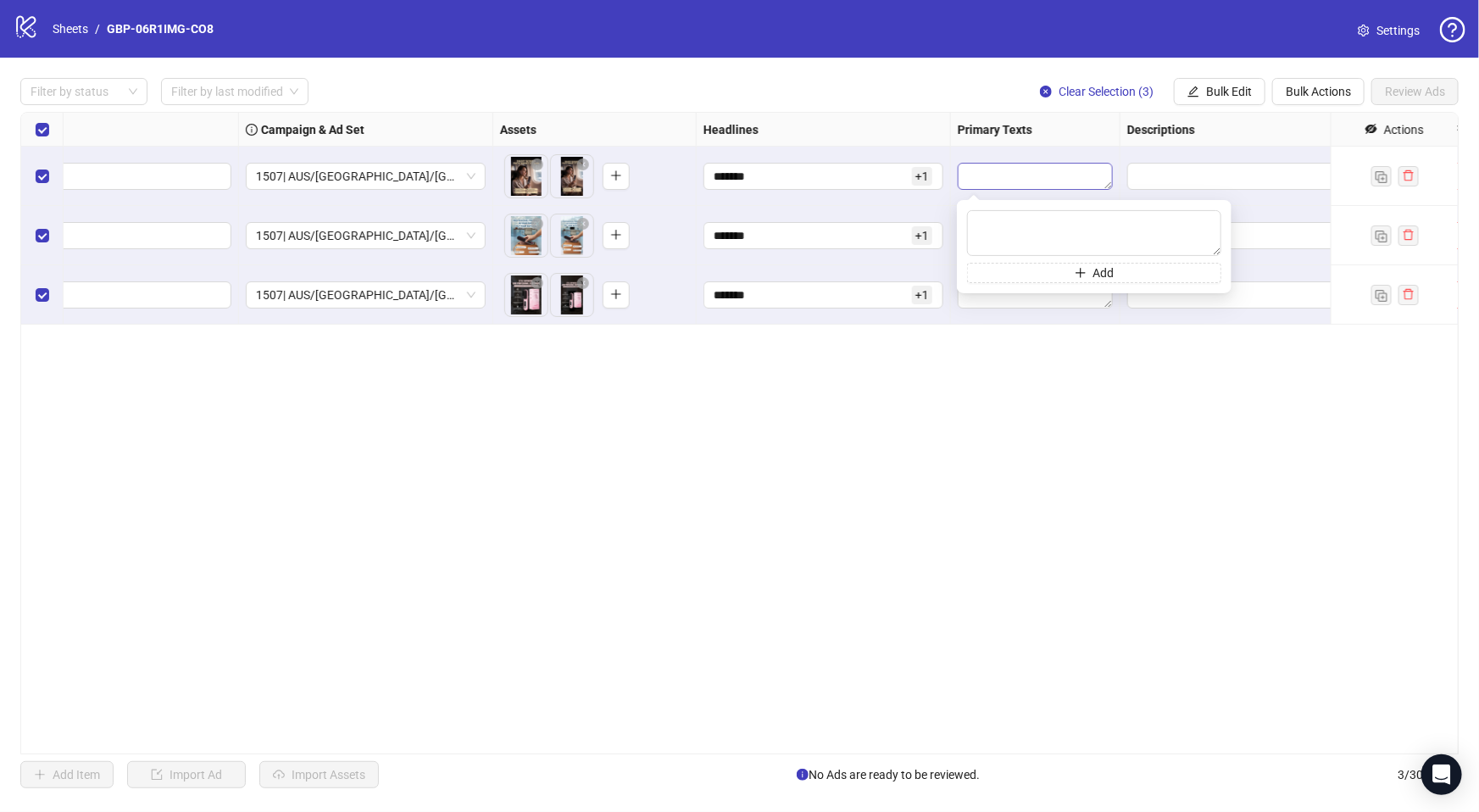 type on "**********" 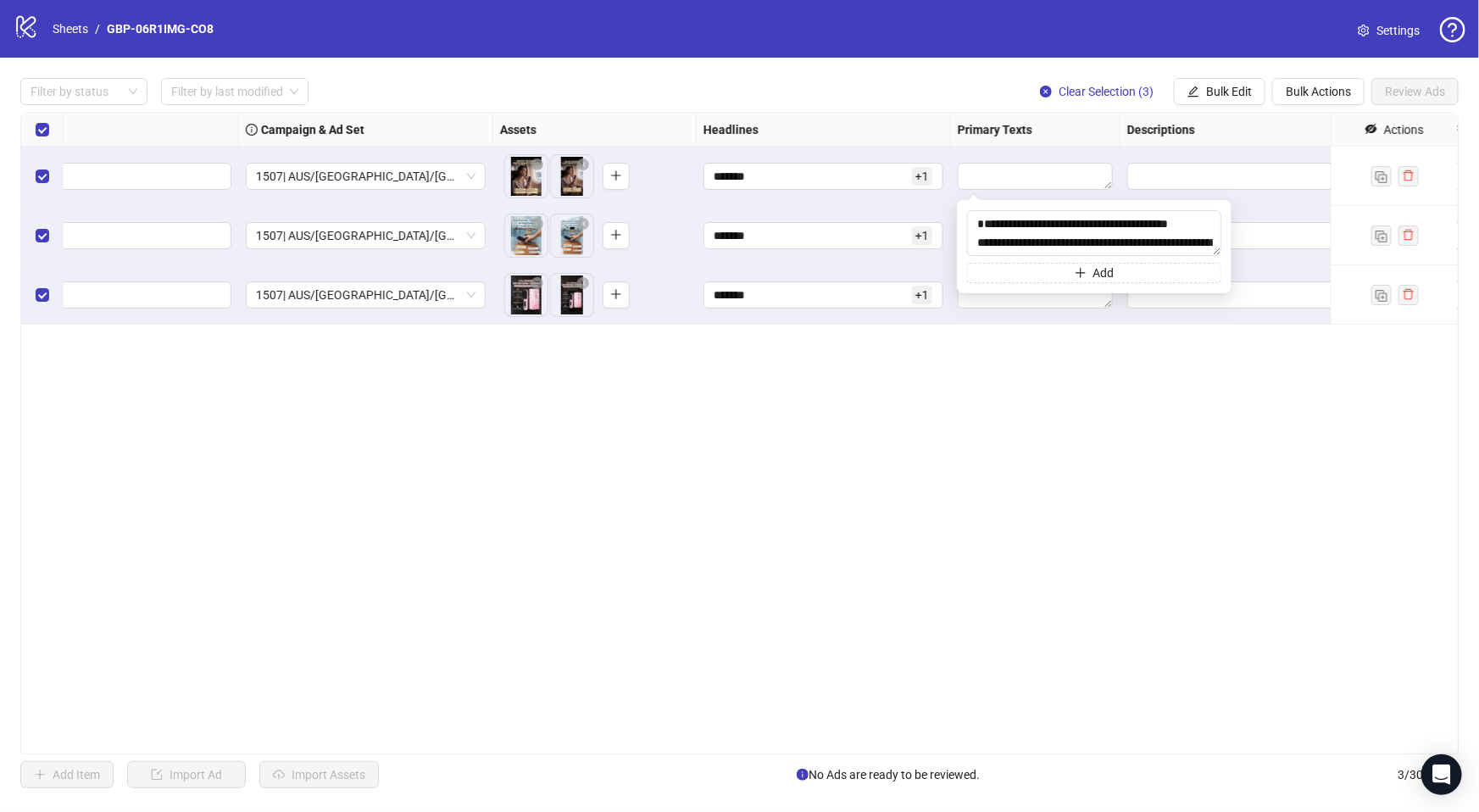 scroll, scrollTop: 69, scrollLeft: 0, axis: vertical 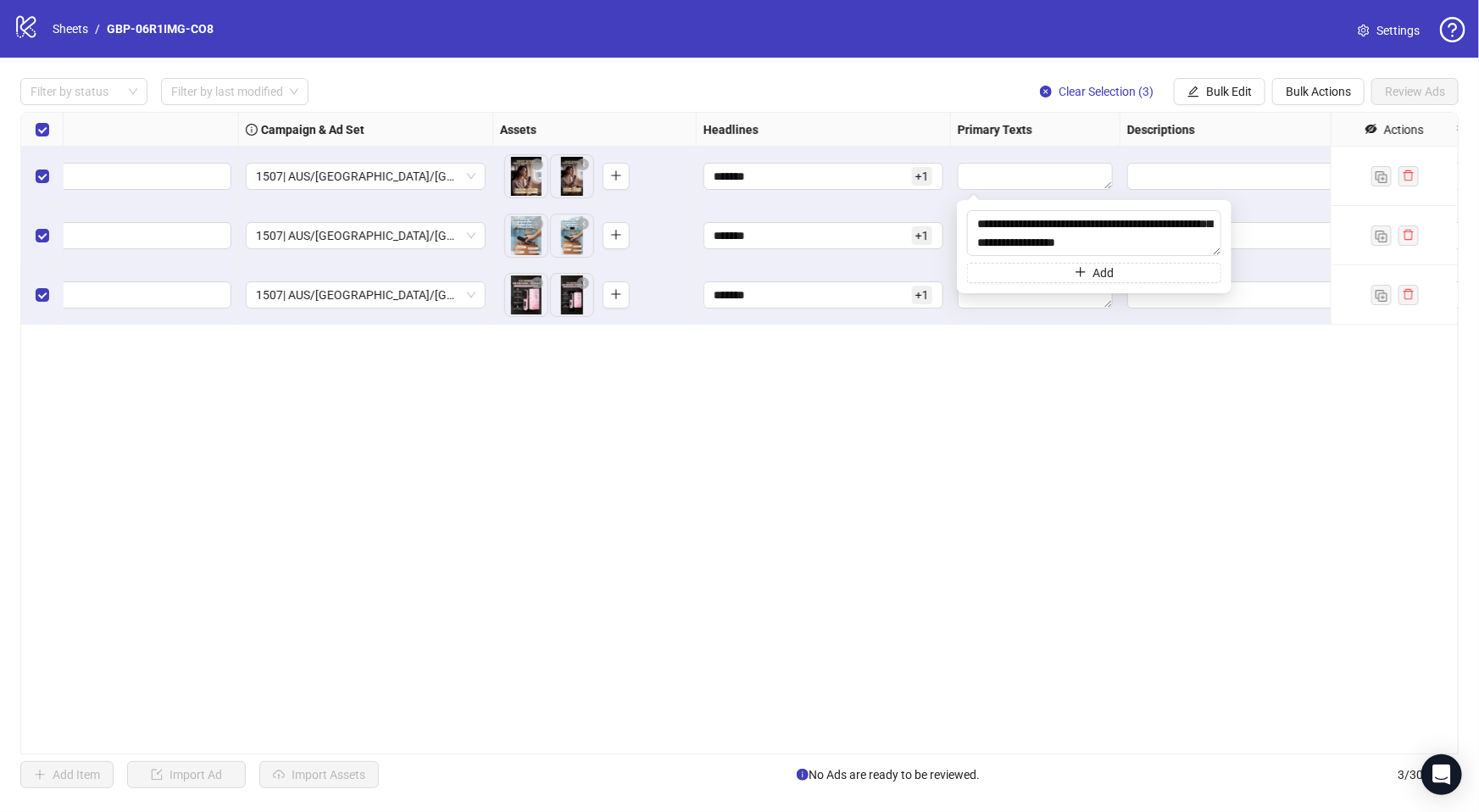 click on "**********" at bounding box center [739, 433] 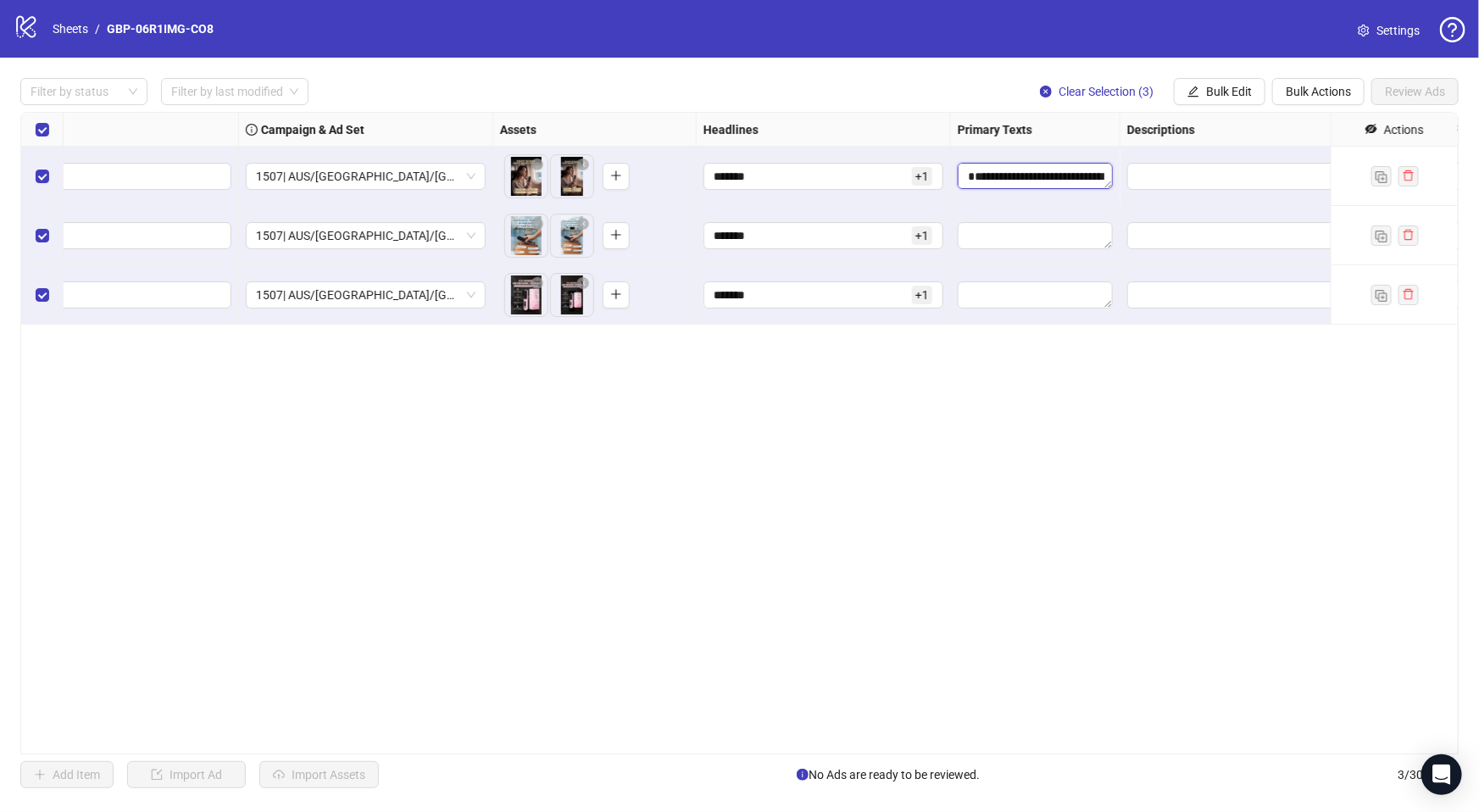 click on "**********" at bounding box center (1035, 176) 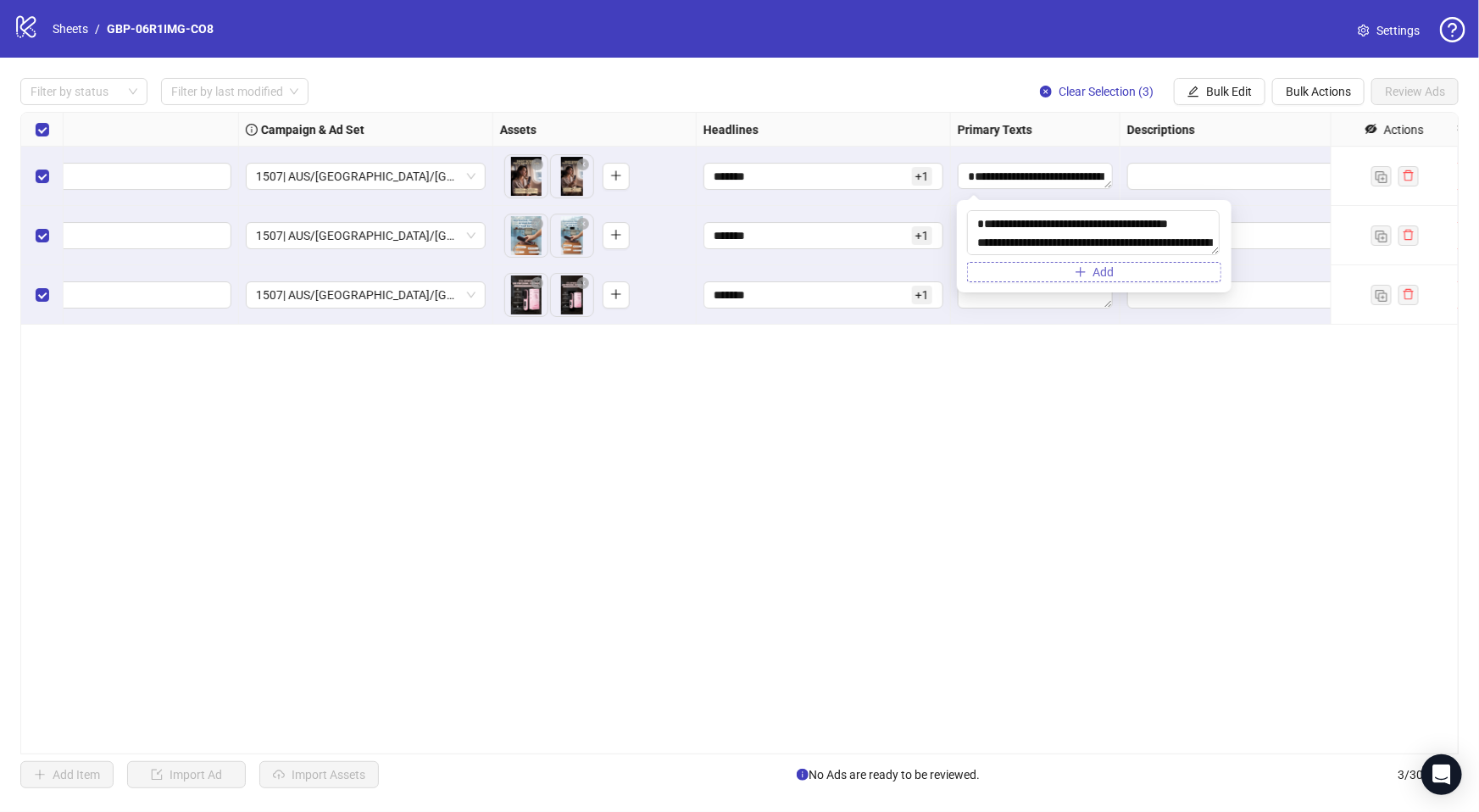 click on "Add" at bounding box center [1094, 272] 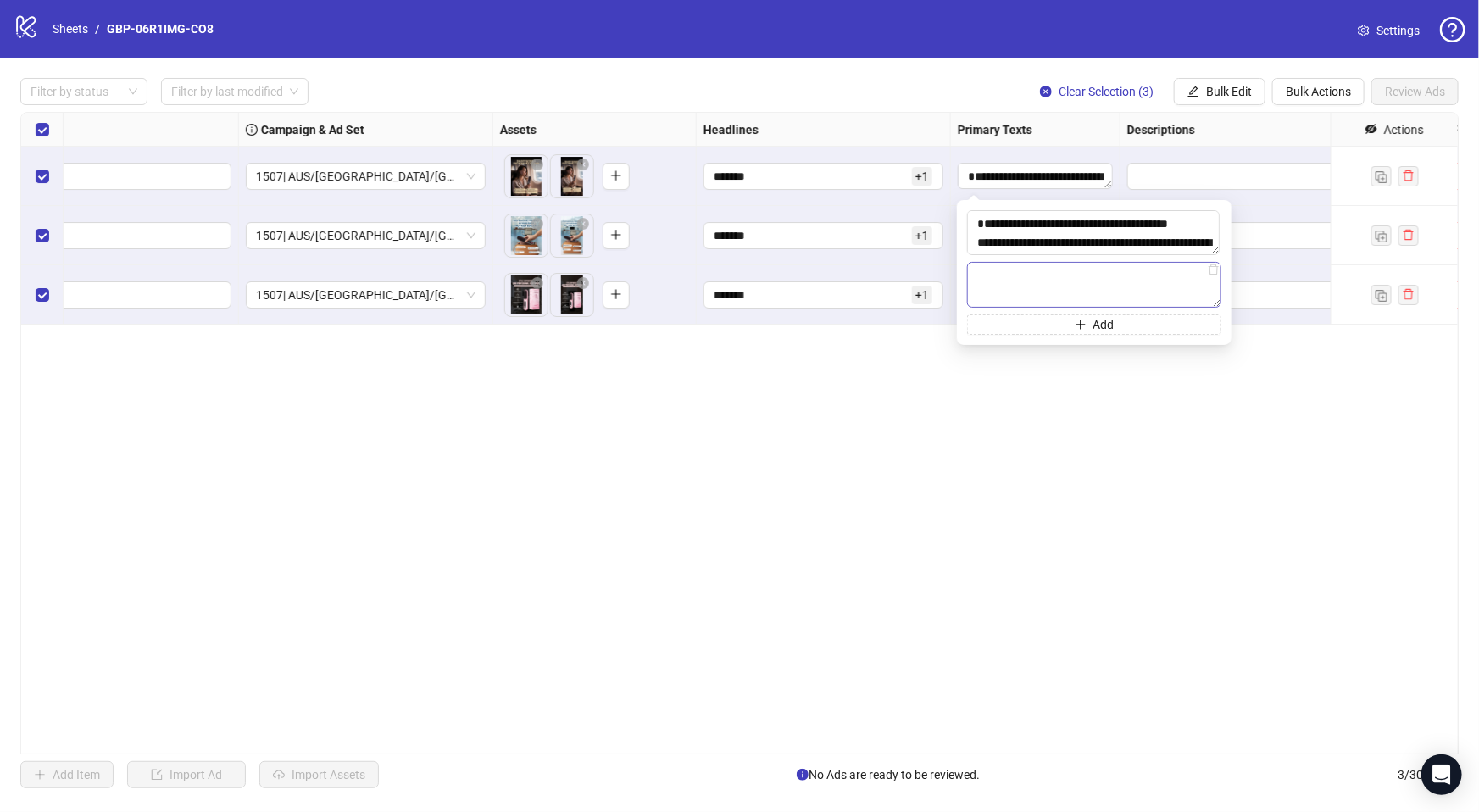 click at bounding box center (1094, 285) 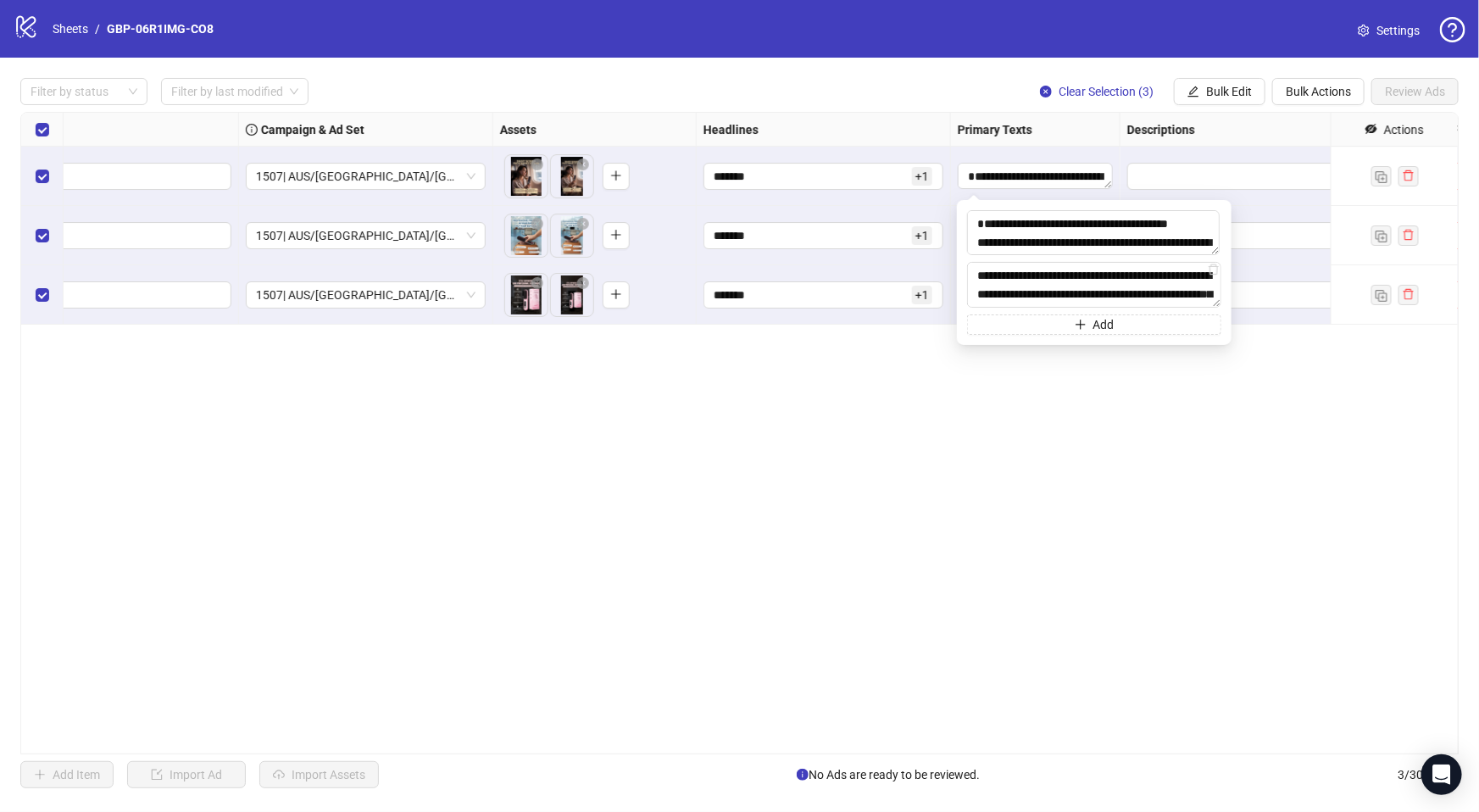 scroll, scrollTop: 125, scrollLeft: 0, axis: vertical 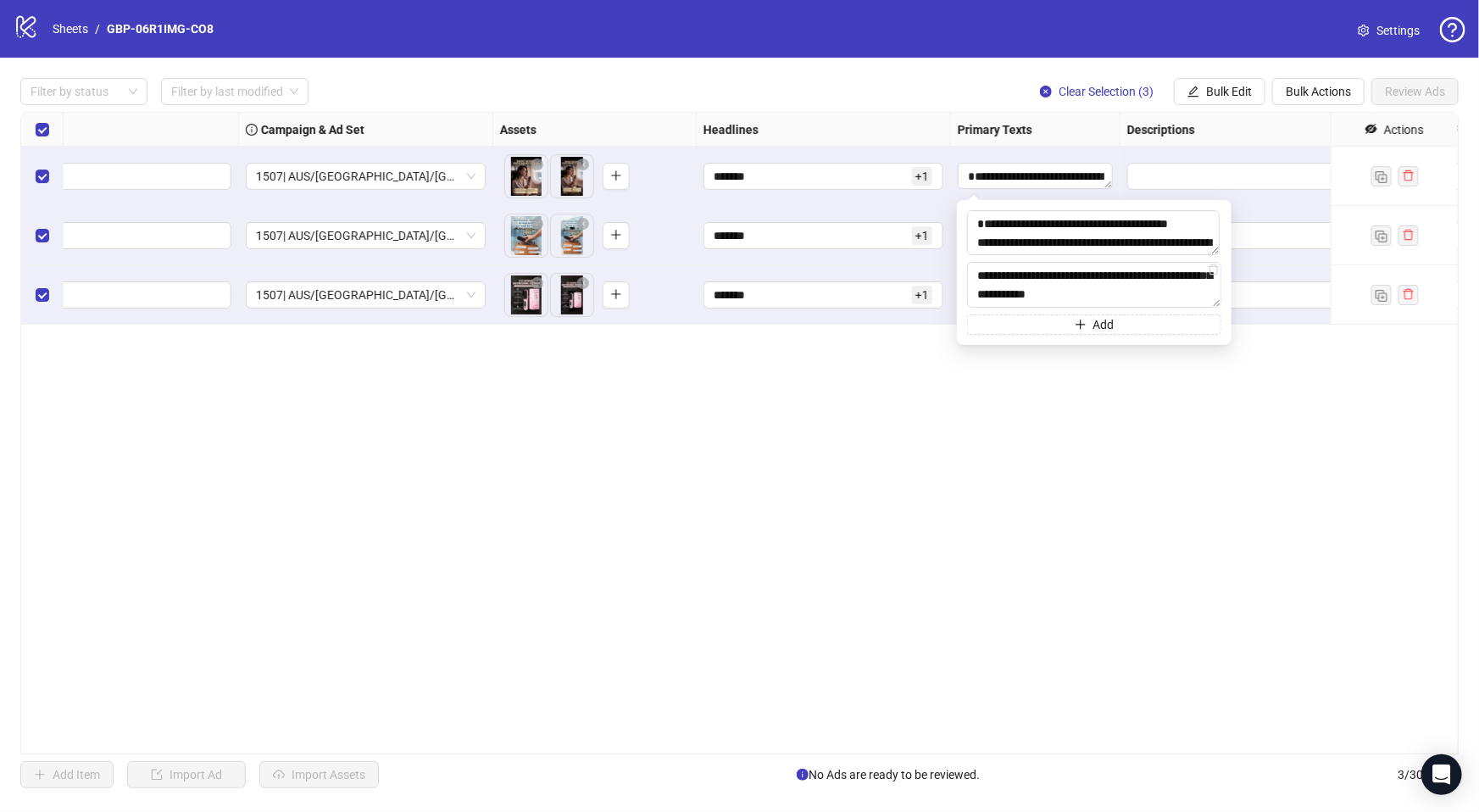 click on "**********" at bounding box center (739, 433) 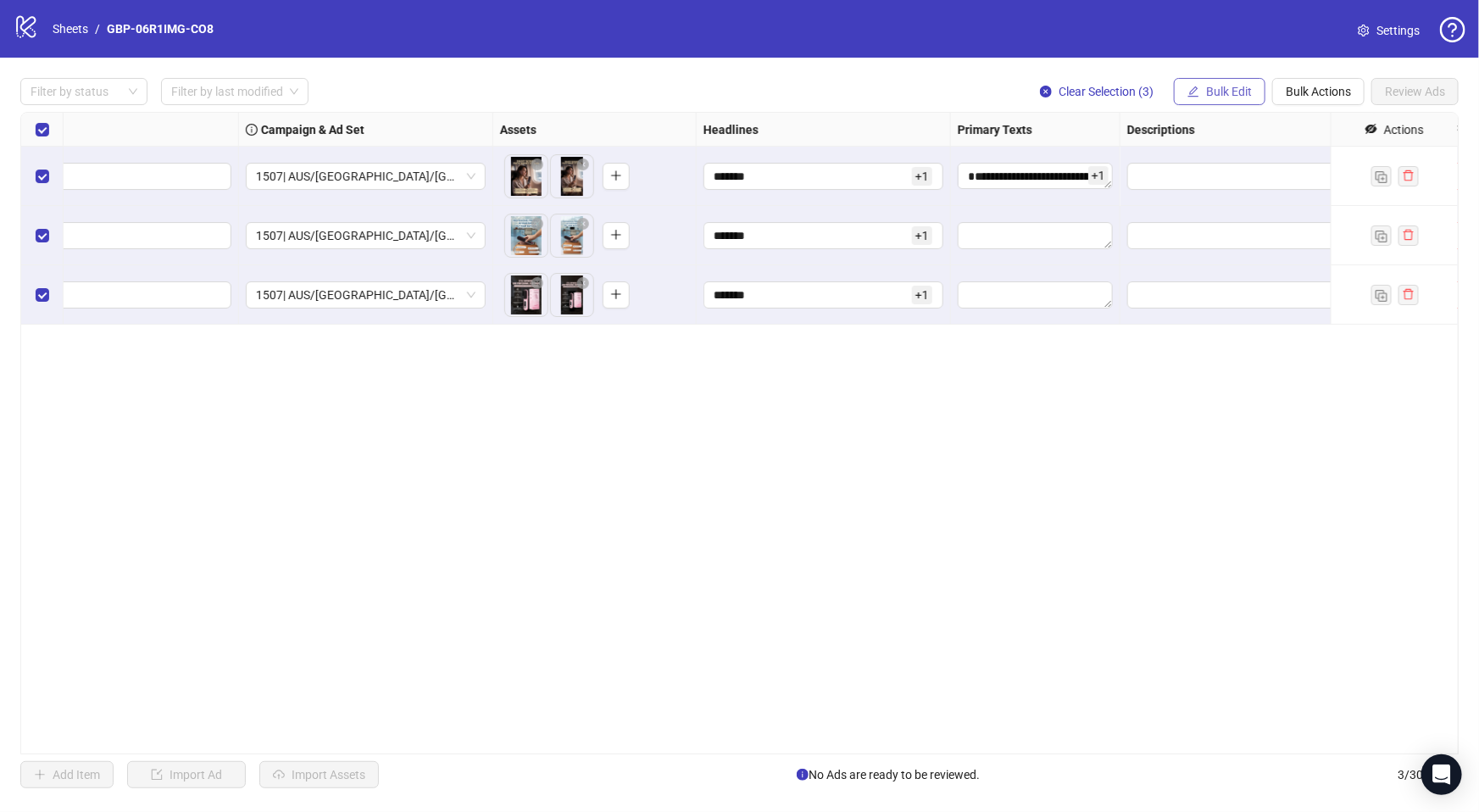 click on "Bulk Edit" at bounding box center [1220, 92] 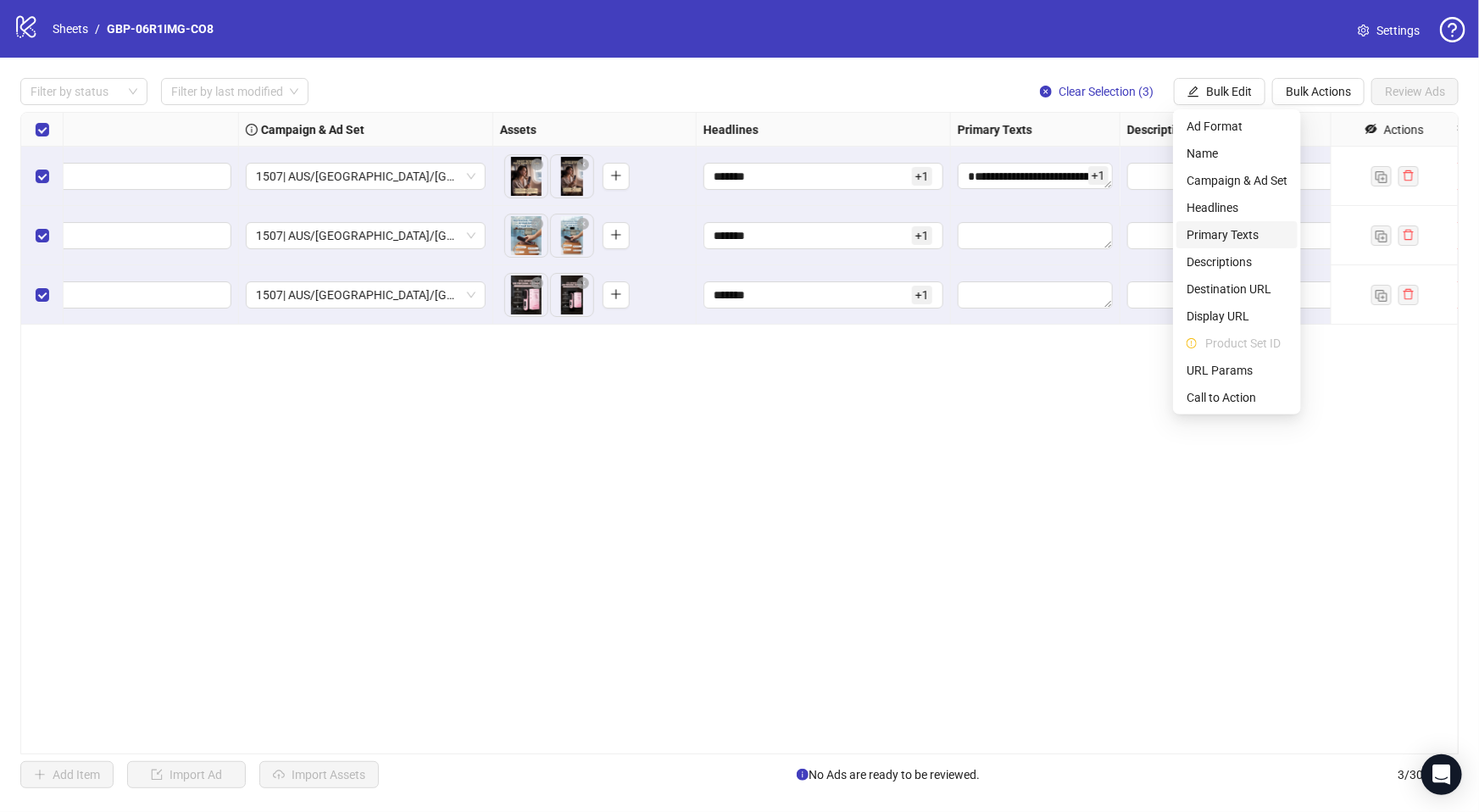 click on "Primary Texts" at bounding box center (1237, 235) 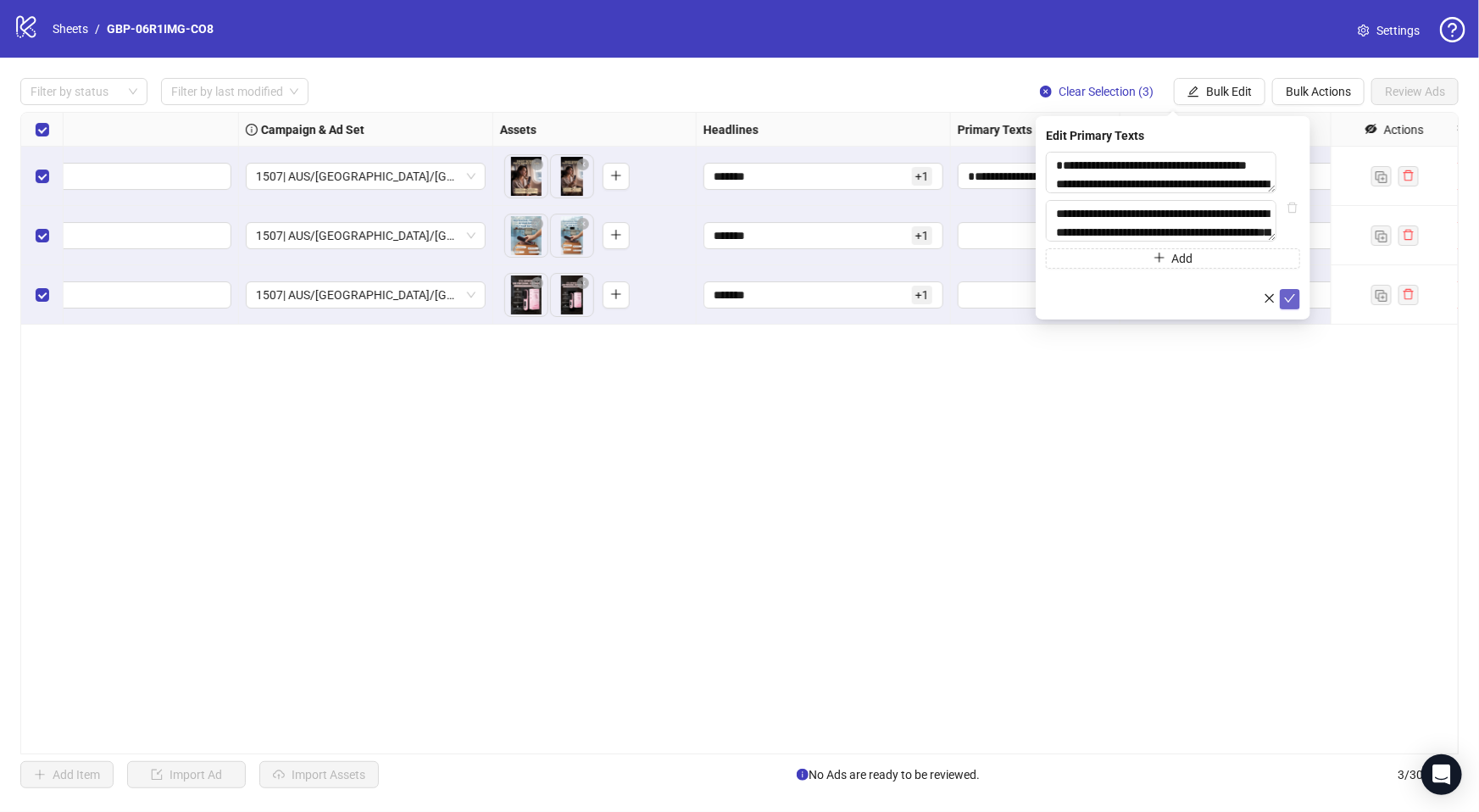 click 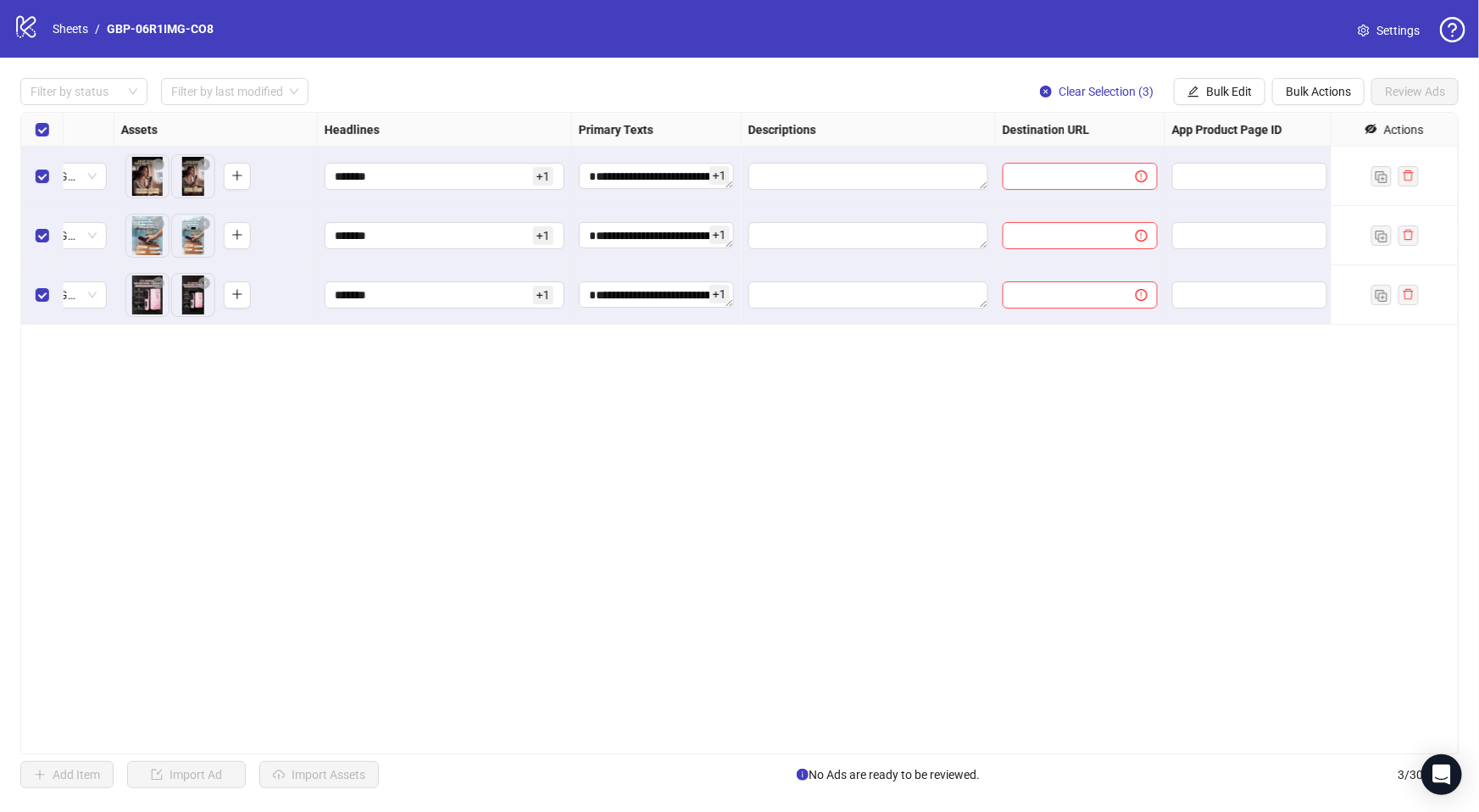 scroll, scrollTop: 0, scrollLeft: 929, axis: horizontal 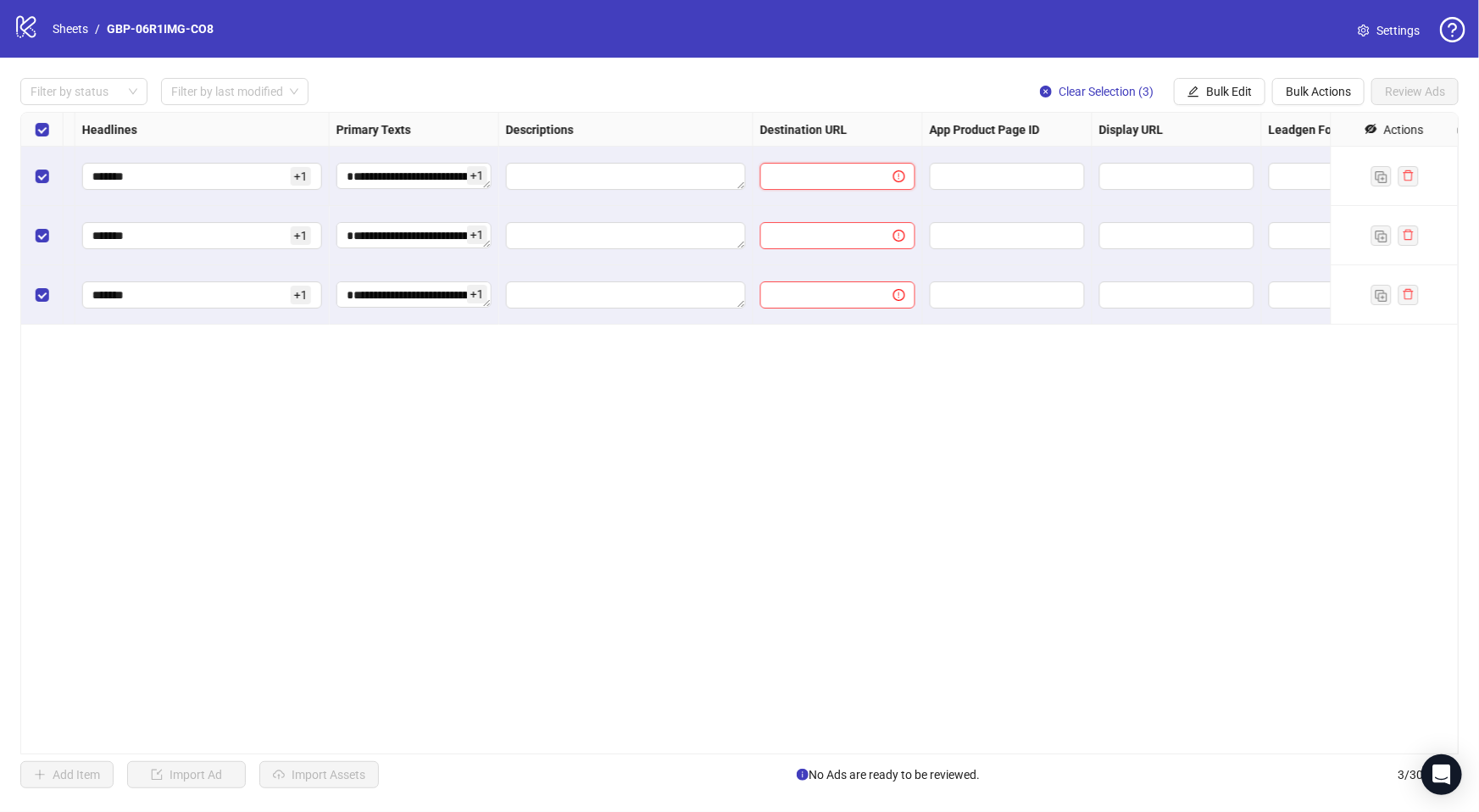 click at bounding box center (820, 176) 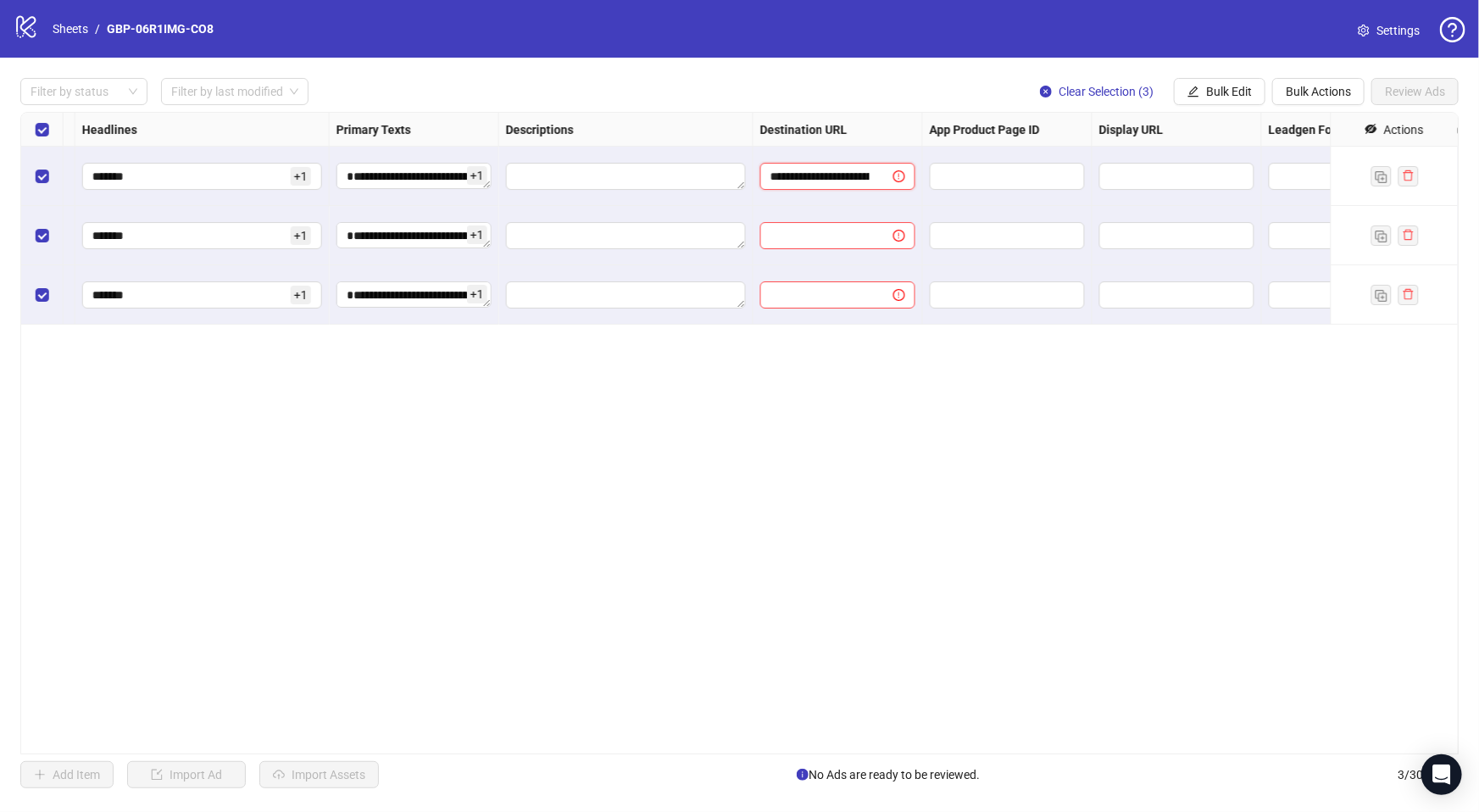 scroll, scrollTop: 0, scrollLeft: 340, axis: horizontal 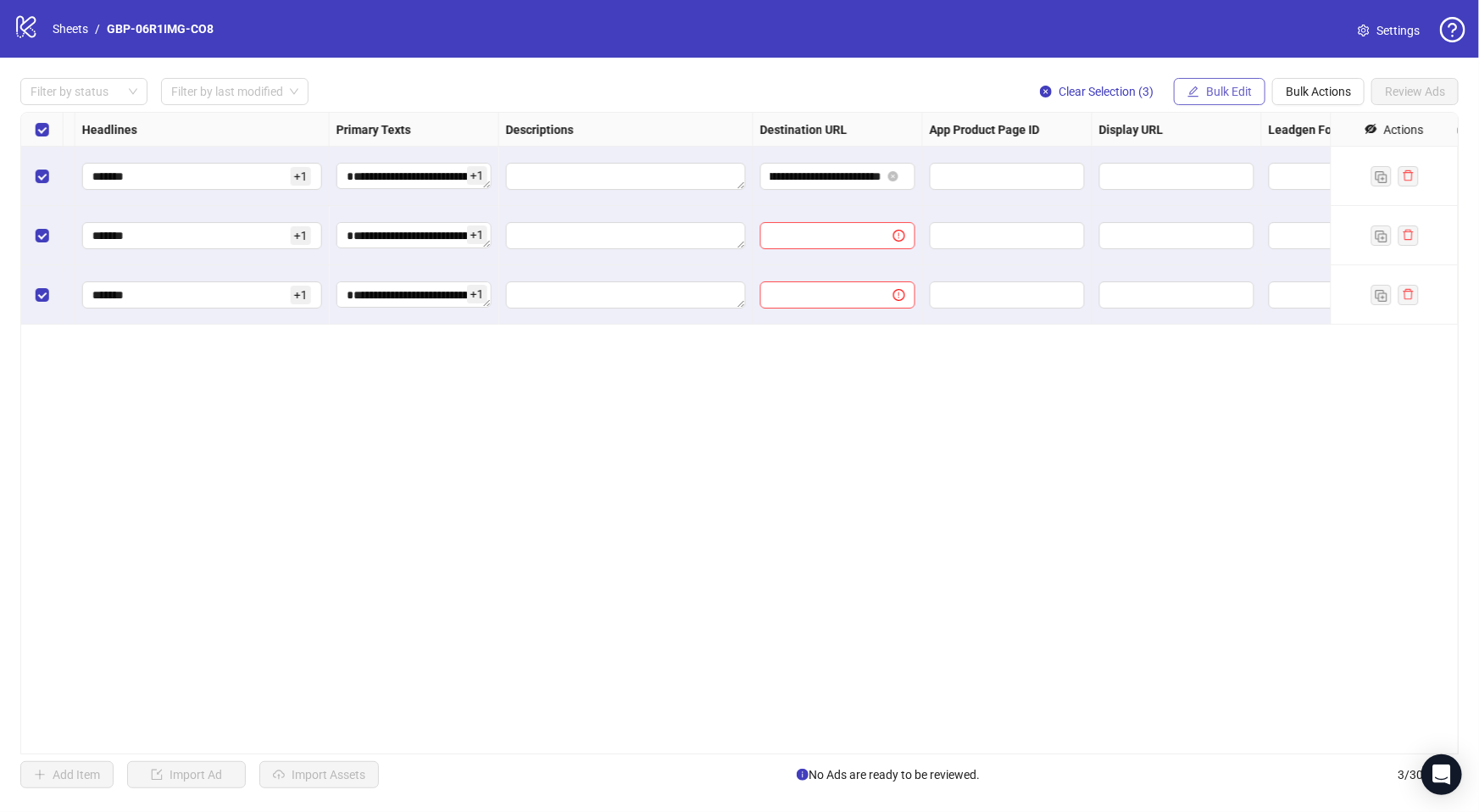 click on "Bulk Edit" at bounding box center [1229, 92] 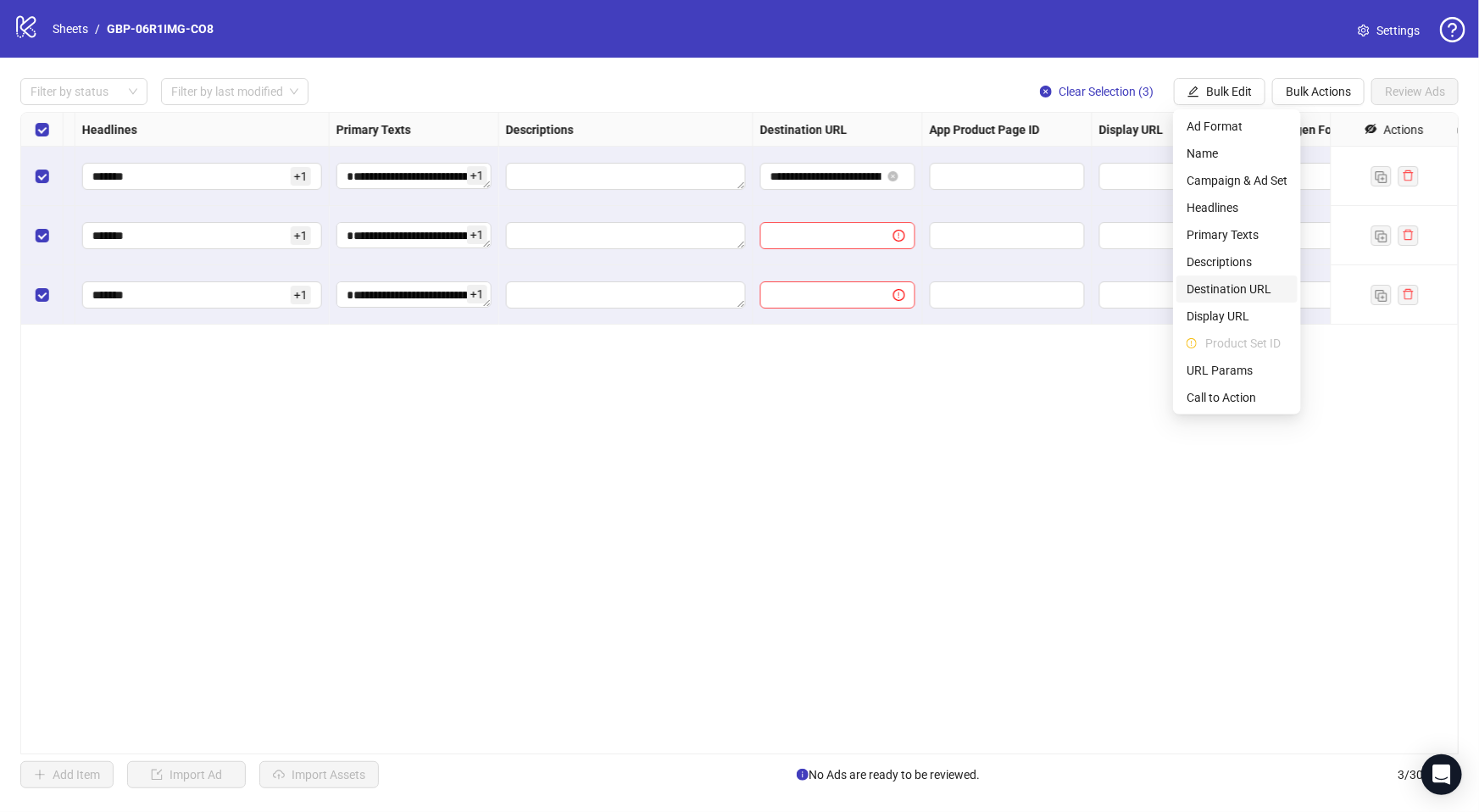 click on "Destination URL" at bounding box center (1237, 289) 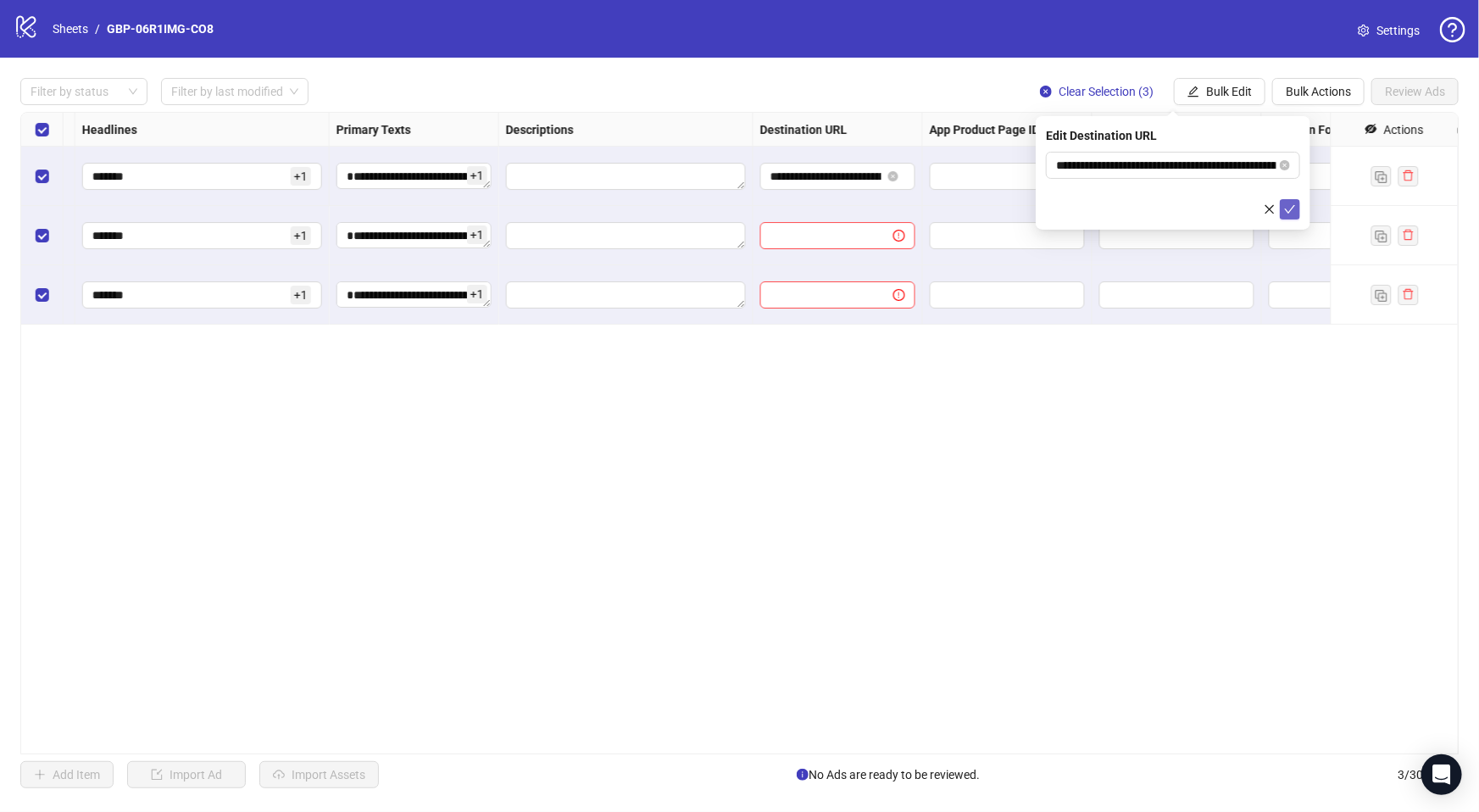 click 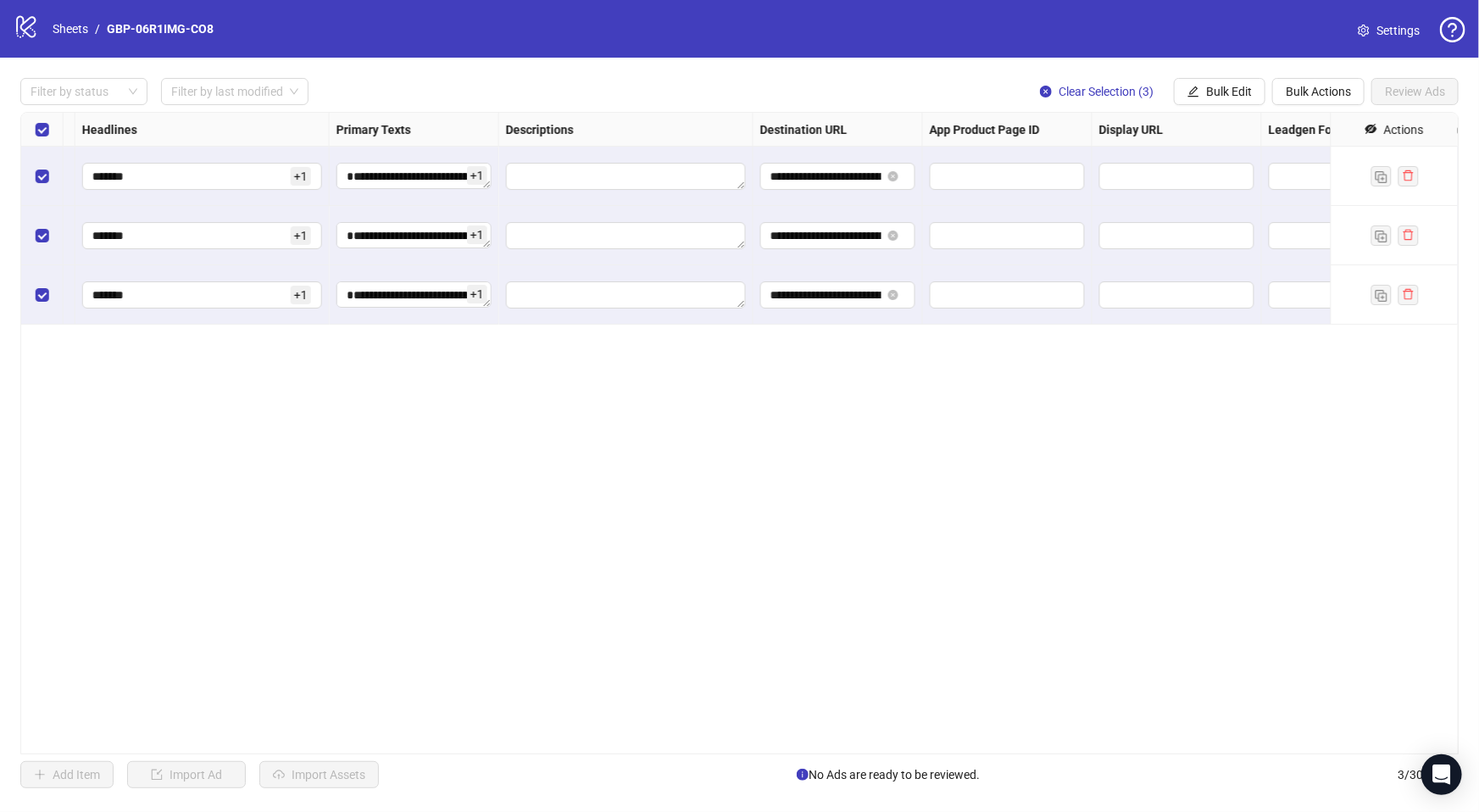 click on "**********" at bounding box center (739, 433) 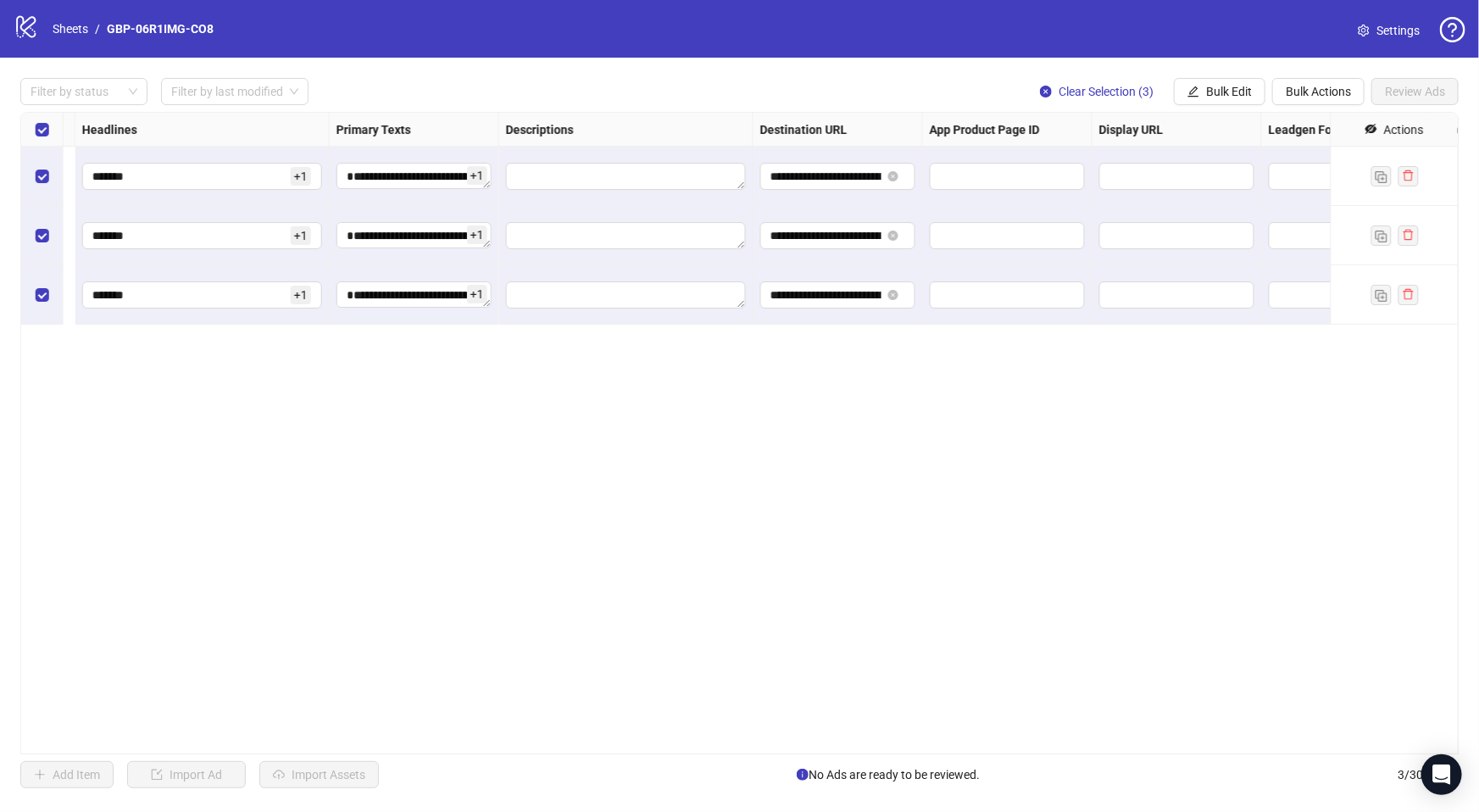 scroll, scrollTop: 0, scrollLeft: 1504, axis: horizontal 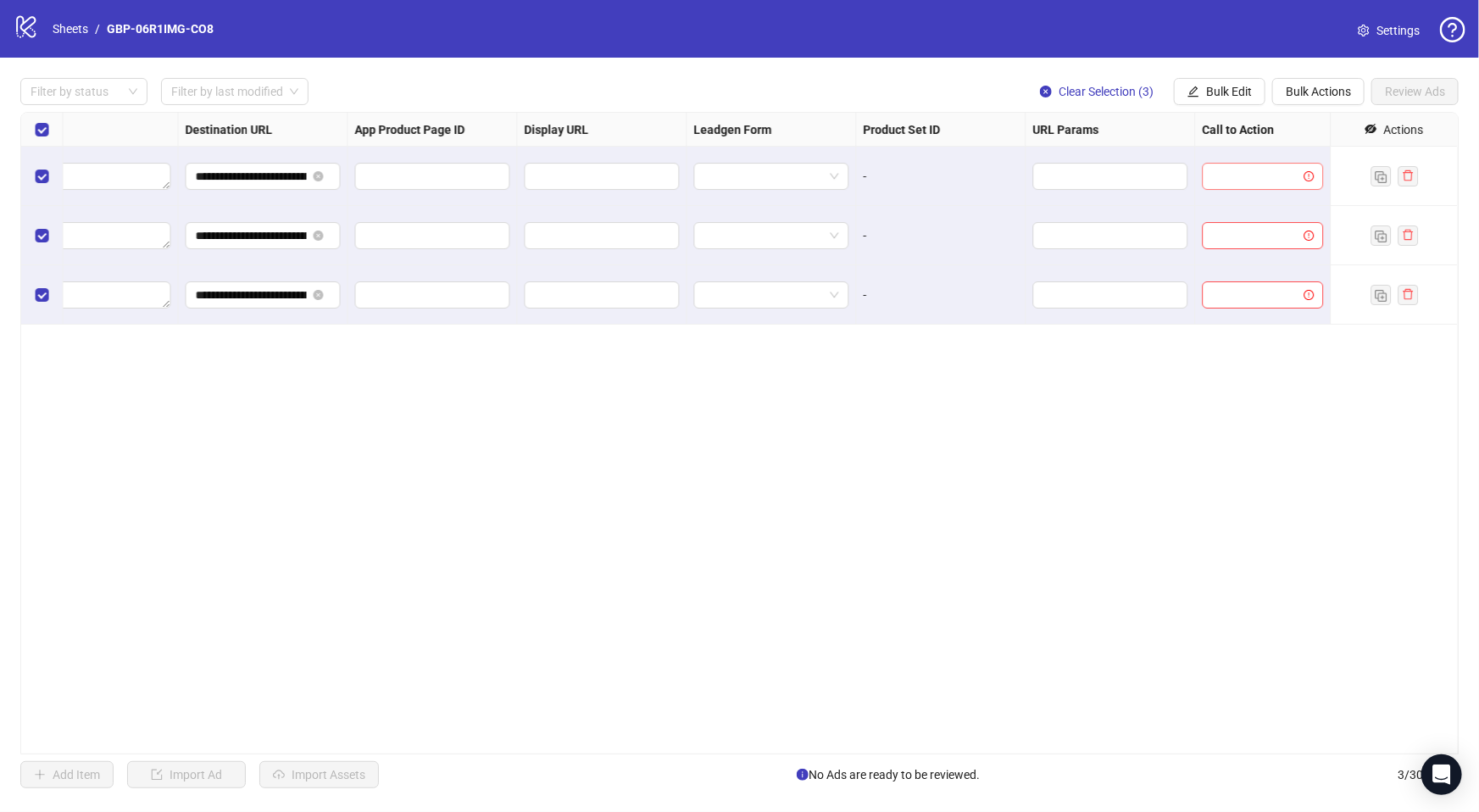 click at bounding box center [1255, 176] 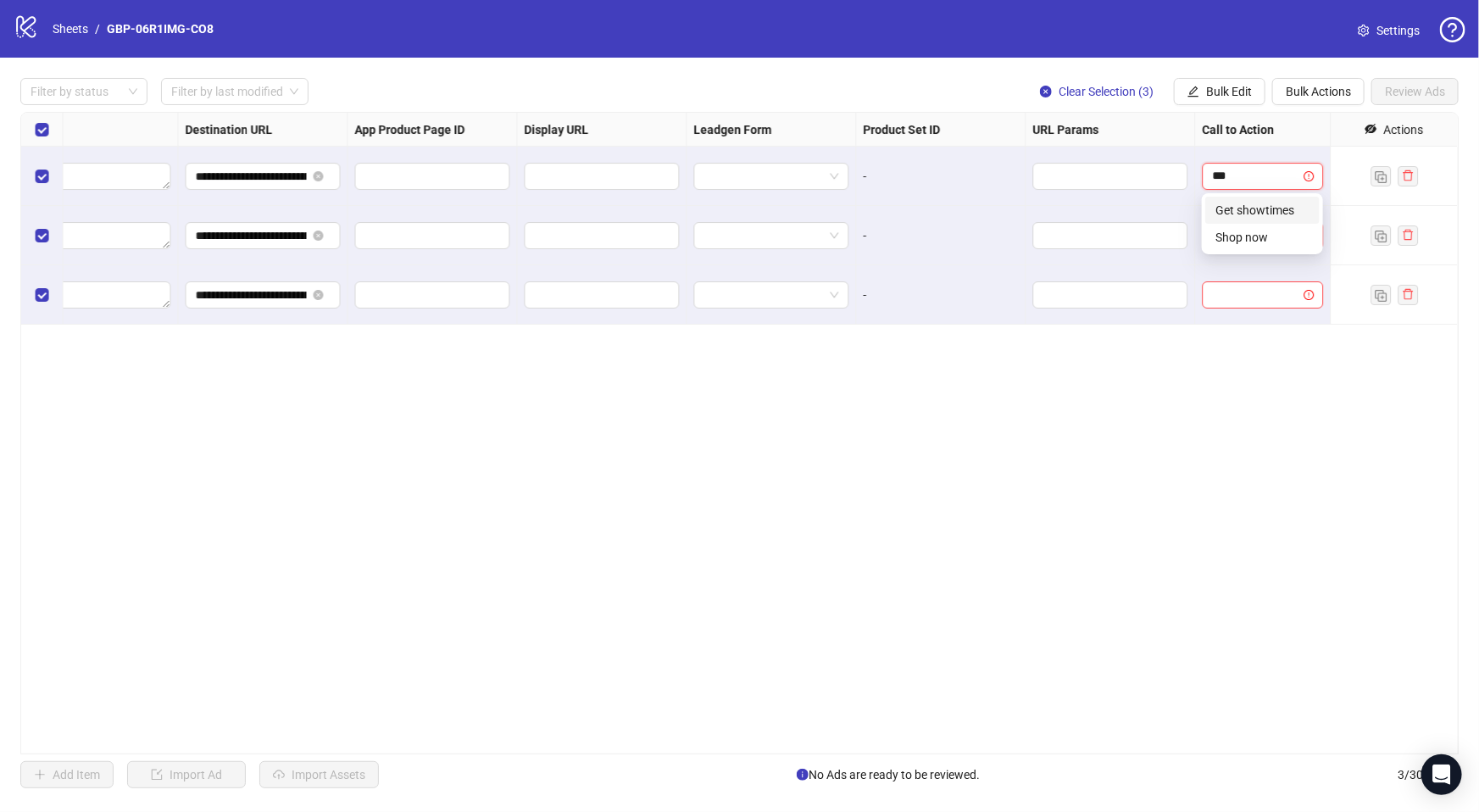 type on "****" 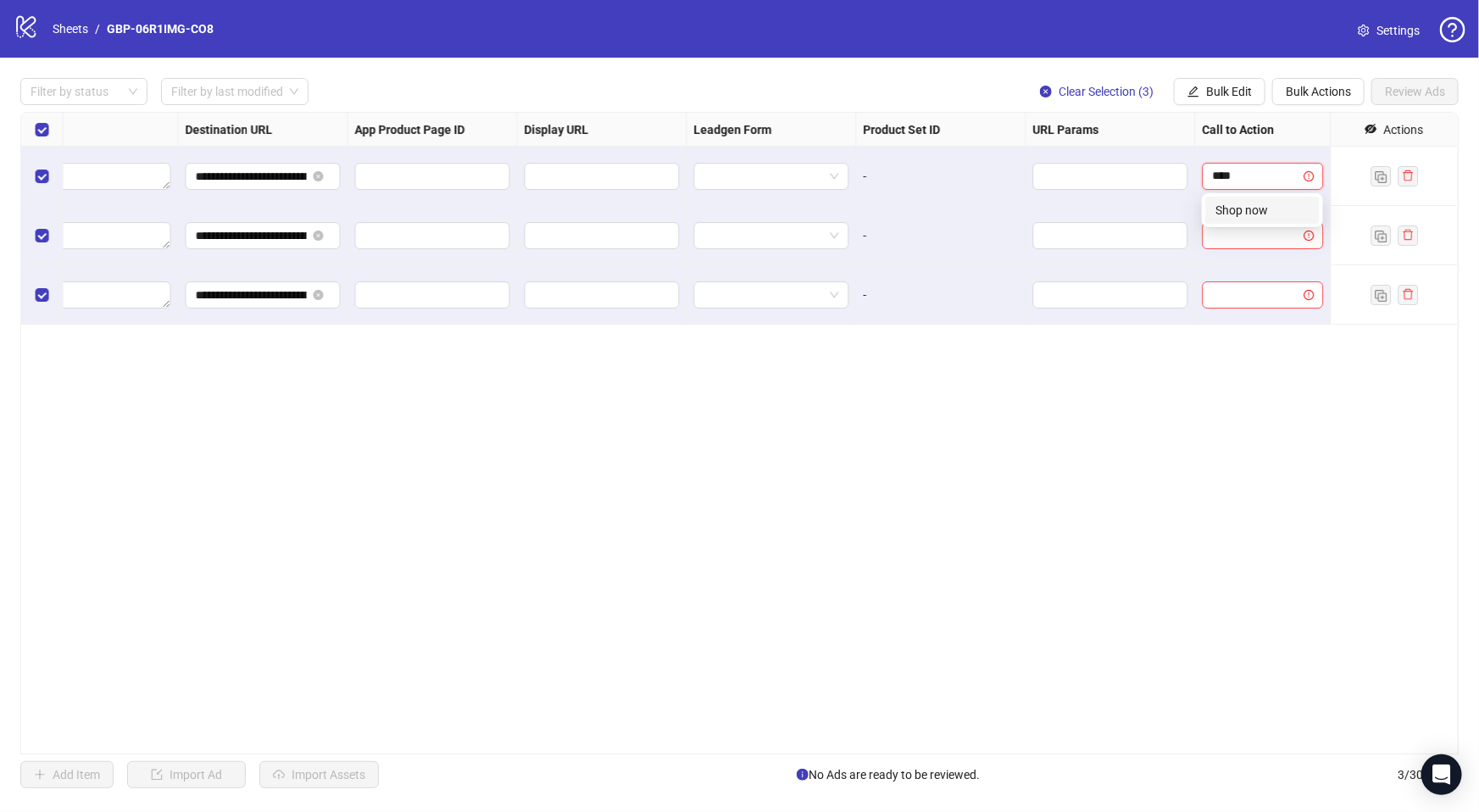 click on "Shop now" at bounding box center [1262, 210] 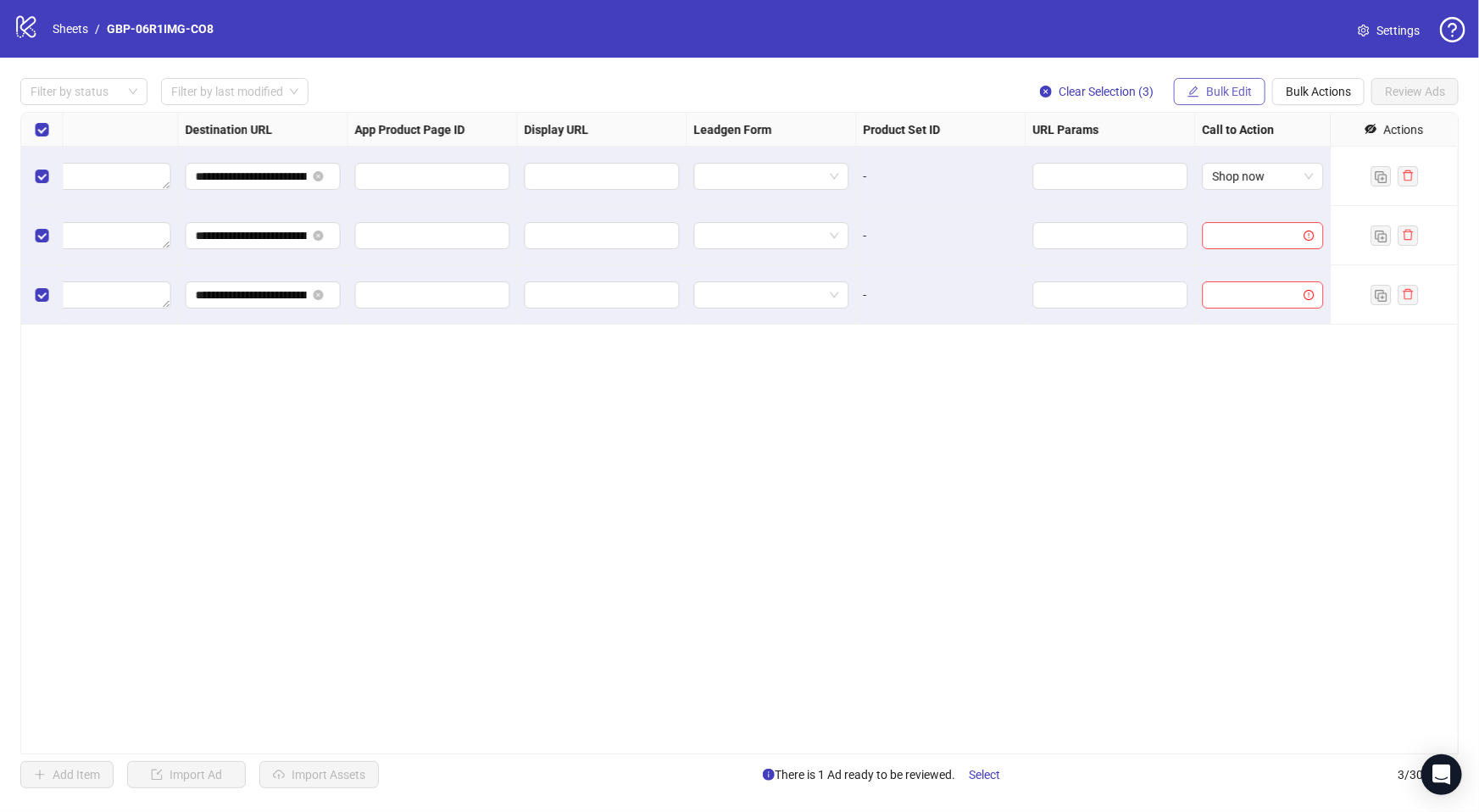 click on "Bulk Edit" at bounding box center (1229, 92) 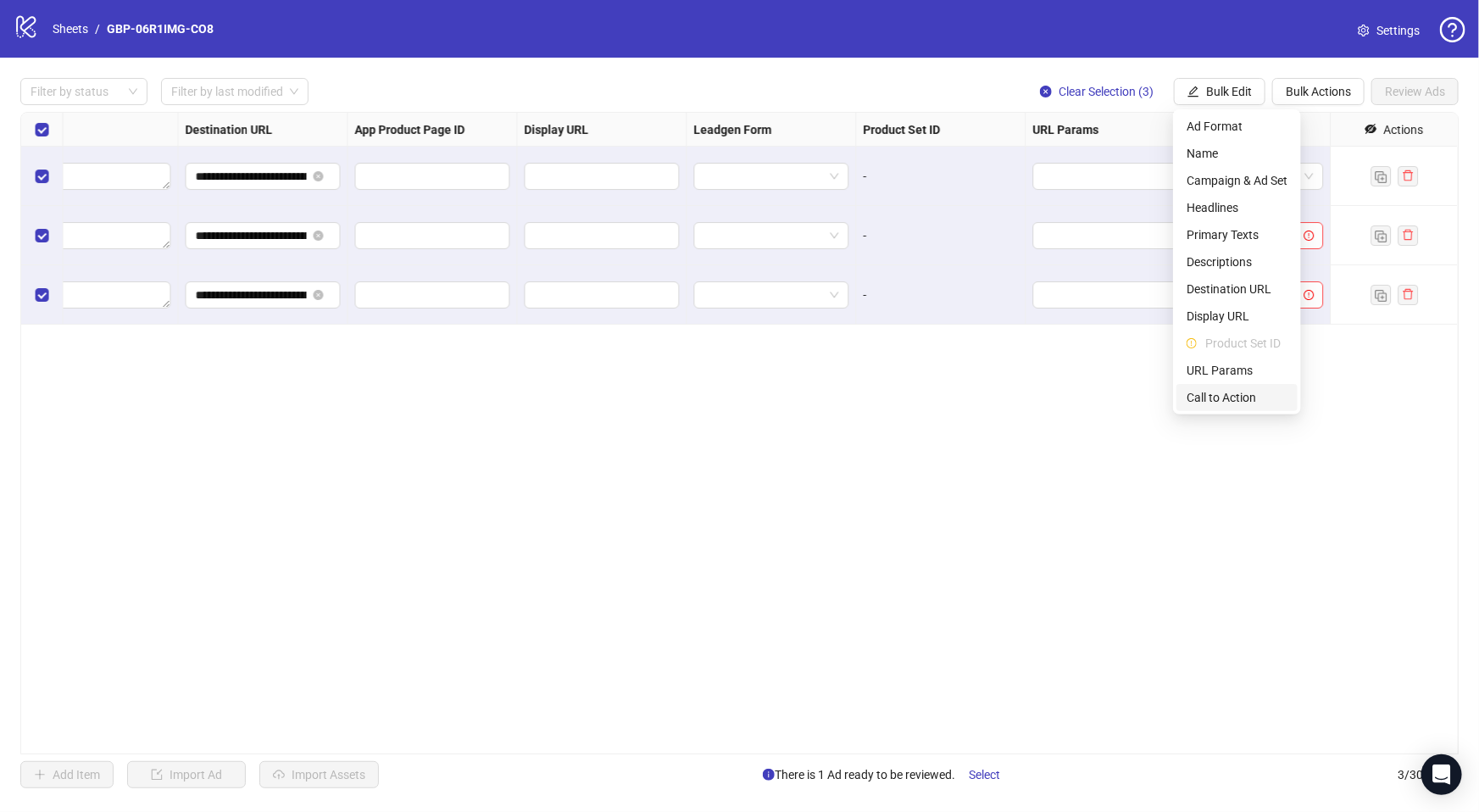 click on "Call to Action" at bounding box center (1237, 398) 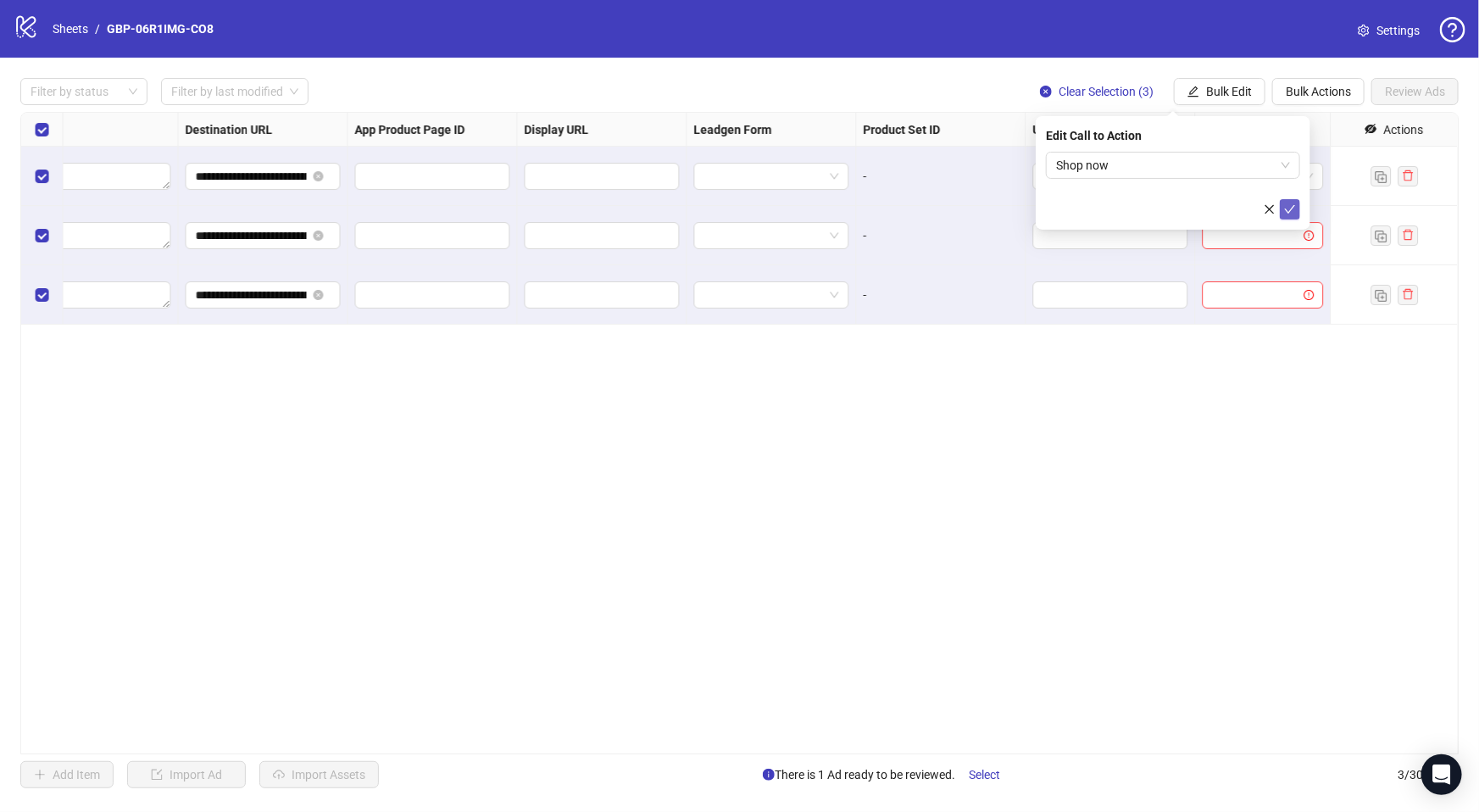 click 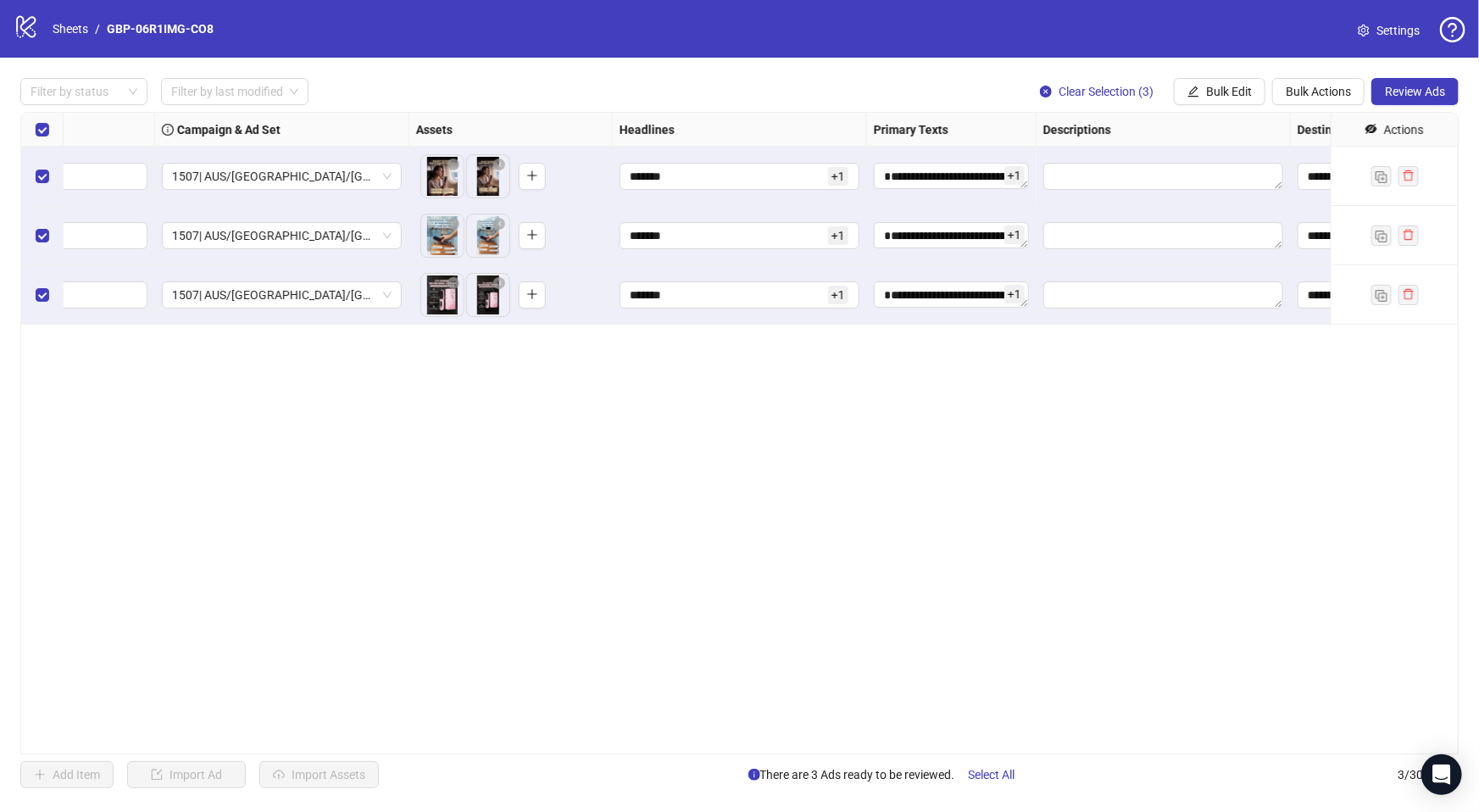 scroll, scrollTop: 0, scrollLeft: 0, axis: both 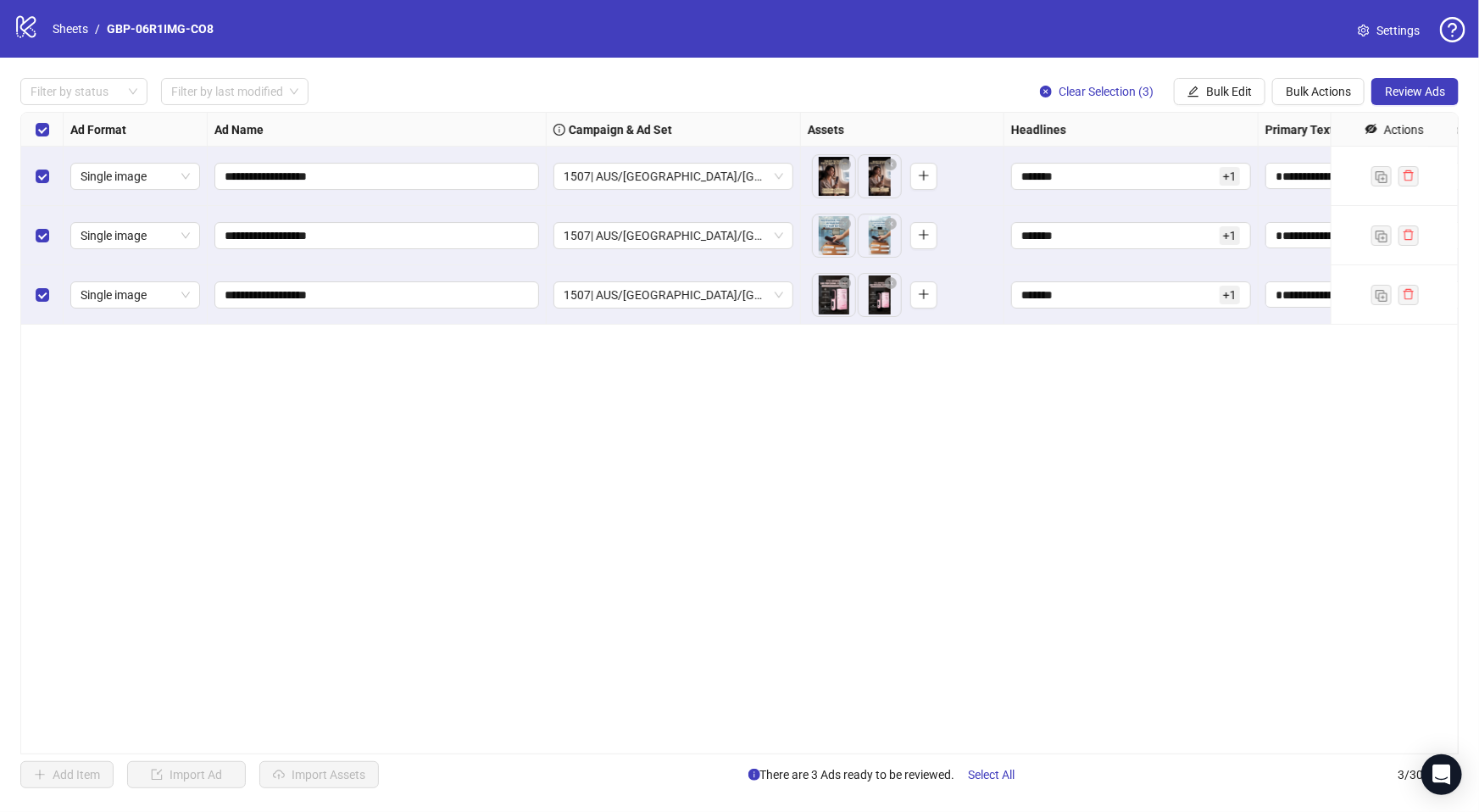 click on "**********" at bounding box center [739, 433] 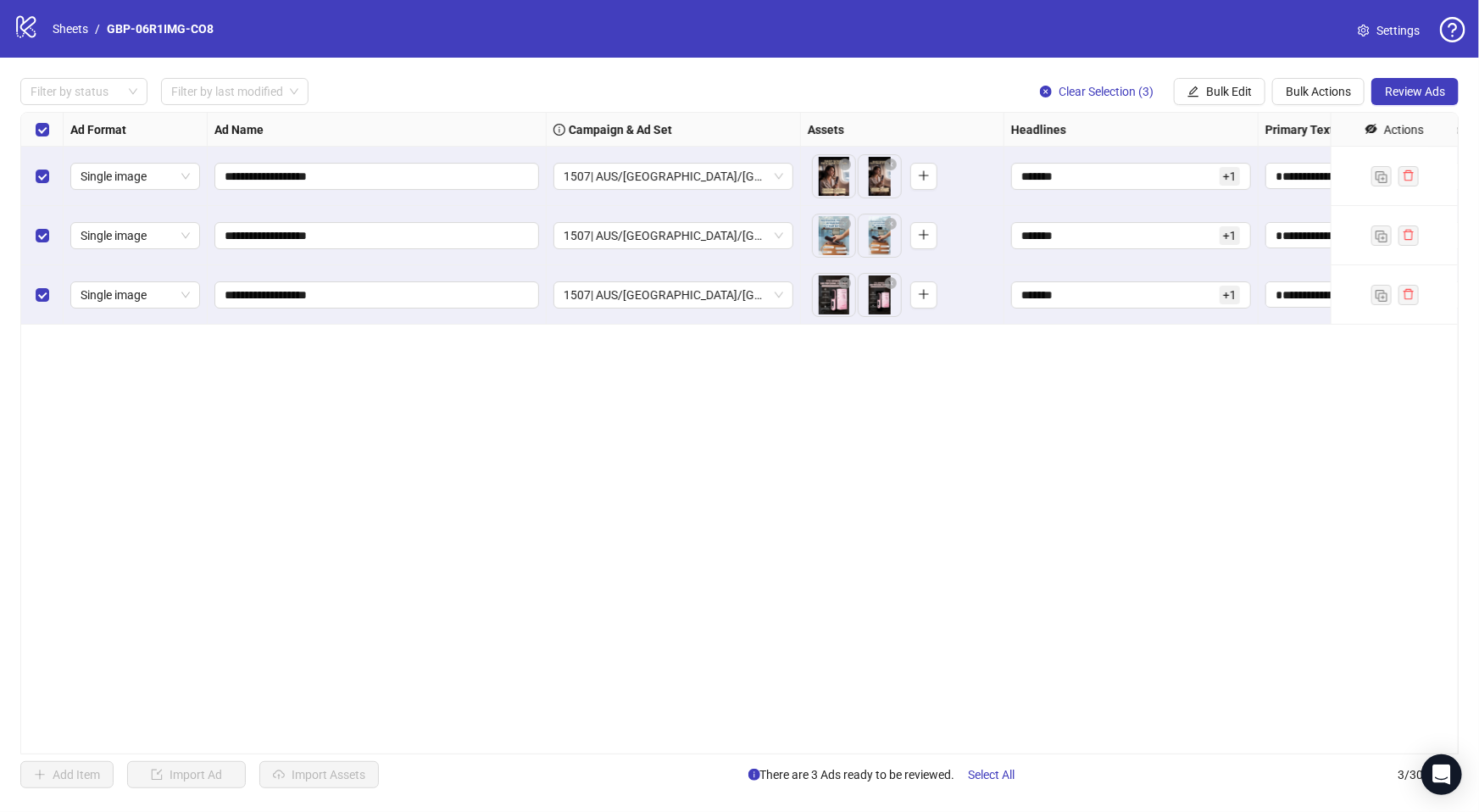 drag, startPoint x: 1038, startPoint y: 445, endPoint x: 1304, endPoint y: 259, distance: 324.57973 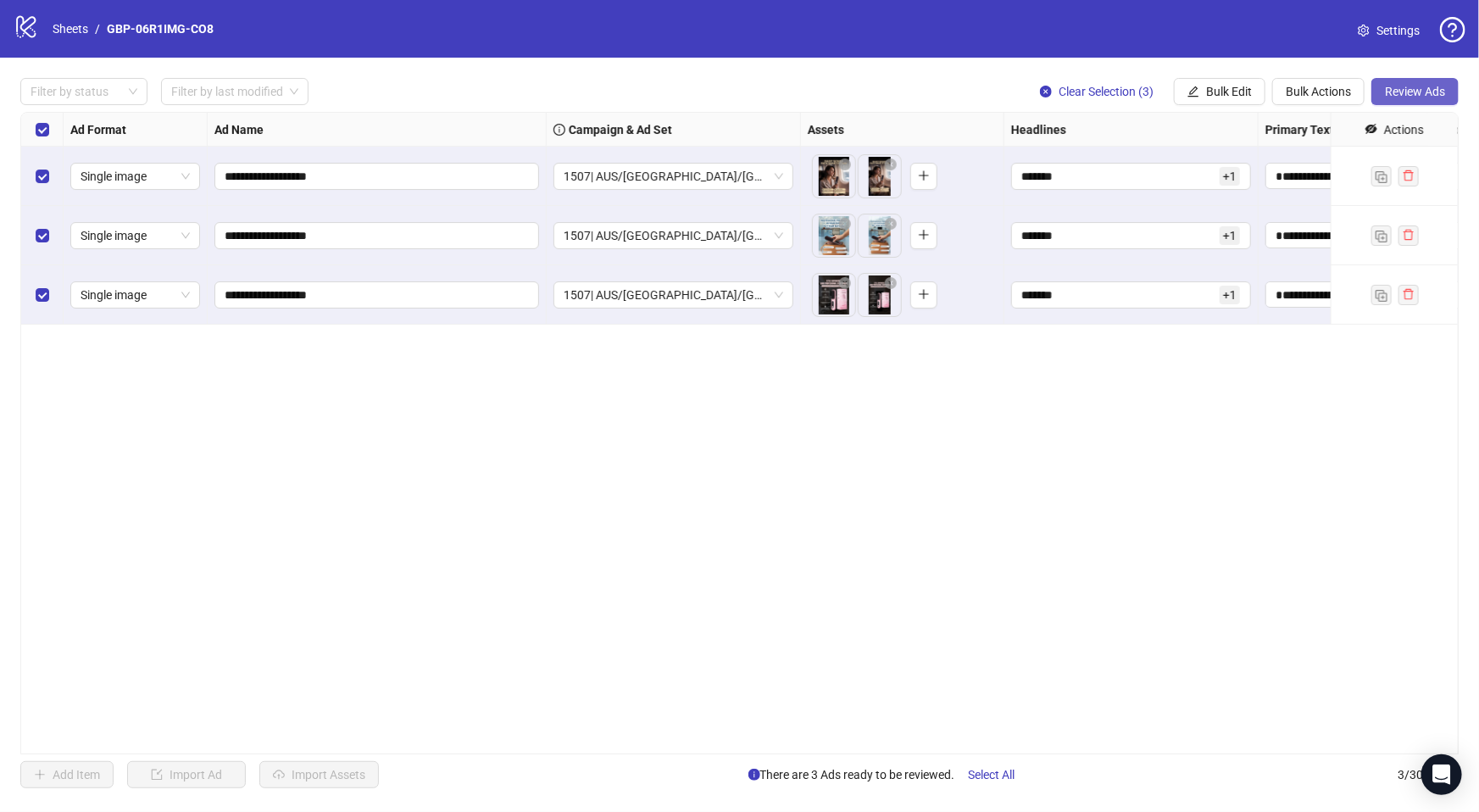 click on "Review Ads" at bounding box center (1415, 92) 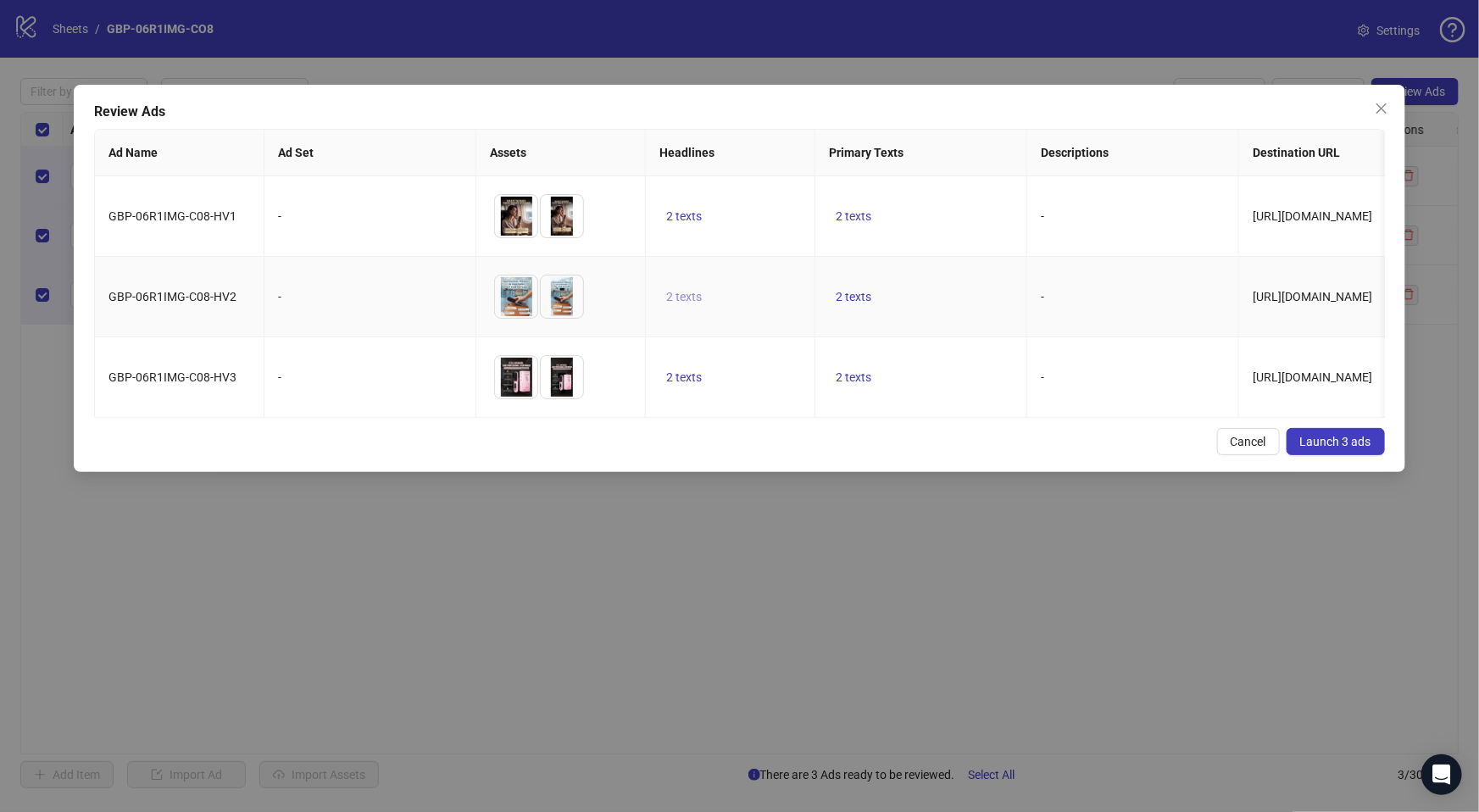 click on "2 texts" at bounding box center (684, 297) 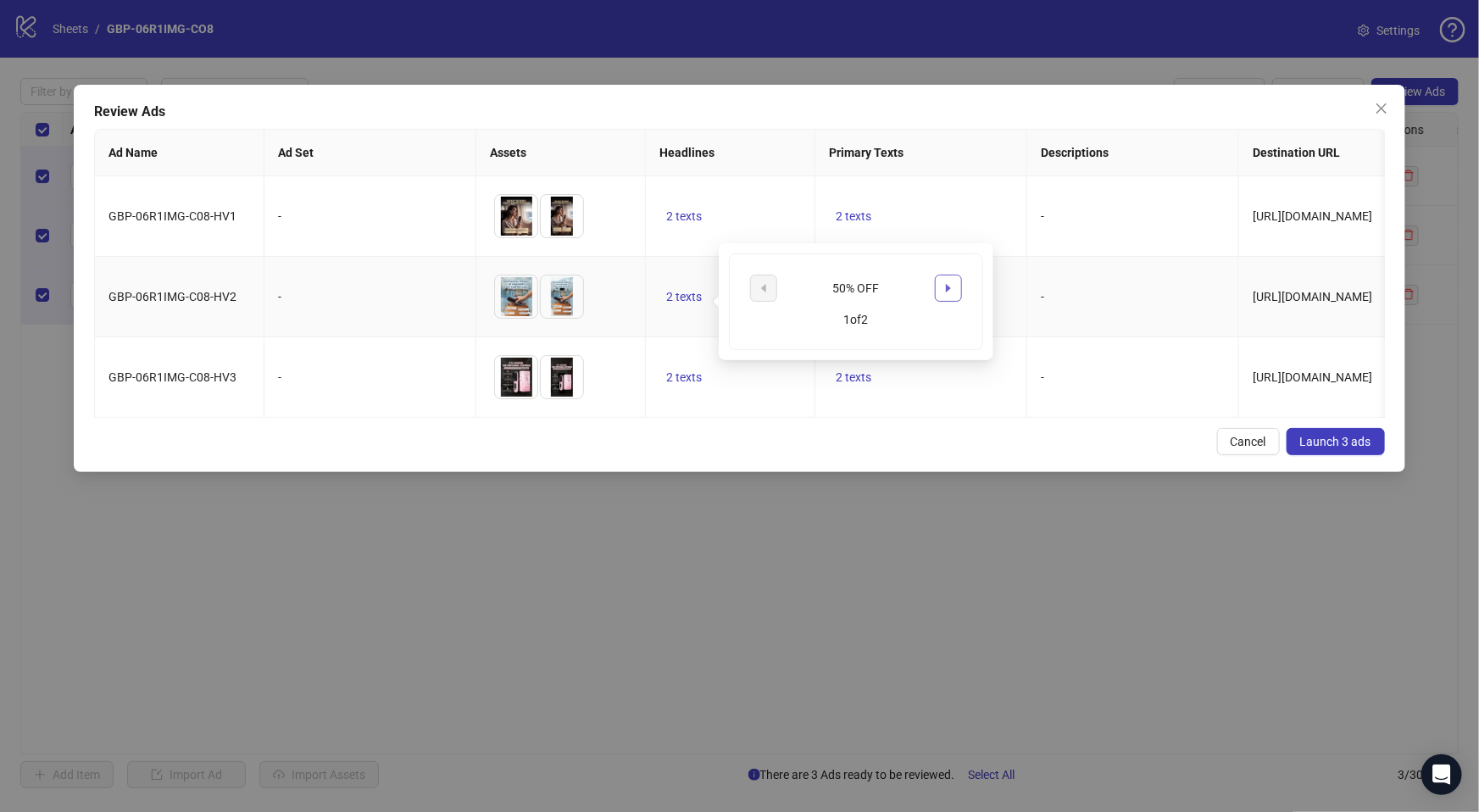 click at bounding box center (948, 288) 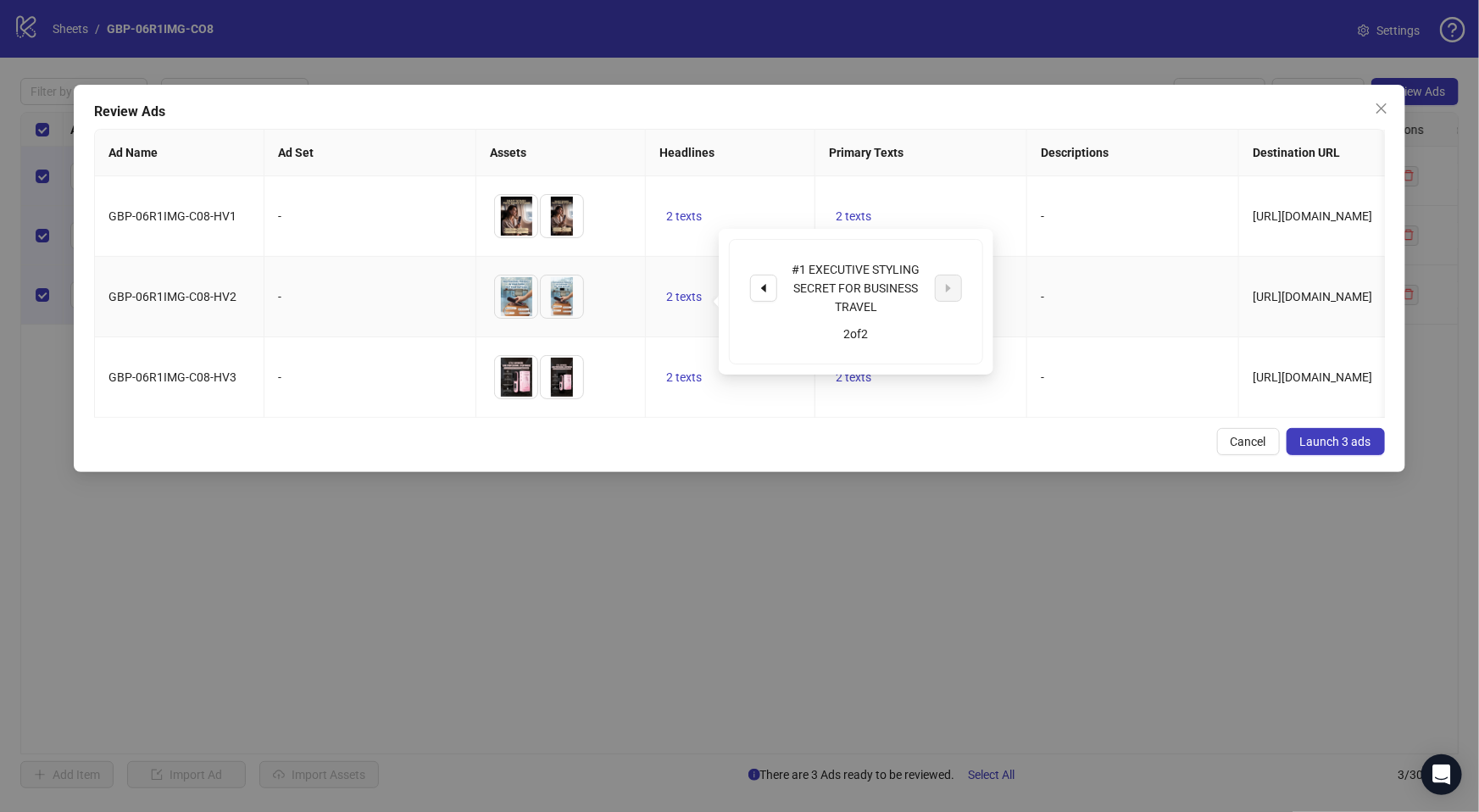 drag, startPoint x: 757, startPoint y: 291, endPoint x: 723, endPoint y: 342, distance: 61.29437 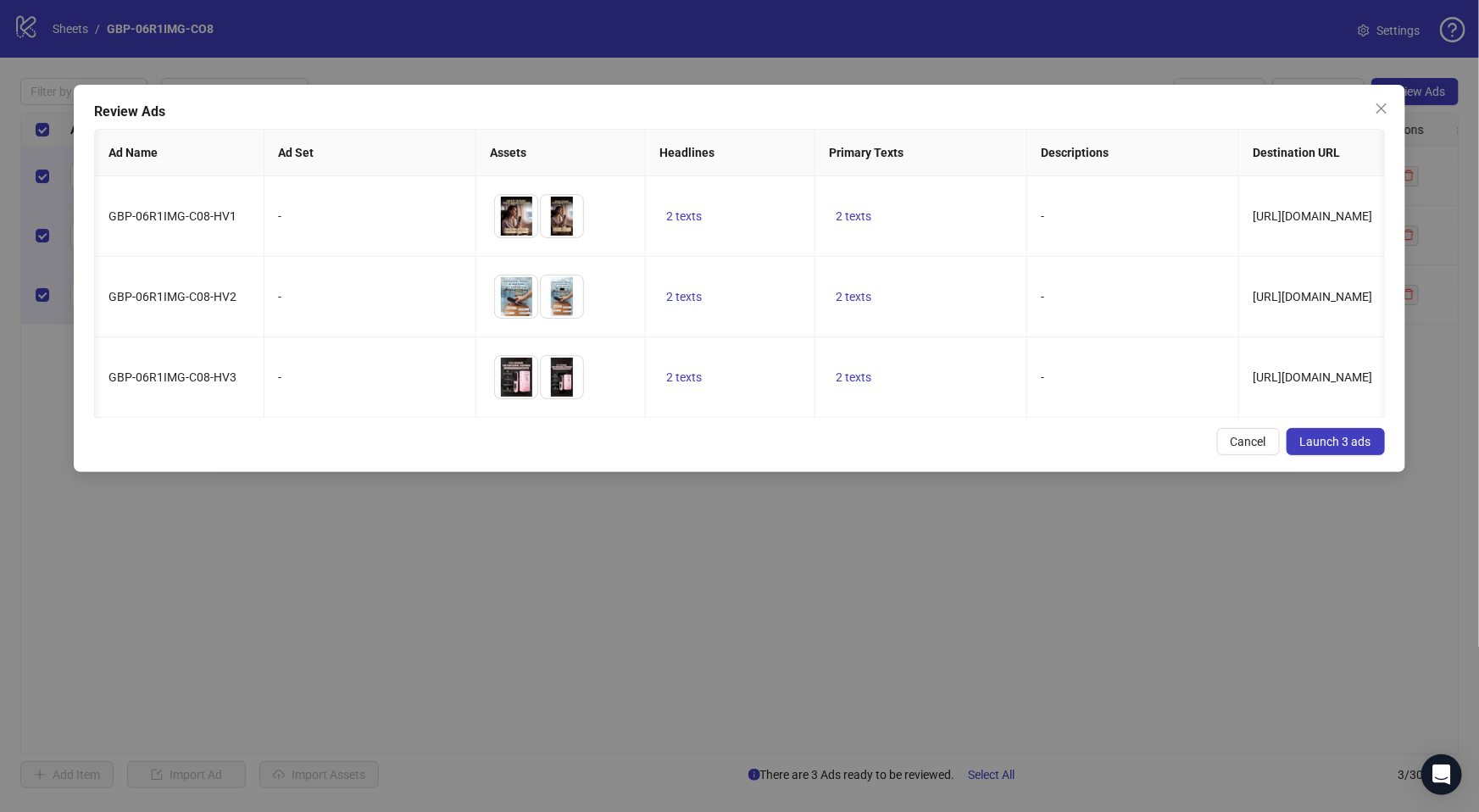 scroll, scrollTop: 0, scrollLeft: 2, axis: horizontal 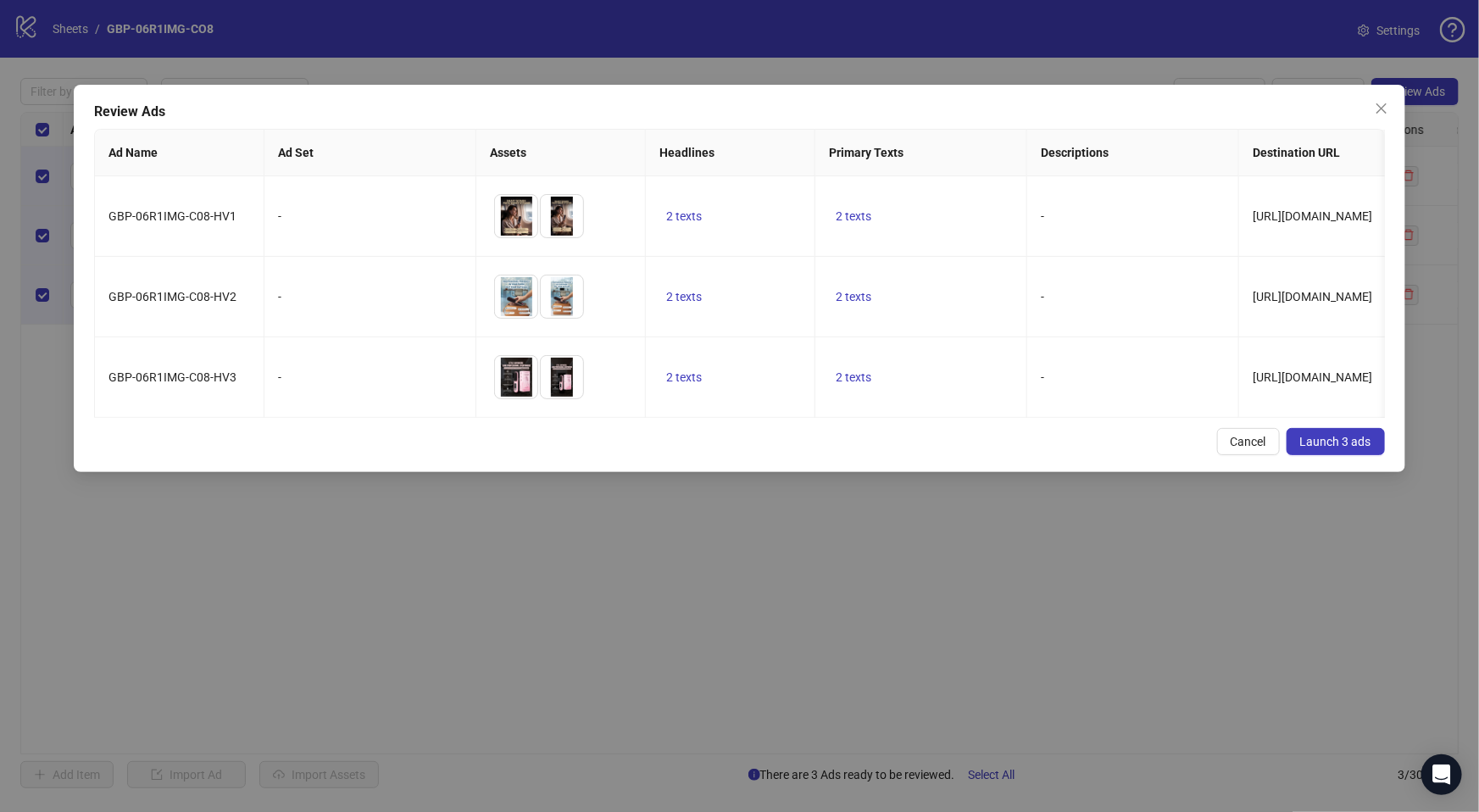 click on "Review Ads Ad Name Ad Set Assets Headlines Primary Texts Descriptions Destination URL Display URL Call to Action Facebook Page Product Set ID Leadgen Form Instagram User Status Pixel URL Parameters                                 GBP-06R1IMG-C08-HV1 -
To pick up a draggable item, press the space bar.
While dragging, use the arrow keys to move the item.
Press space again to drop the item in its new position, or press escape to cancel.
2 texts 2 texts - https://numoya.com/products/numoya-portable-straightener-brush-gobrush-pro-black Shop now Numoya - numoyahair PAUSED Numoya.com GBP-06R1IMG-C08-HV2 -
To pick up a draggable item, press the space bar.
While dragging, use the arrow keys to move the item.
Press space again to drop the item in its new position, or press escape to cancel.
2 texts 2 texts - https://numoya.com/products/numoya-portable-straightener-brush-gobrush-pro-black Shop now Numoya - numoyahair PAUSED Numoya.com GBP-06R1IMG-C08-HV3 - 2 texts 2 texts" at bounding box center (739, 278) 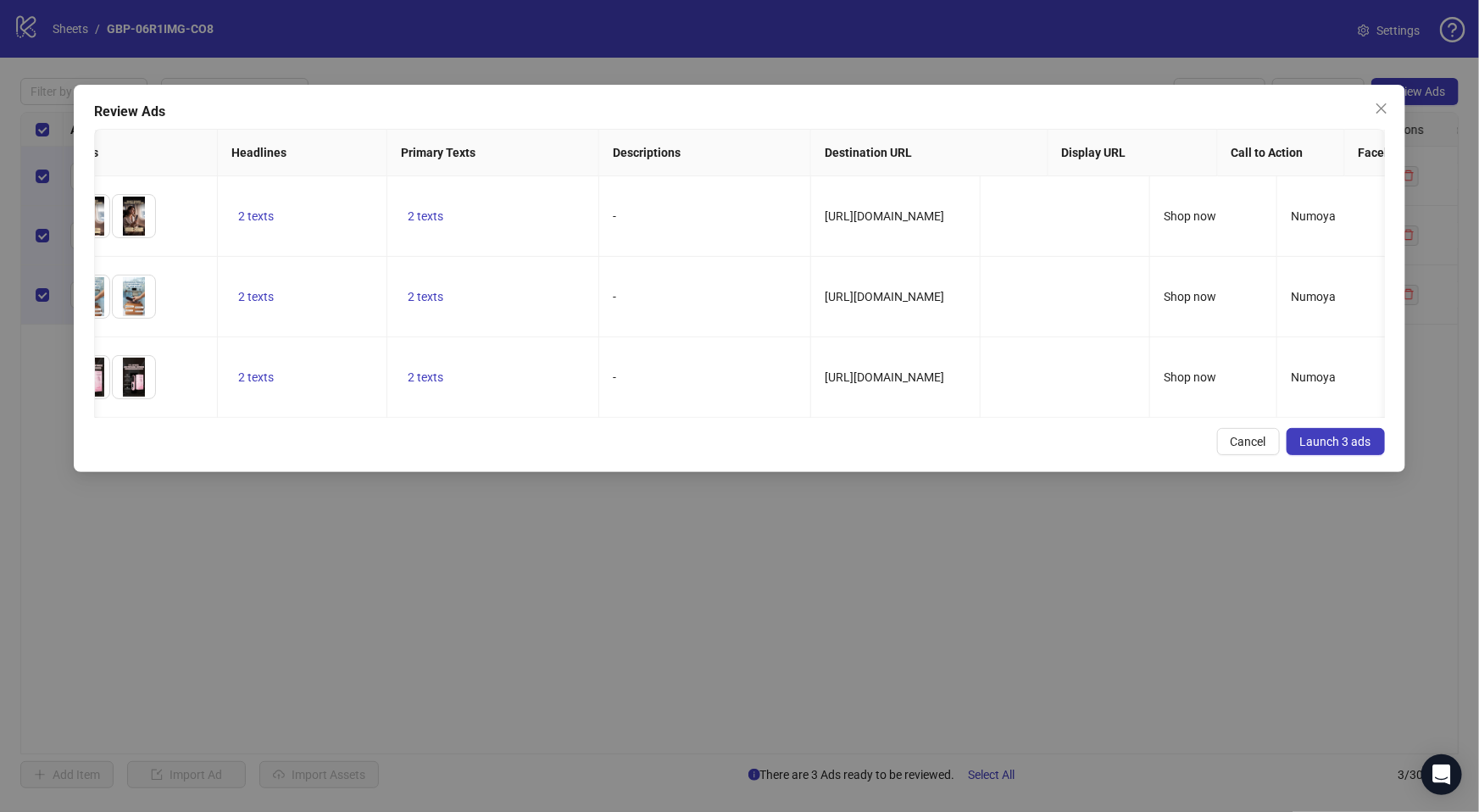 scroll, scrollTop: 0, scrollLeft: 1044, axis: horizontal 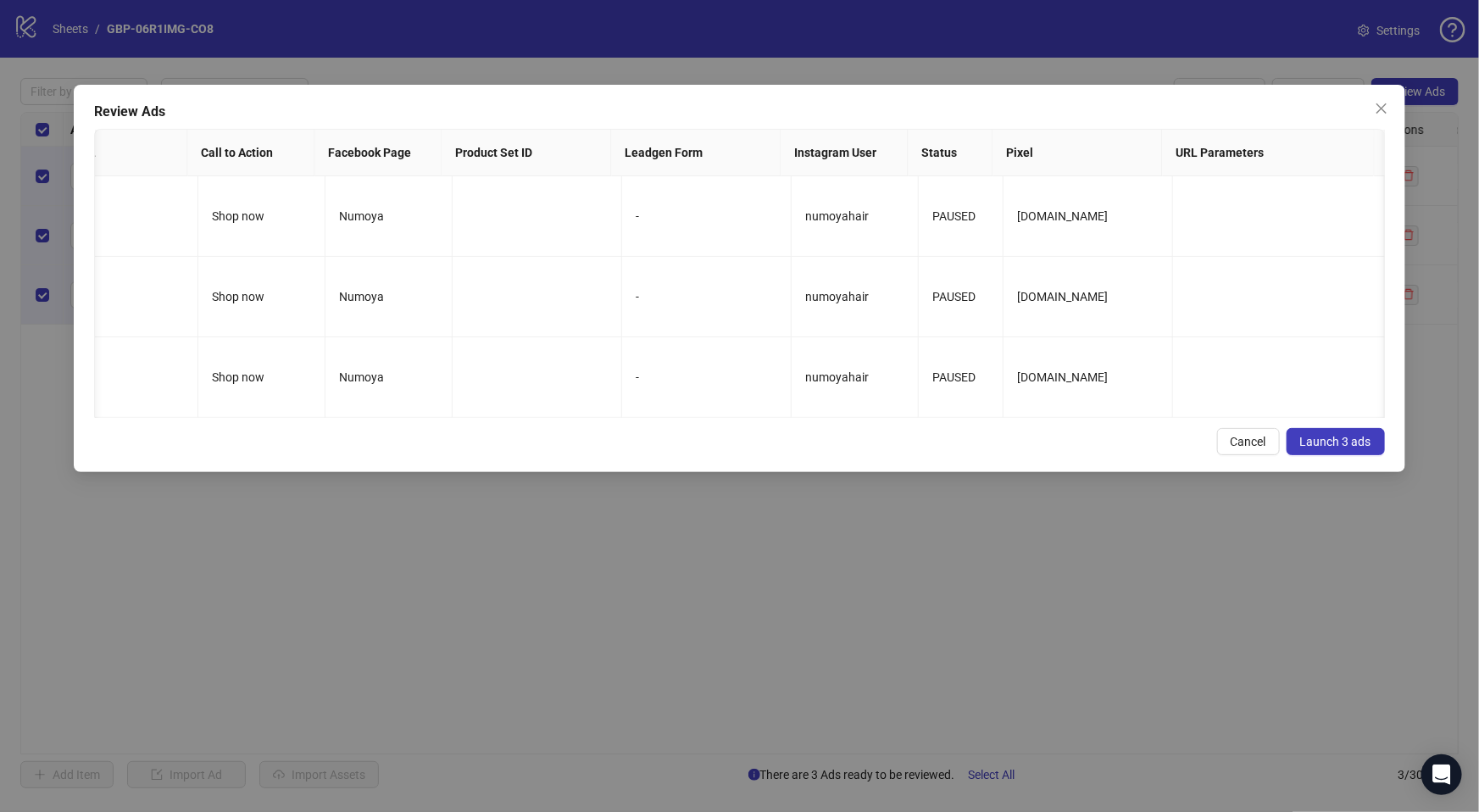 click on "Launch 3 ads" at bounding box center (1336, 442) 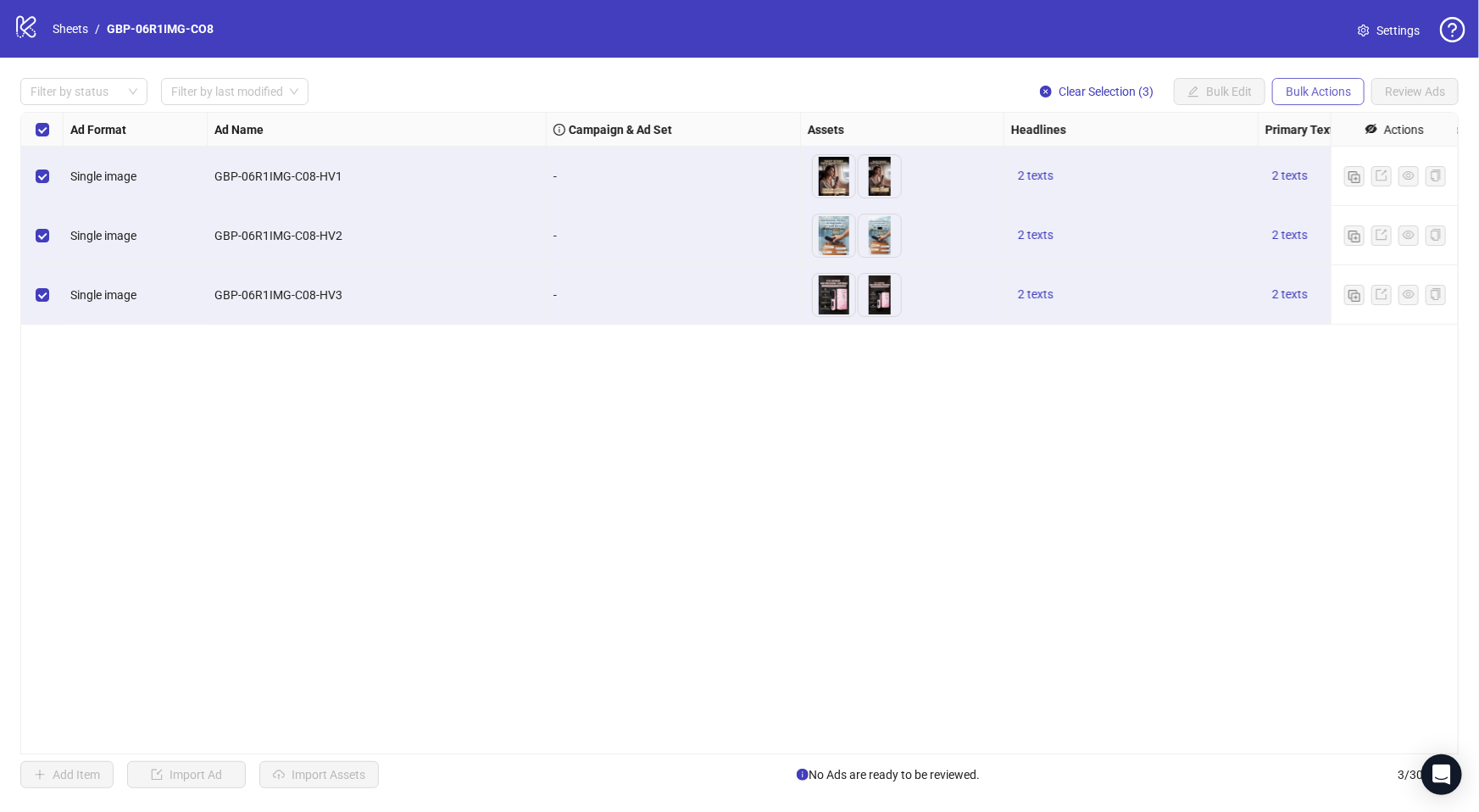 click on "Bulk Actions" at bounding box center (1318, 92) 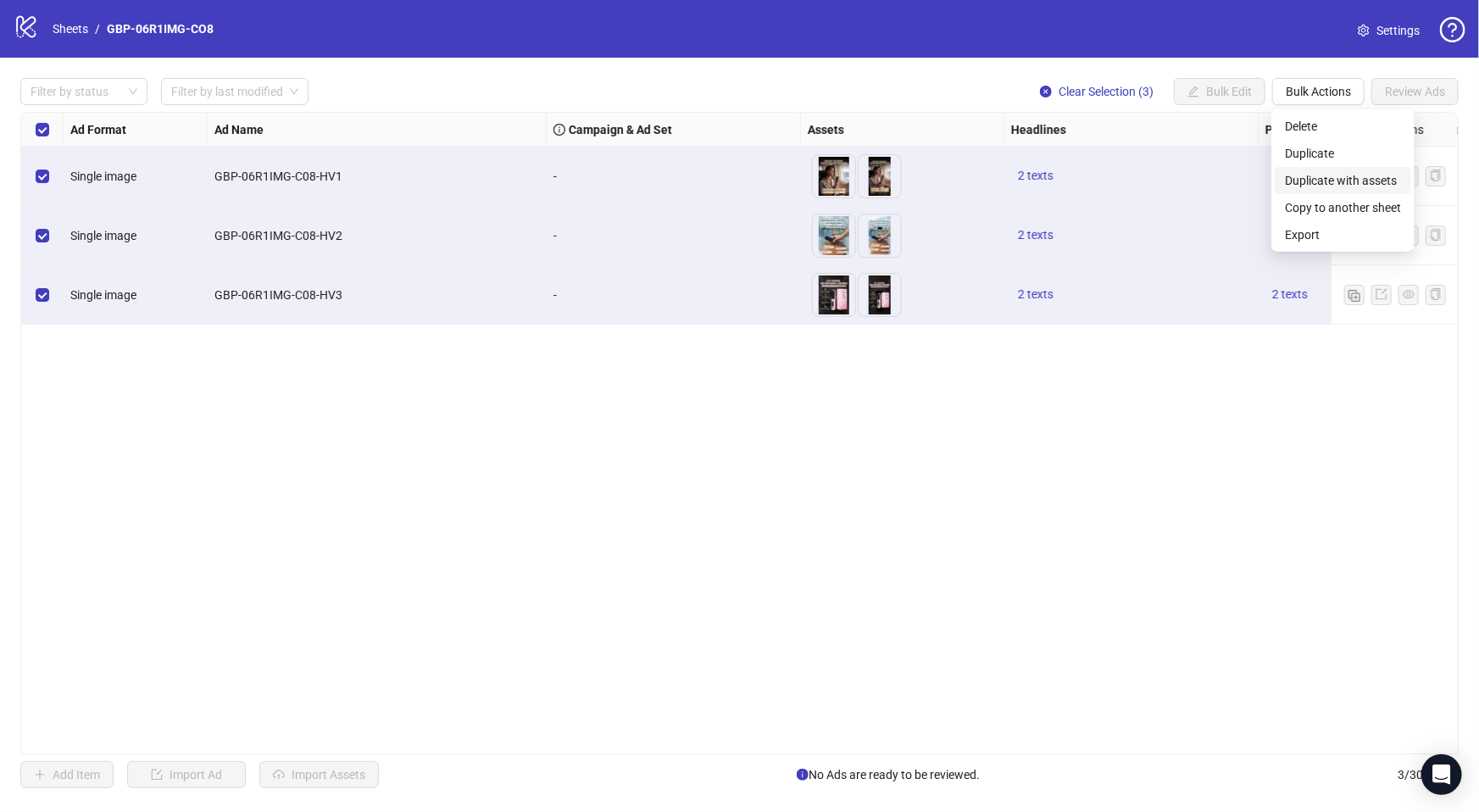 click on "Duplicate with assets" at bounding box center (1343, 181) 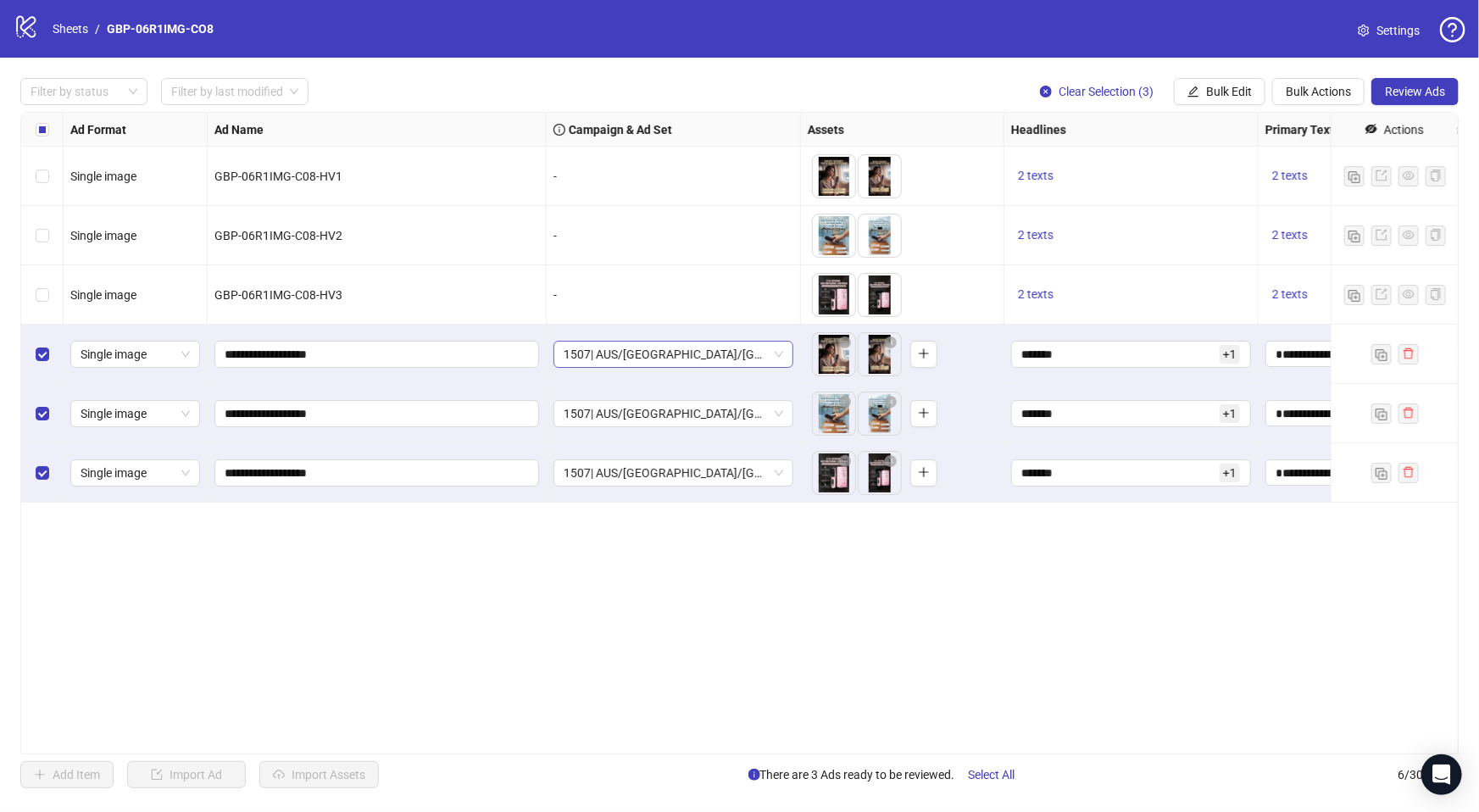 click on "1507| AUS/NZ/UK| GBP-06R1IMG-CO8" at bounding box center [673, 354] 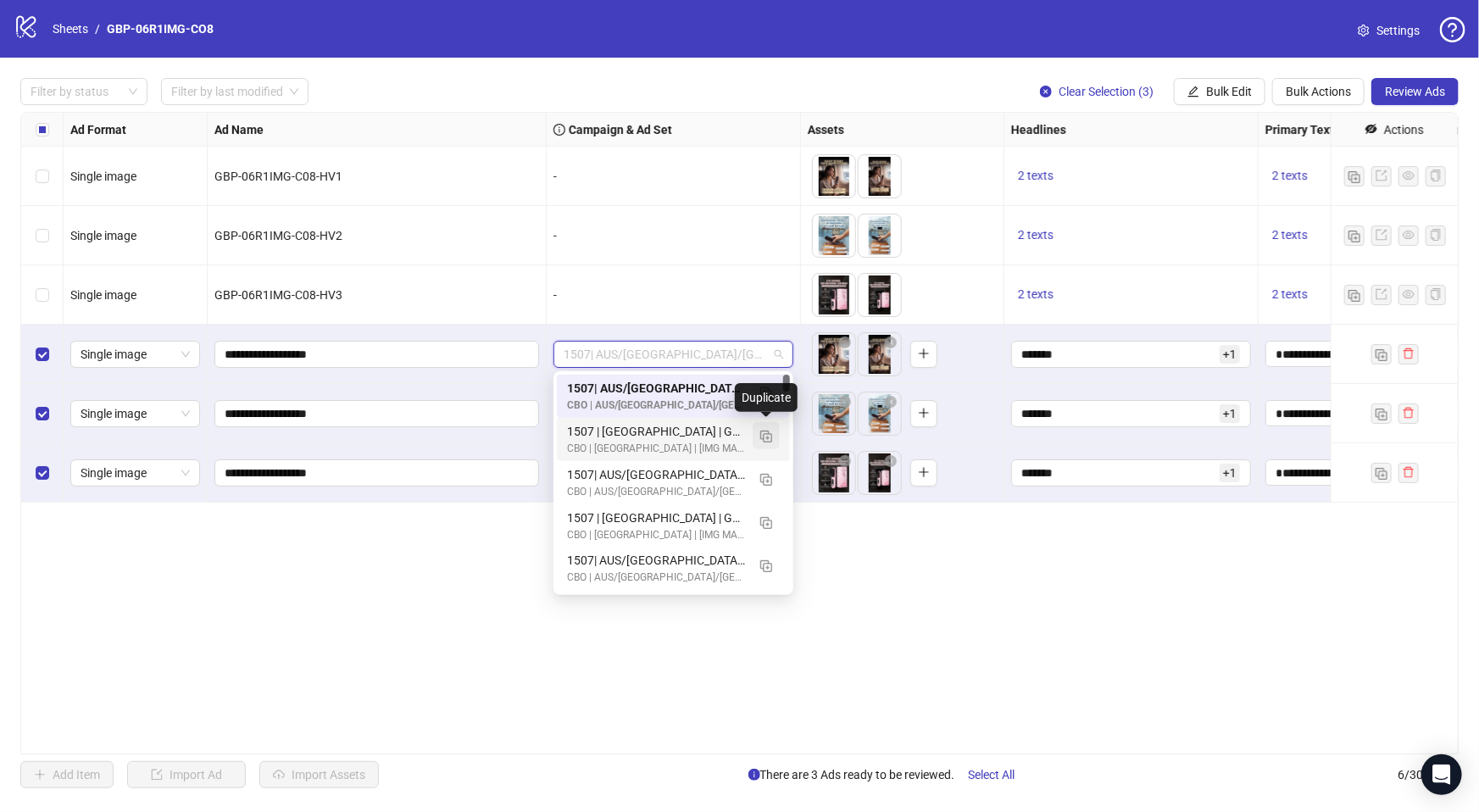 click at bounding box center (766, 437) 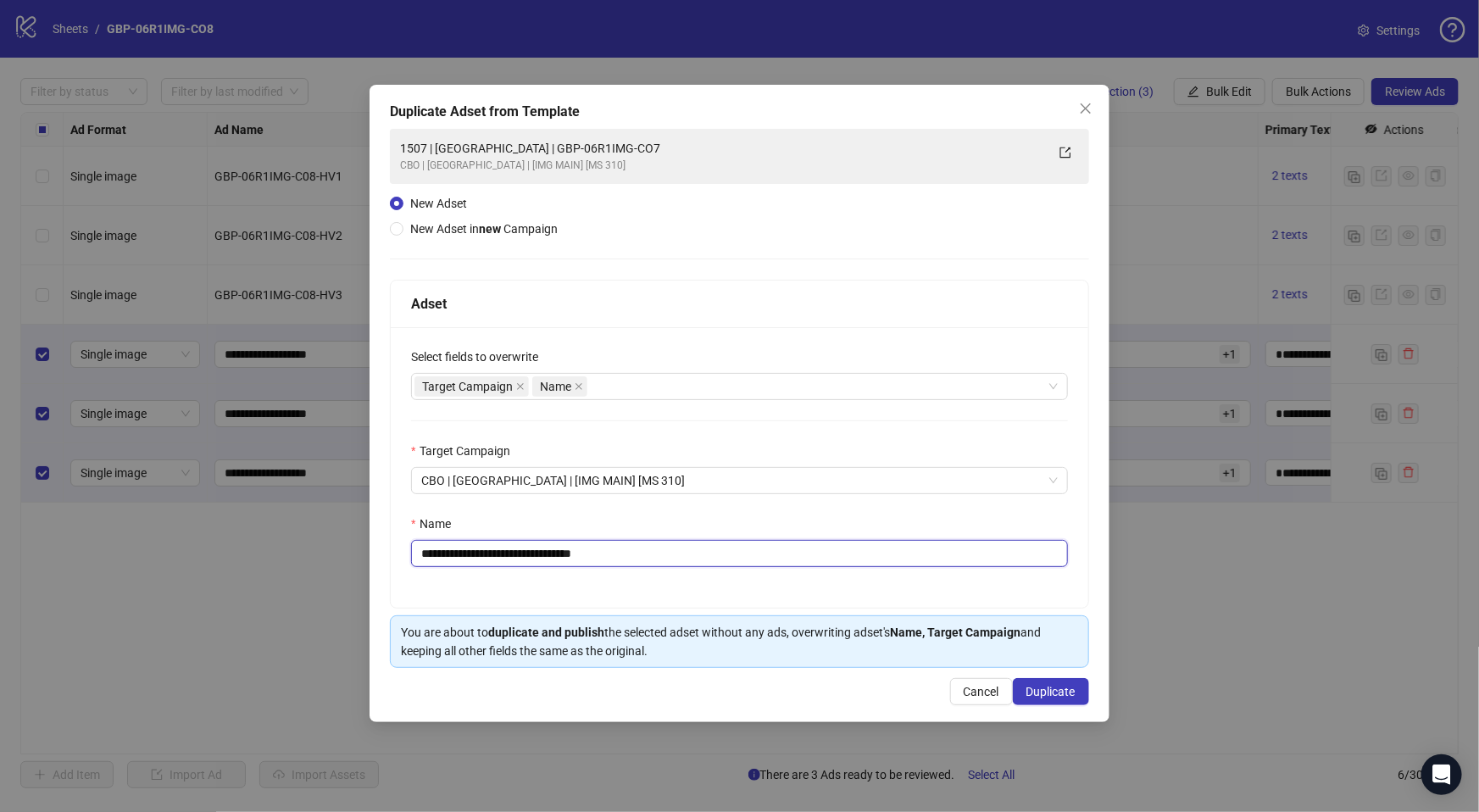 drag, startPoint x: 490, startPoint y: 555, endPoint x: 773, endPoint y: 578, distance: 283.93309 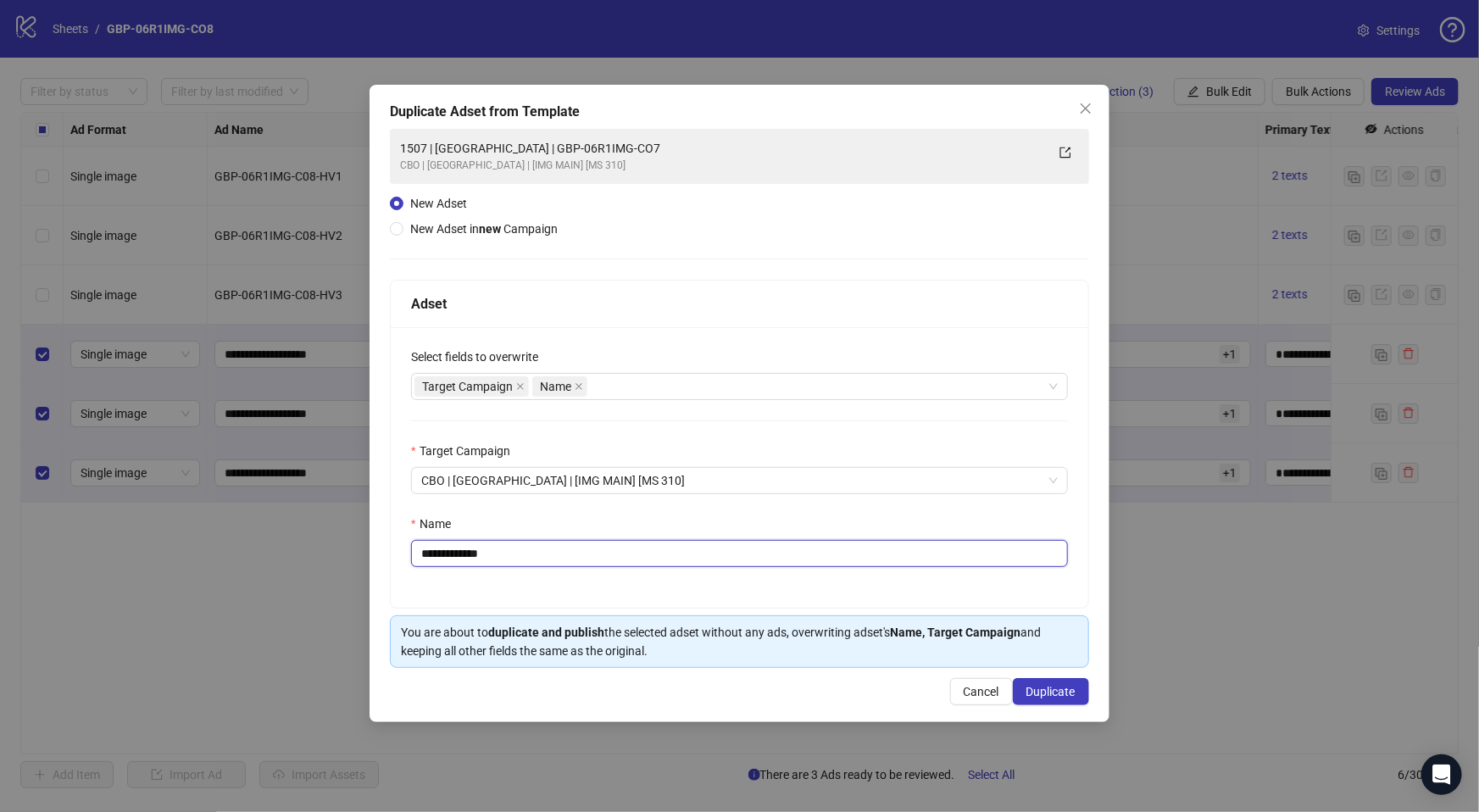 paste on "**********" 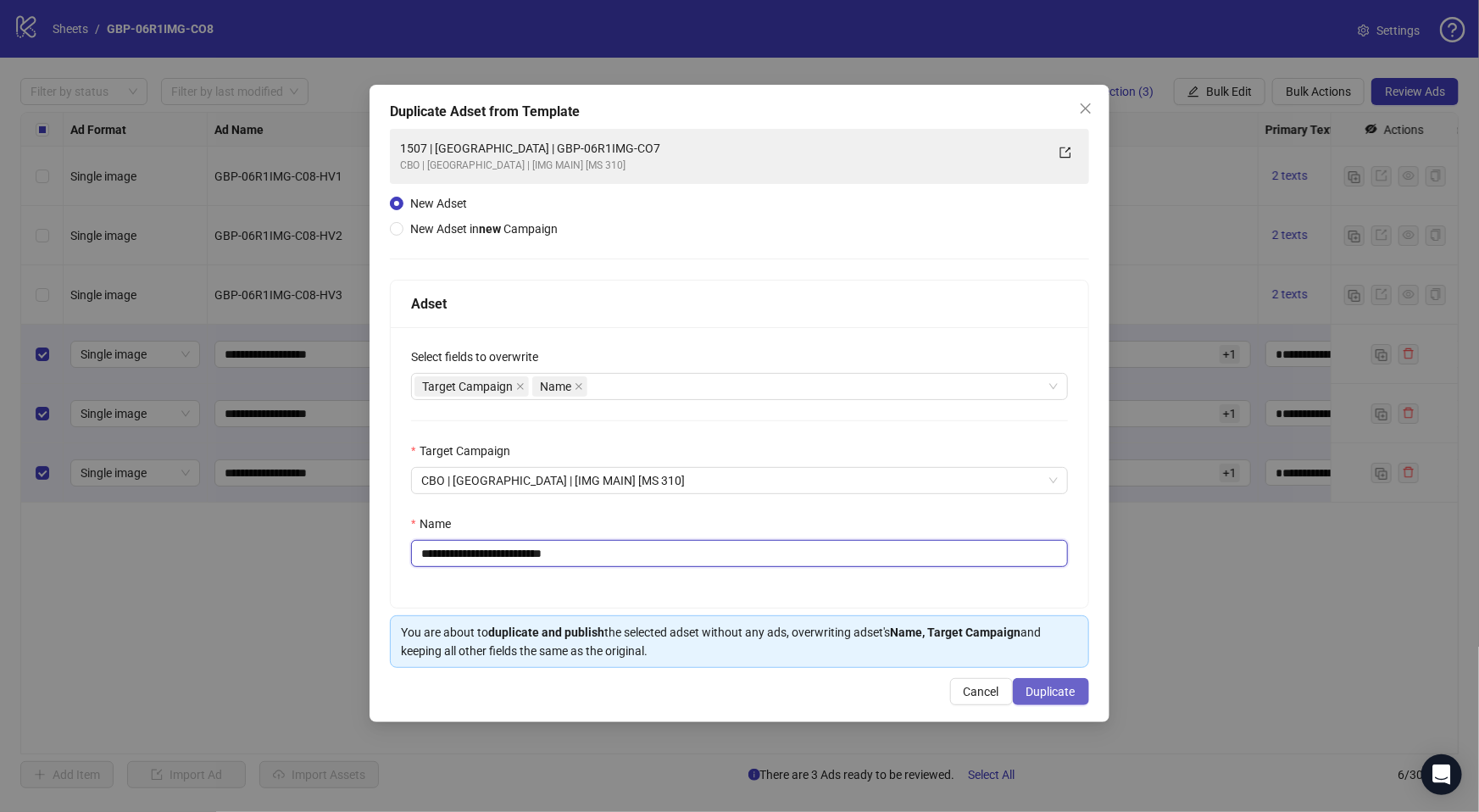 type on "**********" 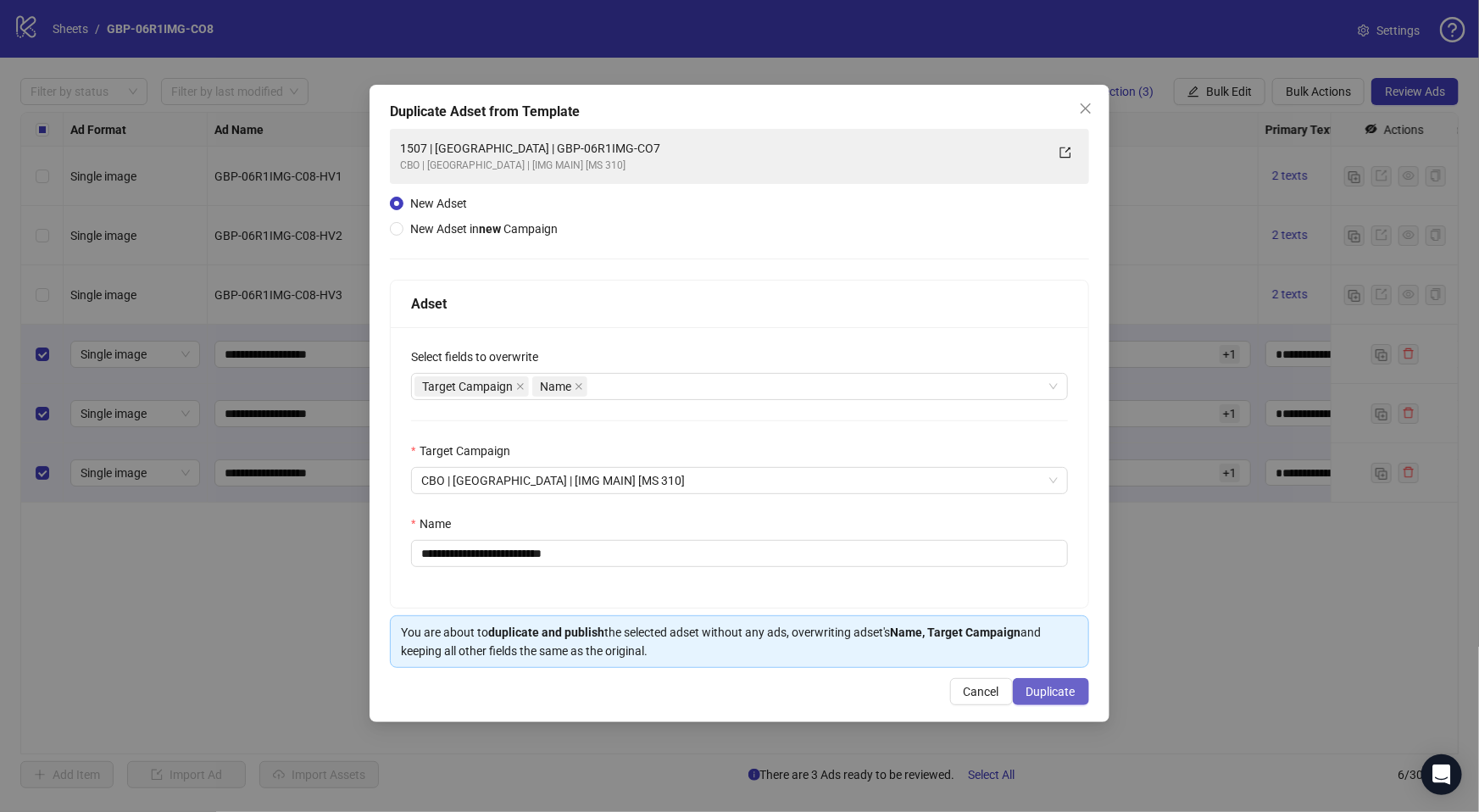click on "Duplicate" at bounding box center (1051, 692) 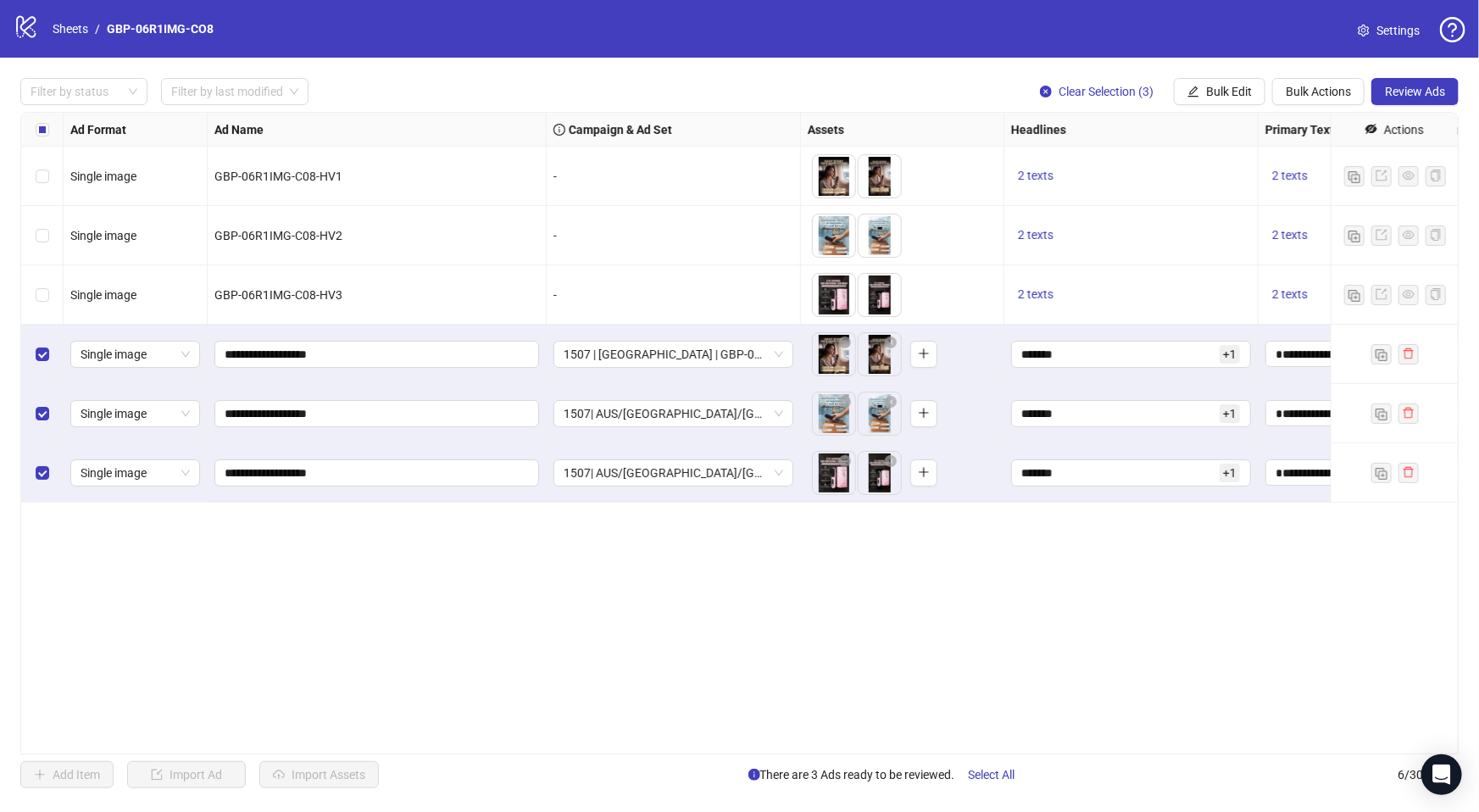 click on "Ad Format Ad Name Campaign & Ad Set Assets Headlines Primary Texts Descriptions Destination URL App Product Page ID Display URL Leadgen Form Product Set ID URL Params Call to Action Actions Single image GBP-06R1IMG-C08-HV1 -
To pick up a draggable item, press the space bar.
While dragging, use the arrow keys to move the item.
Press space again to drop the item in its new position, or press escape to cancel.
2 texts 2 texts - https://numoya.com/products/numoya-portable-straightener-brush-gobrush-pro-black Single image GBP-06R1IMG-C08-HV2 -
To pick up a draggable item, press the space bar.
While dragging, use the arrow keys to move the item.
Press space again to drop the item in its new position, or press escape to cancel.
2 texts 2 texts - https://numoya.com/products/numoya-portable-straightener-brush-gobrush-pro-black Single image GBP-06R1IMG-C08-HV3 - 2 texts 2 texts - https://numoya.com/products/numoya-portable-straightener-brush-gobrush-pro-black Single image ******* + 1 + 1" at bounding box center (739, 433) 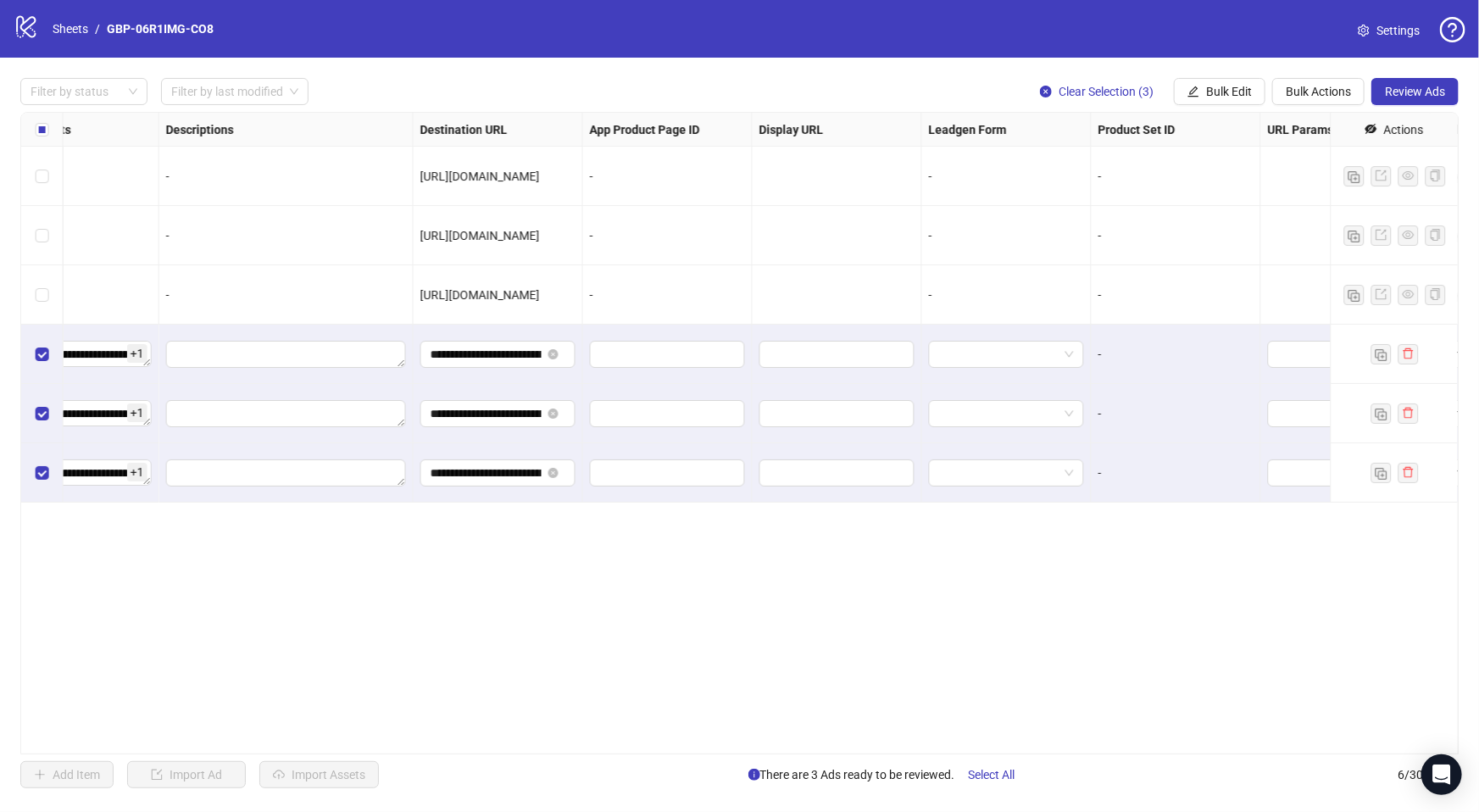scroll, scrollTop: 0, scrollLeft: 1287, axis: horizontal 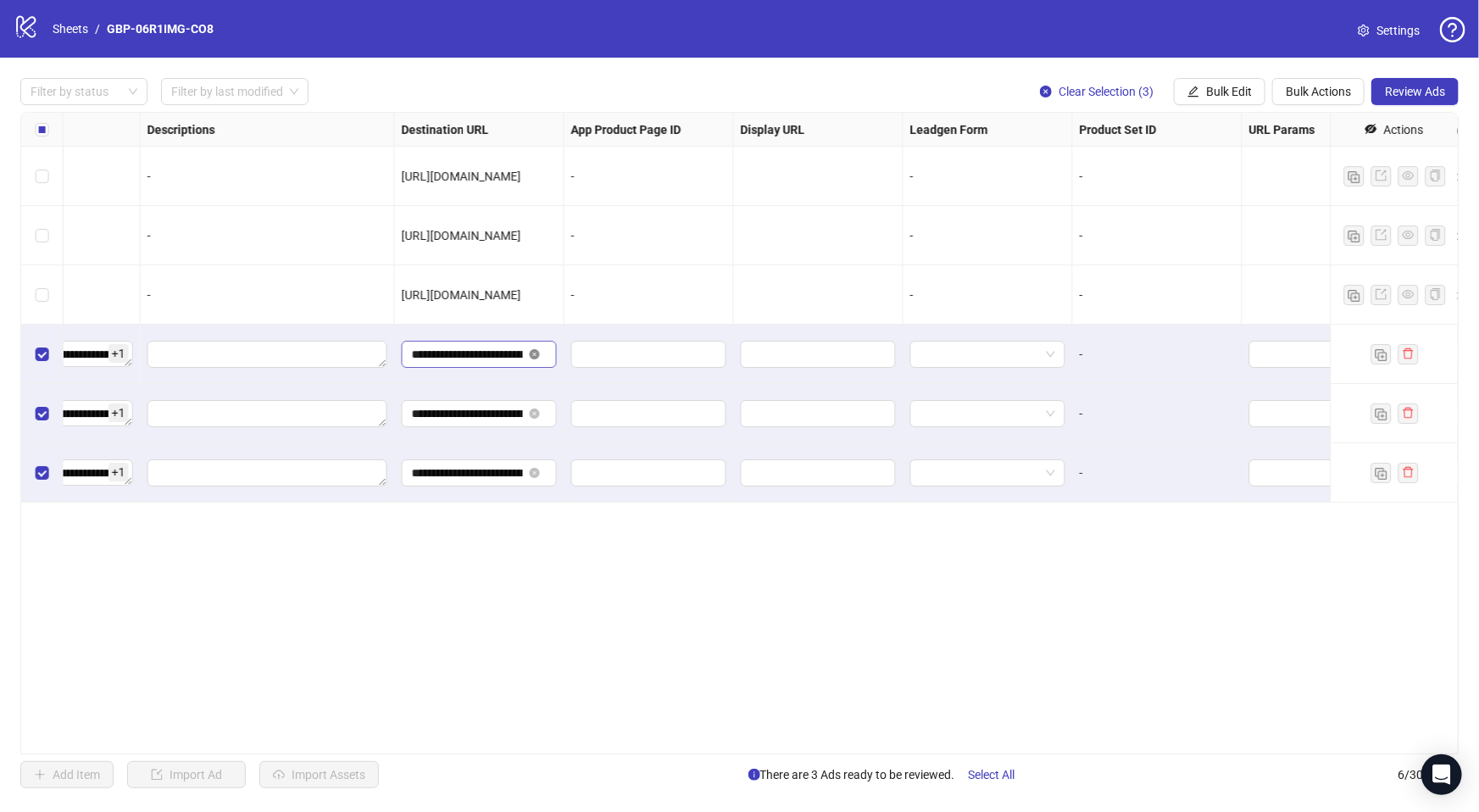 click 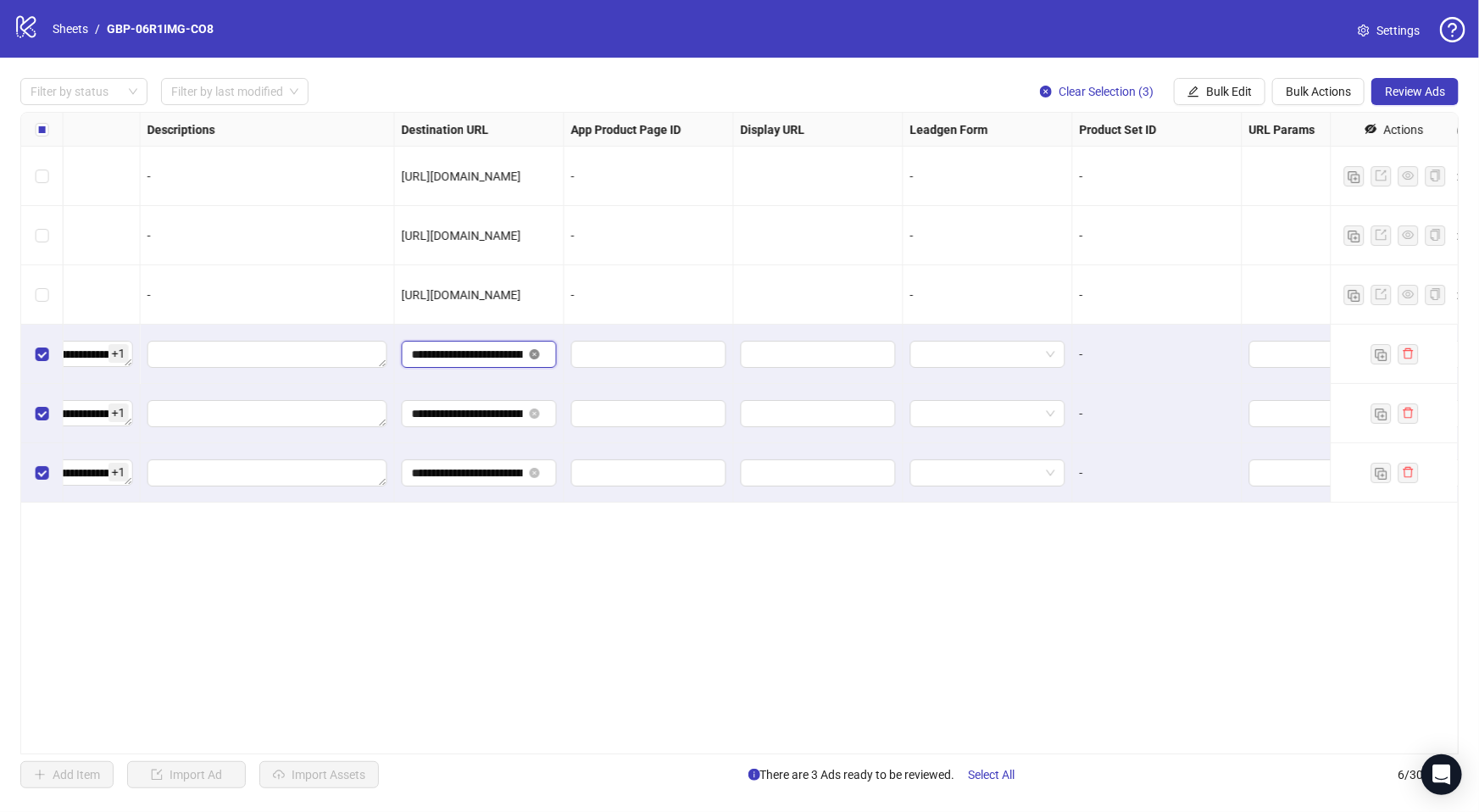 type 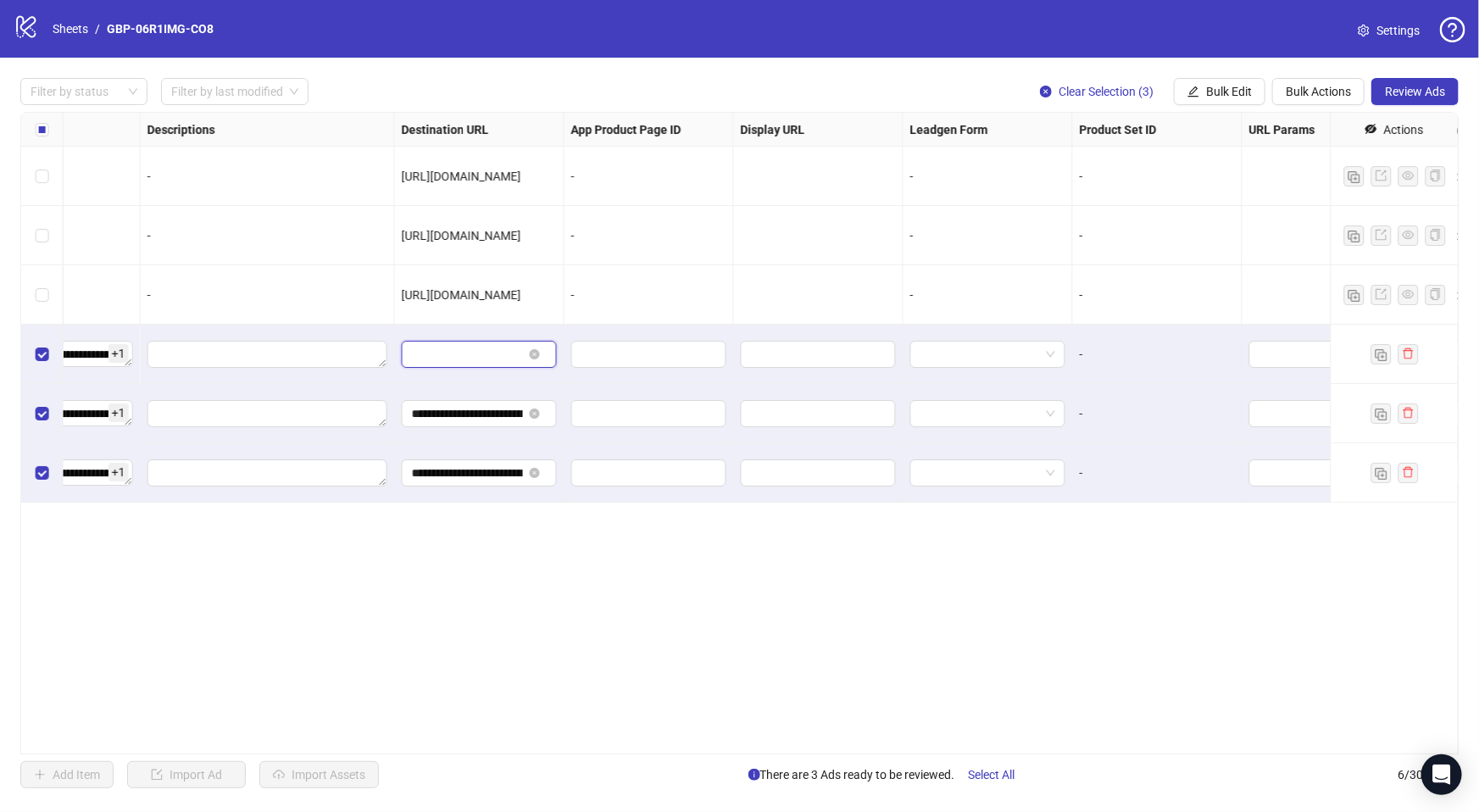 scroll, scrollTop: 0, scrollLeft: 0, axis: both 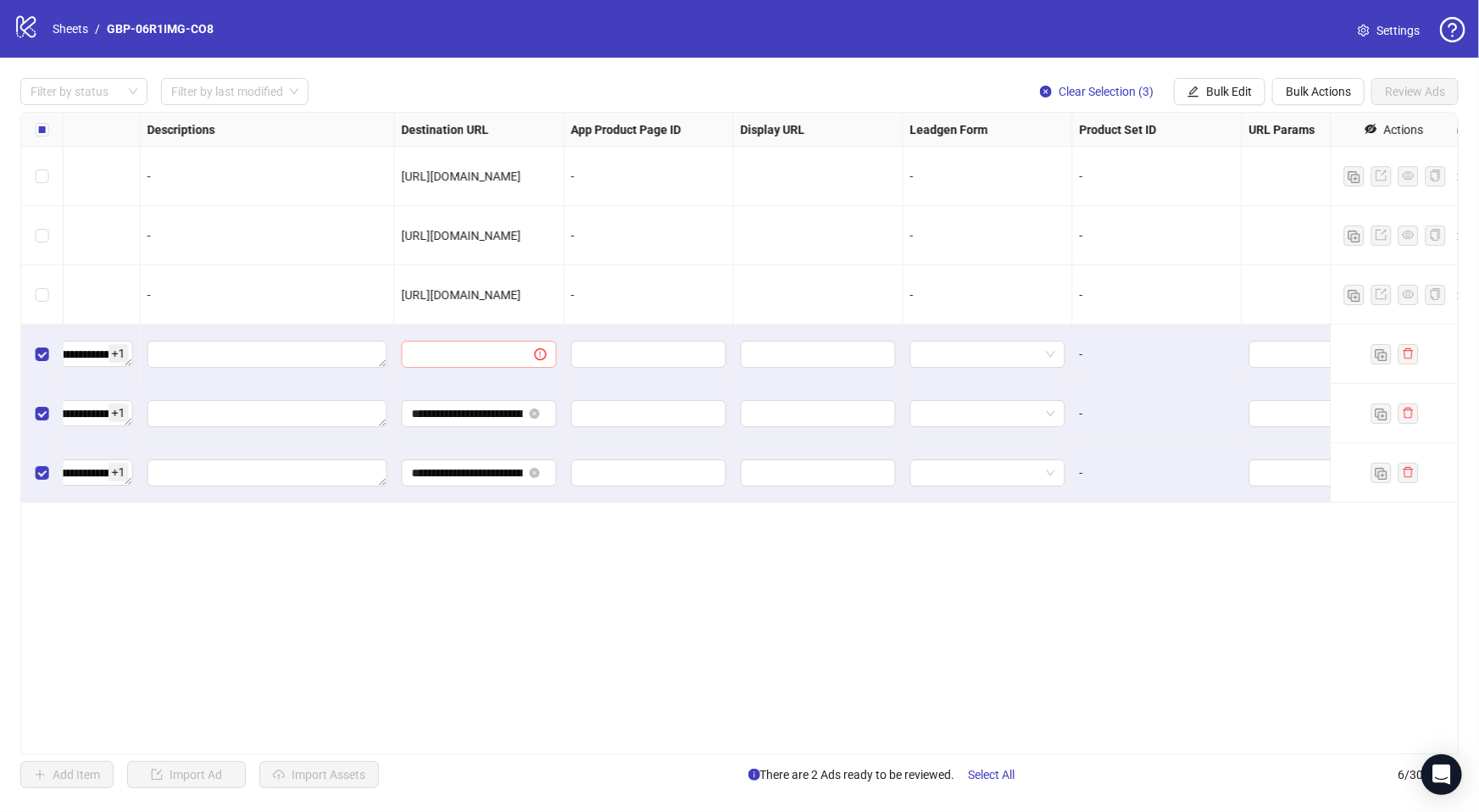 click at bounding box center (479, 354) 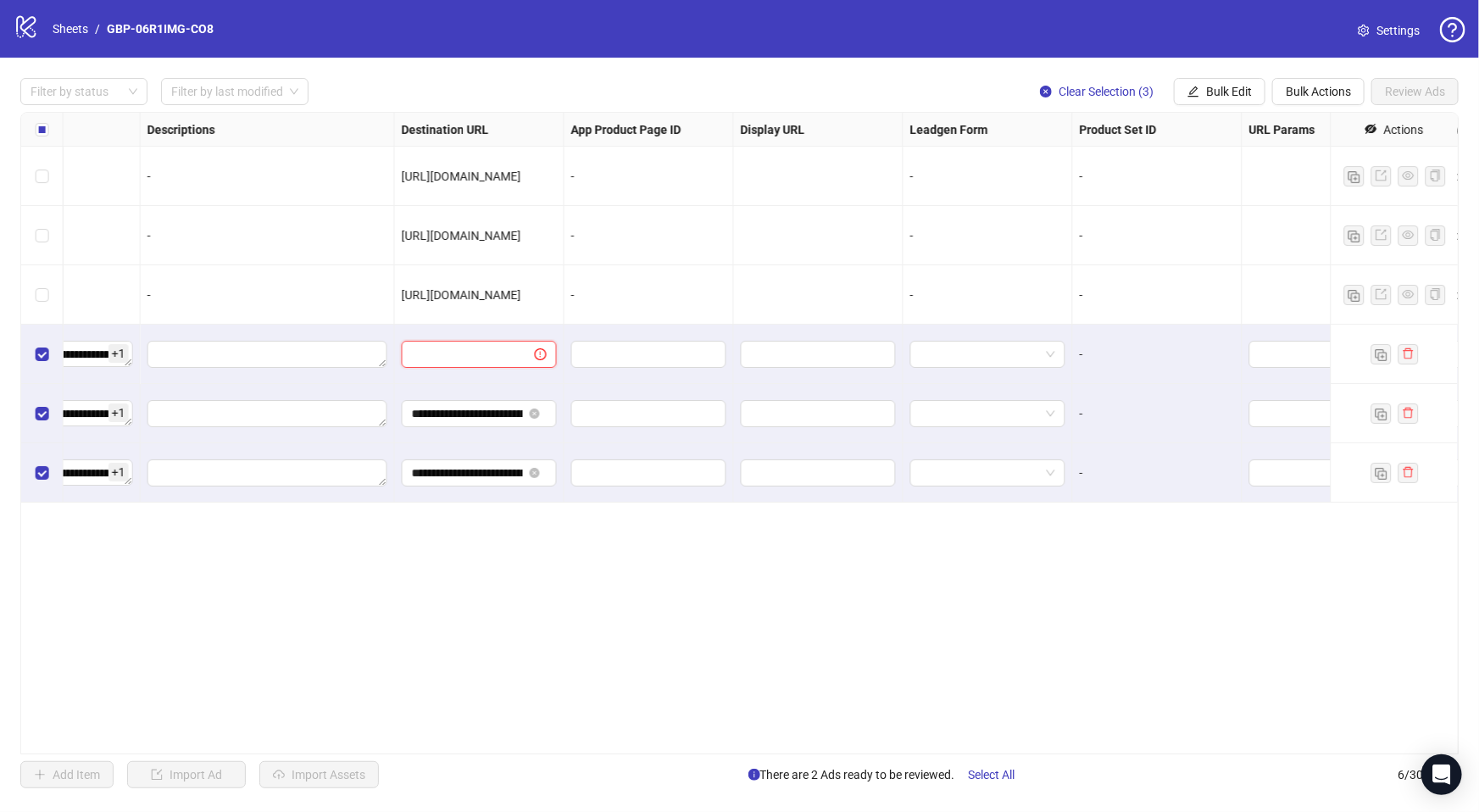 click at bounding box center [461, 354] 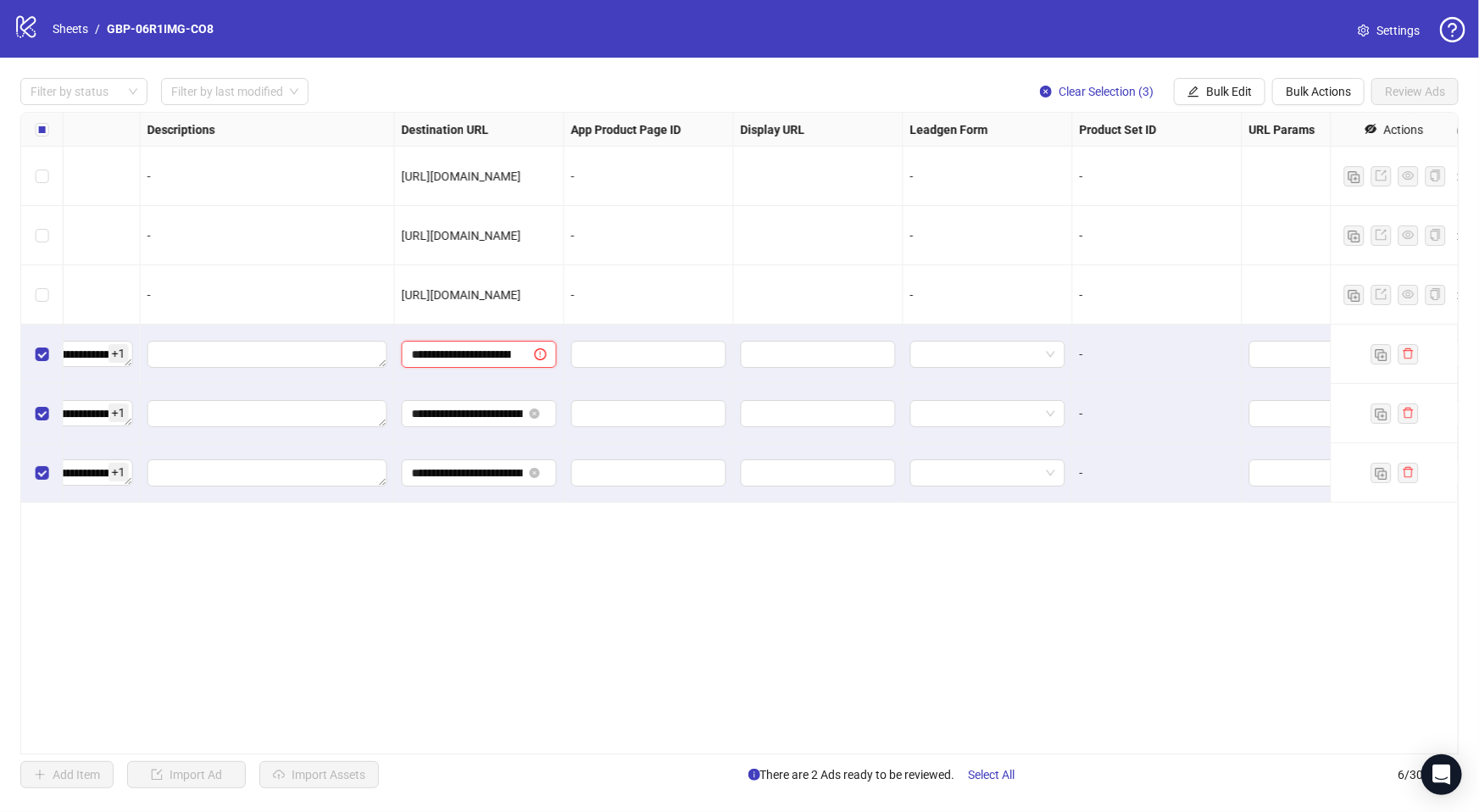 scroll, scrollTop: 0, scrollLeft: 140, axis: horizontal 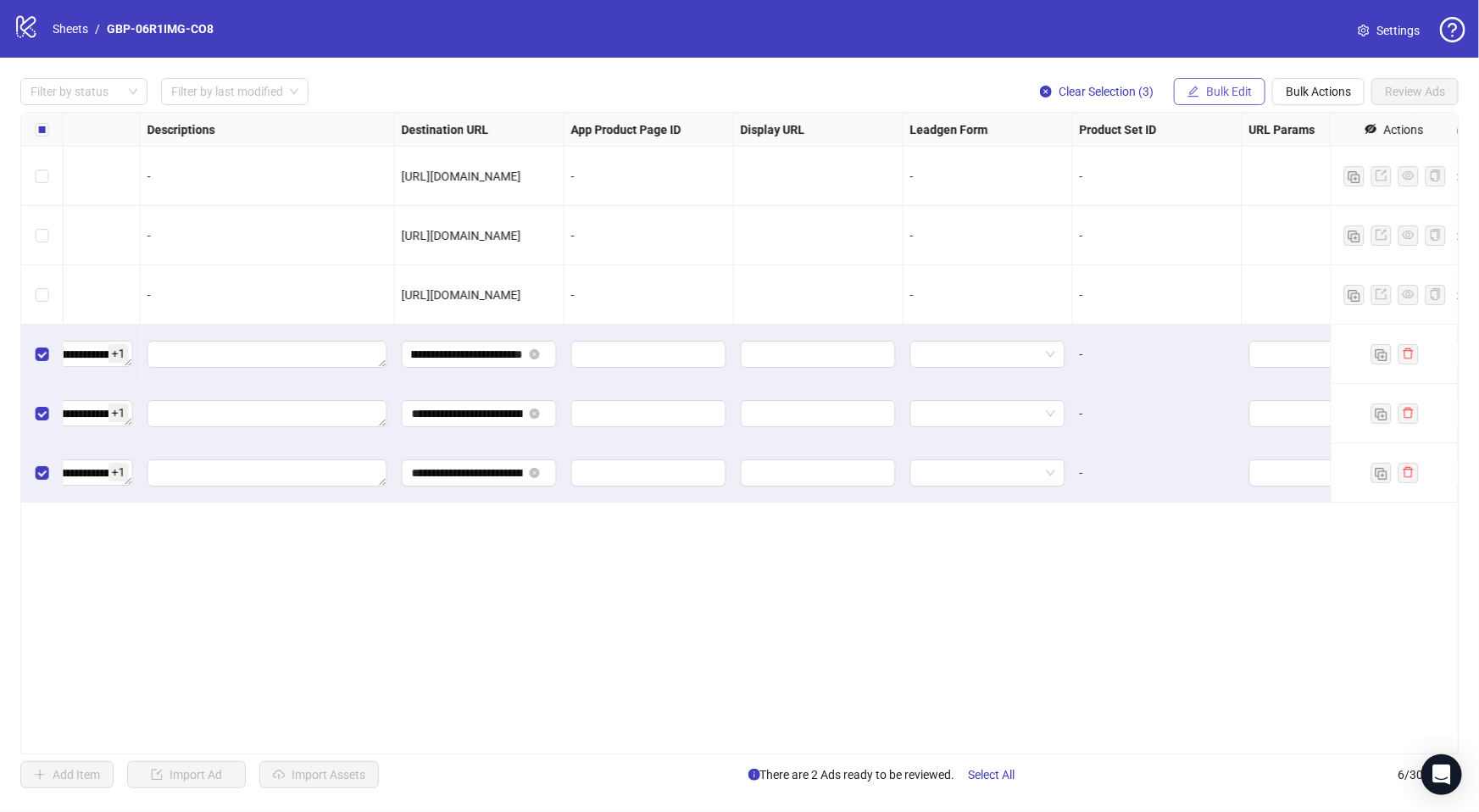 click on "Bulk Edit" at bounding box center [1229, 92] 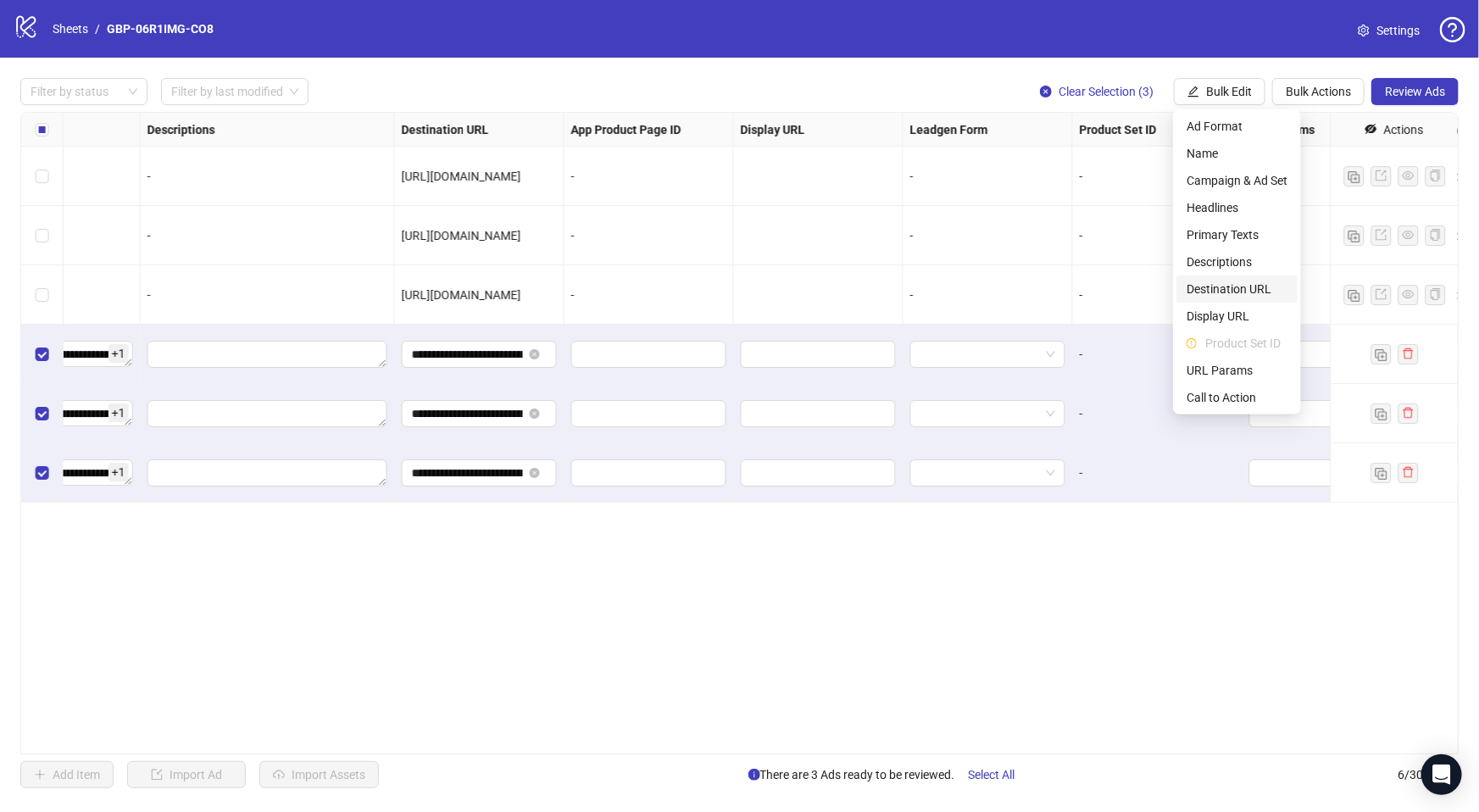 click on "Destination URL" at bounding box center [1237, 289] 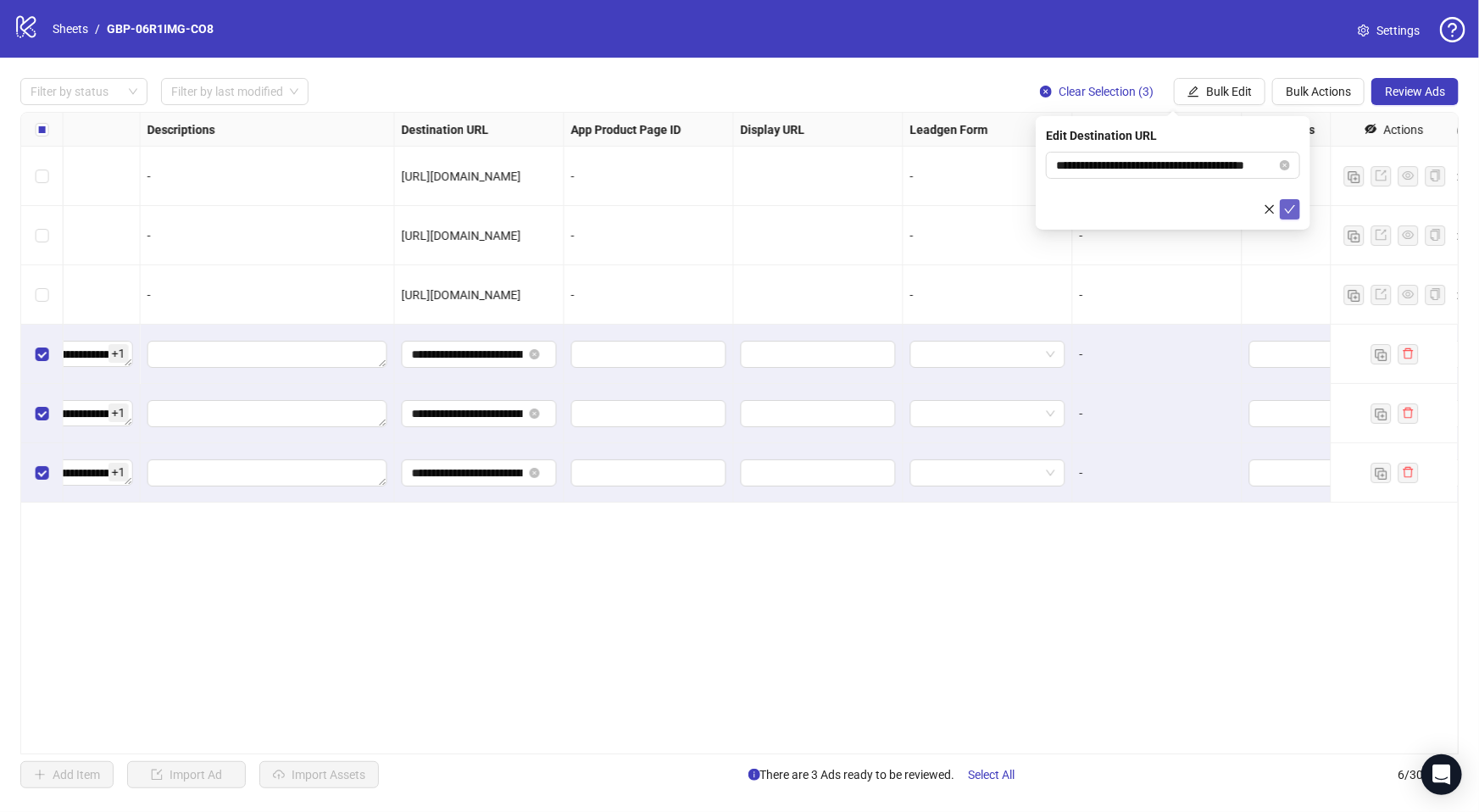 click 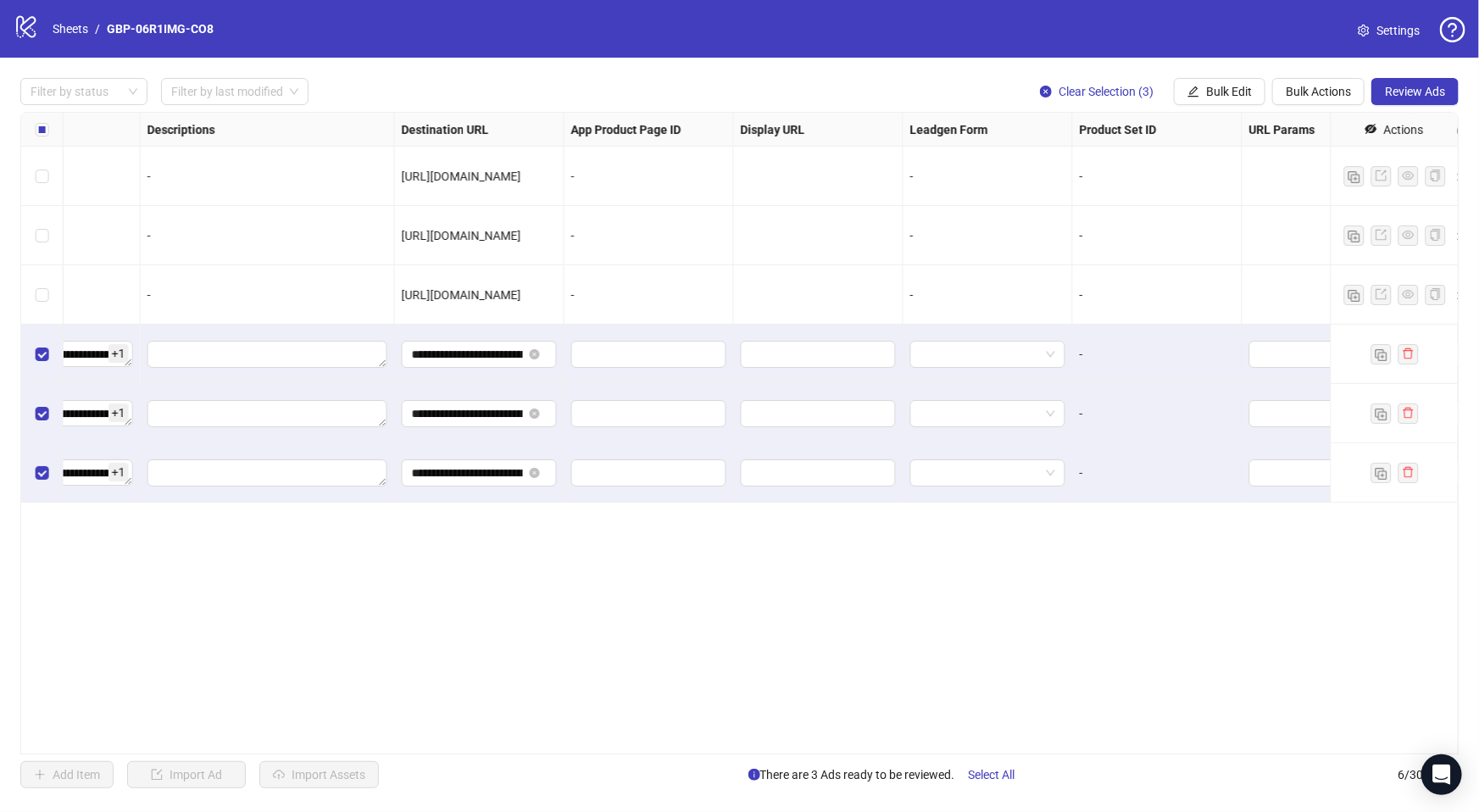 click on "**********" at bounding box center (739, 433) 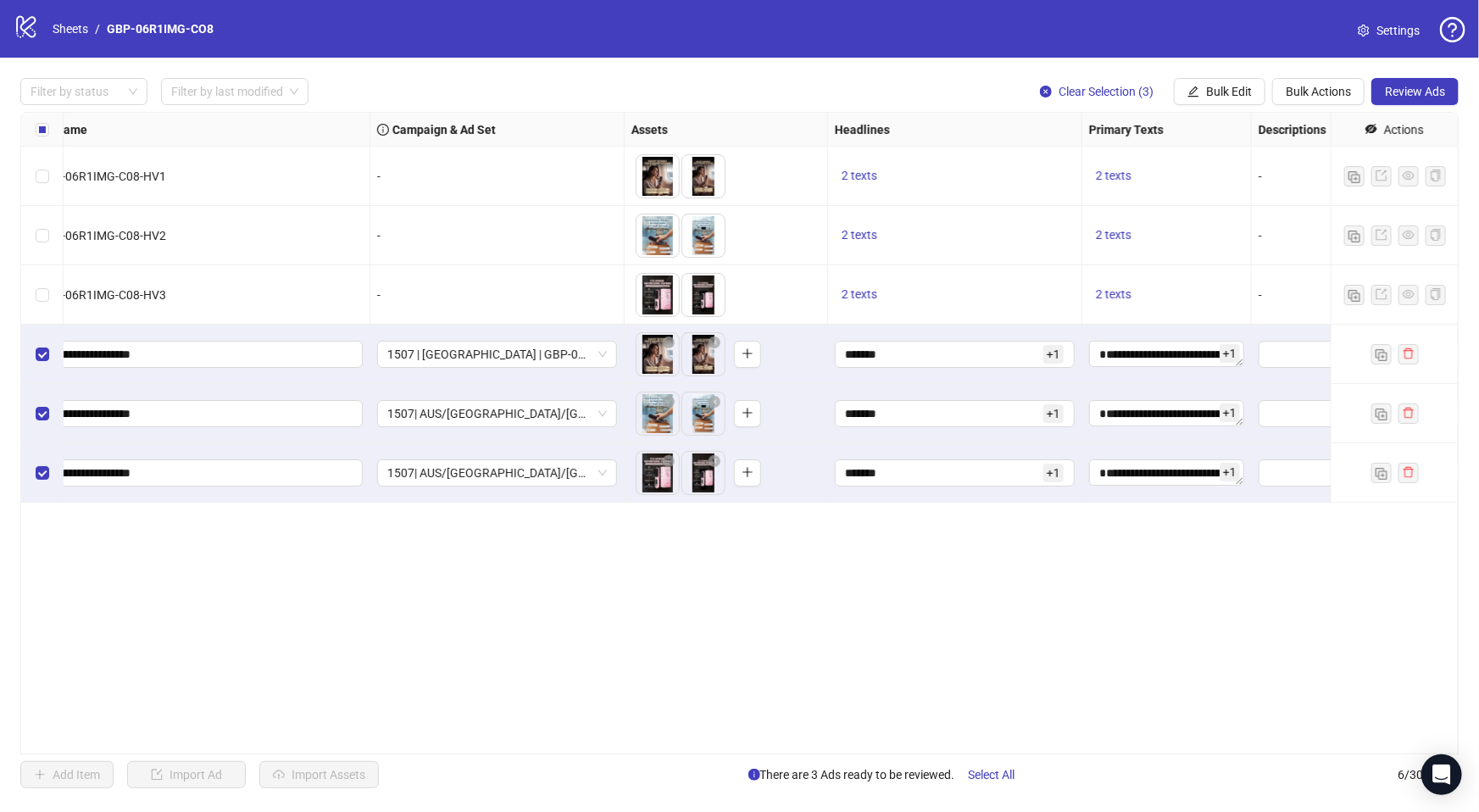 scroll, scrollTop: 0, scrollLeft: 0, axis: both 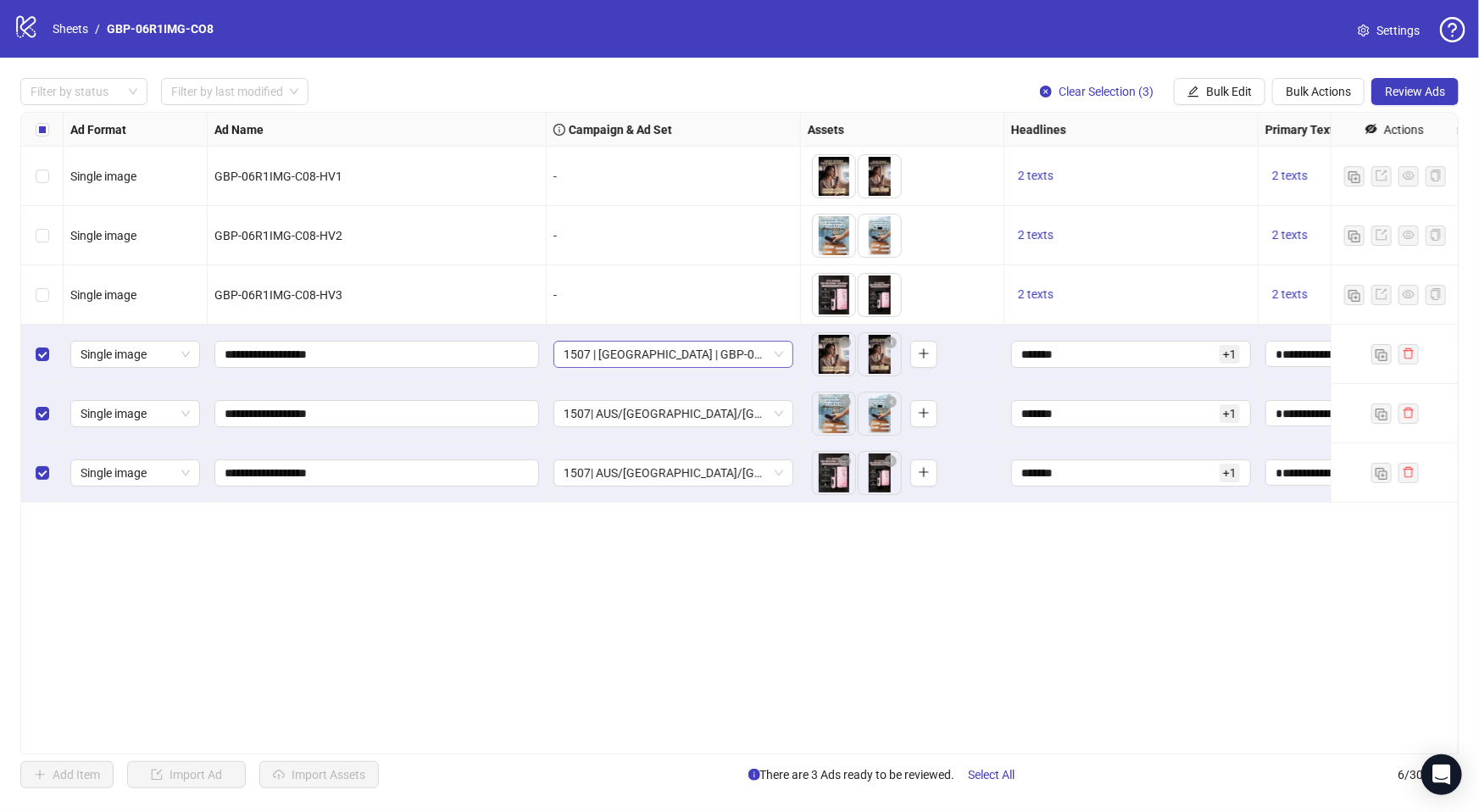 click on "1507 | USA | GBP-06R1IMG-CO8" at bounding box center (673, 354) 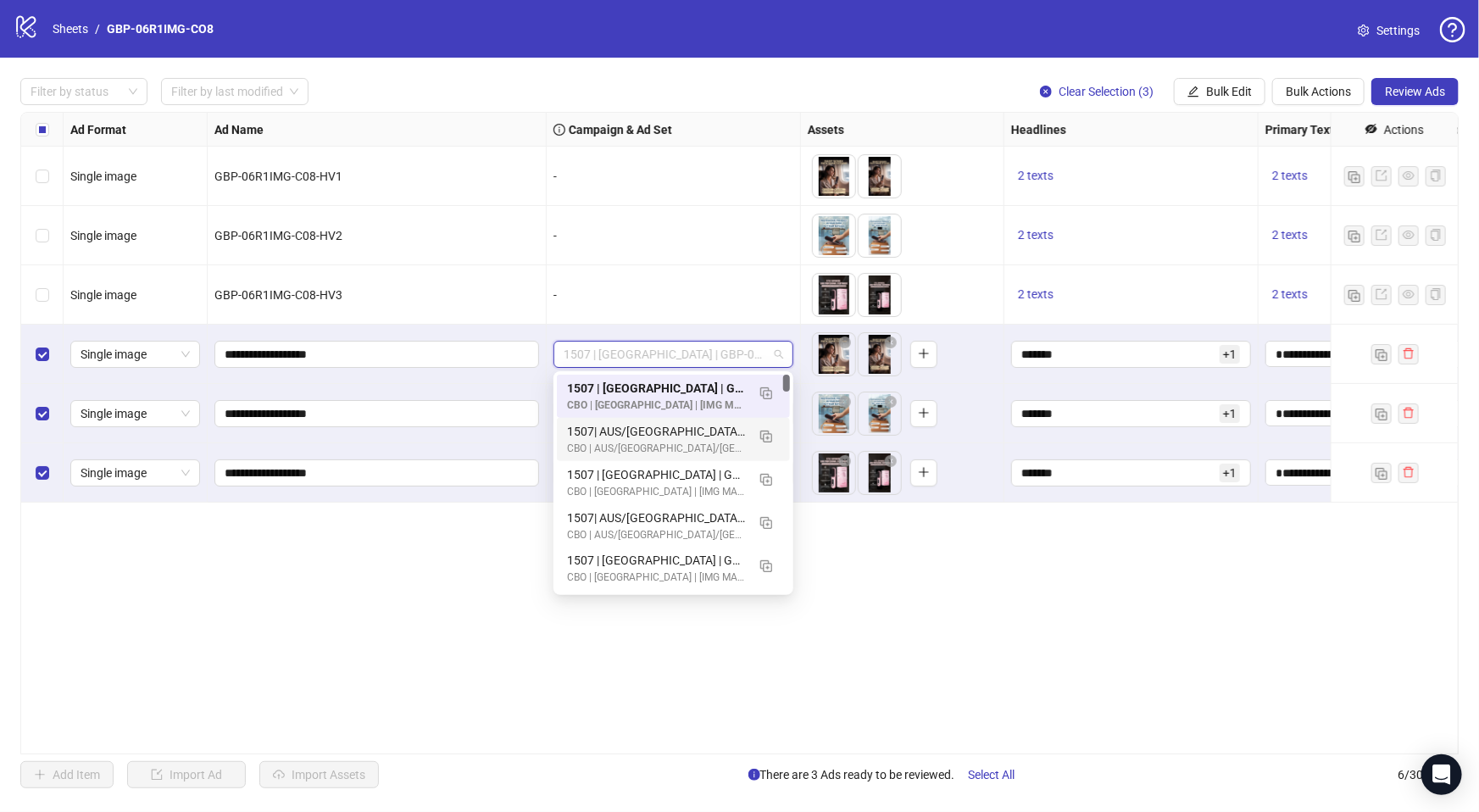 click on "Ad Format Ad Name Campaign & Ad Set Assets Headlines Primary Texts Descriptions Destination URL App Product Page ID Display URL Leadgen Form Product Set ID URL Params Call to Action Actions Single image GBP-06R1IMG-C08-HV1 -
To pick up a draggable item, press the space bar.
While dragging, use the arrow keys to move the item.
Press space again to drop the item in its new position, or press escape to cancel.
2 texts 2 texts - https://numoya.com/products/numoya-portable-straightener-brush-gobrush-pro-black Single image GBP-06R1IMG-C08-HV2 -
To pick up a draggable item, press the space bar.
While dragging, use the arrow keys to move the item.
Press space again to drop the item in its new position, or press escape to cancel.
2 texts 2 texts - https://numoya.com/products/numoya-portable-straightener-brush-gobrush-pro-black Single image GBP-06R1IMG-C08-HV3 - 2 texts 2 texts - https://numoya.com/products/numoya-portable-straightener-brush-gobrush-pro-black Single image ******* + 1 + 1" at bounding box center [739, 433] 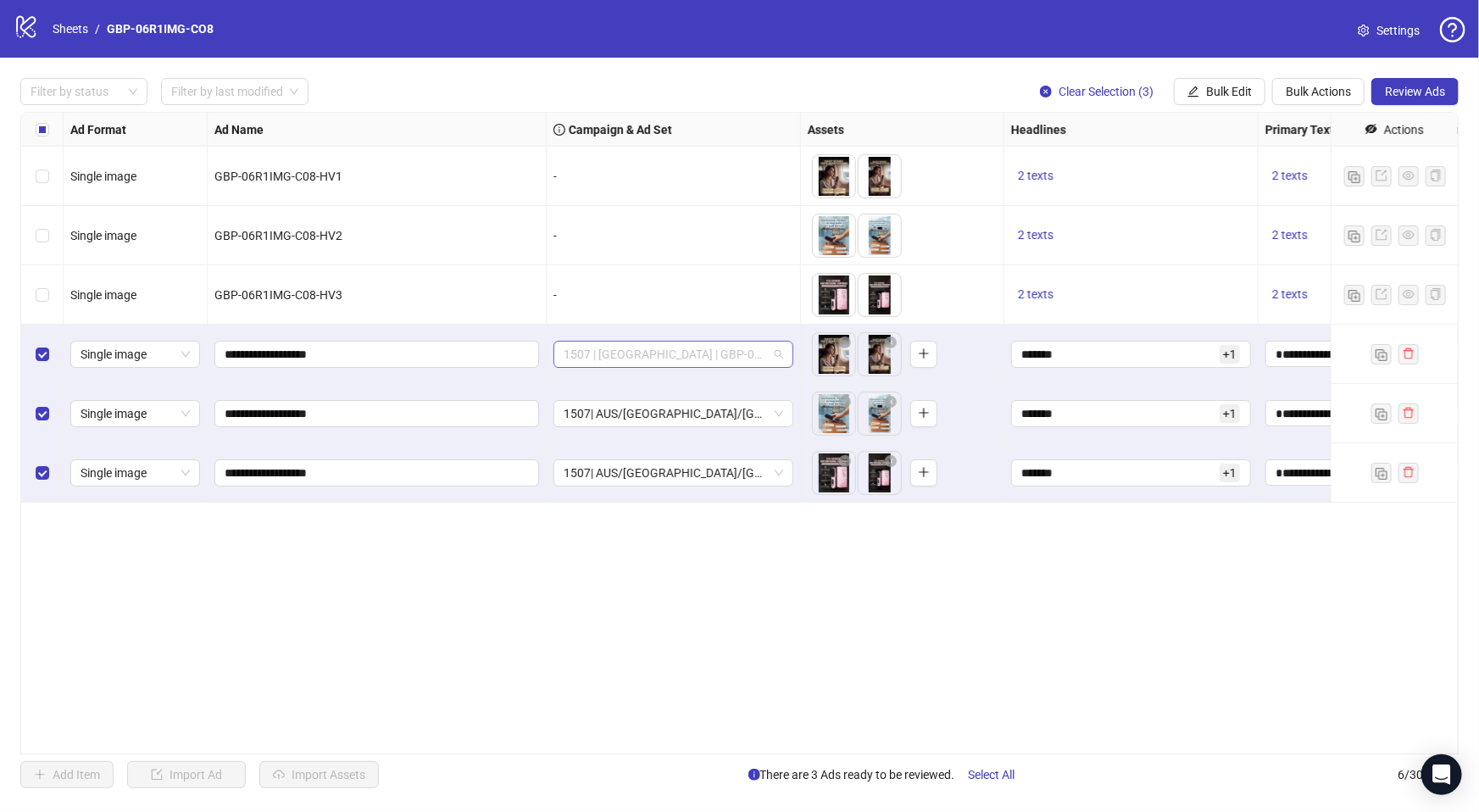 click on "1507 | USA | GBP-06R1IMG-CO8" at bounding box center [673, 354] 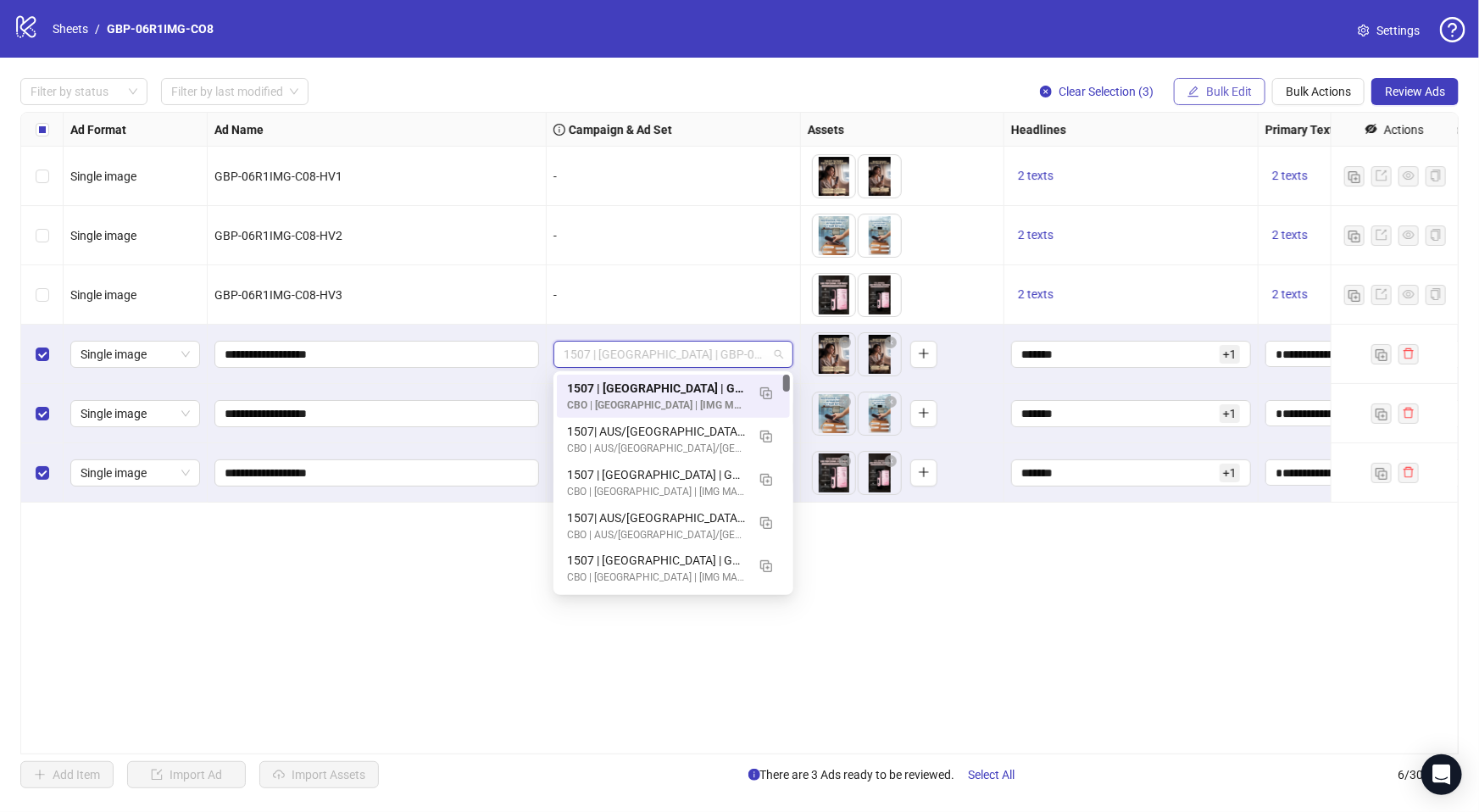 click on "Bulk Edit" at bounding box center [1229, 92] 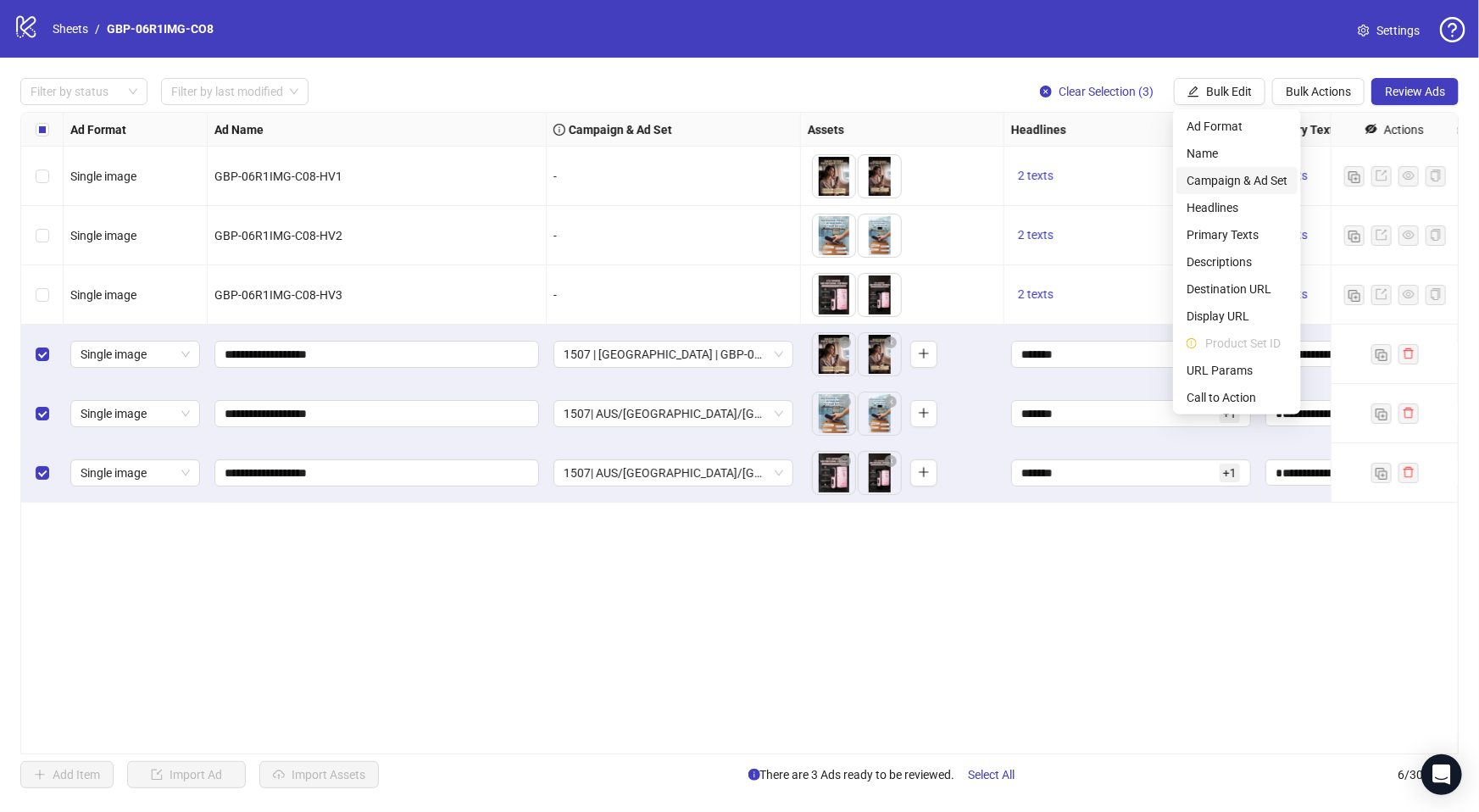 click on "Campaign & Ad Set" at bounding box center [1237, 181] 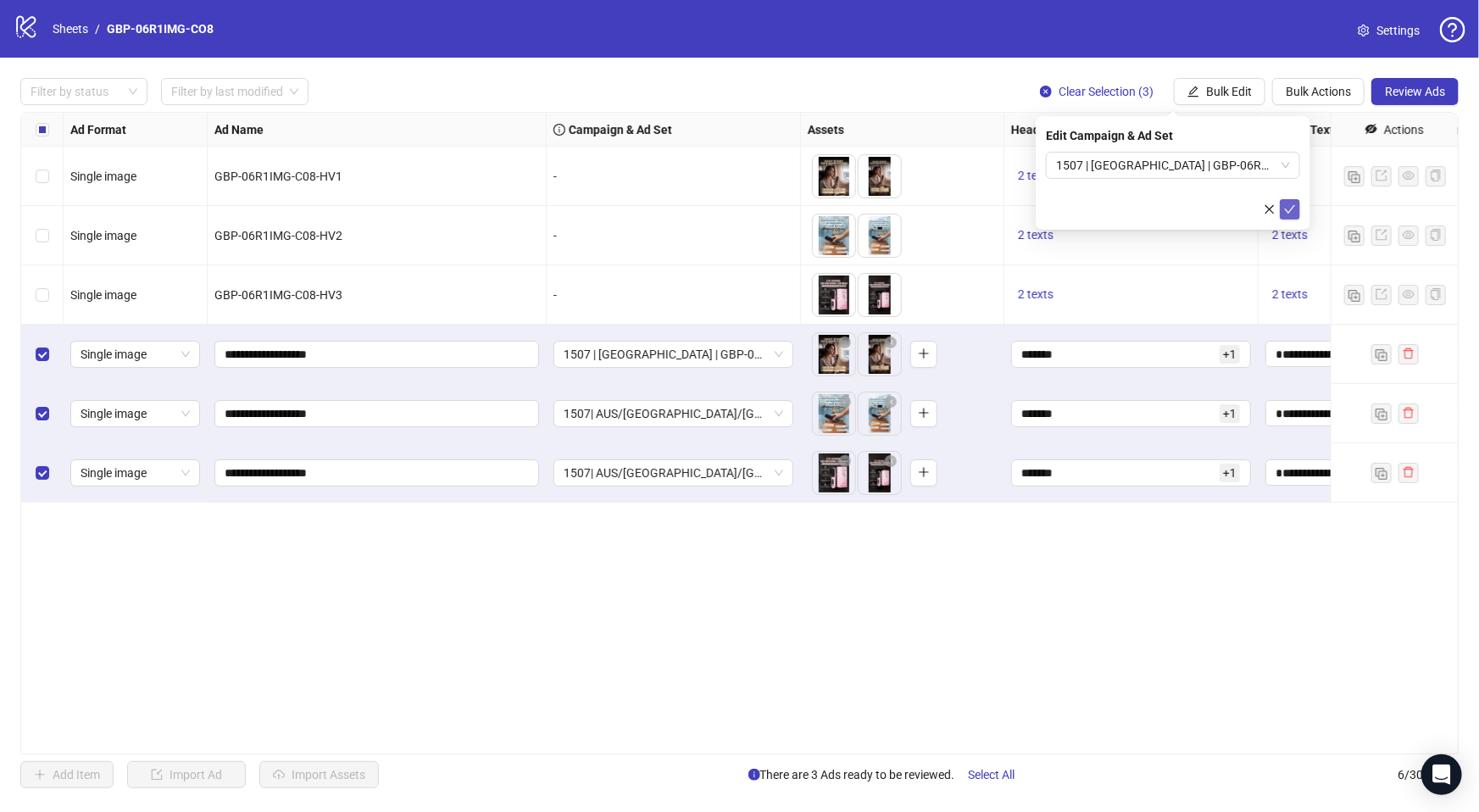 click 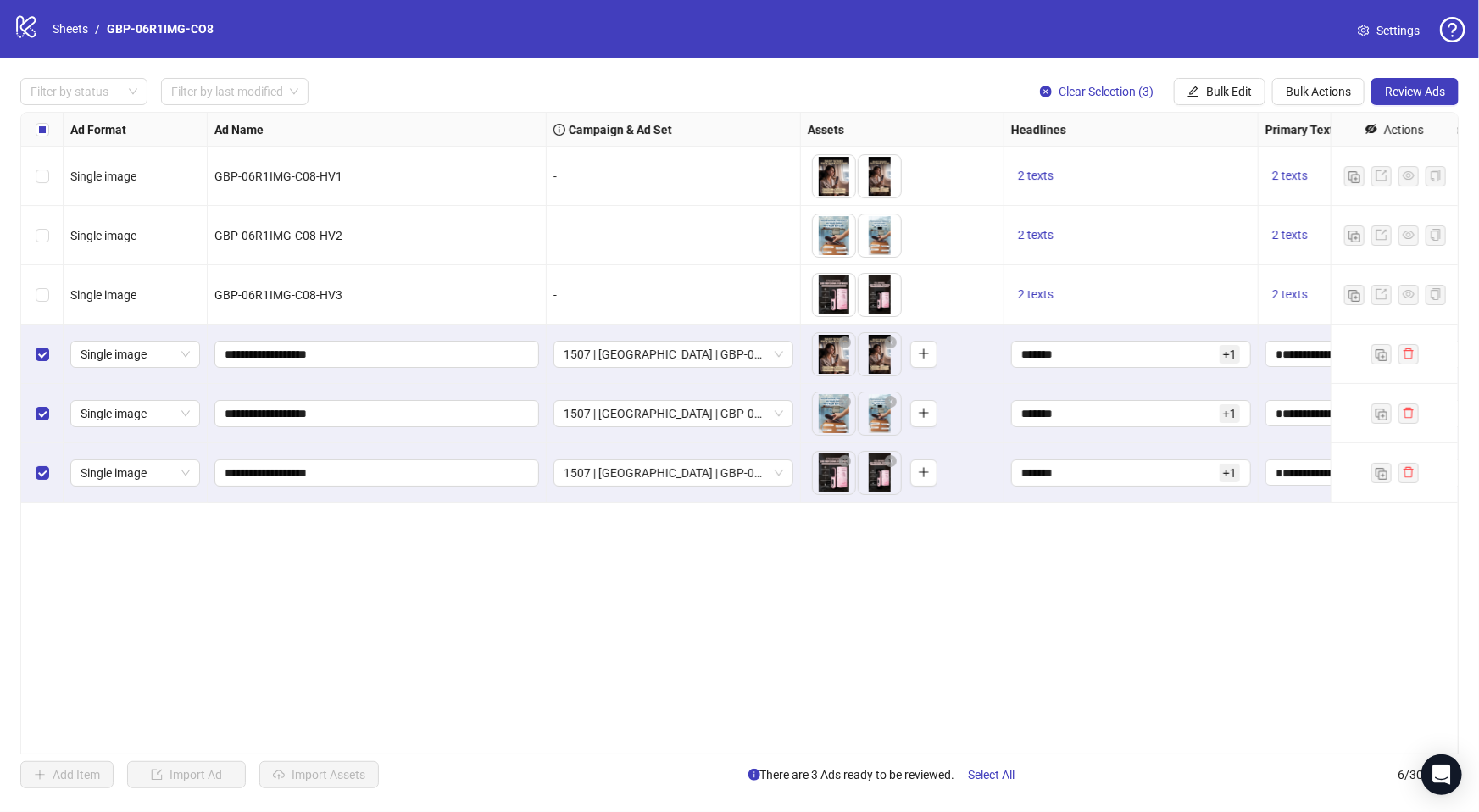 click on "Ad Format Ad Name Campaign & Ad Set Assets Headlines Primary Texts Descriptions Destination URL App Product Page ID Display URL Leadgen Form Product Set ID URL Params Call to Action Actions Single image GBP-06R1IMG-C08-HV1 -
To pick up a draggable item, press the space bar.
While dragging, use the arrow keys to move the item.
Press space again to drop the item in its new position, or press escape to cancel.
2 texts 2 texts - https://numoya.com/products/numoya-portable-straightener-brush-gobrush-pro-black Single image GBP-06R1IMG-C08-HV2 -
To pick up a draggable item, press the space bar.
While dragging, use the arrow keys to move the item.
Press space again to drop the item in its new position, or press escape to cancel.
2 texts 2 texts - https://numoya.com/products/numoya-portable-straightener-brush-gobrush-pro-black Single image GBP-06R1IMG-C08-HV3 - 2 texts 2 texts - https://numoya.com/products/numoya-portable-straightener-brush-gobrush-pro-black Single image ******* + 1 + 1" at bounding box center [739, 433] 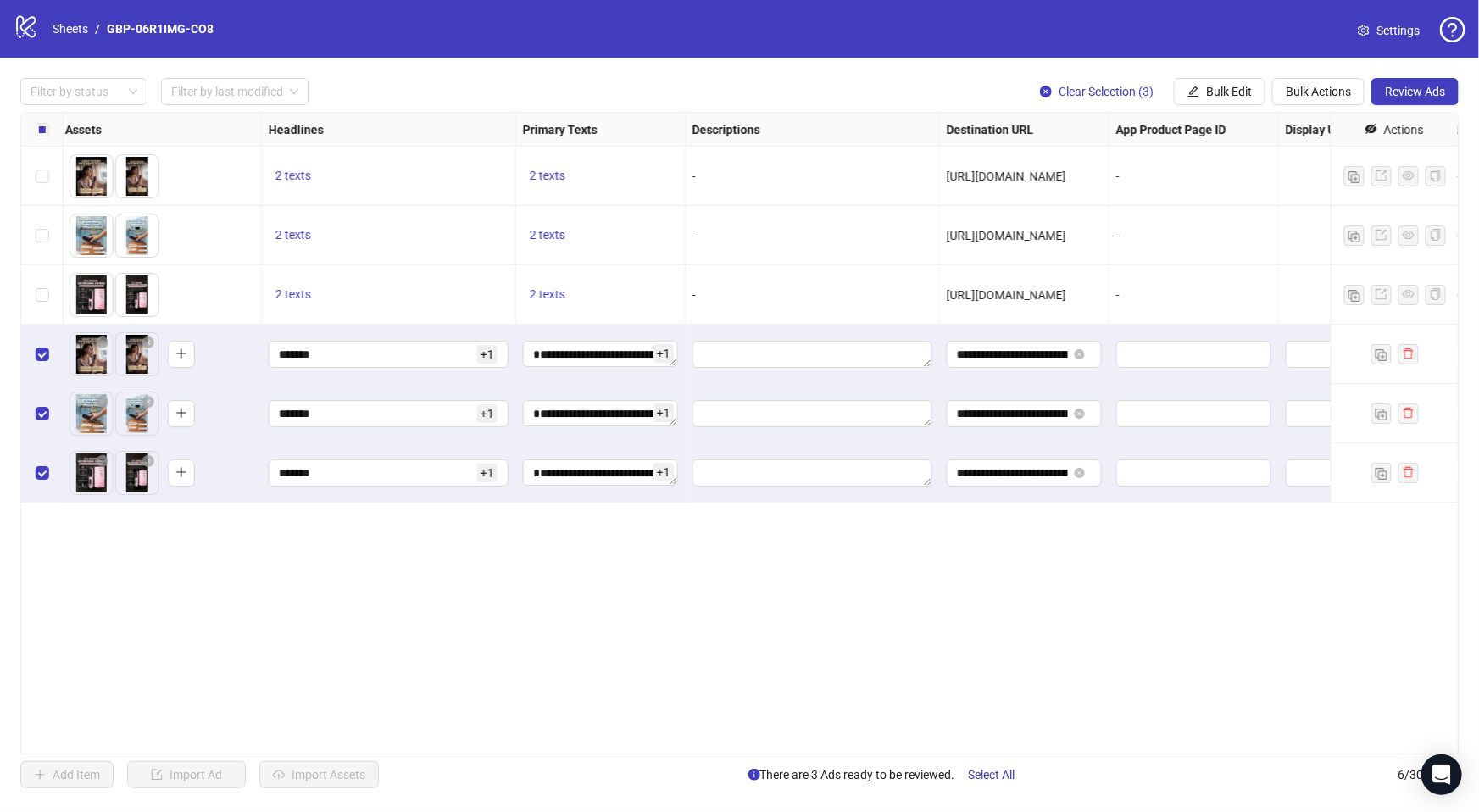 scroll, scrollTop: 0, scrollLeft: 0, axis: both 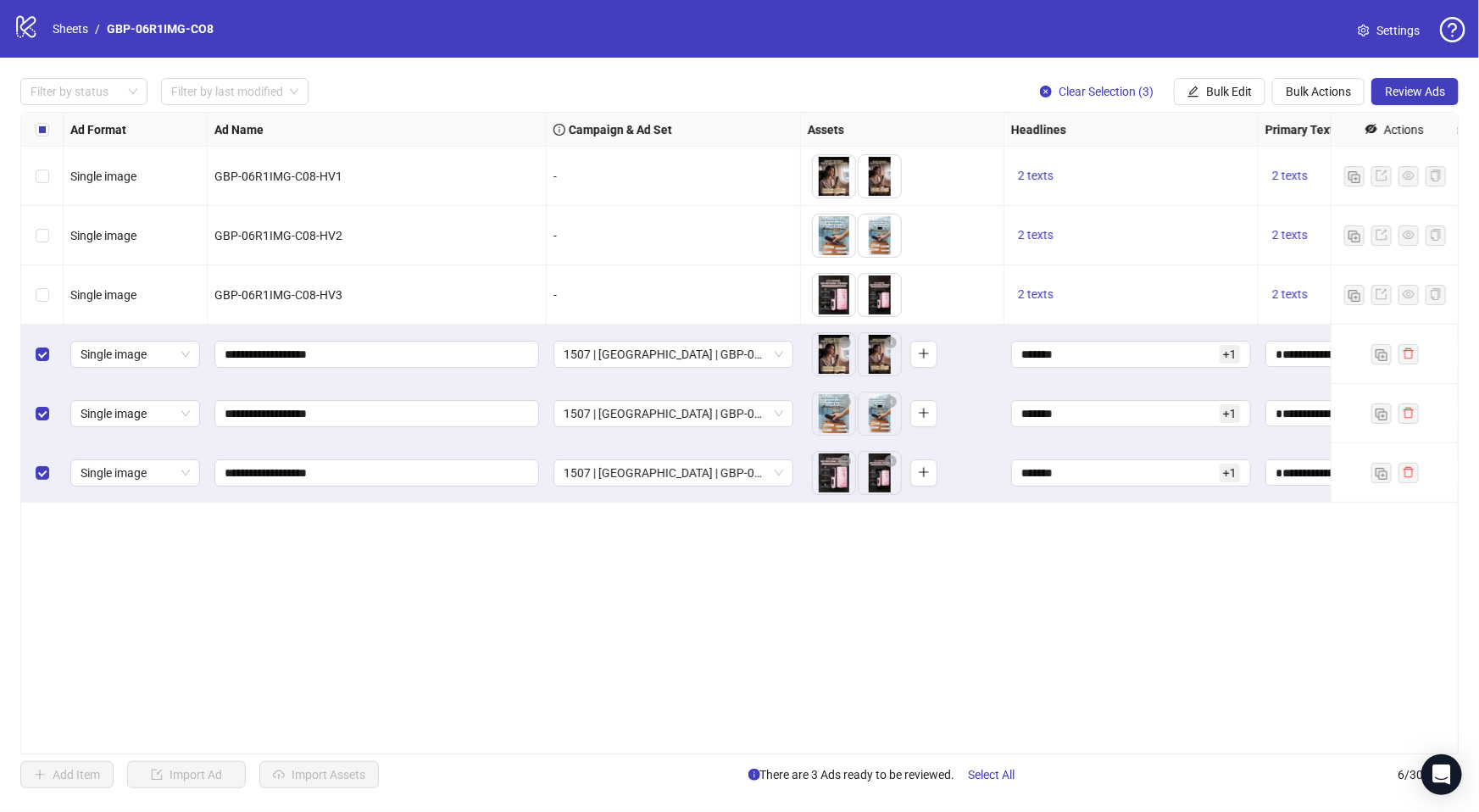 click on "Ad Format Ad Name Campaign & Ad Set Assets Headlines Primary Texts Descriptions Destination URL App Product Page ID Display URL Leadgen Form Product Set ID URL Params Call to Action Actions Single image GBP-06R1IMG-C08-HV1 -
To pick up a draggable item, press the space bar.
While dragging, use the arrow keys to move the item.
Press space again to drop the item in its new position, or press escape to cancel.
2 texts 2 texts - https://numoya.com/products/numoya-portable-straightener-brush-gobrush-pro-black Single image GBP-06R1IMG-C08-HV2 -
To pick up a draggable item, press the space bar.
While dragging, use the arrow keys to move the item.
Press space again to drop the item in its new position, or press escape to cancel.
2 texts 2 texts - https://numoya.com/products/numoya-portable-straightener-brush-gobrush-pro-black Single image GBP-06R1IMG-C08-HV3 - 2 texts 2 texts - https://numoya.com/products/numoya-portable-straightener-brush-gobrush-pro-black Single image ******* + 1 + 1" at bounding box center (739, 433) 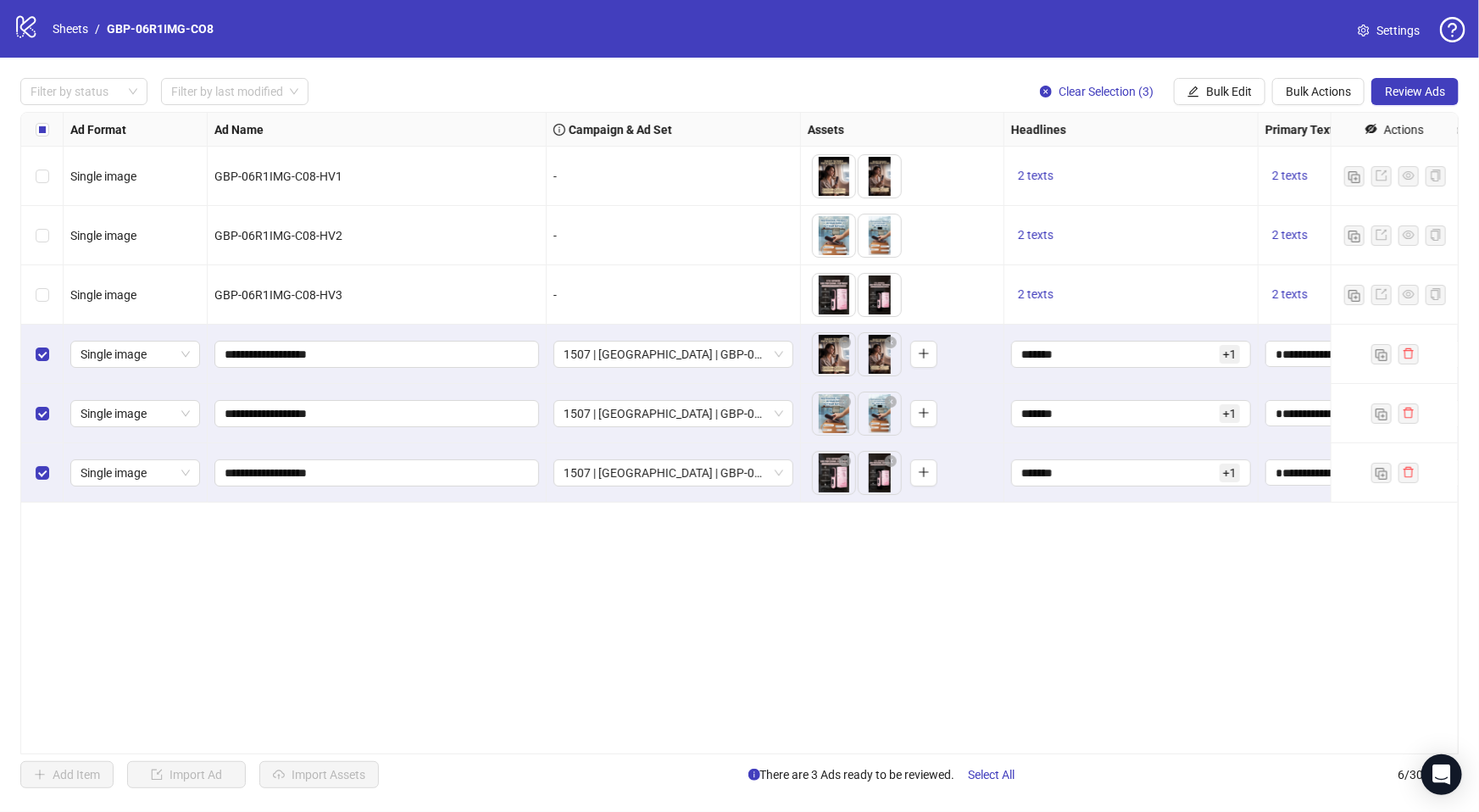 click on "Ad Format Ad Name Campaign & Ad Set Assets Headlines Primary Texts Descriptions Destination URL App Product Page ID Display URL Leadgen Form Product Set ID URL Params Call to Action Actions Single image GBP-06R1IMG-C08-HV1 -
To pick up a draggable item, press the space bar.
While dragging, use the arrow keys to move the item.
Press space again to drop the item in its new position, or press escape to cancel.
2 texts 2 texts - https://numoya.com/products/numoya-portable-straightener-brush-gobrush-pro-black Single image GBP-06R1IMG-C08-HV2 -
To pick up a draggable item, press the space bar.
While dragging, use the arrow keys to move the item.
Press space again to drop the item in its new position, or press escape to cancel.
2 texts 2 texts - https://numoya.com/products/numoya-portable-straightener-brush-gobrush-pro-black Single image GBP-06R1IMG-C08-HV3 - 2 texts 2 texts - https://numoya.com/products/numoya-portable-straightener-brush-gobrush-pro-black Single image ******* + 1 + 1" at bounding box center [739, 433] 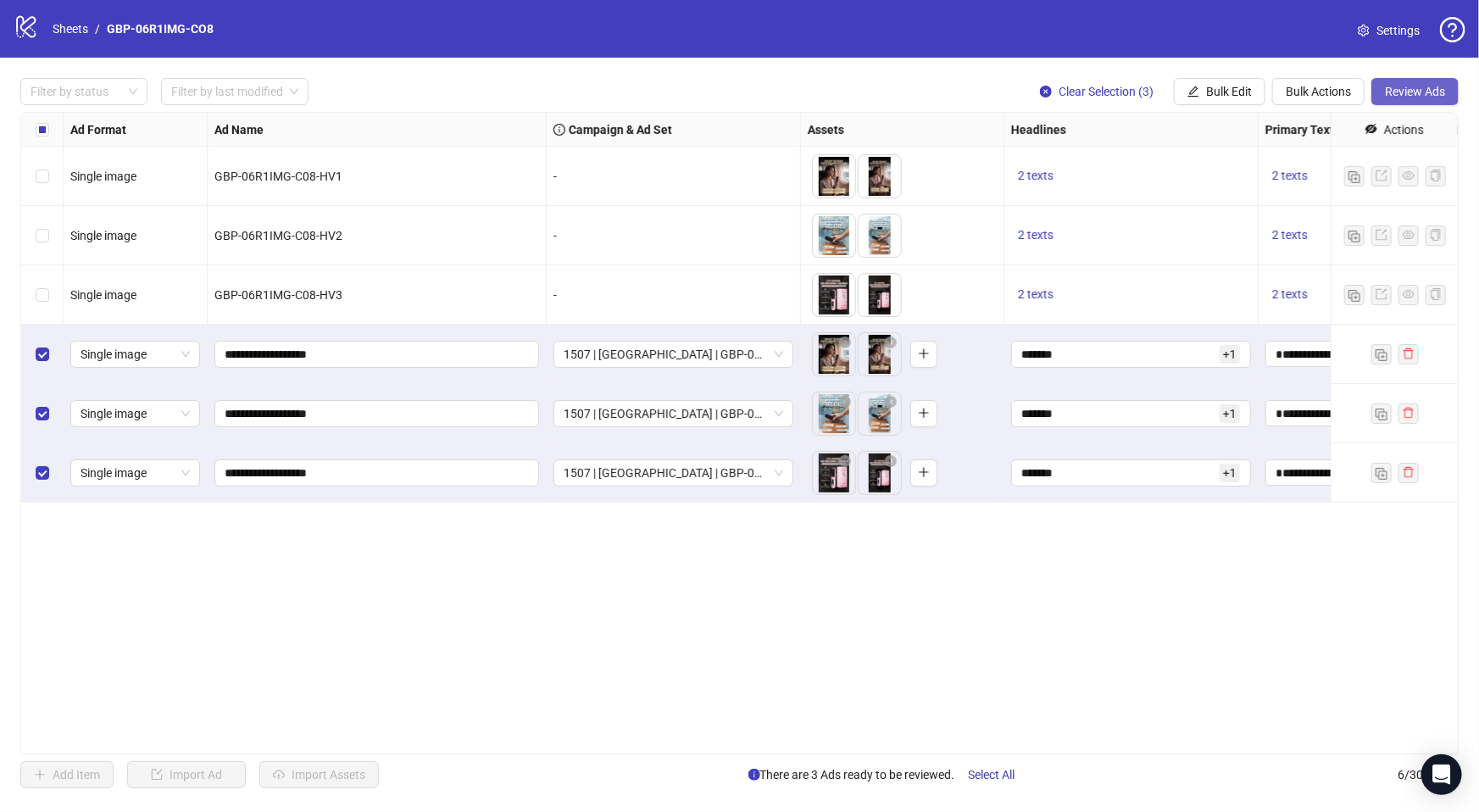 click on "Review Ads" at bounding box center [1415, 92] 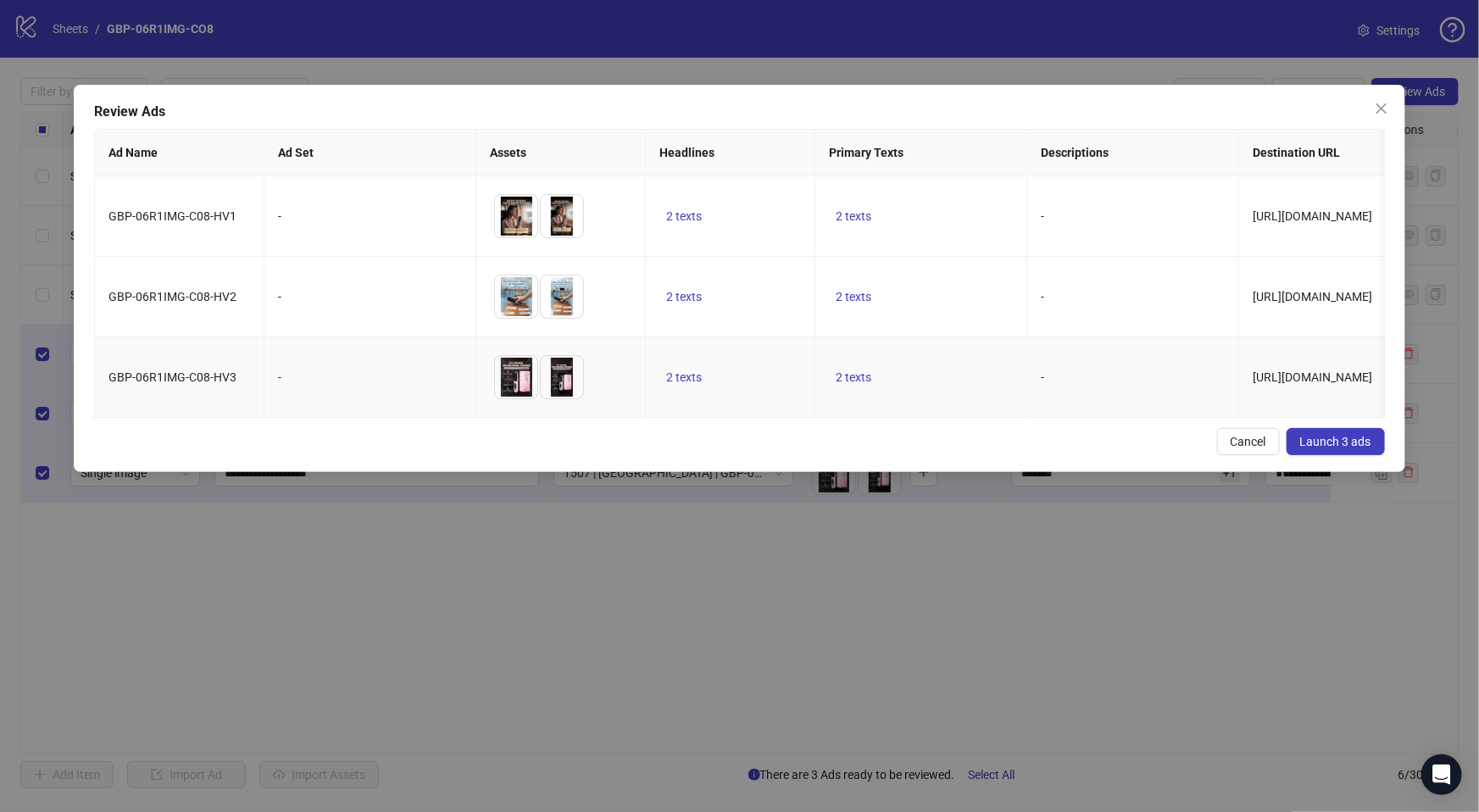 click on "2 texts" at bounding box center [731, 377] 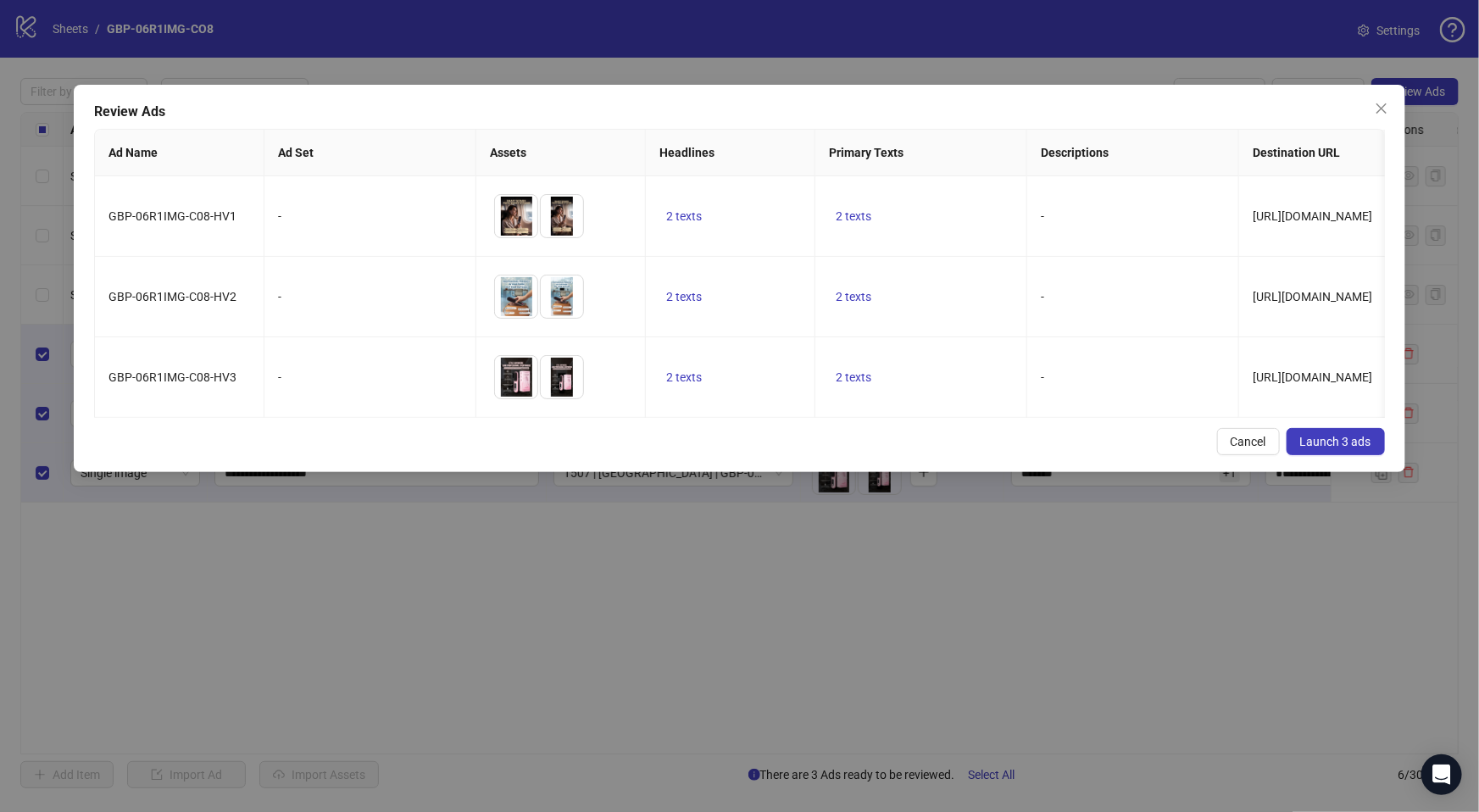 scroll, scrollTop: 0, scrollLeft: 253, axis: horizontal 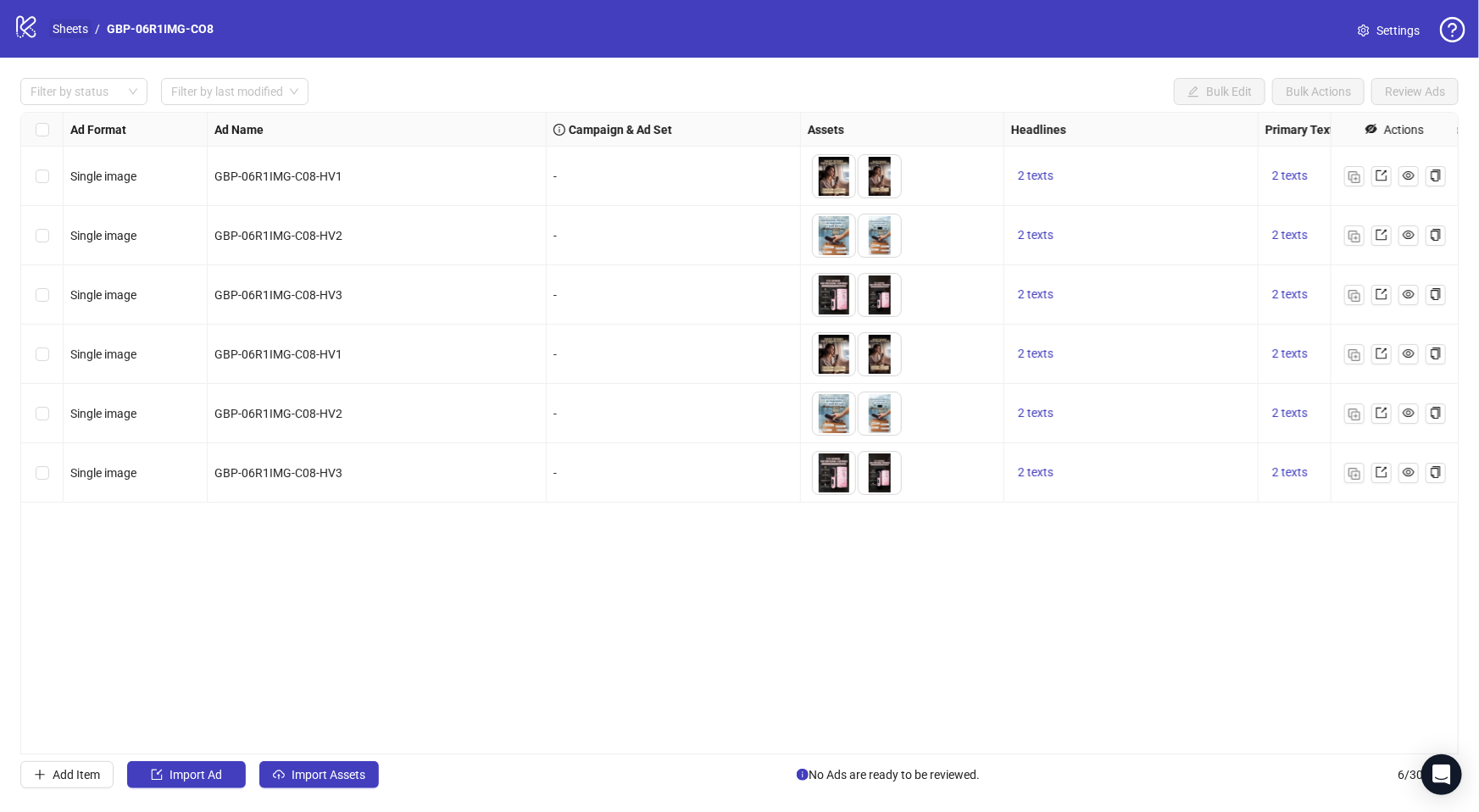 click on "Sheets" at bounding box center (70, 29) 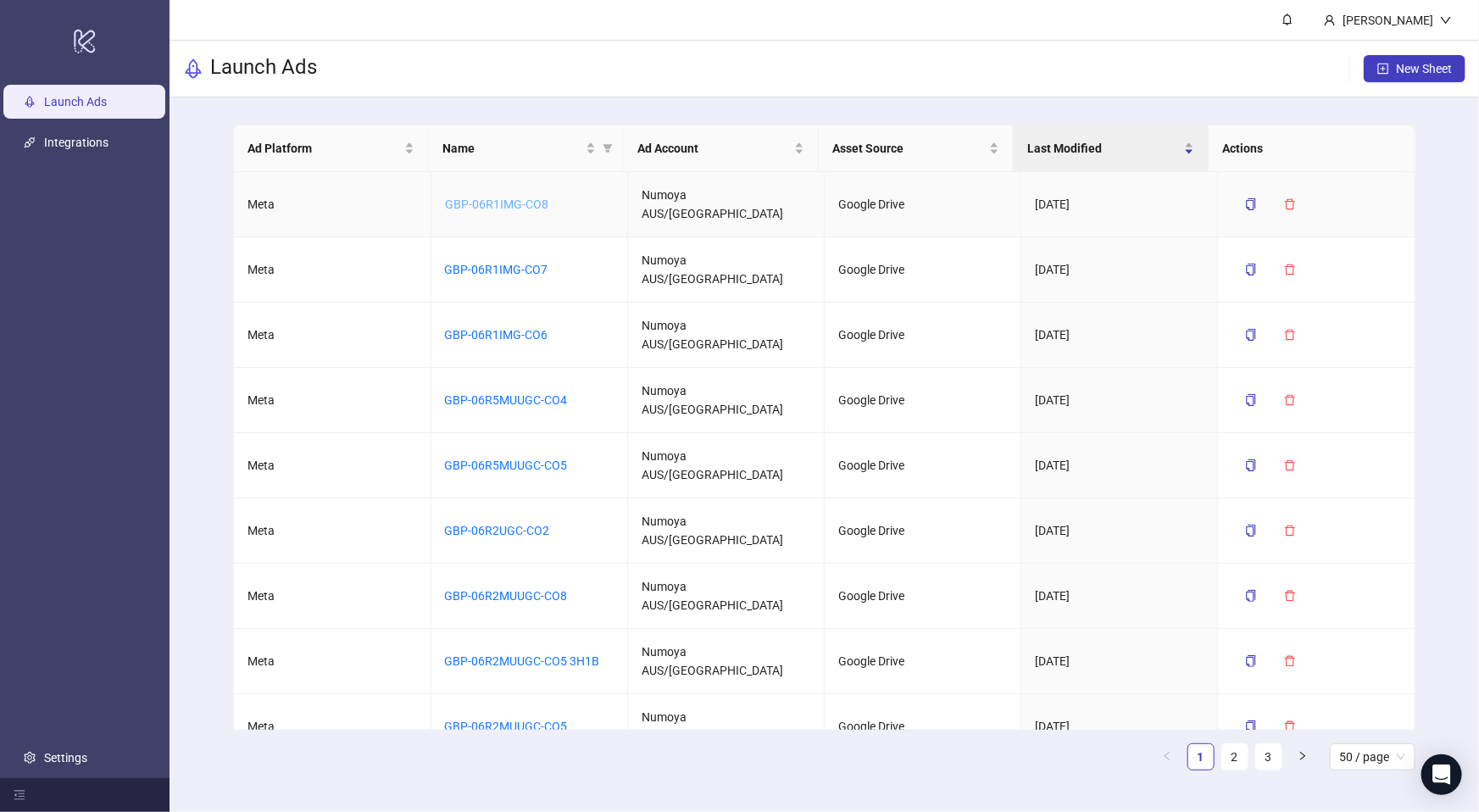 click on "GBP-06R1IMG-CO8" at bounding box center [497, 204] 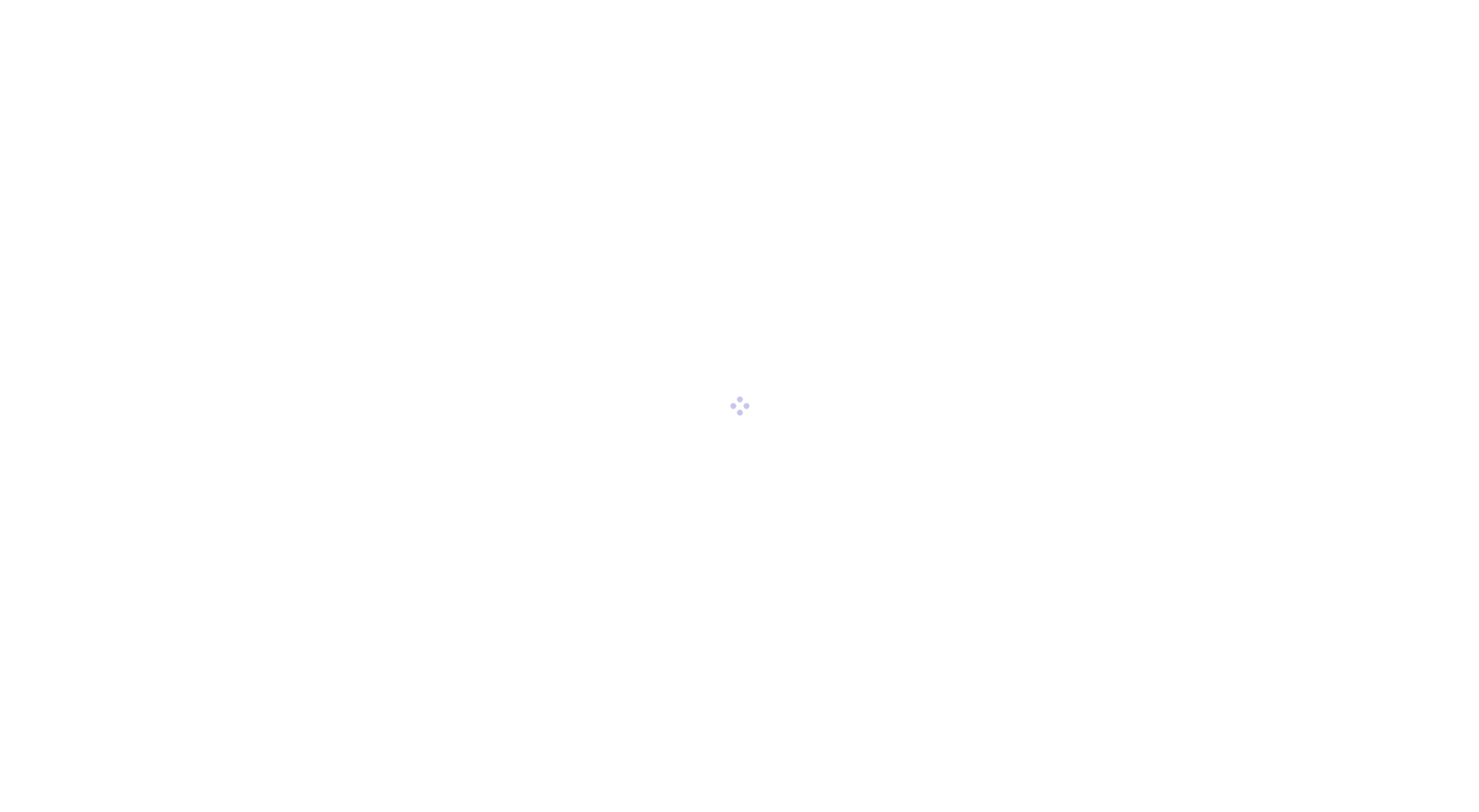 scroll, scrollTop: 0, scrollLeft: 0, axis: both 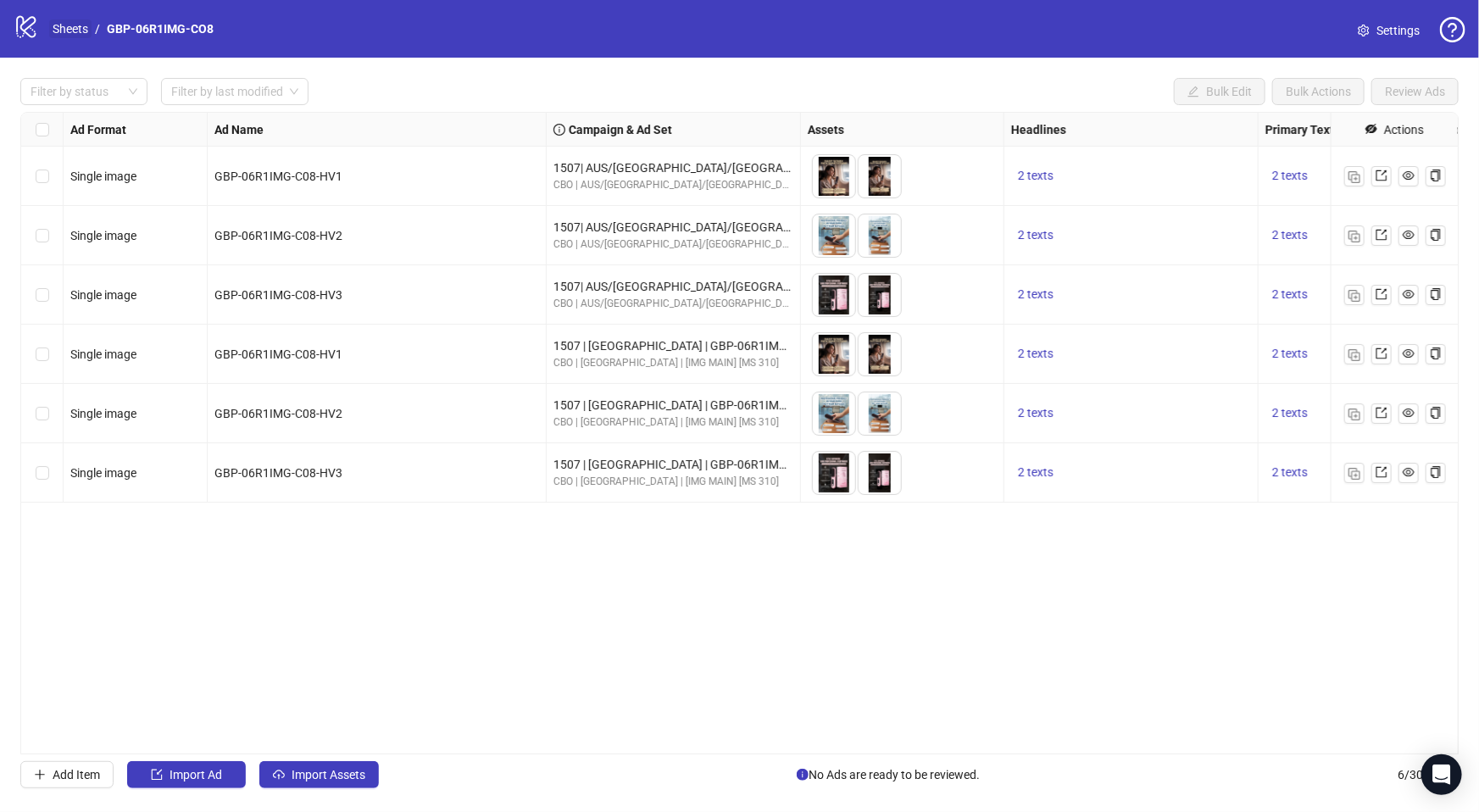 click on "Sheets" at bounding box center [70, 29] 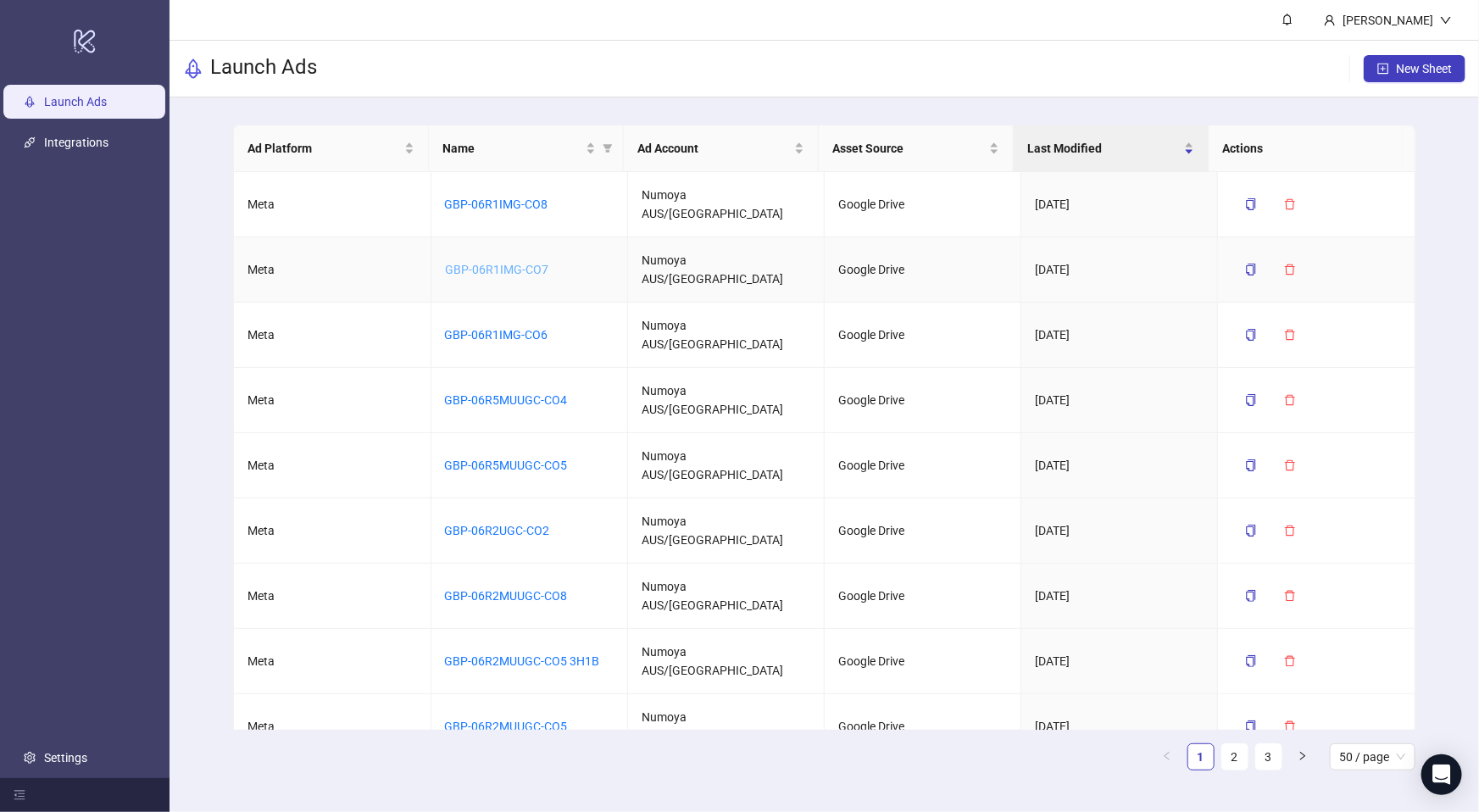 click on "GBP-06R1IMG-CO7" at bounding box center (497, 270) 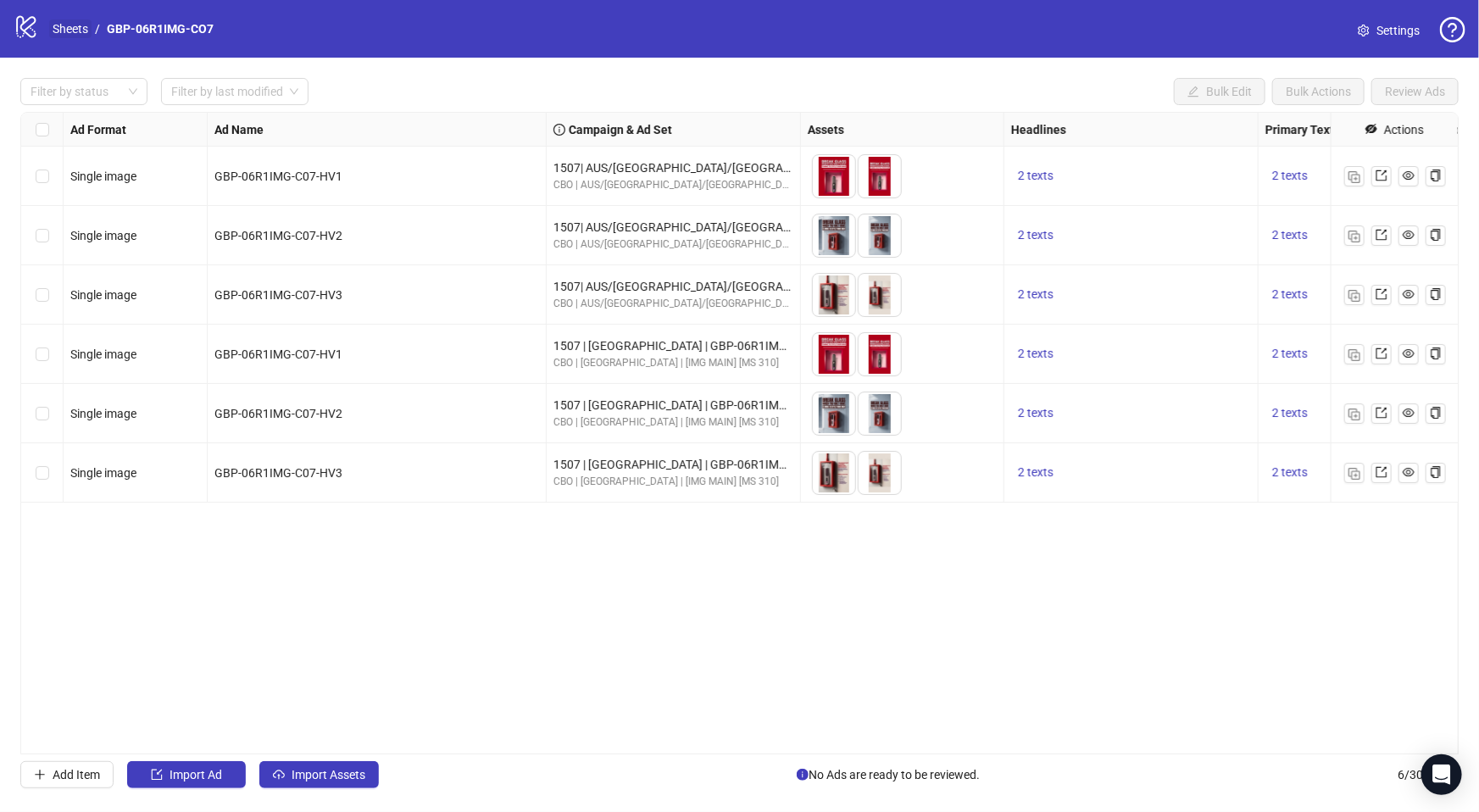 click on "Sheets" at bounding box center [70, 29] 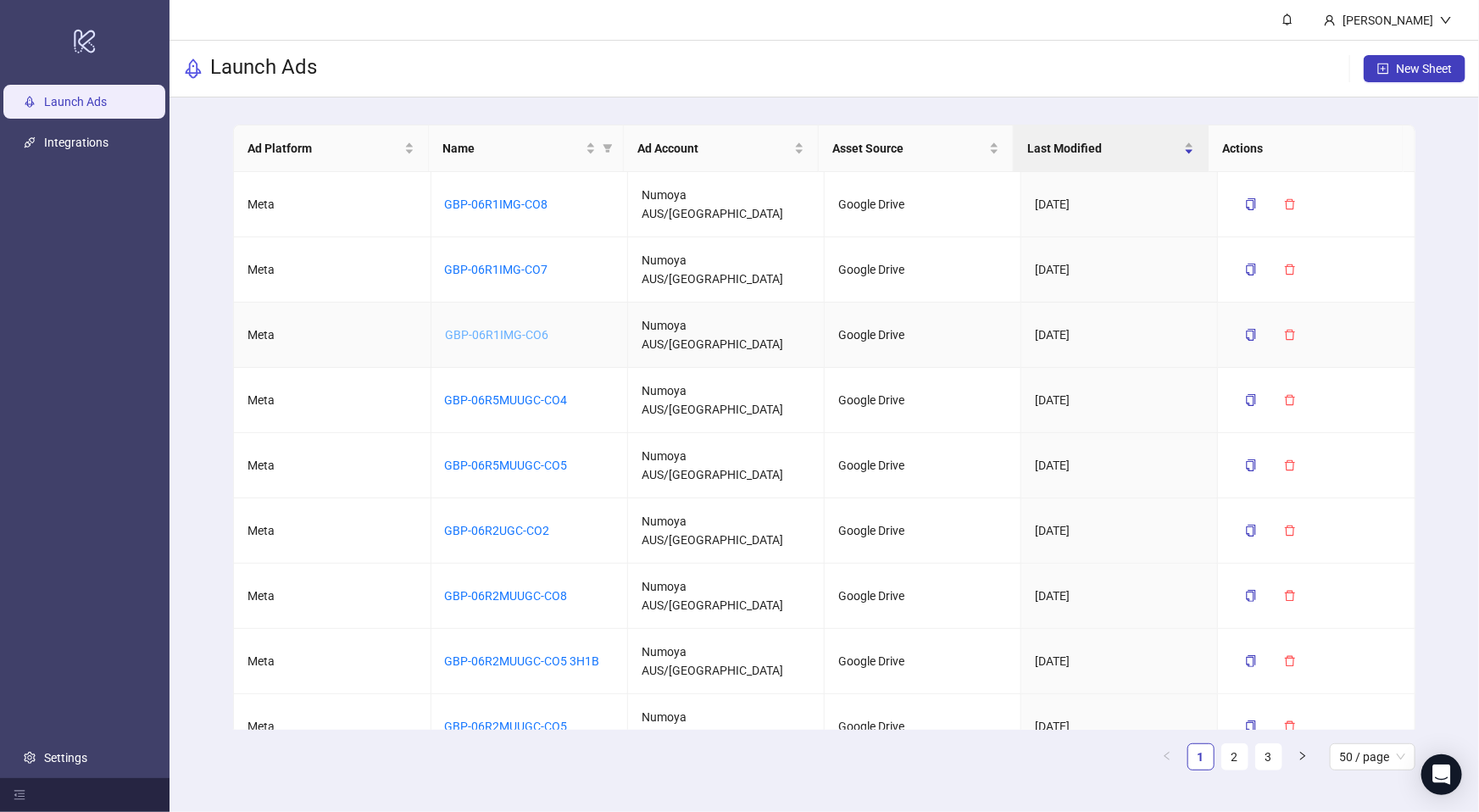 click on "GBP-06R1IMG-CO6" at bounding box center [497, 335] 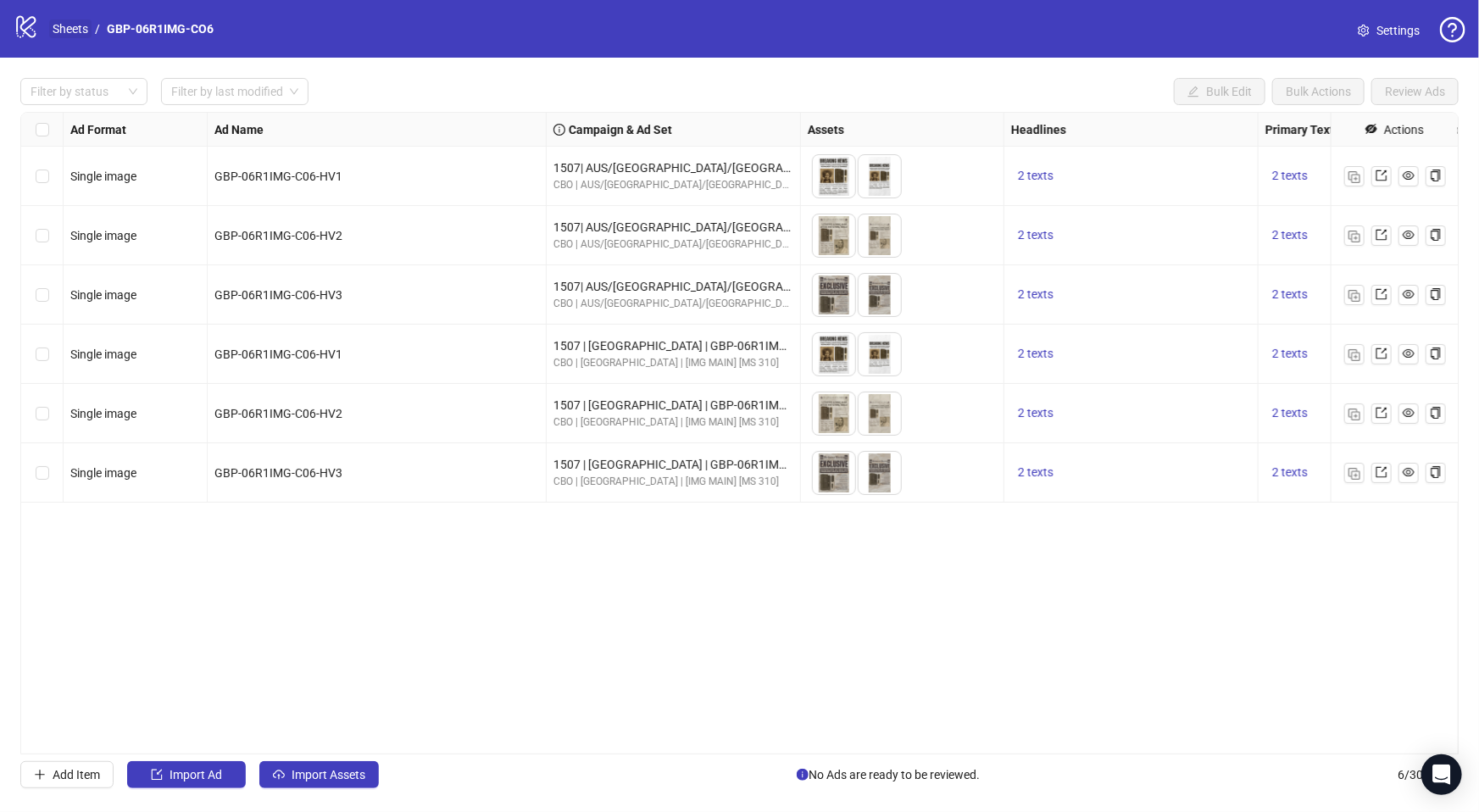 click on "Sheets" at bounding box center (70, 29) 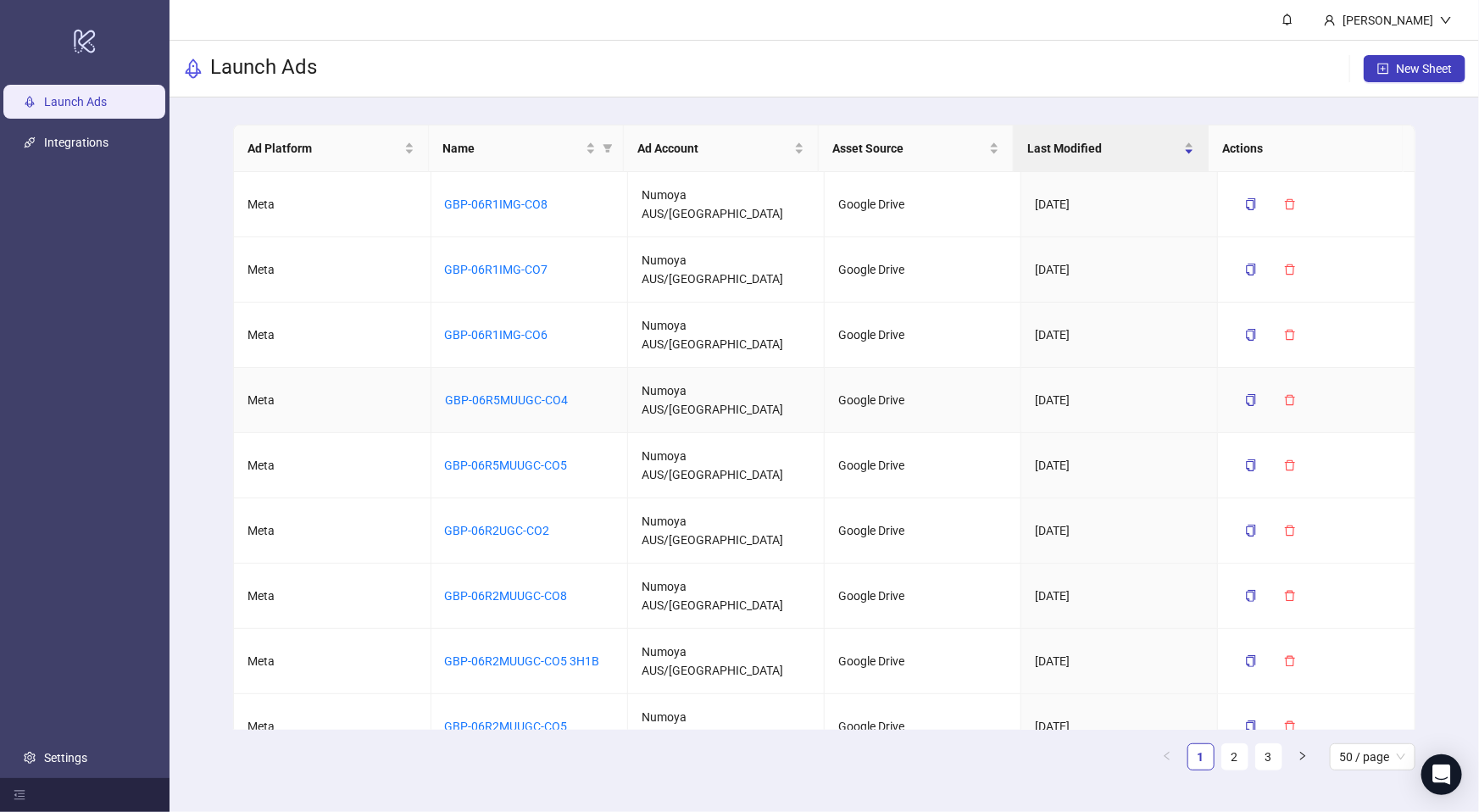 click on "GBP-06R5MUUGC-CO4" at bounding box center (530, 400) 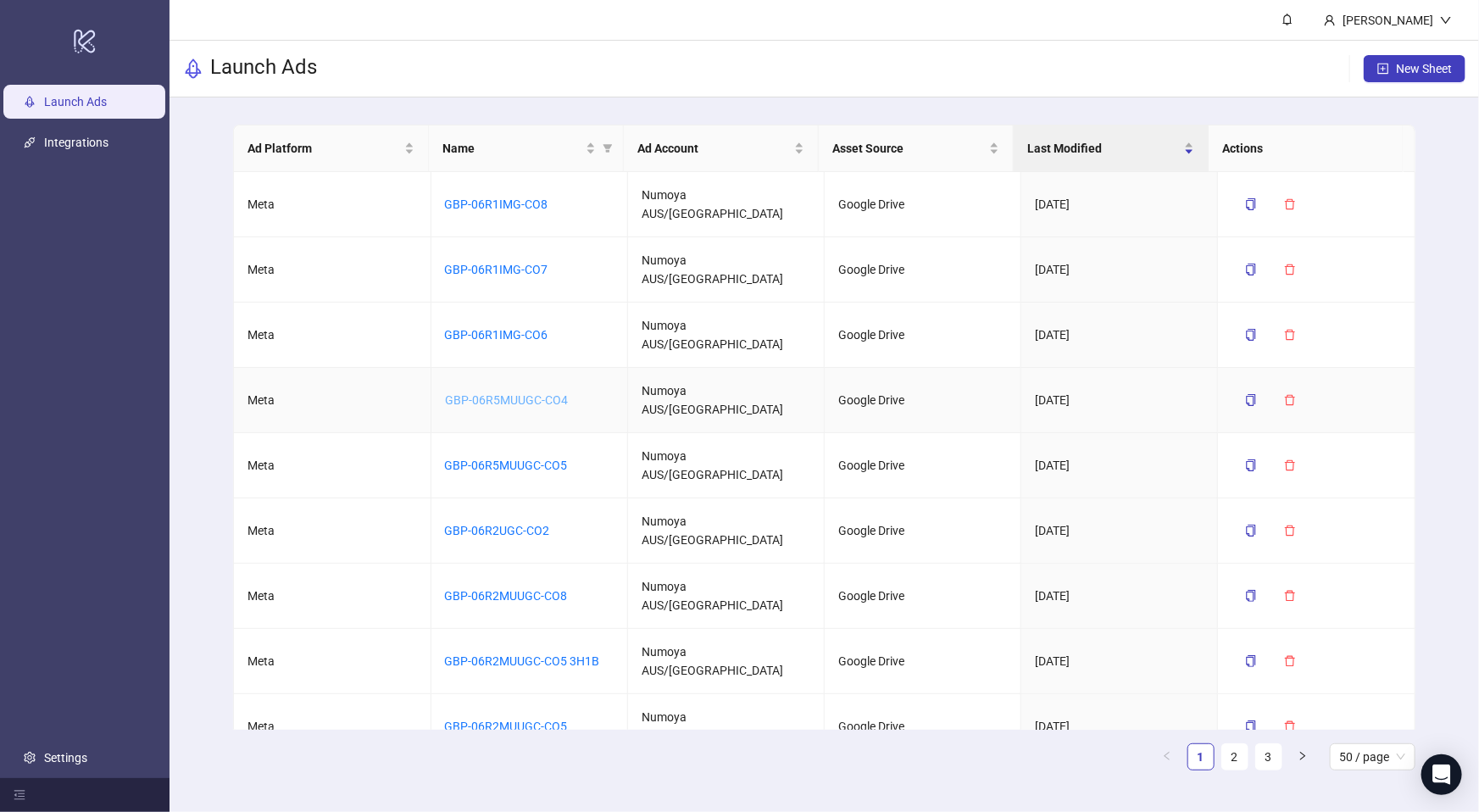click on "GBP-06R5MUUGC-CO4" at bounding box center [506, 400] 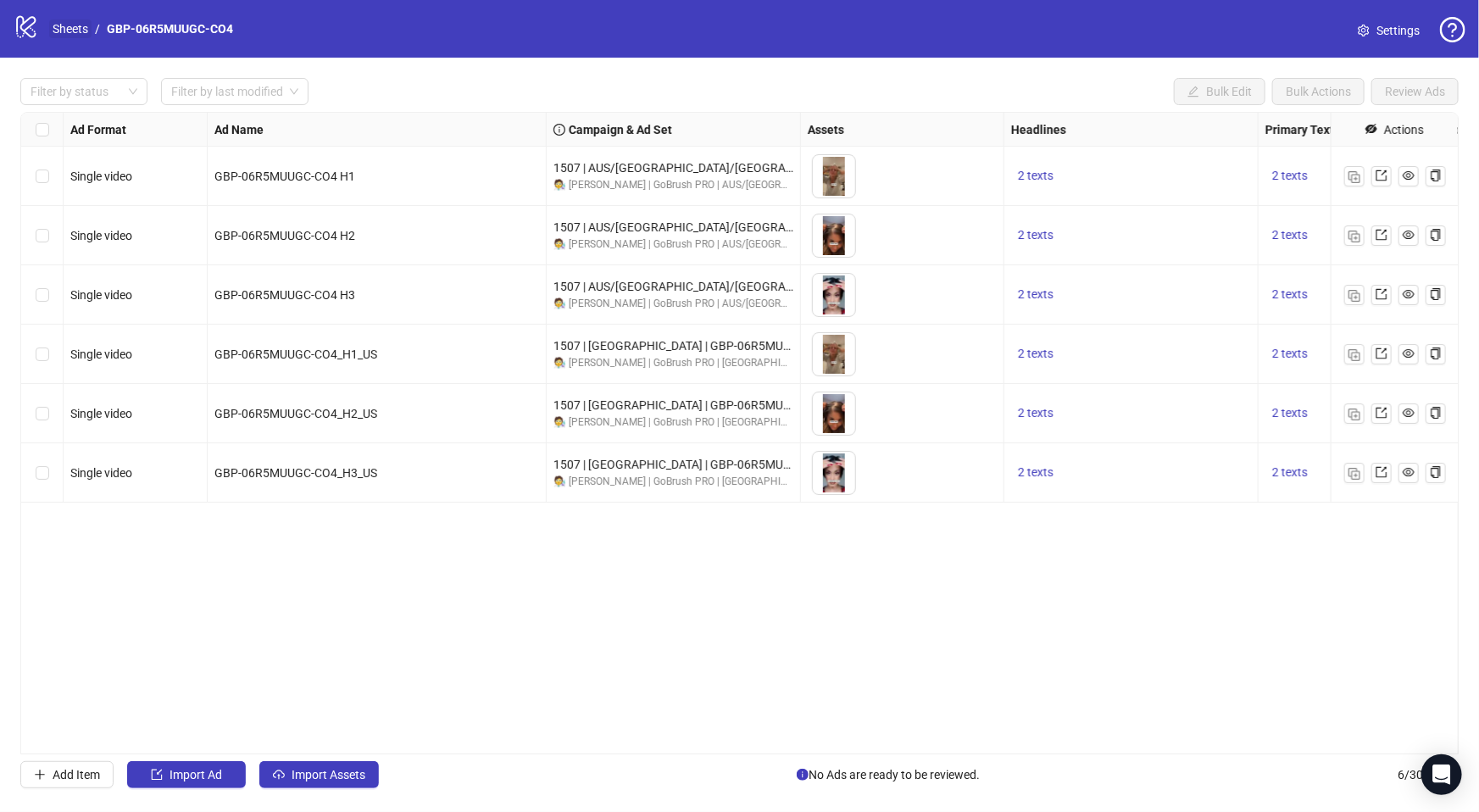 click on "Sheets" at bounding box center [70, 29] 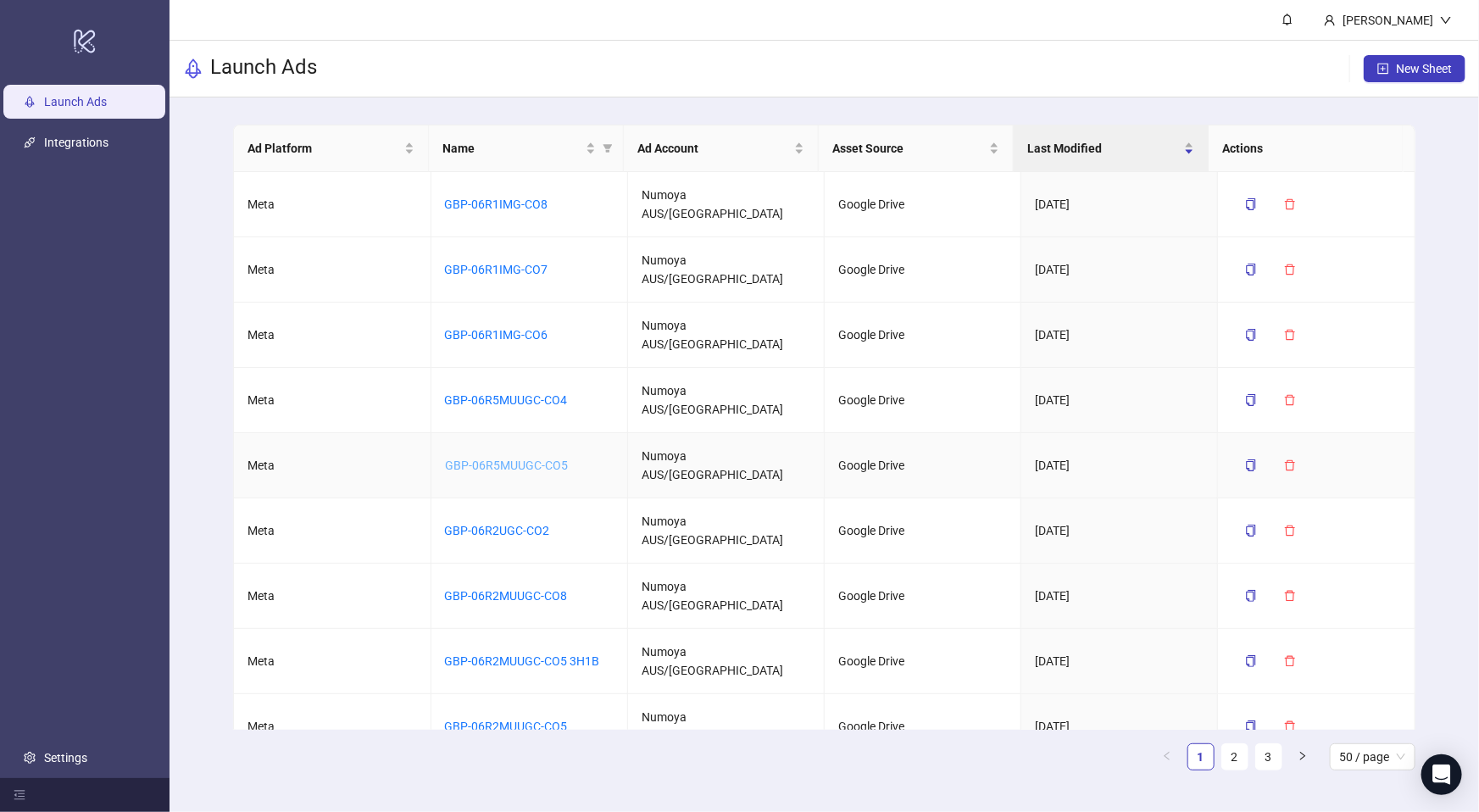click on "GBP-06R5MUUGC-CO5" at bounding box center [506, 465] 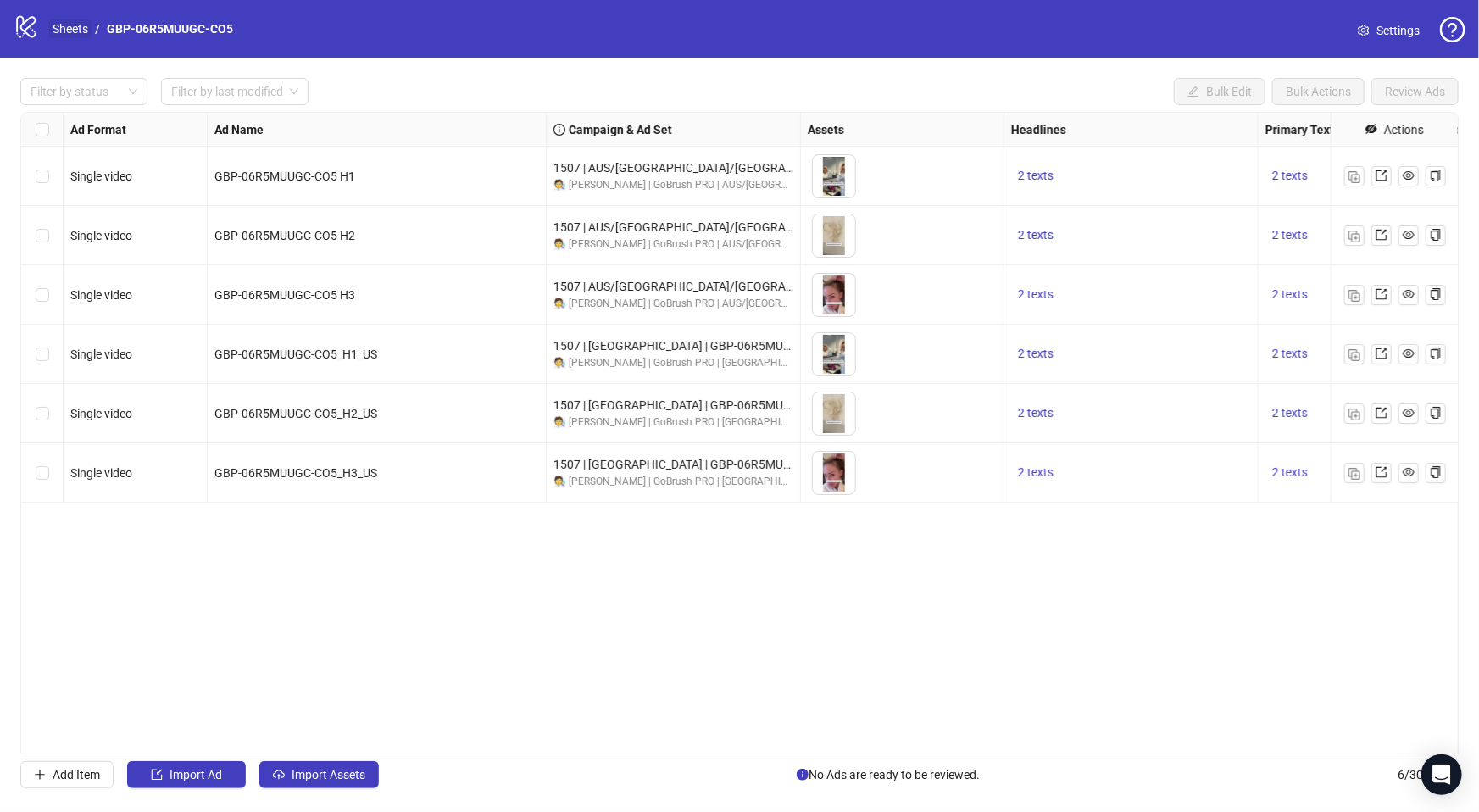 click on "Sheets" at bounding box center (70, 29) 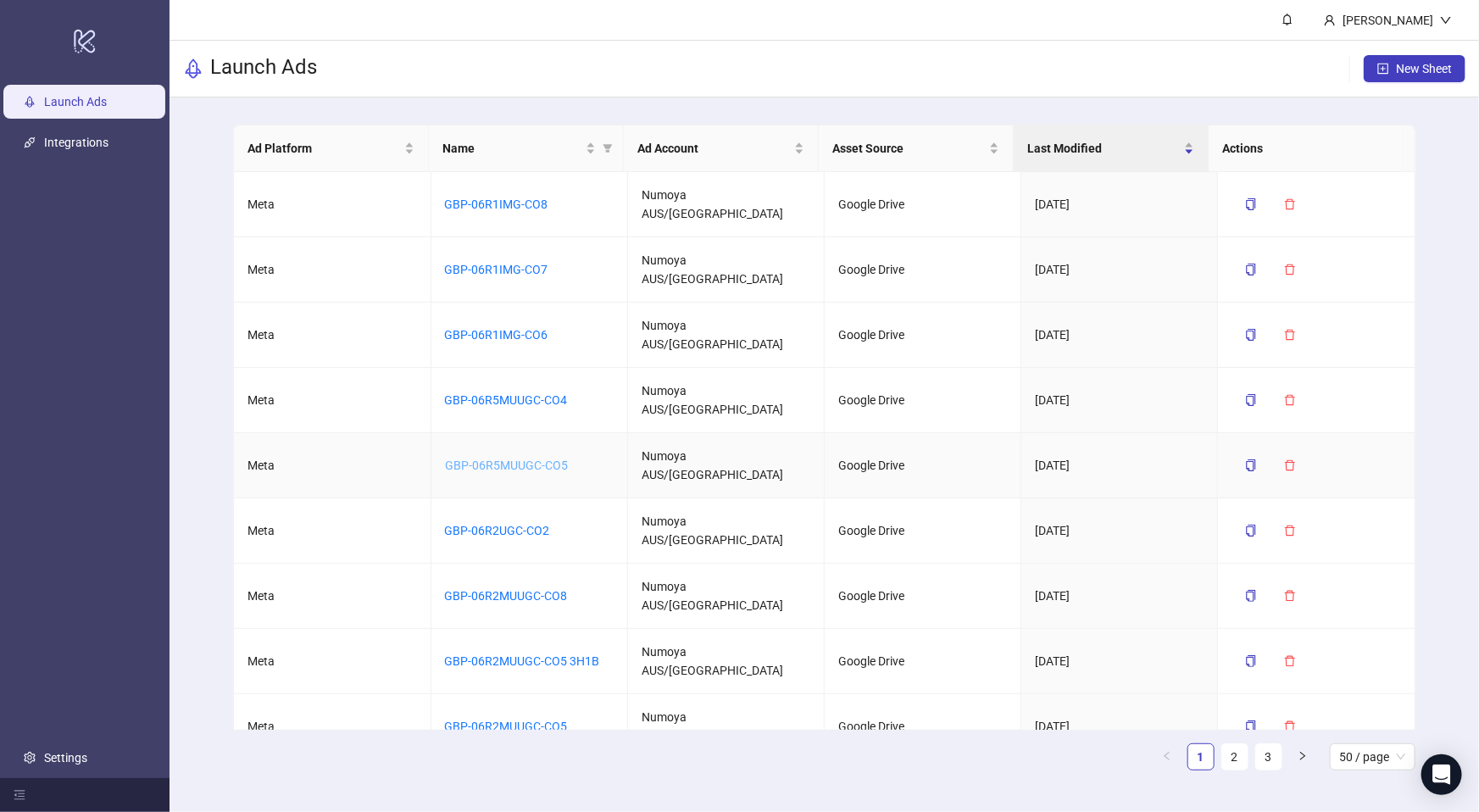 click on "GBP-06R5MUUGC-CO5" at bounding box center [506, 465] 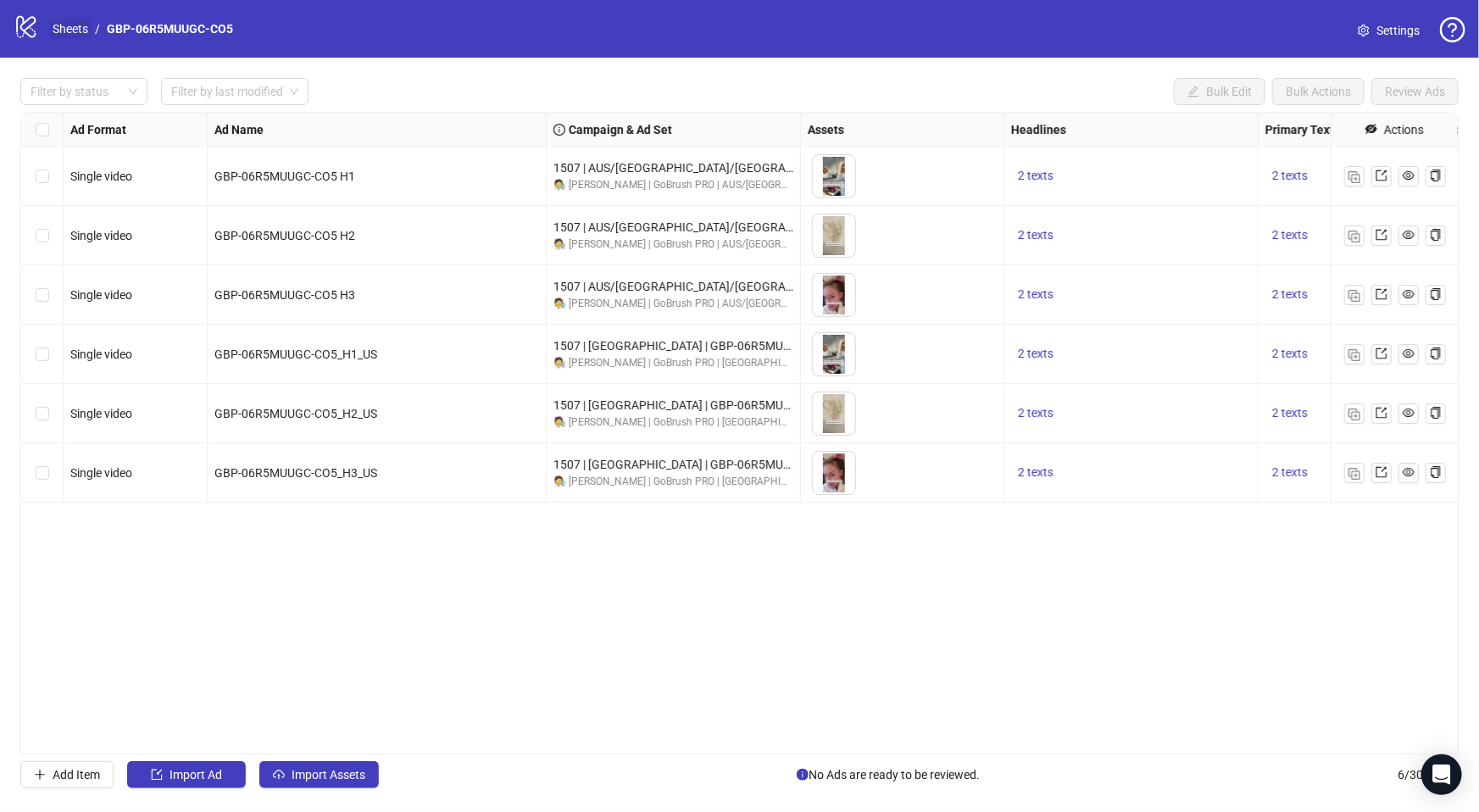click on "Sheets" at bounding box center (70, 29) 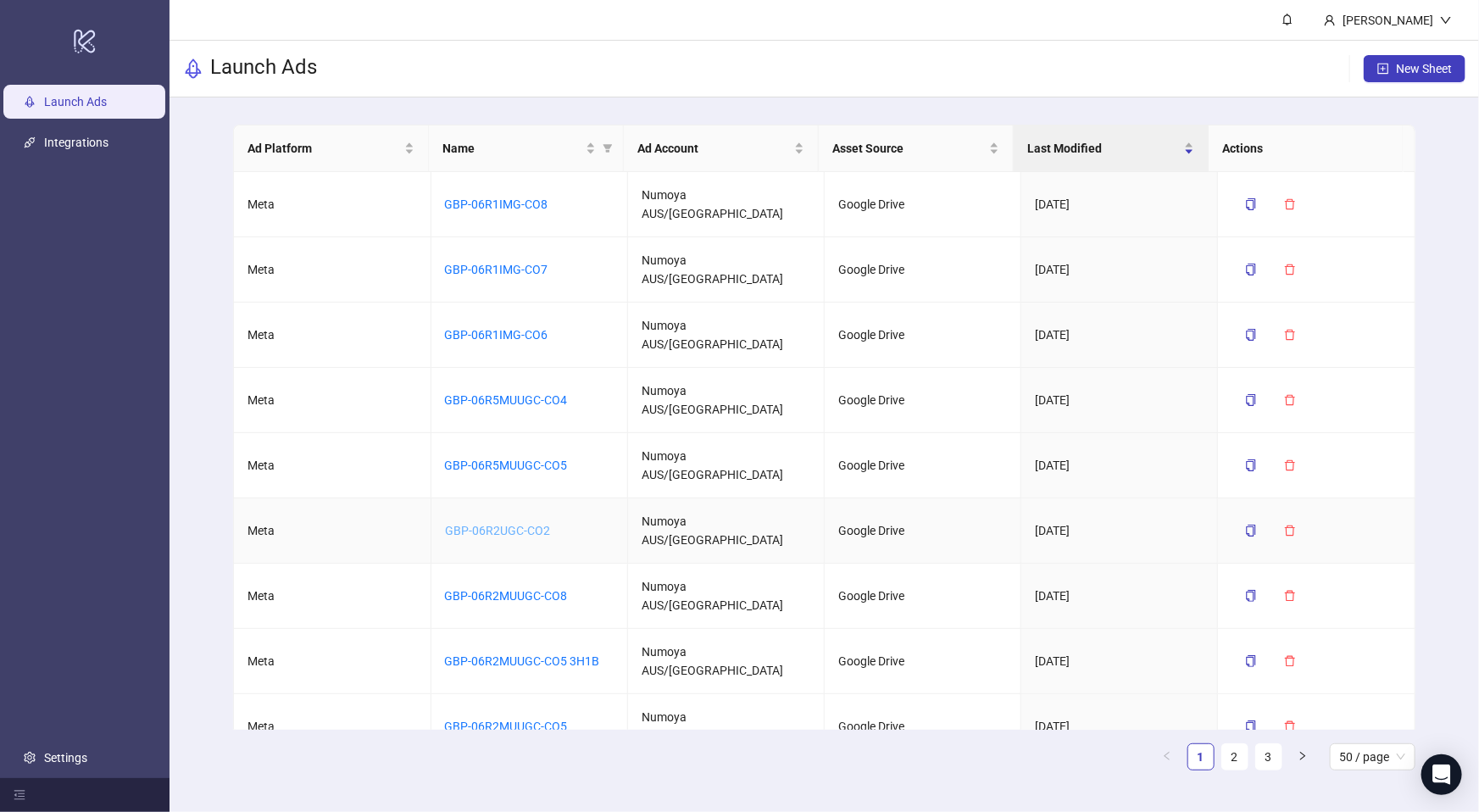 click on "GBP-06R2UGC-CO2" at bounding box center [498, 531] 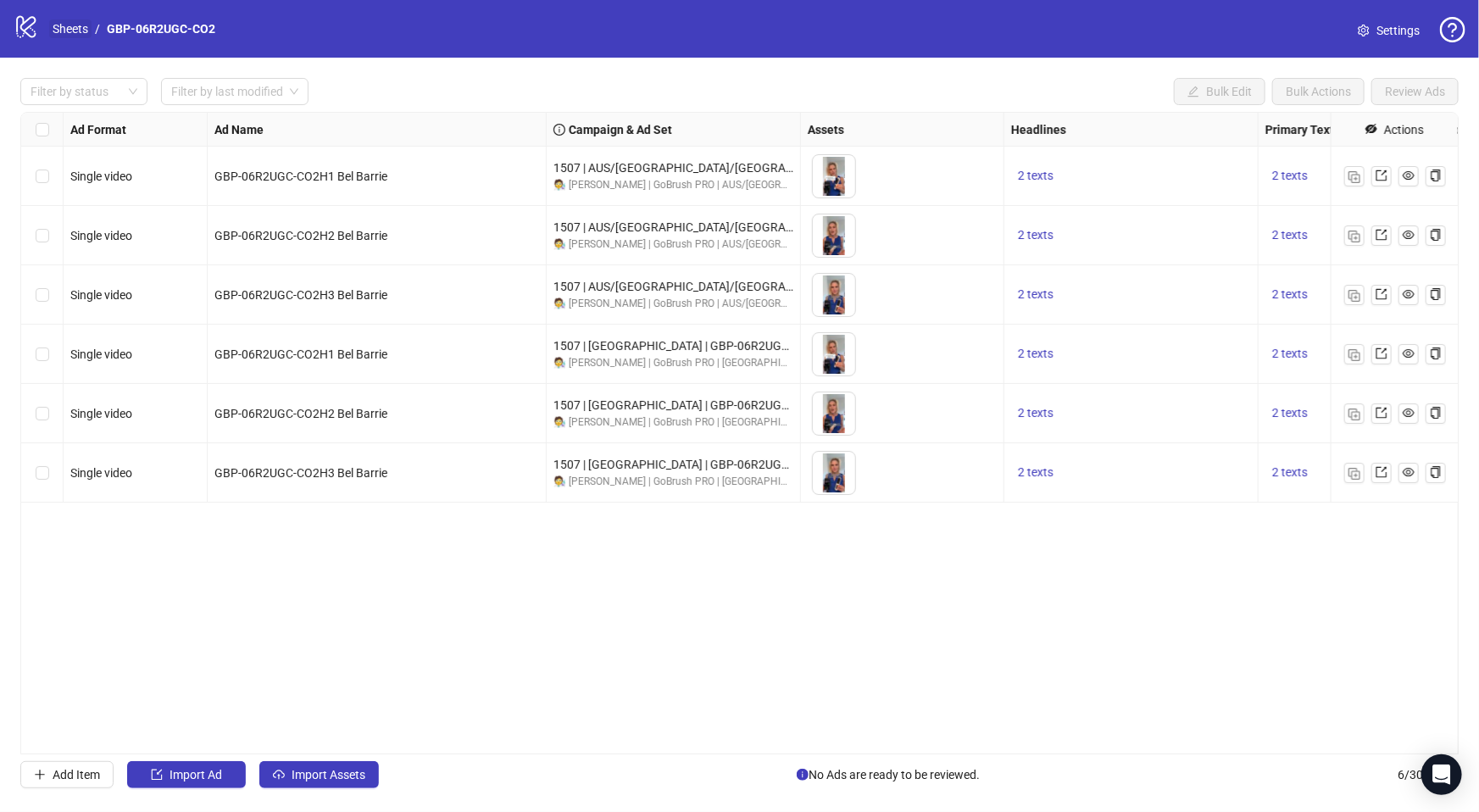 click on "Sheets" at bounding box center (70, 29) 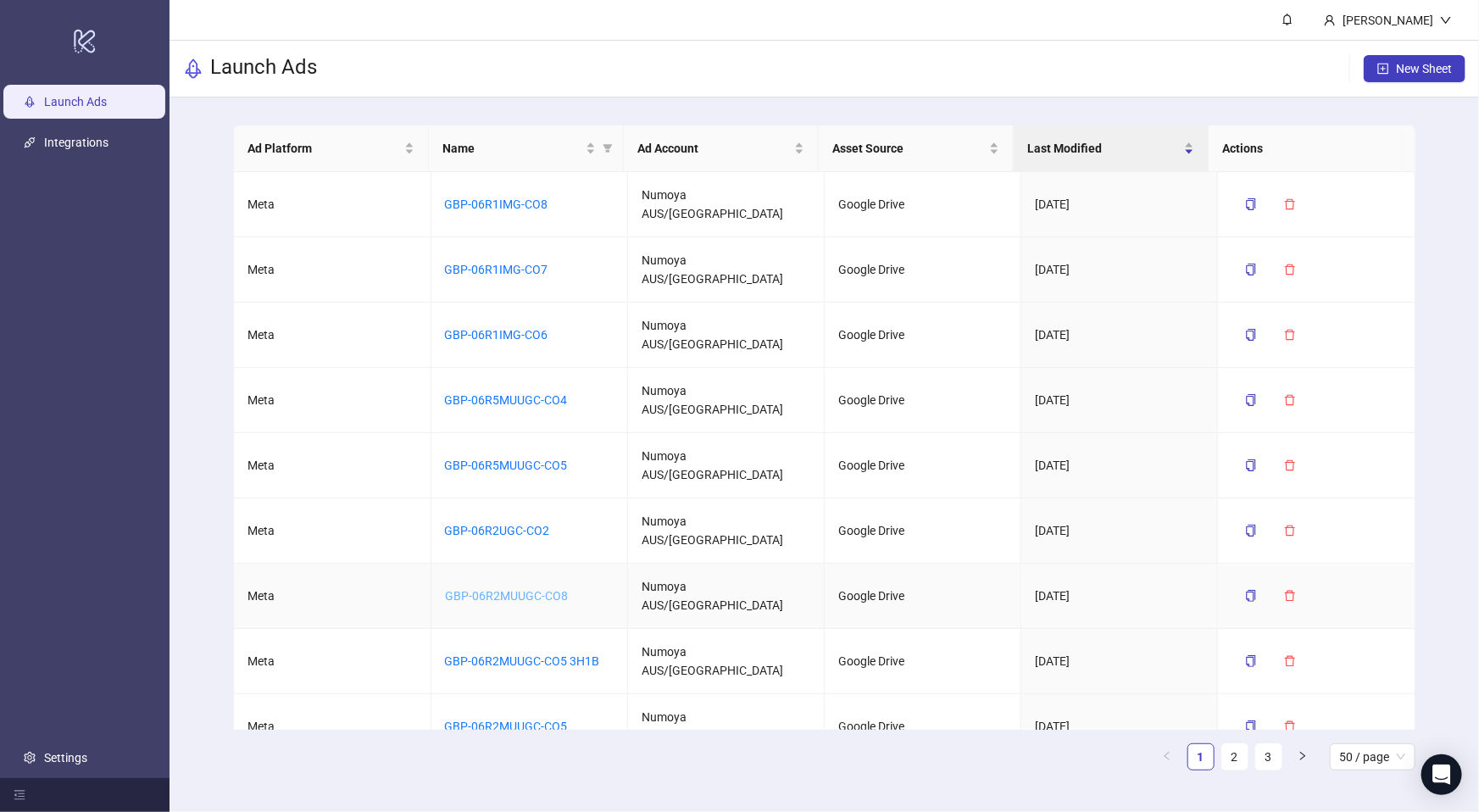click on "GBP-06R2MUUGC-CO8" at bounding box center [506, 596] 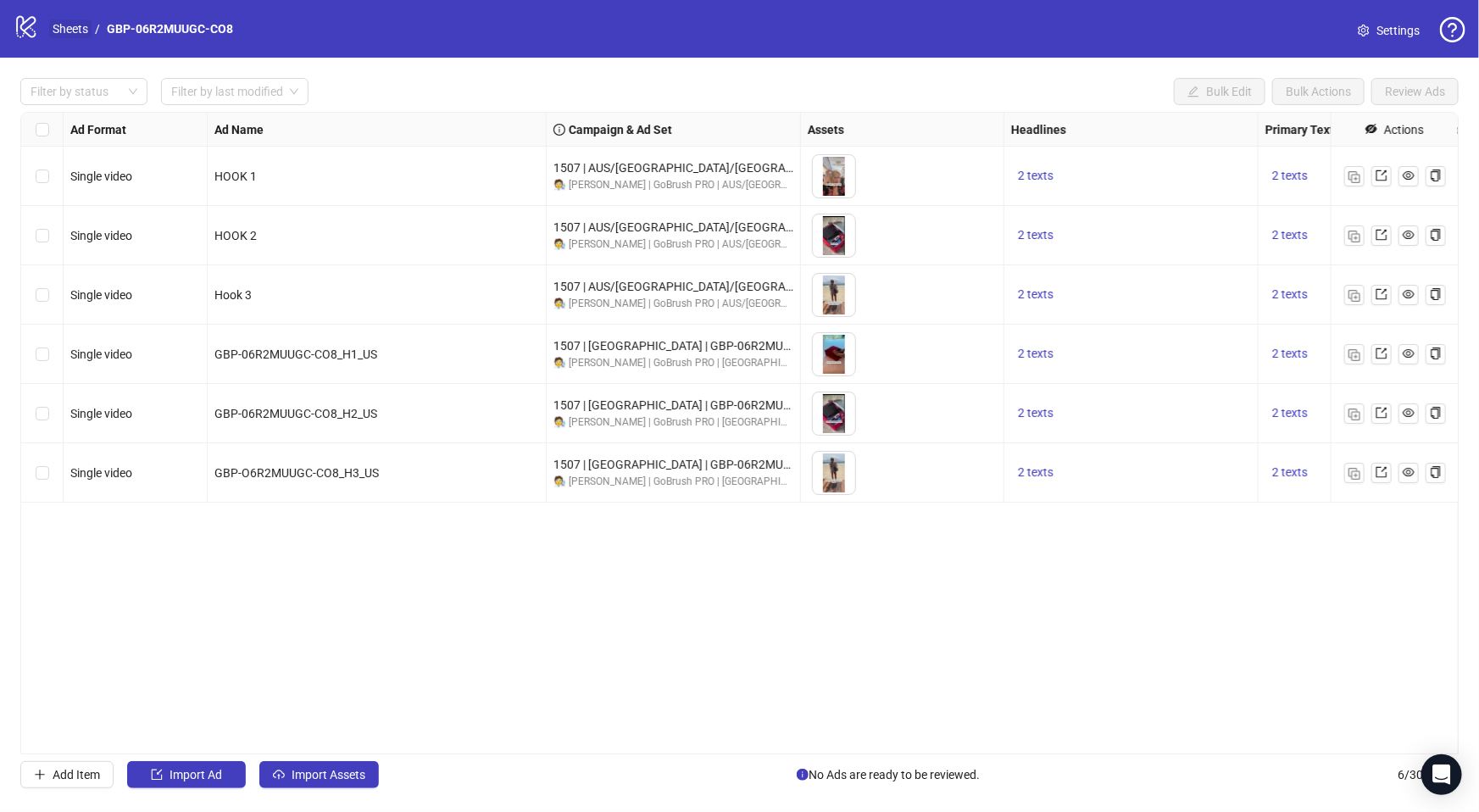 click on "Sheets" at bounding box center (70, 29) 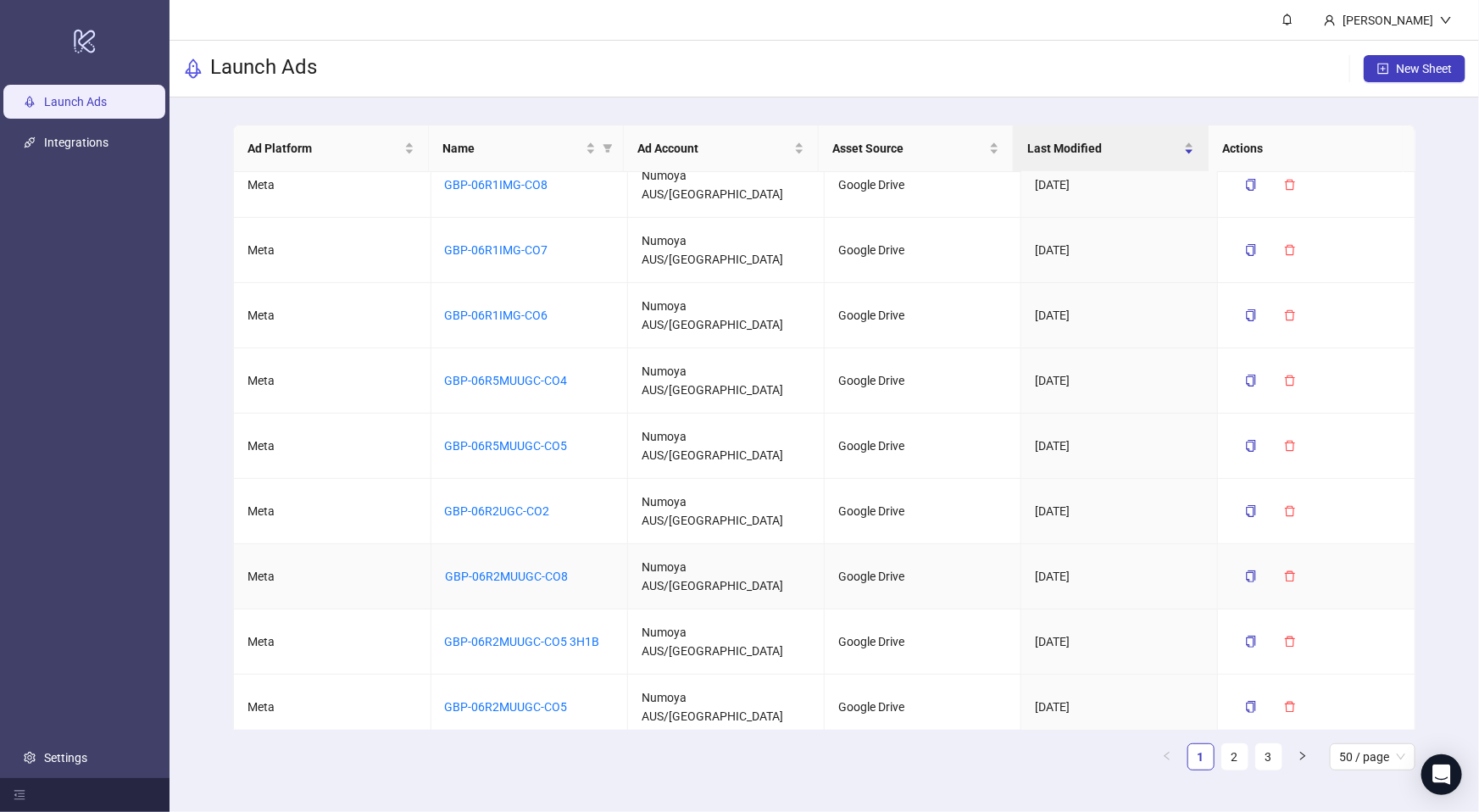 scroll, scrollTop: 53, scrollLeft: 0, axis: vertical 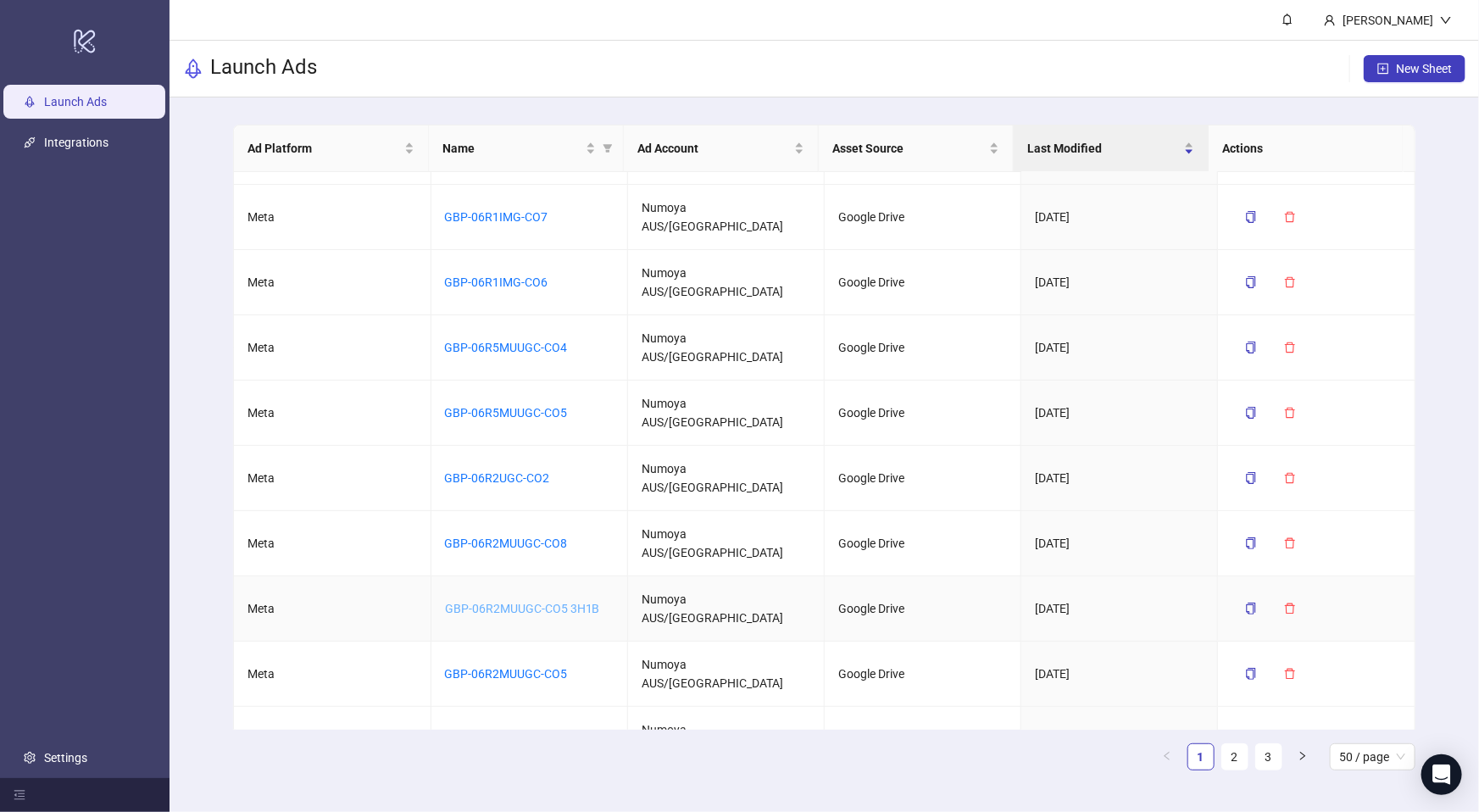 click on "GBP-06R2MUUGC-CO5 3H1B" at bounding box center (522, 609) 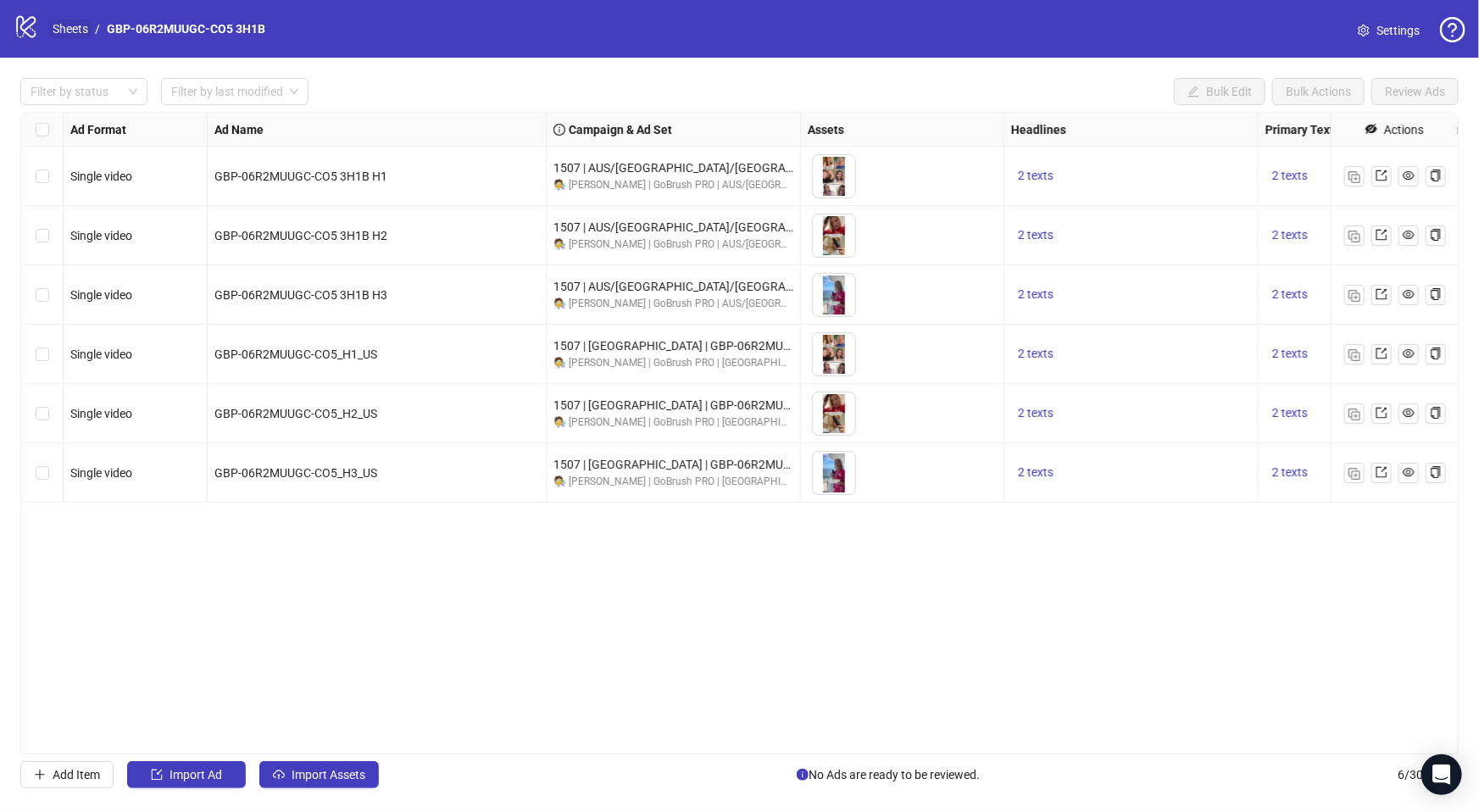 click on "Sheets" at bounding box center (70, 29) 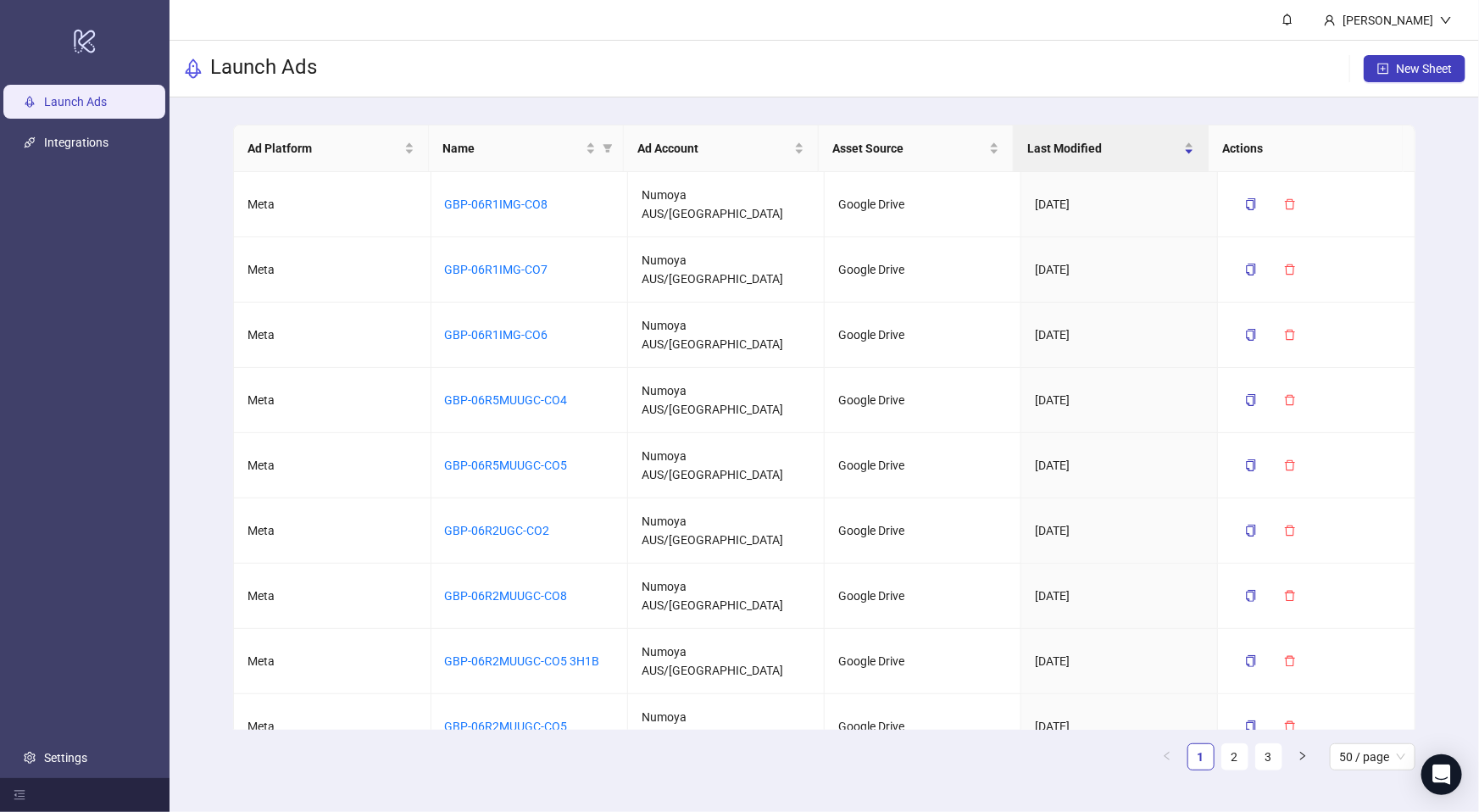 scroll, scrollTop: 0, scrollLeft: 0, axis: both 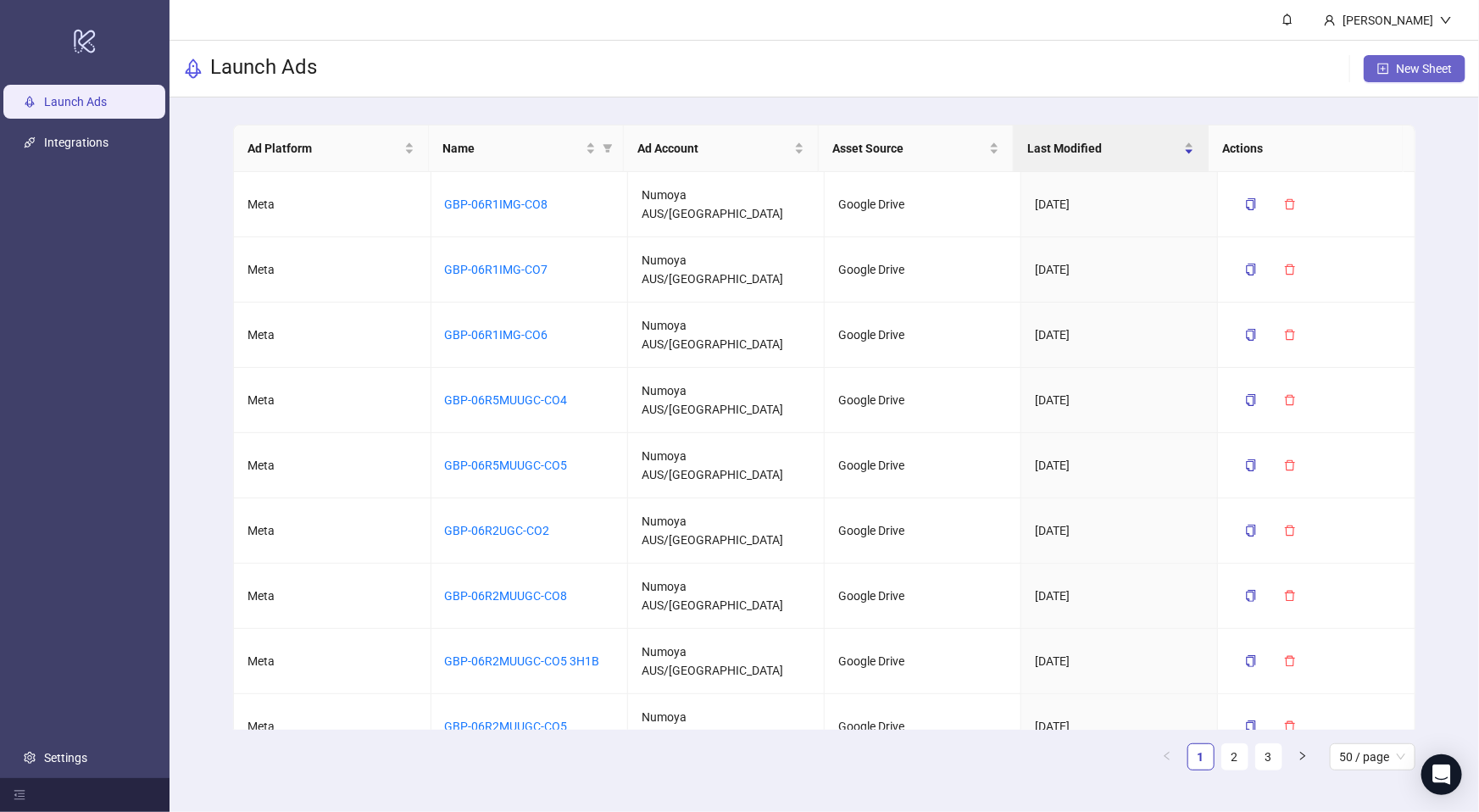 click on "New Sheet" at bounding box center [1424, 69] 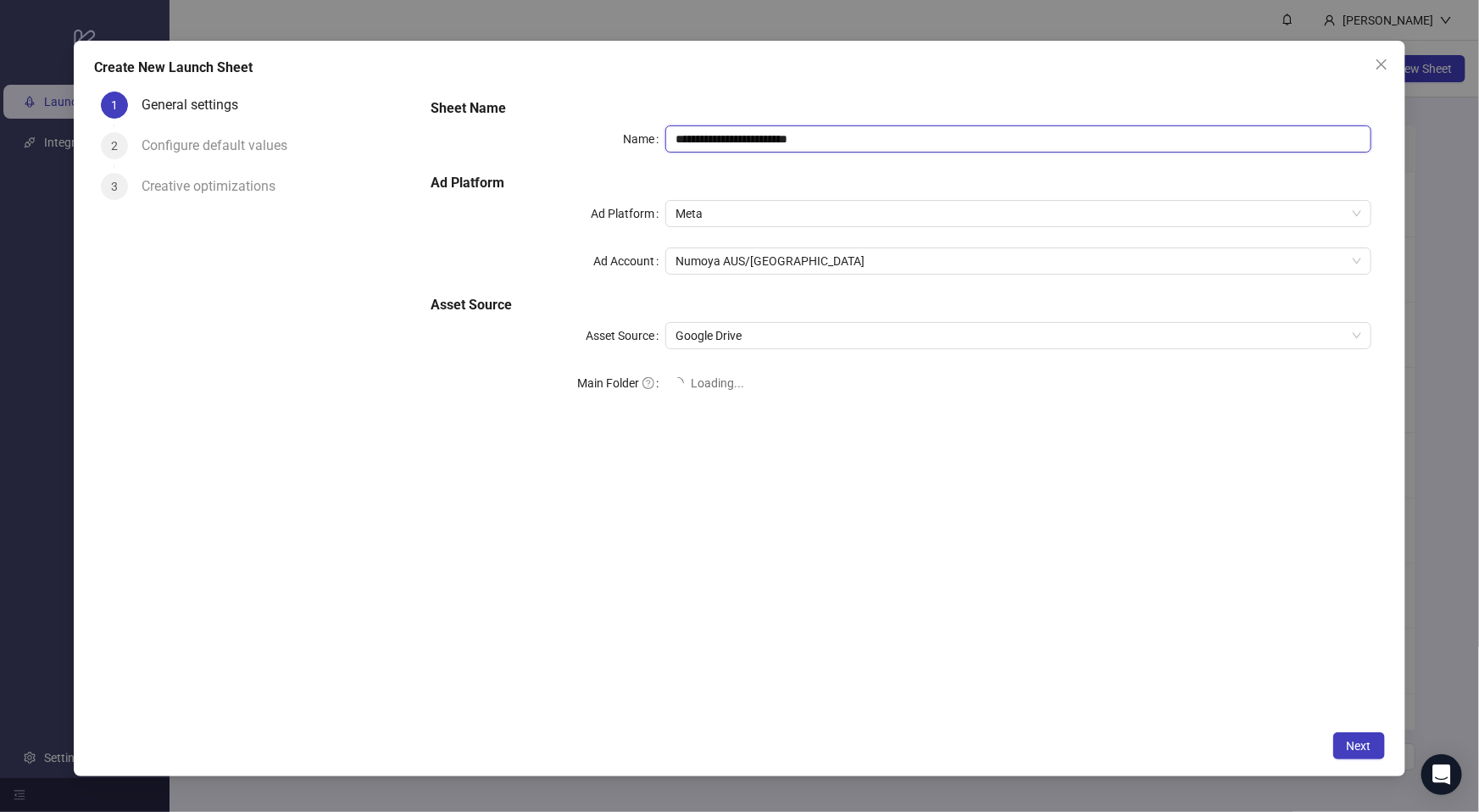 drag, startPoint x: 876, startPoint y: 143, endPoint x: 598, endPoint y: 121, distance: 278.86914 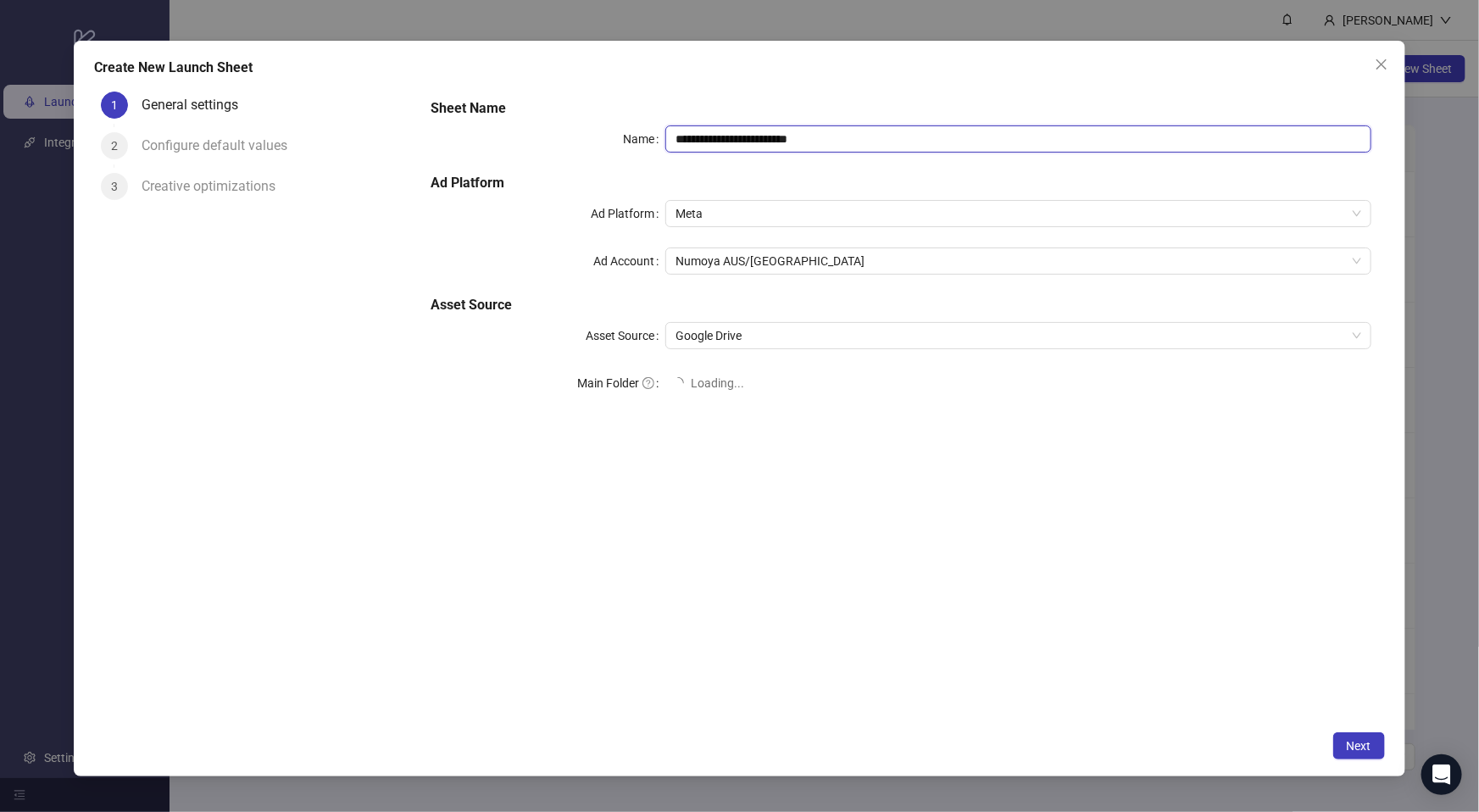 click on "**********" at bounding box center (901, 258) 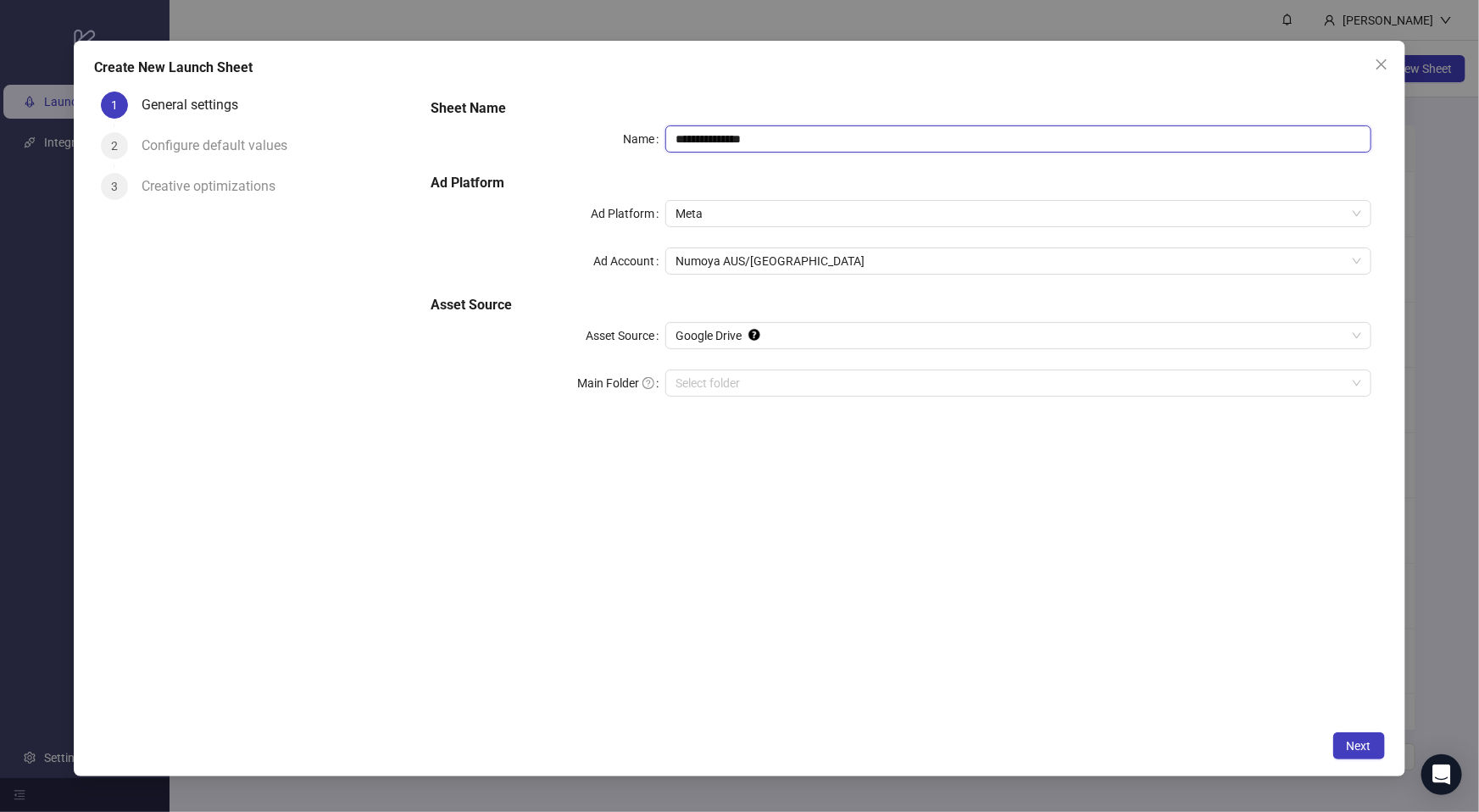type on "**********" 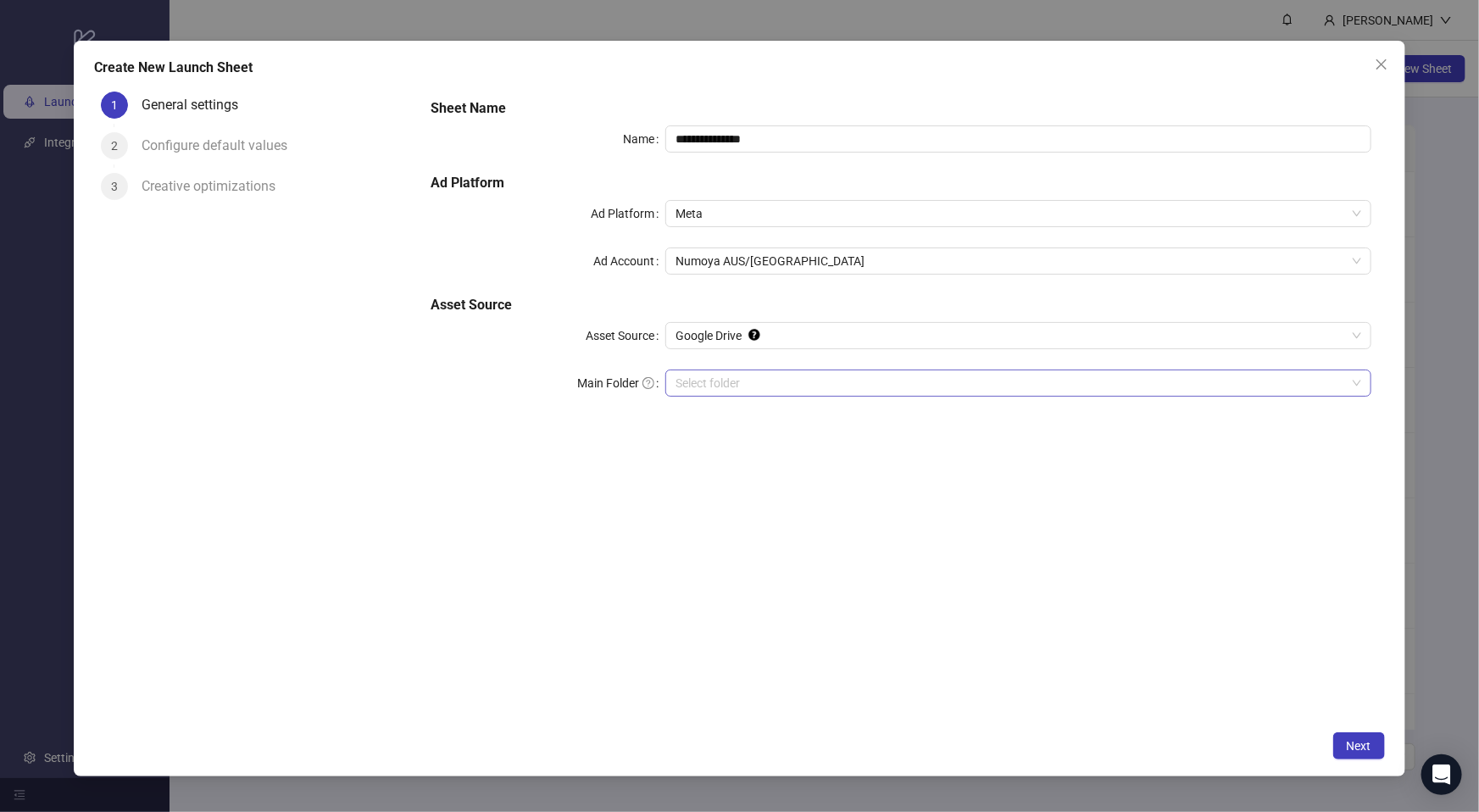 click on "Main Folder" at bounding box center (1010, 383) 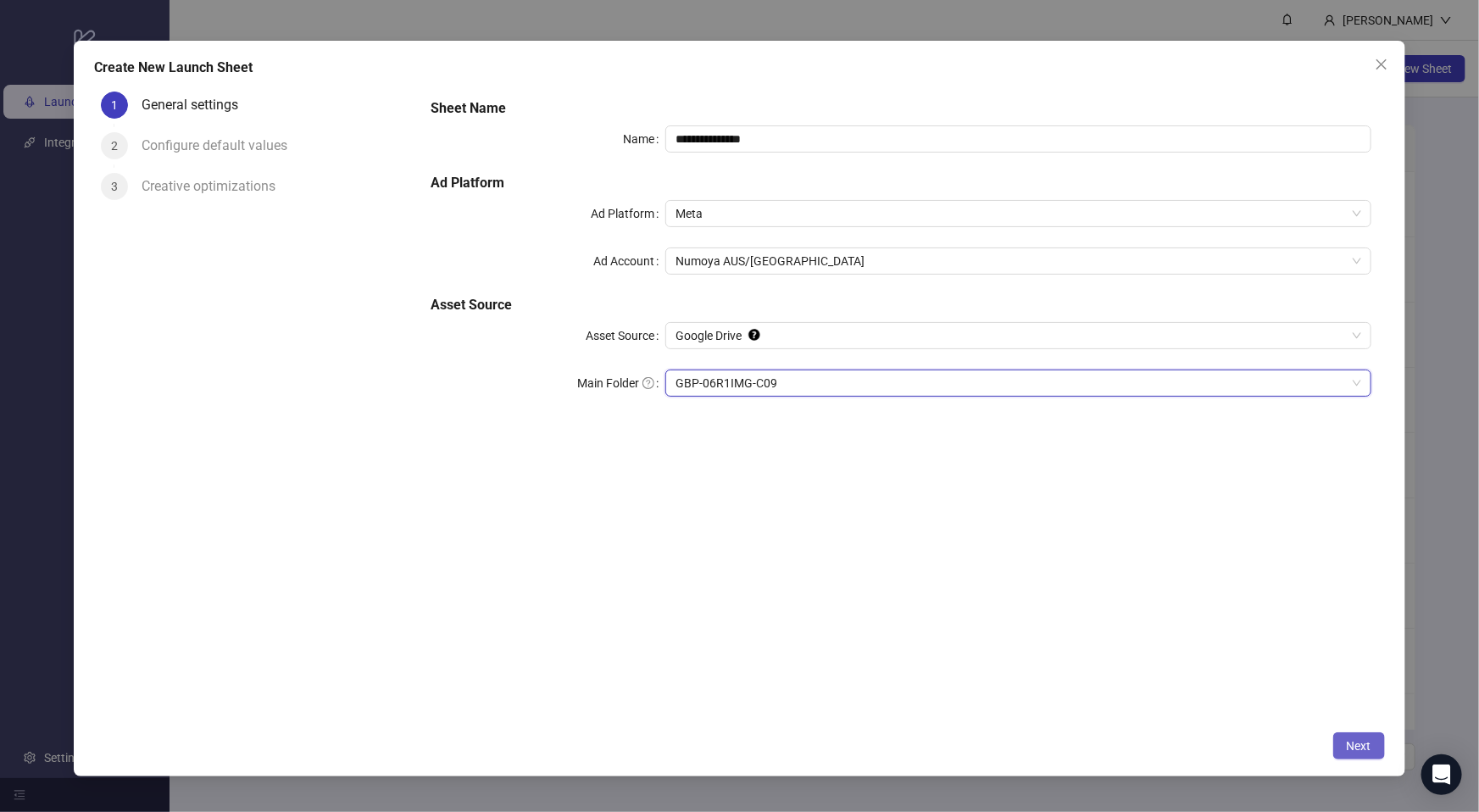click on "Next" at bounding box center [1359, 746] 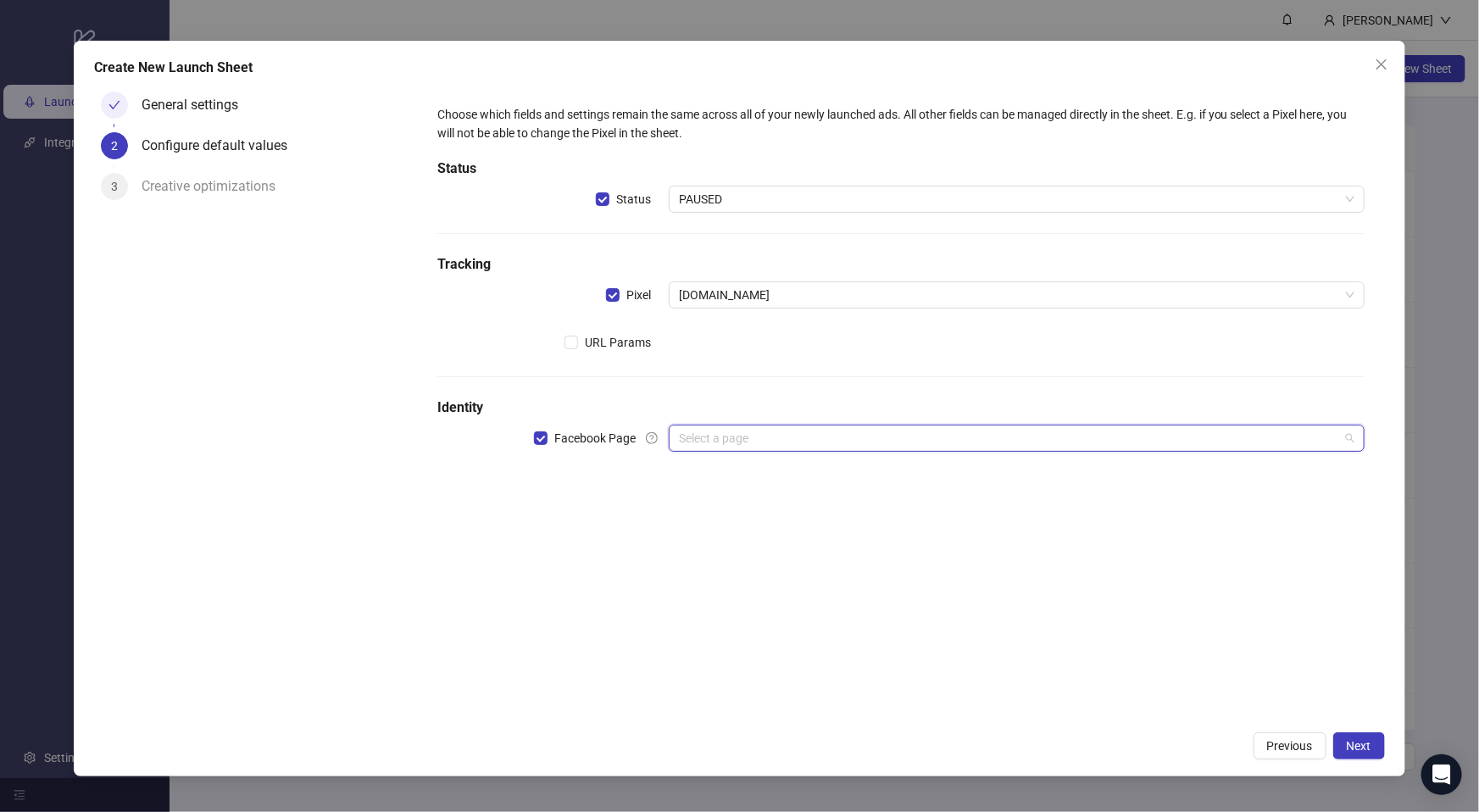 click at bounding box center [1009, 438] 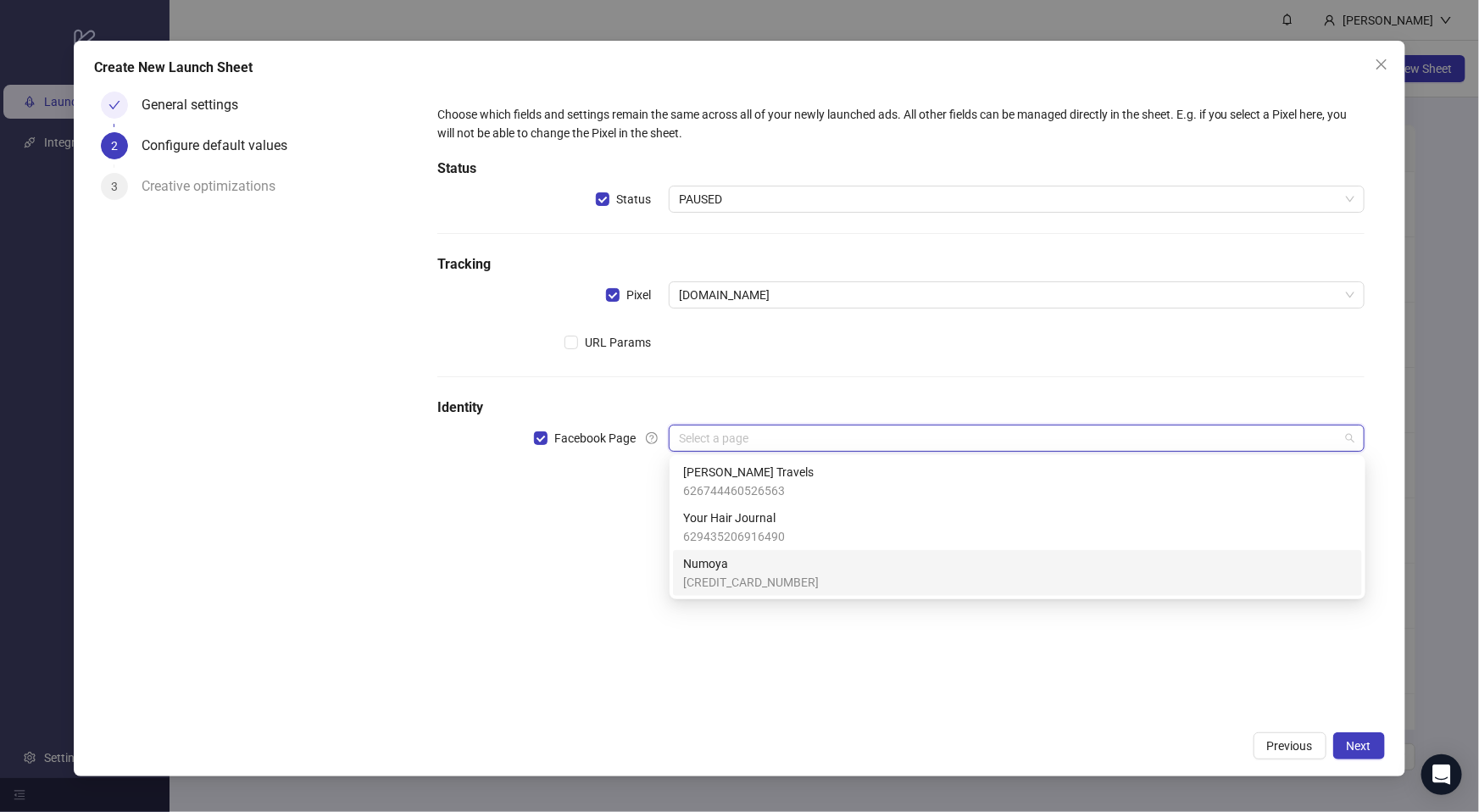 click on "Numoya" at bounding box center (751, 564) 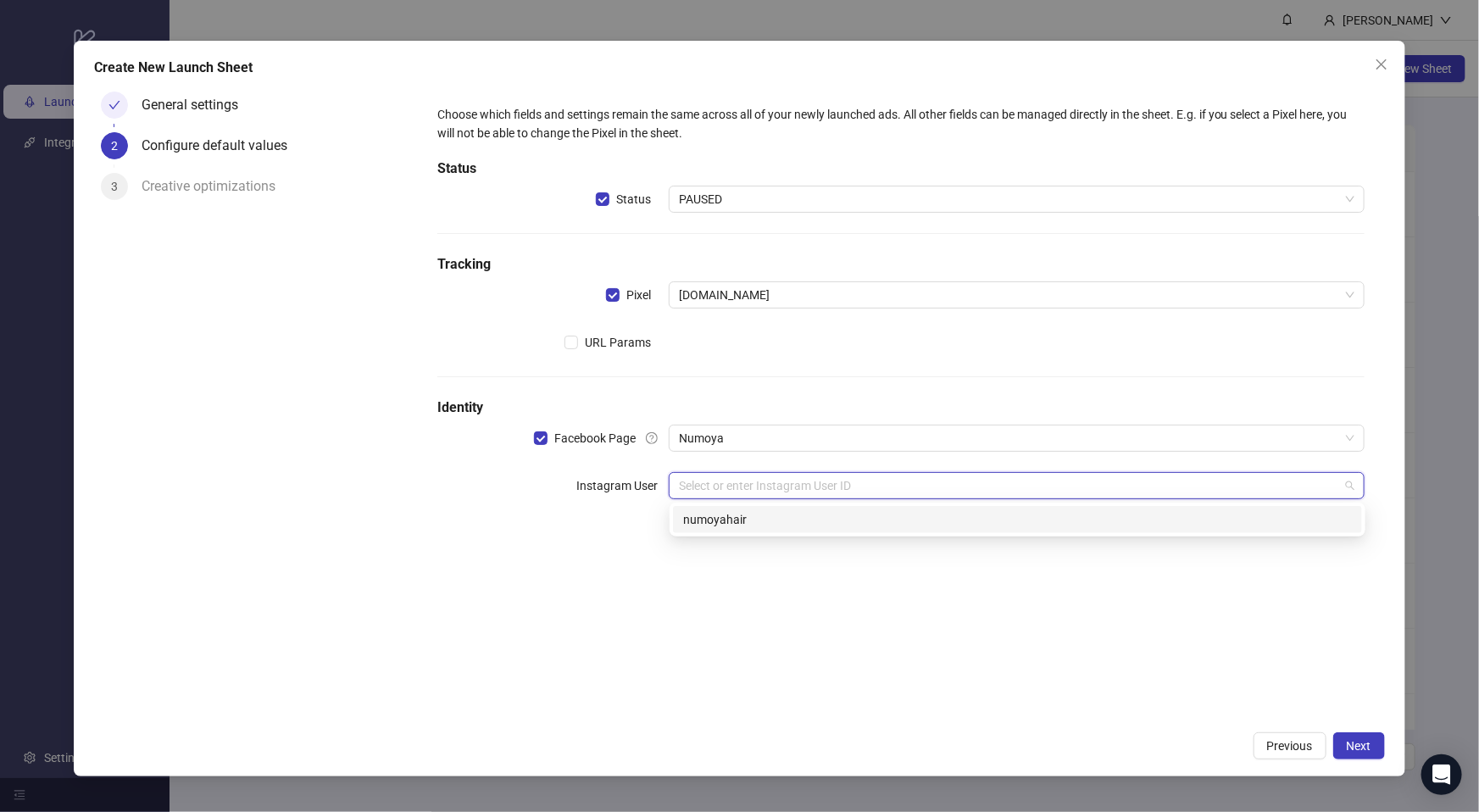 click at bounding box center [1009, 486] 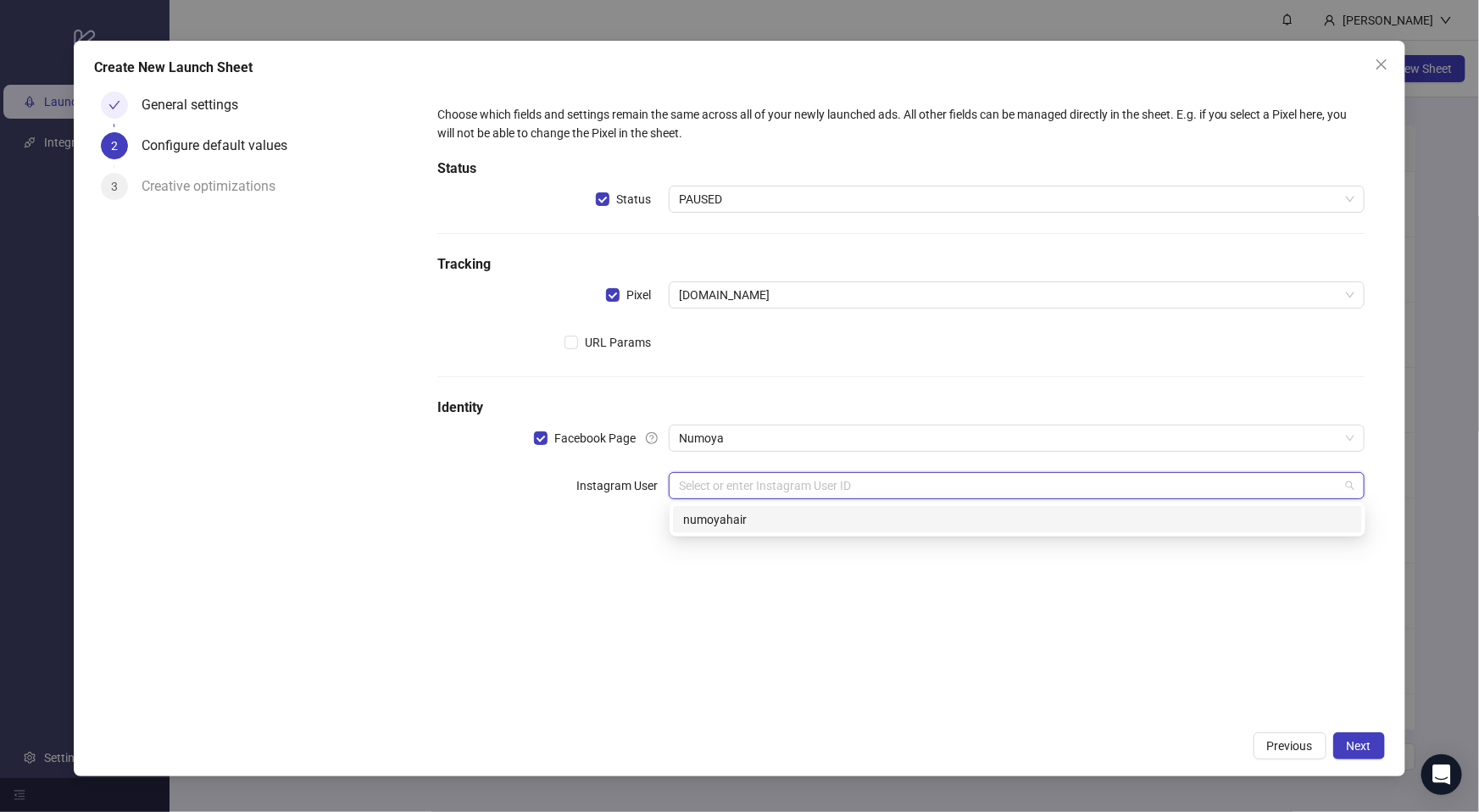click on "numoyahair" at bounding box center (1017, 520) 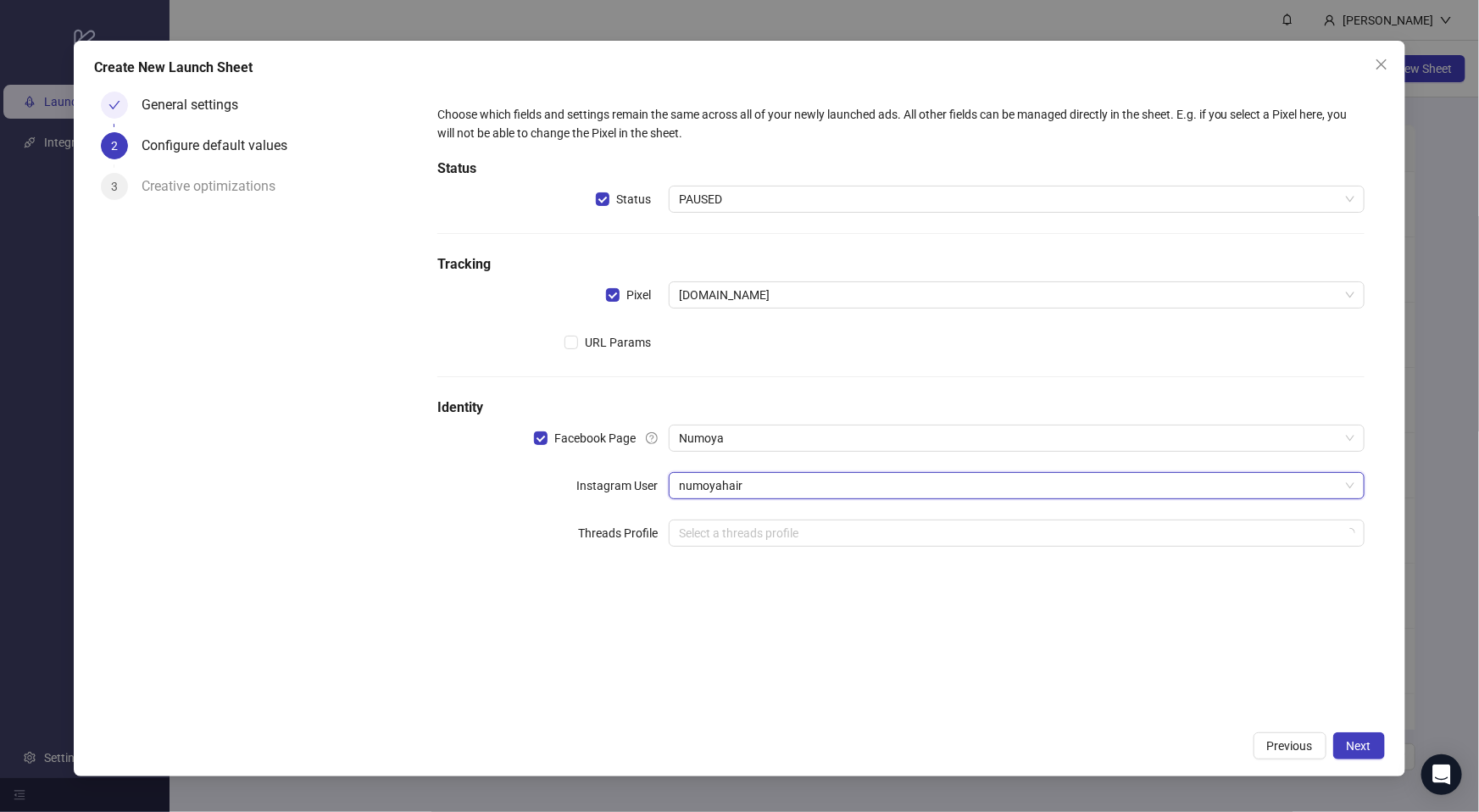 click on "Choose which fields and settings remain the same across all of your newly launched ads. All other fields can be managed directly in the sheet. E.g. if you select a Pixel here, you will not be able to change the Pixel in the sheet. Status Status PAUSED Tracking Pixel [DOMAIN_NAME] URL Params Identity Facebook Page Numoya Instagram User numoyahair numoyahair Threads Profile Select a threads profile" at bounding box center (901, 403) 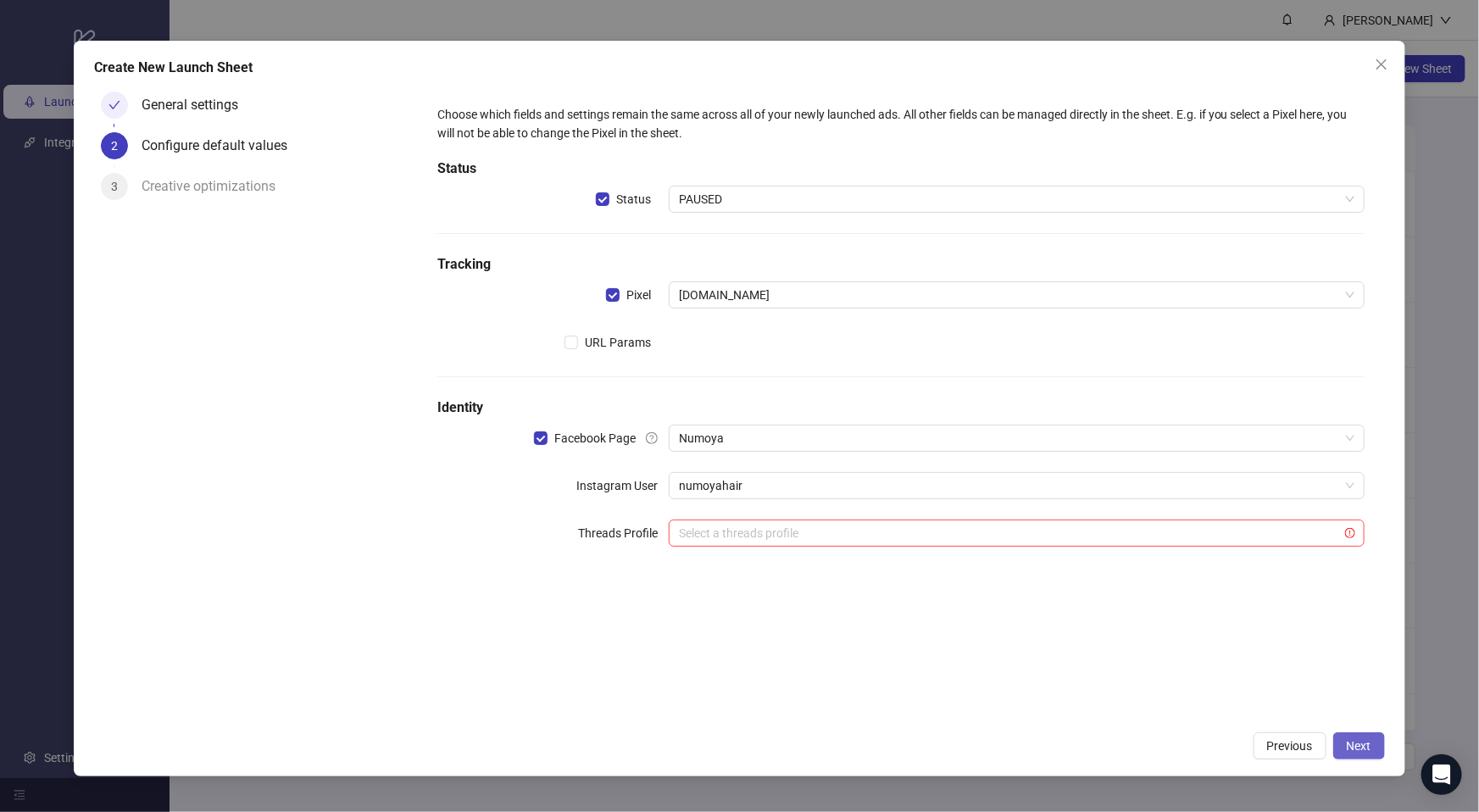 click on "Next" at bounding box center [1359, 746] 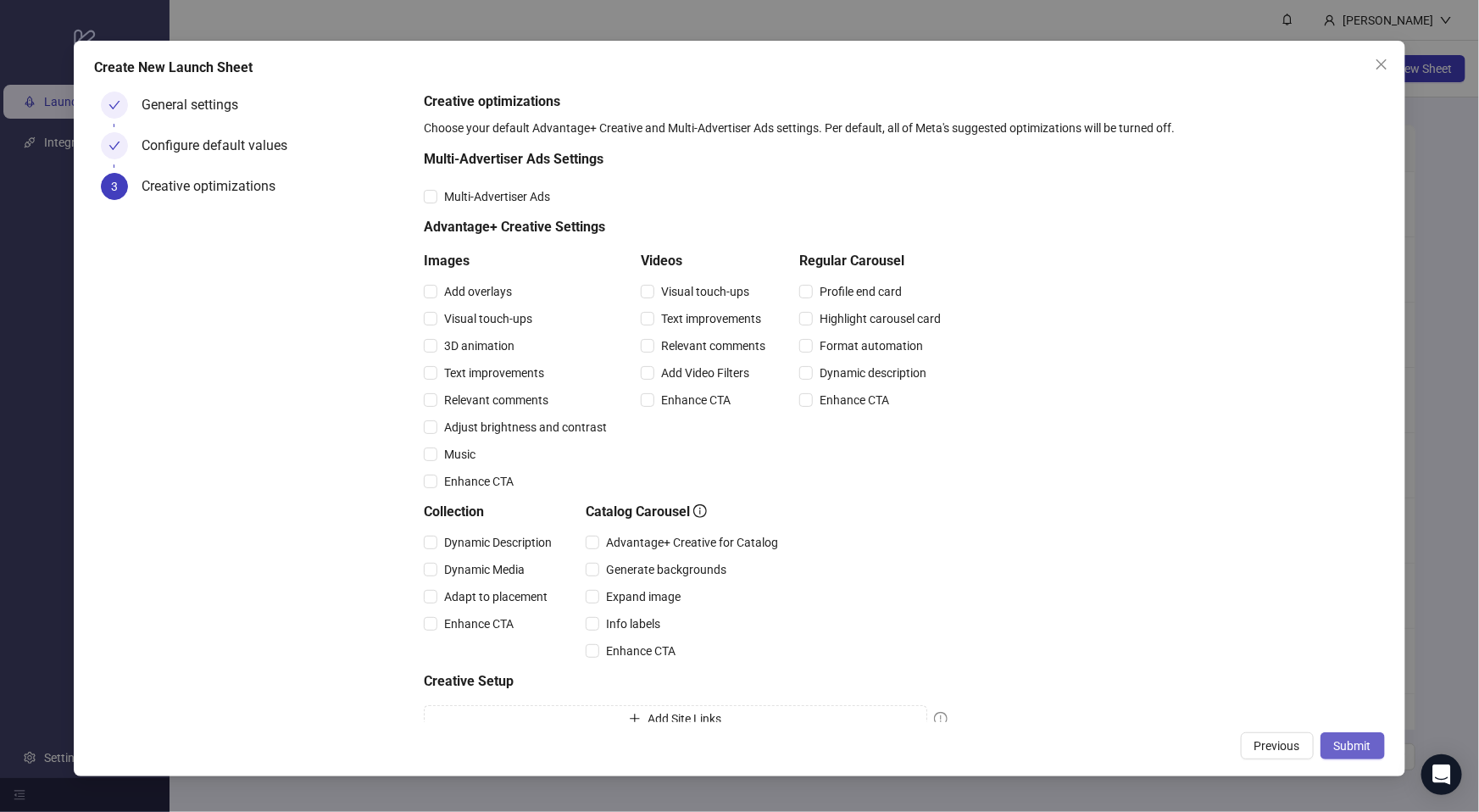 click on "Submit" at bounding box center (1353, 746) 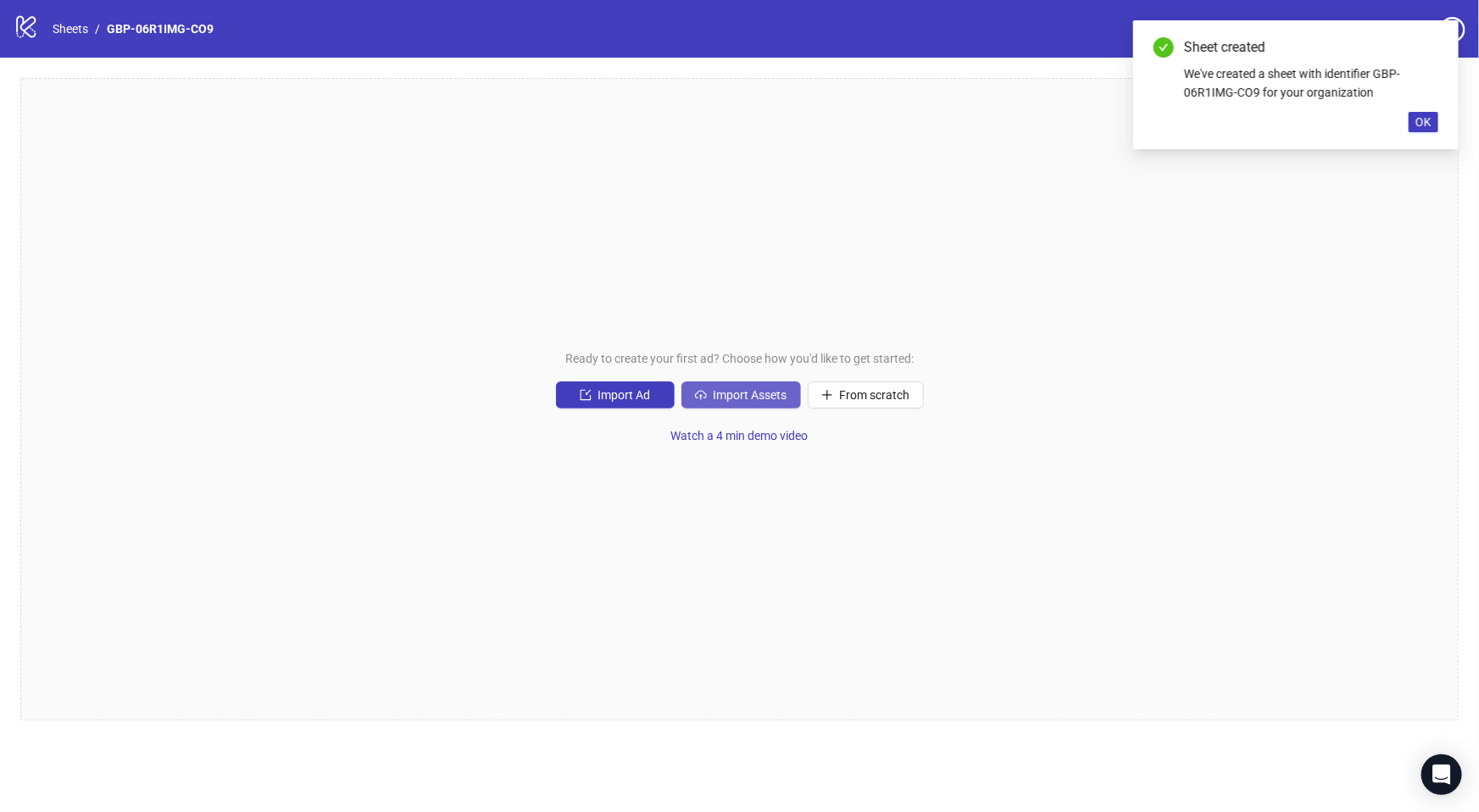 click on "Import Assets" at bounding box center [750, 395] 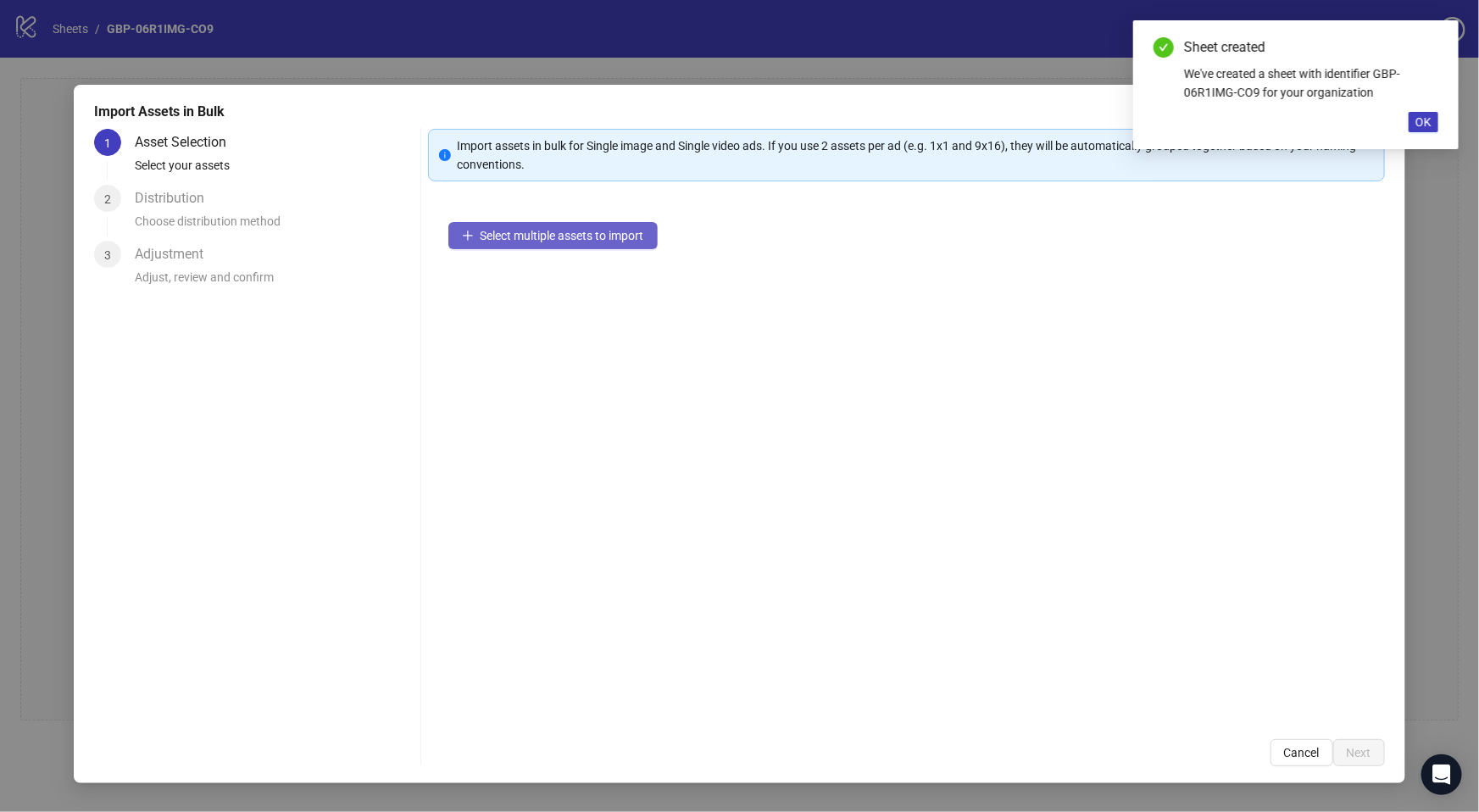 click on "Select multiple assets to import" at bounding box center [562, 236] 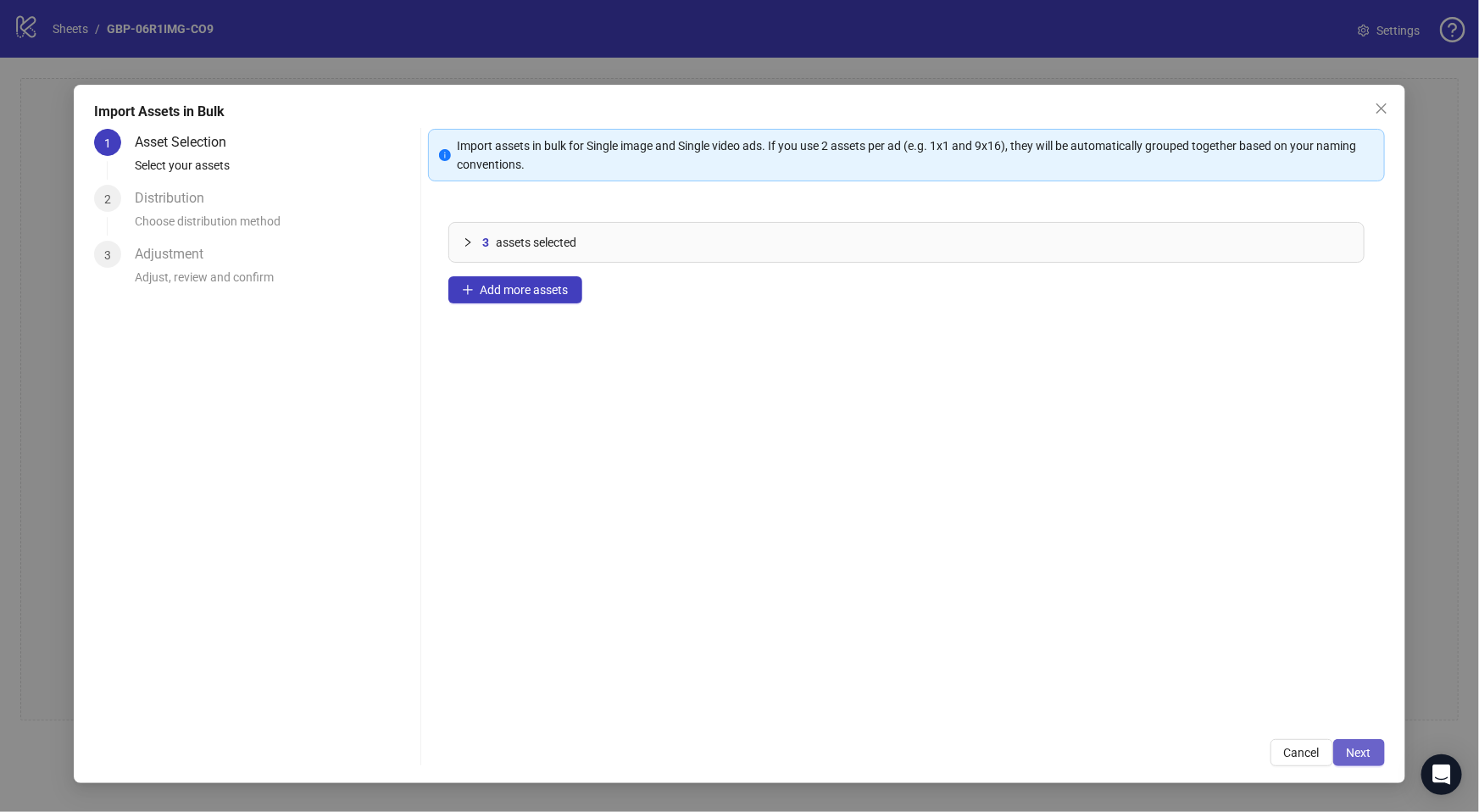 click on "Next" at bounding box center (1359, 753) 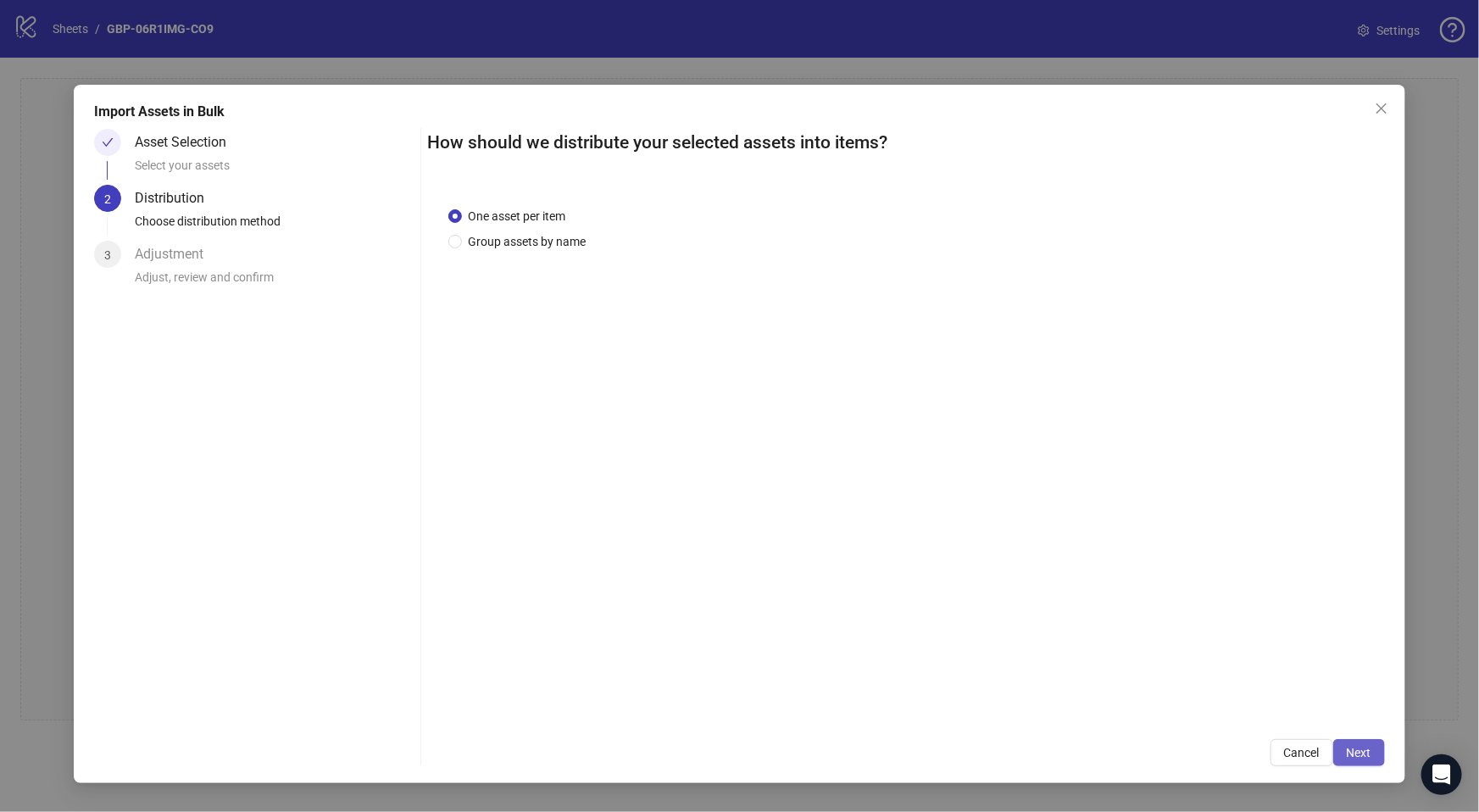 click on "Next" at bounding box center [1359, 753] 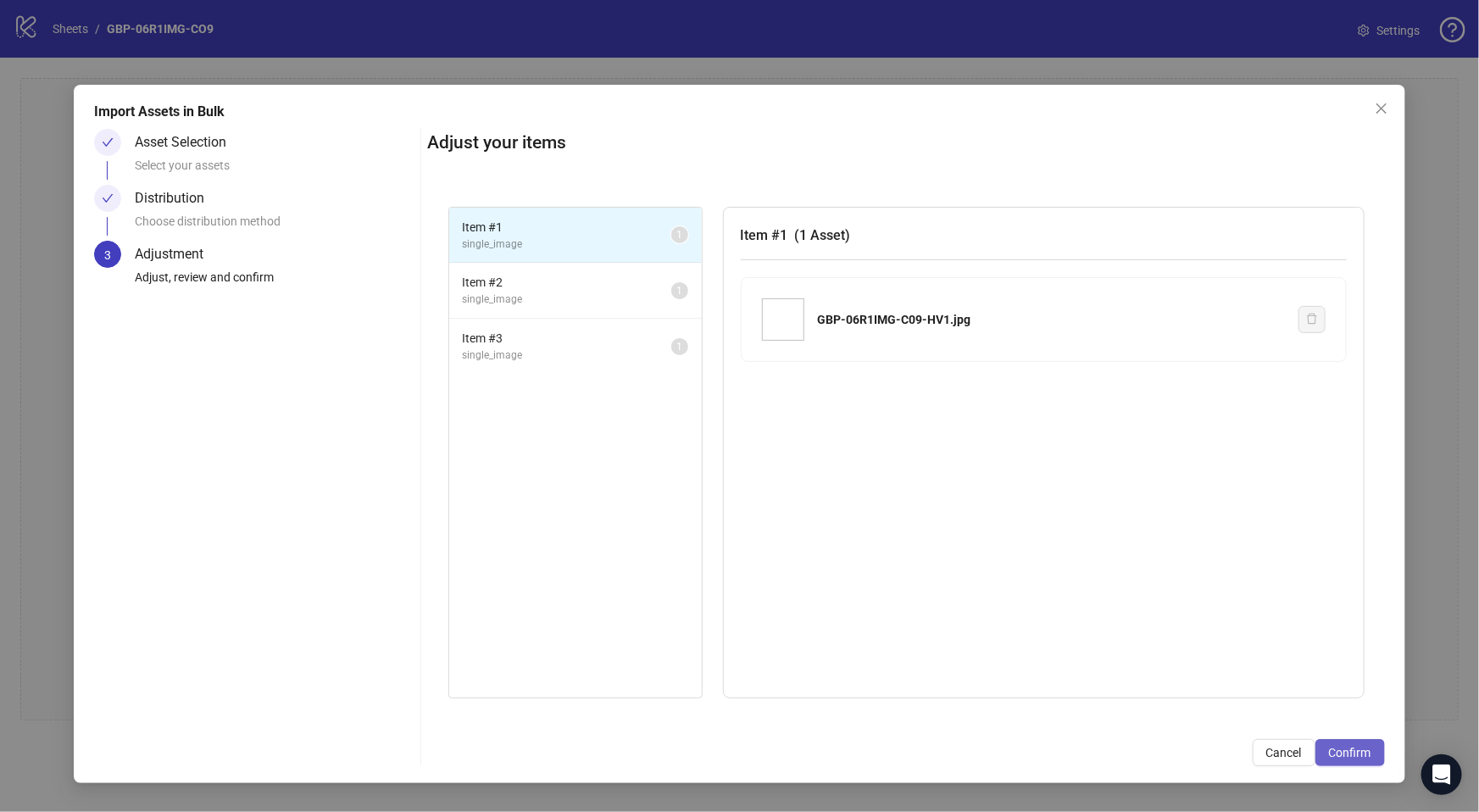 drag, startPoint x: 1369, startPoint y: 755, endPoint x: 1352, endPoint y: 756, distance: 17.029386 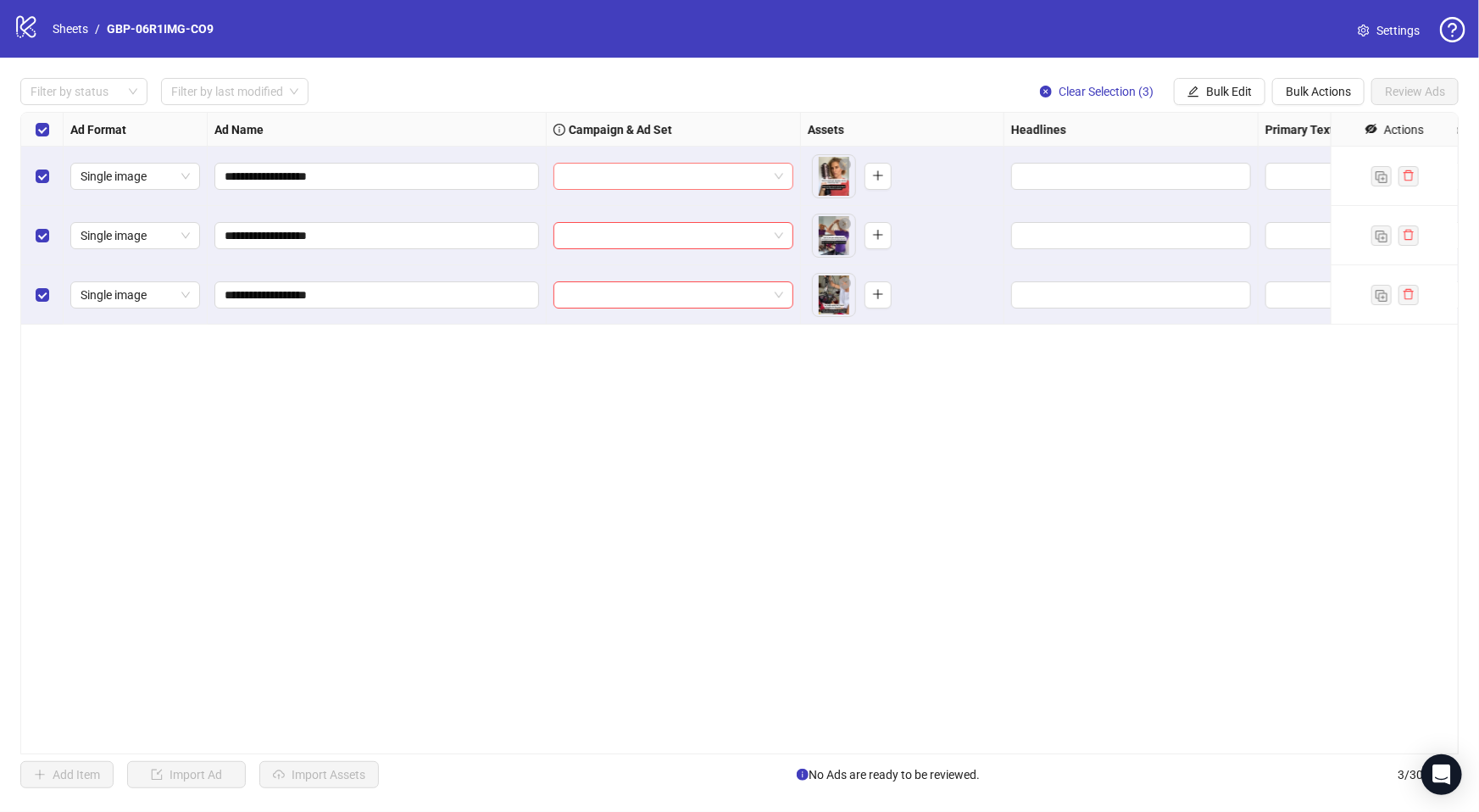 click at bounding box center (665, 176) 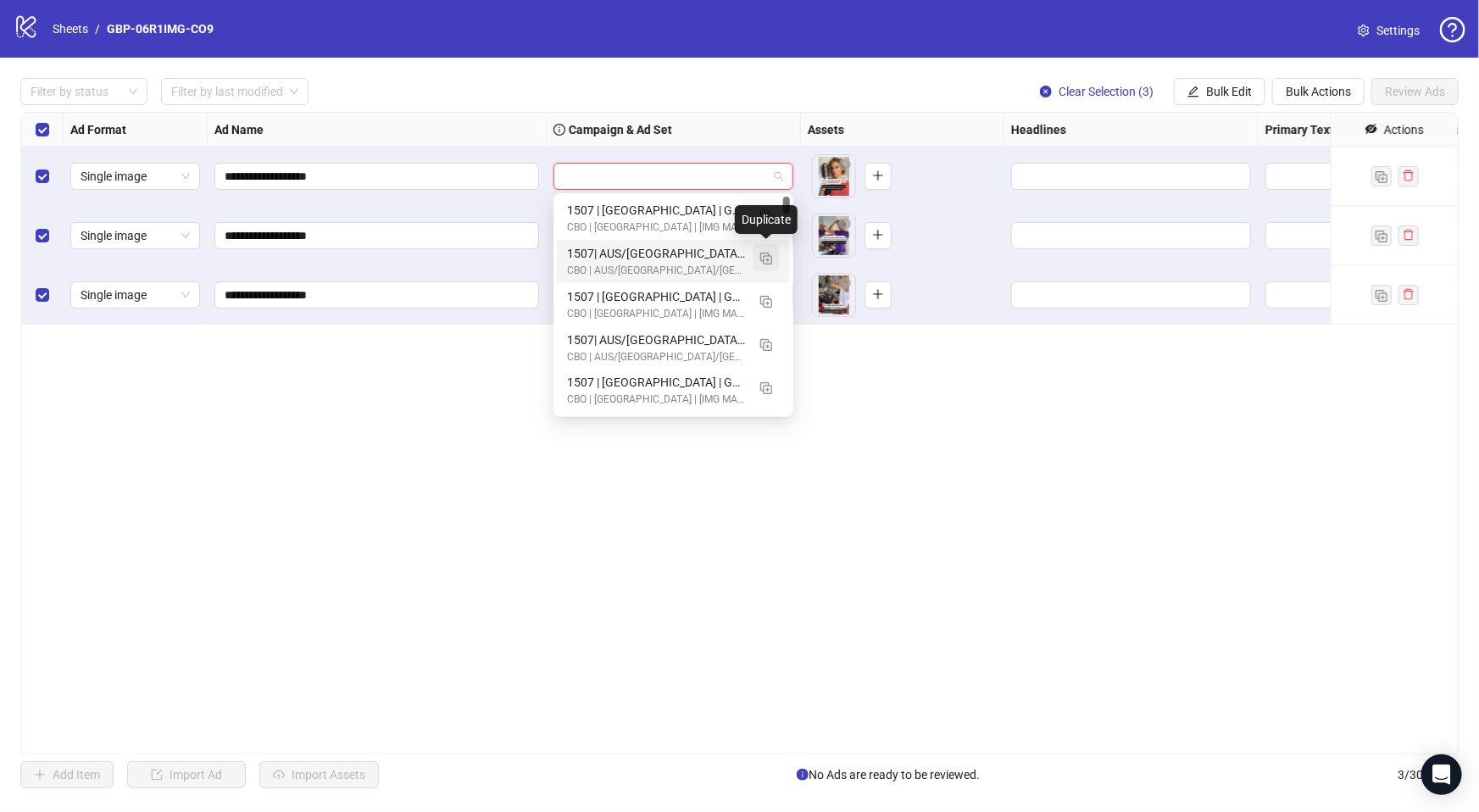 click at bounding box center [766, 259] 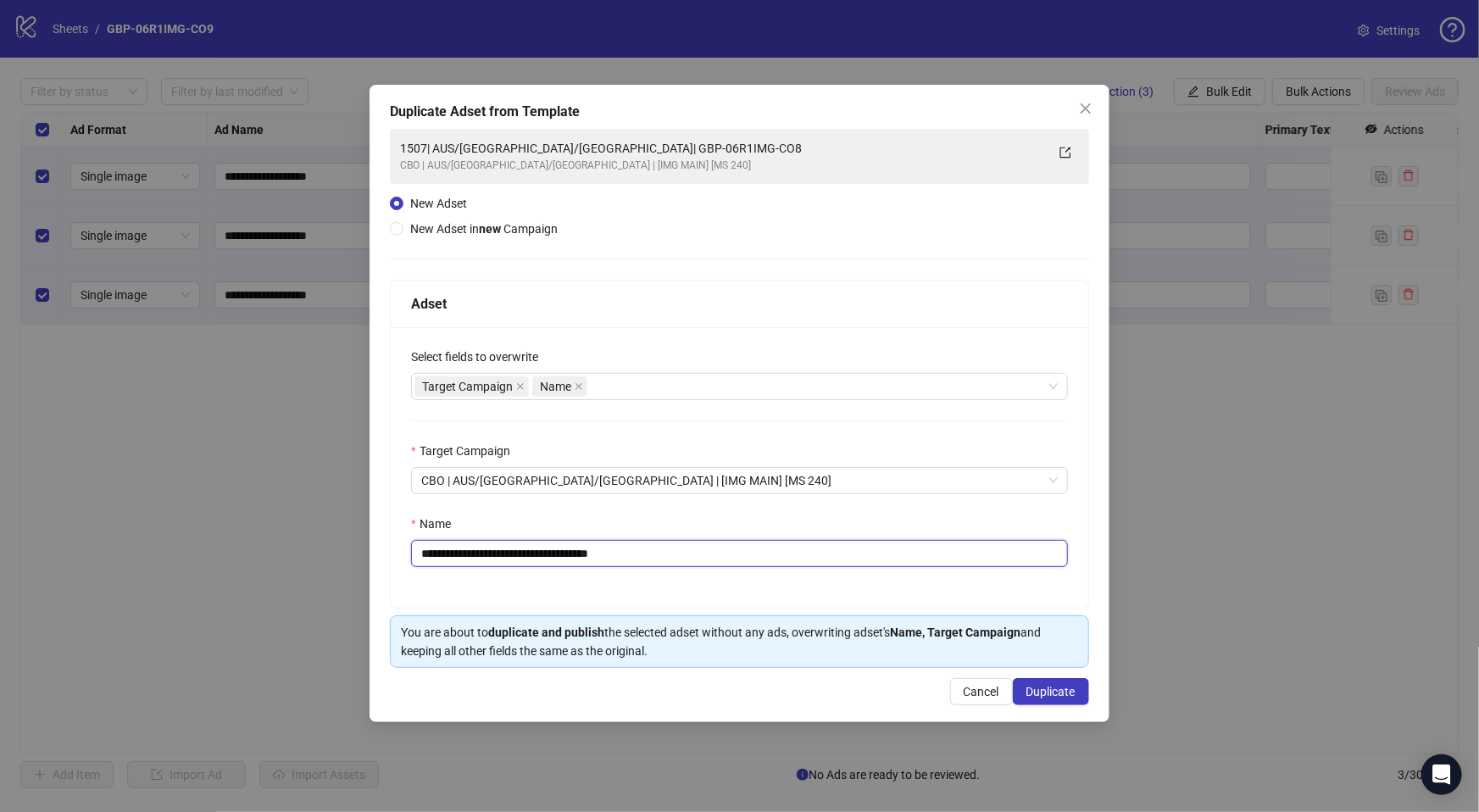drag, startPoint x: 525, startPoint y: 556, endPoint x: 776, endPoint y: 559, distance: 251.01793 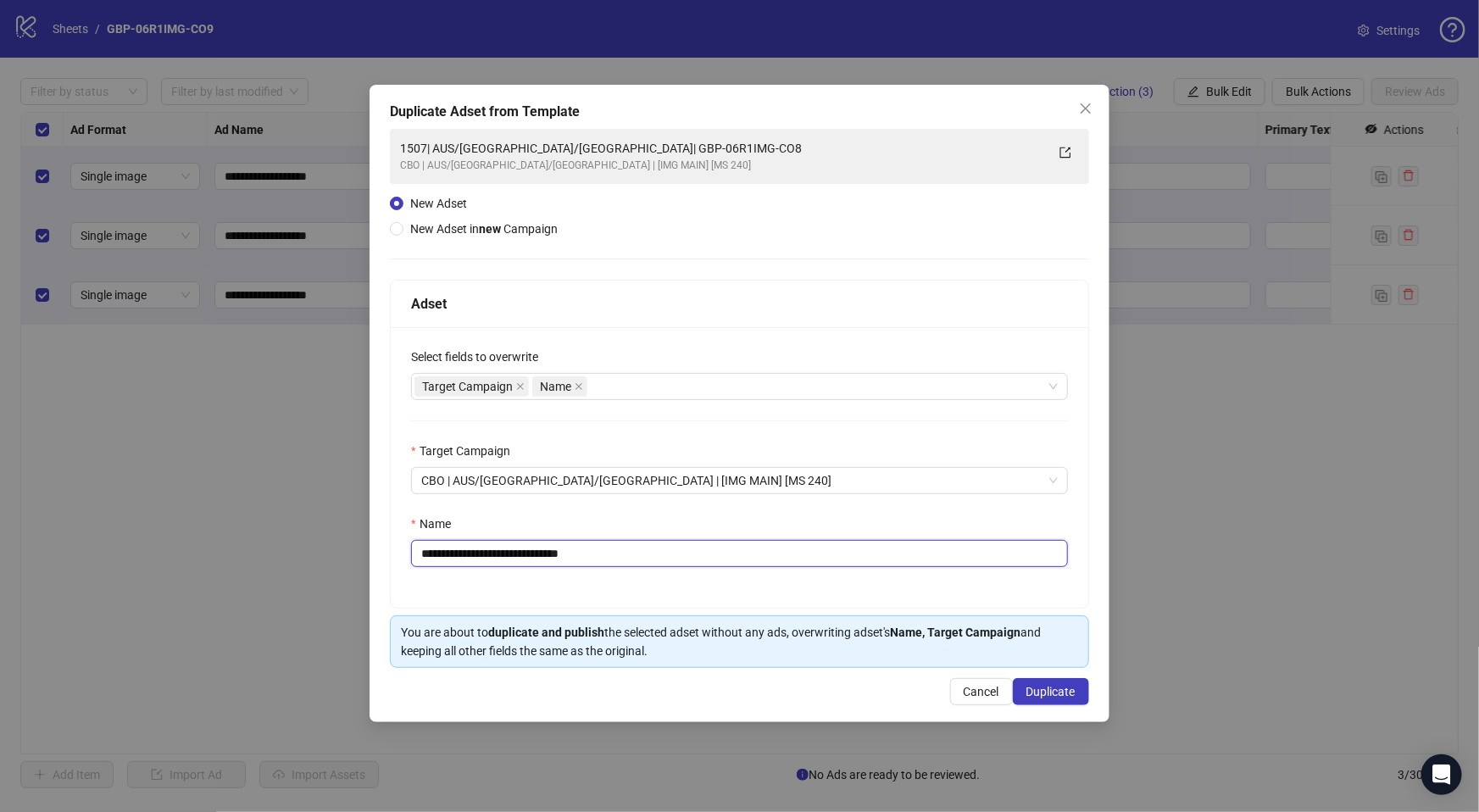 type on "**********" 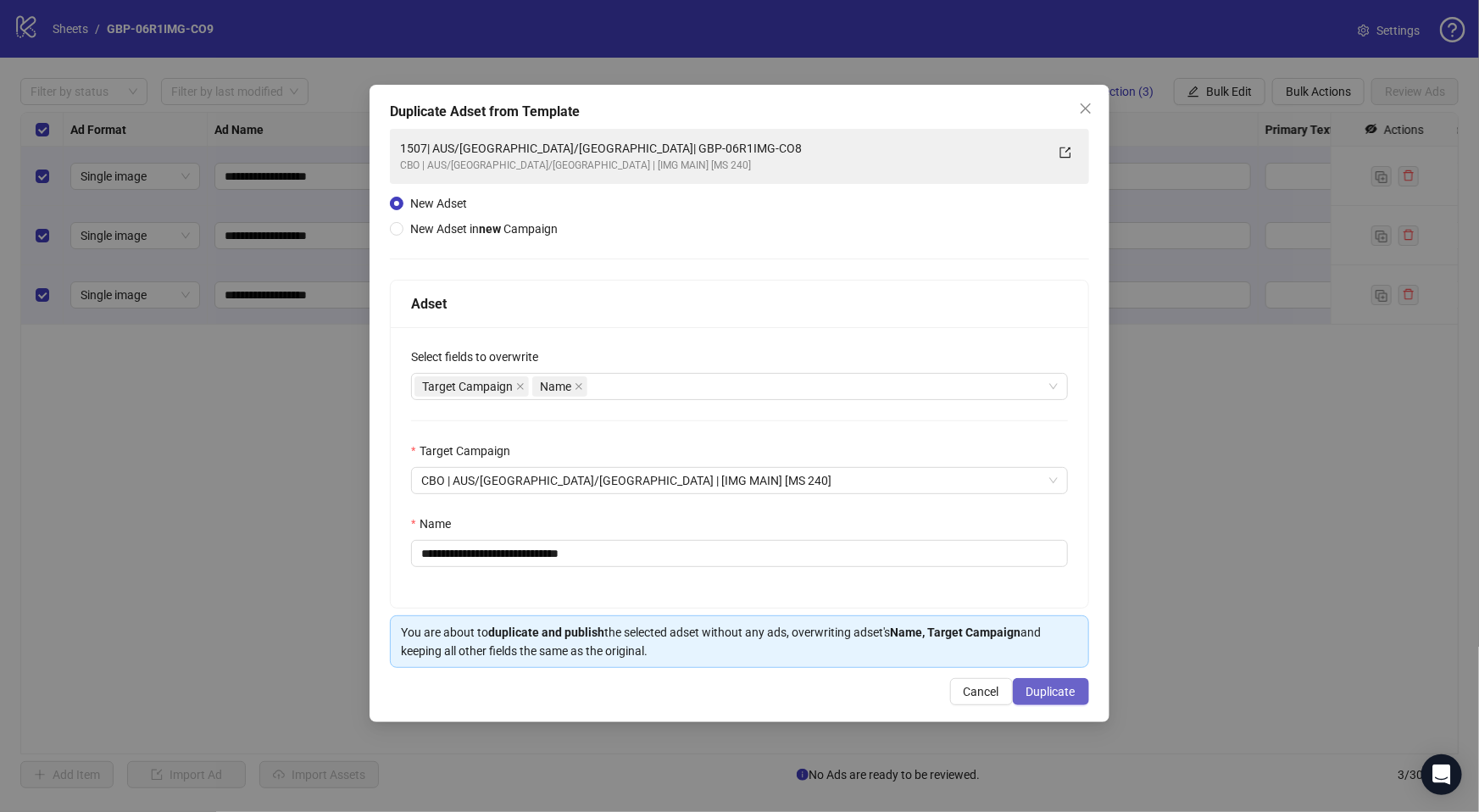 click on "Duplicate" at bounding box center [1051, 692] 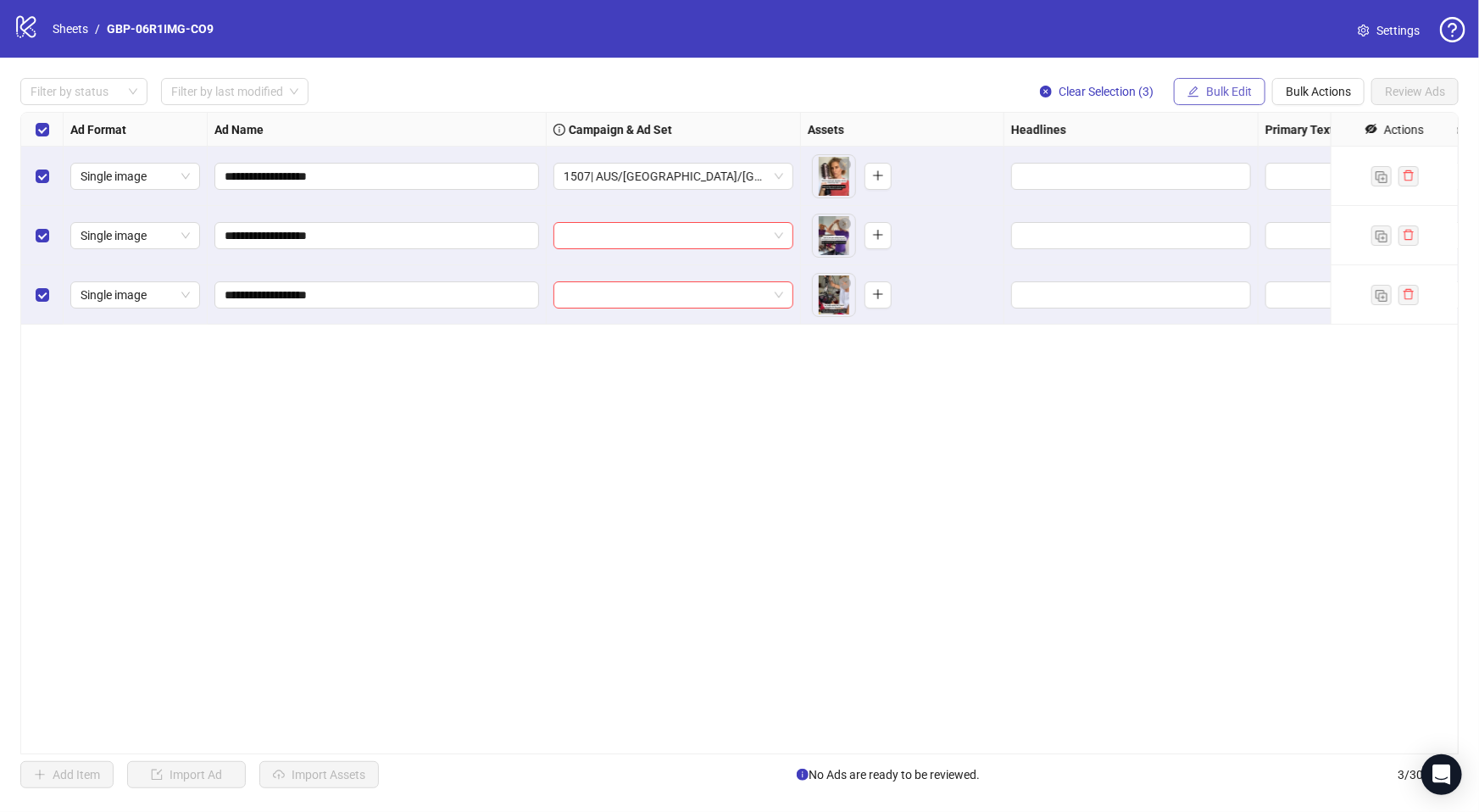click on "Bulk Edit" at bounding box center (1220, 92) 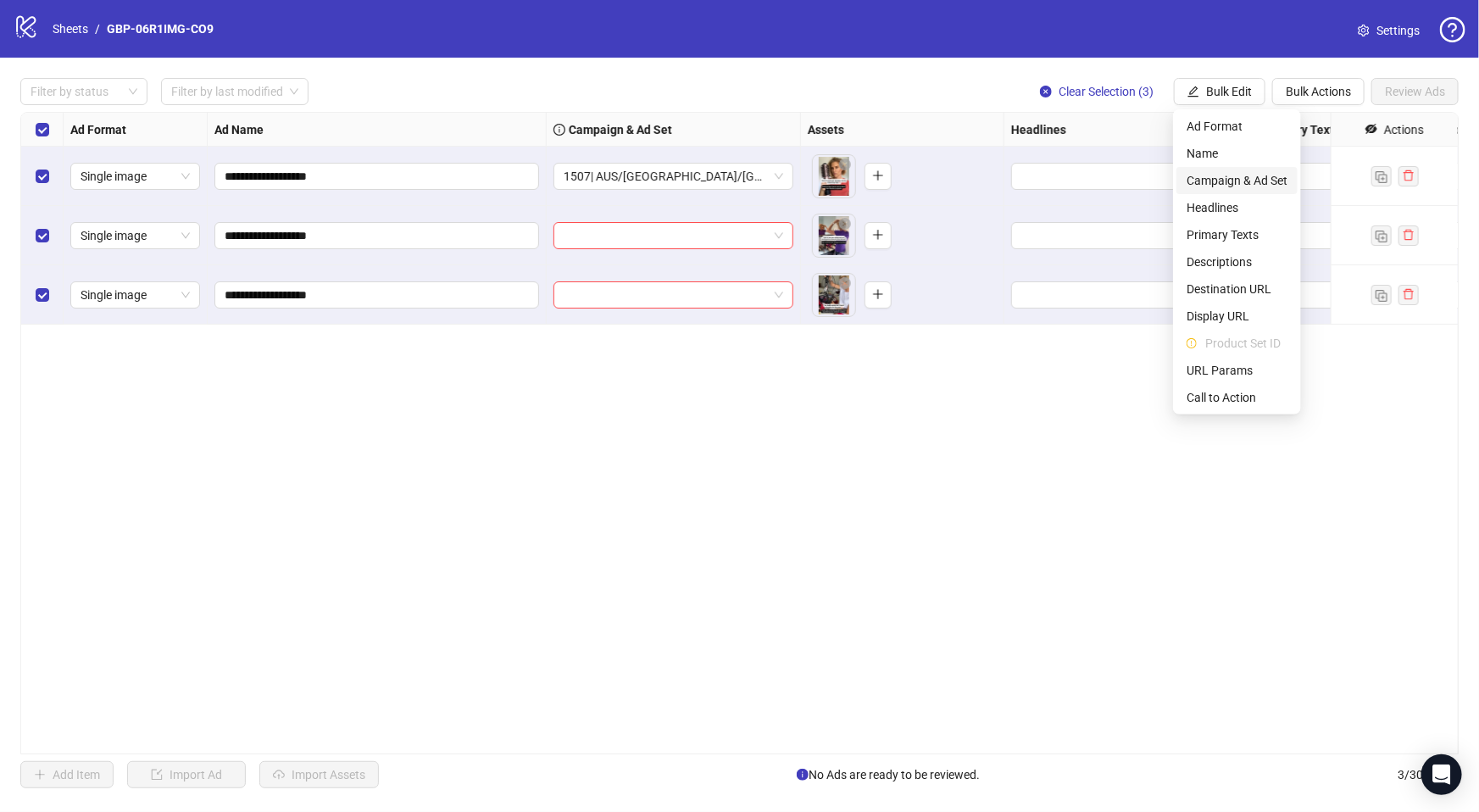 click on "Campaign & Ad Set" at bounding box center (1237, 181) 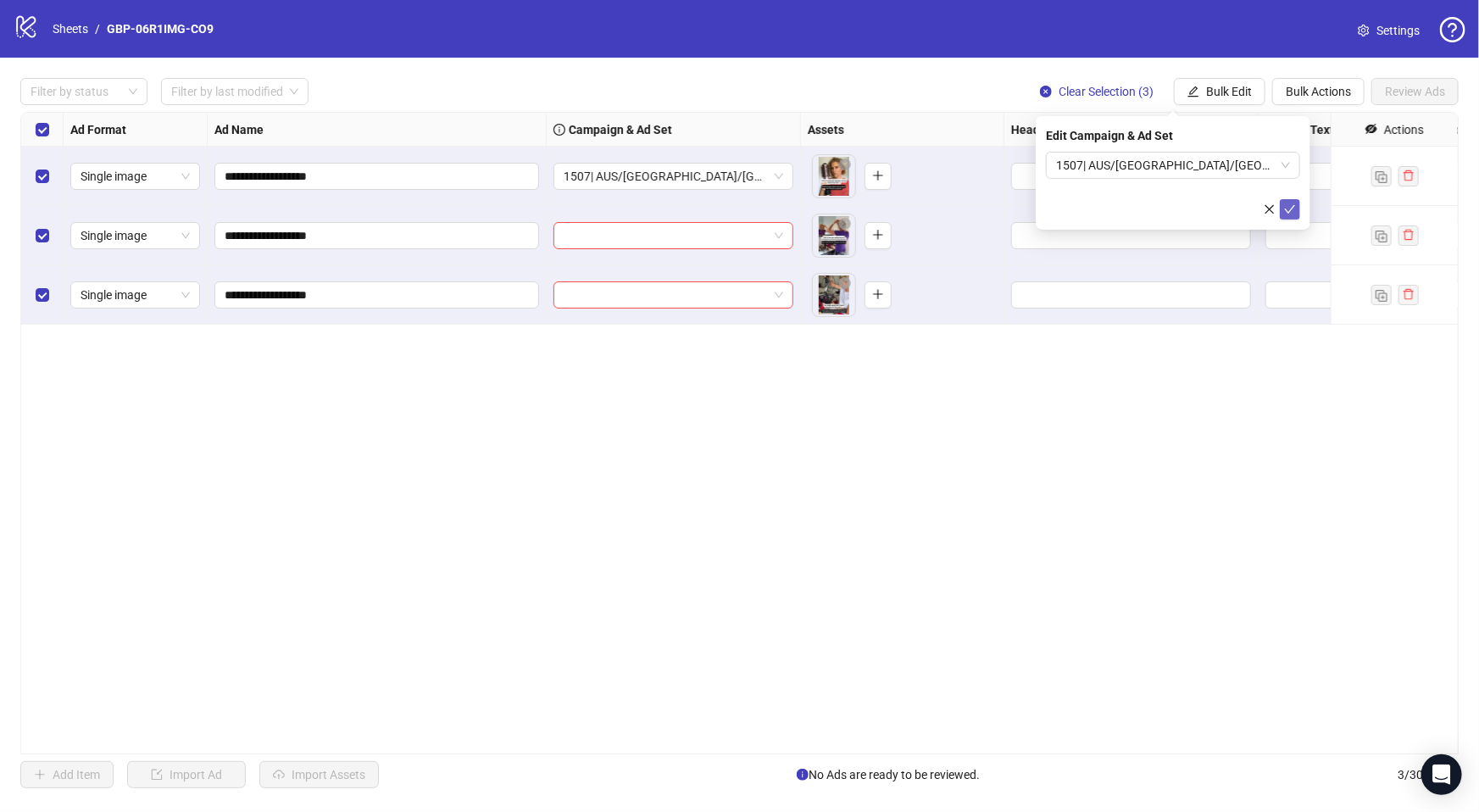 click at bounding box center (1290, 209) 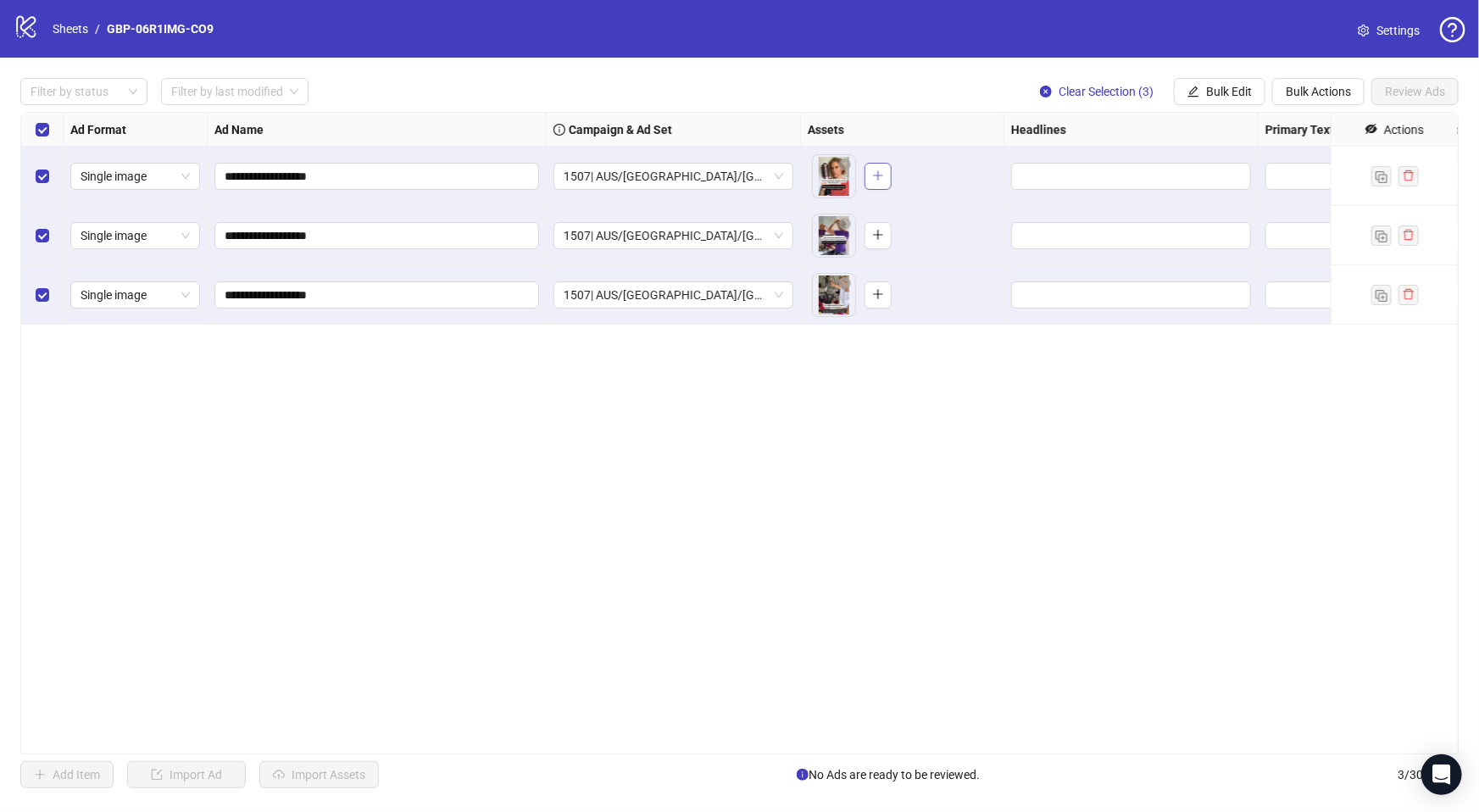 click 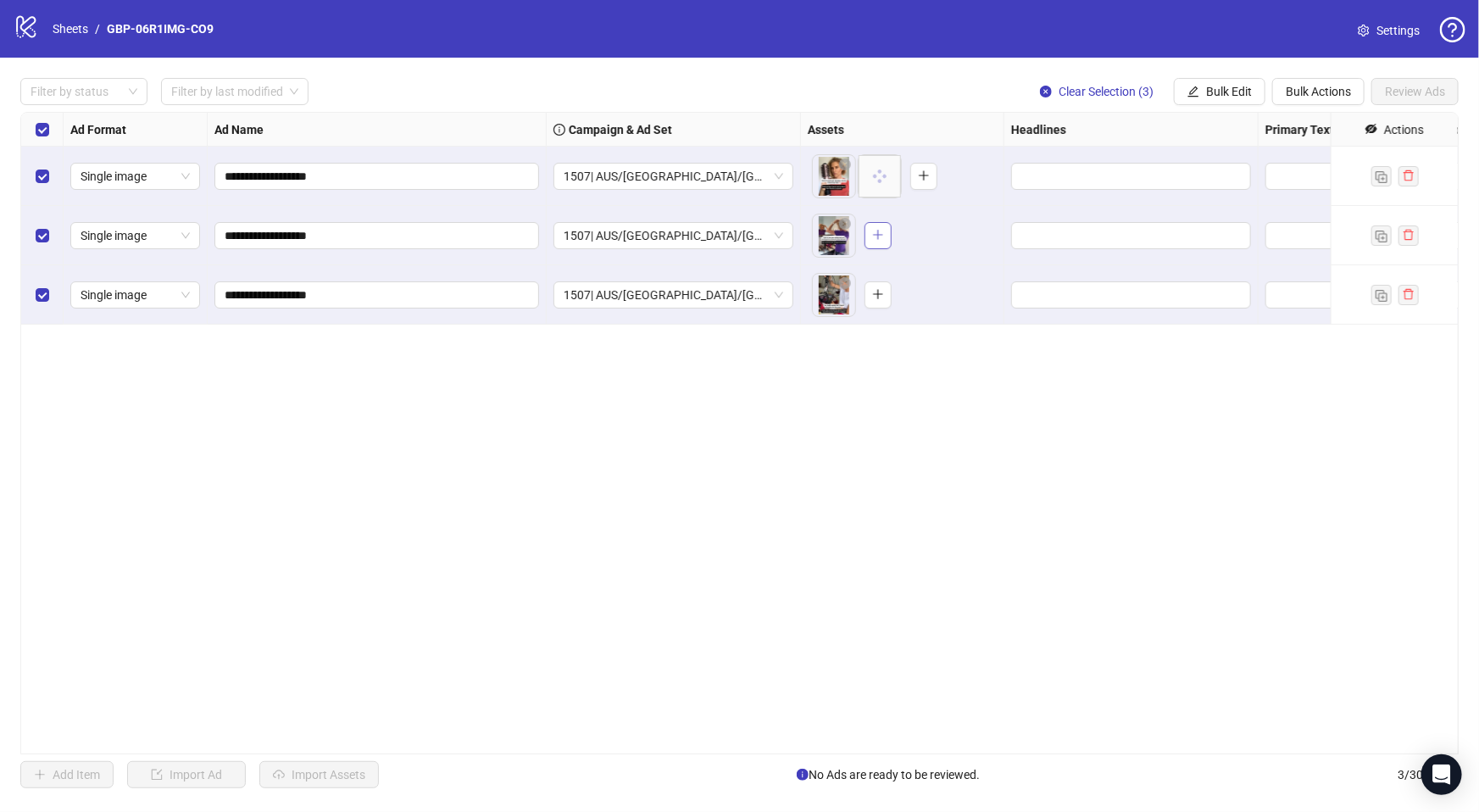 click at bounding box center [878, 236] 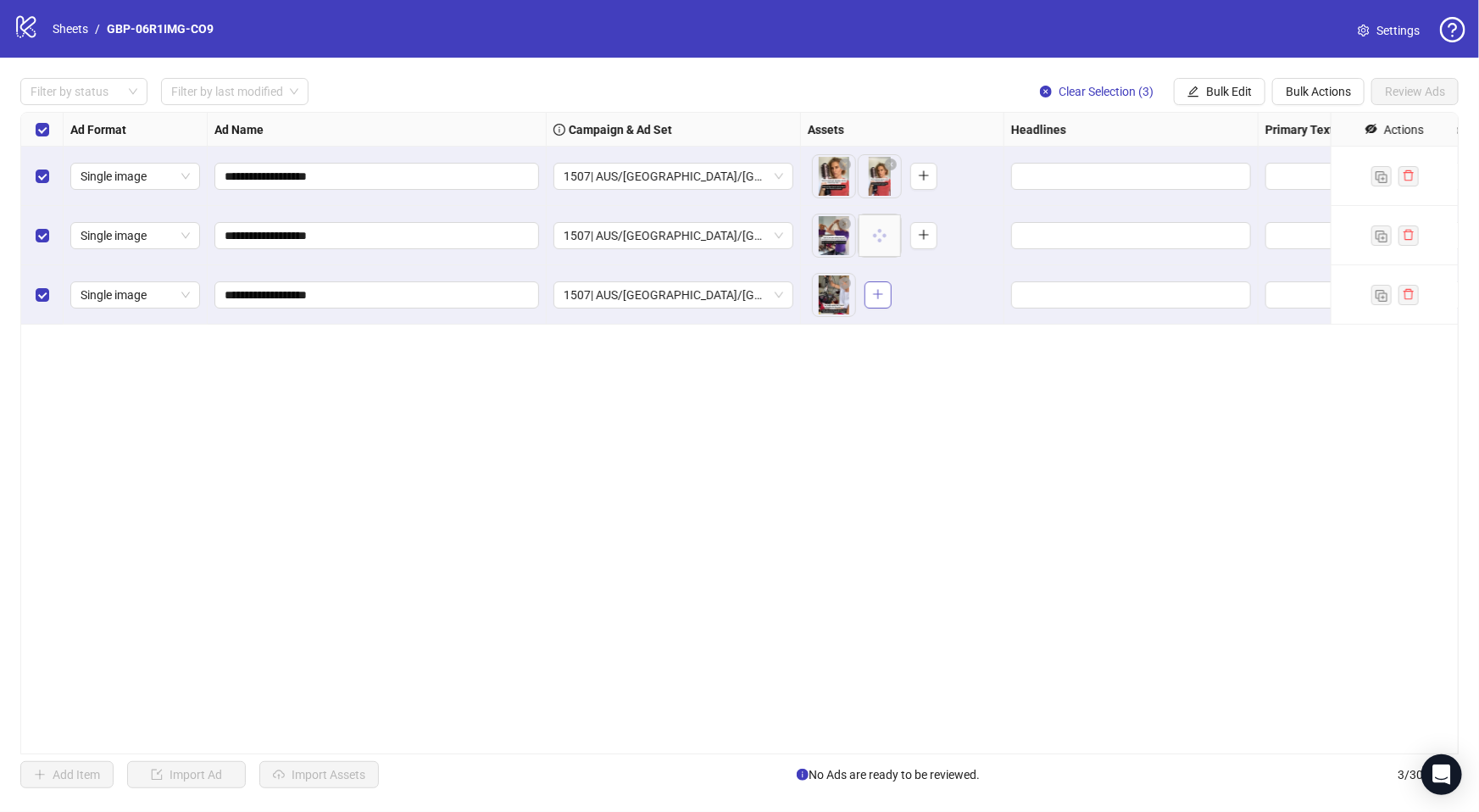 click 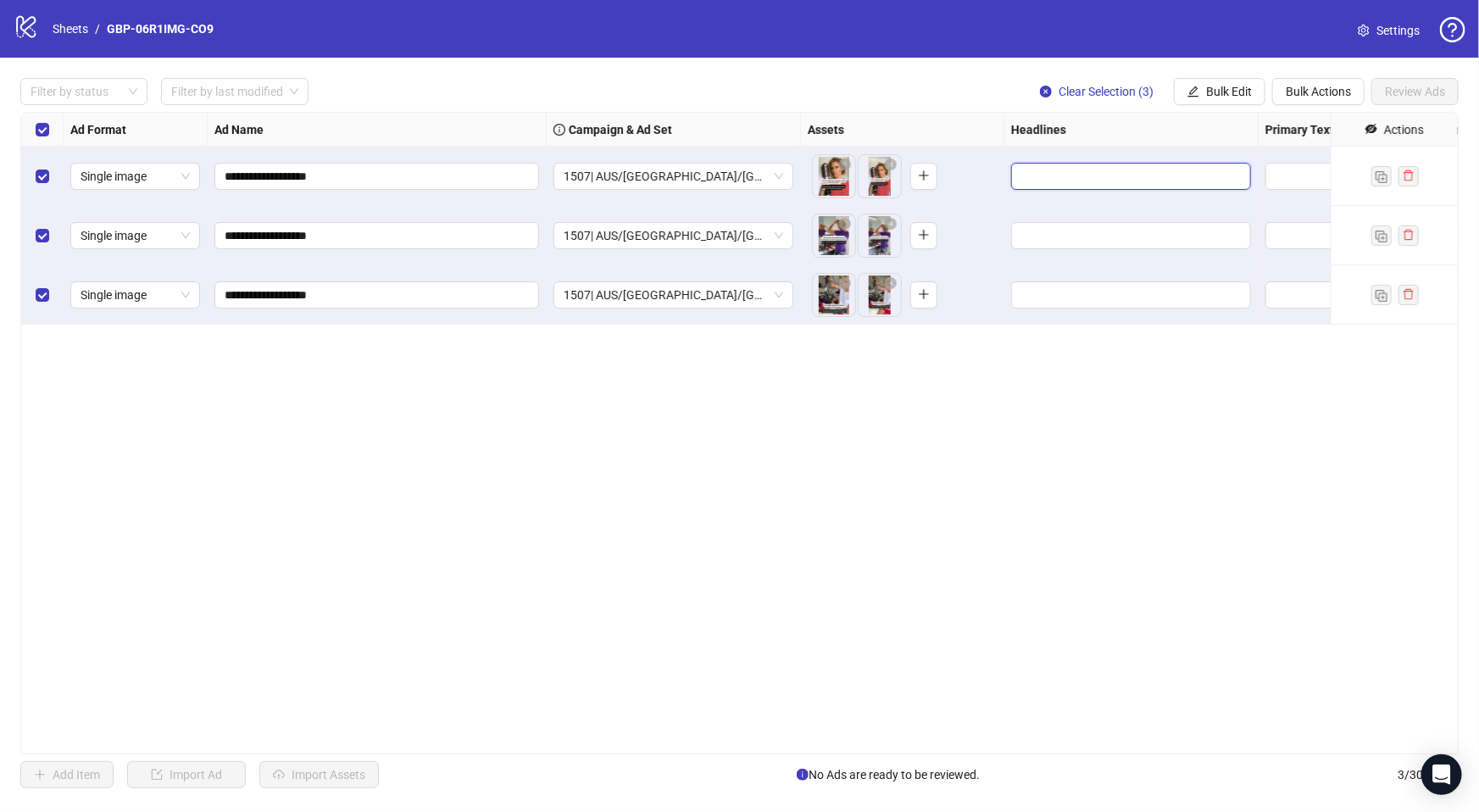 click at bounding box center [1129, 176] 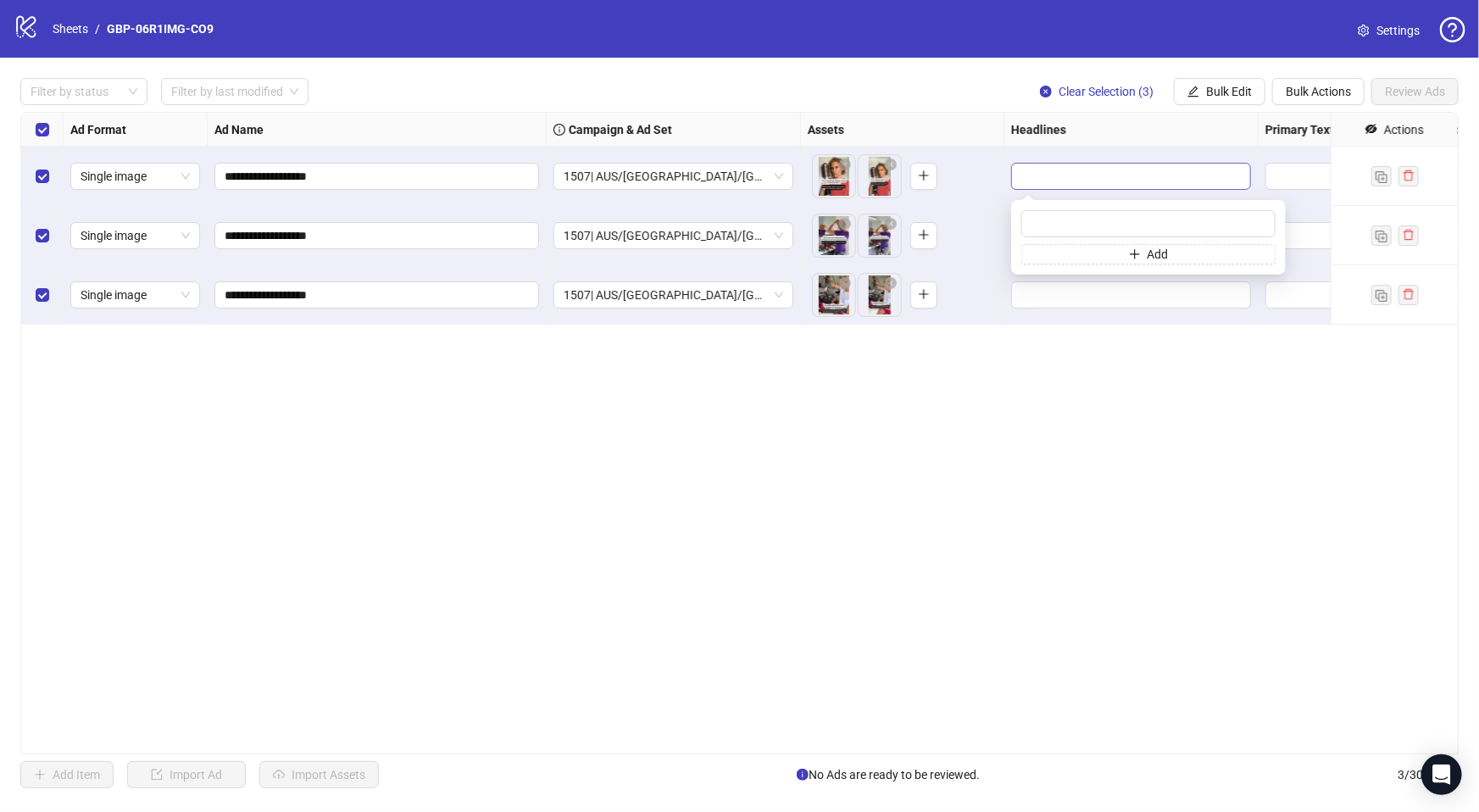 type on "*******" 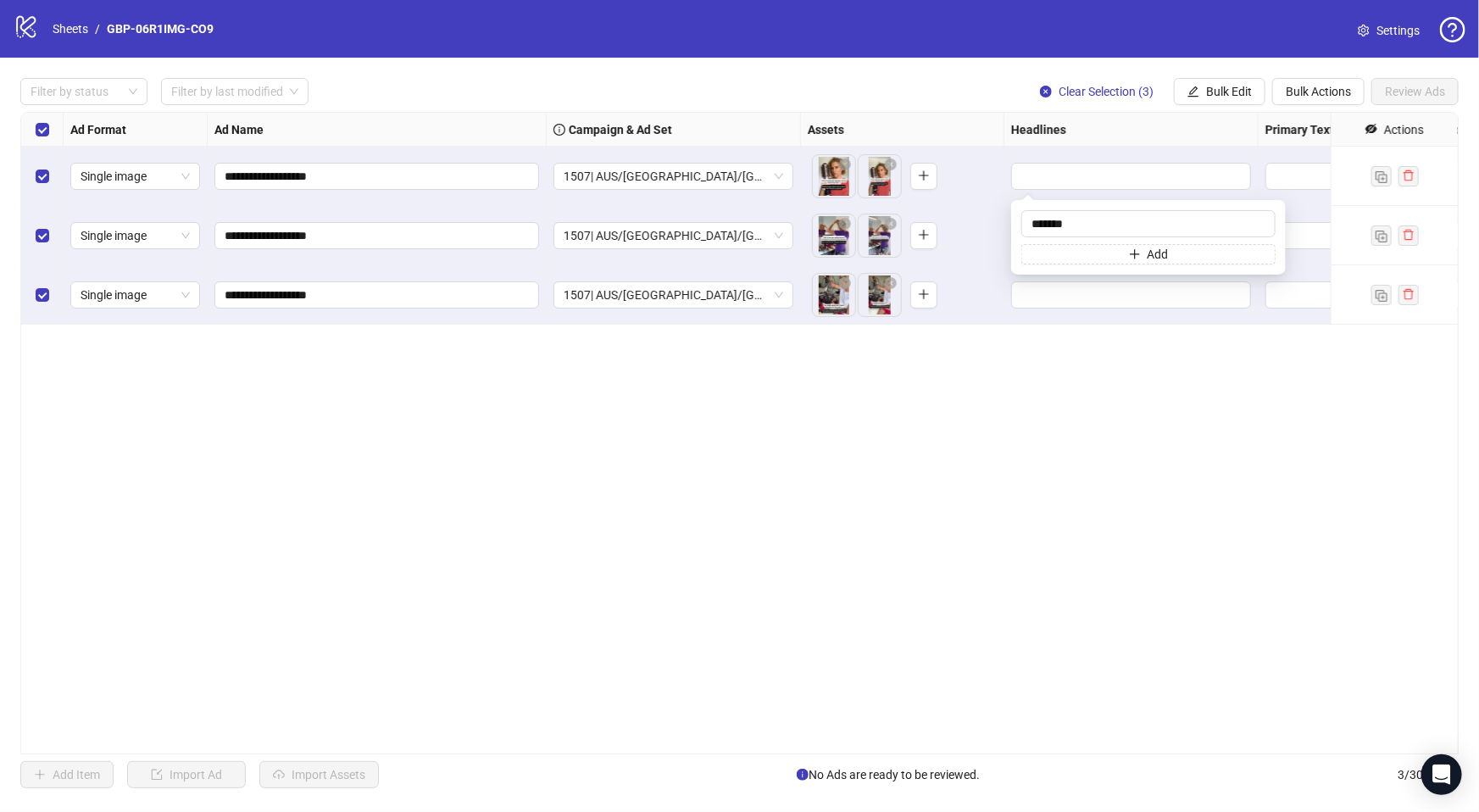 click on "**********" at bounding box center [739, 433] 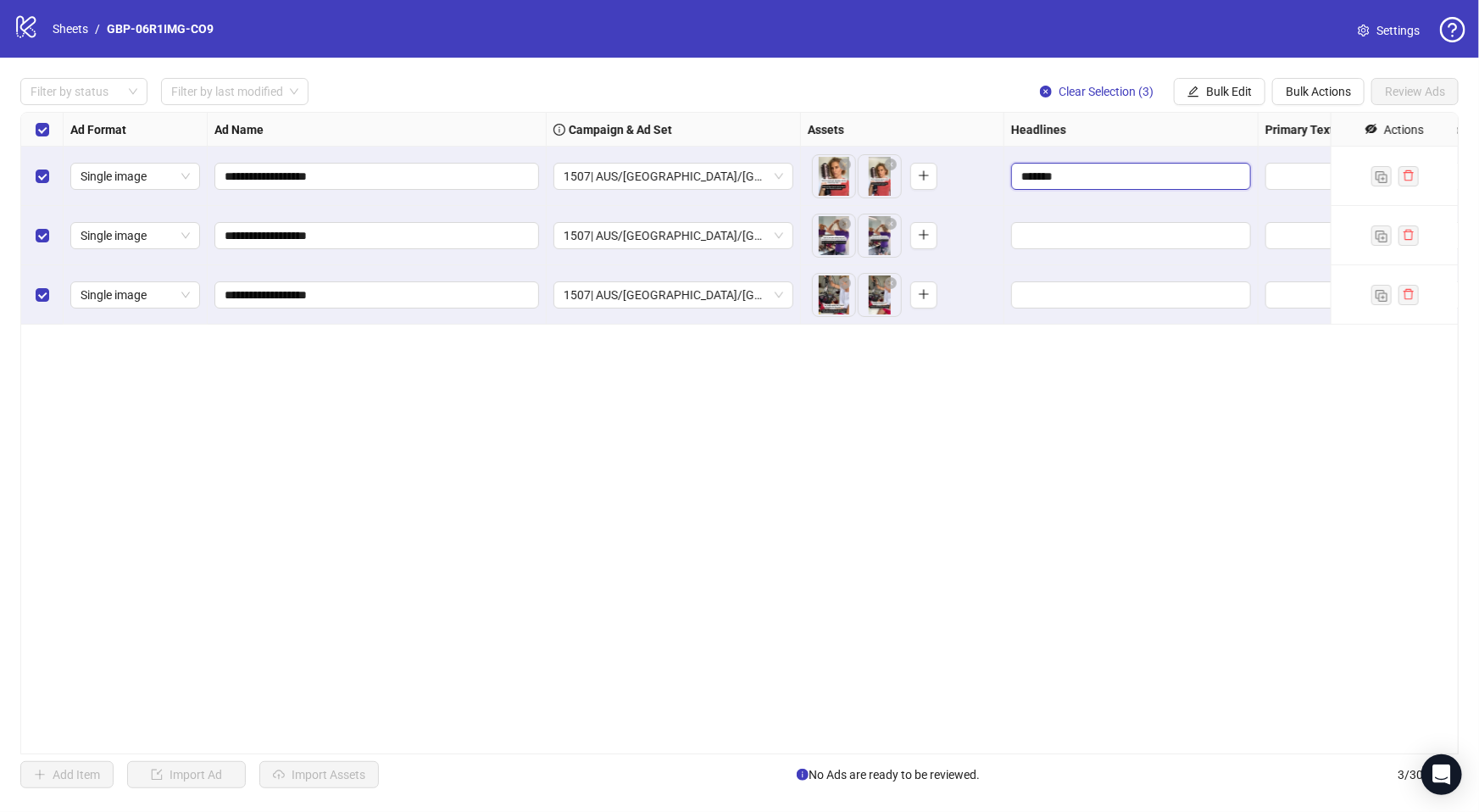 click on "*******" at bounding box center (1129, 176) 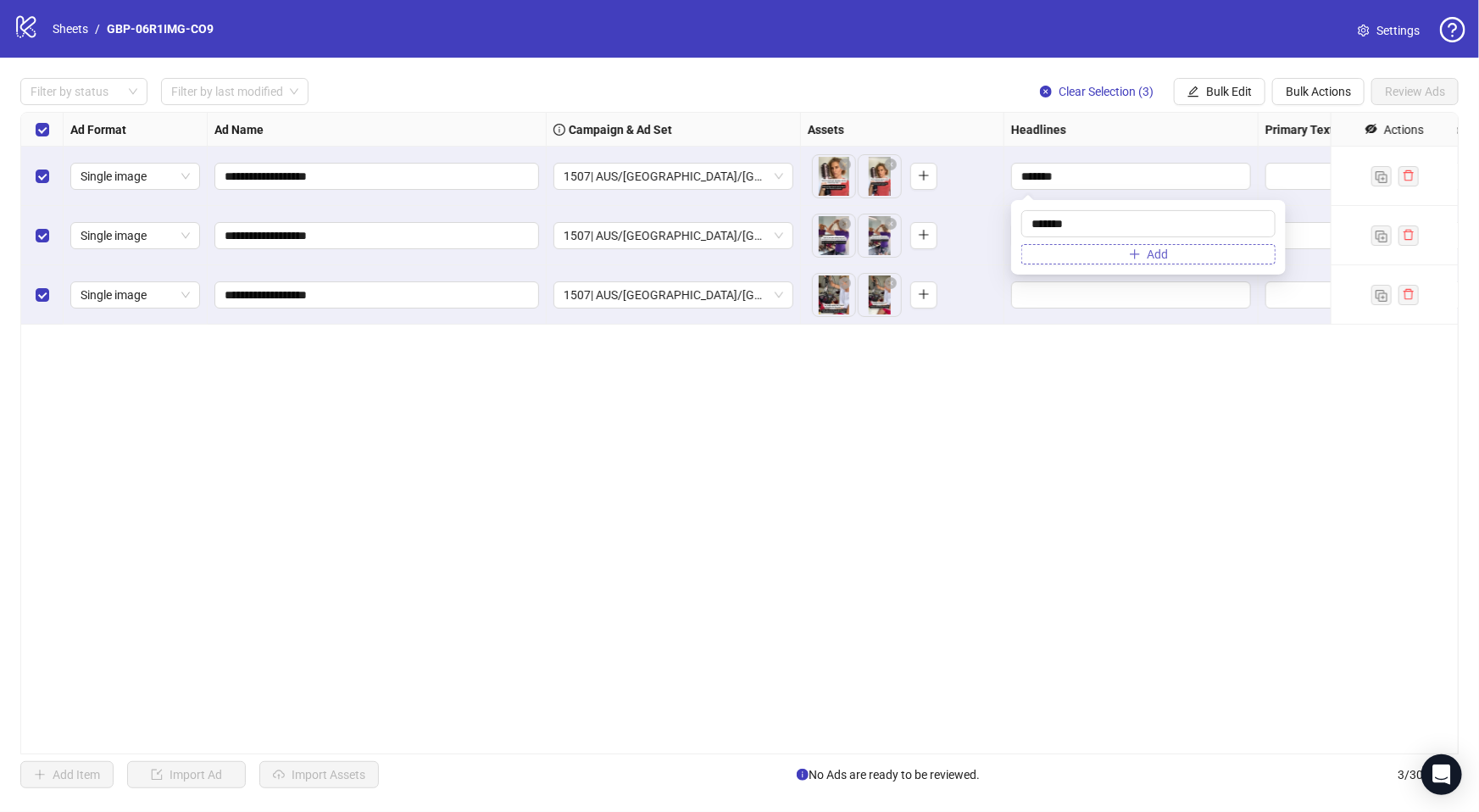 click on "Add" at bounding box center [1148, 254] 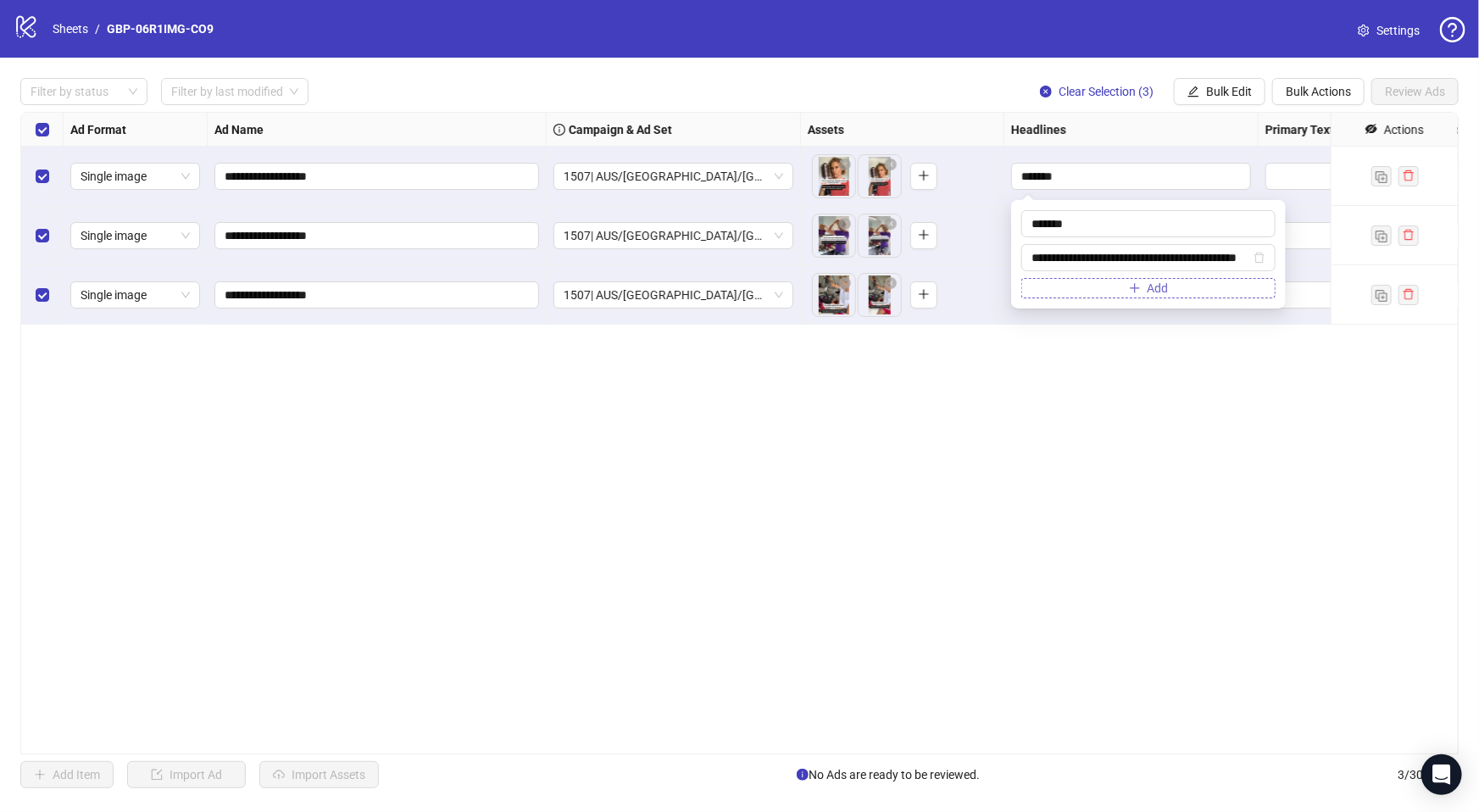 scroll, scrollTop: 0, scrollLeft: 85, axis: horizontal 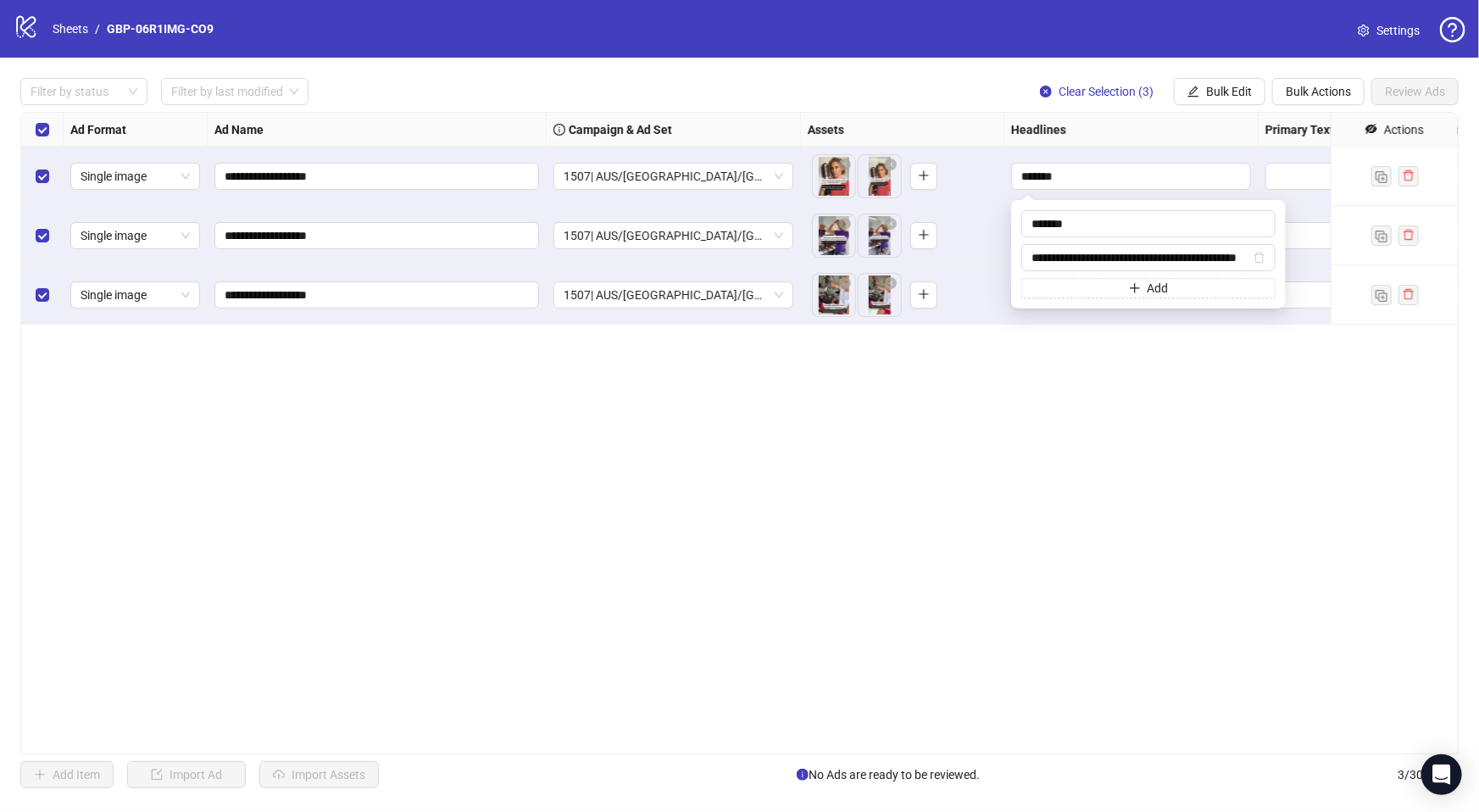 type on "**********" 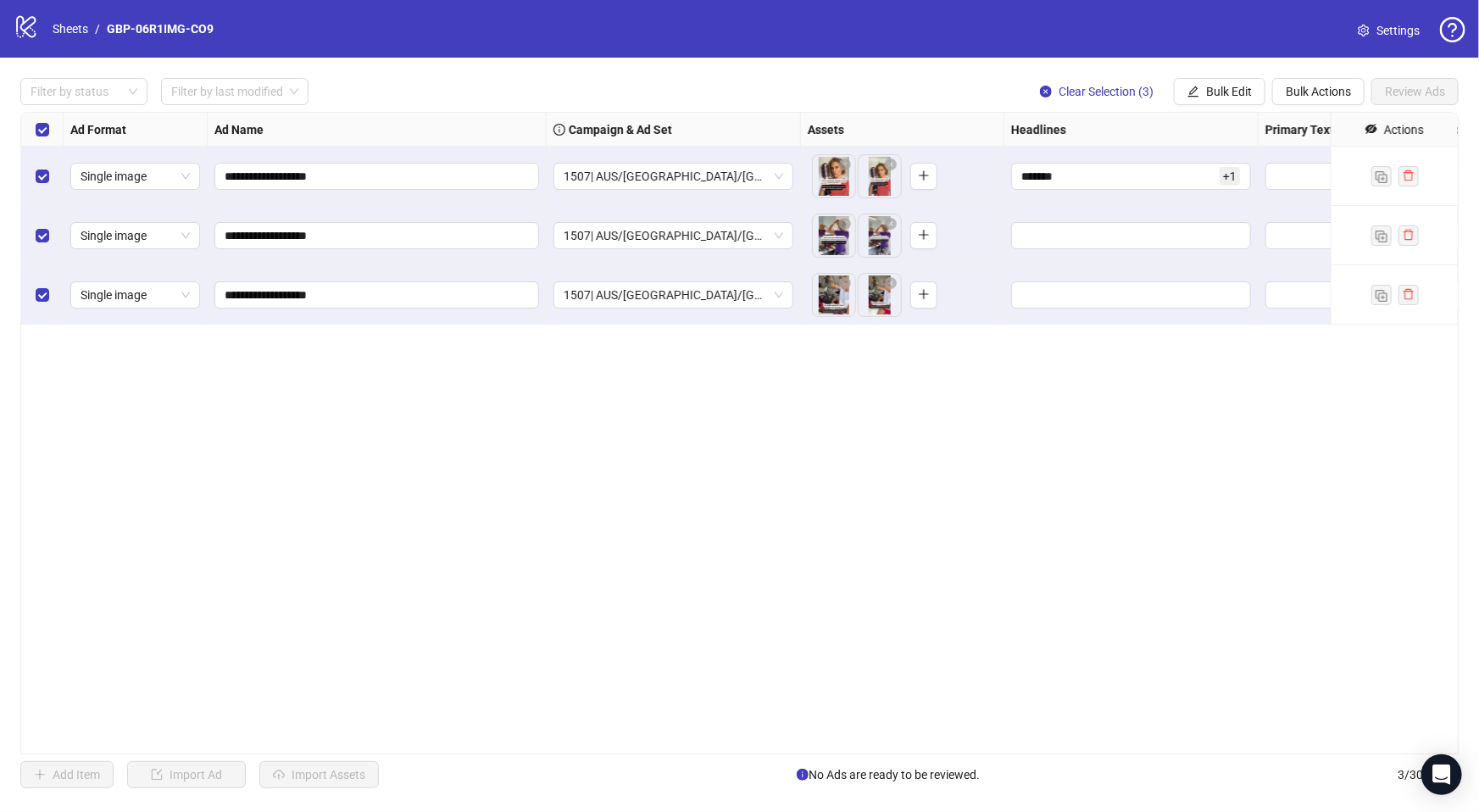click on "**********" at bounding box center [739, 433] 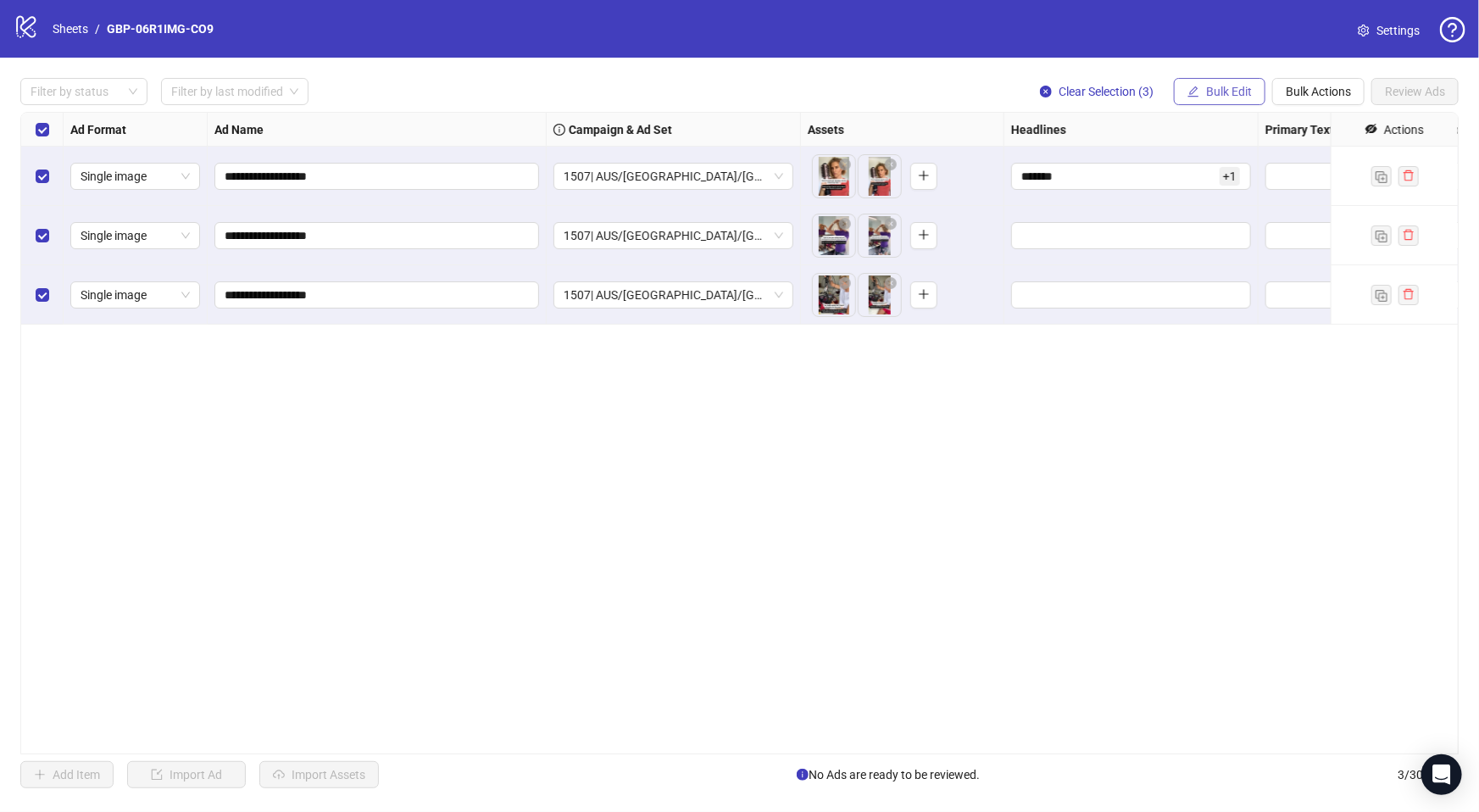 click on "Bulk Edit" at bounding box center (1229, 92) 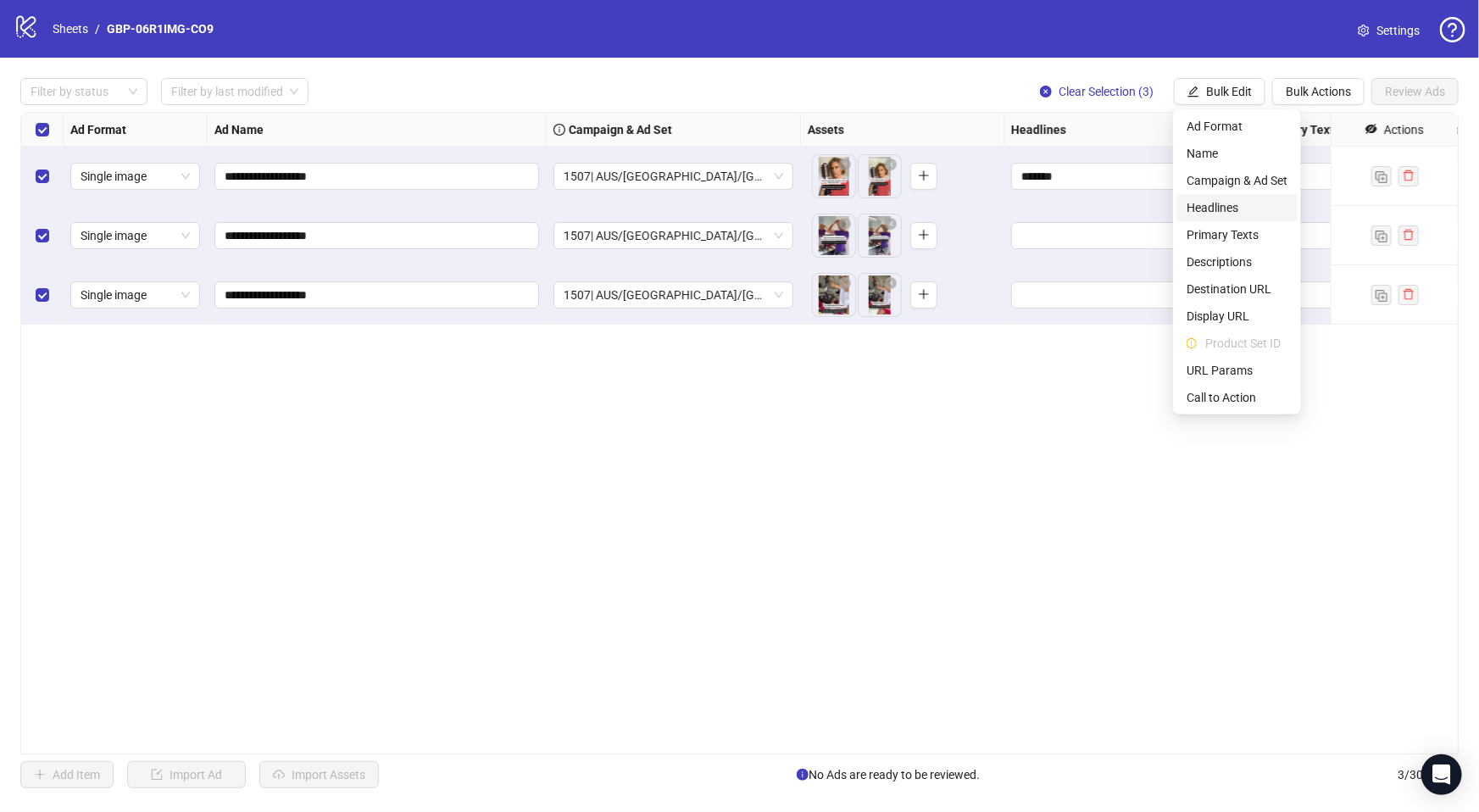 click on "Headlines" at bounding box center [1237, 208] 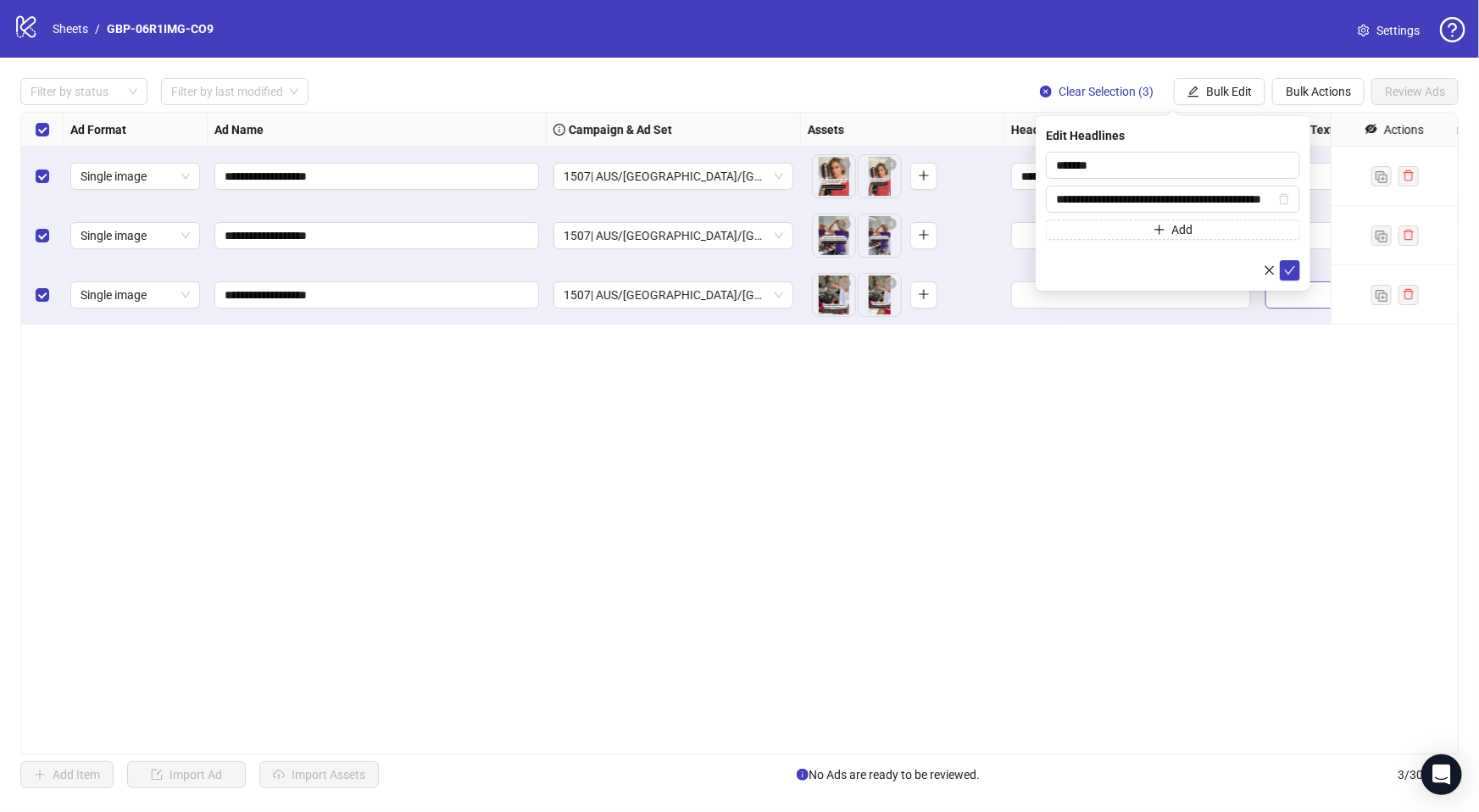 drag, startPoint x: 1285, startPoint y: 269, endPoint x: 1277, endPoint y: 293, distance: 25.298221 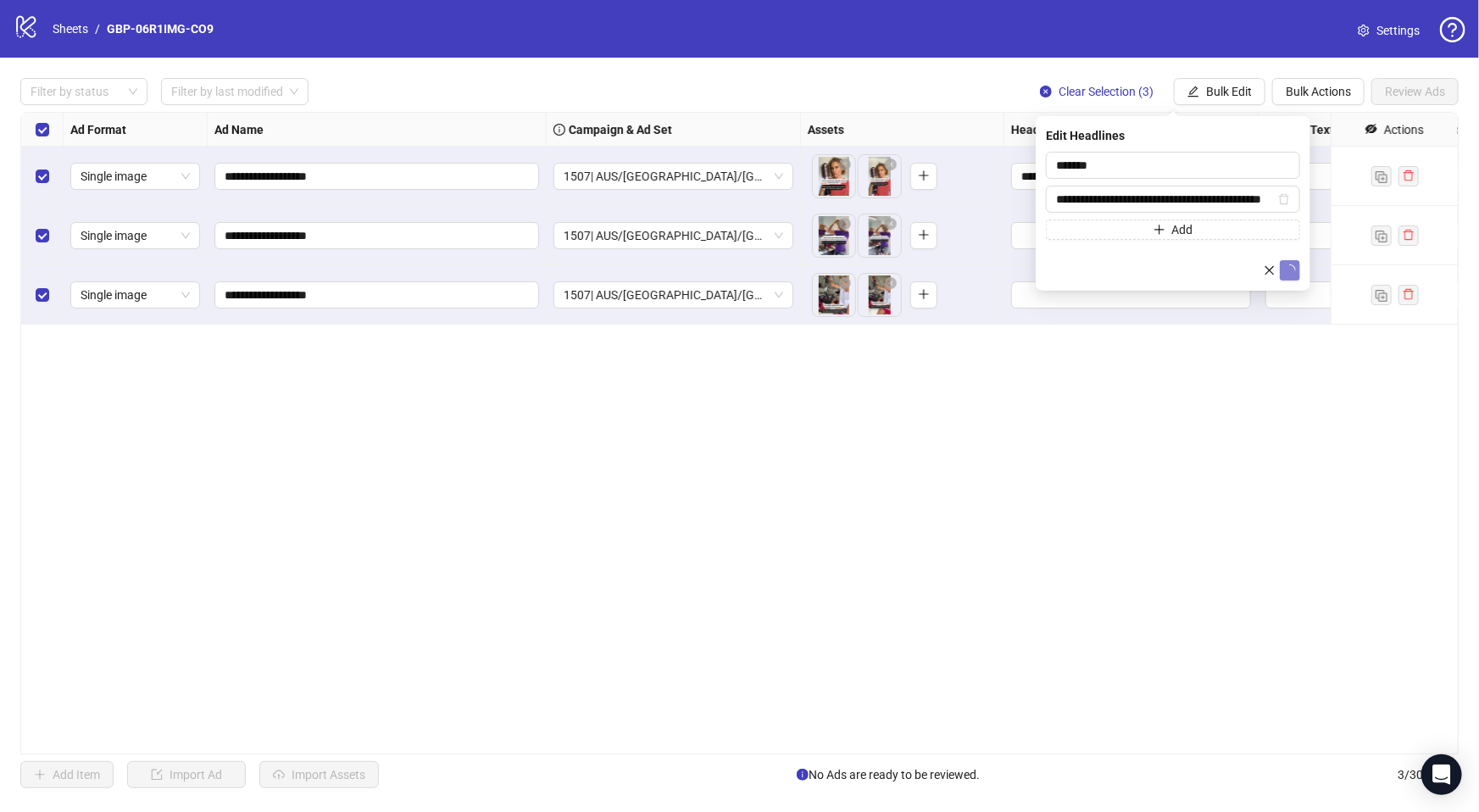 click on "**********" at bounding box center [739, 433] 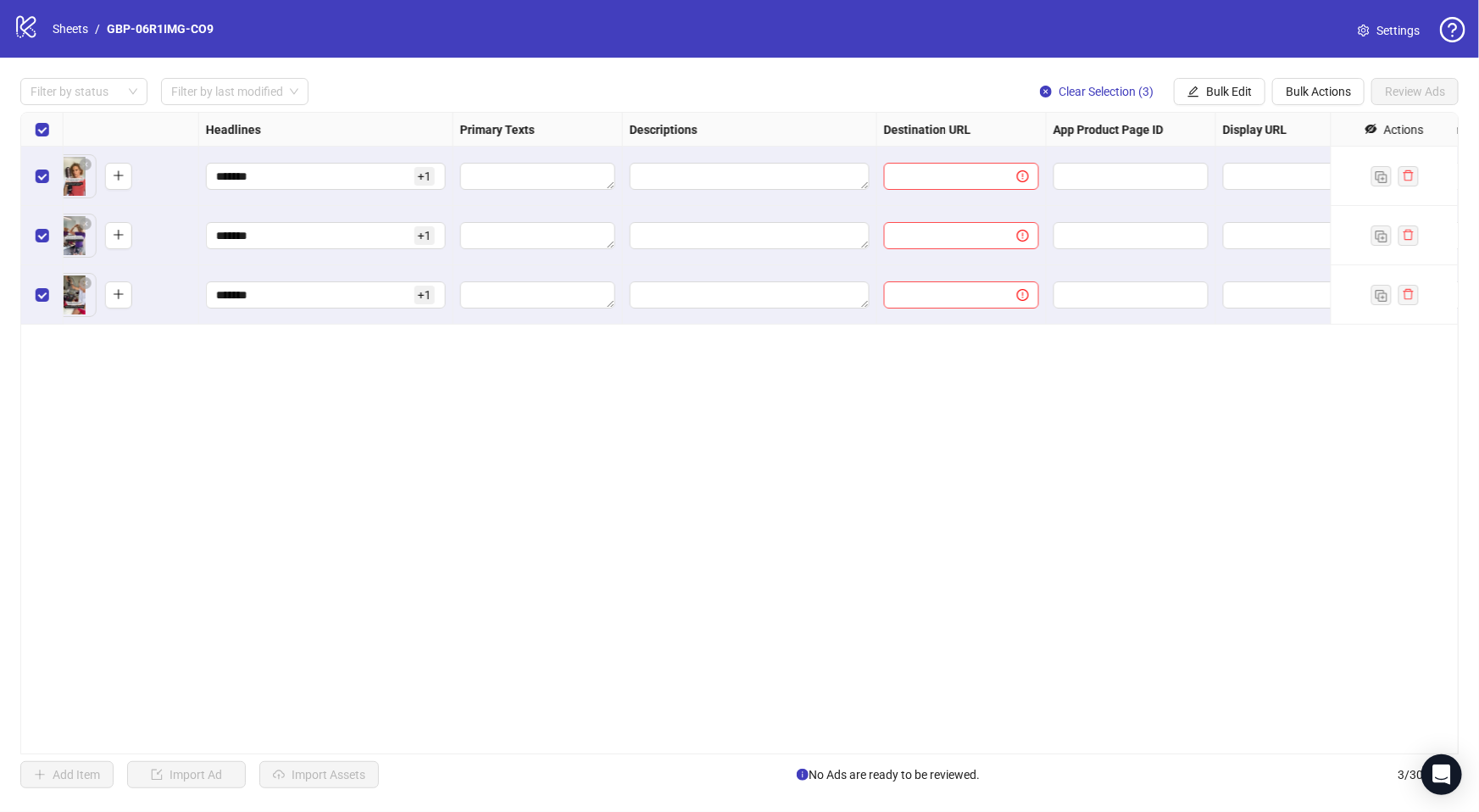 scroll, scrollTop: 0, scrollLeft: 841, axis: horizontal 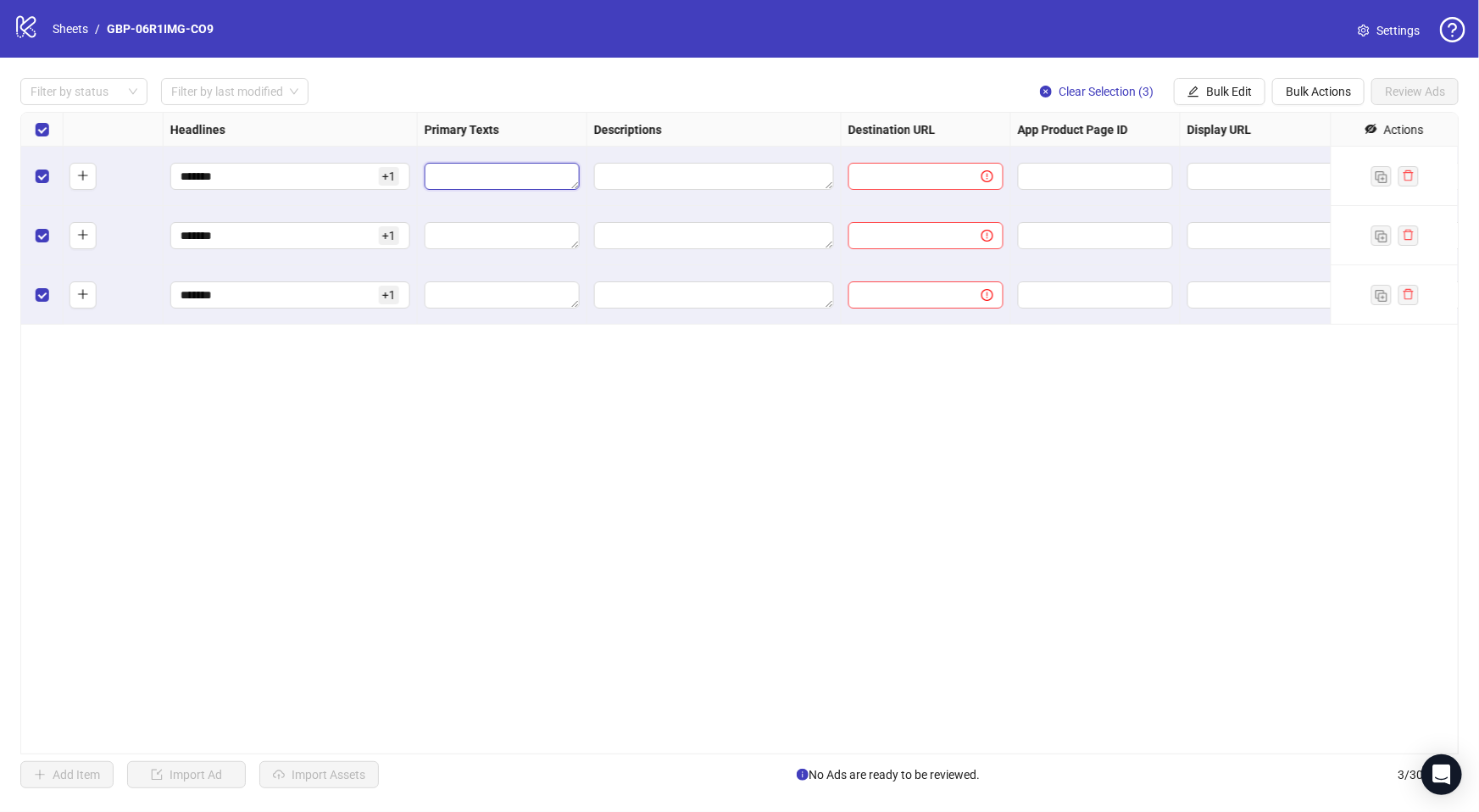 click at bounding box center (502, 176) 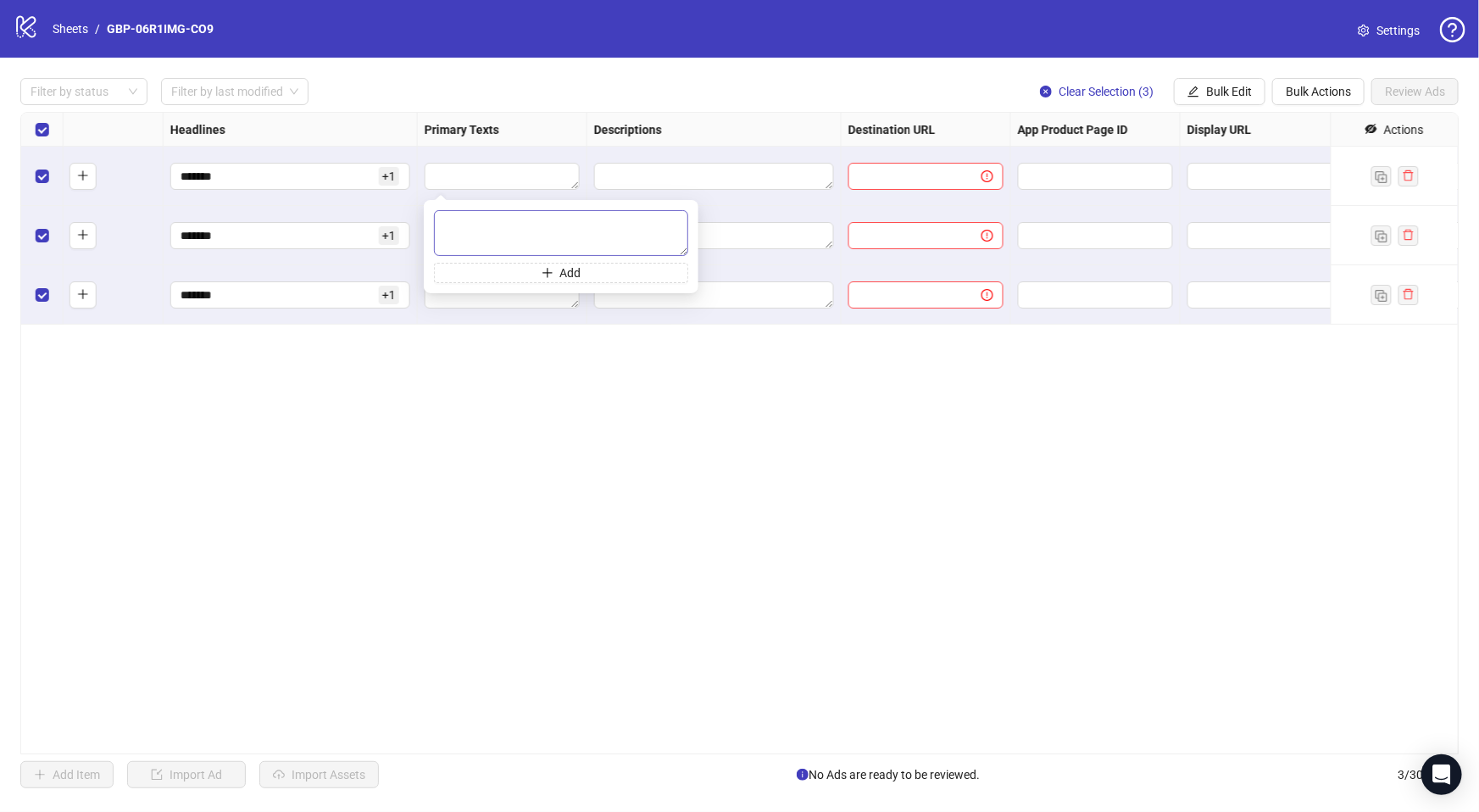 type on "**********" 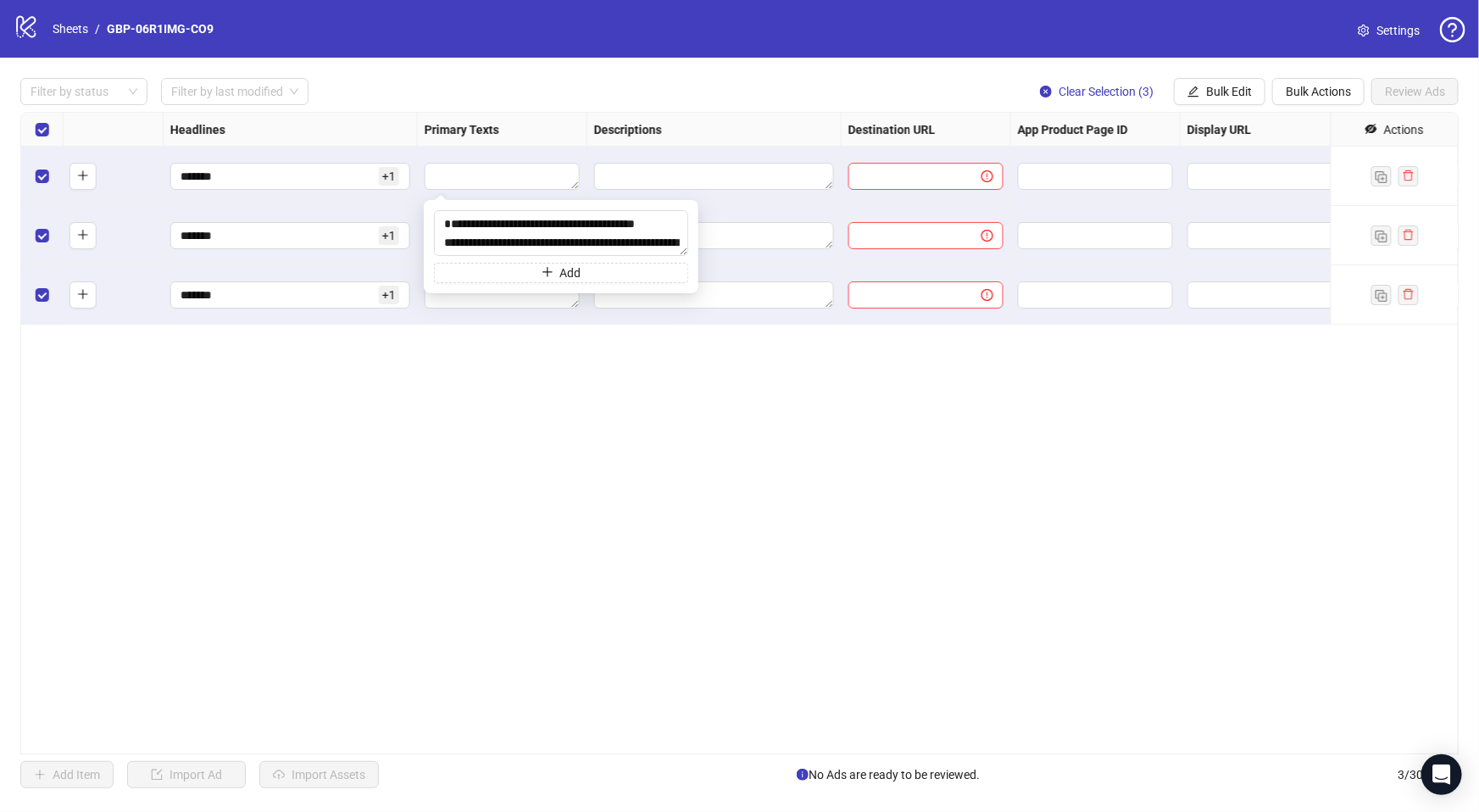 scroll, scrollTop: 69, scrollLeft: 0, axis: vertical 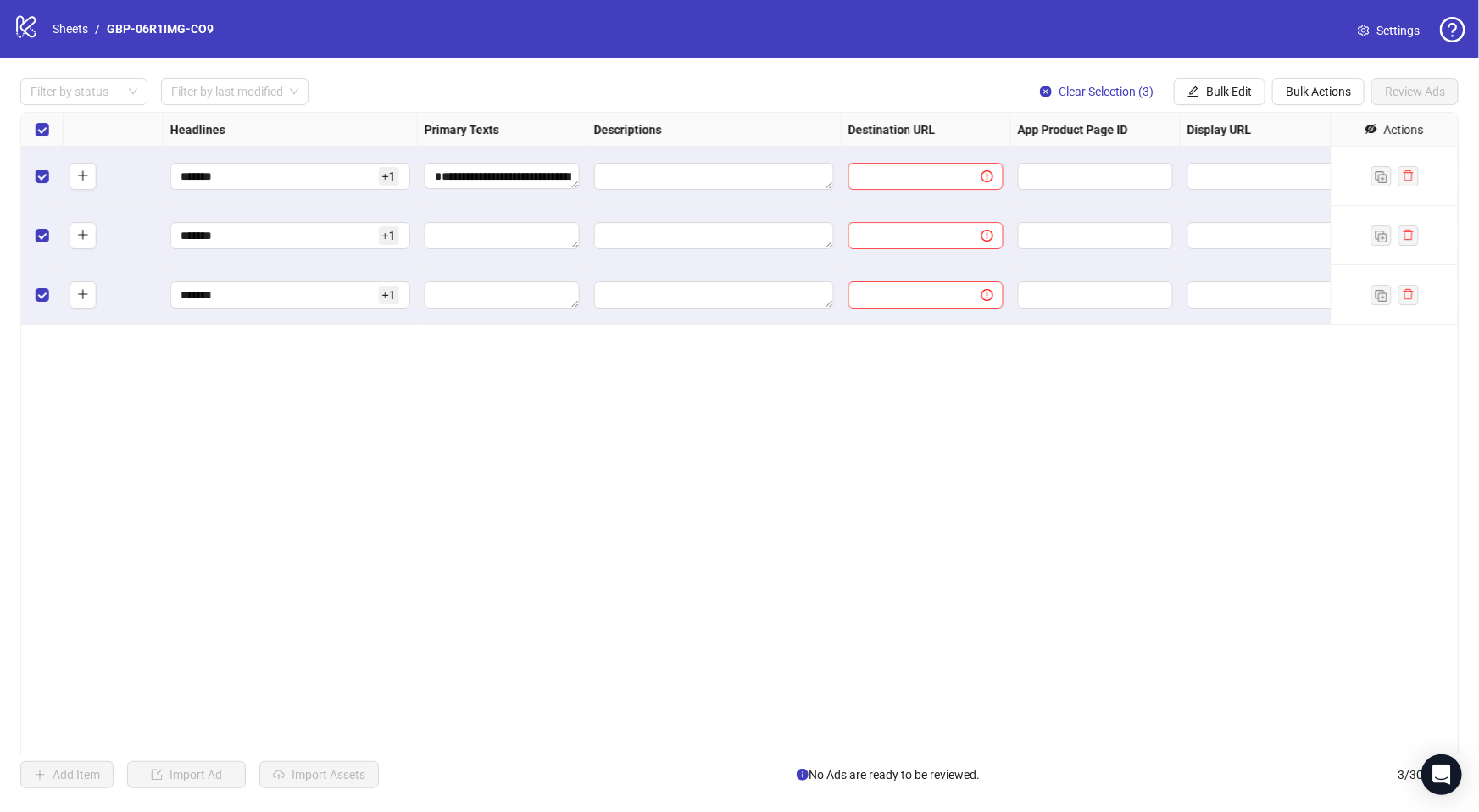 click on "**********" at bounding box center (739, 433) 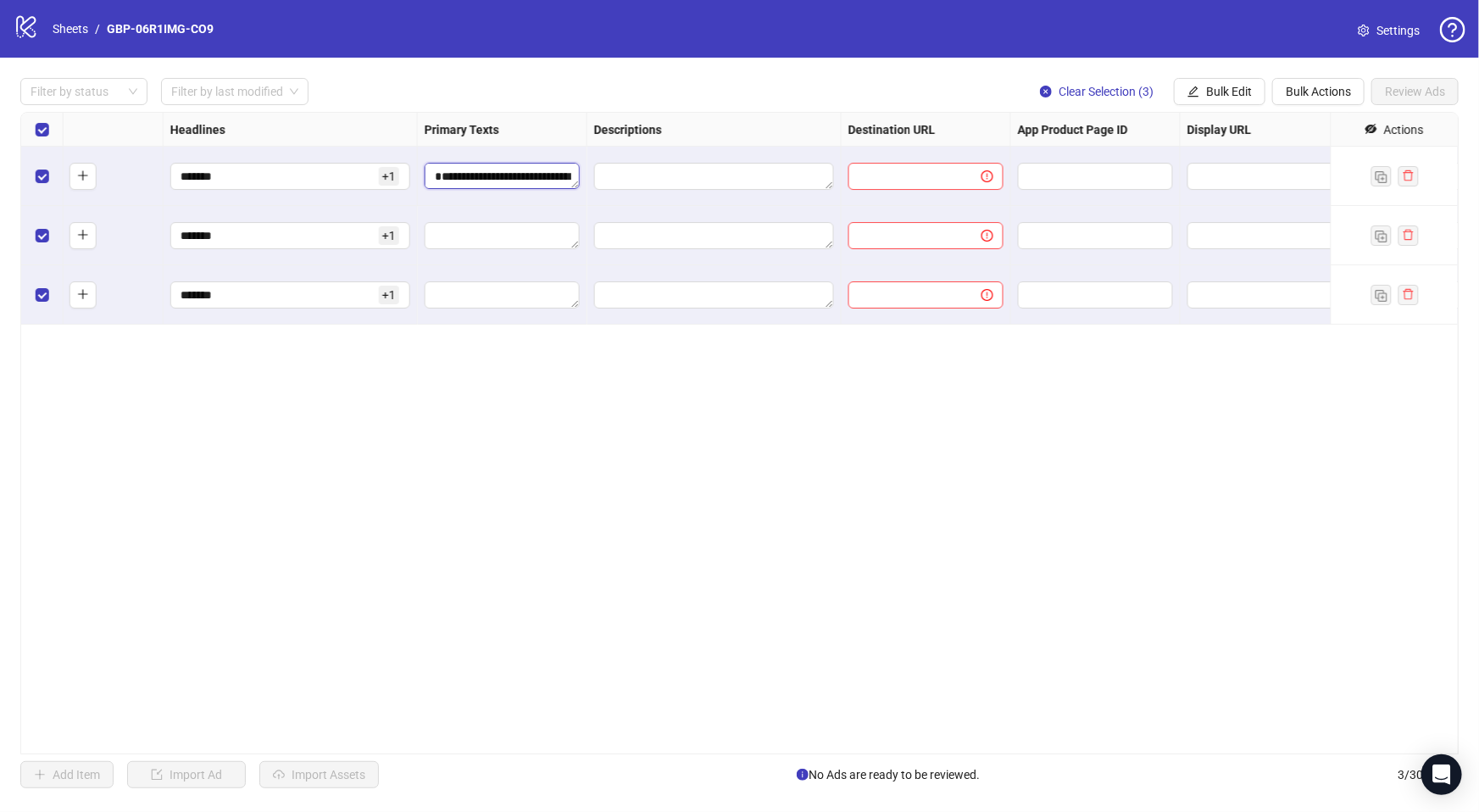click on "**********" at bounding box center [502, 176] 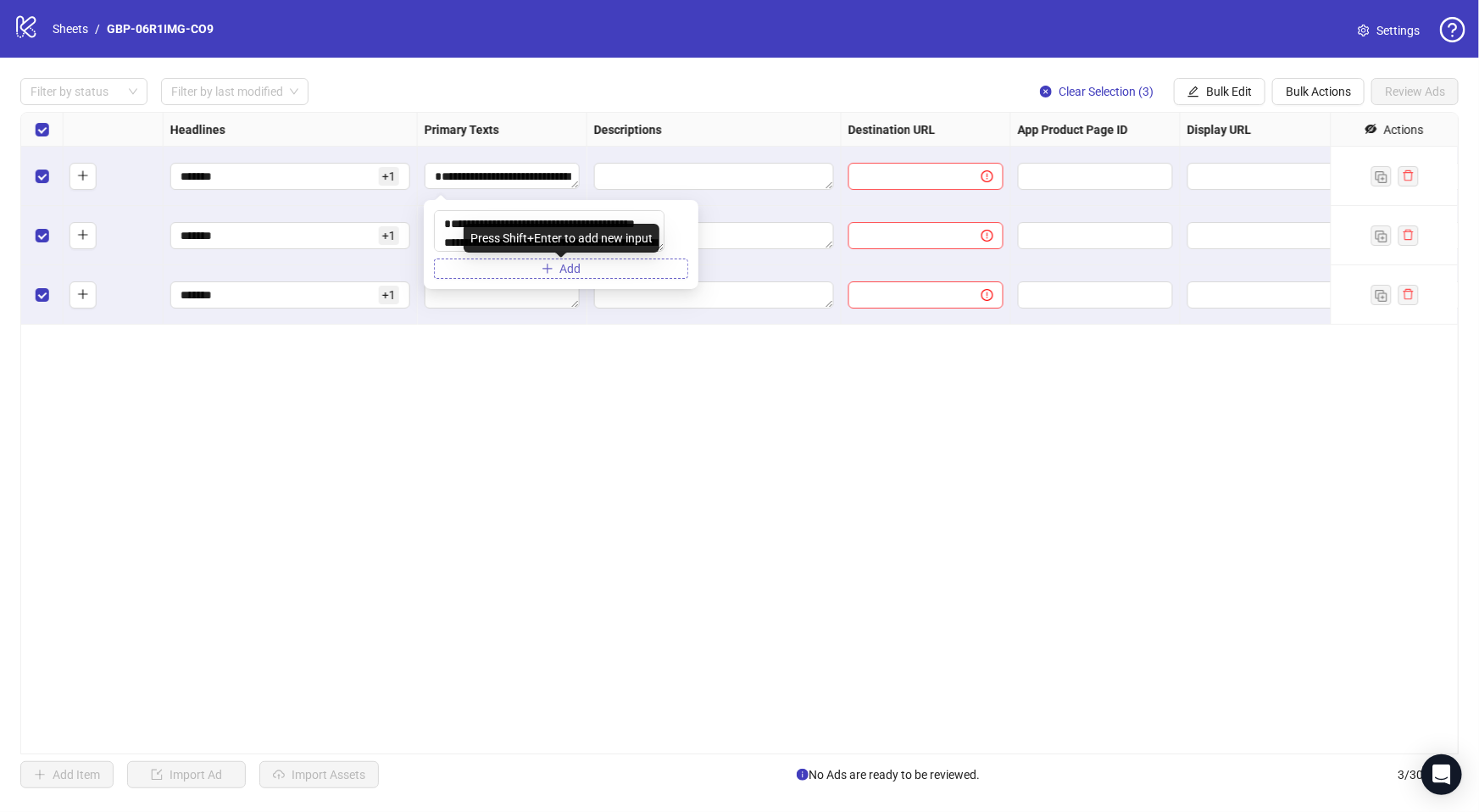 click on "Add" at bounding box center (561, 269) 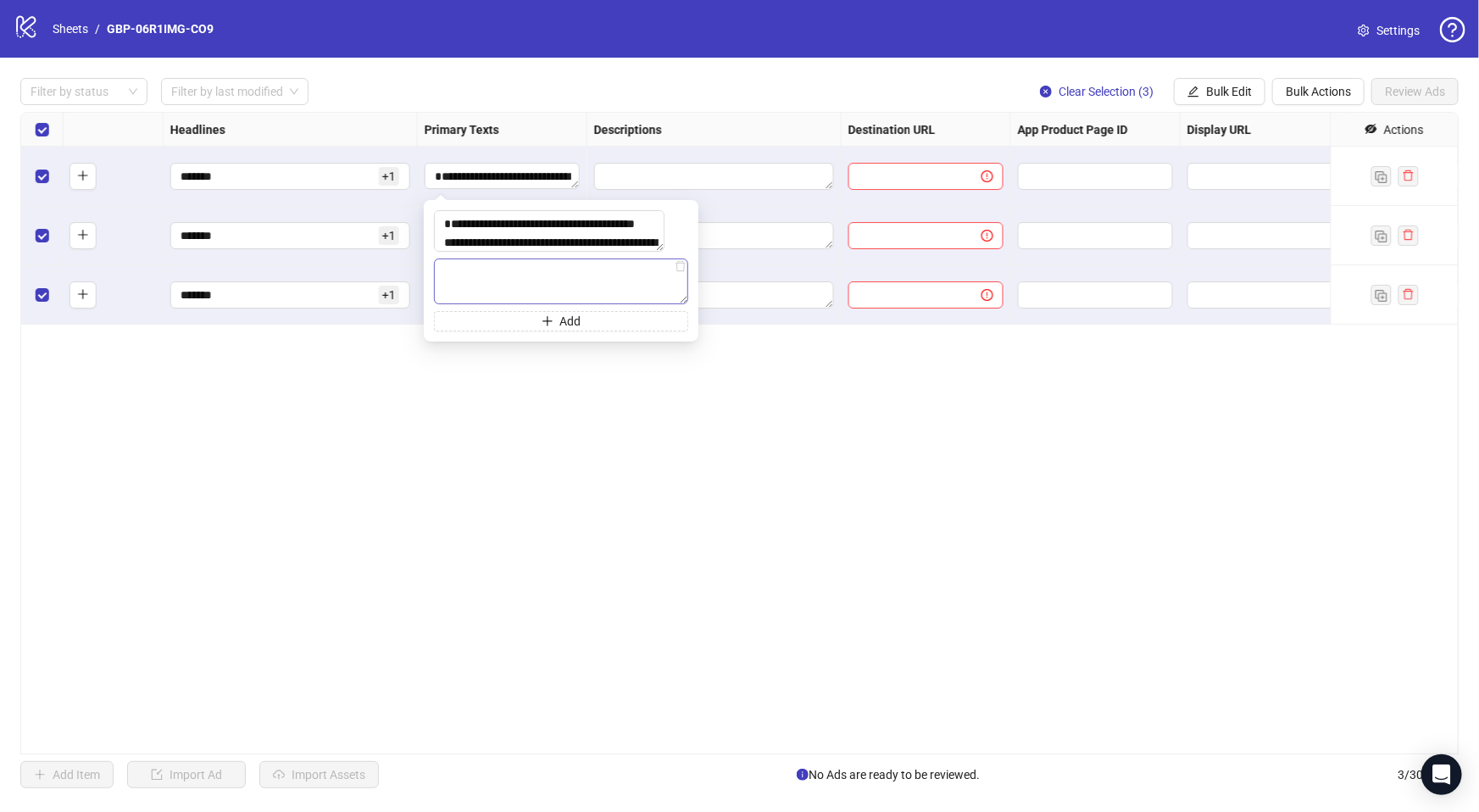 click at bounding box center (561, 281) 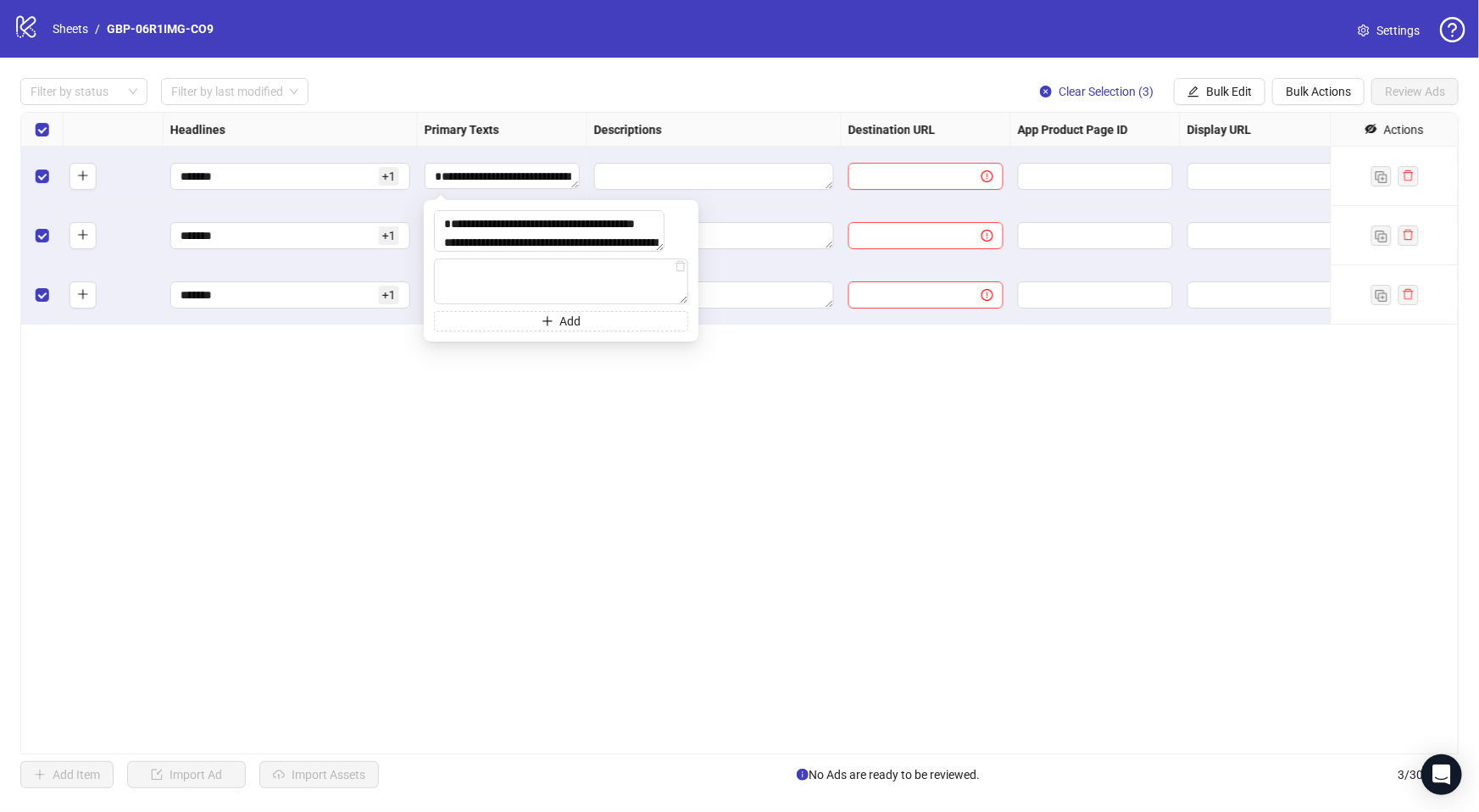 type on "**********" 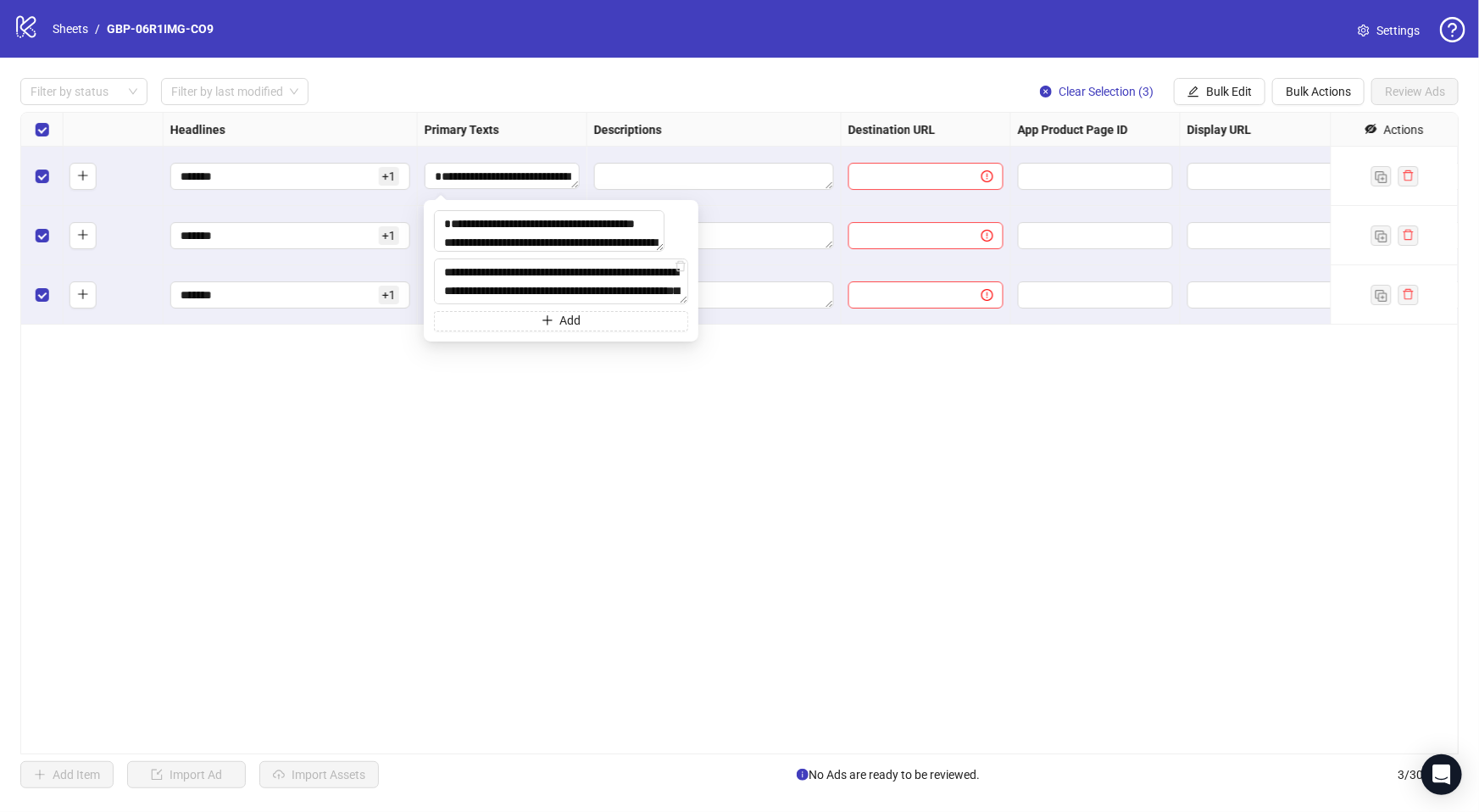 scroll, scrollTop: 181, scrollLeft: 0, axis: vertical 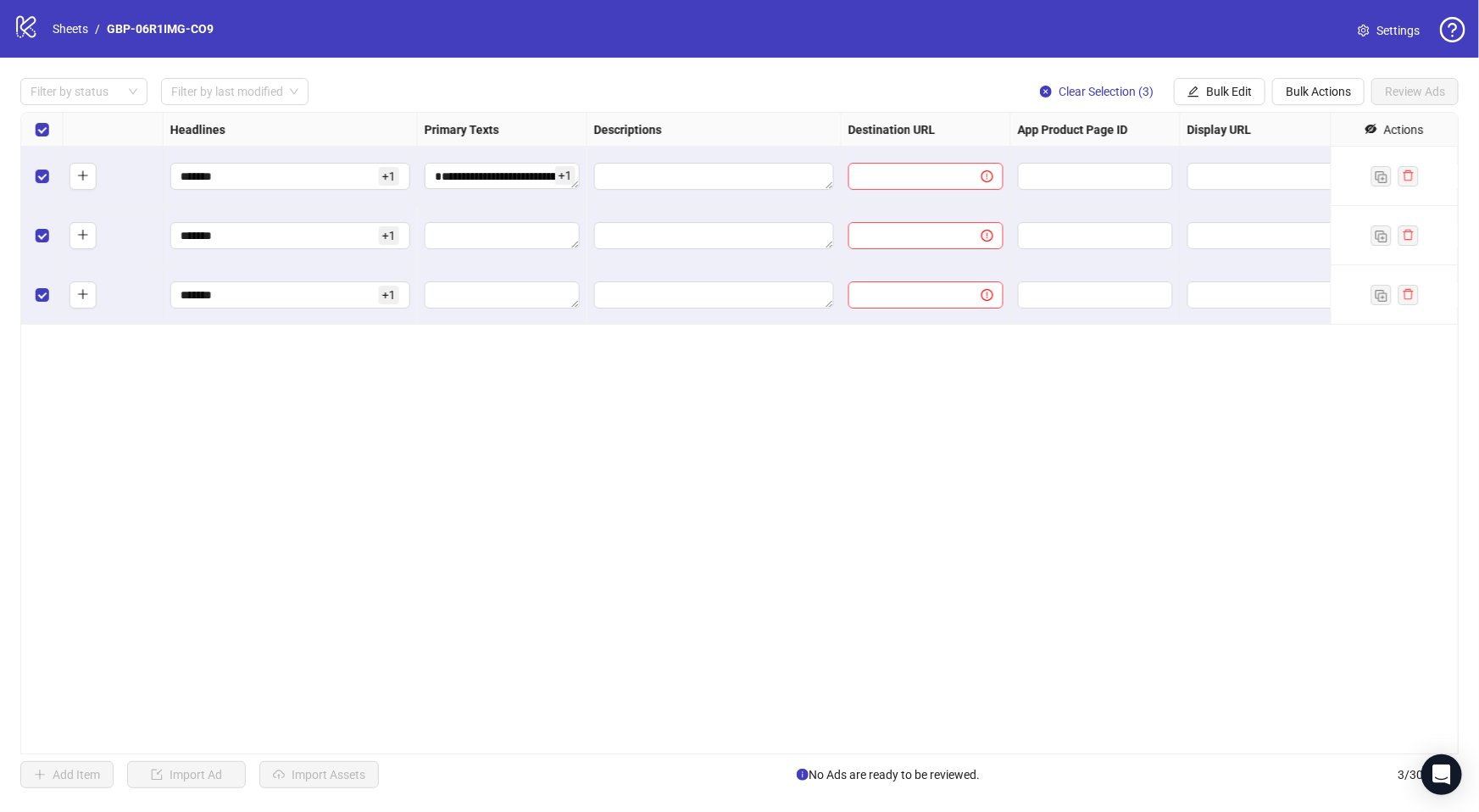 click on "**********" at bounding box center (739, 433) 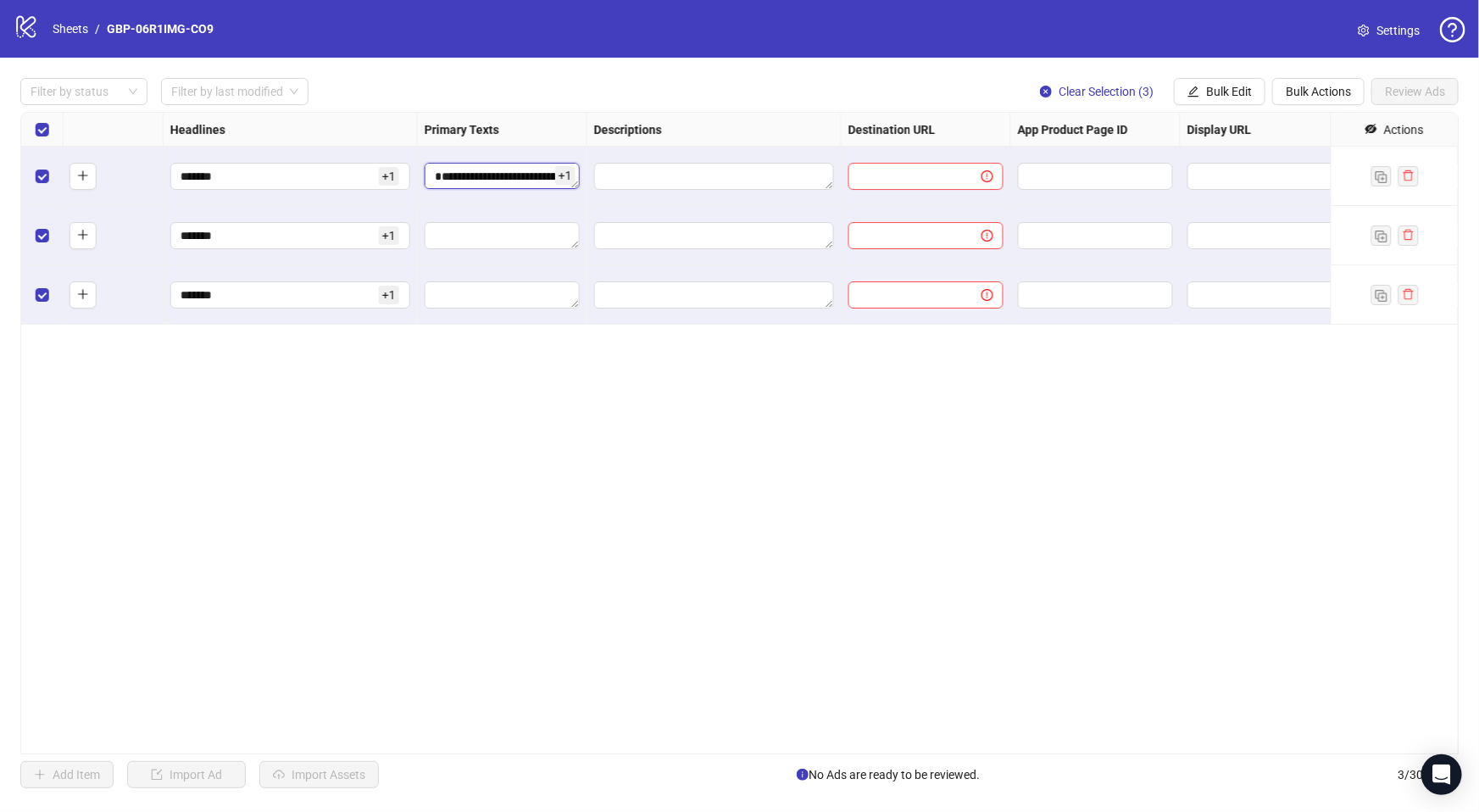 click on "**********" at bounding box center (502, 176) 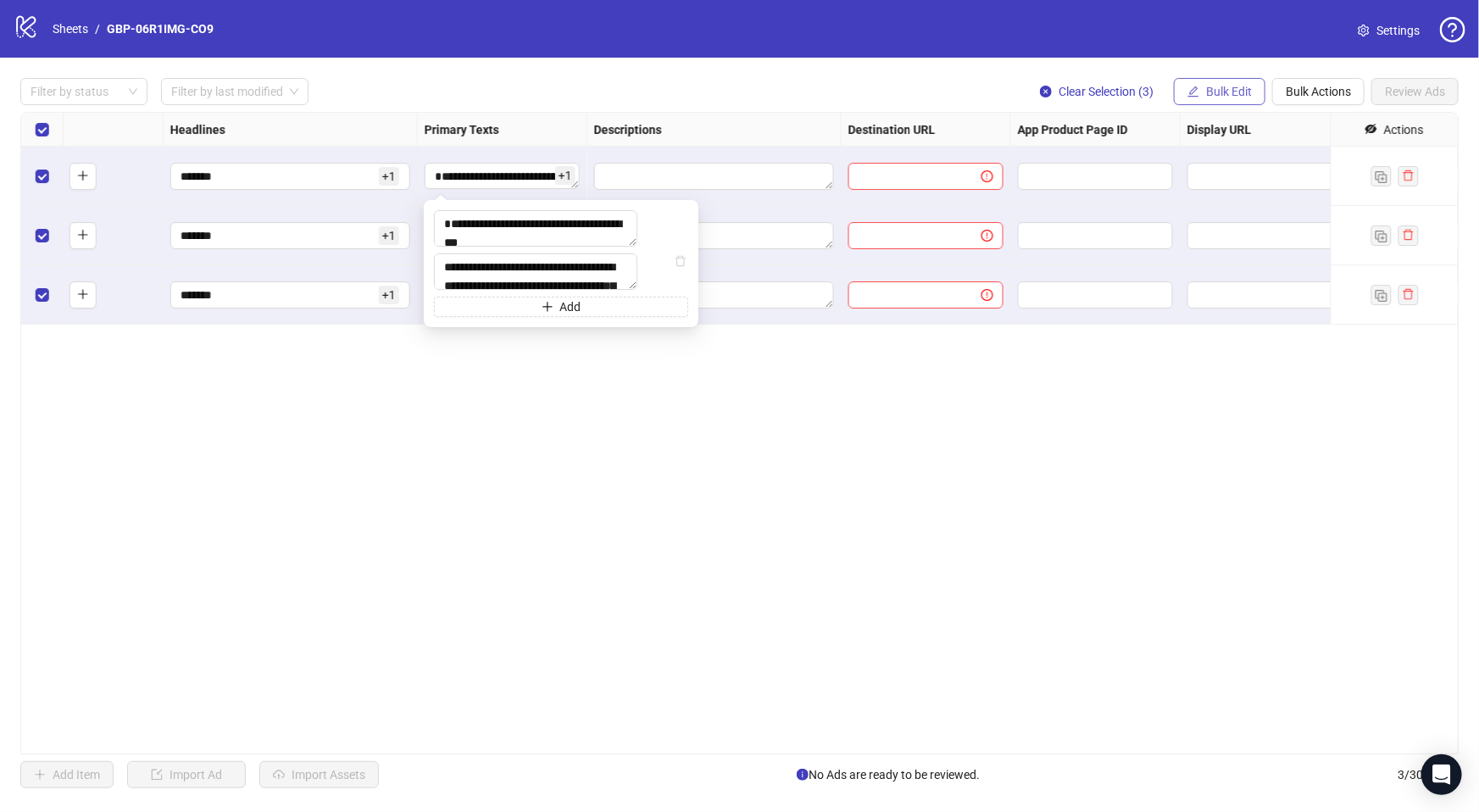 click on "Bulk Edit" at bounding box center [1229, 92] 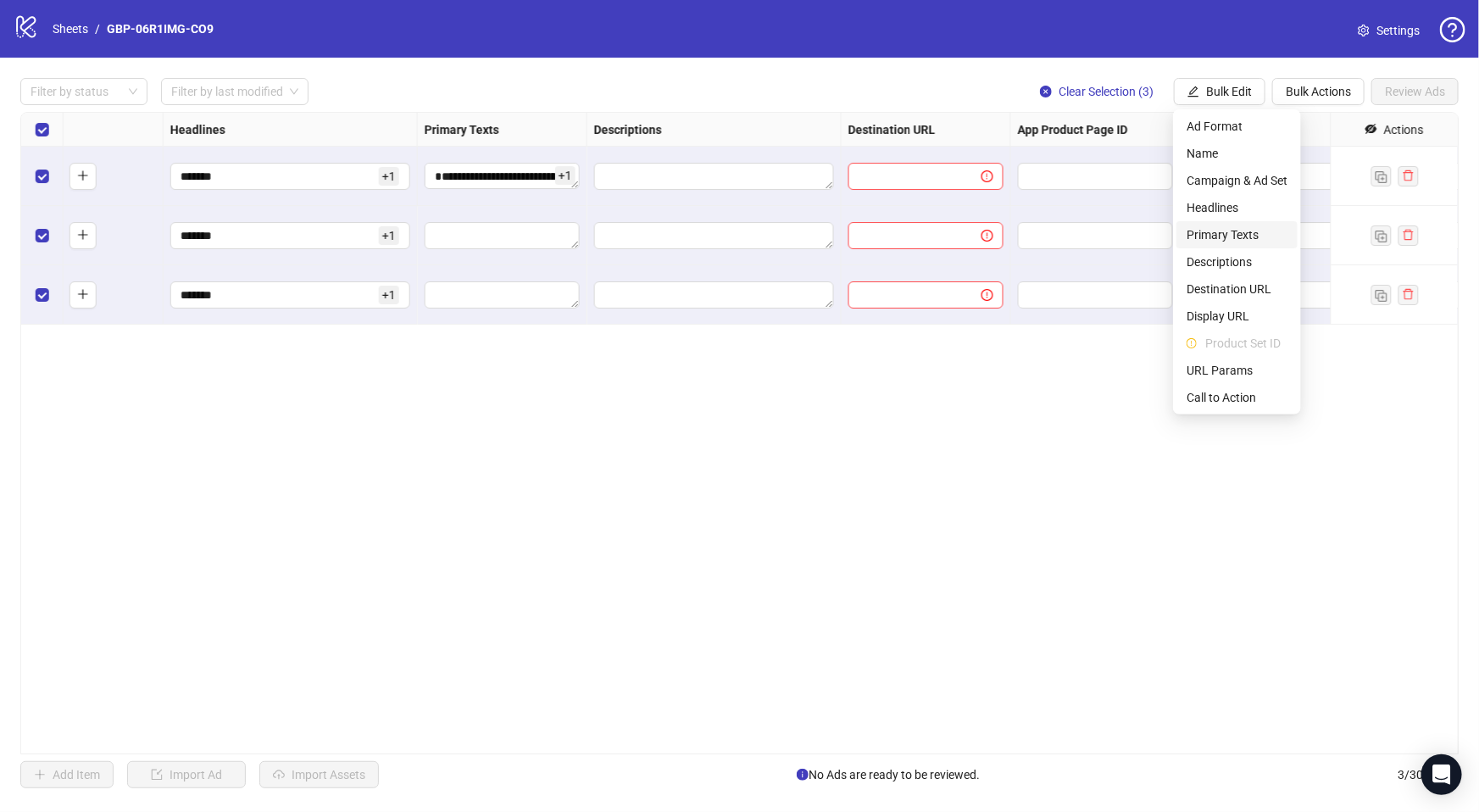 click on "Primary Texts" at bounding box center (1237, 235) 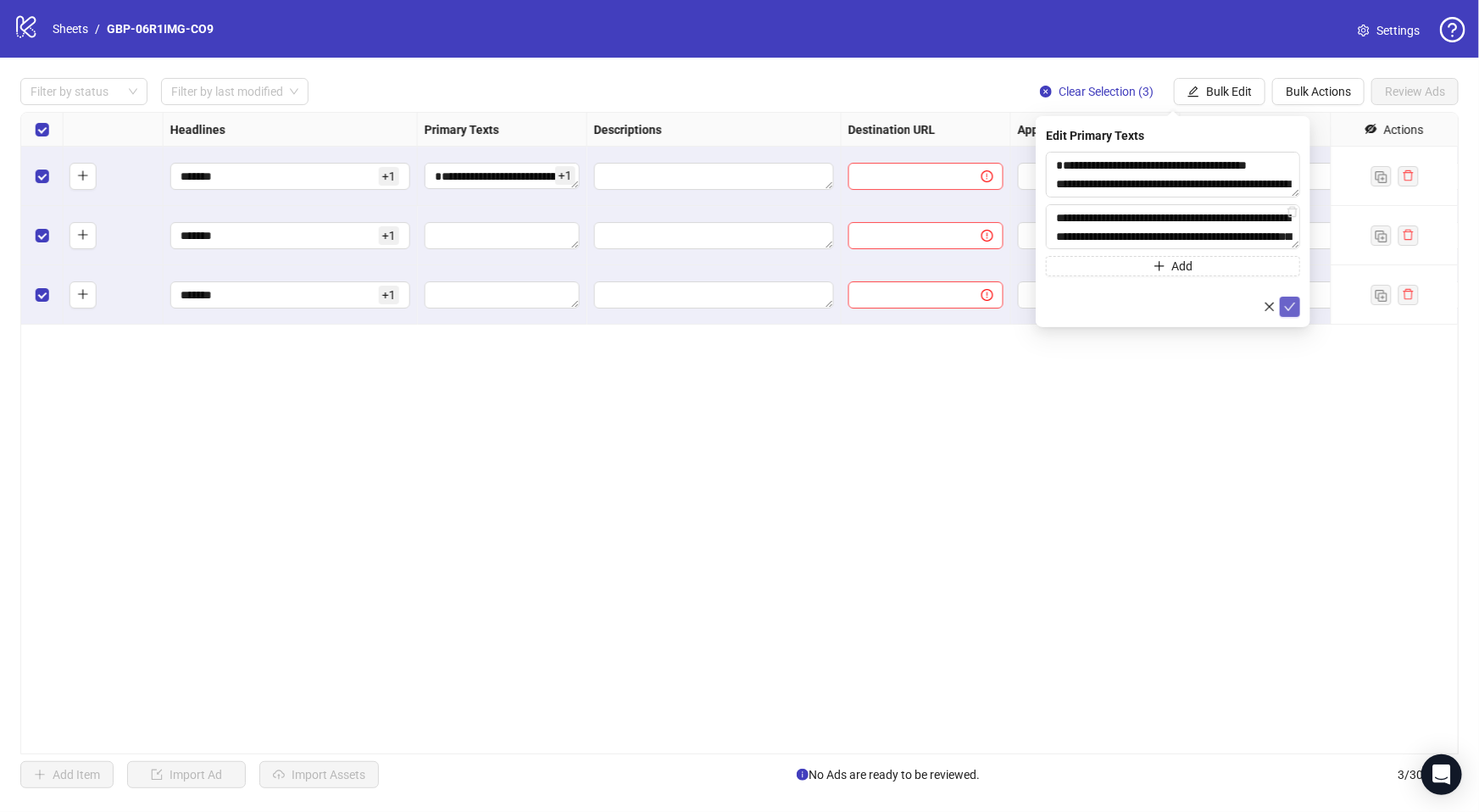 drag, startPoint x: 1291, startPoint y: 300, endPoint x: 1257, endPoint y: 331, distance: 46.01087 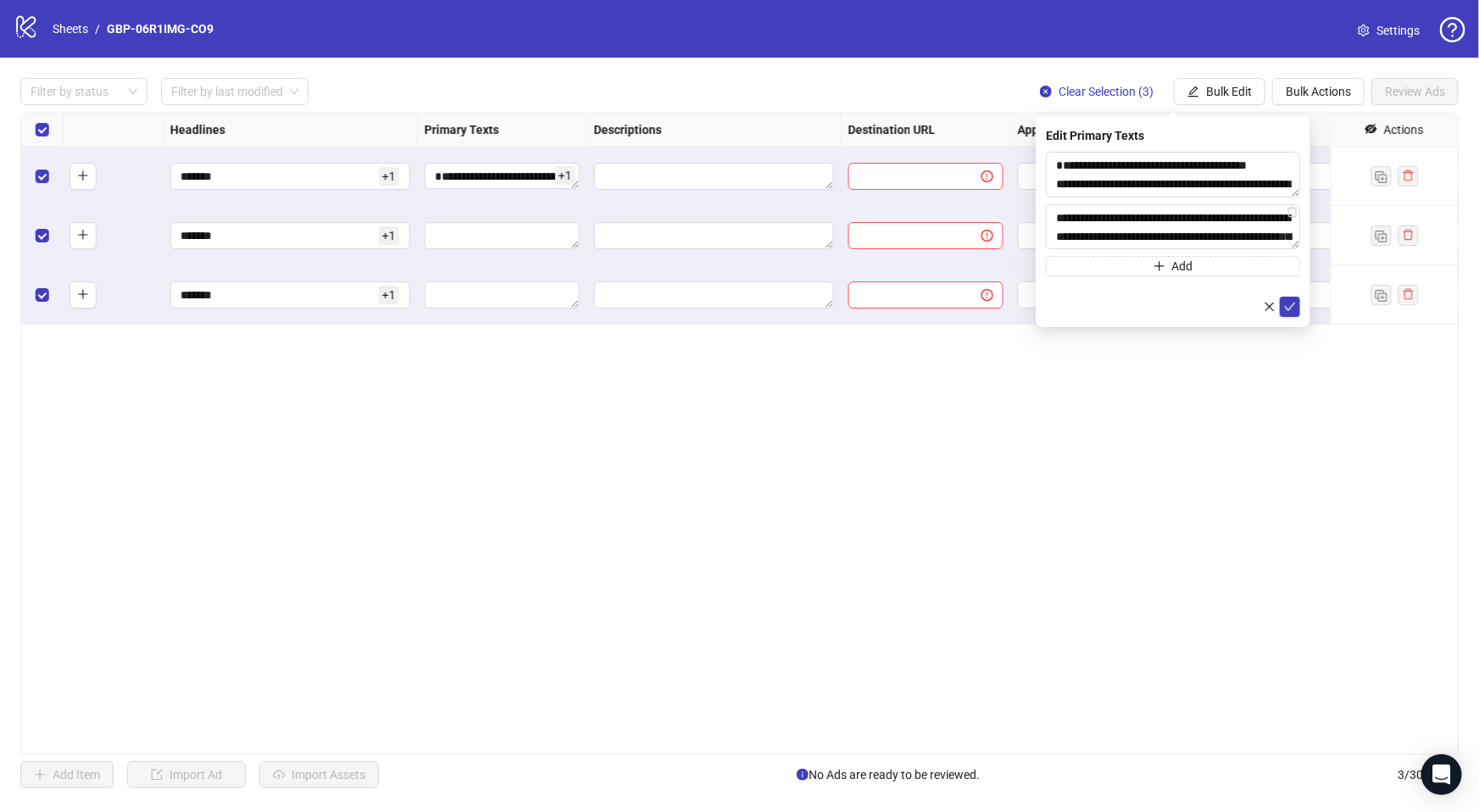 click 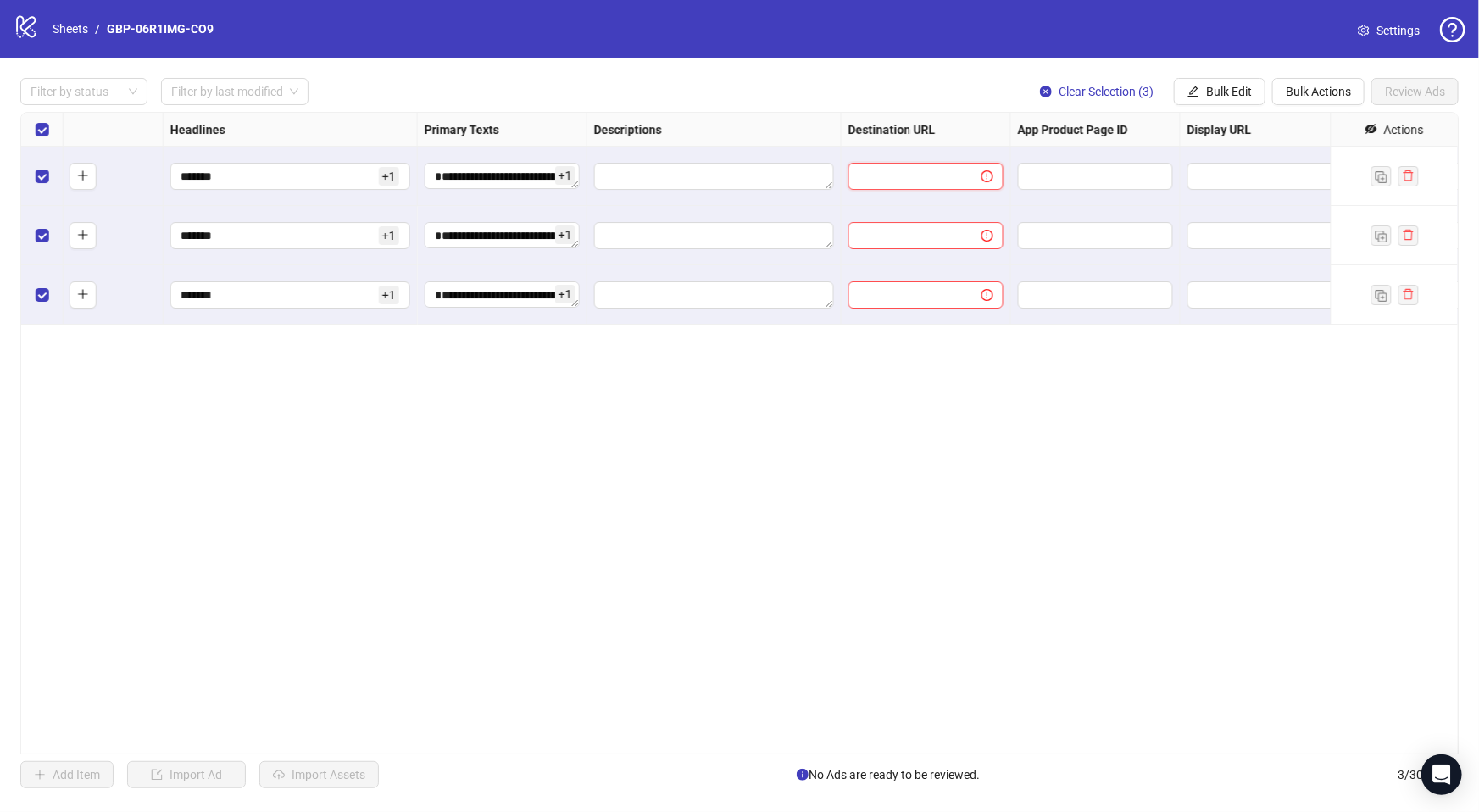 click at bounding box center (908, 176) 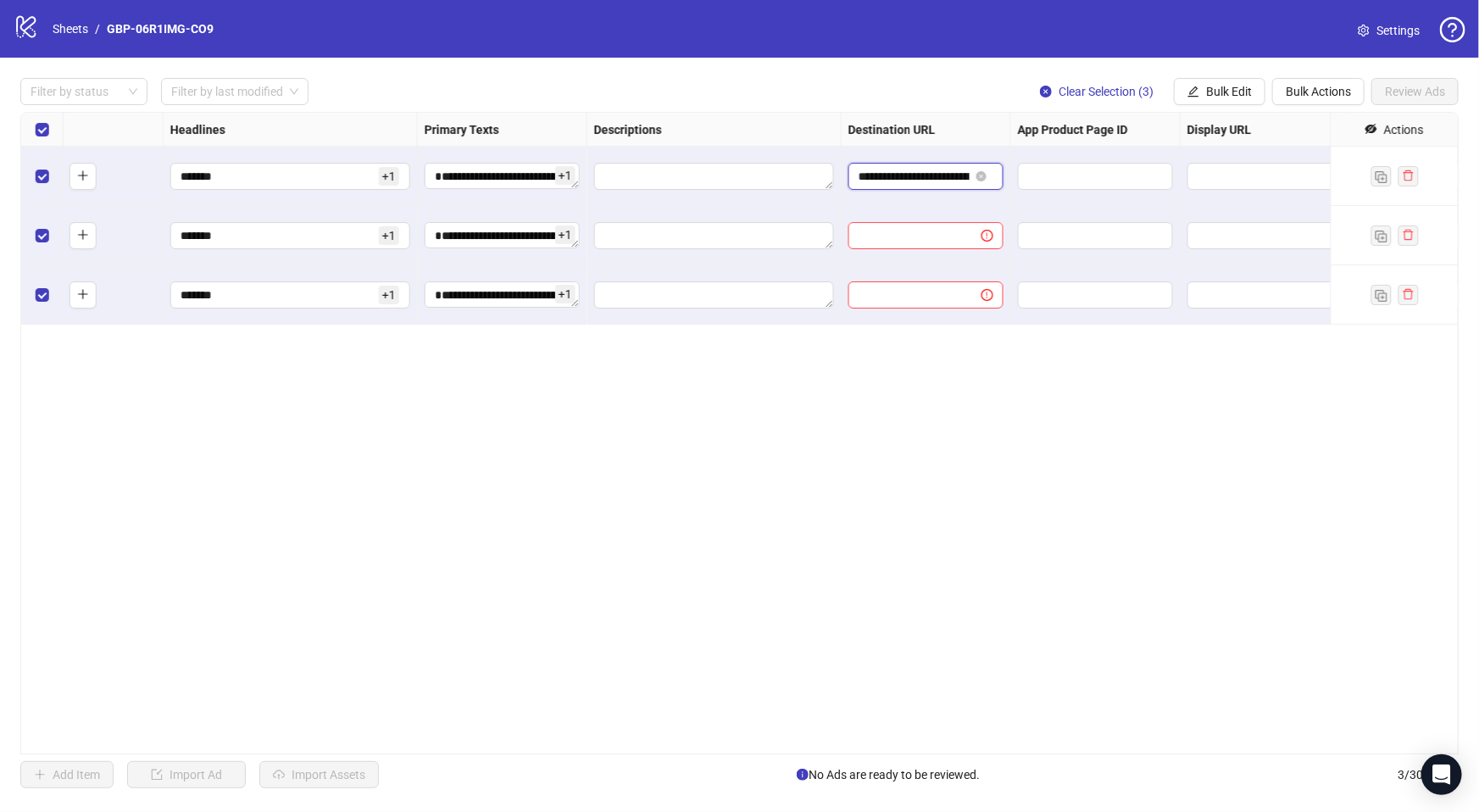 scroll, scrollTop: 0, scrollLeft: 340, axis: horizontal 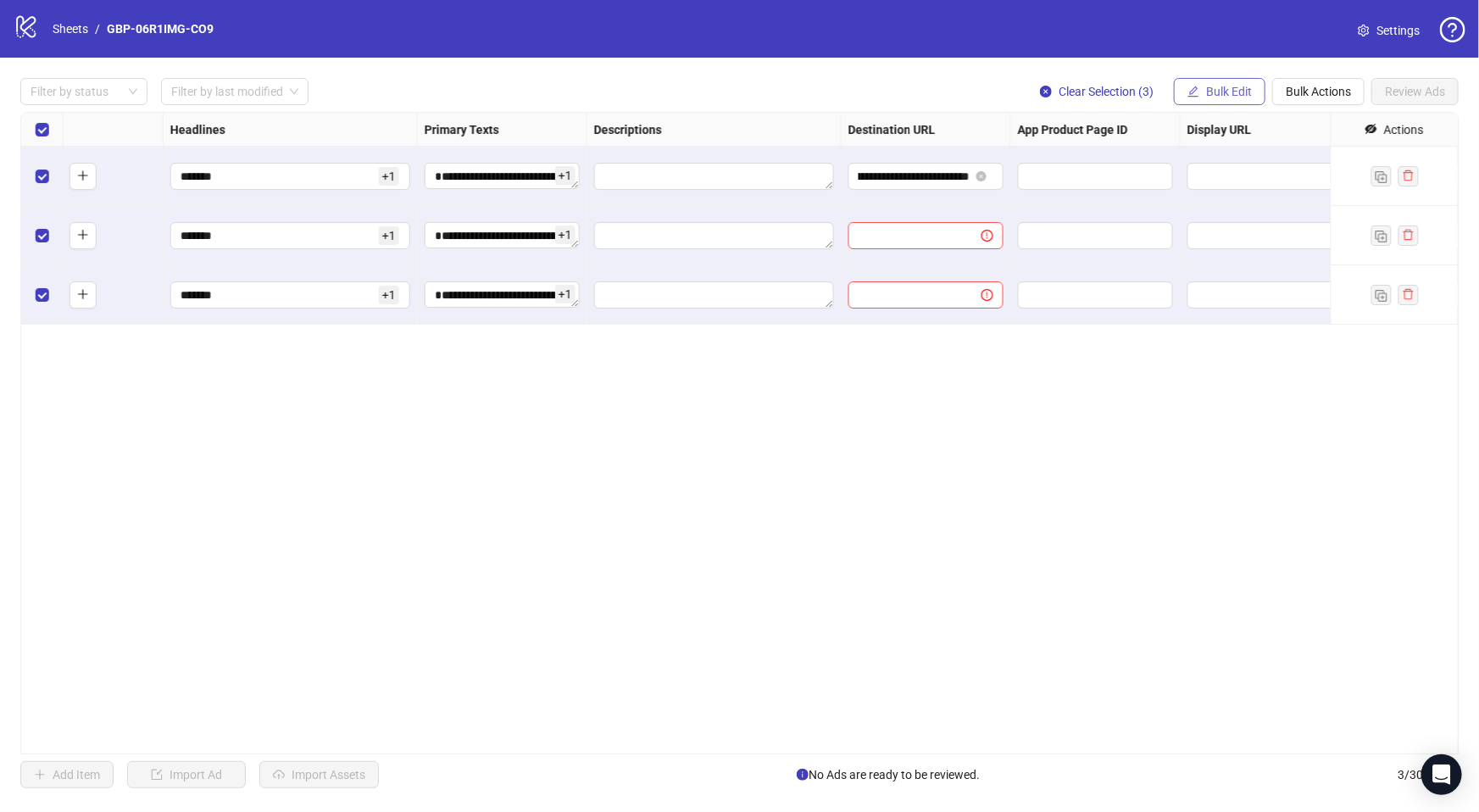 click on "Bulk Edit" at bounding box center [1220, 92] 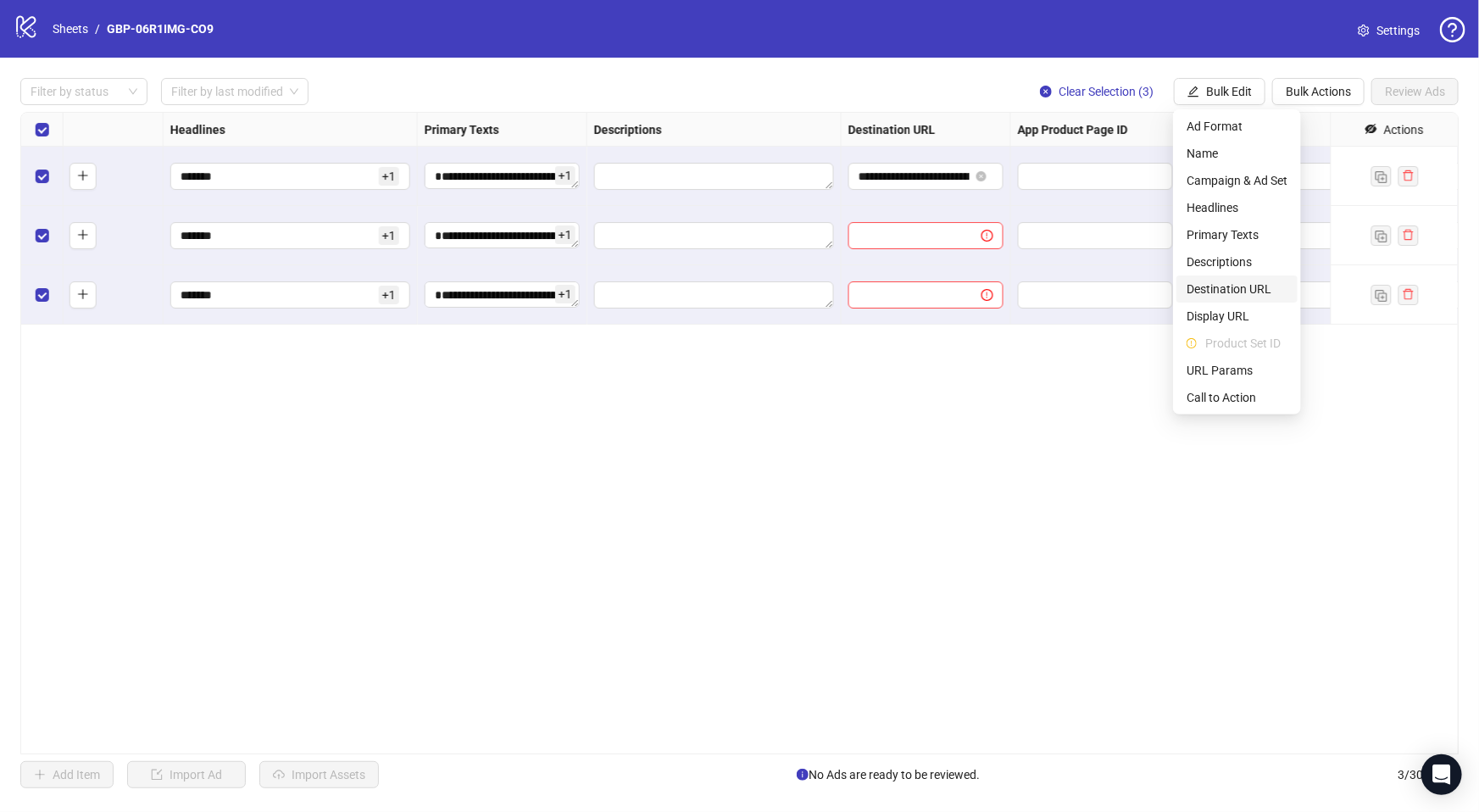 click on "Destination URL" at bounding box center [1237, 289] 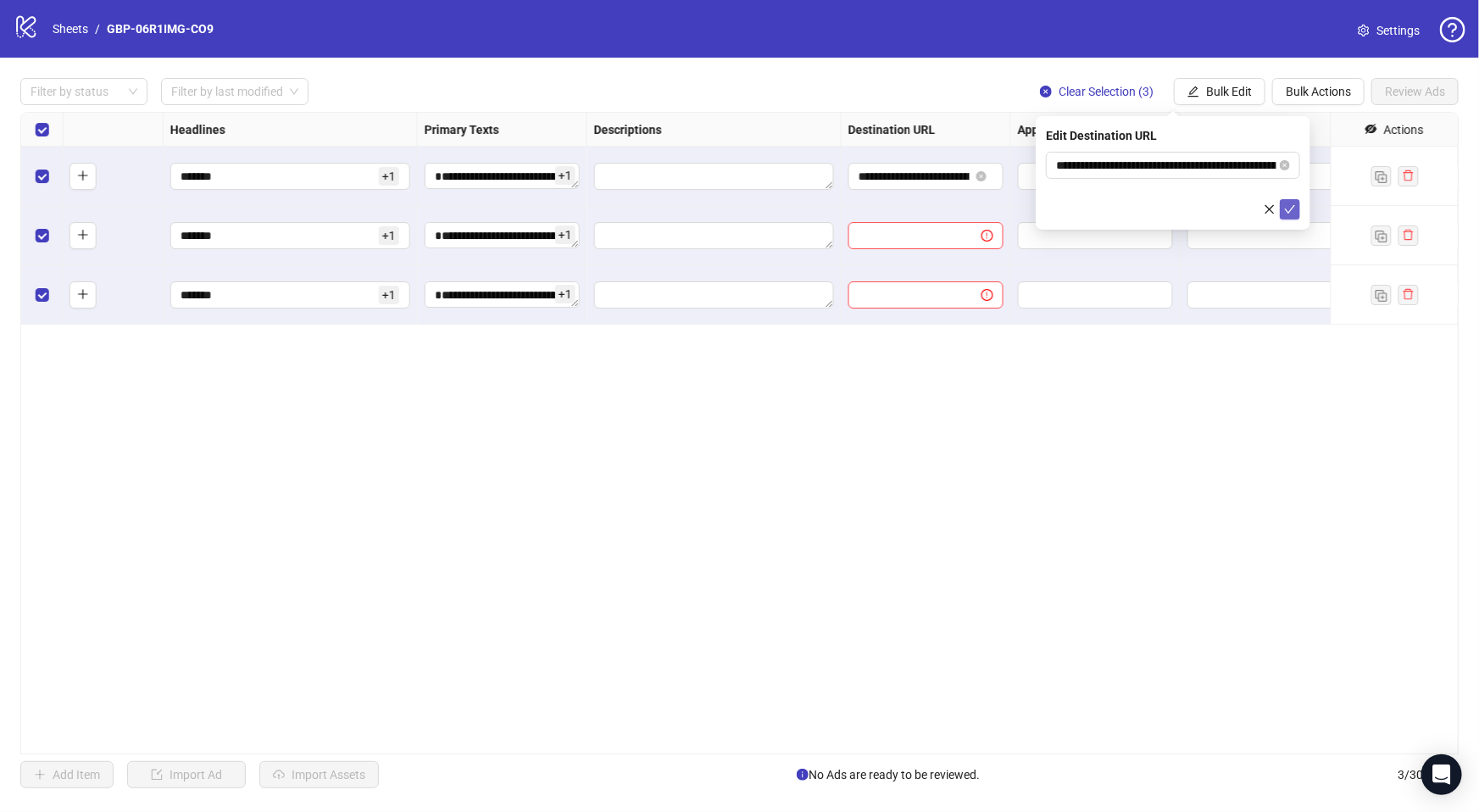 click 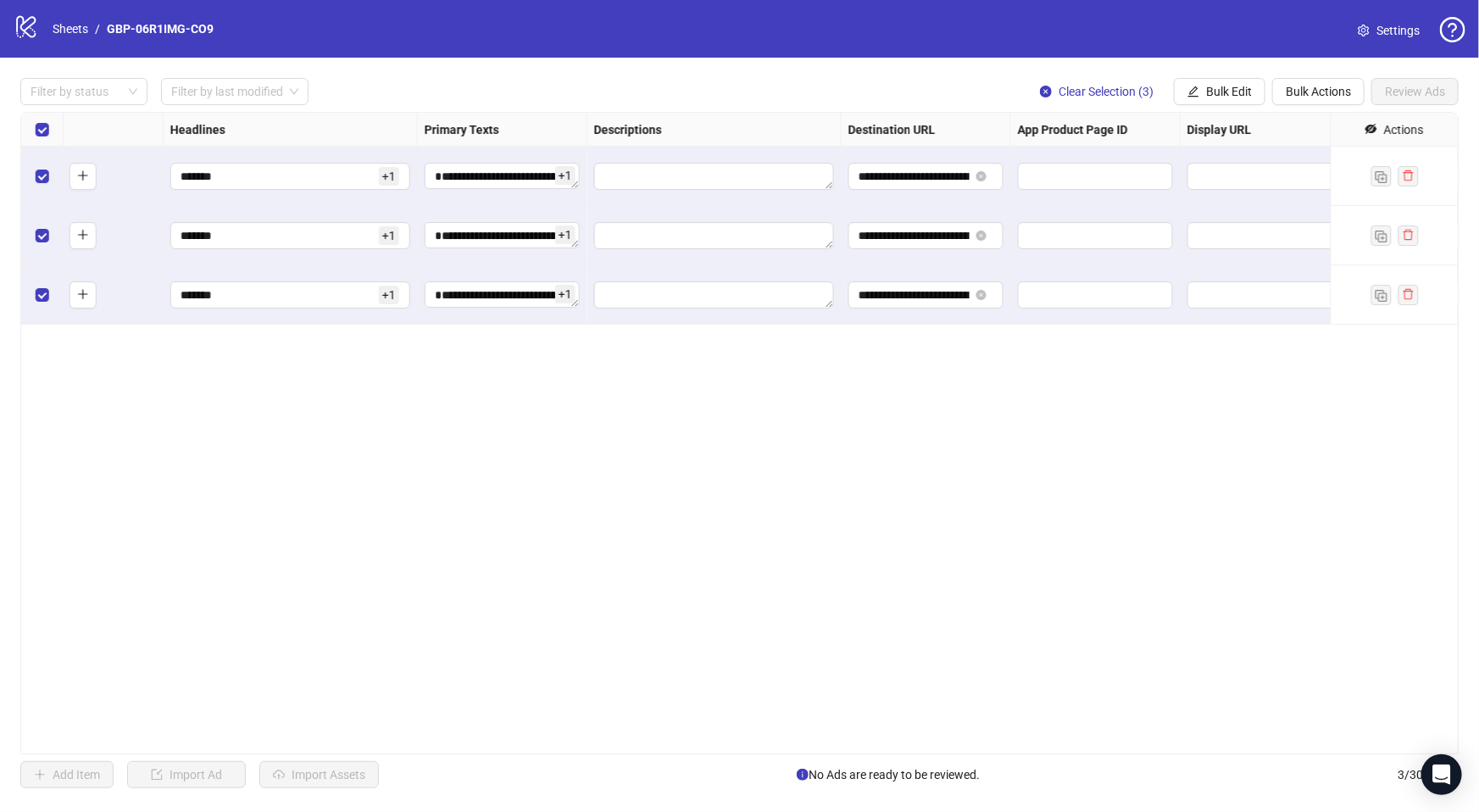 click on "**********" at bounding box center [739, 433] 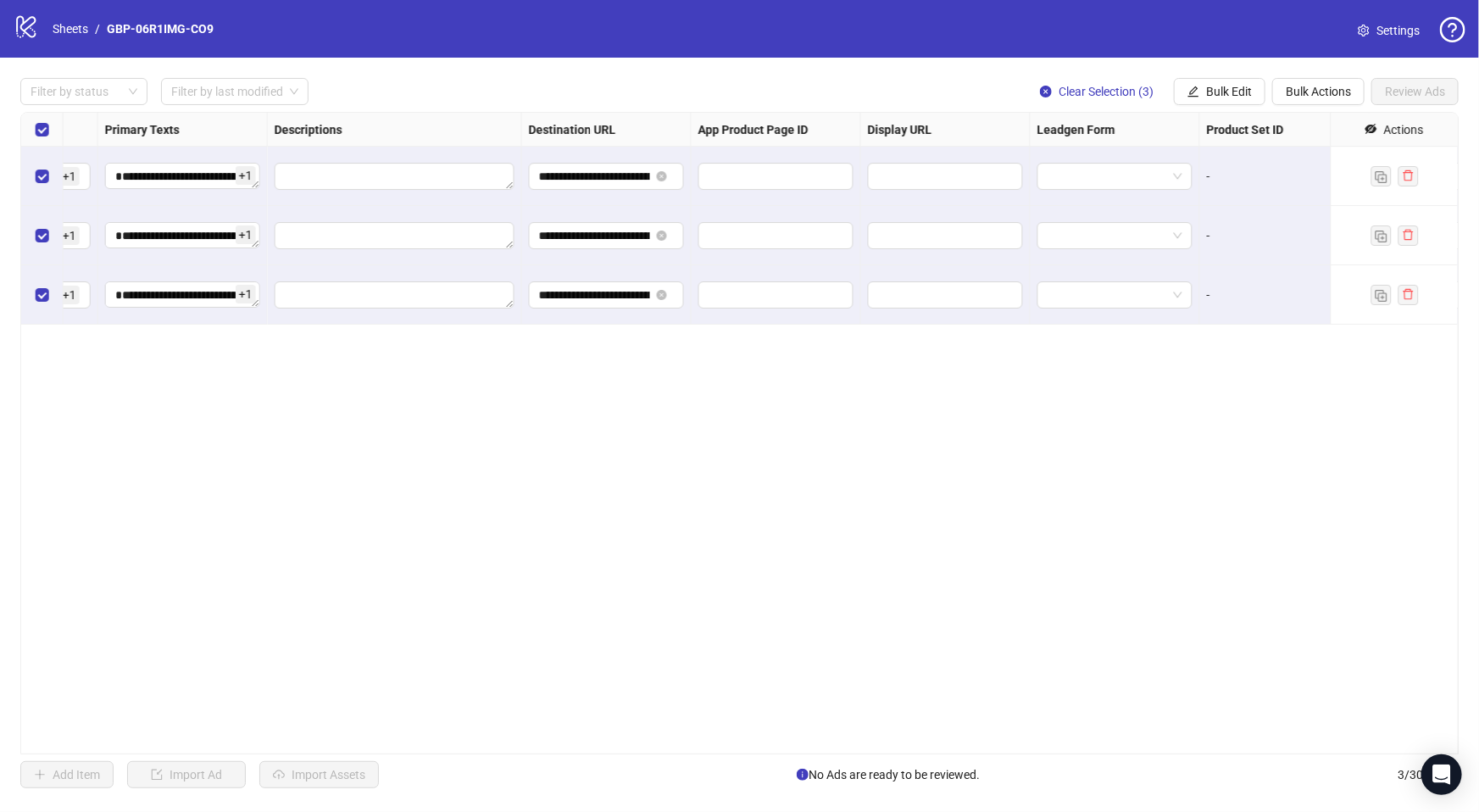 scroll, scrollTop: 0, scrollLeft: 1504, axis: horizontal 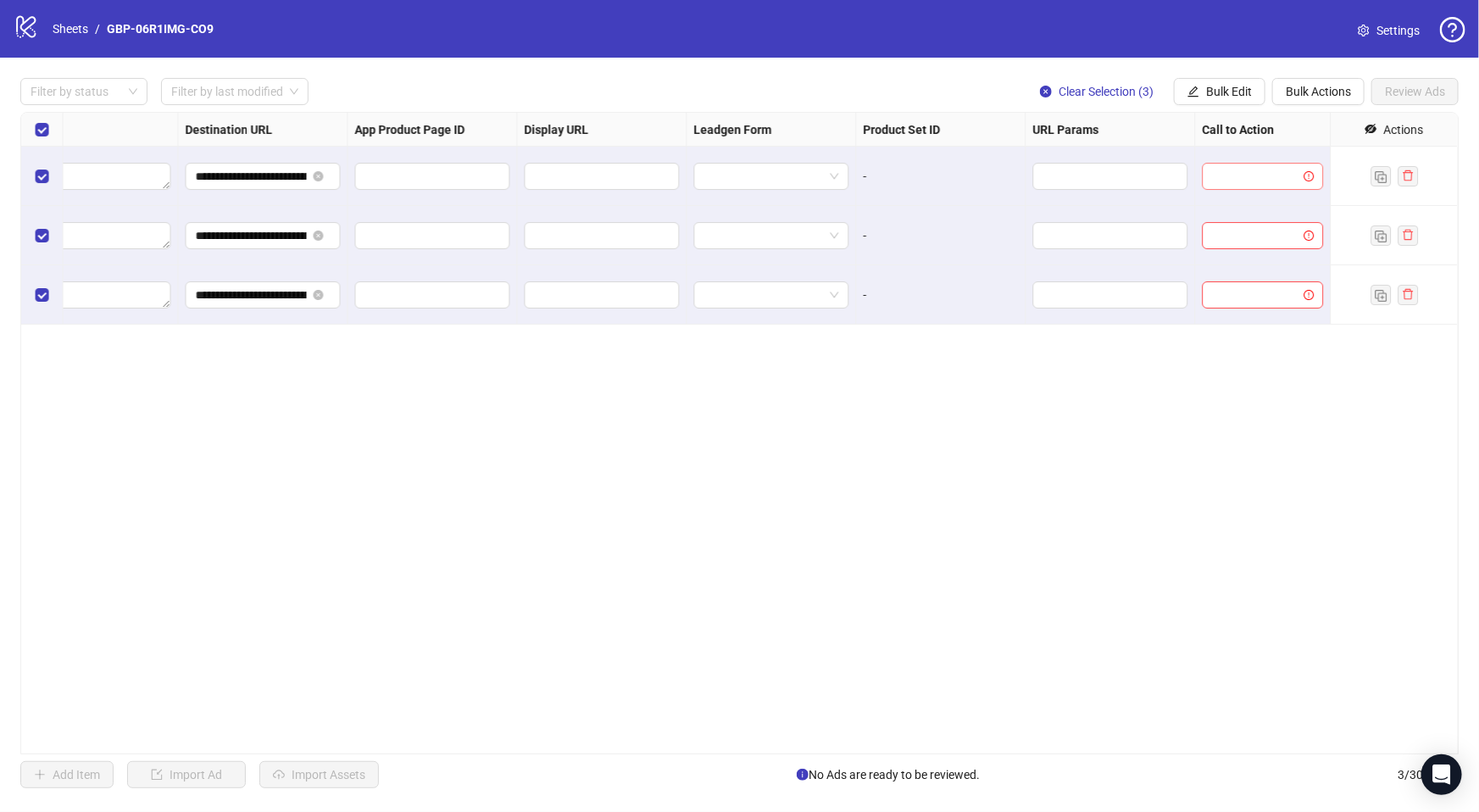 click at bounding box center (1255, 176) 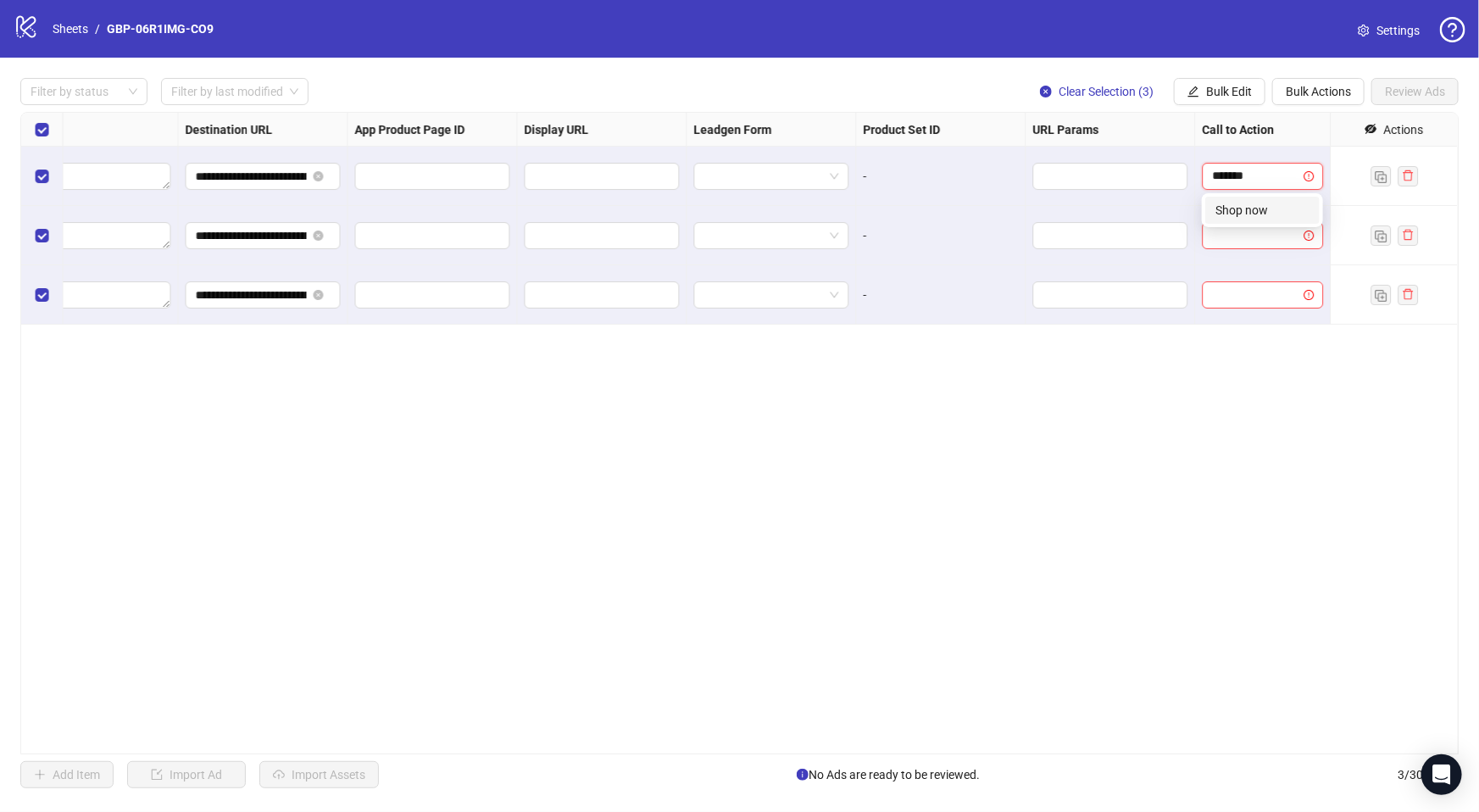 type on "********" 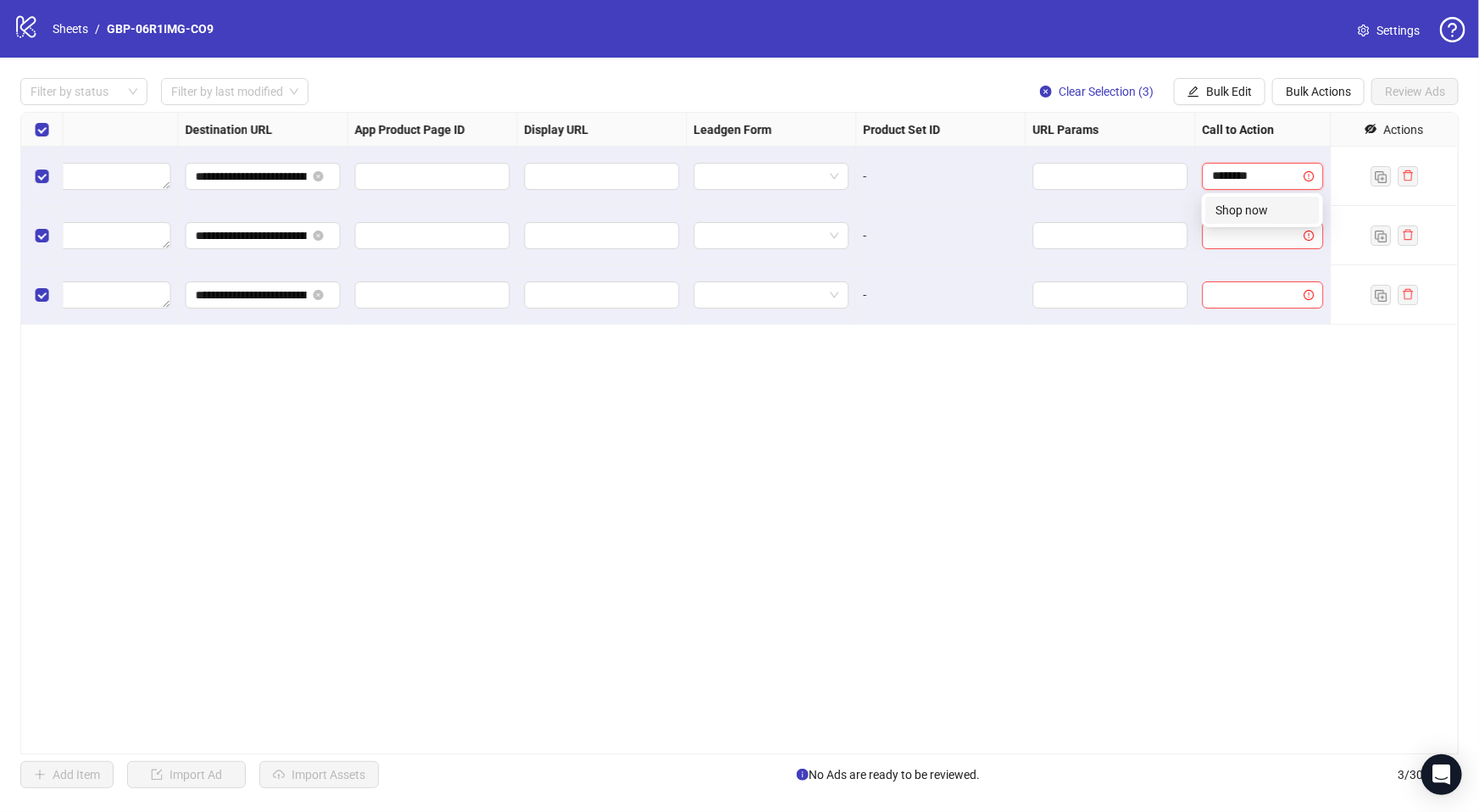 click on "Shop now" at bounding box center [1262, 210] 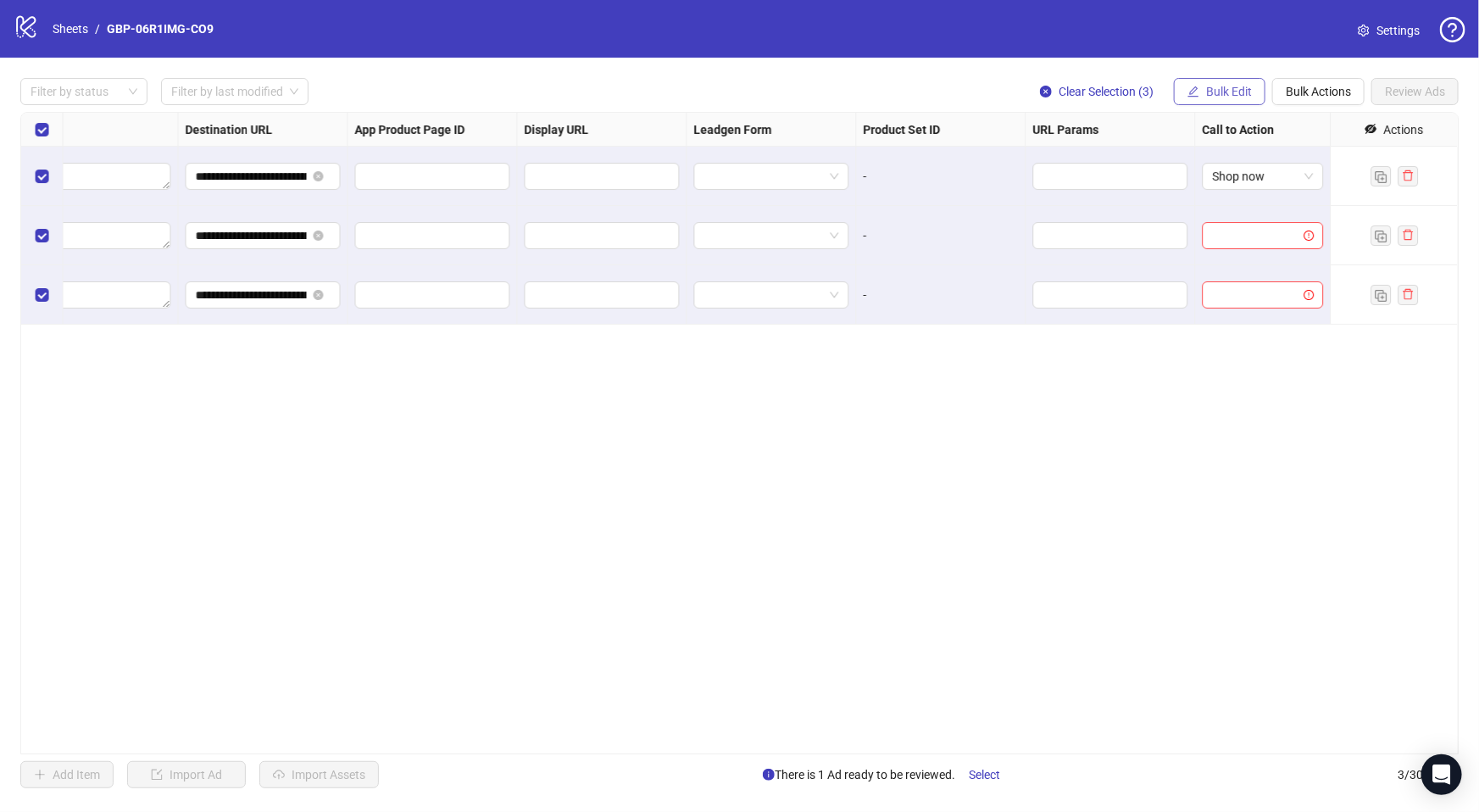 click on "Bulk Edit" at bounding box center [1229, 92] 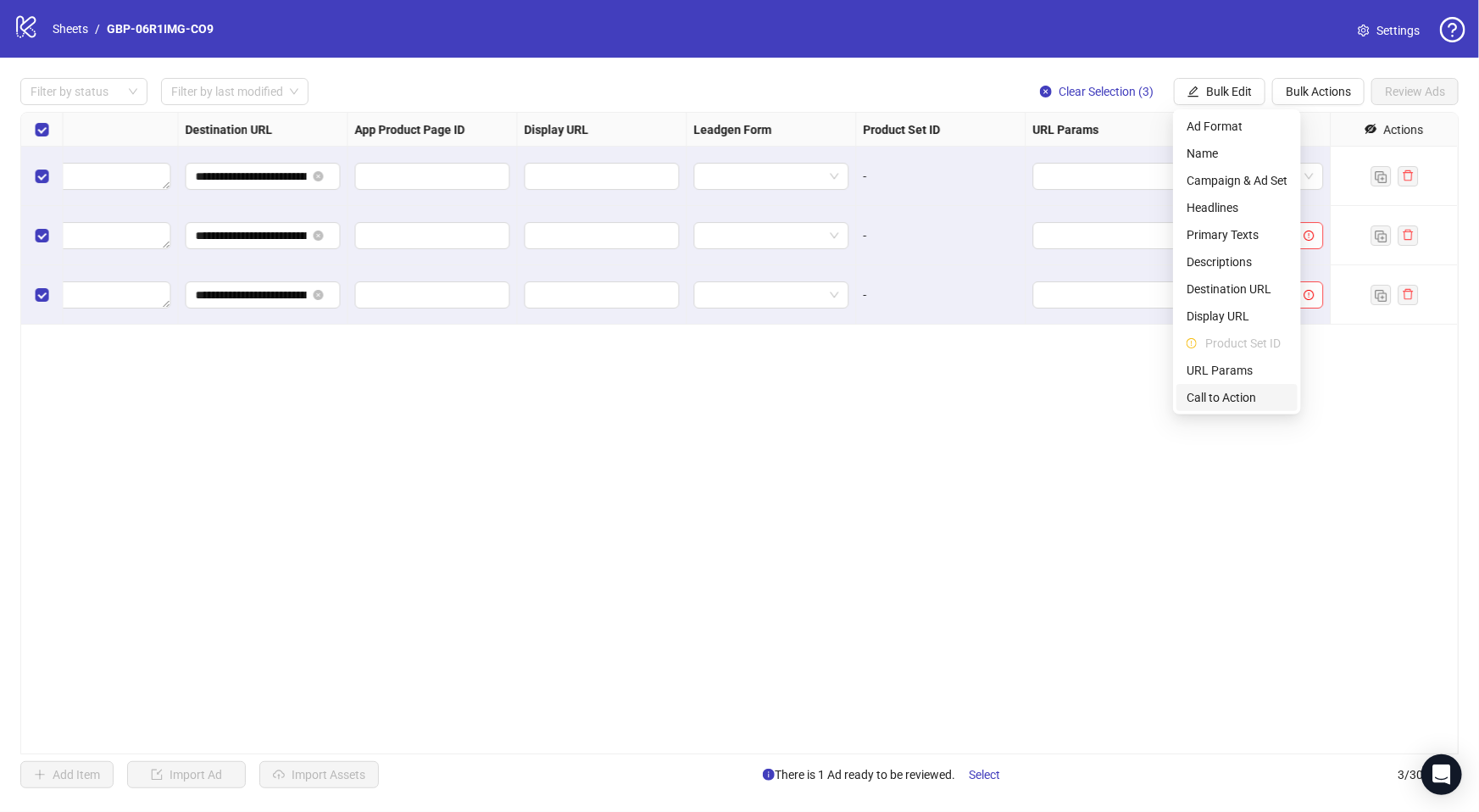 click on "Call to Action" at bounding box center (1237, 398) 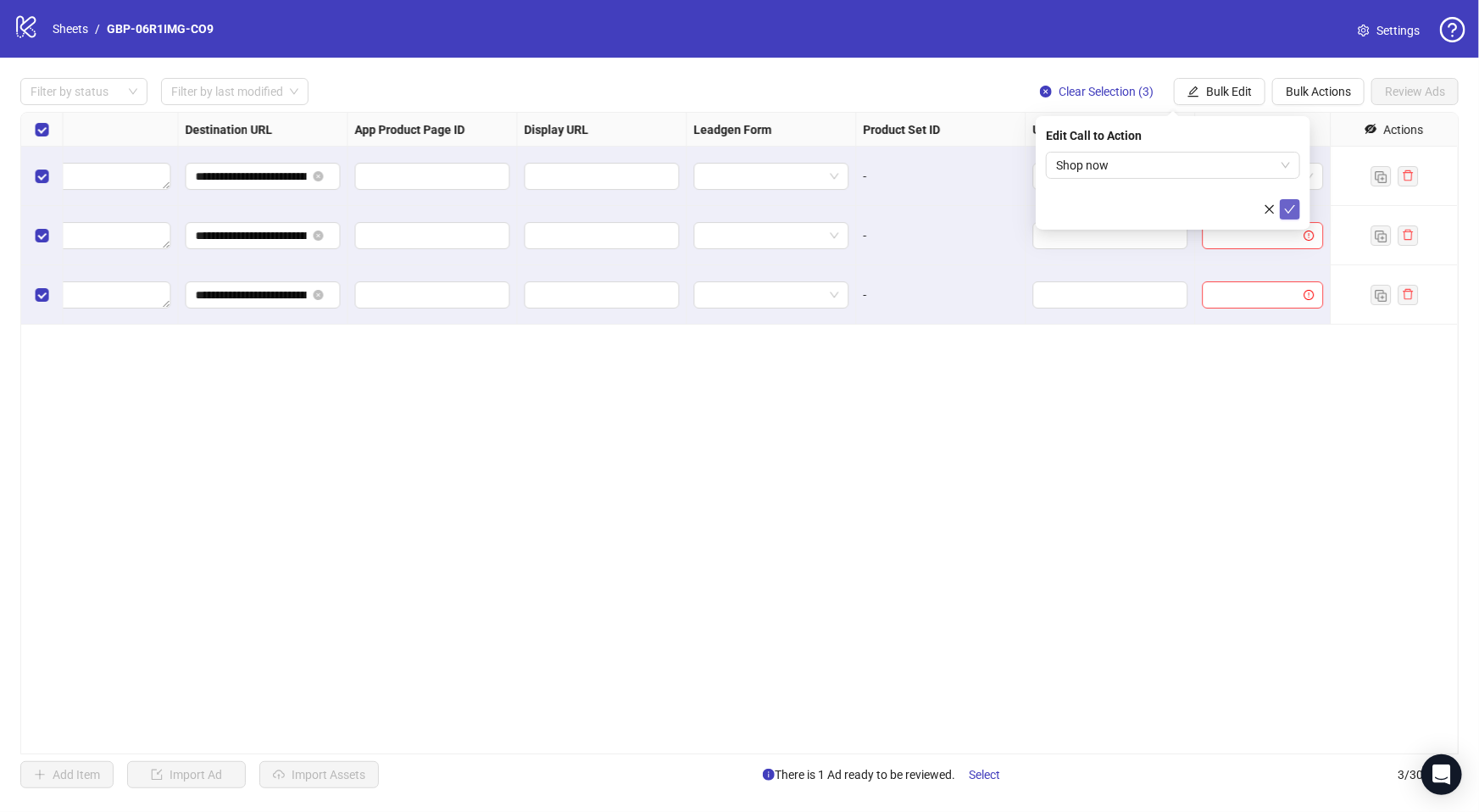 click 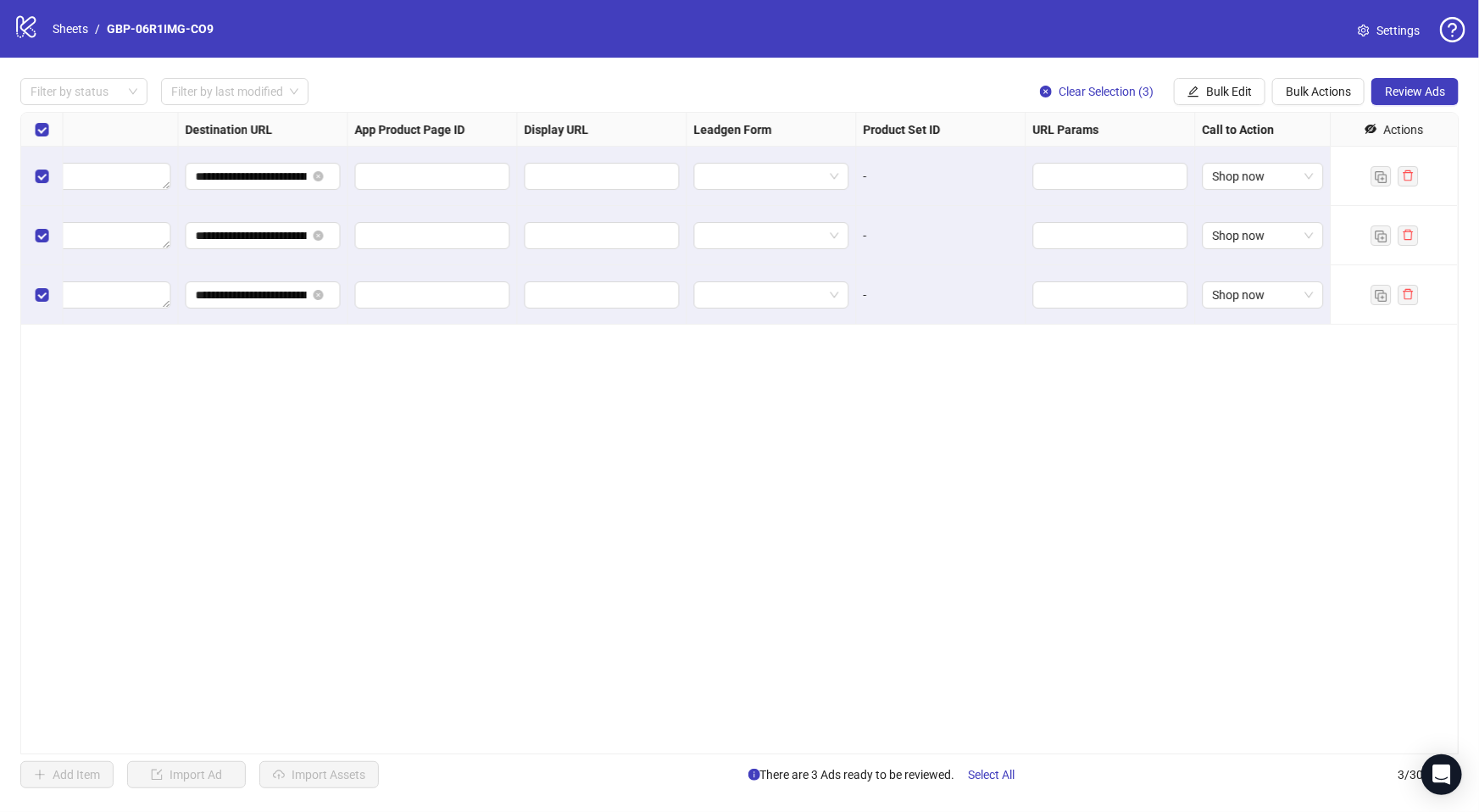 click on "**********" at bounding box center [739, 433] 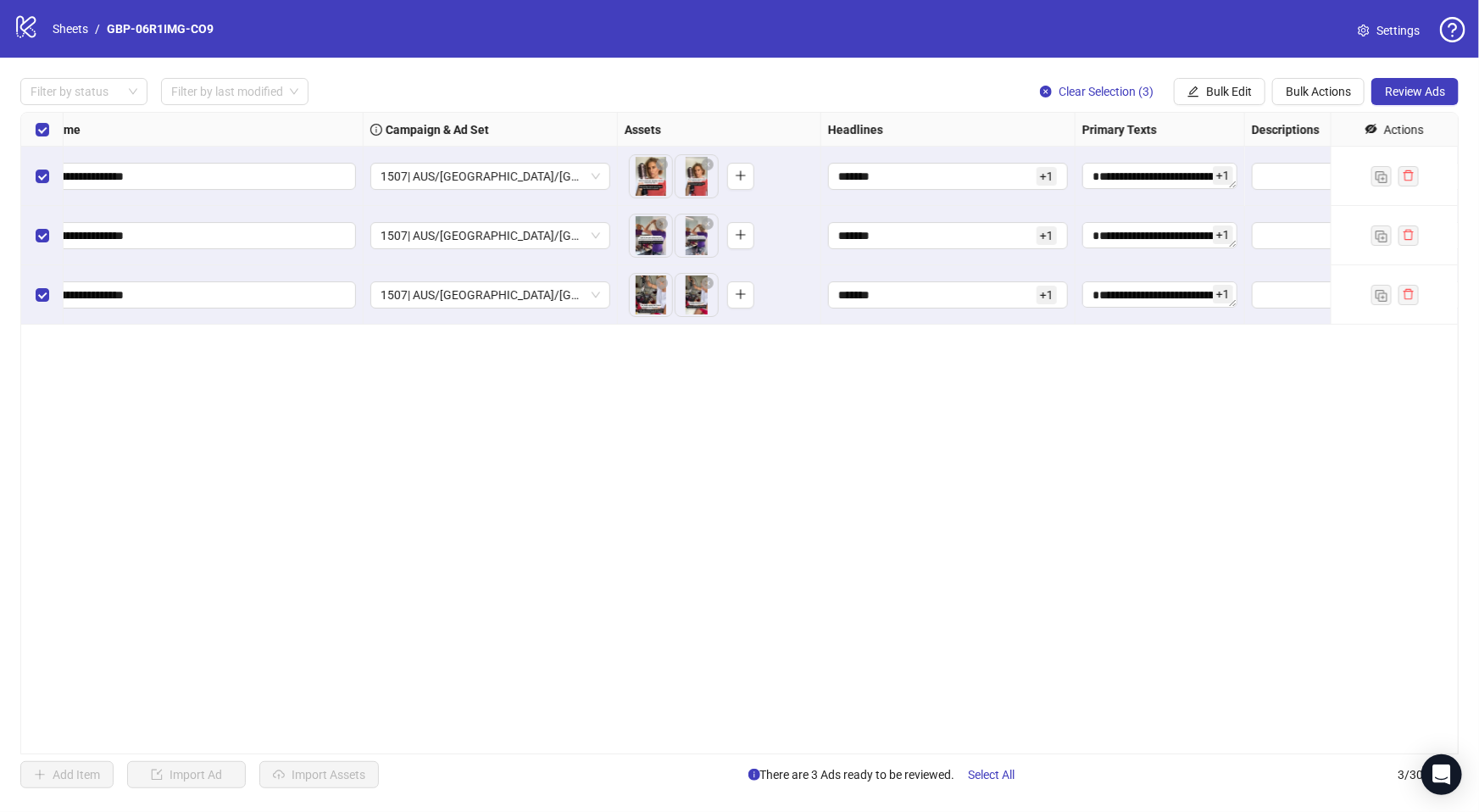 scroll, scrollTop: 0, scrollLeft: 0, axis: both 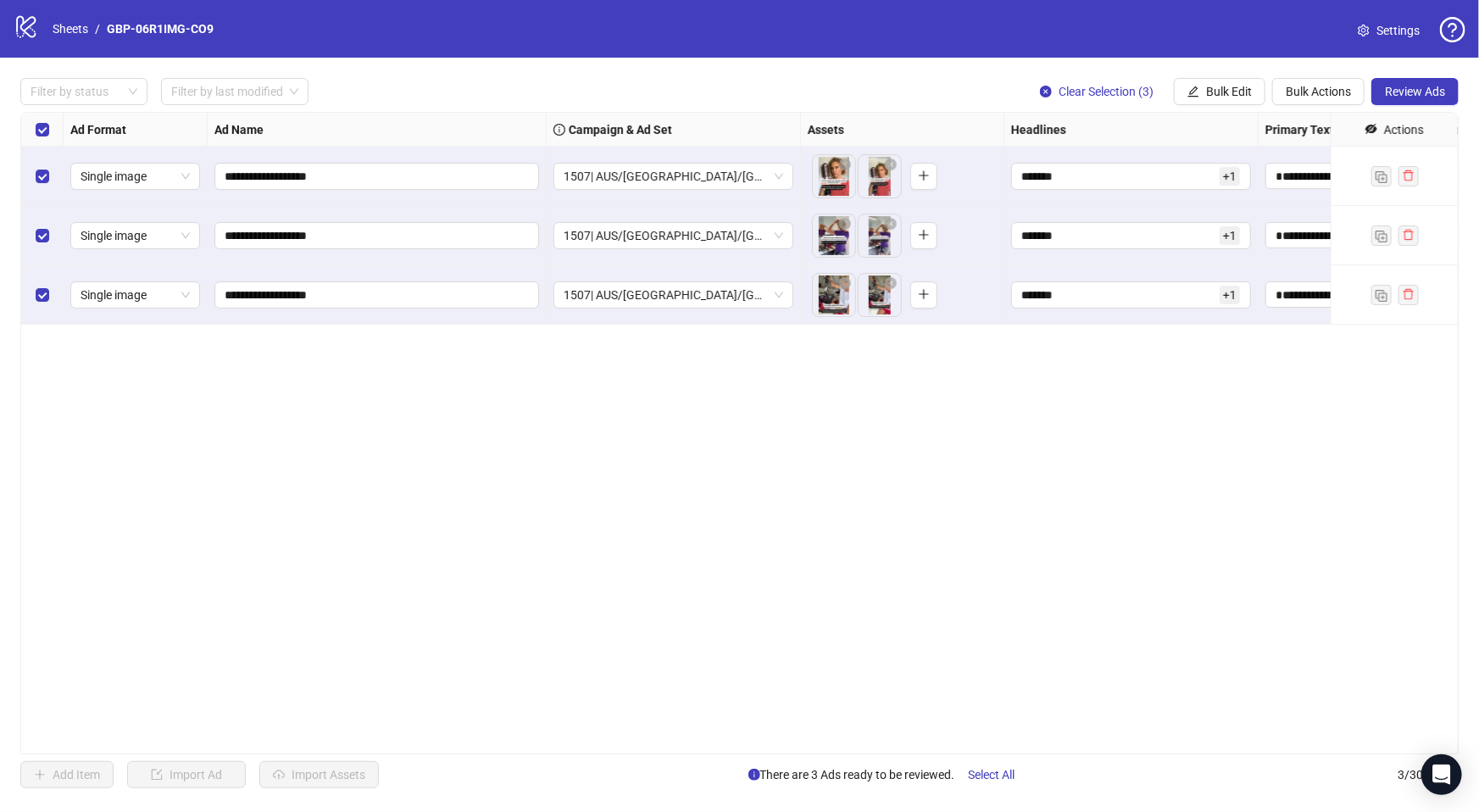 click on "**********" at bounding box center [739, 433] 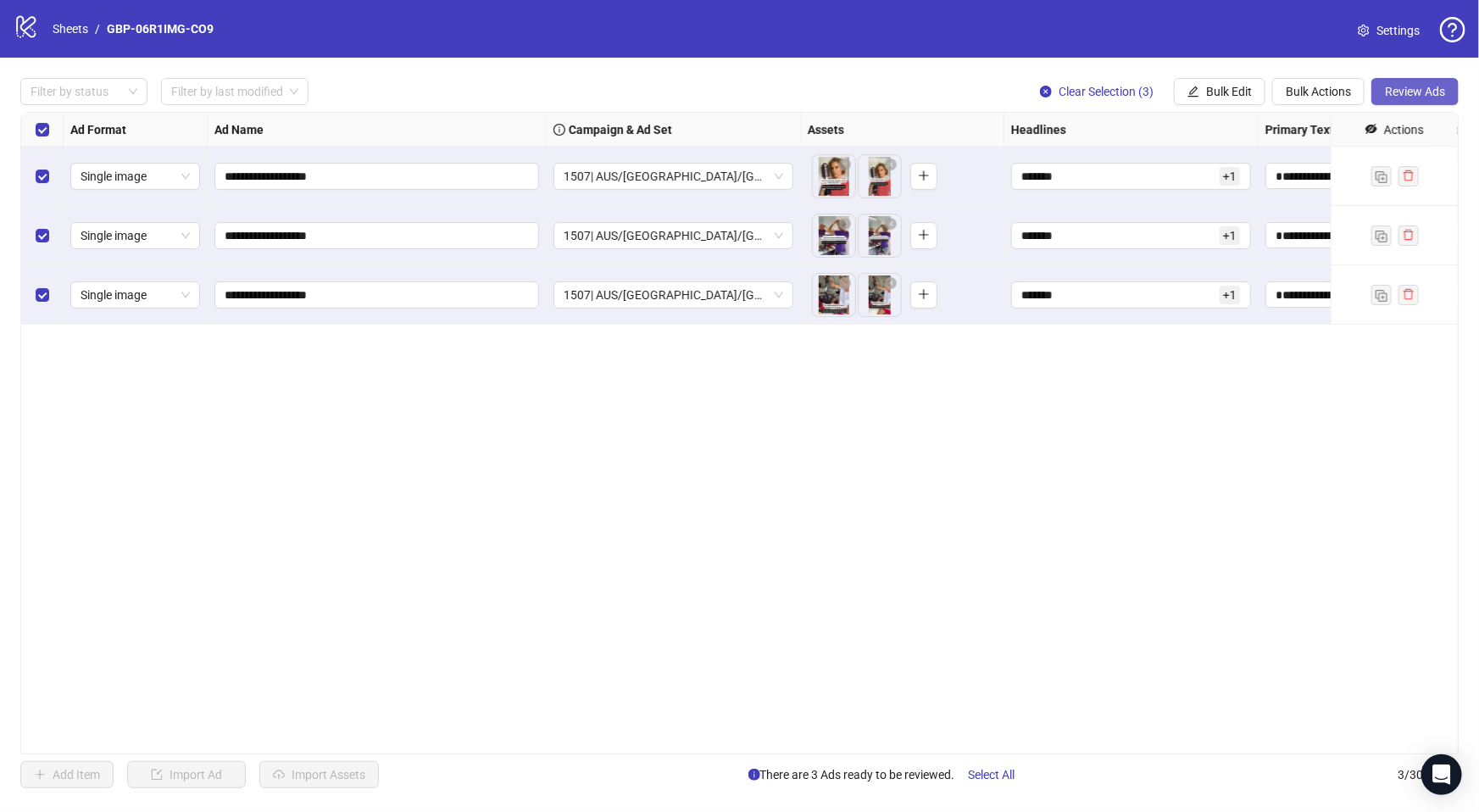 click on "Review Ads" at bounding box center [1415, 92] 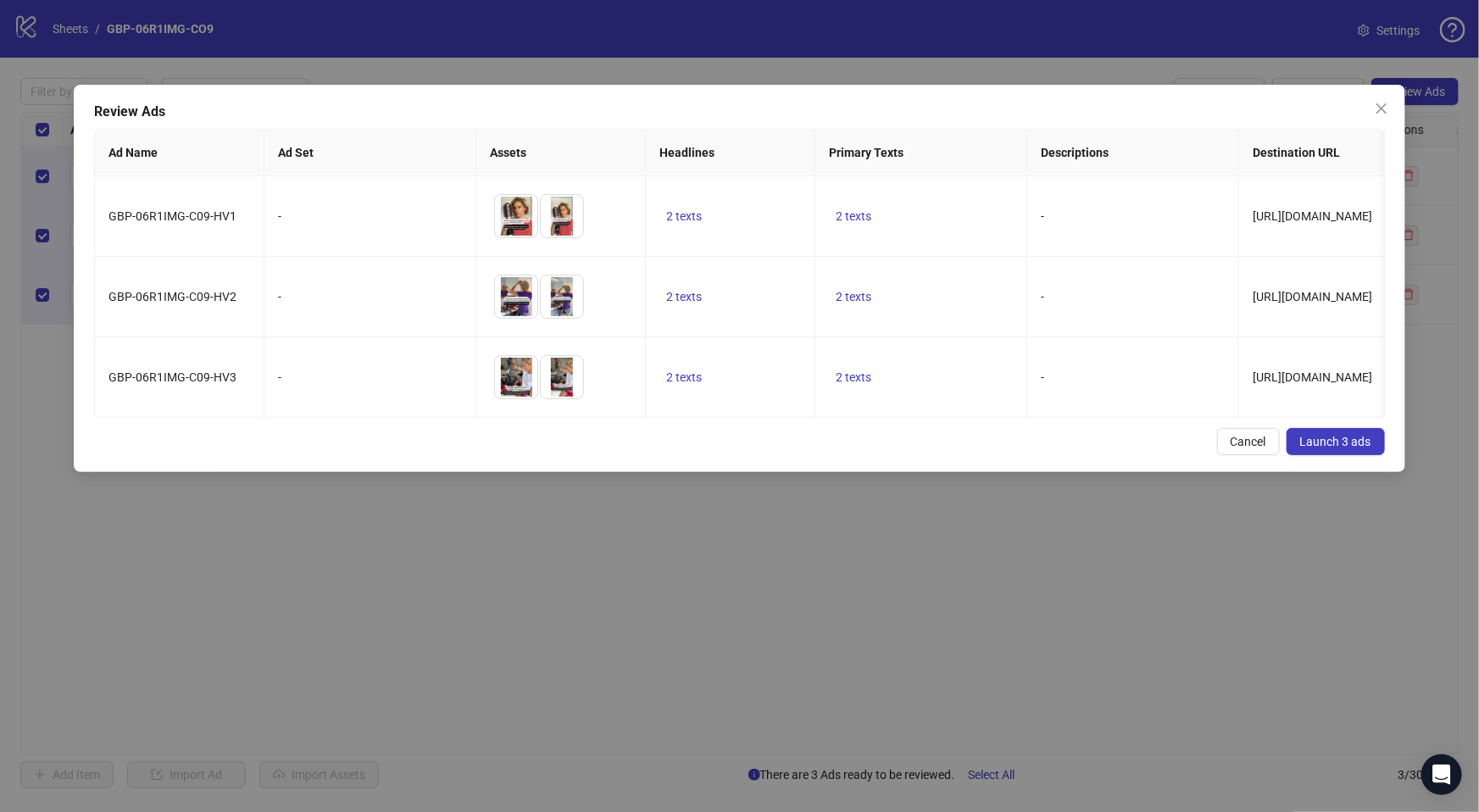 click on "Review Ads Ad Name Ad Set Assets Headlines Primary Texts Descriptions Destination URL Display URL Call to Action Facebook Page Product Set ID Leadgen Form Instagram User Status Pixel URL Parameters                                 GBP-06R1IMG-C09-HV1 -
To pick up a draggable item, press the space bar.
While dragging, use the arrow keys to move the item.
Press space again to drop the item in its new position, or press escape to cancel.
2 texts 2 texts - https://numoya.com/products/numoya-portable-straightener-brush-gobrush-pro-black Shop now Numoya - numoyahair PAUSED Numoya.com GBP-06R1IMG-C09-HV2 -
To pick up a draggable item, press the space bar.
While dragging, use the arrow keys to move the item.
Press space again to drop the item in its new position, or press escape to cancel.
2 texts 2 texts - https://numoya.com/products/numoya-portable-straightener-brush-gobrush-pro-black Shop now Numoya - numoyahair PAUSED Numoya.com GBP-06R1IMG-C09-HV3 - 2 texts 2 texts" at bounding box center (739, 278) 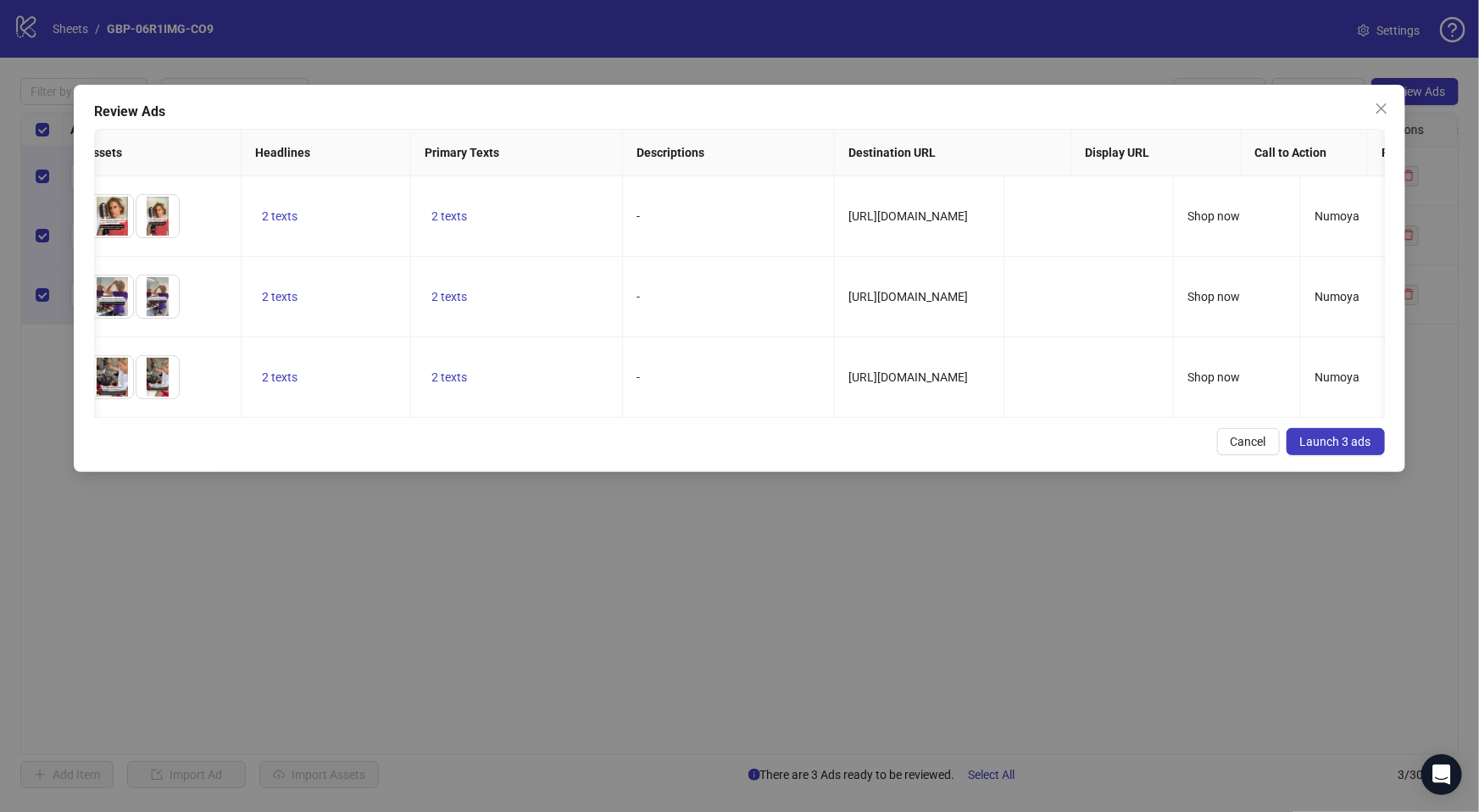 scroll, scrollTop: 0, scrollLeft: 531, axis: horizontal 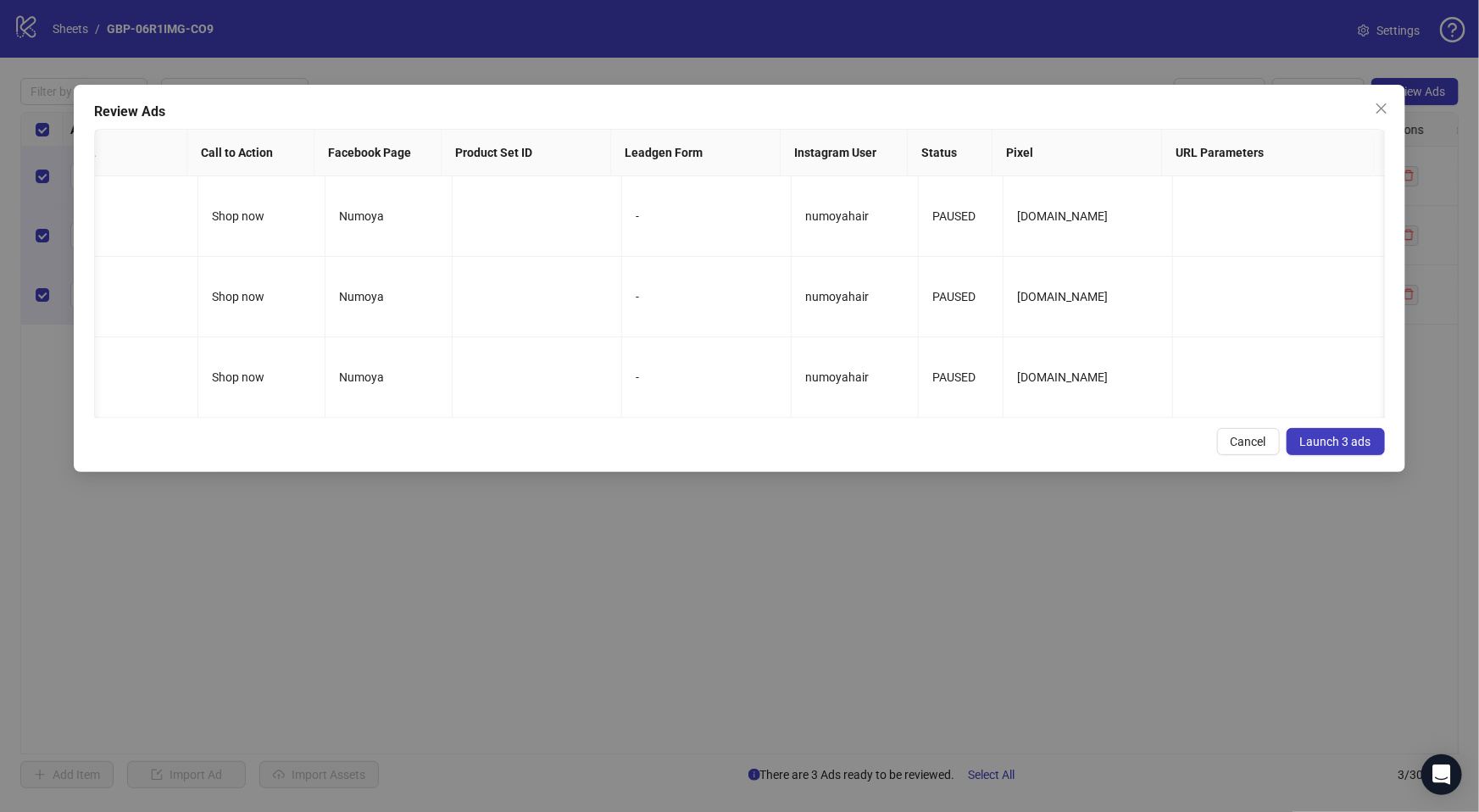 click on "Launch 3 ads" at bounding box center [1336, 442] 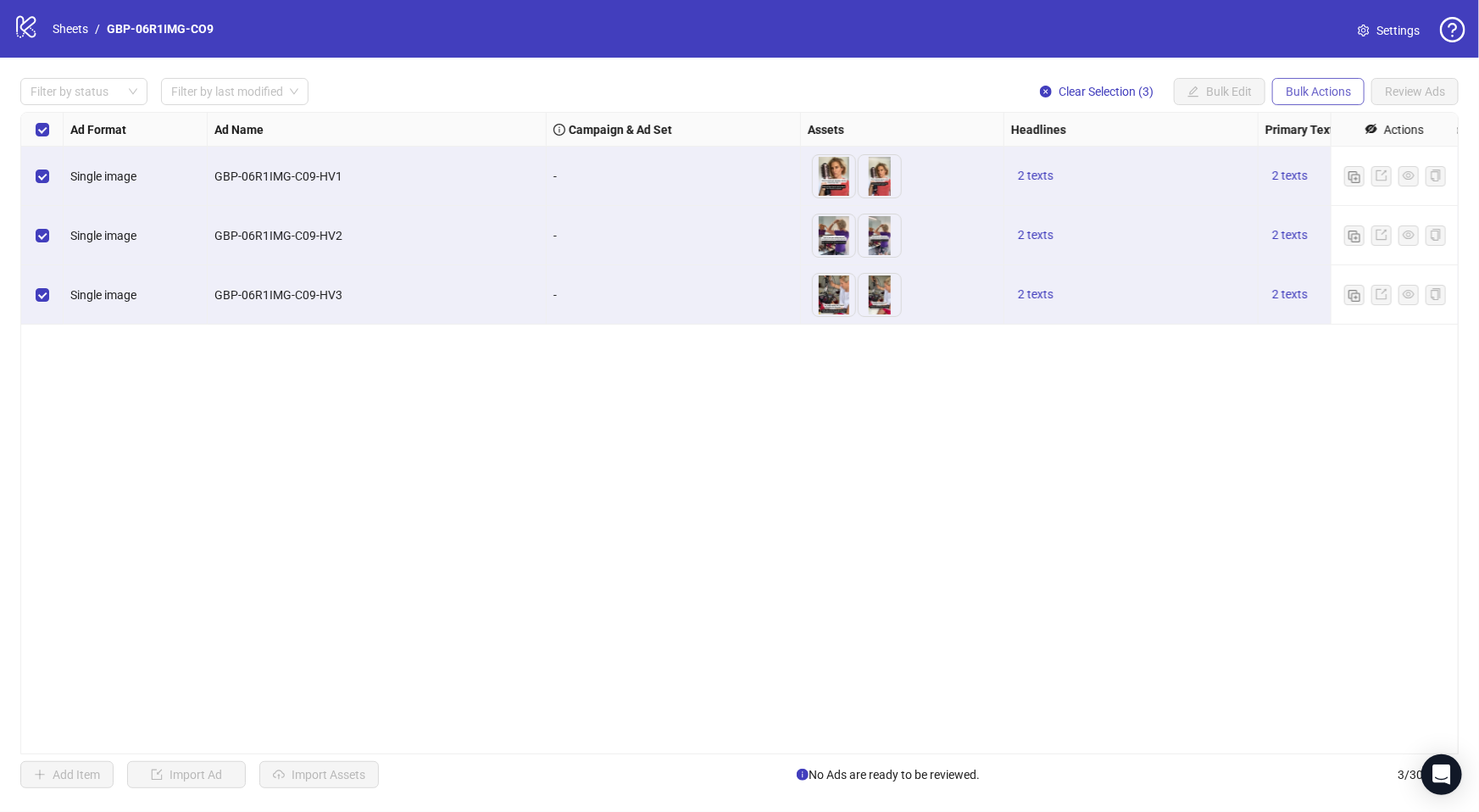 click on "Bulk Actions" at bounding box center (1318, 92) 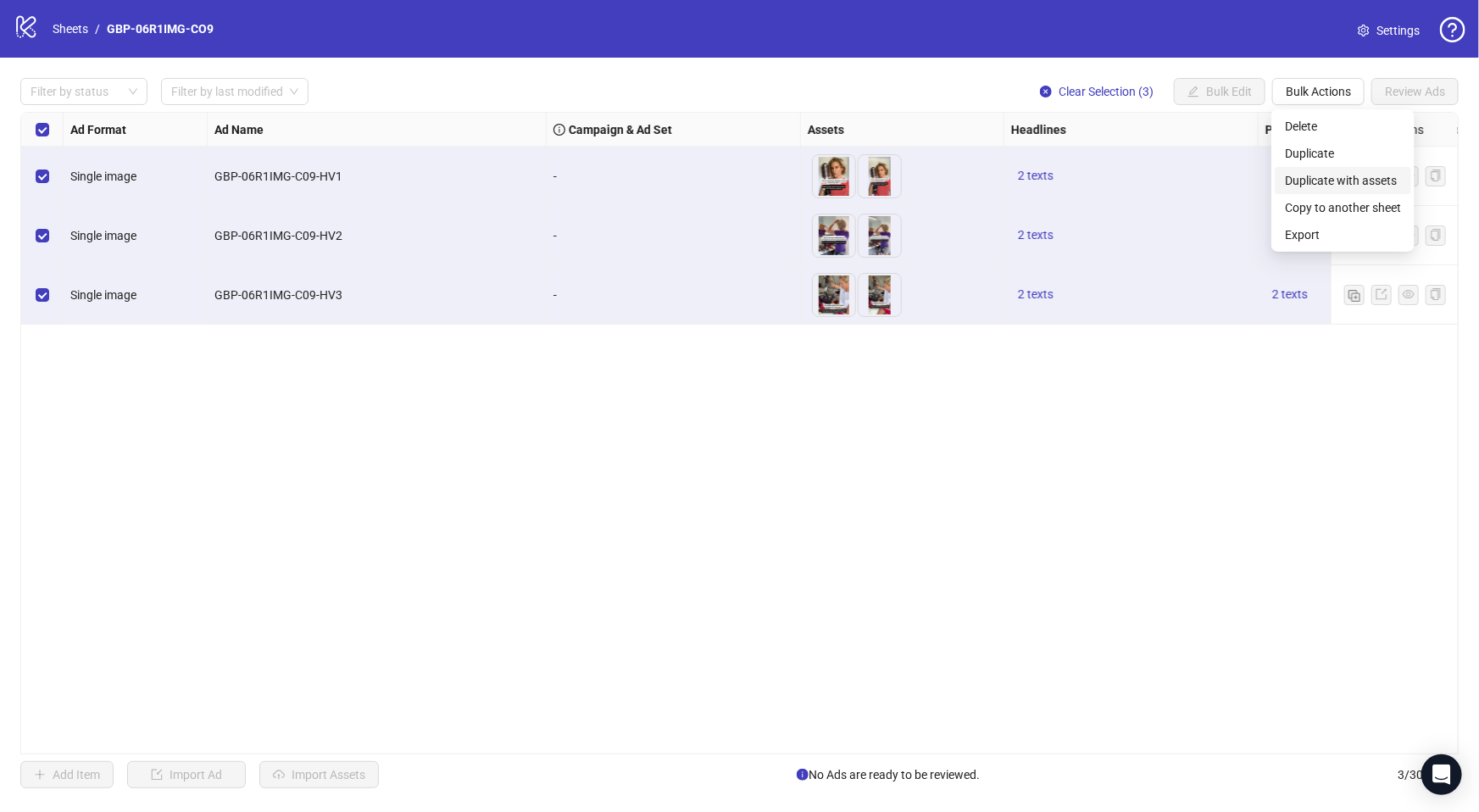 click on "Duplicate with assets" at bounding box center (1343, 181) 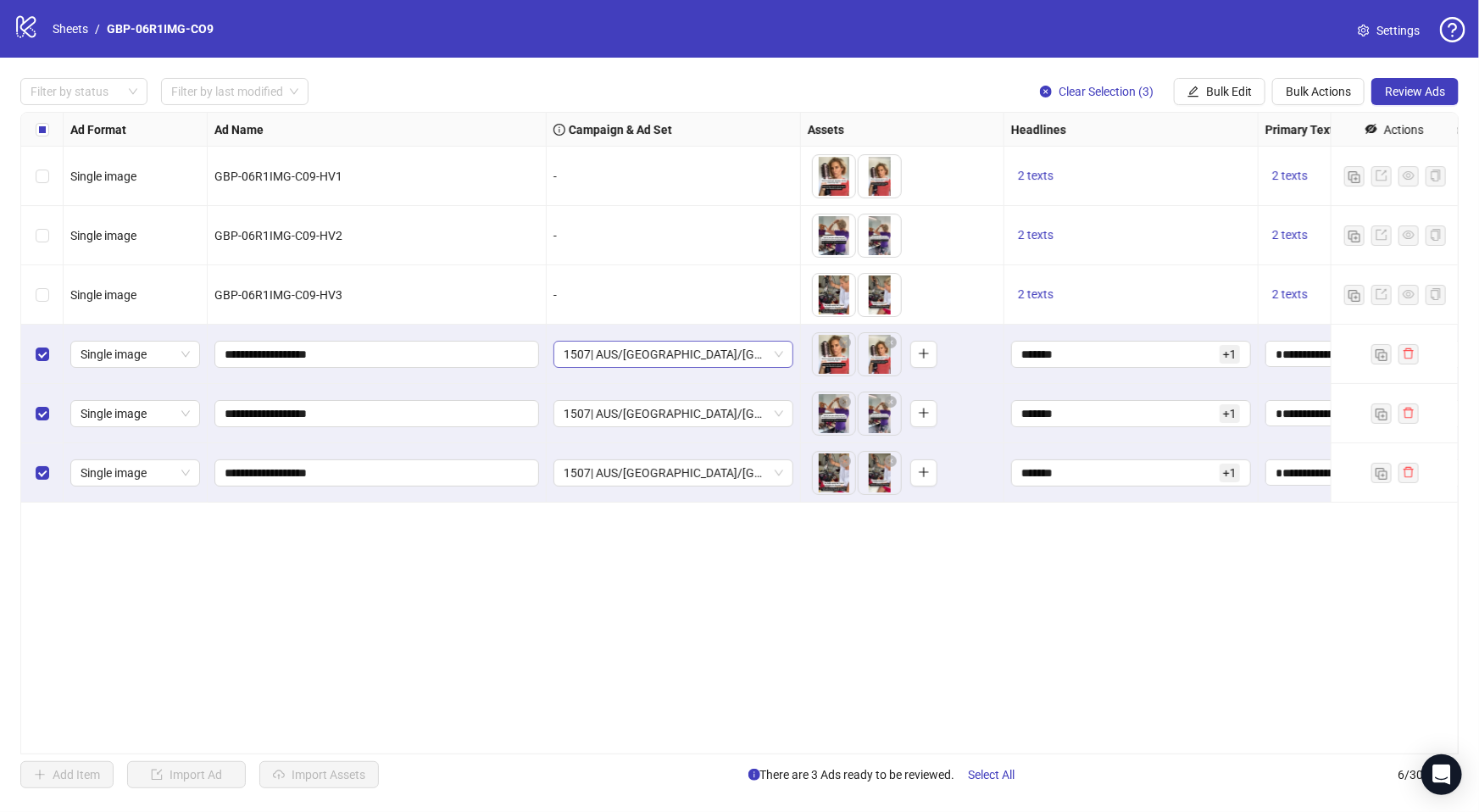 click on "1507| AUS/NZ/UK| GBP-06R1IMG-CO9" at bounding box center [673, 354] 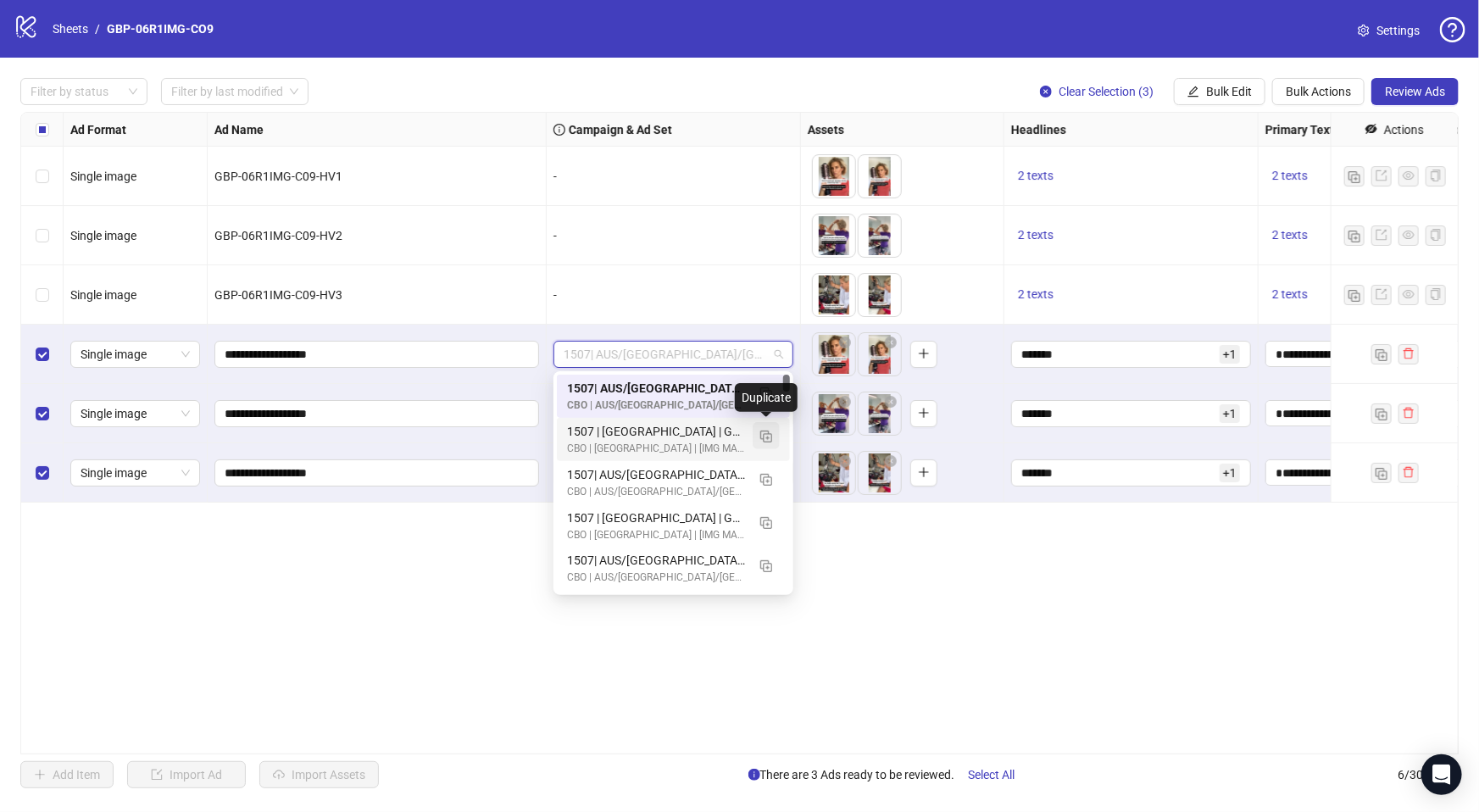 click at bounding box center [766, 437] 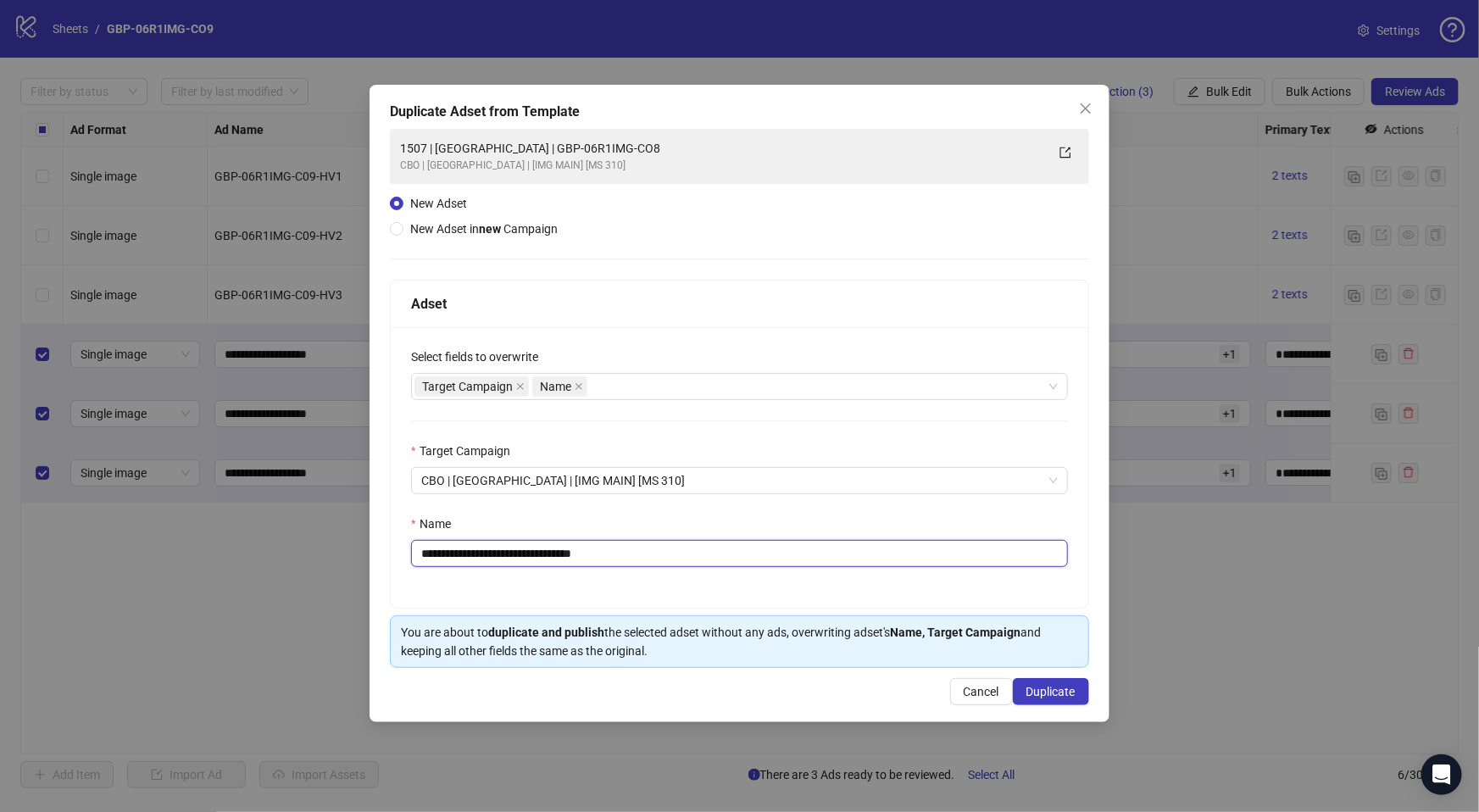 drag, startPoint x: 490, startPoint y: 556, endPoint x: 715, endPoint y: 565, distance: 225.17993 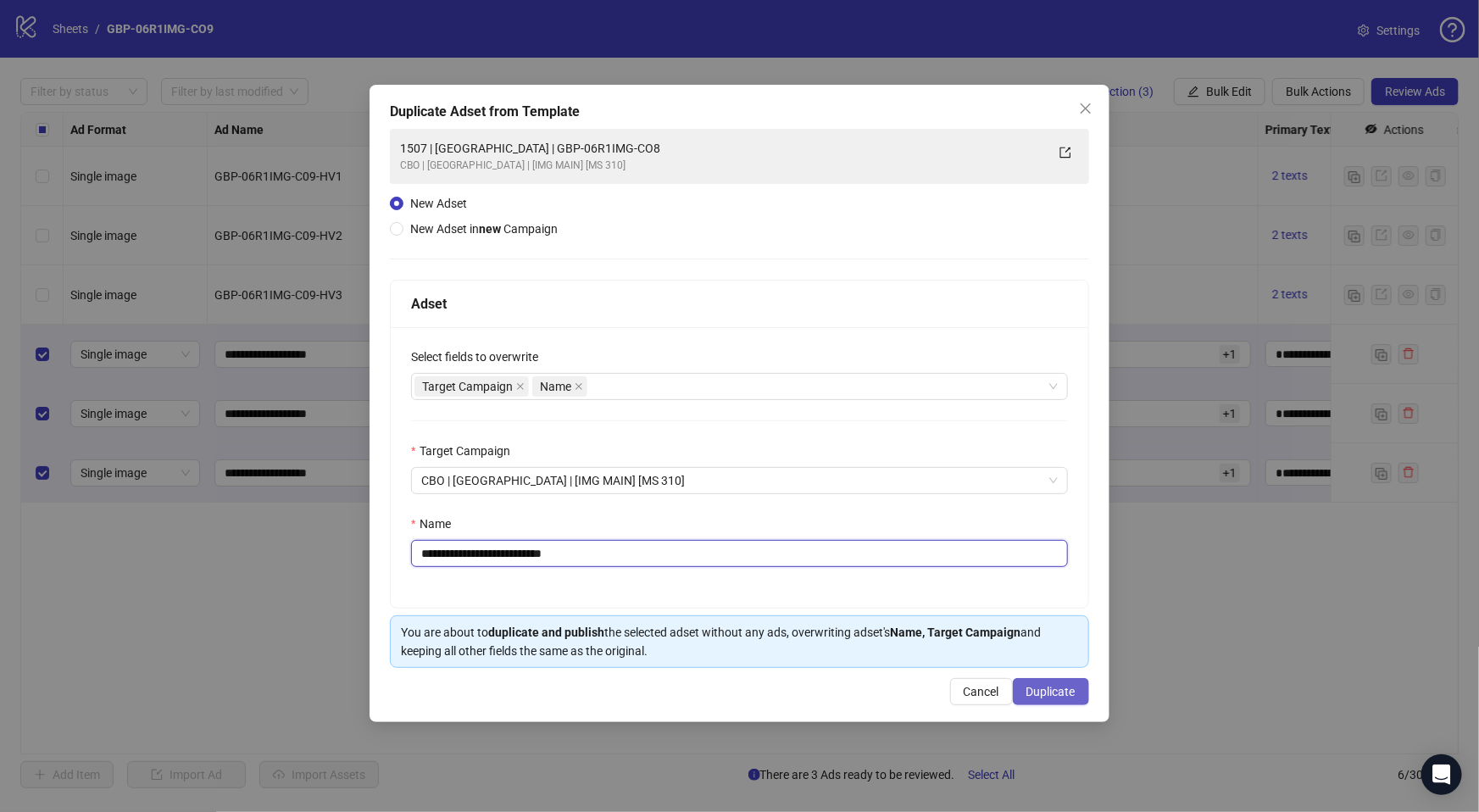 type on "**********" 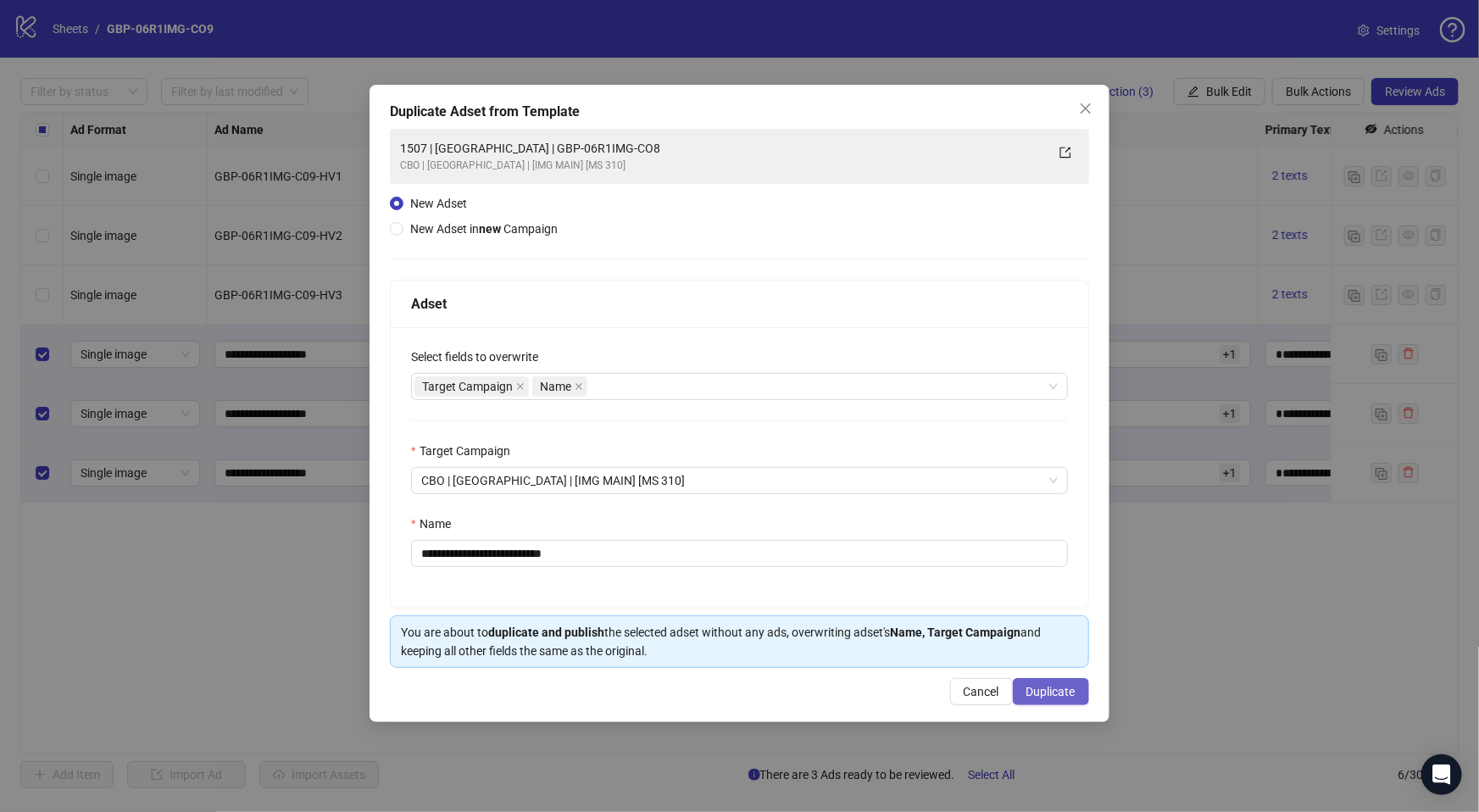click on "Duplicate" at bounding box center [1051, 692] 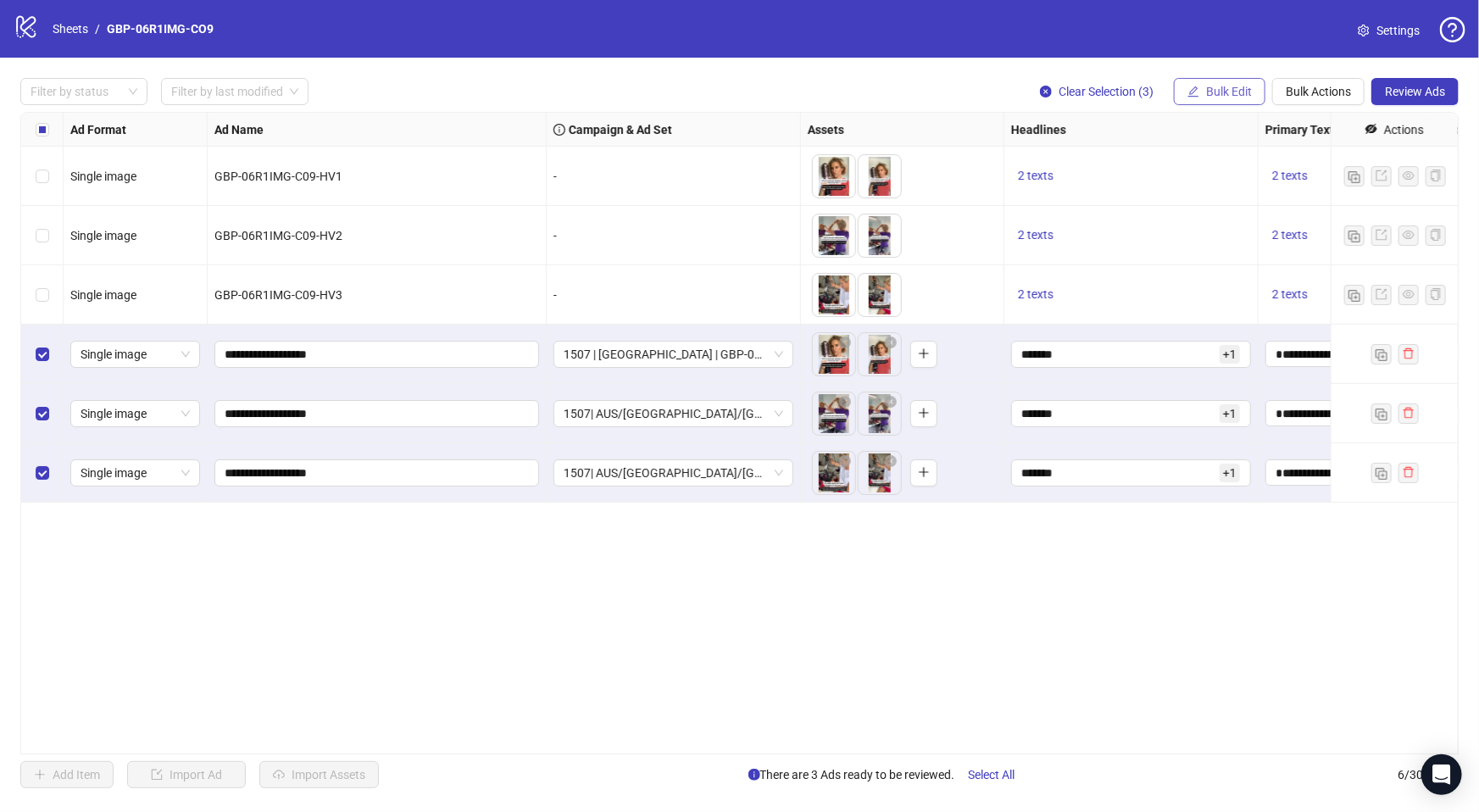 click on "Bulk Edit" at bounding box center [1220, 92] 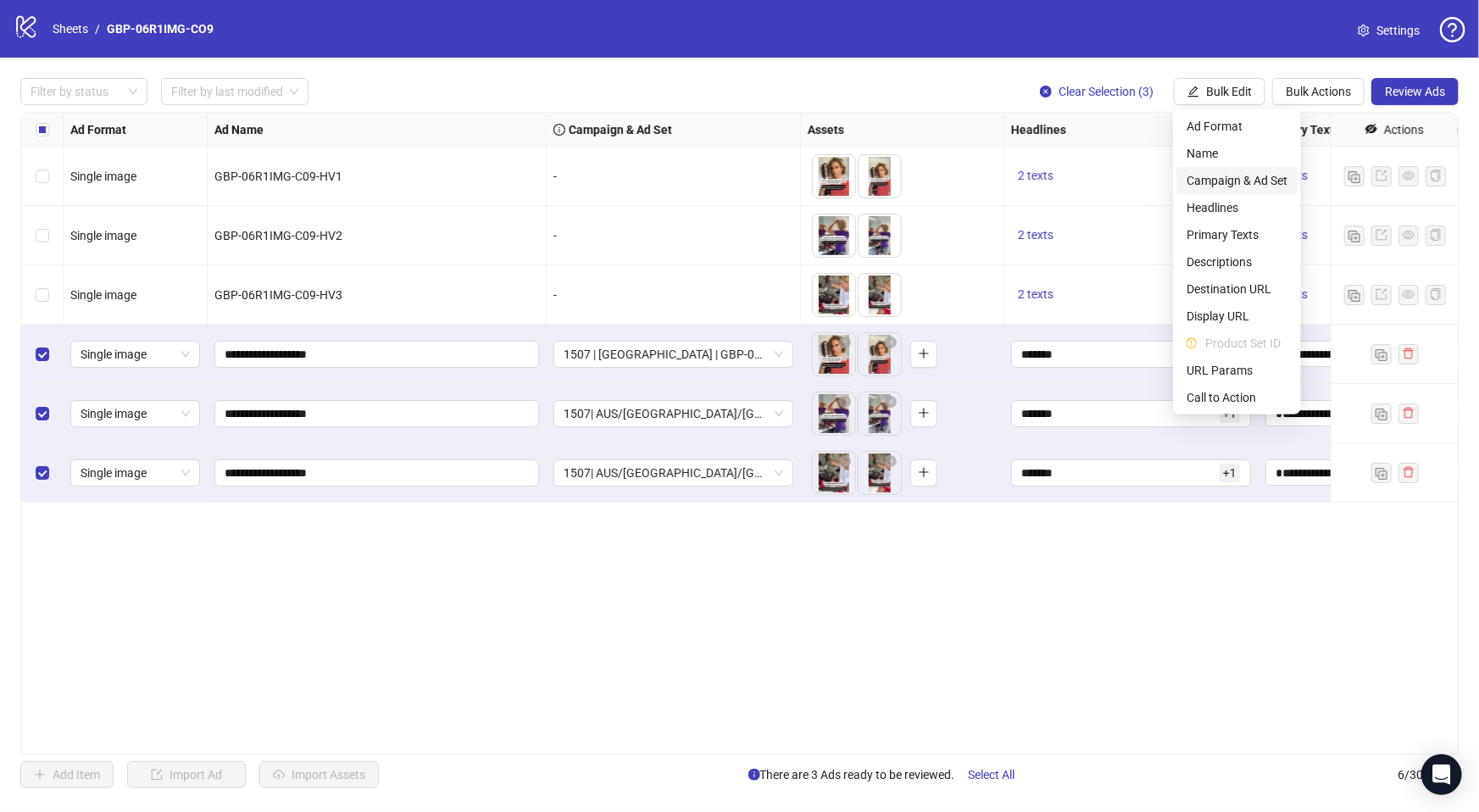 click on "Campaign & Ad Set" at bounding box center [1237, 181] 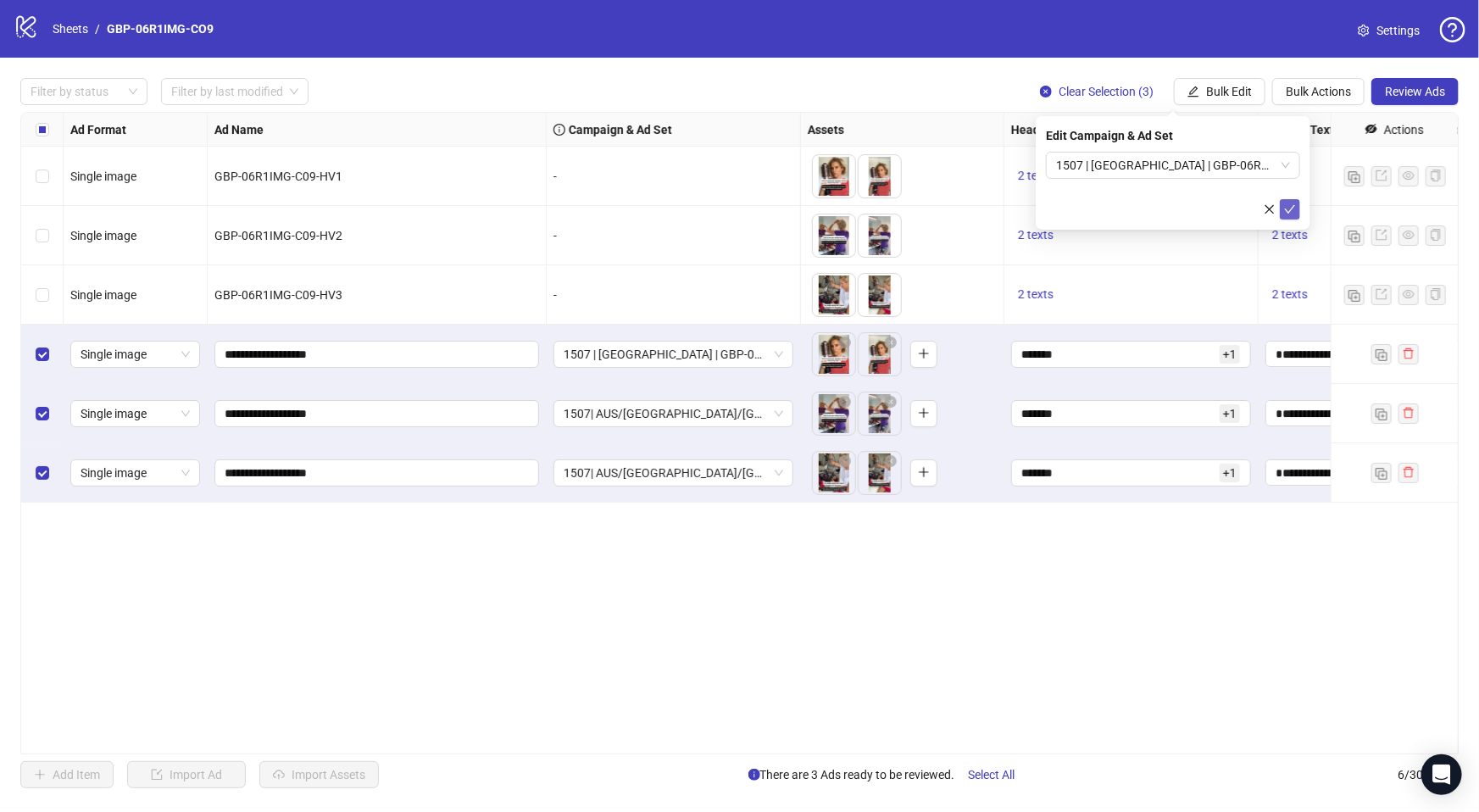 click 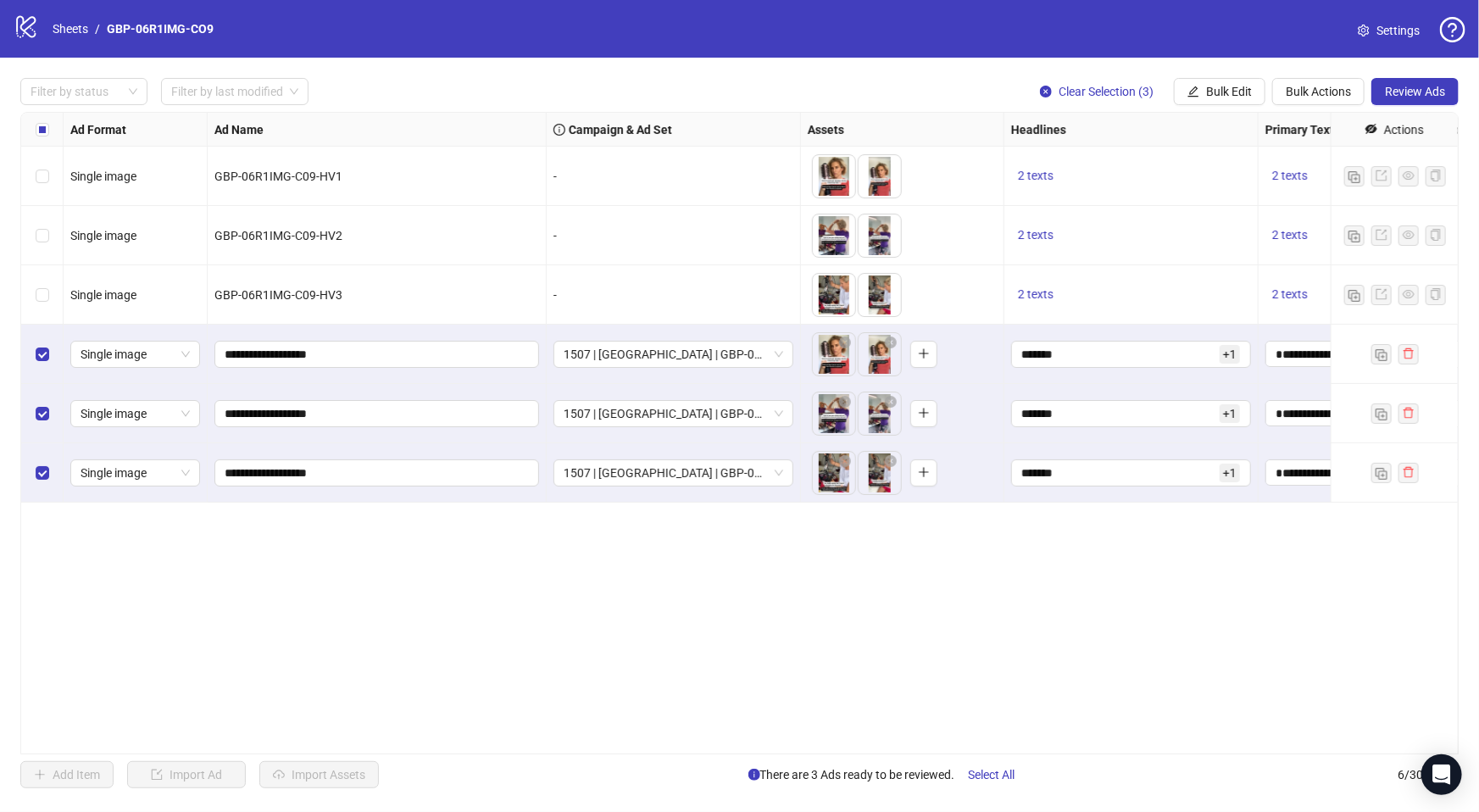 click on "Filter by status Filter by last modified Clear Selection (3) Bulk Edit Bulk Actions Review Ads Ad Format Ad Name Campaign & Ad Set Assets Headlines Primary Texts Descriptions Destination URL App Product Page ID Display URL Leadgen Form Product Set ID URL Params Call to Action Actions Single image GBP-06R1IMG-C09-HV1 -
To pick up a draggable item, press the space bar.
While dragging, use the arrow keys to move the item.
Press space again to drop the item in its new position, or press escape to cancel.
2 texts 2 texts - https://numoya.com/products/numoya-portable-straightener-brush-gobrush-pro-black Single image GBP-06R1IMG-C09-HV2 -
To pick up a draggable item, press the space bar.
While dragging, use the arrow keys to move the item.
Press space again to drop the item in its new position, or press escape to cancel.
2 texts 2 texts - https://numoya.com/products/numoya-portable-straightener-brush-gobrush-pro-black Single image GBP-06R1IMG-C09-HV3 - 2 texts 2 texts - ******* + 1" at bounding box center [739, 433] 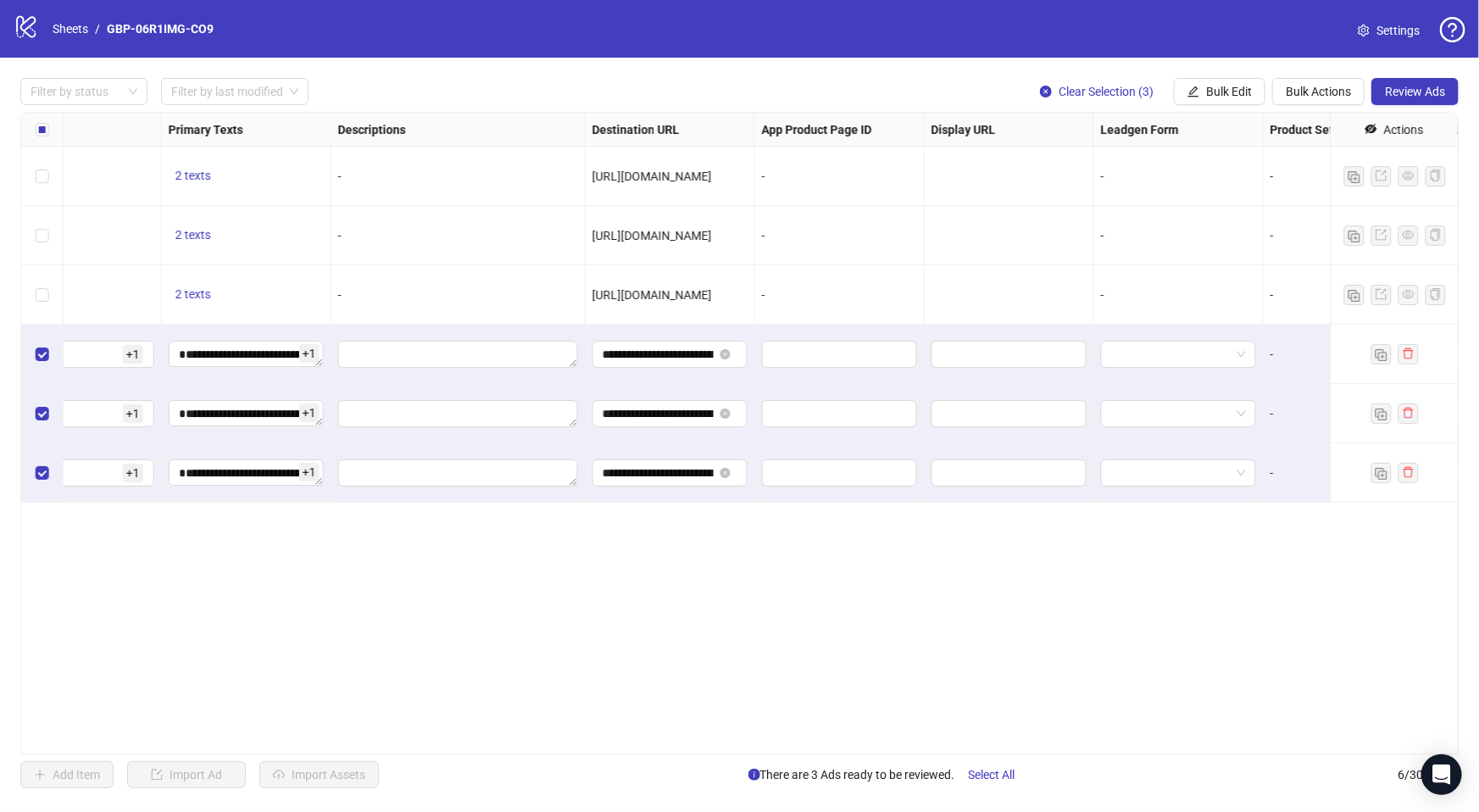 scroll, scrollTop: 0, scrollLeft: 1098, axis: horizontal 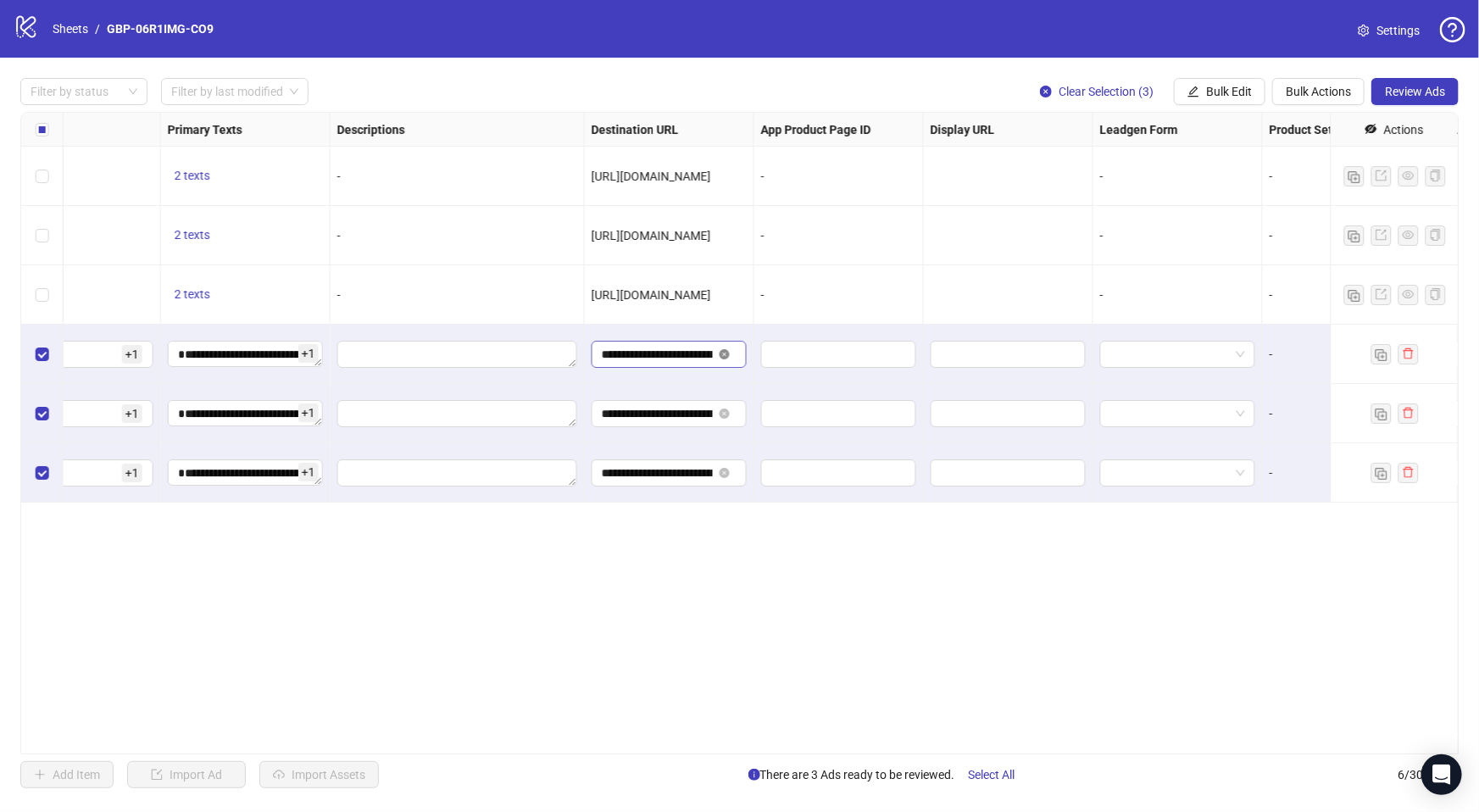 click 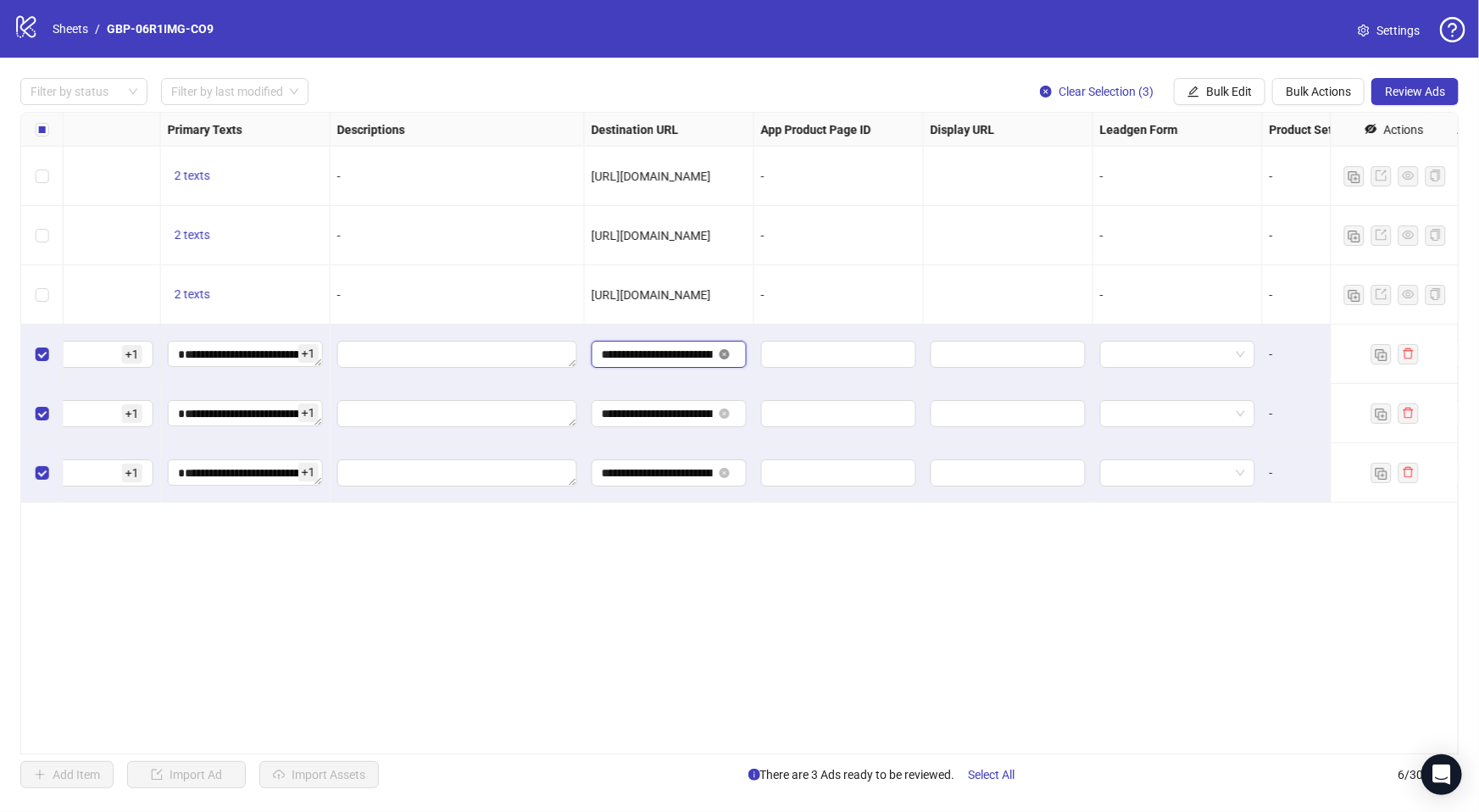 type 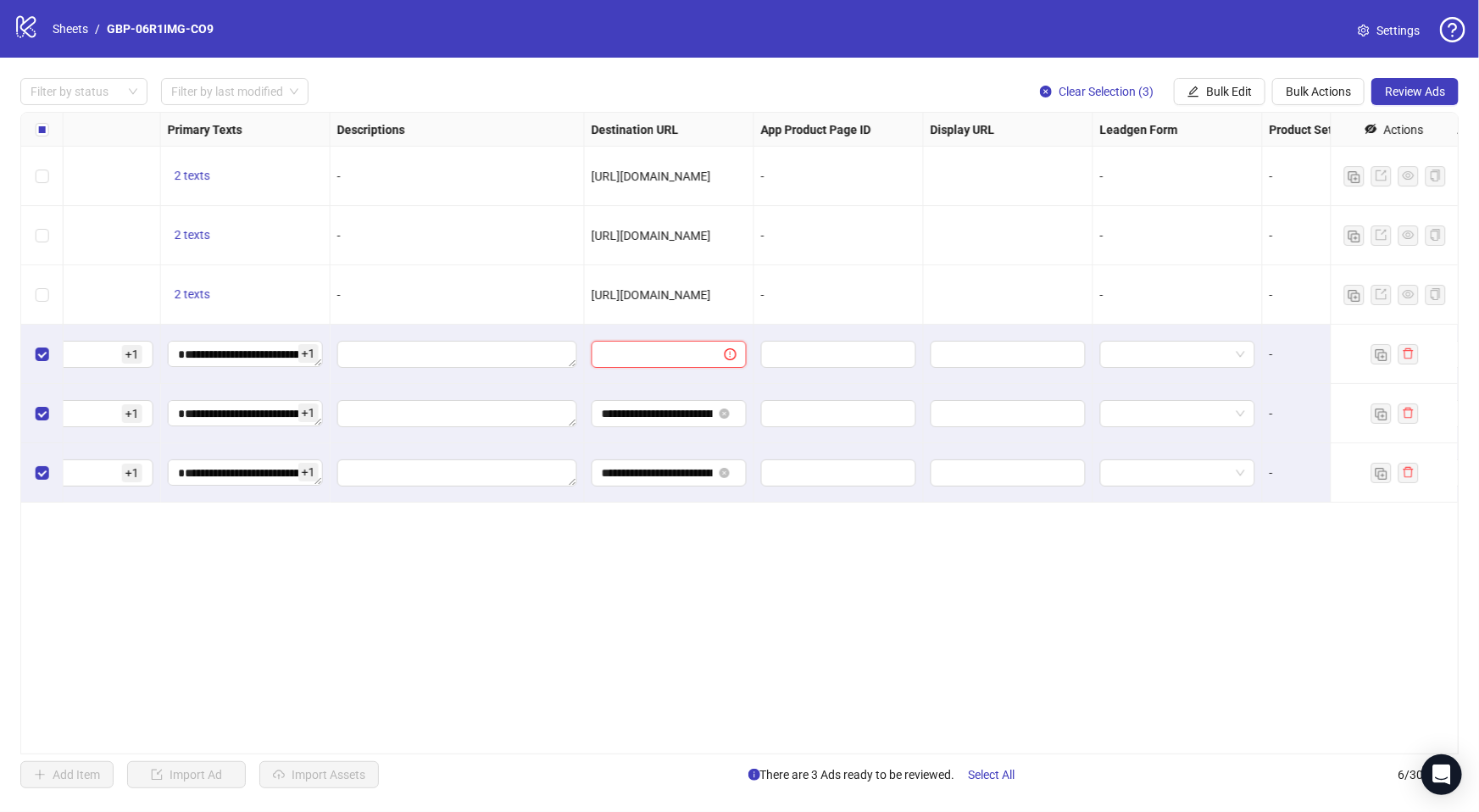 scroll, scrollTop: 0, scrollLeft: 0, axis: both 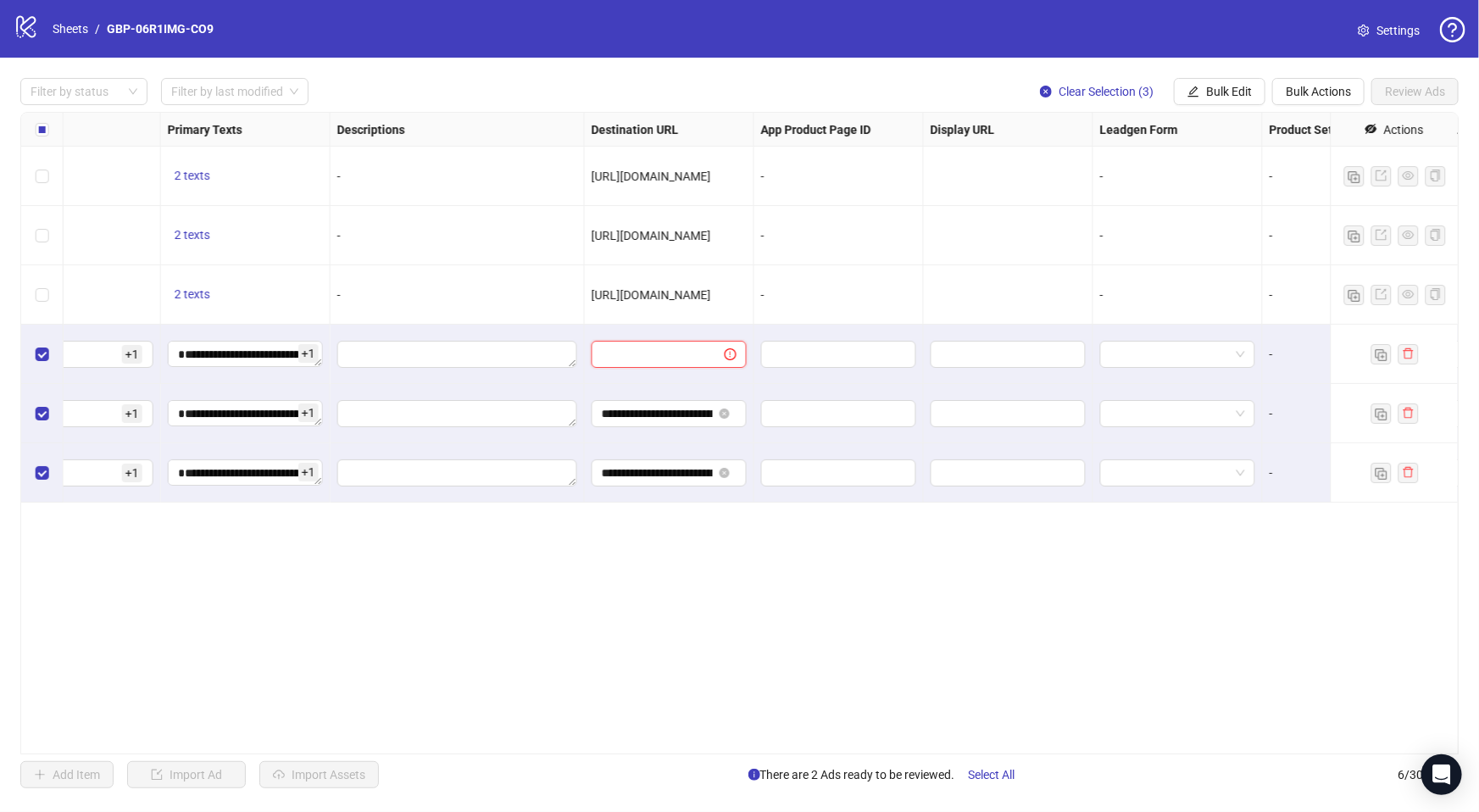 click at bounding box center [651, 354] 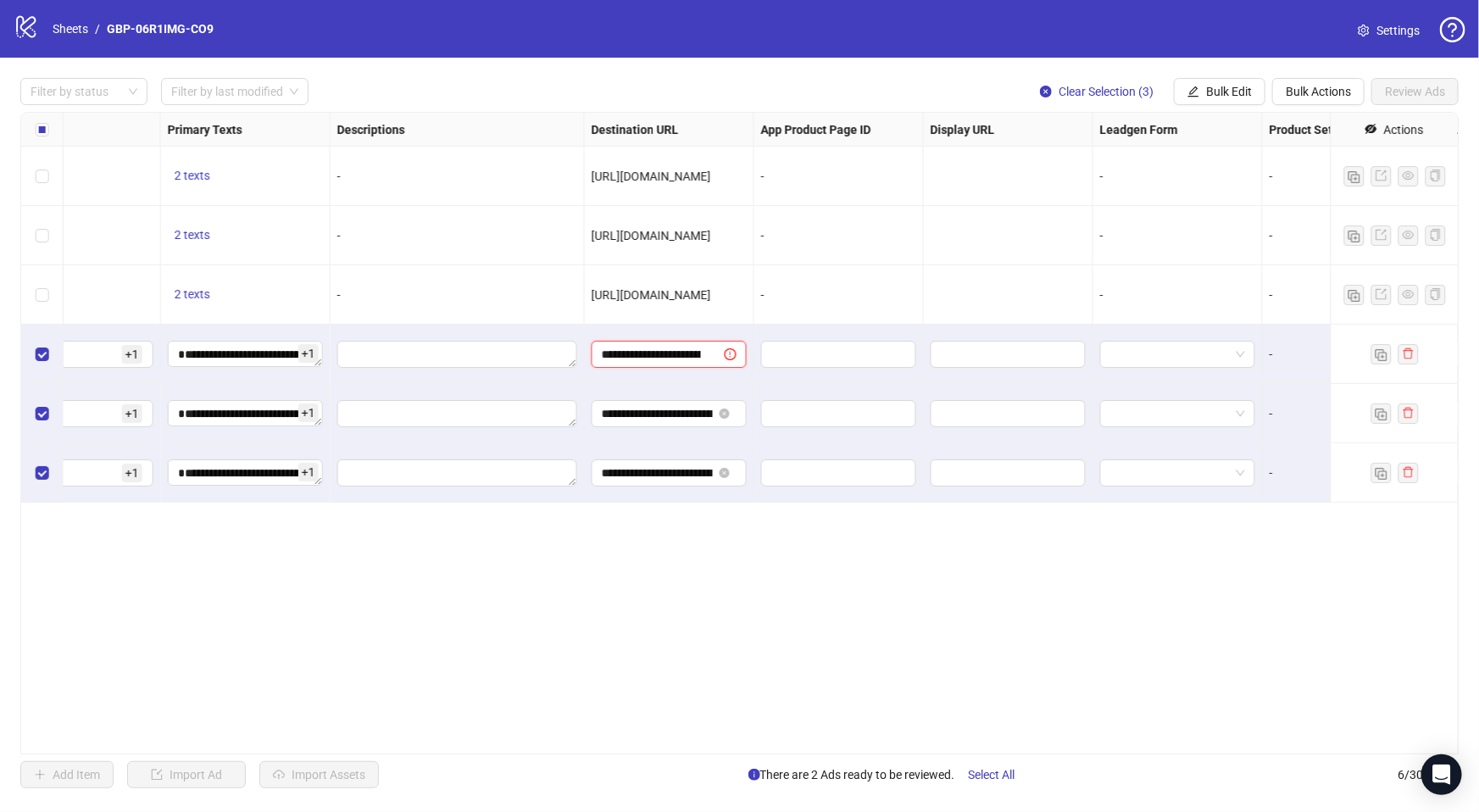 scroll, scrollTop: 0, scrollLeft: 140, axis: horizontal 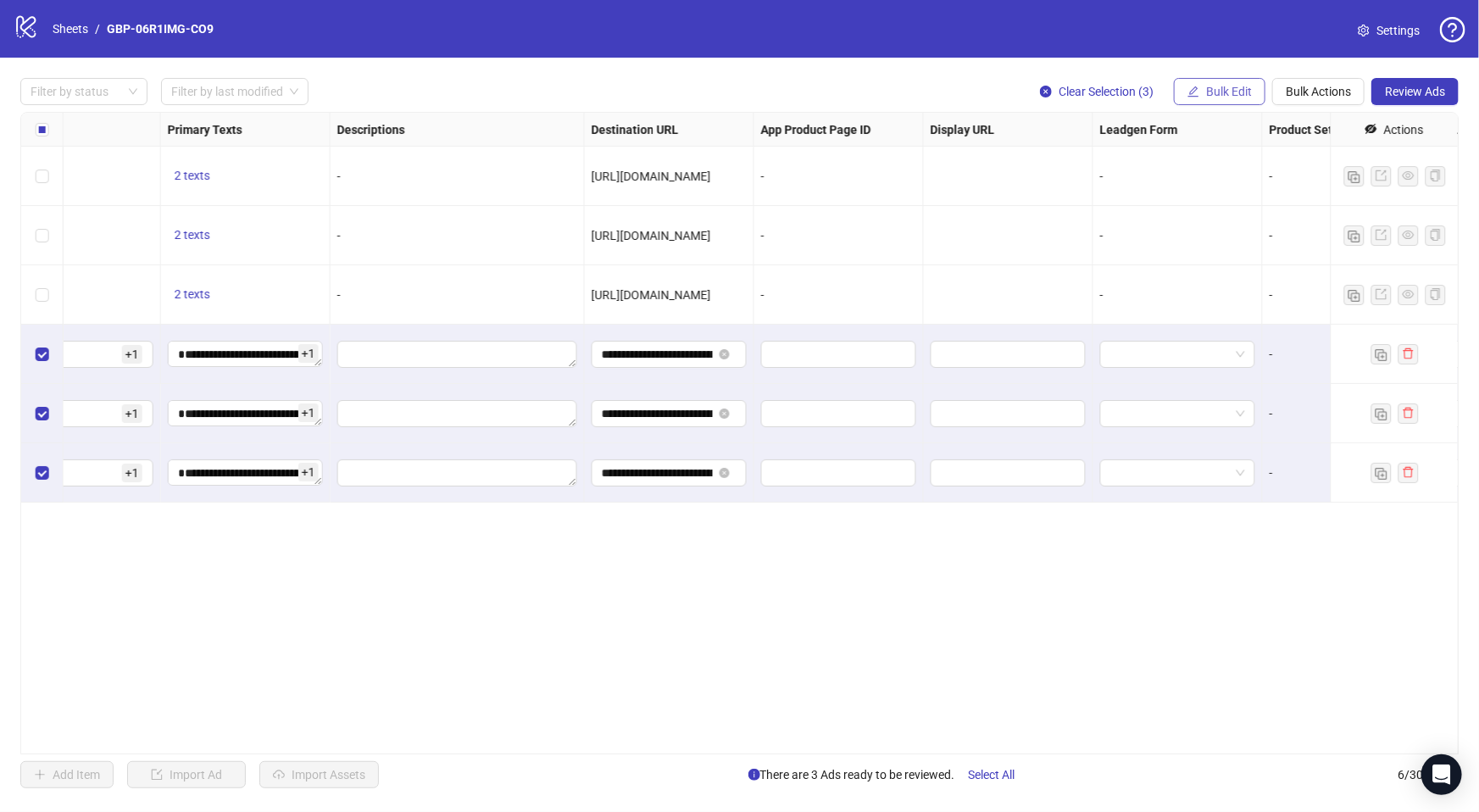 click on "Bulk Edit" at bounding box center (1220, 92) 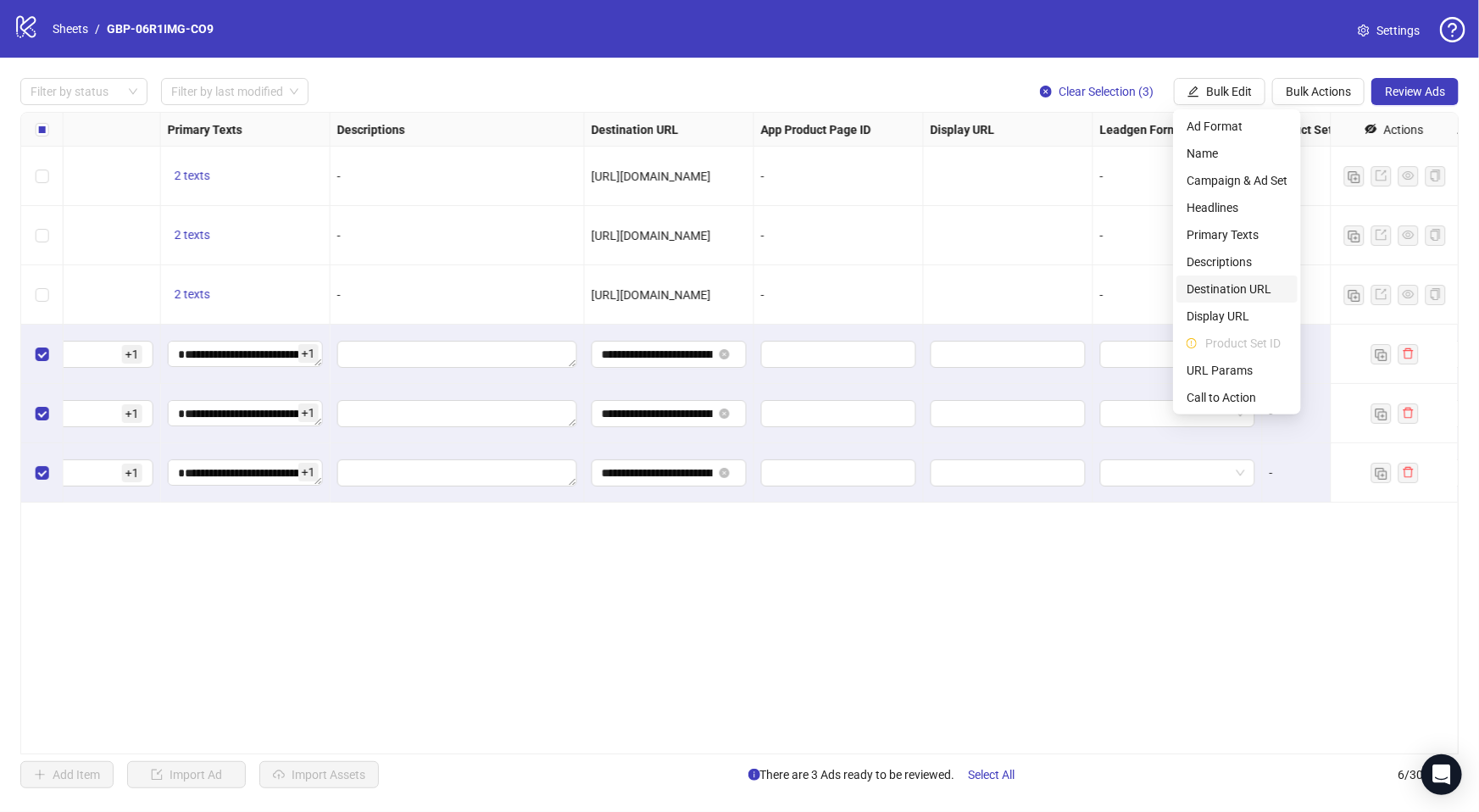 click on "Destination URL" at bounding box center [1237, 289] 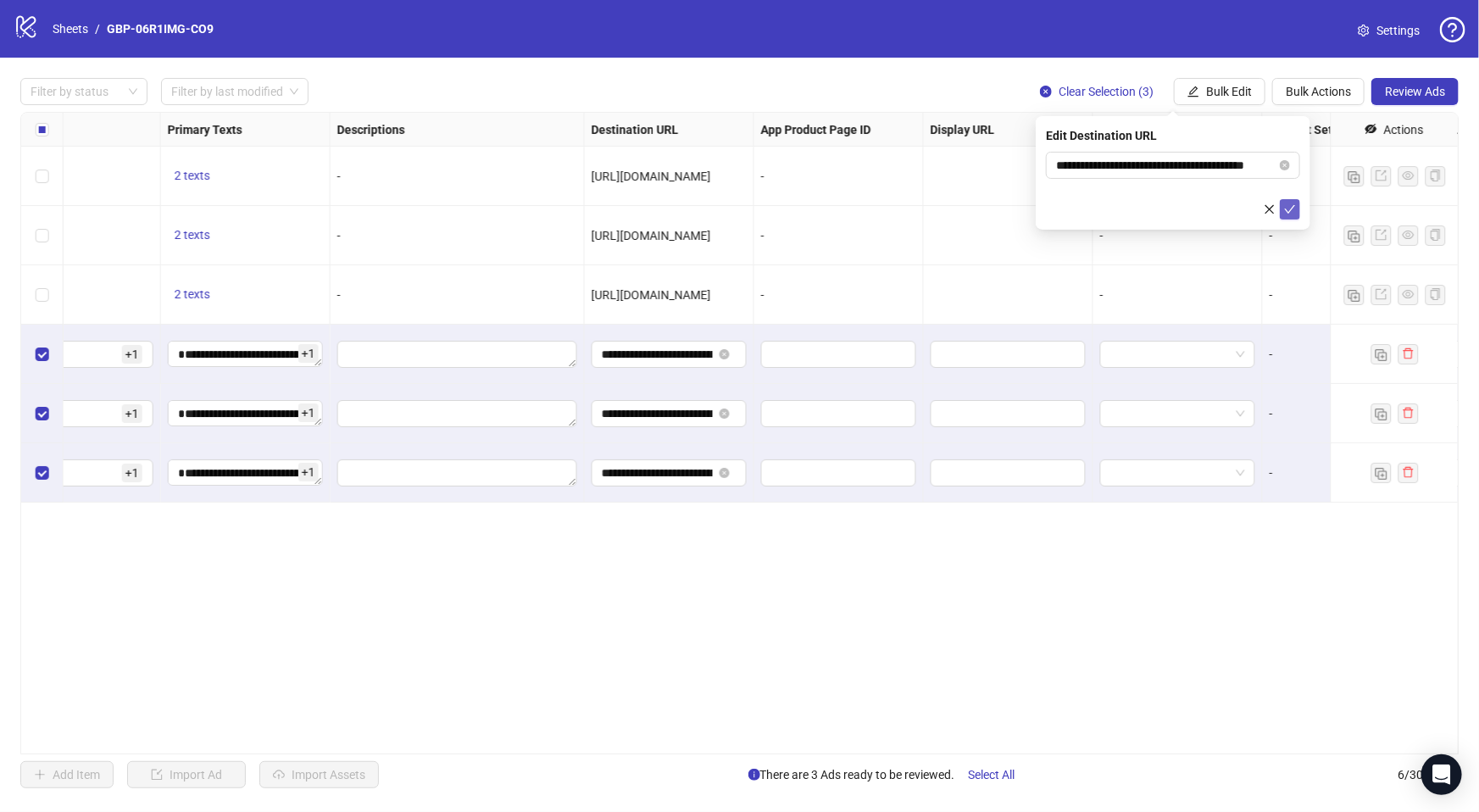 click 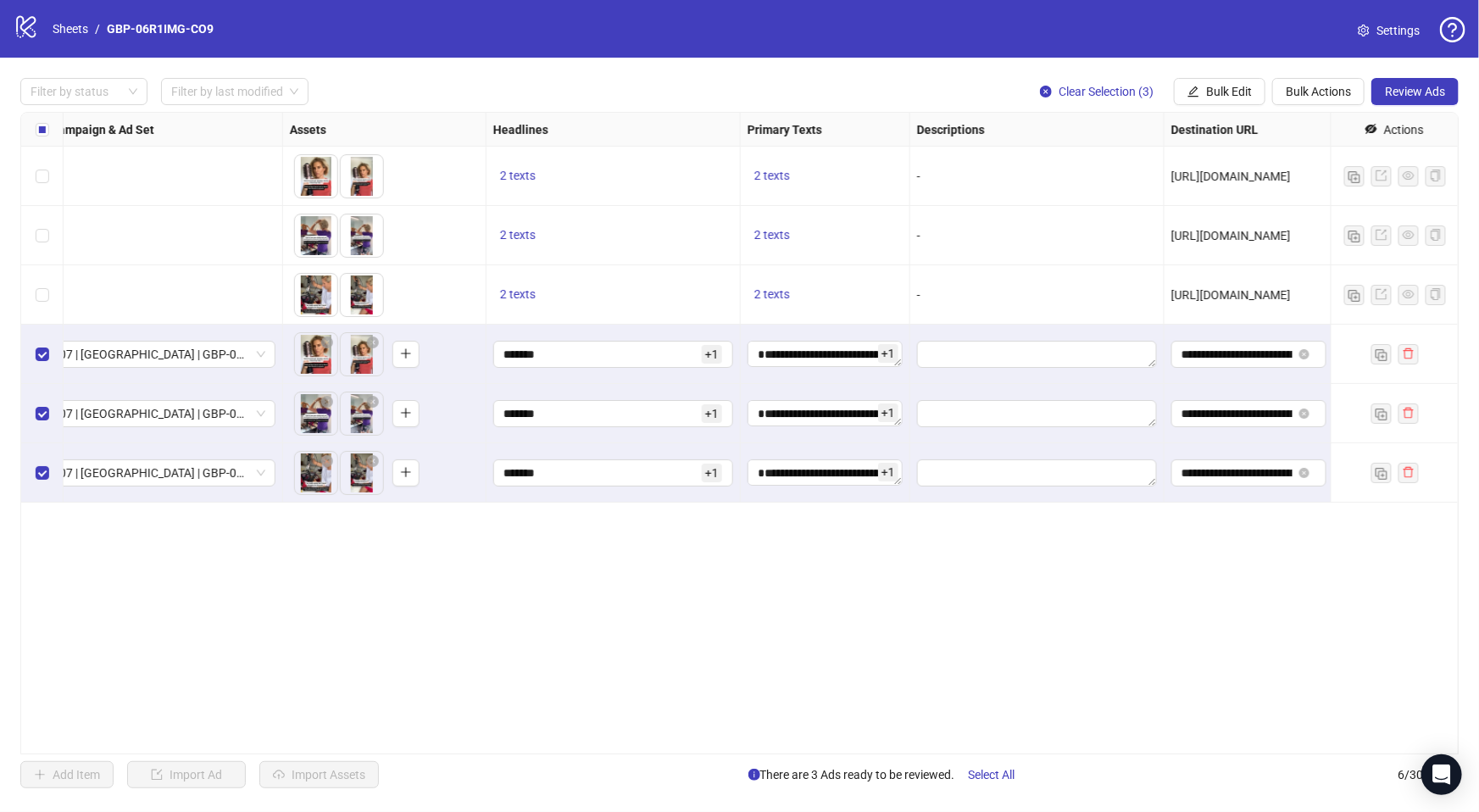 scroll, scrollTop: 0, scrollLeft: 0, axis: both 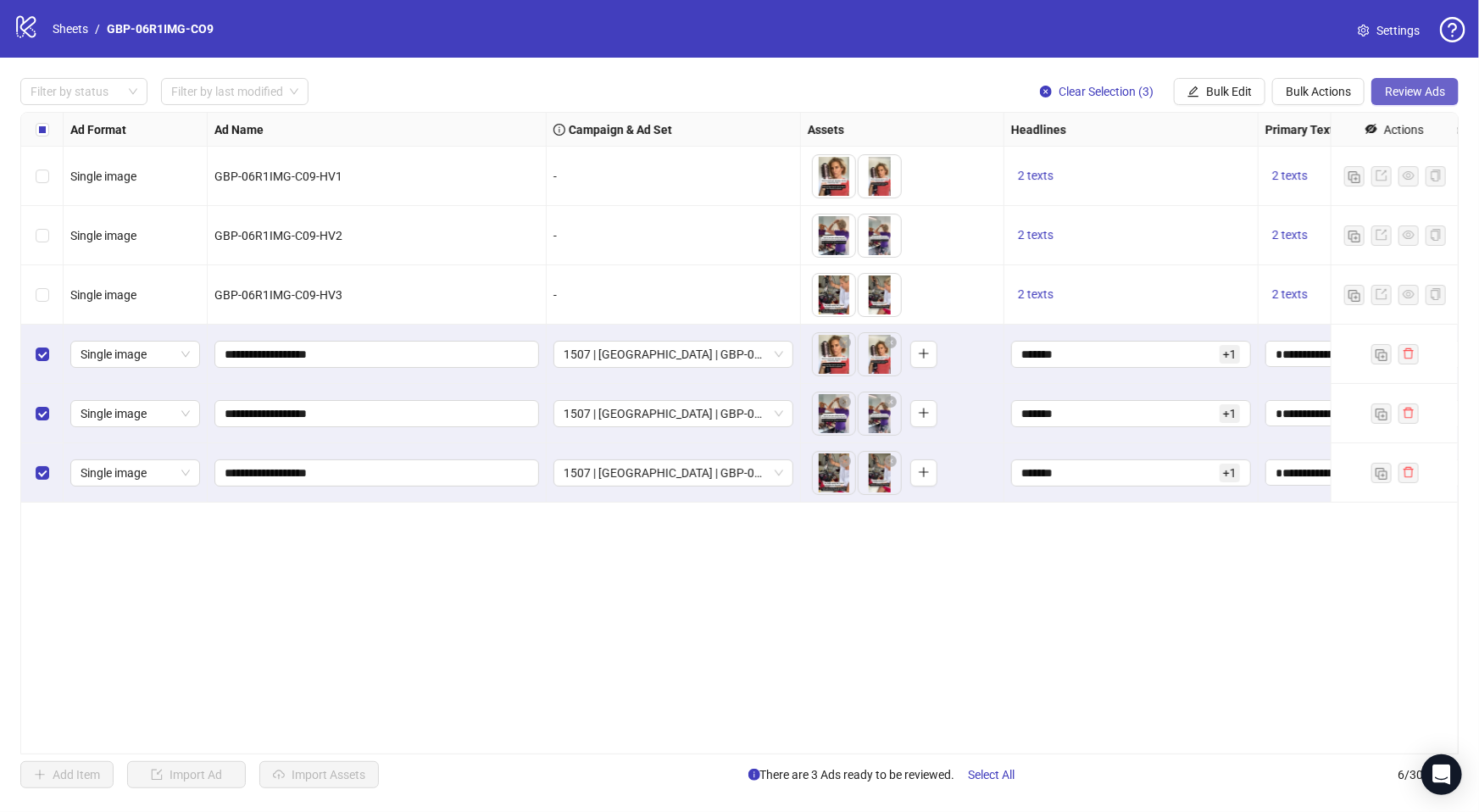 click on "Review Ads" at bounding box center [1415, 92] 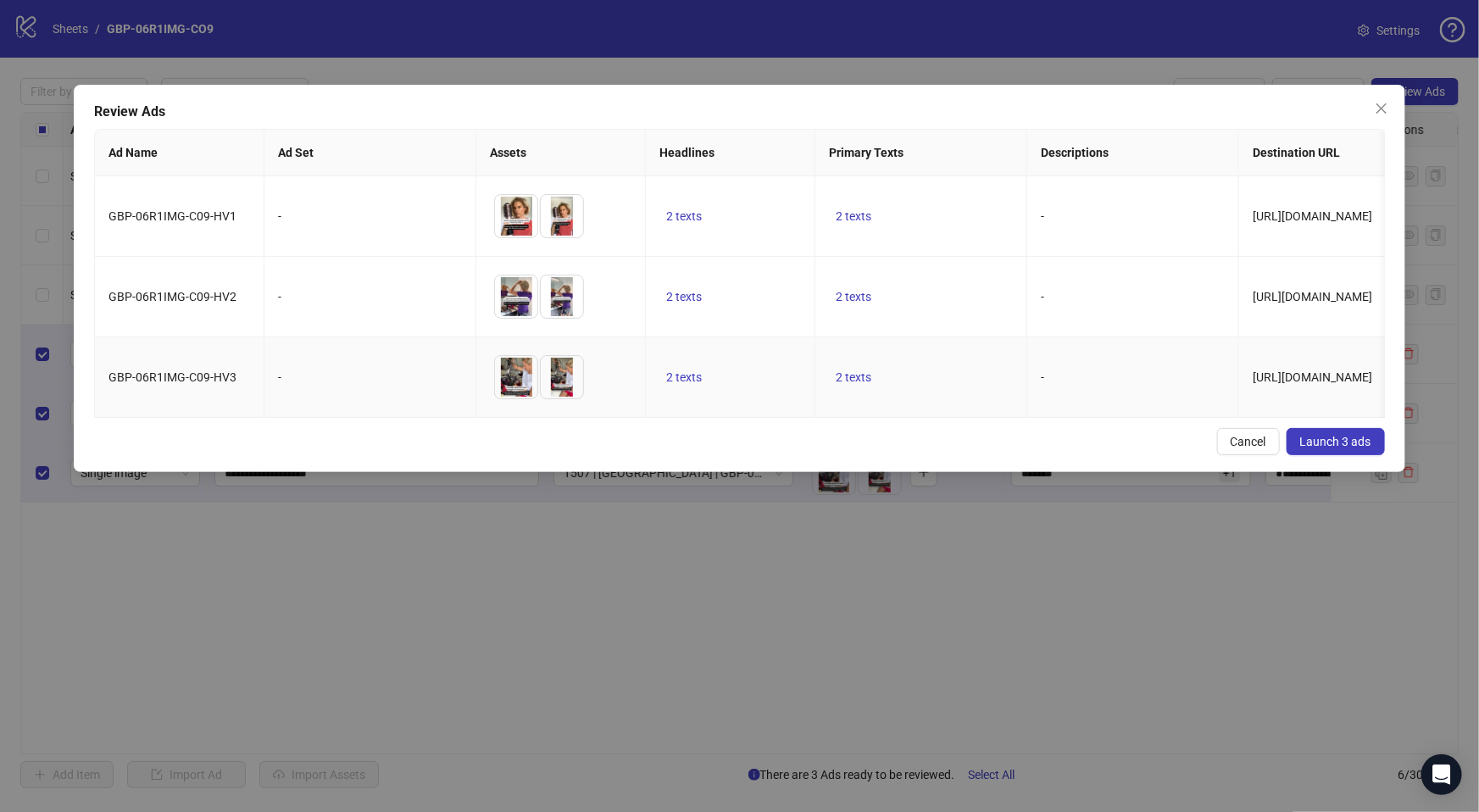 click on "To pick up a draggable item, press the space bar.
While dragging, use the arrow keys to move the item.
Press space again to drop the item in its new position, or press escape to cancel." at bounding box center (561, 377) 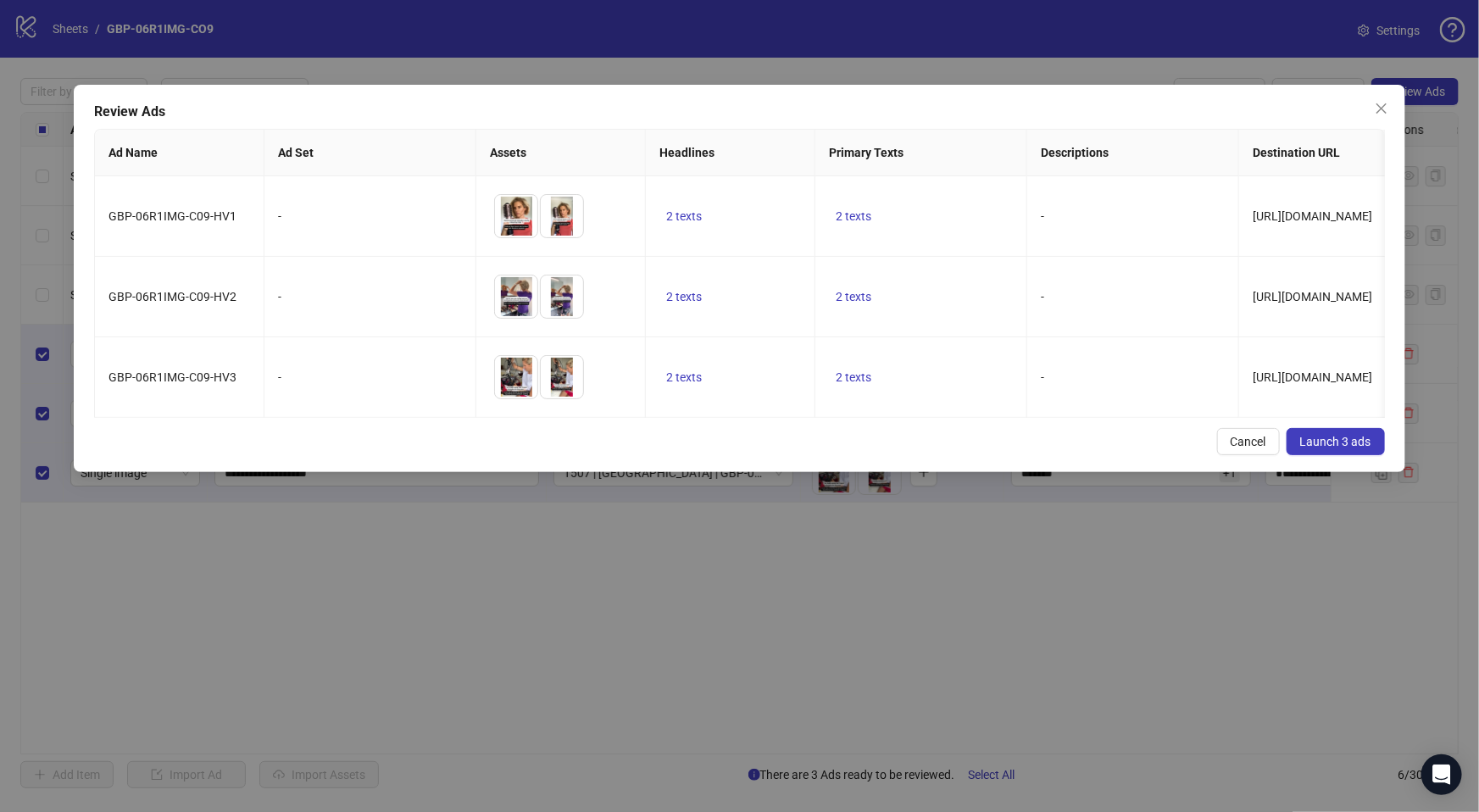 scroll, scrollTop: 0, scrollLeft: 491, axis: horizontal 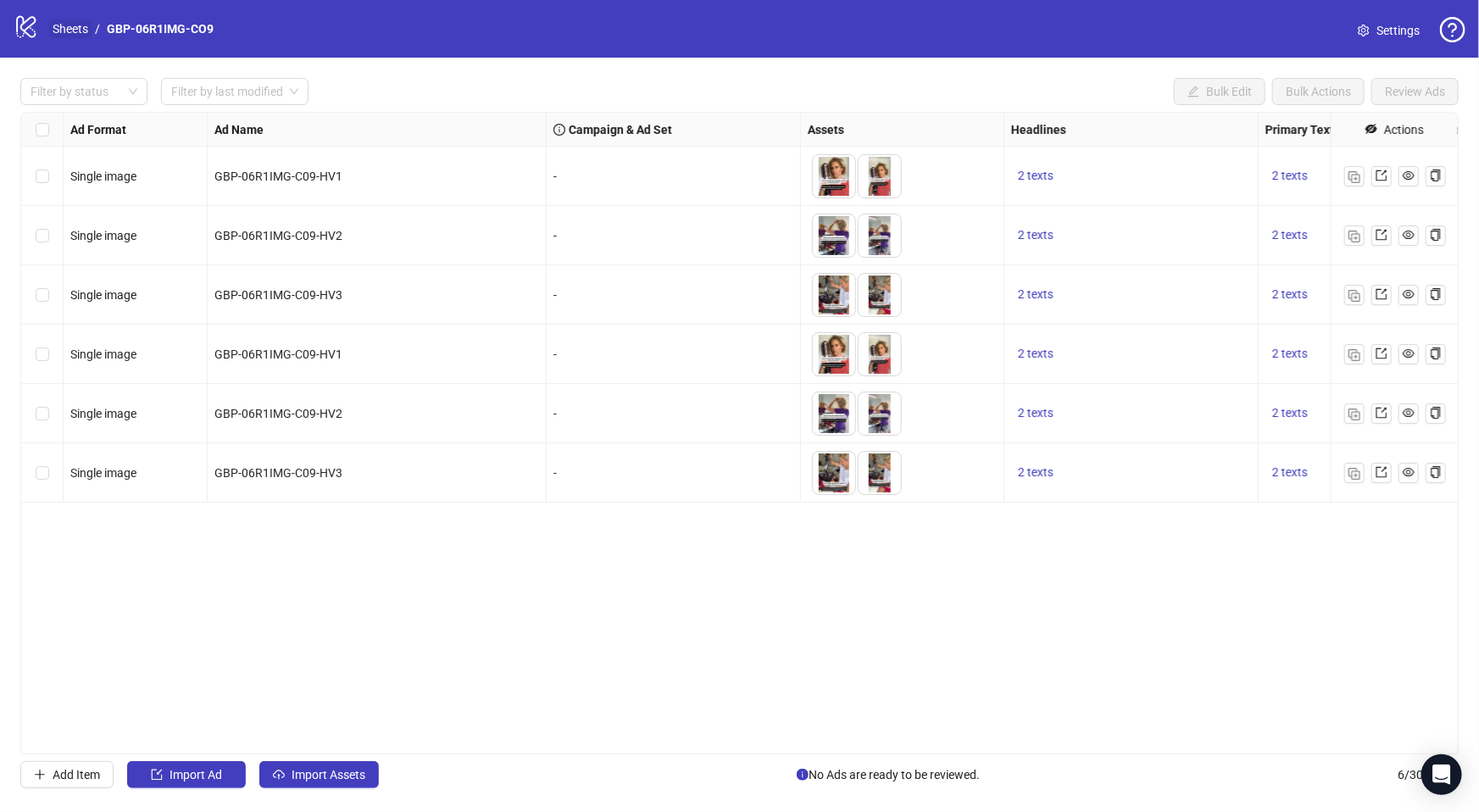 click on "Sheets" at bounding box center [70, 29] 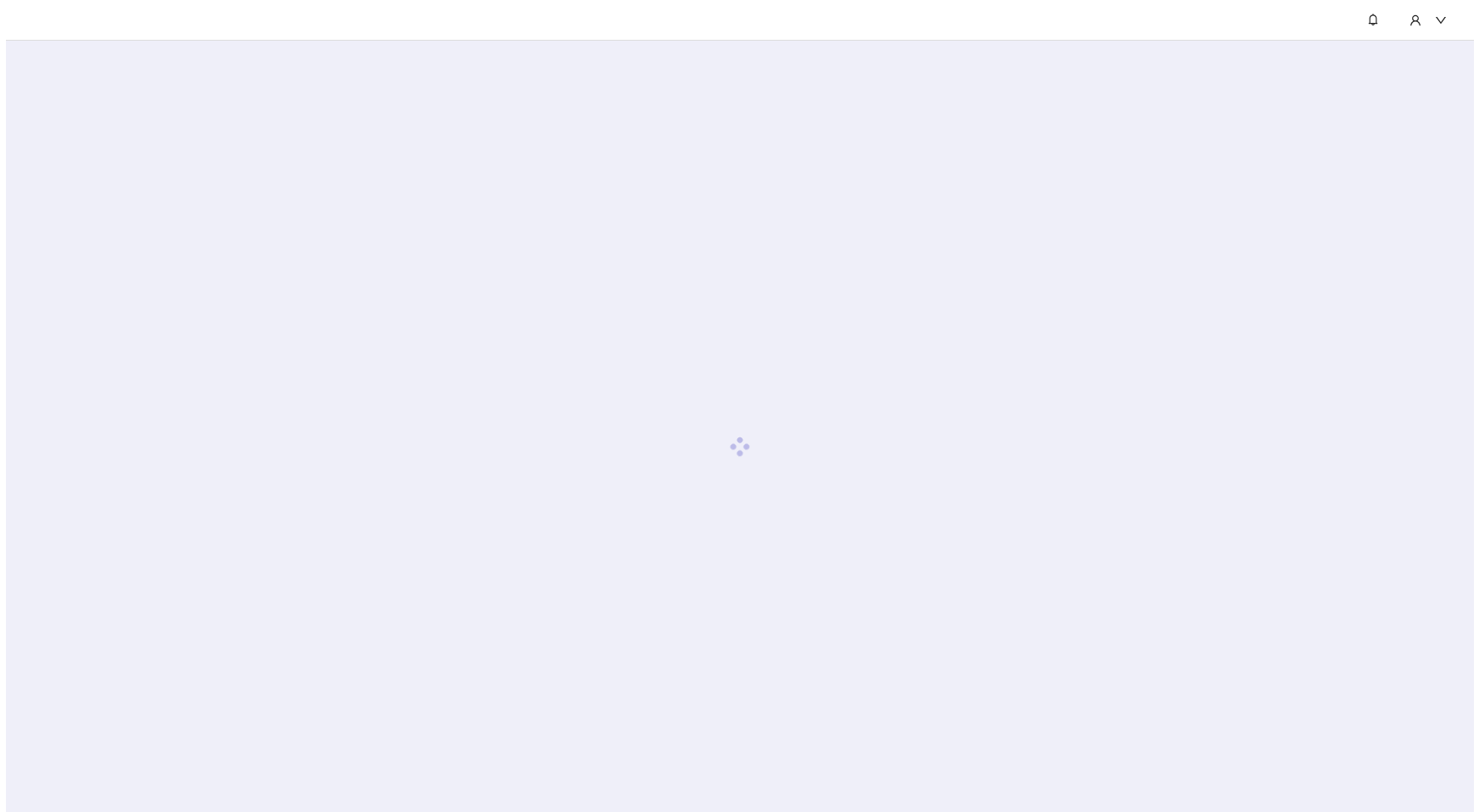 scroll, scrollTop: 0, scrollLeft: 0, axis: both 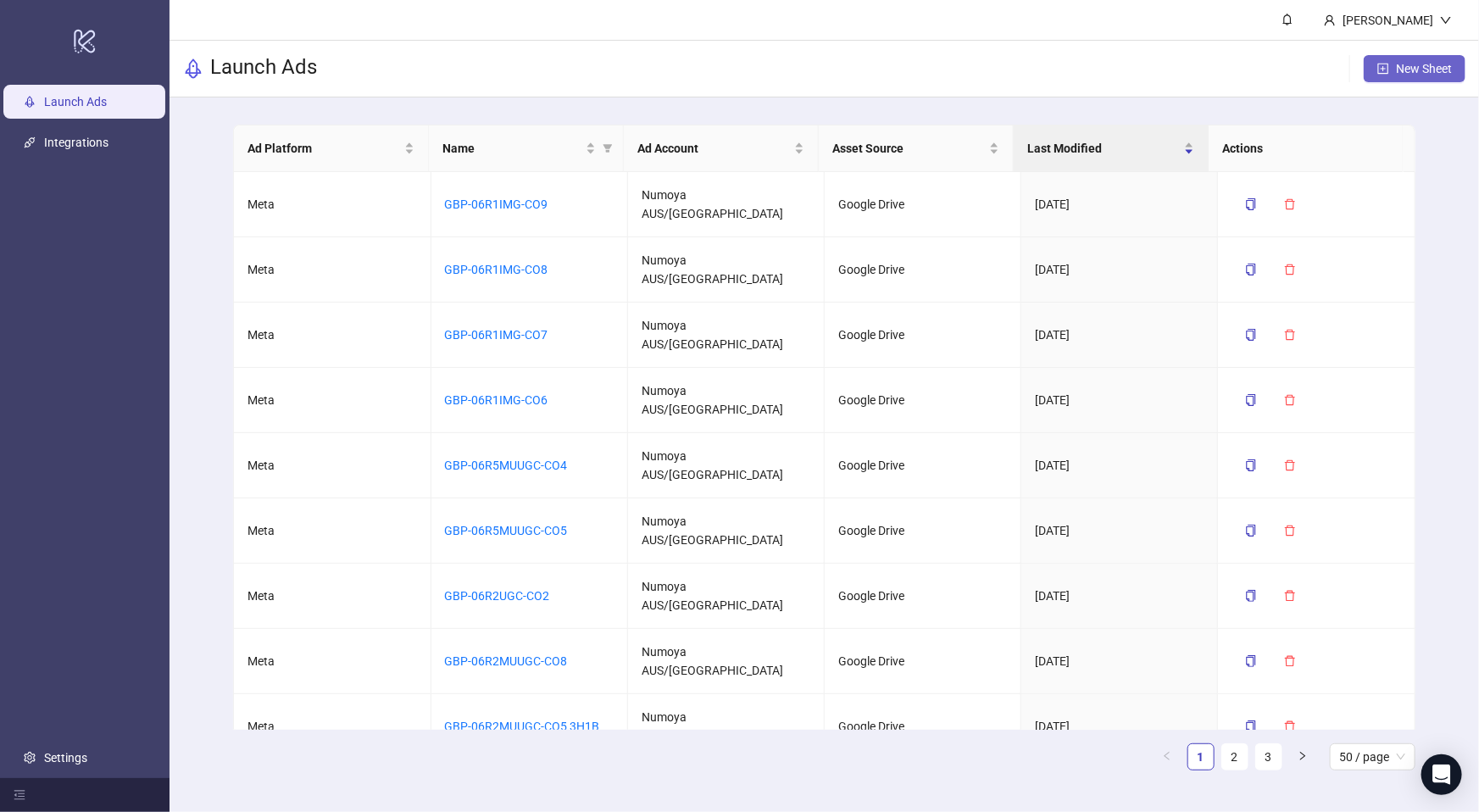 click on "New Sheet" at bounding box center [1424, 69] 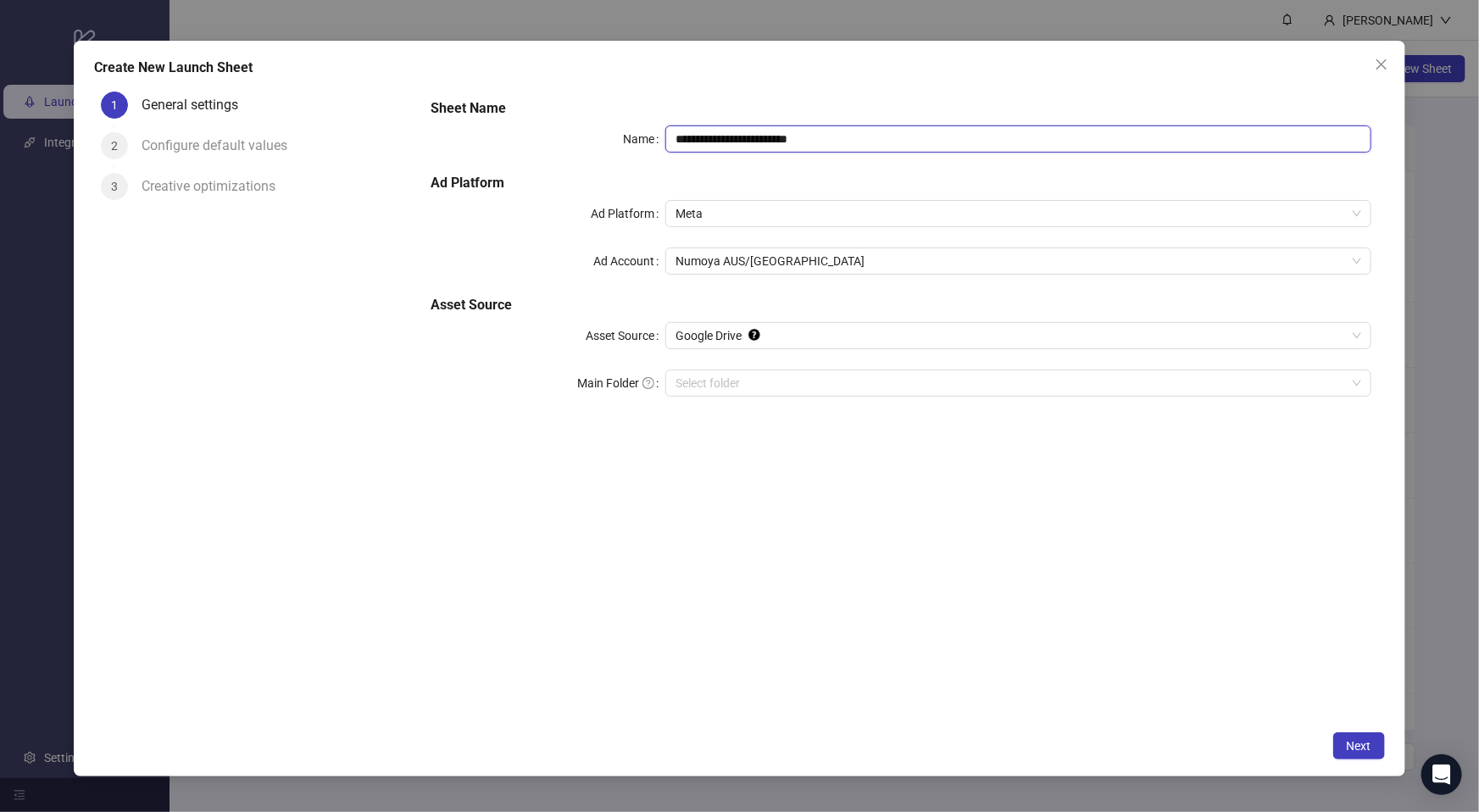 drag, startPoint x: 865, startPoint y: 136, endPoint x: 525, endPoint y: 129, distance: 340.07205 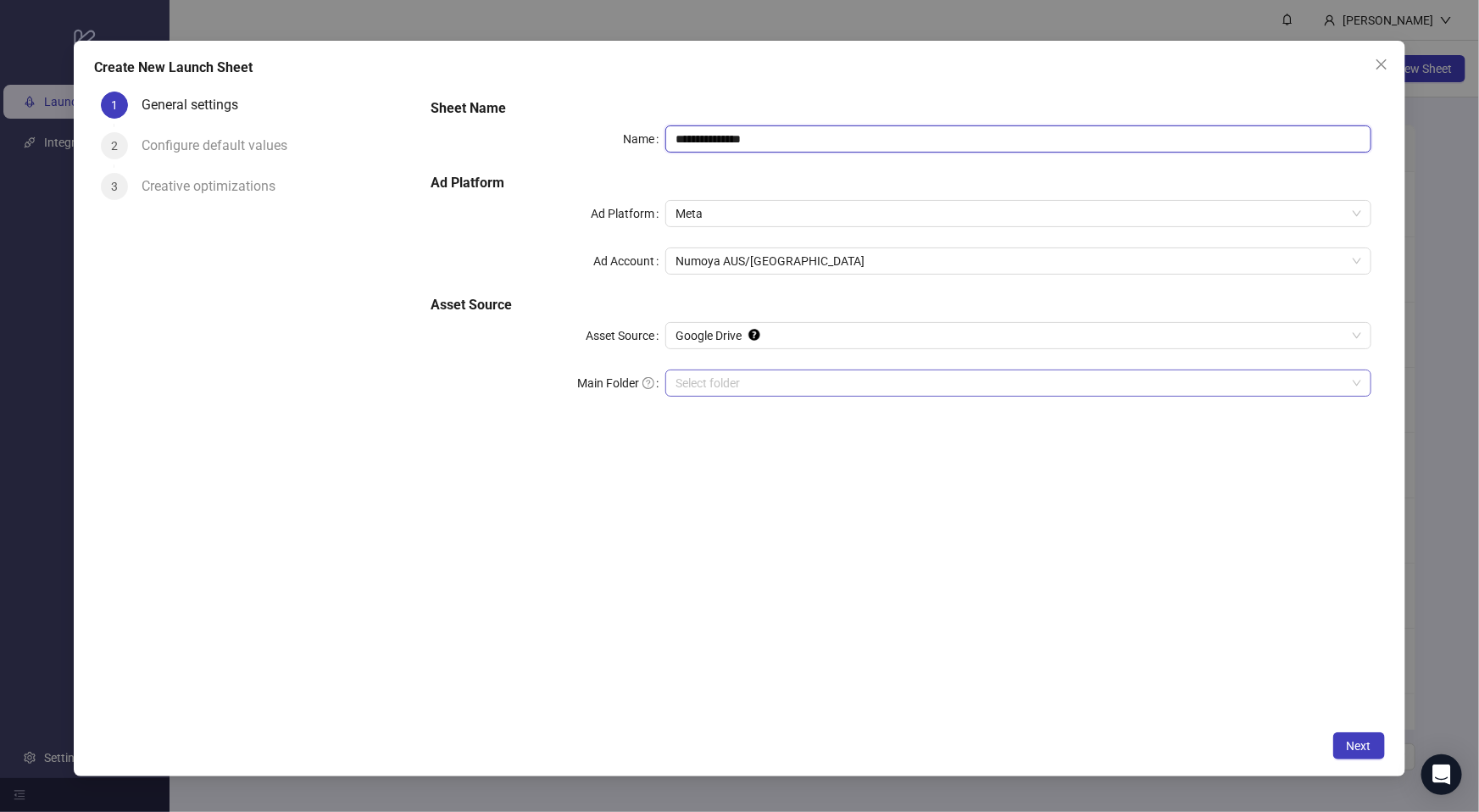 type on "**********" 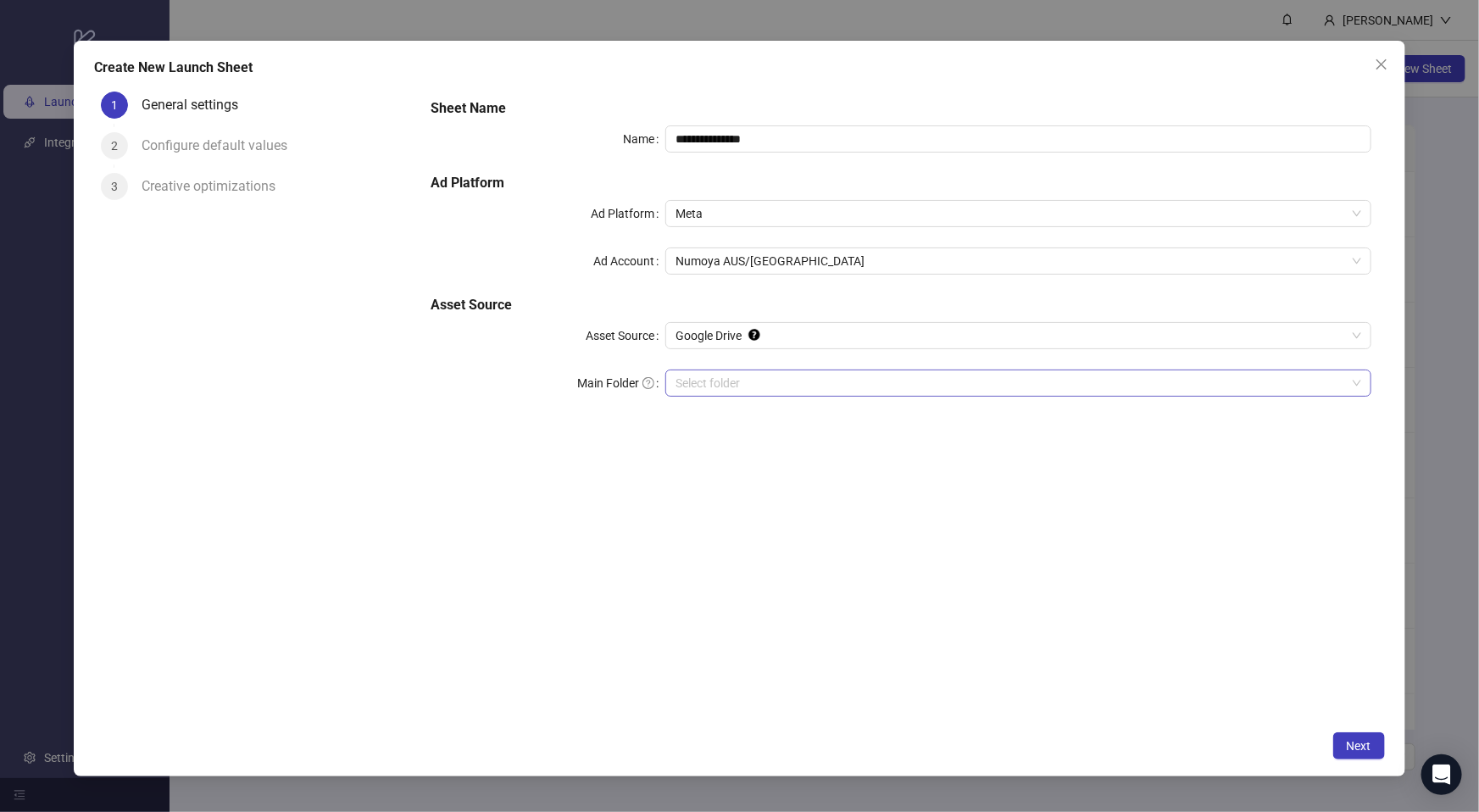 click on "Main Folder" at bounding box center [1010, 383] 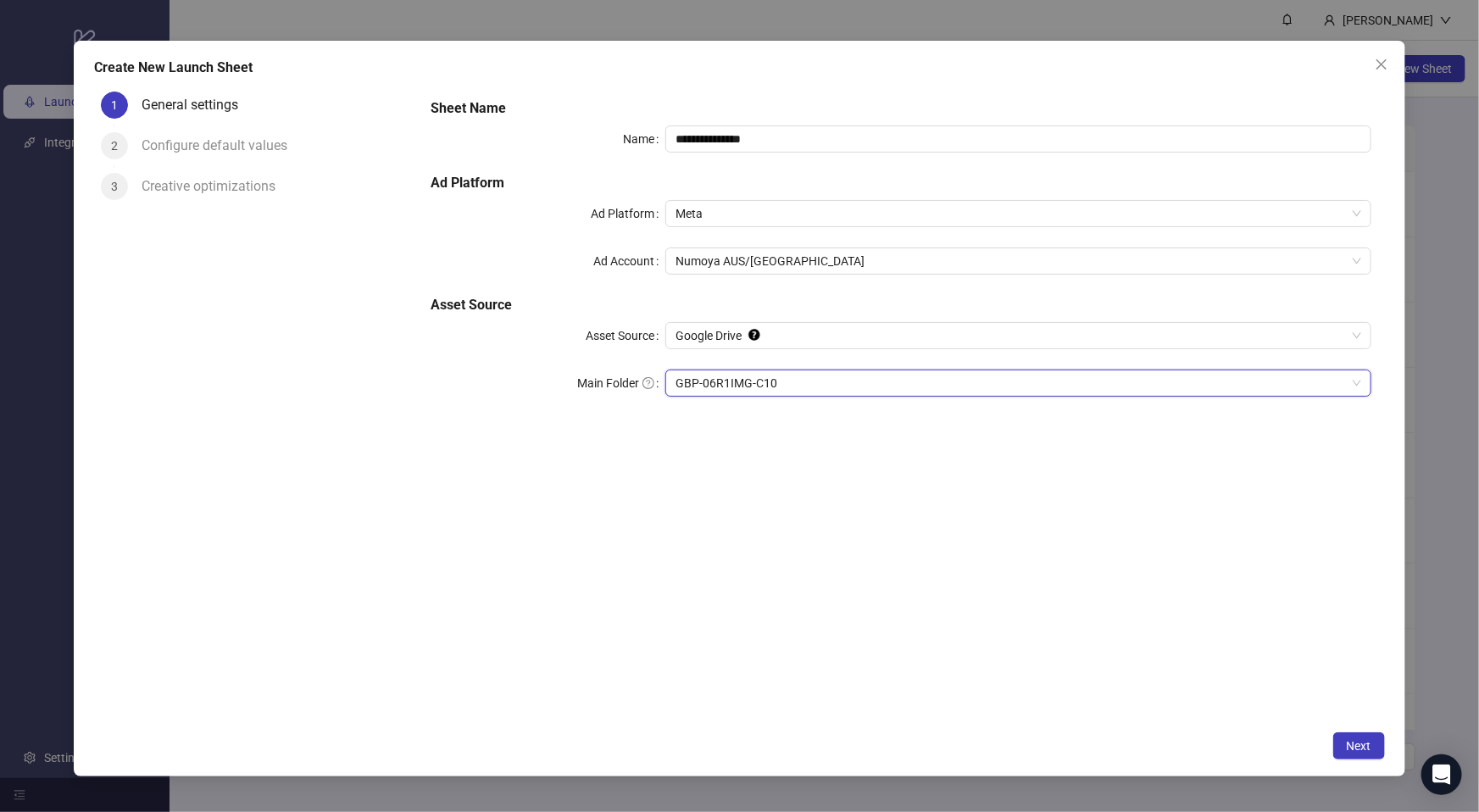 click on "**********" at bounding box center [901, 403] 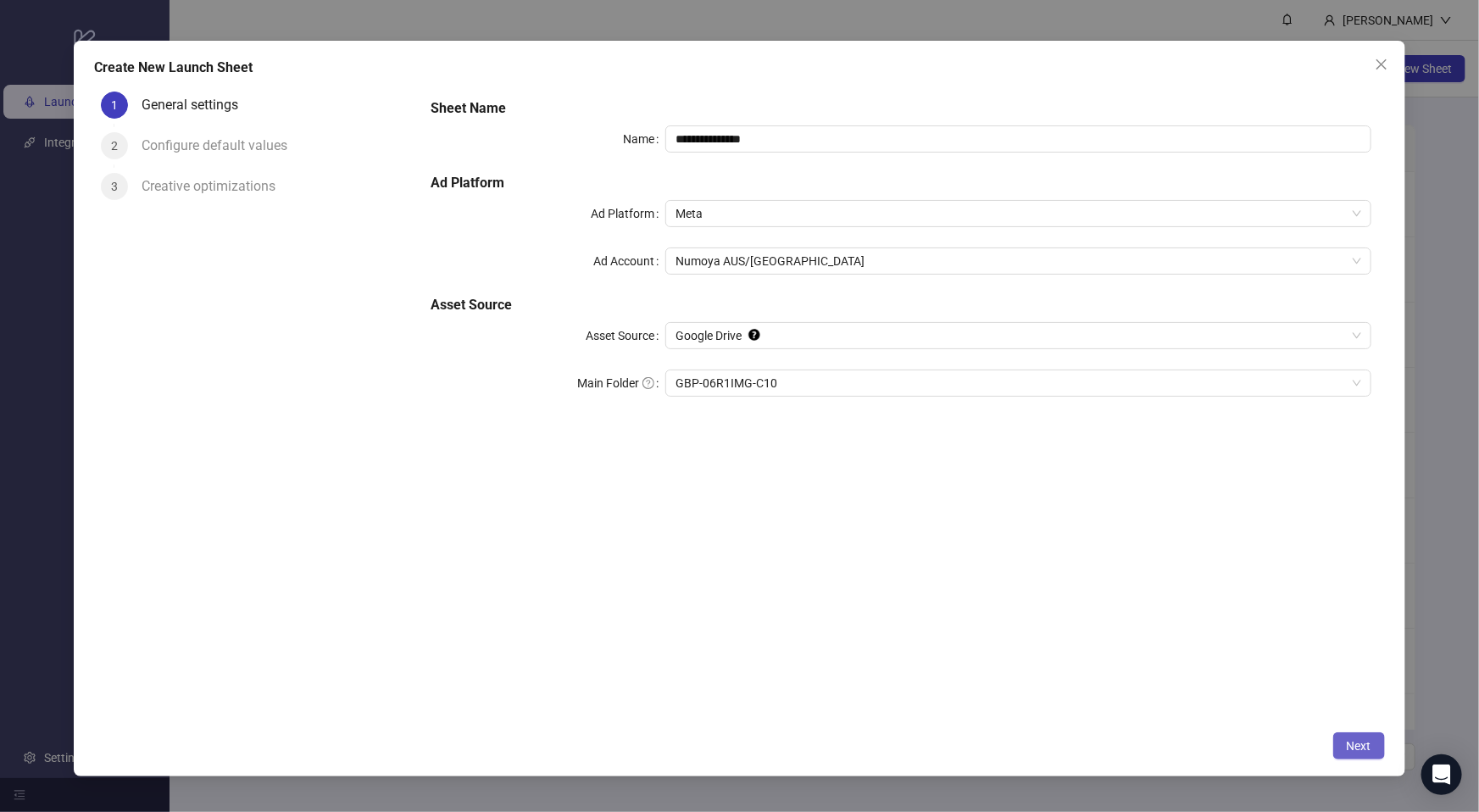 click on "Next" at bounding box center [1359, 746] 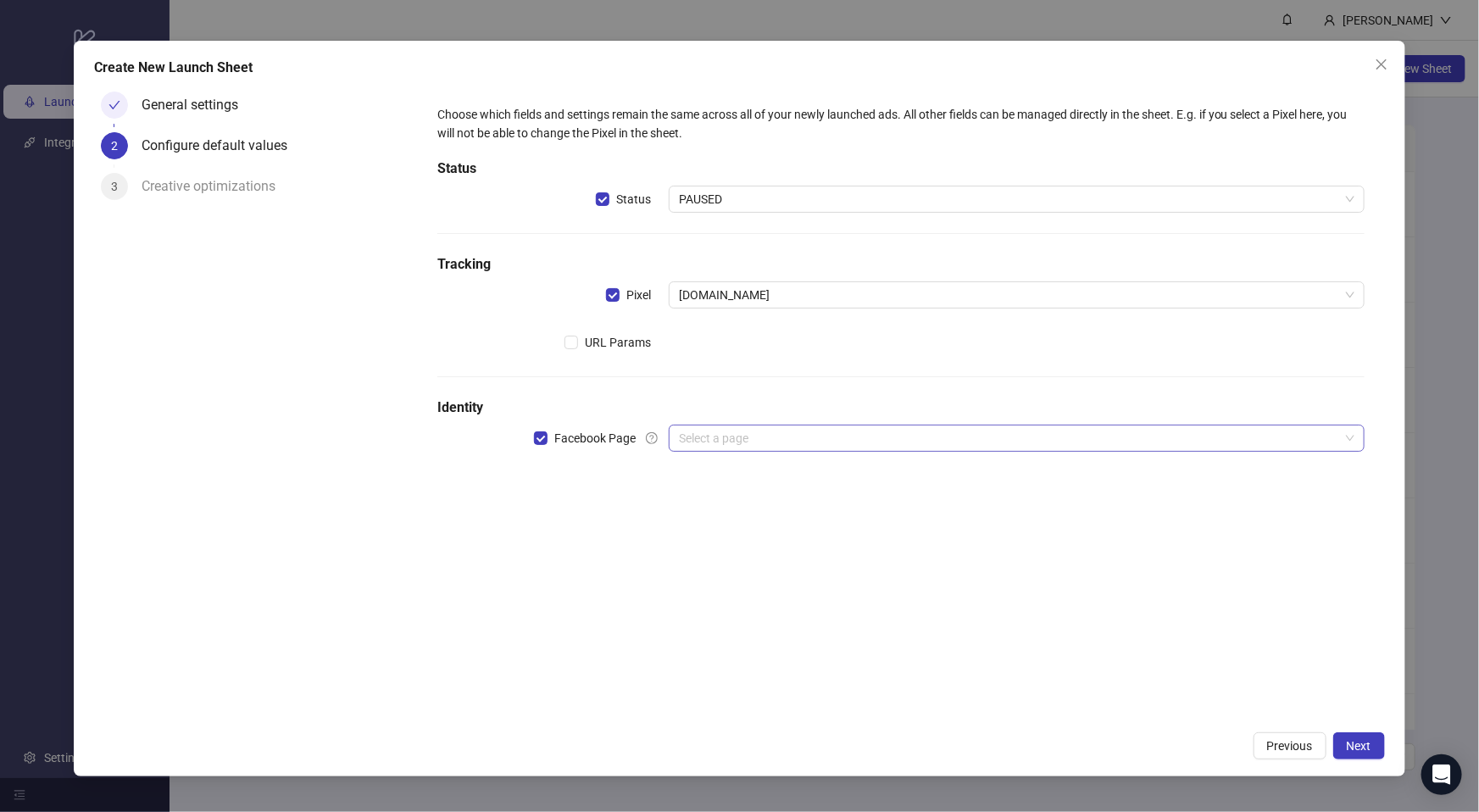 click at bounding box center (1009, 438) 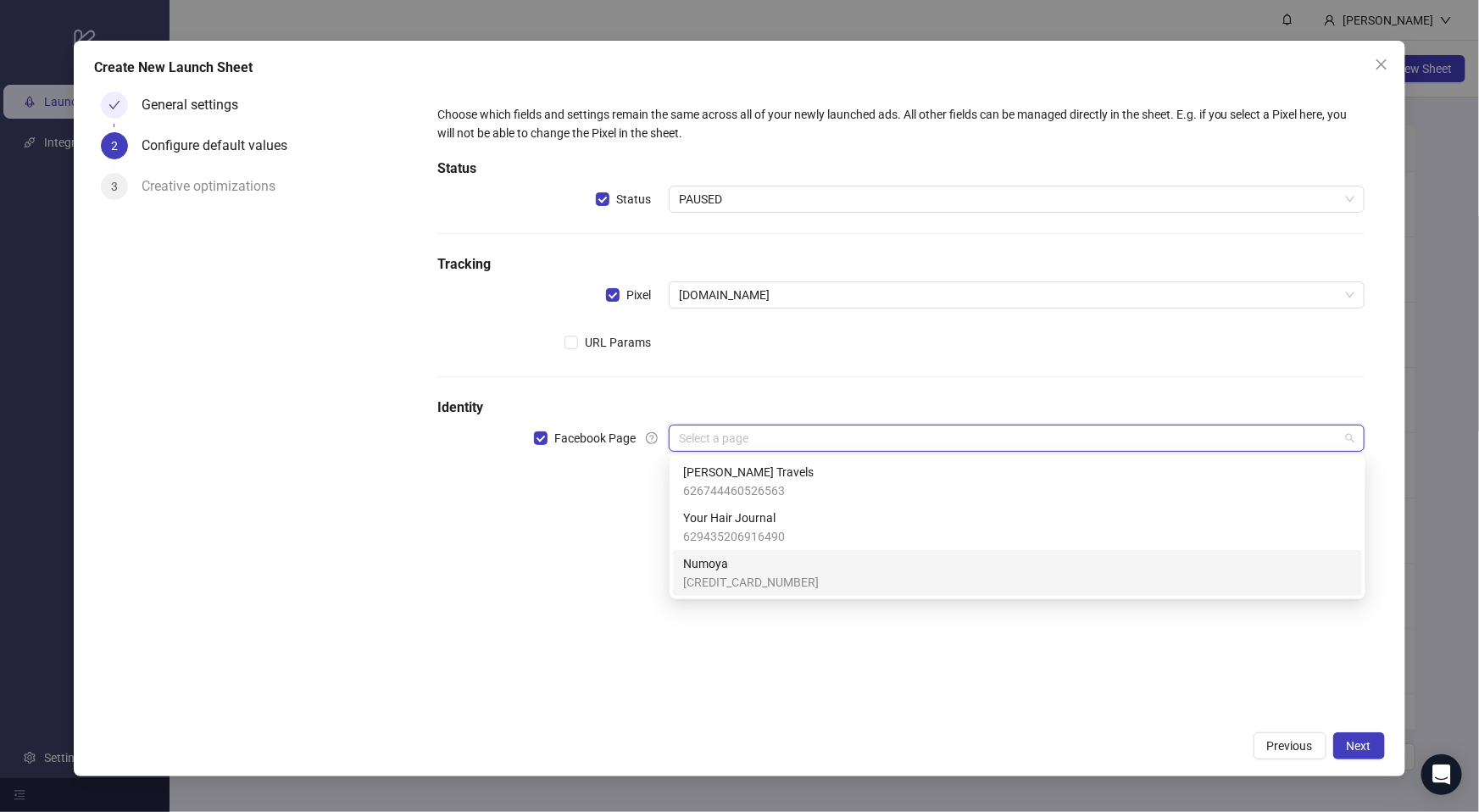 click on "Numoya" at bounding box center [751, 564] 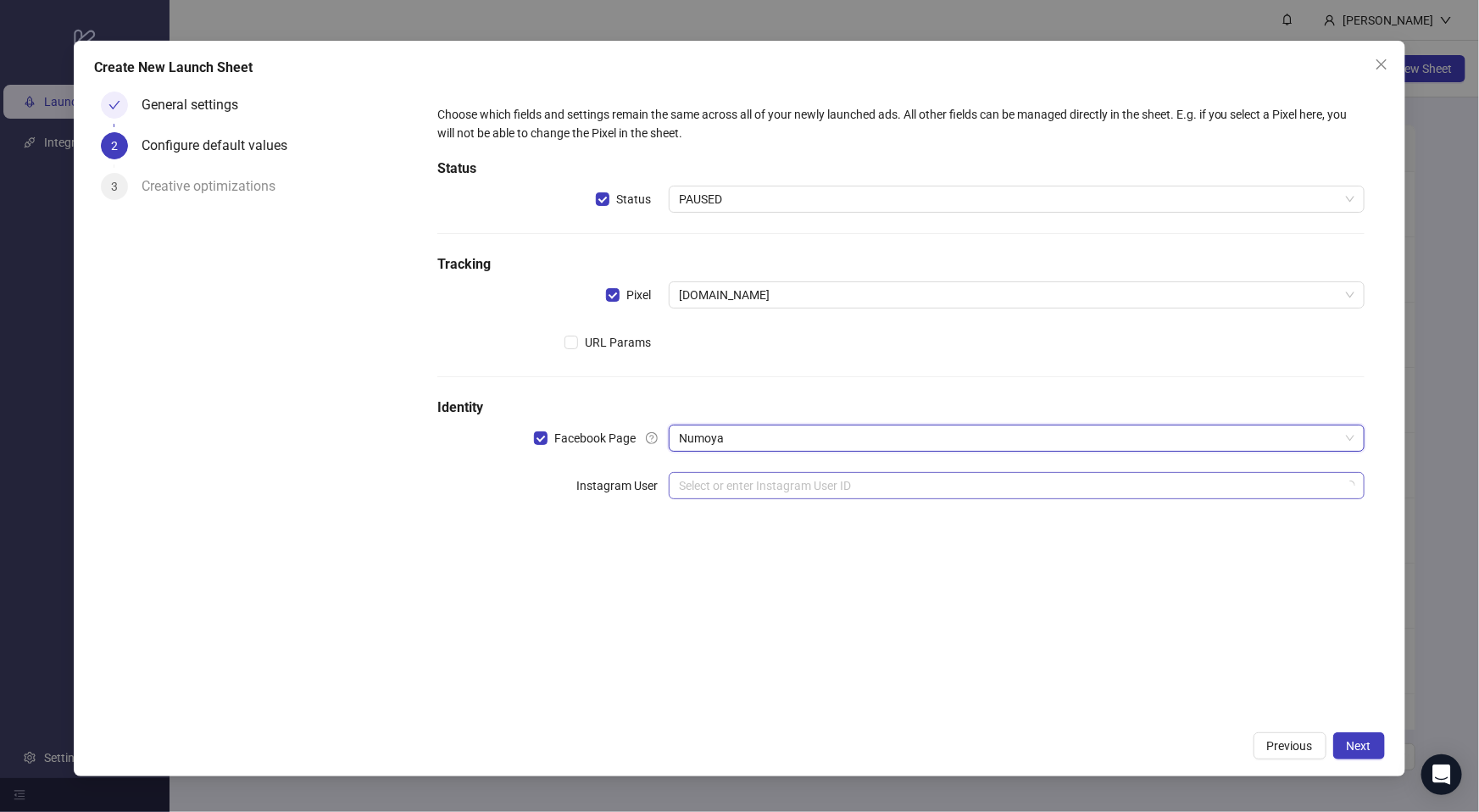 click at bounding box center (1009, 486) 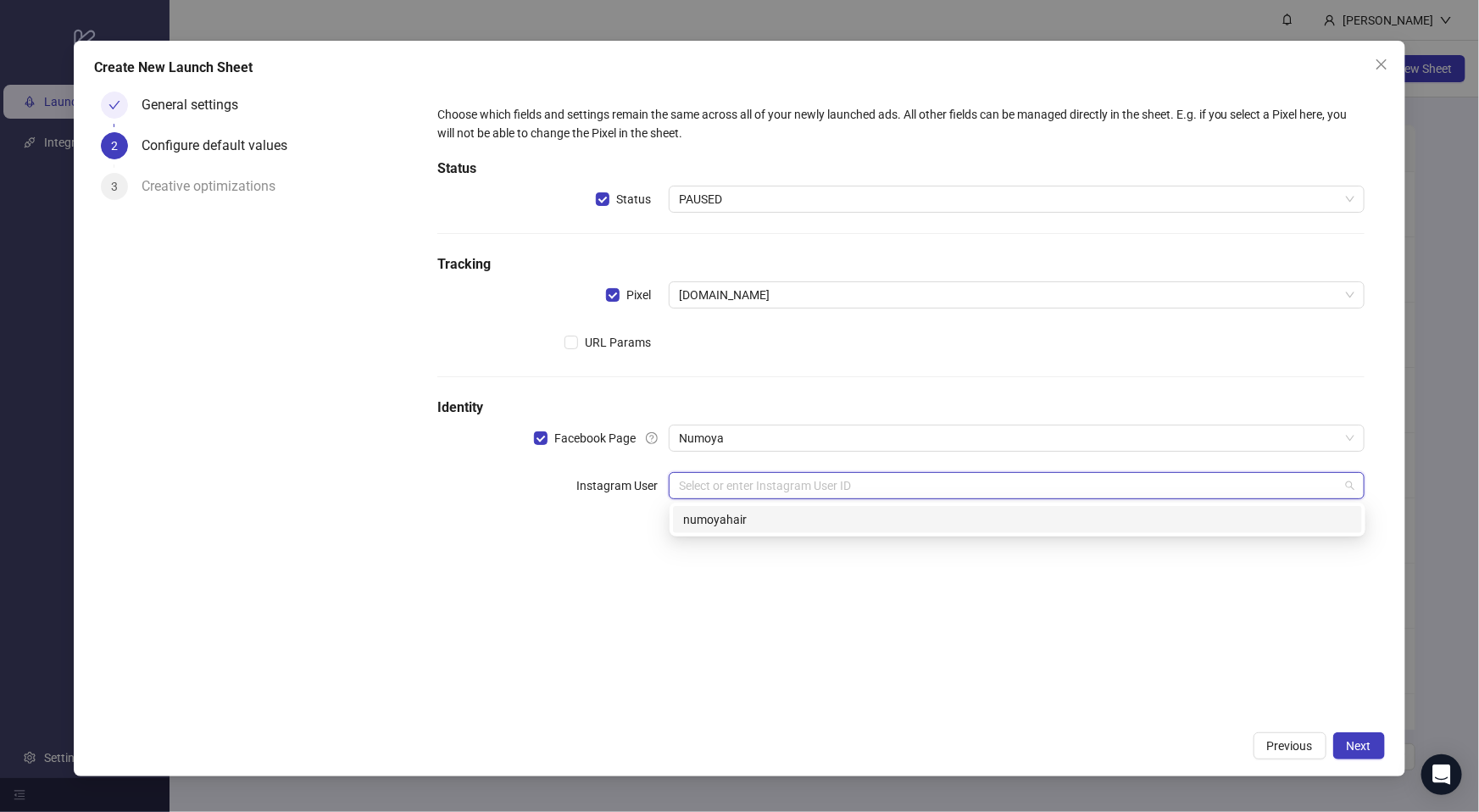 click on "numoyahair" at bounding box center [1017, 520] 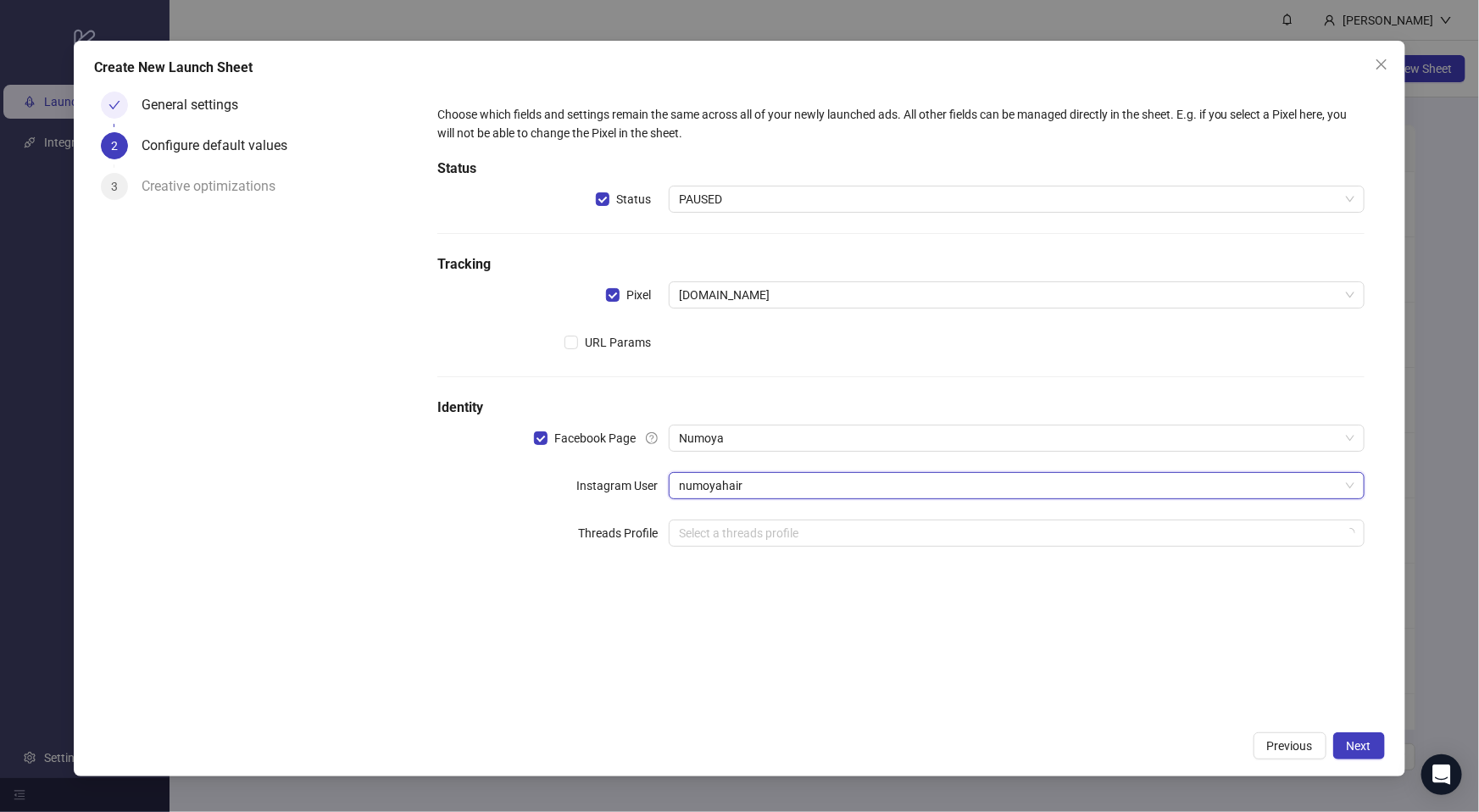 click on "Choose which fields and settings remain the same across all of your newly launched ads. All other fields can be managed directly in the sheet. E.g. if you select a Pixel here, you will not be able to change the Pixel in the sheet. Status Status PAUSED Tracking Pixel [DOMAIN_NAME] URL Params Identity Facebook Page Numoya Instagram User numoyahair numoyahair Threads Profile Select a threads profile" at bounding box center [901, 403] 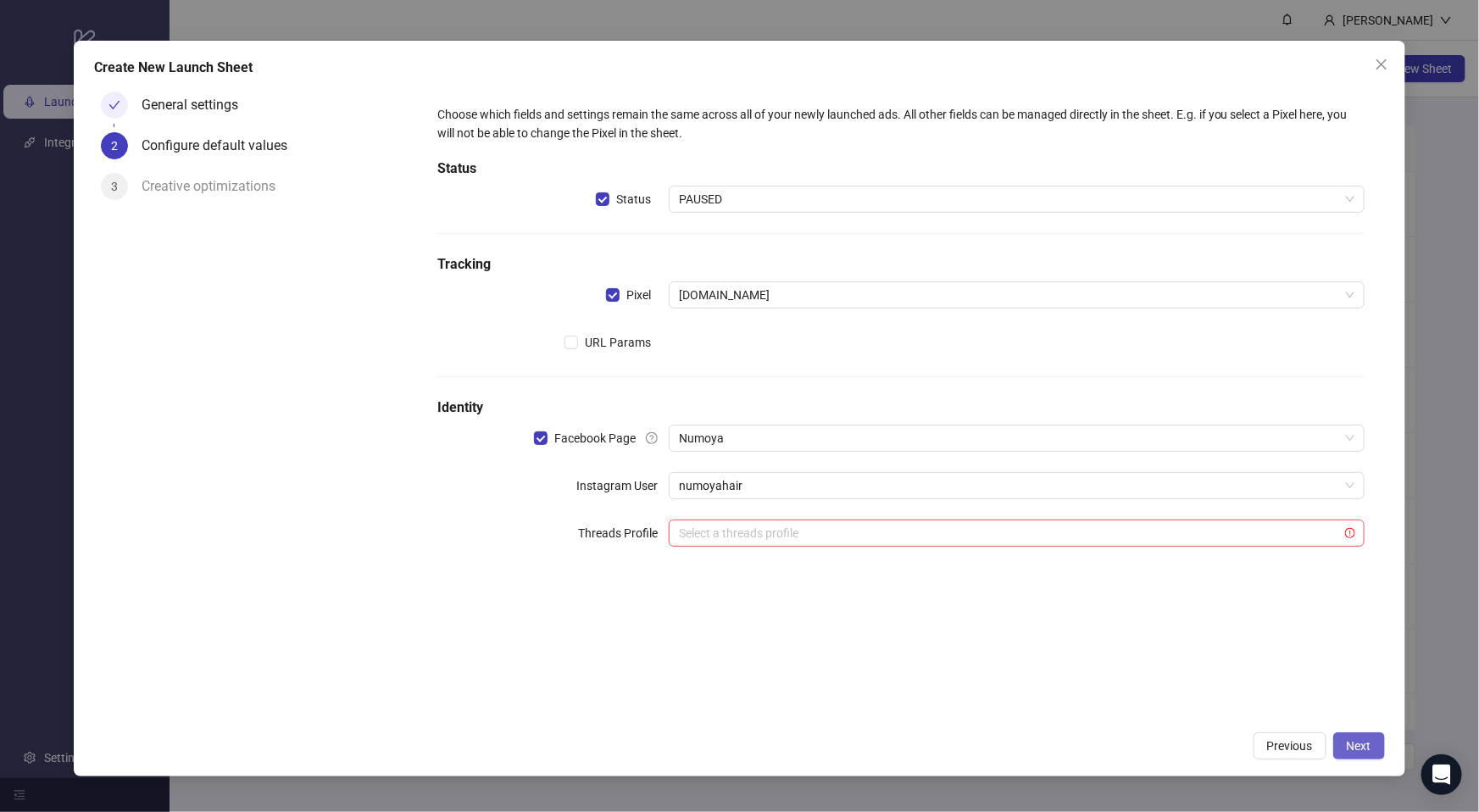 click on "Next" at bounding box center (1359, 746) 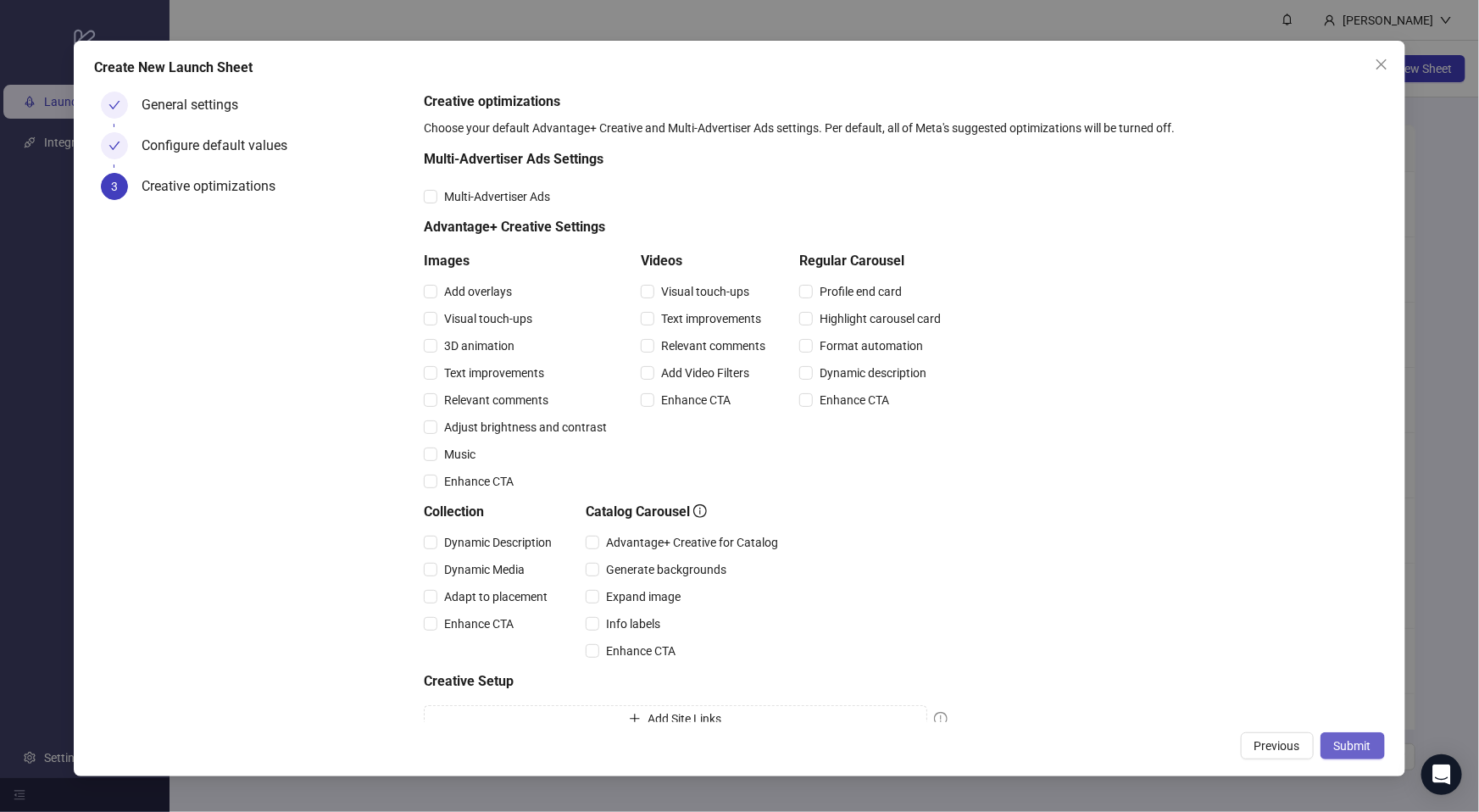 click on "Submit" at bounding box center [1353, 746] 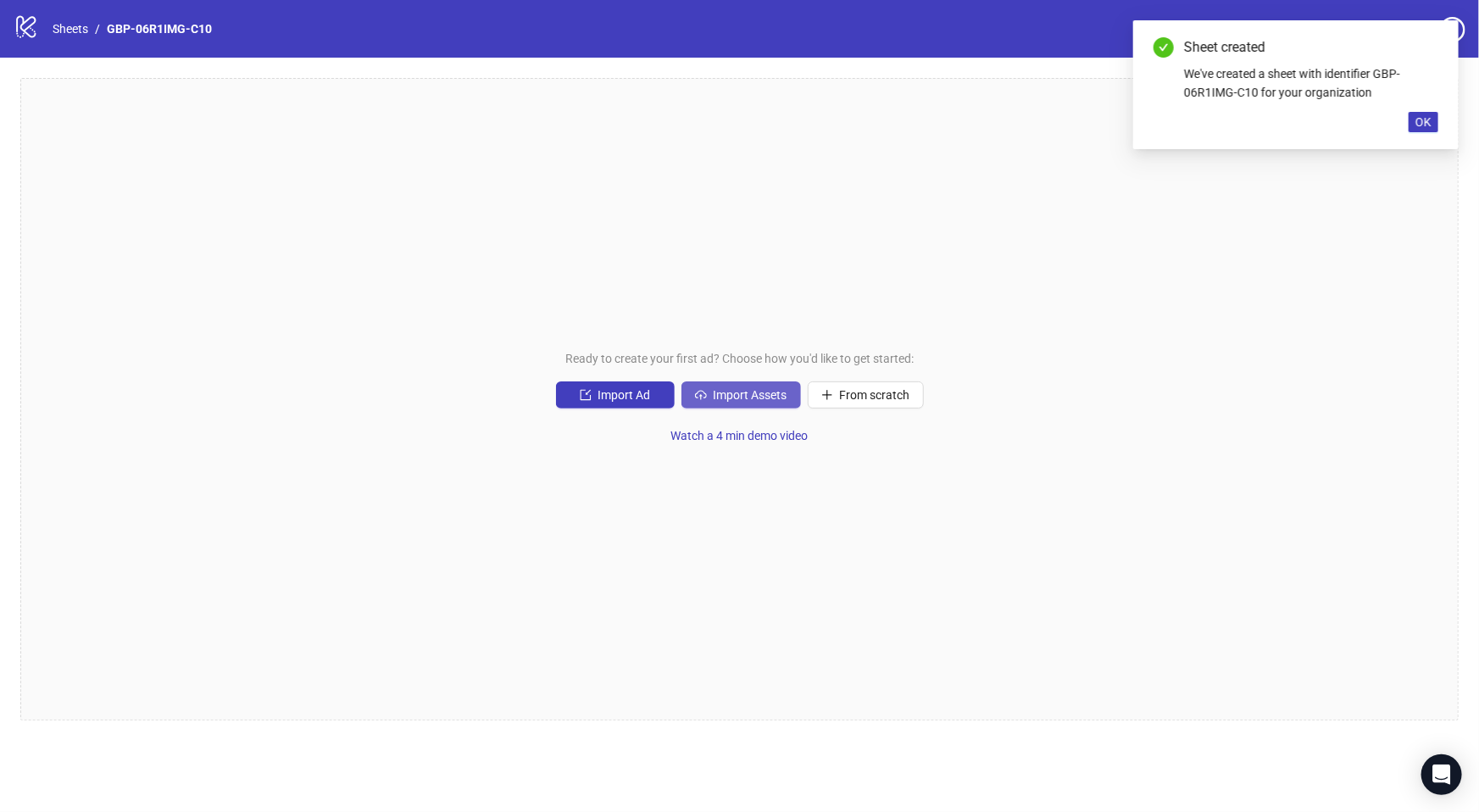 click on "Import Assets" at bounding box center (741, 395) 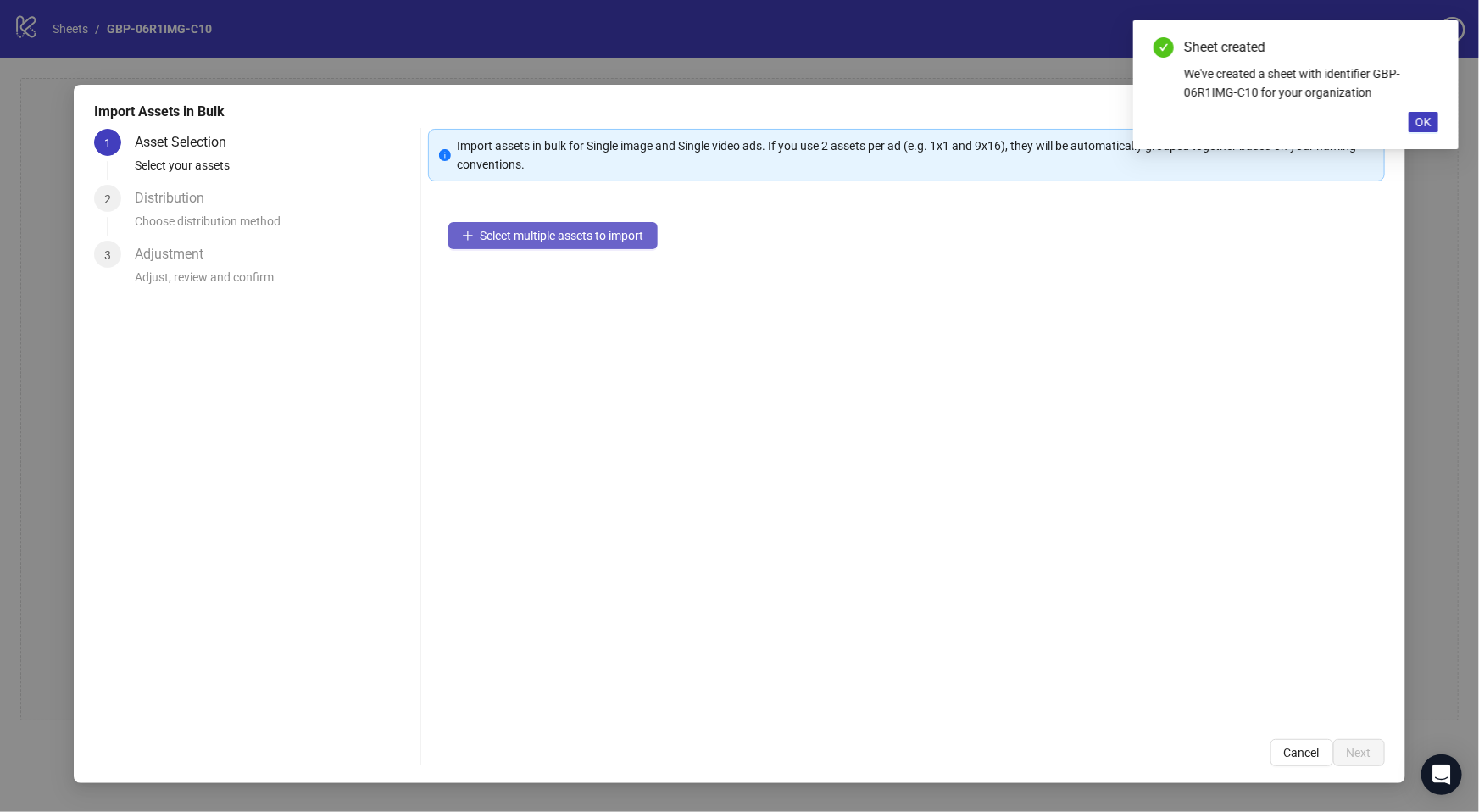 click on "Select multiple assets to import" at bounding box center [553, 236] 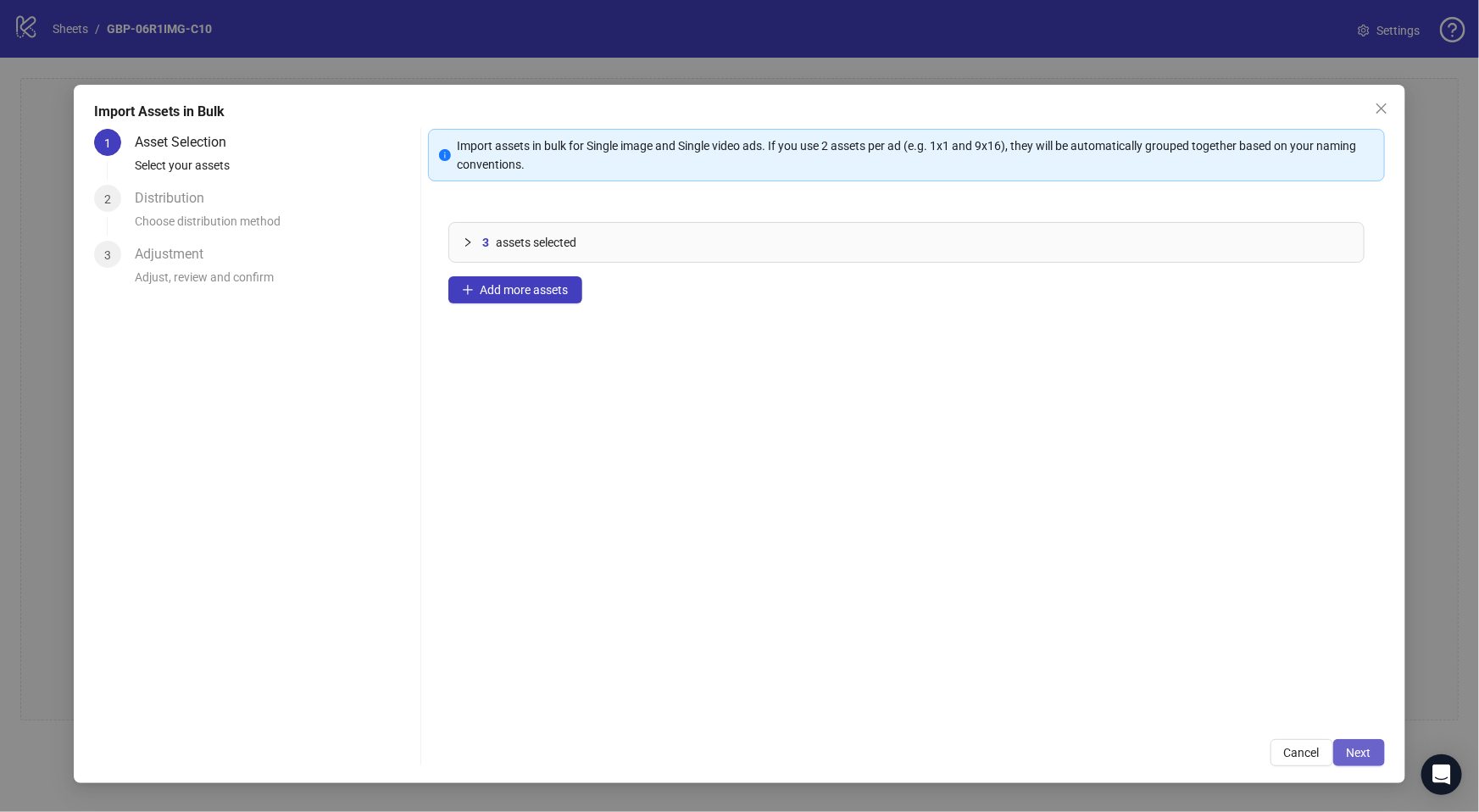 click on "Next" at bounding box center [1359, 753] 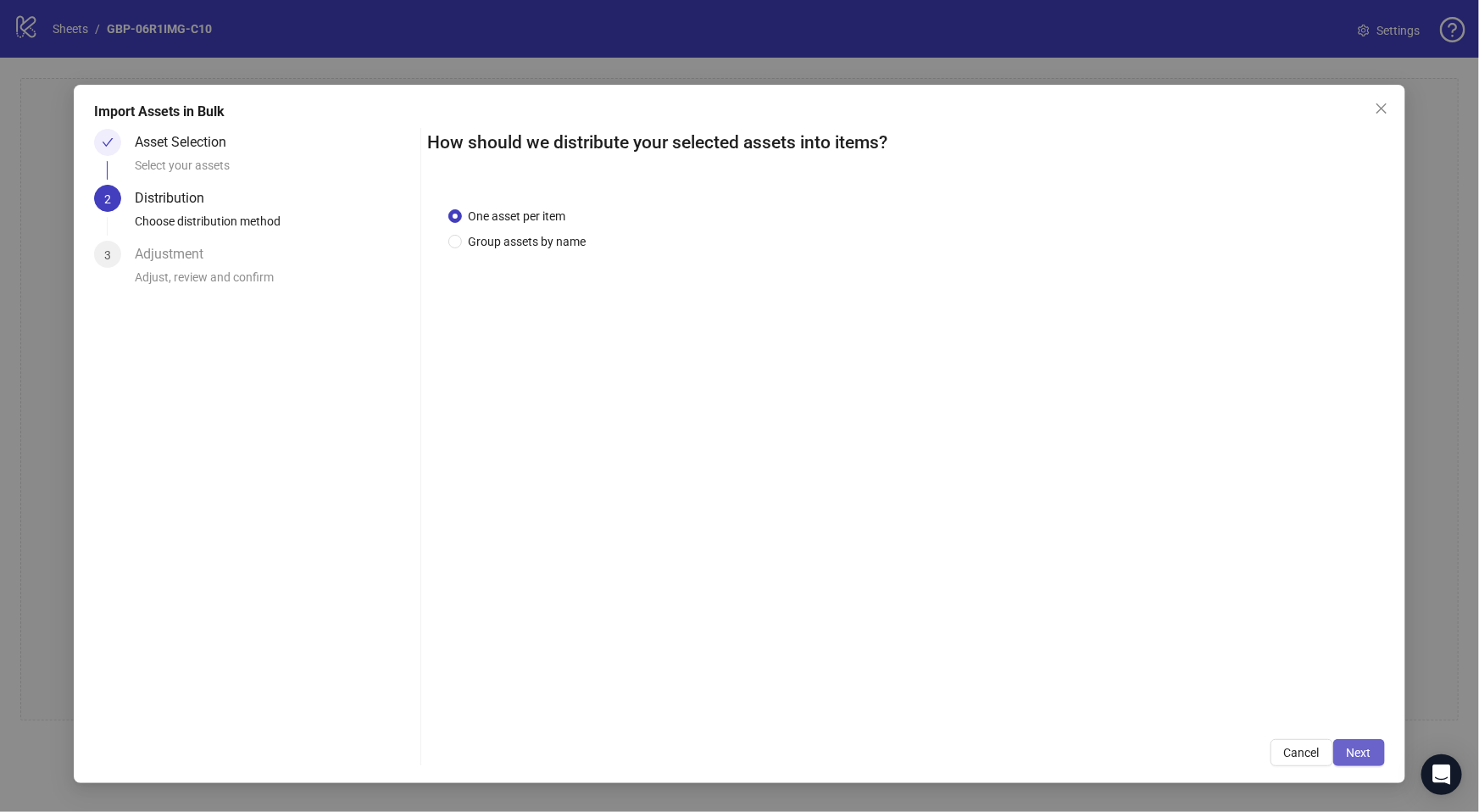 click on "Next" at bounding box center [1359, 753] 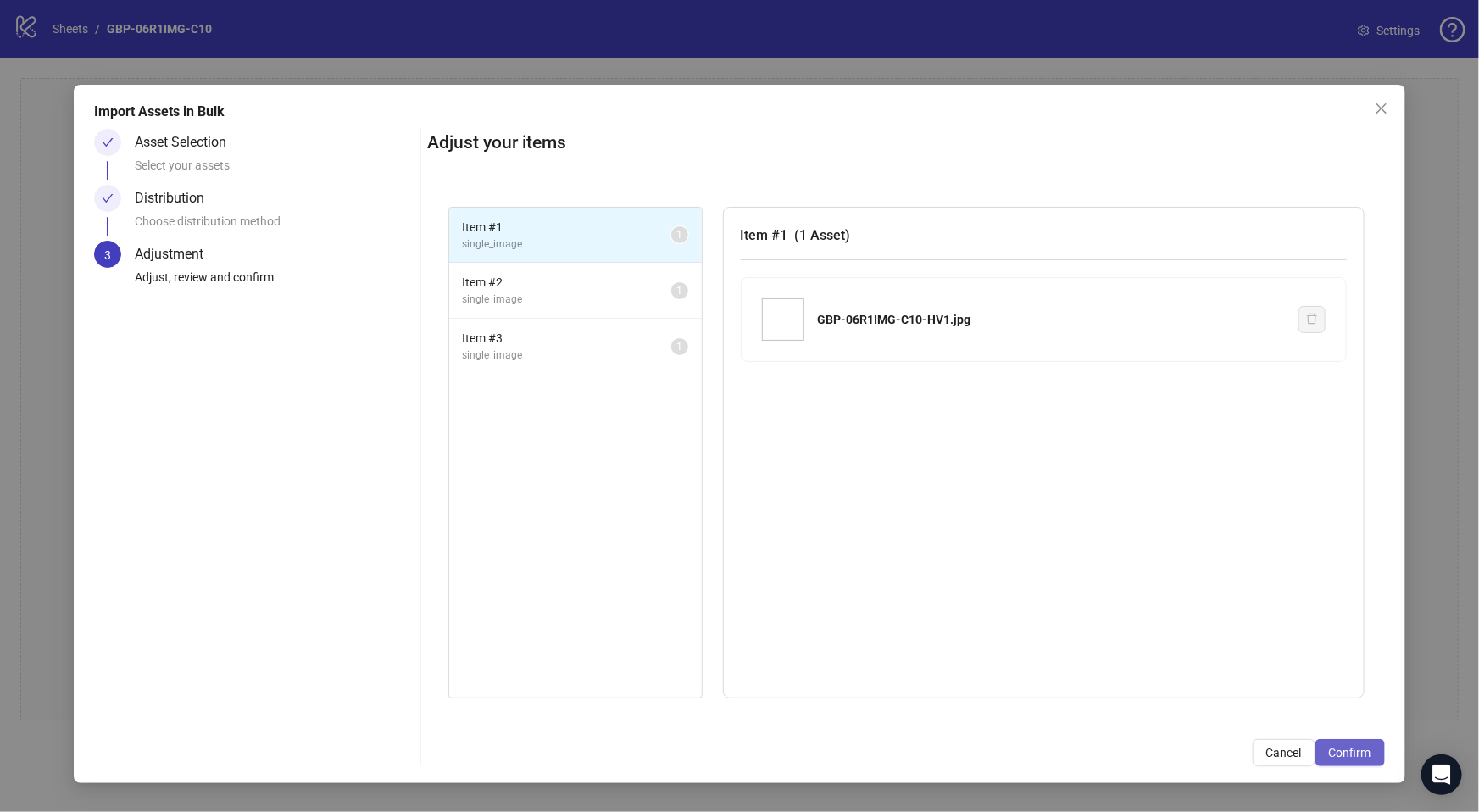 click on "Confirm" at bounding box center (1350, 753) 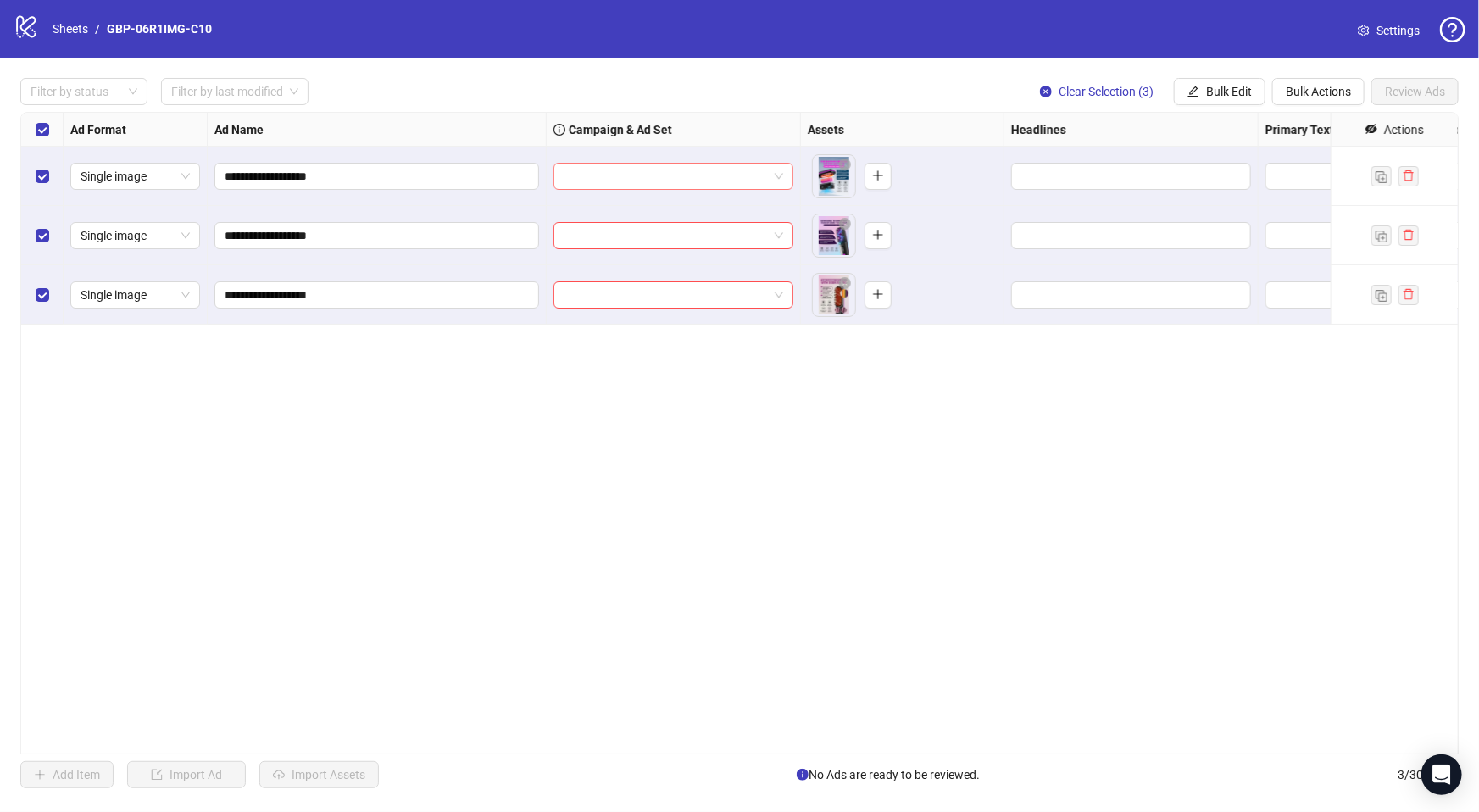 click at bounding box center (665, 176) 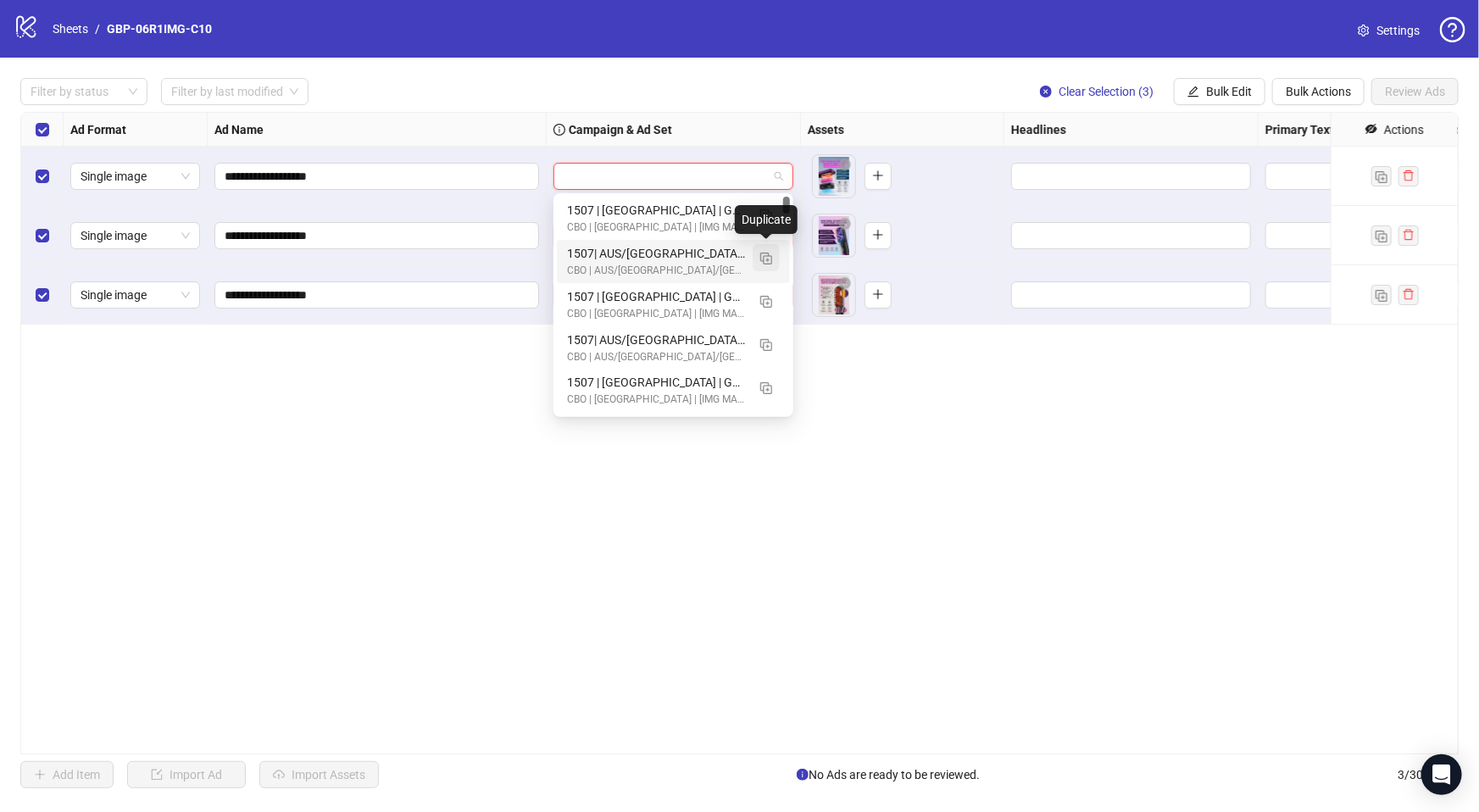 click at bounding box center [766, 259] 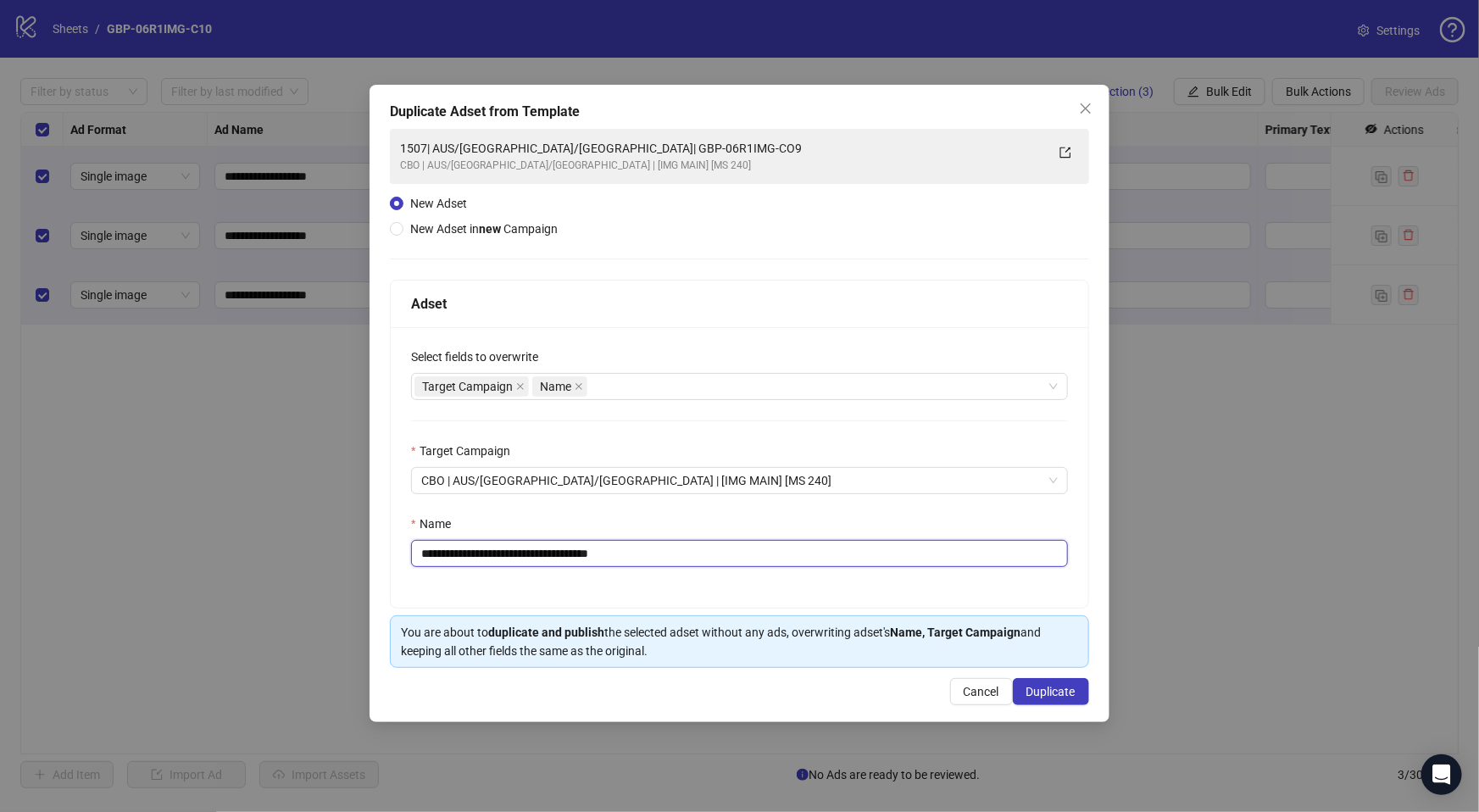 drag, startPoint x: 638, startPoint y: 557, endPoint x: 797, endPoint y: 557, distance: 159 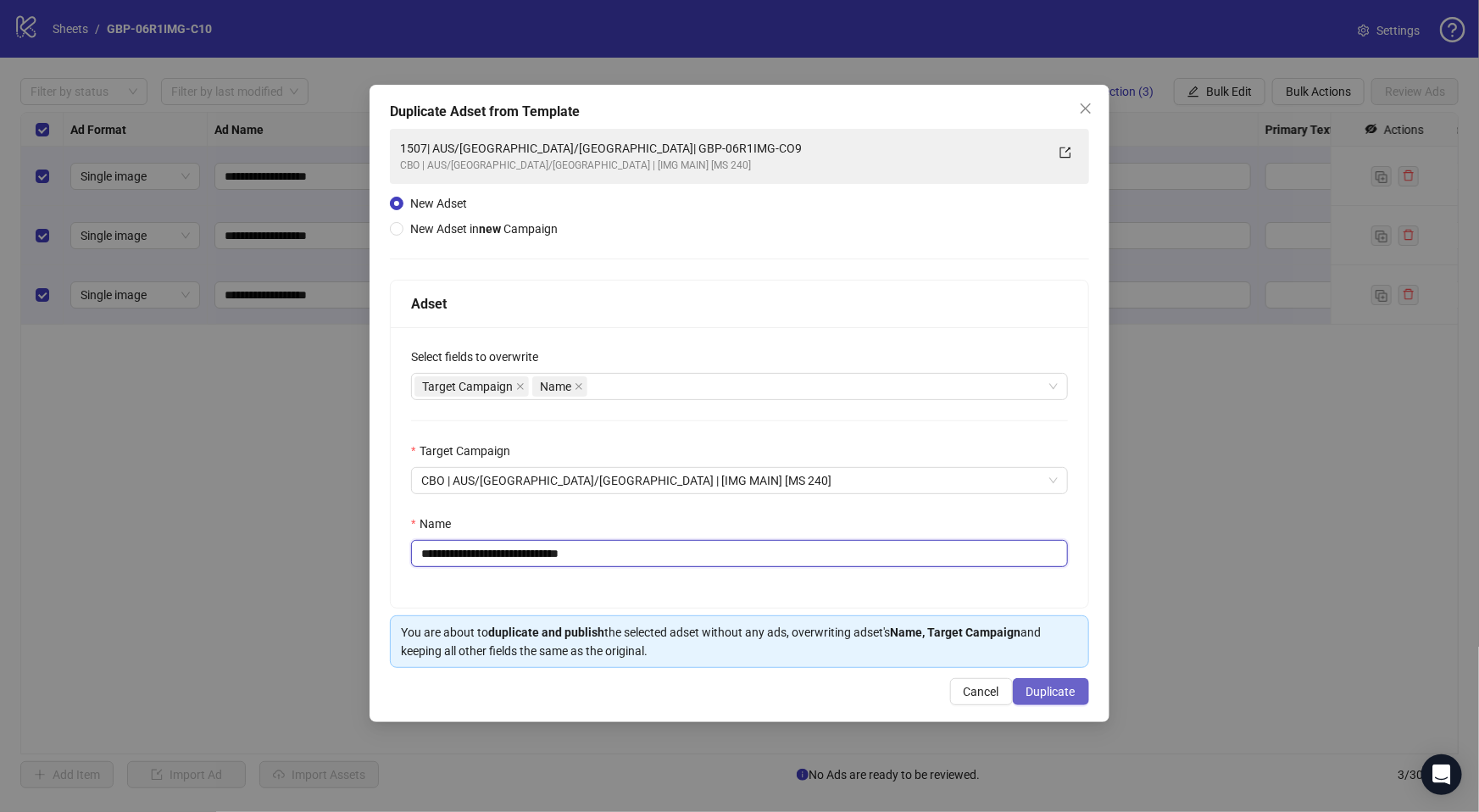 type on "**********" 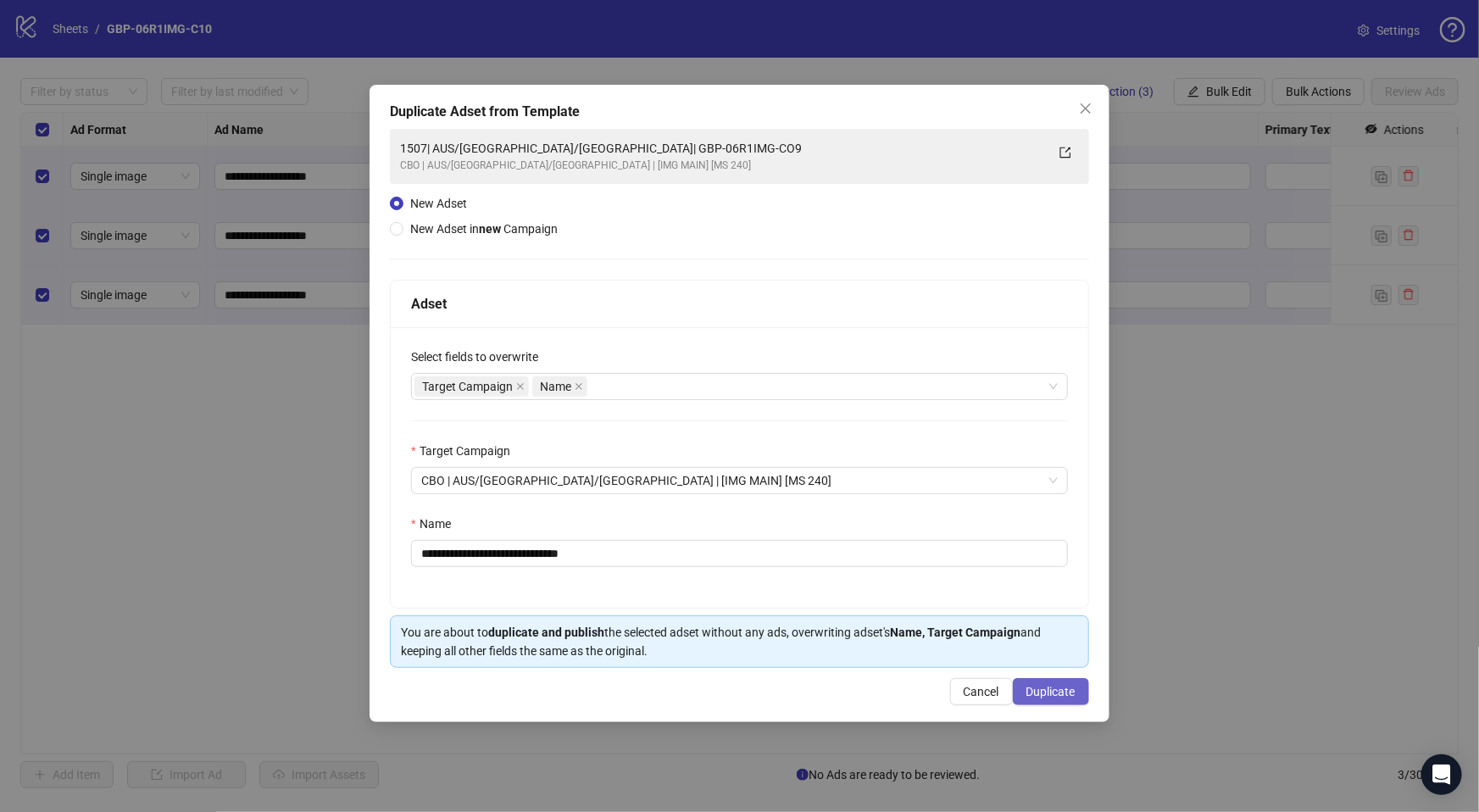 click on "Duplicate" at bounding box center [1051, 692] 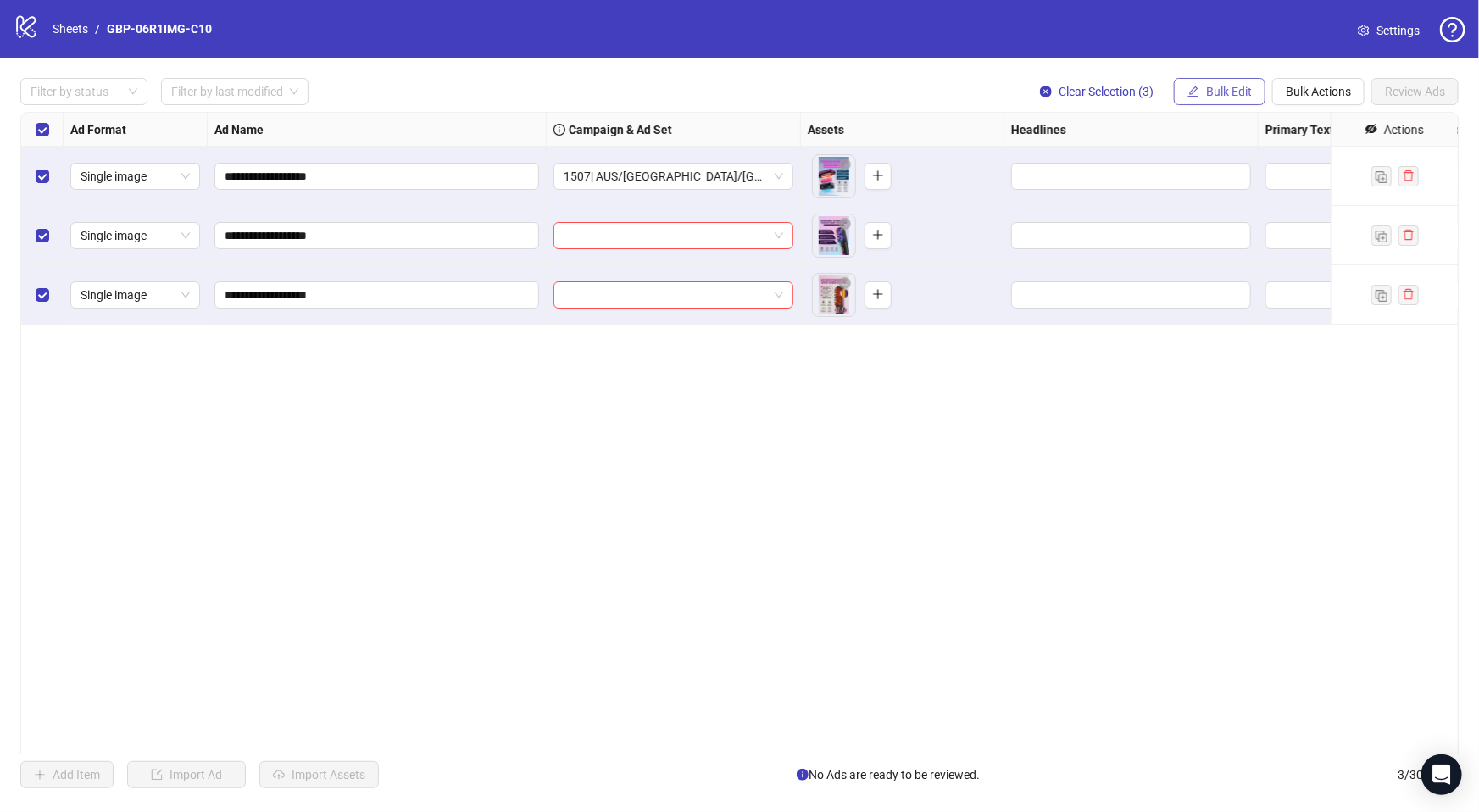 click on "Bulk Edit" at bounding box center (1229, 92) 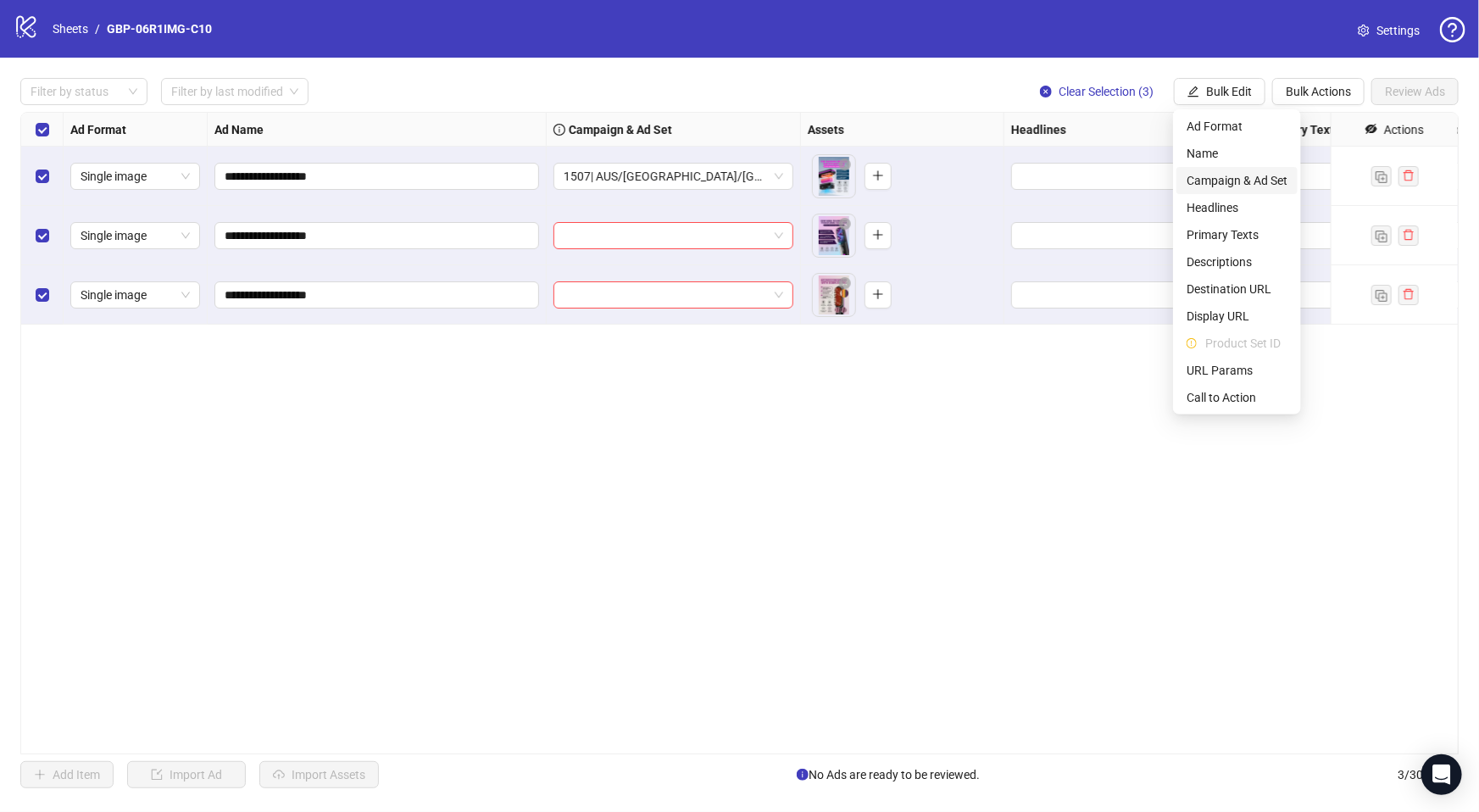 click on "Campaign & Ad Set" at bounding box center (1237, 181) 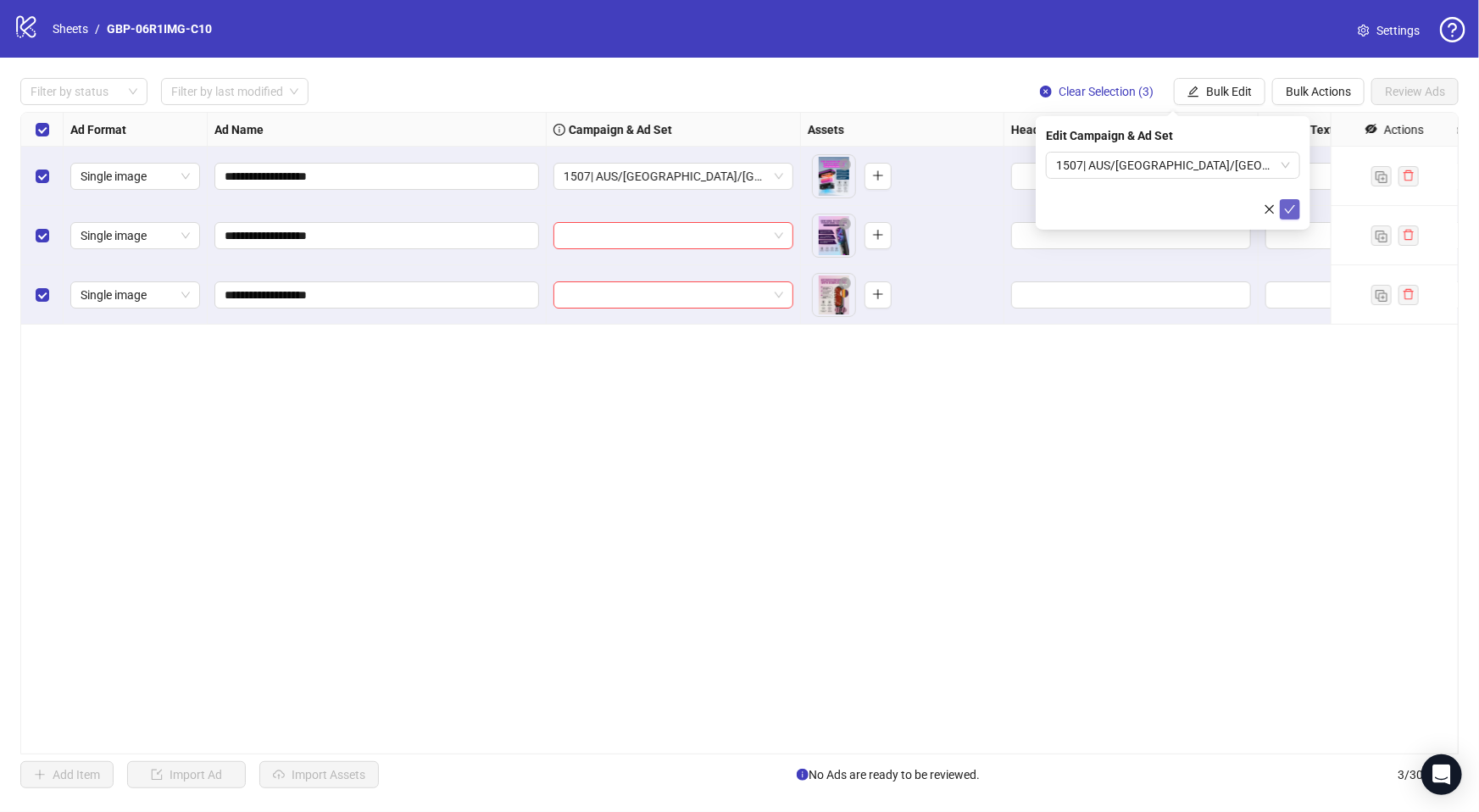 click 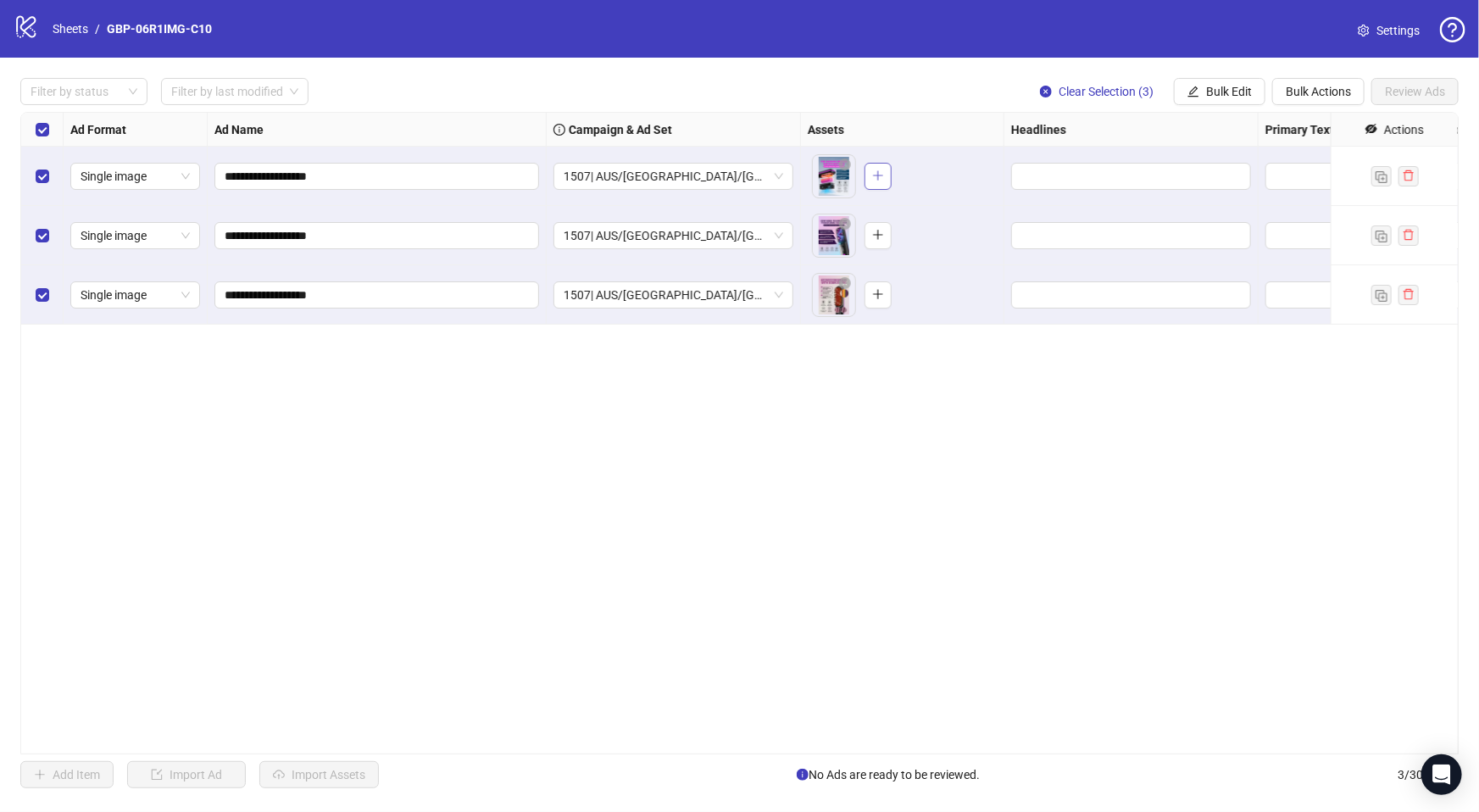 click 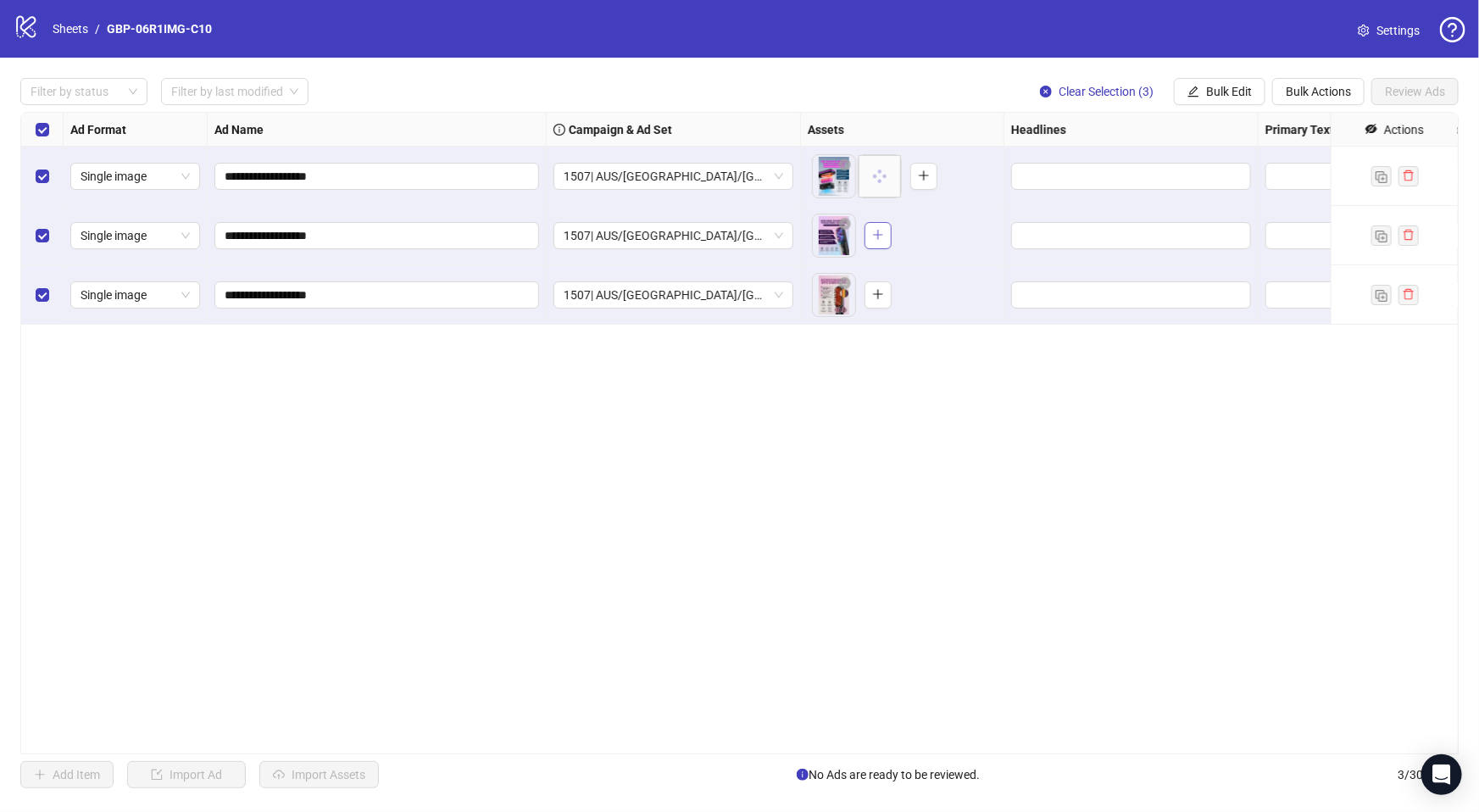 click at bounding box center [878, 236] 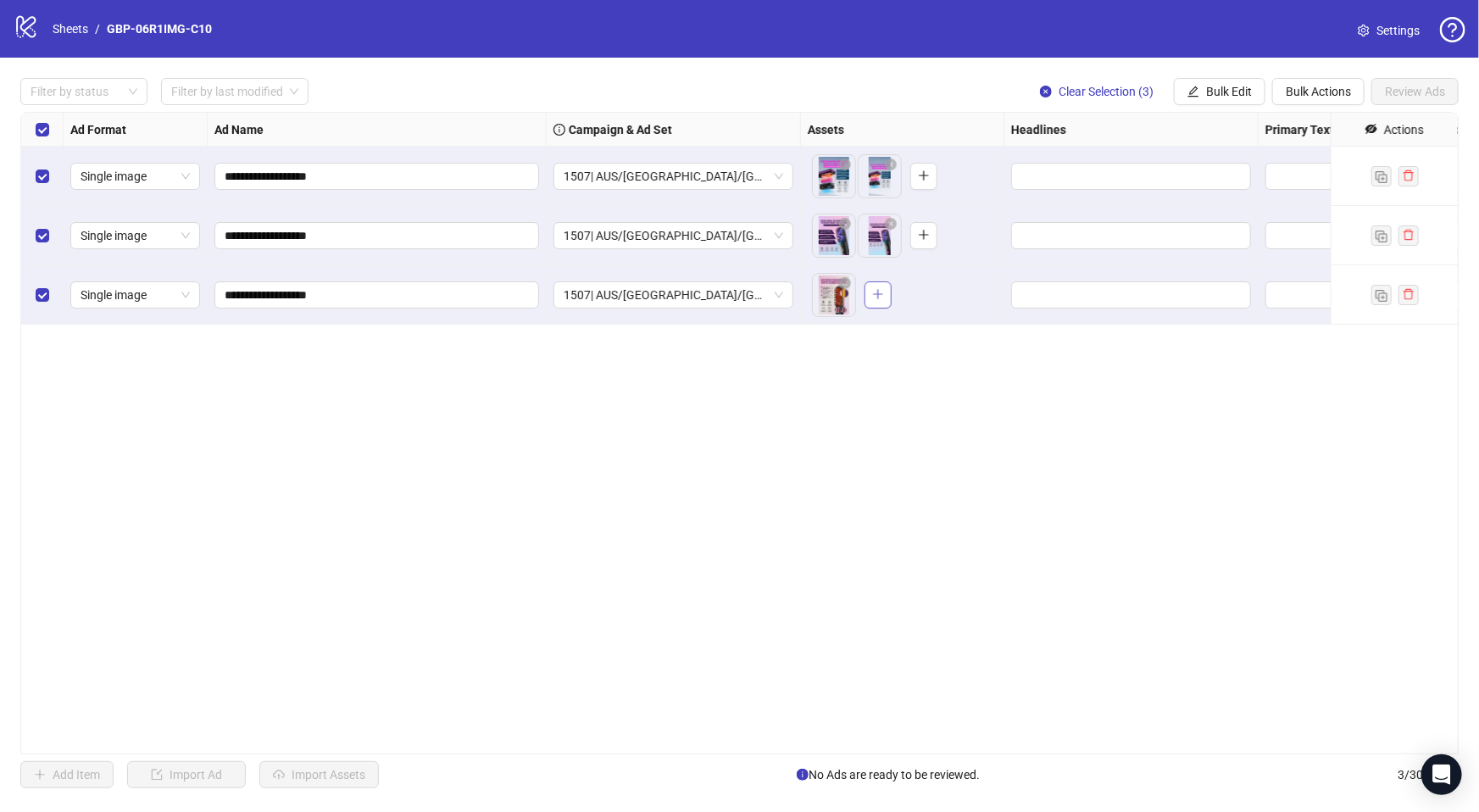 click 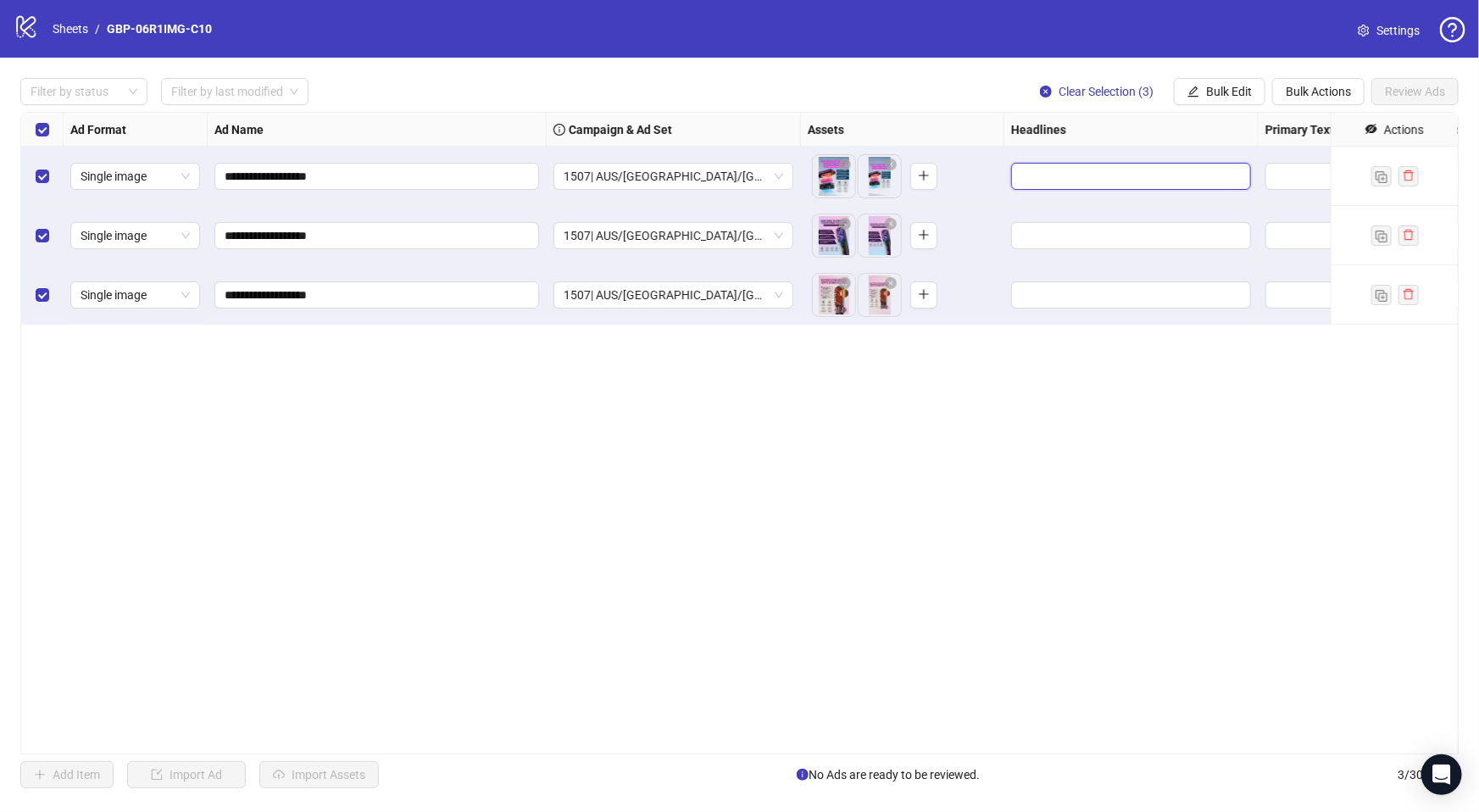 click at bounding box center [1129, 176] 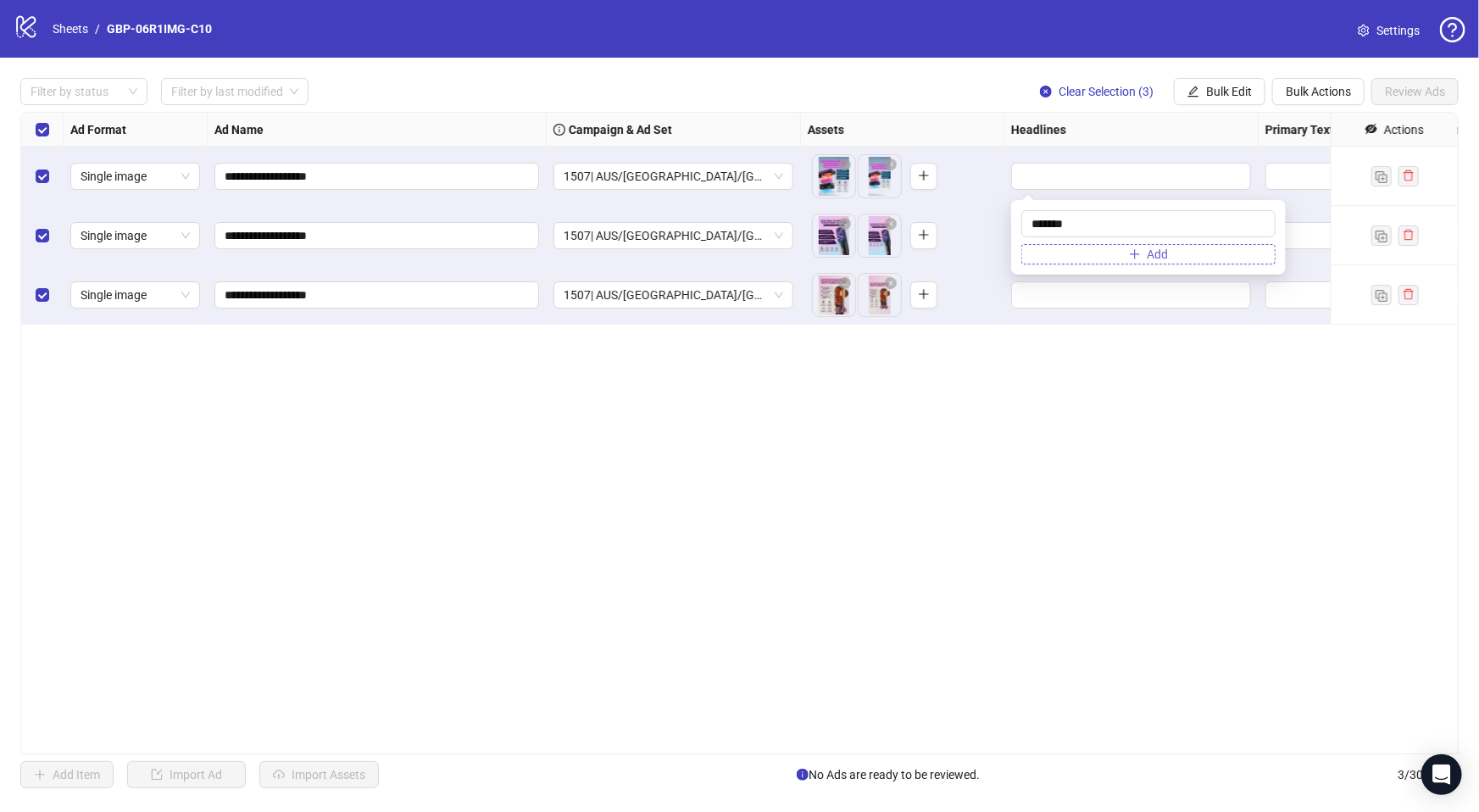 type on "*******" 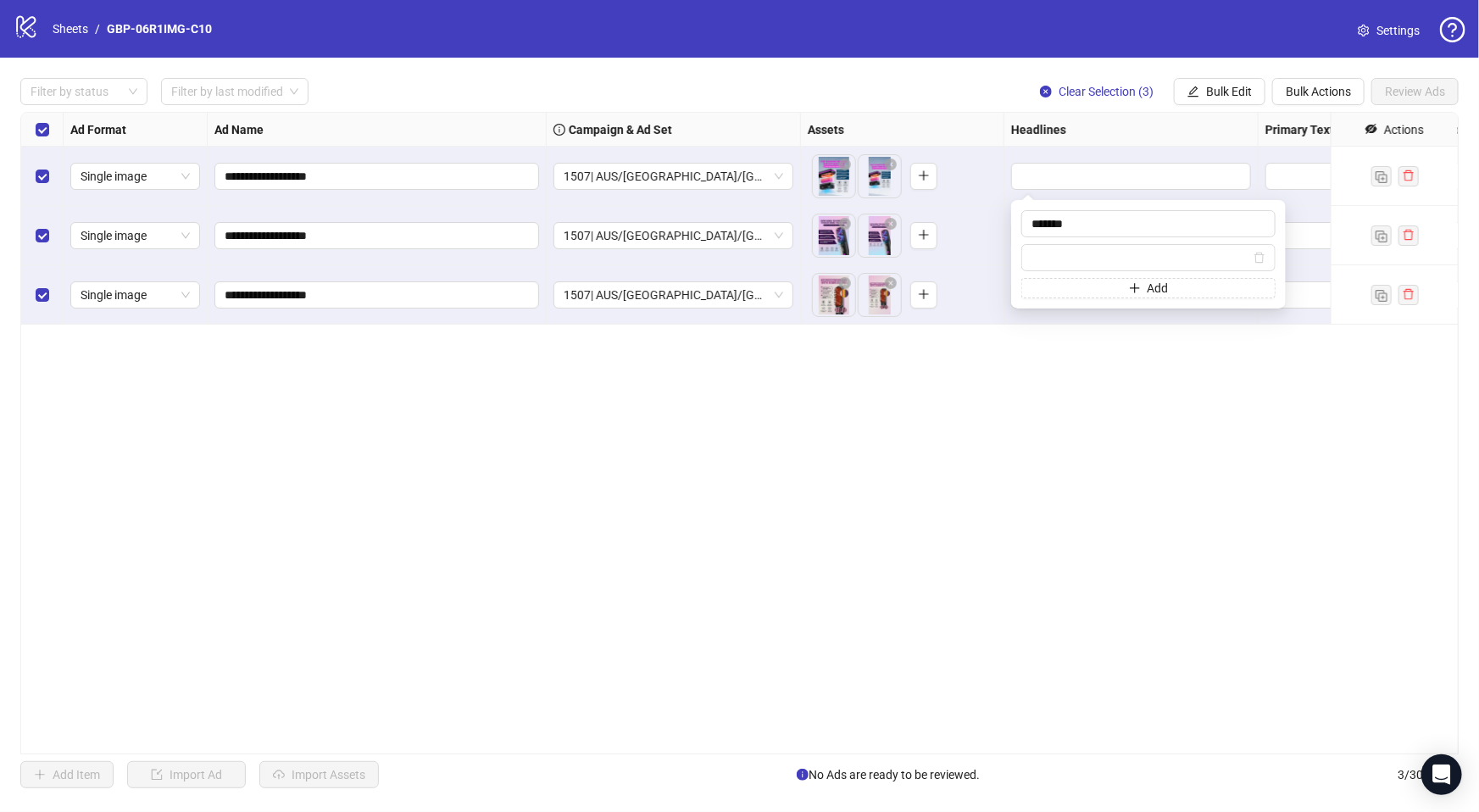 click at bounding box center (1148, 258) 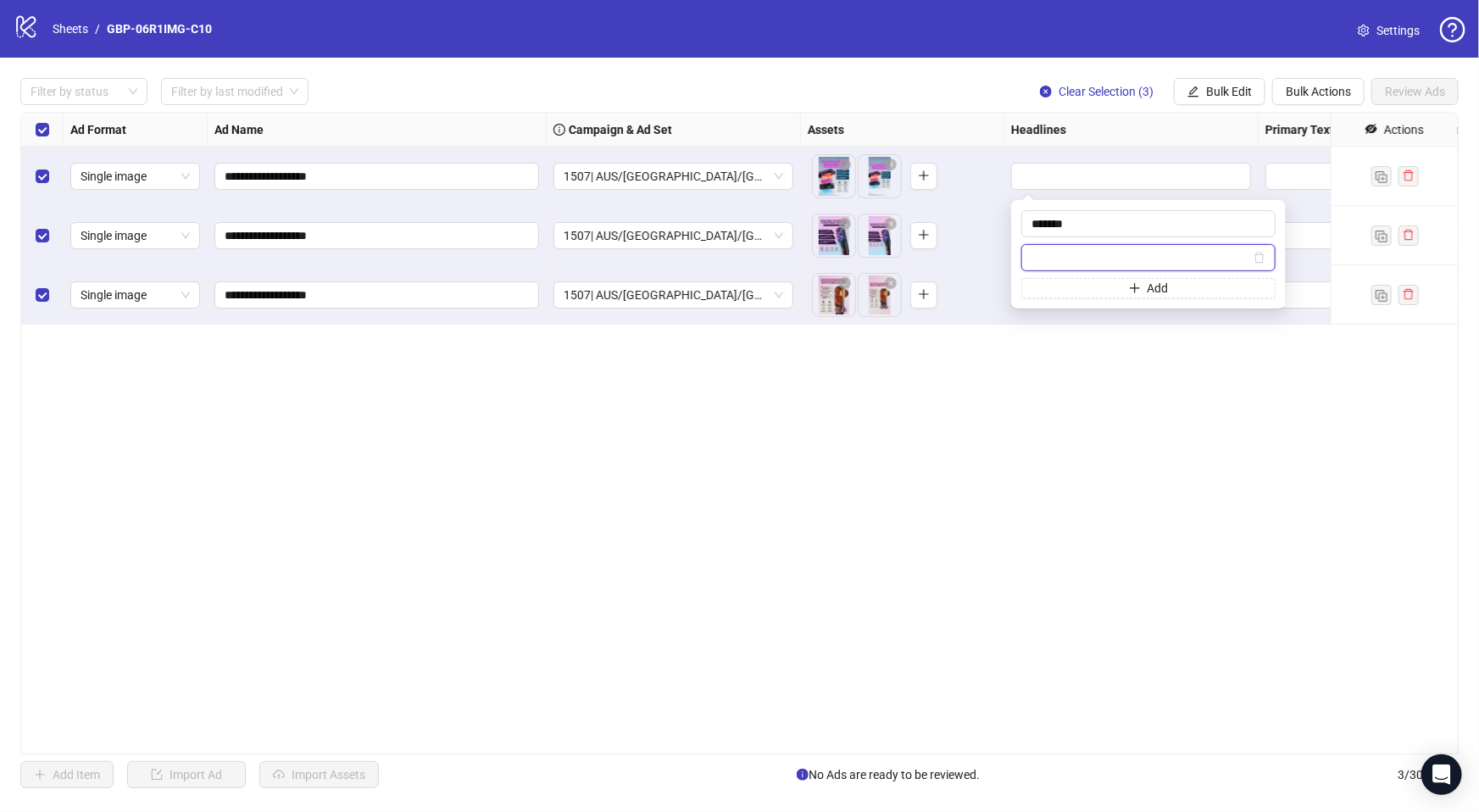 click at bounding box center (1141, 258) 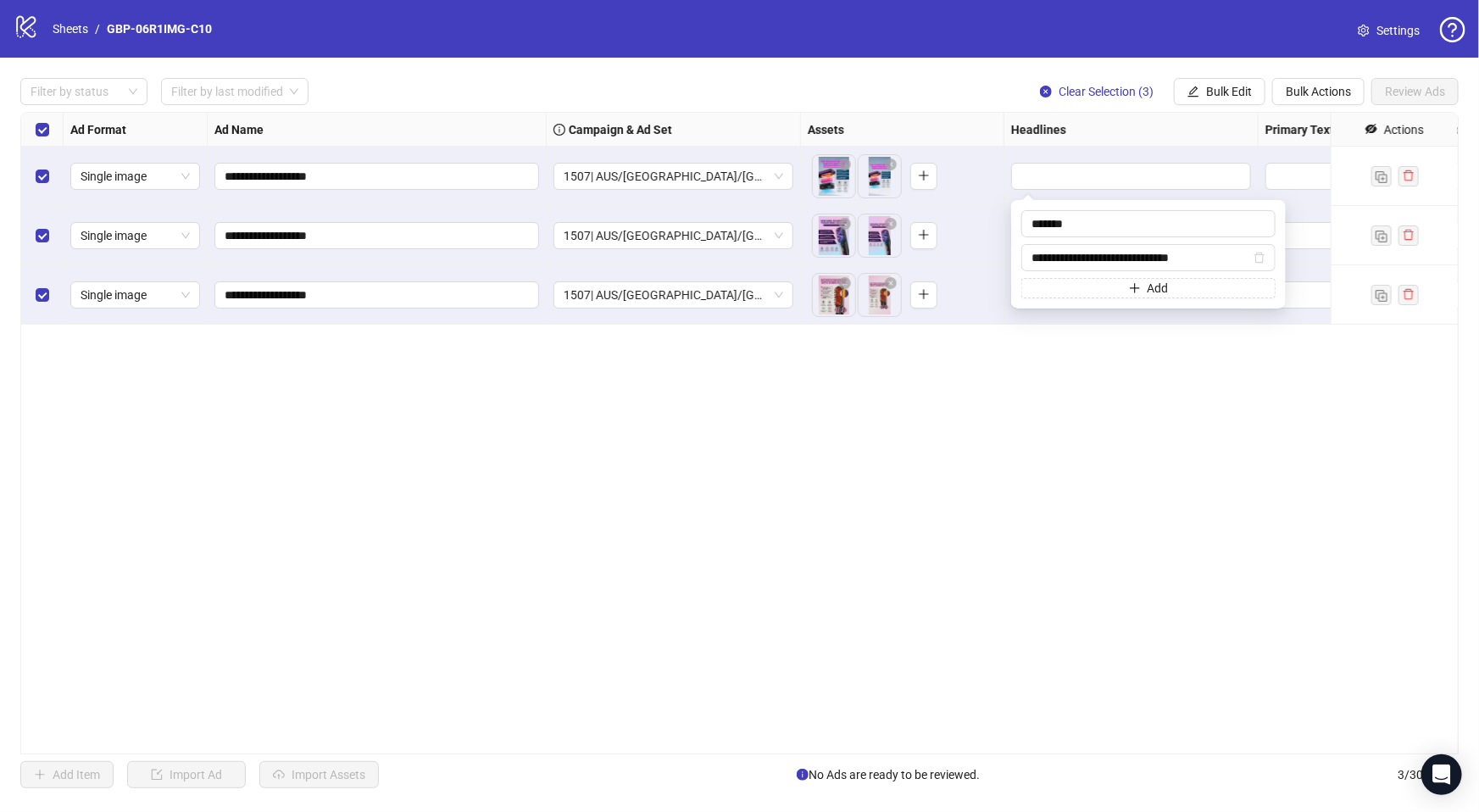 click on "**********" at bounding box center [739, 433] 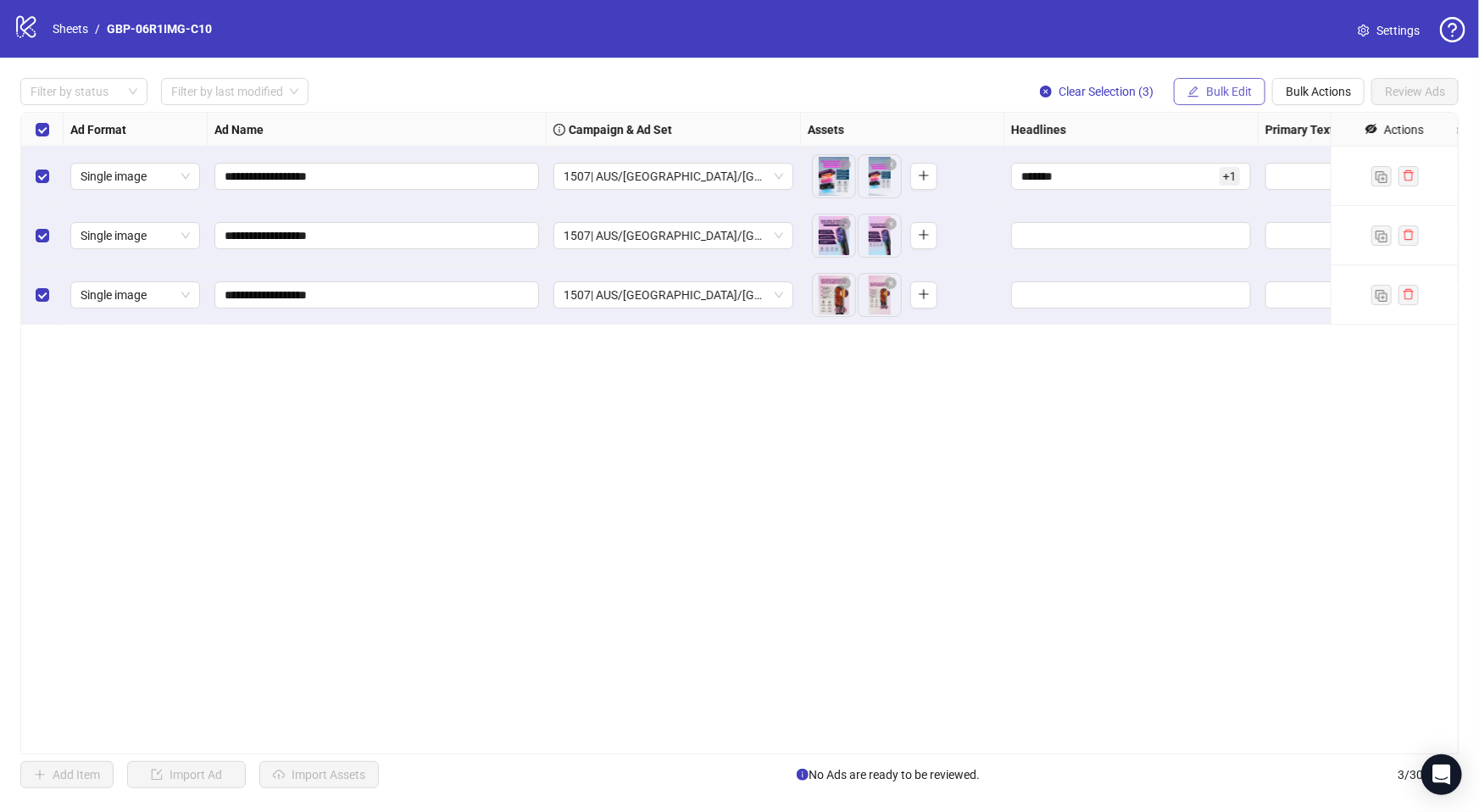 click on "Bulk Edit" at bounding box center [1229, 92] 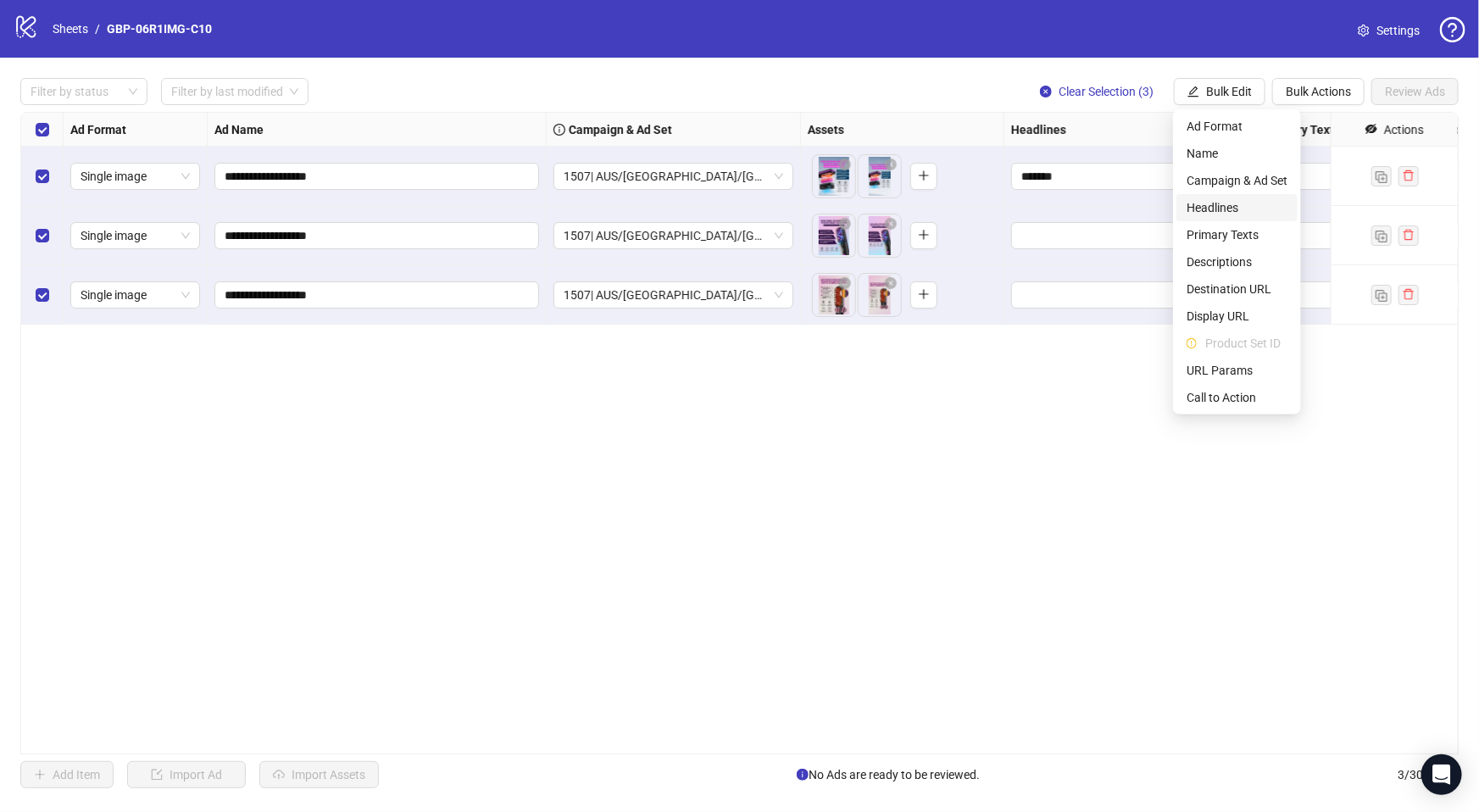click on "Headlines" at bounding box center [1237, 208] 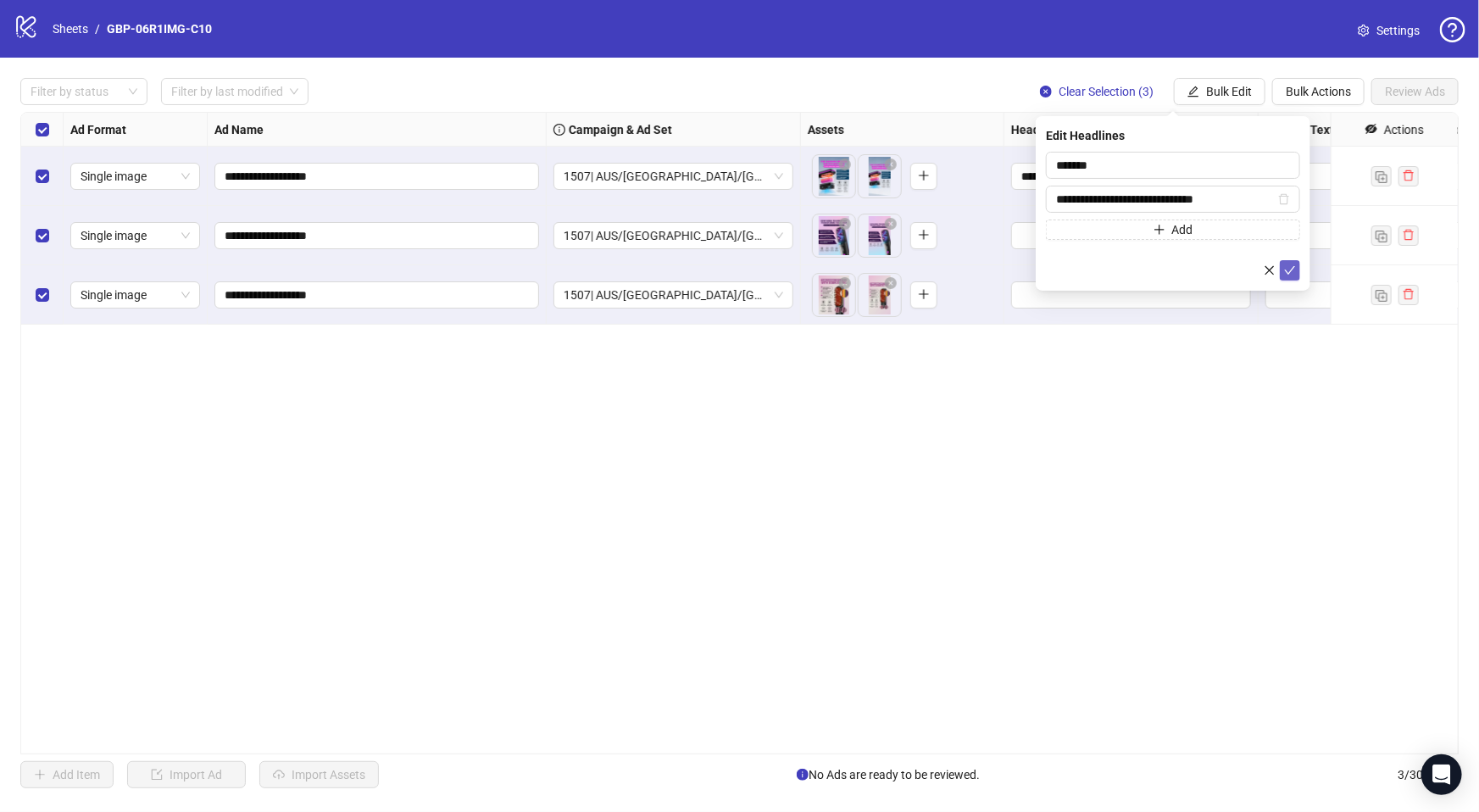 click 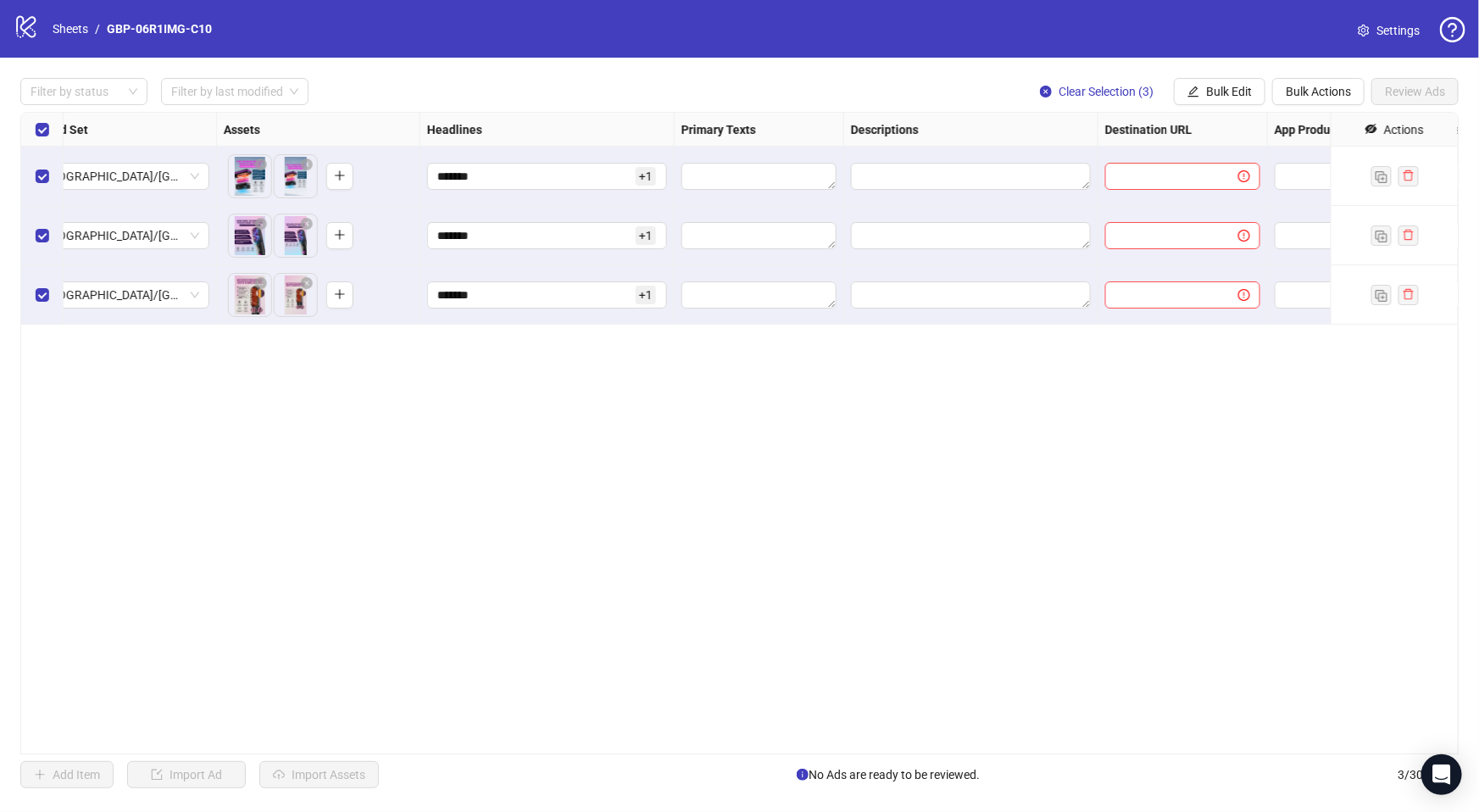 scroll, scrollTop: 0, scrollLeft: 585, axis: horizontal 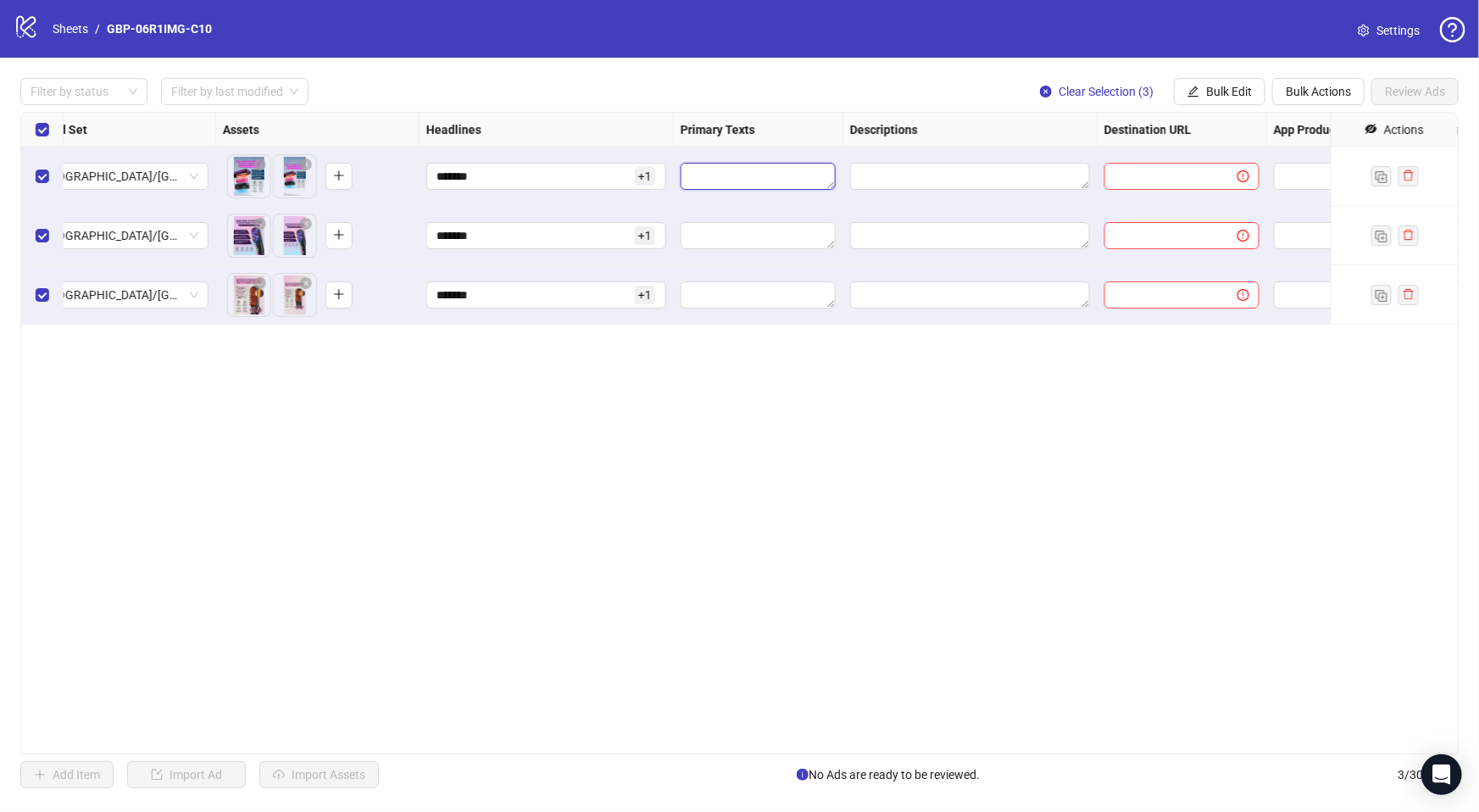 click at bounding box center [758, 176] 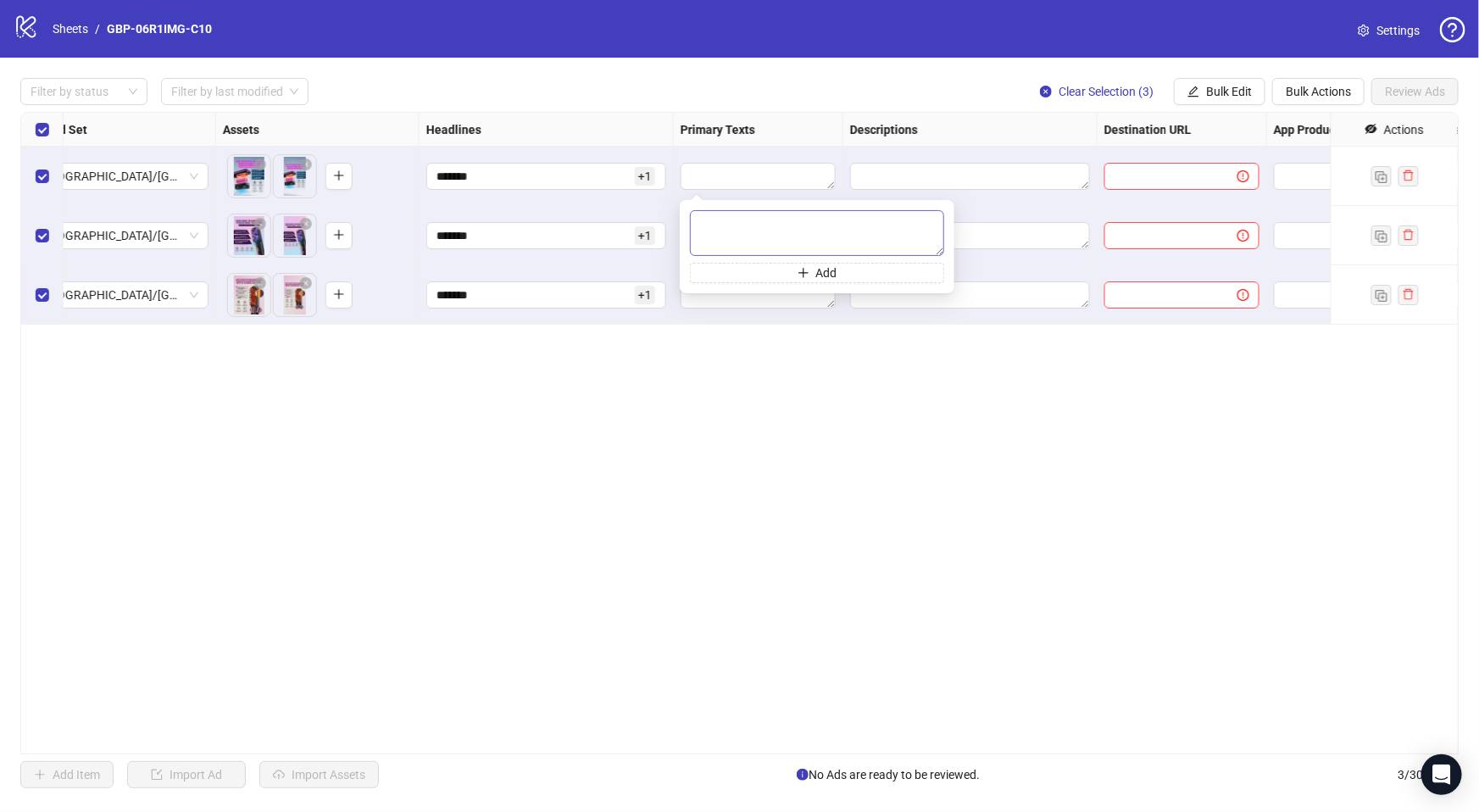 type on "**********" 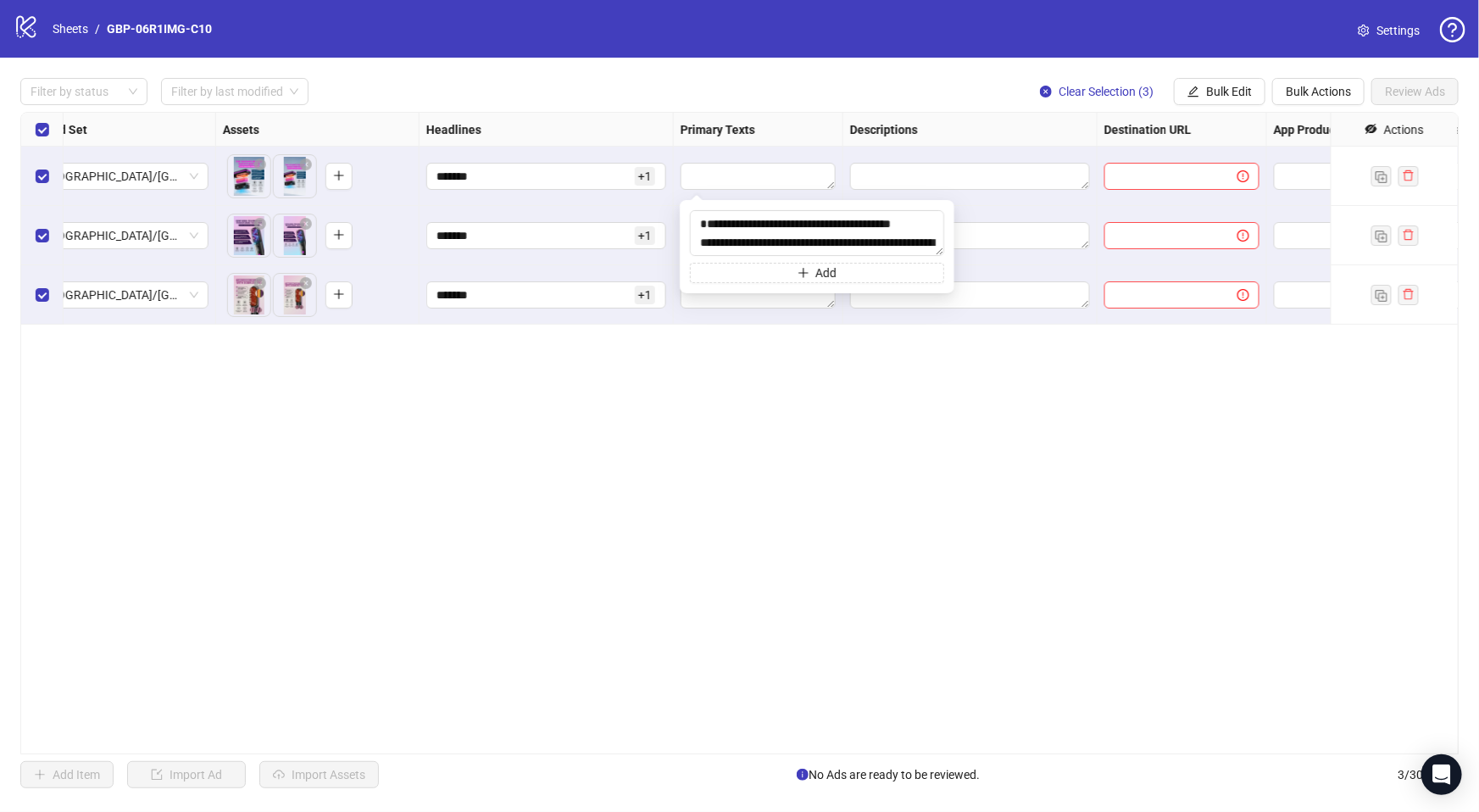 scroll, scrollTop: 69, scrollLeft: 0, axis: vertical 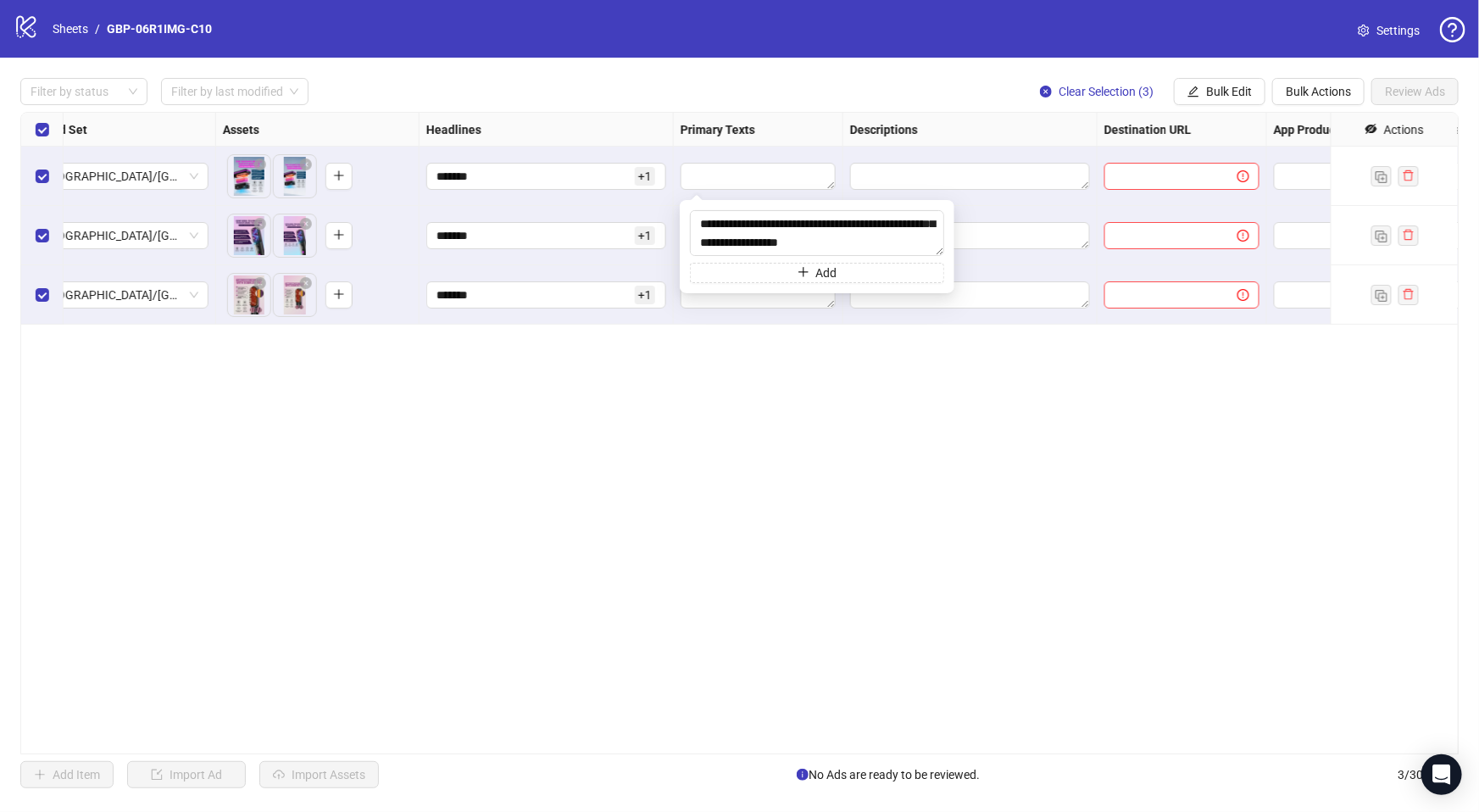 click on "**********" at bounding box center (739, 433) 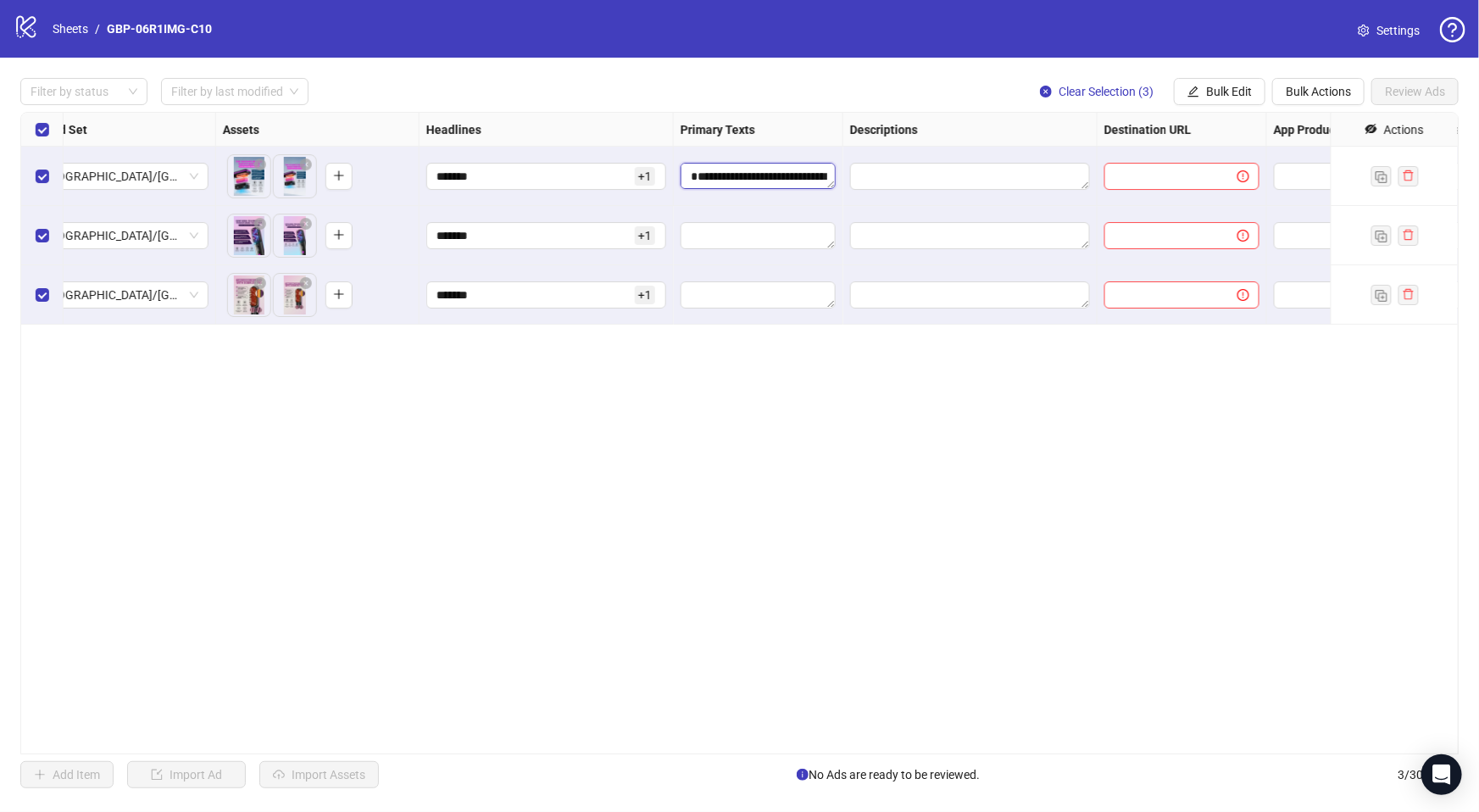 click on "**********" at bounding box center (758, 176) 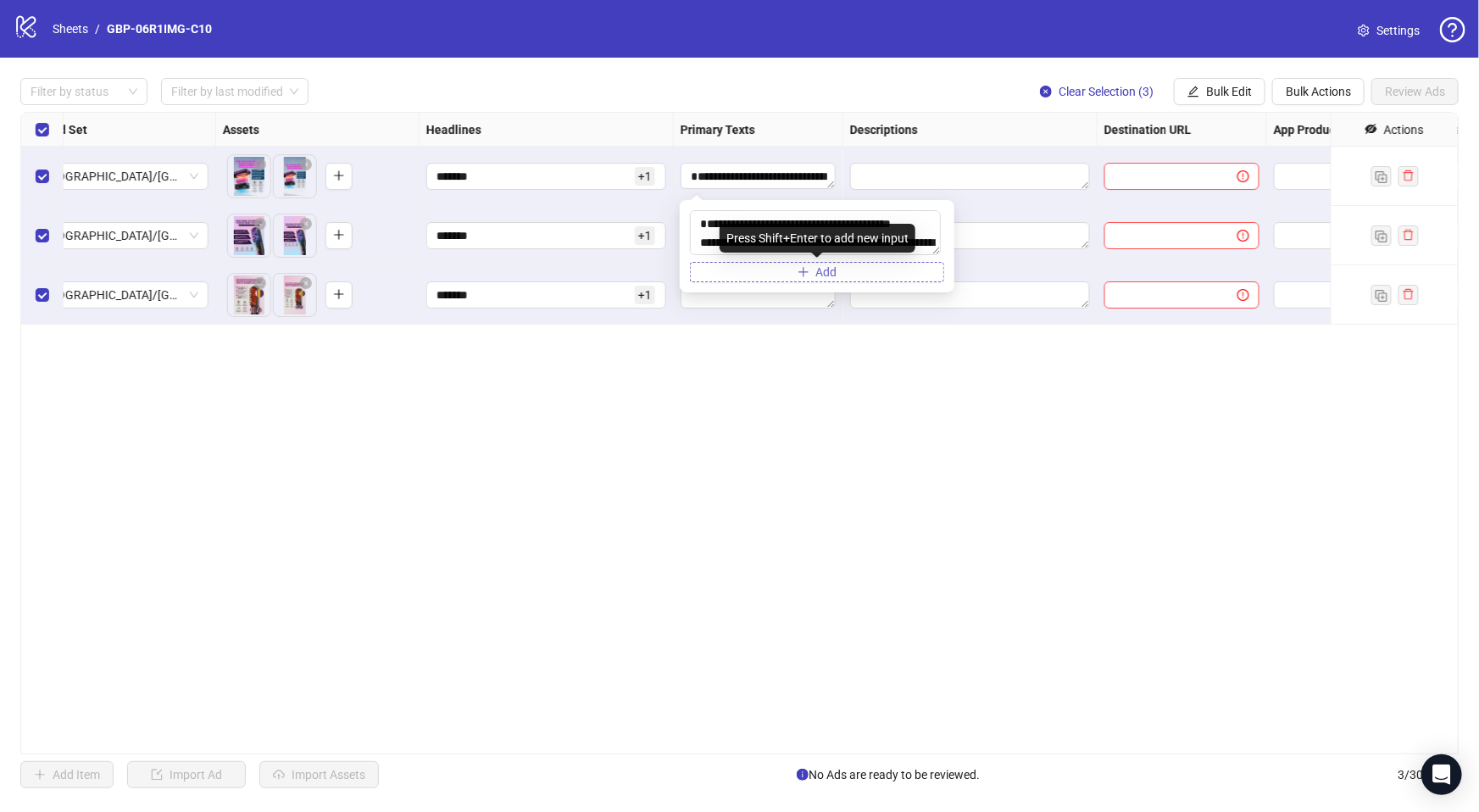 click 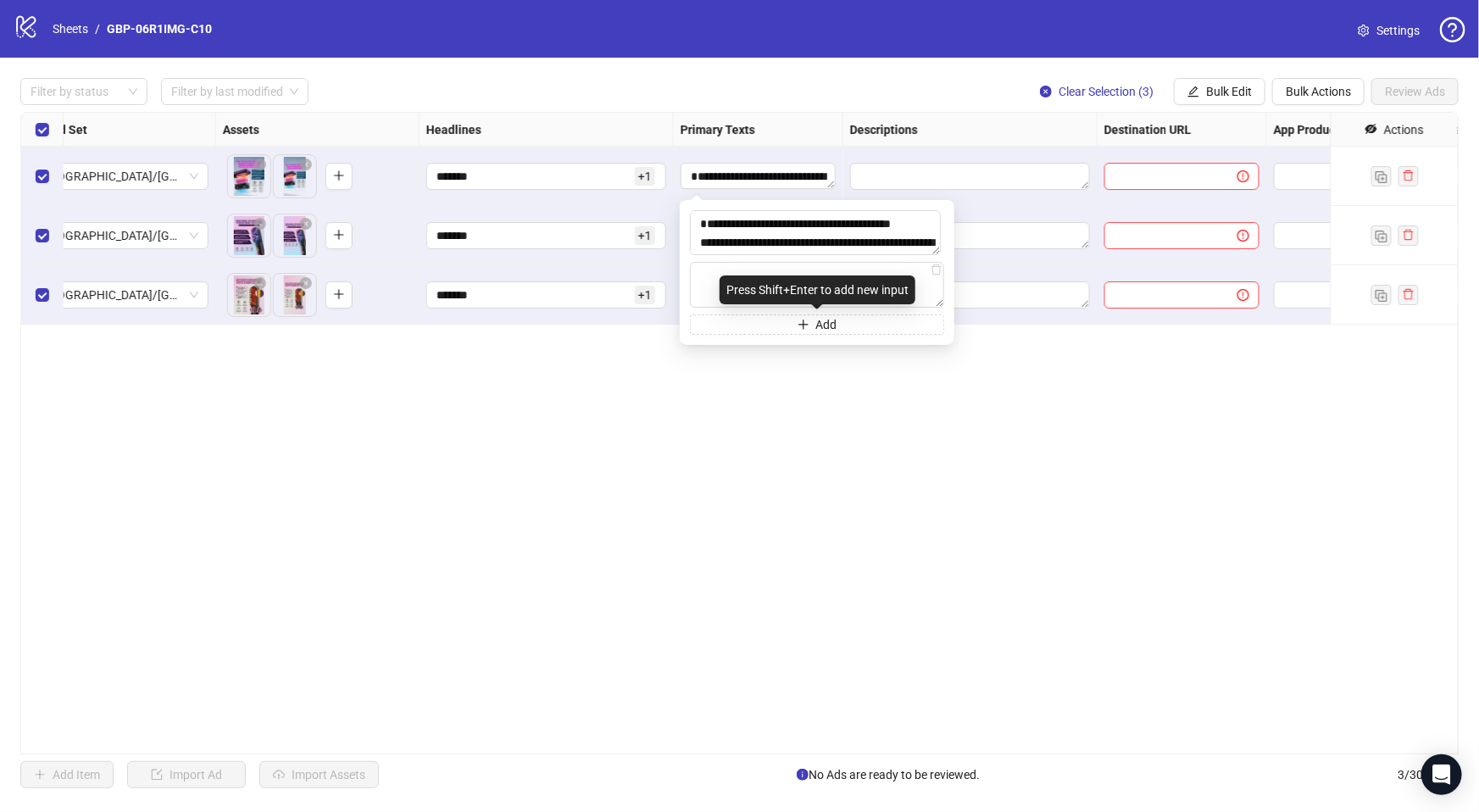 type on "**********" 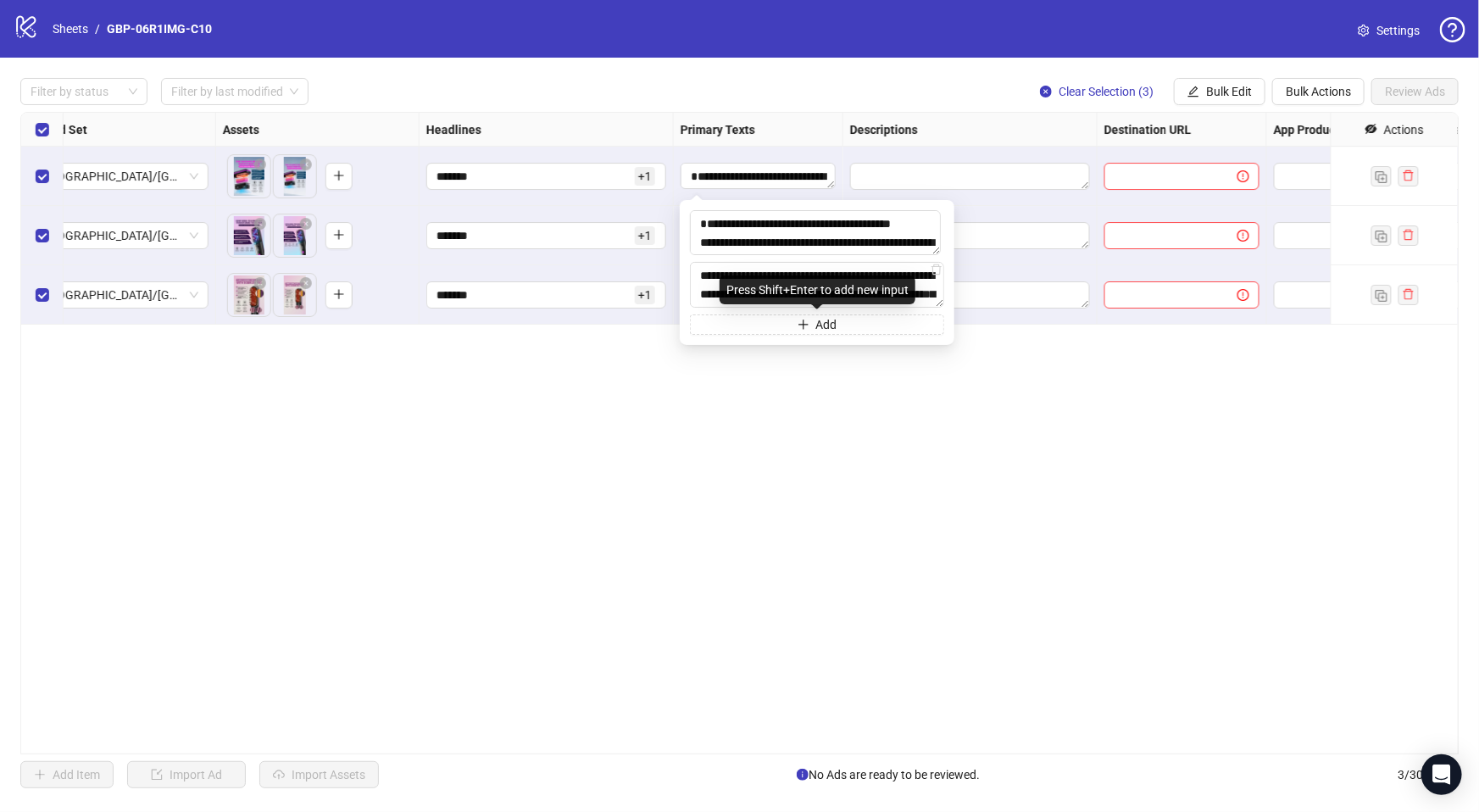 scroll, scrollTop: 236, scrollLeft: 0, axis: vertical 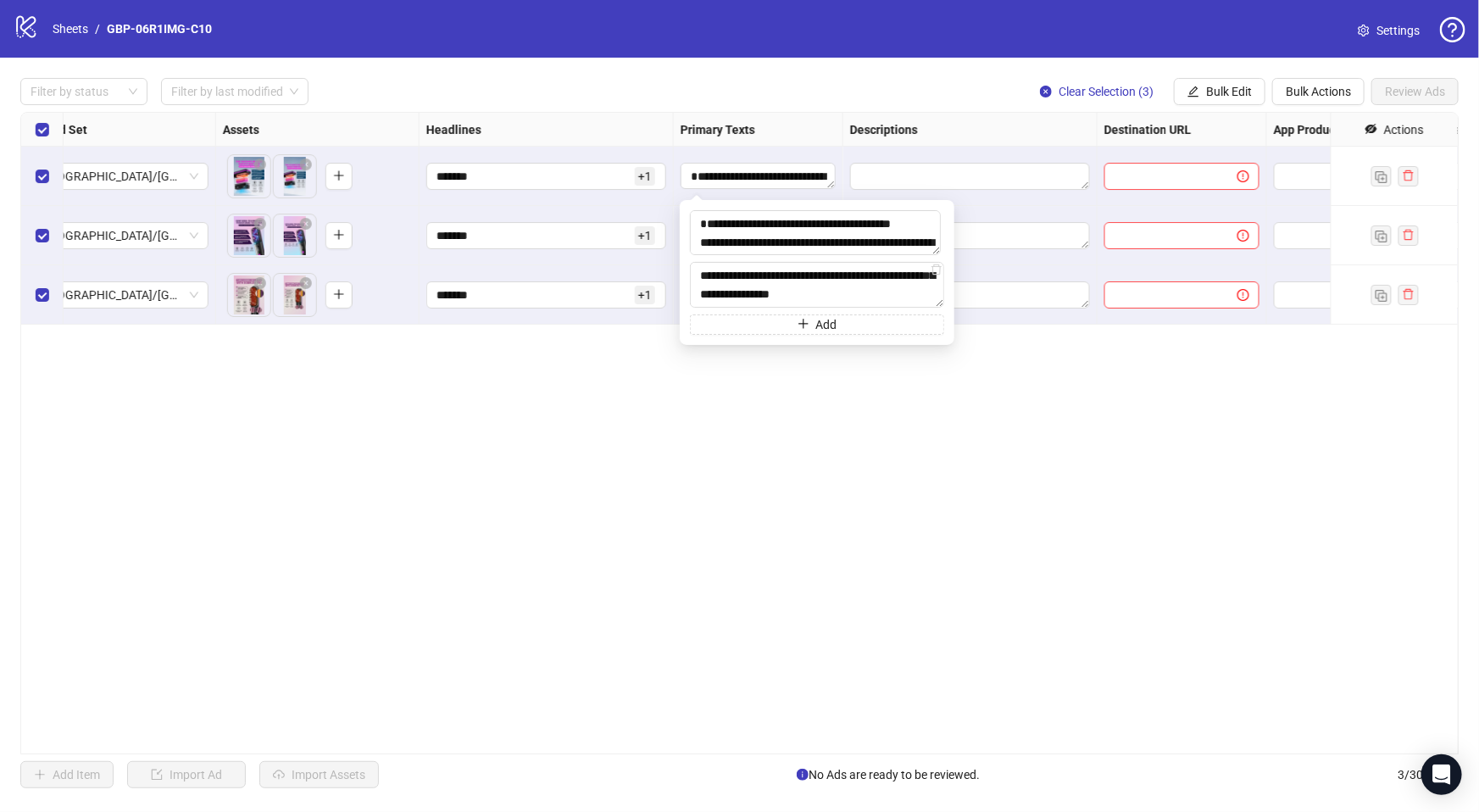 click on "**********" at bounding box center (739, 433) 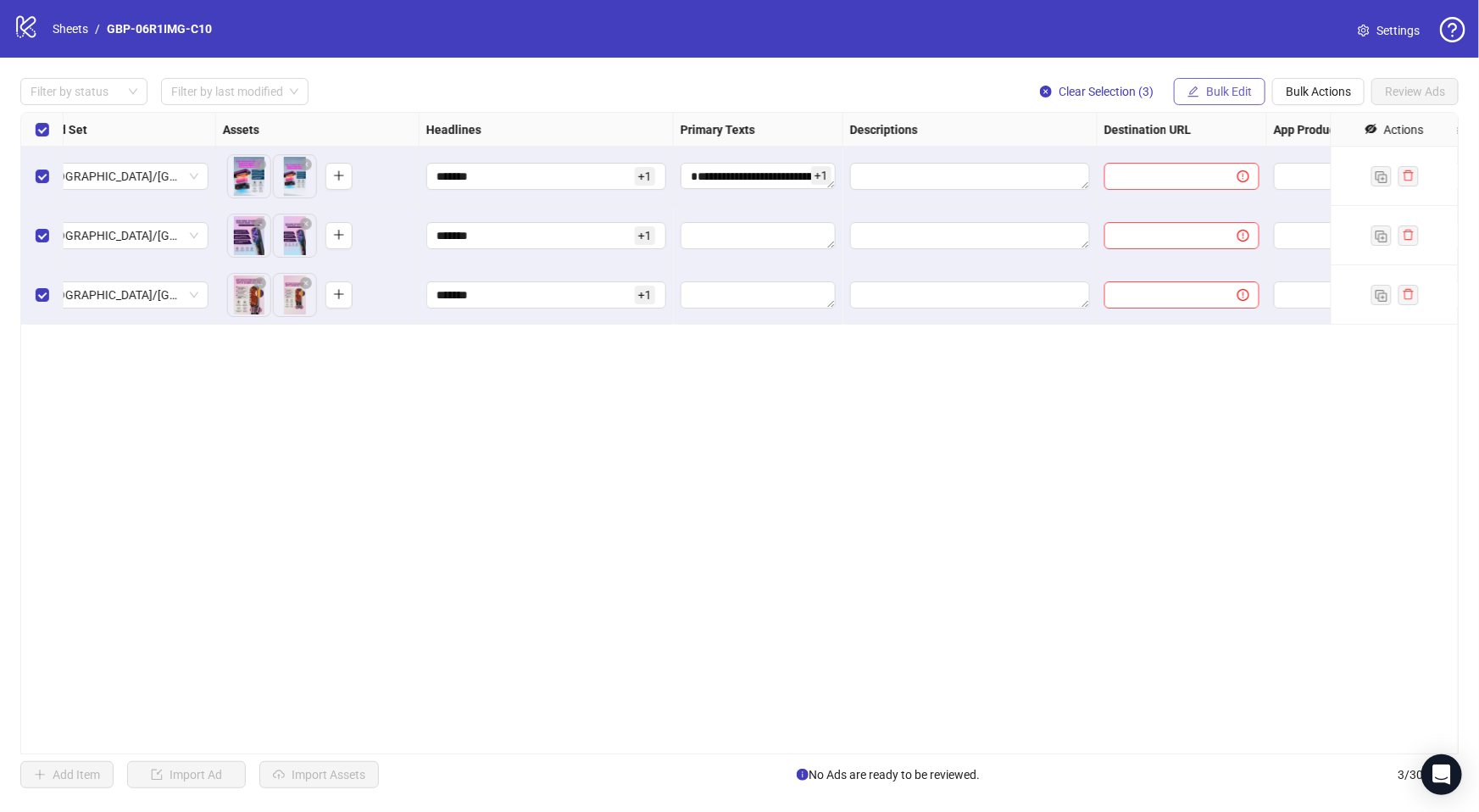 click on "Bulk Edit" at bounding box center (1229, 92) 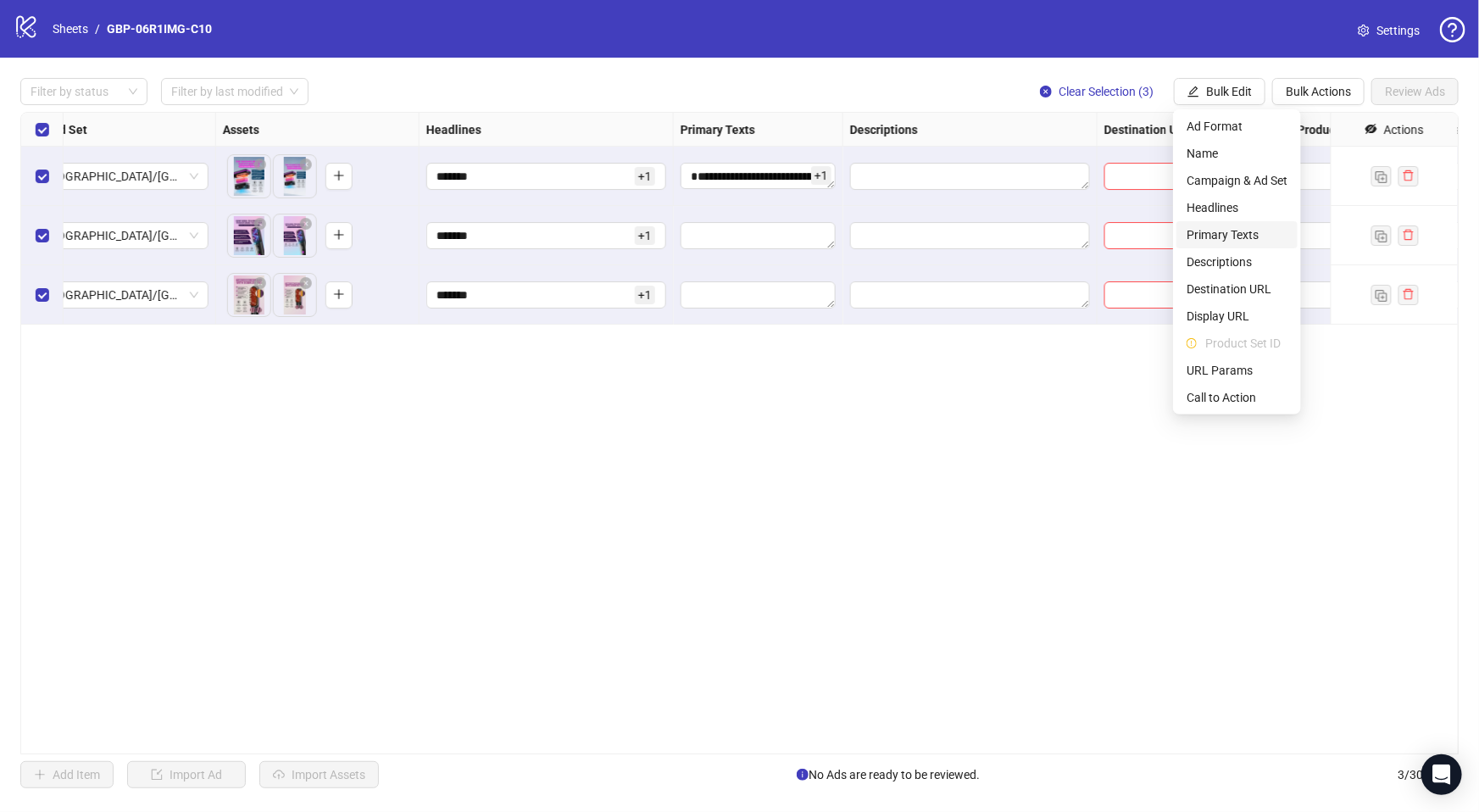 click on "Primary Texts" at bounding box center [1237, 235] 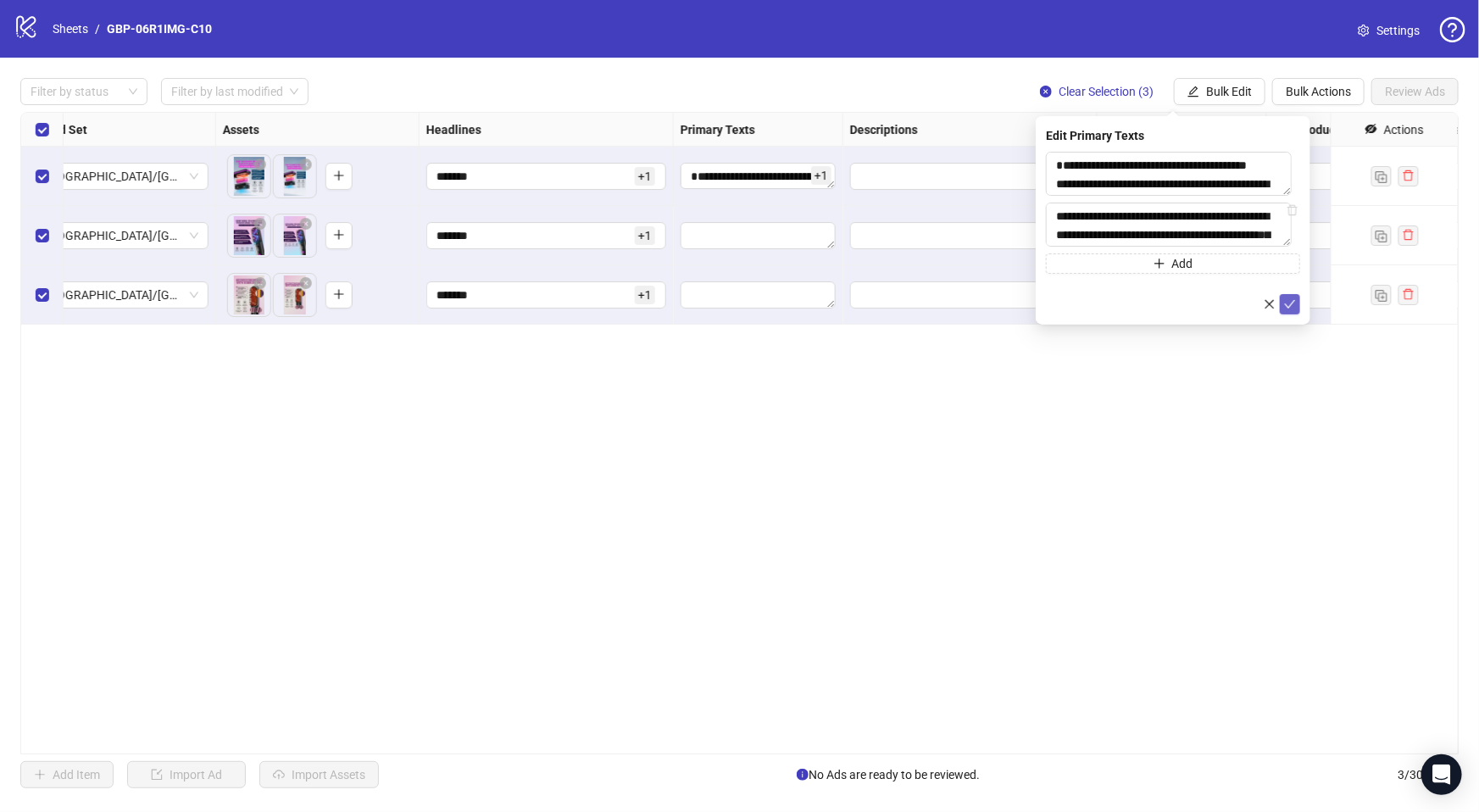 click 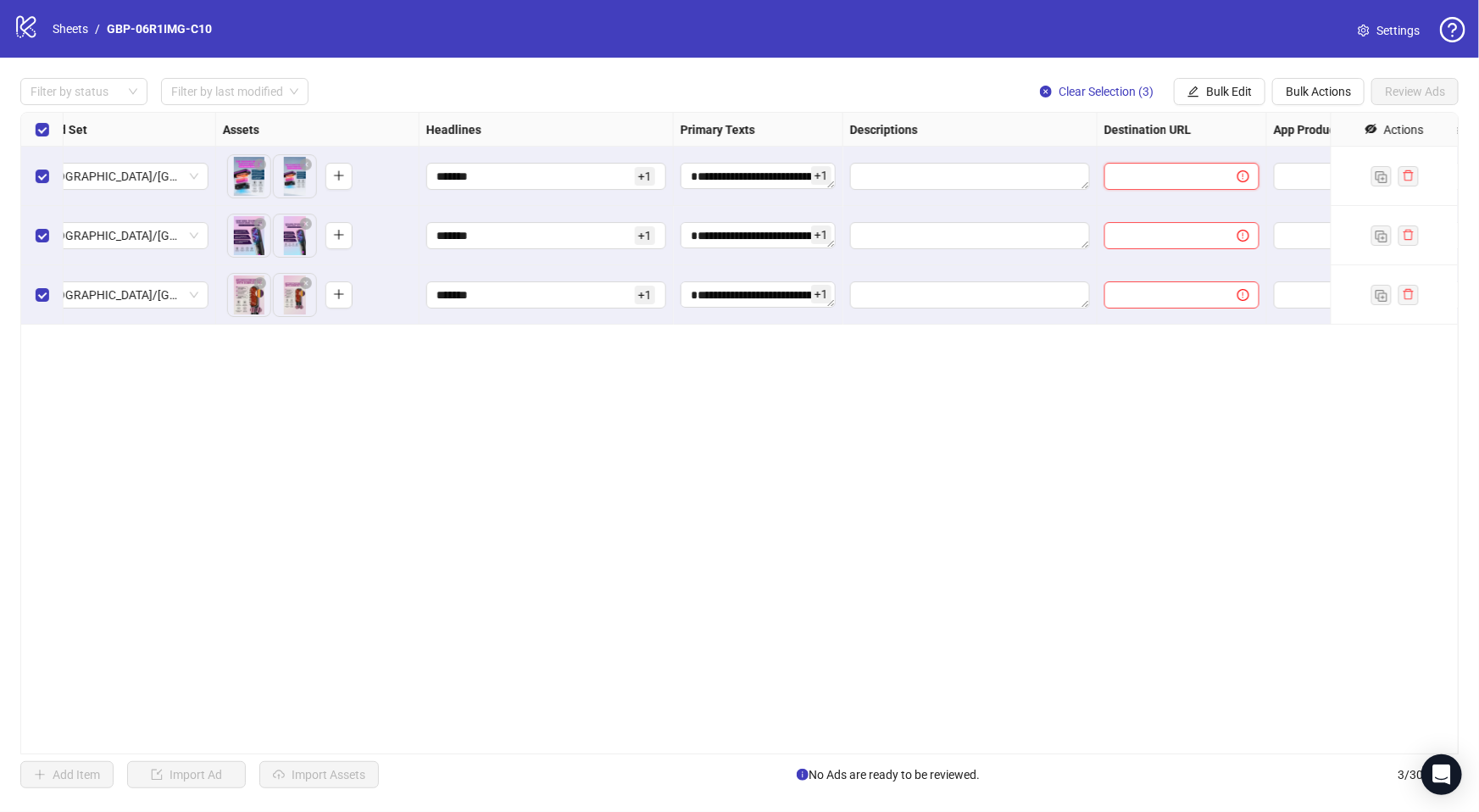 click at bounding box center (1164, 176) 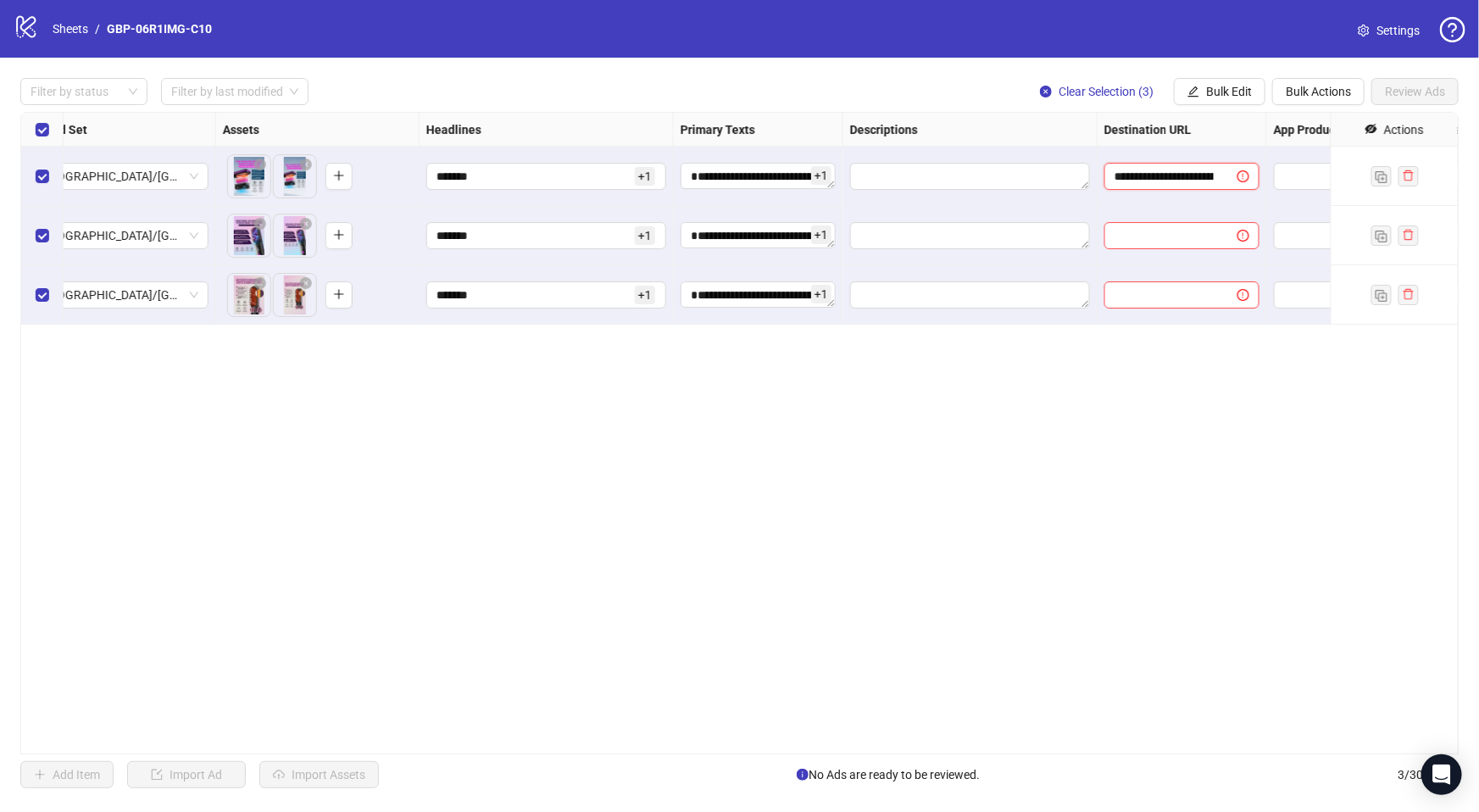 scroll, scrollTop: 0, scrollLeft: 340, axis: horizontal 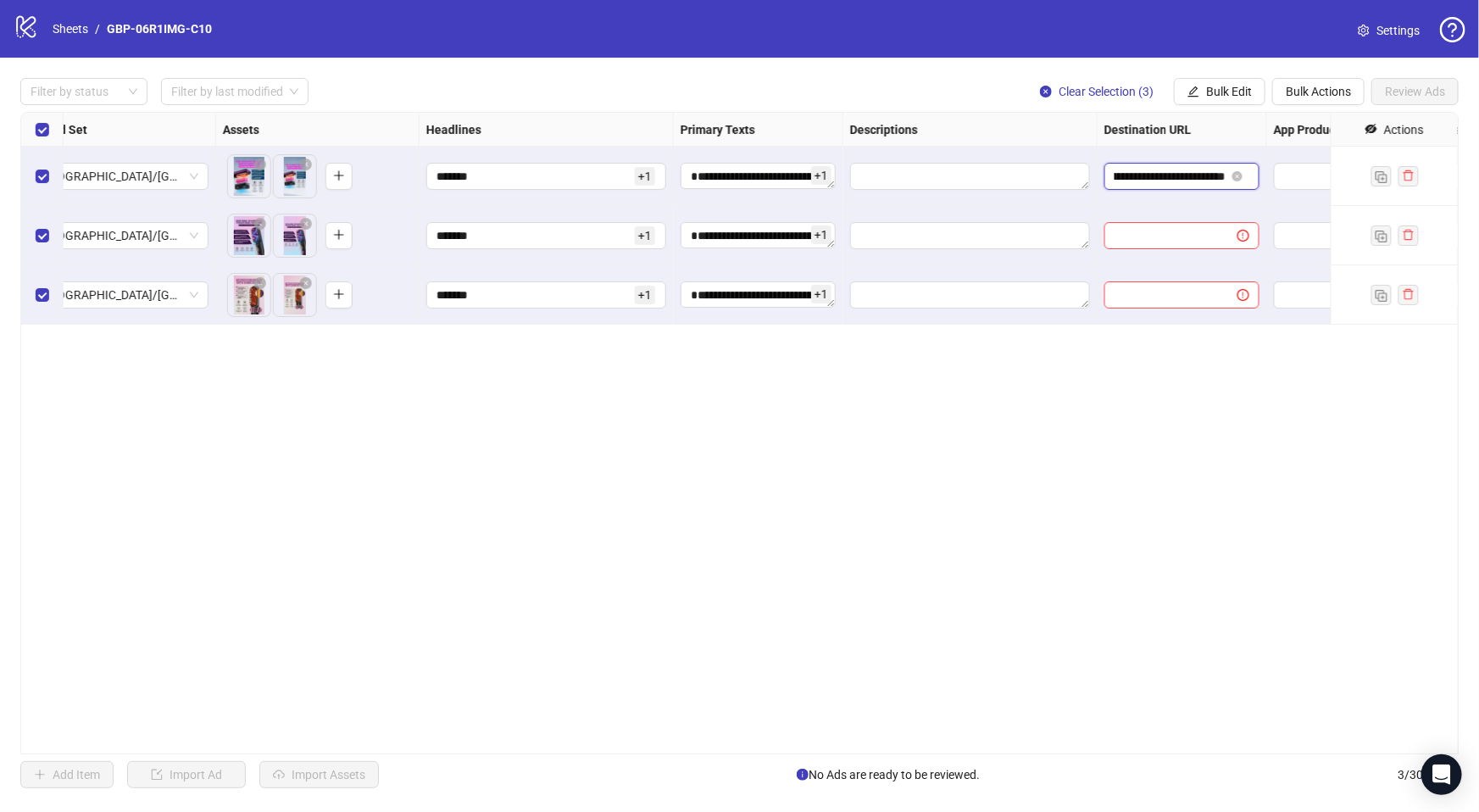 click on "**********" at bounding box center (1170, 176) 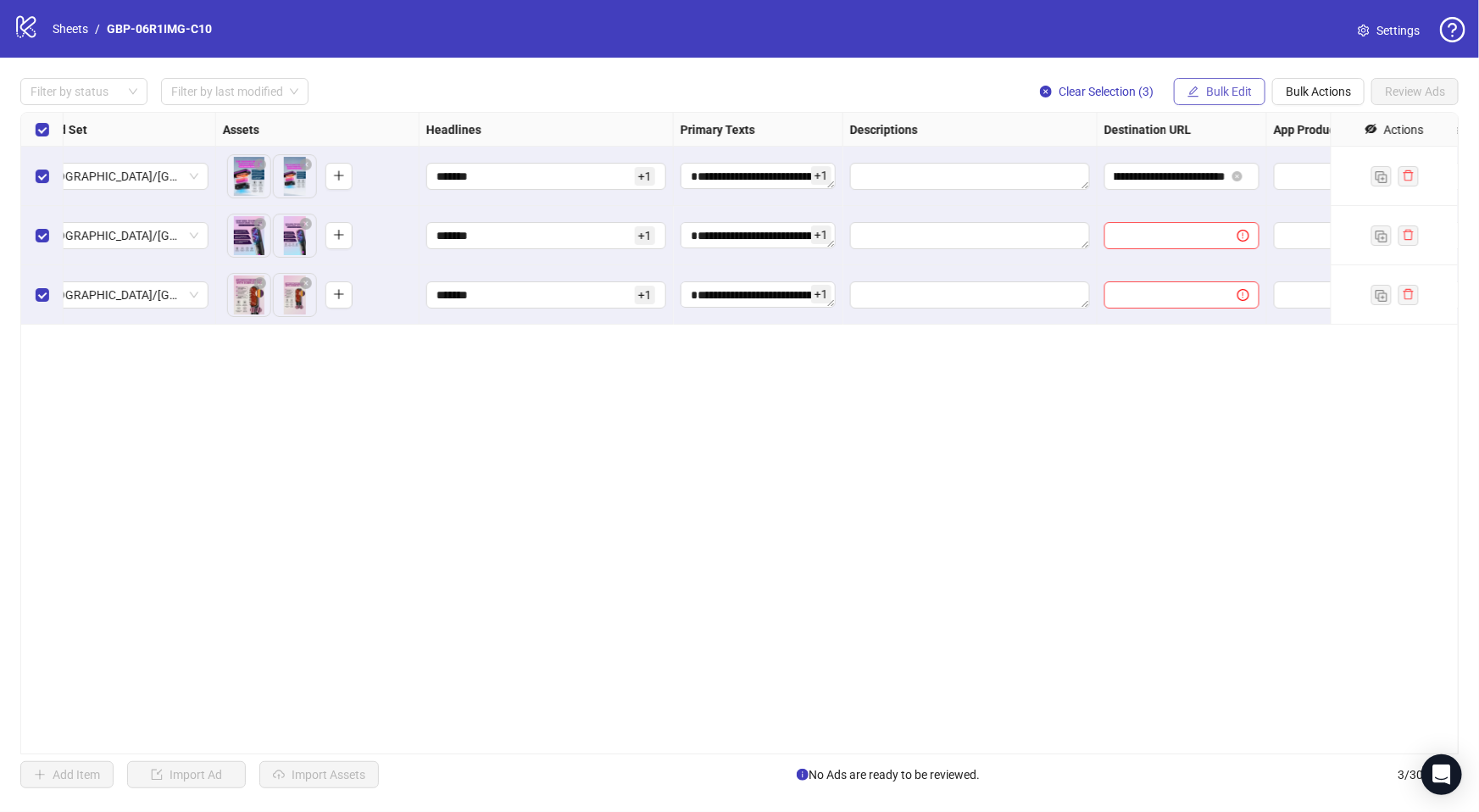 click on "Bulk Edit" at bounding box center (1229, 92) 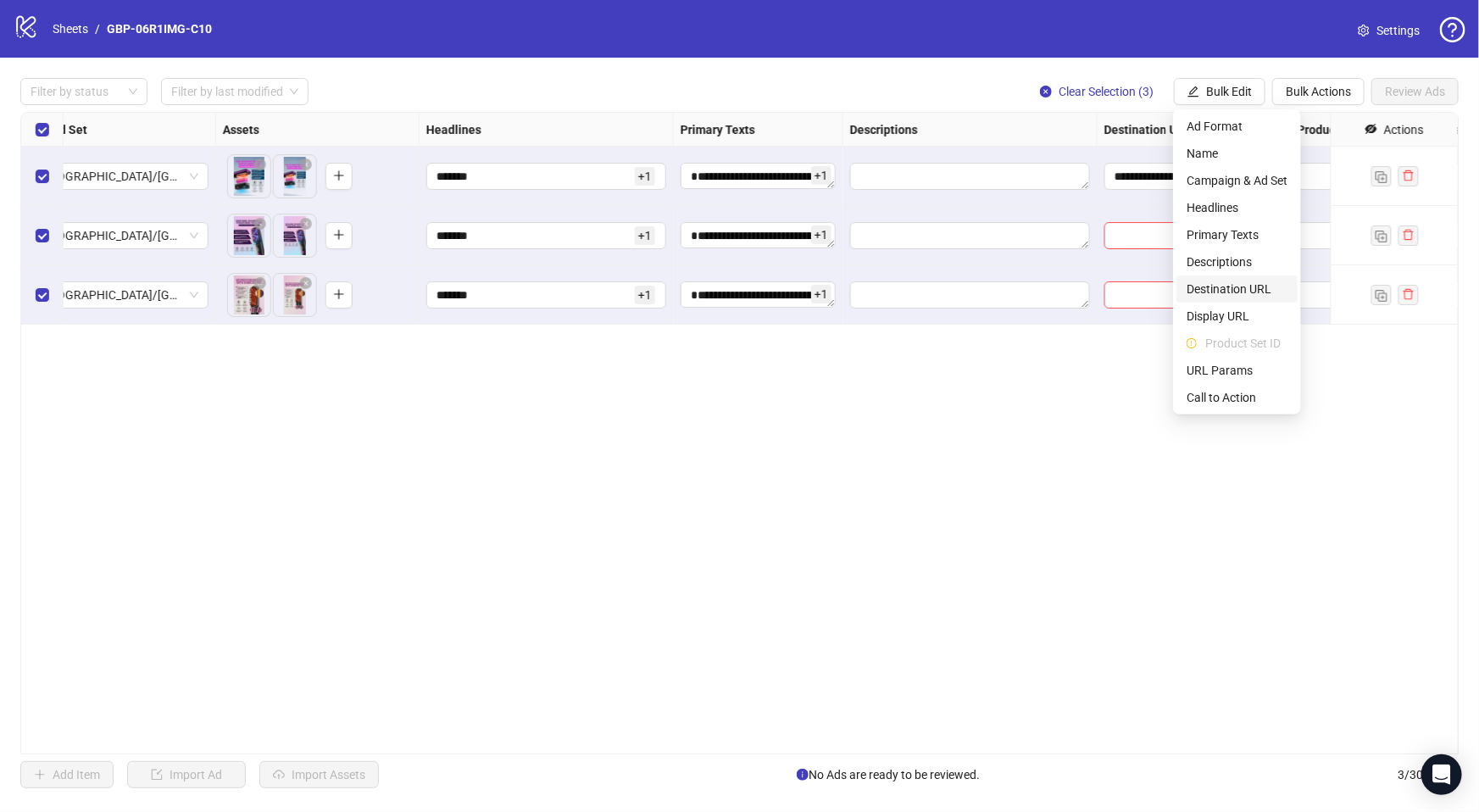 click on "Destination URL" at bounding box center (1237, 289) 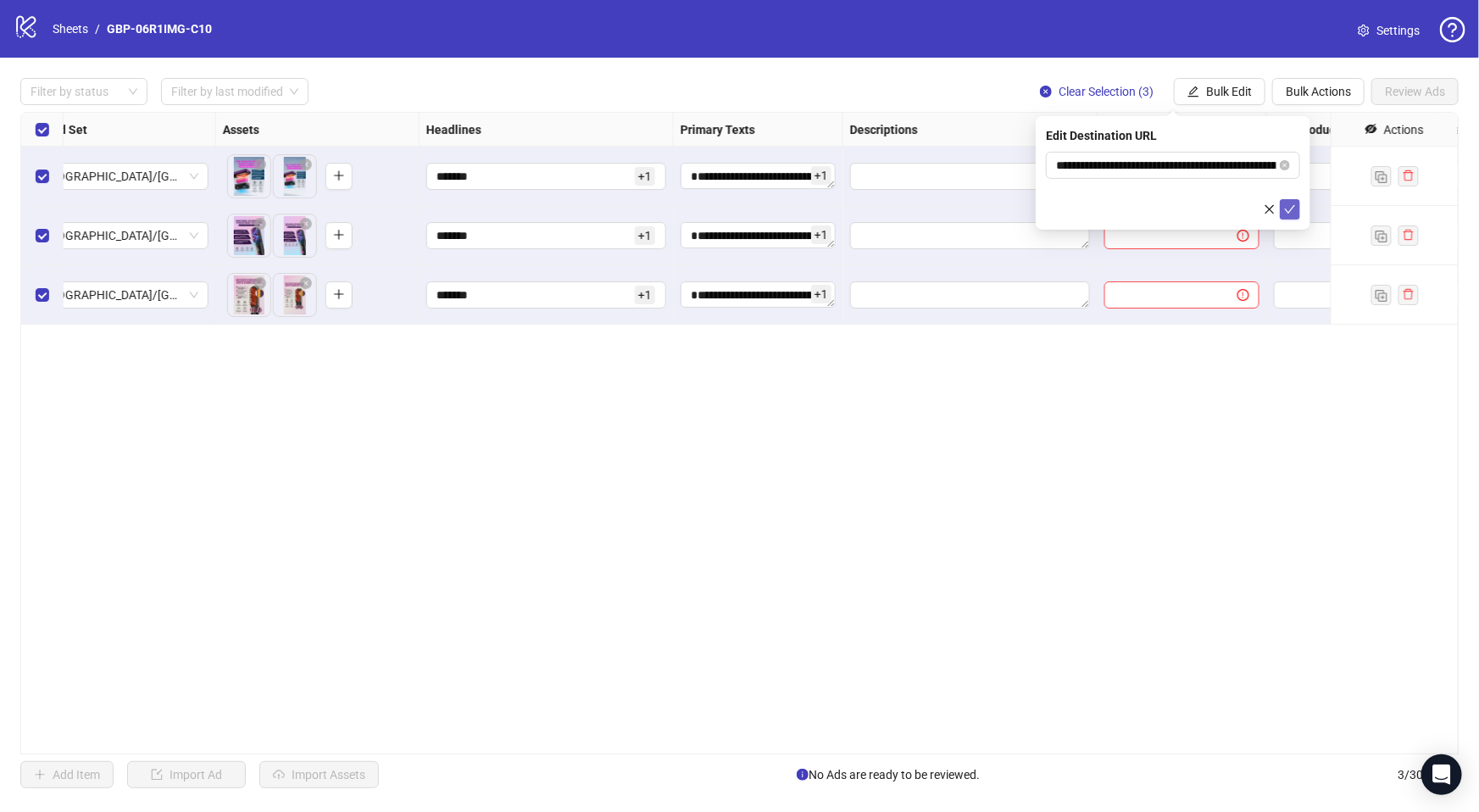 click 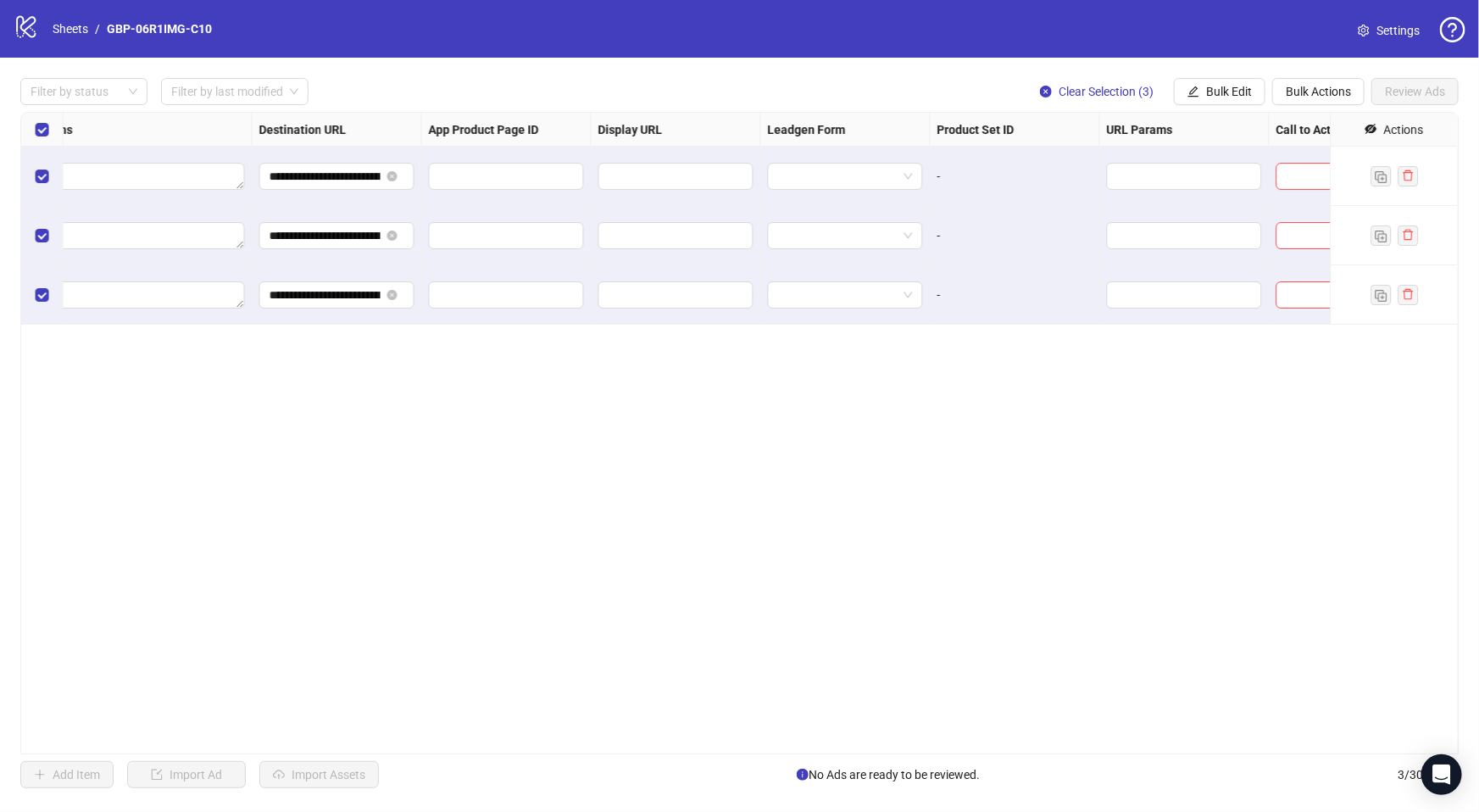 scroll, scrollTop: 0, scrollLeft: 1504, axis: horizontal 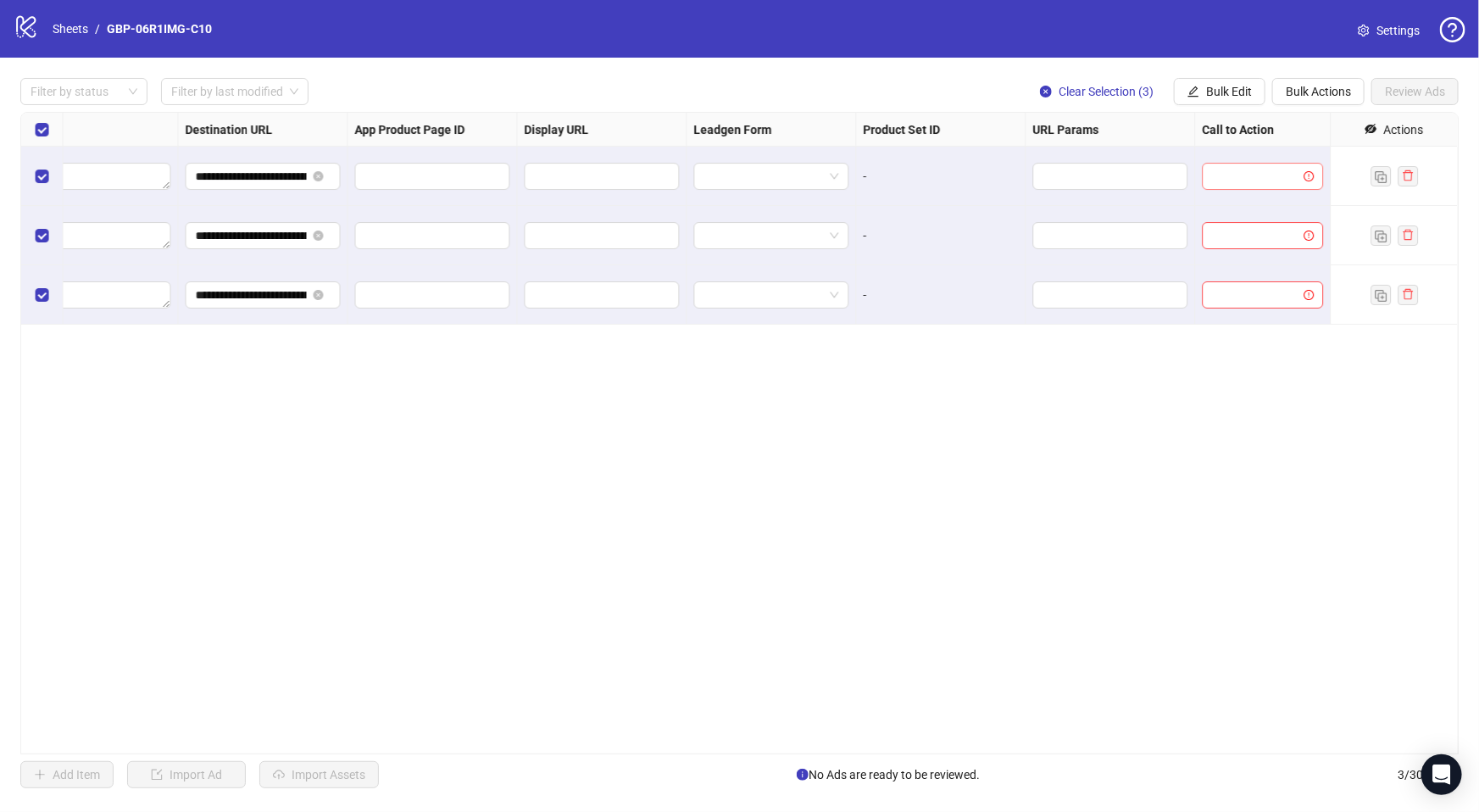 click at bounding box center (1255, 176) 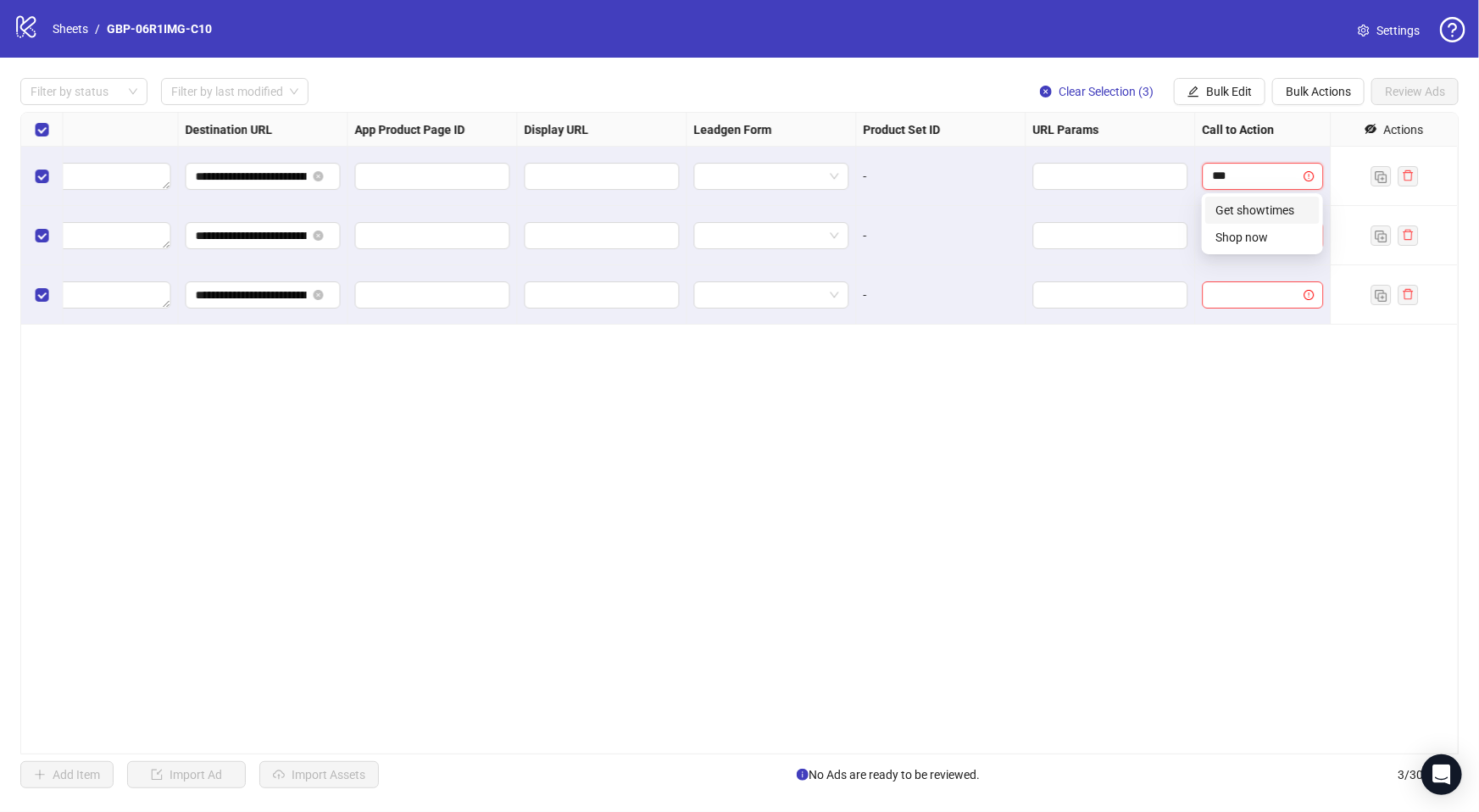type on "****" 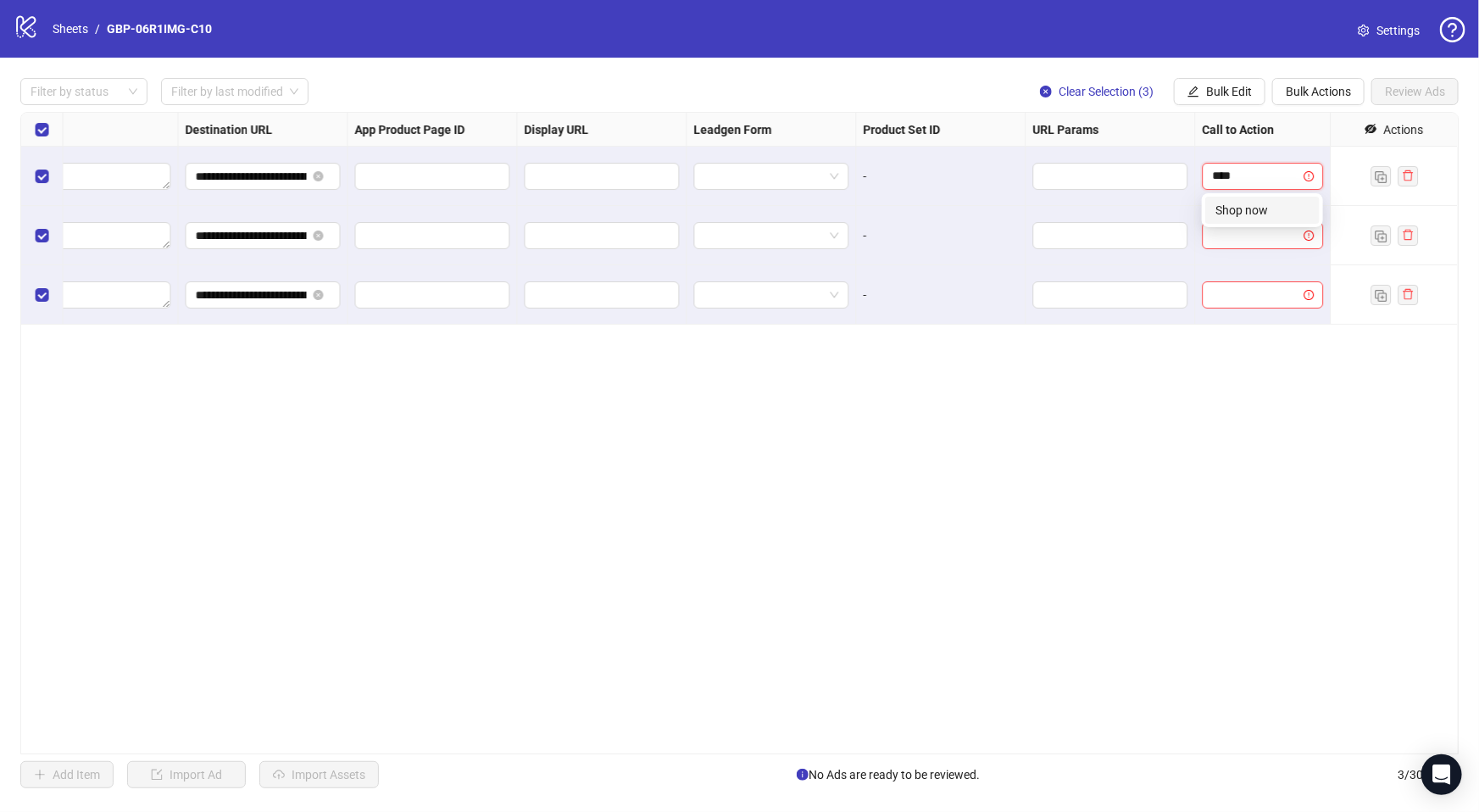 click on "Shop now" at bounding box center (1262, 210) 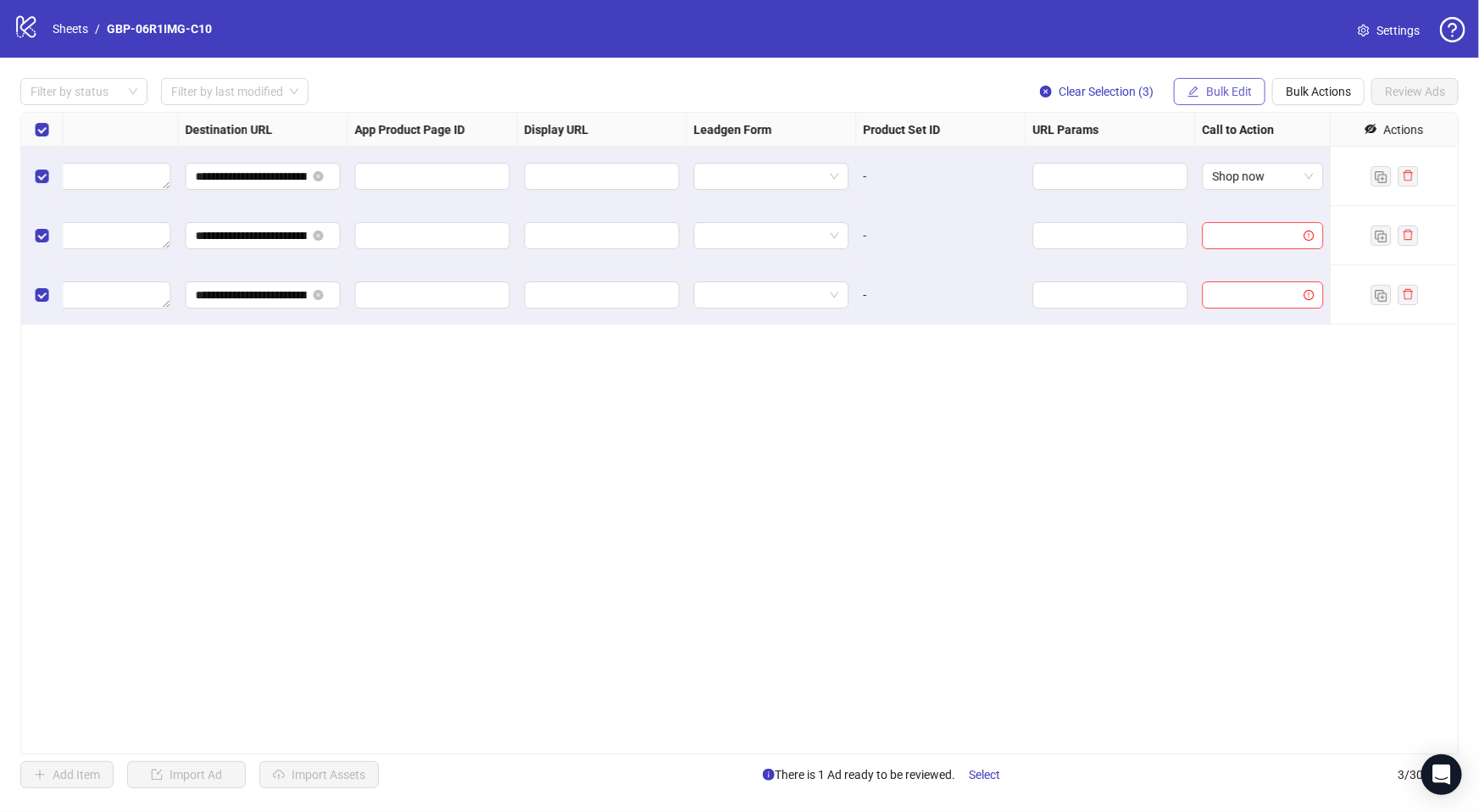 click on "Bulk Edit" at bounding box center (1229, 92) 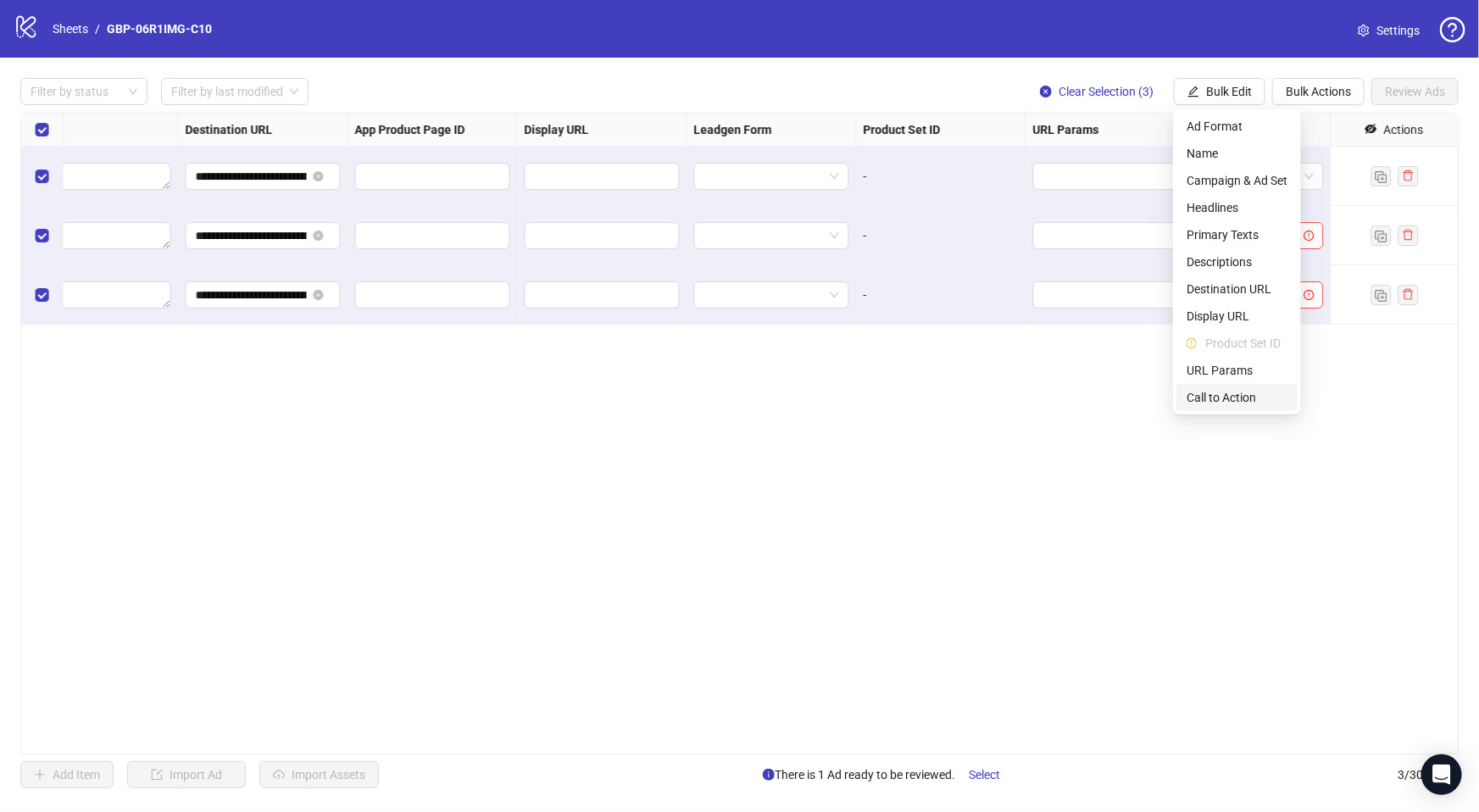 click on "Call to Action" at bounding box center (1237, 398) 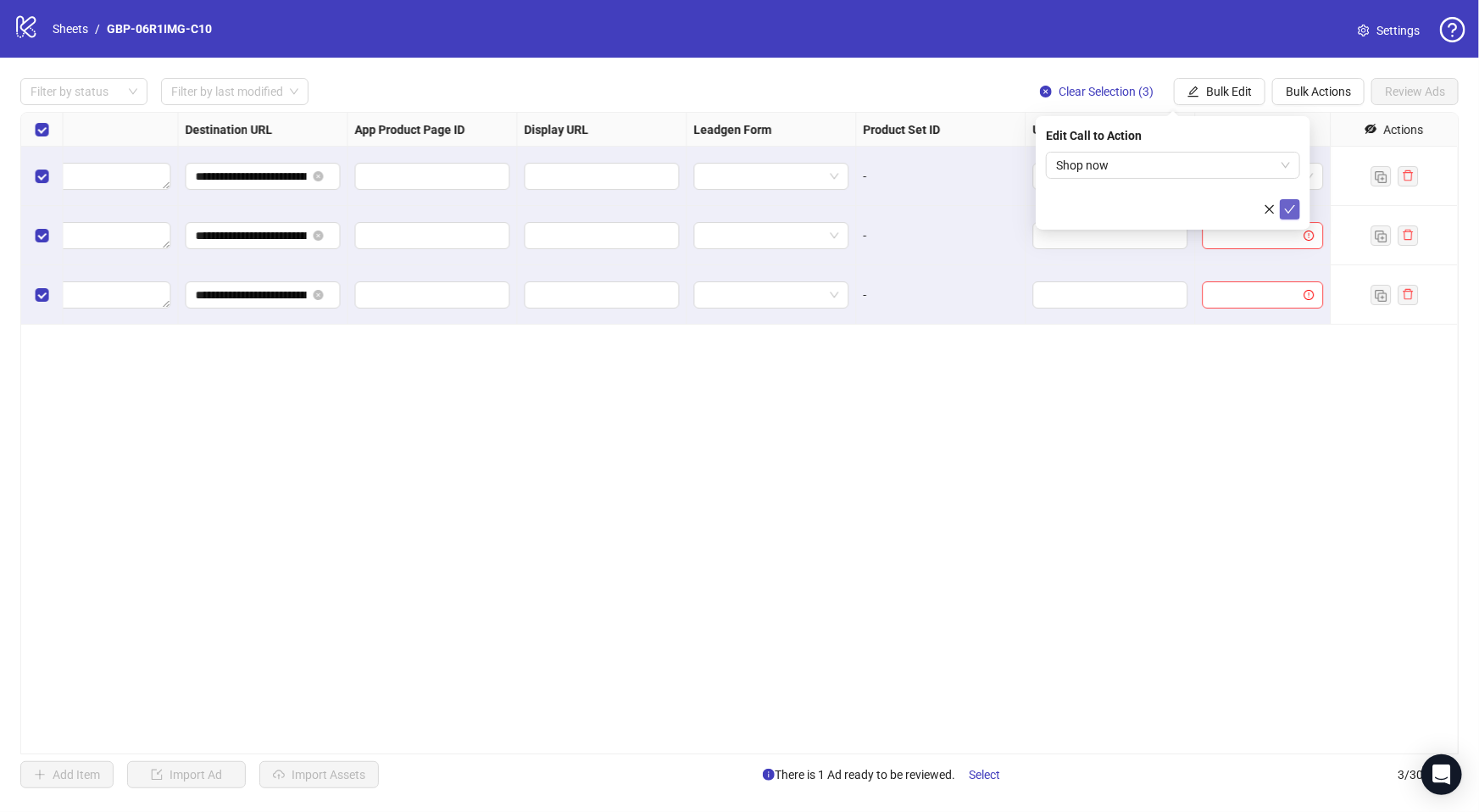 click 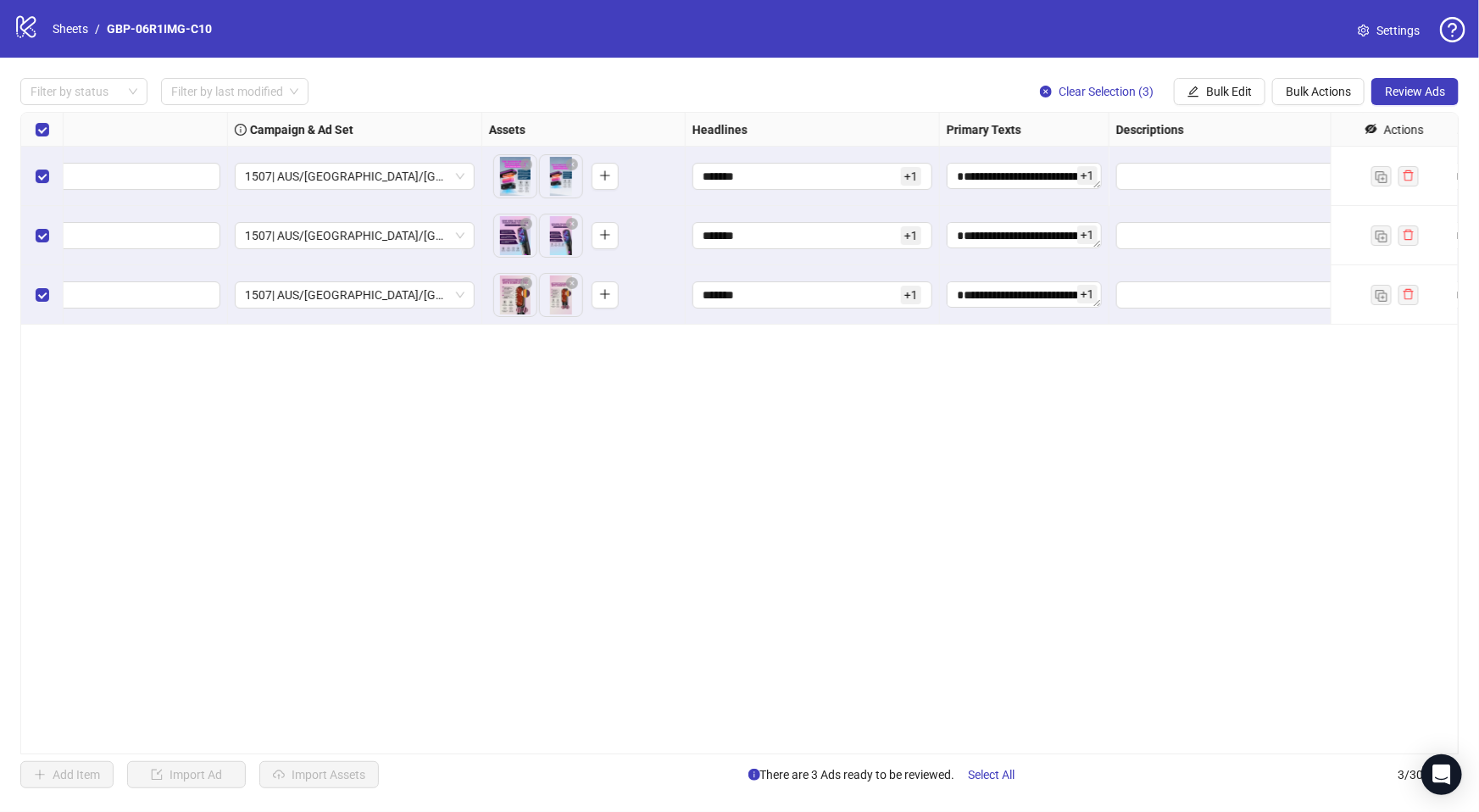 scroll, scrollTop: 0, scrollLeft: 0, axis: both 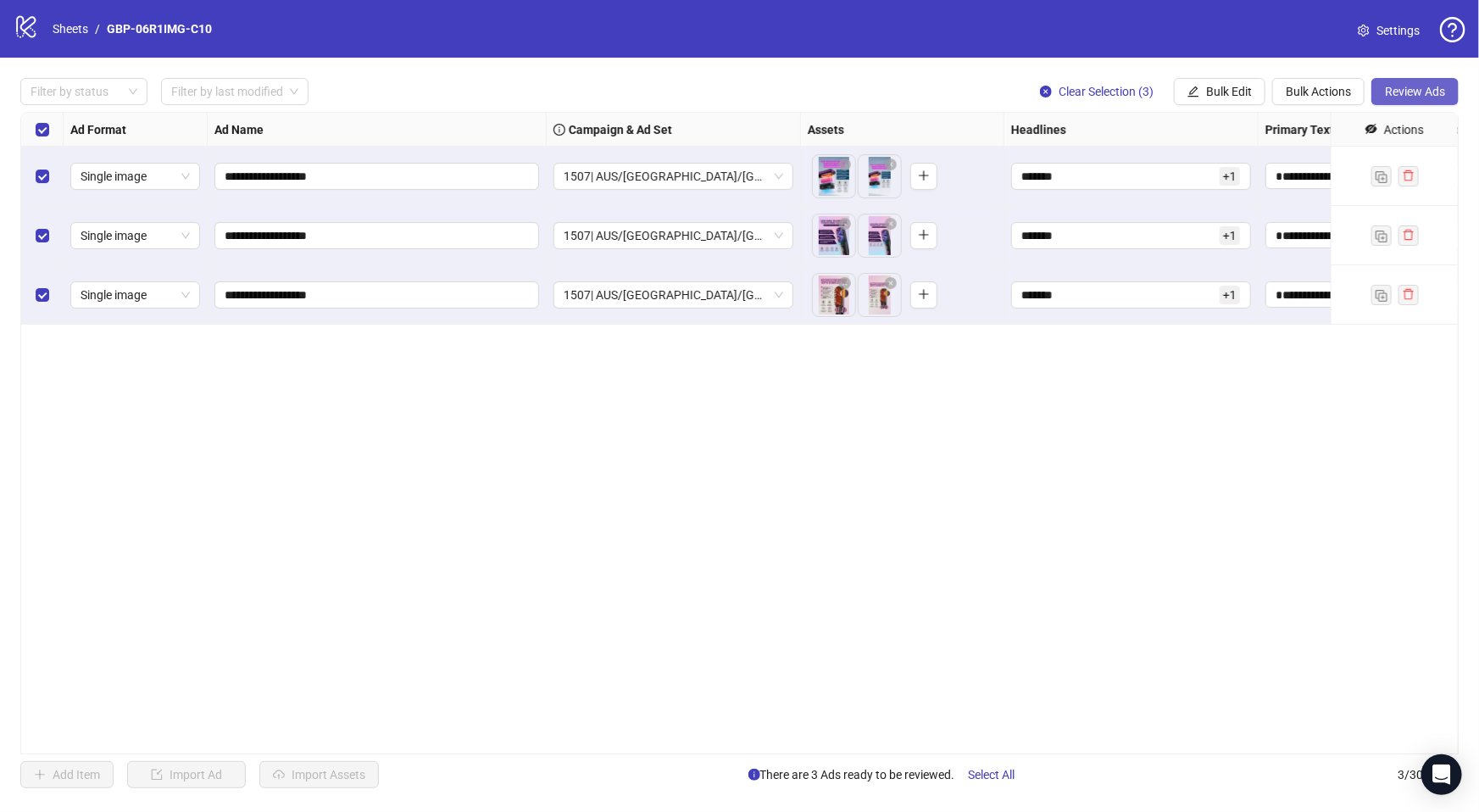click on "Review Ads" at bounding box center [1415, 92] 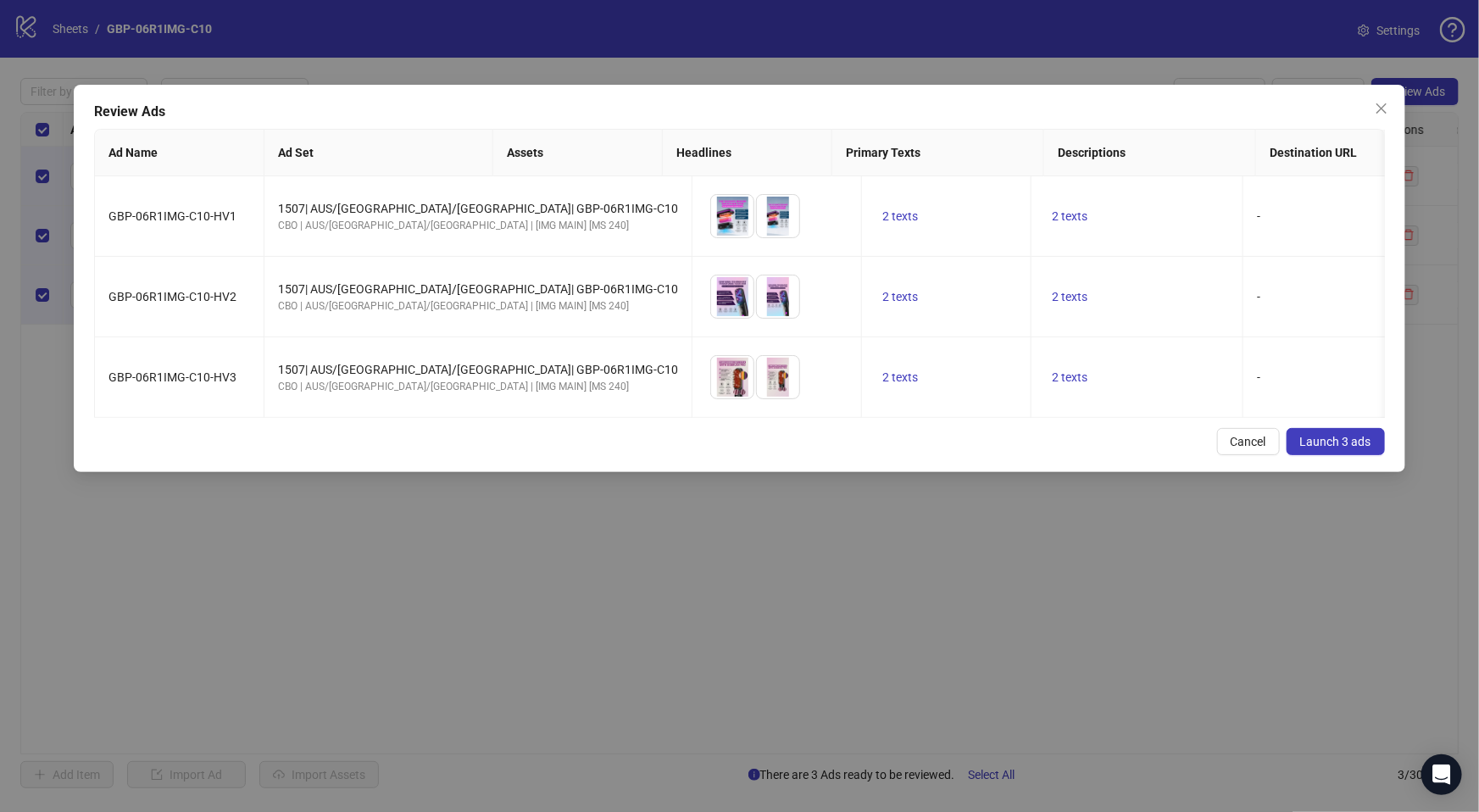 click on "Launch 3 ads" at bounding box center [1336, 442] 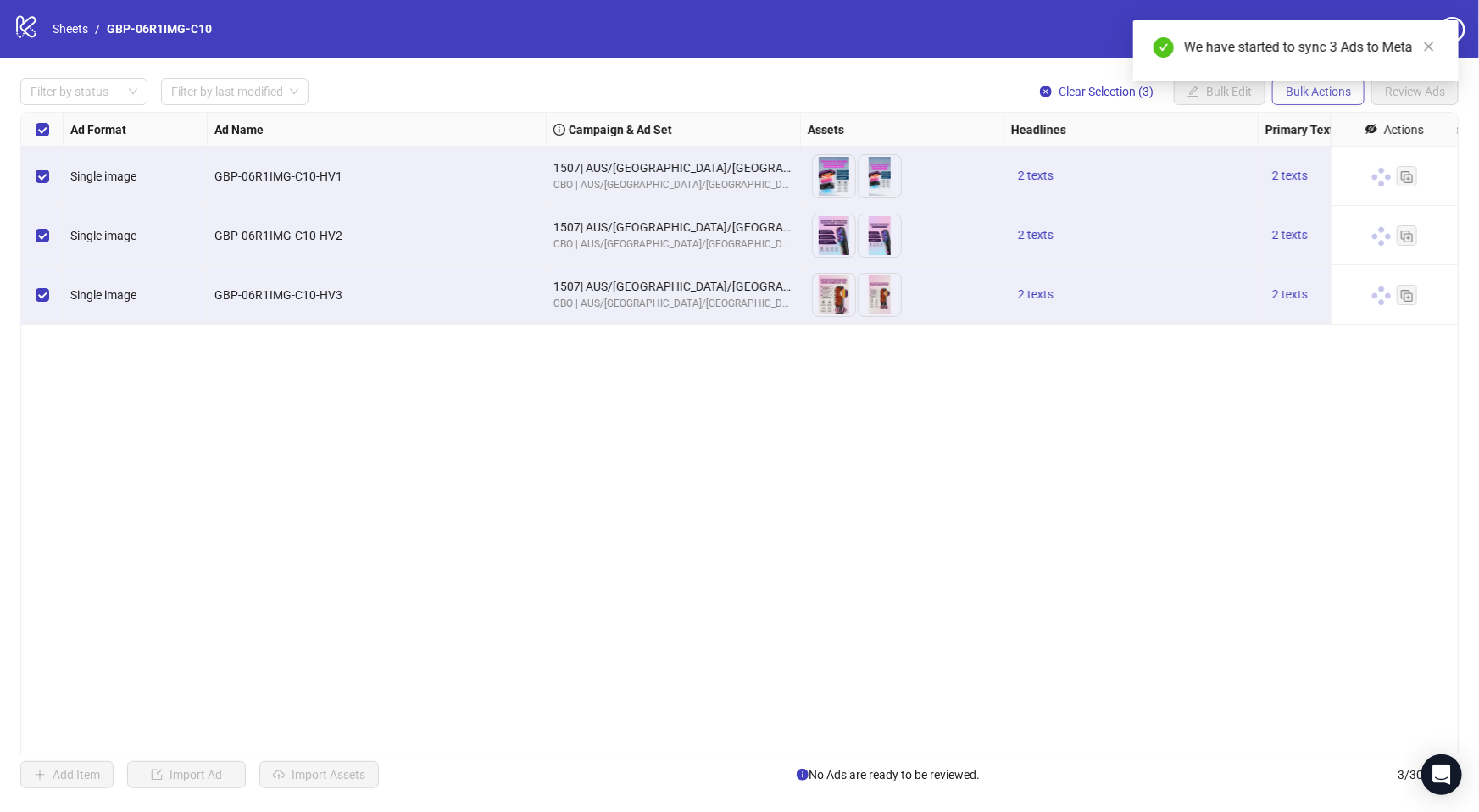 click on "Bulk Actions" at bounding box center (1318, 92) 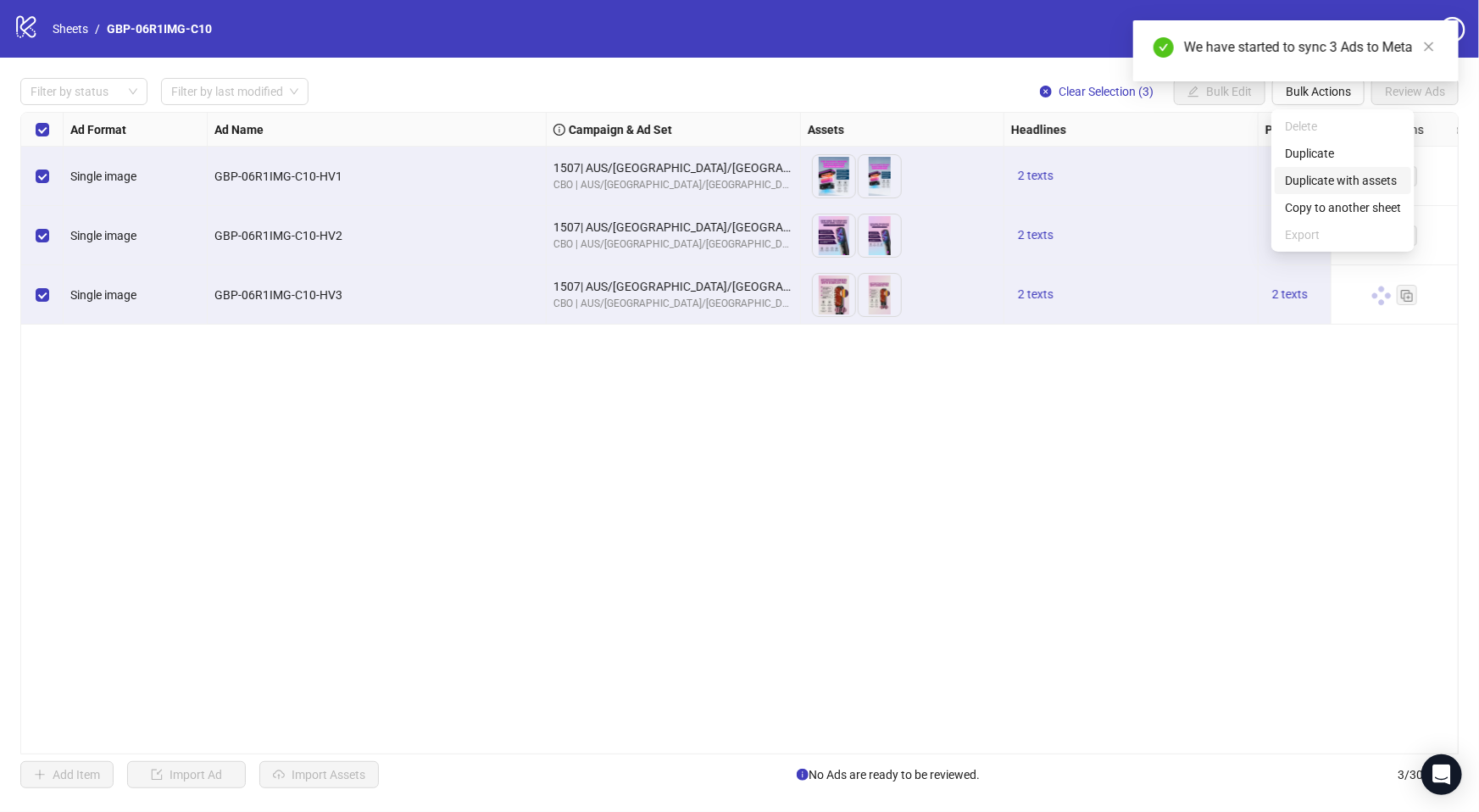 click on "Duplicate with assets" at bounding box center [1343, 181] 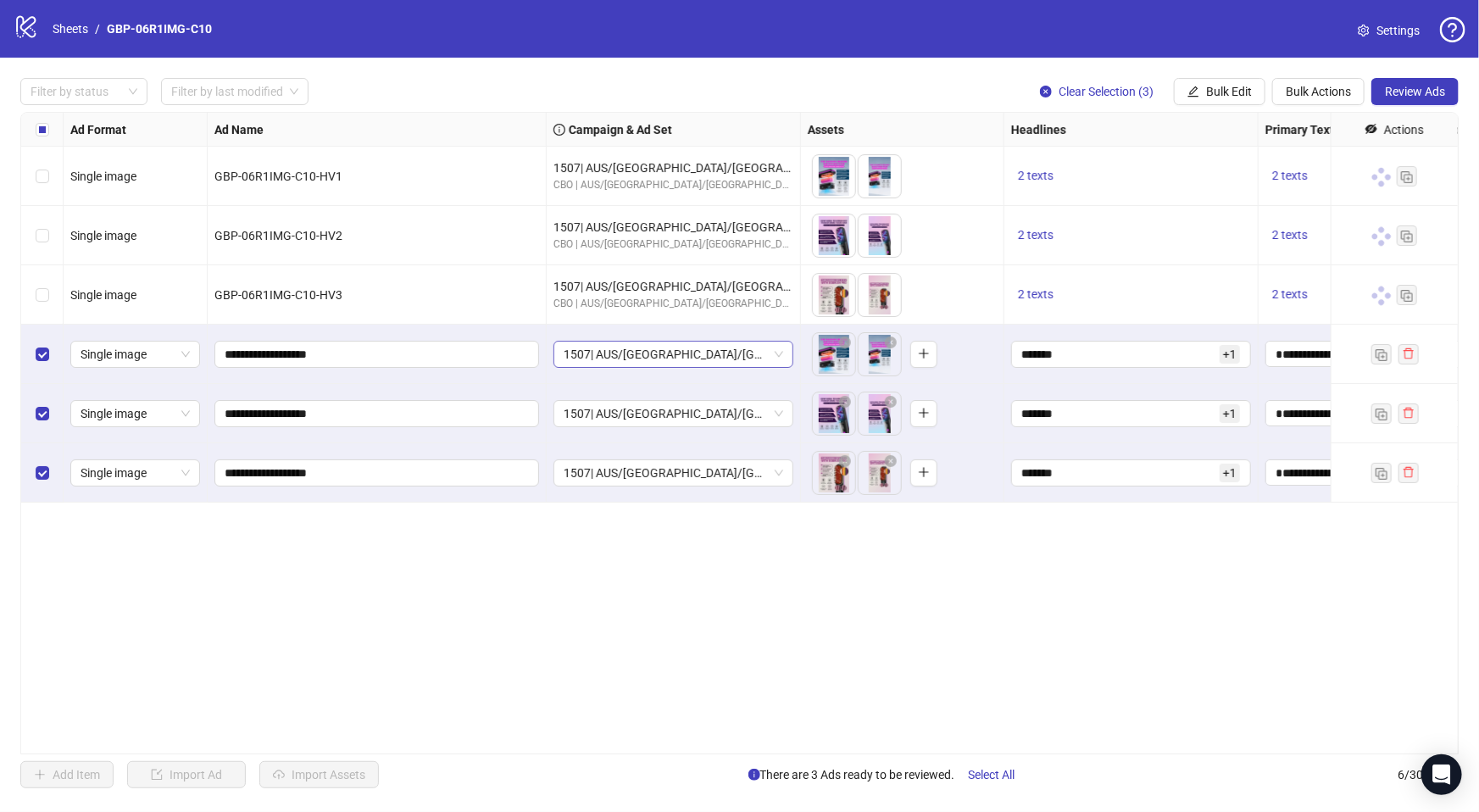 click on "1507| AUS/[GEOGRAPHIC_DATA]/[GEOGRAPHIC_DATA]| GBP-06R1IMG-C10" at bounding box center [673, 354] 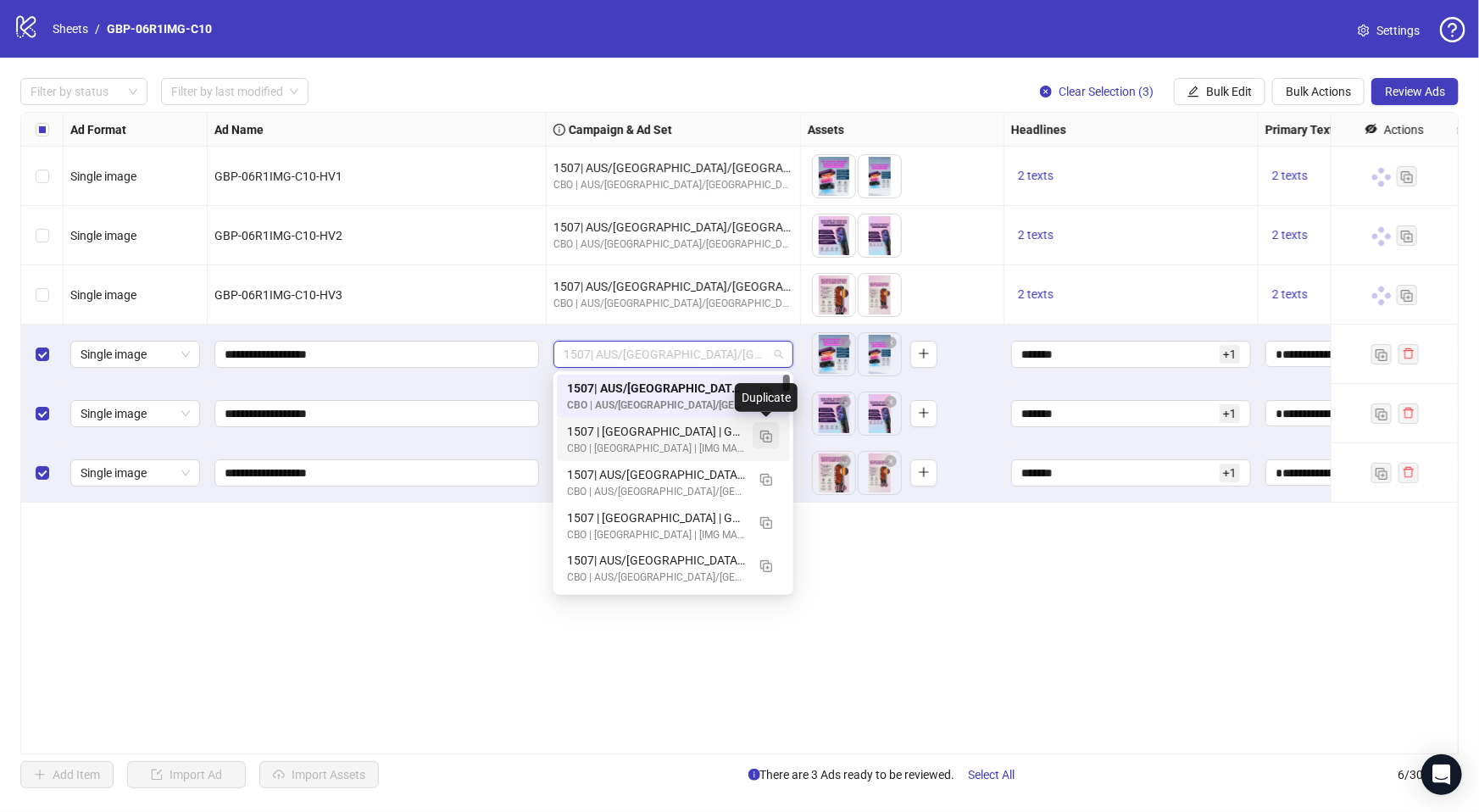 click at bounding box center [766, 437] 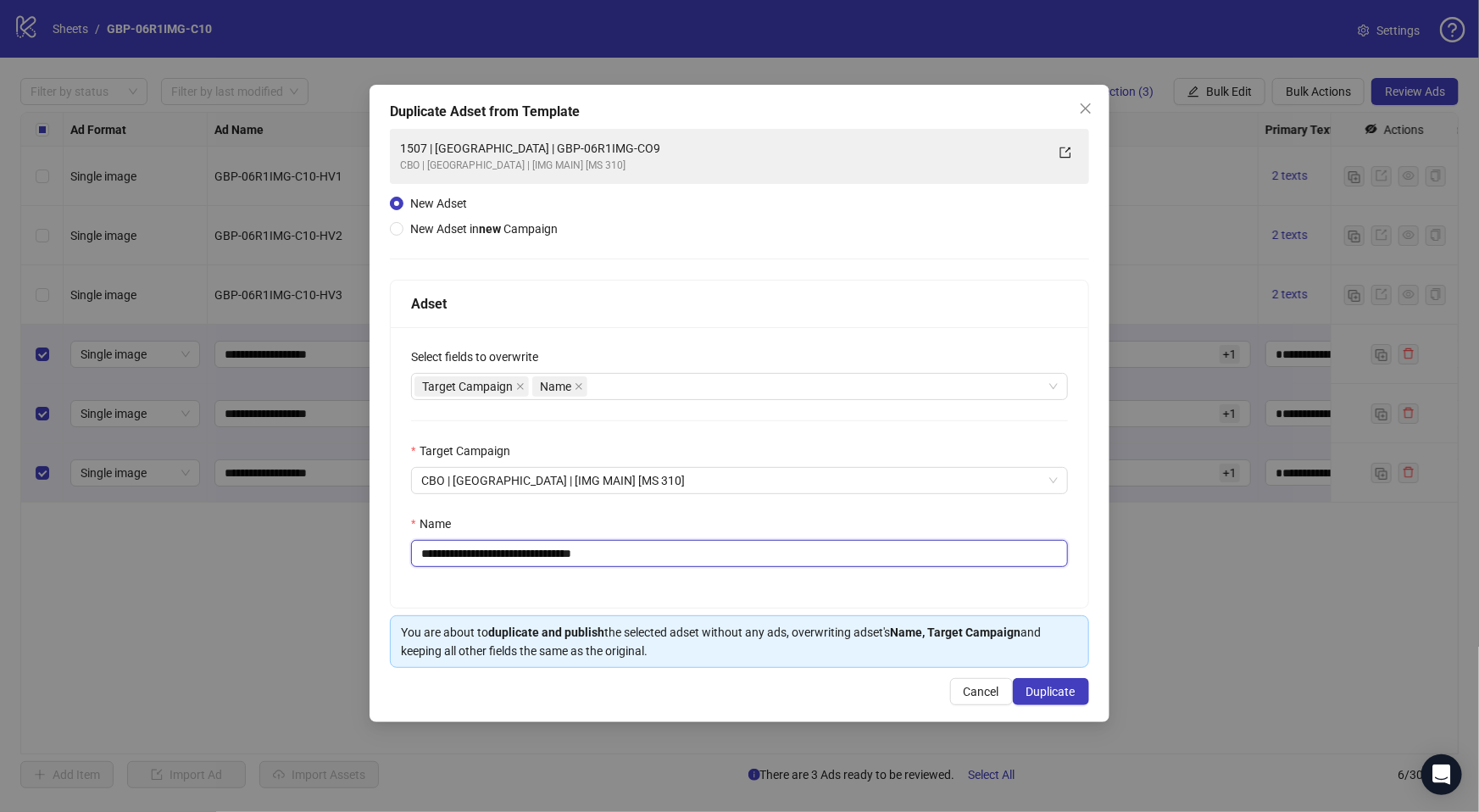 drag, startPoint x: 500, startPoint y: 552, endPoint x: 745, endPoint y: 559, distance: 245.09998 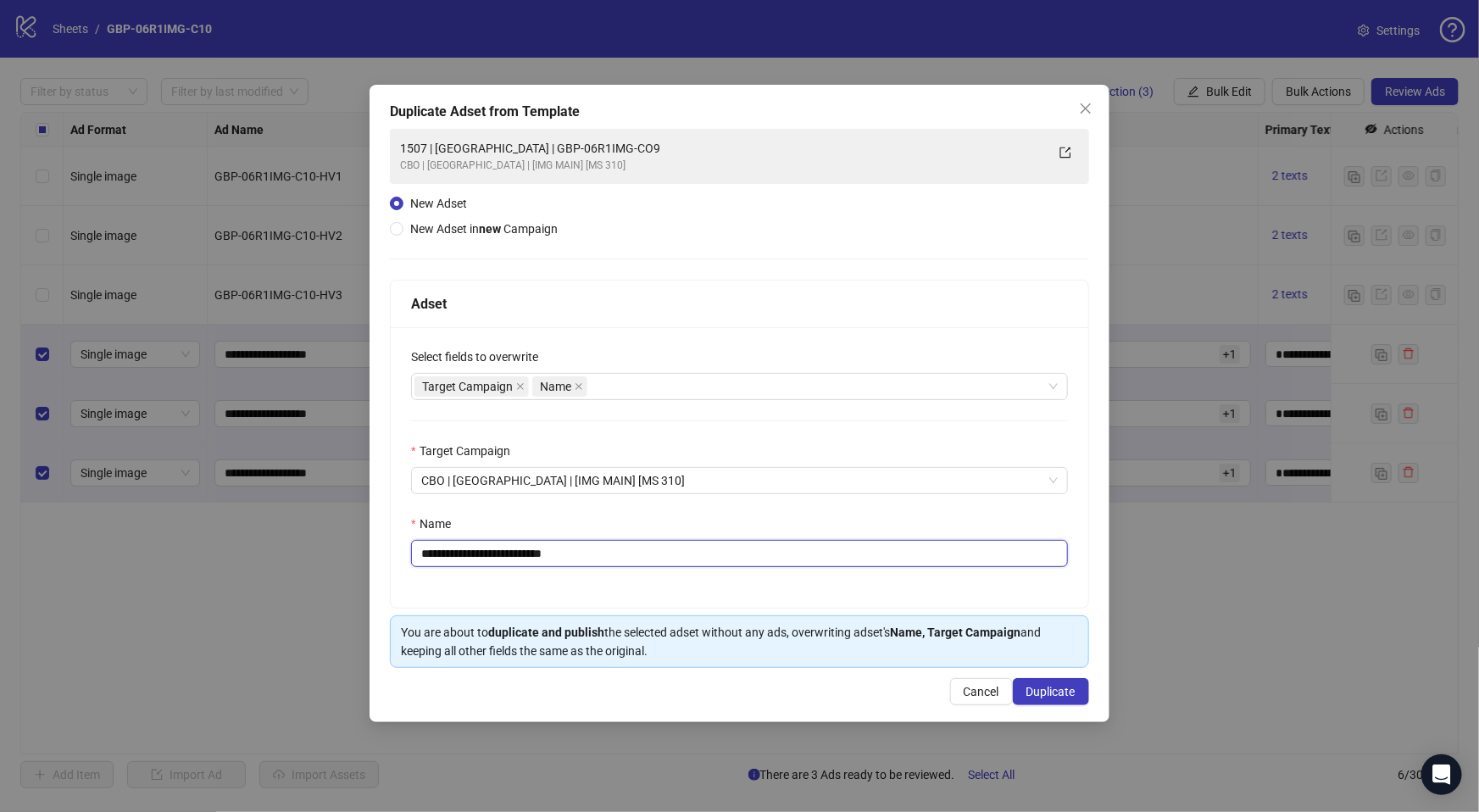 type on "**********" 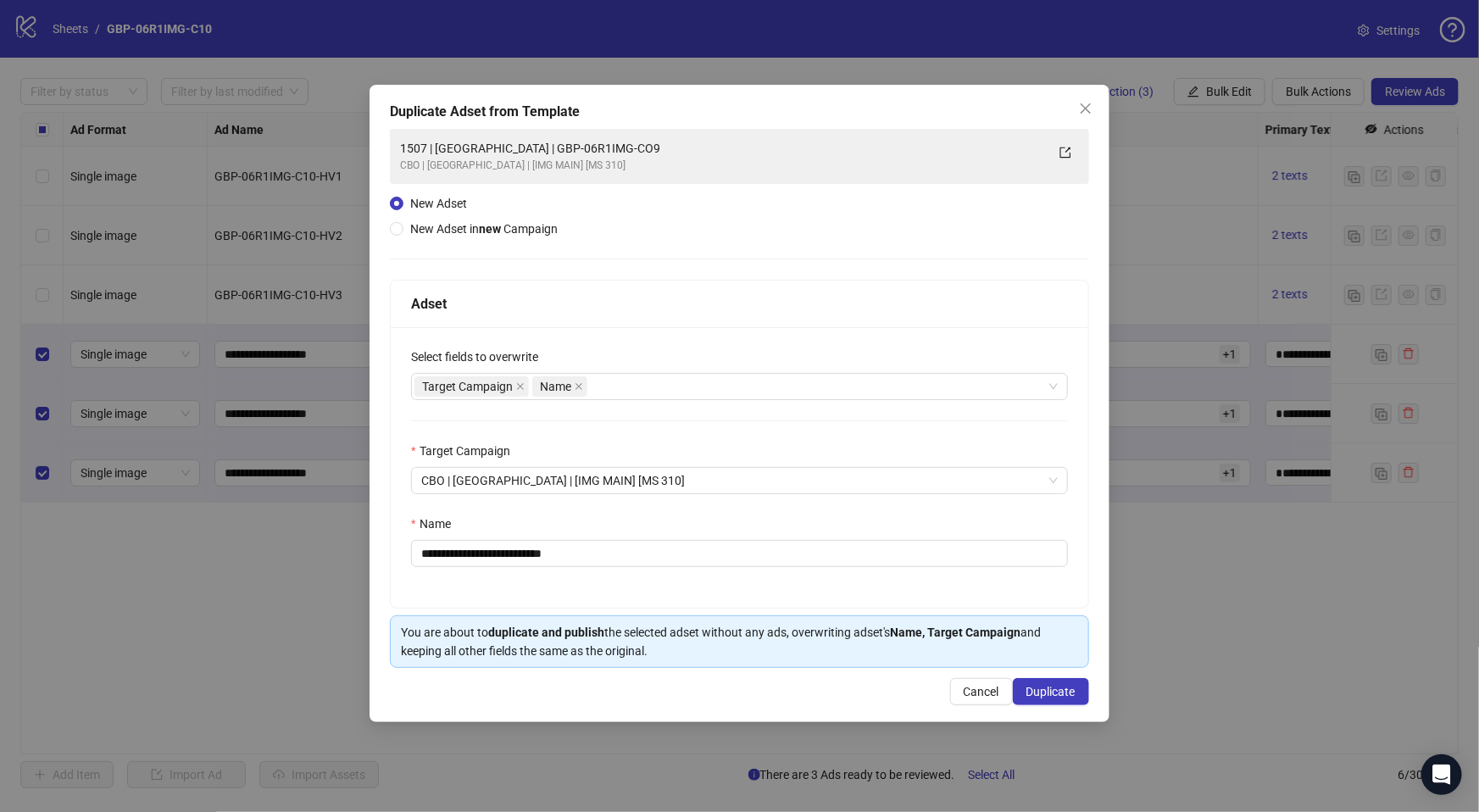 click on "**********" at bounding box center (739, 467) 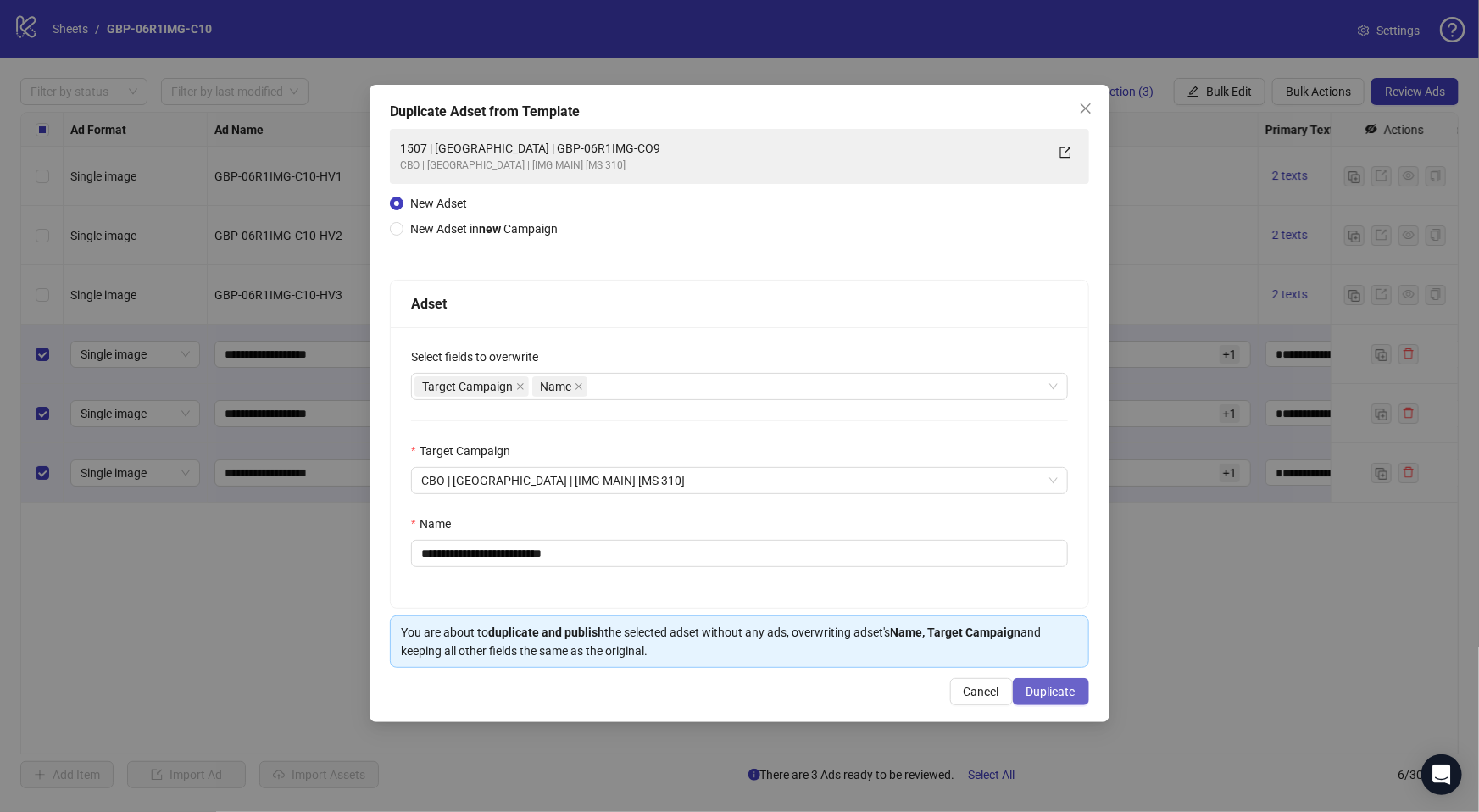 click on "Duplicate" at bounding box center [1051, 692] 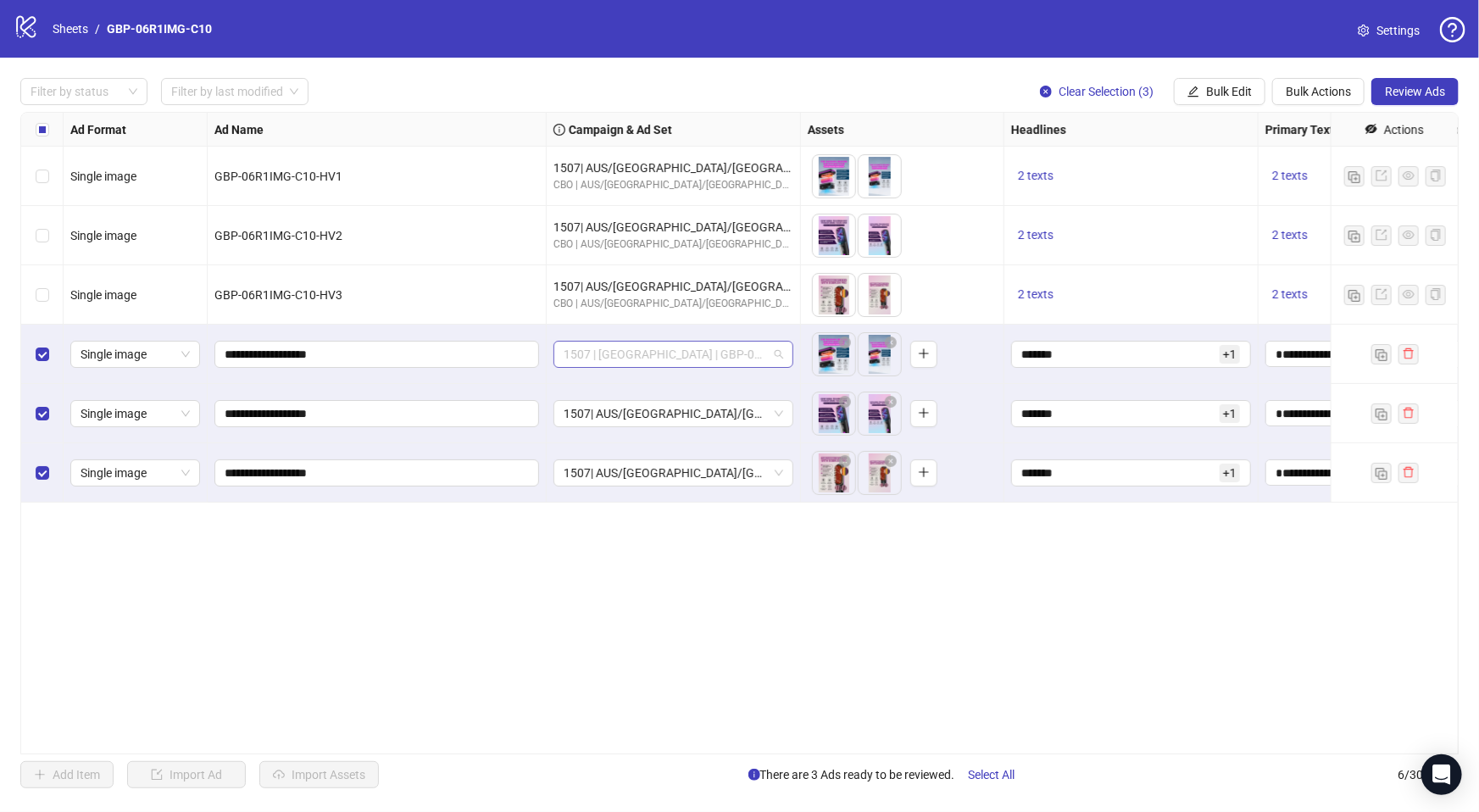 click on "1507 | [GEOGRAPHIC_DATA] | GBP-06R1IMG-C10" at bounding box center (673, 354) 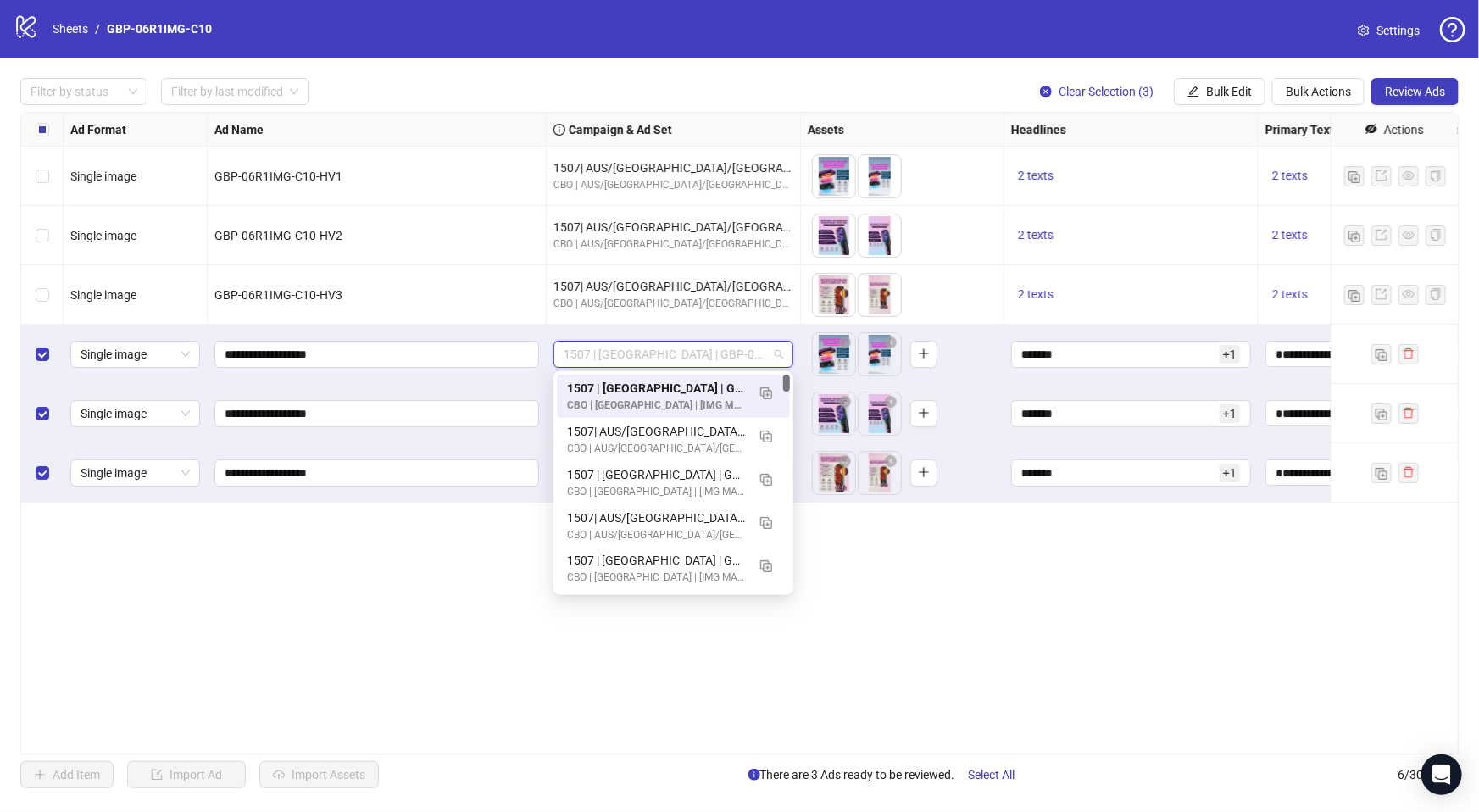 click on "Ad Format Ad Name Campaign & Ad Set Assets Headlines Primary Texts Descriptions Destination URL App Product Page ID Display URL Leadgen Form Product Set ID URL Params Call to Action Actions Single image GBP-06R1IMG-C10-HV1 1507| AUS/[GEOGRAPHIC_DATA]/[GEOGRAPHIC_DATA]| GBP-06R1IMG-C10 CBO | AUS/[GEOGRAPHIC_DATA]/[GEOGRAPHIC_DATA] | [IMG MAIN] [MS 240]
To pick up a draggable item, press the space bar.
While dragging, use the arrow keys to move the item.
Press space again to drop the item in its new position, or press escape to cancel.
2 texts 2 texts - [URL][DOMAIN_NAME] Single image GBP-06R1IMG-C10-HV2 1507| AUS/[GEOGRAPHIC_DATA]/[GEOGRAPHIC_DATA]| GBP-06R1IMG-C10 CBO | AUS/[GEOGRAPHIC_DATA]/[GEOGRAPHIC_DATA] | [IMG MAIN] [MS 240]
To pick up a draggable item, press the space bar.
While dragging, use the arrow keys to move the item.
Press space again to drop the item in its new position, or press escape to cancel.
2 texts 2 texts - [URL][DOMAIN_NAME] Single image 2 texts - +" at bounding box center (739, 433) 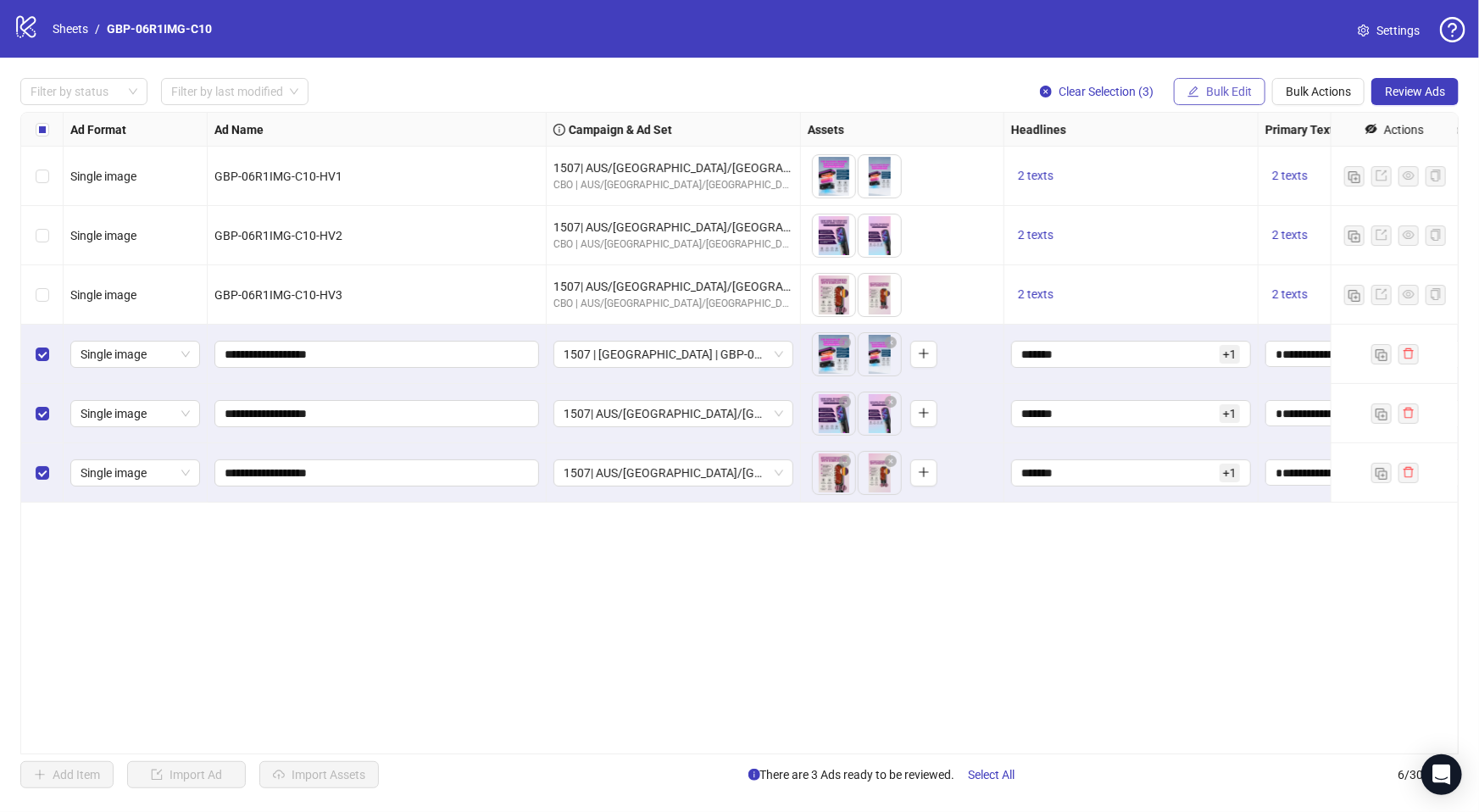 click on "Bulk Edit" at bounding box center [1220, 92] 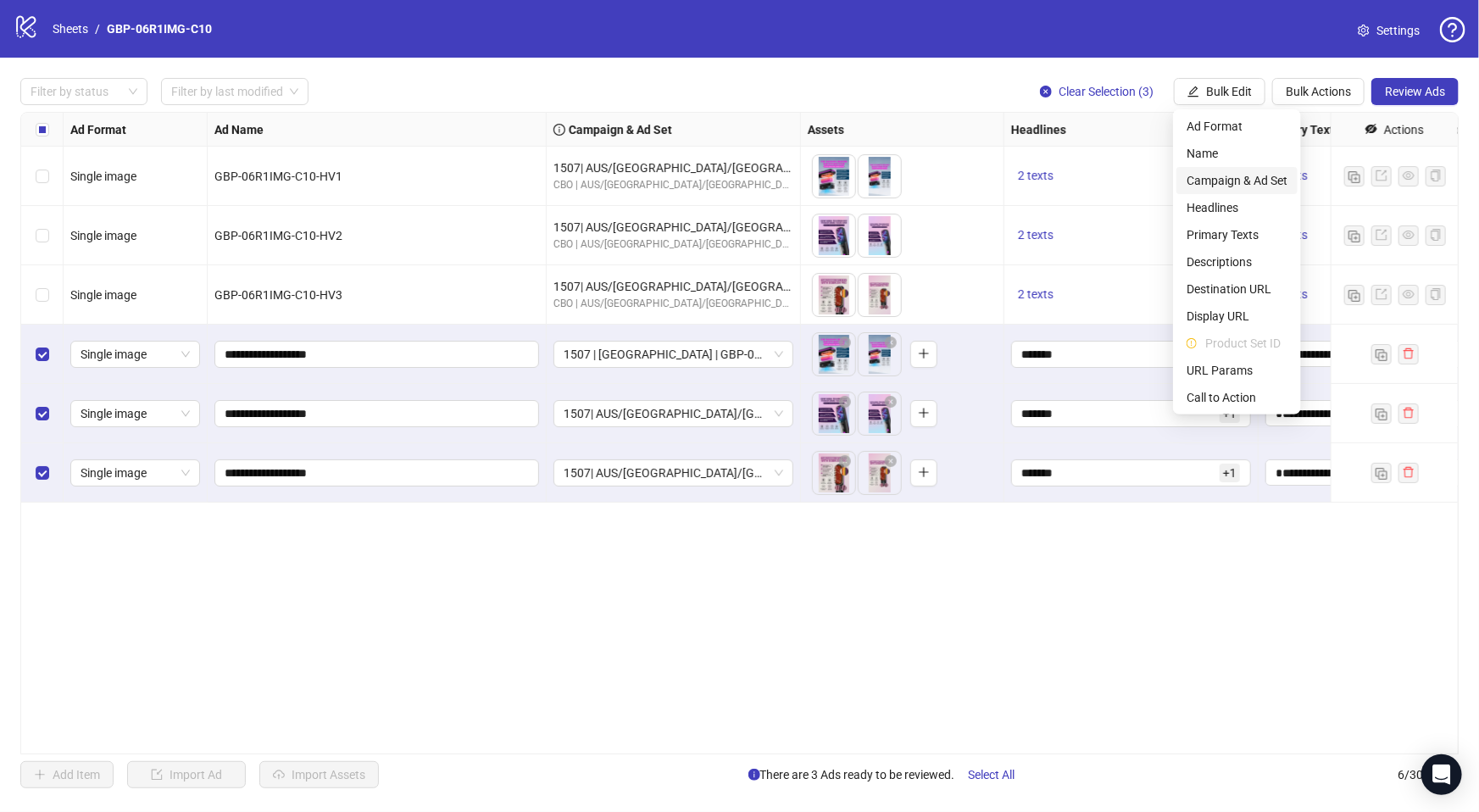 click on "Campaign & Ad Set" at bounding box center [1237, 181] 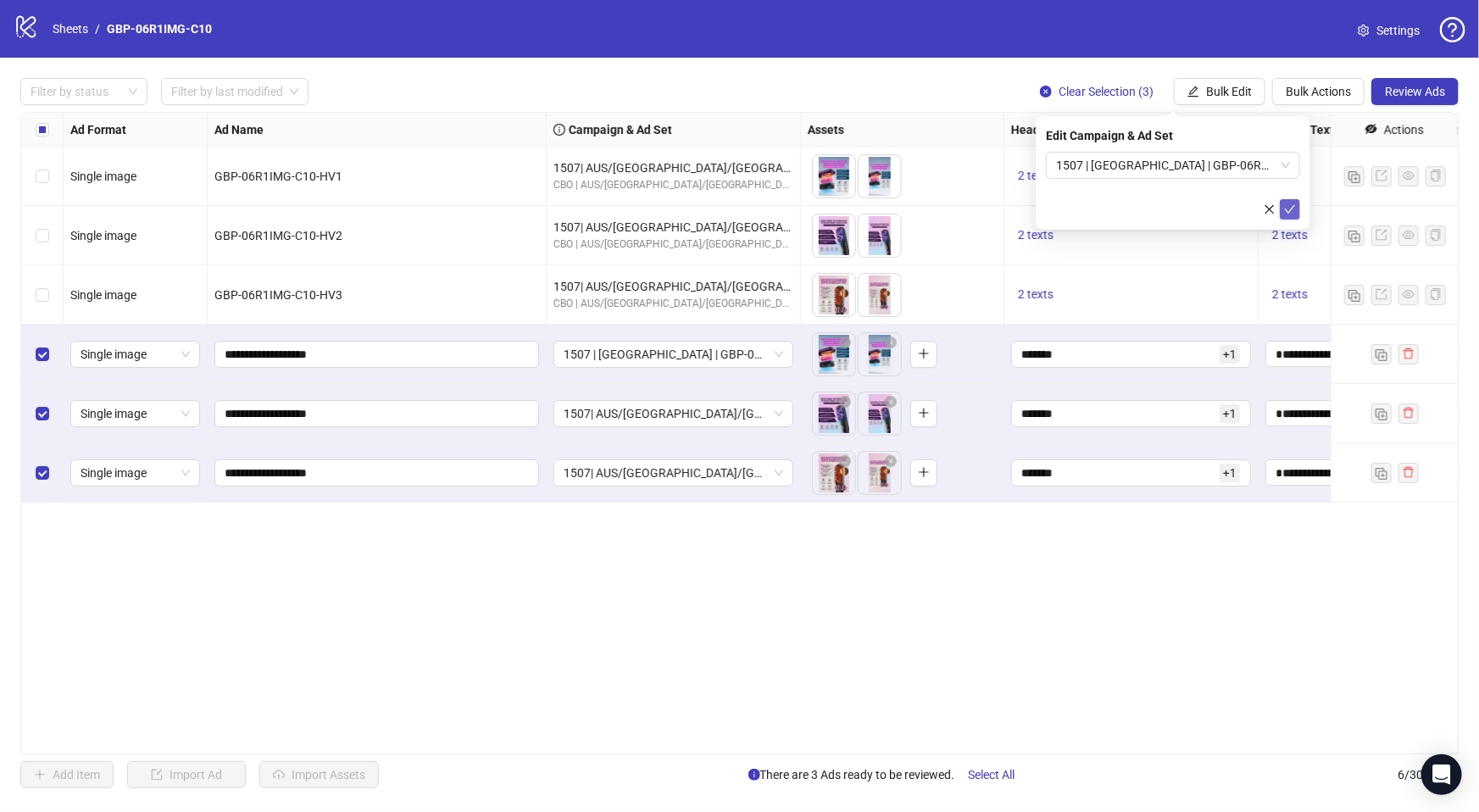 click 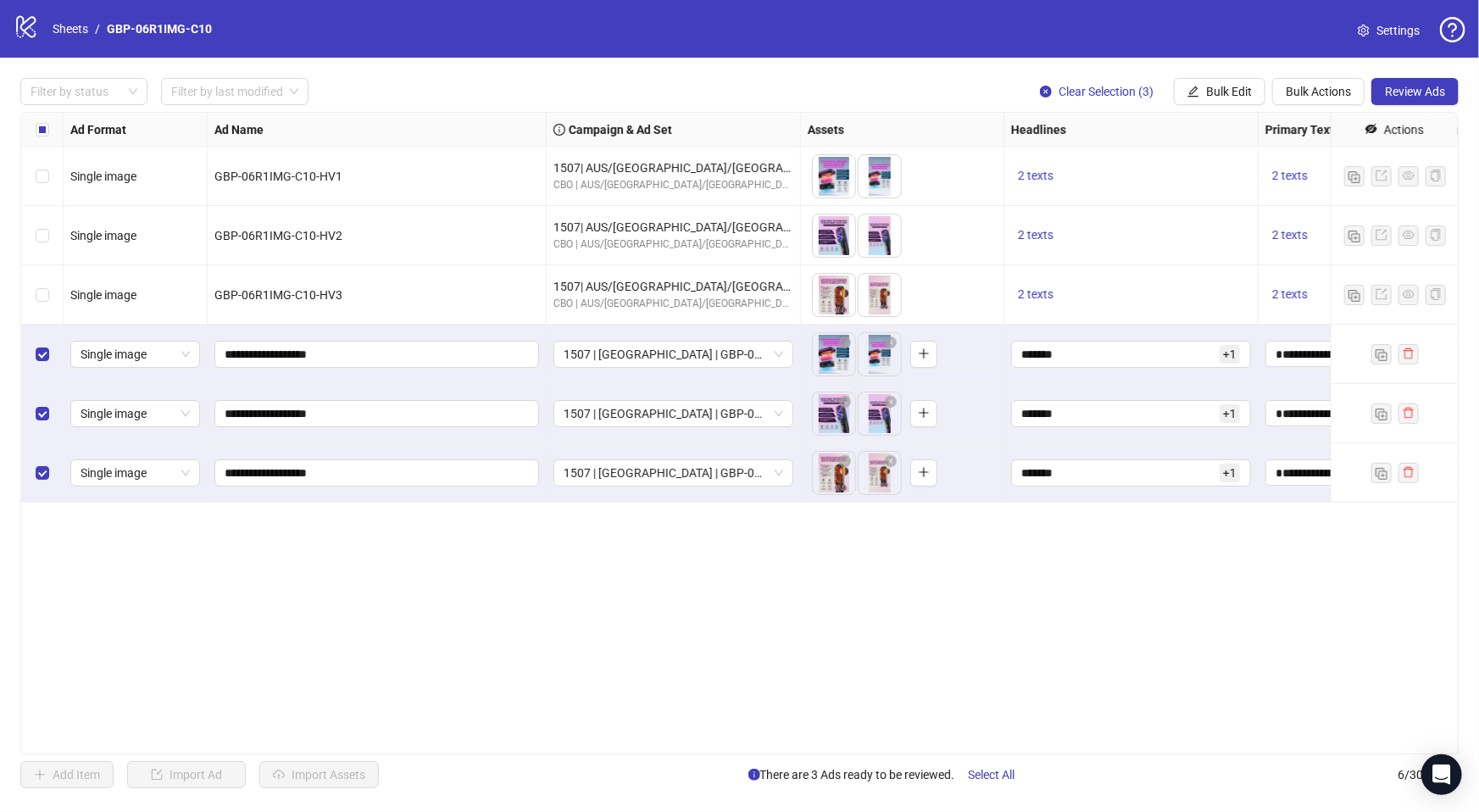 click on "Filter by status Filter by last modified Clear Selection (3) Bulk Edit Bulk Actions Review Ads Ad Format Ad Name Campaign & Ad Set Assets Headlines Primary Texts Descriptions Destination URL App Product Page ID Display URL Leadgen Form Product Set ID URL Params Call to Action Actions Single image GBP-06R1IMG-C10-HV1 1507| AUS/[GEOGRAPHIC_DATA]/[GEOGRAPHIC_DATA]| GBP-06R1IMG-C10 CBO | AUS/[GEOGRAPHIC_DATA]/[GEOGRAPHIC_DATA] | [IMG MAIN] [MS 240]
To pick up a draggable item, press the space bar.
While dragging, use the arrow keys to move the item.
Press space again to drop the item in its new position, or press escape to cancel.
2 texts 2 texts - [URL][DOMAIN_NAME] Single image GBP-06R1IMG-C10-HV2 1507| AUS/[GEOGRAPHIC_DATA]/[GEOGRAPHIC_DATA]| GBP-06R1IMG-C10 CBO | AUS/[GEOGRAPHIC_DATA]/[GEOGRAPHIC_DATA] | [IMG MAIN] [MS 240]
To pick up a draggable item, press the space bar.
While dragging, use the arrow keys to move the item.
Press space again to drop the item in its new position, or press escape to cancel.
2 texts 2 texts - 2 texts" at bounding box center [739, 433] 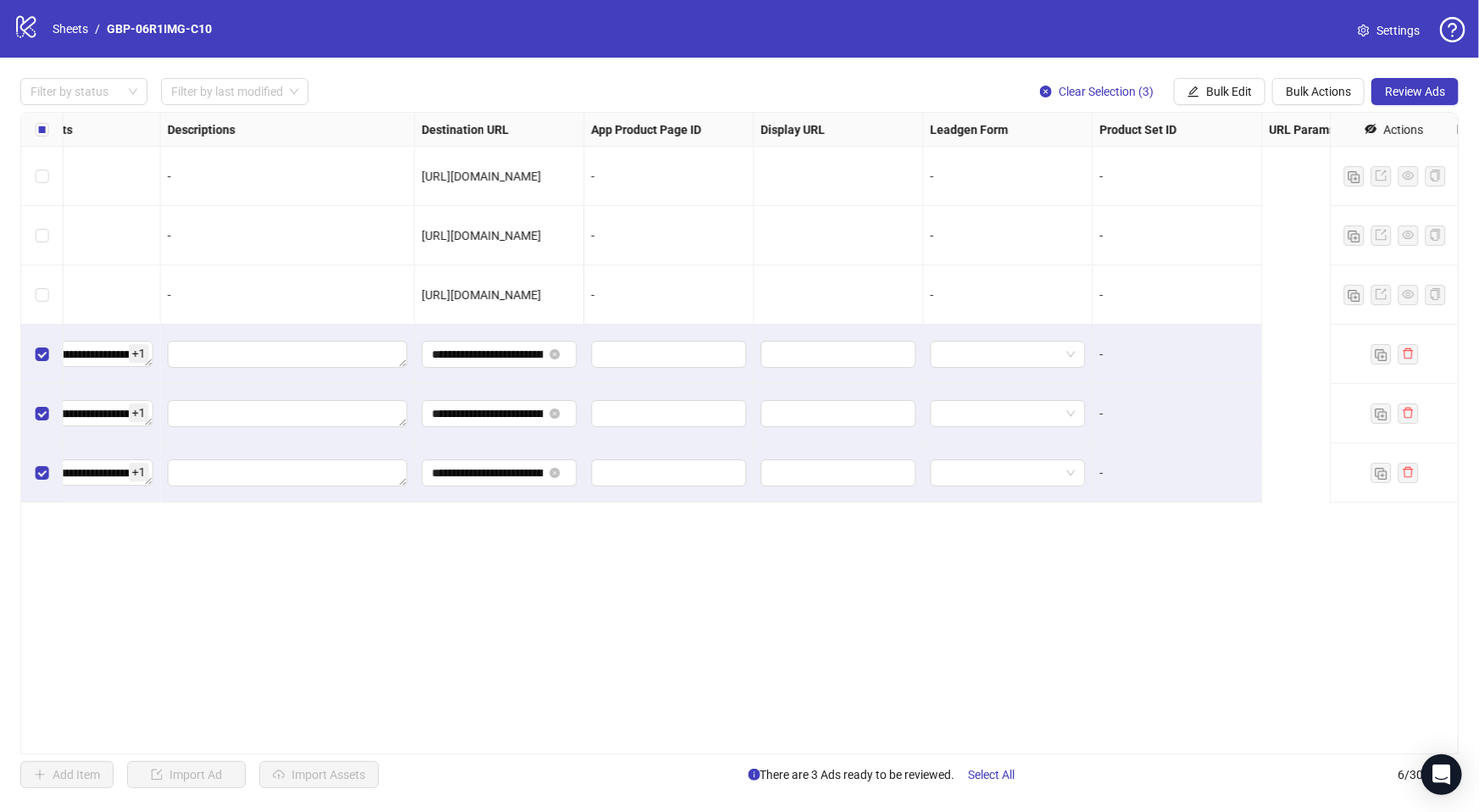 scroll, scrollTop: 0, scrollLeft: 1504, axis: horizontal 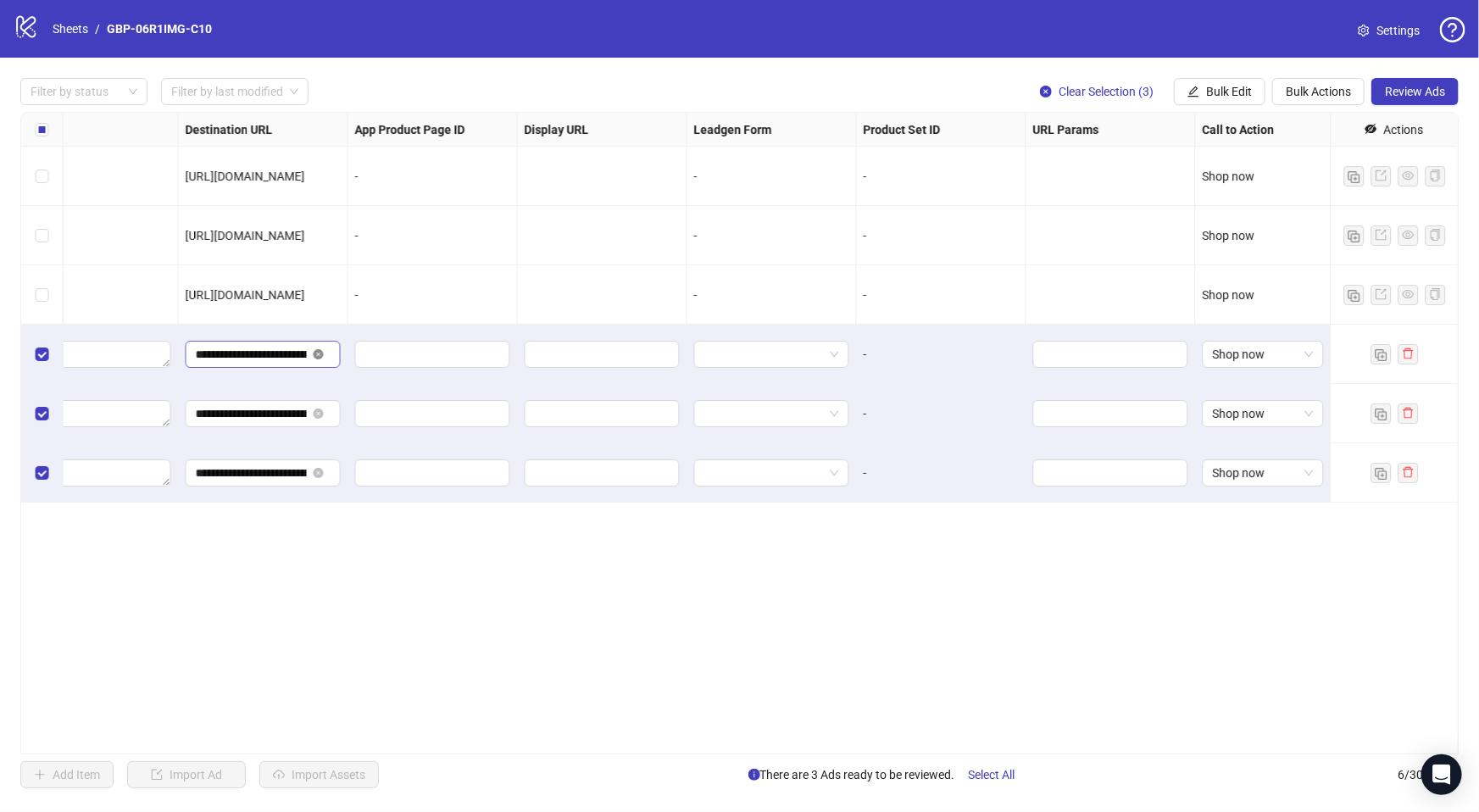 click 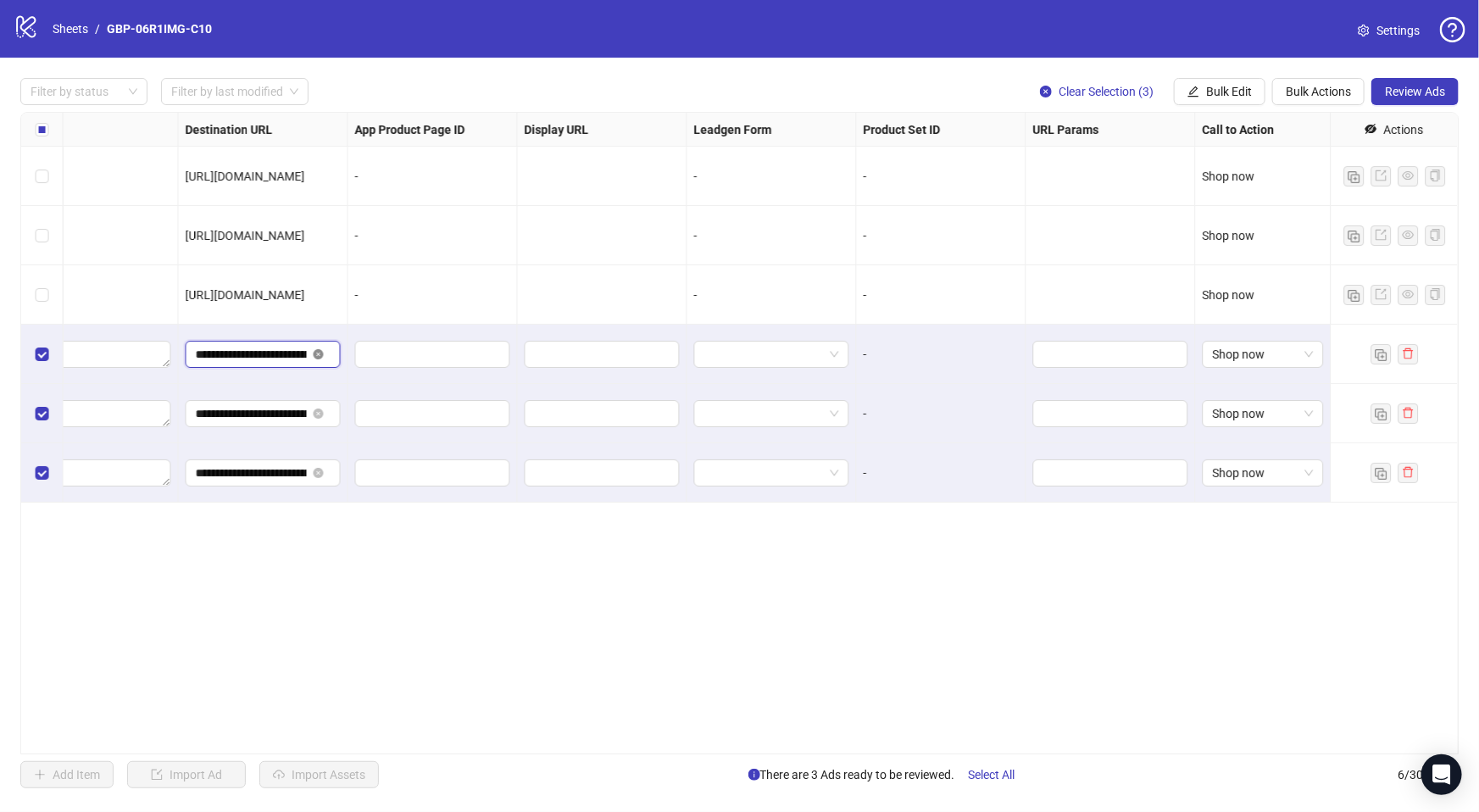 type 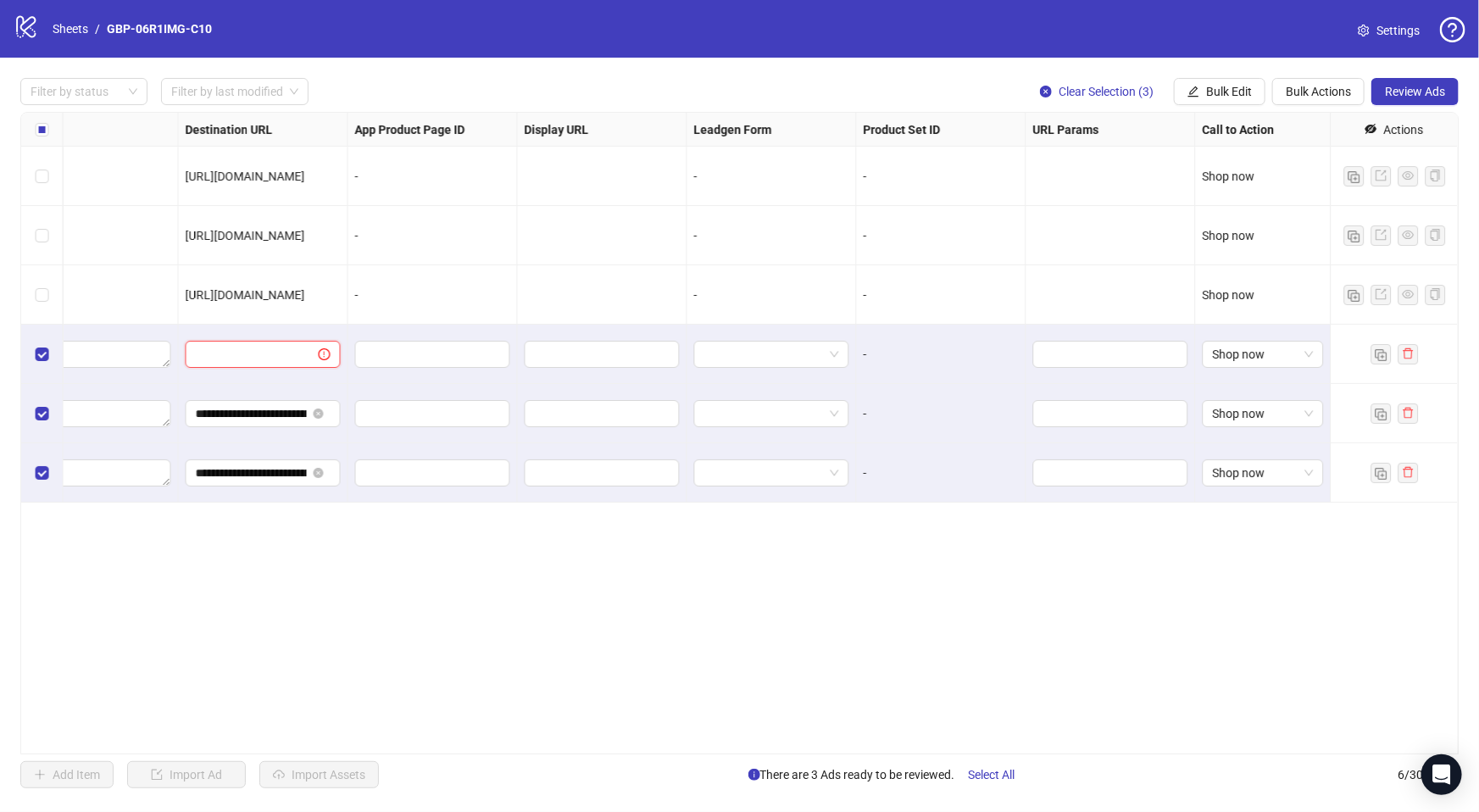 scroll, scrollTop: 0, scrollLeft: 0, axis: both 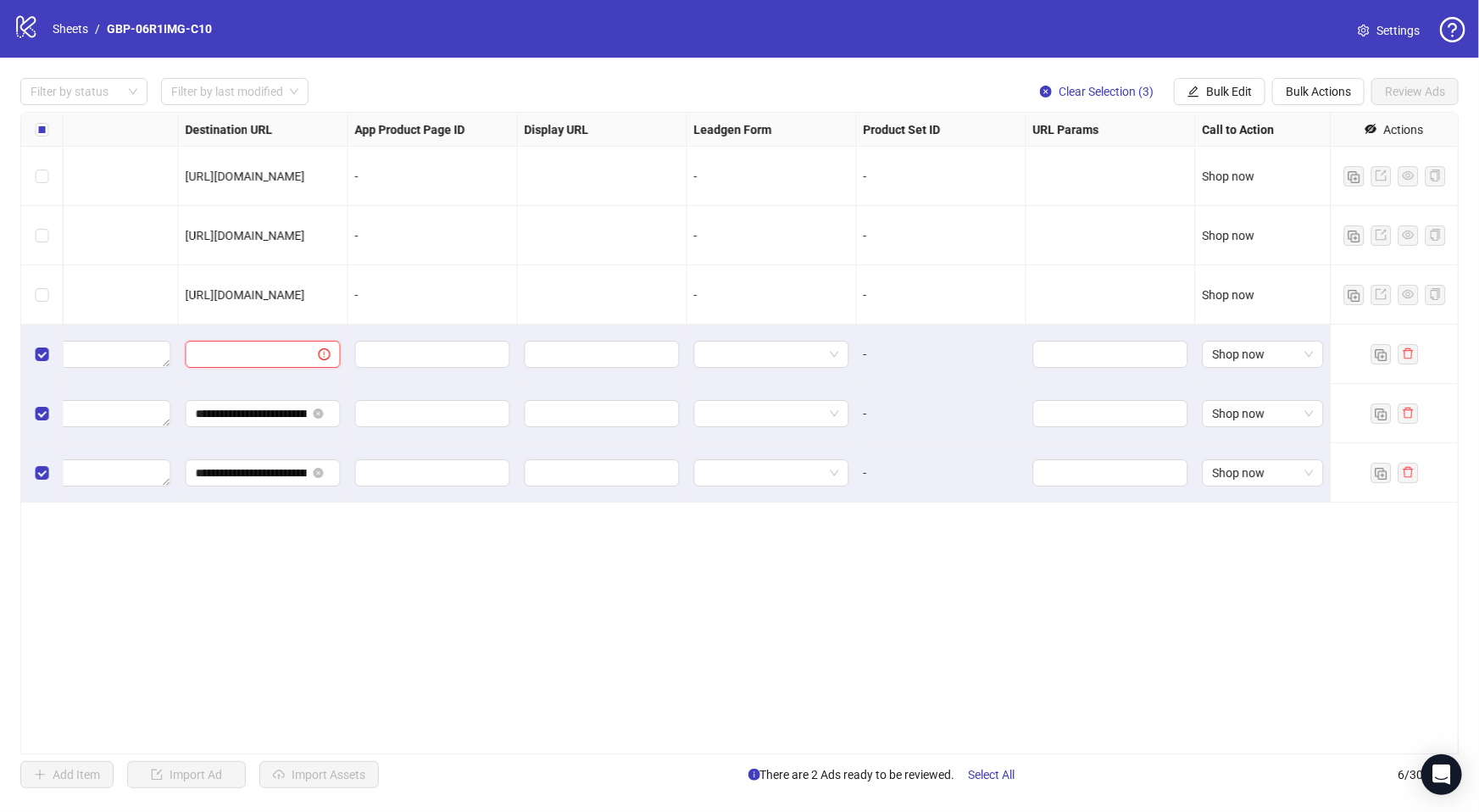 click at bounding box center (245, 354) 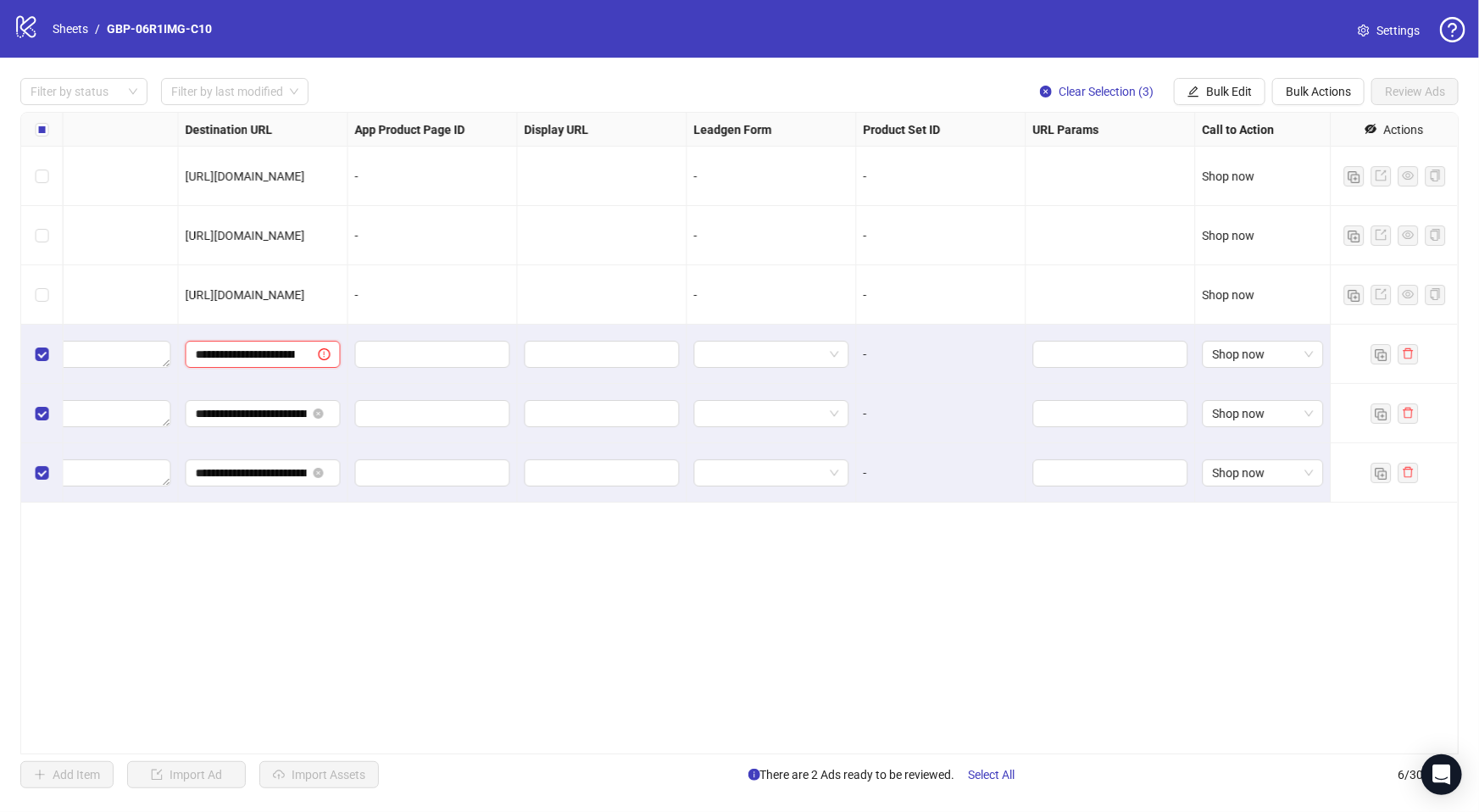 scroll, scrollTop: 0, scrollLeft: 140, axis: horizontal 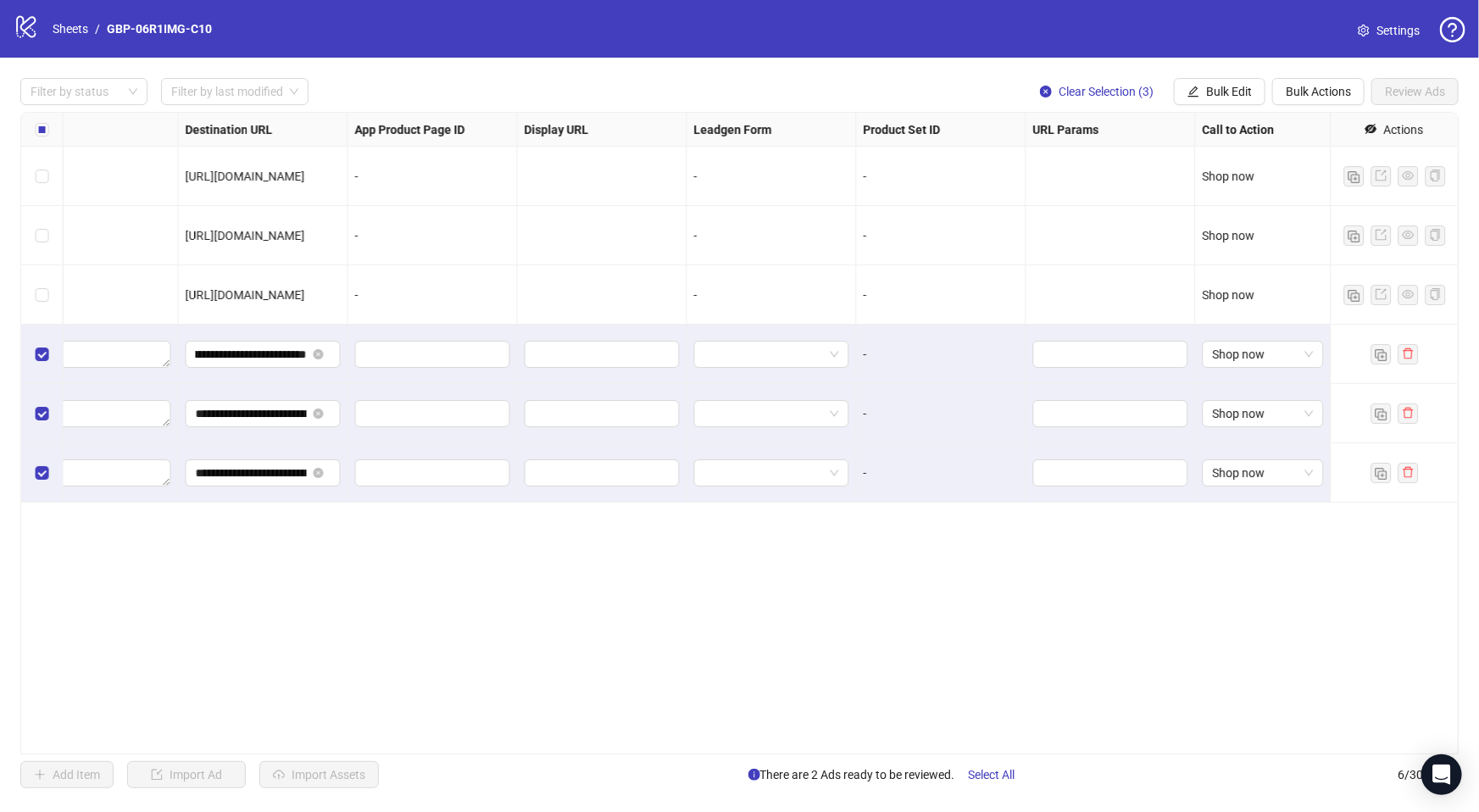 click on "**********" at bounding box center [739, 433] 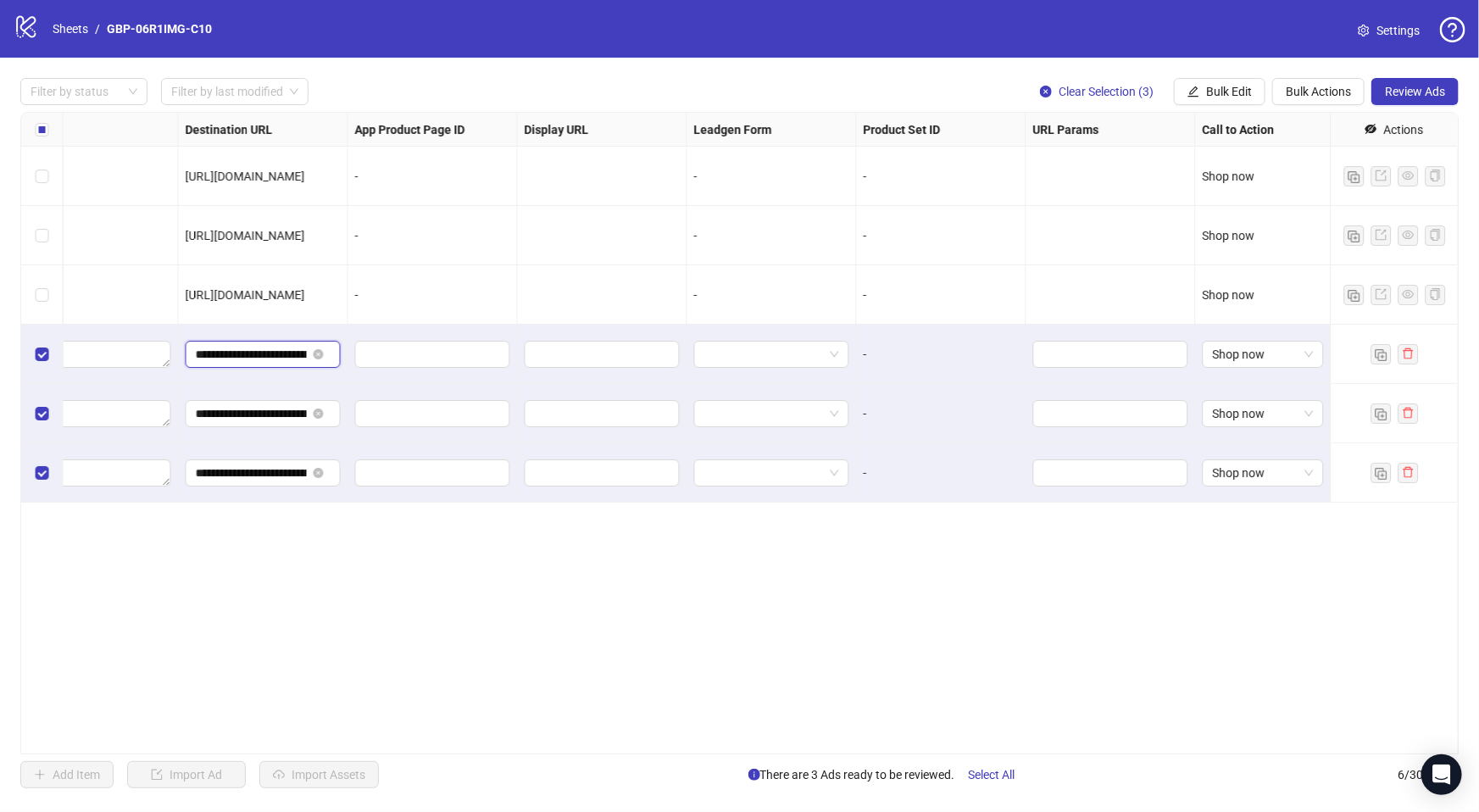 click on "**********" at bounding box center (251, 354) 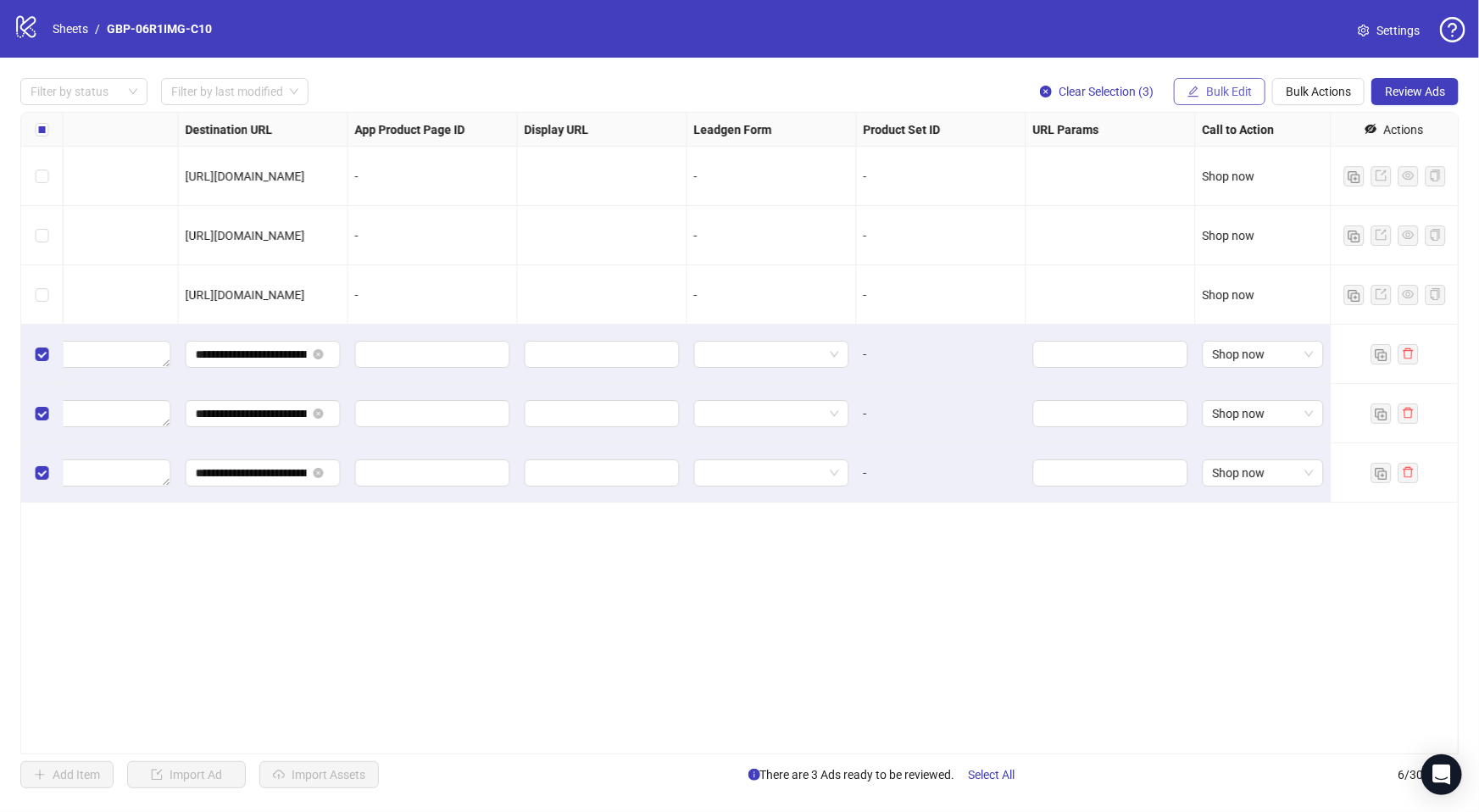 click on "Bulk Edit" at bounding box center [1229, 92] 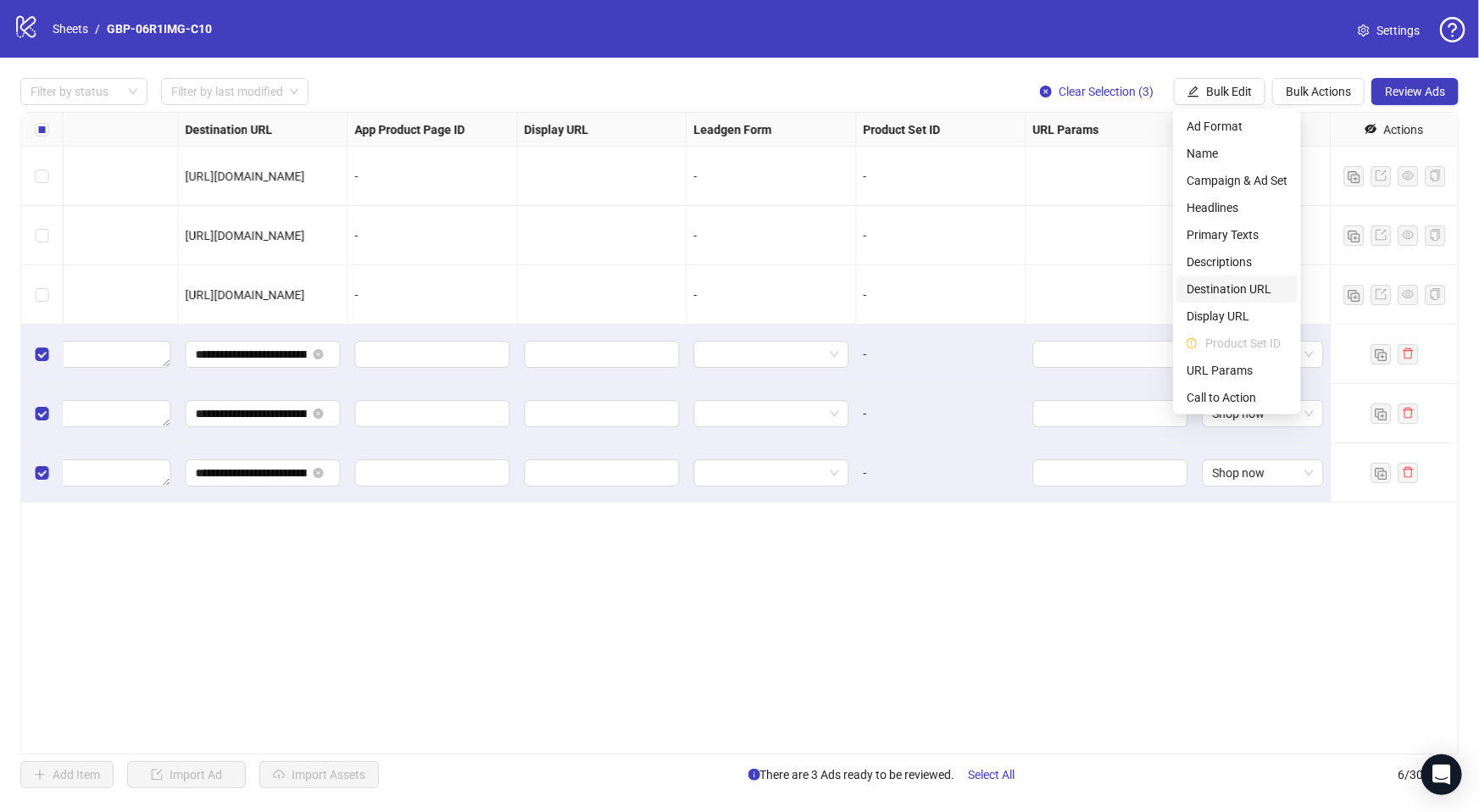 click on "Destination URL" at bounding box center (1237, 289) 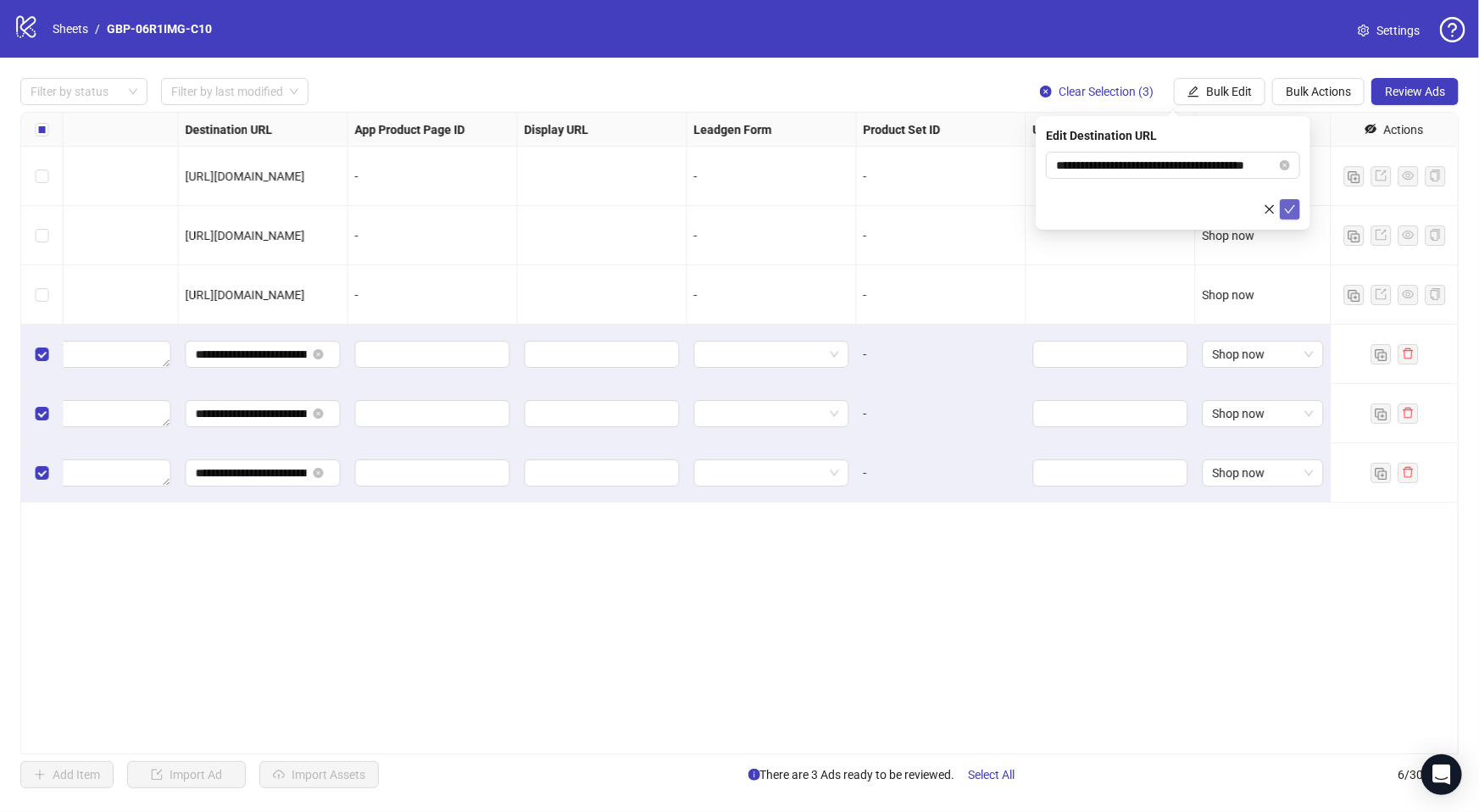 click 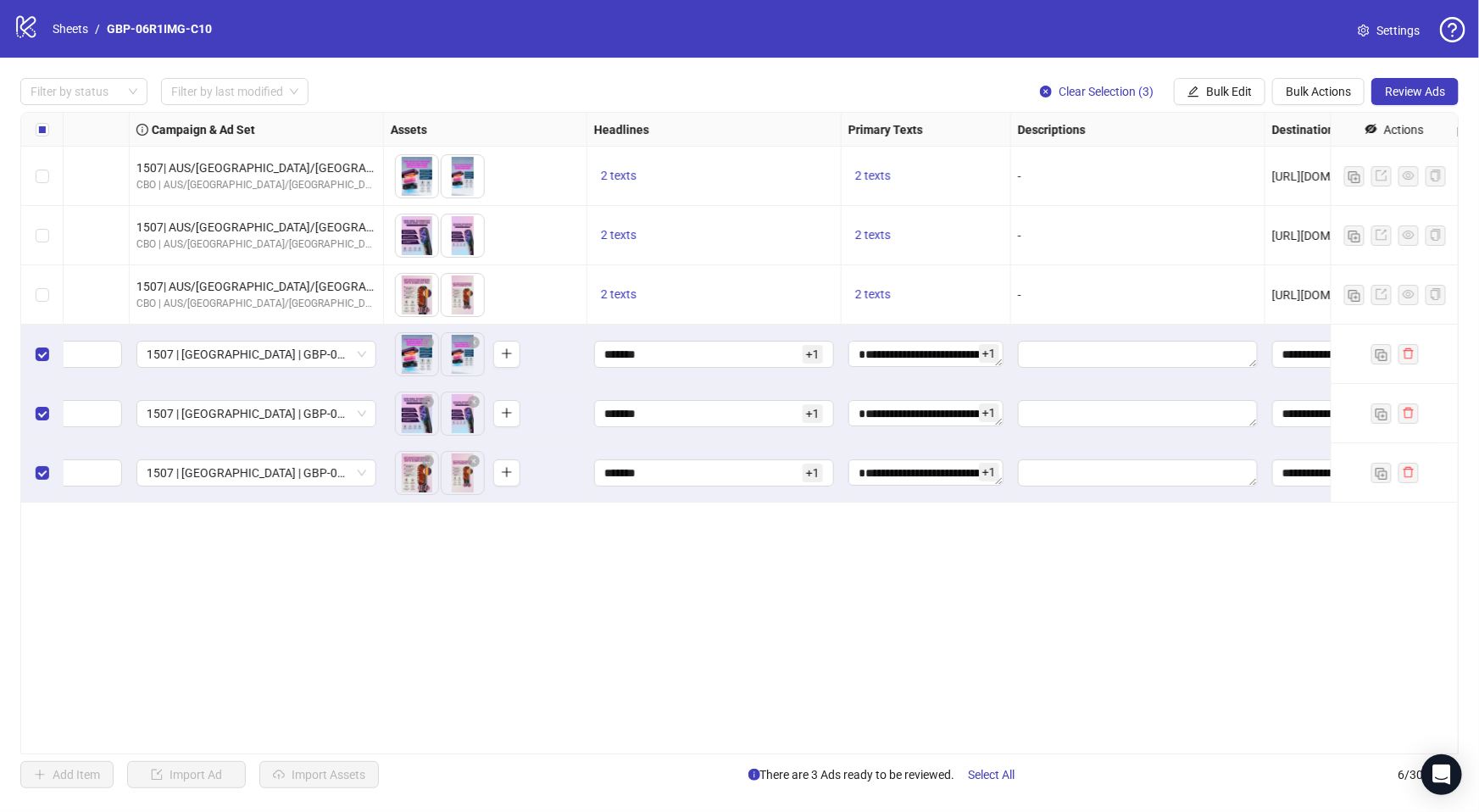 scroll, scrollTop: 0, scrollLeft: 0, axis: both 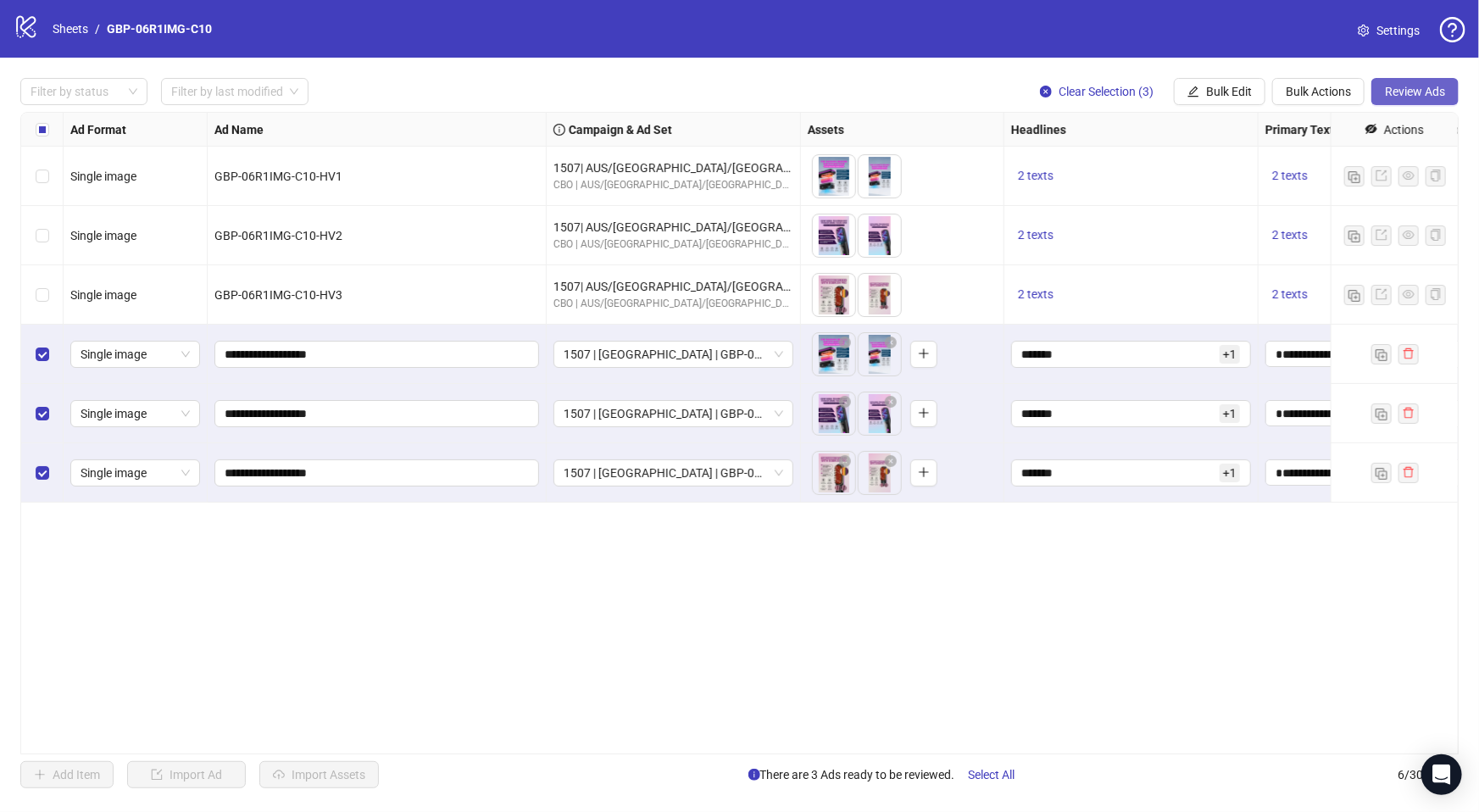 click on "Review Ads" at bounding box center (1415, 92) 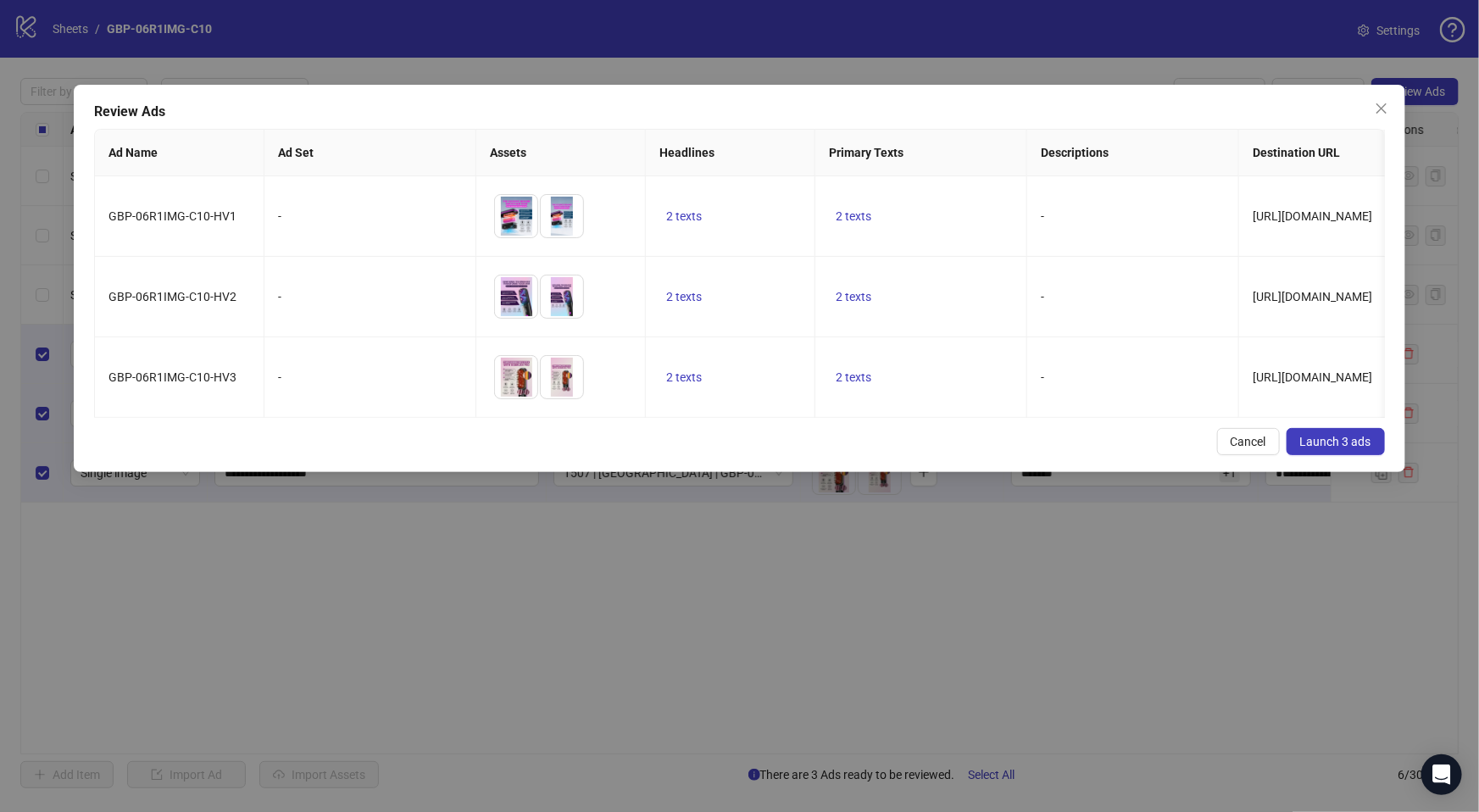 click on "Launch 3 ads" at bounding box center (1336, 442) 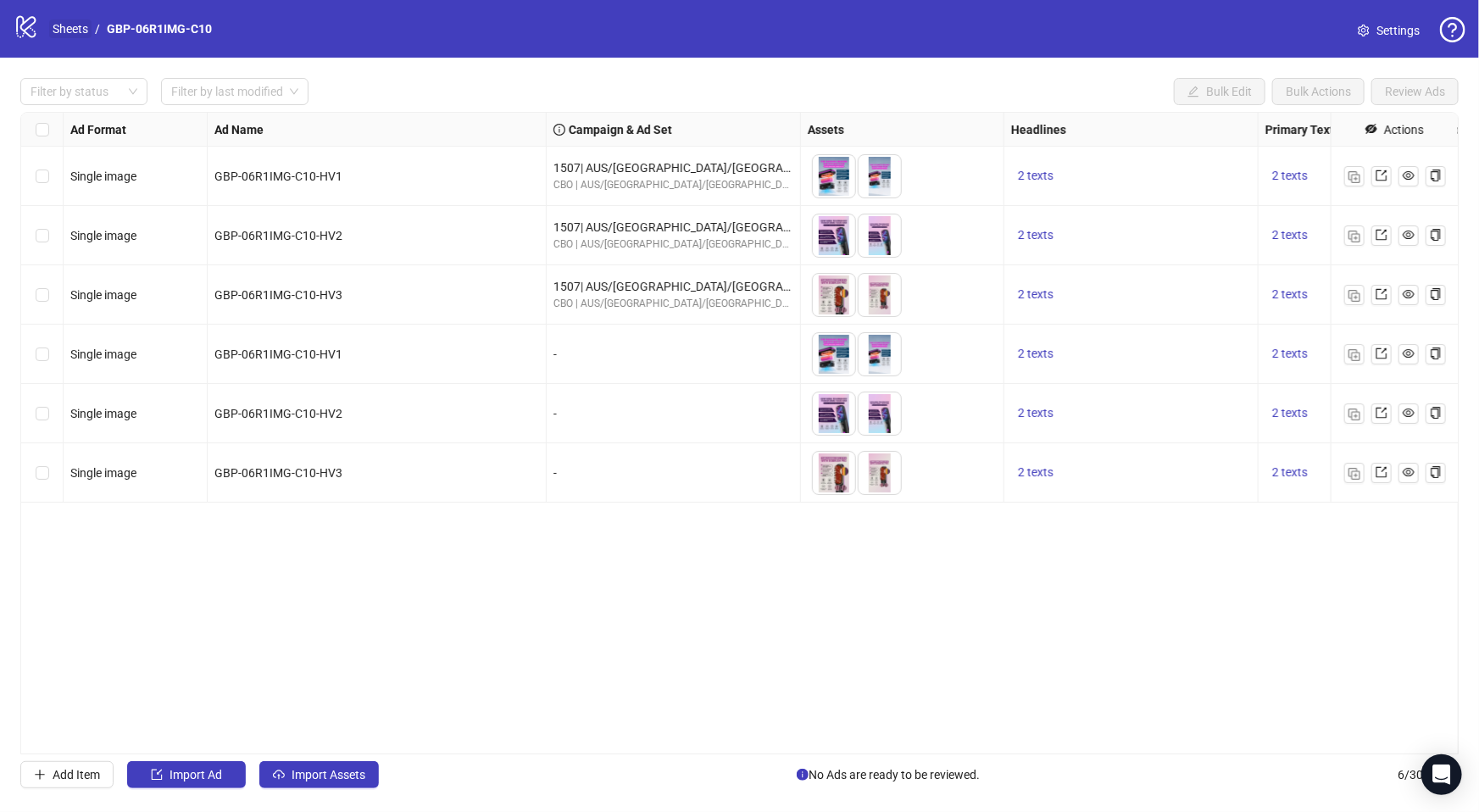 click on "Sheets" at bounding box center [70, 29] 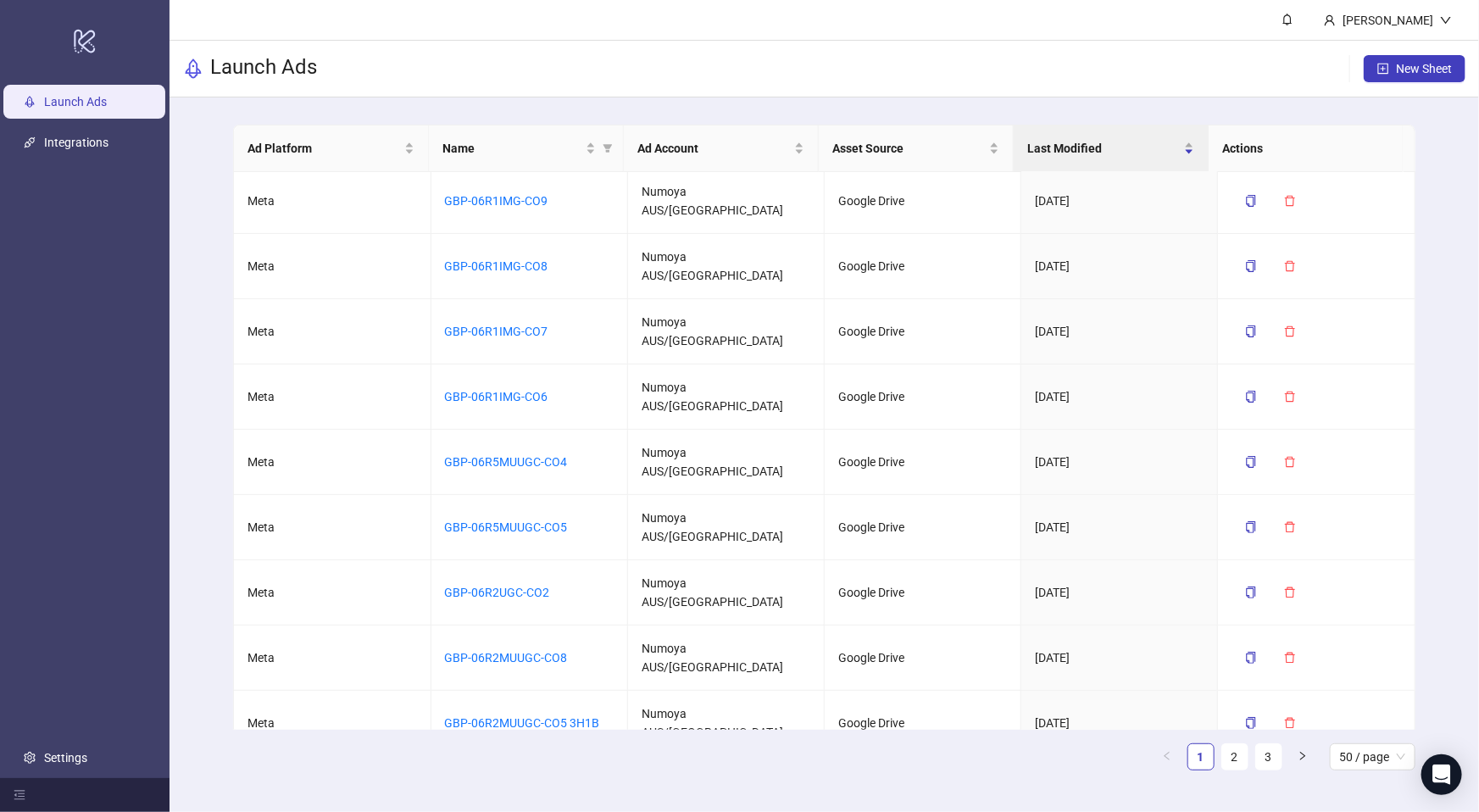 scroll, scrollTop: 0, scrollLeft: 0, axis: both 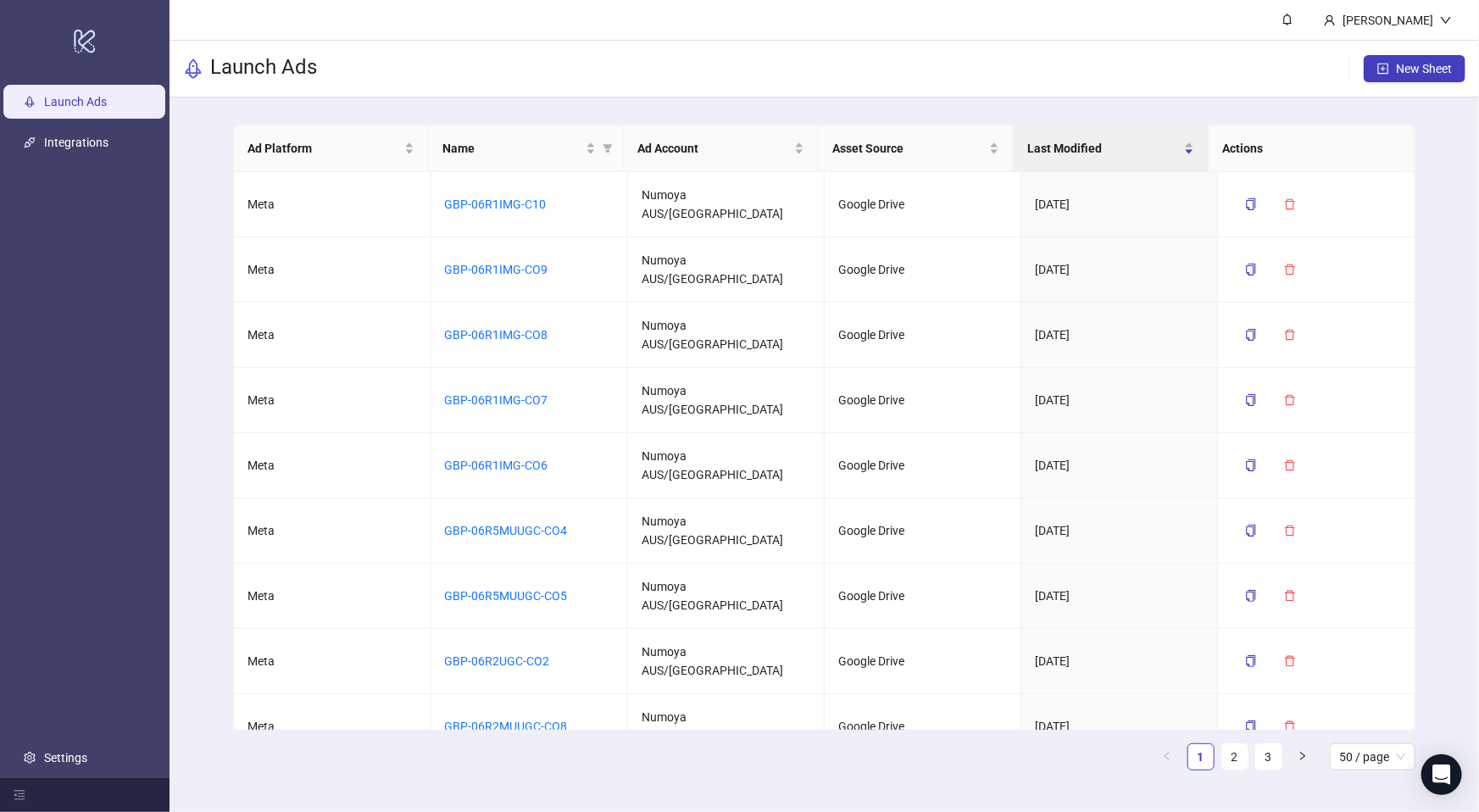 click on "Launch Ads New Sheet" at bounding box center (824, 69) 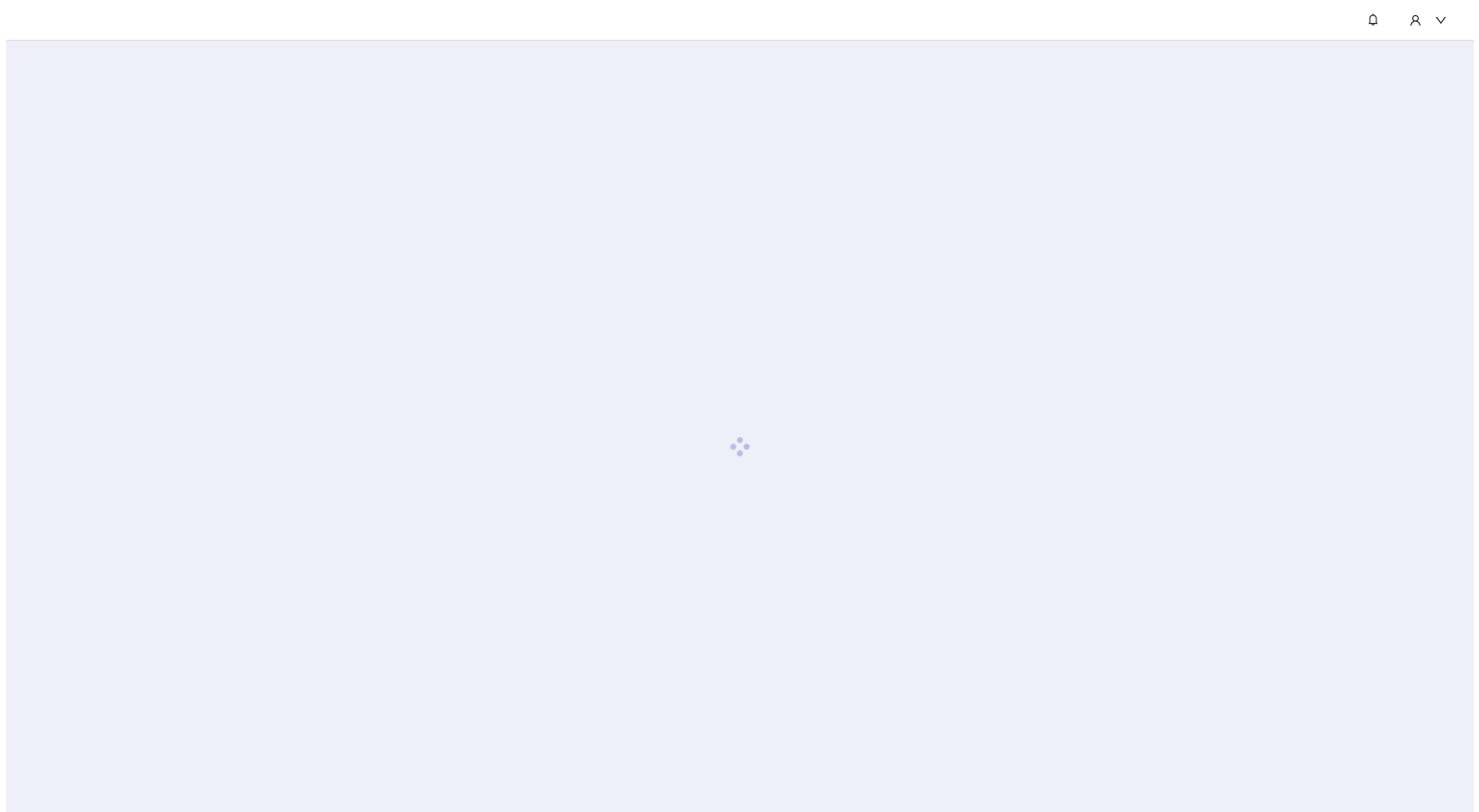 scroll, scrollTop: 0, scrollLeft: 0, axis: both 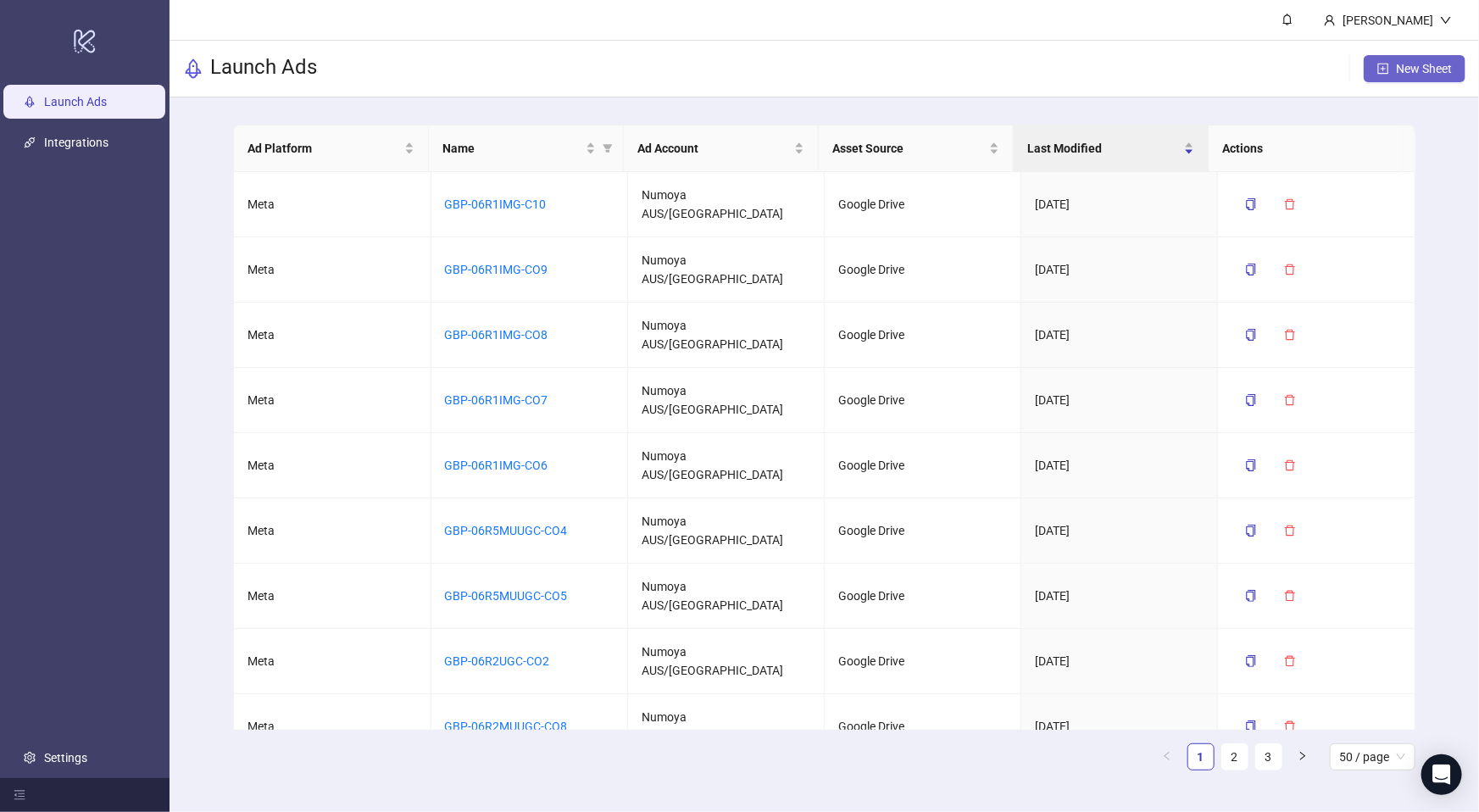 click on "New Sheet" at bounding box center (1415, 69) 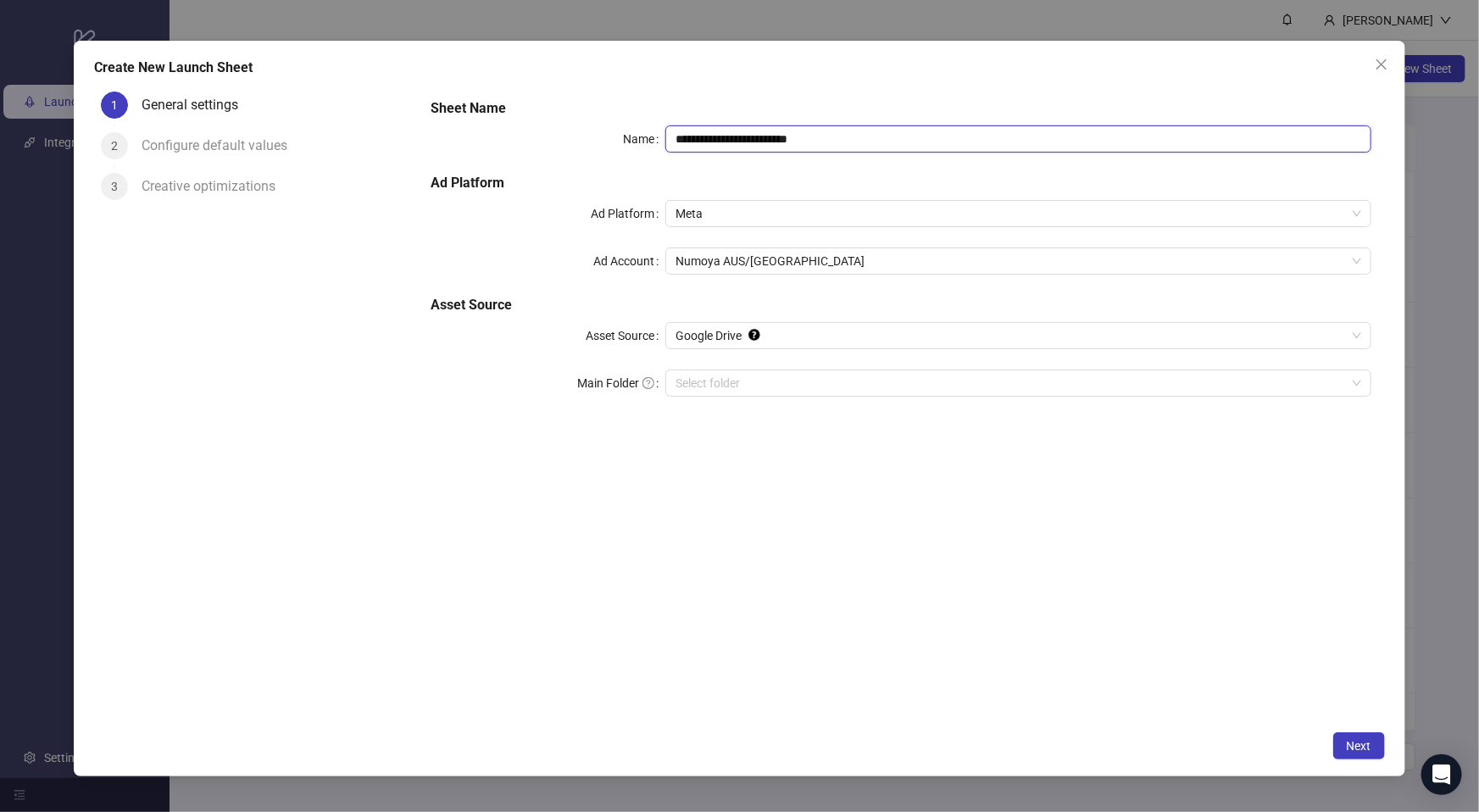 drag, startPoint x: 897, startPoint y: 129, endPoint x: 873, endPoint y: 136, distance: 25 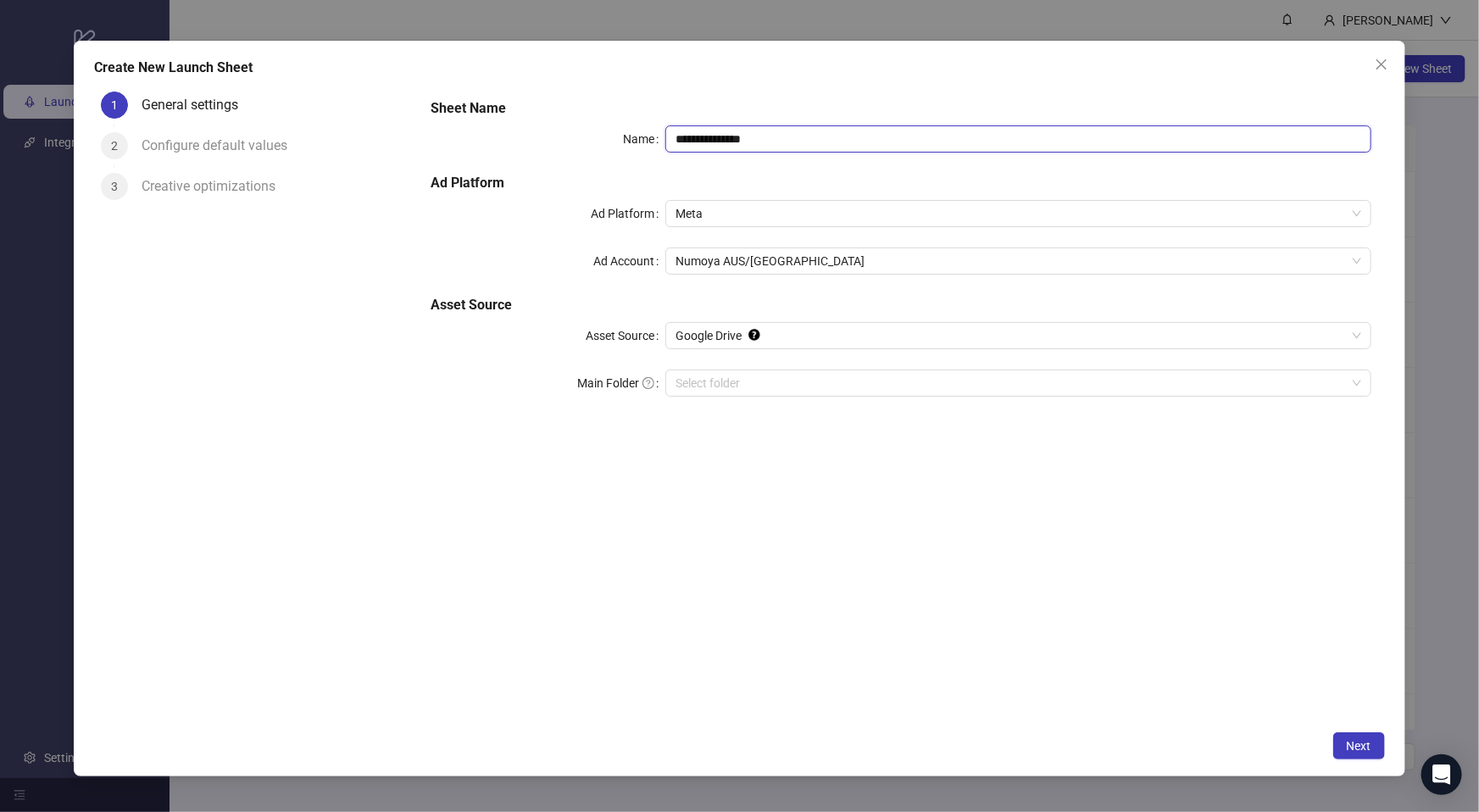 type on "**********" 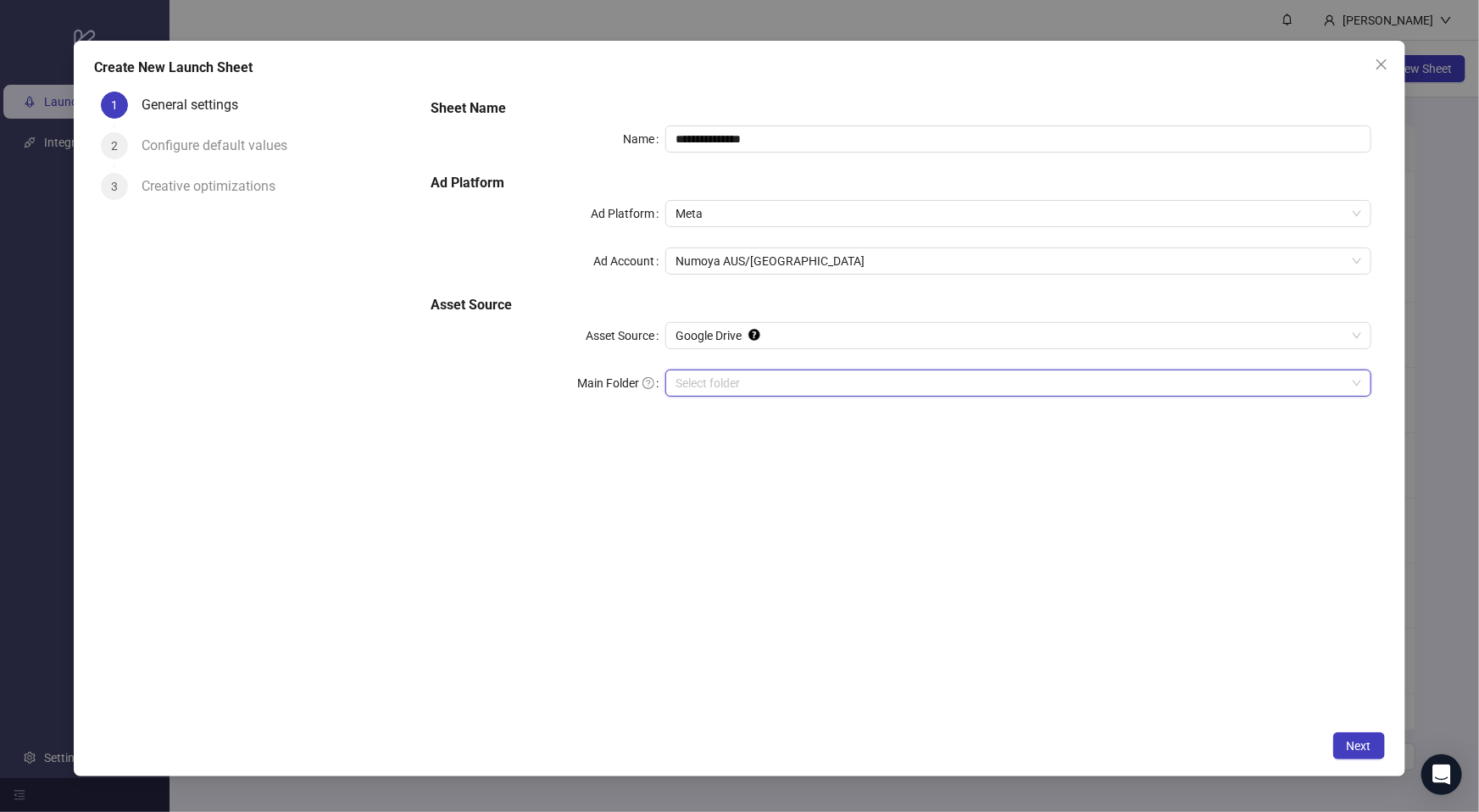 click on "Main Folder" at bounding box center [1010, 383] 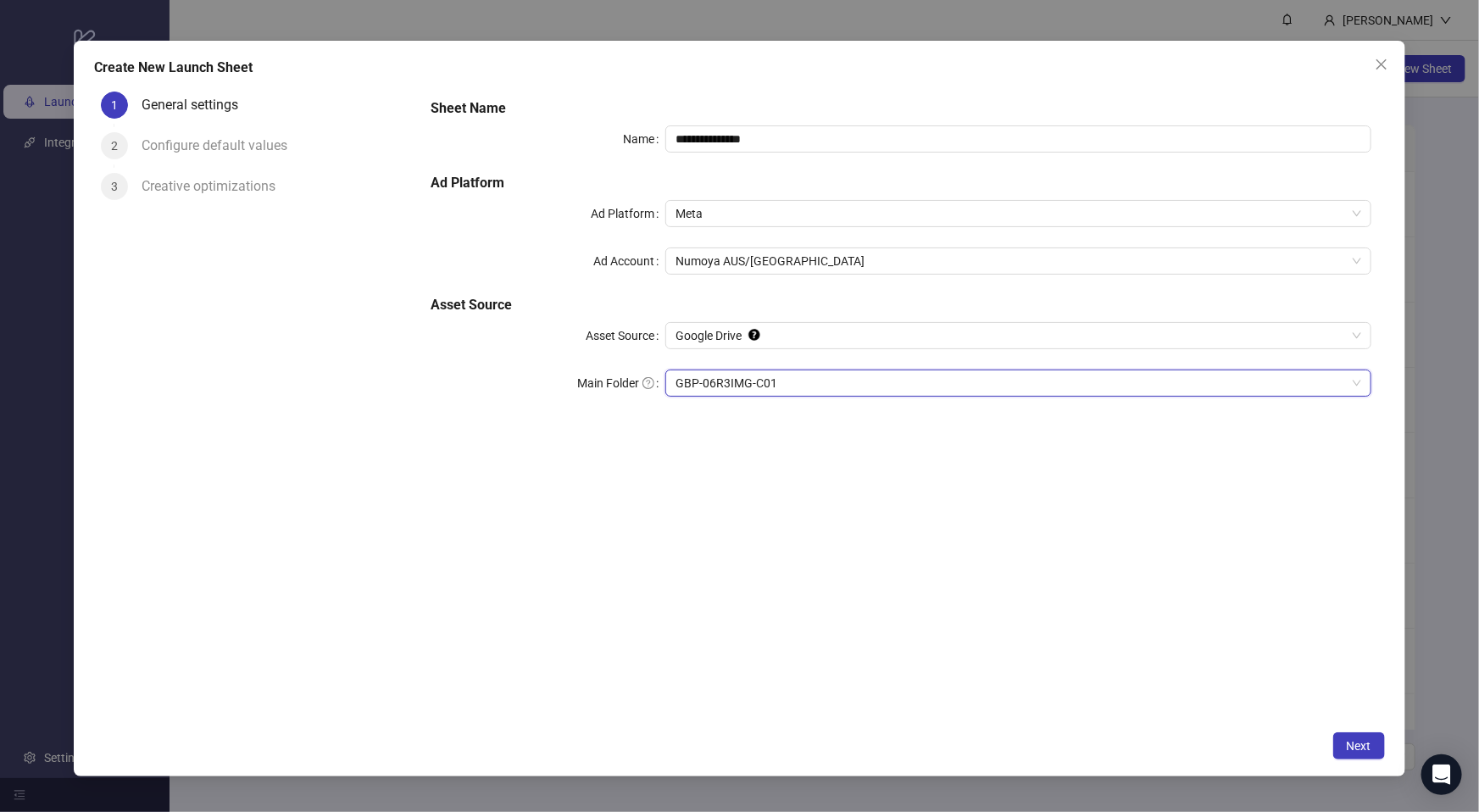 click on "**********" at bounding box center [901, 403] 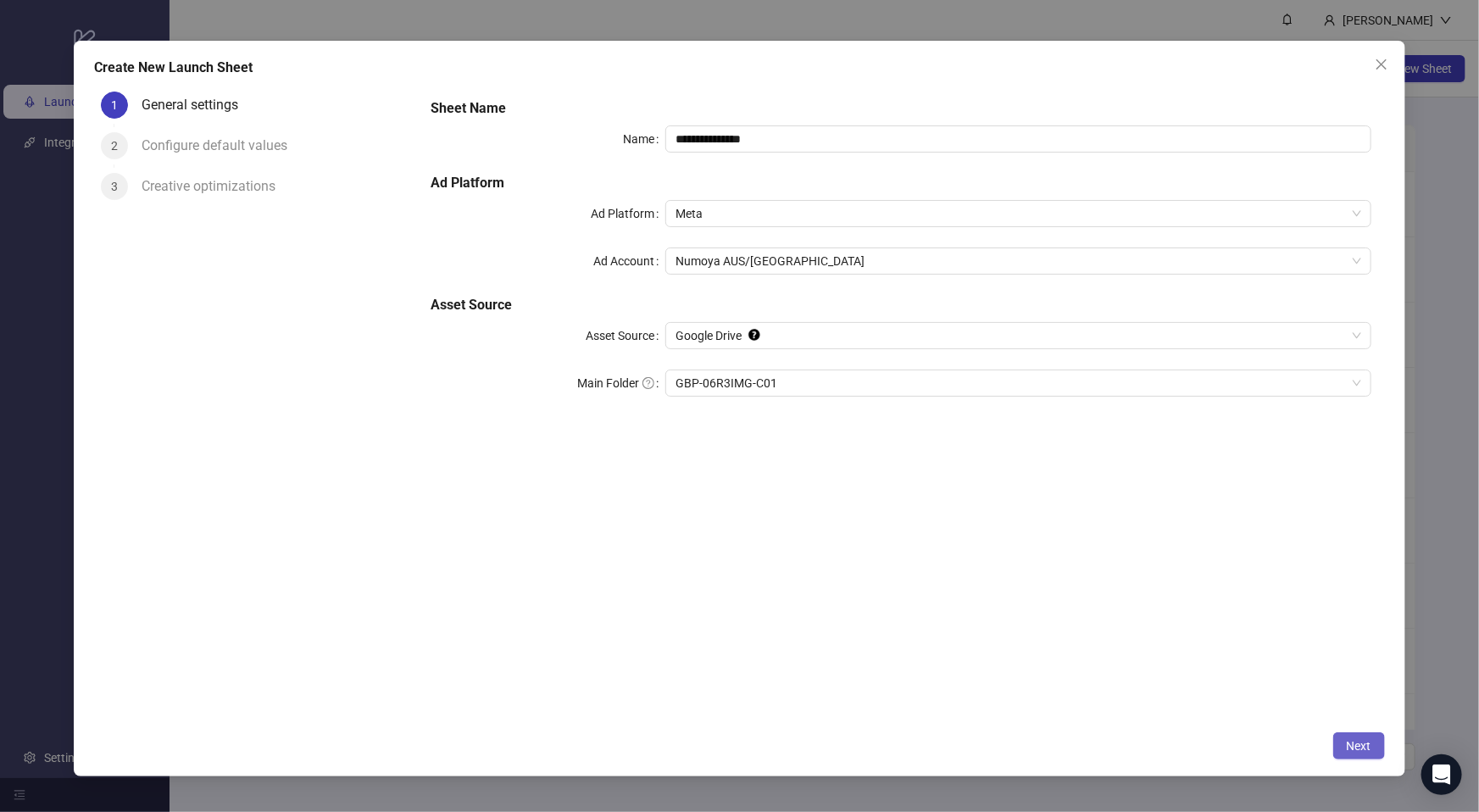 click on "Next" at bounding box center (1359, 746) 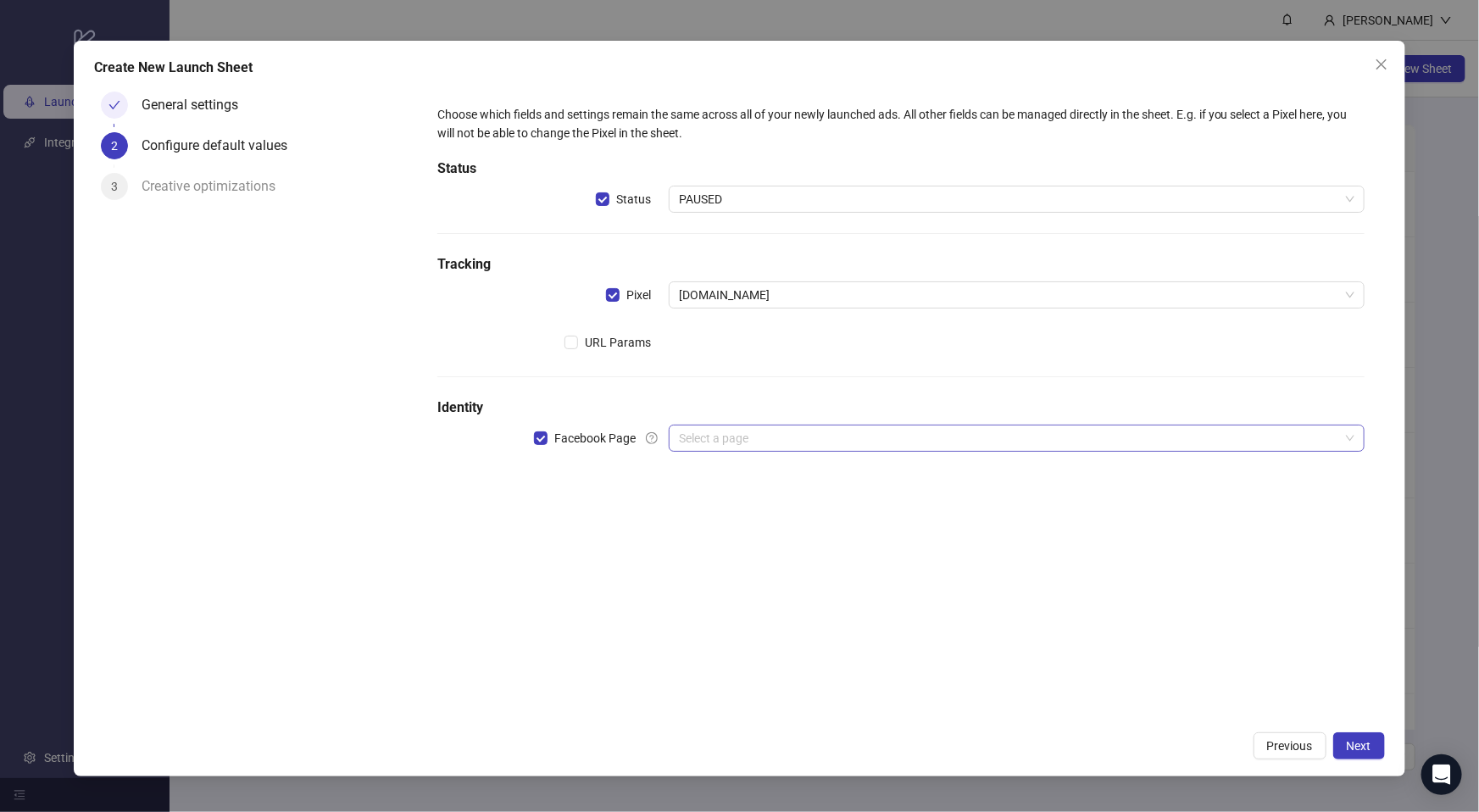 click at bounding box center (1009, 438) 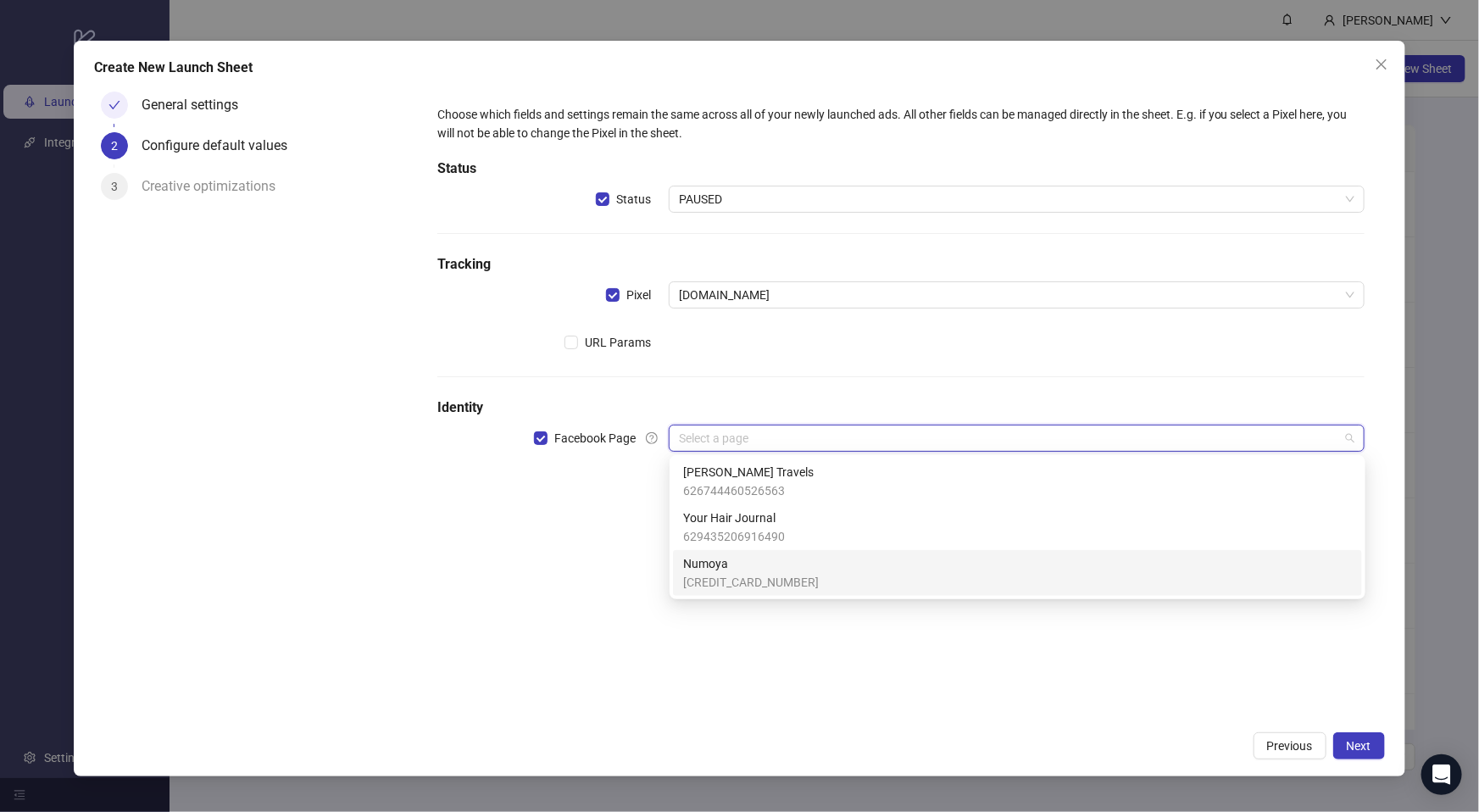 click on "364275963430762" at bounding box center [751, 582] 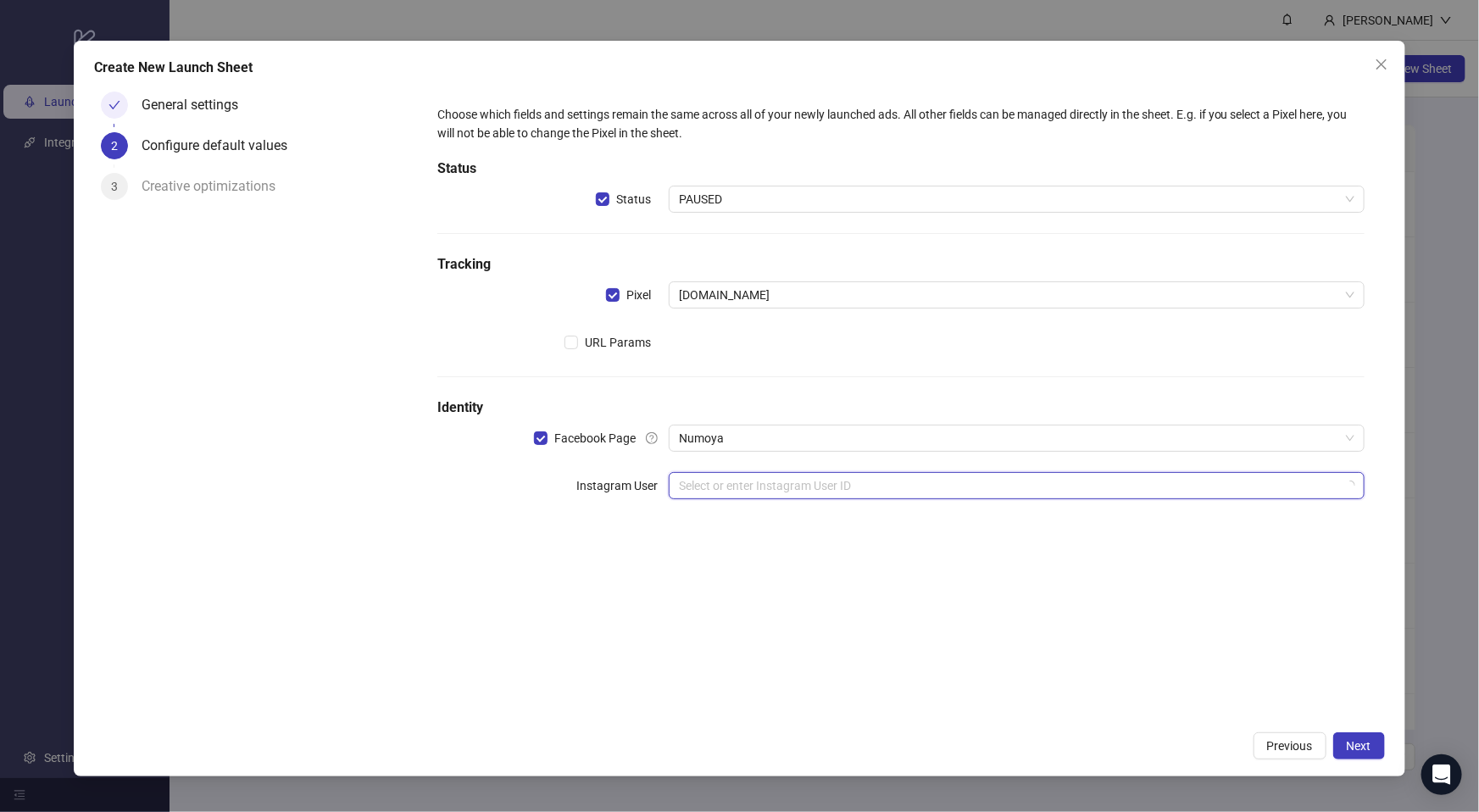 click at bounding box center (1009, 486) 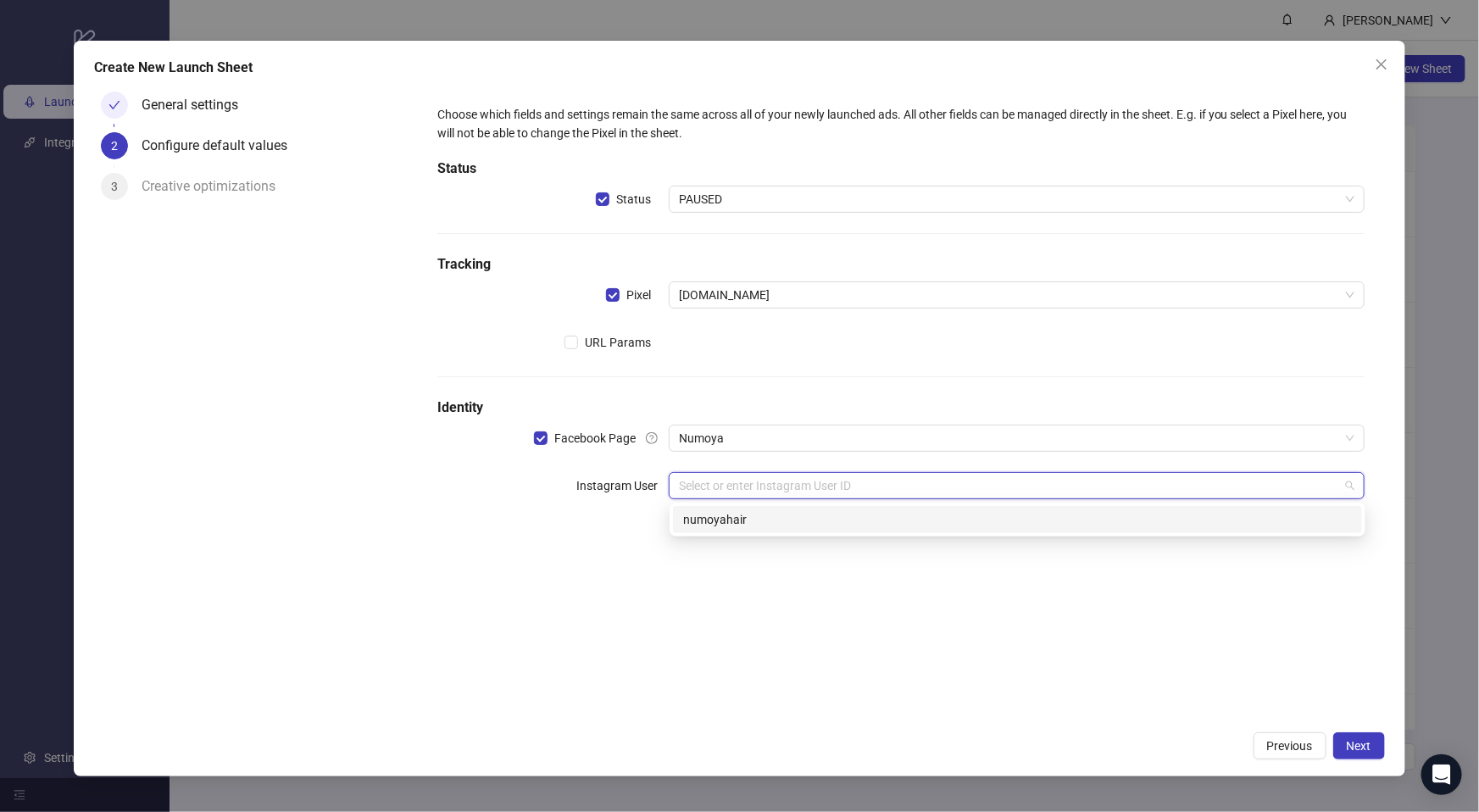 click on "numoyahair" at bounding box center [1017, 520] 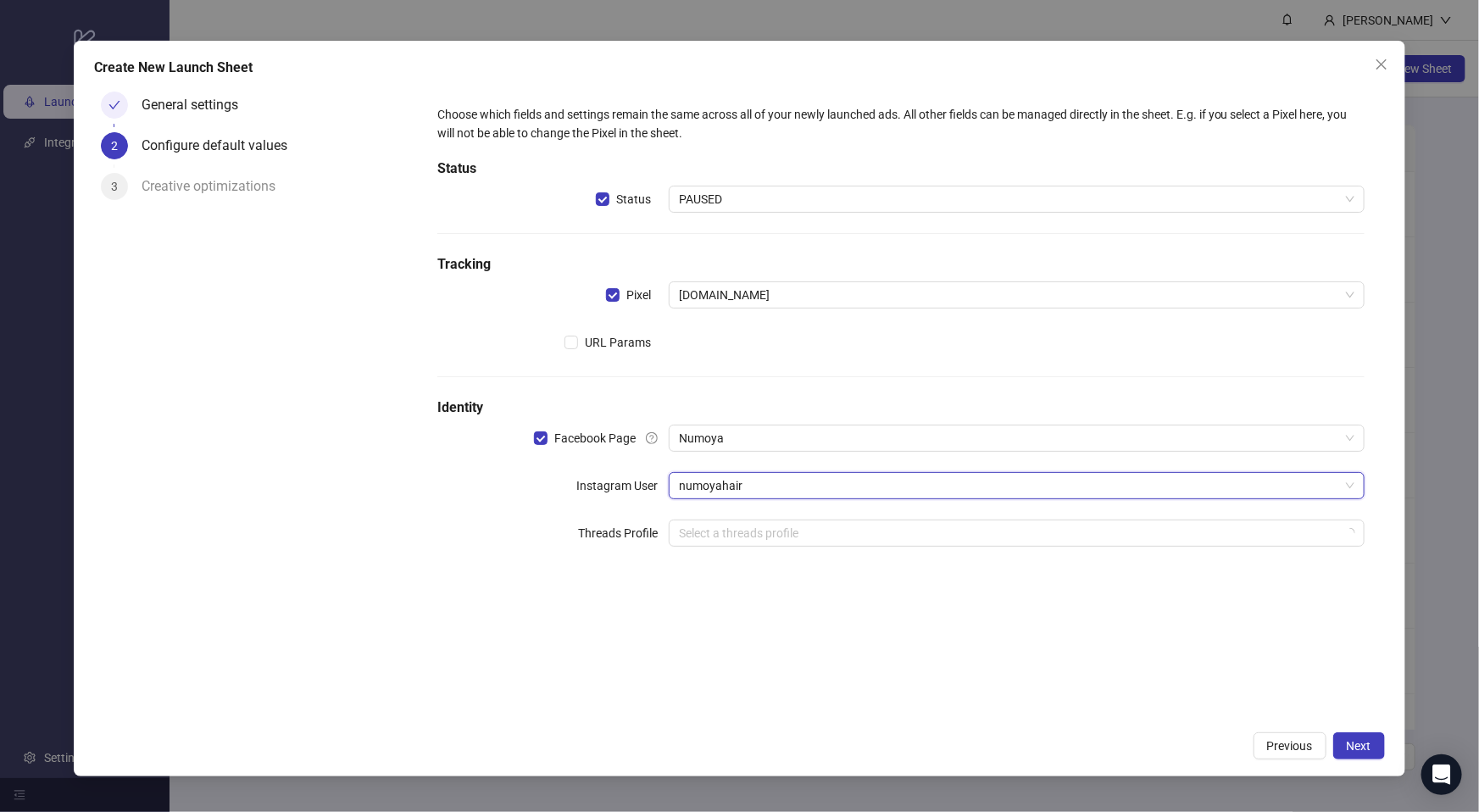 click on "Choose which fields and settings remain the same across all of your newly launched ads. All other fields can be managed directly in the sheet. E.g. if you select a Pixel here, you will not be able to change the Pixel in the sheet. Status Status PAUSED Tracking Pixel Numoya.com URL Params Identity Facebook Page Numoya Instagram User numoyahair numoyahair Threads Profile Select a threads profile" at bounding box center [901, 403] 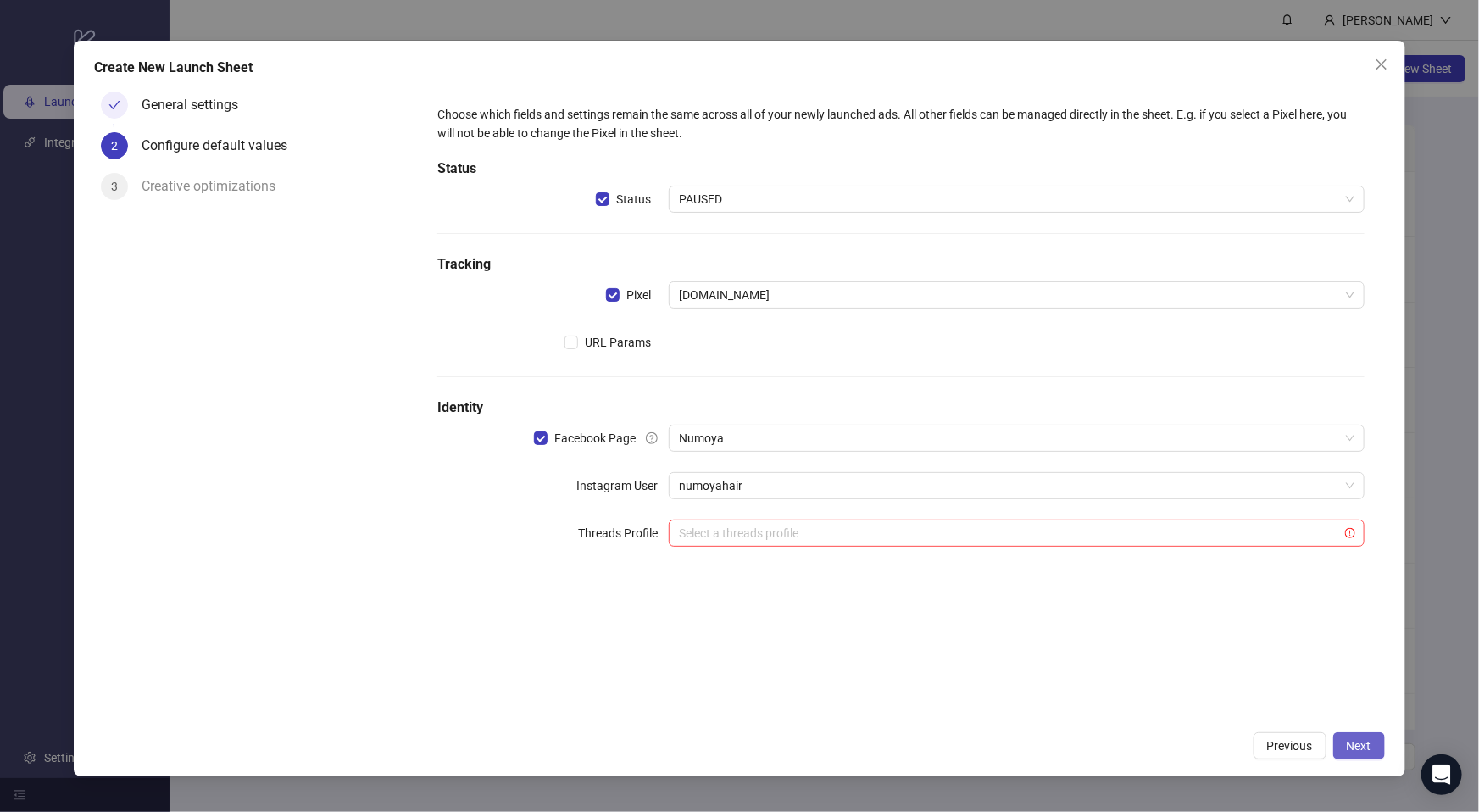 click on "Next" at bounding box center [1359, 746] 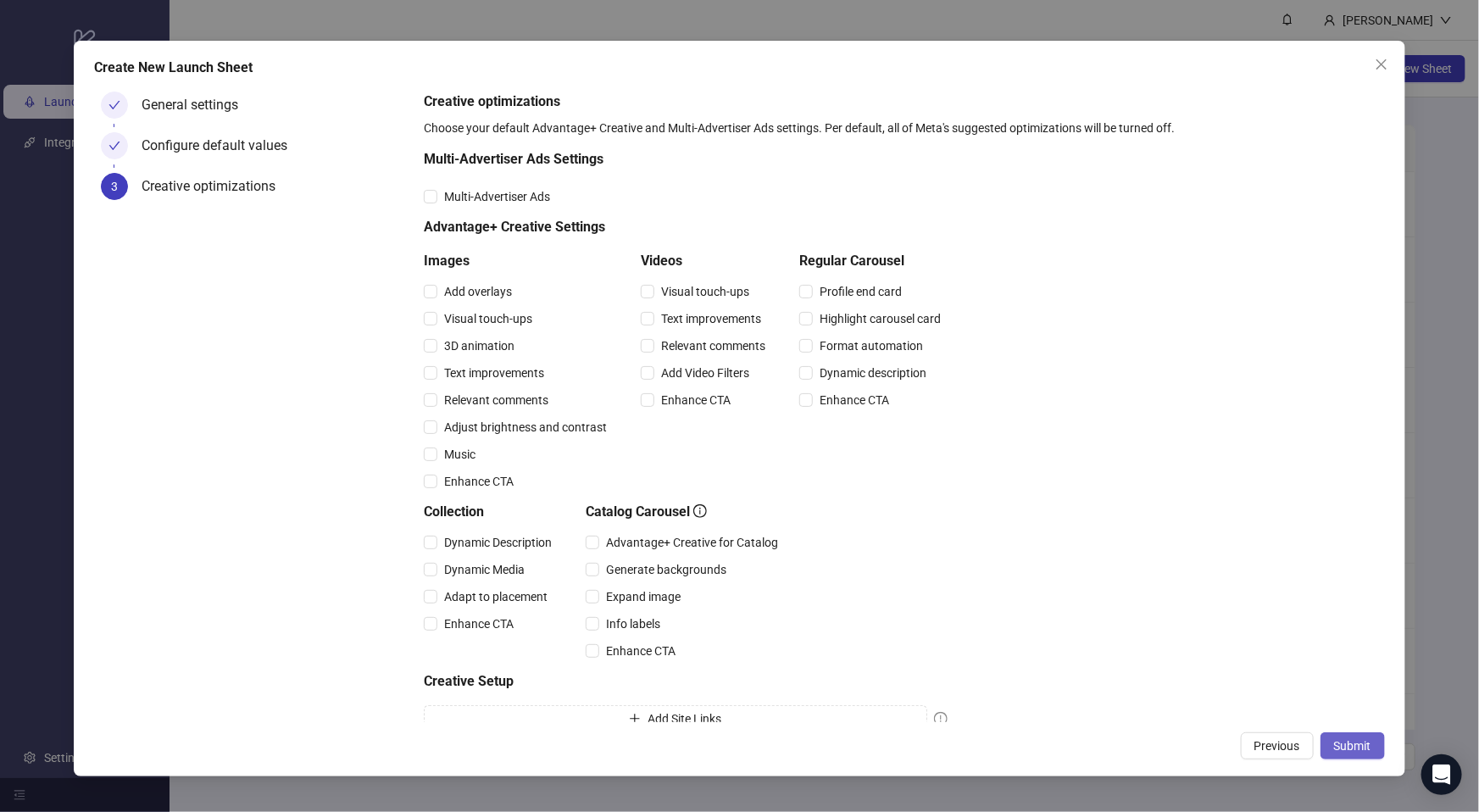 click on "Submit" at bounding box center [1353, 746] 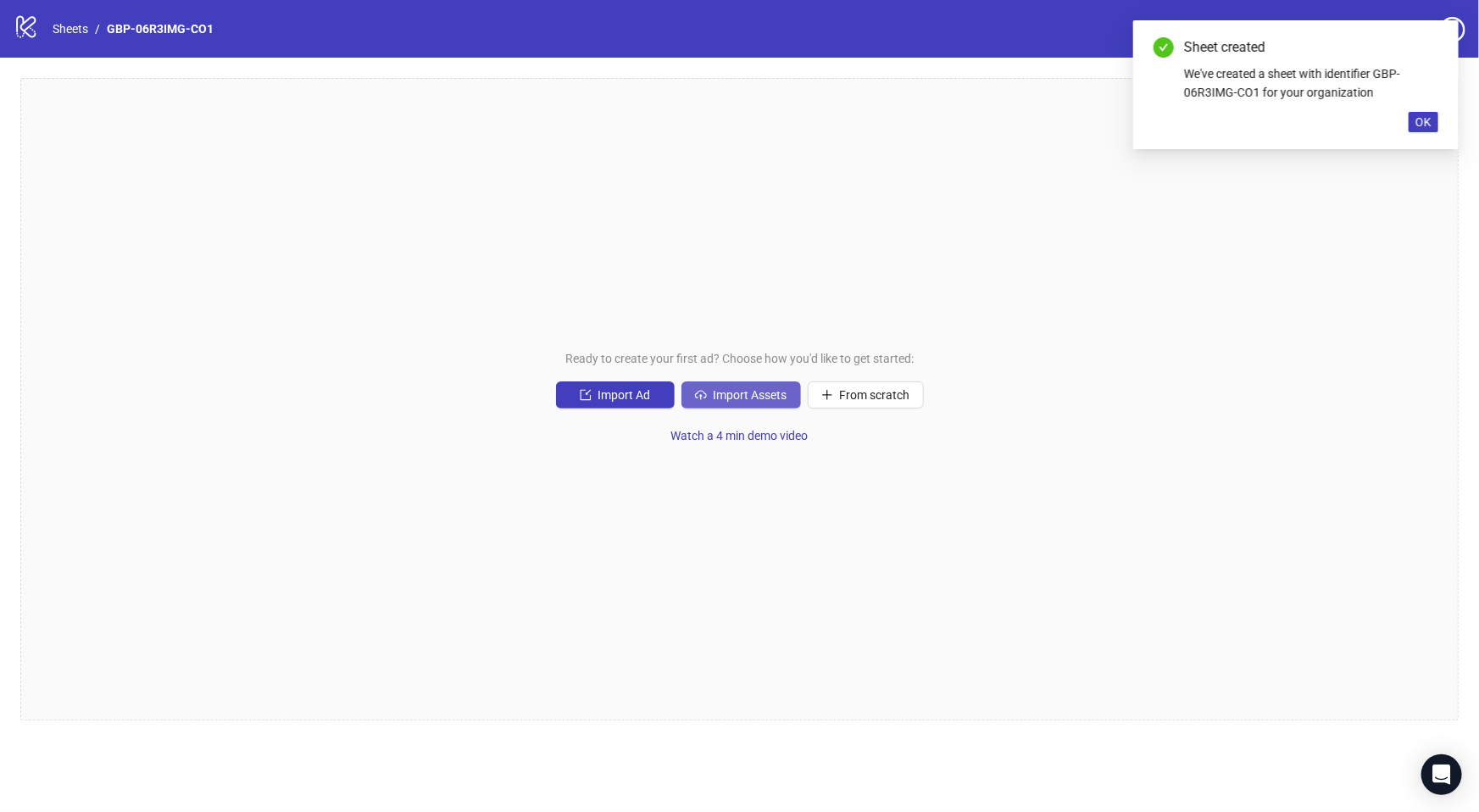 click on "Import Assets" at bounding box center [750, 395] 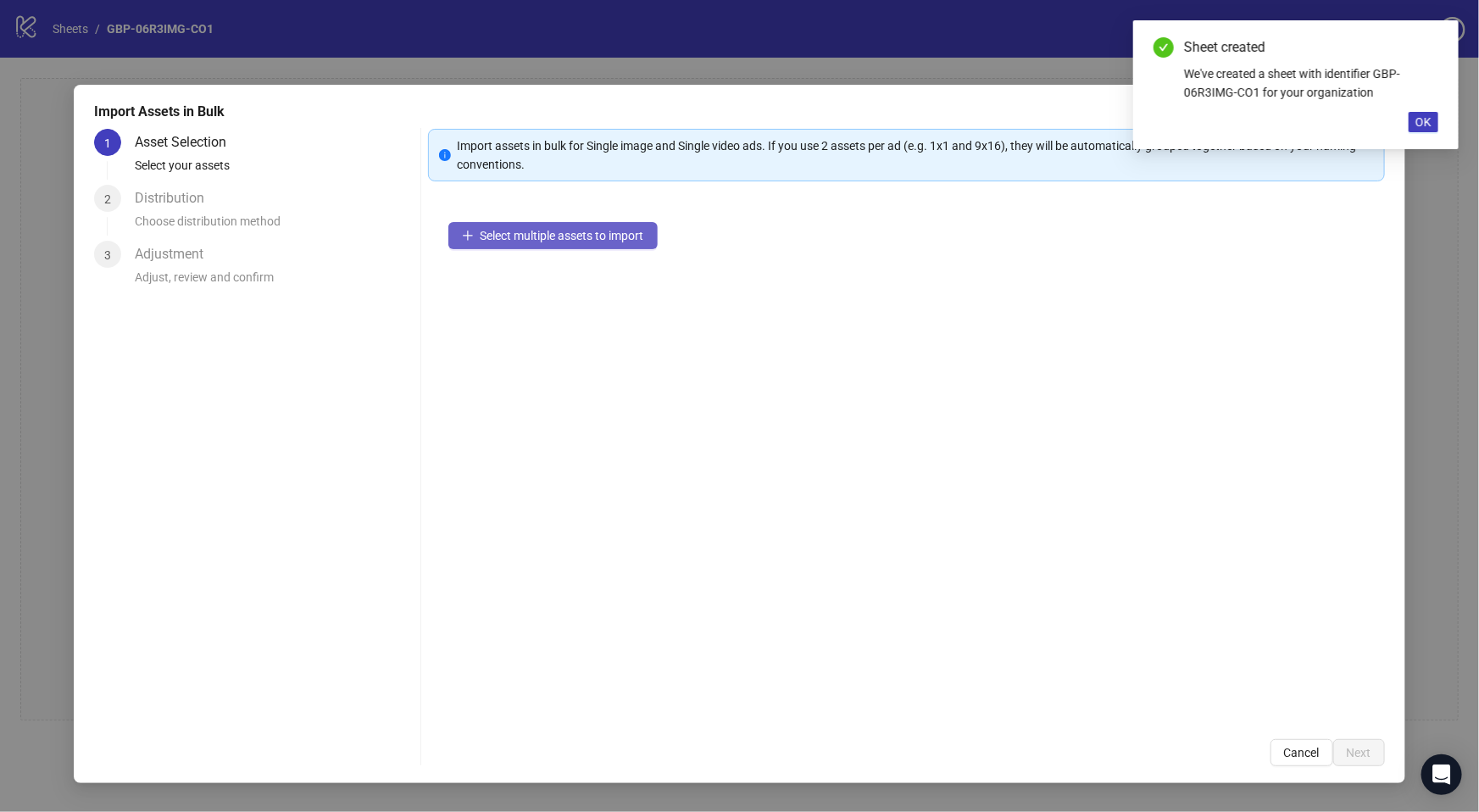 click on "Select multiple assets to import" at bounding box center [562, 236] 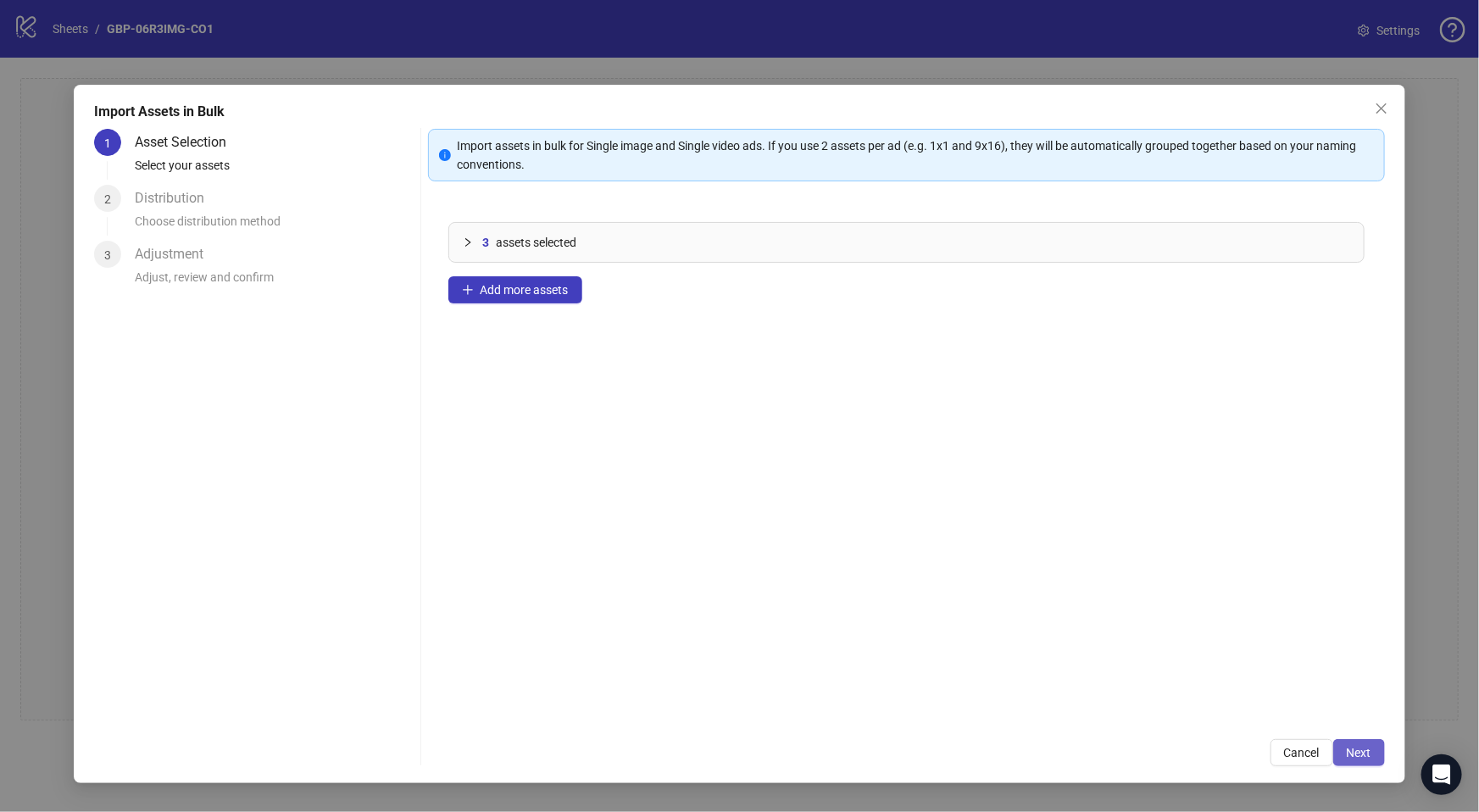 click on "Next" at bounding box center [1359, 753] 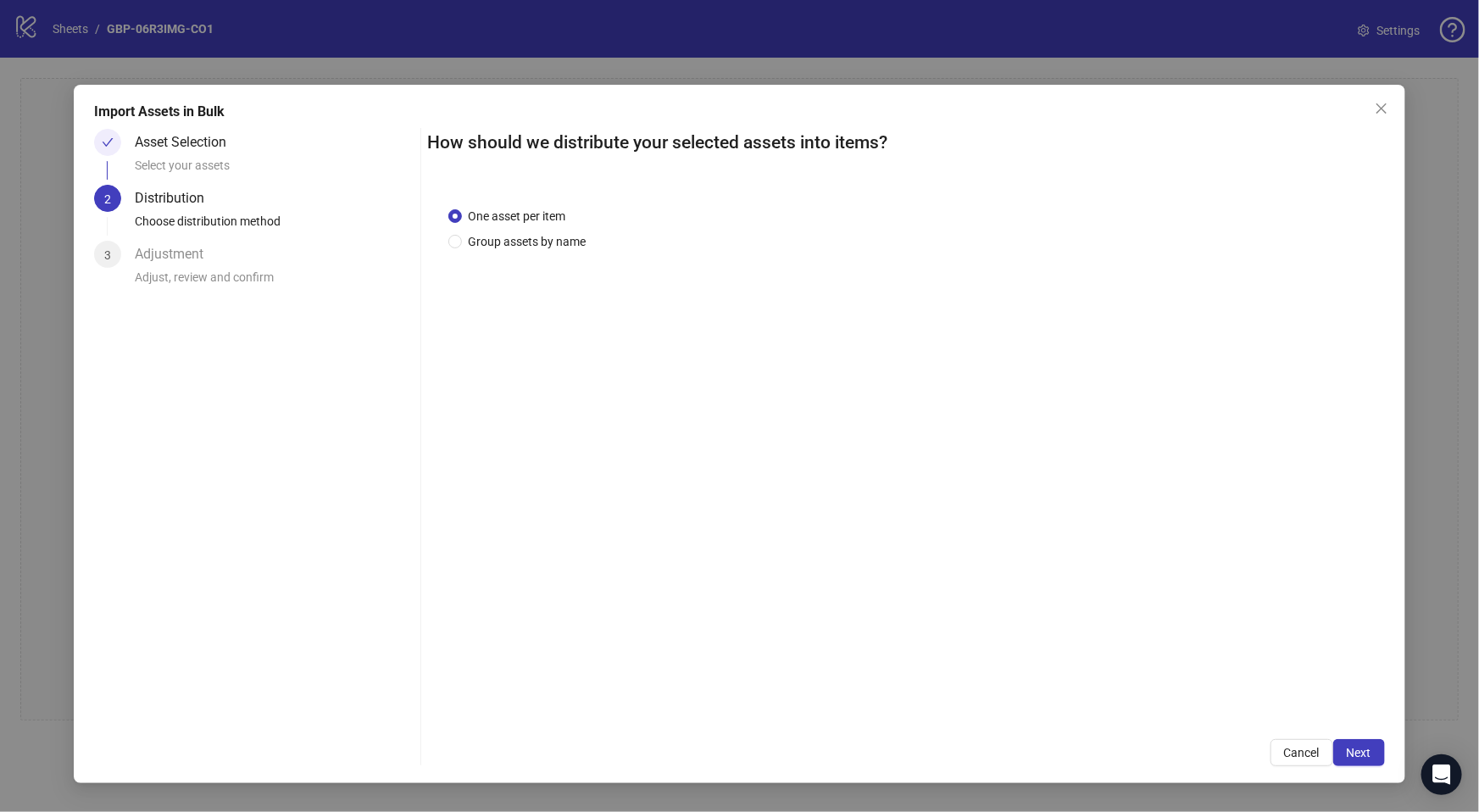 click on "Next" at bounding box center [1359, 753] 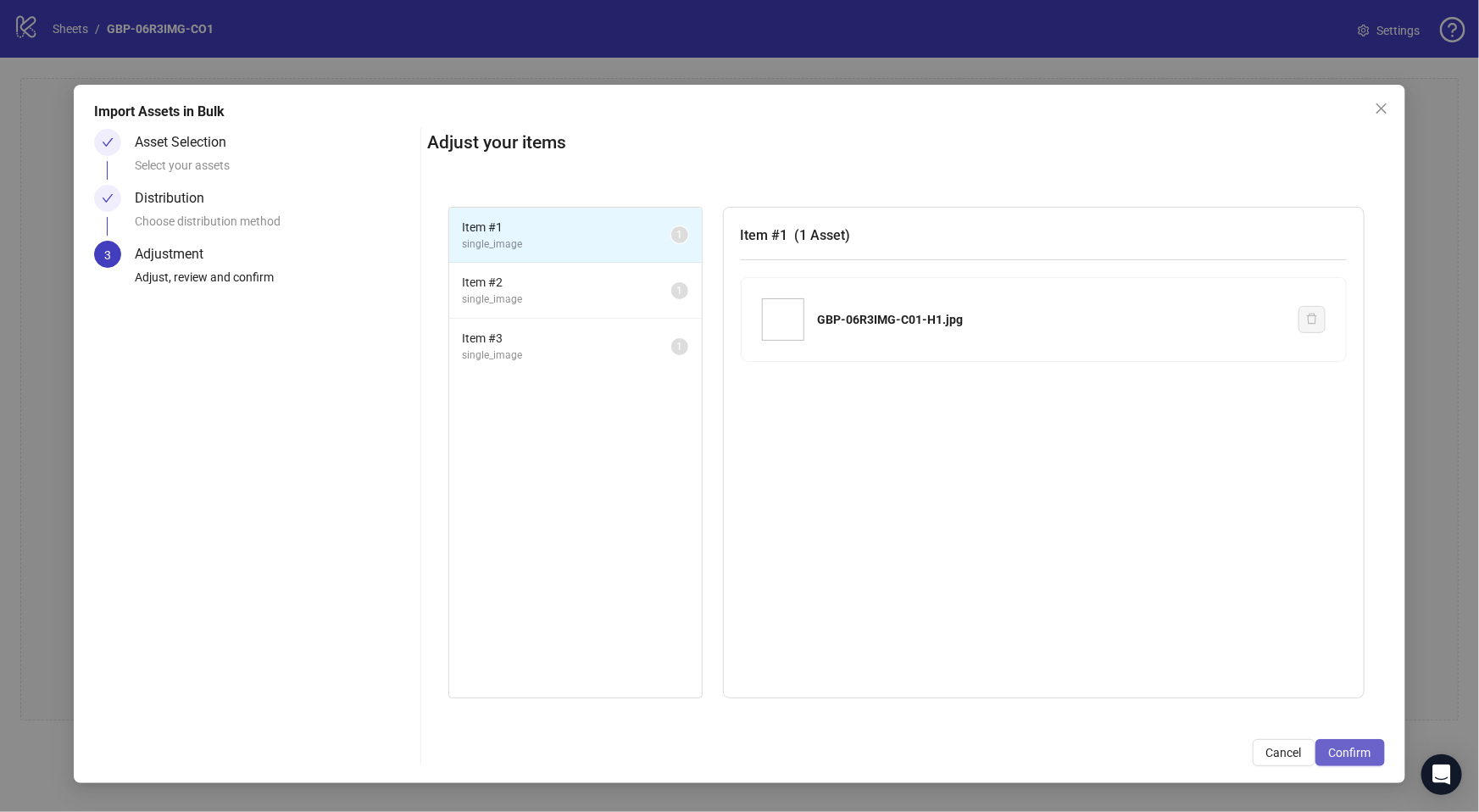 click on "Confirm" at bounding box center (1350, 753) 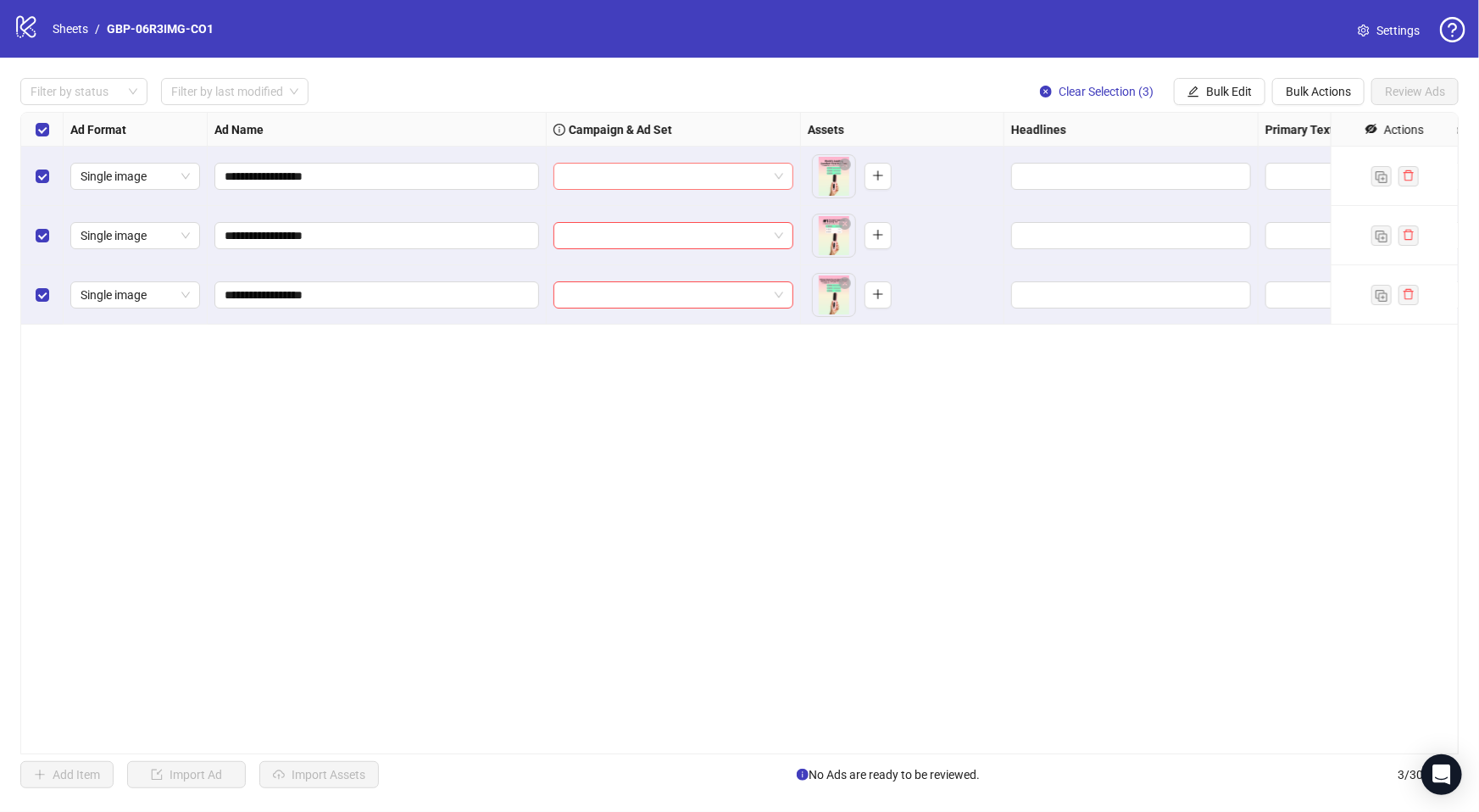 click at bounding box center (673, 176) 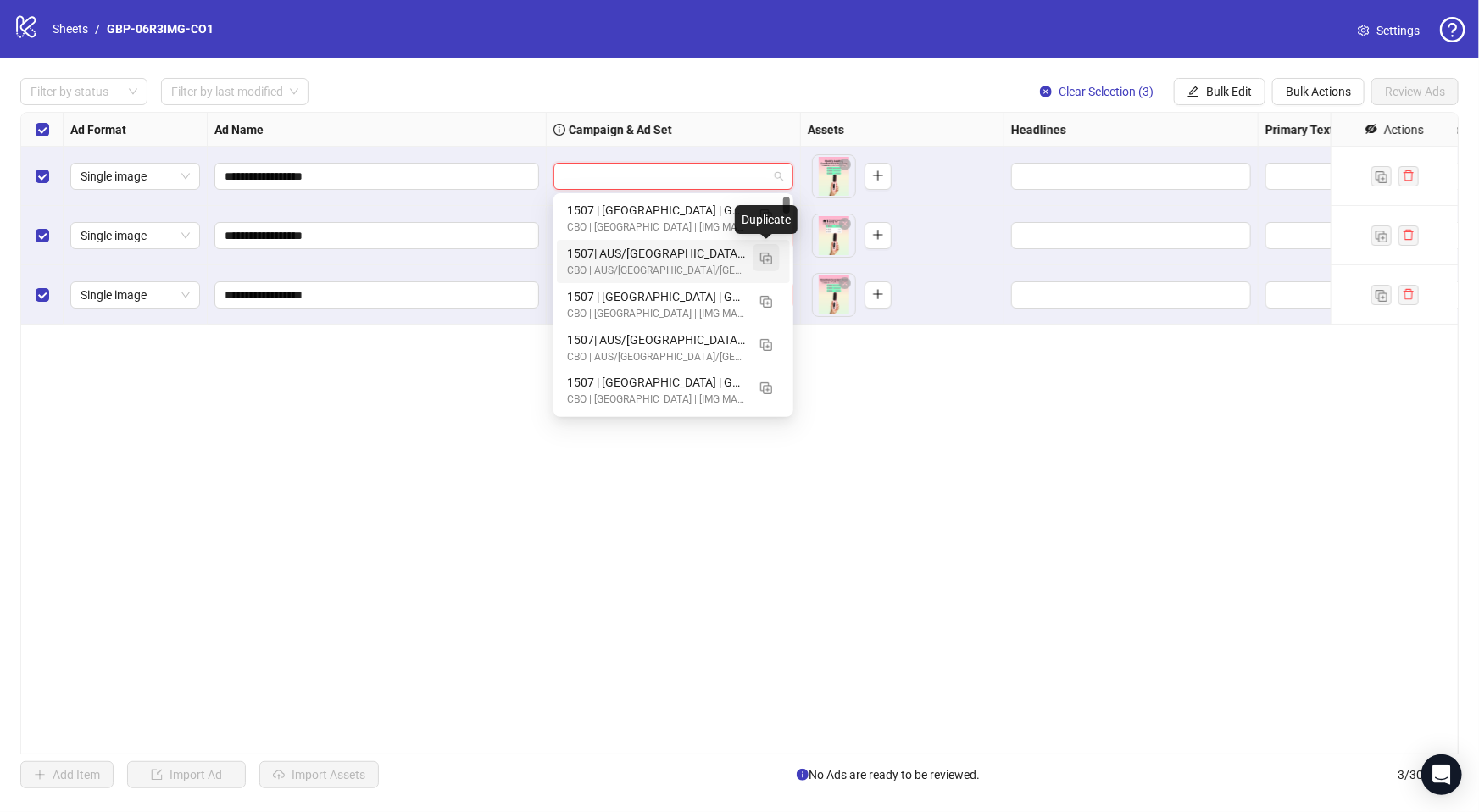 click at bounding box center [766, 259] 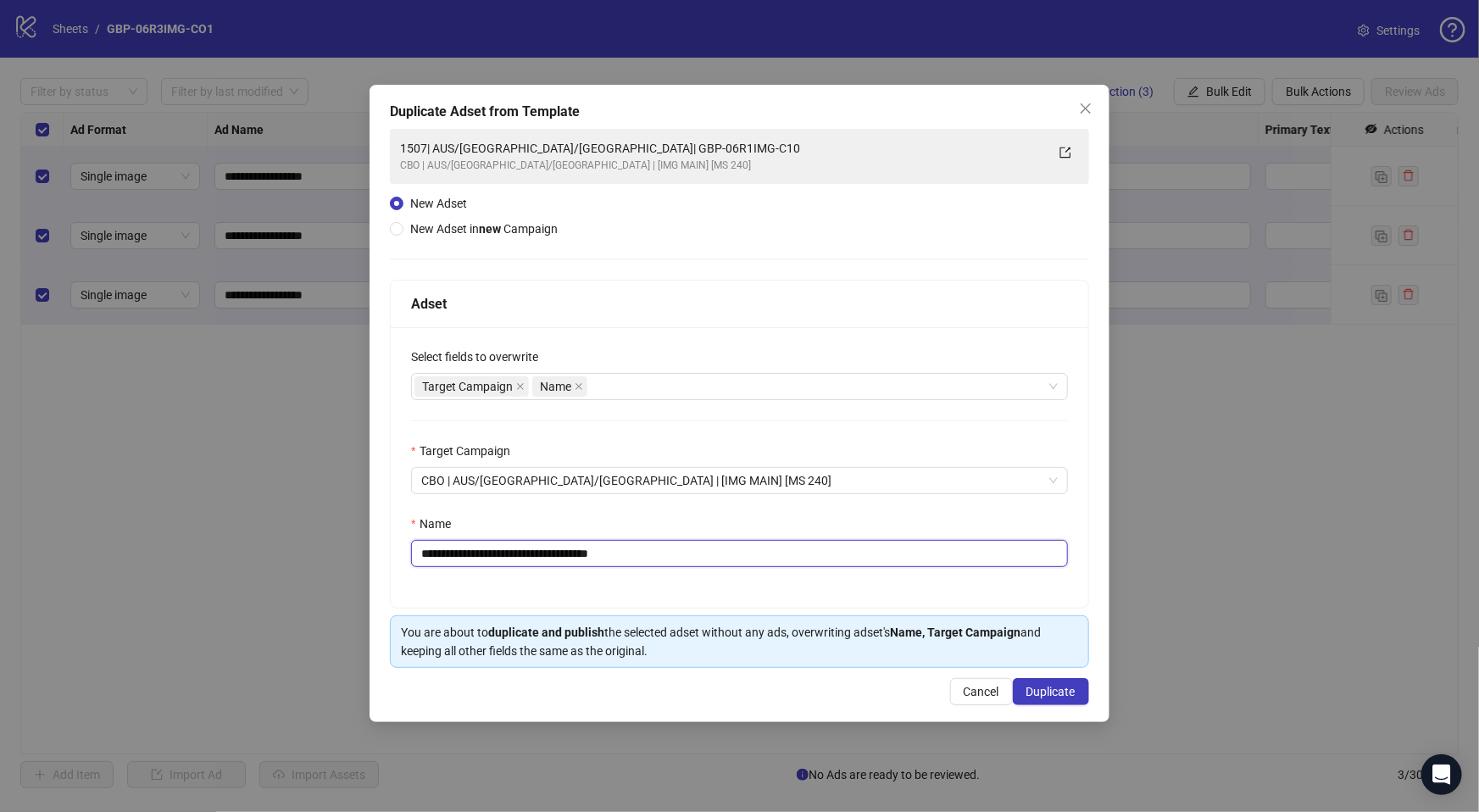 drag, startPoint x: 525, startPoint y: 556, endPoint x: 769, endPoint y: 570, distance: 244.4013 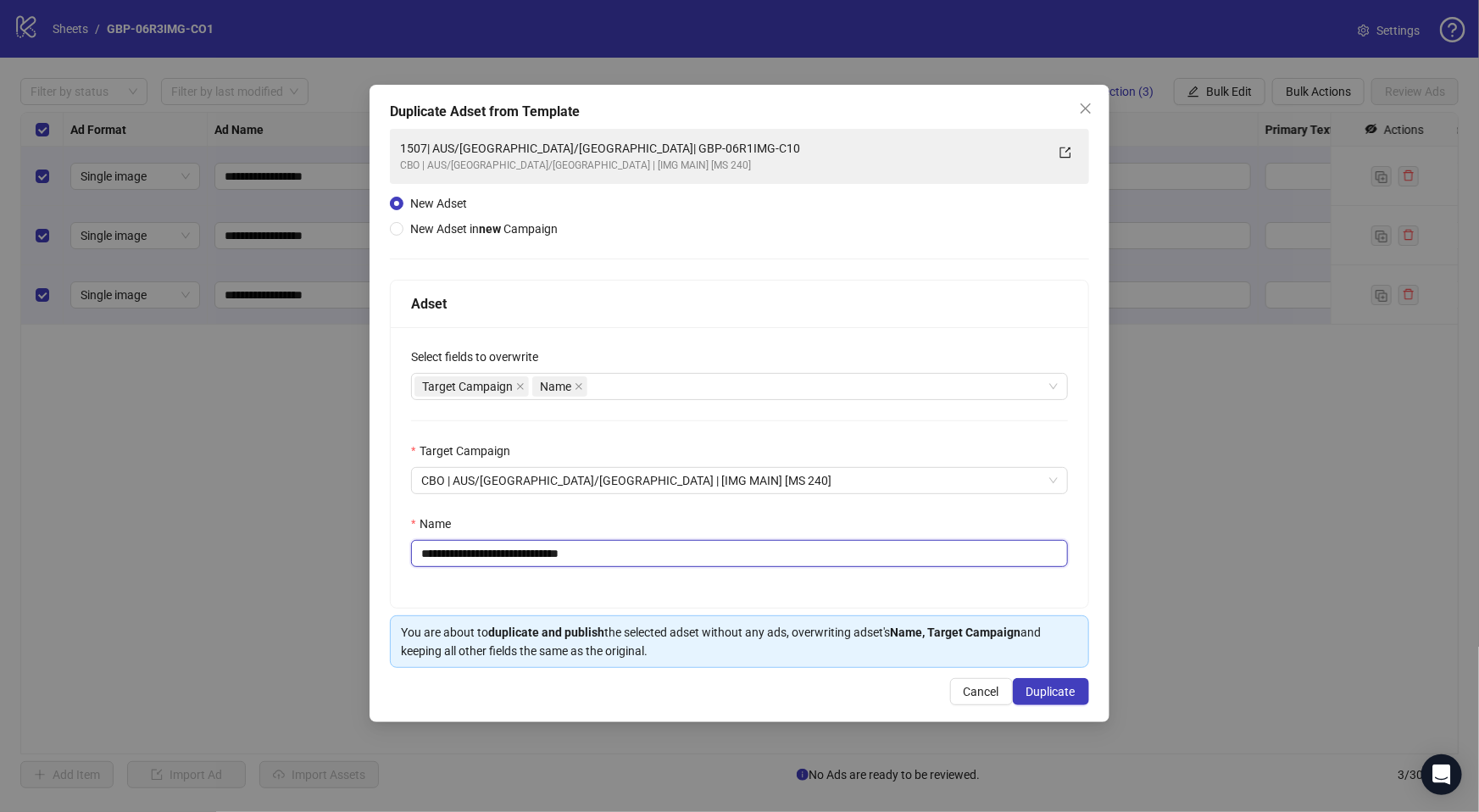 type on "**********" 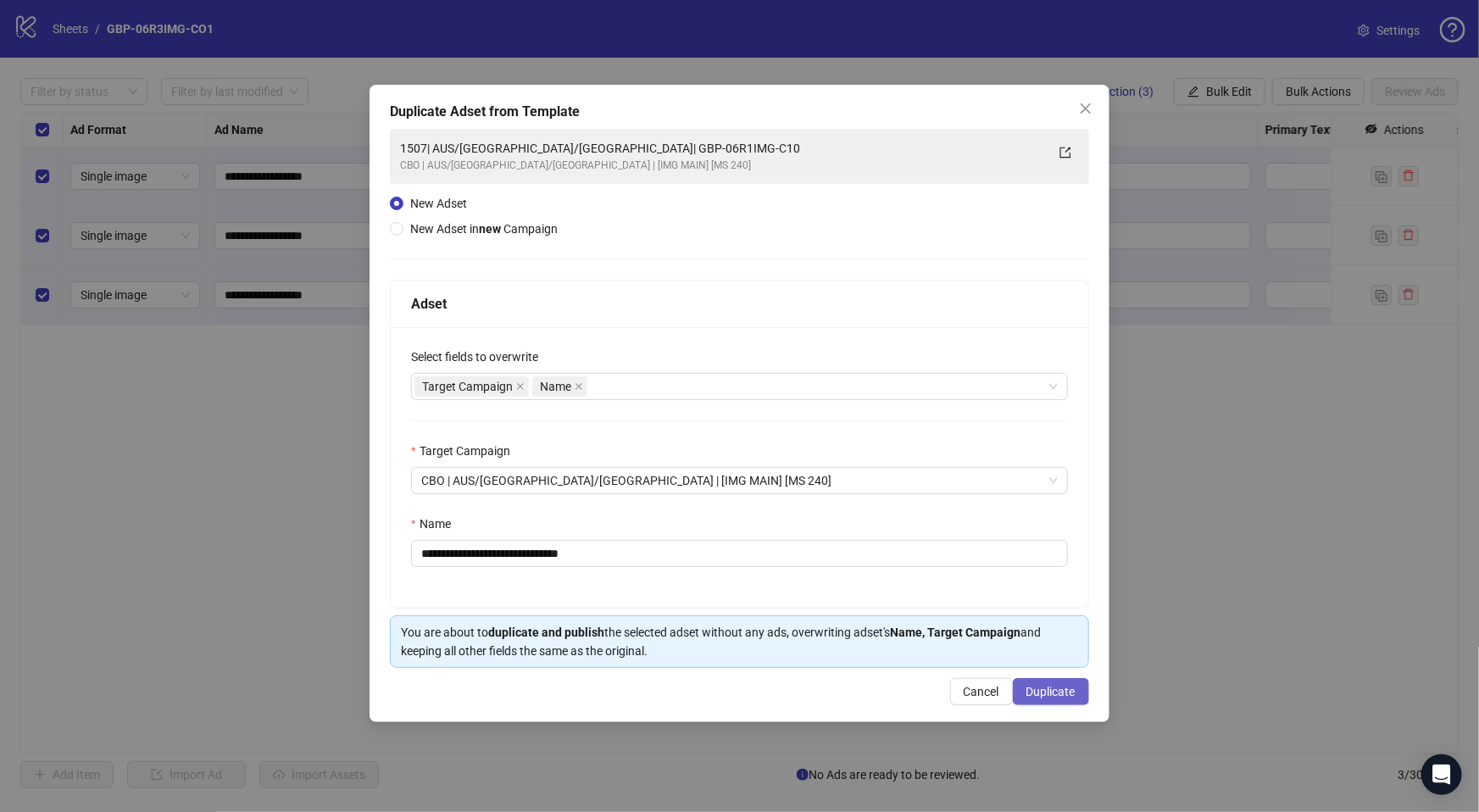 click on "Duplicate" at bounding box center [1051, 692] 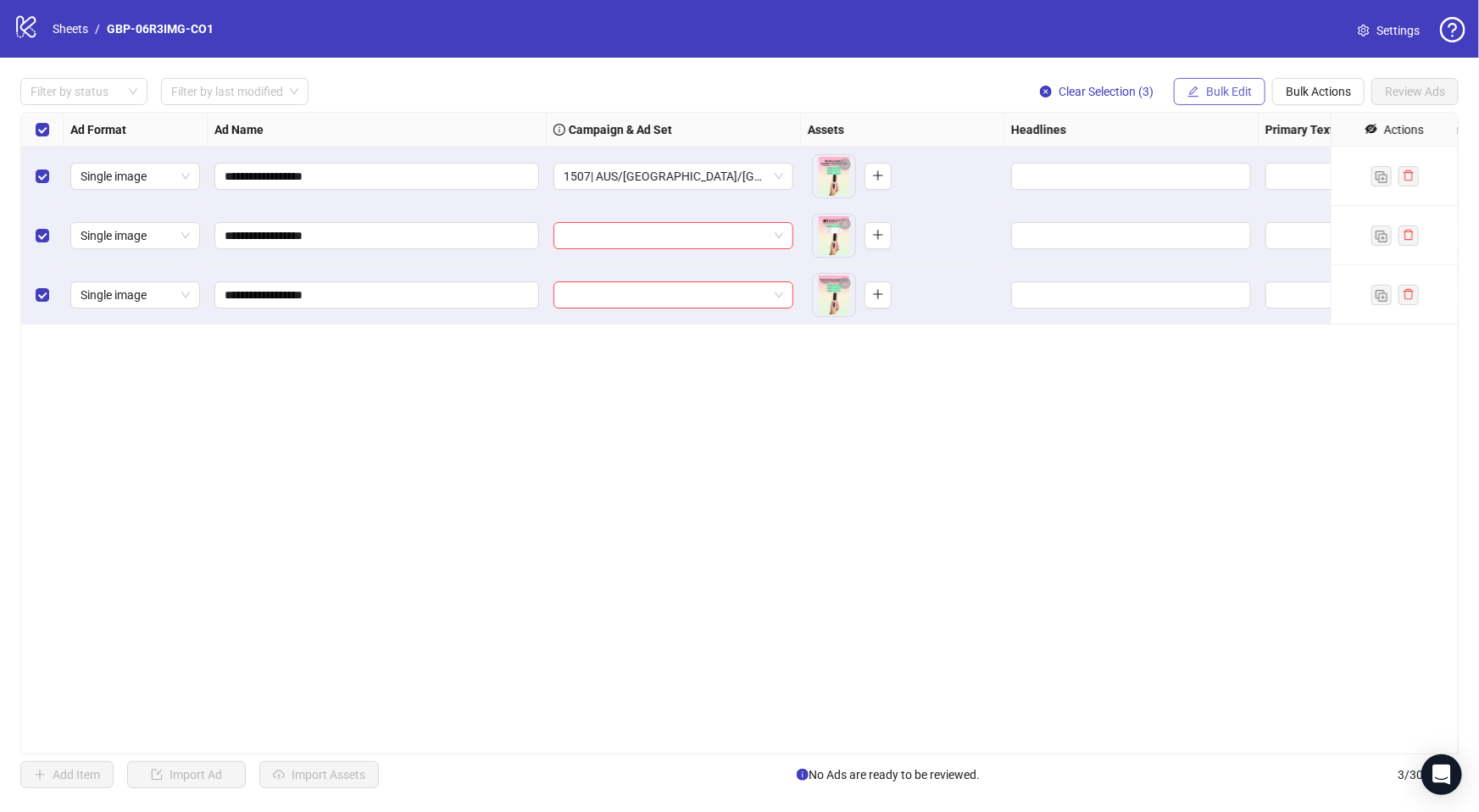 click on "Bulk Edit" at bounding box center (1229, 92) 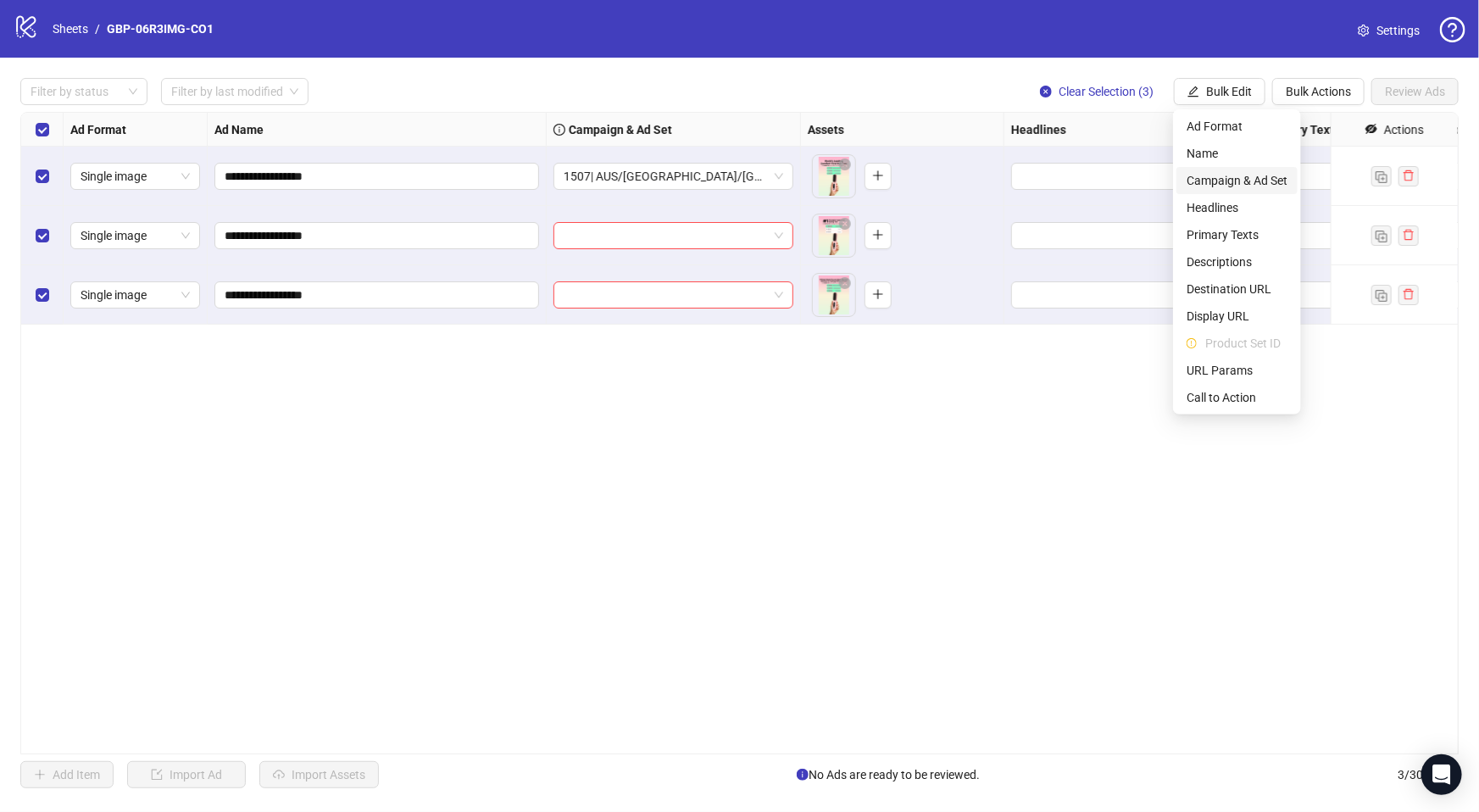 click on "Campaign & Ad Set" at bounding box center (1237, 181) 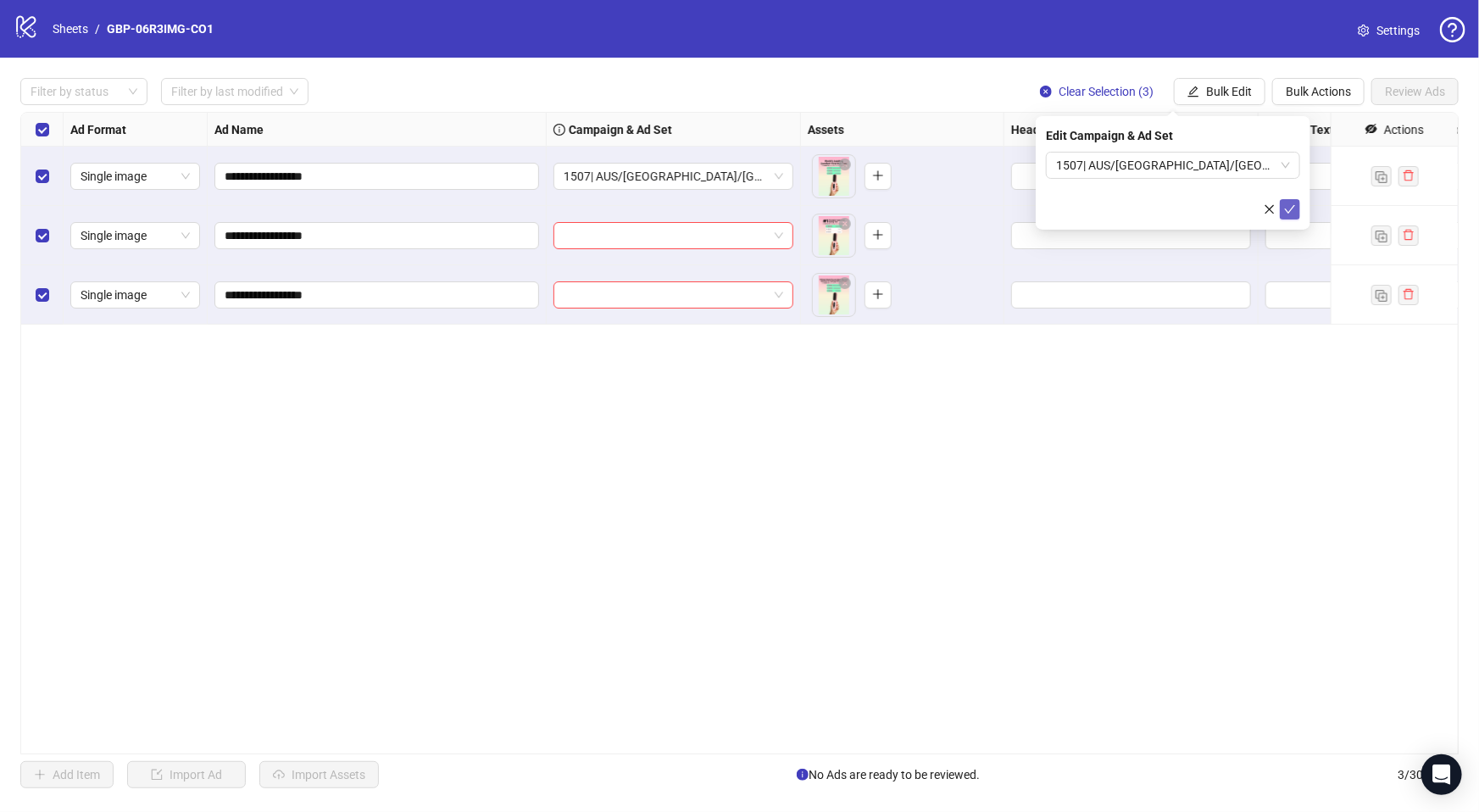 click 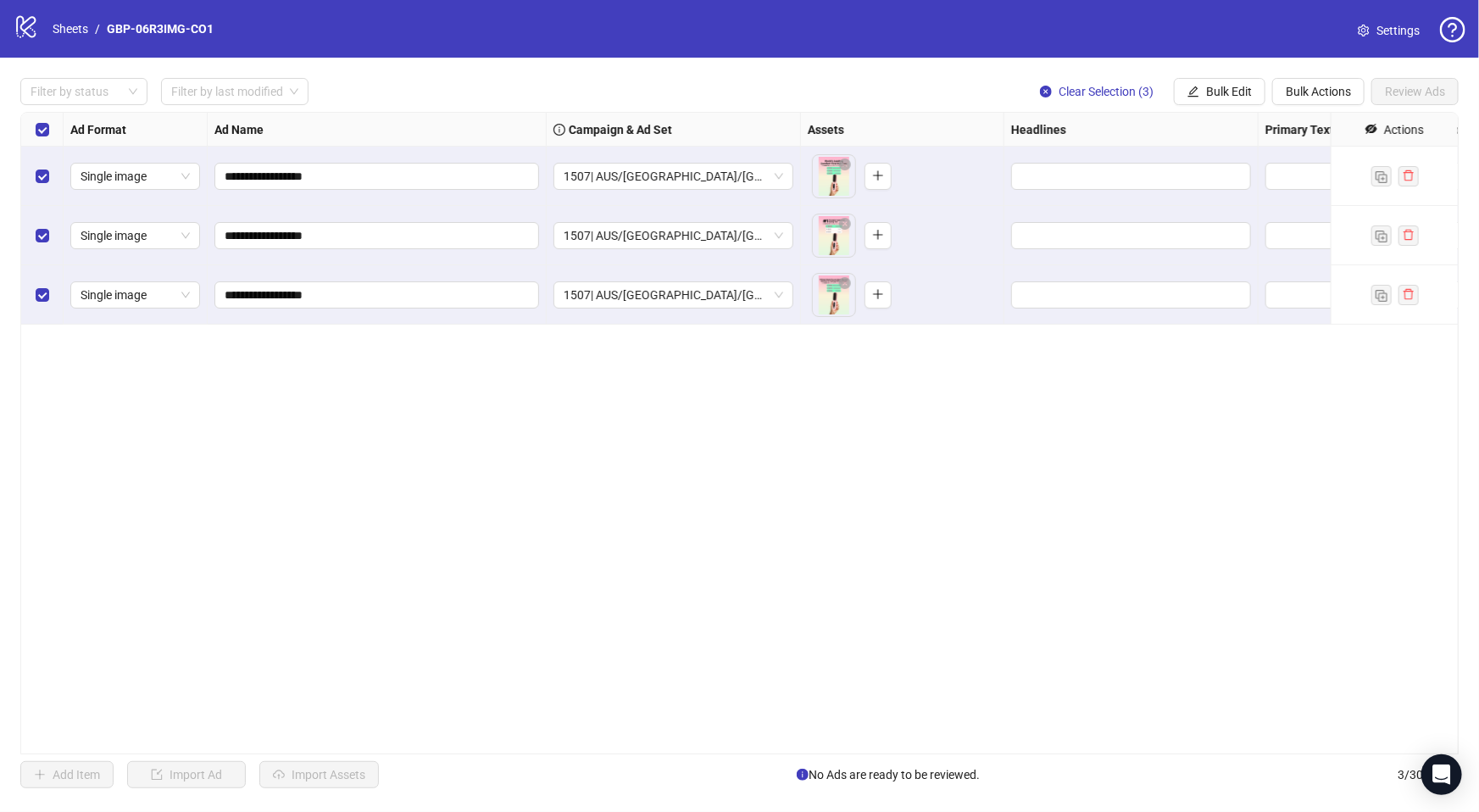 drag, startPoint x: 994, startPoint y: 537, endPoint x: 990, endPoint y: 521, distance: 16.492423 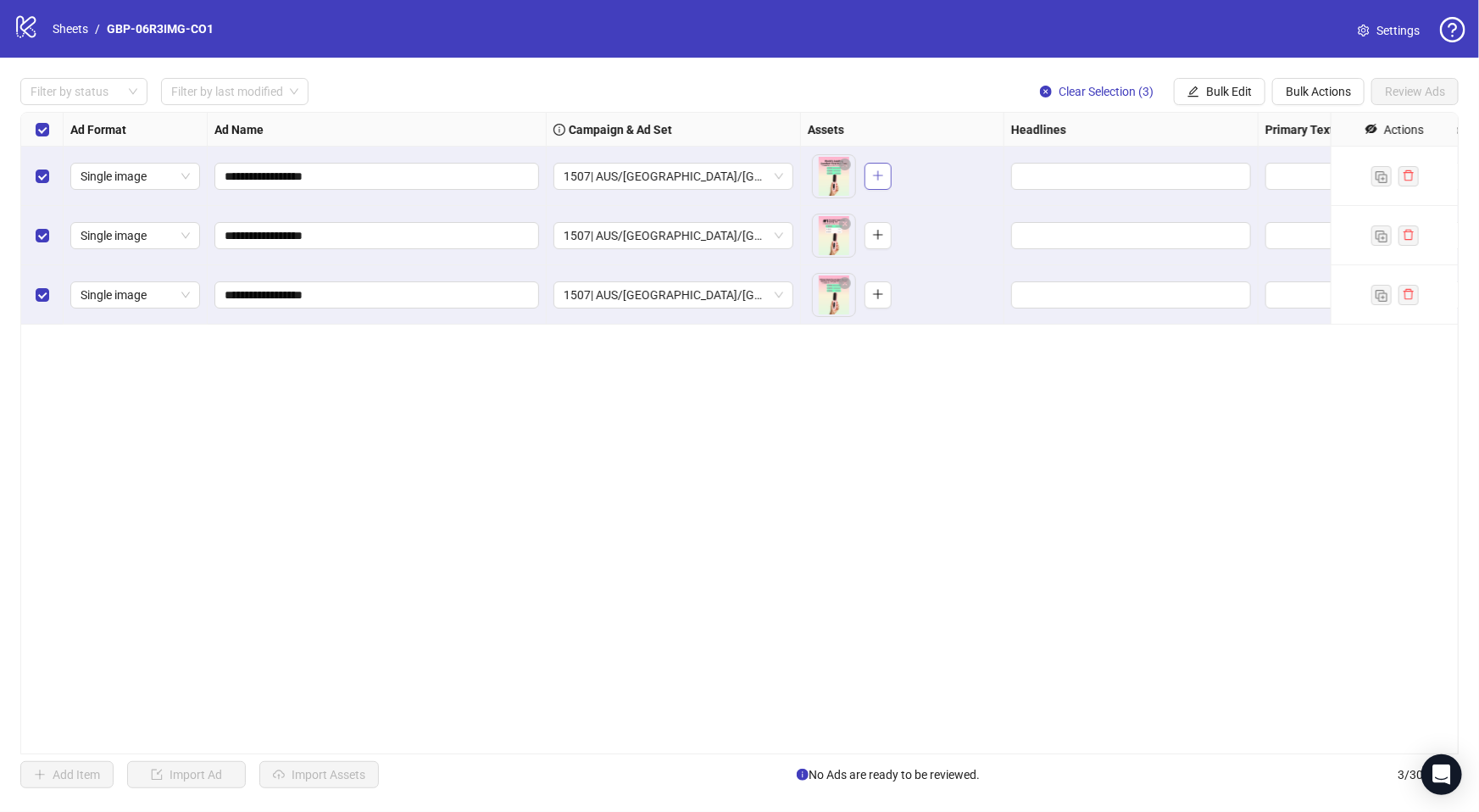 click at bounding box center [878, 176] 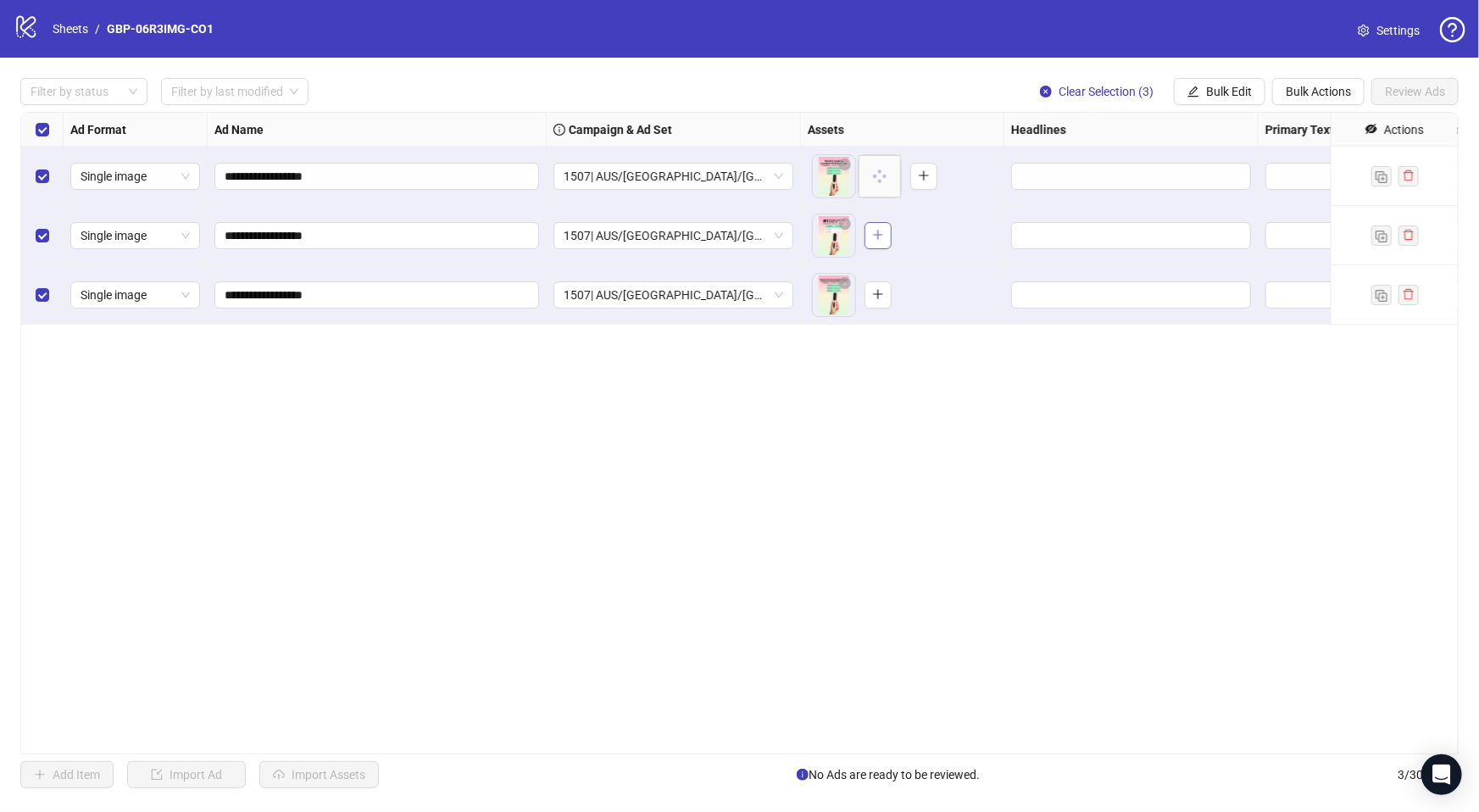 click at bounding box center (878, 235) 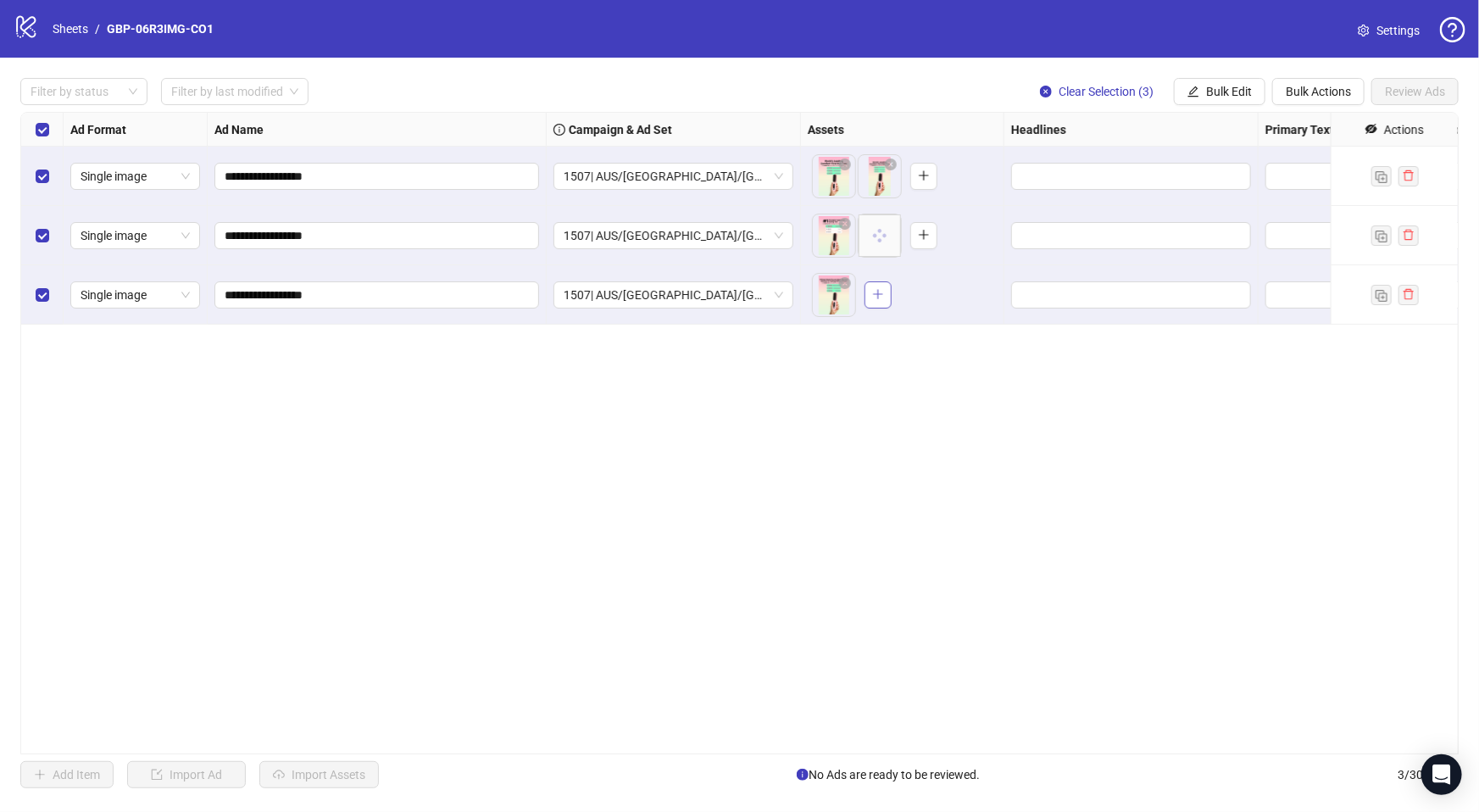 click 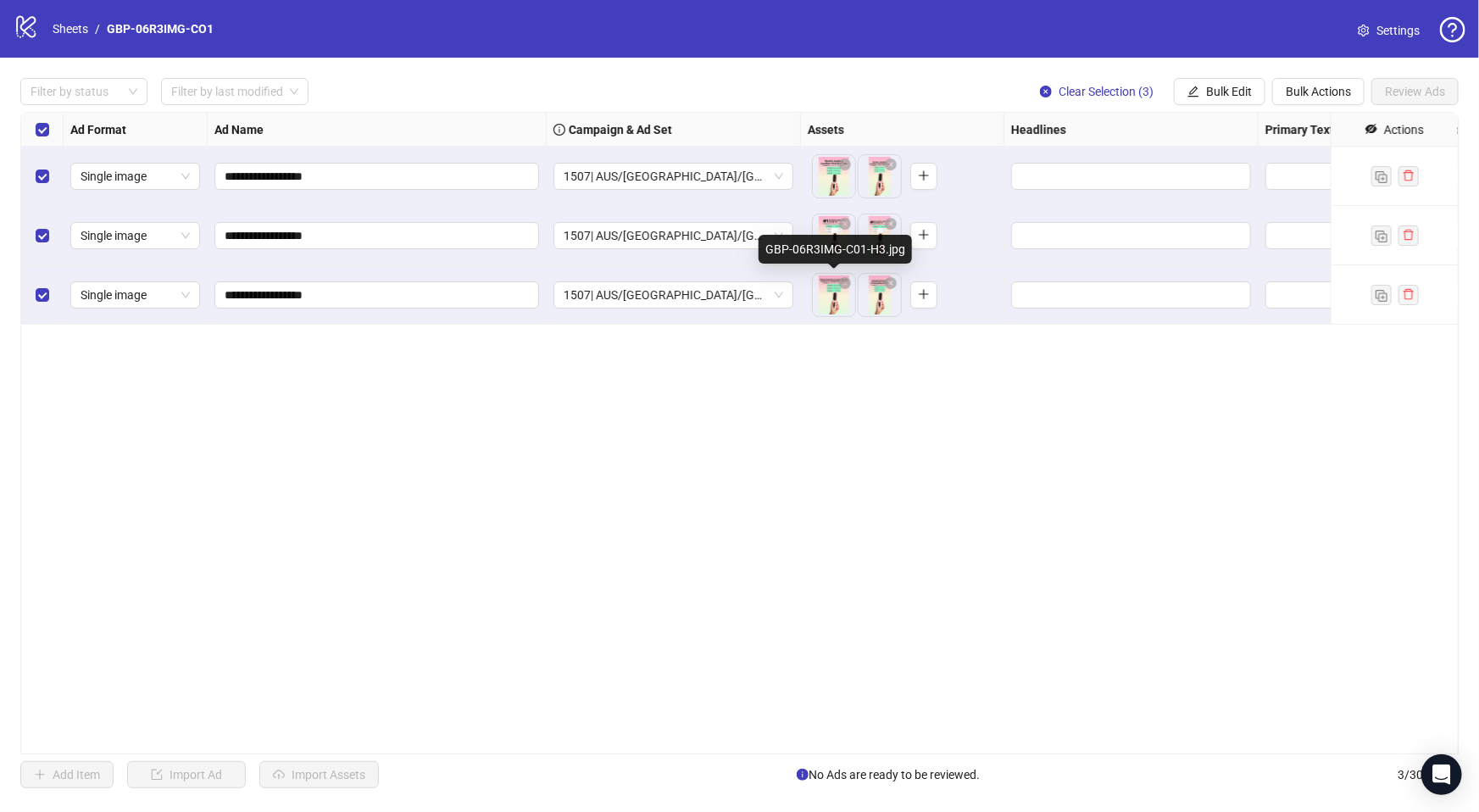 click on "**********" at bounding box center [739, 433] 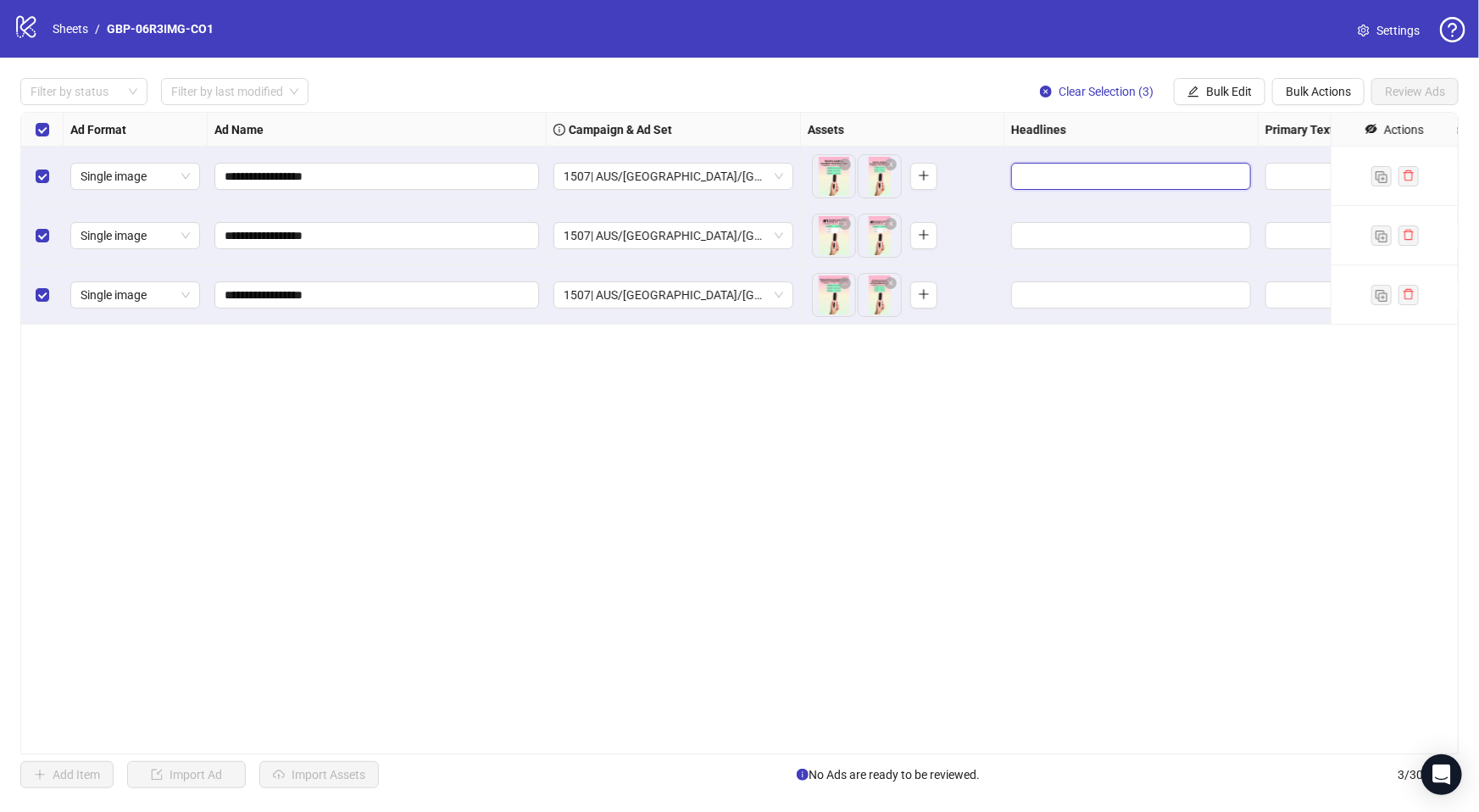 click at bounding box center [1129, 176] 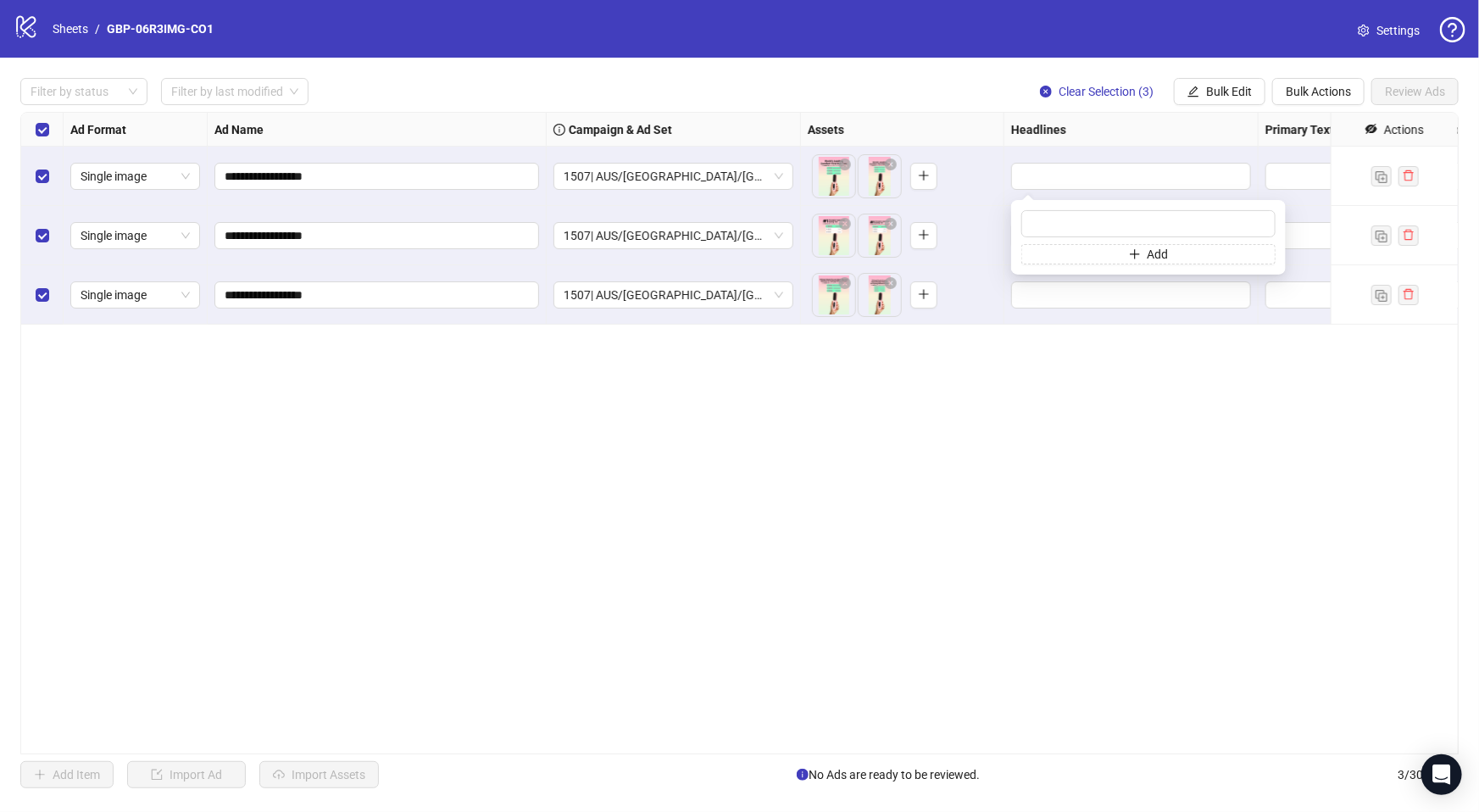 type on "*******" 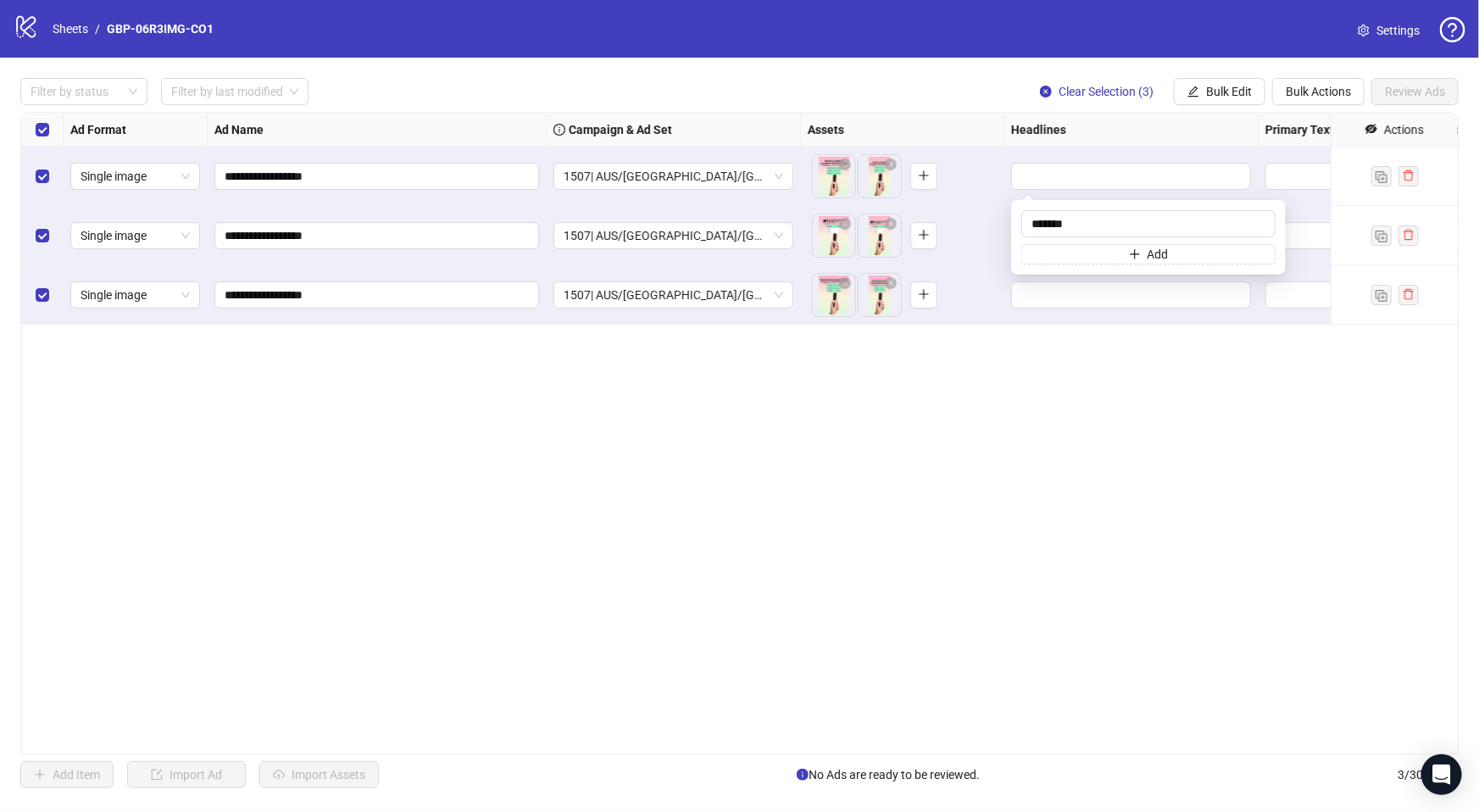 click on "**********" at bounding box center [739, 433] 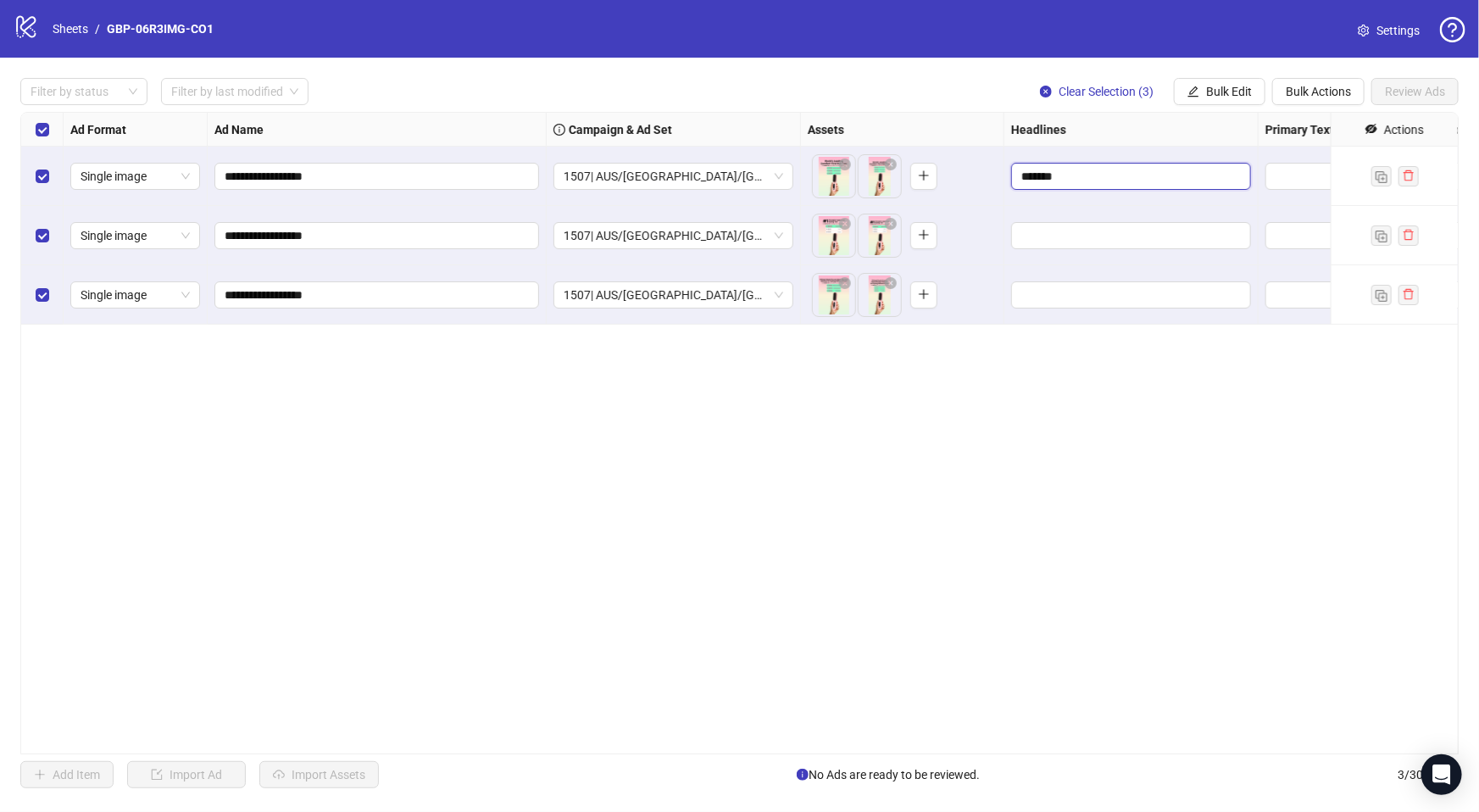 click on "*******" at bounding box center [1129, 176] 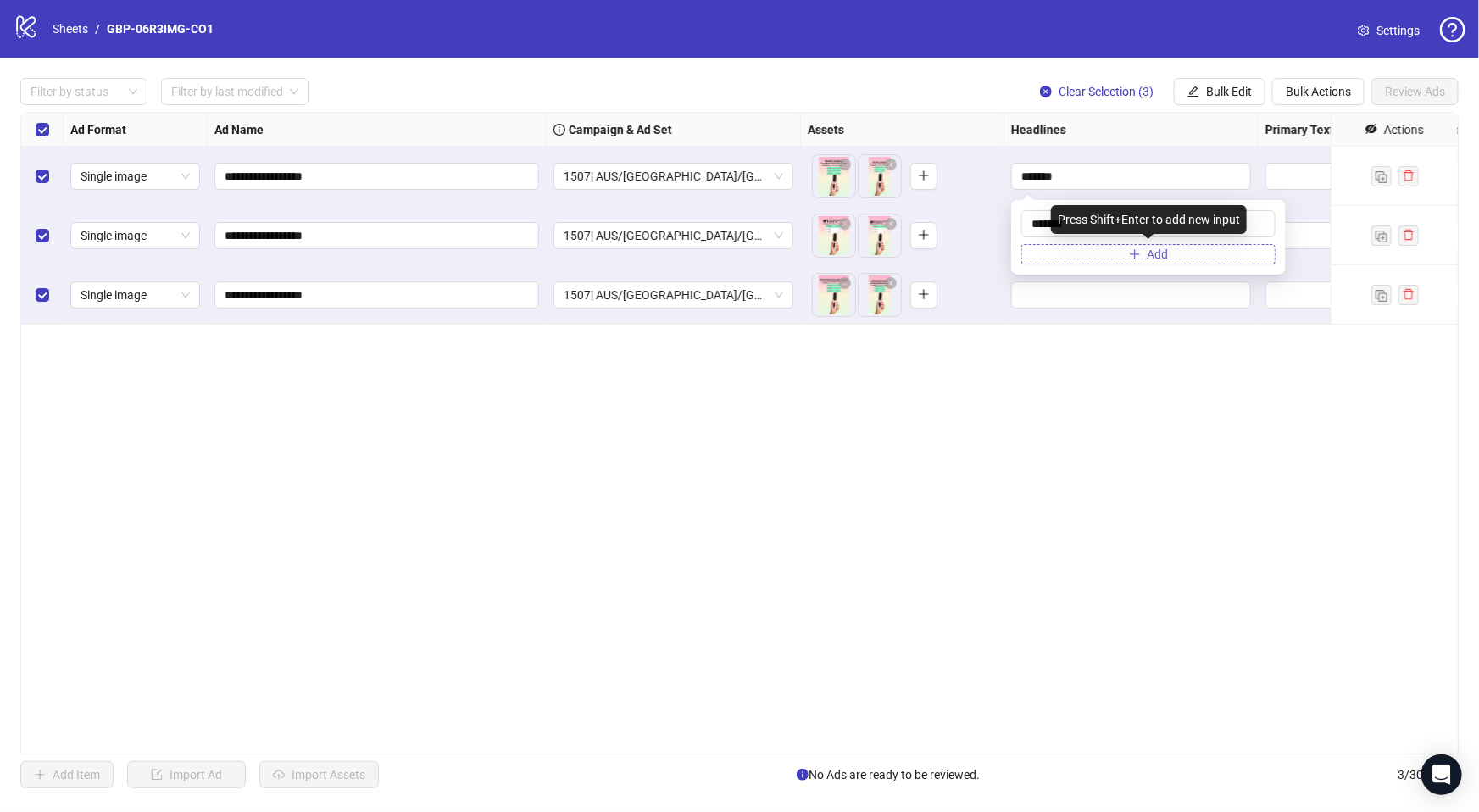click on "Add" at bounding box center (1148, 254) 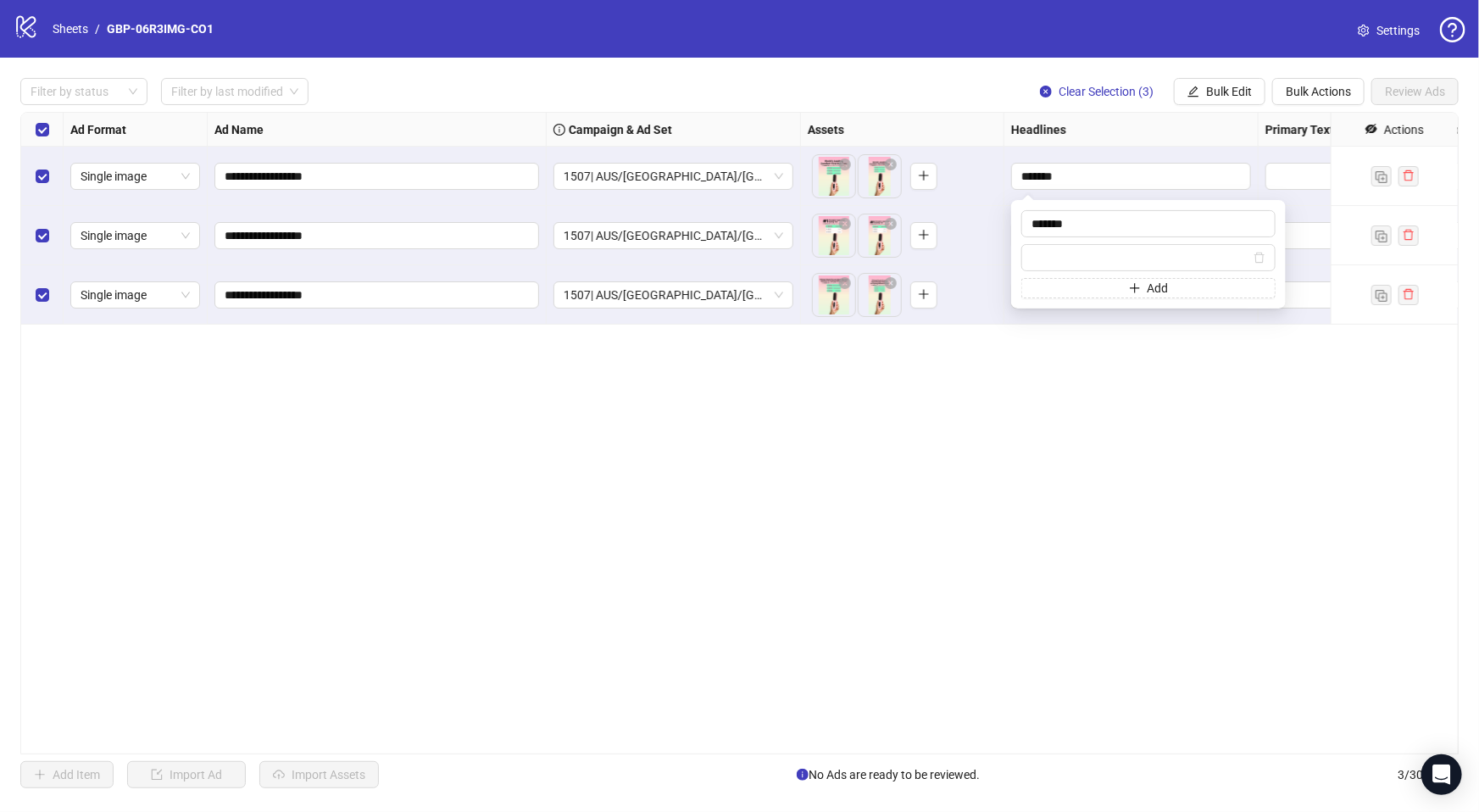 type on "**********" 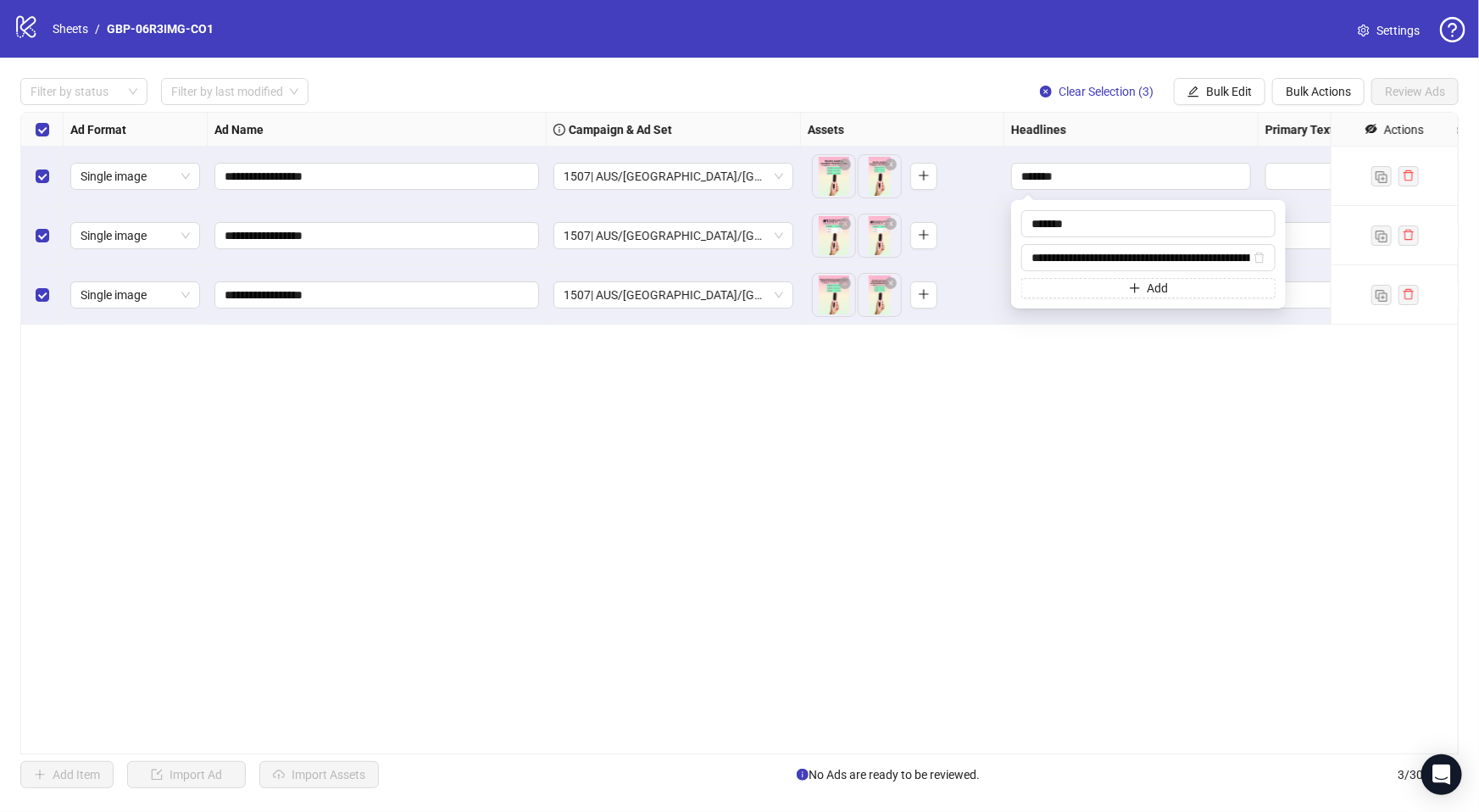 scroll, scrollTop: 0, scrollLeft: 153, axis: horizontal 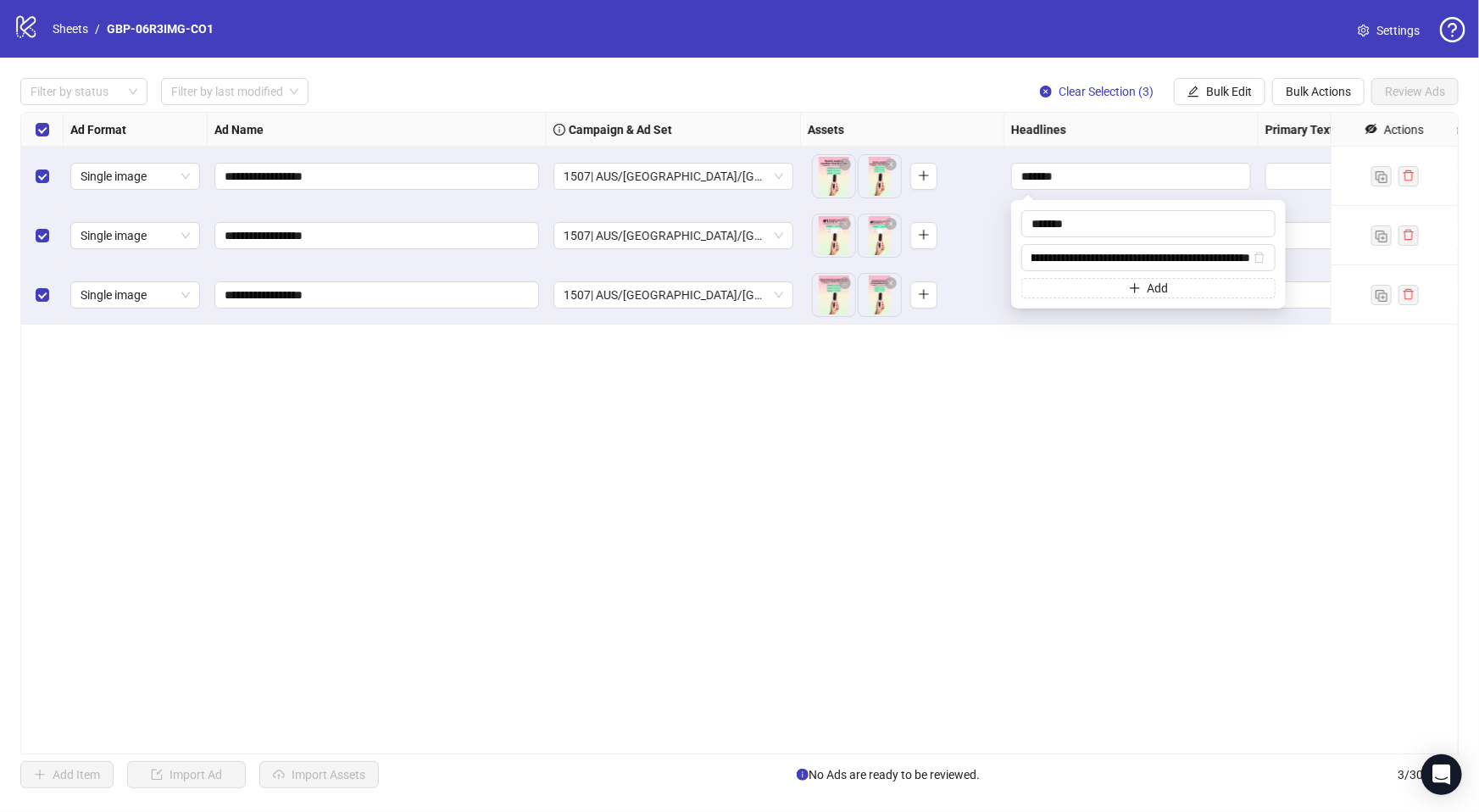 click on "**********" at bounding box center (739, 433) 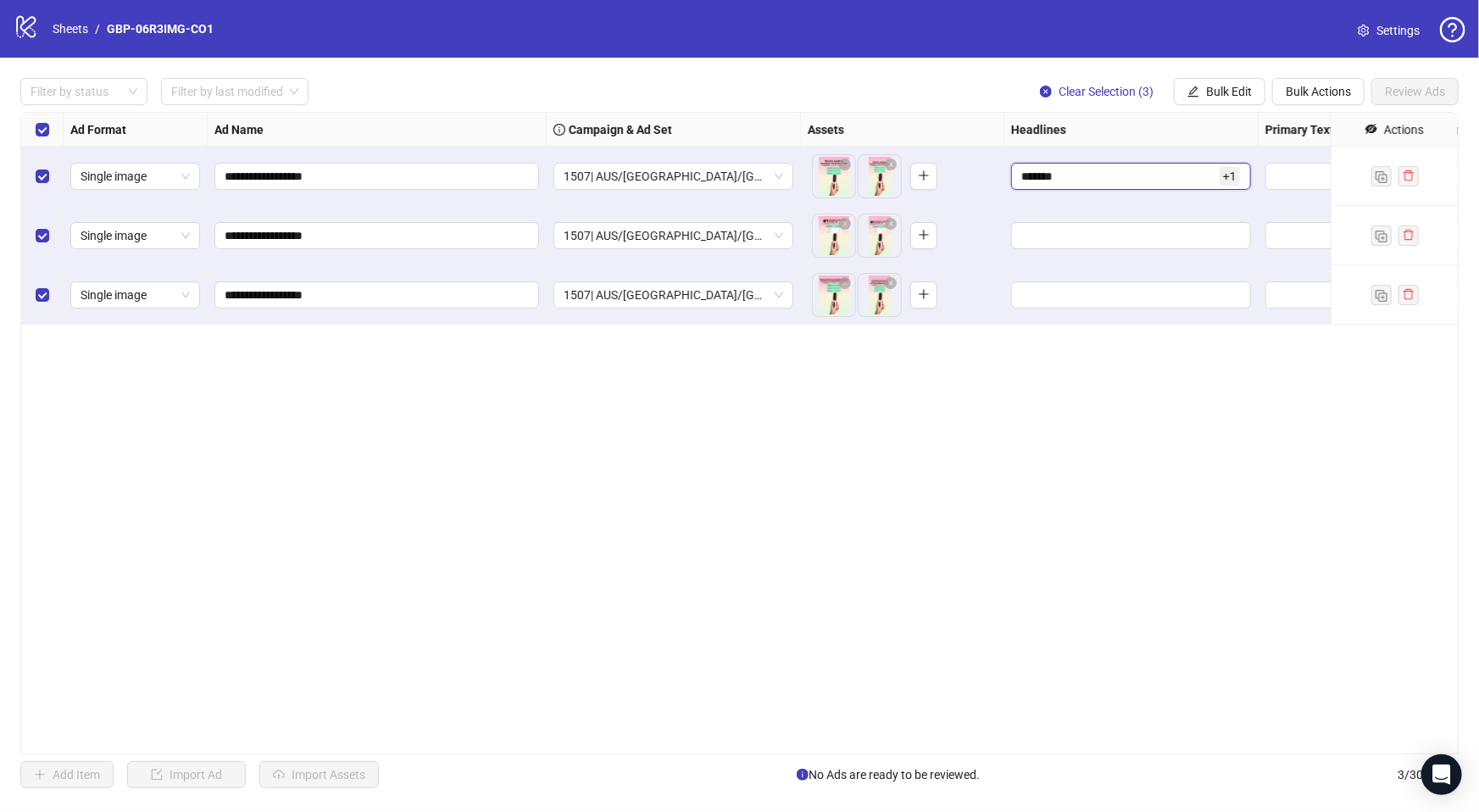 click on "*******" at bounding box center [1119, 176] 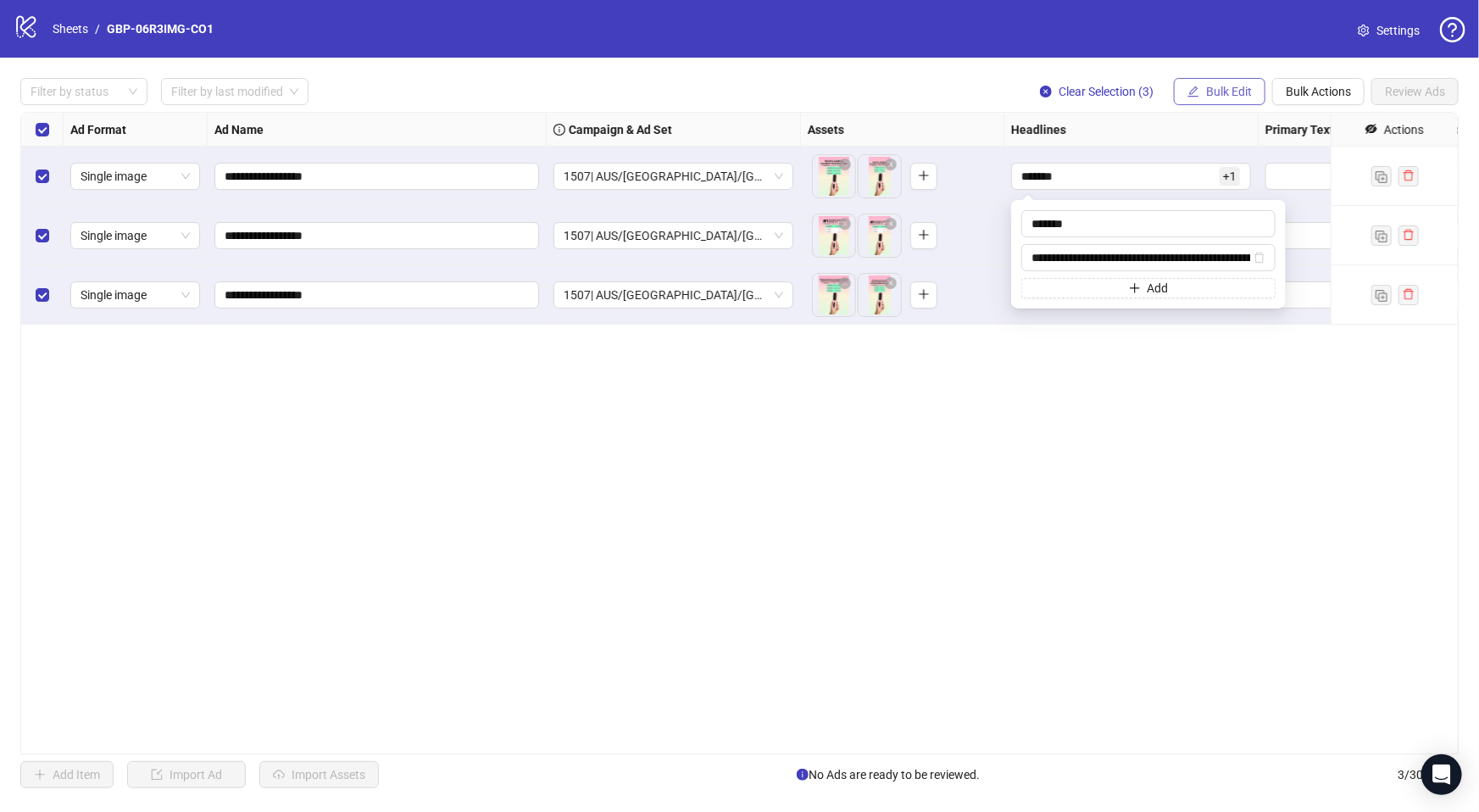 click on "Bulk Edit" at bounding box center (1229, 92) 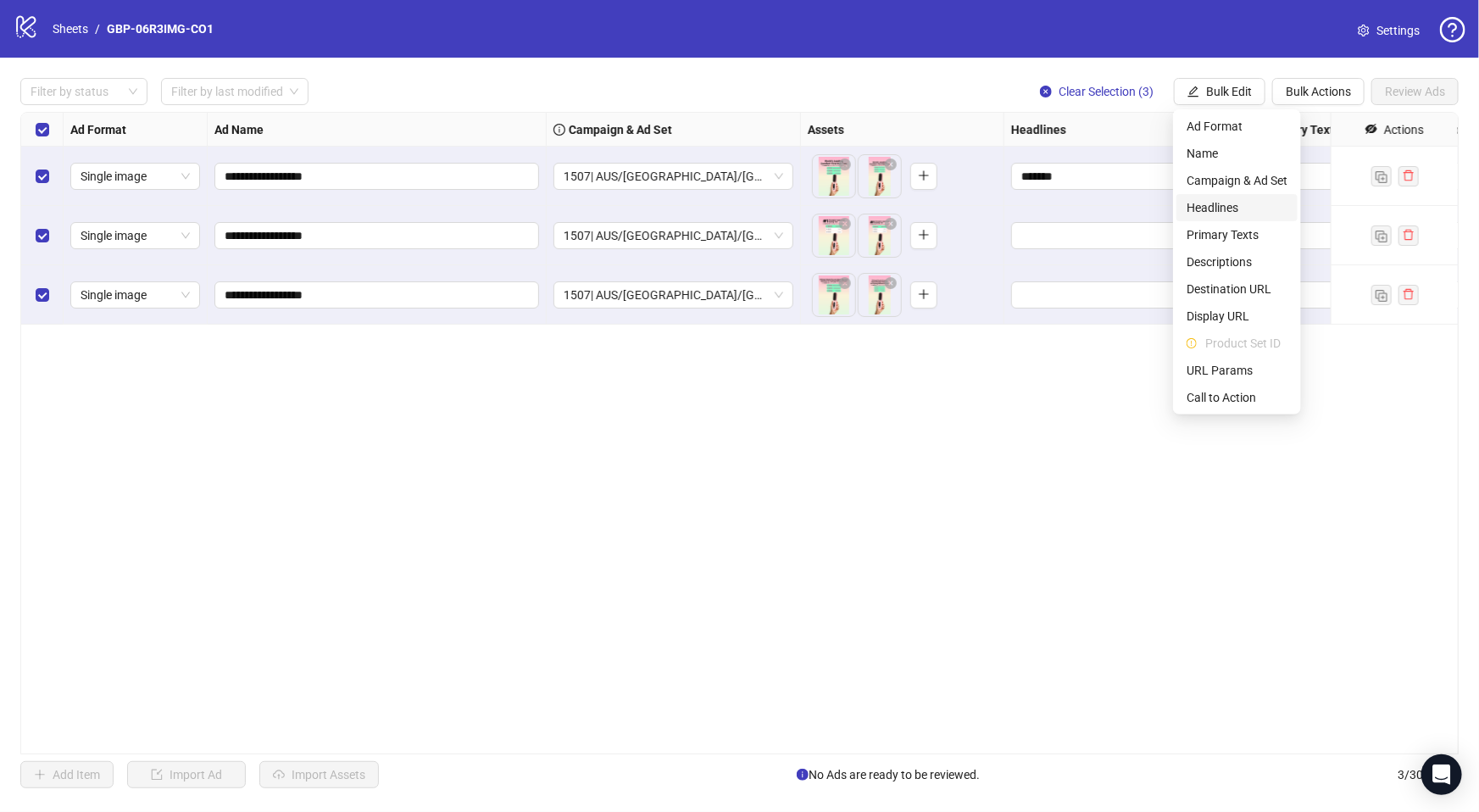 click on "Headlines" at bounding box center (1237, 208) 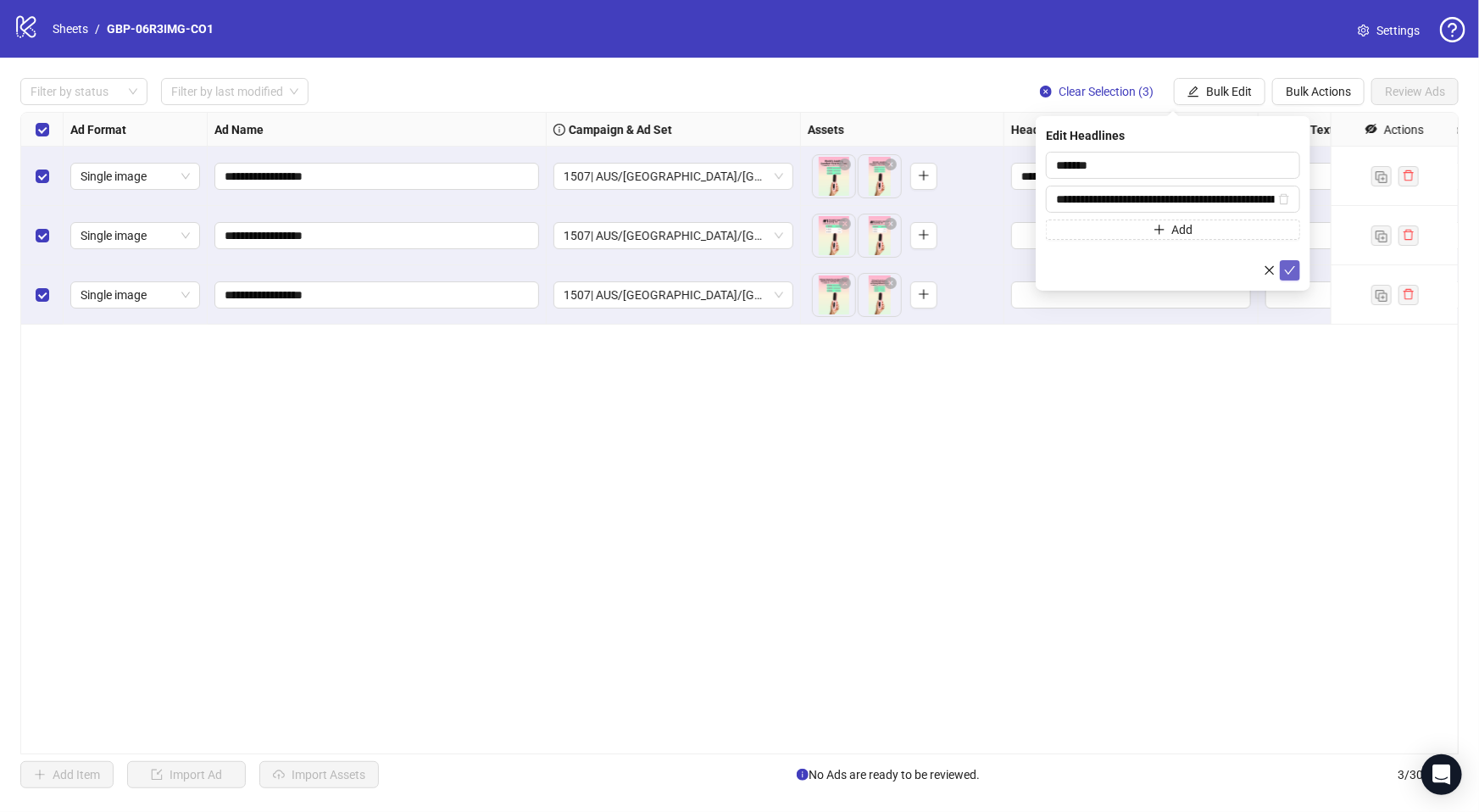 click 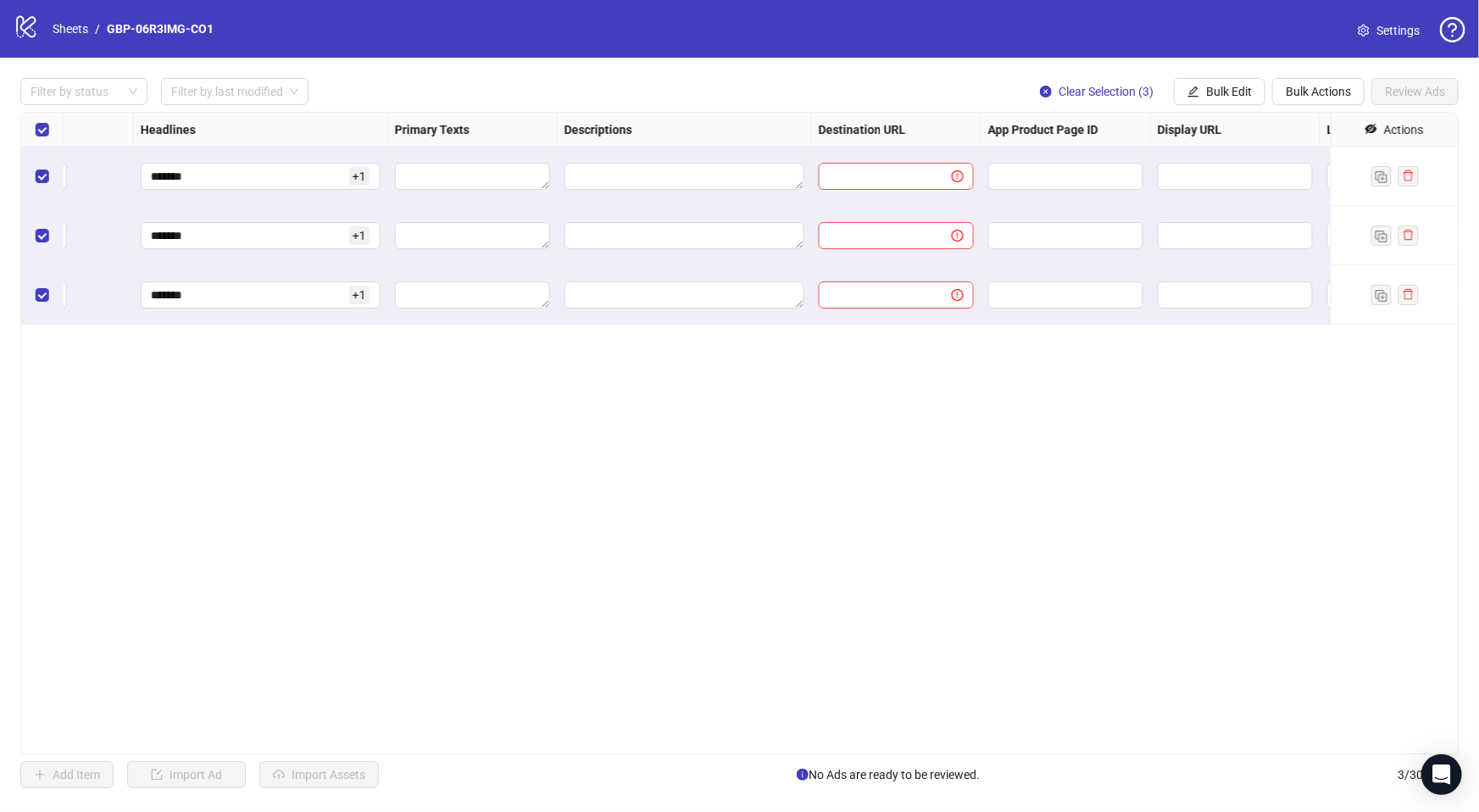 scroll, scrollTop: 0, scrollLeft: 598, axis: horizontal 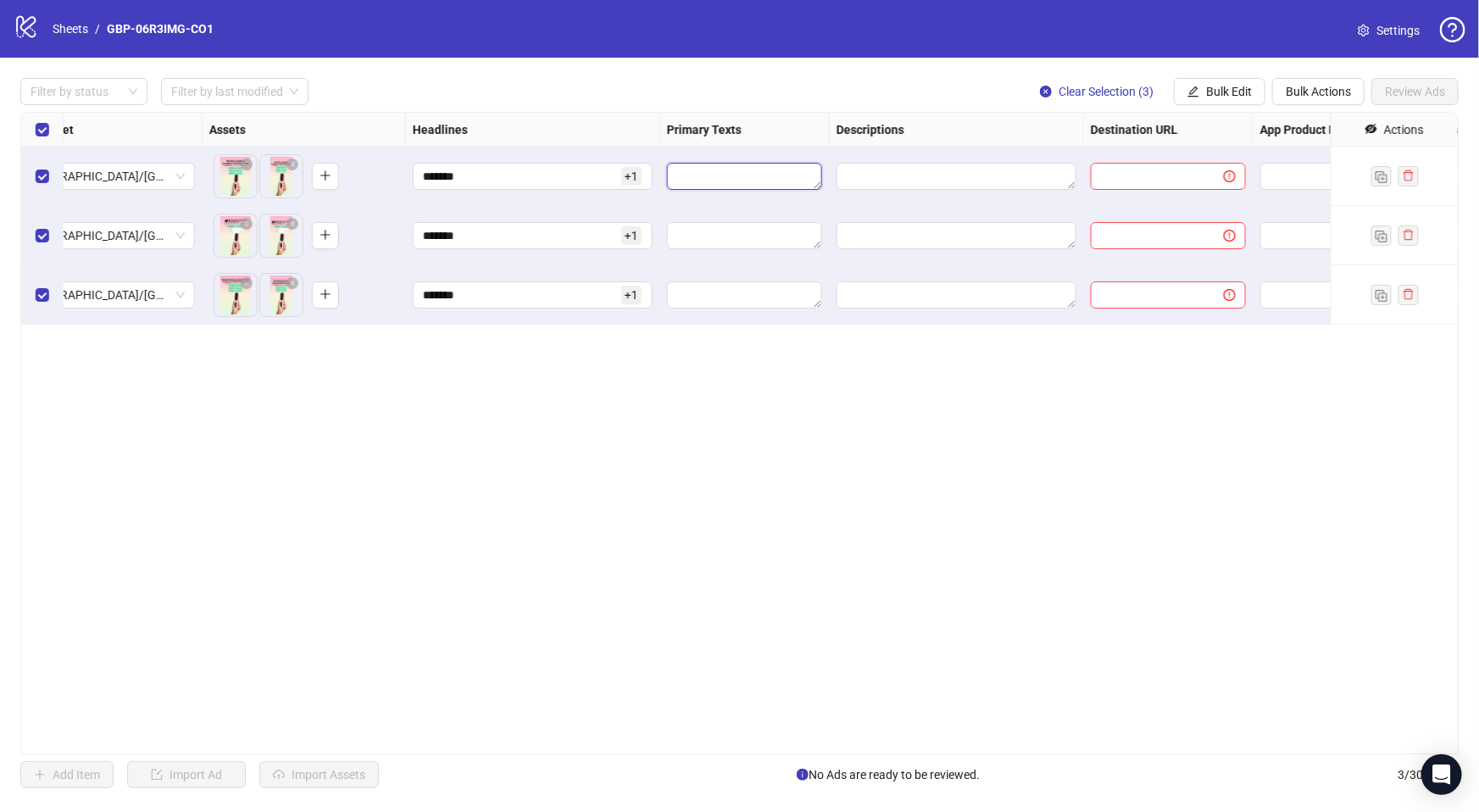 click at bounding box center [744, 176] 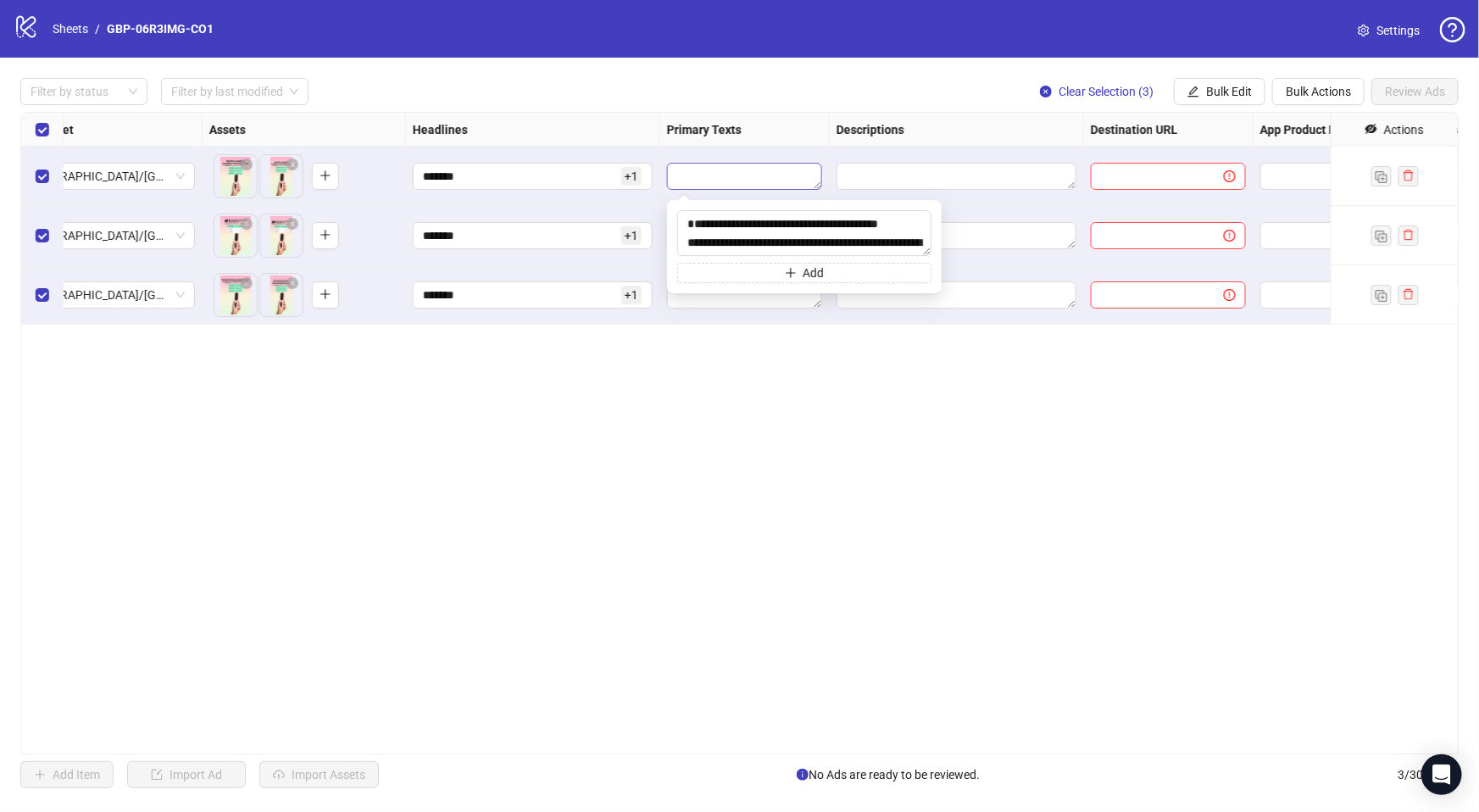 scroll, scrollTop: 69, scrollLeft: 0, axis: vertical 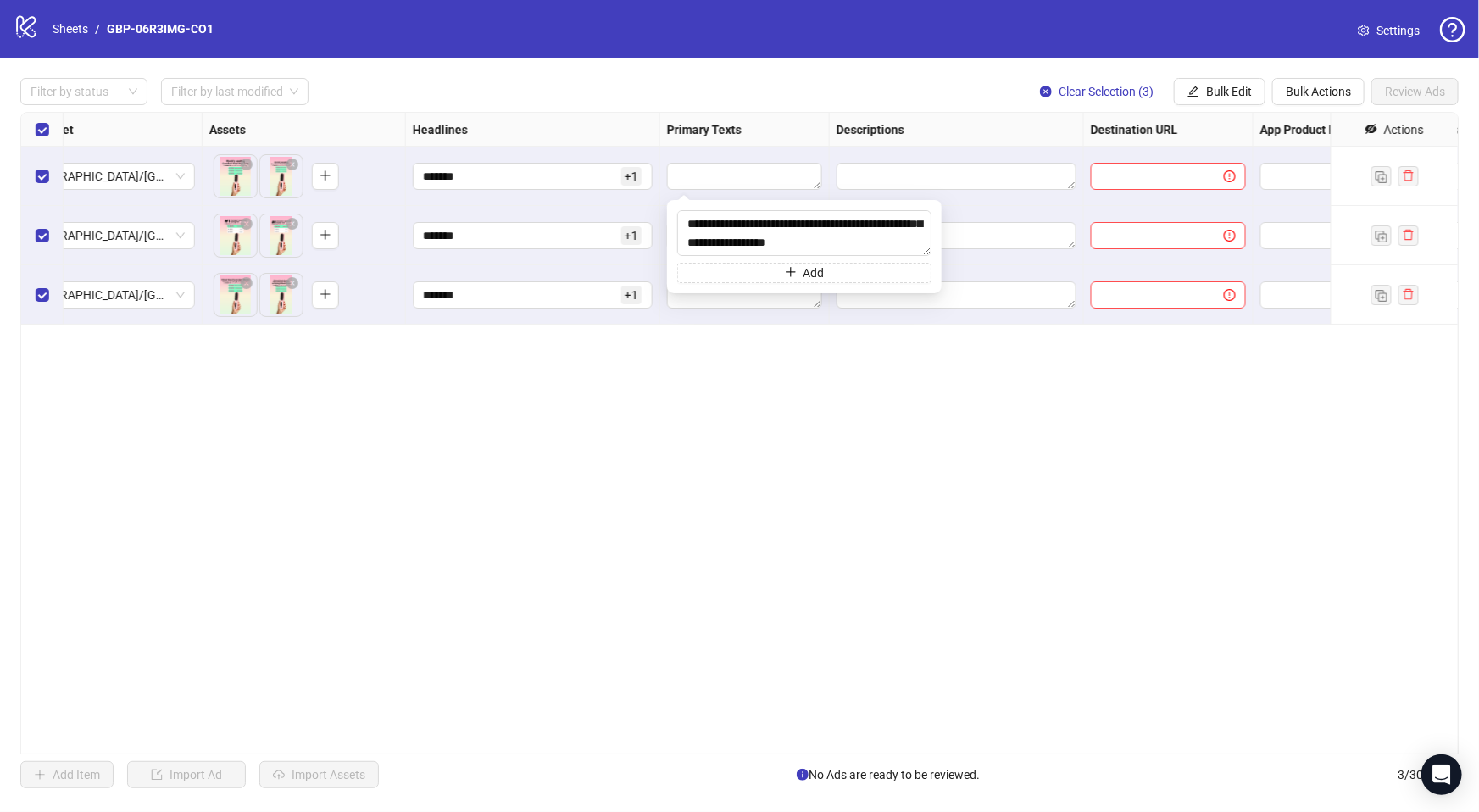 type on "**********" 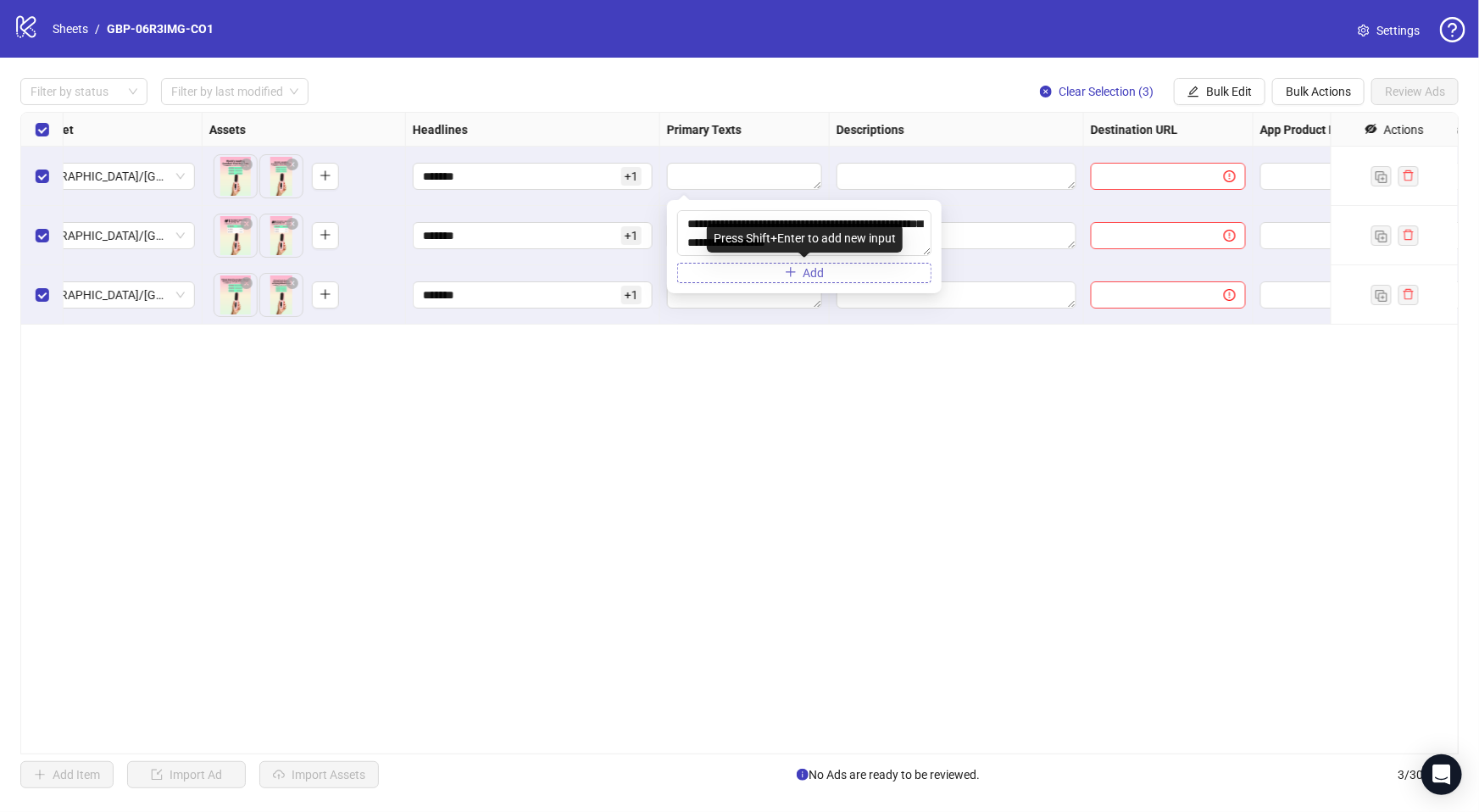 click on "Add" at bounding box center (814, 273) 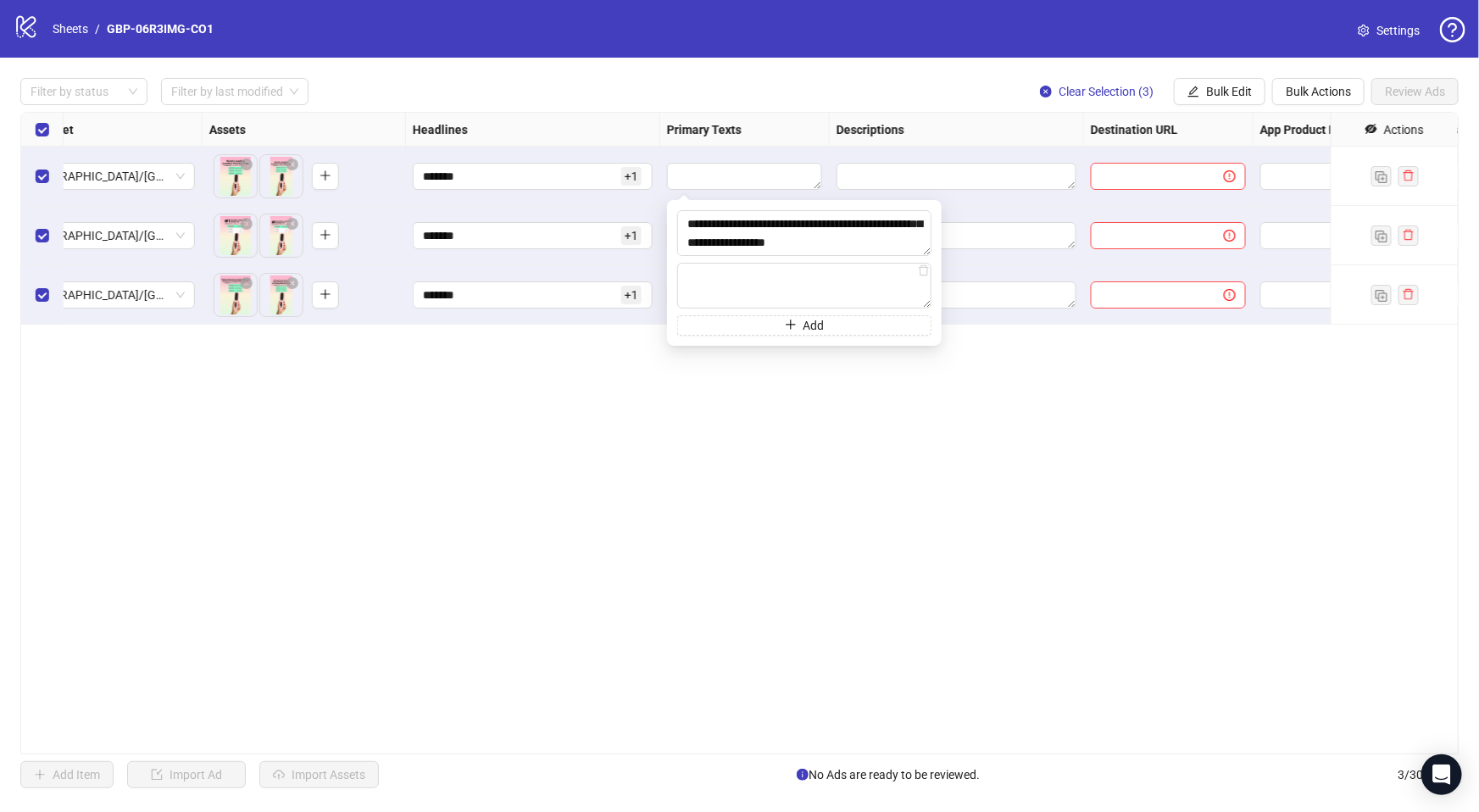 type on "**********" 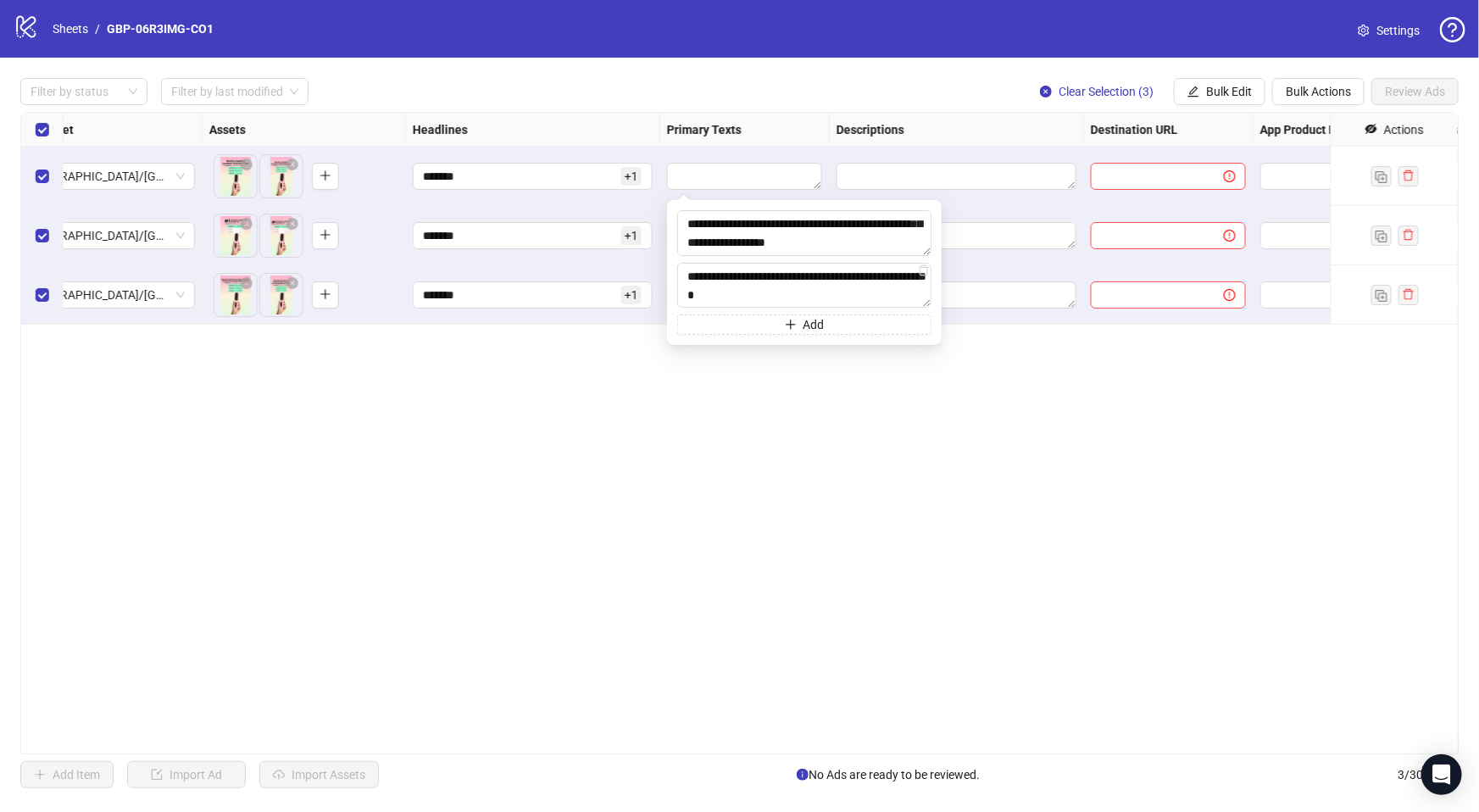 scroll, scrollTop: 311, scrollLeft: 0, axis: vertical 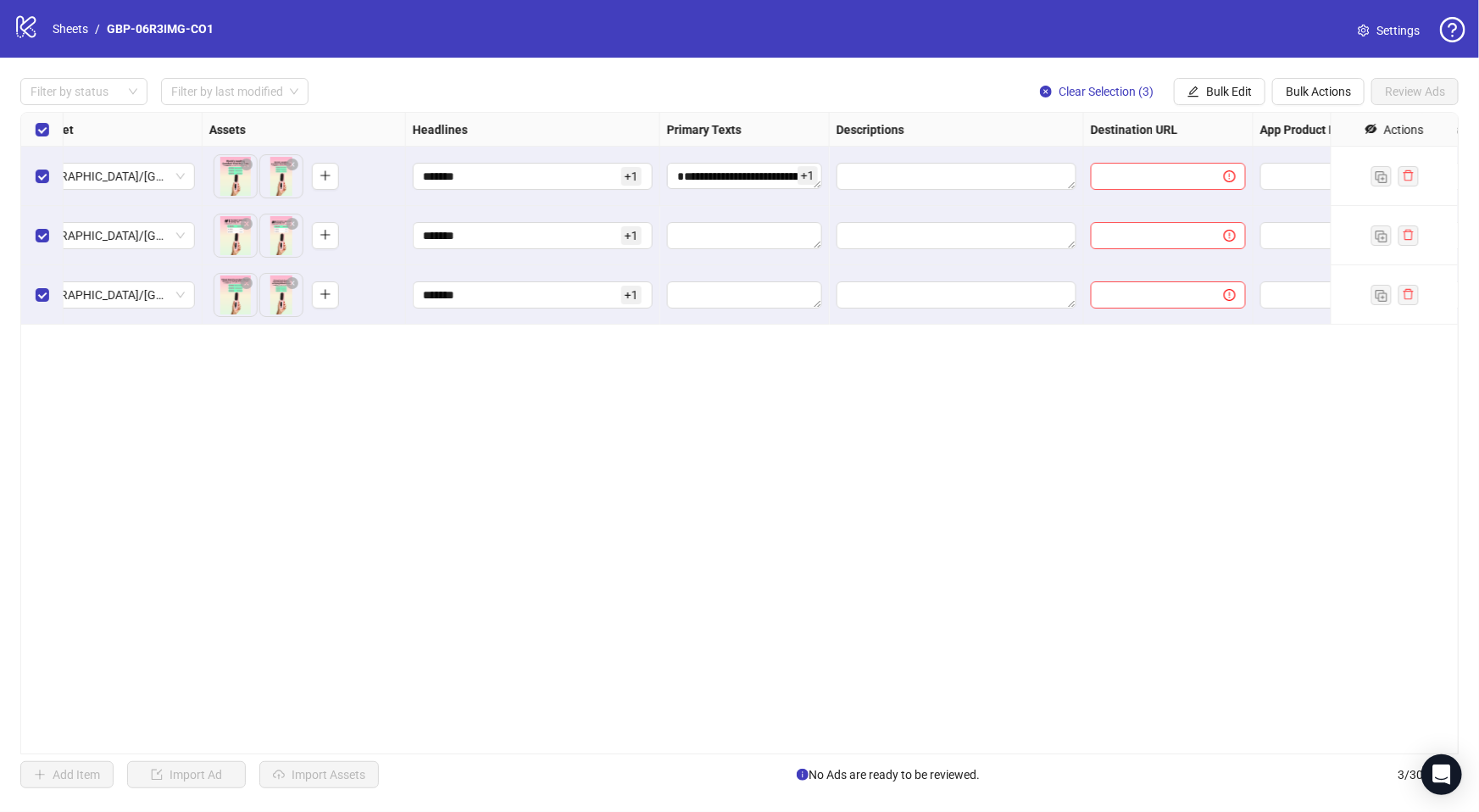 click on "**********" at bounding box center (739, 433) 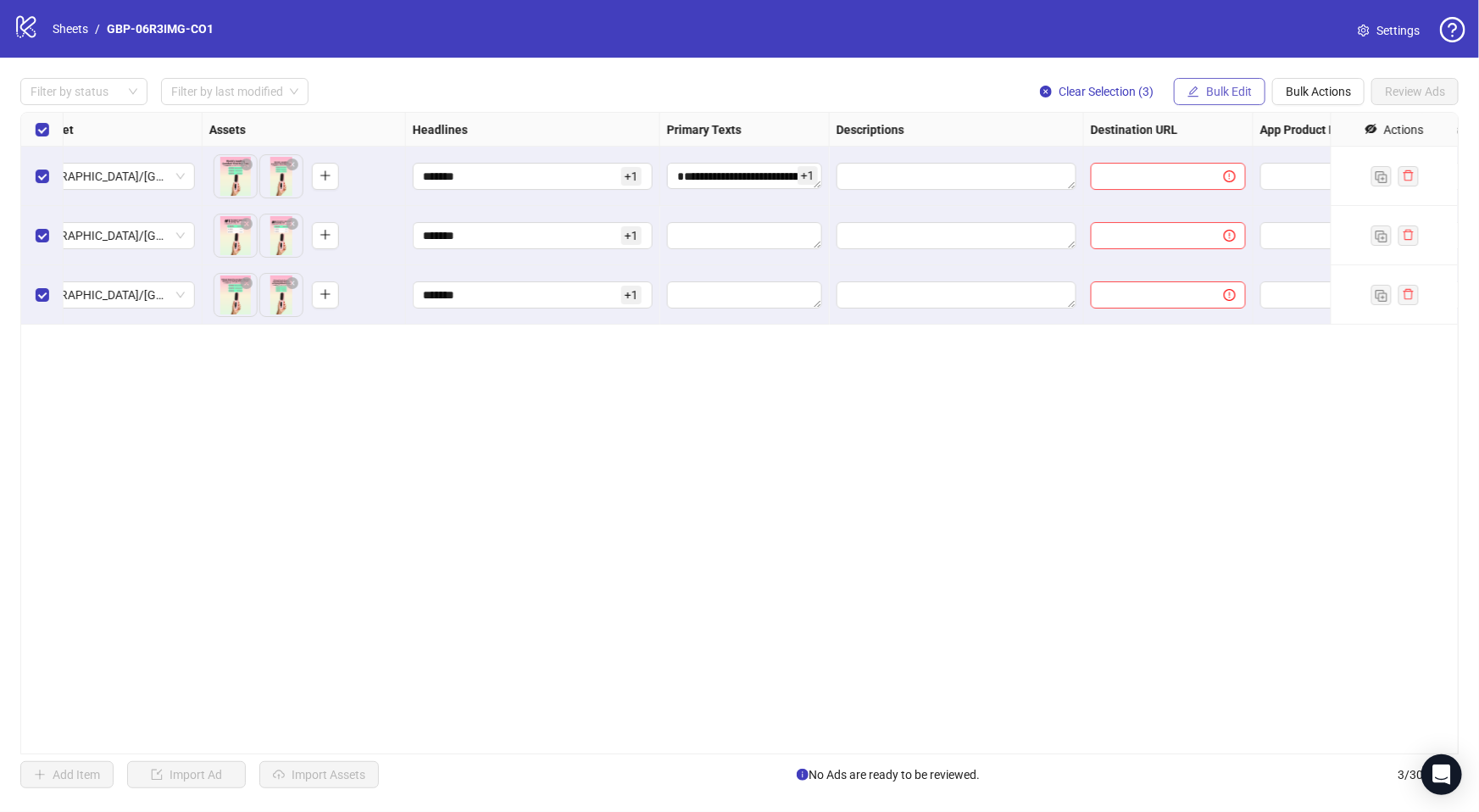 click on "Bulk Edit" at bounding box center [1229, 92] 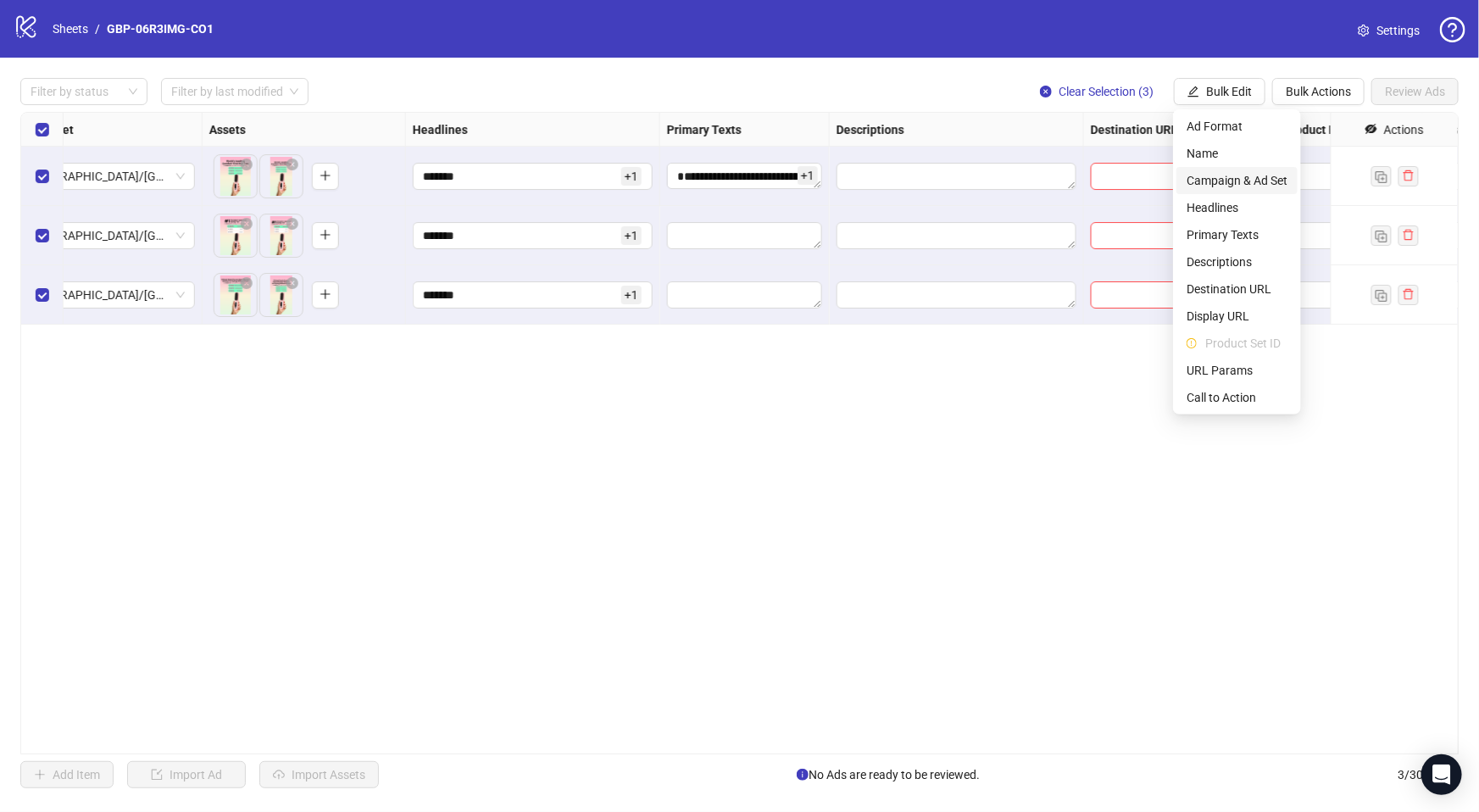 click on "Campaign & Ad Set" at bounding box center [1237, 181] 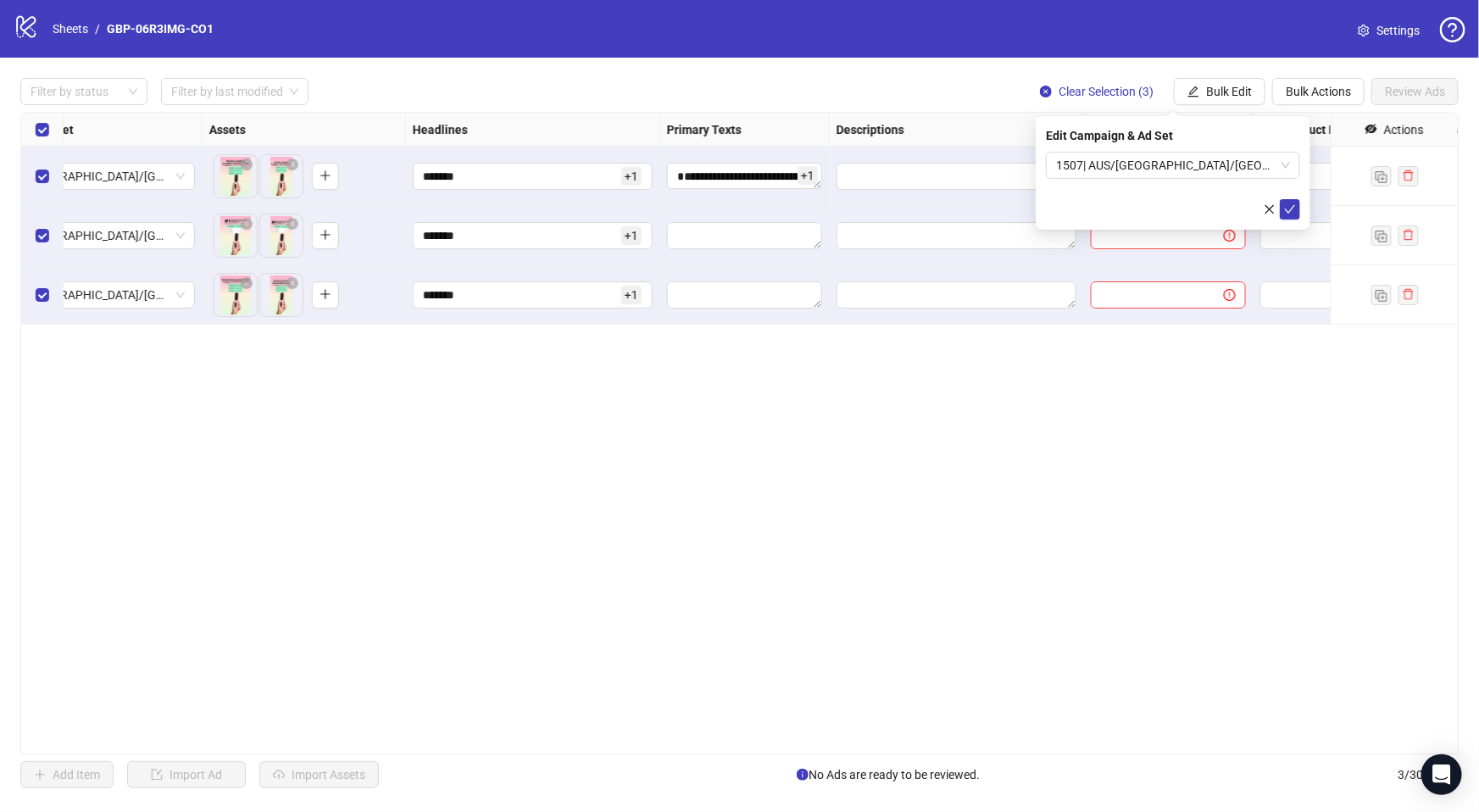 click on "**********" at bounding box center [739, 433] 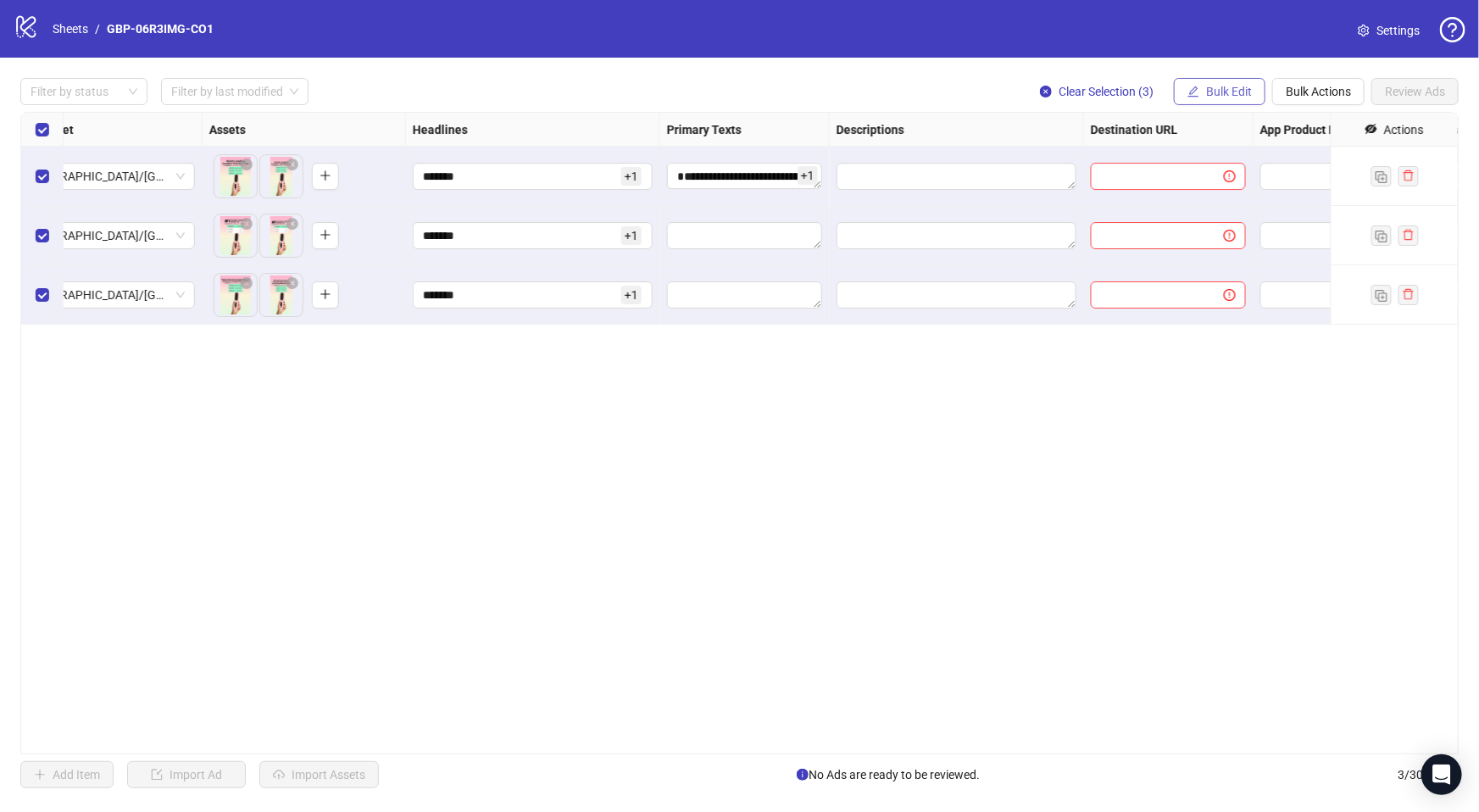 click on "Bulk Edit" at bounding box center (1229, 92) 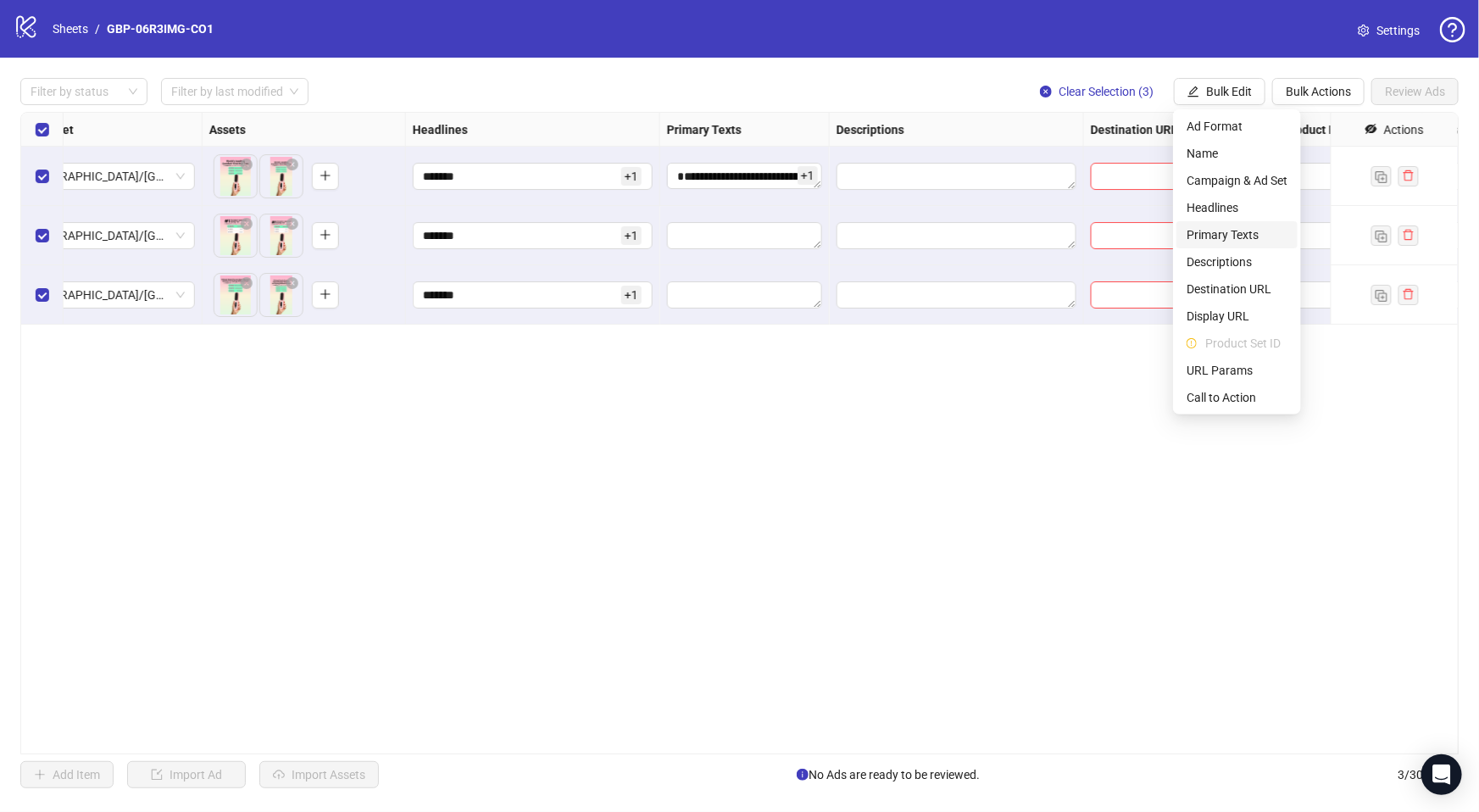 click on "Primary Texts" at bounding box center [1237, 235] 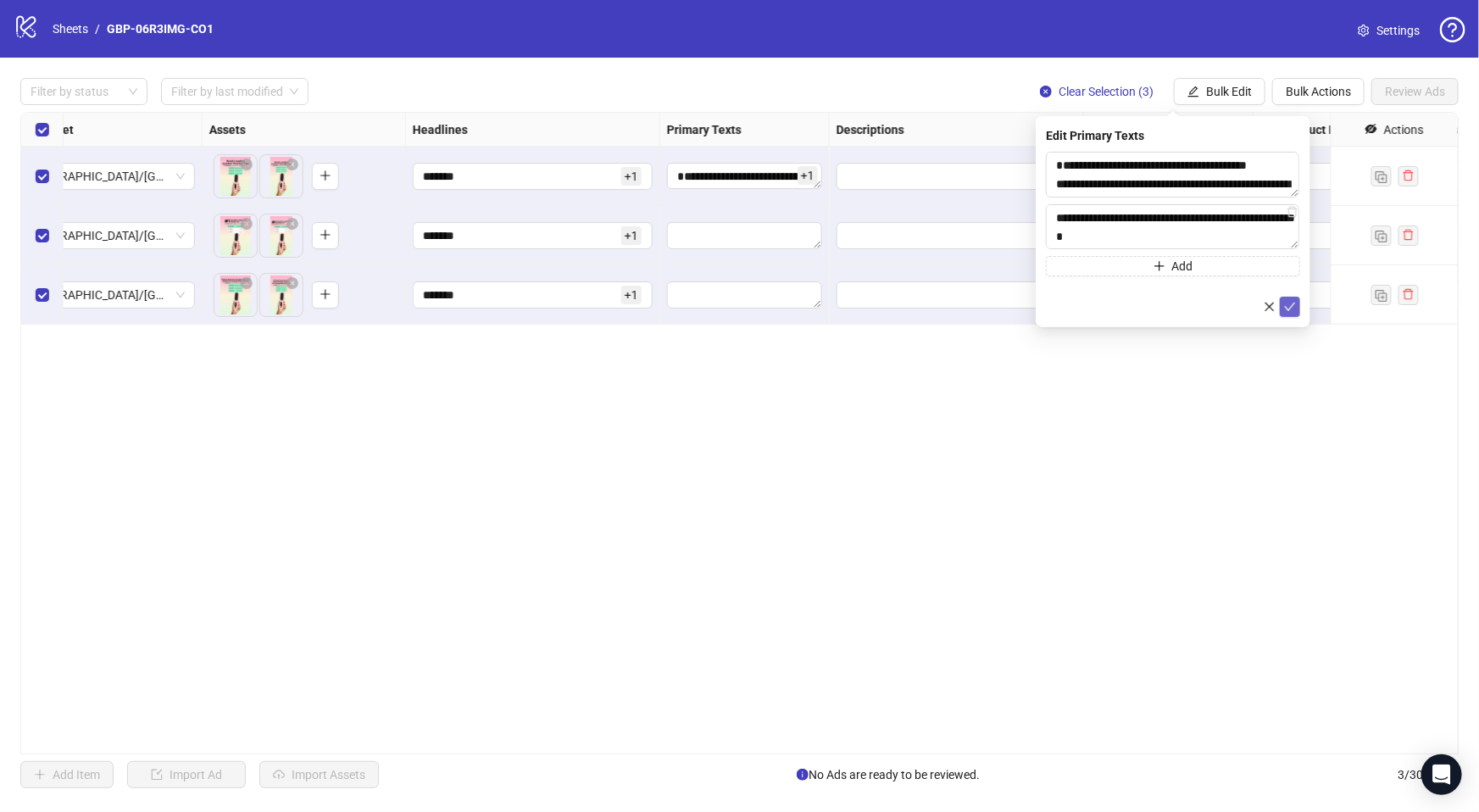 click 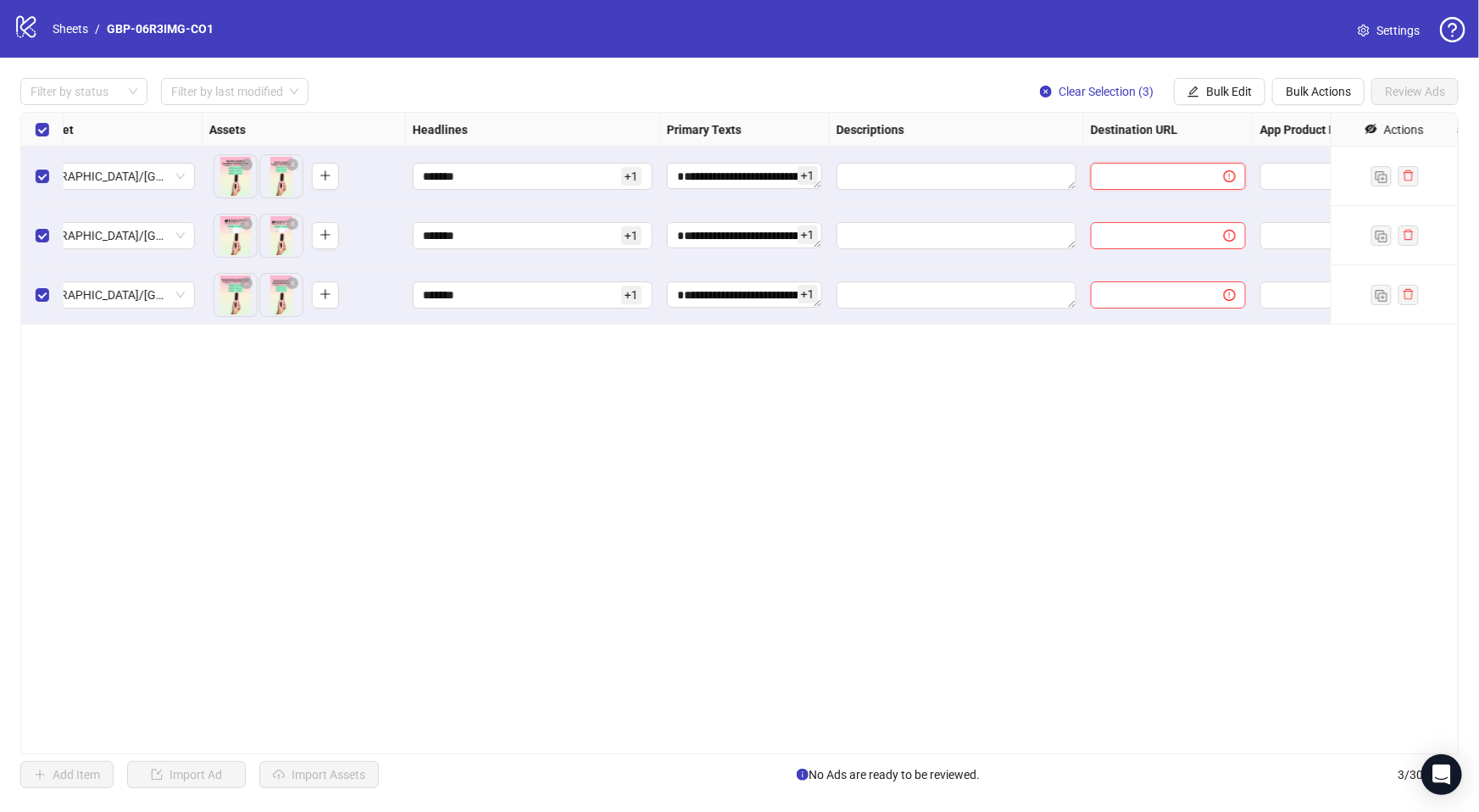 click at bounding box center (1150, 176) 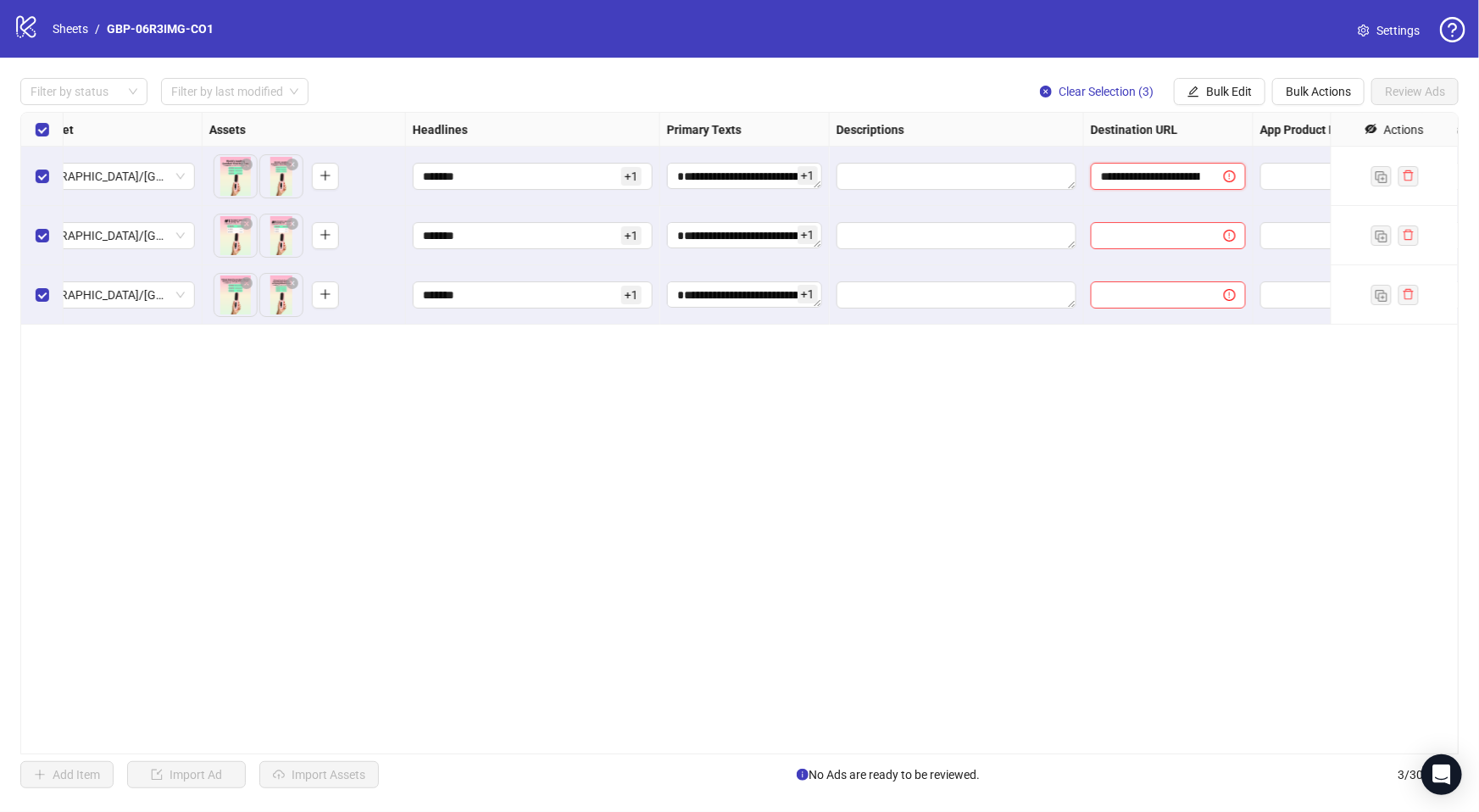 scroll, scrollTop: 0, scrollLeft: 340, axis: horizontal 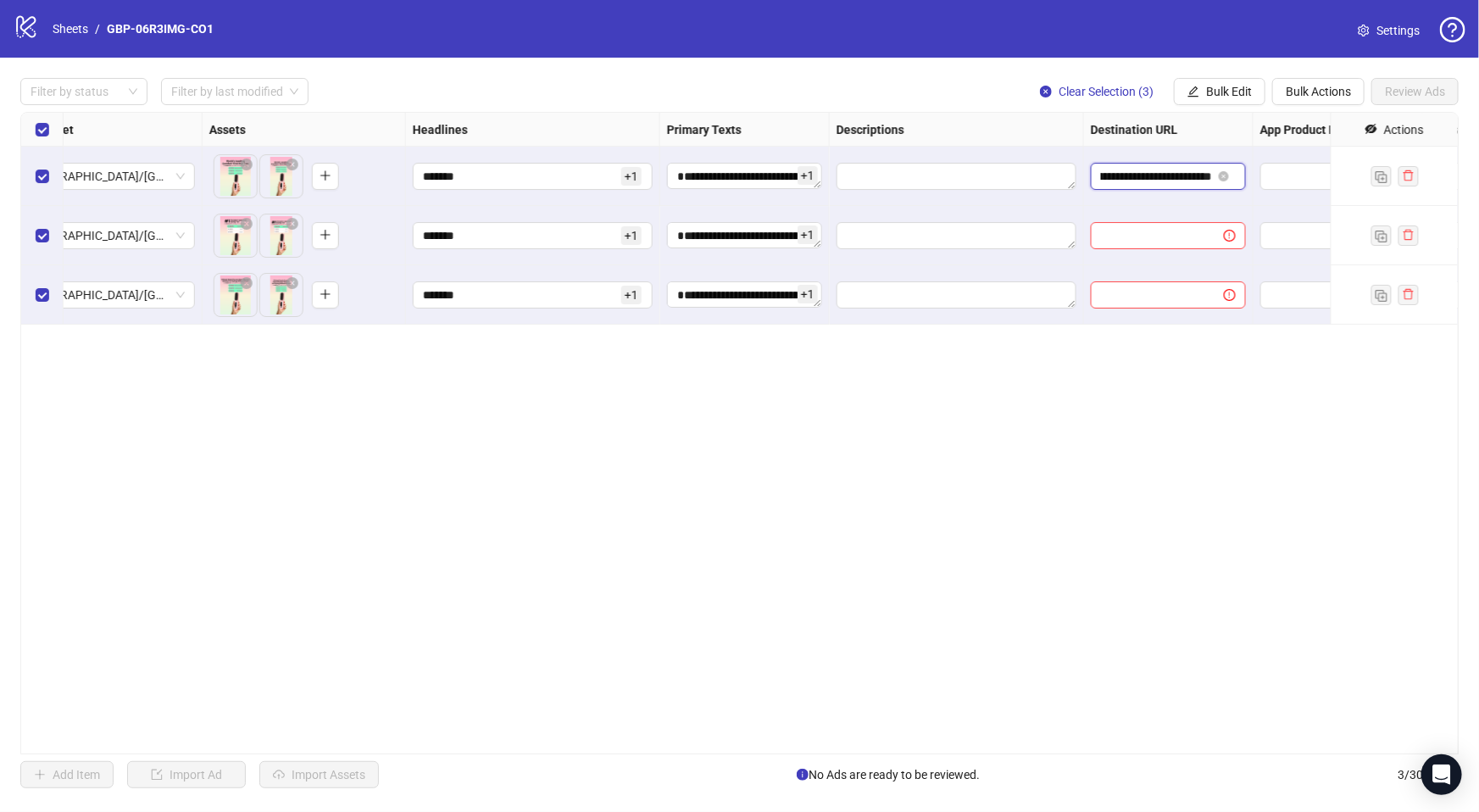 click on "**********" at bounding box center (1156, 176) 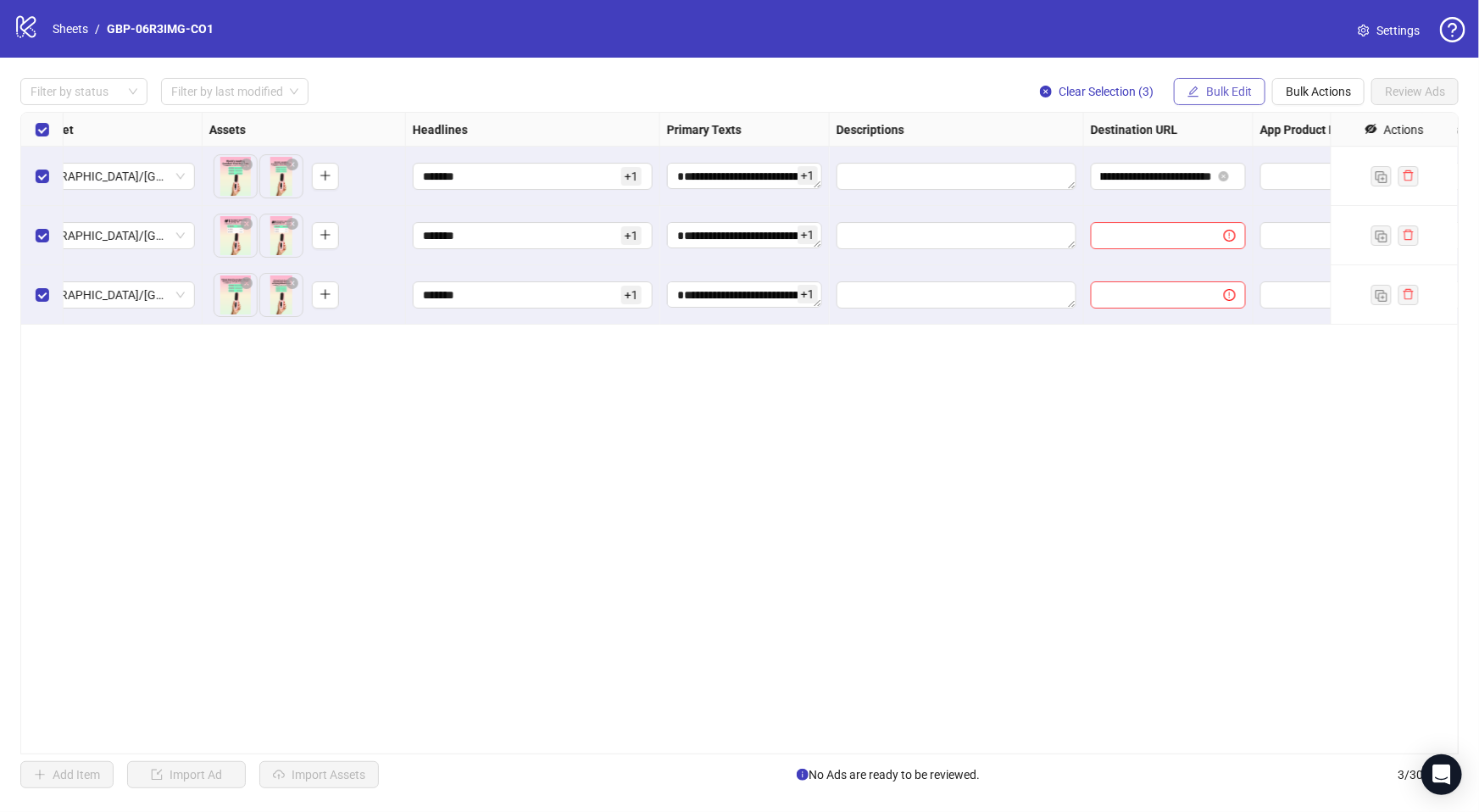 click on "Bulk Edit" at bounding box center (1229, 92) 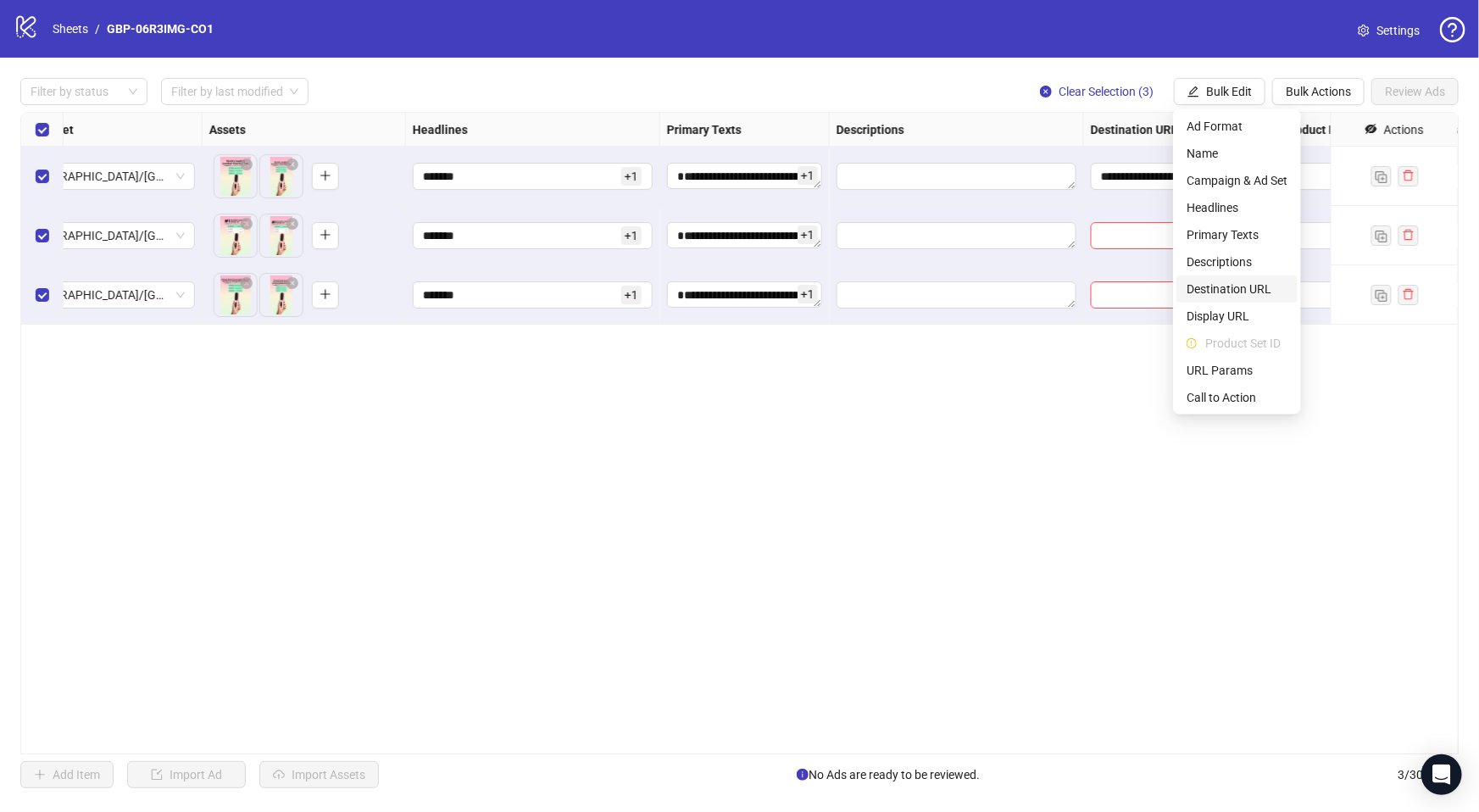 click on "Destination URL" at bounding box center [1237, 289] 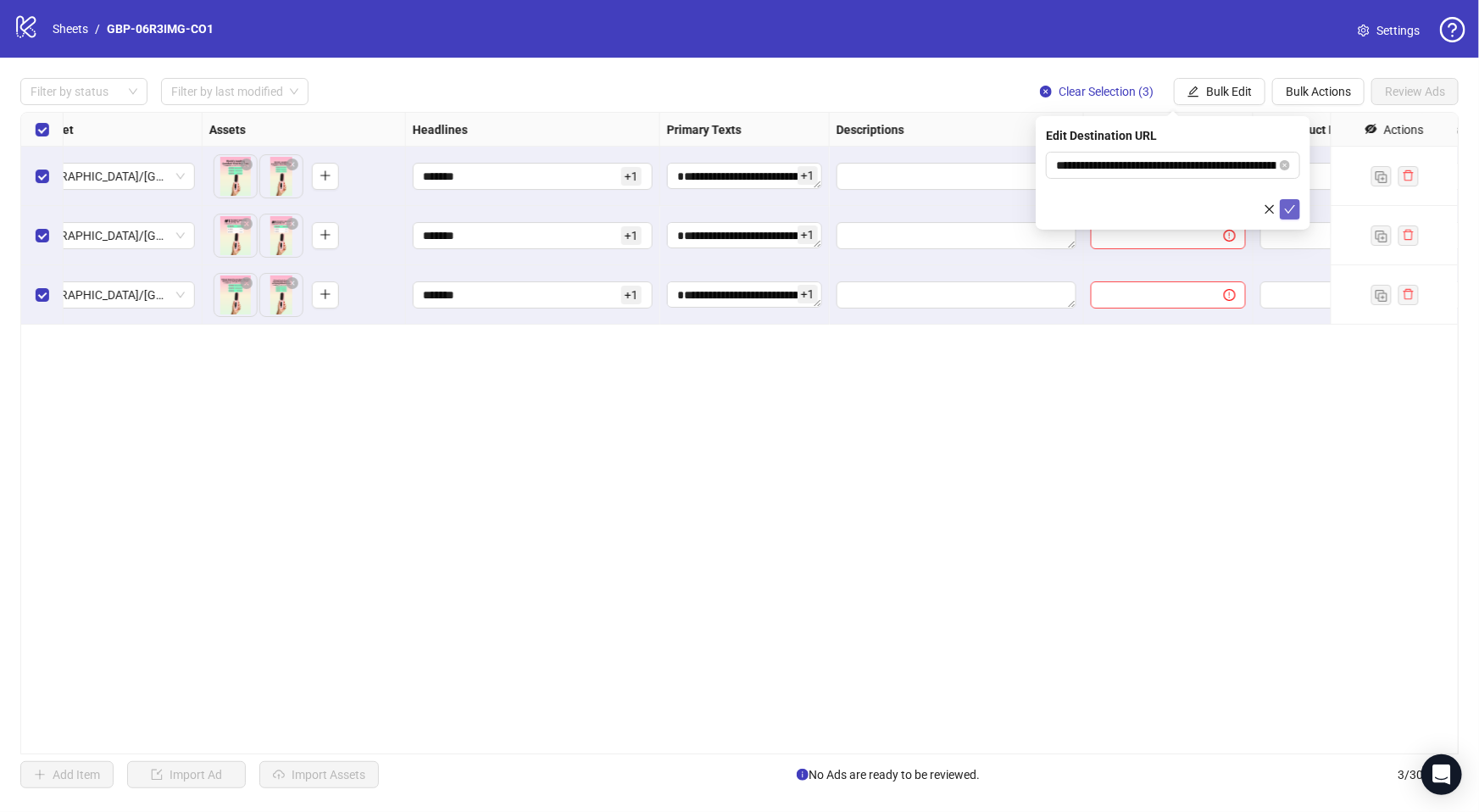 click 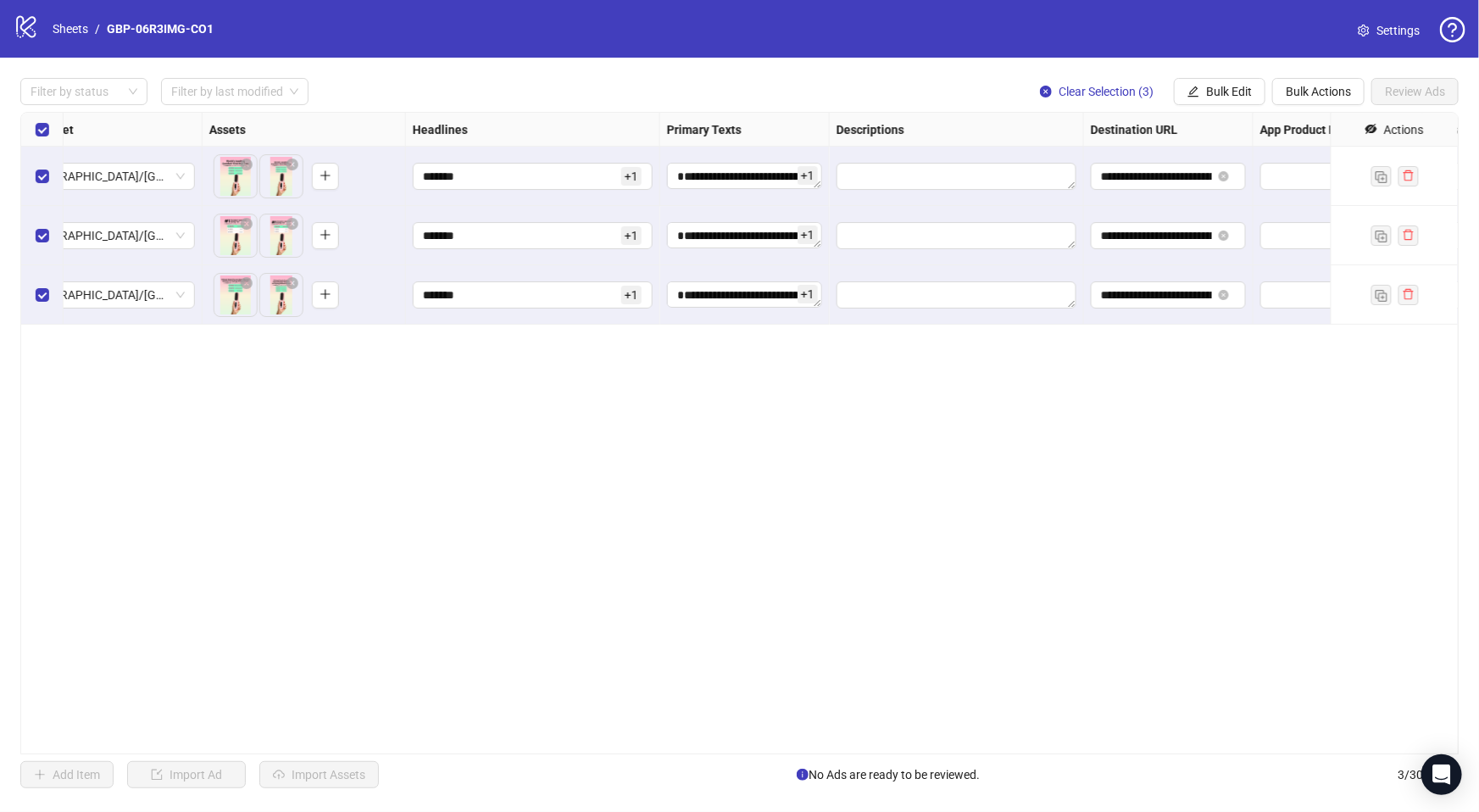 drag, startPoint x: 989, startPoint y: 755, endPoint x: 1159, endPoint y: 748, distance: 170.1441 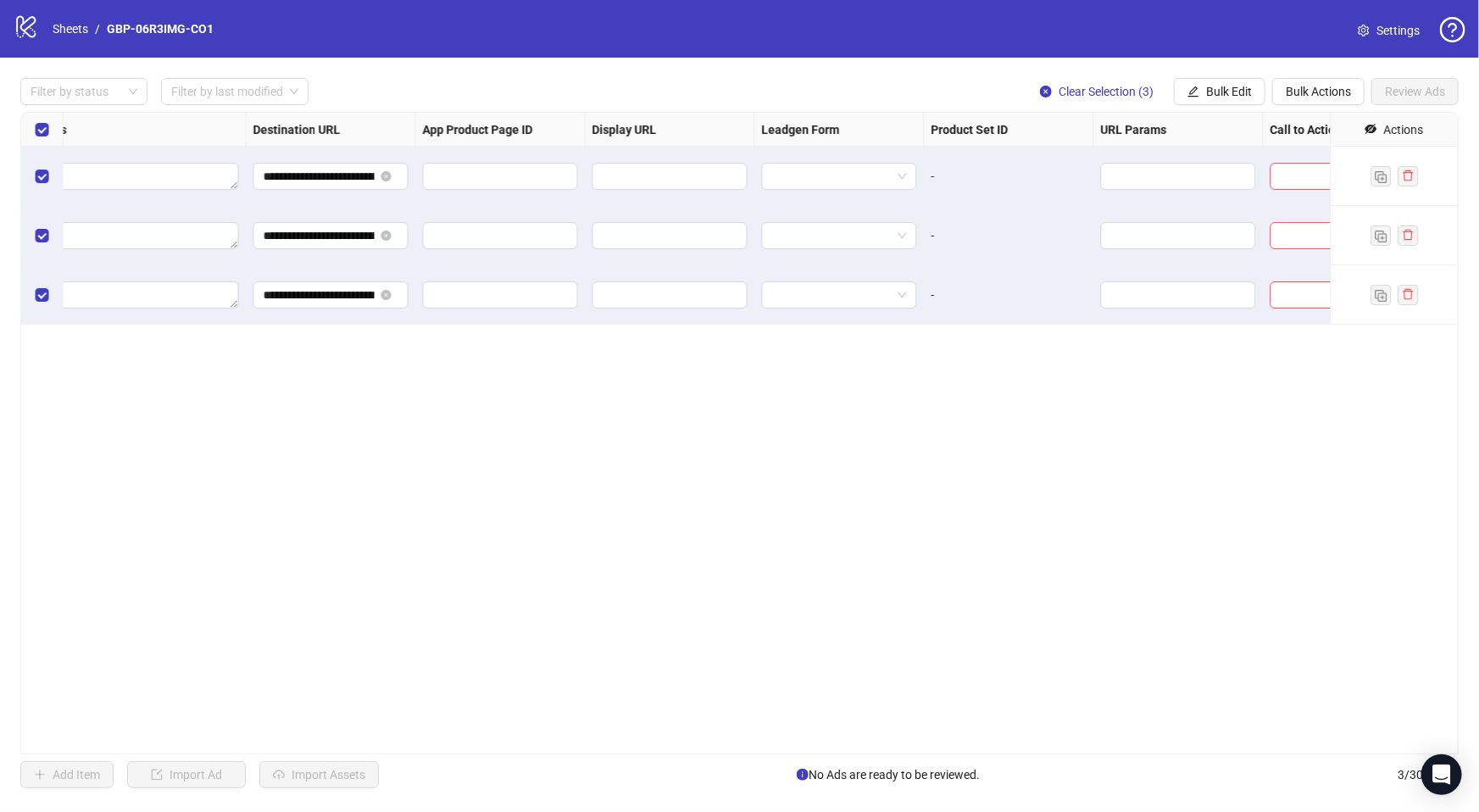 scroll, scrollTop: 0, scrollLeft: 1449, axis: horizontal 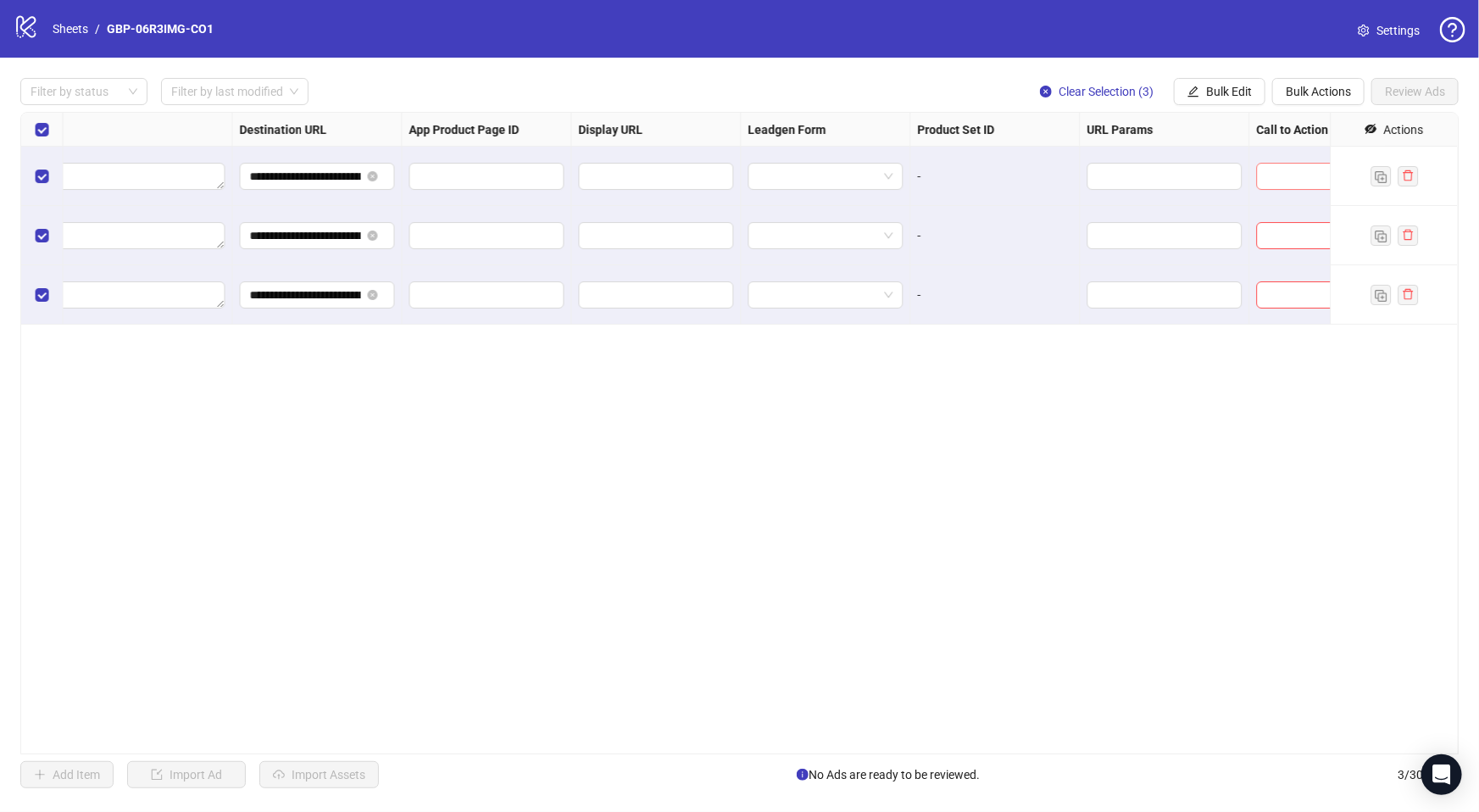 click at bounding box center (1309, 176) 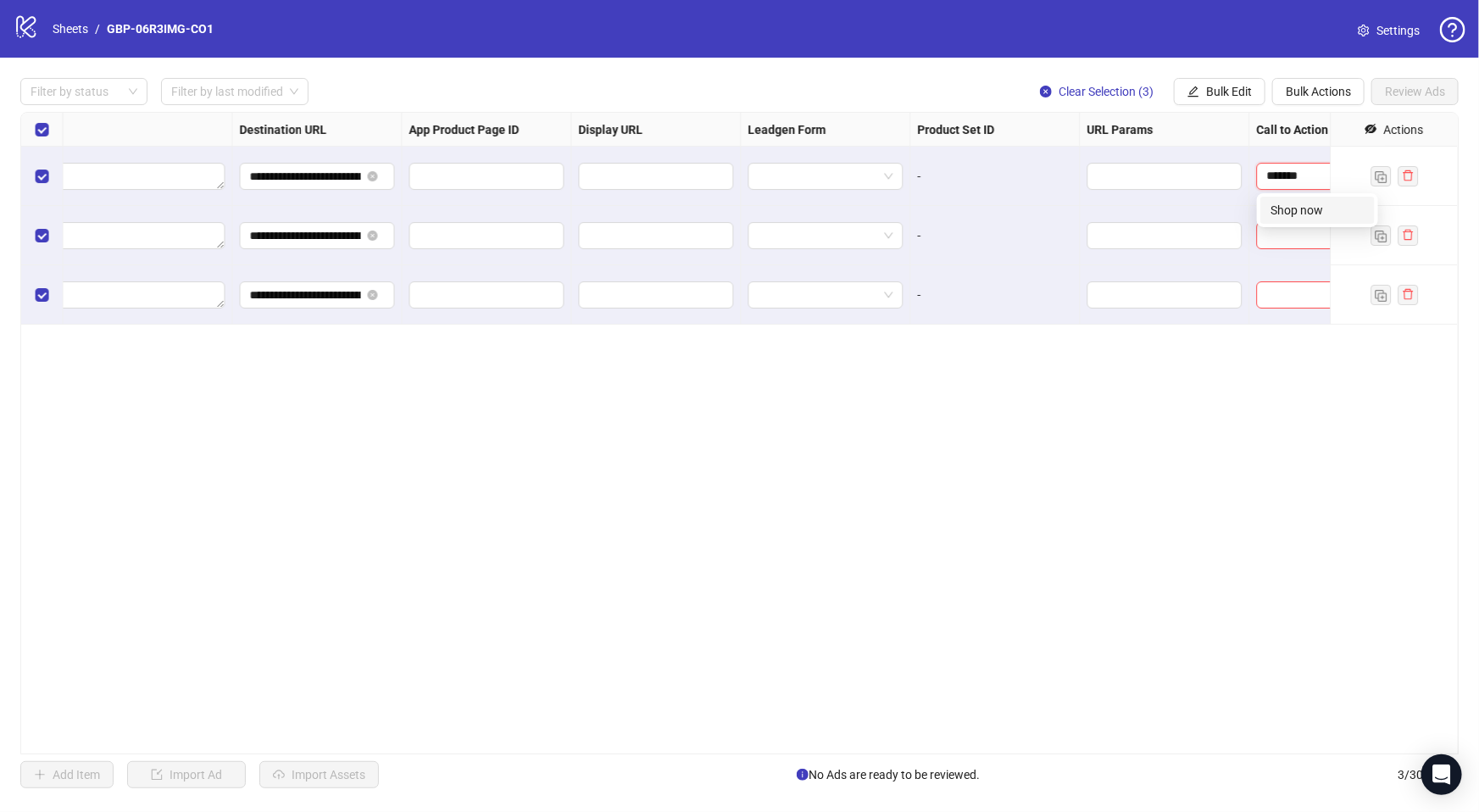 type on "********" 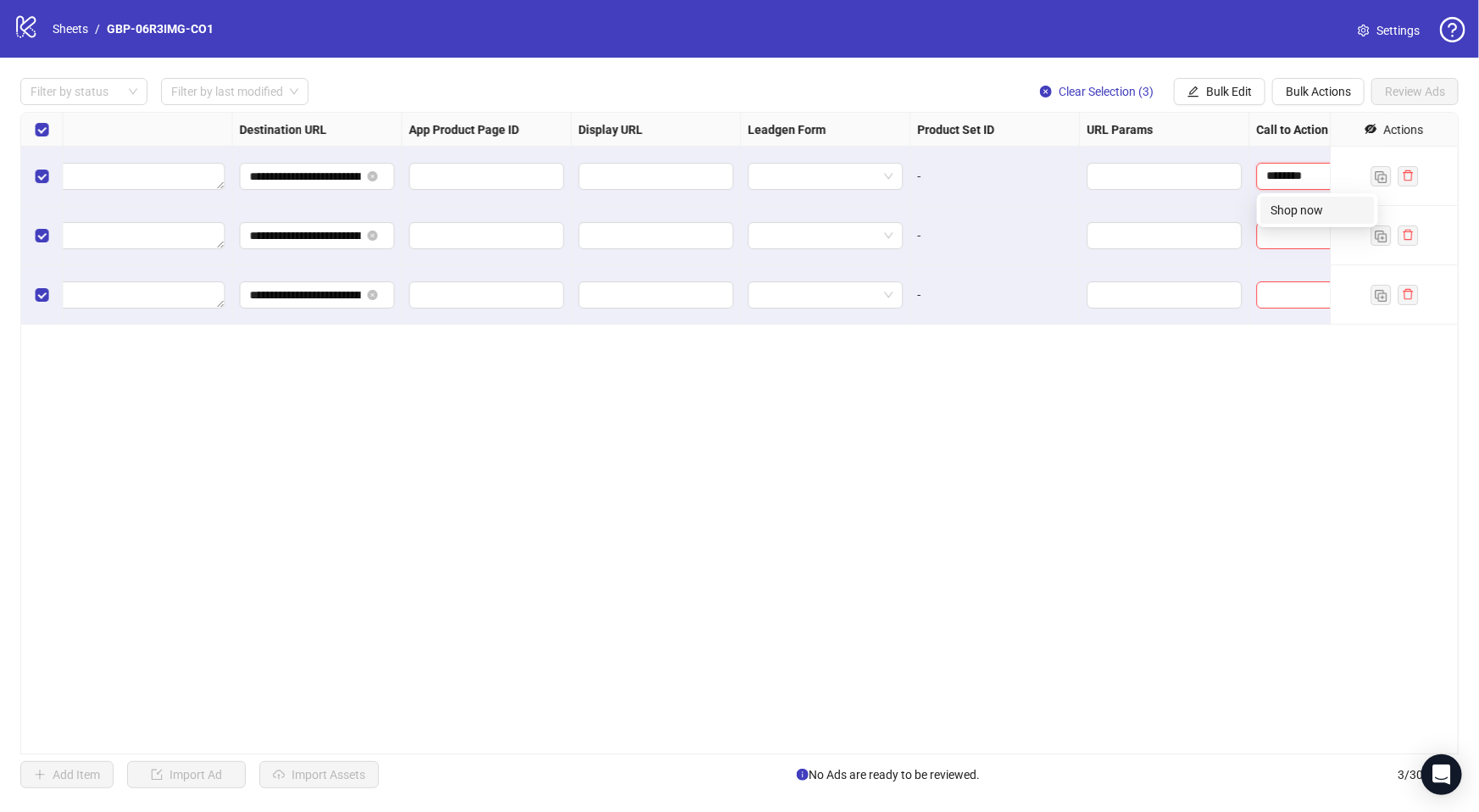 click on "Shop now" at bounding box center (1317, 210) 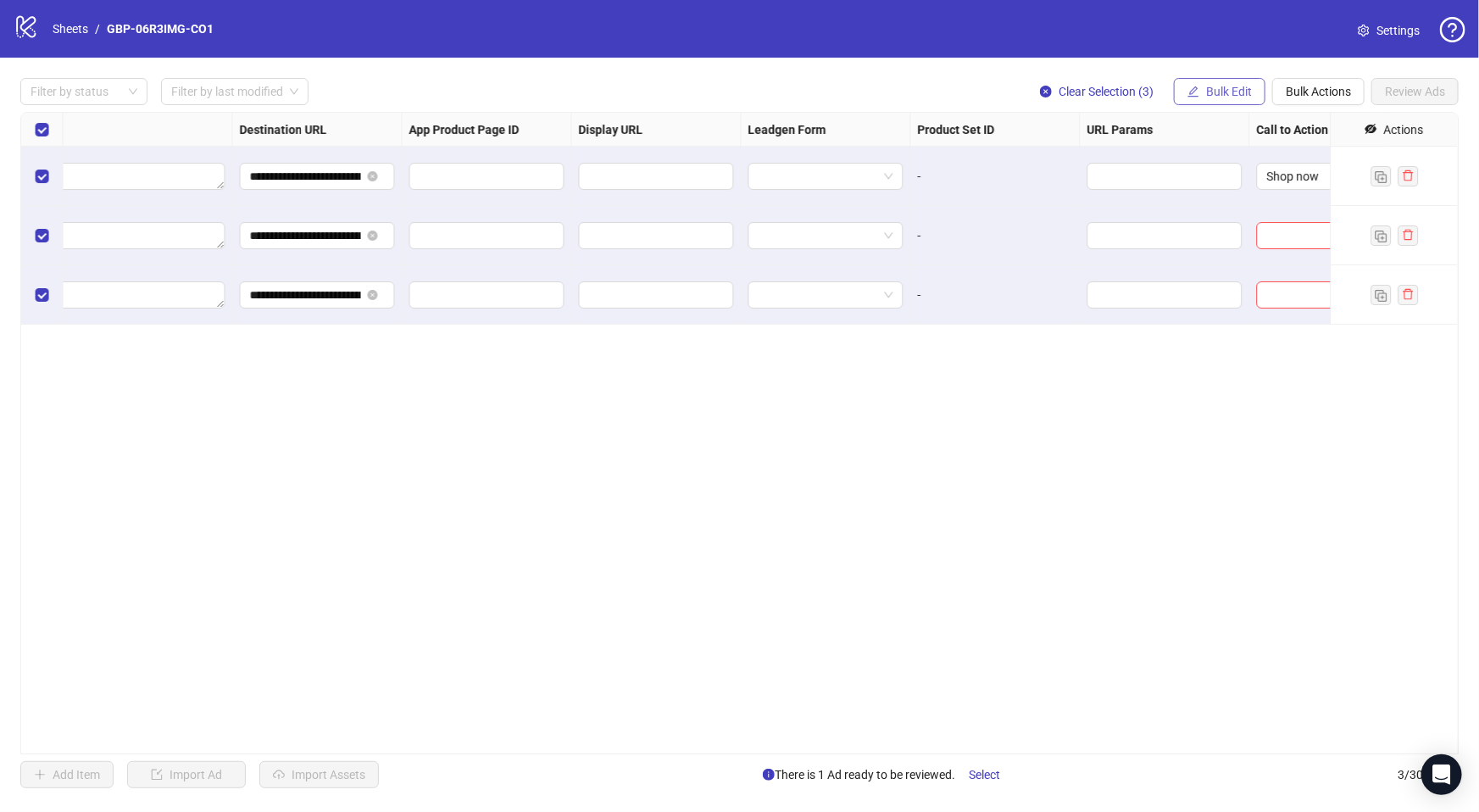 click on "Bulk Edit" at bounding box center (1229, 92) 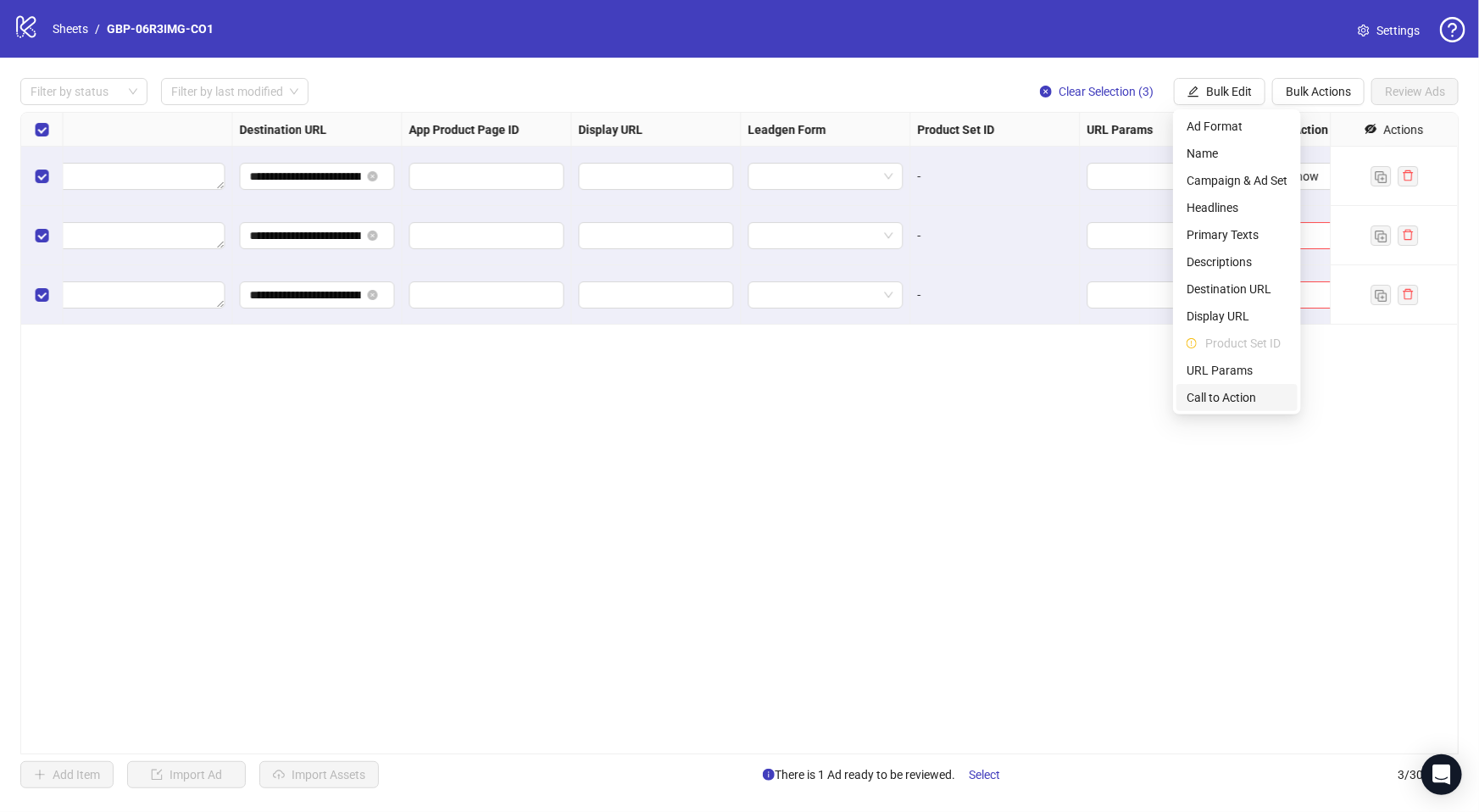 click on "Call to Action" at bounding box center [1237, 398] 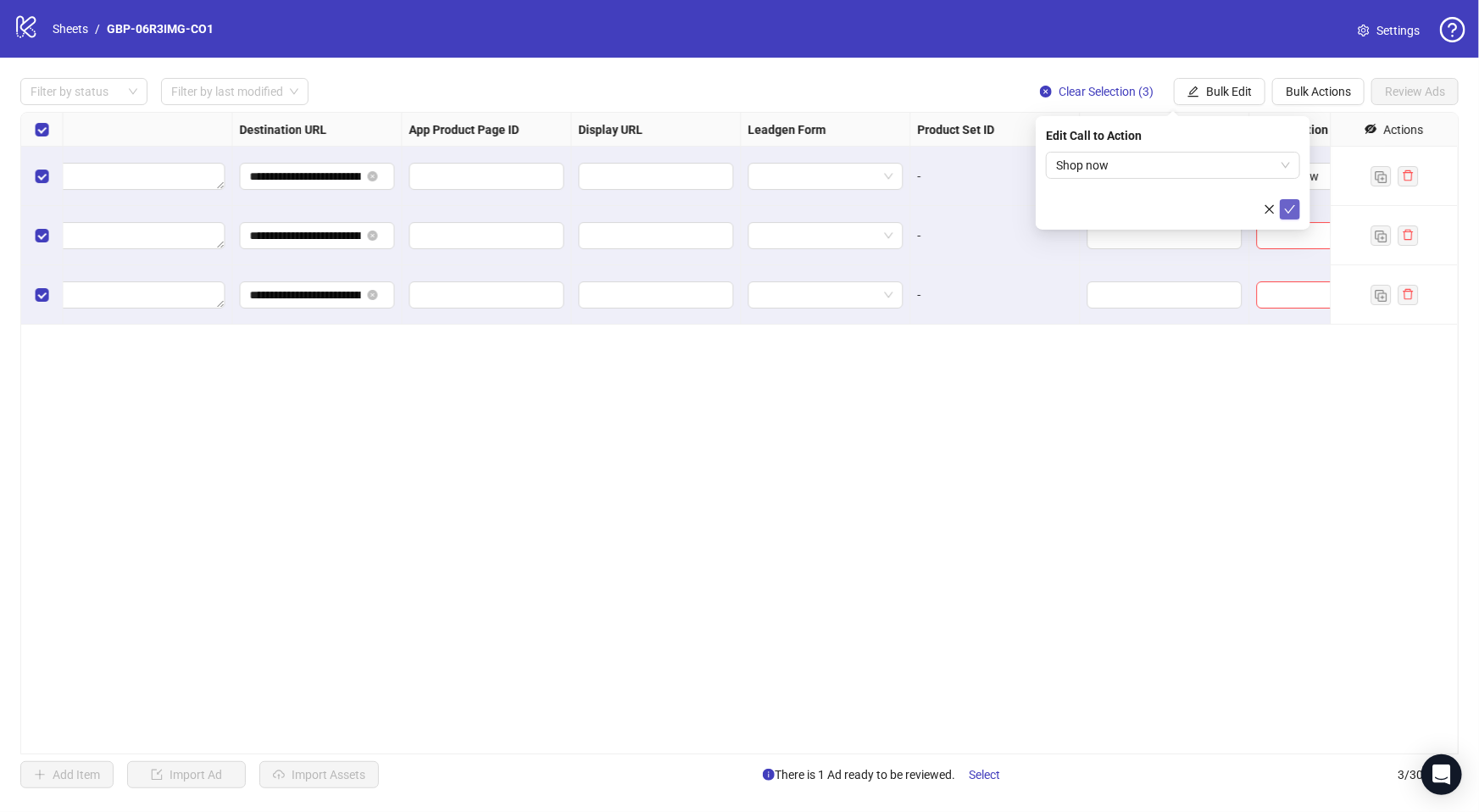 click 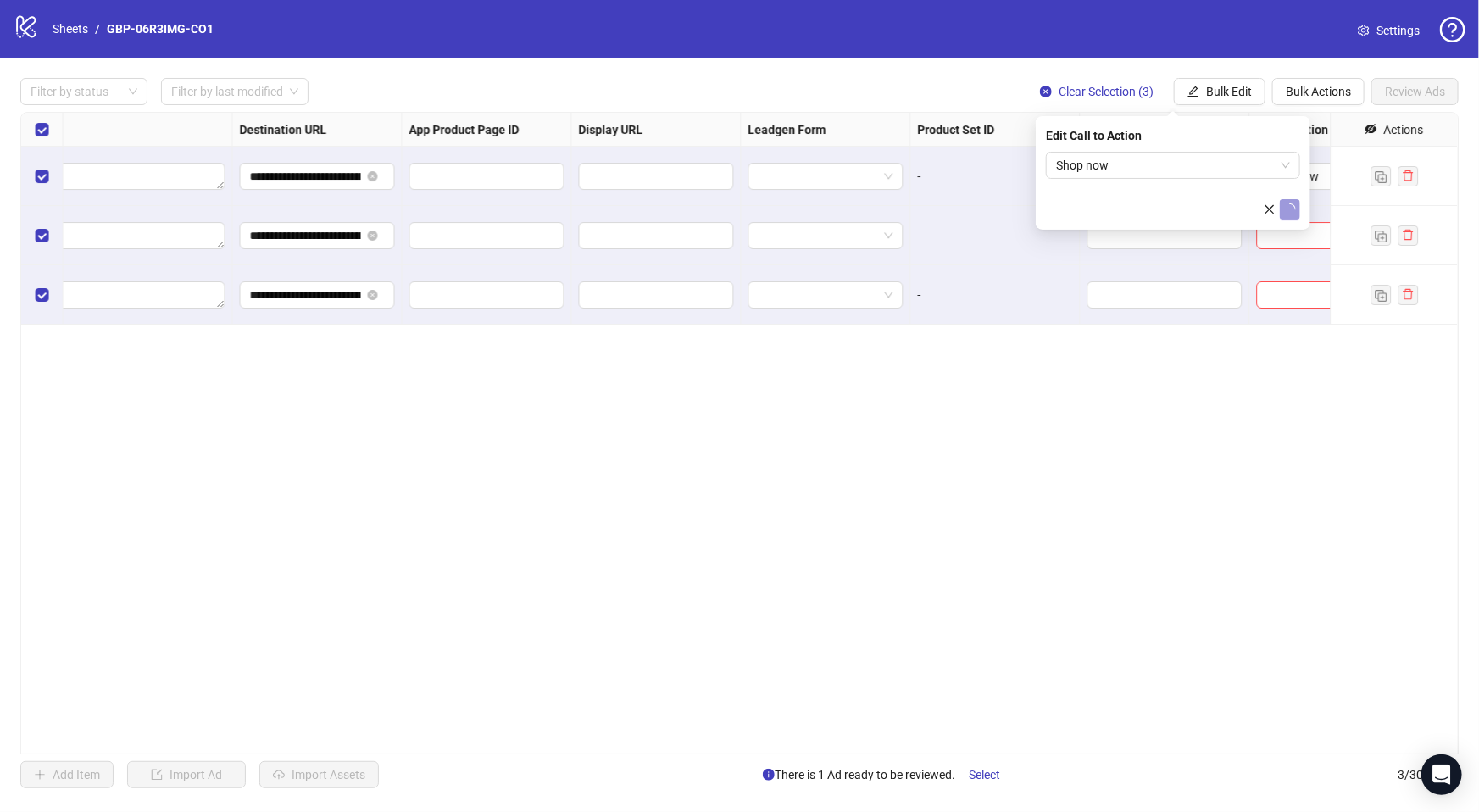 click on "**********" at bounding box center [739, 433] 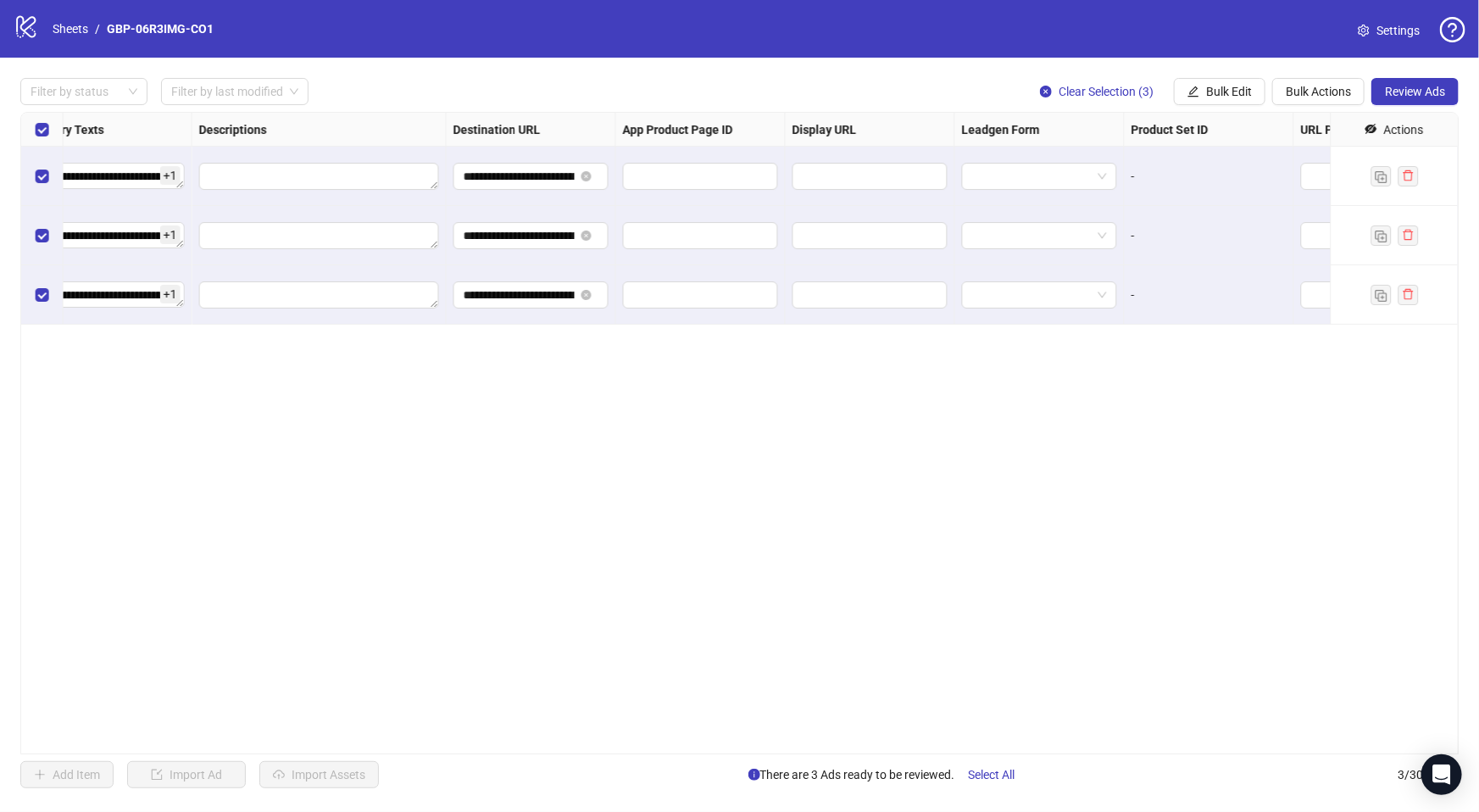 scroll, scrollTop: 0, scrollLeft: 1504, axis: horizontal 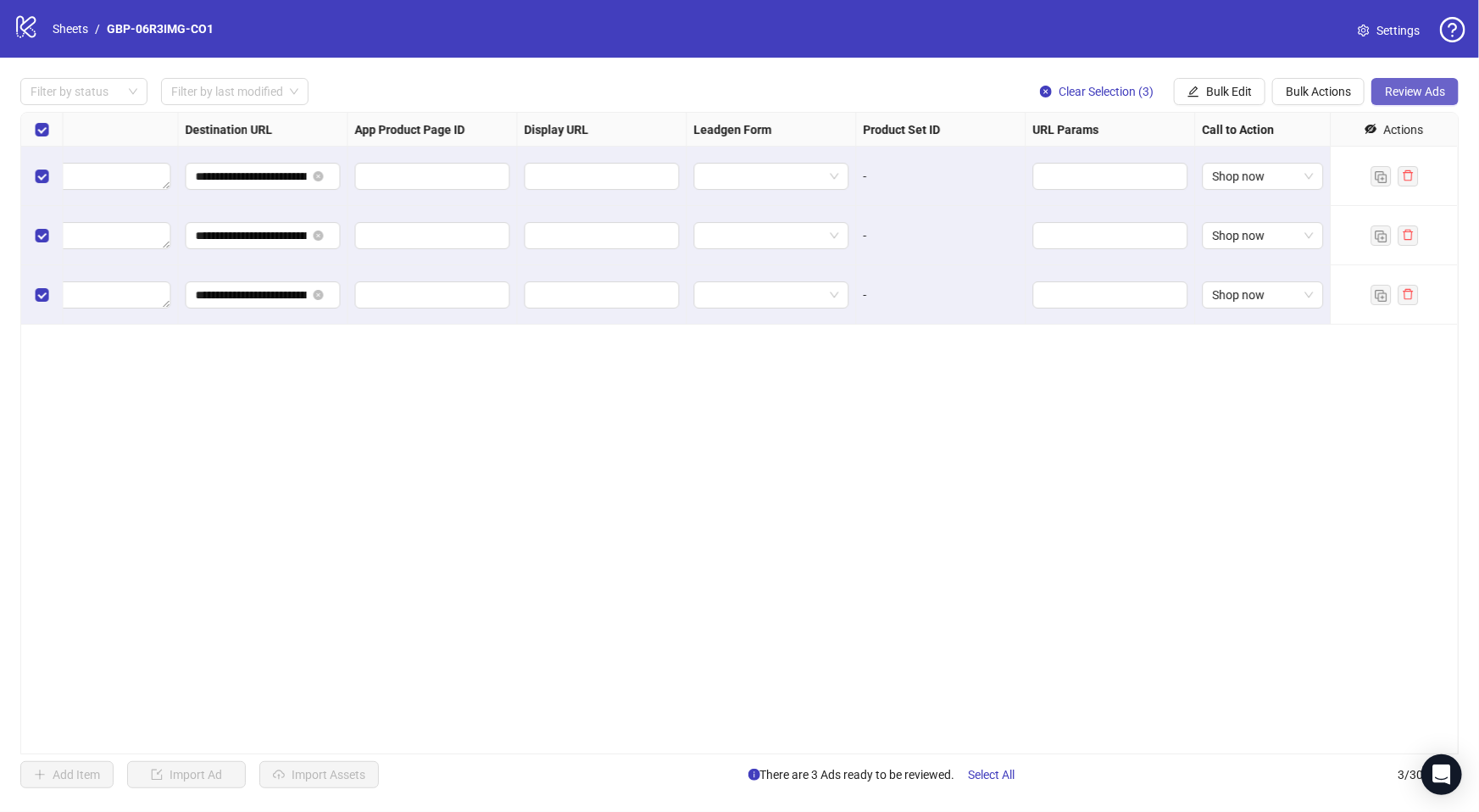 click on "Review Ads" at bounding box center [1415, 92] 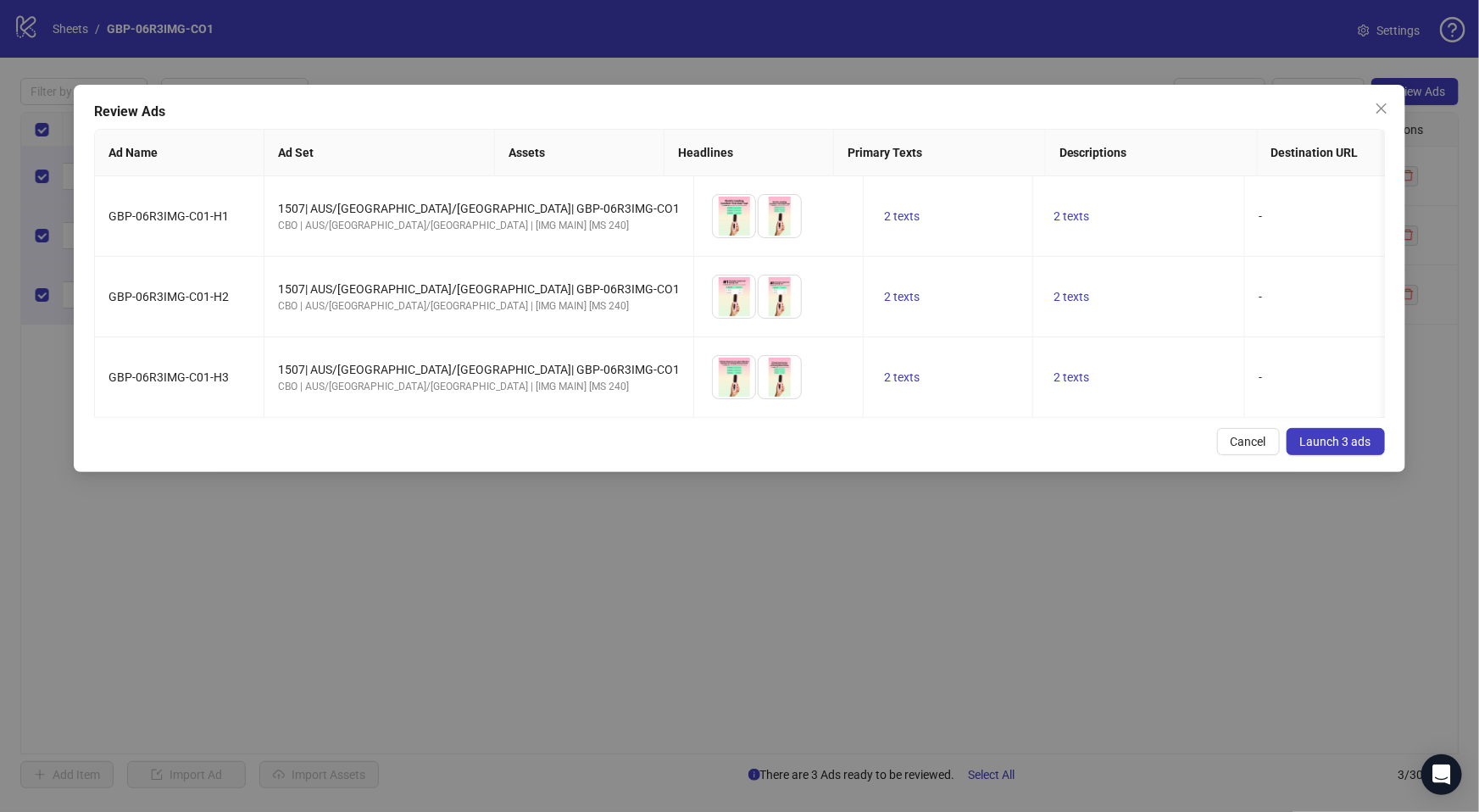 click on "Launch 3 ads" at bounding box center (1336, 442) 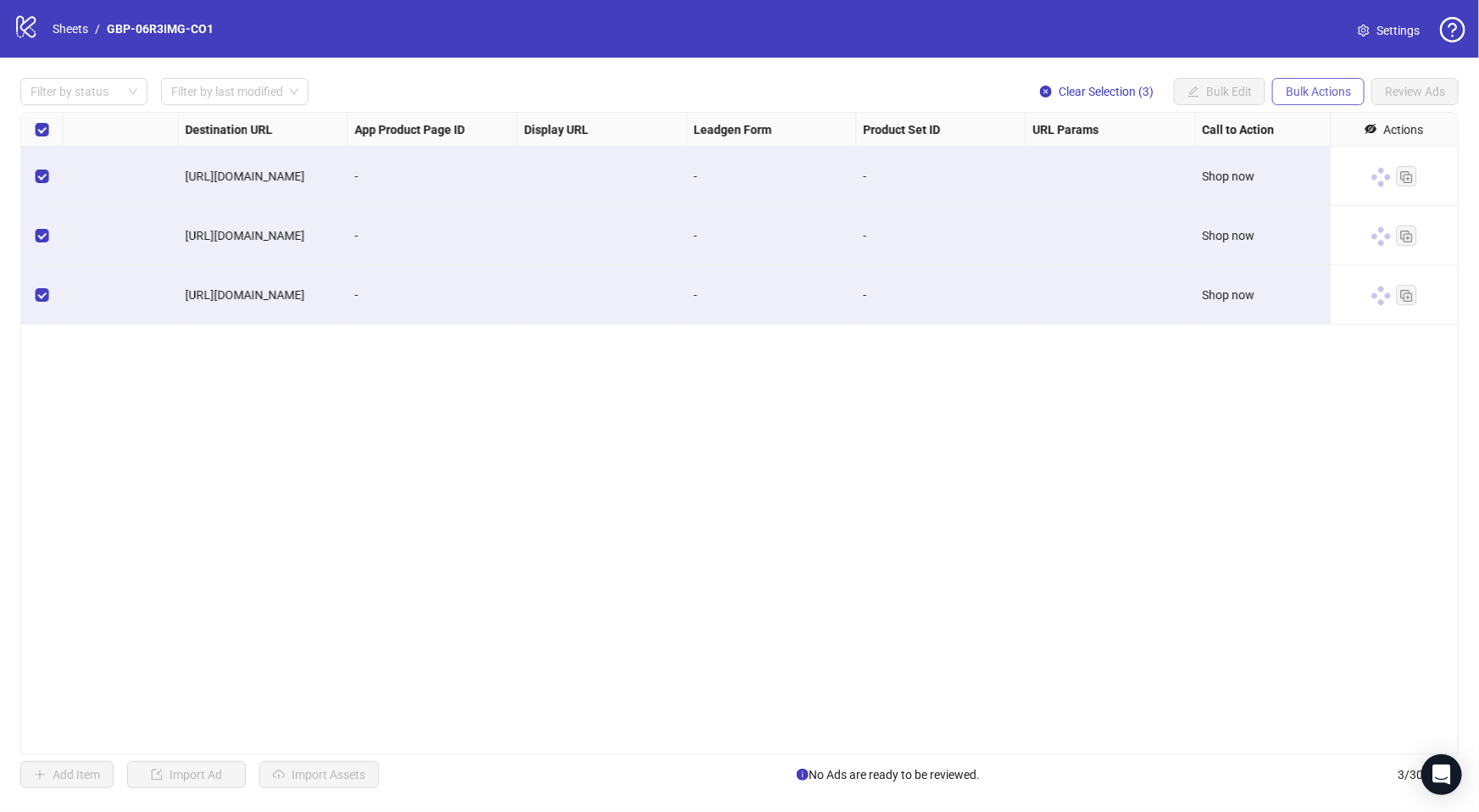 click on "Bulk Actions" at bounding box center [1318, 92] 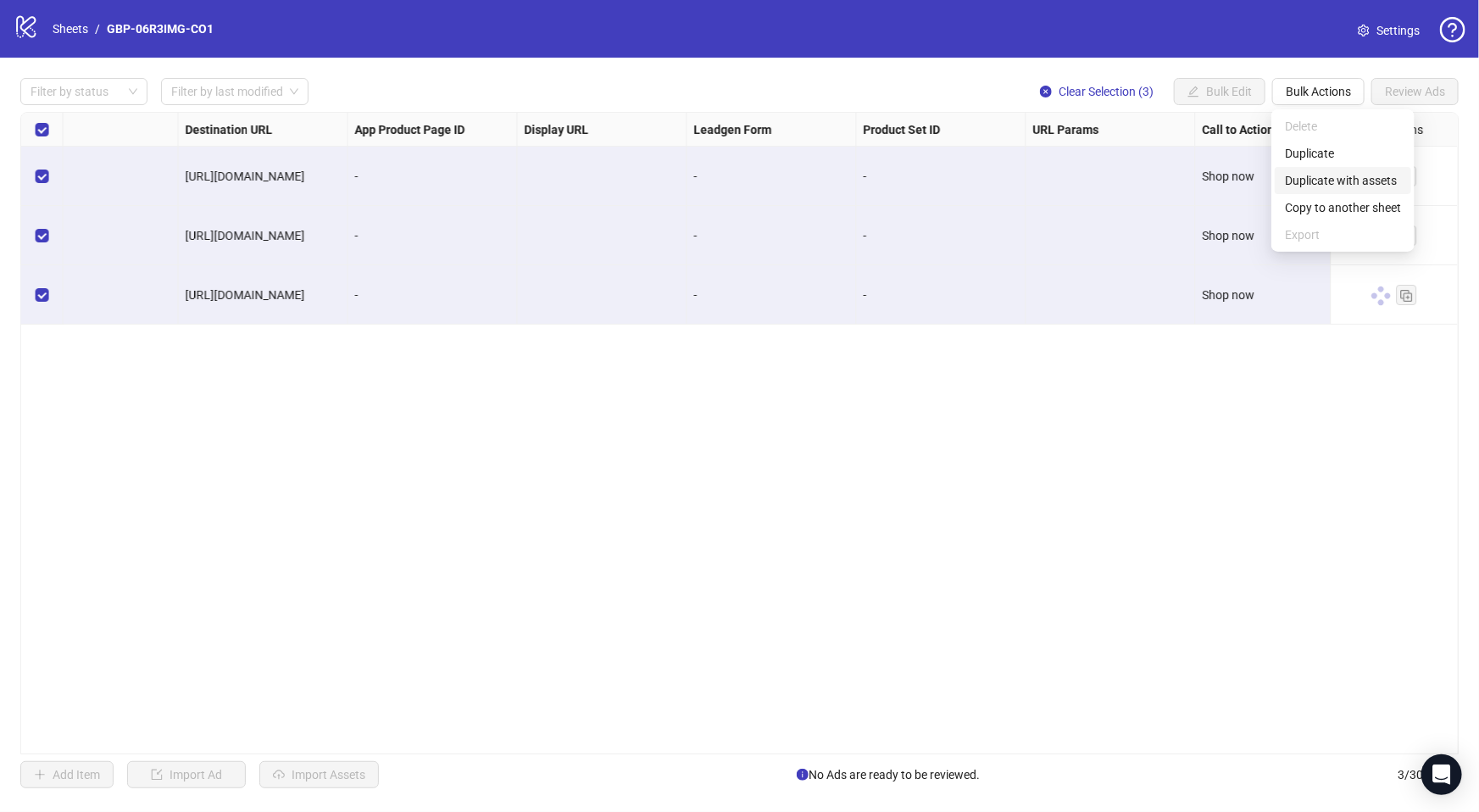 click on "Duplicate with assets" at bounding box center (1343, 181) 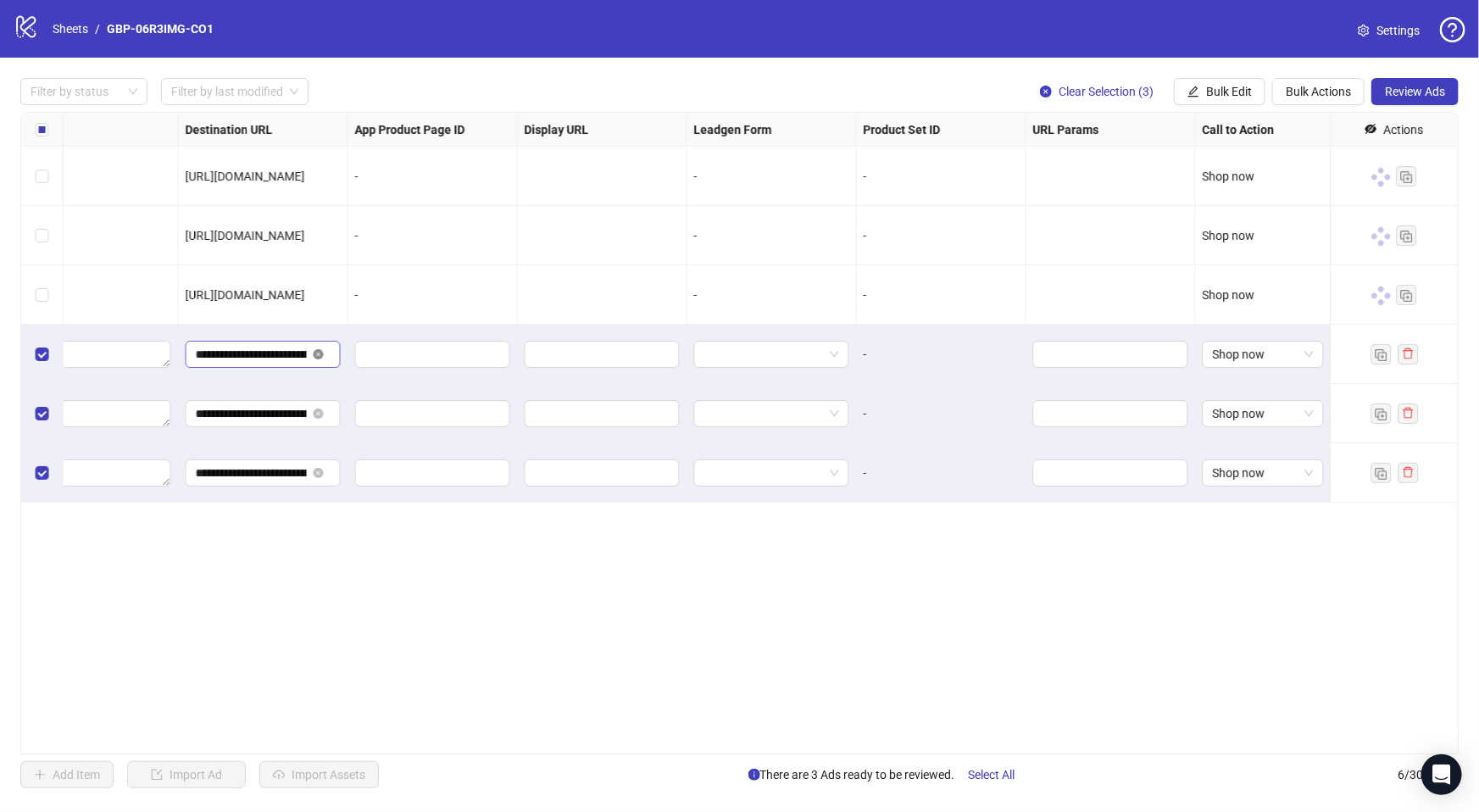 click 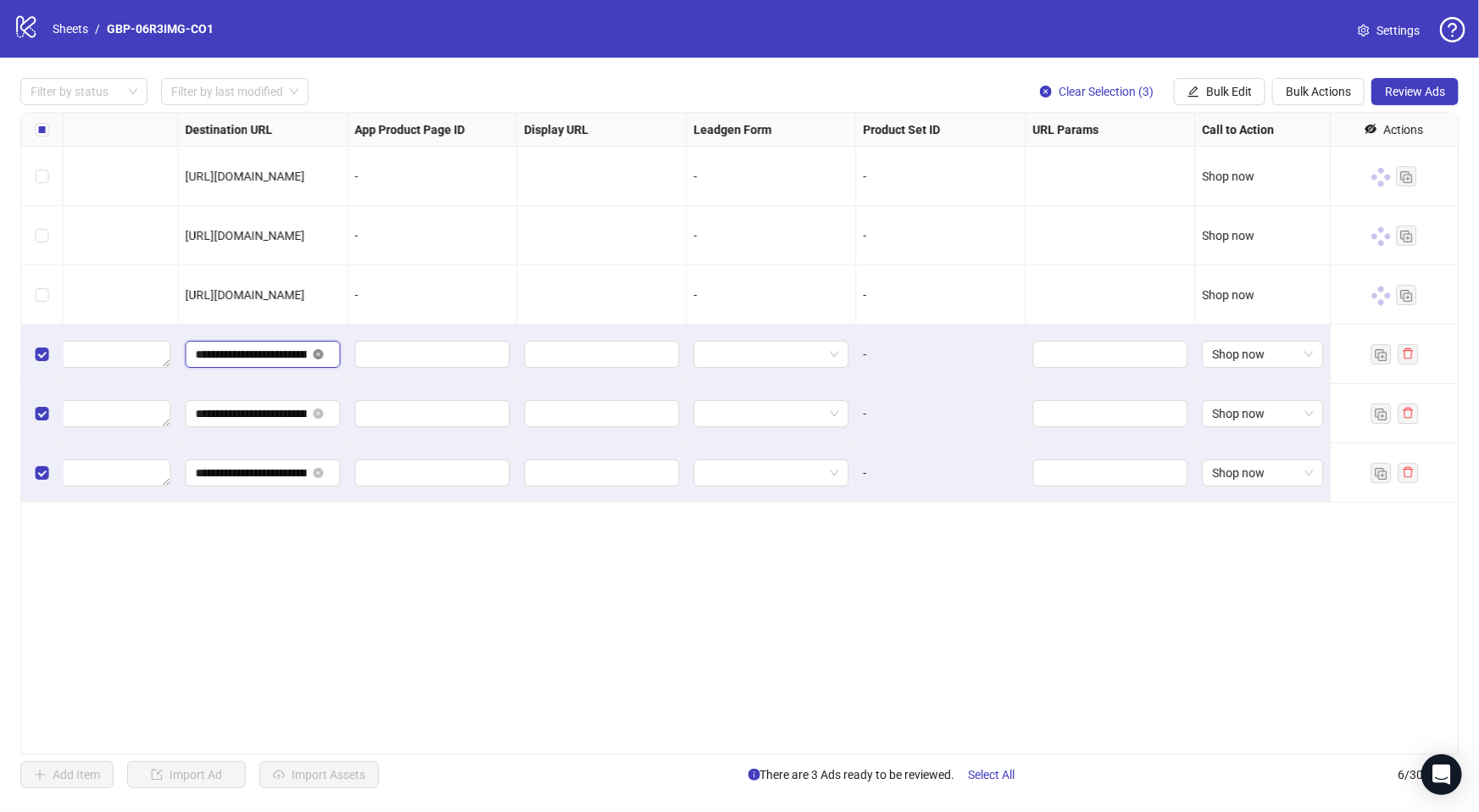 type 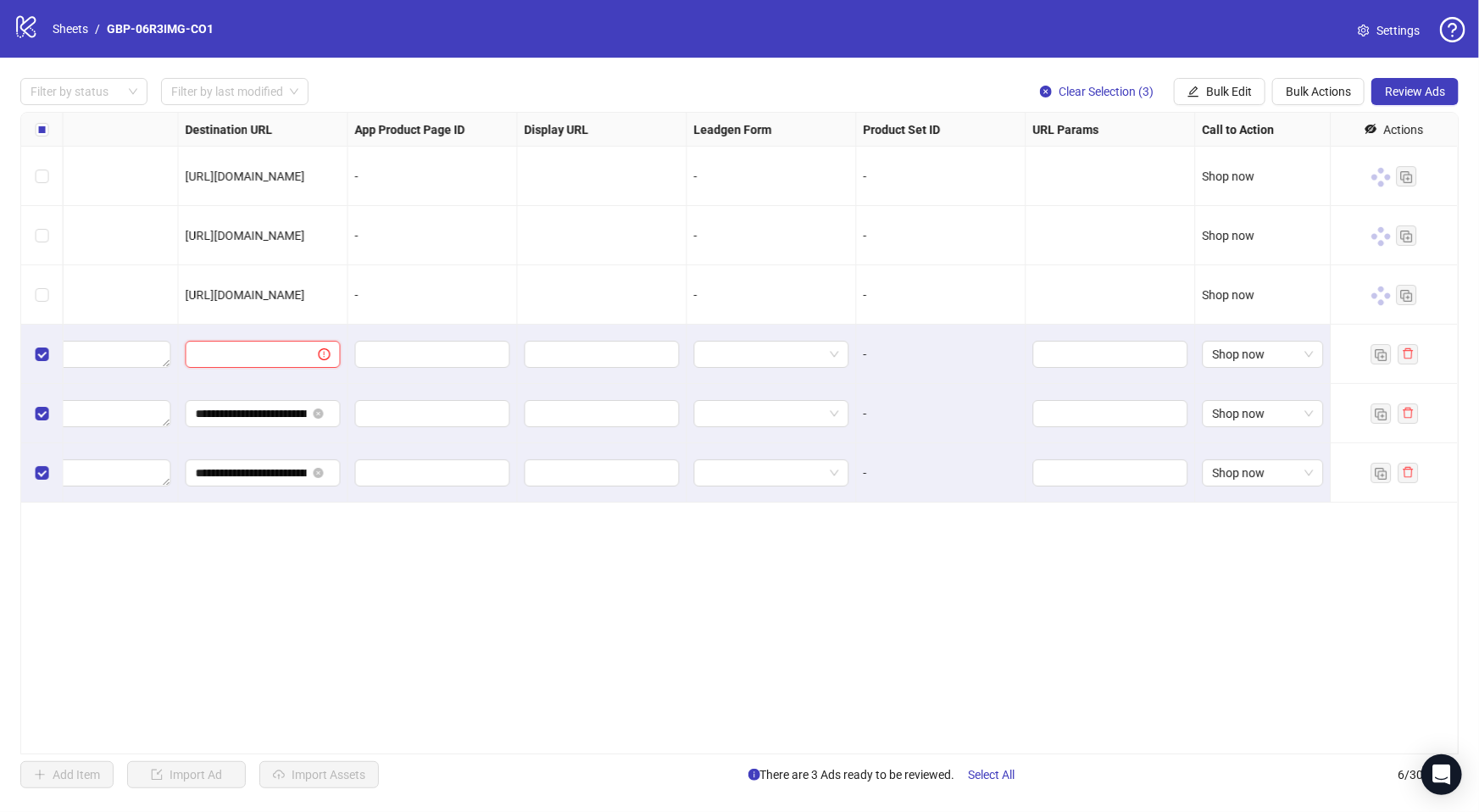 scroll, scrollTop: 0, scrollLeft: 0, axis: both 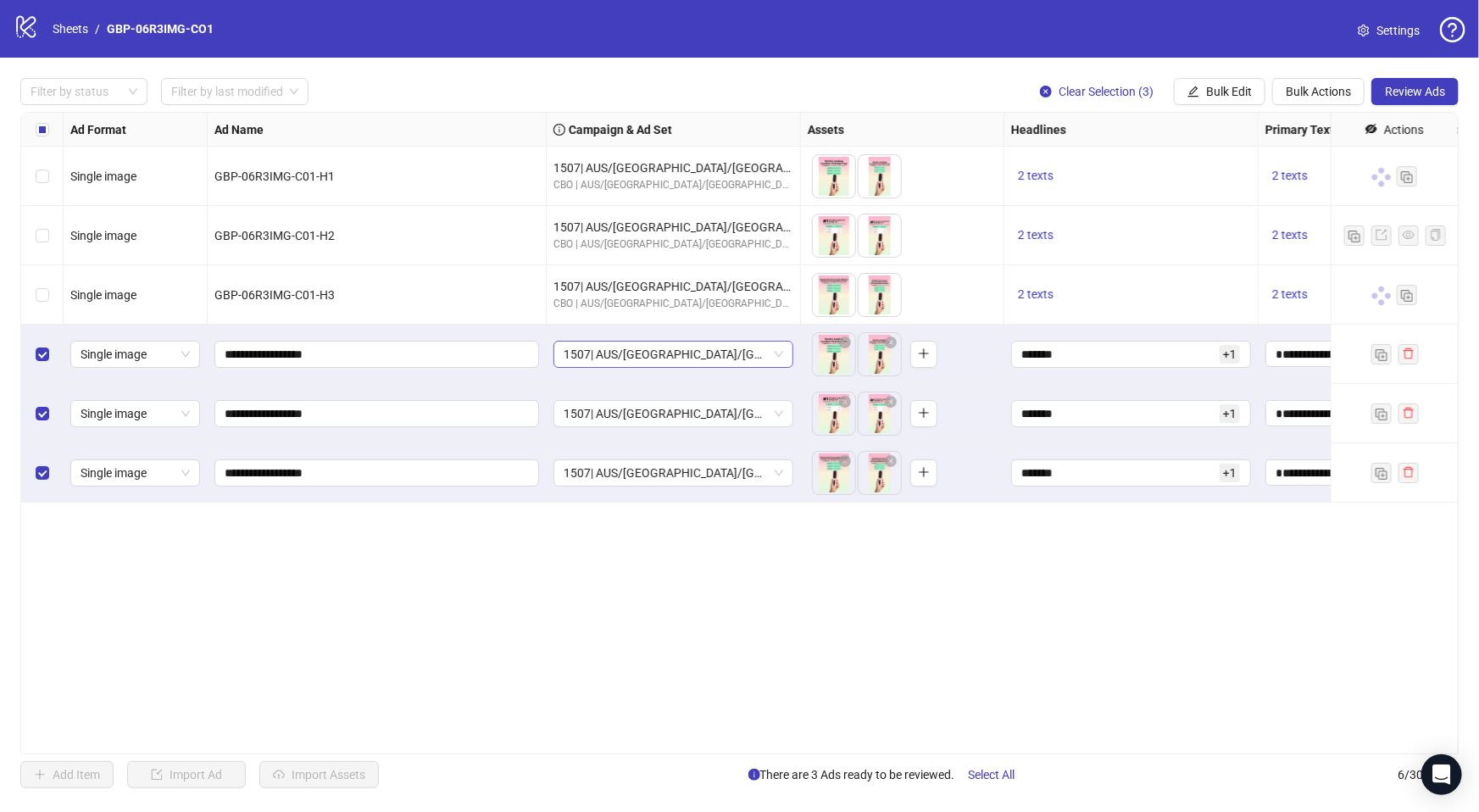 click on "1507| AUS/NZ/UK| GBP-06R3IMG-CO1" at bounding box center (673, 354) 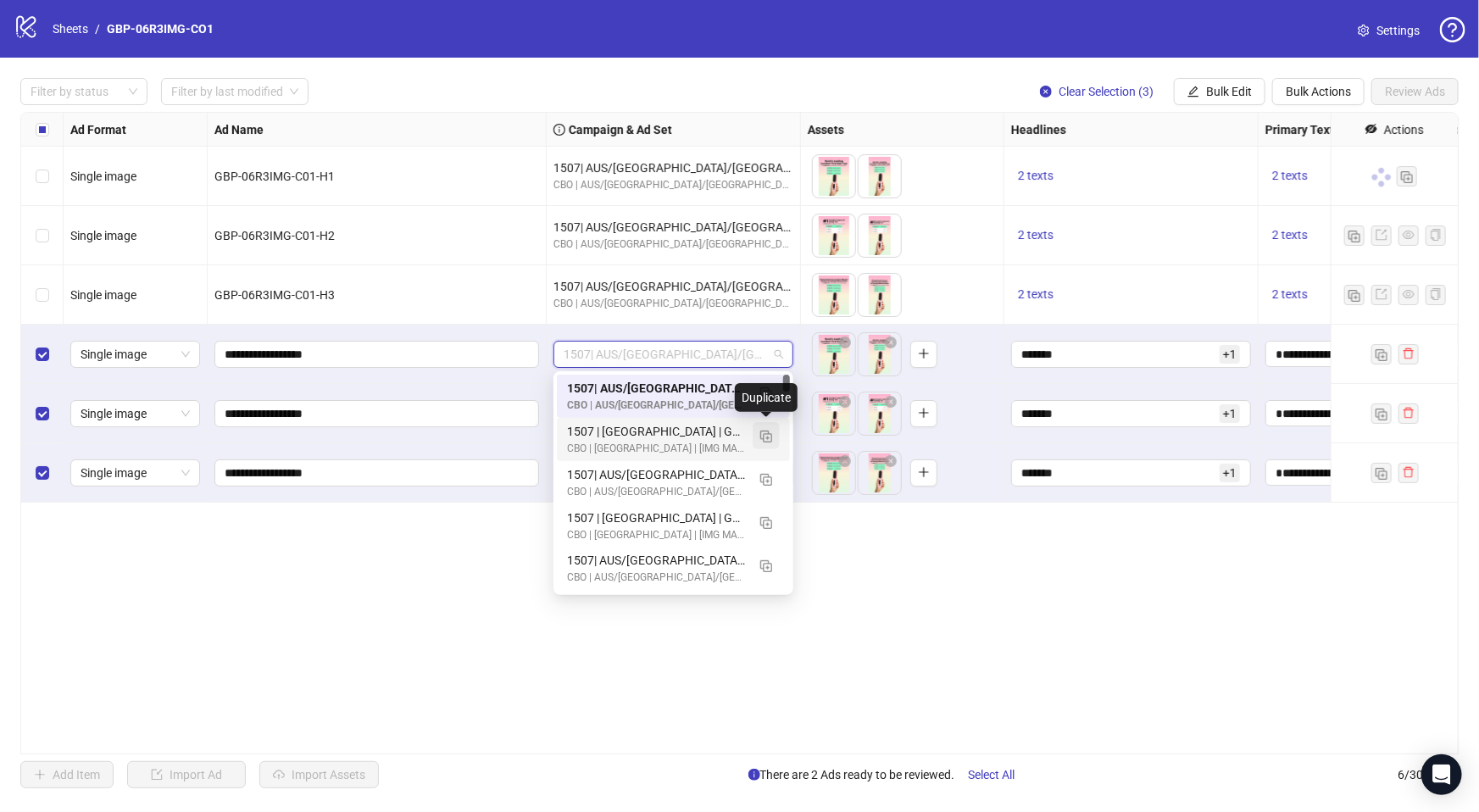 click at bounding box center [766, 437] 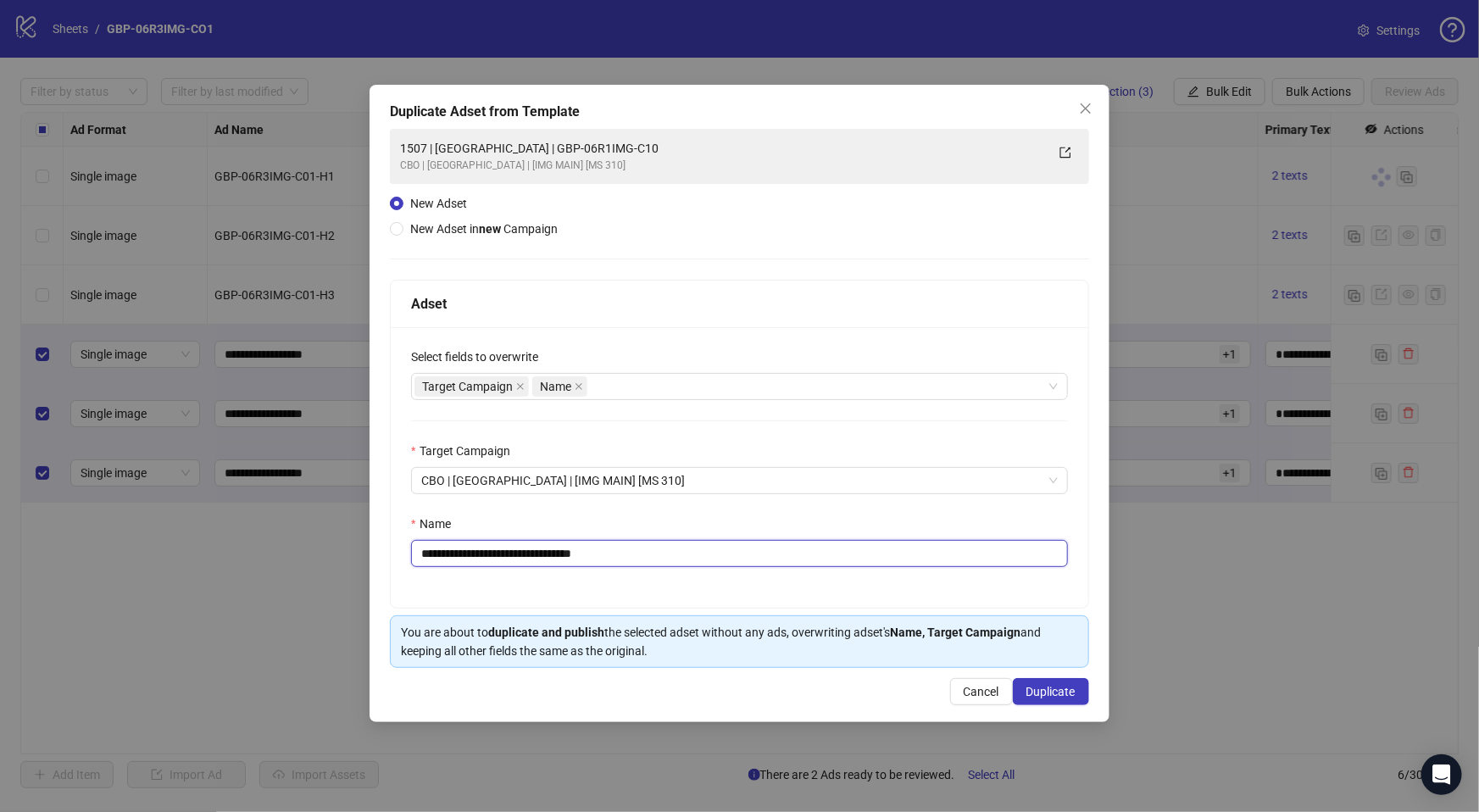drag, startPoint x: 489, startPoint y: 553, endPoint x: 758, endPoint y: 567, distance: 269.3641 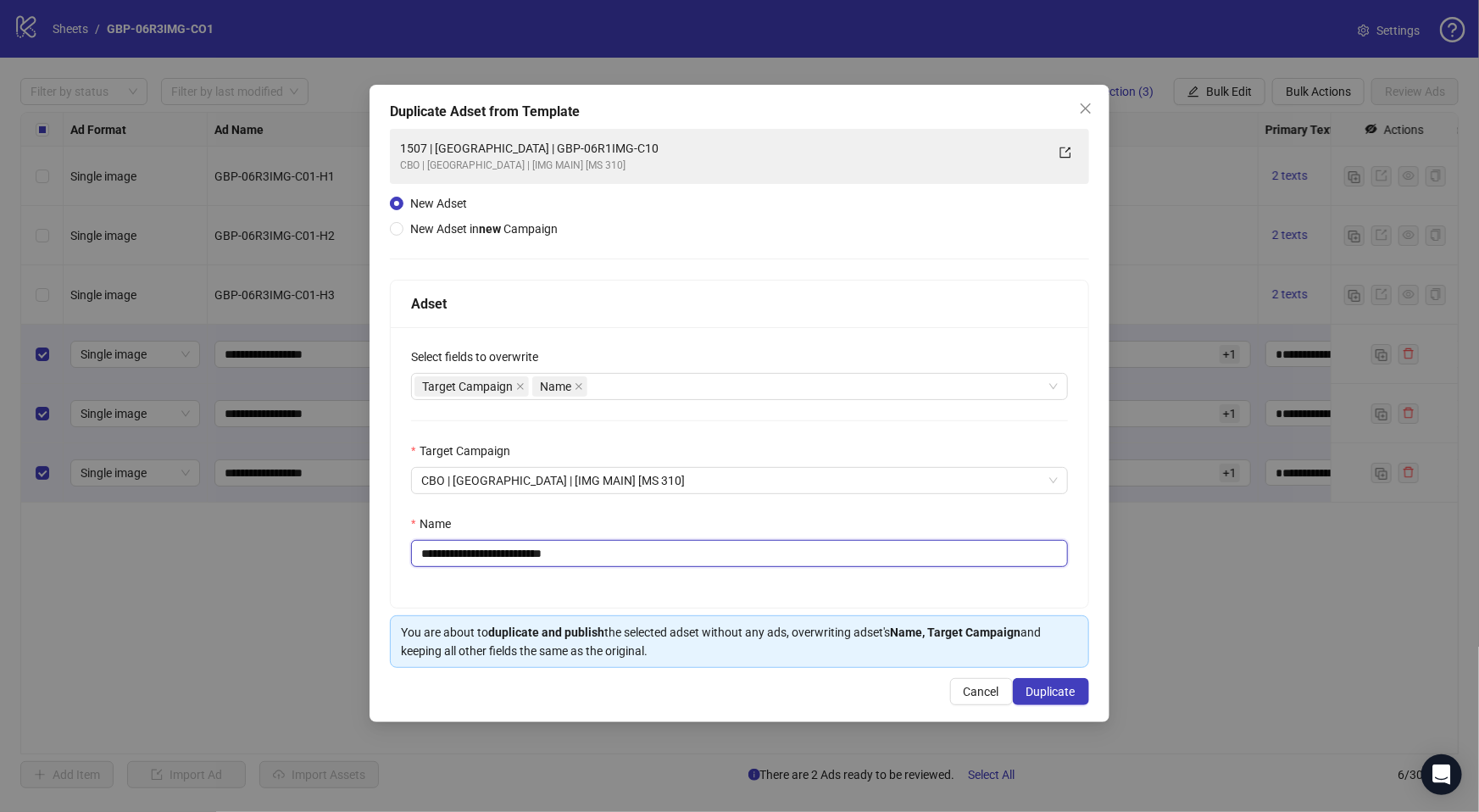 type on "**********" 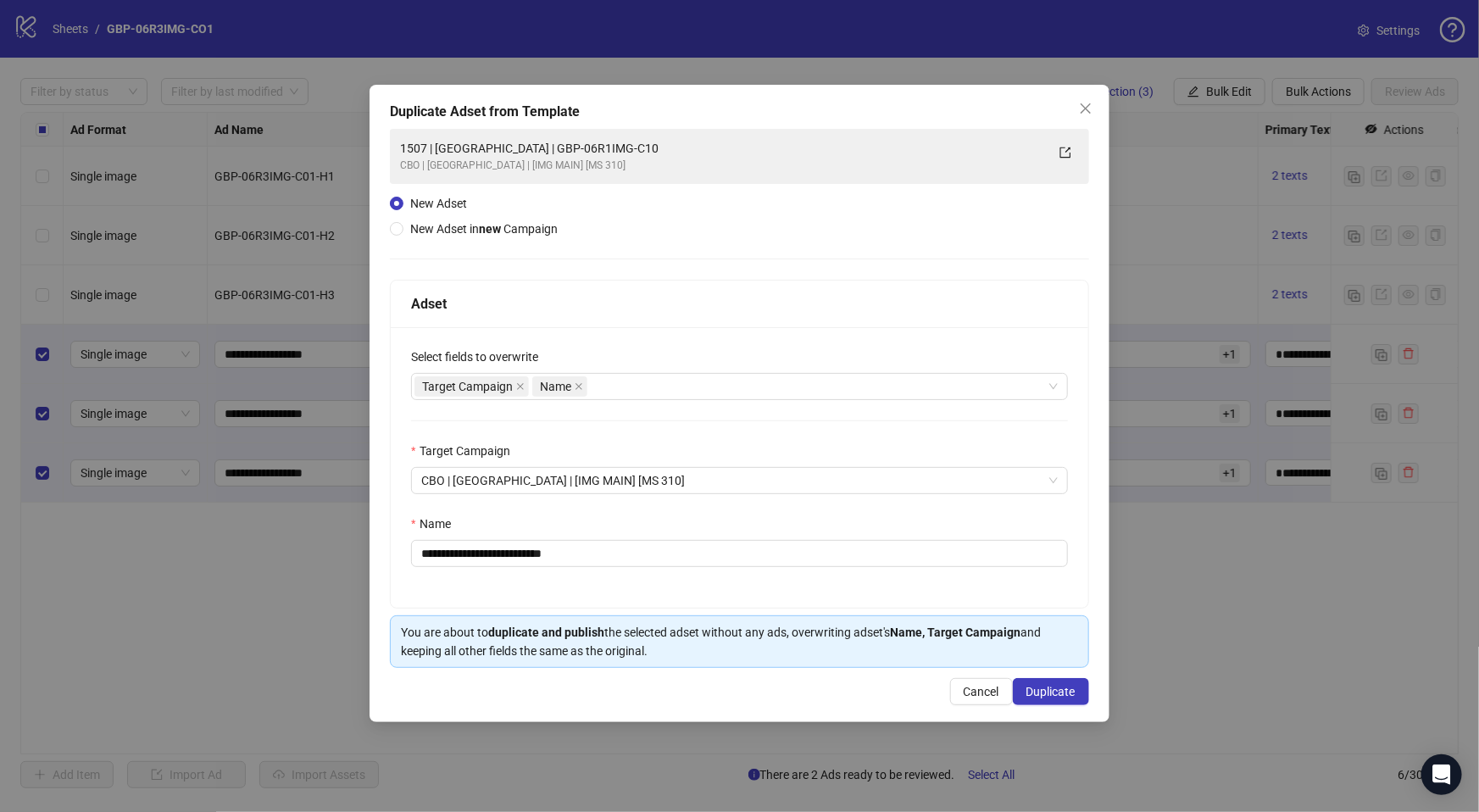 click on "**********" at bounding box center (739, 467) 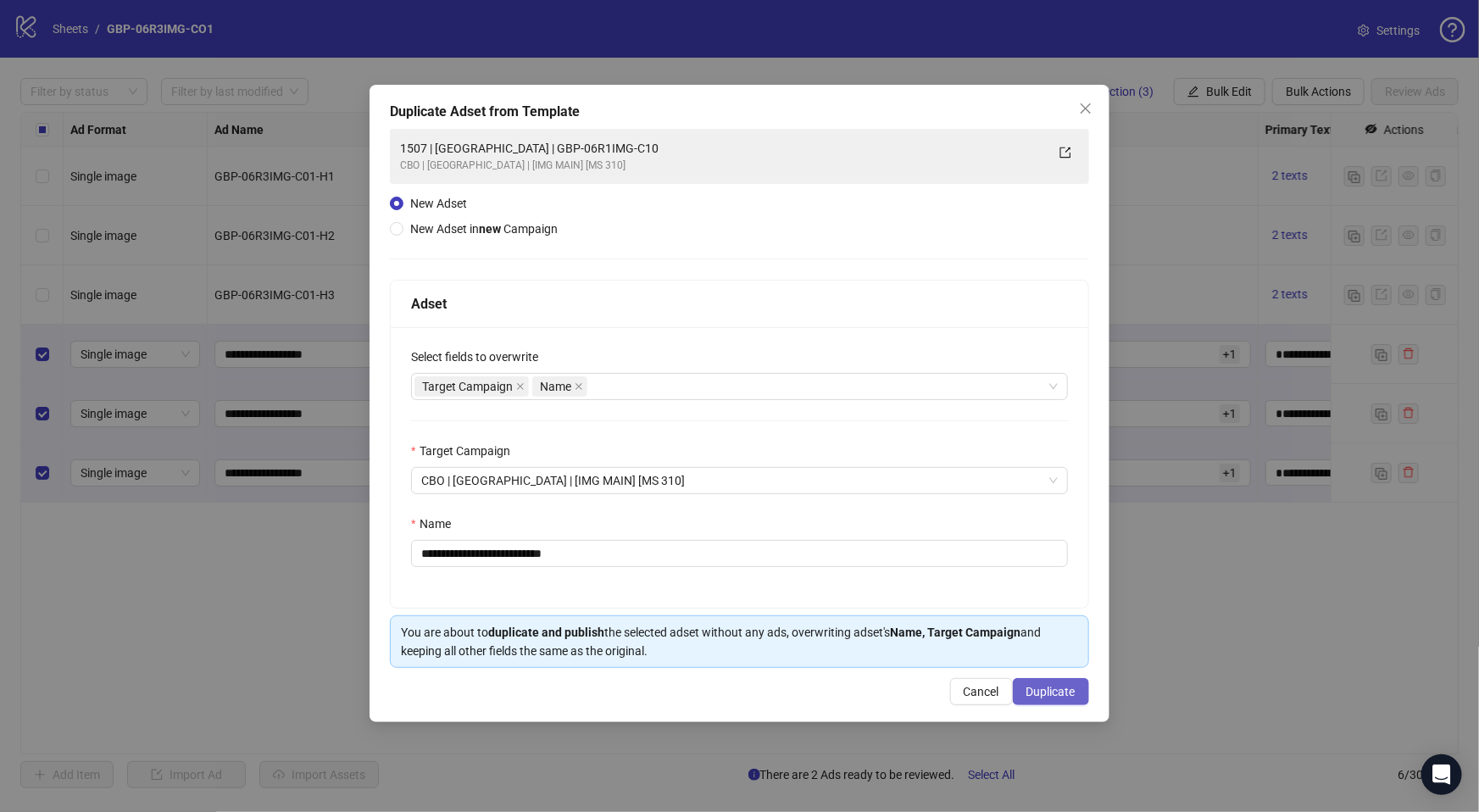 click on "Duplicate" at bounding box center [1051, 692] 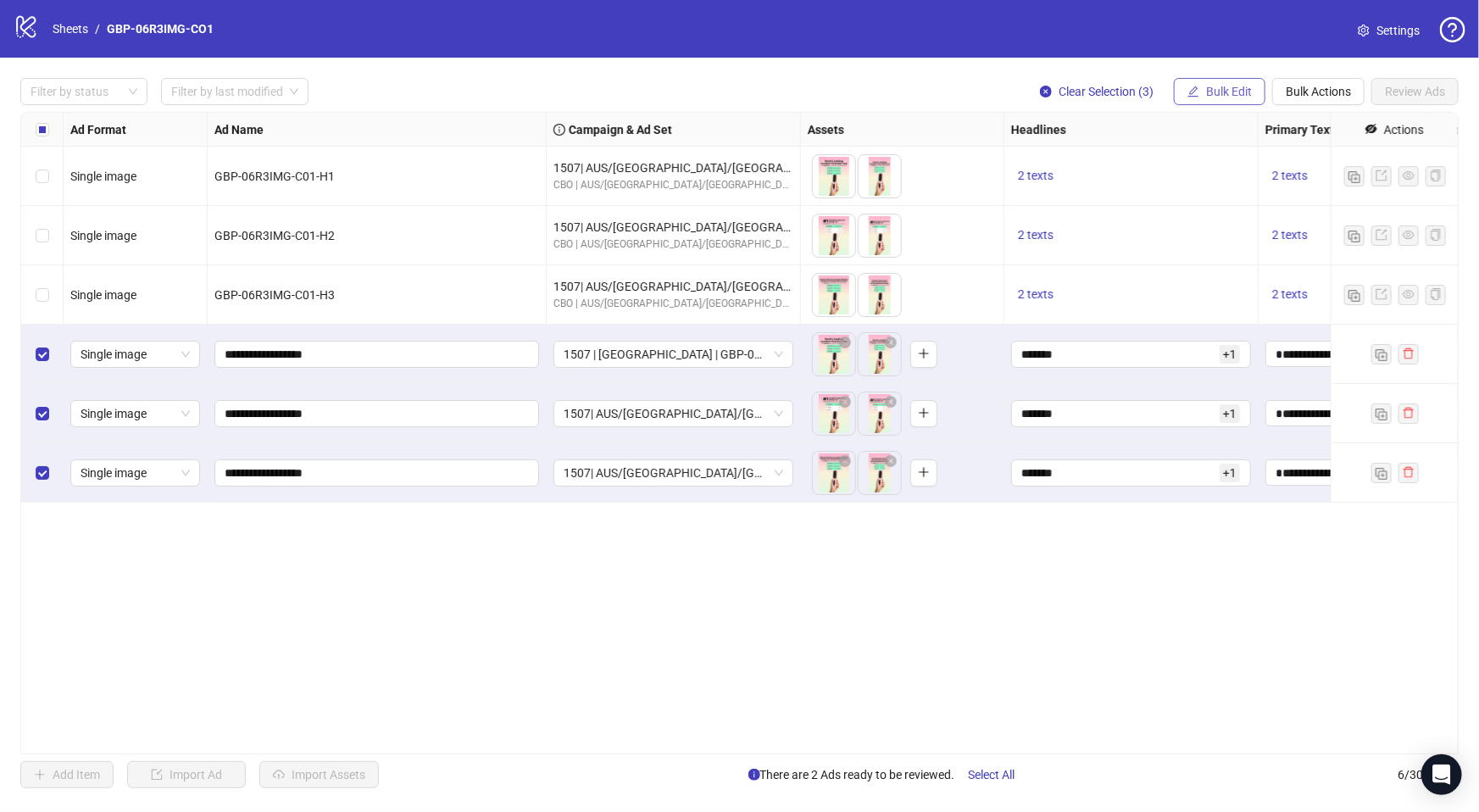 click on "Bulk Edit" at bounding box center (1220, 92) 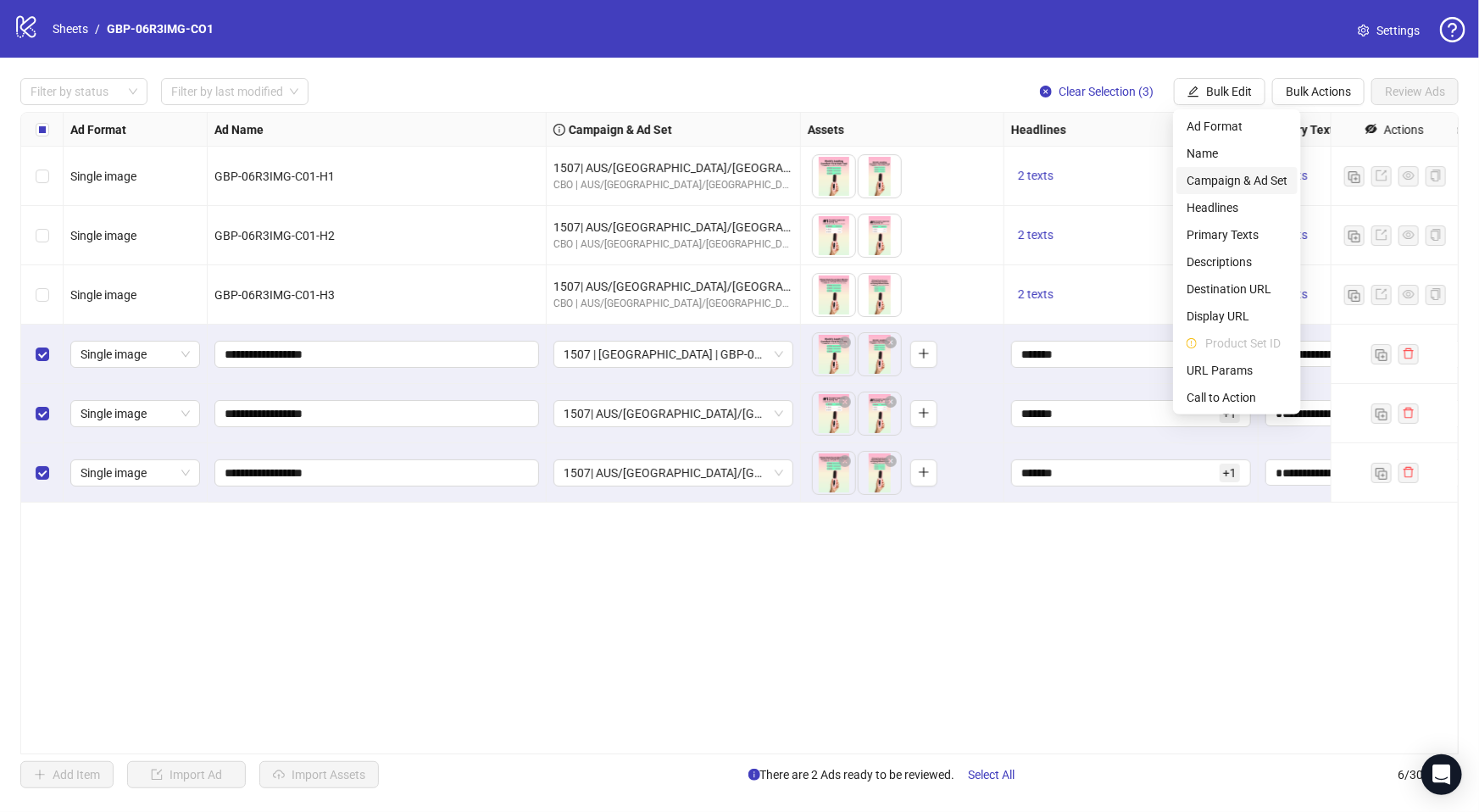 click on "Campaign & Ad Set" at bounding box center [1237, 181] 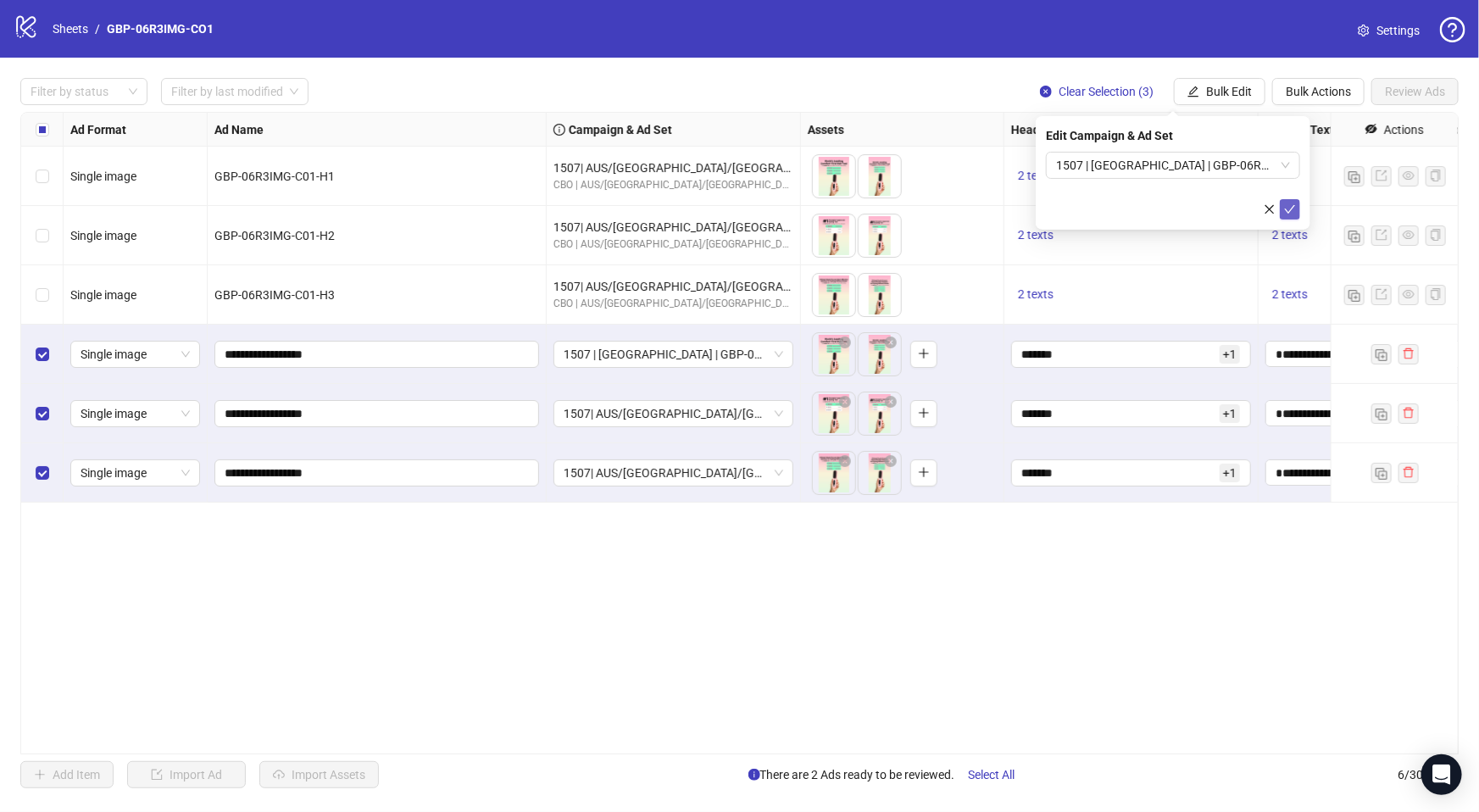 click 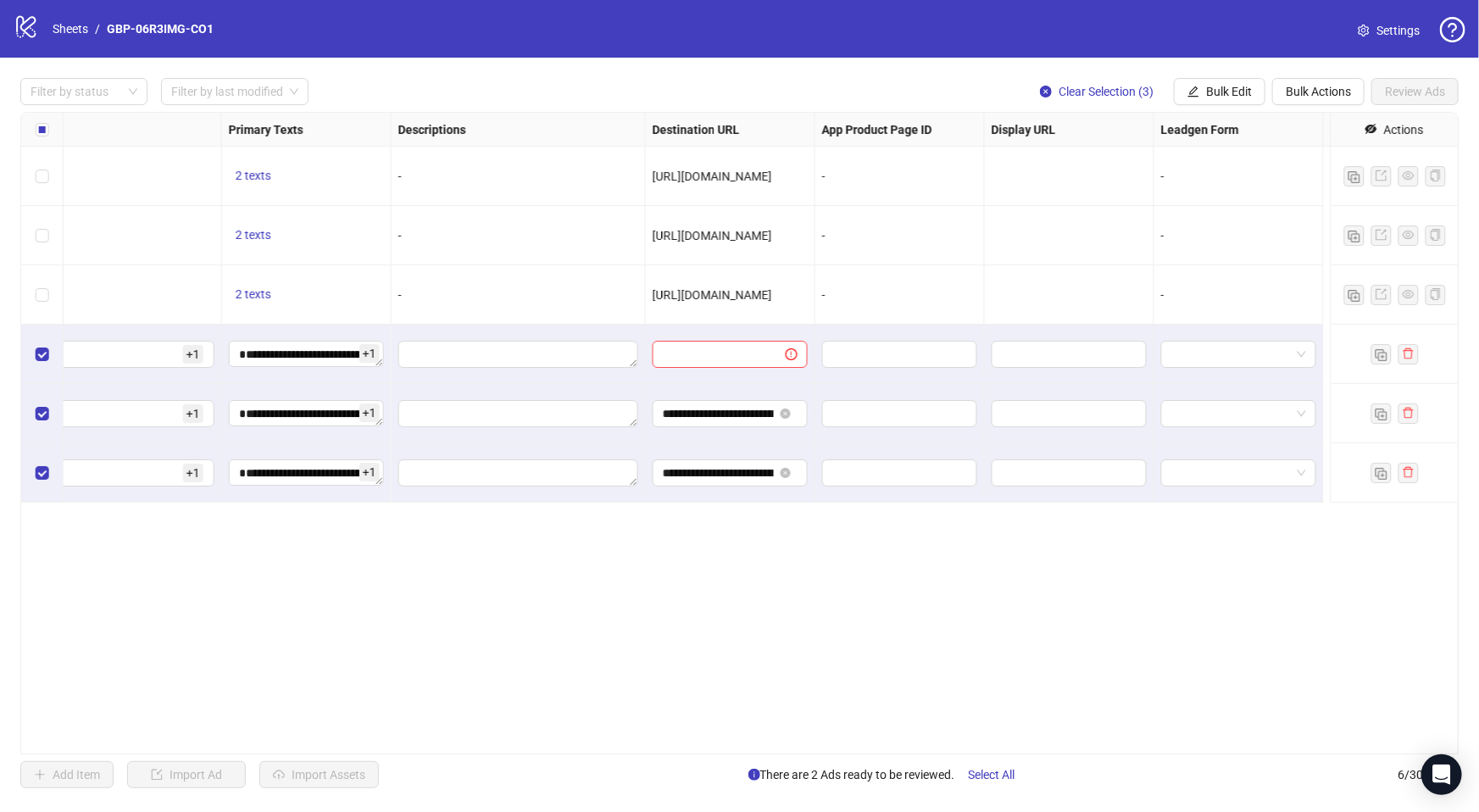 scroll, scrollTop: 0, scrollLeft: 1504, axis: horizontal 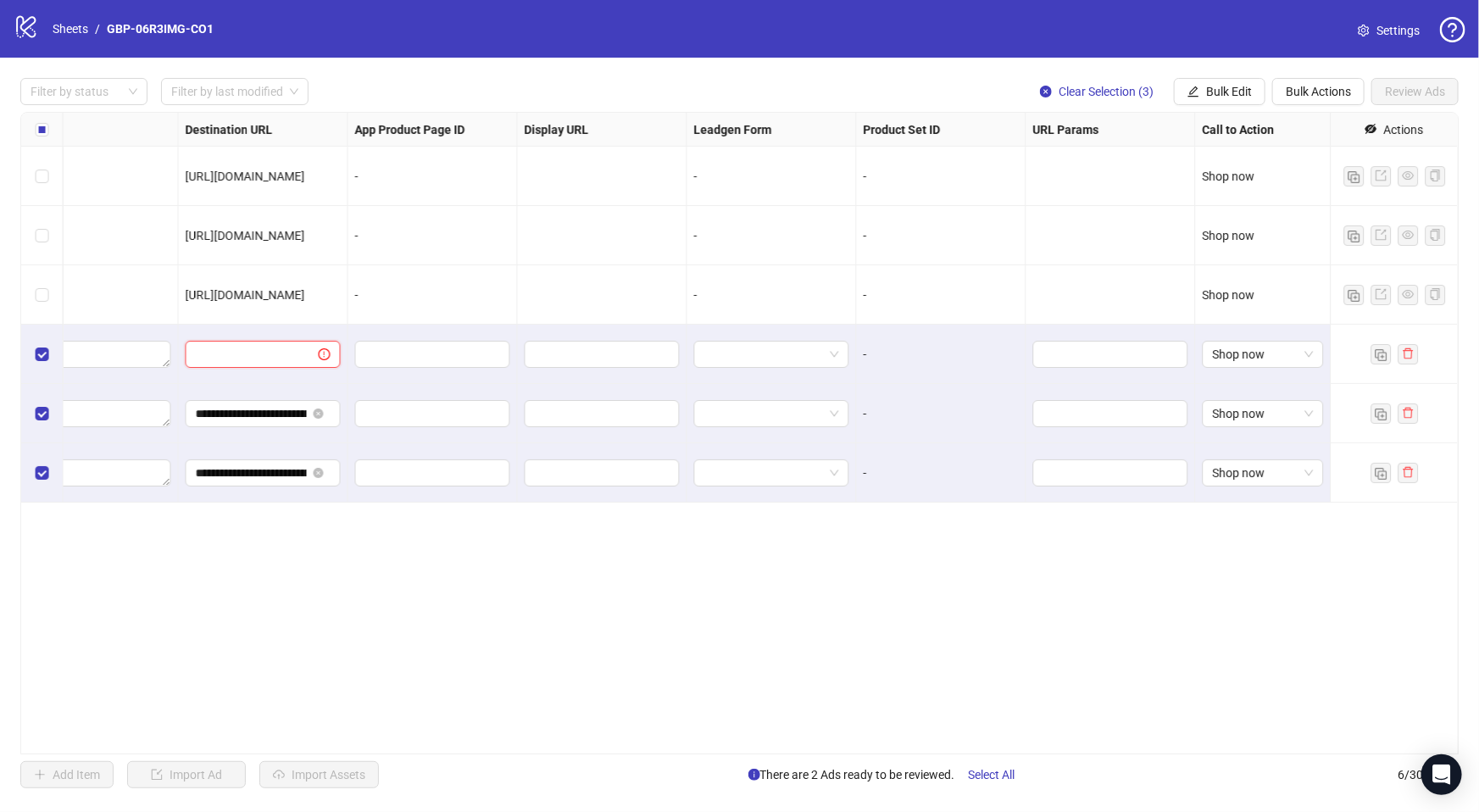 click at bounding box center (245, 354) 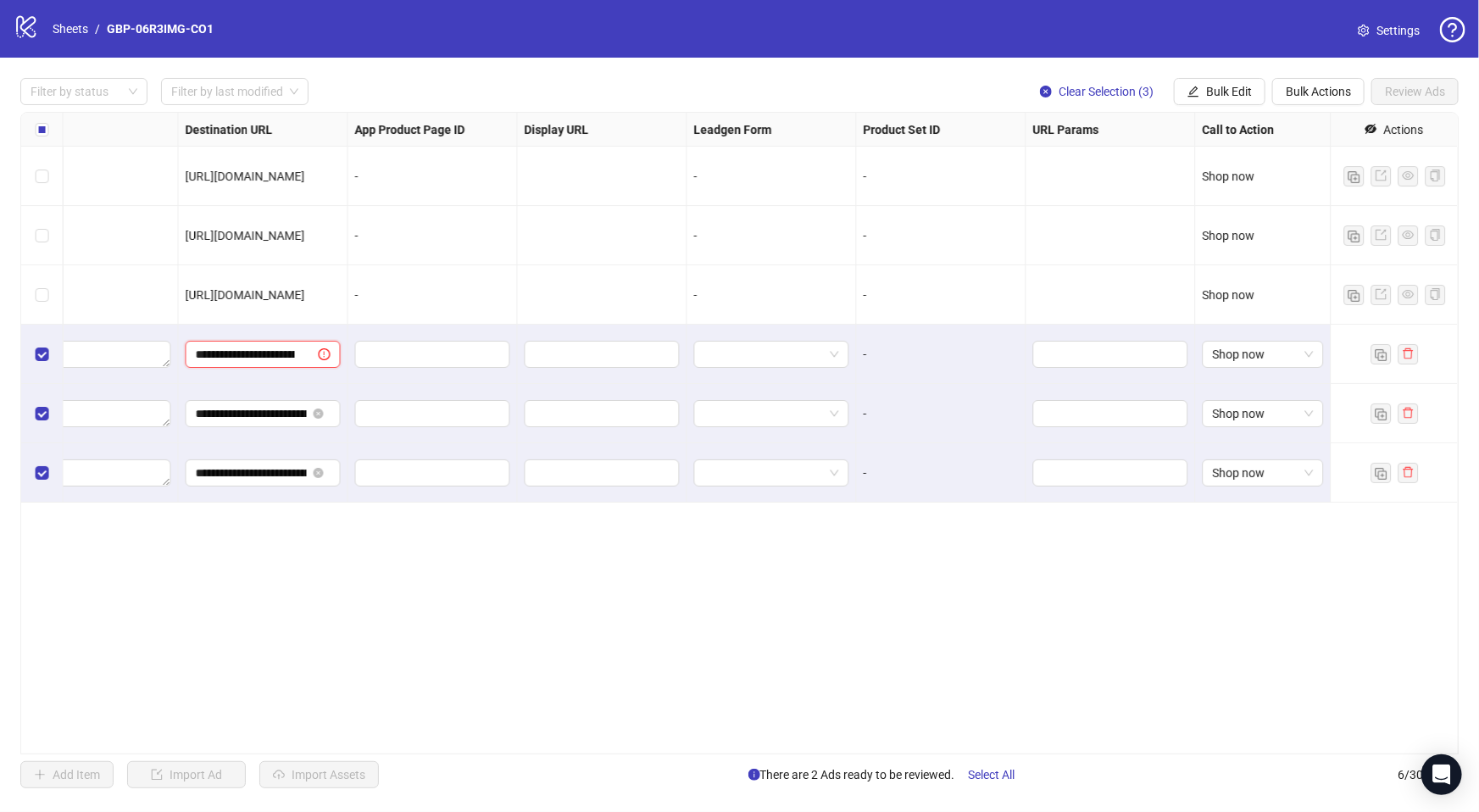 scroll, scrollTop: 0, scrollLeft: 140, axis: horizontal 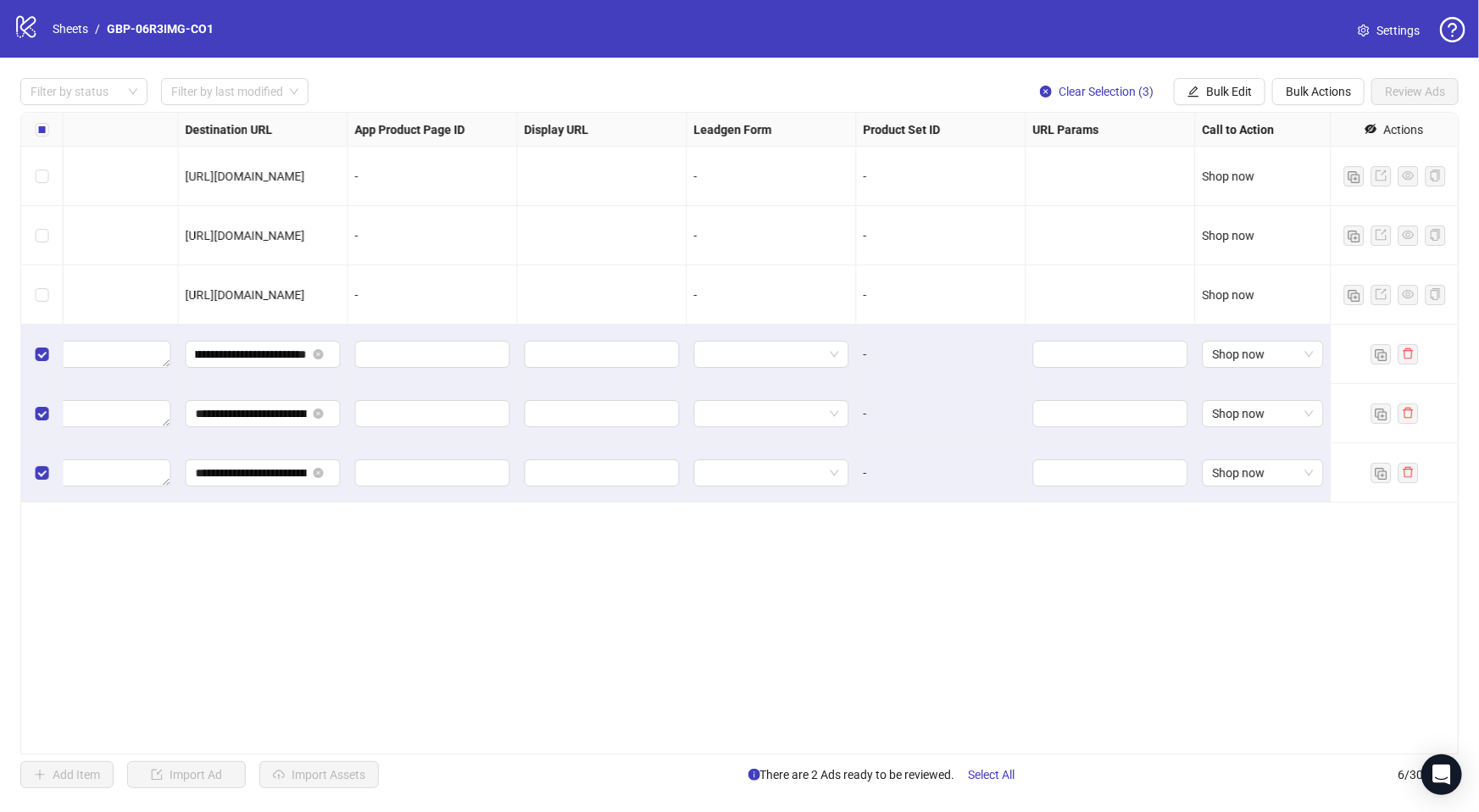 click on "**********" at bounding box center (739, 433) 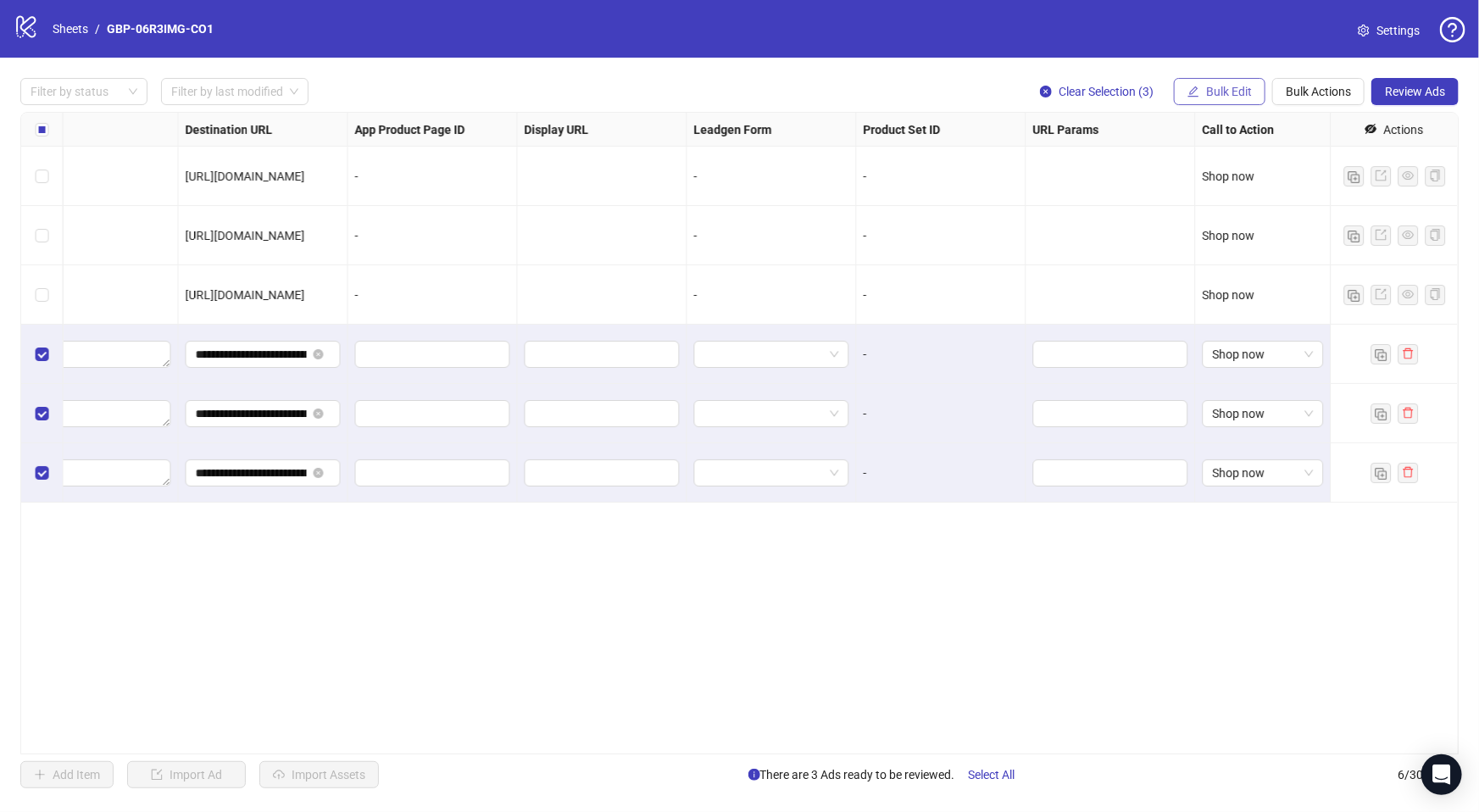 click on "Bulk Edit" at bounding box center [1229, 92] 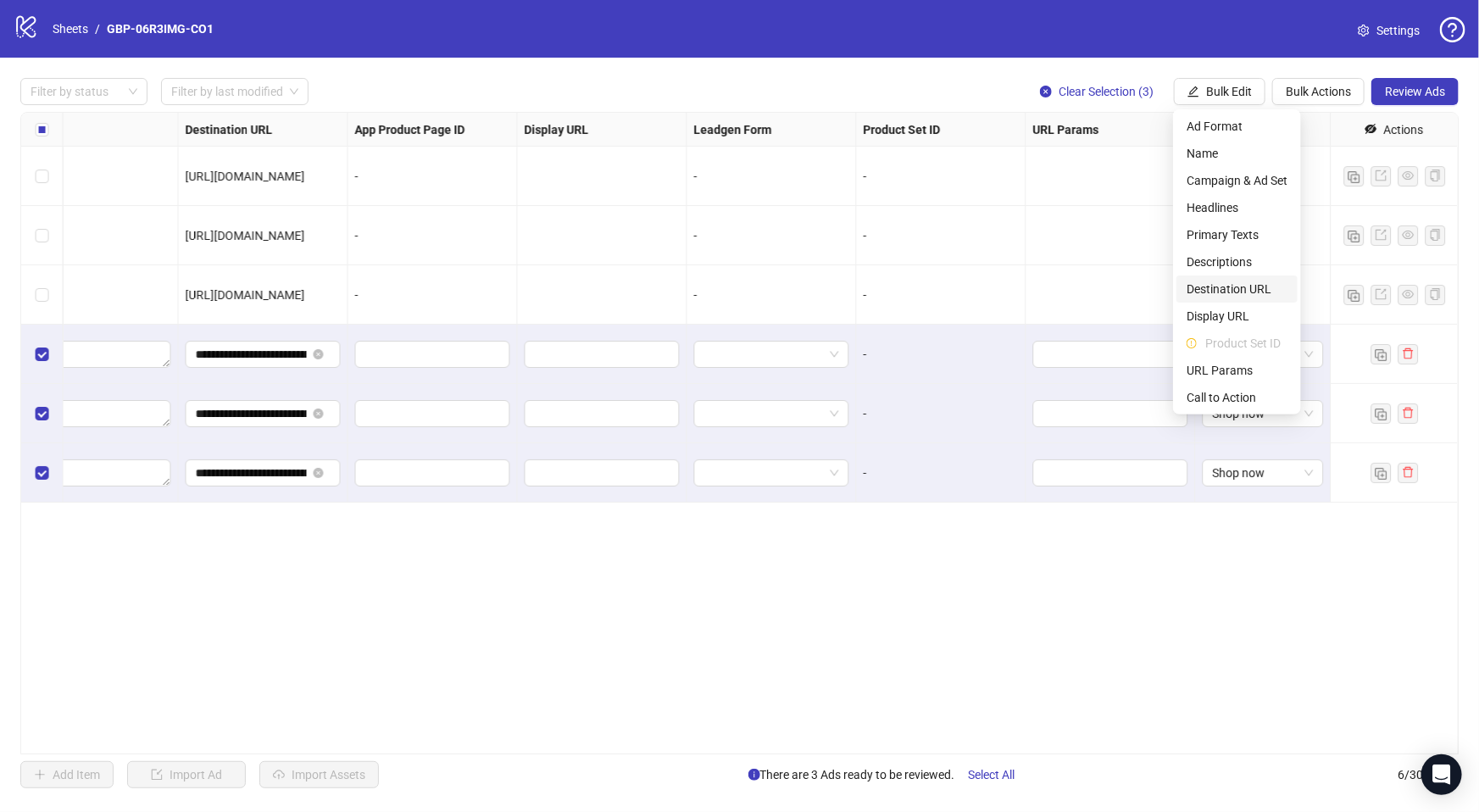 click on "Destination URL" at bounding box center (1237, 289) 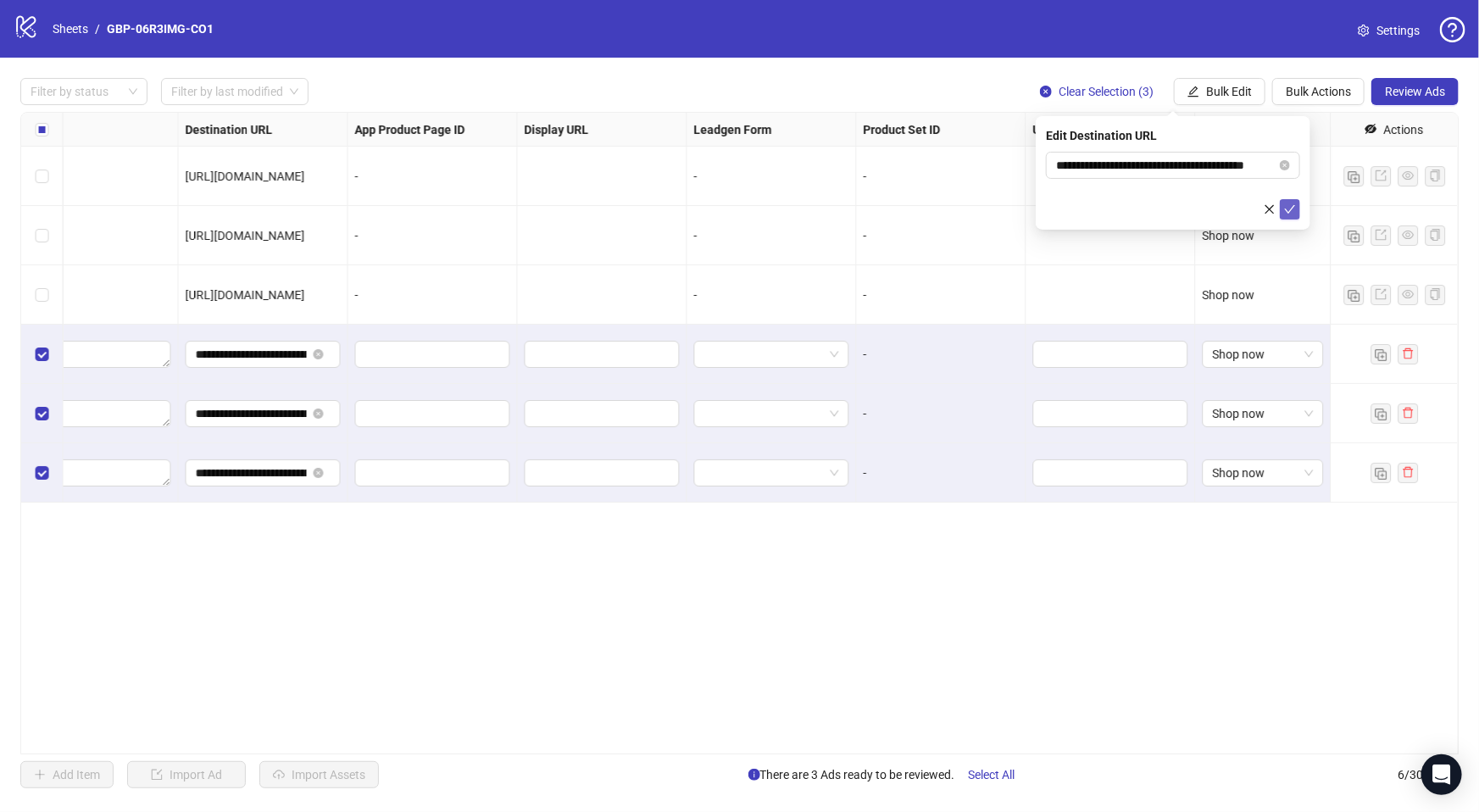 click 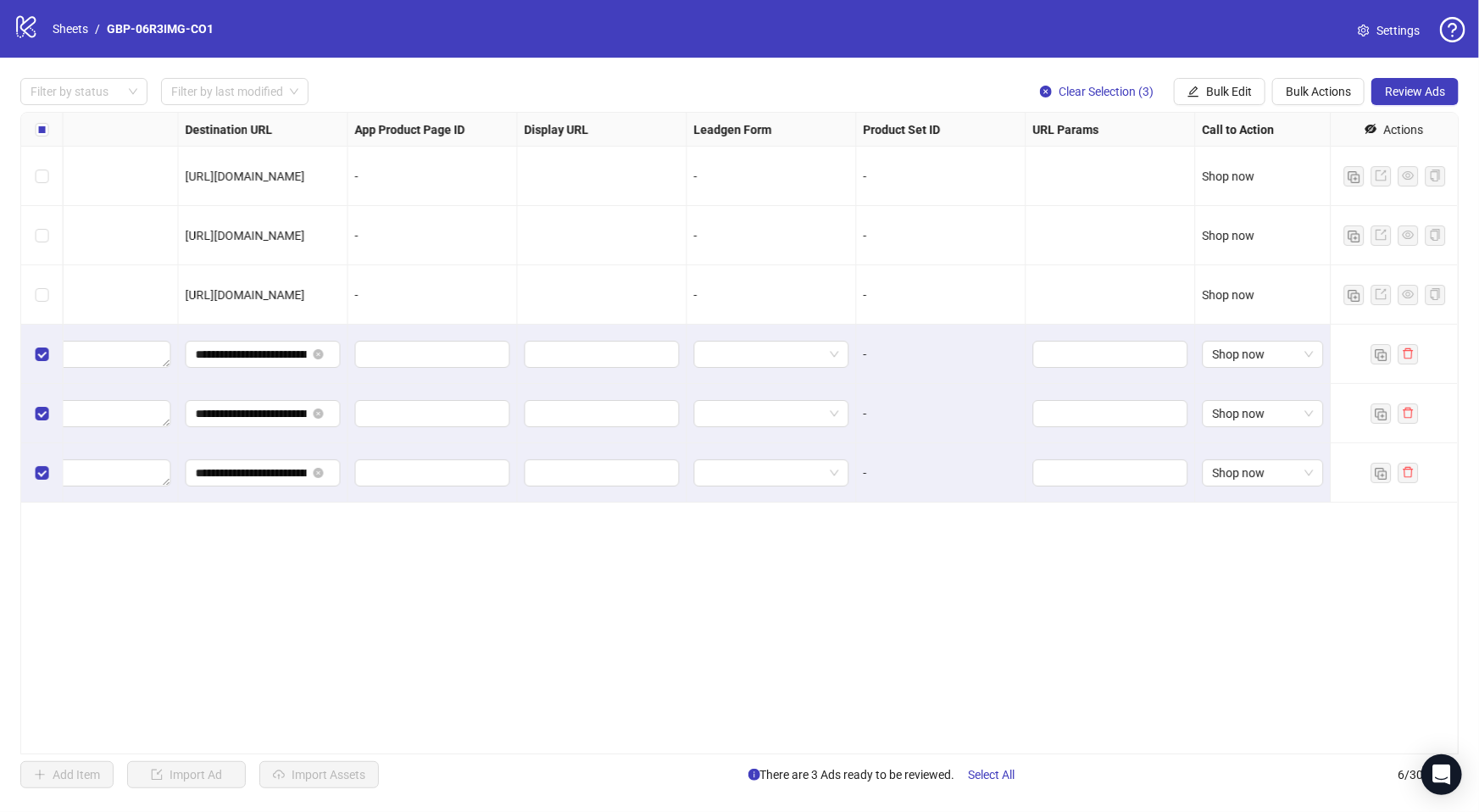 click on "**********" at bounding box center [739, 433] 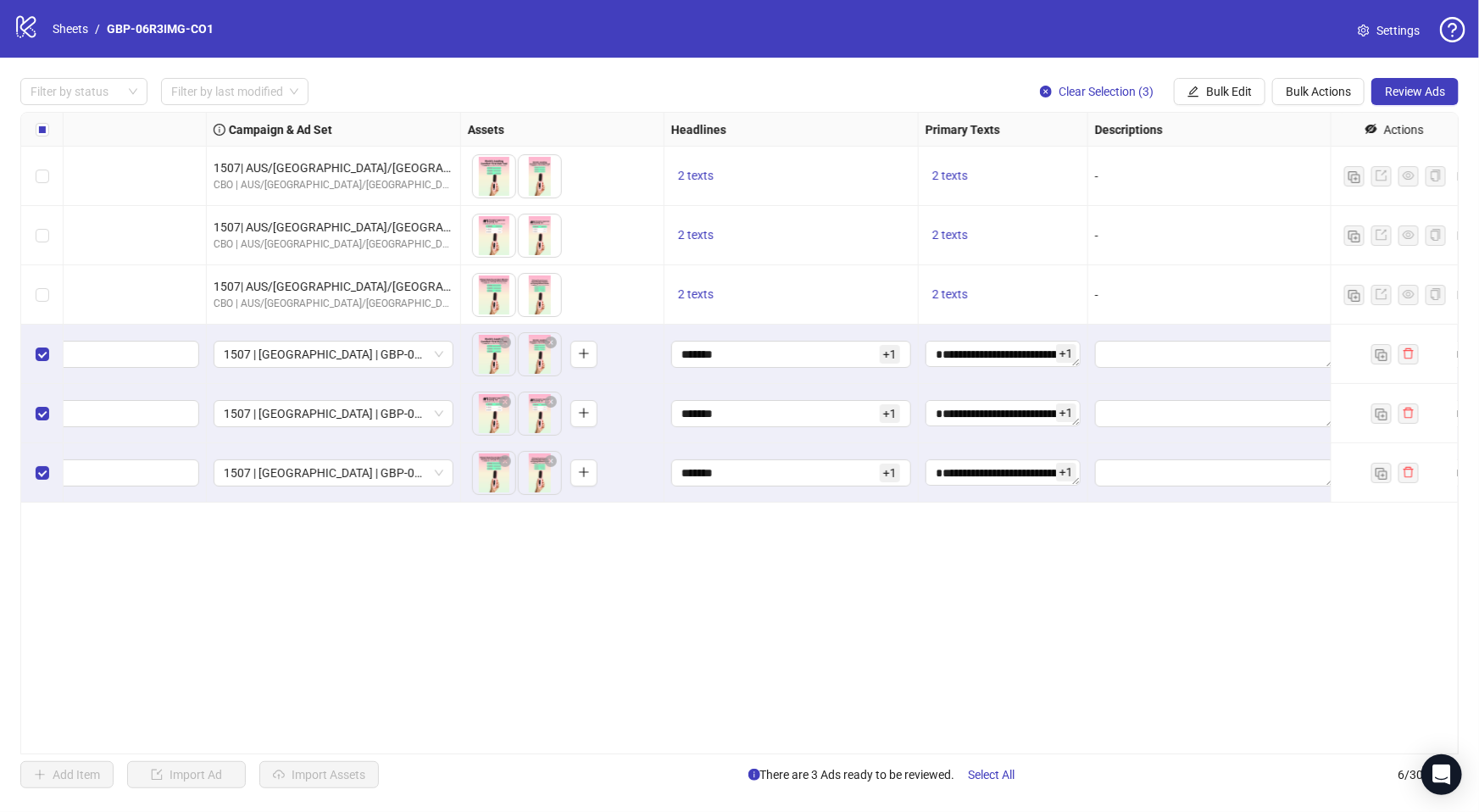 scroll, scrollTop: 0, scrollLeft: 0, axis: both 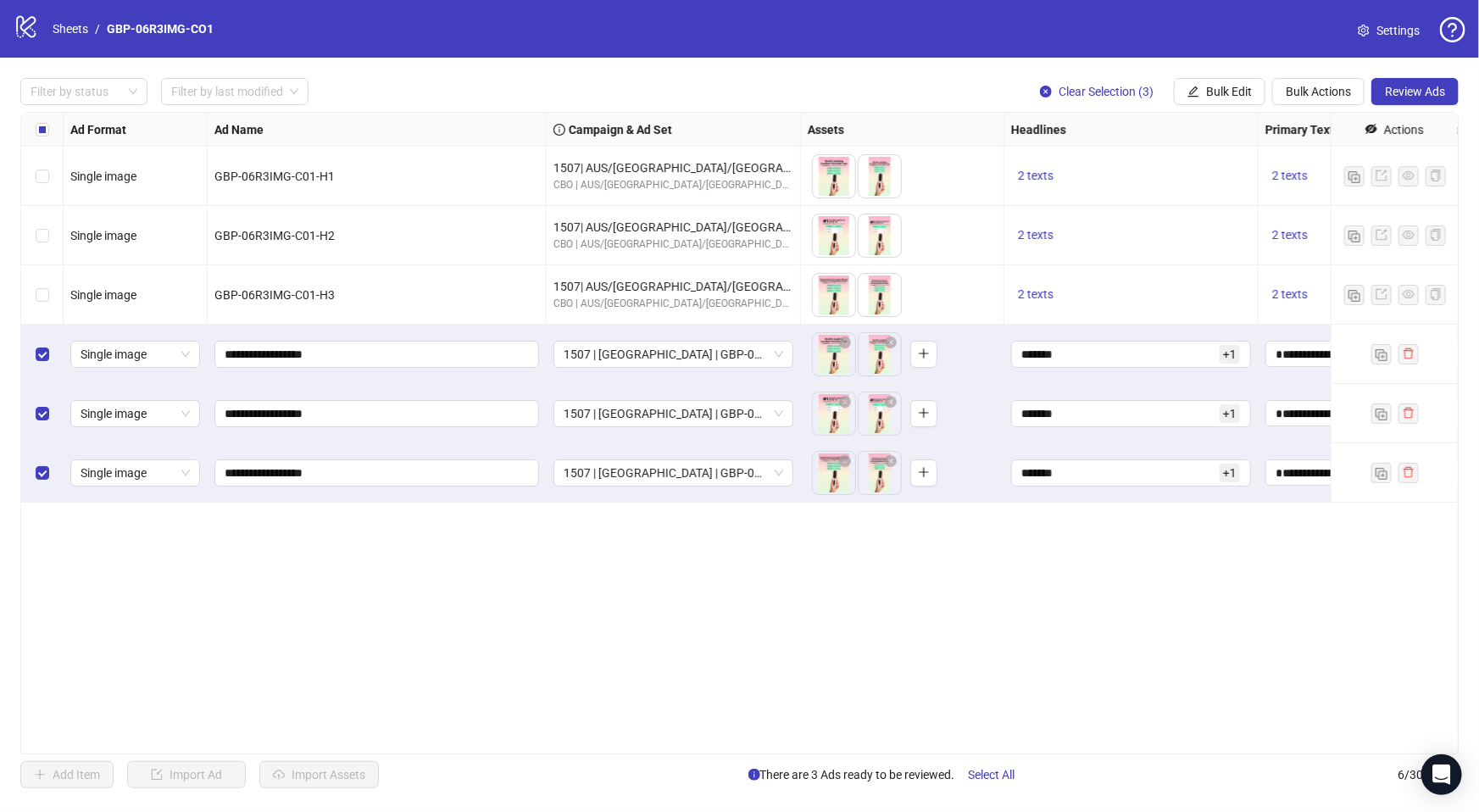 click on "Review Ads" at bounding box center [1415, 92] 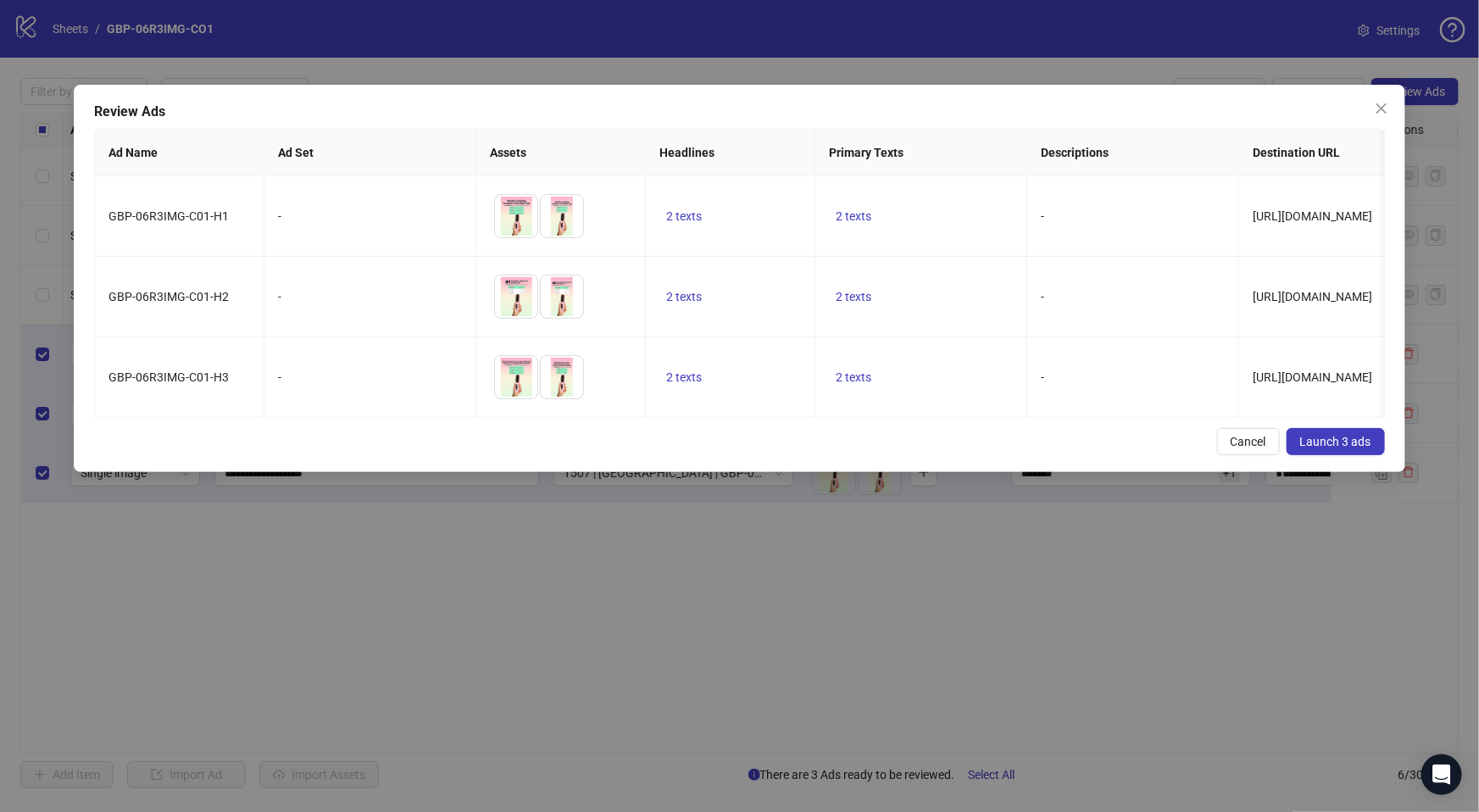 click on "Launch 3 ads" at bounding box center (1336, 442) 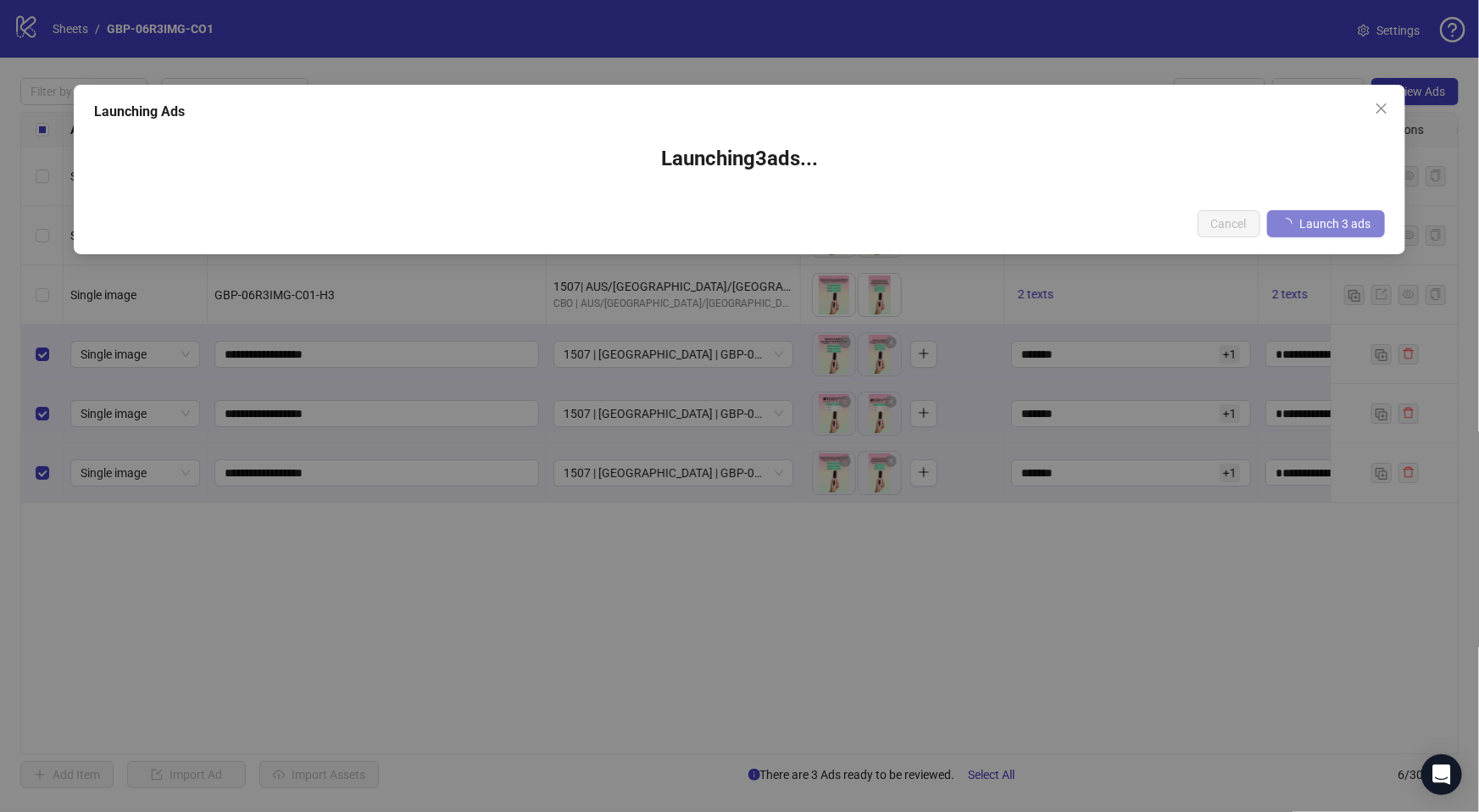 click on "Launching Ads Launching  3  ad s ... Cancel Launch 3 ads" at bounding box center (739, 406) 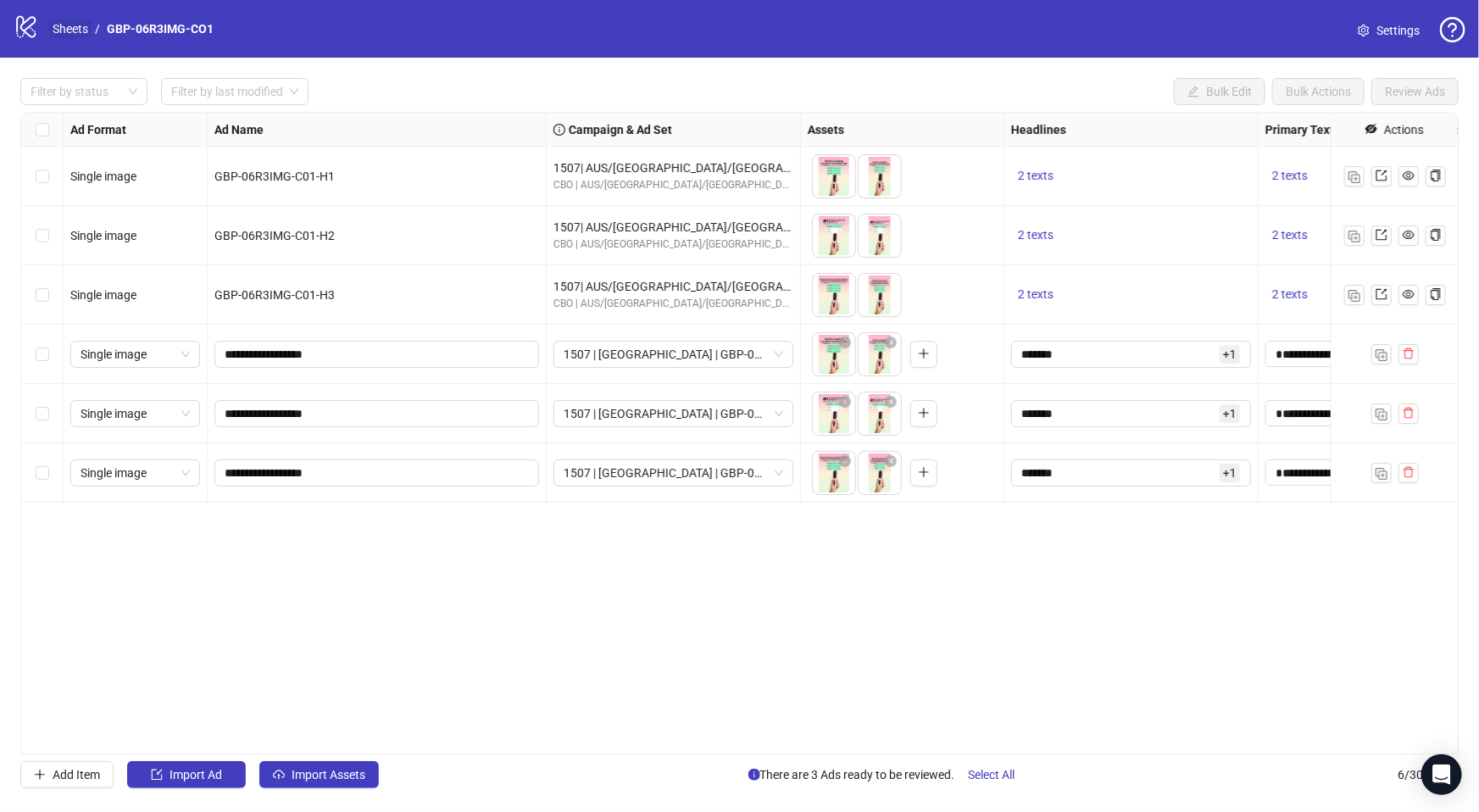 click on "Sheets" at bounding box center (70, 29) 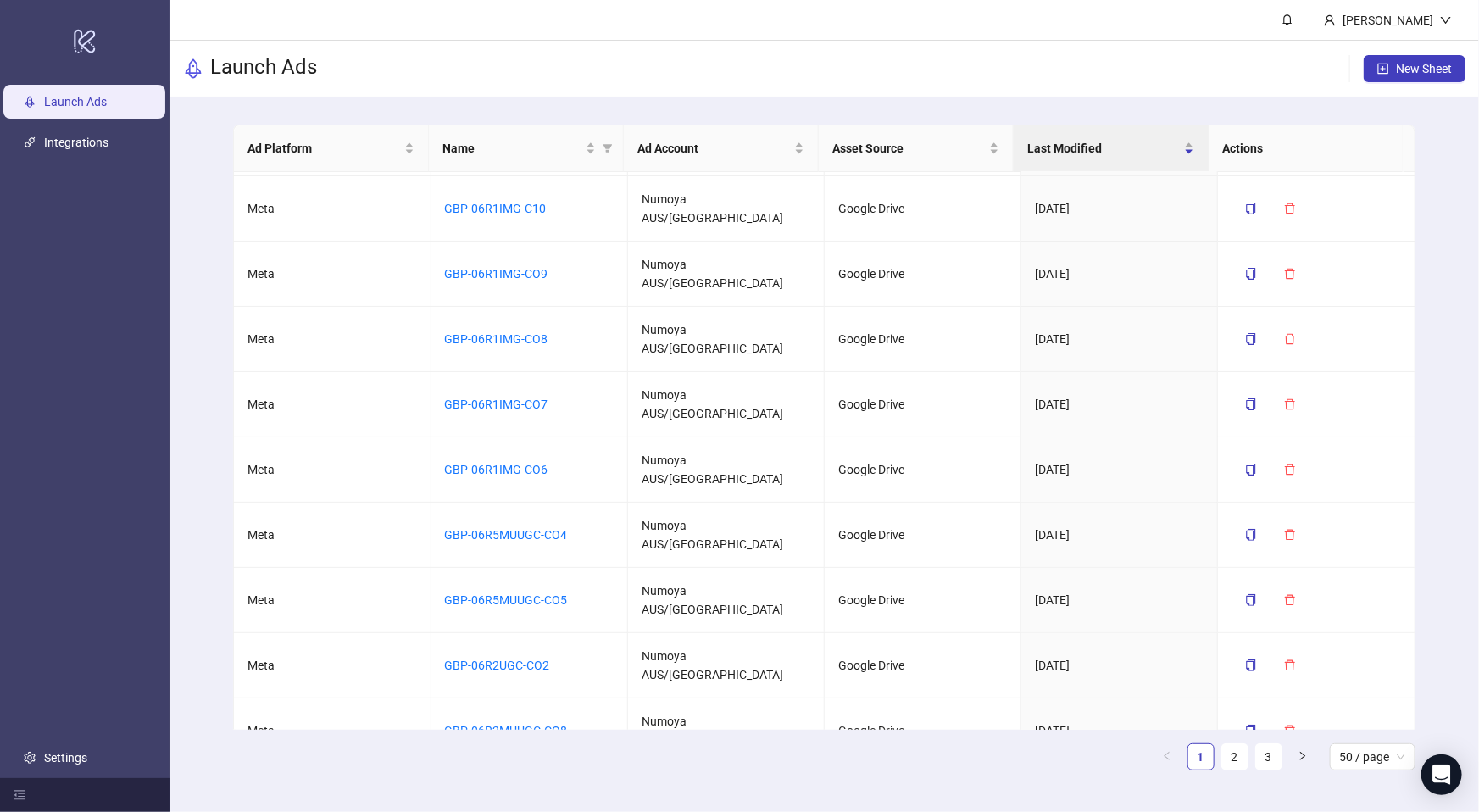 scroll, scrollTop: 0, scrollLeft: 0, axis: both 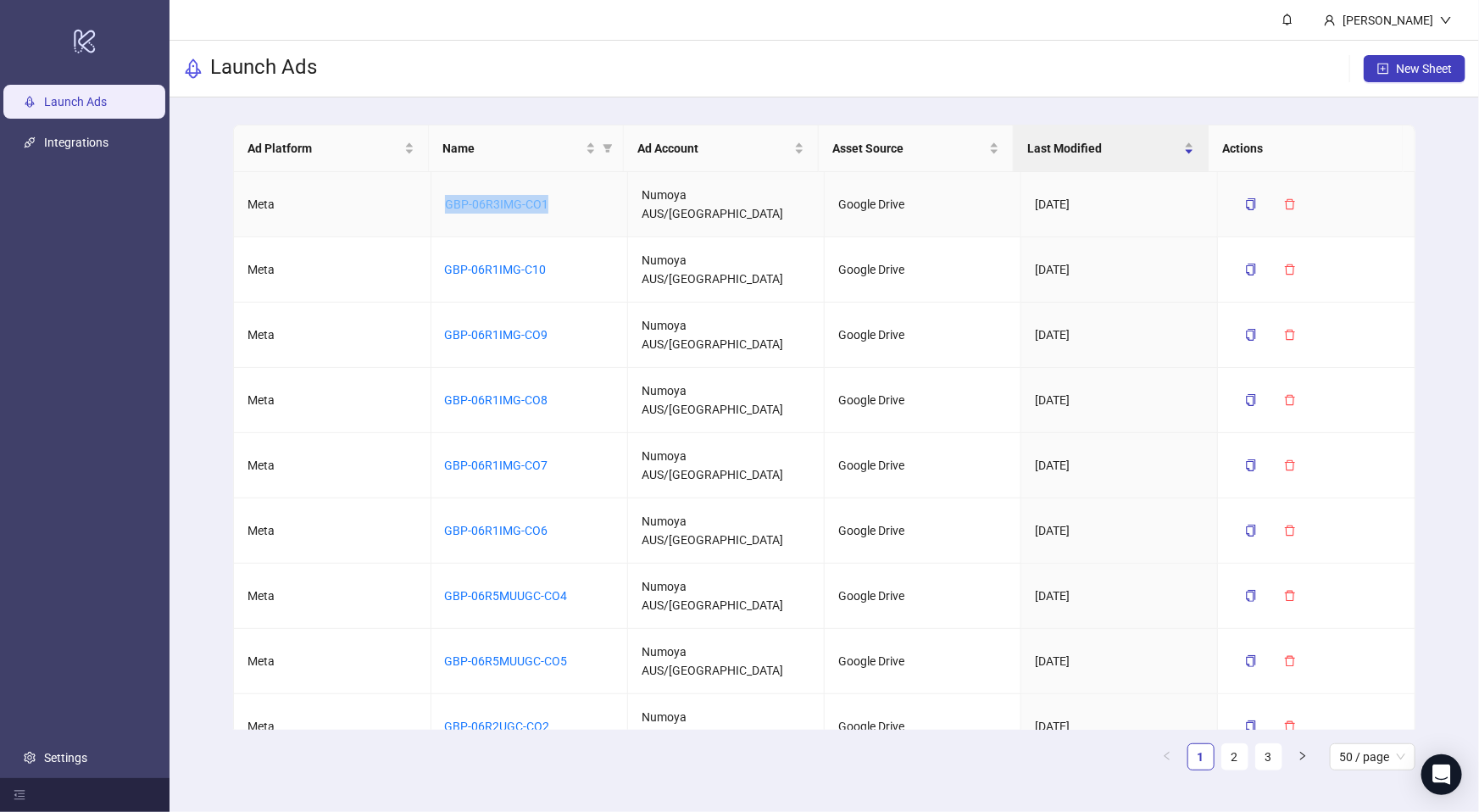 drag, startPoint x: 562, startPoint y: 200, endPoint x: 442, endPoint y: 204, distance: 120.06665 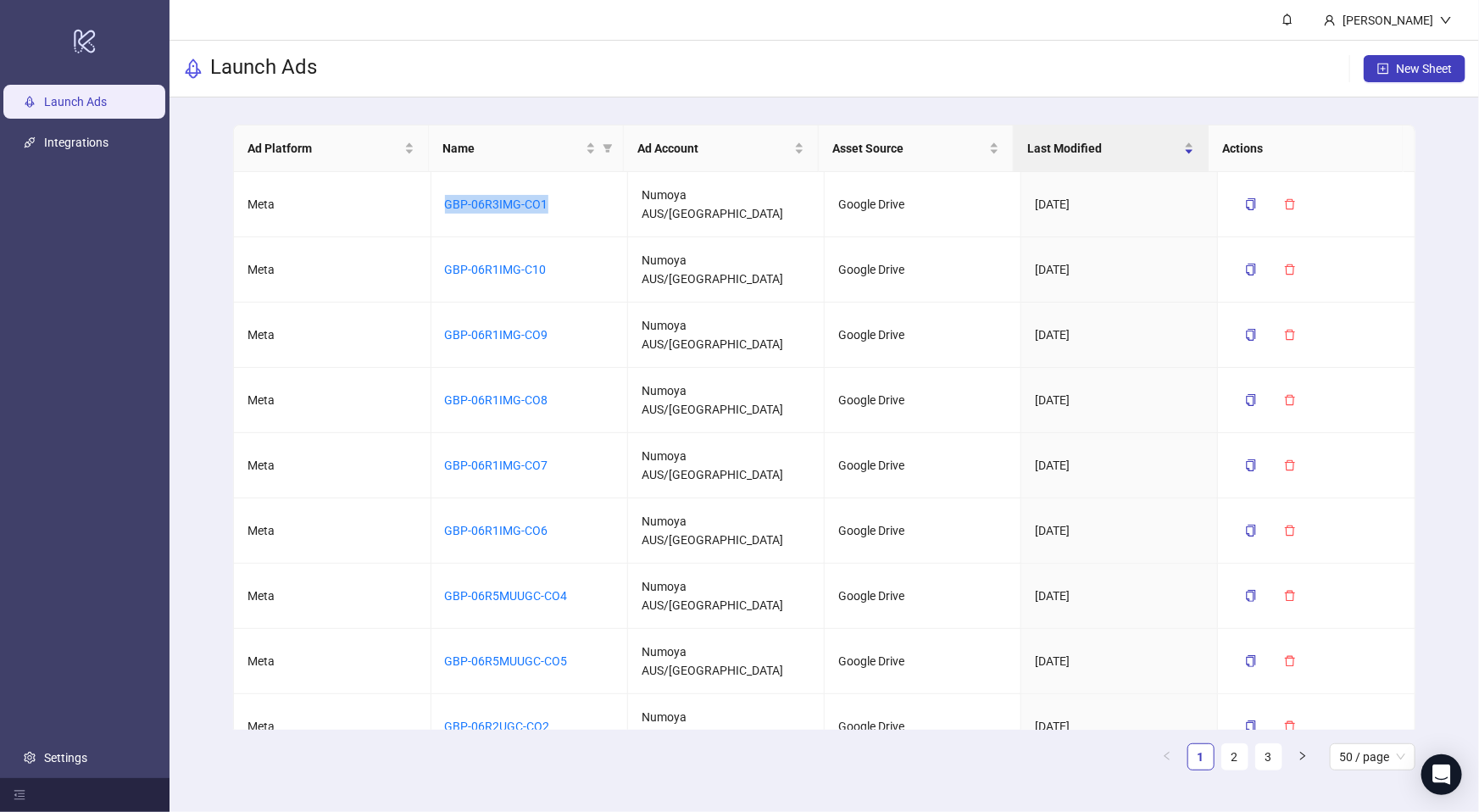 copy on "GBP-06R3IMG-CO1" 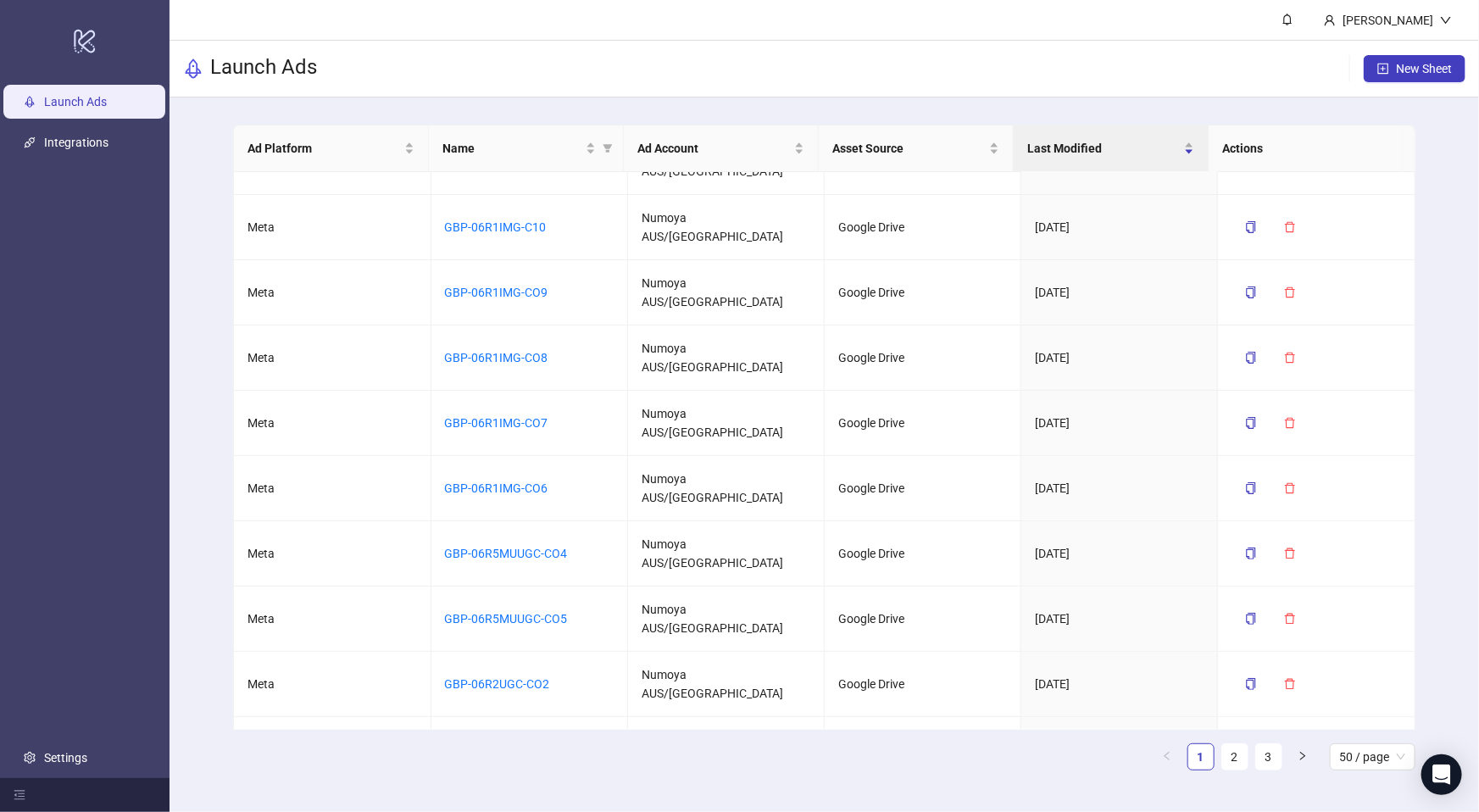 scroll, scrollTop: 319, scrollLeft: 0, axis: vertical 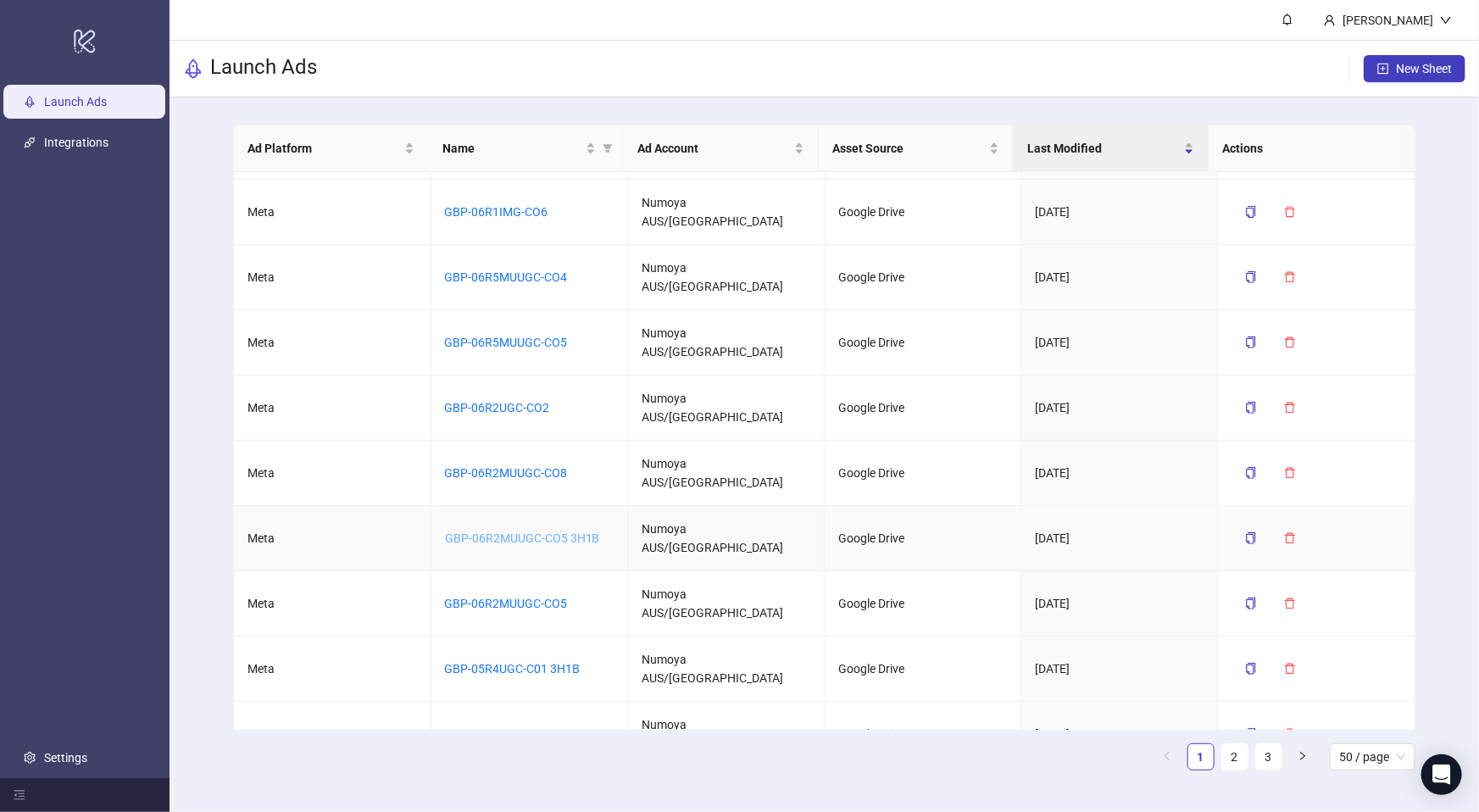 click on "GBP-06R2MUUGC-CO5 3H1B" at bounding box center [522, 538] 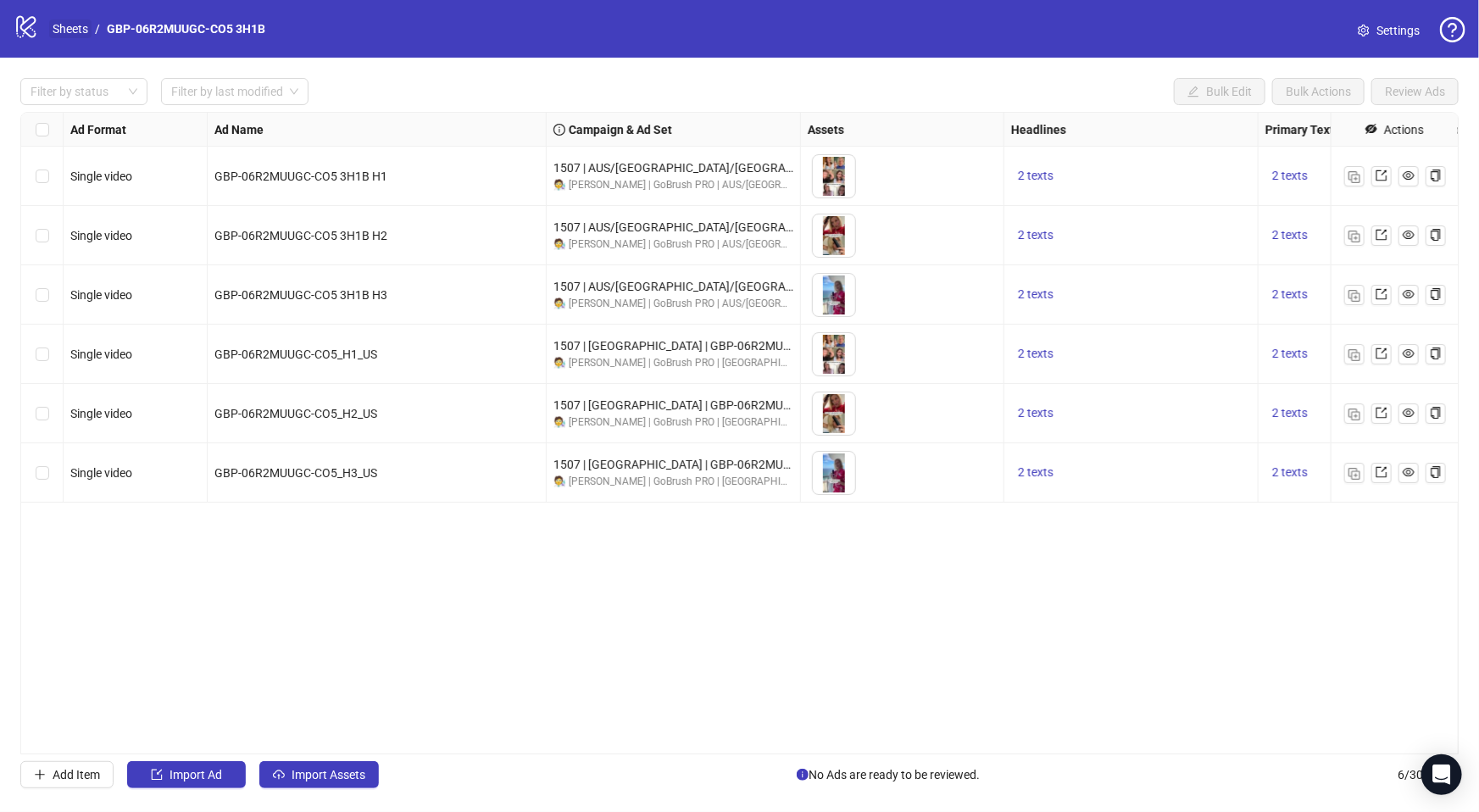 click on "Sheets" at bounding box center (70, 29) 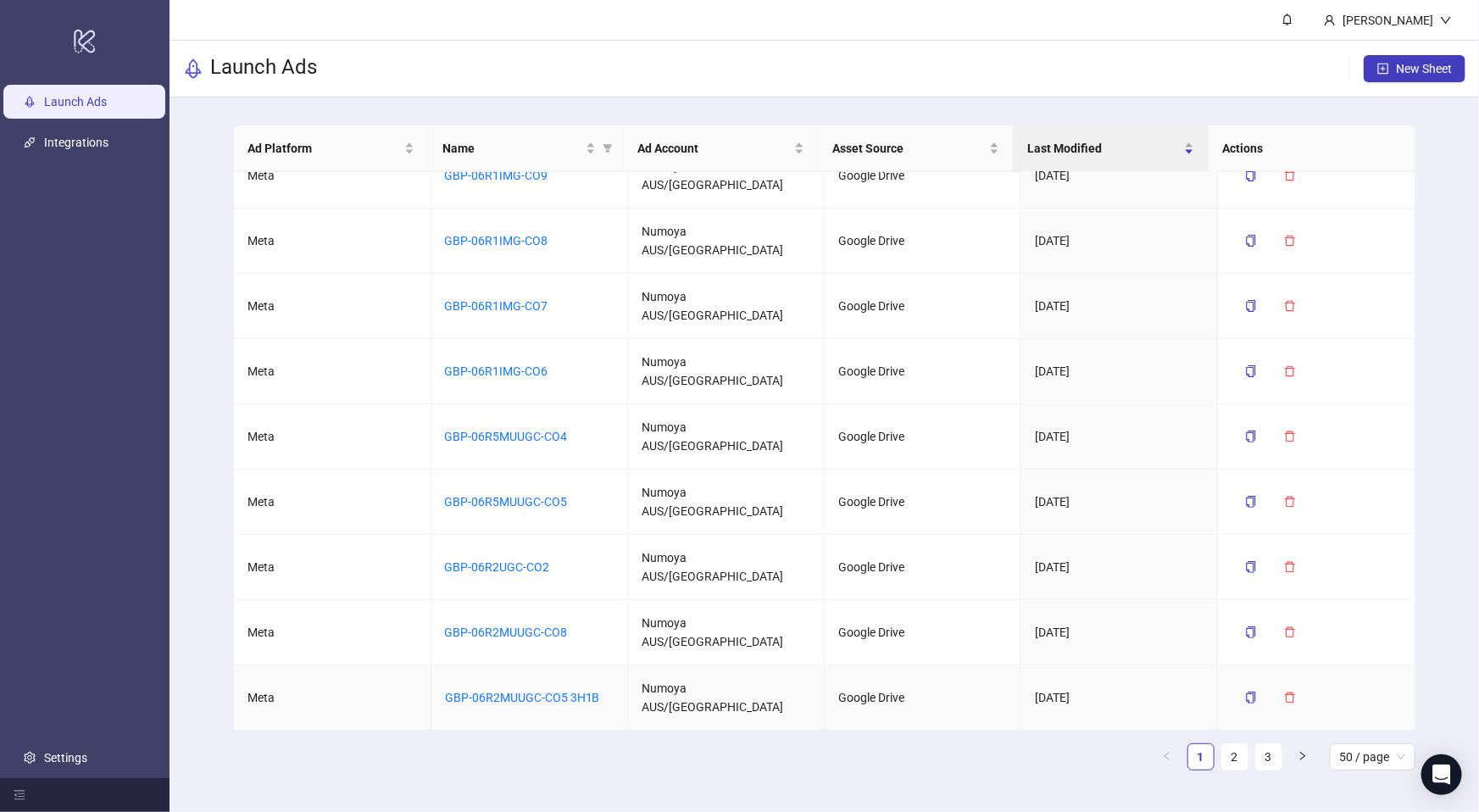 scroll, scrollTop: 193, scrollLeft: 0, axis: vertical 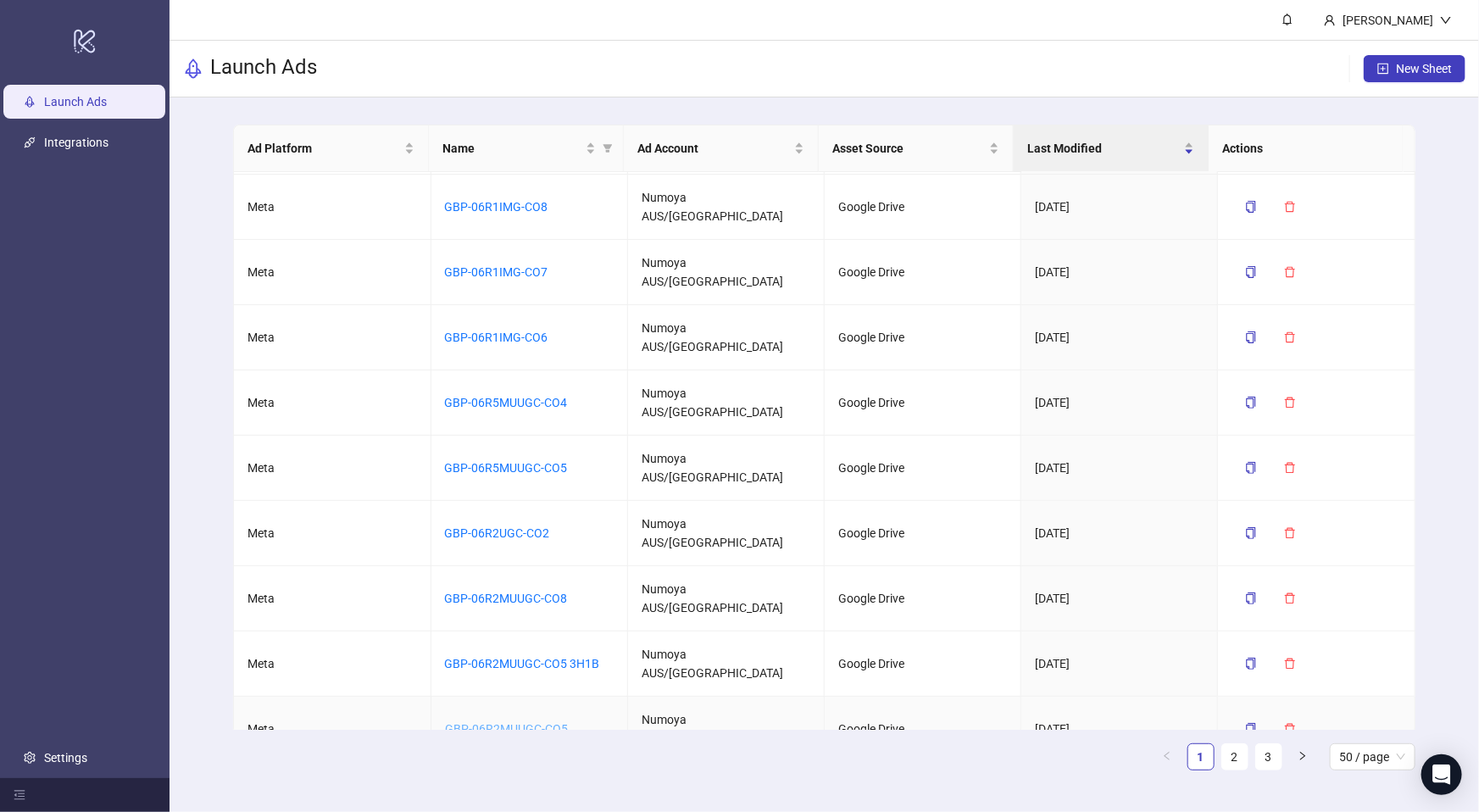 click on "GBP-06R2MUUGC-CO5" at bounding box center [506, 729] 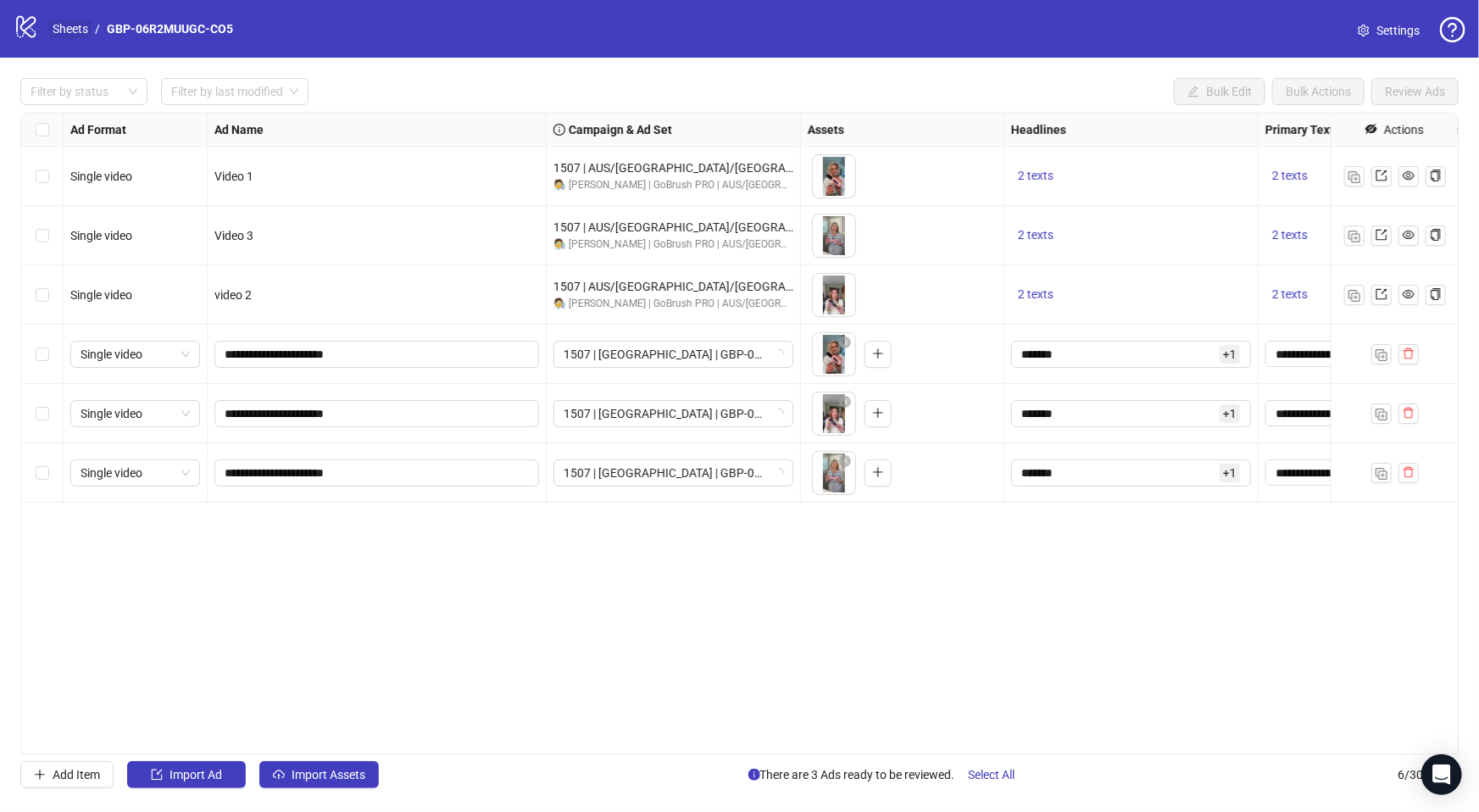 click on "Sheets" at bounding box center [70, 29] 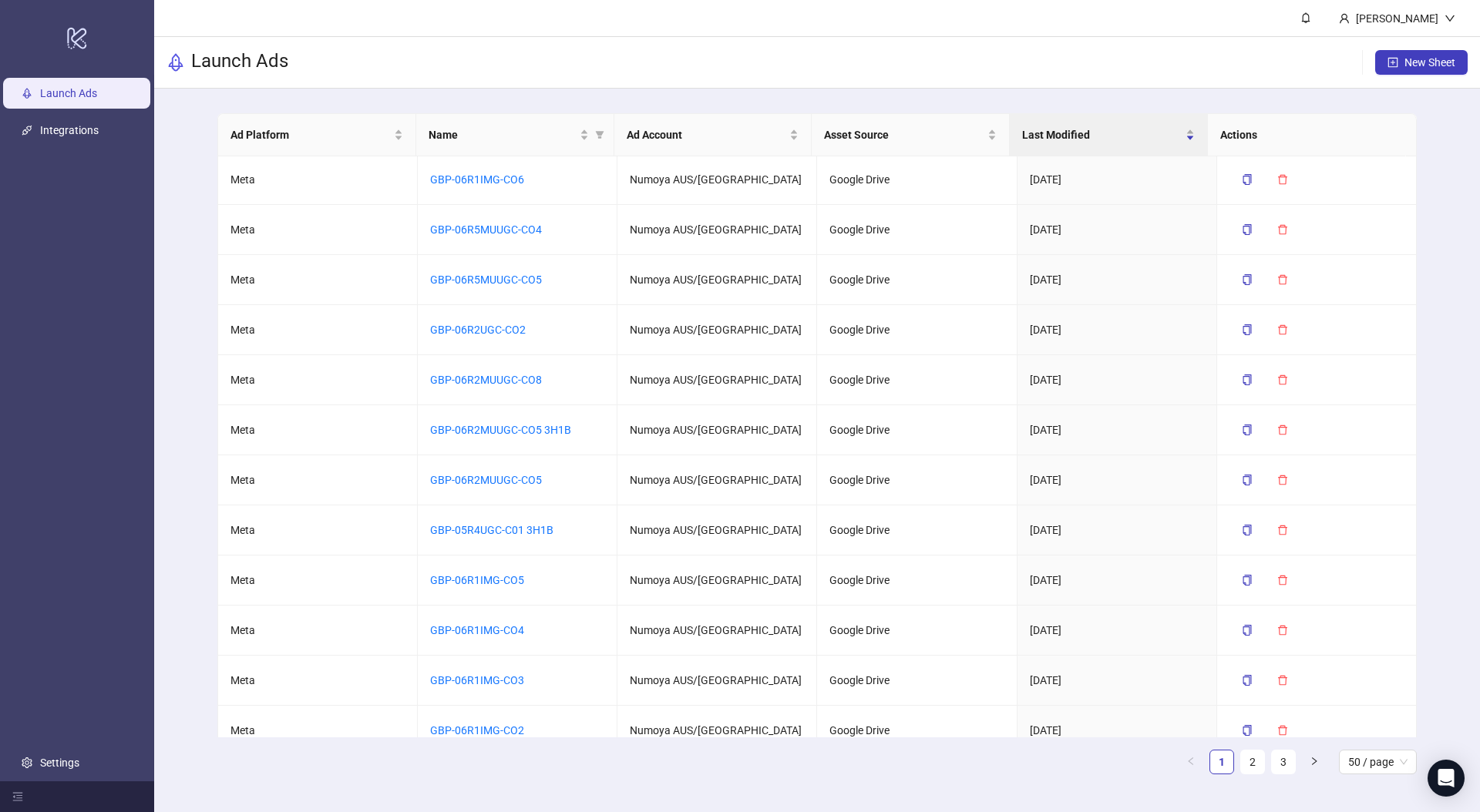scroll, scrollTop: 282, scrollLeft: 0, axis: vertical 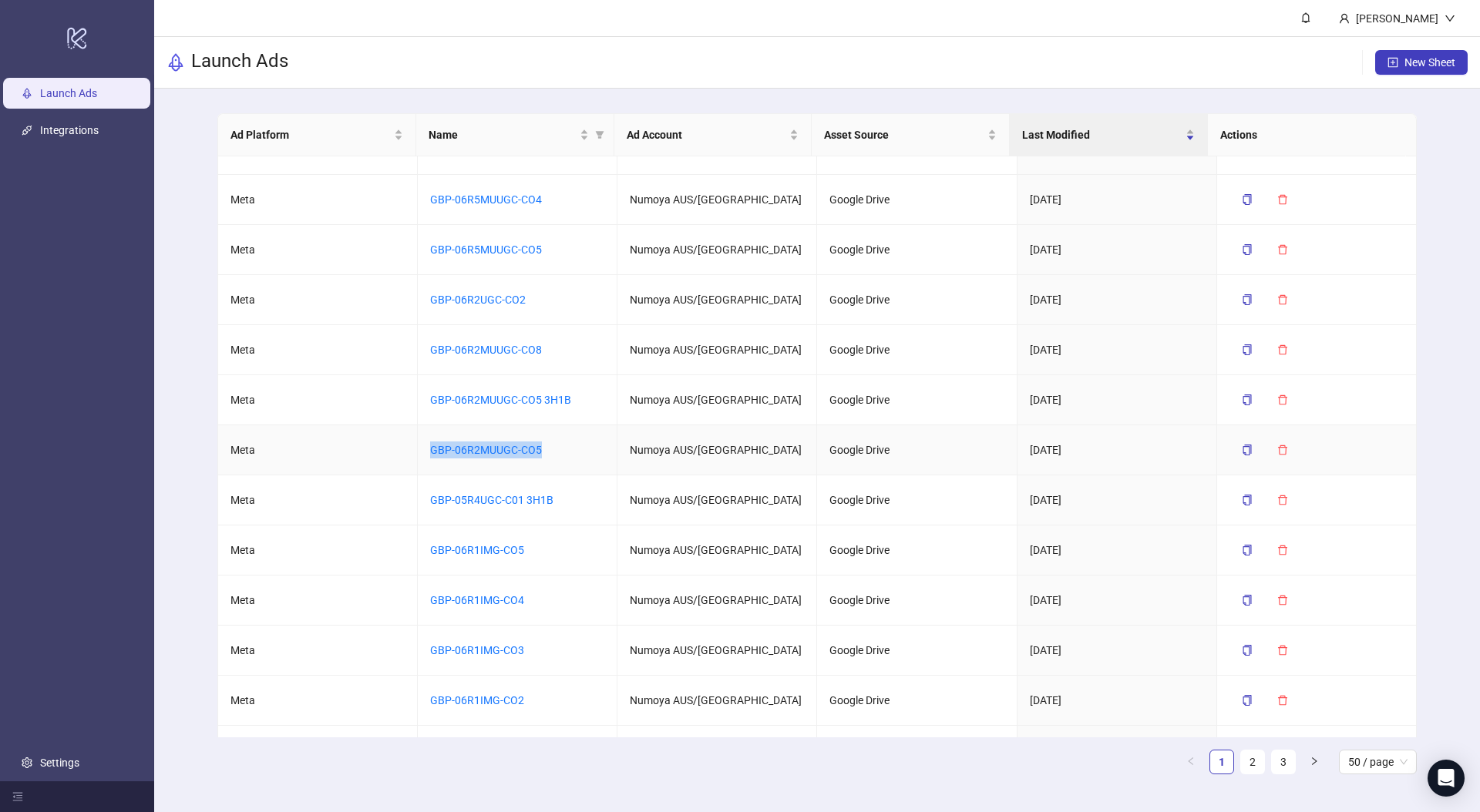 drag, startPoint x: 548, startPoint y: 448, endPoint x: 422, endPoint y: 449, distance: 126.00397 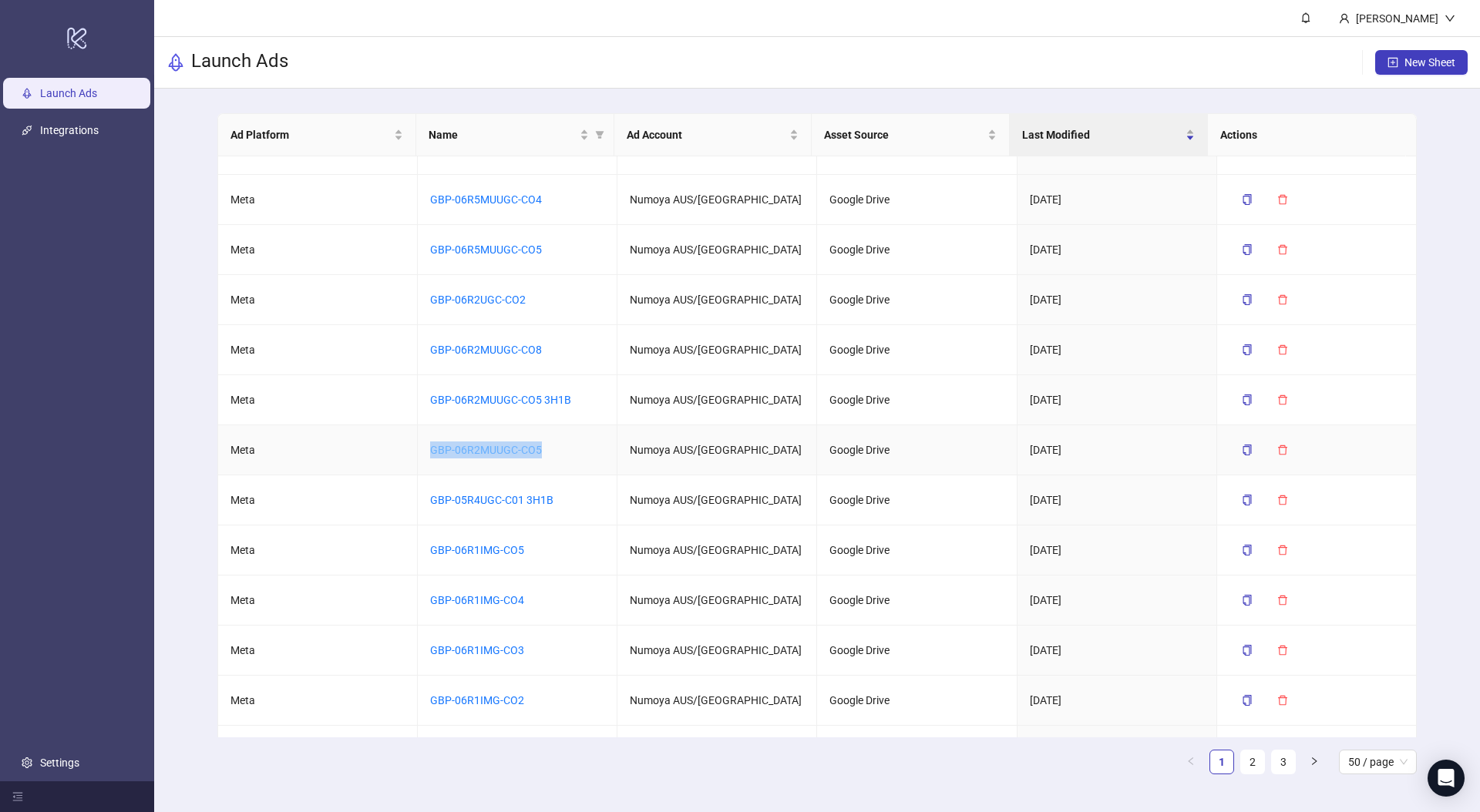click on "GBP-06R2MUUGC-CO5" at bounding box center (486, 450) 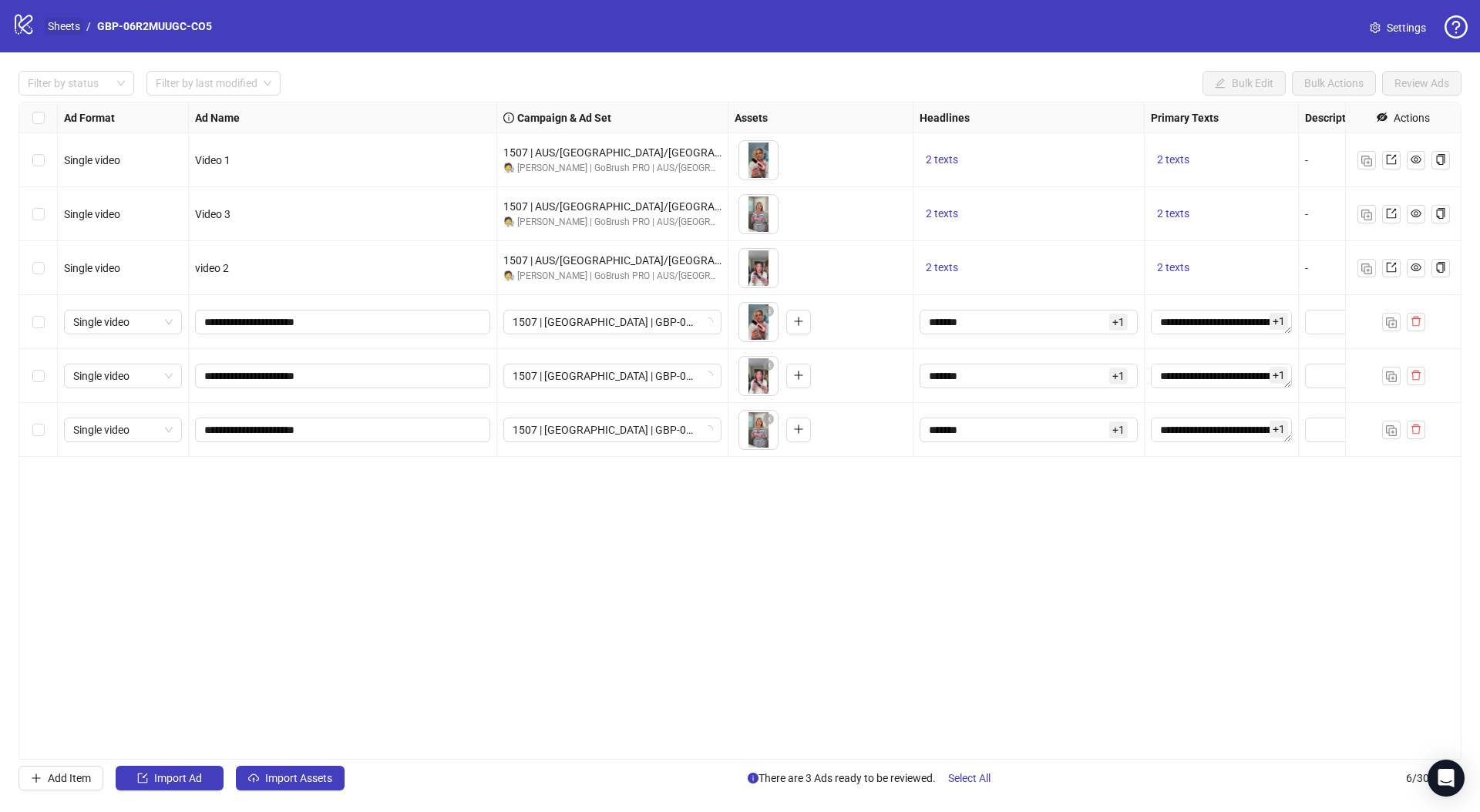 click on "Sheets" at bounding box center [64, 26] 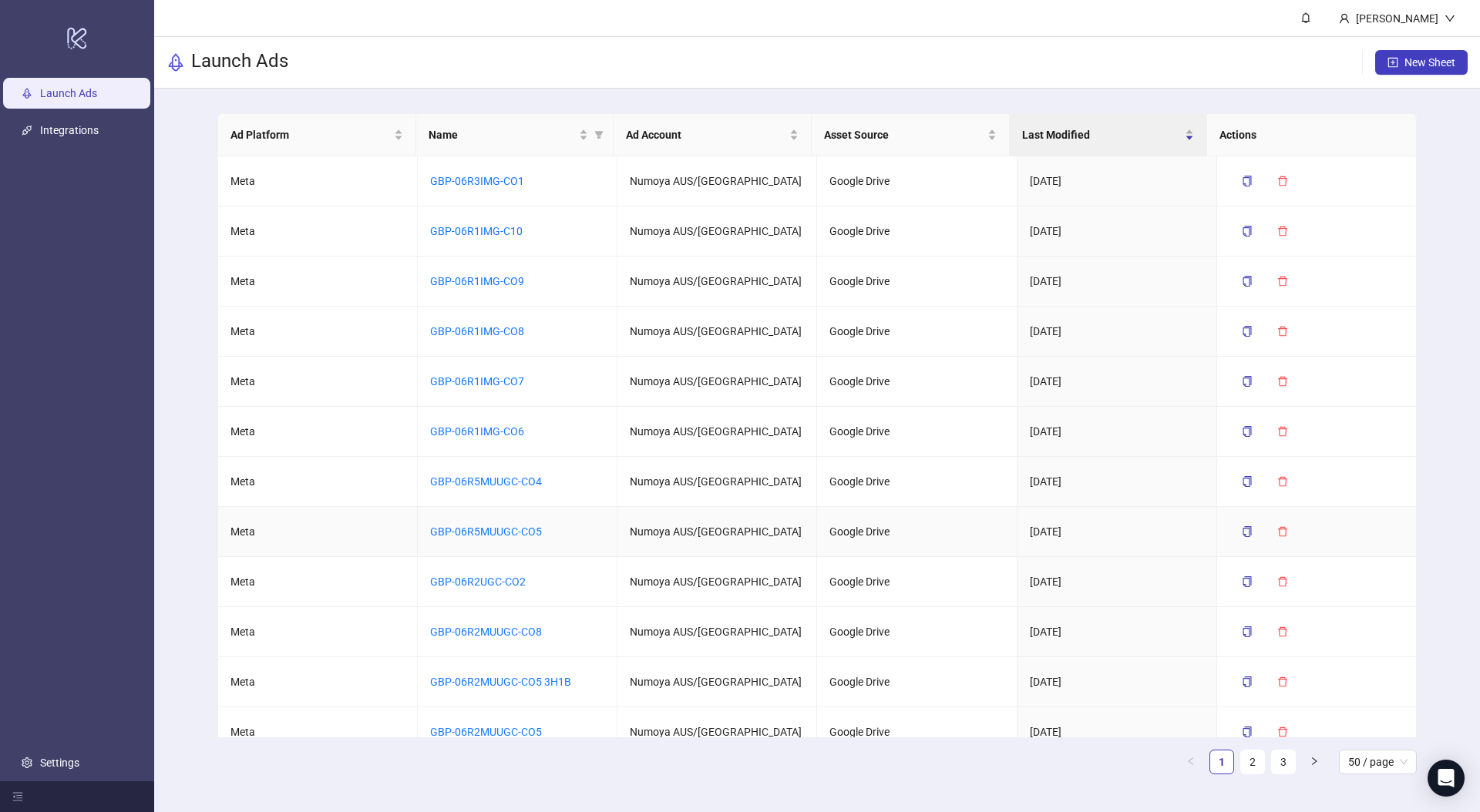 scroll, scrollTop: 3, scrollLeft: 0, axis: vertical 